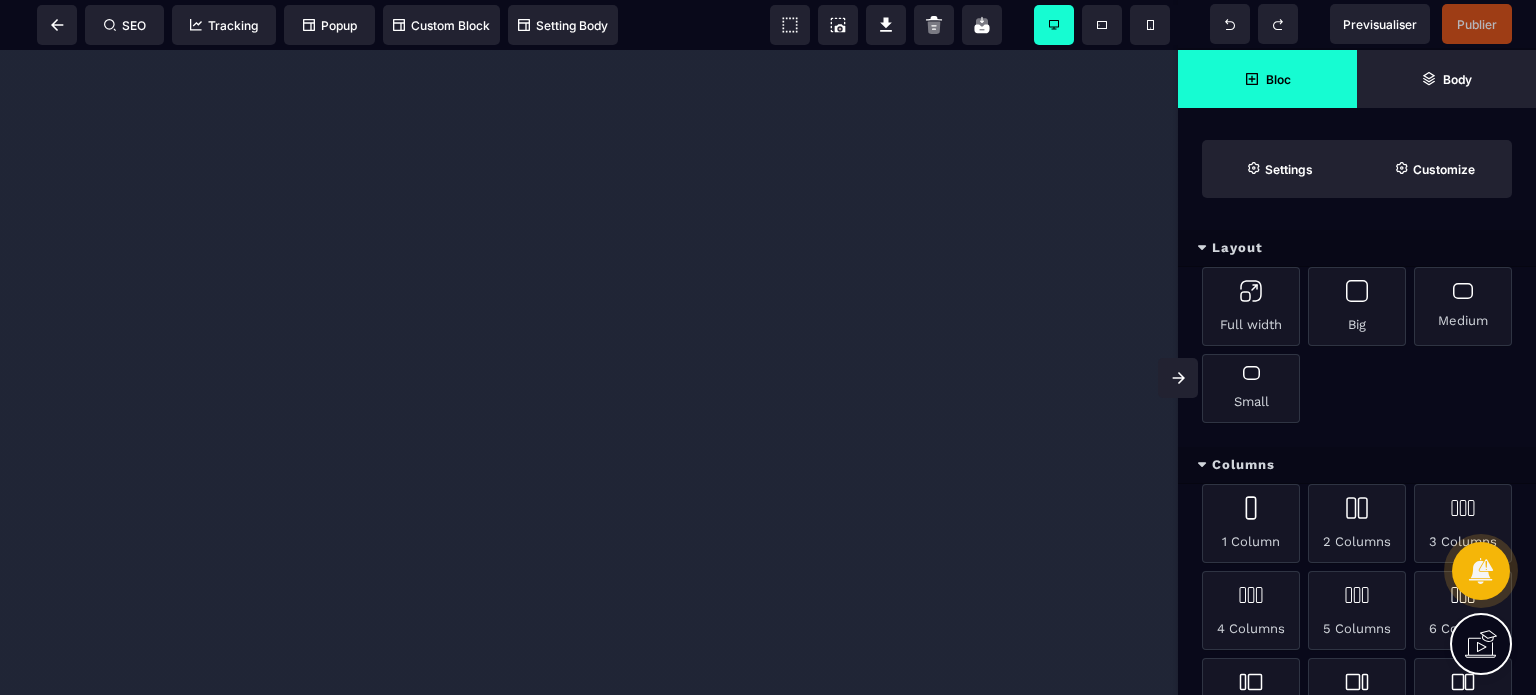 scroll, scrollTop: 0, scrollLeft: 0, axis: both 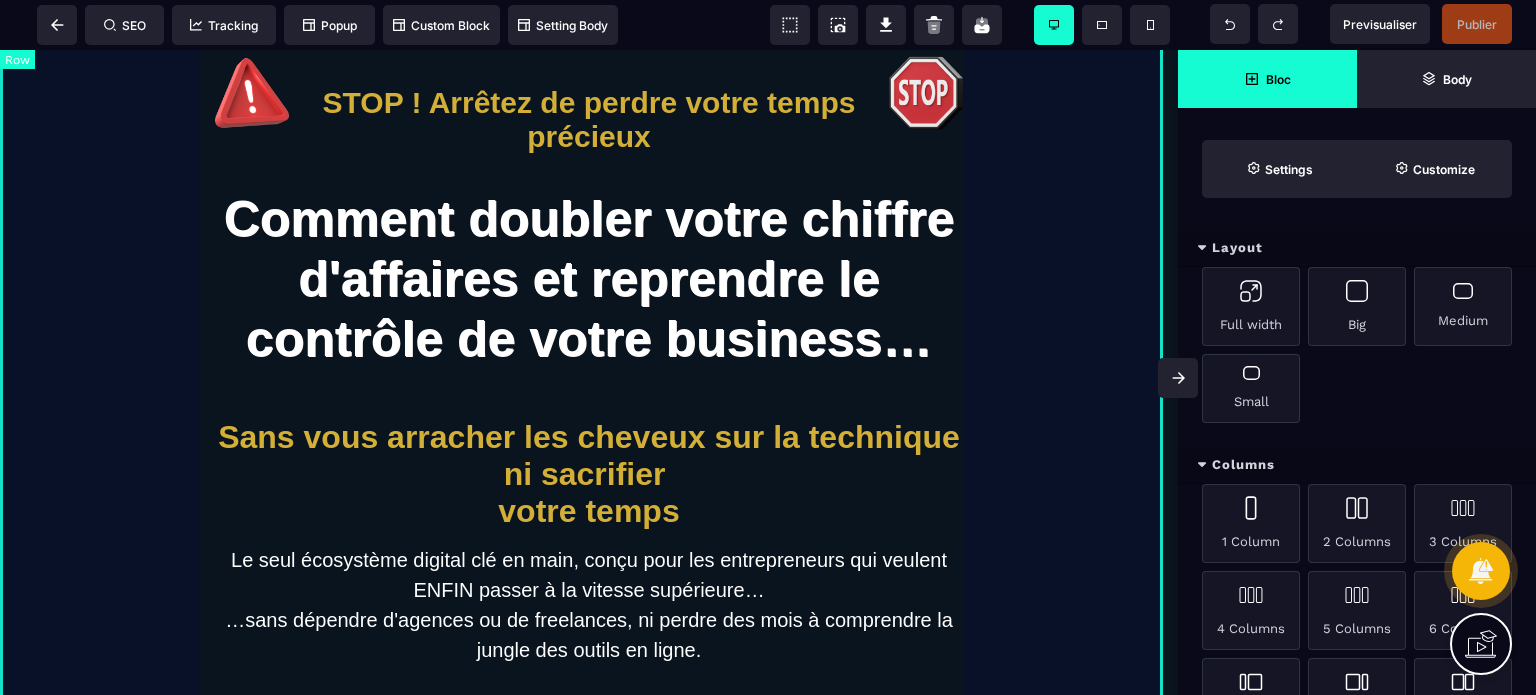 click on "STOP ! Arrêtez de perdre votre temps précieux Comment doubler votre chiffre d'affaires et reprendre le contrôle de votre business… Sans vous arracher les cheveux sur la technique ni sacrifier
votre temps Le seul écosystème digital clé en main, conçu pour les entrepreneurs qui veulent ENFIN passer à la vitesse supérieure…
…sans dépendre d'agences ou de freelances, ni perdre des mois à comprendre la jungle des outils en ligne. JE VEUX RECUPERER MON TEMPS ET MON ENERGIE Places limitées à 3 clients/mois pour un accompagnement ultra-personnalisé" at bounding box center [589, 473] 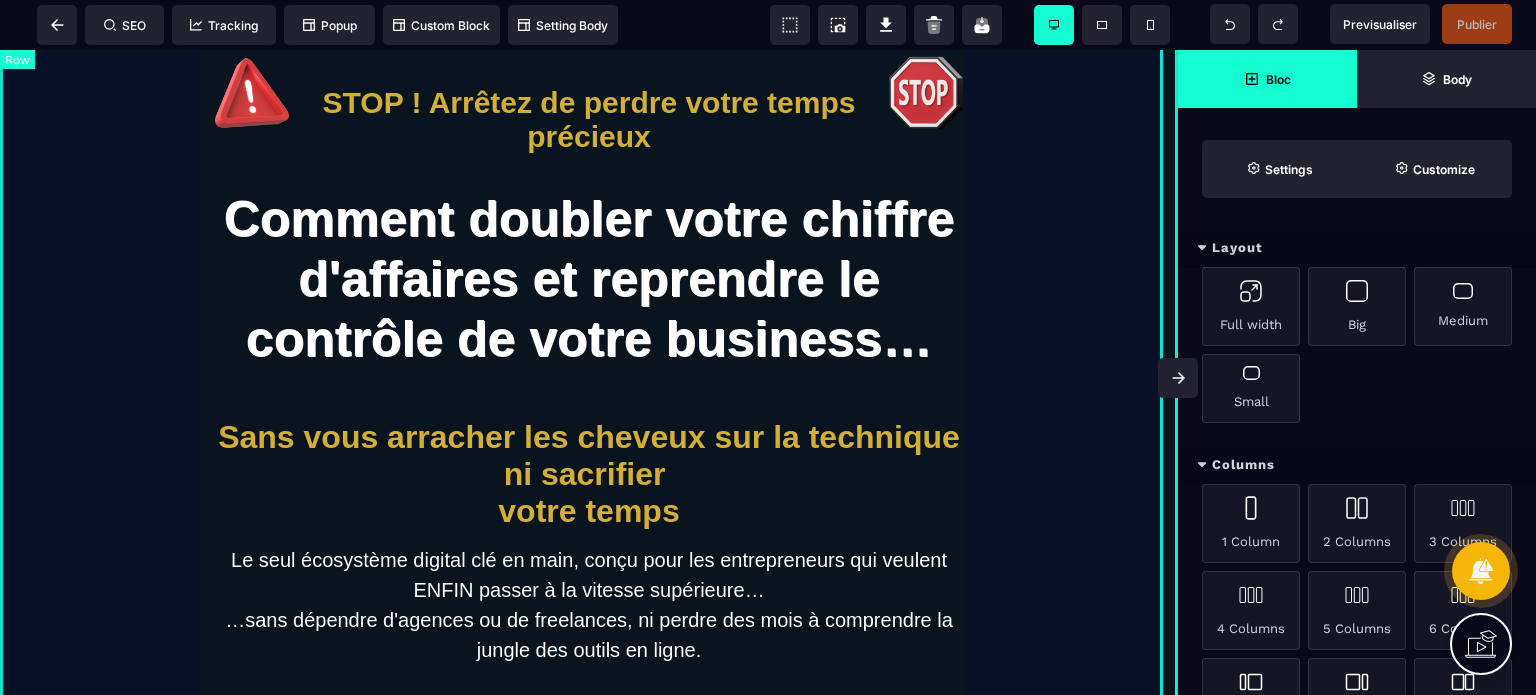select on "*" 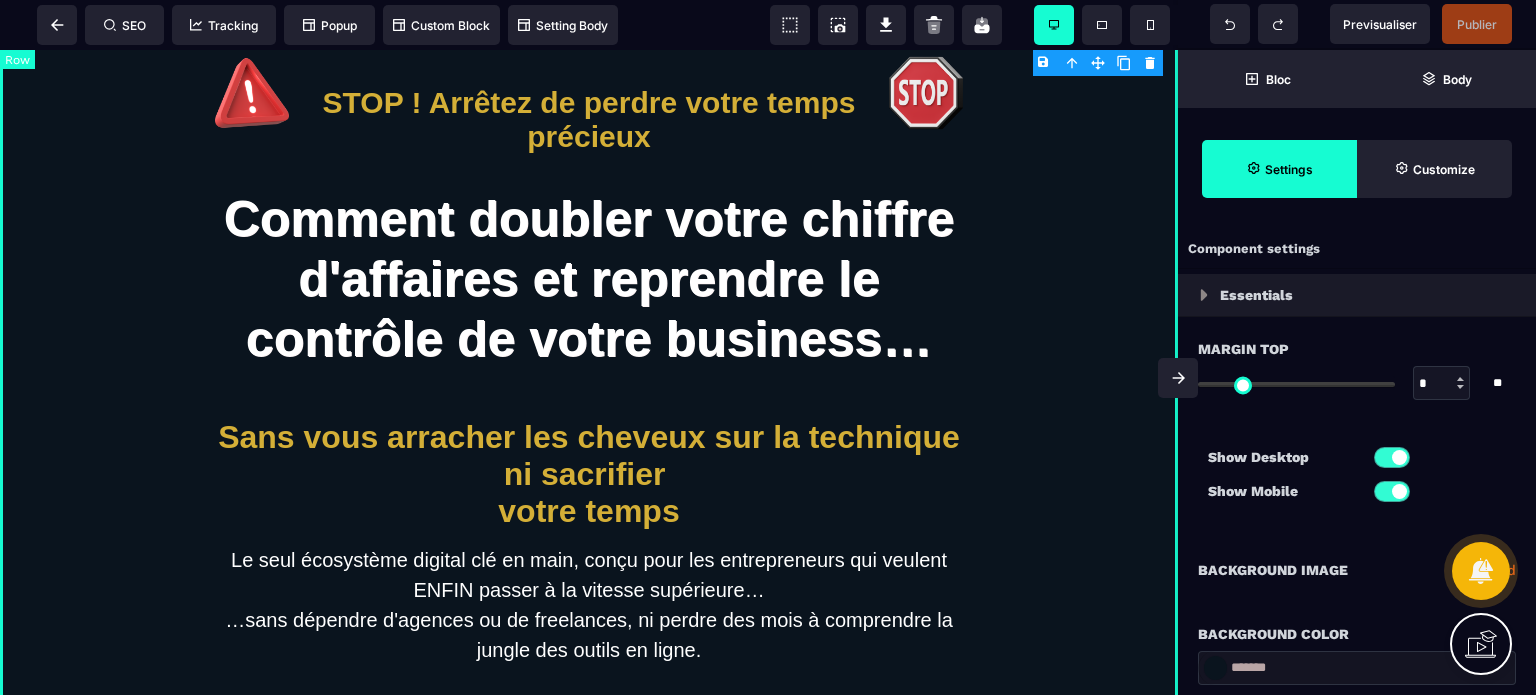 type on "*" 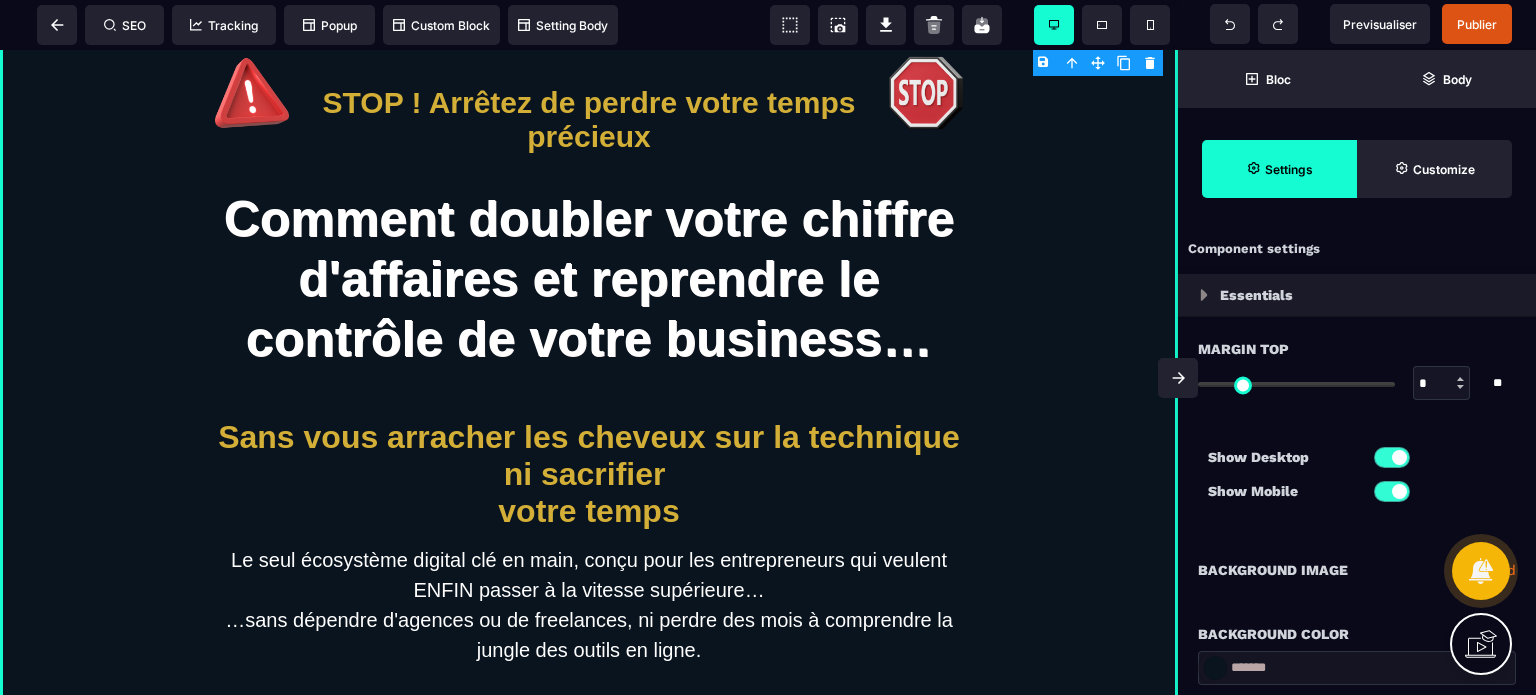 click on "Show Desktop
Show Mobile" at bounding box center [1357, 479] 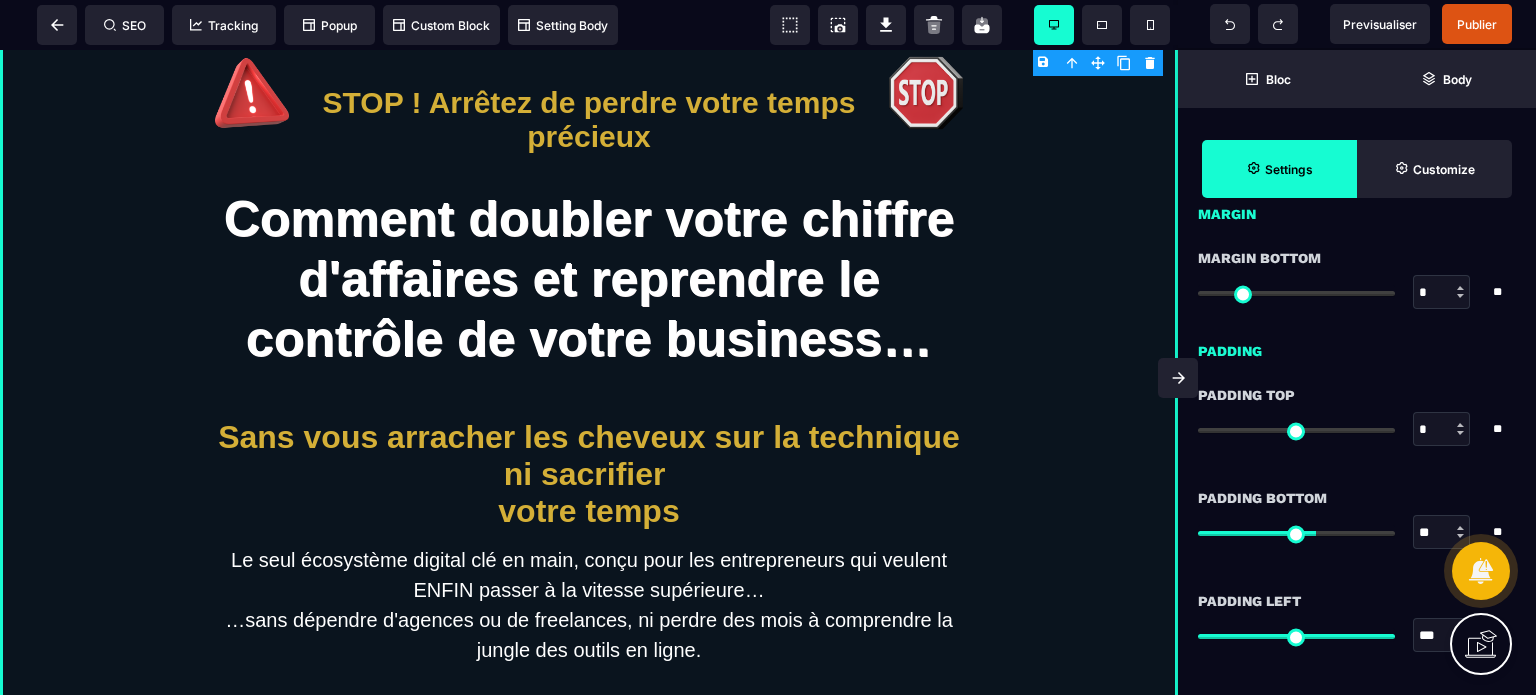 scroll, scrollTop: 1700, scrollLeft: 0, axis: vertical 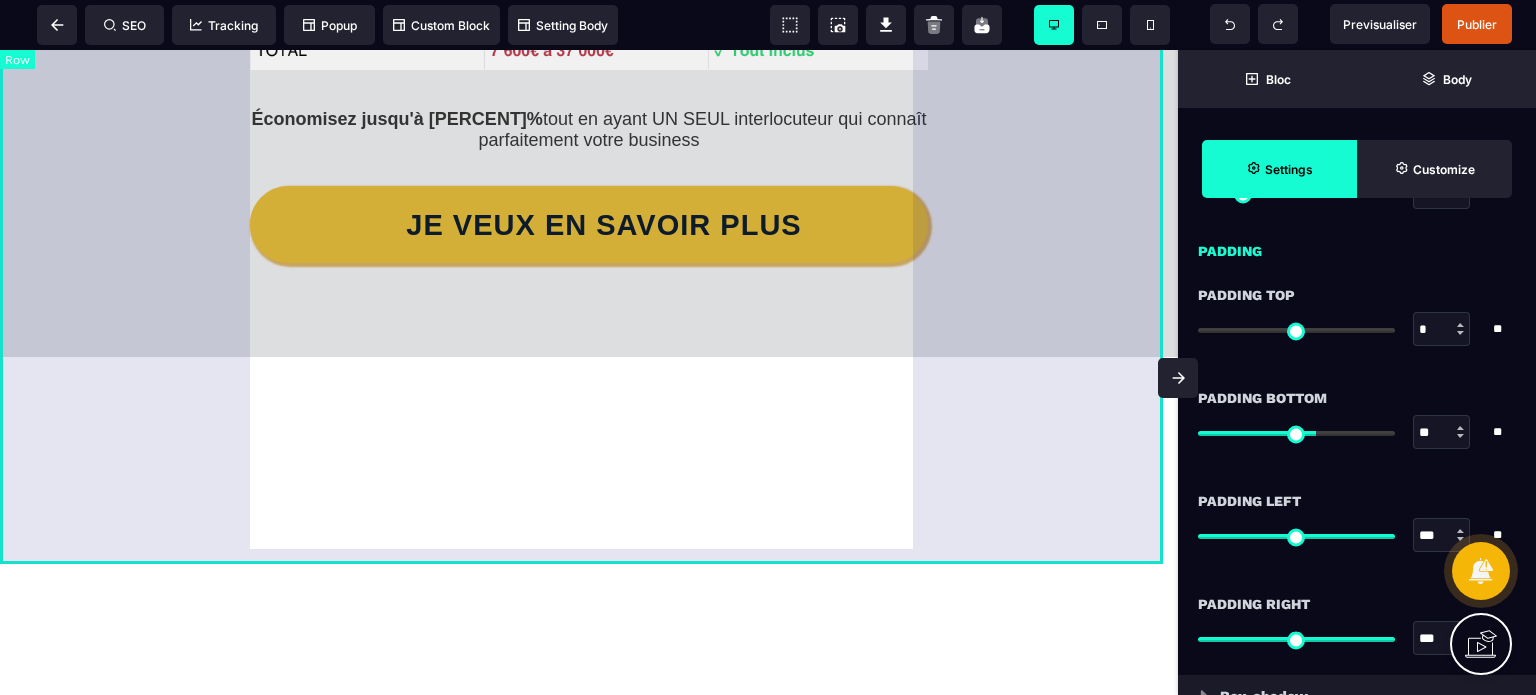 click on "Pourquoi payer 3 fois plus cher ailleurs ? Pas de soucis RH, pas de temps perdu, pas de dépenses inutiles ni frais cachés Économisez jusqu'à 60%  tout en ayant UN SEUL interlocuteur qui connaît parfaitement votre business JE VEUX EN SAVOIR PLUS" at bounding box center (589, -94) 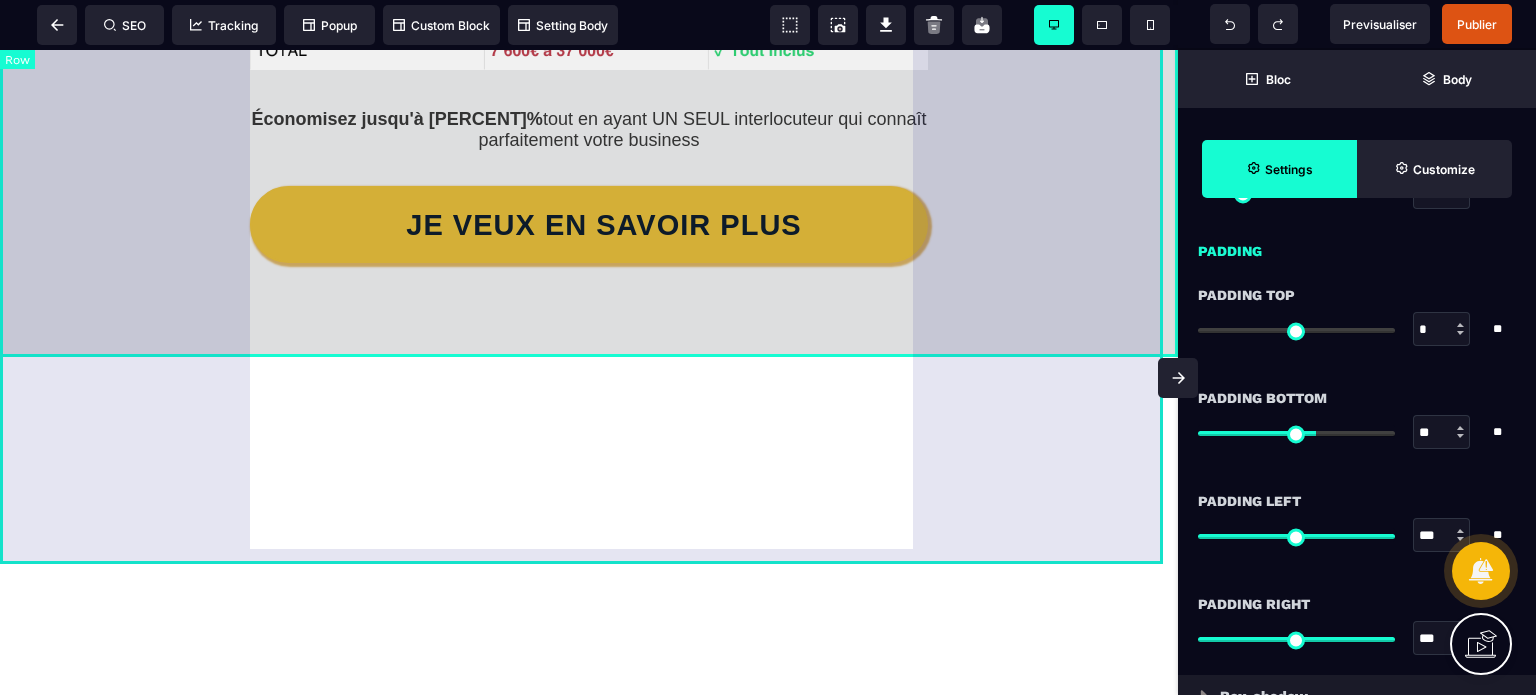 scroll, scrollTop: 0, scrollLeft: 0, axis: both 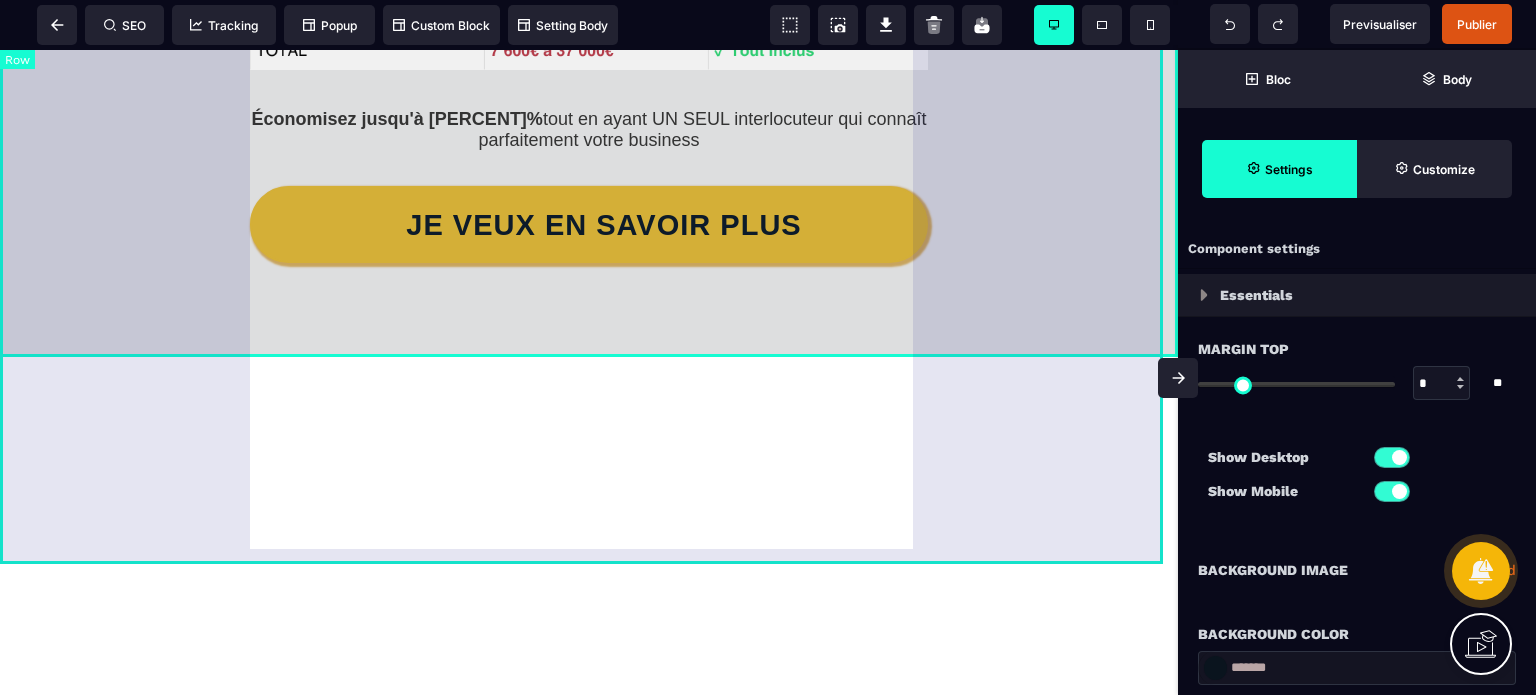 select on "*" 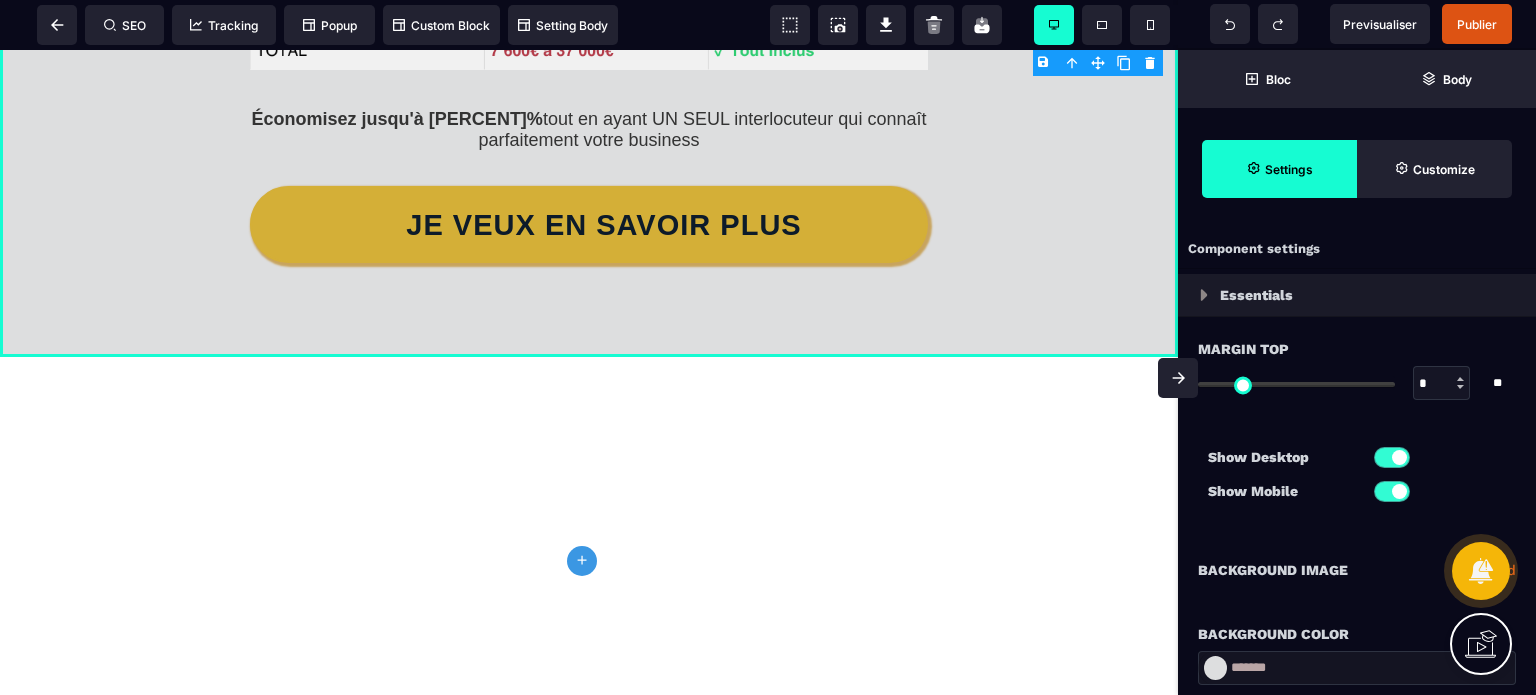 click on "**********" at bounding box center (1357, 570) 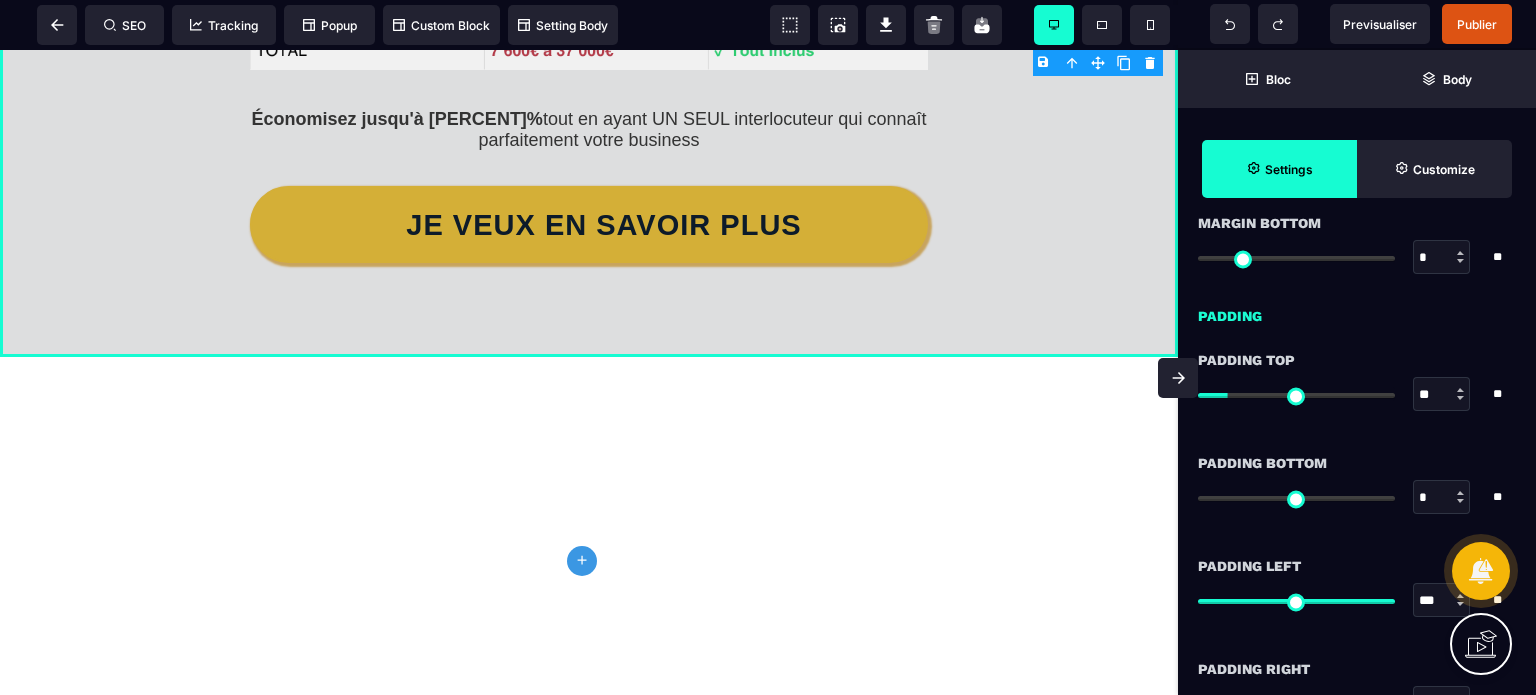 scroll, scrollTop: 1640, scrollLeft: 0, axis: vertical 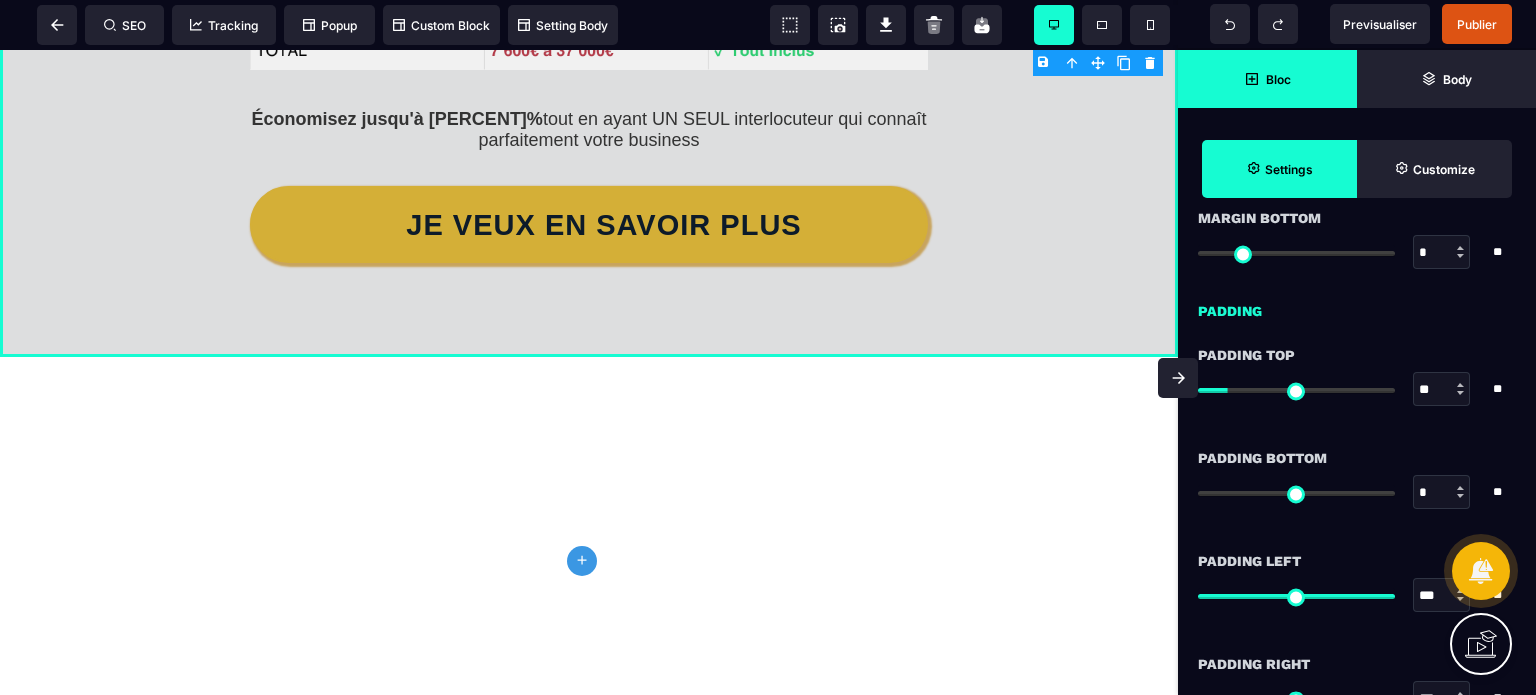 click on "Bloc" at bounding box center (1267, 79) 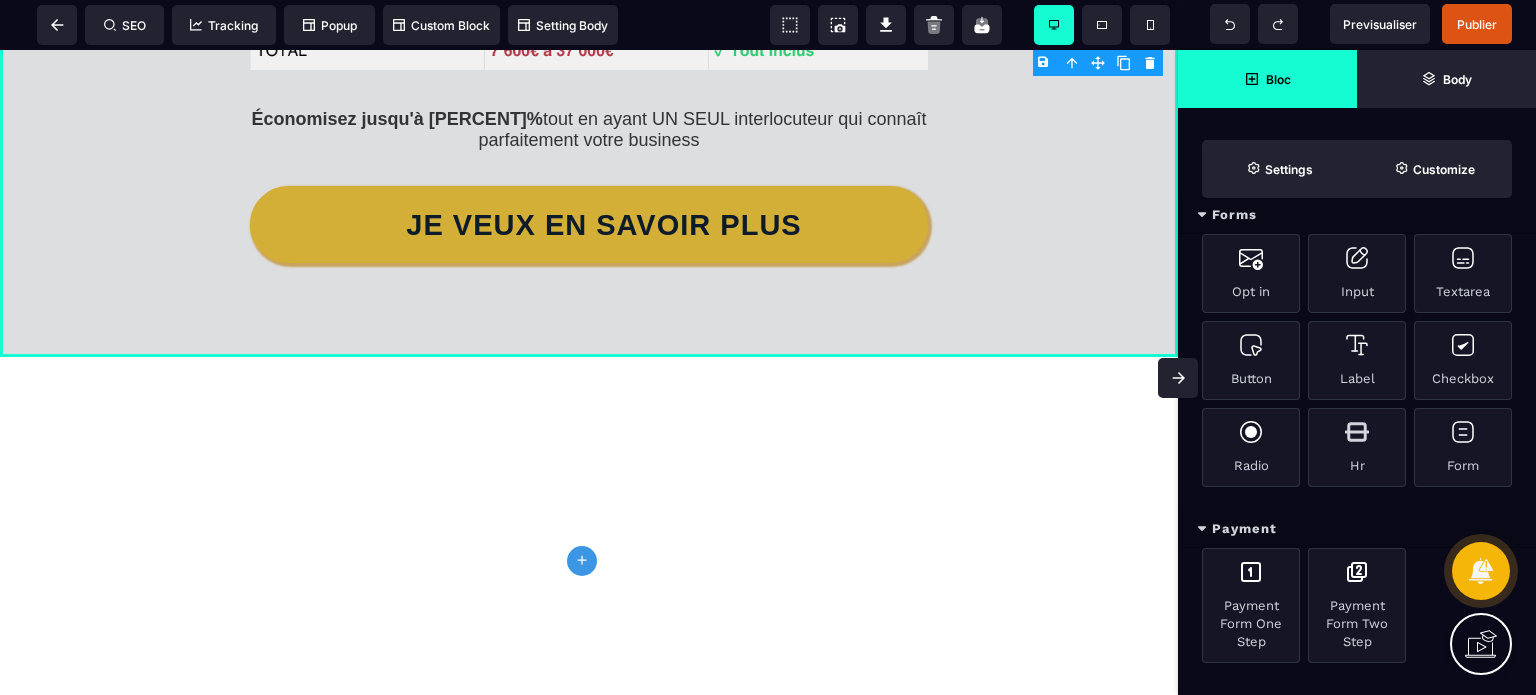 click on "Payment" at bounding box center [1357, 529] 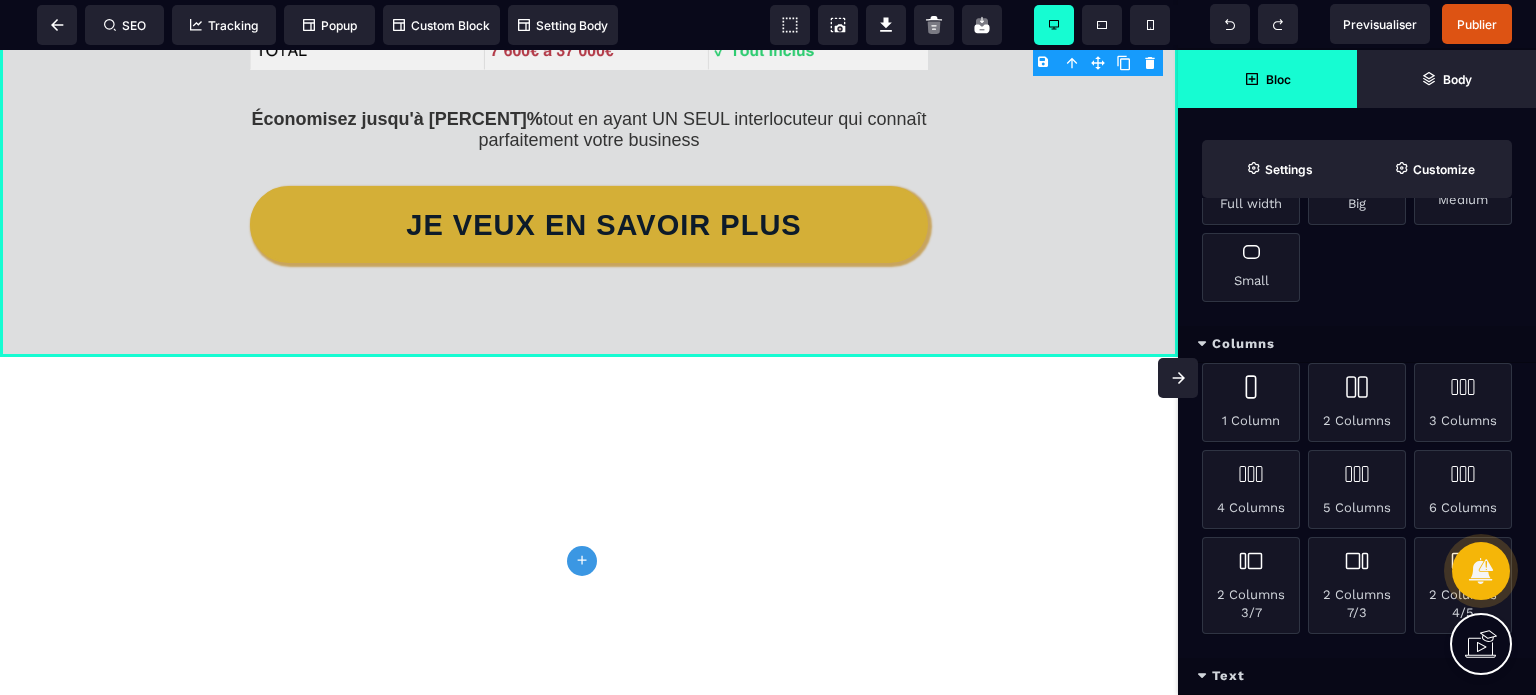 scroll, scrollTop: 0, scrollLeft: 0, axis: both 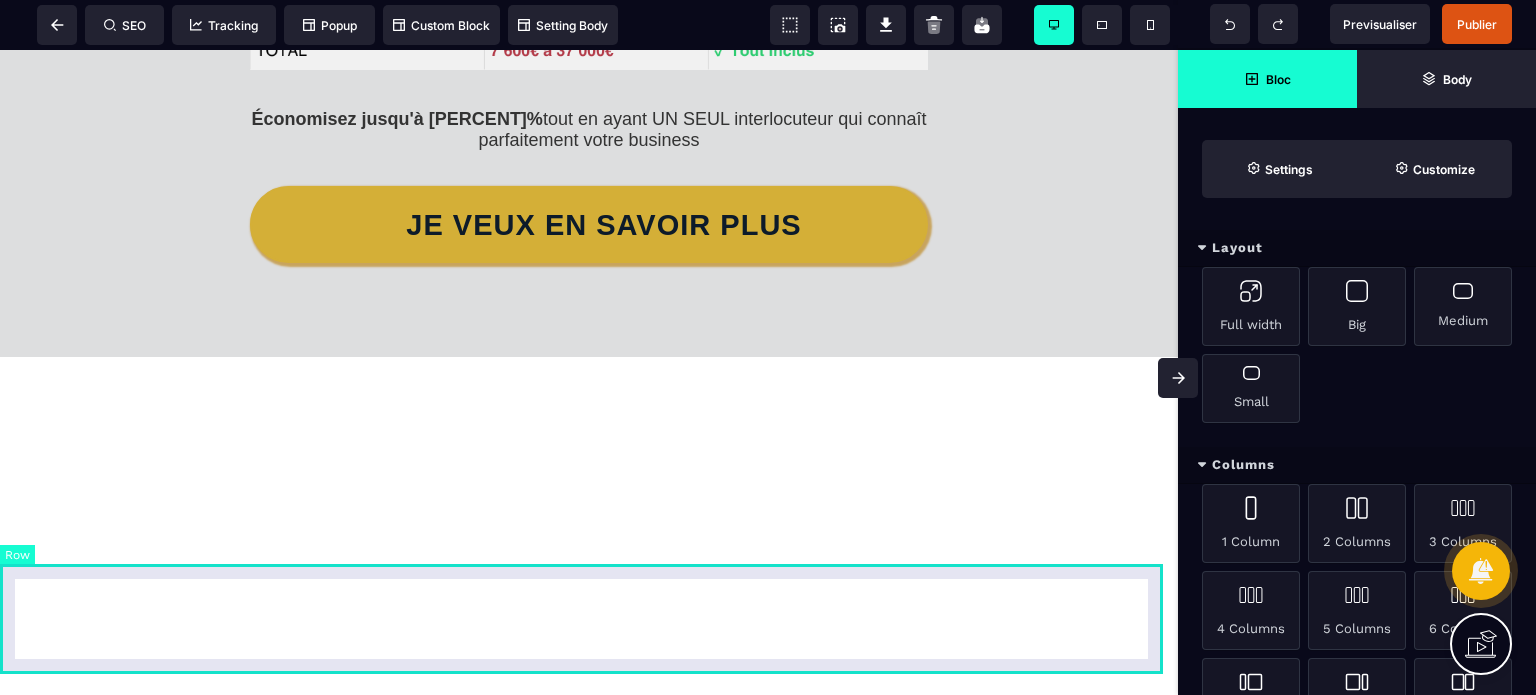 click at bounding box center (589, 412) 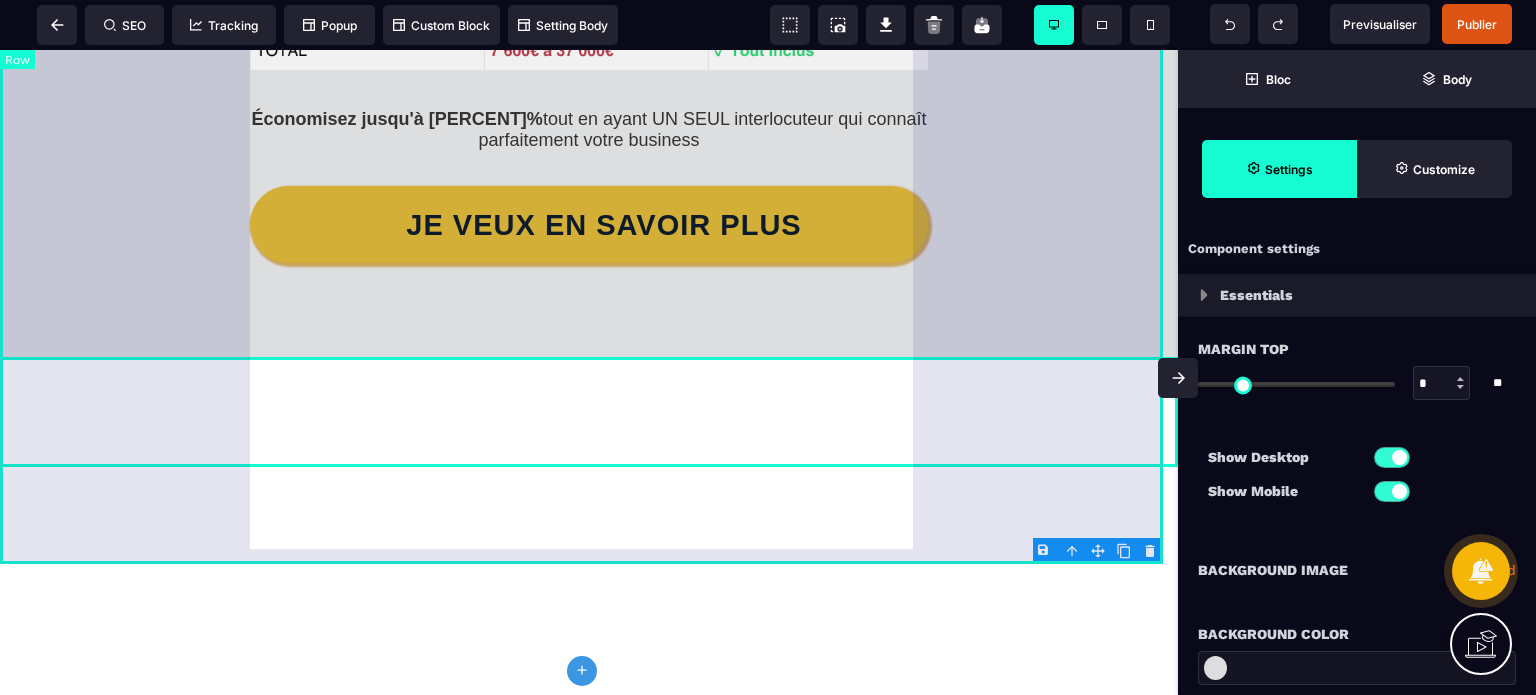 type on "*" 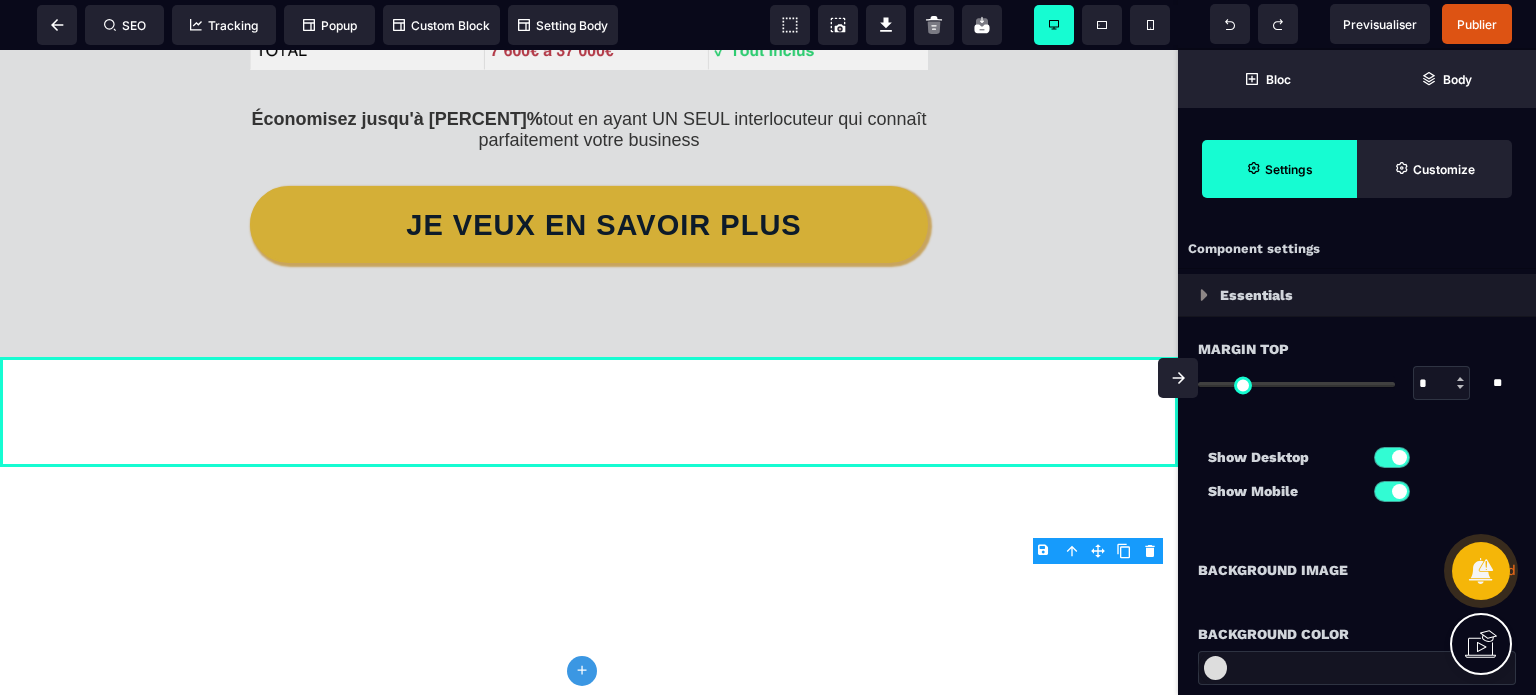 click on "**********" at bounding box center [1357, 570] 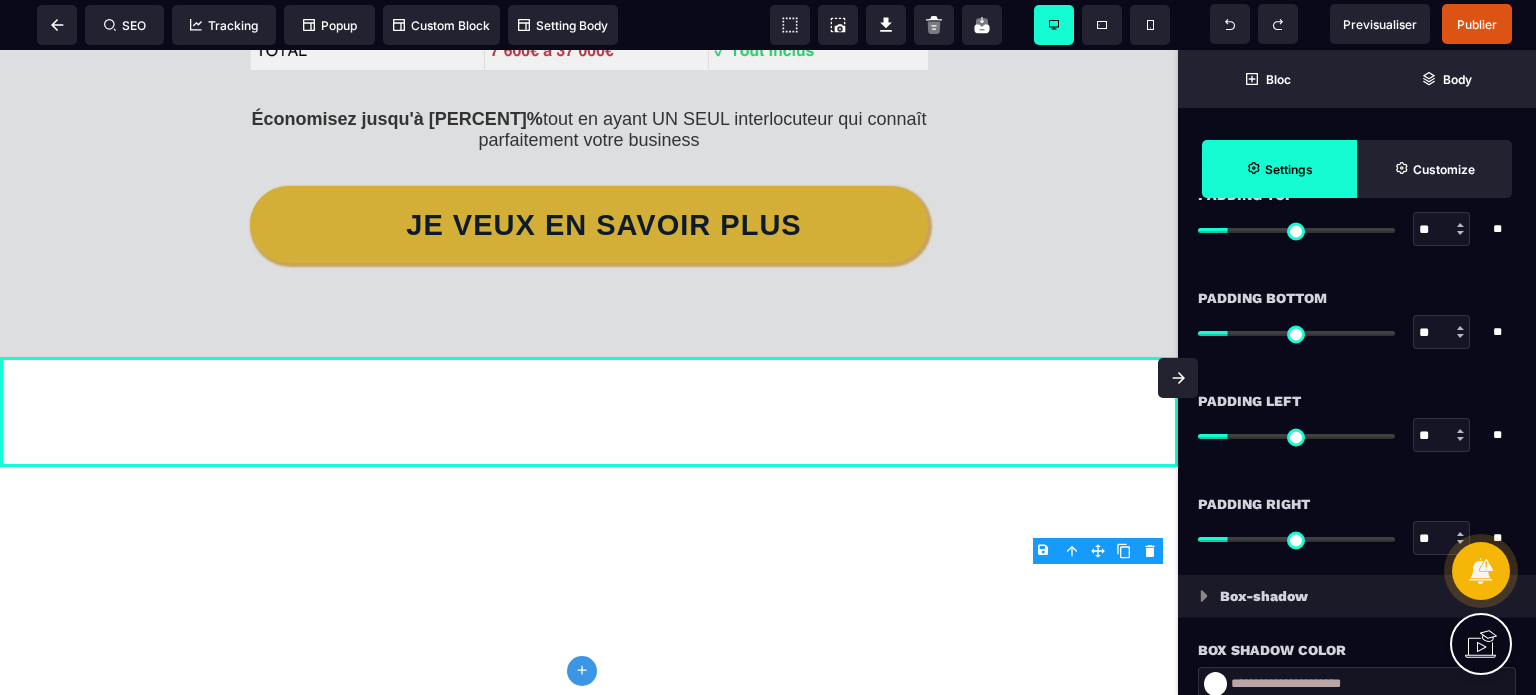 scroll, scrollTop: 1840, scrollLeft: 0, axis: vertical 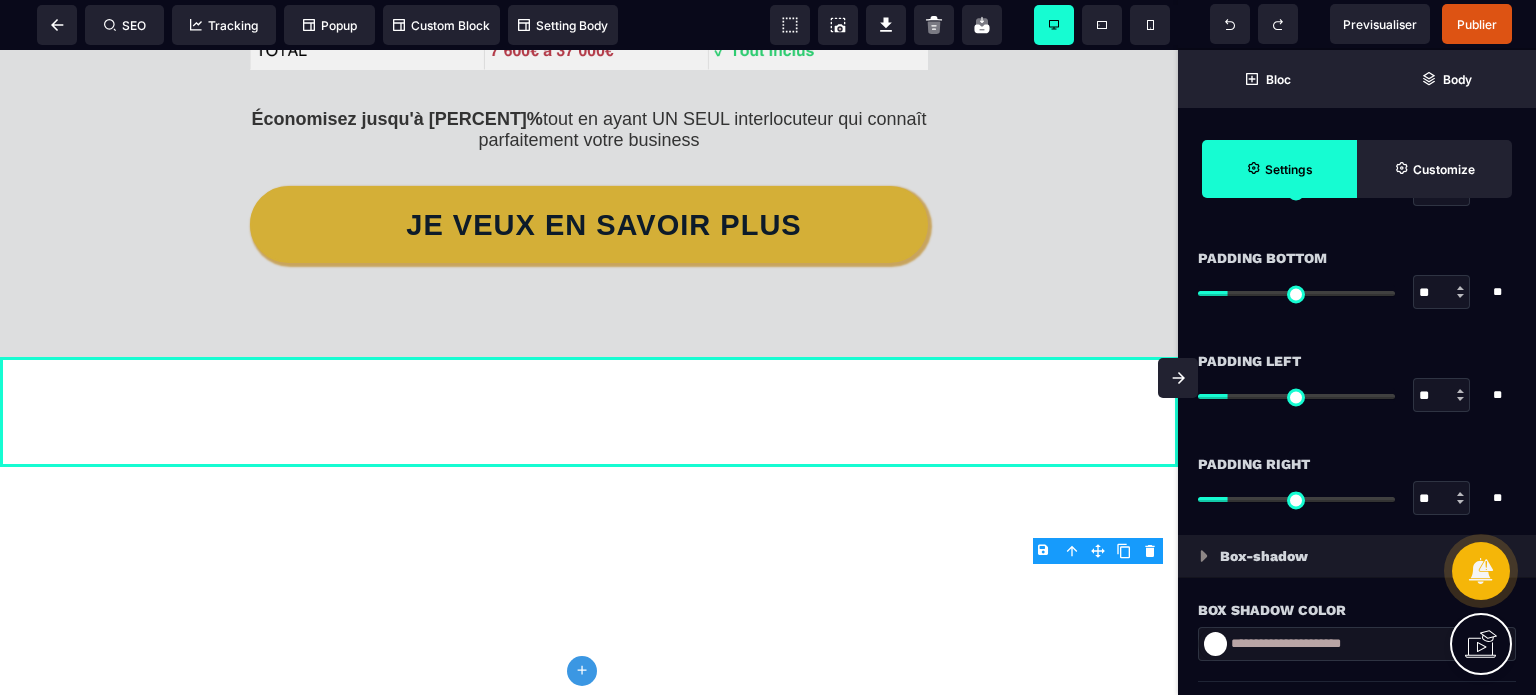drag, startPoint x: 1440, startPoint y: 491, endPoint x: 1399, endPoint y: 499, distance: 41.773197 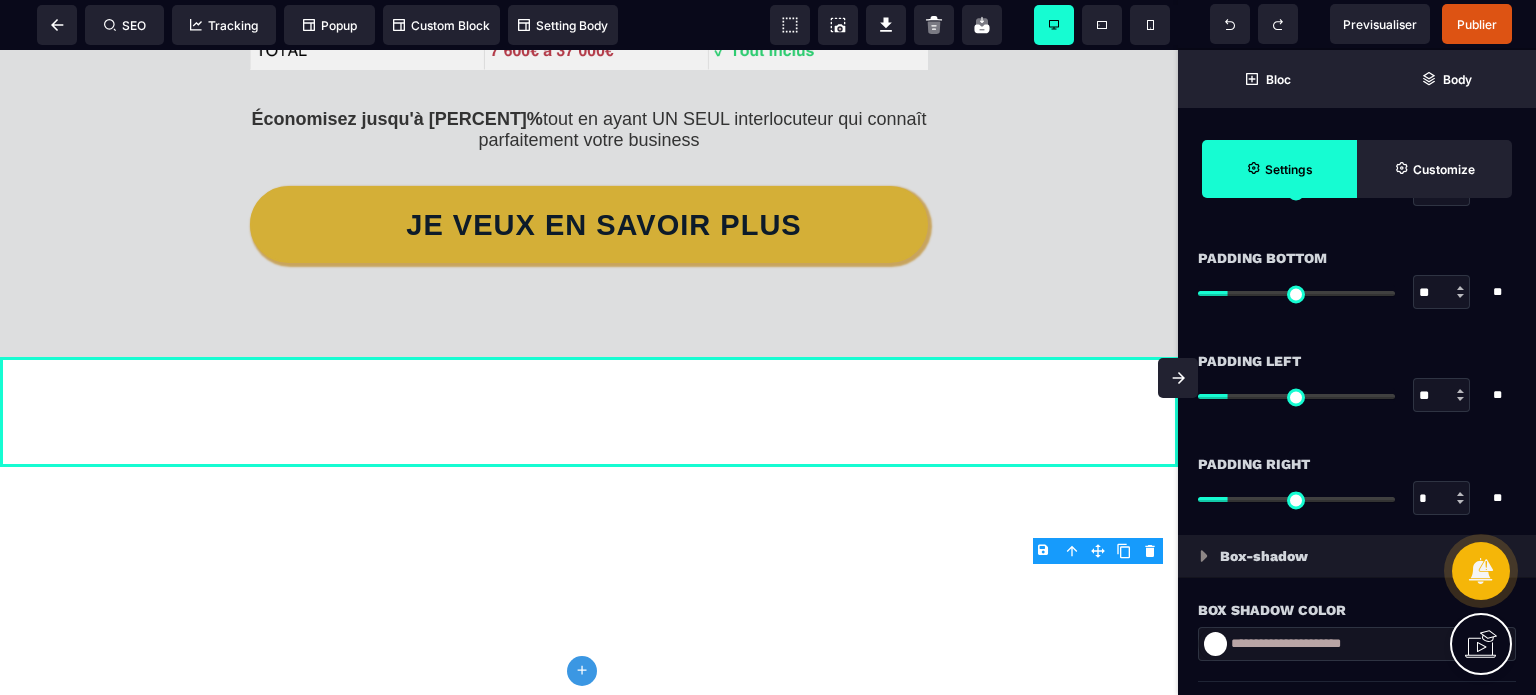 type on "*" 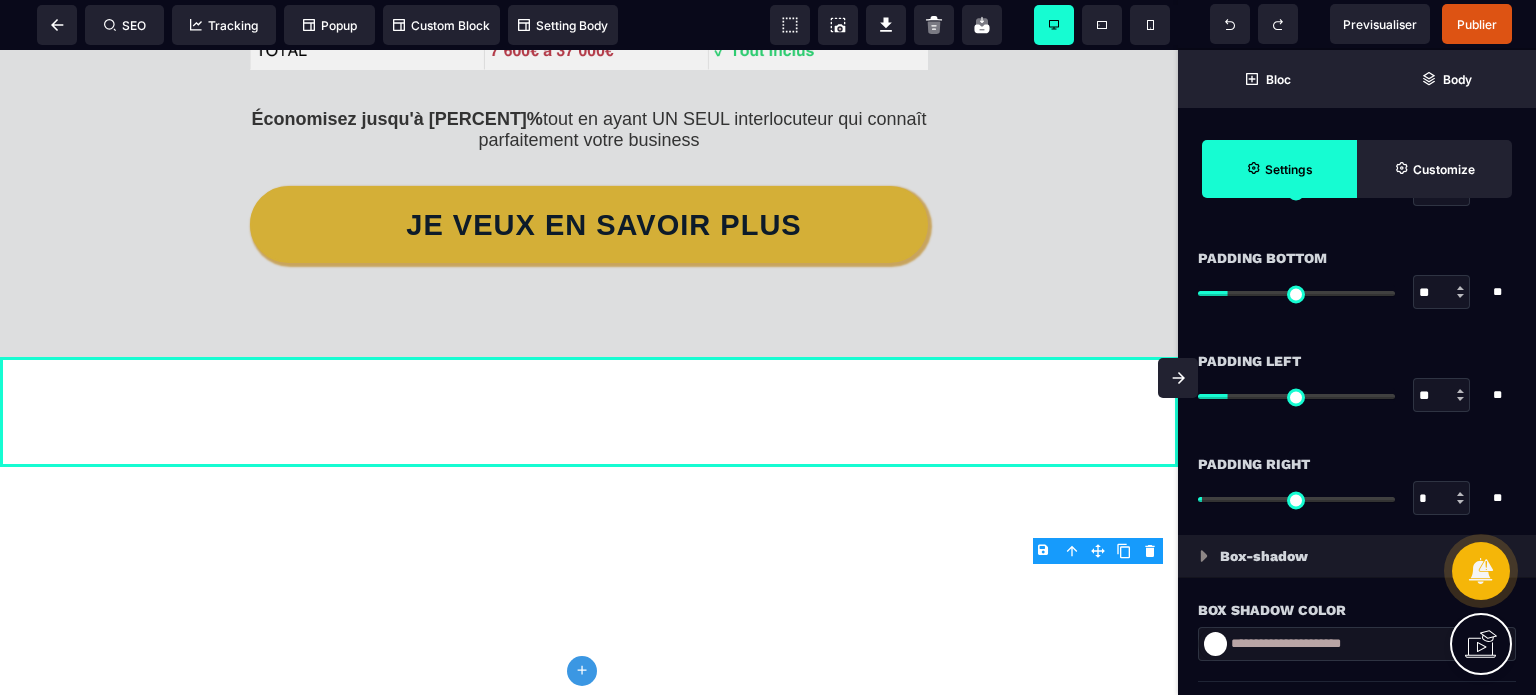 type on "**" 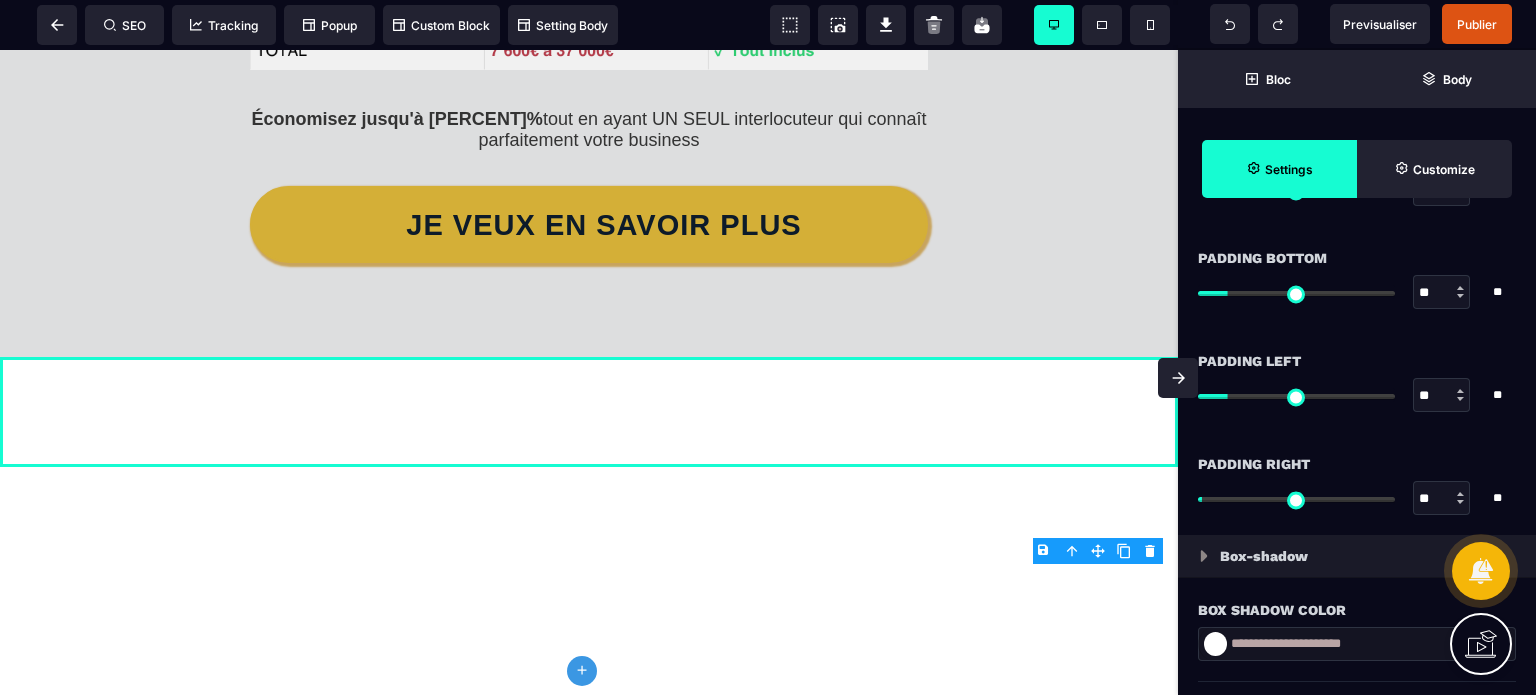 type on "**" 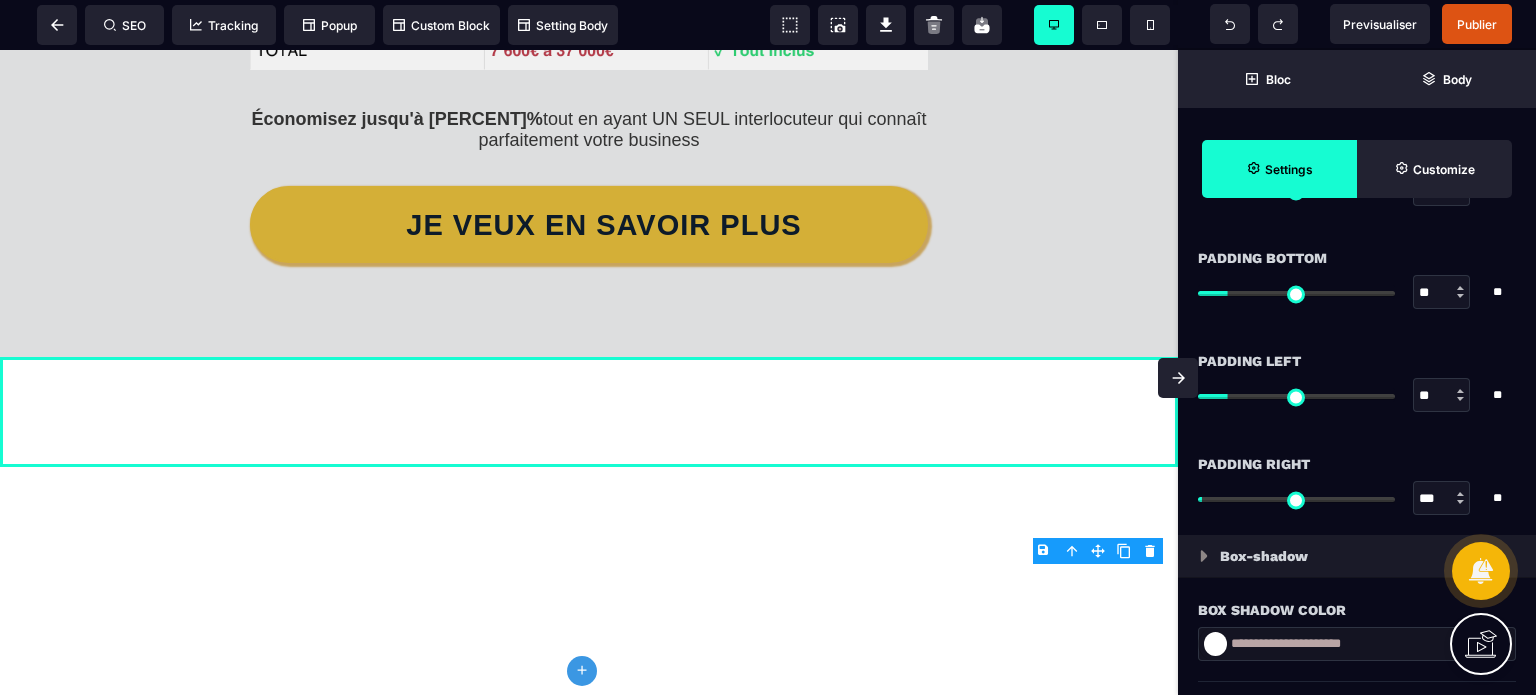 type on "***" 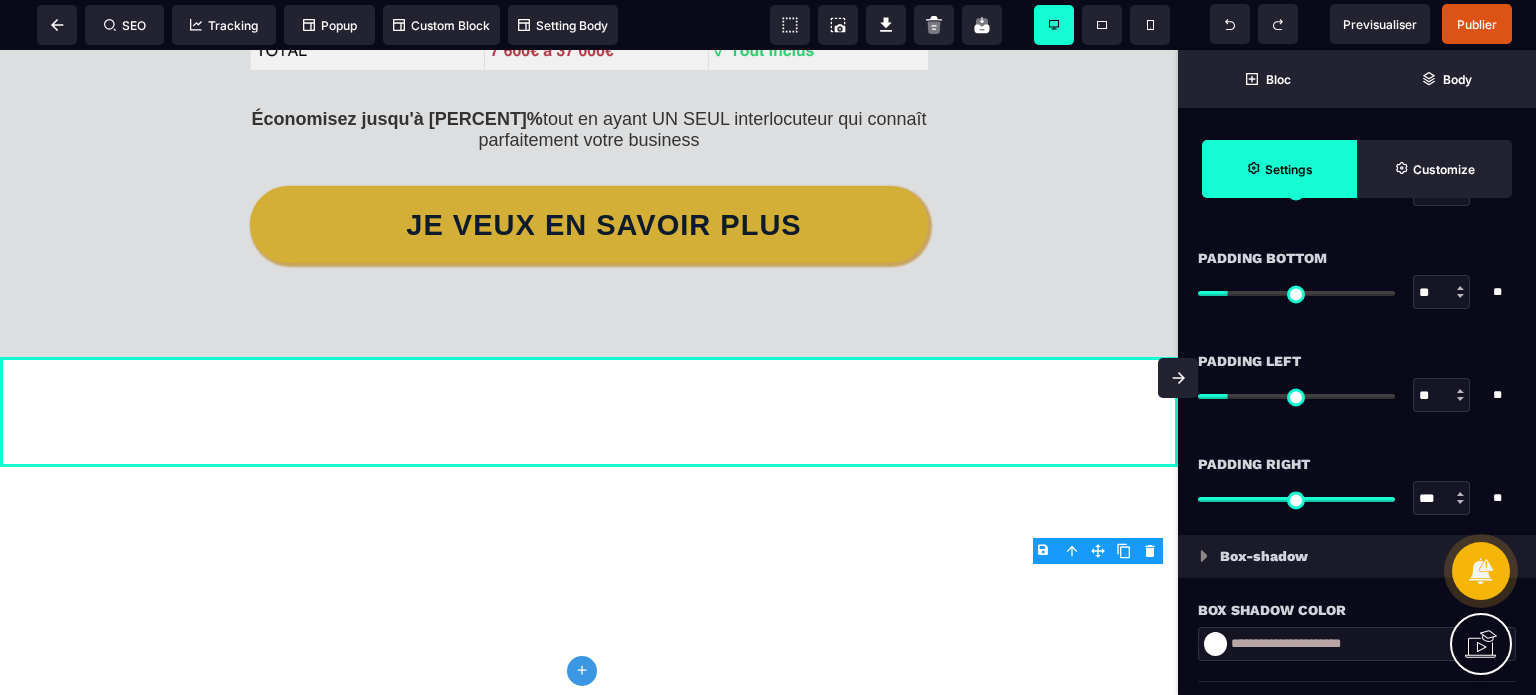 type on "***" 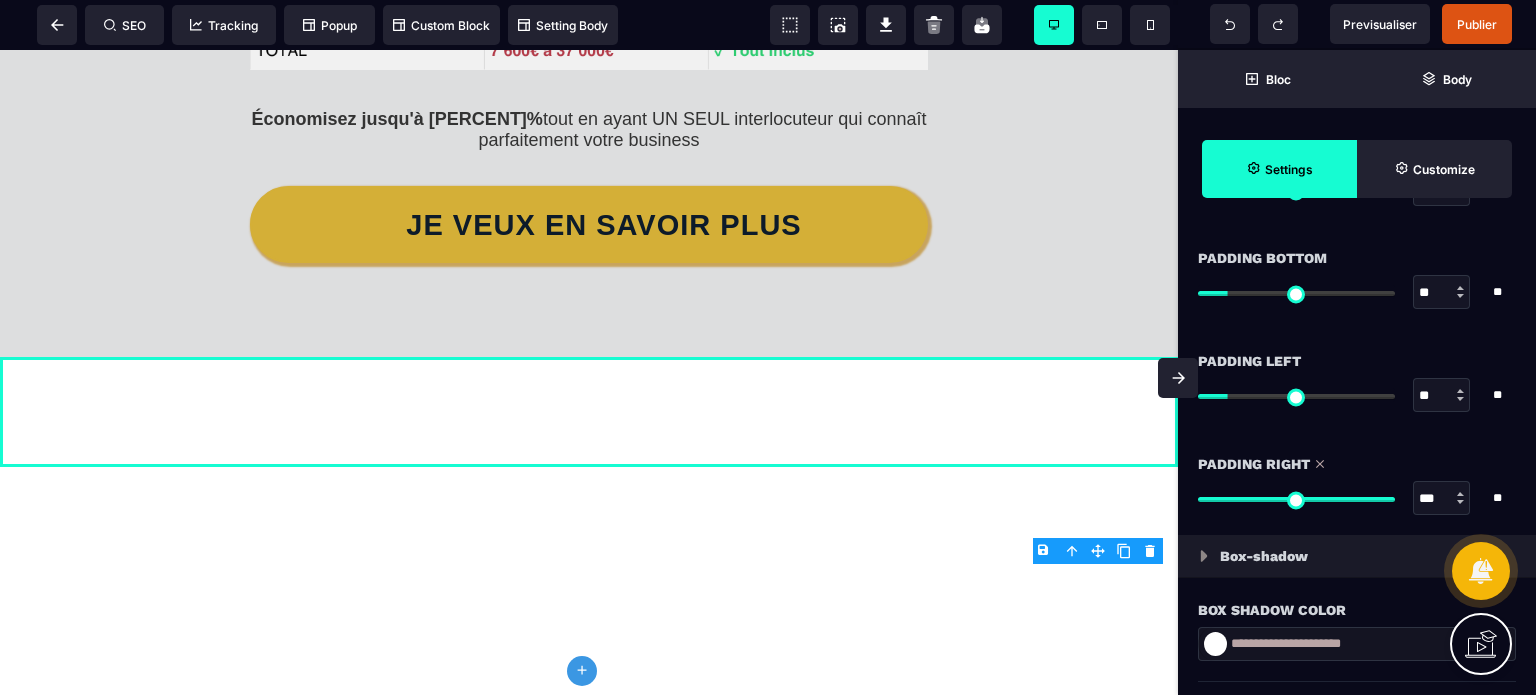 drag, startPoint x: 1437, startPoint y: 399, endPoint x: 1392, endPoint y: 411, distance: 46.572525 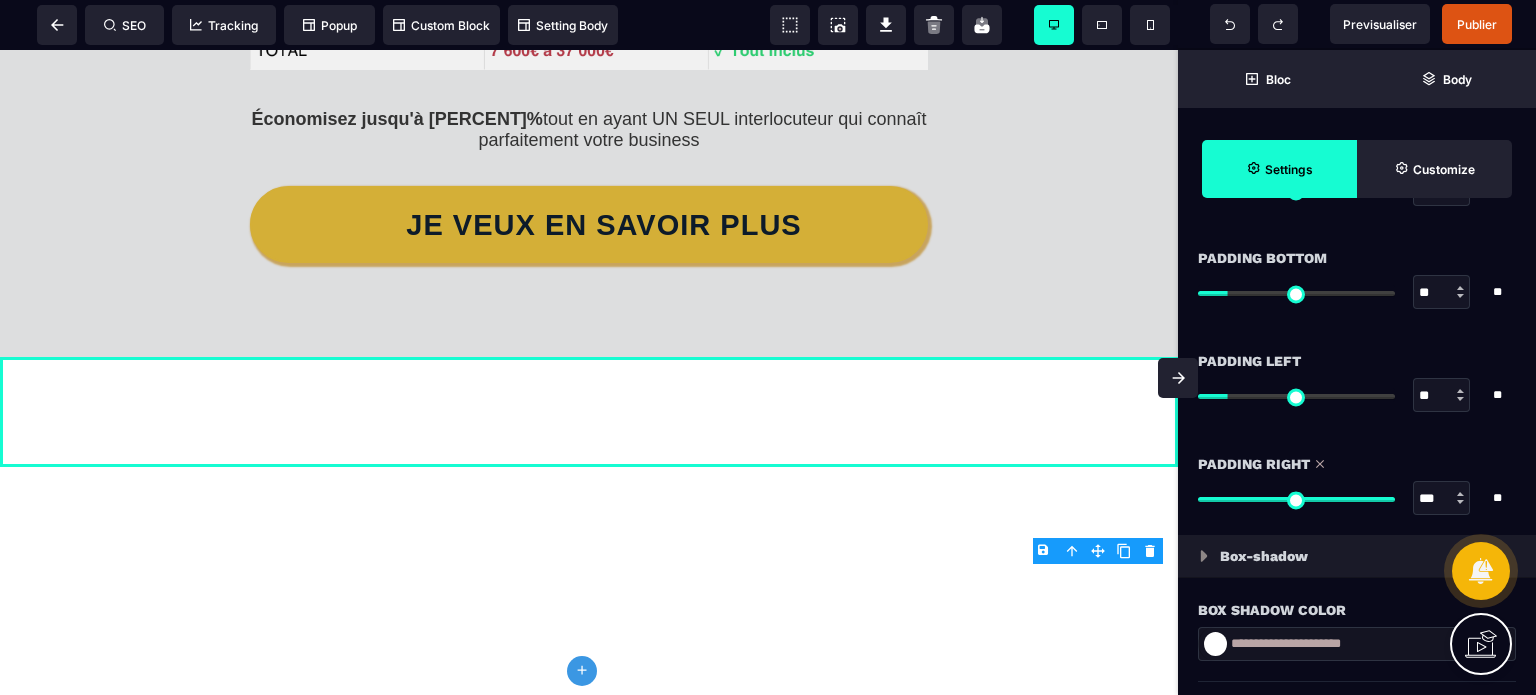 click on "Padding Left
**
*
**
All" at bounding box center (1357, 390) 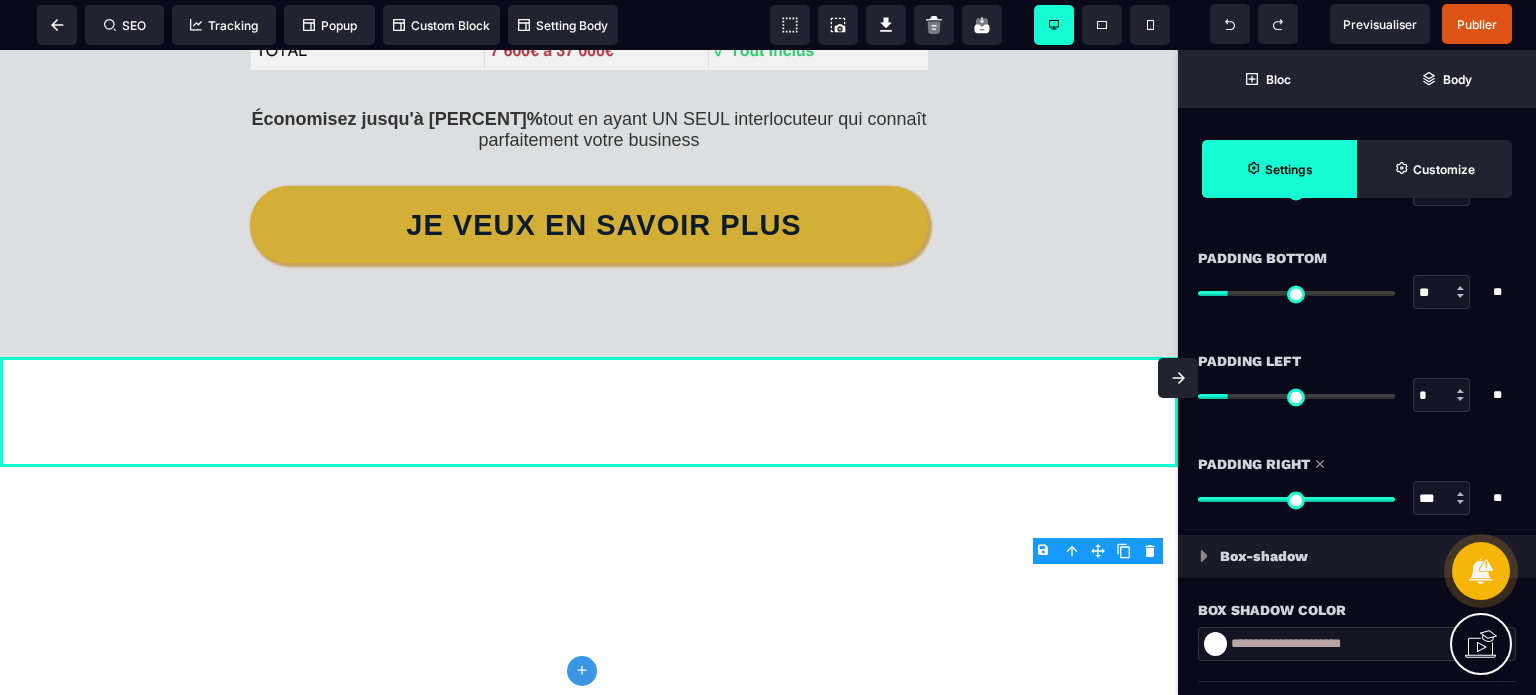 type on "*" 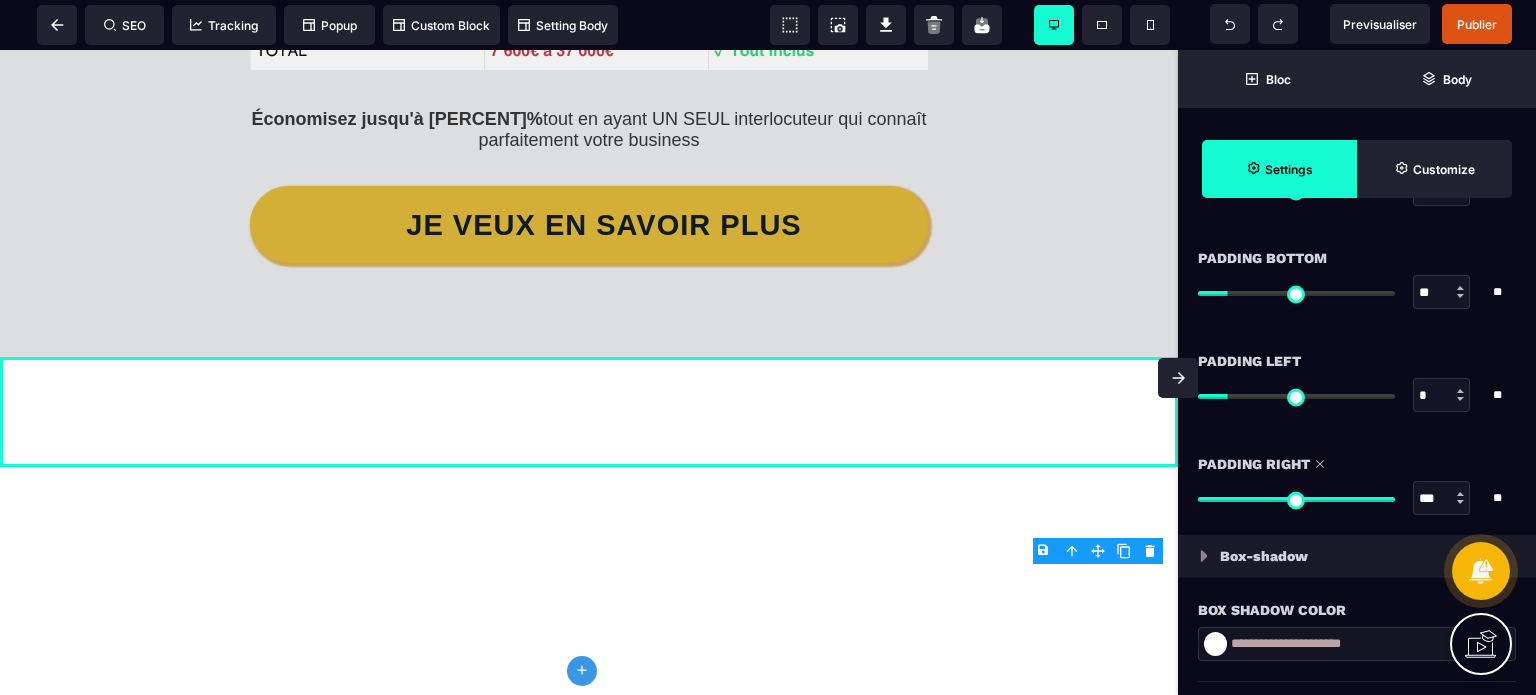 type on "**" 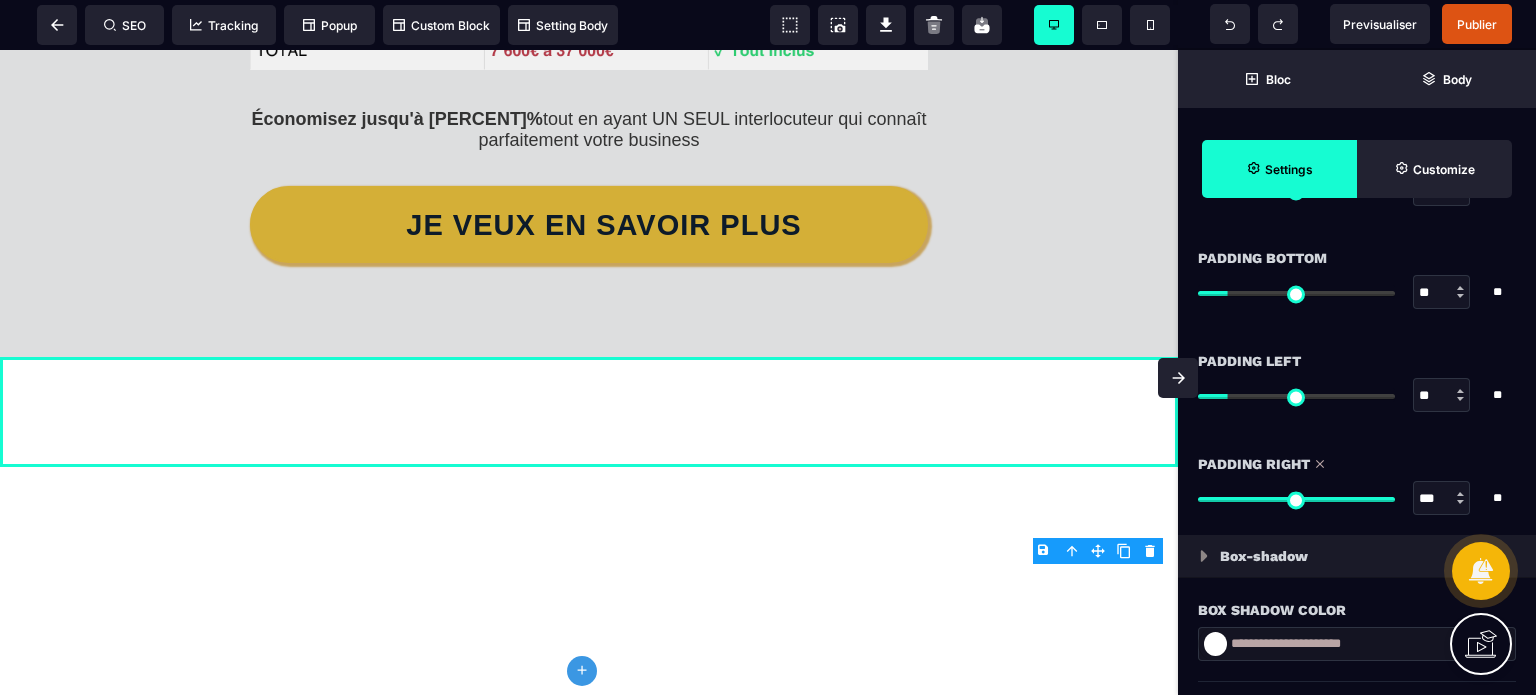 type on "**" 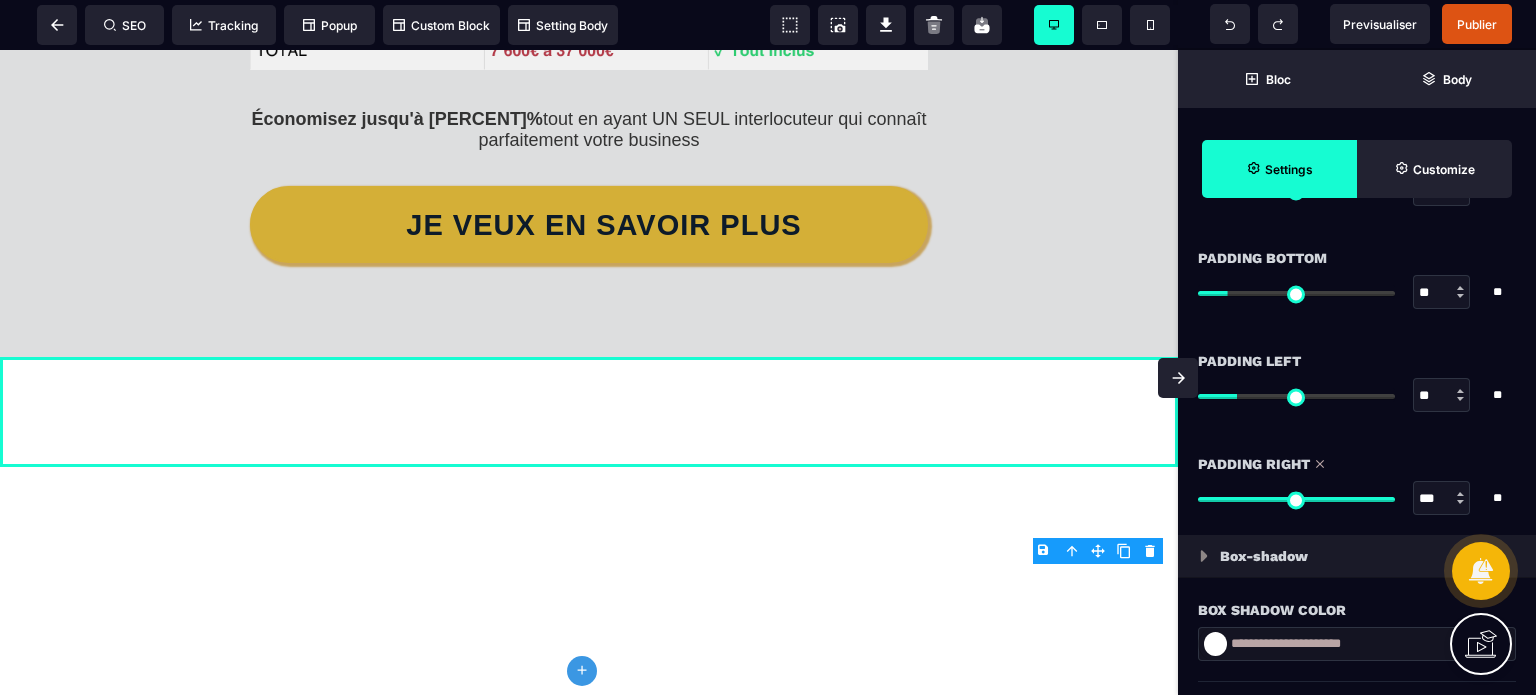 type on "***" 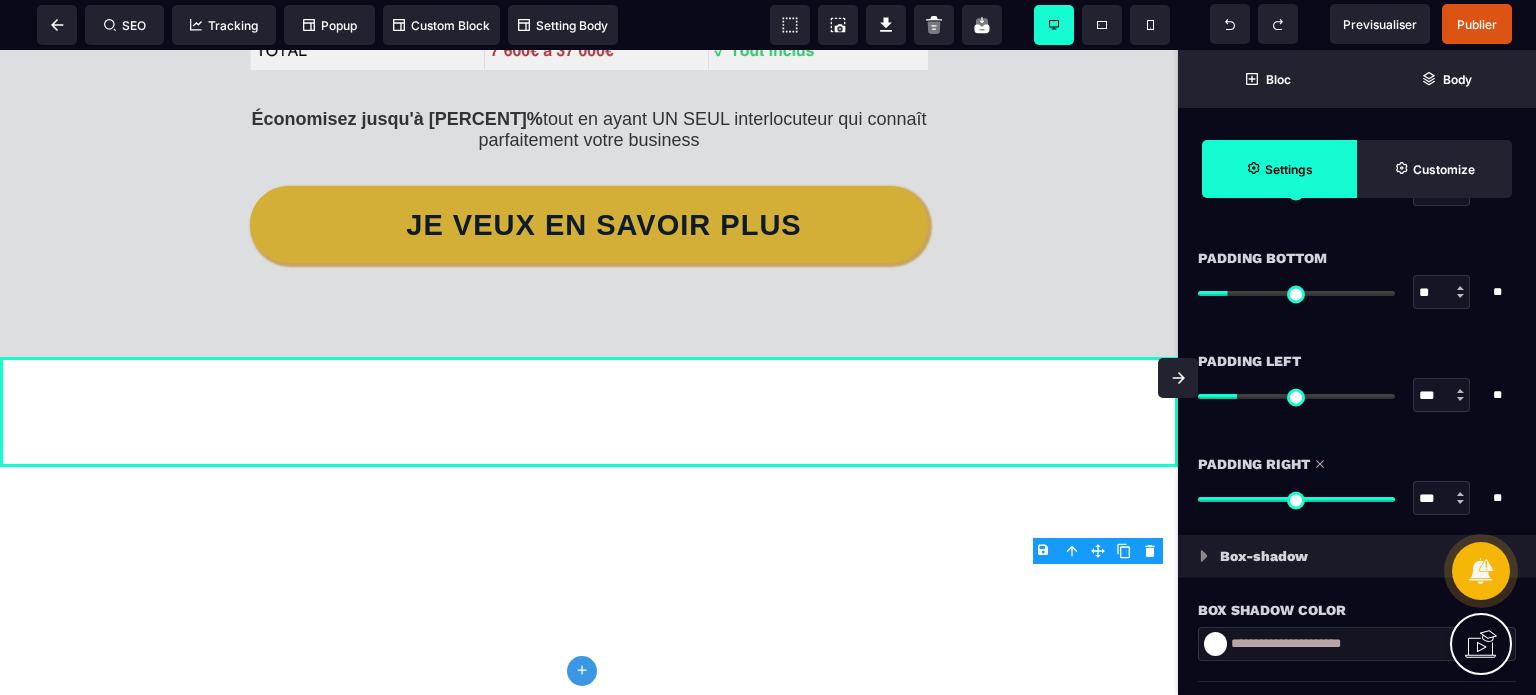 type on "***" 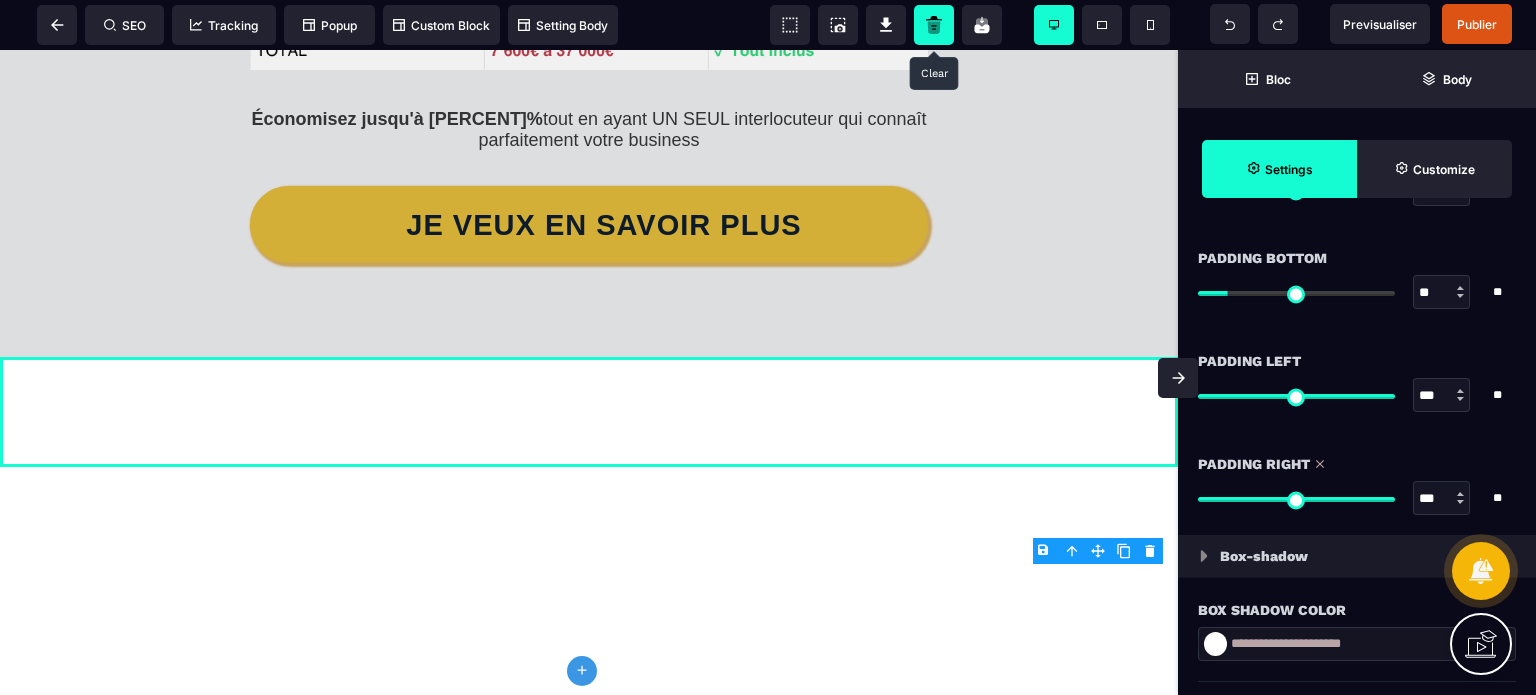 type on "***" 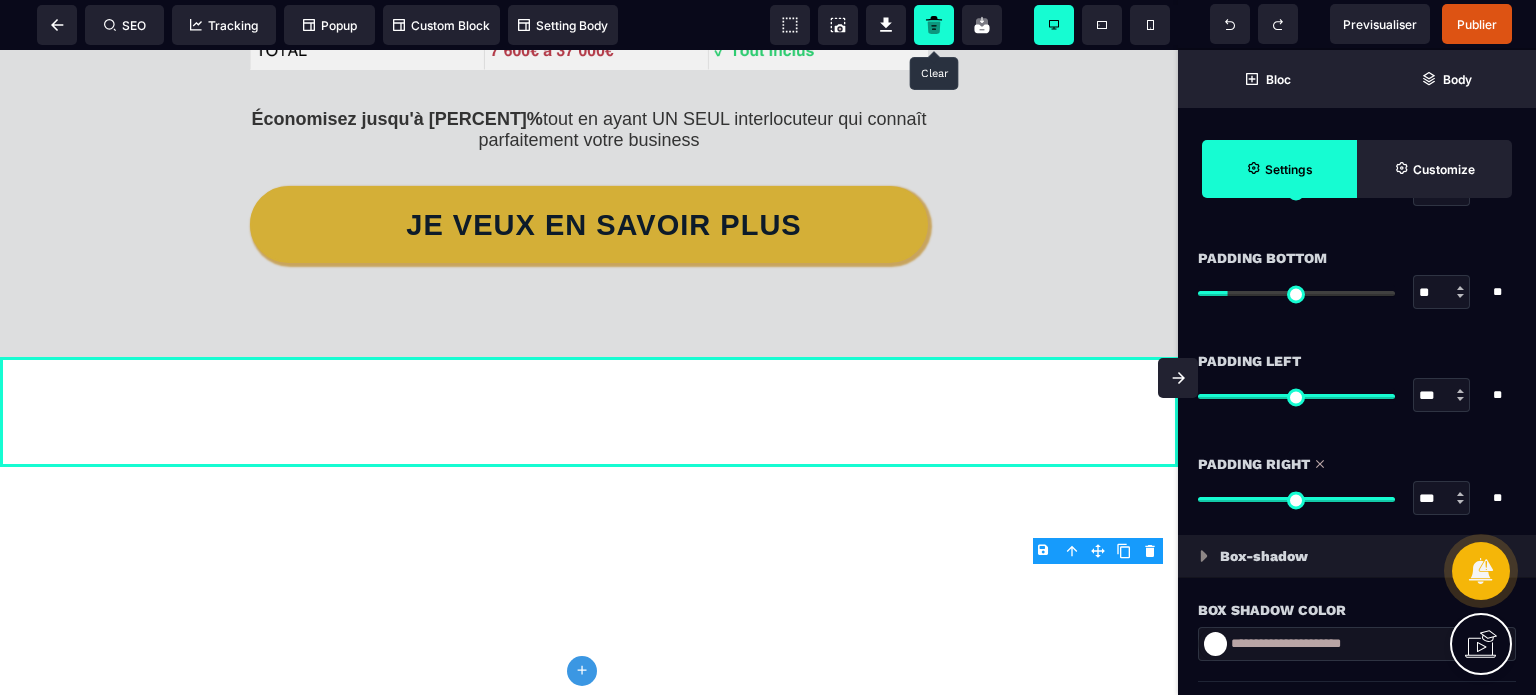 type on "***" 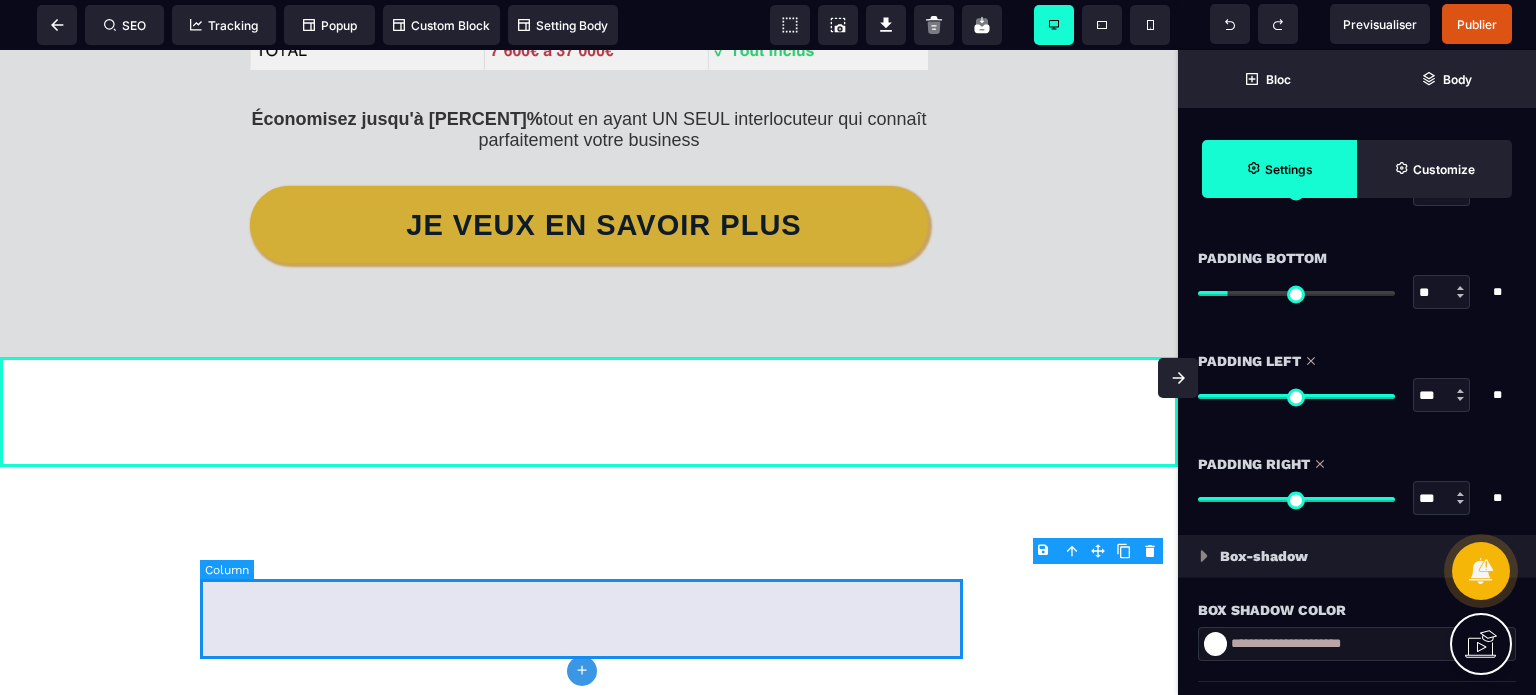 click at bounding box center (589, 412) 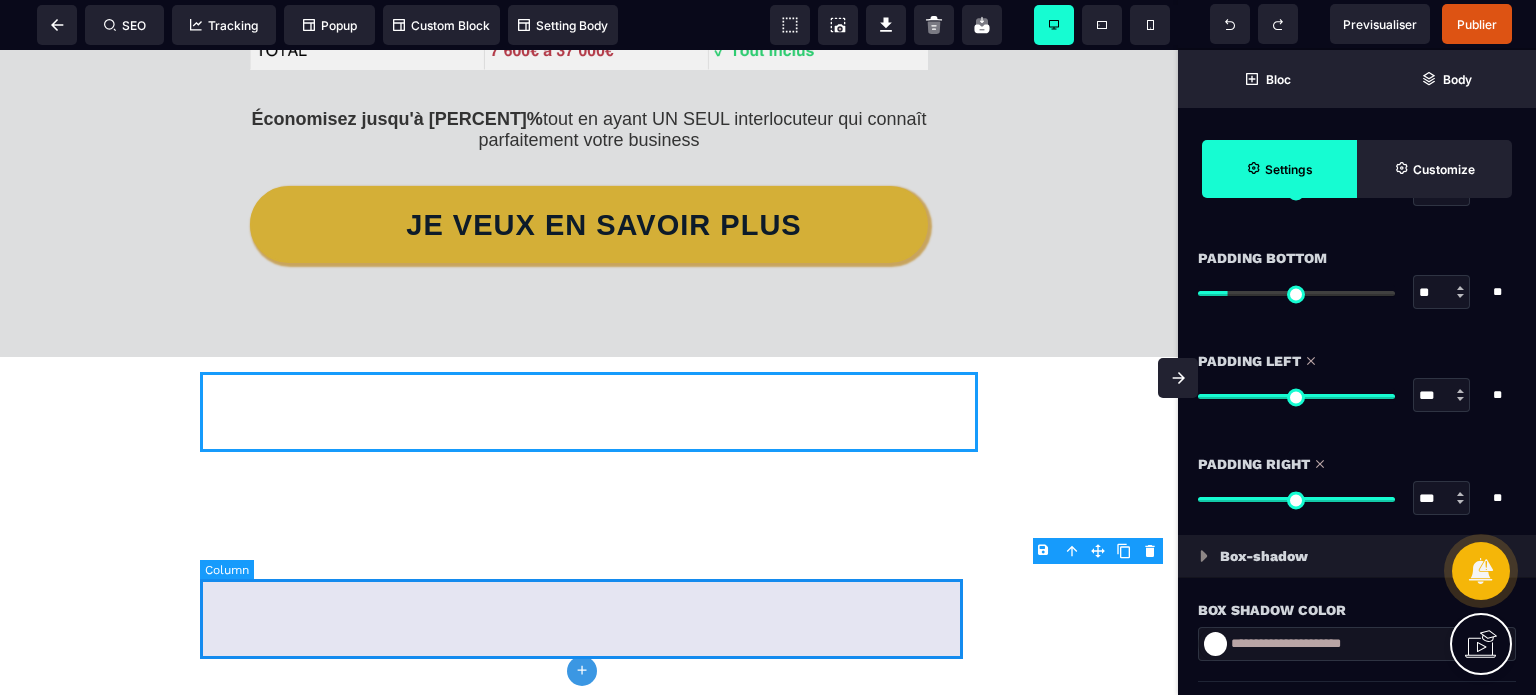 select on "*" 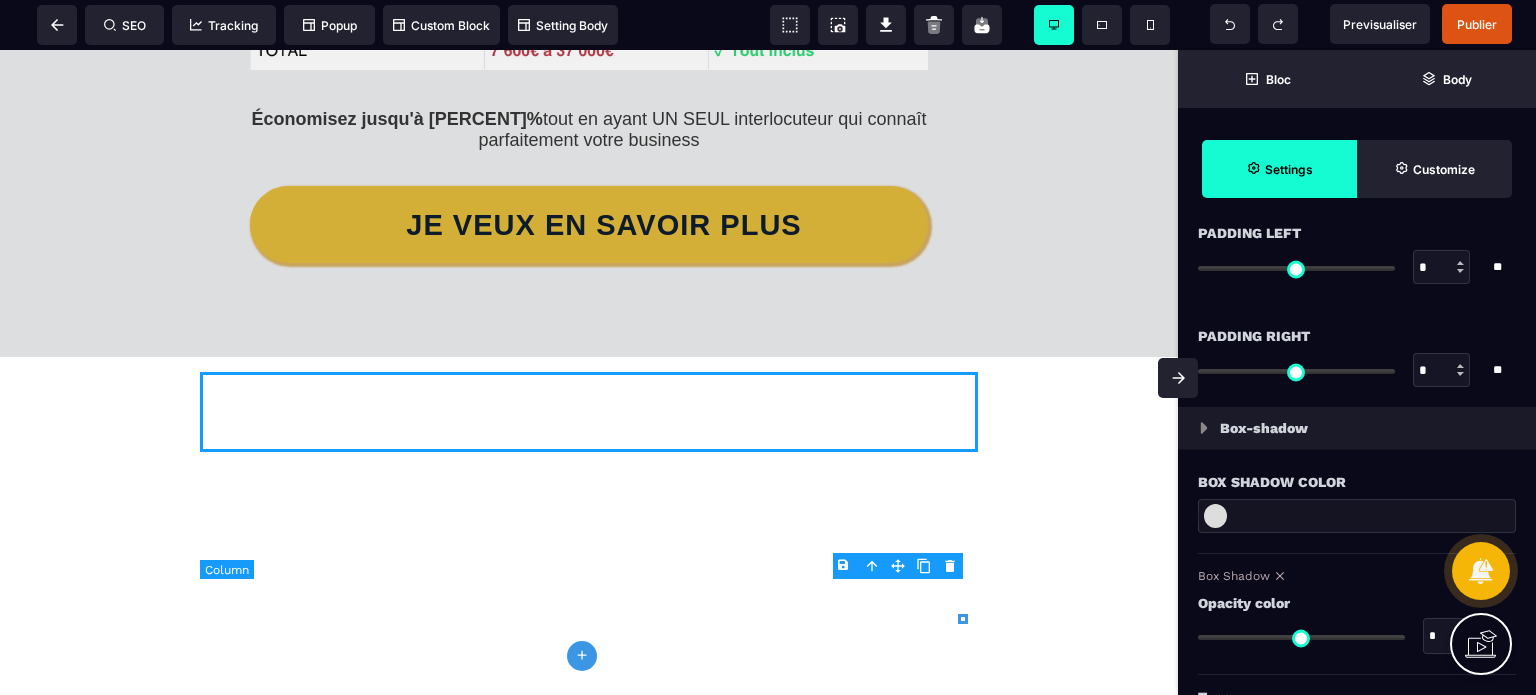 scroll, scrollTop: 0, scrollLeft: 0, axis: both 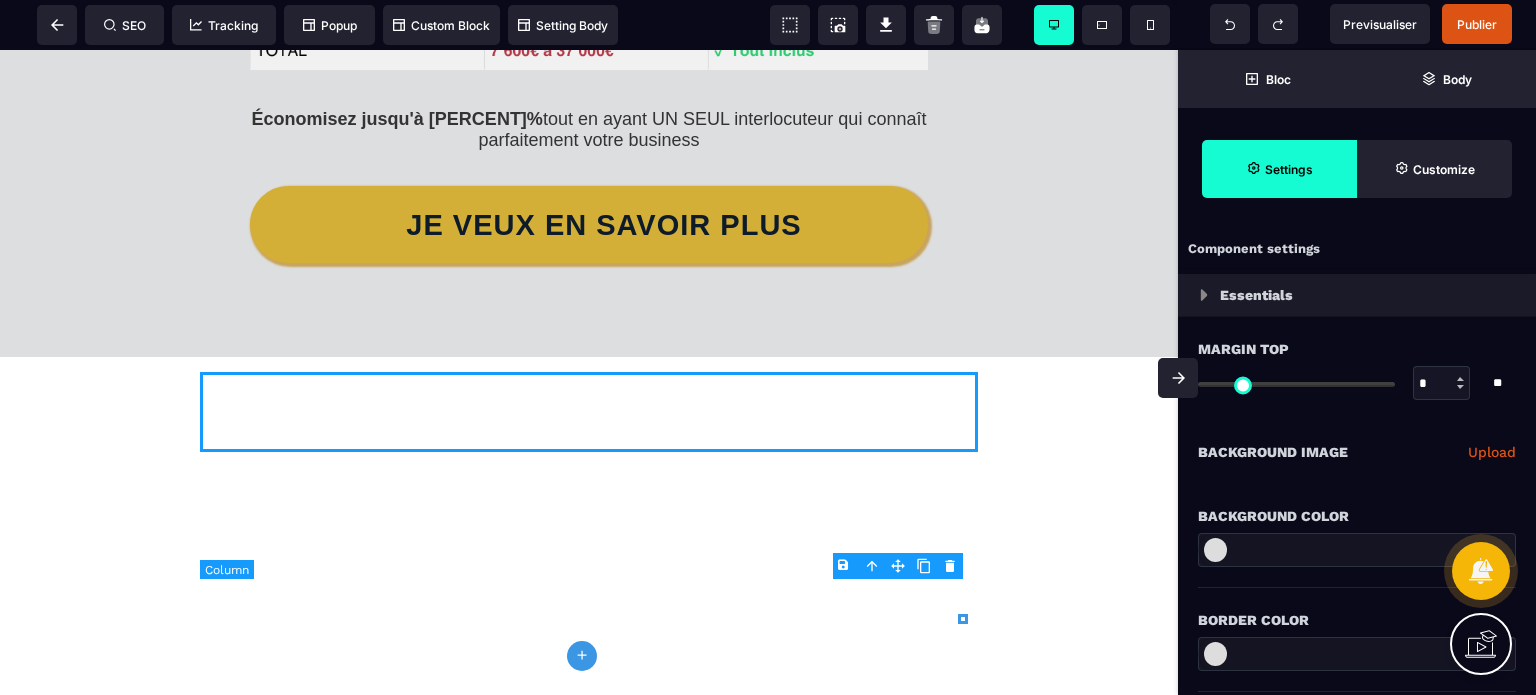 type on "*" 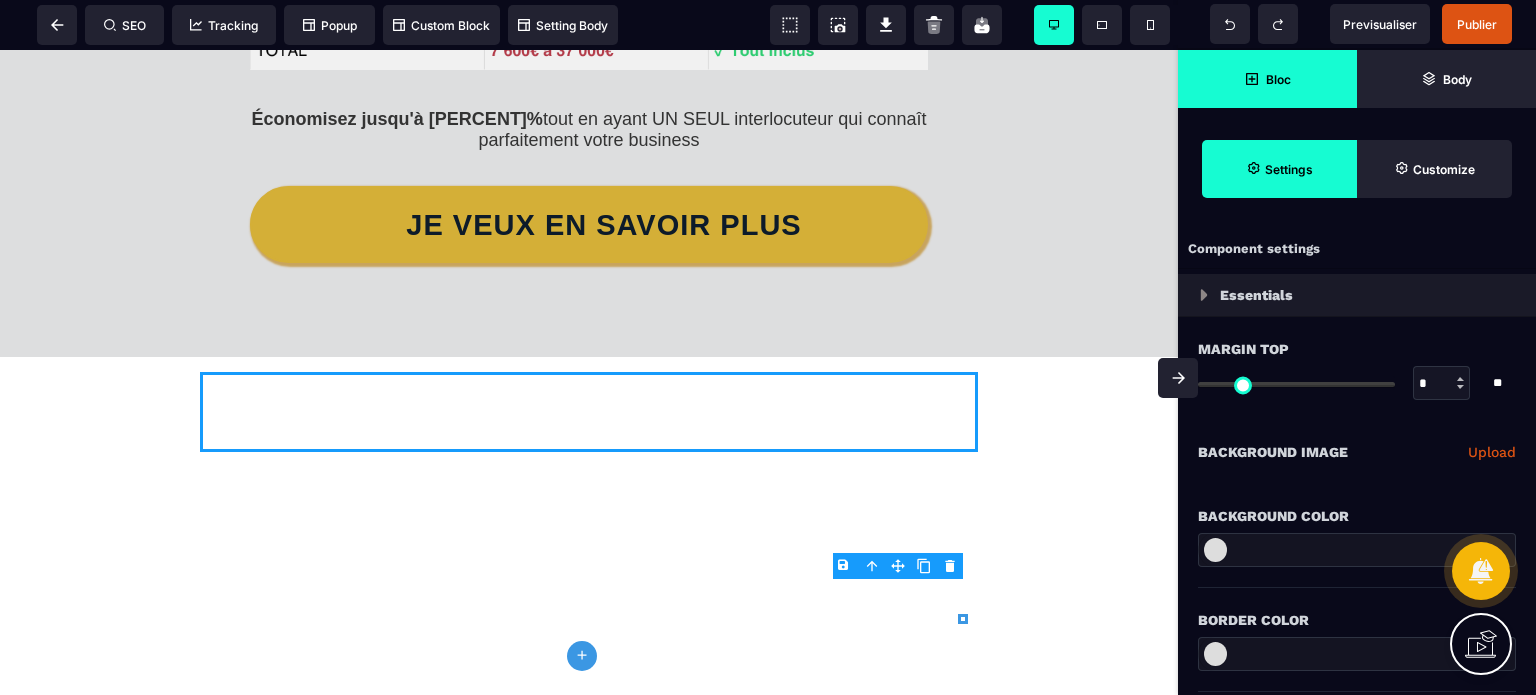 click on "Bloc" at bounding box center [1267, 79] 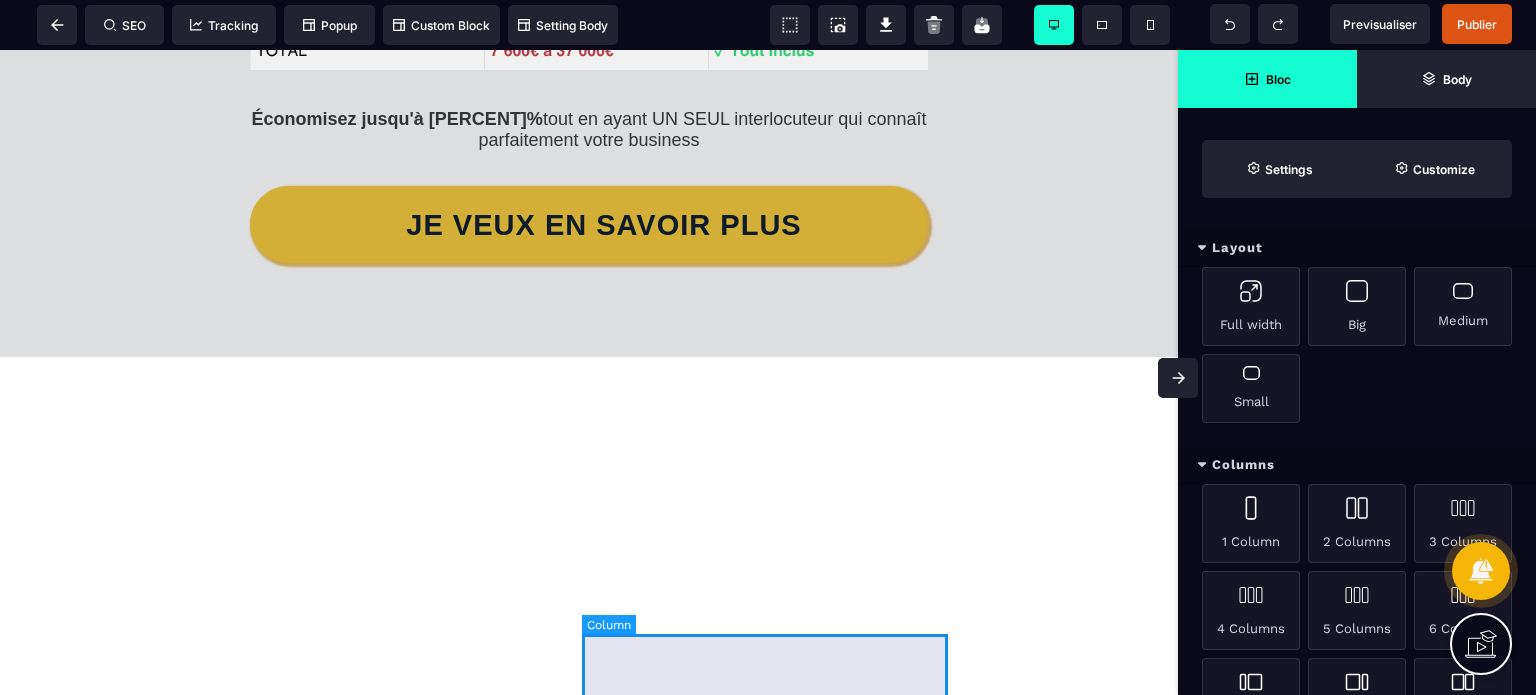 click at bounding box center (776, 467) 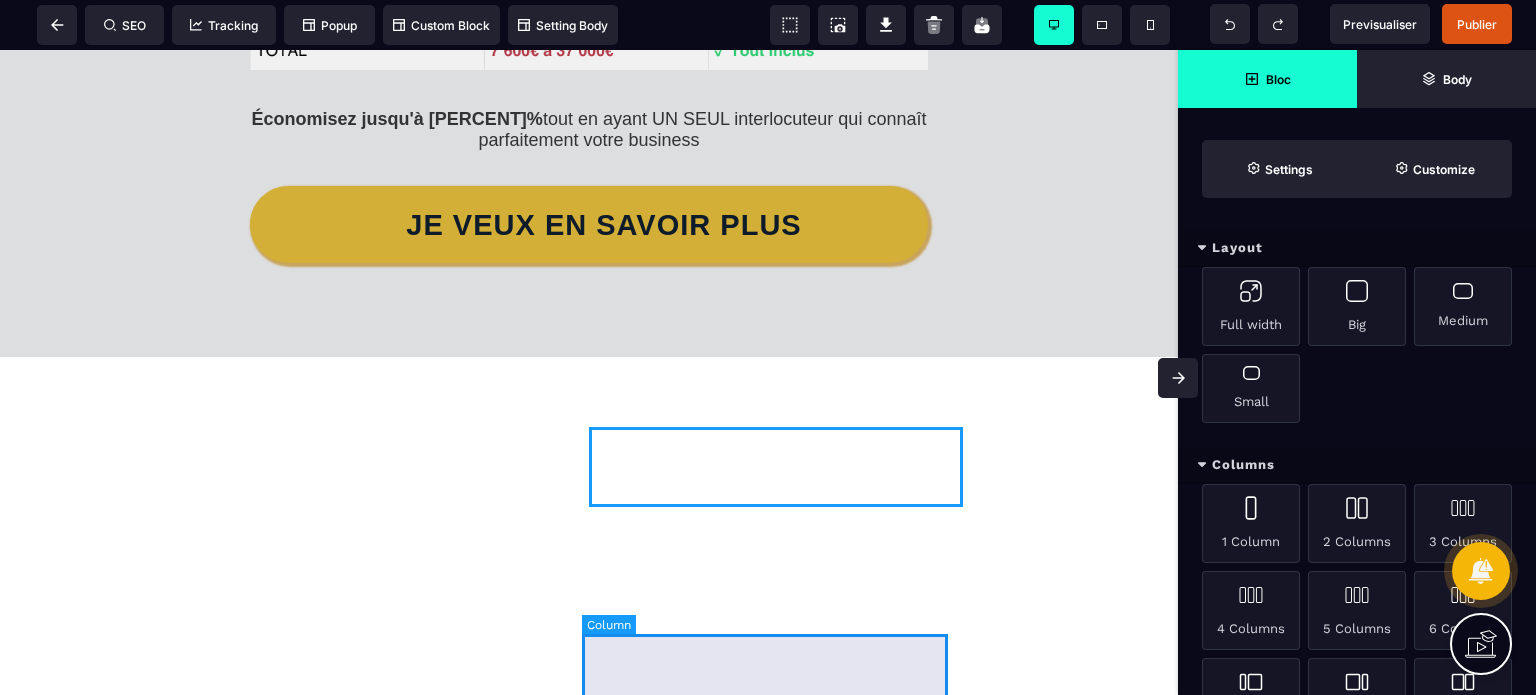 select on "*" 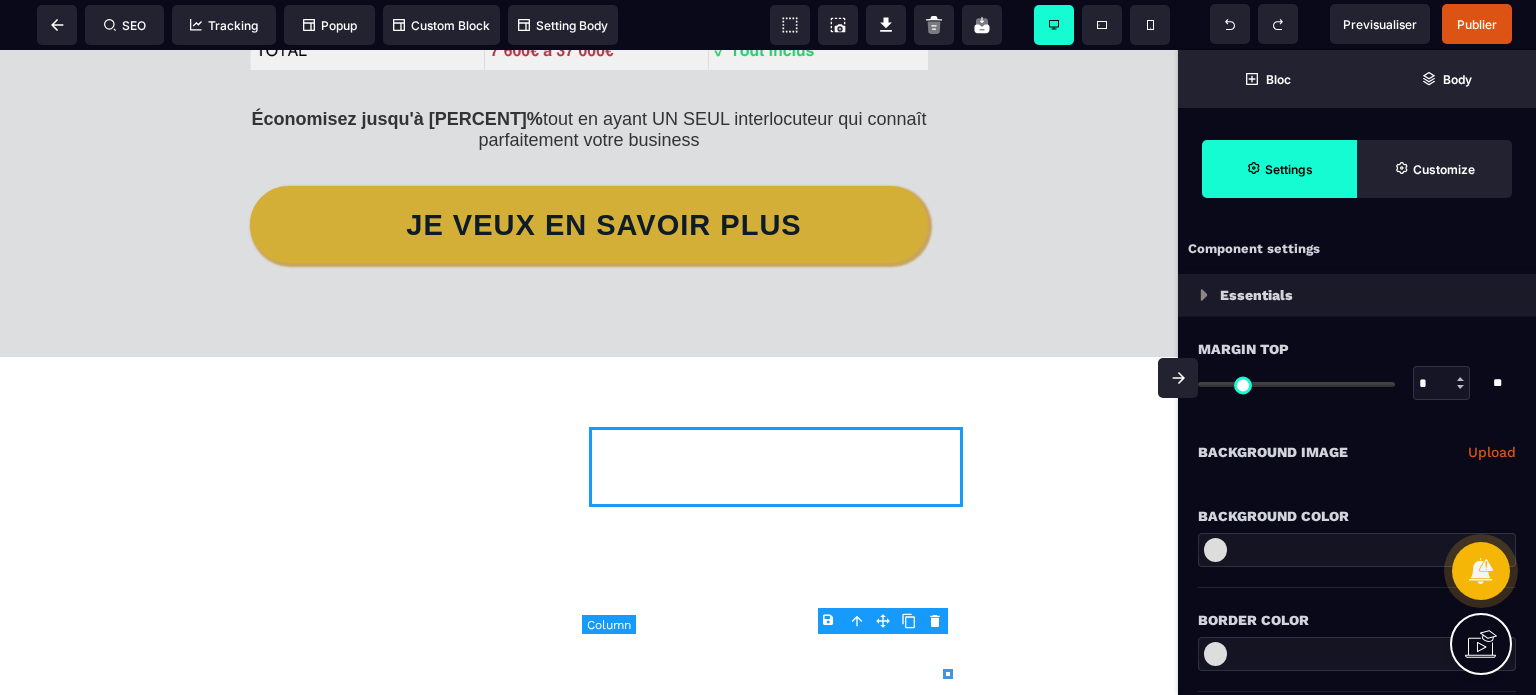 type on "***" 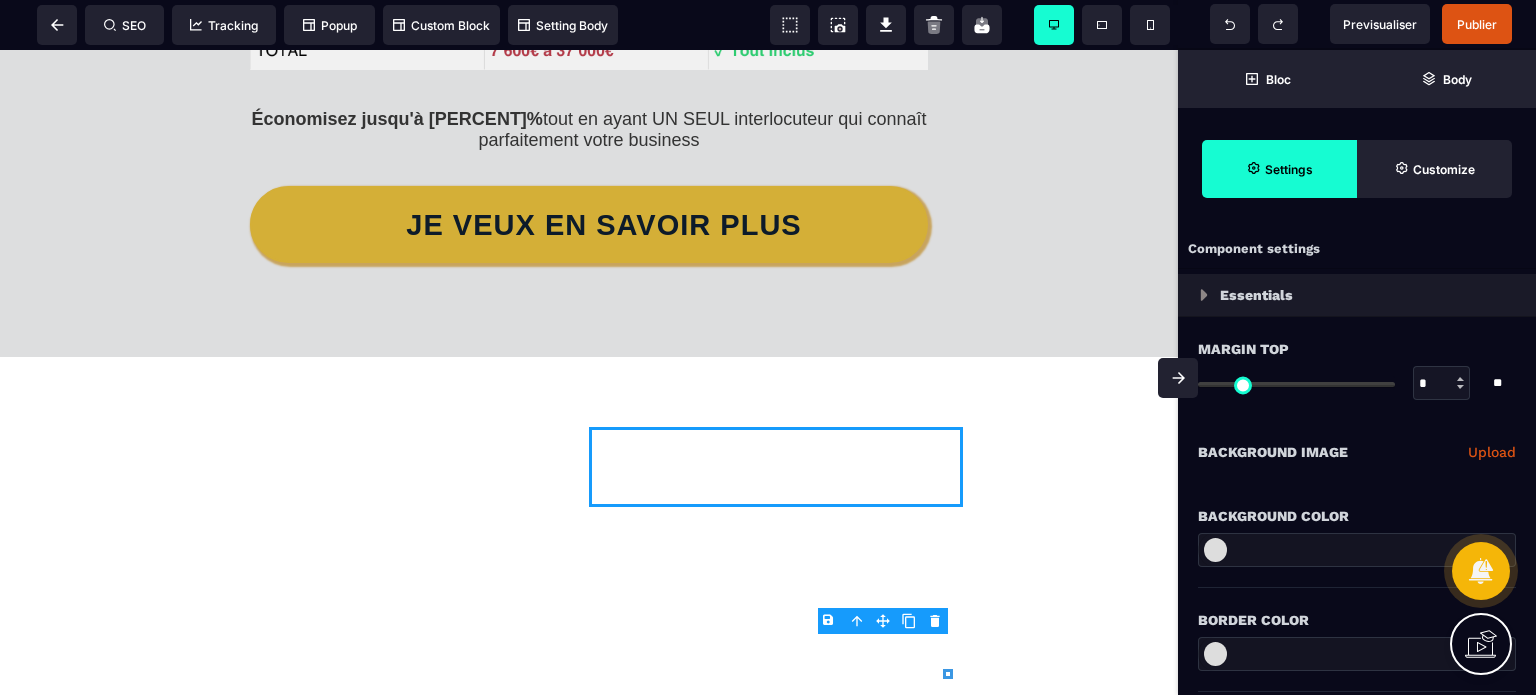click on "B I U S
A *******
plus
Column
SEO" at bounding box center (768, 347) 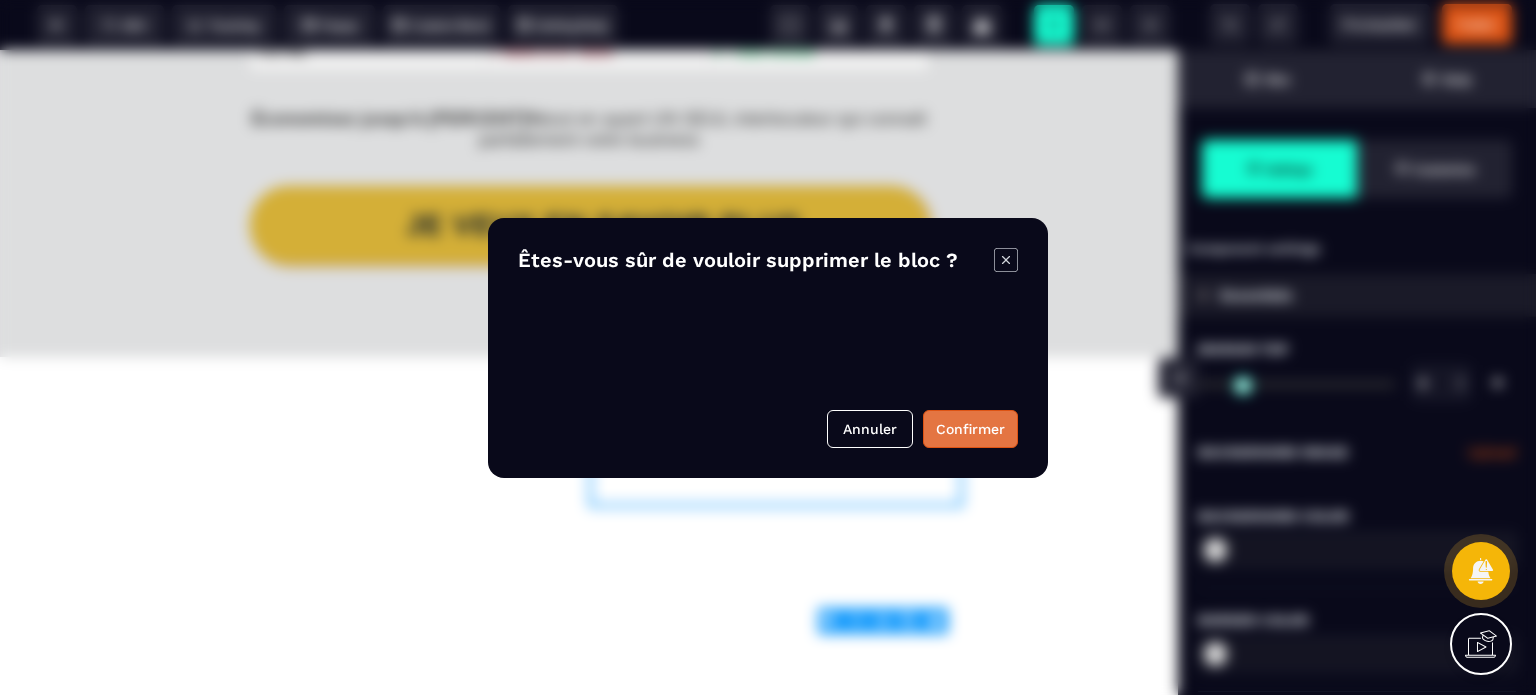 click on "Confirmer" at bounding box center [970, 429] 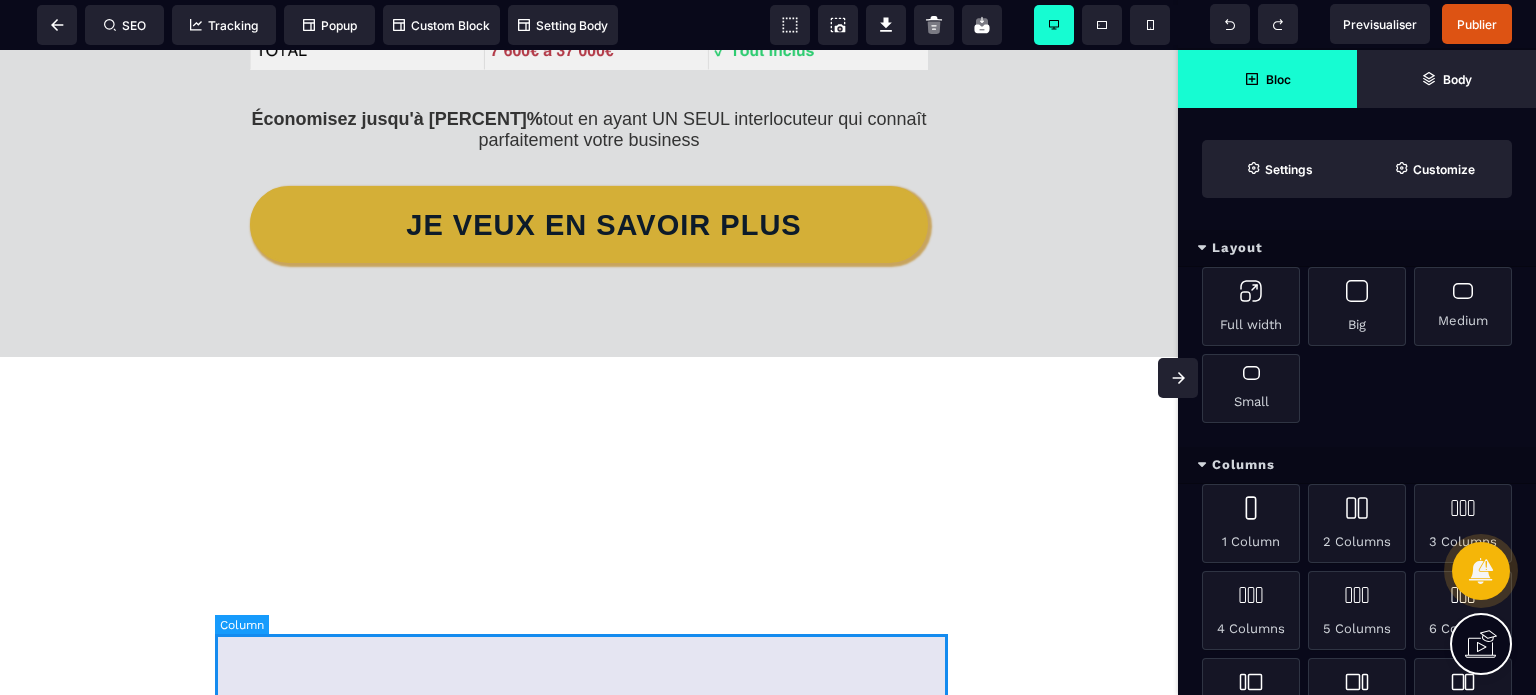 click at bounding box center (589, 467) 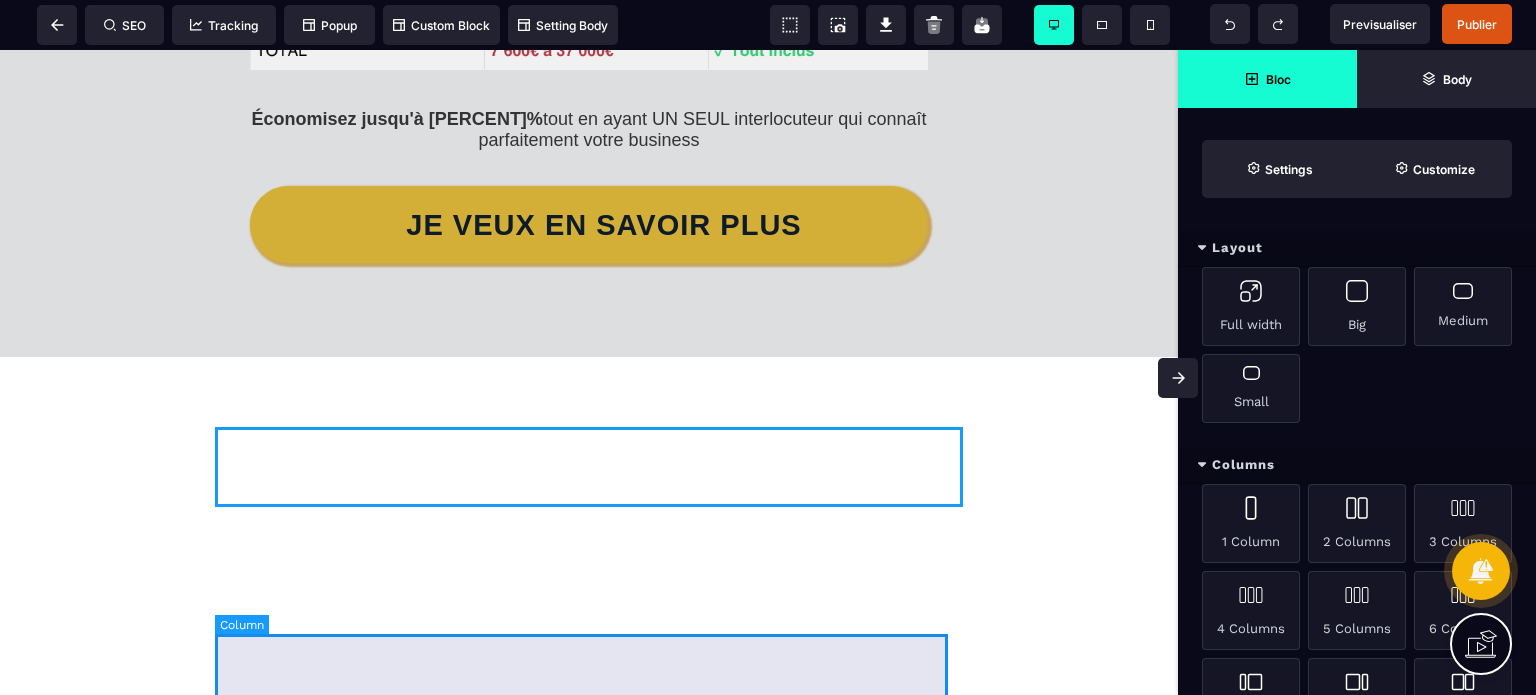 select on "*" 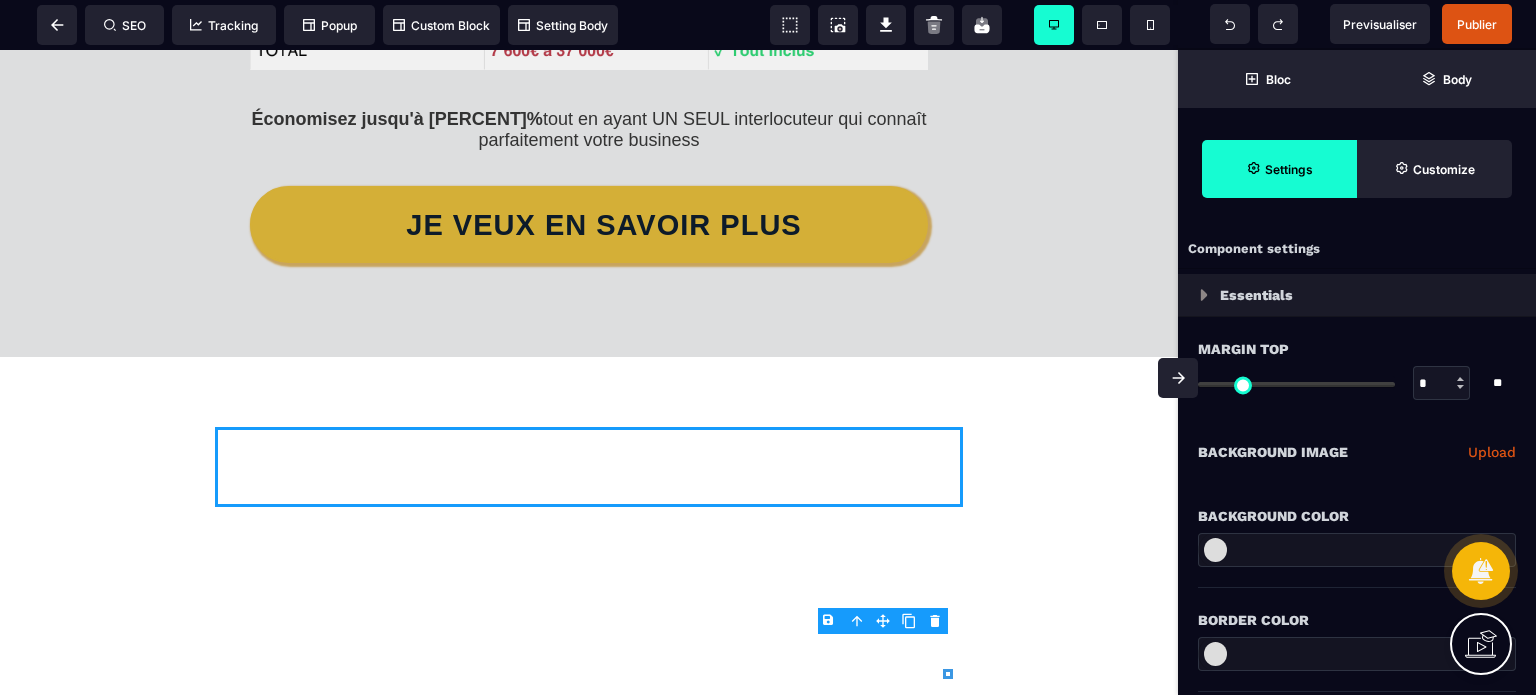click at bounding box center [1357, 550] 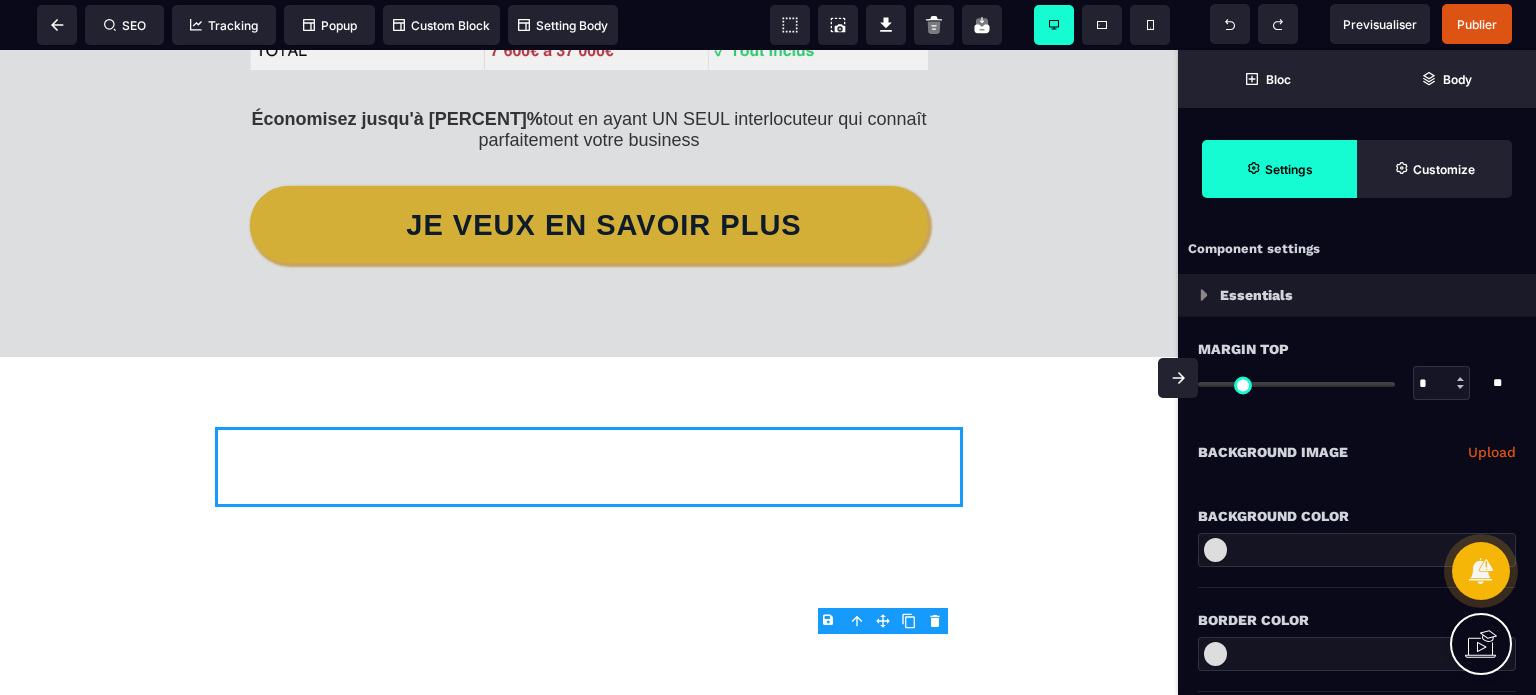 paste on "*******" 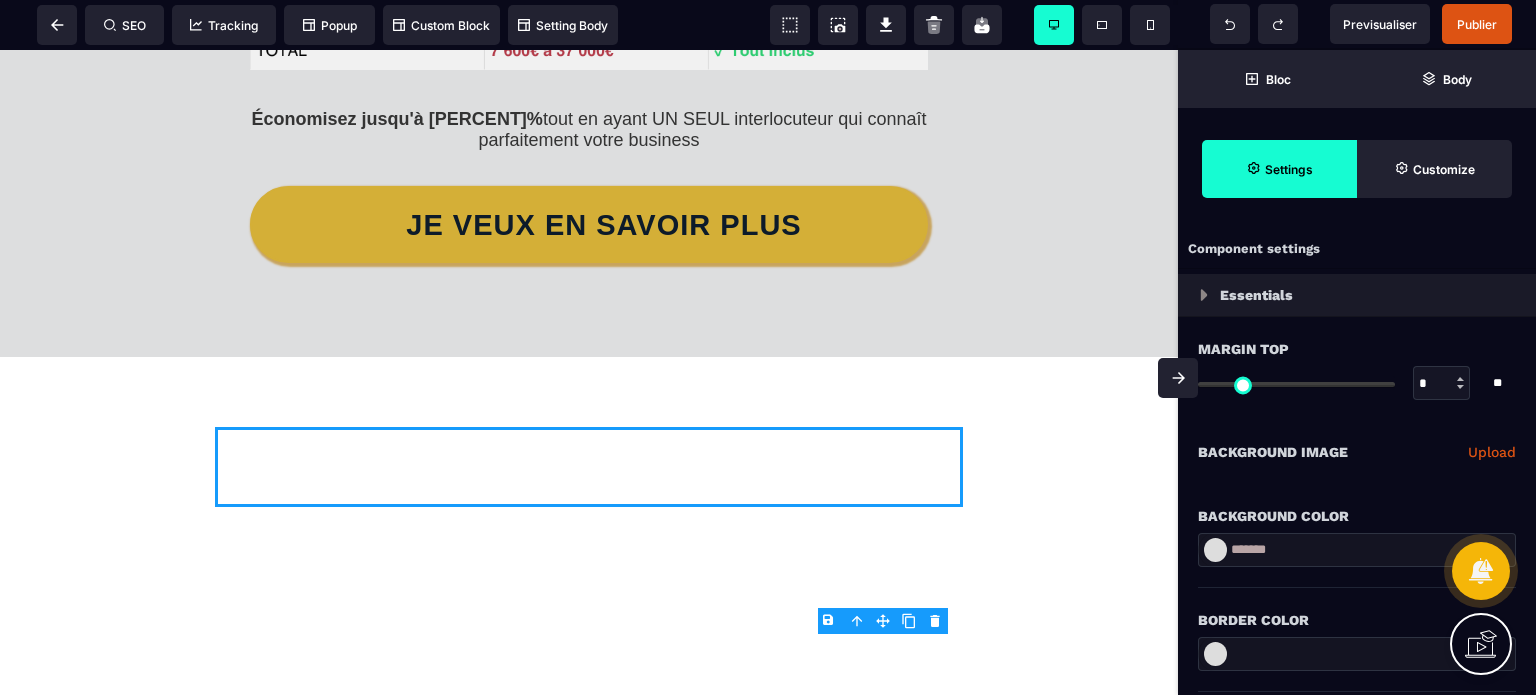 type on "*******" 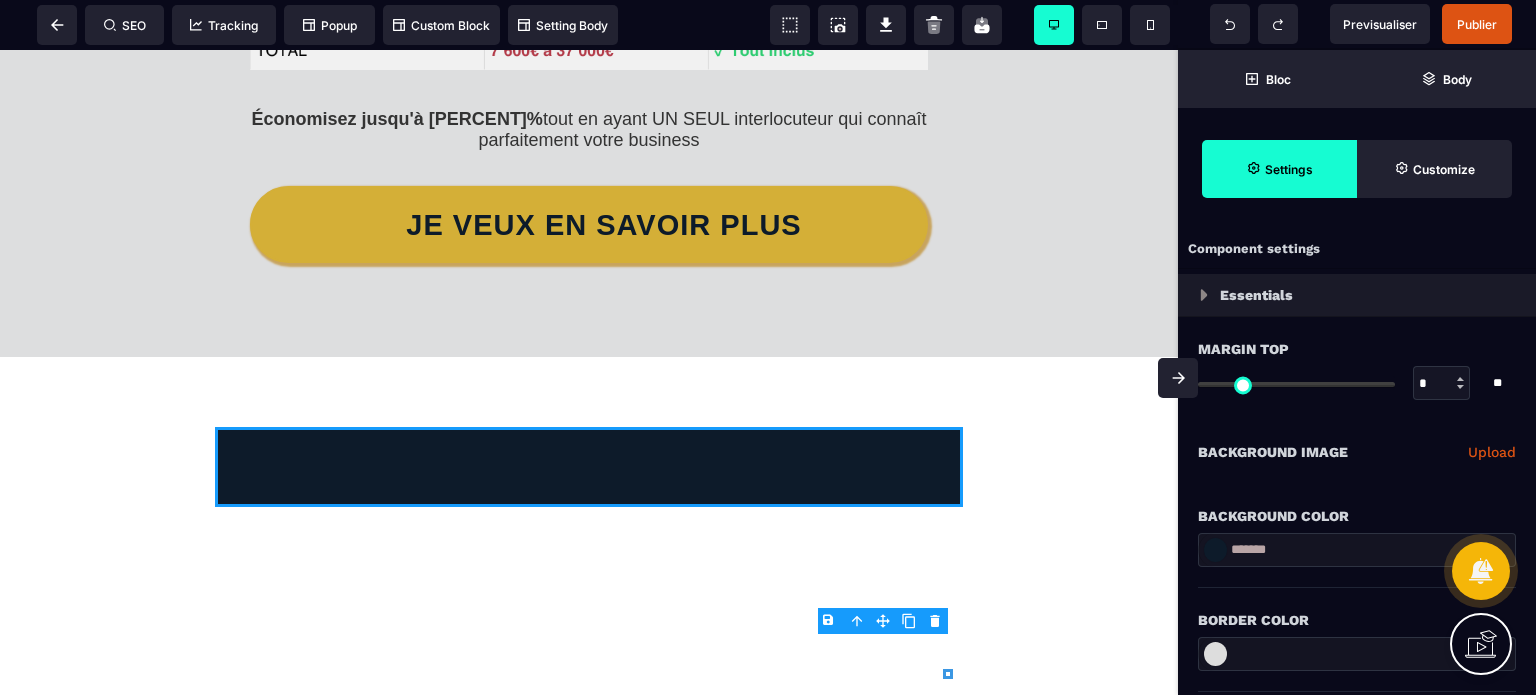 click on "**********" at bounding box center (1357, 452) 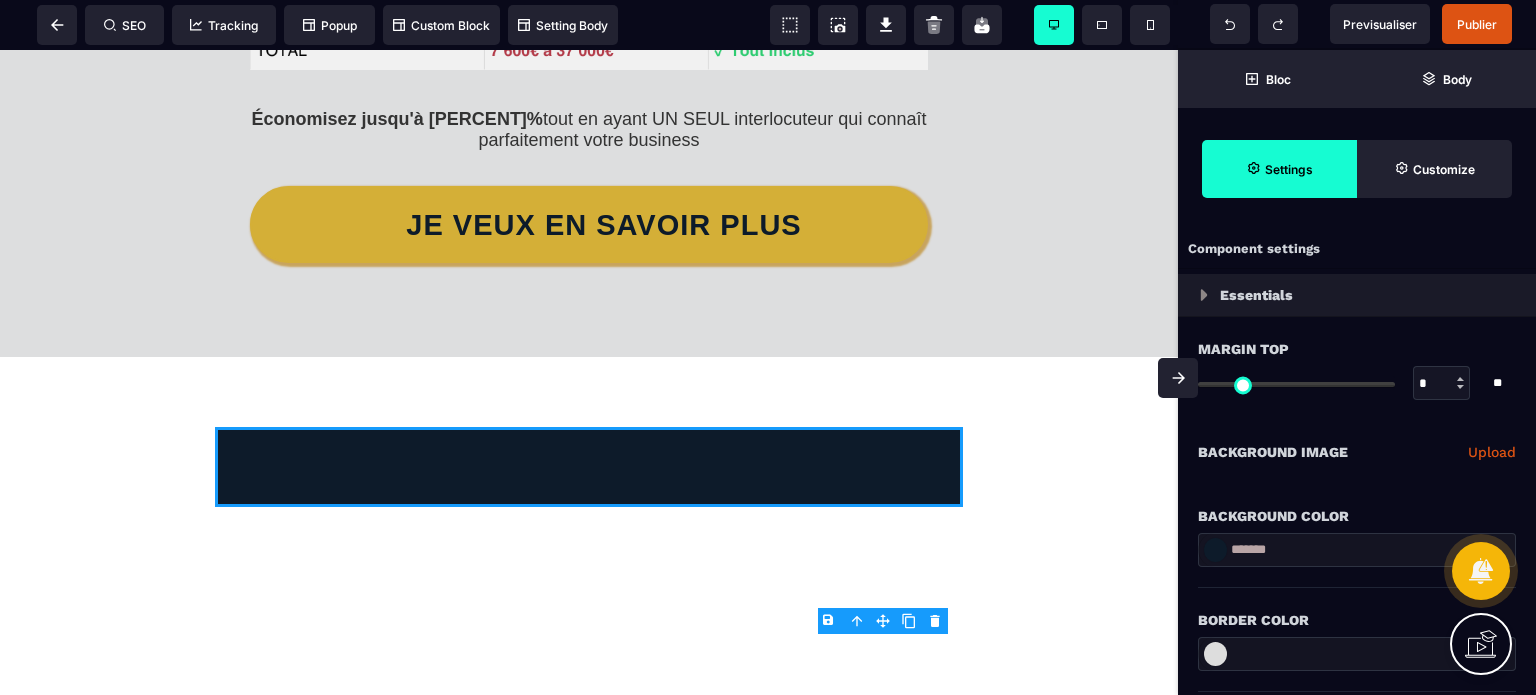 click on "Background Color" at bounding box center (1357, 506) 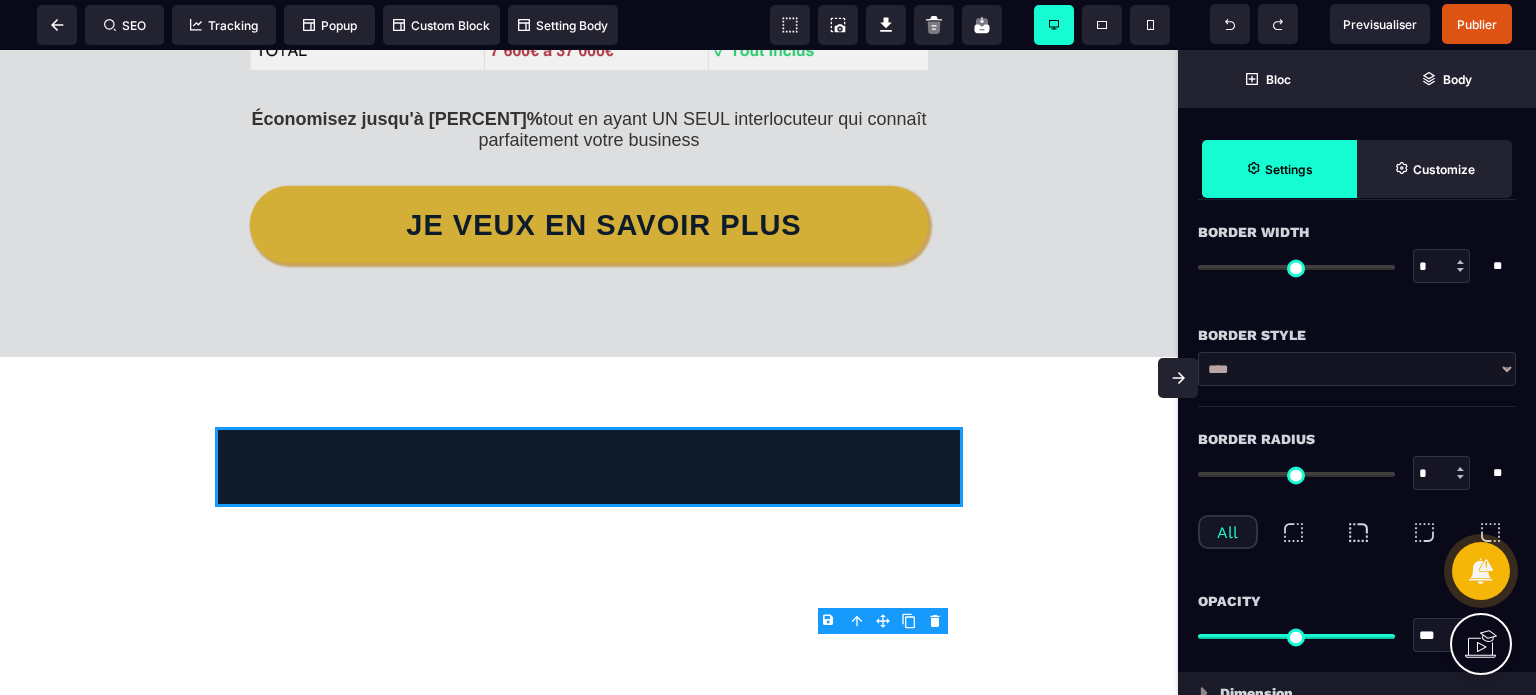 scroll, scrollTop: 500, scrollLeft: 0, axis: vertical 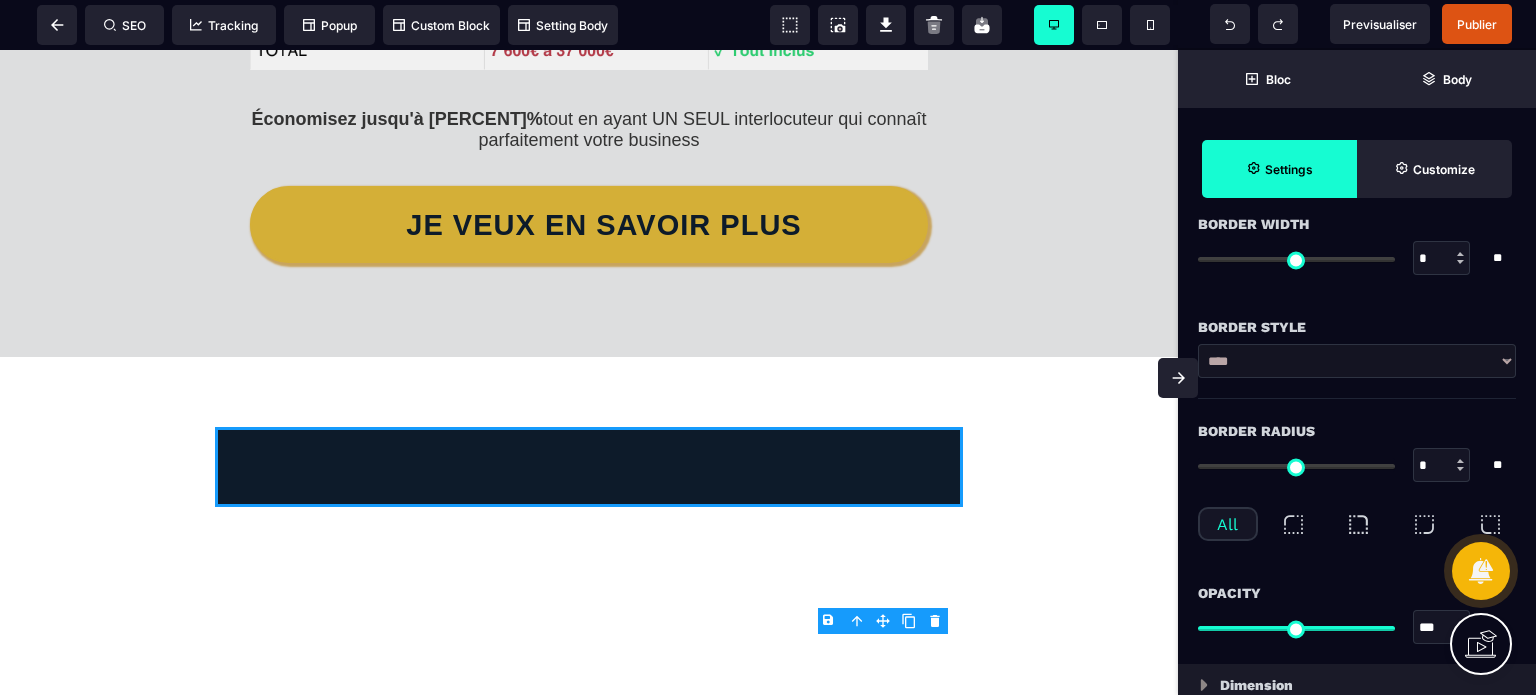 click on "Border Style" at bounding box center [1357, 327] 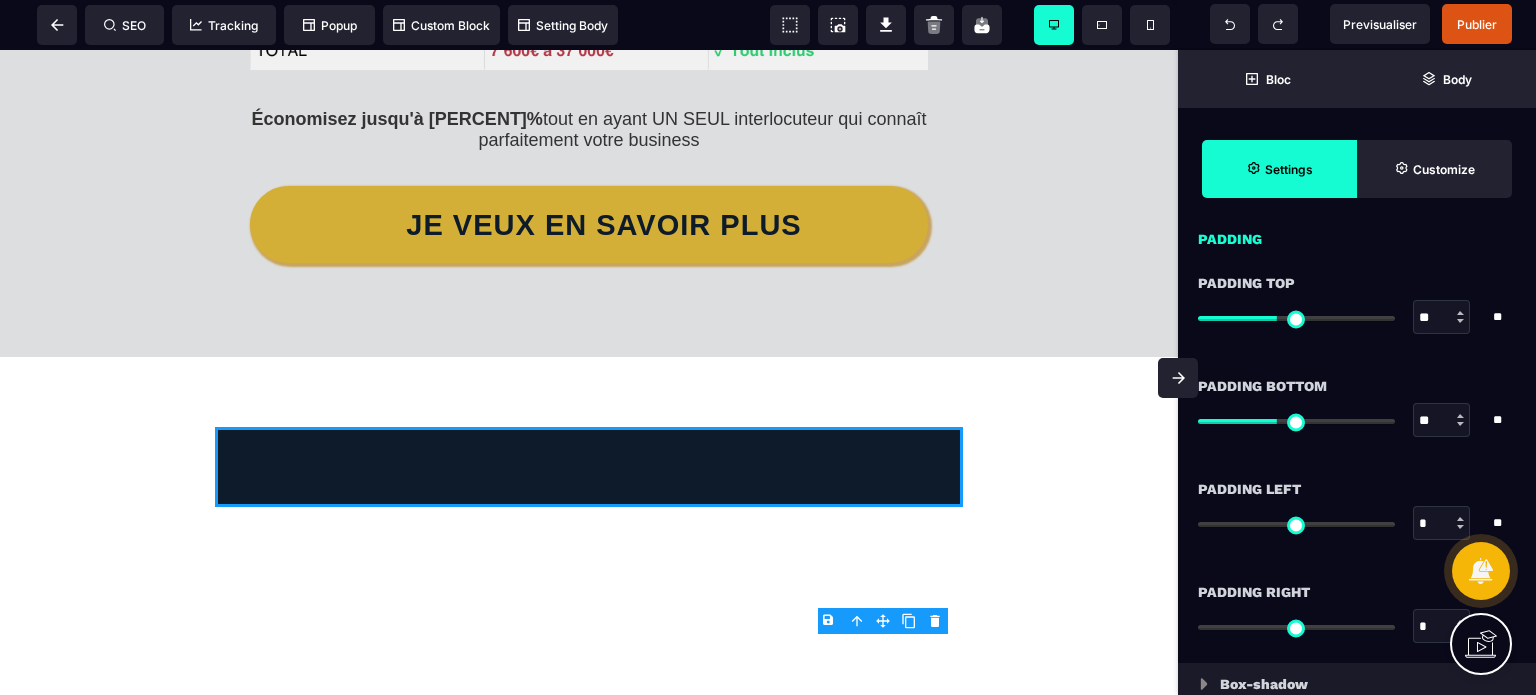 scroll, scrollTop: 1620, scrollLeft: 0, axis: vertical 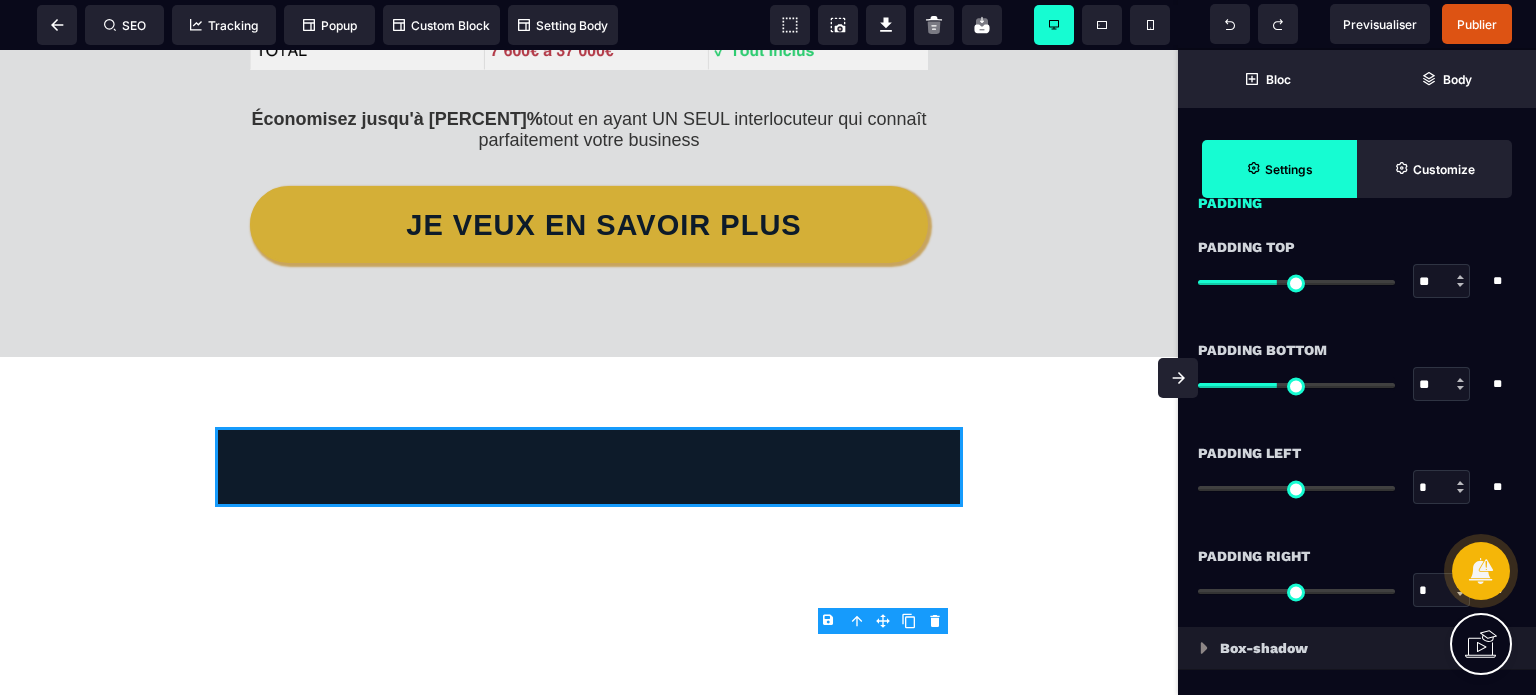 drag, startPoint x: 1428, startPoint y: 383, endPoint x: 1403, endPoint y: 391, distance: 26.24881 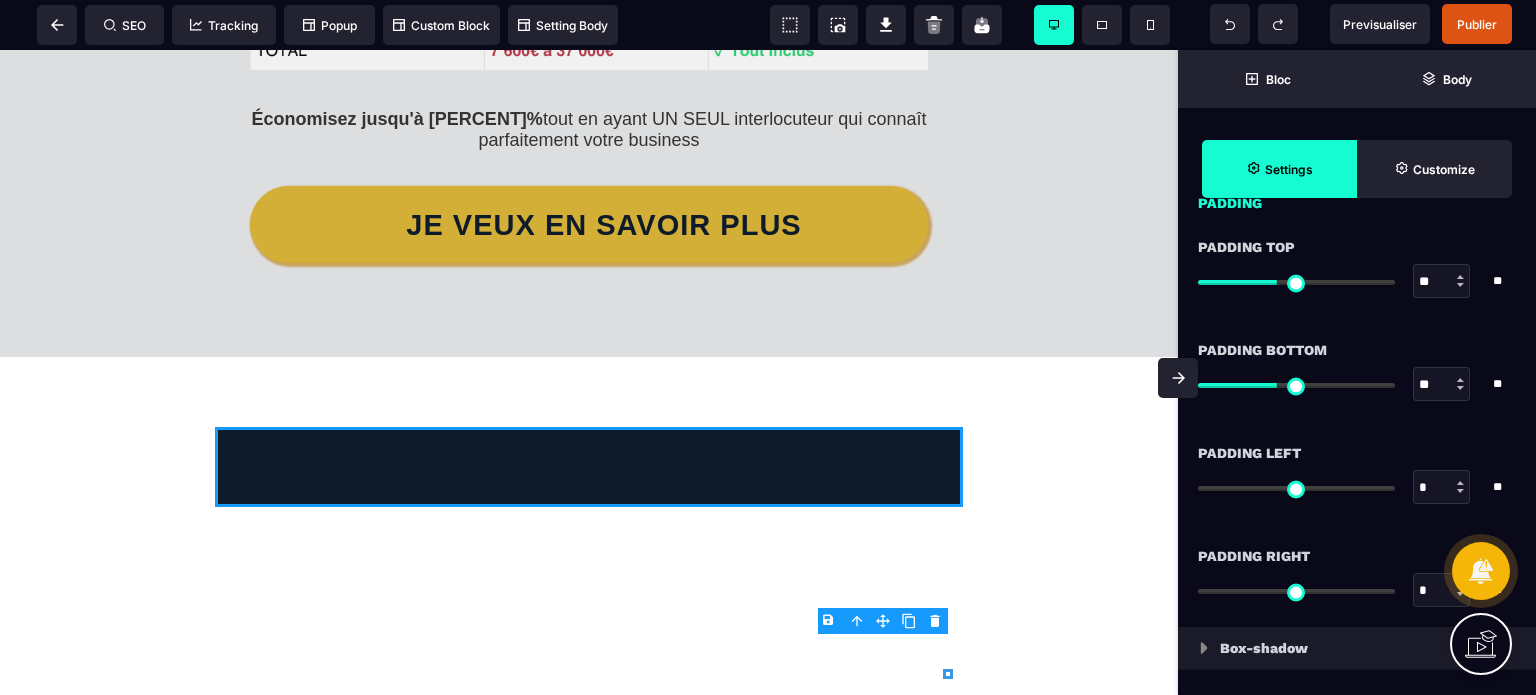 type on "**" 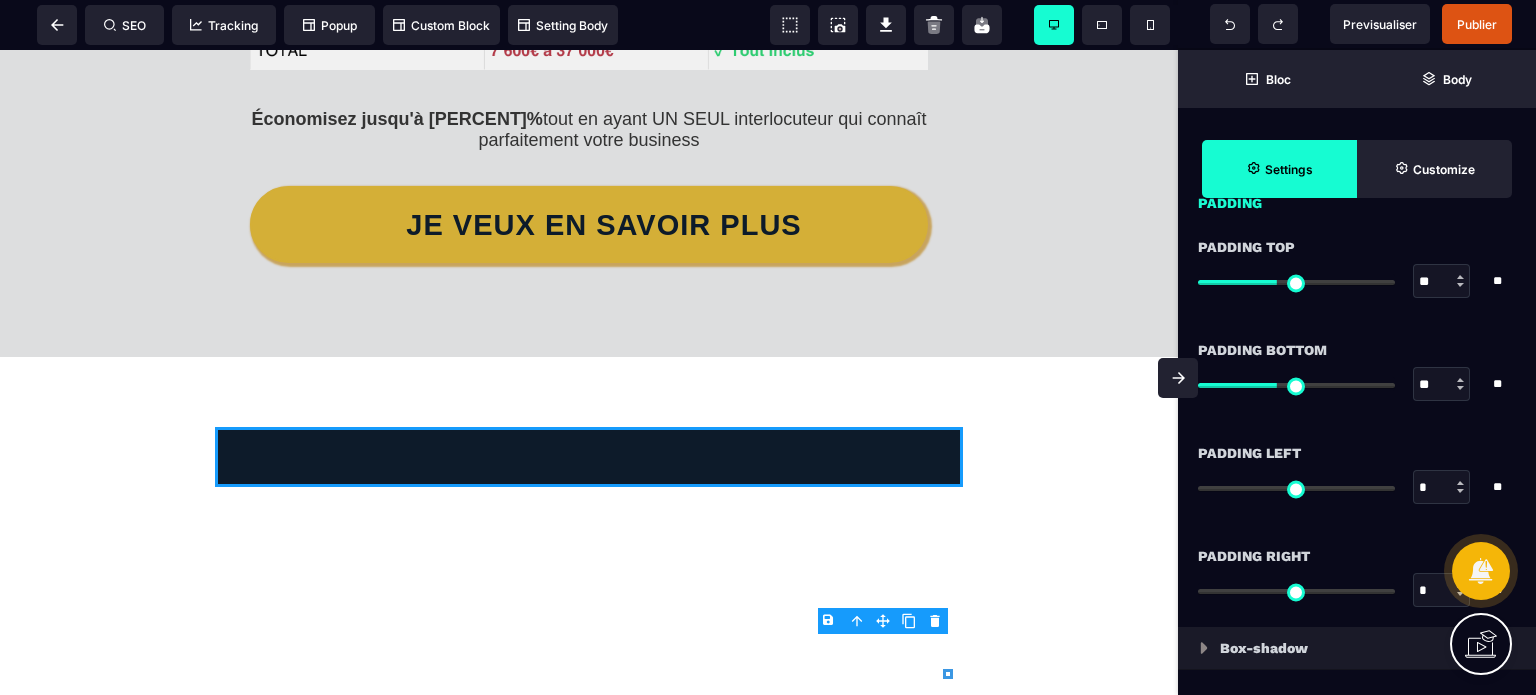type on "**" 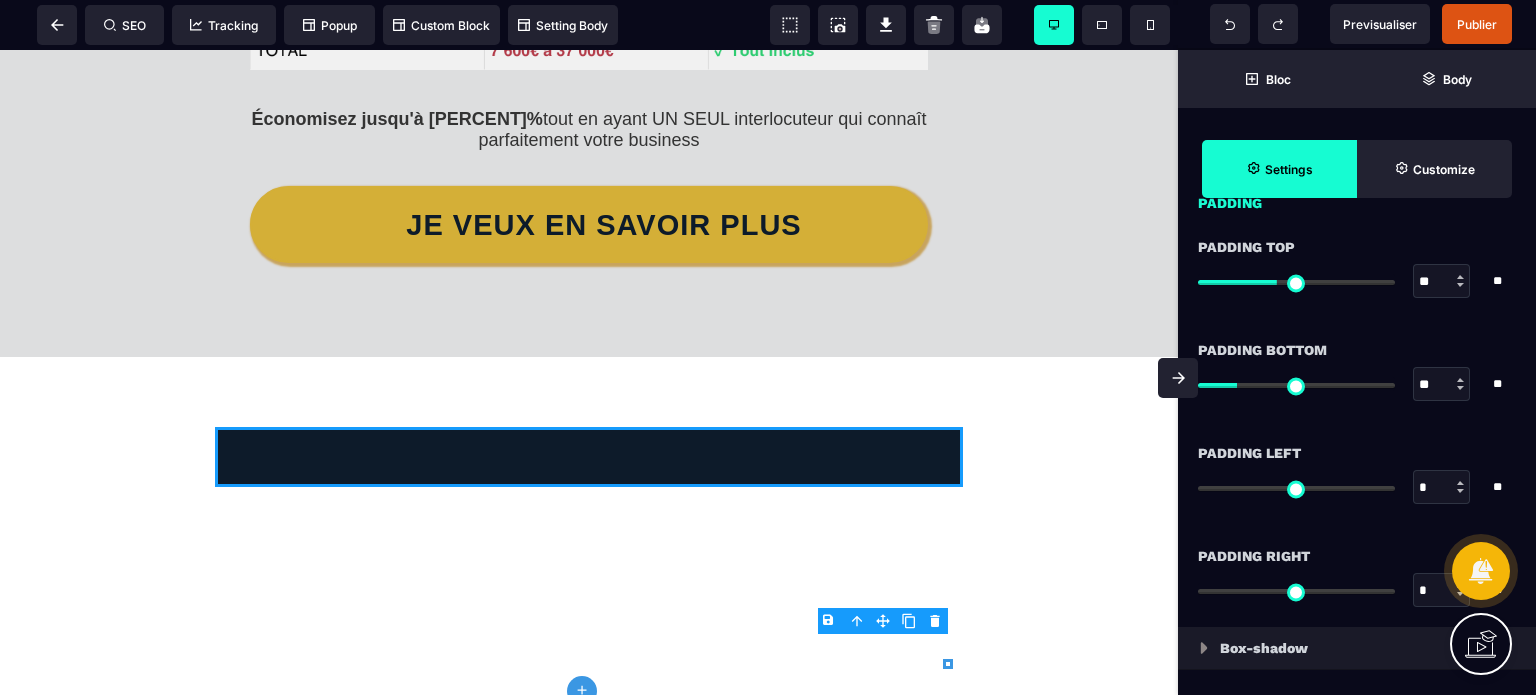type on "**" 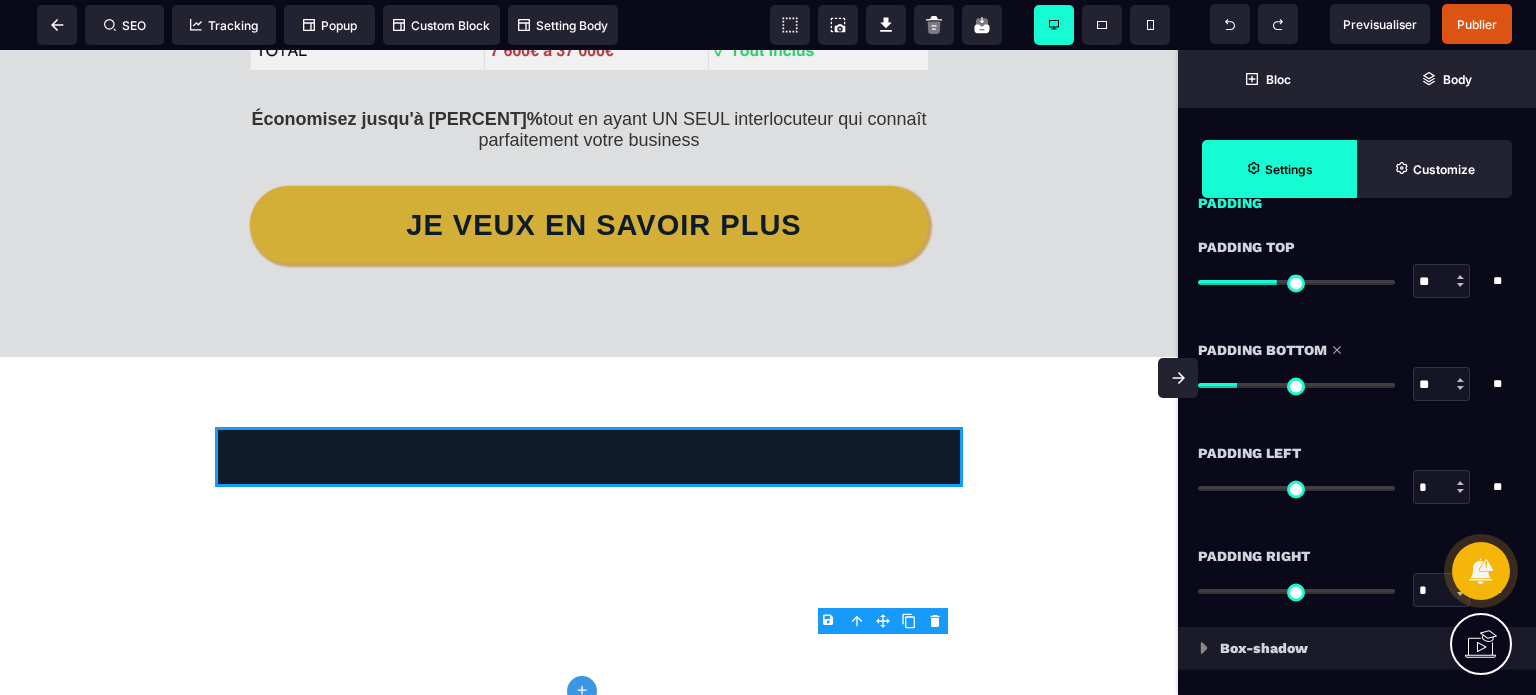 drag, startPoint x: 1428, startPoint y: 275, endPoint x: 1393, endPoint y: 282, distance: 35.69314 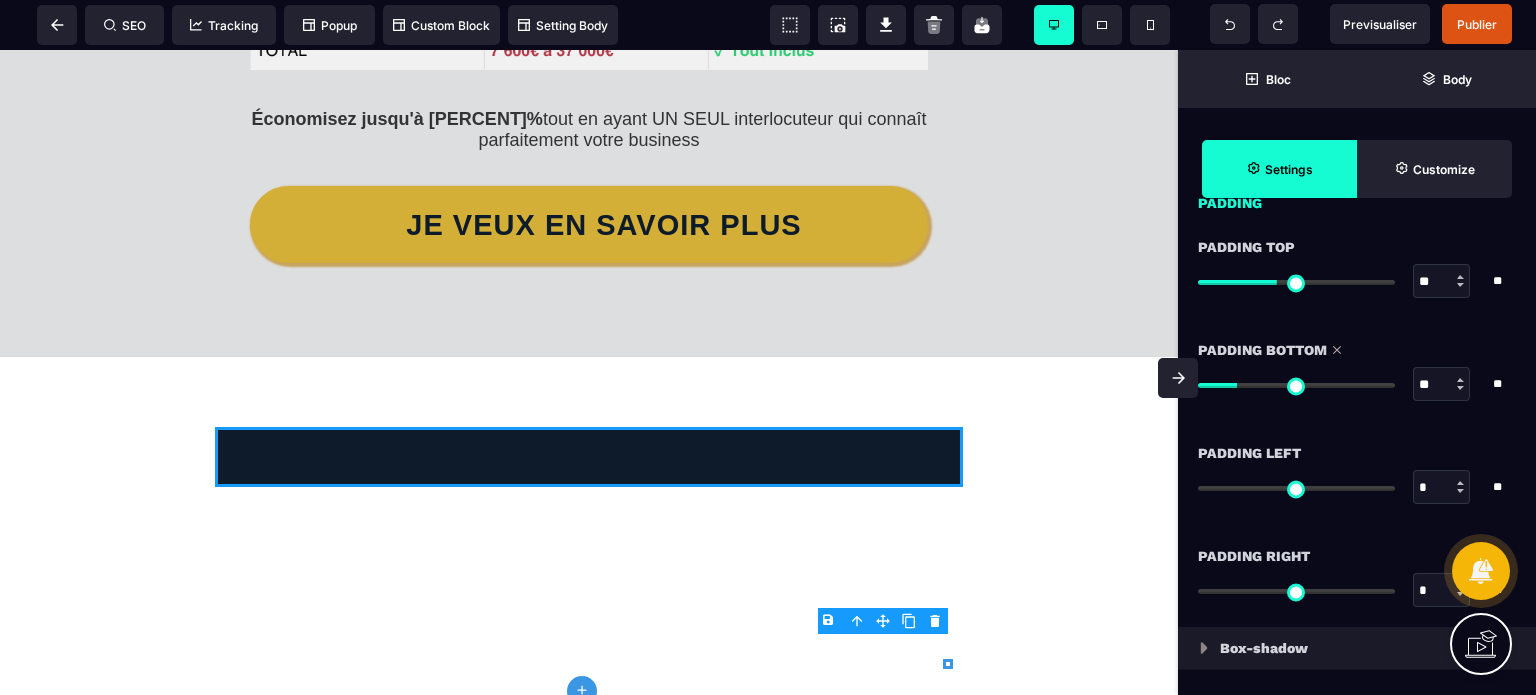 type on "**" 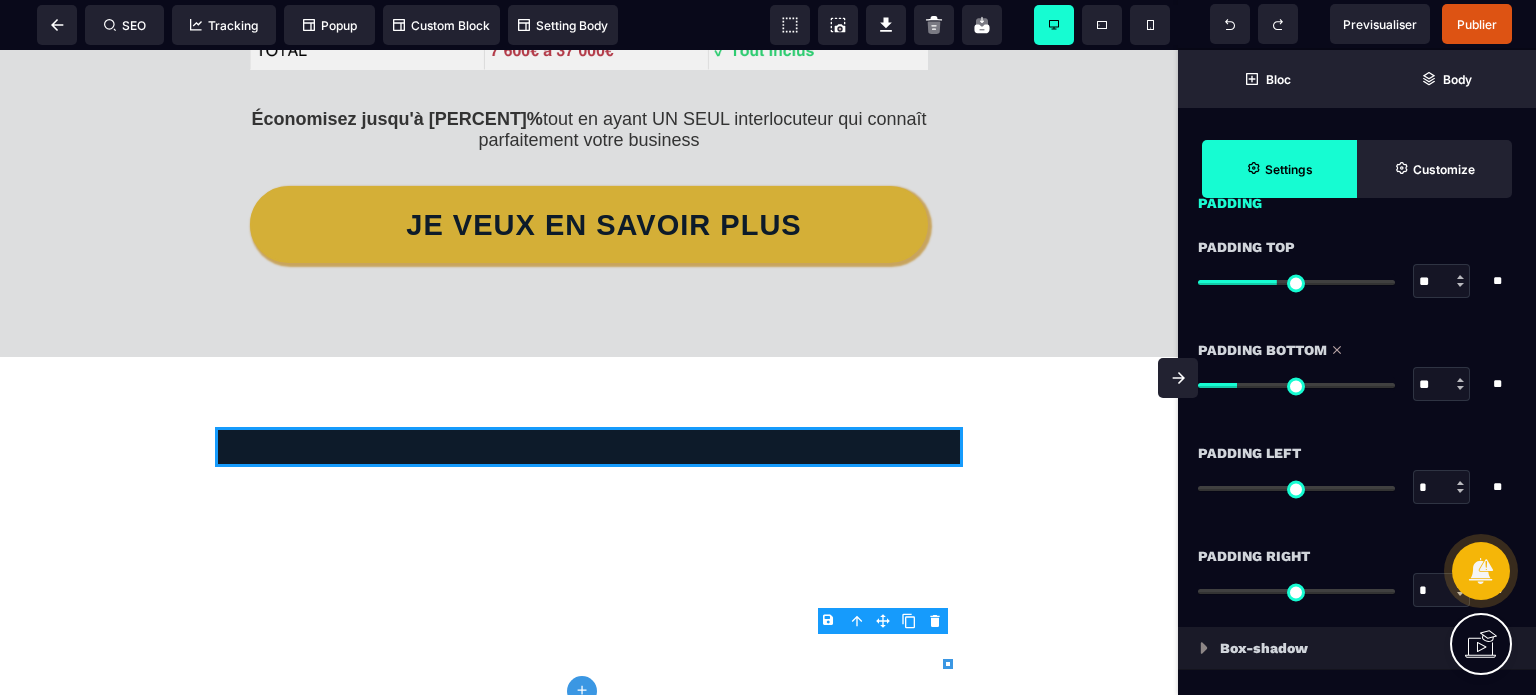 type on "**" 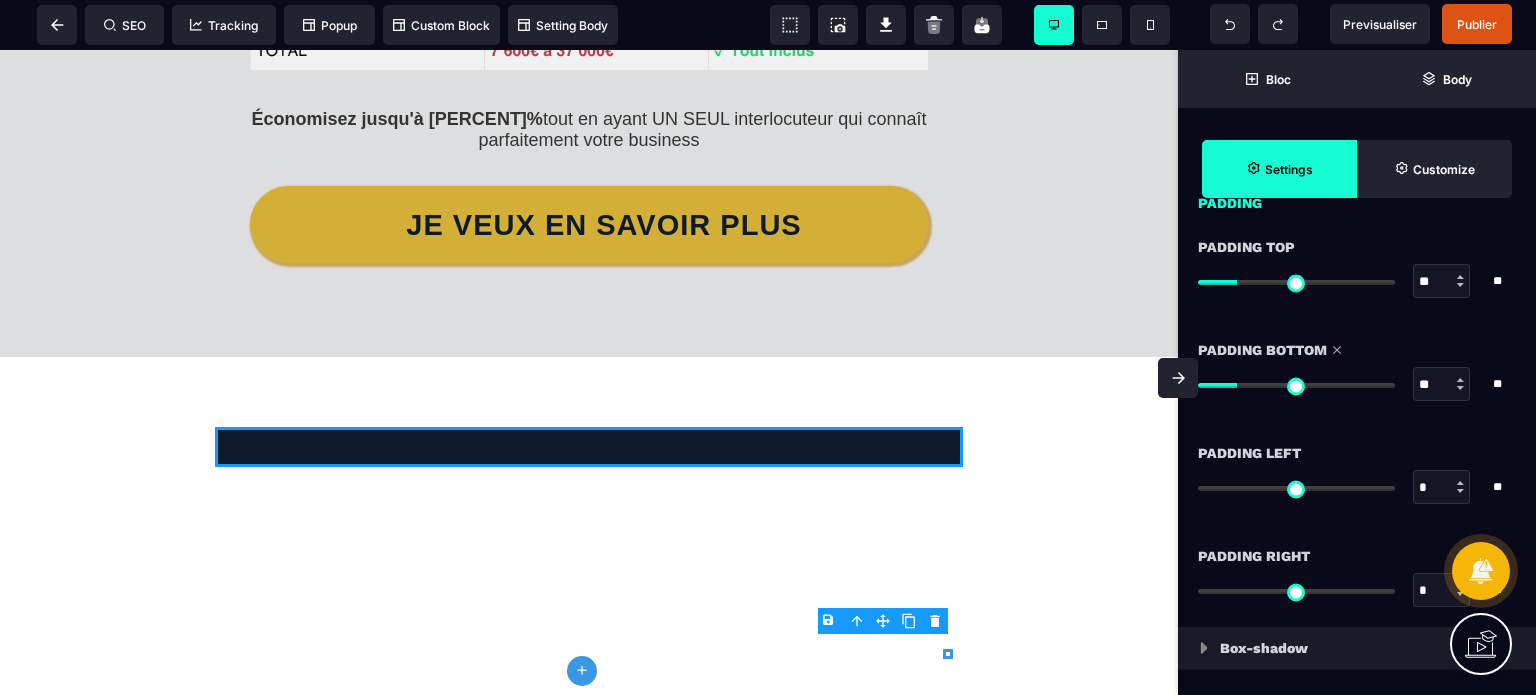 type on "**" 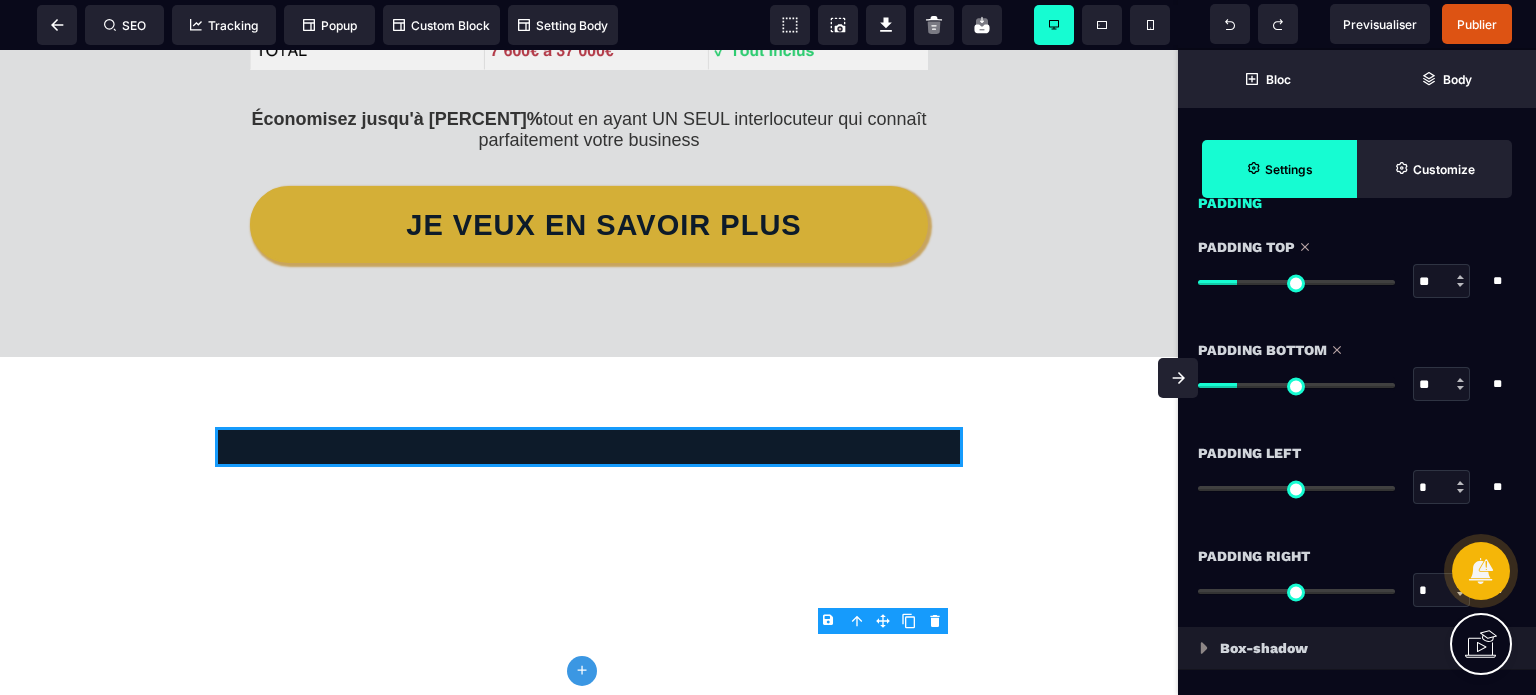 click on "*" at bounding box center (1442, 488) 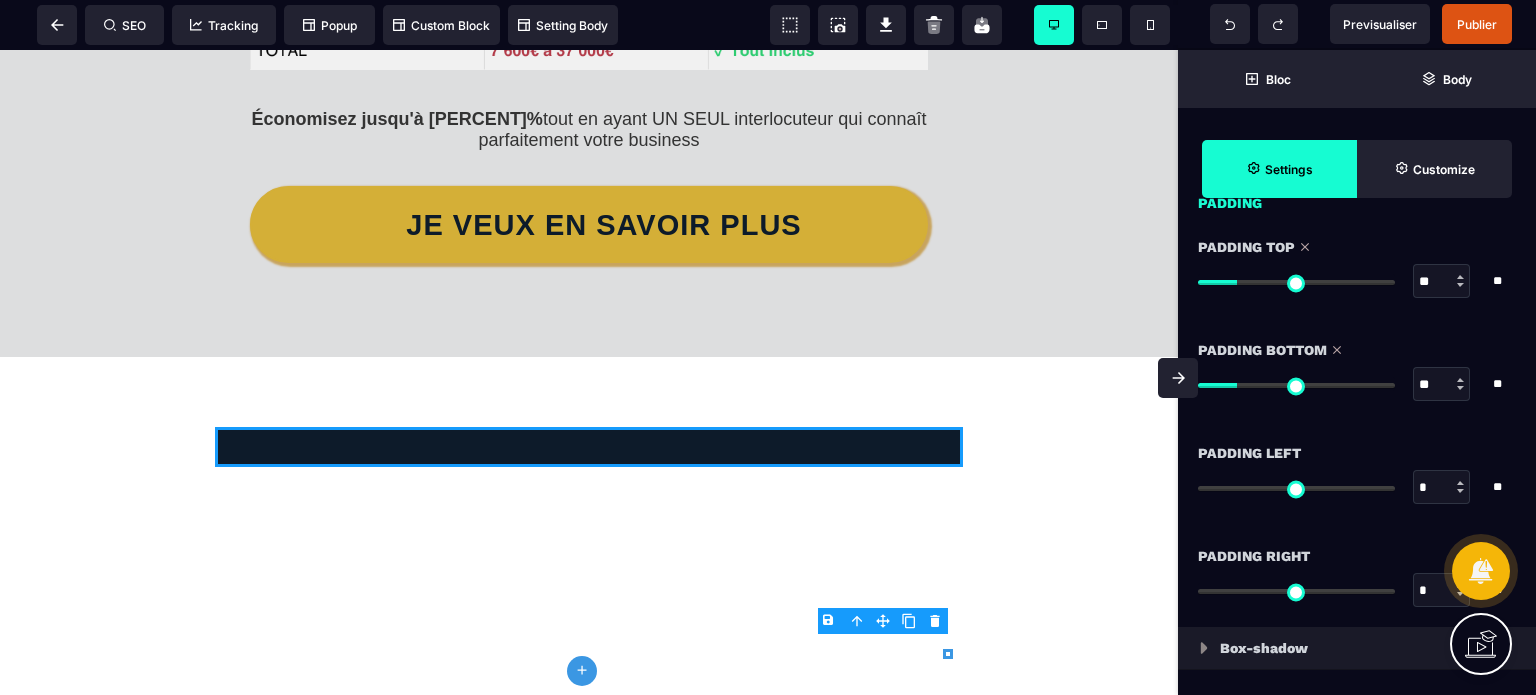 type on "**" 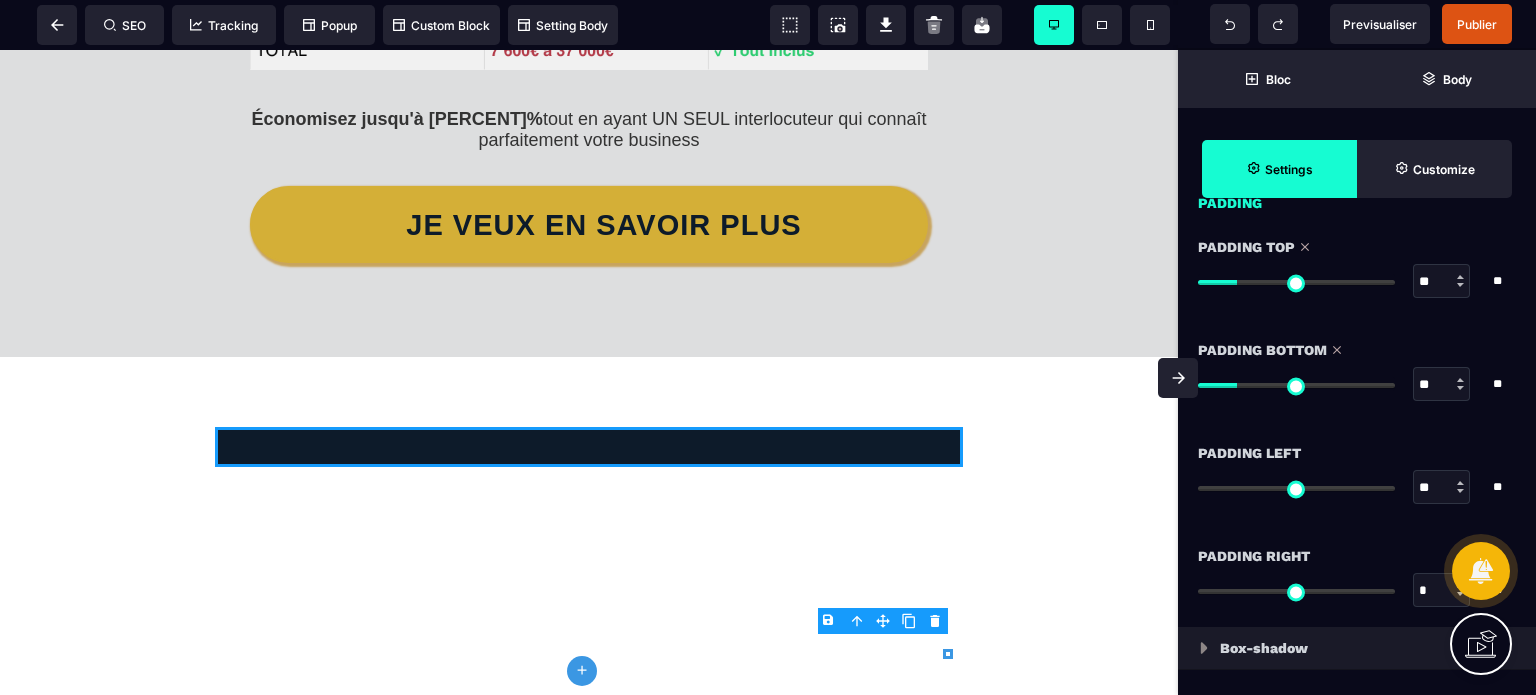 type on "**" 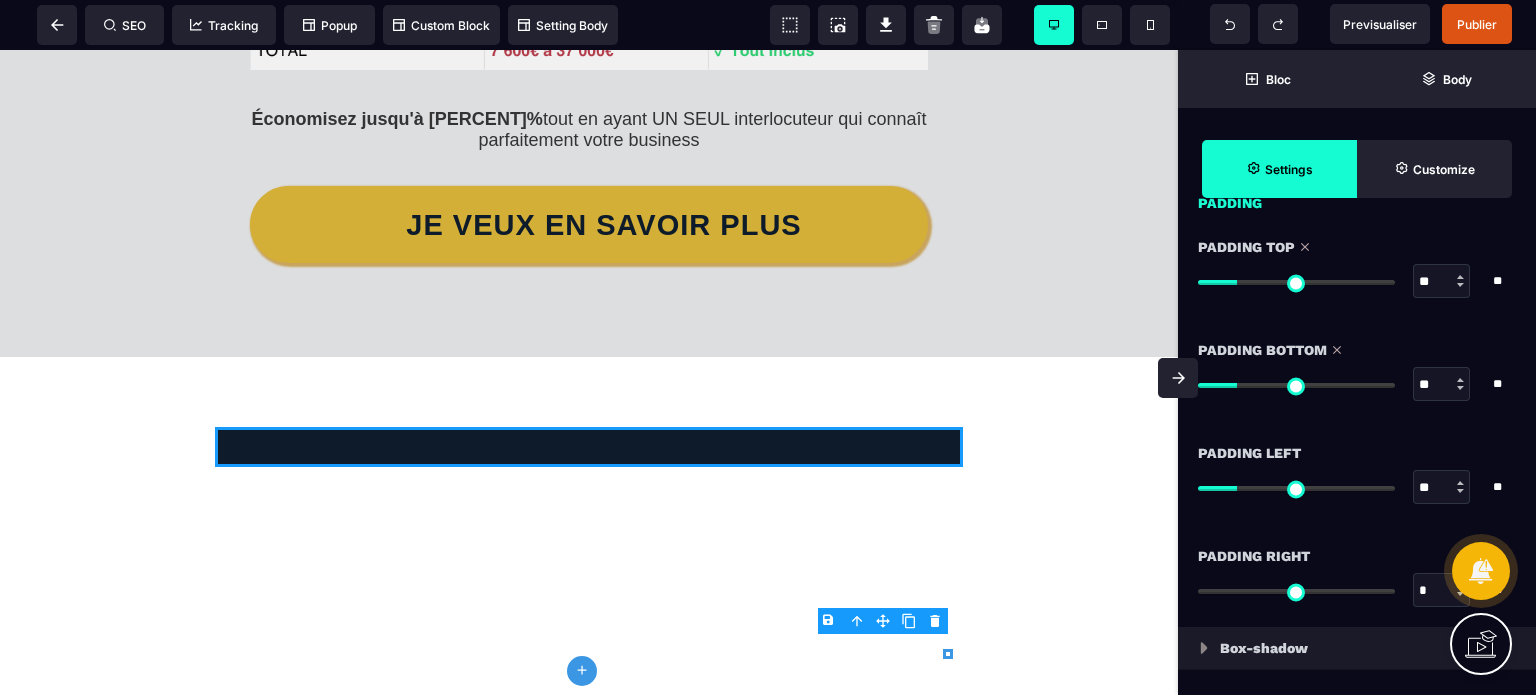 type on "**" 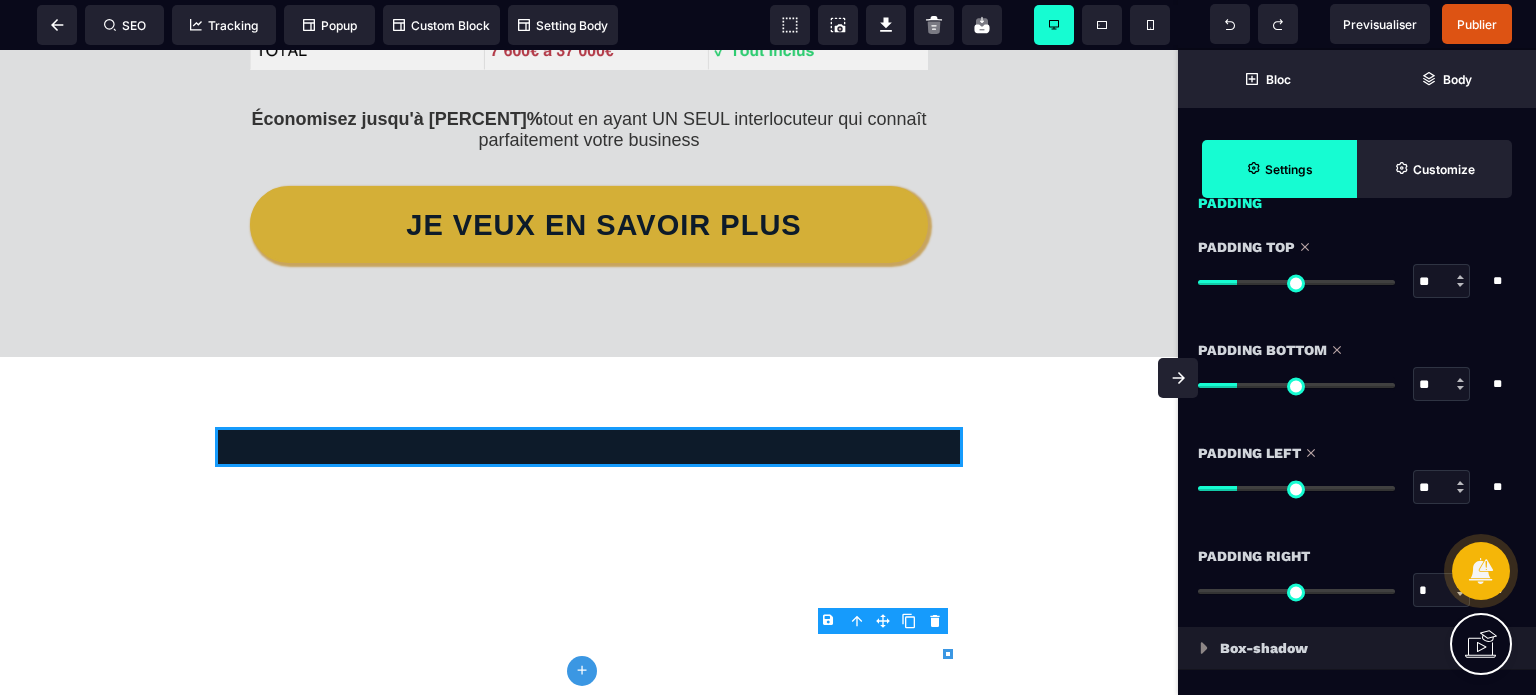type on "**" 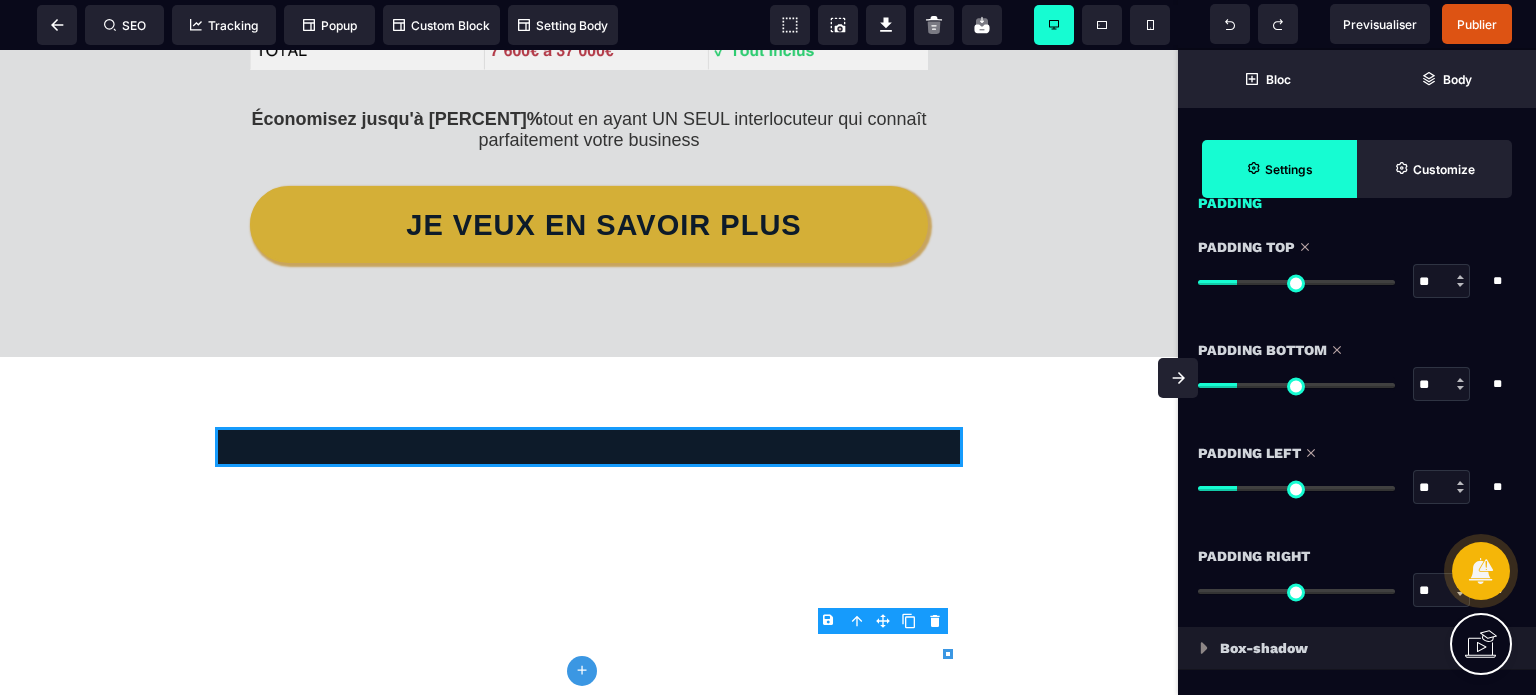 type on "**" 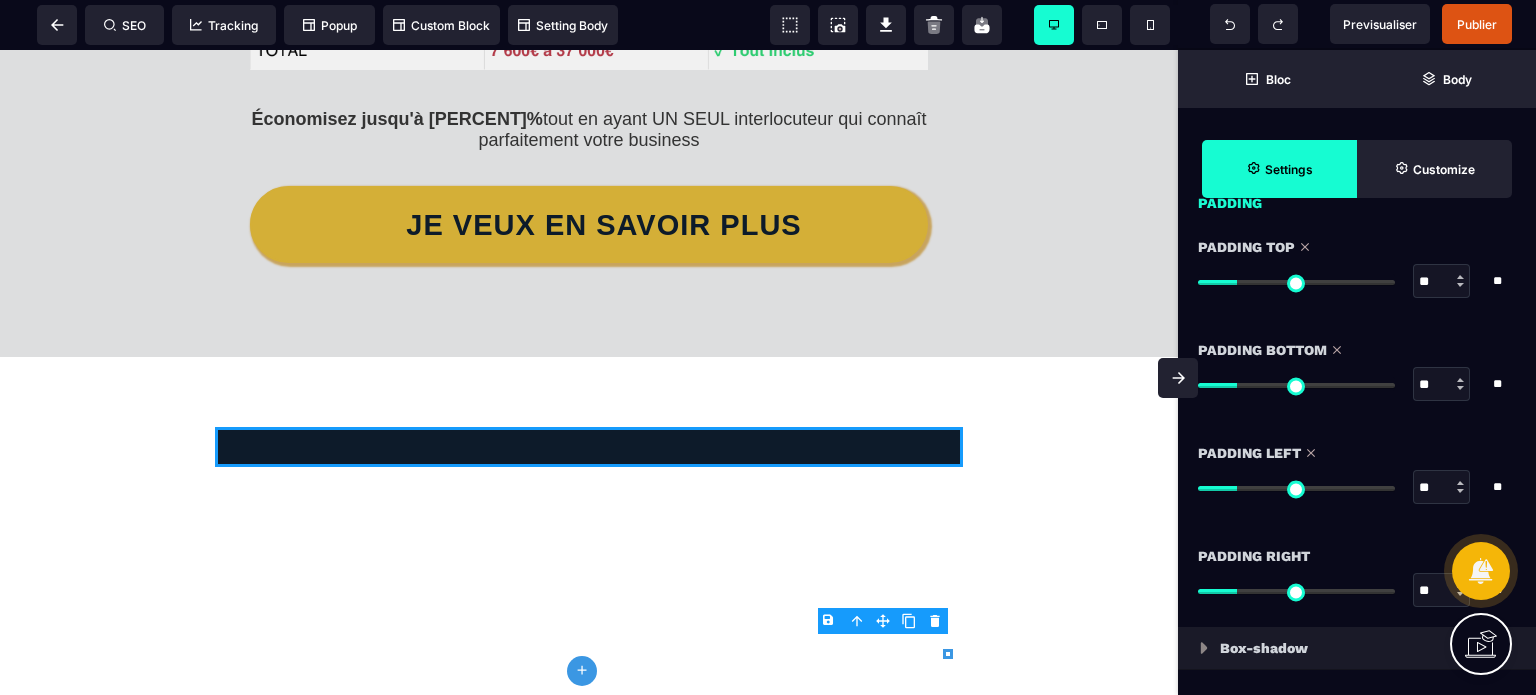 type on "**" 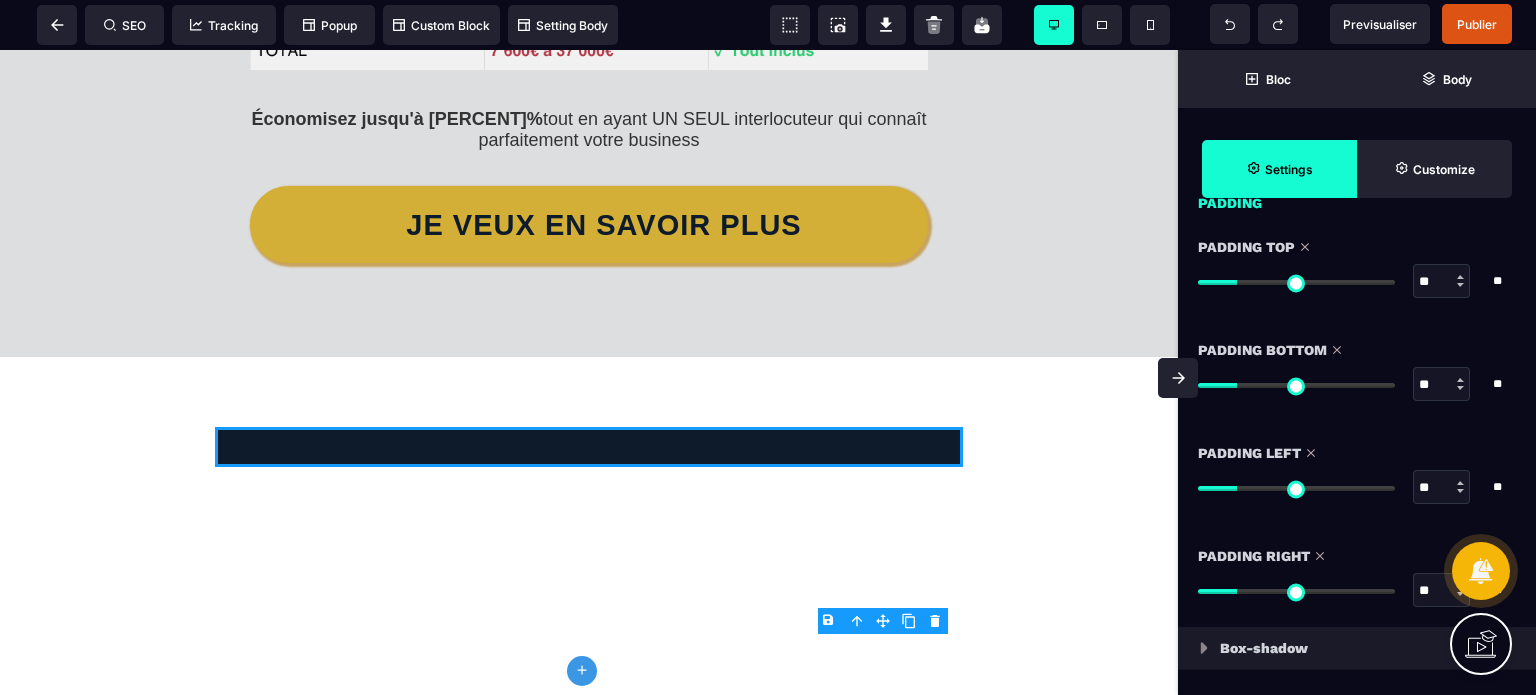 click on "Padding Bottom
**
*
**
All" at bounding box center [1357, 369] 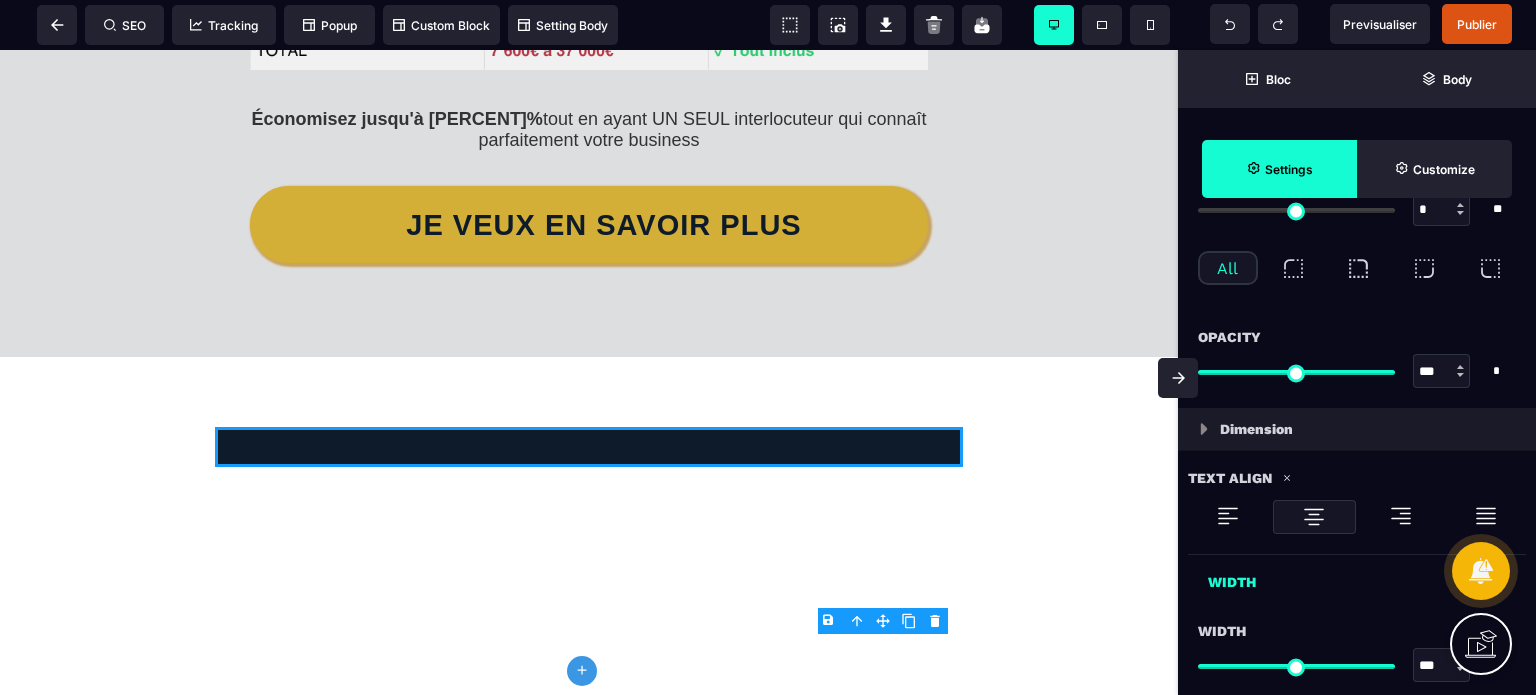scroll, scrollTop: 620, scrollLeft: 0, axis: vertical 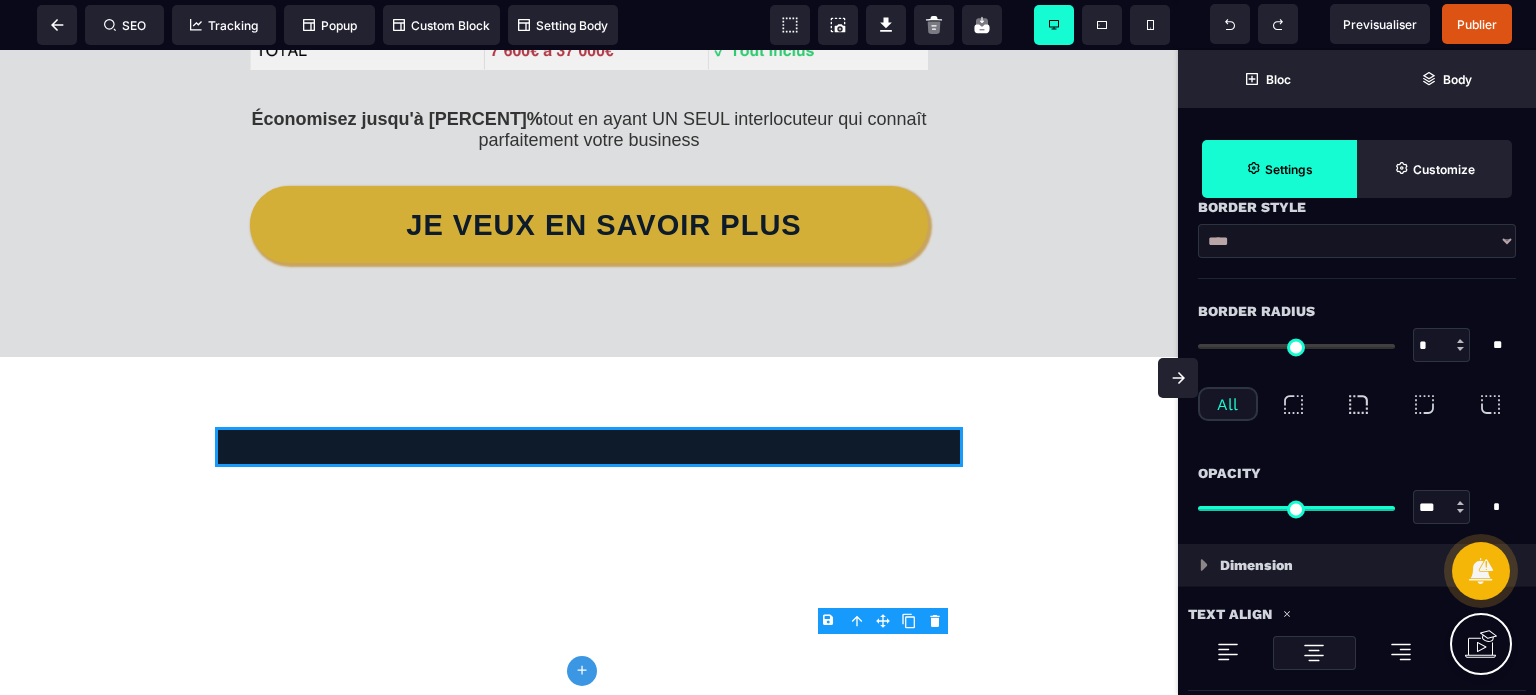 click on "*" at bounding box center [1442, 346] 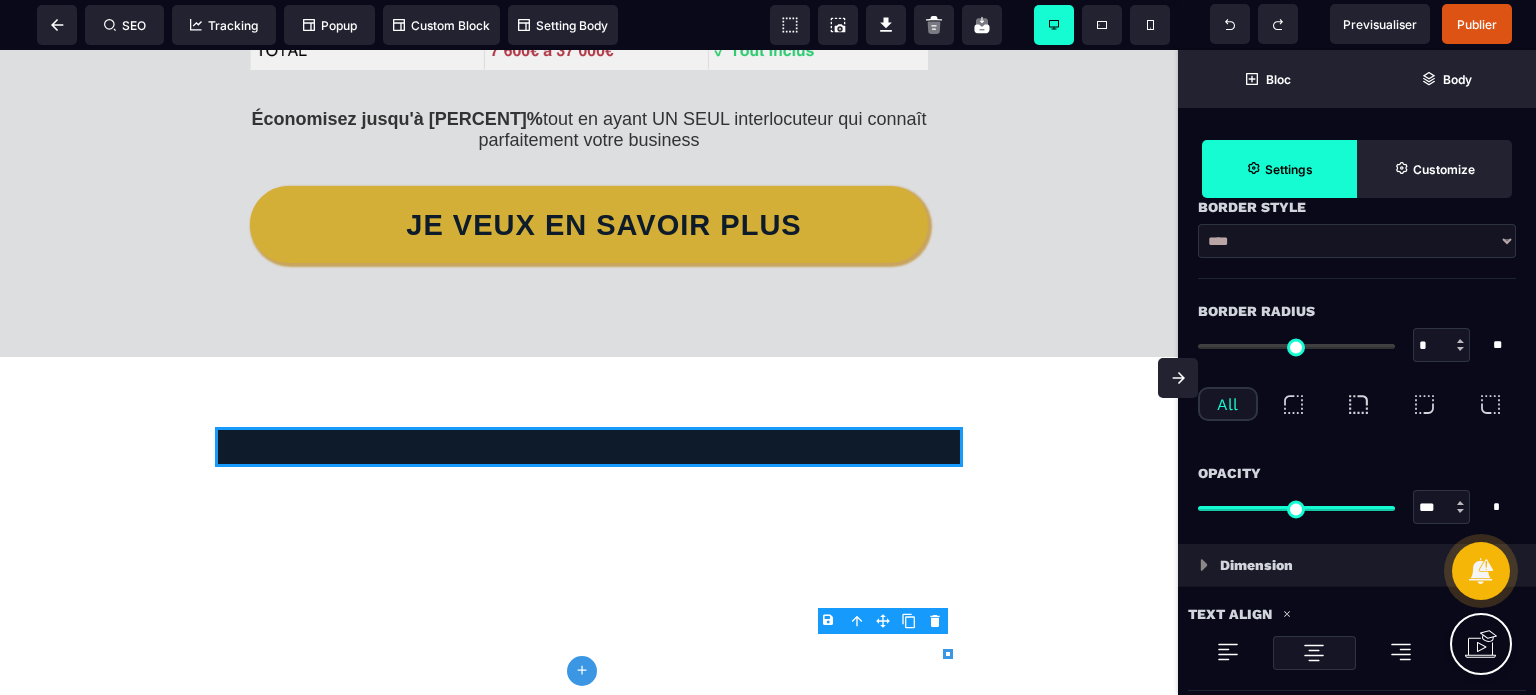 type on "**" 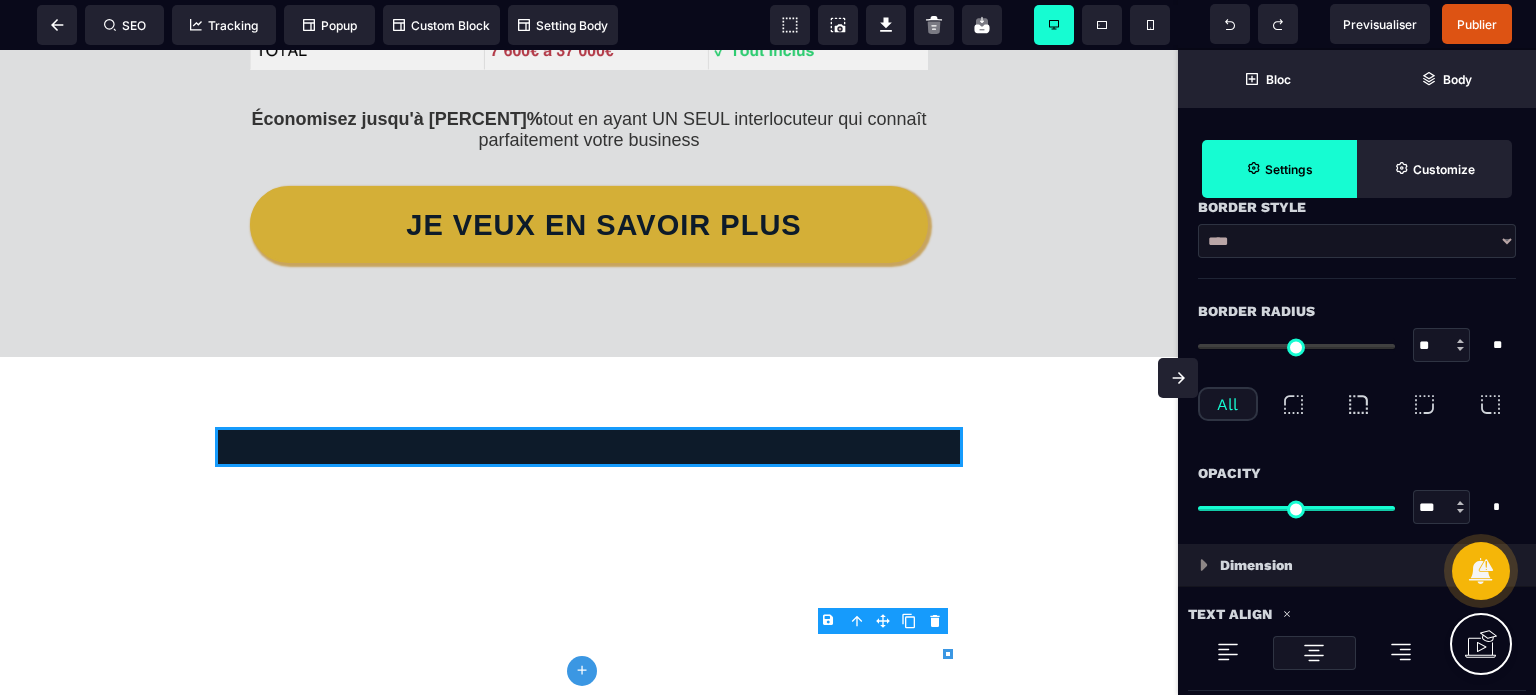 type on "**" 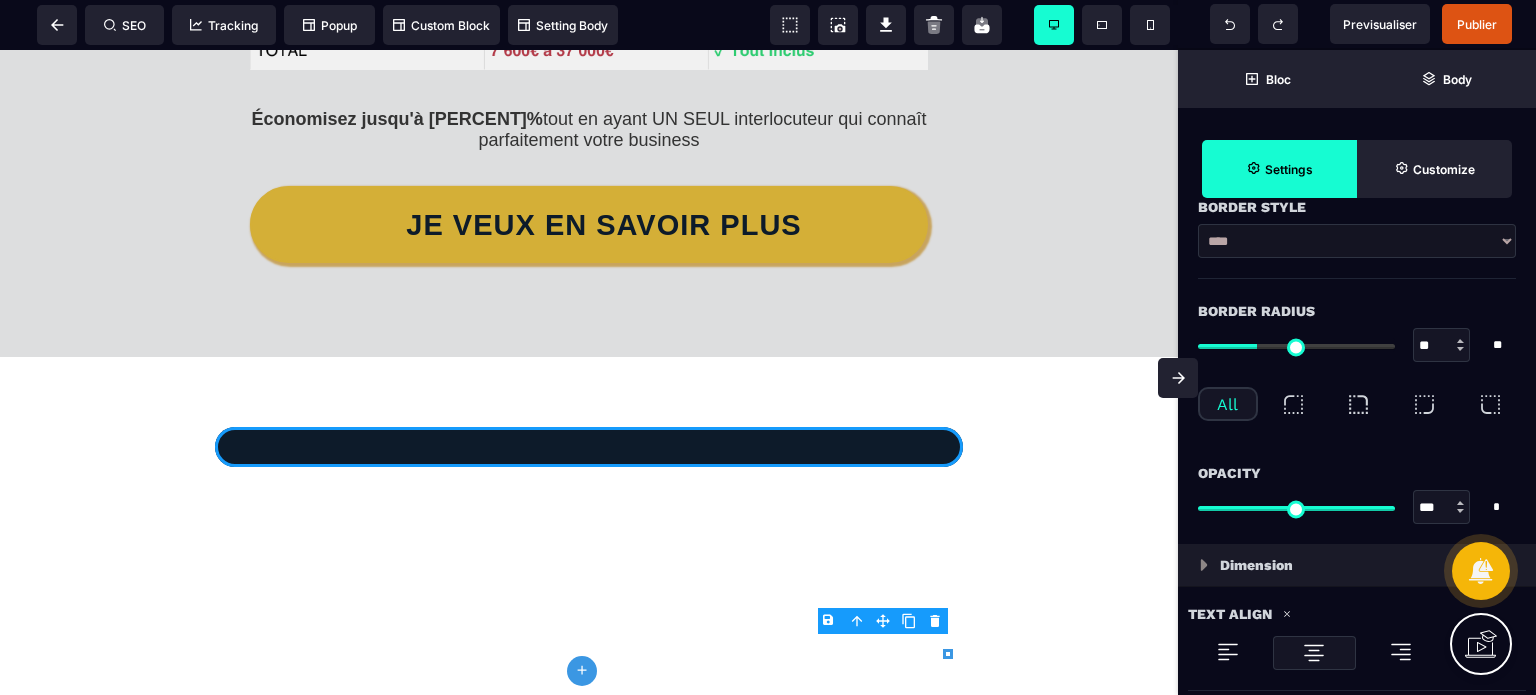 type on "*" 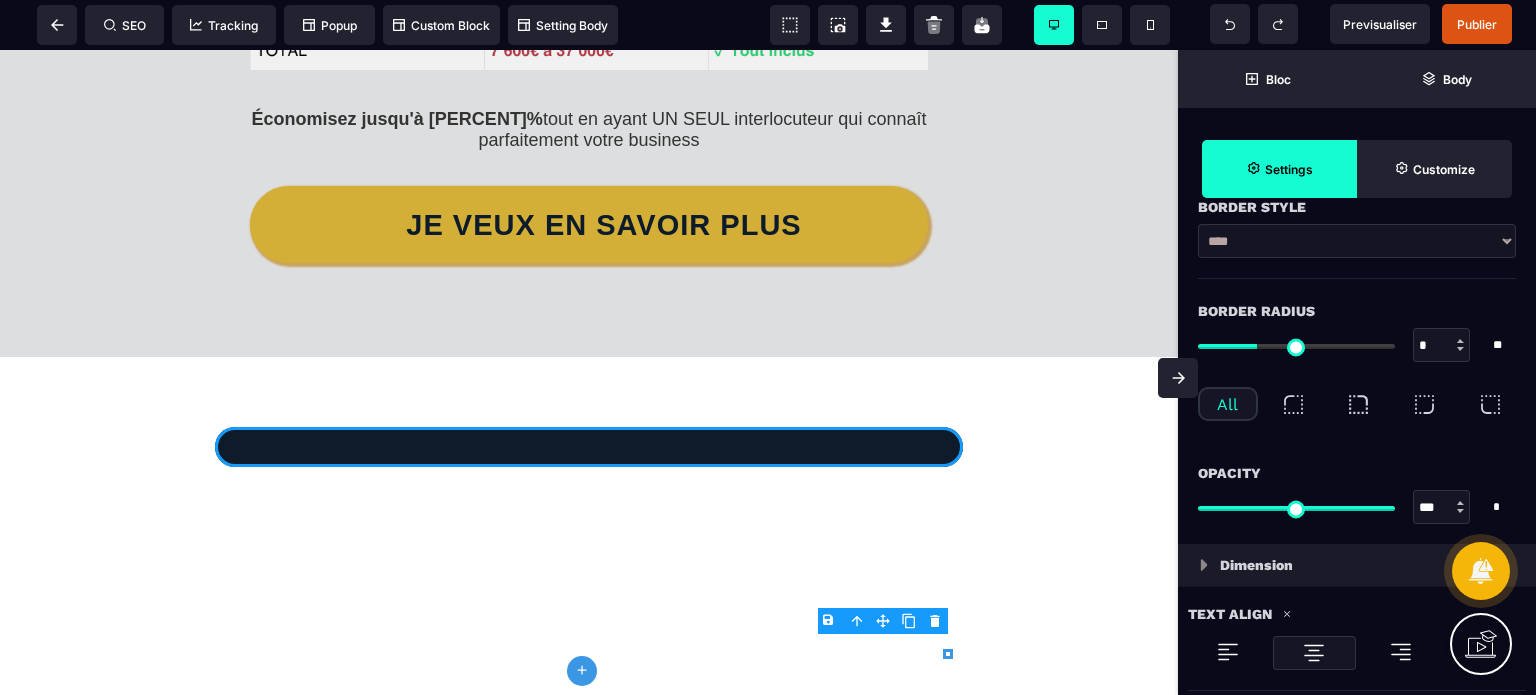 type on "*" 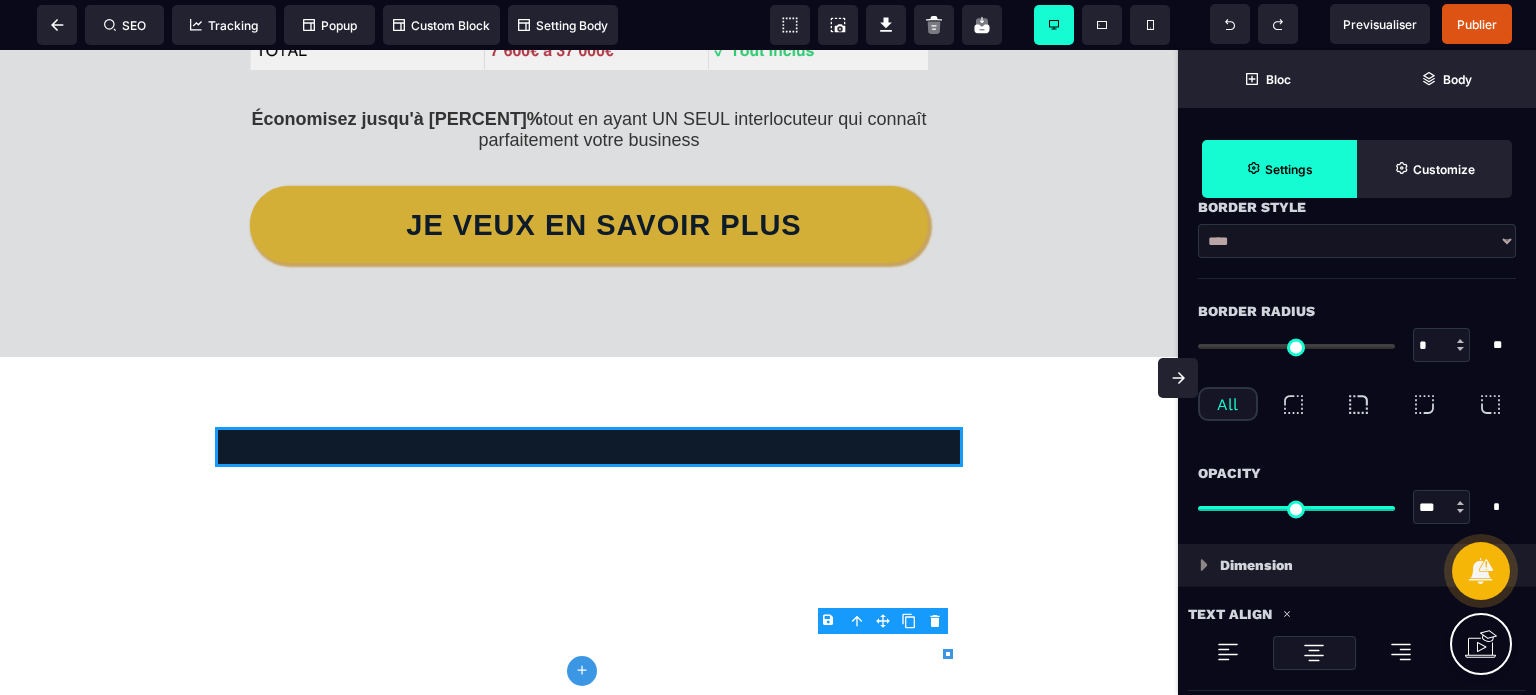 type on "**" 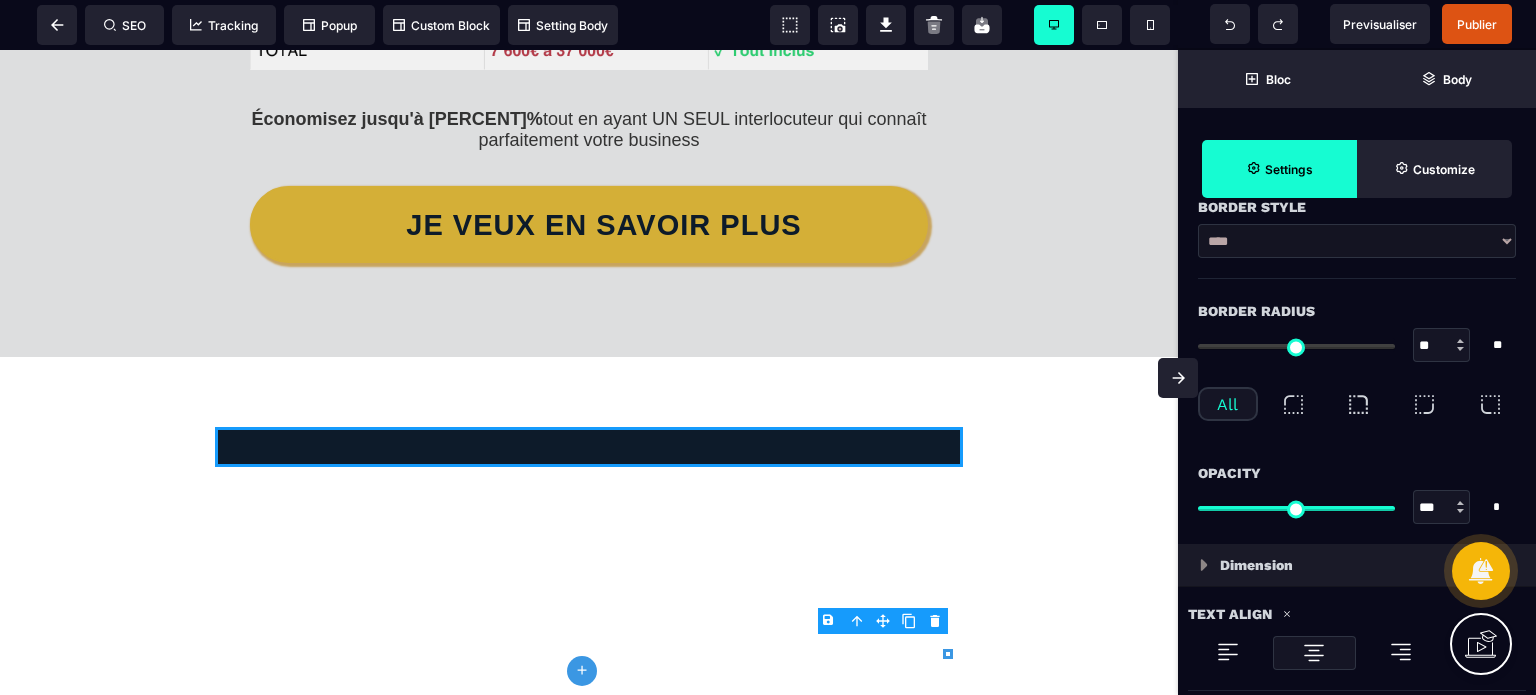 type on "**" 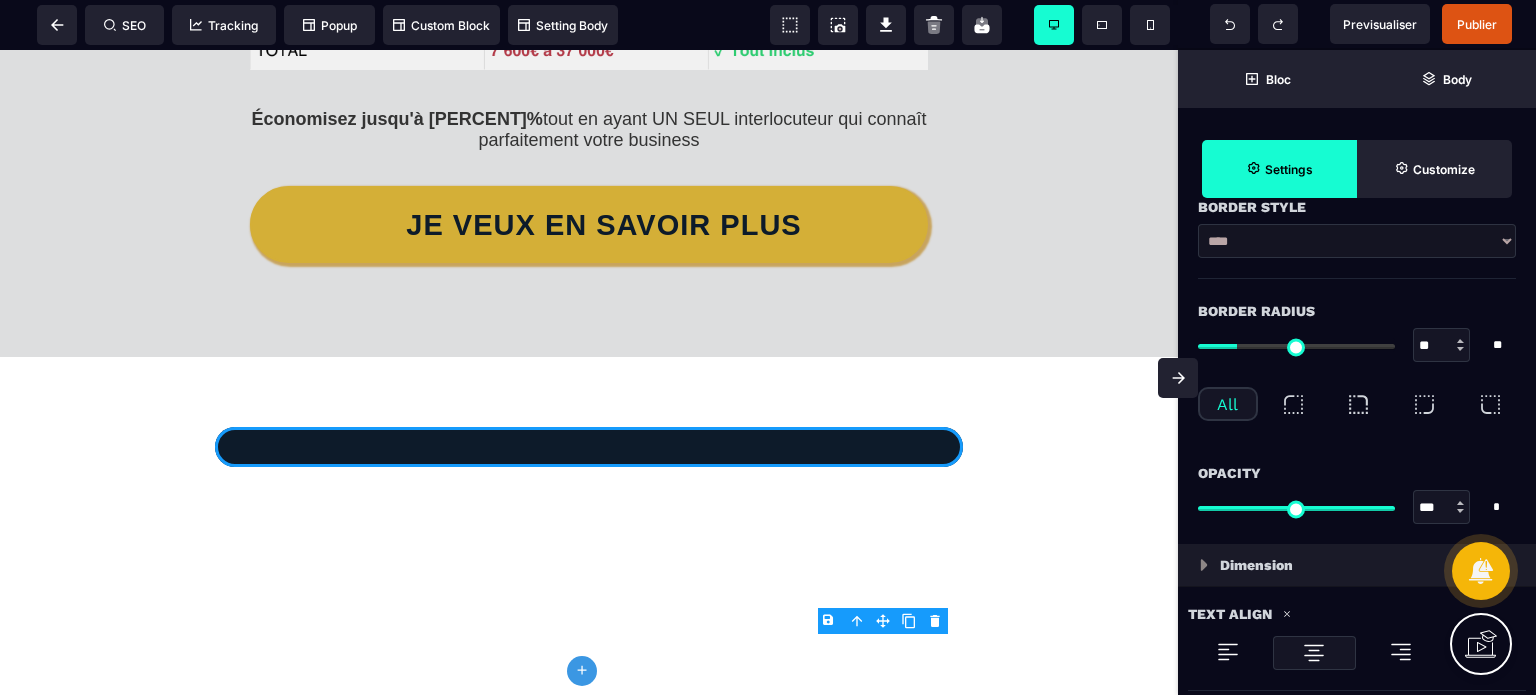 drag, startPoint x: 1419, startPoint y: 335, endPoint x: 1451, endPoint y: 341, distance: 32.55764 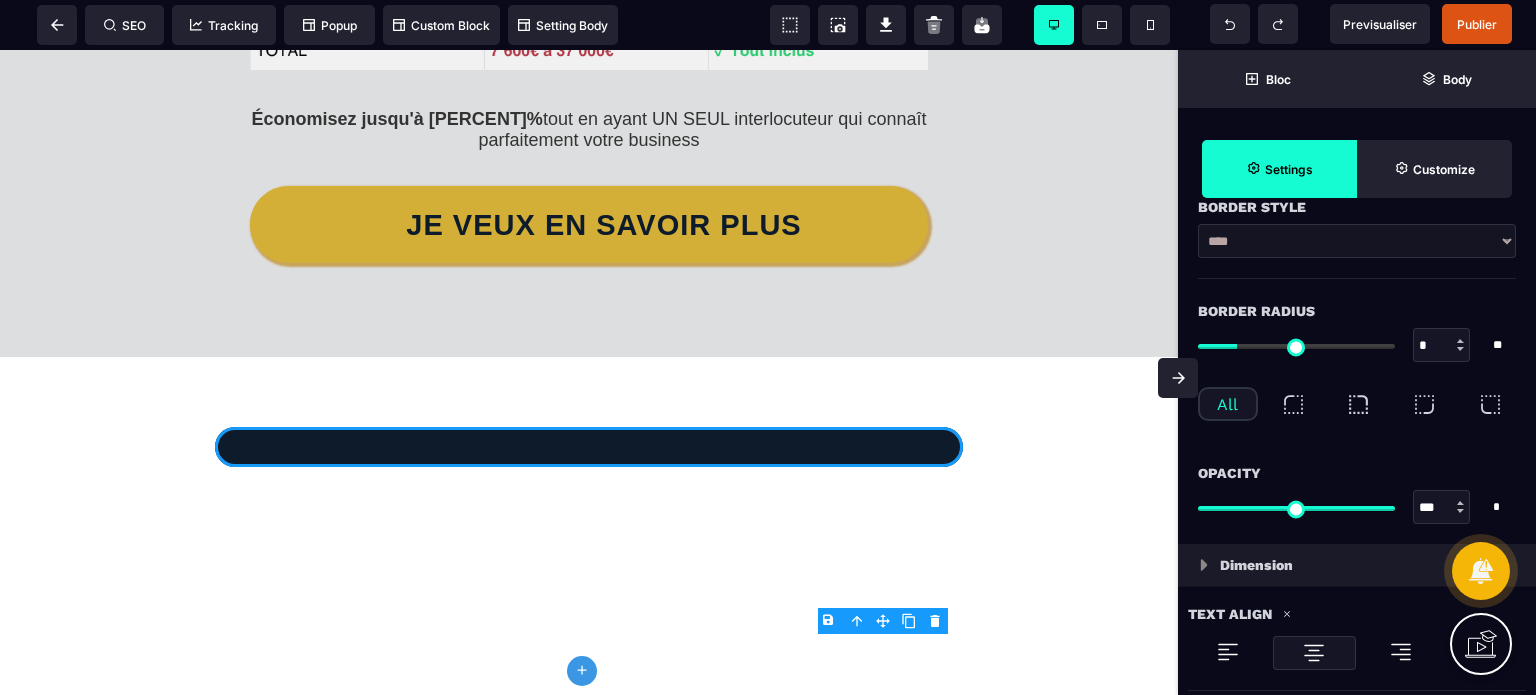 type on "*" 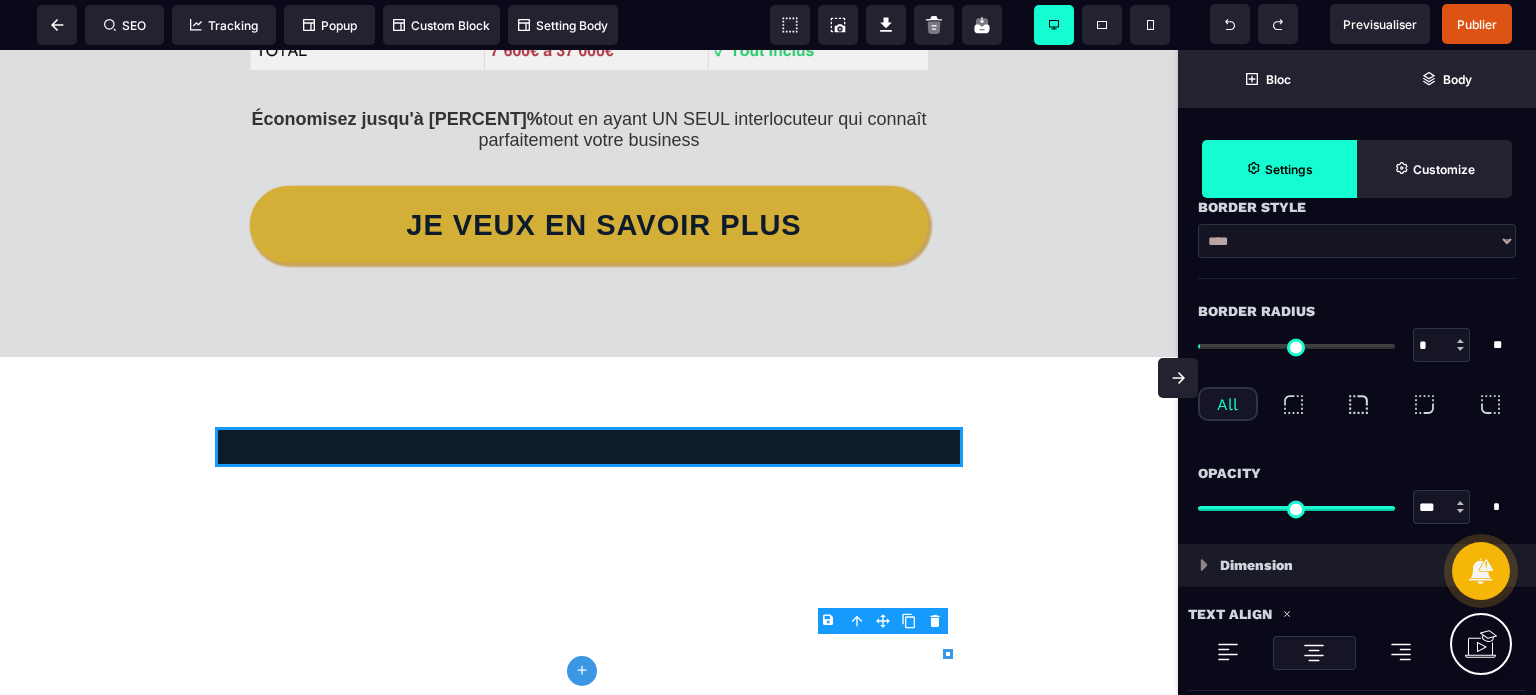 type on "**" 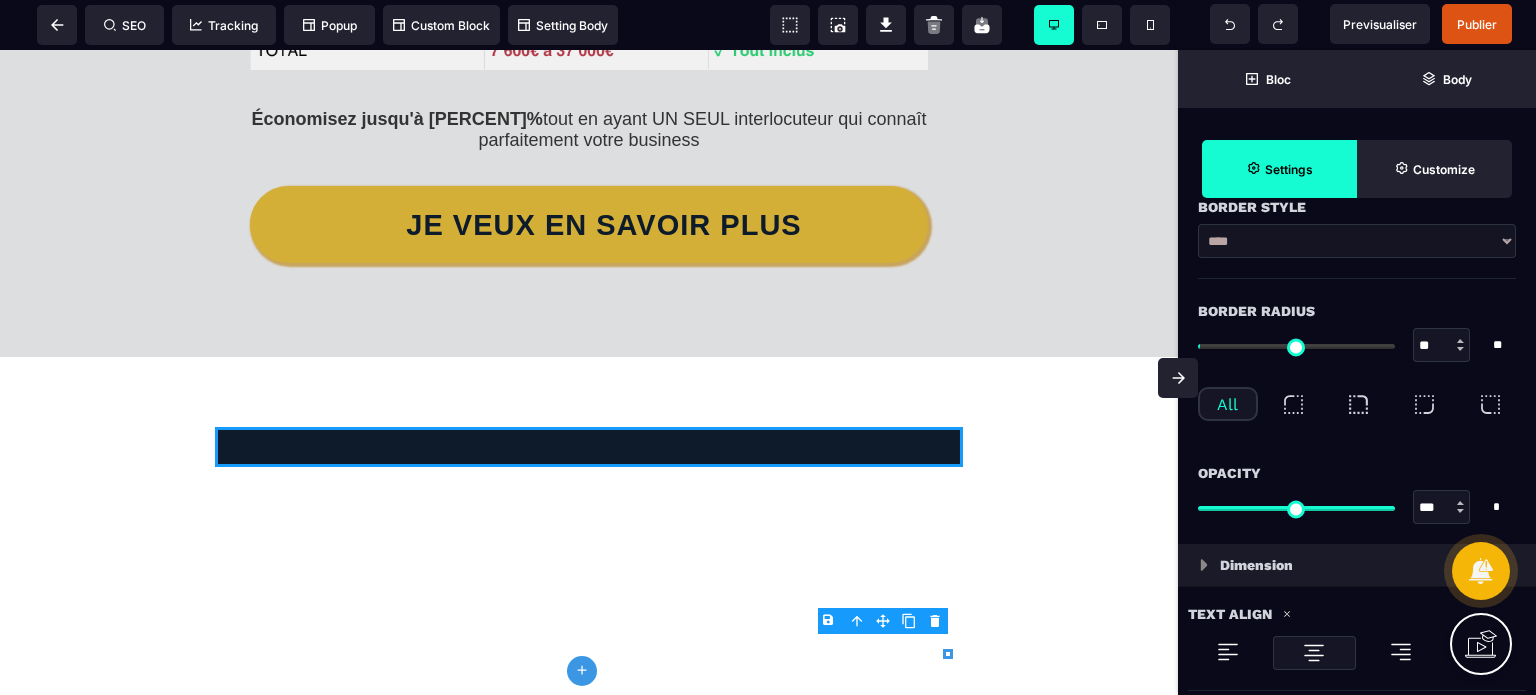 type on "**" 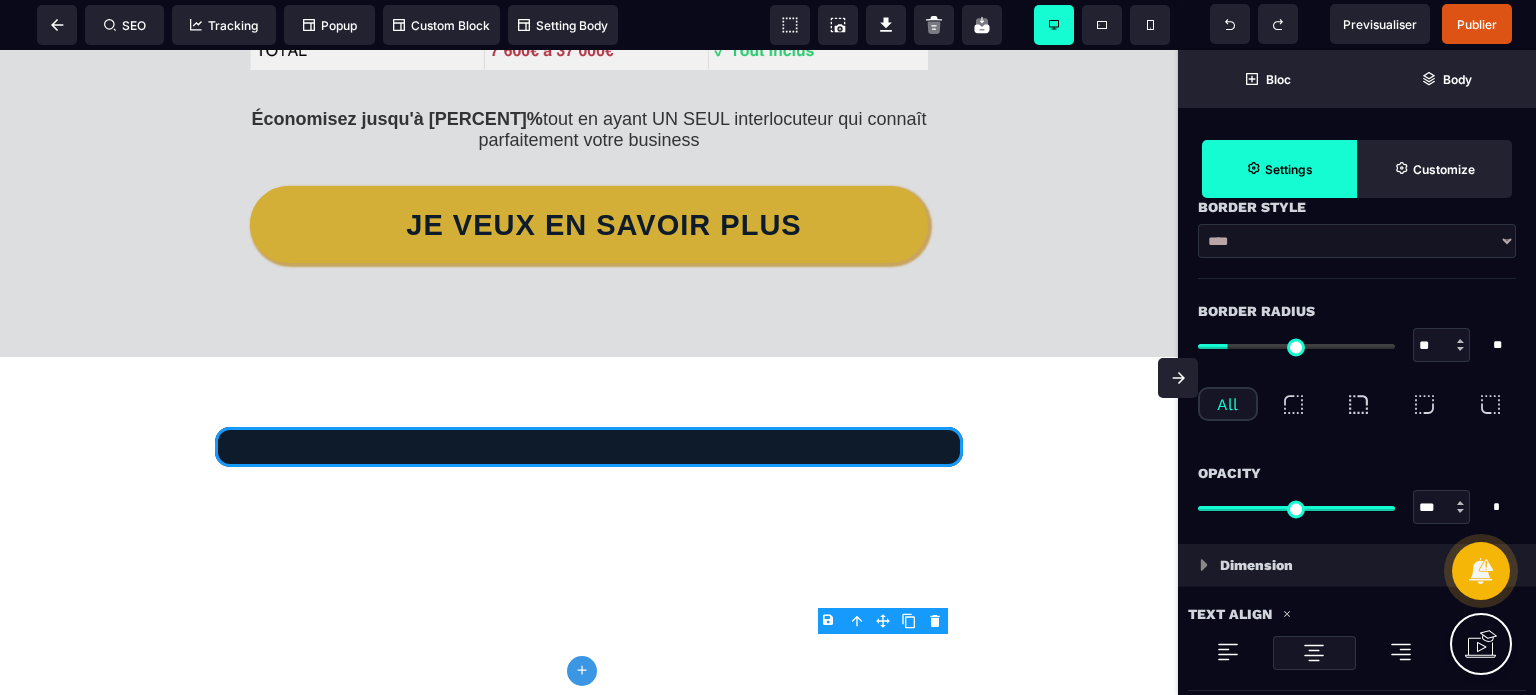 click on "**" at bounding box center (1442, 346) 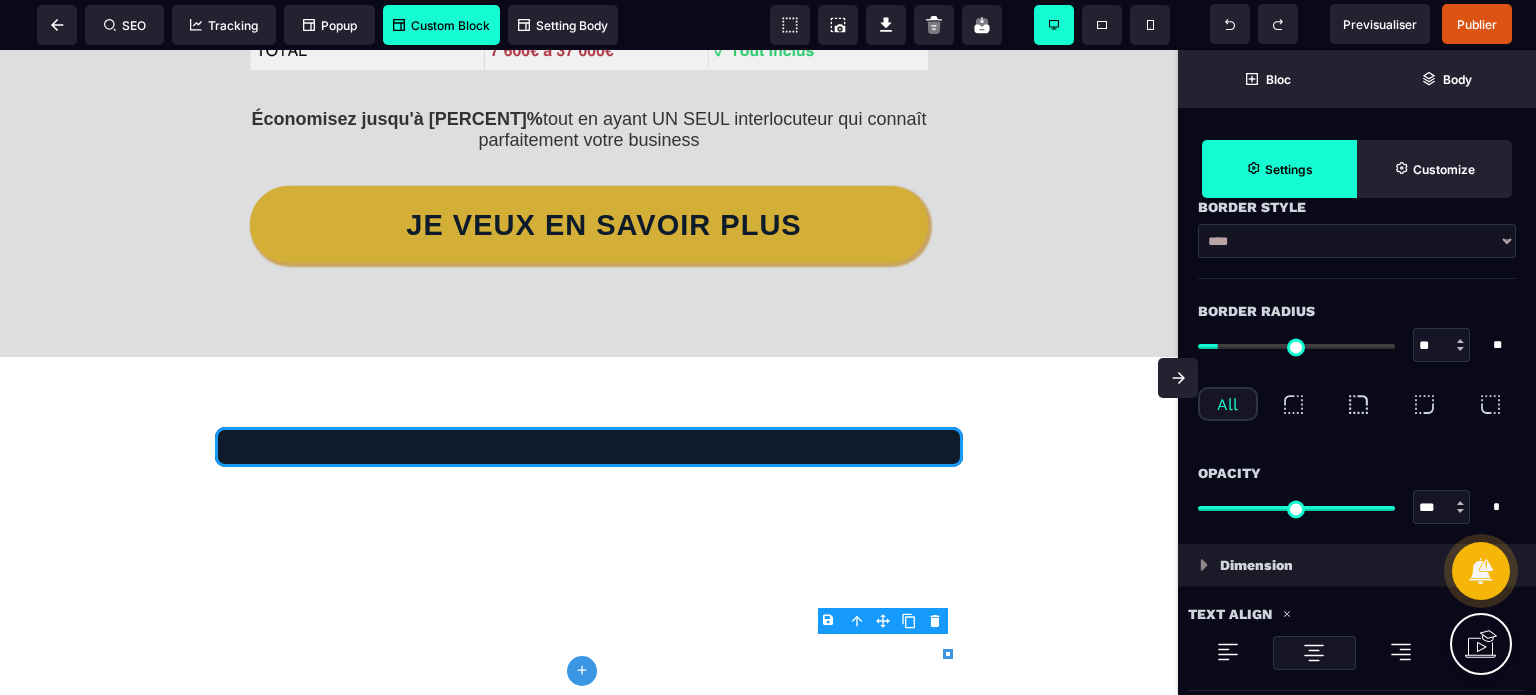 type on "**" 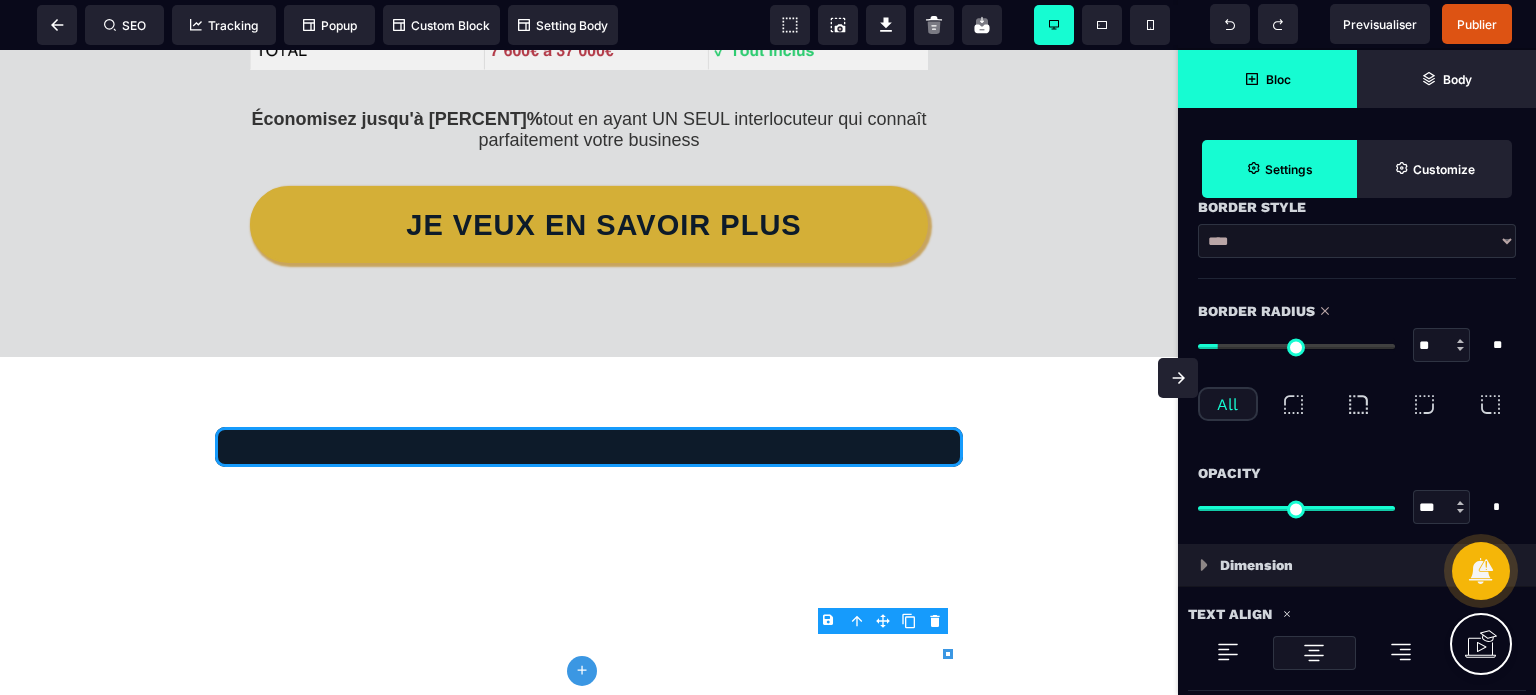 click on "Bloc" at bounding box center [1278, 79] 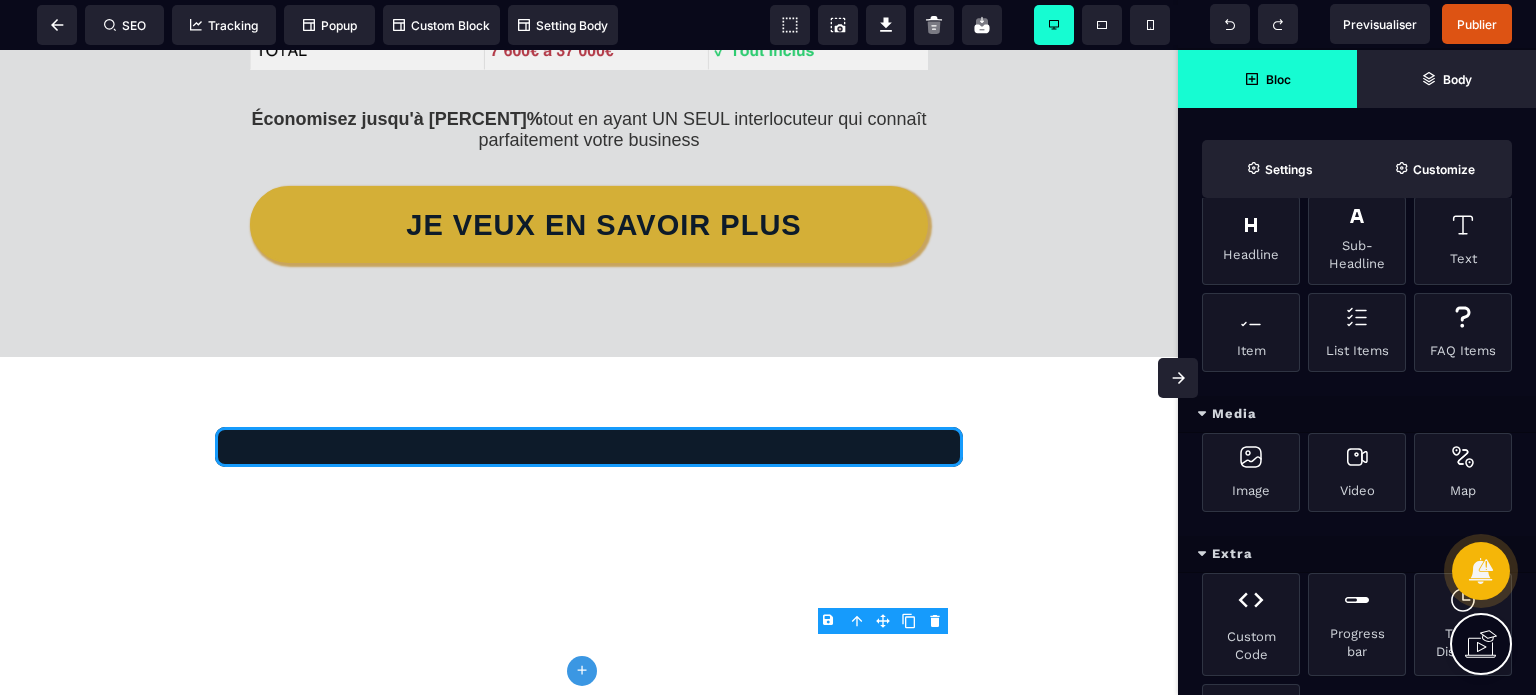 scroll, scrollTop: 1108, scrollLeft: 0, axis: vertical 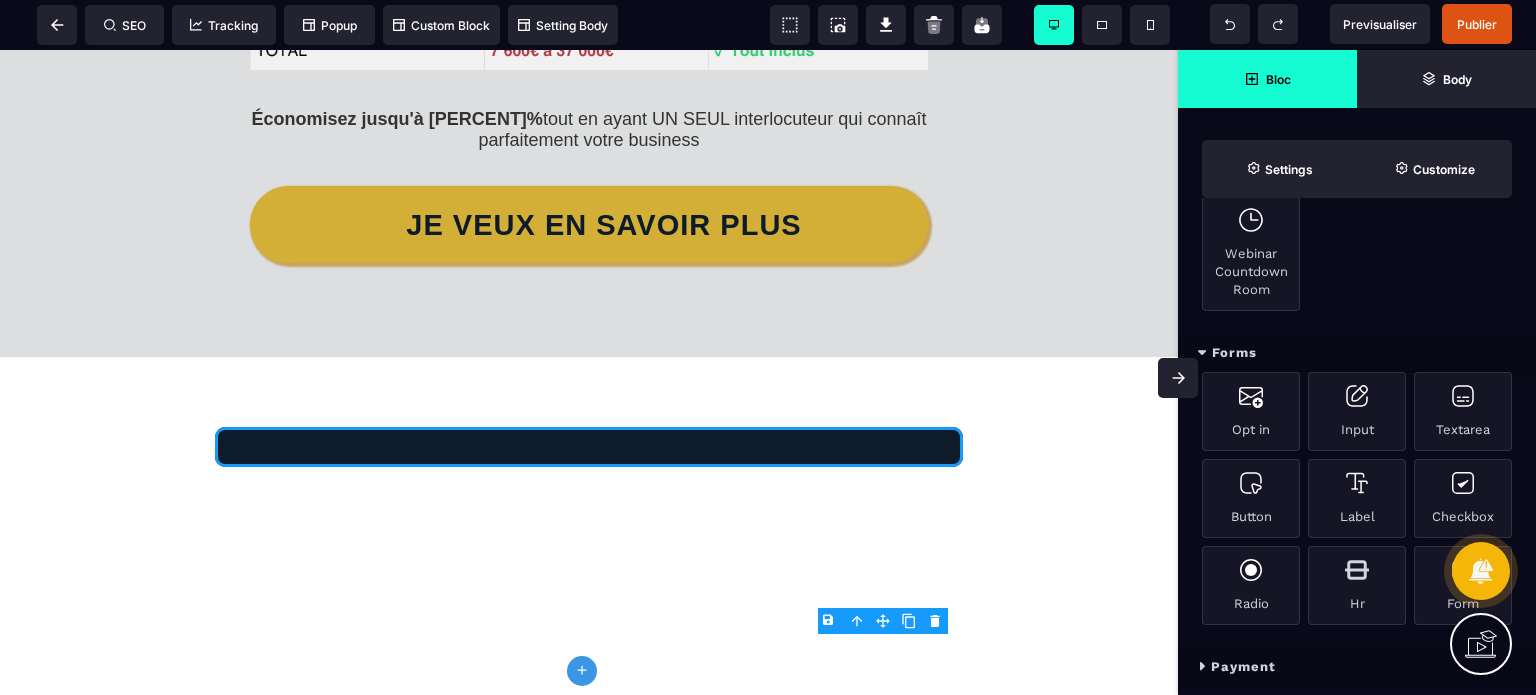 click on "Forms" at bounding box center [1357, 353] 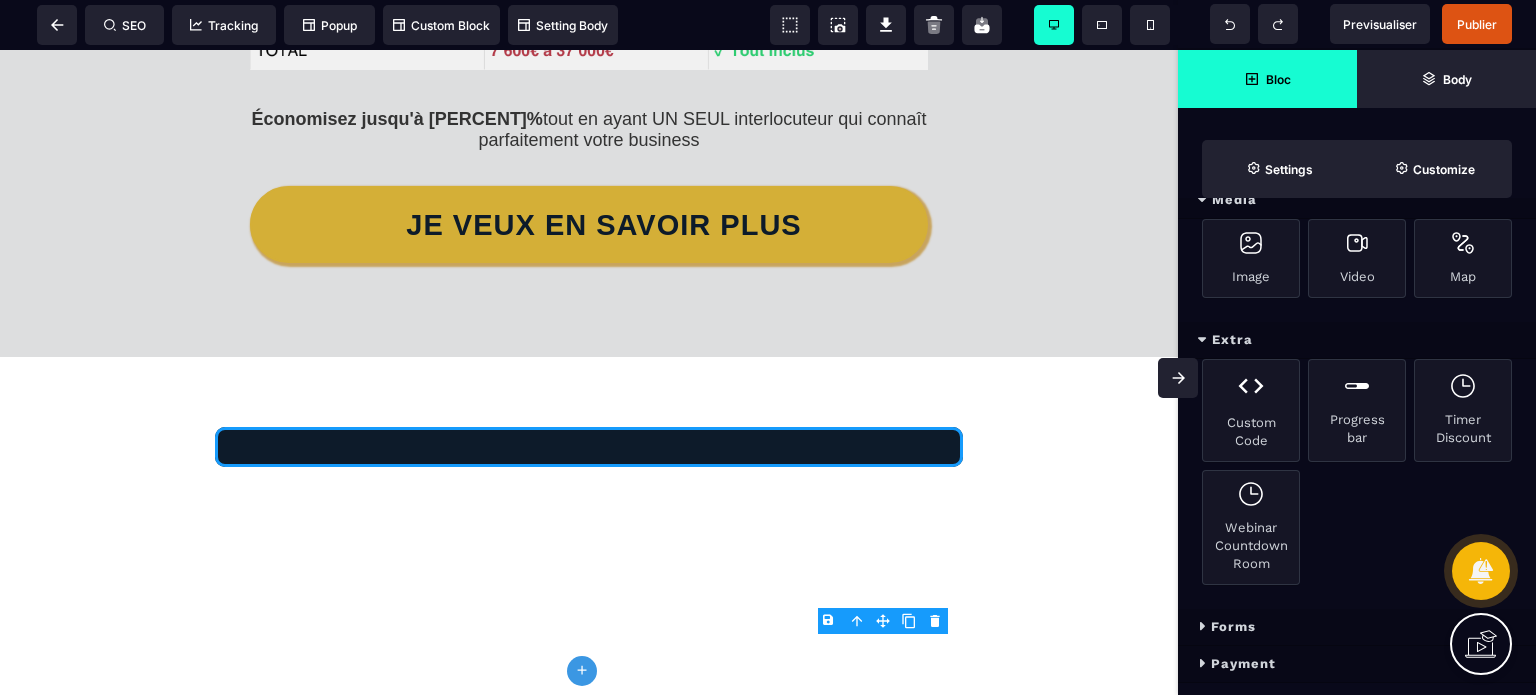 click on "Extra" at bounding box center (1357, 340) 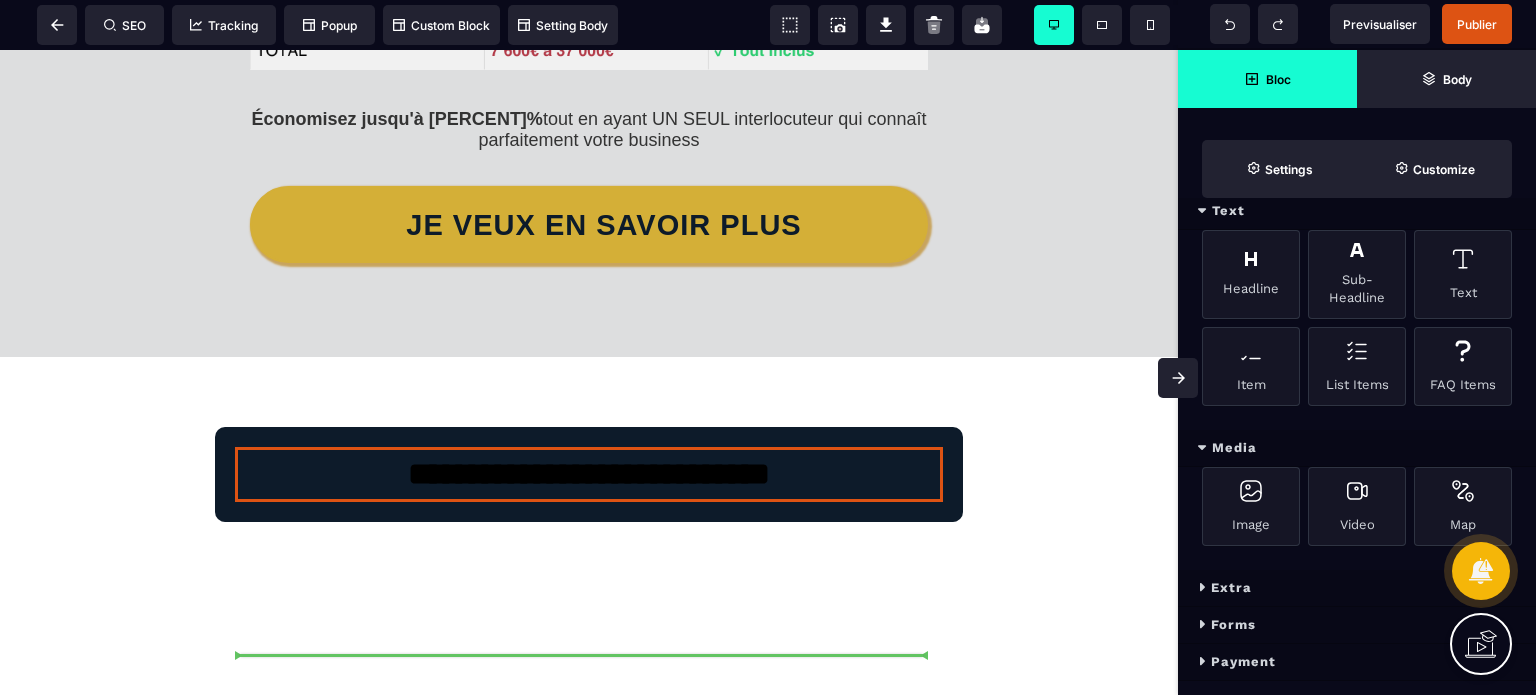 select on "***" 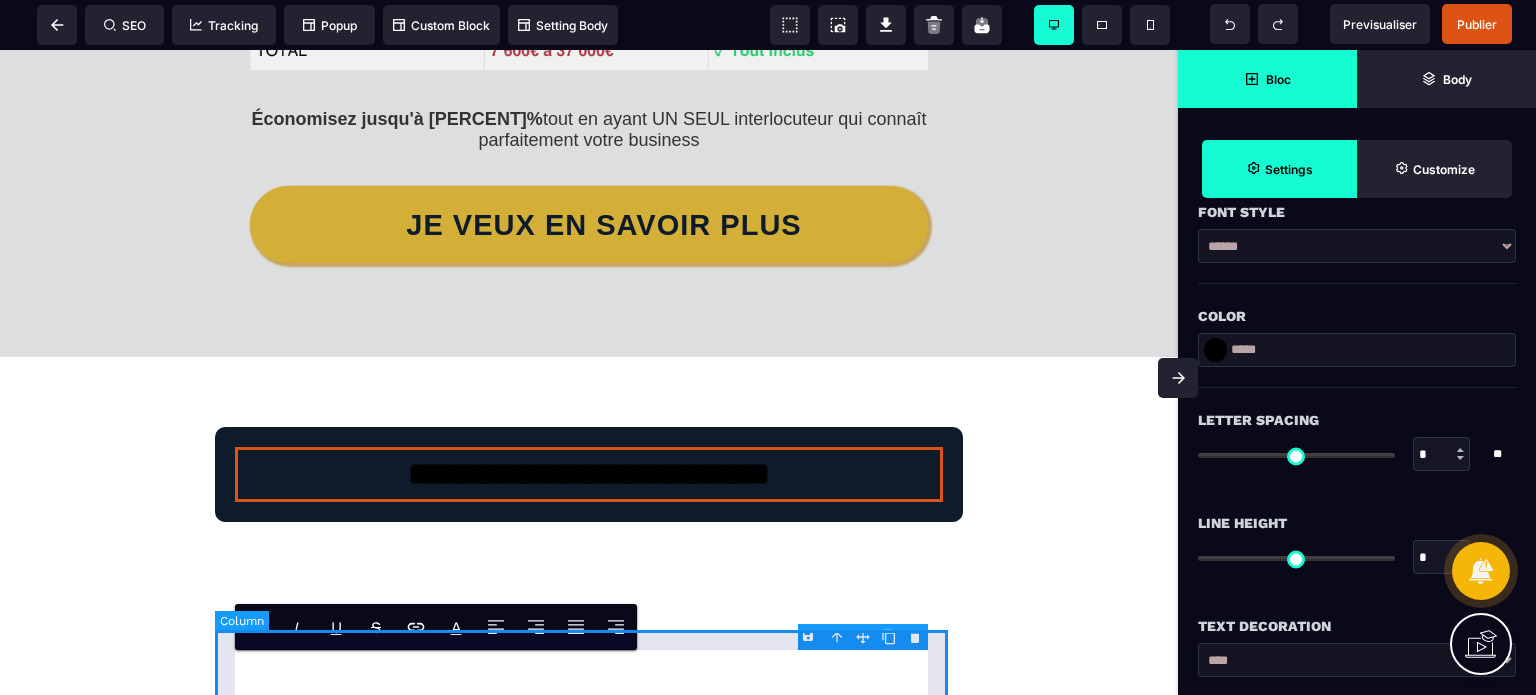 type on "**" 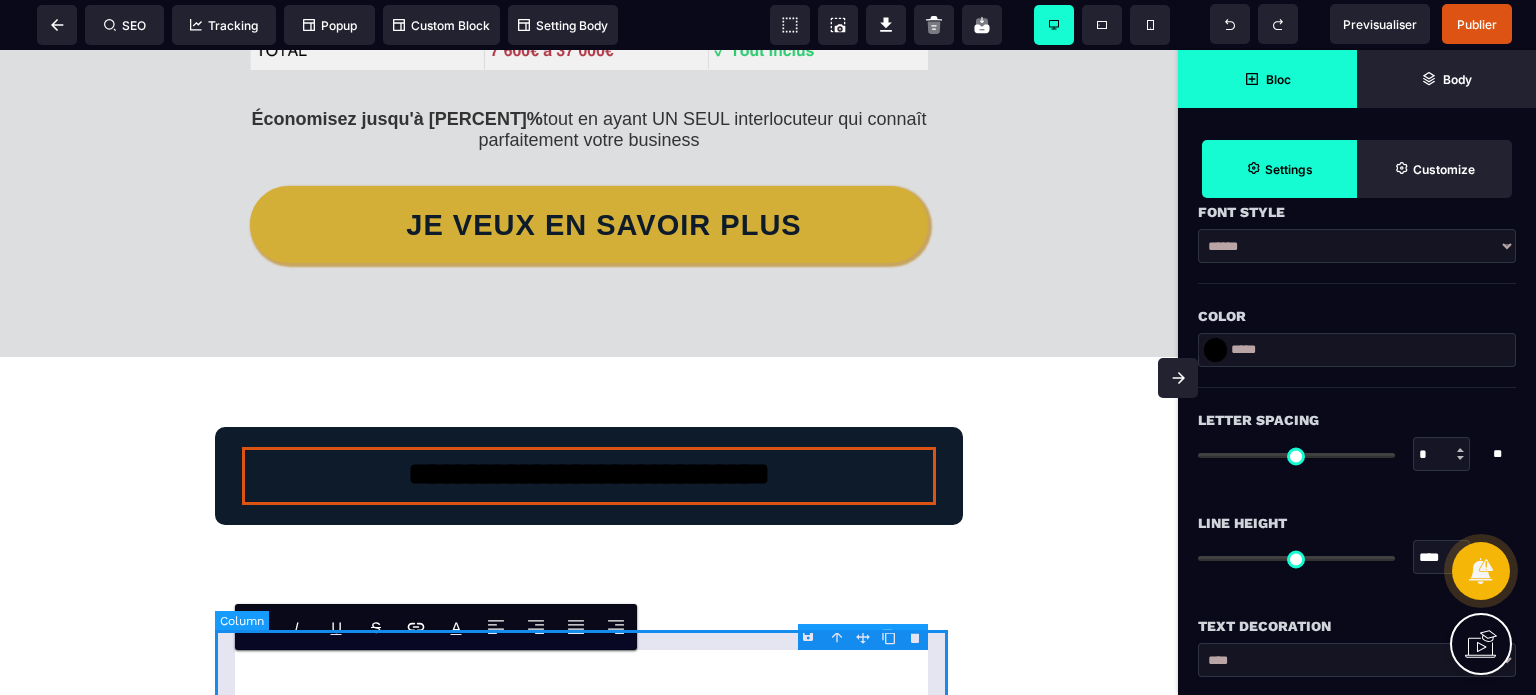 type on "**" 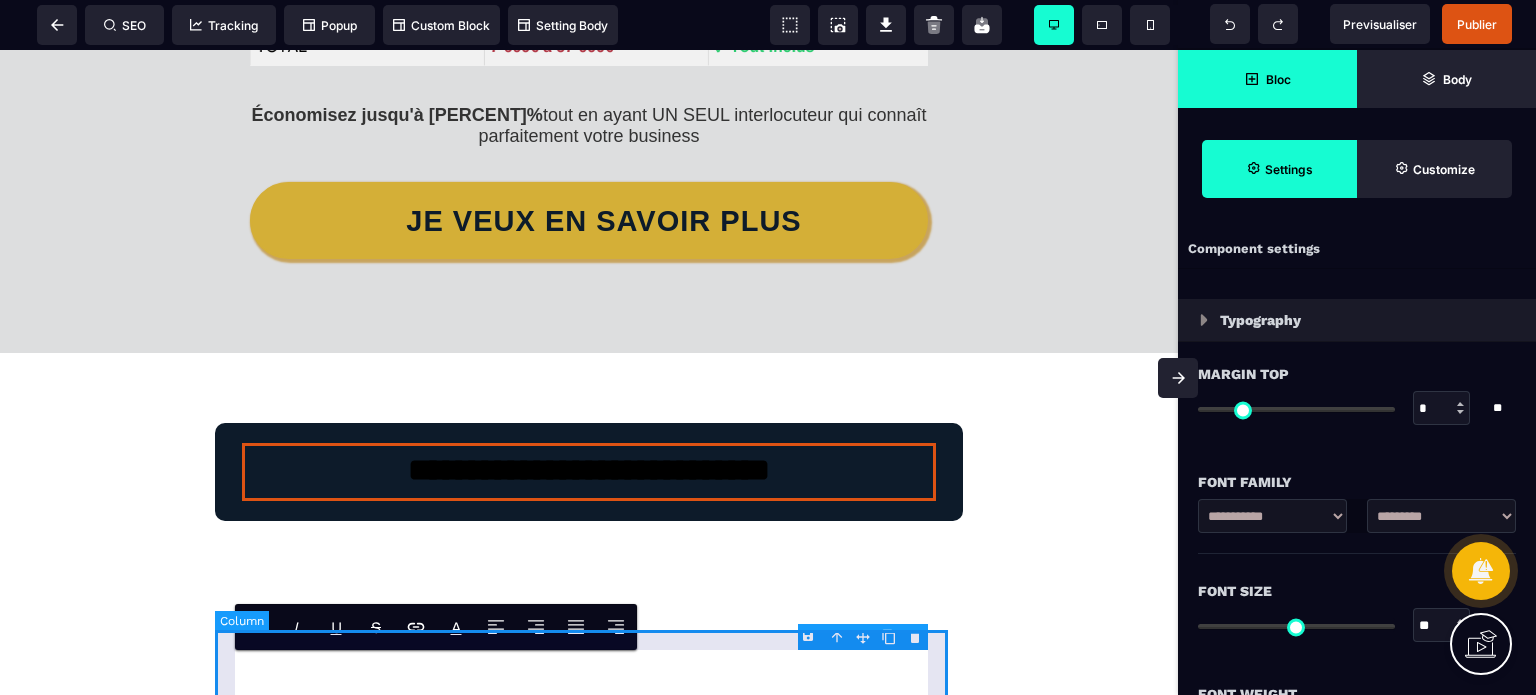 type on "***" 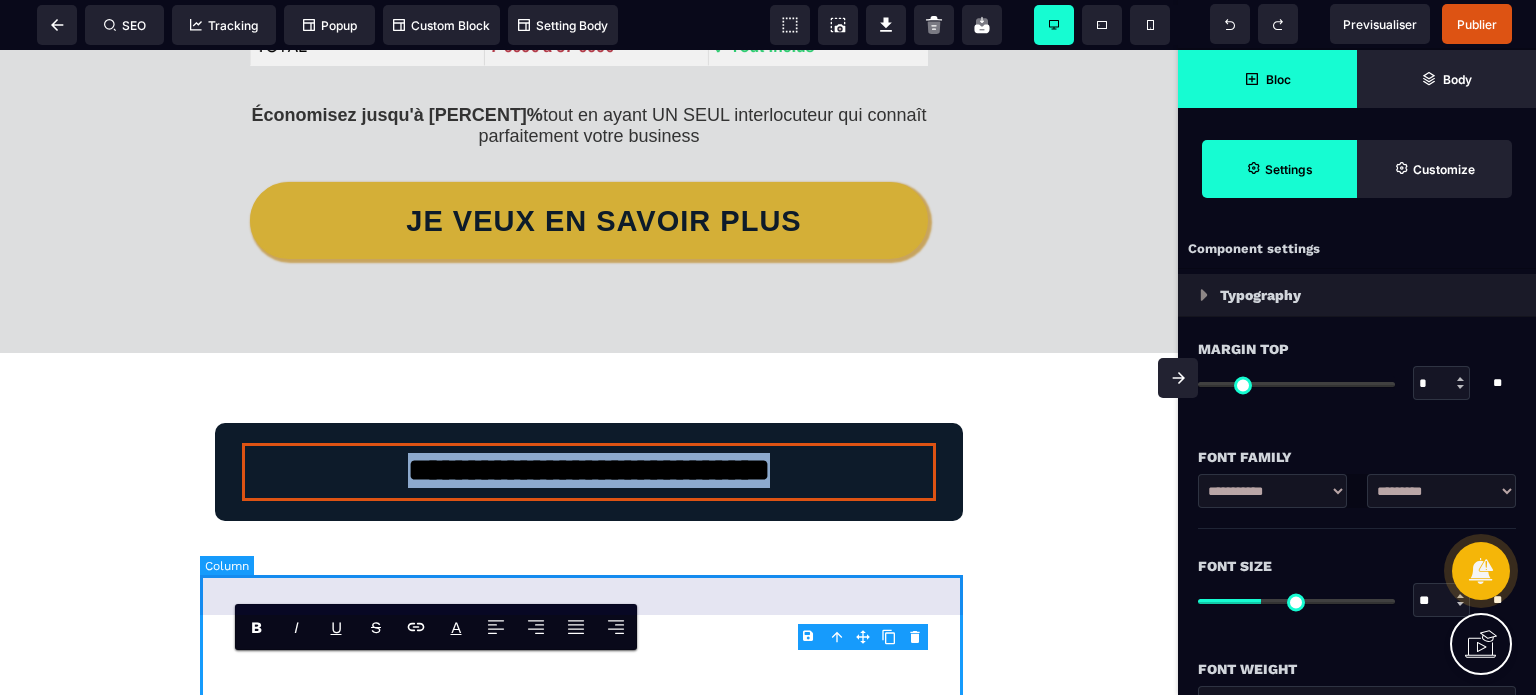 paste 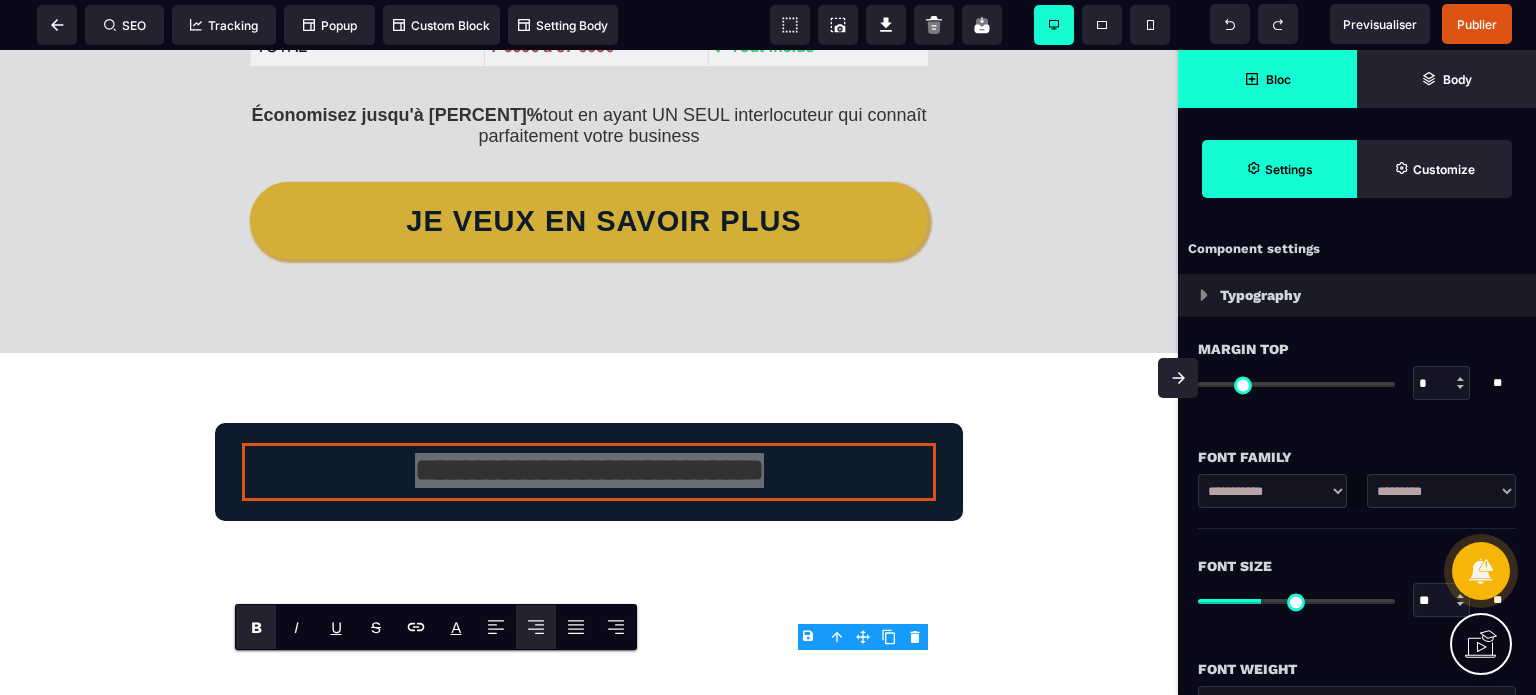 scroll, scrollTop: 0, scrollLeft: 0, axis: both 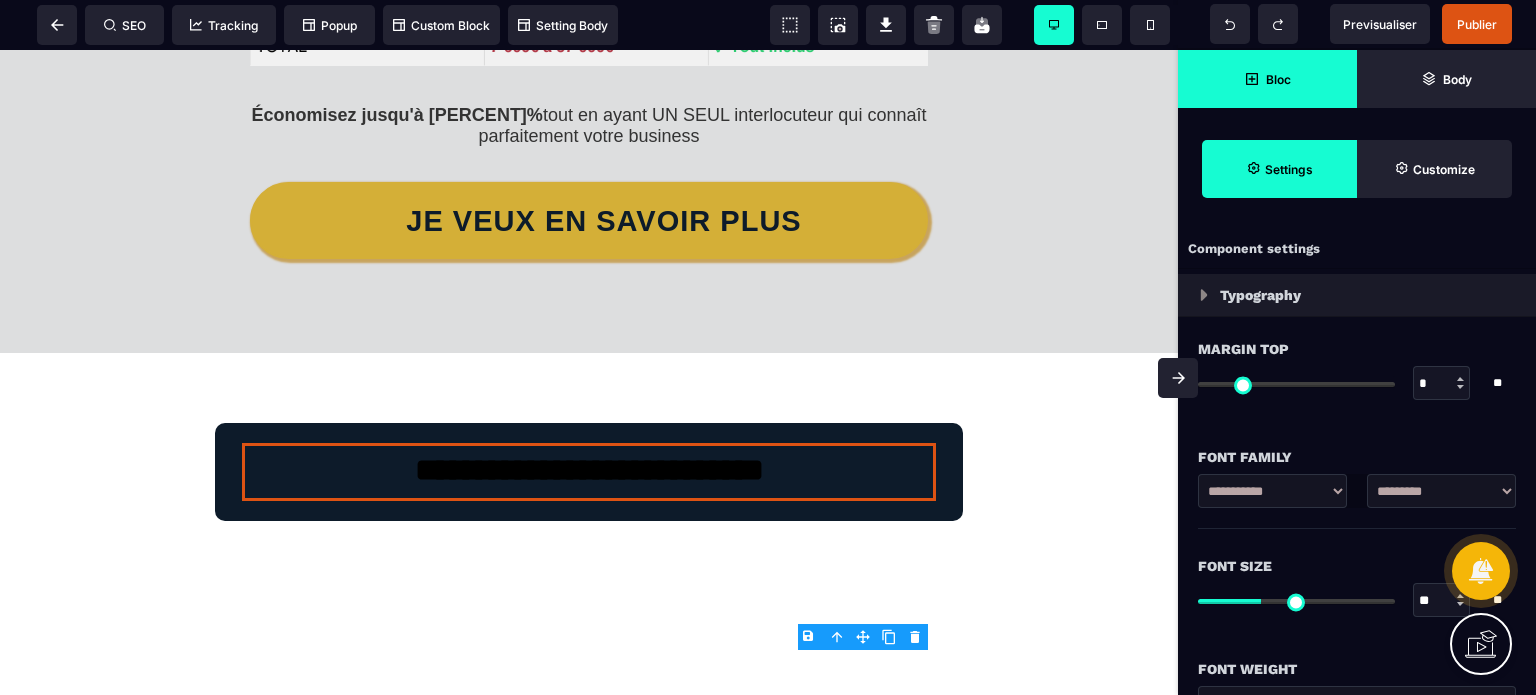 drag, startPoint x: 1436, startPoint y: 595, endPoint x: 1399, endPoint y: 599, distance: 37.215588 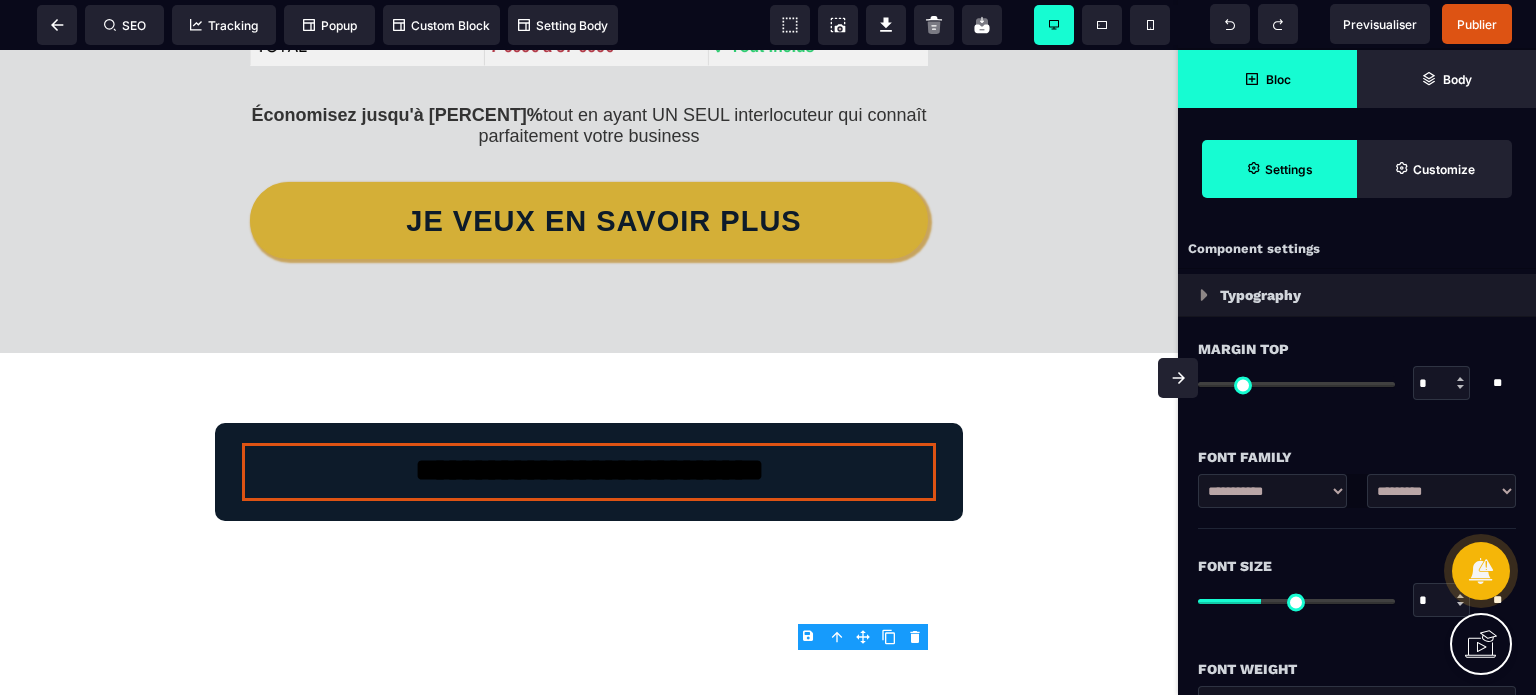 type on "*" 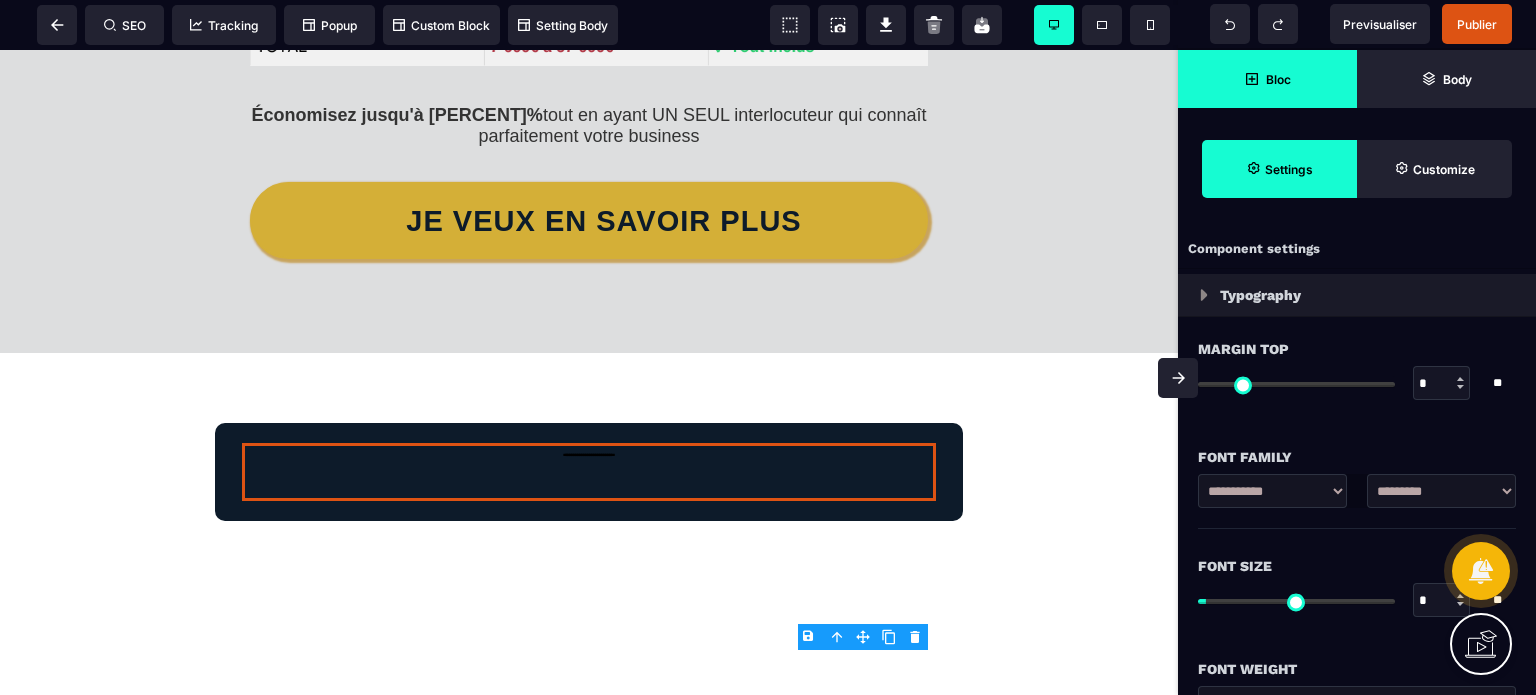 type on "**" 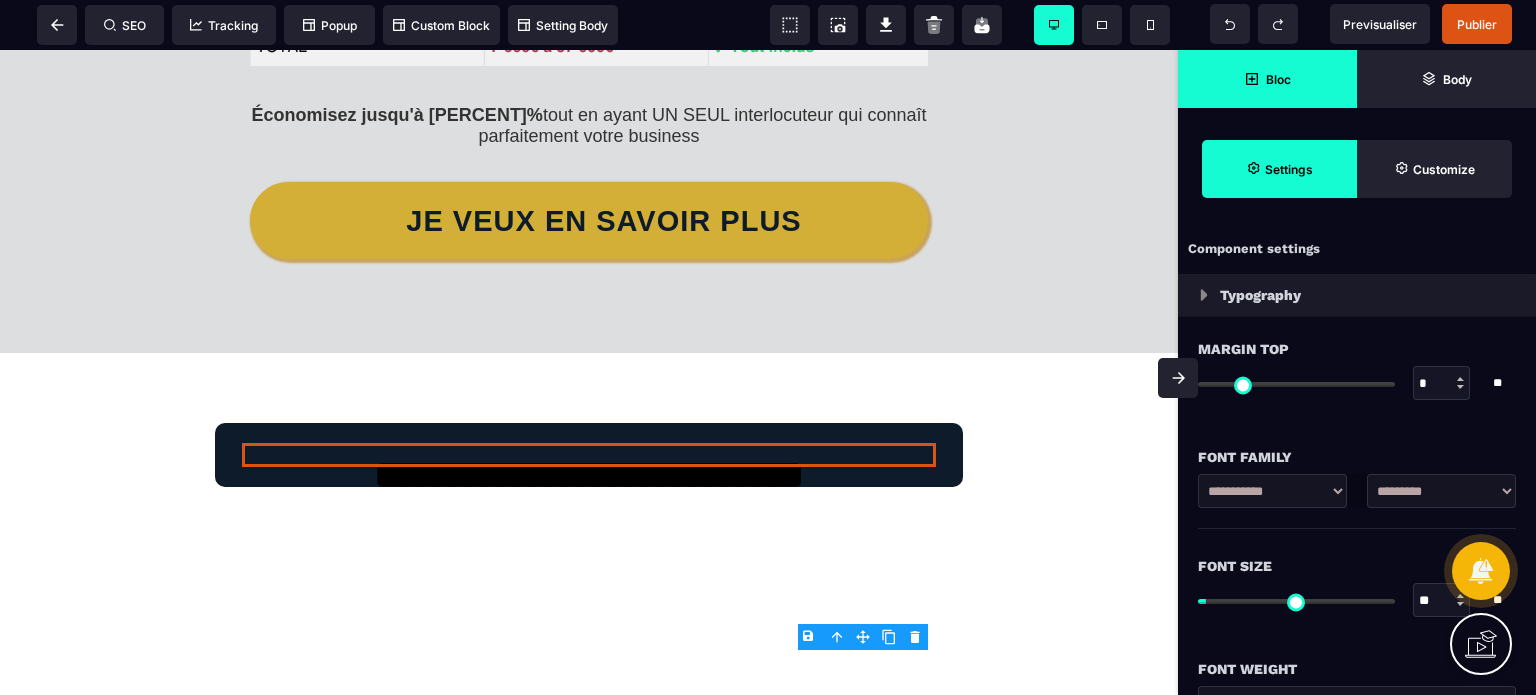 type on "**" 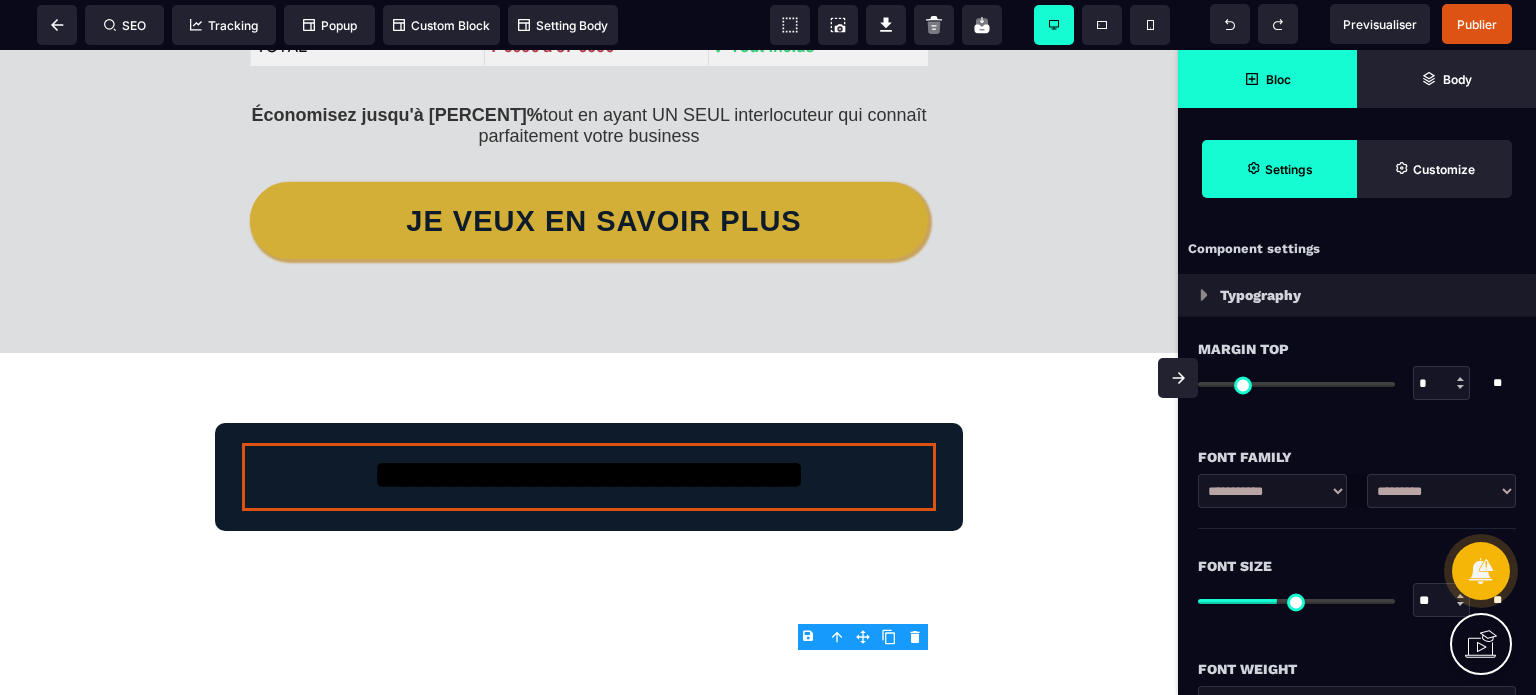 type on "**" 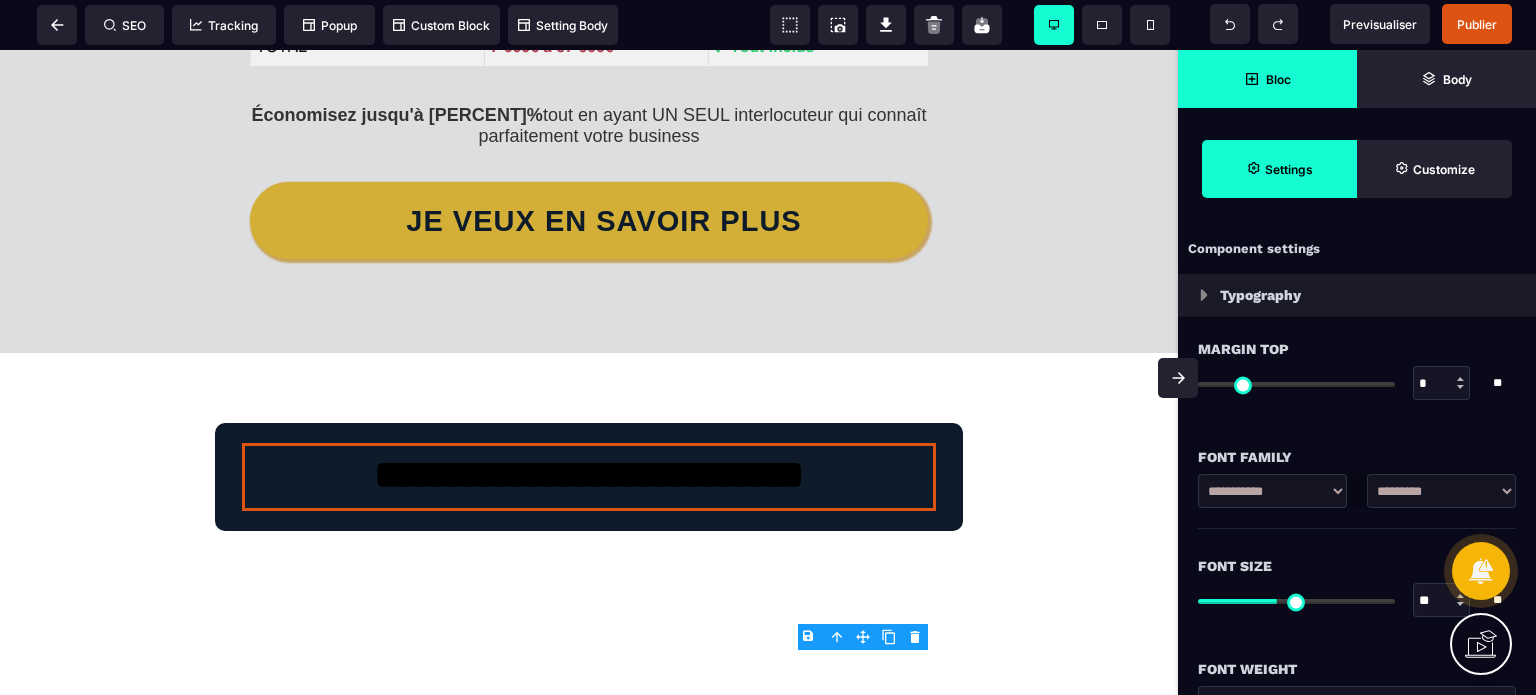 click on "**********" at bounding box center [1441, 491] 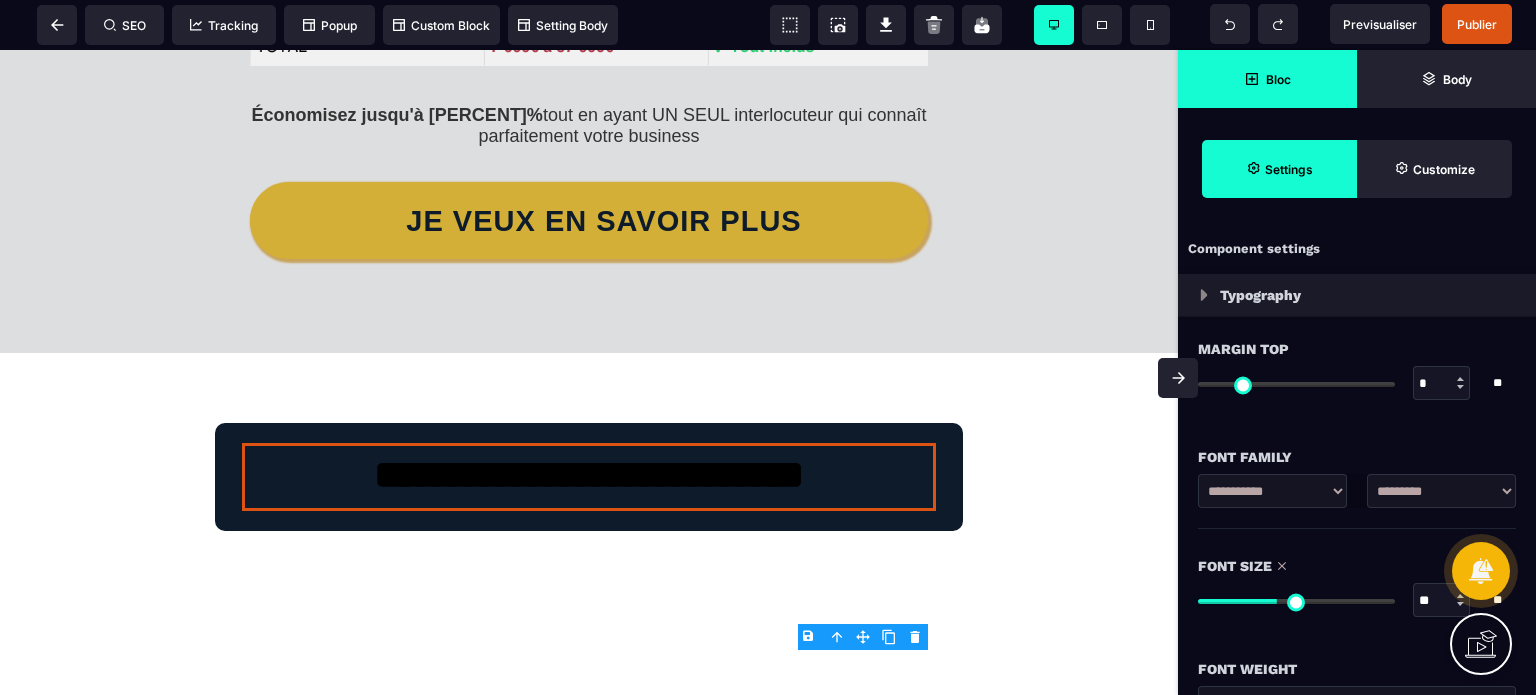 select on "**********" 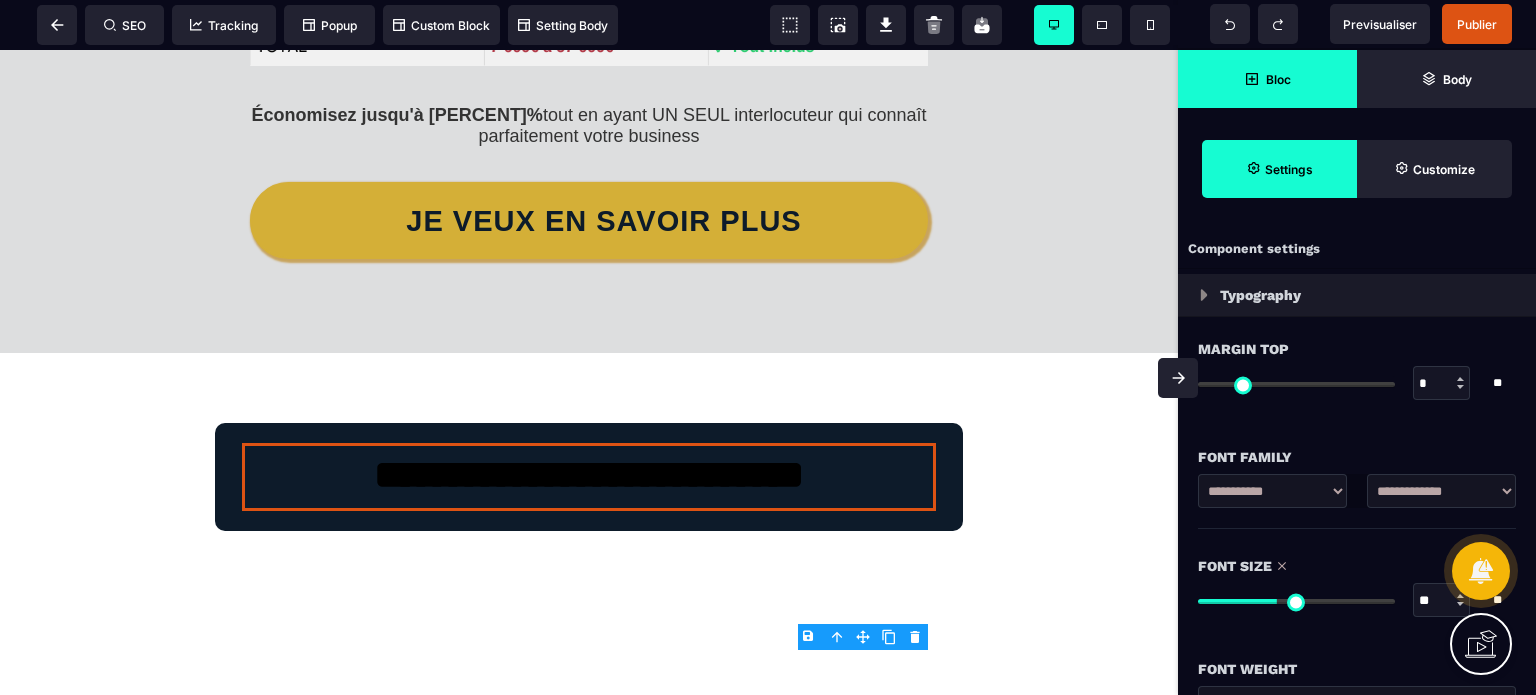 click on "**********" at bounding box center [1441, 491] 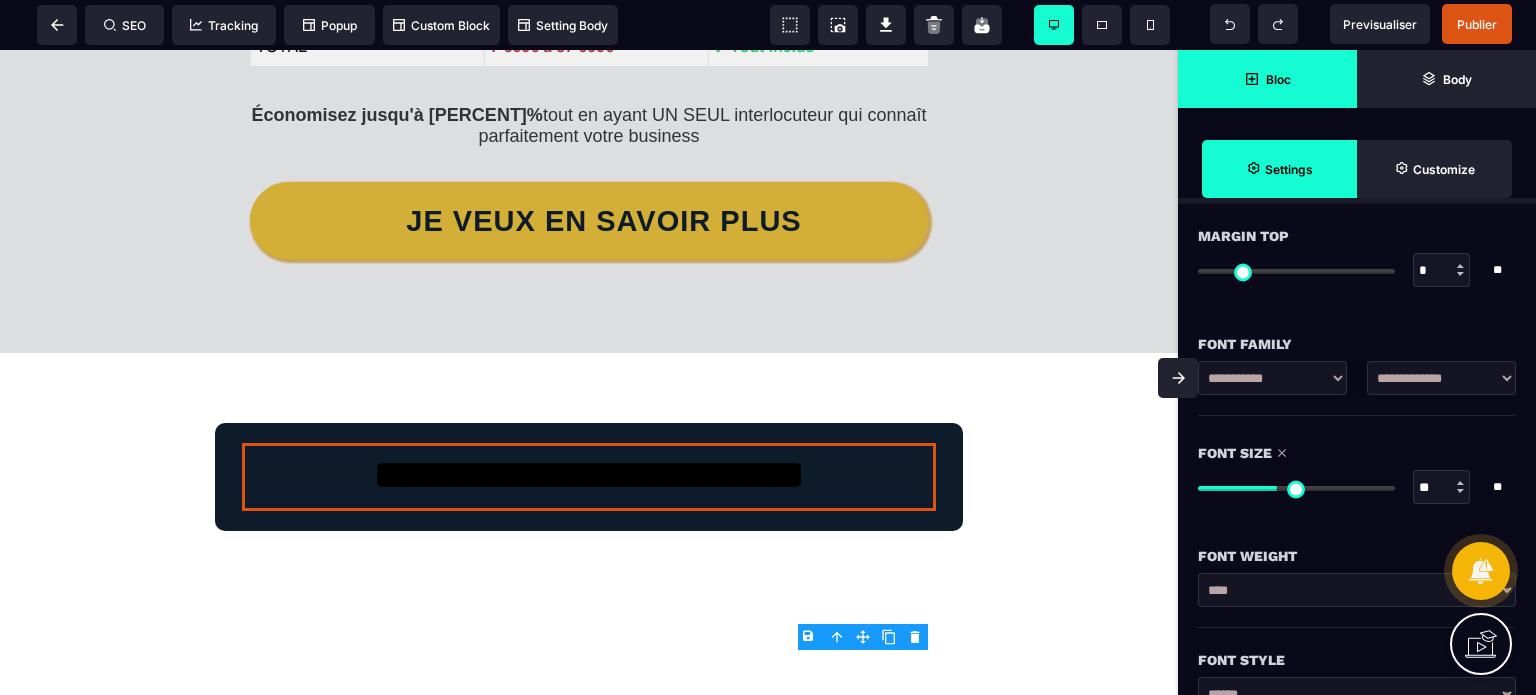 scroll, scrollTop: 200, scrollLeft: 0, axis: vertical 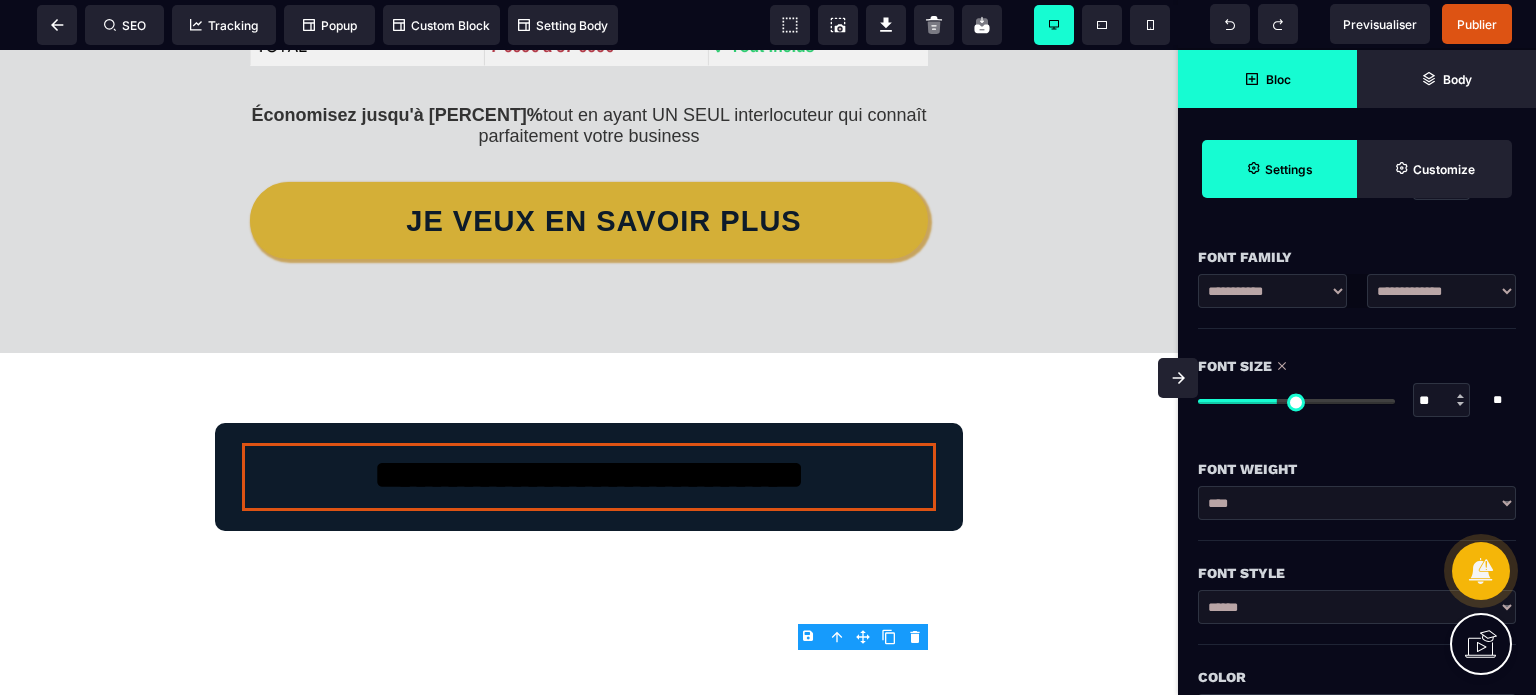 click on "**********" at bounding box center (1357, 503) 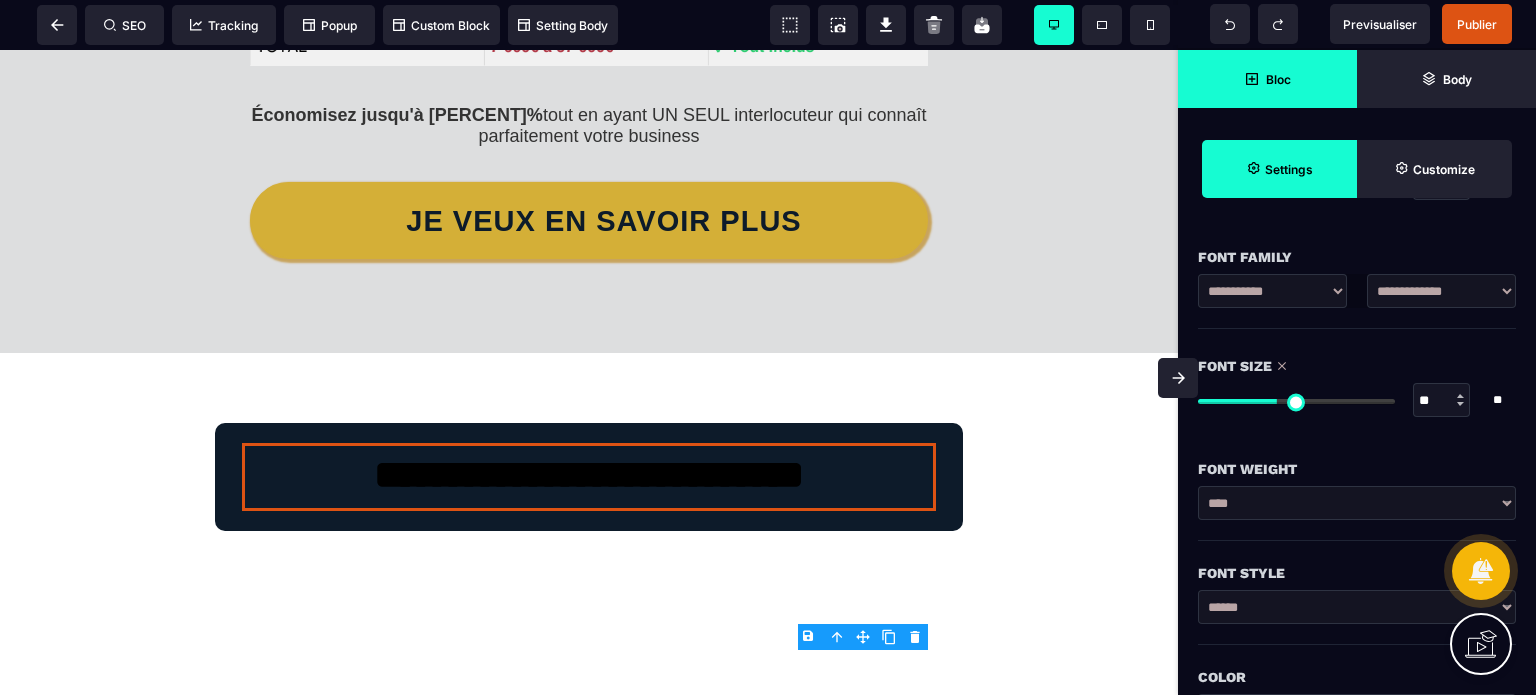 select on "***" 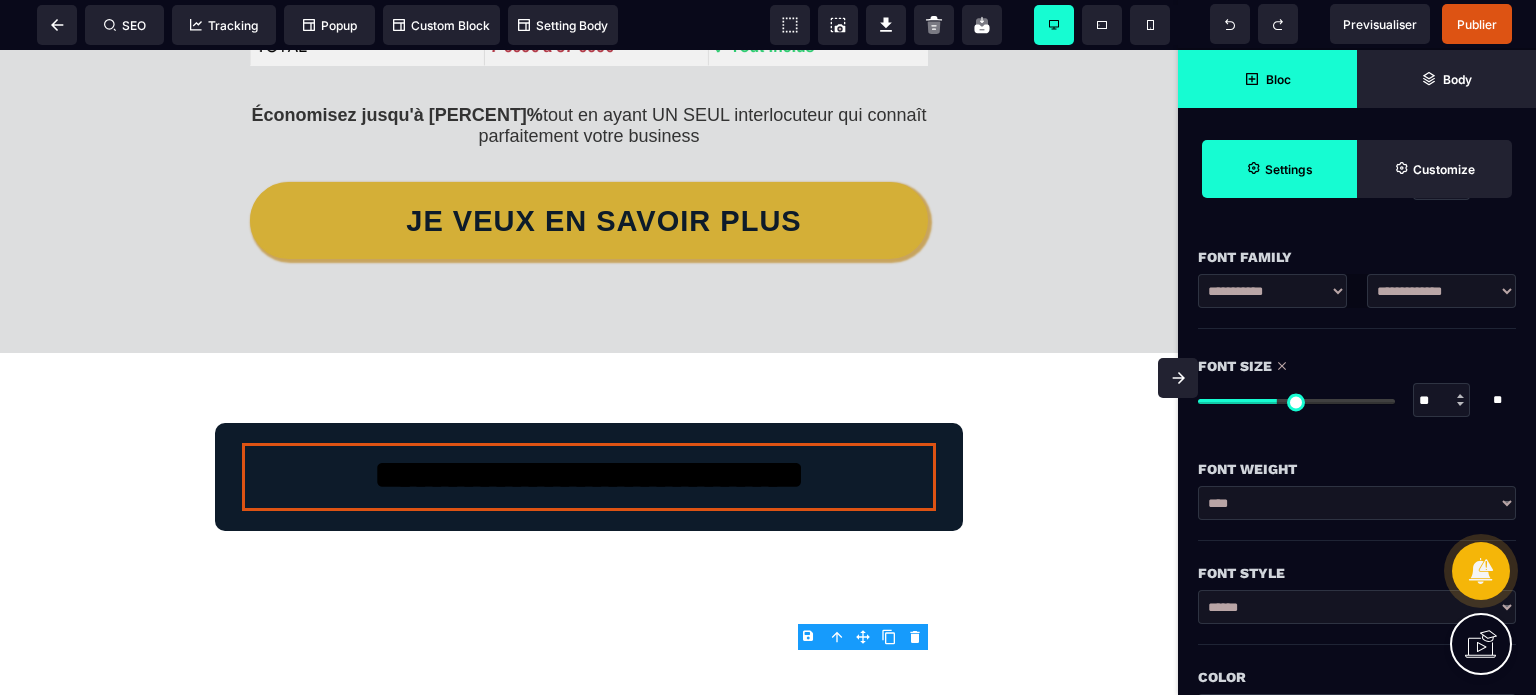click on "Font Weight" at bounding box center (1357, 469) 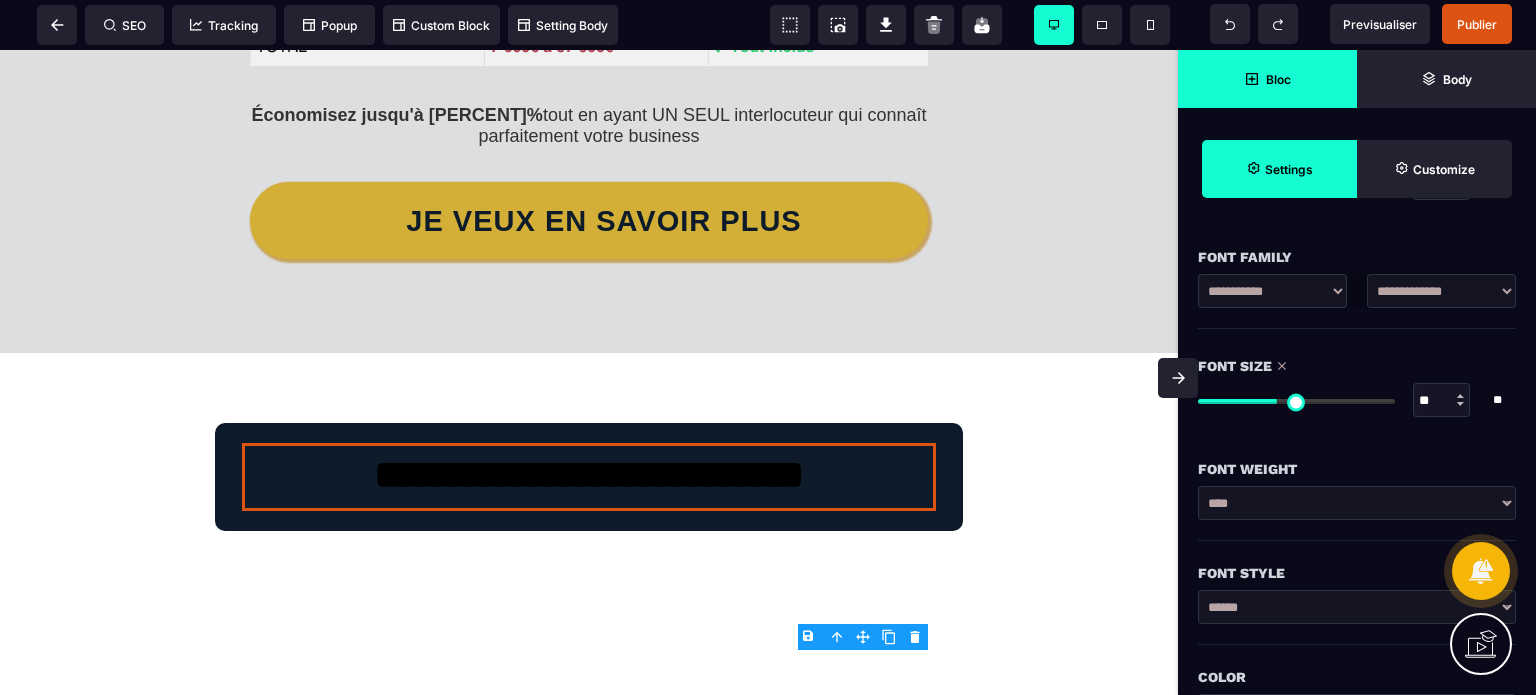 click on "Font Style" at bounding box center [1357, 563] 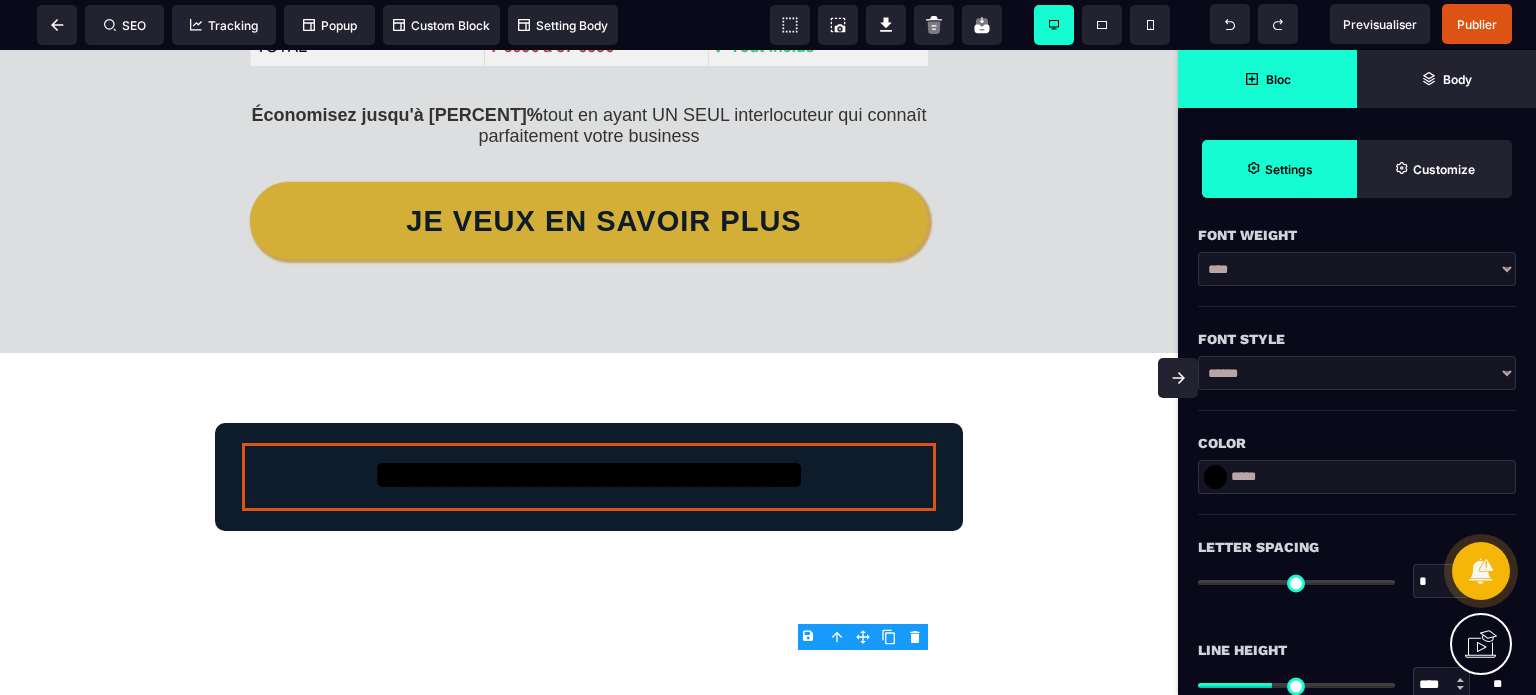 scroll, scrollTop: 400, scrollLeft: 0, axis: vertical 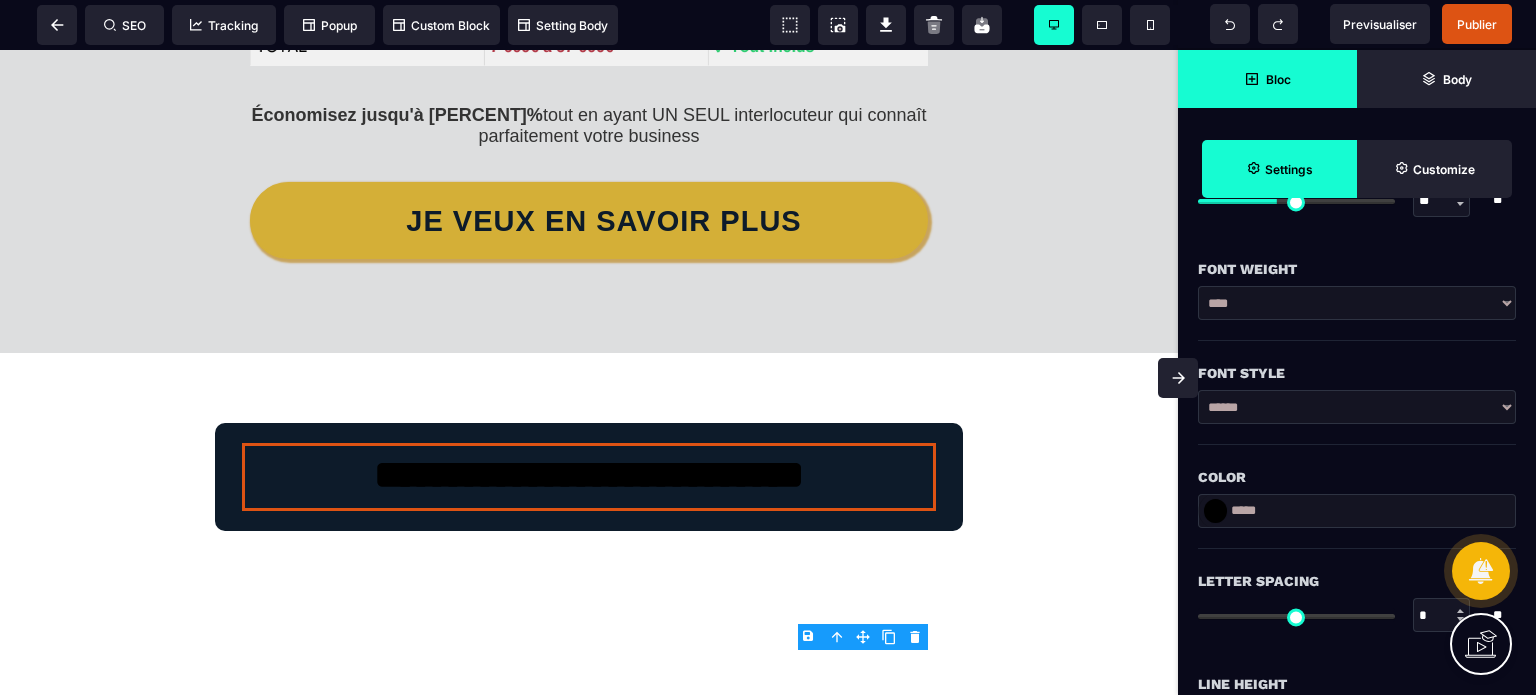 click on "*****" at bounding box center (1357, 511) 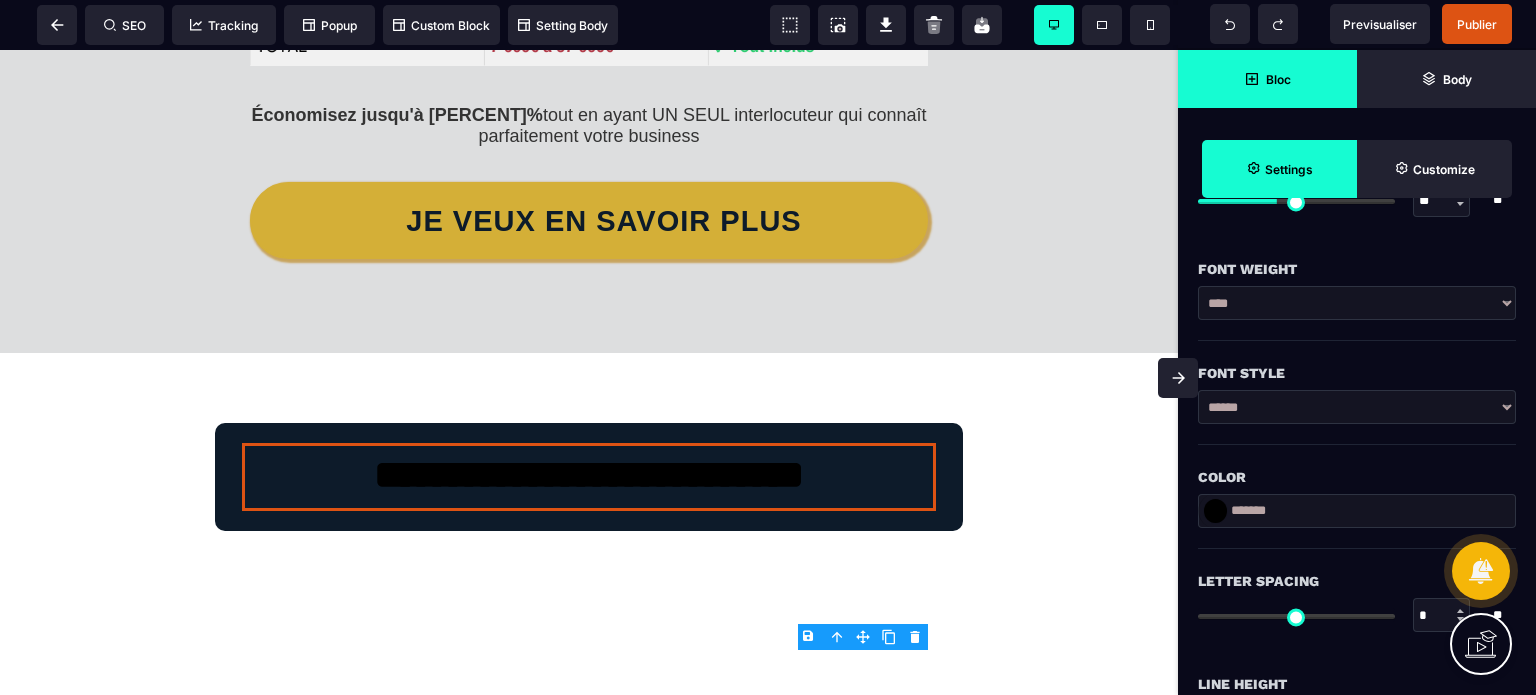 type on "*******" 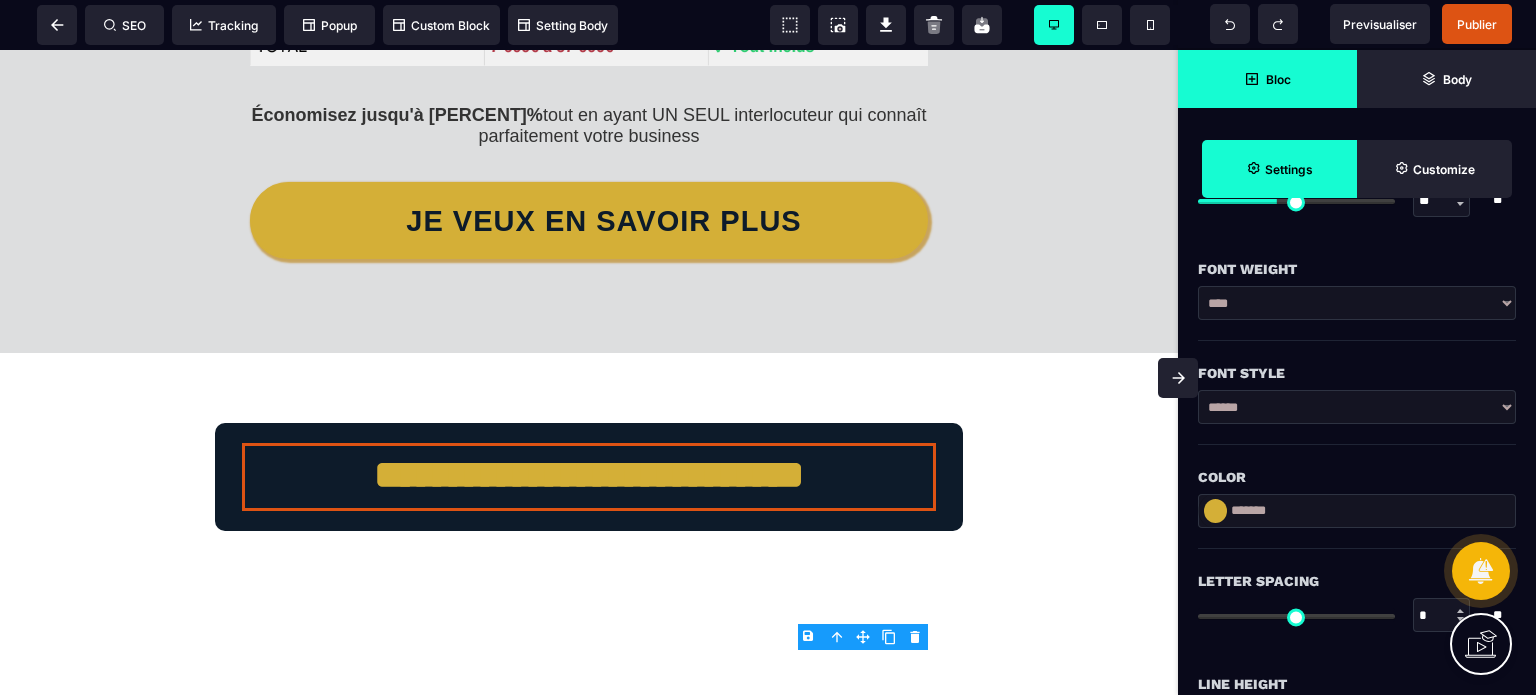 click on "Color" at bounding box center [1357, 477] 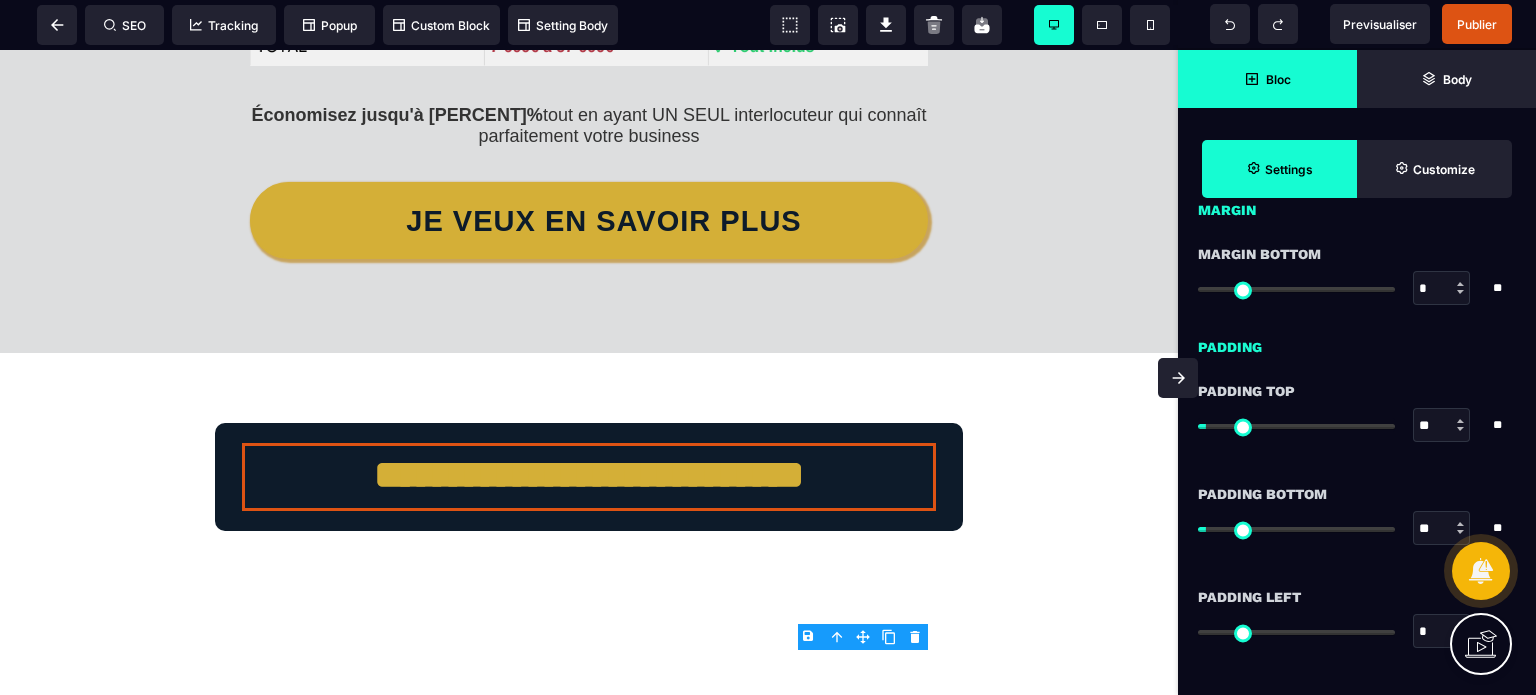 scroll, scrollTop: 1500, scrollLeft: 0, axis: vertical 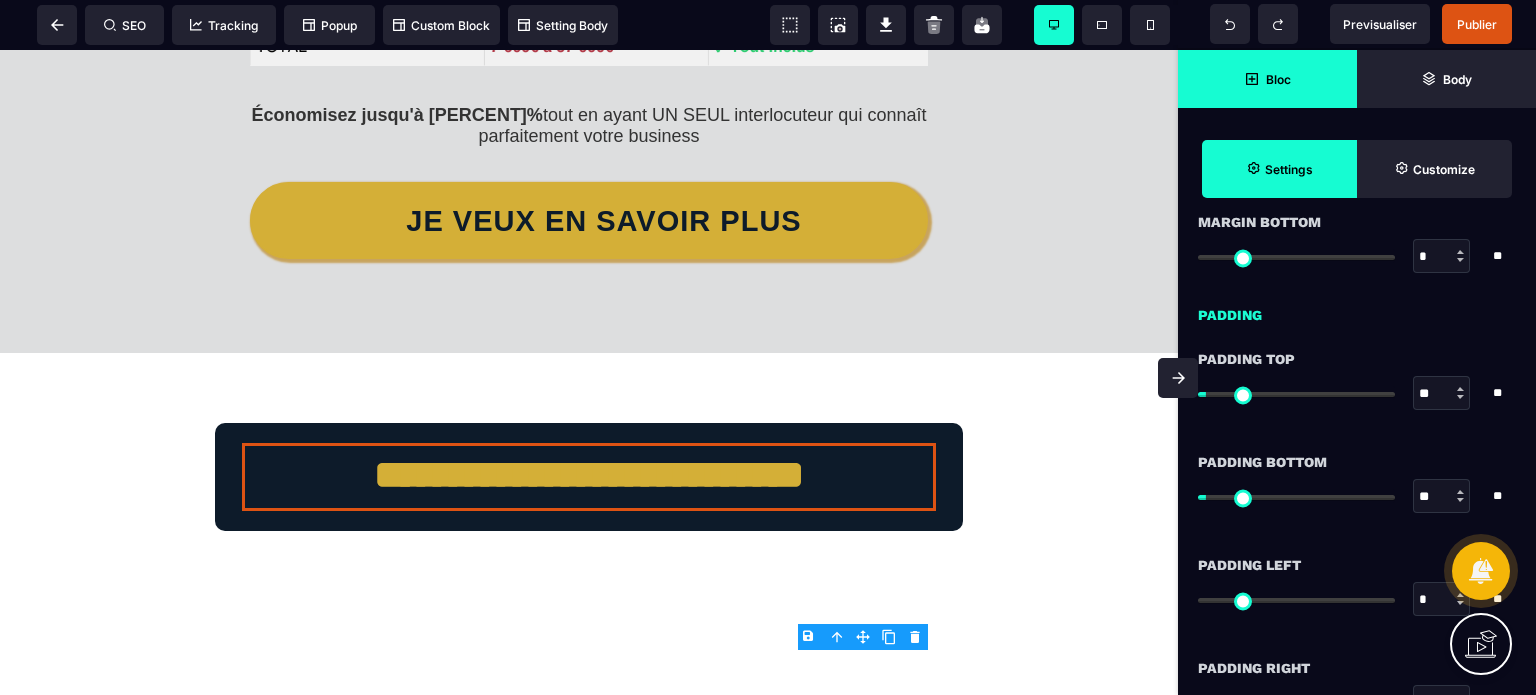 click on "Padding Left
*
*
**
All" at bounding box center [1357, 584] 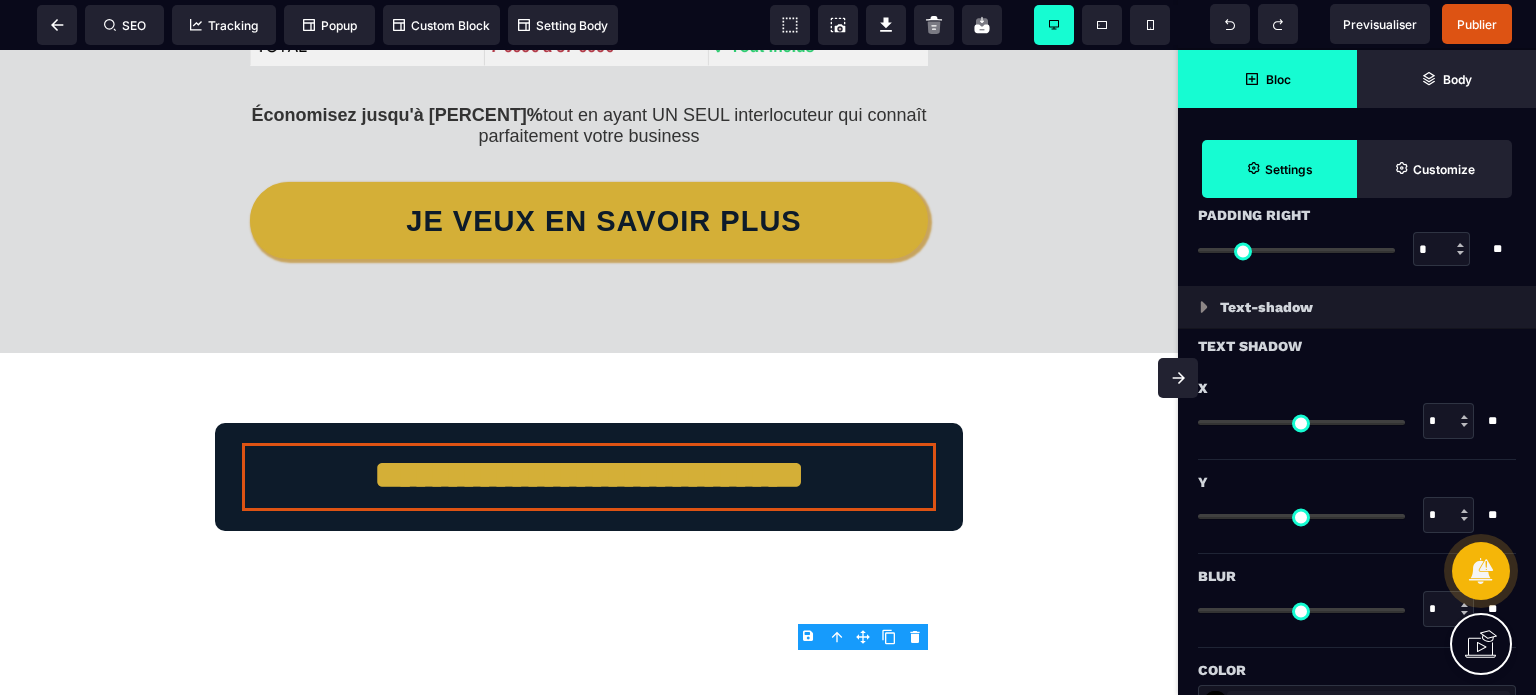 scroll, scrollTop: 2028, scrollLeft: 0, axis: vertical 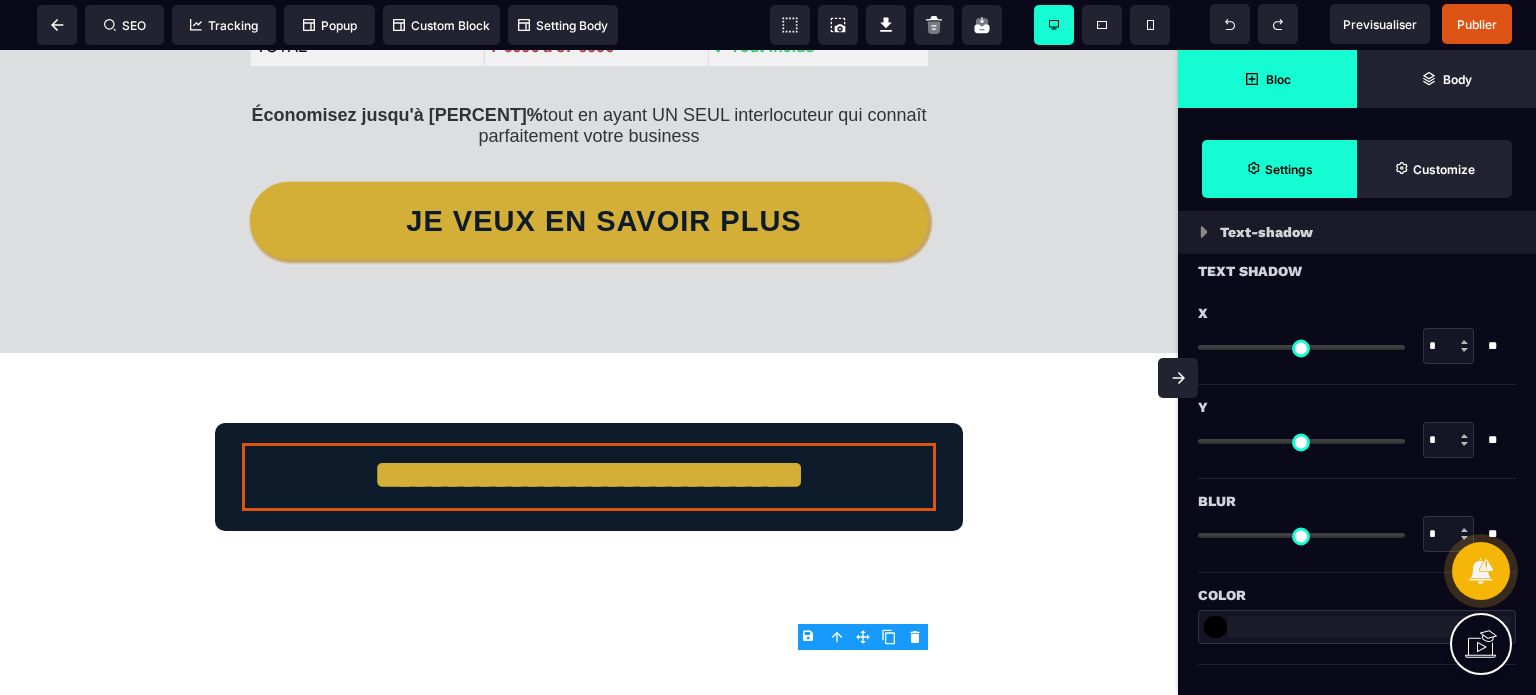 drag, startPoint x: 1440, startPoint y: 433, endPoint x: 1396, endPoint y: 433, distance: 44 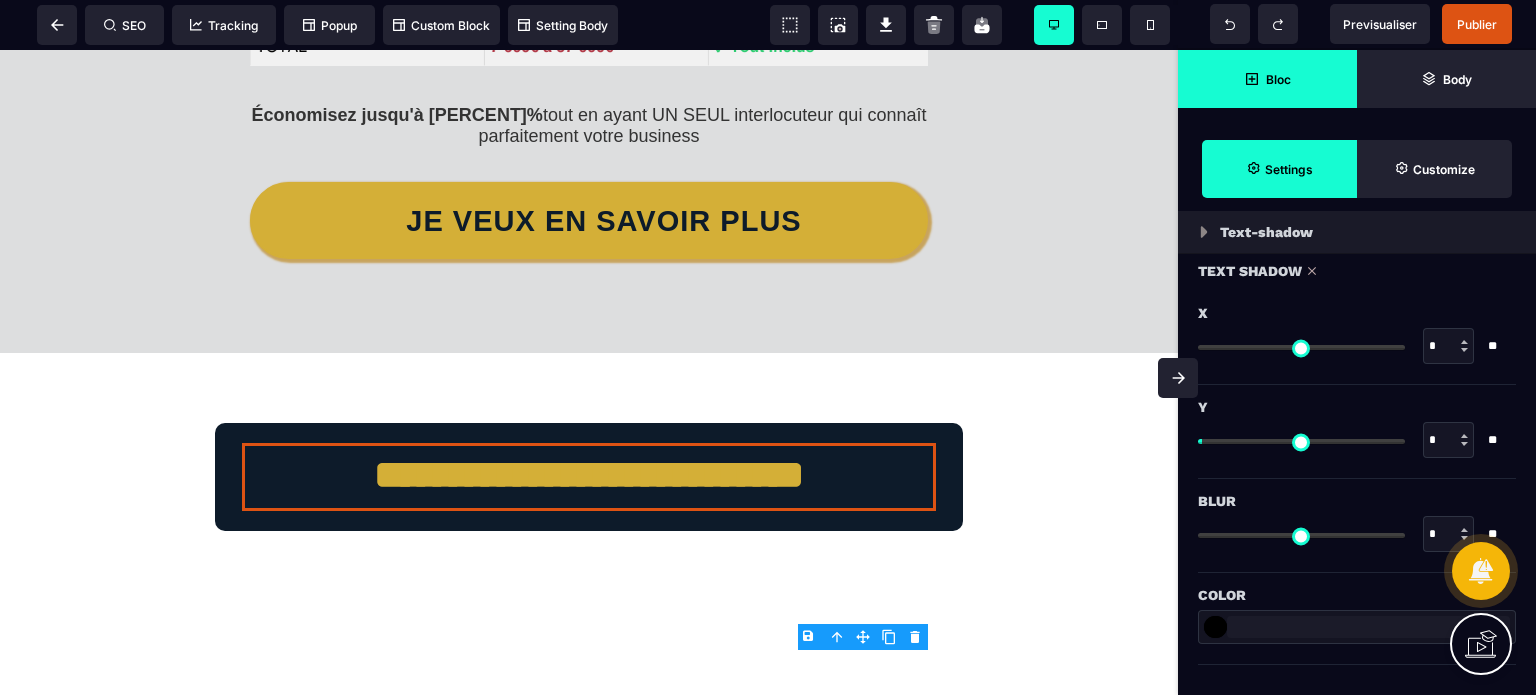 drag, startPoint x: 1435, startPoint y: 338, endPoint x: 1422, endPoint y: 339, distance: 13.038404 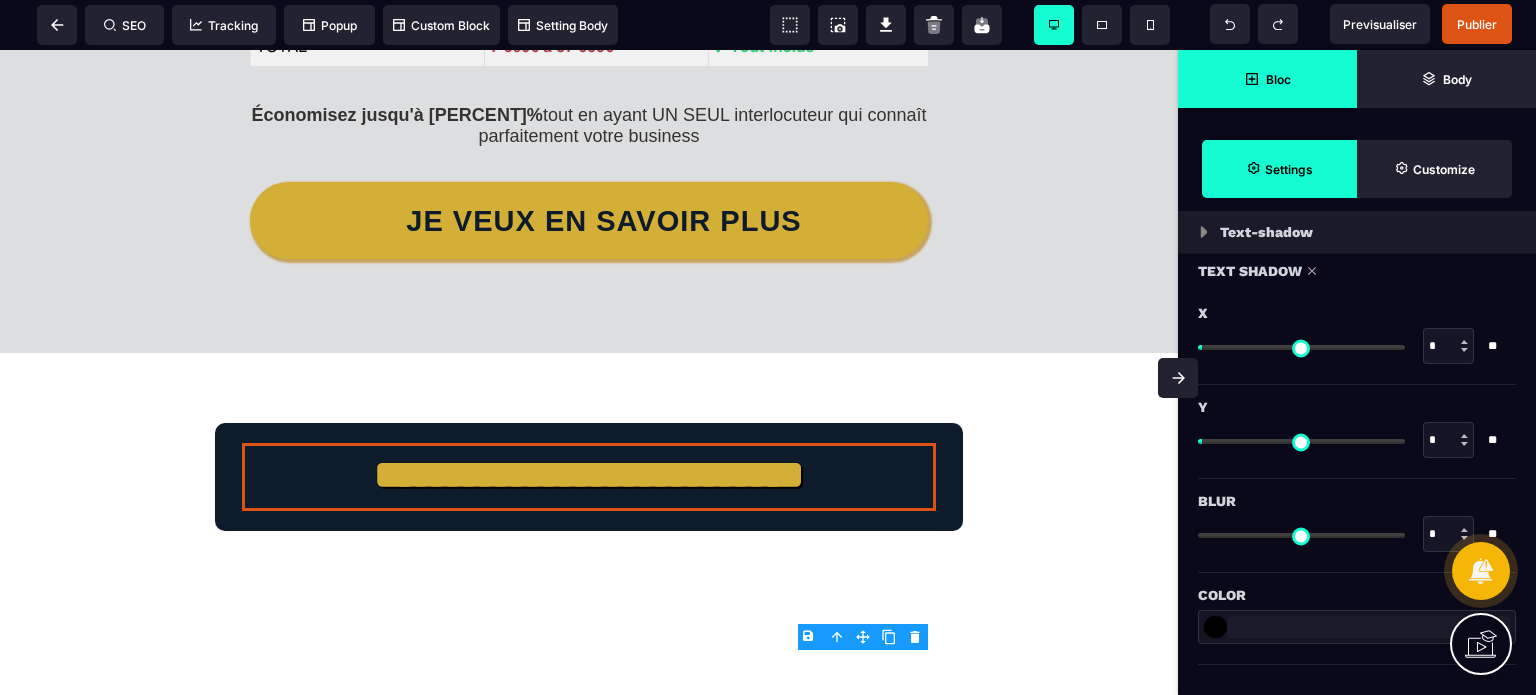 click on "*" at bounding box center [1448, 534] 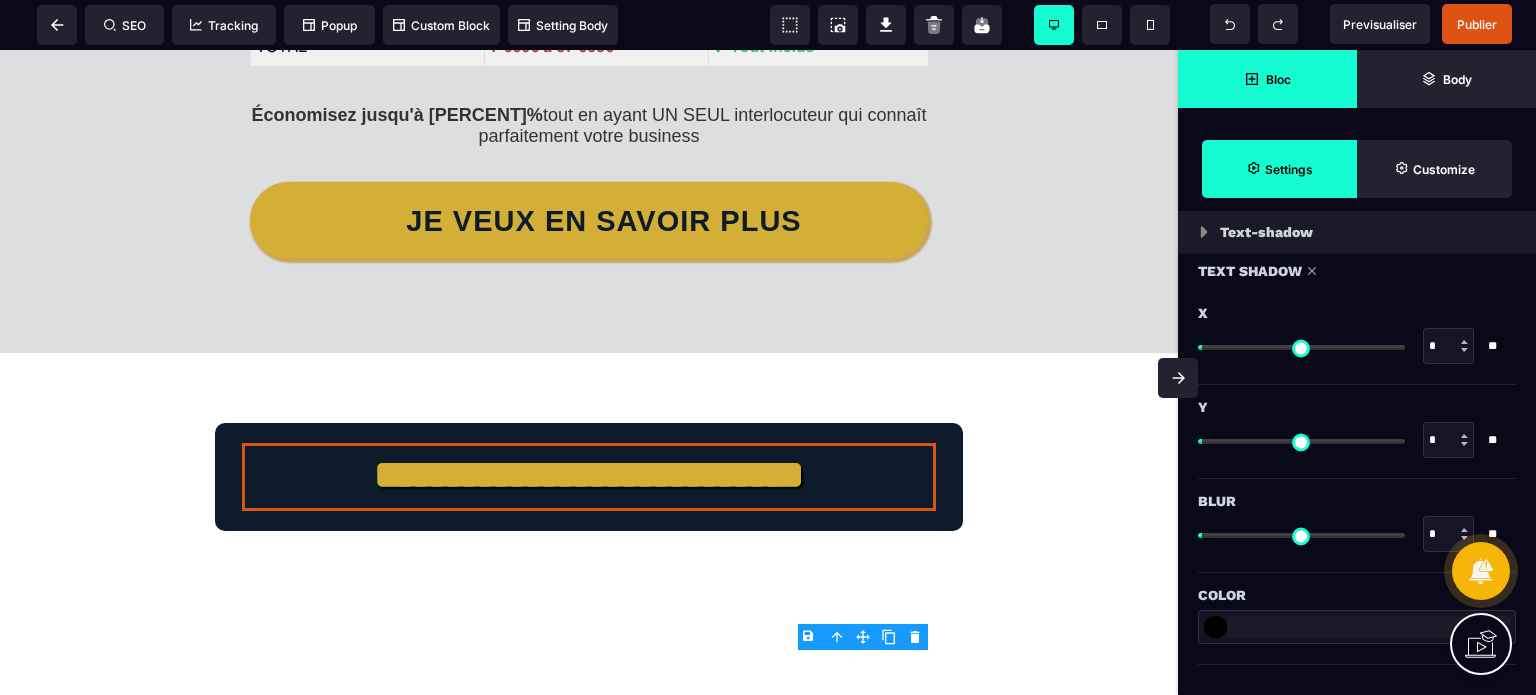 type on "*******" 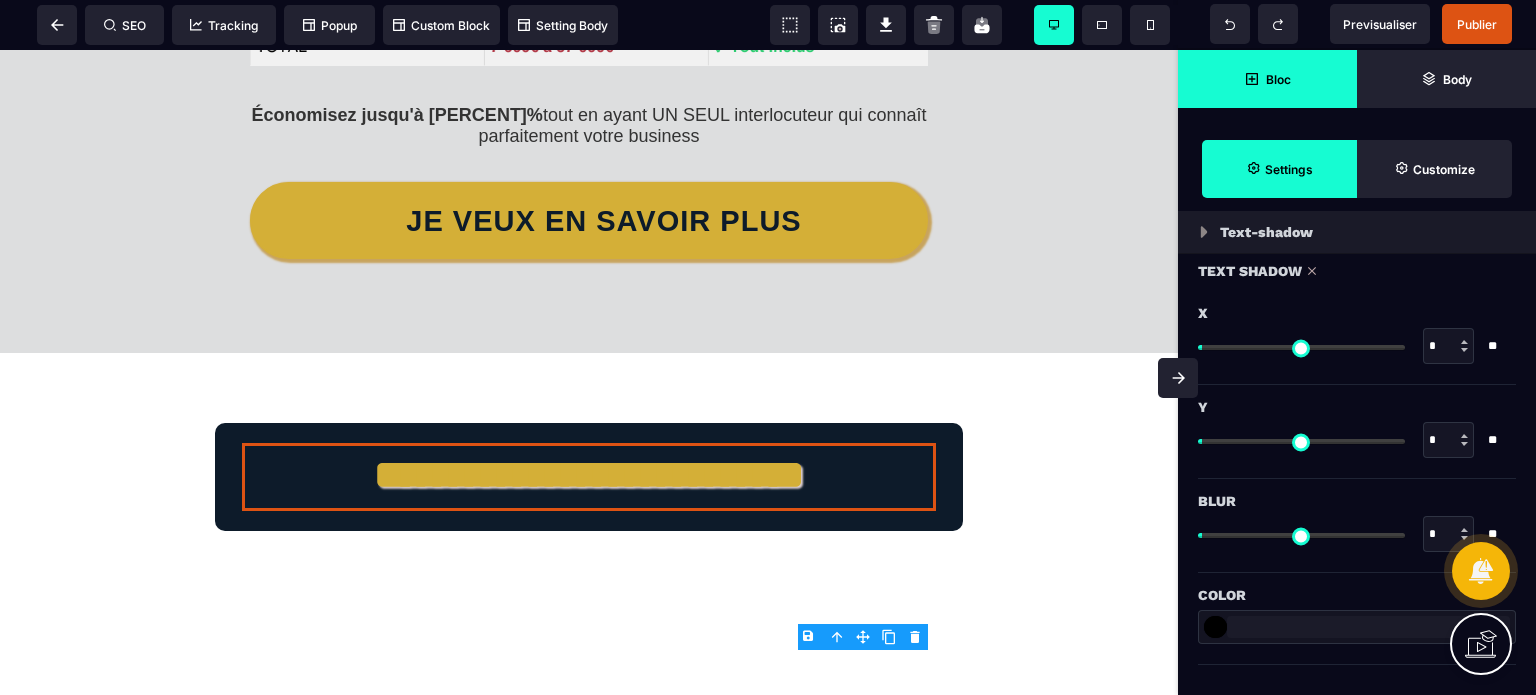 click on "X
*
*
**" at bounding box center (1357, 340) 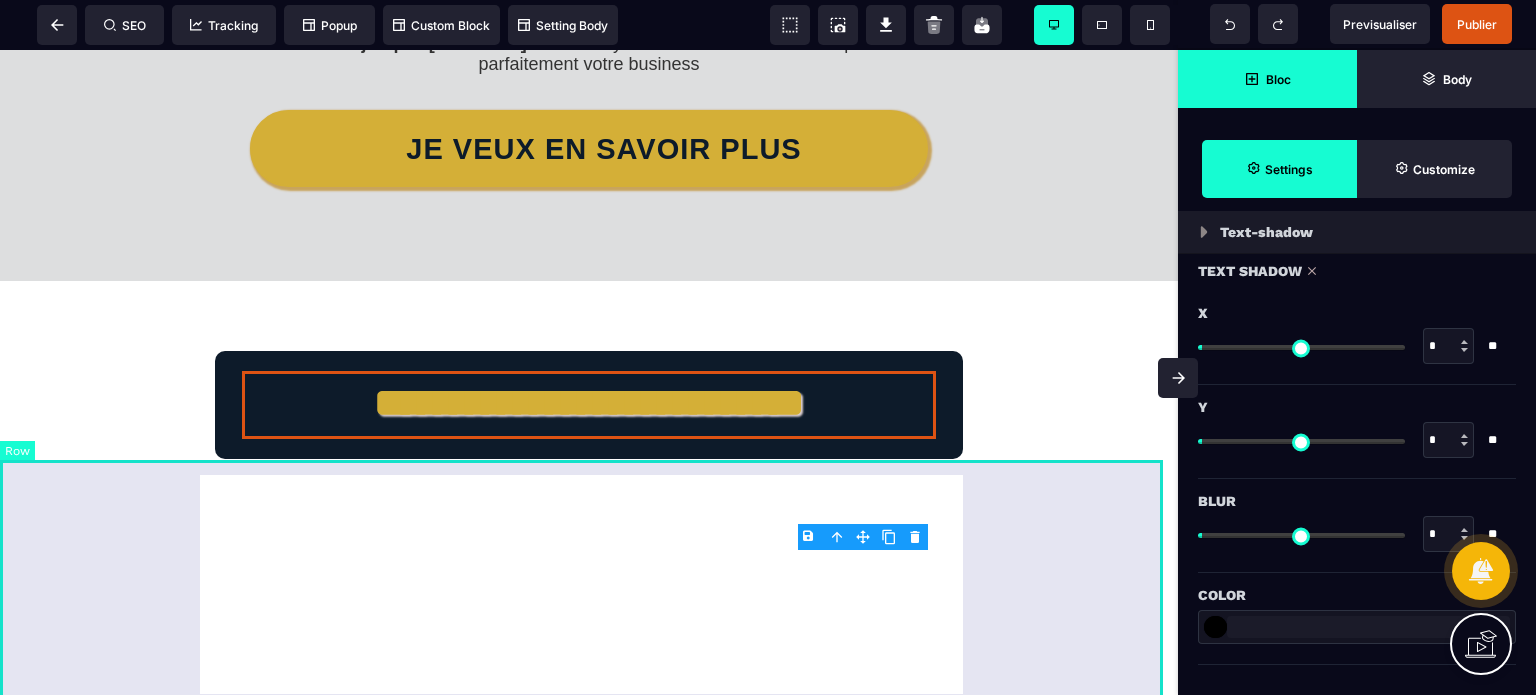 scroll, scrollTop: 8524, scrollLeft: 0, axis: vertical 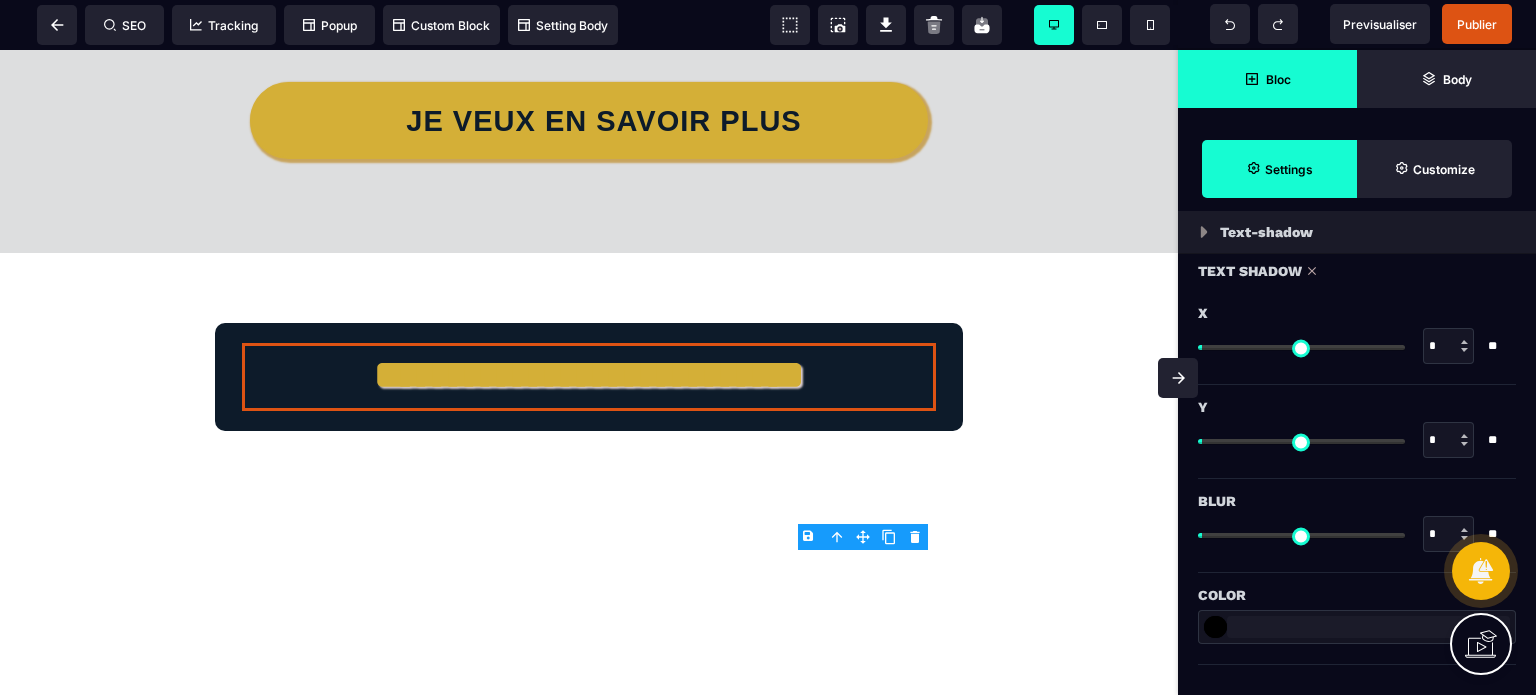 click on "Bloc" at bounding box center [1278, 79] 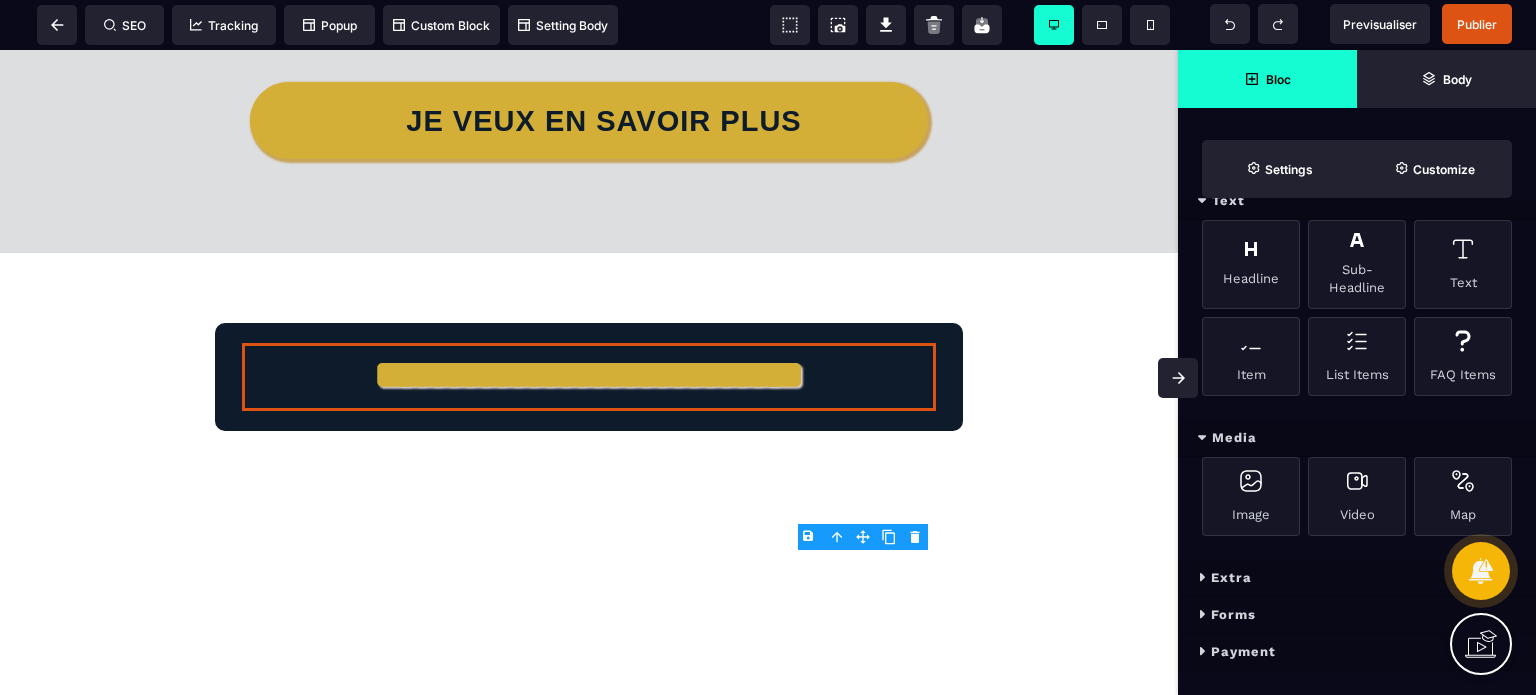 scroll, scrollTop: 586, scrollLeft: 0, axis: vertical 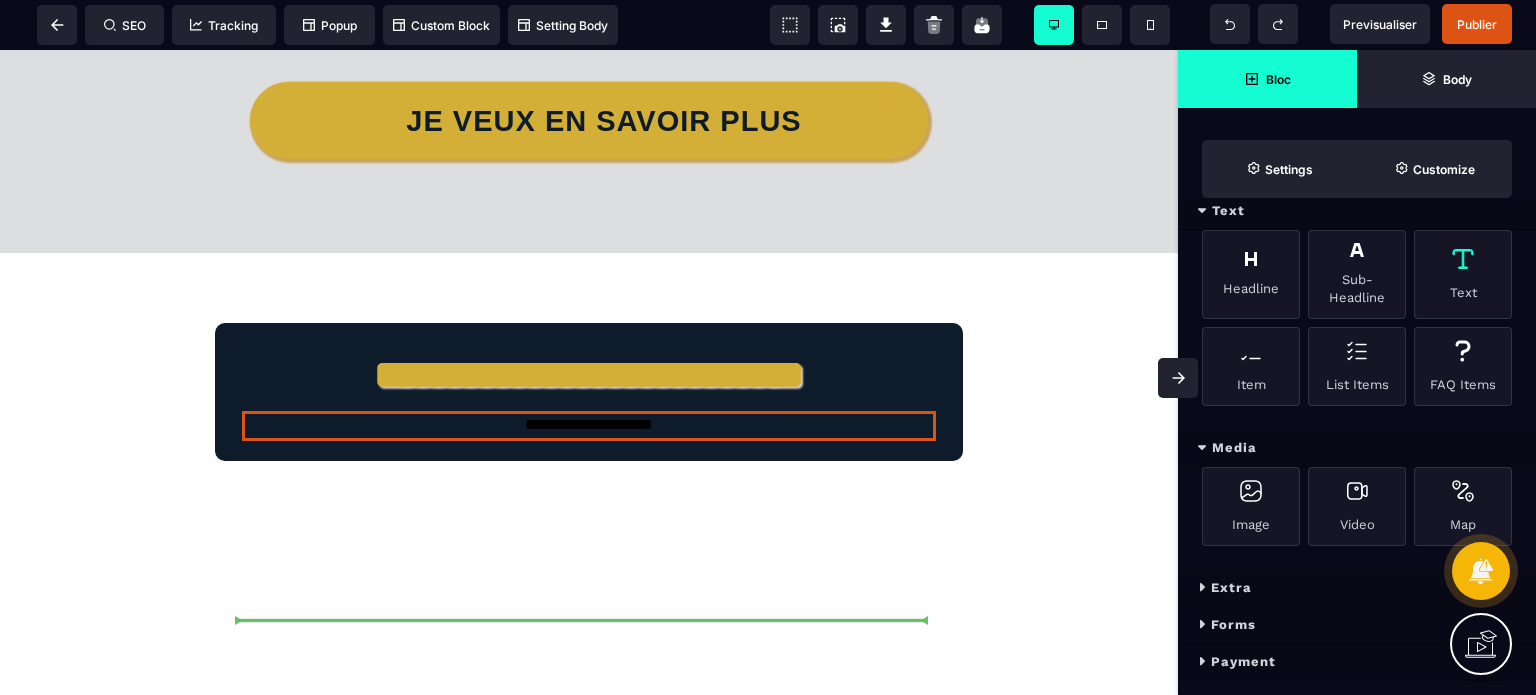 select on "***" 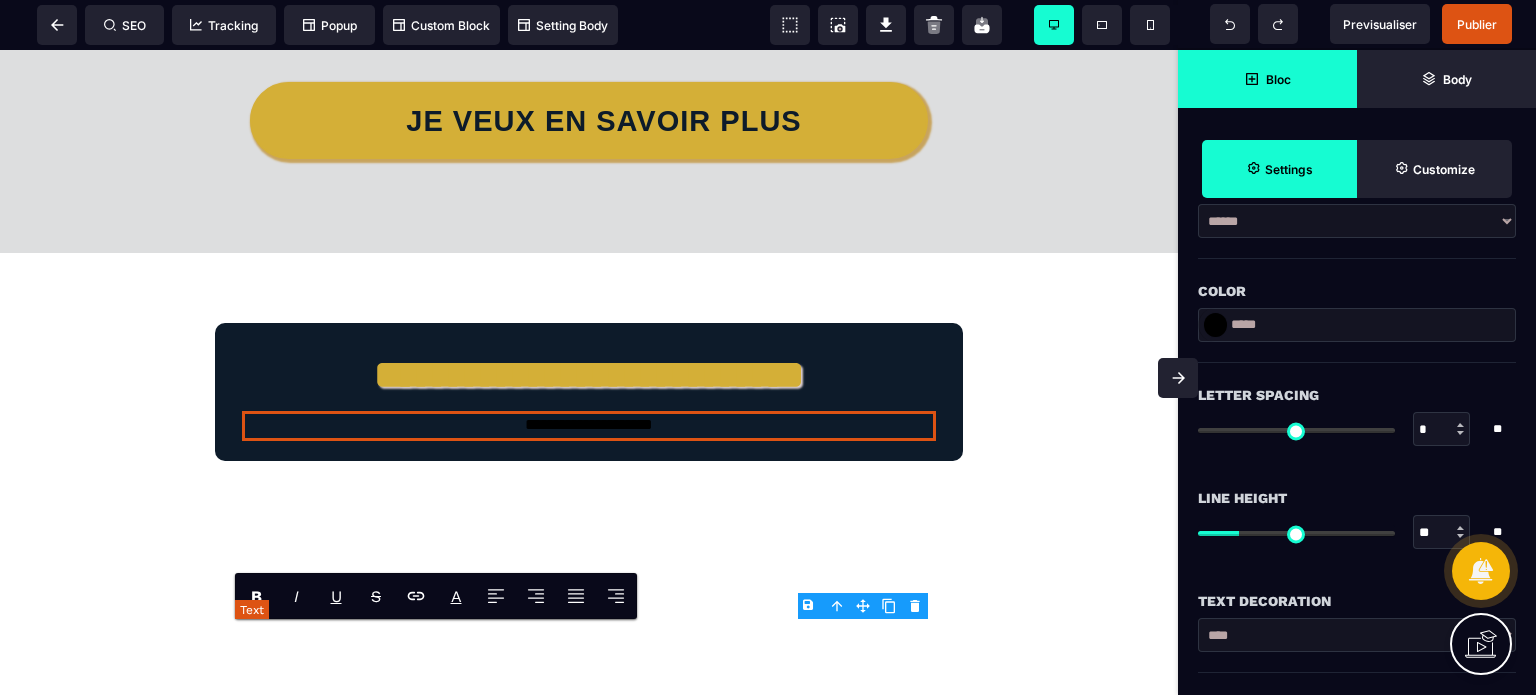 scroll, scrollTop: 0, scrollLeft: 0, axis: both 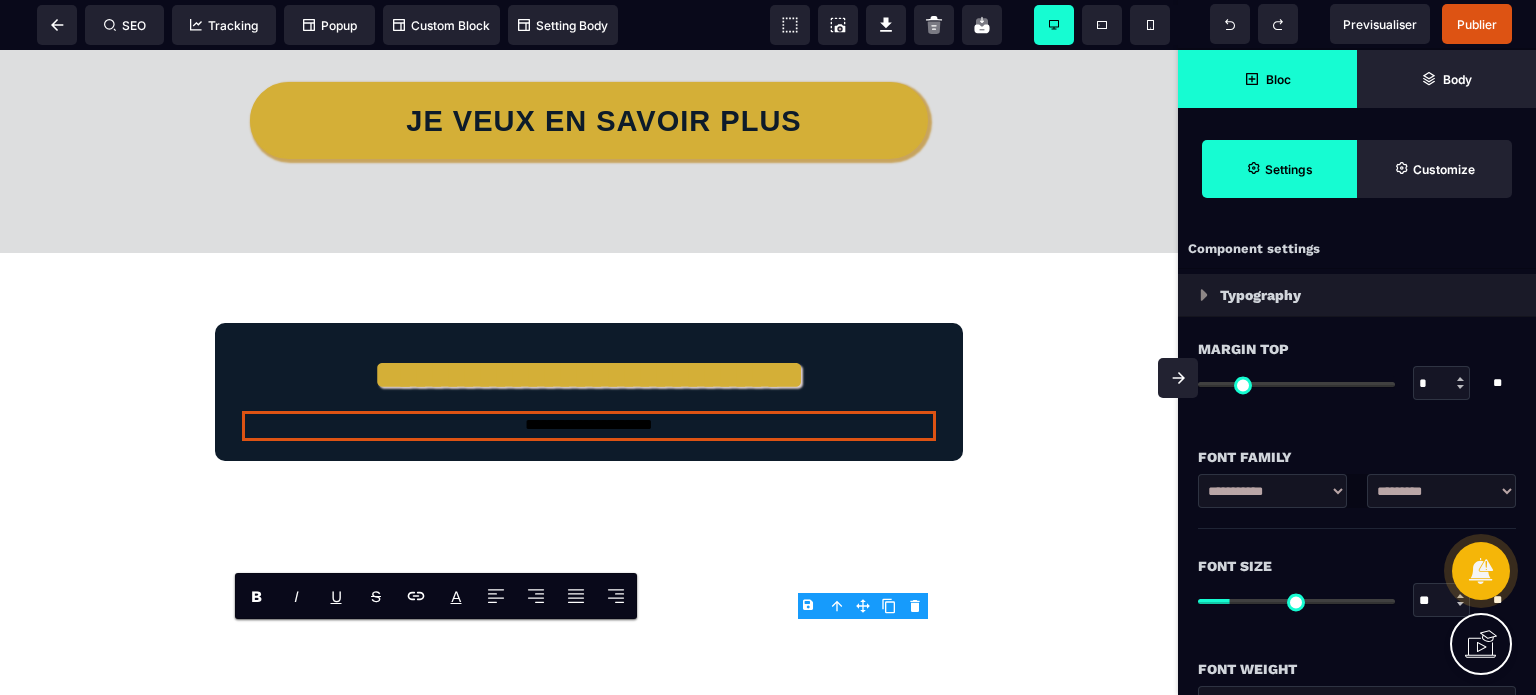 click on "**********" at bounding box center (1441, 491) 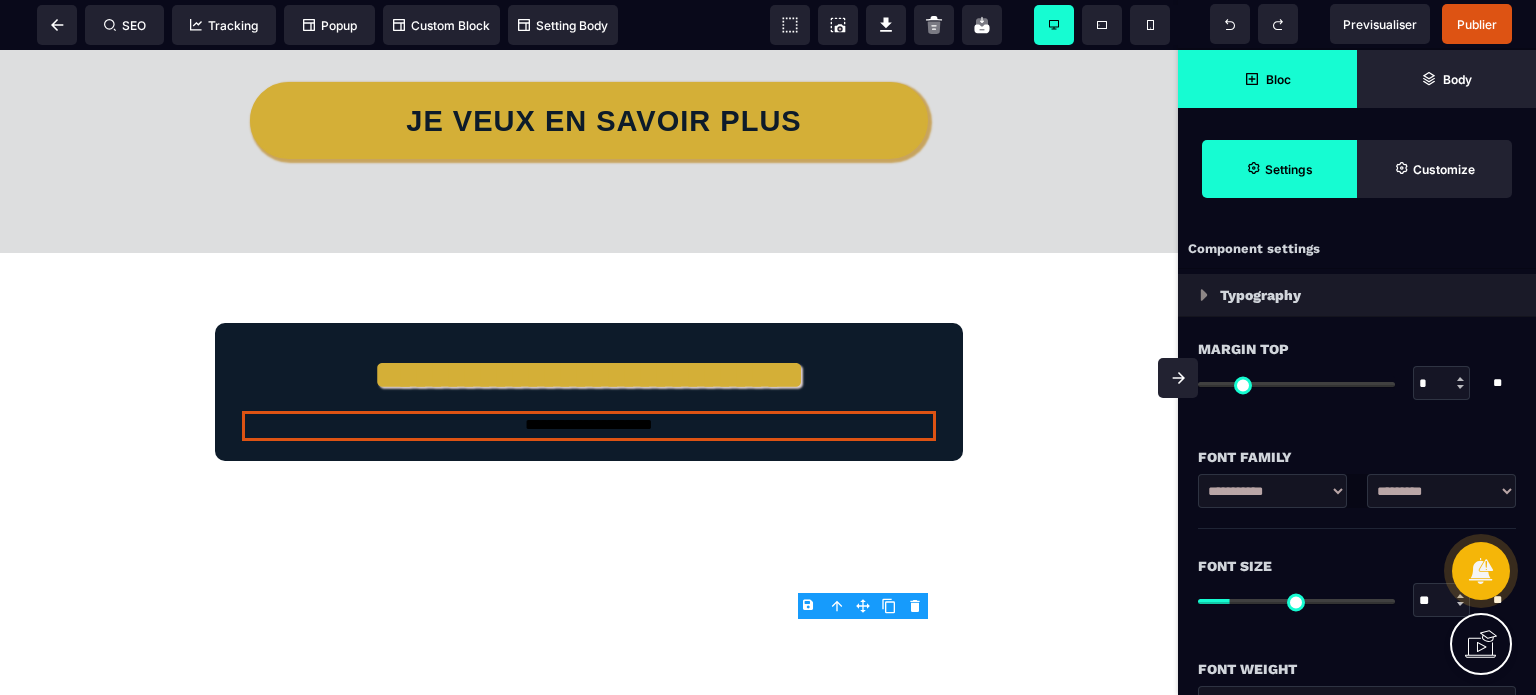 select on "**********" 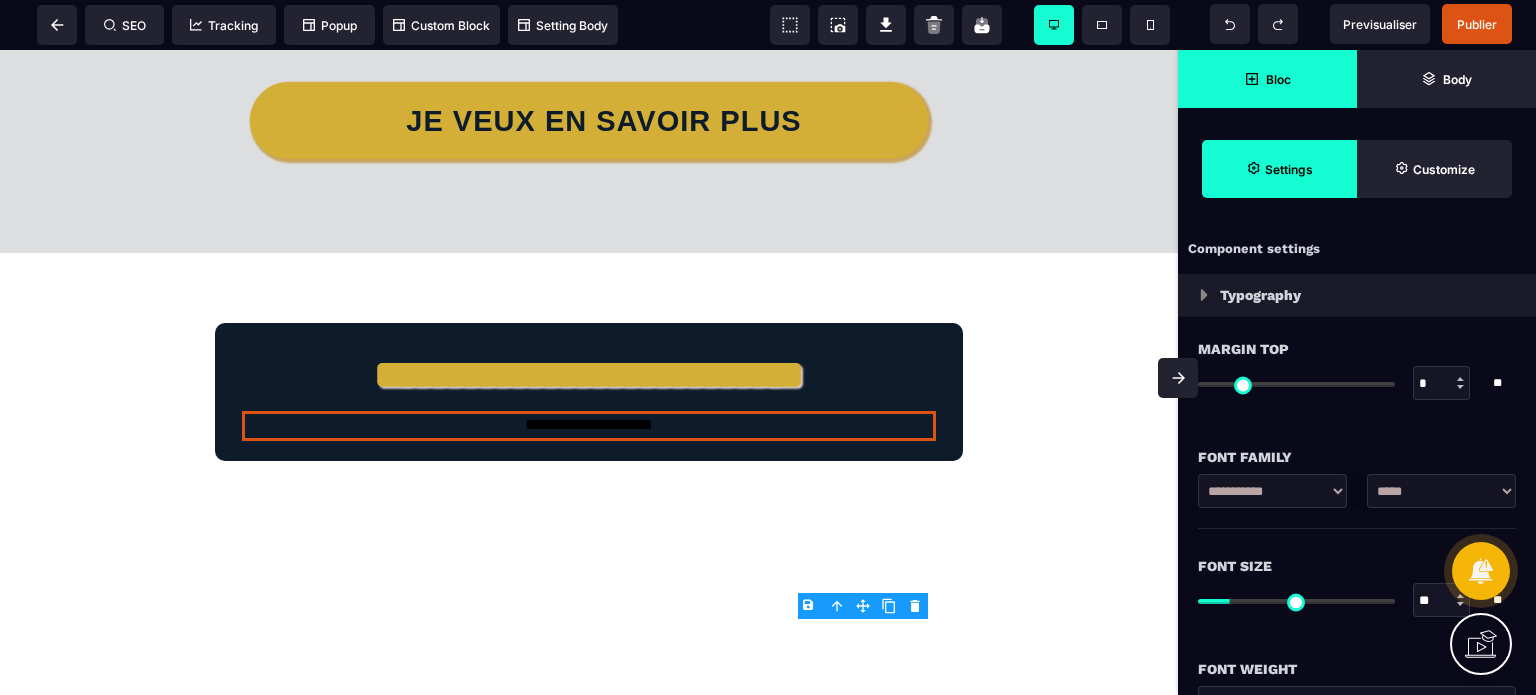 click on "**********" at bounding box center (1357, 501) 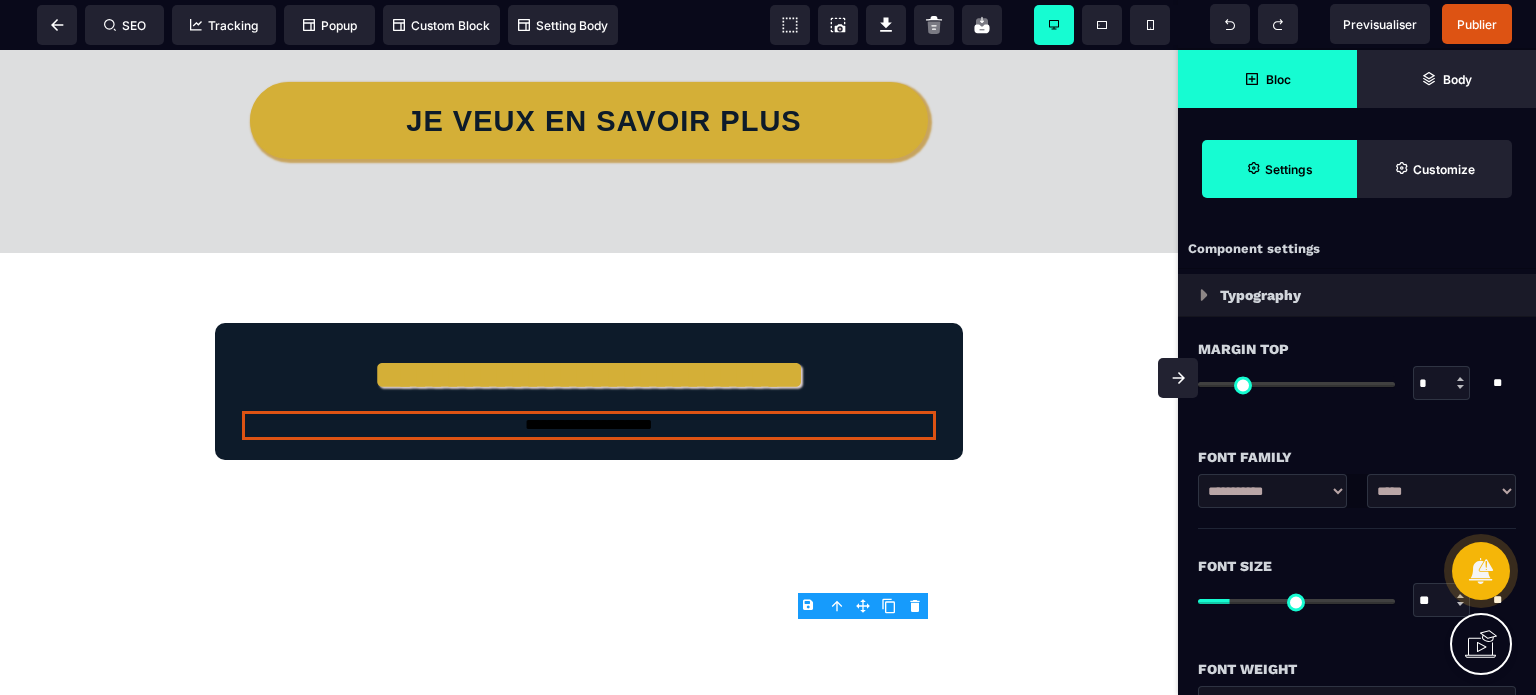 click on "**********" at bounding box center [1272, 491] 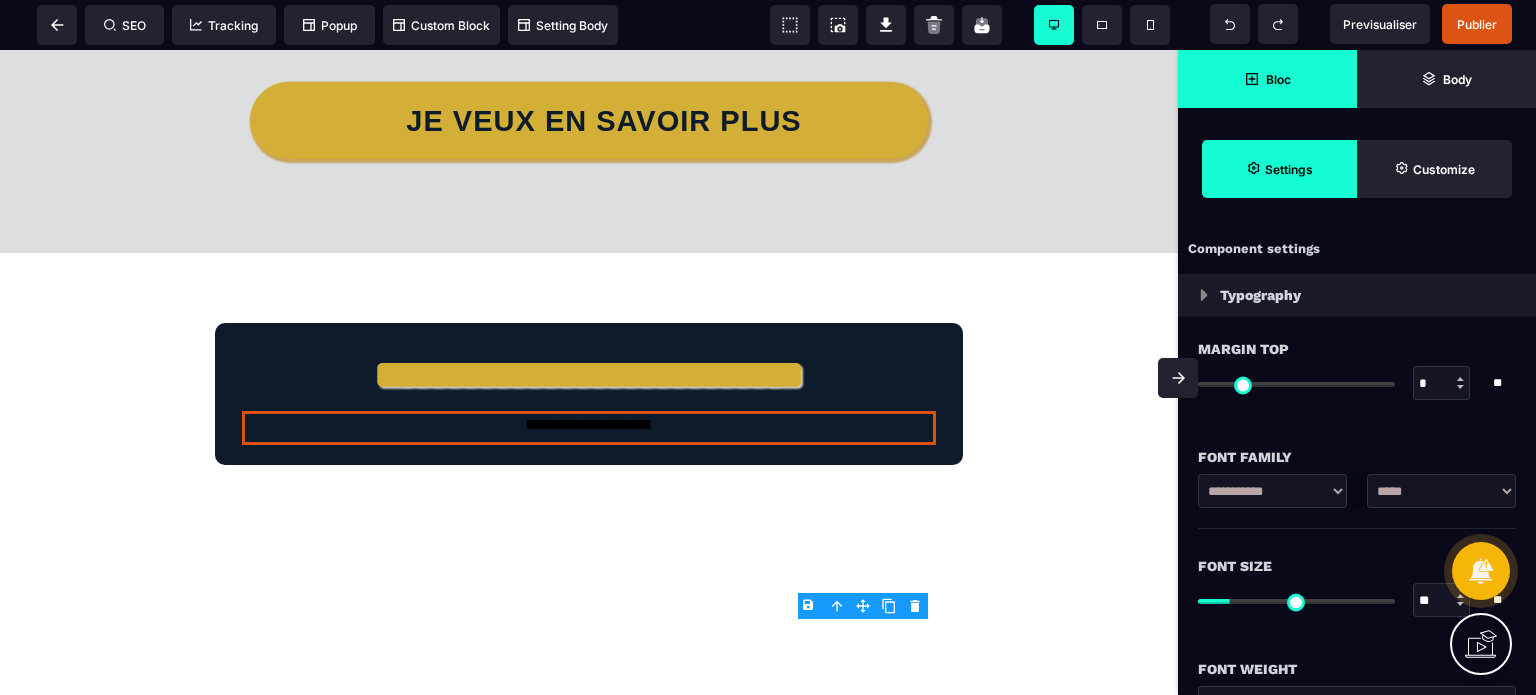 type 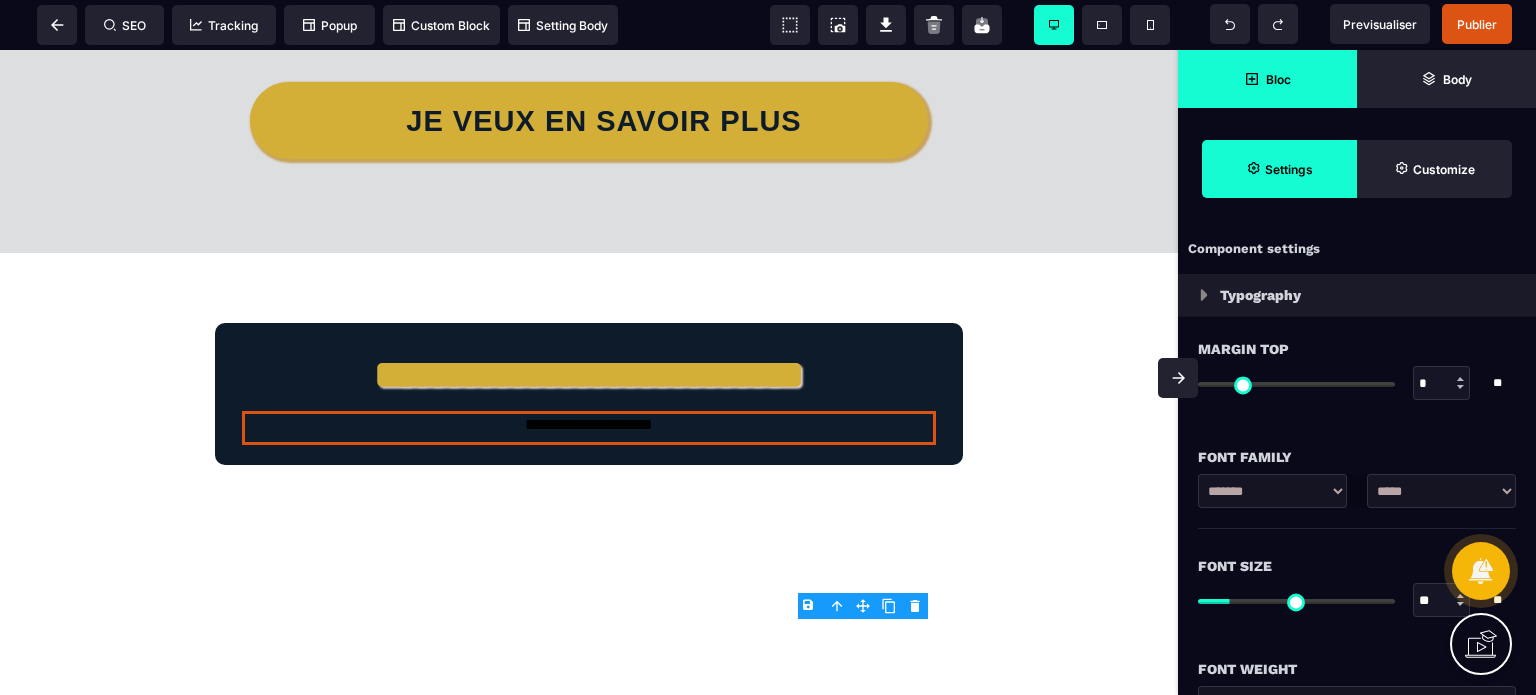 click on "**********" at bounding box center [1272, 491] 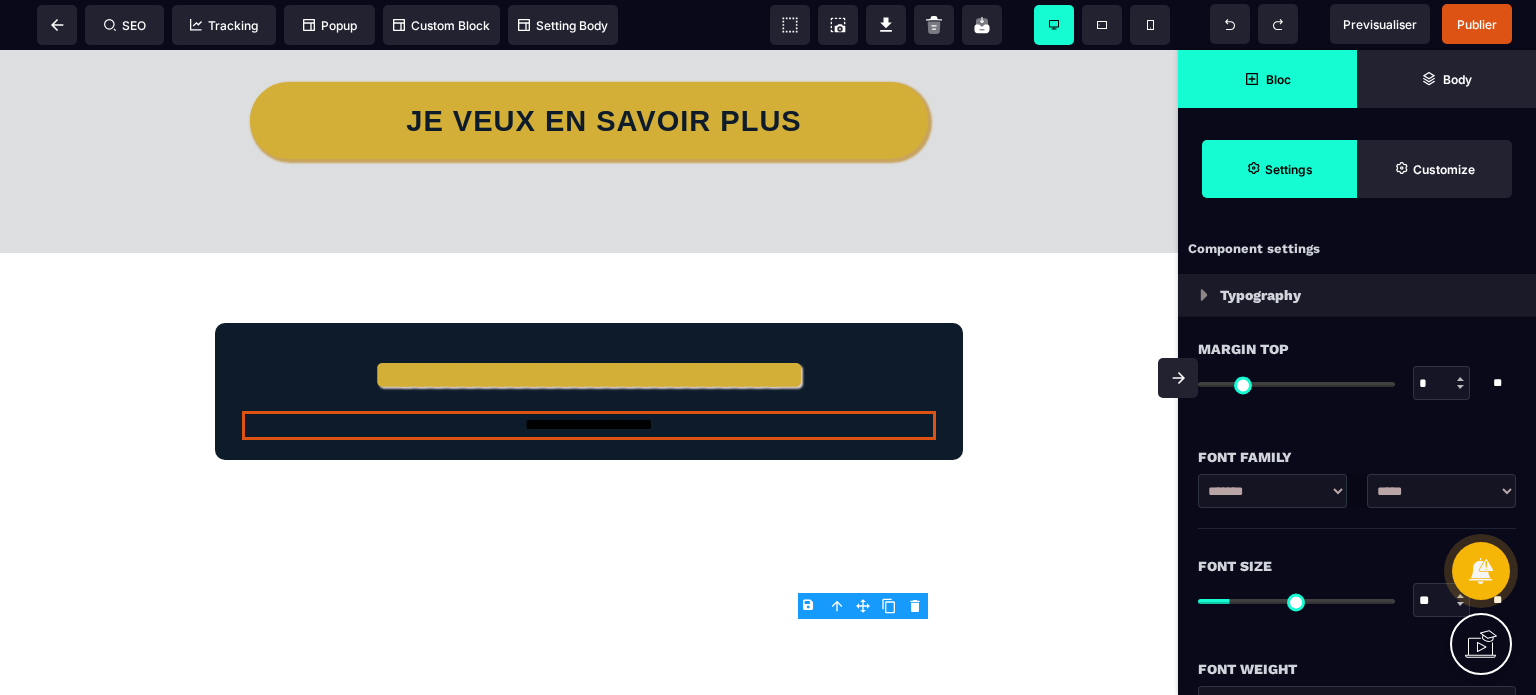 click on "**********" at bounding box center (1441, 491) 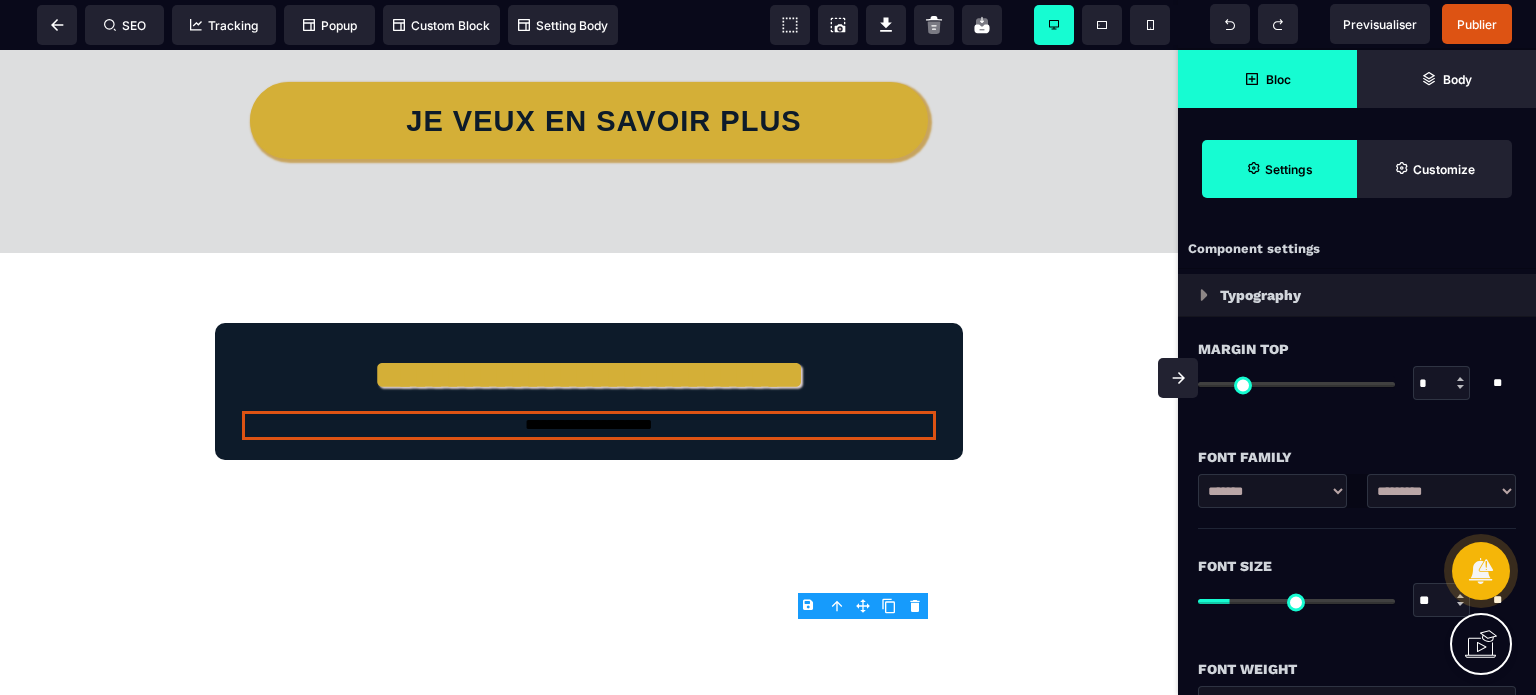 click on "**********" at bounding box center (1441, 491) 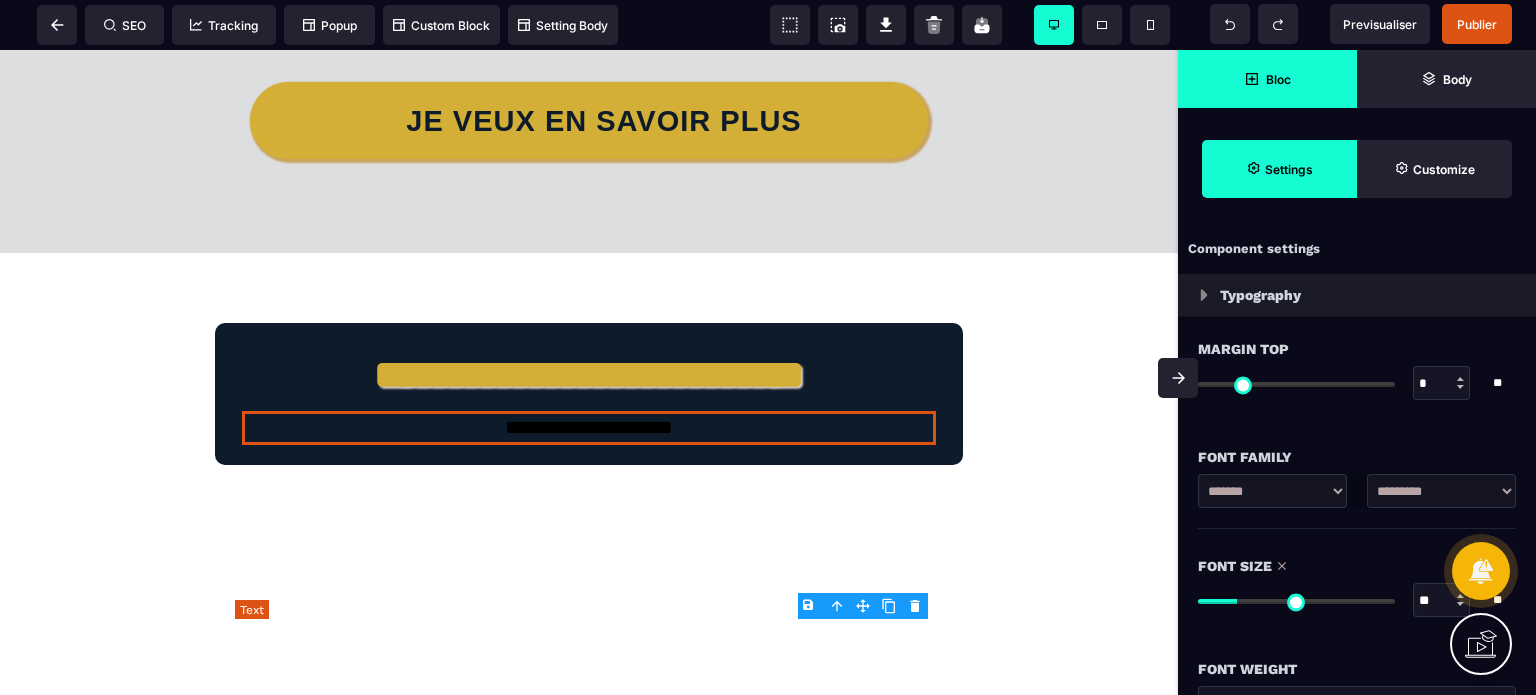 click on "**********" at bounding box center [588, 427] 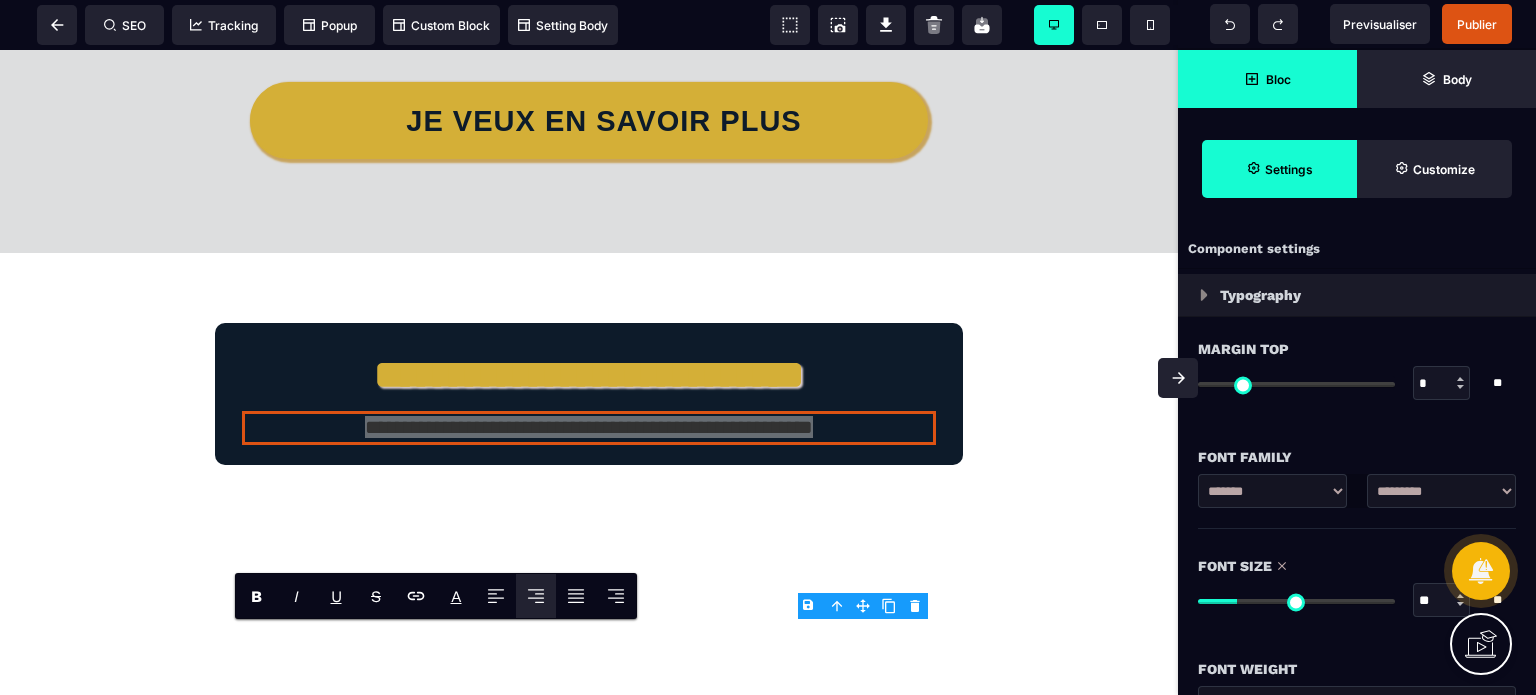 click on "Font Size
**
*
**
All" at bounding box center (1357, 585) 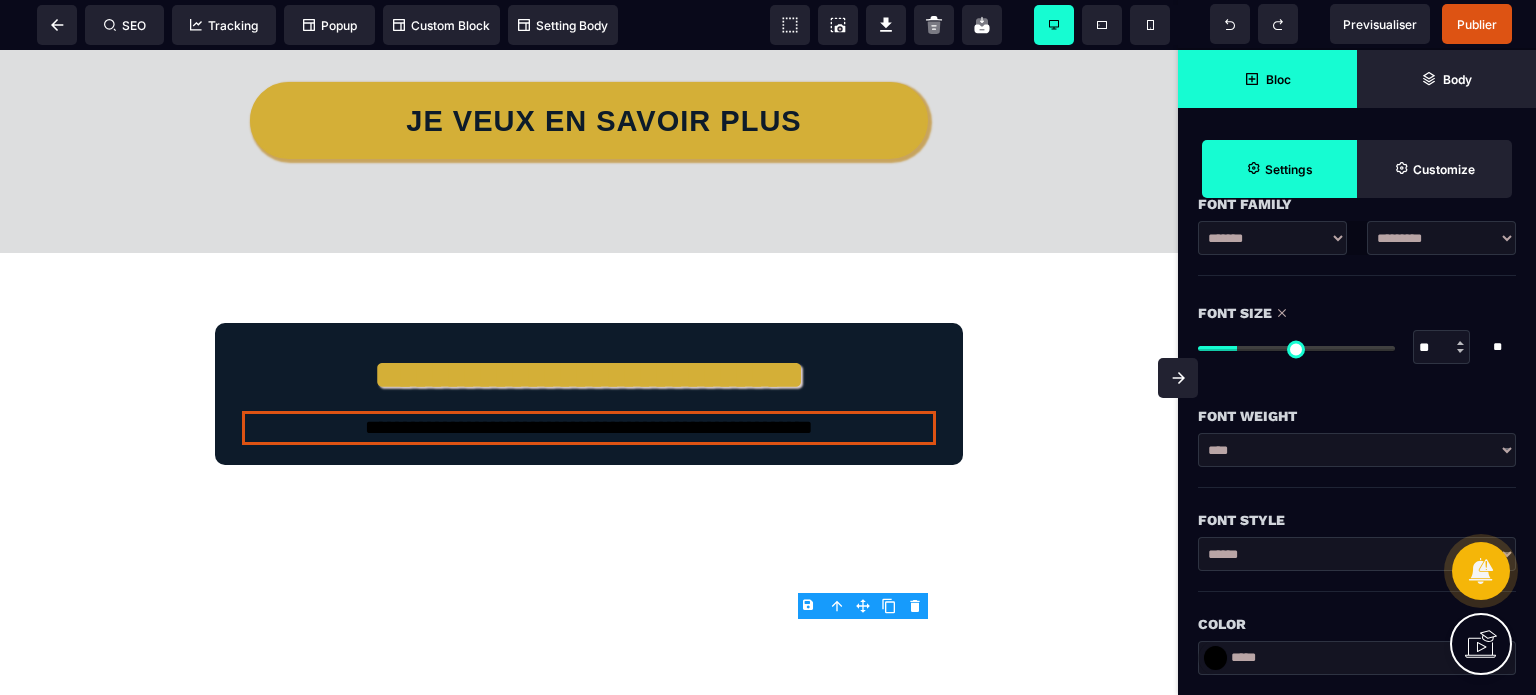 scroll, scrollTop: 500, scrollLeft: 0, axis: vertical 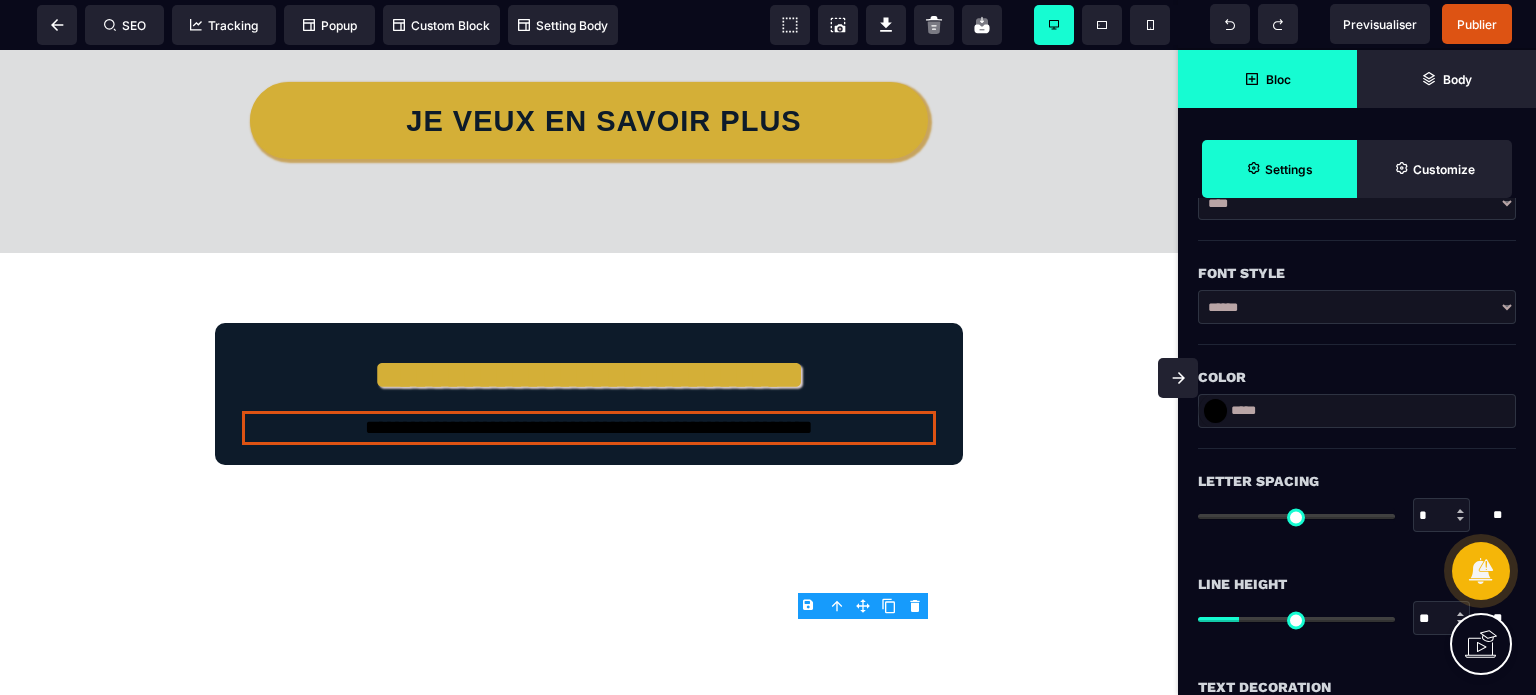 click at bounding box center [1215, 411] 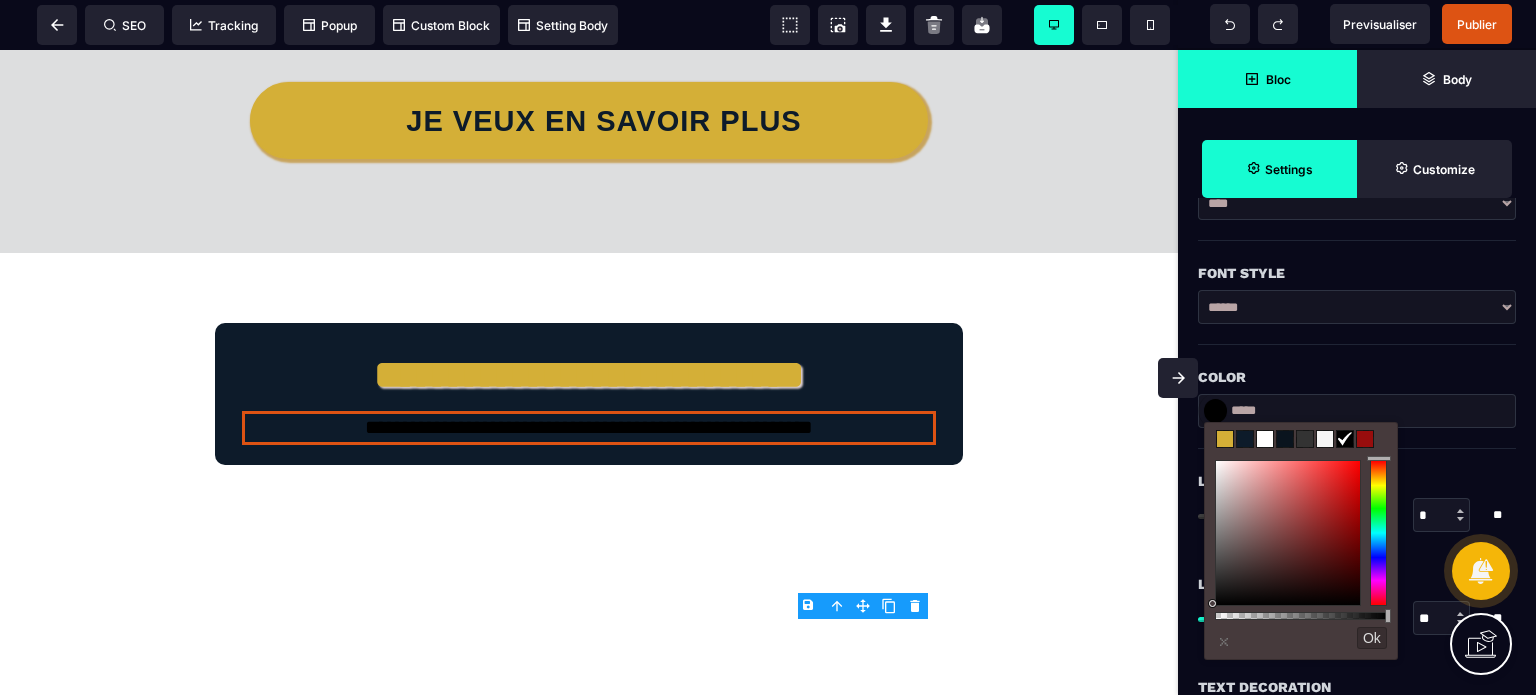 click at bounding box center (1325, 439) 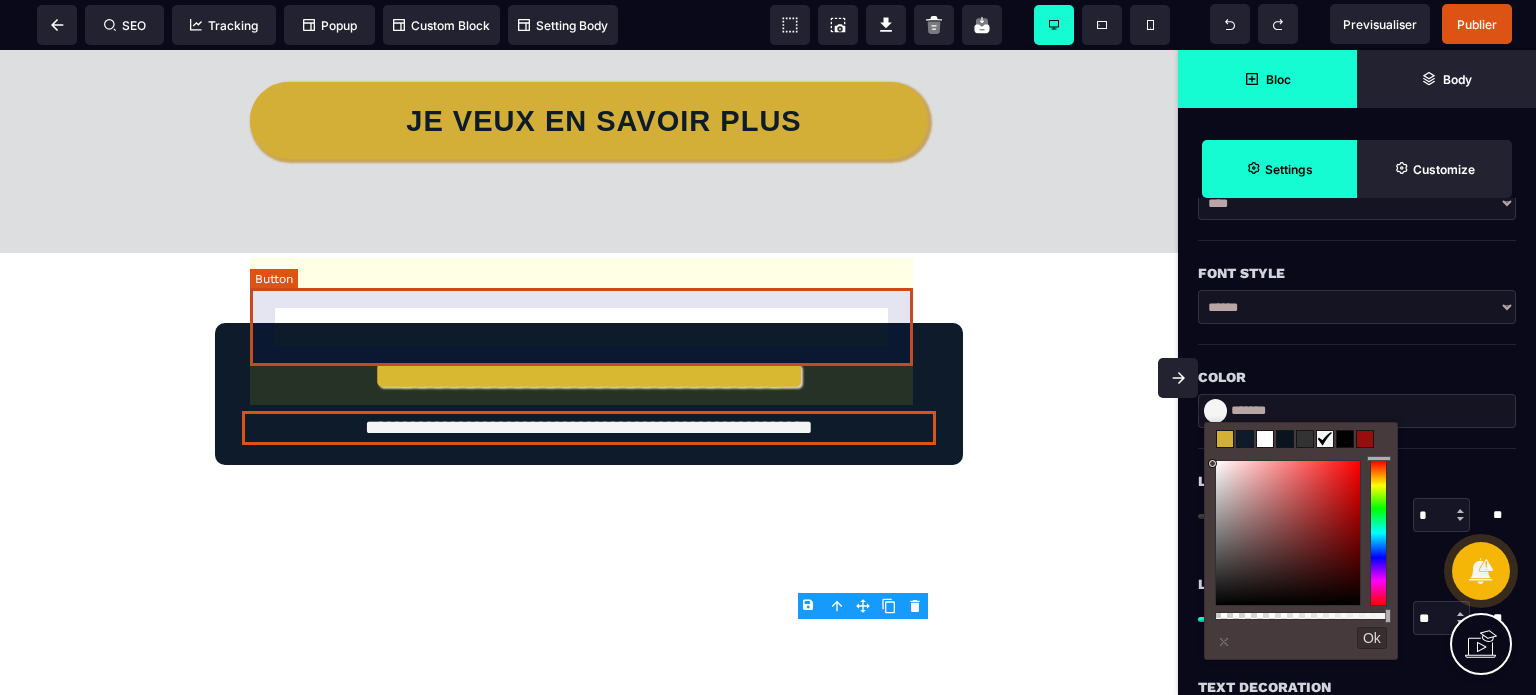 click on "JE VEUX EN SAVOIR PLUS" at bounding box center [603, 121] 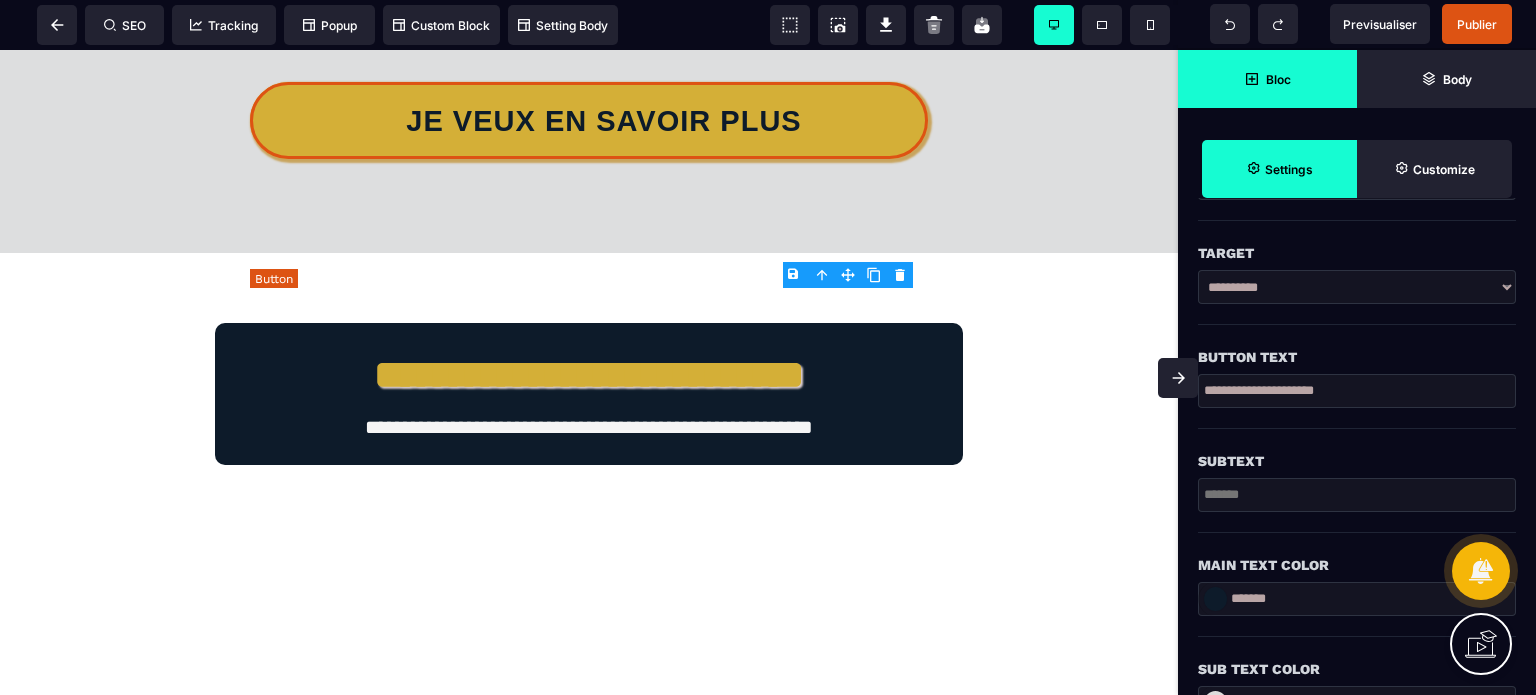 scroll, scrollTop: 0, scrollLeft: 0, axis: both 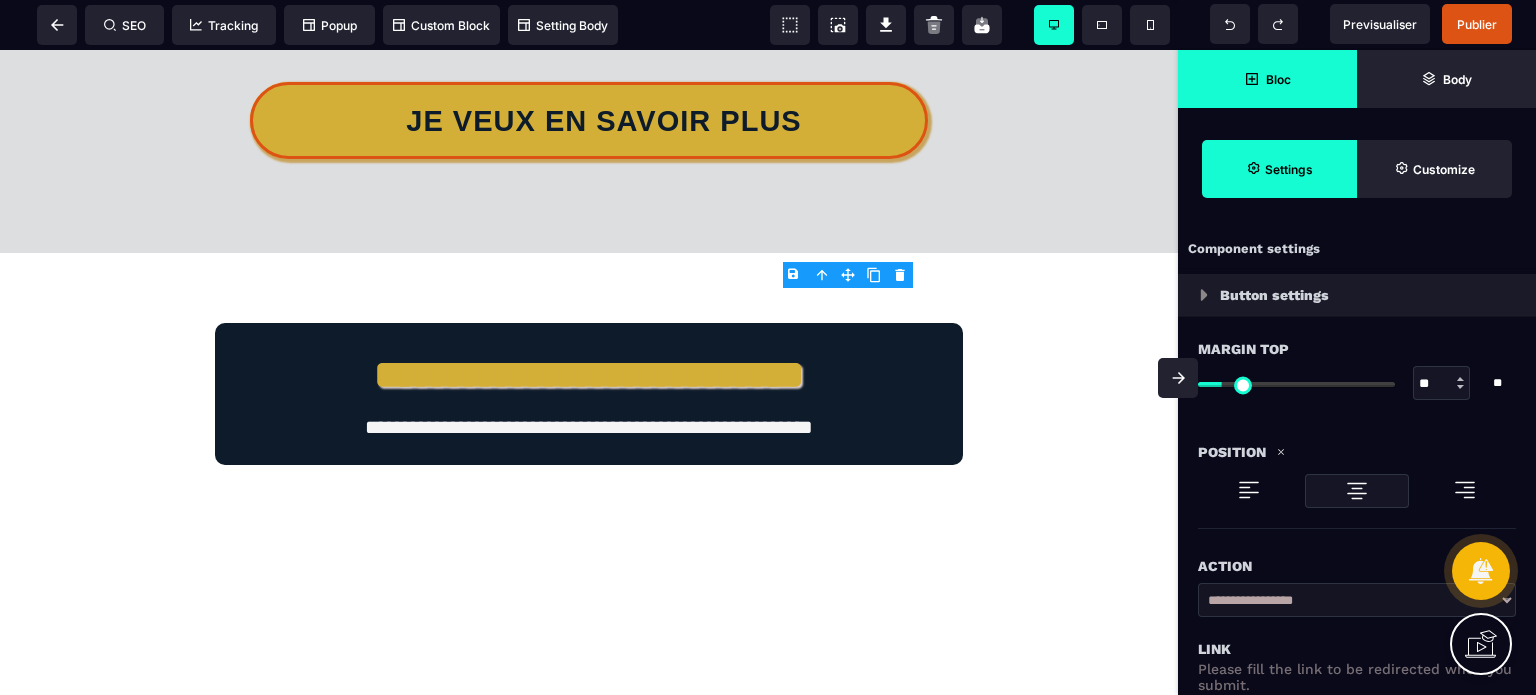click 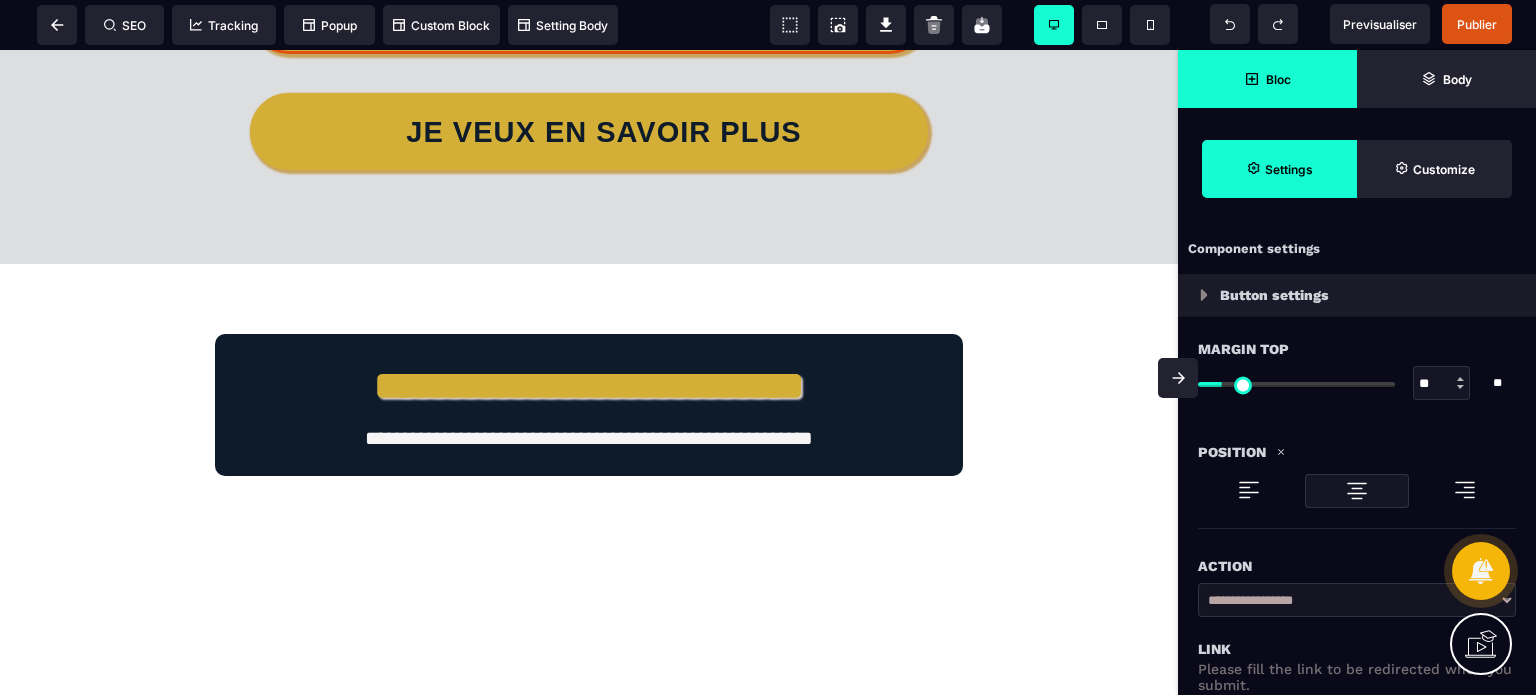 scroll, scrollTop: 8844, scrollLeft: 0, axis: vertical 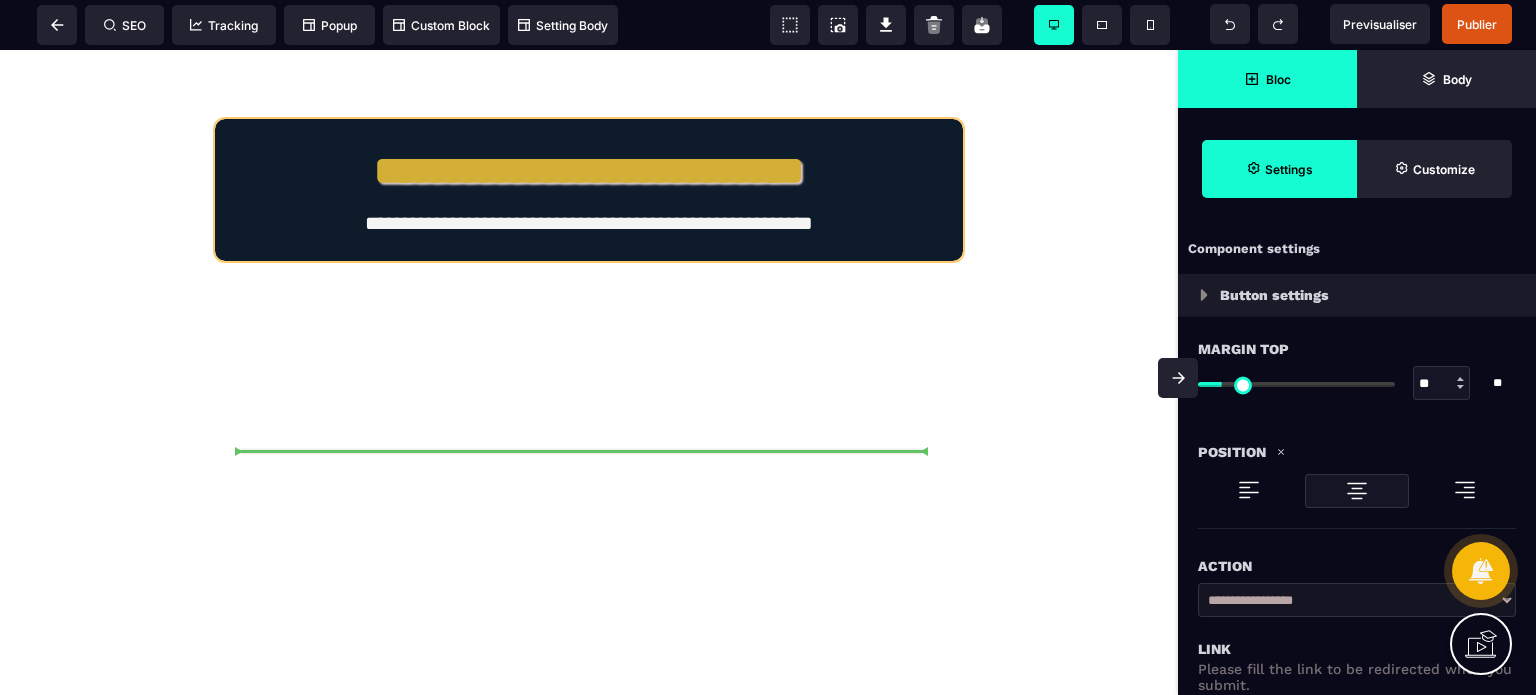 drag, startPoint x: 841, startPoint y: 322, endPoint x: 743, endPoint y: 439, distance: 152.62044 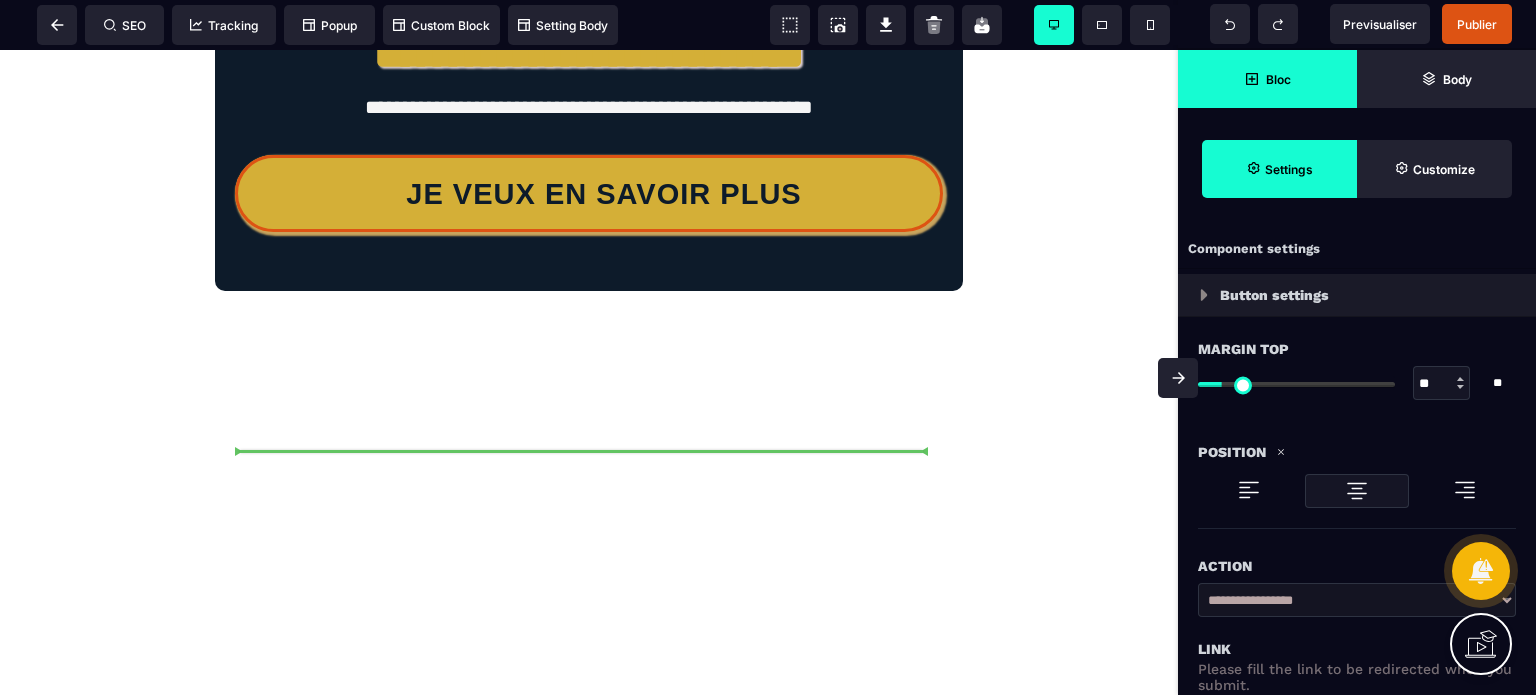 scroll, scrollTop: 8726, scrollLeft: 0, axis: vertical 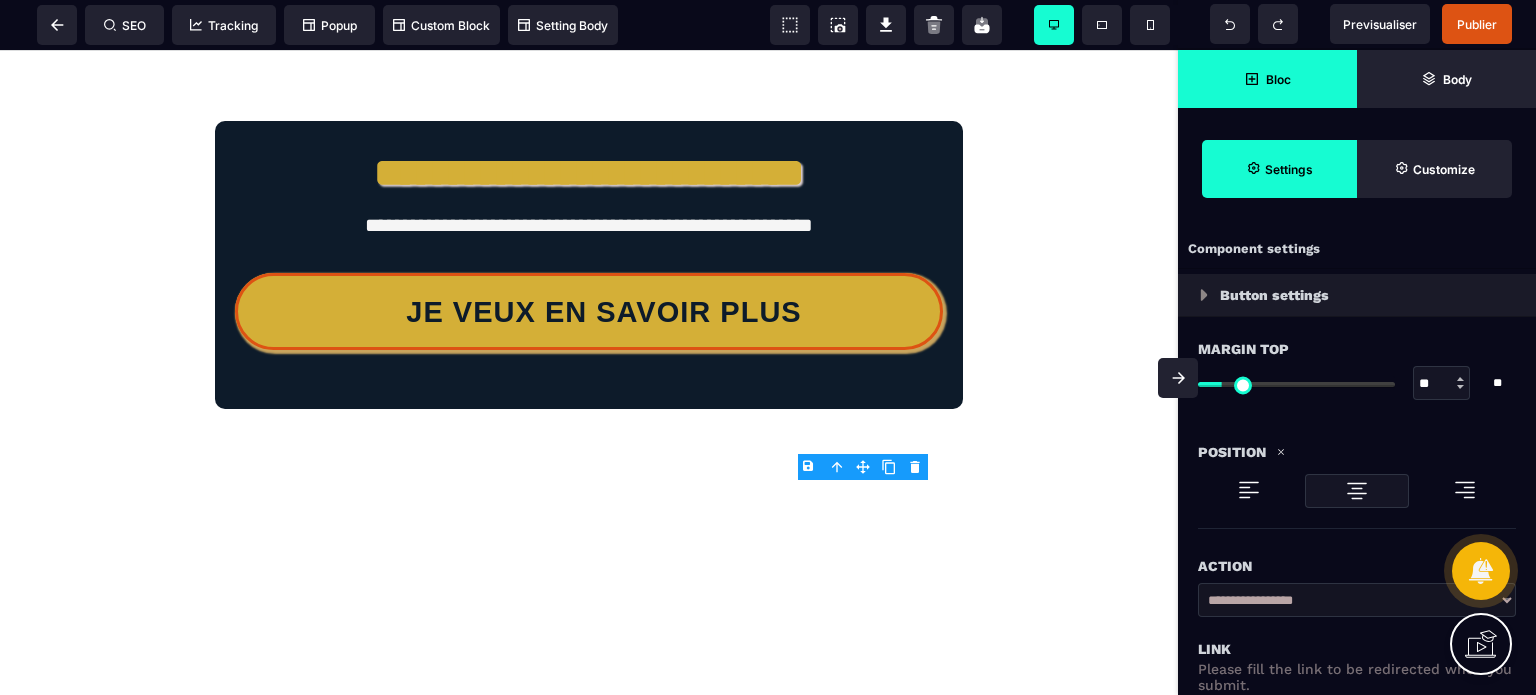 click at bounding box center [1178, 378] 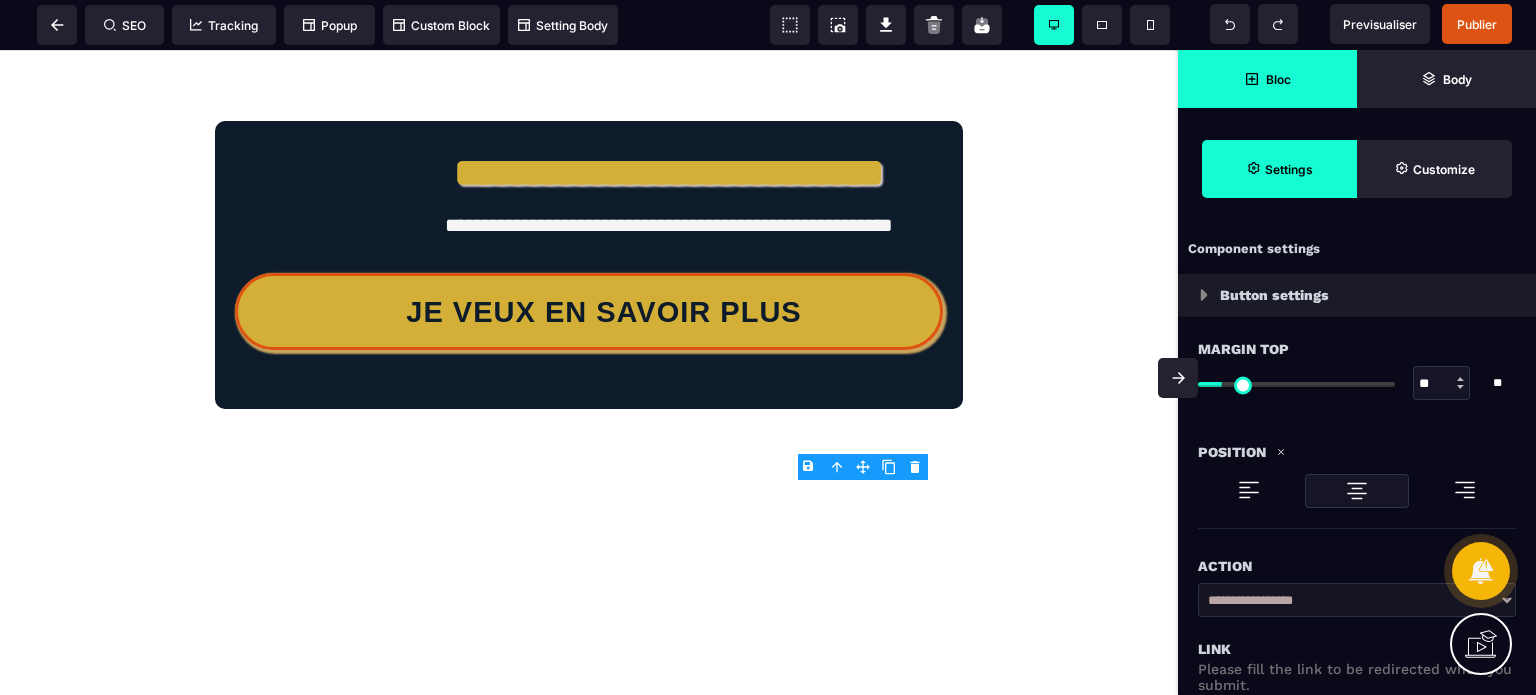 scroll, scrollTop: 8088, scrollLeft: 0, axis: vertical 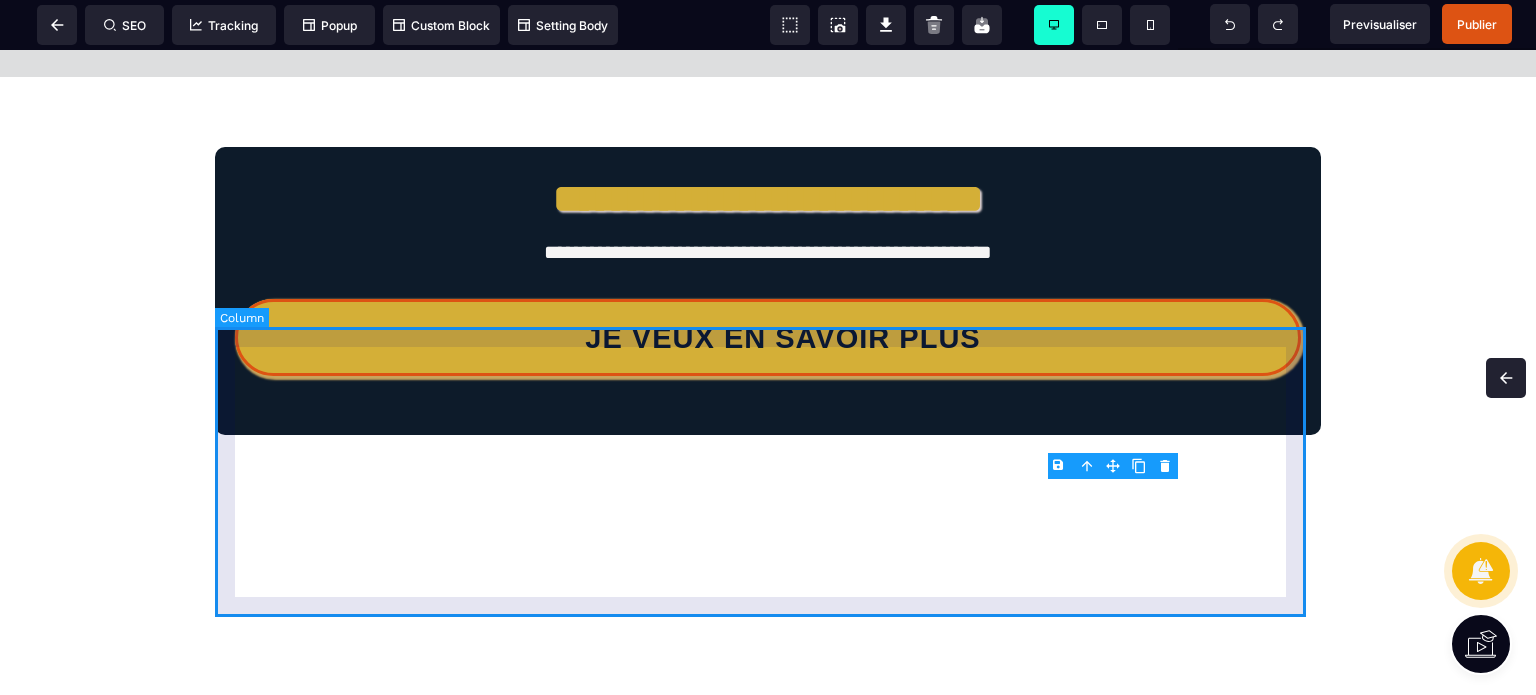 click on "**********" at bounding box center (768, 291) 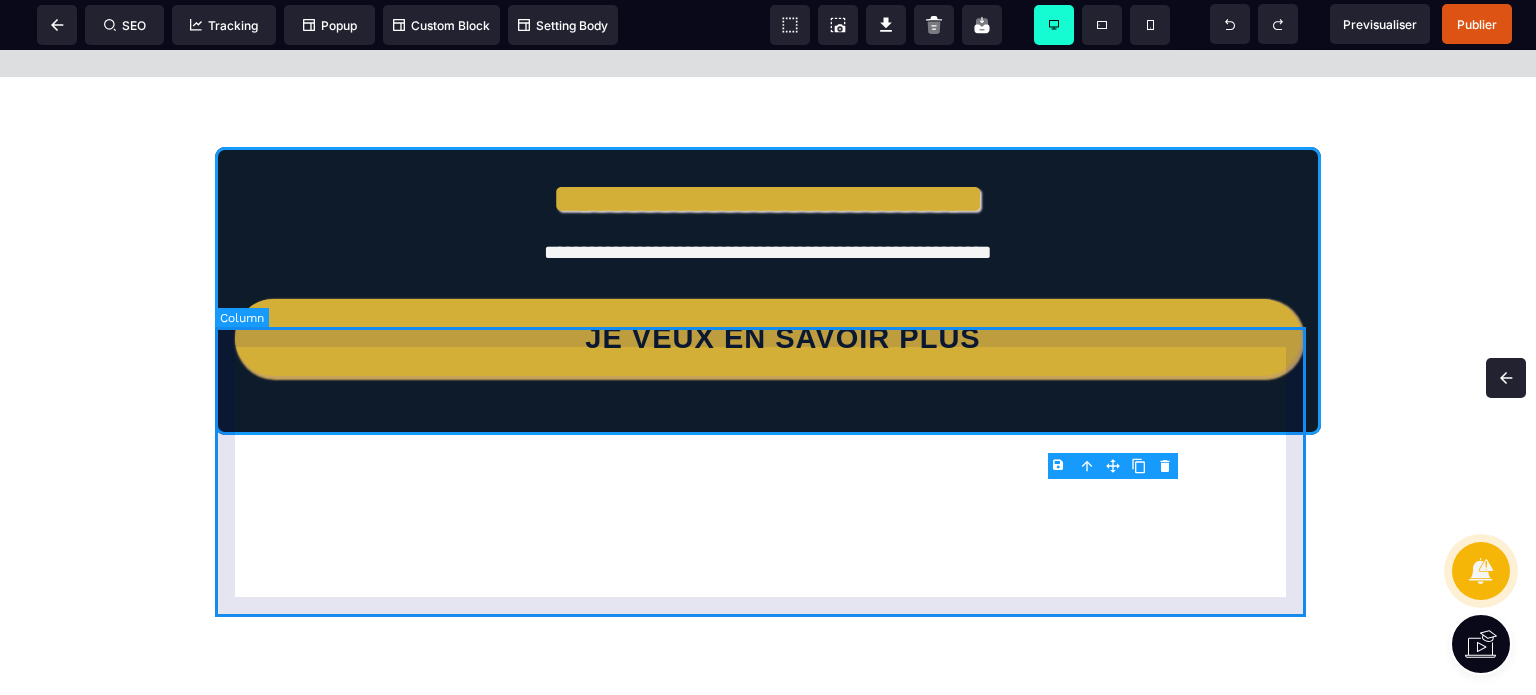 scroll, scrollTop: 8726, scrollLeft: 0, axis: vertical 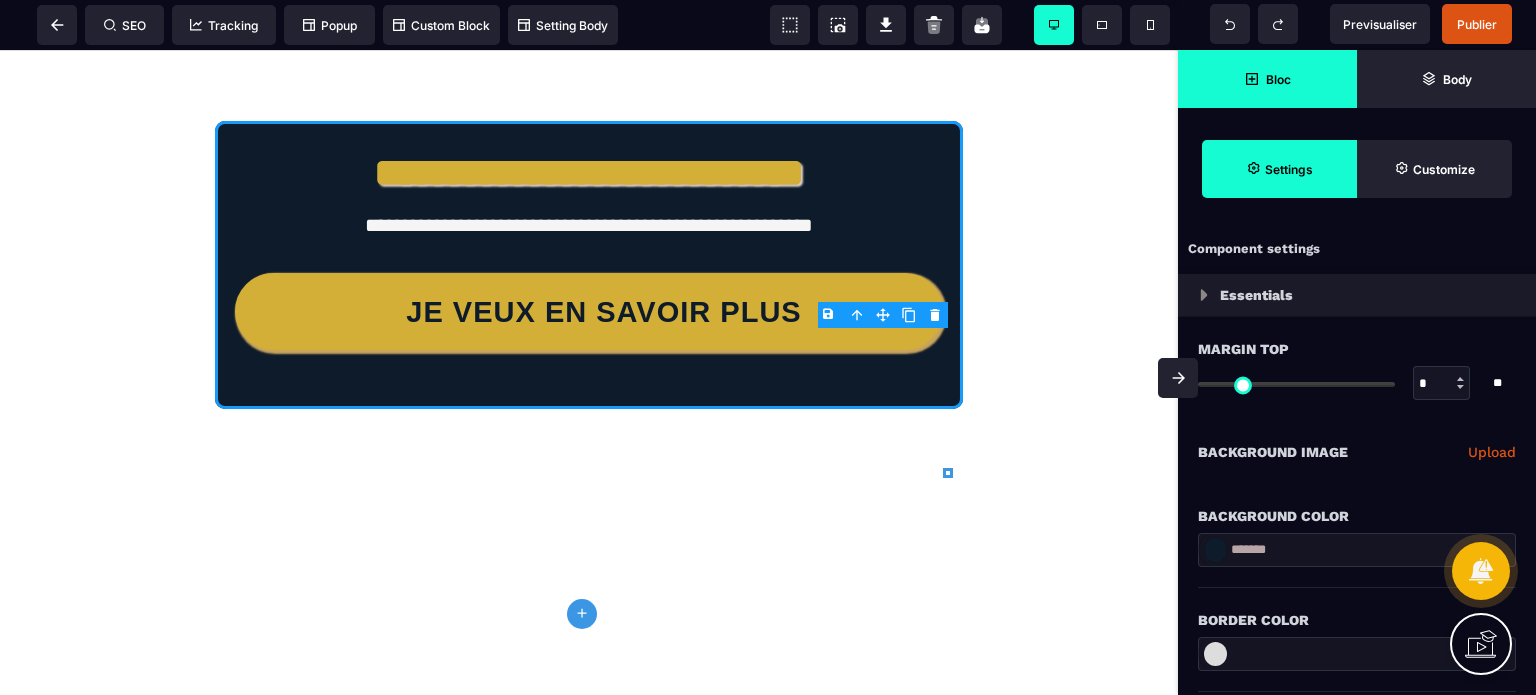 click on "Bloc" at bounding box center (1278, 79) 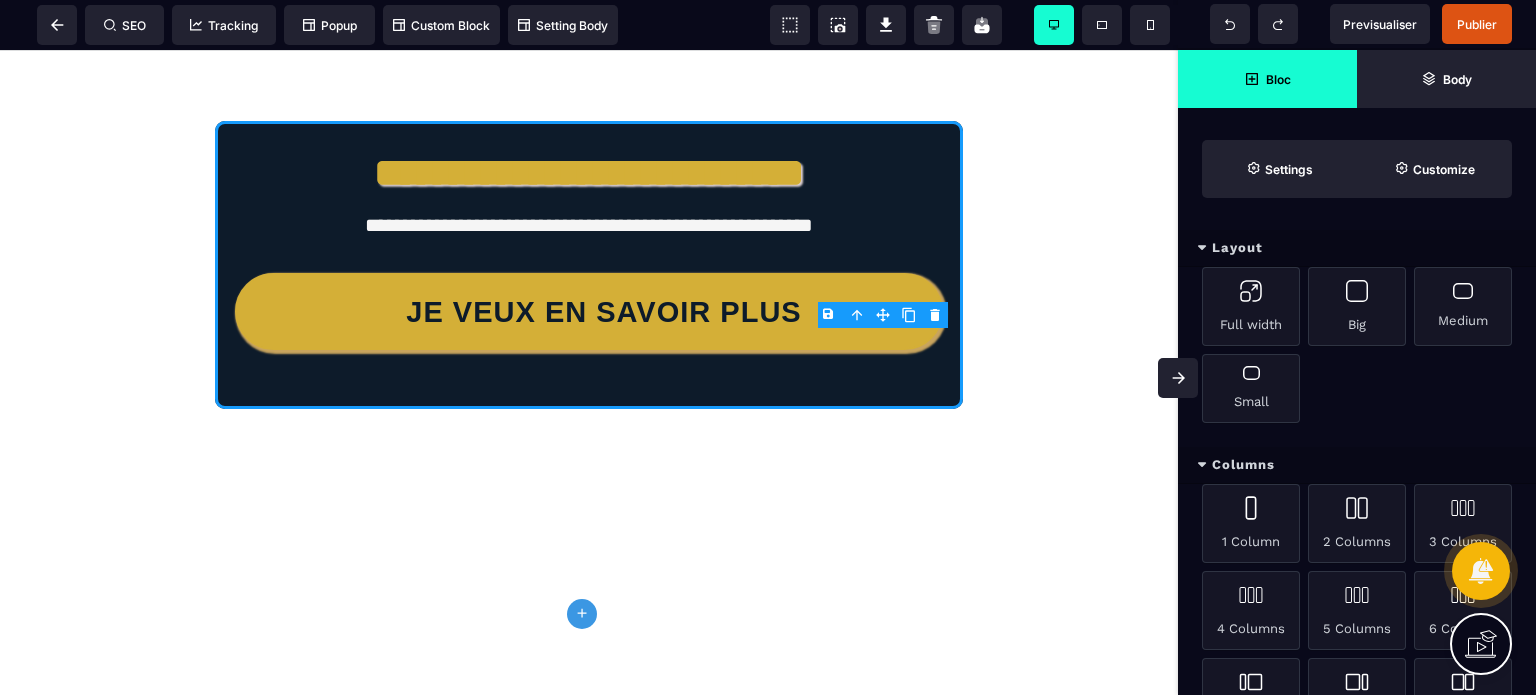 click on "Columns" at bounding box center [1357, 465] 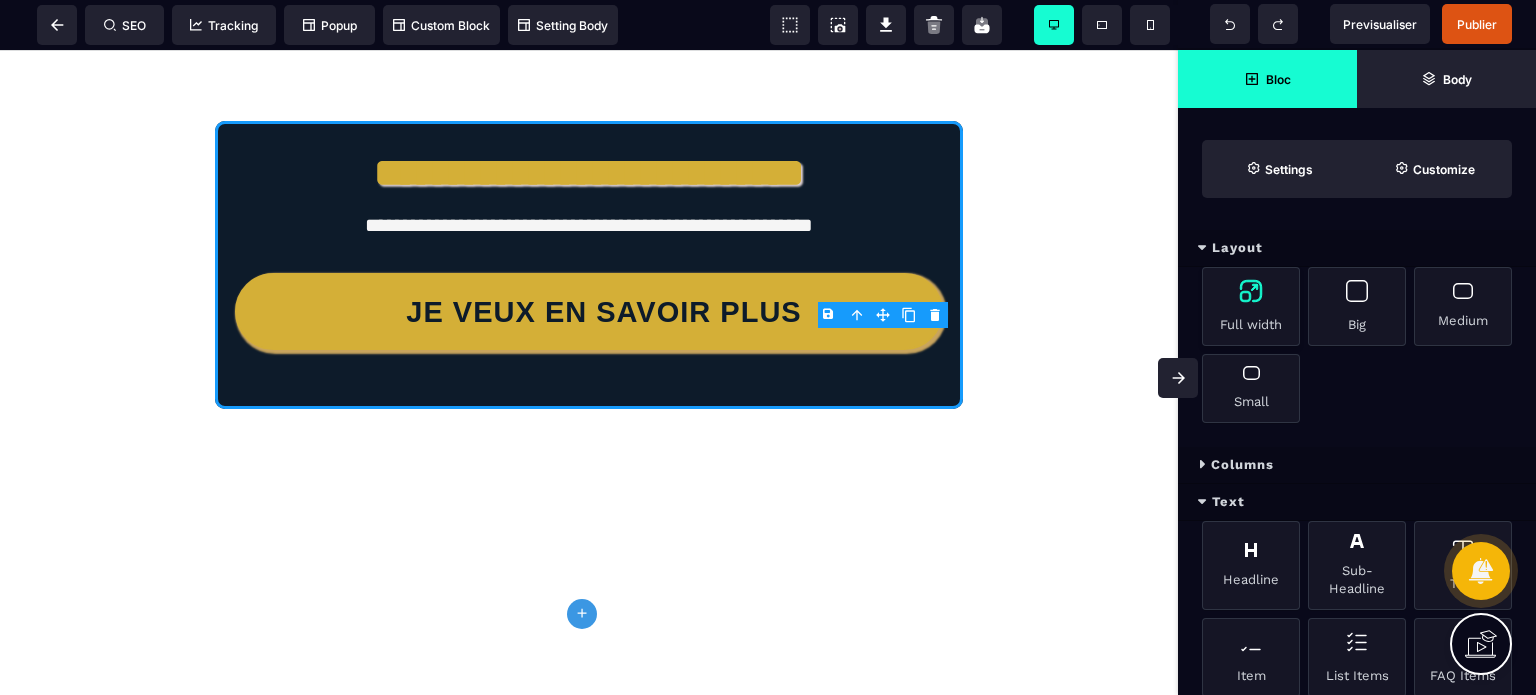 click on "Full width" at bounding box center [1251, 306] 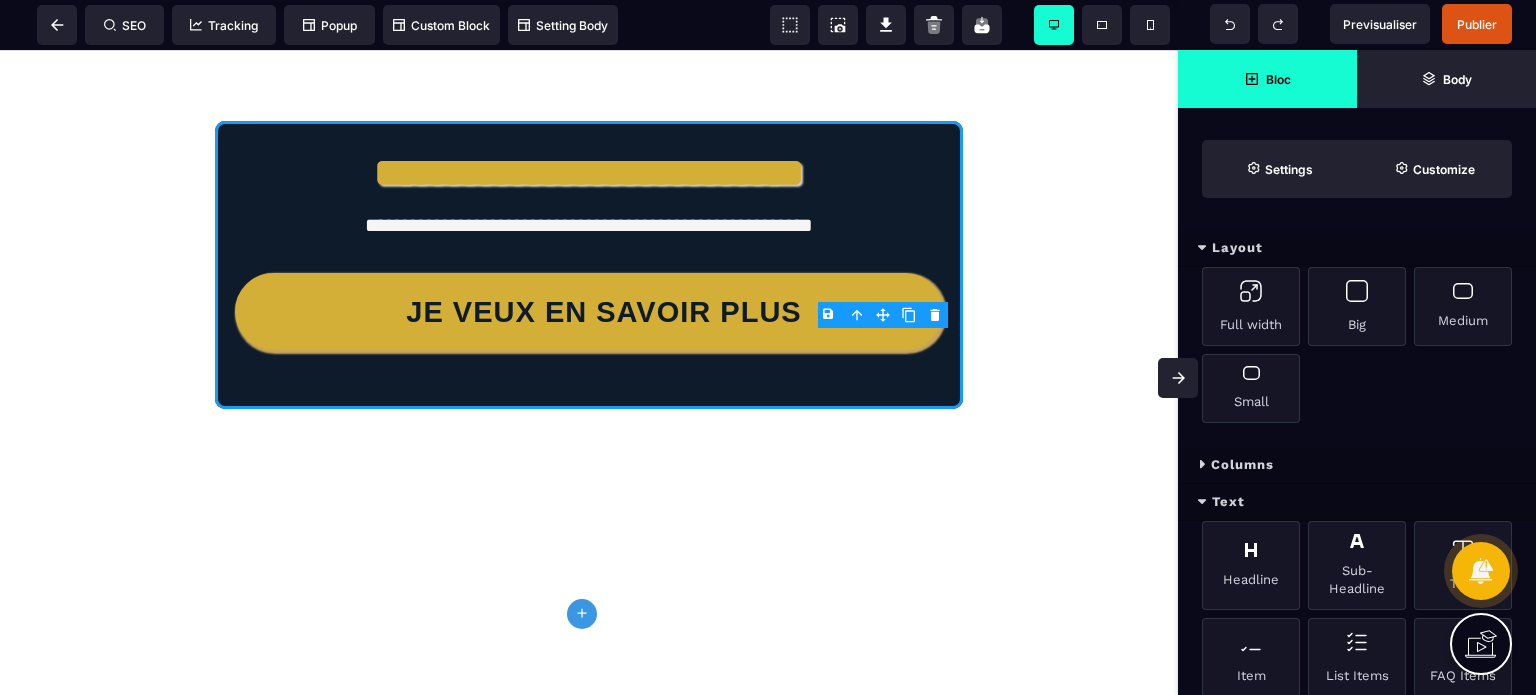 click on "Layout" at bounding box center [1357, 248] 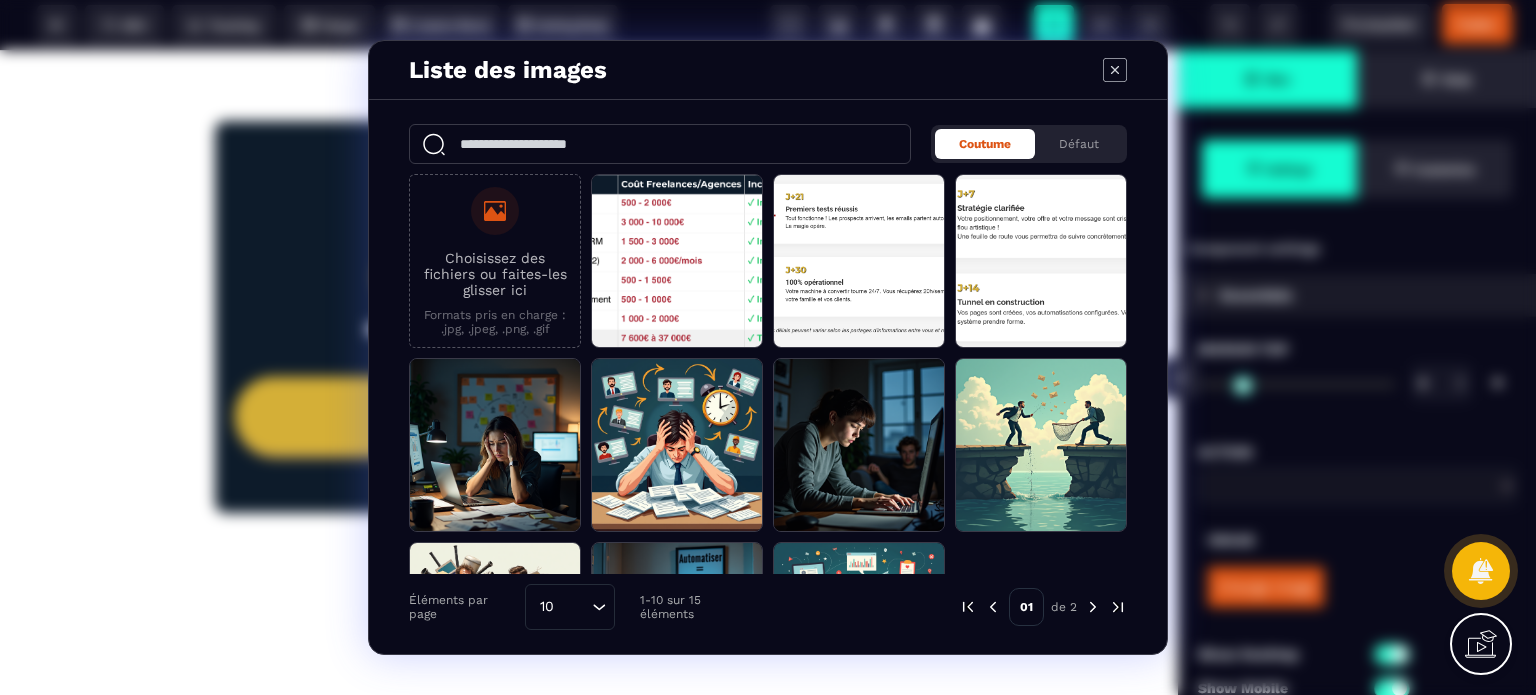 click on "Choisissez des fichiers ou faites-les glisser ici" at bounding box center (495, 274) 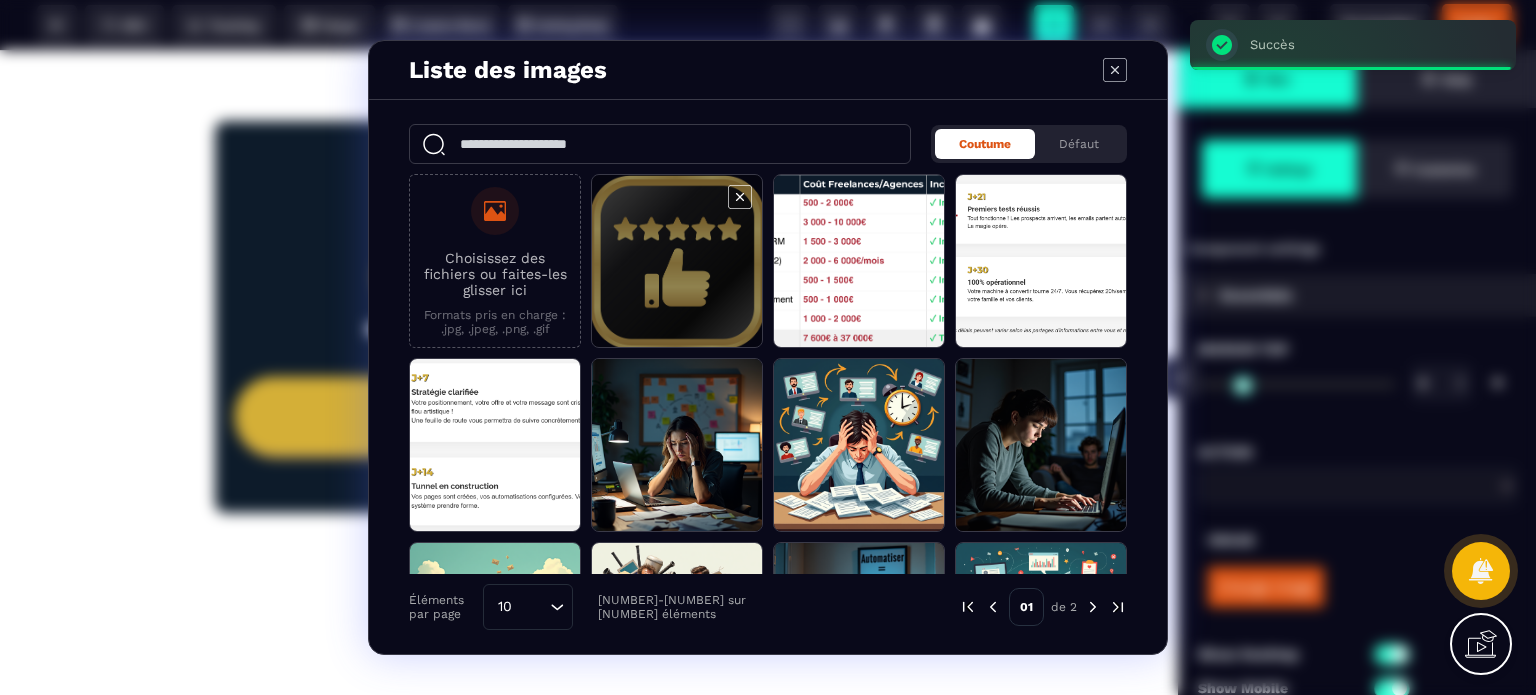 click at bounding box center [677, 262] 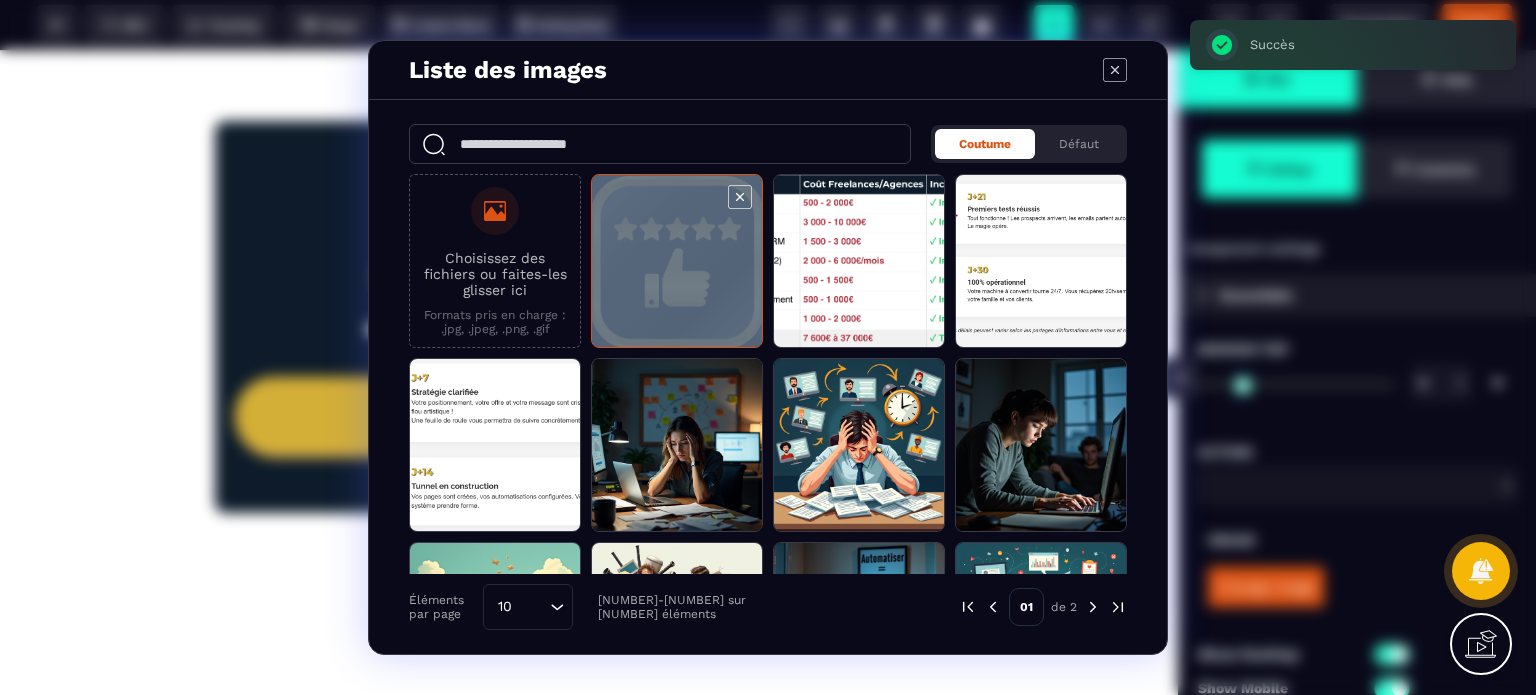 click at bounding box center [677, 262] 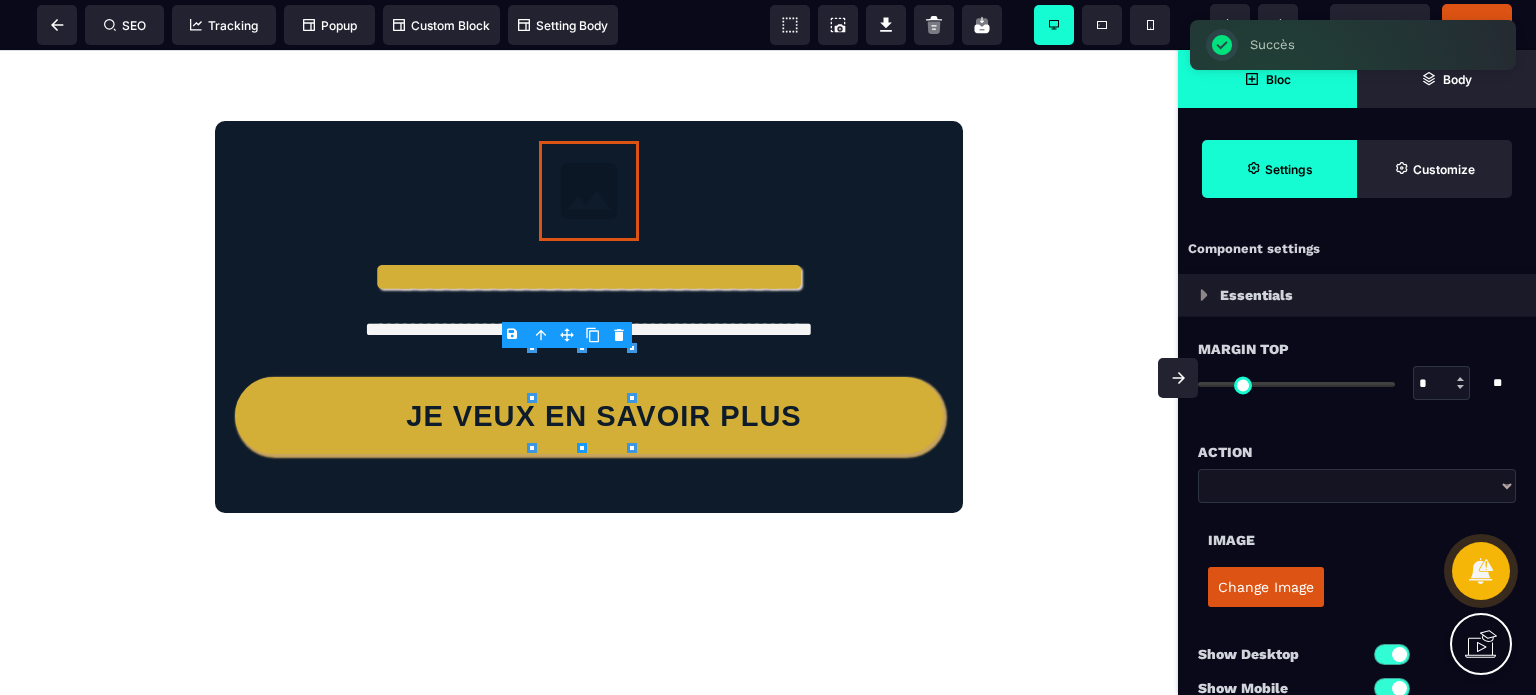 click on "Change Image" at bounding box center [1266, 587] 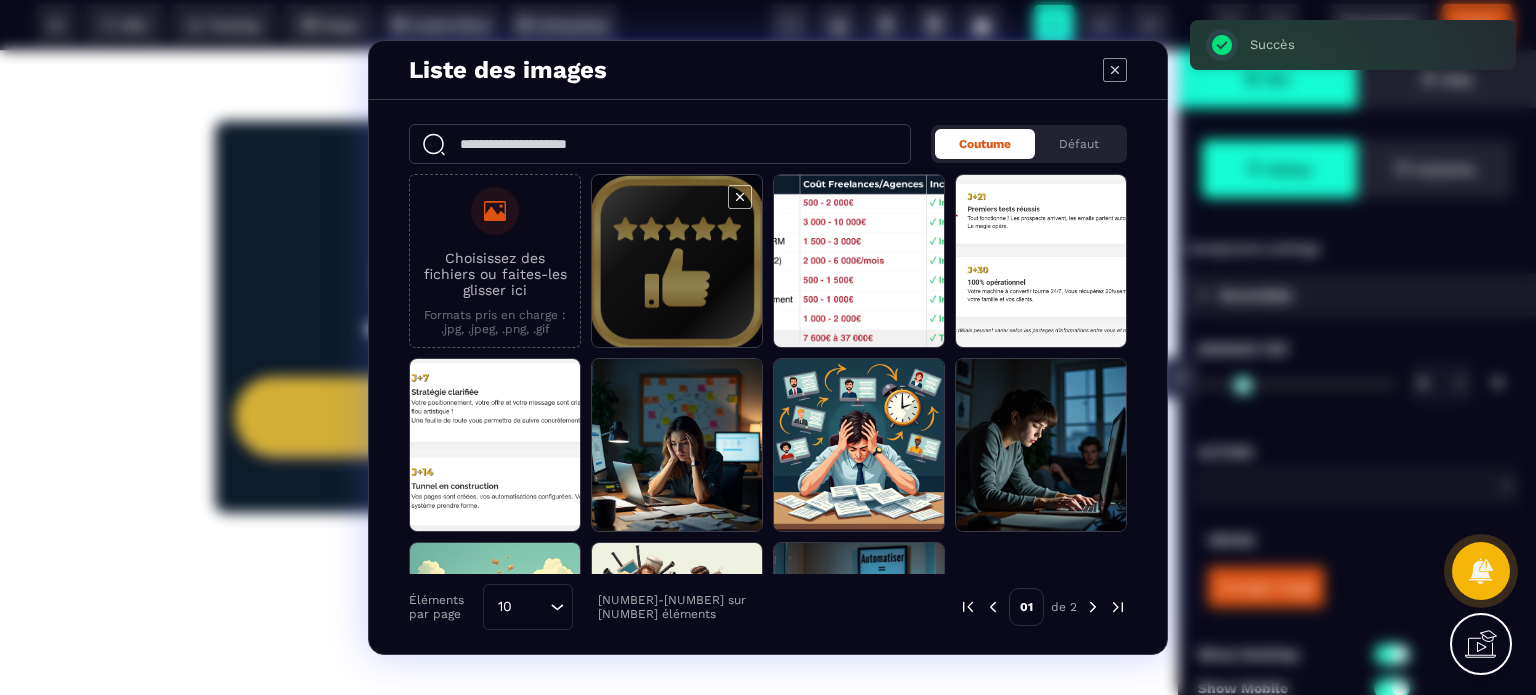 click at bounding box center [677, 262] 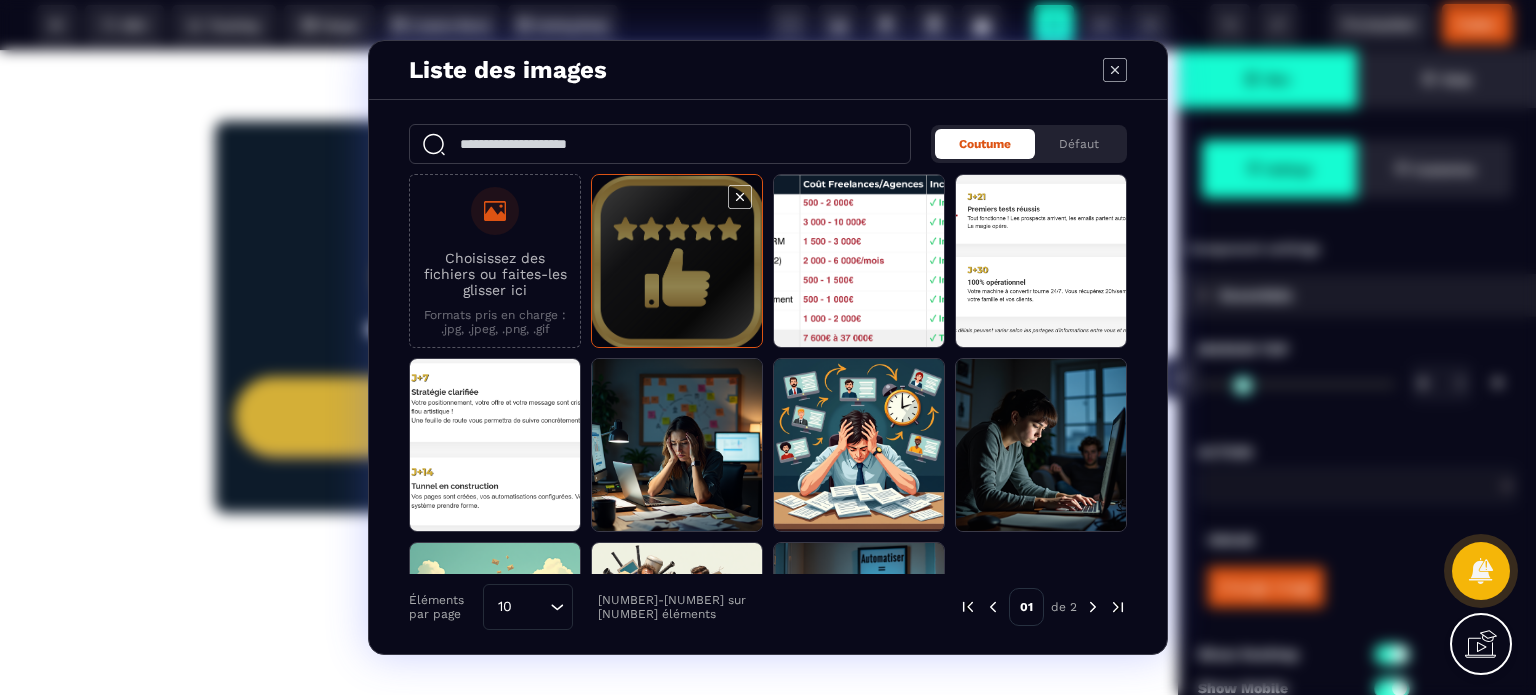 click at bounding box center [677, 262] 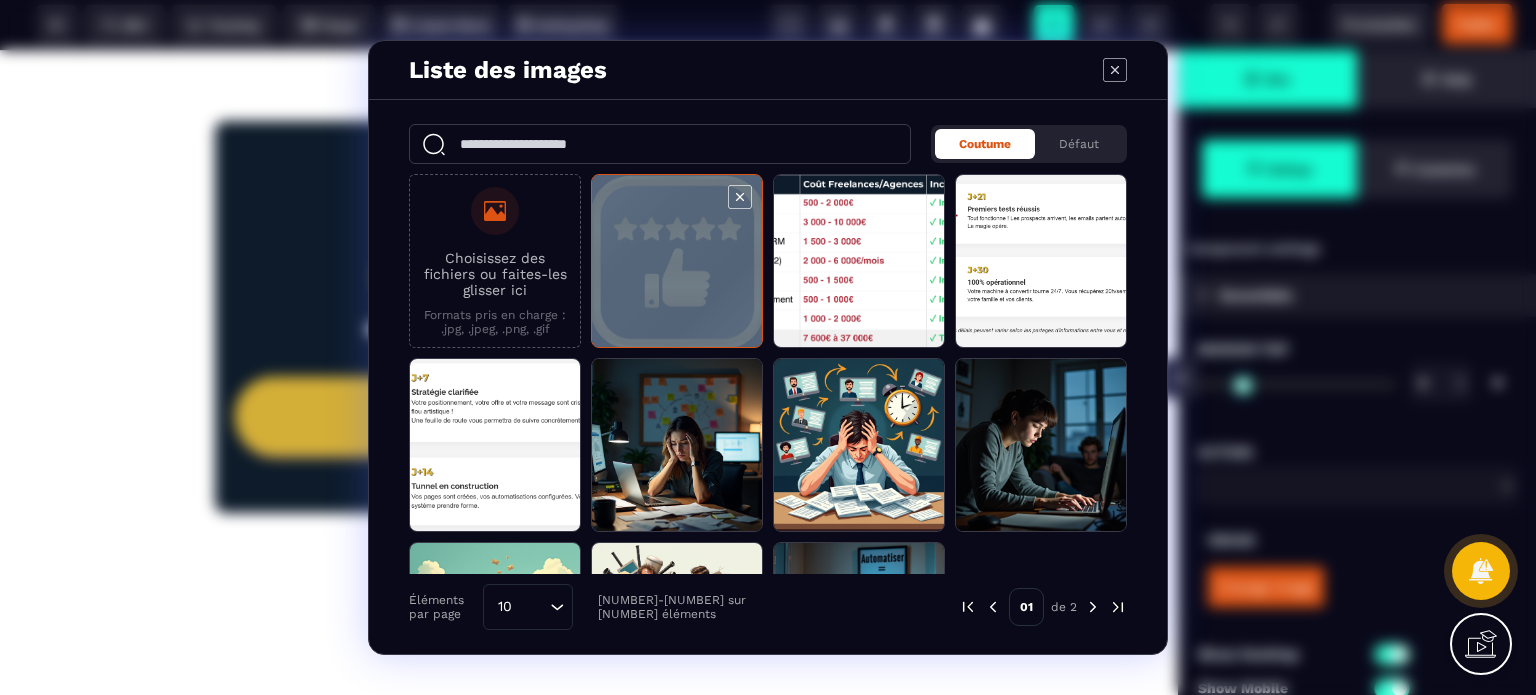 click at bounding box center (677, 262) 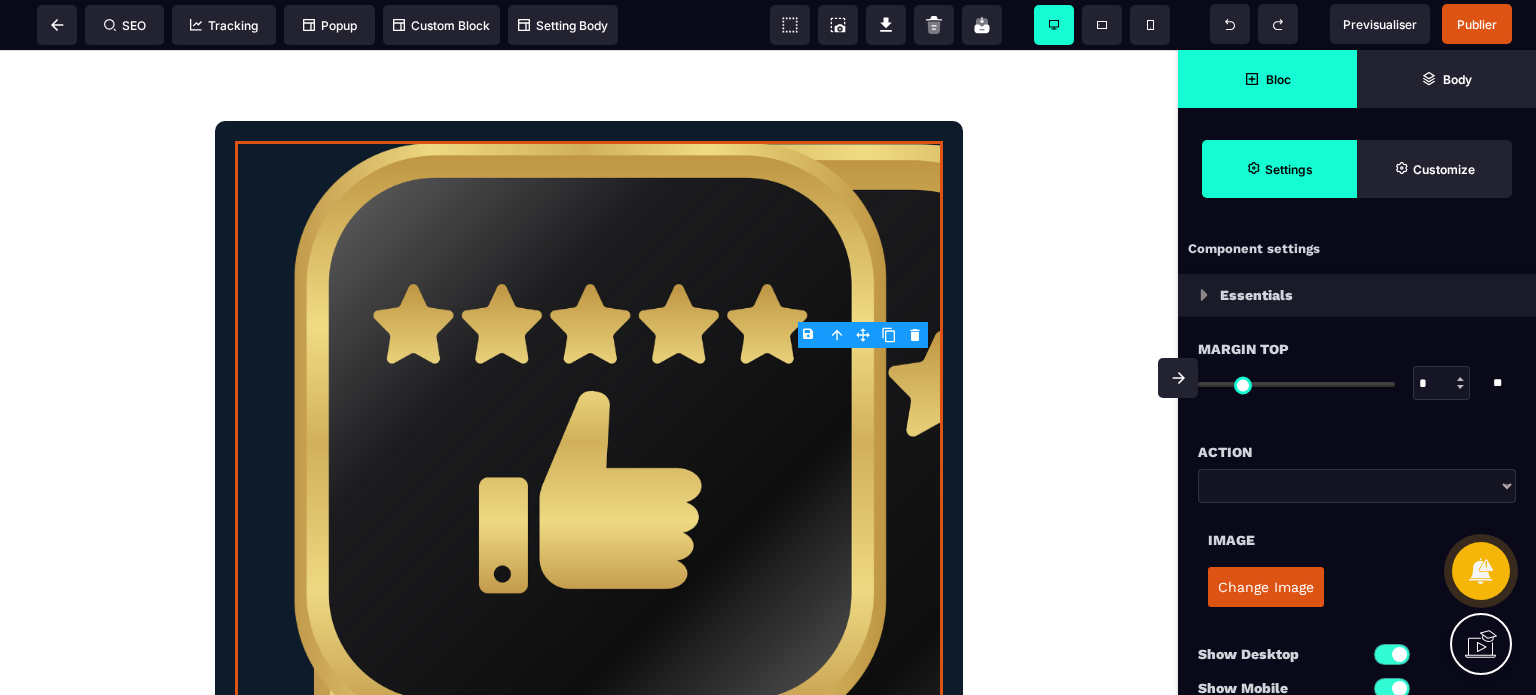 click on "Image" at bounding box center [1357, 540] 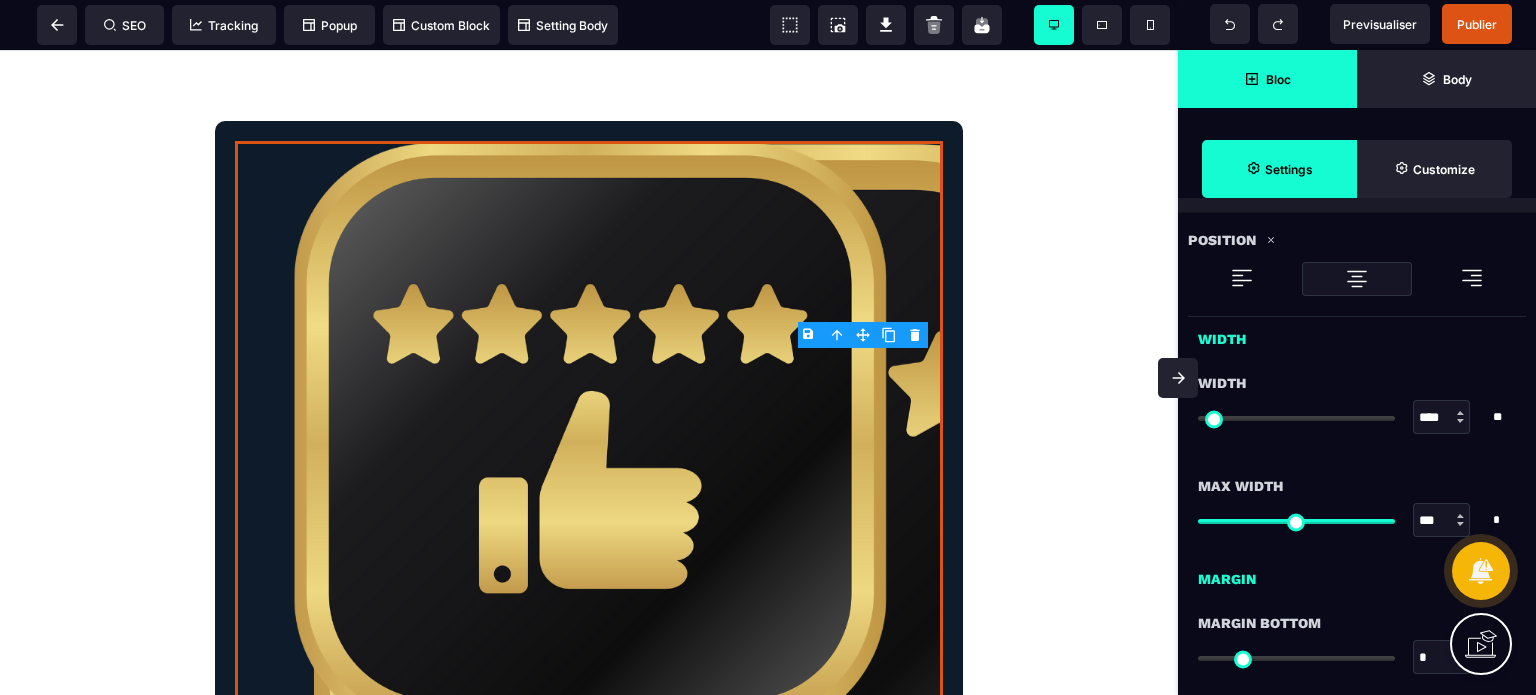 scroll, scrollTop: 700, scrollLeft: 0, axis: vertical 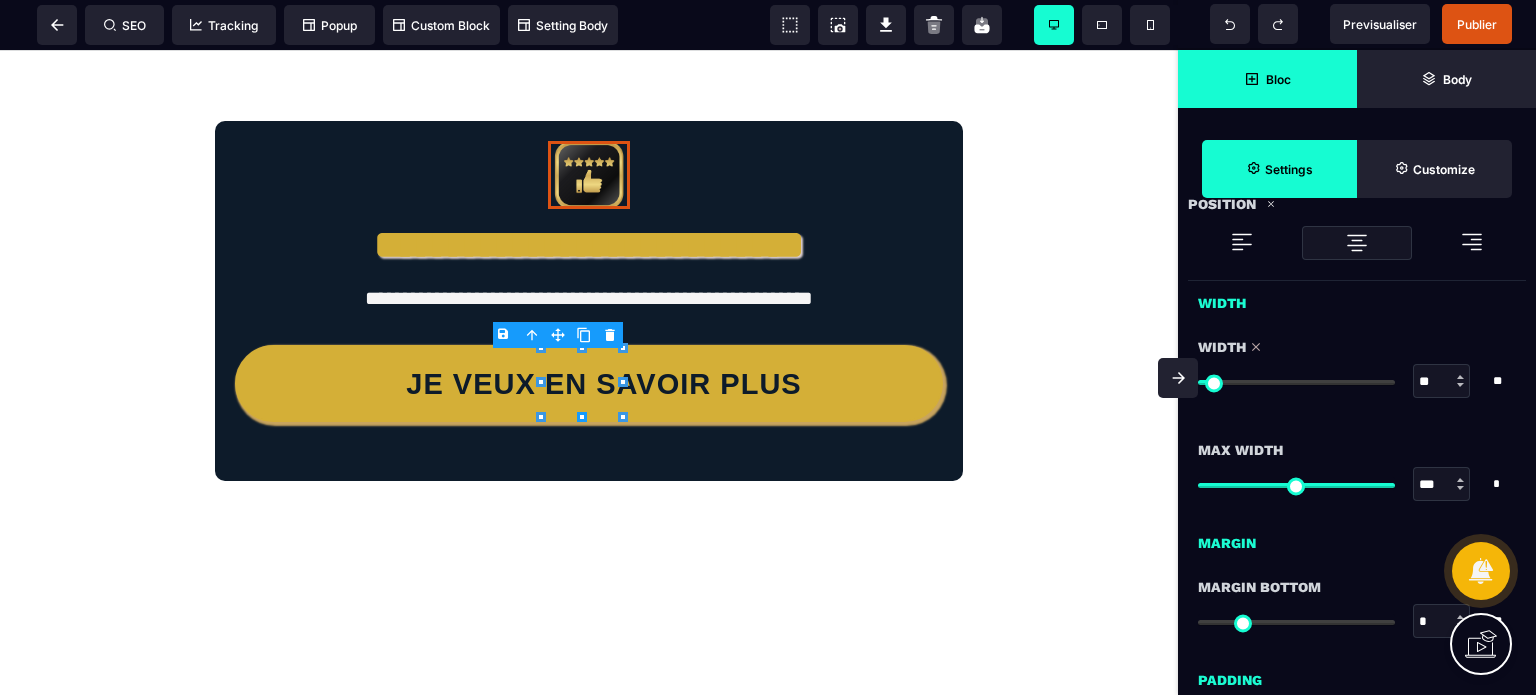 click at bounding box center [1296, 382] 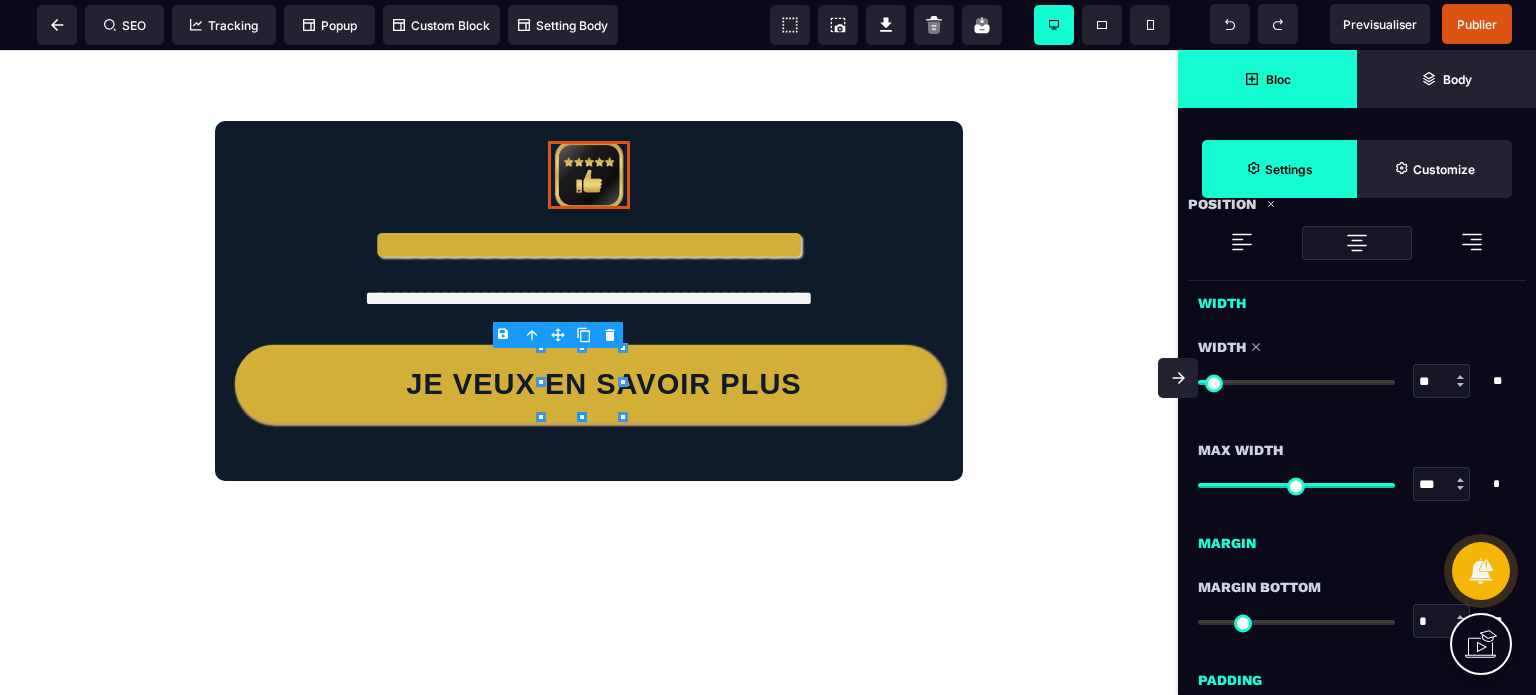 click on "Max Width
***
*
* * **
All" at bounding box center (1357, 469) 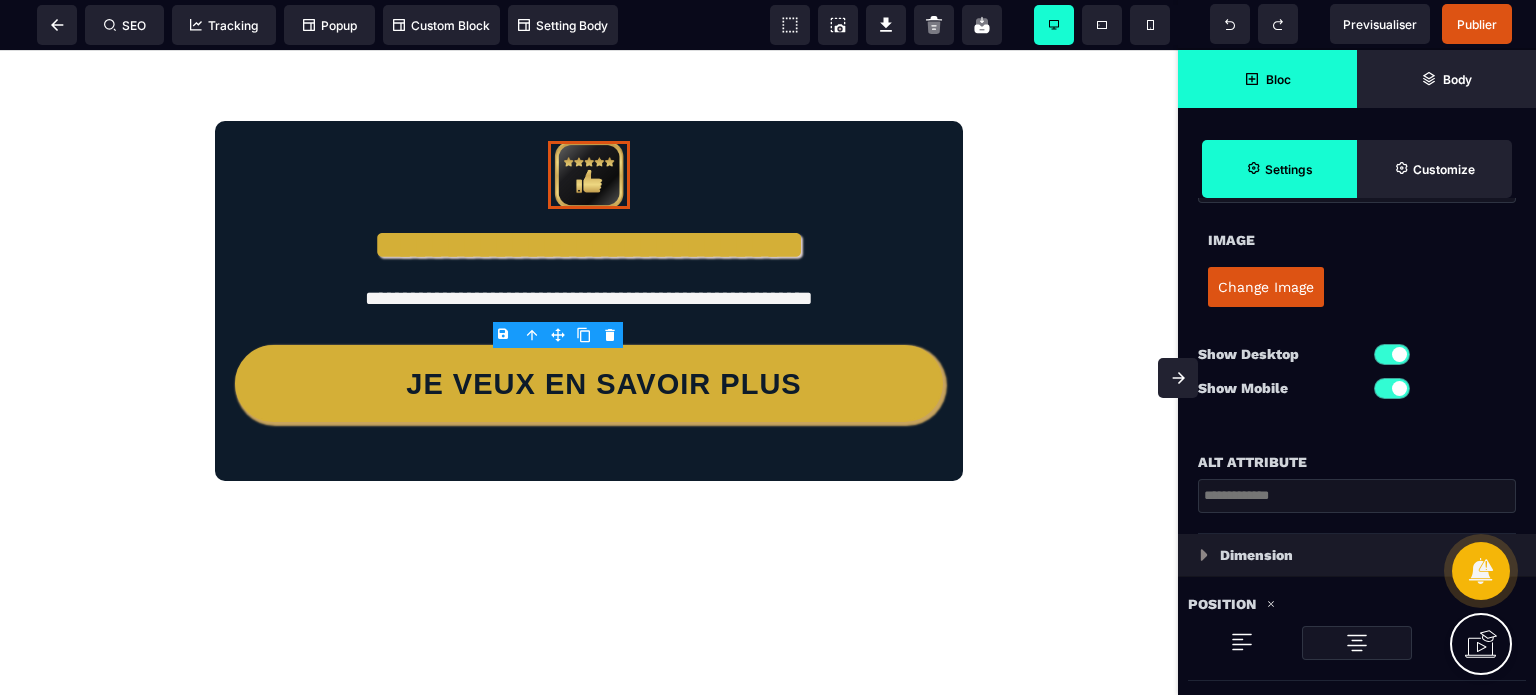 scroll, scrollTop: 0, scrollLeft: 0, axis: both 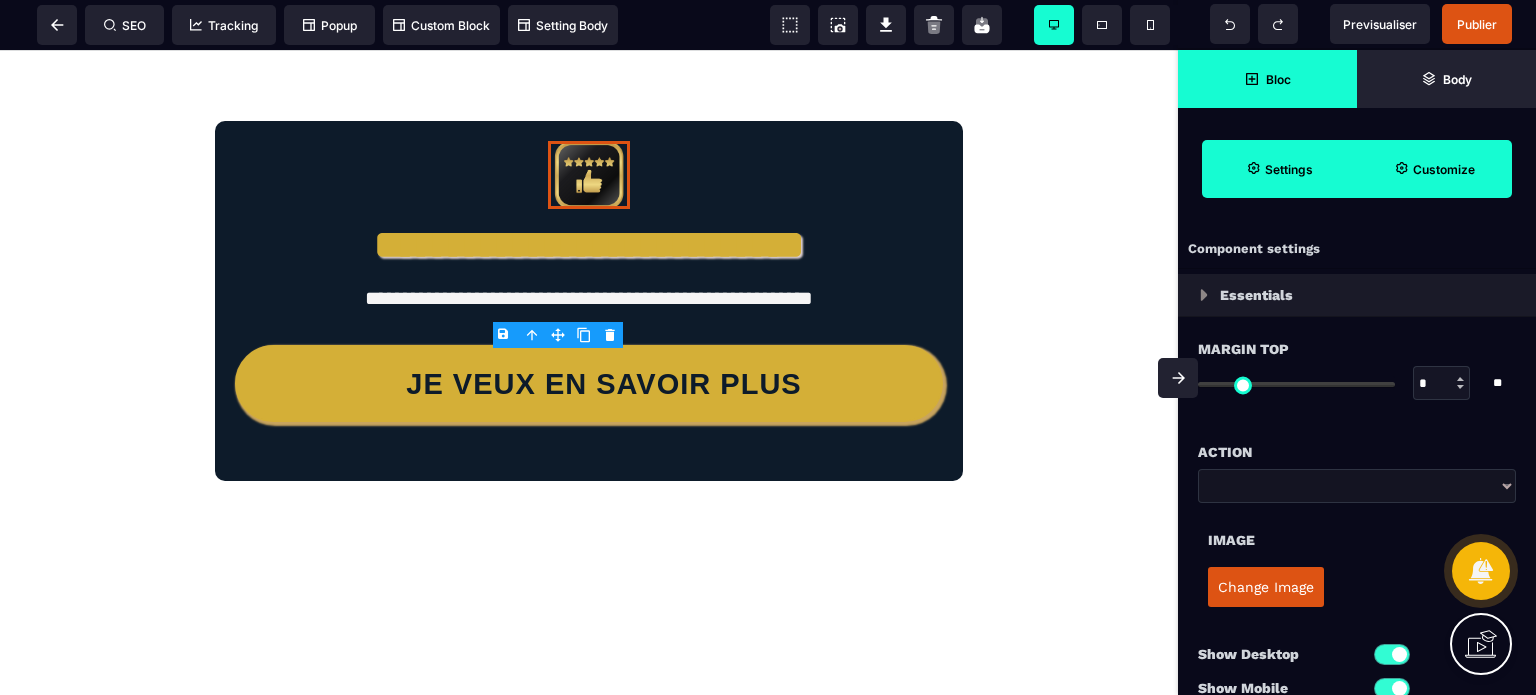 click on "Customize" at bounding box center (1444, 169) 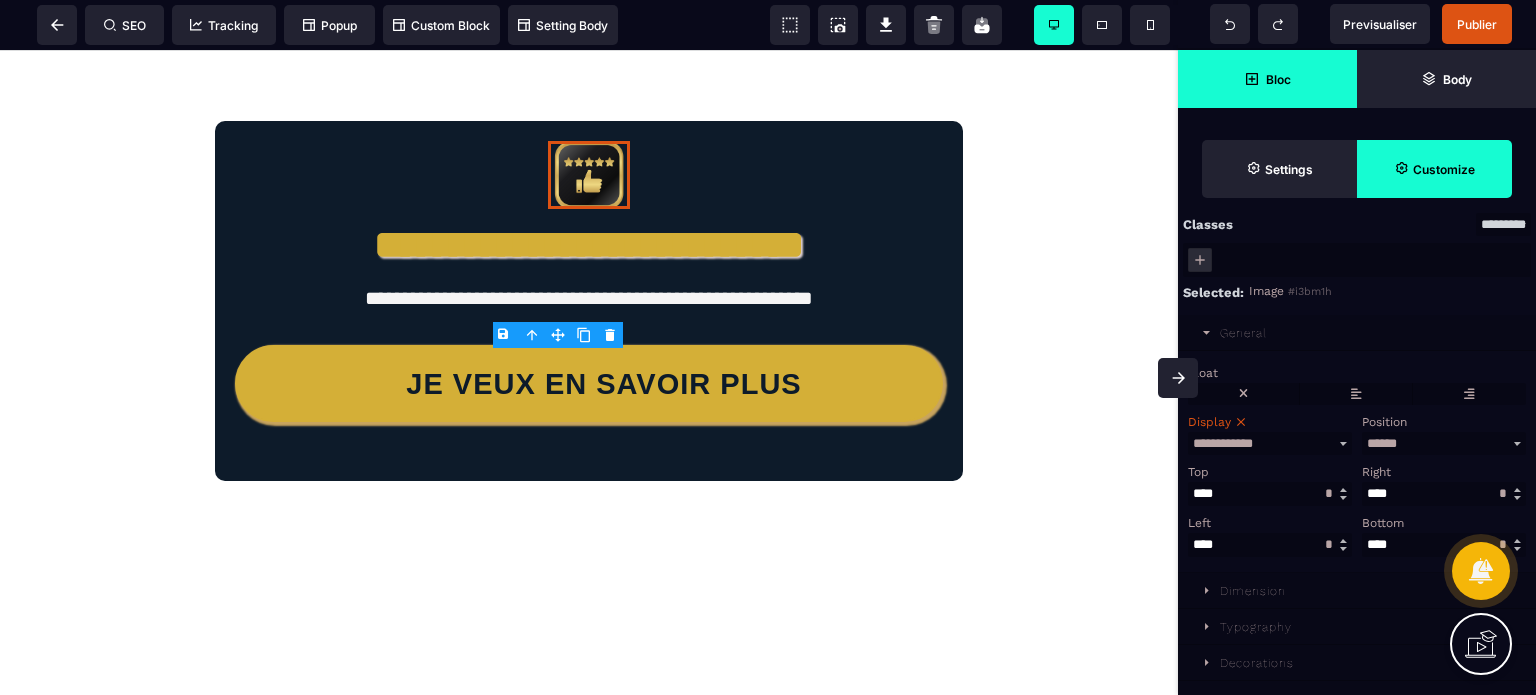 scroll, scrollTop: 161, scrollLeft: 0, axis: vertical 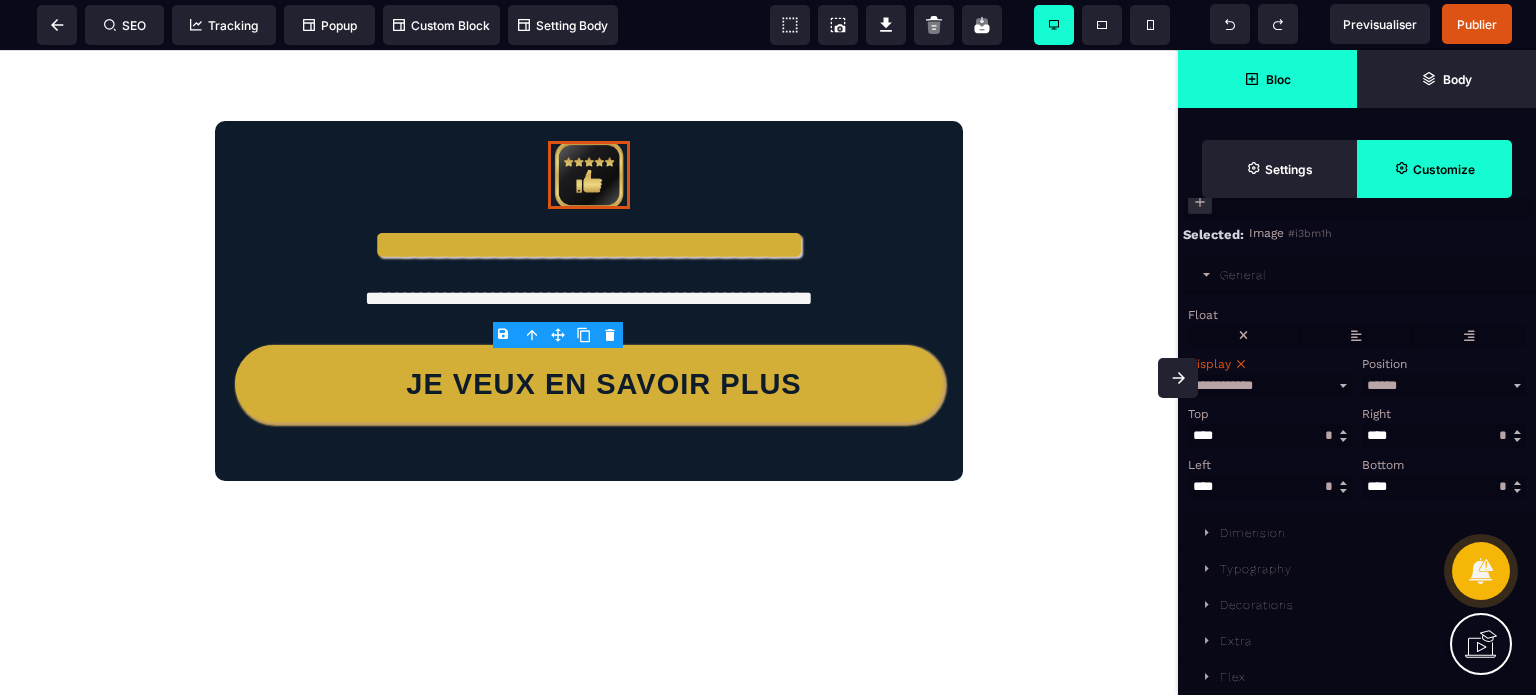 click on "Dimension" at bounding box center [1357, 533] 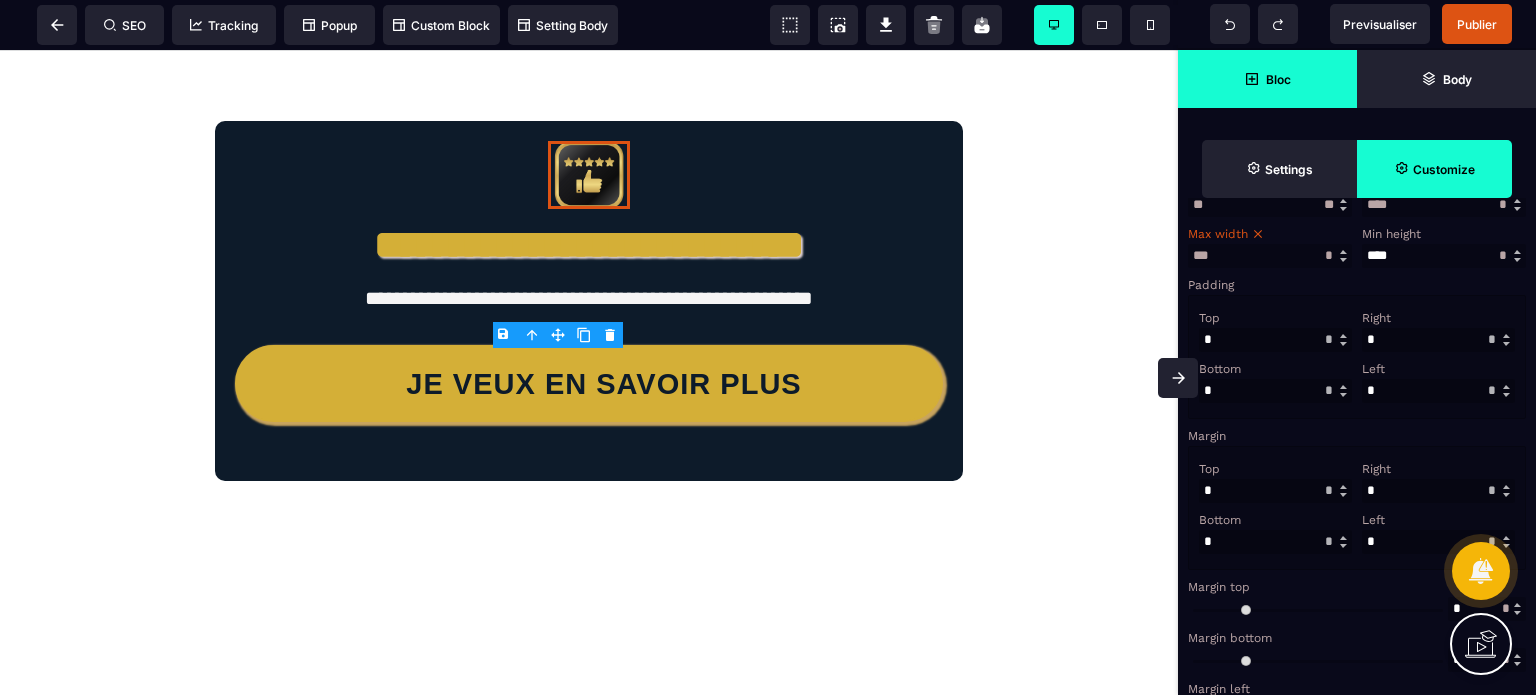 scroll, scrollTop: 561, scrollLeft: 0, axis: vertical 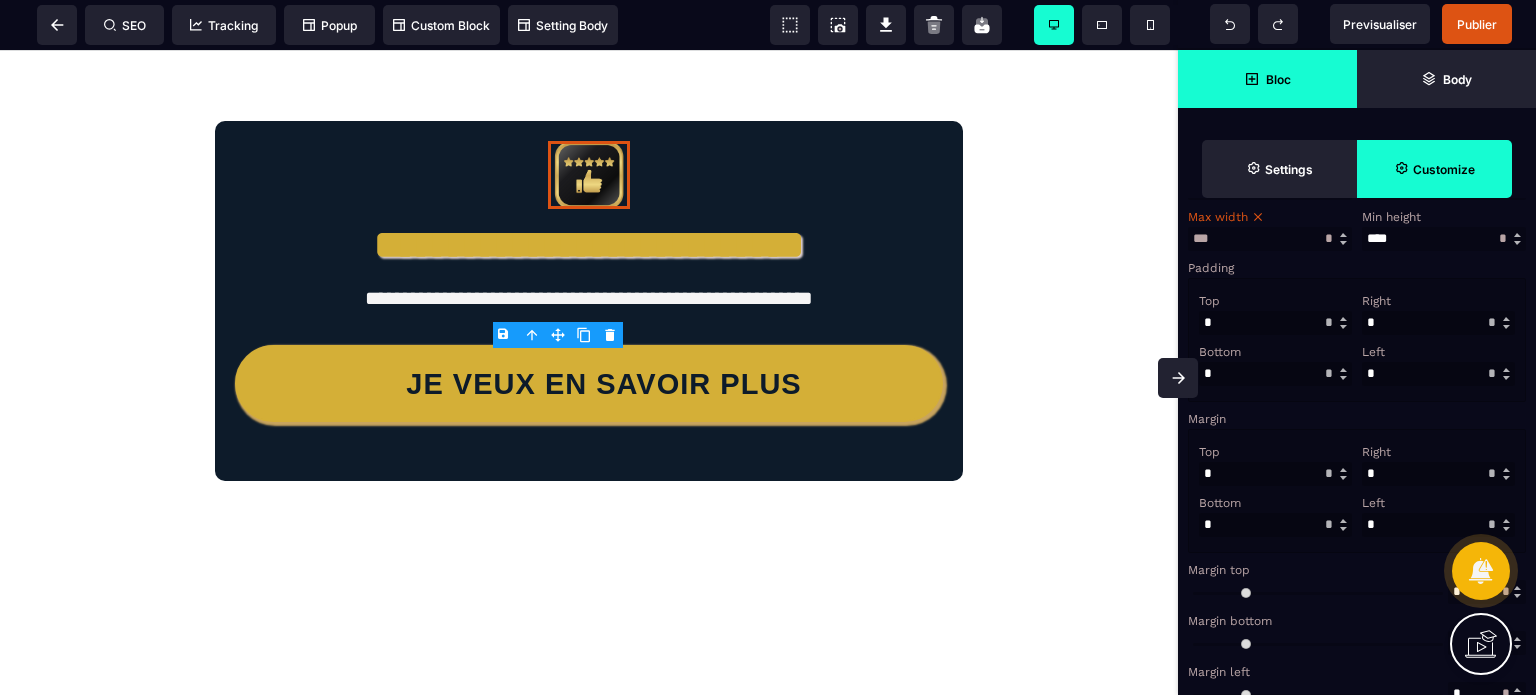 click at bounding box center [1275, 474] 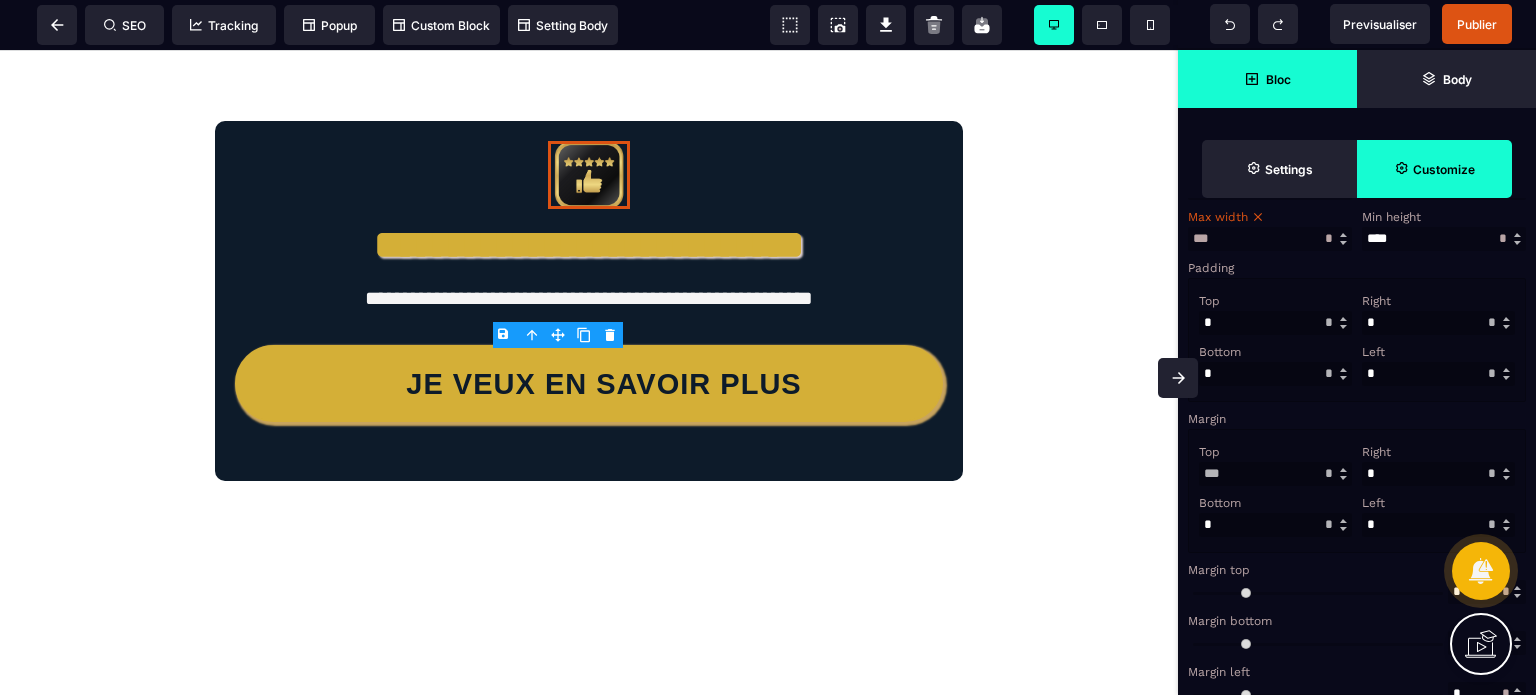 click on "Top
***
* ** * ** *** ** **
Right
* ** * ** *** ** **
Bottom
* ** * ** *** ** **
Left
* ** * ** *** ** **" at bounding box center (1357, 491) 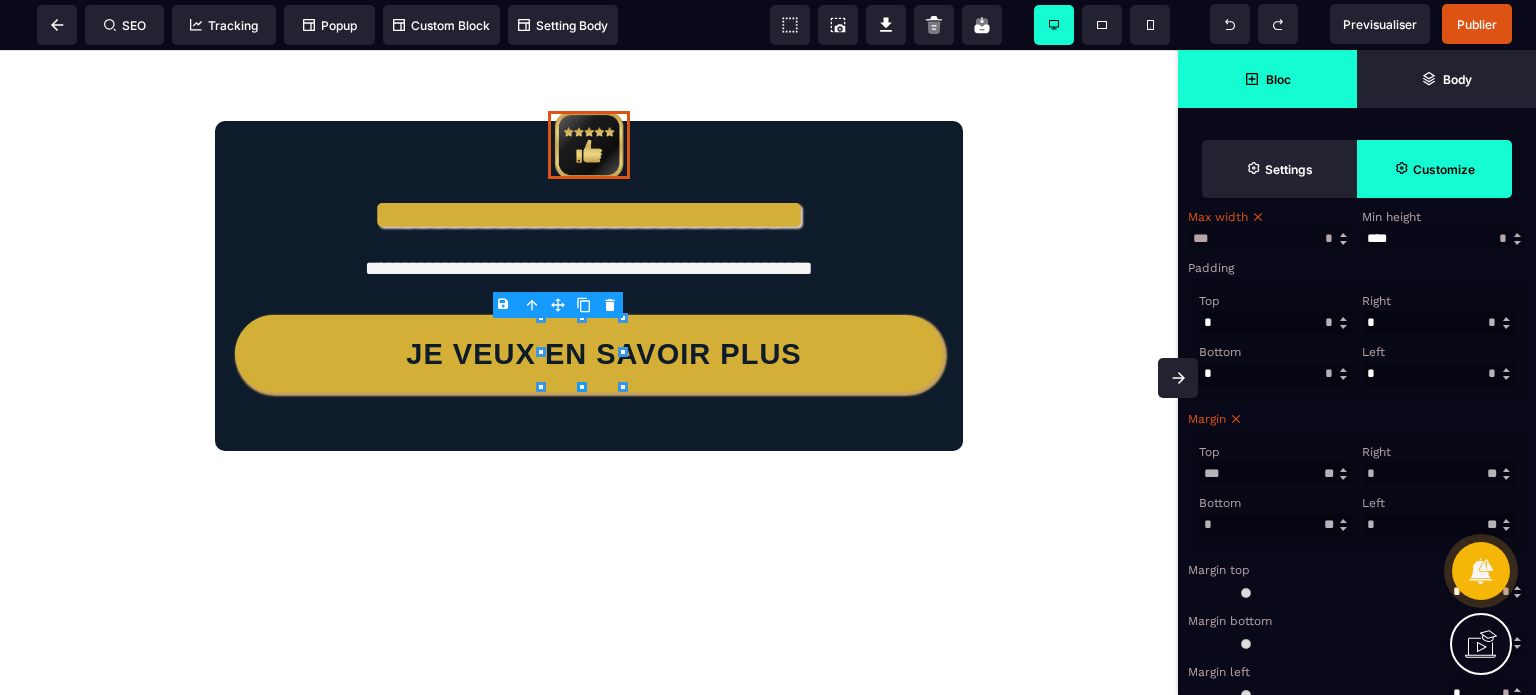 click at bounding box center [1178, 378] 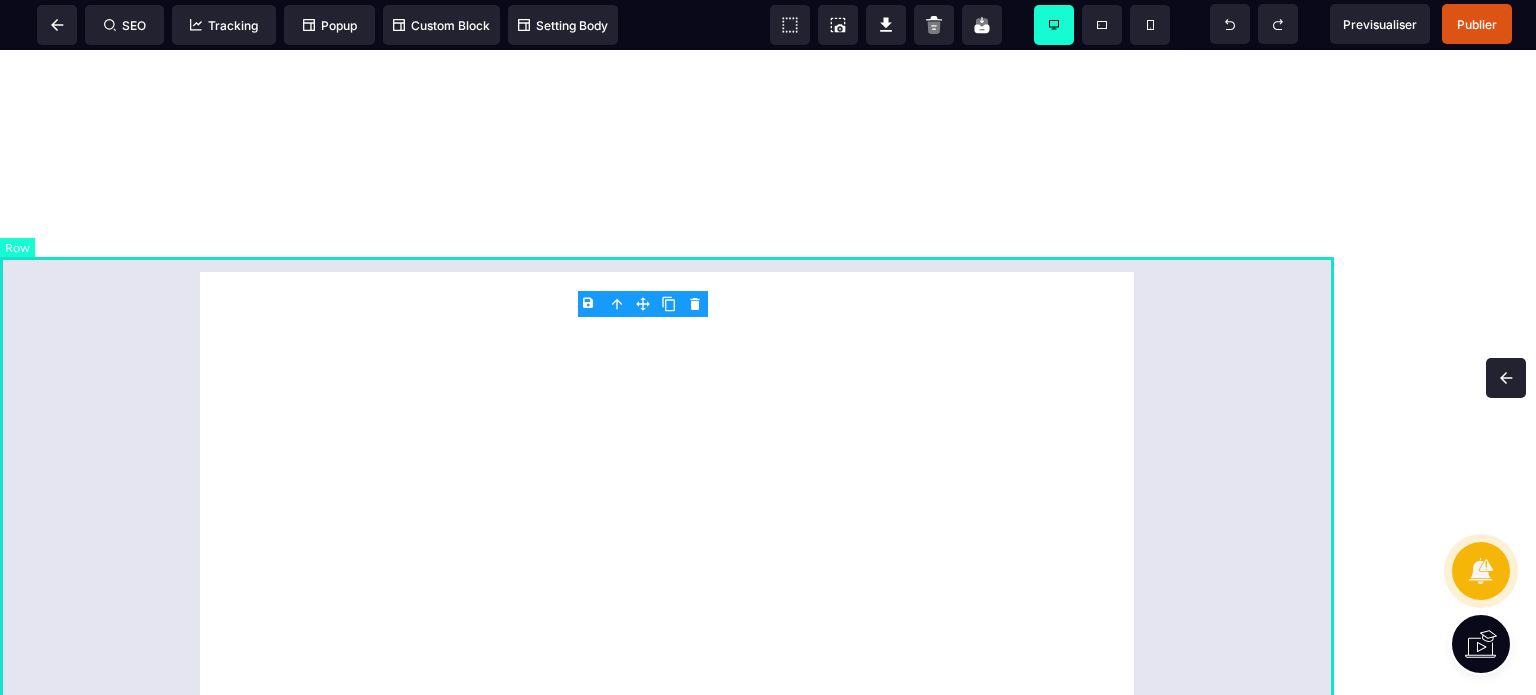 scroll, scrollTop: 8088, scrollLeft: 0, axis: vertical 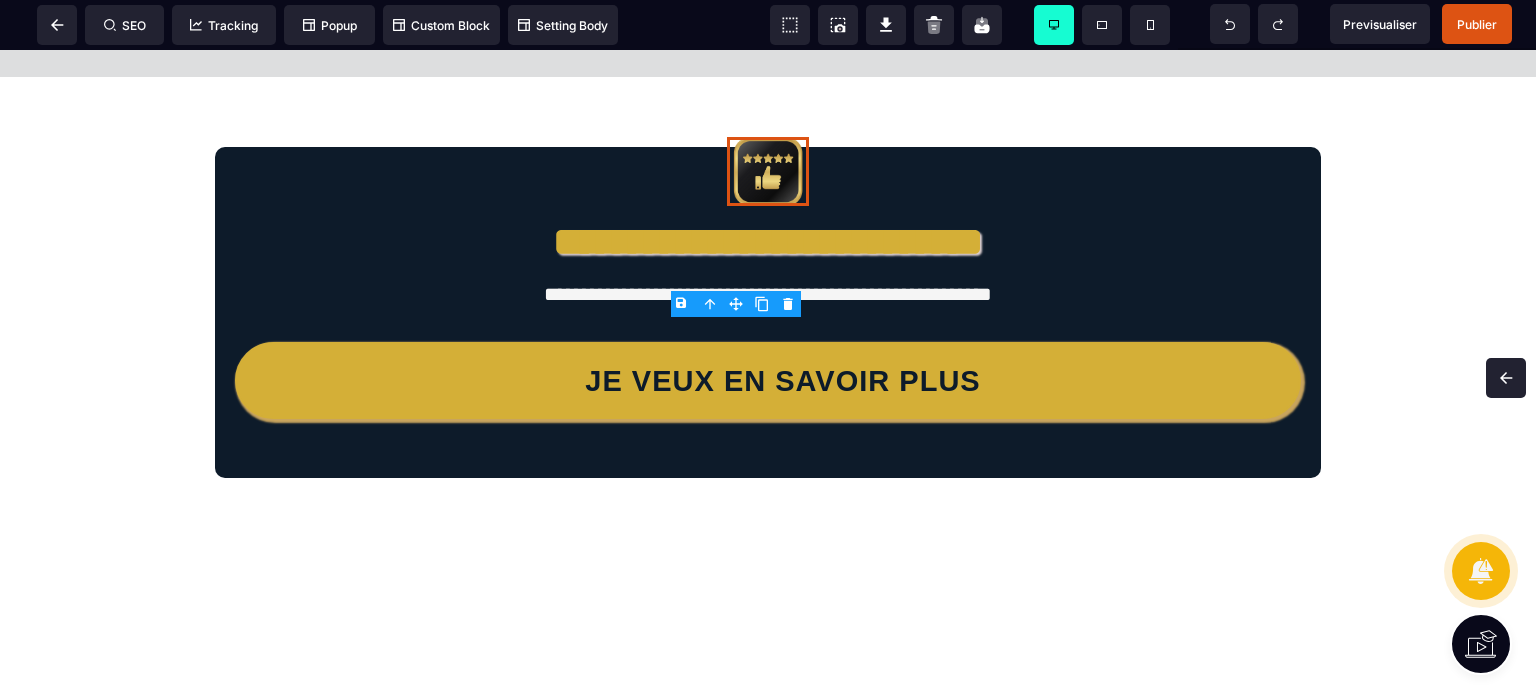 click on "Previsualiser Publier" at bounding box center [1361, 24] 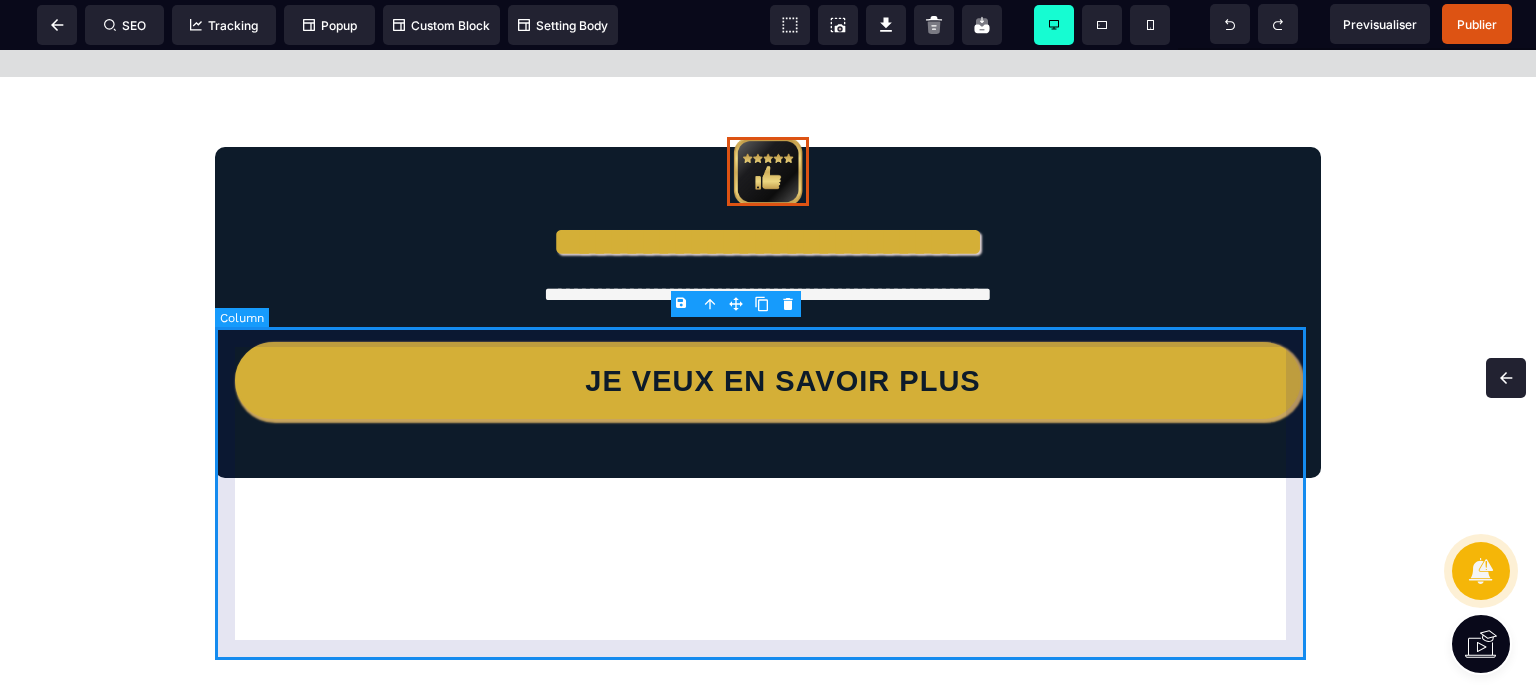 click on "**********" at bounding box center (768, 312) 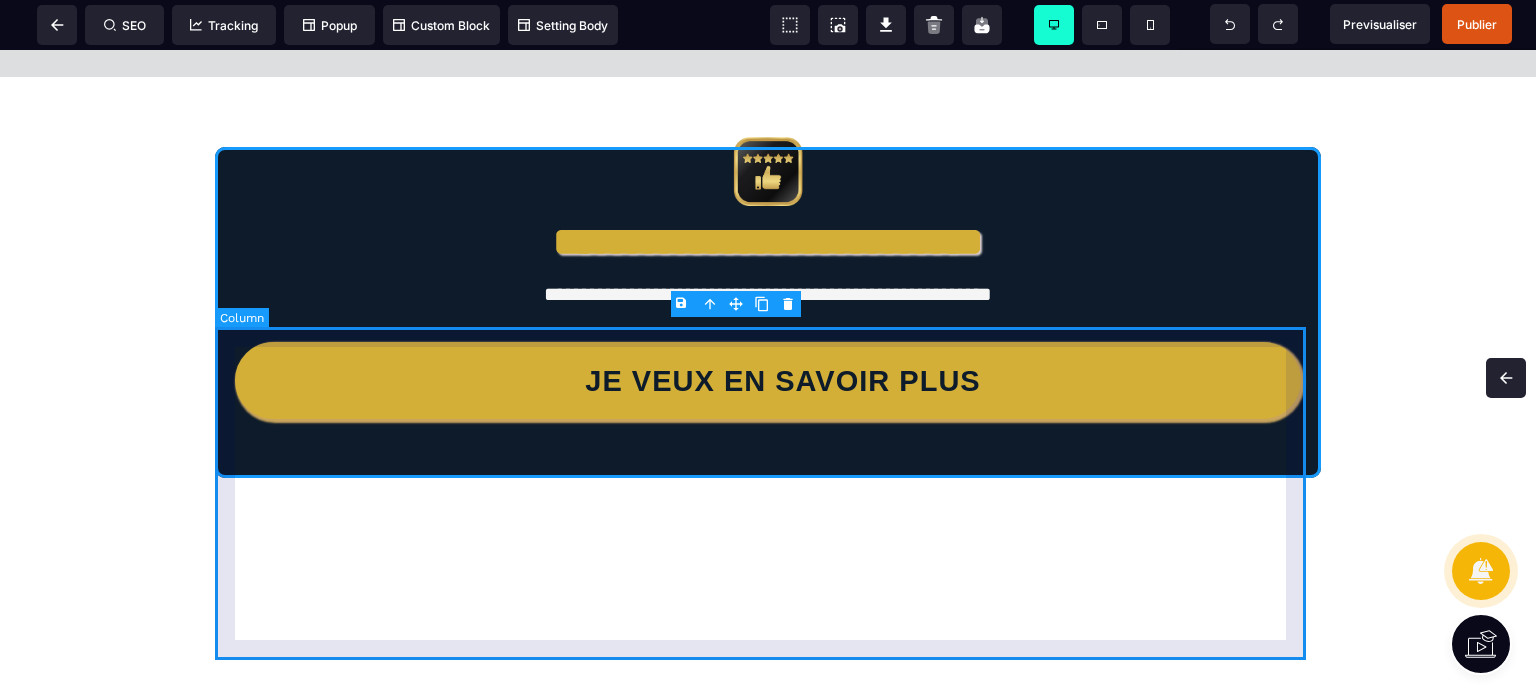 scroll, scrollTop: 8726, scrollLeft: 0, axis: vertical 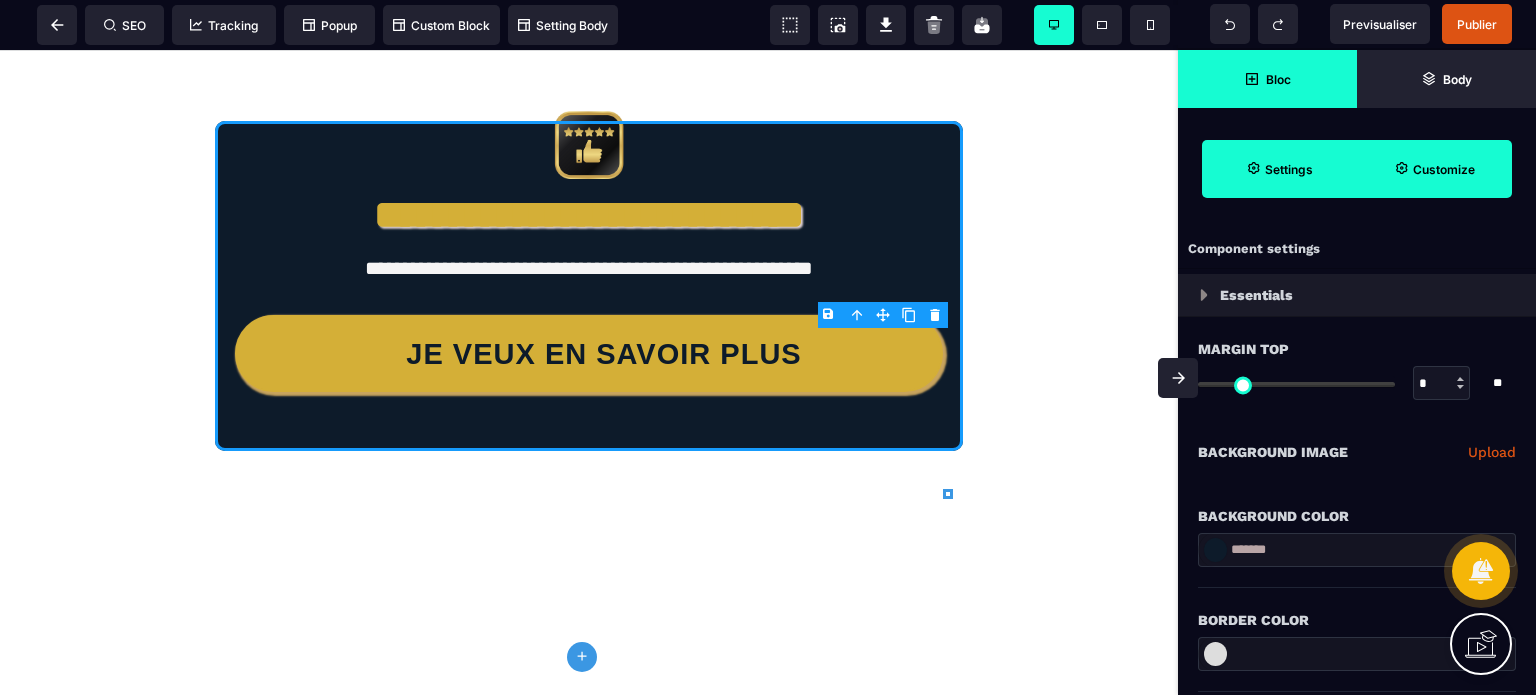 click on "Background Color" at bounding box center (1357, 506) 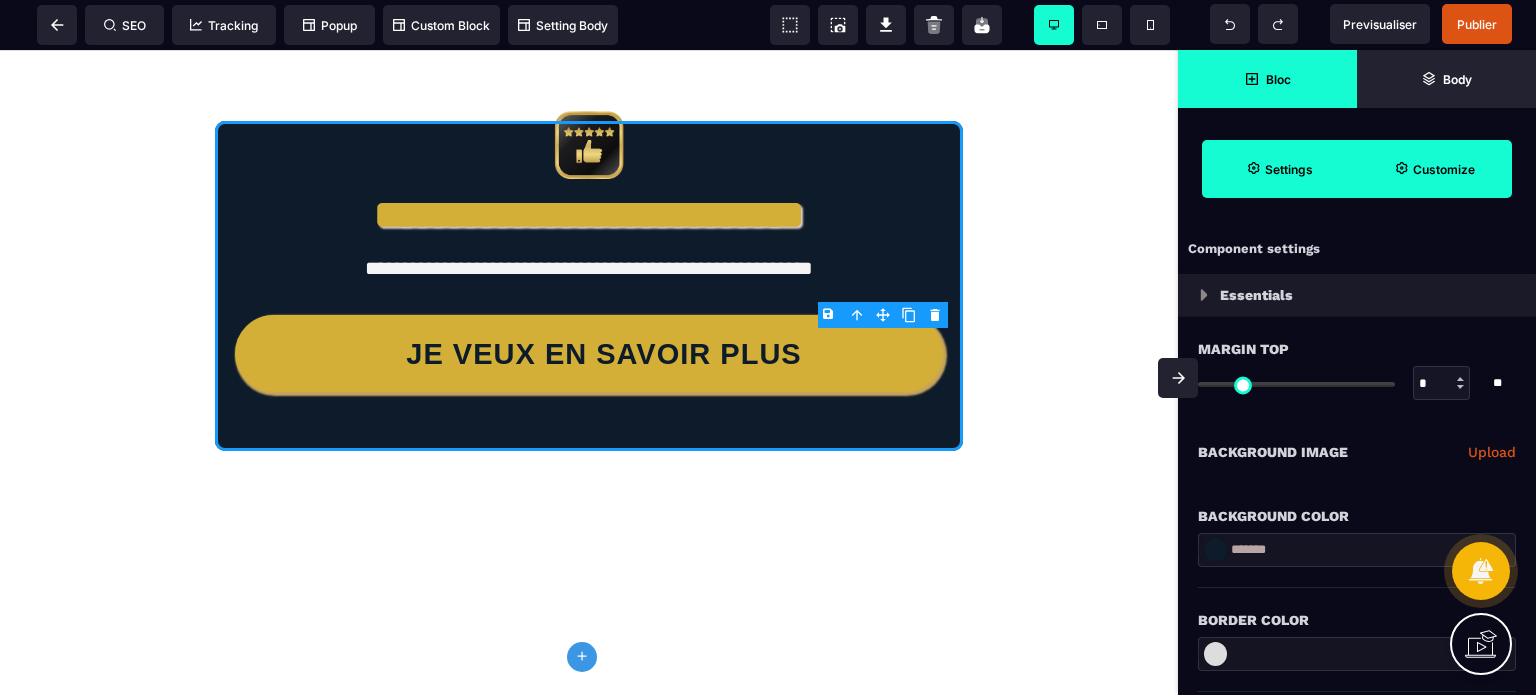 scroll, scrollTop: 100, scrollLeft: 0, axis: vertical 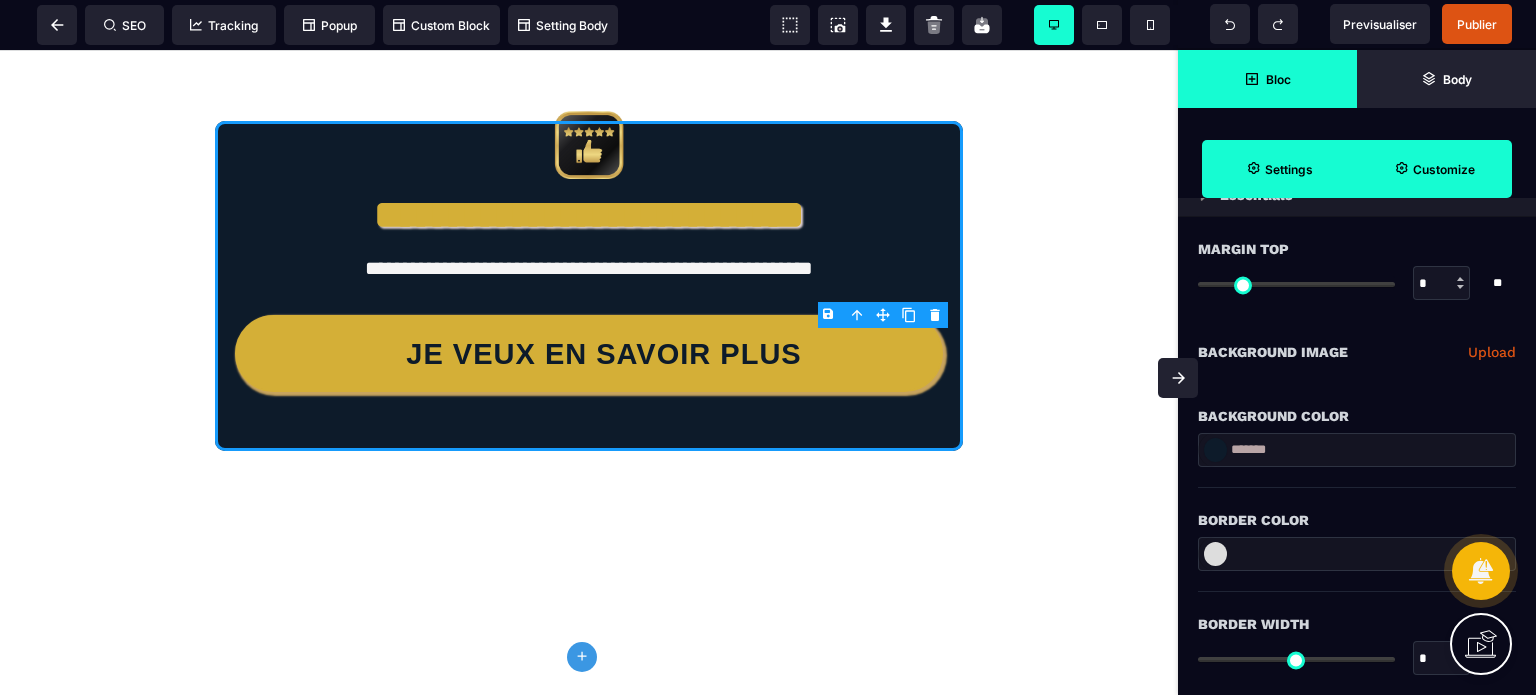 click on "Border Color" at bounding box center [1357, 510] 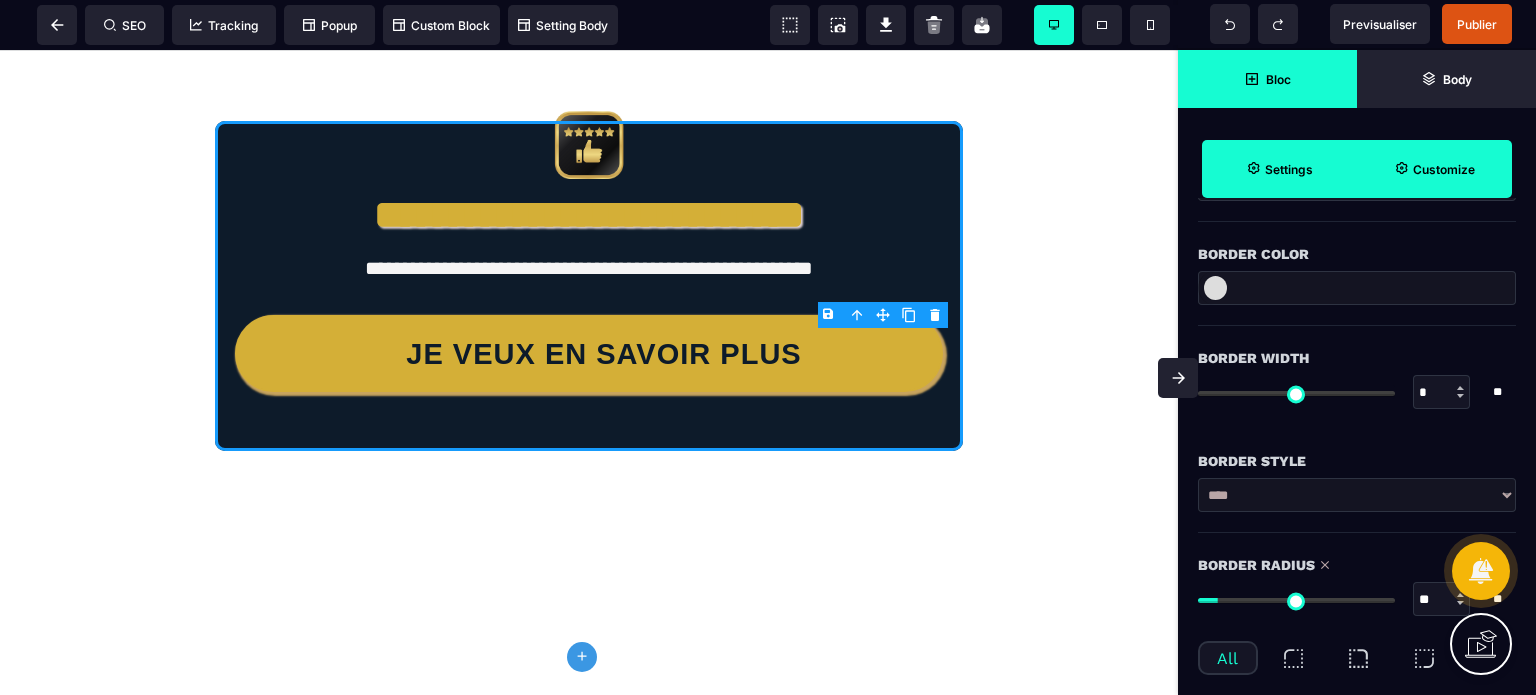 scroll, scrollTop: 400, scrollLeft: 0, axis: vertical 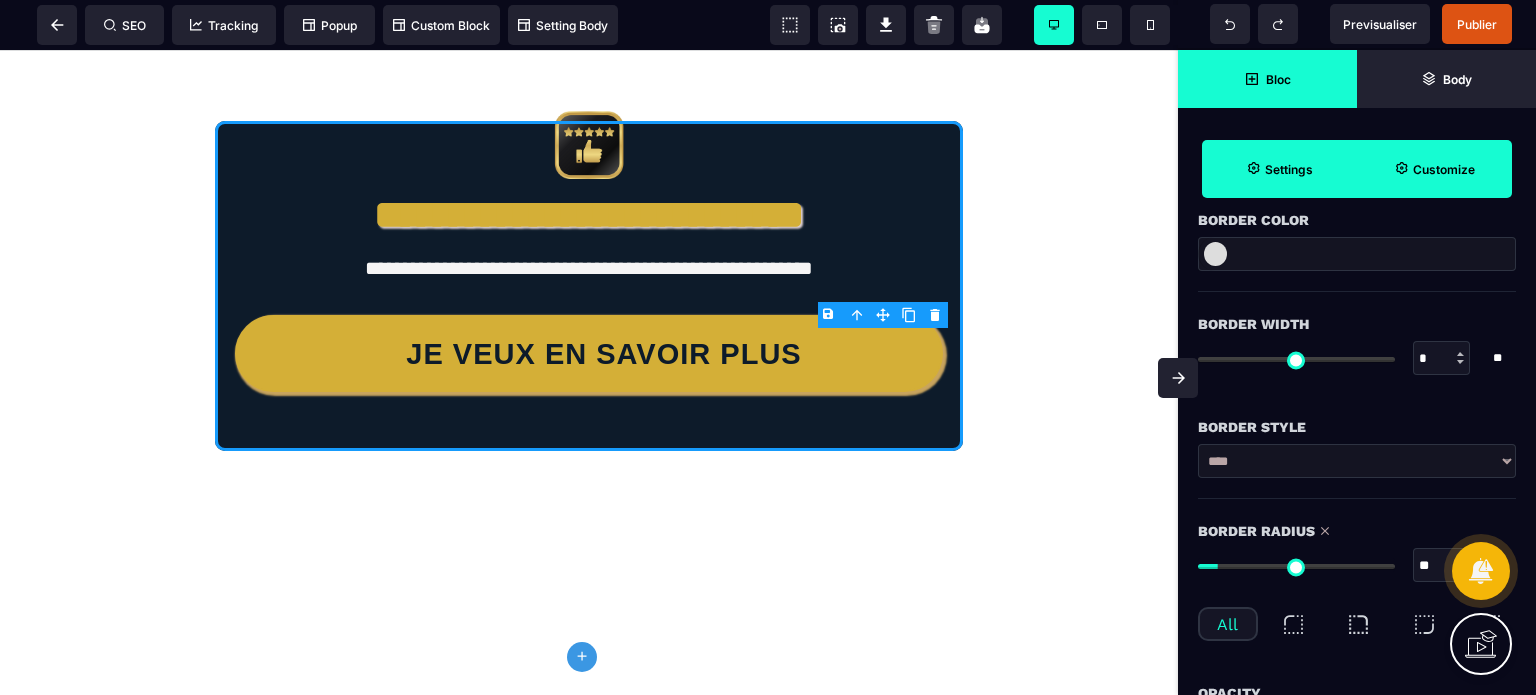 click on "**** ****** ****** ****** ***** ****** ****** ***** ***** ****** ******* *******" at bounding box center [1357, 471] 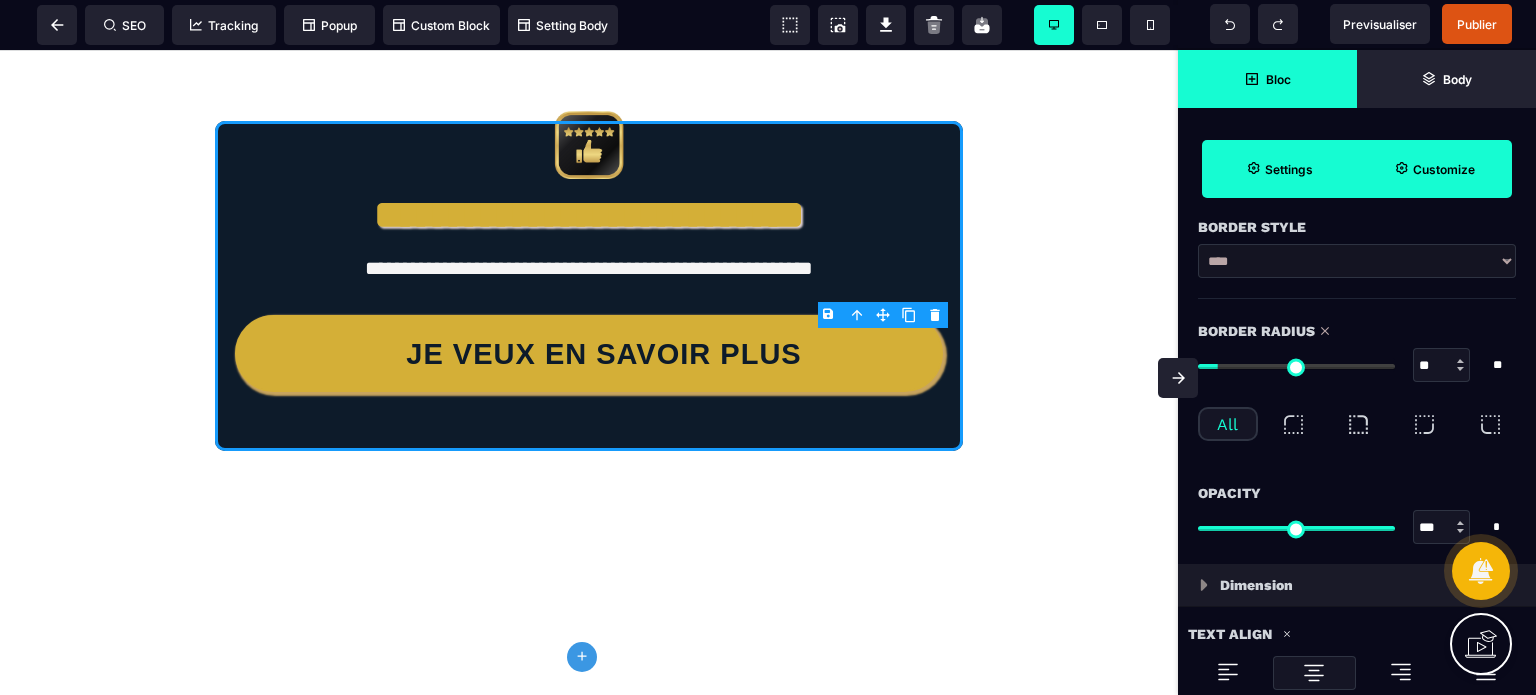 scroll, scrollTop: 700, scrollLeft: 0, axis: vertical 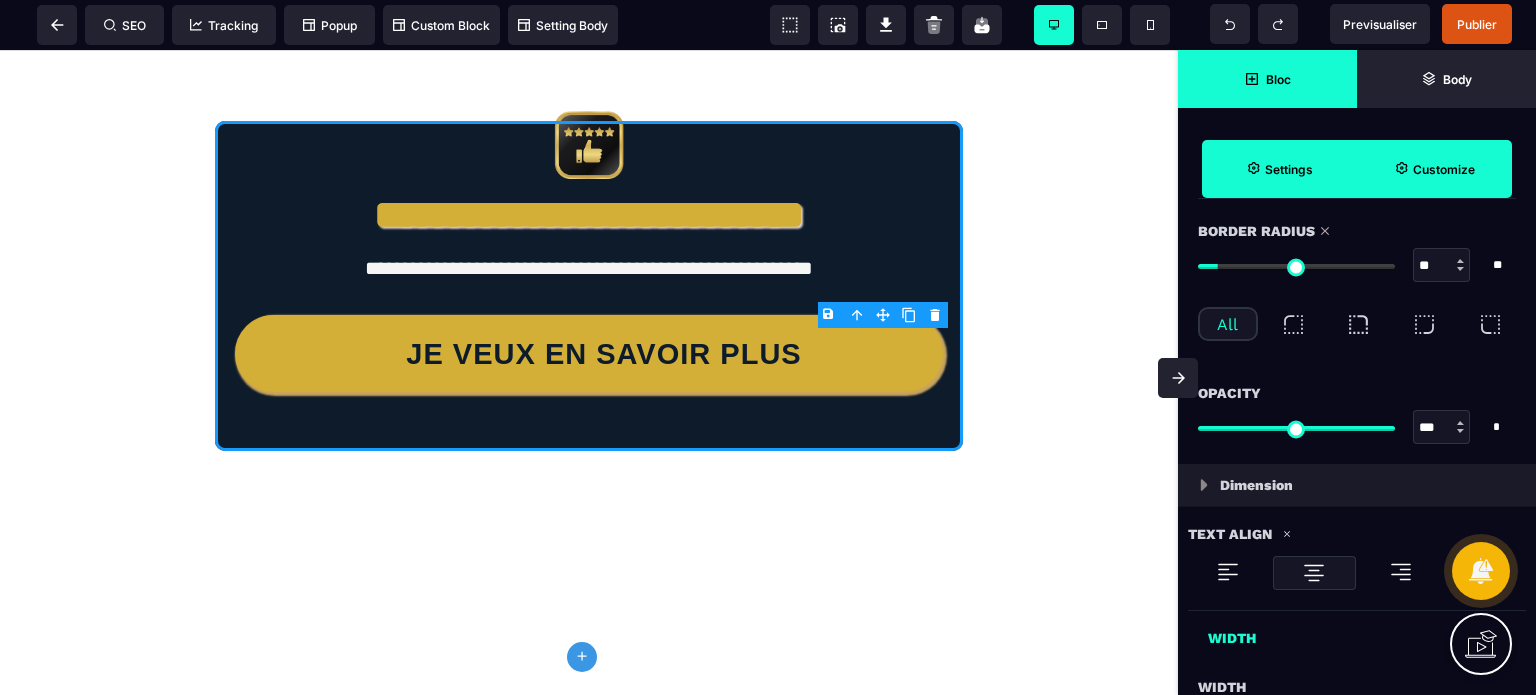 click on "Text Align" at bounding box center (1357, 534) 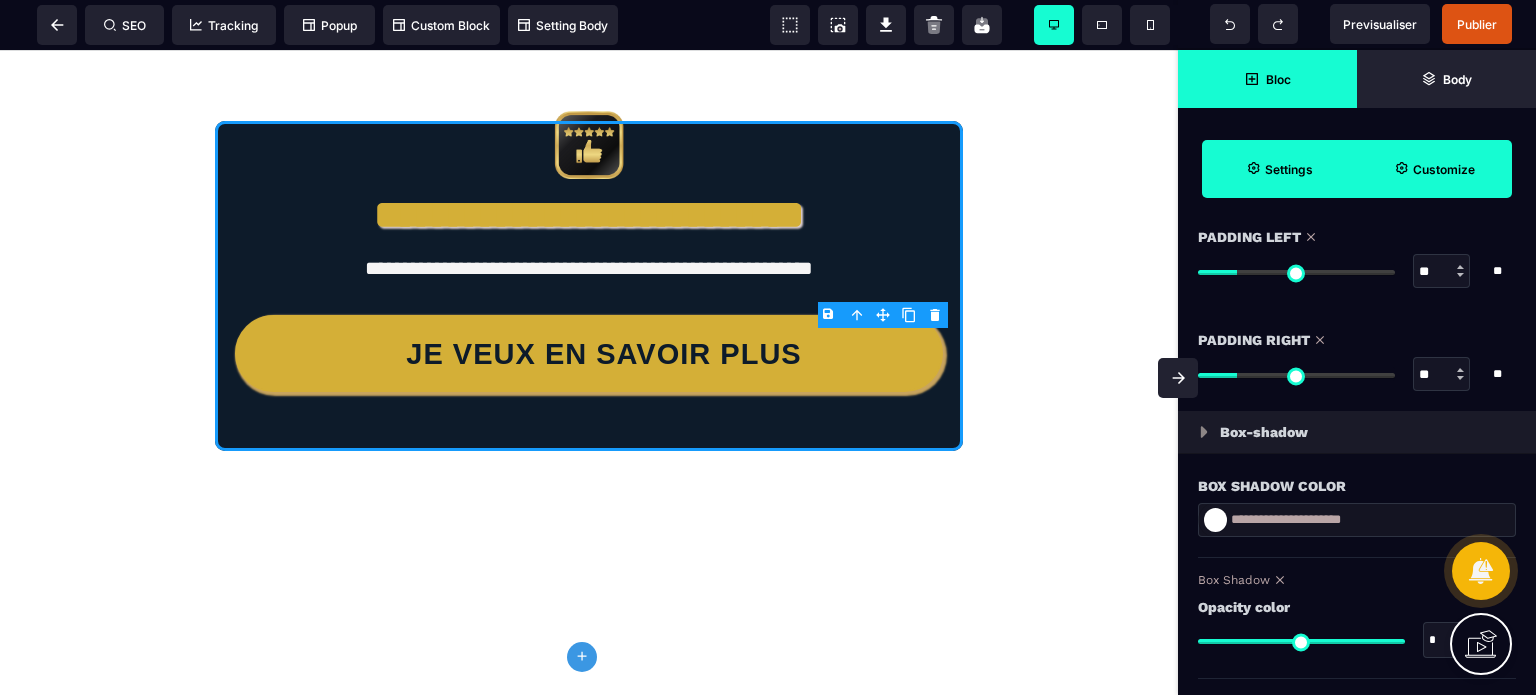 scroll, scrollTop: 1860, scrollLeft: 0, axis: vertical 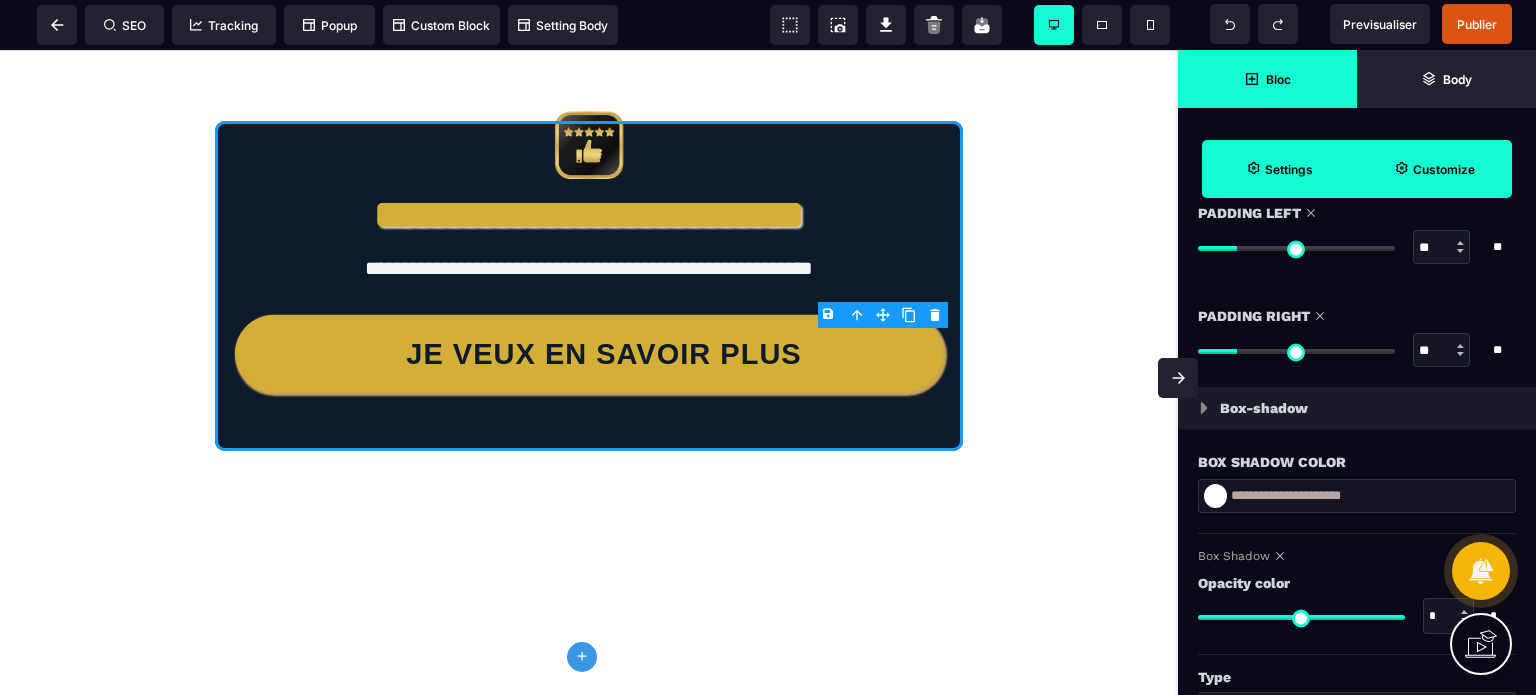 drag, startPoint x: 1425, startPoint y: 344, endPoint x: 1405, endPoint y: 349, distance: 20.615528 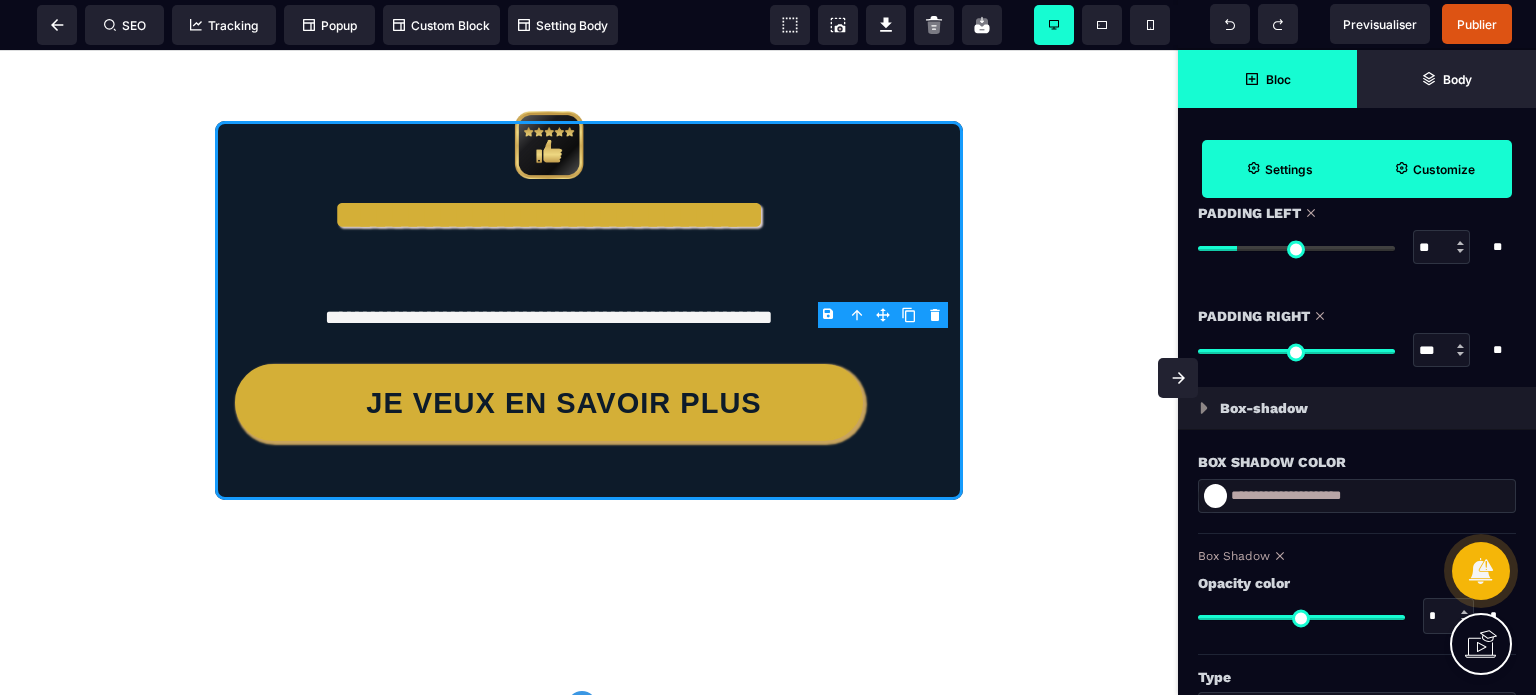 click on "**" at bounding box center (1442, 248) 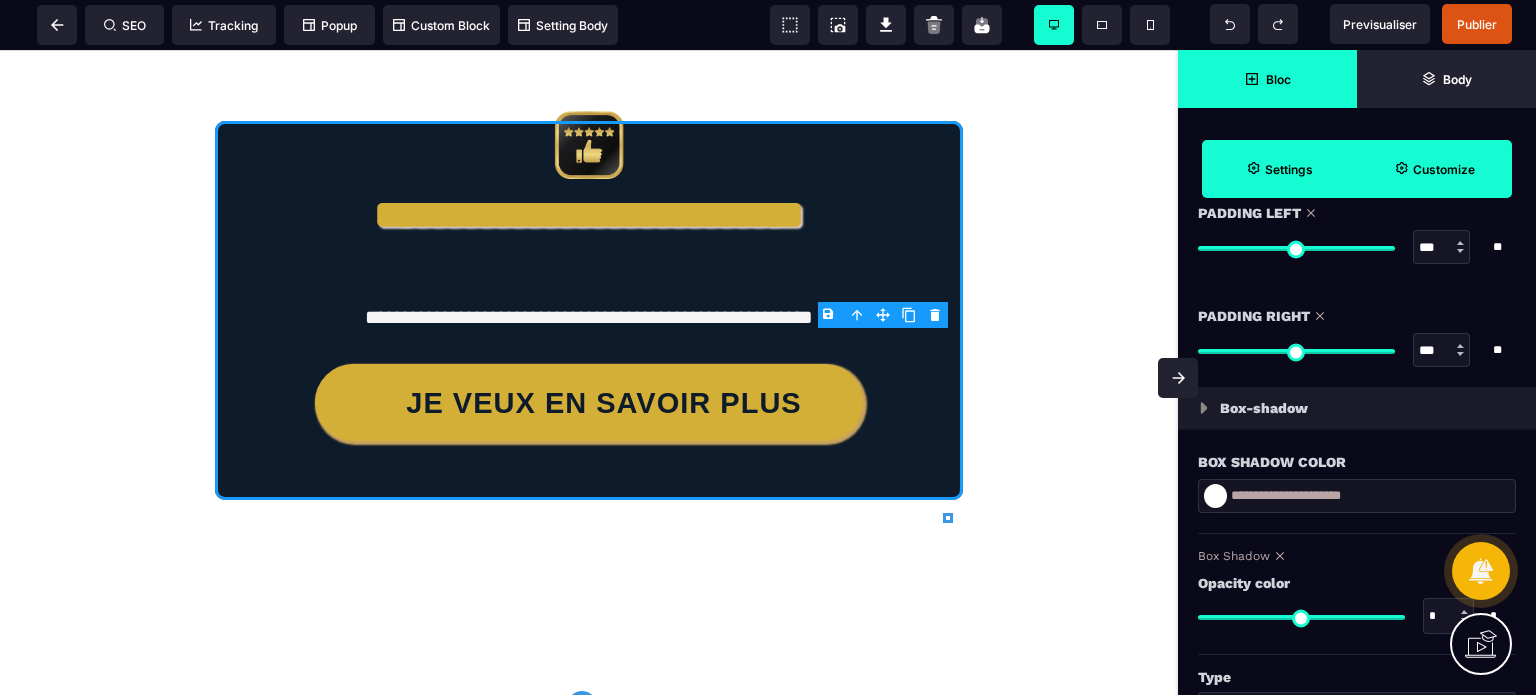 click at bounding box center [1178, 378] 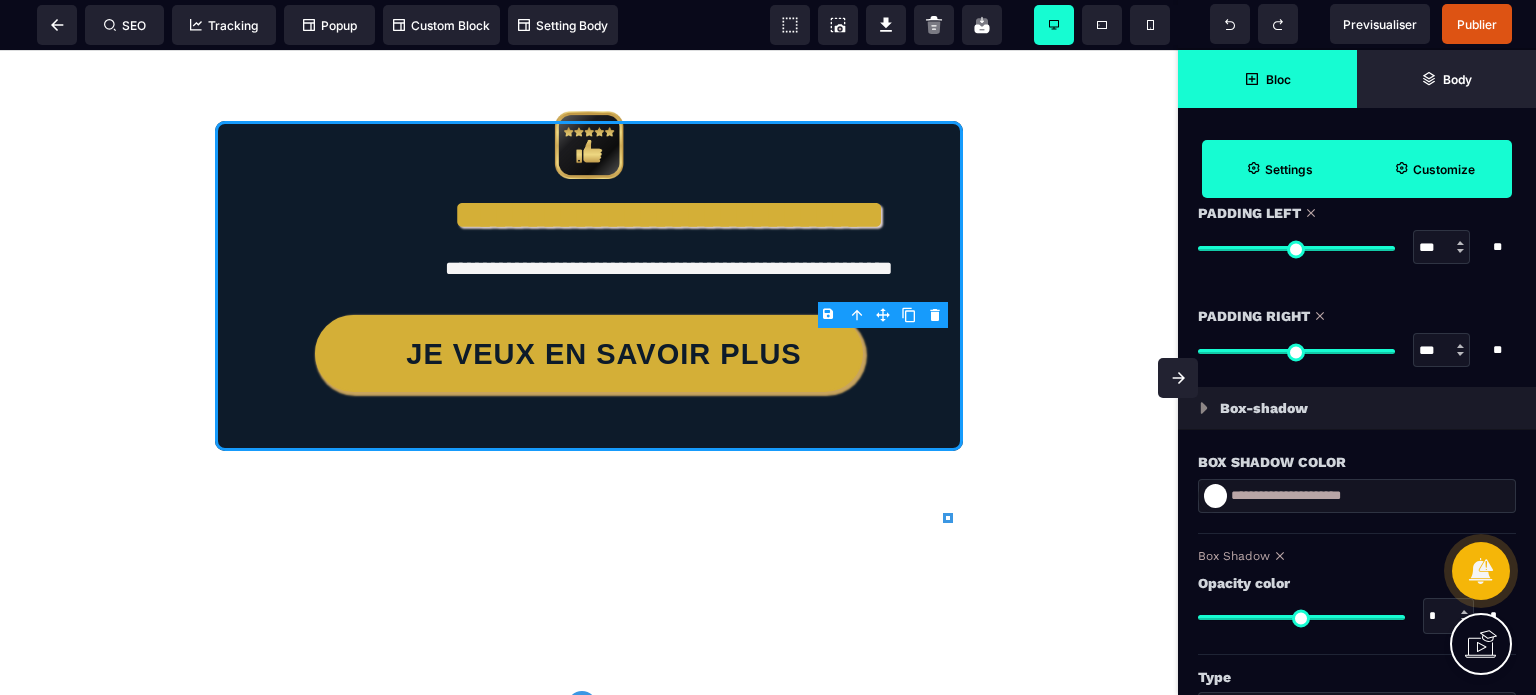 scroll, scrollTop: 0, scrollLeft: 0, axis: both 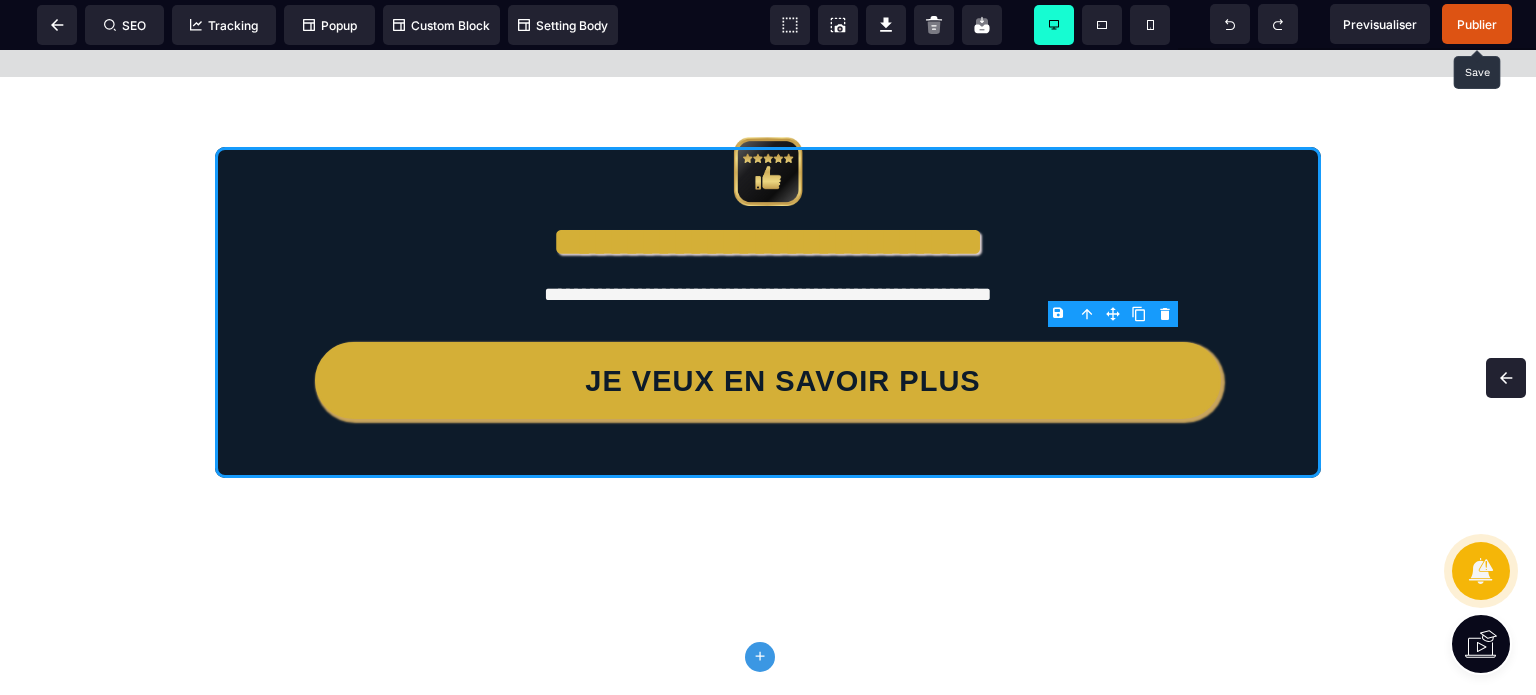 click on "Publier" at bounding box center [1477, 24] 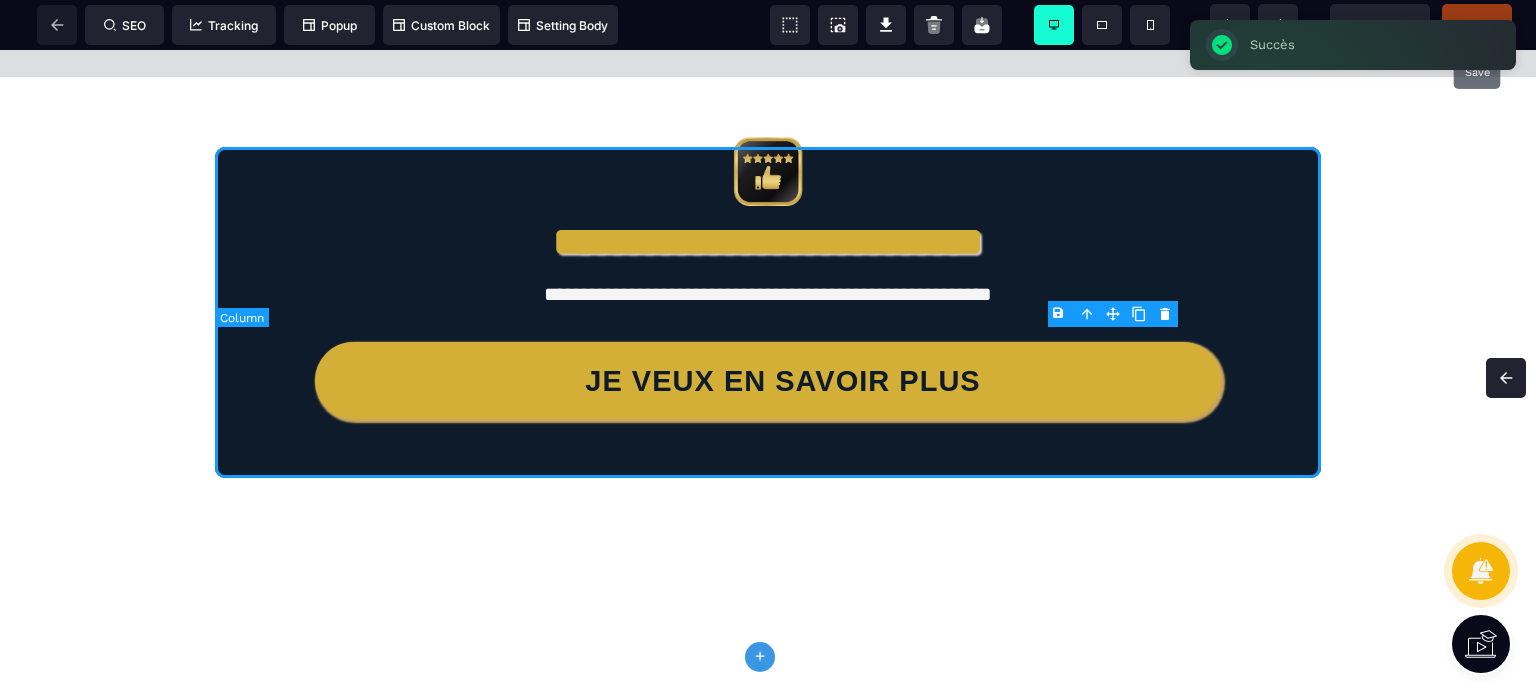 click on "**********" at bounding box center [768, 312] 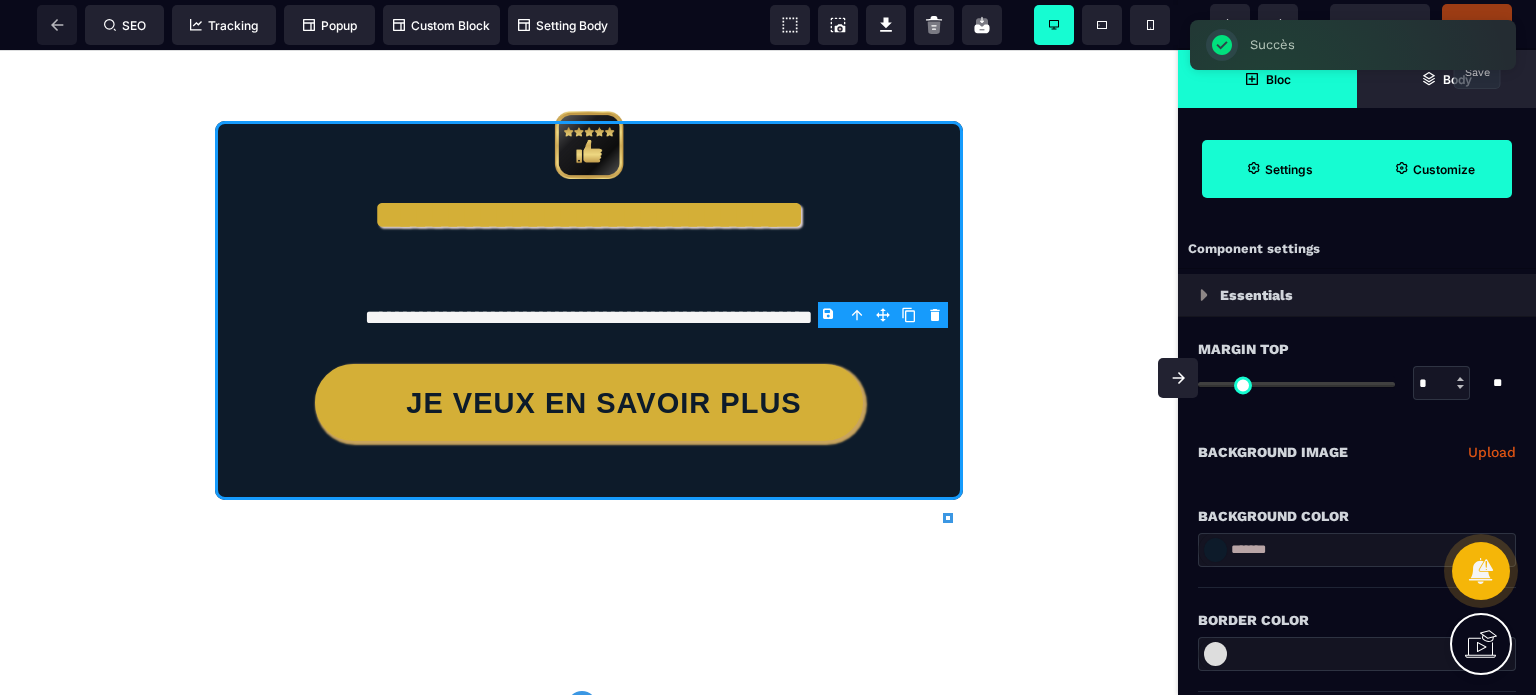 click on "Background Image" at bounding box center (1273, 452) 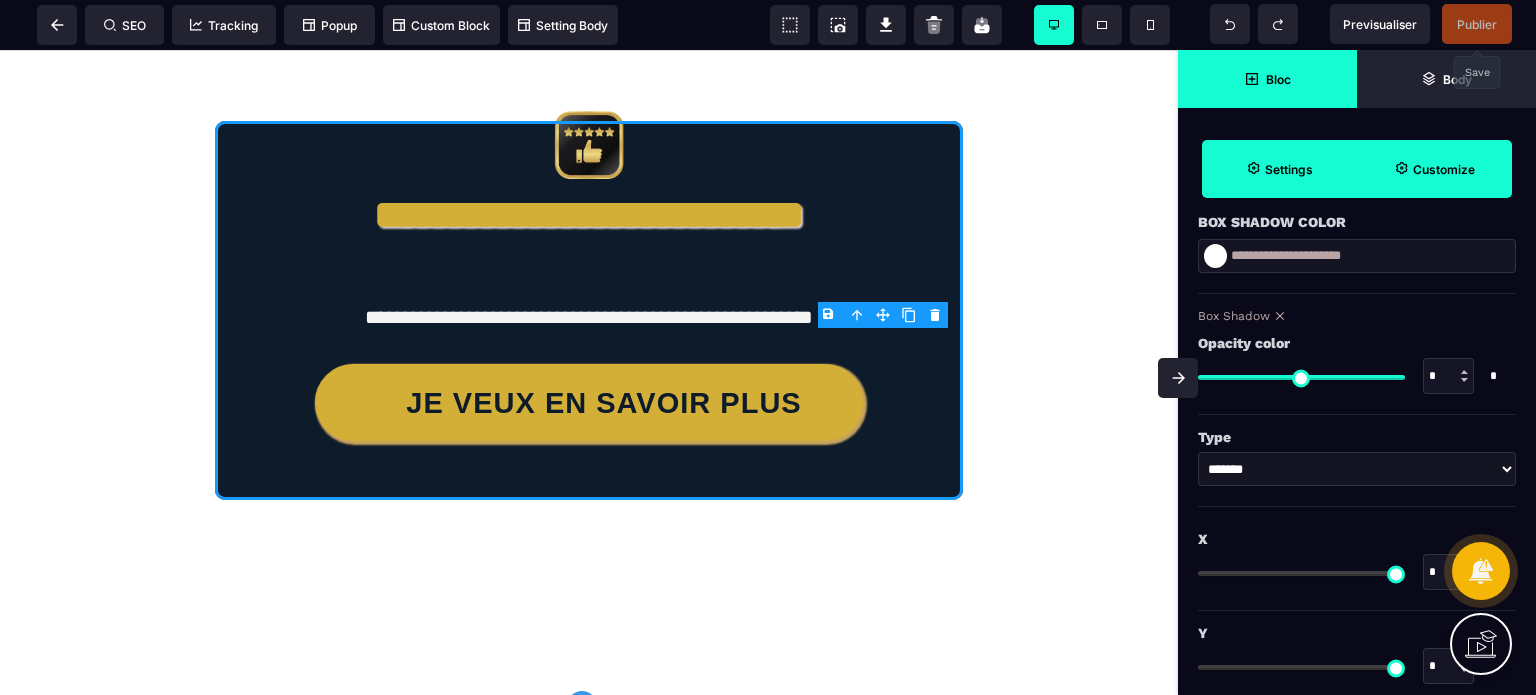 scroll, scrollTop: 2100, scrollLeft: 0, axis: vertical 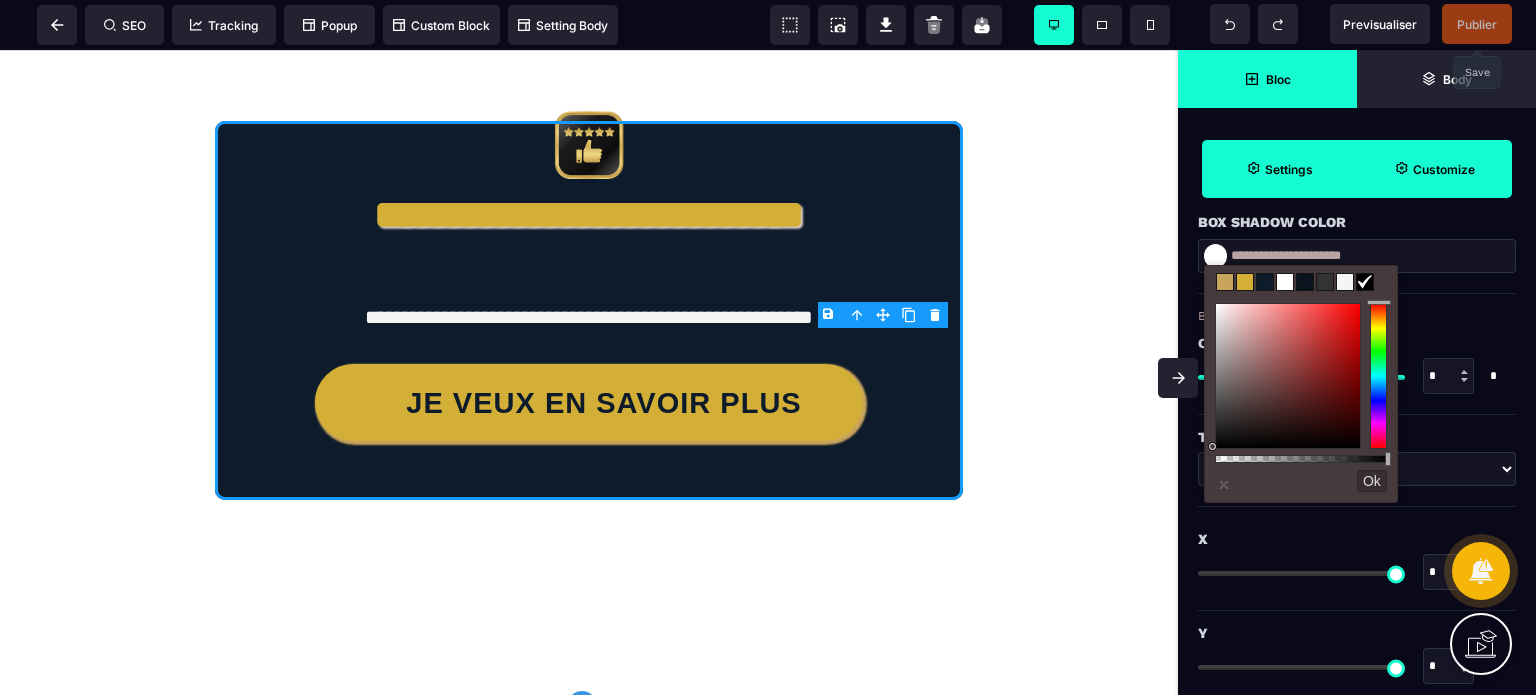 click at bounding box center (1325, 282) 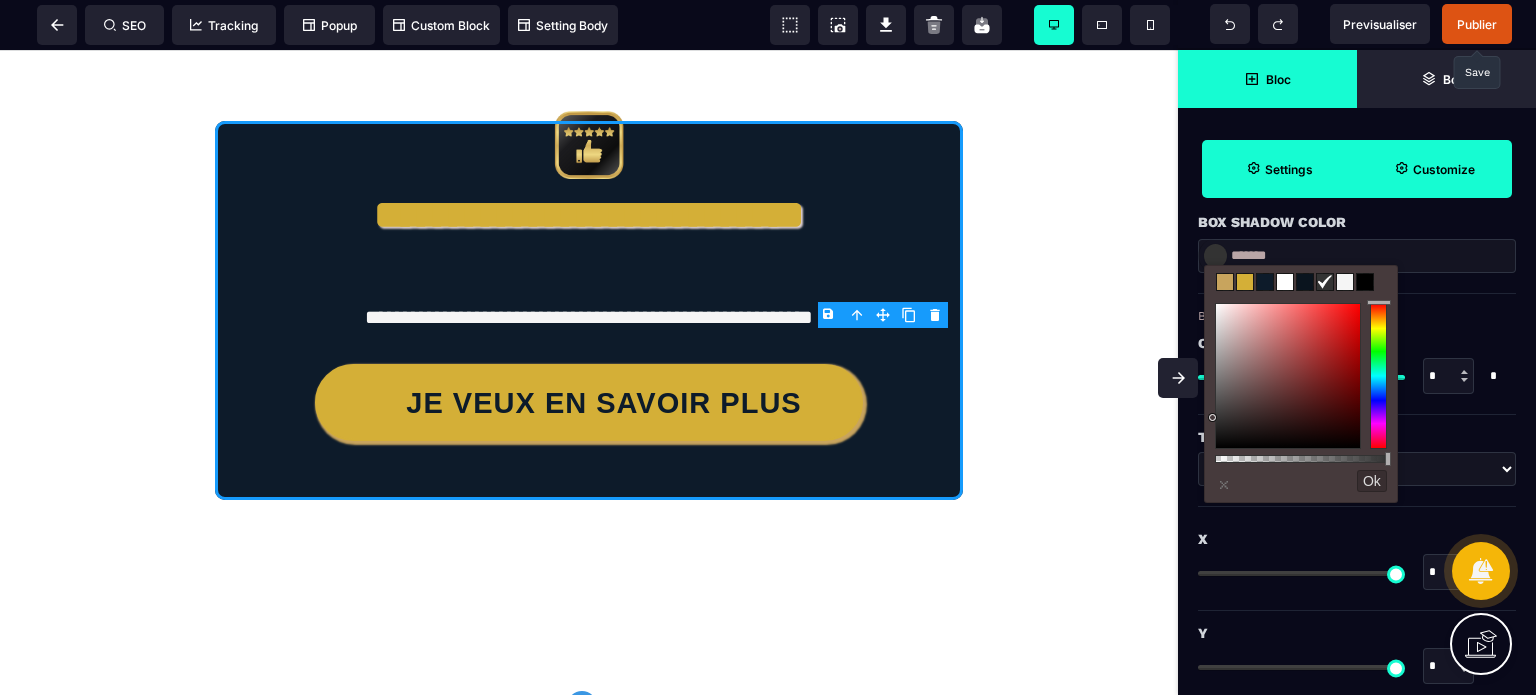 click on "X
*
*
**
* * ** * * *" at bounding box center (1357, 710) 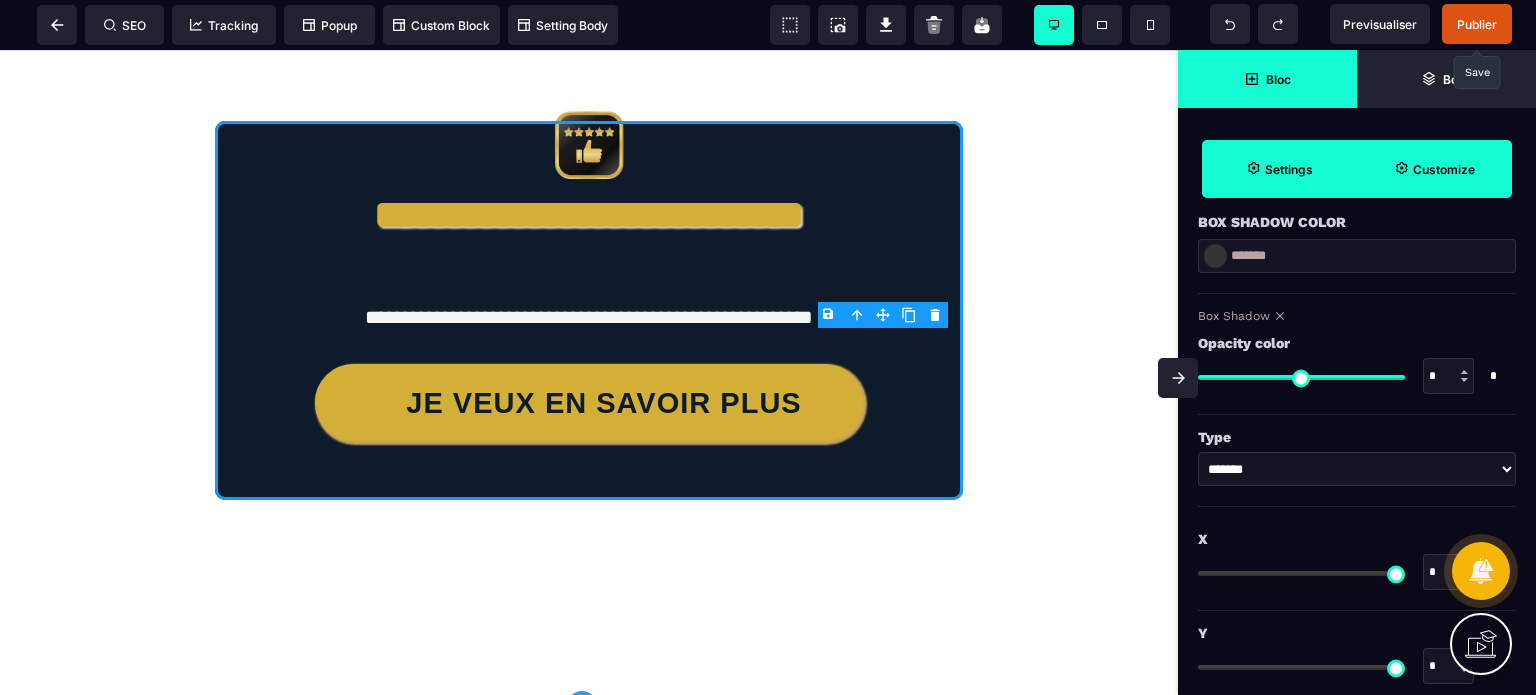 click on "*" at bounding box center (1448, 666) 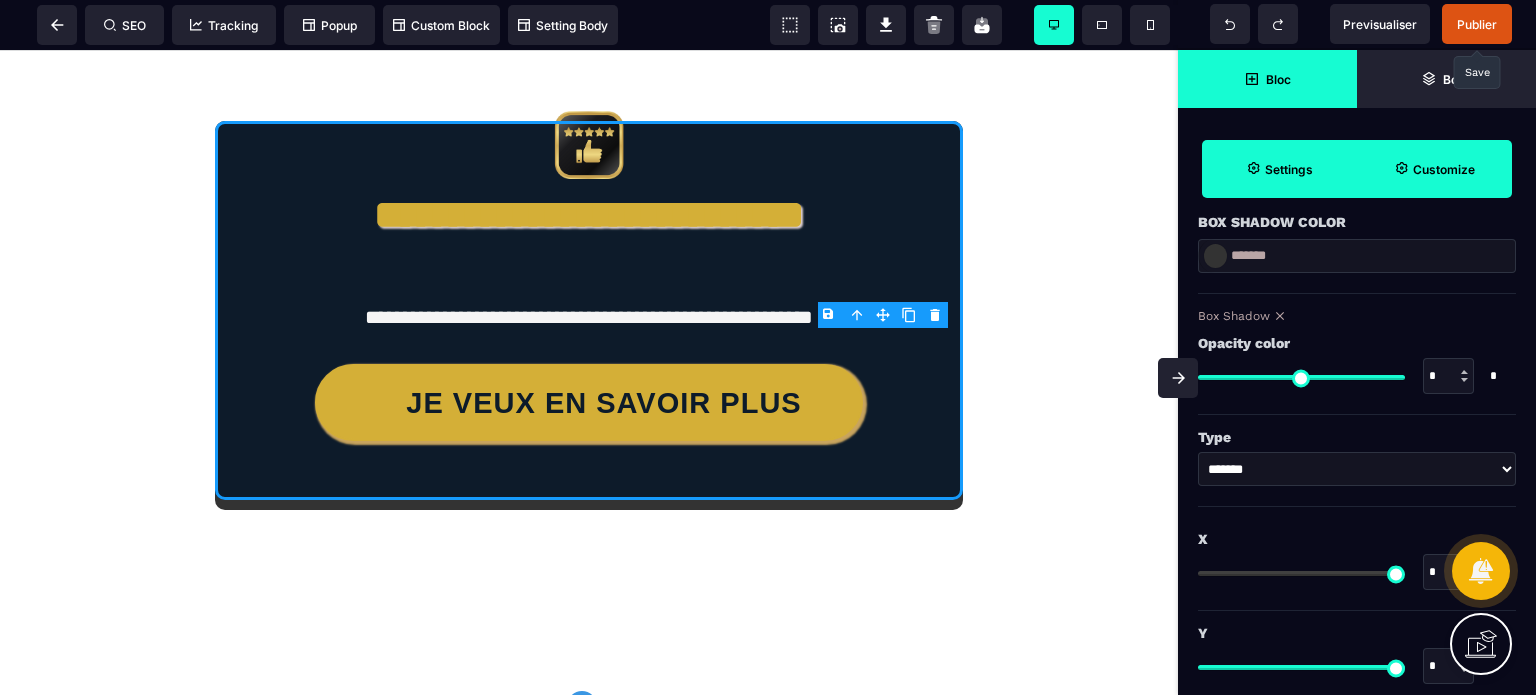 drag, startPoint x: 1444, startPoint y: 664, endPoint x: 1415, endPoint y: 667, distance: 29.15476 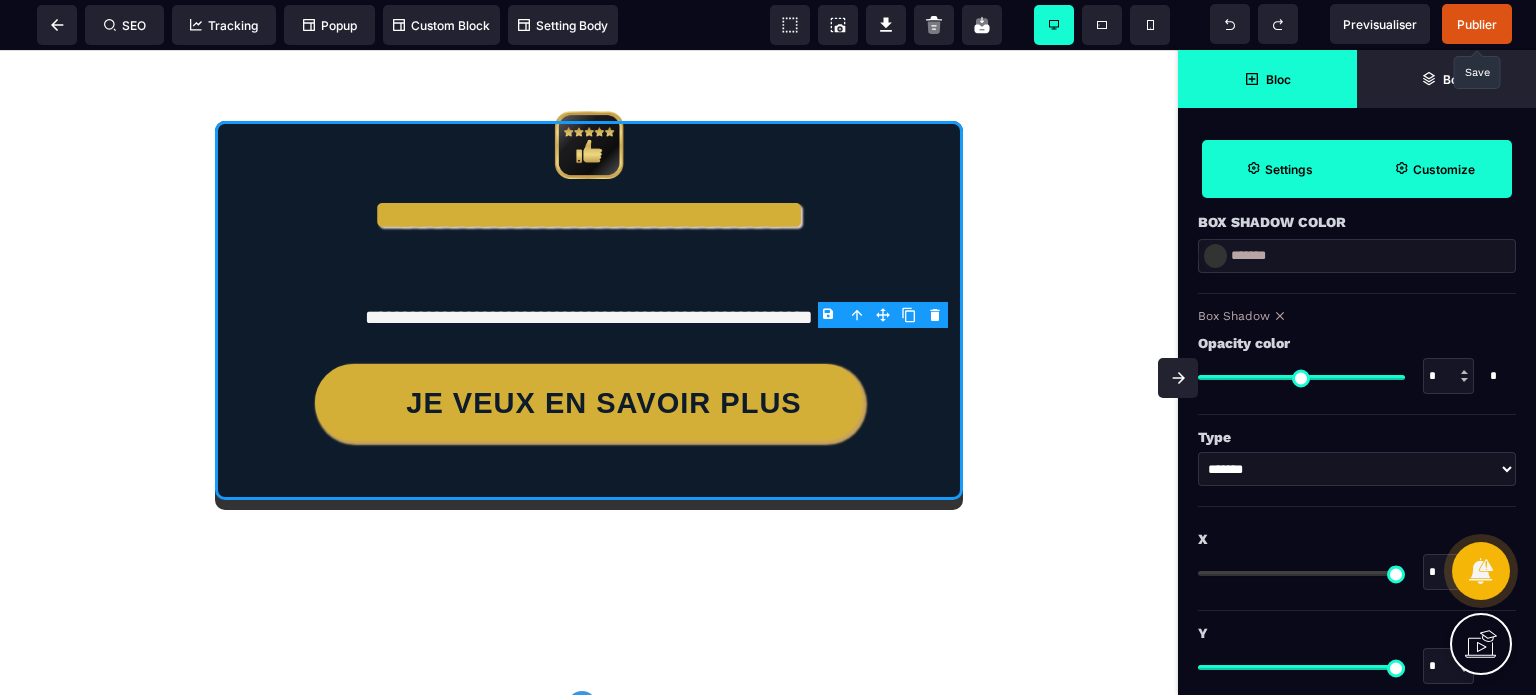 click on "**
*
**" at bounding box center [1357, 666] 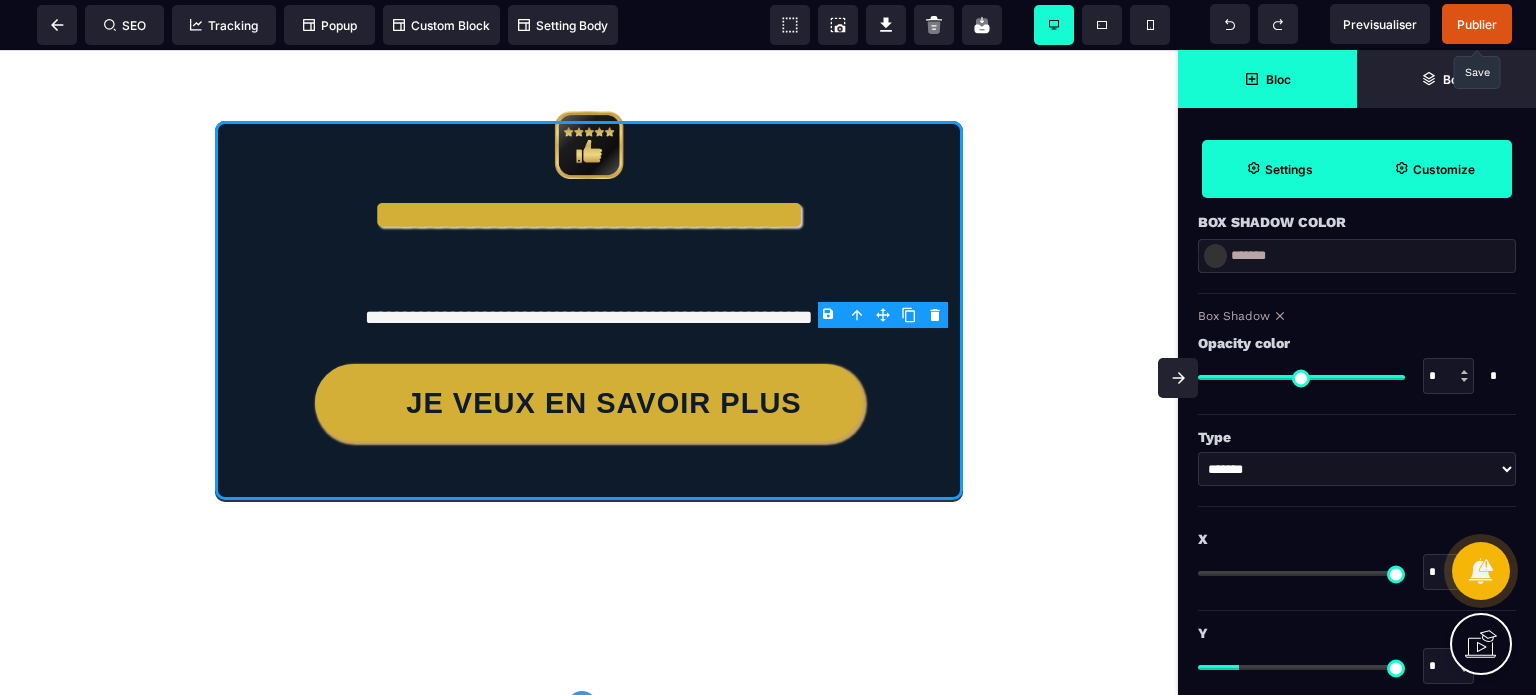drag, startPoint x: 1437, startPoint y: 568, endPoint x: 1426, endPoint y: 571, distance: 11.401754 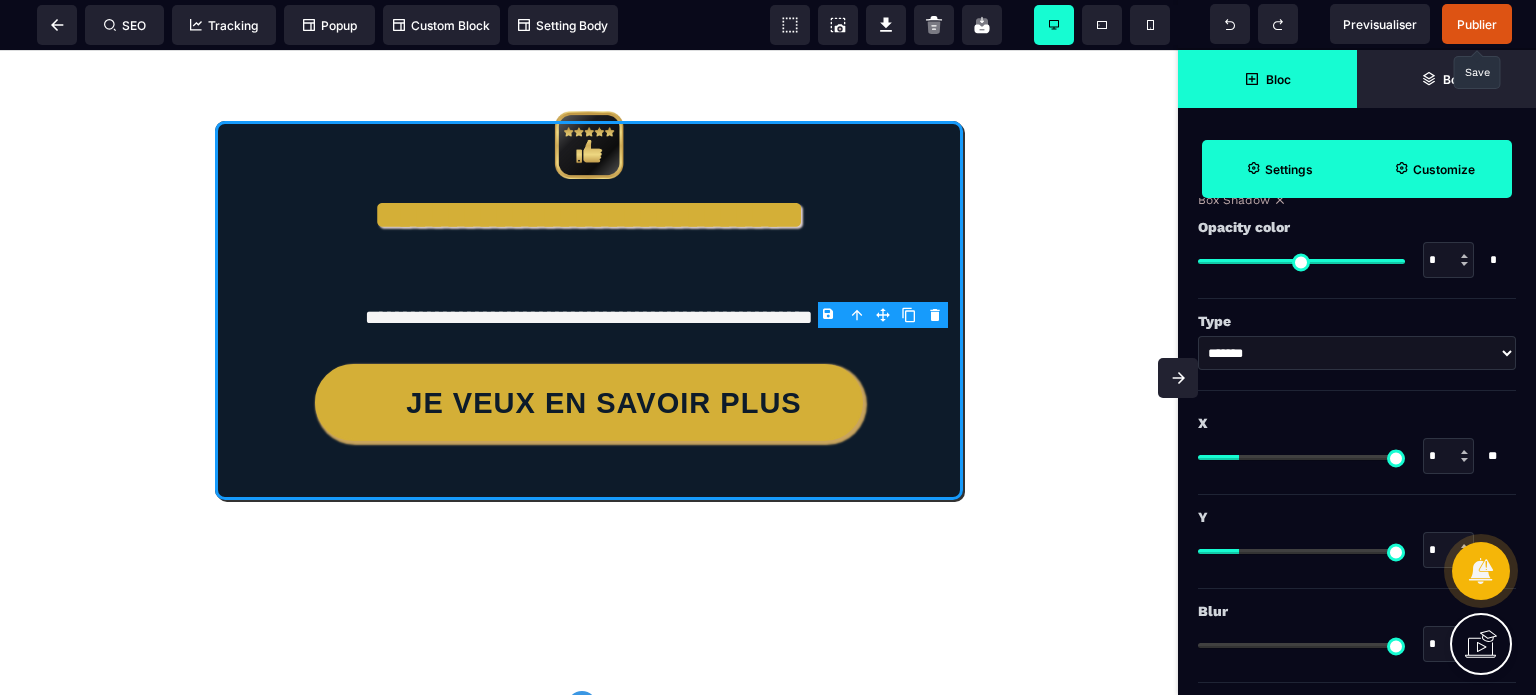 scroll, scrollTop: 2327, scrollLeft: 0, axis: vertical 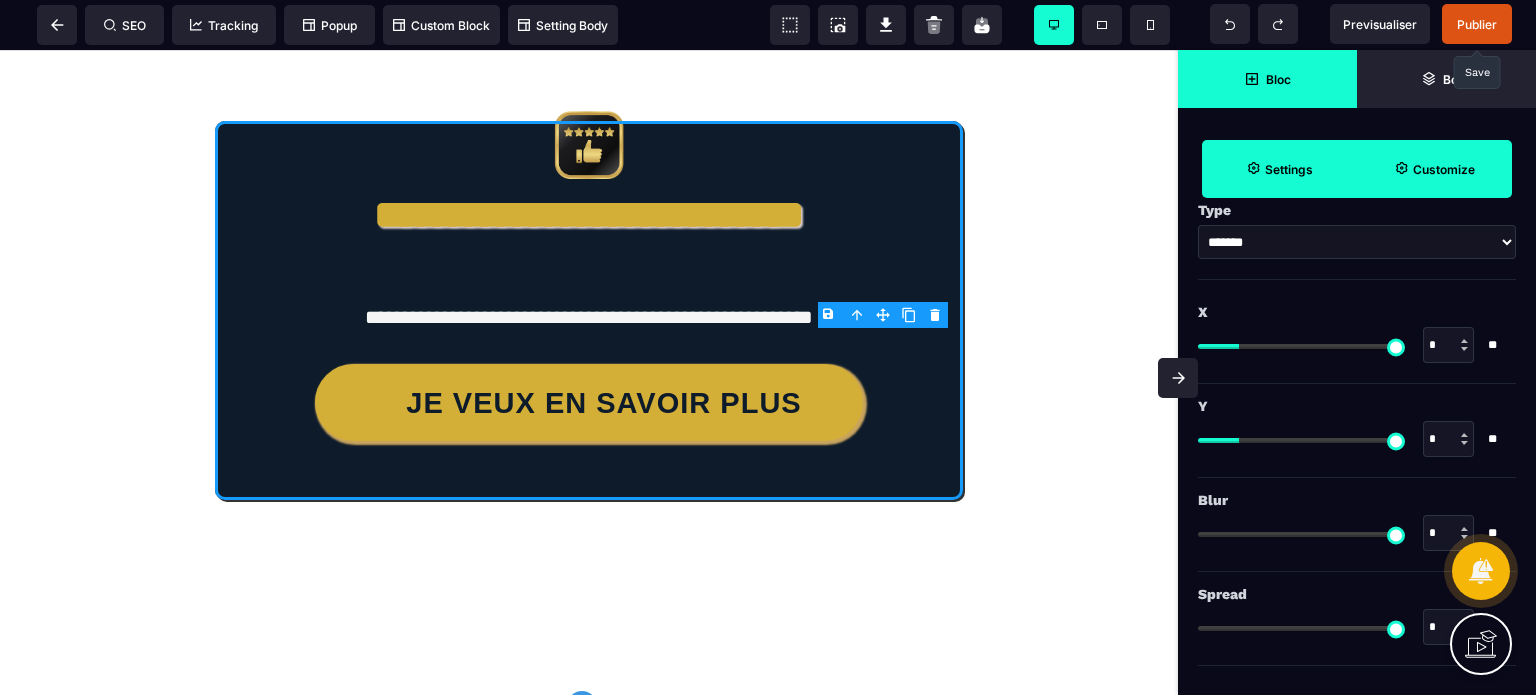 click on "*" at bounding box center [1448, 533] 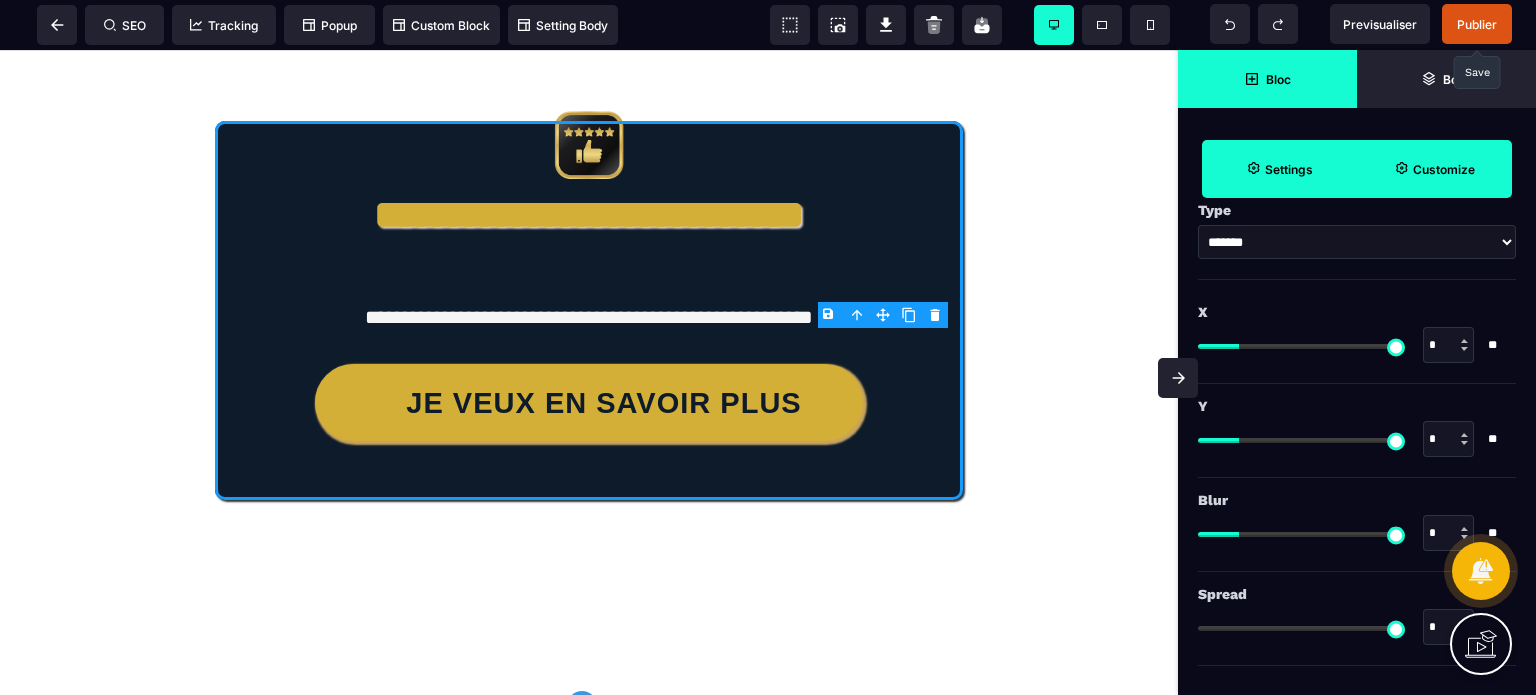 drag, startPoint x: 1432, startPoint y: 619, endPoint x: 1417, endPoint y: 626, distance: 16.552946 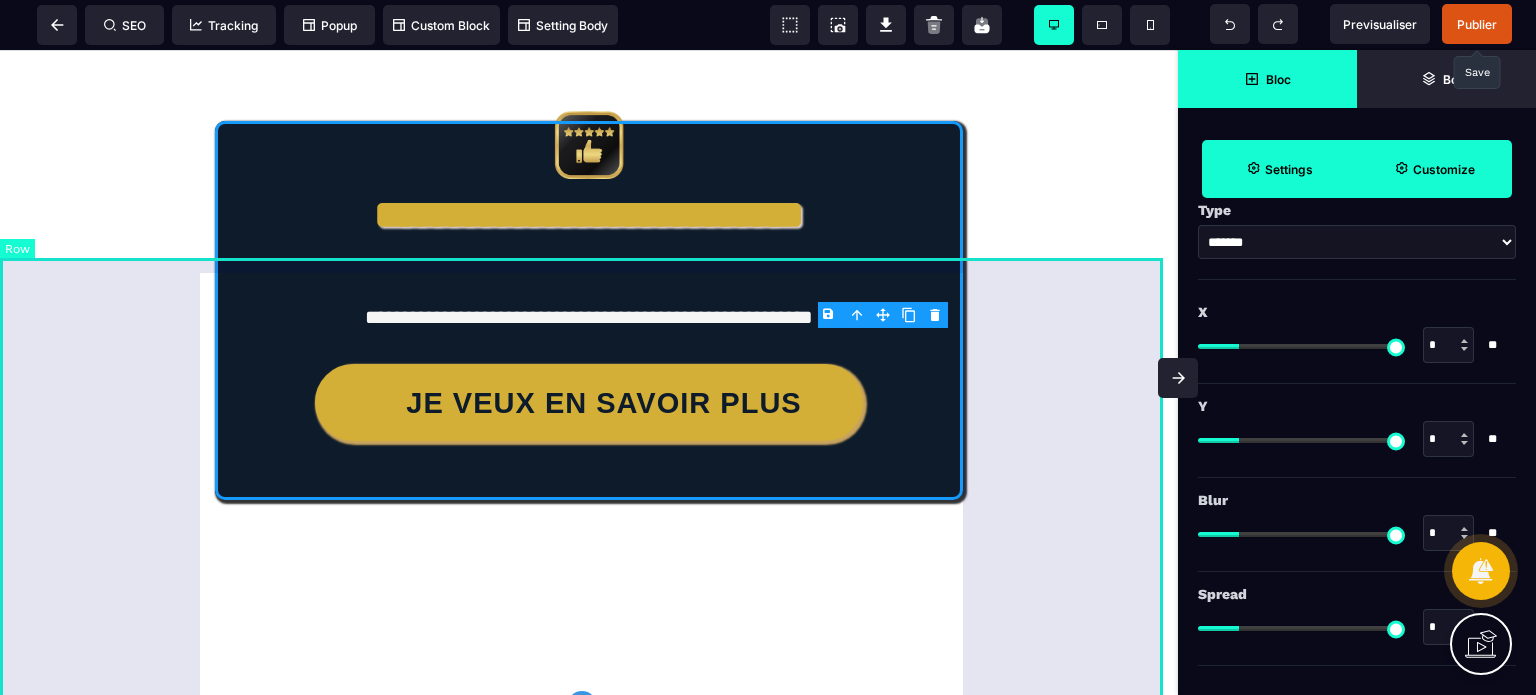click on "**********" at bounding box center [589, 311] 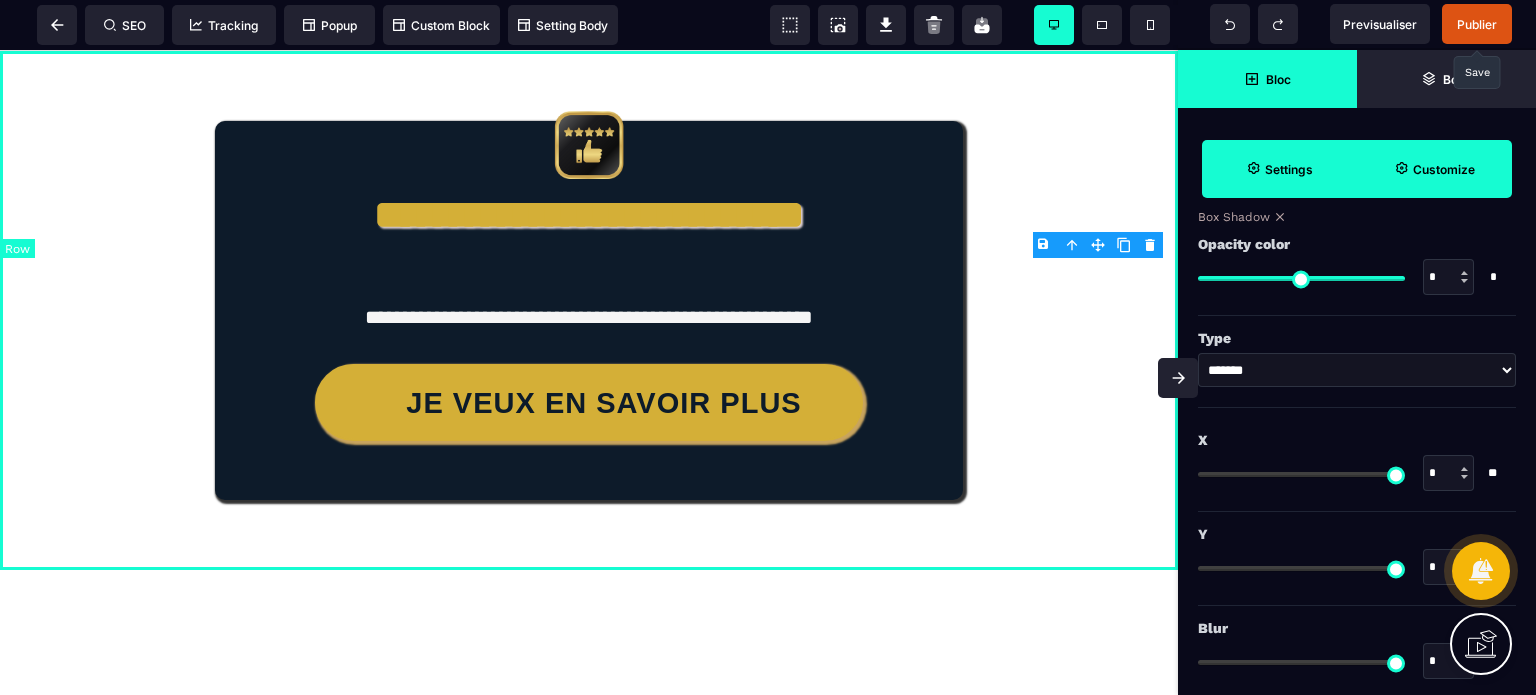 scroll, scrollTop: 0, scrollLeft: 0, axis: both 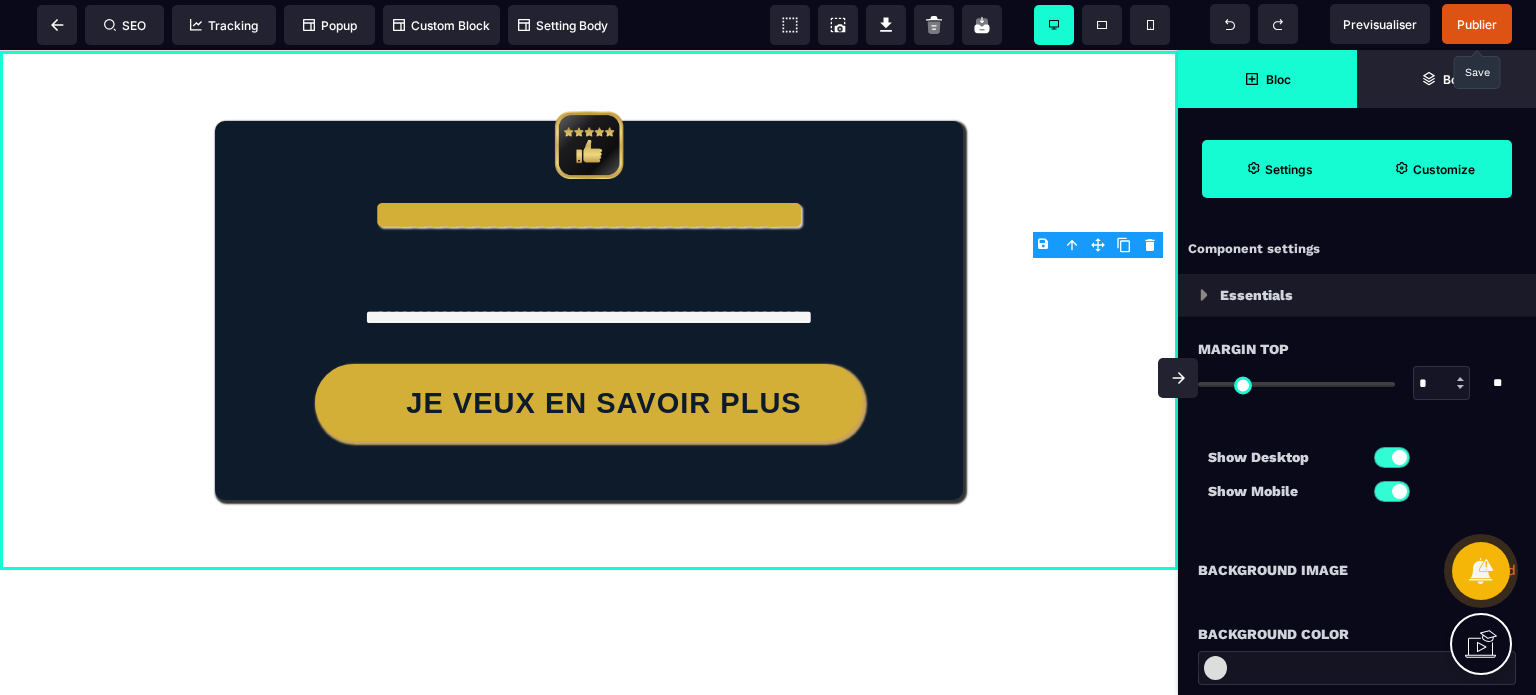 click at bounding box center (1178, 378) 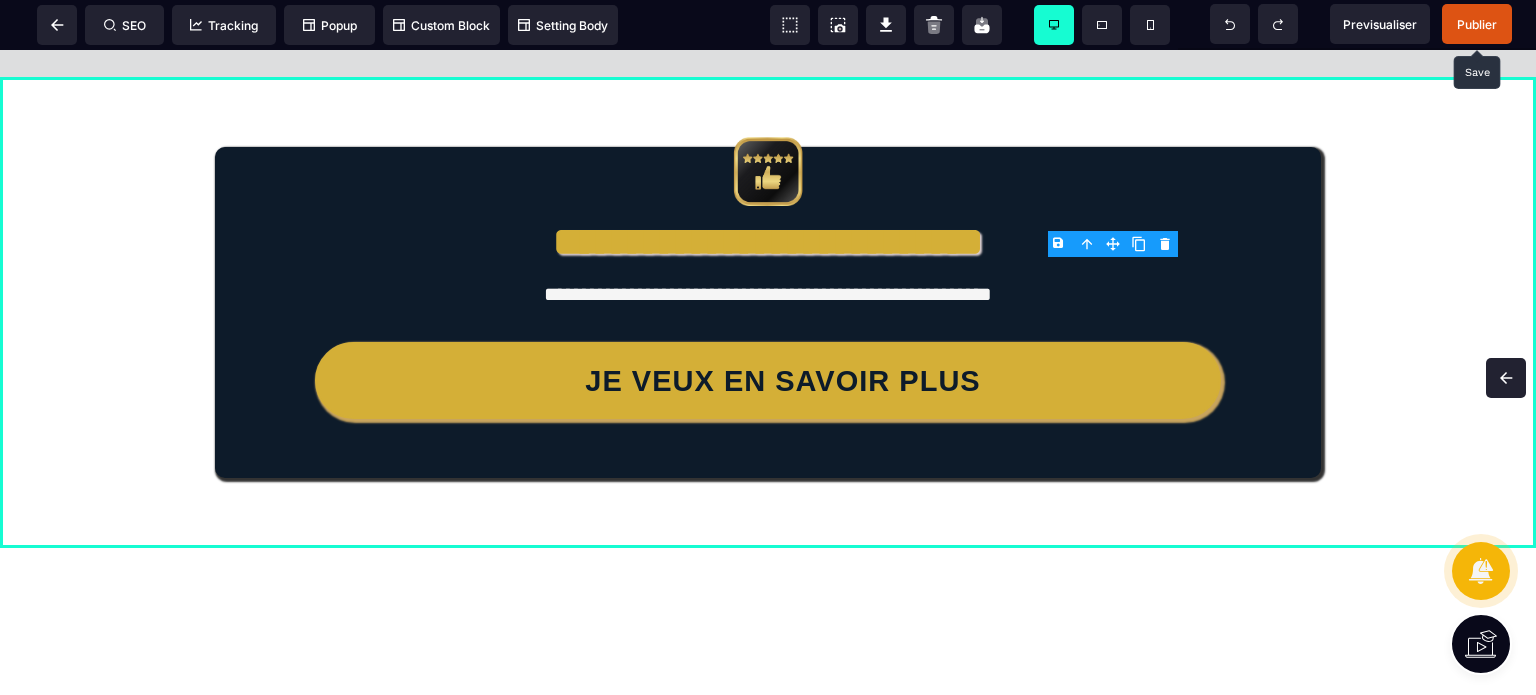 click on "Publier" at bounding box center (1477, 24) 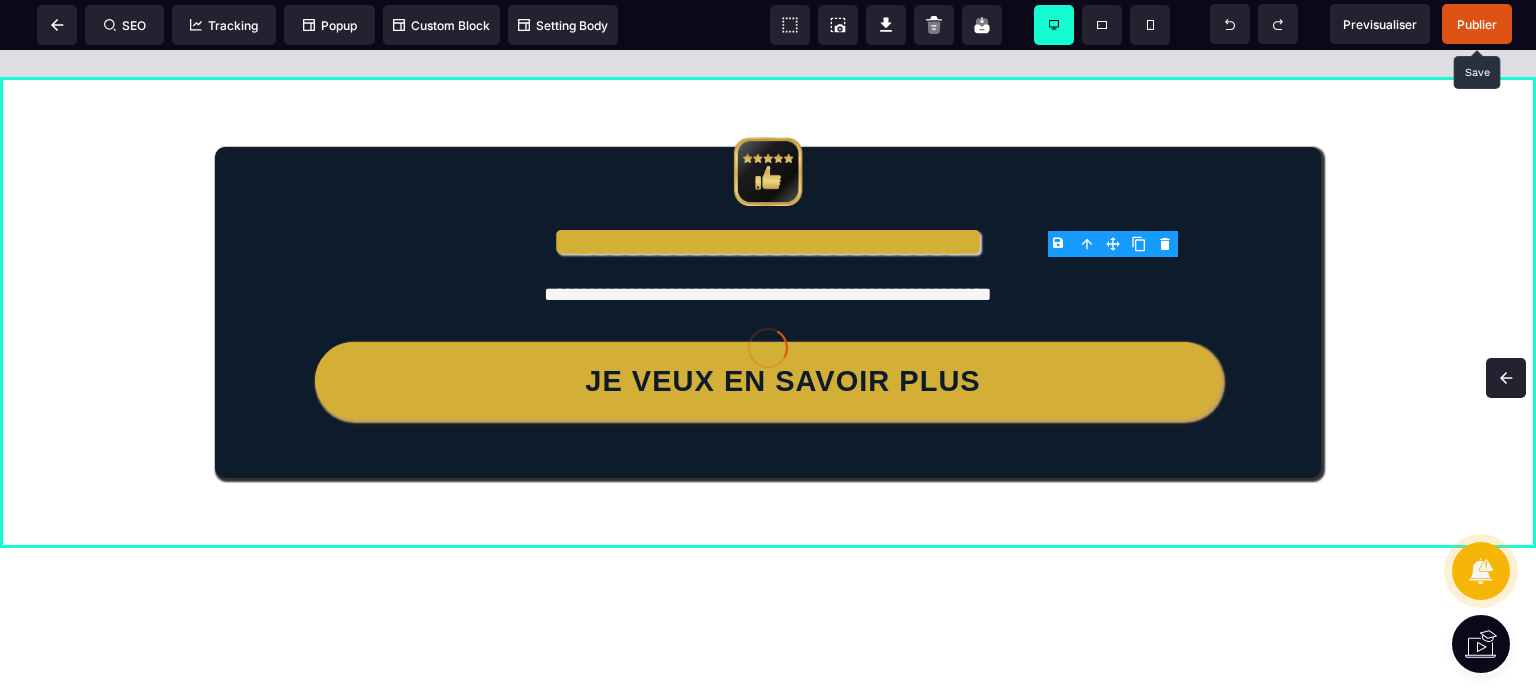 click on "**********" at bounding box center [768, 312] 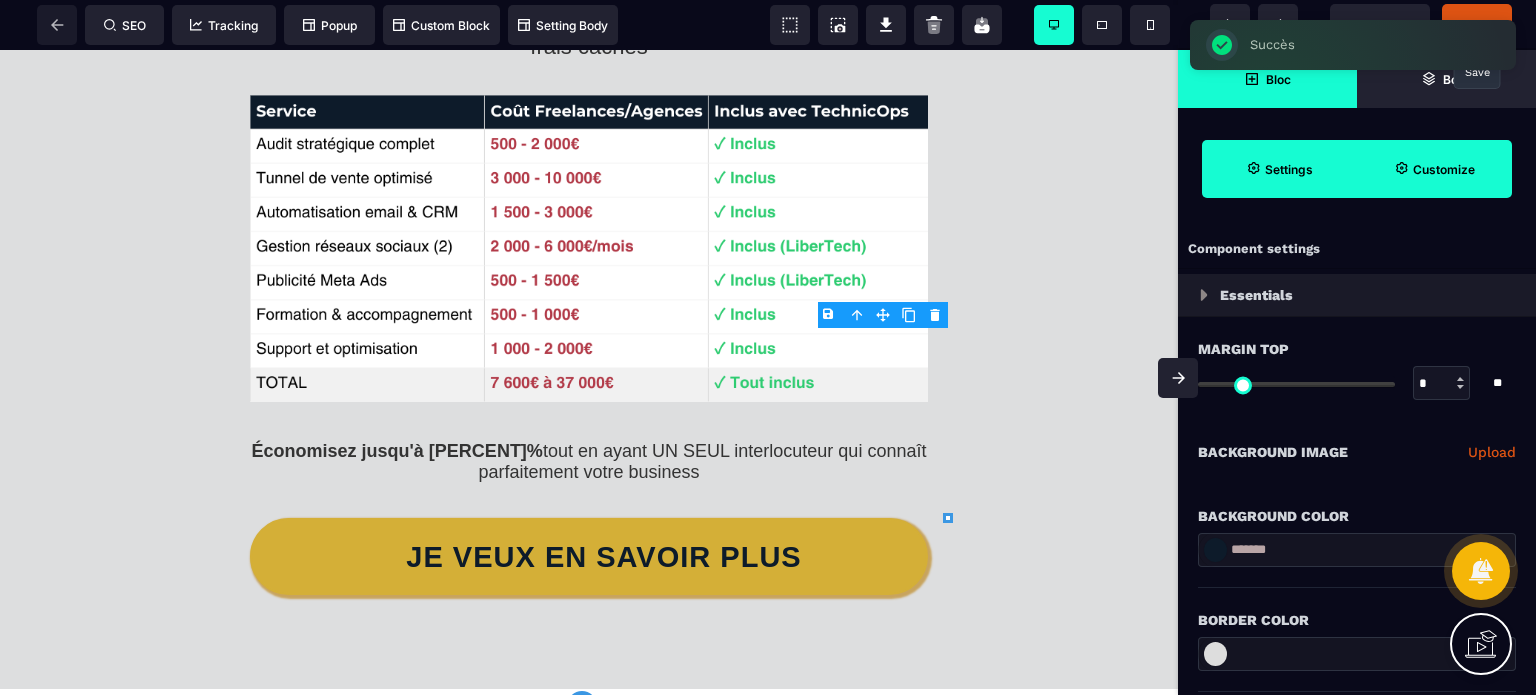 scroll, scrollTop: 8726, scrollLeft: 0, axis: vertical 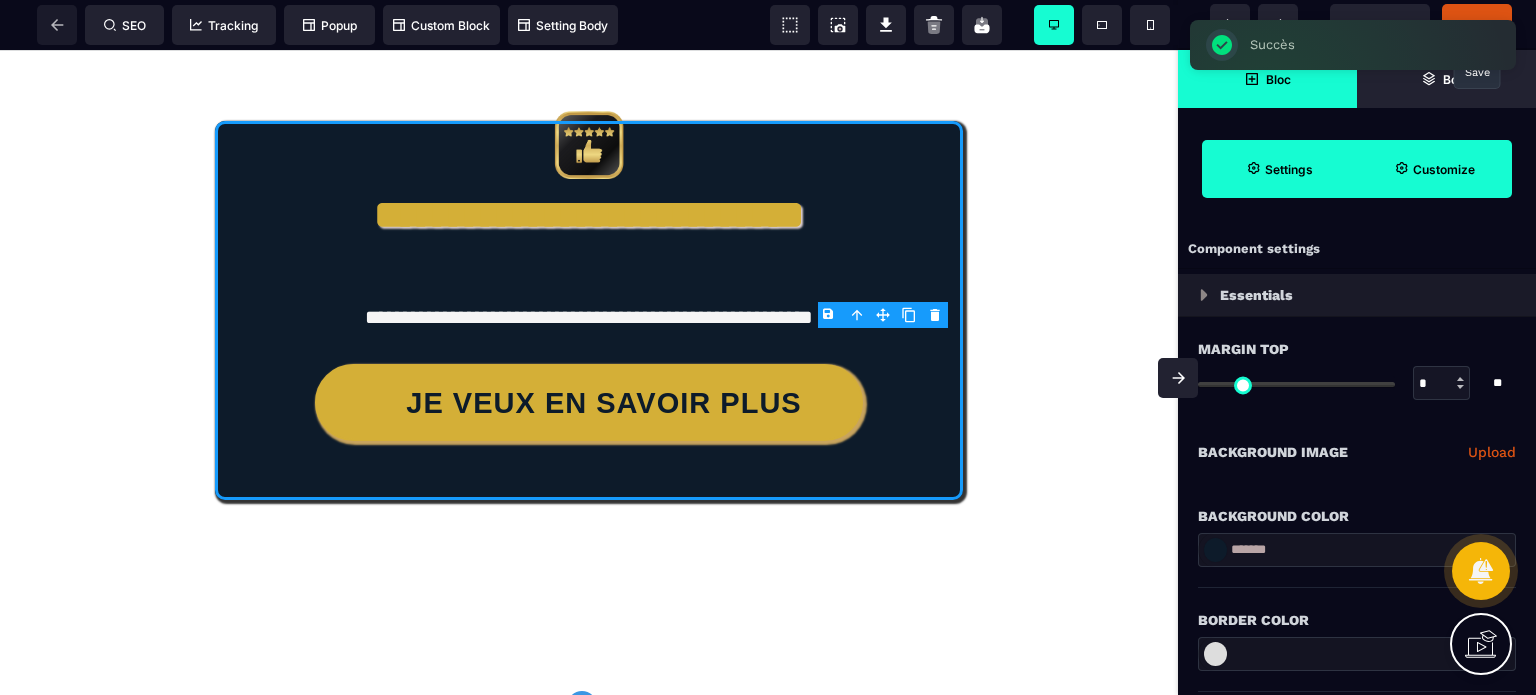 click on "Background Color" at bounding box center [1357, 506] 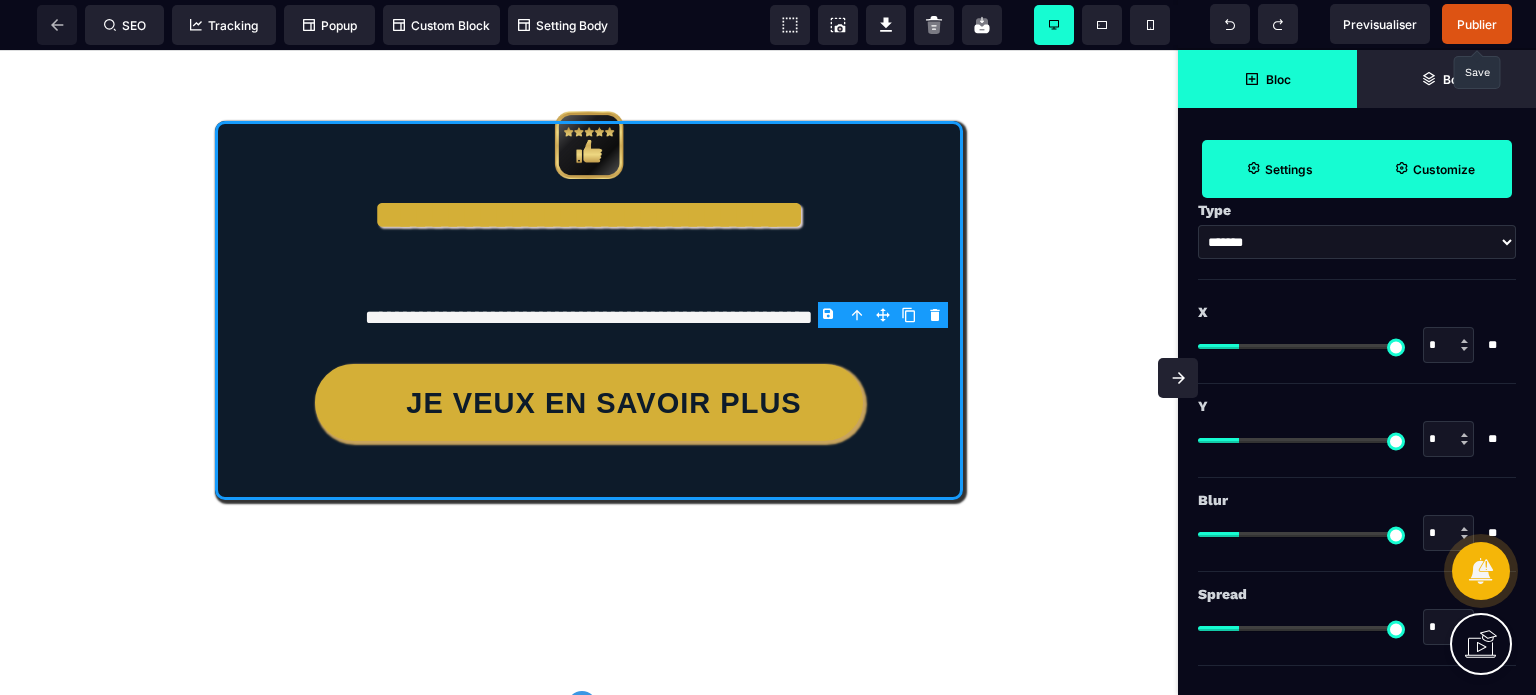 scroll, scrollTop: 1927, scrollLeft: 0, axis: vertical 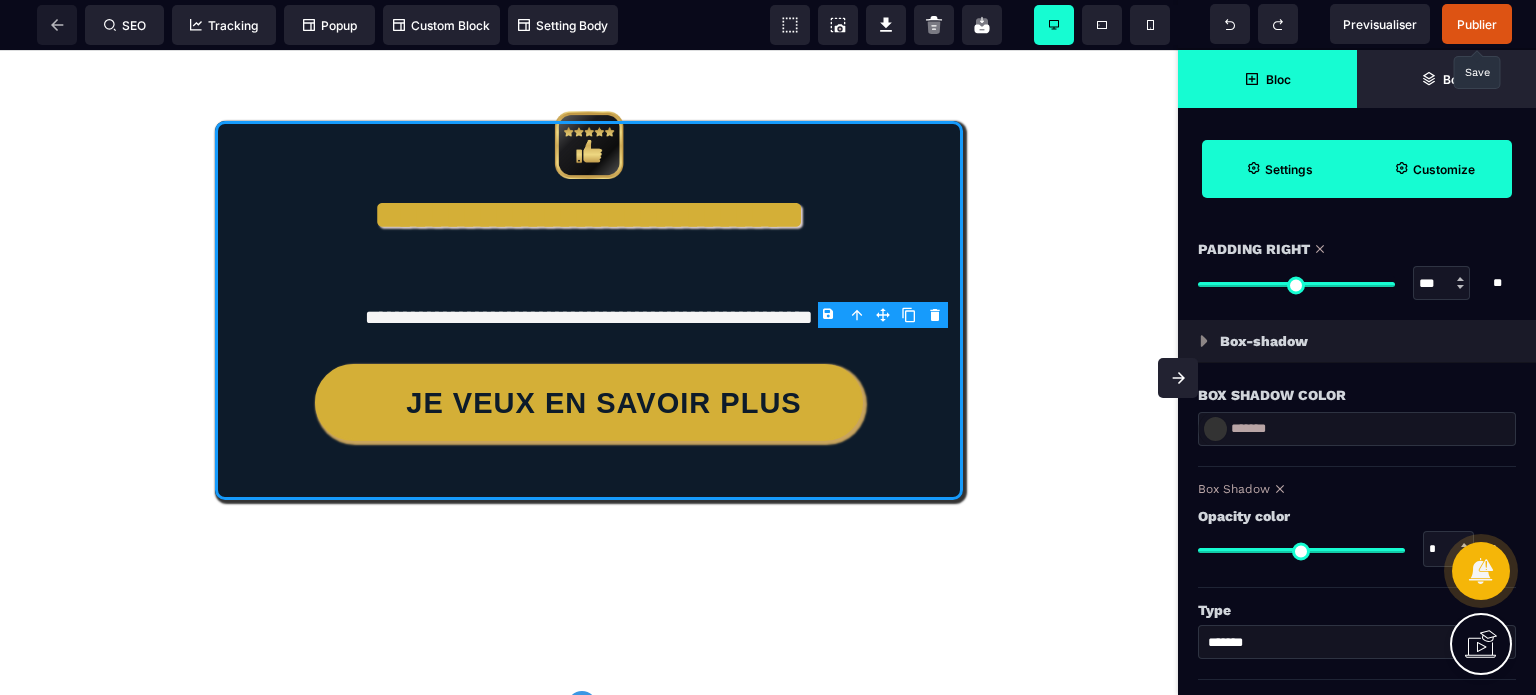 click at bounding box center (1215, 429) 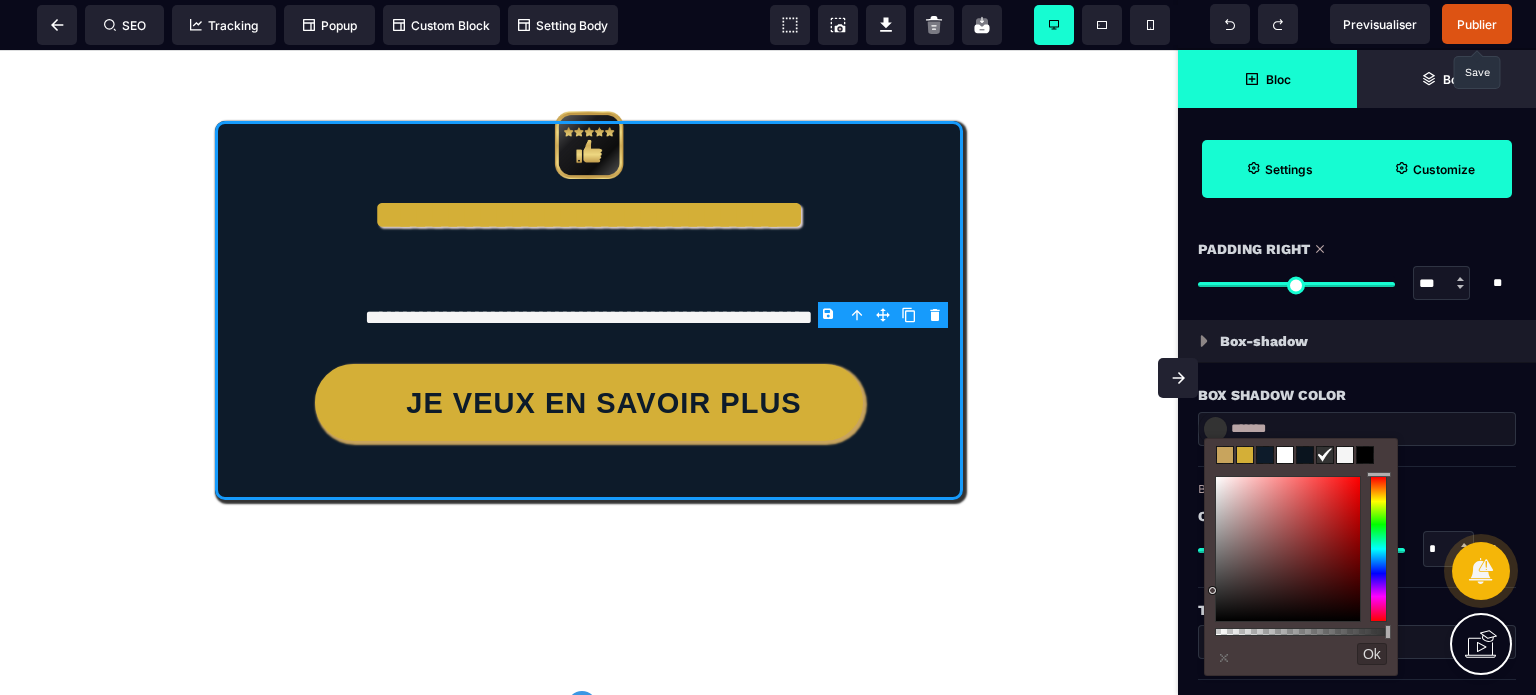 click at bounding box center [1225, 455] 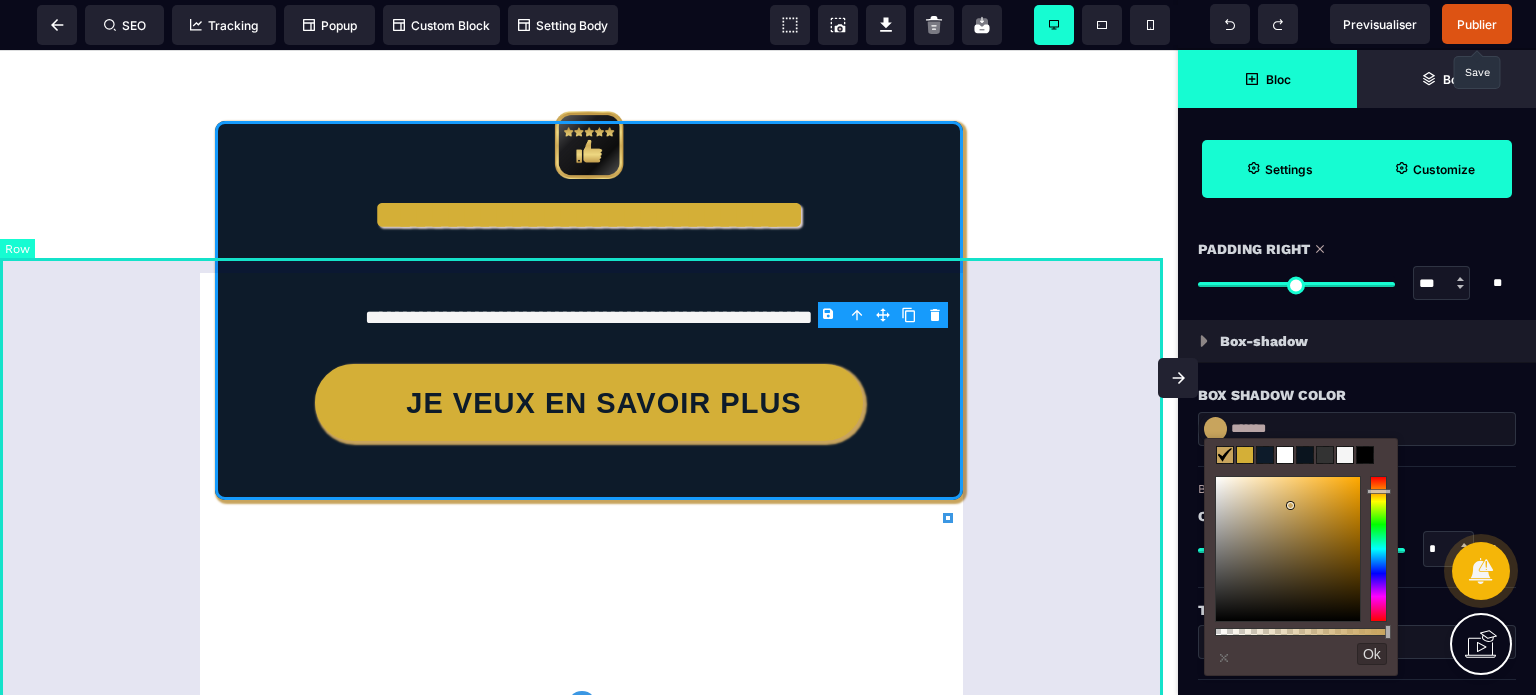 click on "**********" at bounding box center [589, 311] 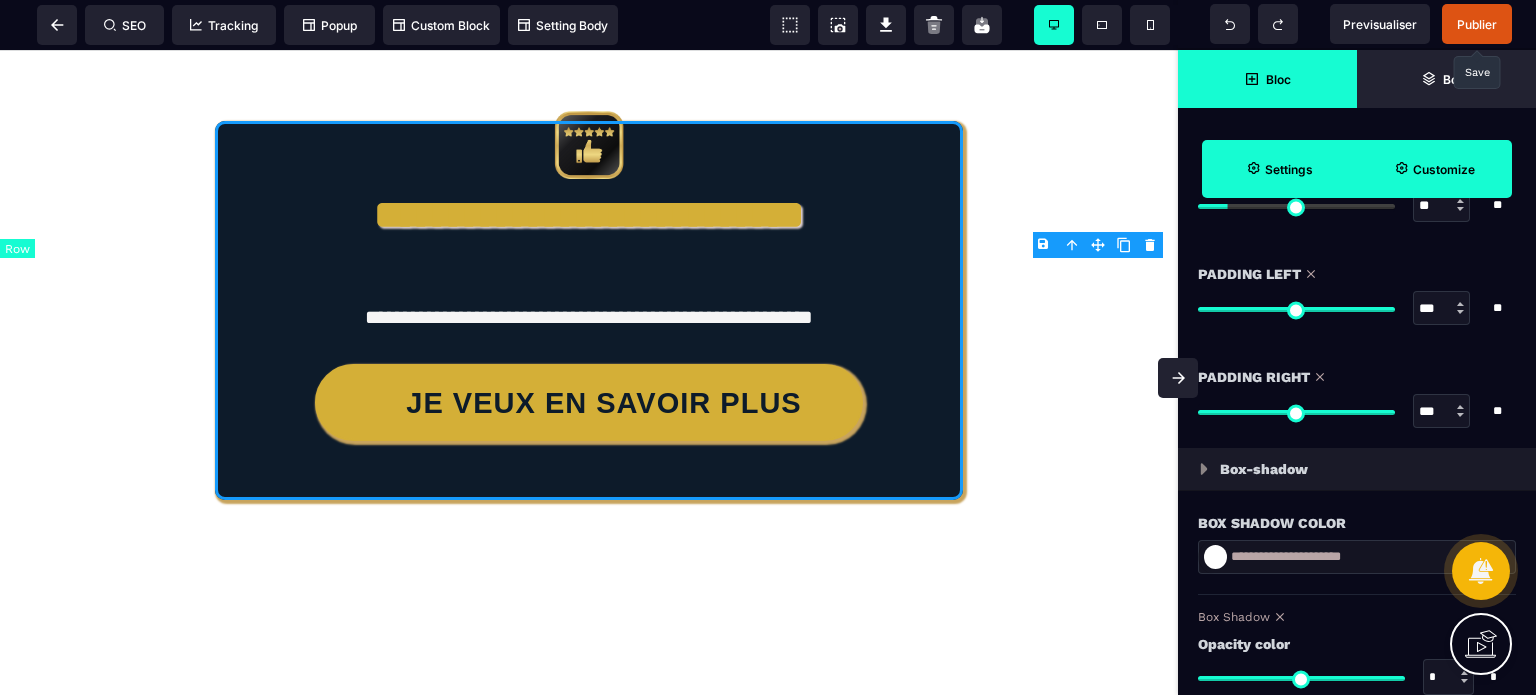 scroll, scrollTop: 0, scrollLeft: 0, axis: both 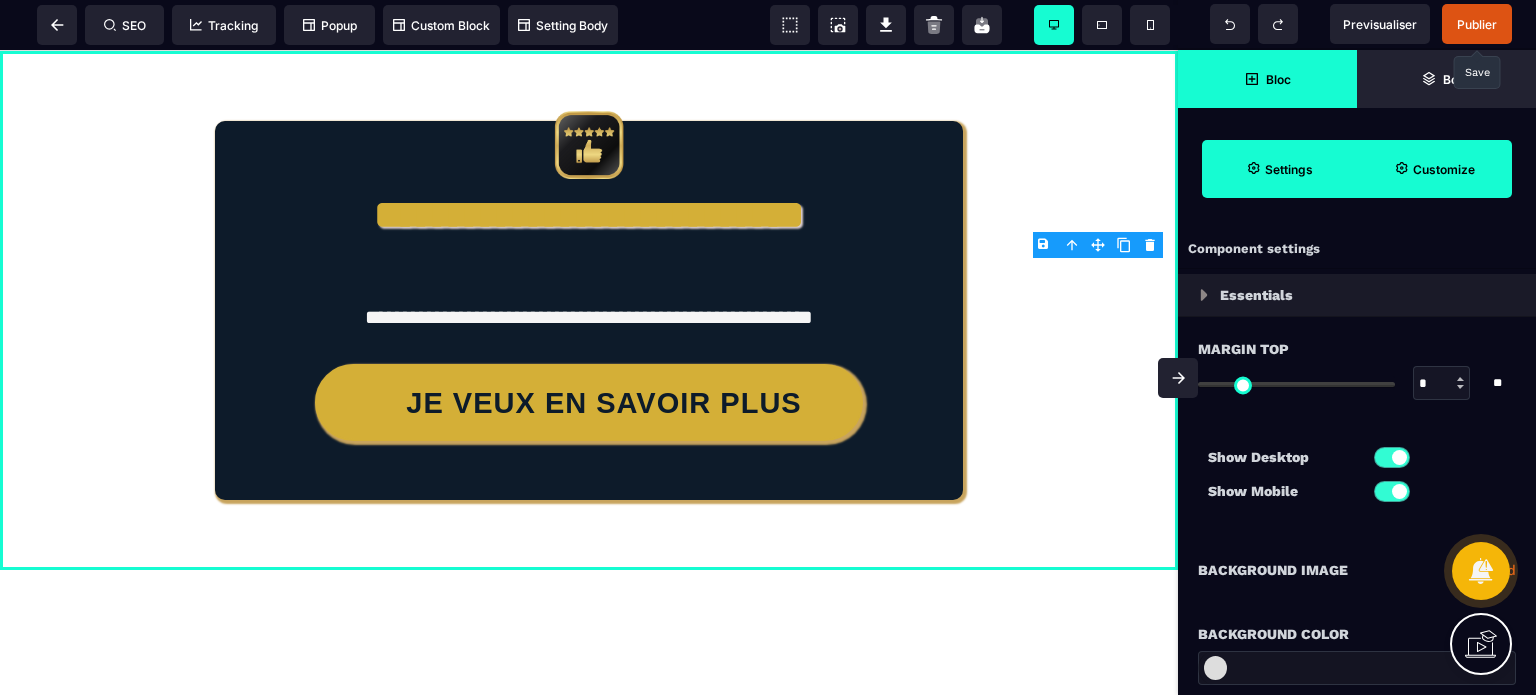 click at bounding box center [1178, 378] 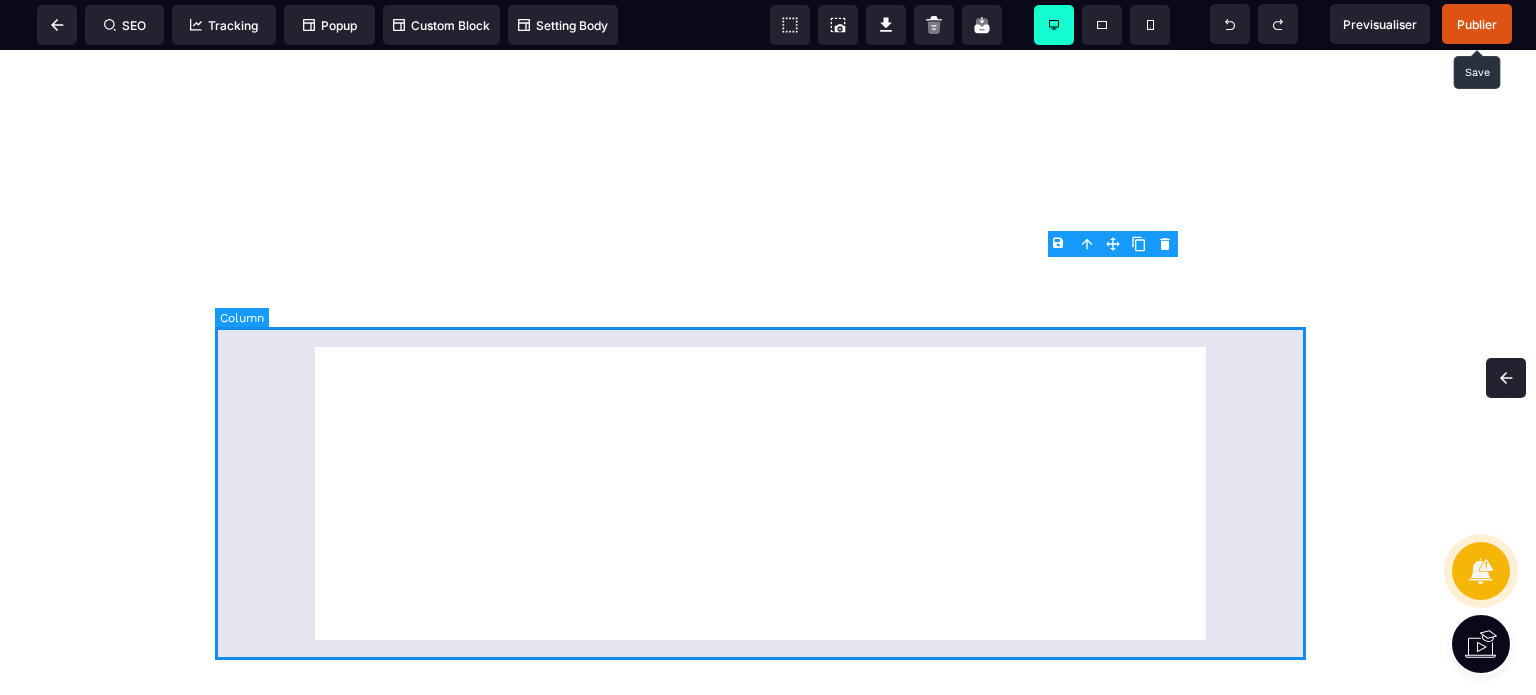 scroll, scrollTop: 8088, scrollLeft: 0, axis: vertical 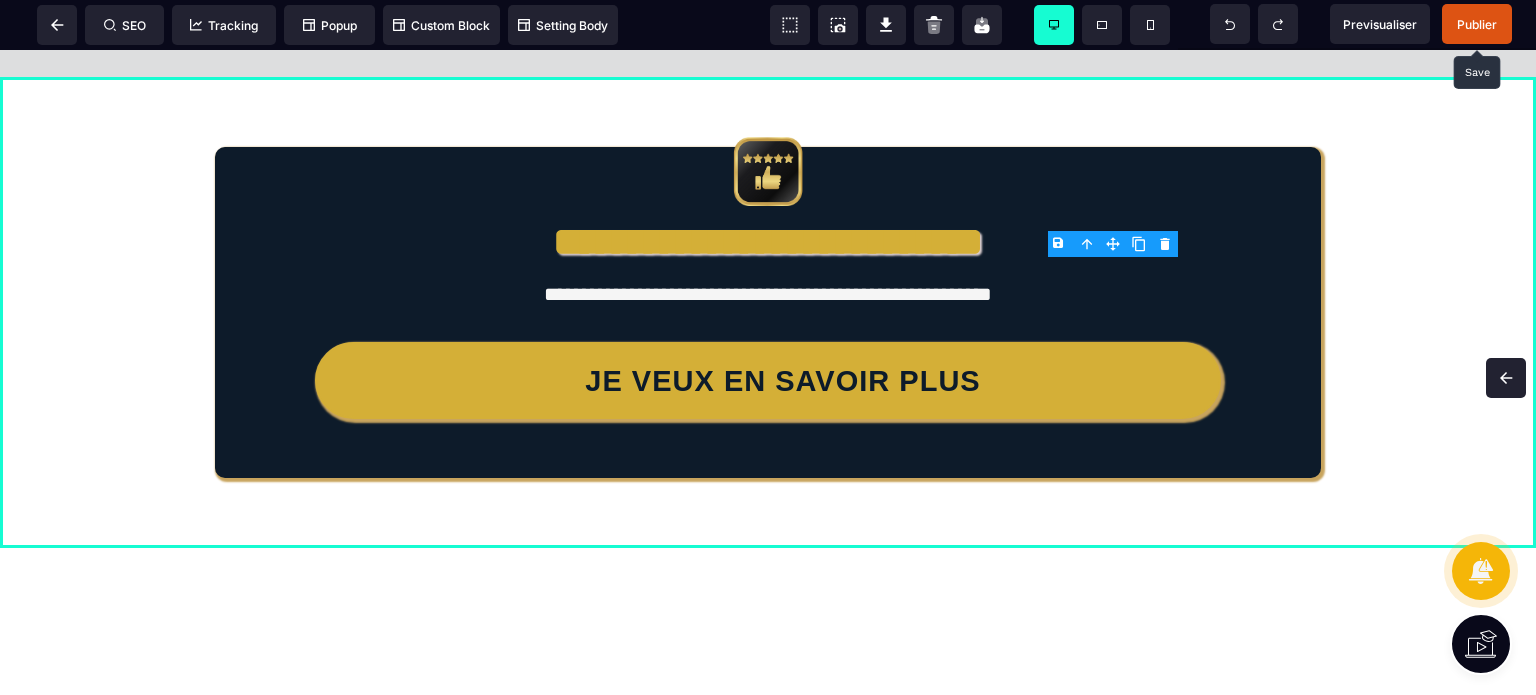 click on "Publier" at bounding box center [1477, 24] 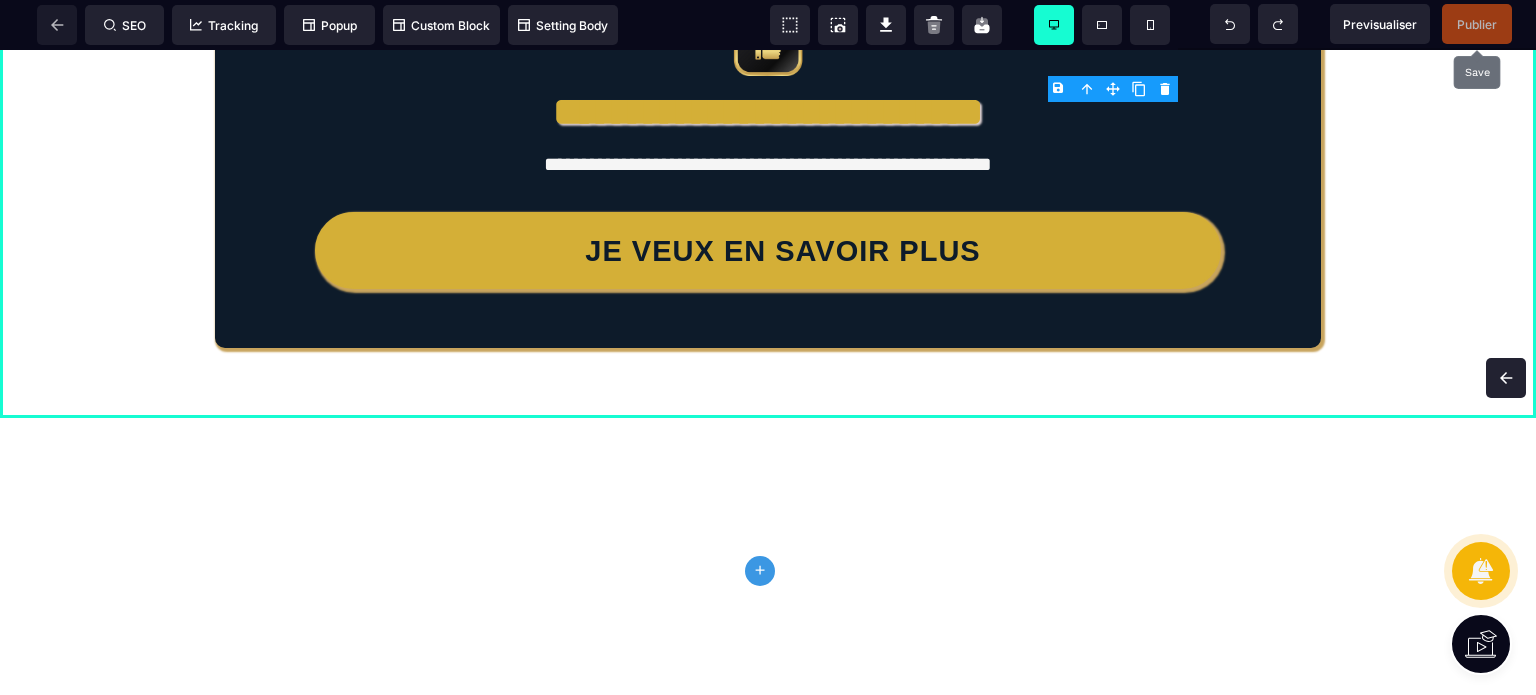 scroll, scrollTop: 8193, scrollLeft: 0, axis: vertical 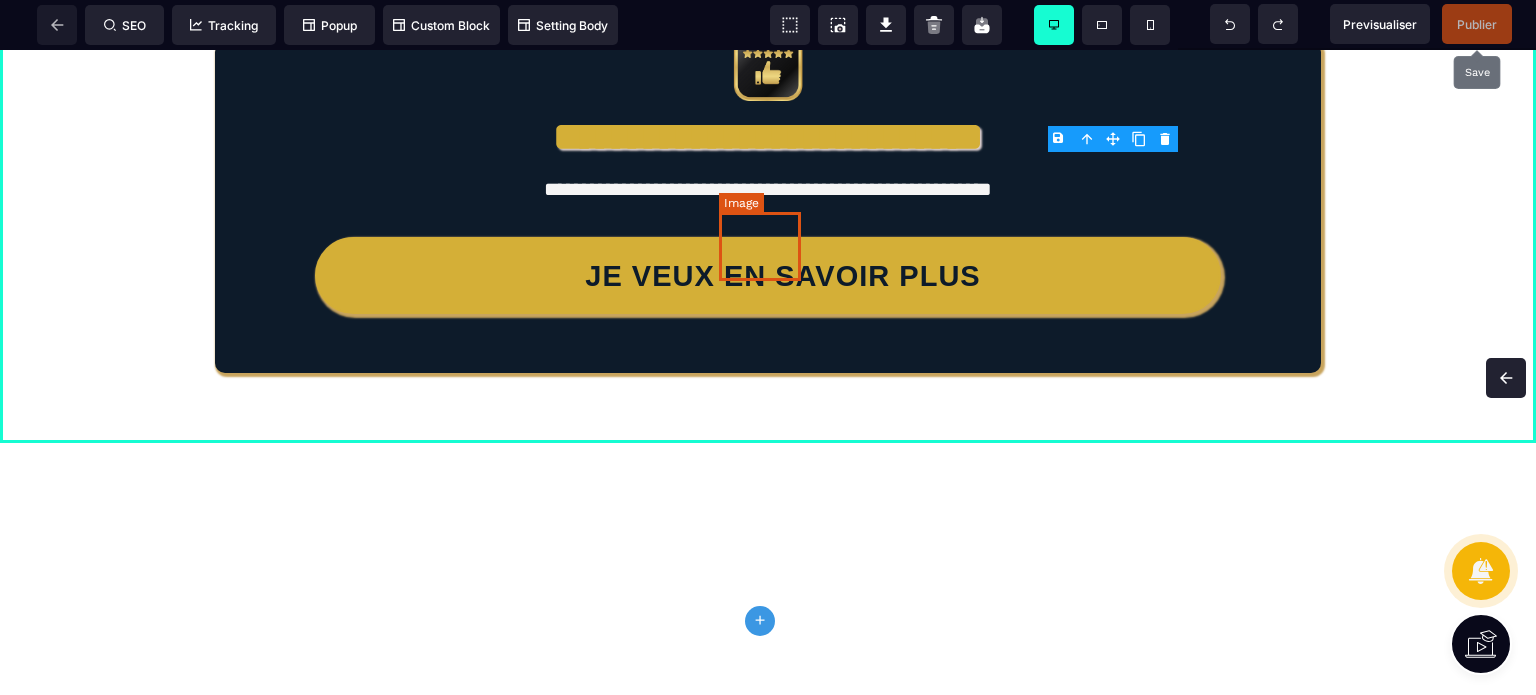 click at bounding box center (768, 66) 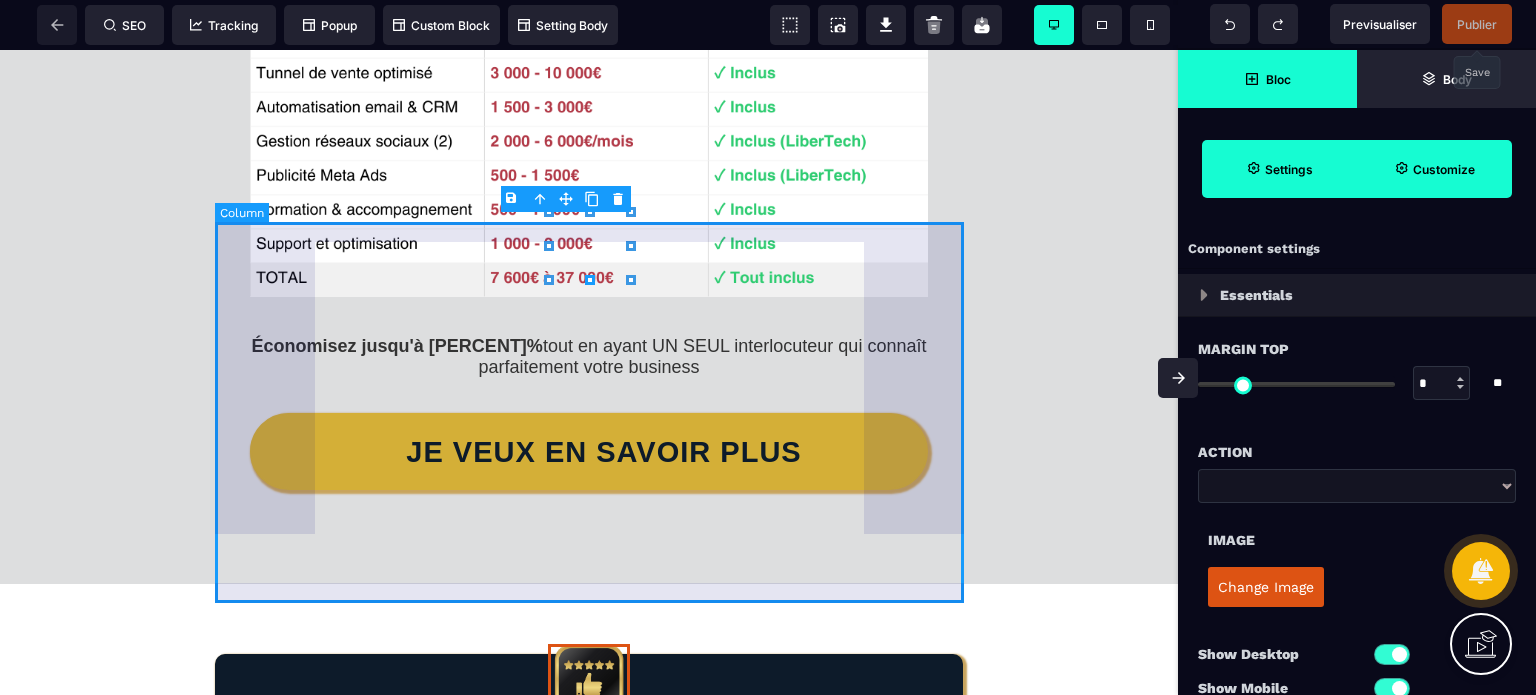 scroll, scrollTop: 8832, scrollLeft: 0, axis: vertical 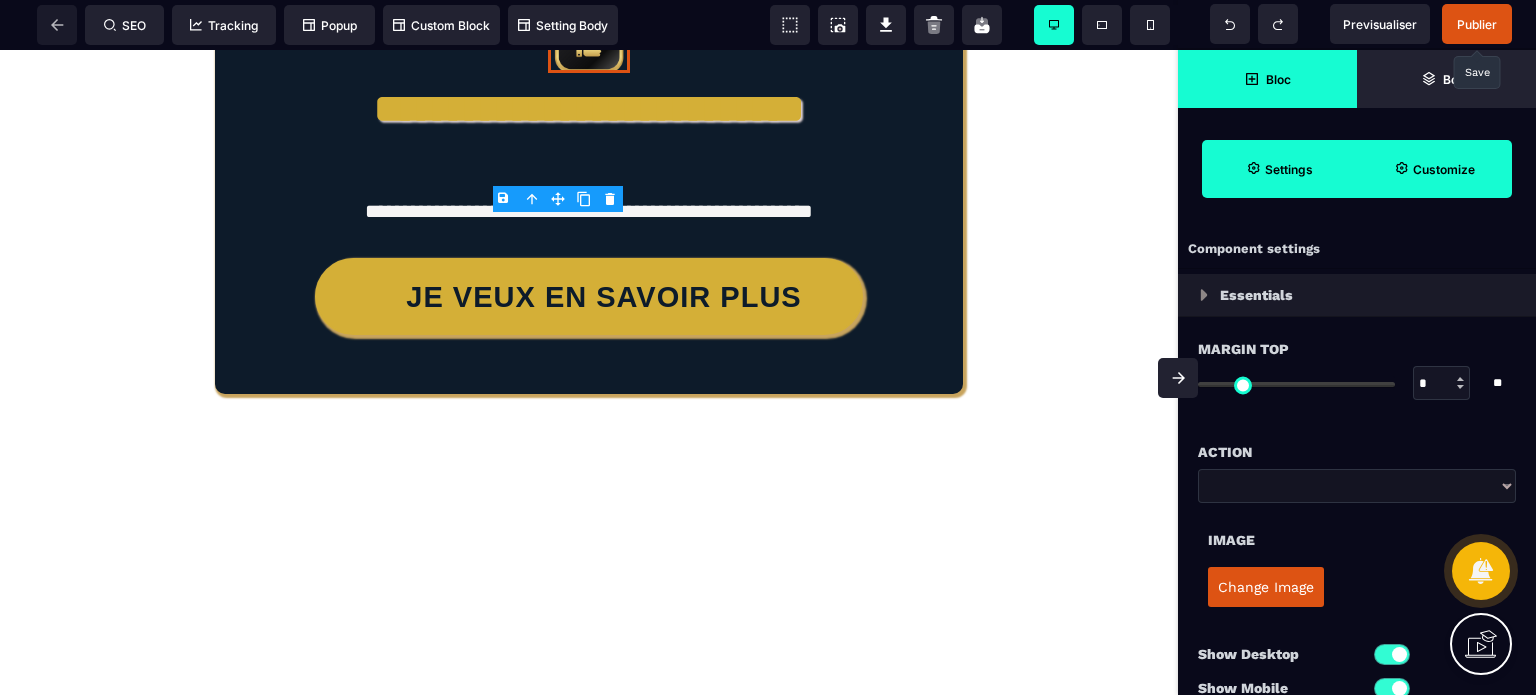 click on "Customize" at bounding box center (1444, 169) 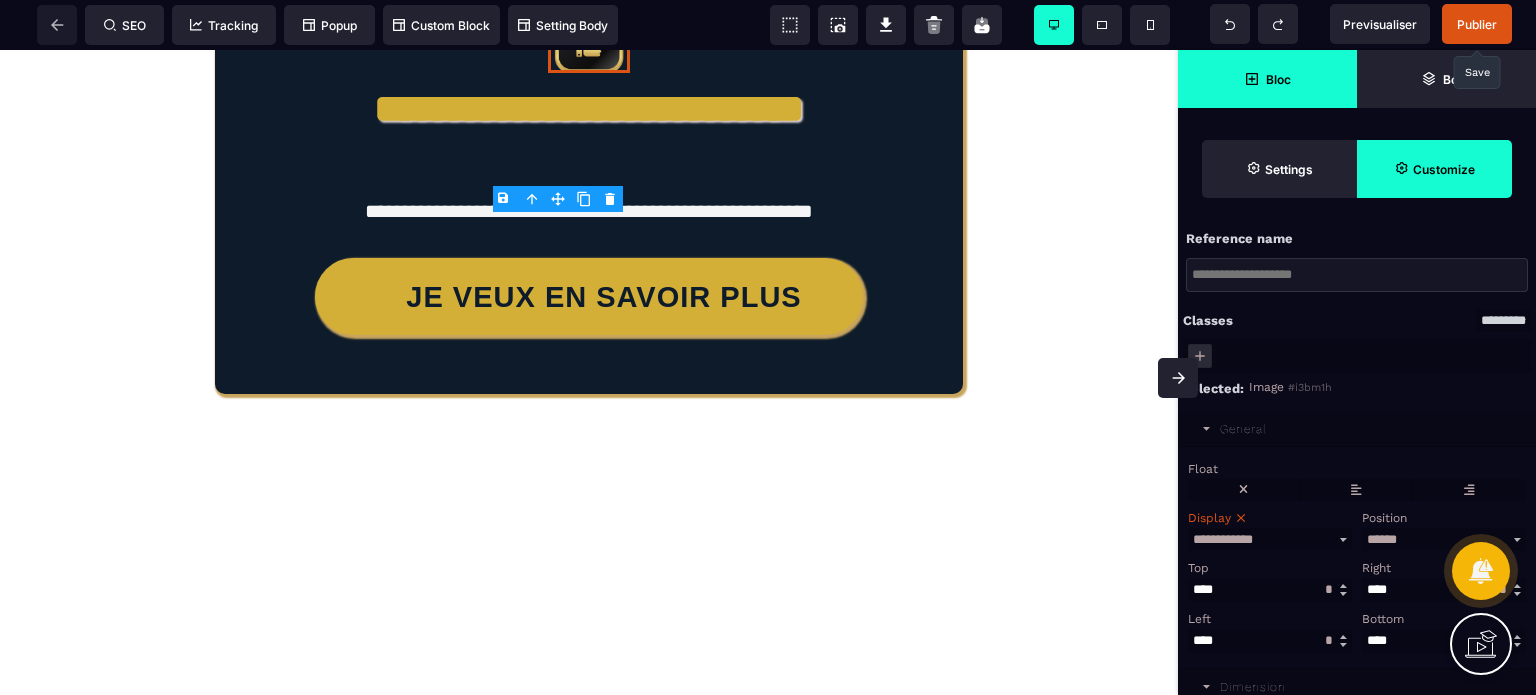 click on "Top" at bounding box center (1267, 568) 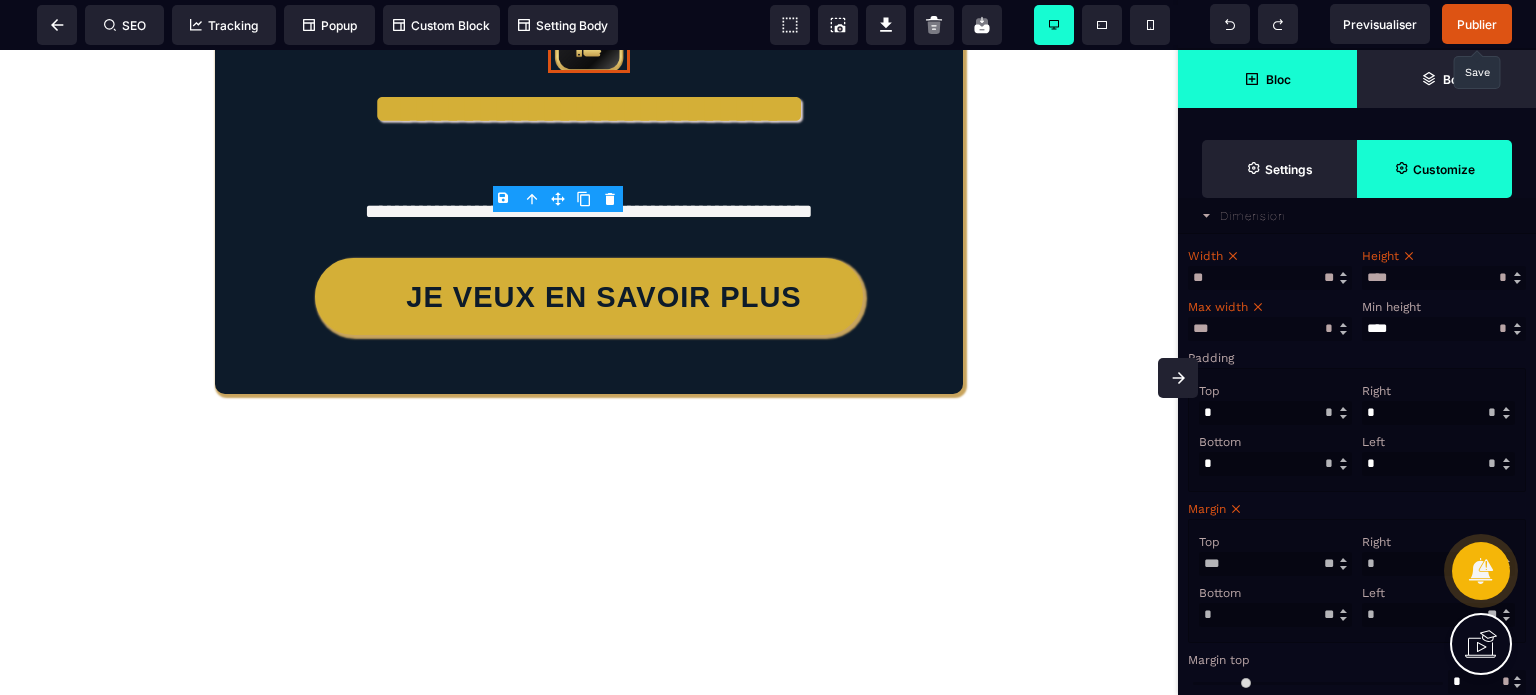 scroll, scrollTop: 600, scrollLeft: 0, axis: vertical 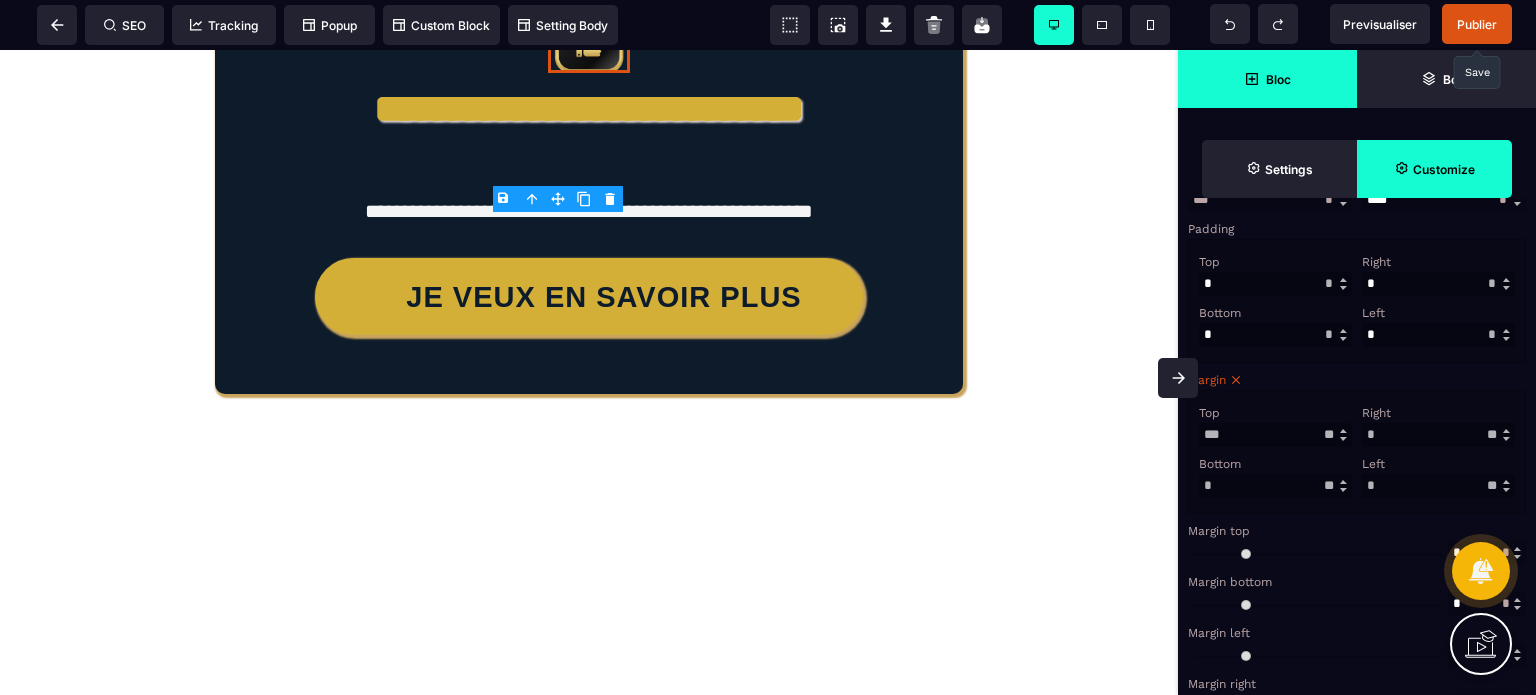 click on "***" at bounding box center [1275, 435] 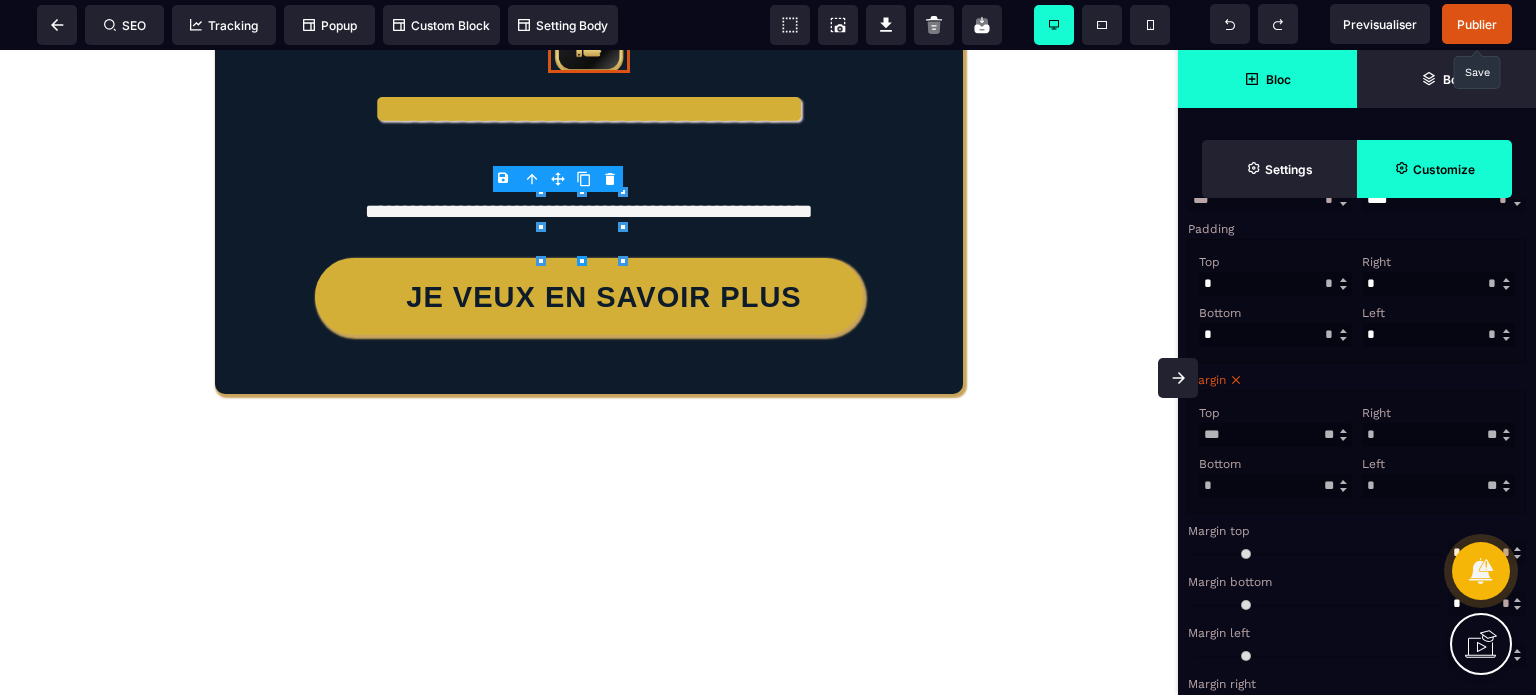 click on "Top" at bounding box center (1273, 413) 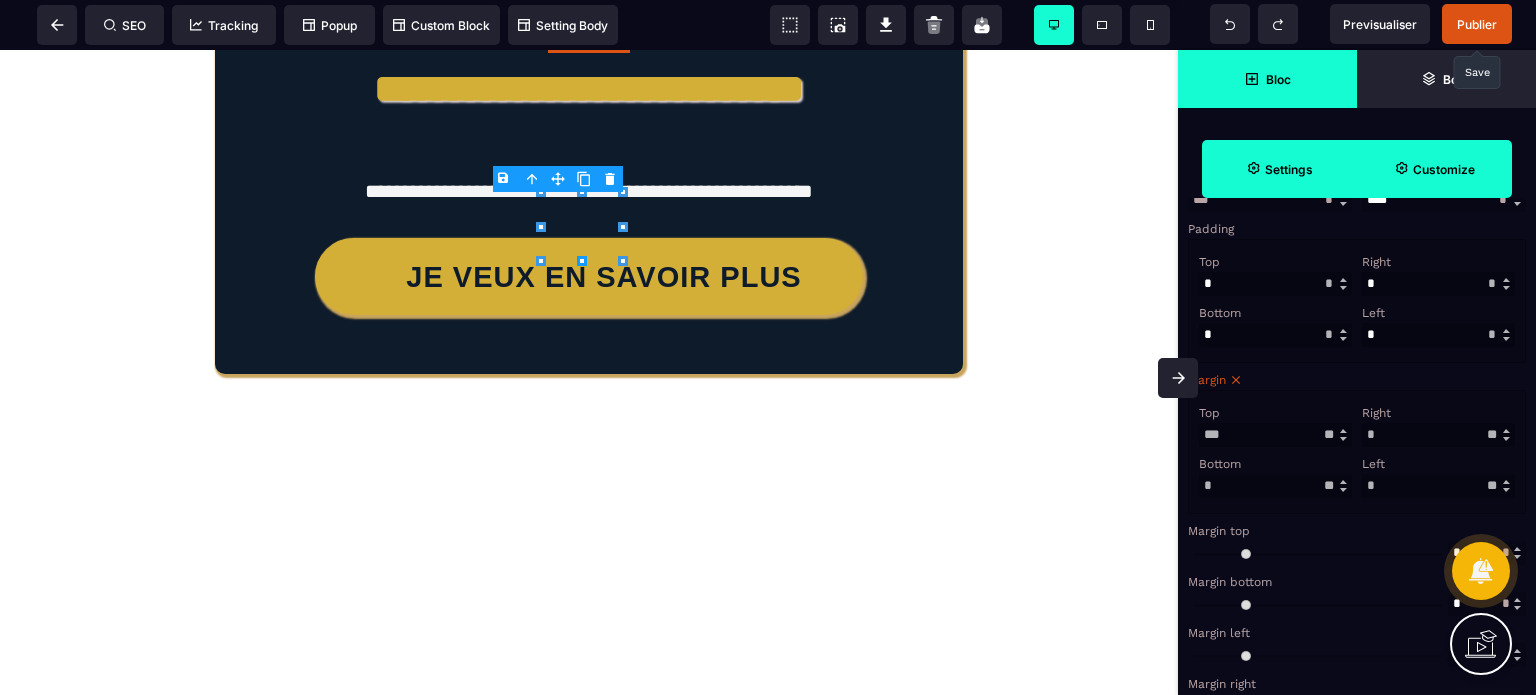 click on "Settings" at bounding box center [1279, 169] 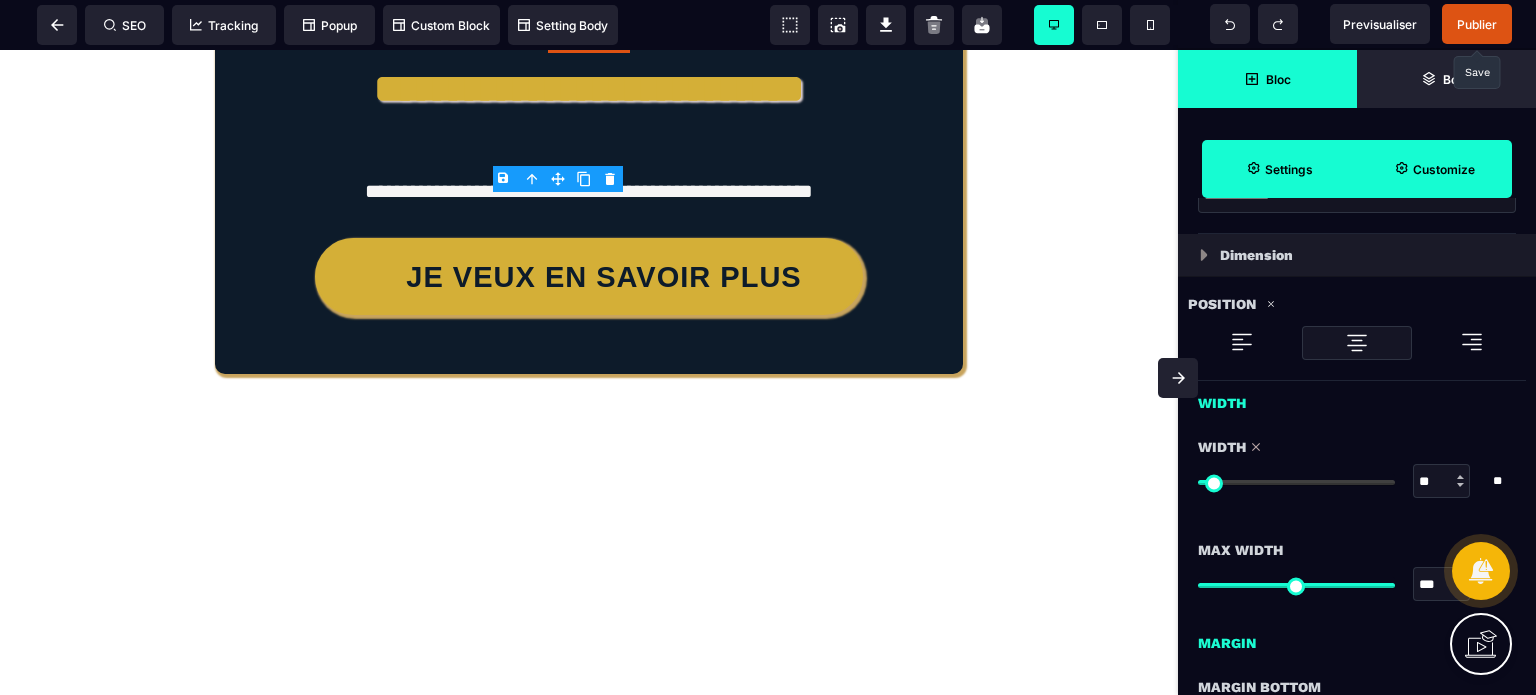 scroll, scrollTop: 538, scrollLeft: 0, axis: vertical 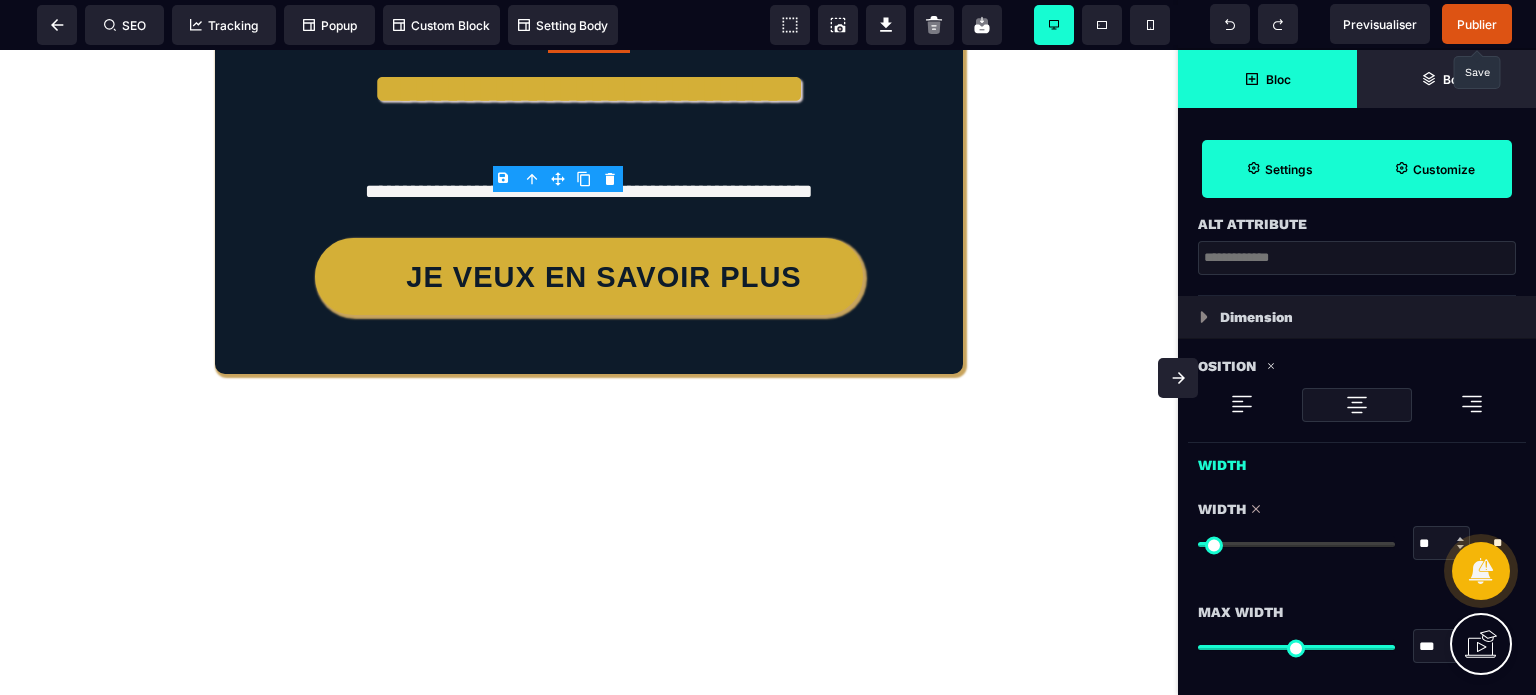 click on "Width" at bounding box center (1357, 460) 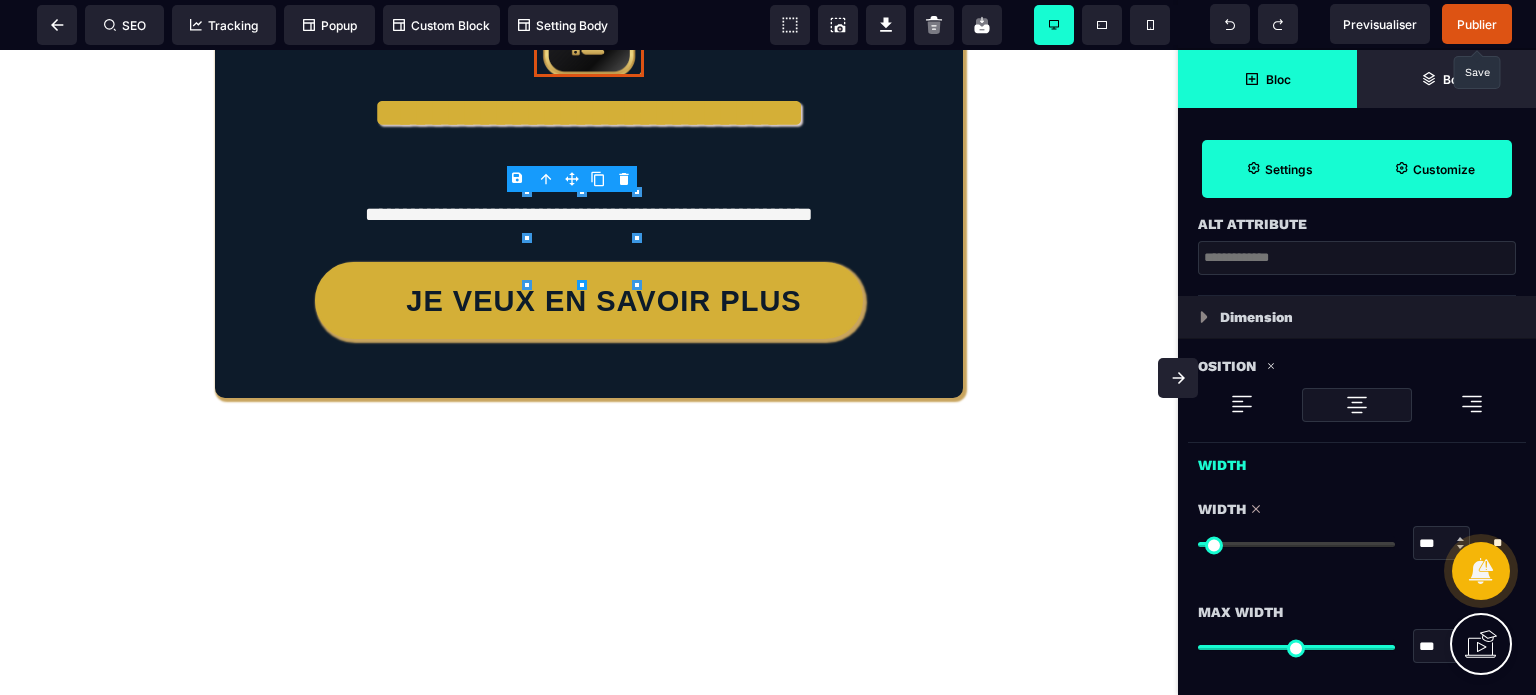 click at bounding box center [1296, 544] 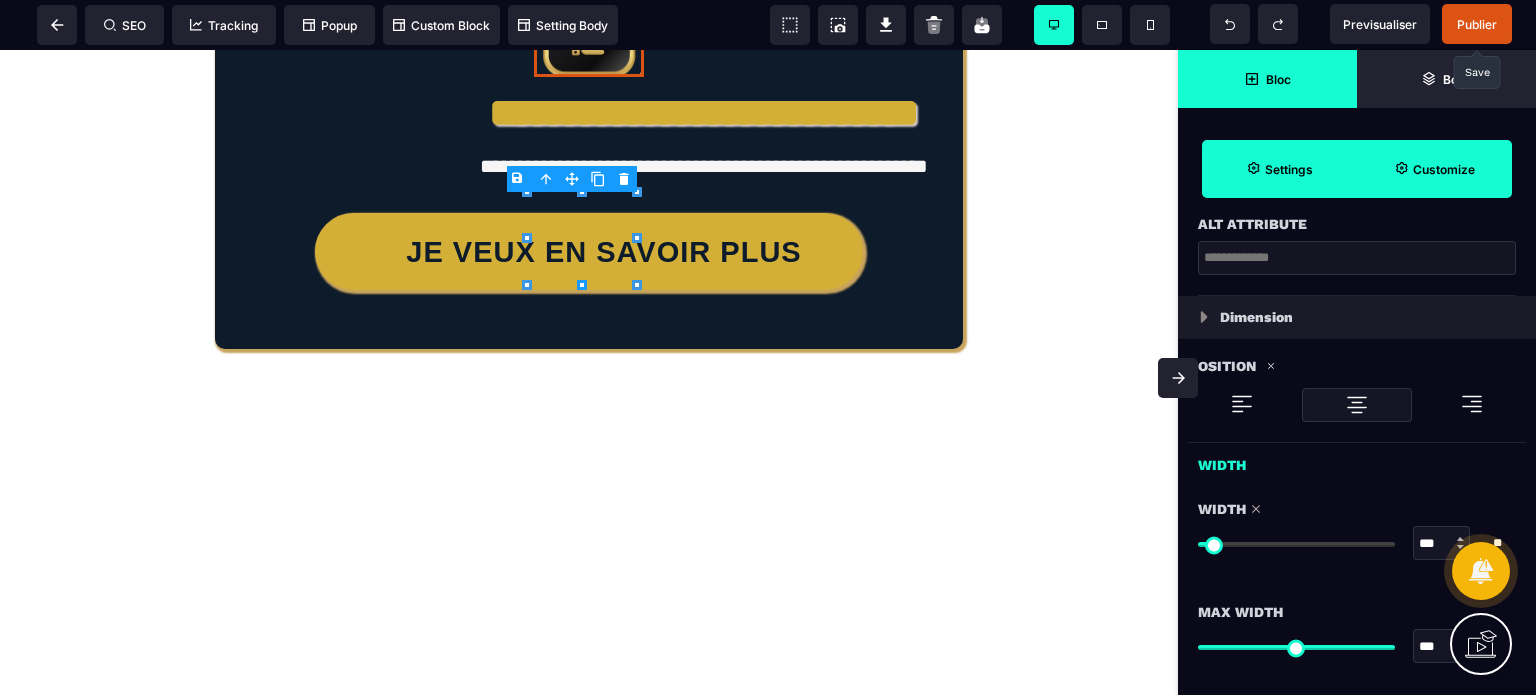 scroll, scrollTop: 0, scrollLeft: 0, axis: both 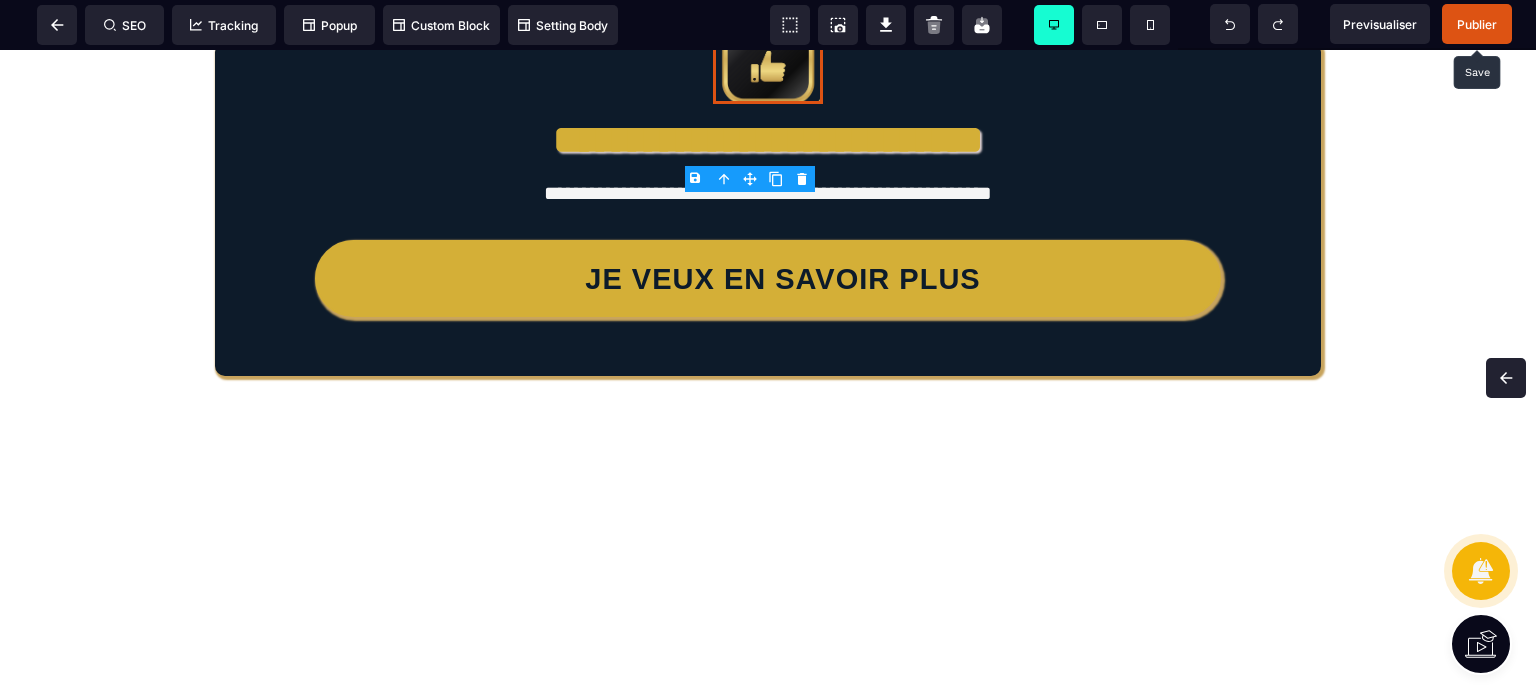 click on "Publier" at bounding box center [1477, 24] 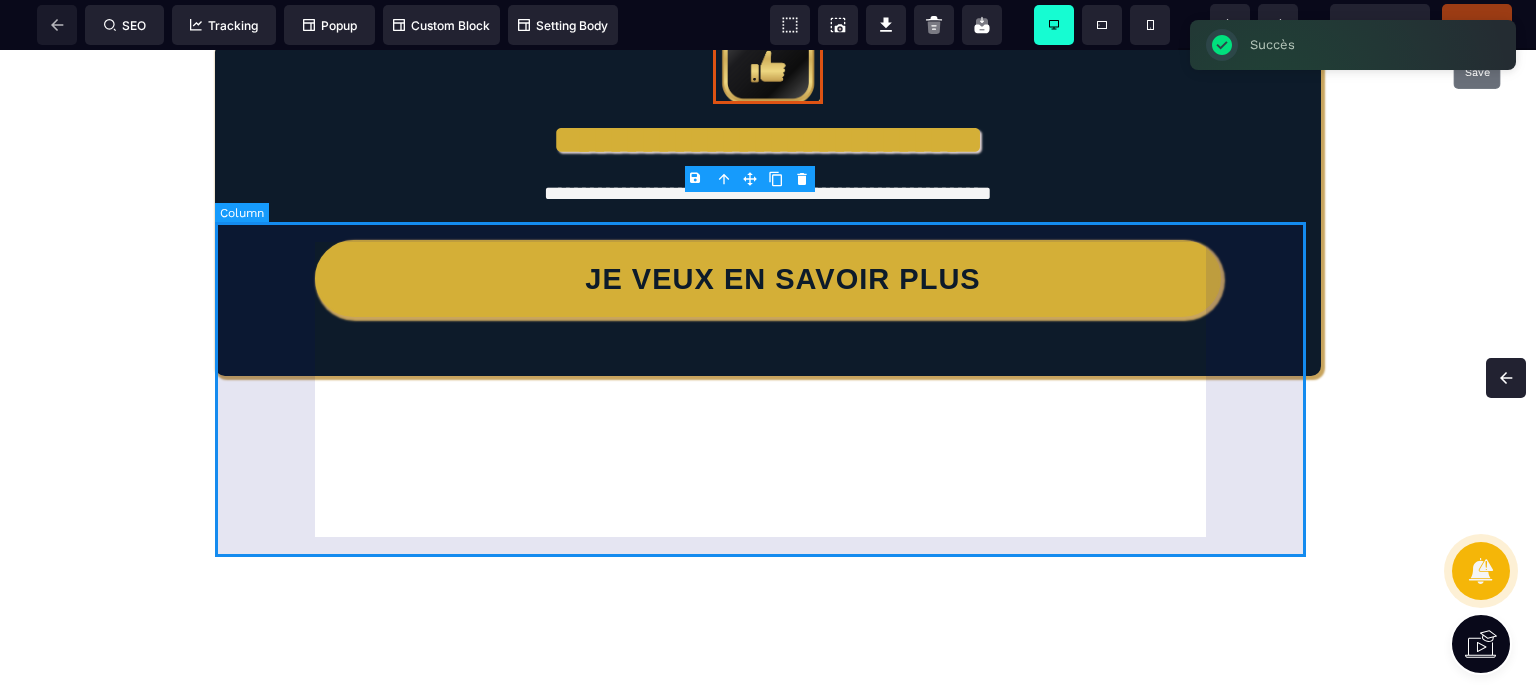click on "**********" at bounding box center (768, 209) 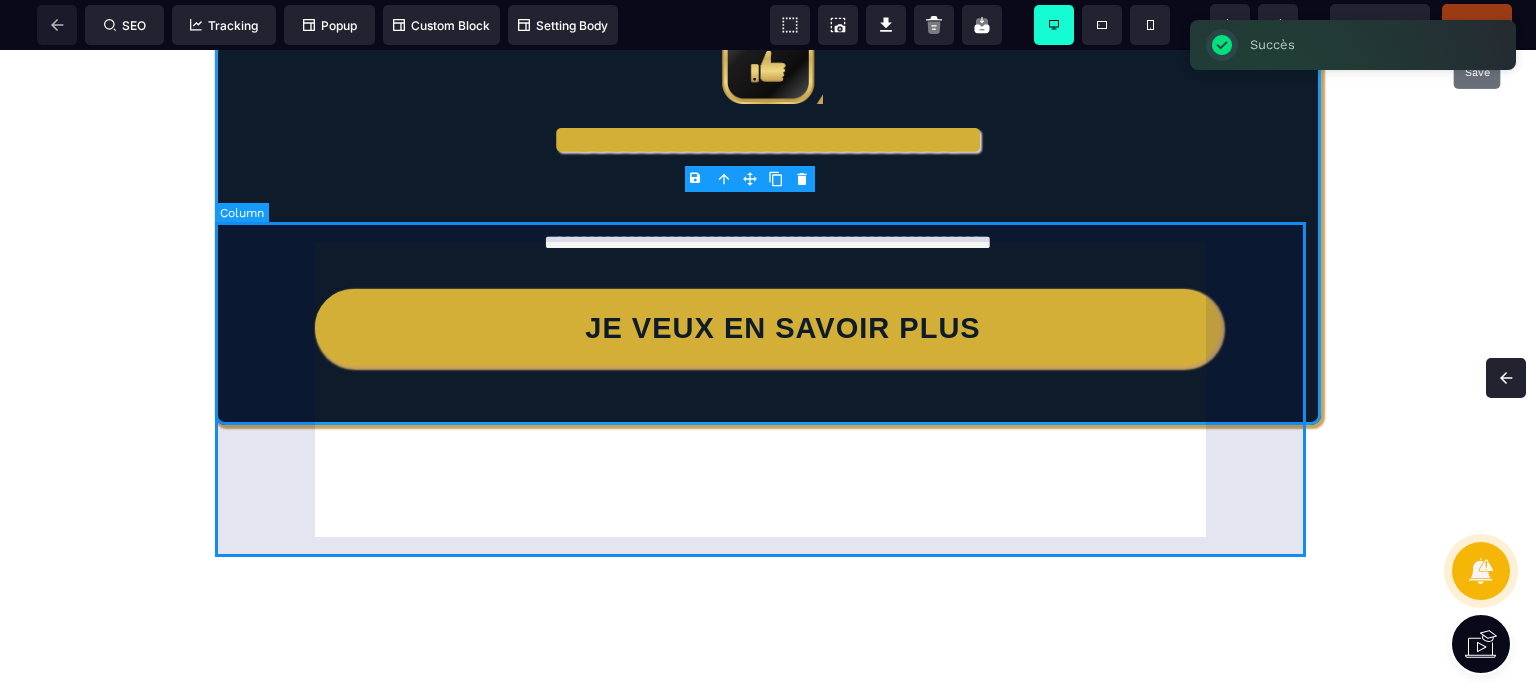 scroll, scrollTop: 8832, scrollLeft: 0, axis: vertical 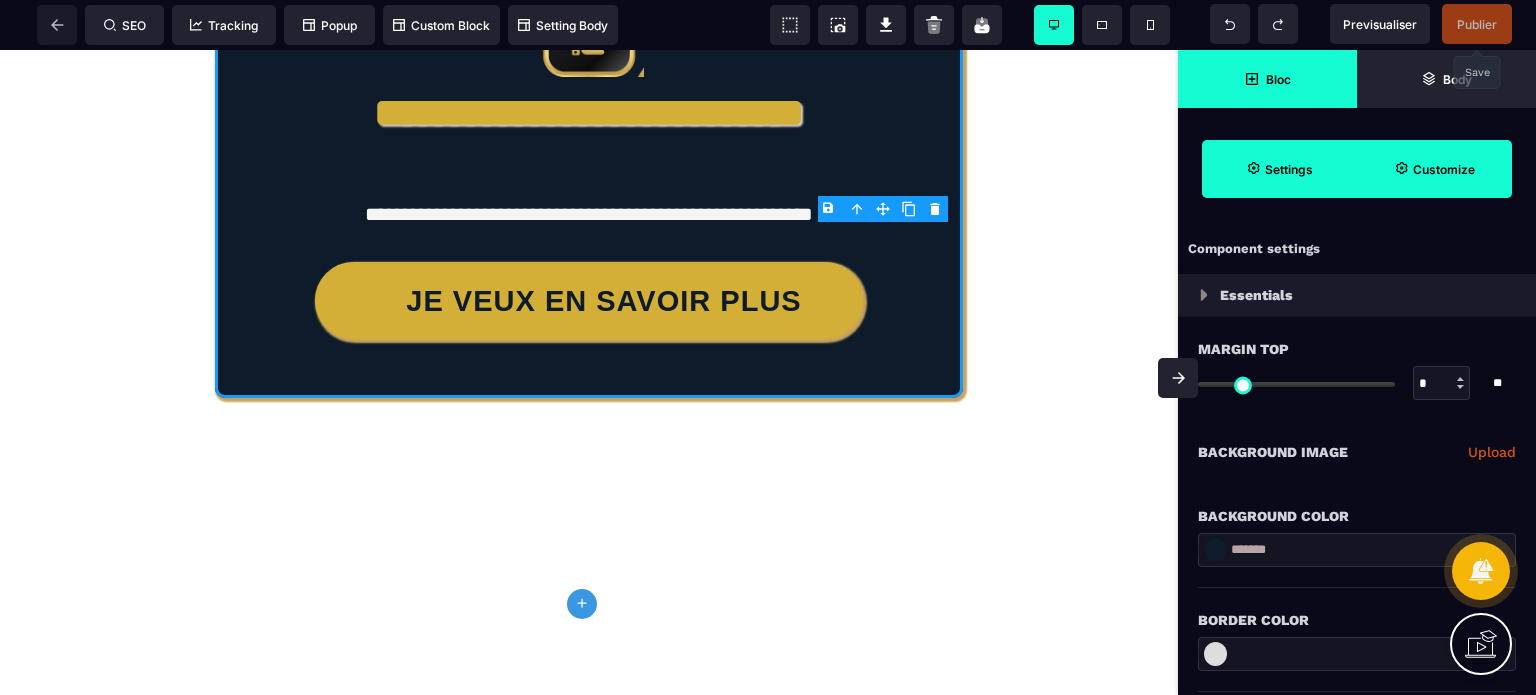 click on "**********" at bounding box center (1357, 452) 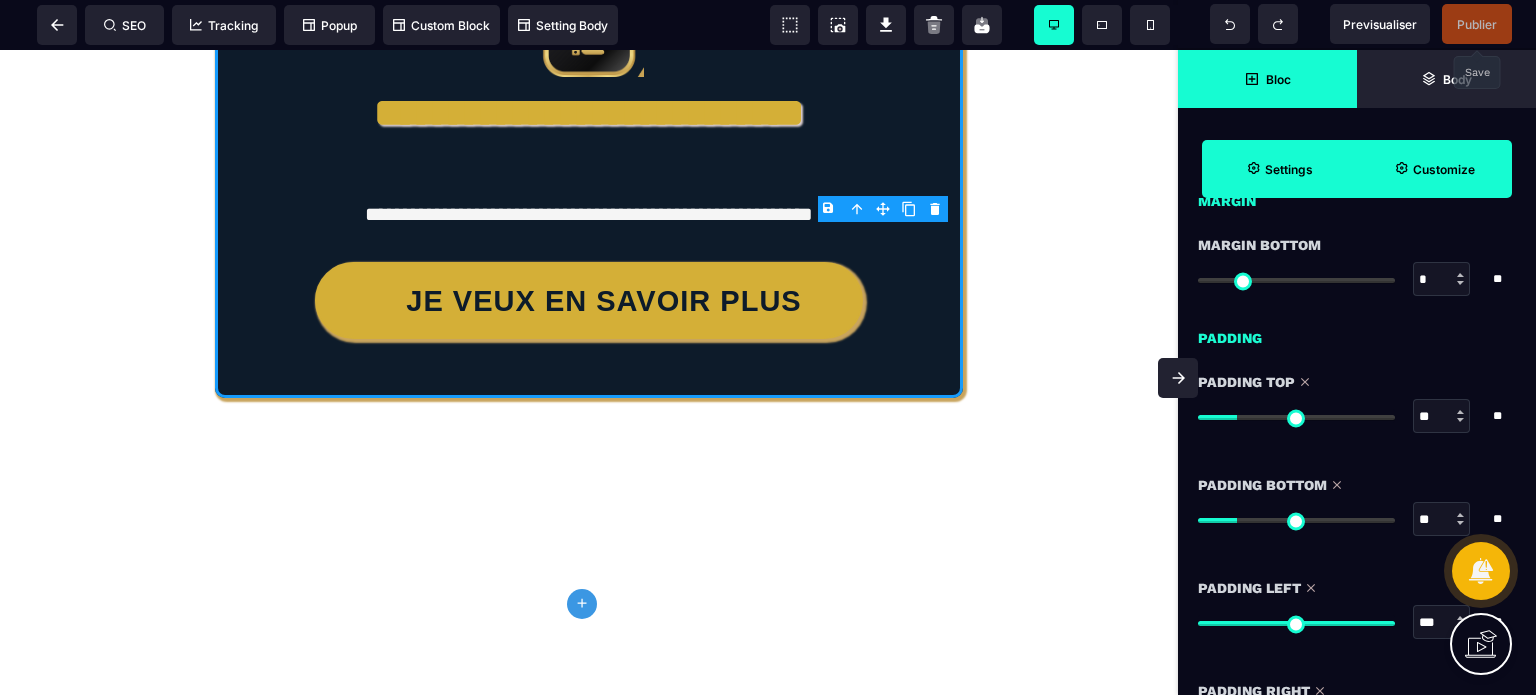 scroll, scrollTop: 1680, scrollLeft: 0, axis: vertical 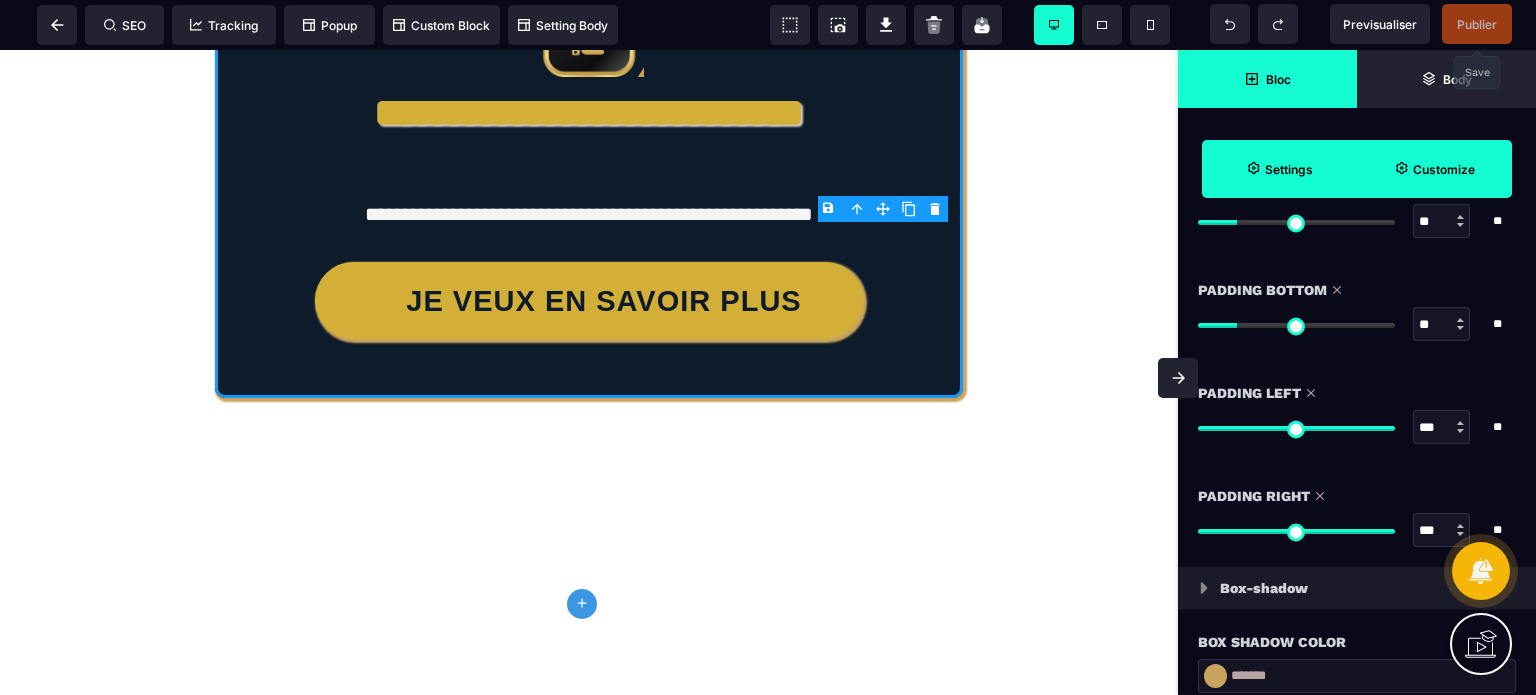 drag, startPoint x: 1433, startPoint y: 425, endPoint x: 1410, endPoint y: 429, distance: 23.345236 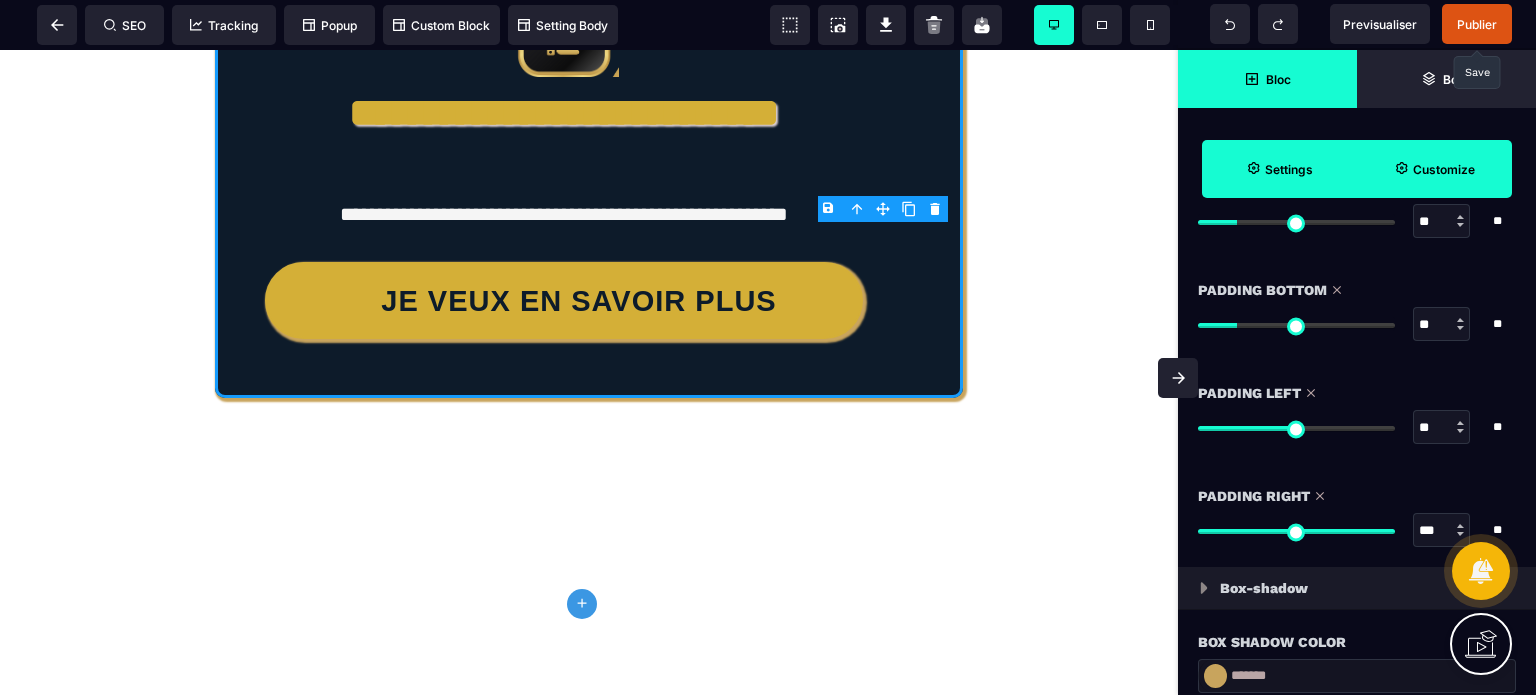 drag, startPoint x: 1430, startPoint y: 525, endPoint x: 1409, endPoint y: 527, distance: 21.095022 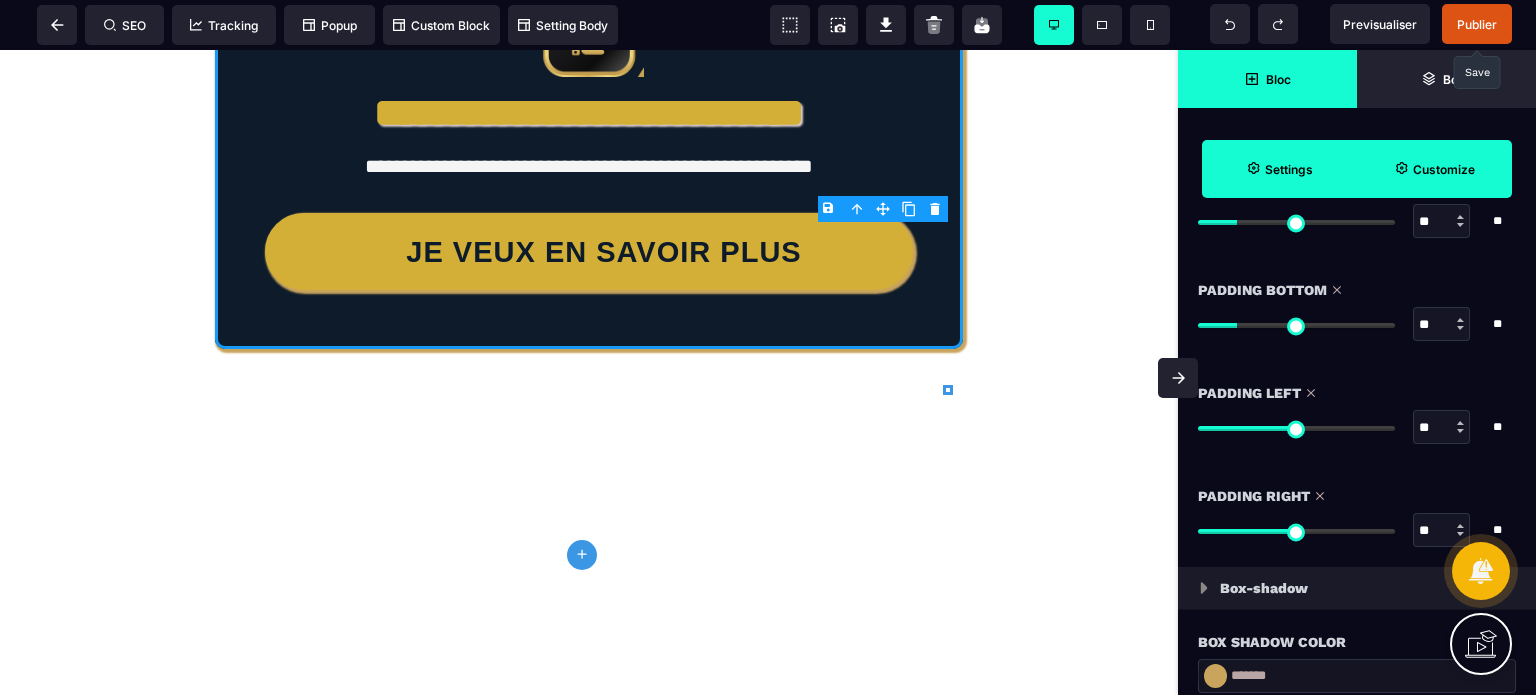 click at bounding box center [1178, 378] 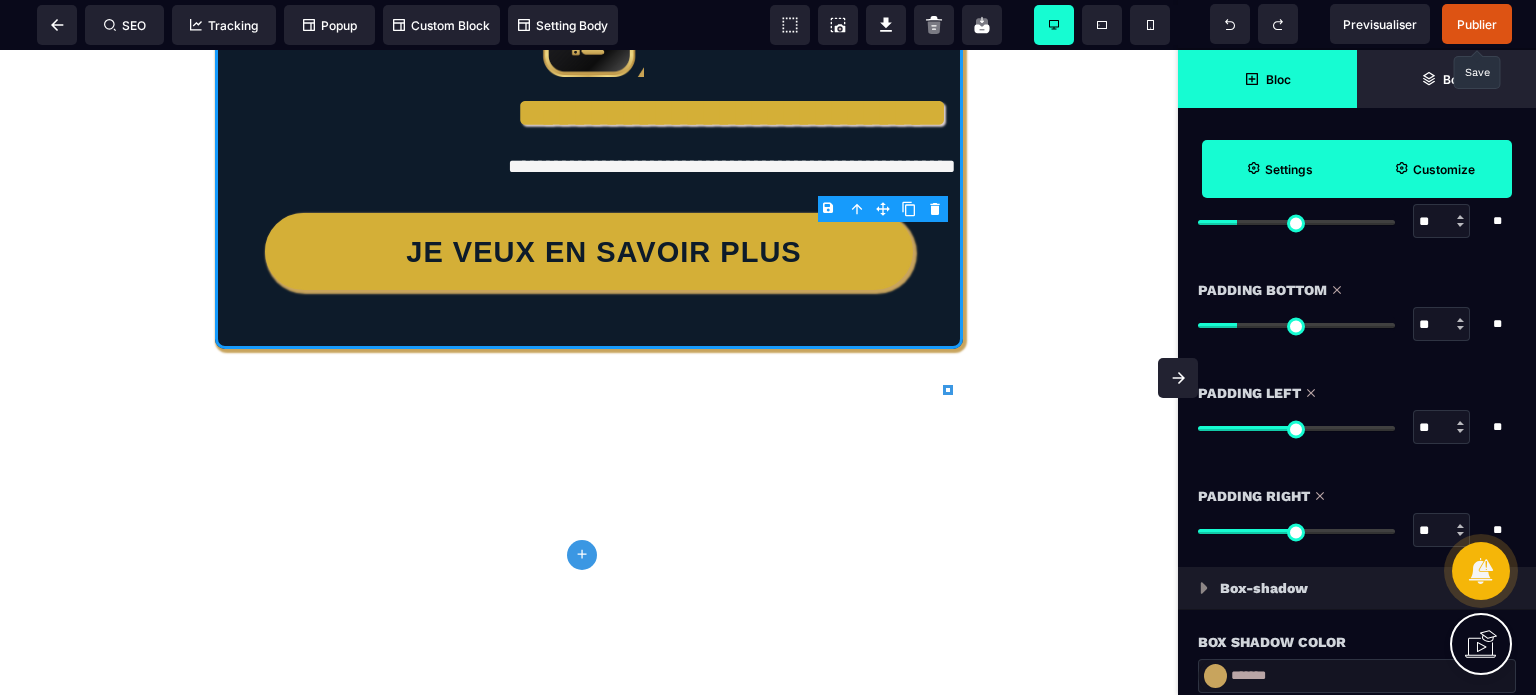 scroll, scrollTop: 0, scrollLeft: 0, axis: both 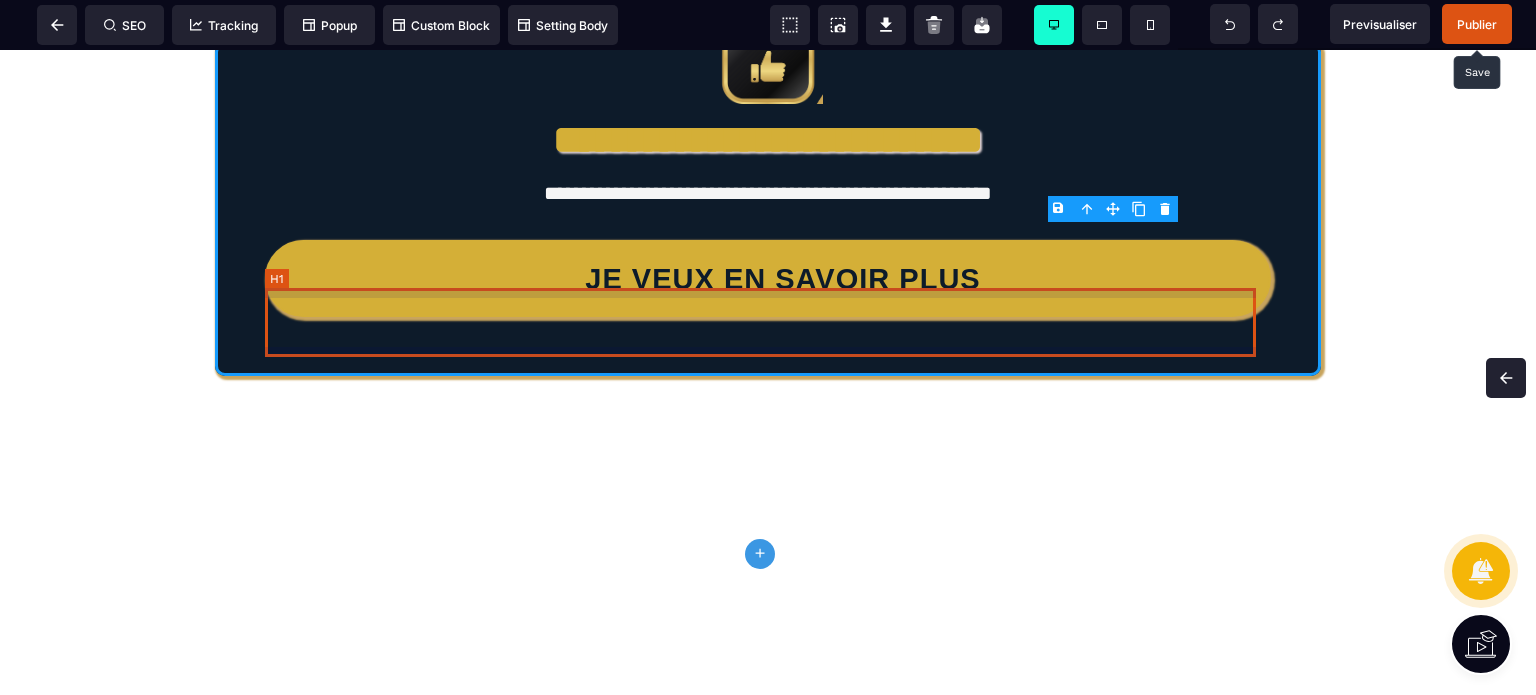 click on "**********" at bounding box center (768, 142) 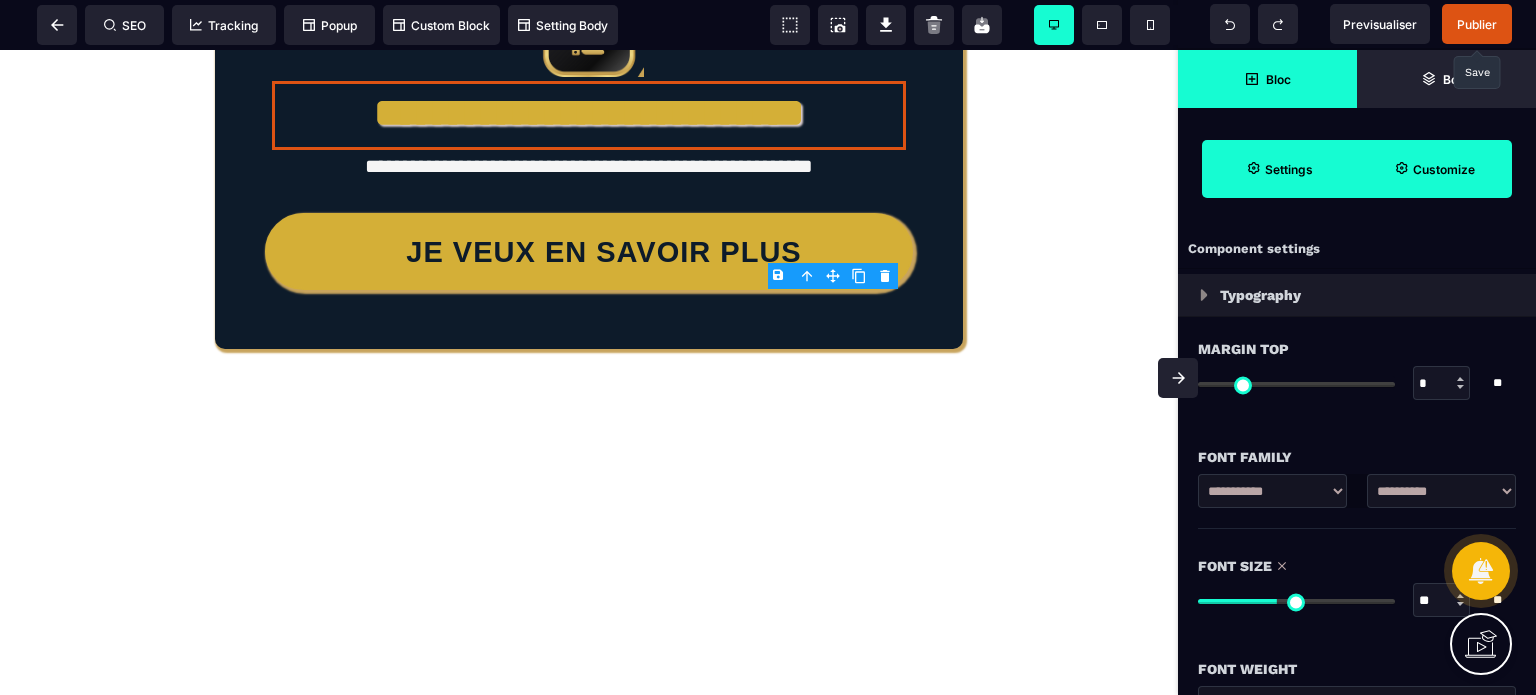 click on "*" at bounding box center (1442, 384) 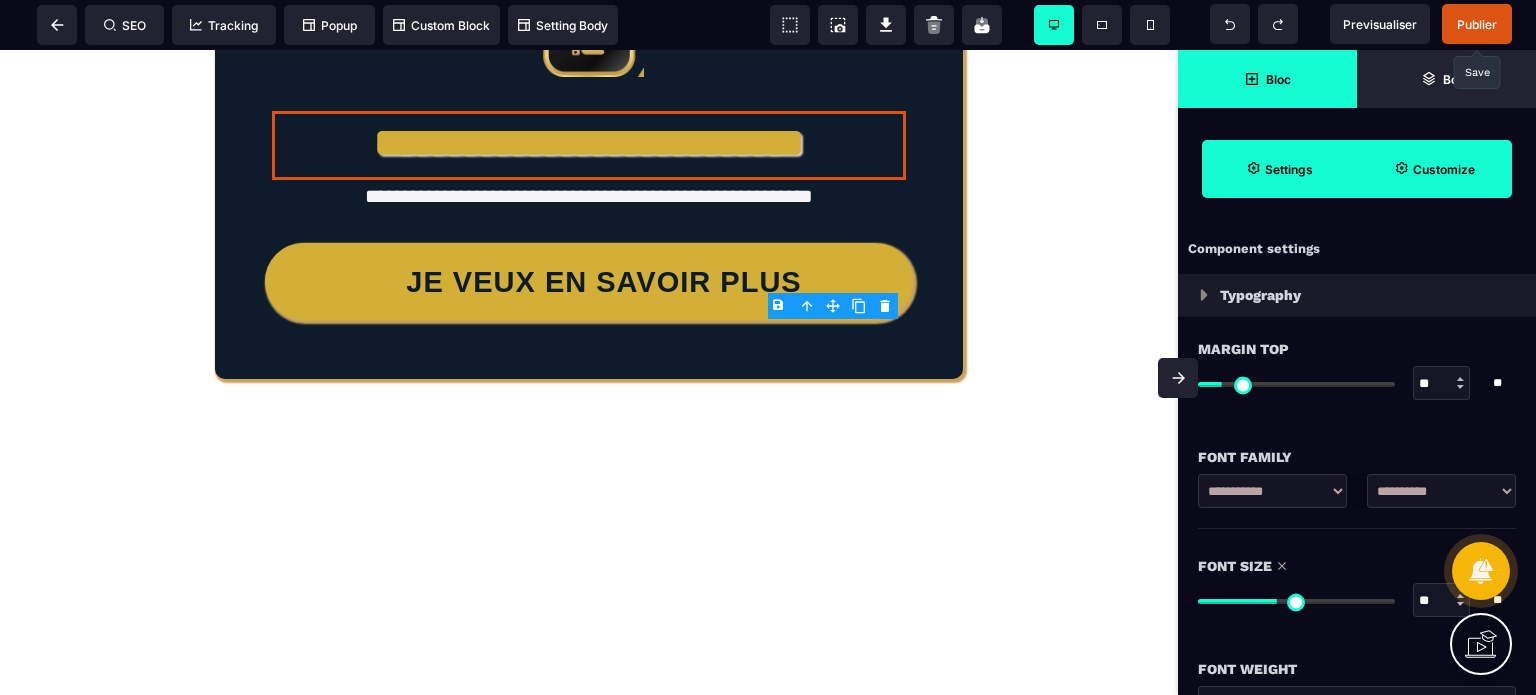 click at bounding box center (1178, 378) 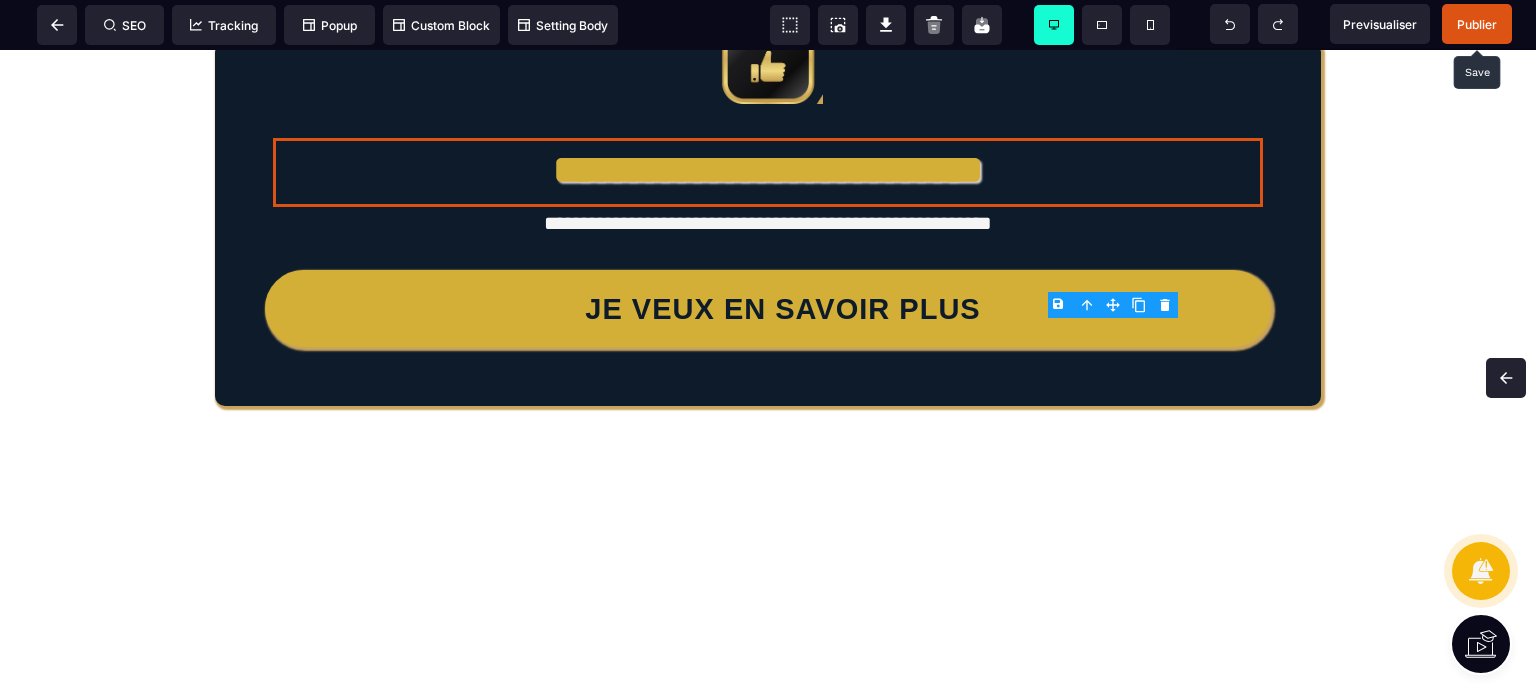 click on "Publier" at bounding box center [1477, 24] 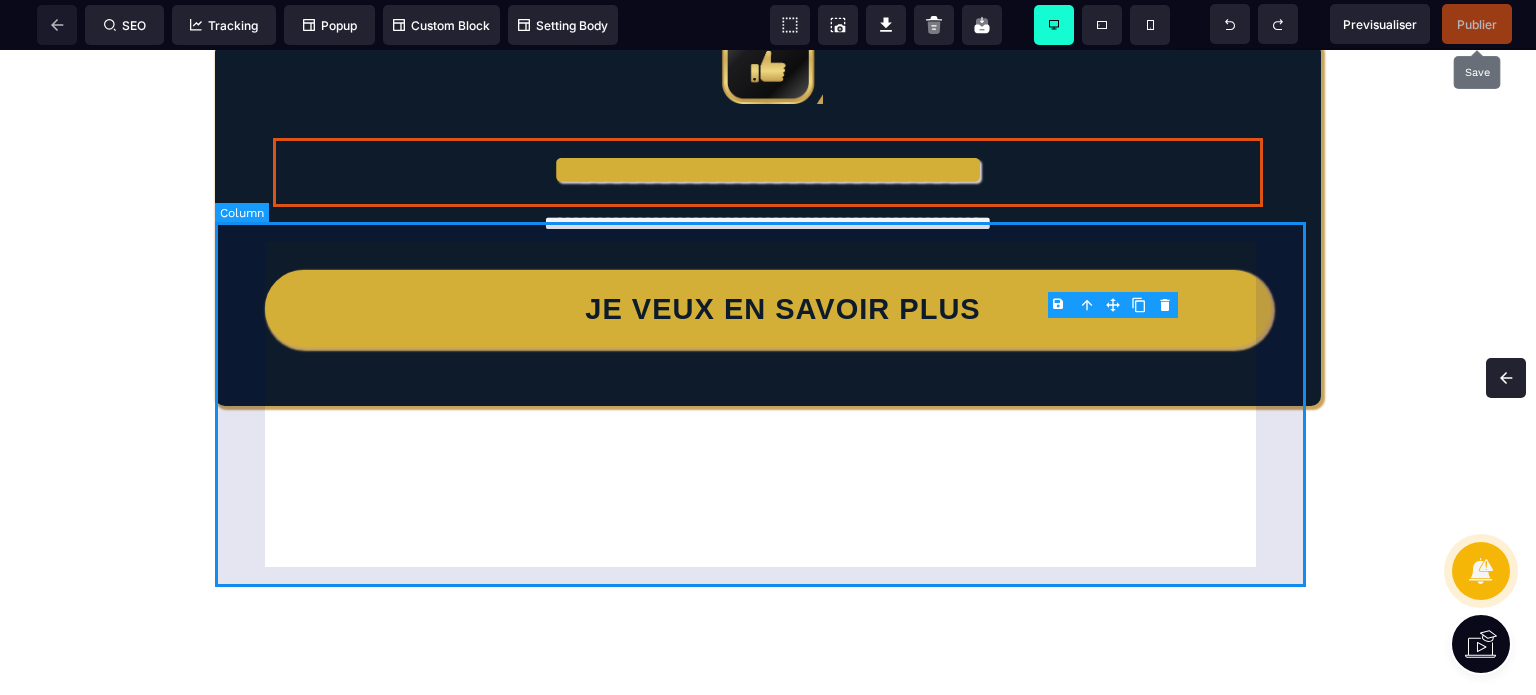 click on "**********" at bounding box center [768, 224] 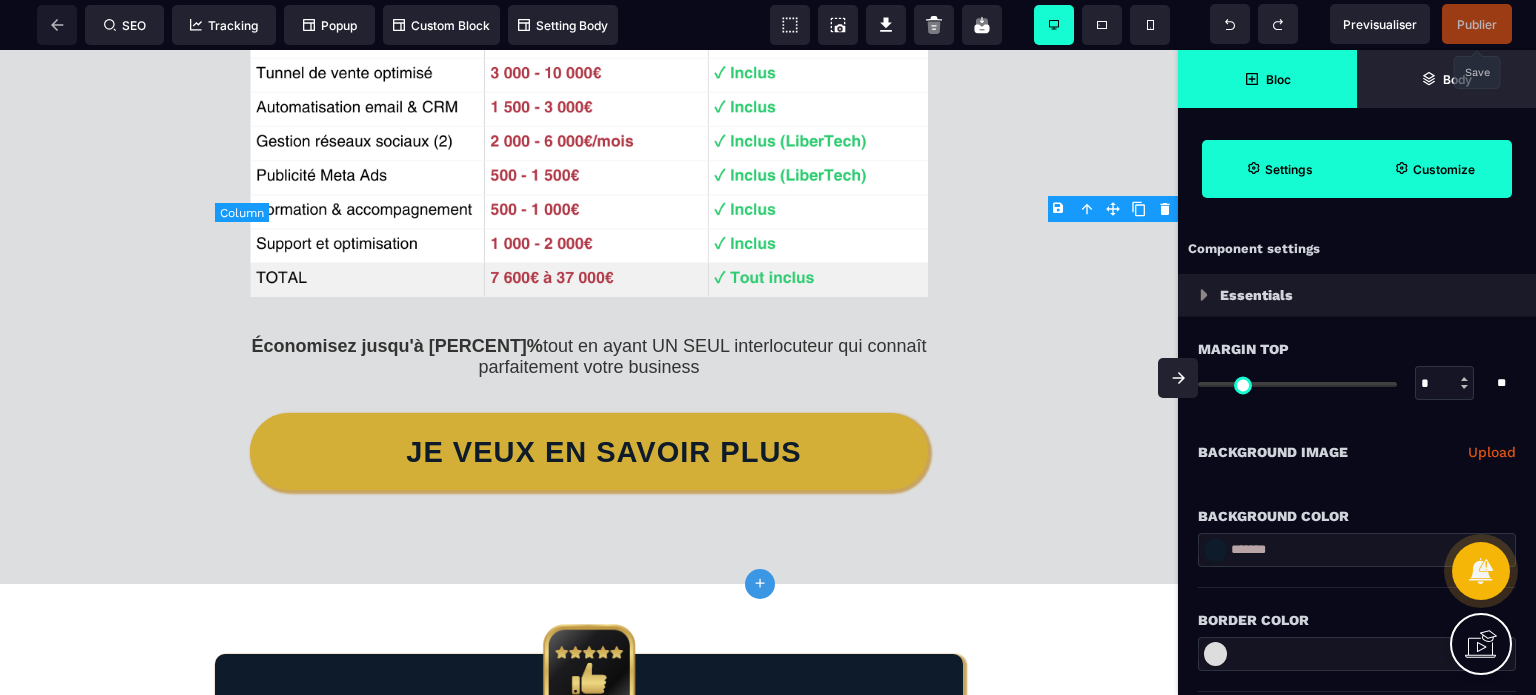 scroll, scrollTop: 8832, scrollLeft: 0, axis: vertical 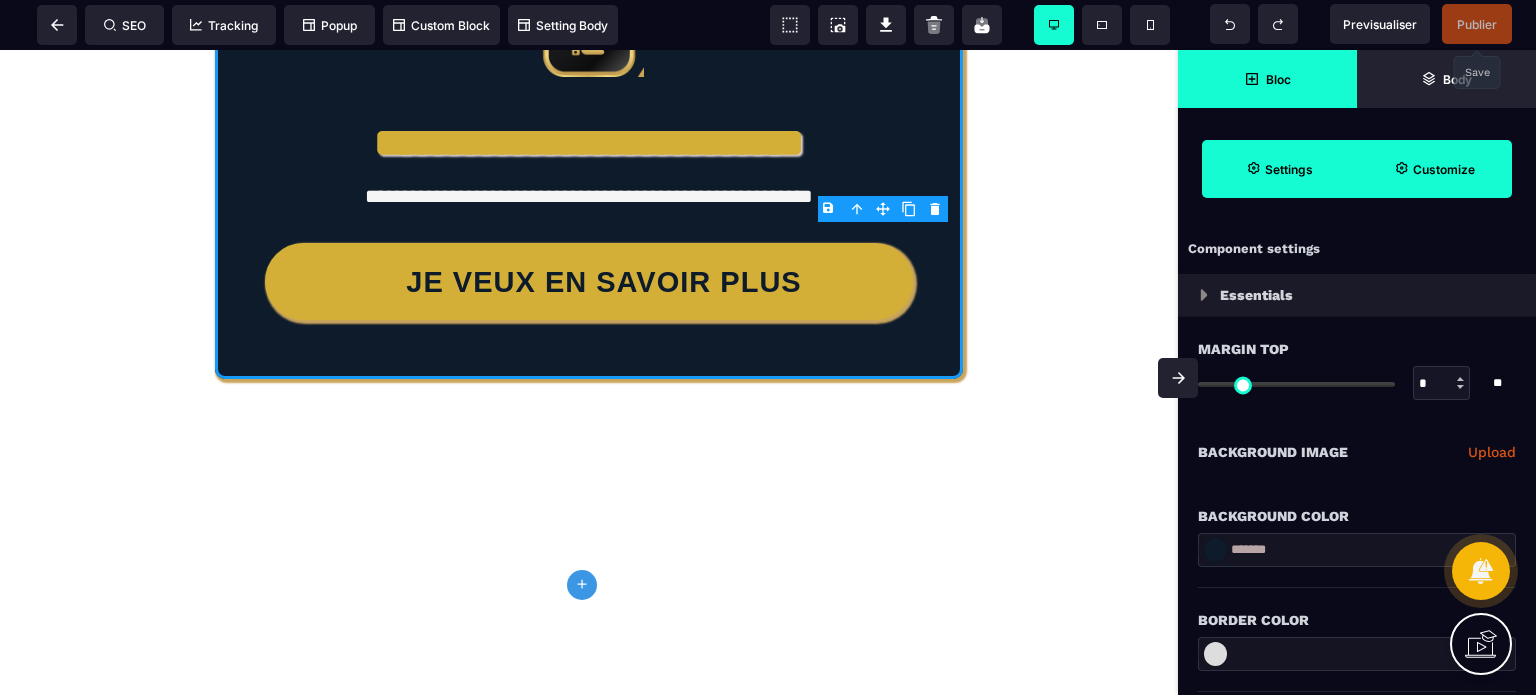 click on "Bloc" at bounding box center (1267, 79) 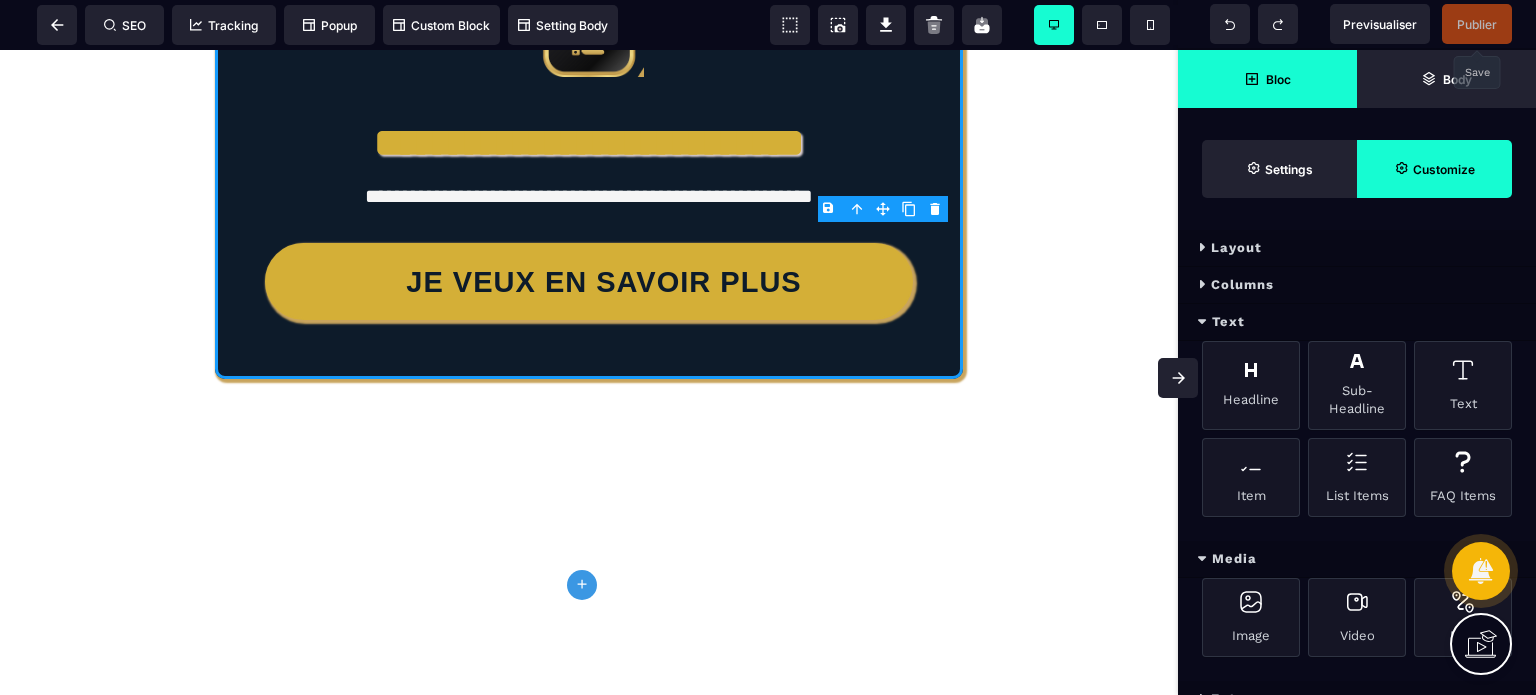 click on "Columns" at bounding box center (1357, 285) 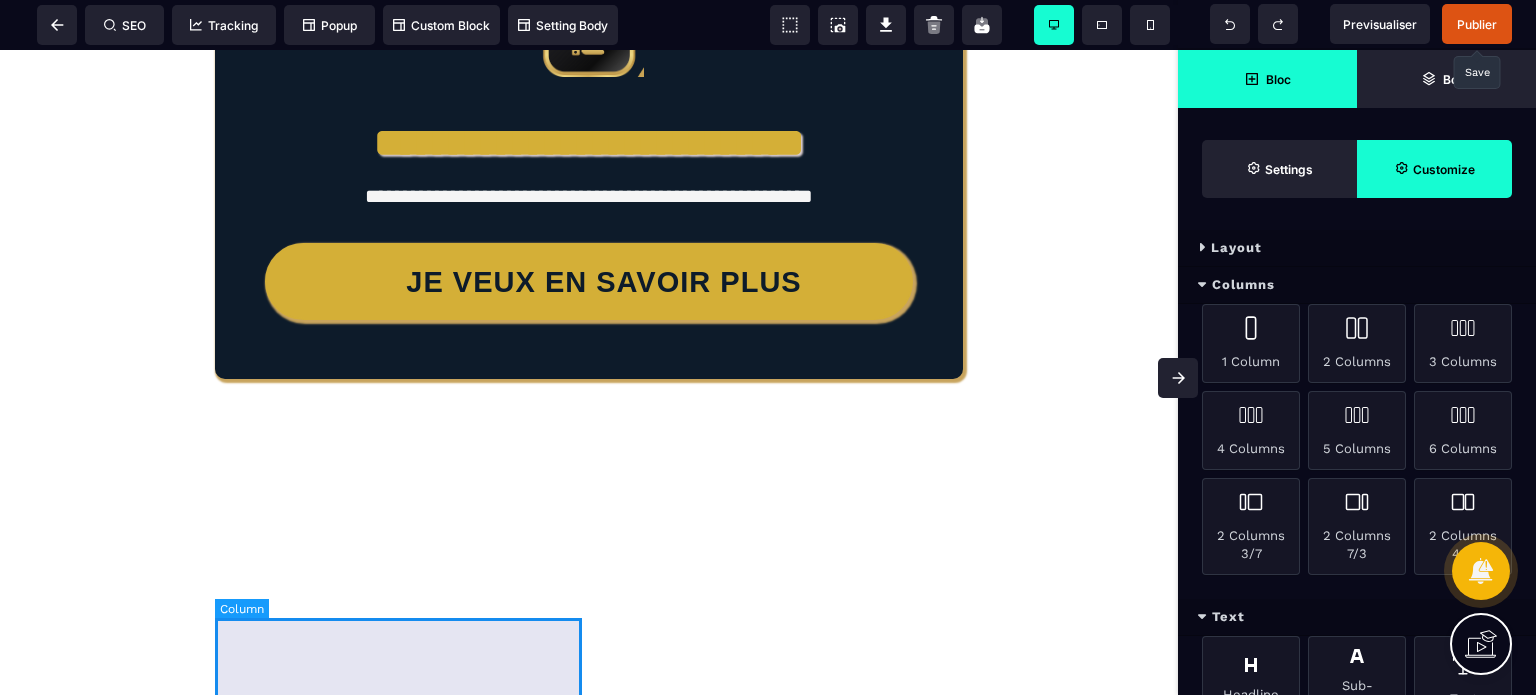 click at bounding box center [402, 449] 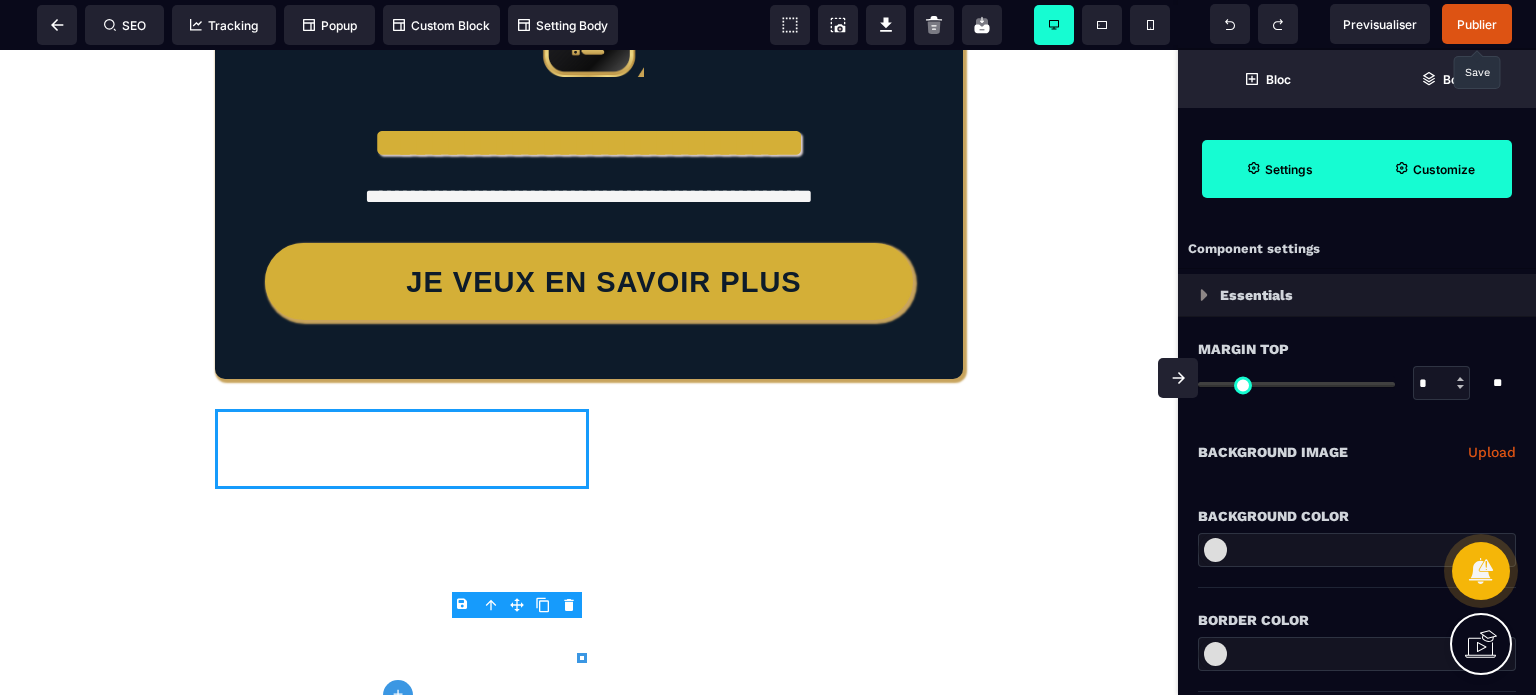 click on "Background Image
Upload" at bounding box center (1357, 452) 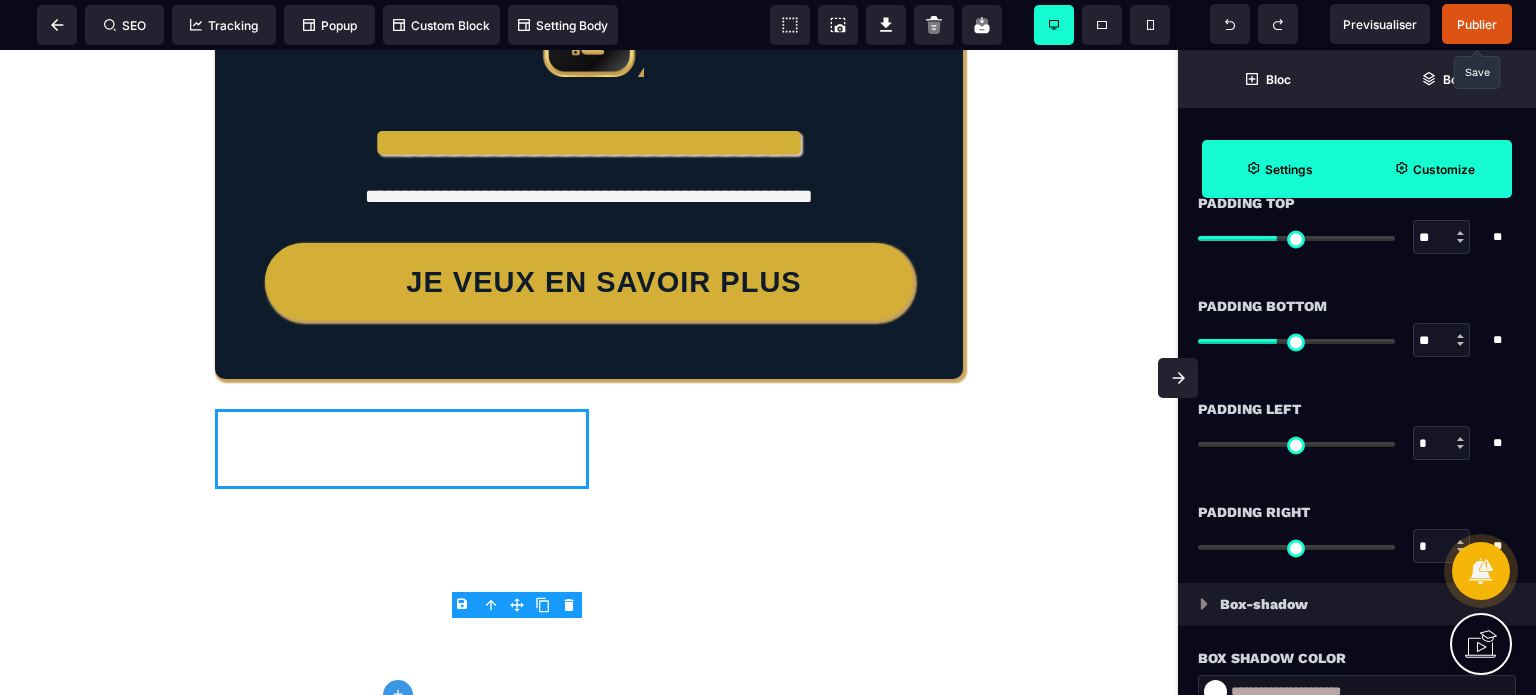 scroll, scrollTop: 1720, scrollLeft: 0, axis: vertical 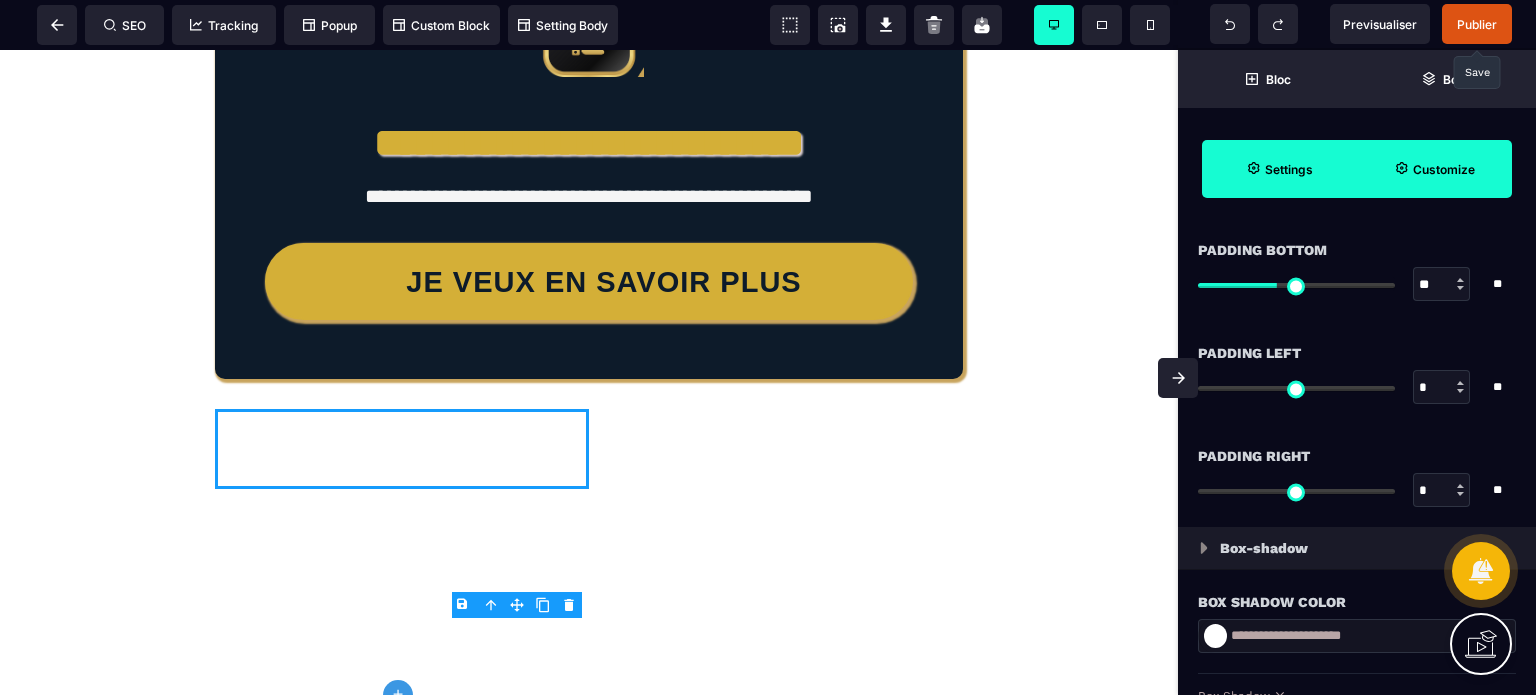click on "*" at bounding box center [1442, 388] 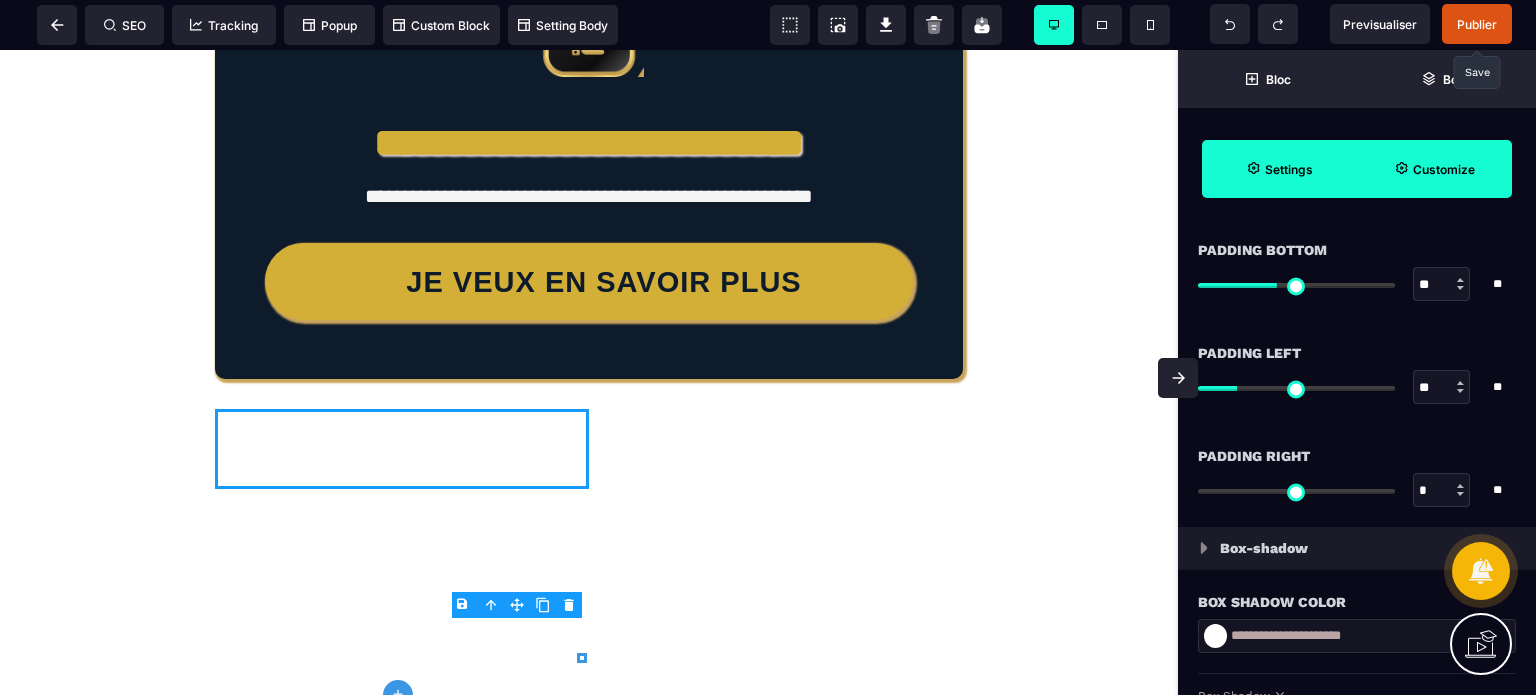 click on "*" at bounding box center [1442, 491] 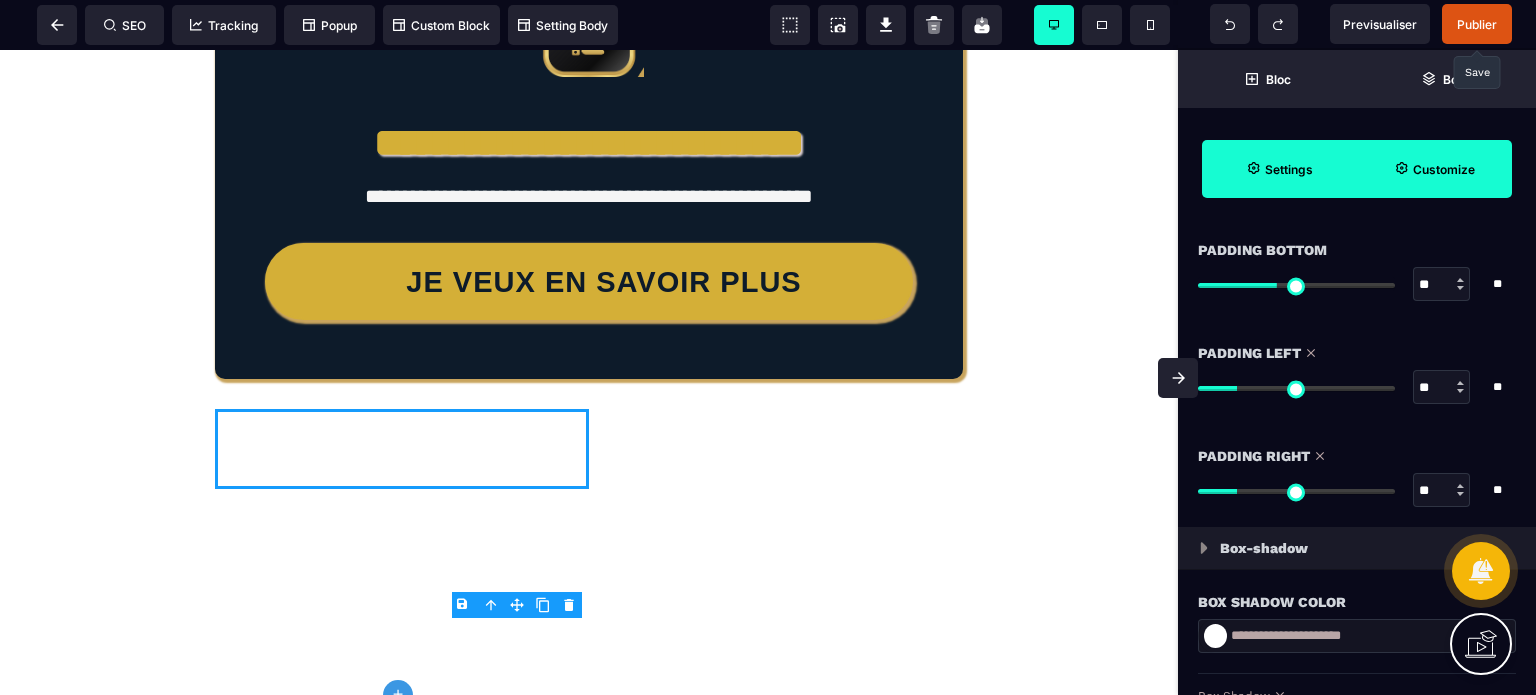 drag, startPoint x: 1427, startPoint y: 283, endPoint x: 1409, endPoint y: 284, distance: 18.027756 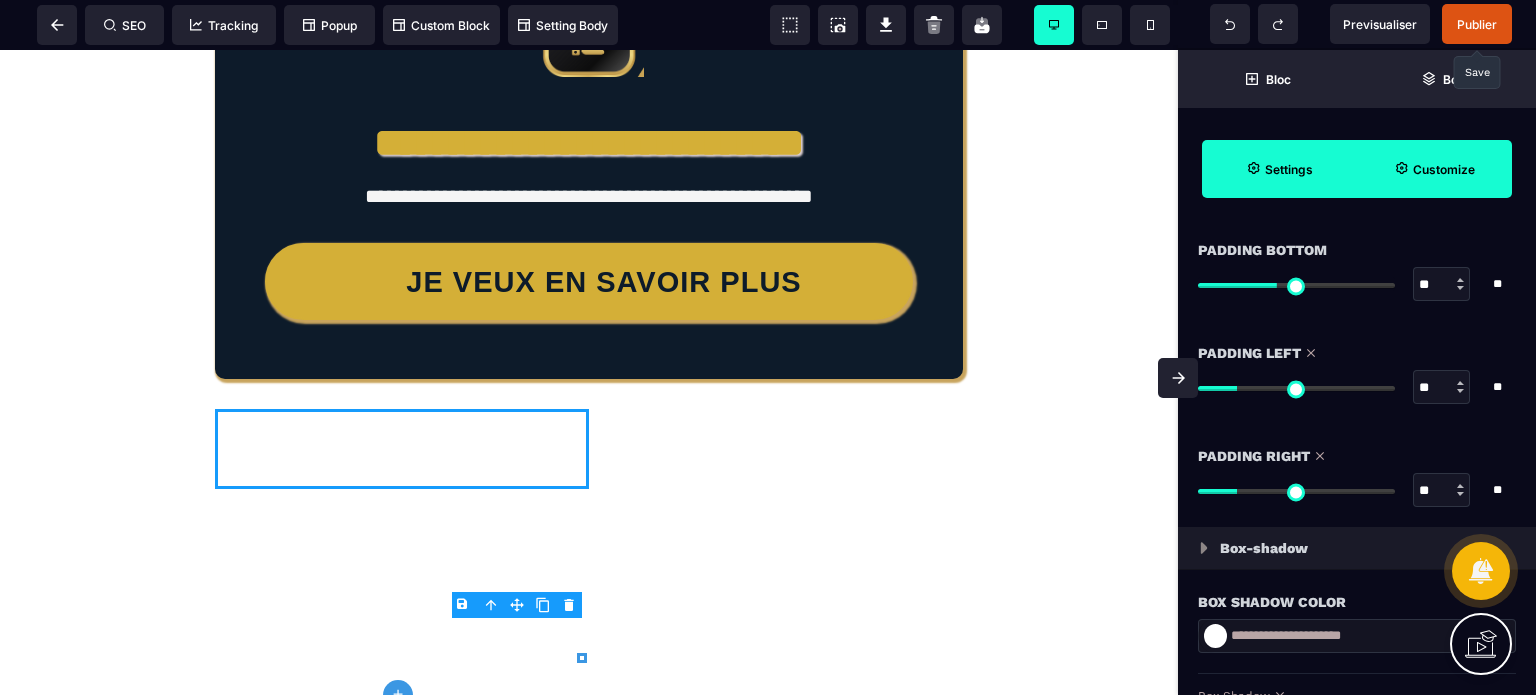 click on "**
*
**" at bounding box center [1357, 284] 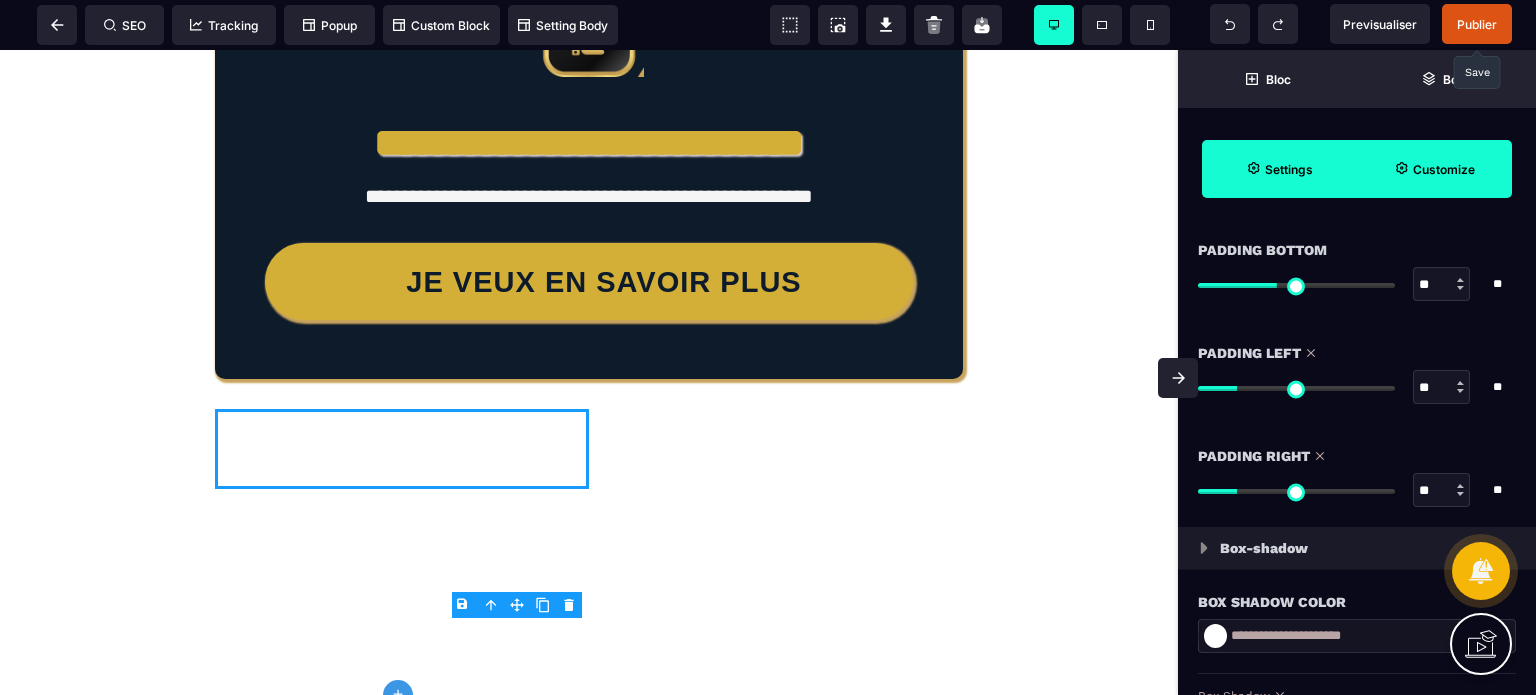 drag, startPoint x: 1425, startPoint y: 283, endPoint x: 1412, endPoint y: 289, distance: 14.3178215 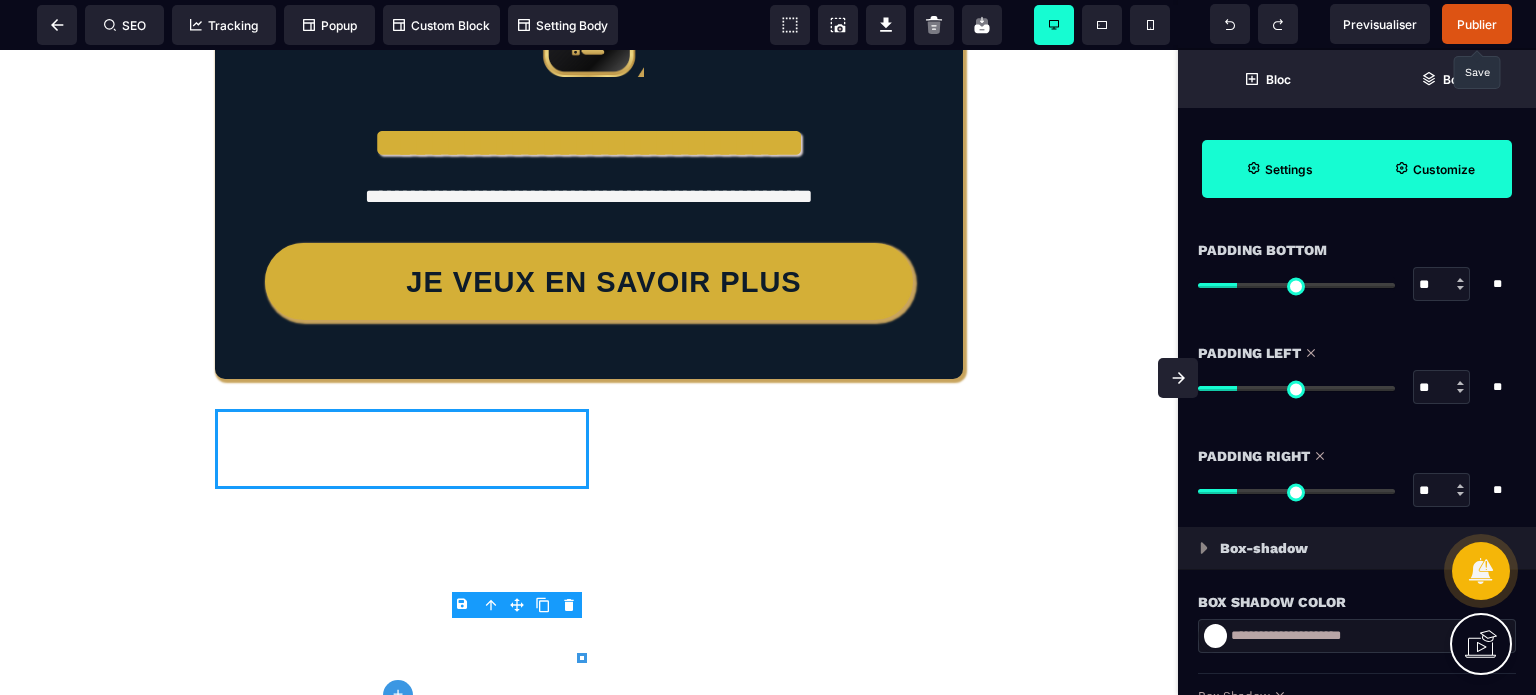 click on "Padding Left" at bounding box center (1357, 353) 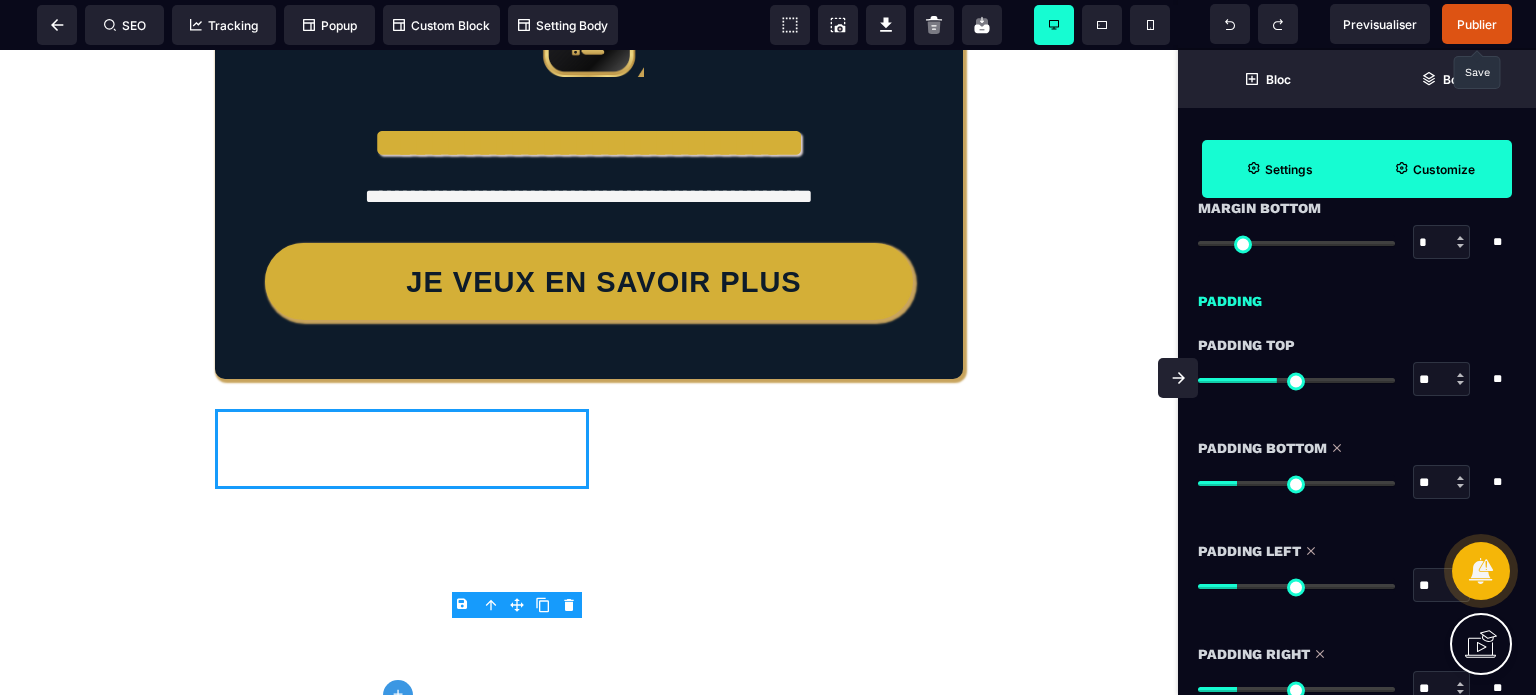 scroll, scrollTop: 1520, scrollLeft: 0, axis: vertical 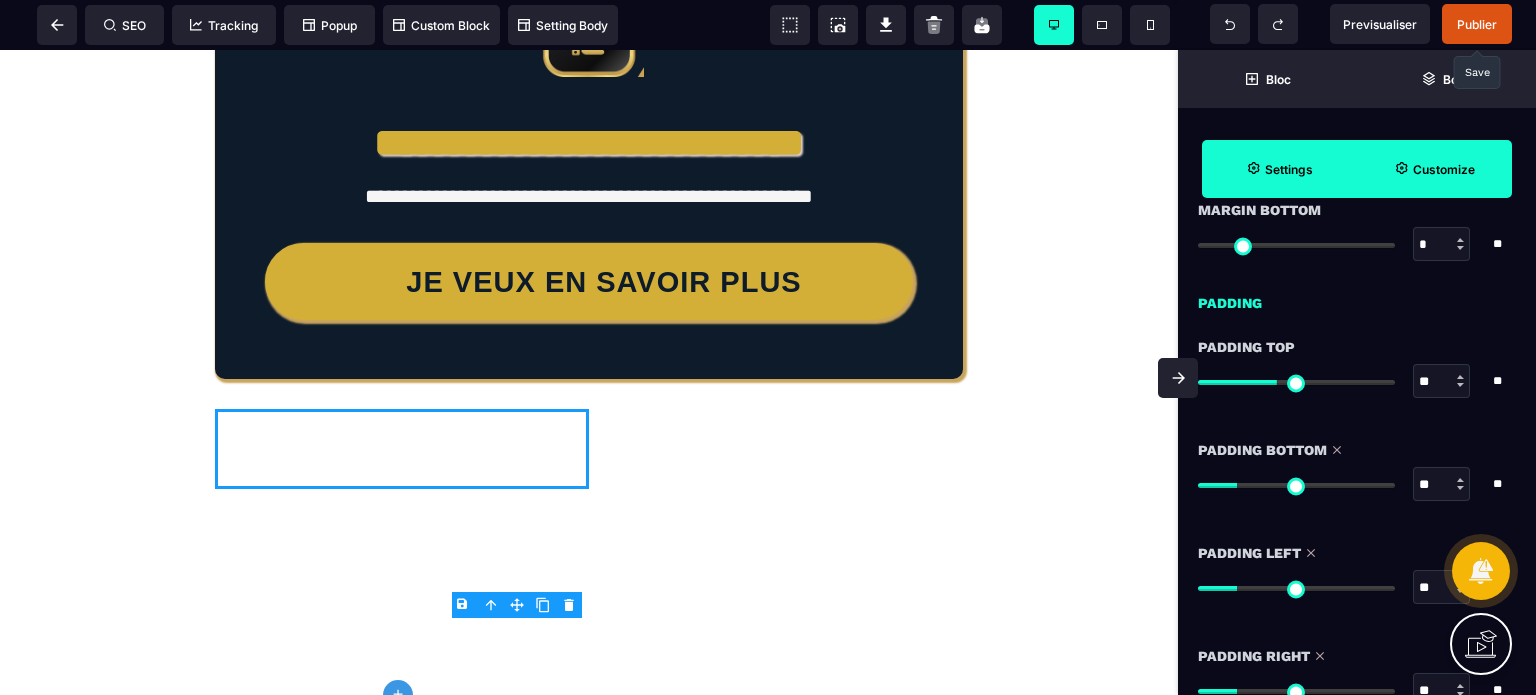 drag, startPoint x: 1428, startPoint y: 379, endPoint x: 1410, endPoint y: 385, distance: 18.973665 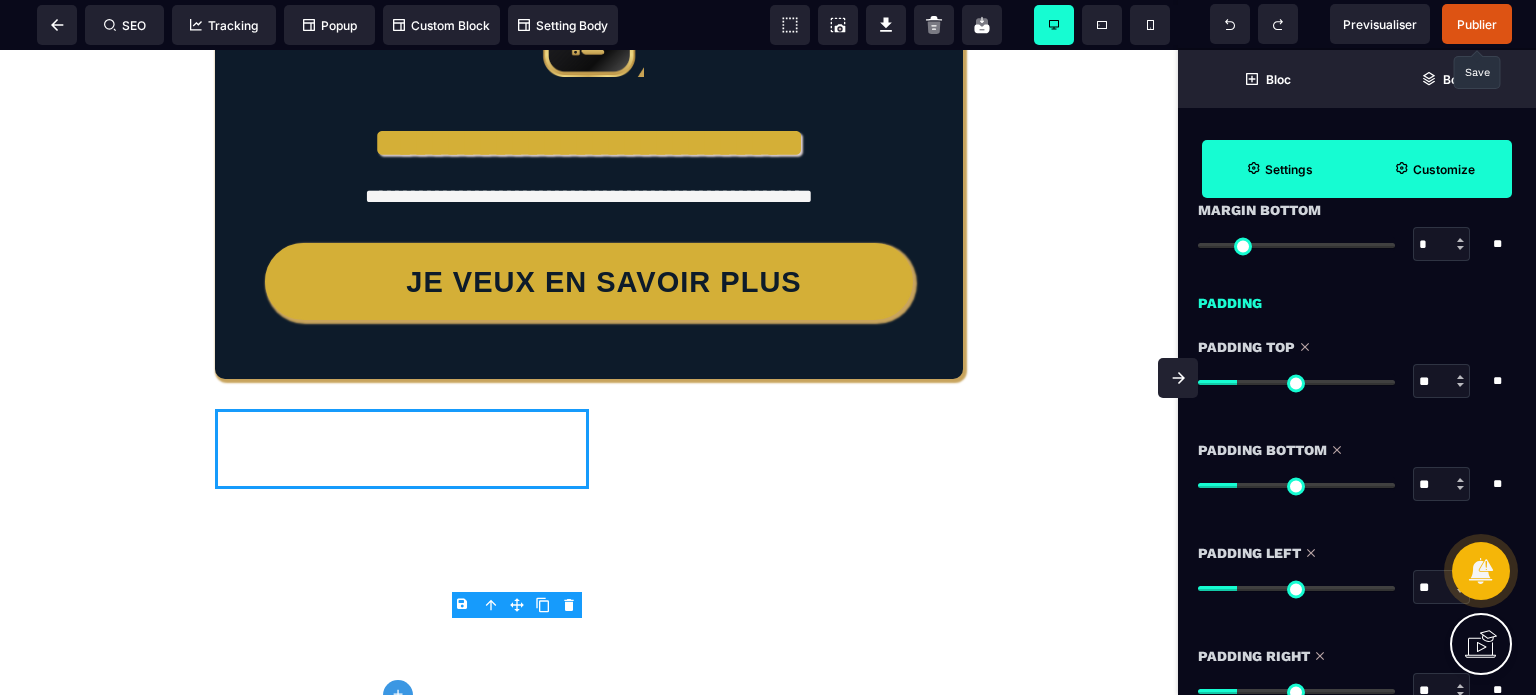 click on "Padding" at bounding box center (1357, 298) 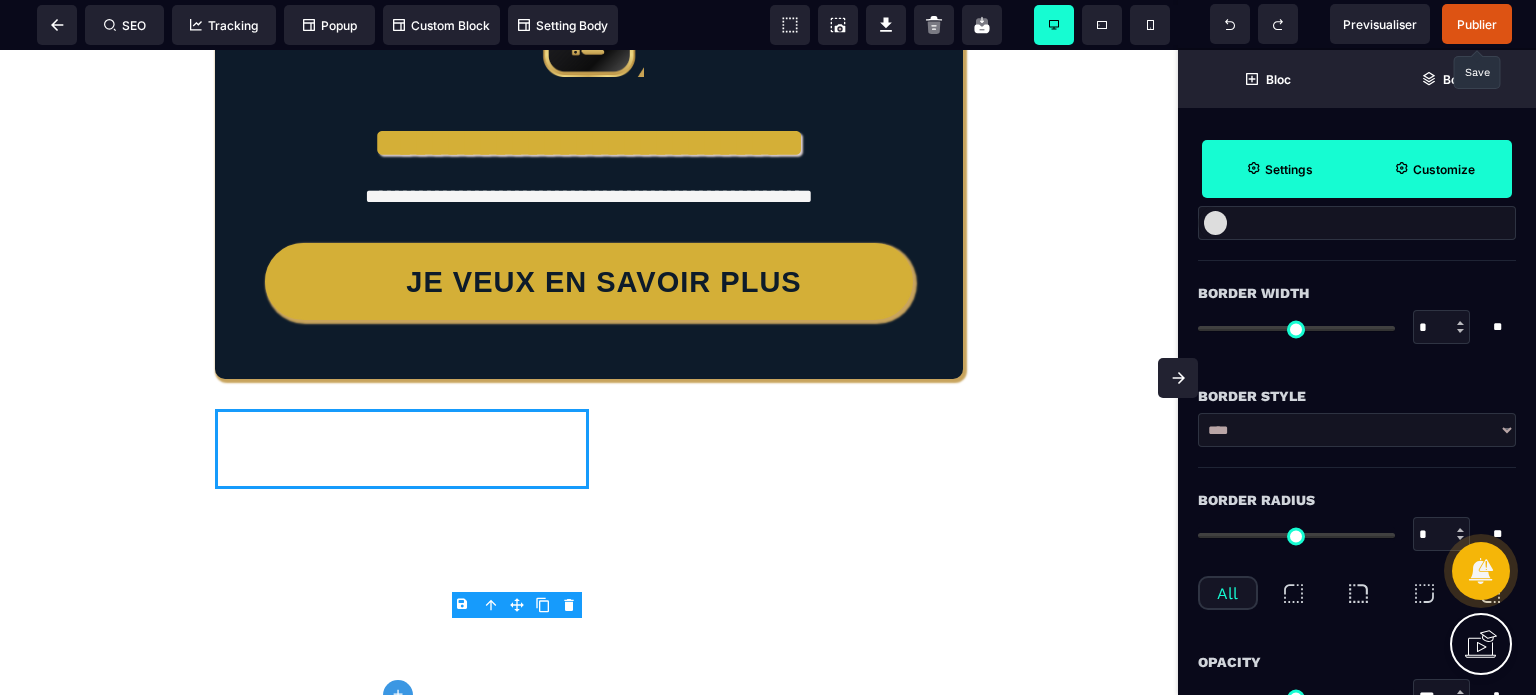 scroll, scrollTop: 240, scrollLeft: 0, axis: vertical 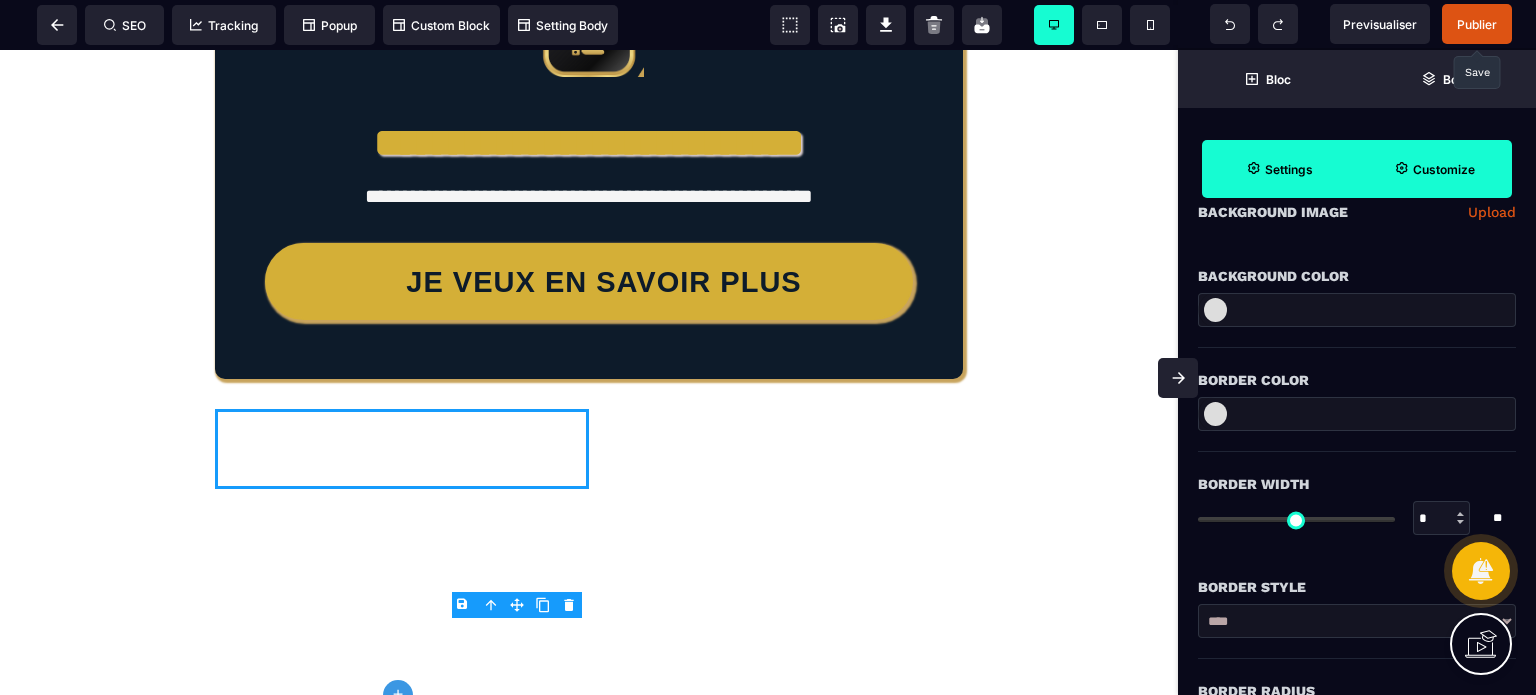 click at bounding box center [1357, 310] 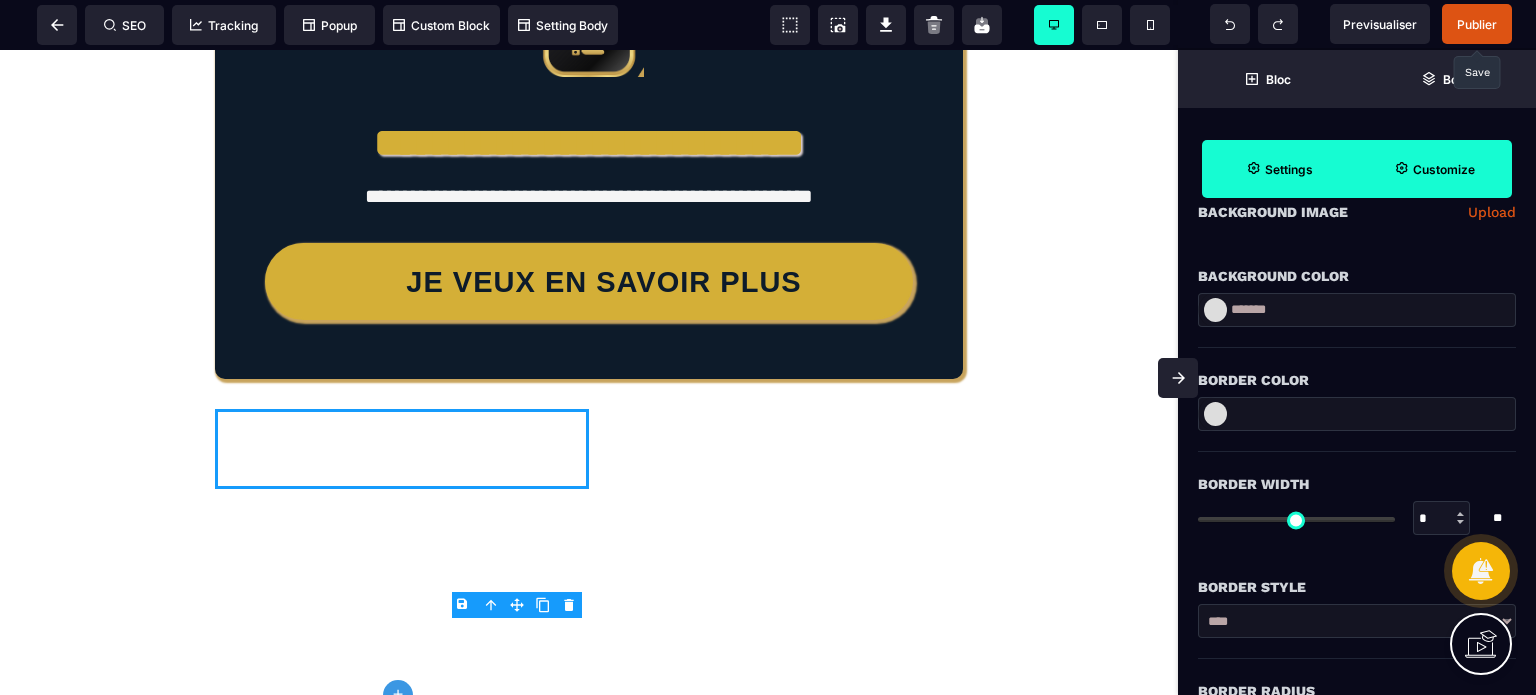 click on "Border Color" at bounding box center (1357, 380) 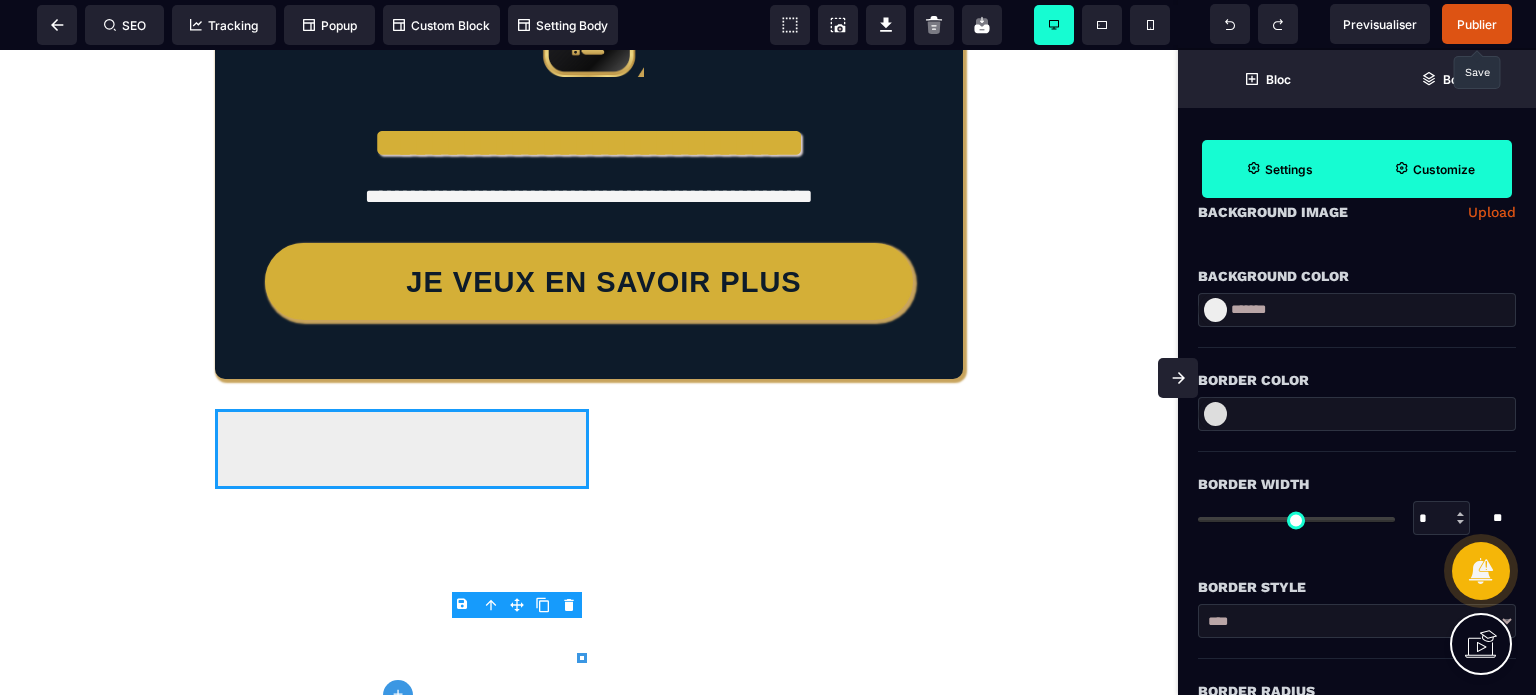 click on "Border Style" at bounding box center [1357, 577] 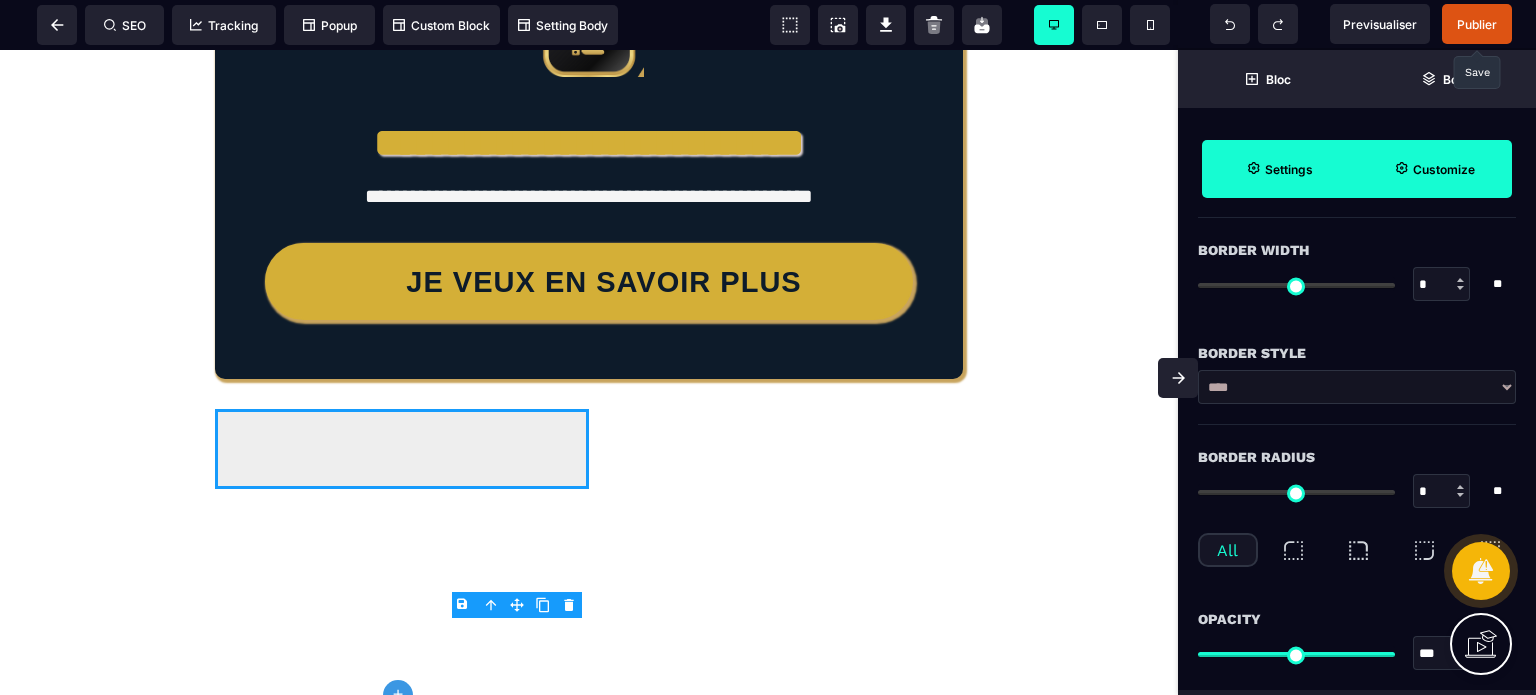 scroll, scrollTop: 520, scrollLeft: 0, axis: vertical 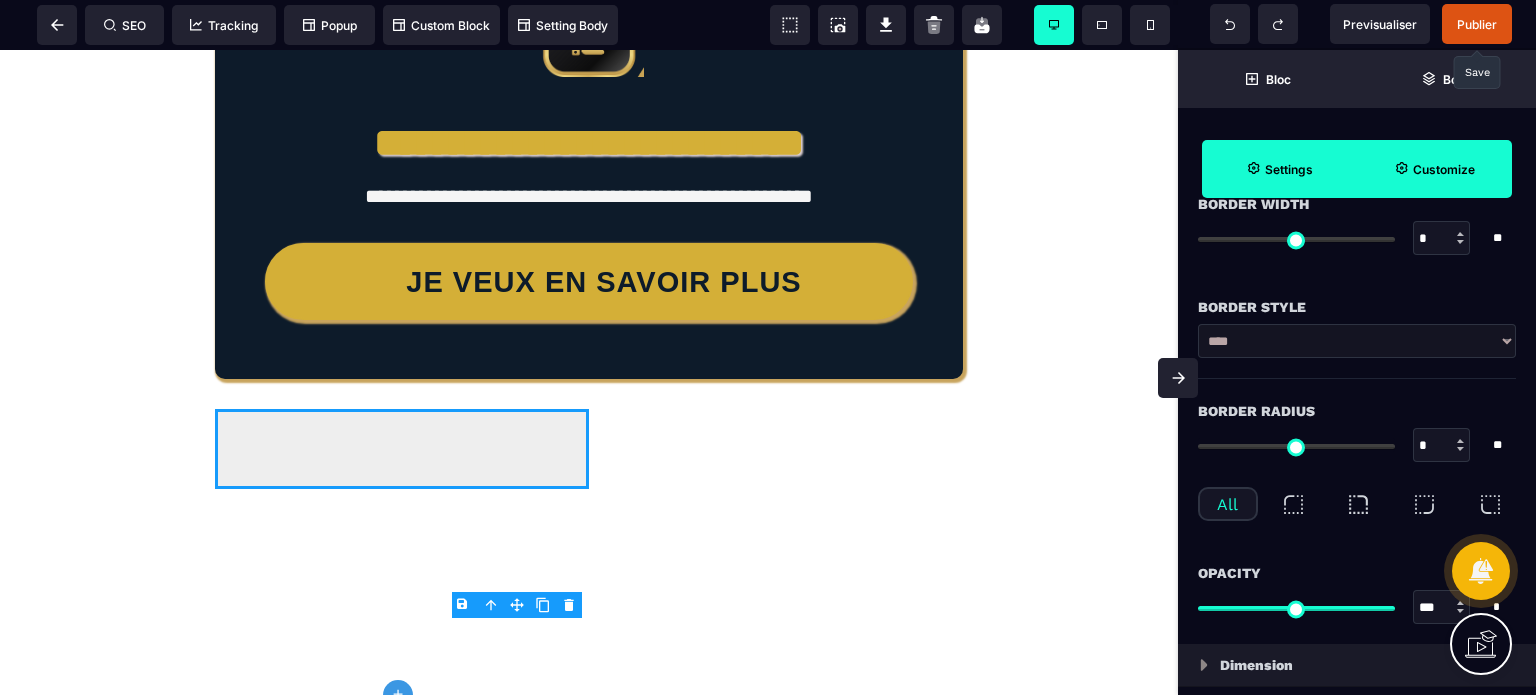 click on "*" at bounding box center [1442, 446] 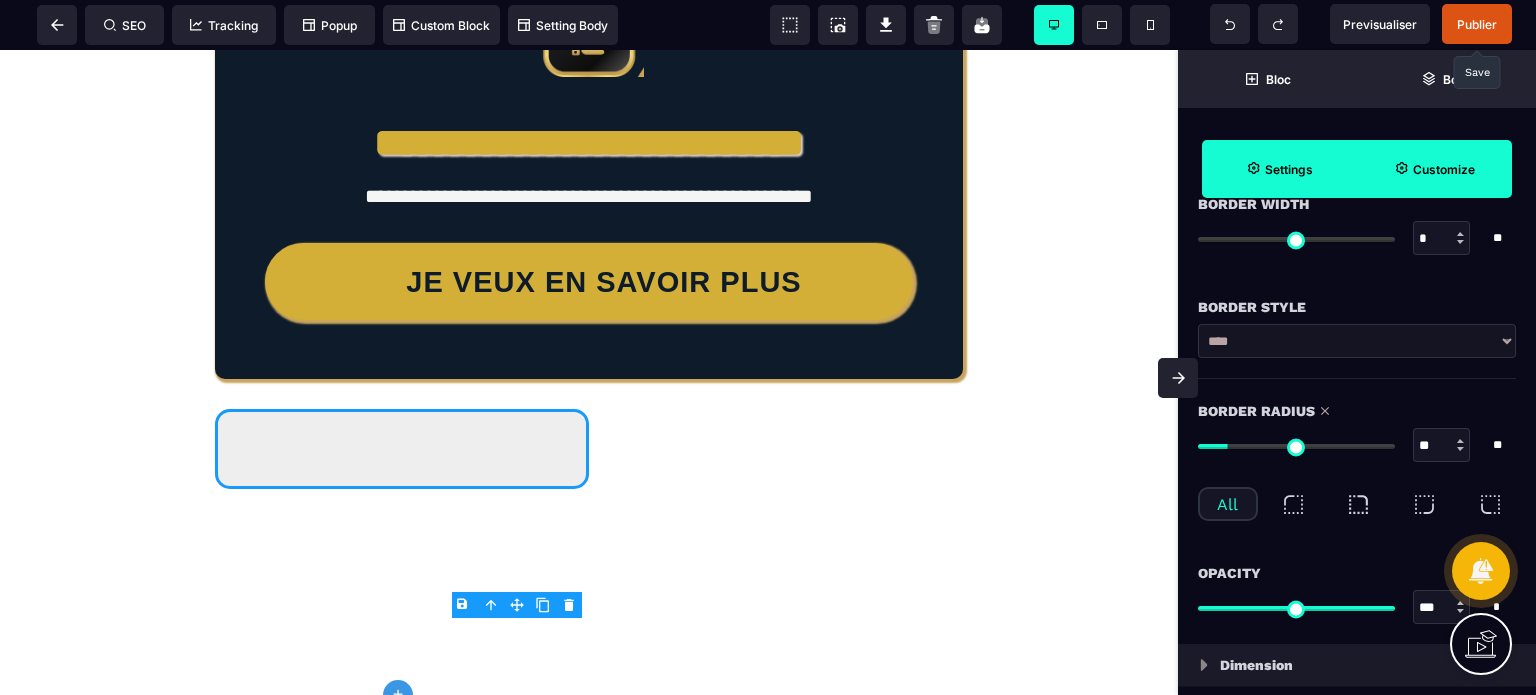 drag, startPoint x: 1431, startPoint y: 448, endPoint x: 1410, endPoint y: 451, distance: 21.213203 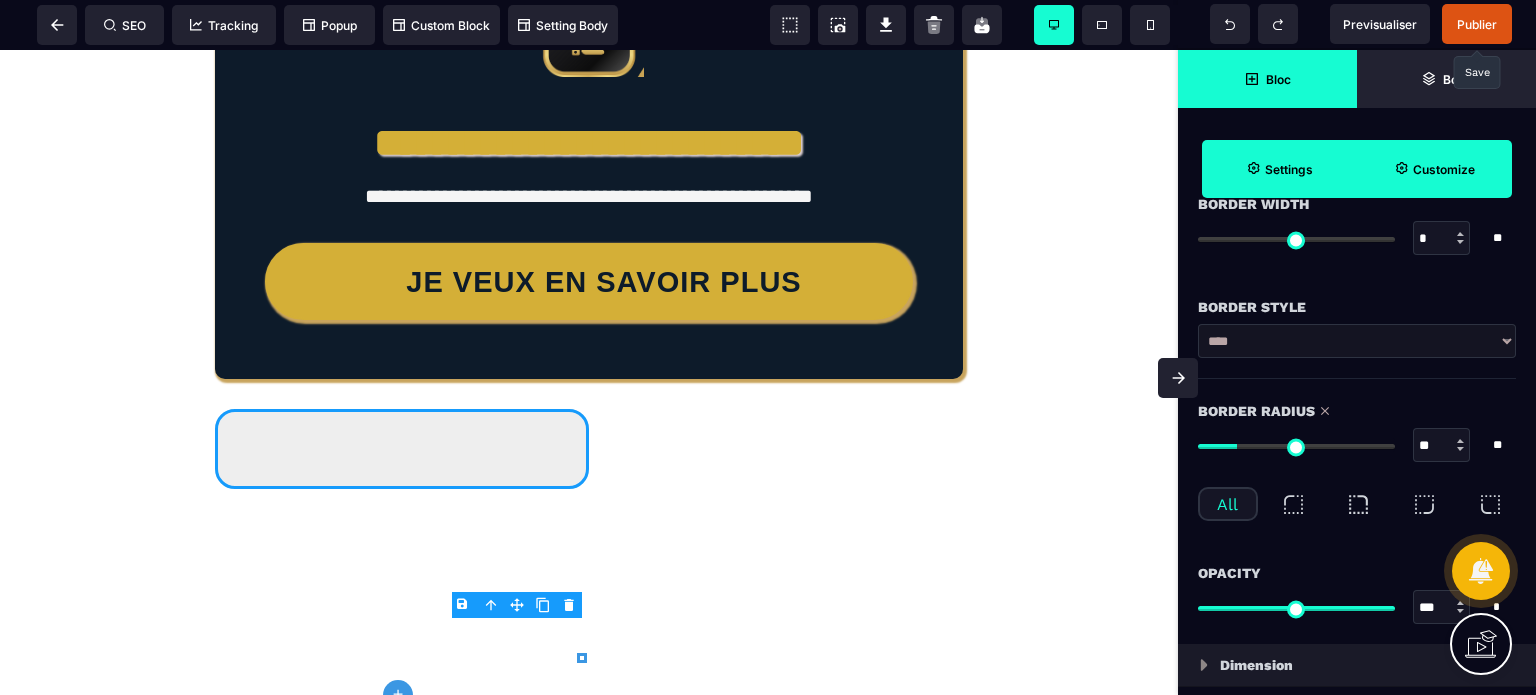click on "Bloc" at bounding box center [1267, 79] 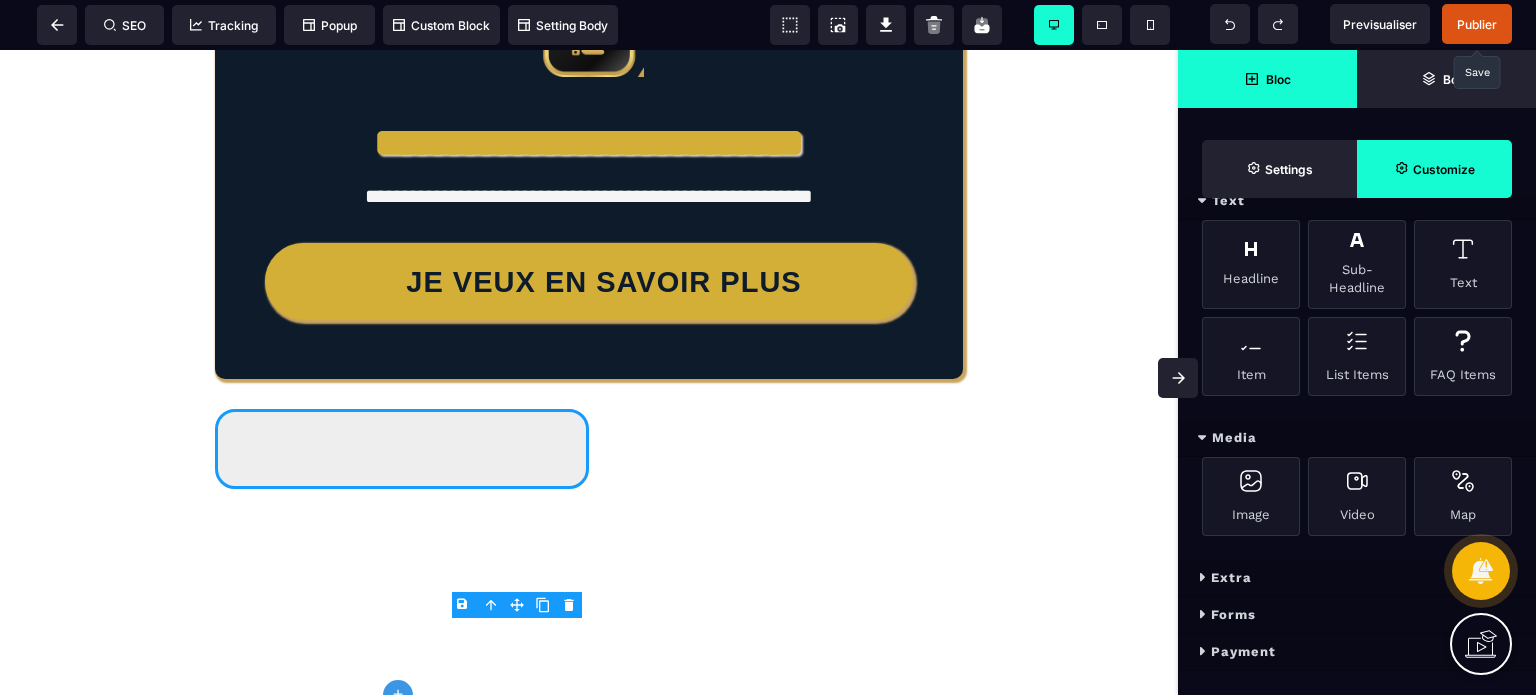 scroll, scrollTop: 408, scrollLeft: 0, axis: vertical 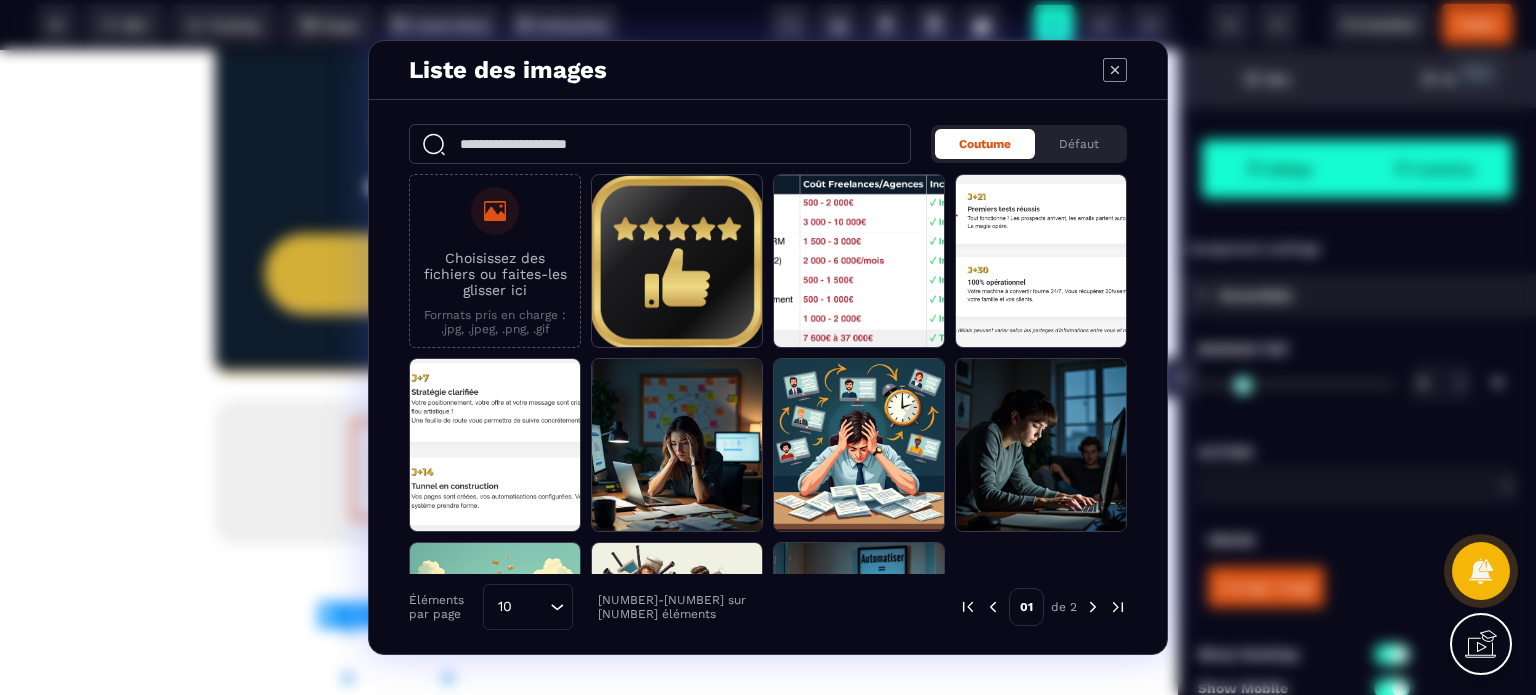 click on "Choisissez des fichiers ou faites-les glisser ici Formats pris en charge : .jpg, .jpeg, .png, .gif" at bounding box center [495, 261] 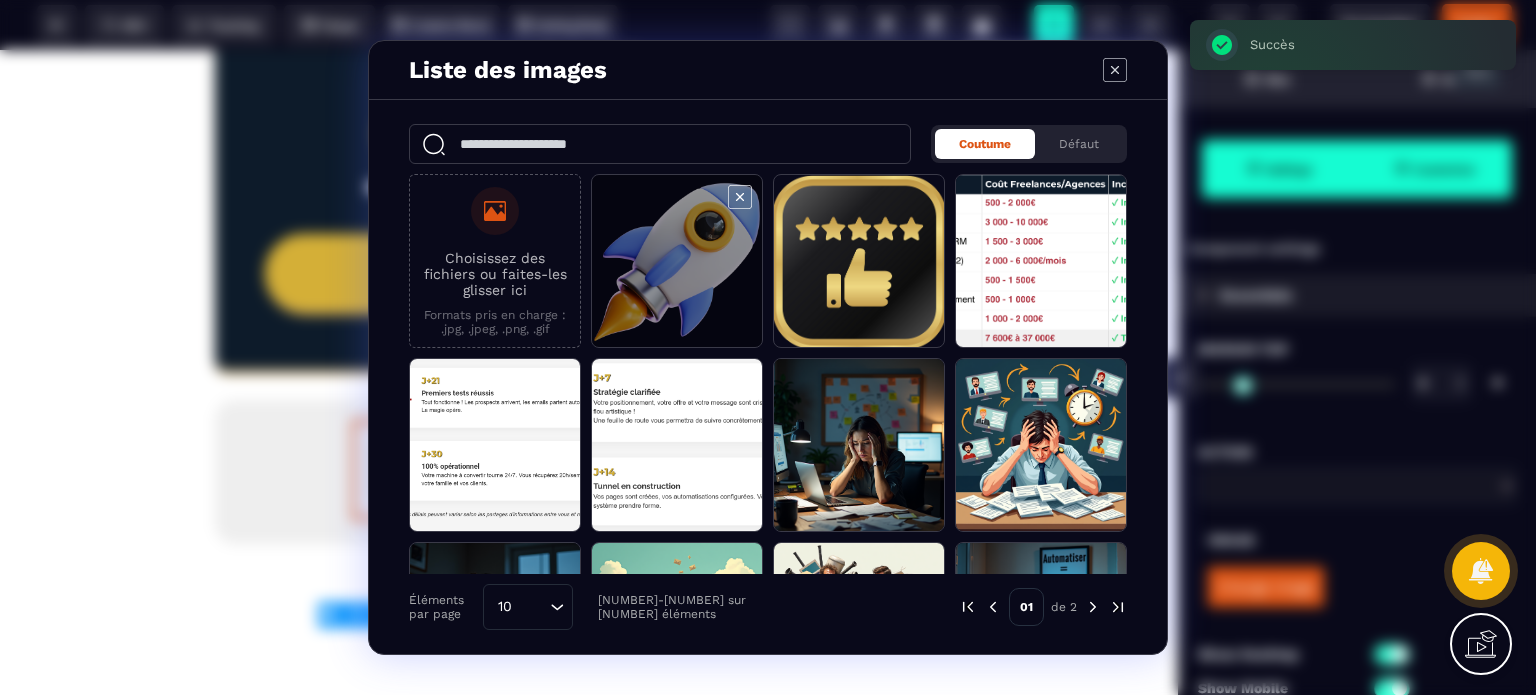 click at bounding box center [677, 262] 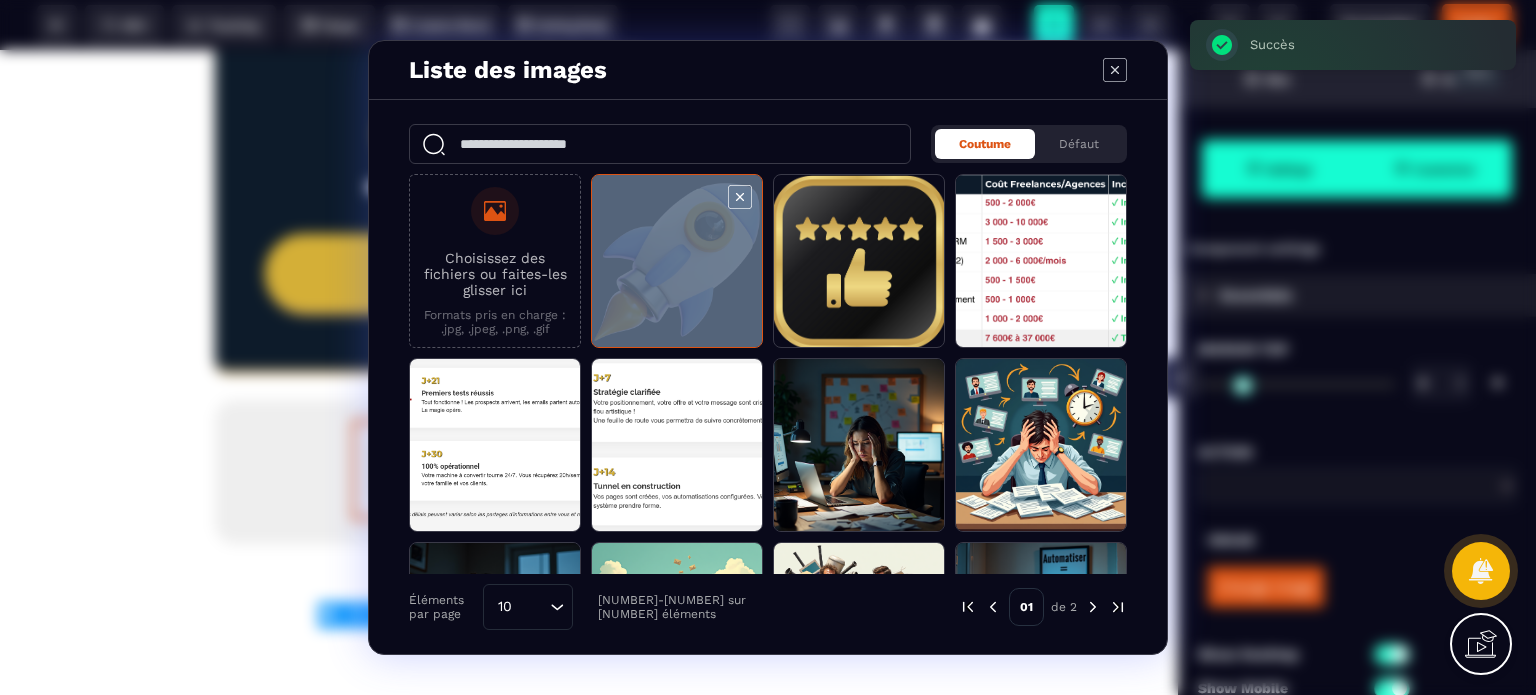 click at bounding box center [677, 262] 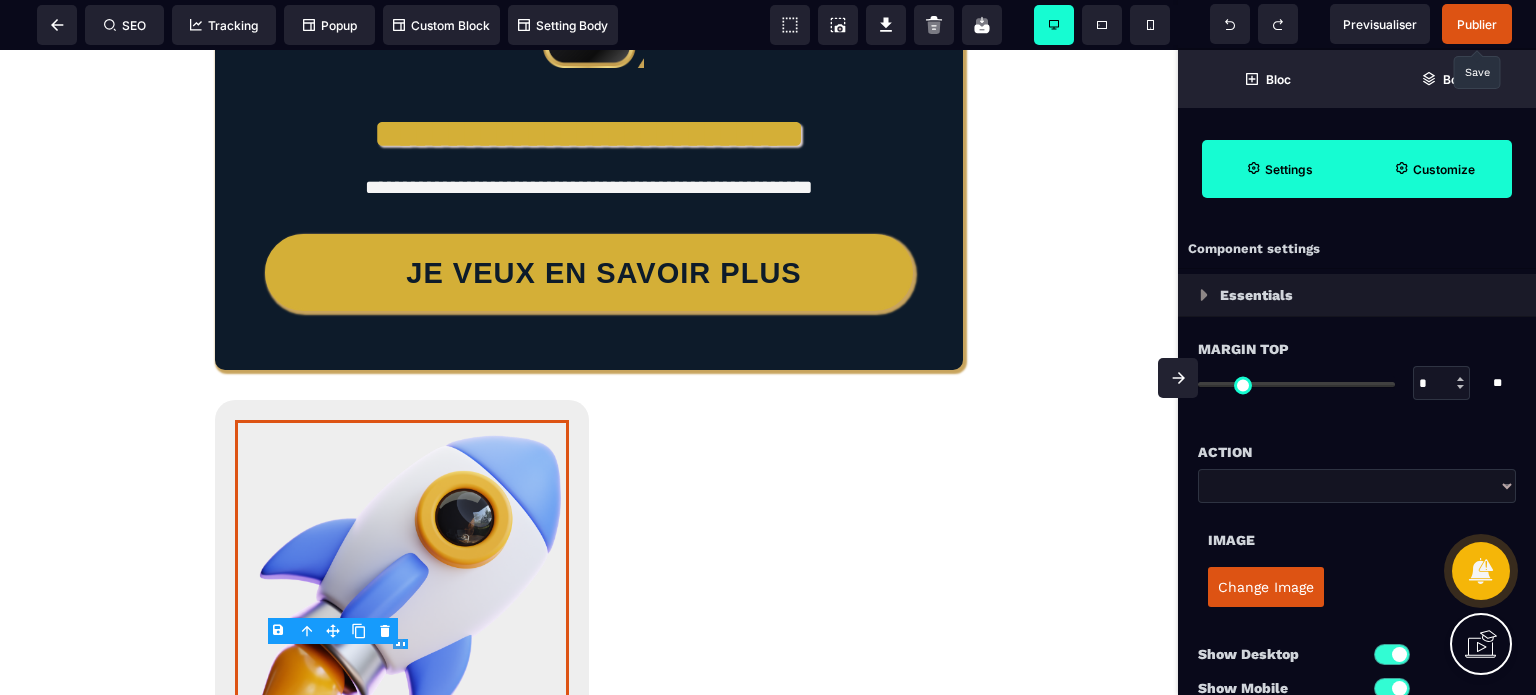 click on "Image" at bounding box center (1357, 540) 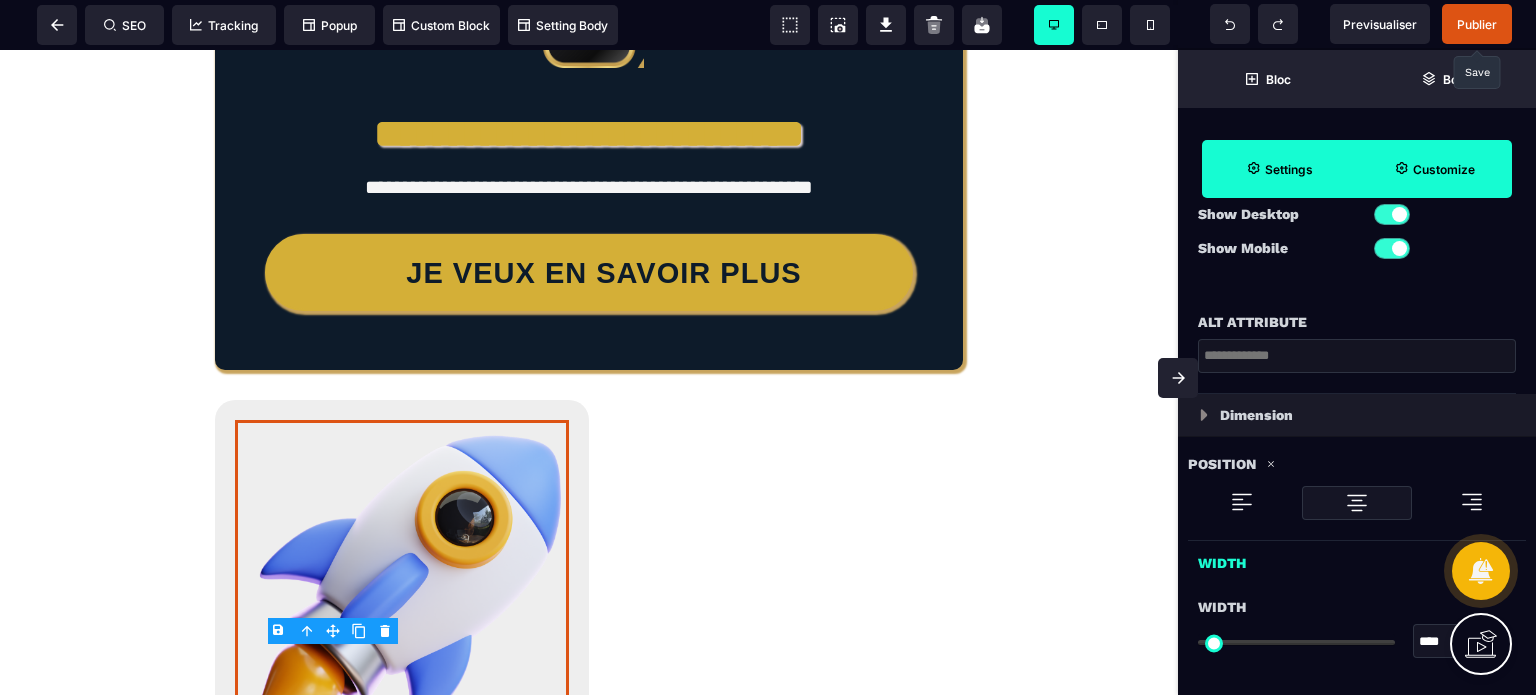 scroll, scrollTop: 560, scrollLeft: 0, axis: vertical 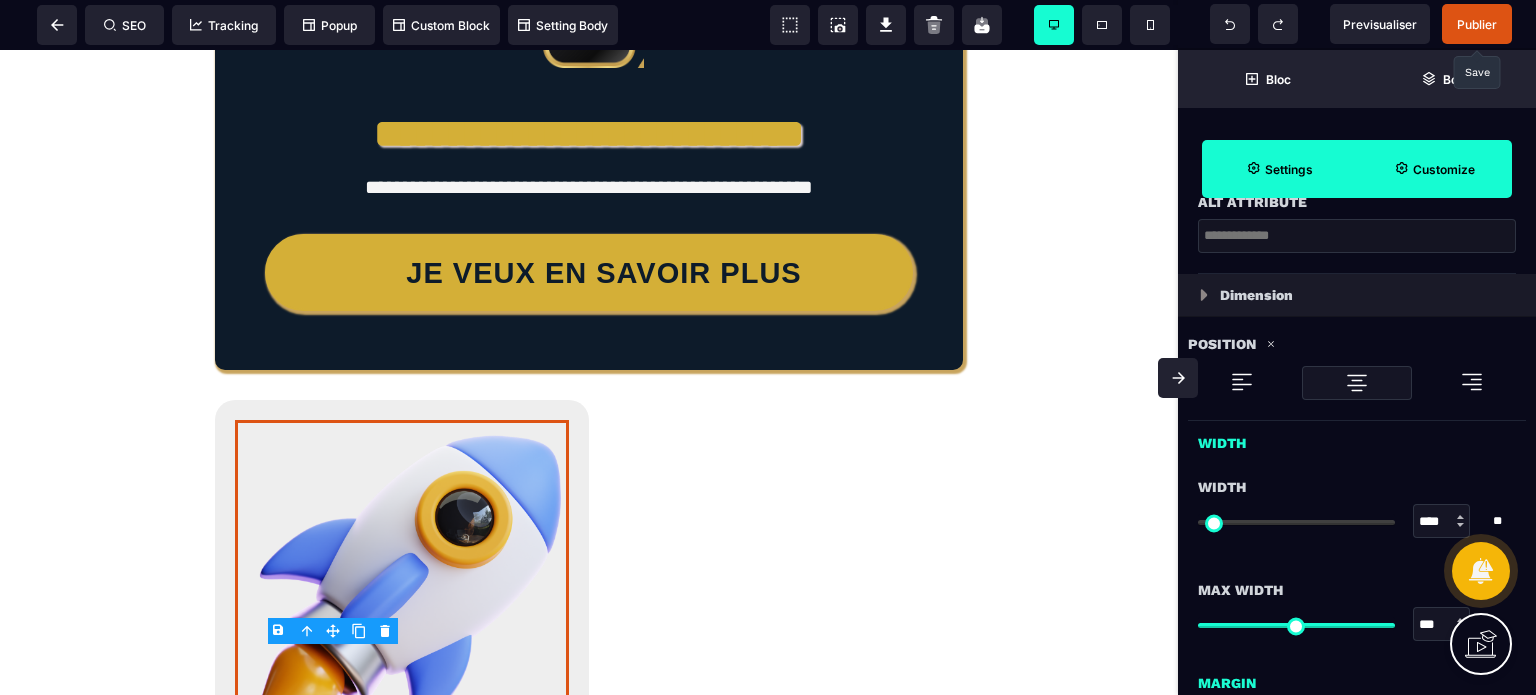 drag, startPoint x: 1452, startPoint y: 520, endPoint x: 1404, endPoint y: 523, distance: 48.09366 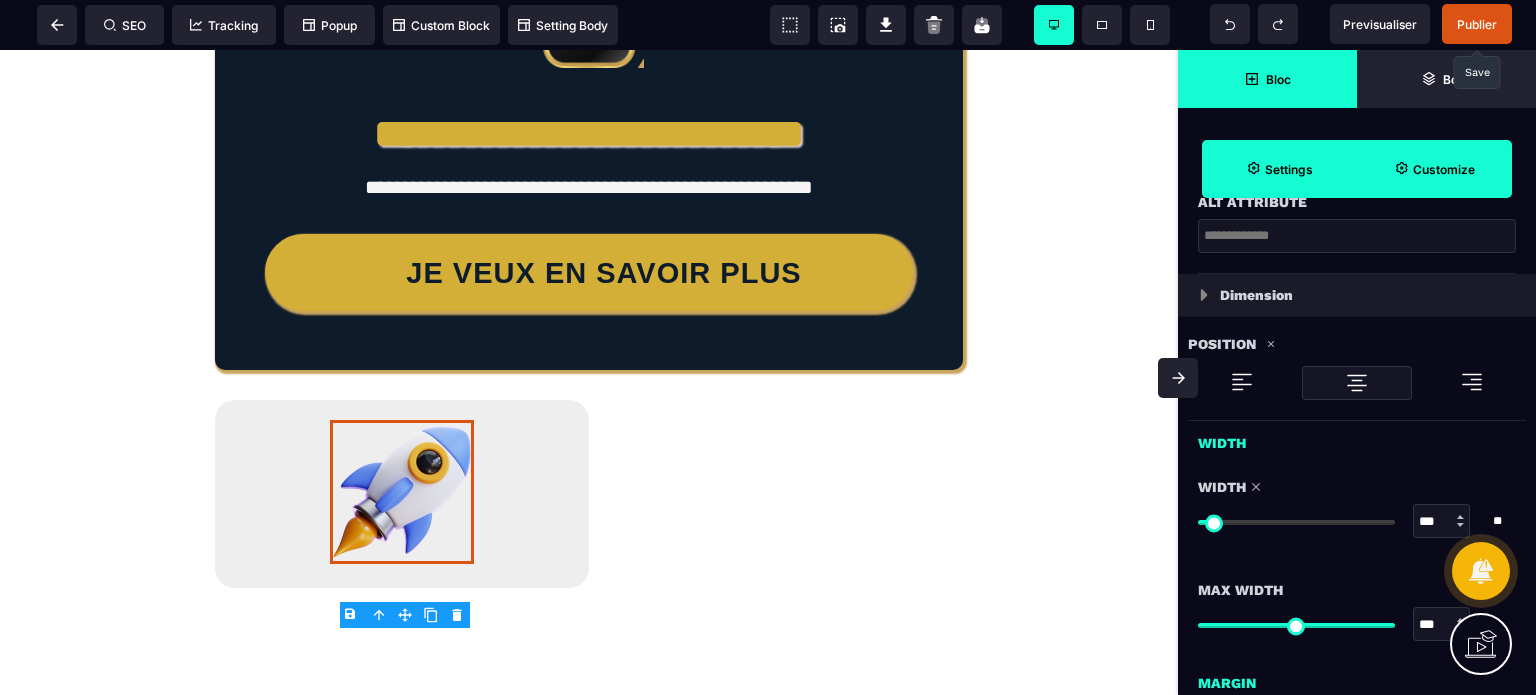 click 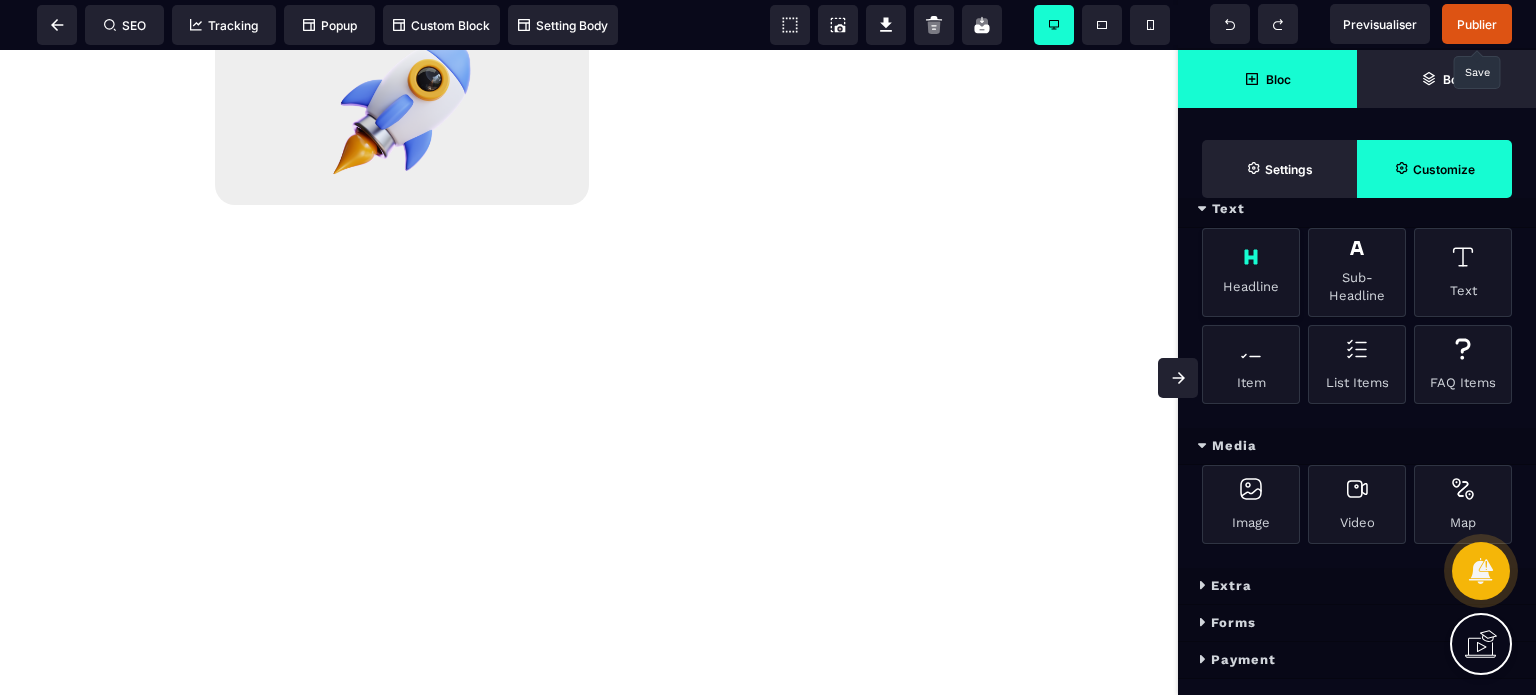 scroll, scrollTop: 9344, scrollLeft: 0, axis: vertical 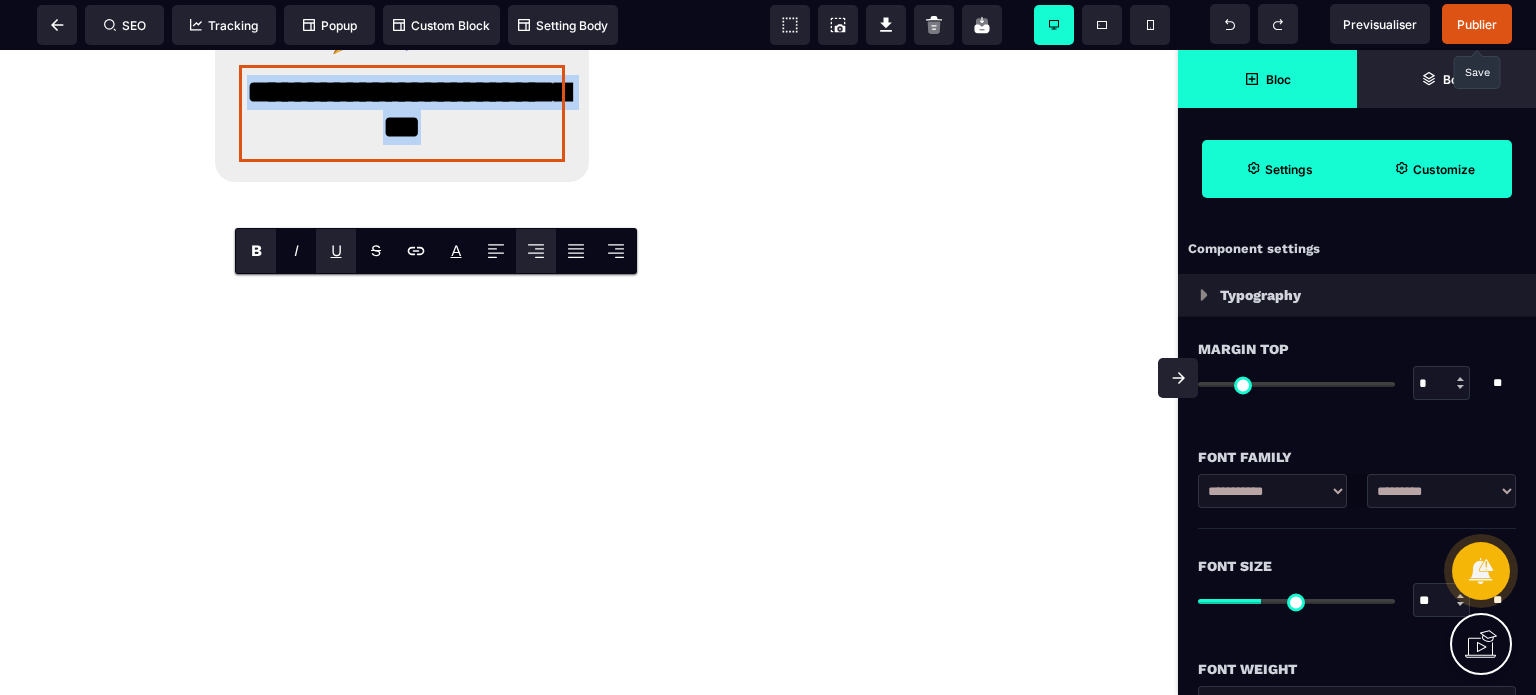 paste 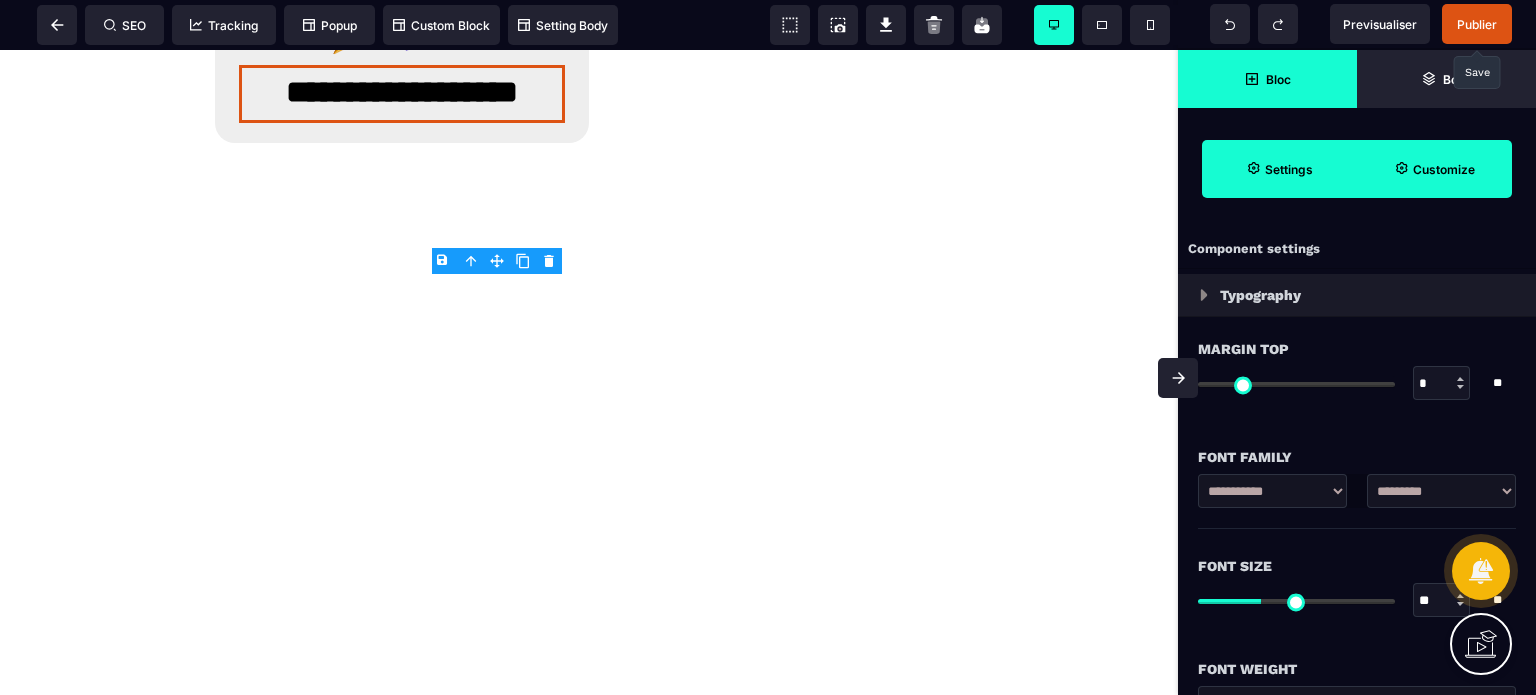 click on "**********" at bounding box center [1441, 491] 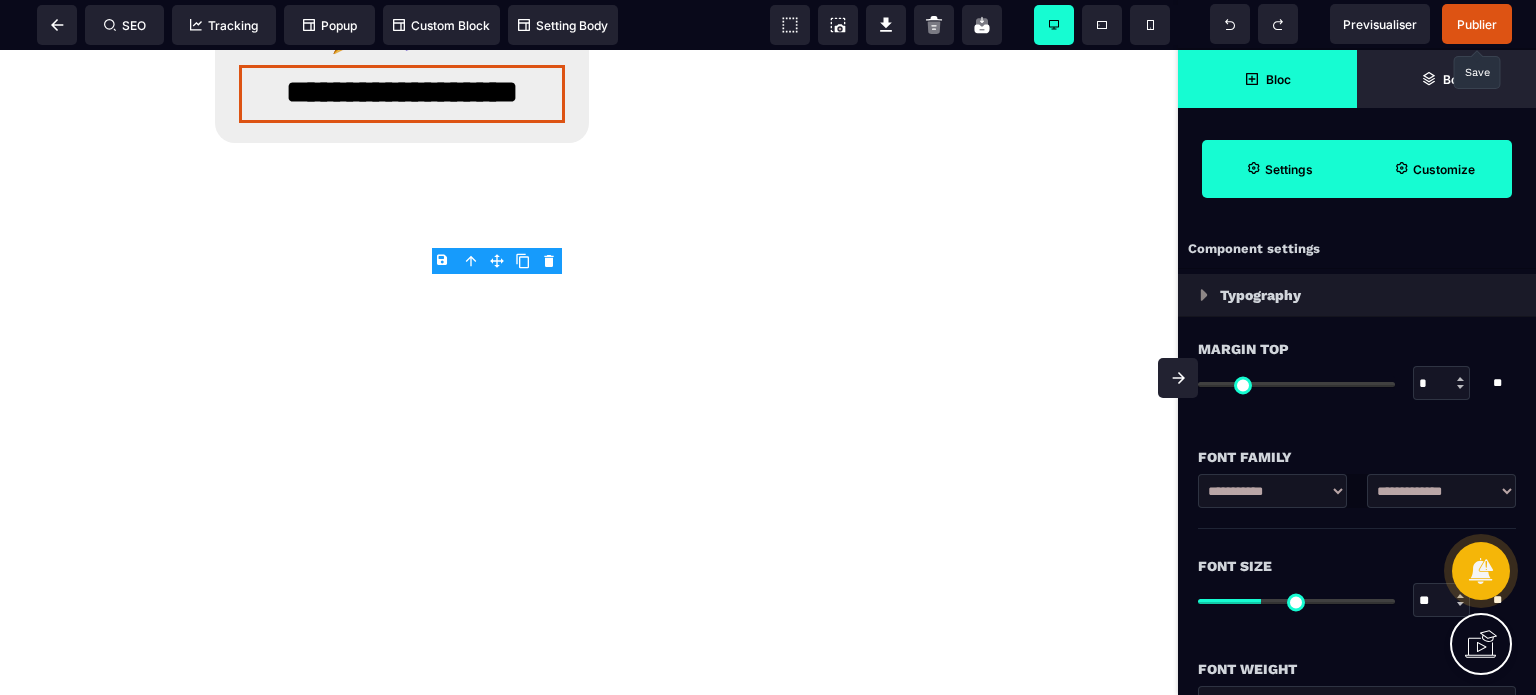 click on "**********" at bounding box center [1441, 491] 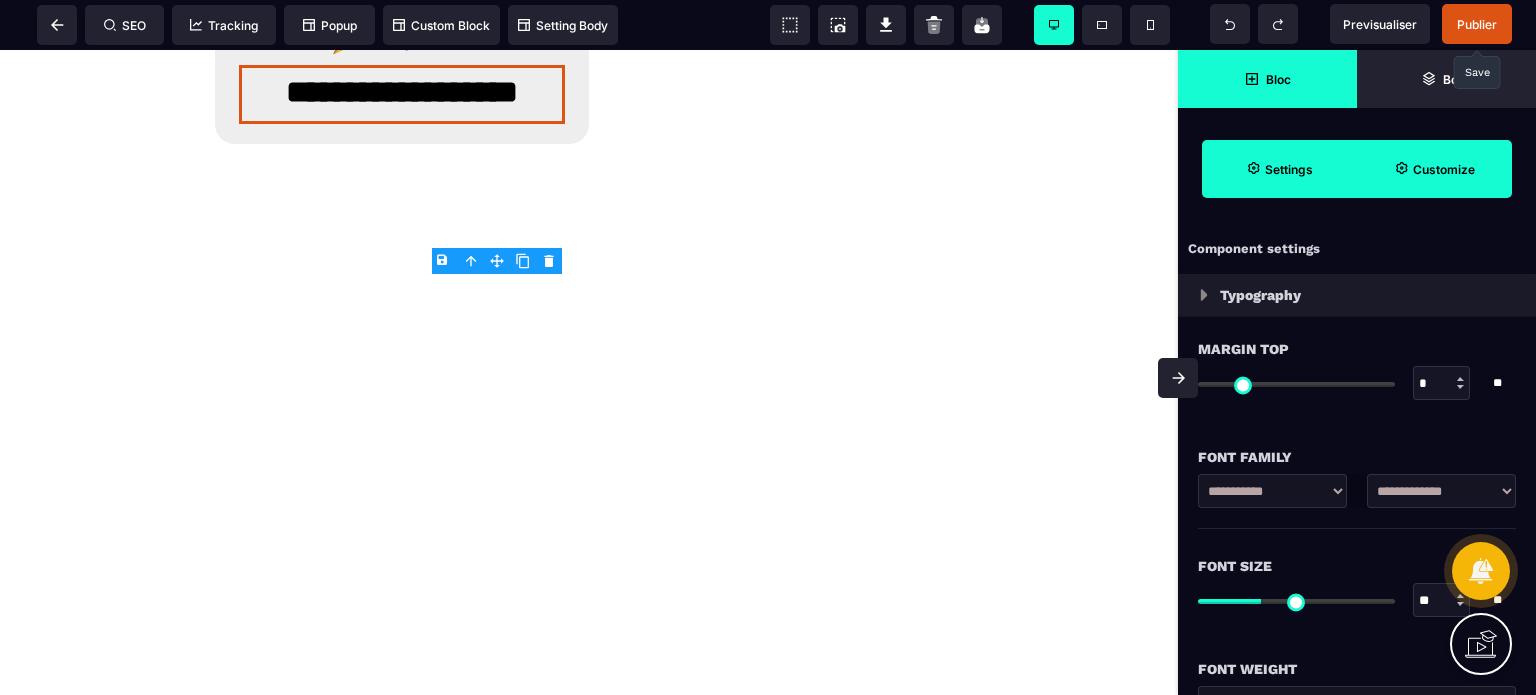 click on "Bloc" at bounding box center (1278, 79) 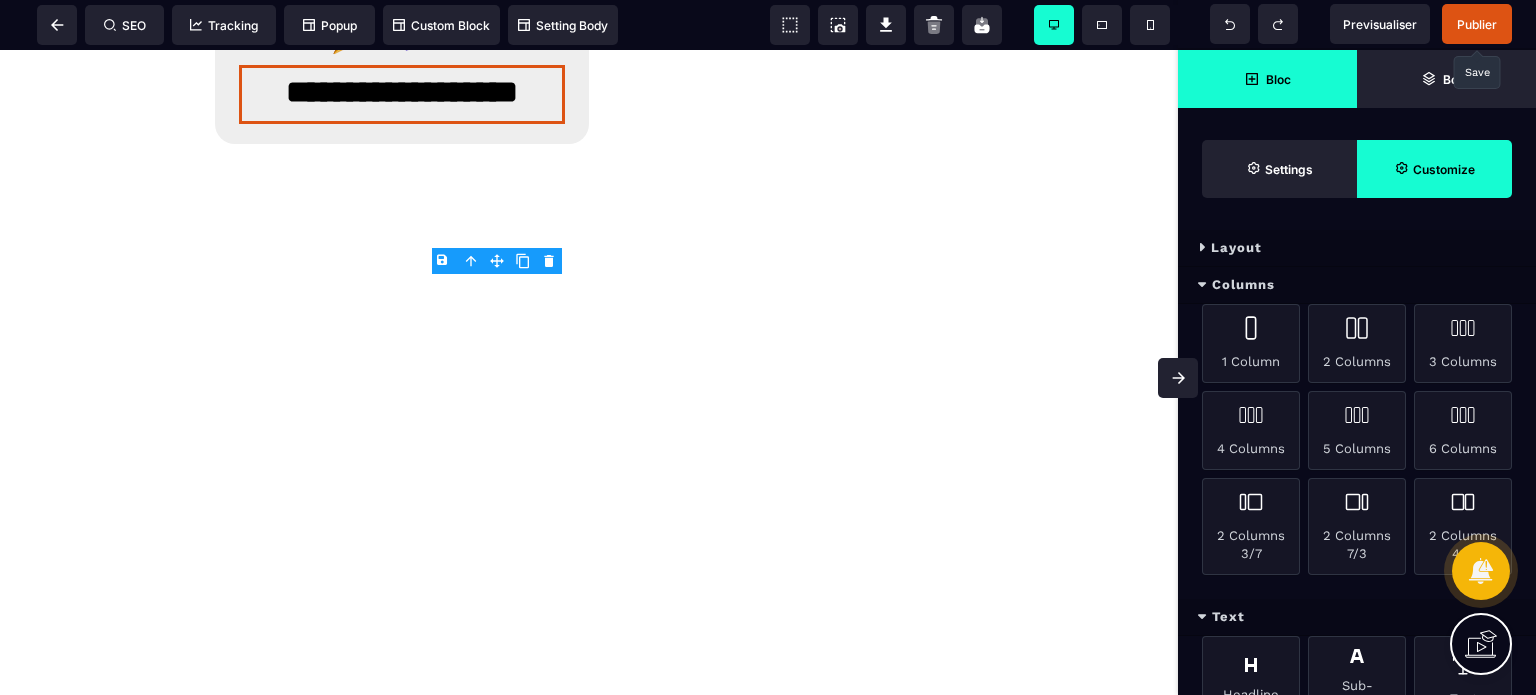 click on "Columns" at bounding box center (1357, 285) 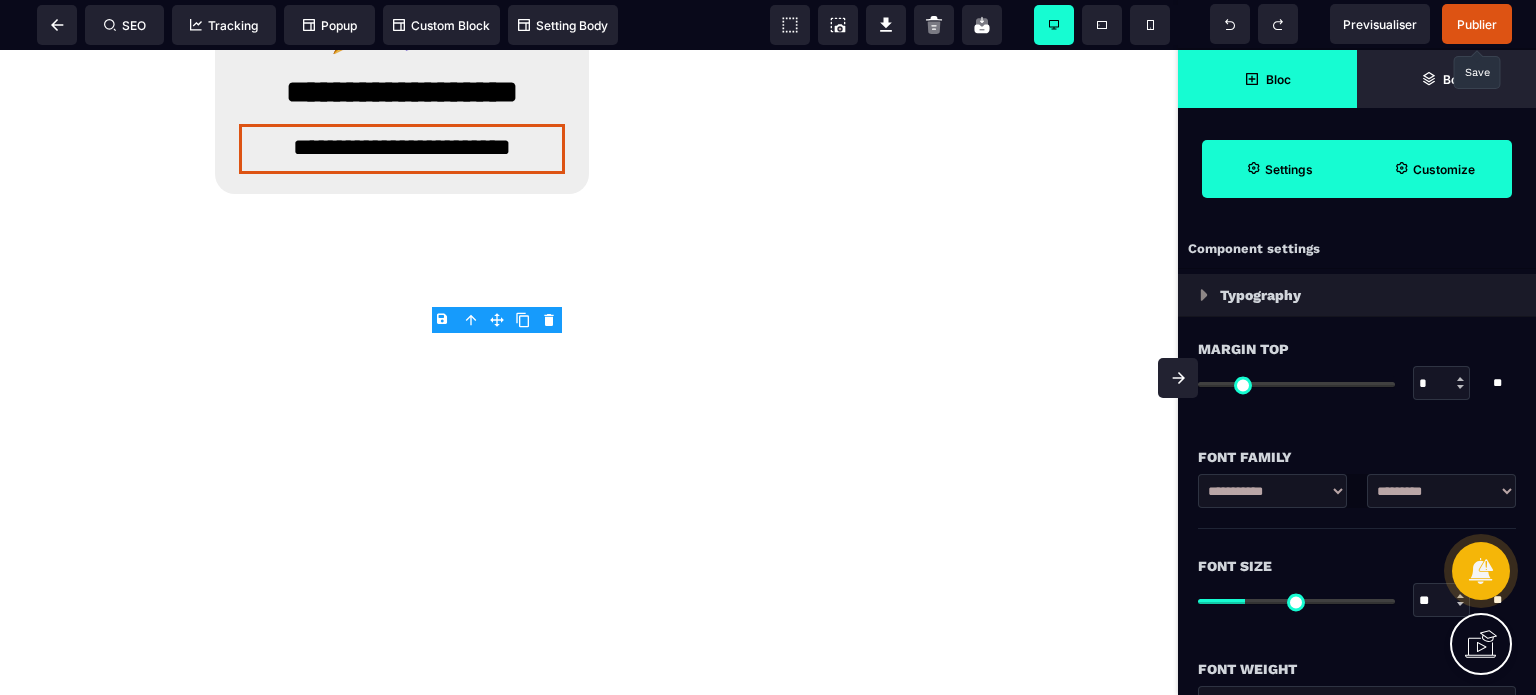 drag, startPoint x: 1426, startPoint y: 600, endPoint x: 1437, endPoint y: 600, distance: 11 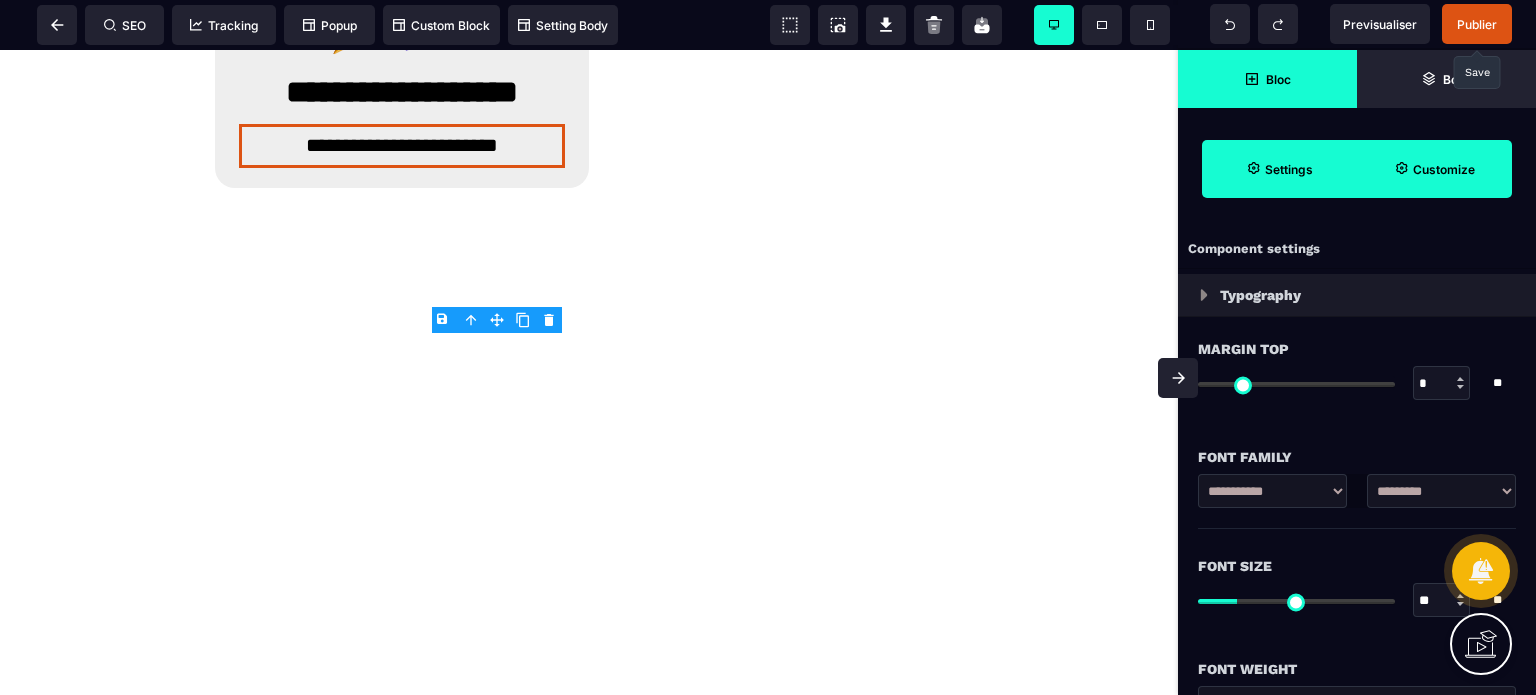 click 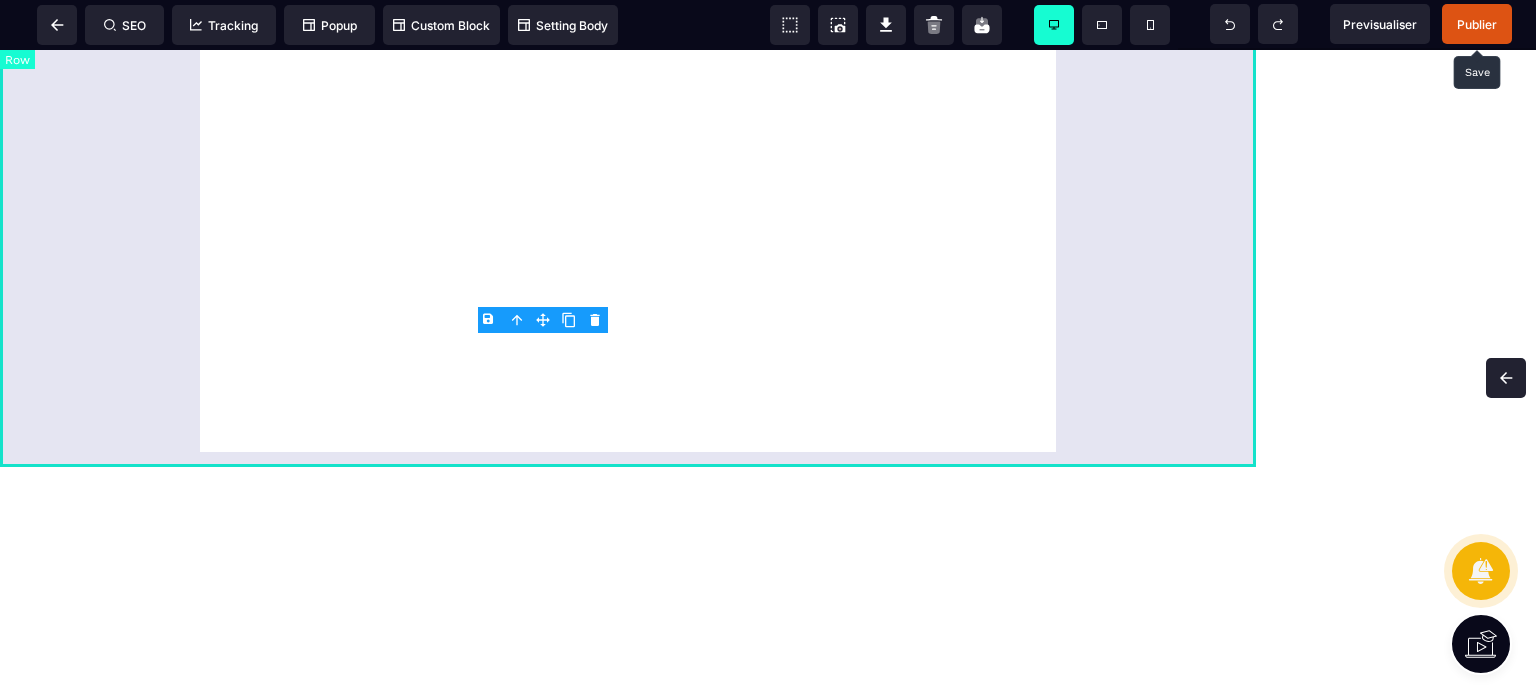 scroll, scrollTop: 8705, scrollLeft: 0, axis: vertical 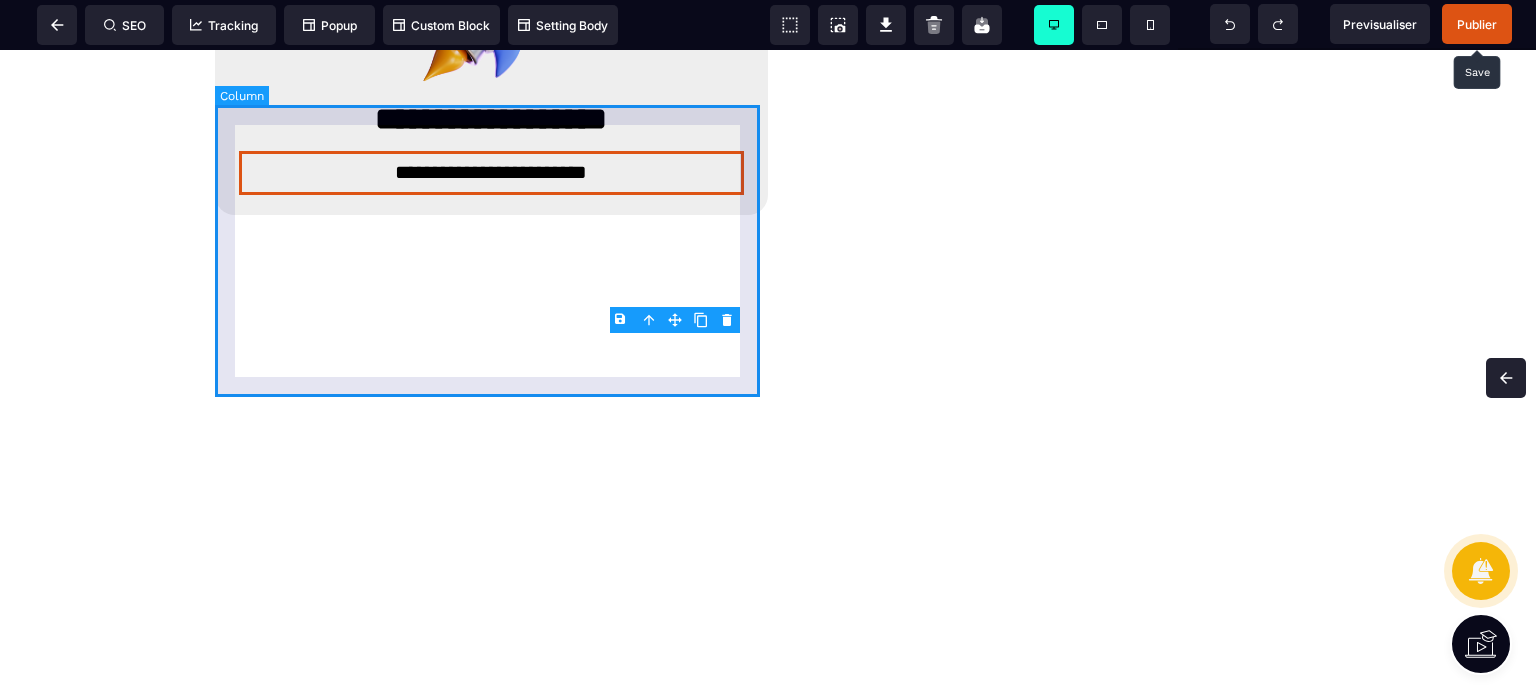 click on "**********" at bounding box center [491, 69] 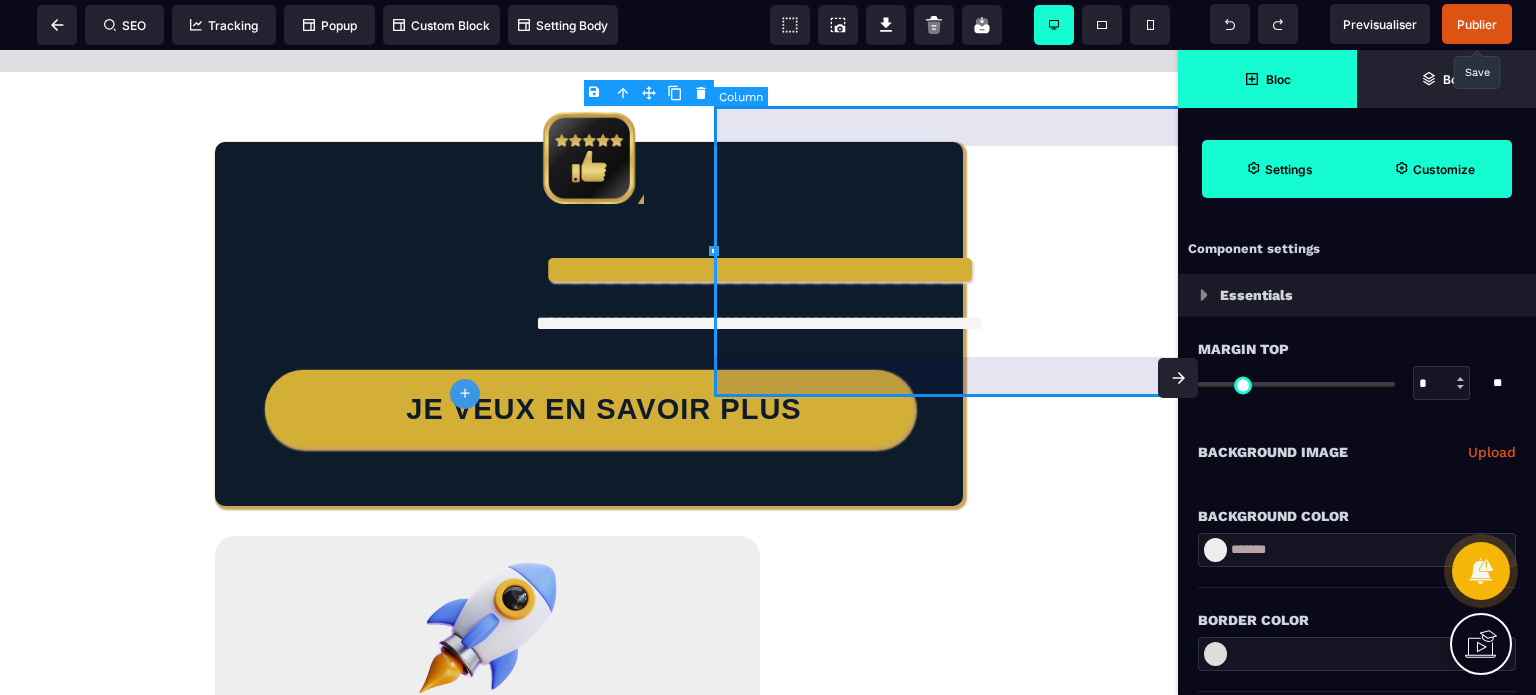 scroll, scrollTop: 9344, scrollLeft: 0, axis: vertical 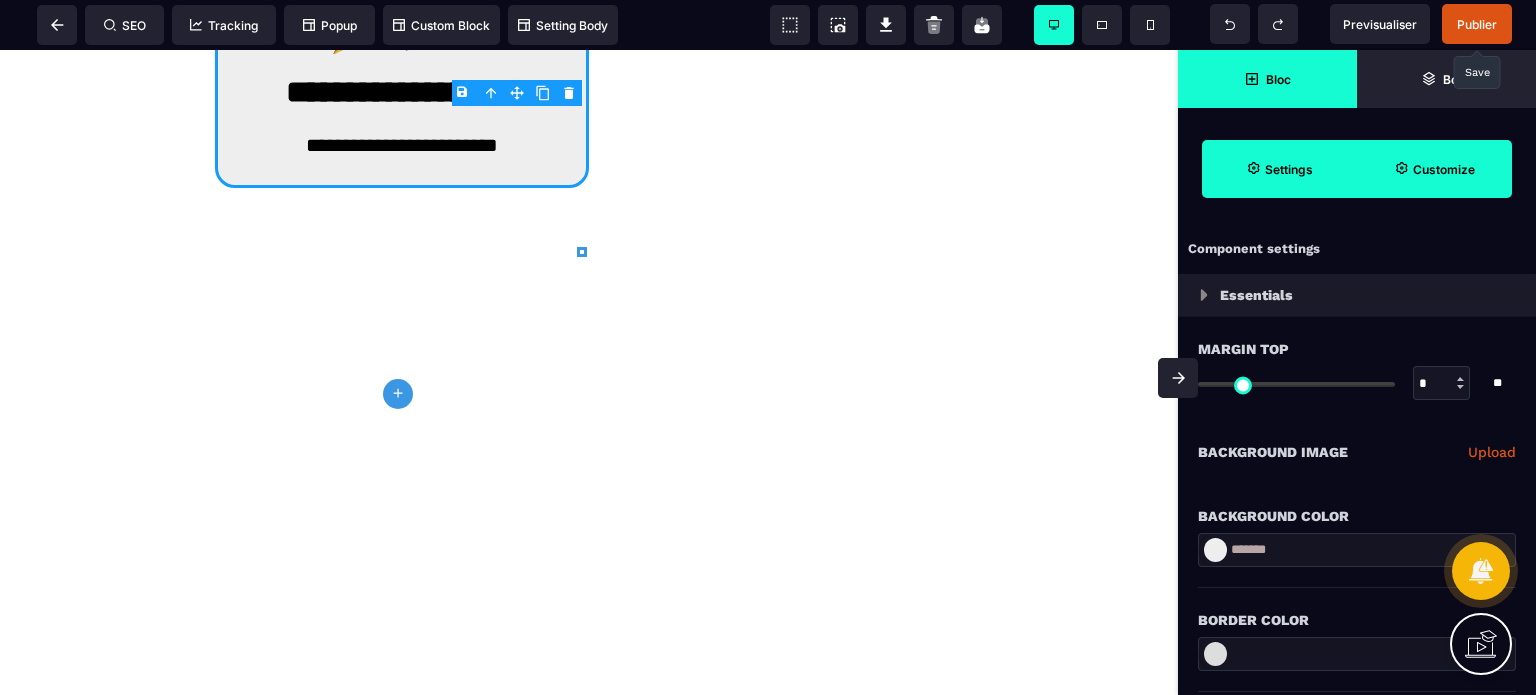 click on "Margin Top
*
*
**
All" at bounding box center (1357, 368) 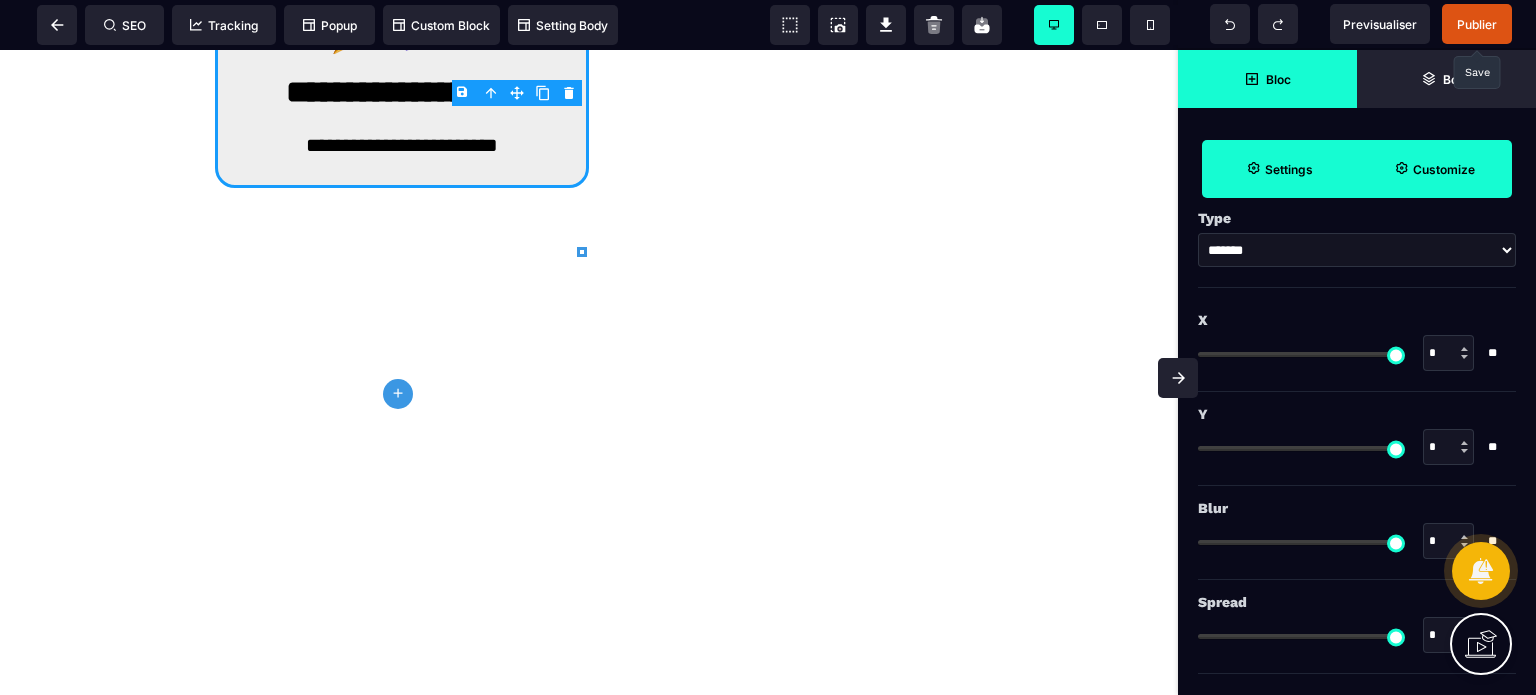 scroll, scrollTop: 2327, scrollLeft: 0, axis: vertical 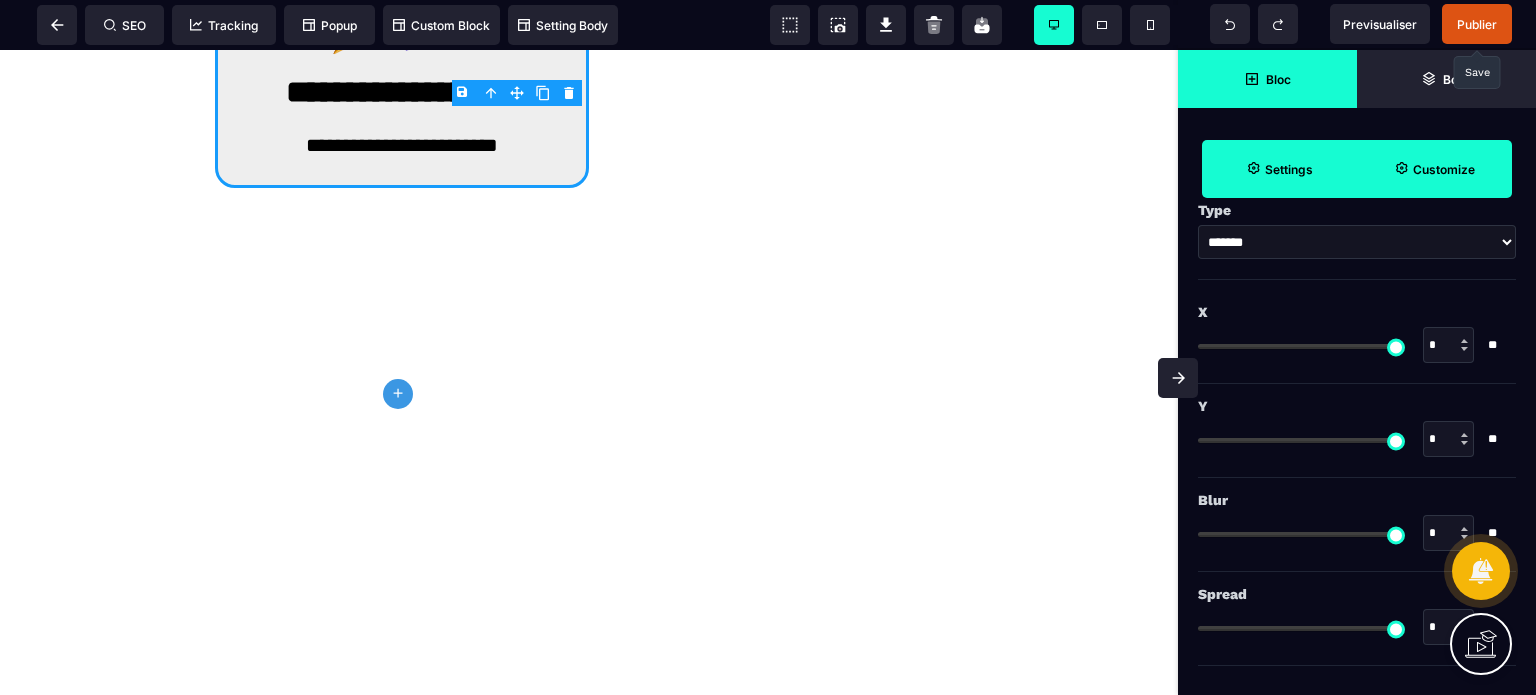 drag, startPoint x: 1439, startPoint y: 341, endPoint x: 1411, endPoint y: 351, distance: 29.732138 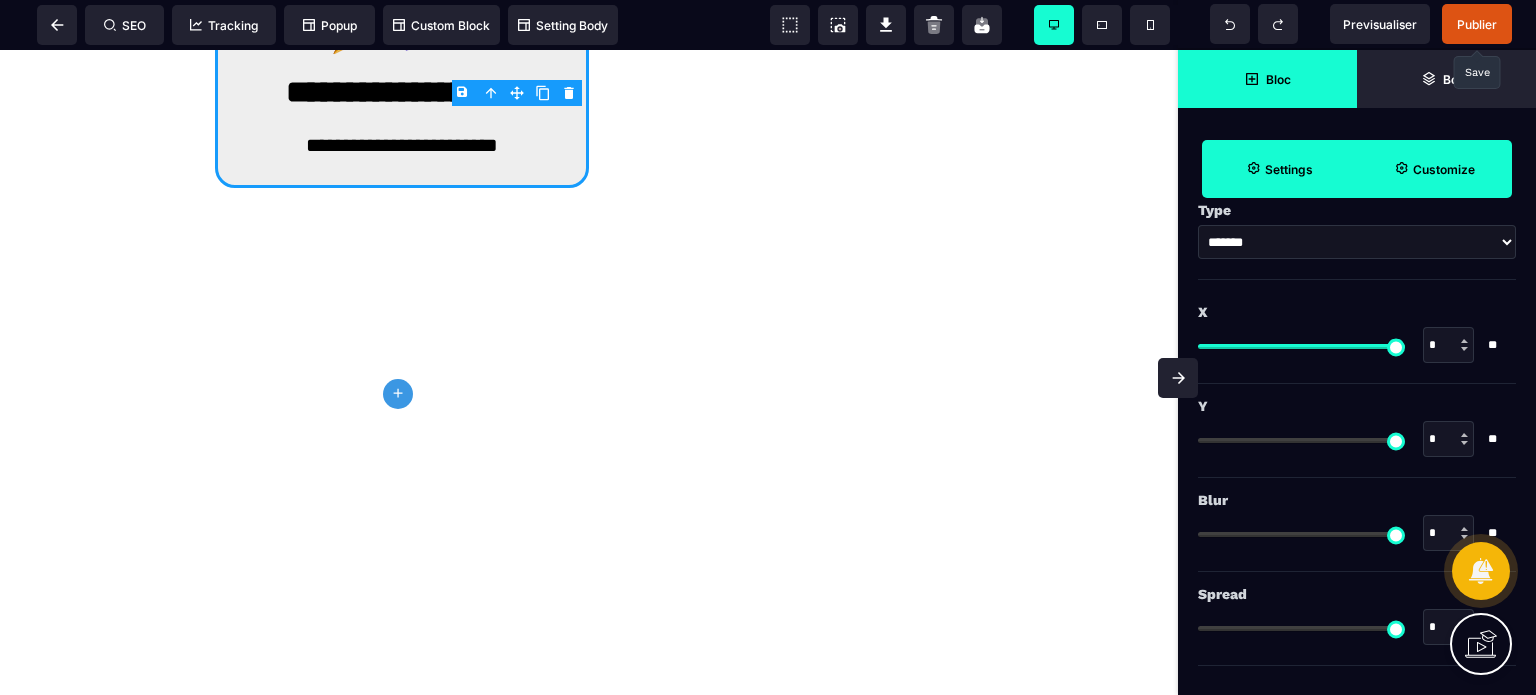 drag, startPoint x: 1445, startPoint y: 342, endPoint x: 1419, endPoint y: 346, distance: 26.305893 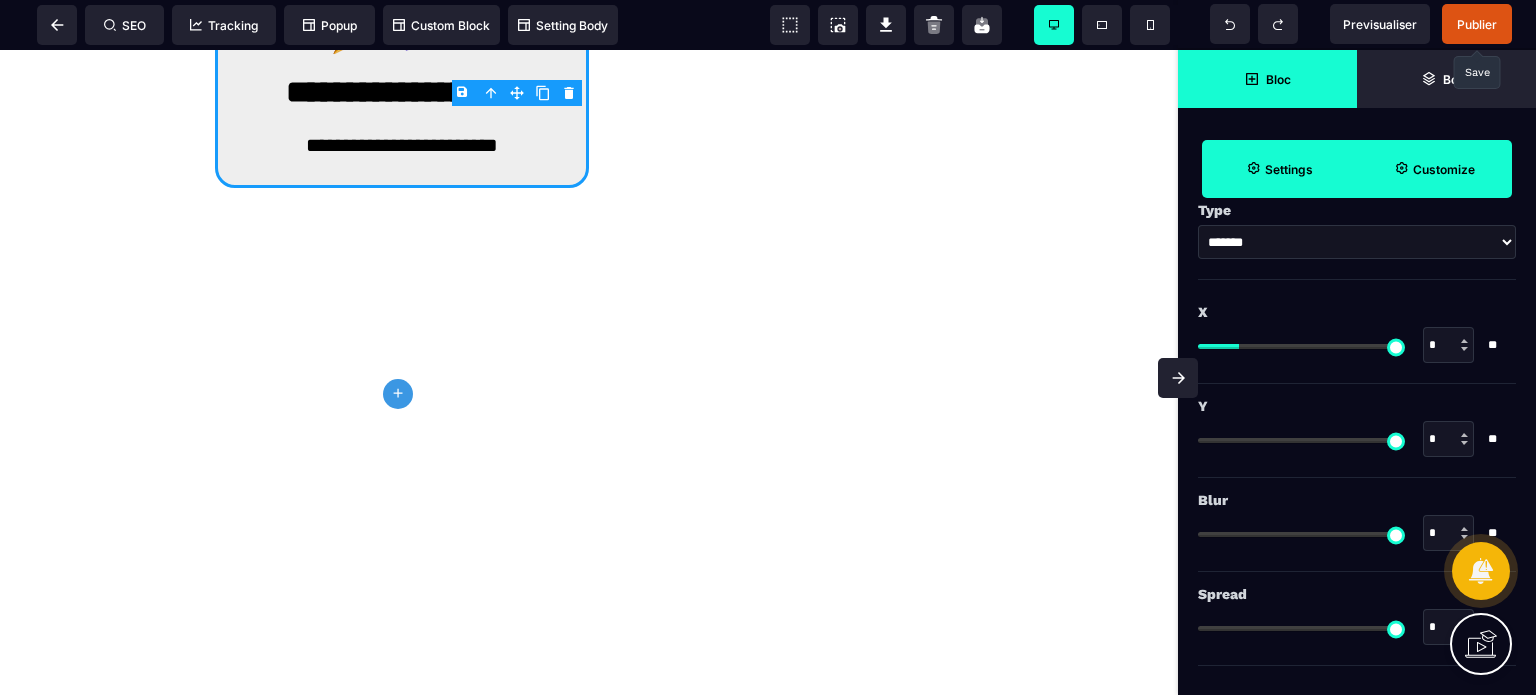 drag, startPoint x: 1440, startPoint y: 433, endPoint x: 1412, endPoint y: 434, distance: 28.01785 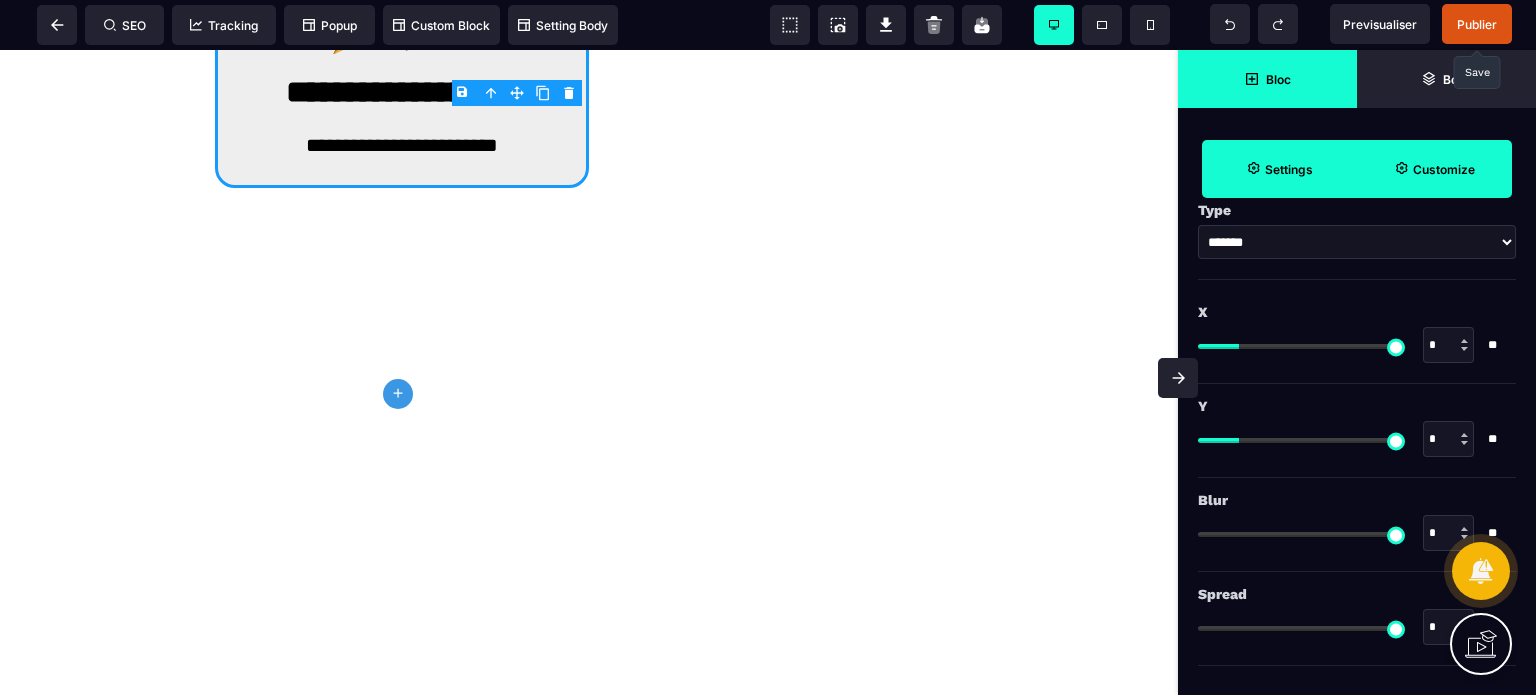 drag, startPoint x: 1436, startPoint y: 525, endPoint x: 1404, endPoint y: 535, distance: 33.526108 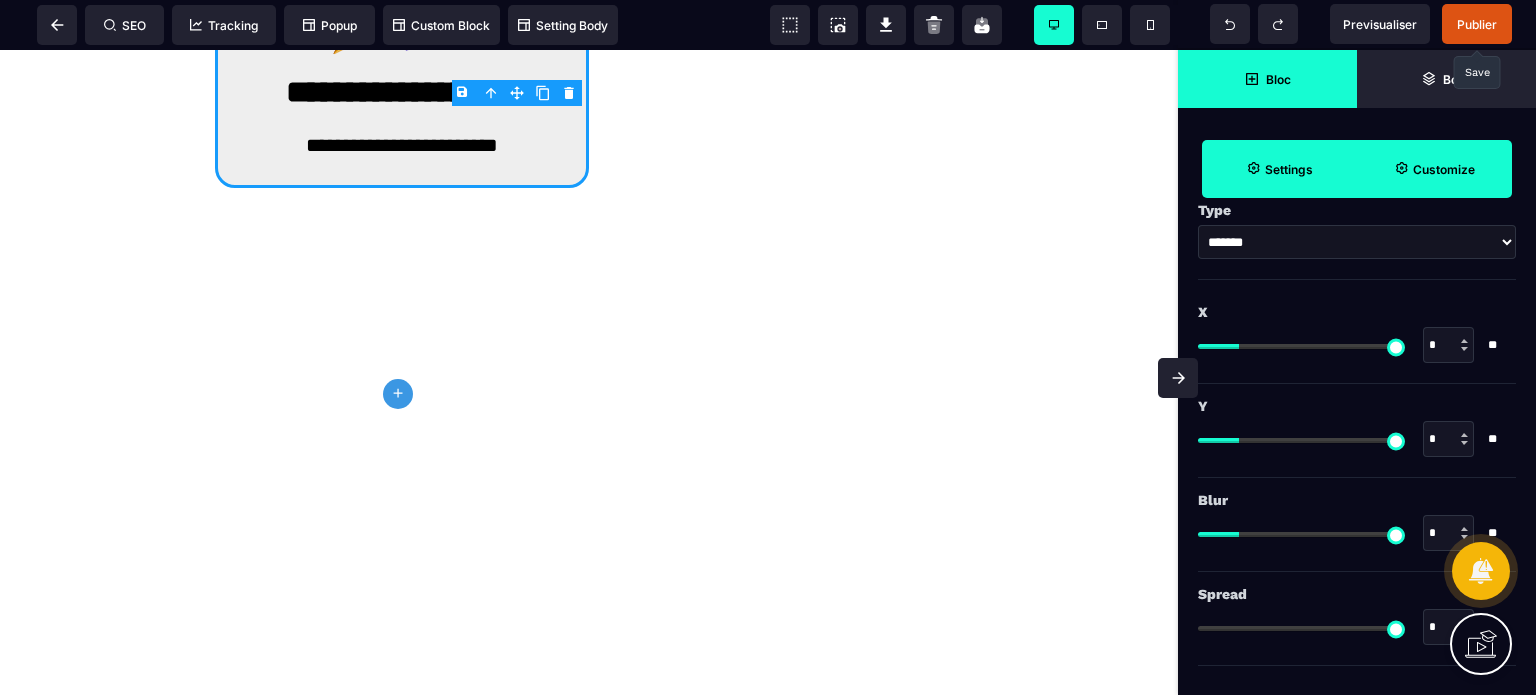drag, startPoint x: 1437, startPoint y: 621, endPoint x: 1412, endPoint y: 627, distance: 25.70992 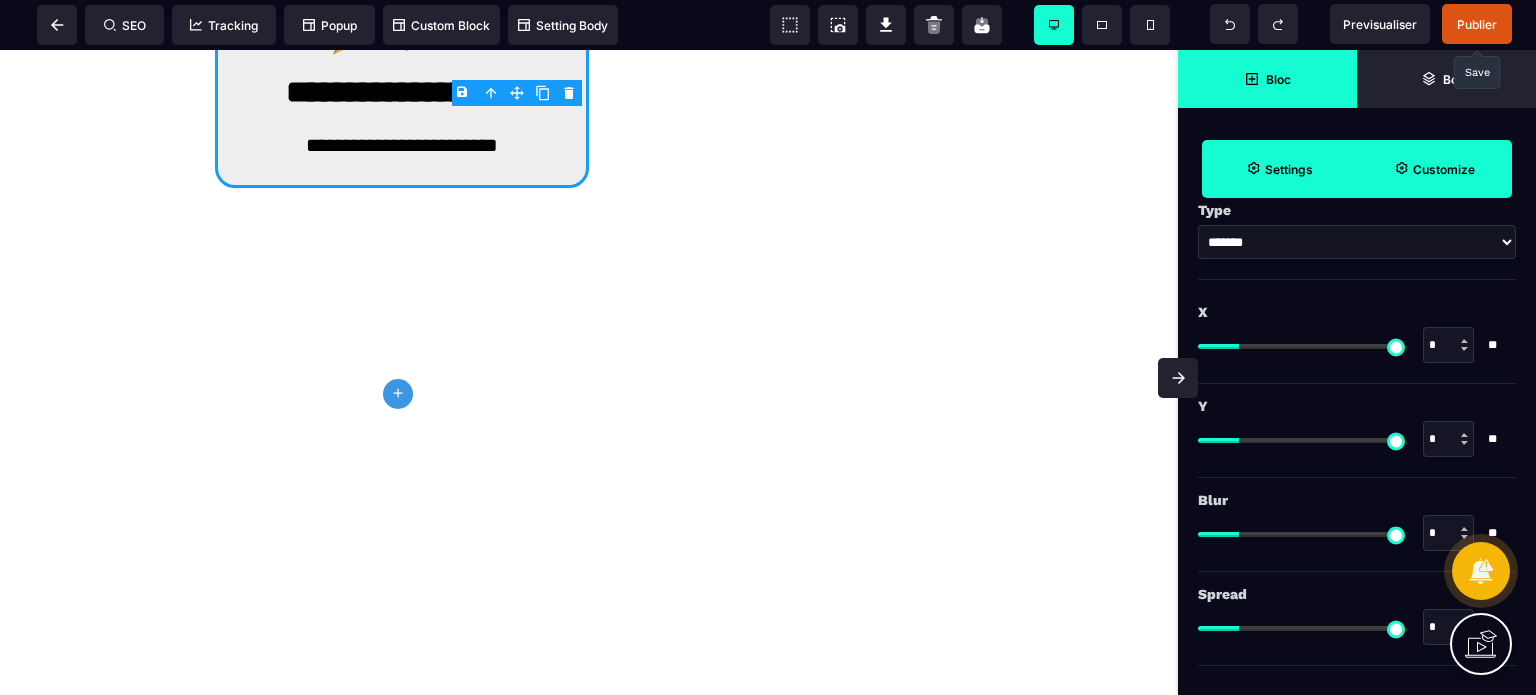 click on "Spread" at bounding box center [1354, 594] 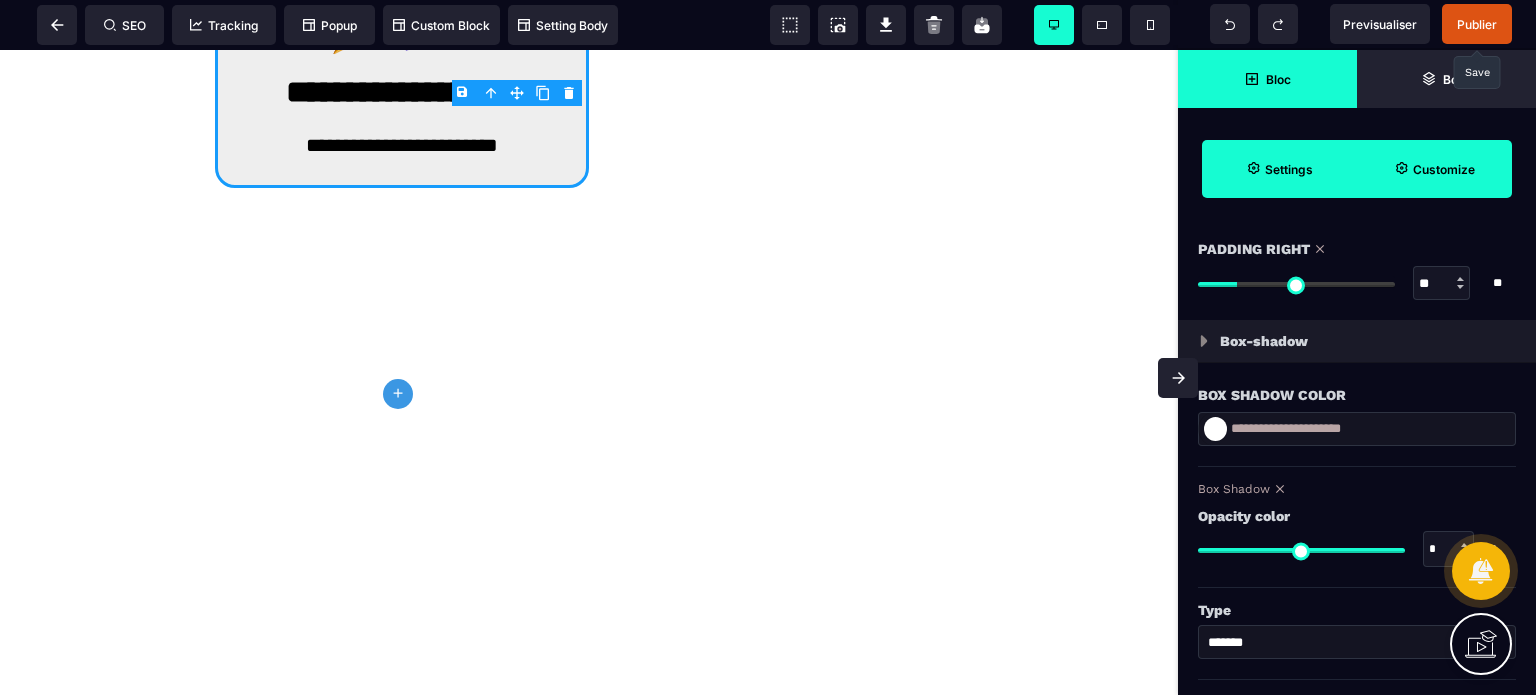 scroll, scrollTop: 1887, scrollLeft: 0, axis: vertical 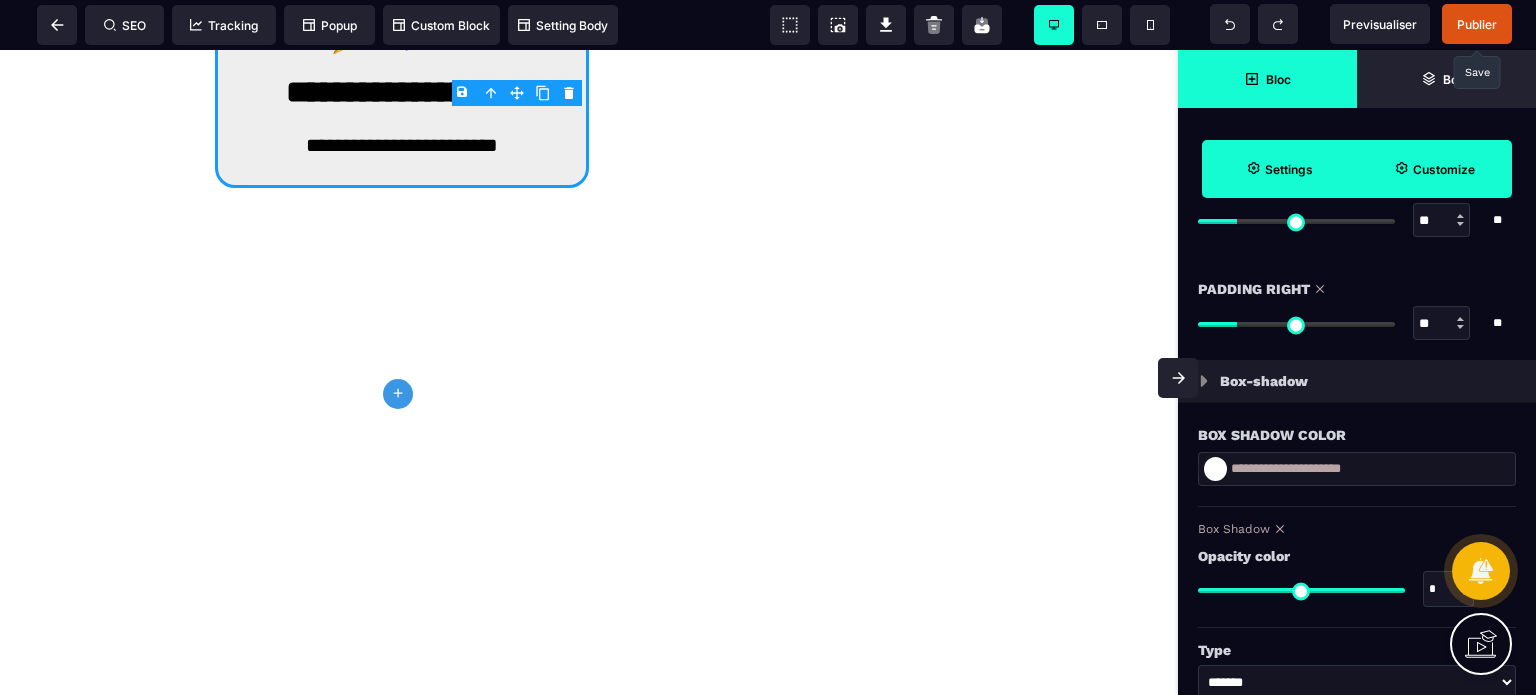 click at bounding box center (1215, 469) 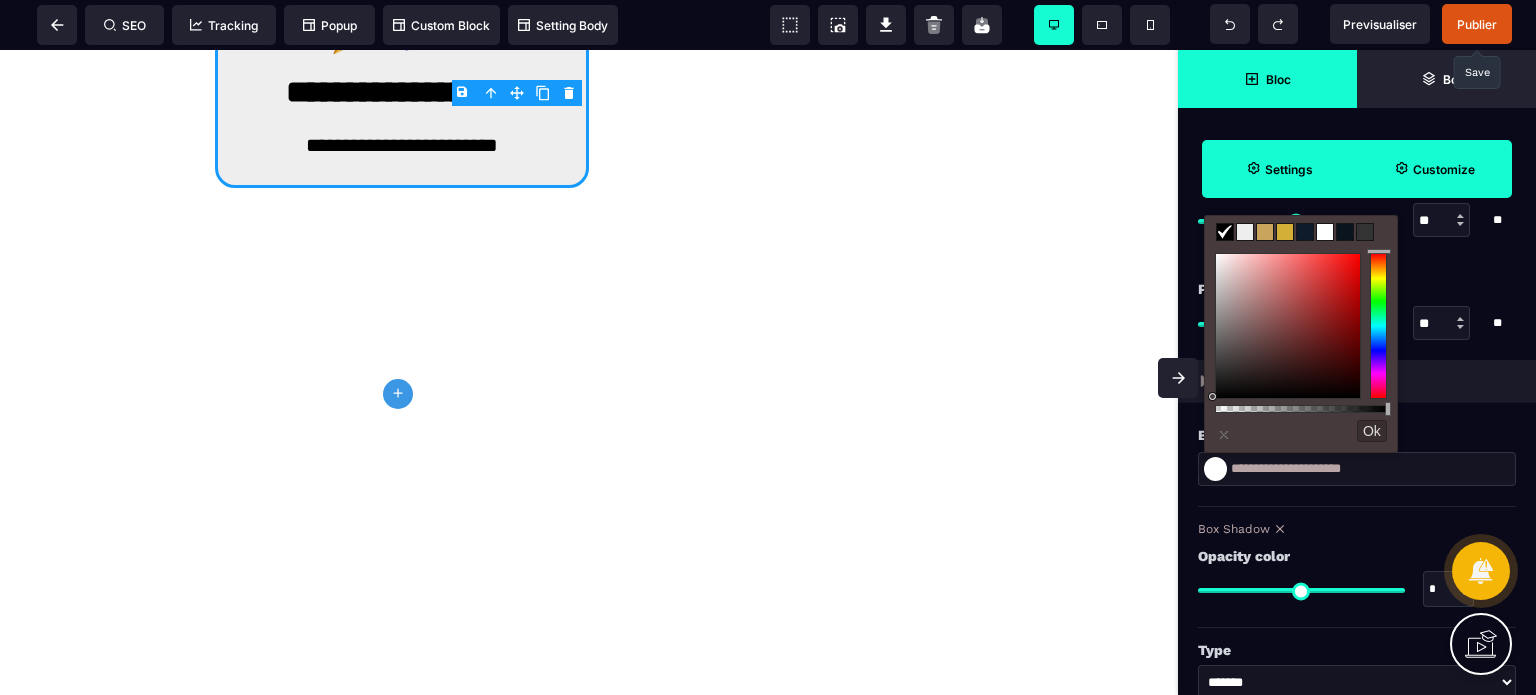 click at bounding box center [1365, 232] 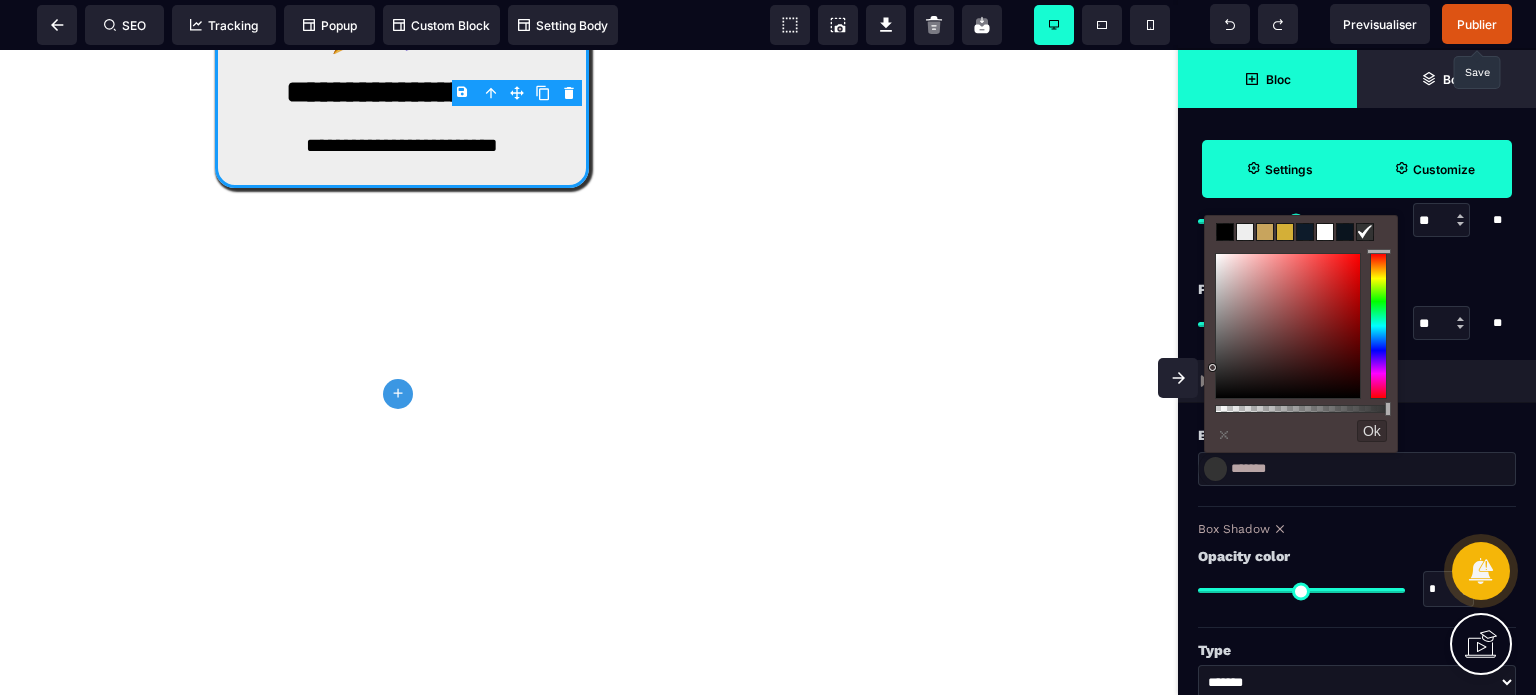 click on "STOP ! Arrêtez de perdre votre temps précieux Comment doubler votre chiffre d'affaires et reprendre le contrôle de votre business… Sans vous arracher les cheveux sur la technique ni sacrifier
votre temps Le seul écosystème digital clé en main, conçu pour les entrepreneurs qui veulent ENFIN passer à la vitesse supérieure…
…sans dépendre d'agences ou de freelances, ni perdre des mois à comprendre la jungle des outils en ligne. JE VEUX RECUPERER MON TEMPS ET MON ENERGIE Places limitées à 3 clients/mois pour un accompagnement ultra-personnalisé Vous en êtes sûrement là... Zéro temps pour votre zone de génie Manque de temps, journées à rallonge, sentiment de courir partout ? Vous êtes expert dans votre domaine, mais vous passez votre temps à faire le technicien. Vos talents sont gâchés sur des tâches qui ne rapportent rien . "Je suis complètement largué(e)" Outils/formations achetés, mais rien n'est vraiment automatisé ? Landing page, CRM, automatisation, pixel... . Maintenant" at bounding box center (589, -4224) 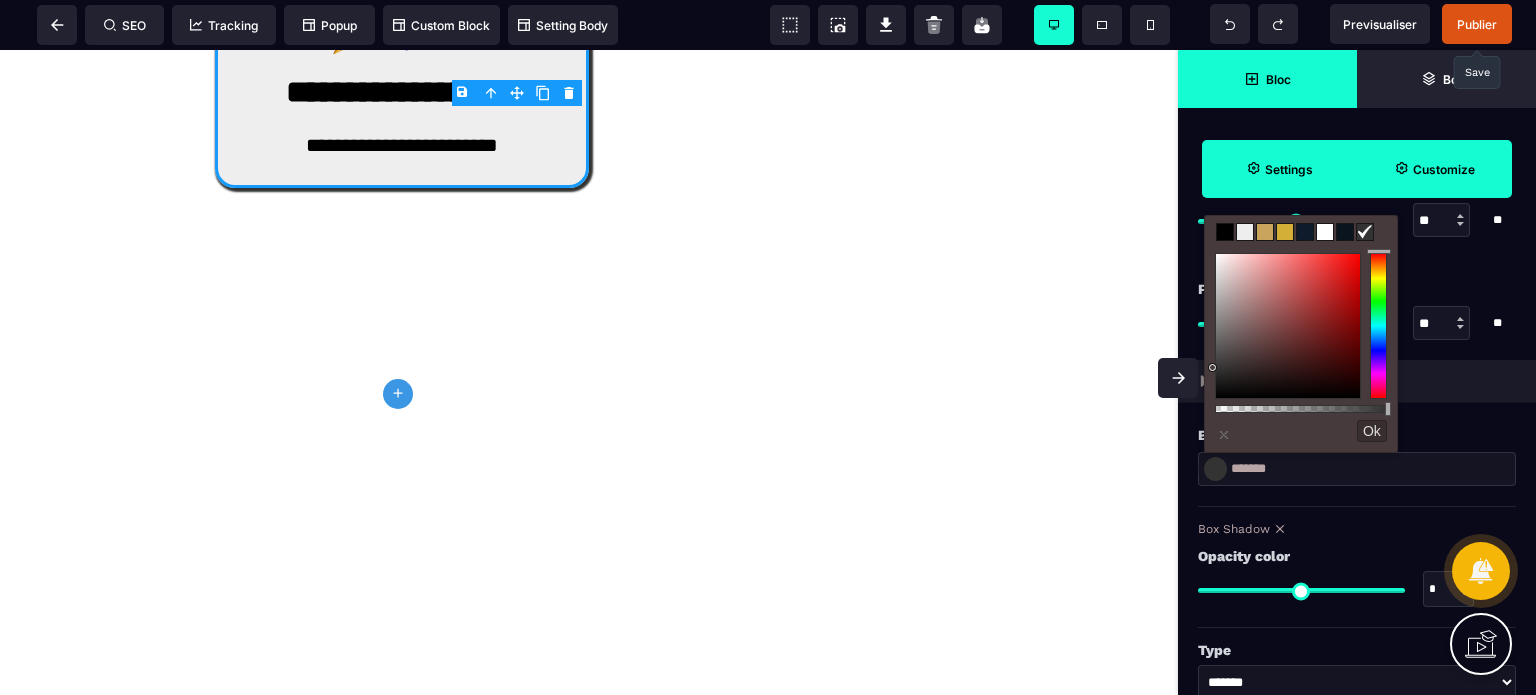 scroll, scrollTop: 116, scrollLeft: 0, axis: vertical 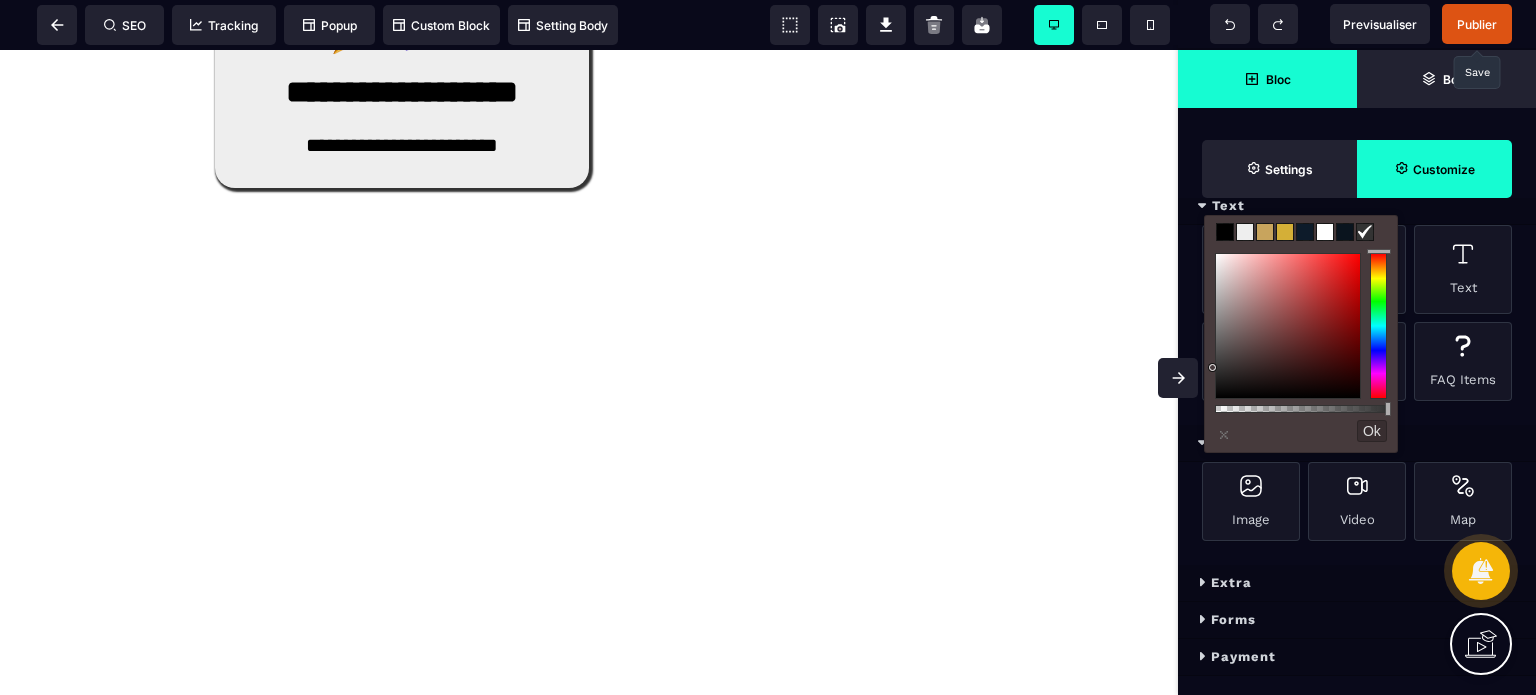 click 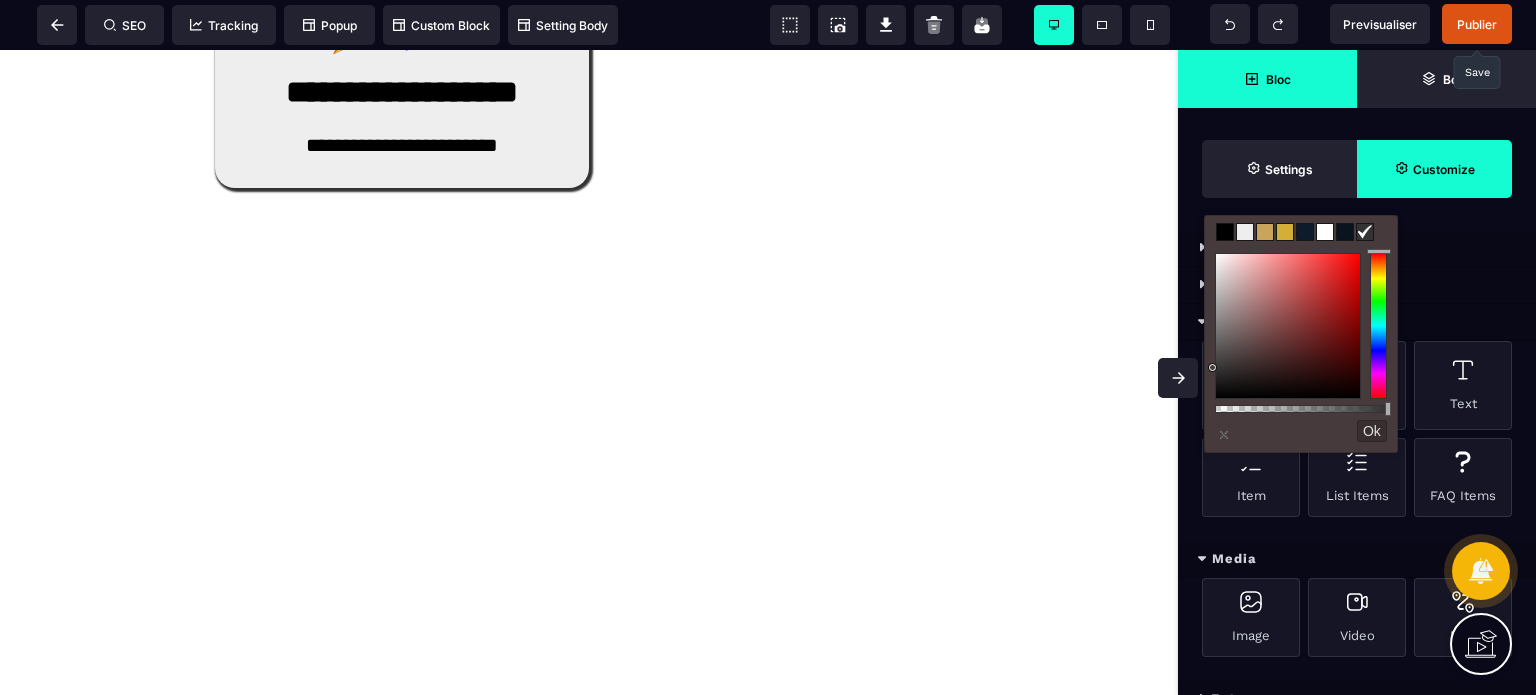 scroll, scrollTop: 8705, scrollLeft: 0, axis: vertical 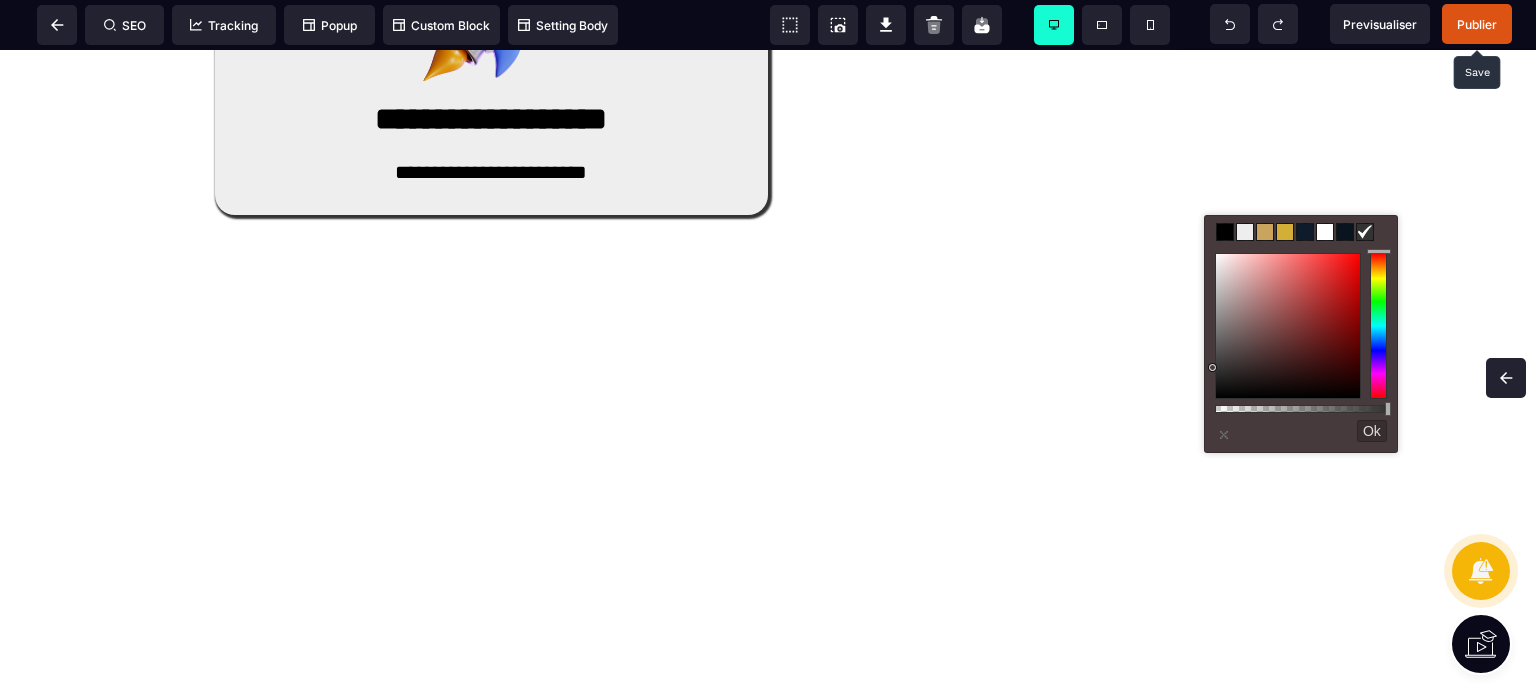 click on "Publier" at bounding box center (1477, 24) 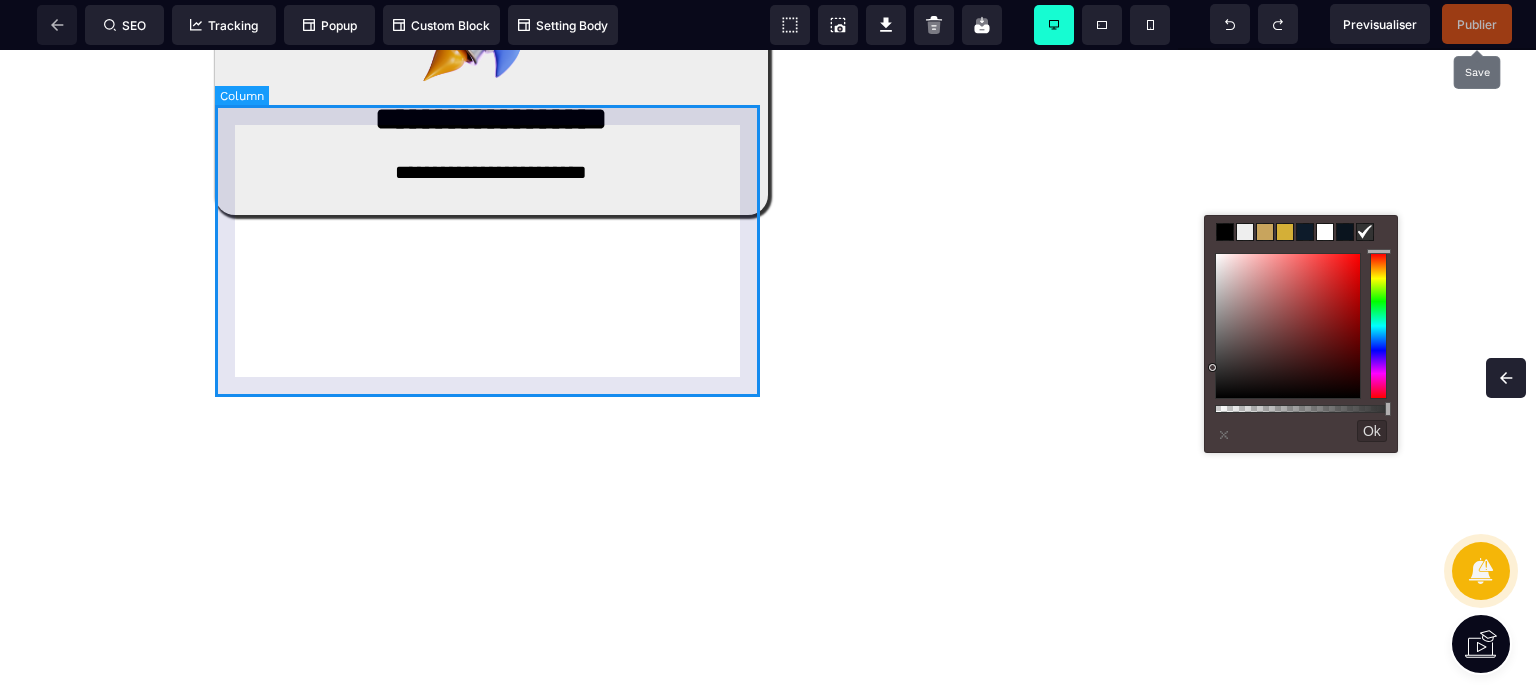 click on "**********" at bounding box center (491, 69) 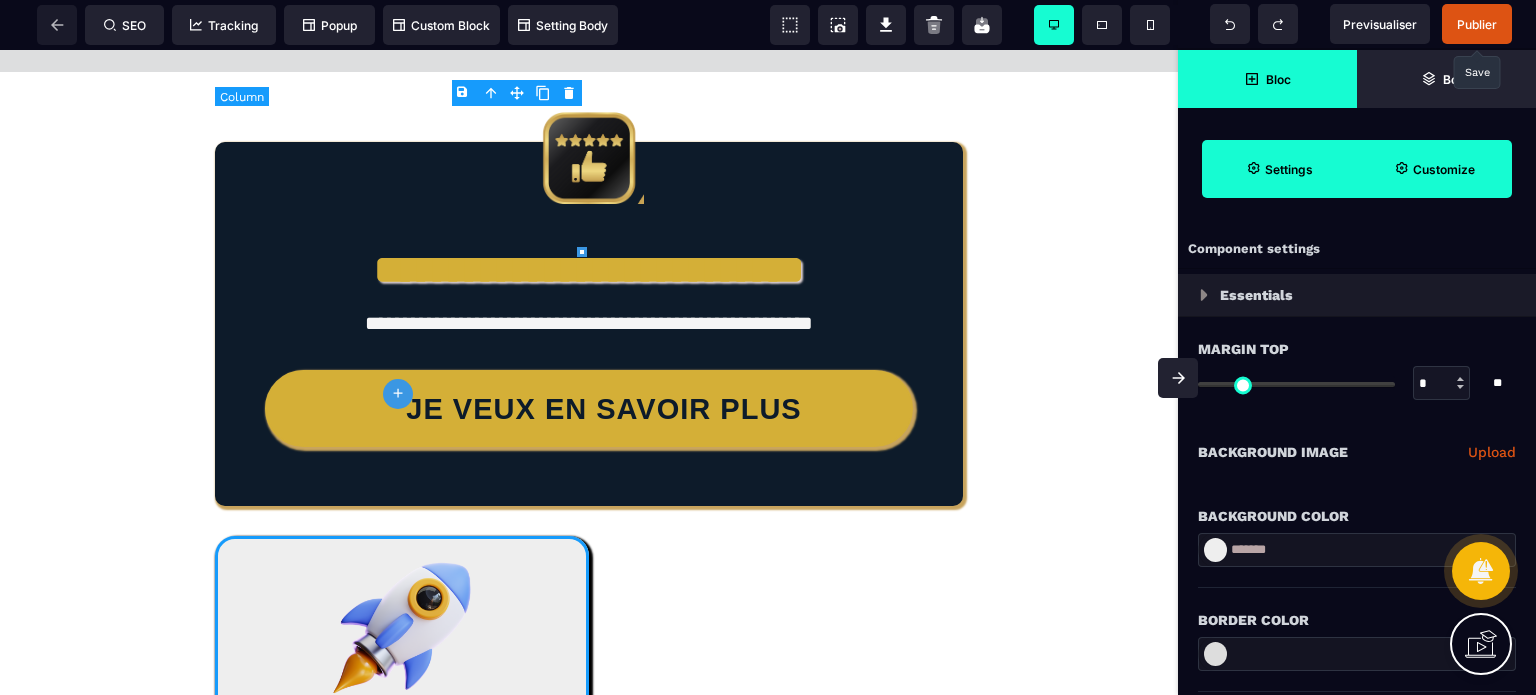 scroll, scrollTop: 9344, scrollLeft: 0, axis: vertical 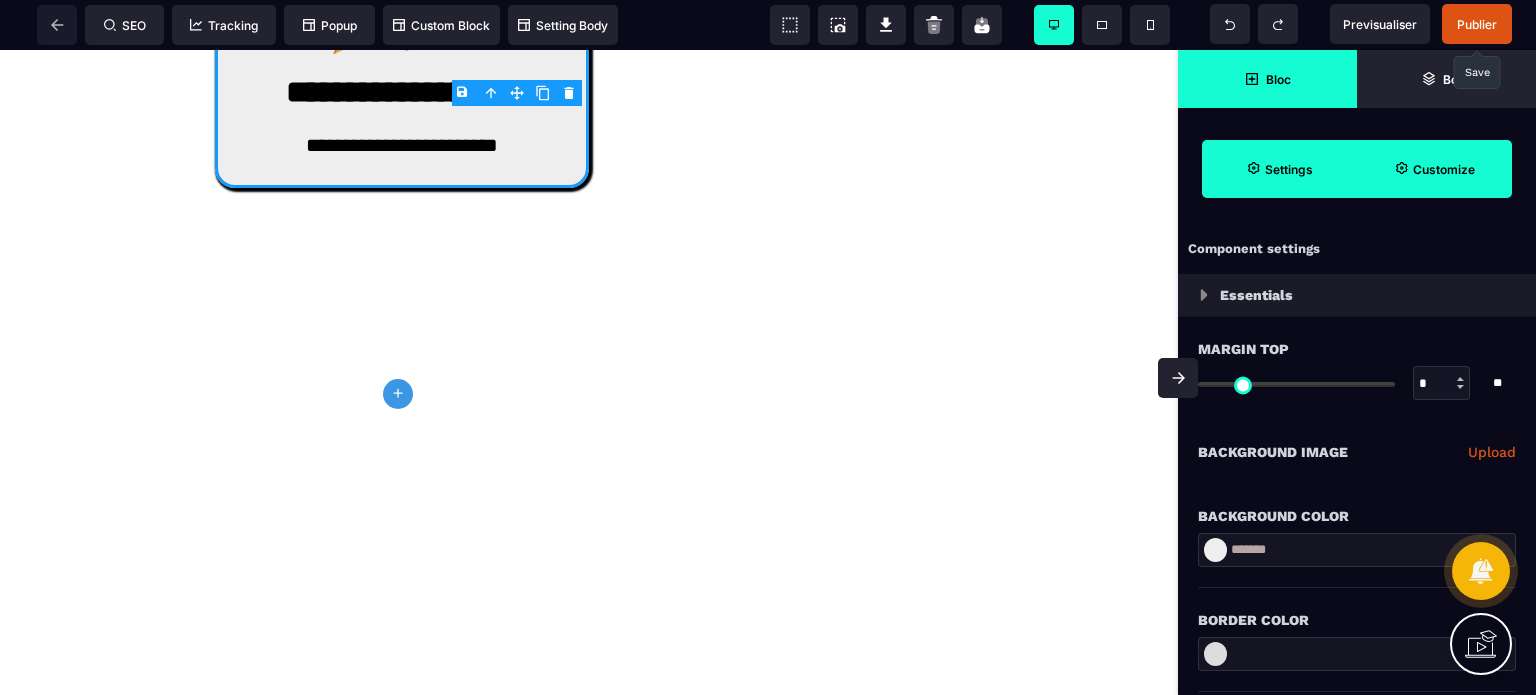 click on "Customize" at bounding box center [1434, 169] 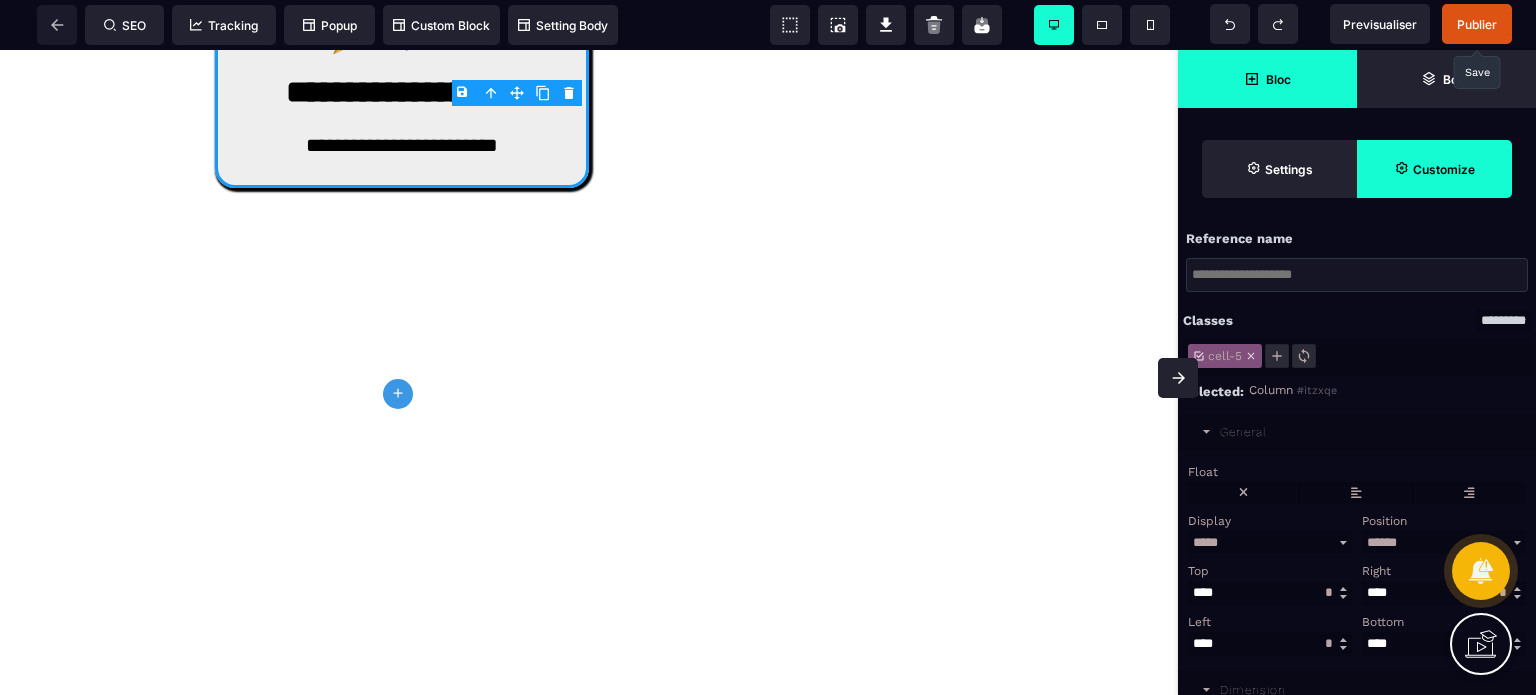 click on "Float" at bounding box center (1357, 482) 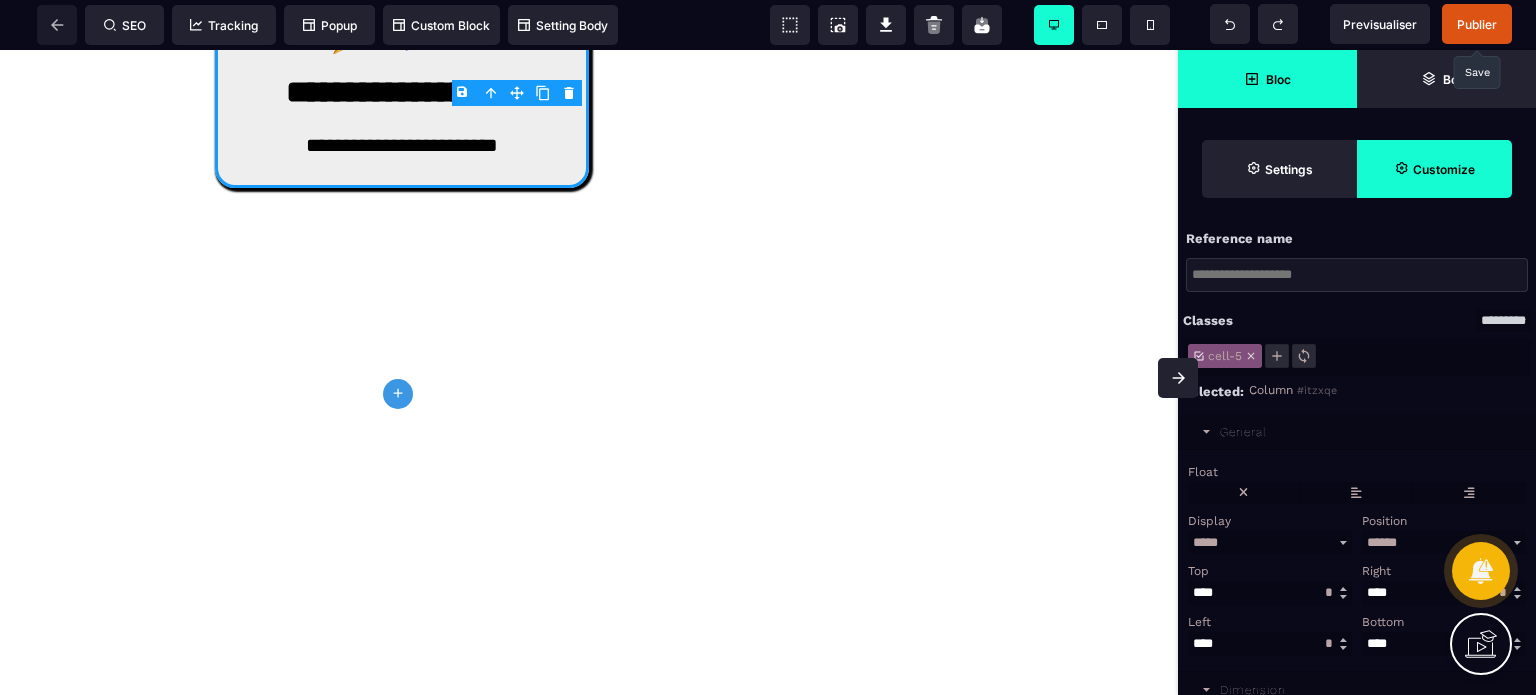 click on "General" at bounding box center [1357, 432] 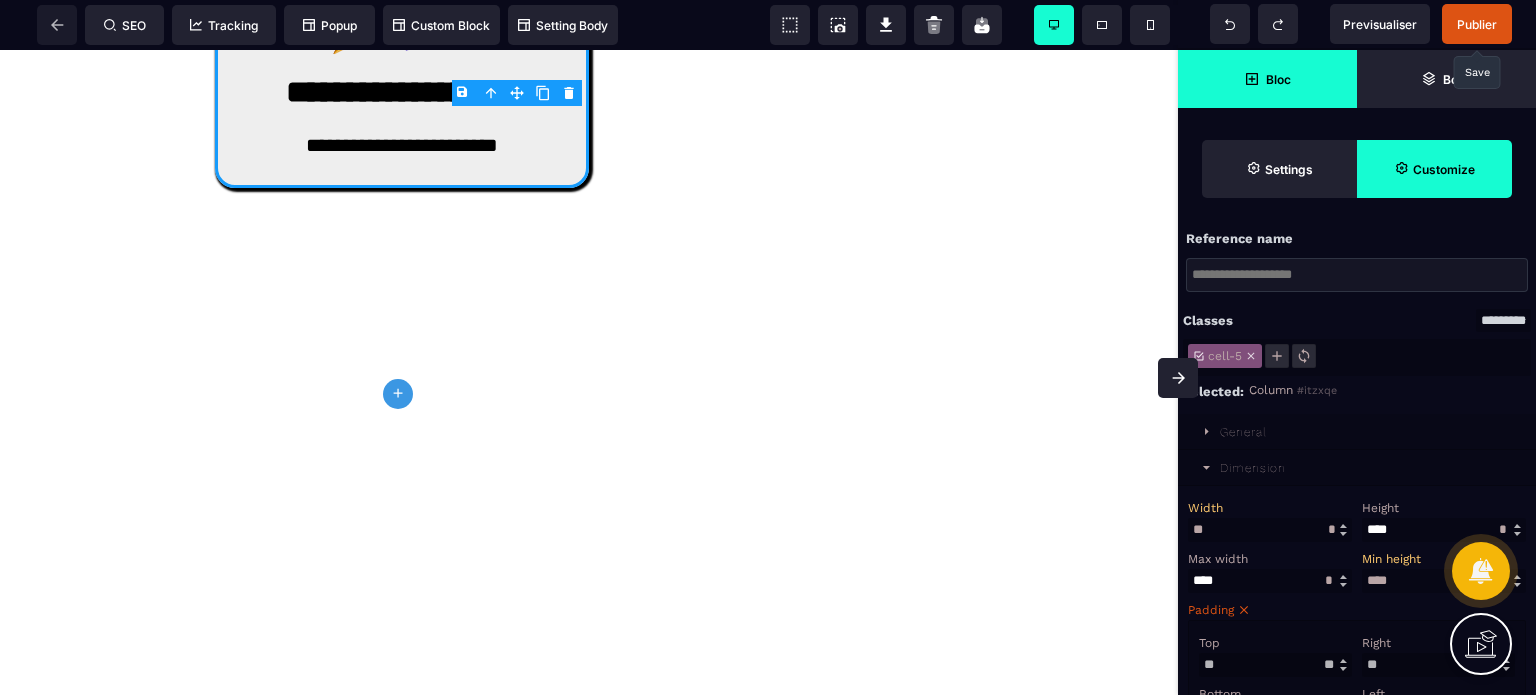 click on "**" at bounding box center (1270, 530) 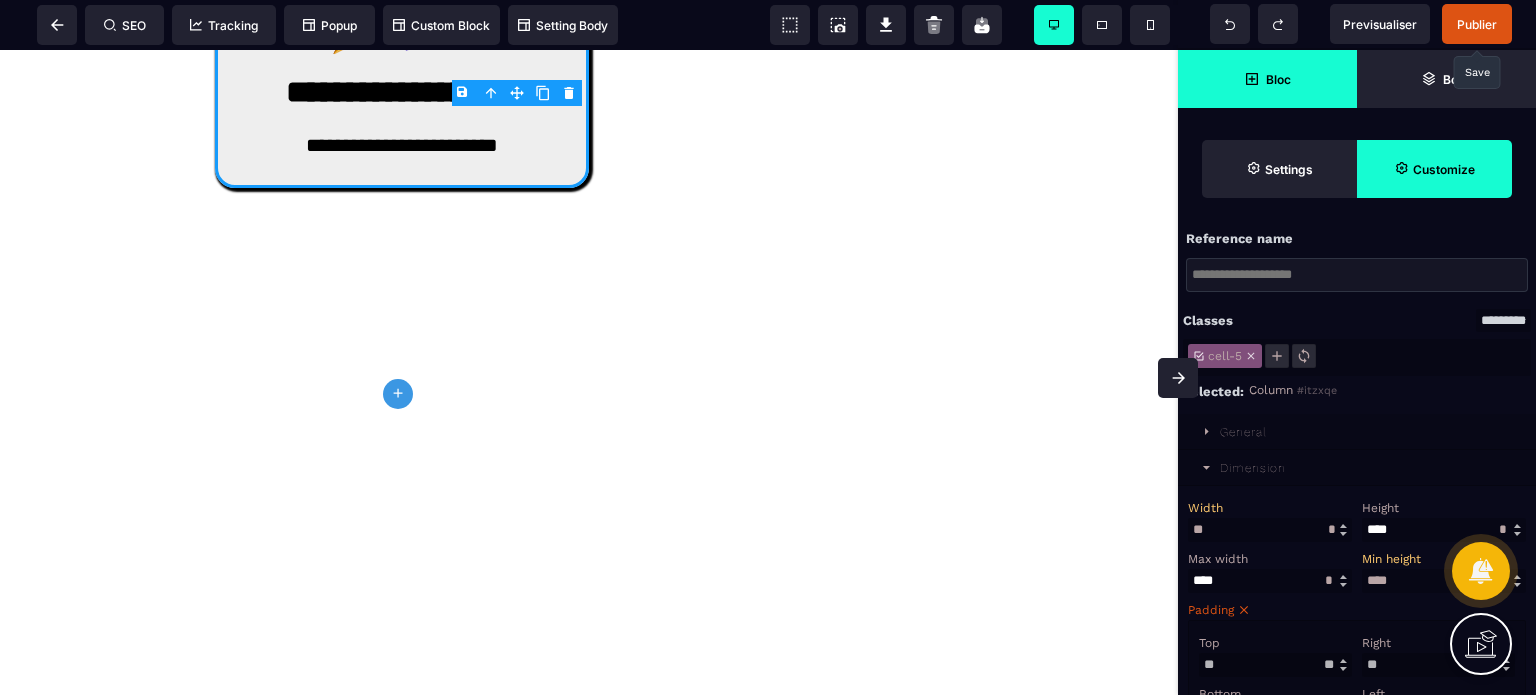 click on "Width" at bounding box center [1267, 508] 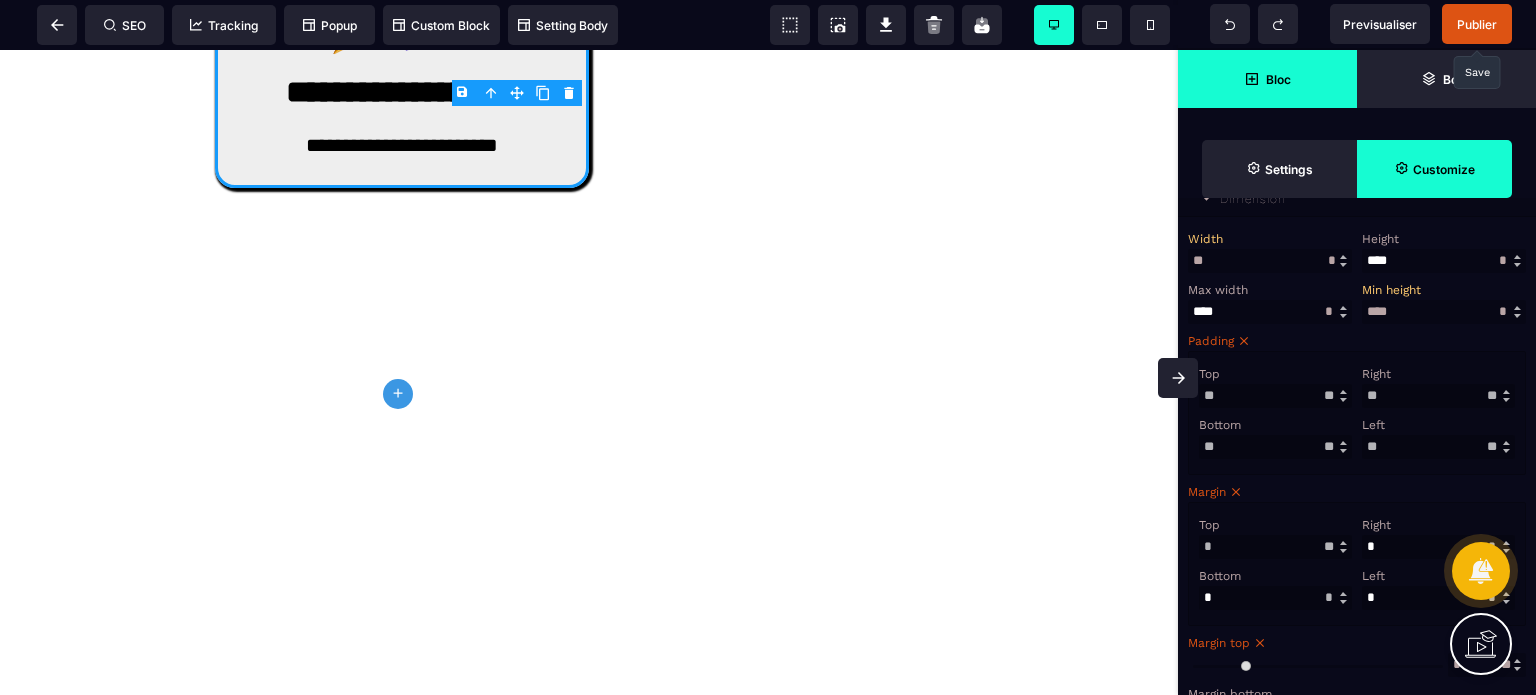 scroll, scrollTop: 360, scrollLeft: 0, axis: vertical 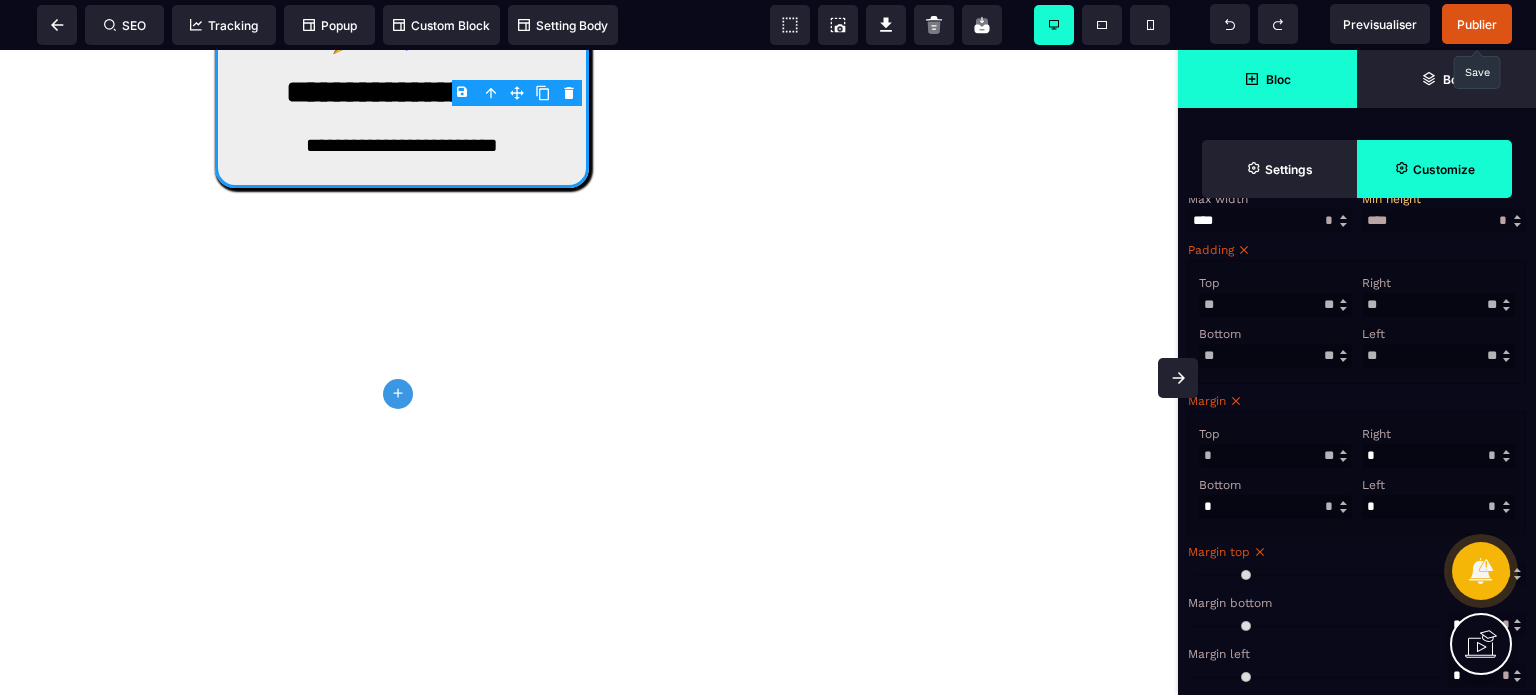click at bounding box center [1438, 456] 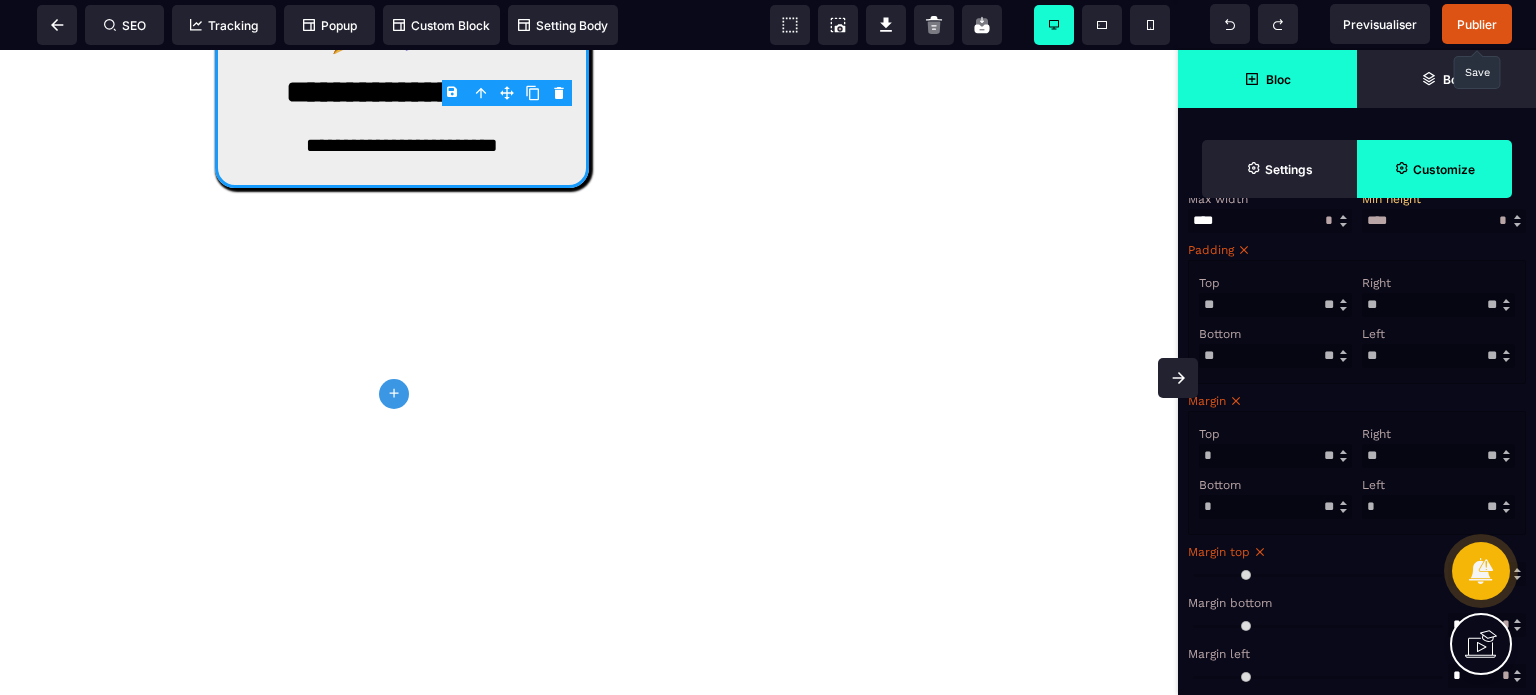 click on "*" at bounding box center (1438, 507) 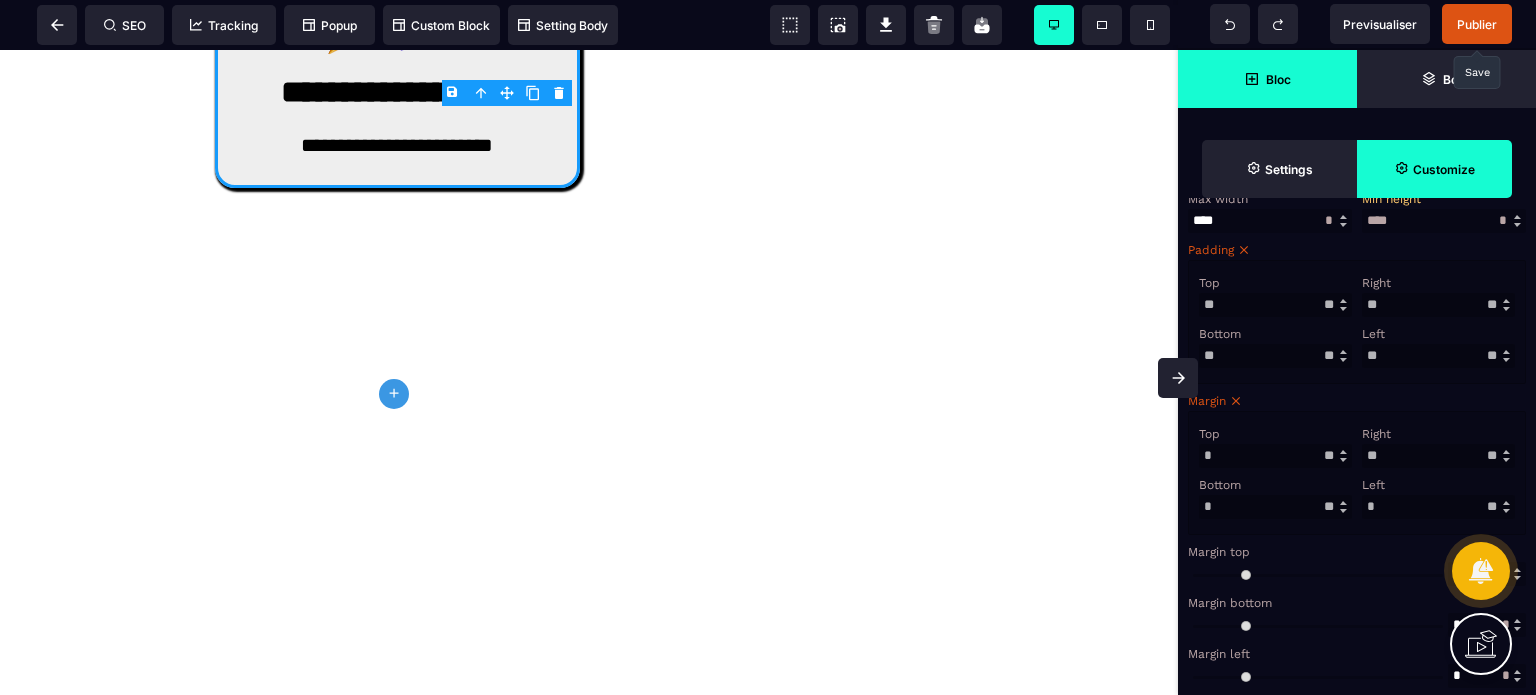 click on "*" at bounding box center (1438, 507) 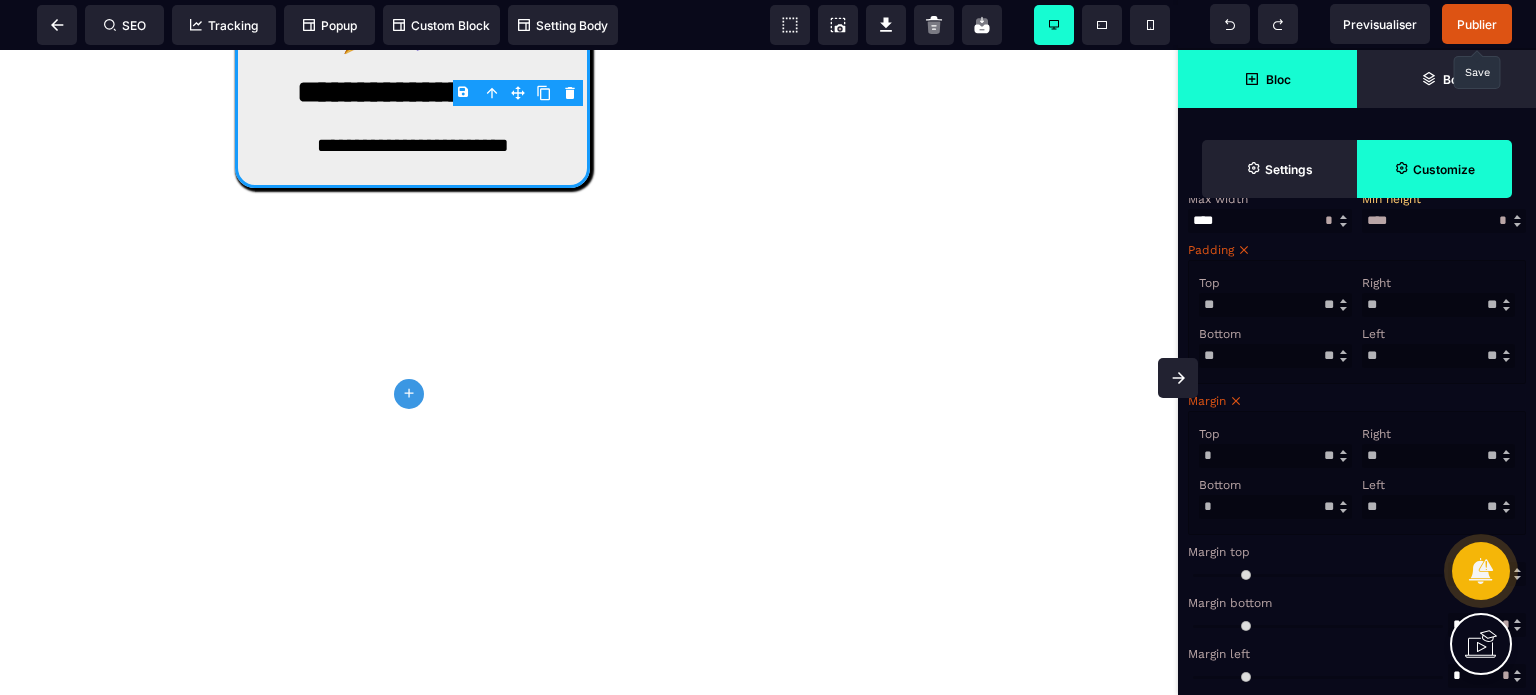 click on "Left" at bounding box center [1436, 485] 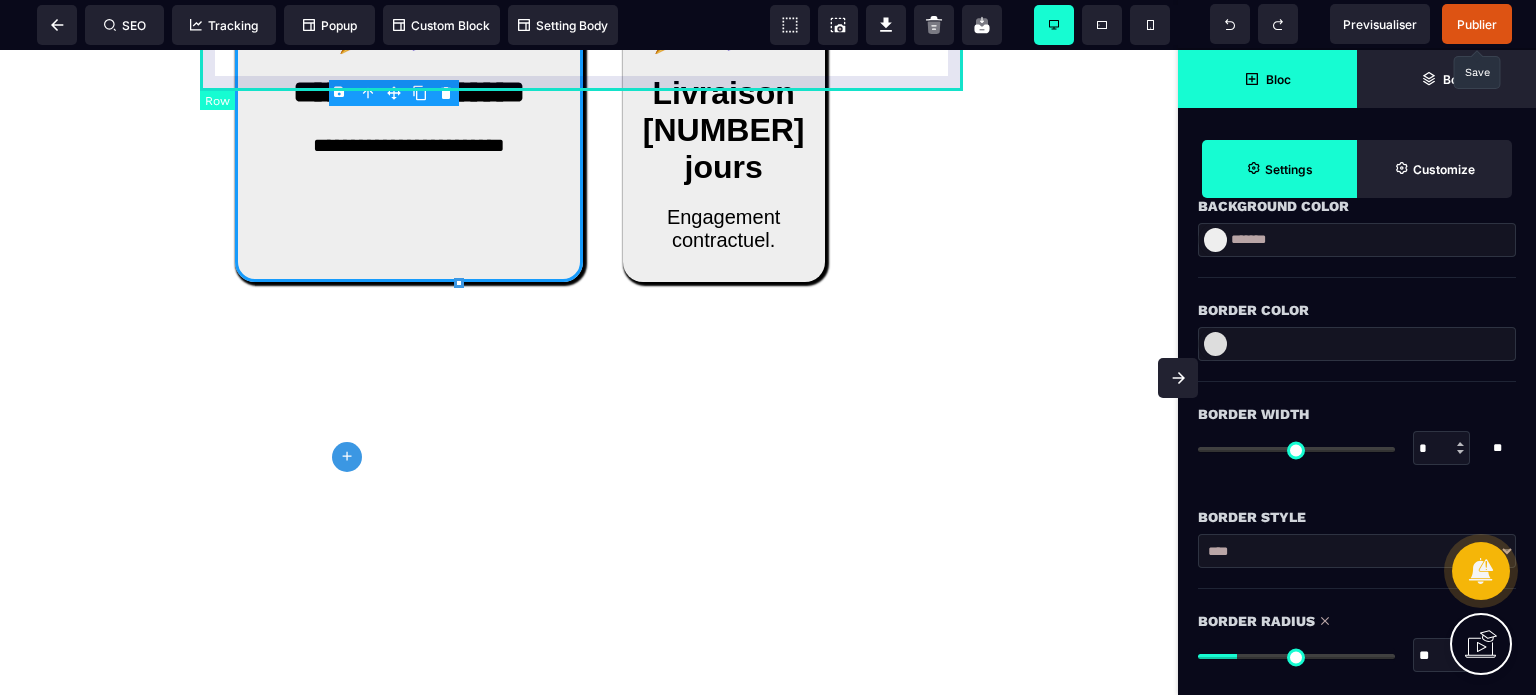 scroll, scrollTop: 298, scrollLeft: 0, axis: vertical 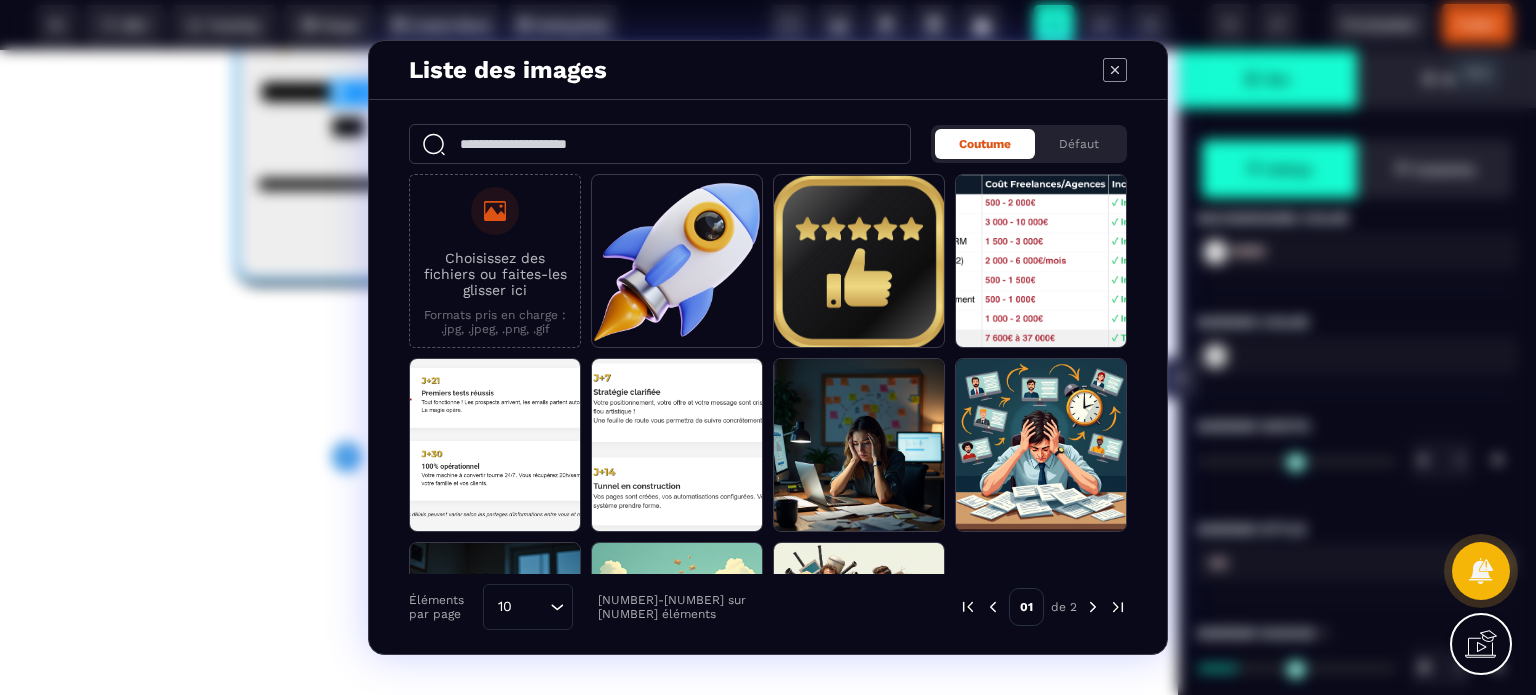 click 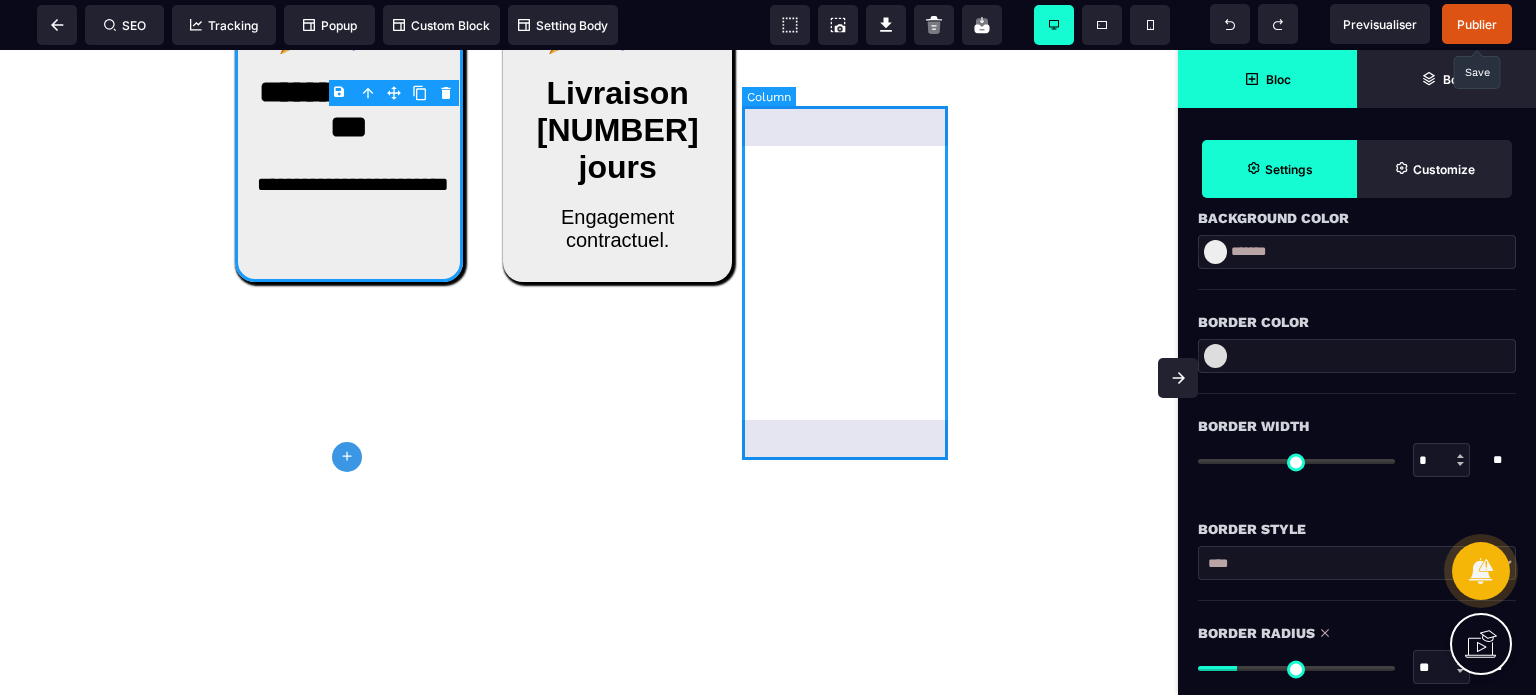 click at bounding box center [857, 89] 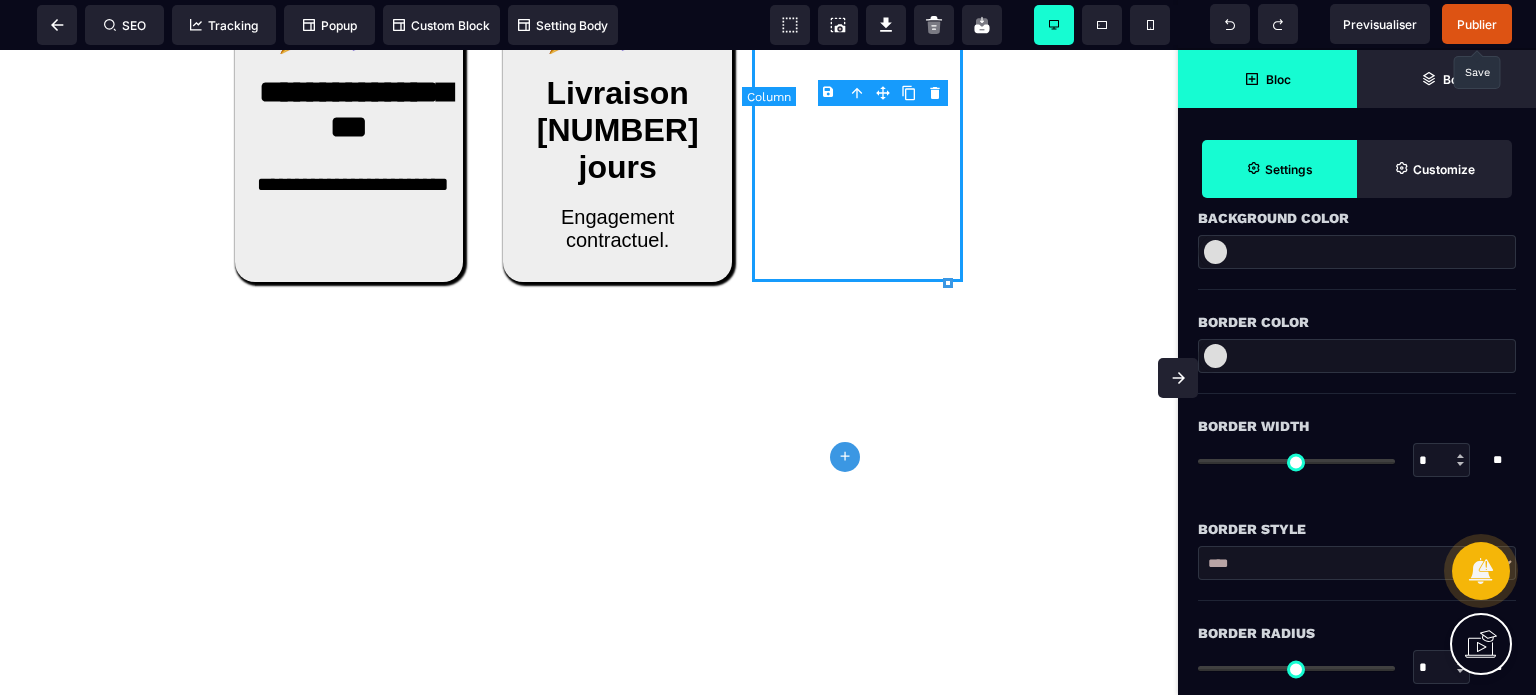 scroll, scrollTop: 0, scrollLeft: 0, axis: both 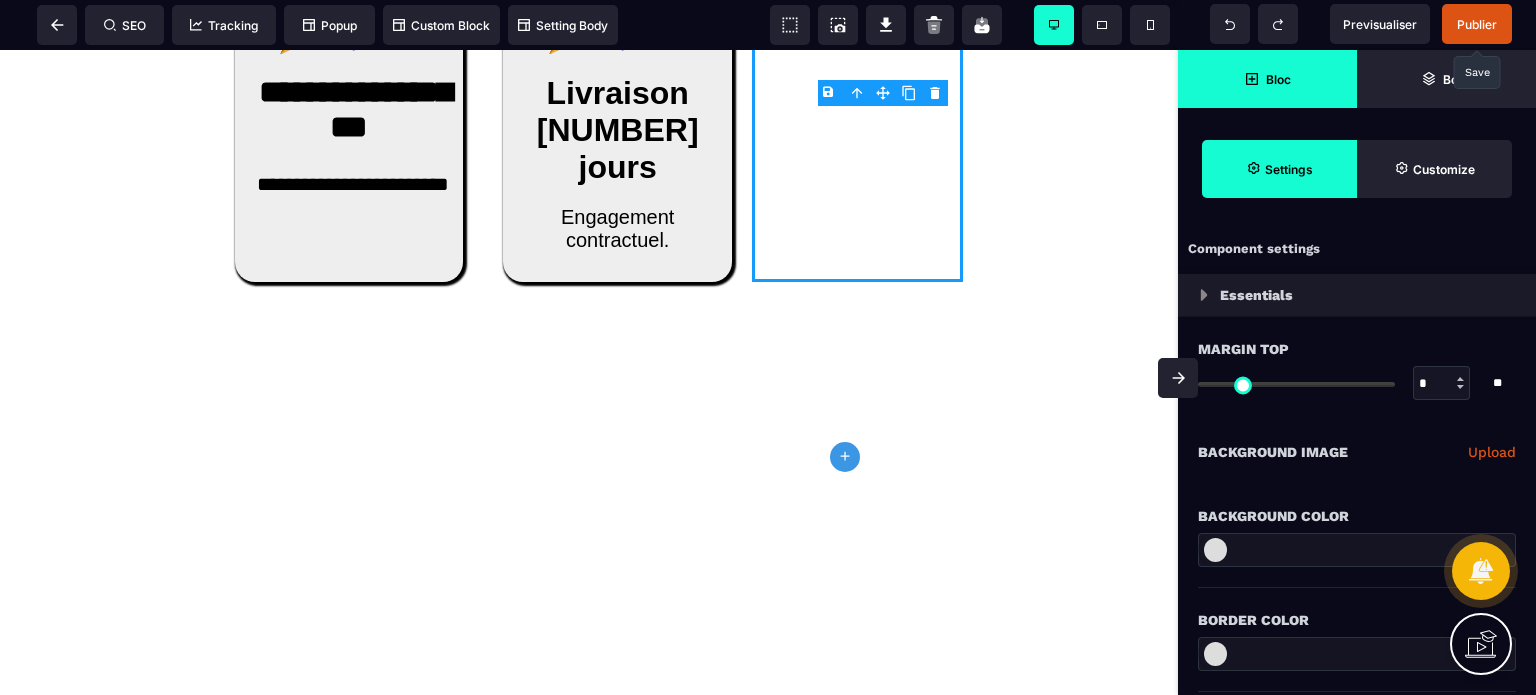 click on "B I U S
A *******
plus
Column
SEO" at bounding box center [768, 347] 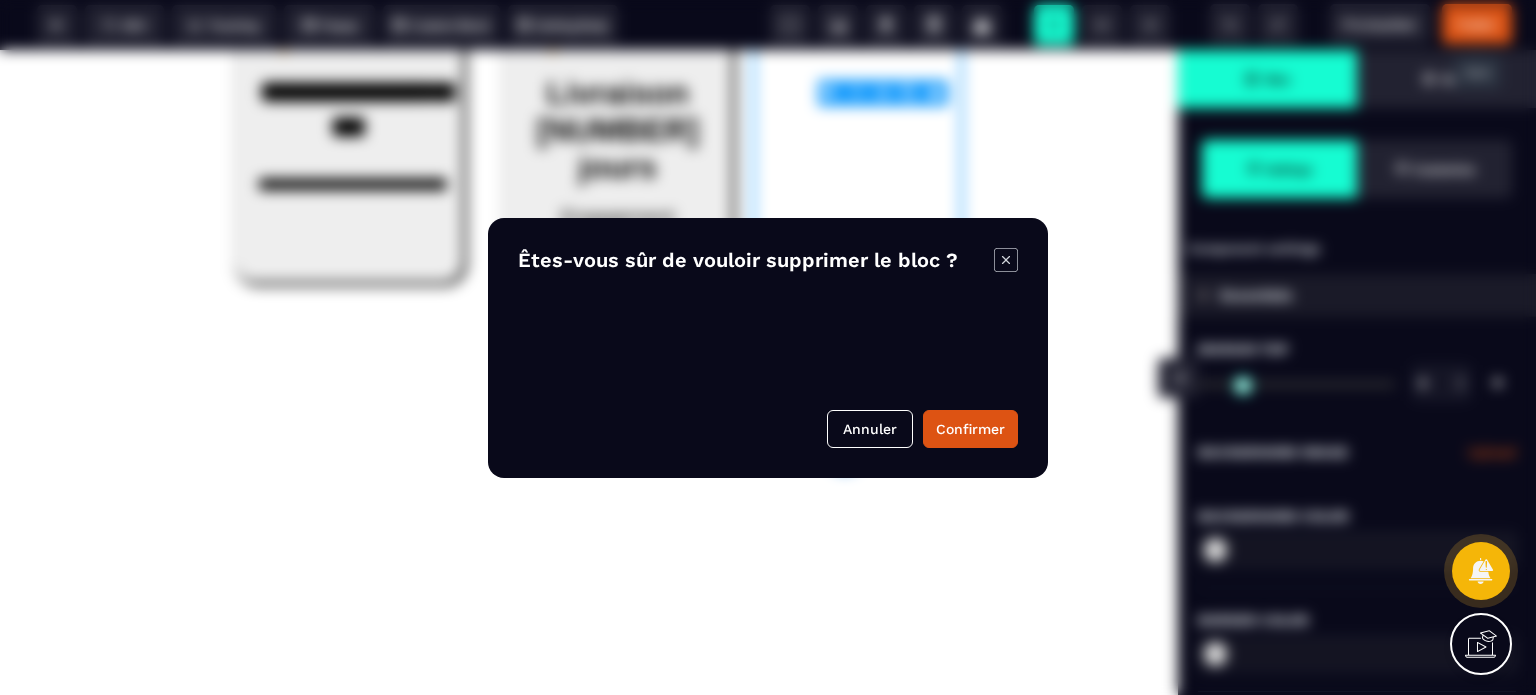 click on "Êtes-vous sûr de vouloir supprimer le bloc ? Annuler Confirmer" at bounding box center (768, 348) 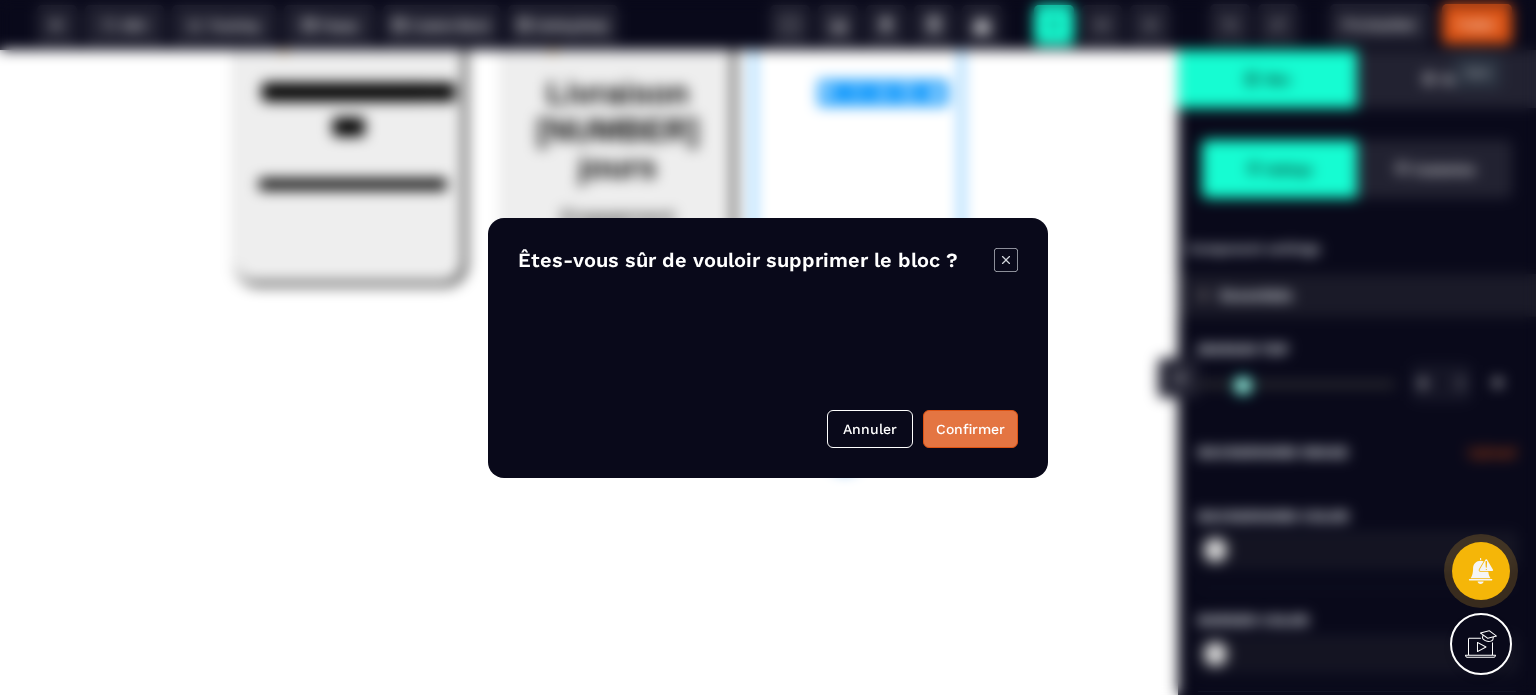 click on "Confirmer" at bounding box center [970, 429] 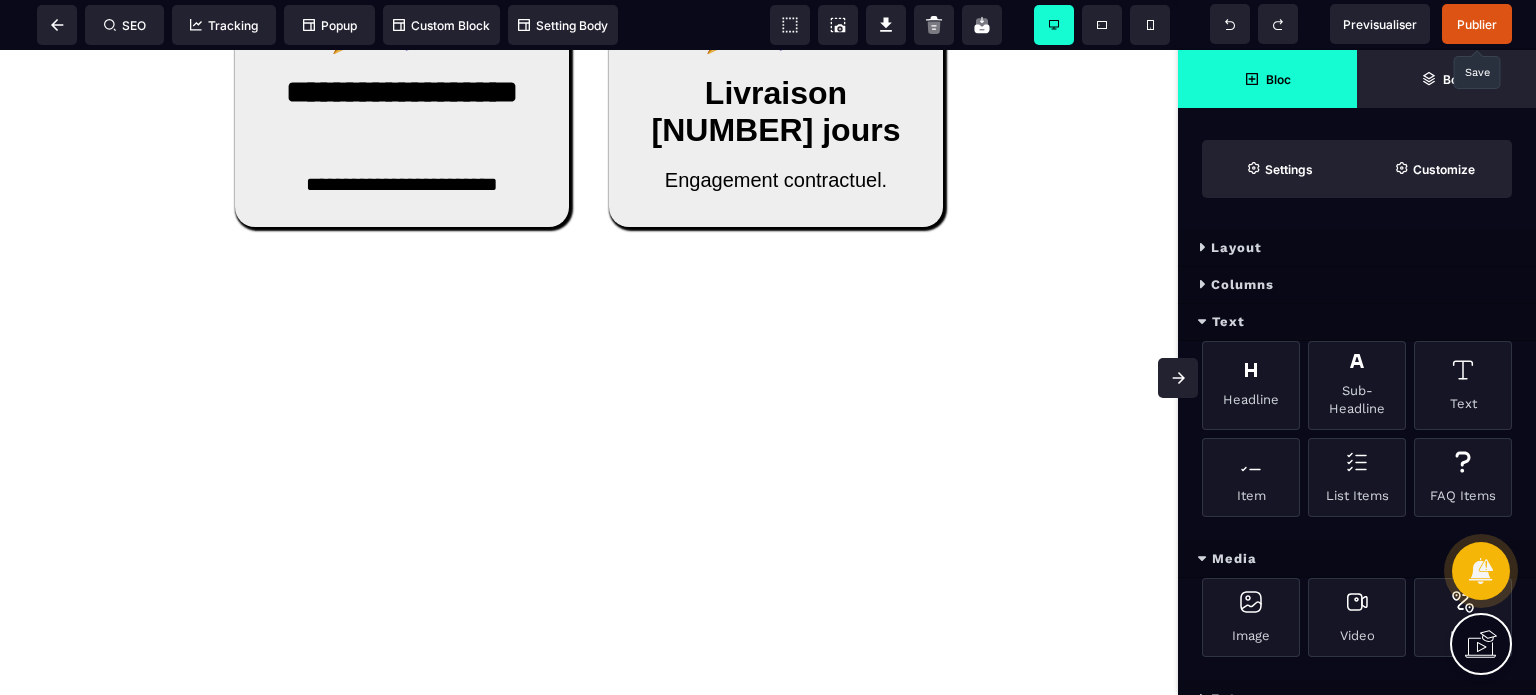 click 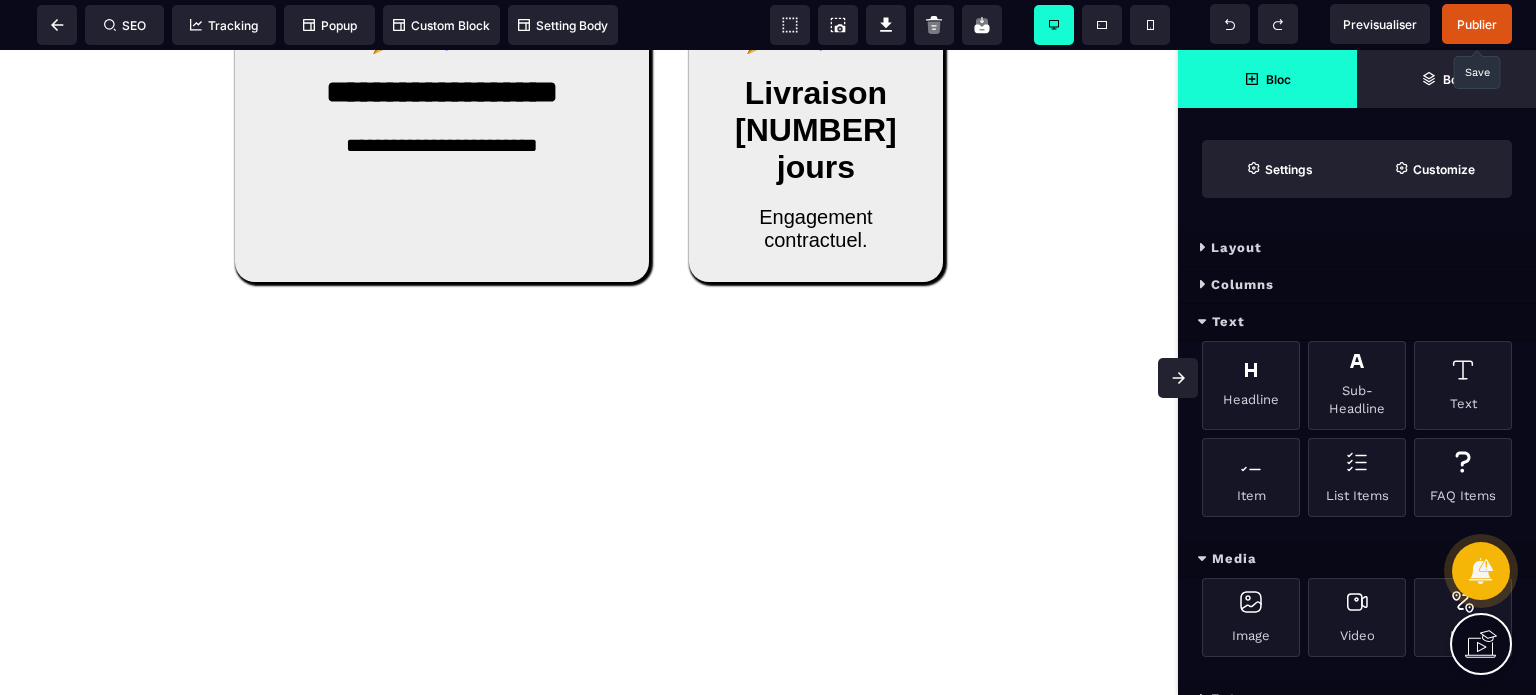 scroll, scrollTop: 8705, scrollLeft: 0, axis: vertical 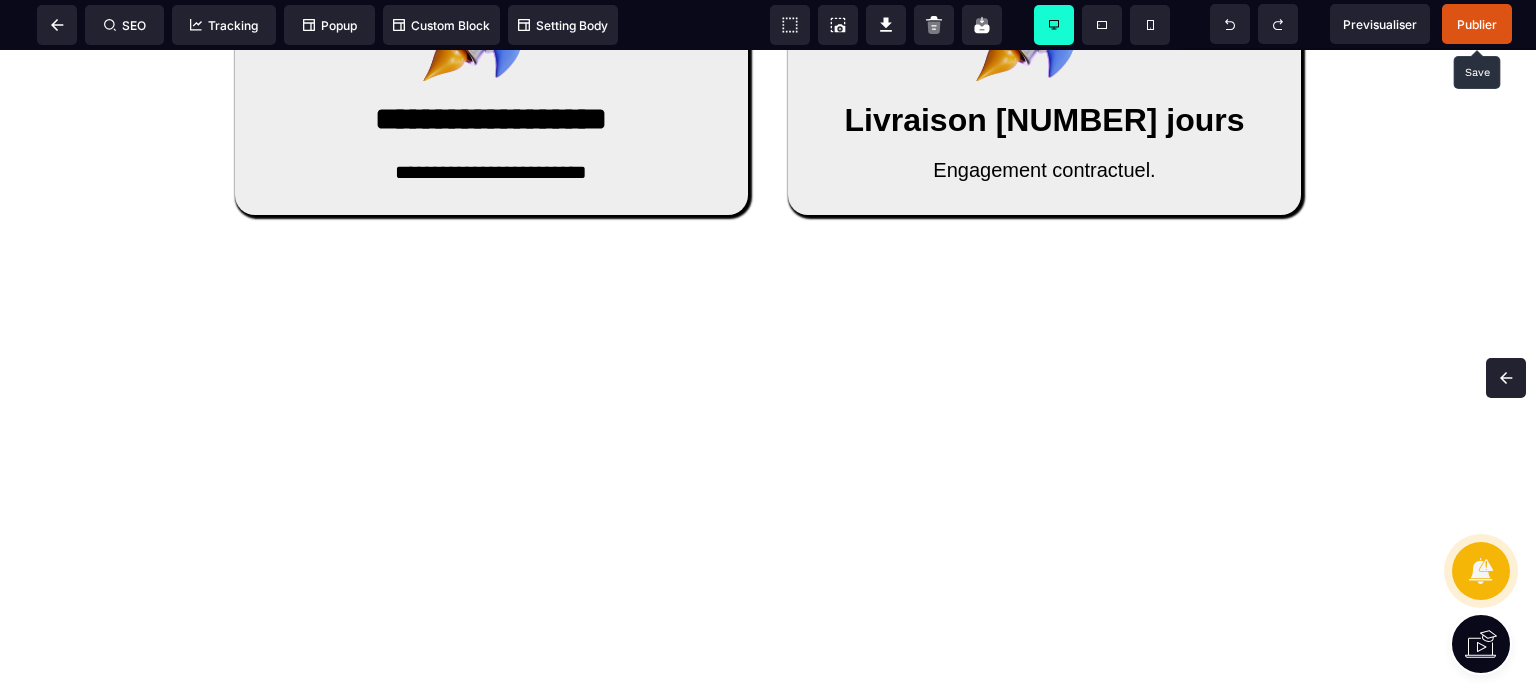 click on "Publier" at bounding box center [1477, 24] 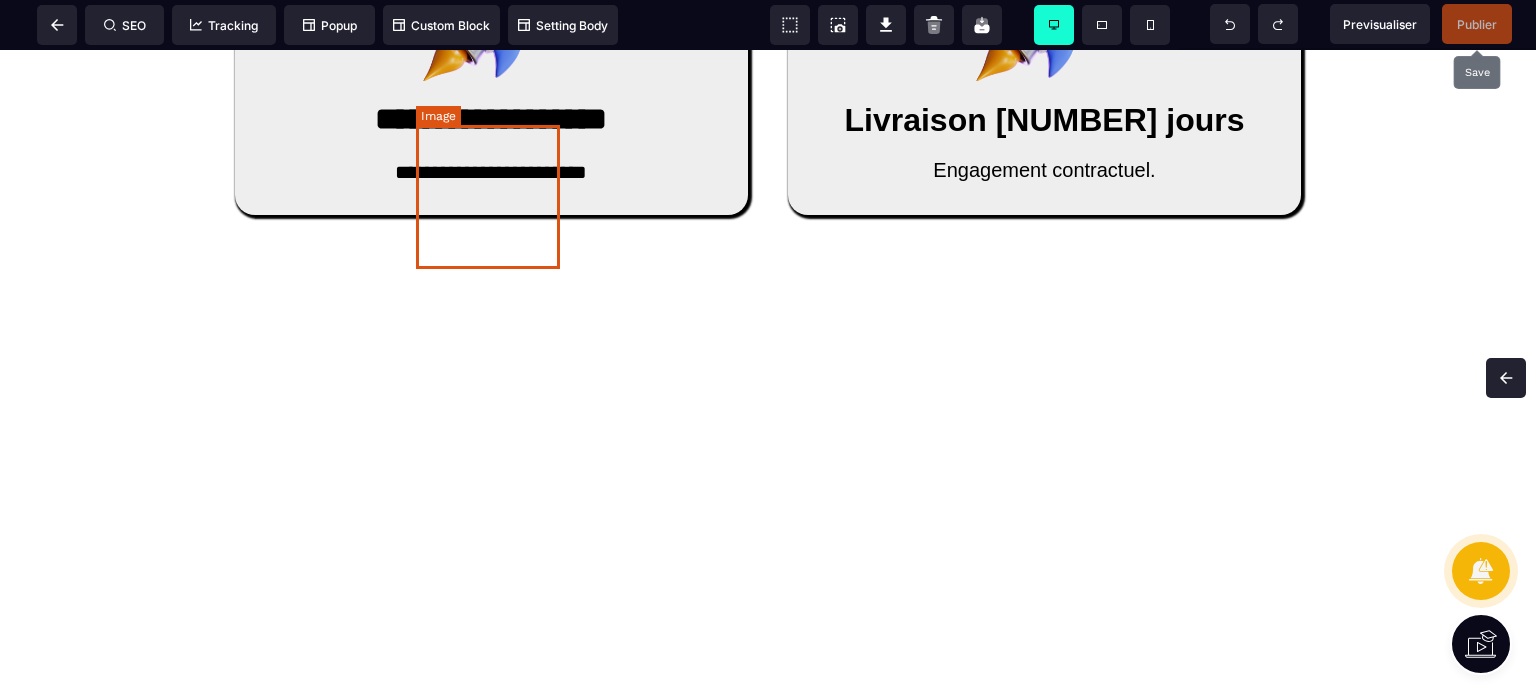 click at bounding box center [492, 16] 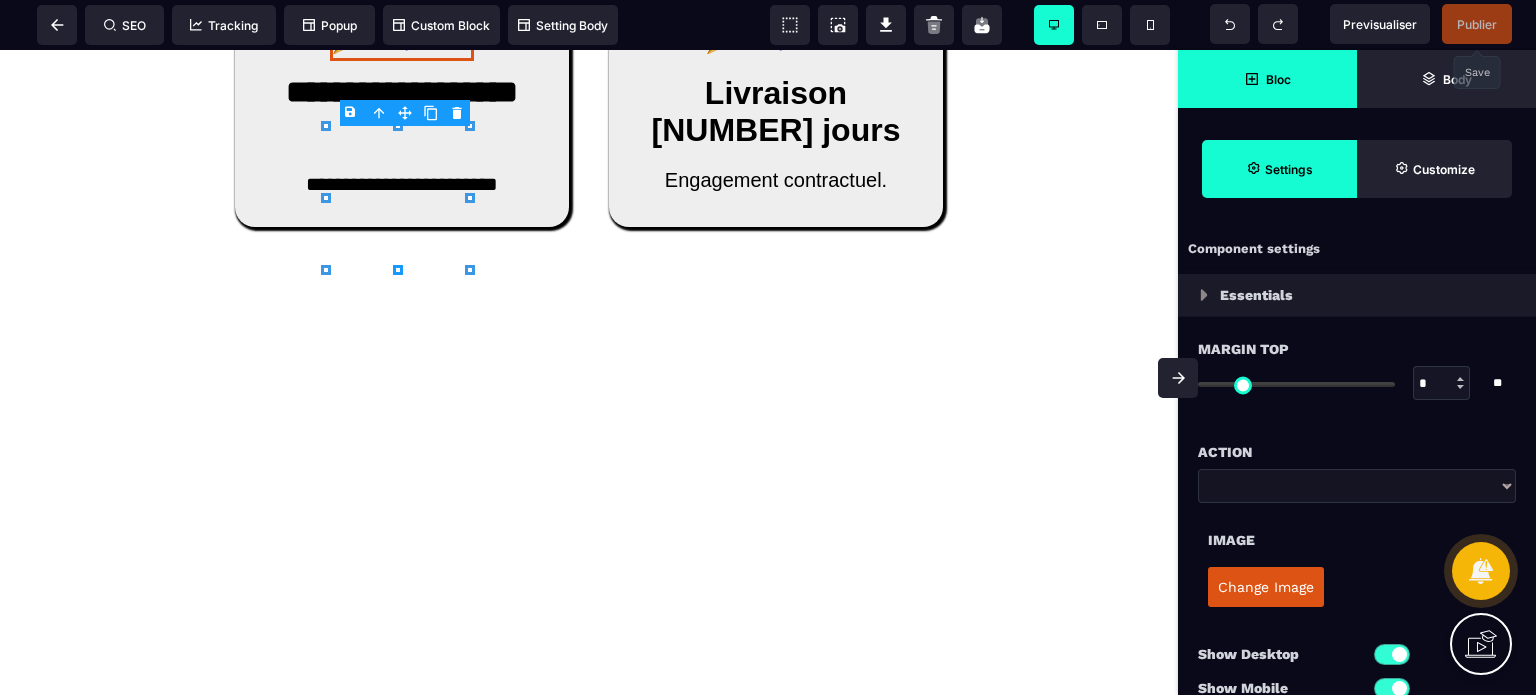 click on "Change Image" at bounding box center [1357, 587] 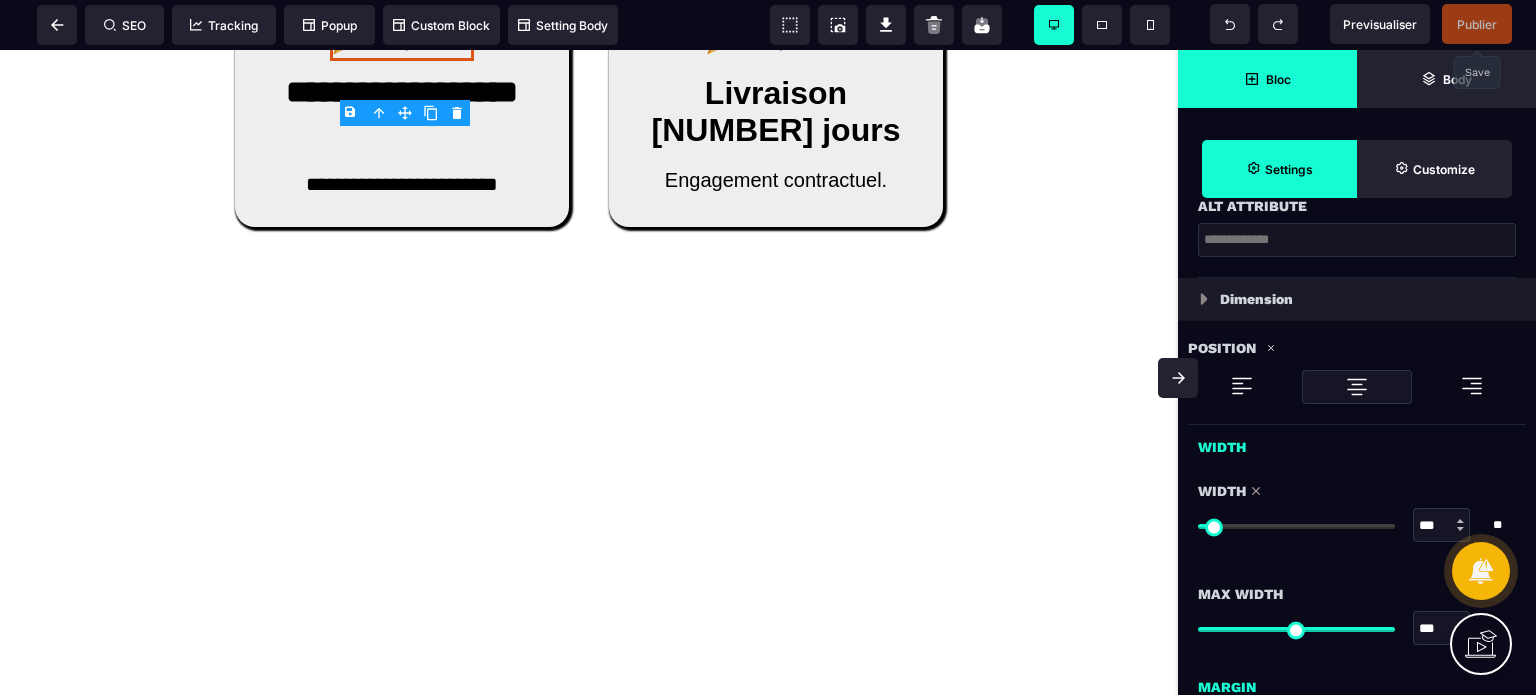 scroll, scrollTop: 560, scrollLeft: 0, axis: vertical 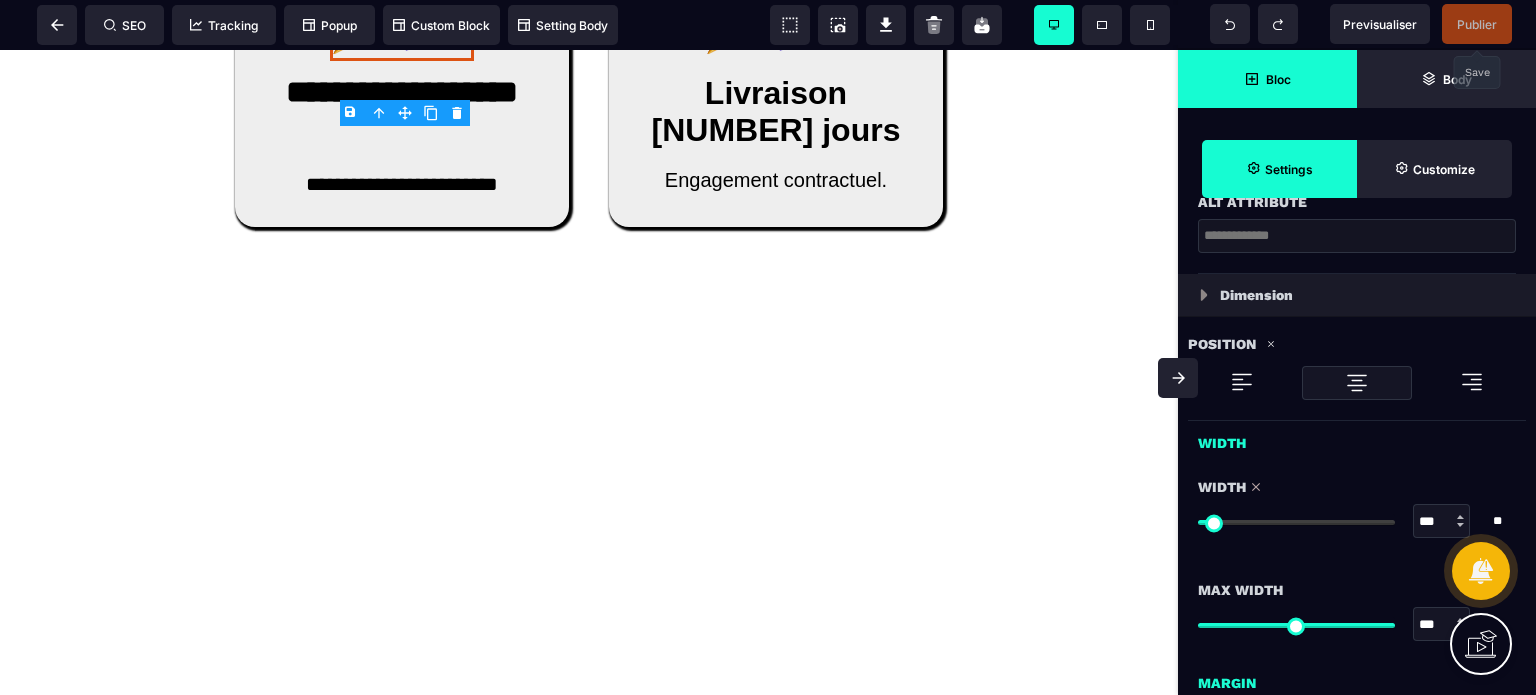 drag, startPoint x: 1420, startPoint y: 518, endPoint x: 1459, endPoint y: 531, distance: 41.109608 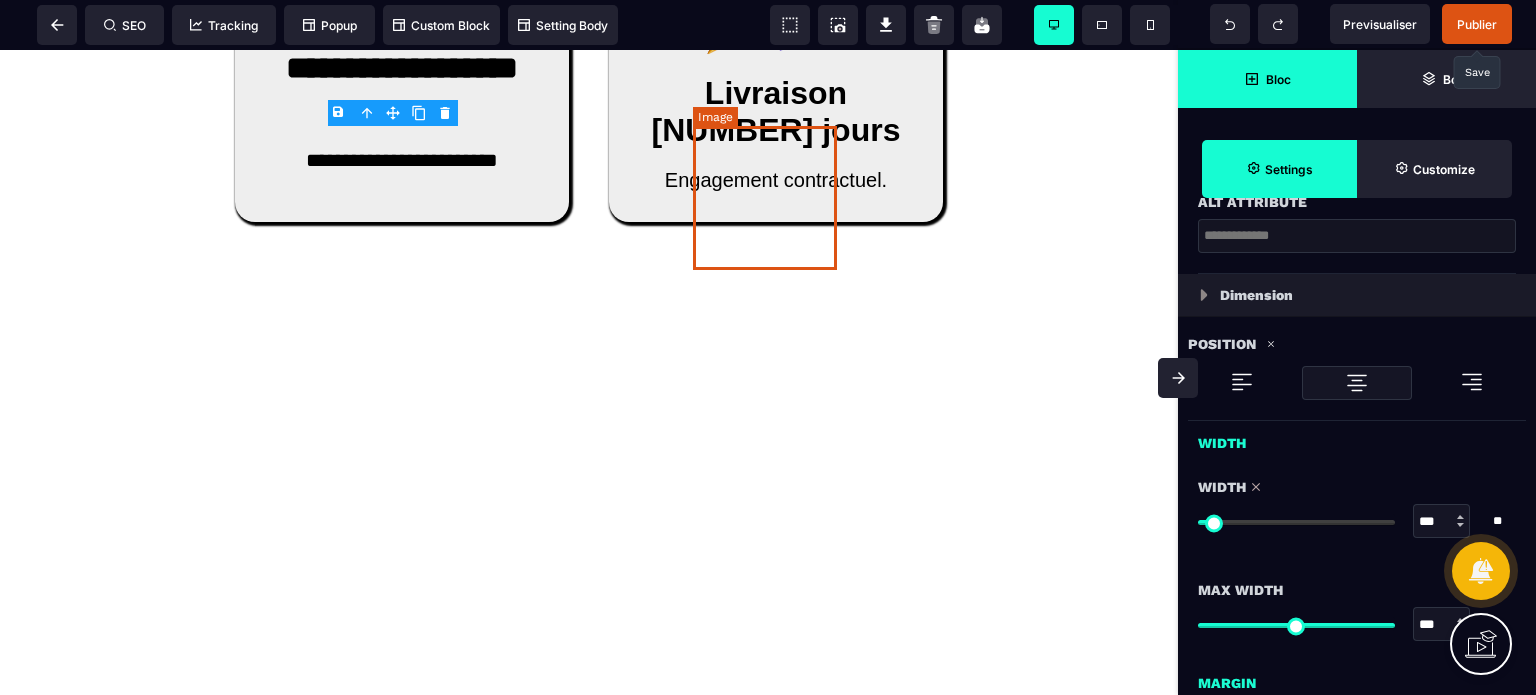 click at bounding box center [776, -11] 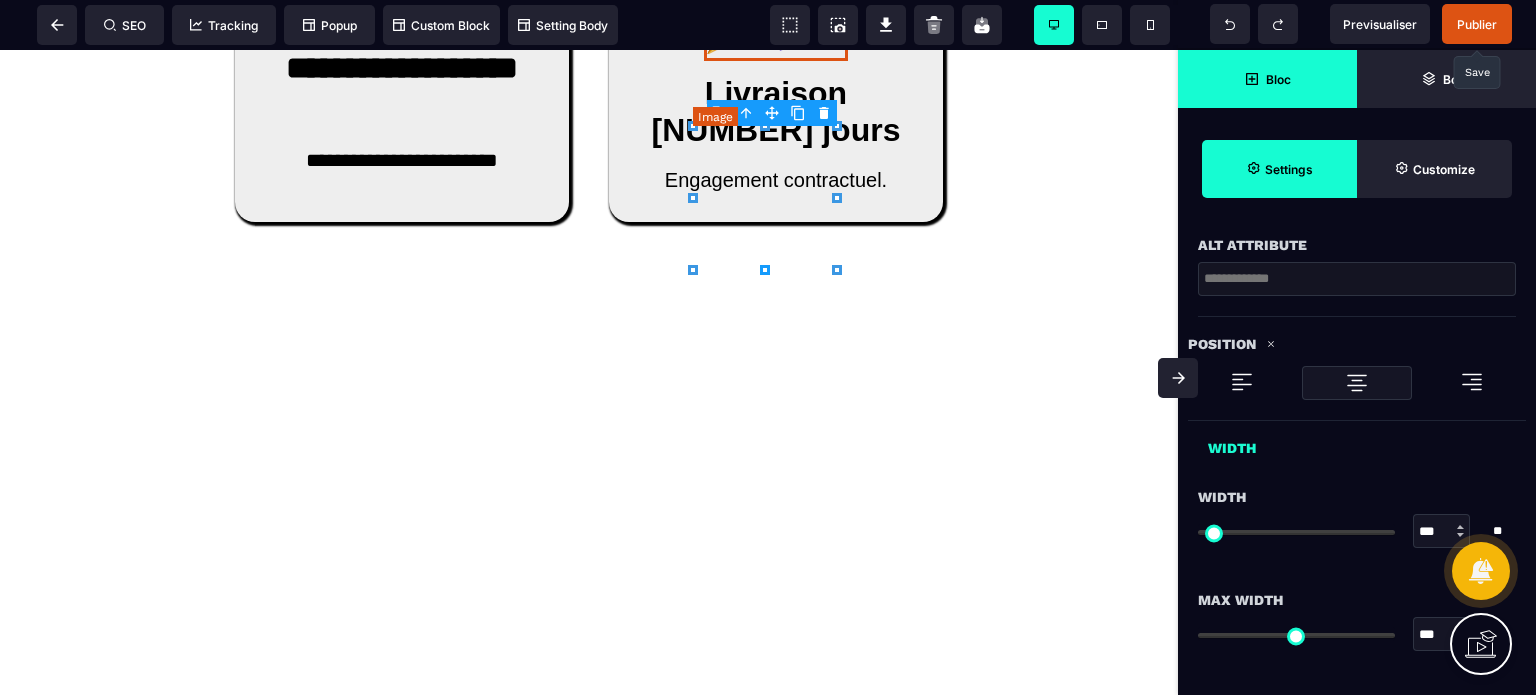 scroll, scrollTop: 0, scrollLeft: 0, axis: both 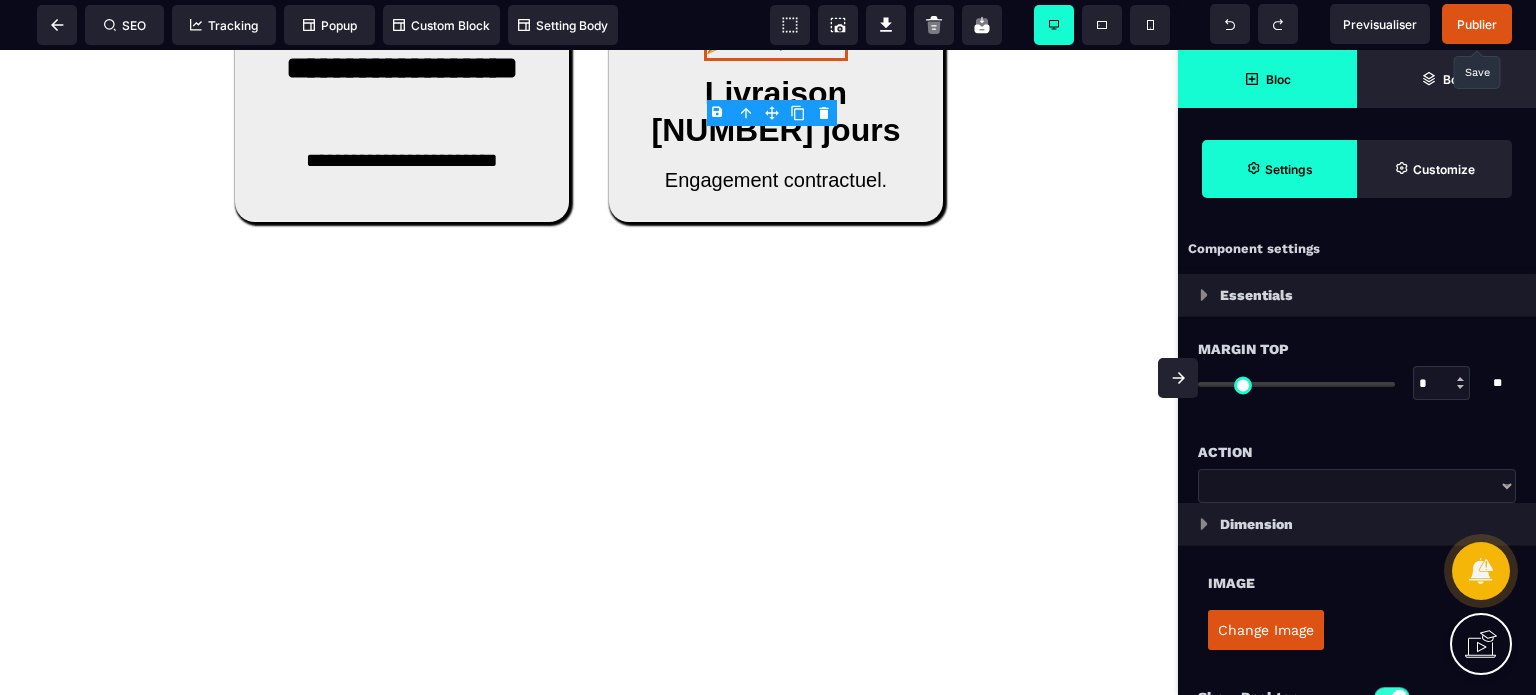click on "Change Image" at bounding box center (1266, 630) 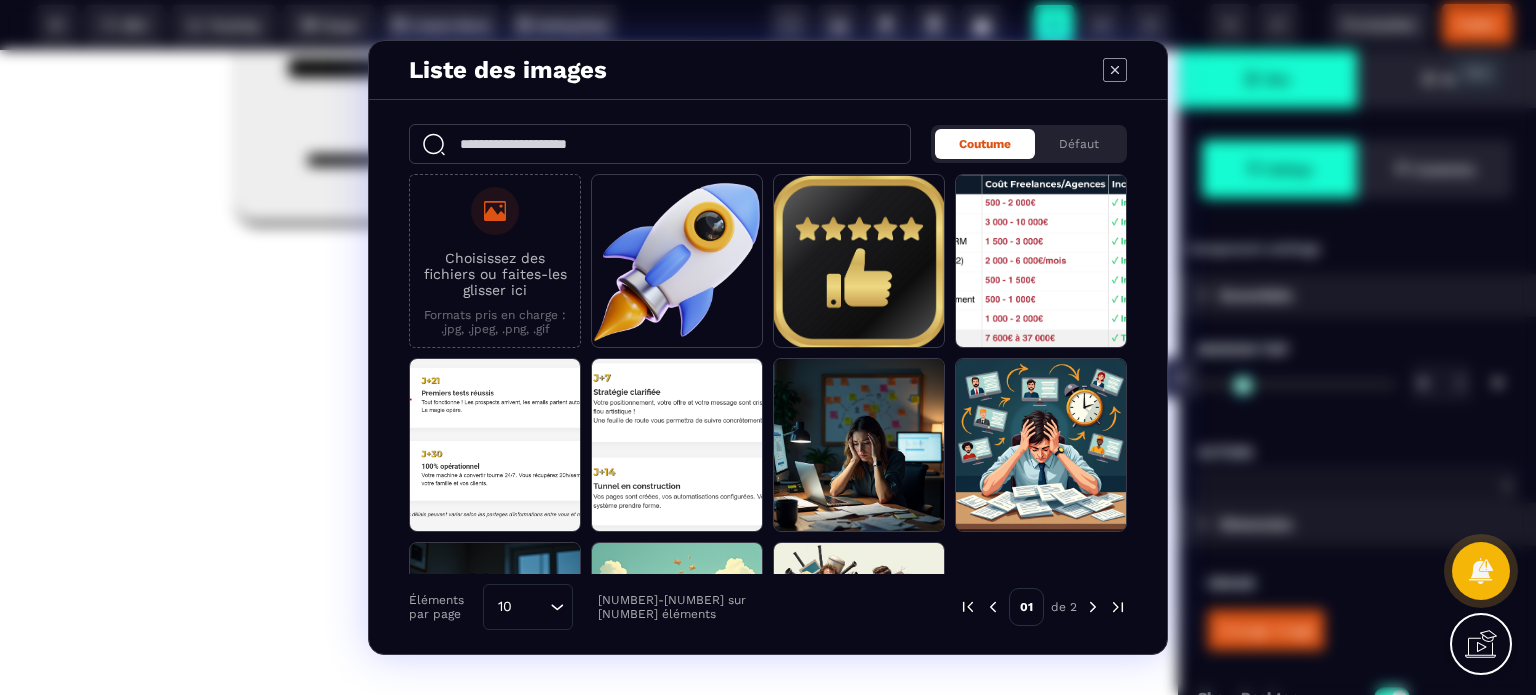 click on "Choisissez des fichiers ou faites-les glisser ici" at bounding box center (495, 274) 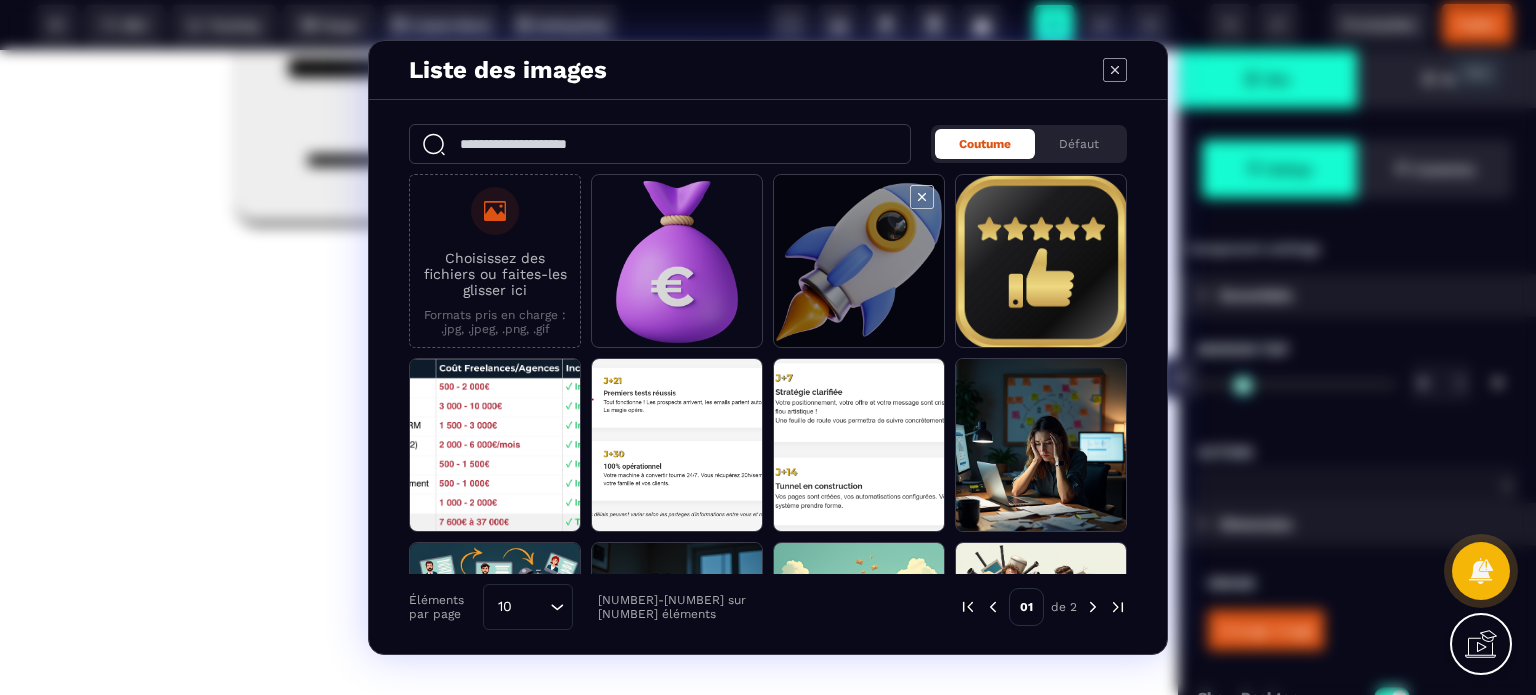 click at bounding box center [677, 262] 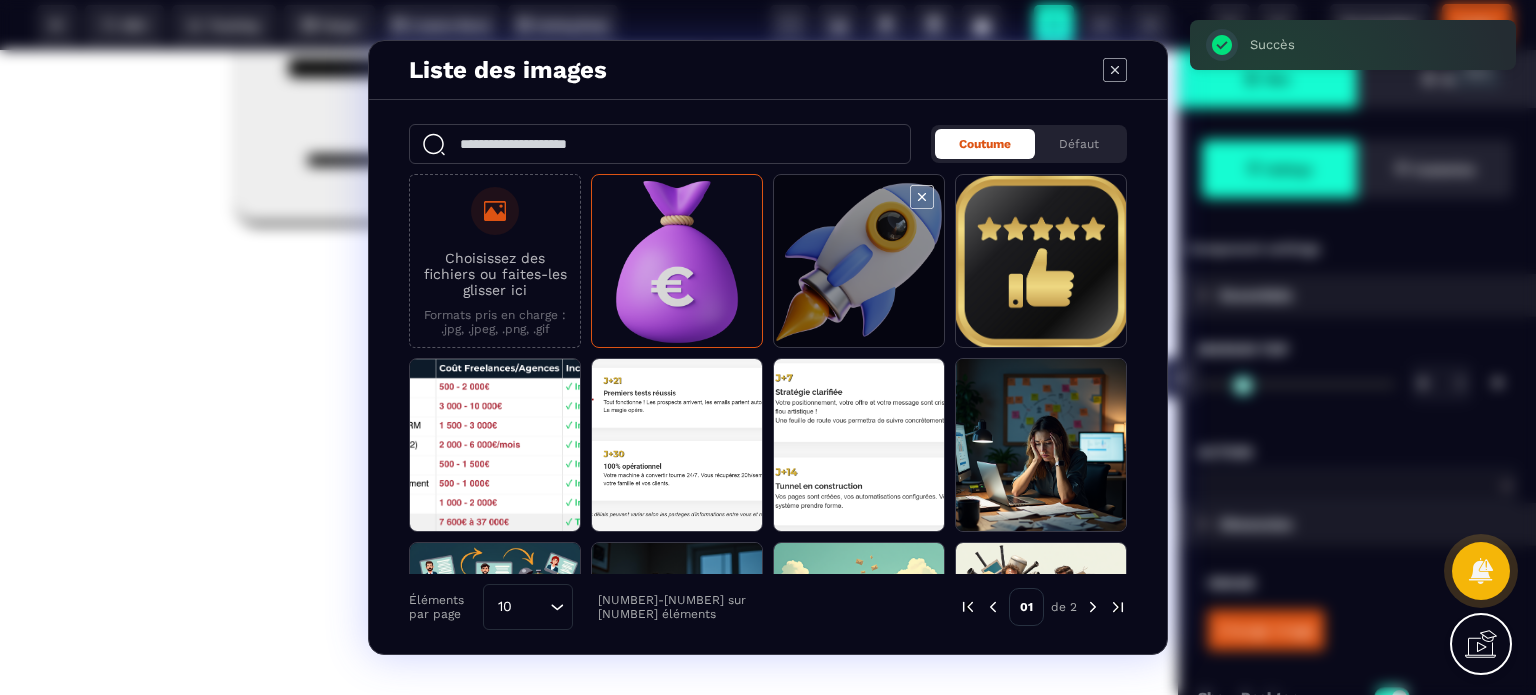 click at bounding box center [677, 262] 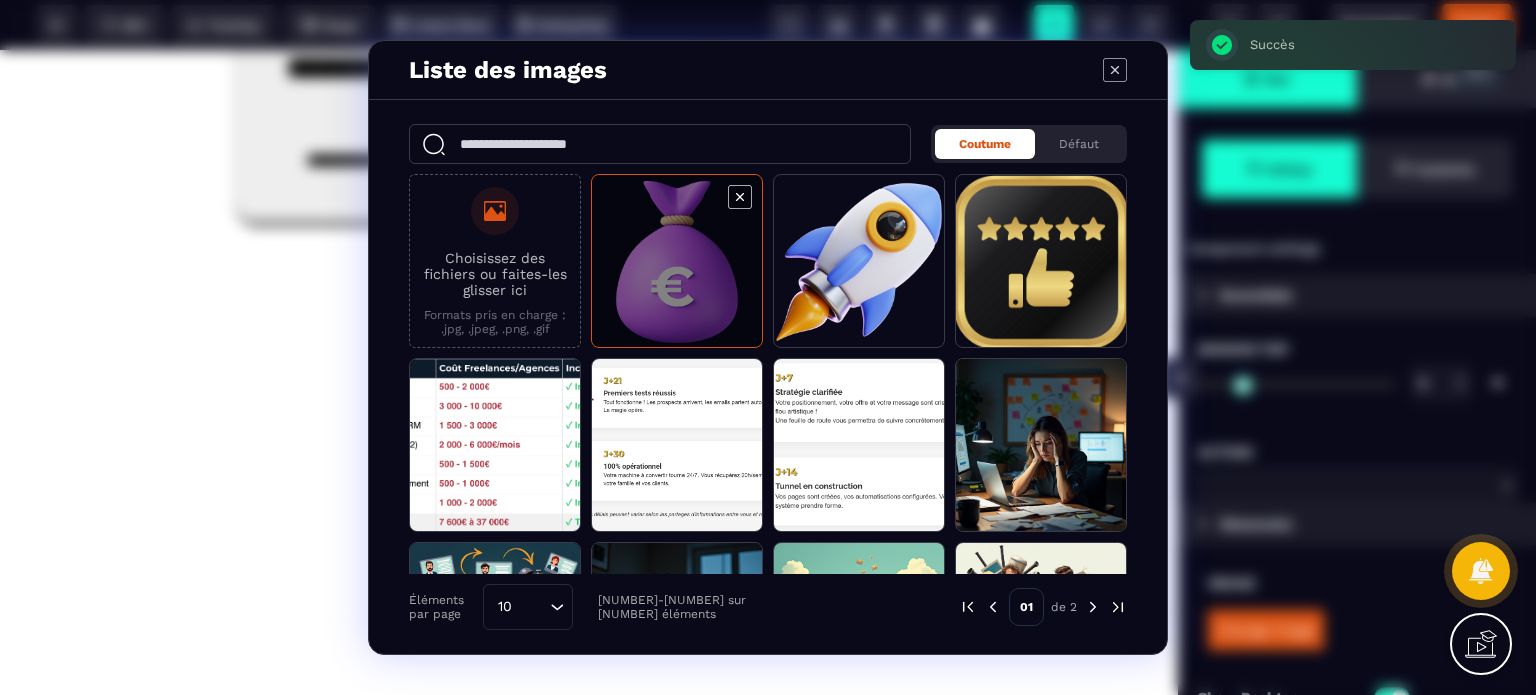 click at bounding box center (677, 262) 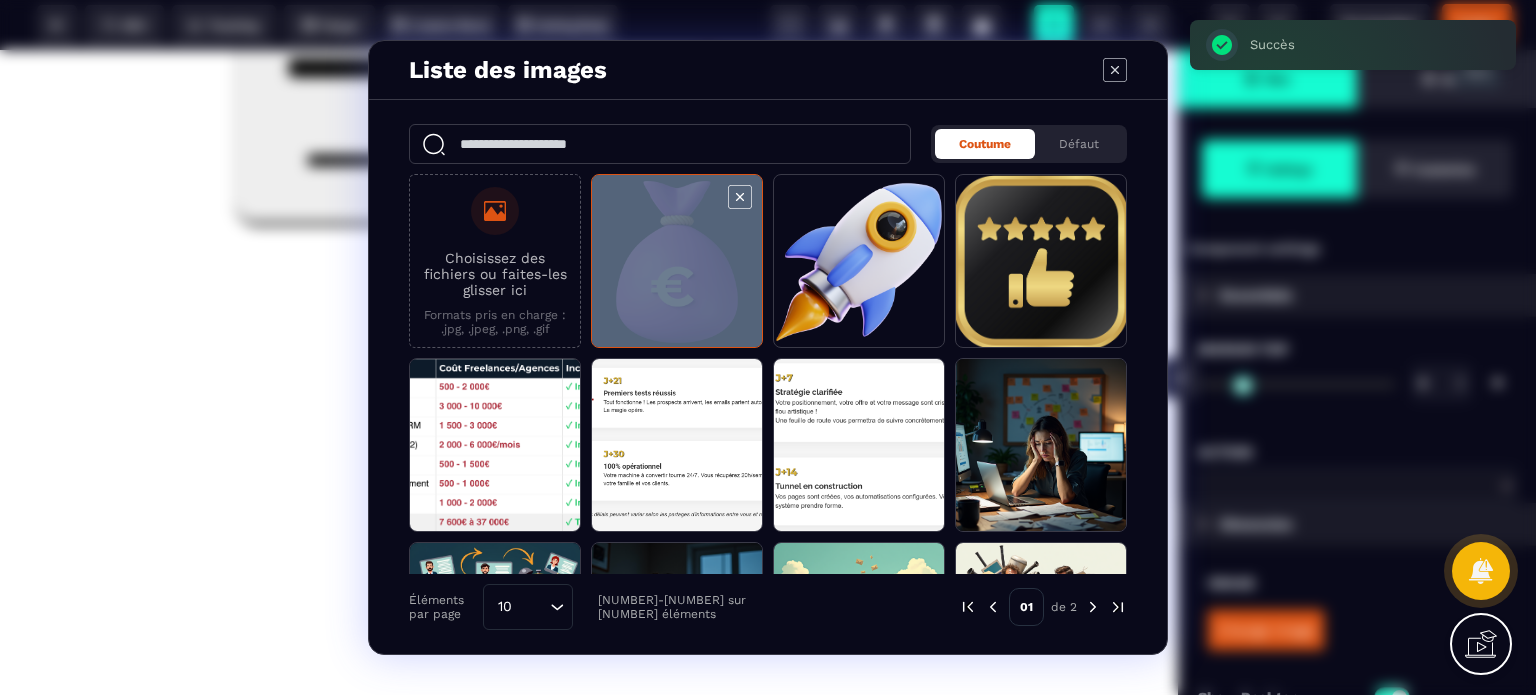click at bounding box center (677, 262) 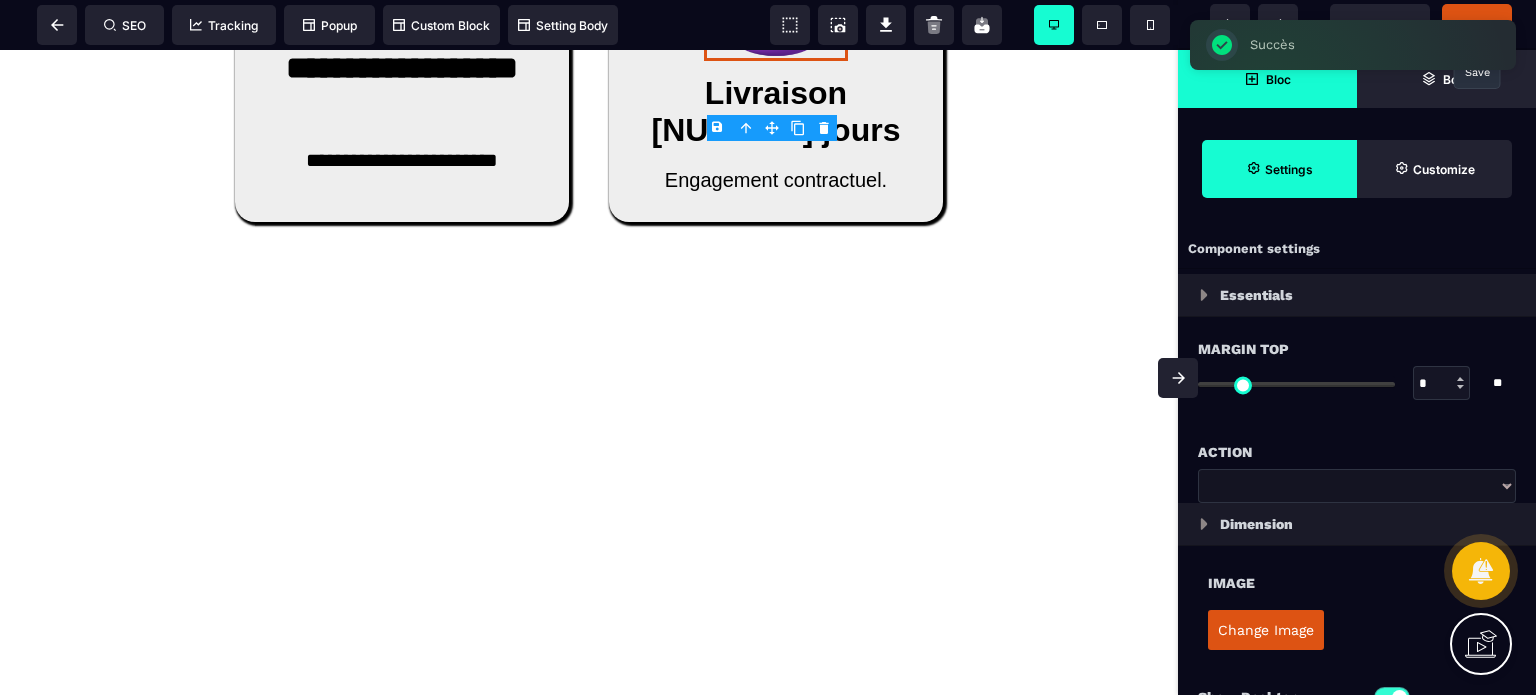 click on "Image" at bounding box center (1357, 583) 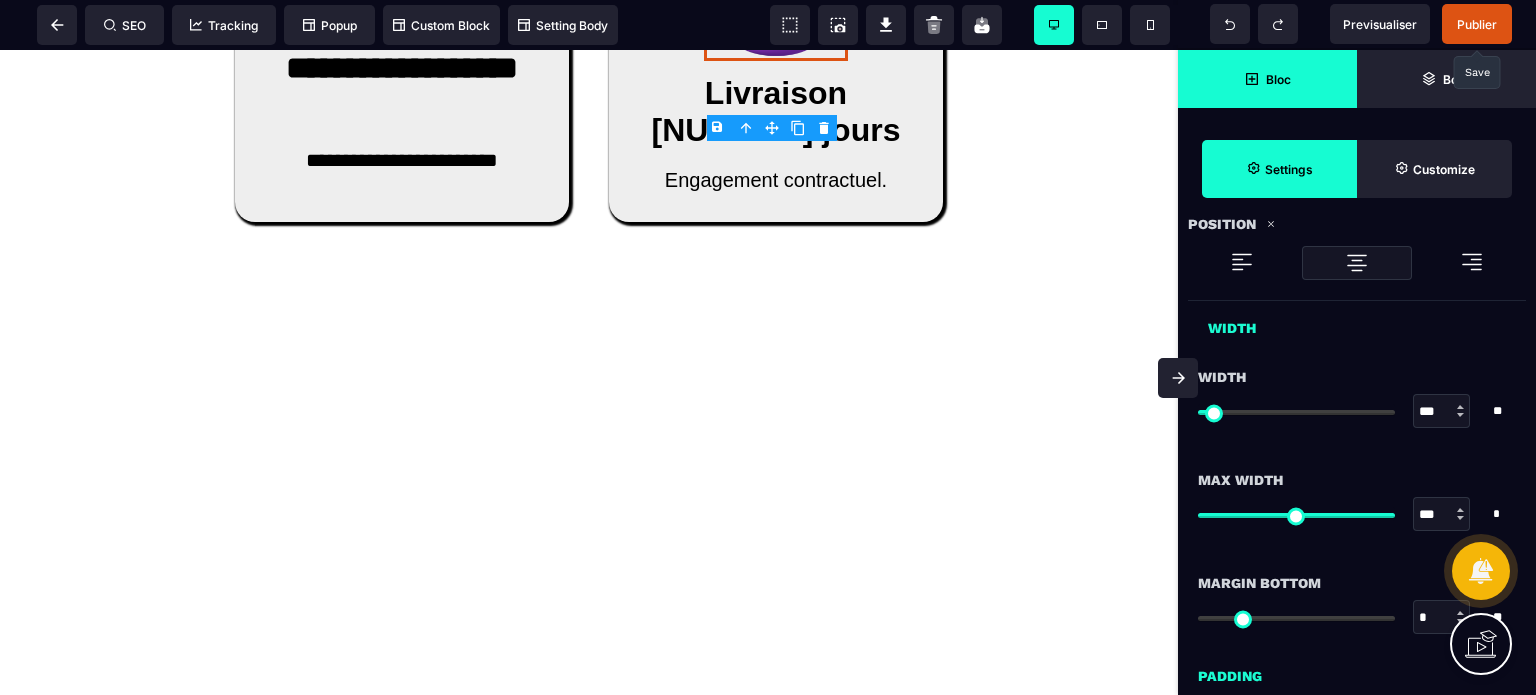 scroll, scrollTop: 780, scrollLeft: 0, axis: vertical 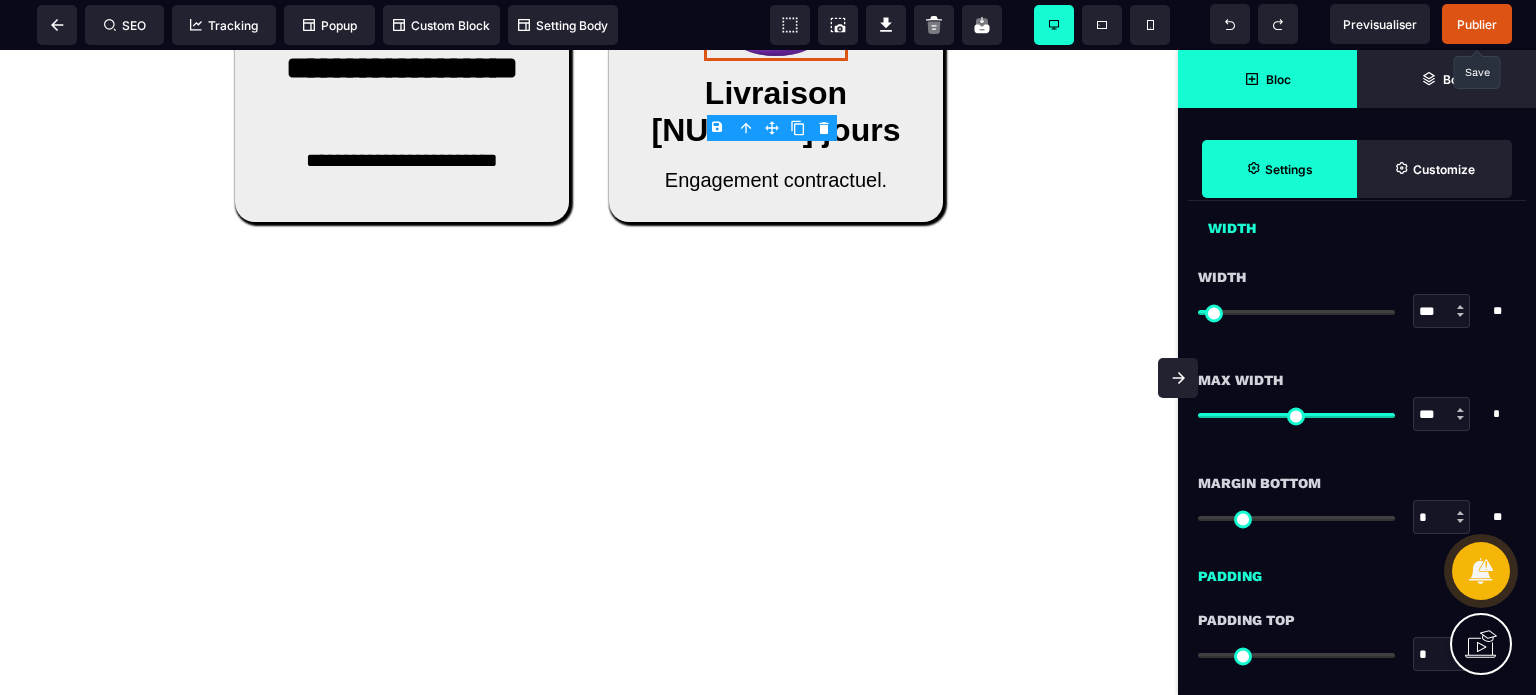 drag, startPoint x: 1432, startPoint y: 307, endPoint x: 1449, endPoint y: 308, distance: 17.029387 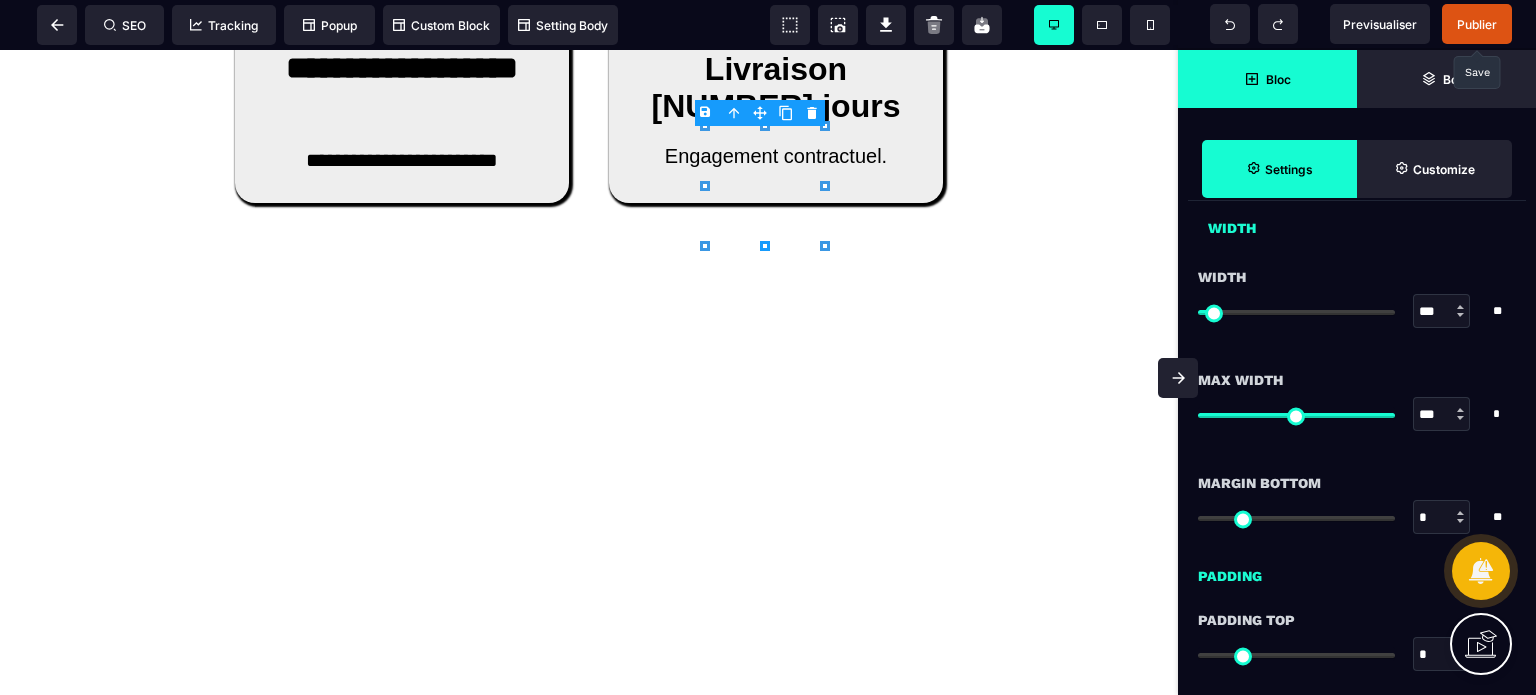 click at bounding box center (1178, 378) 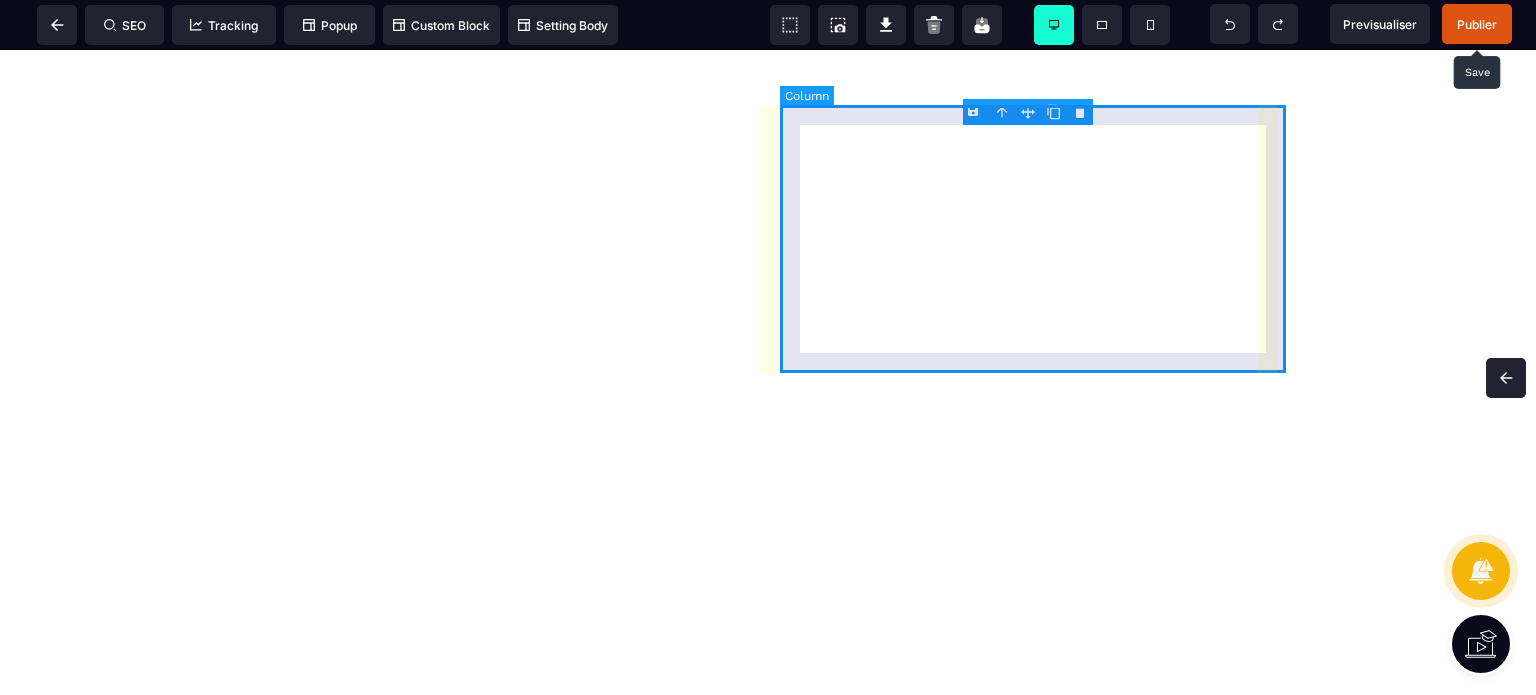 scroll, scrollTop: 0, scrollLeft: 0, axis: both 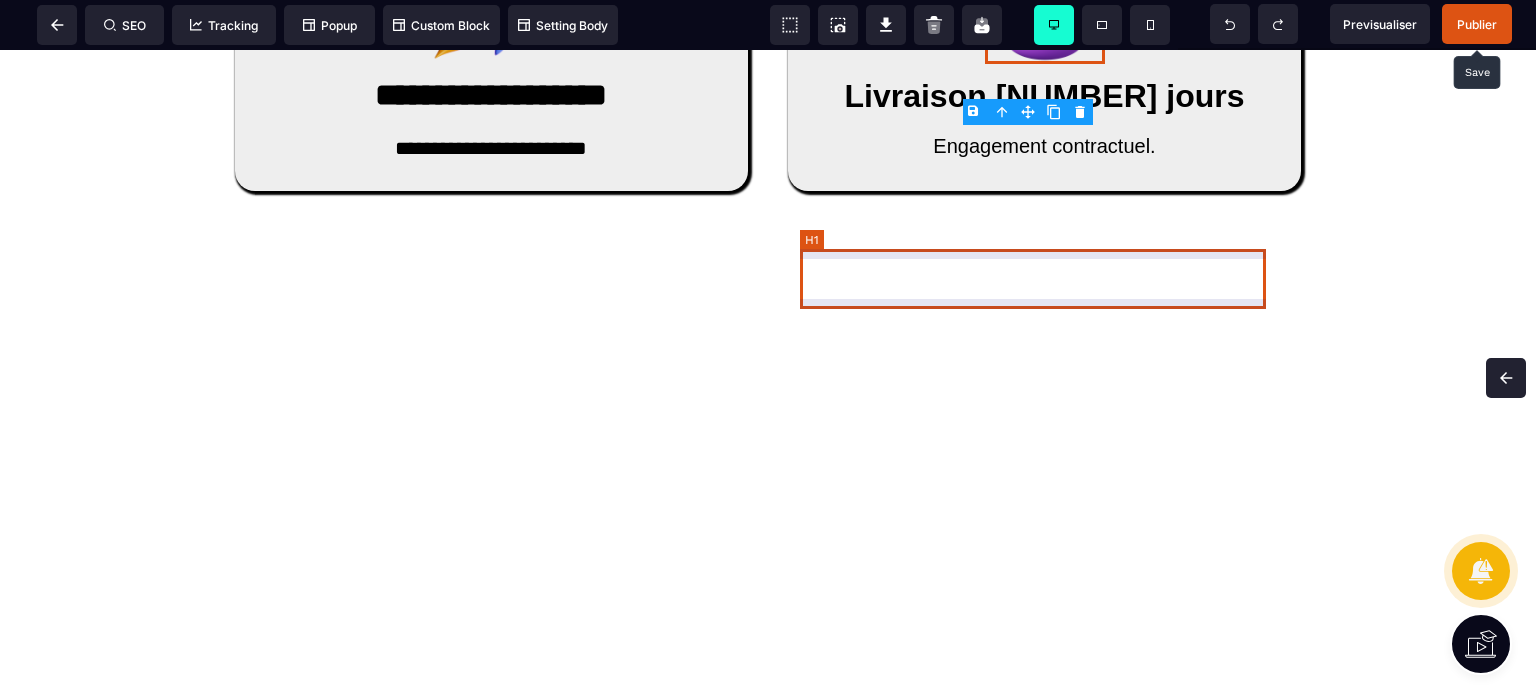 click on "Livraison [NUMBER] jours" at bounding box center (1044, 96) 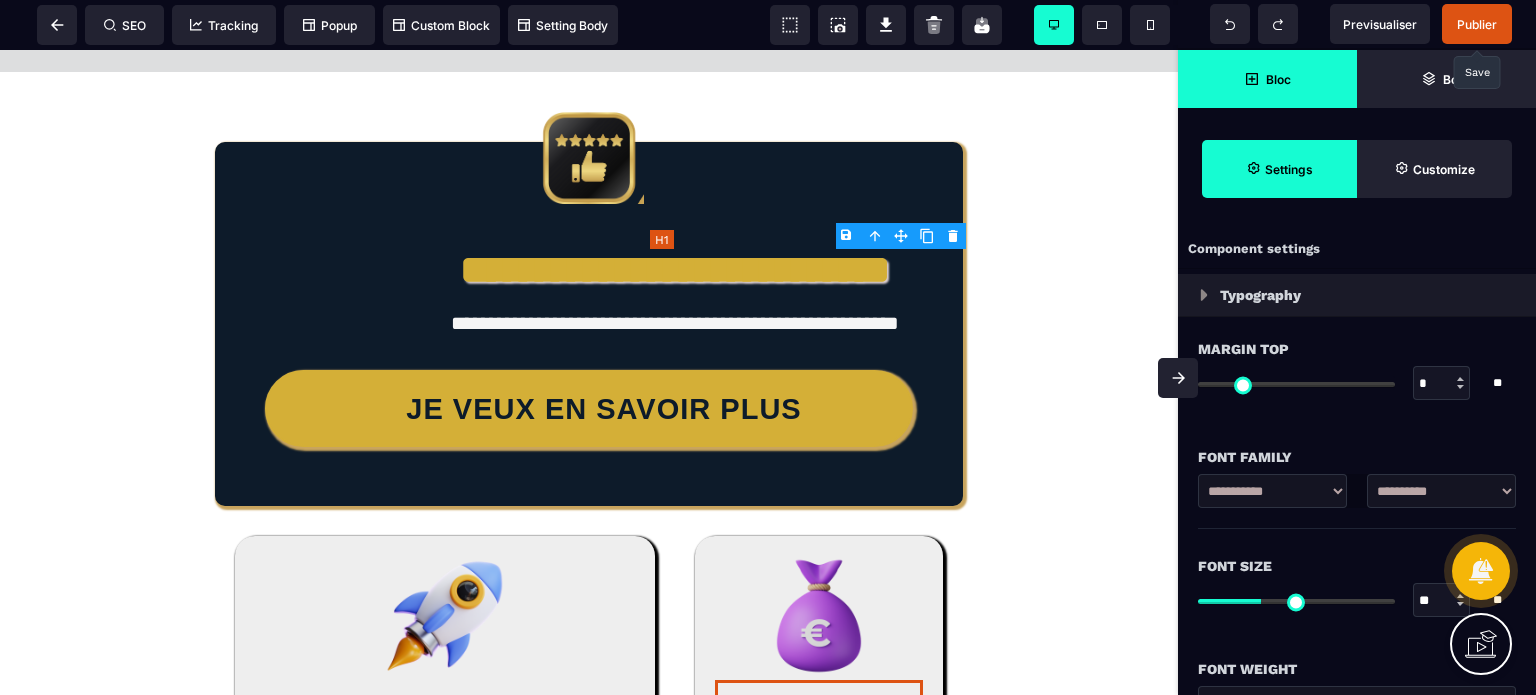 scroll, scrollTop: 9344, scrollLeft: 0, axis: vertical 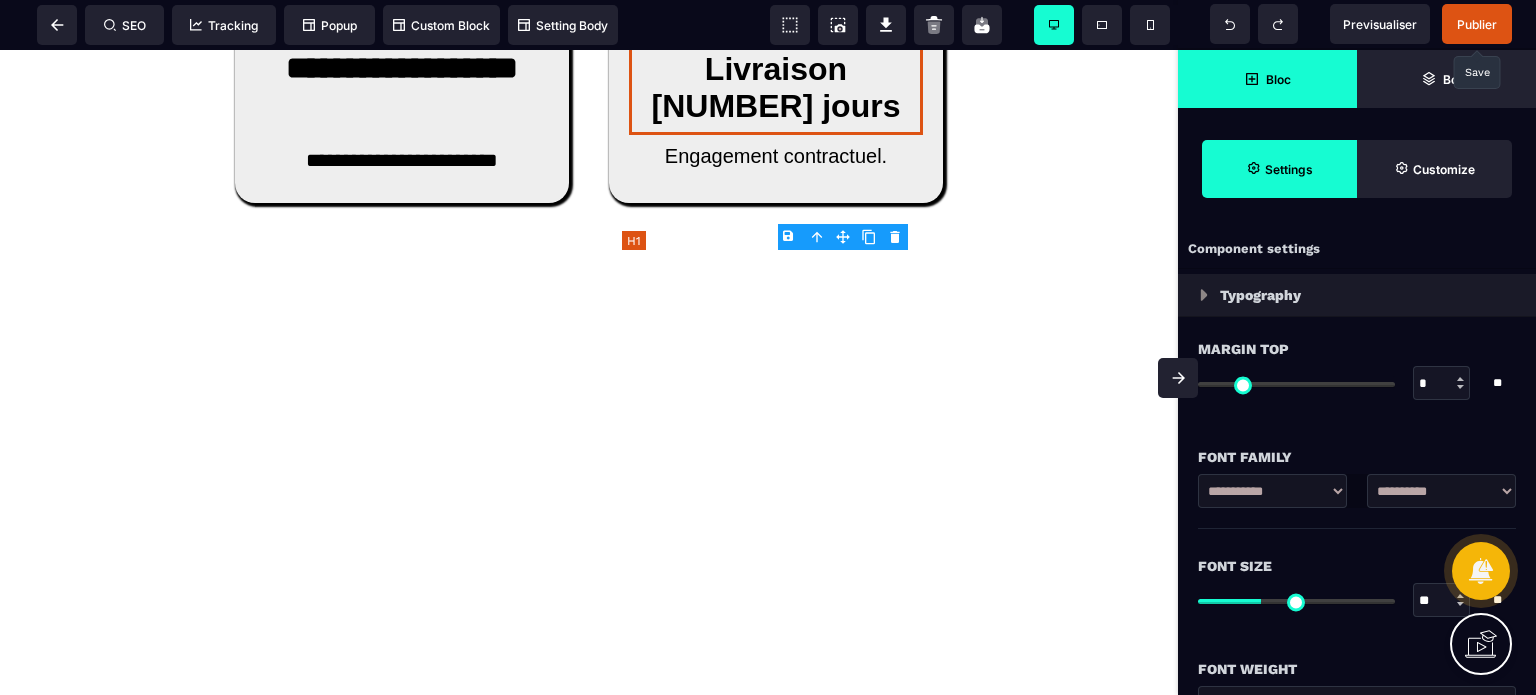 click on "Livraison [NUMBER] jours" at bounding box center [776, 88] 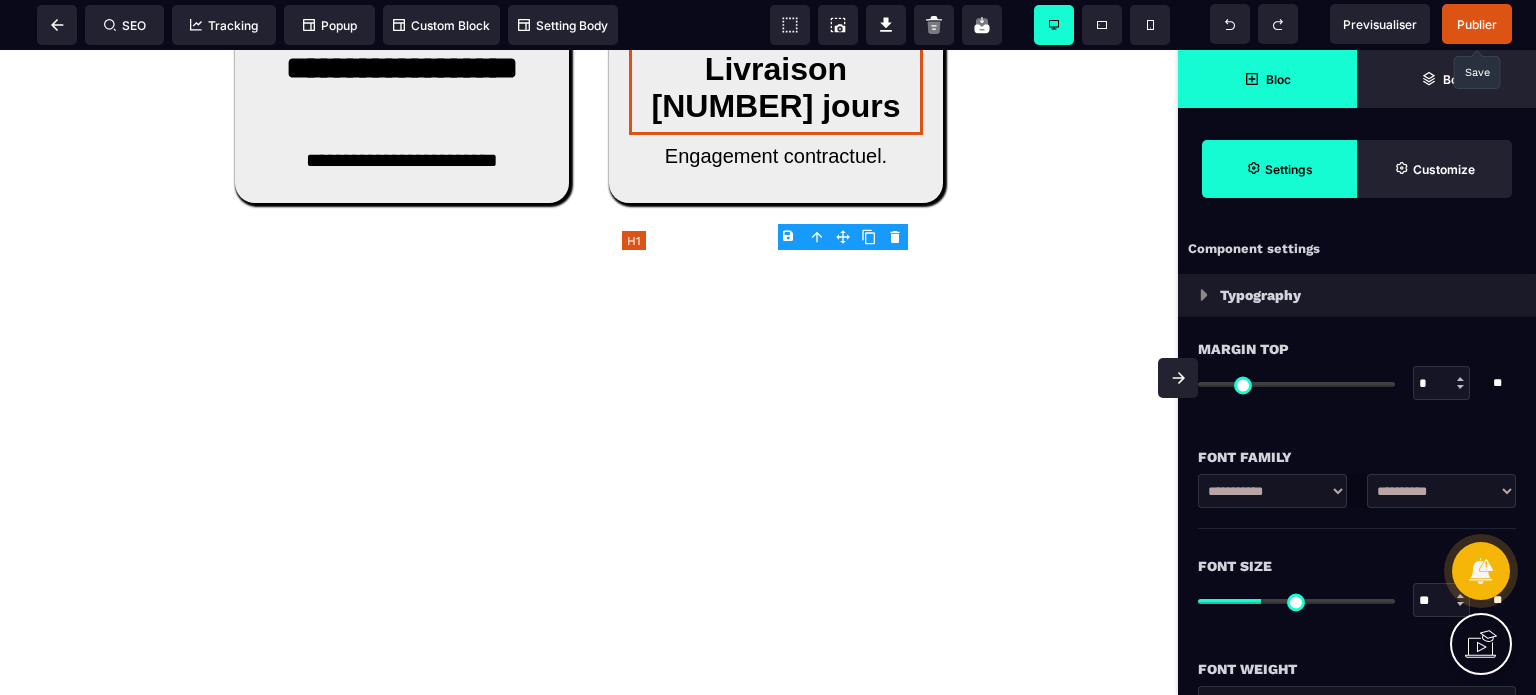 click on "Livraison [NUMBER] jours" at bounding box center [776, 88] 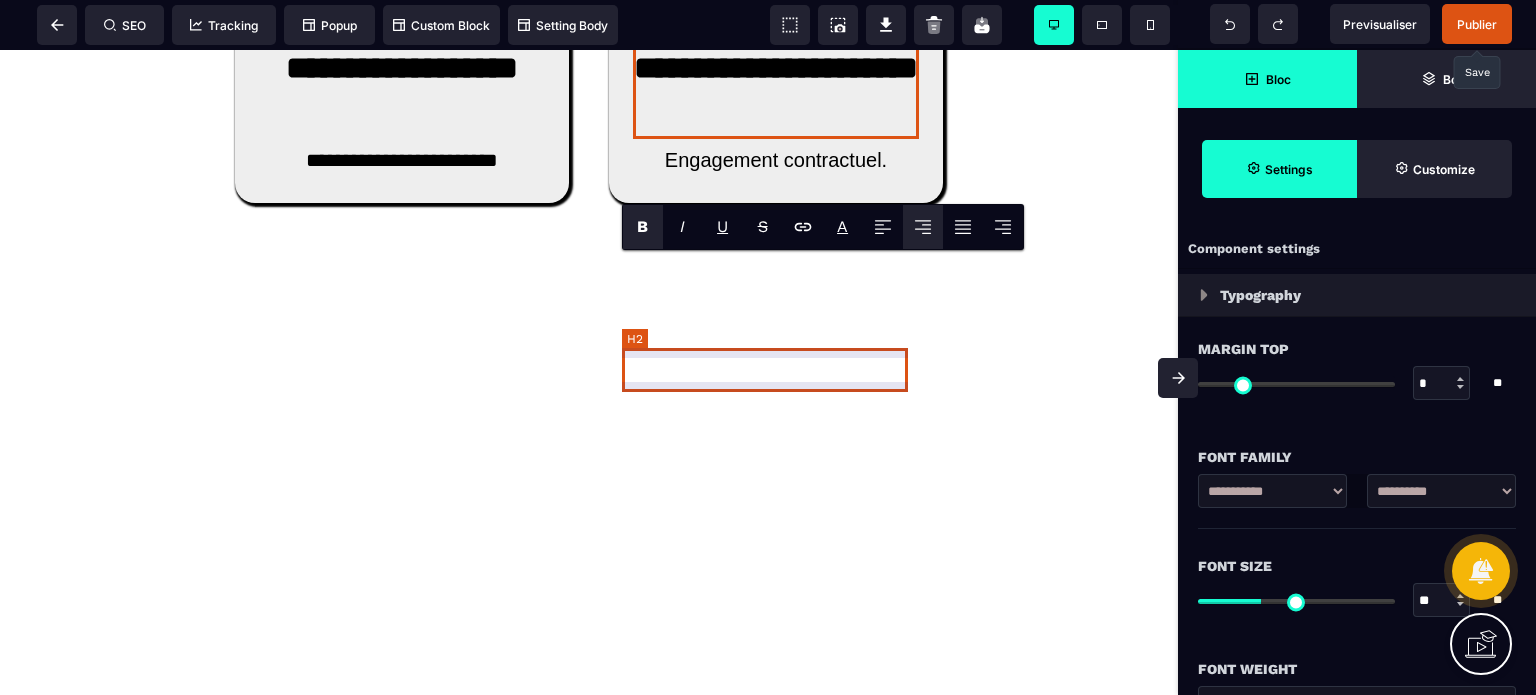 click on "Engagement contractuel." at bounding box center [776, 160] 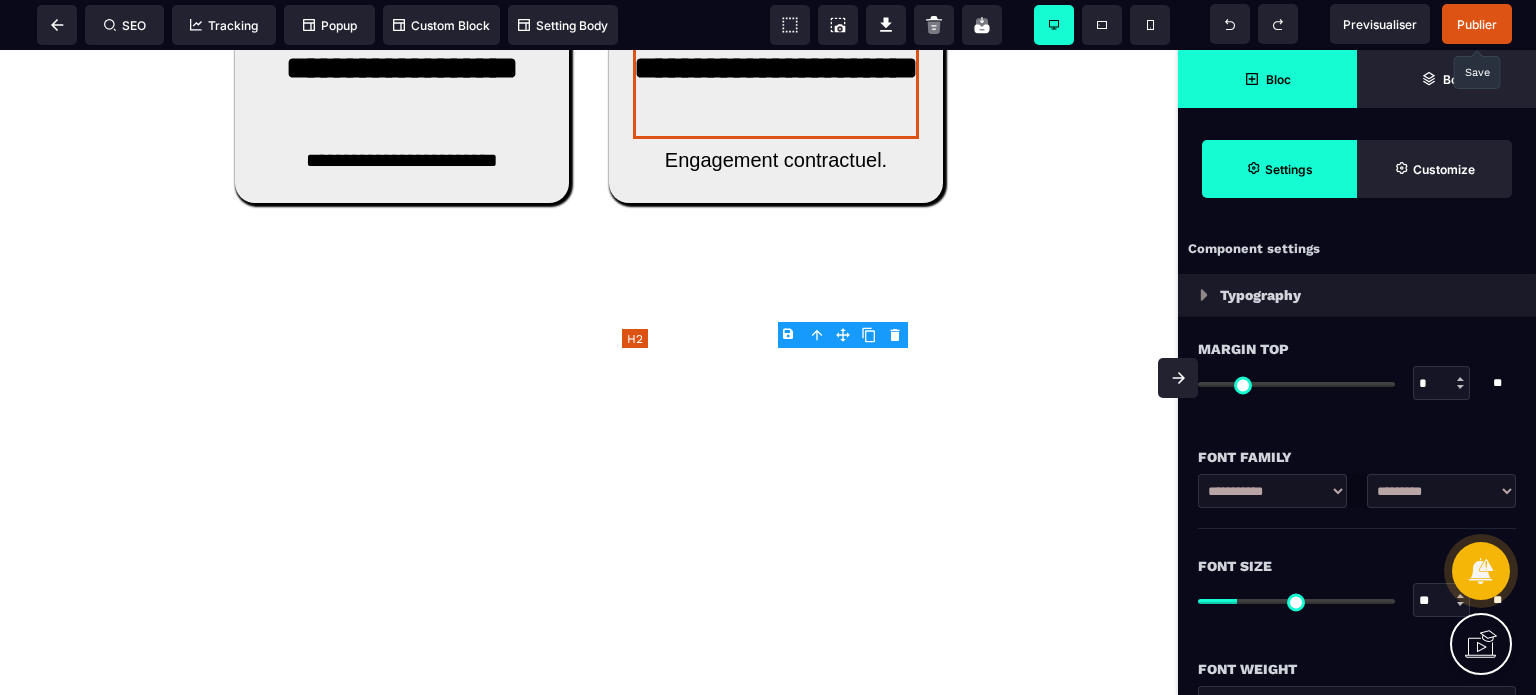 click on "Engagement contractuel." at bounding box center (776, 160) 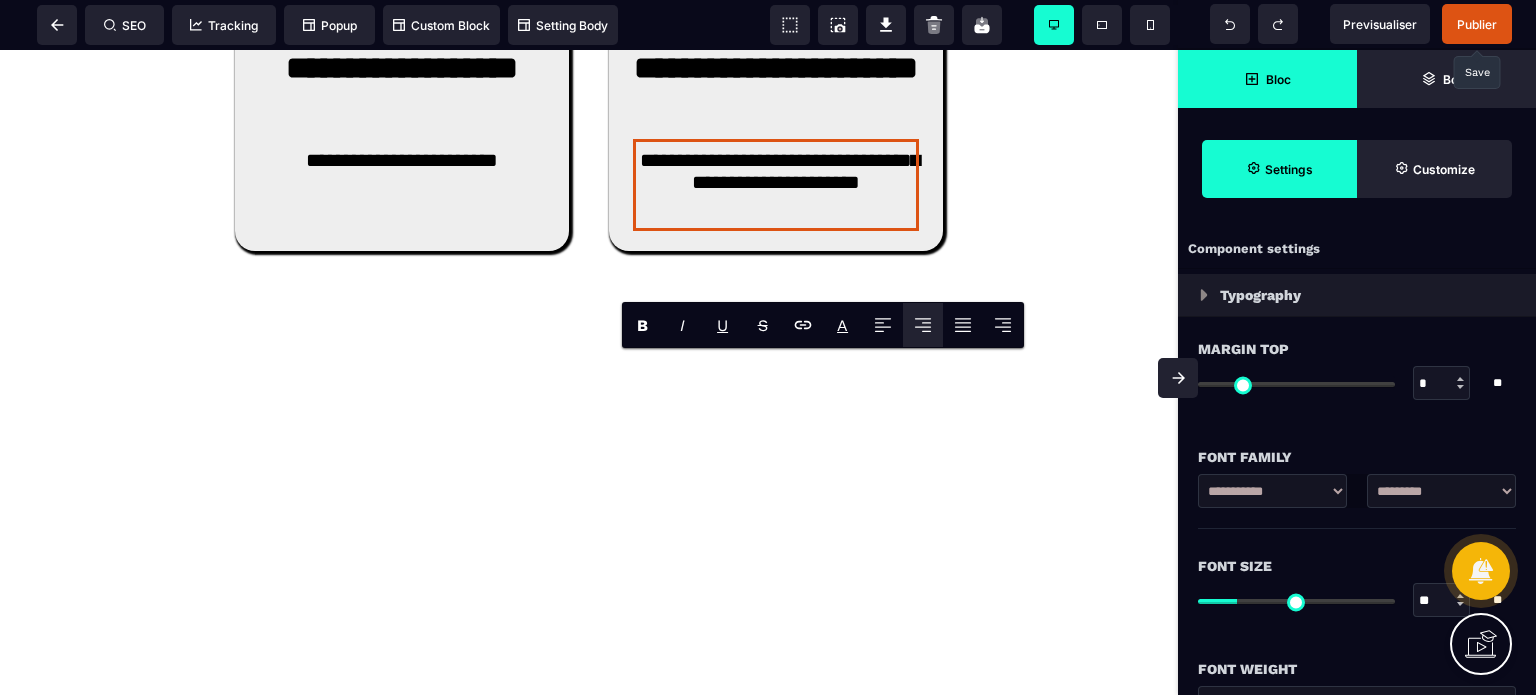 click at bounding box center (1178, 378) 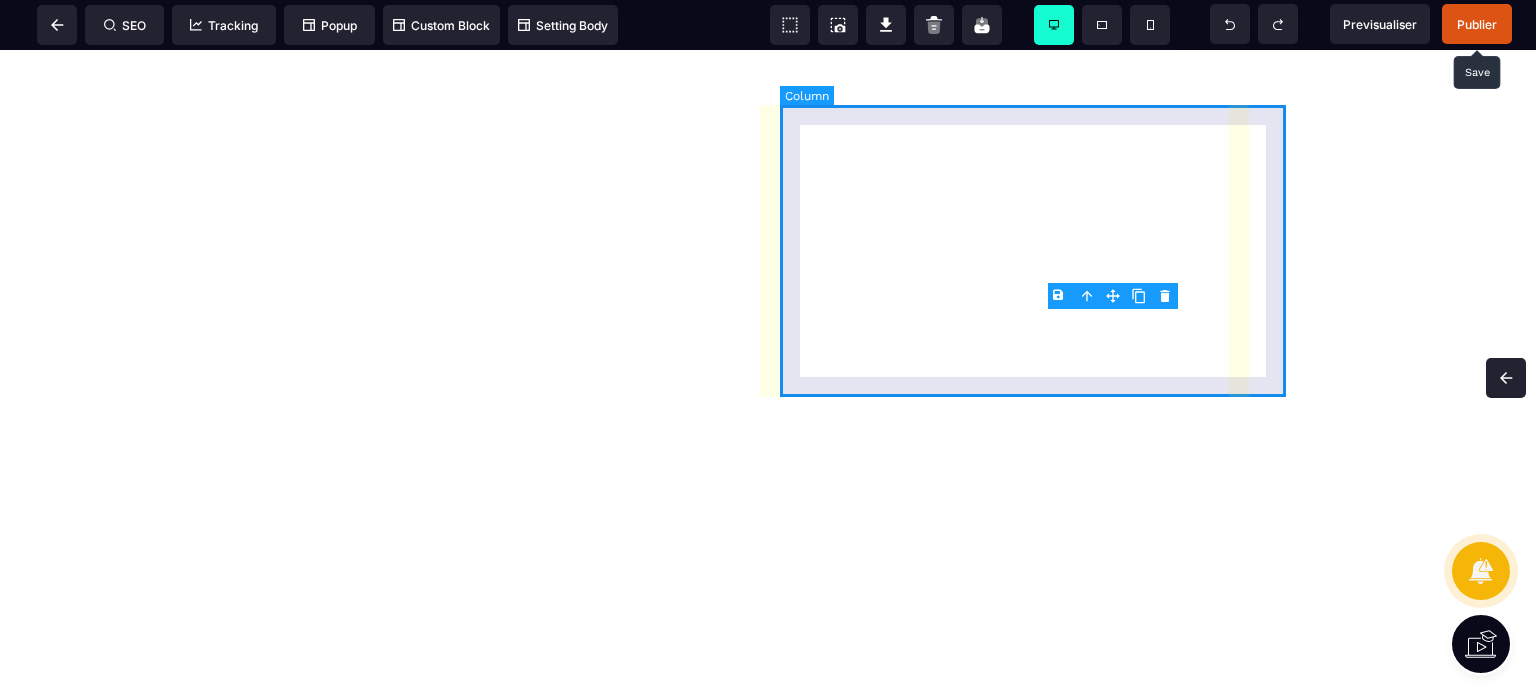 scroll, scrollTop: 8705, scrollLeft: 0, axis: vertical 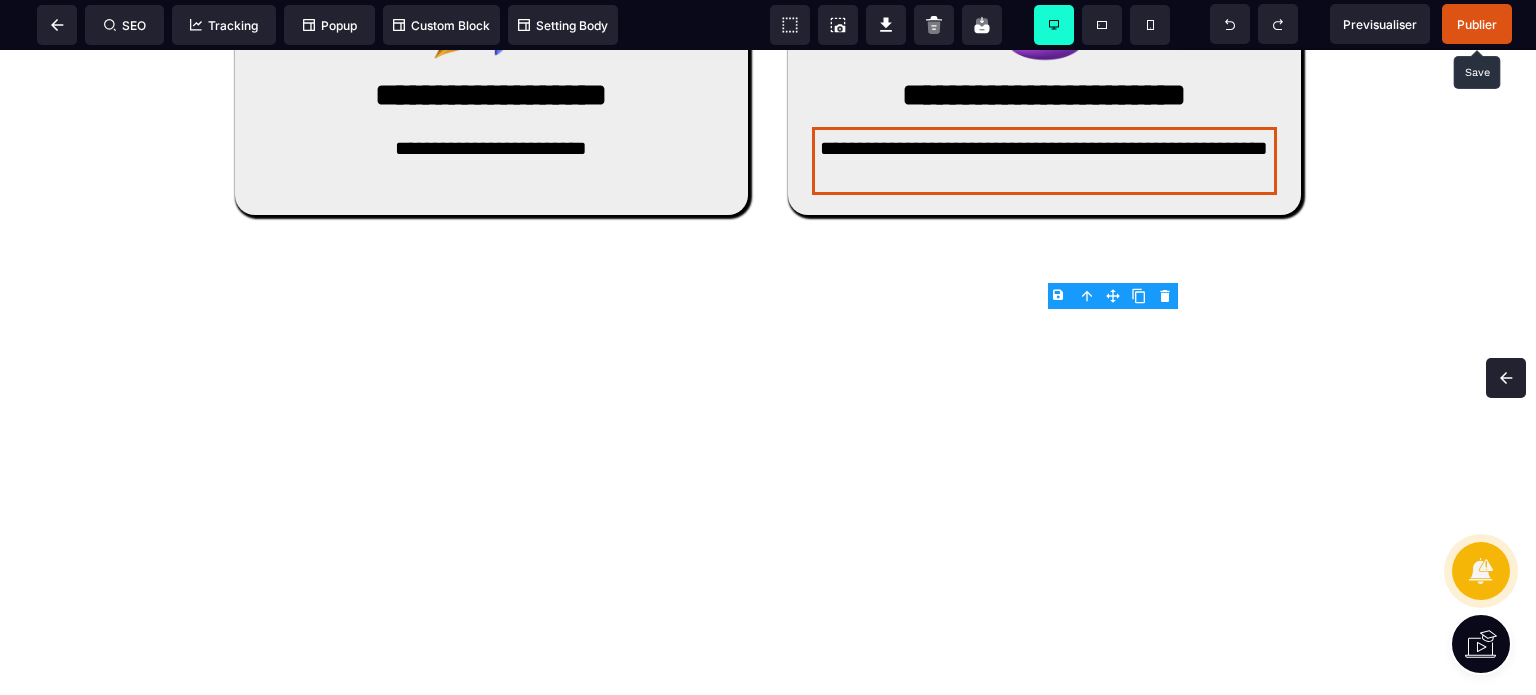click on "Publier" at bounding box center [1477, 24] 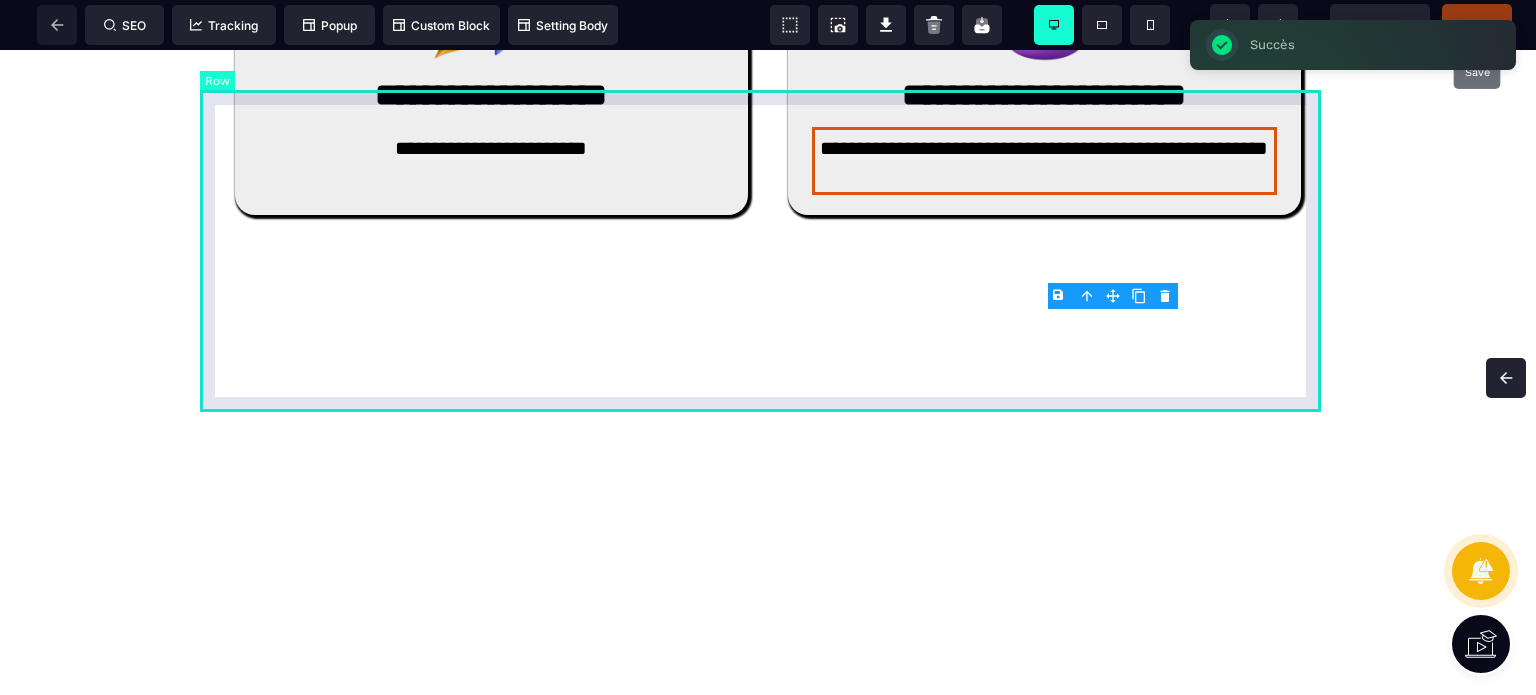 click on "**********" at bounding box center [768, 69] 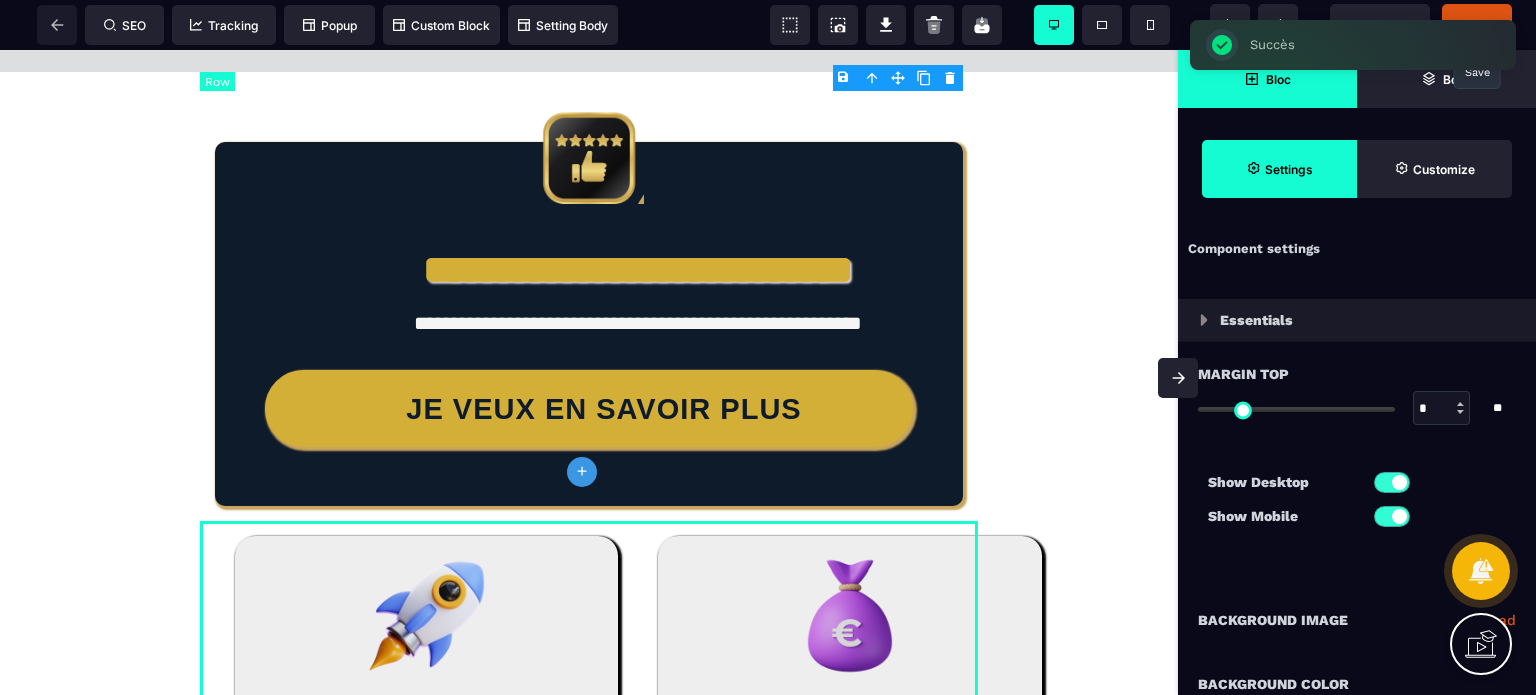 scroll, scrollTop: 9344, scrollLeft: 0, axis: vertical 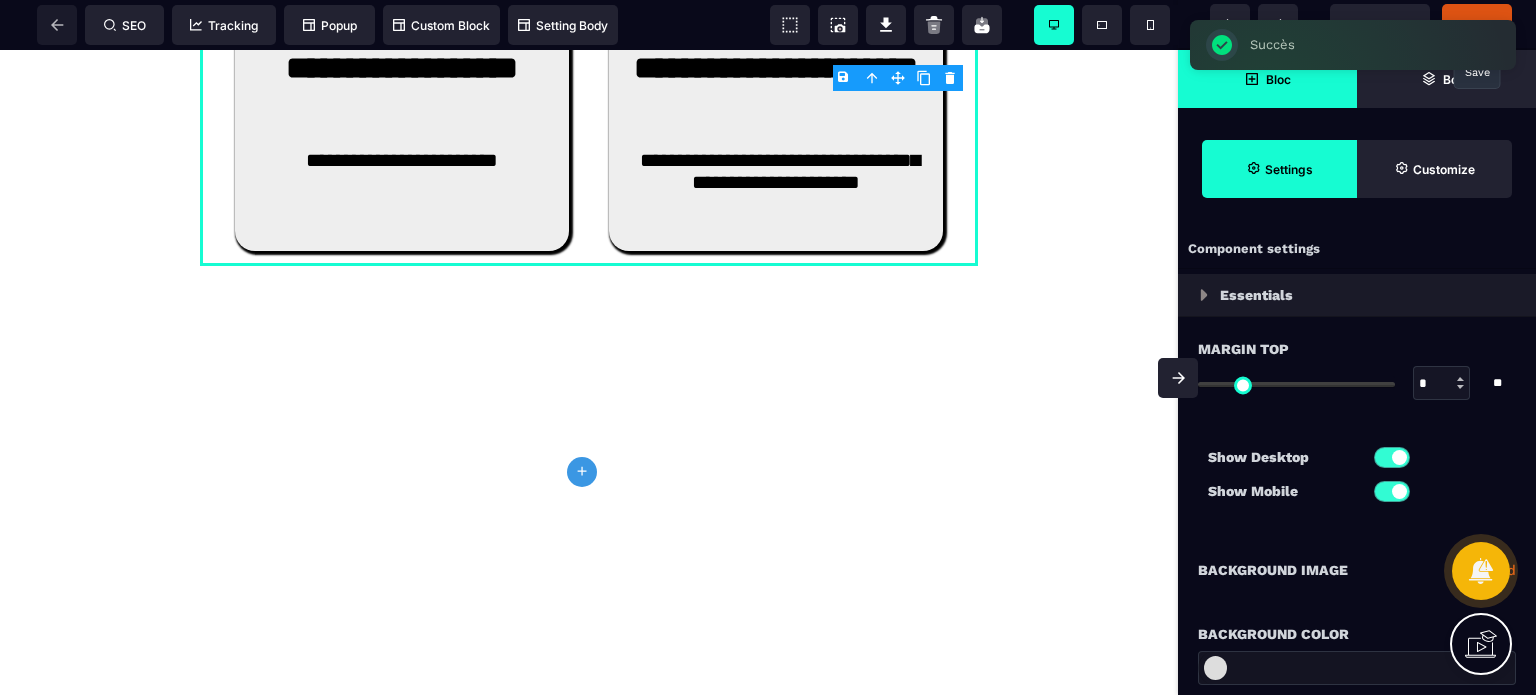 click 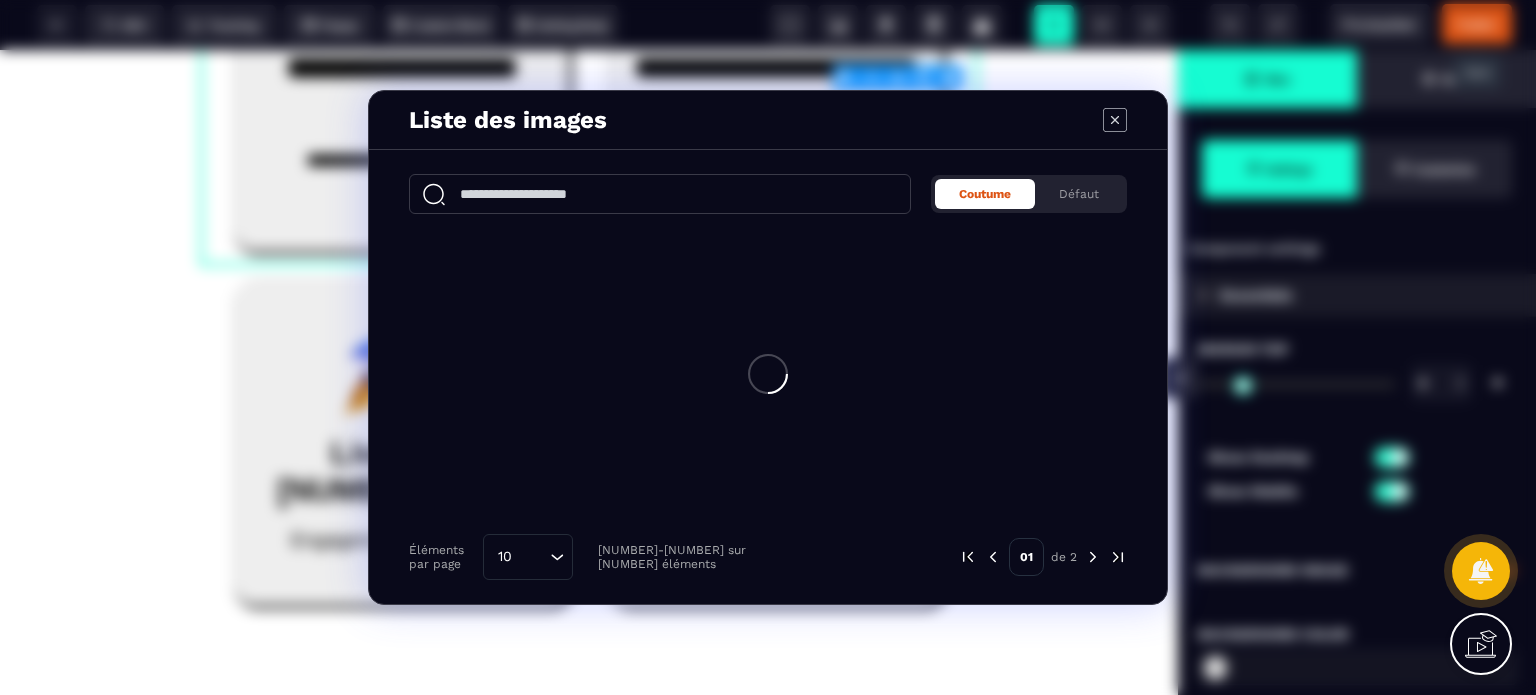 click 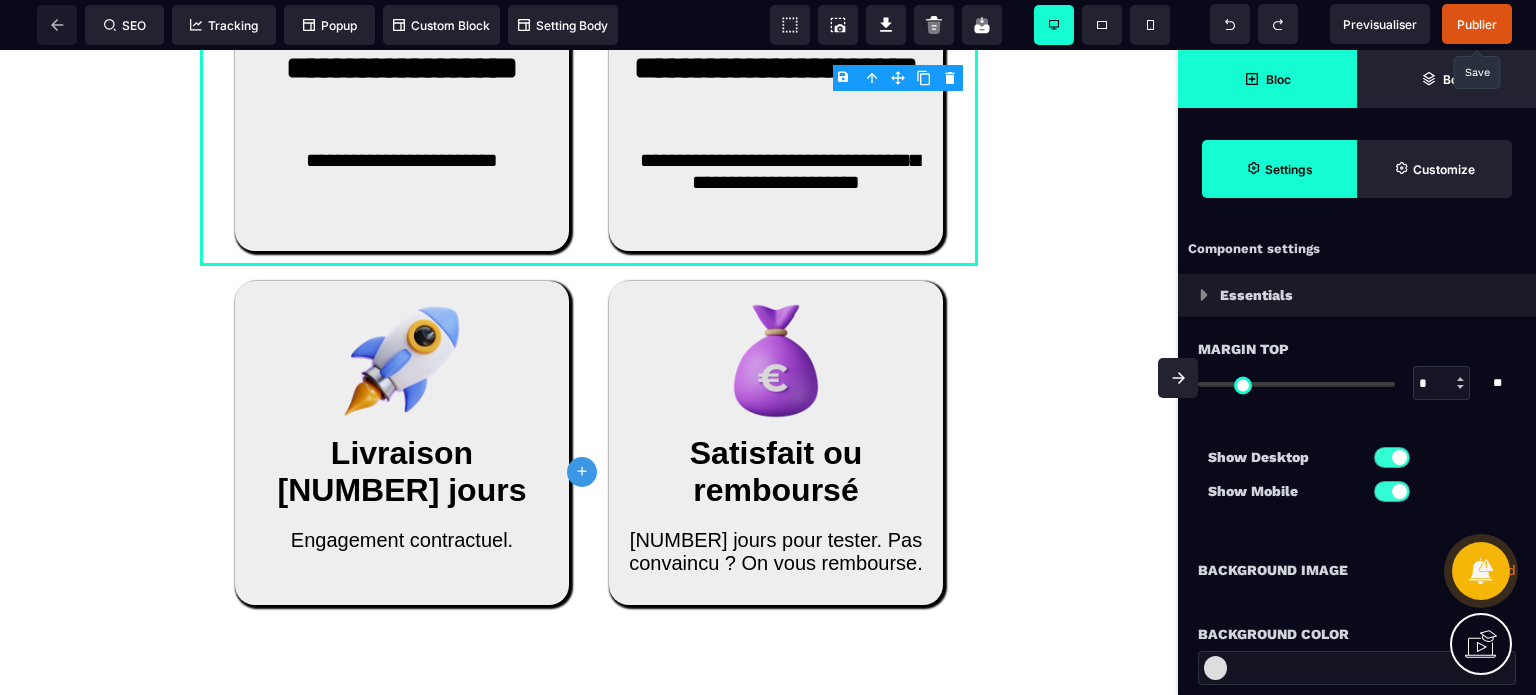 click at bounding box center [1178, 378] 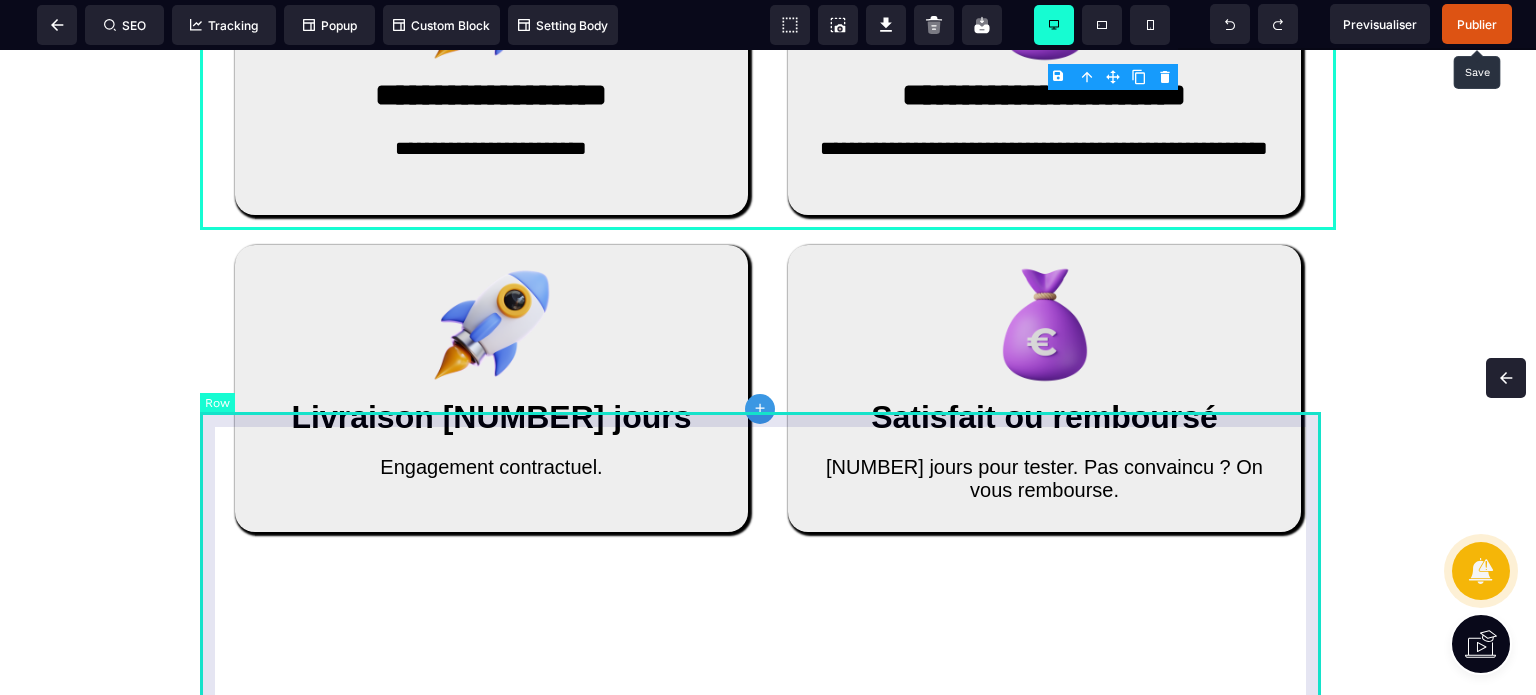 click on "Livraison [NUMBER] jours Engagement contractuel.  Satisfait ou remboursé [NUMBER] jours pour tester. Pas convaincu ? On vous rembourse." at bounding box center (768, 388) 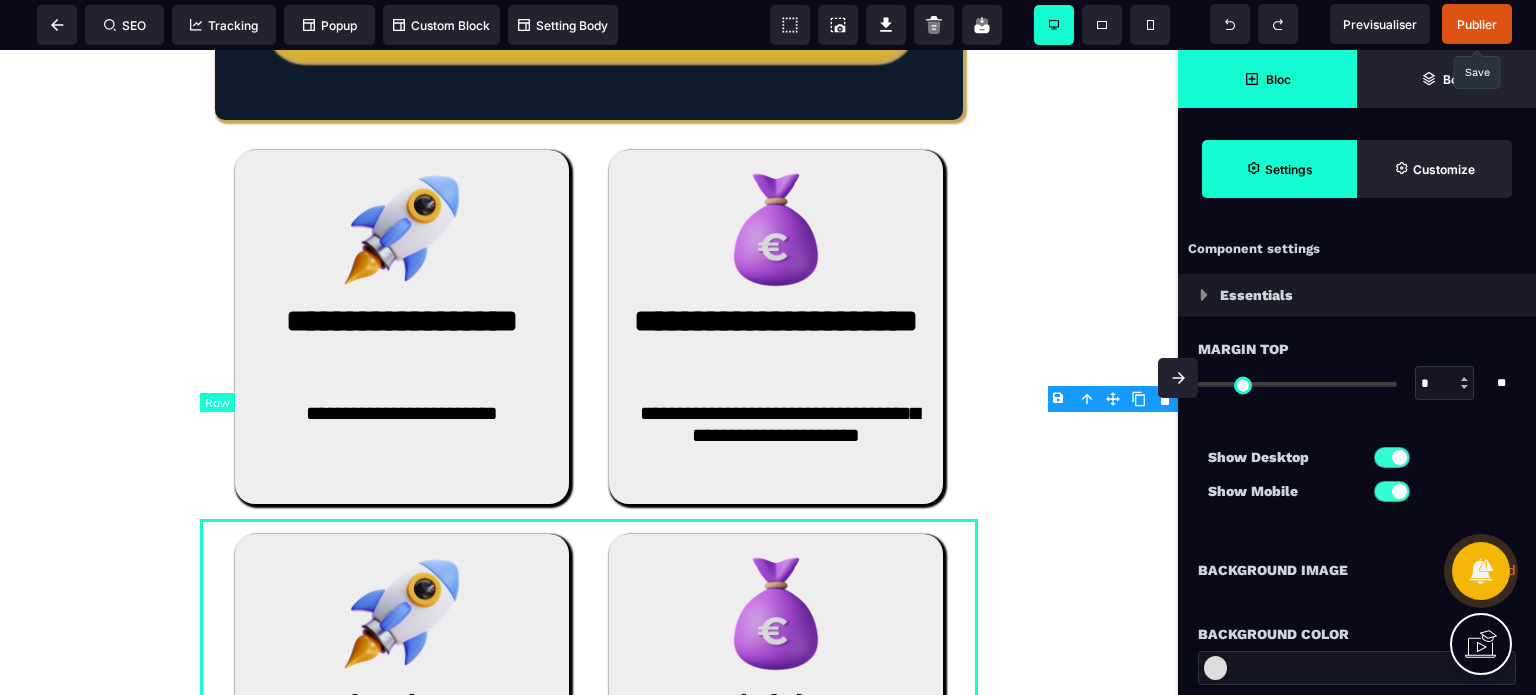 scroll, scrollTop: 9344, scrollLeft: 0, axis: vertical 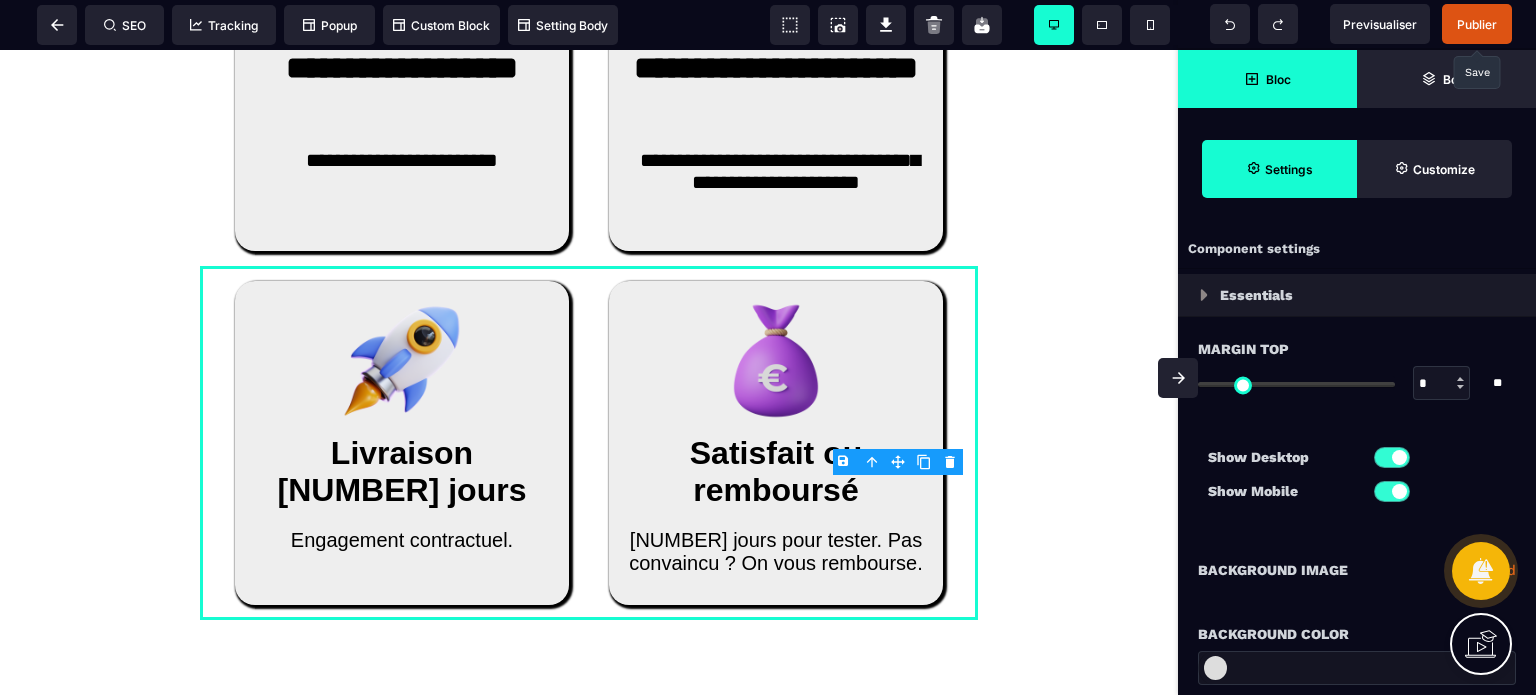 click on "*" at bounding box center (1442, 384) 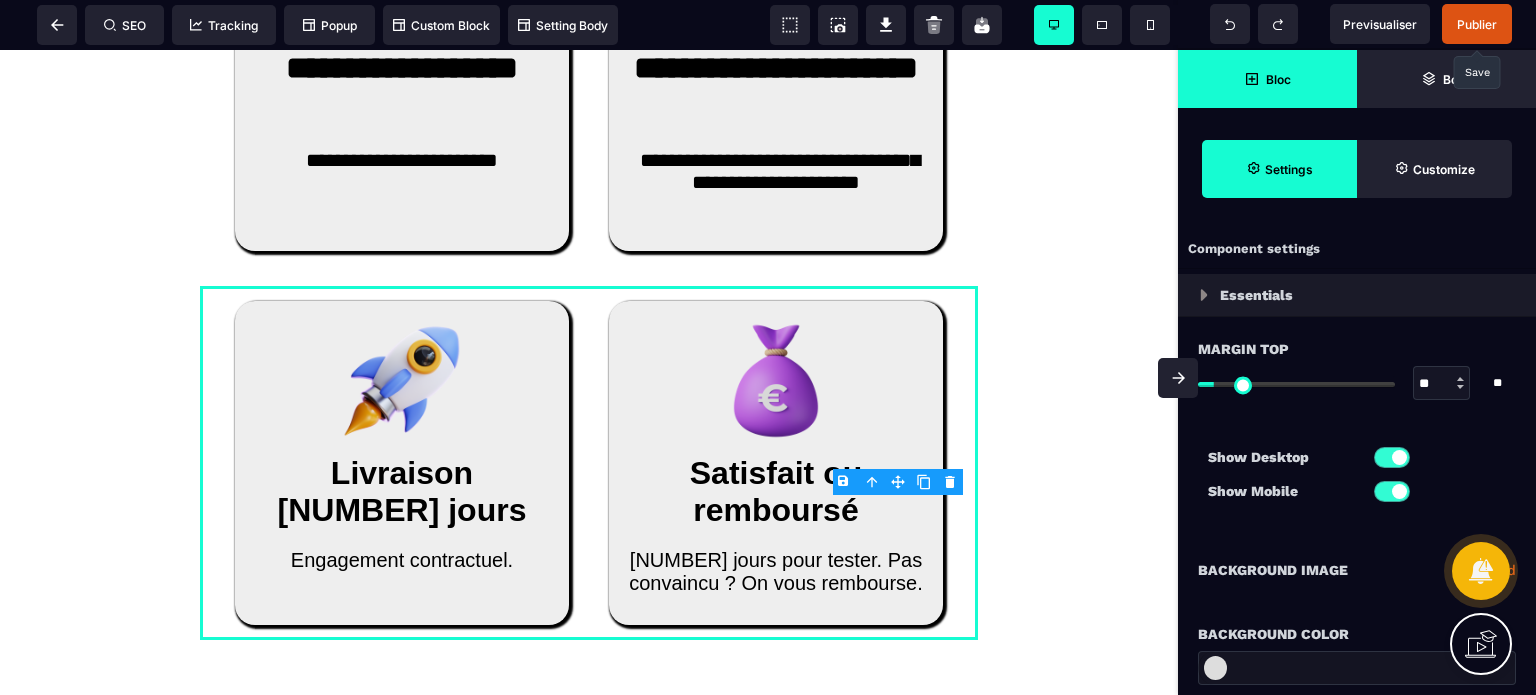 click at bounding box center (1178, 378) 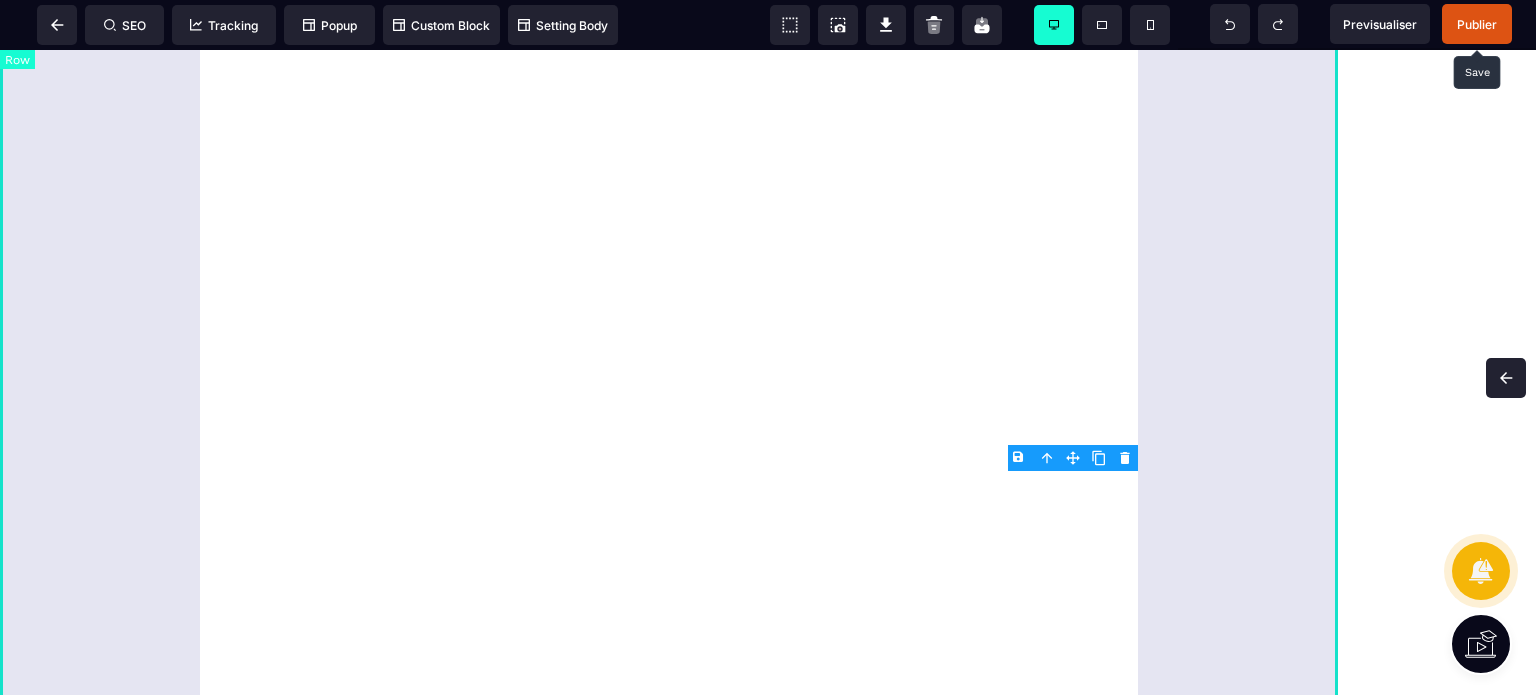 scroll, scrollTop: 8705, scrollLeft: 0, axis: vertical 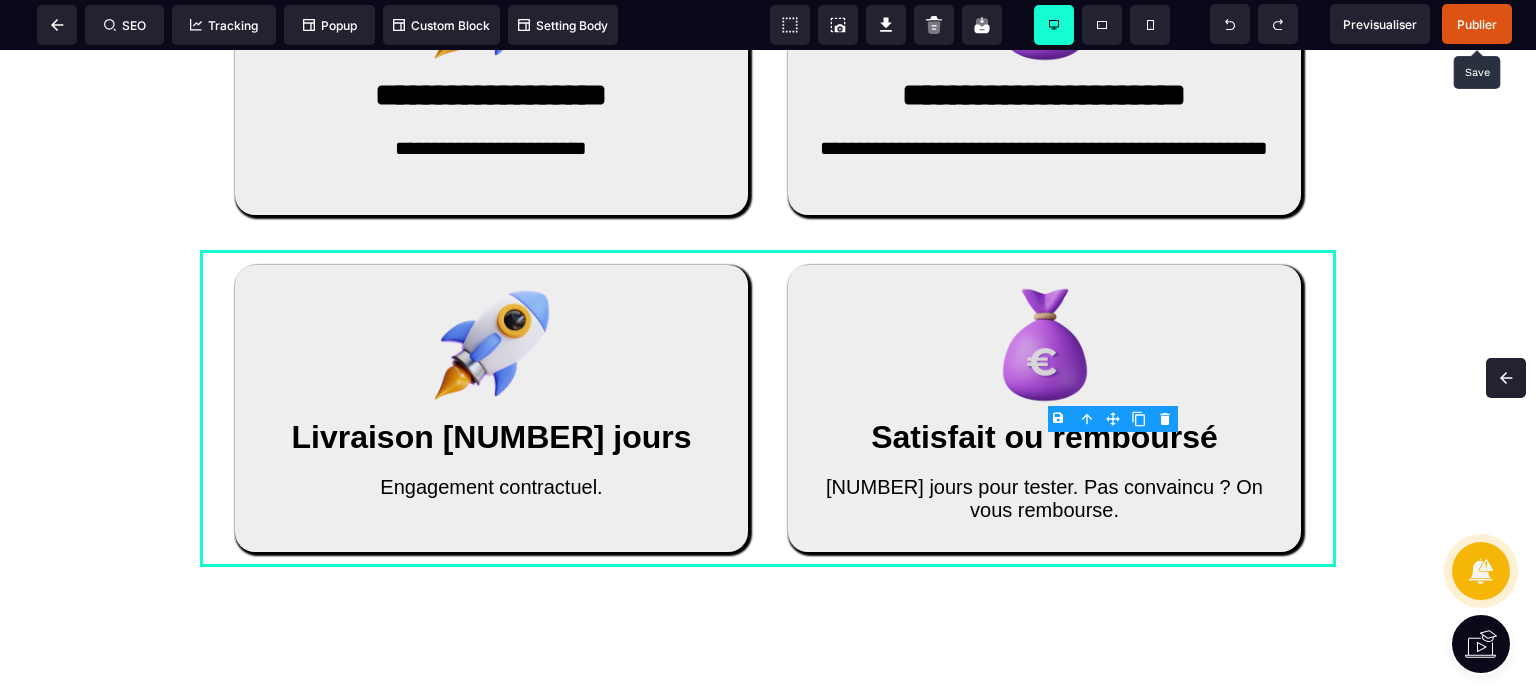 click on "Publier" at bounding box center (1477, 24) 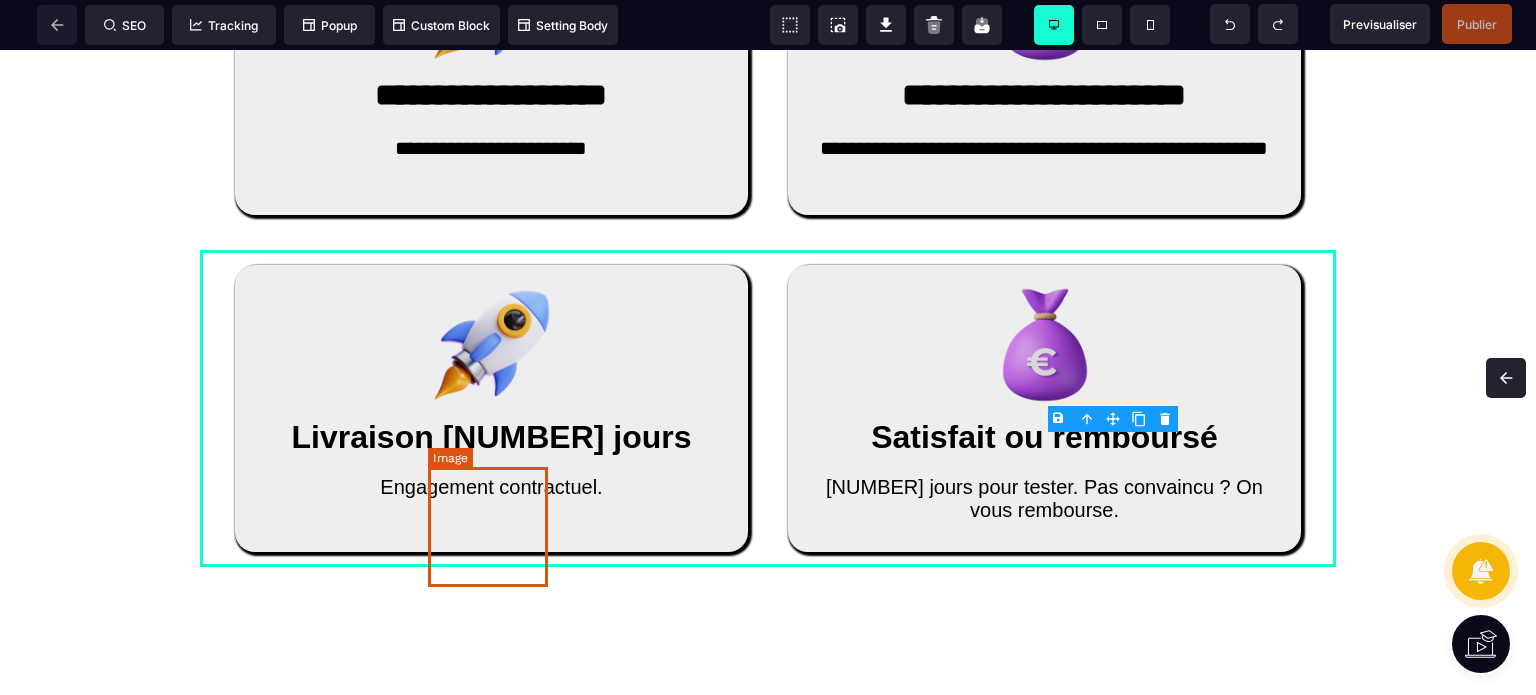 click at bounding box center [492, 345] 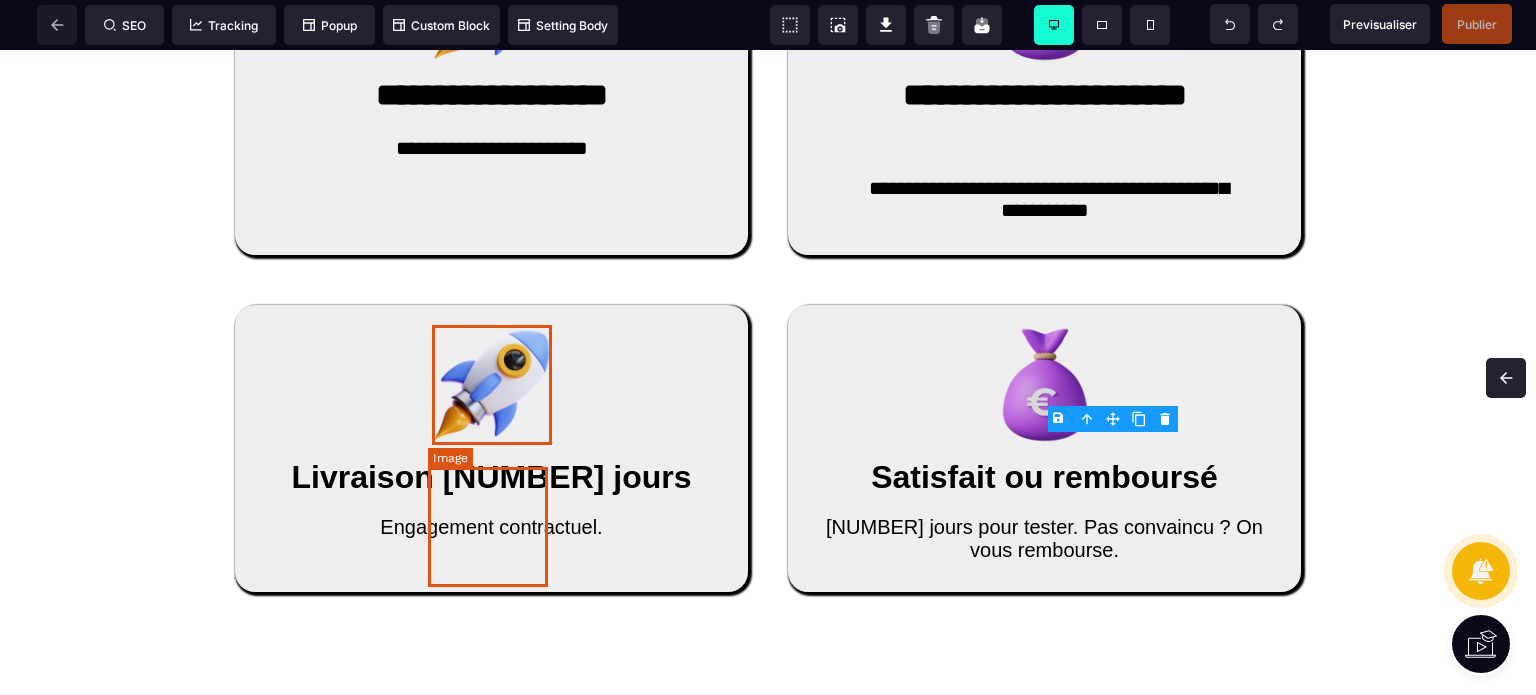 scroll, scrollTop: 9344, scrollLeft: 0, axis: vertical 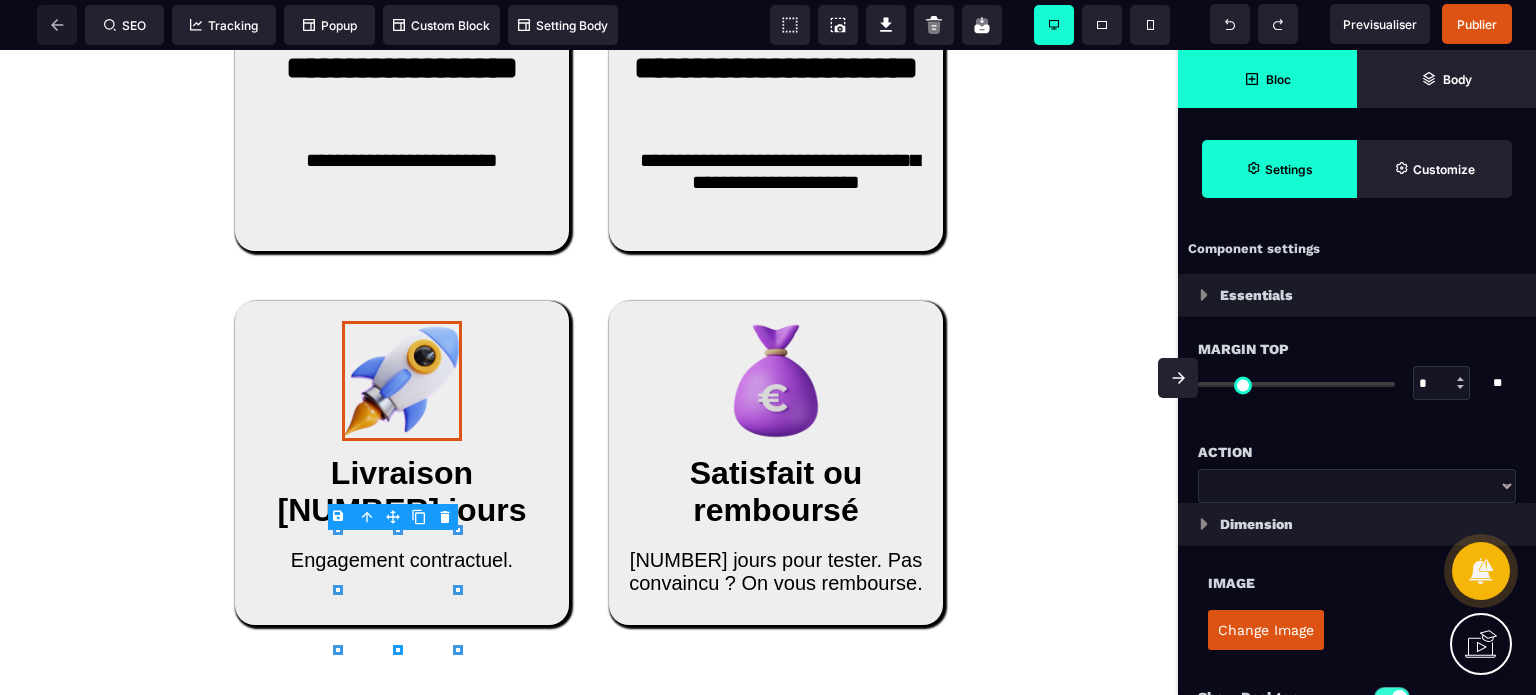 click on "Change Image" at bounding box center [1266, 630] 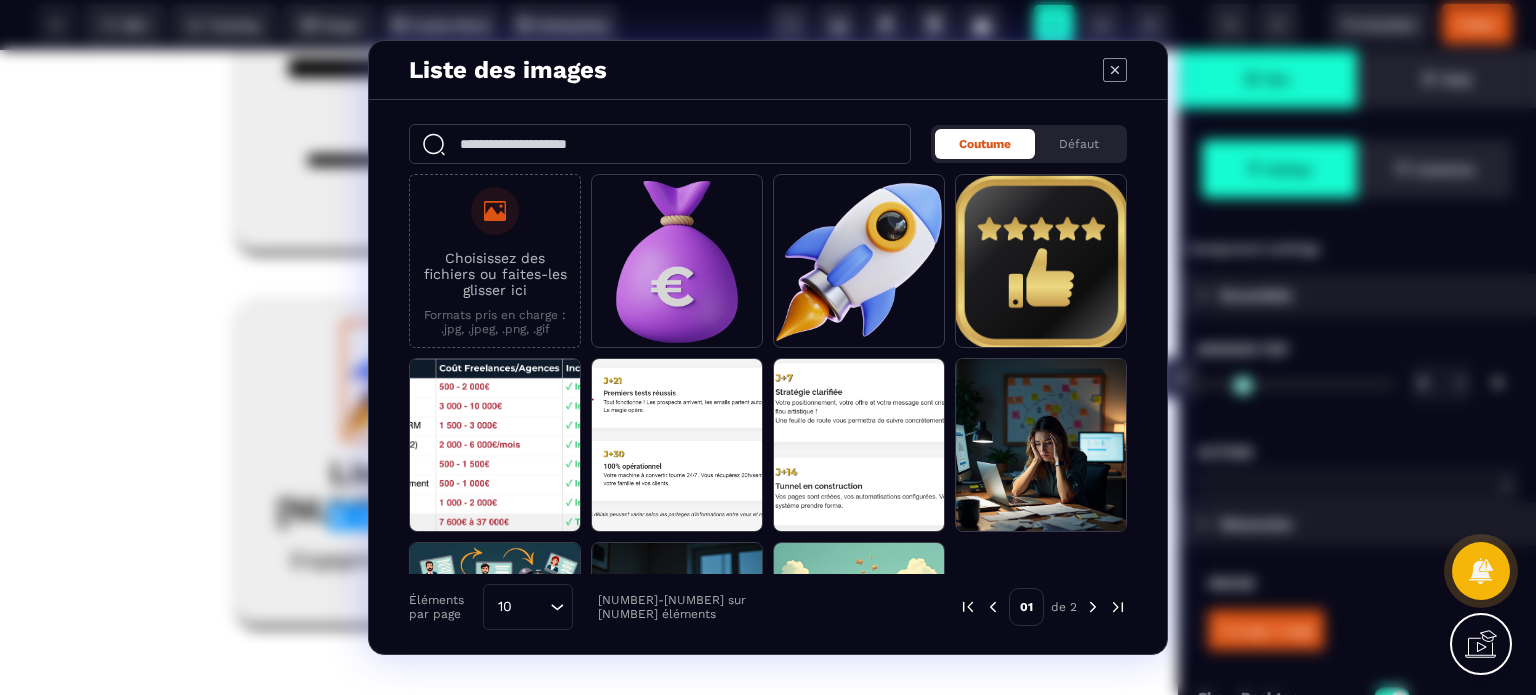 click on "Choisissez des fichiers ou faites-les glisser ici" at bounding box center [495, 274] 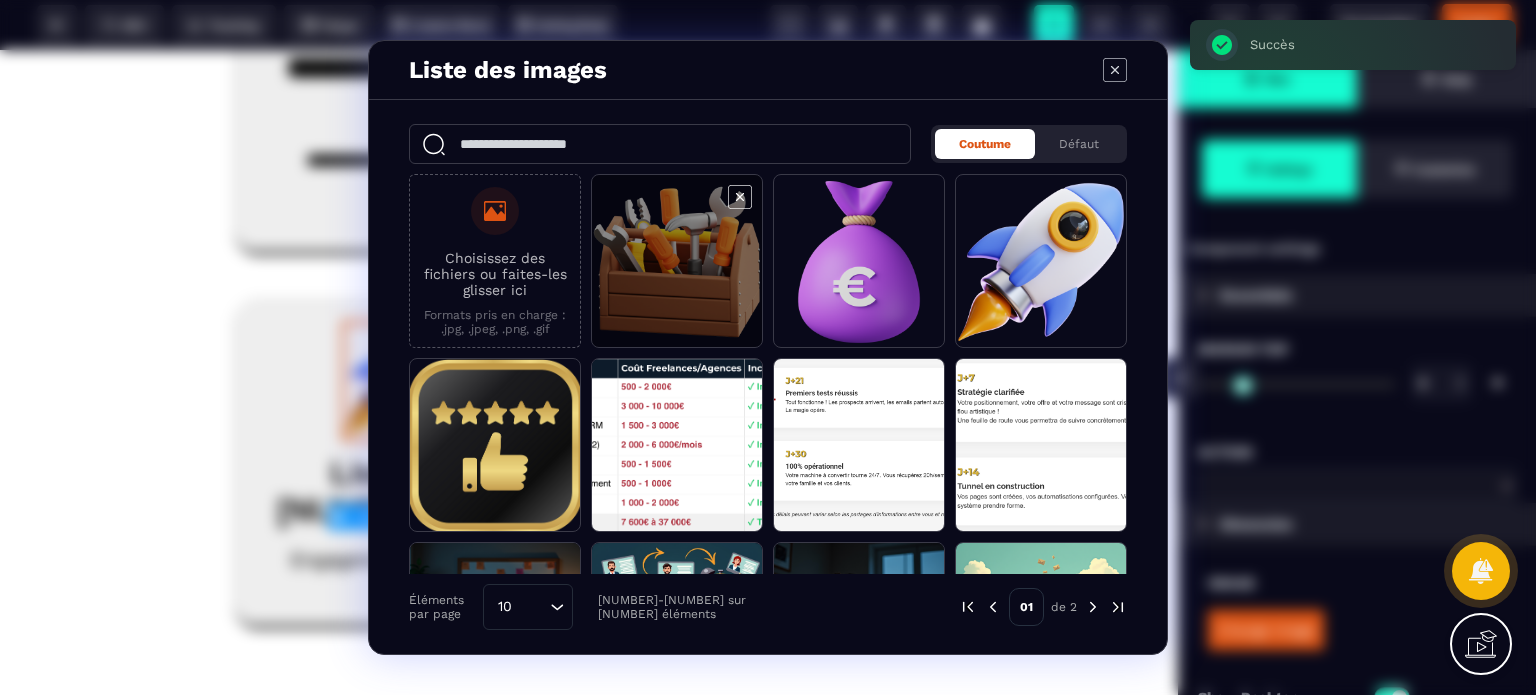 click at bounding box center [677, 262] 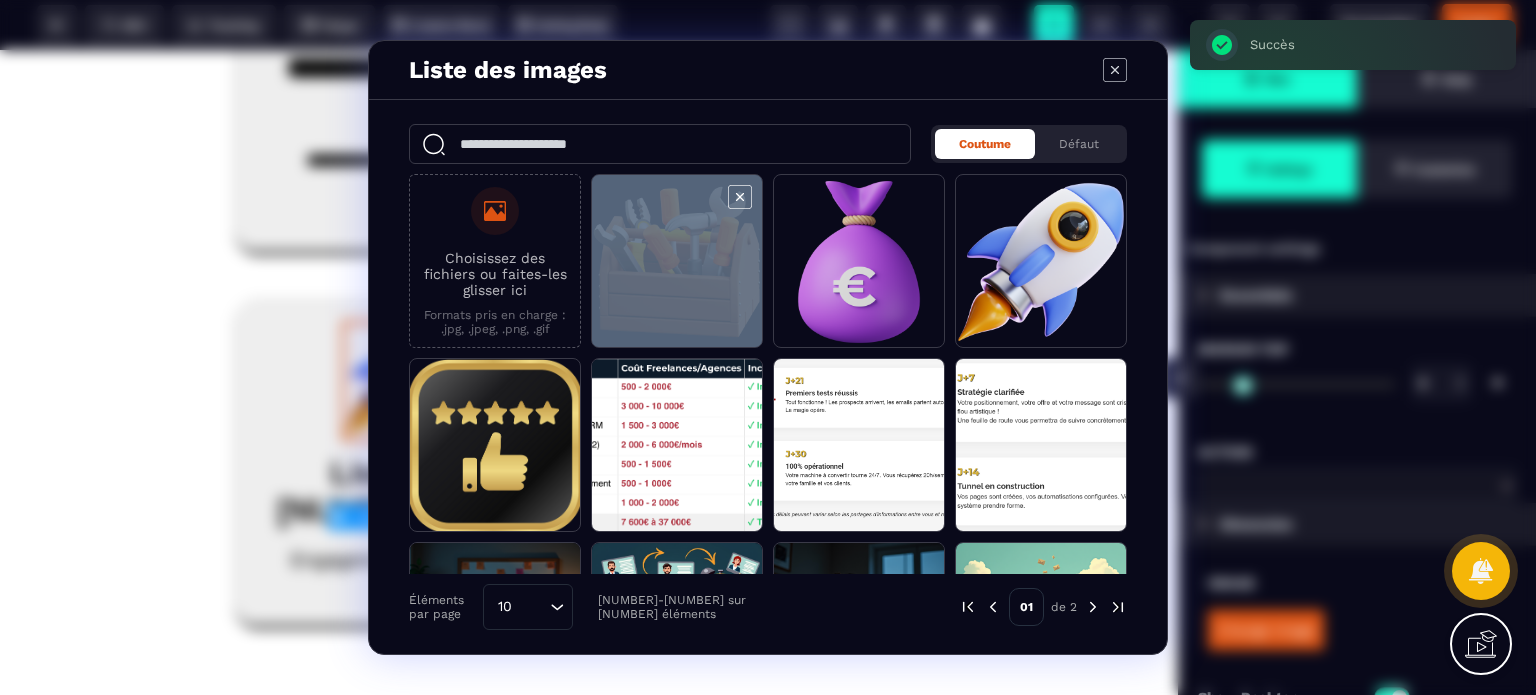 click at bounding box center [677, 262] 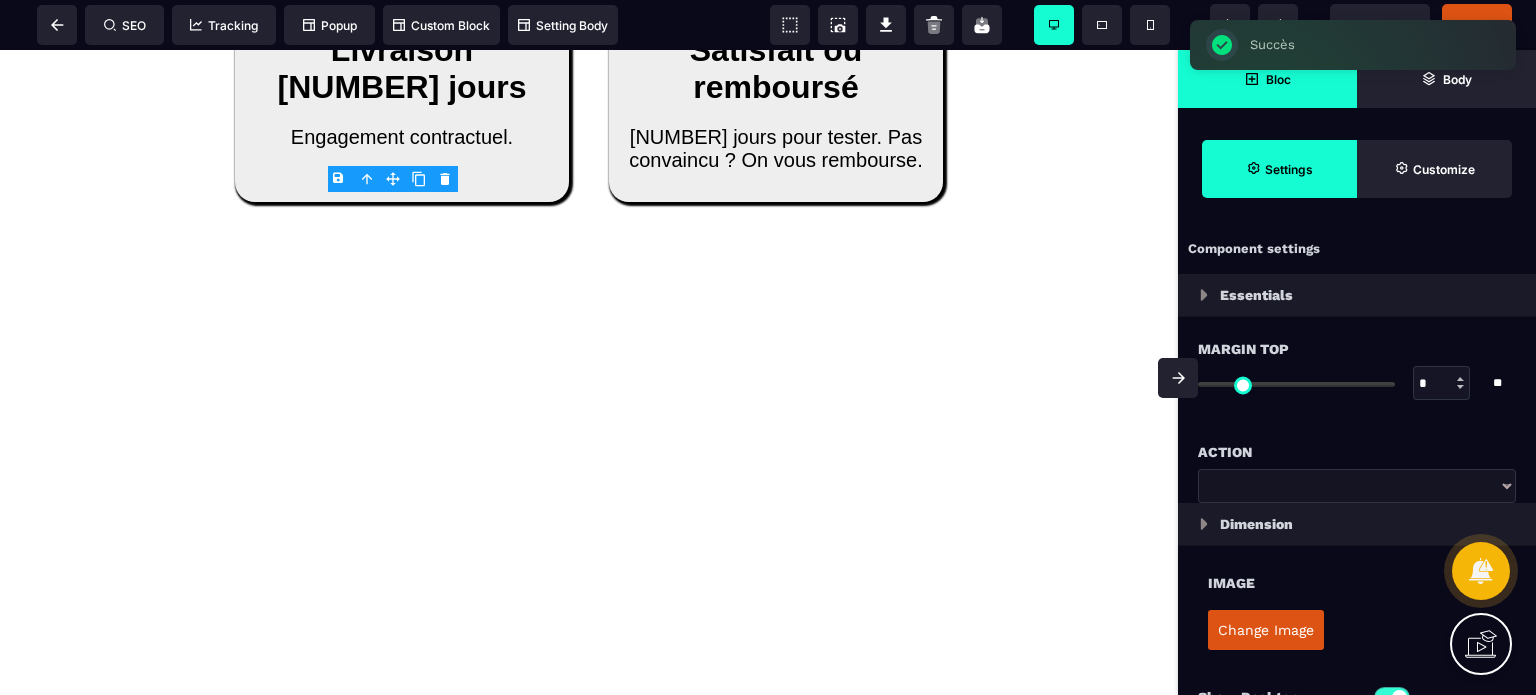 scroll, scrollTop: 9824, scrollLeft: 0, axis: vertical 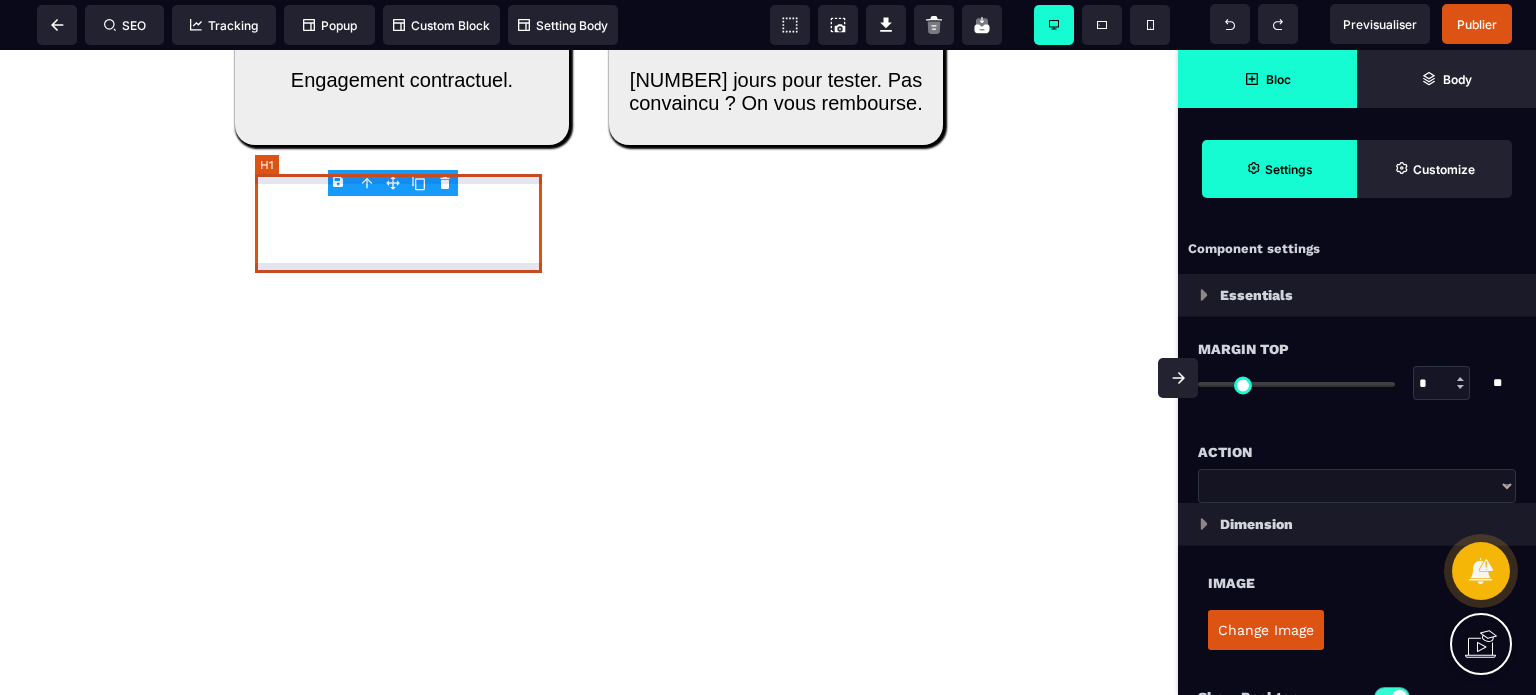 click on "Livraison [NUMBER] jours" at bounding box center (402, 12) 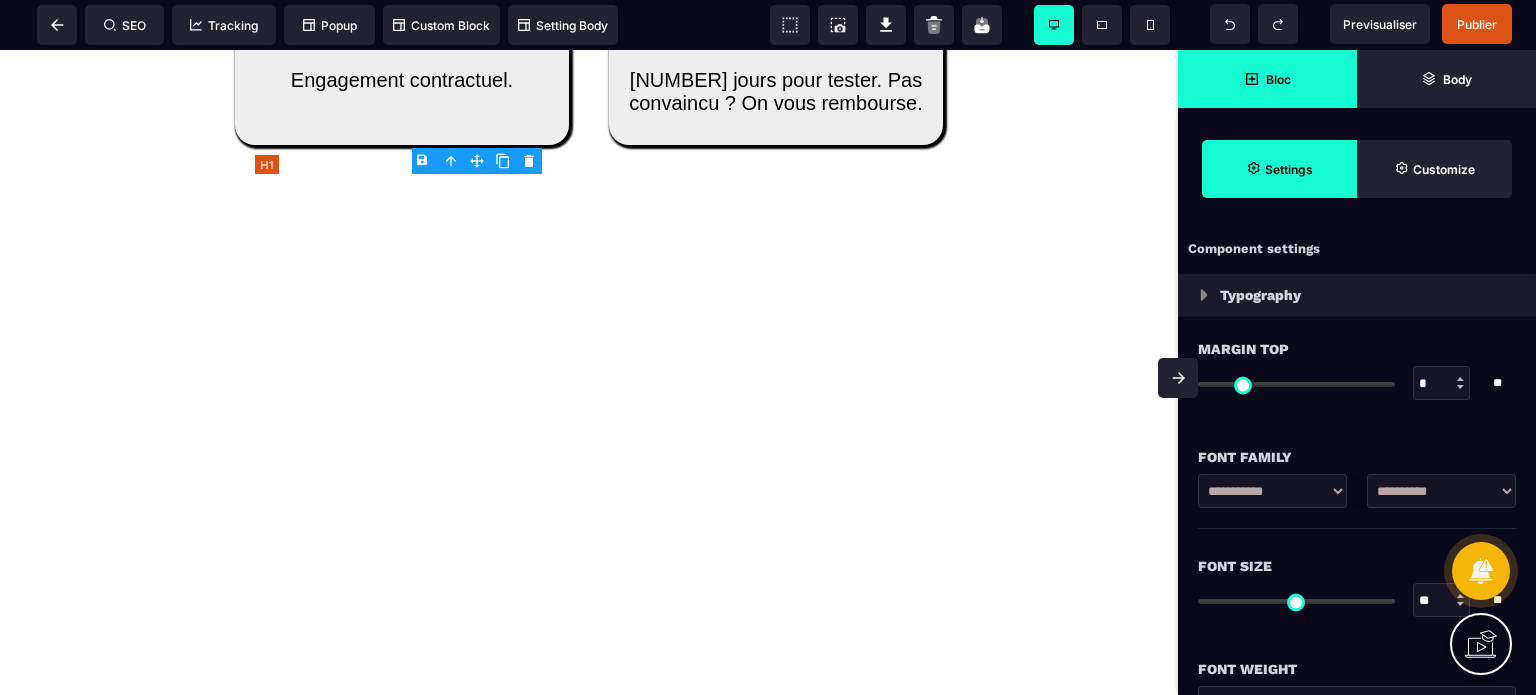 click on "Livraison [NUMBER] jours" at bounding box center [402, 12] 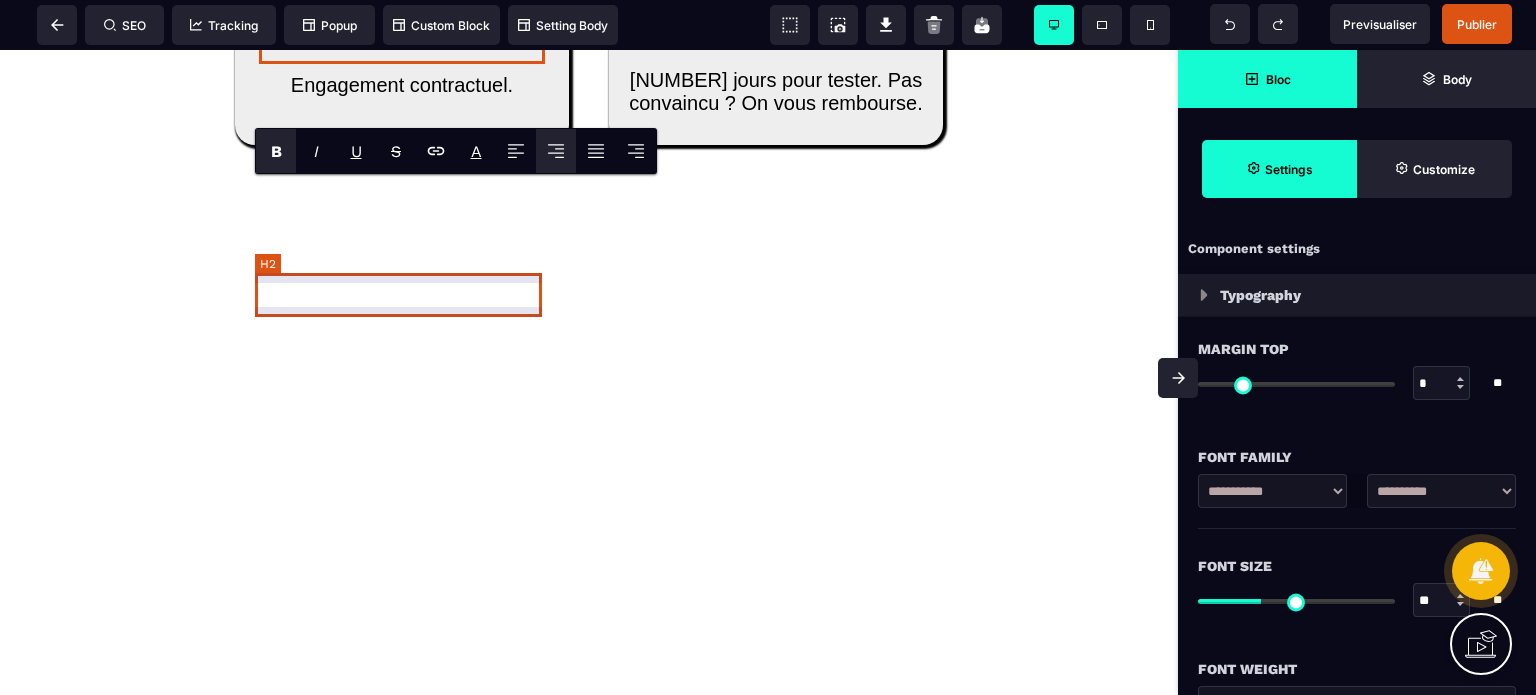 click on "Engagement contractuel." at bounding box center (402, 85) 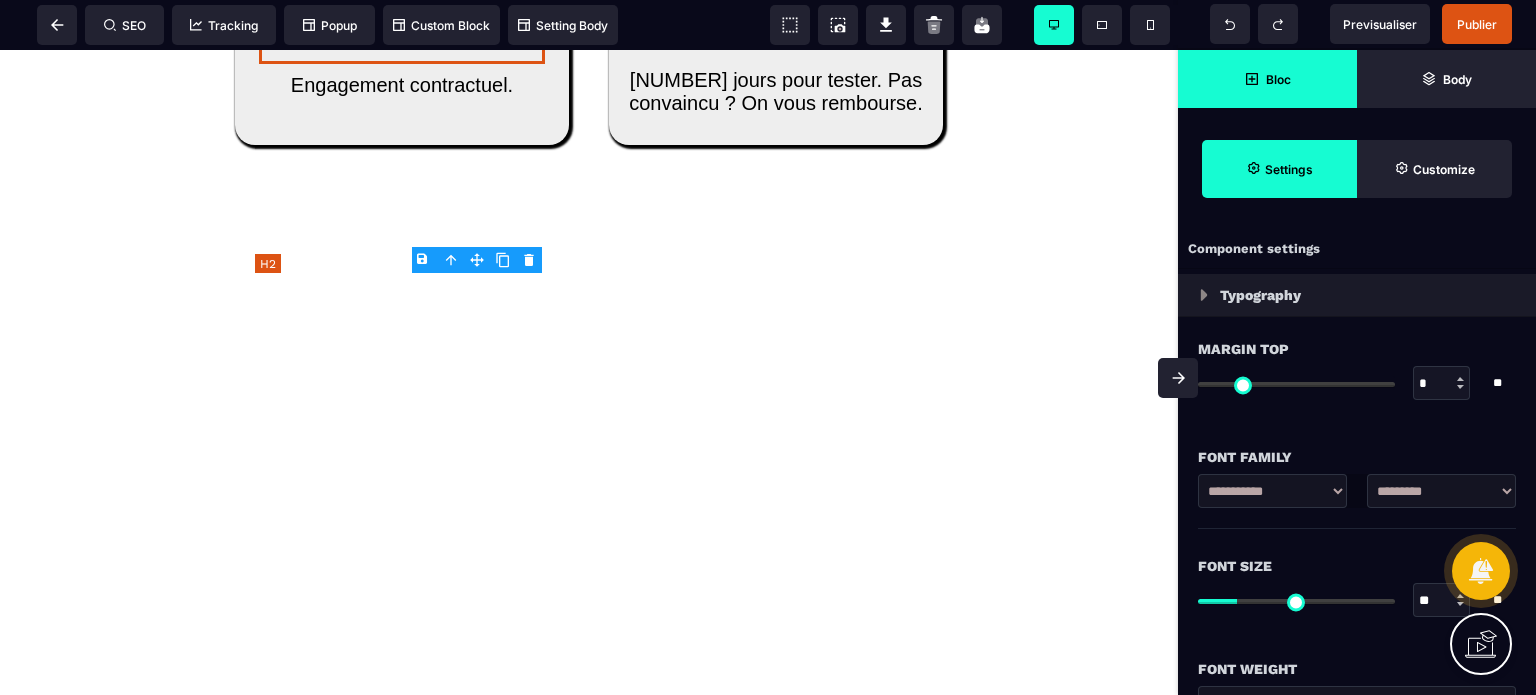 click on "Engagement contractuel." at bounding box center (402, 85) 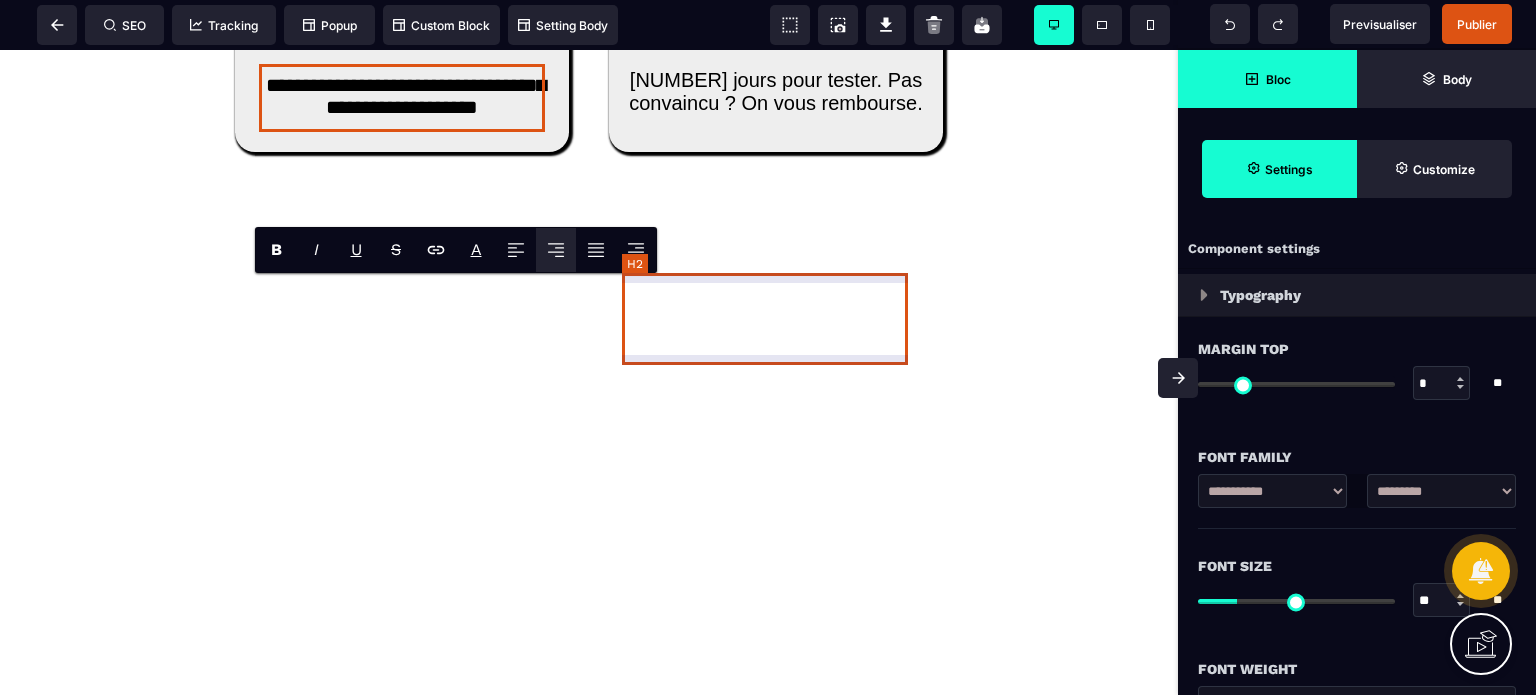 click on "[NUMBER] jours pour tester. Pas convaincu ? On vous rembourse." at bounding box center [776, 92] 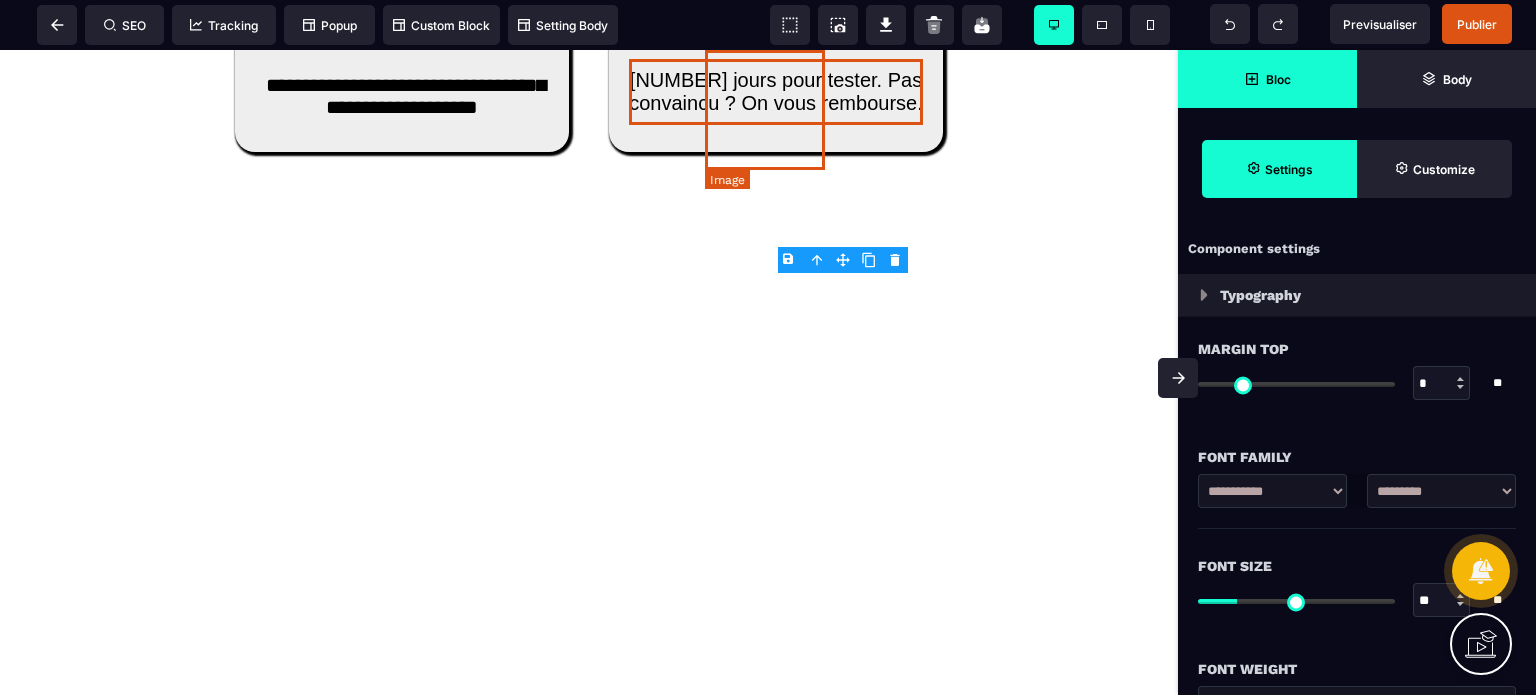 click at bounding box center (776, -99) 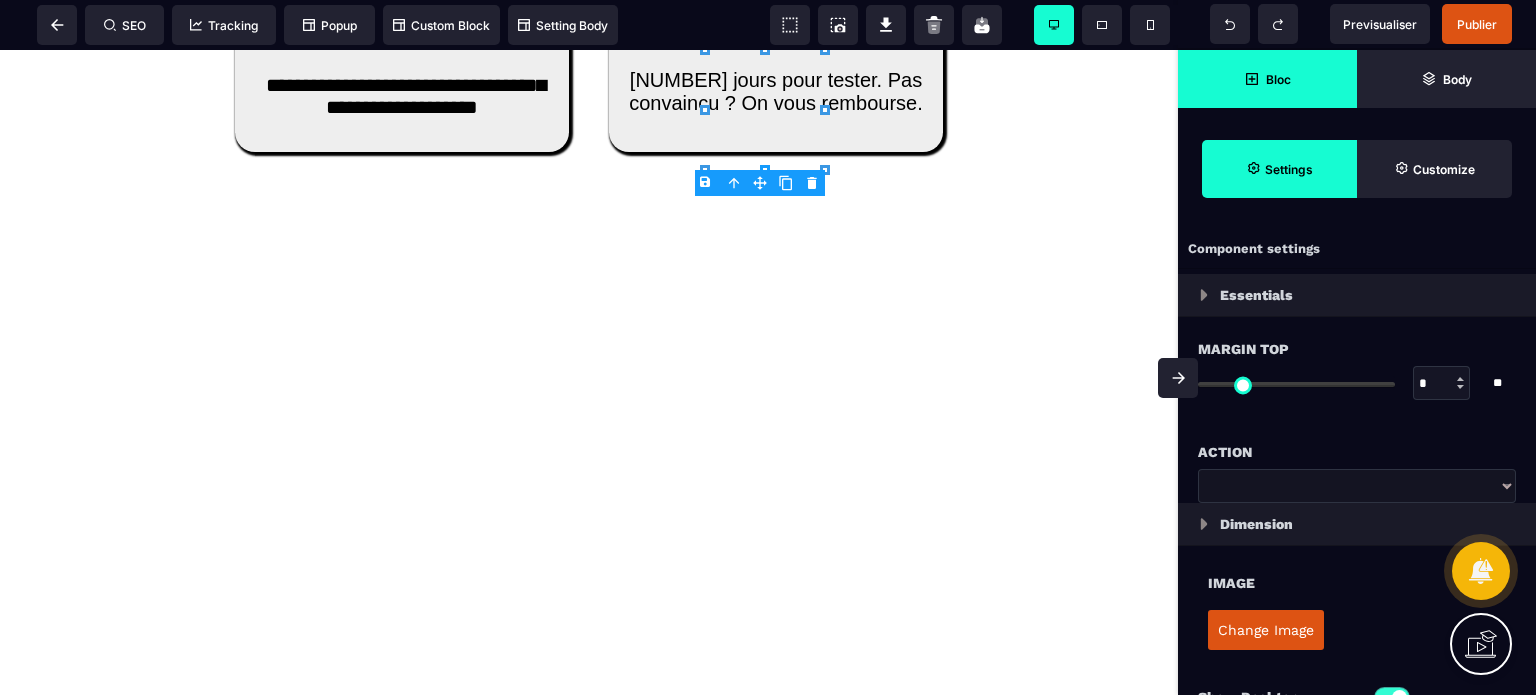 click on "Change Image" at bounding box center (1266, 630) 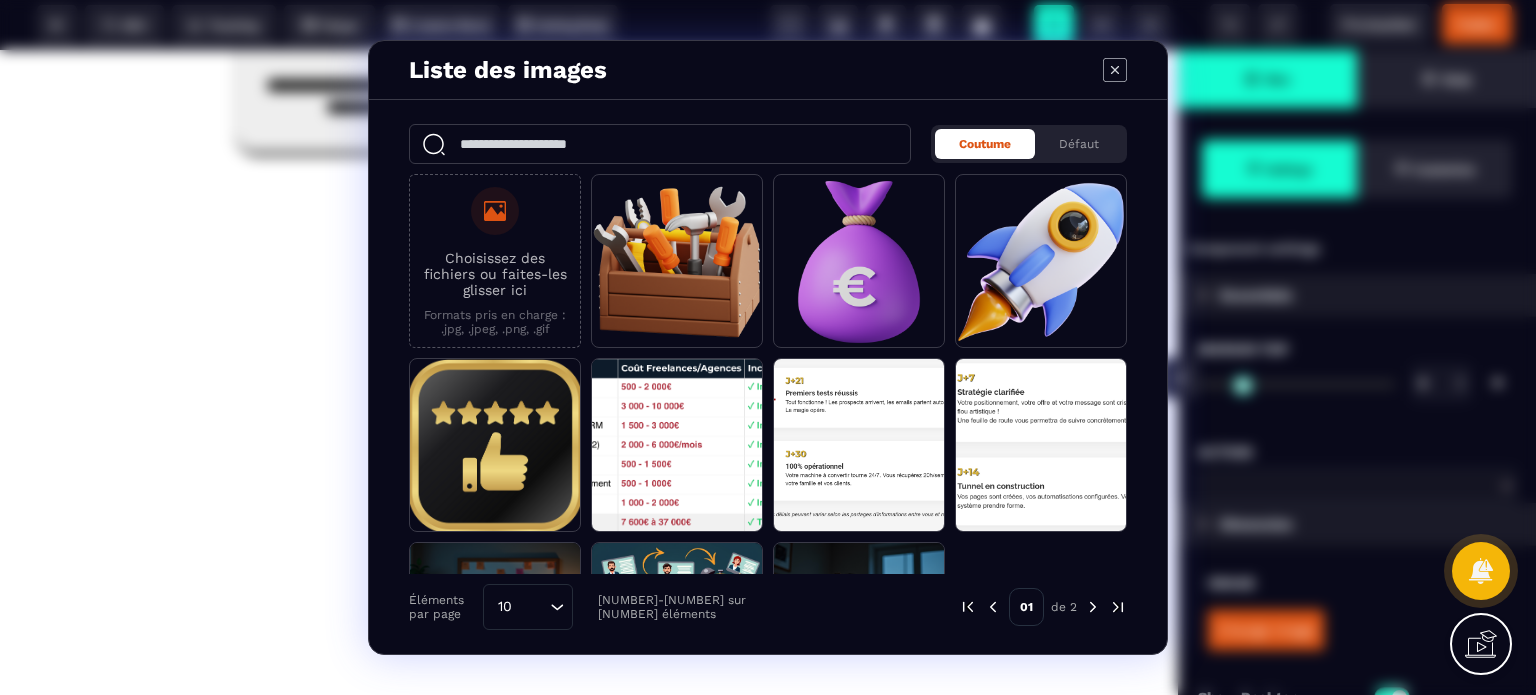 click on "Choisissez des fichiers ou faites-les glisser ici" at bounding box center (495, 274) 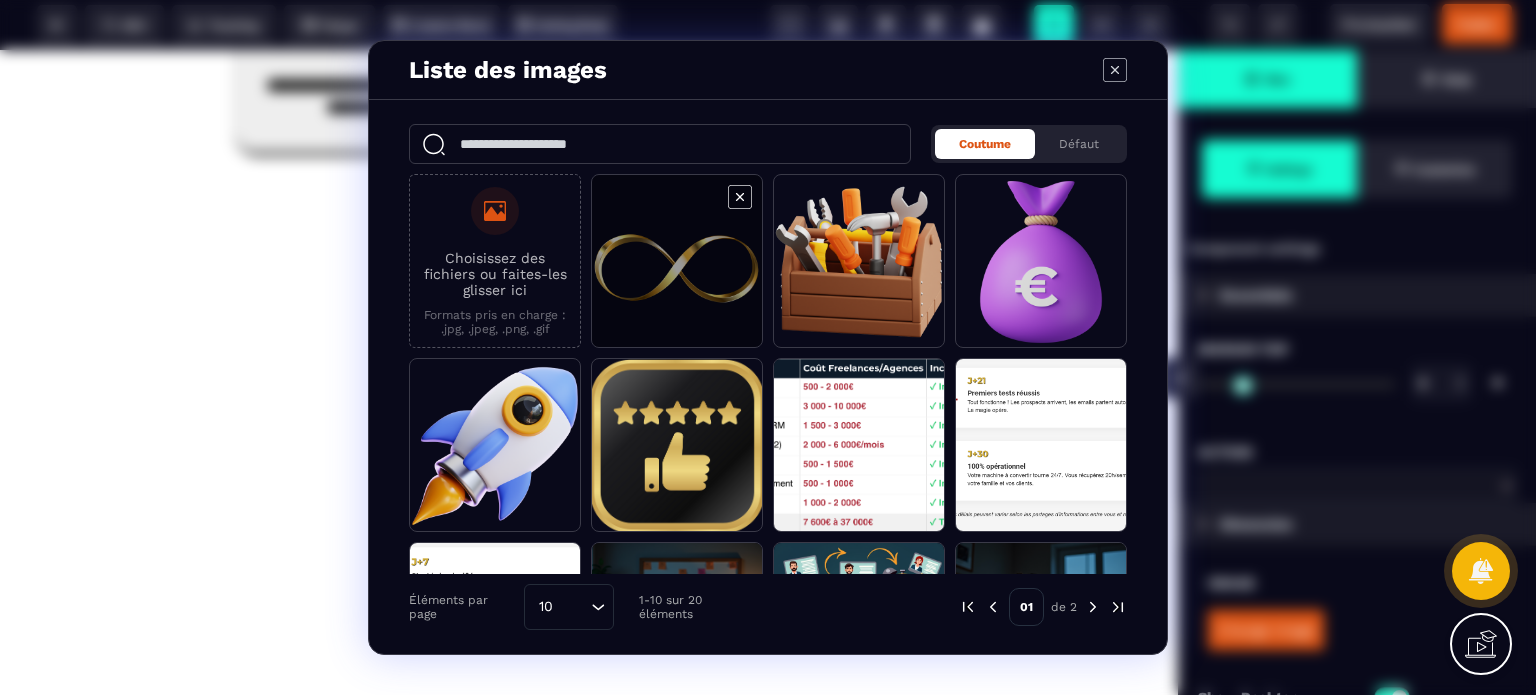 click at bounding box center [677, 262] 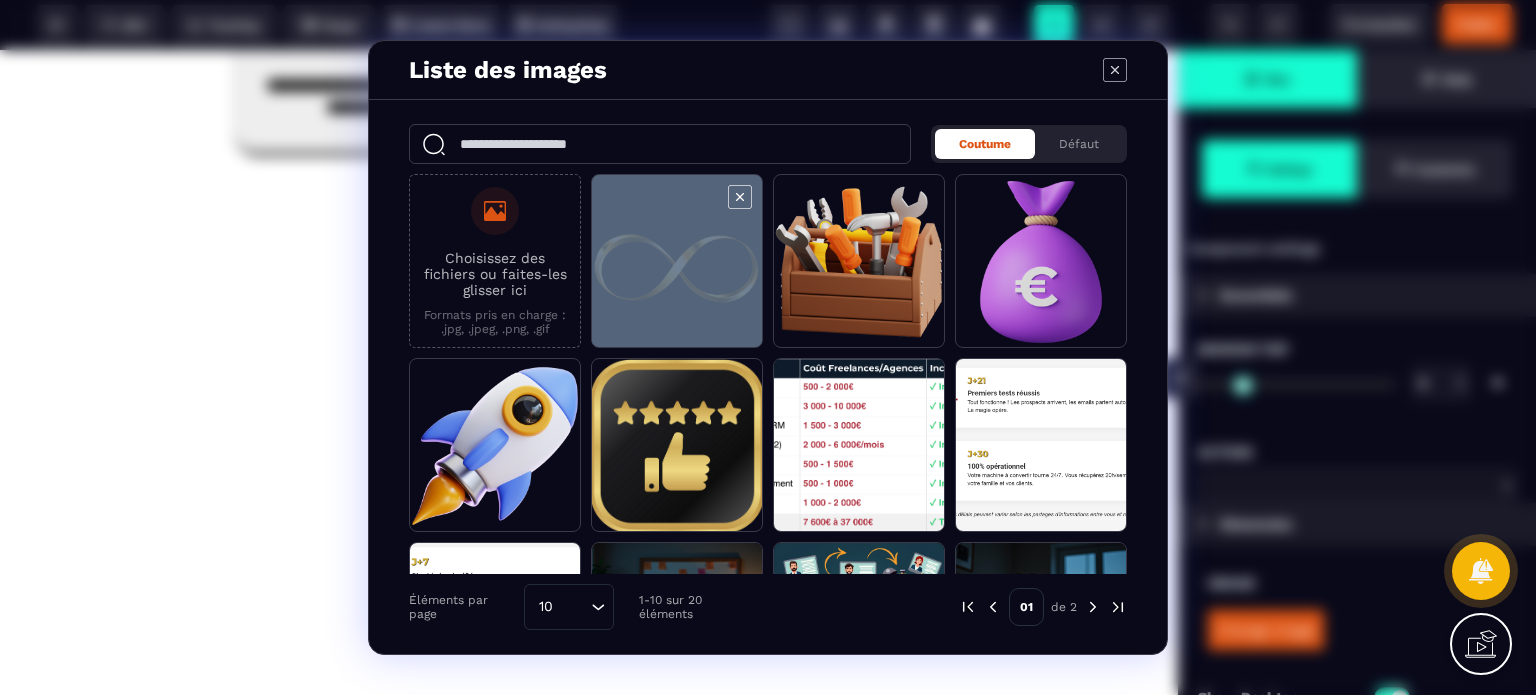 click at bounding box center [677, 262] 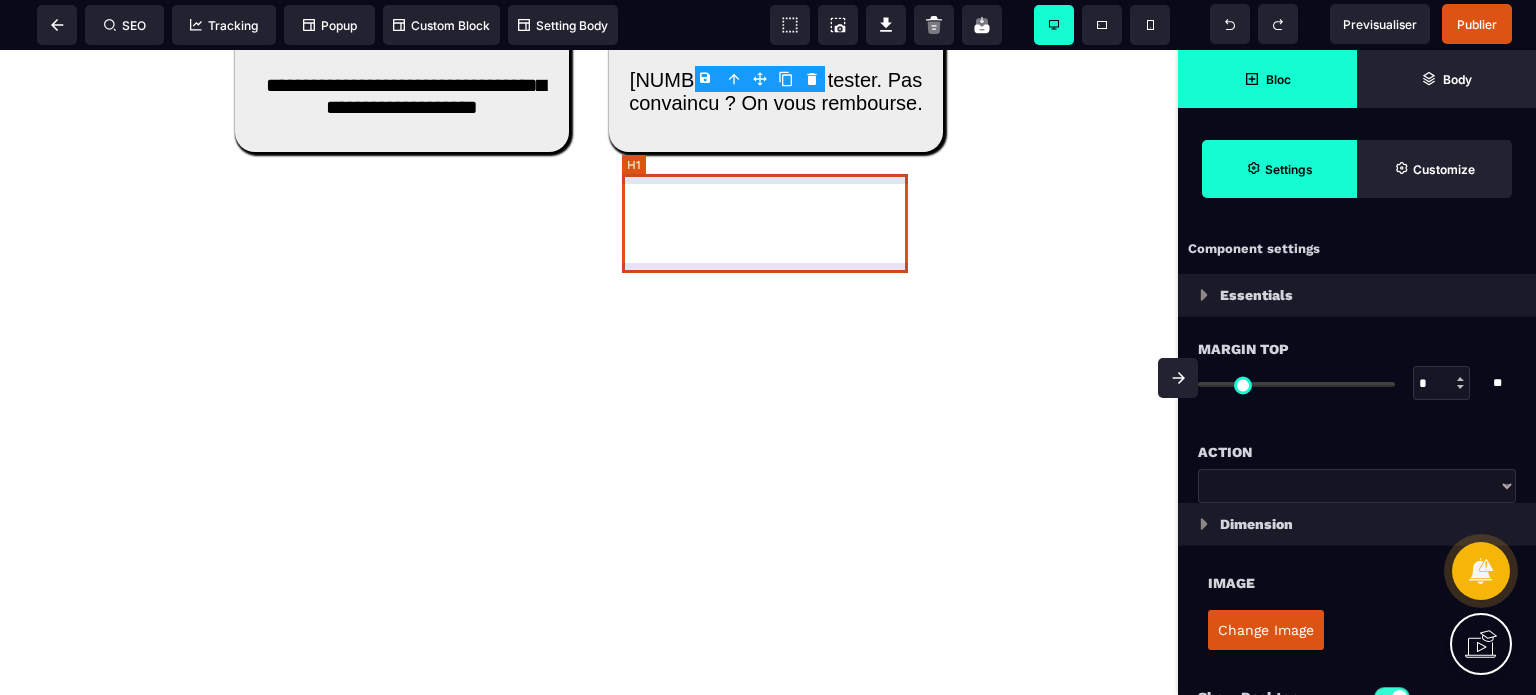 click on "Satisfait ou remboursé" at bounding box center [776, 12] 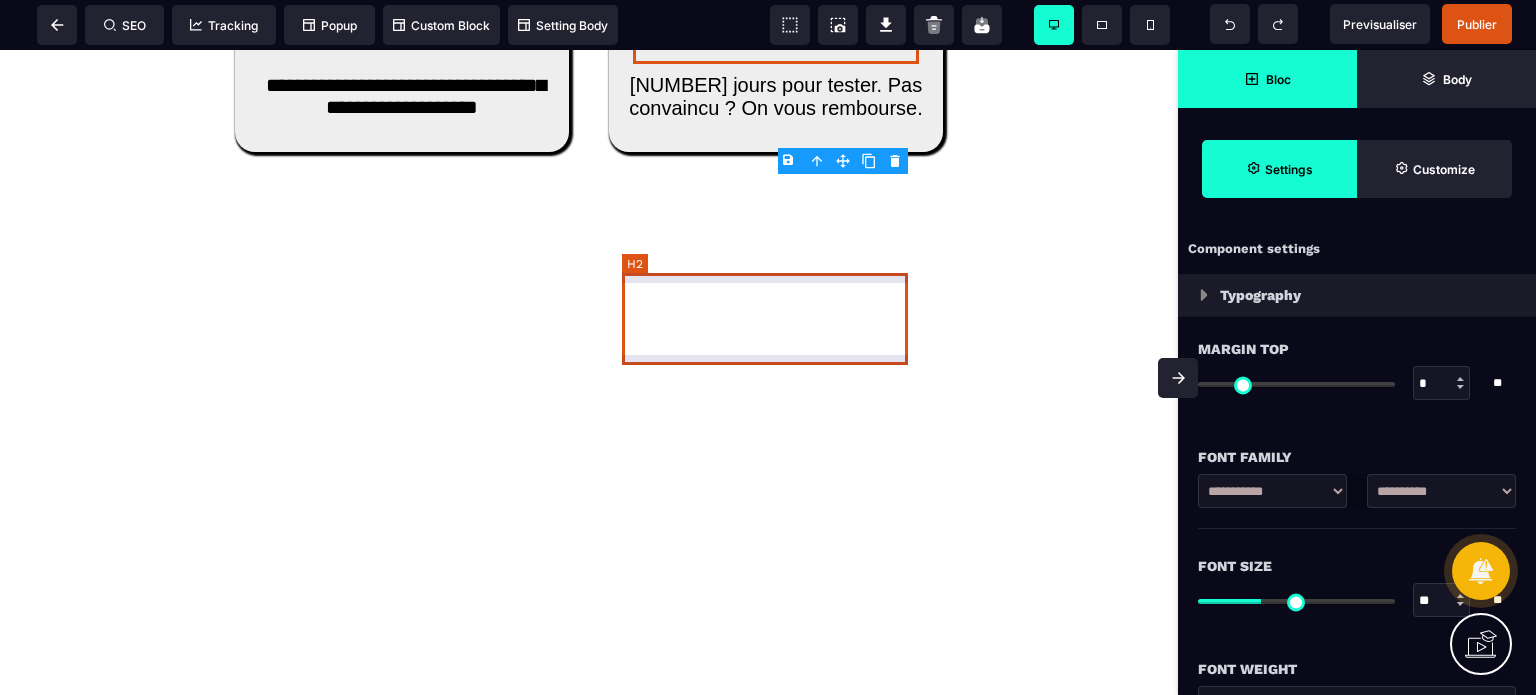 click on "[NUMBER] jours pour tester. Pas convaincu ? On vous rembourse." at bounding box center [776, 97] 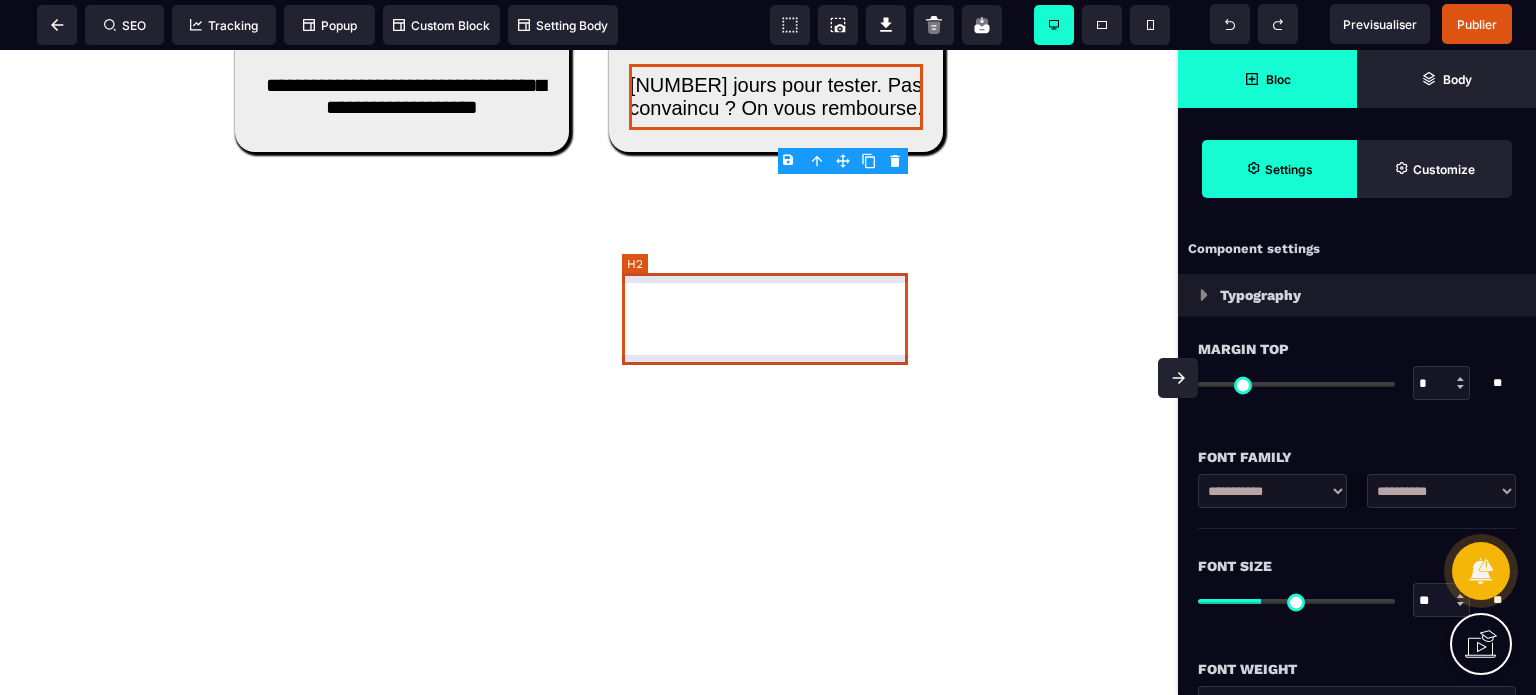 click on "[NUMBER] jours pour tester. Pas convaincu ? On vous rembourse." at bounding box center (776, 97) 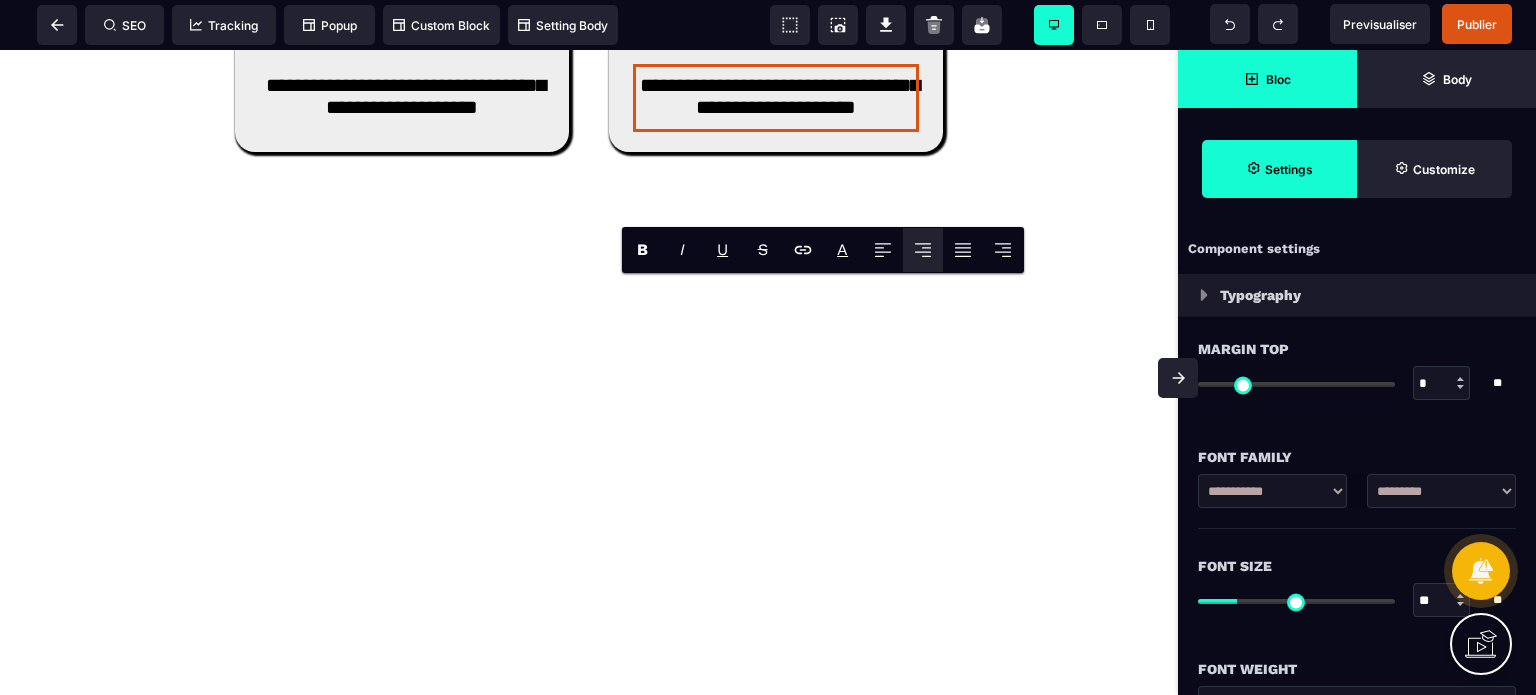 click 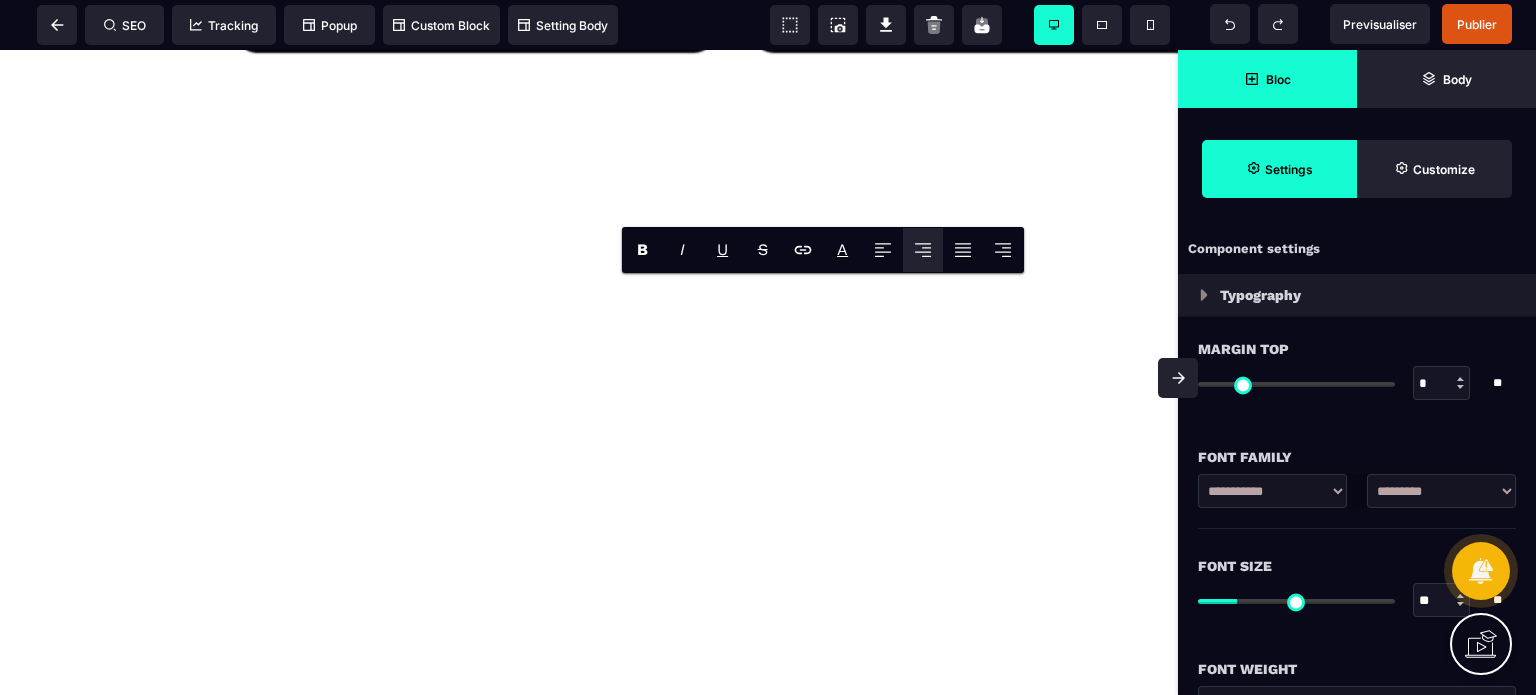 scroll, scrollTop: 9122, scrollLeft: 0, axis: vertical 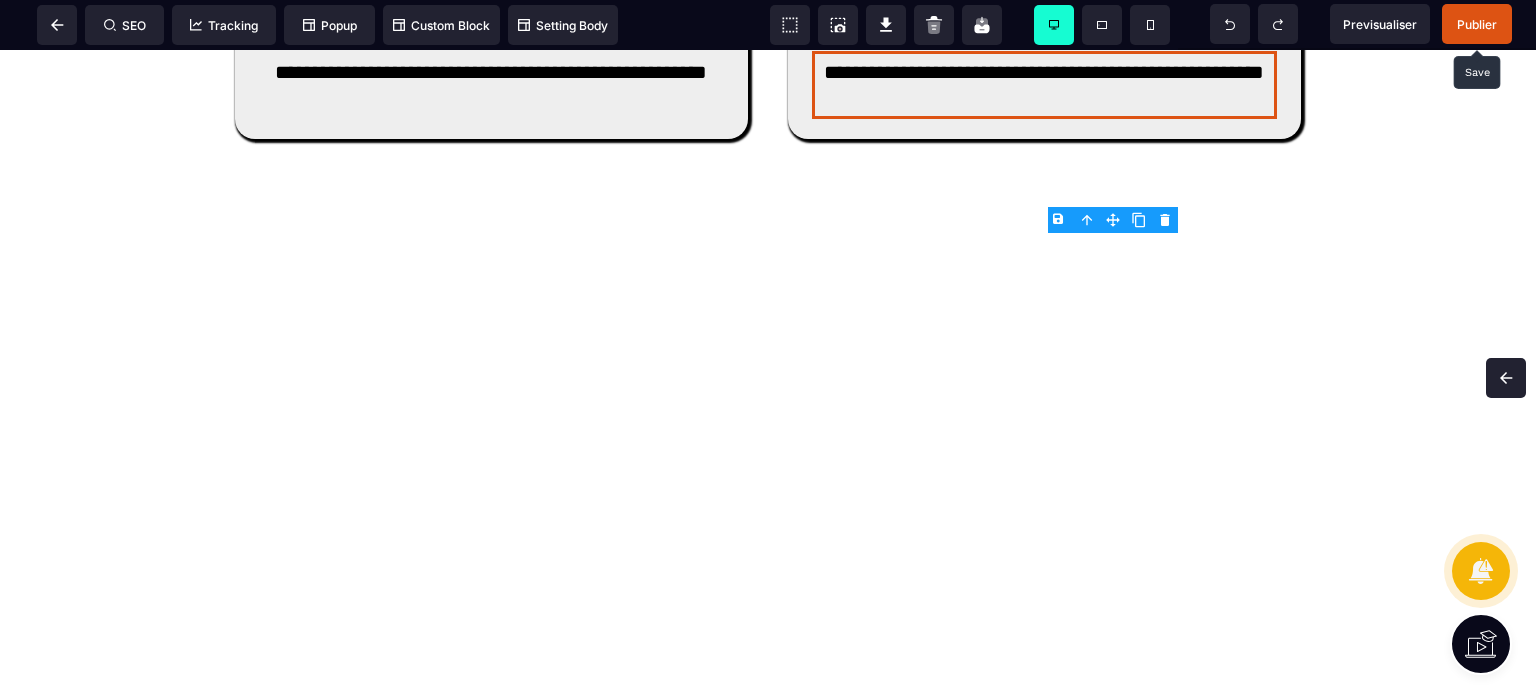 click on "Publier" at bounding box center [1477, 24] 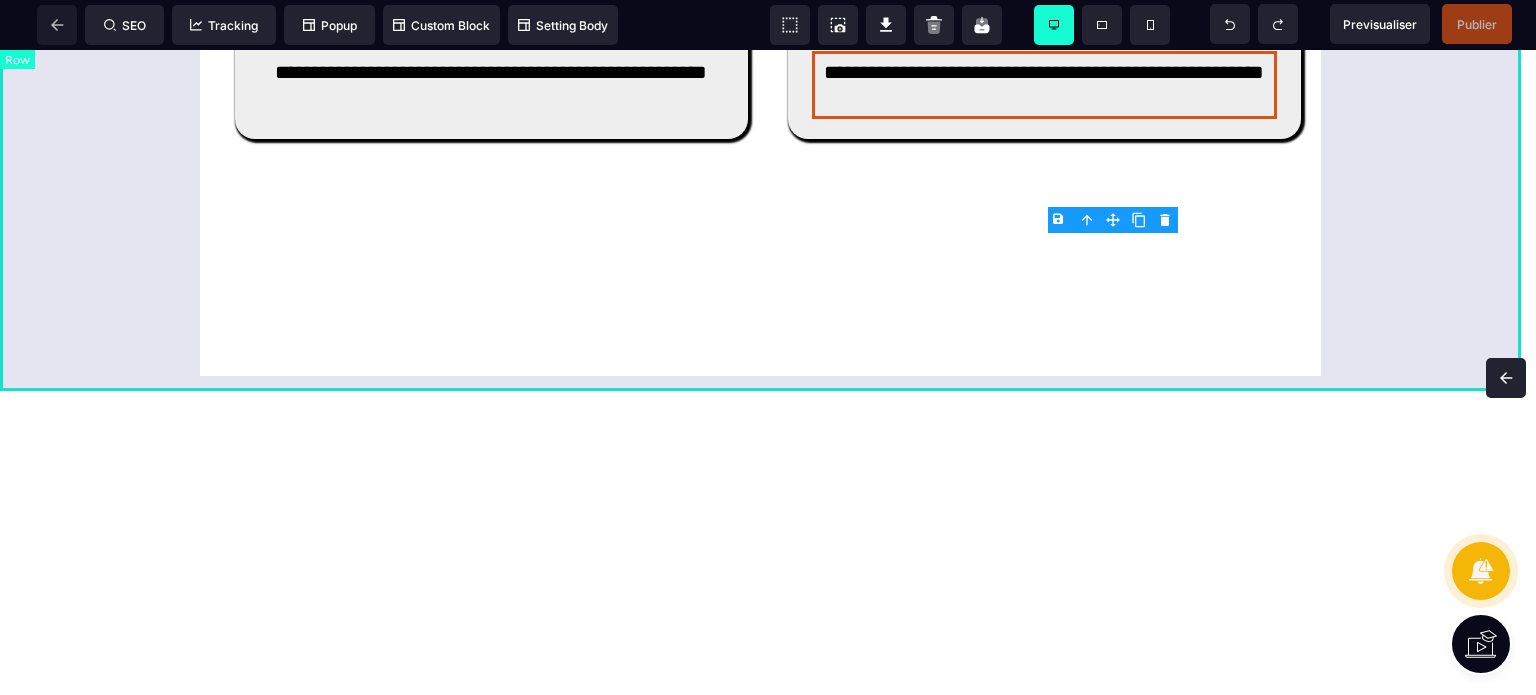 click on "**********" at bounding box center [768, -374] 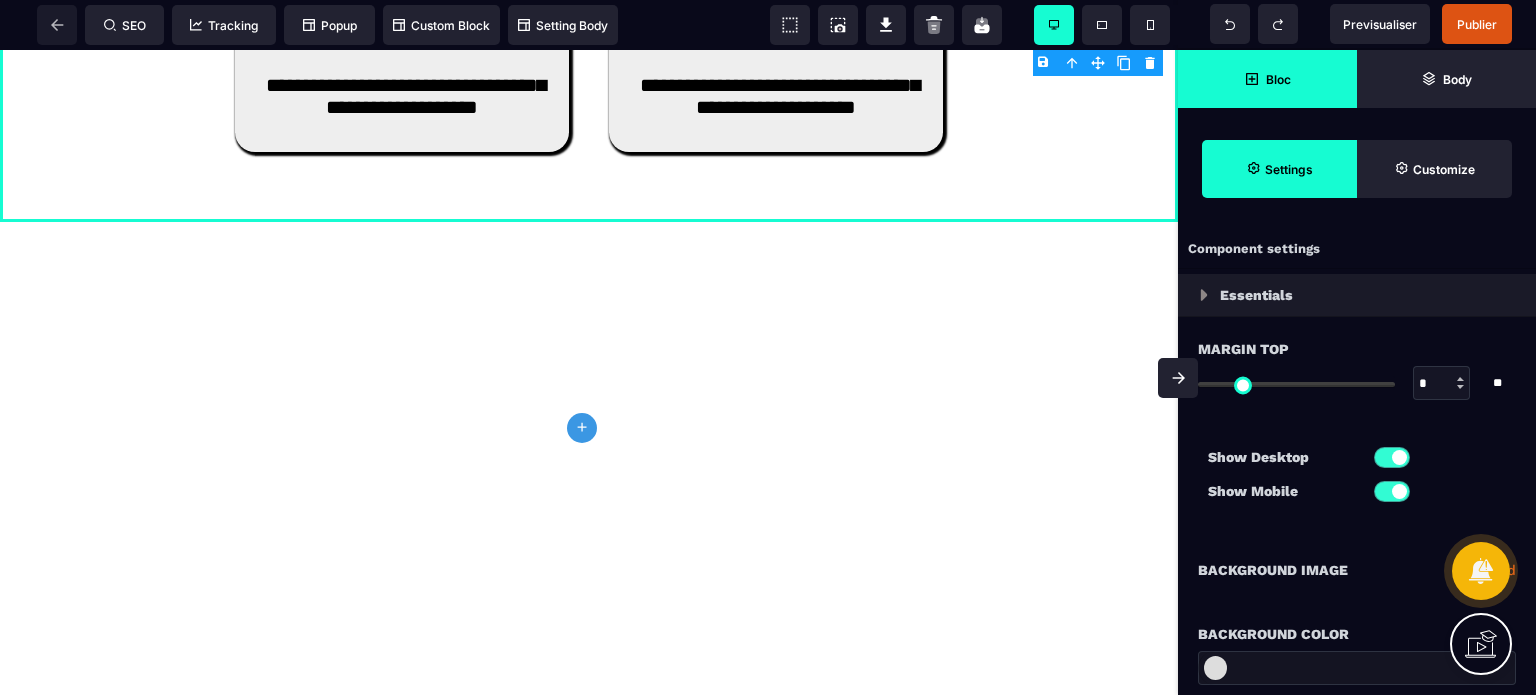 click on "Bloc" at bounding box center [1267, 79] 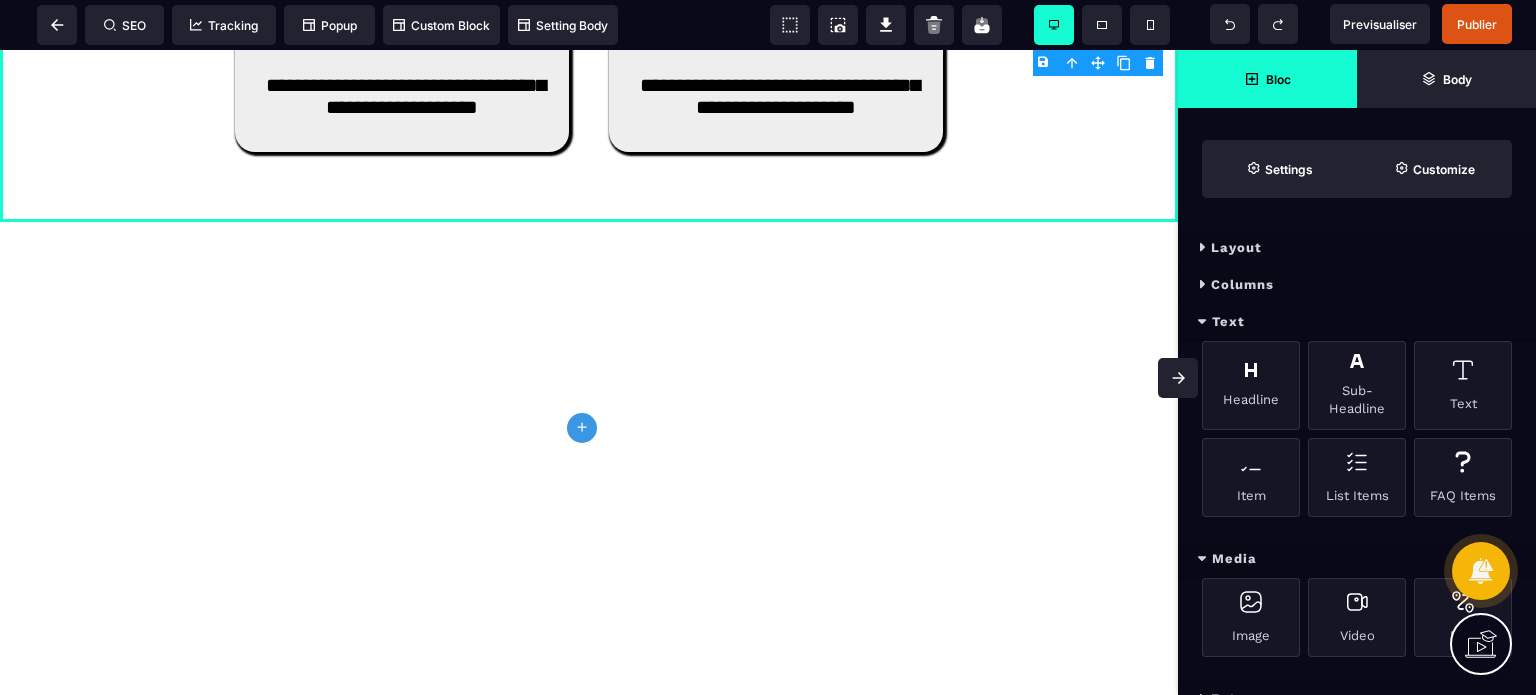 click on "Layout" at bounding box center [1357, 248] 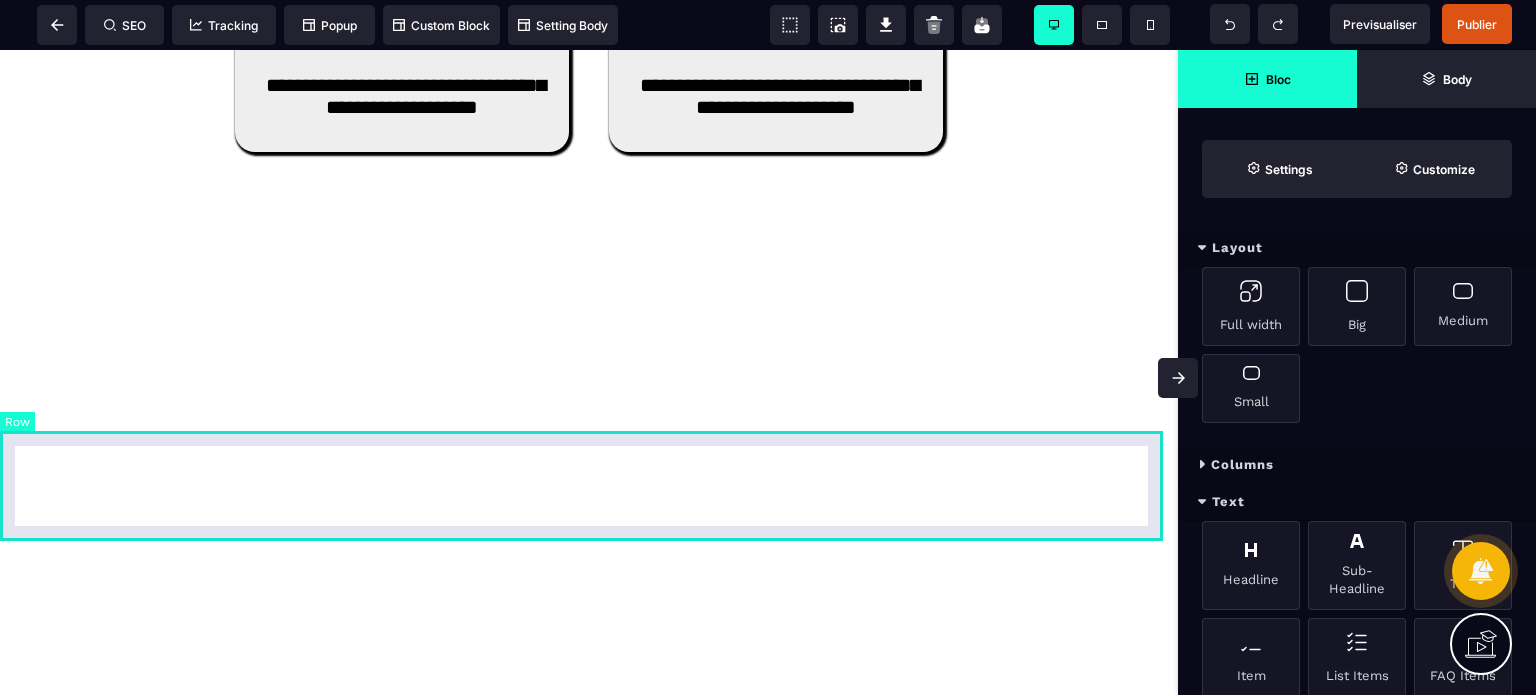click at bounding box center [589, 277] 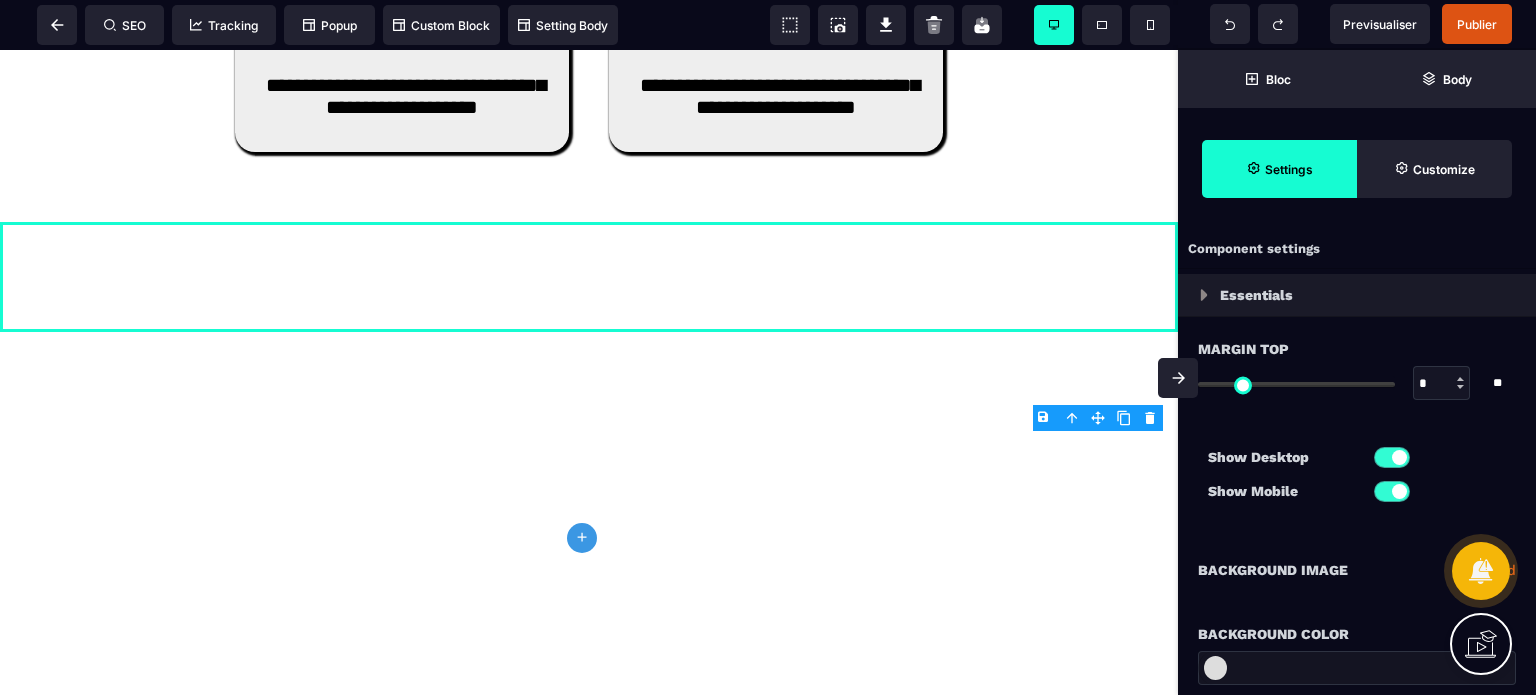 click at bounding box center (1357, 668) 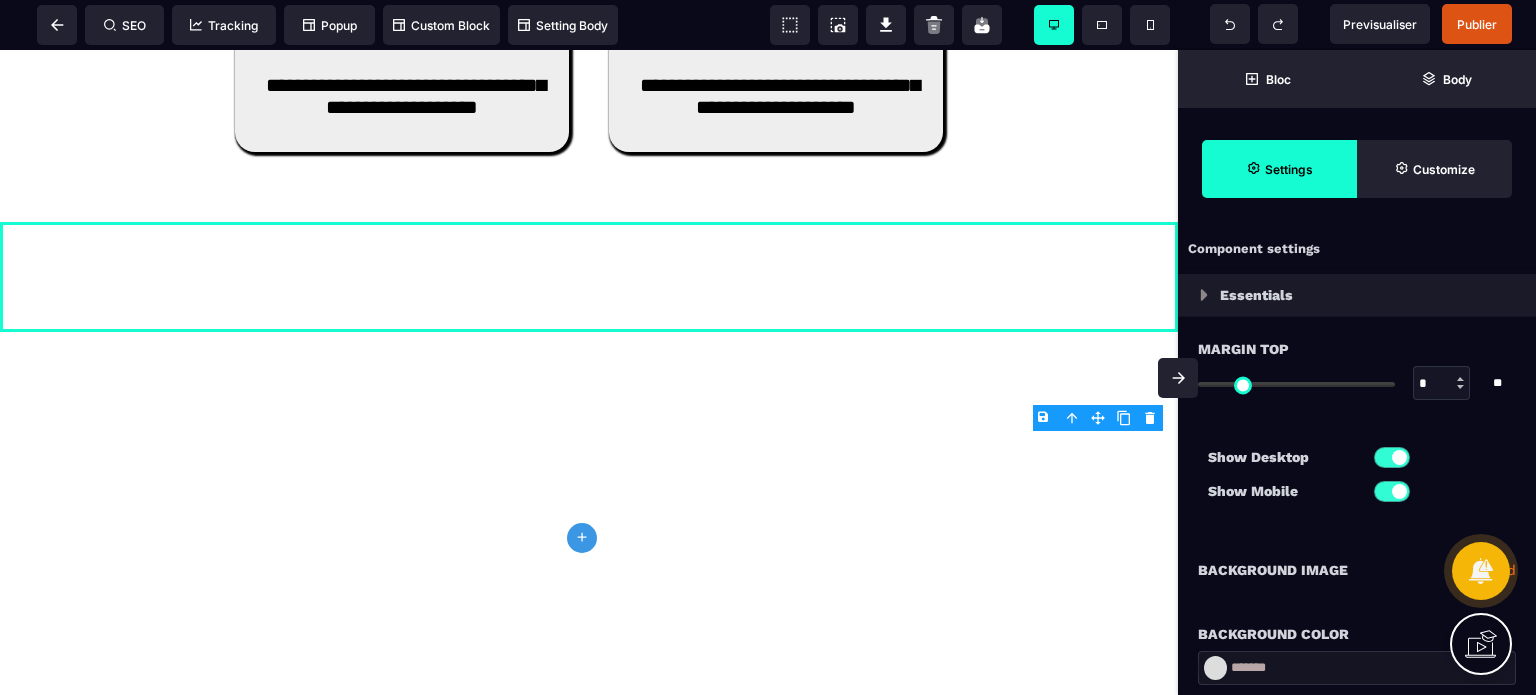 click on "Background Color" at bounding box center [1357, 624] 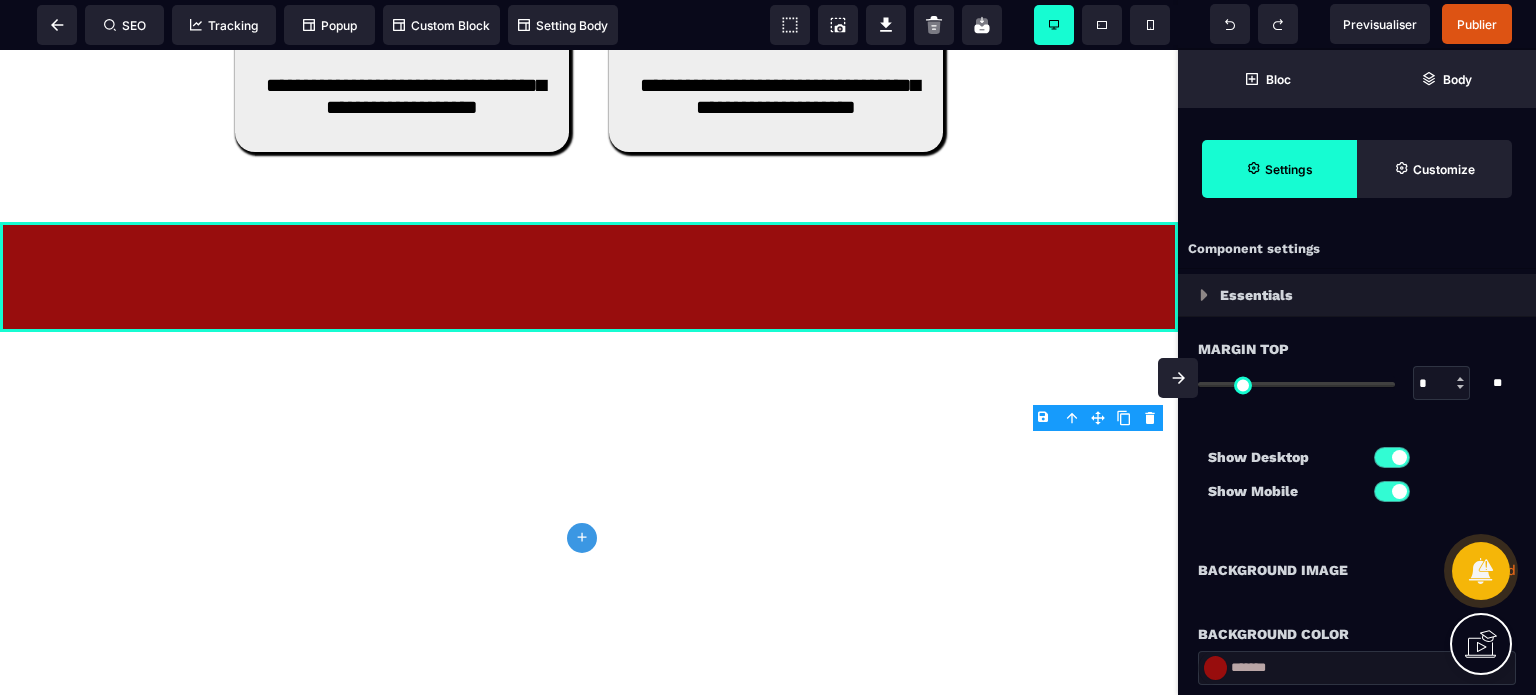 click on "**********" at bounding box center [1357, 570] 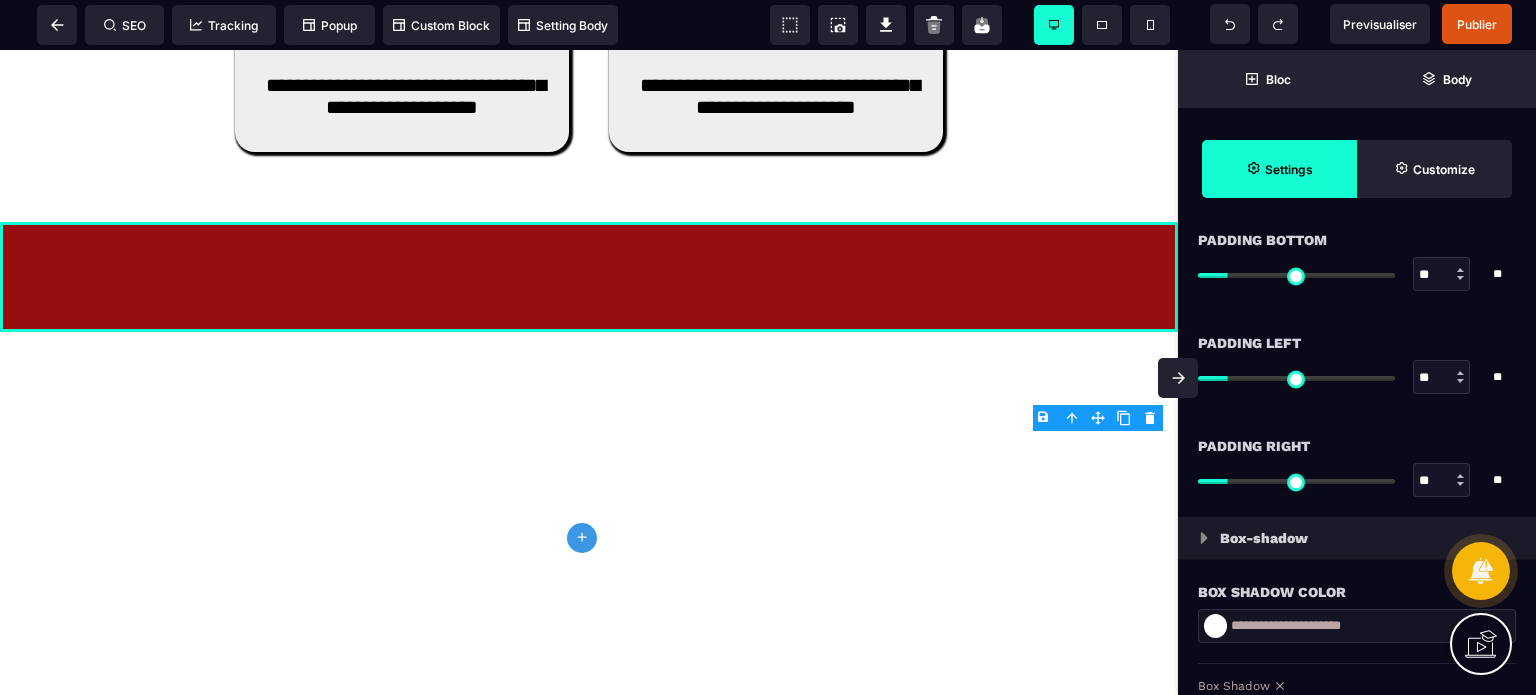 scroll, scrollTop: 1920, scrollLeft: 0, axis: vertical 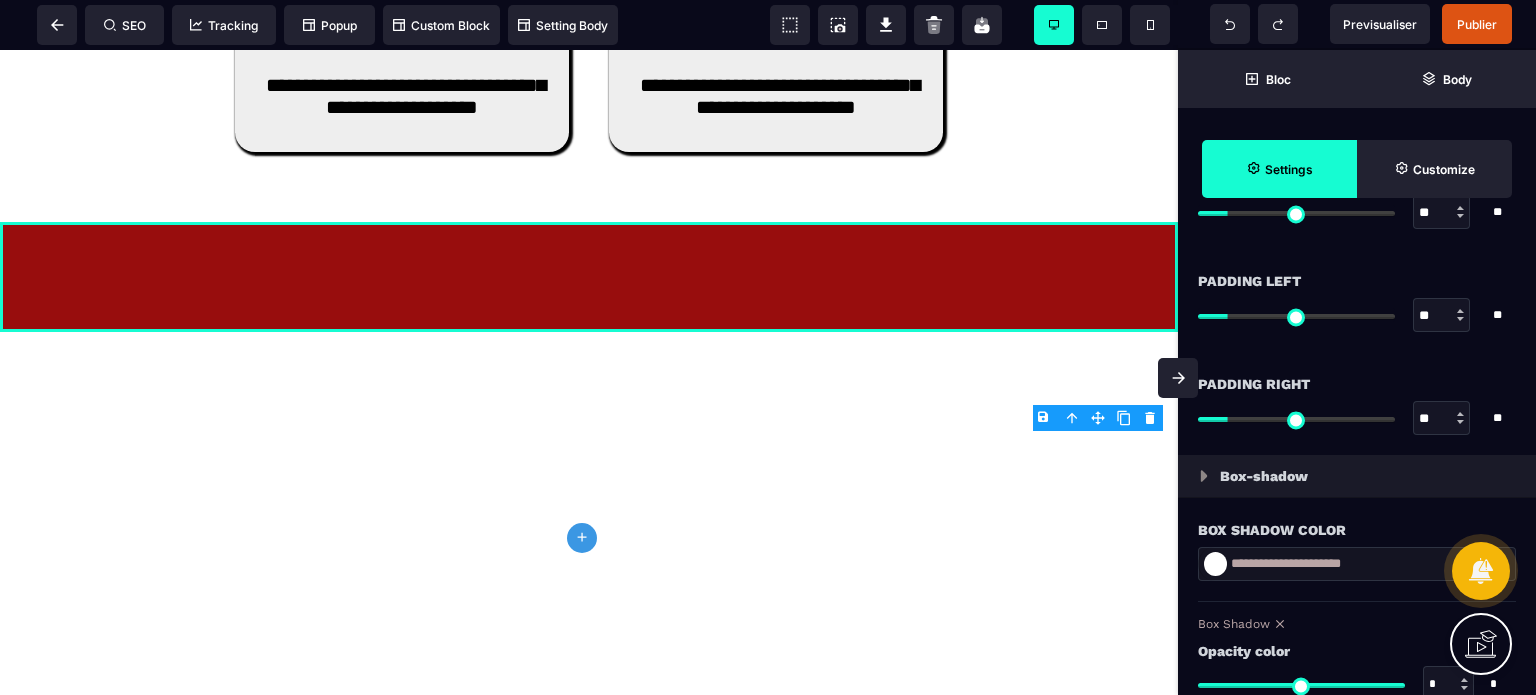 drag, startPoint x: 1435, startPoint y: 412, endPoint x: 1391, endPoint y: 418, distance: 44.407207 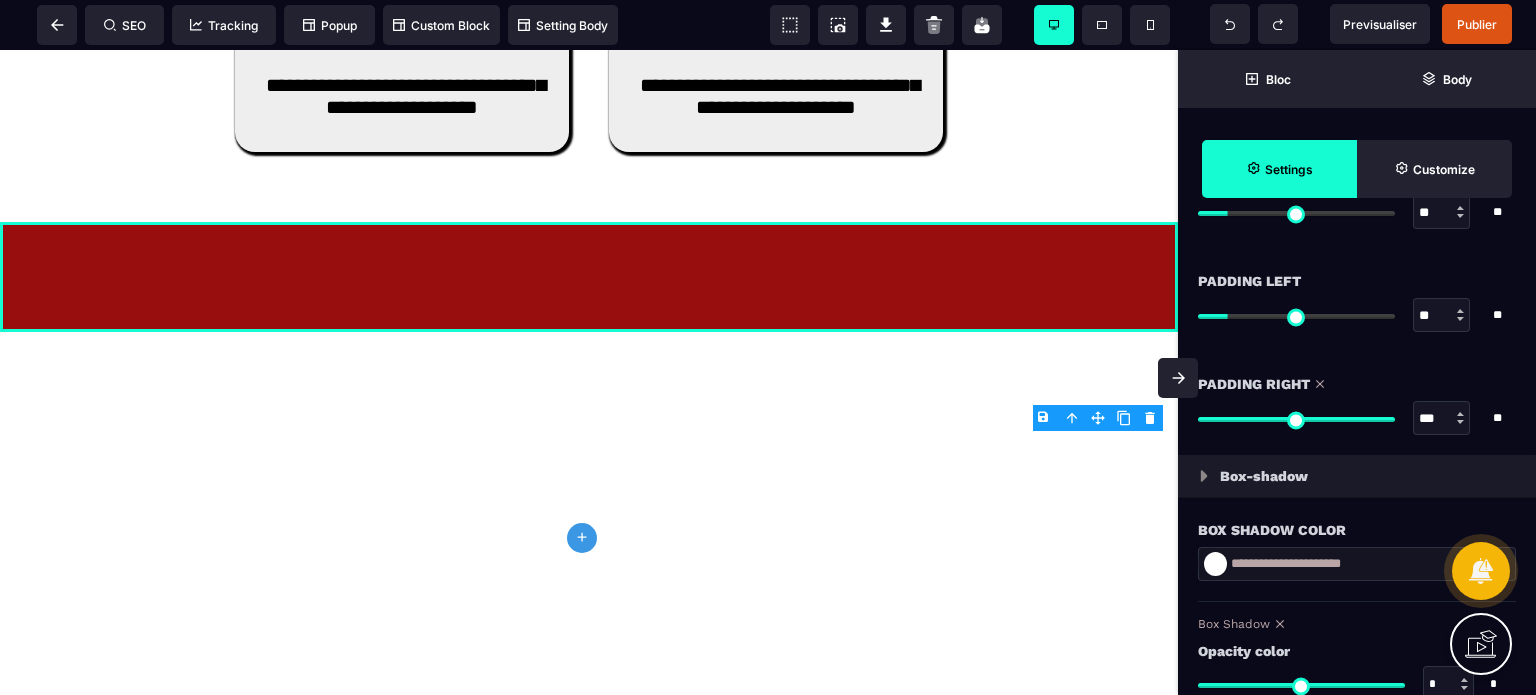 drag, startPoint x: 1436, startPoint y: 312, endPoint x: 1348, endPoint y: 315, distance: 88.051125 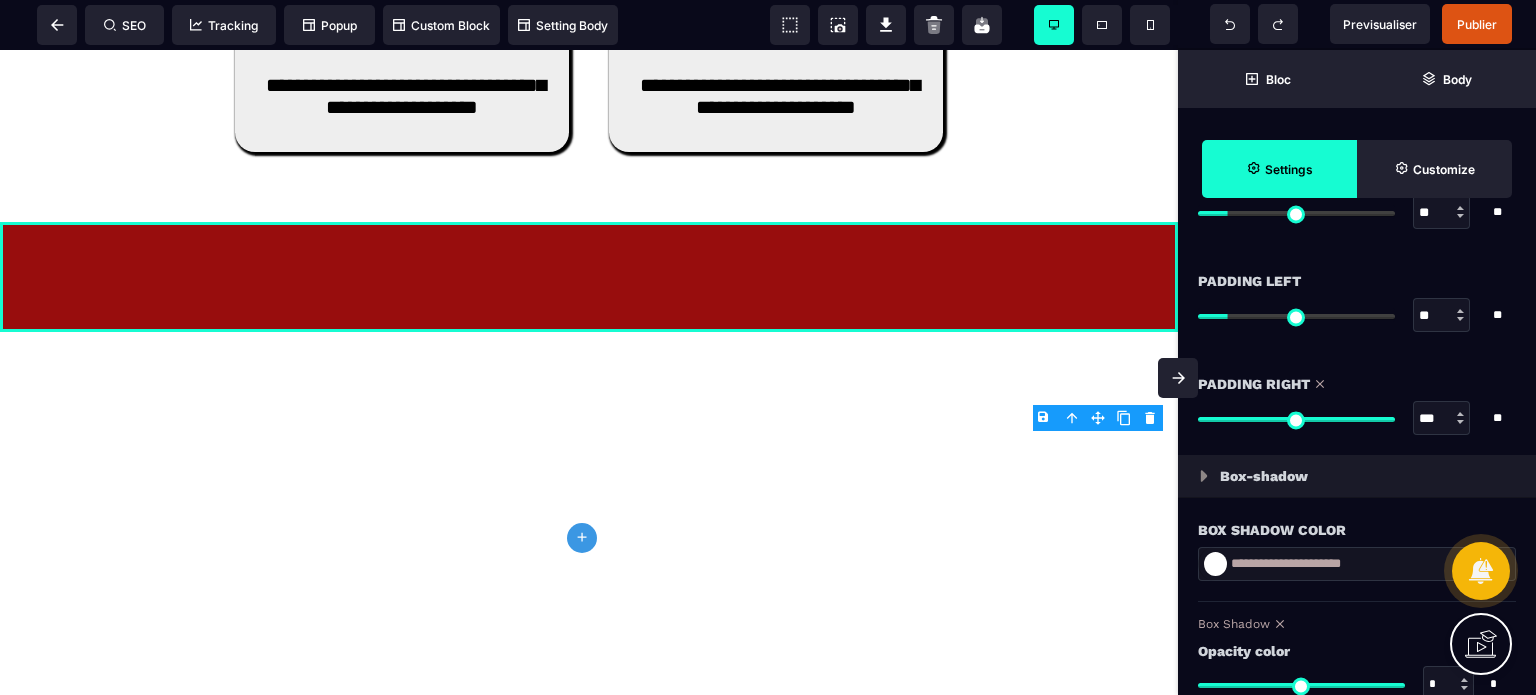 click on "**
*
**" at bounding box center [1357, 315] 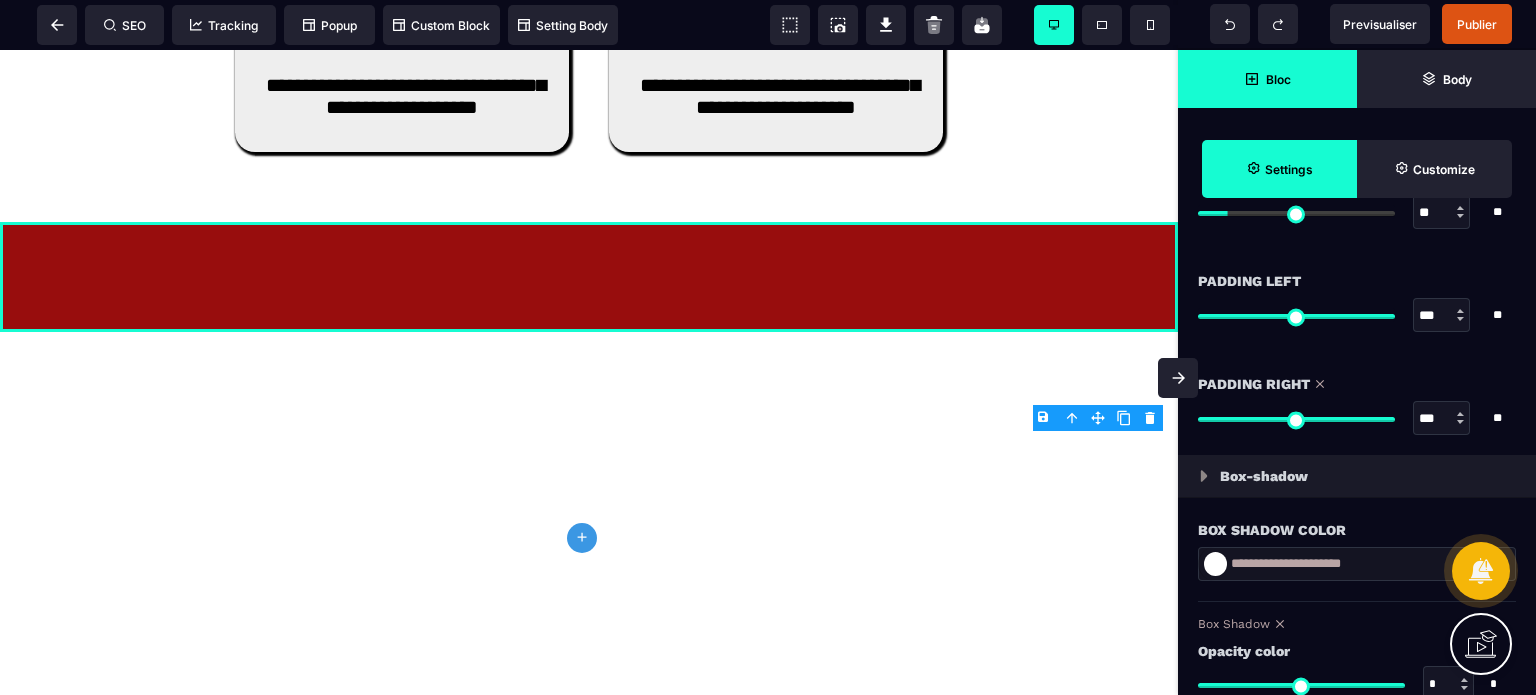 click on "Bloc" at bounding box center (1278, 79) 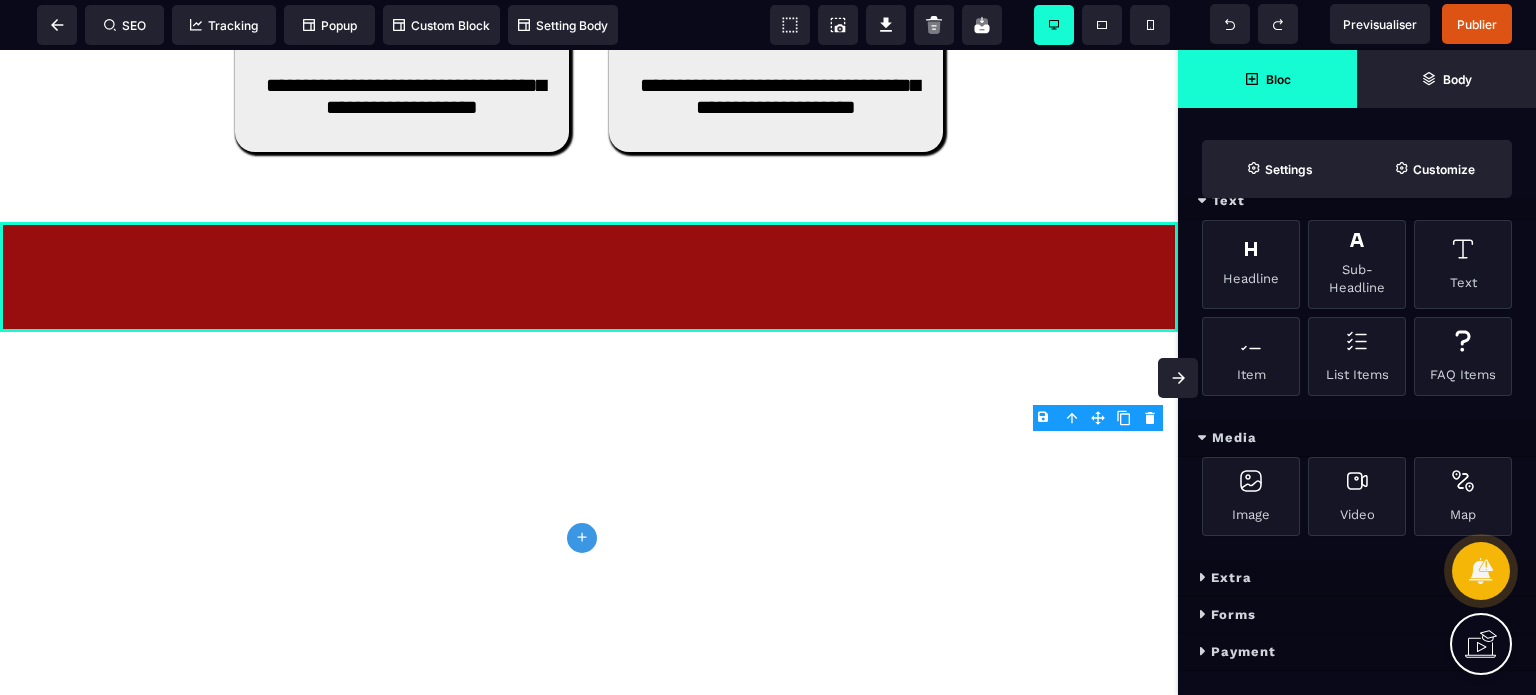 scroll, scrollTop: 294, scrollLeft: 0, axis: vertical 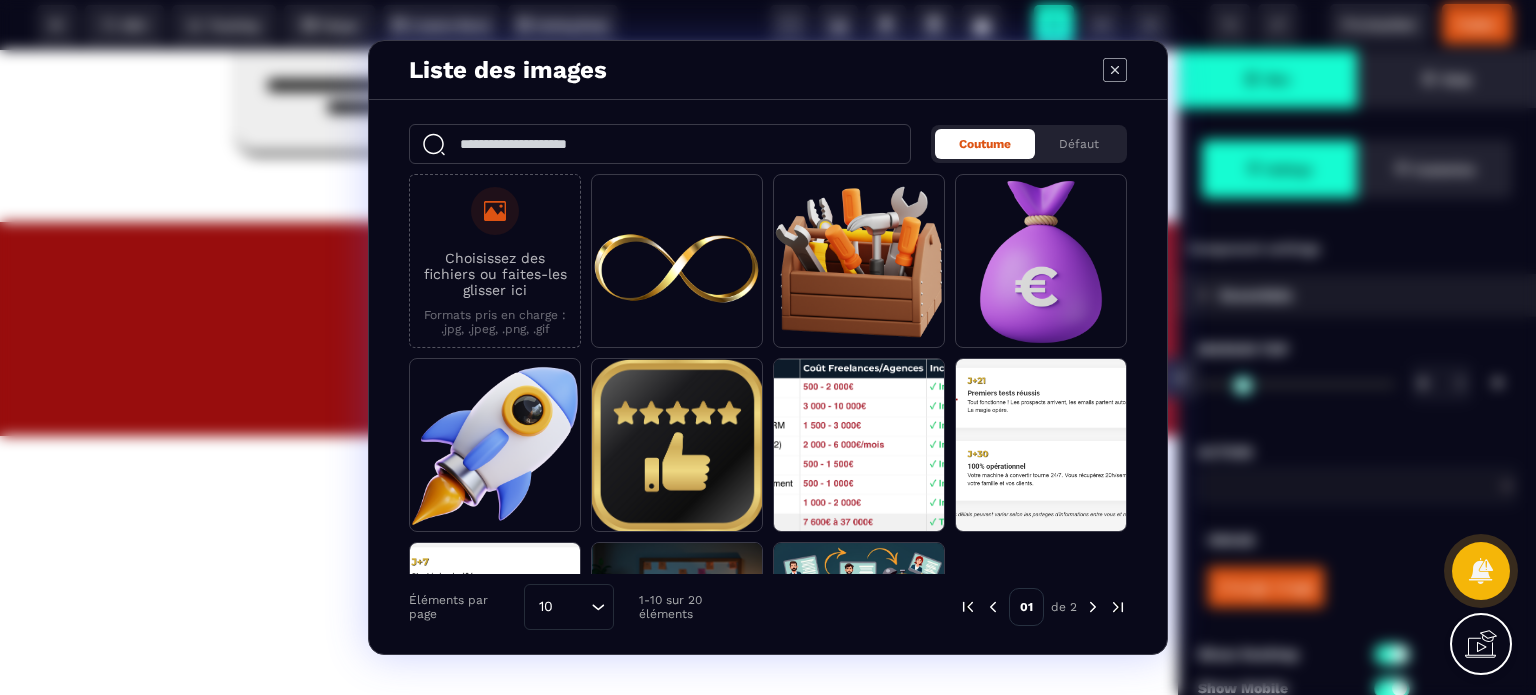 click on "Choisissez des fichiers ou faites-les glisser ici" at bounding box center [495, 274] 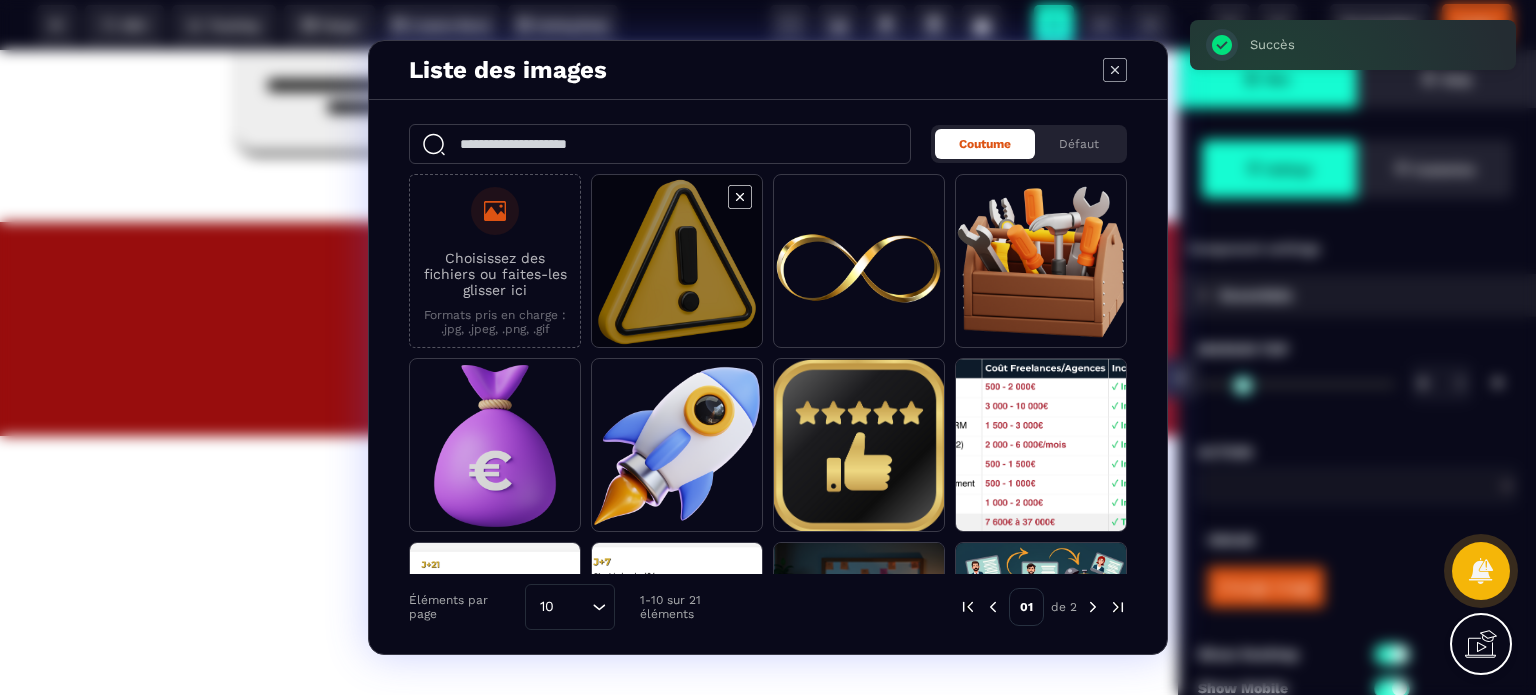 click at bounding box center (677, 262) 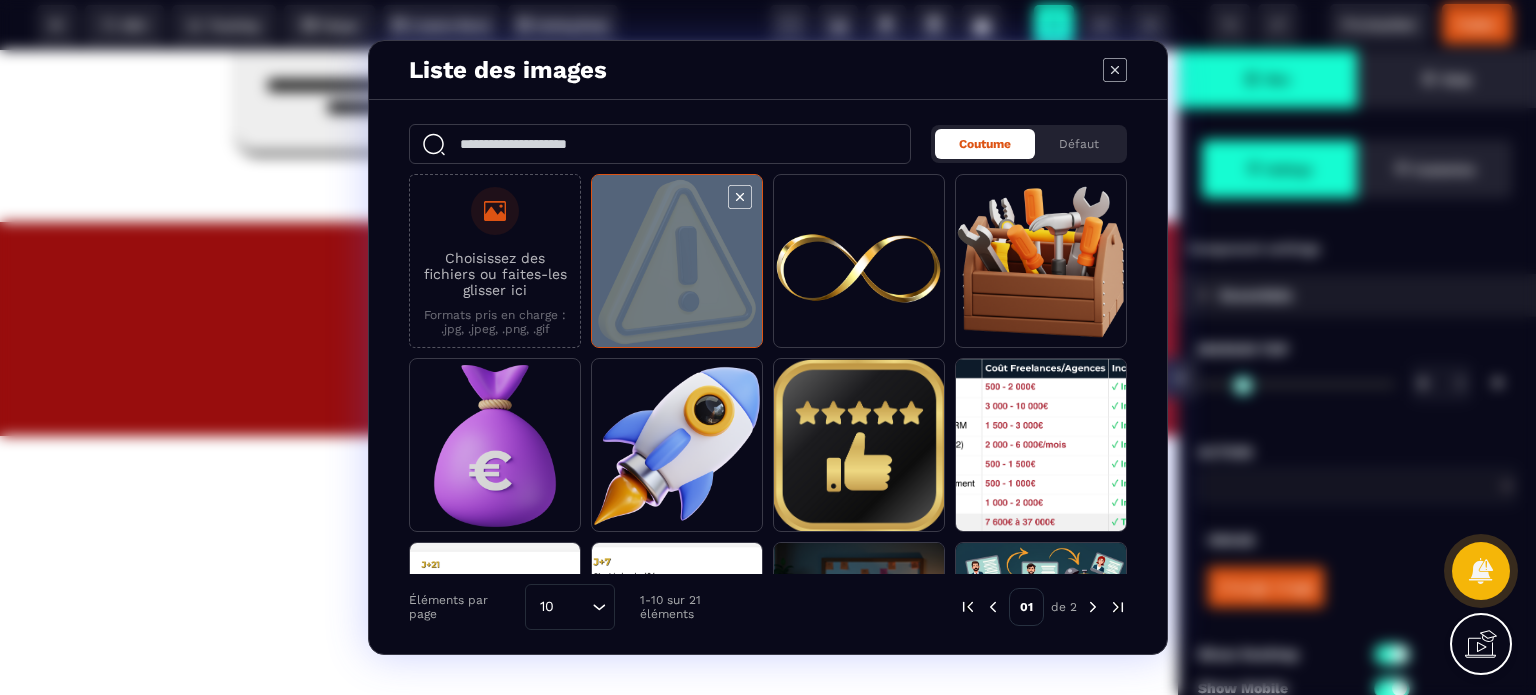 click at bounding box center (677, 262) 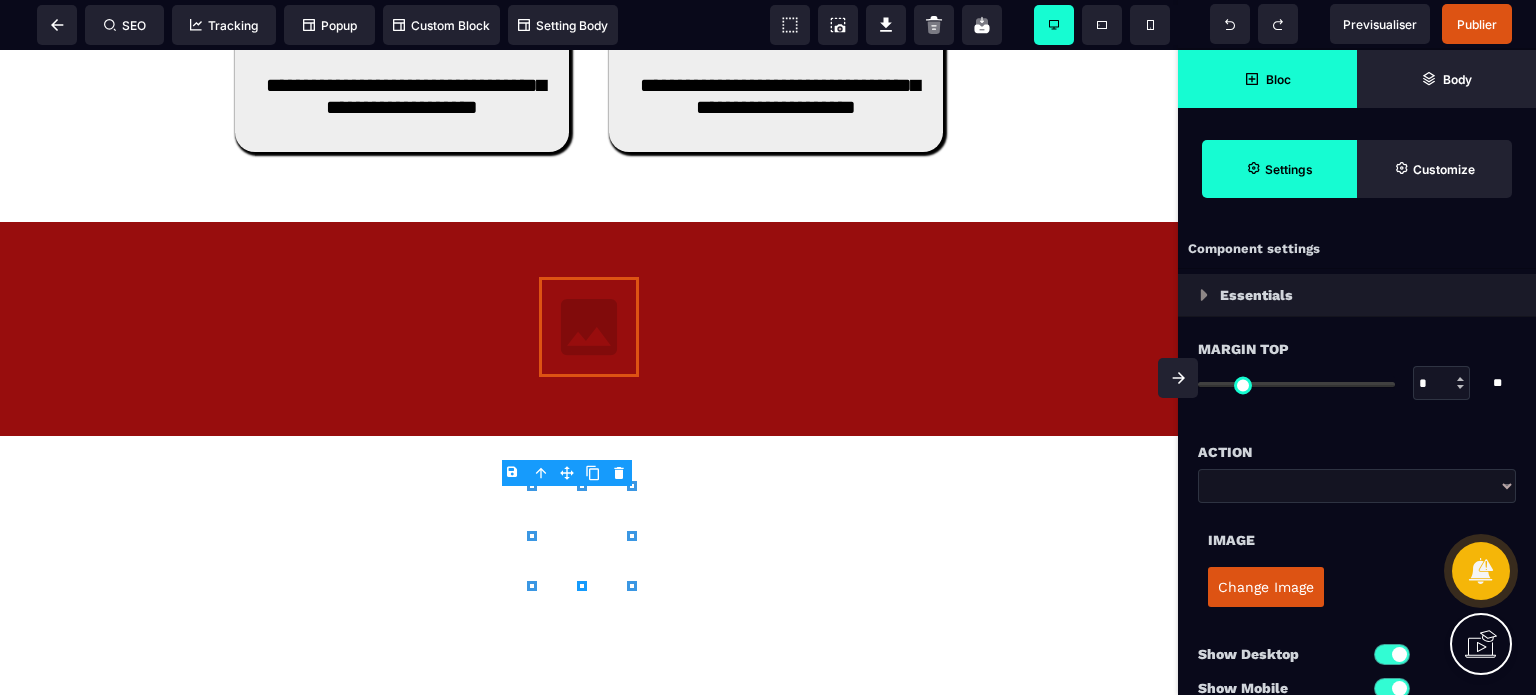 click on "Change Image" at bounding box center (1266, 587) 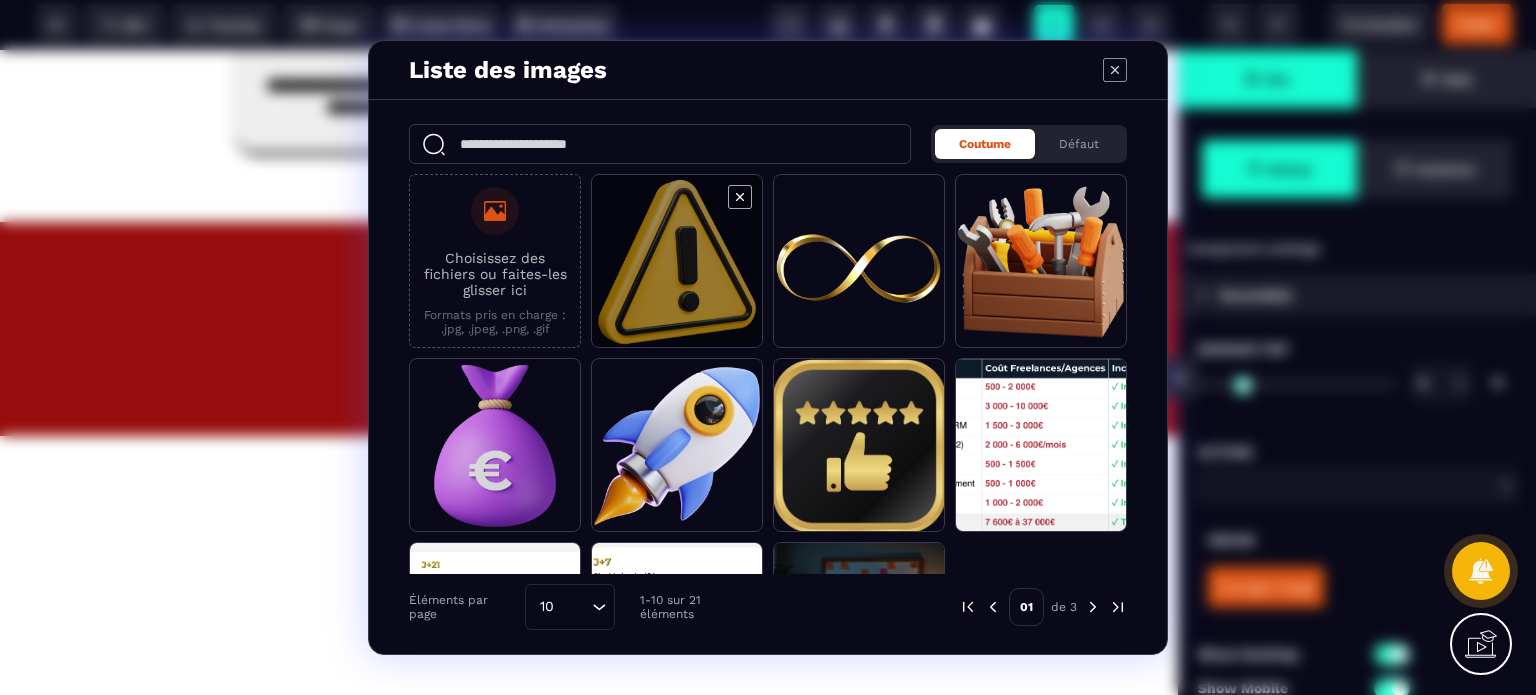 click at bounding box center (677, 262) 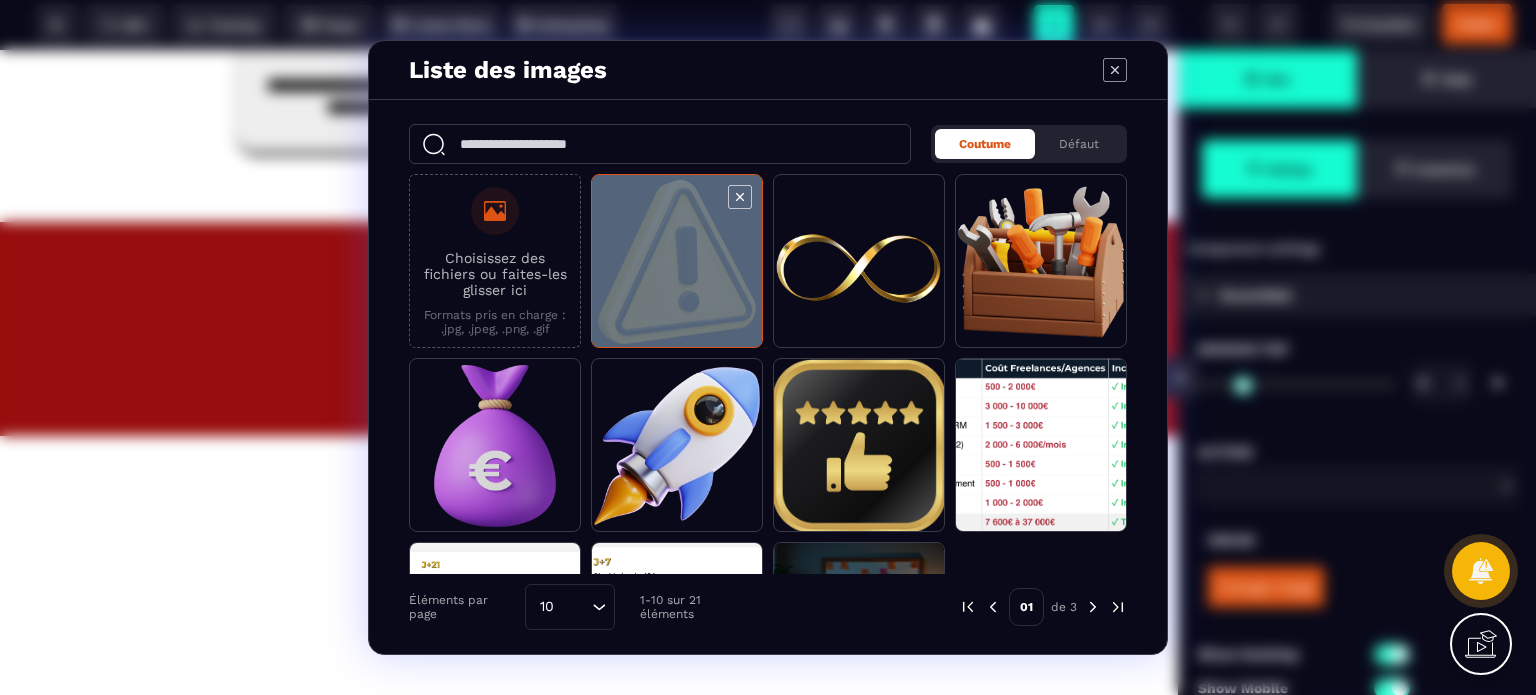 click at bounding box center (677, 262) 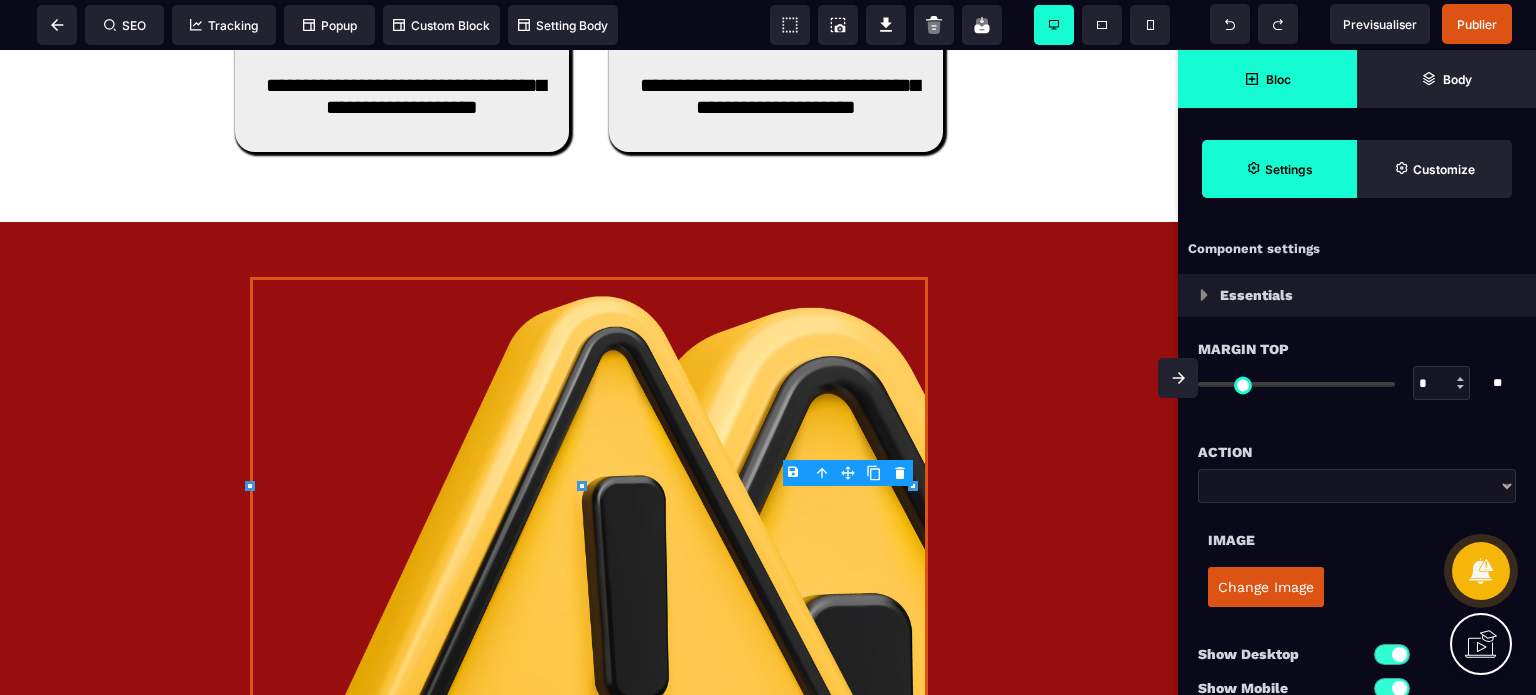 click on "Image" at bounding box center (1357, 530) 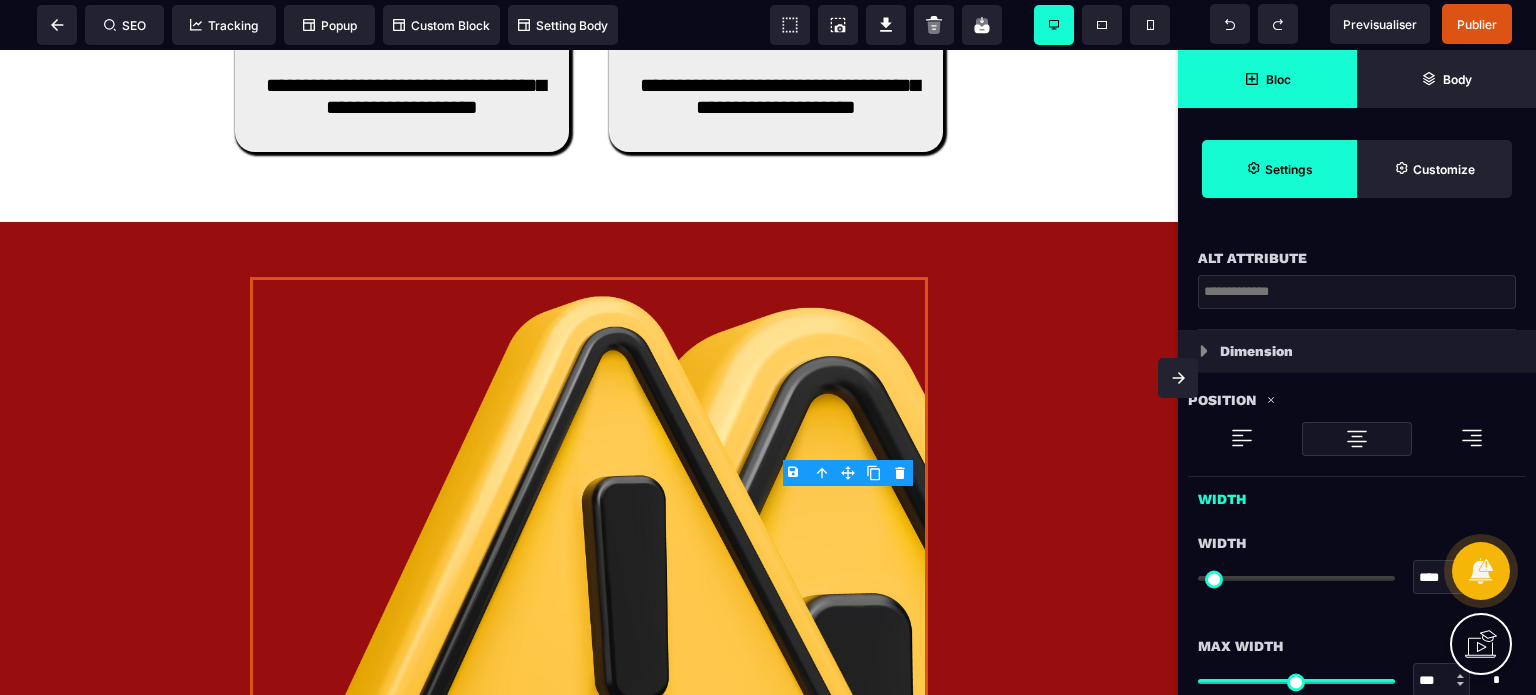scroll, scrollTop: 700, scrollLeft: 0, axis: vertical 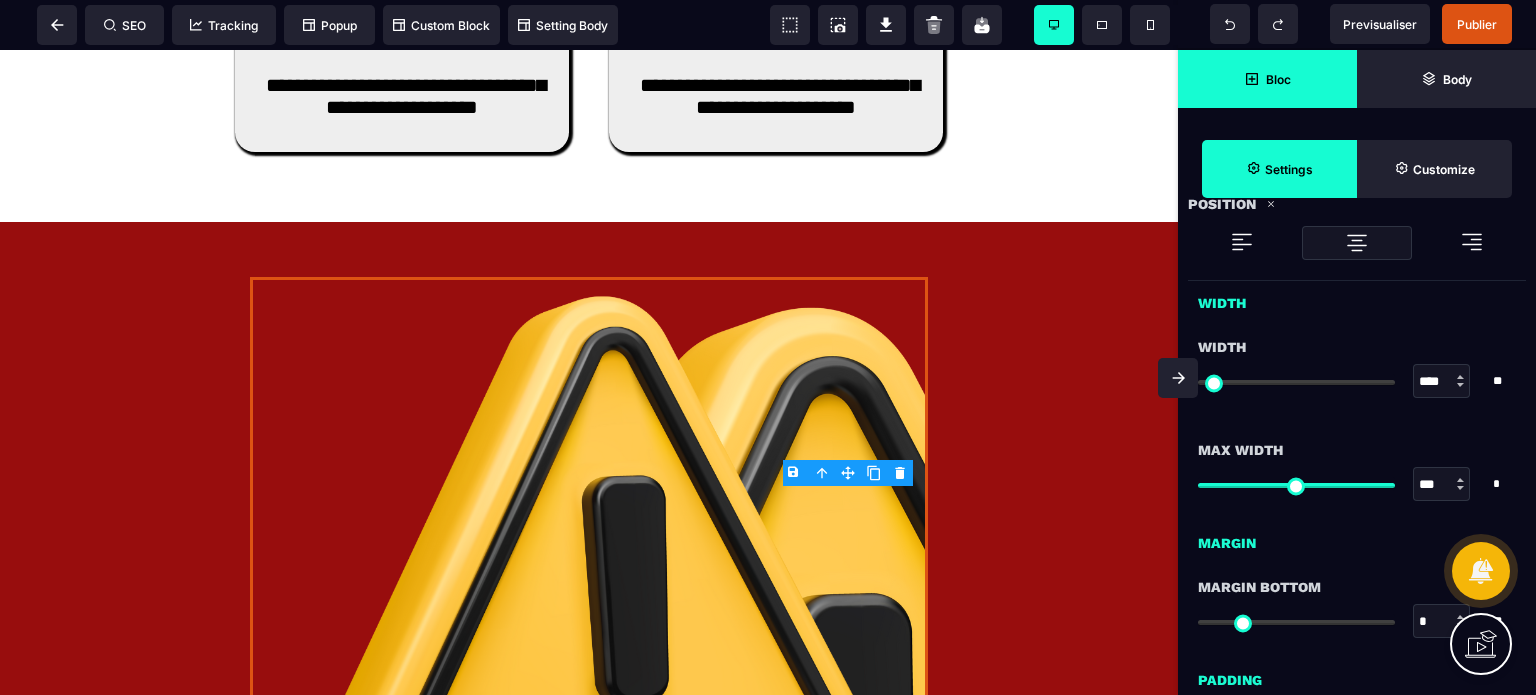 click on "****" at bounding box center [1442, 382] 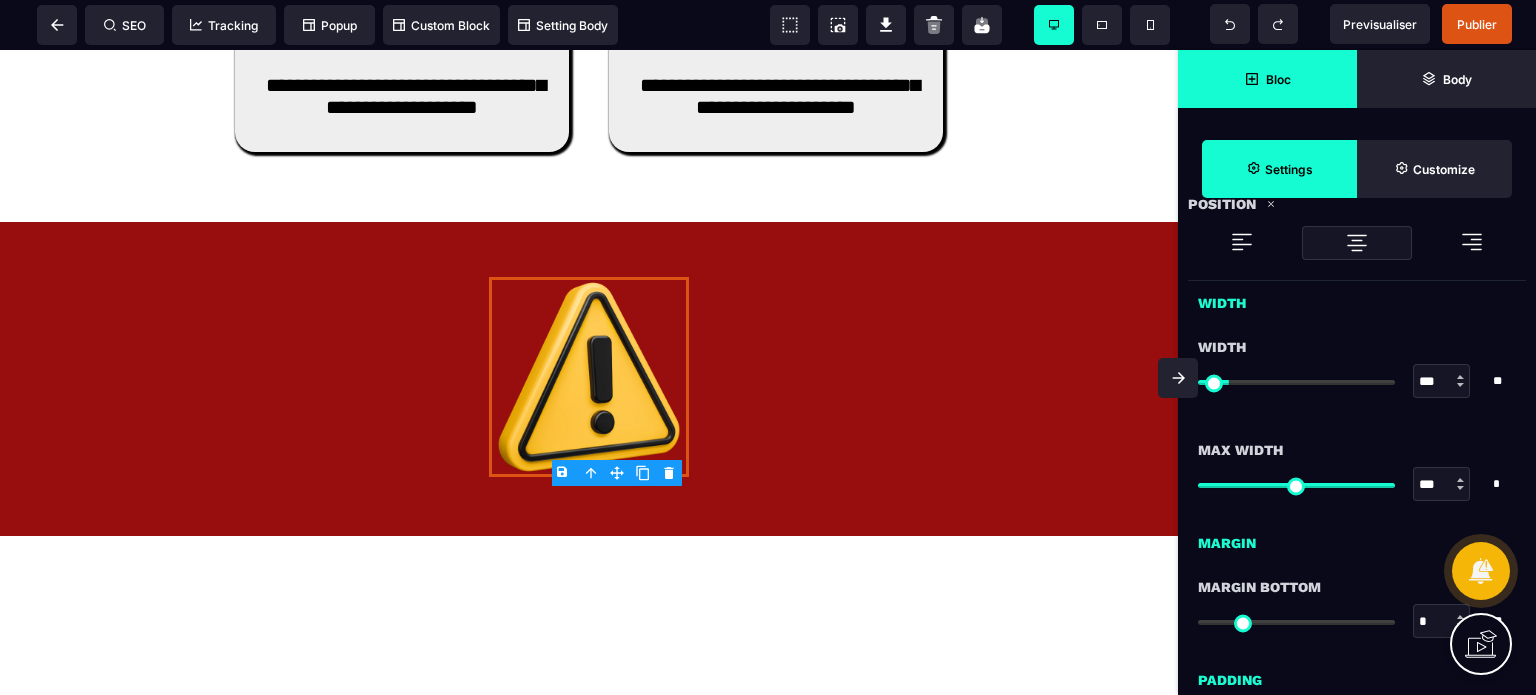 click on "***" at bounding box center (1442, 382) 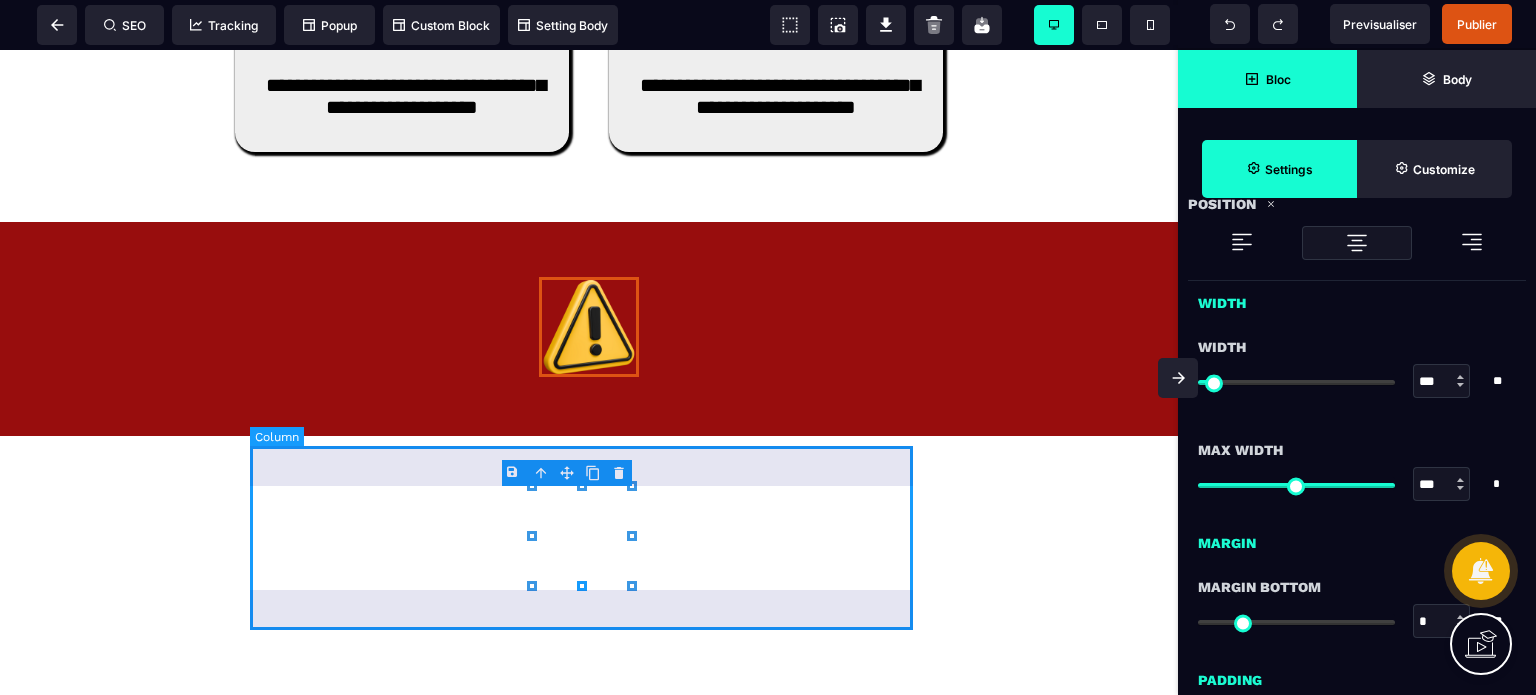 click at bounding box center (589, 329) 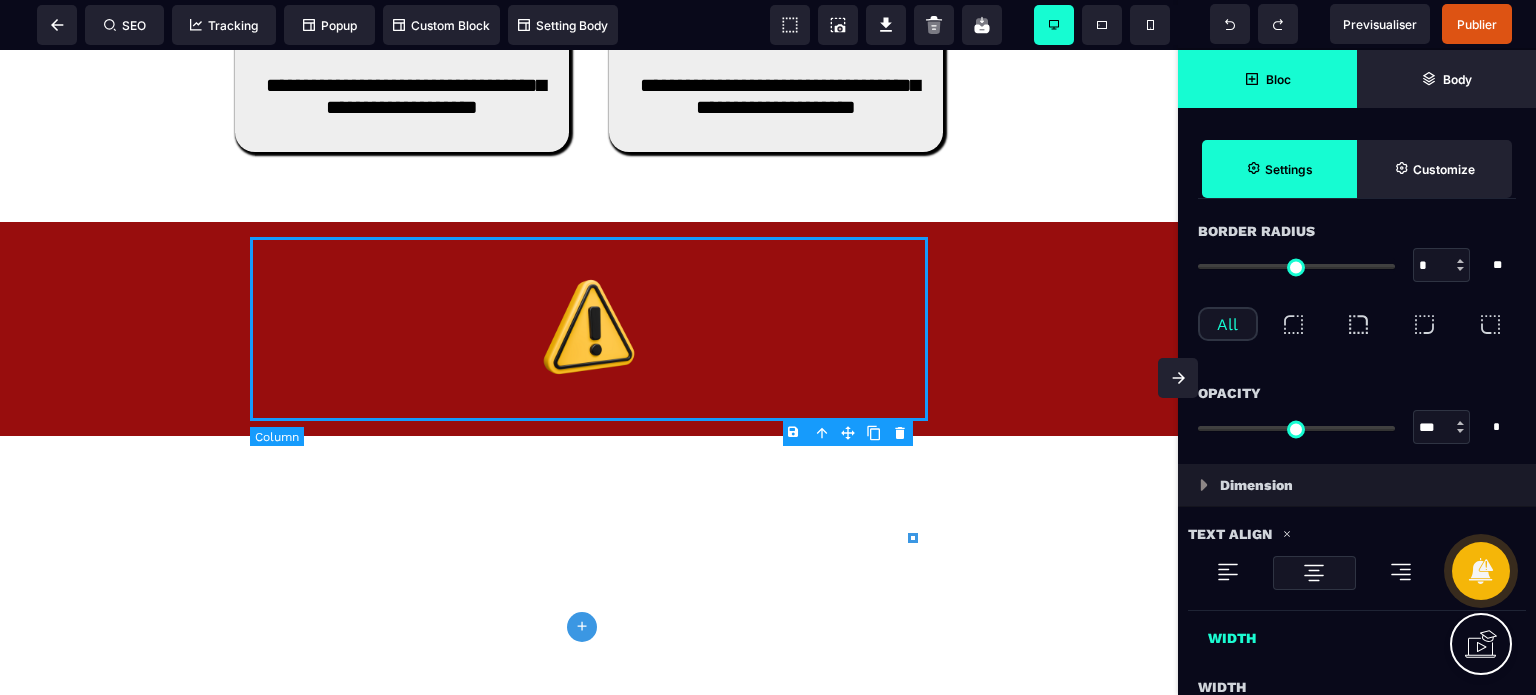 scroll, scrollTop: 0, scrollLeft: 0, axis: both 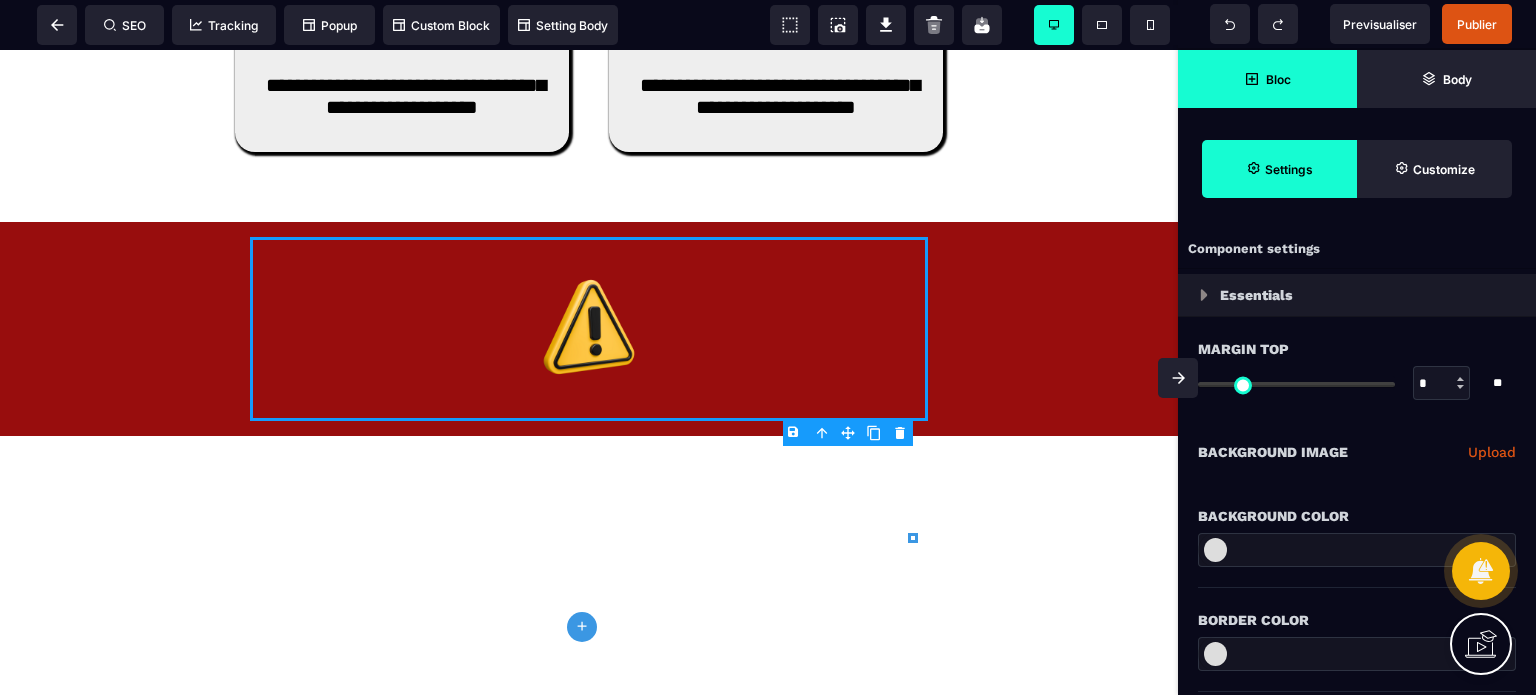click on "Bloc" at bounding box center (1267, 79) 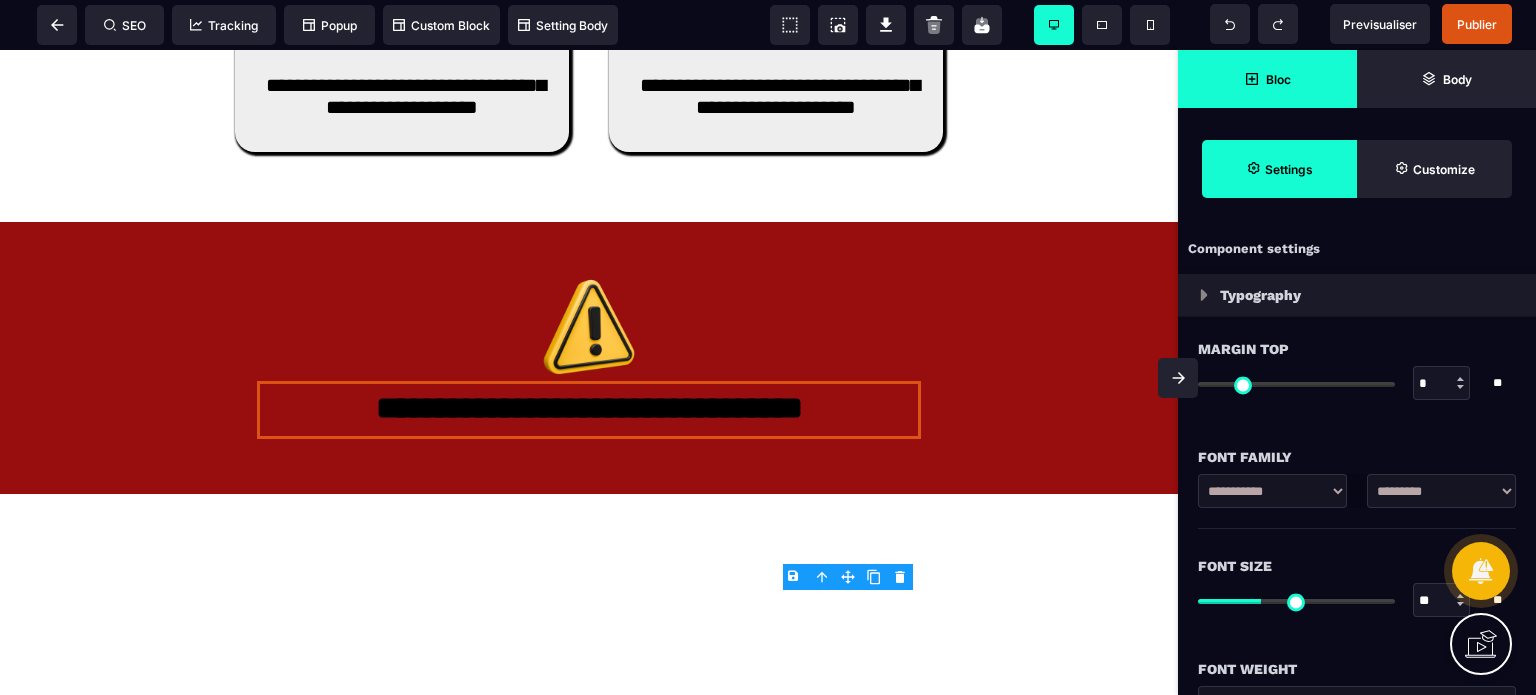 drag, startPoint x: 1438, startPoint y: 601, endPoint x: 1409, endPoint y: 603, distance: 29.068884 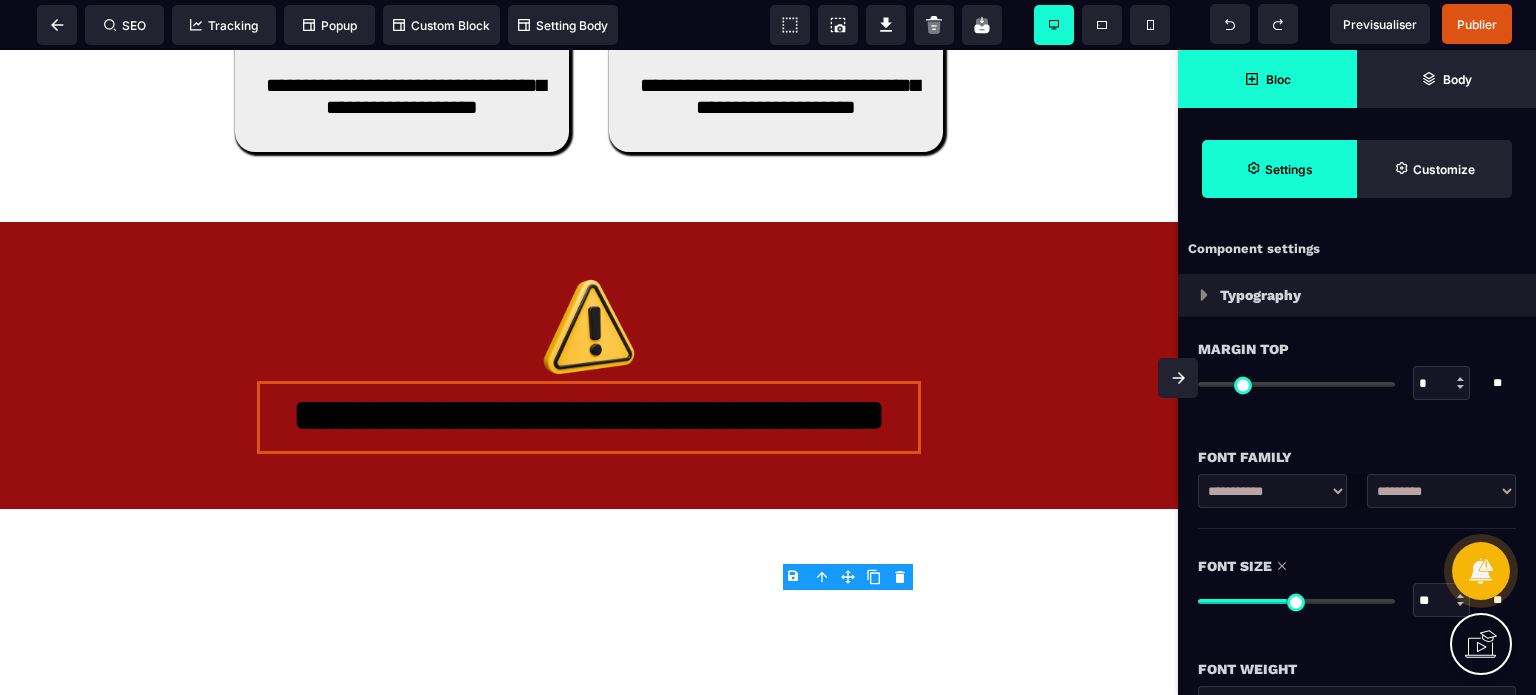 click on "**********" at bounding box center (1441, 491) 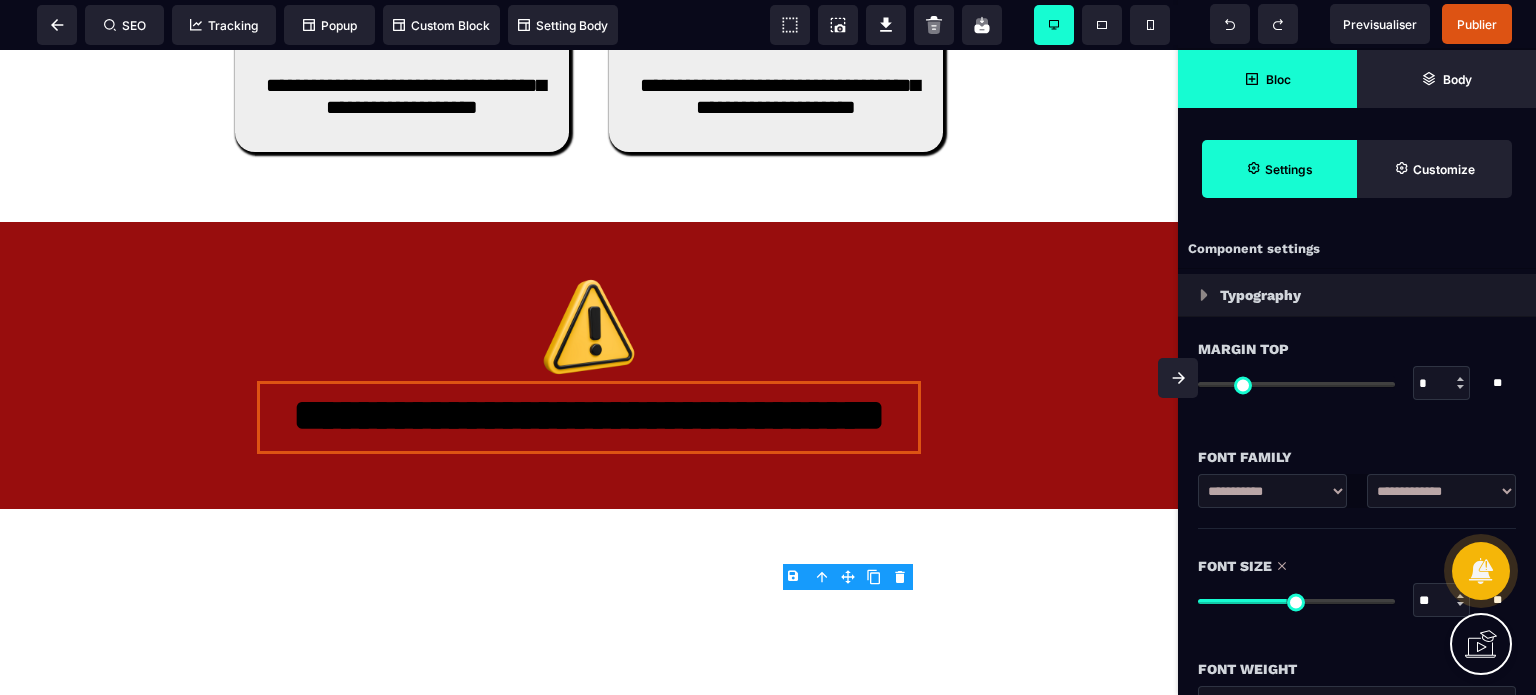 click on "**********" at bounding box center [1441, 491] 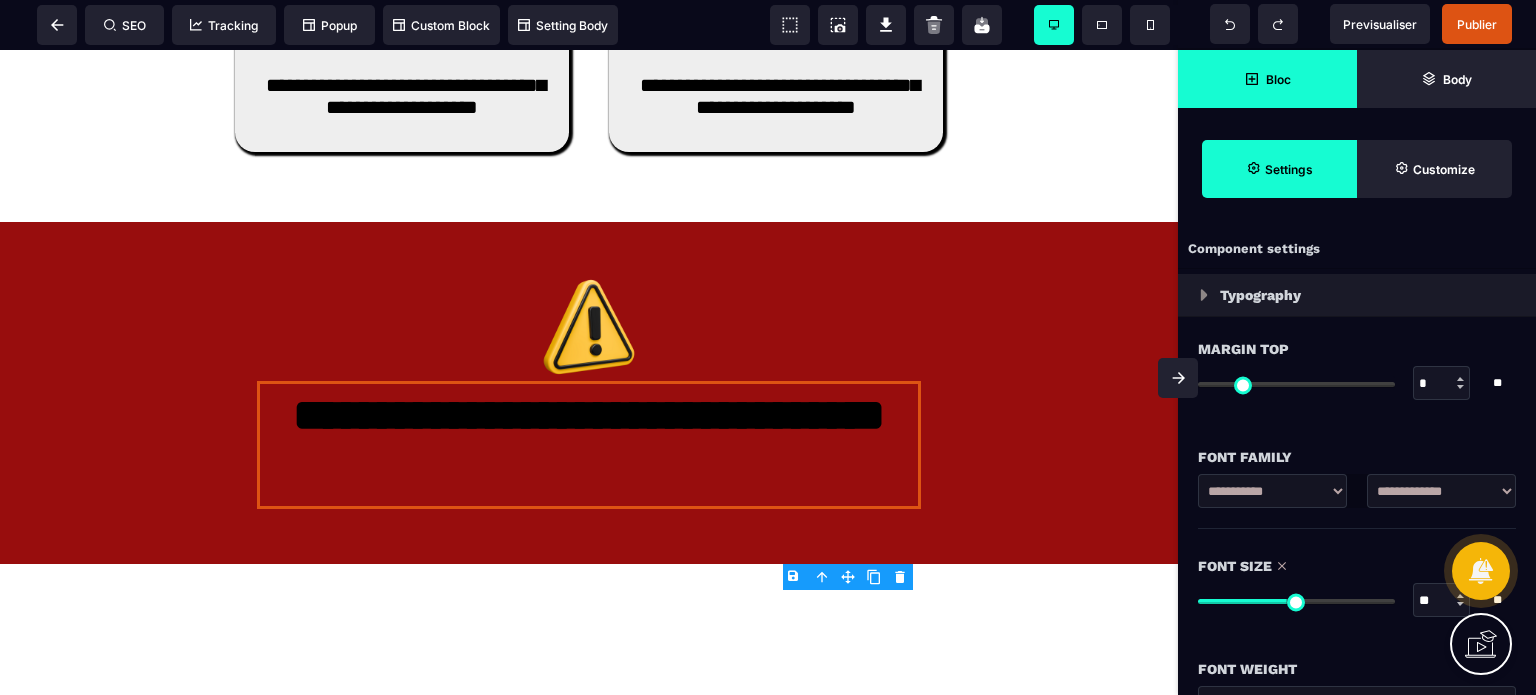 click on "Font Size
**
*
**
All" at bounding box center [1357, 585] 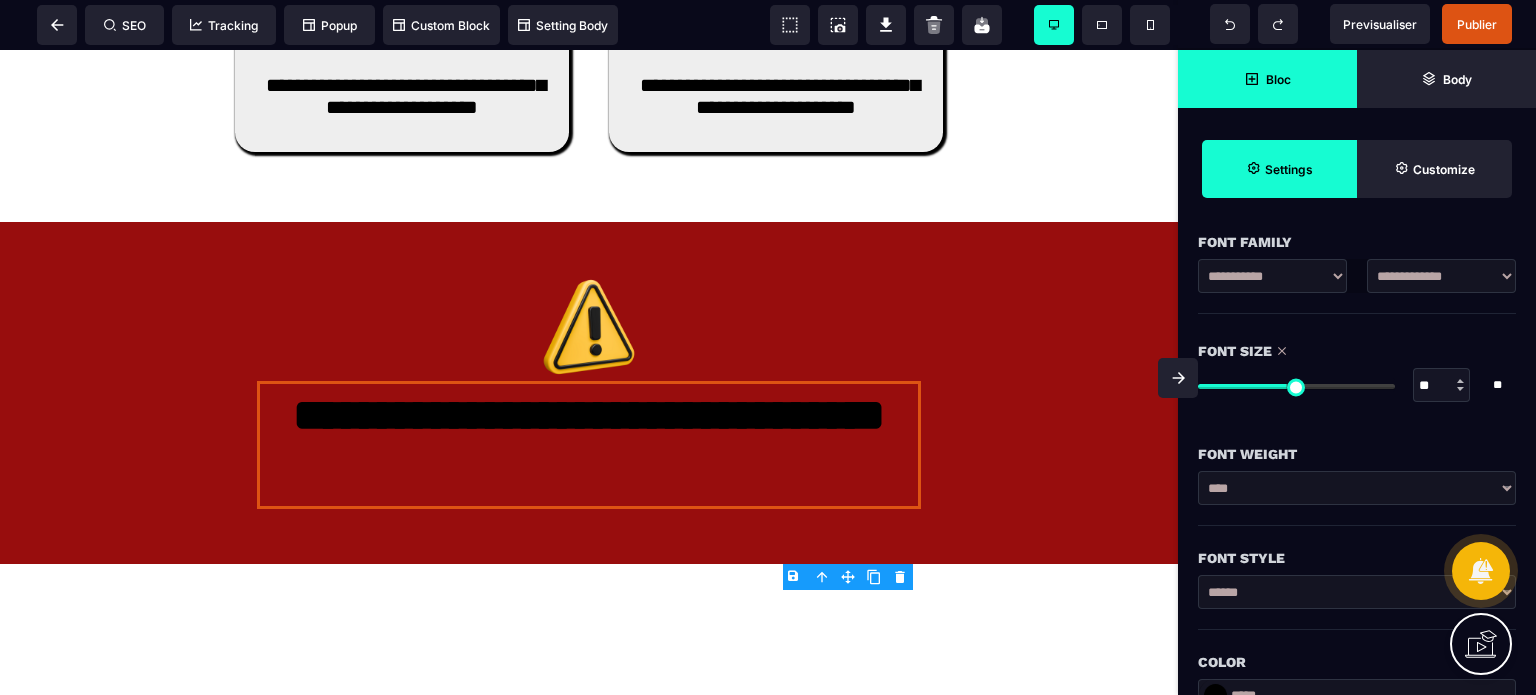 scroll, scrollTop: 400, scrollLeft: 0, axis: vertical 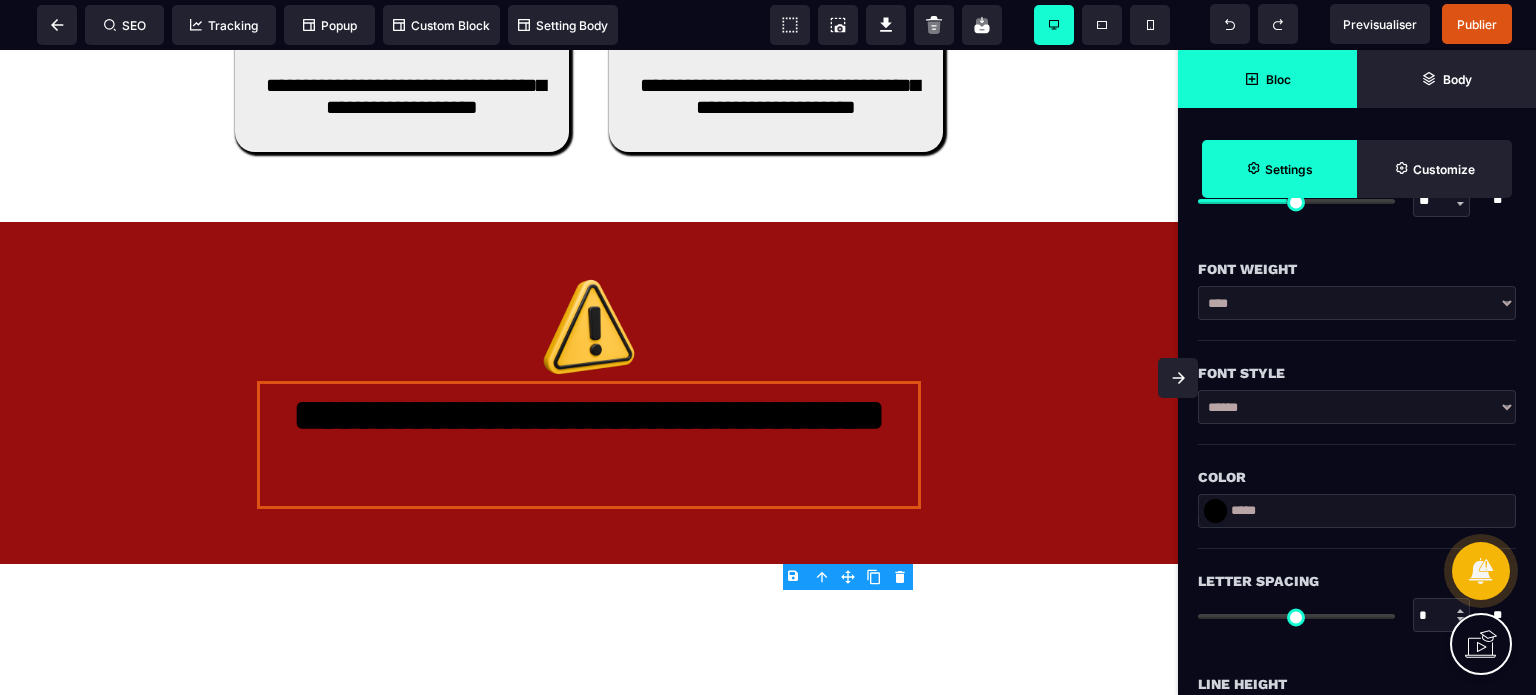 click at bounding box center (1215, 511) 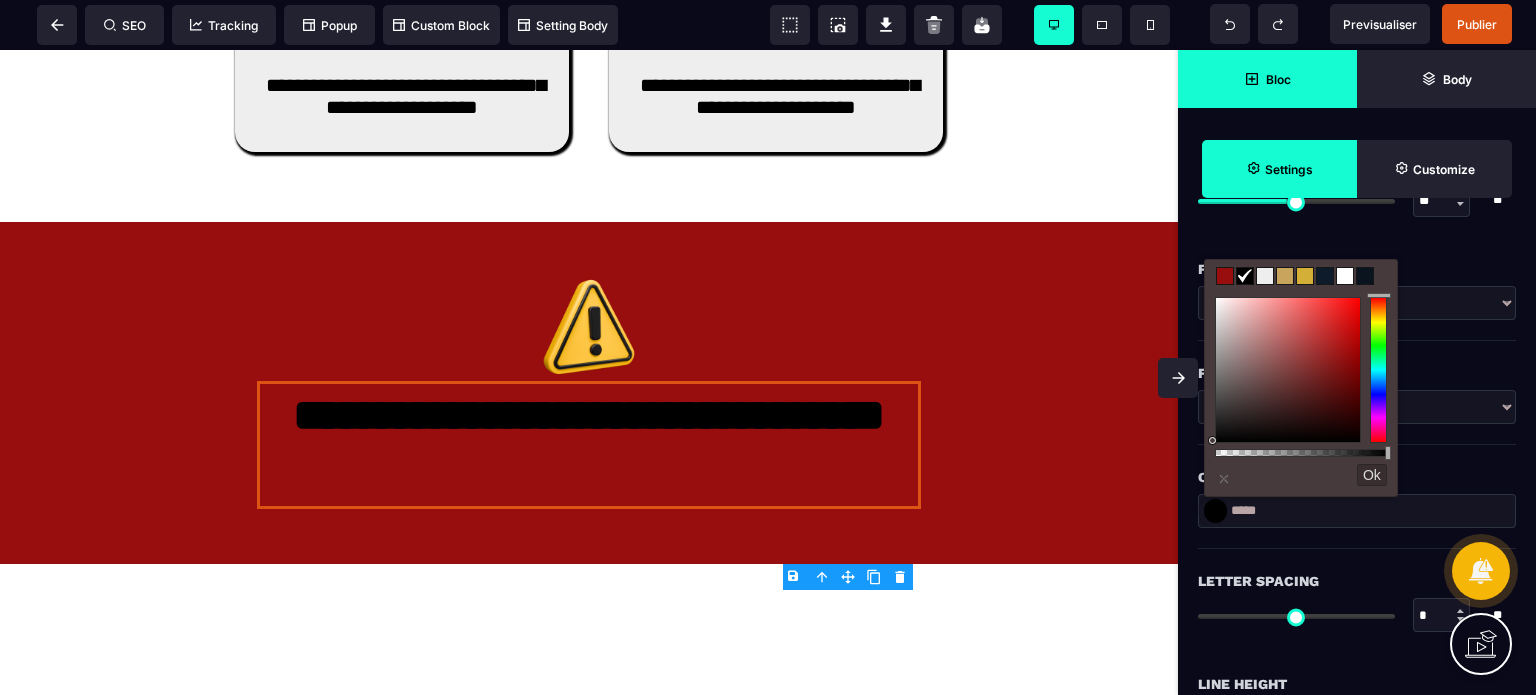 click at bounding box center [1265, 276] 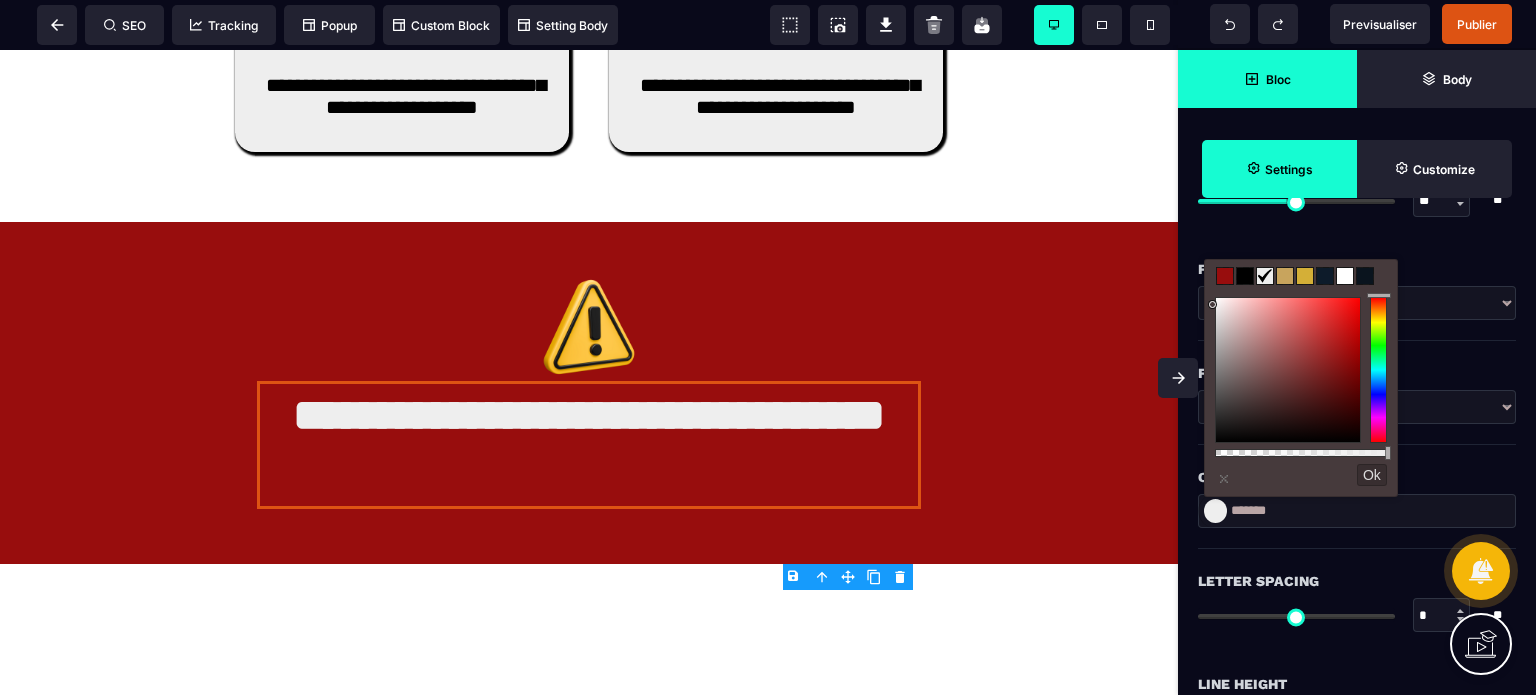 click on "Font Style" at bounding box center [1357, 373] 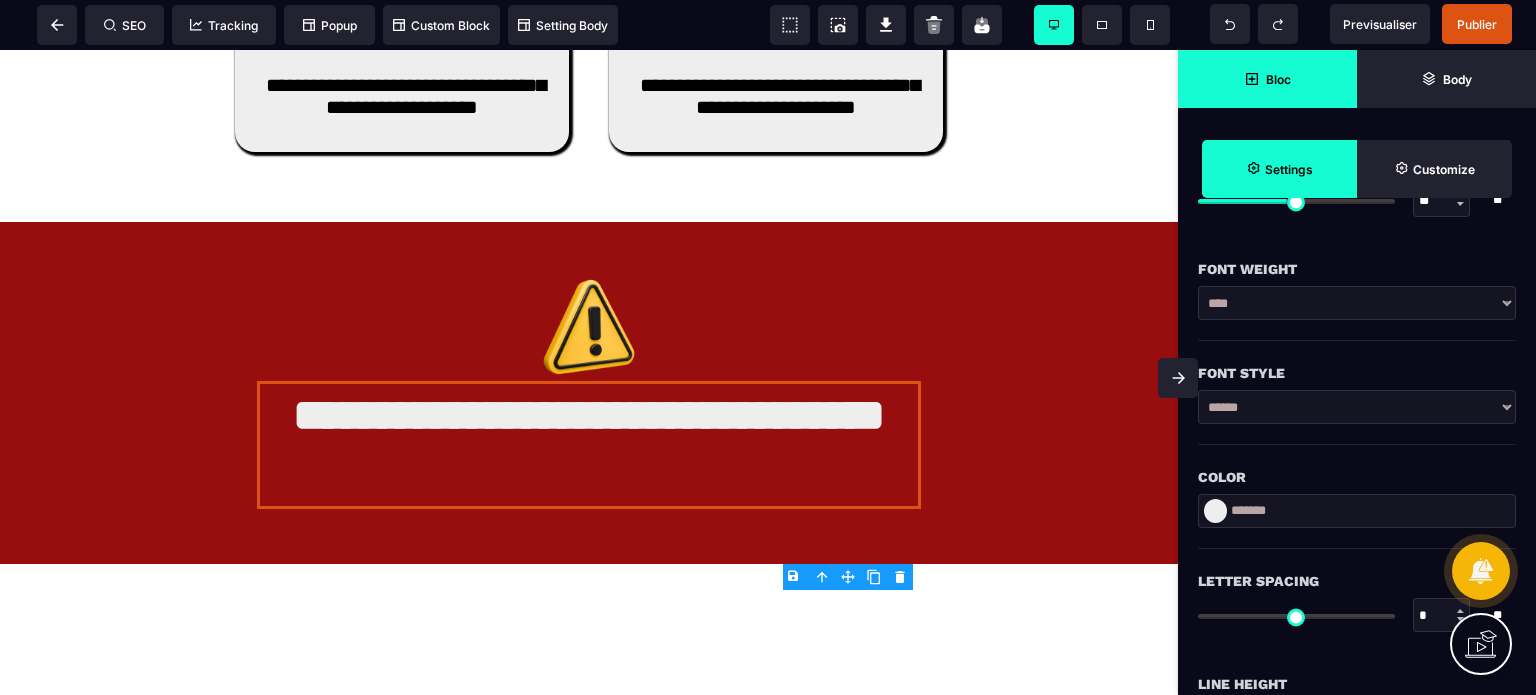 scroll, scrollTop: 300, scrollLeft: 0, axis: vertical 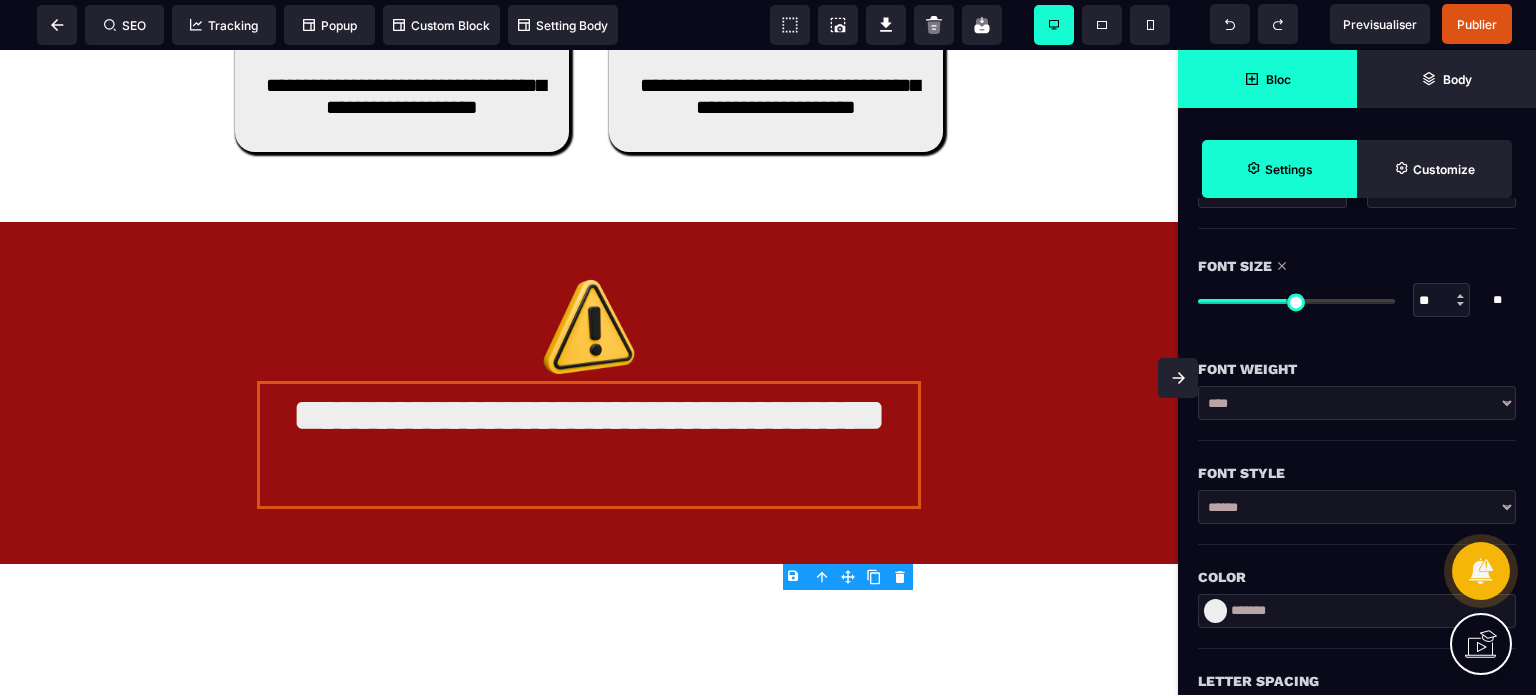 click on "**********" at bounding box center [1357, 403] 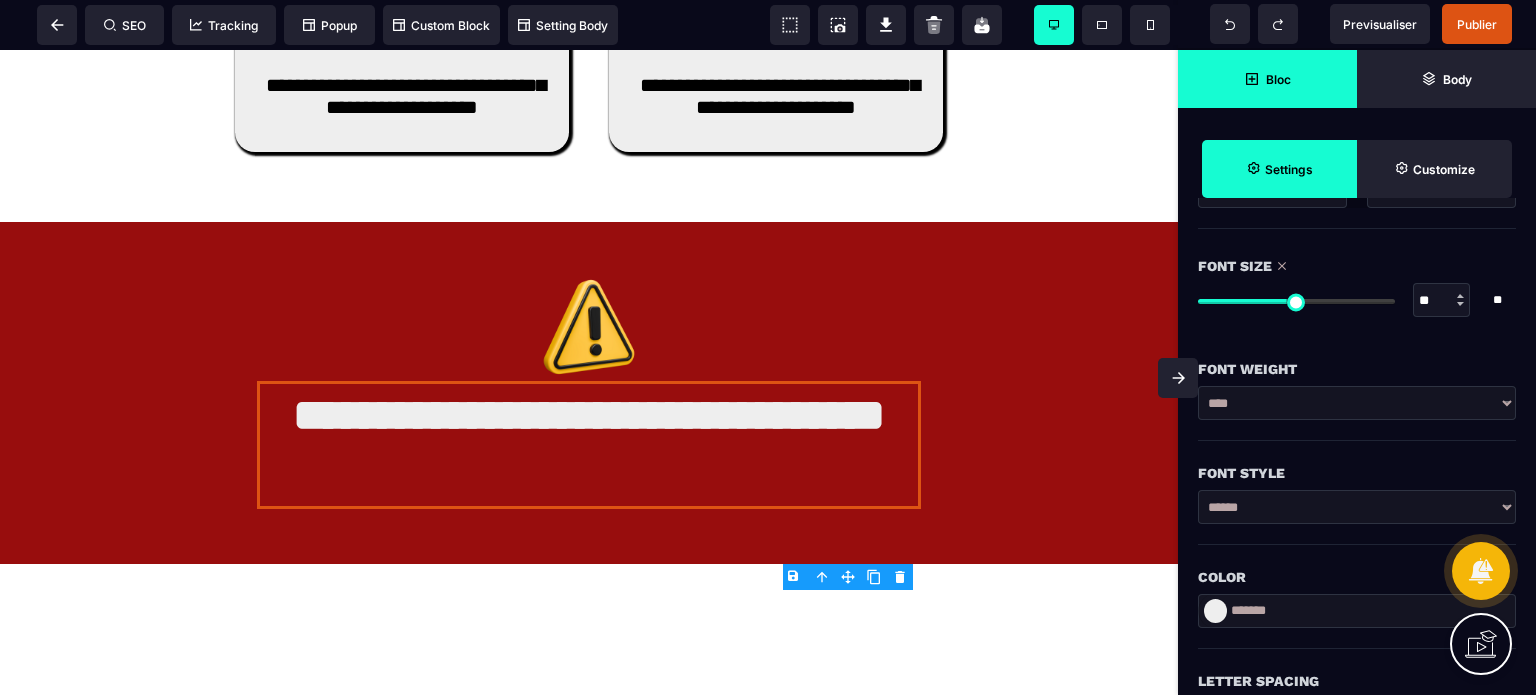 click on "**********" at bounding box center (1357, 403) 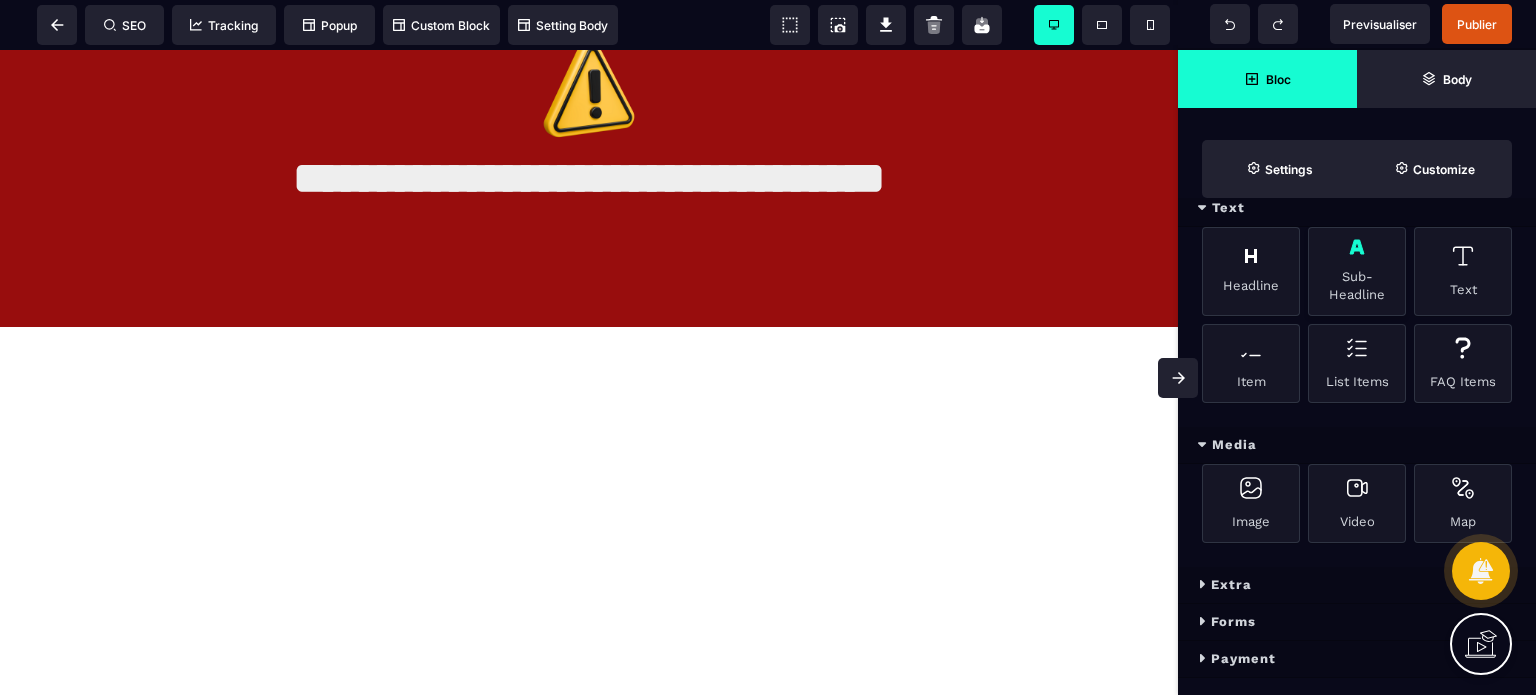 scroll, scrollTop: 10124, scrollLeft: 0, axis: vertical 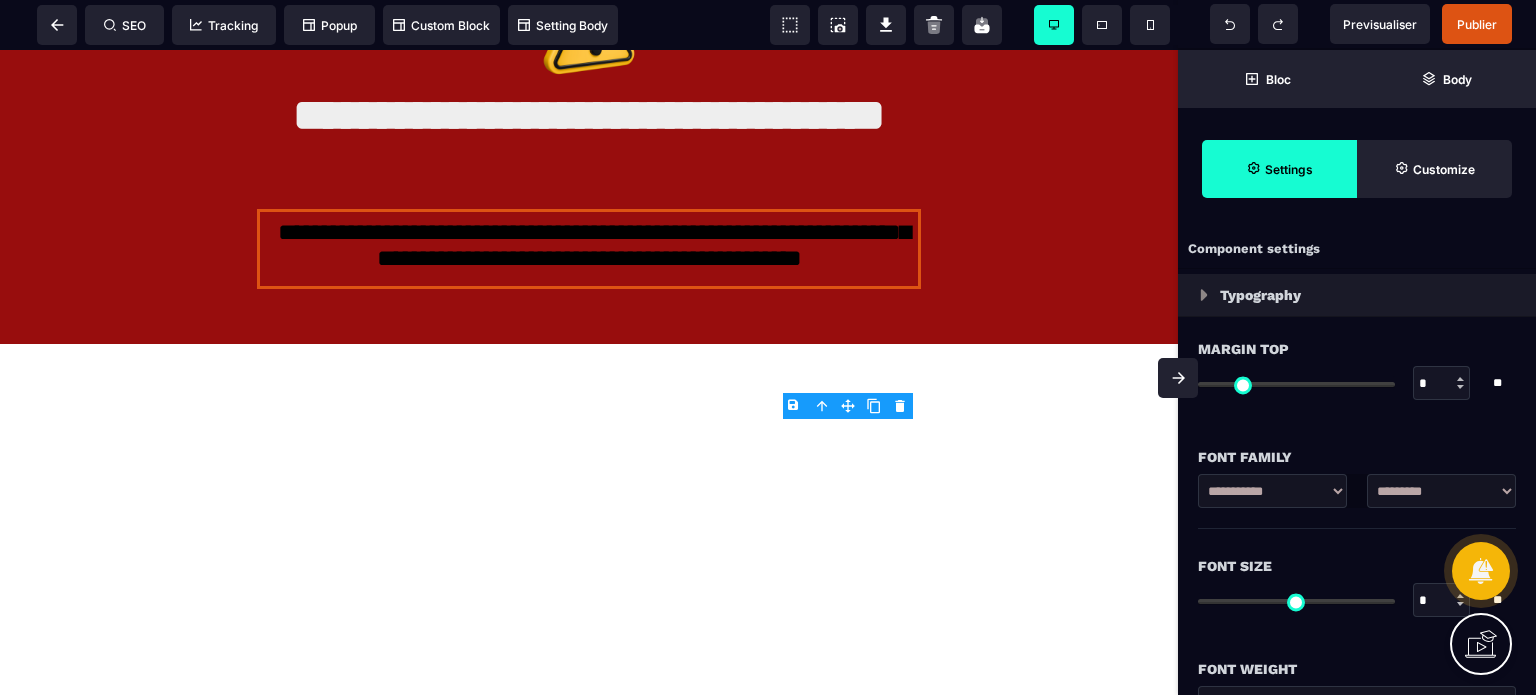 click on "*" at bounding box center [1442, 384] 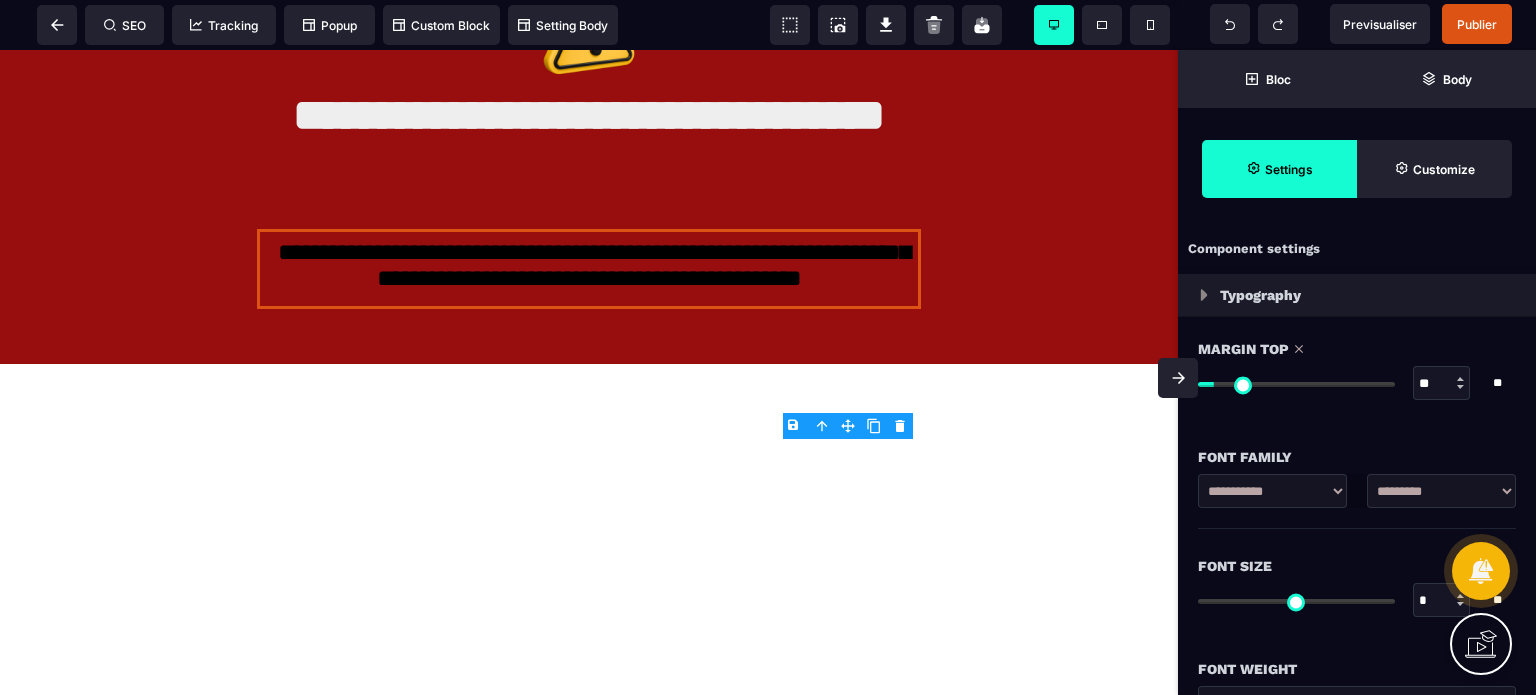 click on "Font Family" at bounding box center [1357, 447] 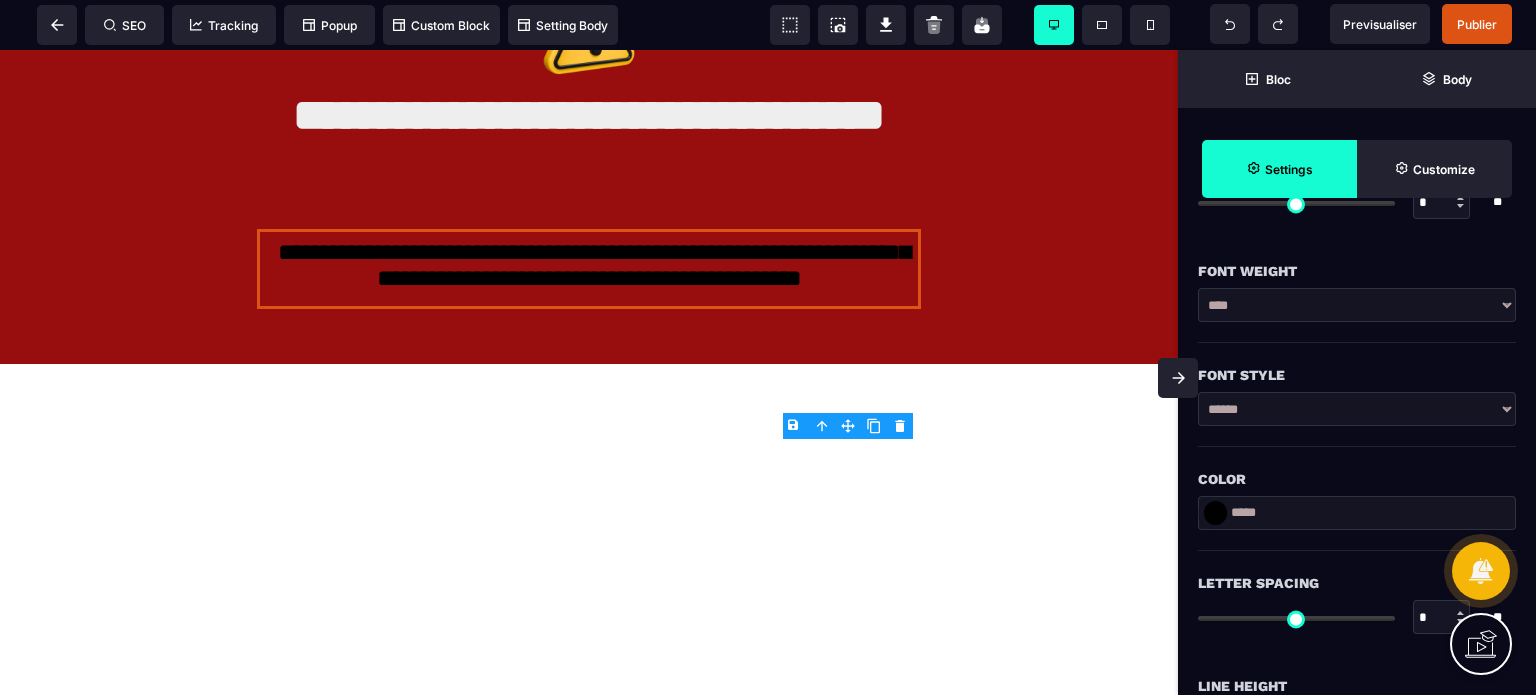 scroll, scrollTop: 400, scrollLeft: 0, axis: vertical 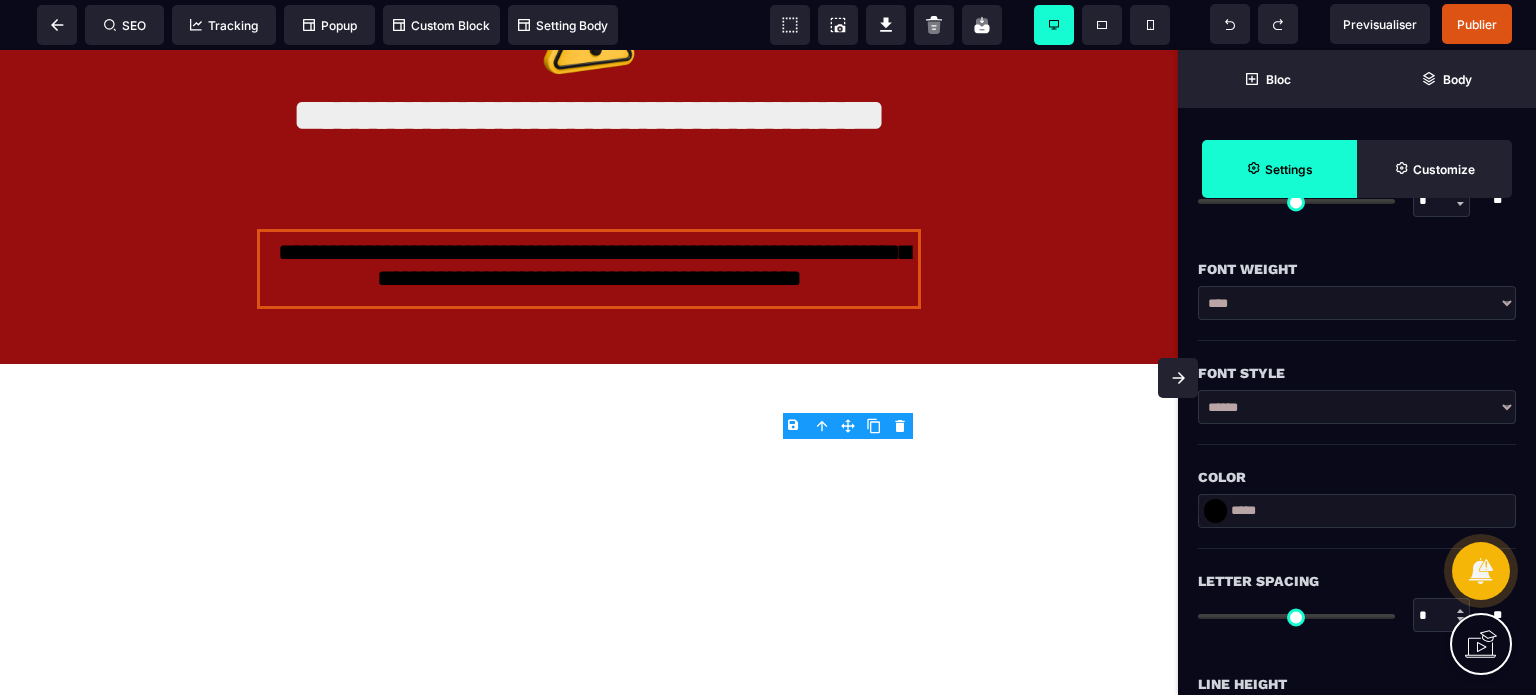 click at bounding box center [1215, 511] 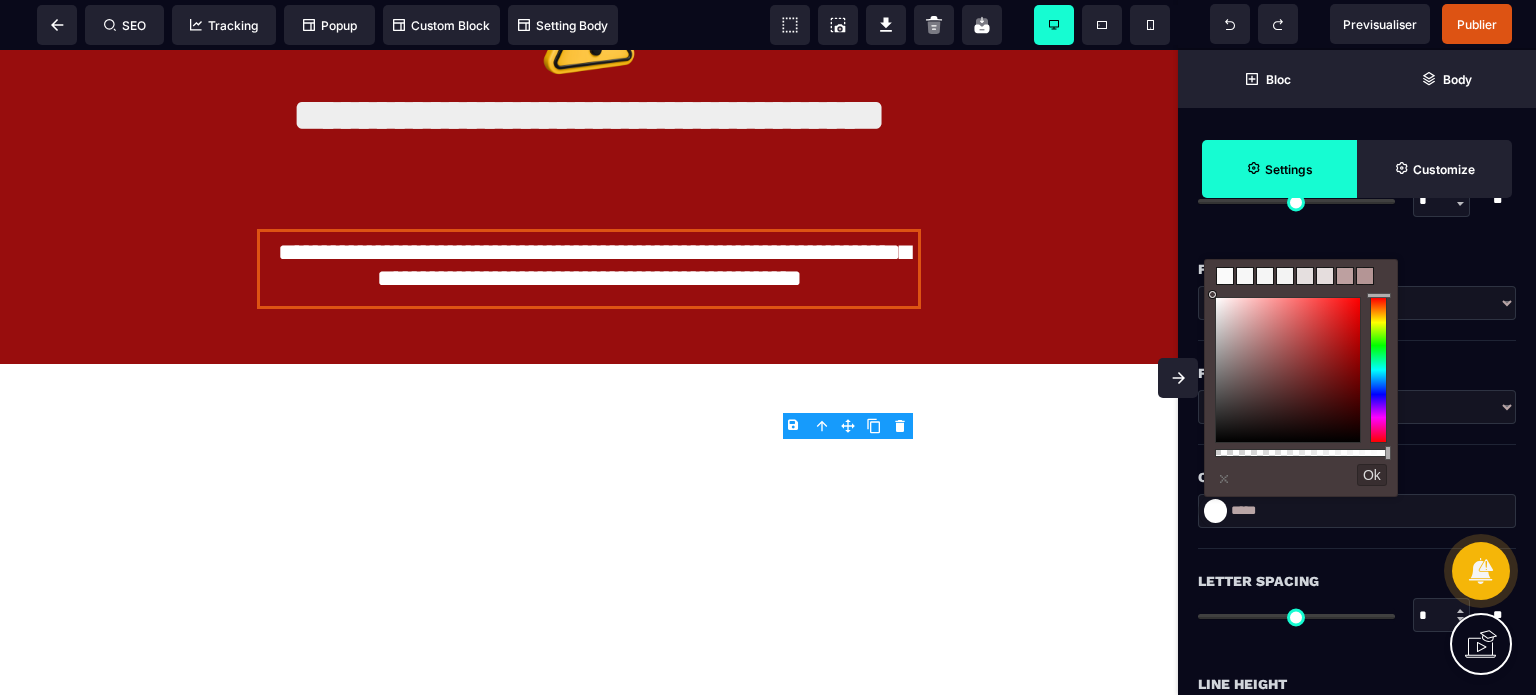 drag, startPoint x: 1240, startPoint y: 339, endPoint x: 1192, endPoint y: 295, distance: 65.11528 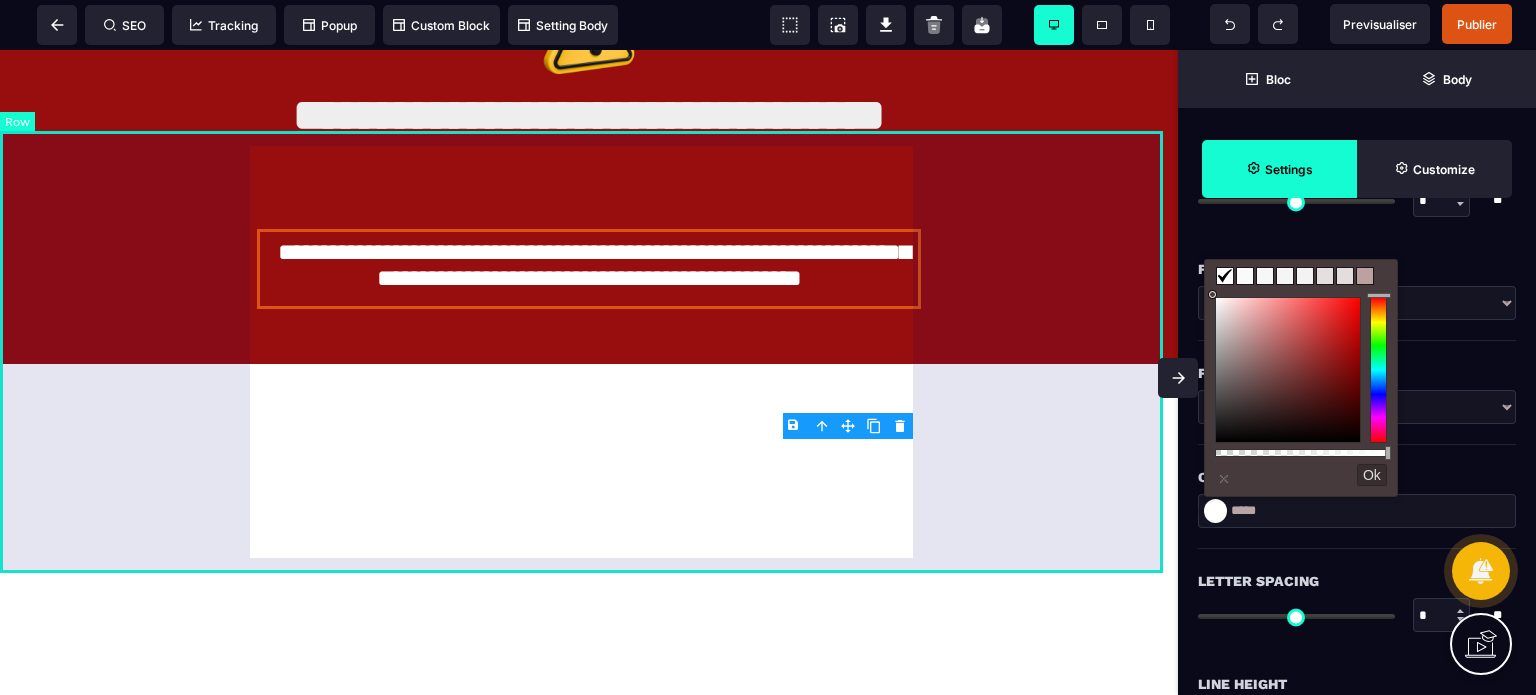 click on "**********" at bounding box center [589, 143] 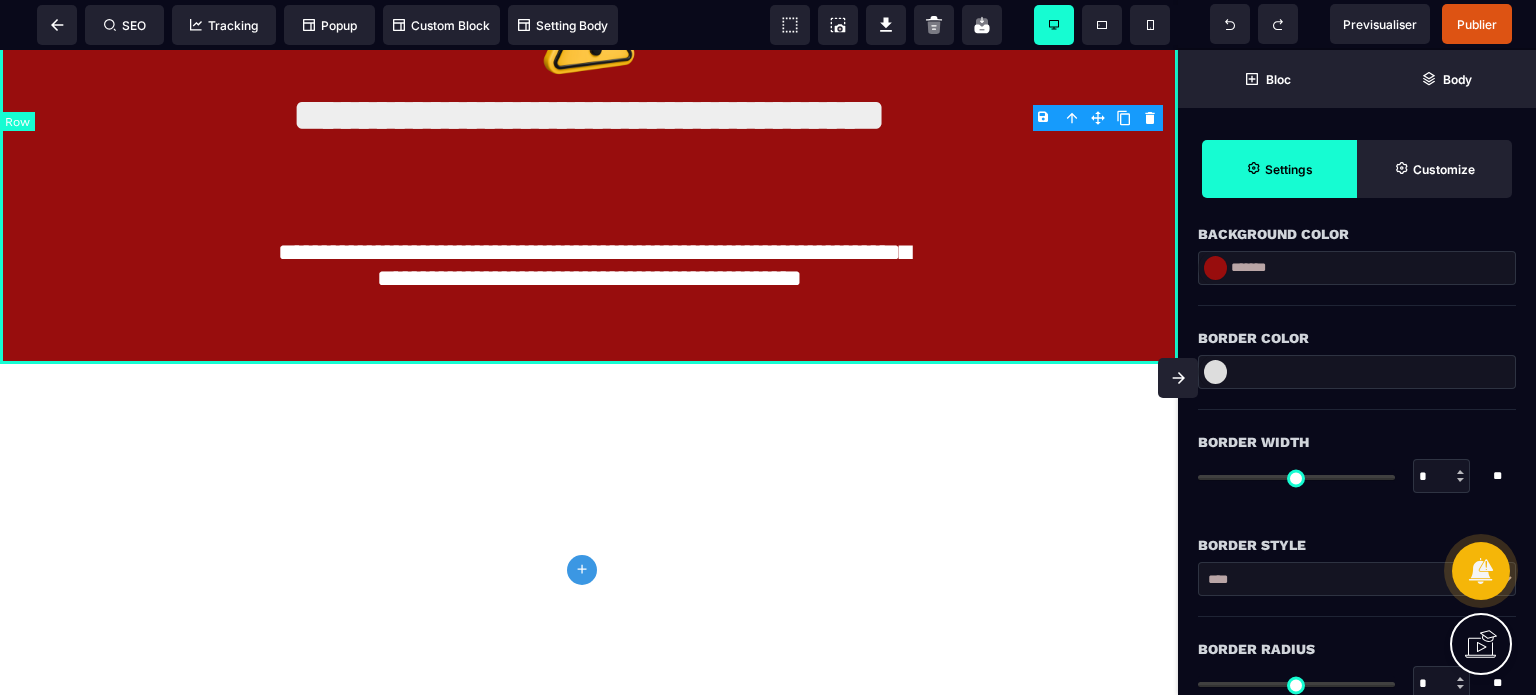 scroll, scrollTop: 0, scrollLeft: 0, axis: both 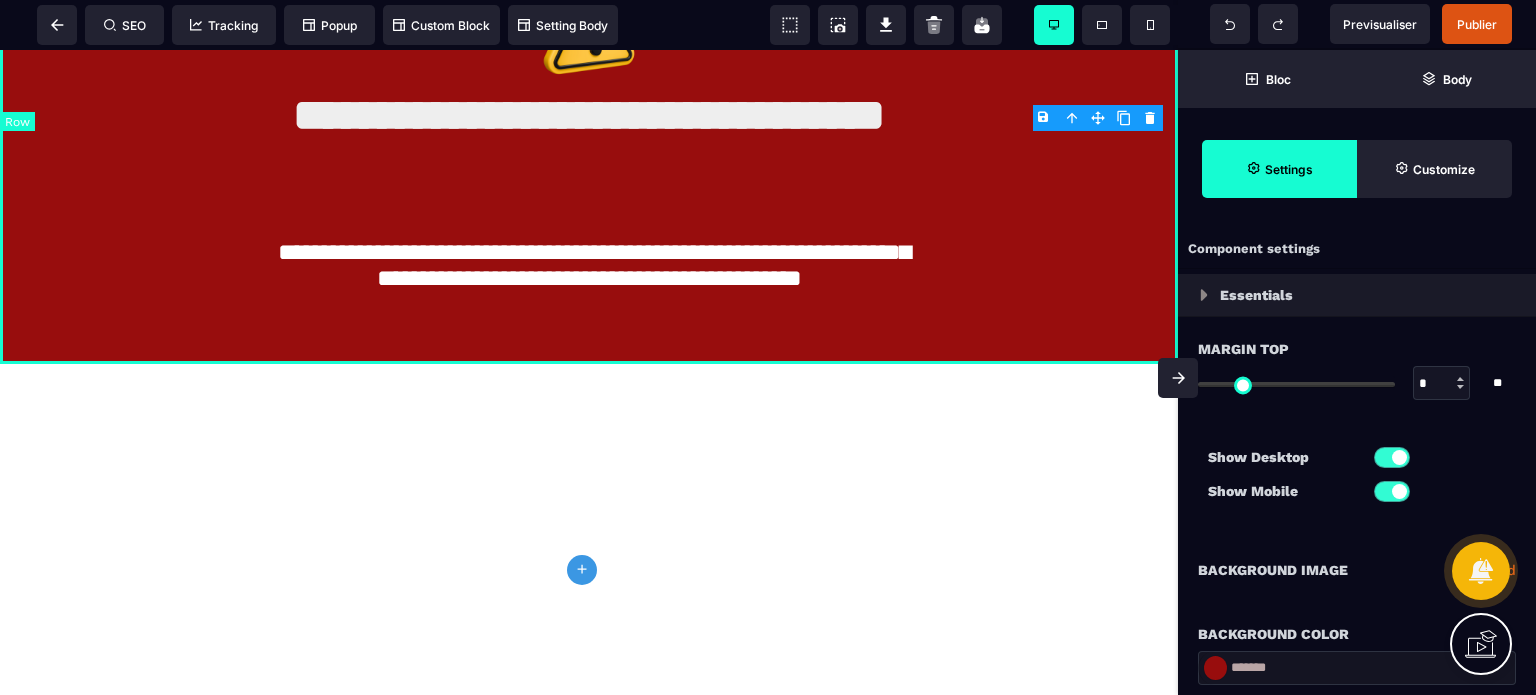 click on "**********" at bounding box center (589, 143) 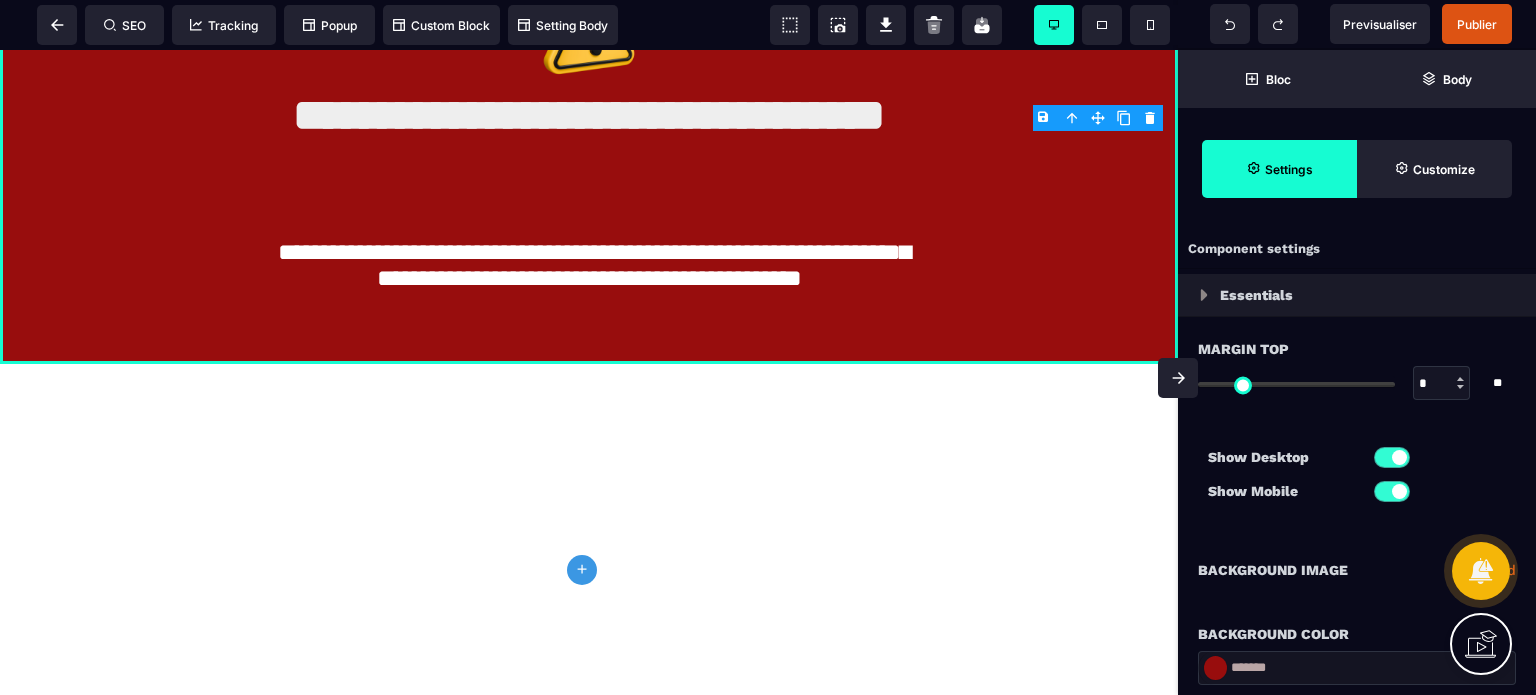 click at bounding box center (1178, 378) 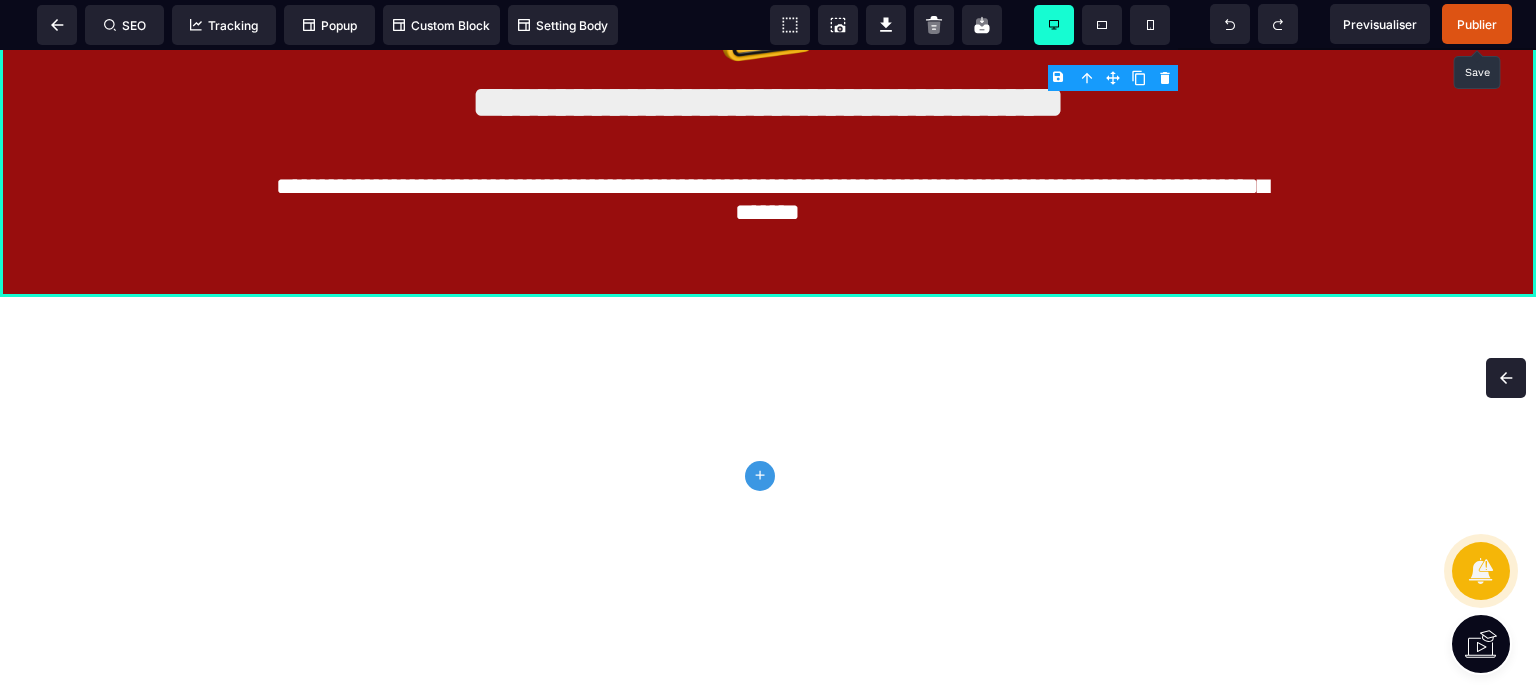click on "Publier" at bounding box center (1477, 24) 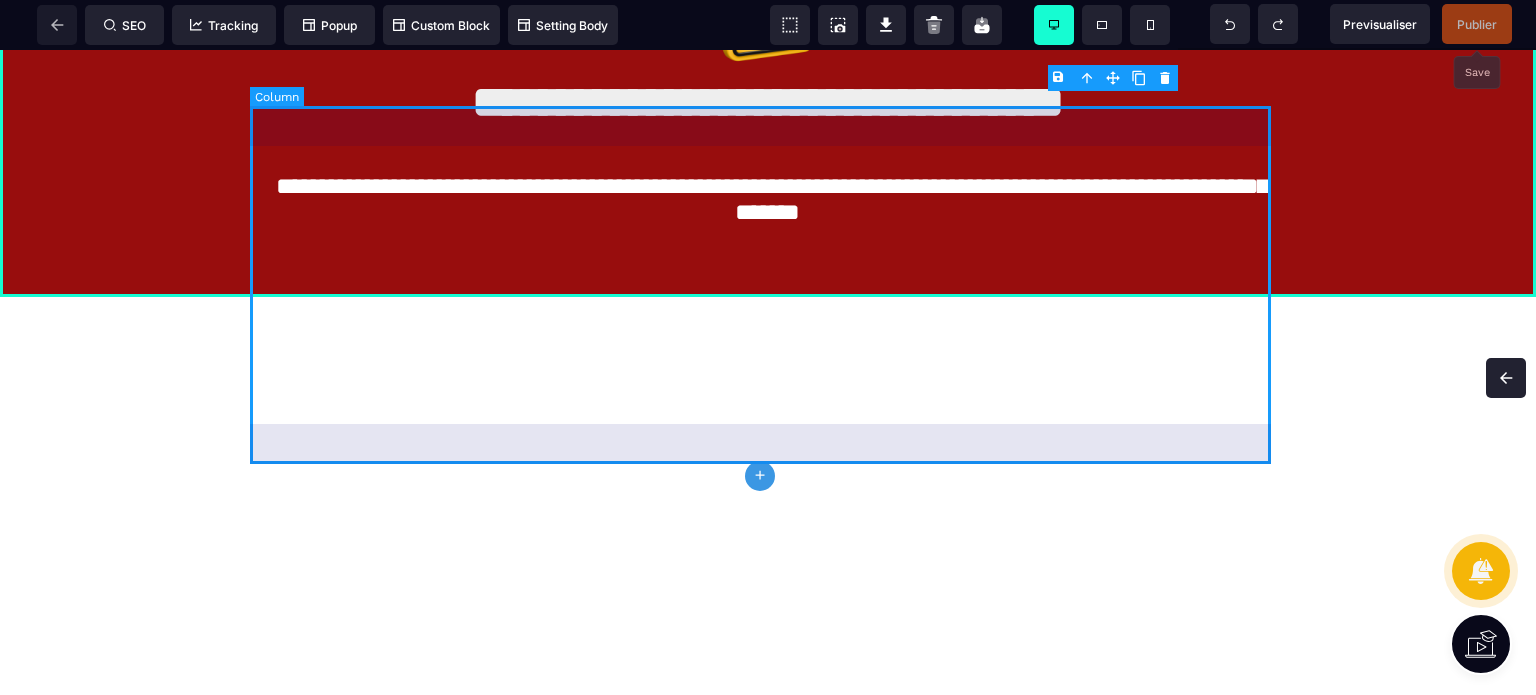 click on "**********" at bounding box center (768, 103) 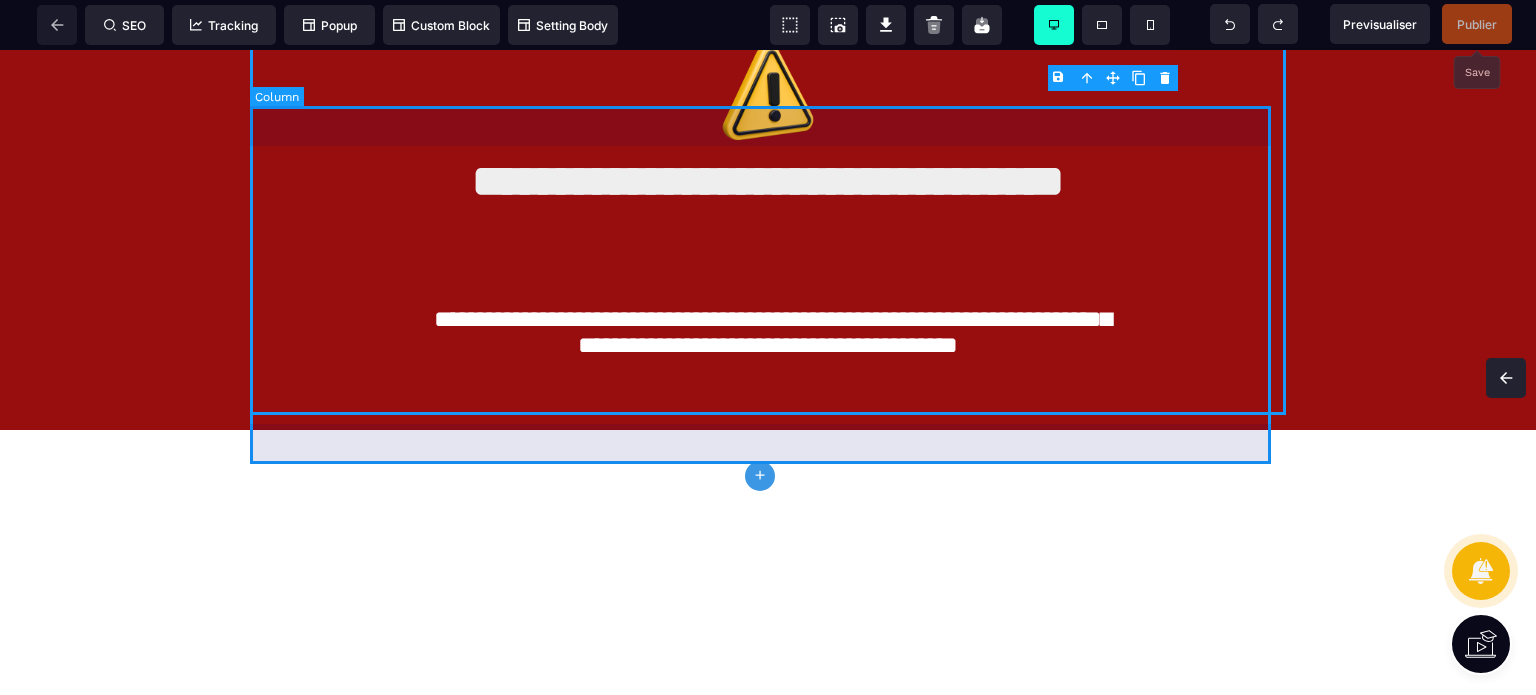 scroll, scrollTop: 10124, scrollLeft: 0, axis: vertical 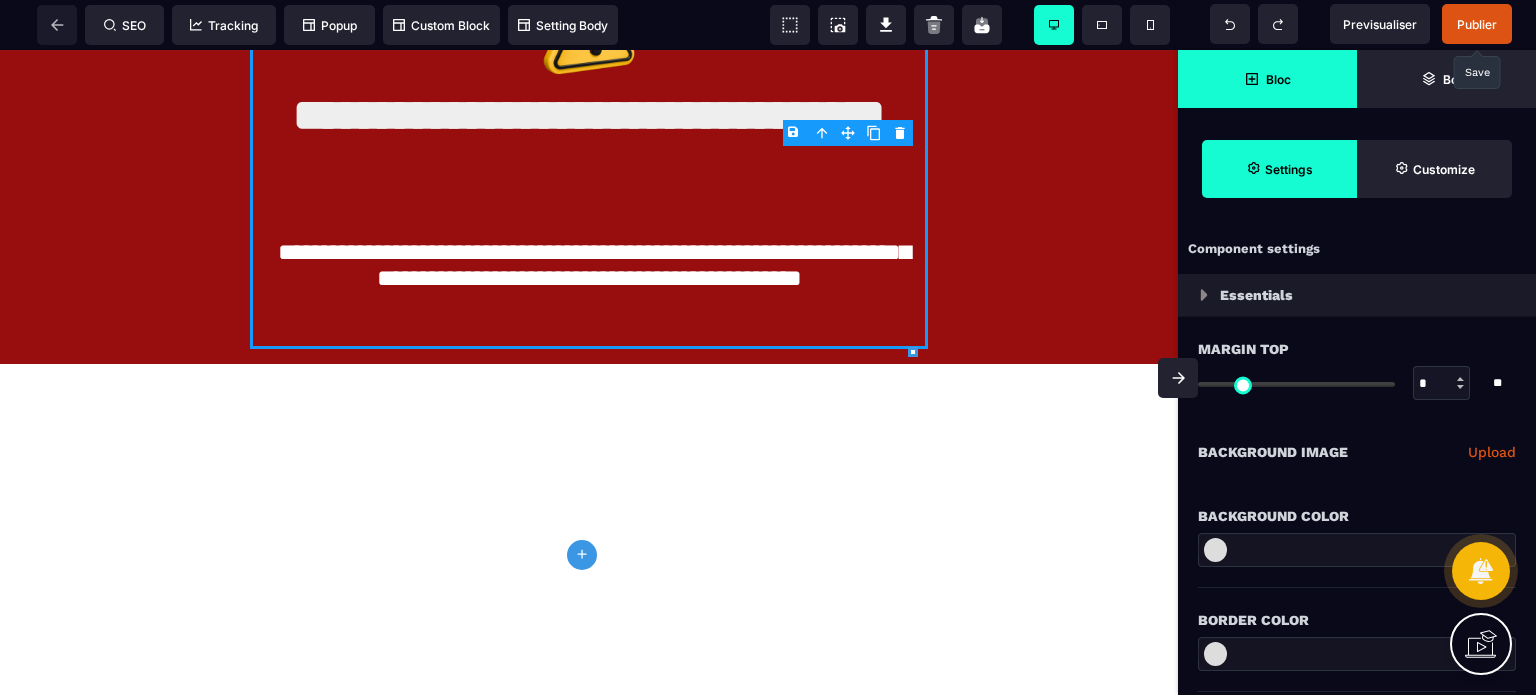 click on "Bloc" at bounding box center [1267, 79] 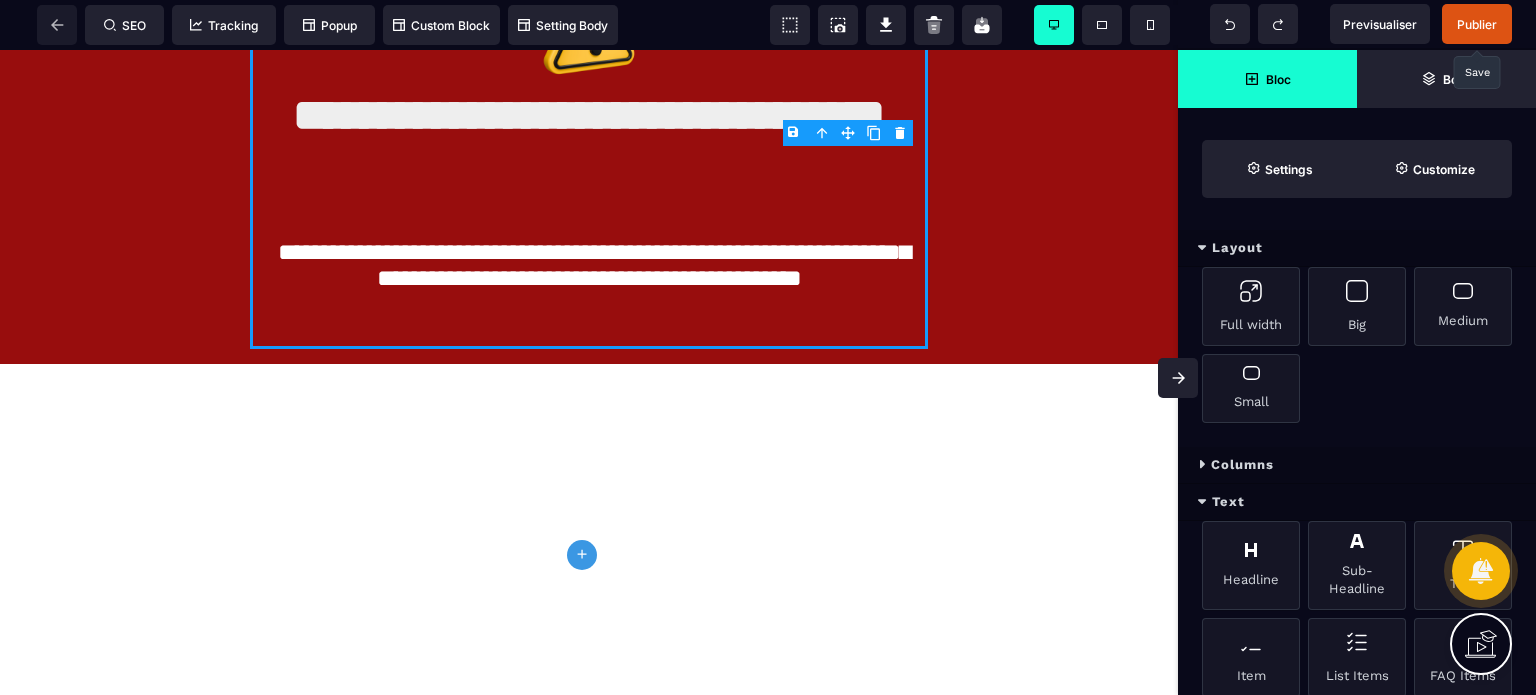 click on "Columns" at bounding box center (1357, 465) 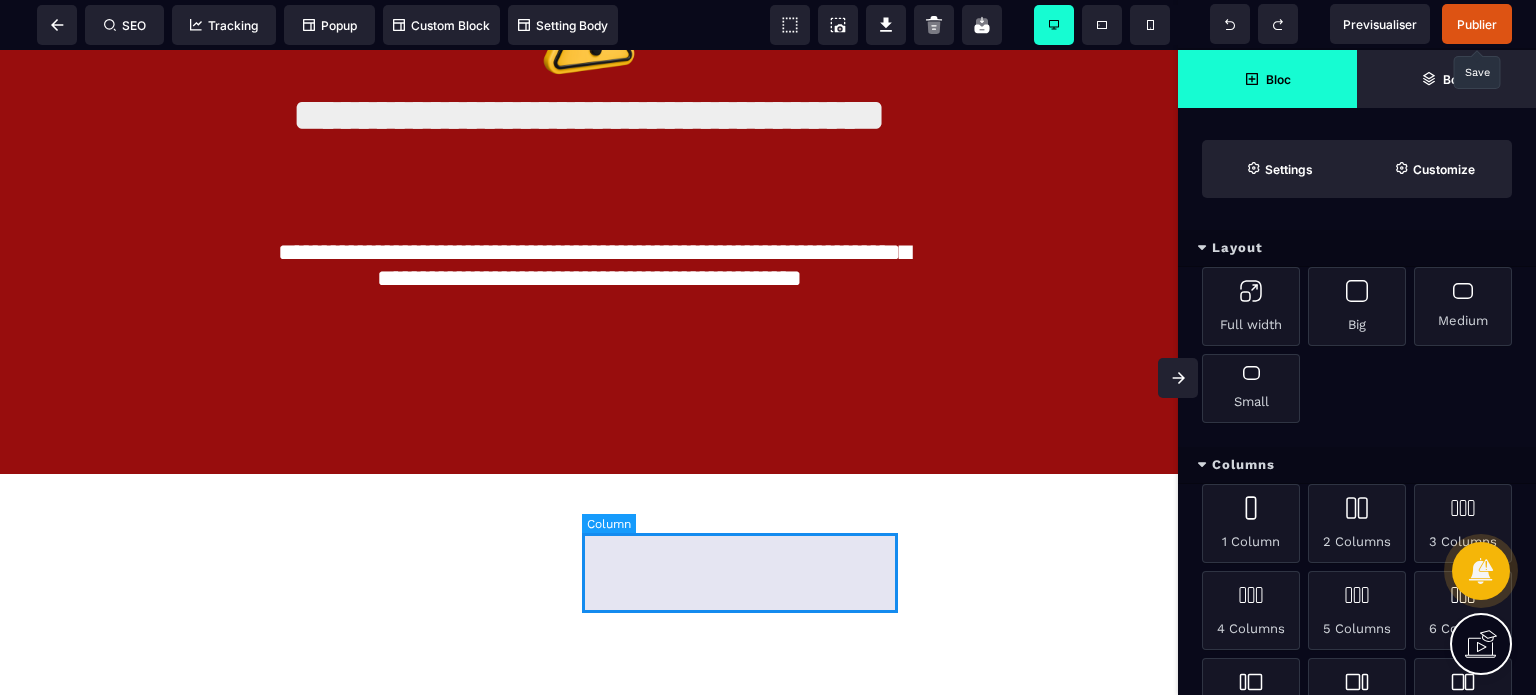 click at bounding box center [751, 364] 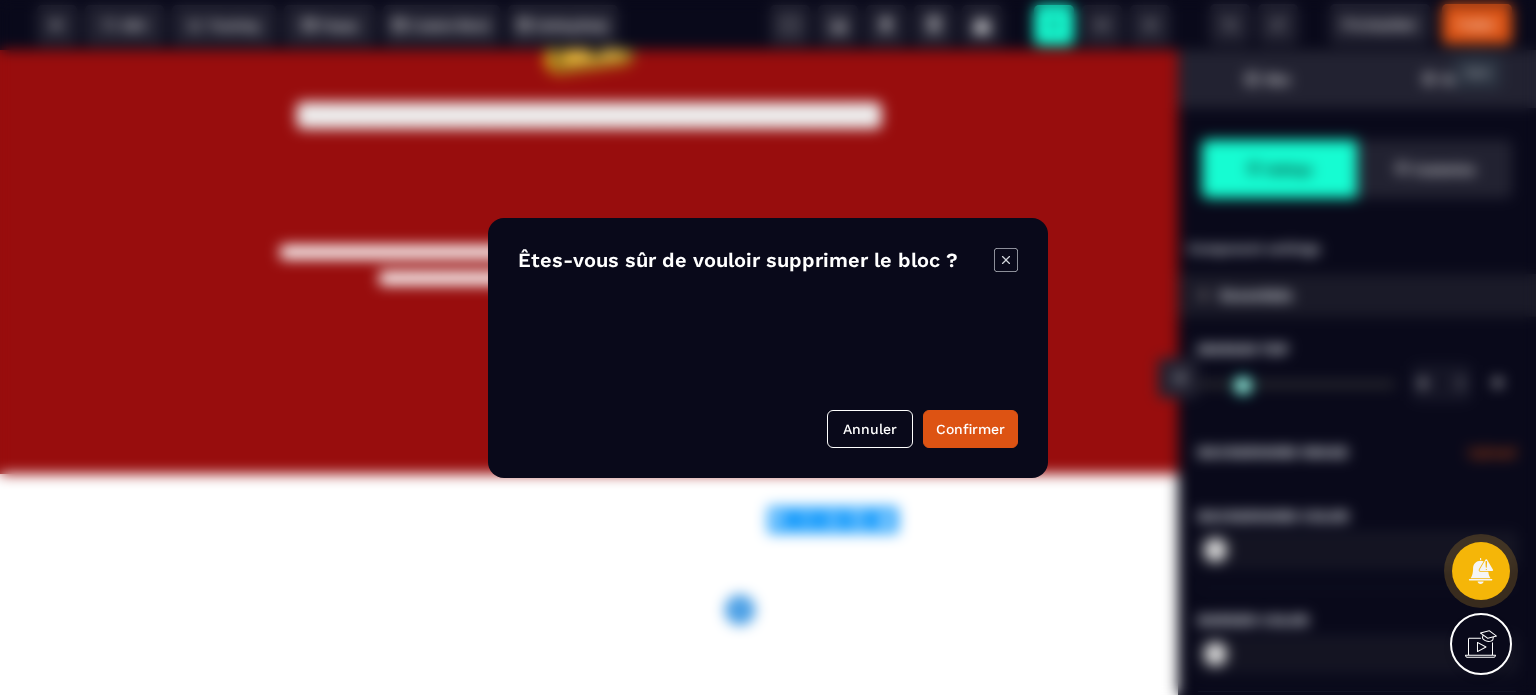 click on "B I U S
A *******
plus
H2
SEO
Bloc" at bounding box center [768, 347] 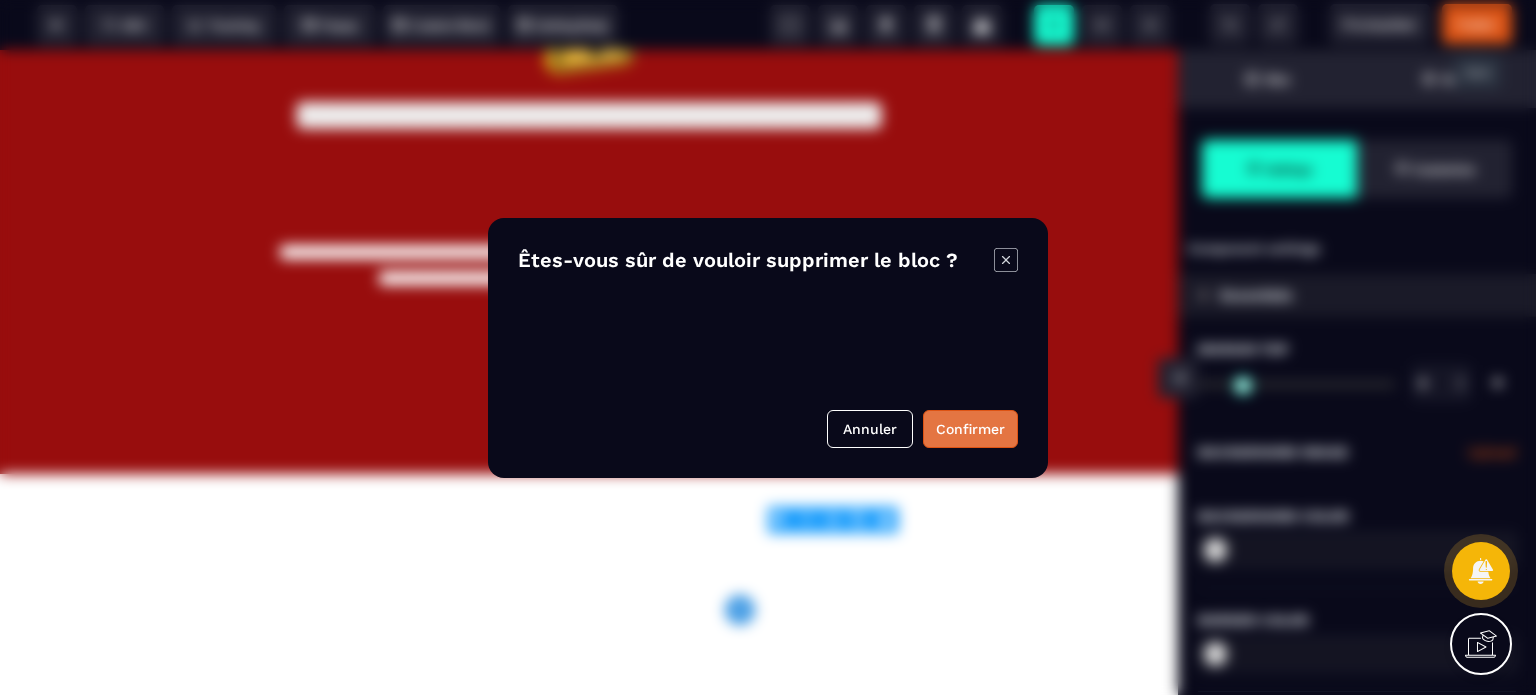 click on "Confirmer" at bounding box center (970, 429) 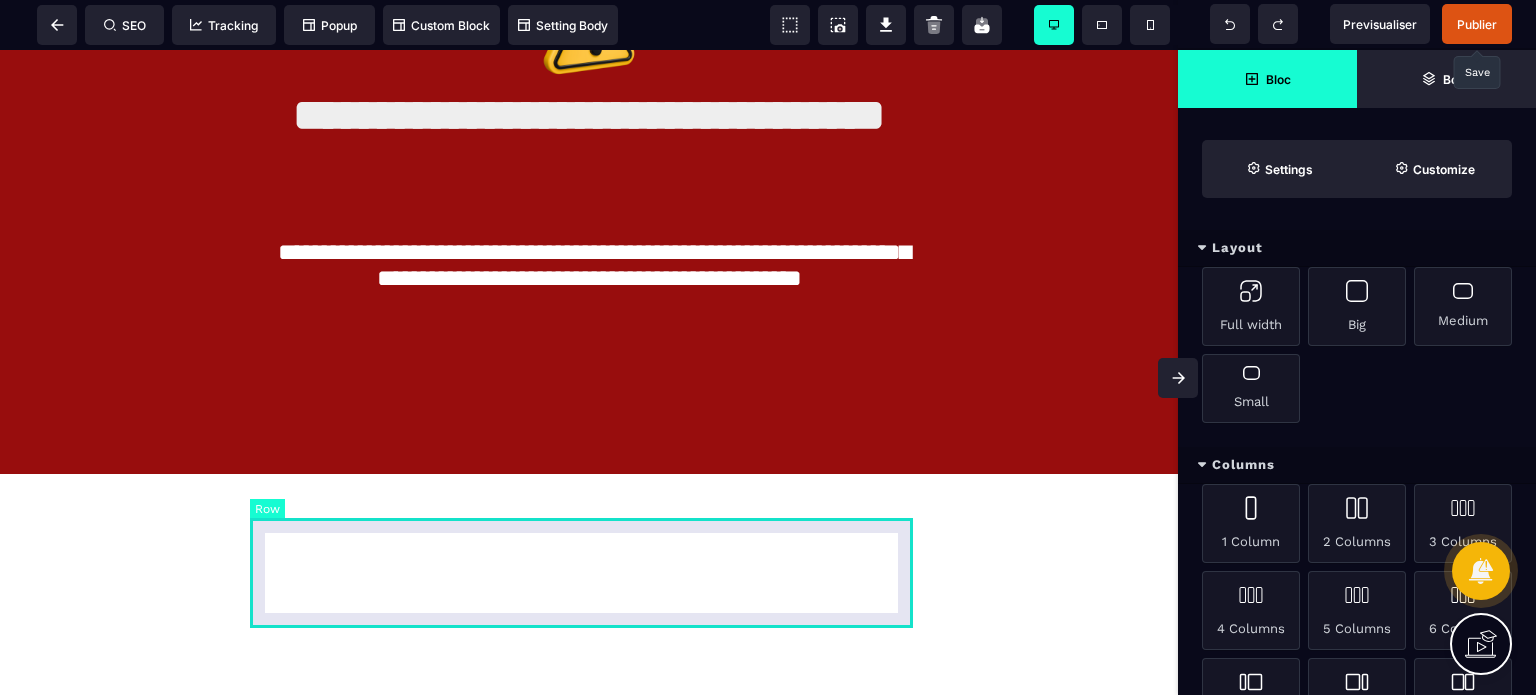 click at bounding box center [589, 364] 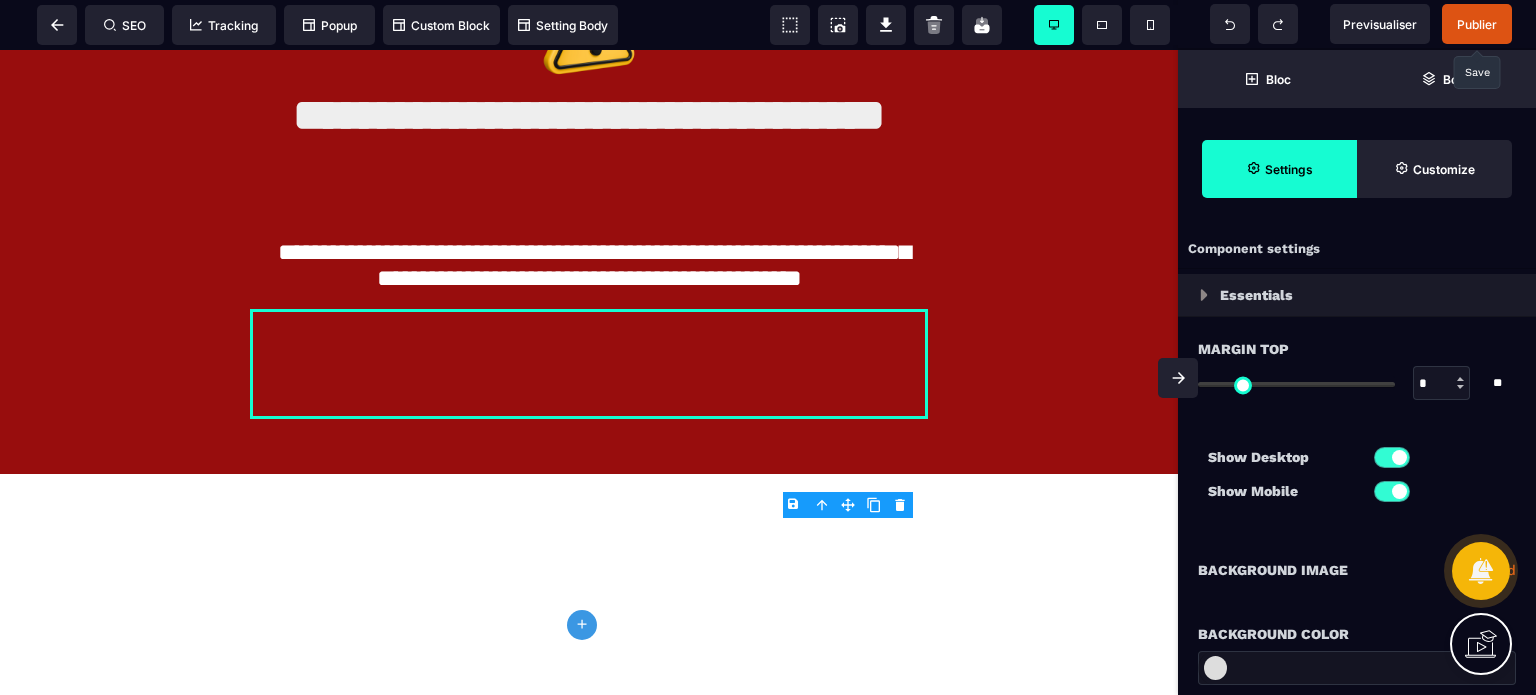 click at bounding box center [1357, 668] 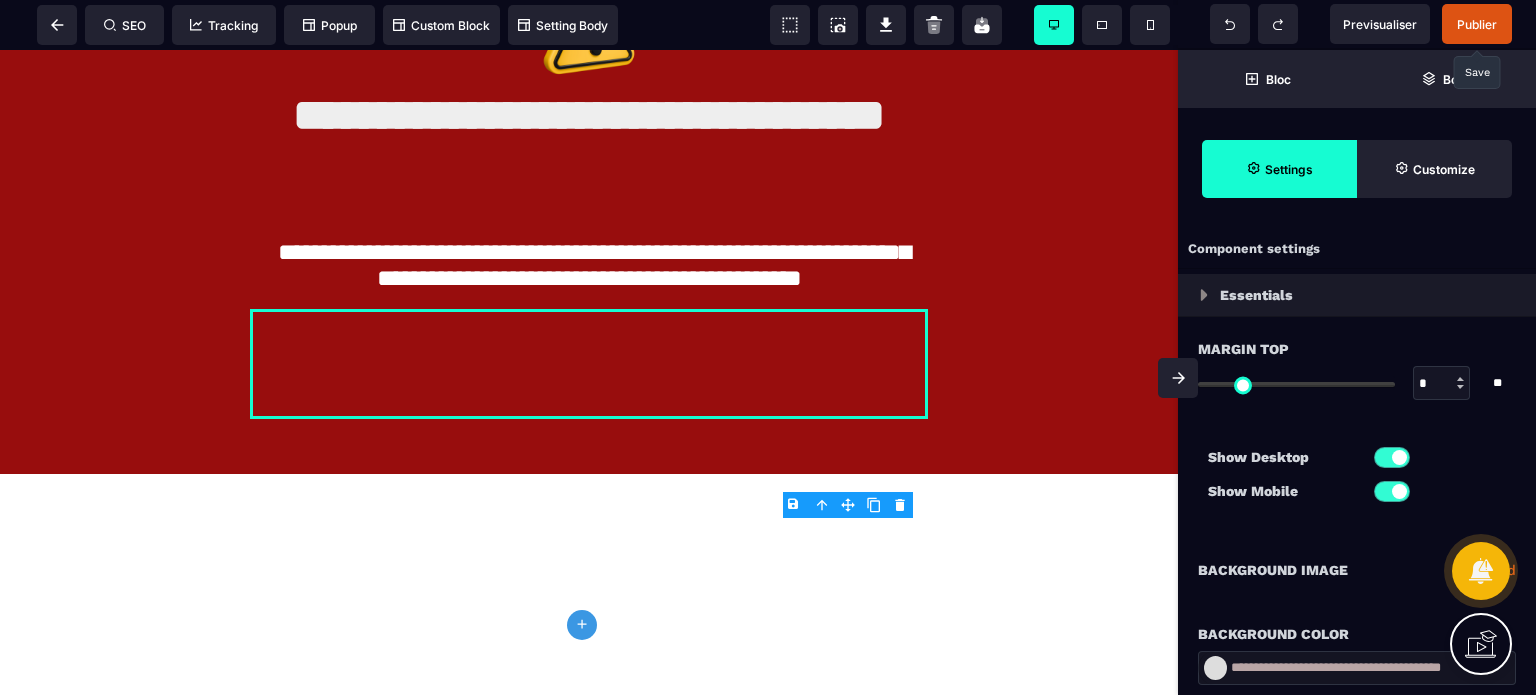 scroll, scrollTop: 0, scrollLeft: 4, axis: horizontal 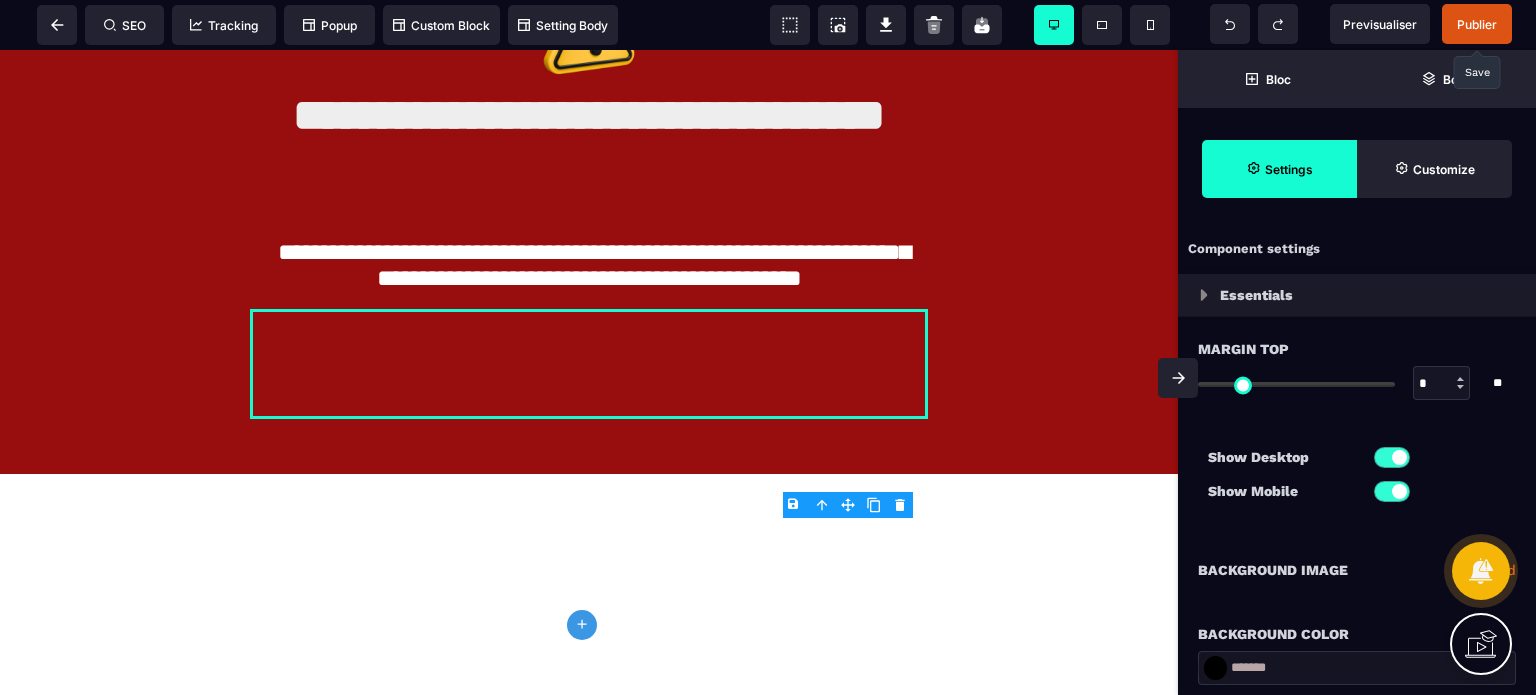 click on "*" at bounding box center [1442, 384] 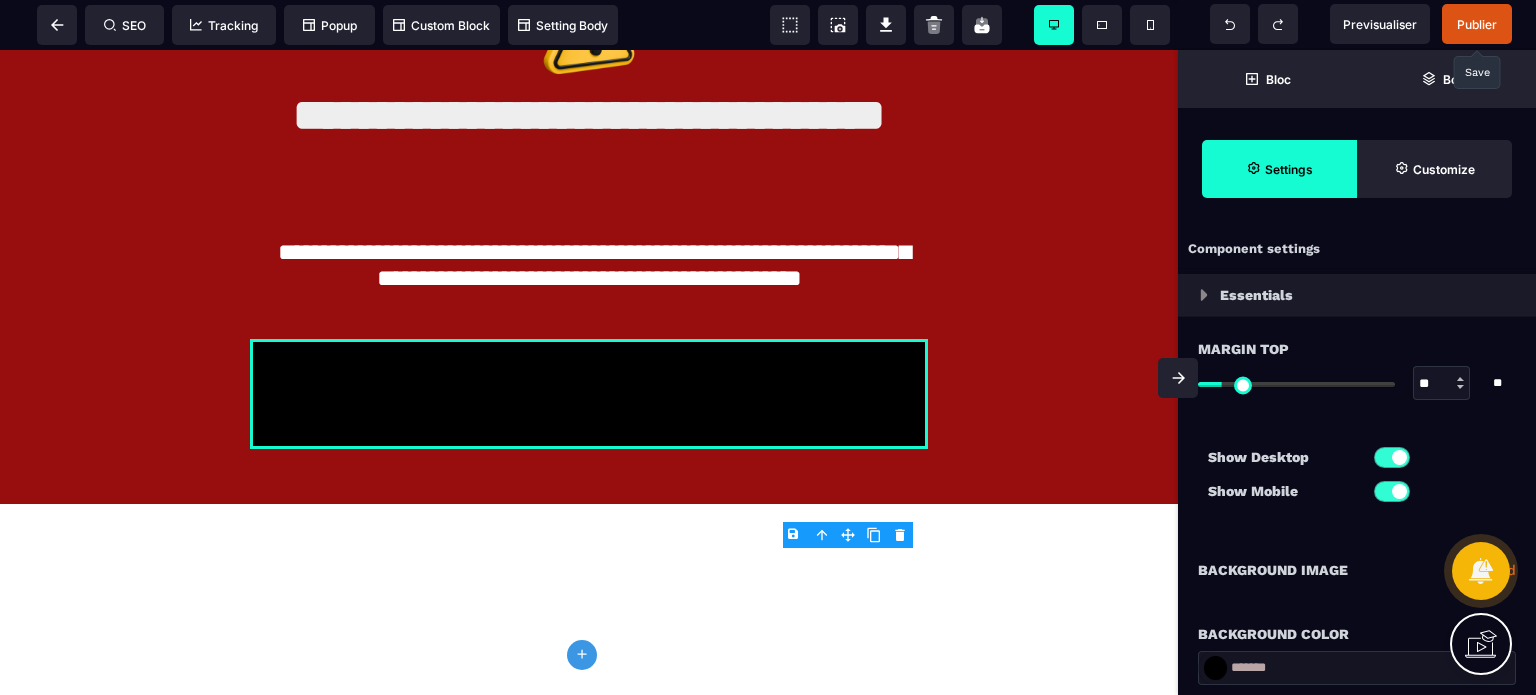 click on "Show Desktop
Show Mobile" at bounding box center [1357, 479] 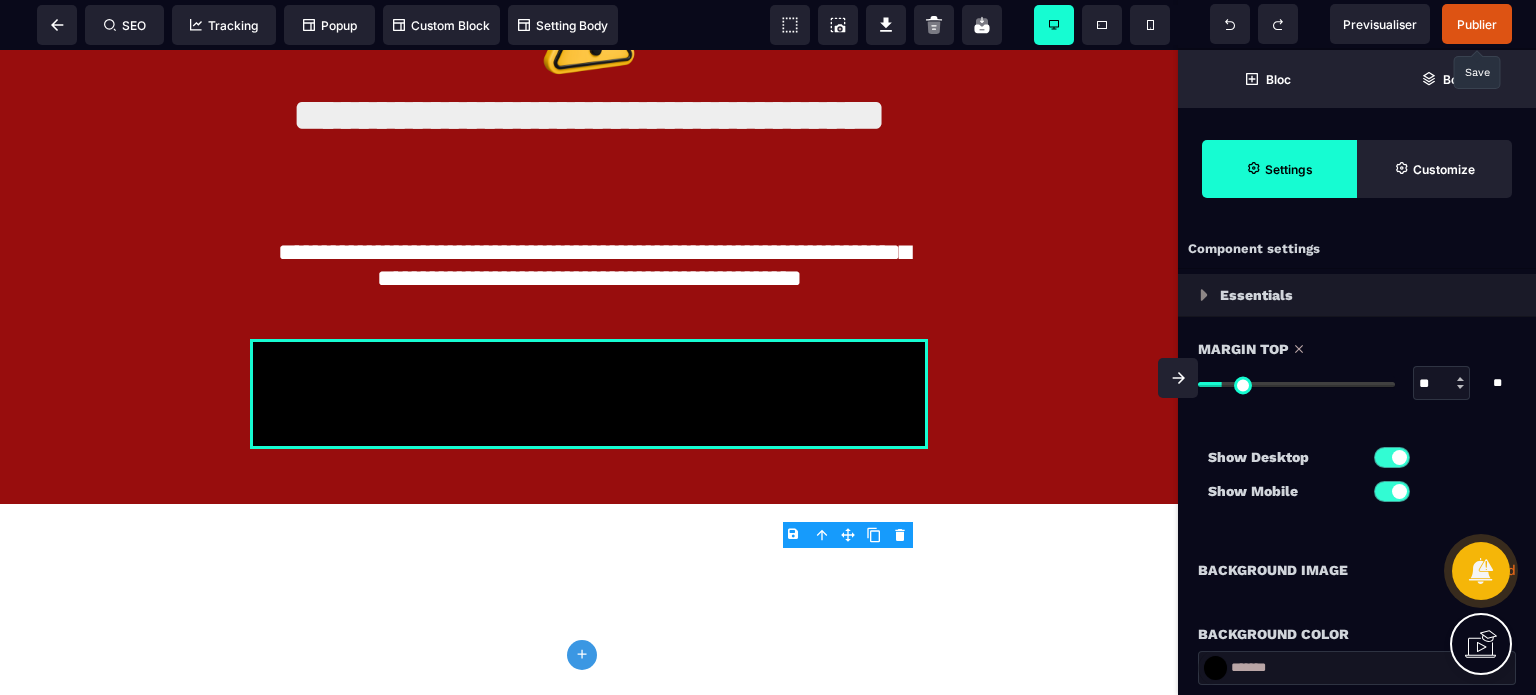 click on "Show Desktop" at bounding box center (1282, 457) 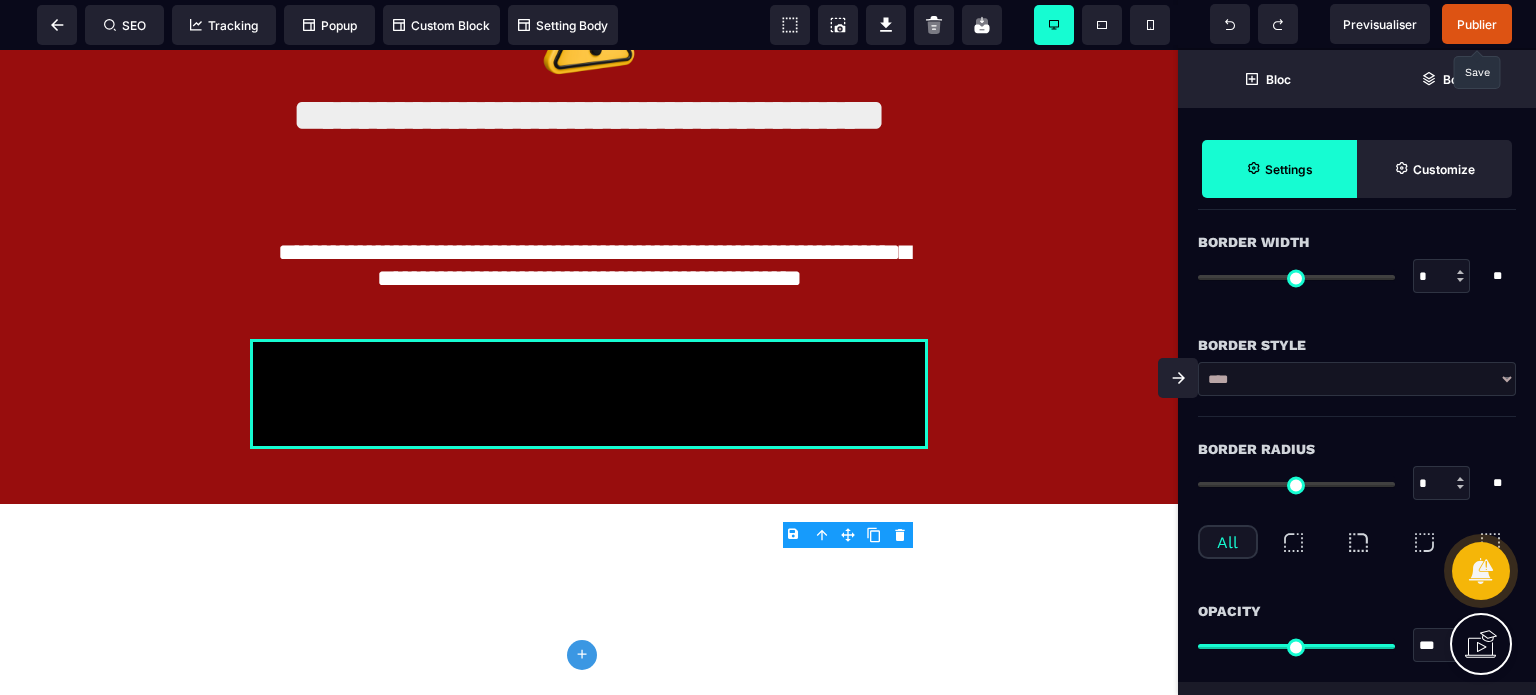 scroll, scrollTop: 800, scrollLeft: 0, axis: vertical 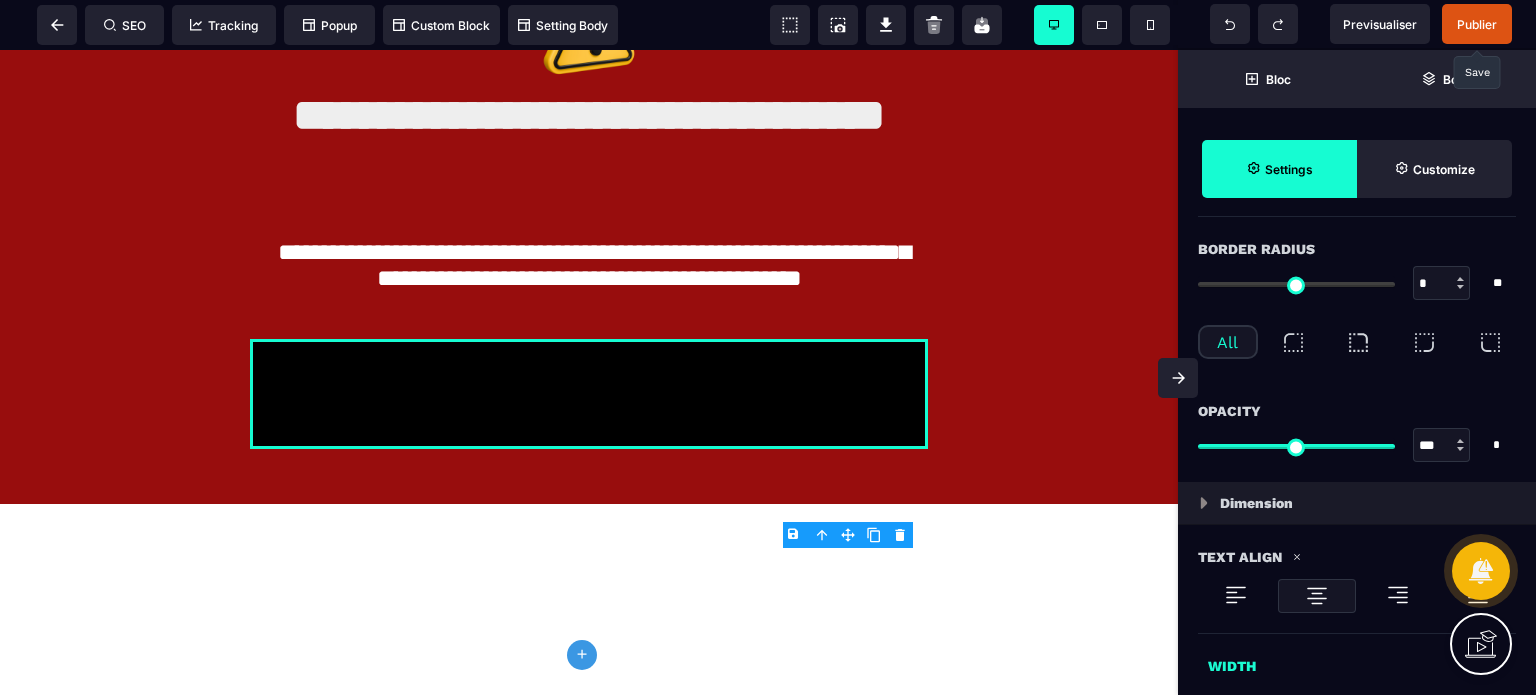 click on "*" at bounding box center [1442, 284] 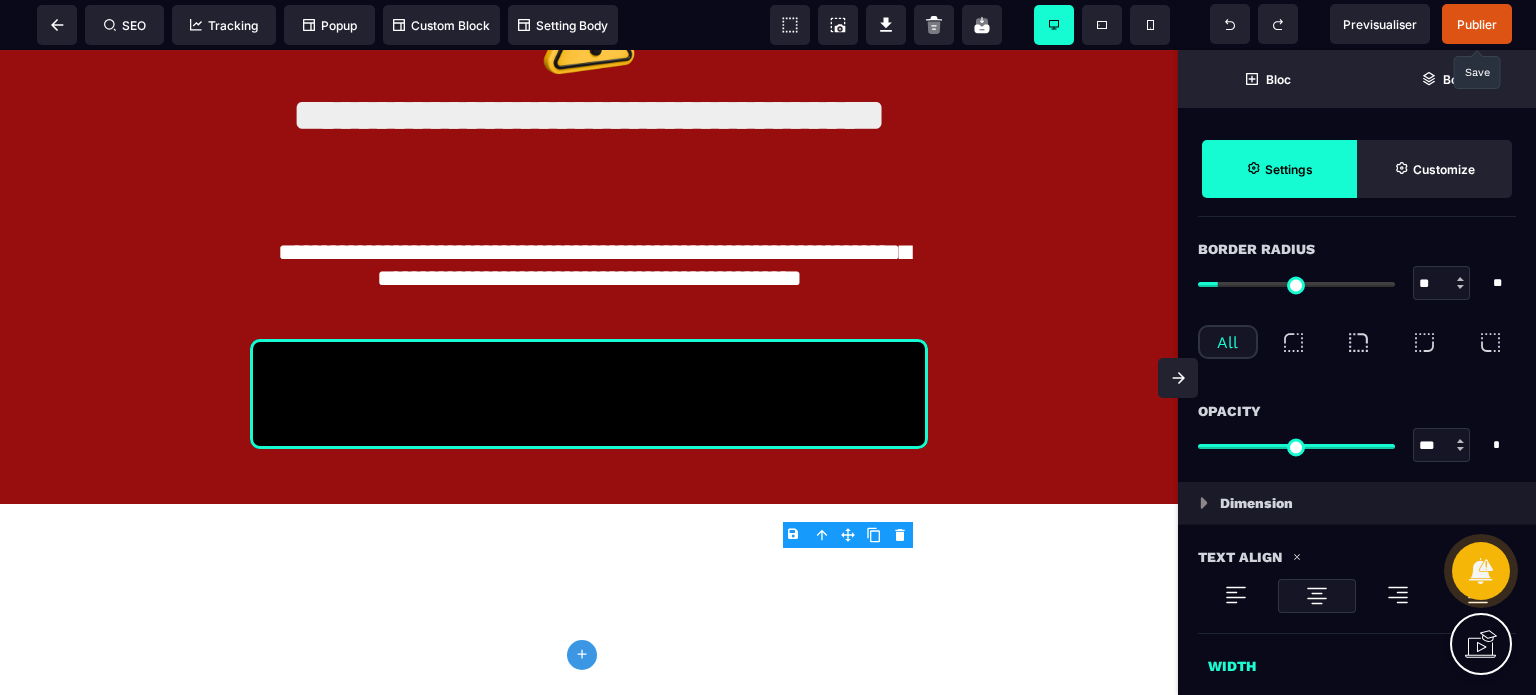 scroll, scrollTop: 900, scrollLeft: 0, axis: vertical 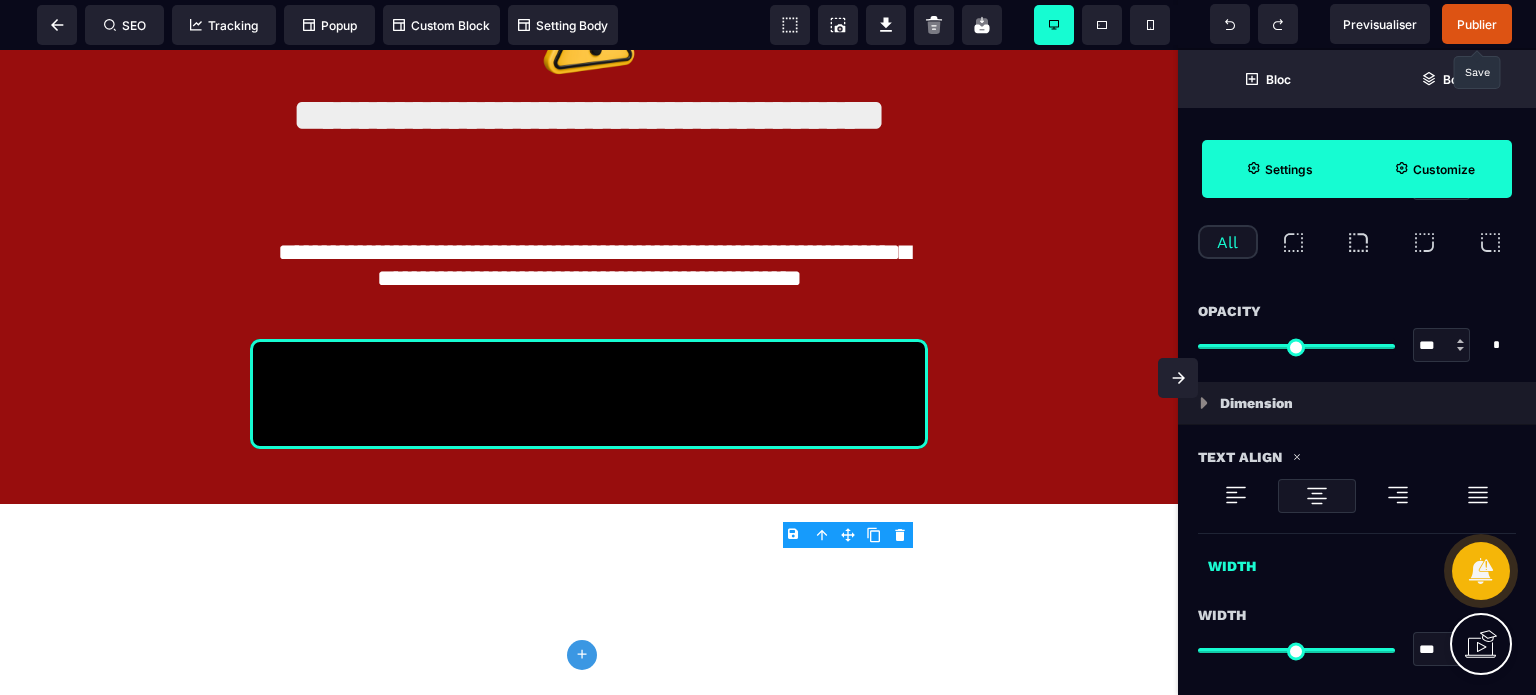 click on "Customize" at bounding box center (1434, 169) 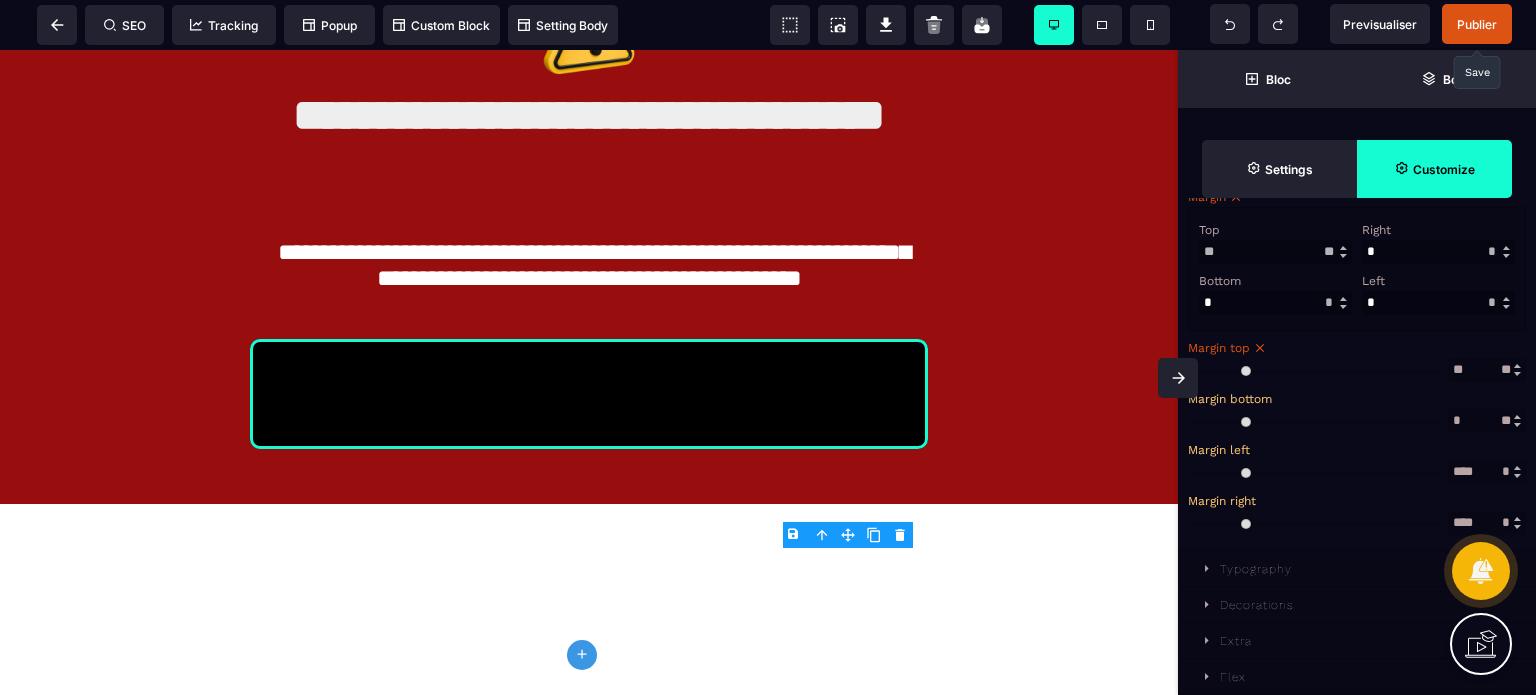 click at bounding box center (1438, 303) 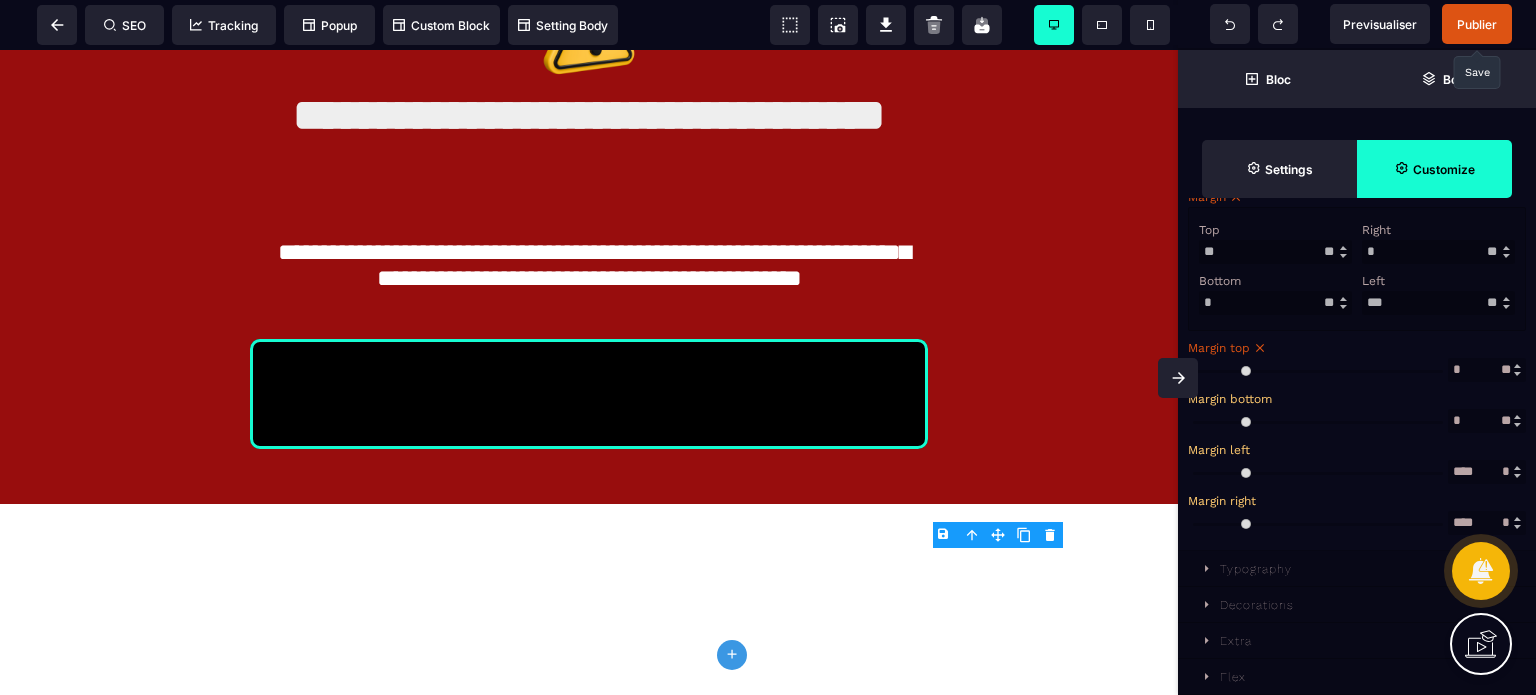 click on "Left
***
* ** * ** *** ** **" at bounding box center (1438, 292) 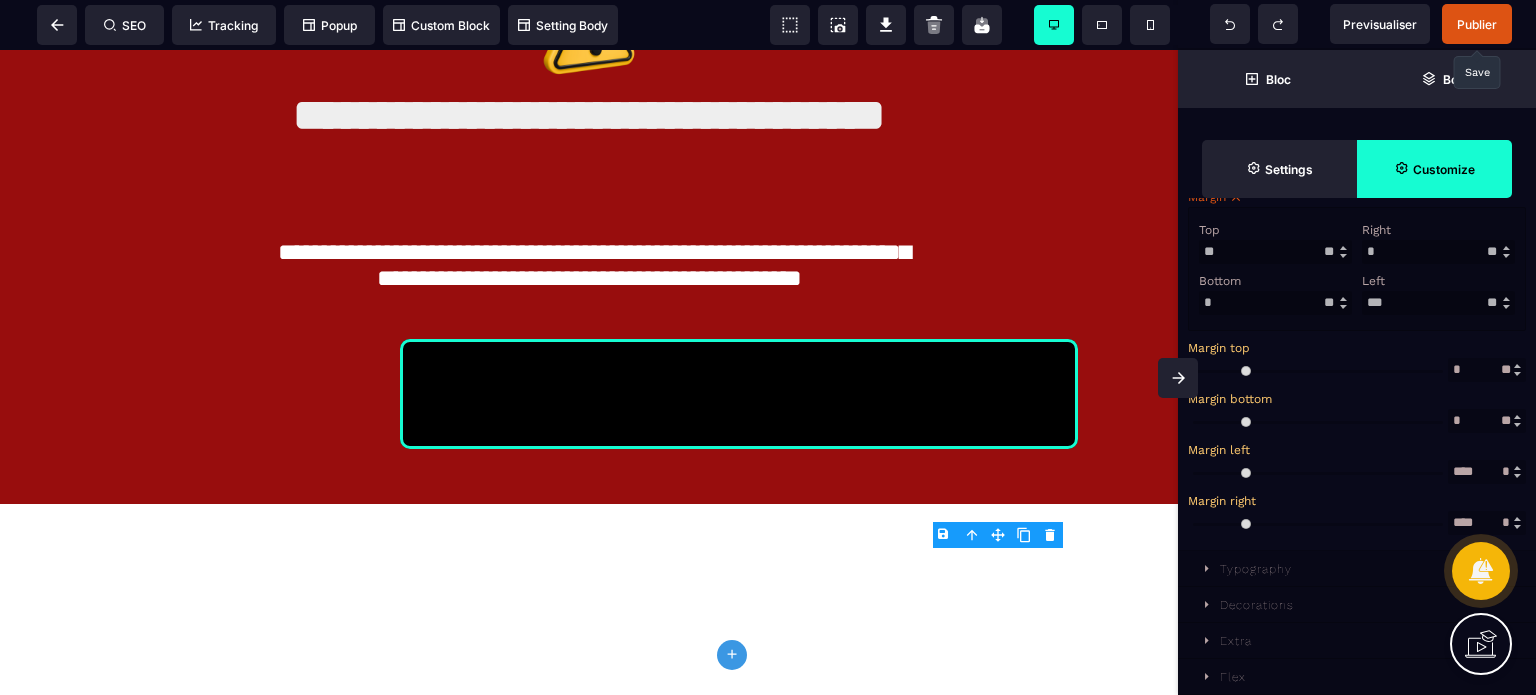 drag, startPoint x: 1379, startPoint y: 243, endPoint x: 1354, endPoint y: 247, distance: 25.317978 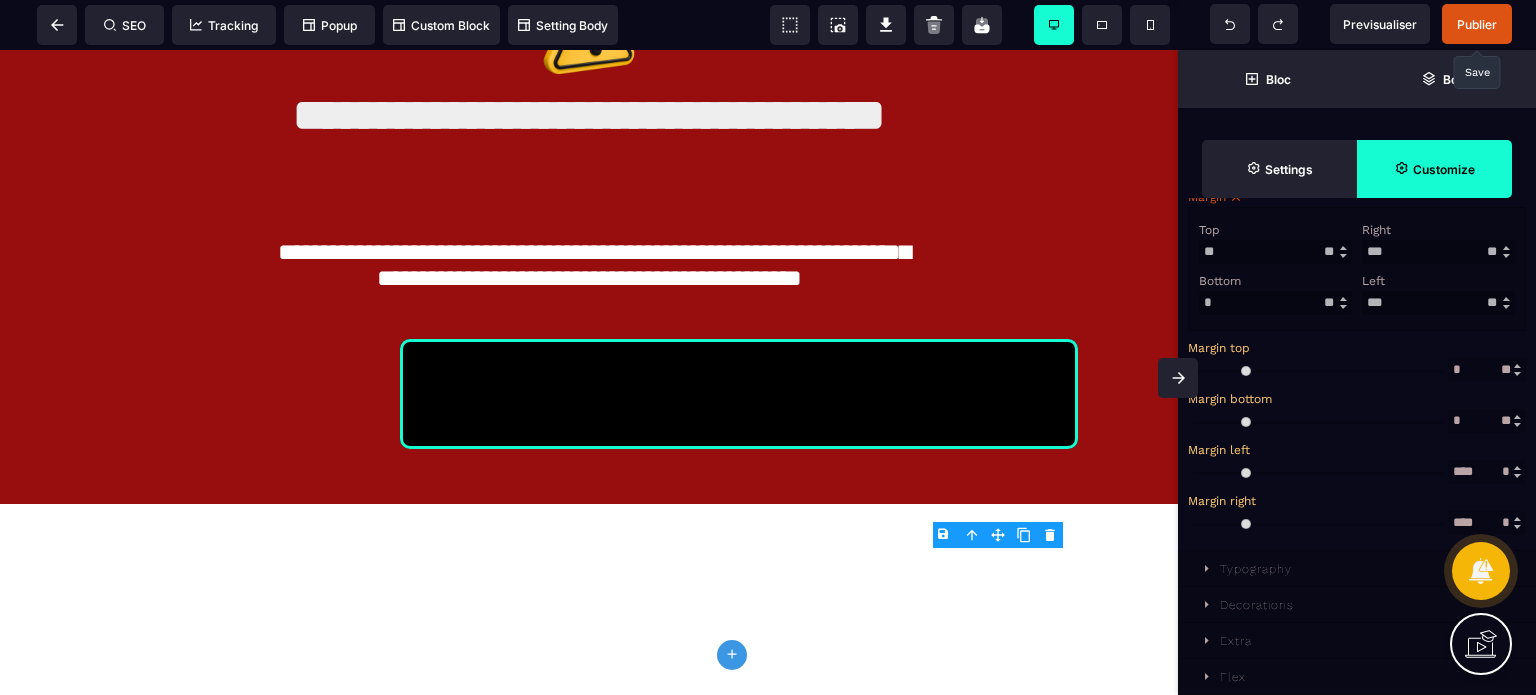 click on "Left
***
* ** * ** *** ** **" at bounding box center (1438, 292) 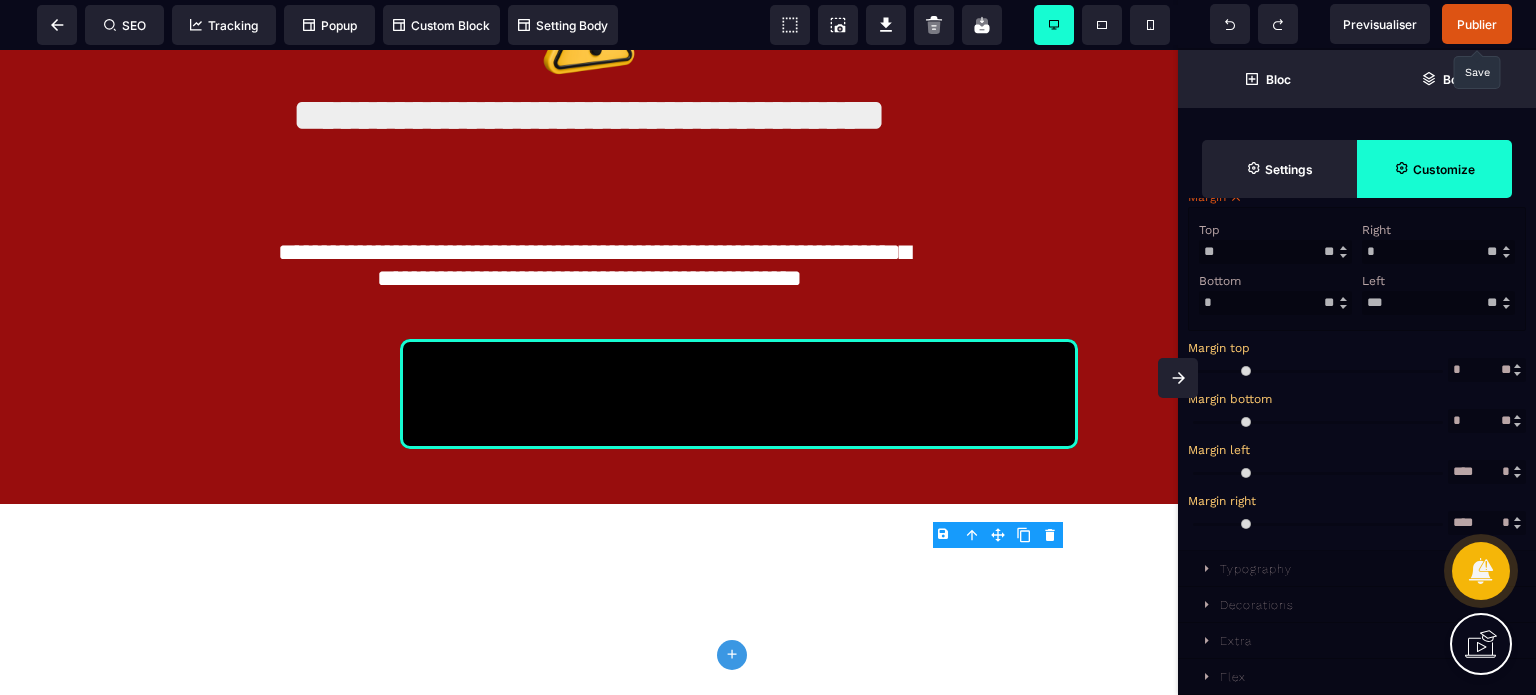 drag, startPoint x: 1428, startPoint y: 309, endPoint x: 1357, endPoint y: 312, distance: 71.063354 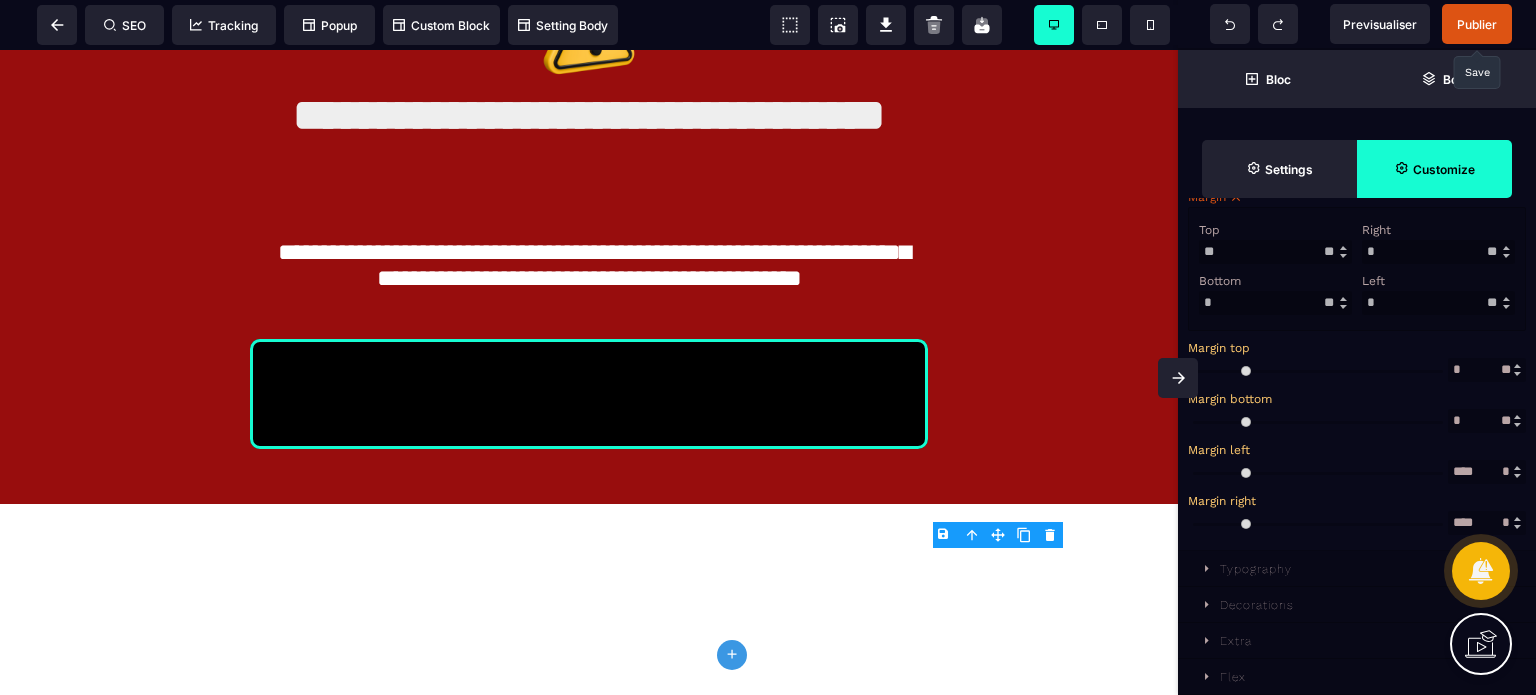 click on "Width
***
* ** * ** *** ** **
Width
* ** *
Height
* ** * ** *** ** **
Max width
* ** * ** *** ** **
Min height
* ** * ** *** ** **
Padding
Top
**
* ** * ** *** ** **
Right
**" at bounding box center (1357, 236) 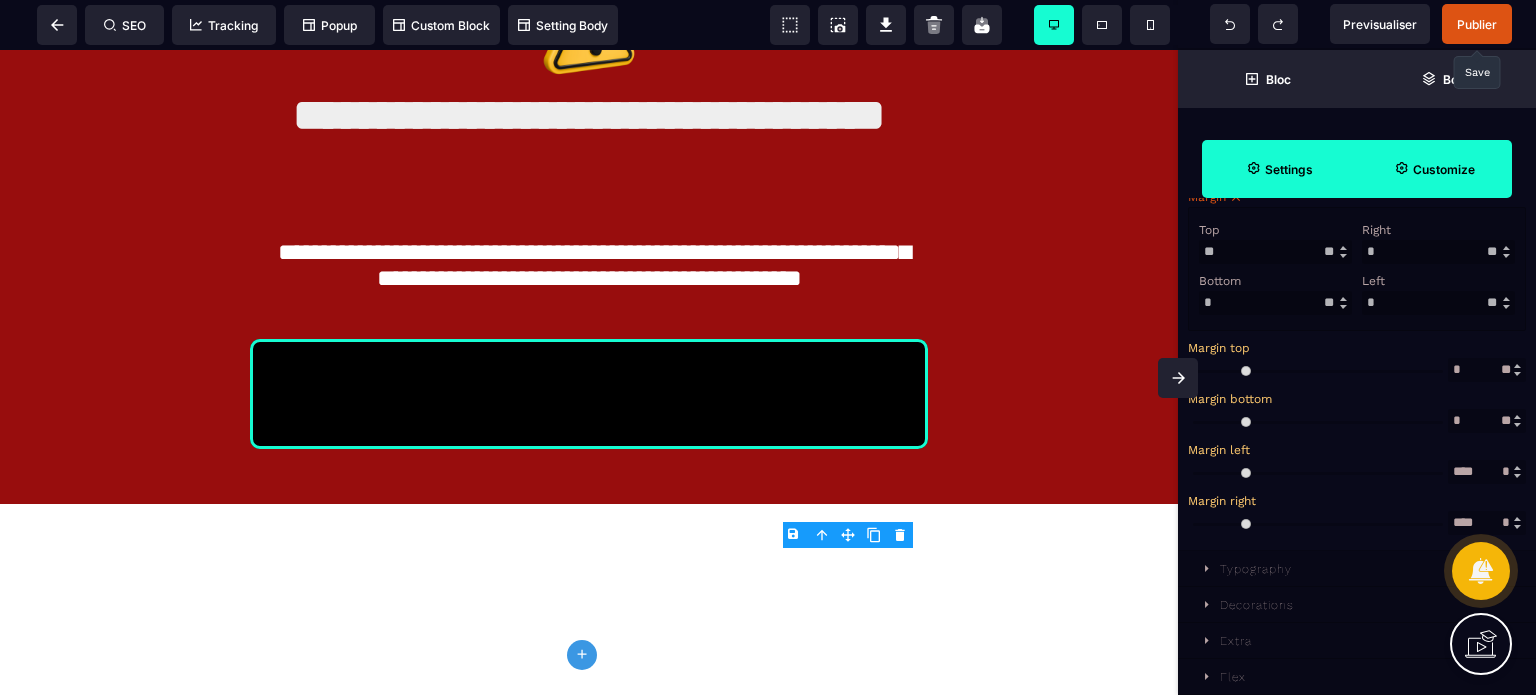 click 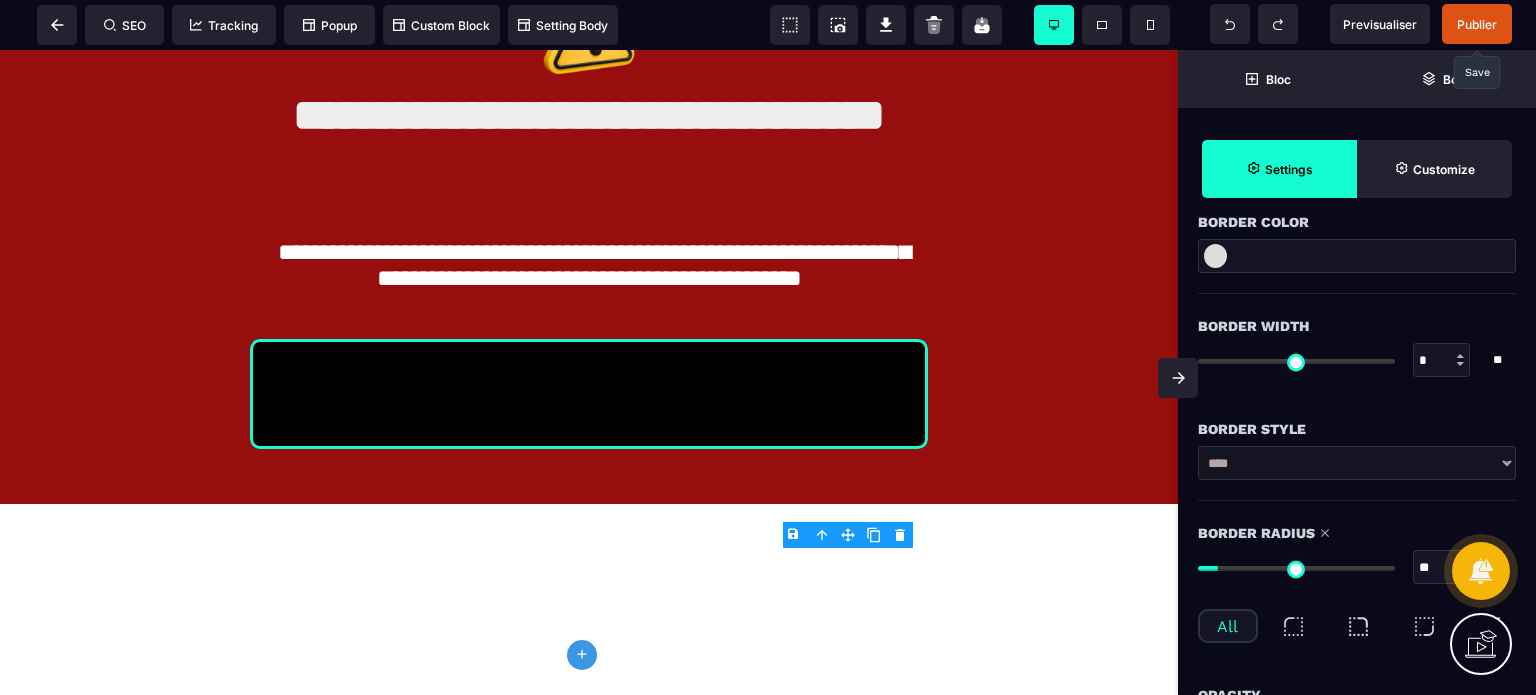 click on "Border Width" at bounding box center [1357, 326] 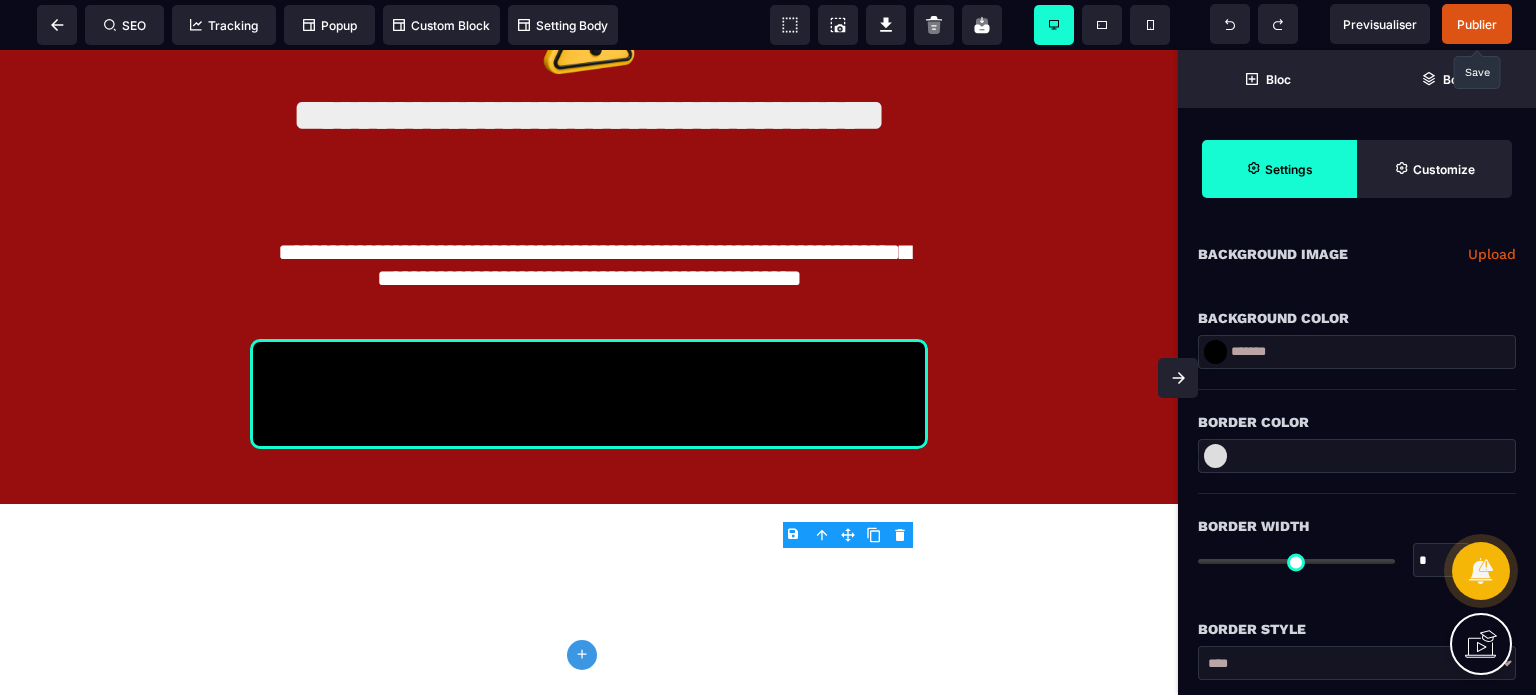 drag, startPoint x: 1300, startPoint y: 351, endPoint x: 1216, endPoint y: 351, distance: 84 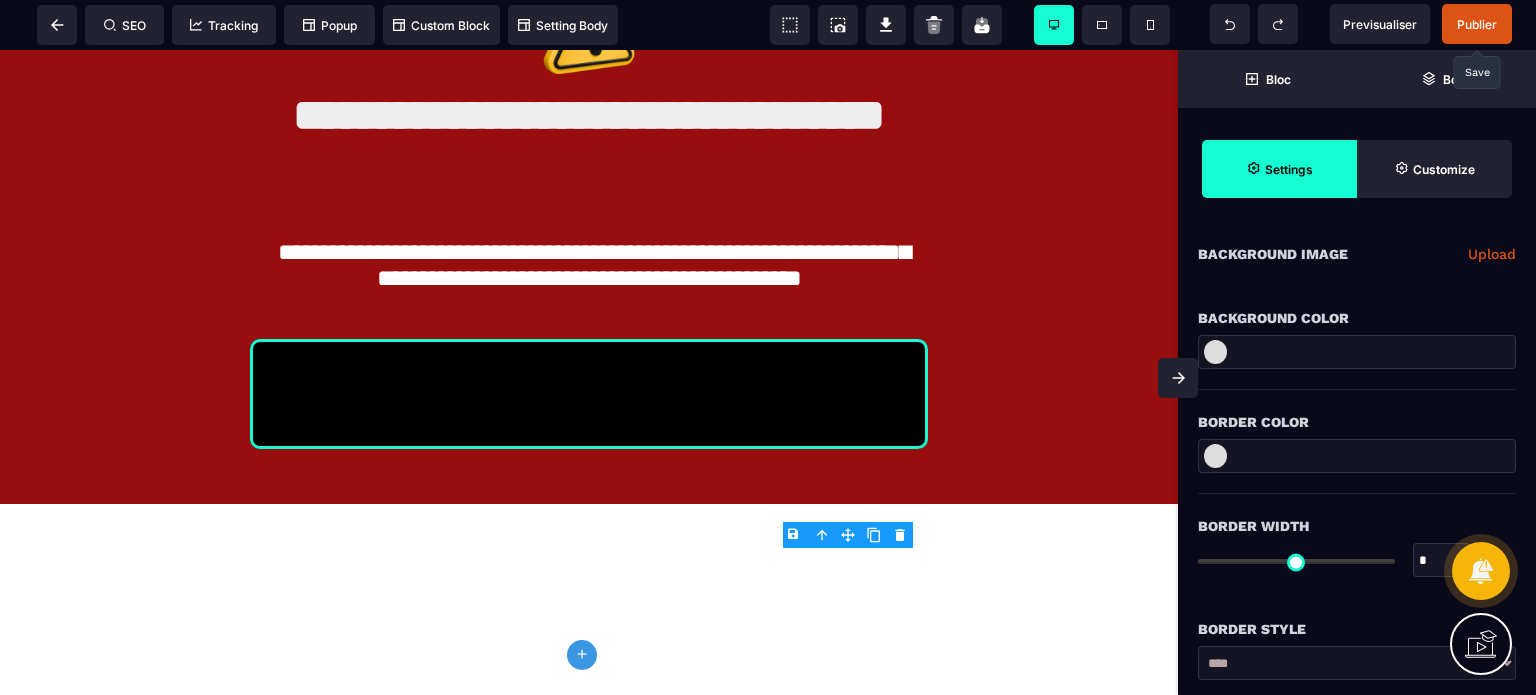 click on "Background Image" at bounding box center (1273, 254) 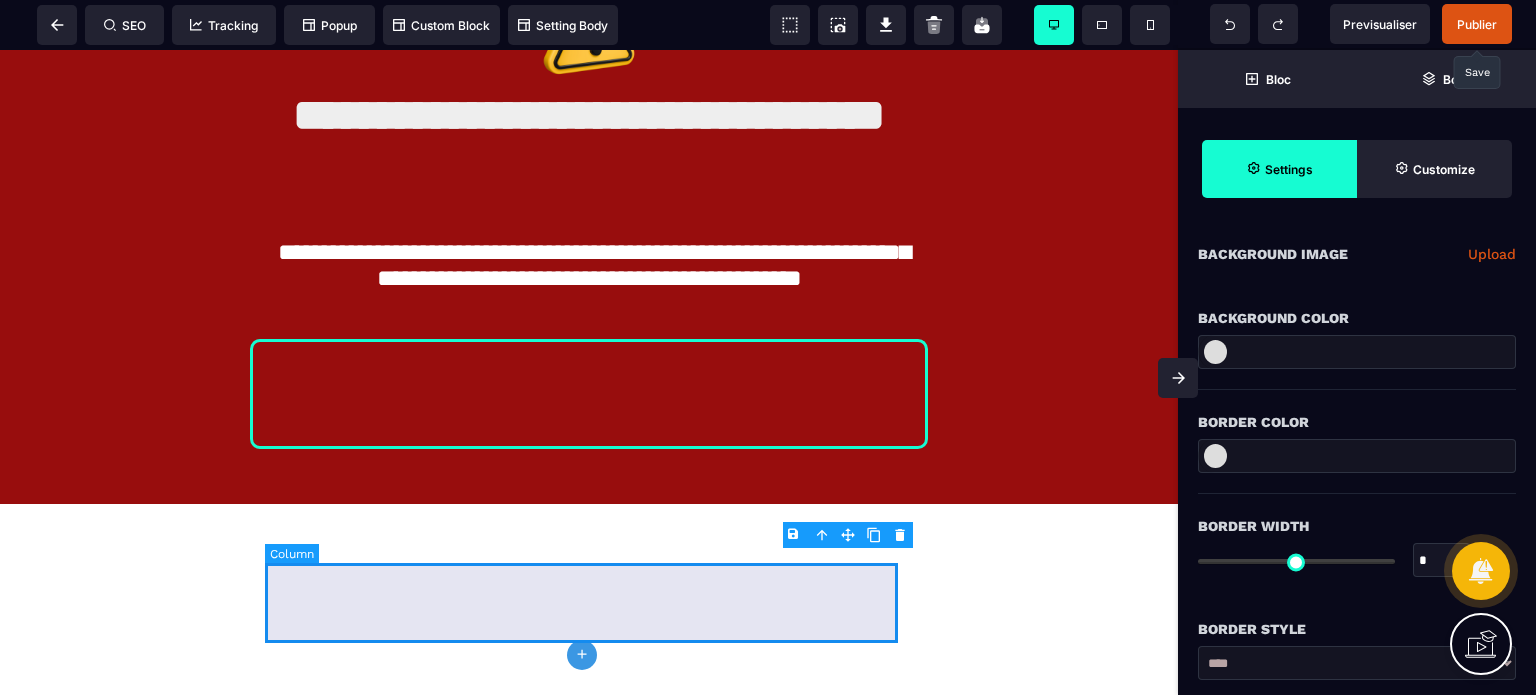 click at bounding box center [589, 394] 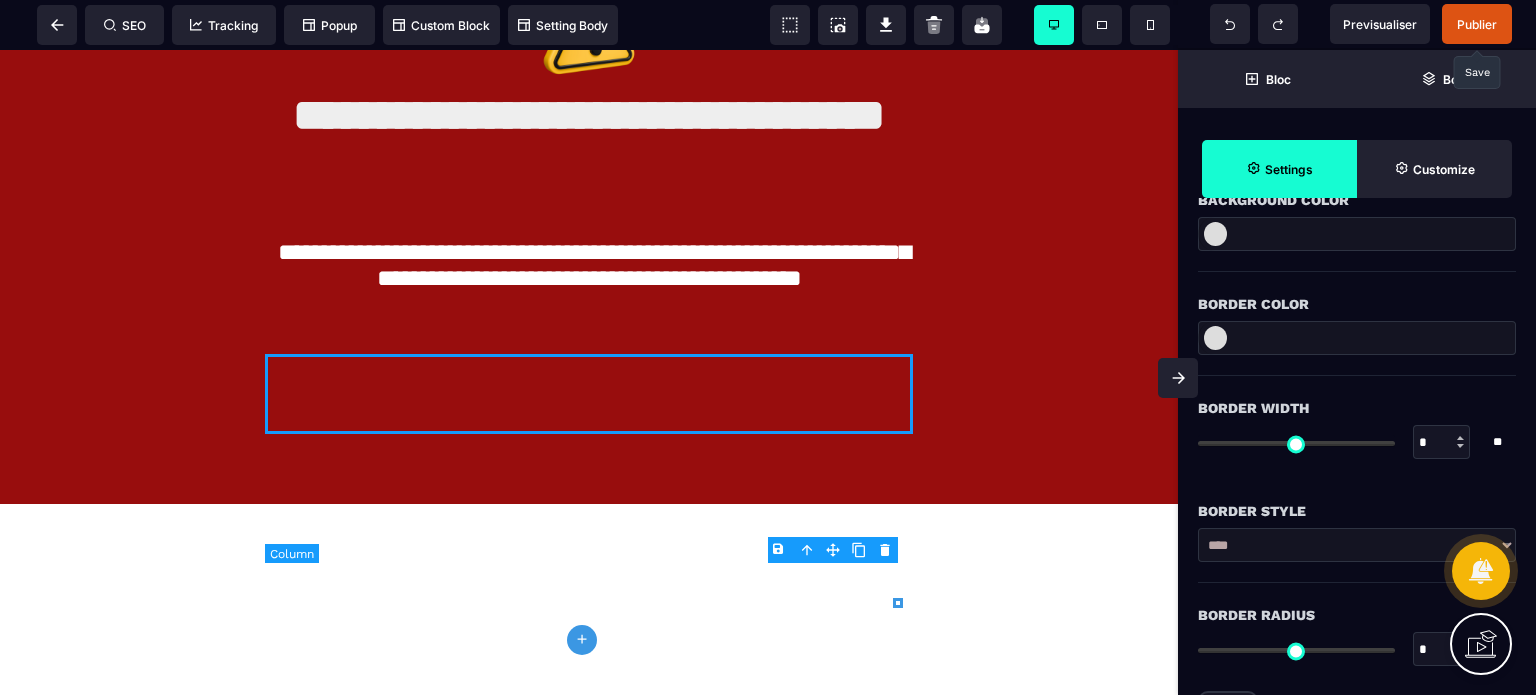 scroll, scrollTop: 0, scrollLeft: 0, axis: both 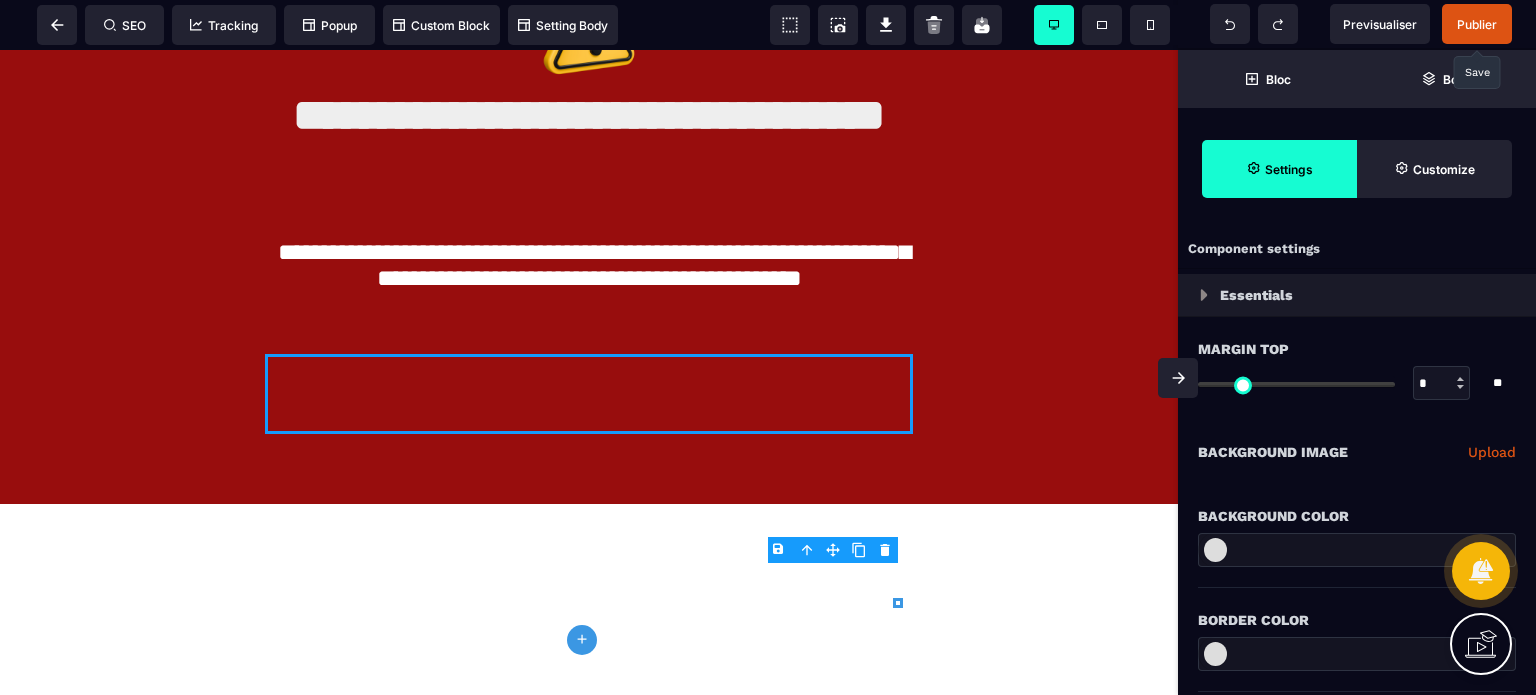 click at bounding box center [1357, 550] 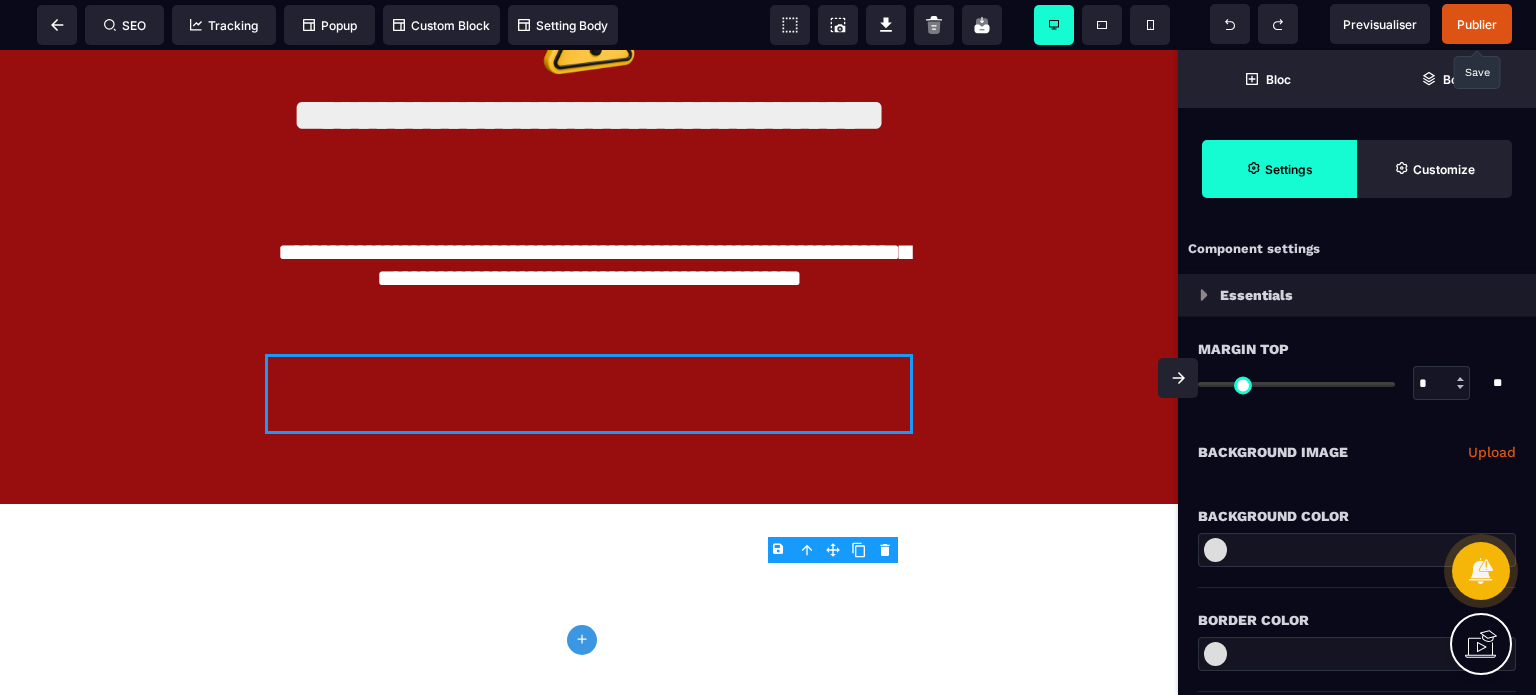 paste on "*******" 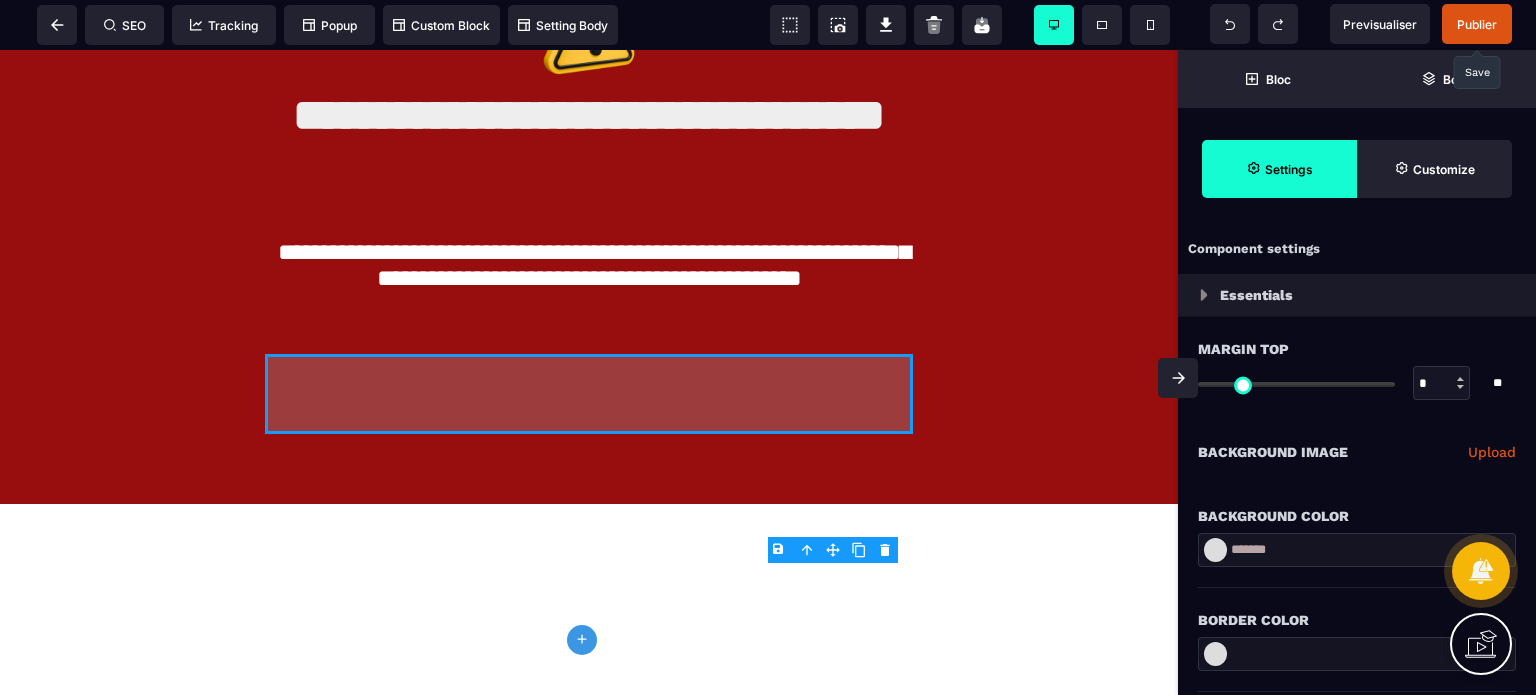 click on "Background Color" at bounding box center [1357, 506] 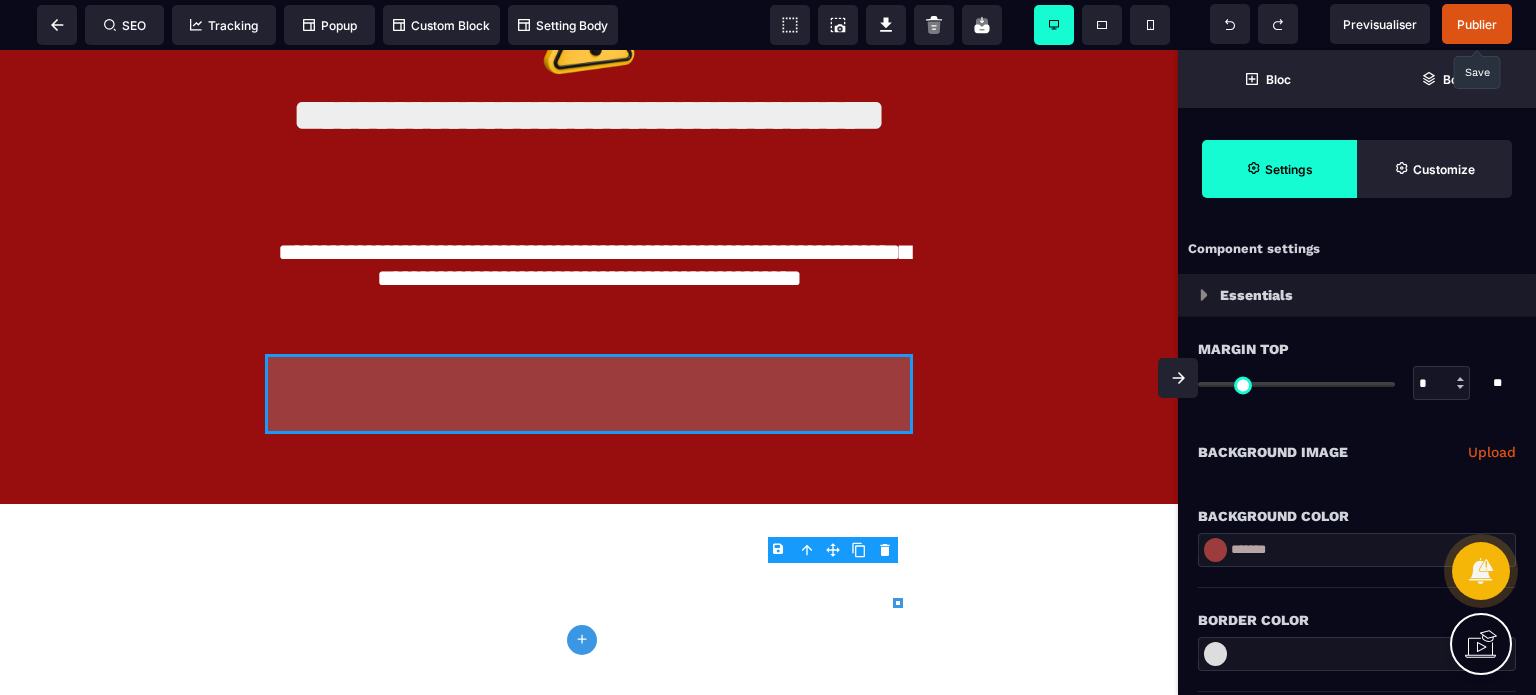 click on "Border Color" at bounding box center [1357, 620] 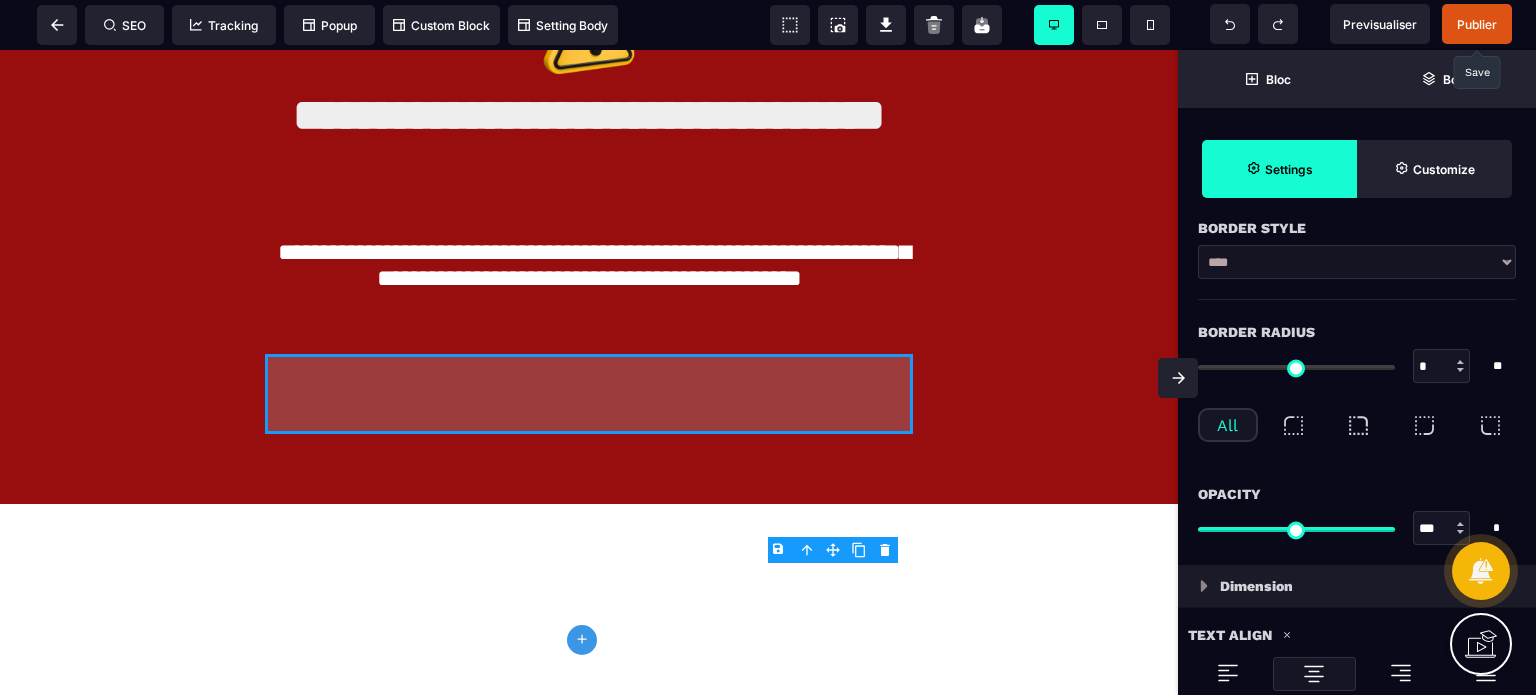 scroll, scrollTop: 600, scrollLeft: 0, axis: vertical 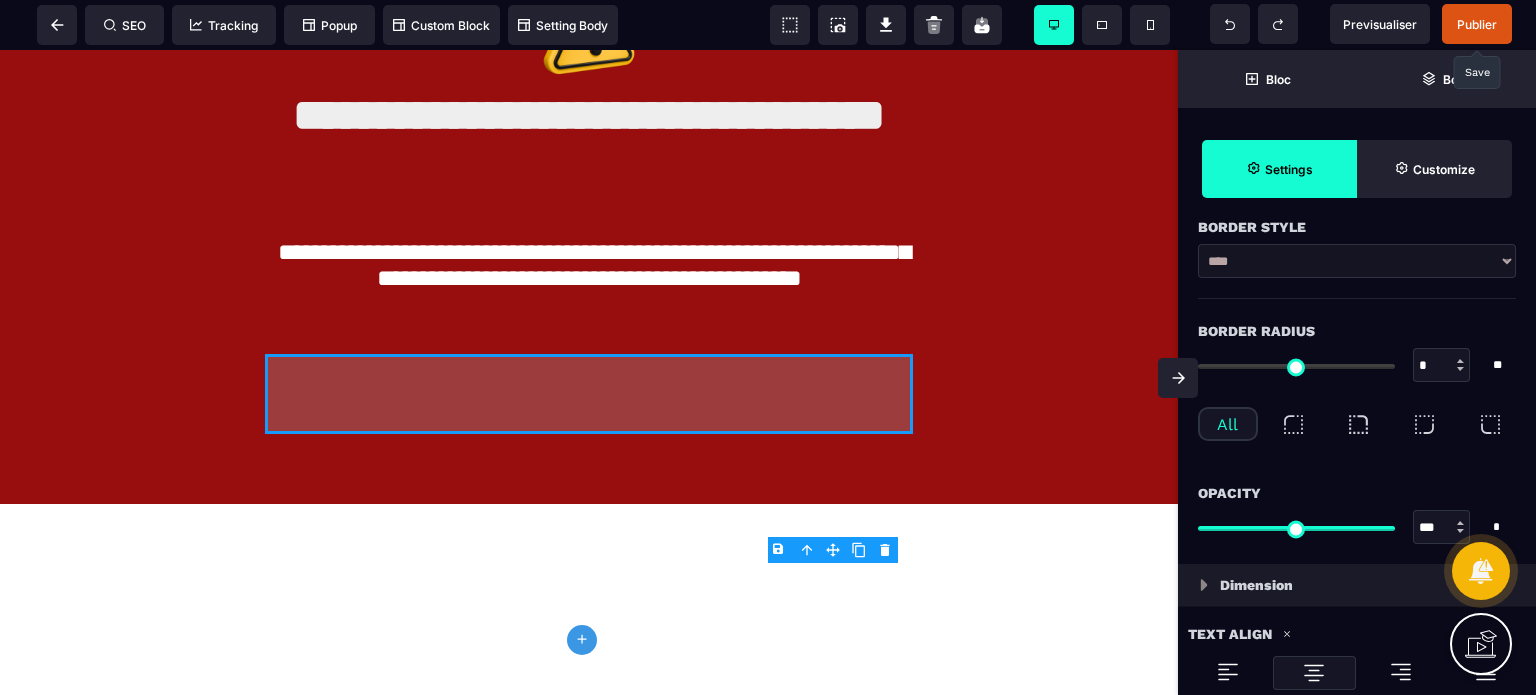 click on "*" at bounding box center (1442, 366) 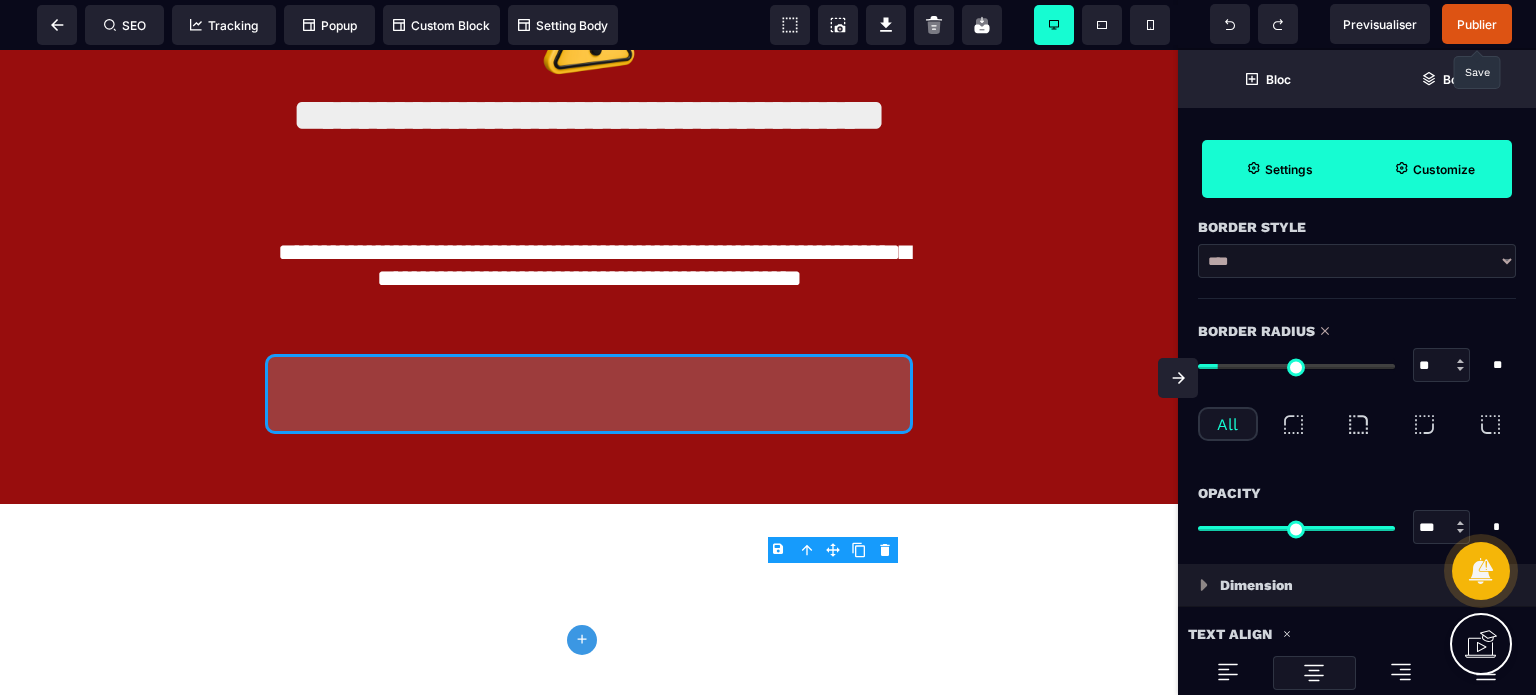 click on "Customize" at bounding box center [1444, 169] 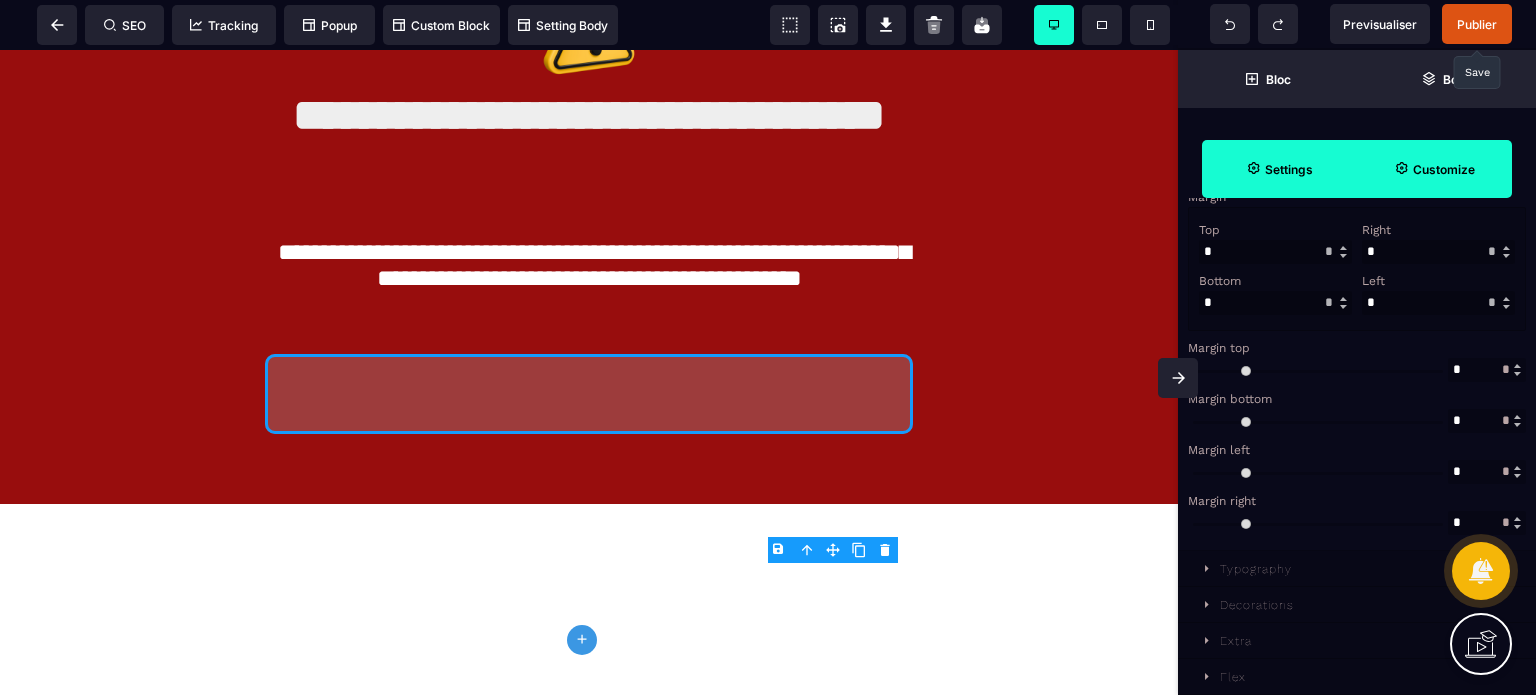 click on "Margin top" at bounding box center [1354, 348] 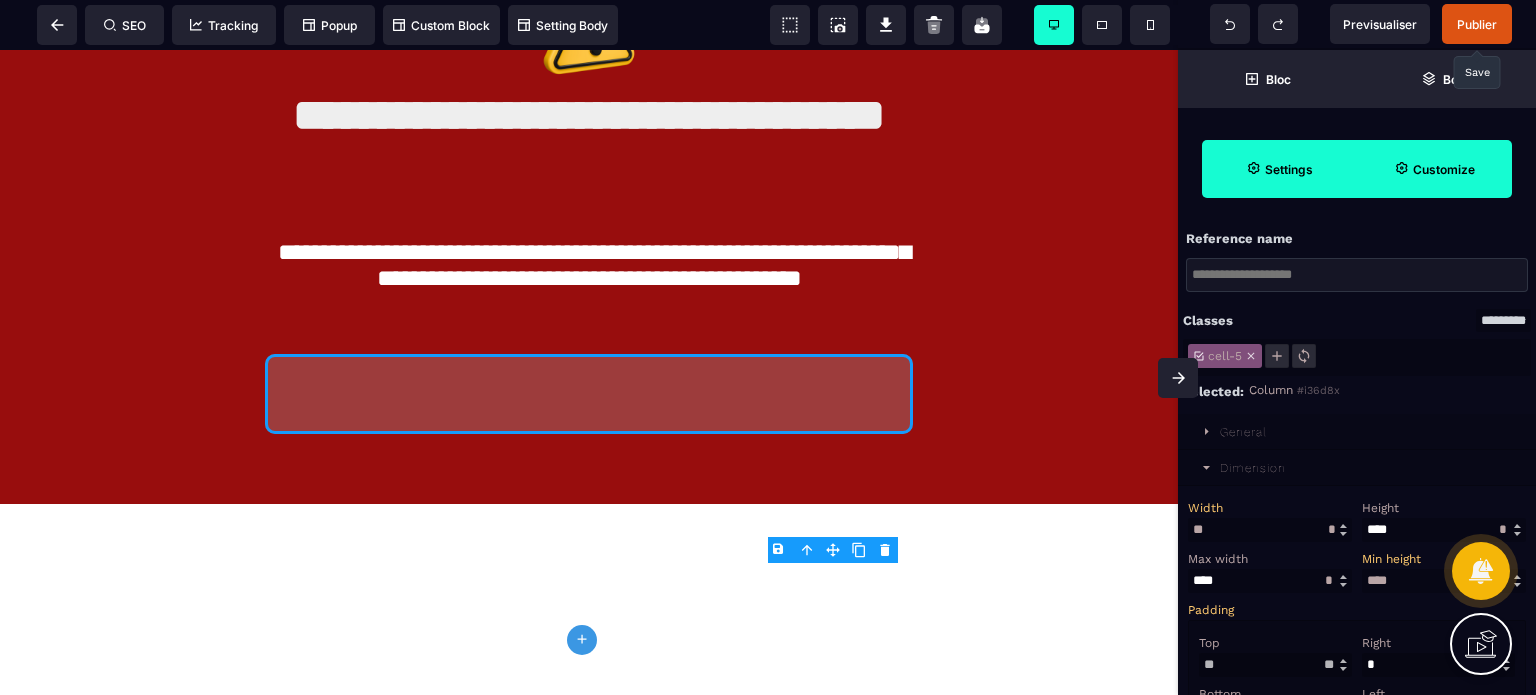 scroll, scrollTop: 0, scrollLeft: 0, axis: both 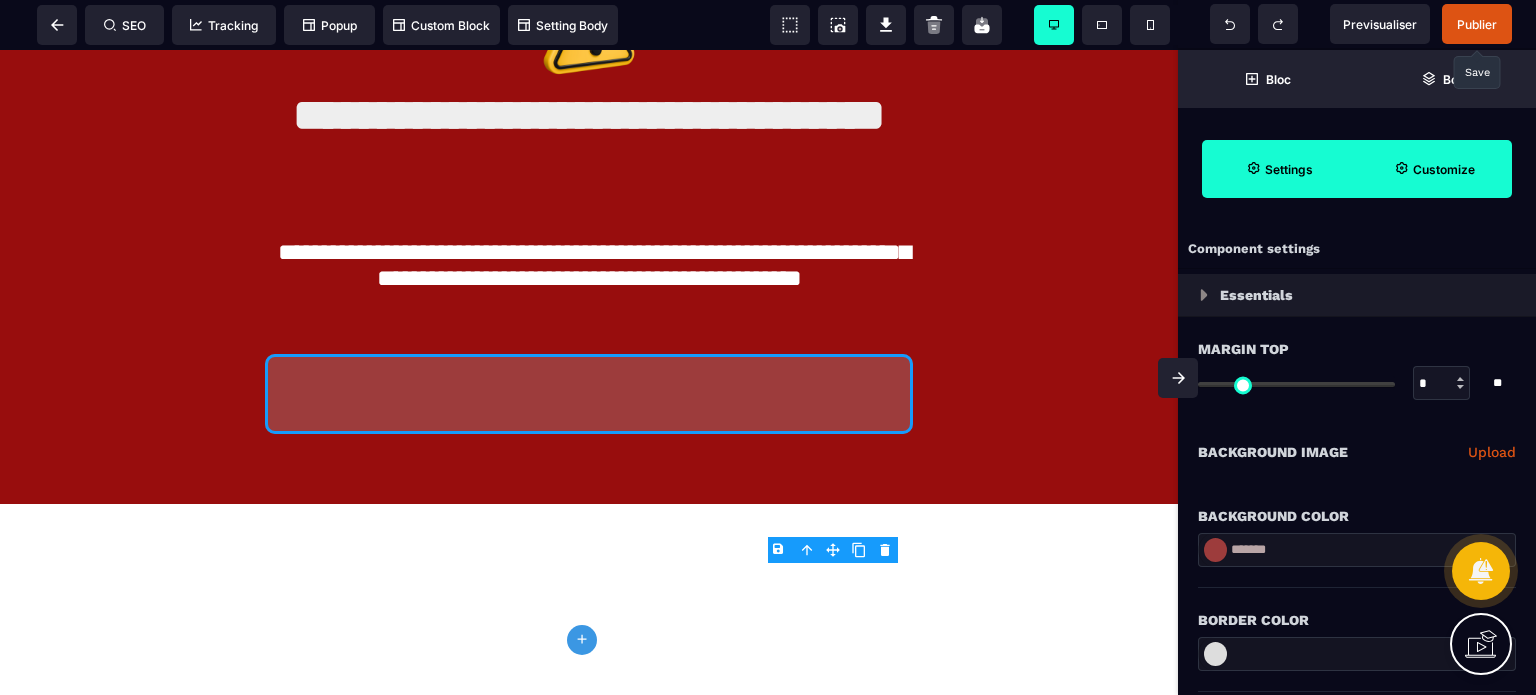 click on "**********" at bounding box center (1357, 452) 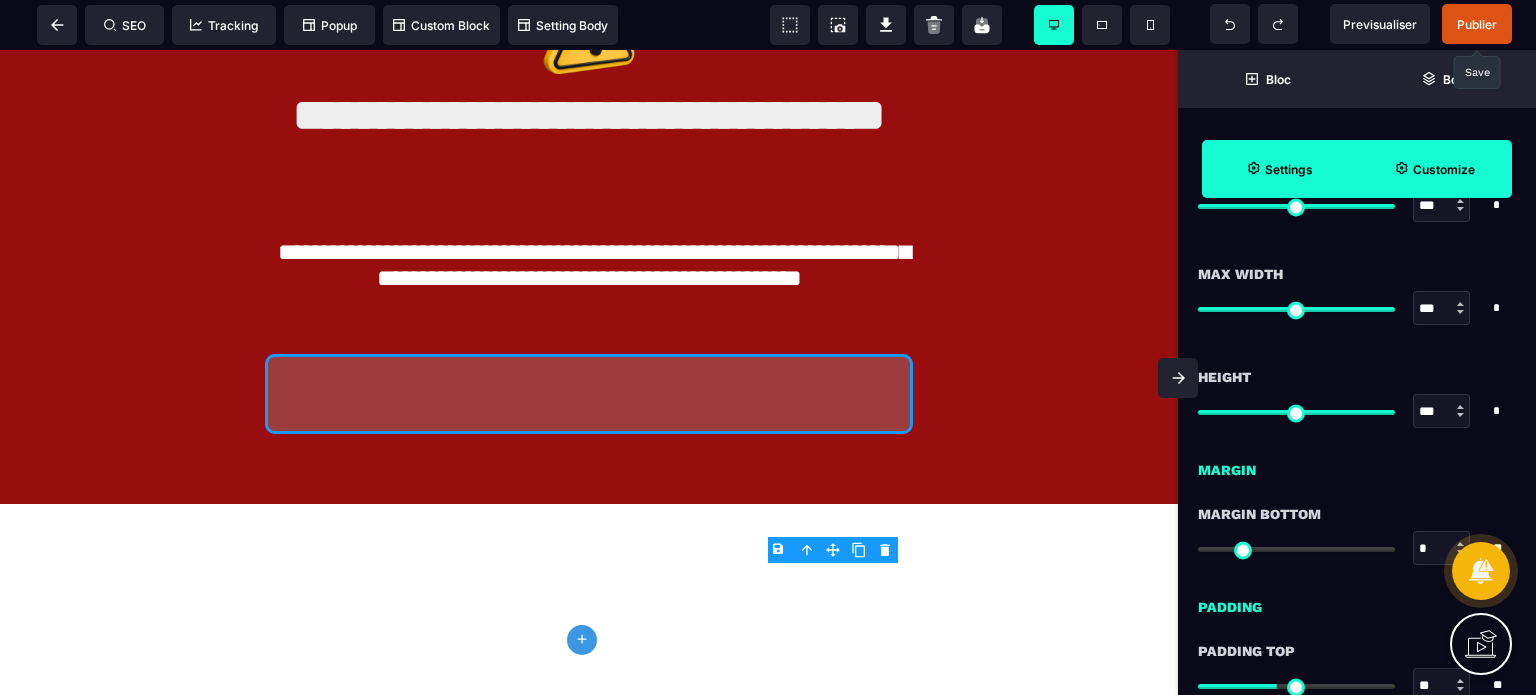 scroll, scrollTop: 1240, scrollLeft: 0, axis: vertical 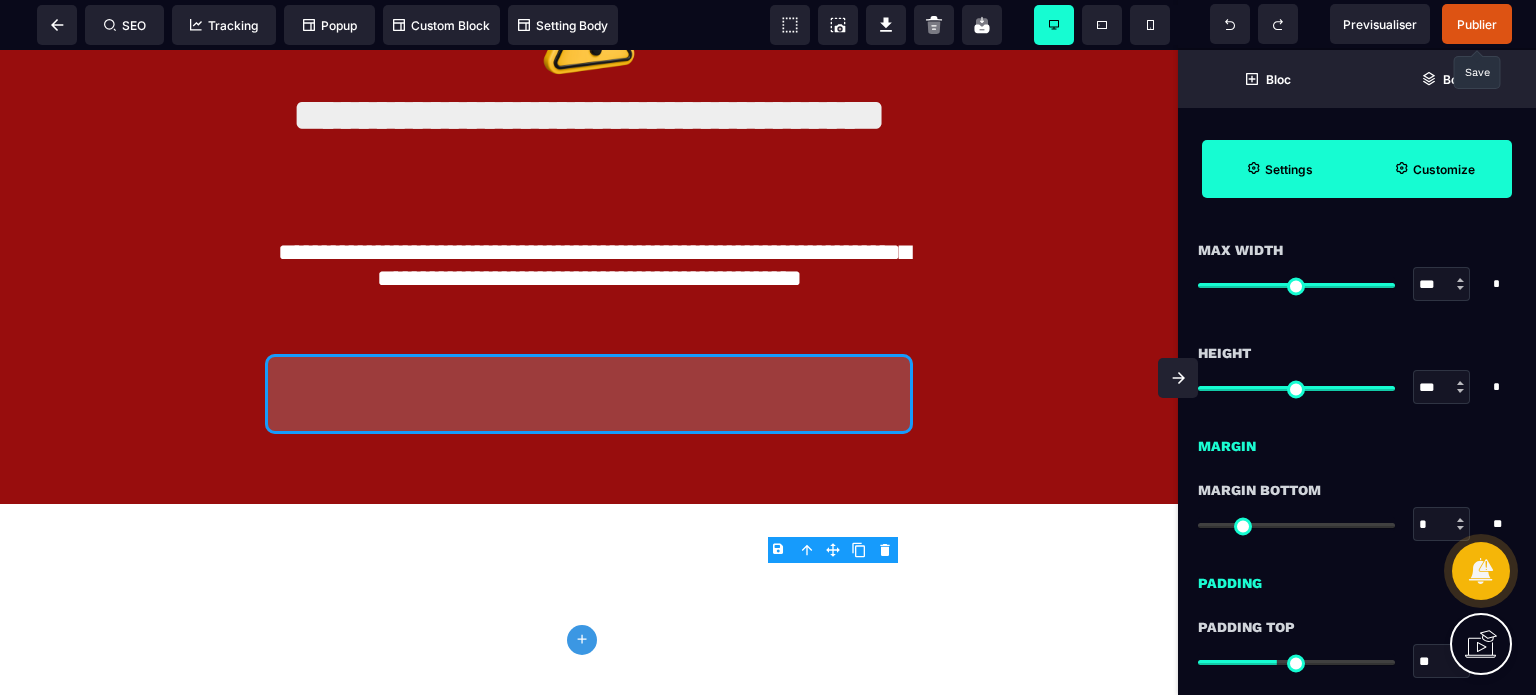 click on "Customize" at bounding box center (1444, 169) 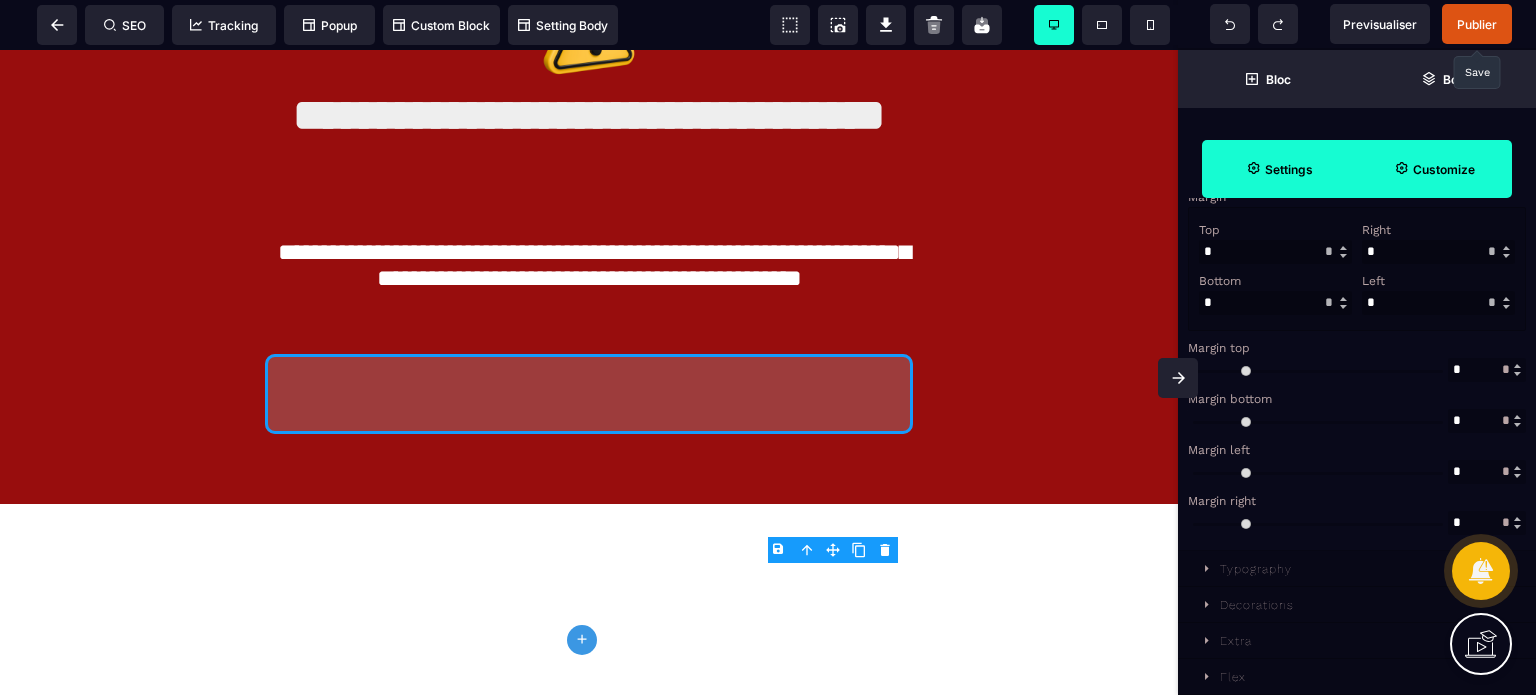 scroll, scrollTop: 581, scrollLeft: 0, axis: vertical 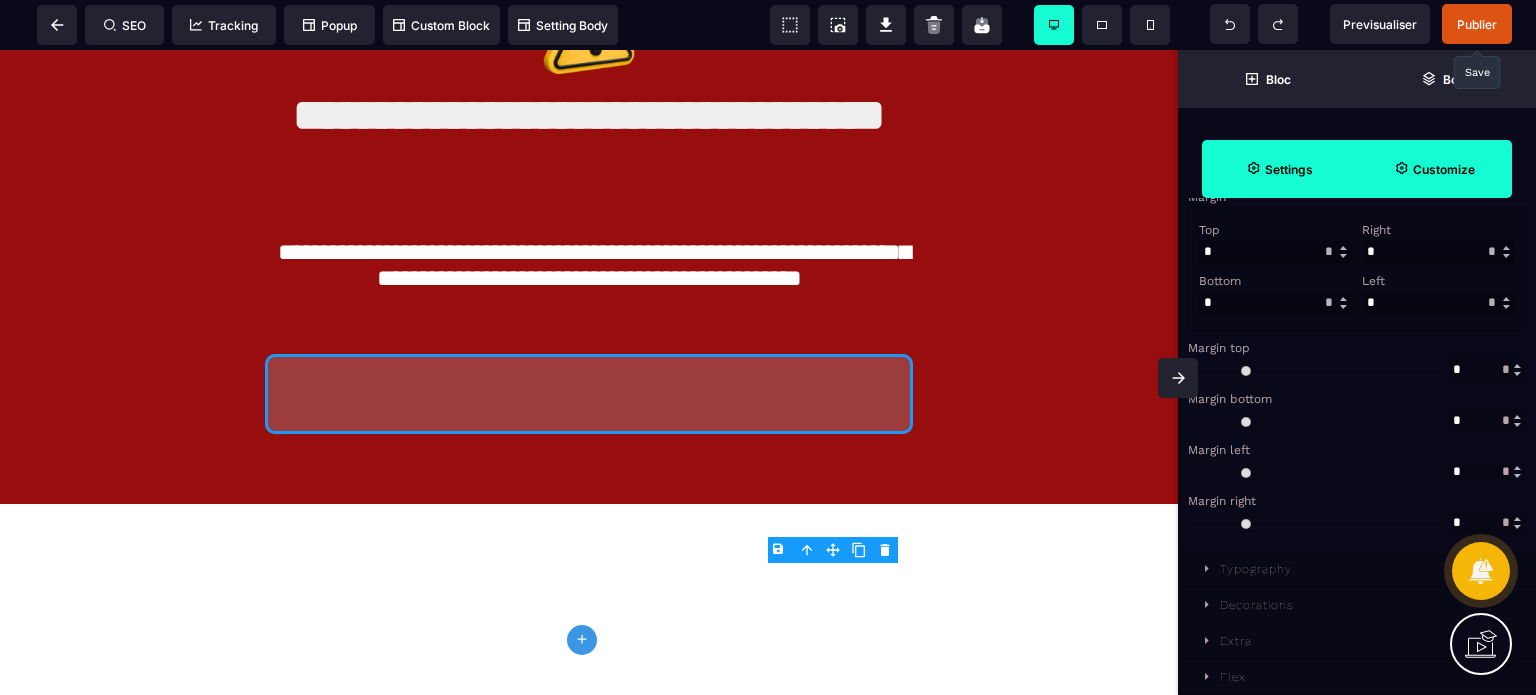 drag, startPoint x: 1377, startPoint y: 306, endPoint x: 1350, endPoint y: 309, distance: 27.166155 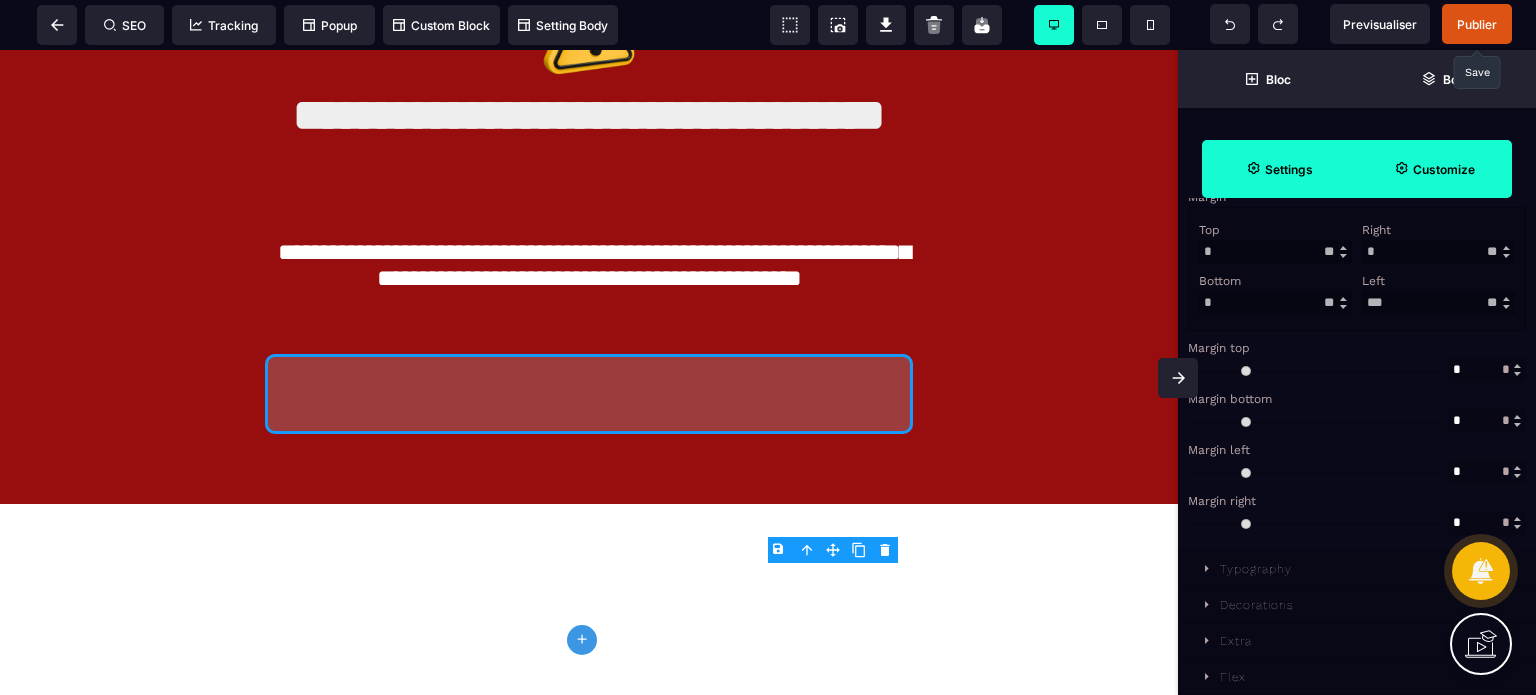 click on "Left" at bounding box center (1436, 281) 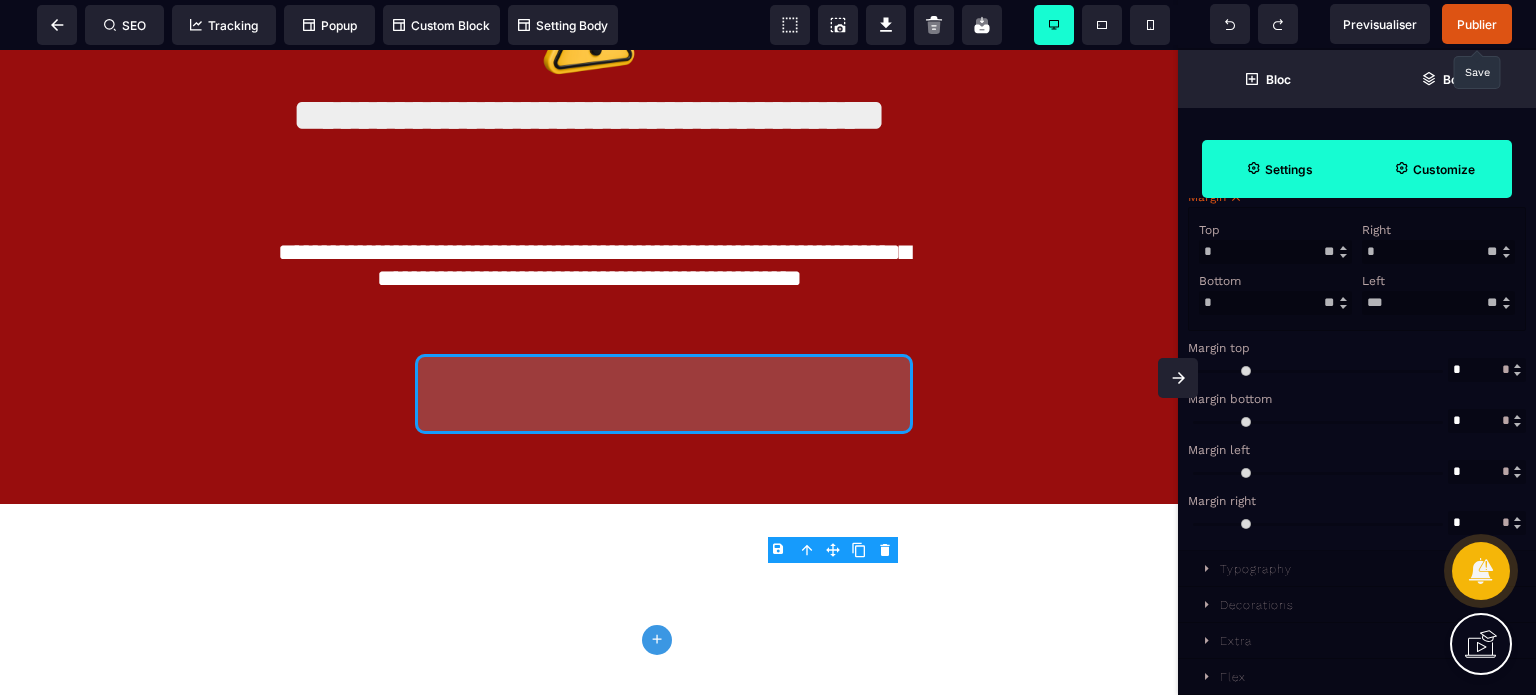 drag, startPoint x: 1378, startPoint y: 248, endPoint x: 1356, endPoint y: 249, distance: 22.022715 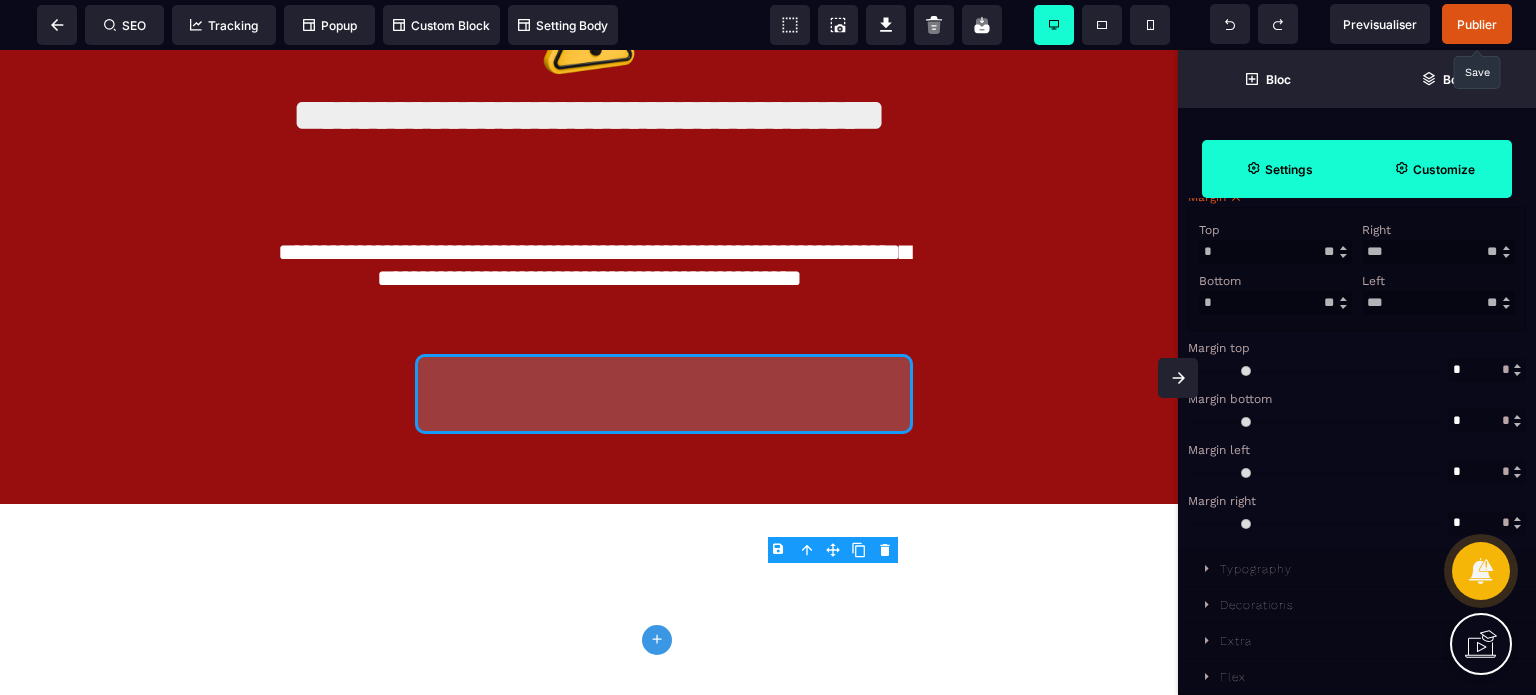 click on "Left" at bounding box center (1436, 281) 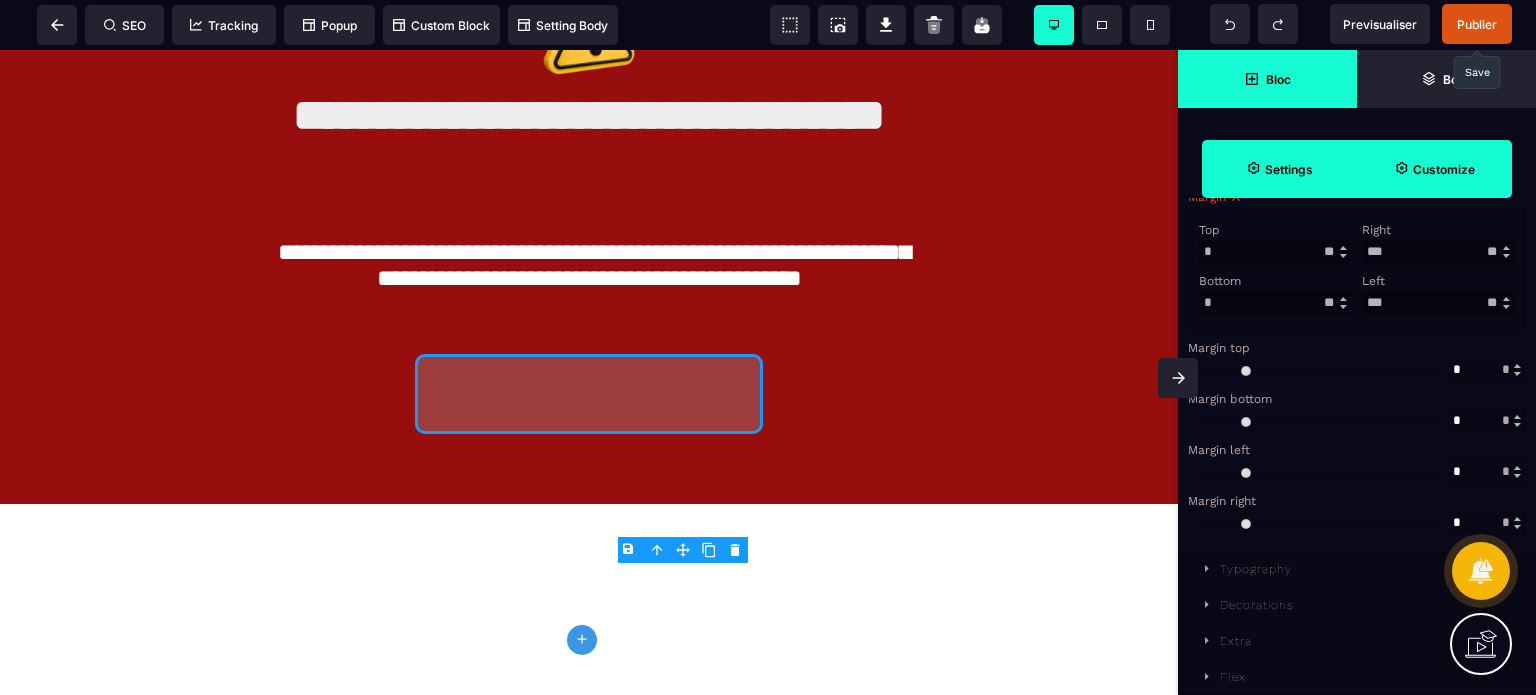 click on "Bloc" at bounding box center (1267, 79) 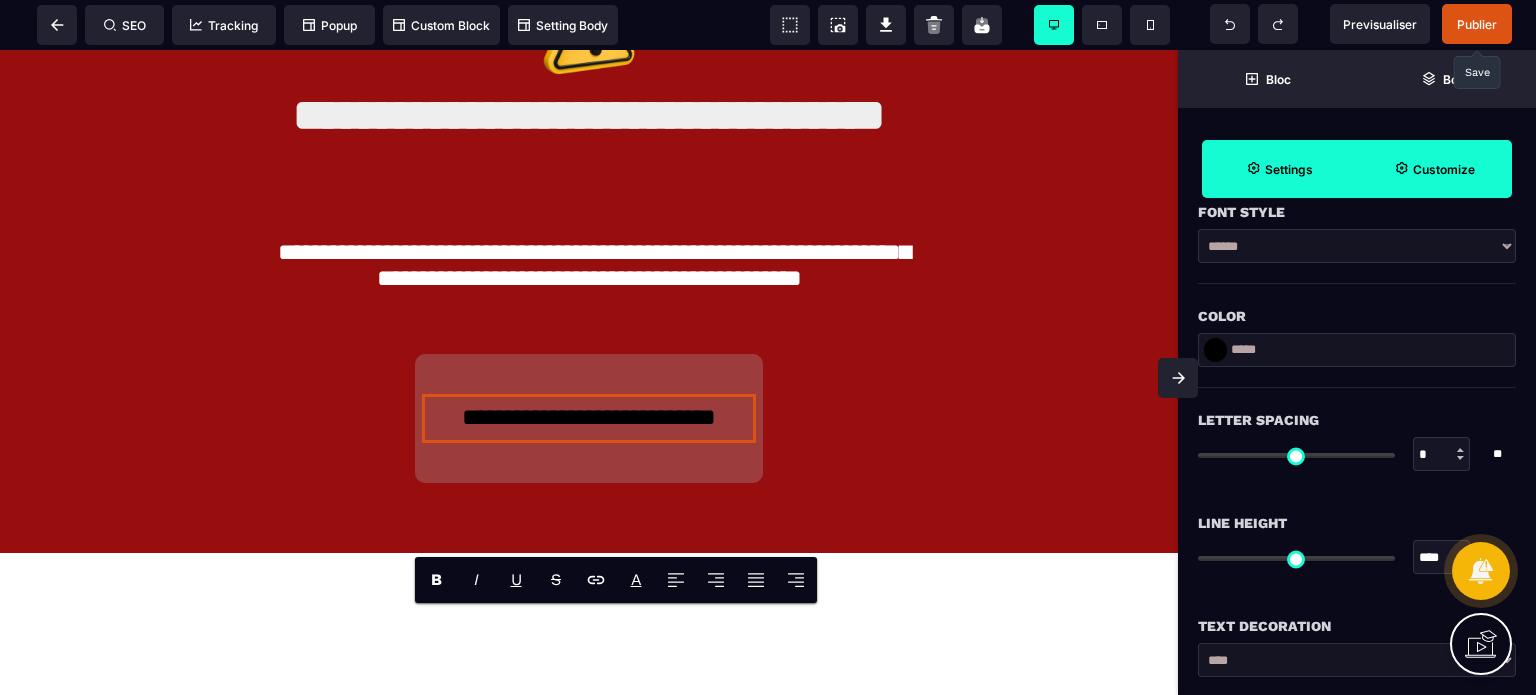 scroll, scrollTop: 0, scrollLeft: 0, axis: both 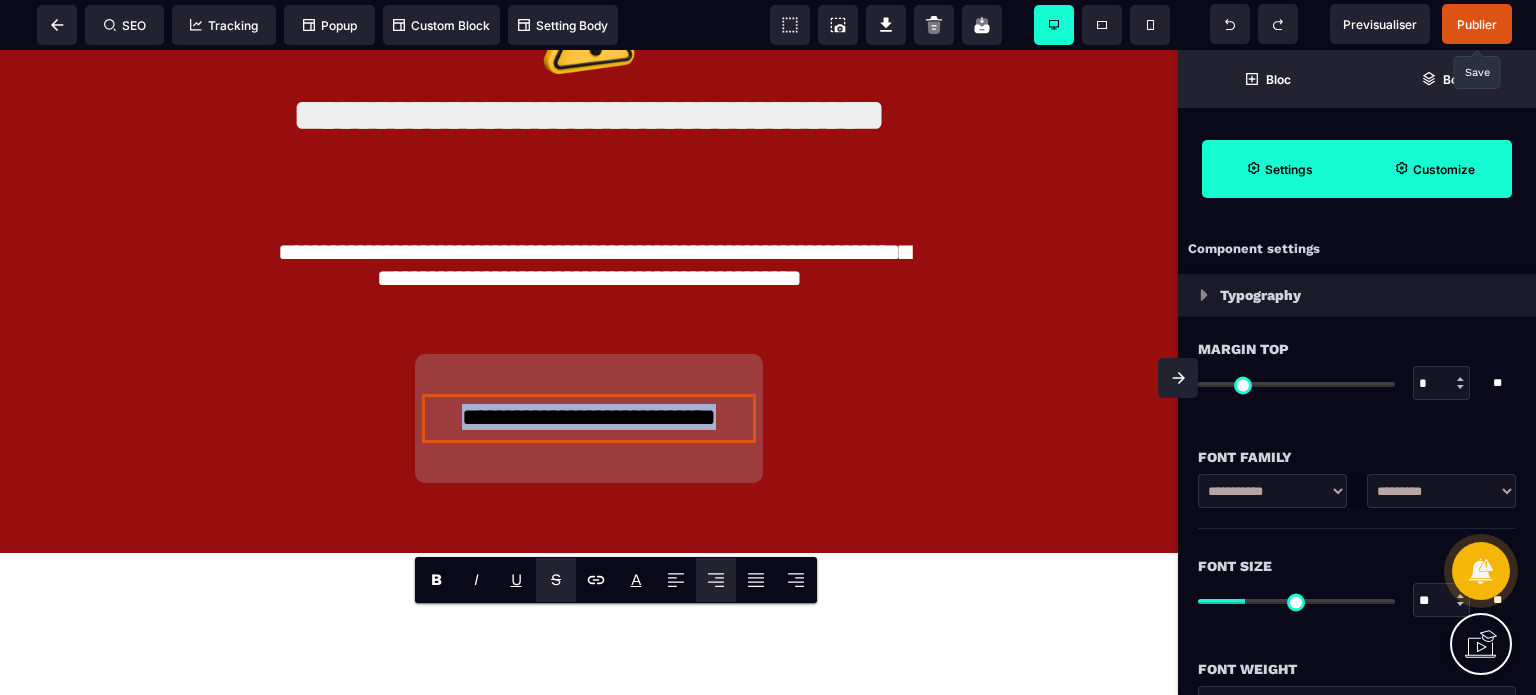paste 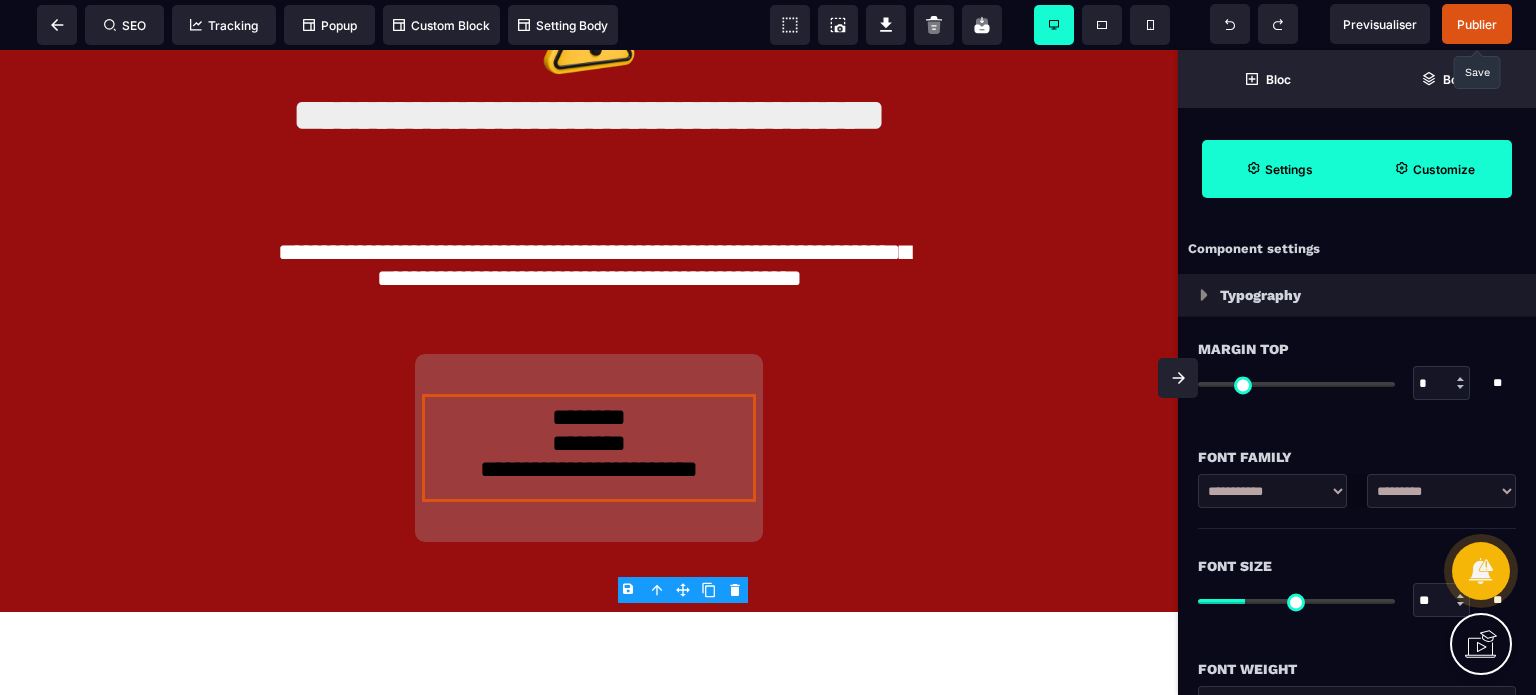 click on "**********" at bounding box center [1441, 491] 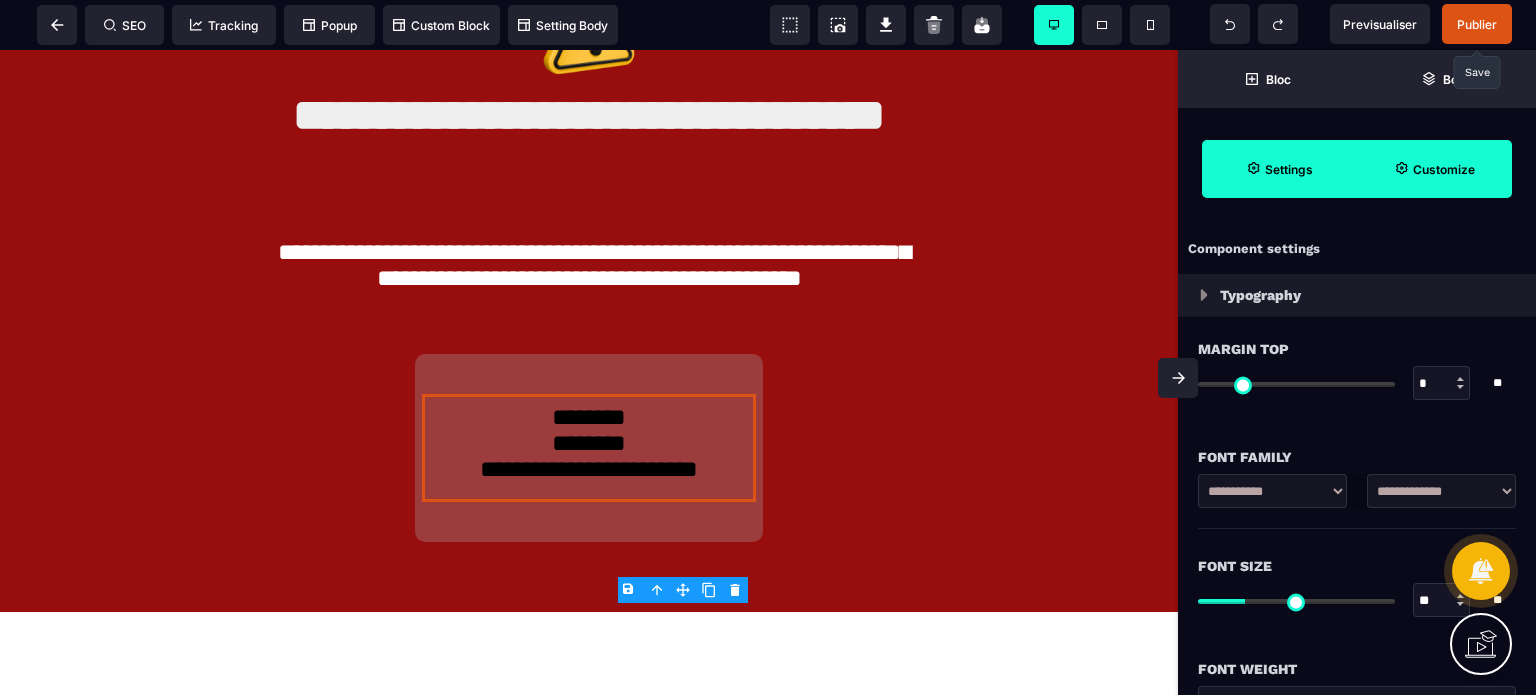 click on "**********" at bounding box center [1441, 491] 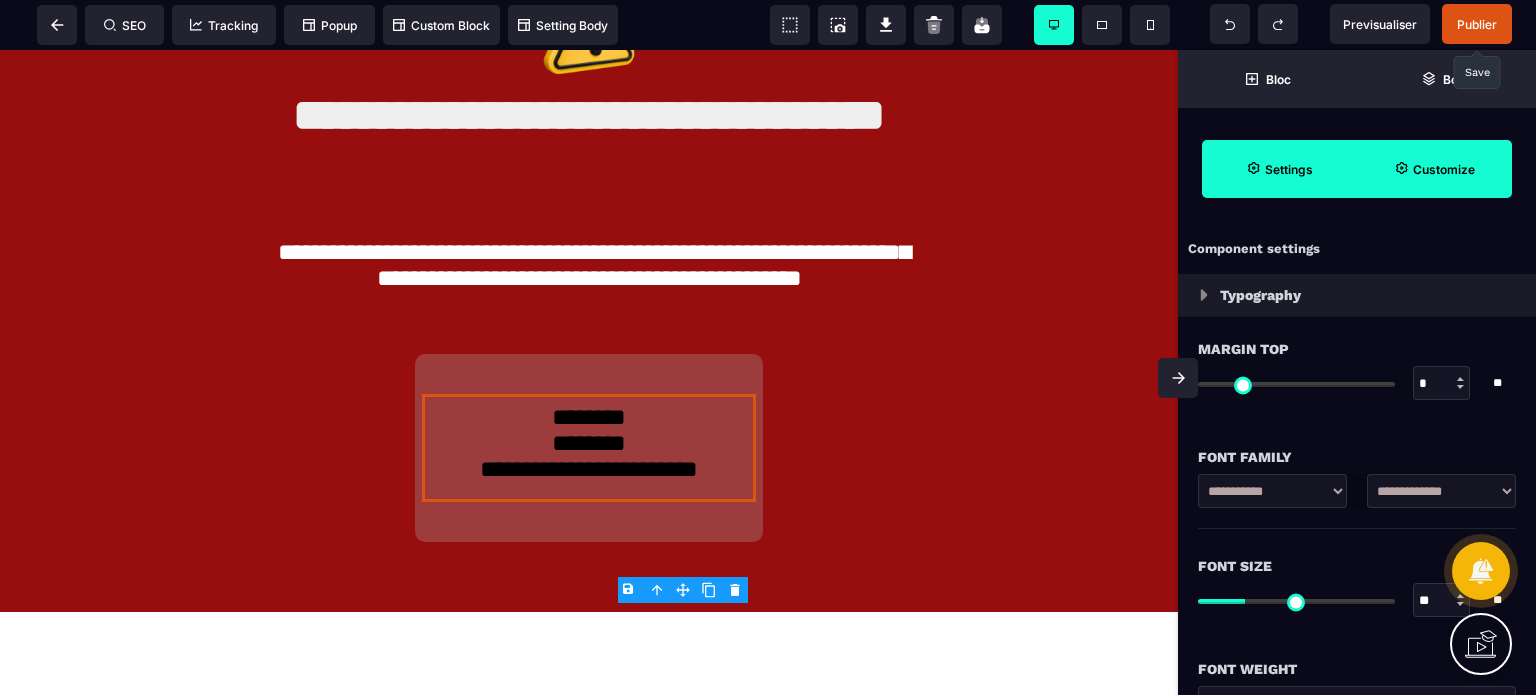 drag, startPoint x: 1429, startPoint y: 603, endPoint x: 1412, endPoint y: 606, distance: 17.262676 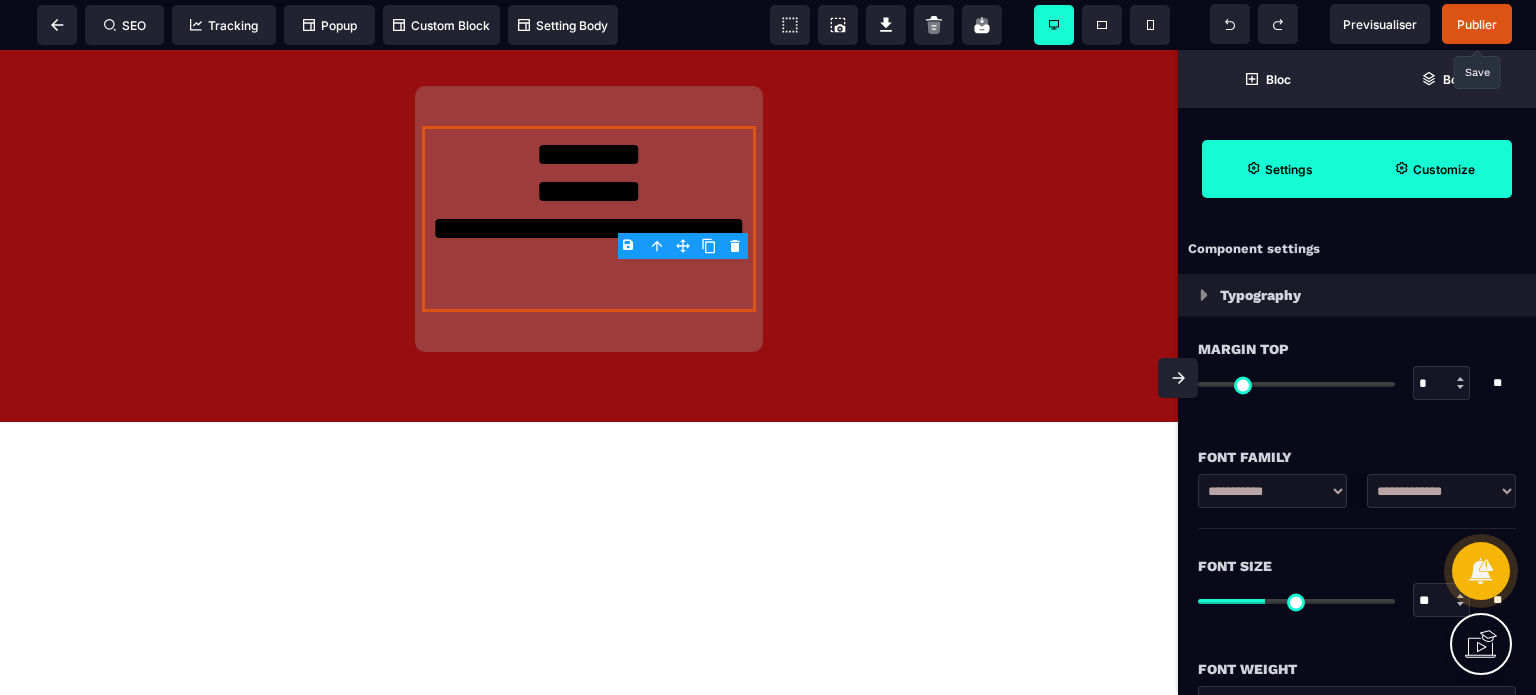 scroll, scrollTop: 10392, scrollLeft: 0, axis: vertical 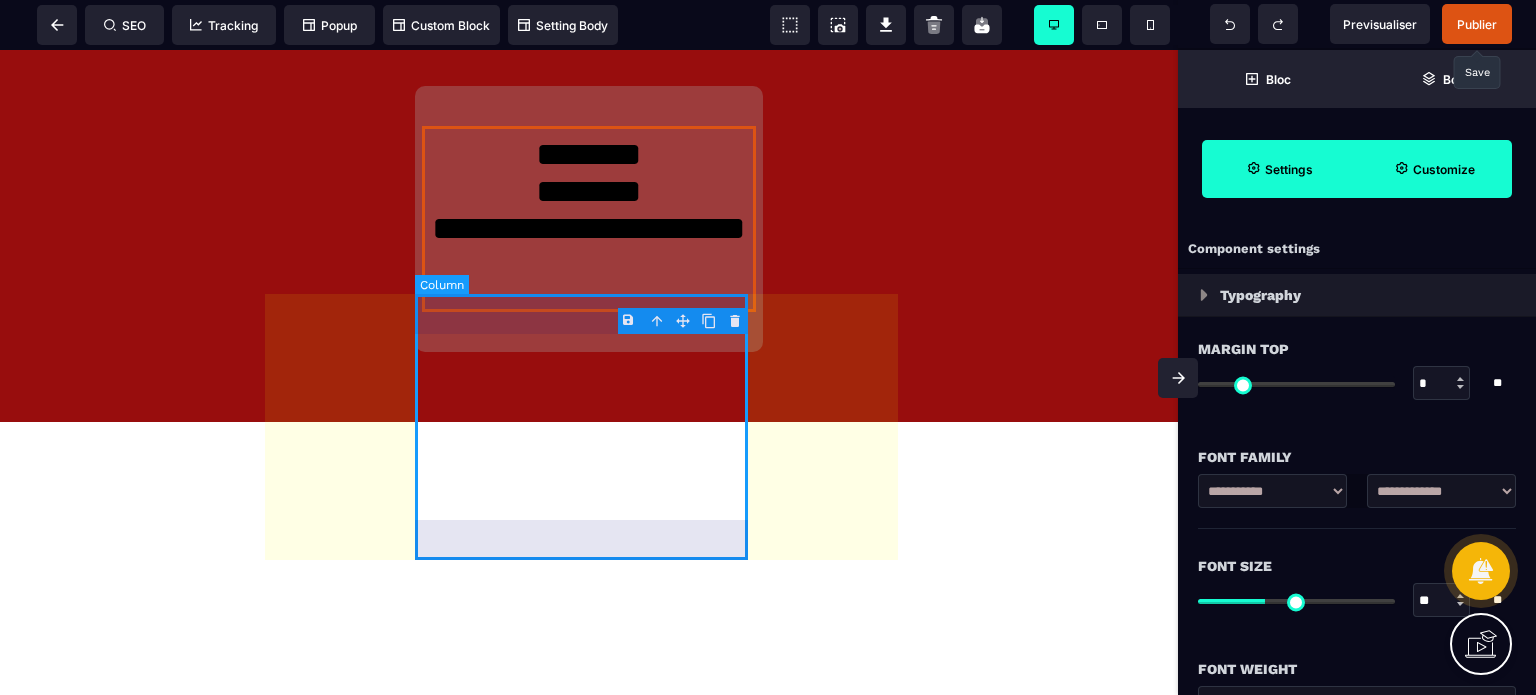 click on "**********" at bounding box center (589, 219) 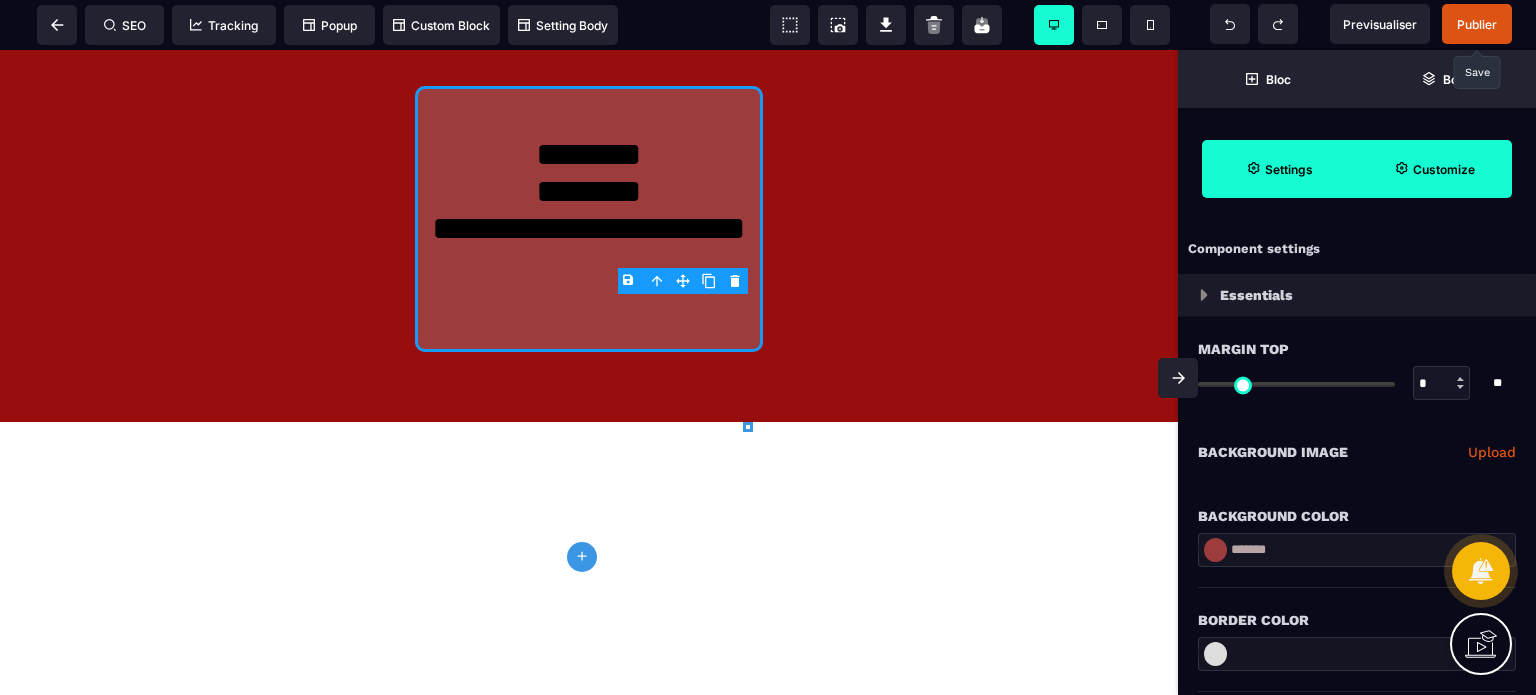 click on "Background Color" at bounding box center [1357, 516] 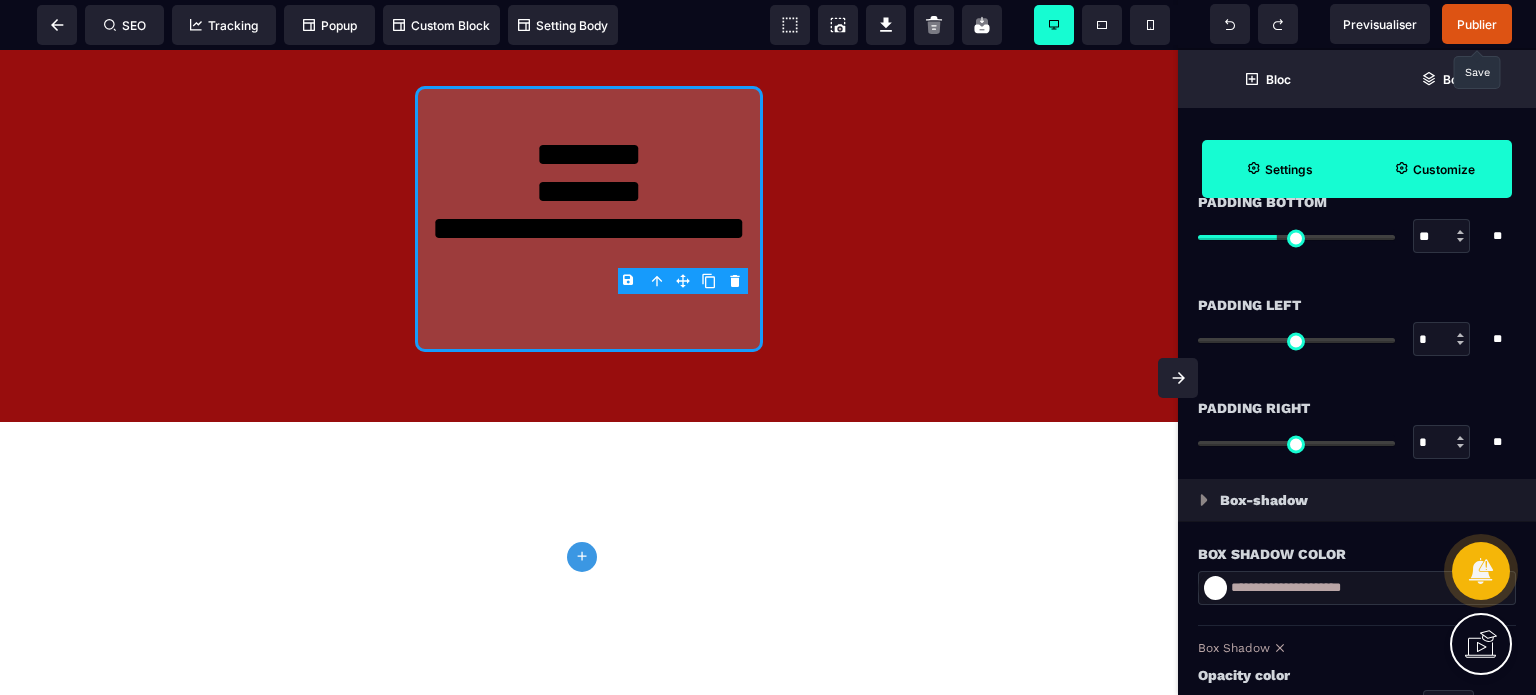 scroll, scrollTop: 1680, scrollLeft: 0, axis: vertical 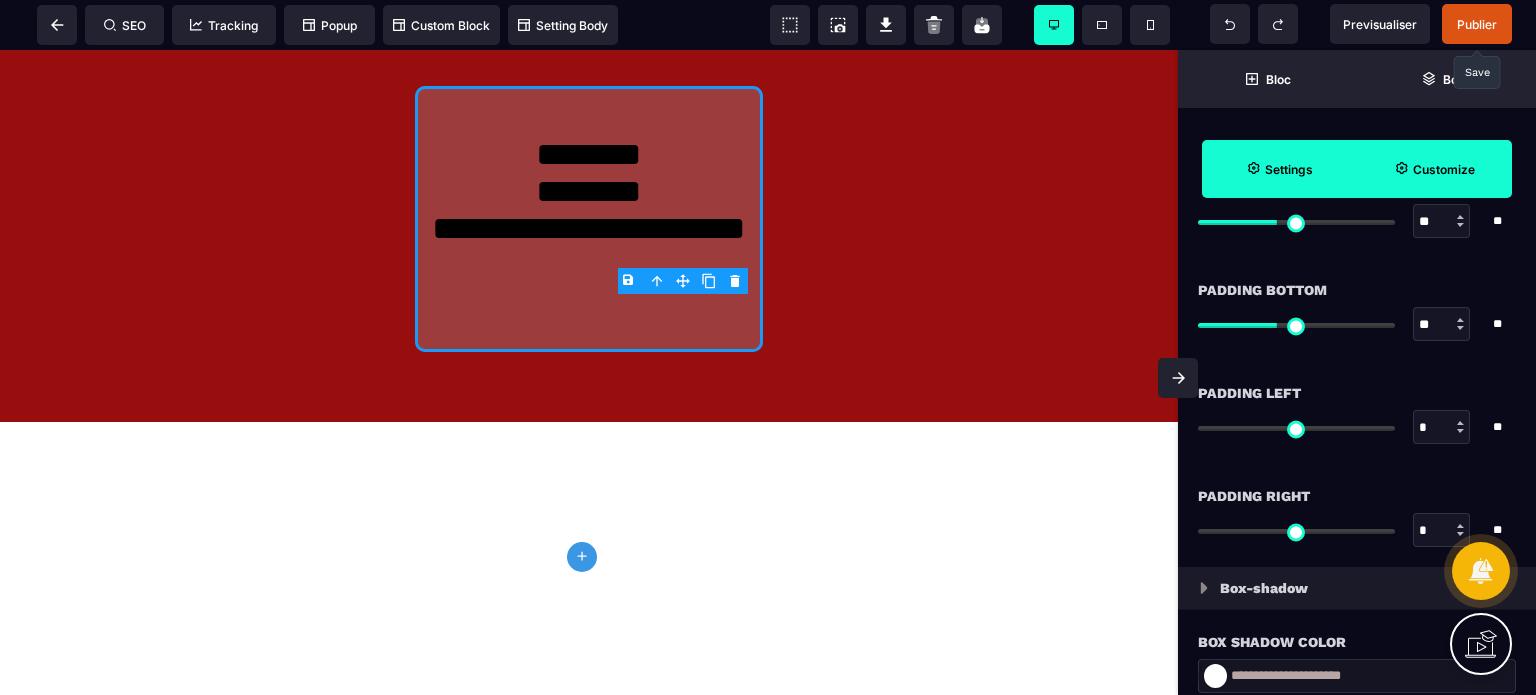 click on "*" at bounding box center [1442, 428] 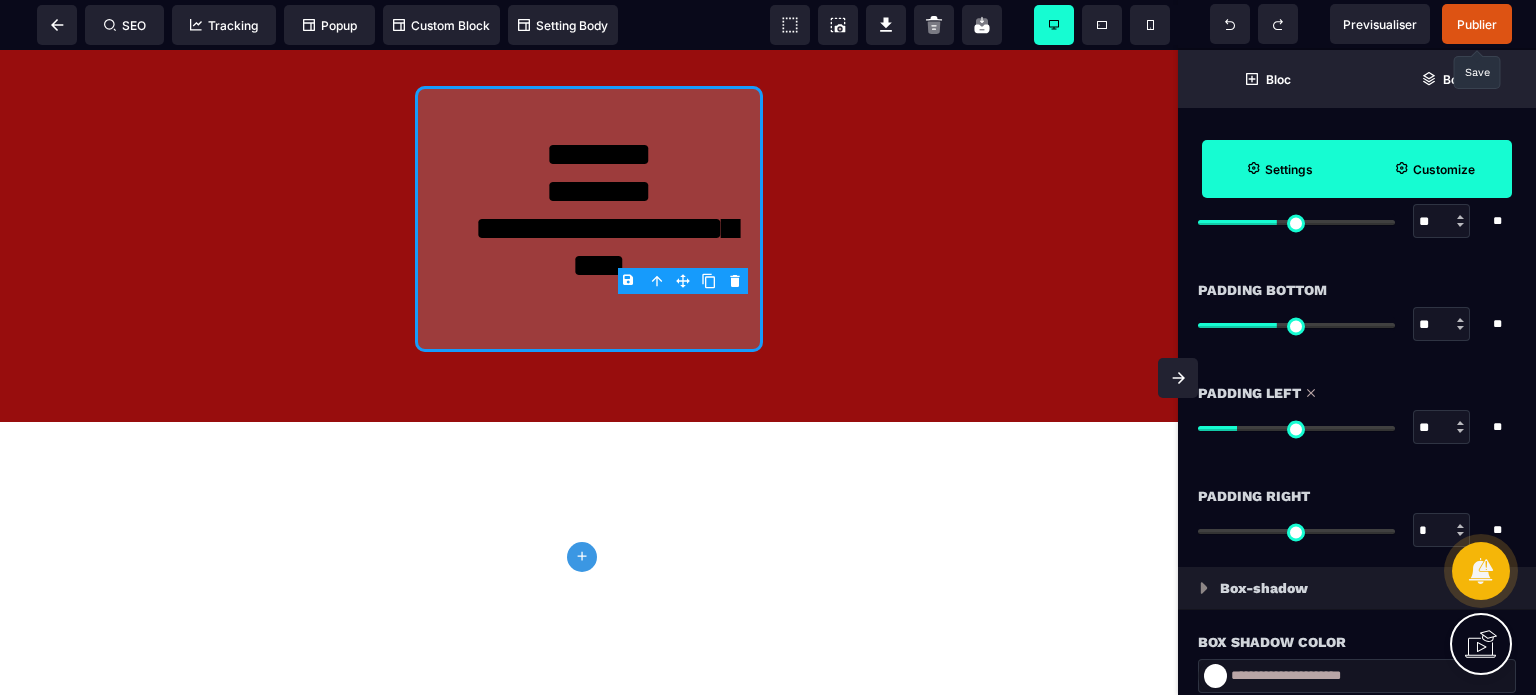 click on "*" at bounding box center [1442, 531] 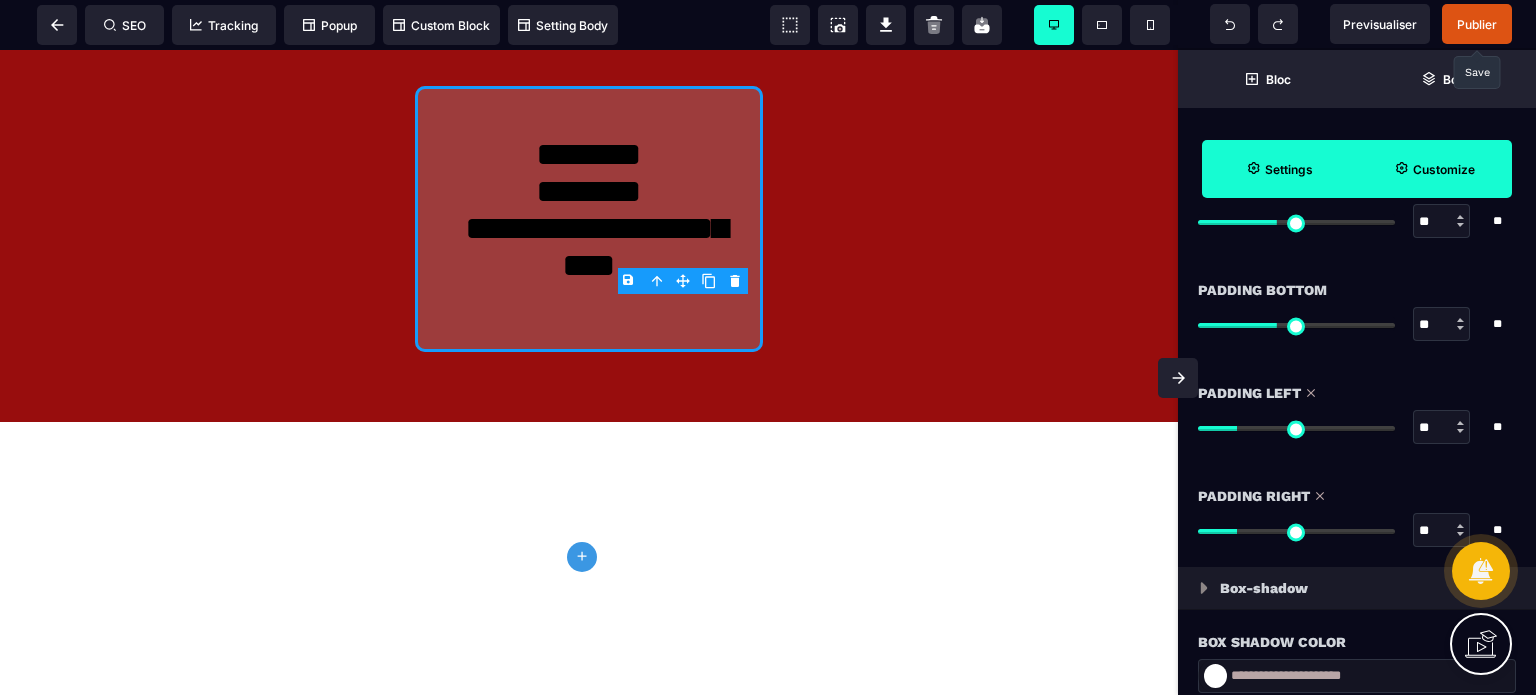 drag, startPoint x: 1425, startPoint y: 332, endPoint x: 1406, endPoint y: 332, distance: 19 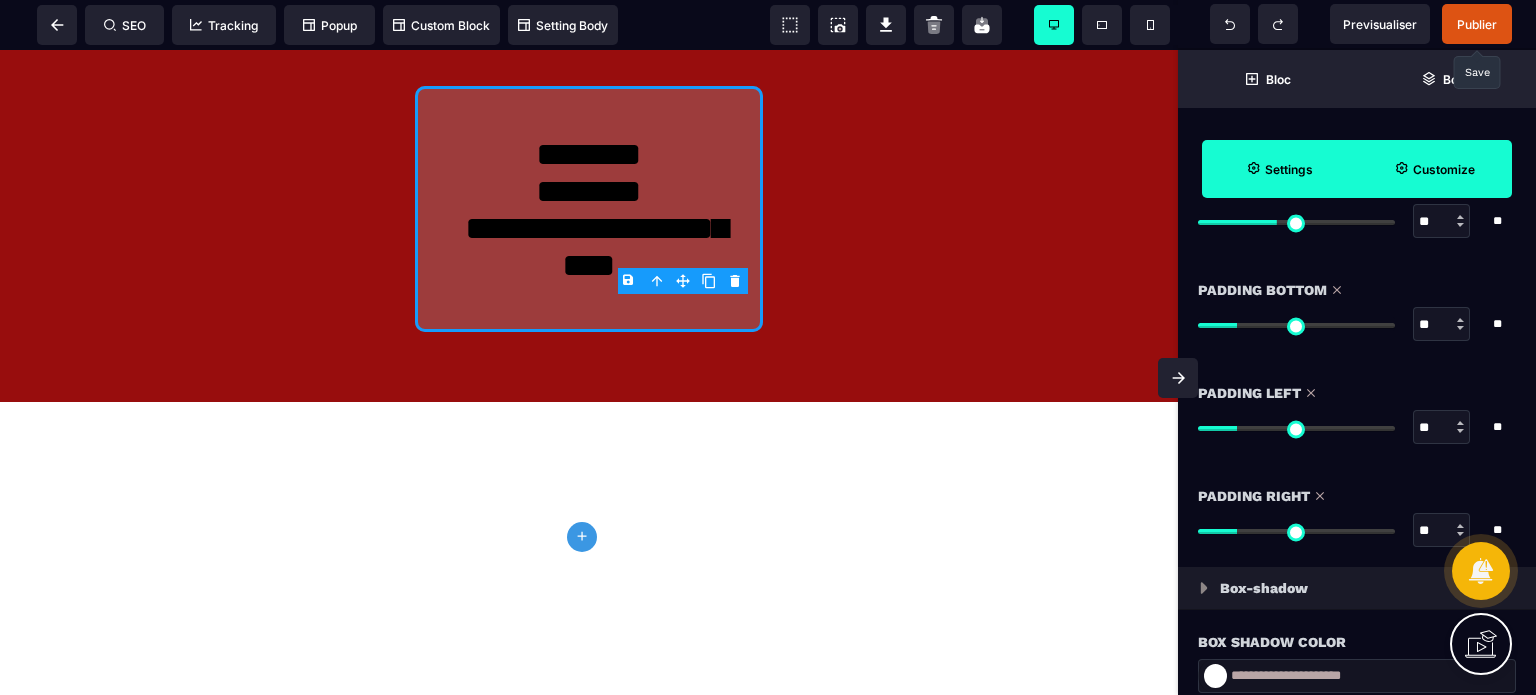 drag, startPoint x: 1427, startPoint y: 226, endPoint x: 1384, endPoint y: 227, distance: 43.011627 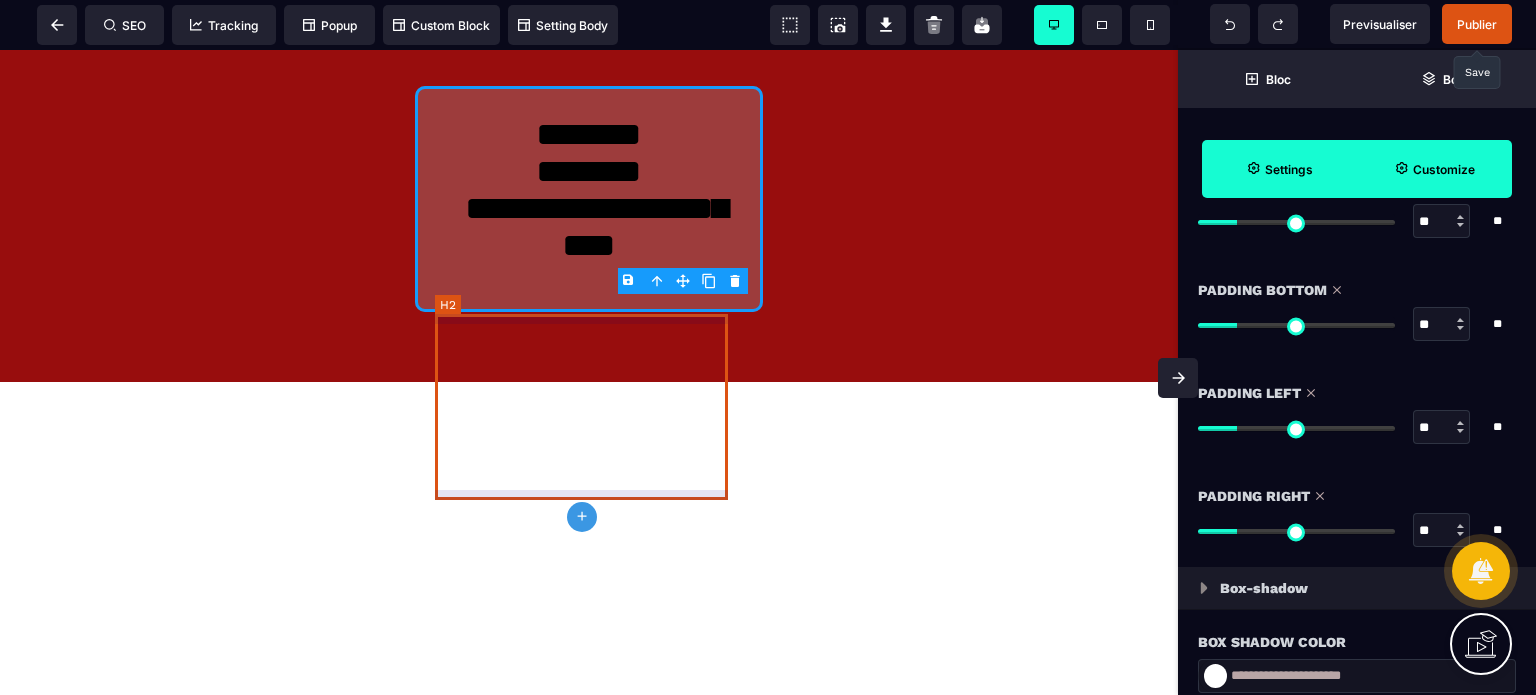 click on "**********" at bounding box center (588, 199) 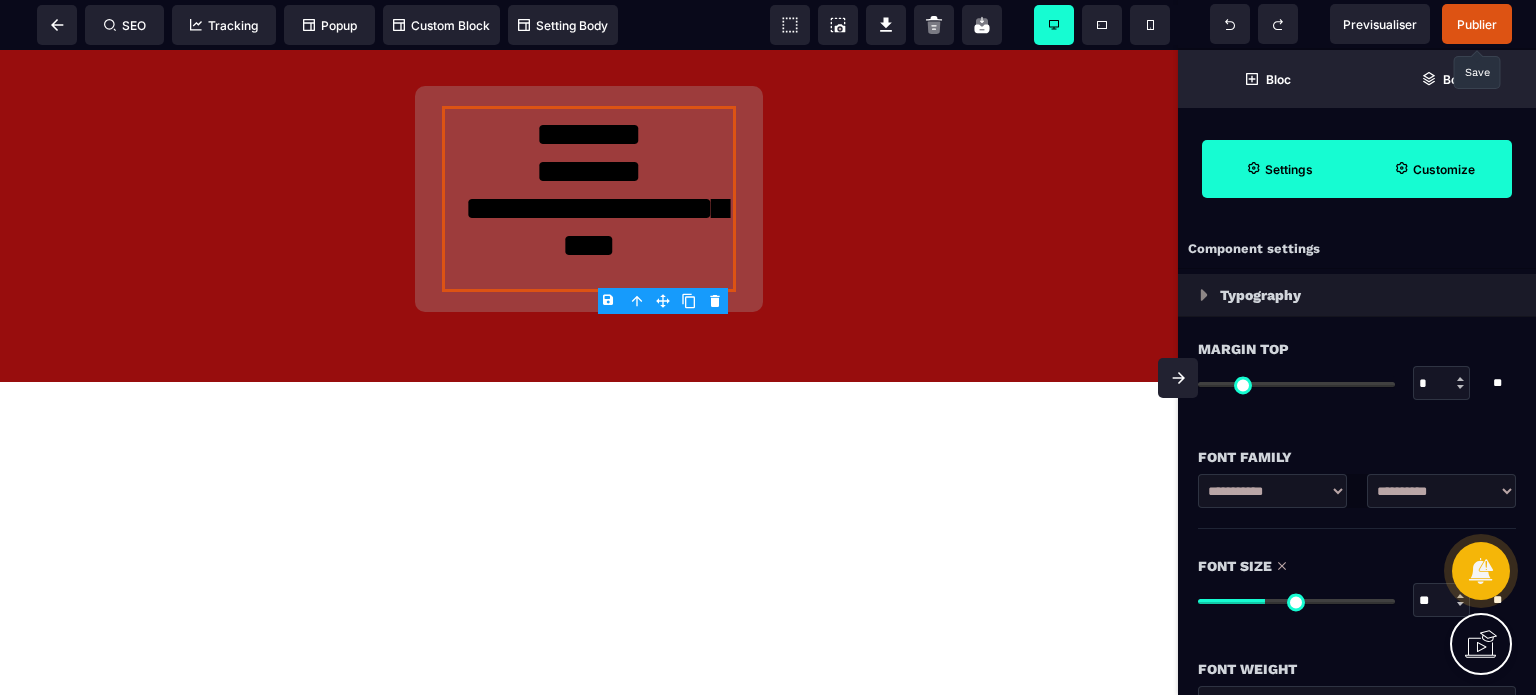 click on "**" at bounding box center (1442, 601) 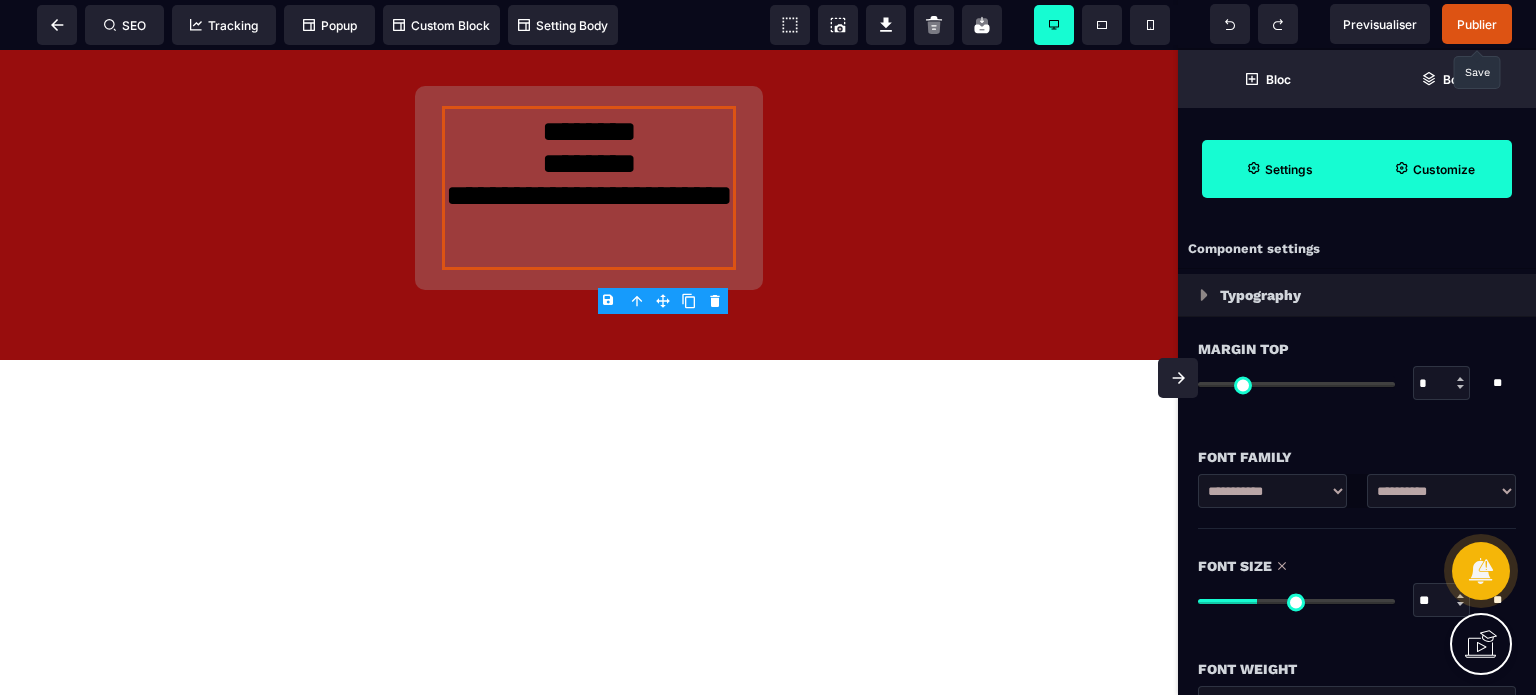 click on "Font Family" at bounding box center [1357, 447] 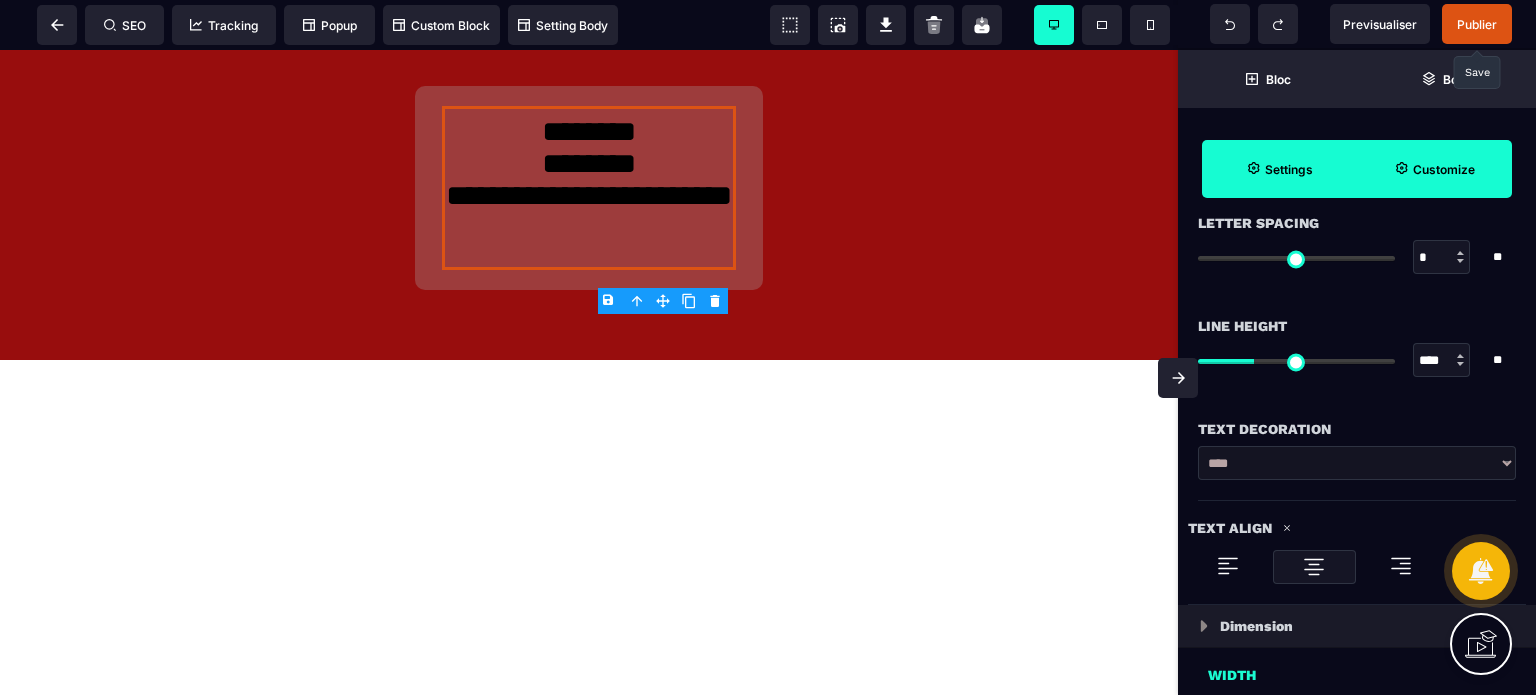 scroll, scrollTop: 760, scrollLeft: 0, axis: vertical 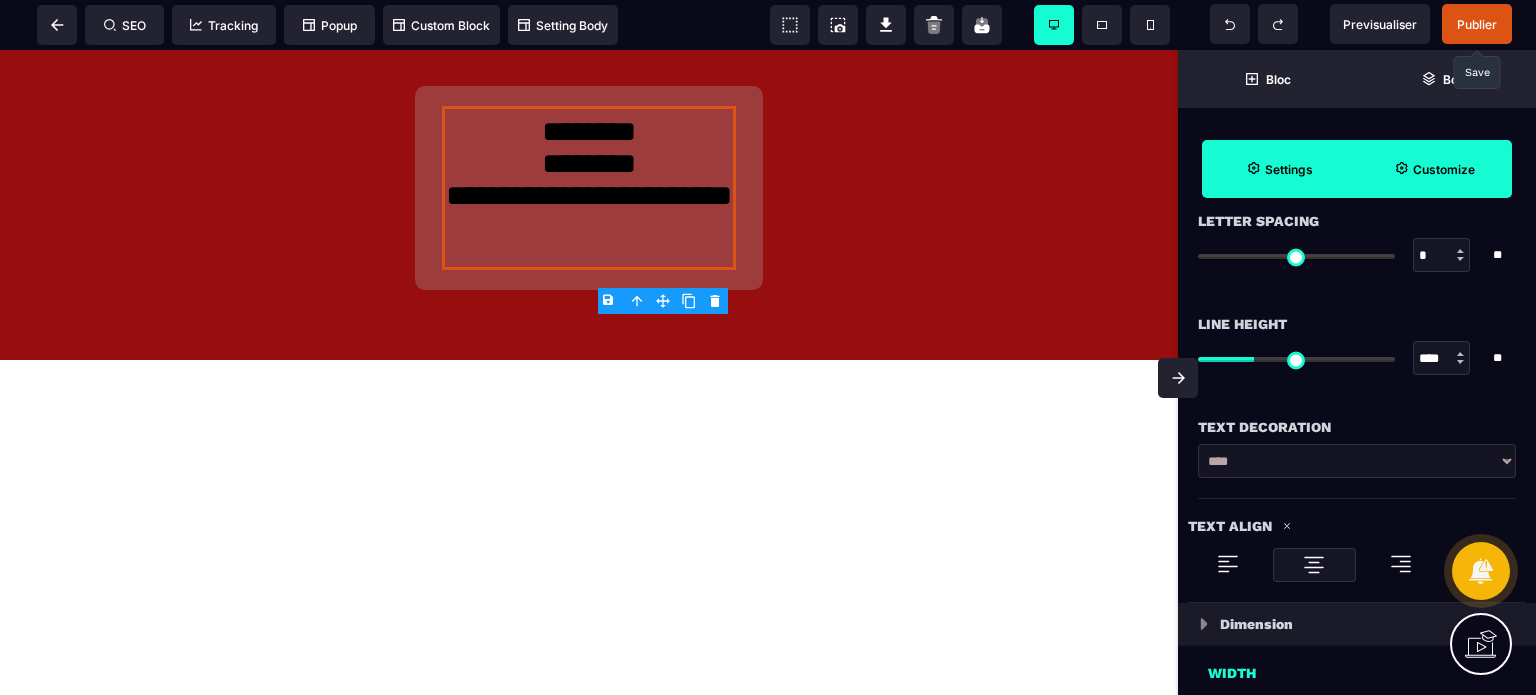 drag, startPoint x: 1448, startPoint y: 358, endPoint x: 1387, endPoint y: 366, distance: 61.522354 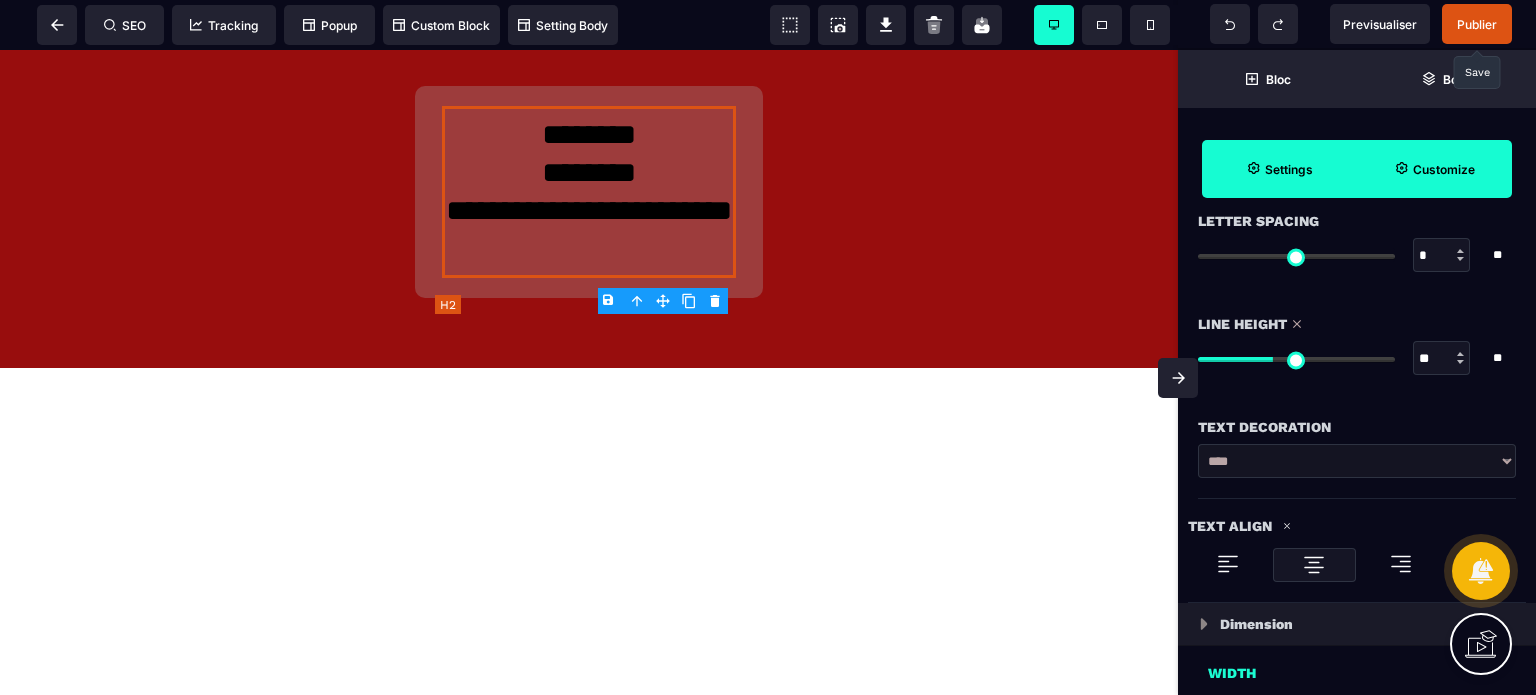 click on "**********" at bounding box center (588, 192) 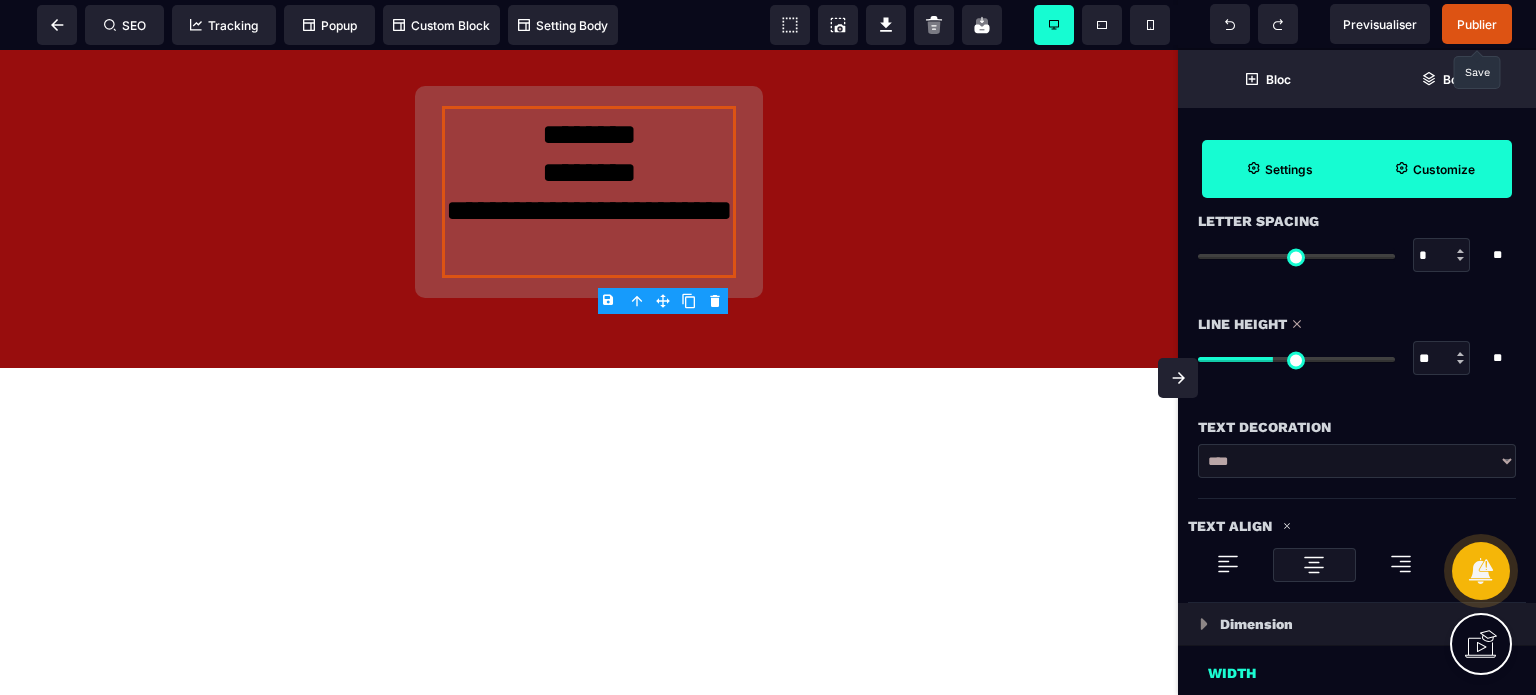 click on "Text Decoration" at bounding box center [1357, 417] 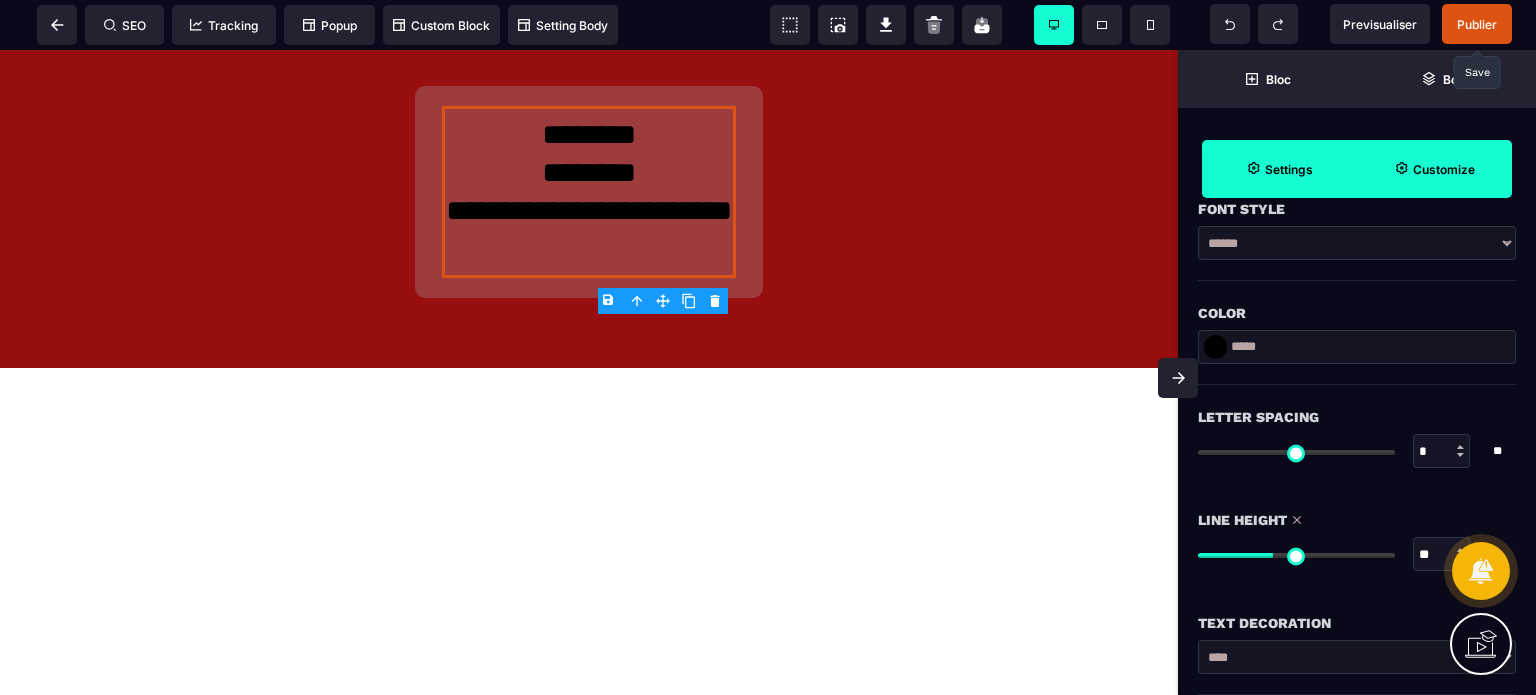 scroll, scrollTop: 480, scrollLeft: 0, axis: vertical 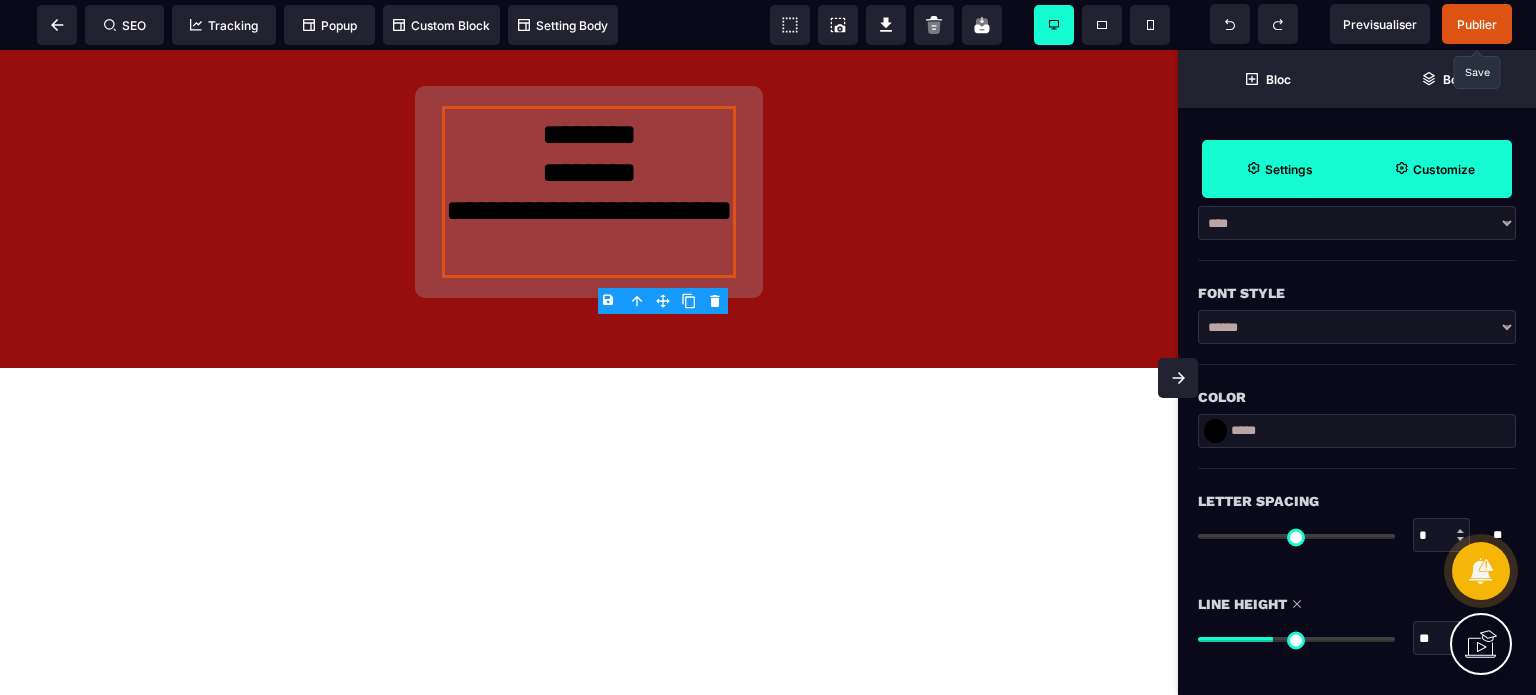 click at bounding box center (1215, 431) 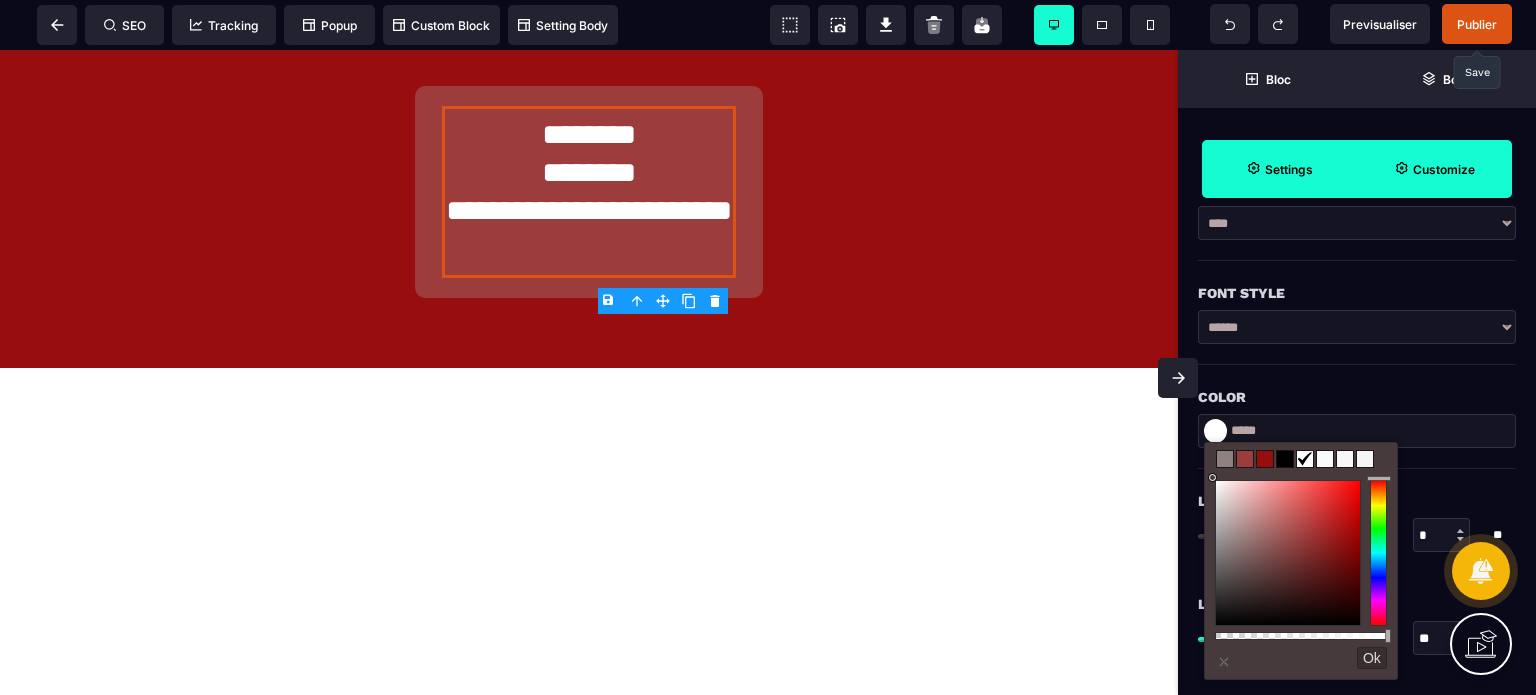drag, startPoint x: 1232, startPoint y: 542, endPoint x: 1195, endPoint y: 443, distance: 105.68822 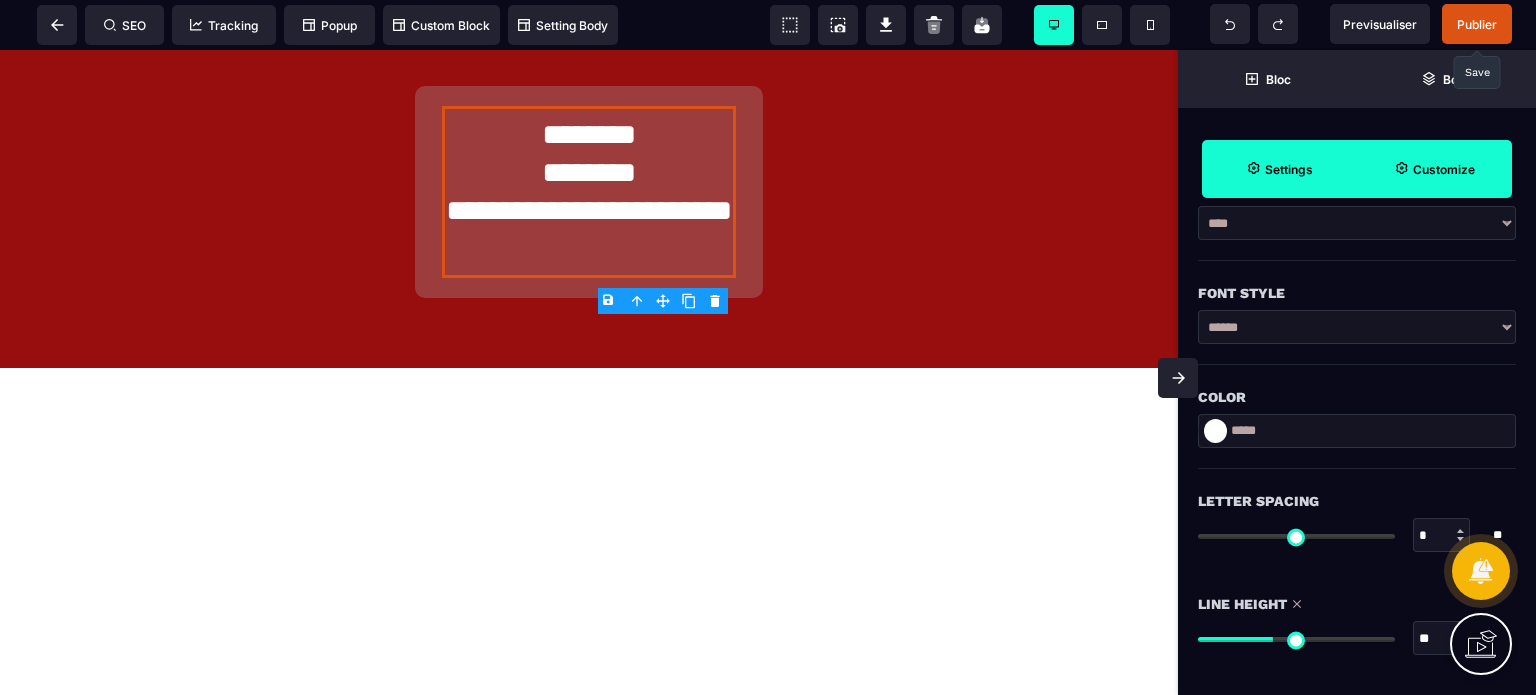 click on "**********" at bounding box center (1357, 223) 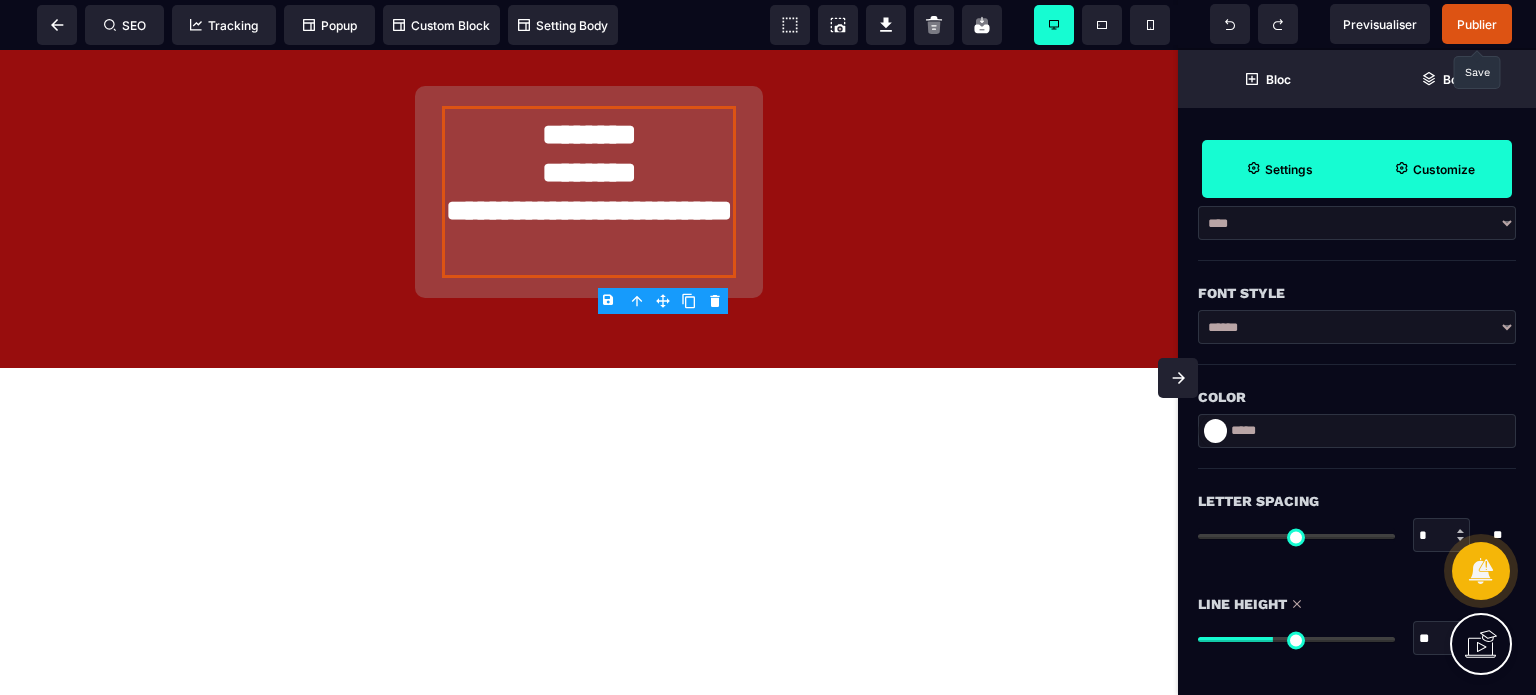 click on "**********" at bounding box center [1357, 223] 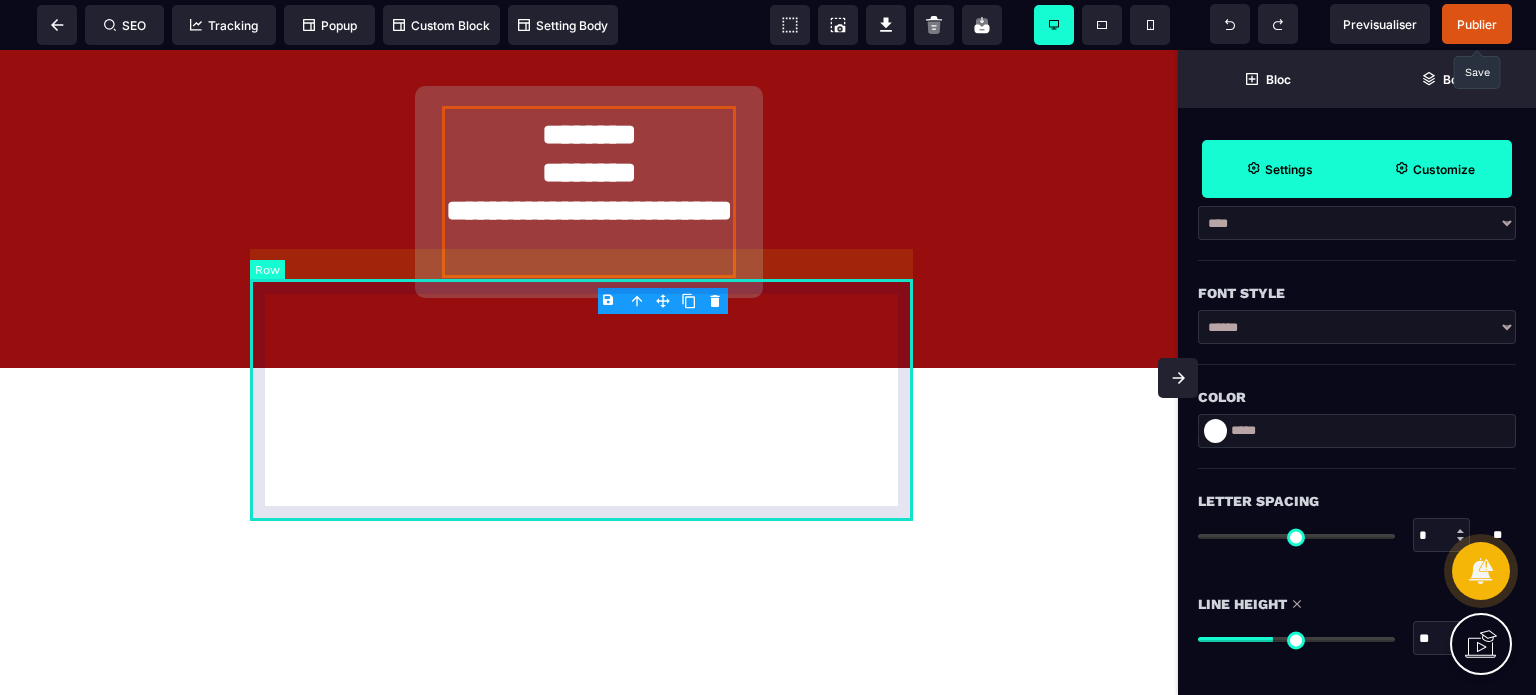 click on "**********" at bounding box center (589, 192) 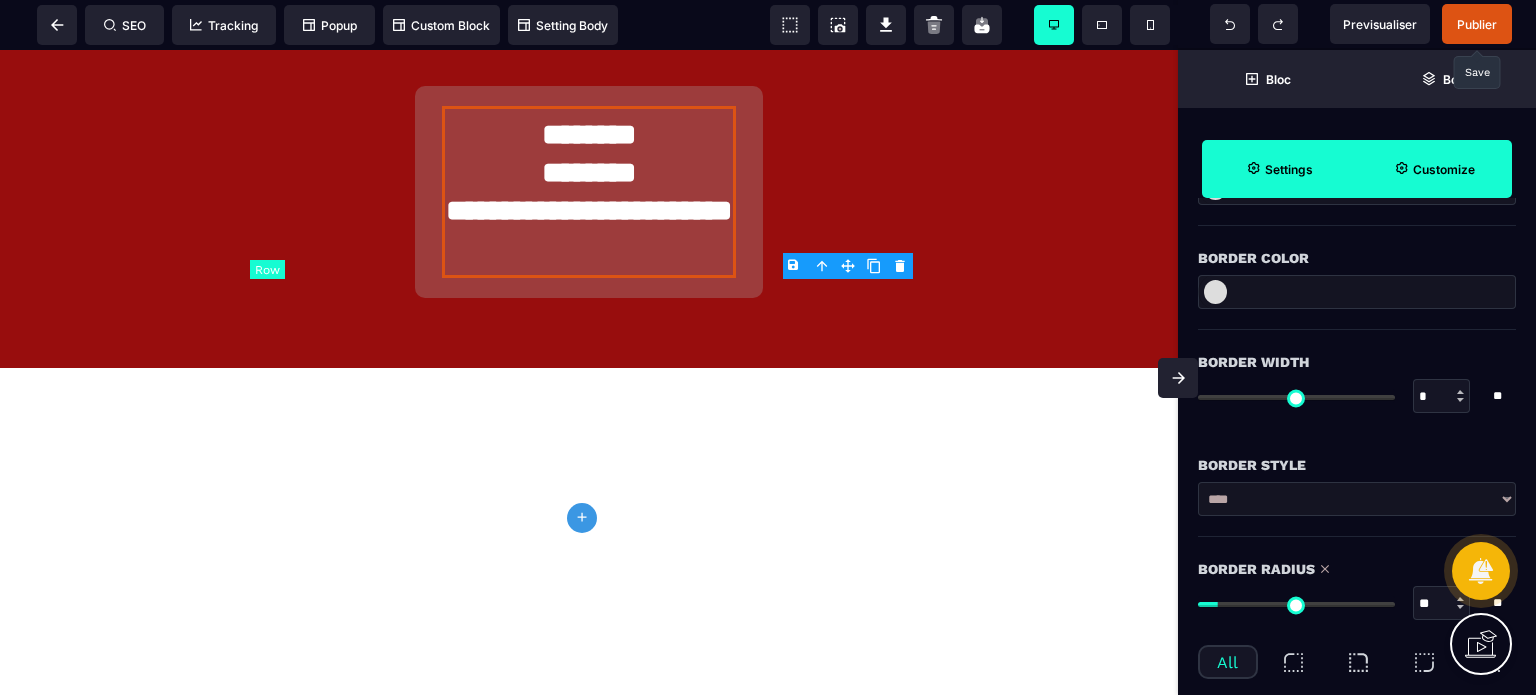 scroll, scrollTop: 0, scrollLeft: 0, axis: both 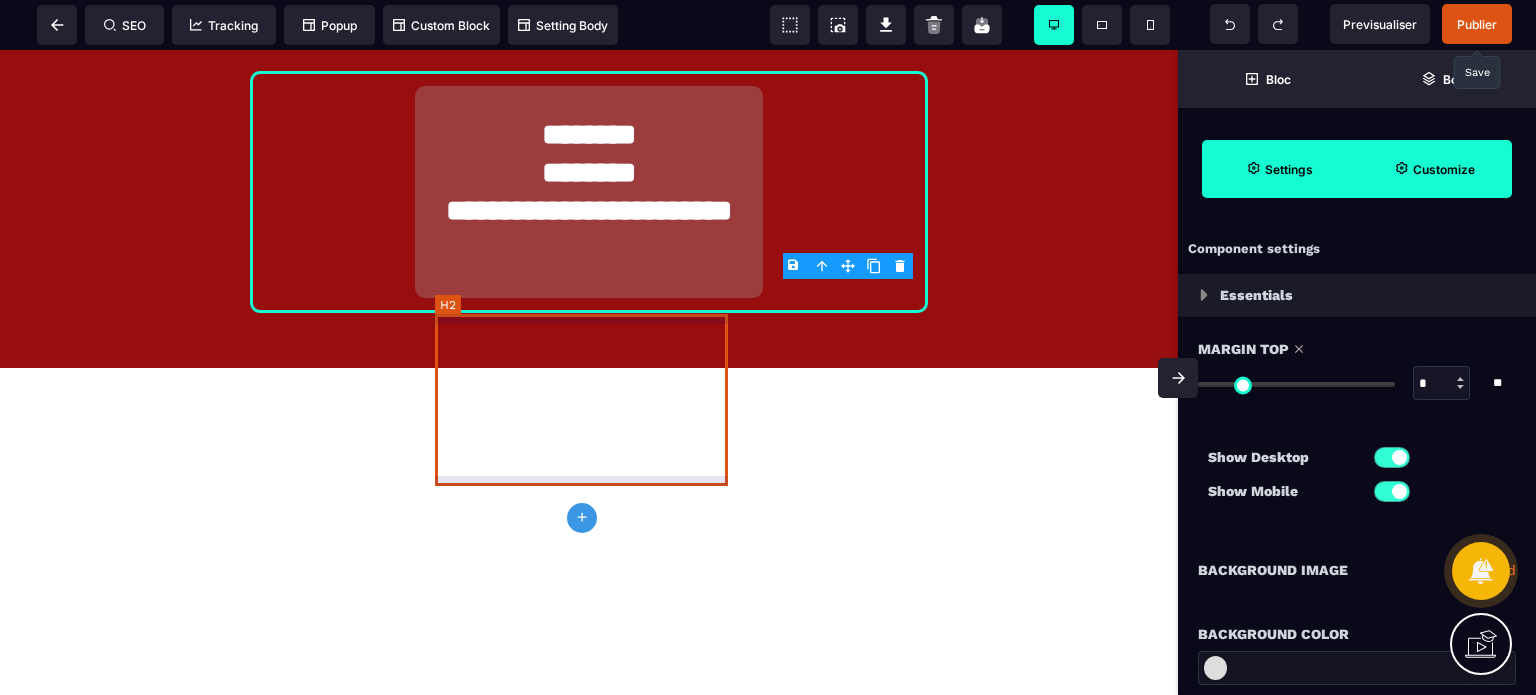 click on "**********" at bounding box center (588, 192) 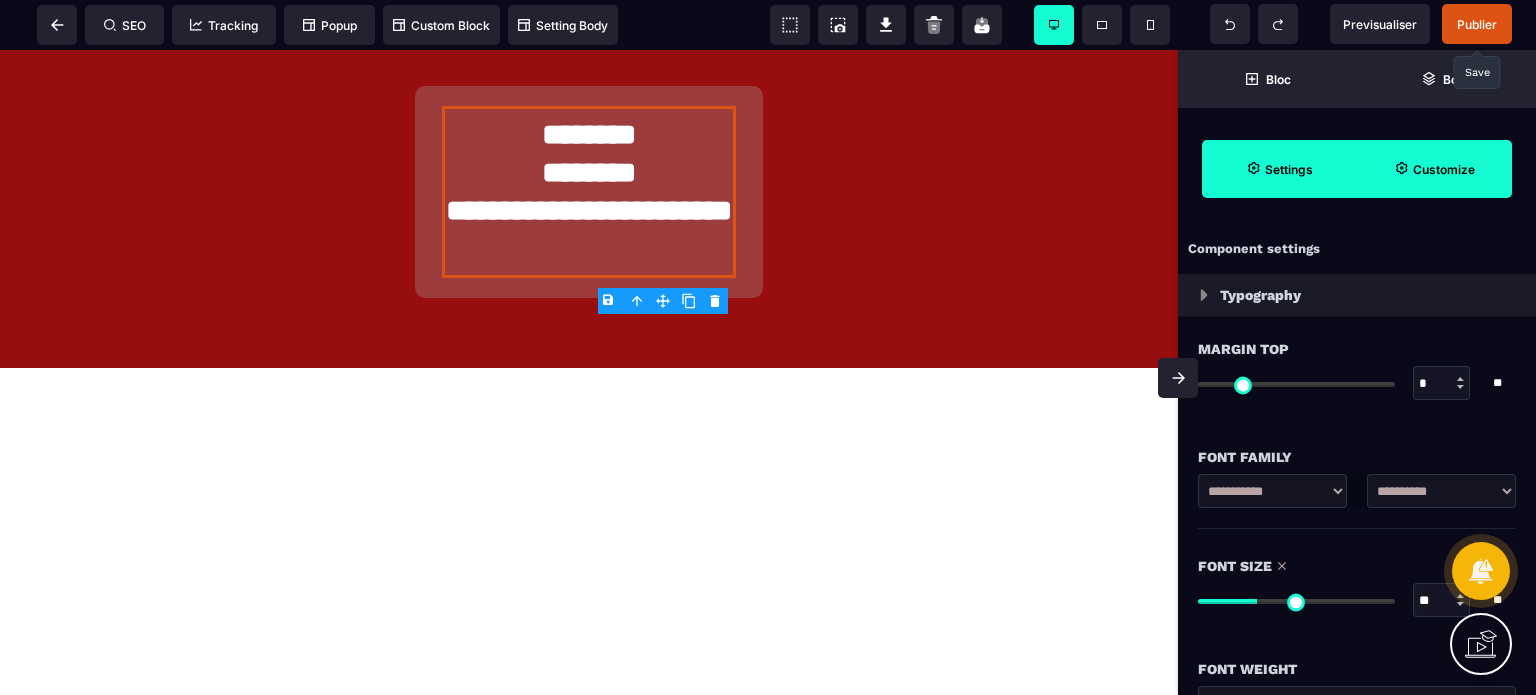 click on "**********" at bounding box center [1357, 689] 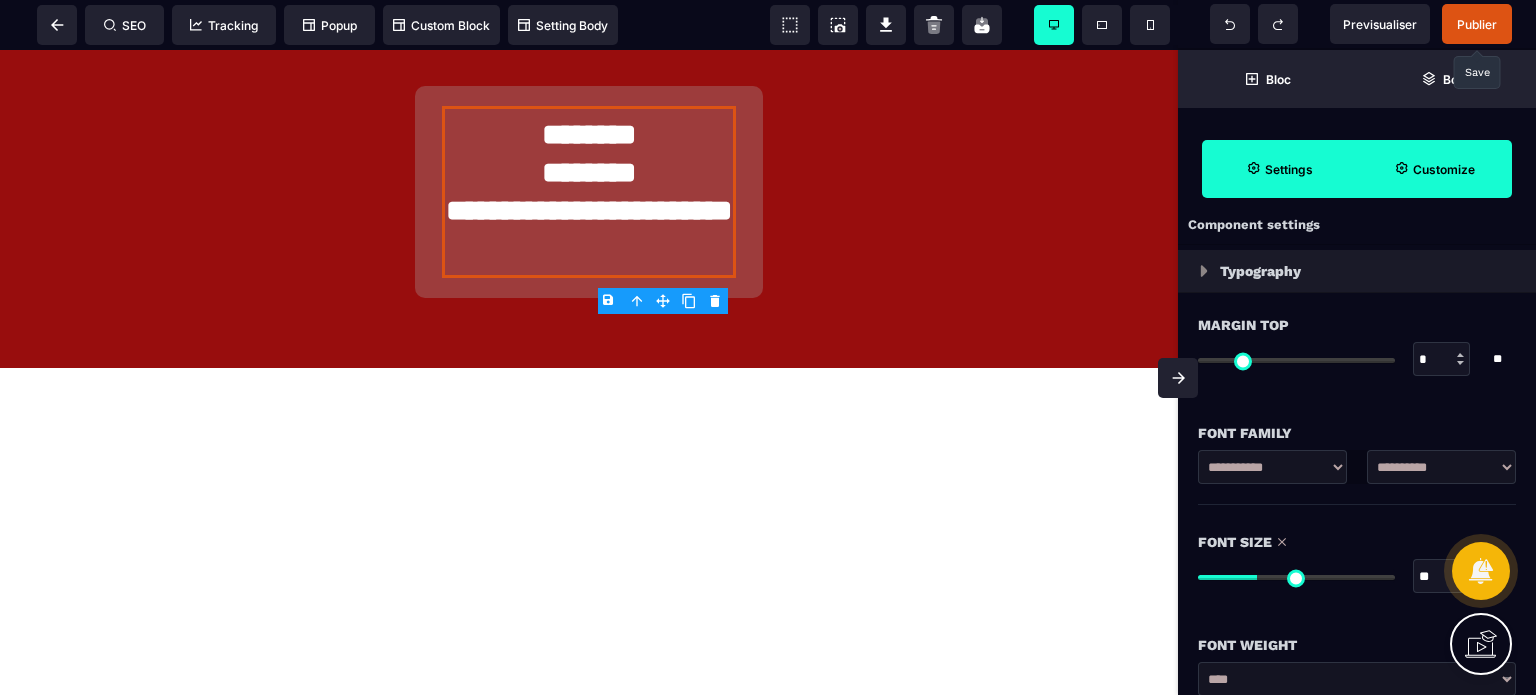 click on "**********" at bounding box center (1357, 679) 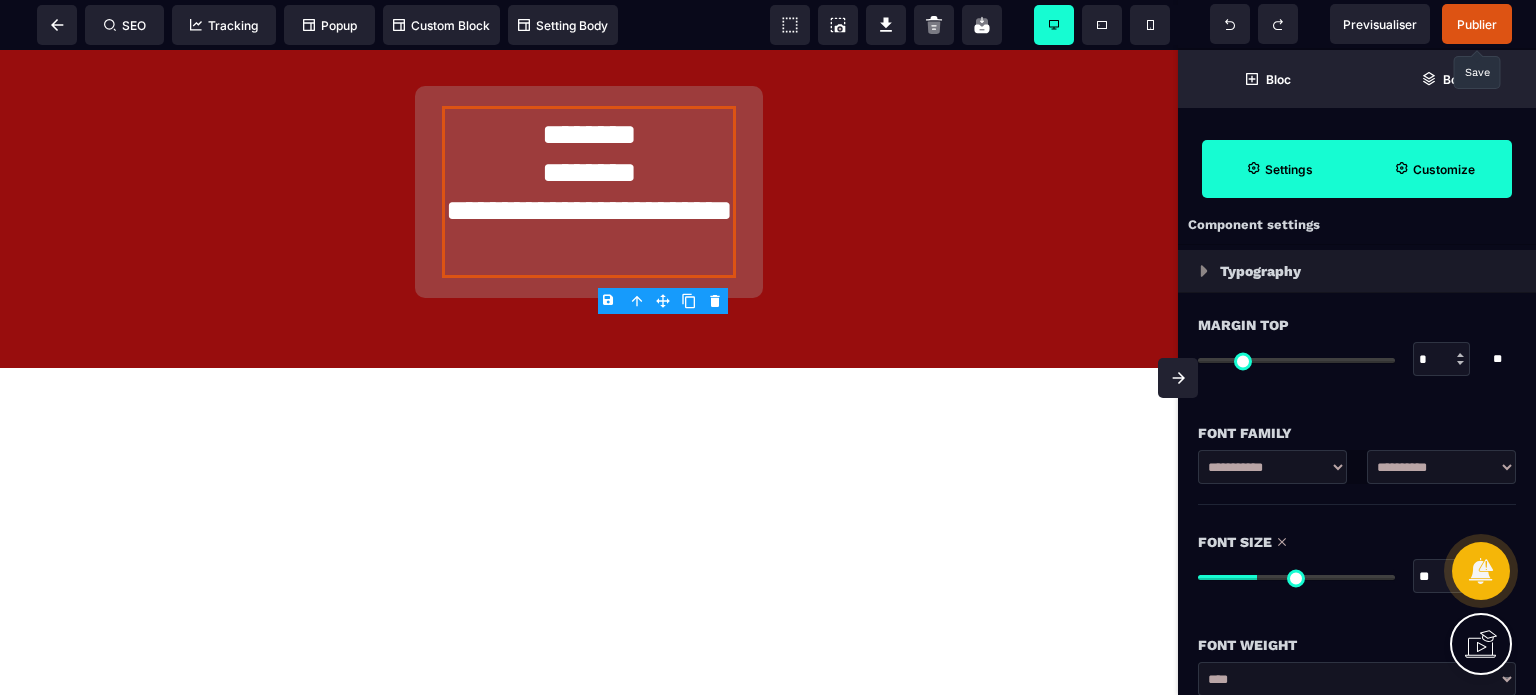click on "**********" at bounding box center (1357, 679) 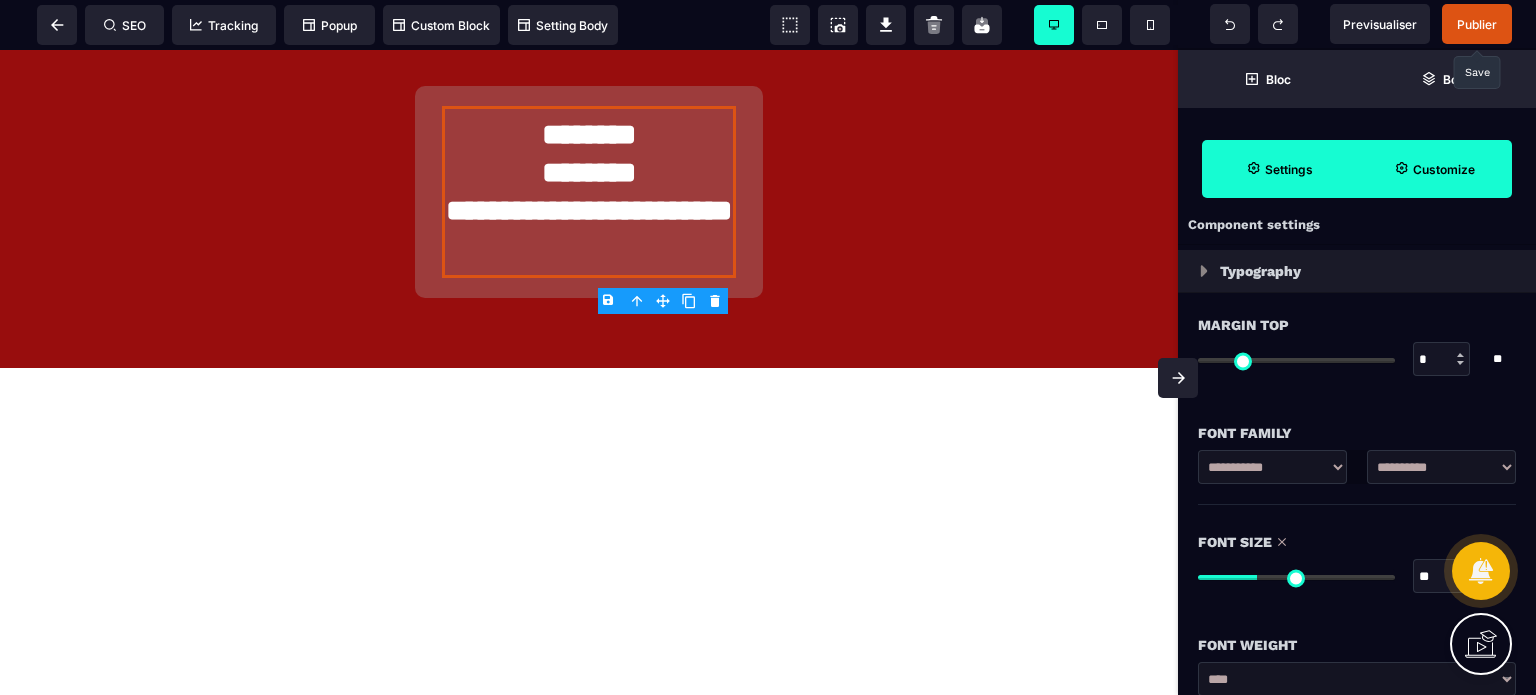 click at bounding box center (689, 301) 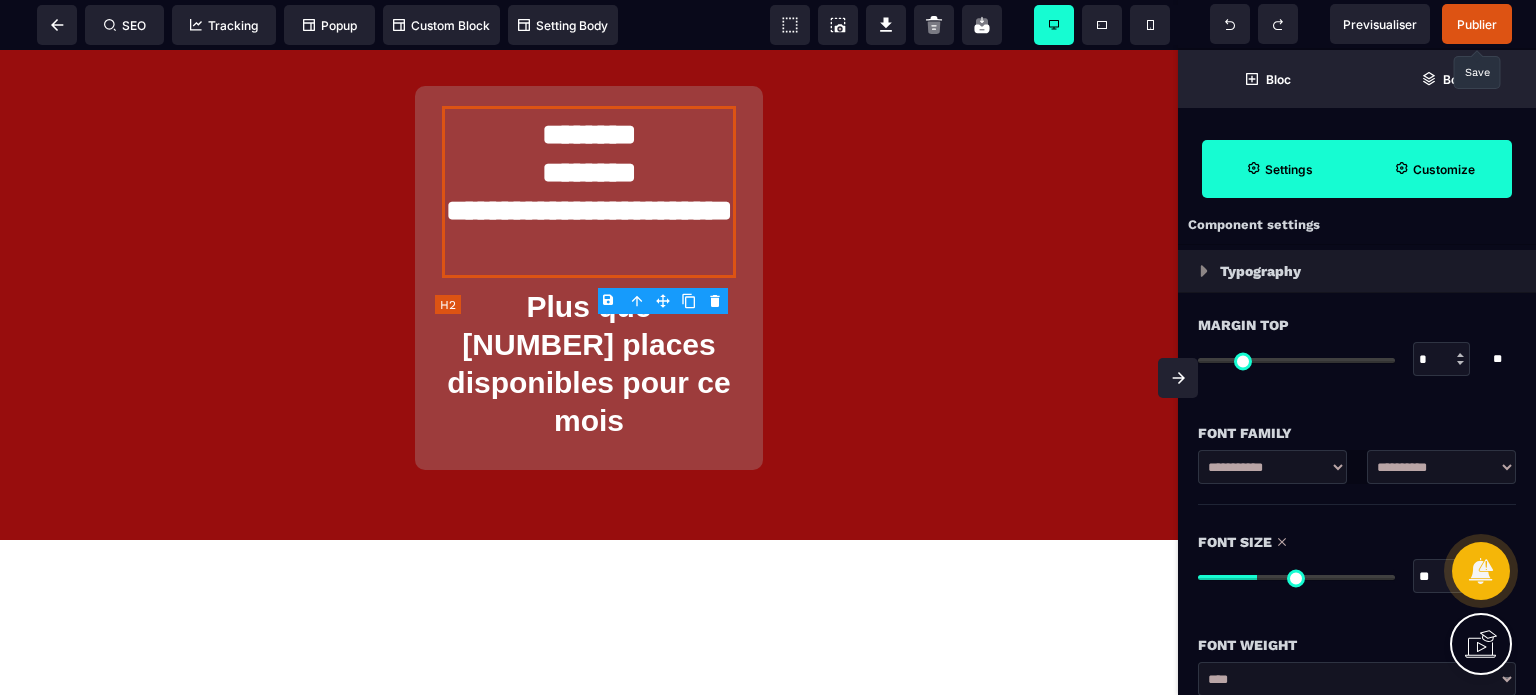 click on "**********" at bounding box center (588, 192) 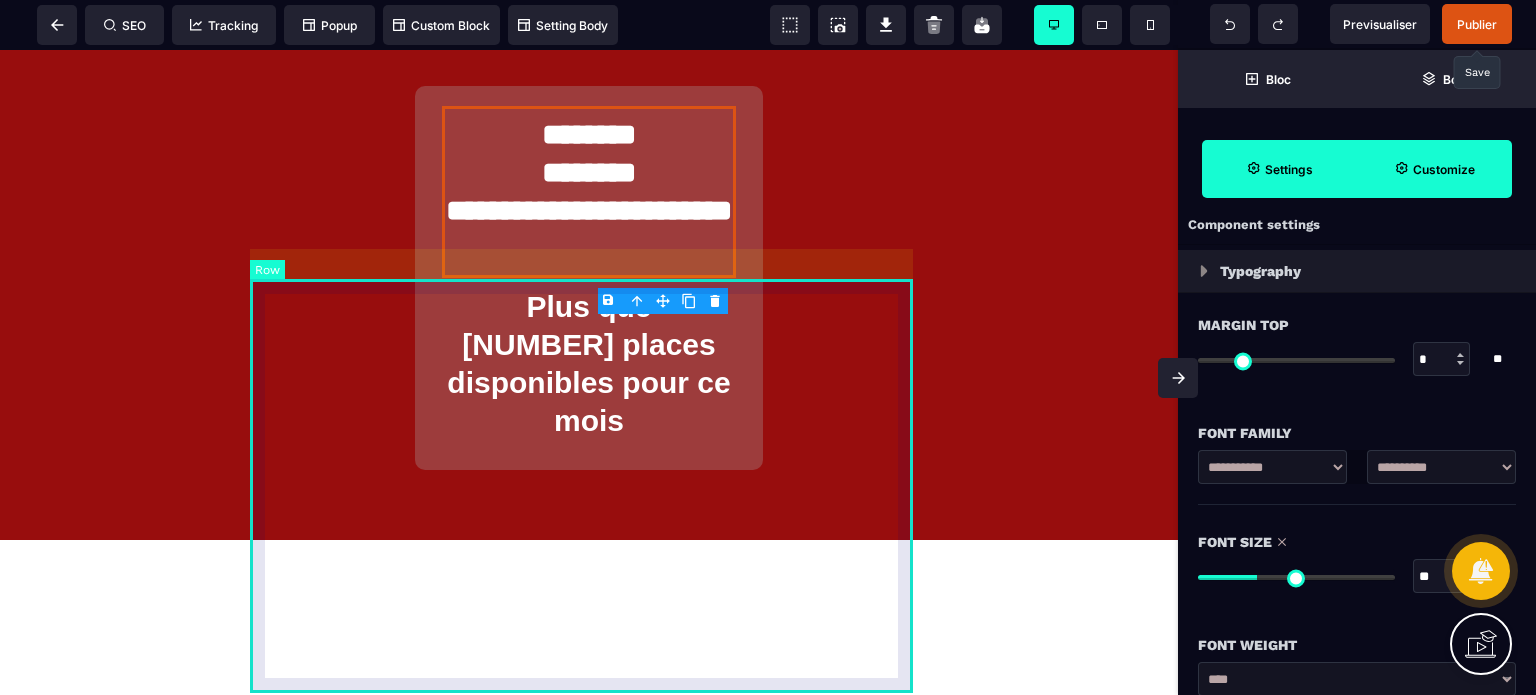 click on "******** ******** disponibles pour ce mois" at bounding box center (589, 278) 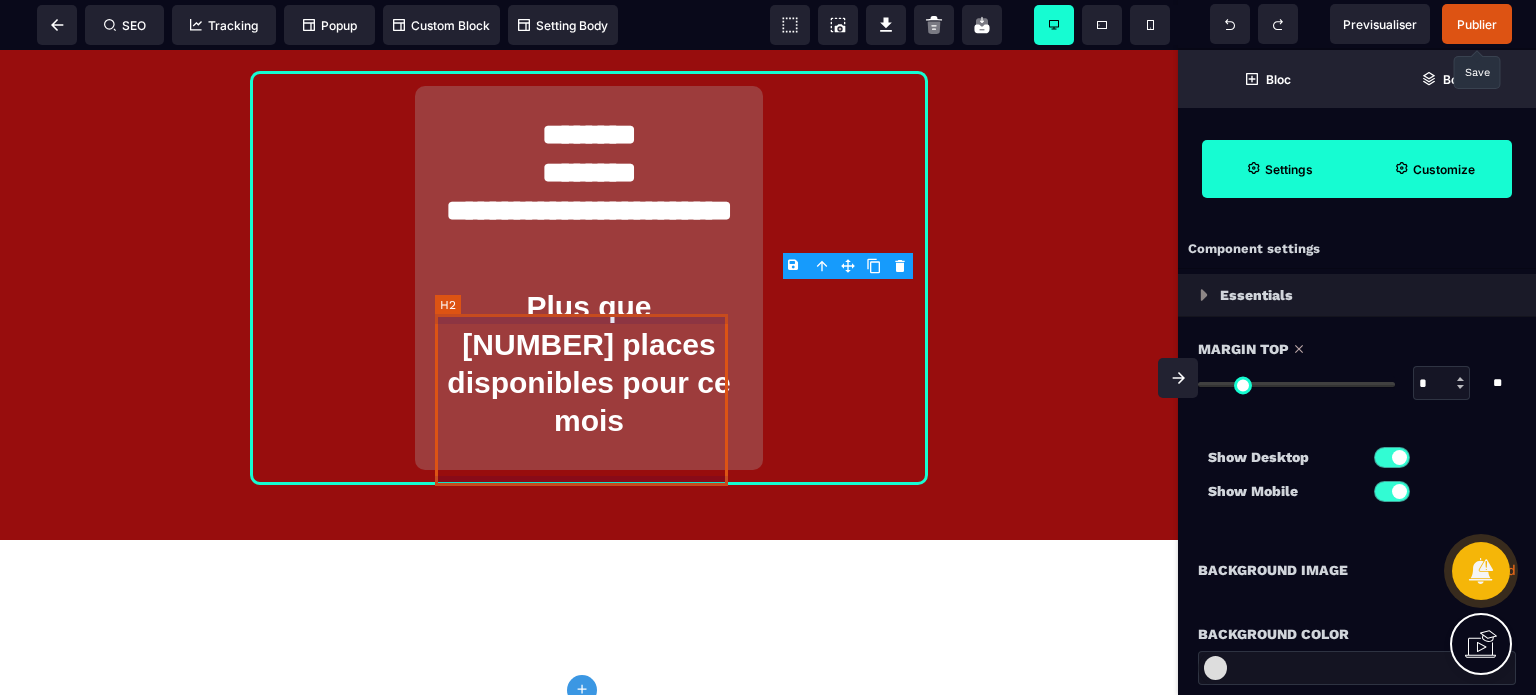 click on "**********" at bounding box center (588, 192) 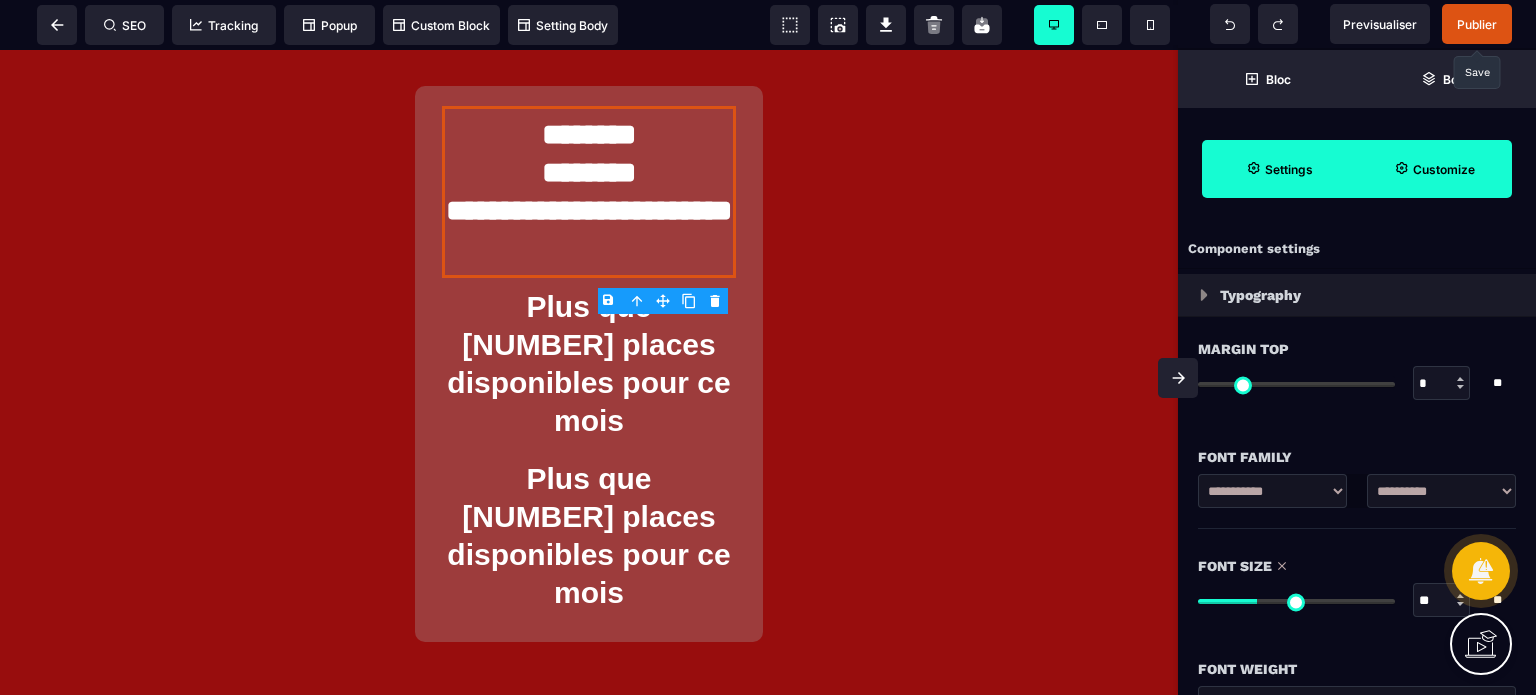 click 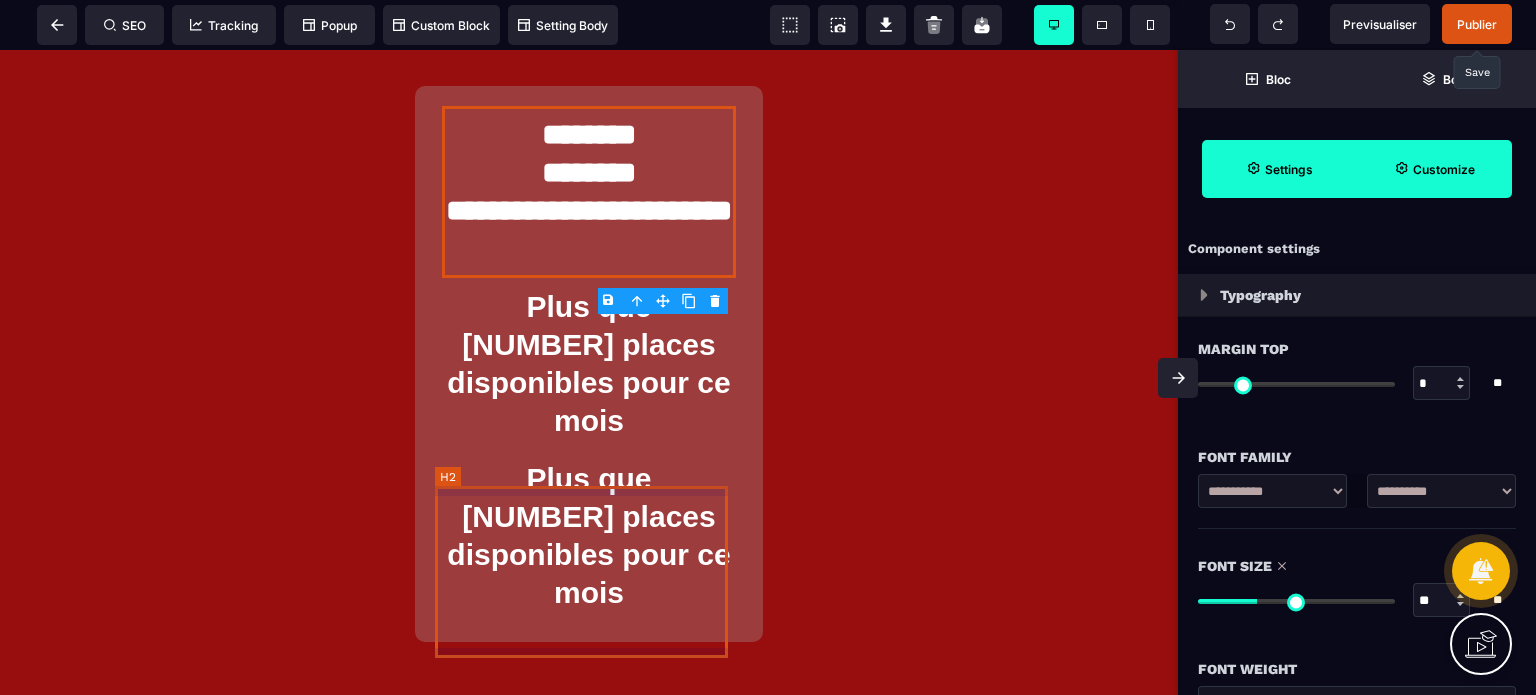 click on "Plus que [NUMBER] places disponibles pour ce mois" at bounding box center [589, 364] 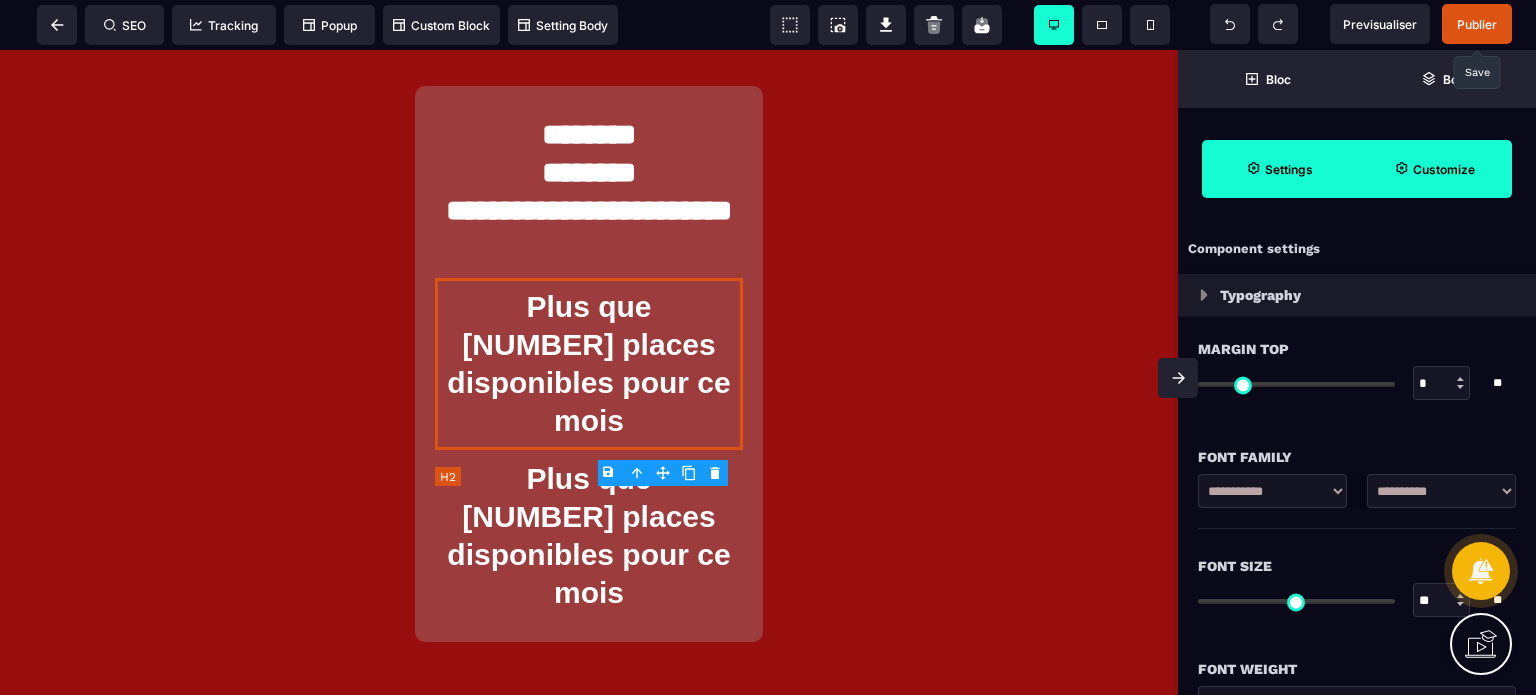 click on "Plus que [NUMBER] places disponibles pour ce mois" at bounding box center [589, 364] 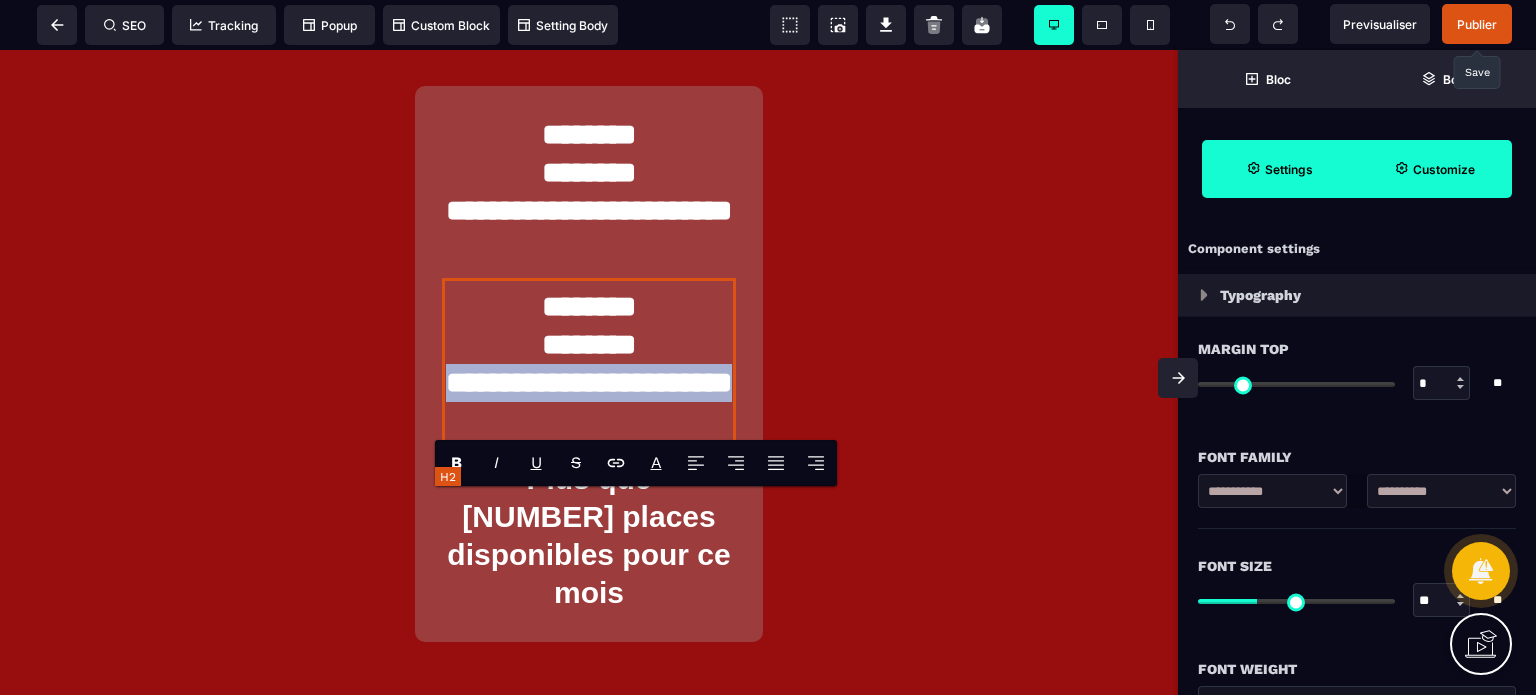 drag, startPoint x: 641, startPoint y: 627, endPoint x: 439, endPoint y: 589, distance: 205.54318 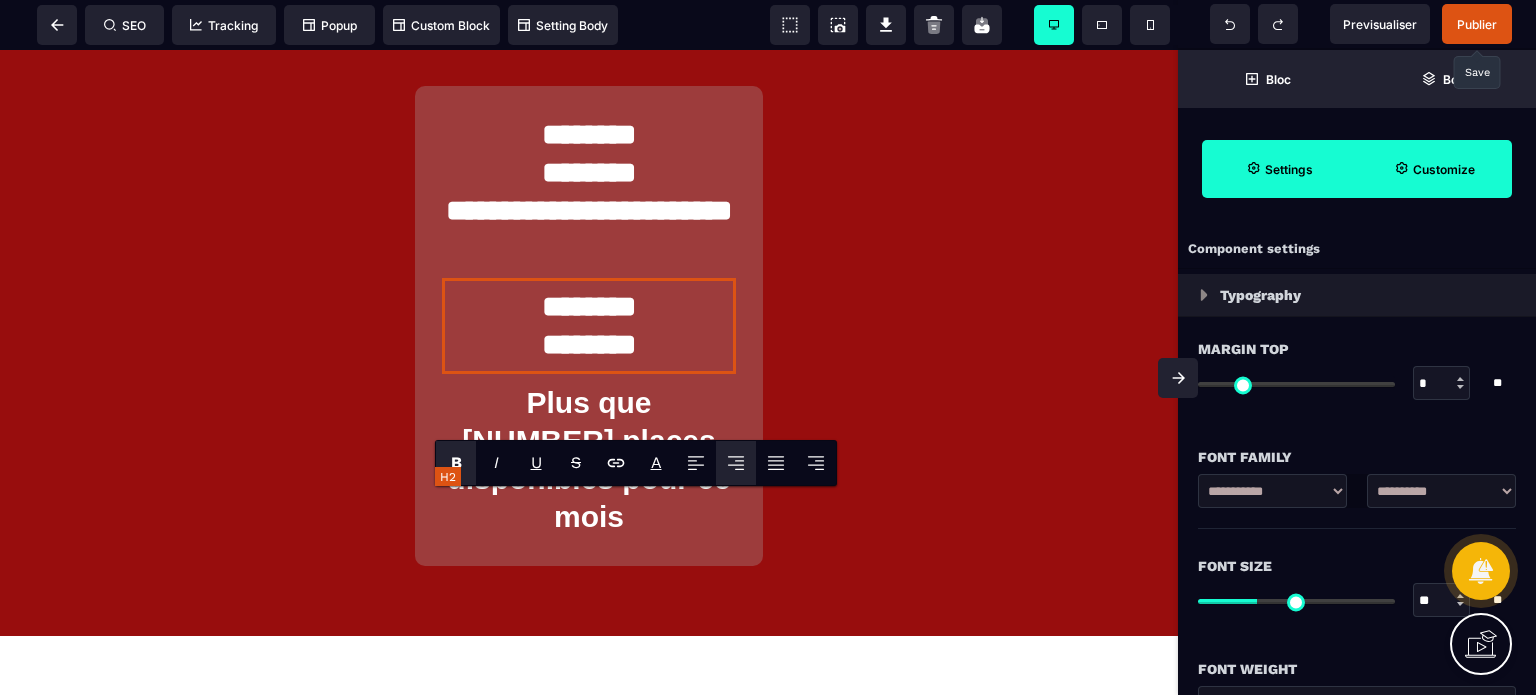 click on "******** ********" at bounding box center (588, 326) 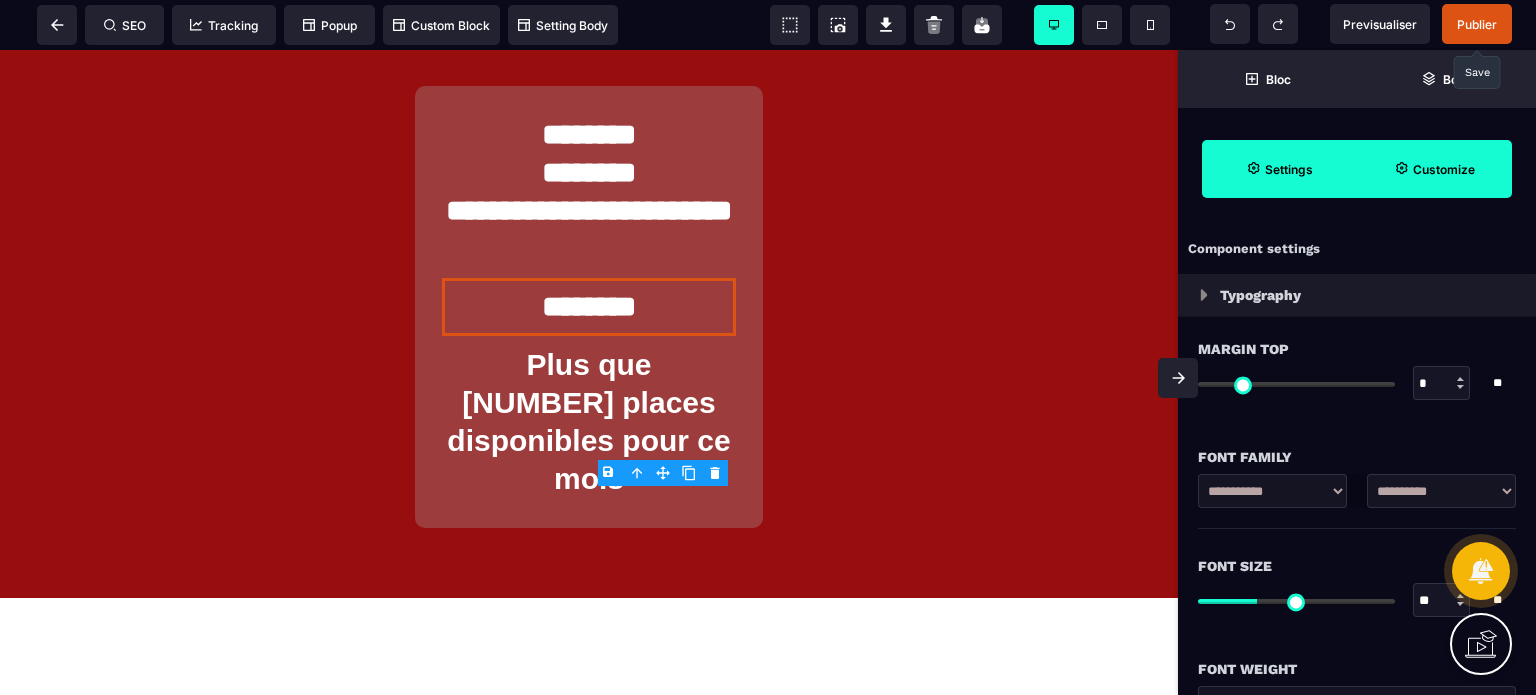 drag, startPoint x: 1428, startPoint y: 597, endPoint x: 1398, endPoint y: 603, distance: 30.594116 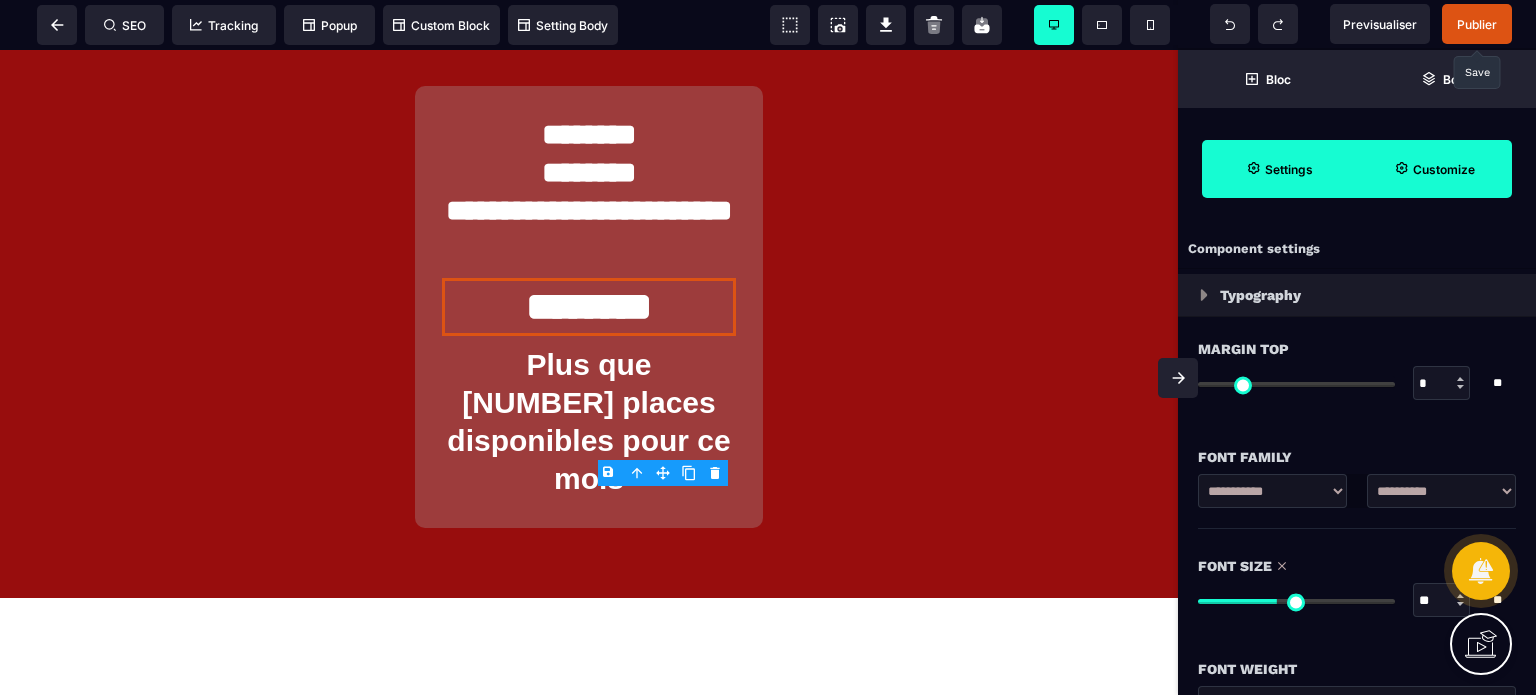 click on "**********" at bounding box center (1357, 477) 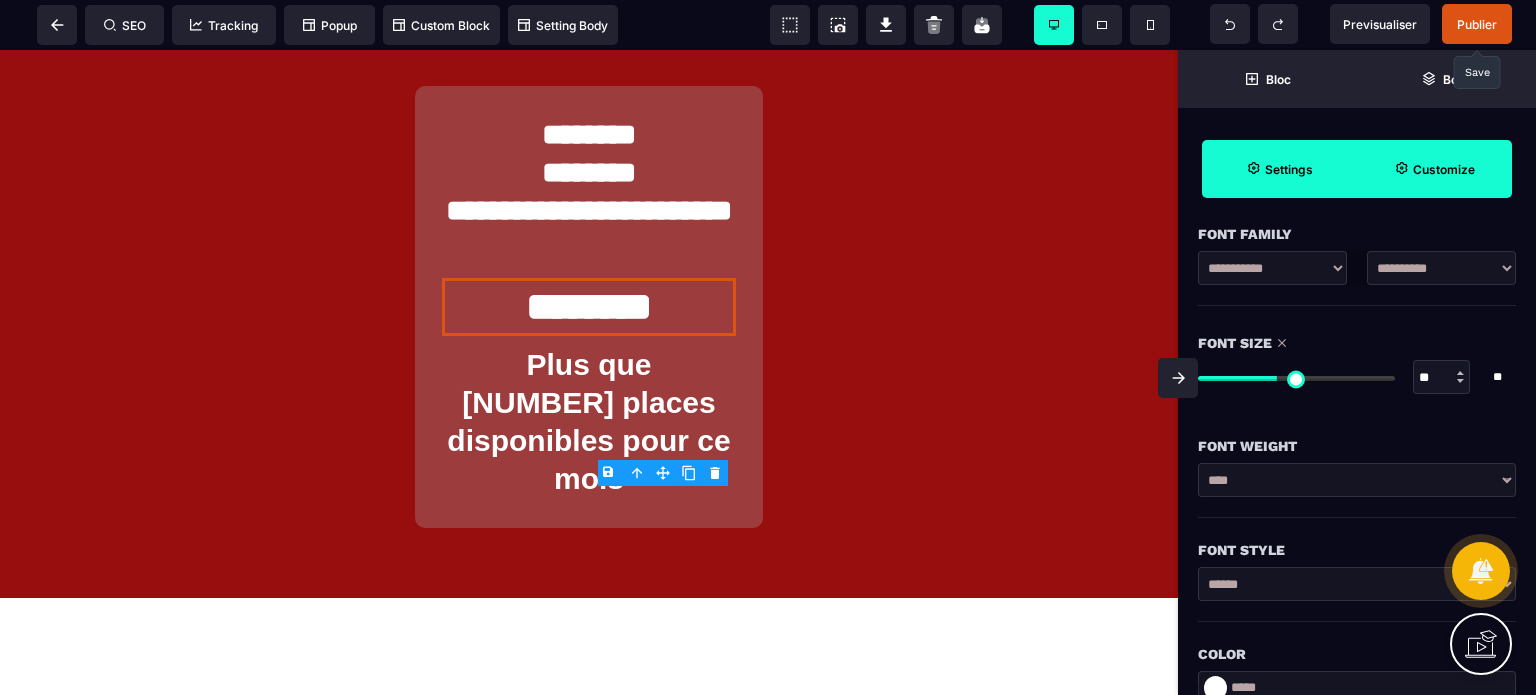 scroll, scrollTop: 240, scrollLeft: 0, axis: vertical 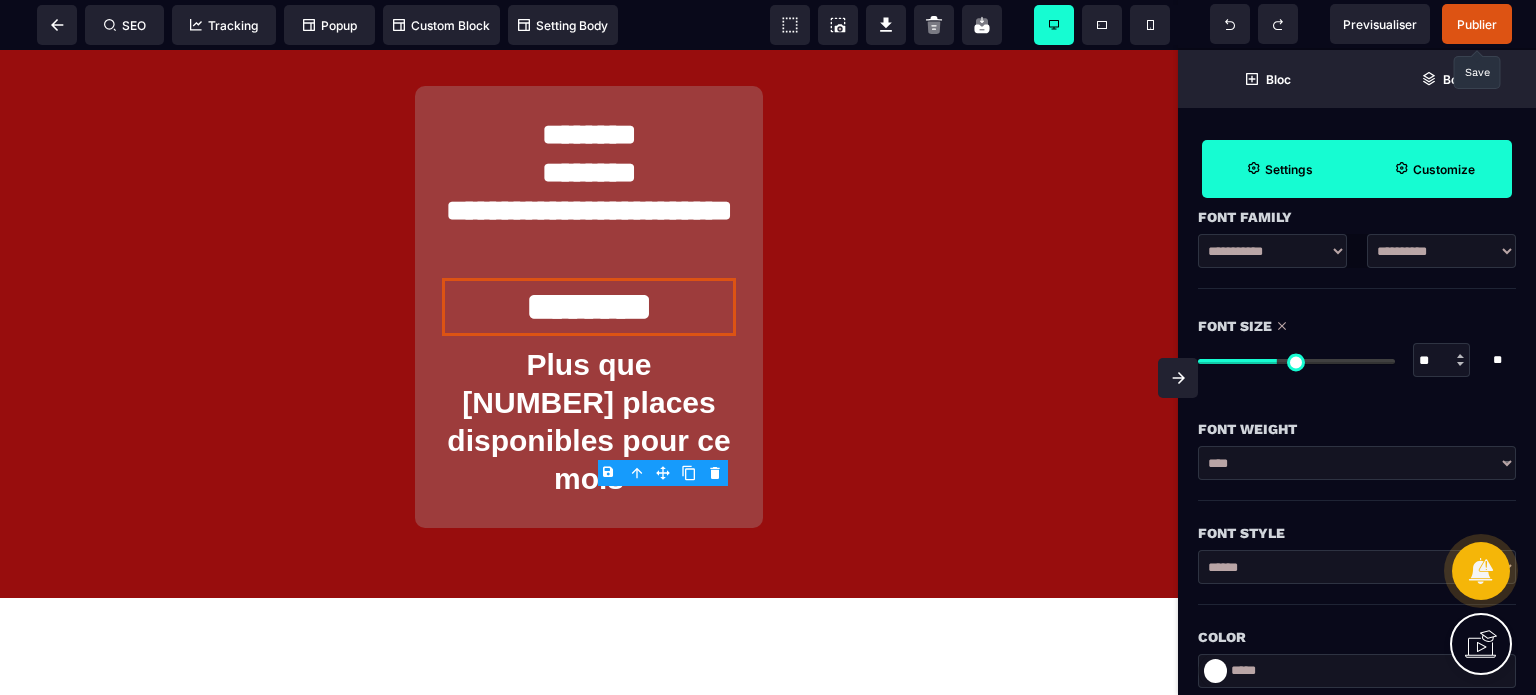 click on "**********" at bounding box center [1357, 463] 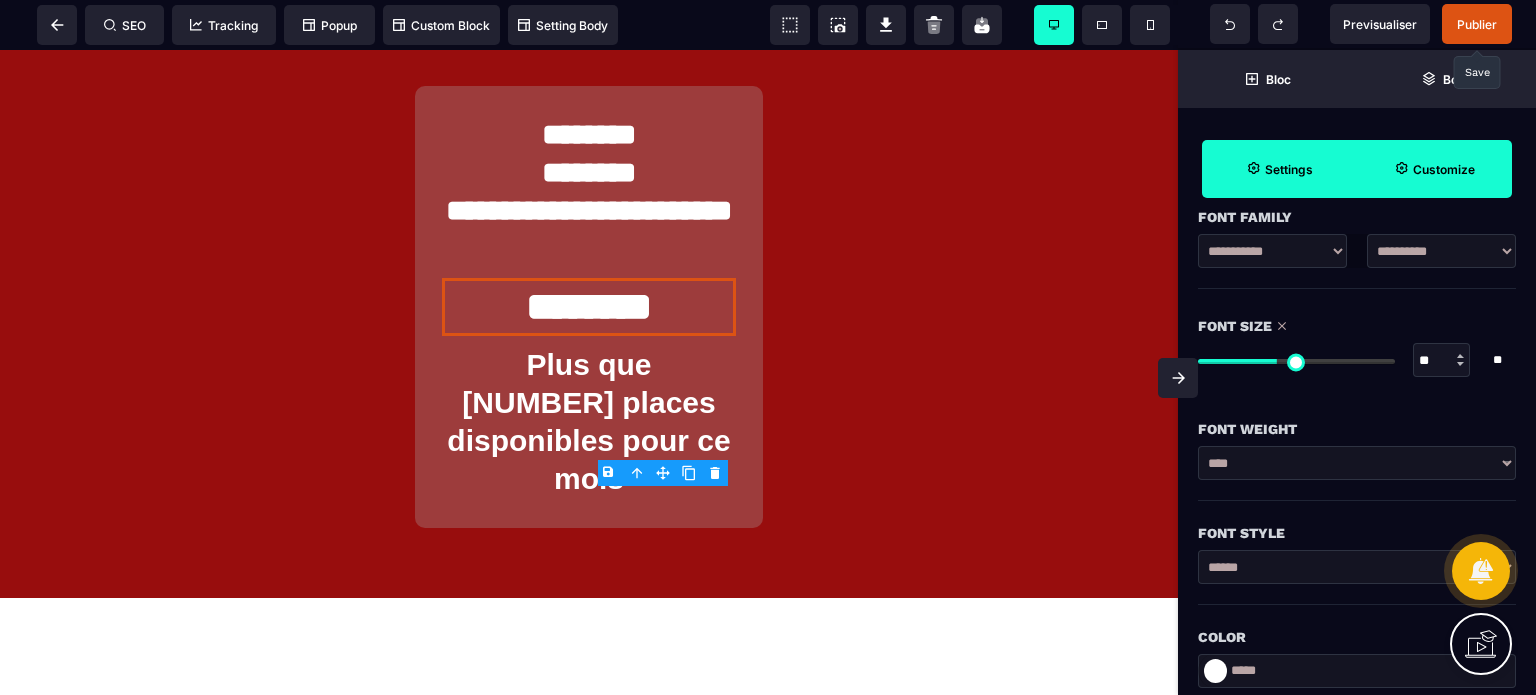 click on "**********" at bounding box center [1357, 463] 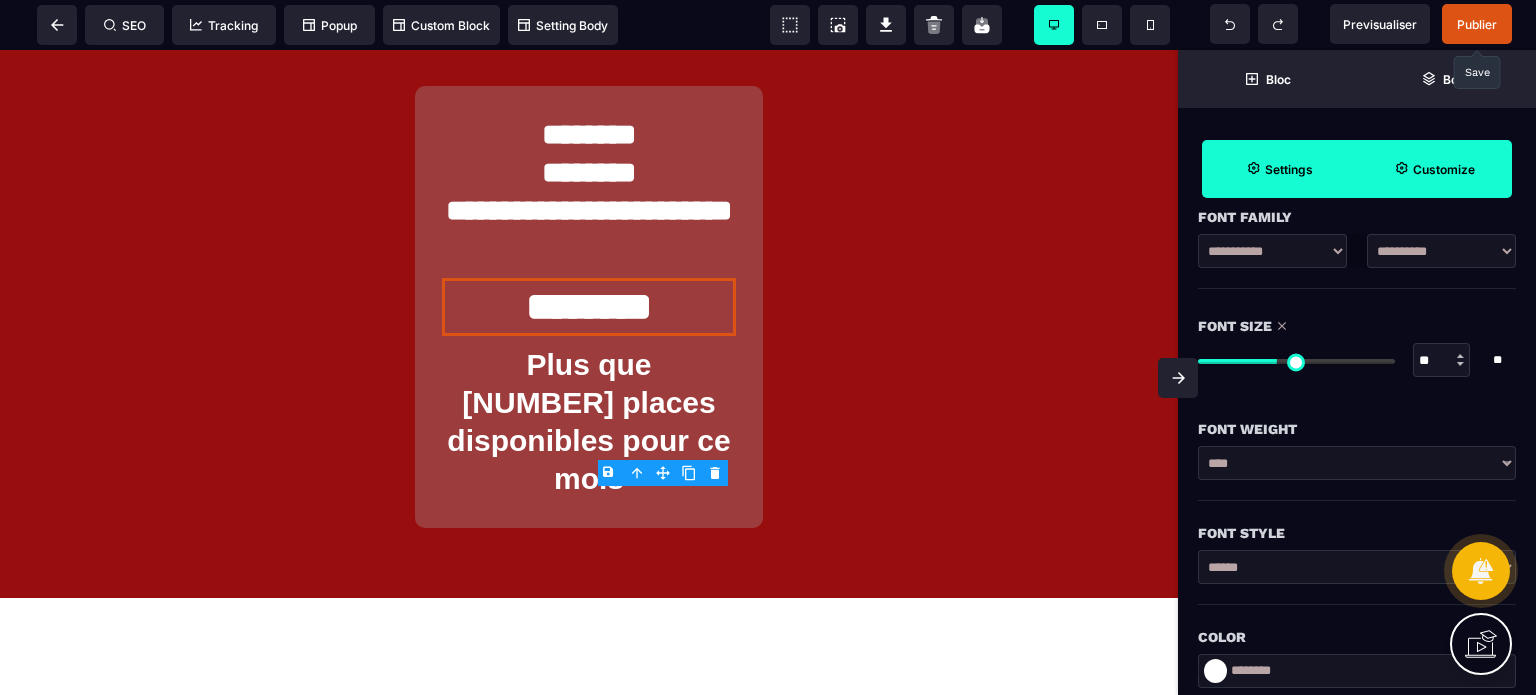 paste 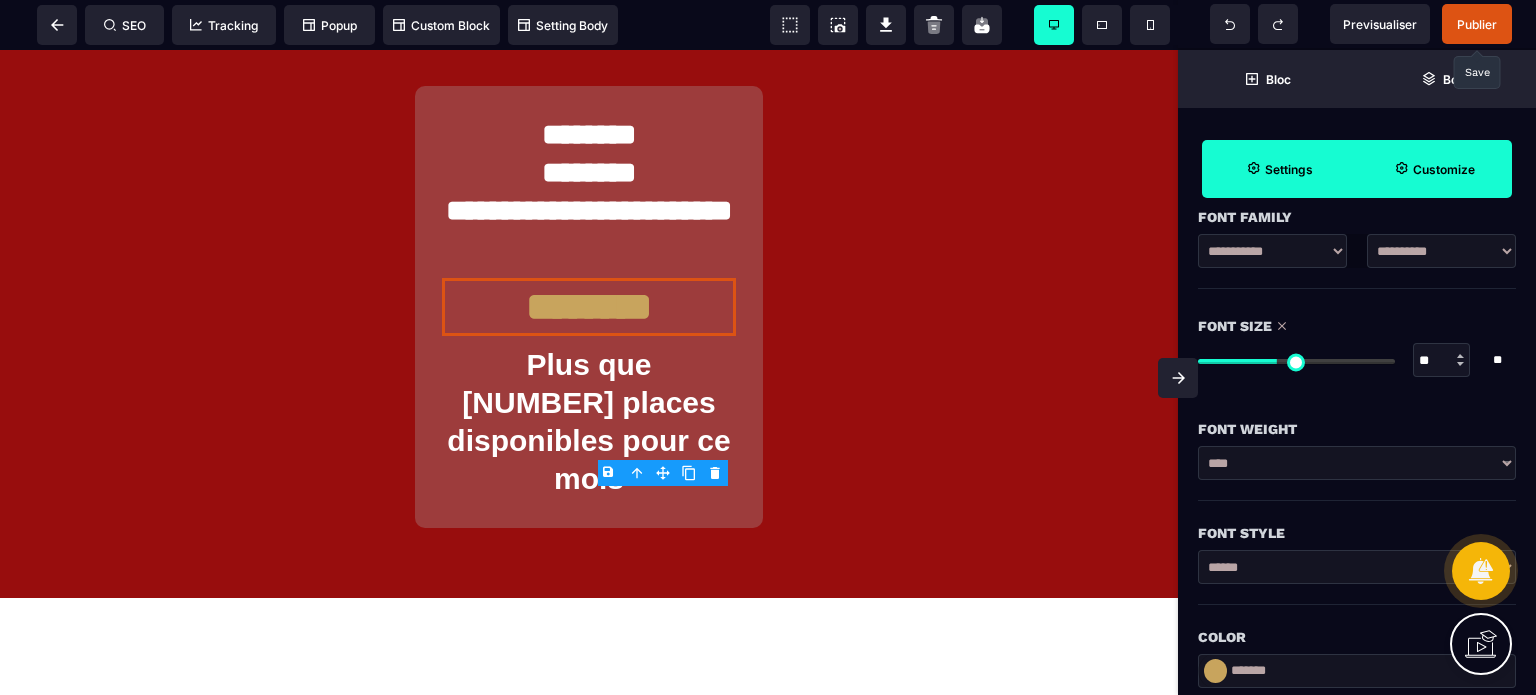 click on "Color" at bounding box center [1357, 637] 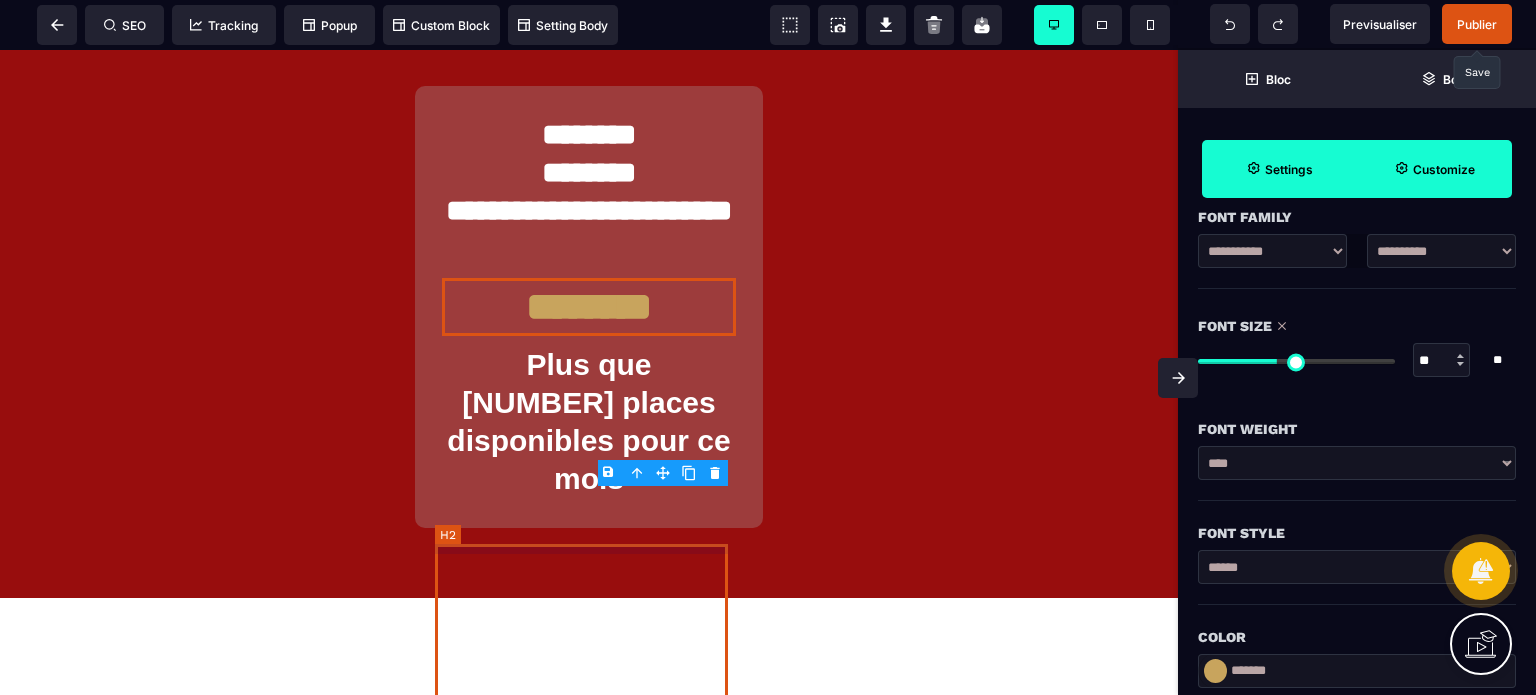 click on "Plus que [NUMBER] places disponibles pour ce mois" at bounding box center [589, 422] 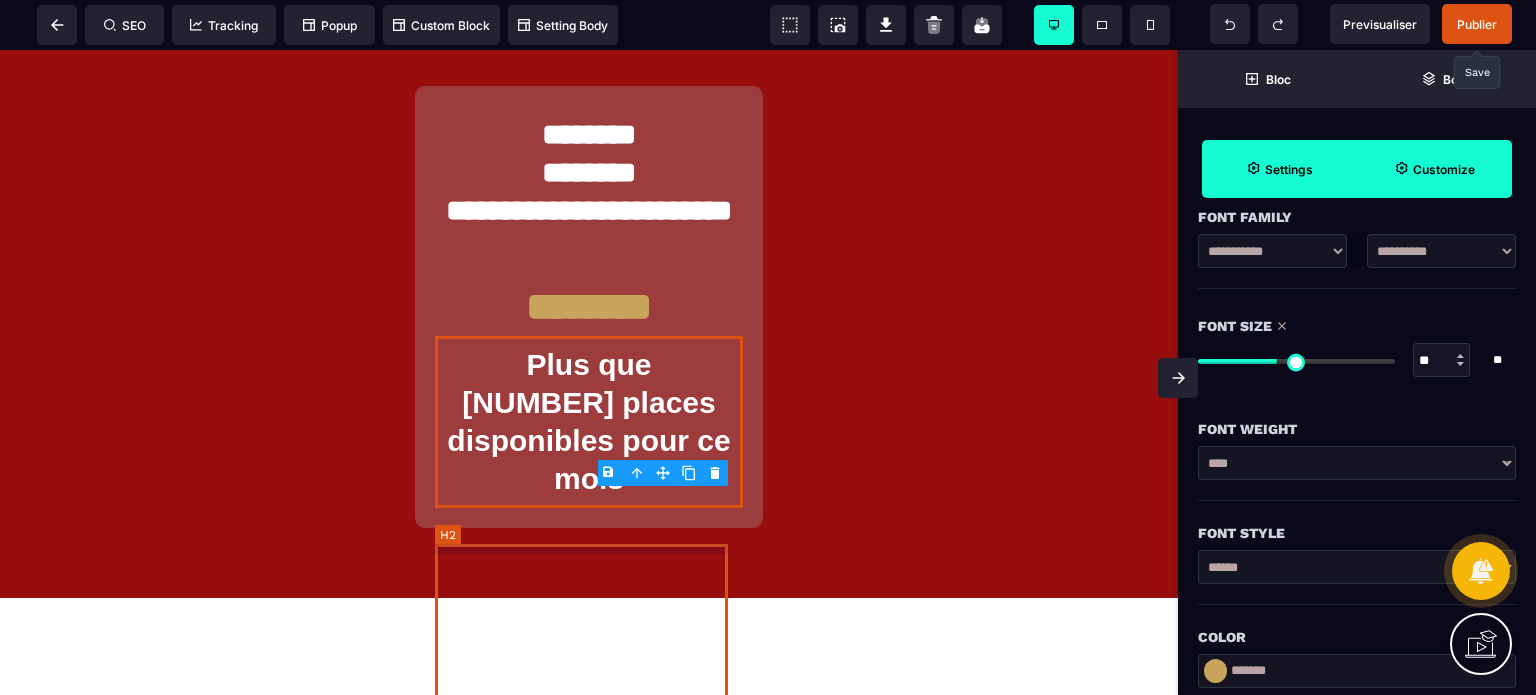 scroll, scrollTop: 0, scrollLeft: 0, axis: both 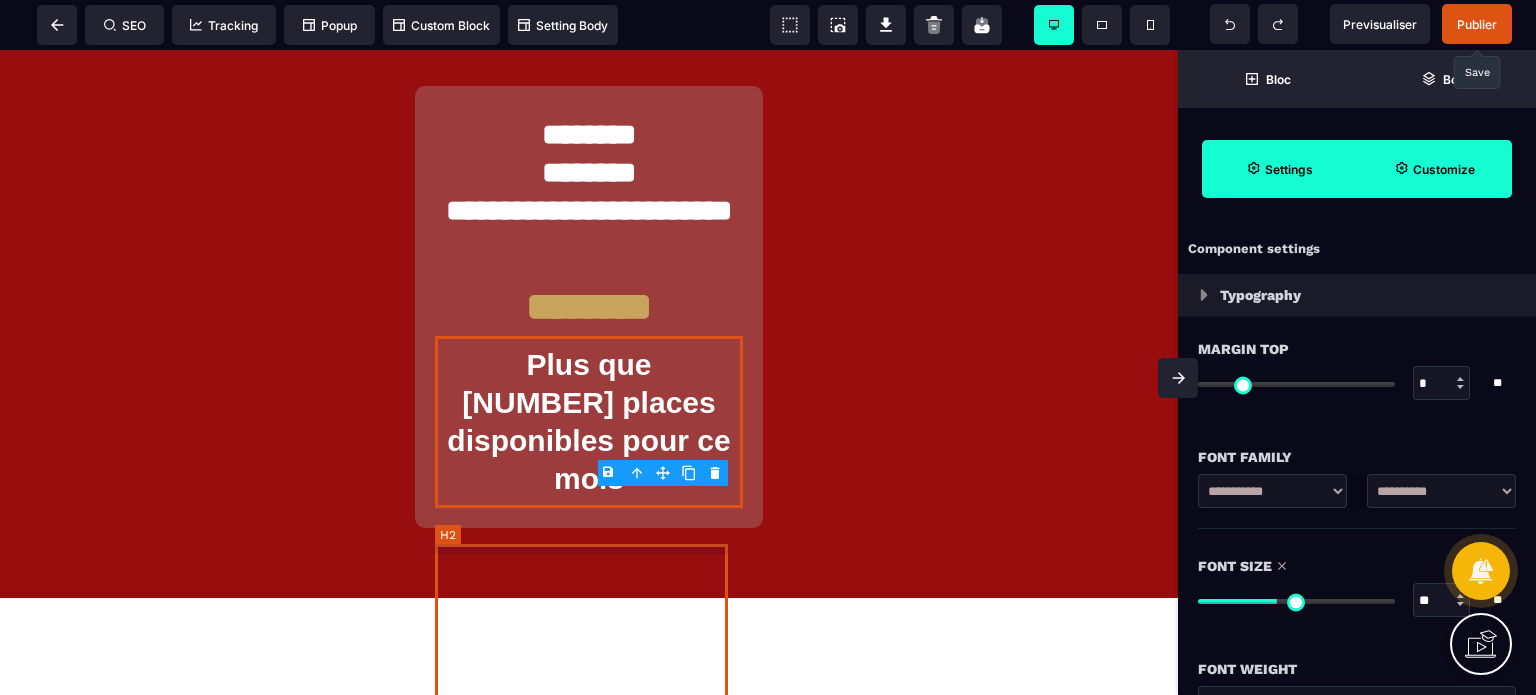 click on "Plus que [NUMBER] places disponibles pour ce mois" at bounding box center [589, 422] 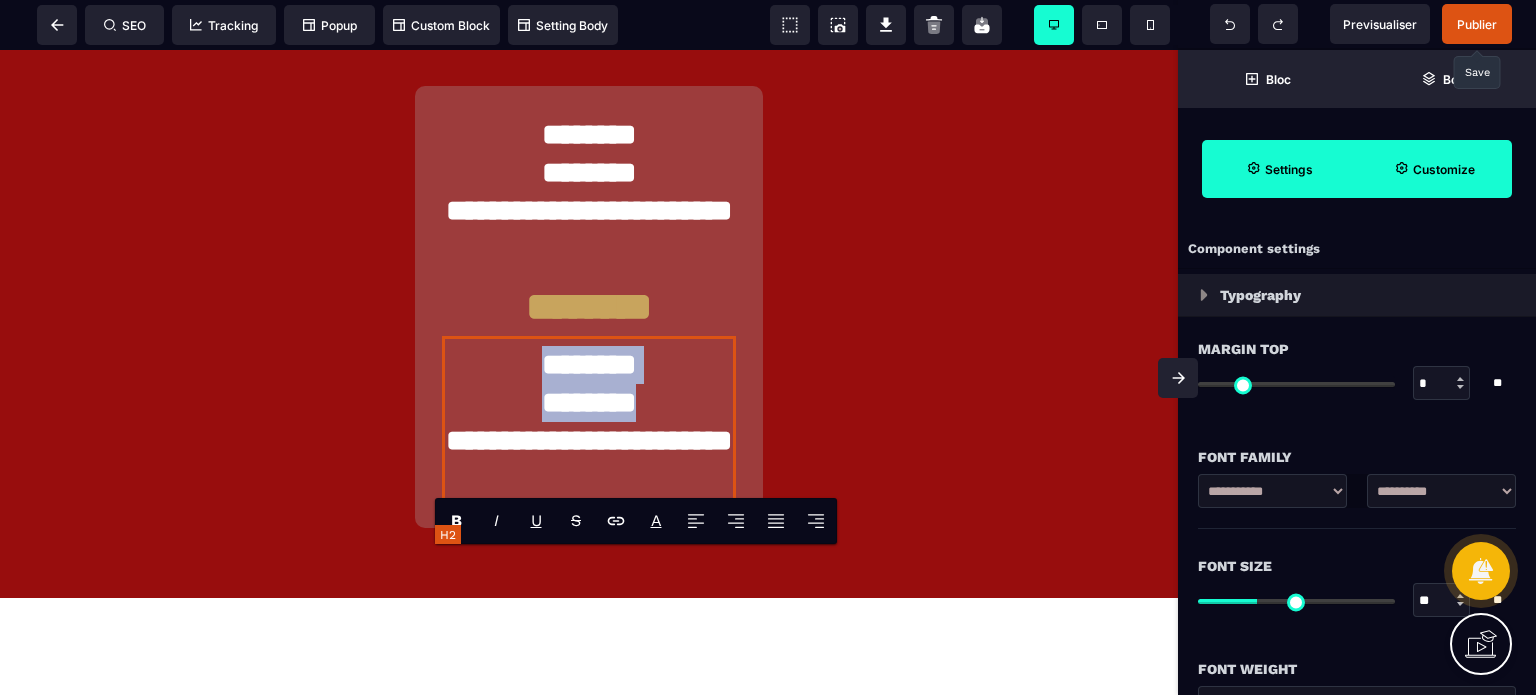 drag, startPoint x: 644, startPoint y: 609, endPoint x: 502, endPoint y: 553, distance: 152.64337 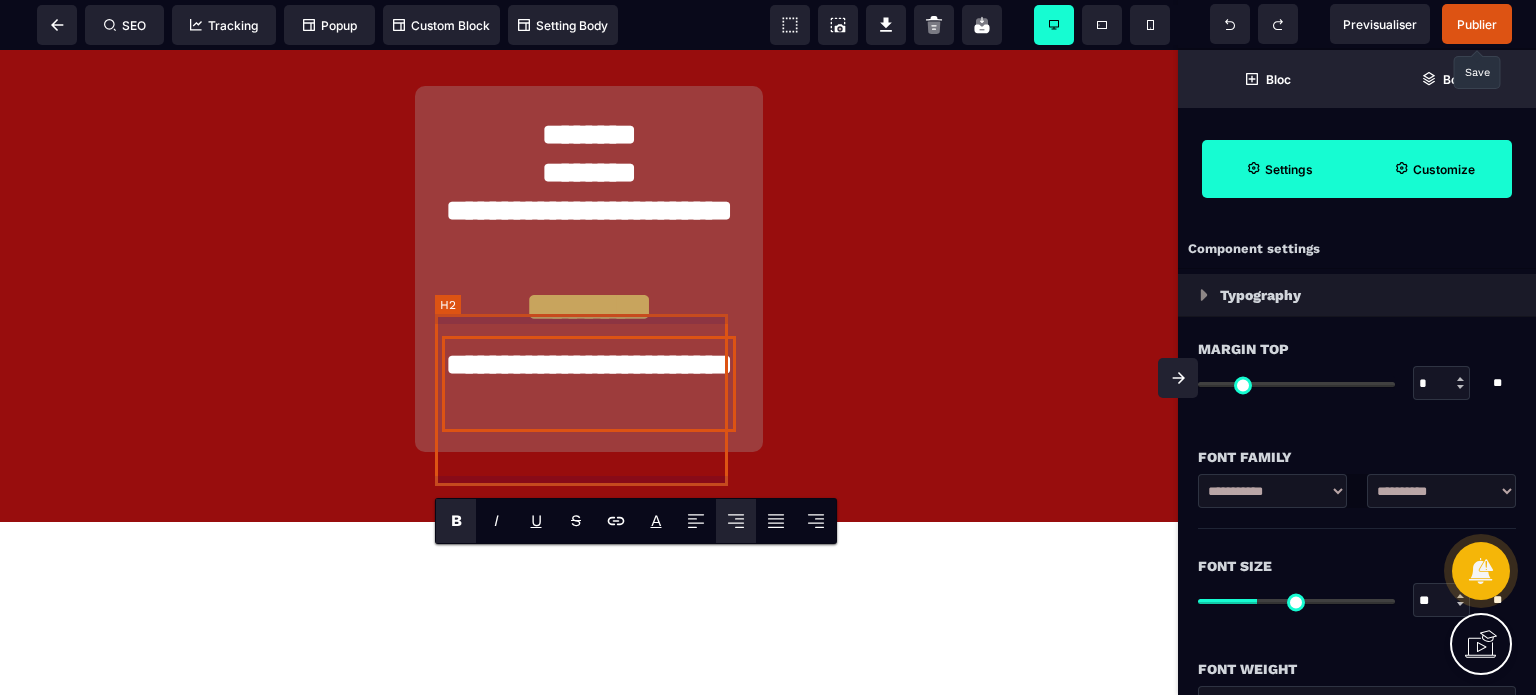 click on "**********" at bounding box center (588, 192) 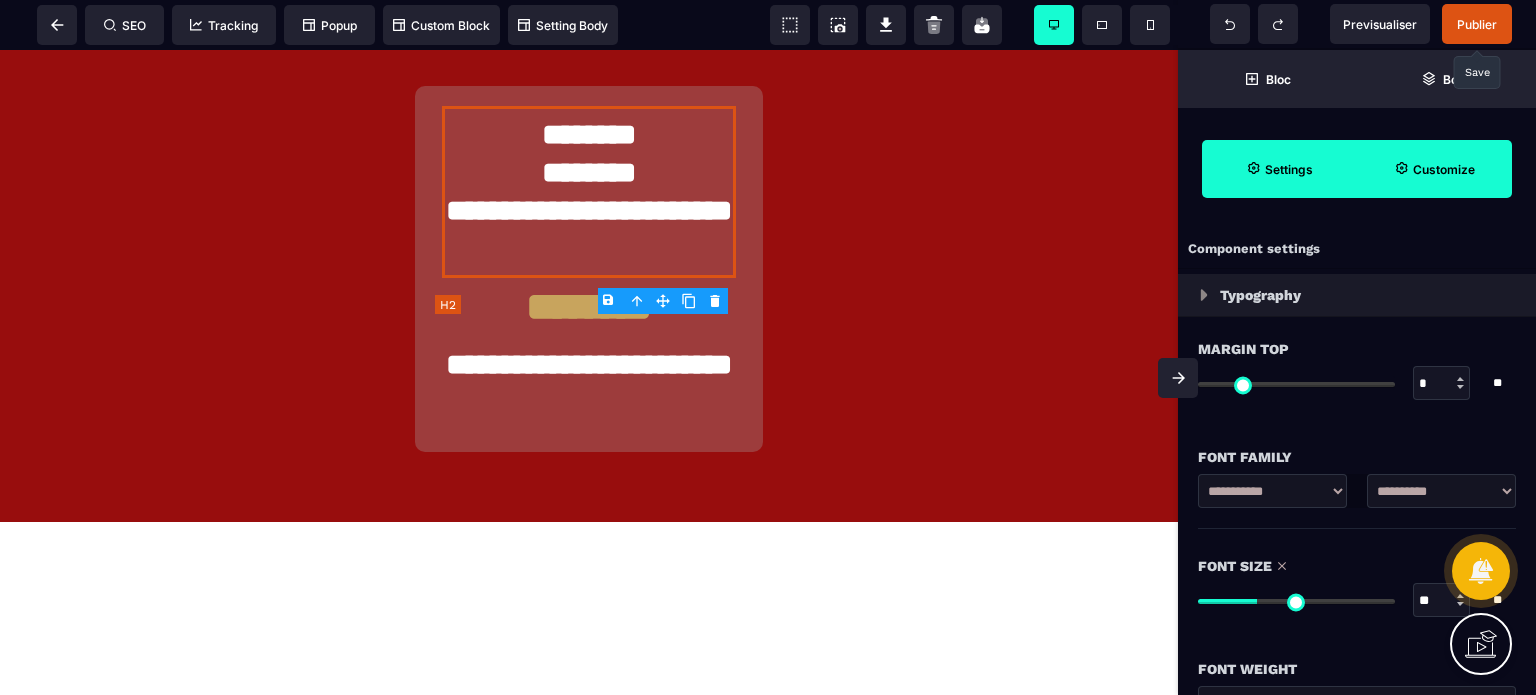 click on "**********" at bounding box center [588, 192] 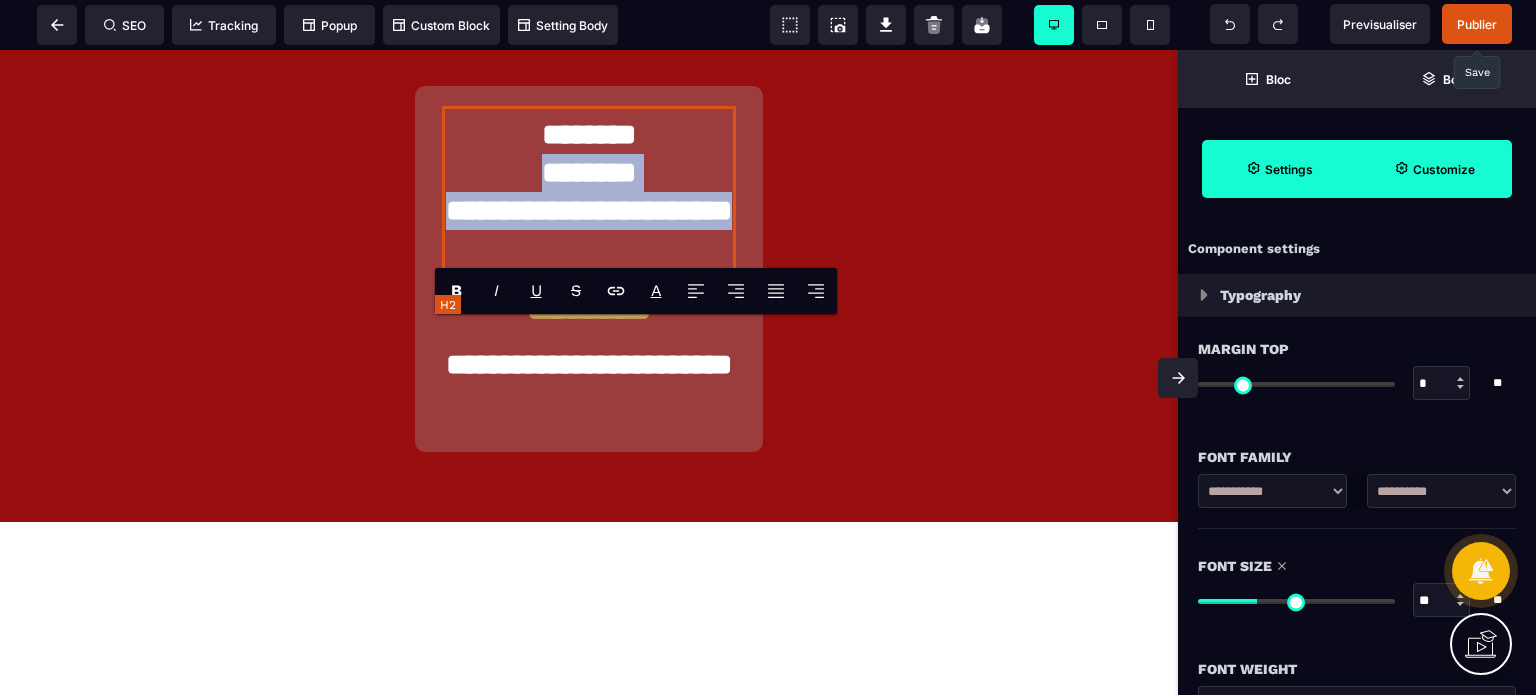 drag, startPoint x: 513, startPoint y: 378, endPoint x: 670, endPoint y: 484, distance: 189.43336 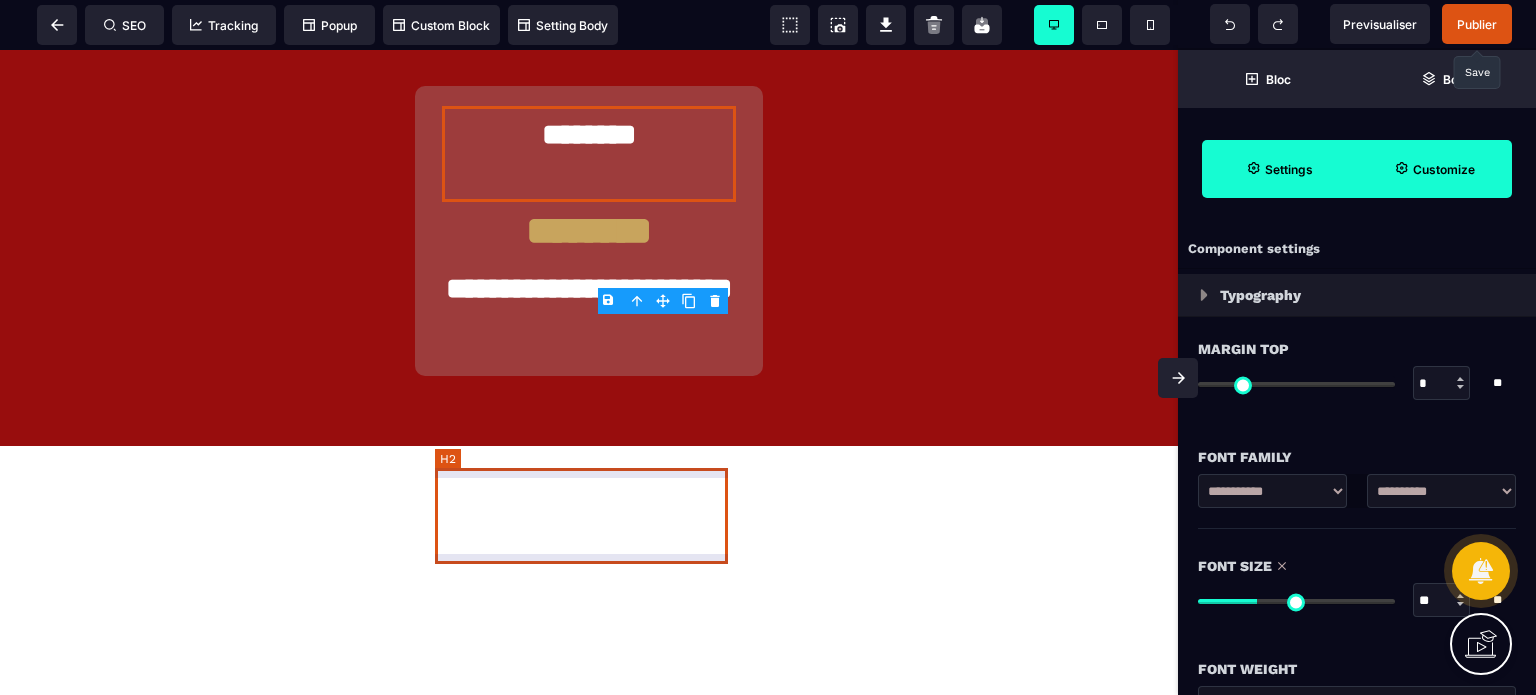 click on "**********" at bounding box center (588, 308) 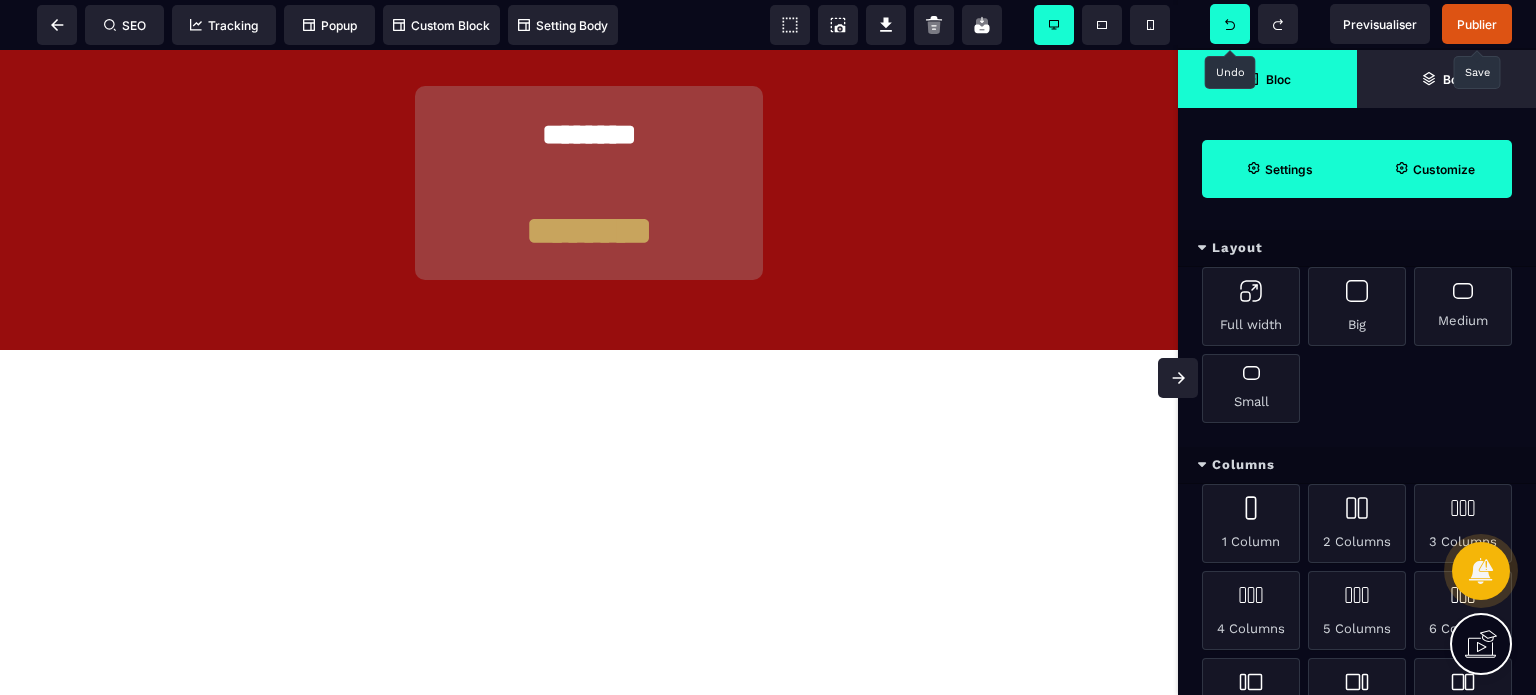 click at bounding box center [1230, 24] 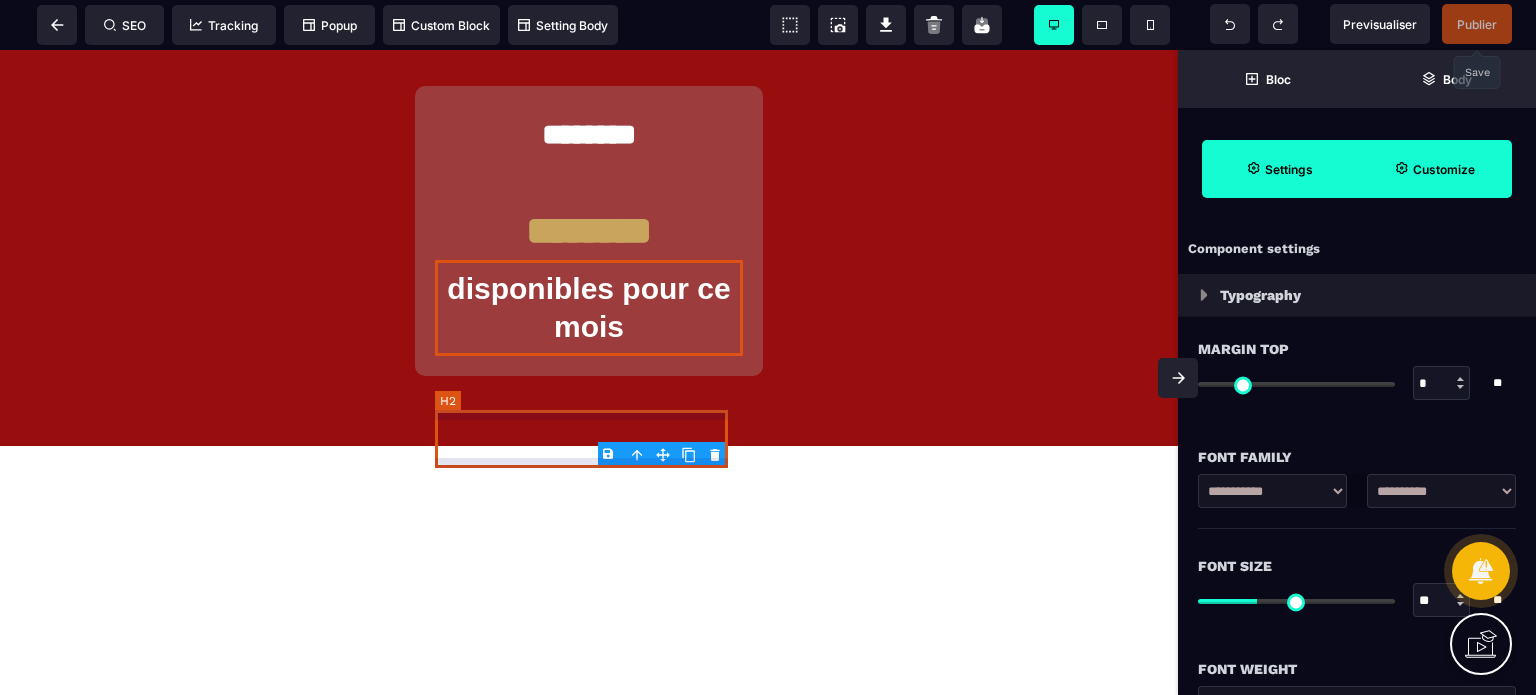 click on "********" at bounding box center (588, 231) 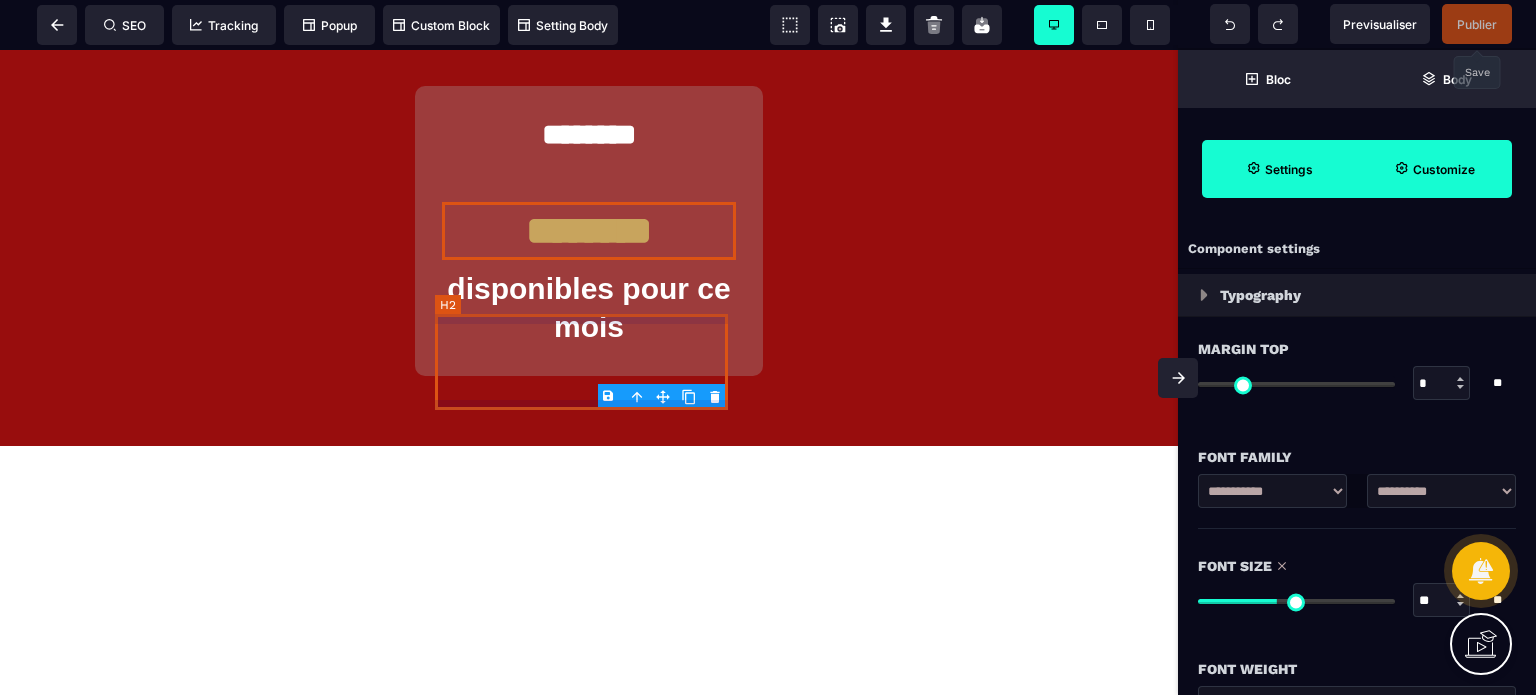 click on "********" at bounding box center (588, 154) 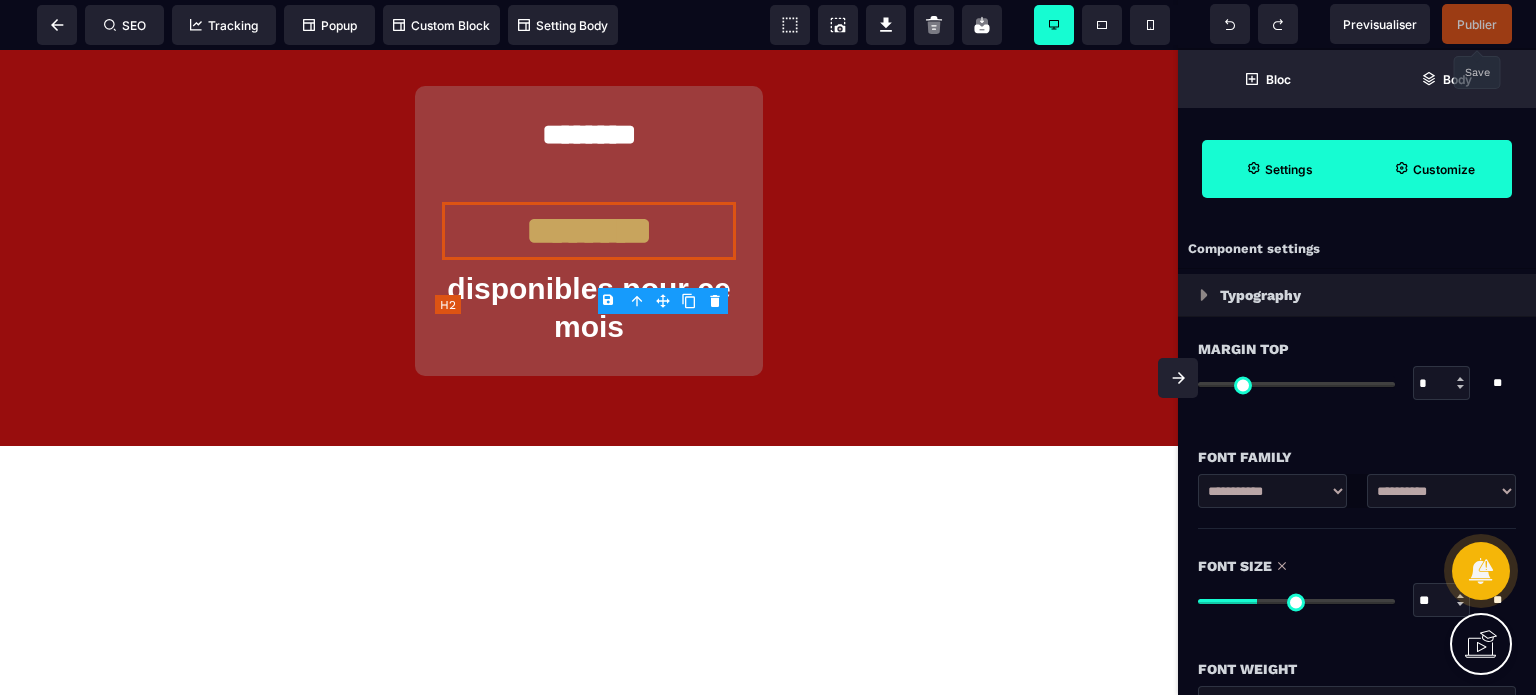 click on "********" at bounding box center [588, 154] 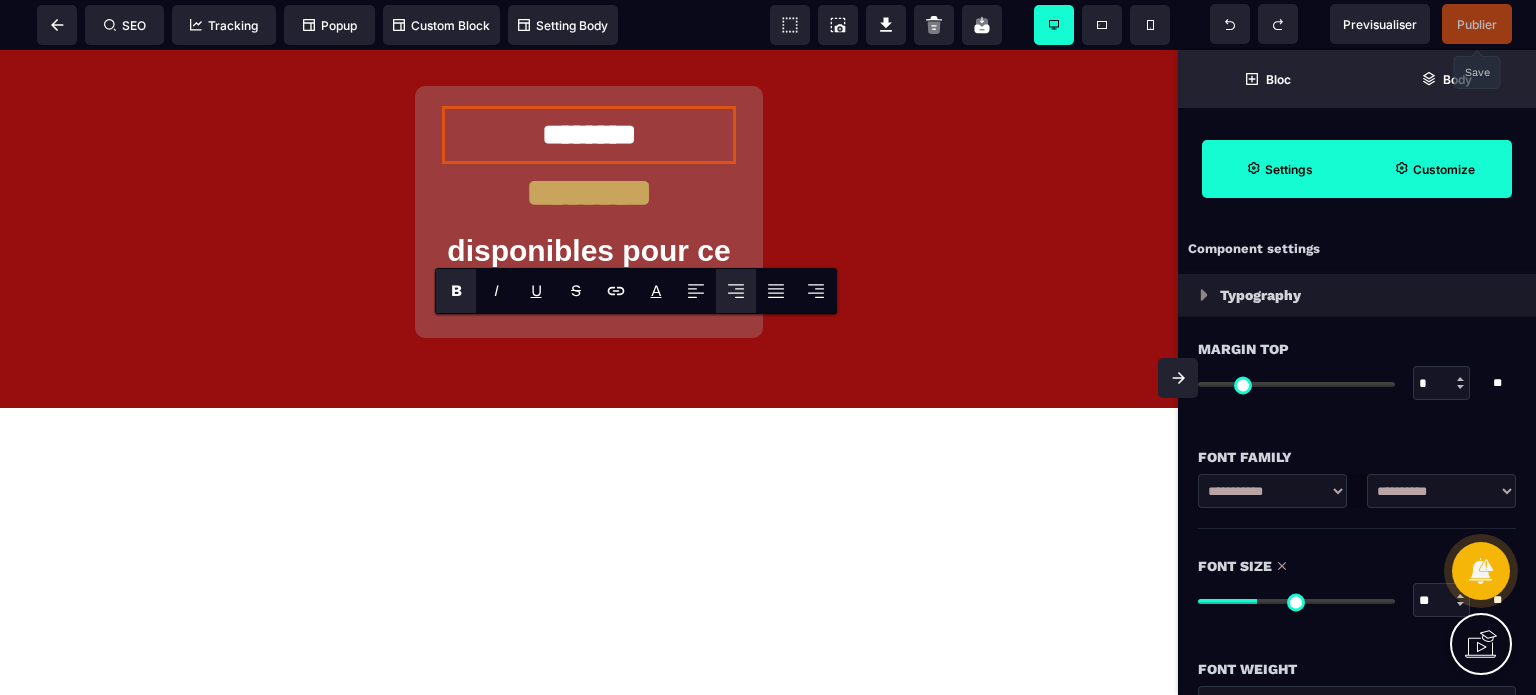 click at bounding box center (1178, 378) 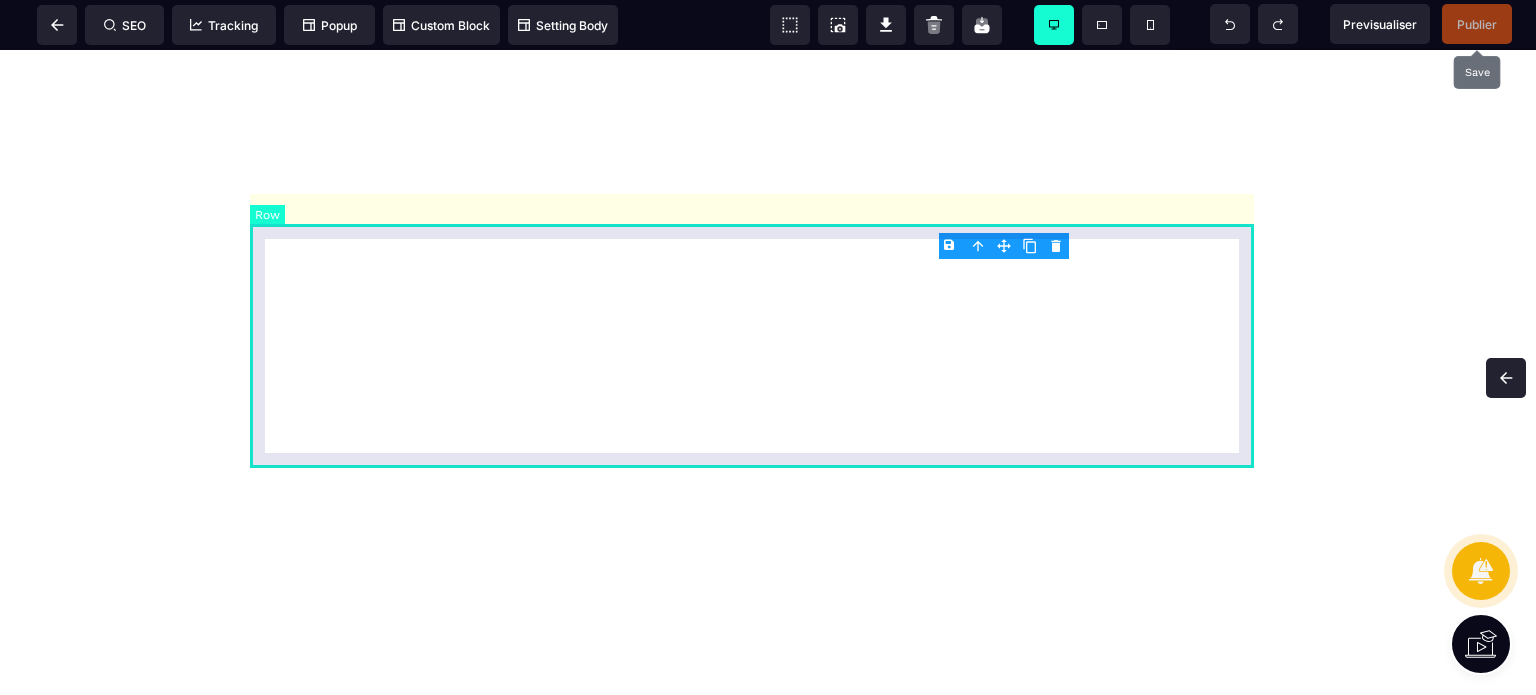 scroll, scrollTop: 9652, scrollLeft: 0, axis: vertical 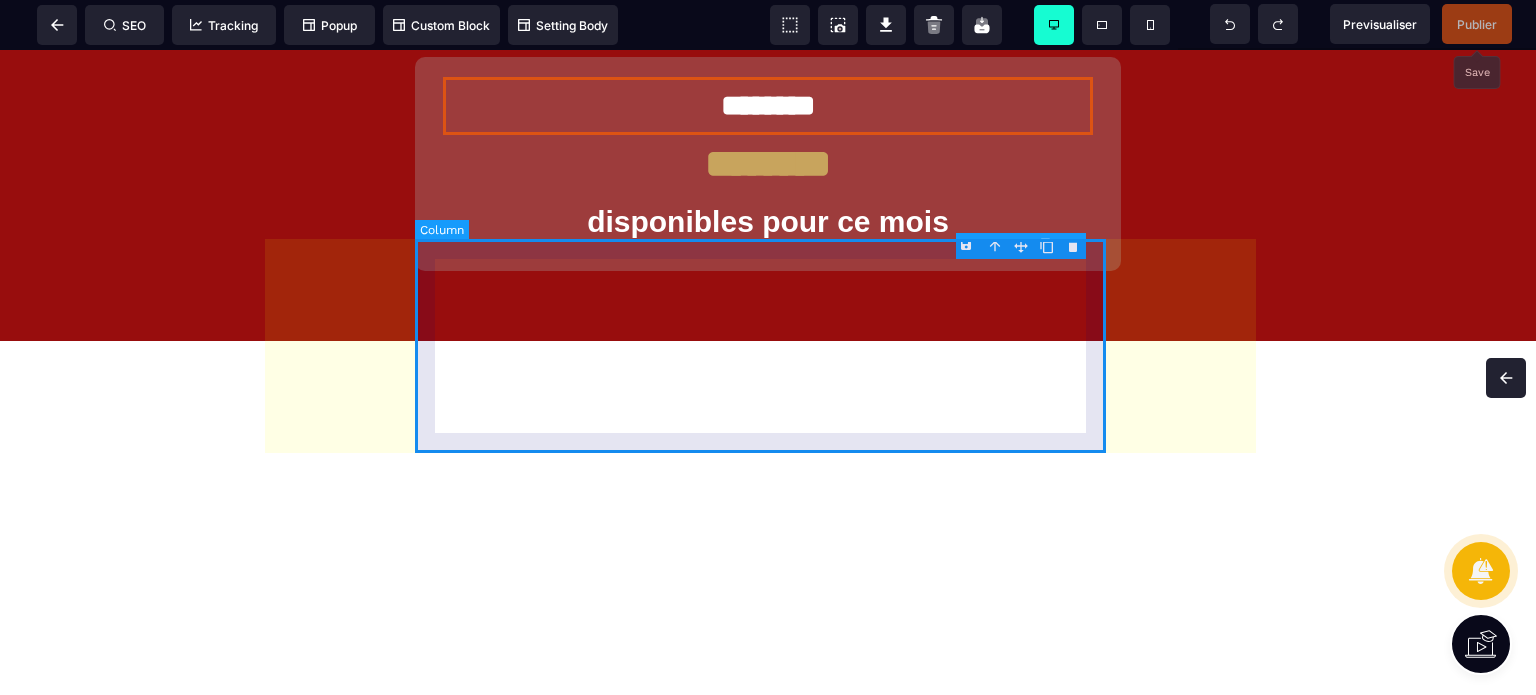 click on "******** ******** disponibles pour ce mois" at bounding box center [768, 164] 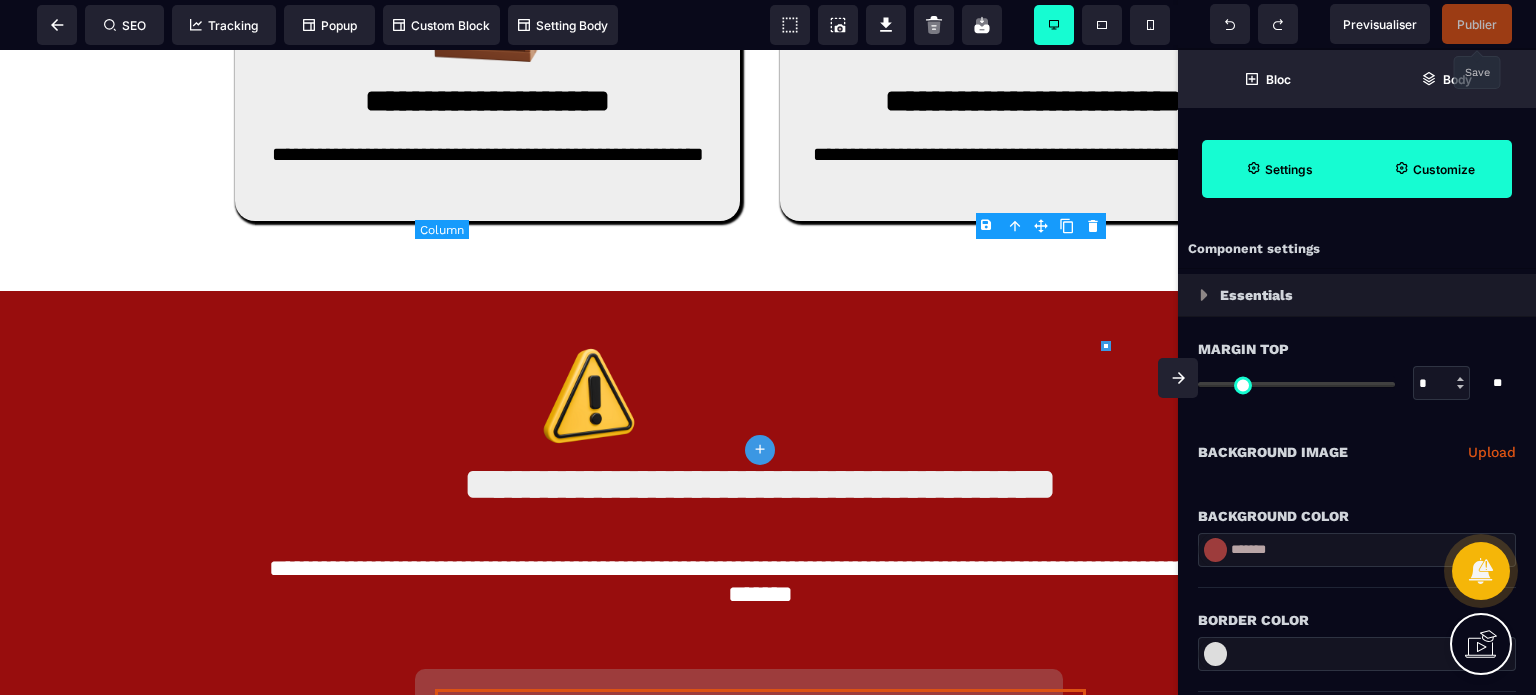 scroll, scrollTop: 10392, scrollLeft: 0, axis: vertical 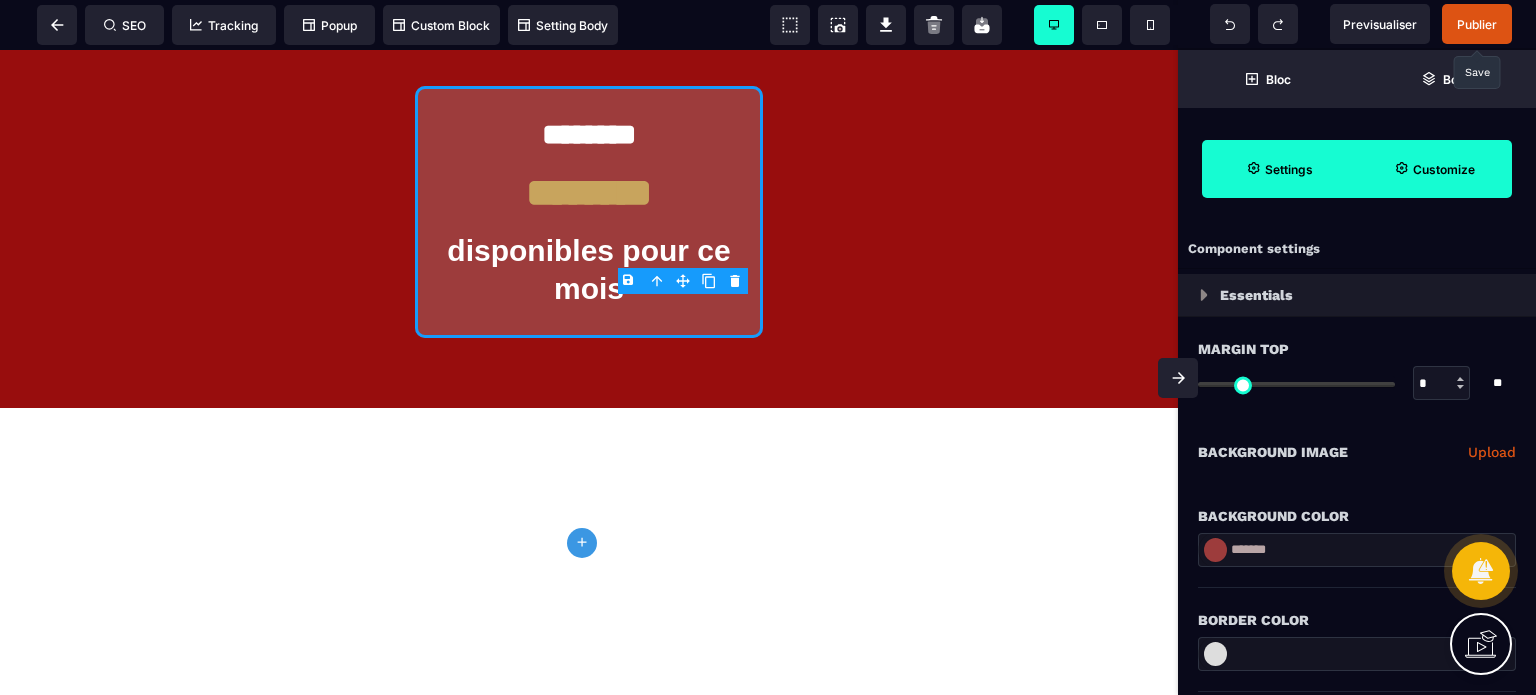 click on "Customize" at bounding box center [1434, 169] 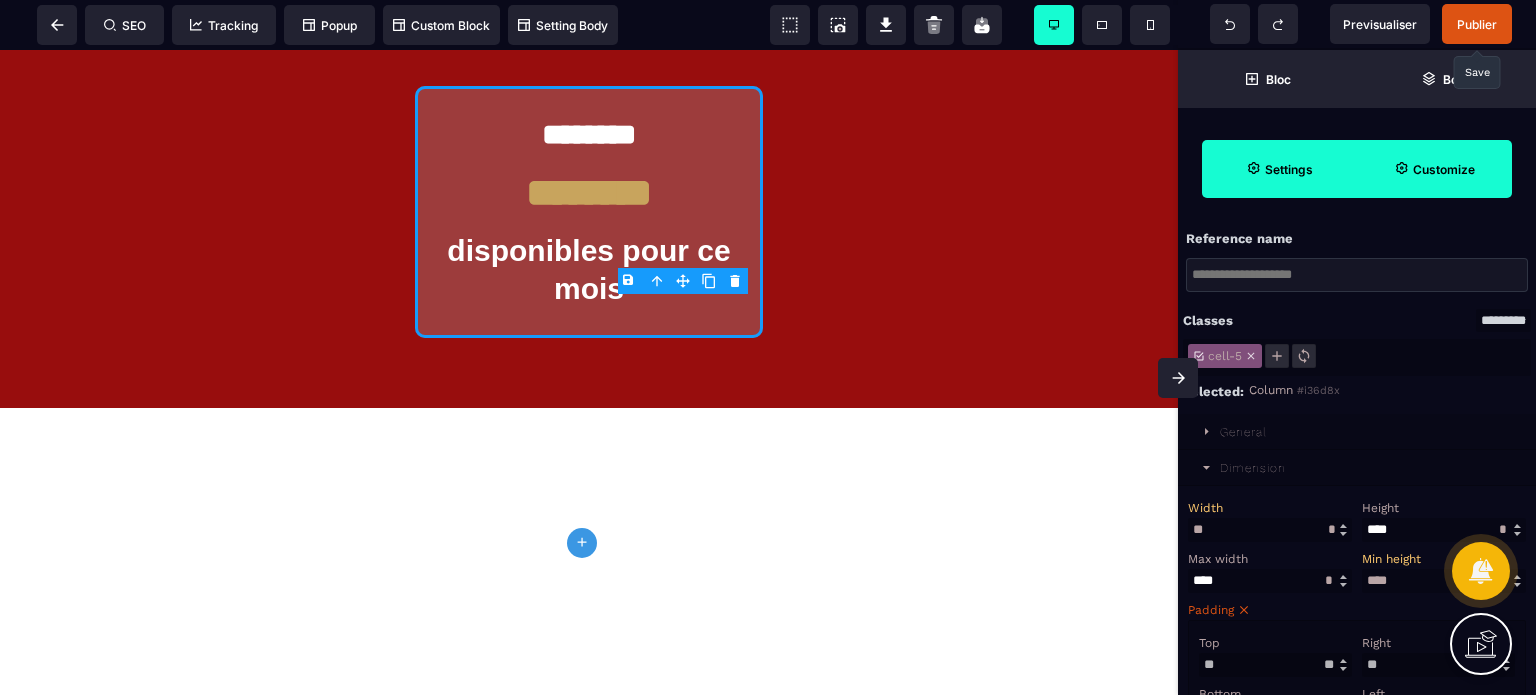 click on "Width
**
* ** *" at bounding box center [1270, 519] 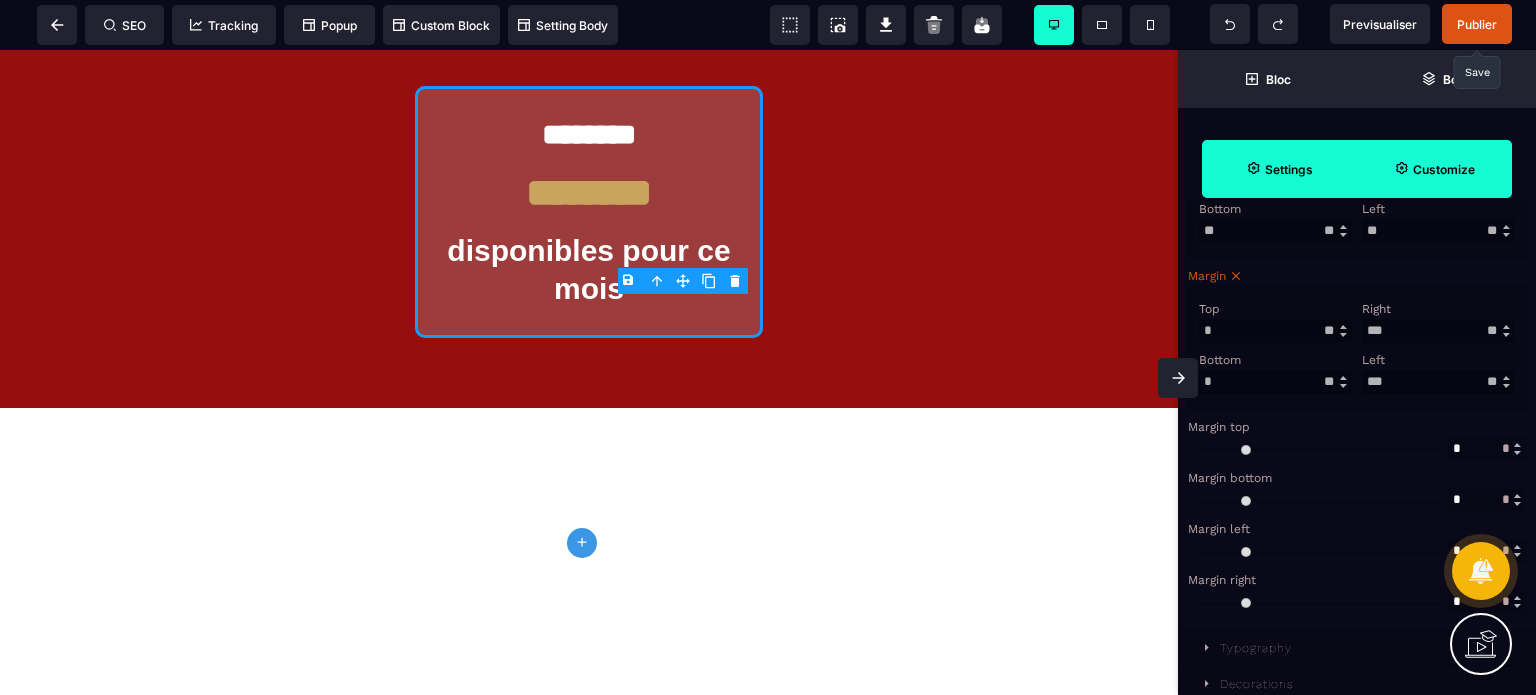 scroll, scrollTop: 560, scrollLeft: 0, axis: vertical 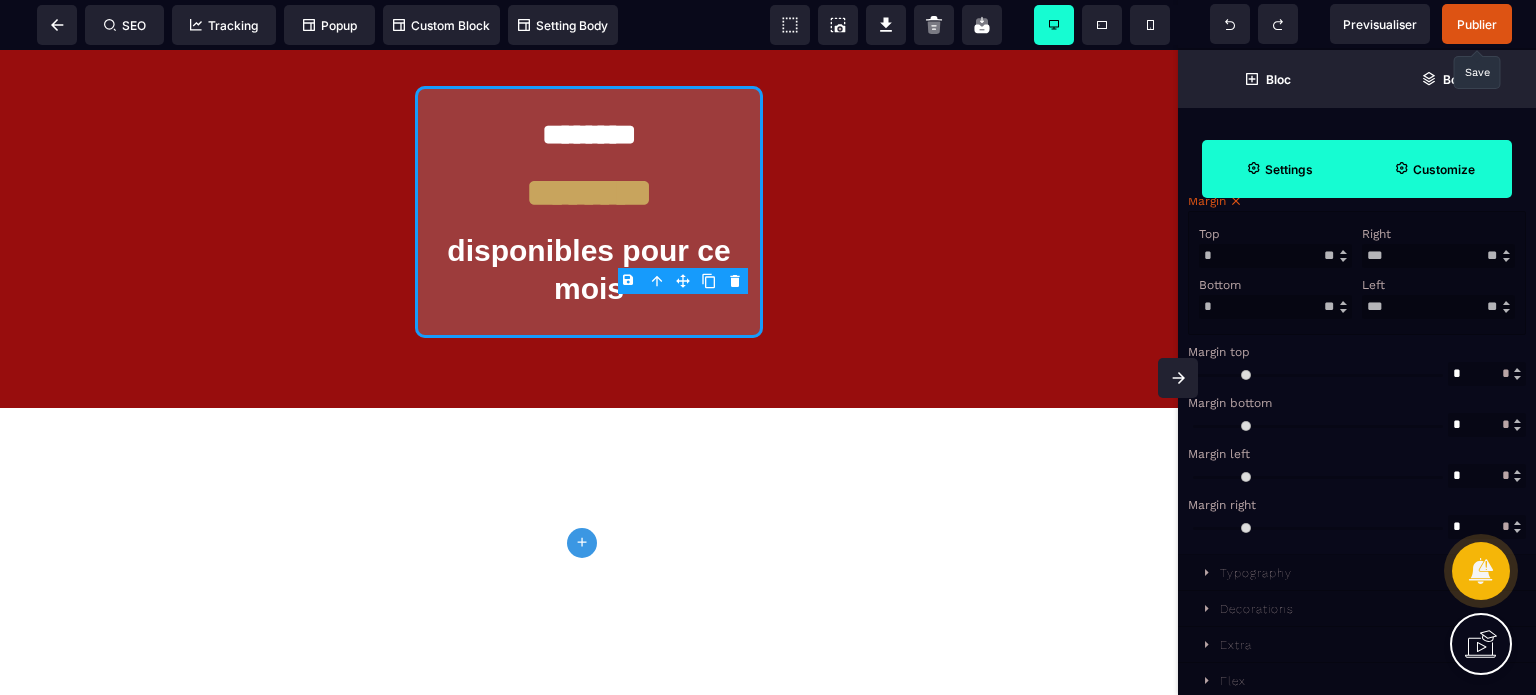 drag, startPoint x: 1371, startPoint y: 319, endPoint x: 1359, endPoint y: 322, distance: 12.369317 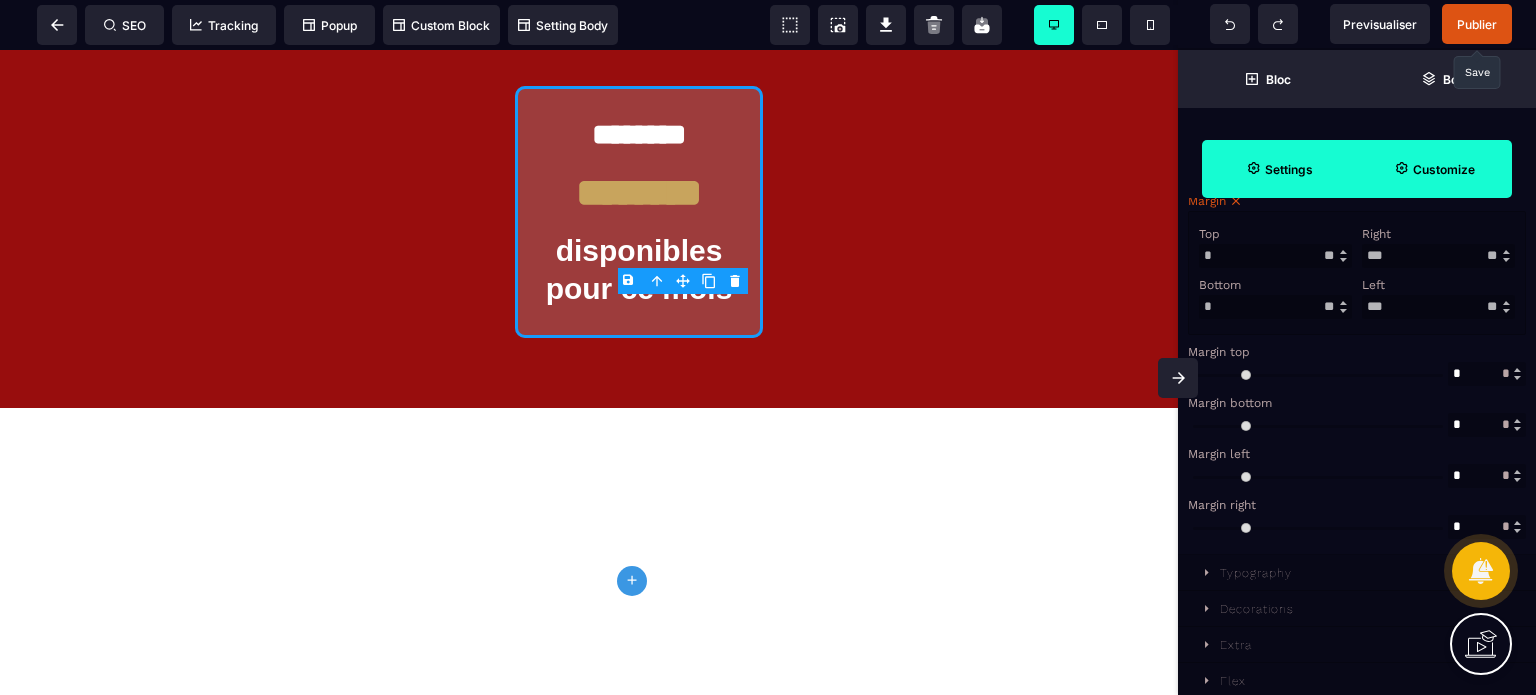 drag, startPoint x: 1371, startPoint y: 265, endPoint x: 1344, endPoint y: 272, distance: 27.89265 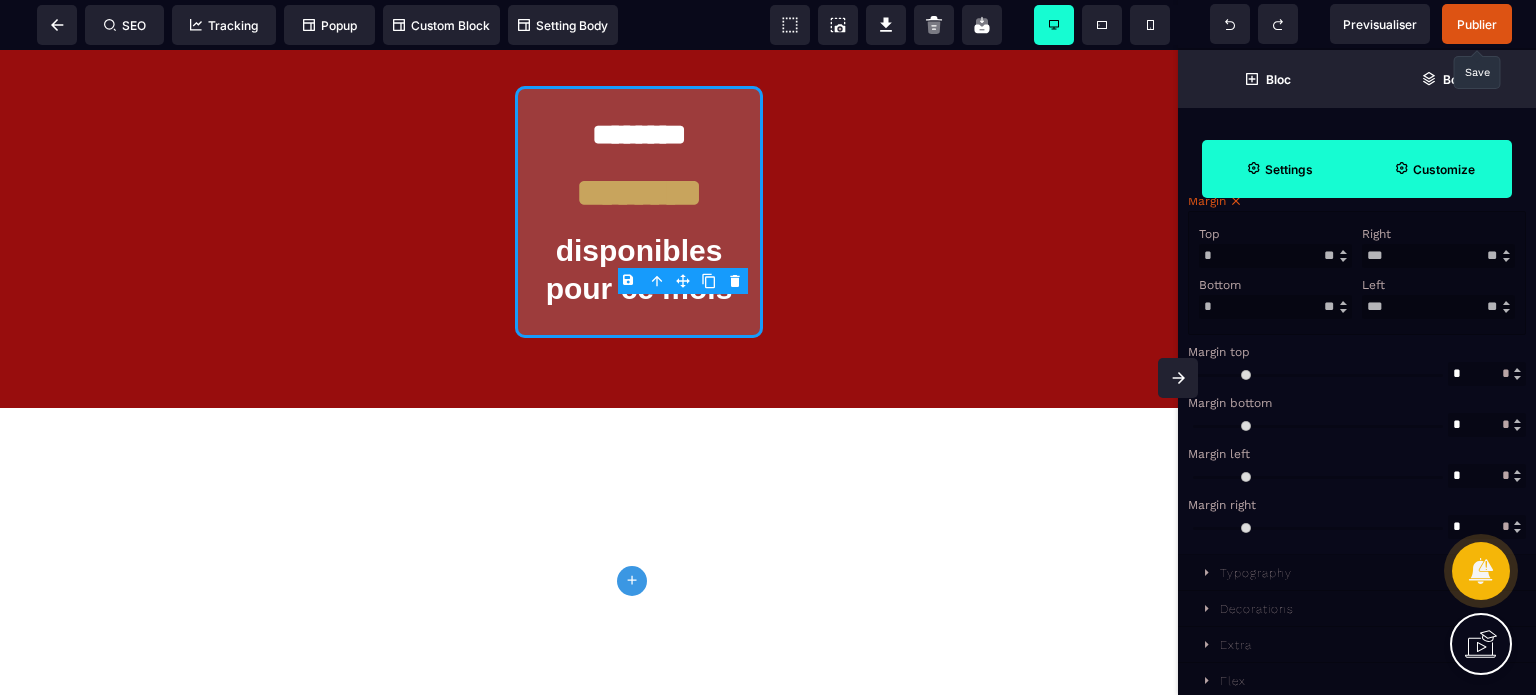 click on "Top
*
* ** * ** *** ** **
Right
***
* ** * ** *** ** **
Bottom
*
* ** * ** *** ** **
Left
***
* ** * ** *** ** **" at bounding box center [1357, 273] 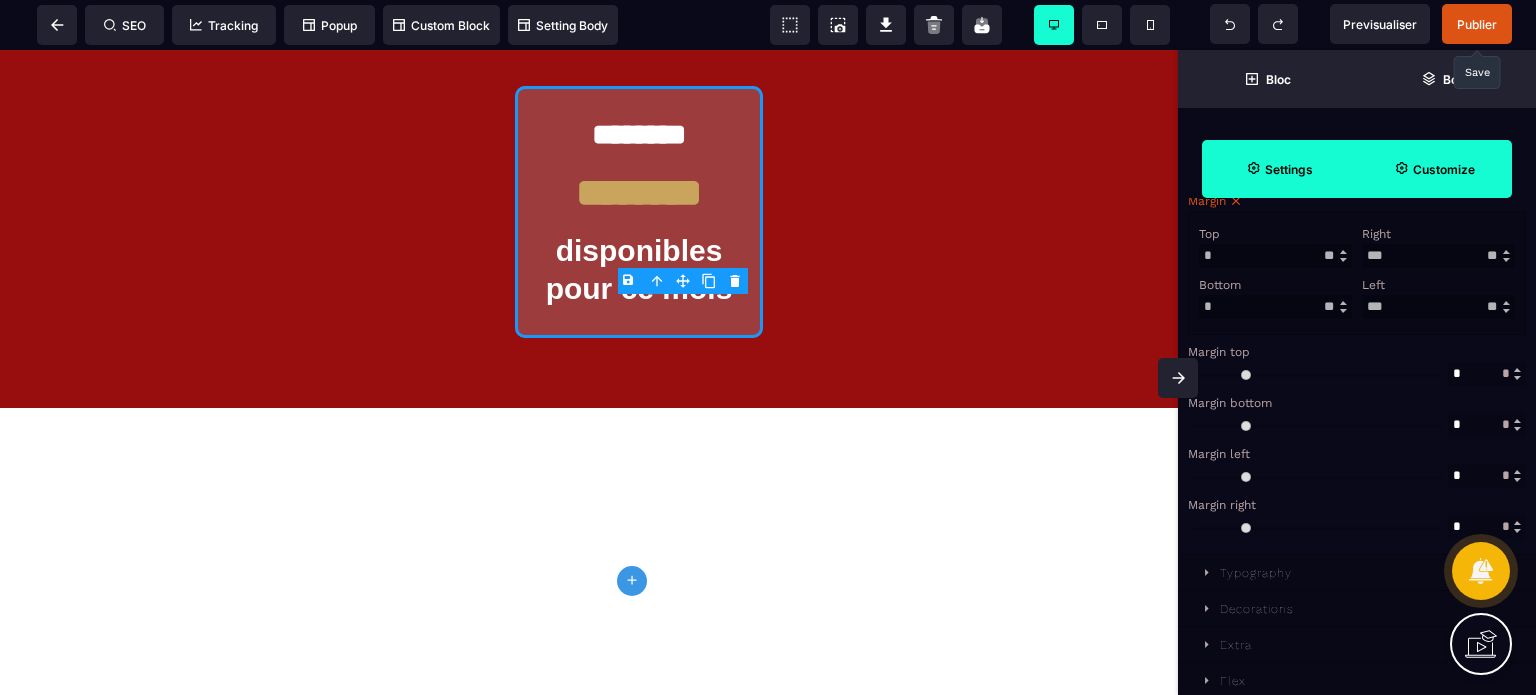 click 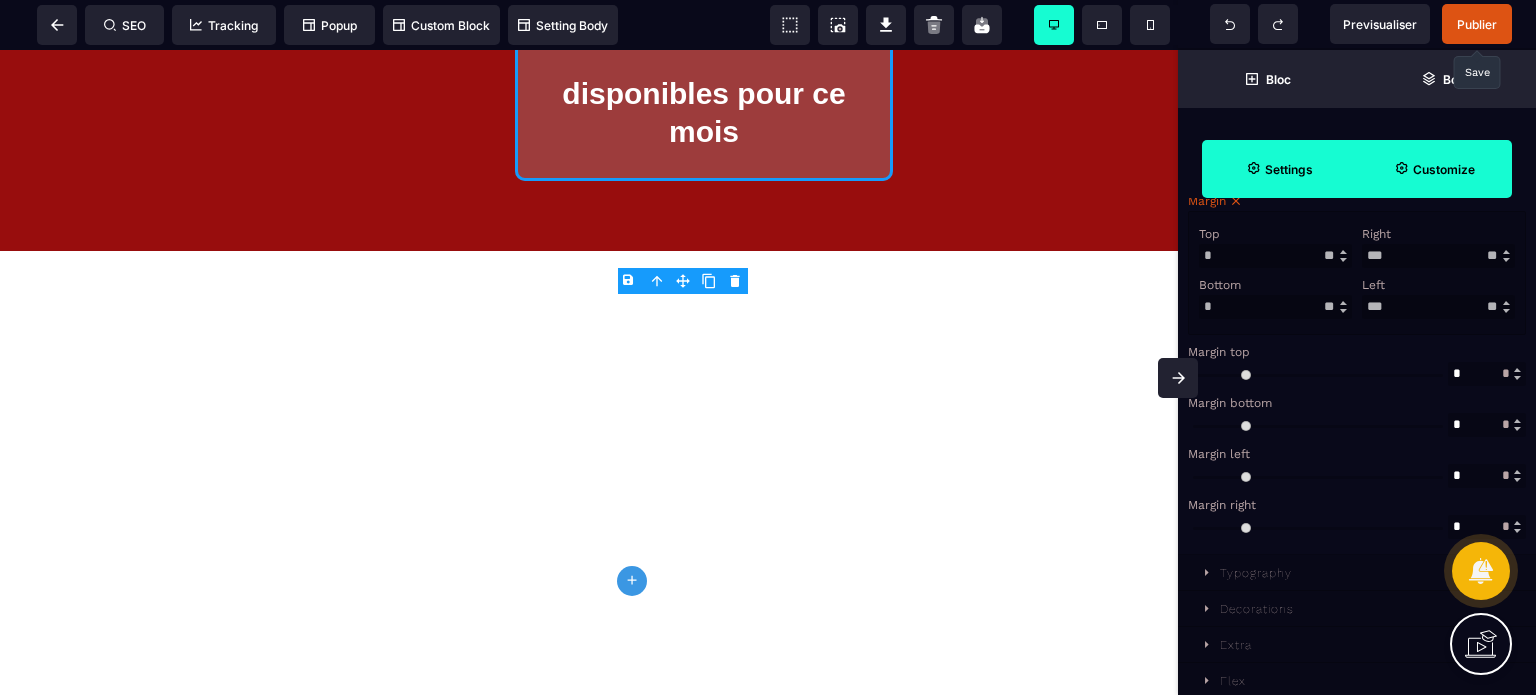 scroll, scrollTop: 0, scrollLeft: 0, axis: both 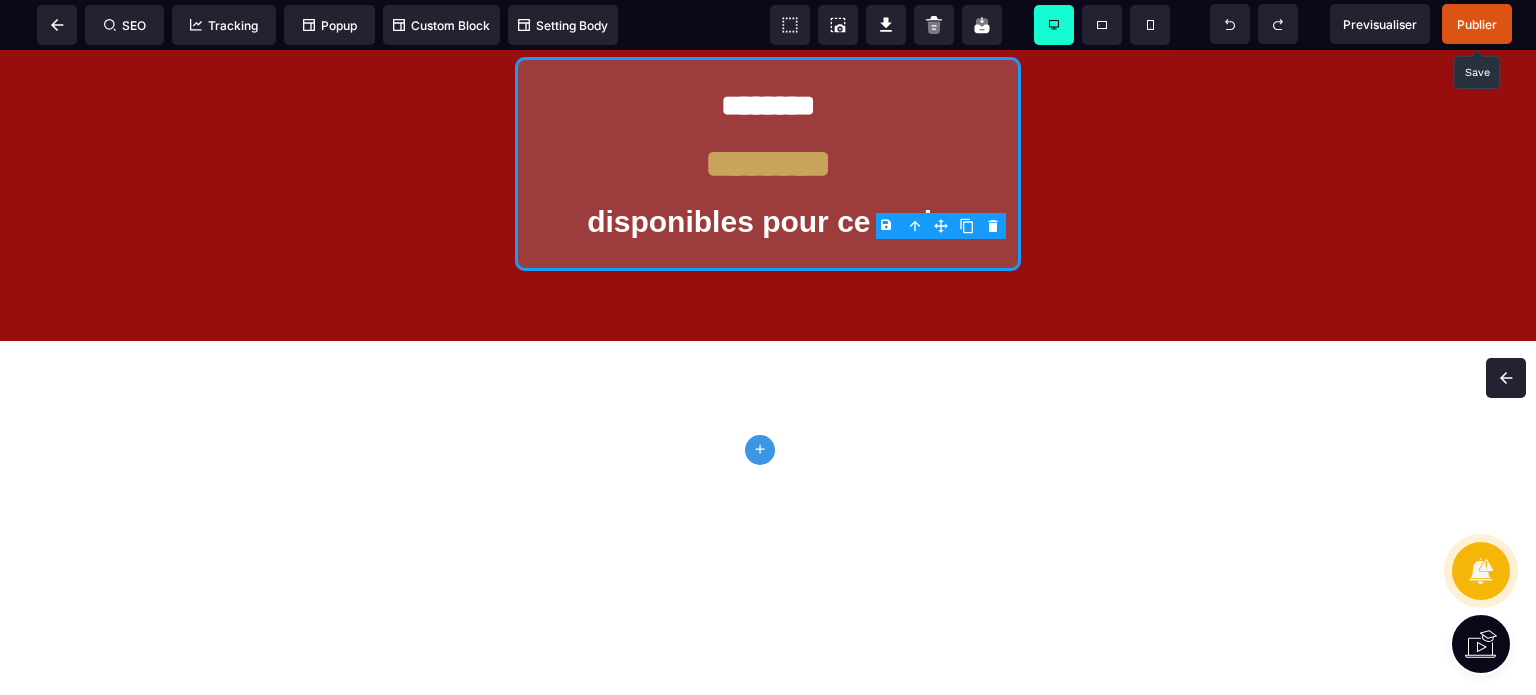 click on "Publier" at bounding box center [1477, 24] 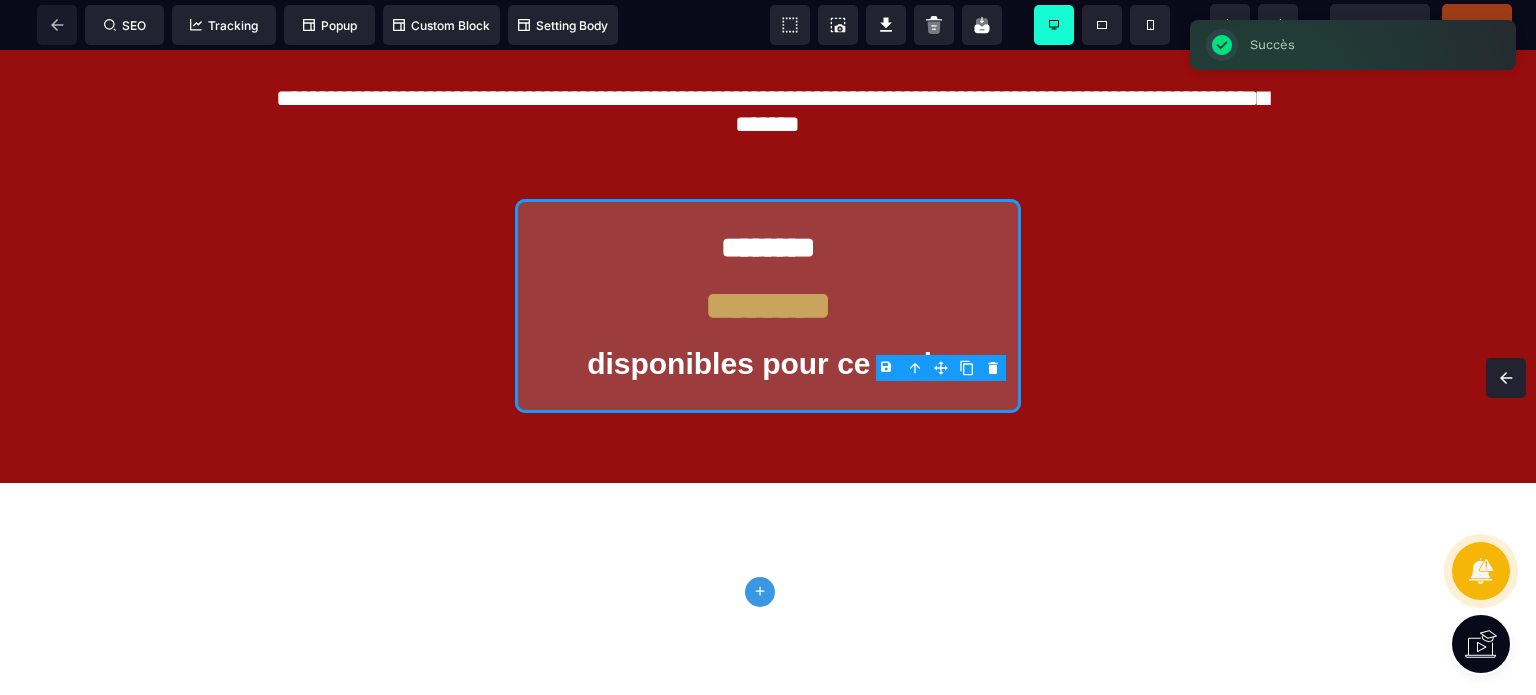 scroll, scrollTop: 9482, scrollLeft: 0, axis: vertical 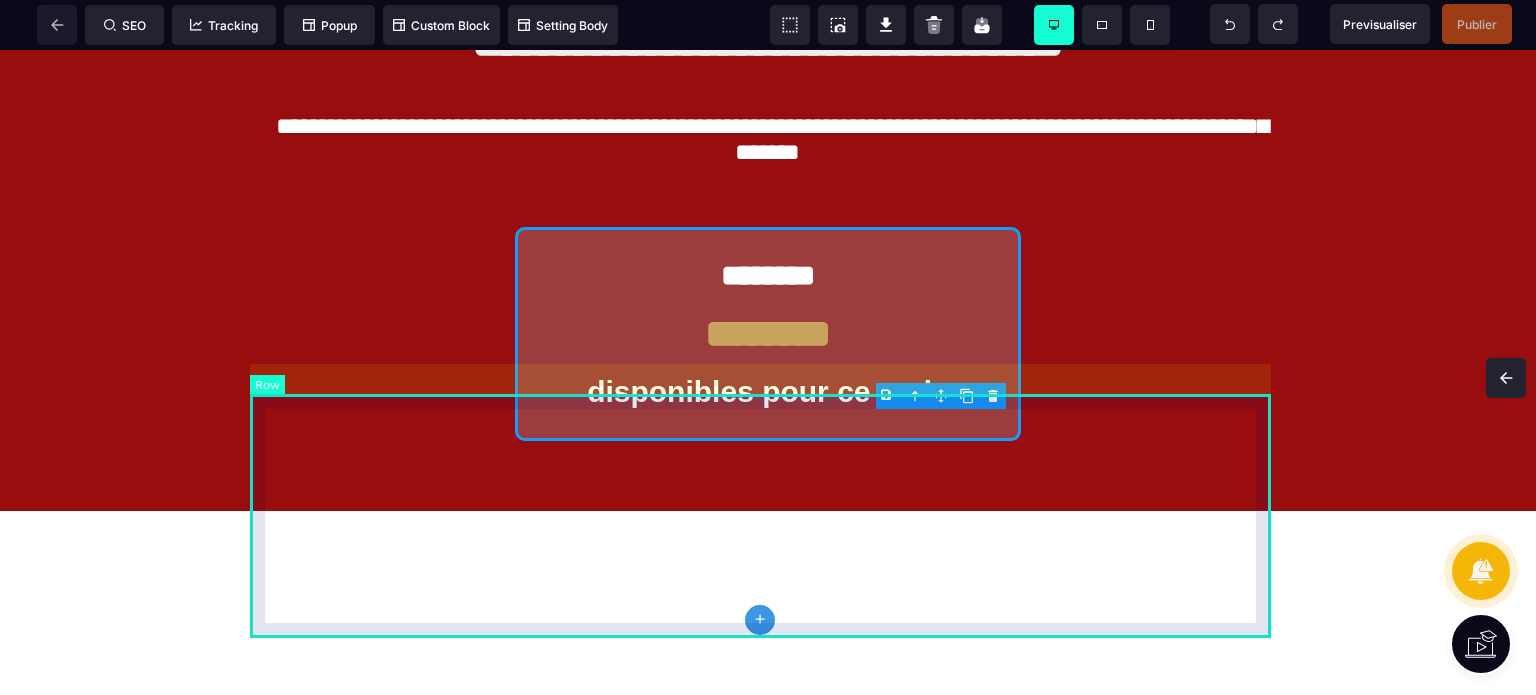 click on "******** ******** disponibles pour ce mois" at bounding box center [768, 334] 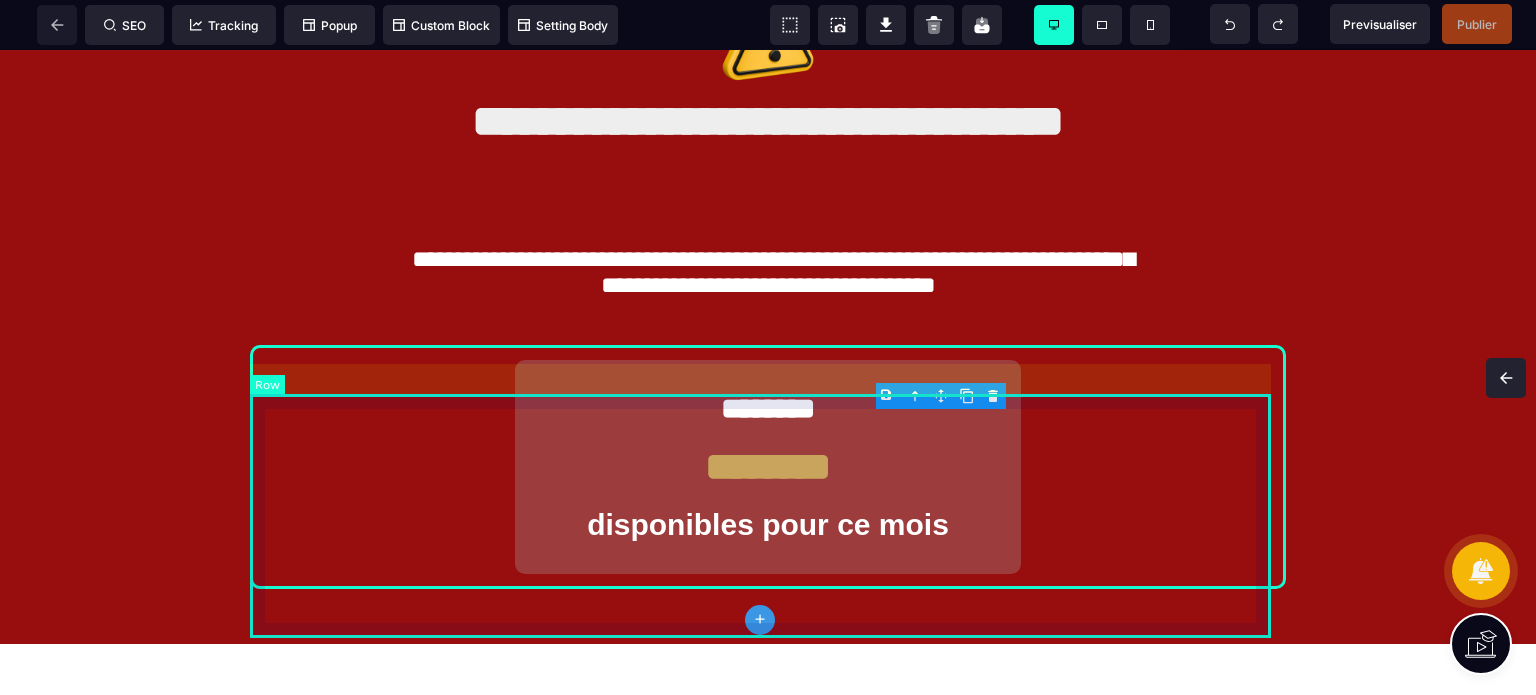 scroll, scrollTop: 10224, scrollLeft: 0, axis: vertical 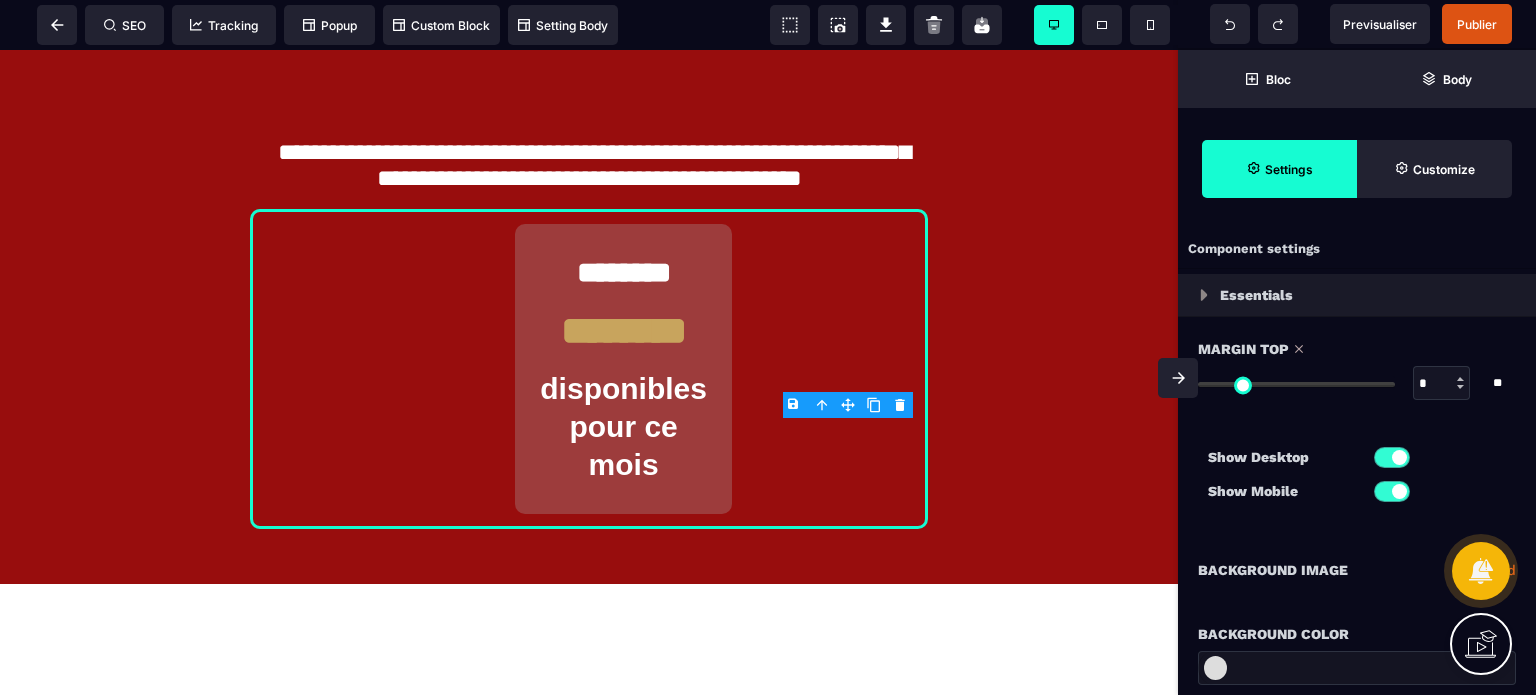 drag, startPoint x: 1213, startPoint y: 381, endPoint x: 1175, endPoint y: 393, distance: 39.849716 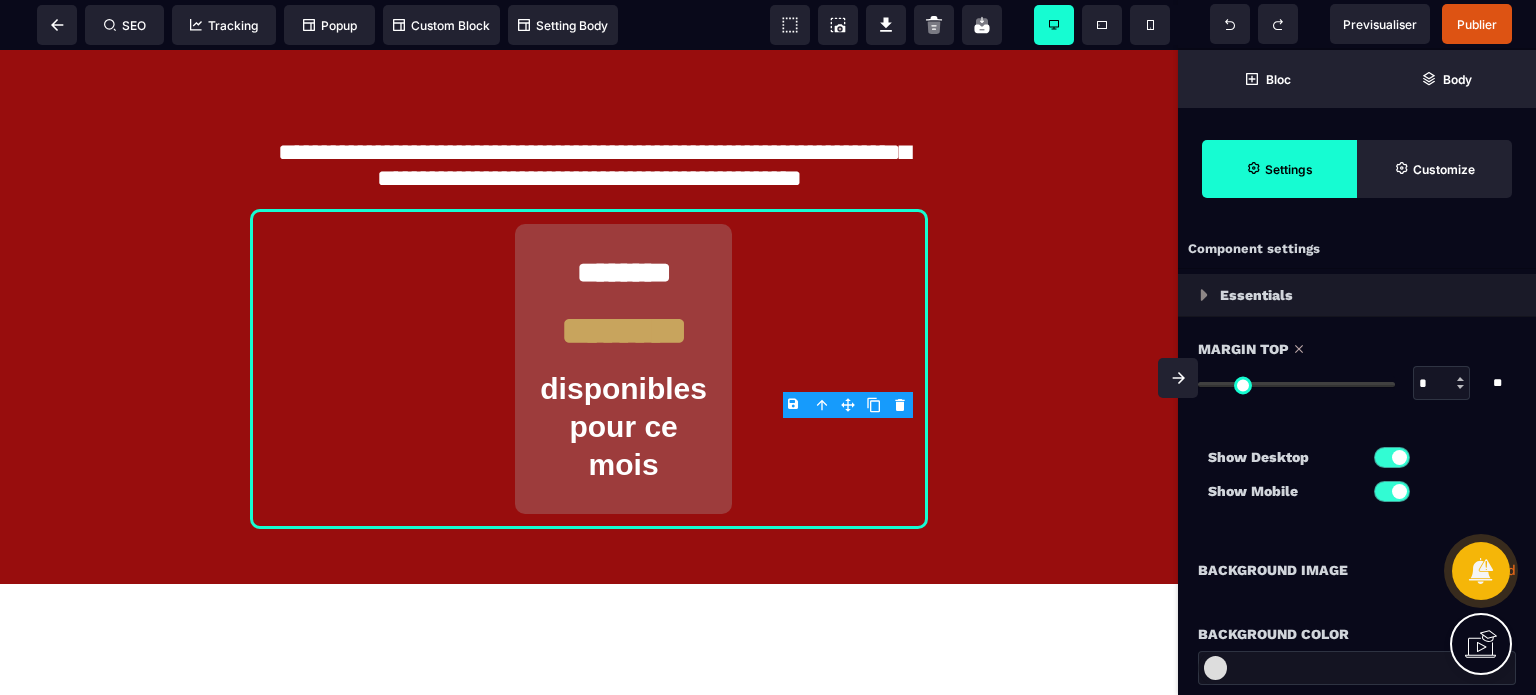 click at bounding box center (1296, 384) 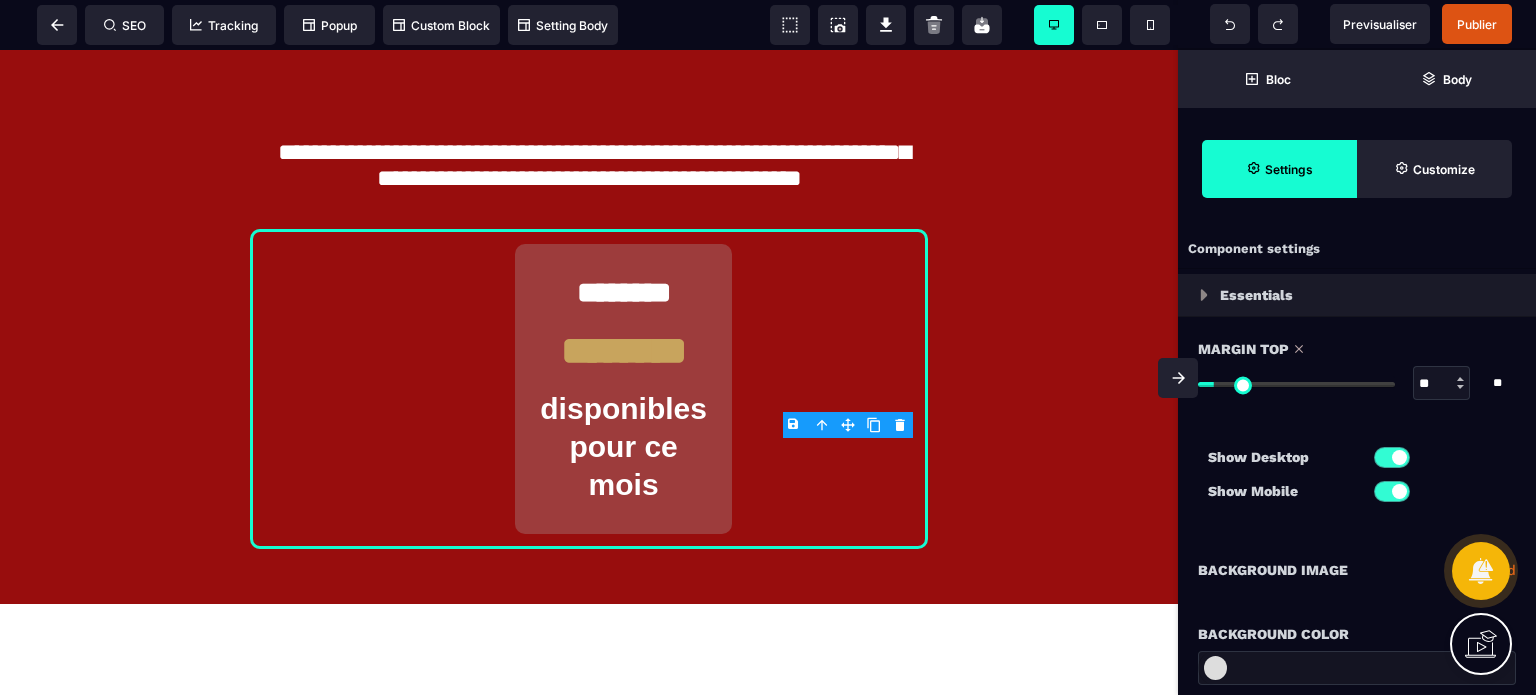 click at bounding box center [1178, 378] 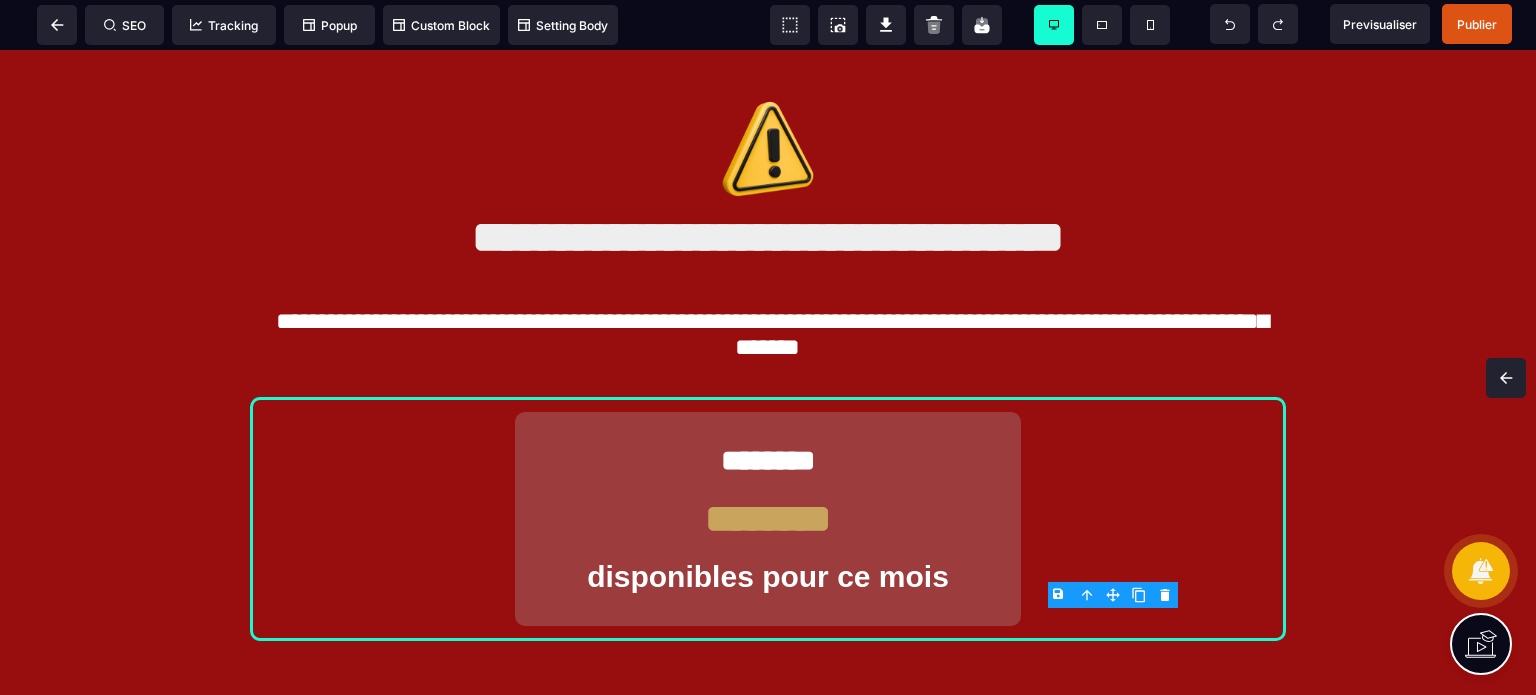 scroll, scrollTop: 9315, scrollLeft: 0, axis: vertical 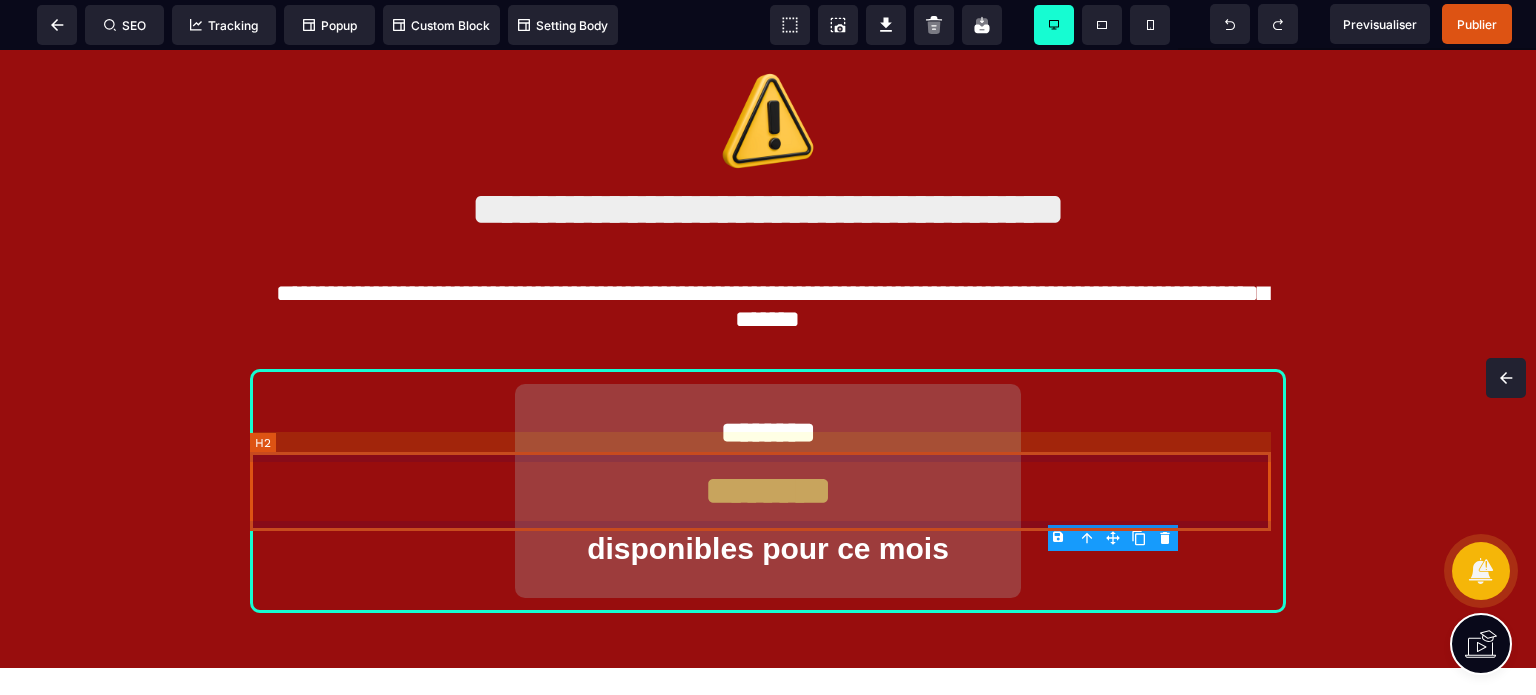 click on "**********" at bounding box center (768, 309) 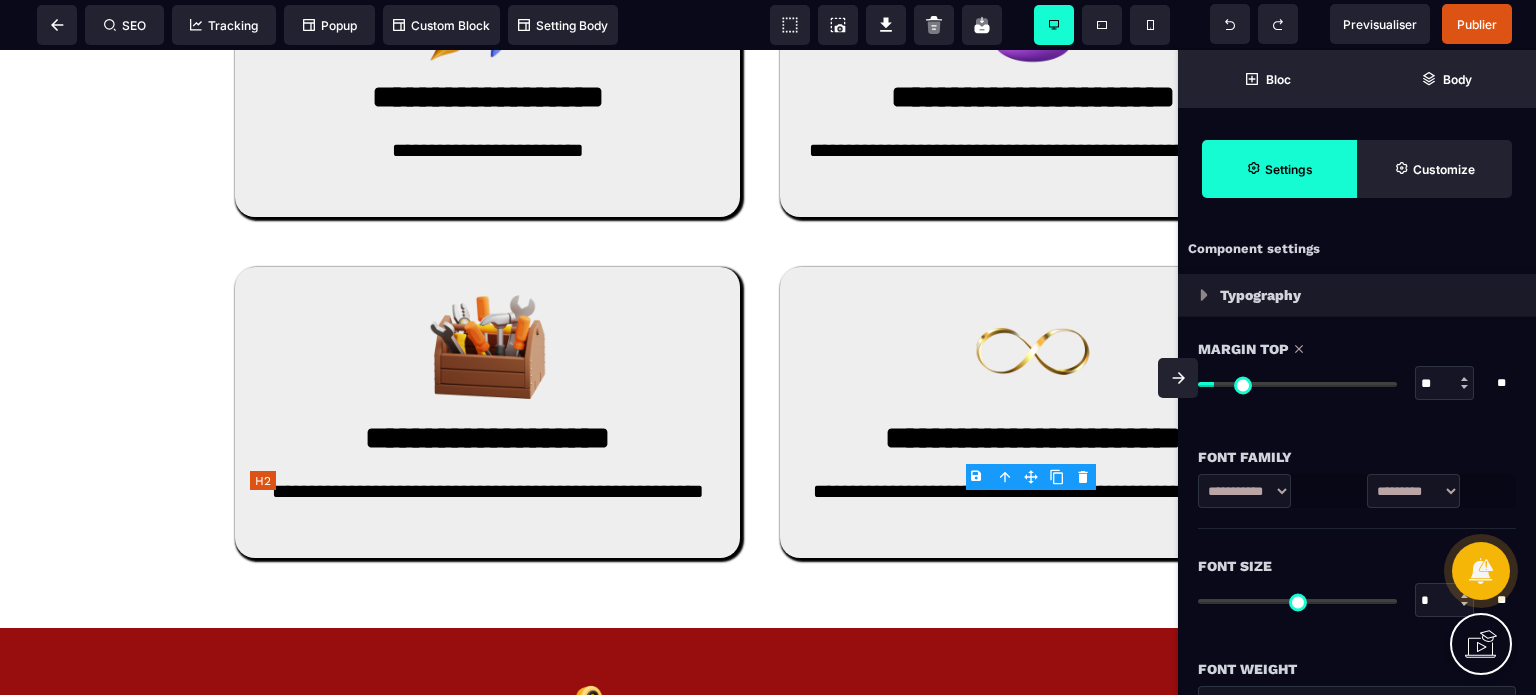 scroll, scrollTop: 10056, scrollLeft: 0, axis: vertical 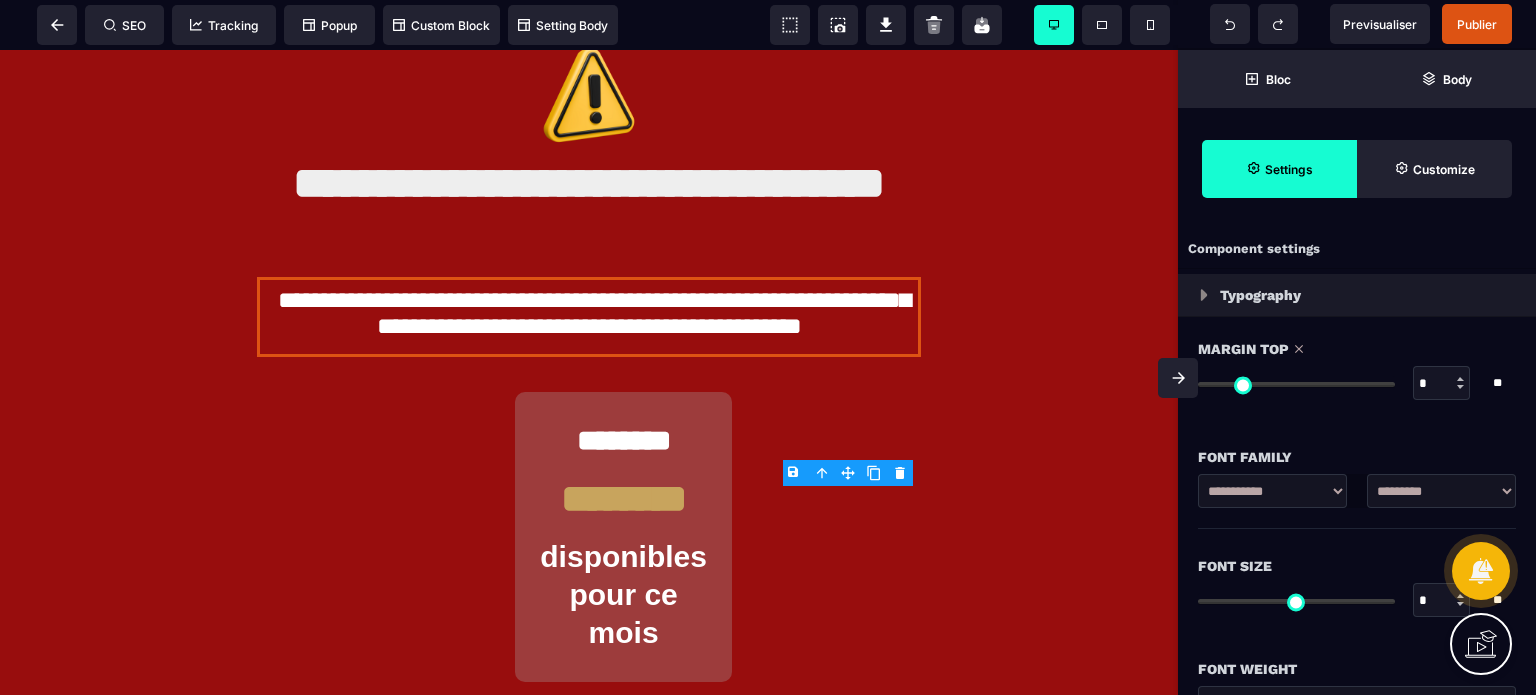 drag, startPoint x: 1214, startPoint y: 379, endPoint x: 1186, endPoint y: 384, distance: 28.442924 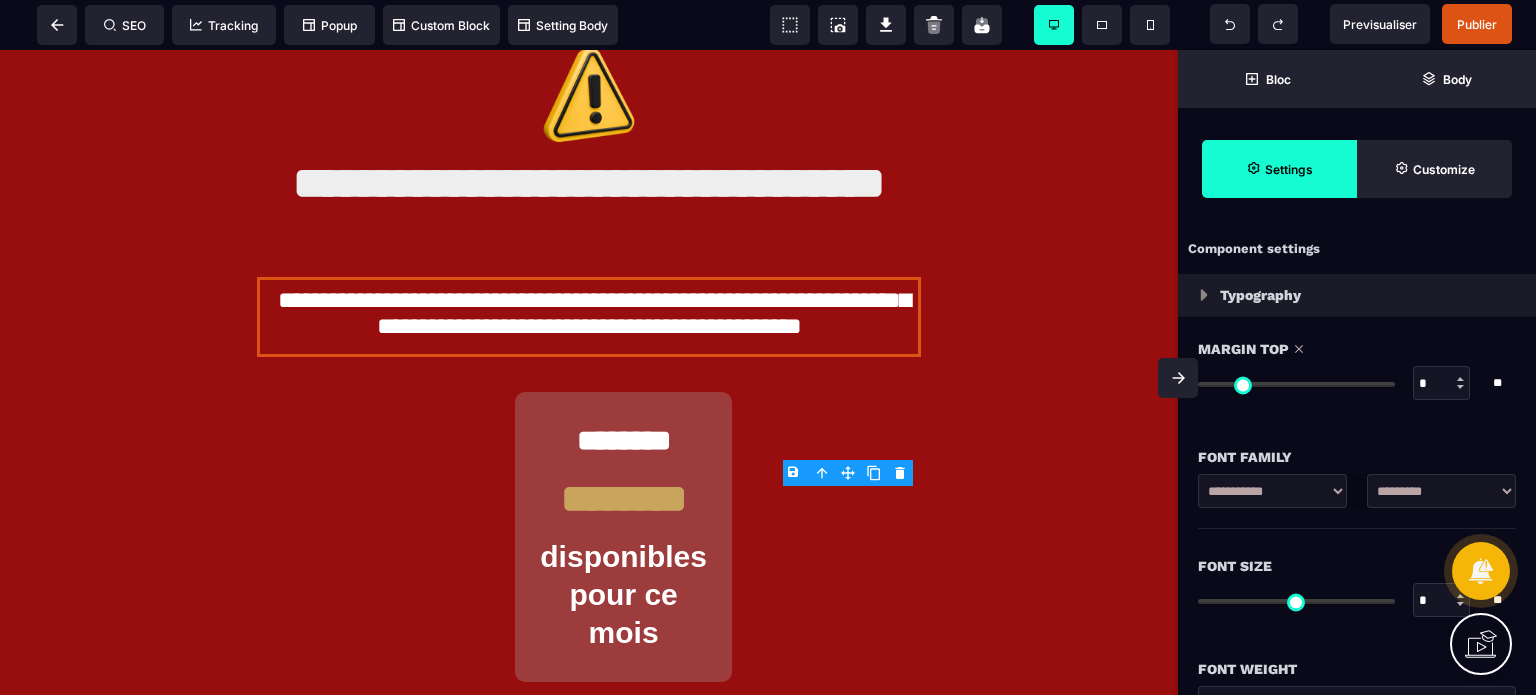 click at bounding box center [1296, 384] 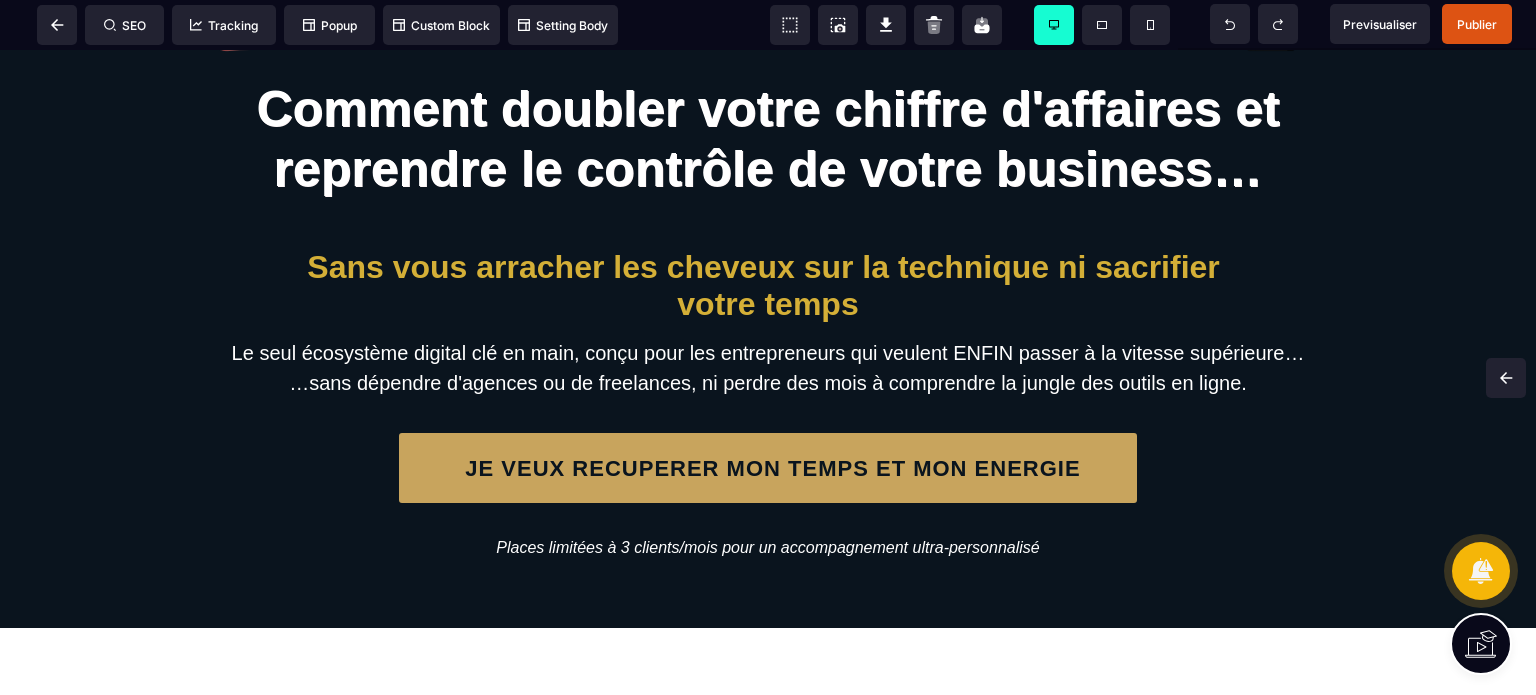 scroll, scrollTop: 242, scrollLeft: 0, axis: vertical 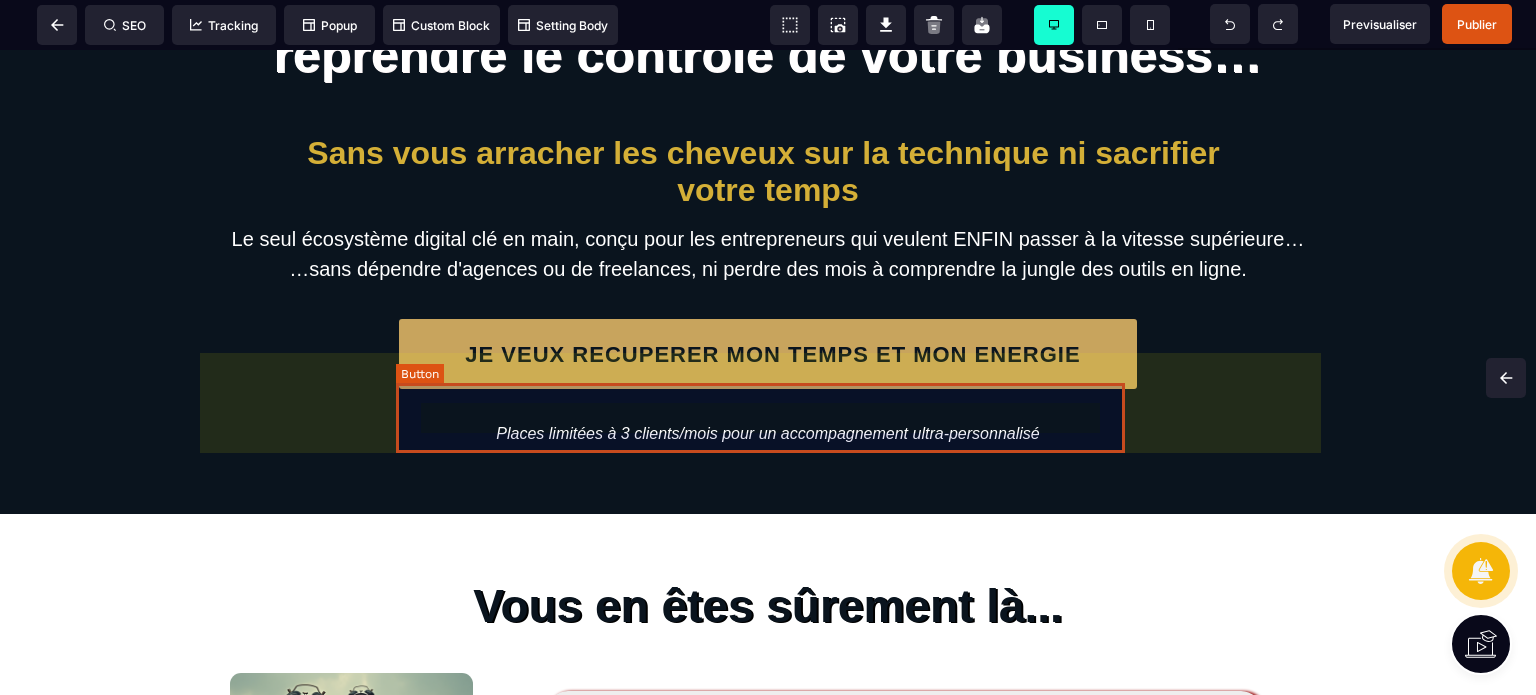 click on "JE VEUX RECUPERER MON TEMPS ET MON ENERGIE" at bounding box center (772, 355) 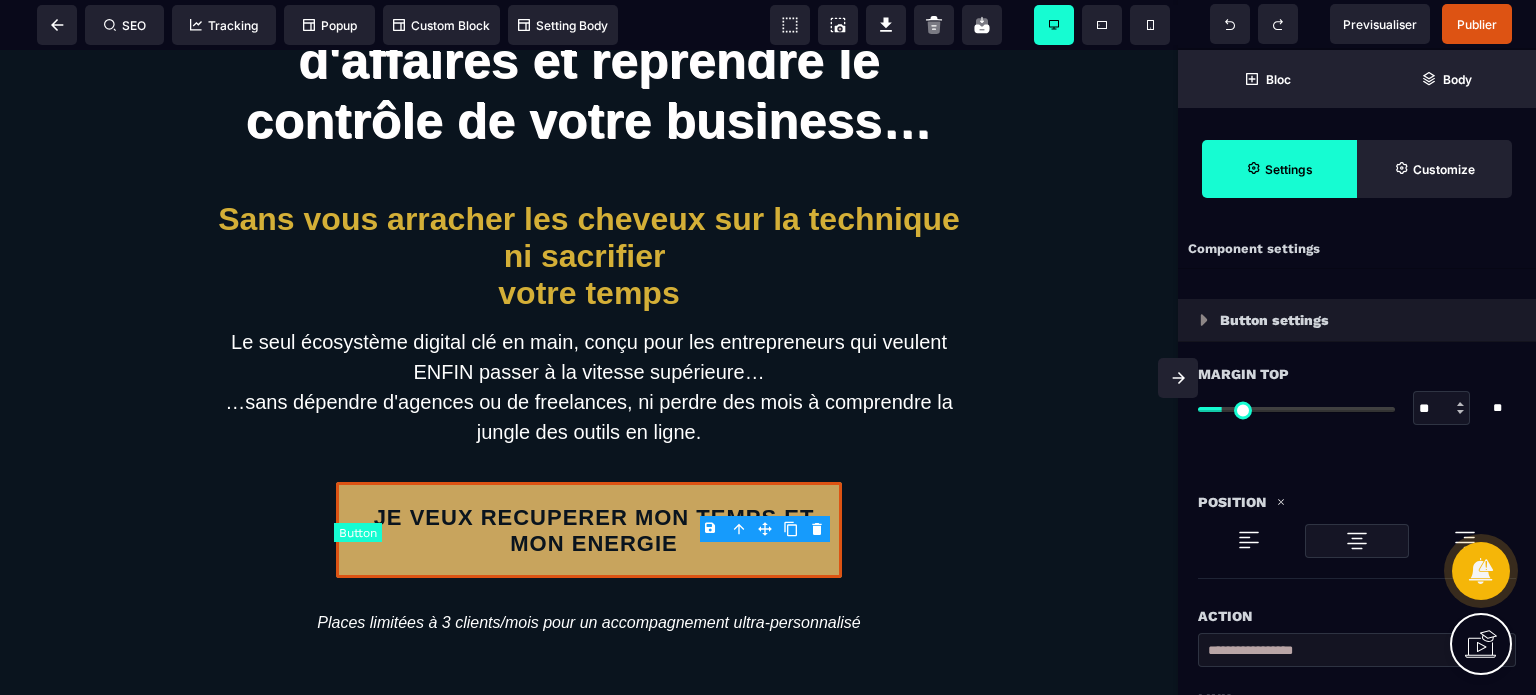 scroll, scrollTop: 252, scrollLeft: 0, axis: vertical 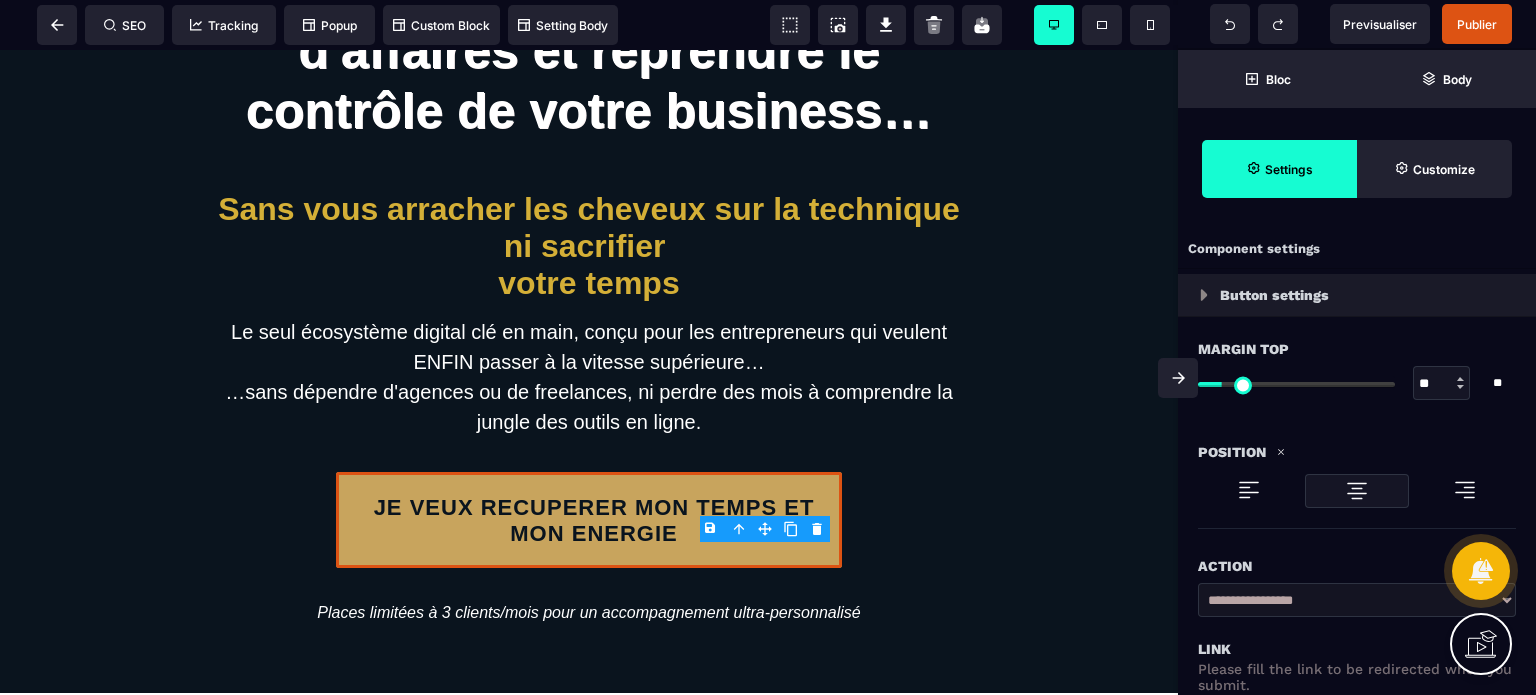 click on "Action" at bounding box center [1357, 566] 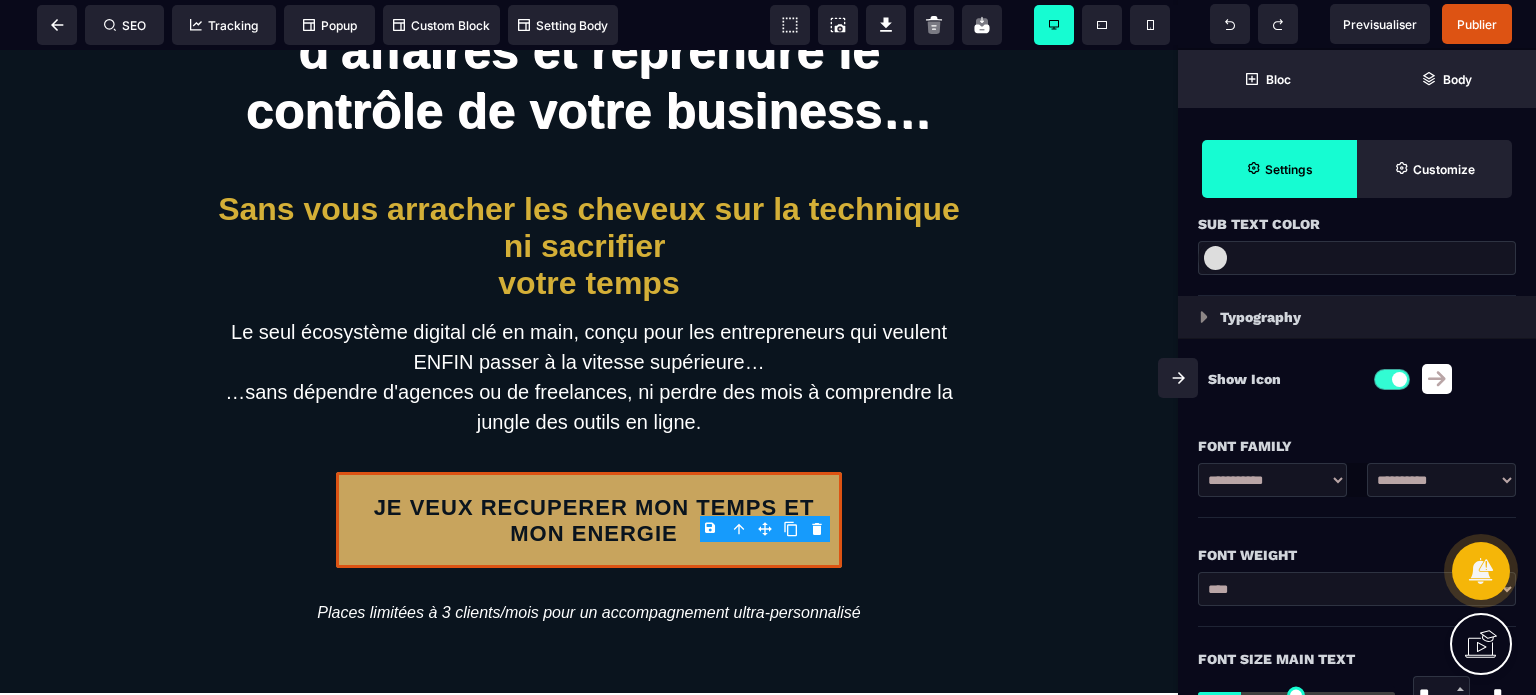 scroll, scrollTop: 1040, scrollLeft: 0, axis: vertical 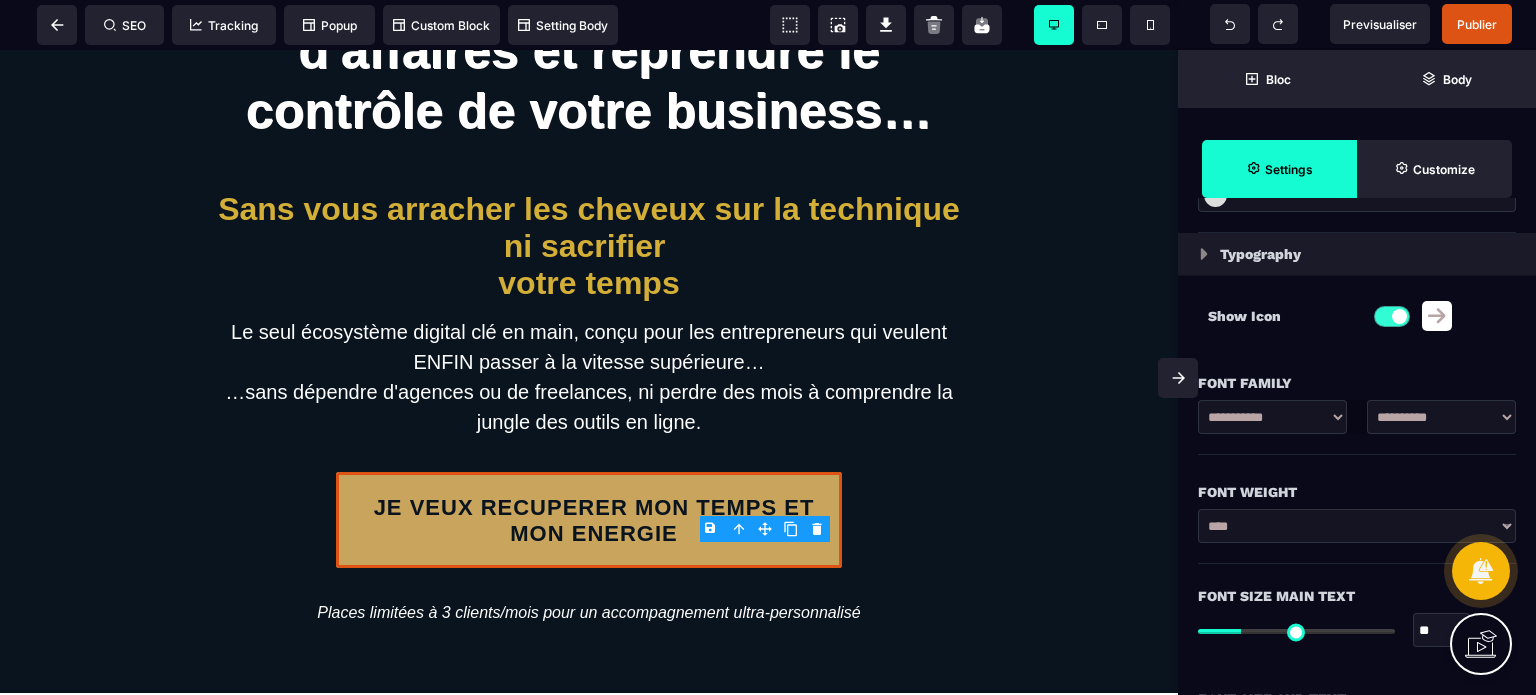 click at bounding box center [1437, 316] 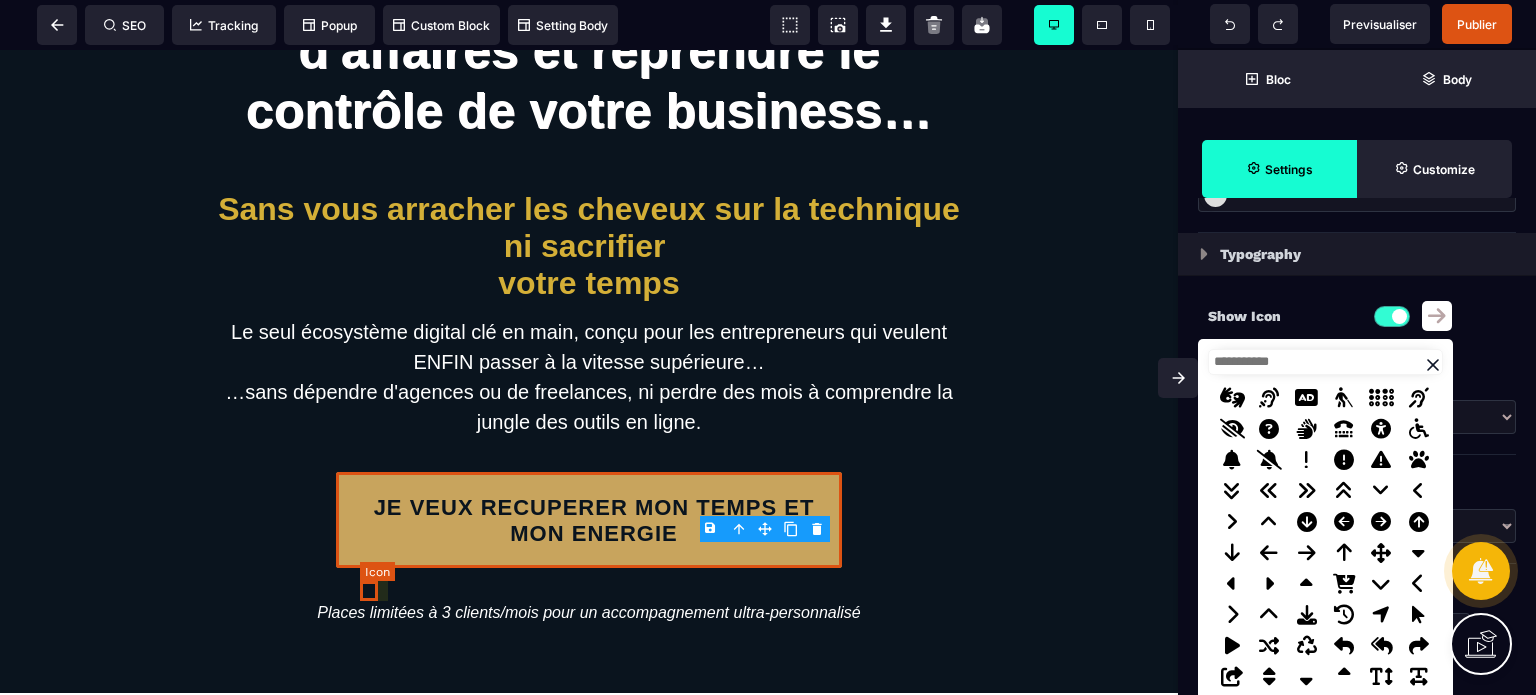 click at bounding box center (363, 520) 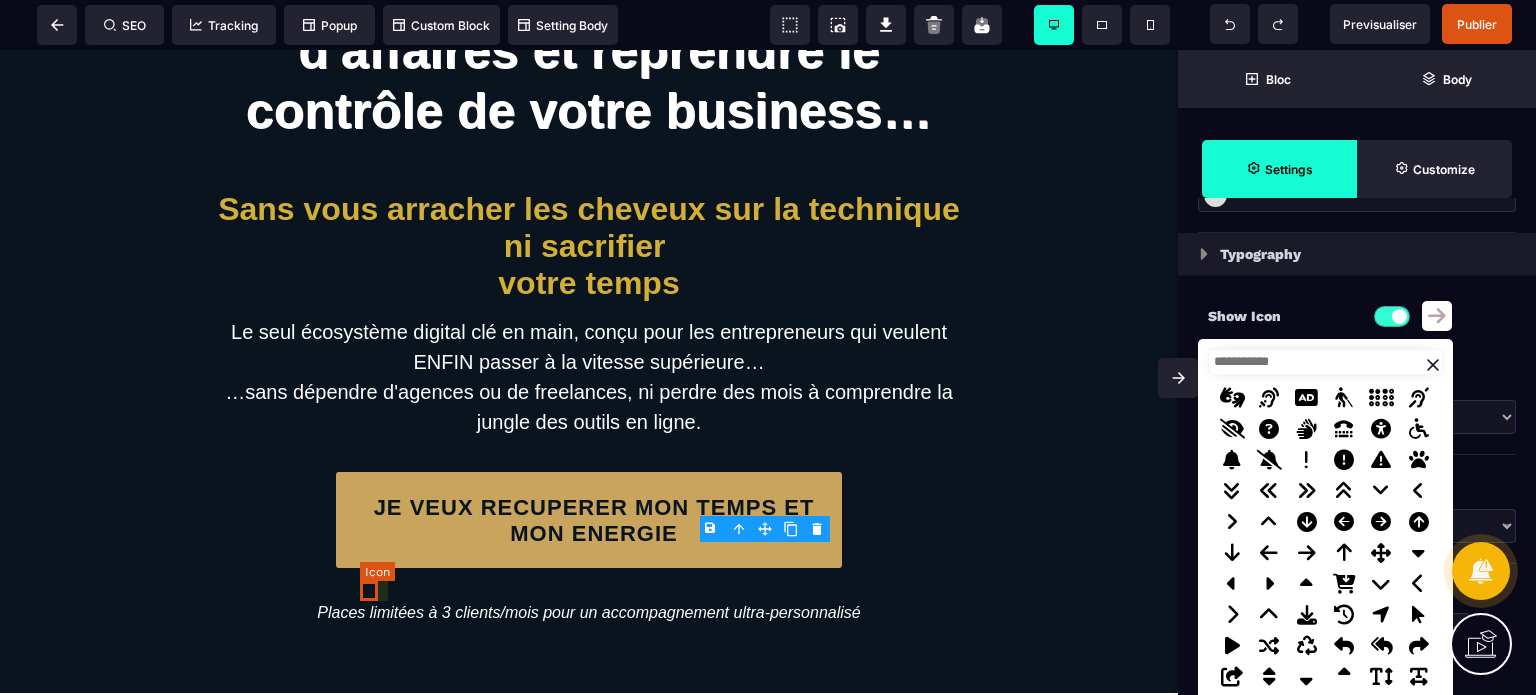 scroll, scrollTop: 0, scrollLeft: 0, axis: both 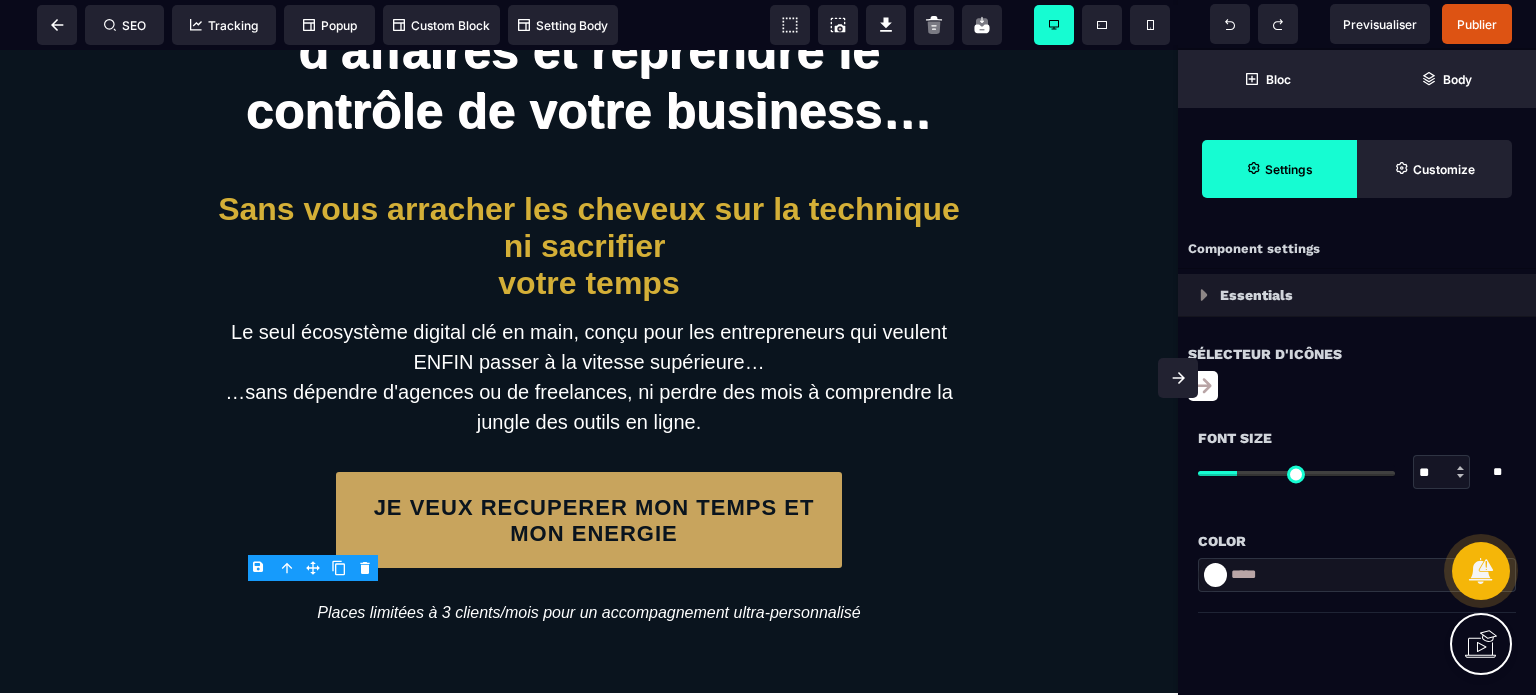 click at bounding box center [1215, 575] 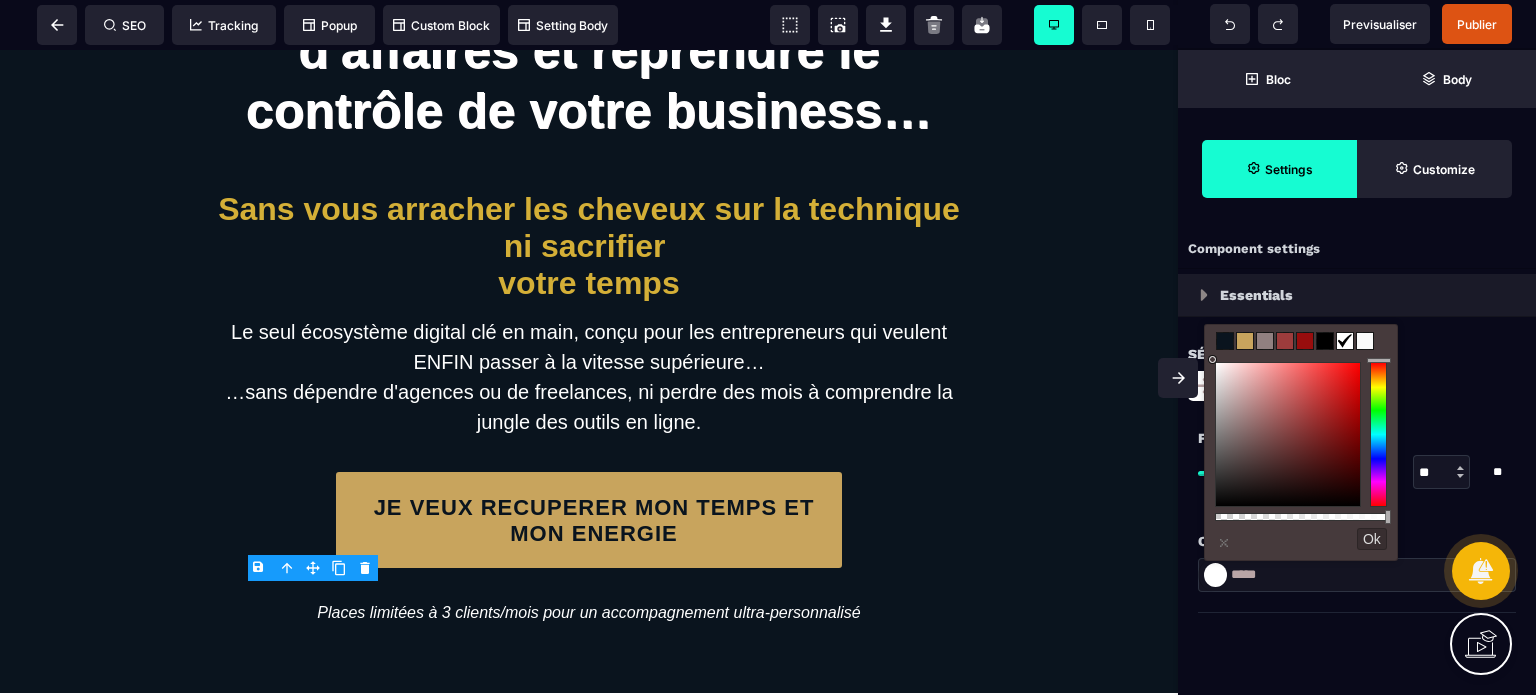 click at bounding box center [1225, 341] 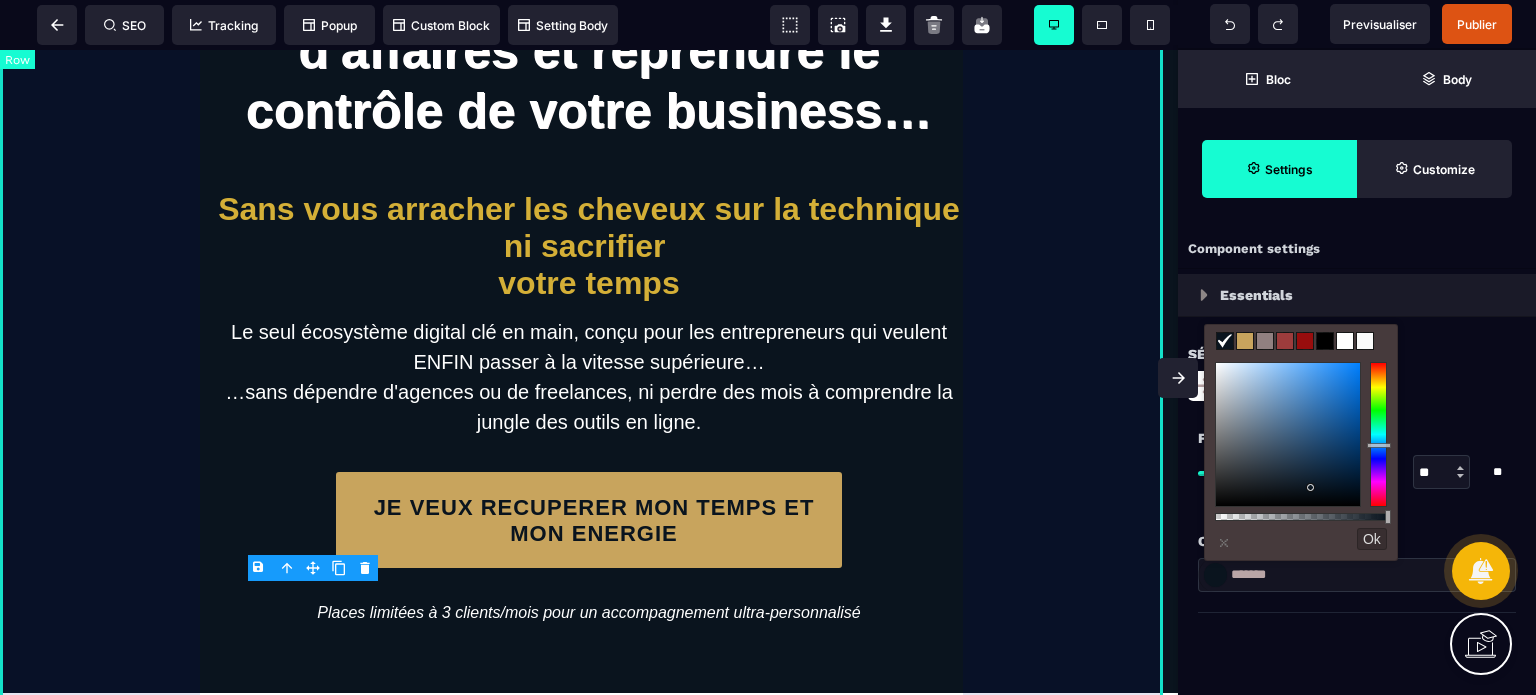click on "STOP ! Arrêtez de perdre votre temps précieux Comment doubler votre chiffre d'affaires et reprendre le contrôle de votre business… Sans vous arracher les cheveux sur la technique ni sacrifier
votre temps Le seul écosystème digital clé en main, conçu pour les entrepreneurs qui veulent ENFIN passer à la vitesse supérieure…
…sans dépendre d'agences ou de freelances, ni perdre des mois à comprendre la jungle des outils en ligne. JE VEUX RECUPERER MON TEMPS ET MON ENERGIE Places limitées à 3 clients/mois pour un accompagnement ultra-personnalisé" at bounding box center [589, 245] 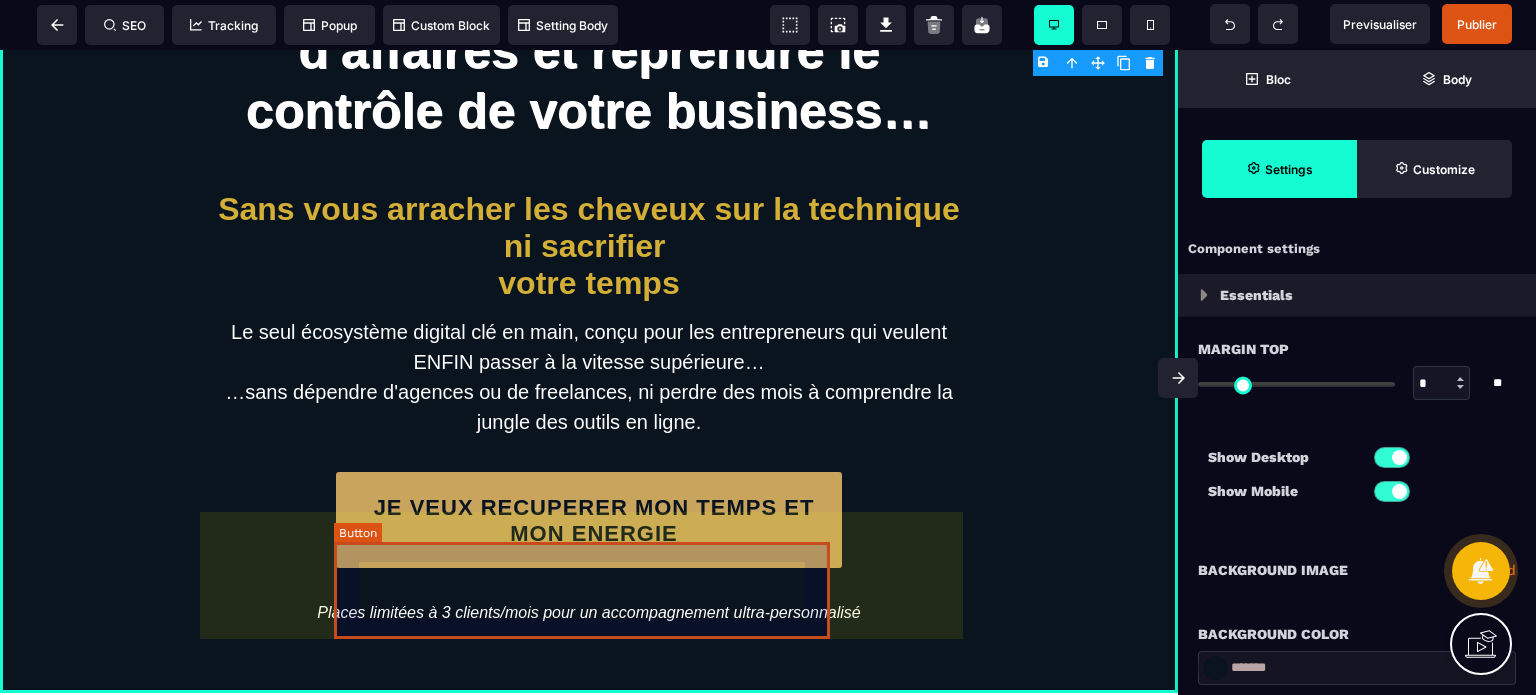 click on "JE VEUX RECUPERER MON TEMPS ET MON ENERGIE" at bounding box center (594, 521) 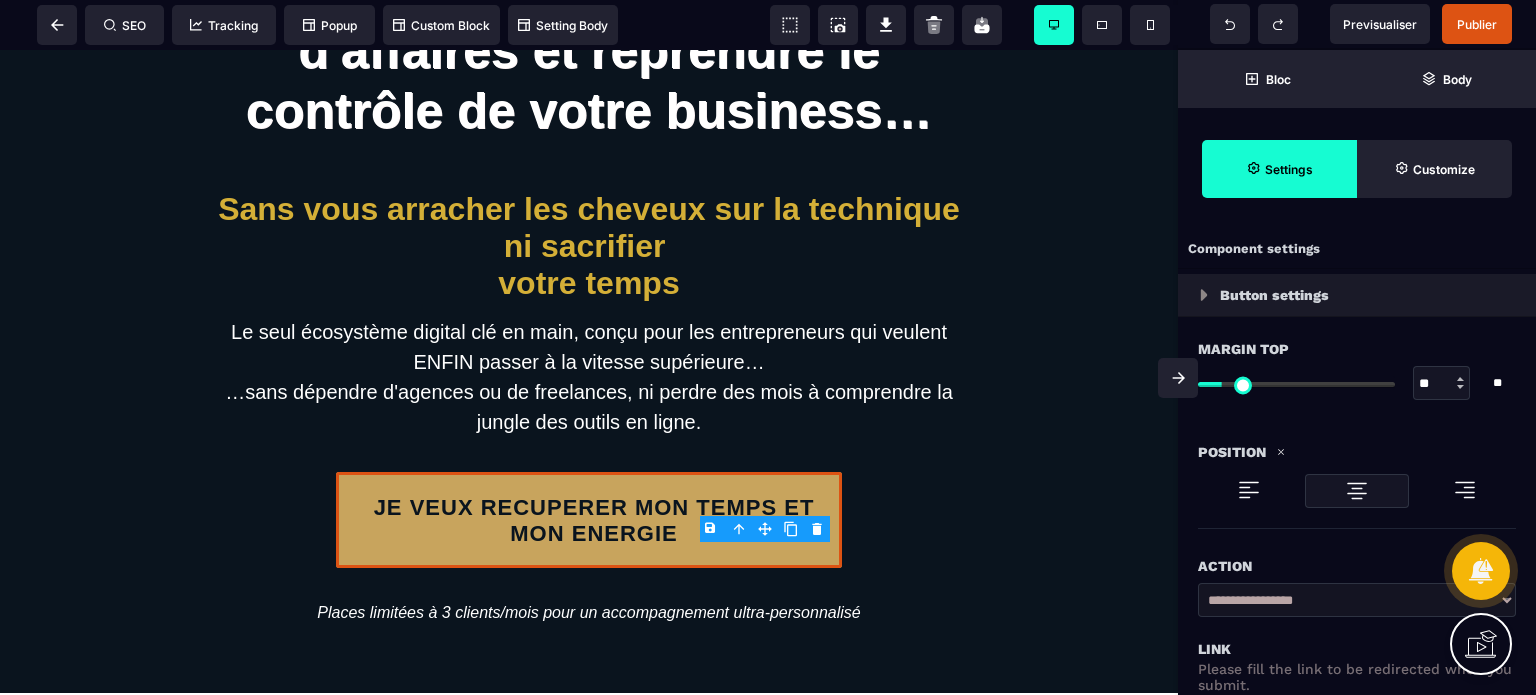 click 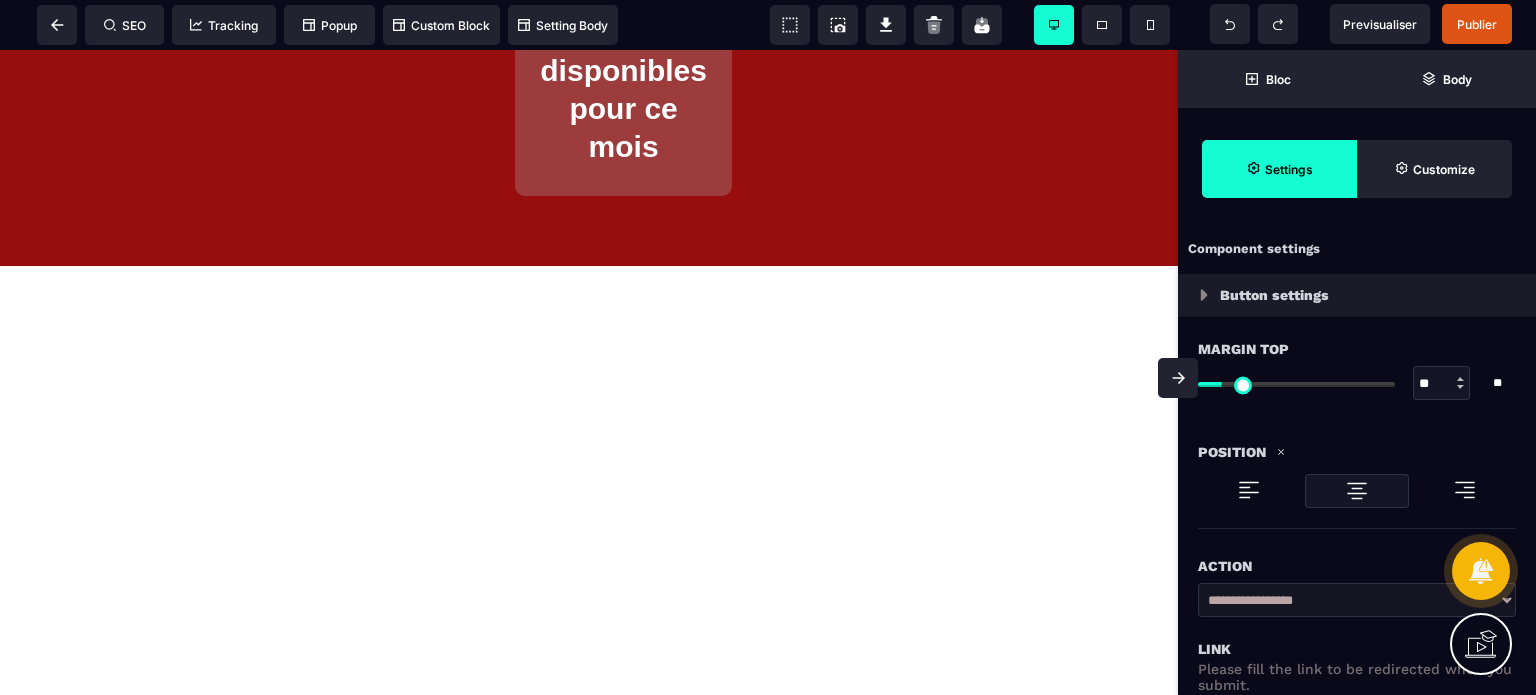 scroll, scrollTop: 10719, scrollLeft: 0, axis: vertical 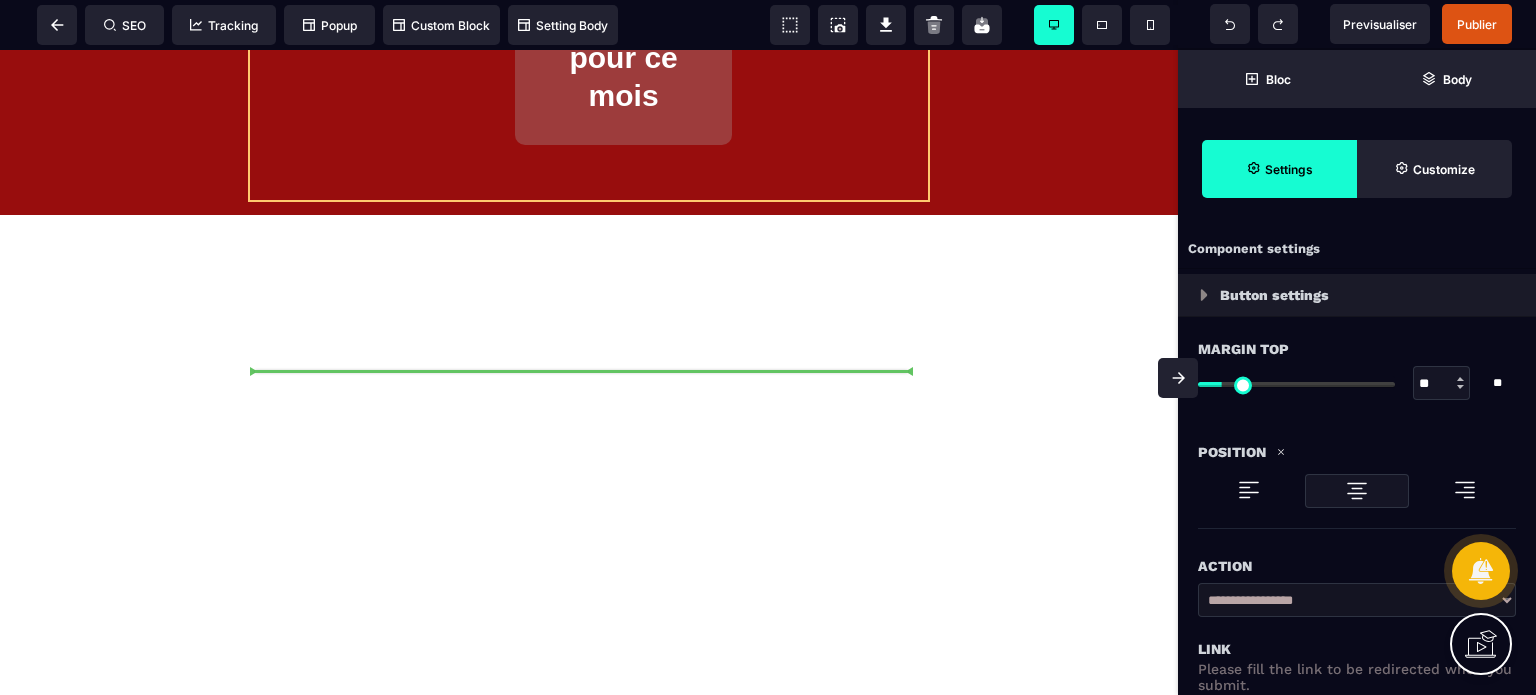 drag, startPoint x: 764, startPoint y: 577, endPoint x: 678, endPoint y: 363, distance: 230.63391 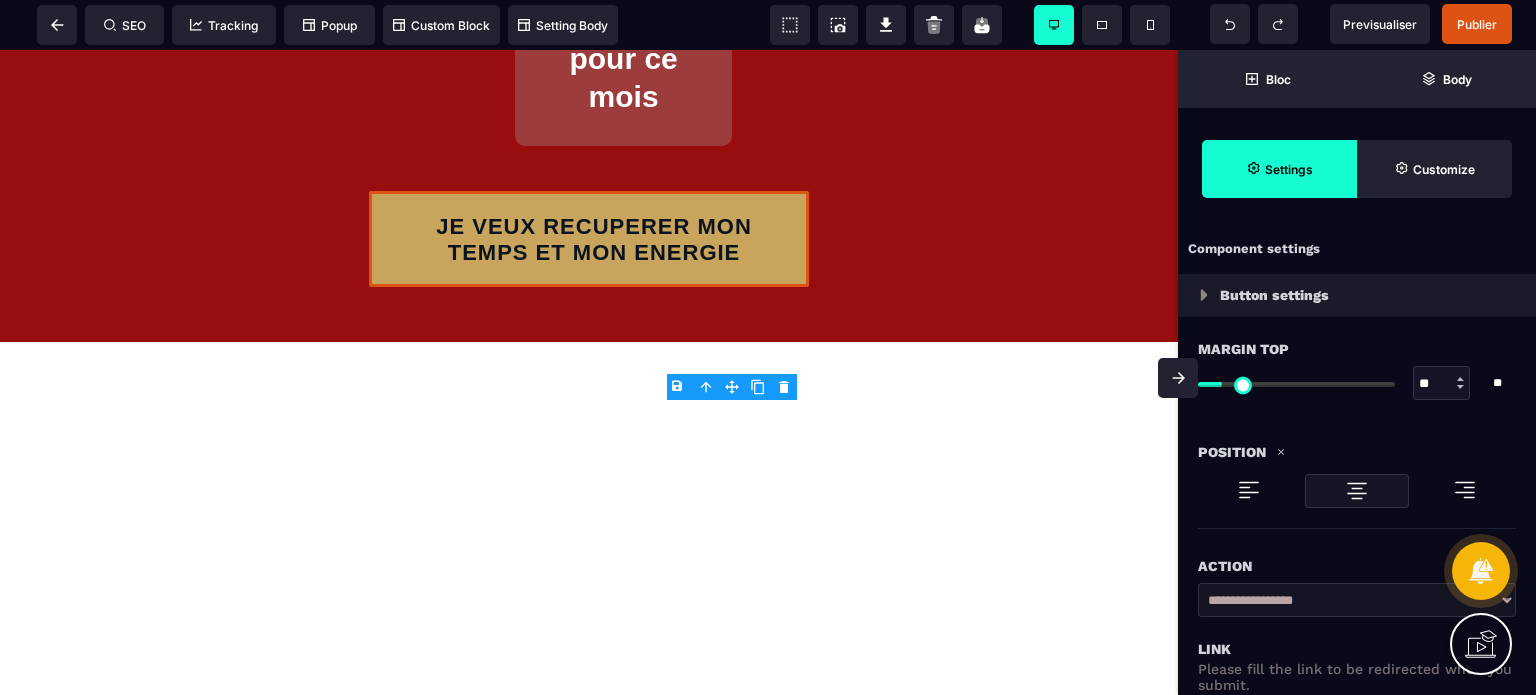click at bounding box center [1178, 378] 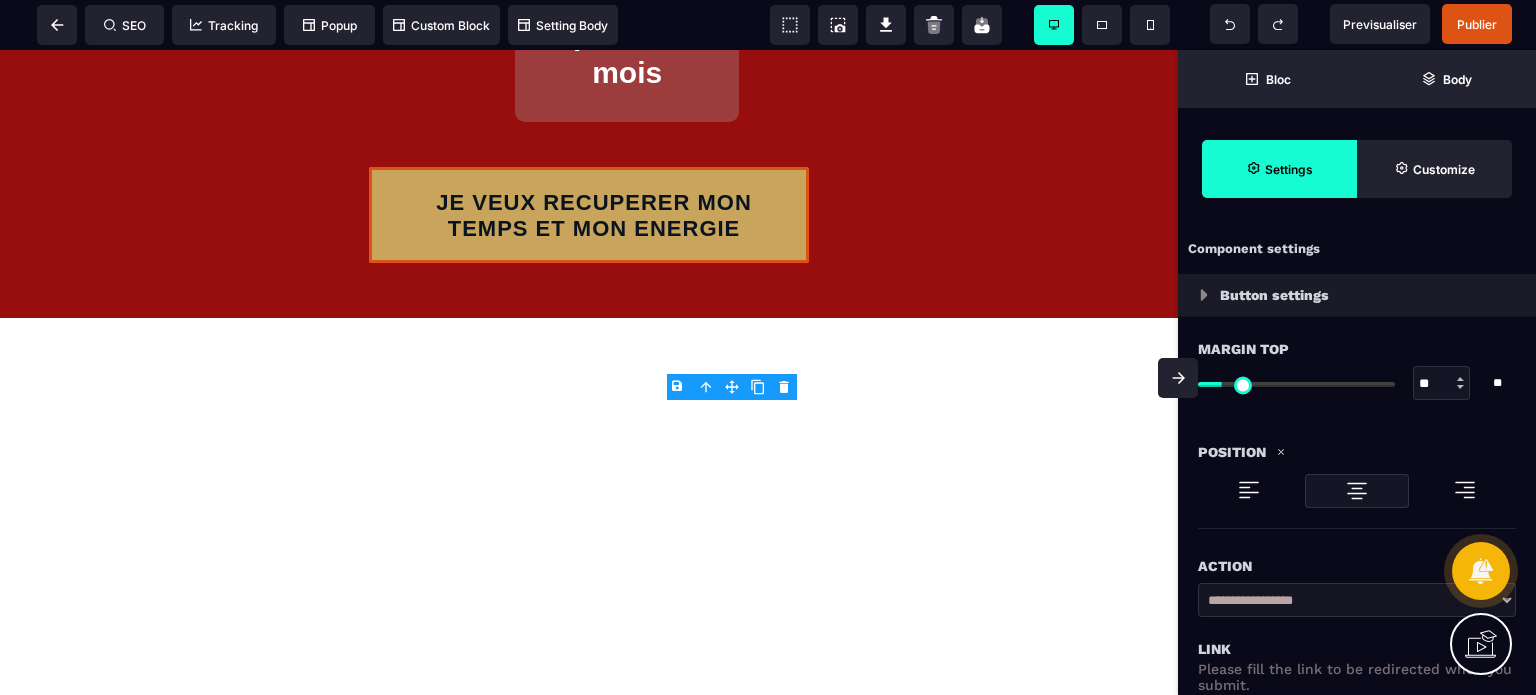 scroll, scrollTop: 9796, scrollLeft: 0, axis: vertical 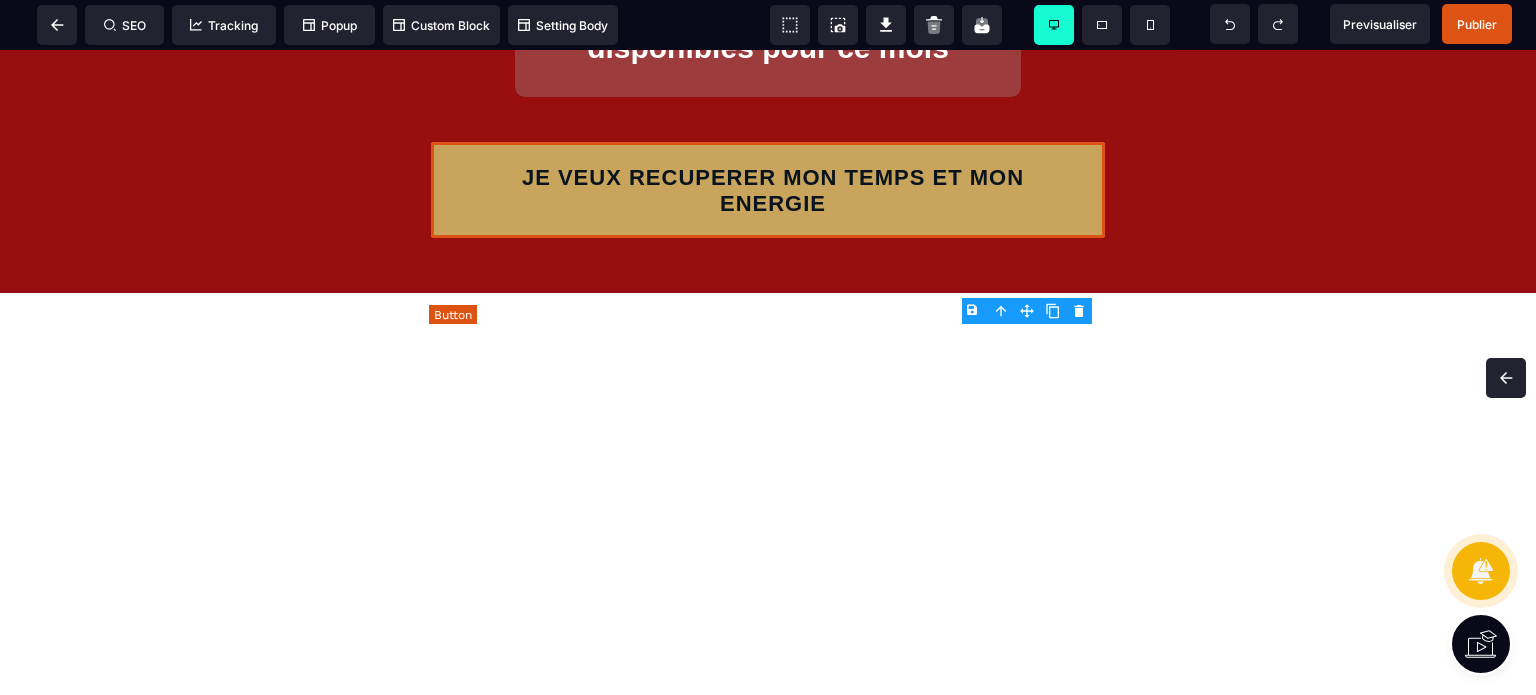 click on "JE VEUX RECUPERER MON TEMPS ET MON ENERGIE" at bounding box center (772, 191) 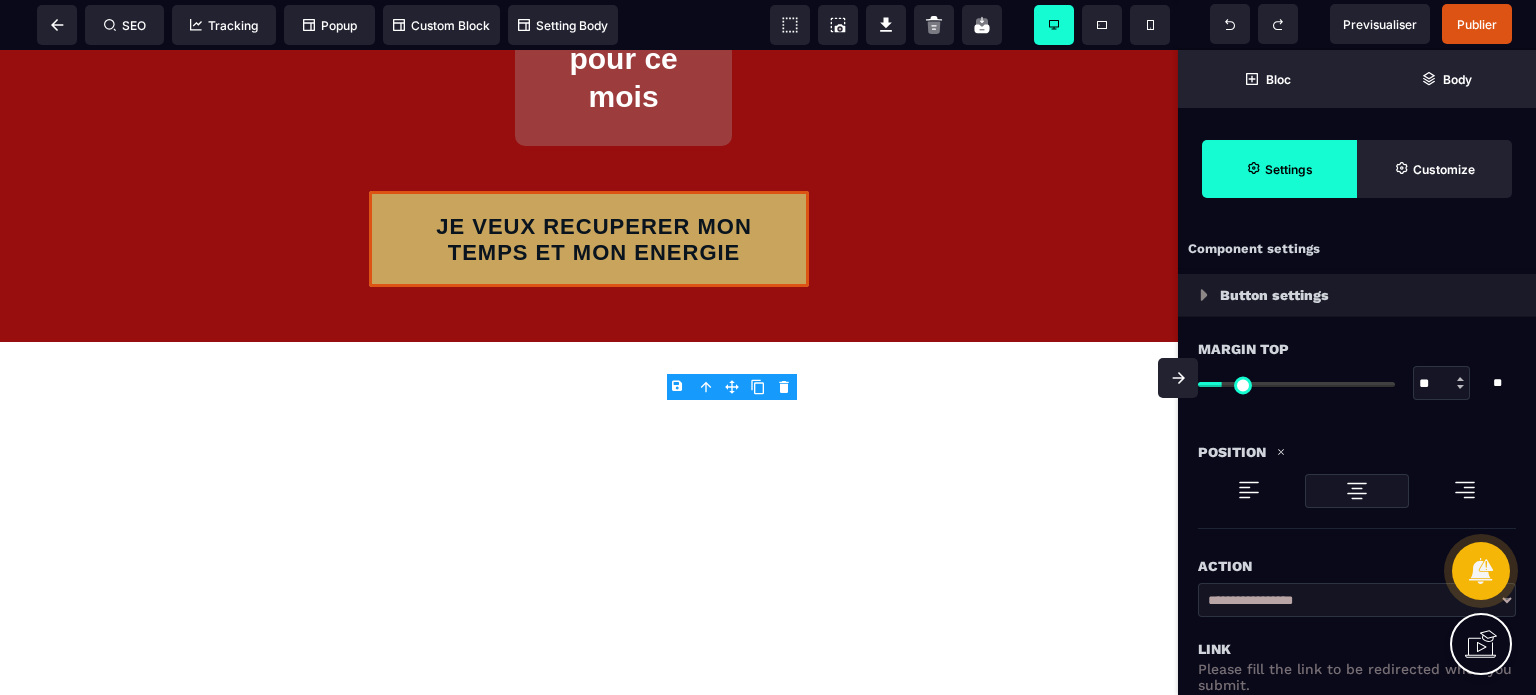 click on "Action" at bounding box center (1357, 556) 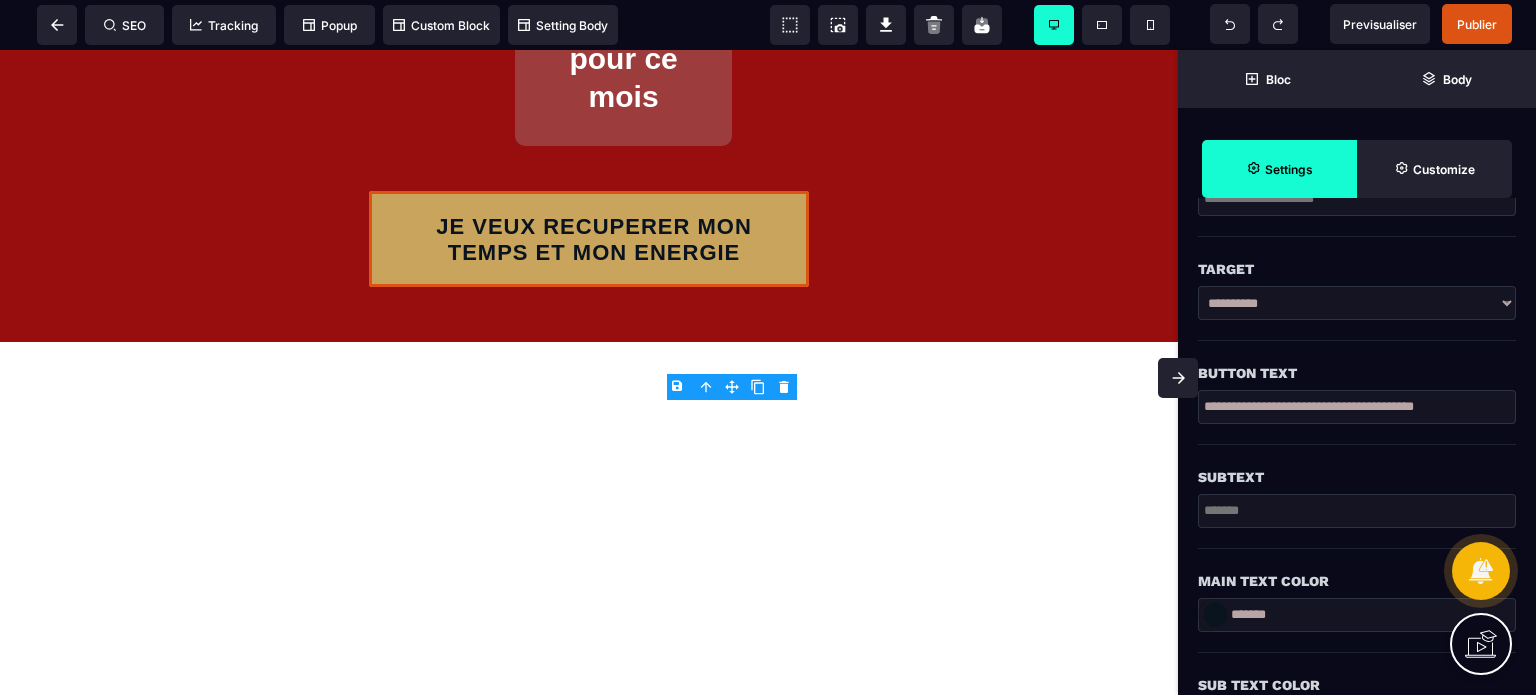 scroll, scrollTop: 520, scrollLeft: 0, axis: vertical 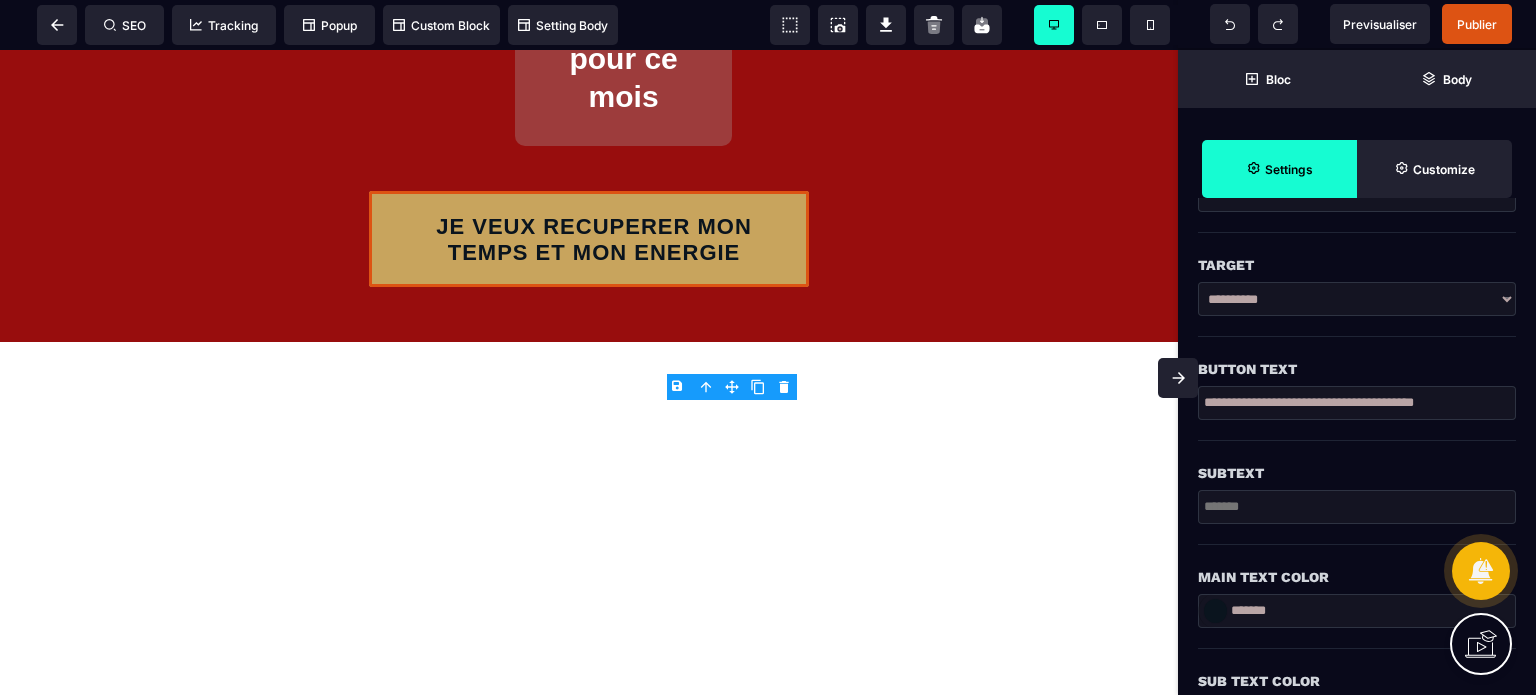 click on "**********" at bounding box center (1357, 403) 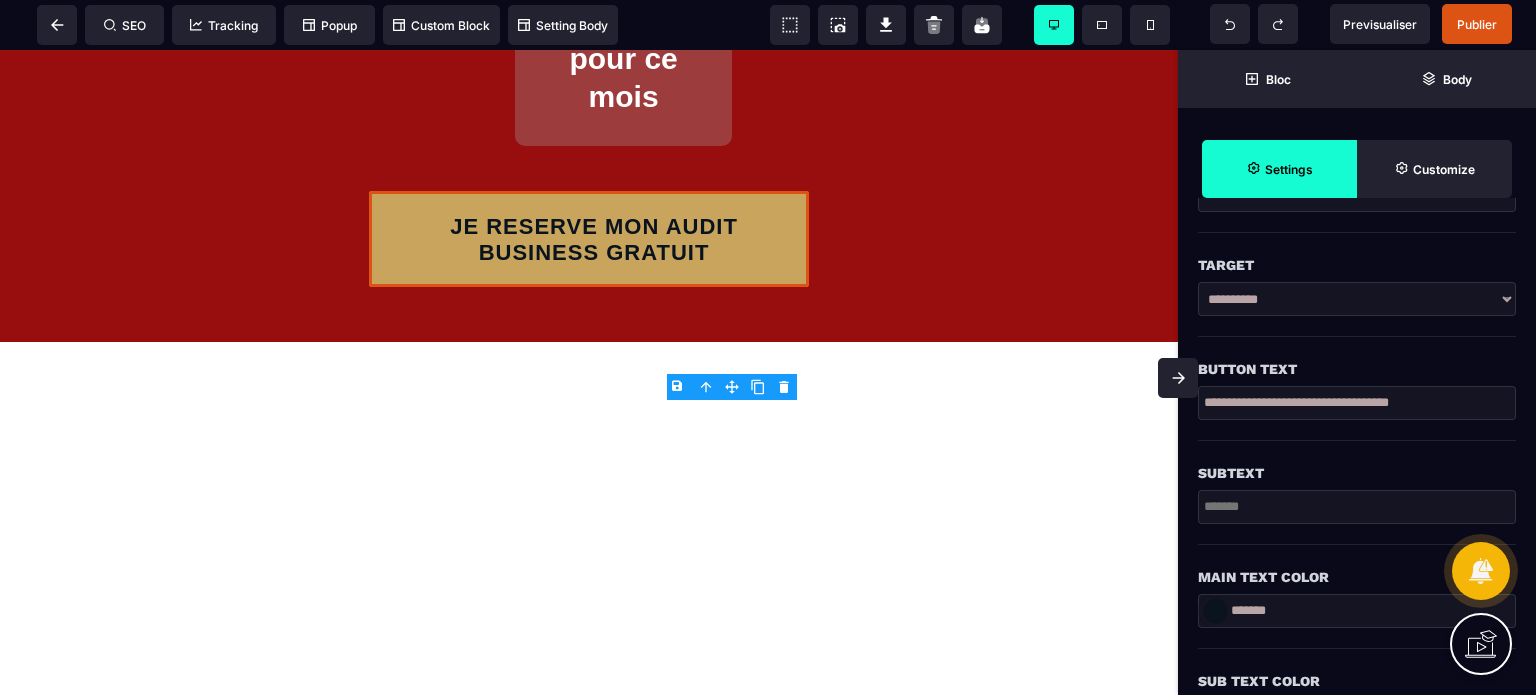 click at bounding box center [1215, 611] 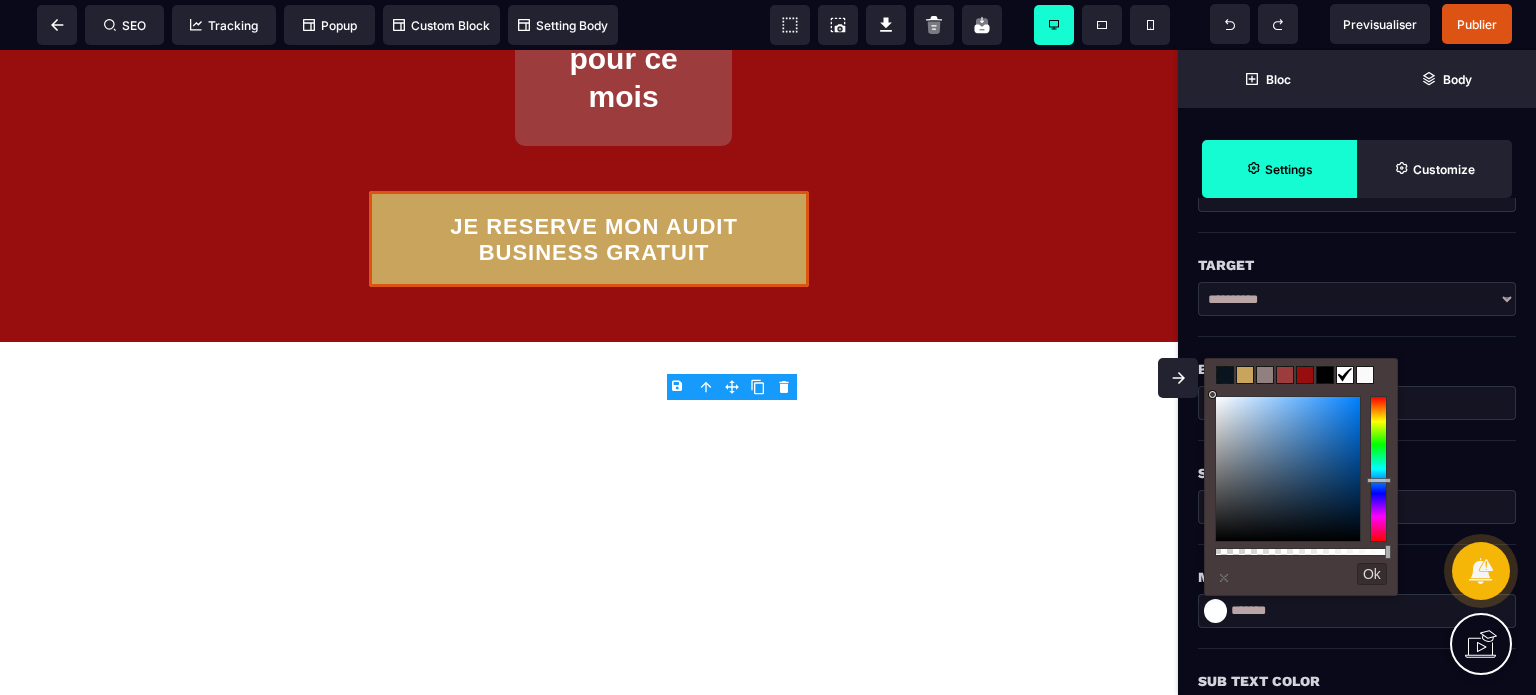 drag, startPoint x: 1219, startPoint y: 420, endPoint x: 1203, endPoint y: 328, distance: 93.38094 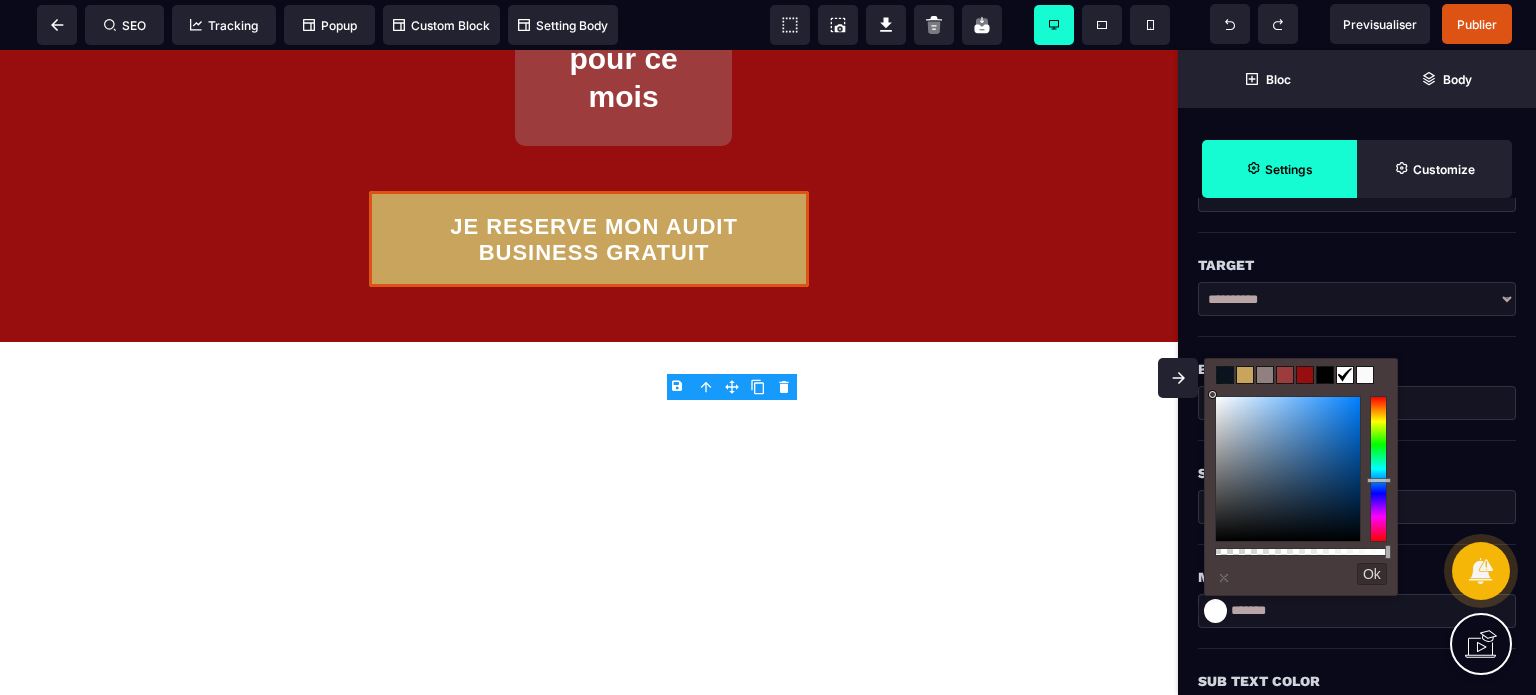 click on "B I U S
A *******
Row
SEO
Tracking
Popup
Bloc" 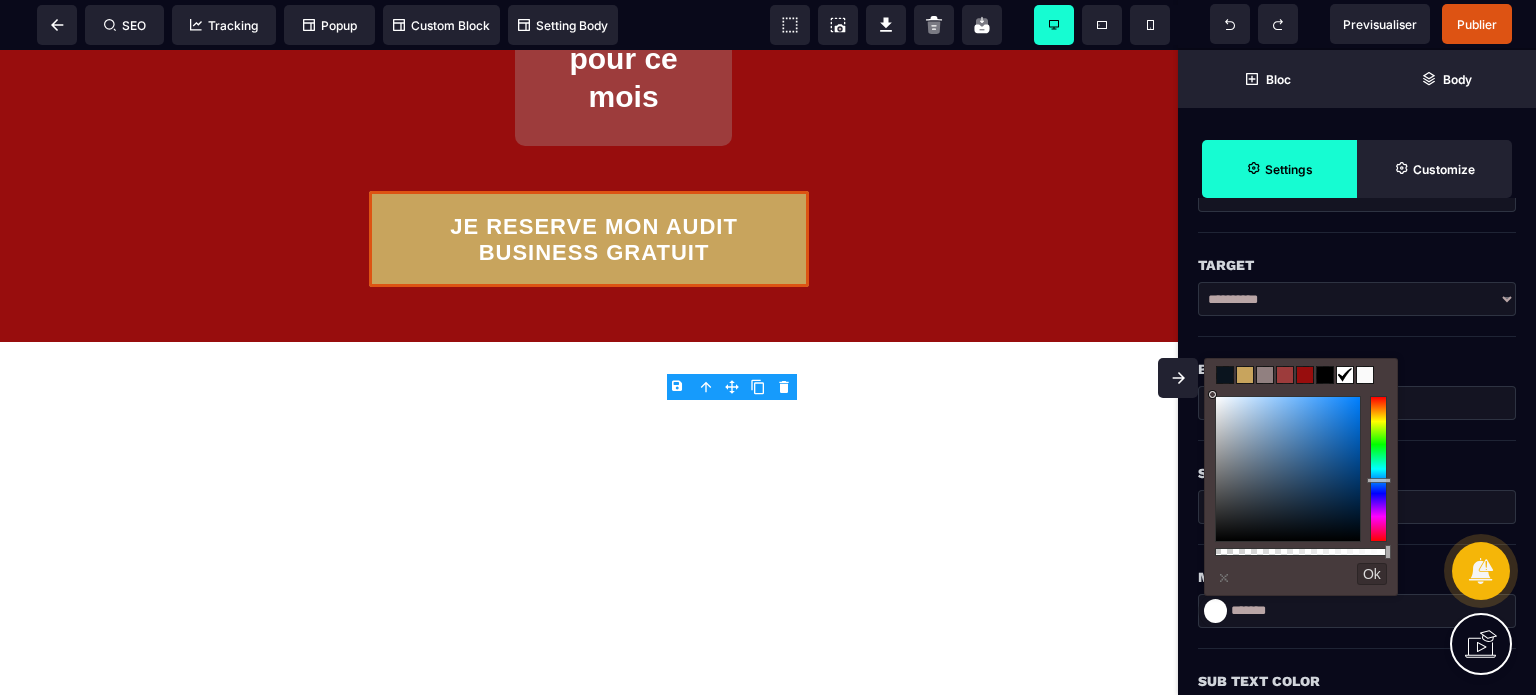 click on "Subtext" at bounding box center [1357, 473] 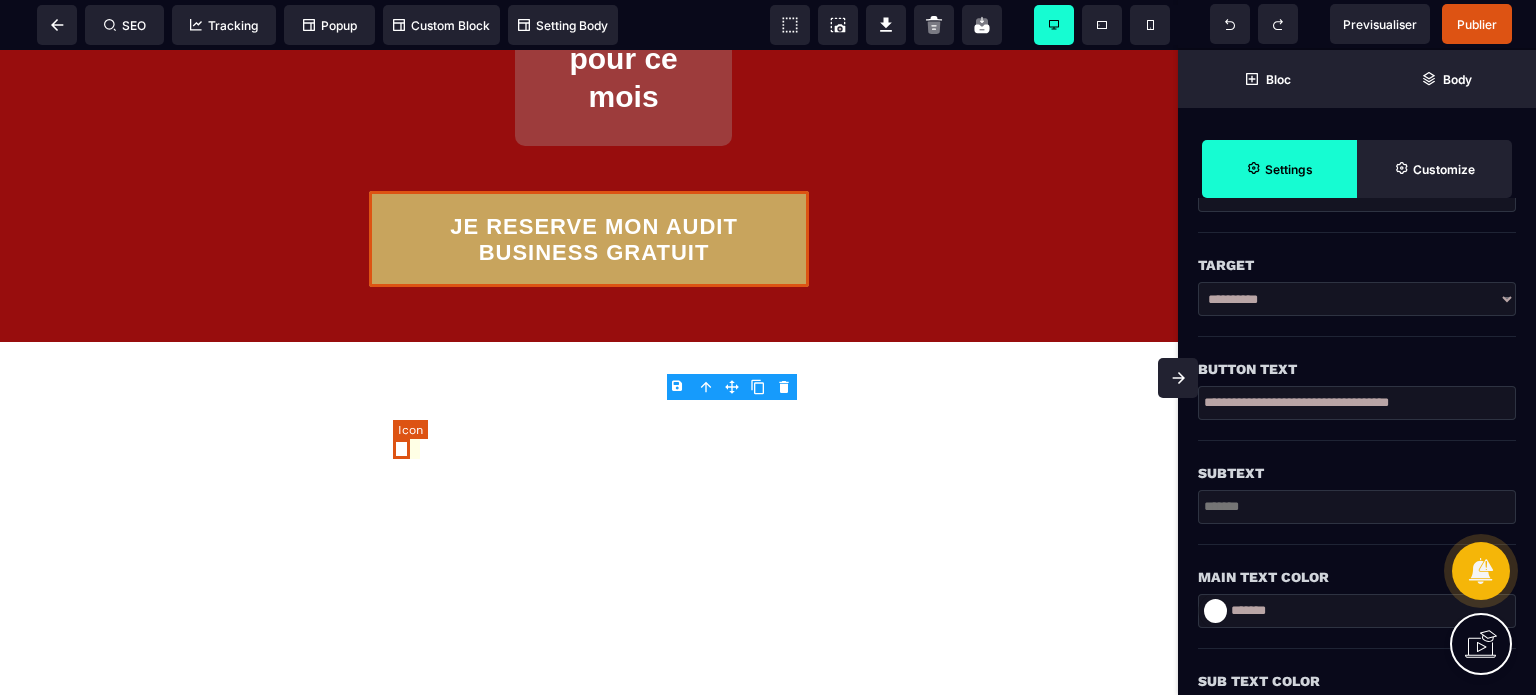 click at bounding box center [396, 239] 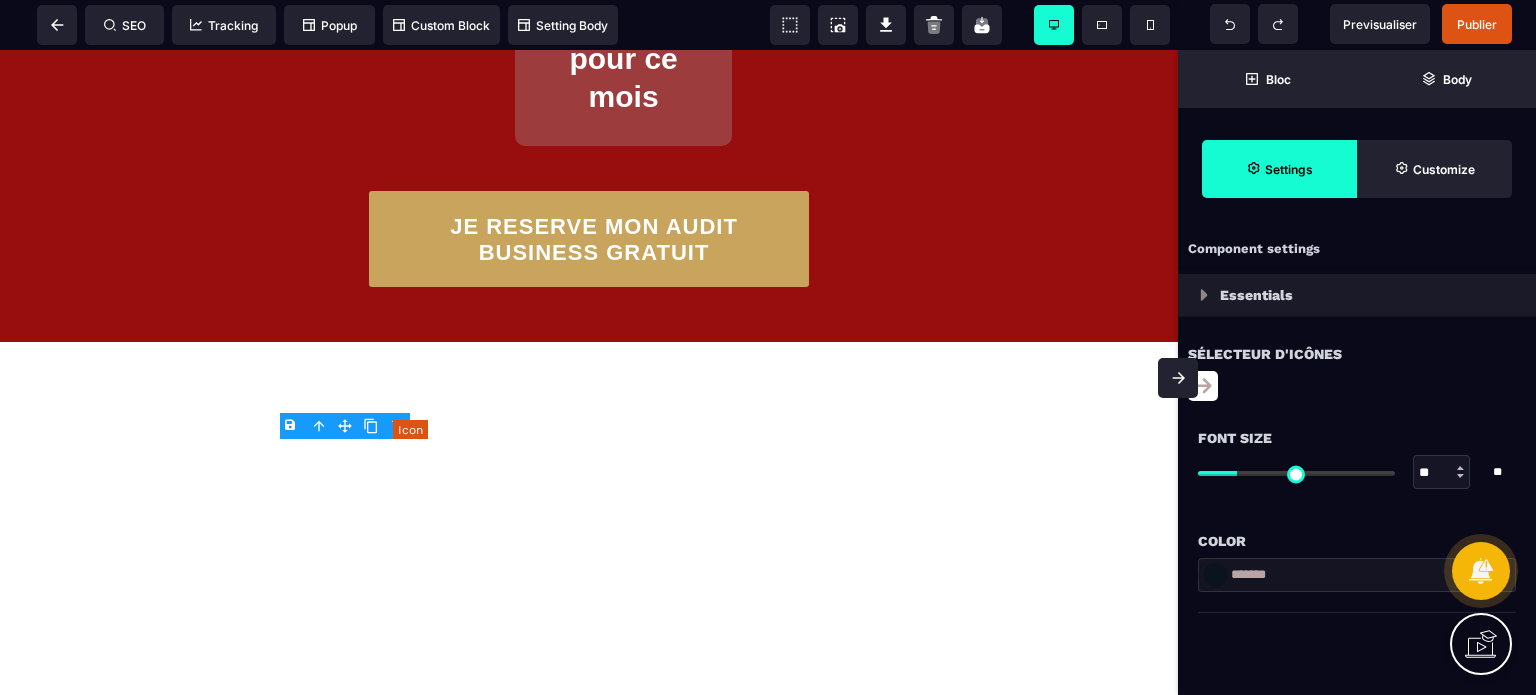 scroll, scrollTop: 0, scrollLeft: 0, axis: both 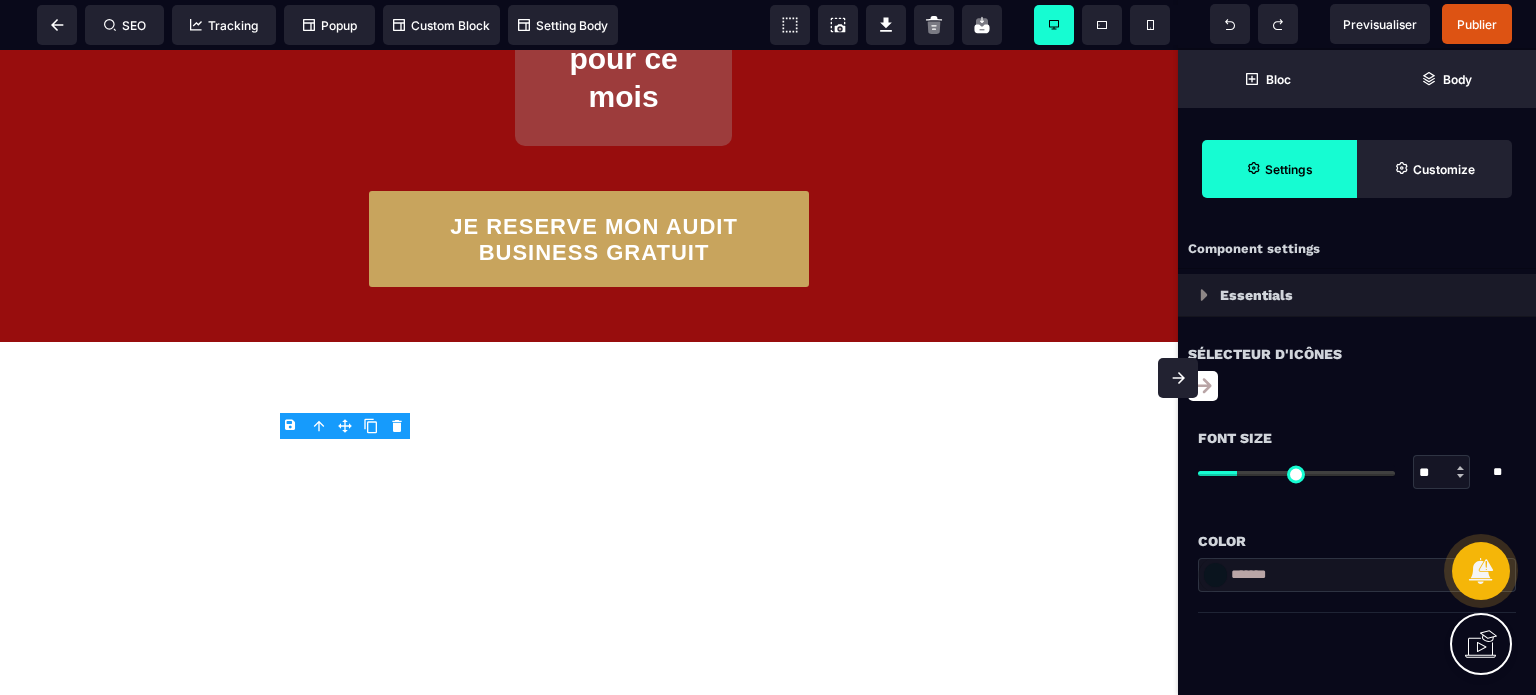 click at bounding box center [1203, 386] 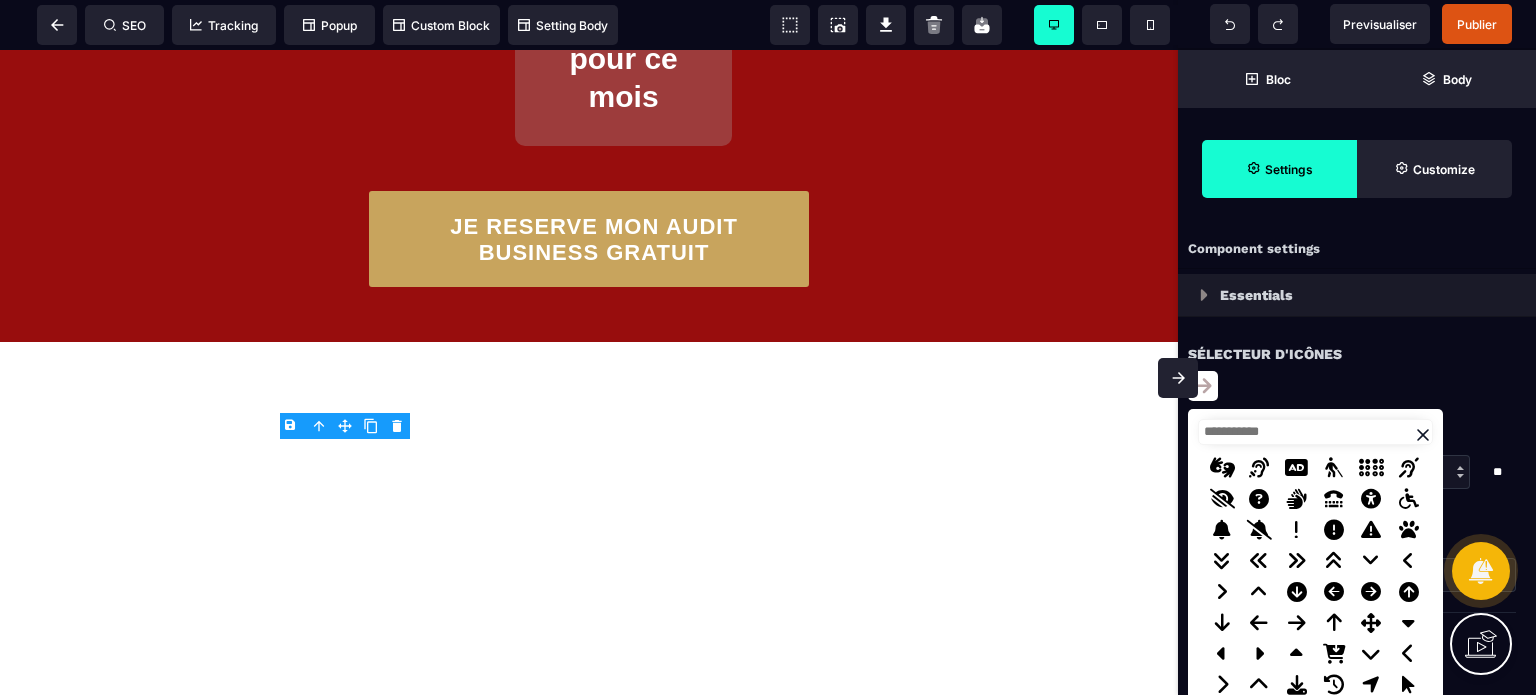 click at bounding box center (1315, 432) 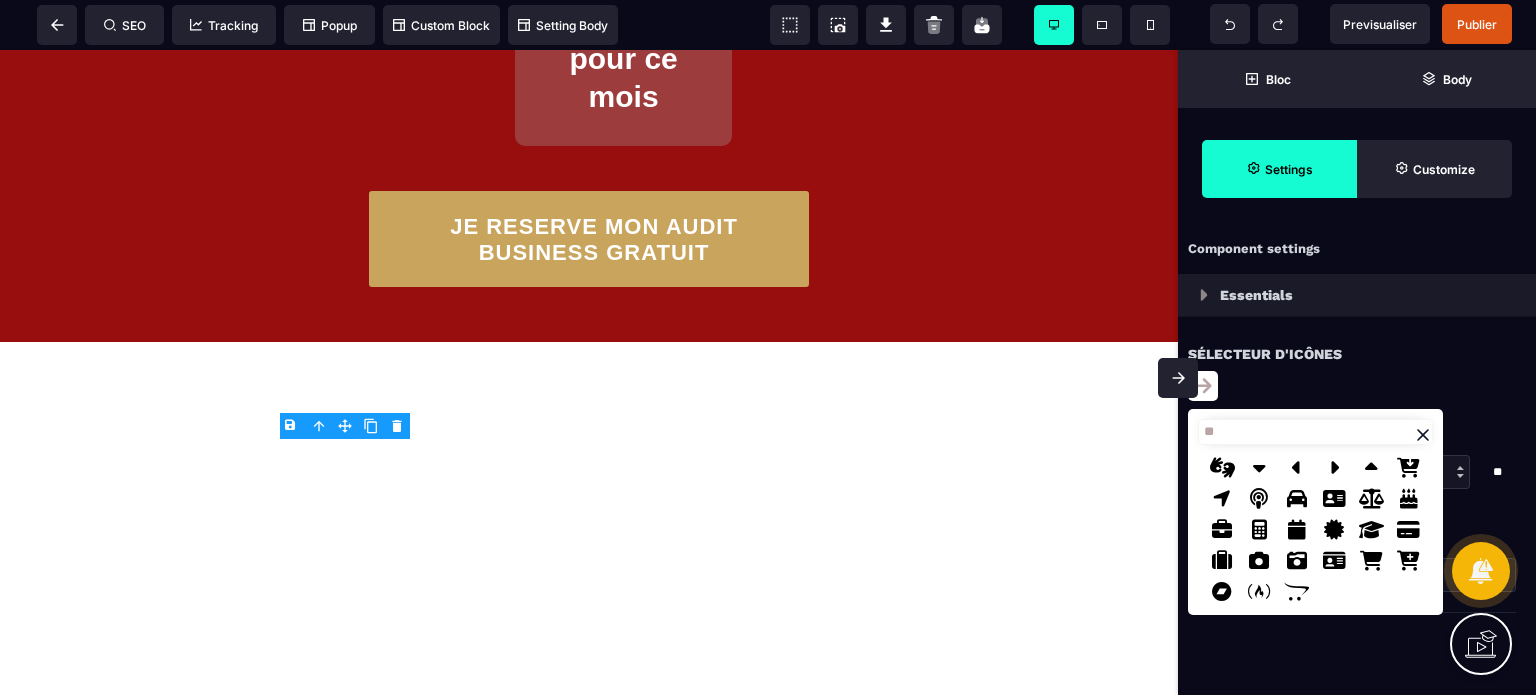 click at bounding box center [1297, 530] 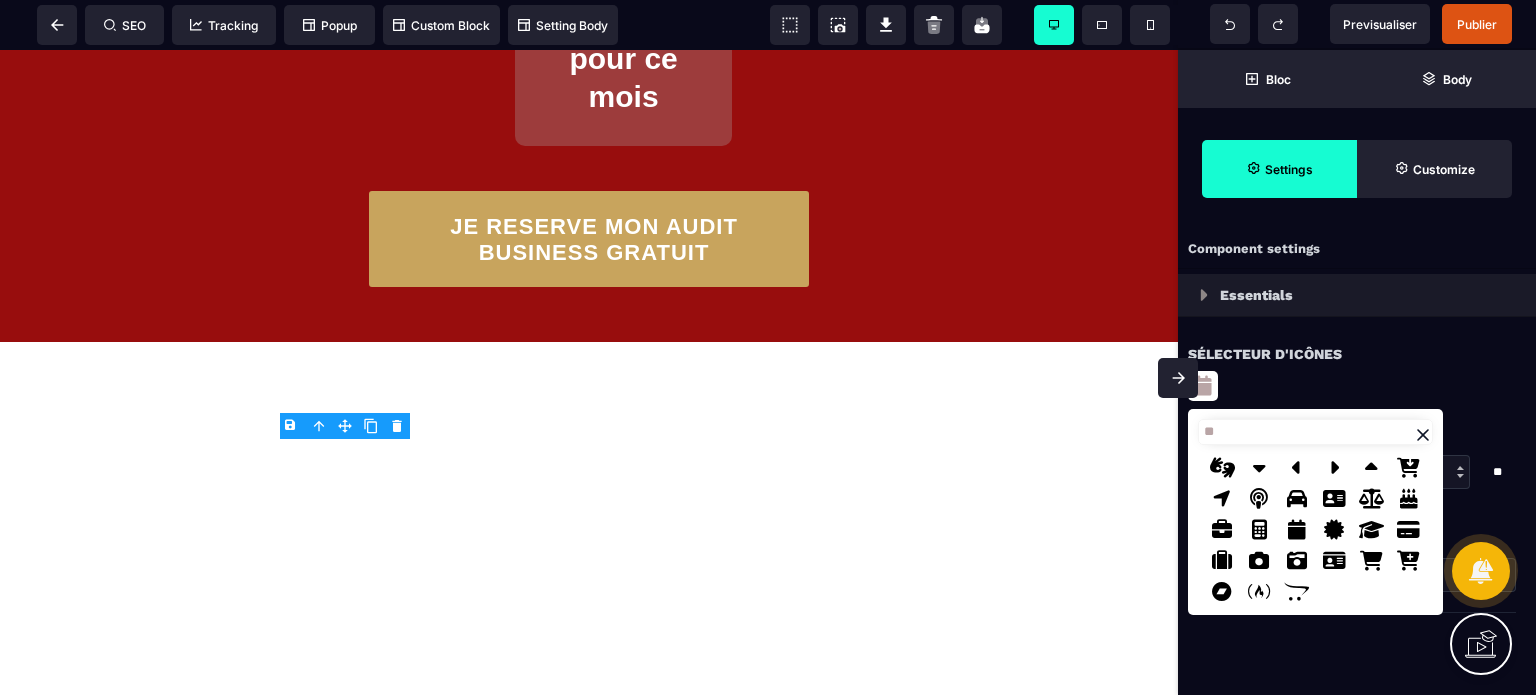 click on "Sélecteur d'icônes
**" at bounding box center [1357, 361] 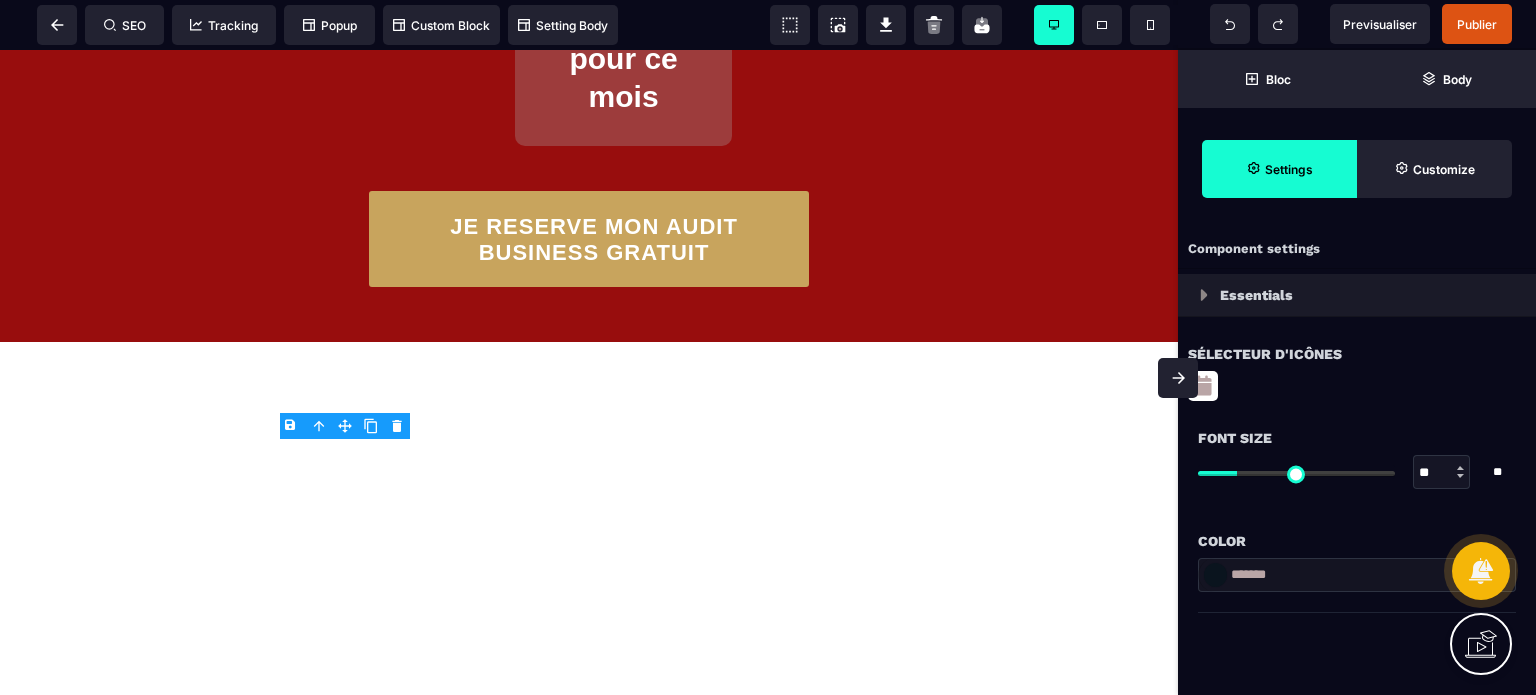 click at bounding box center [1215, 575] 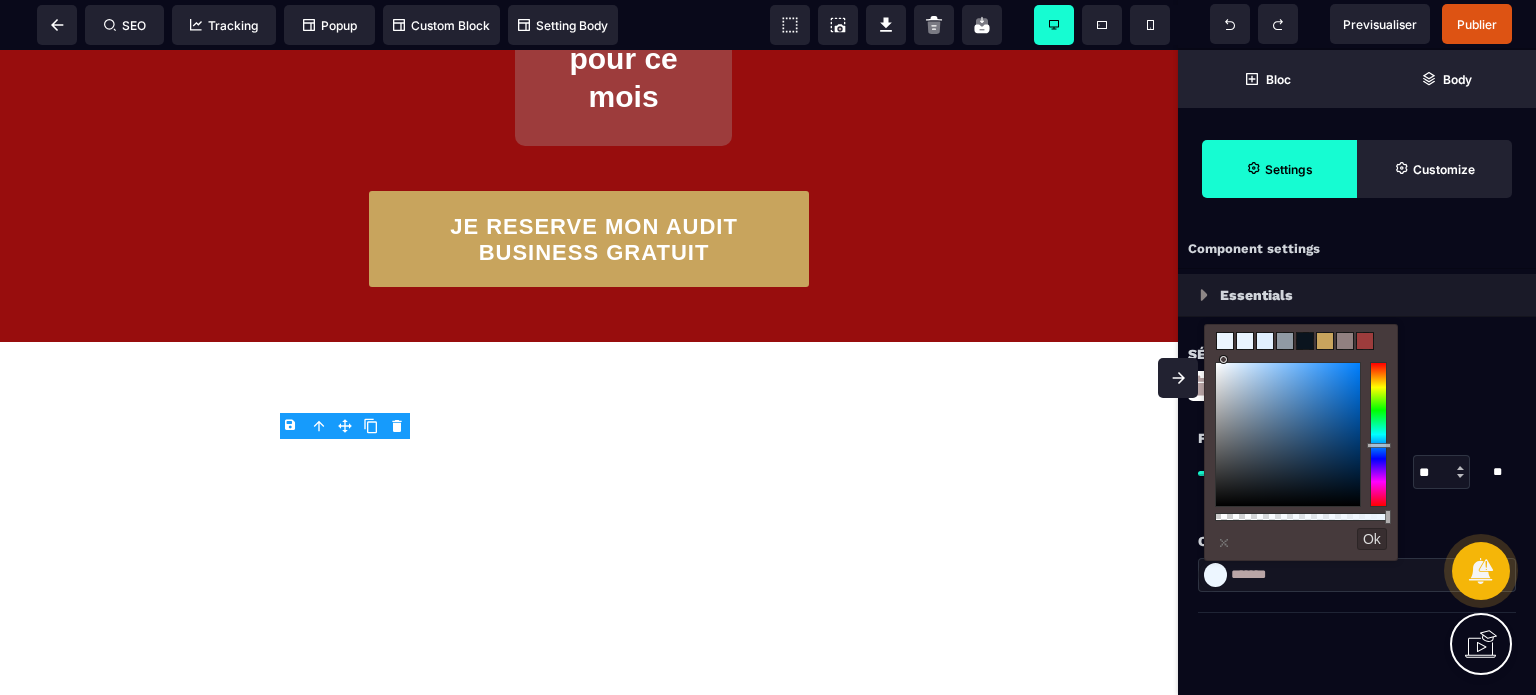 drag, startPoint x: 1232, startPoint y: 413, endPoint x: 1226, endPoint y: 337, distance: 76.23647 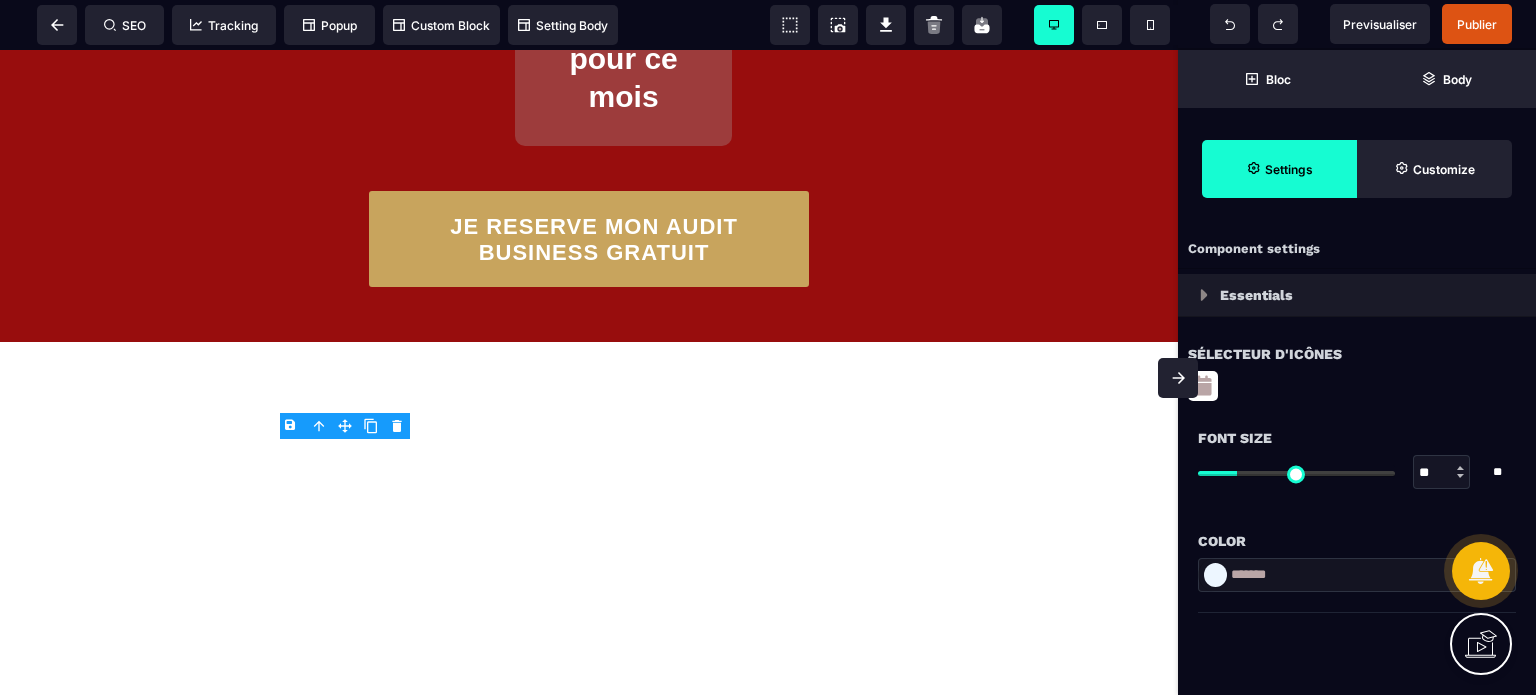click on "**" at bounding box center [1442, 473] 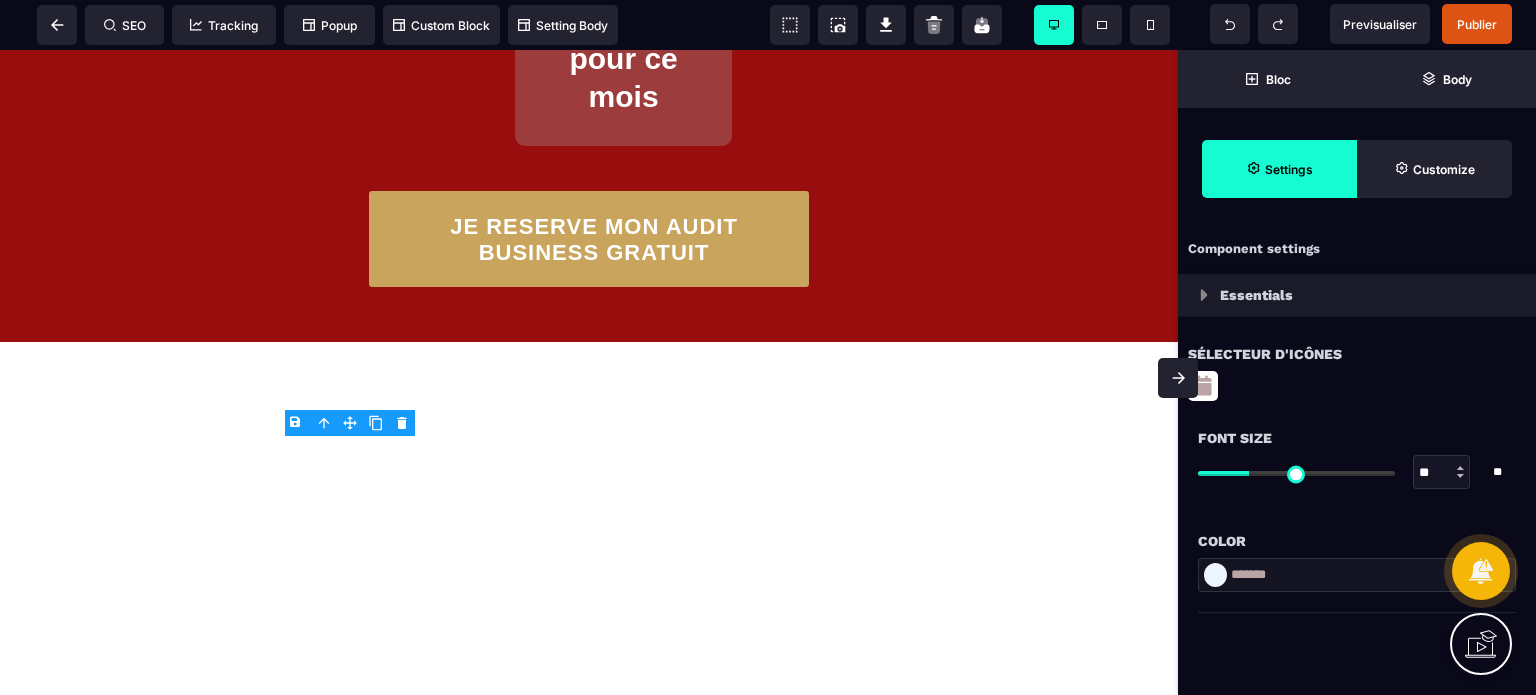 click 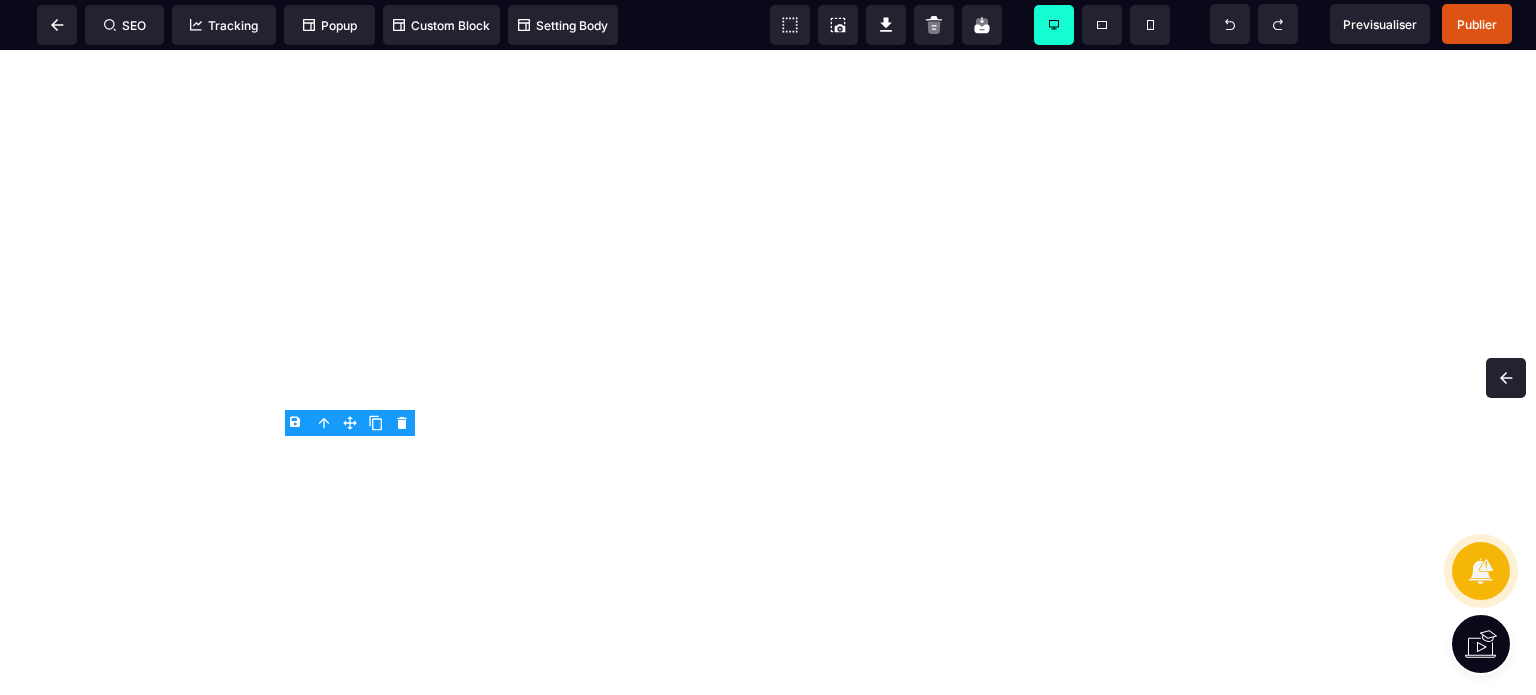scroll, scrollTop: 9796, scrollLeft: 0, axis: vertical 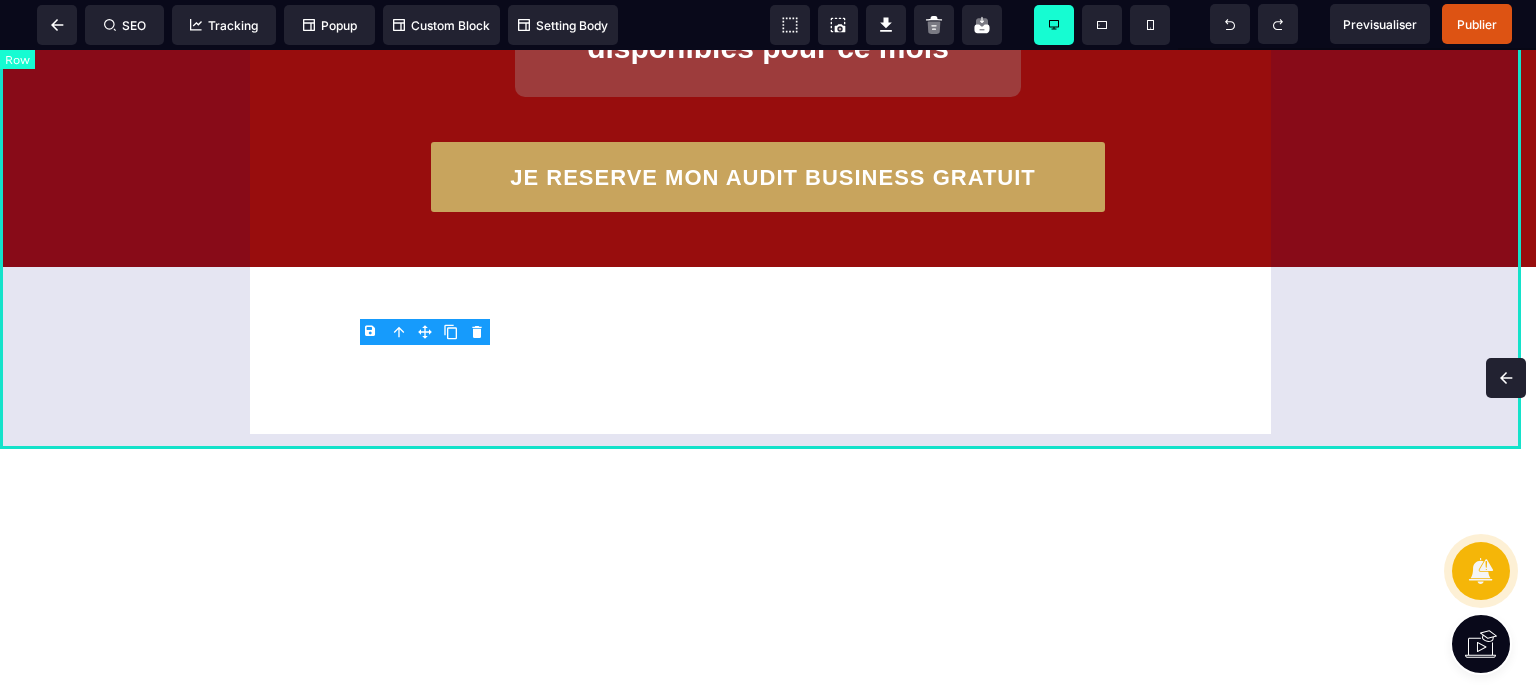 click on "**********" at bounding box center (768, -99) 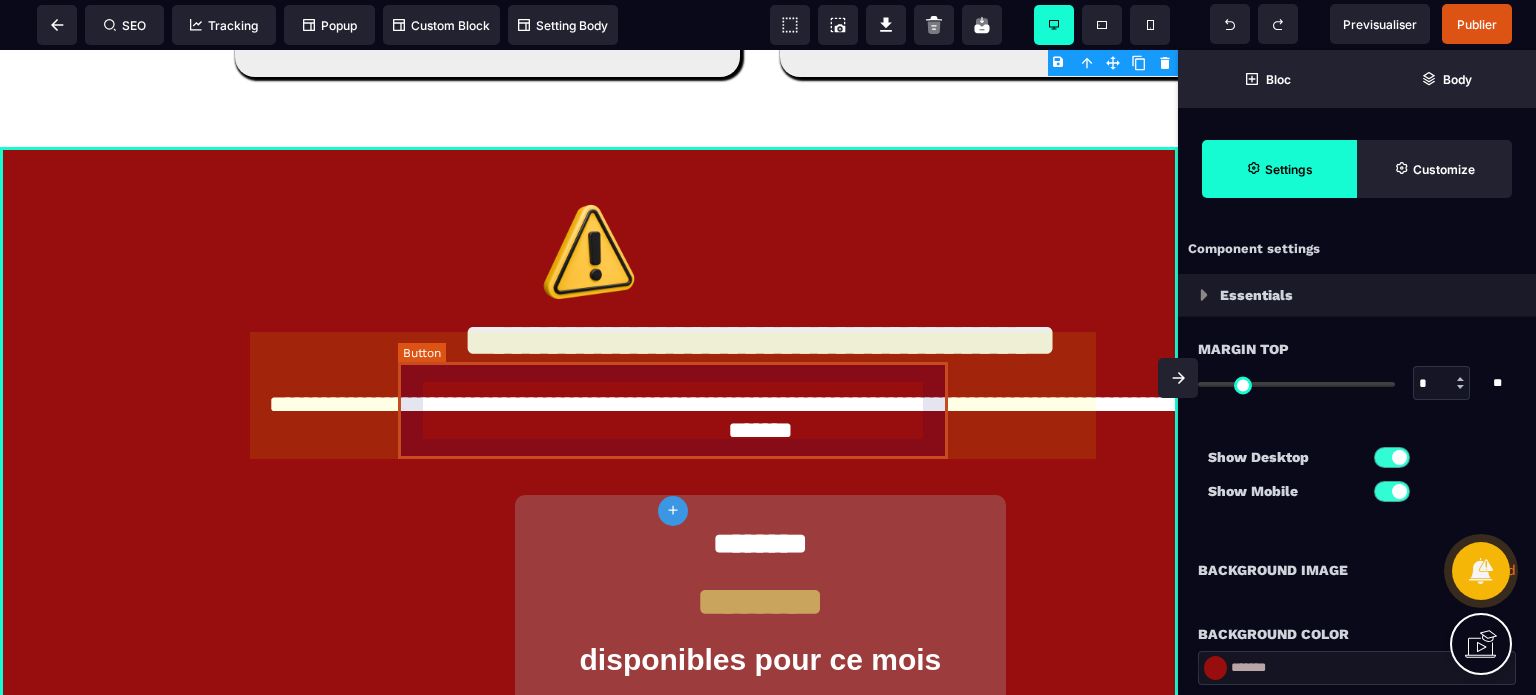 scroll, scrollTop: 10592, scrollLeft: 0, axis: vertical 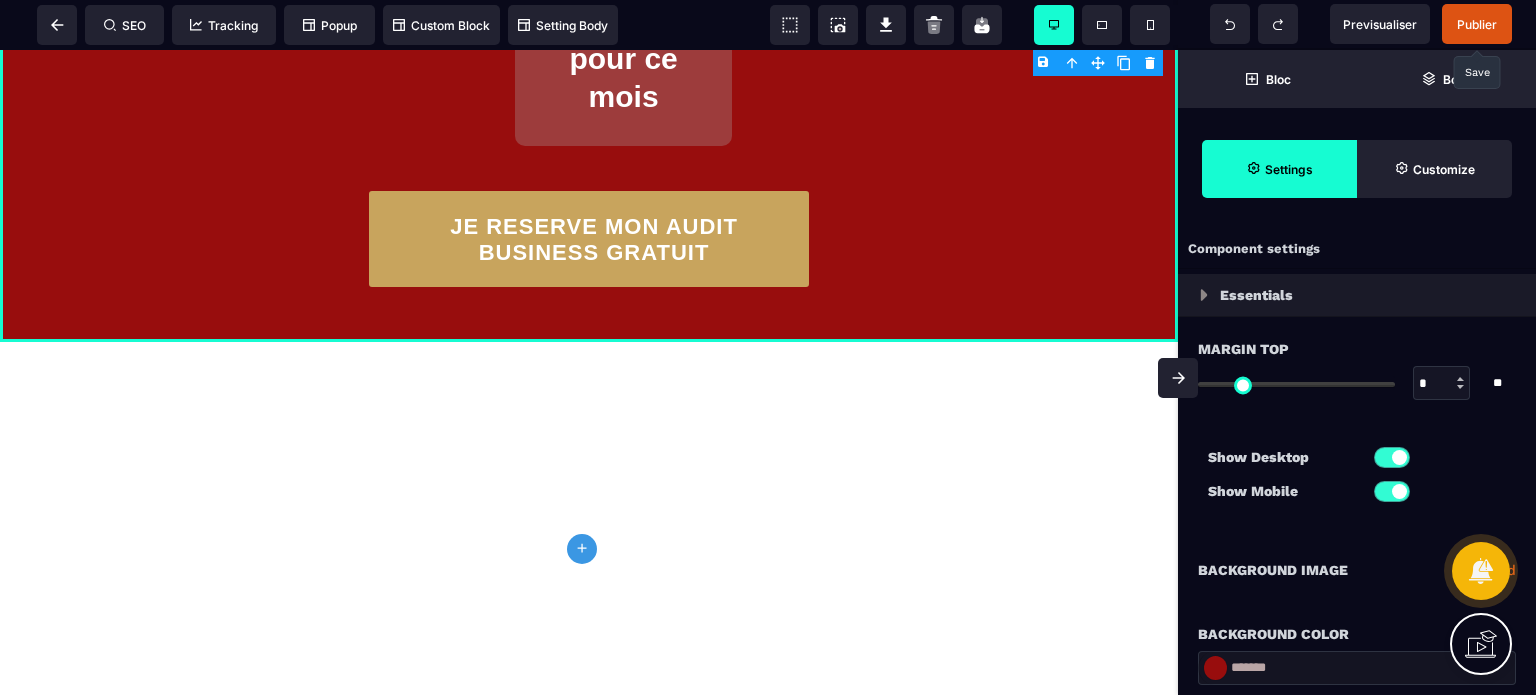 click on "Publier" at bounding box center (1477, 24) 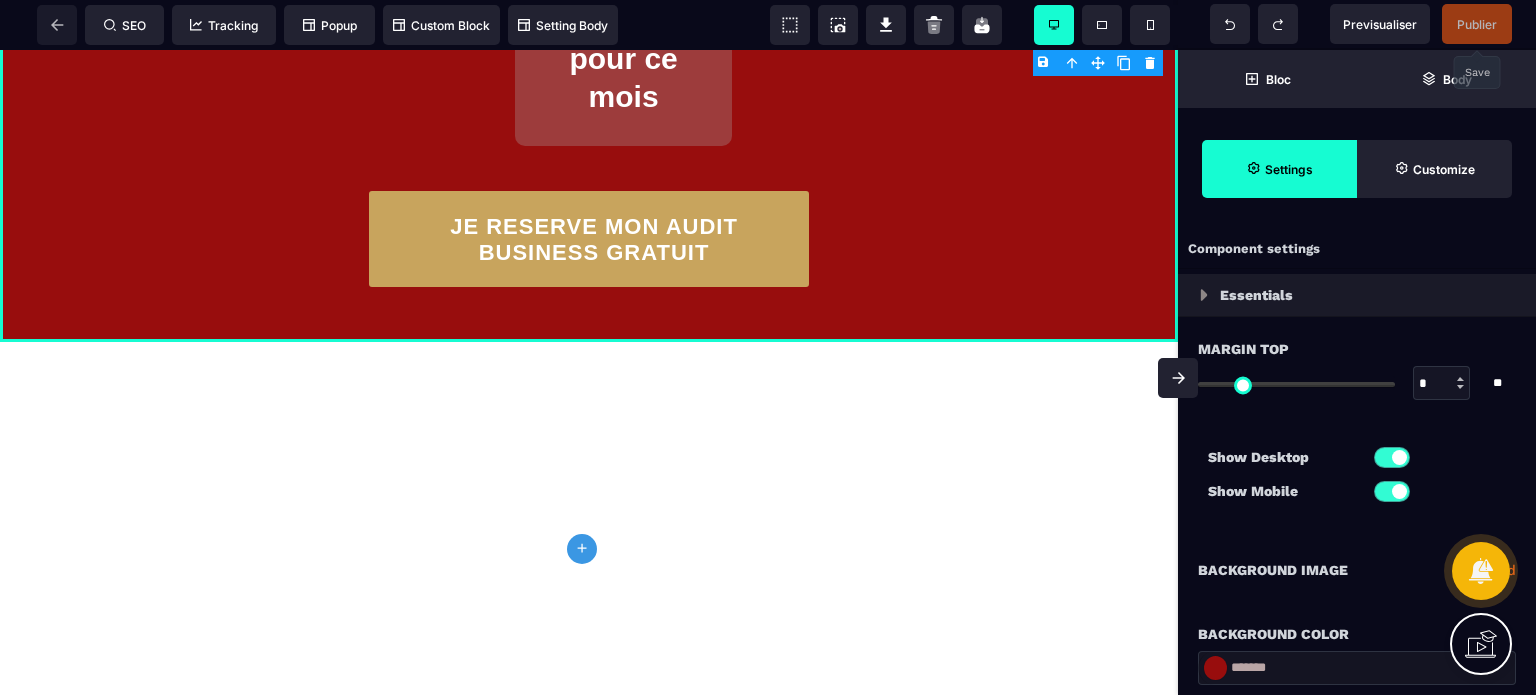 click at bounding box center (1178, 378) 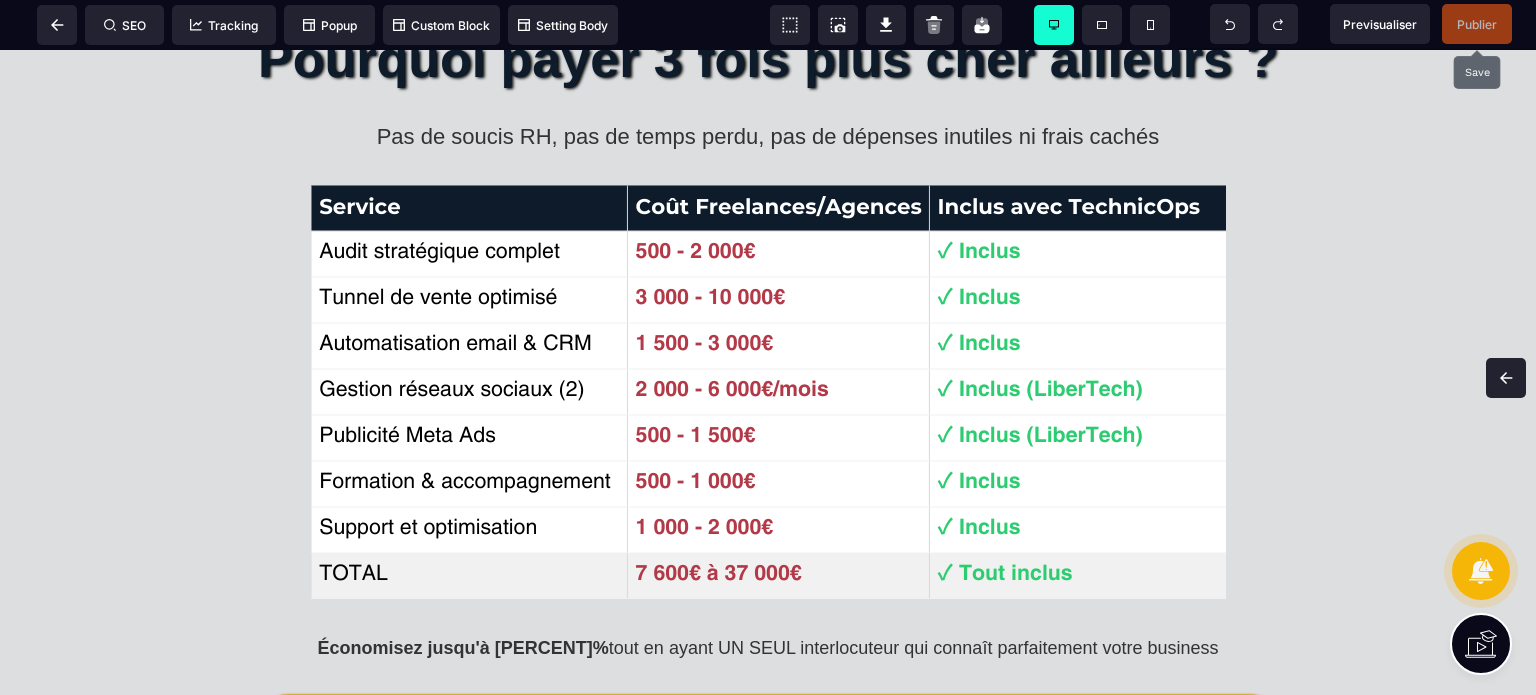scroll, scrollTop: 7243, scrollLeft: 0, axis: vertical 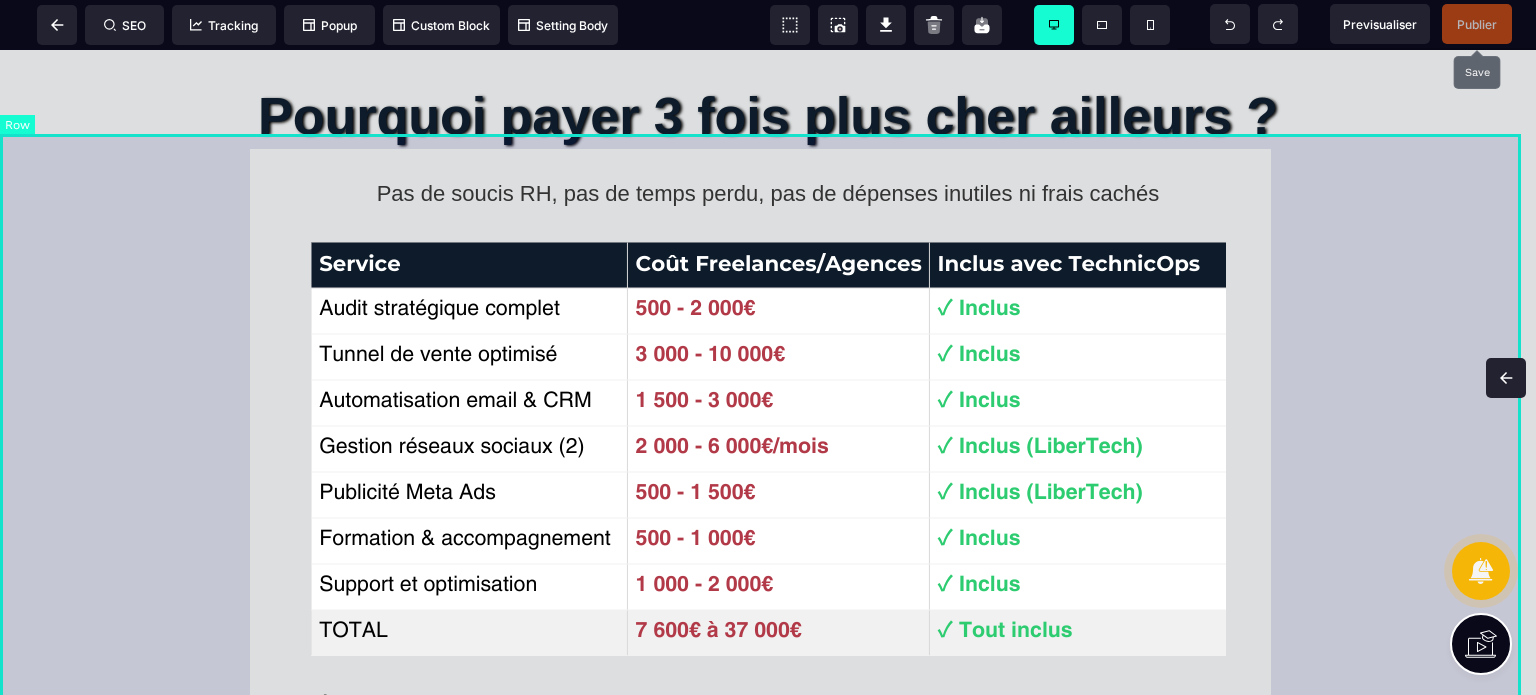 click on "Pourquoi payer 3 fois plus cher ailleurs ? Pas de soucis RH, pas de temps perdu, pas de dépenses inutiles ni frais cachés Économisez jusqu'à 60%  tout en ayant UN SEUL interlocuteur qui connaît parfaitement votre business JE VEUX EN SAVOIR PLUS" at bounding box center [768, 471] 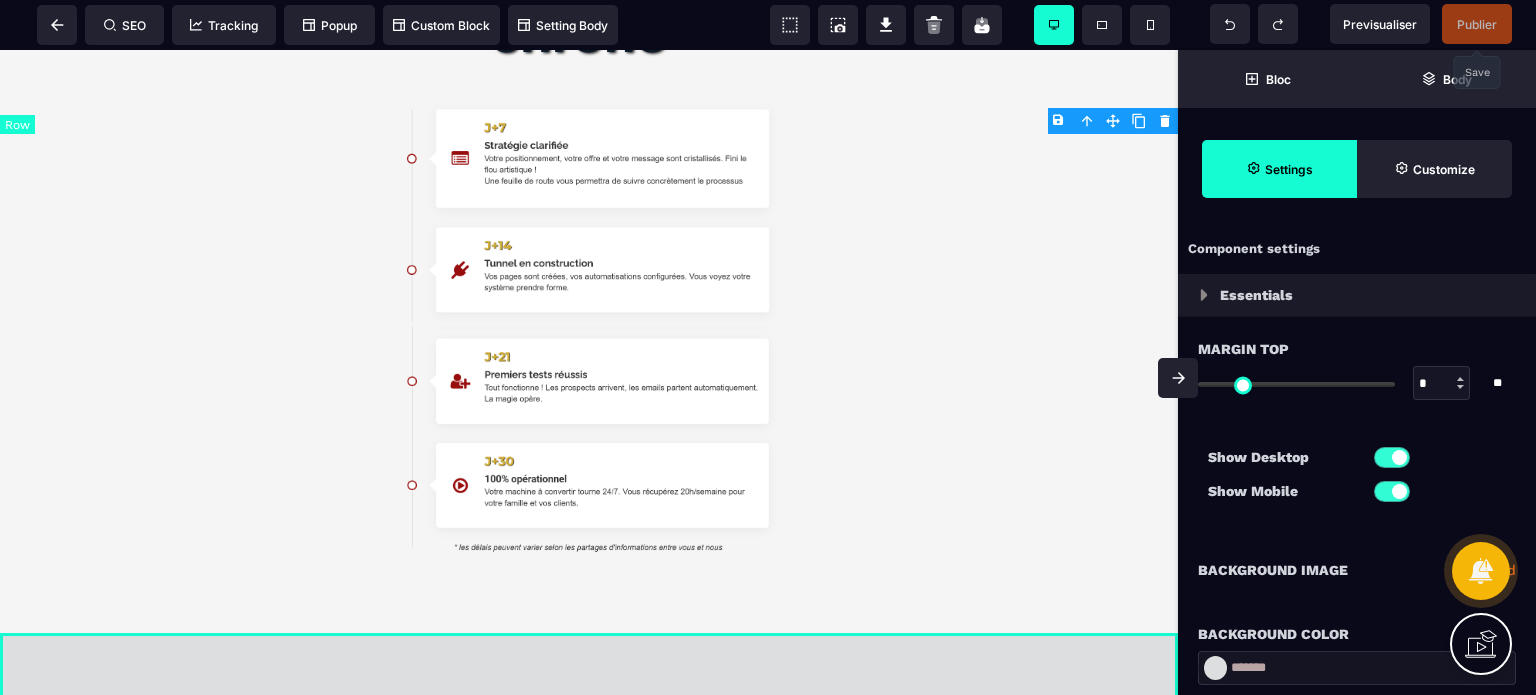 scroll, scrollTop: 8184, scrollLeft: 0, axis: vertical 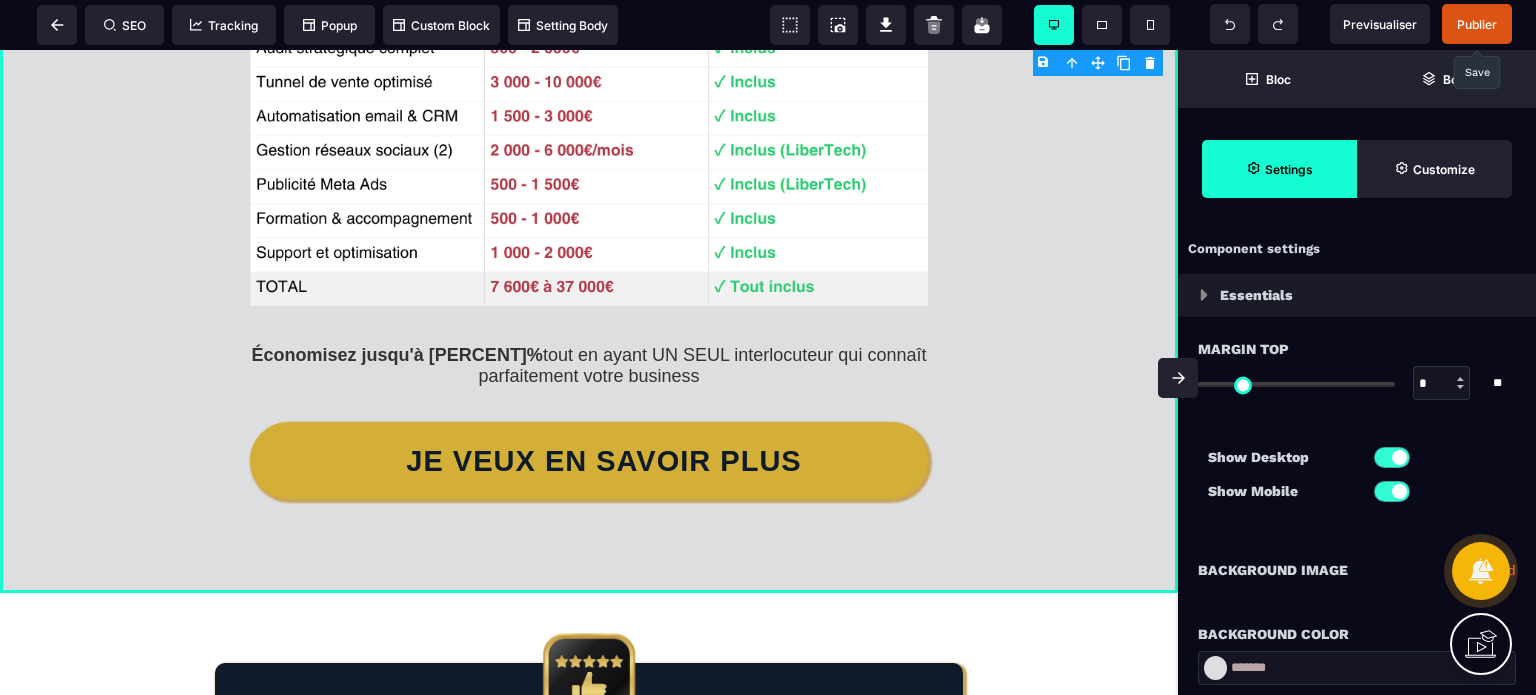 click 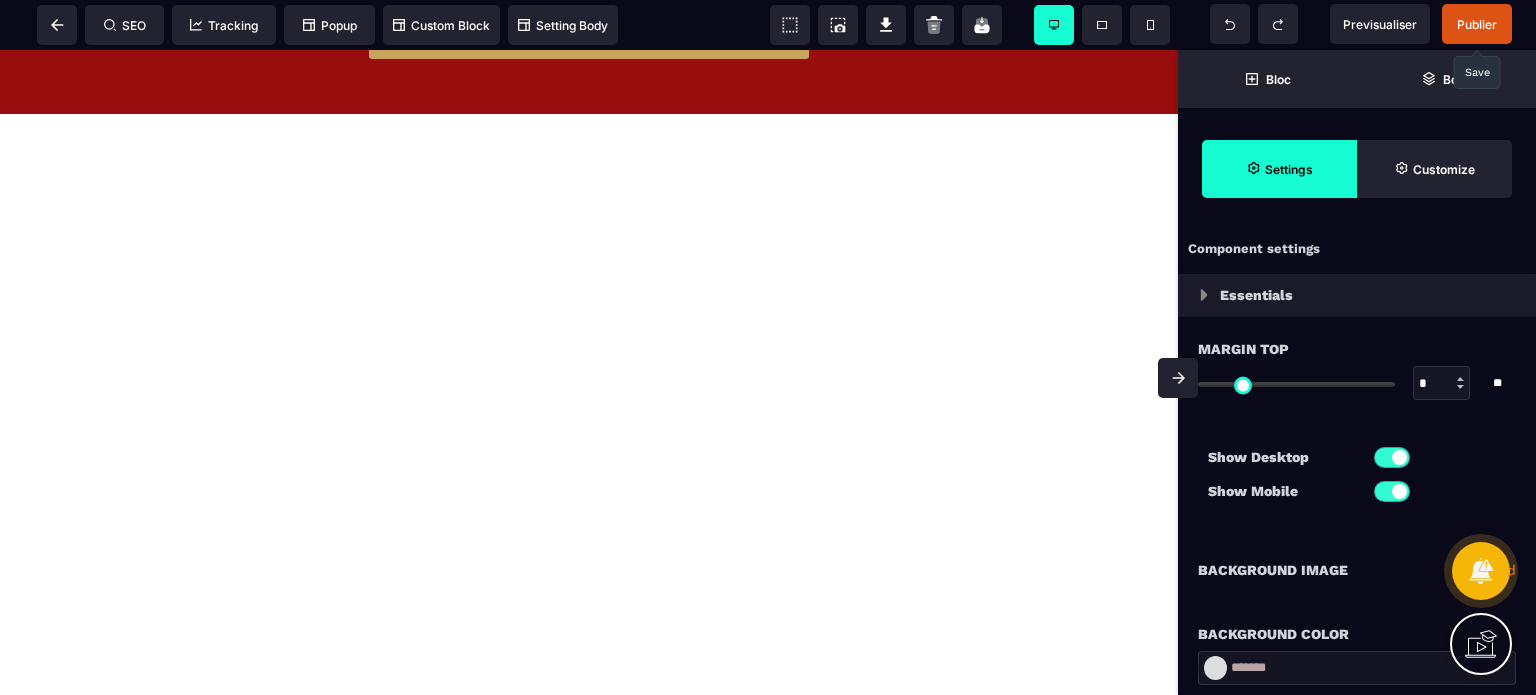 scroll, scrollTop: 11835, scrollLeft: 0, axis: vertical 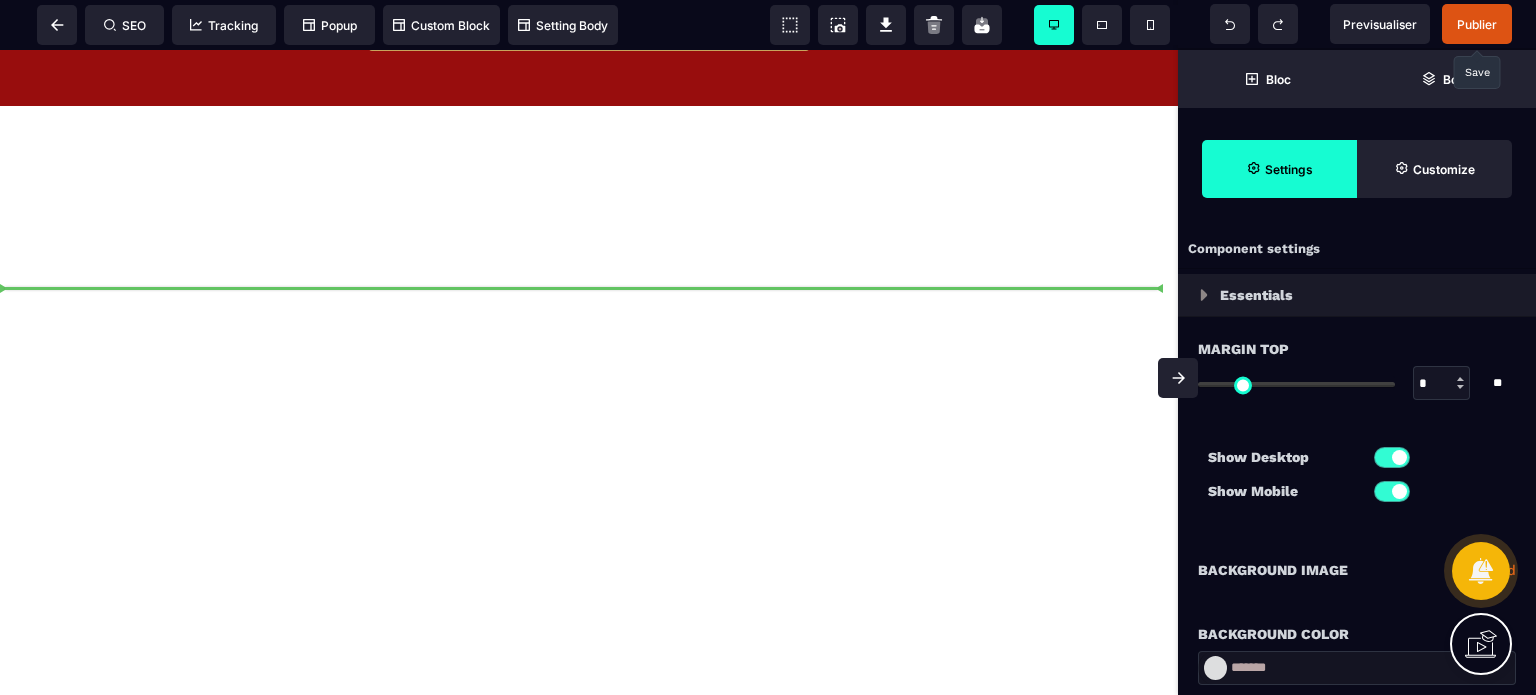drag, startPoint x: 1096, startPoint y: 113, endPoint x: 184, endPoint y: 269, distance: 925.2459 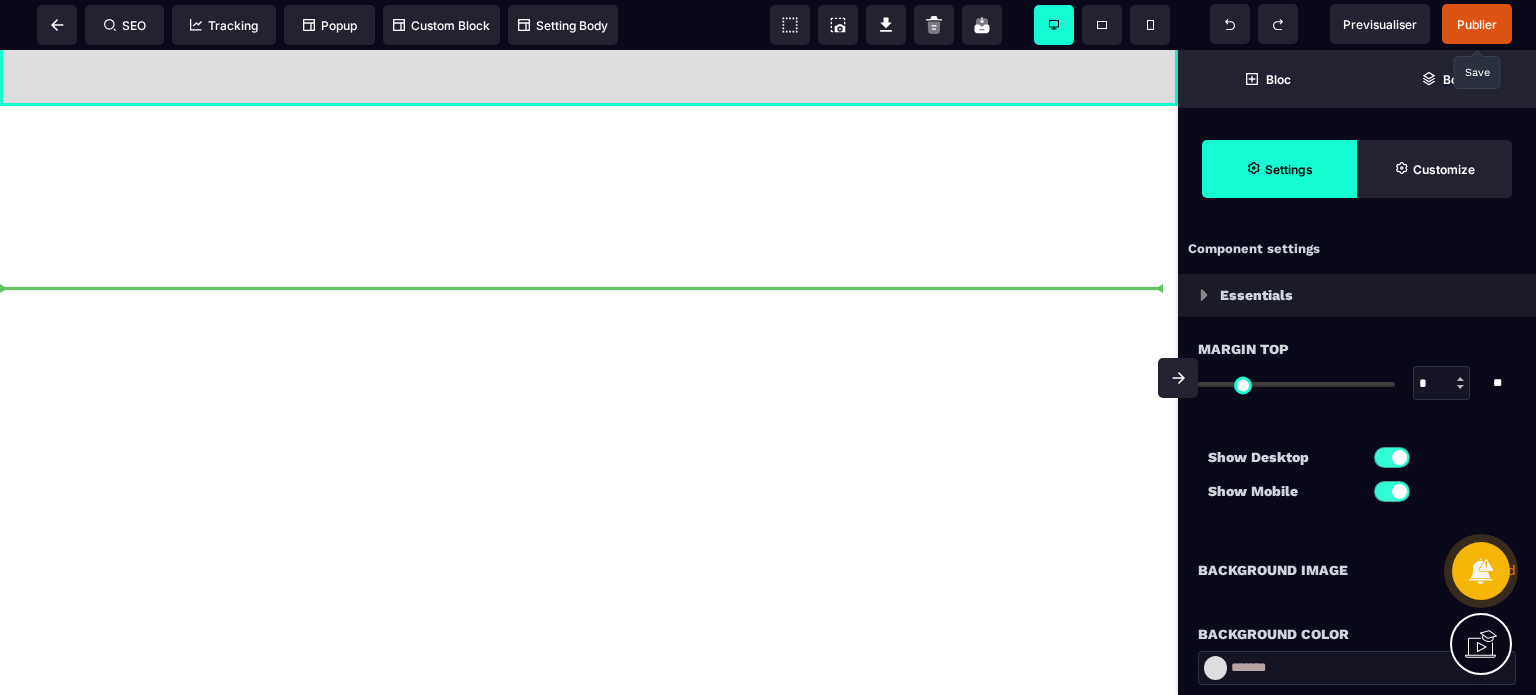 scroll, scrollTop: 10857, scrollLeft: 0, axis: vertical 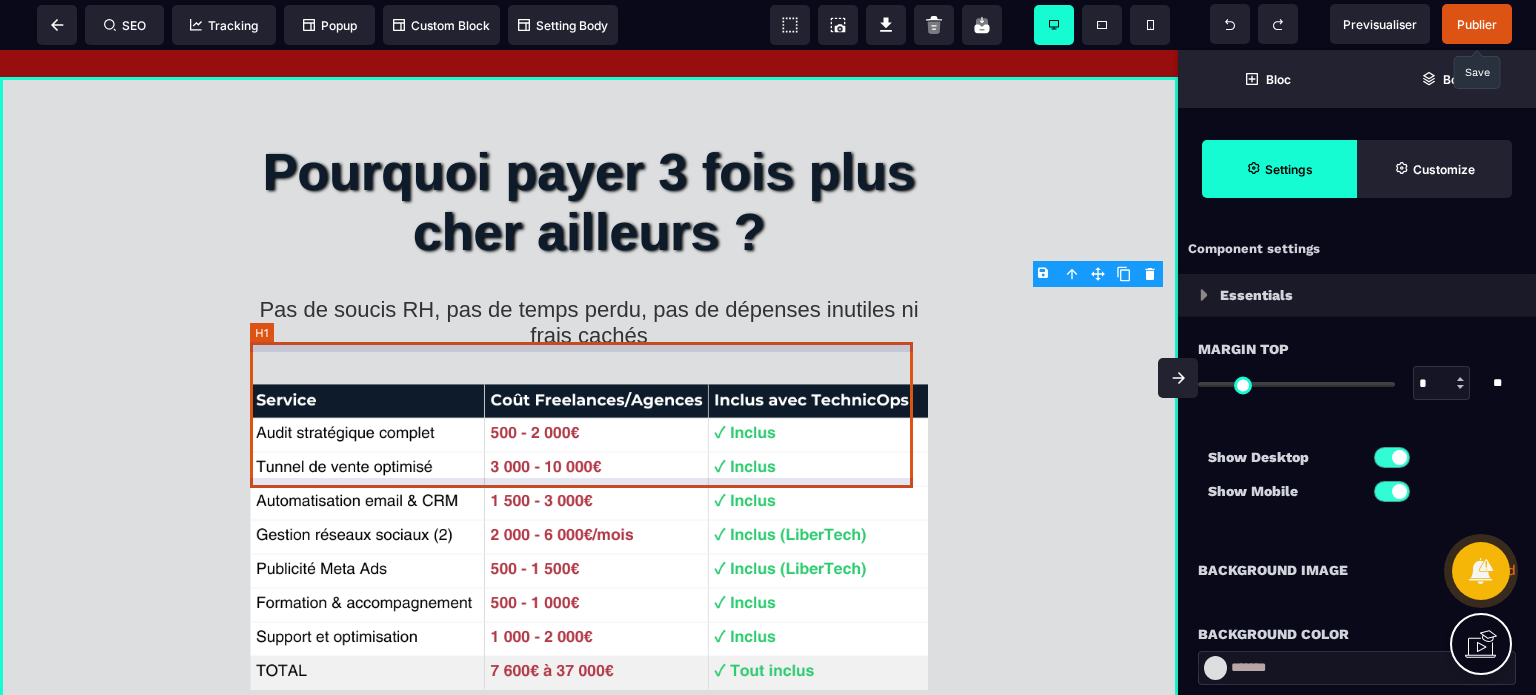 click on "Pourquoi payer 3 fois plus cher ailleurs ?" at bounding box center (589, 202) 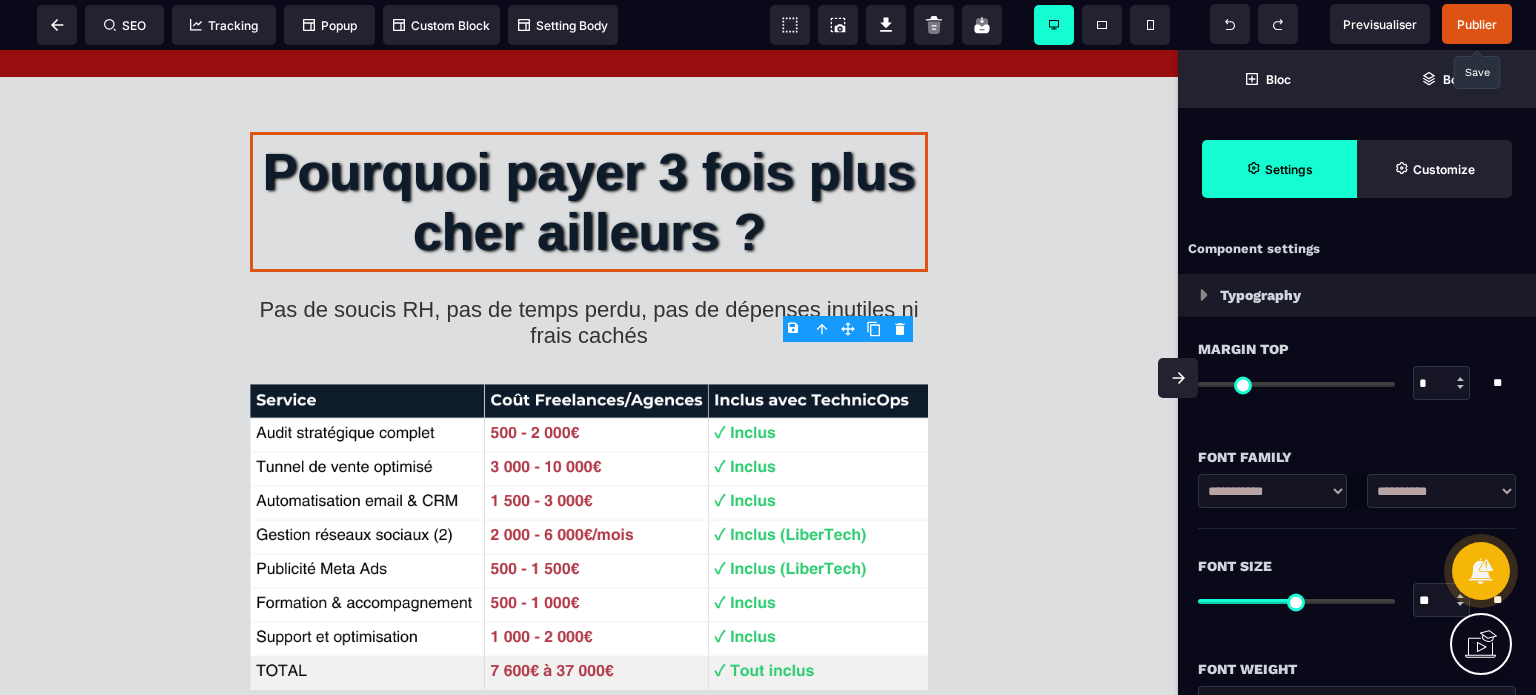 click on "Font Size
**
*
**
All" at bounding box center [1357, 585] 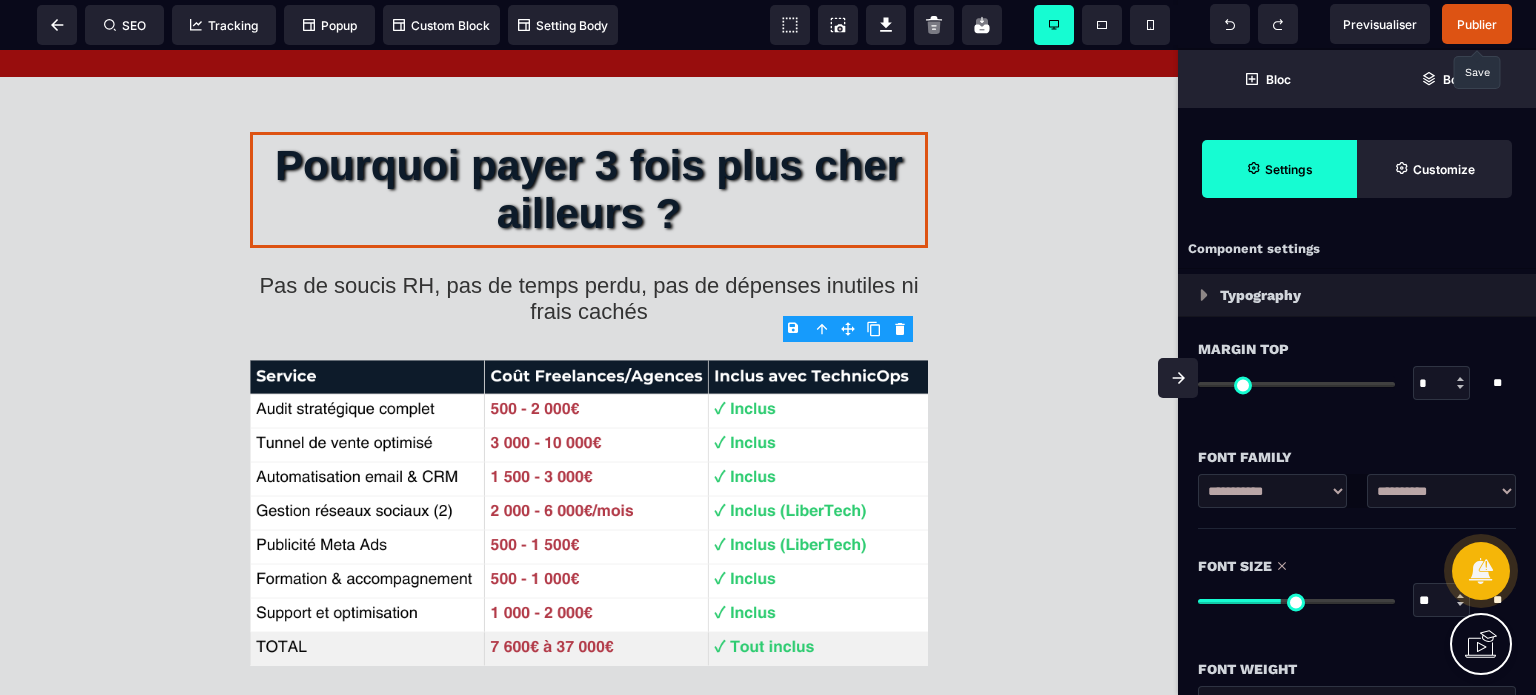 click on "Font Size" at bounding box center [1357, 566] 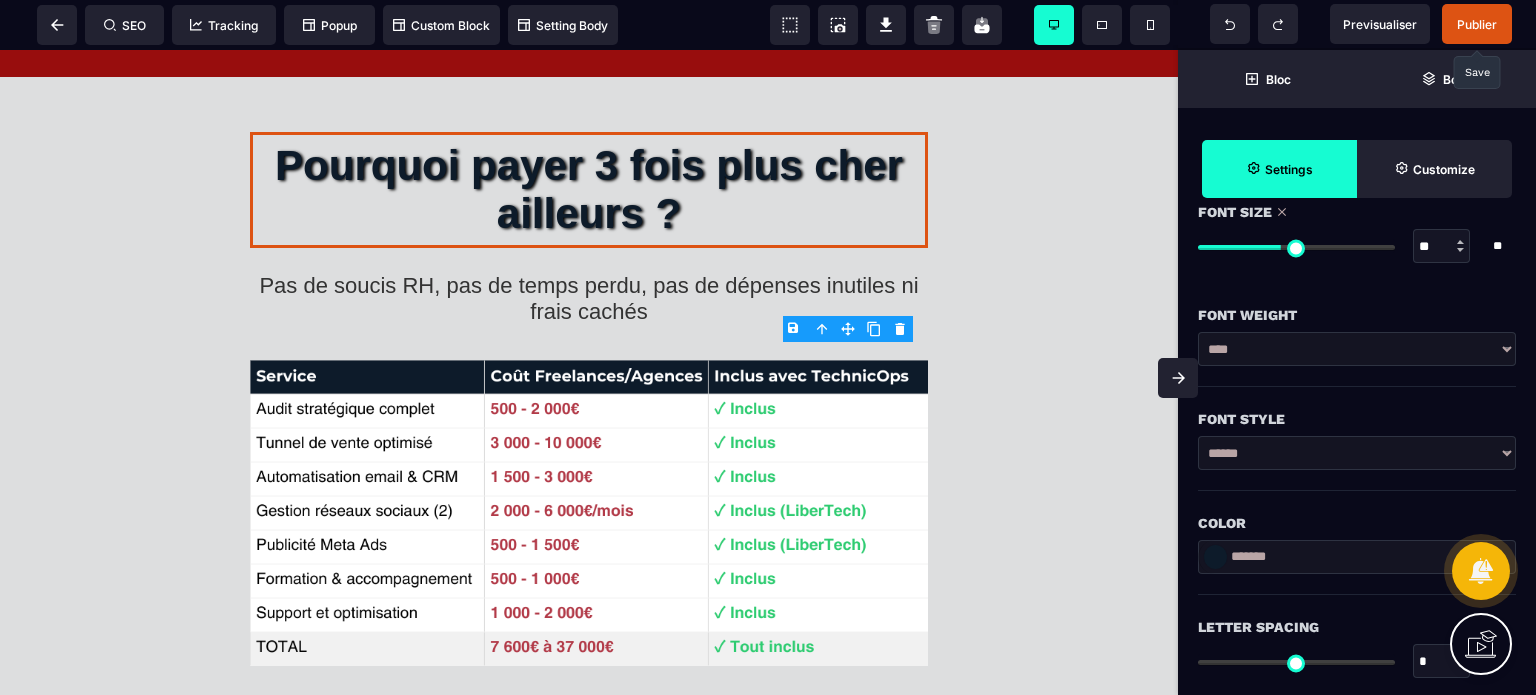 scroll, scrollTop: 360, scrollLeft: 0, axis: vertical 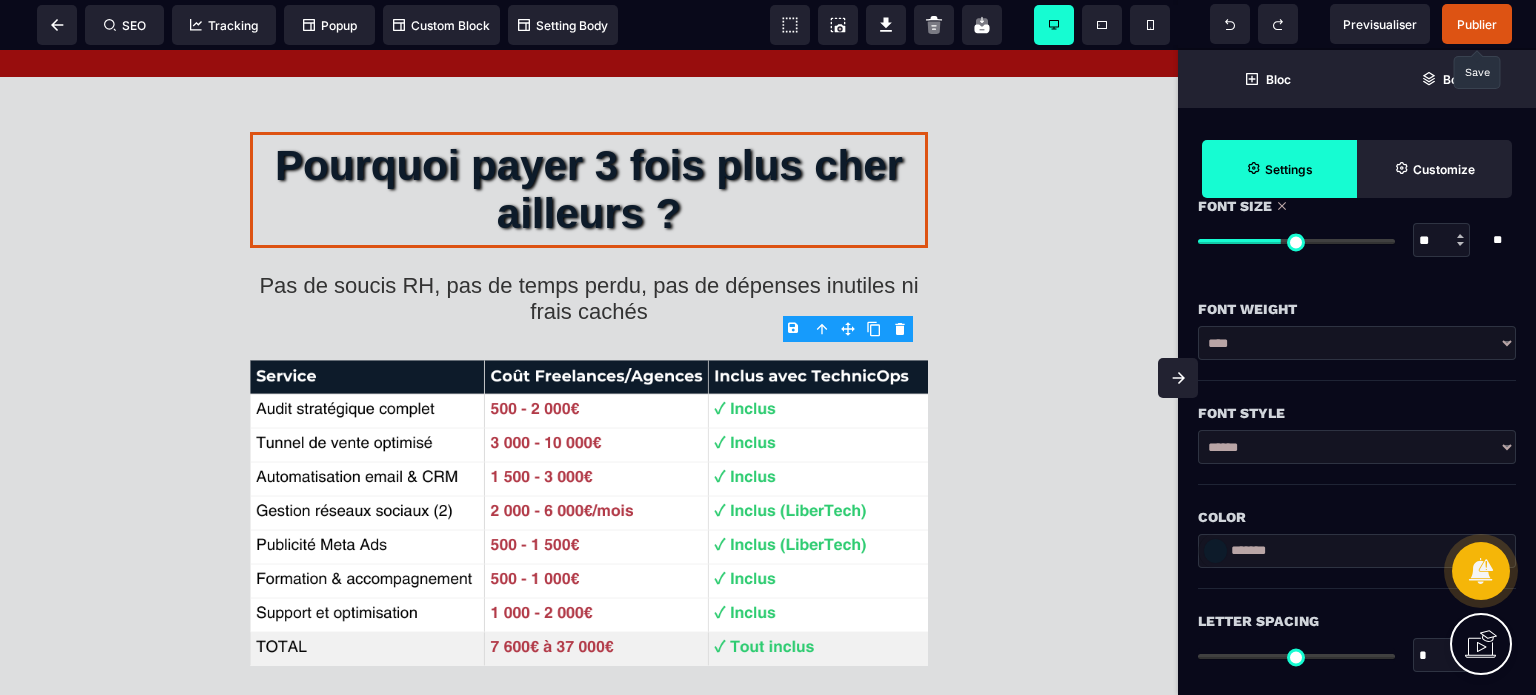 click on "**********" at bounding box center (1357, 343) 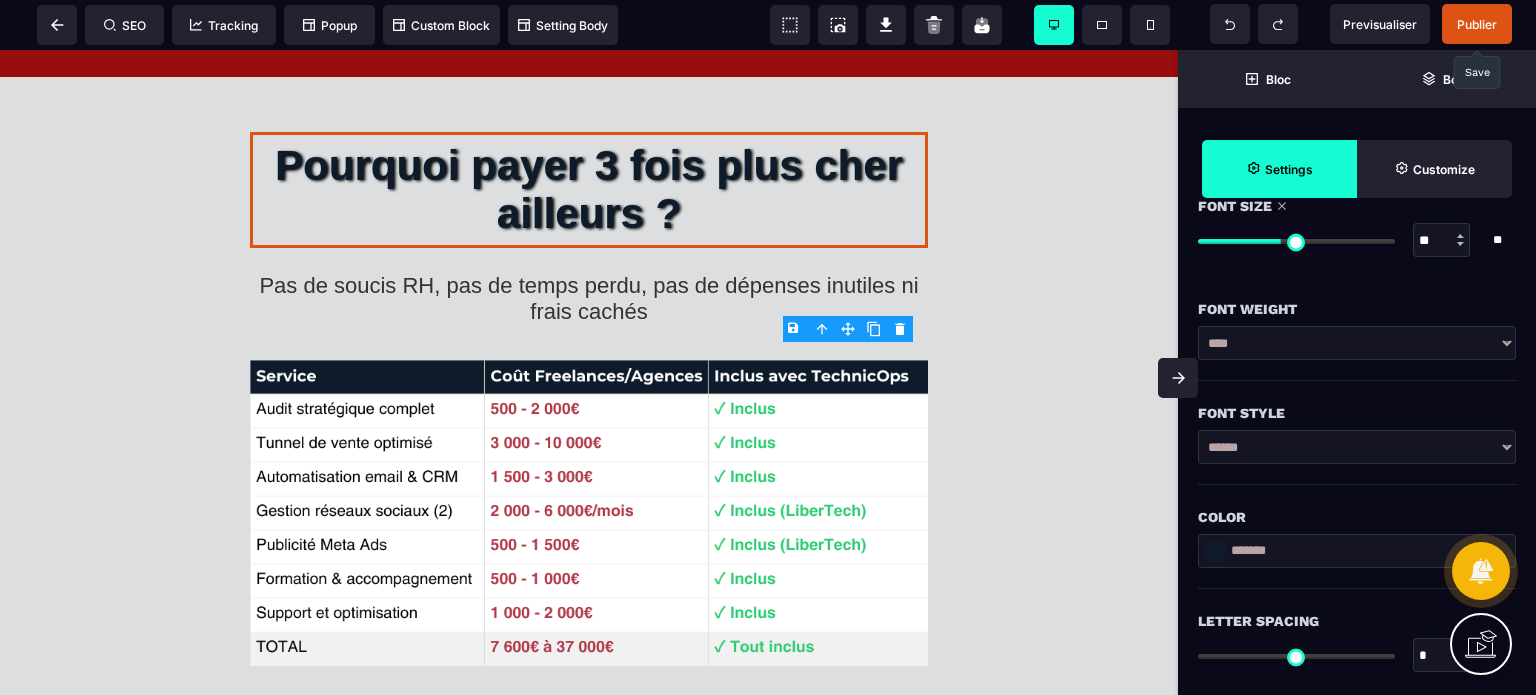 click on "**********" at bounding box center (1357, 343) 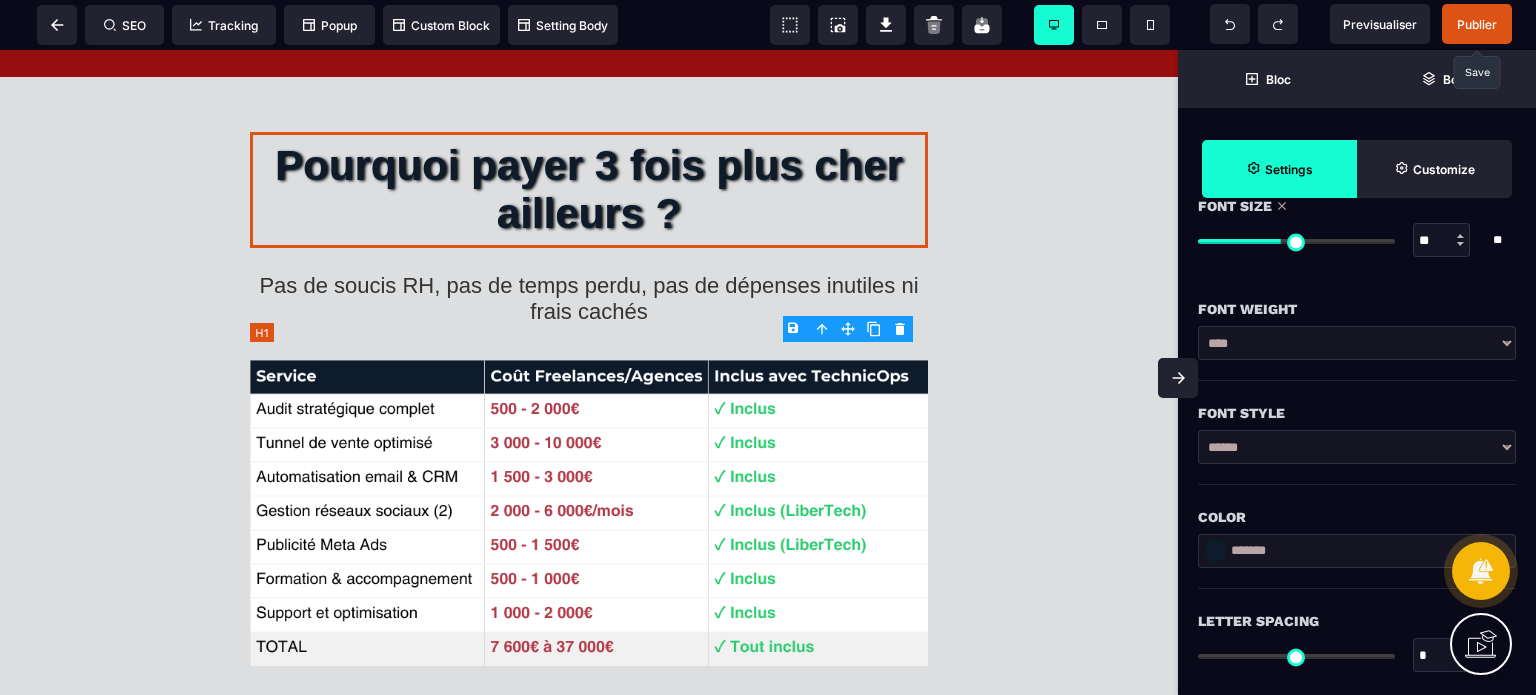 click on "Pourquoi payer 3 fois plus cher ailleurs ?" at bounding box center (589, 190) 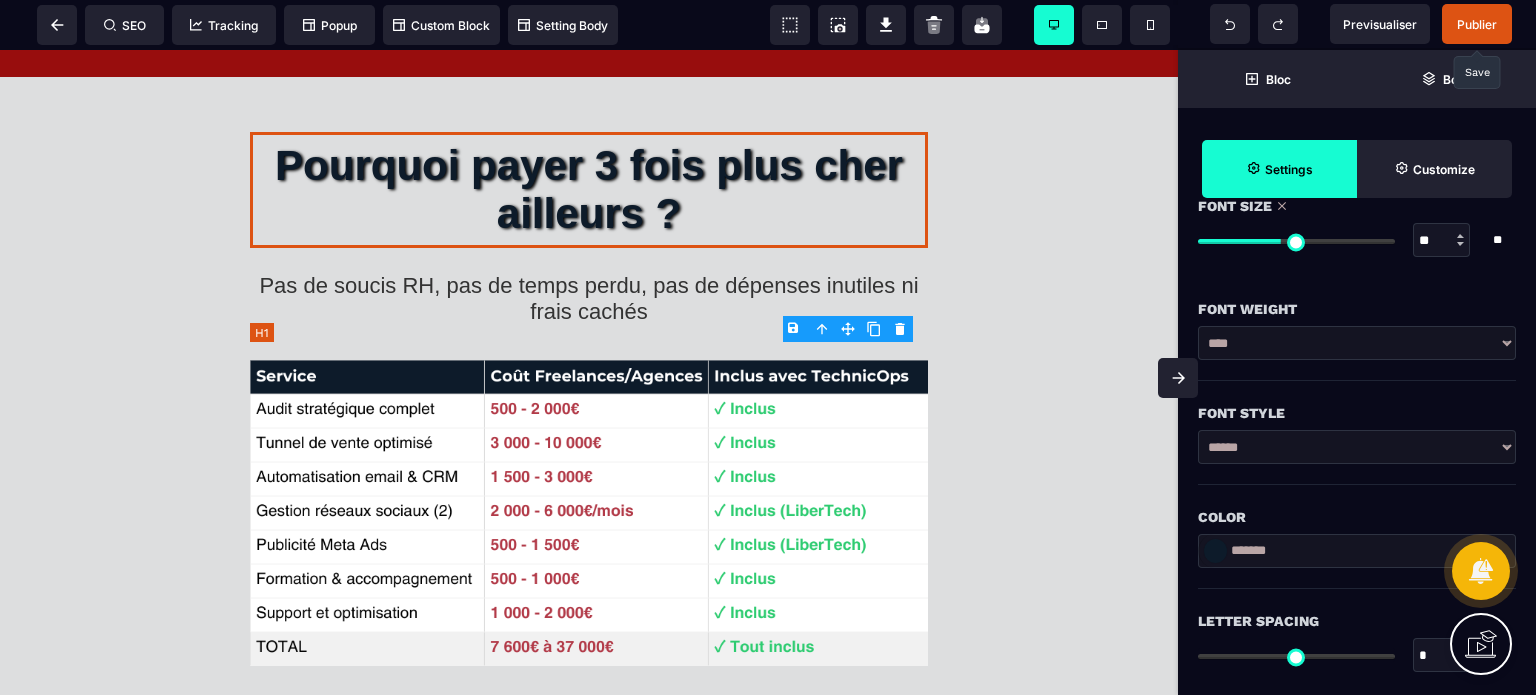 click on "Pourquoi payer 3 fois plus cher ailleurs ?" at bounding box center (589, 190) 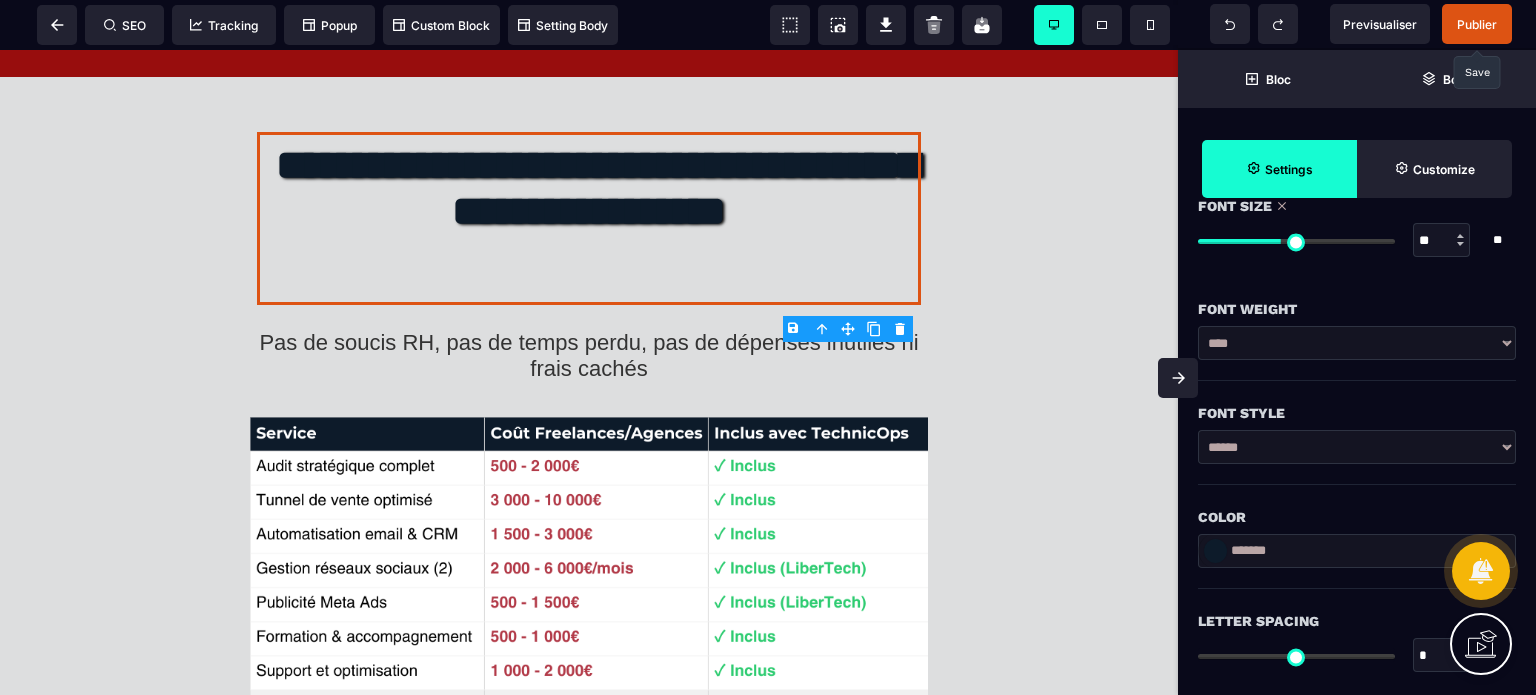 drag, startPoint x: 1422, startPoint y: 239, endPoint x: 1436, endPoint y: 239, distance: 14 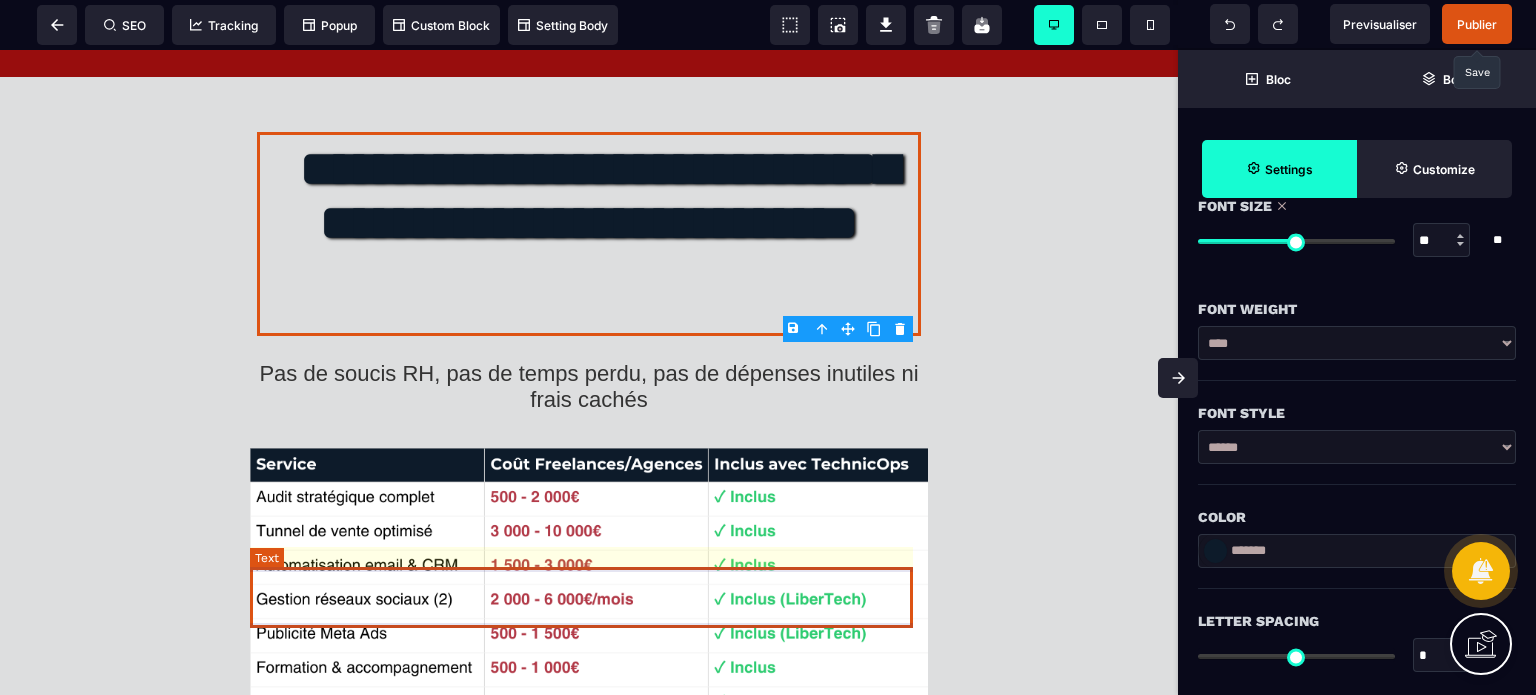 click on "Pas de soucis RH, pas de temps perdu, pas de dépenses inutiles ni frais cachés" at bounding box center (589, 387) 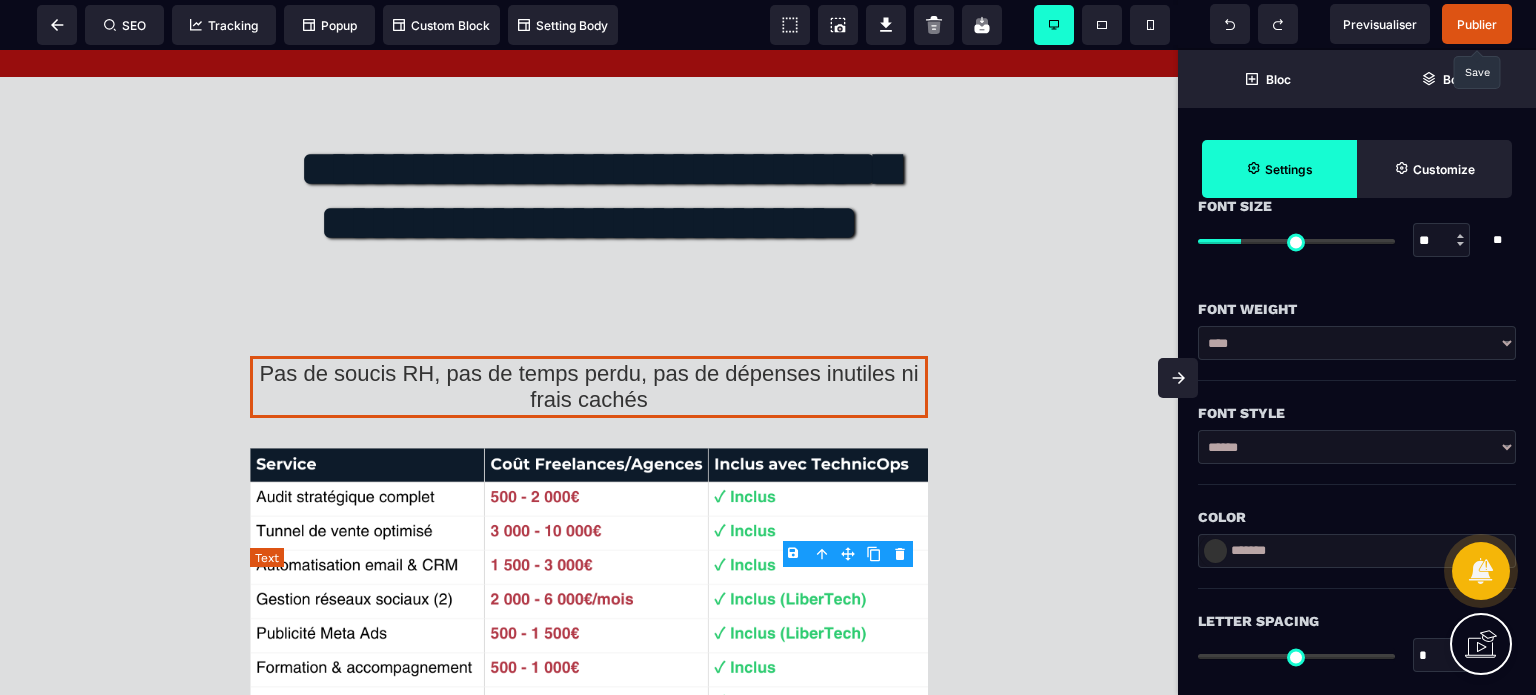 scroll, scrollTop: 0, scrollLeft: 0, axis: both 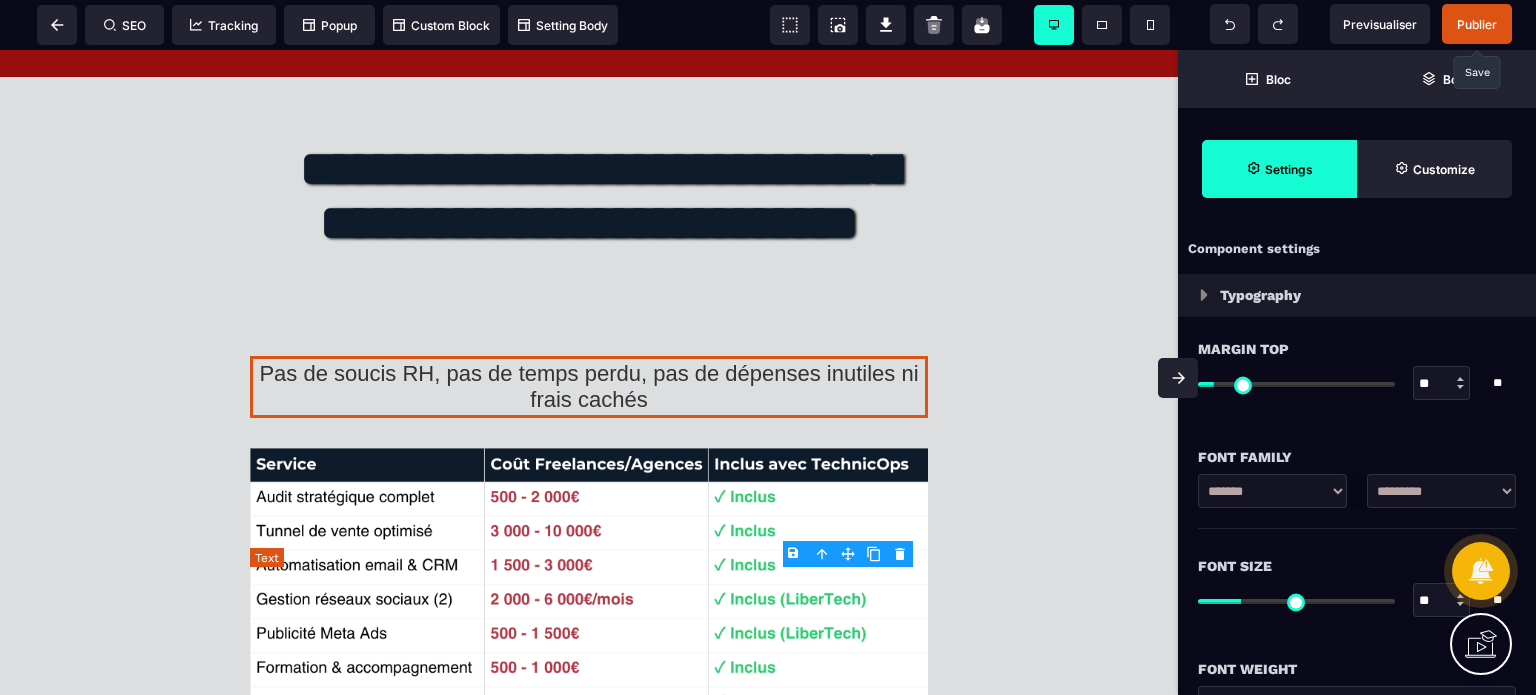 click on "Pas de soucis RH, pas de temps perdu, pas de dépenses inutiles ni frais cachés" at bounding box center [589, 387] 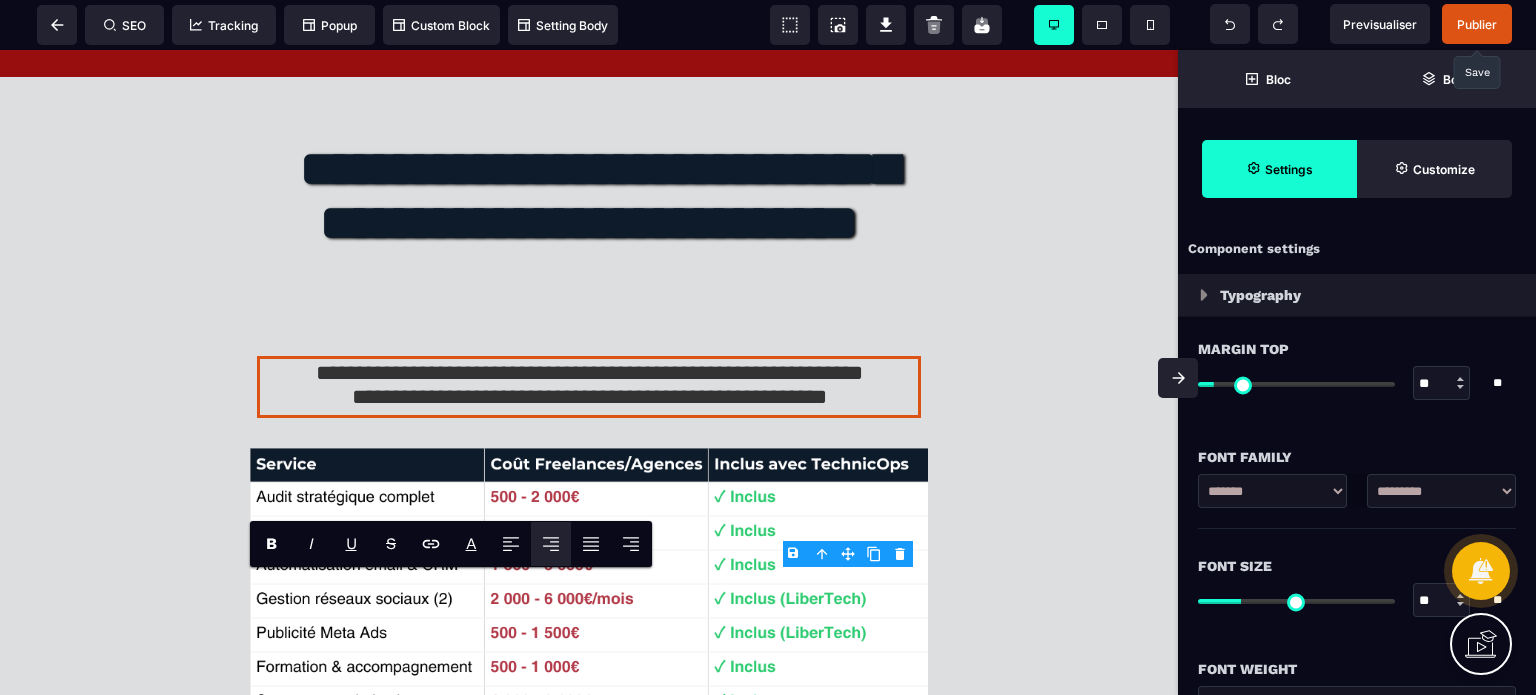 click on "Font Size" at bounding box center (1357, 566) 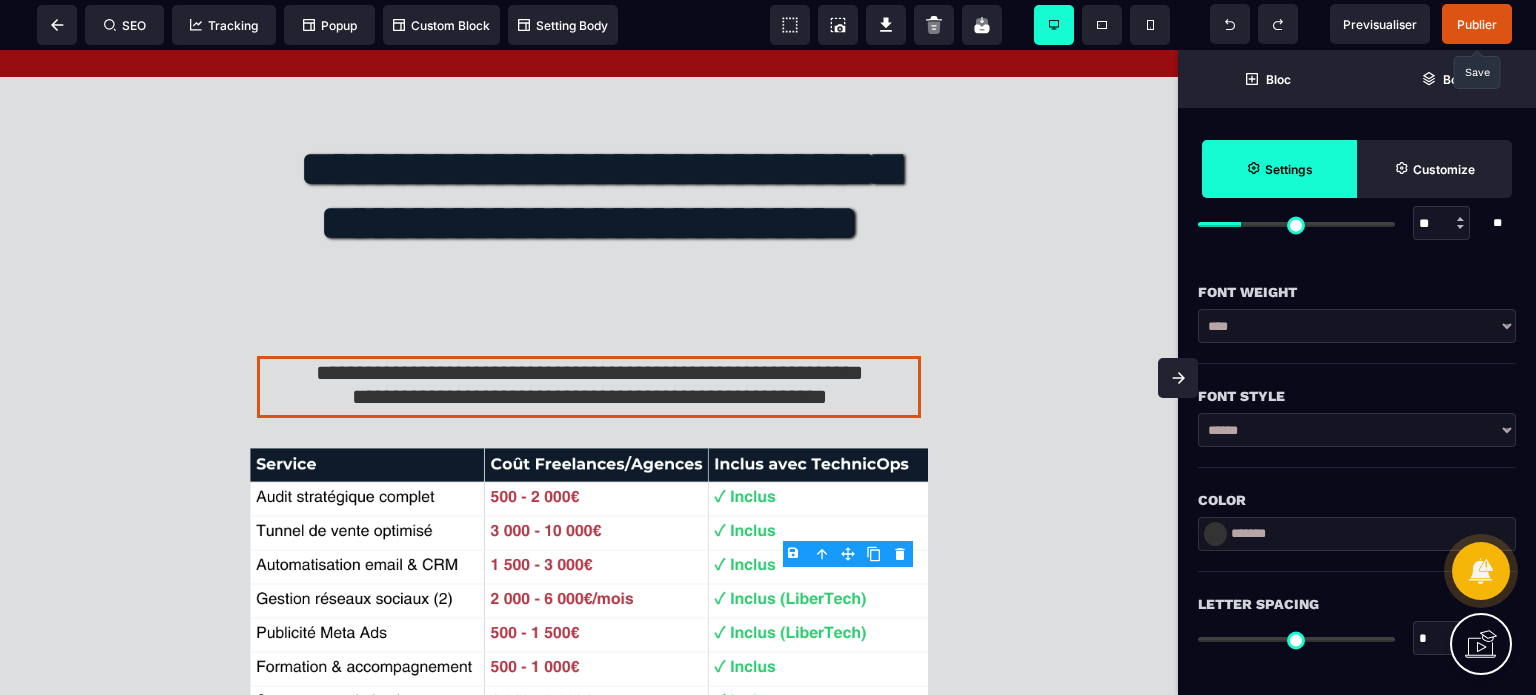 scroll, scrollTop: 400, scrollLeft: 0, axis: vertical 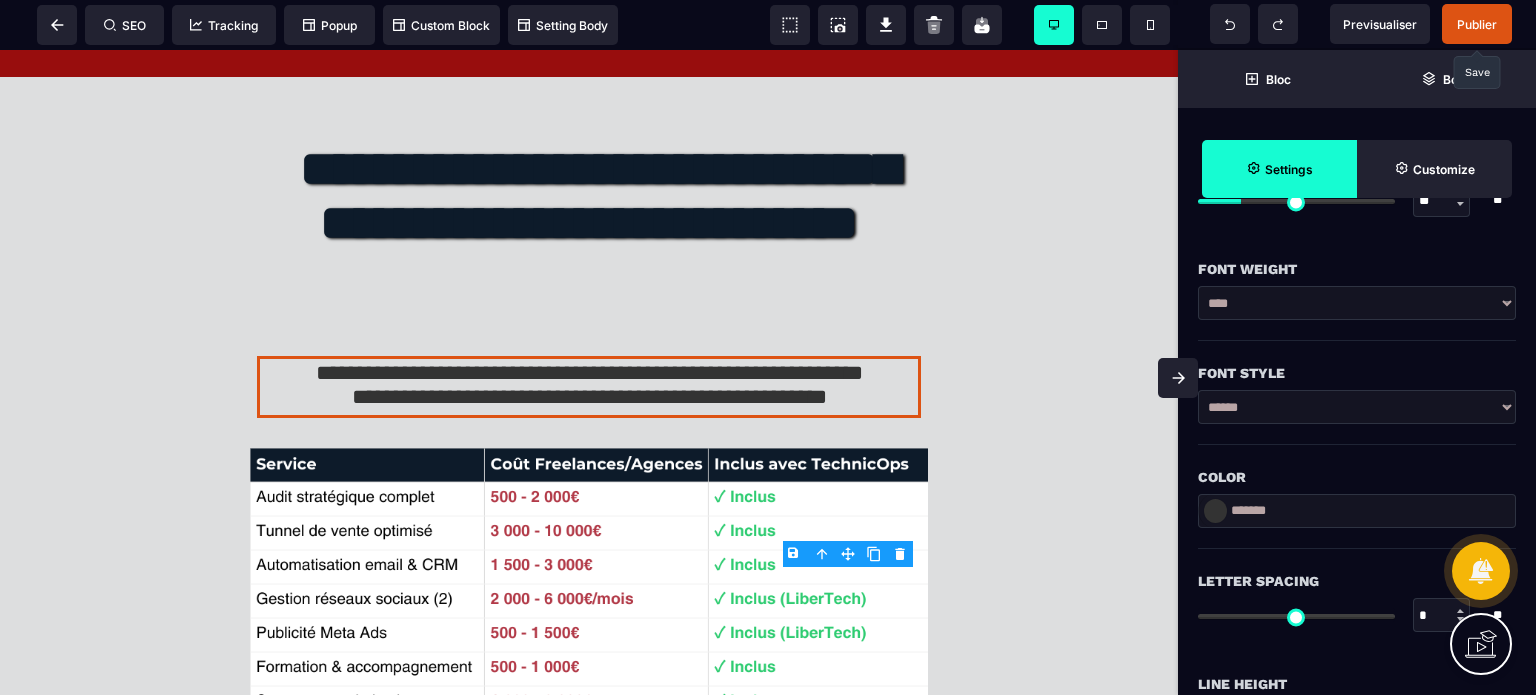 click on "*******" at bounding box center (1357, 511) 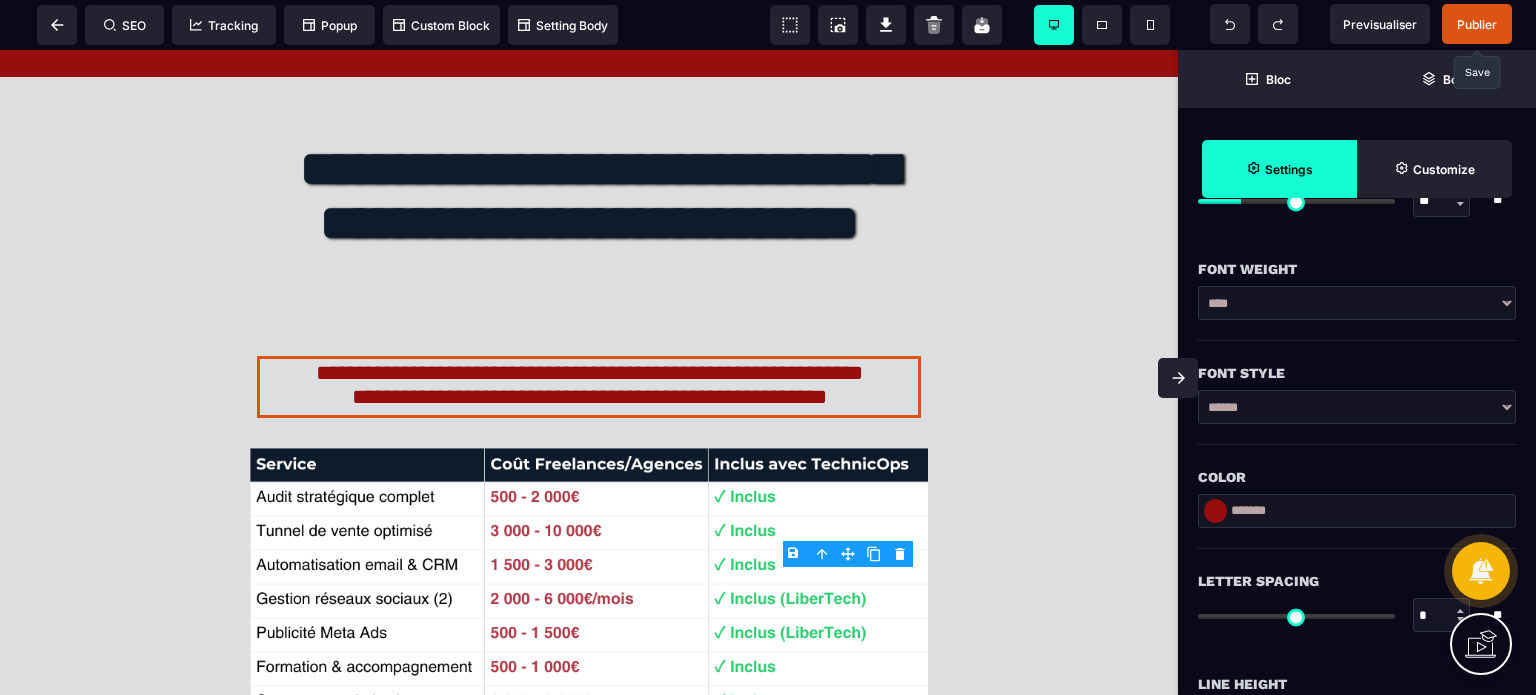 click on "Font Weight" at bounding box center [1357, 259] 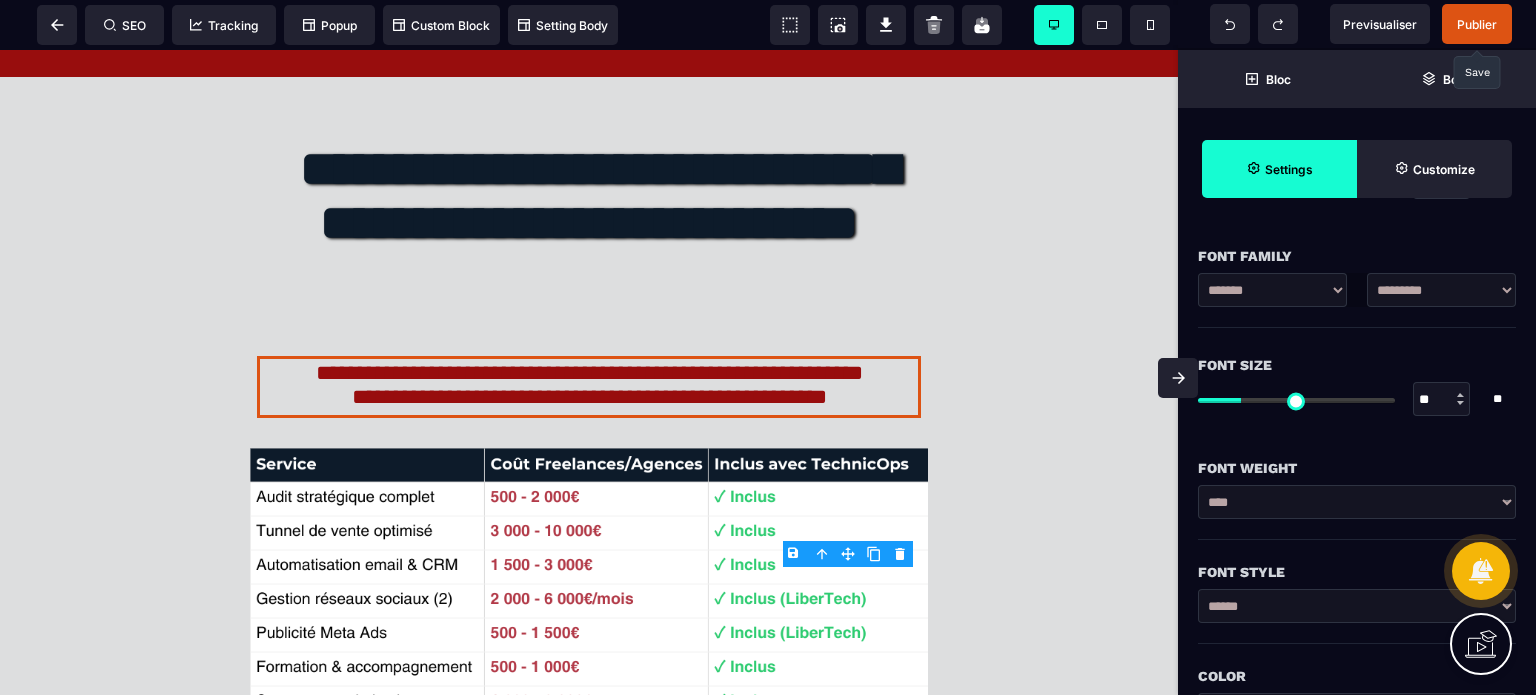 scroll, scrollTop: 200, scrollLeft: 0, axis: vertical 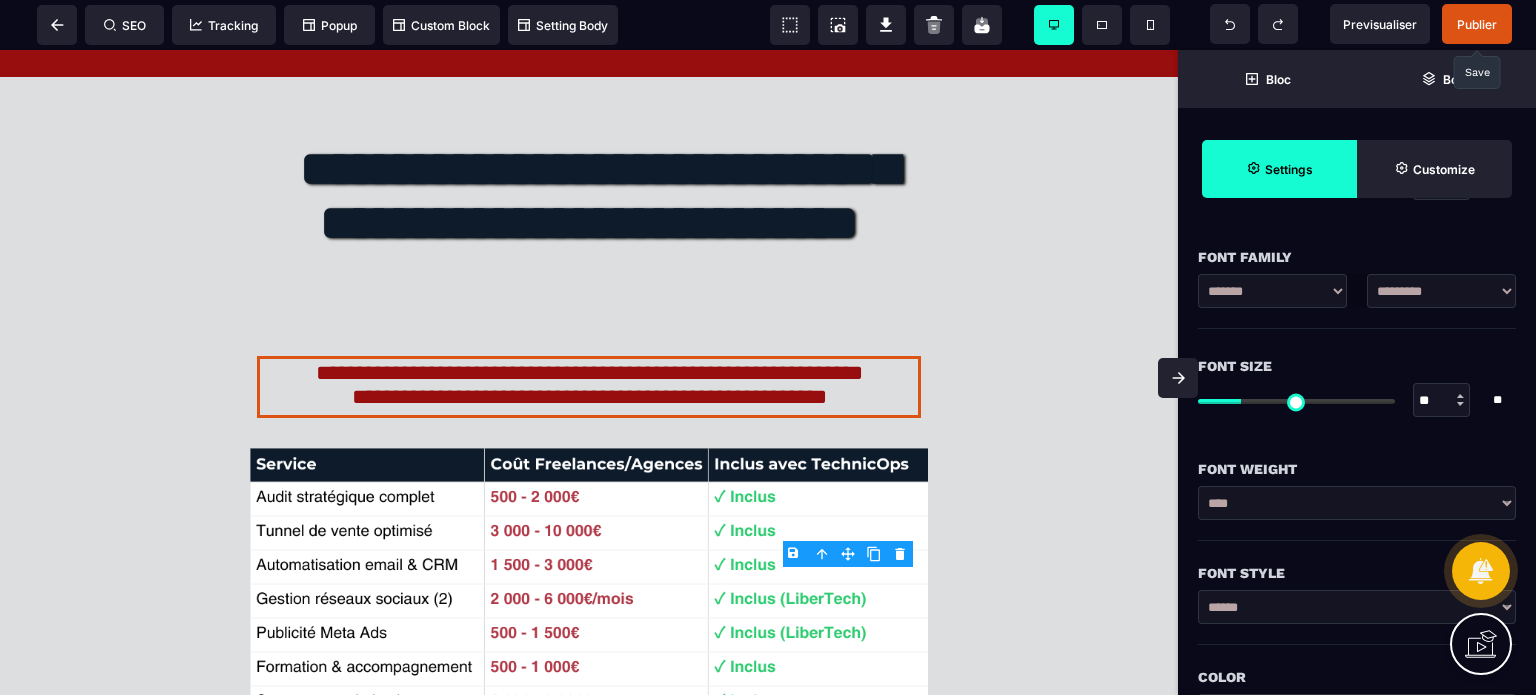click on "**" at bounding box center [1442, 401] 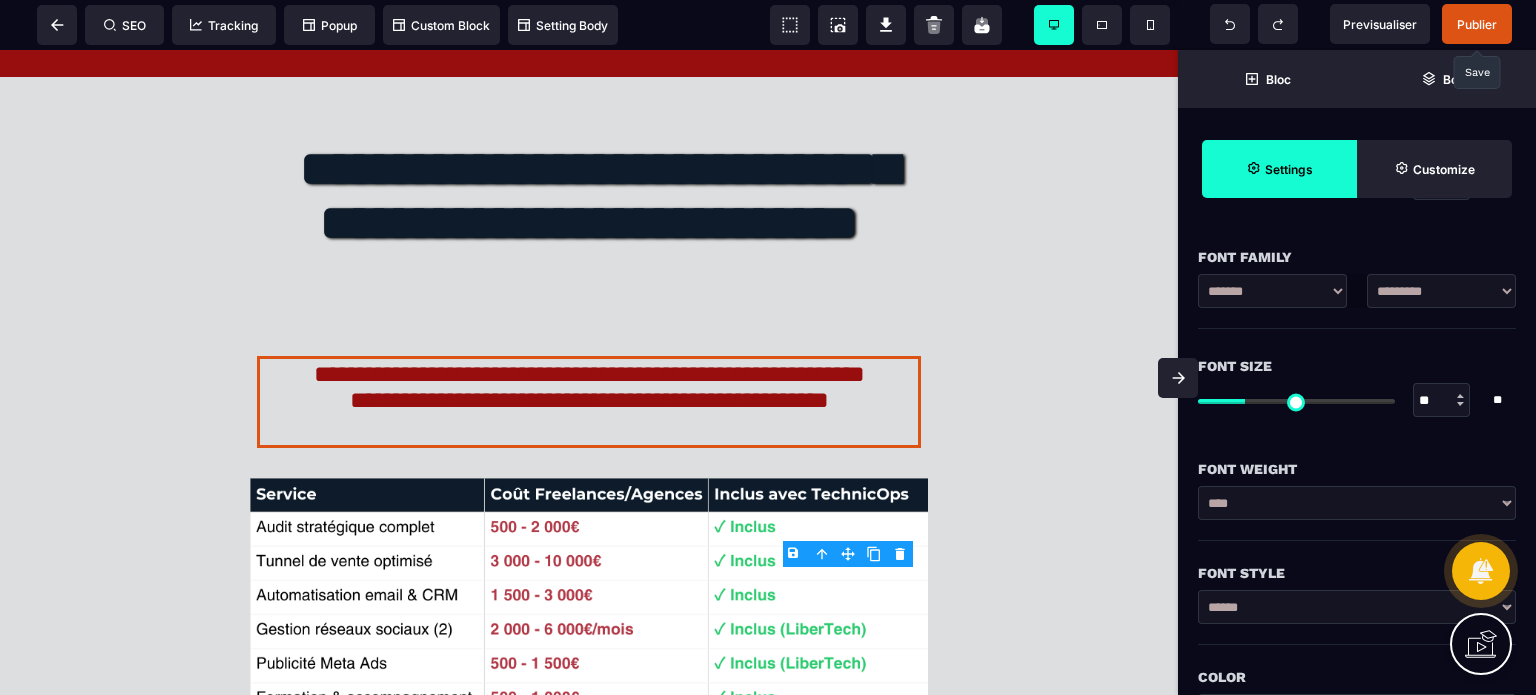 click on "**
*
**" at bounding box center (1357, 400) 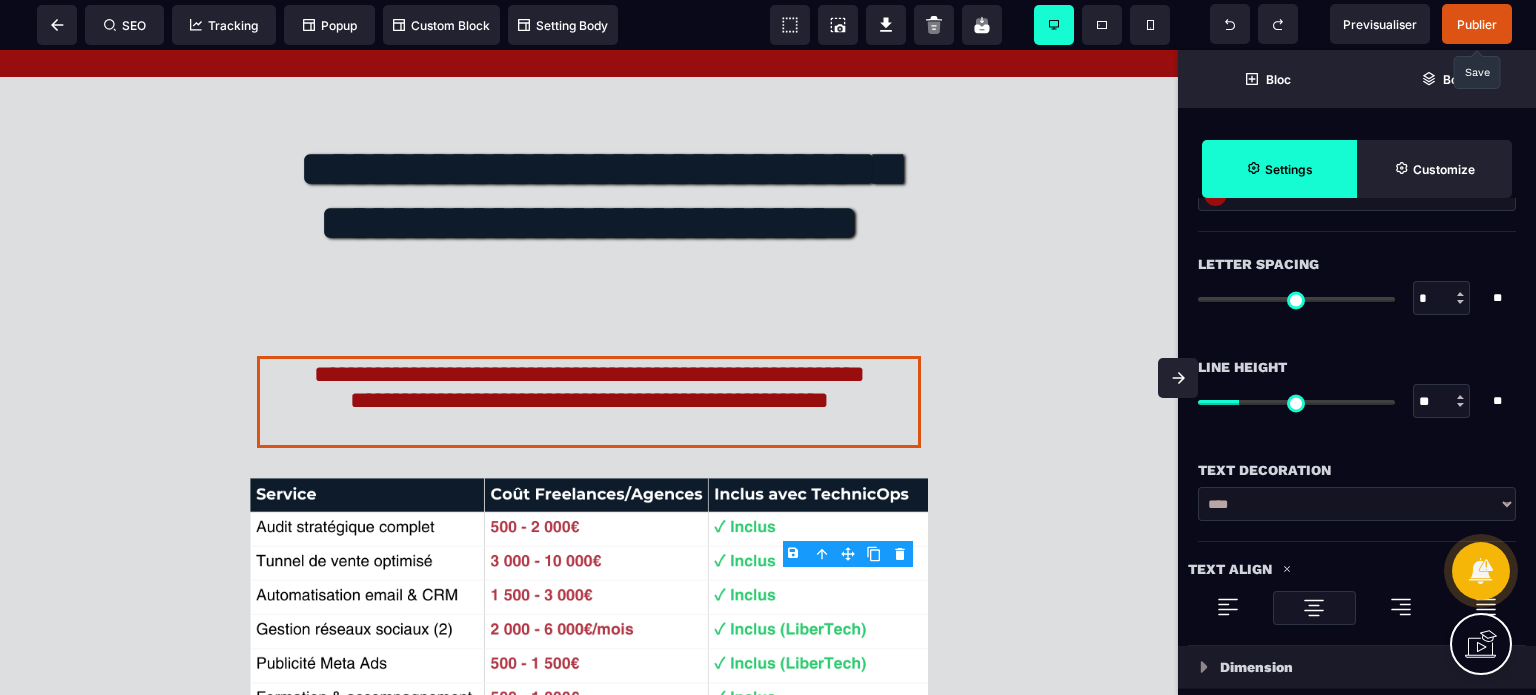 scroll, scrollTop: 720, scrollLeft: 0, axis: vertical 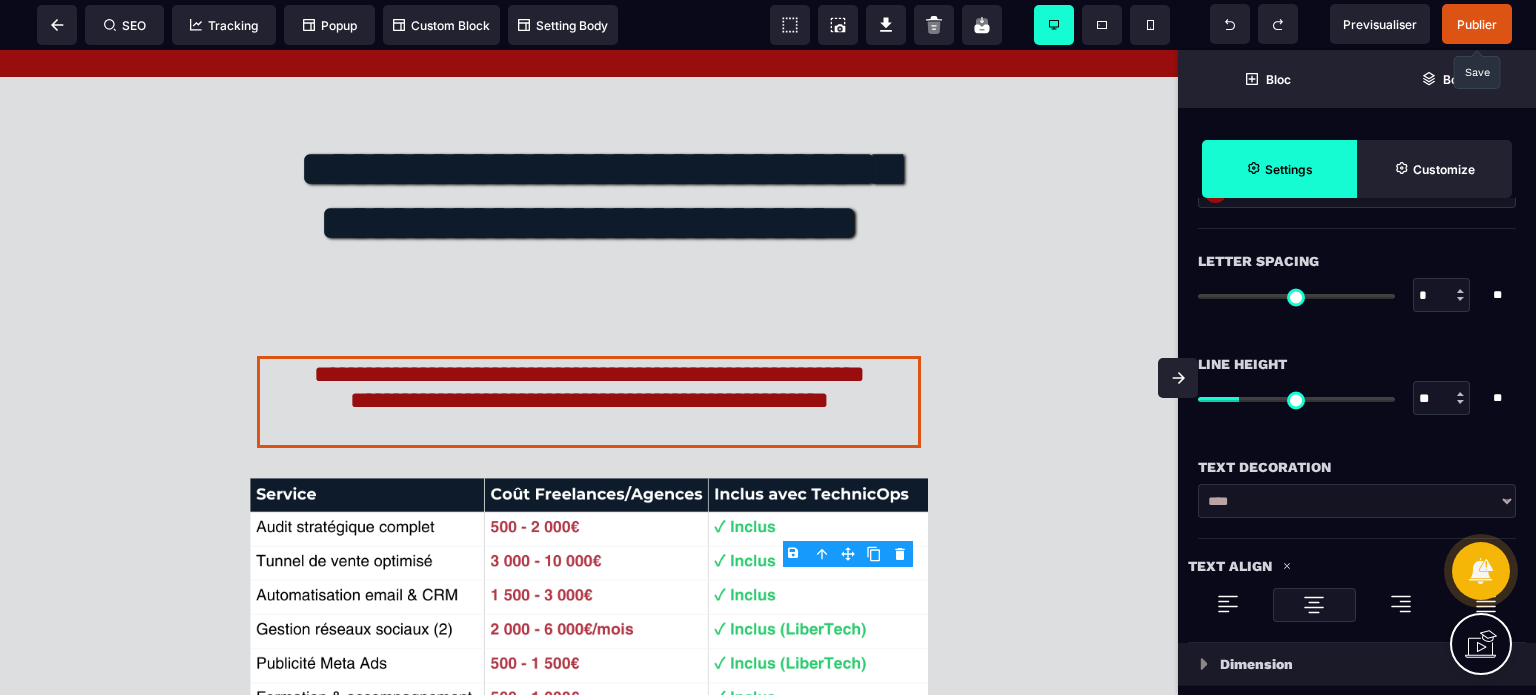 drag, startPoint x: 1420, startPoint y: 392, endPoint x: 1434, endPoint y: 395, distance: 14.3178215 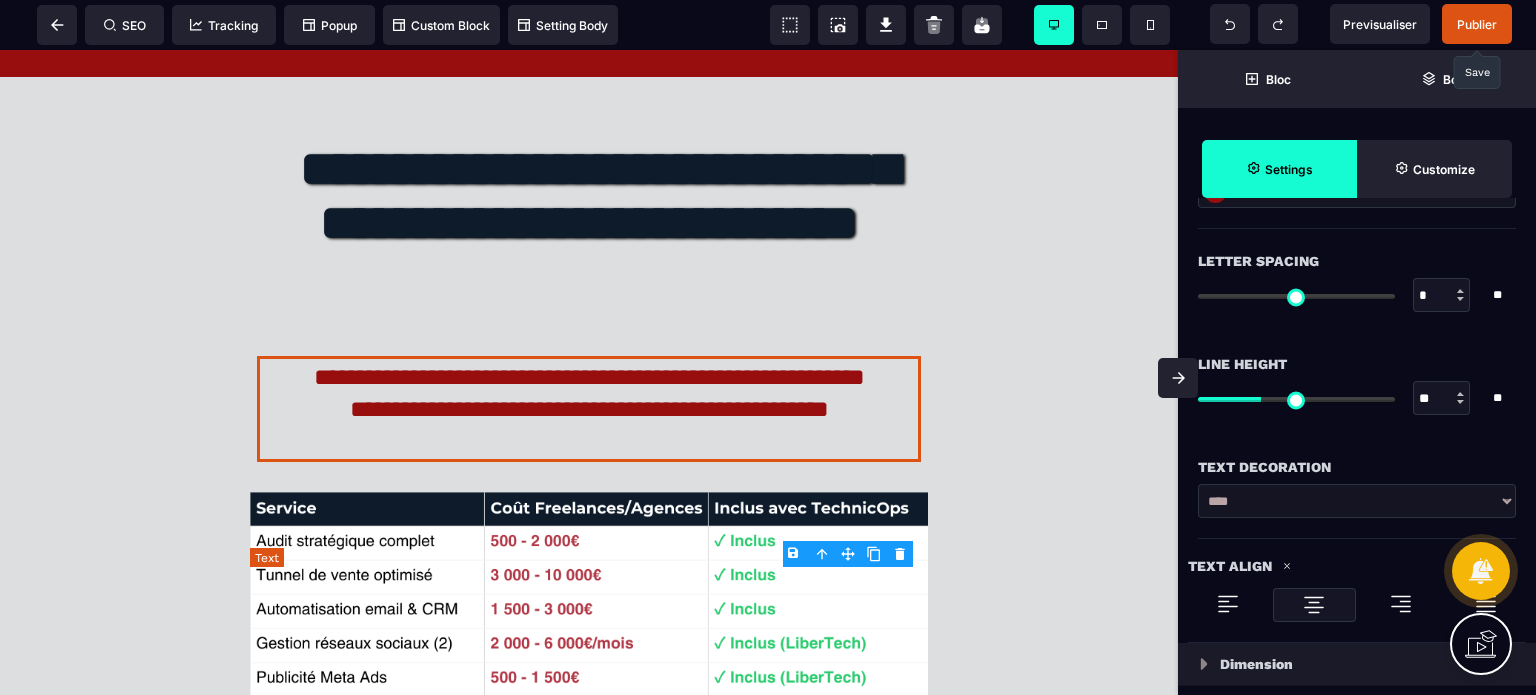 click on "**********" at bounding box center [588, 409] 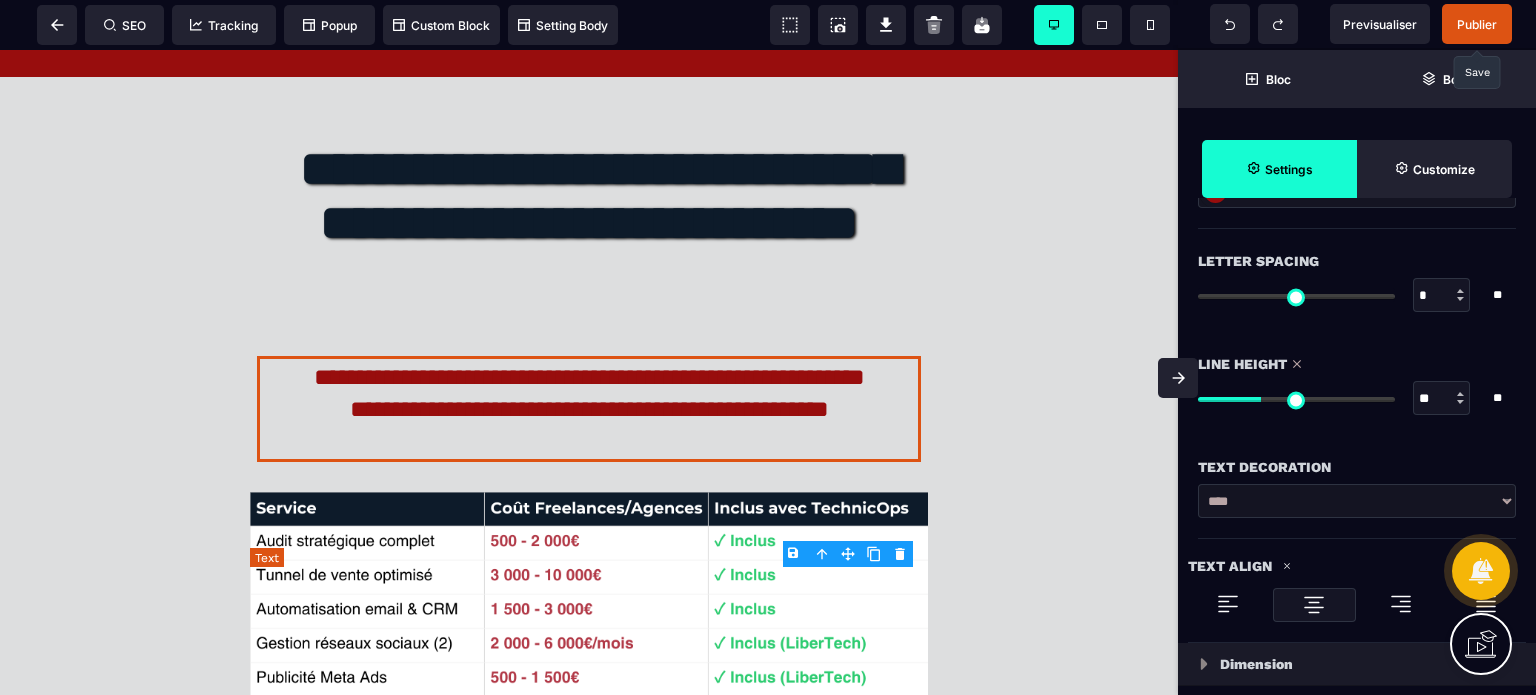 click on "**********" at bounding box center (588, 409) 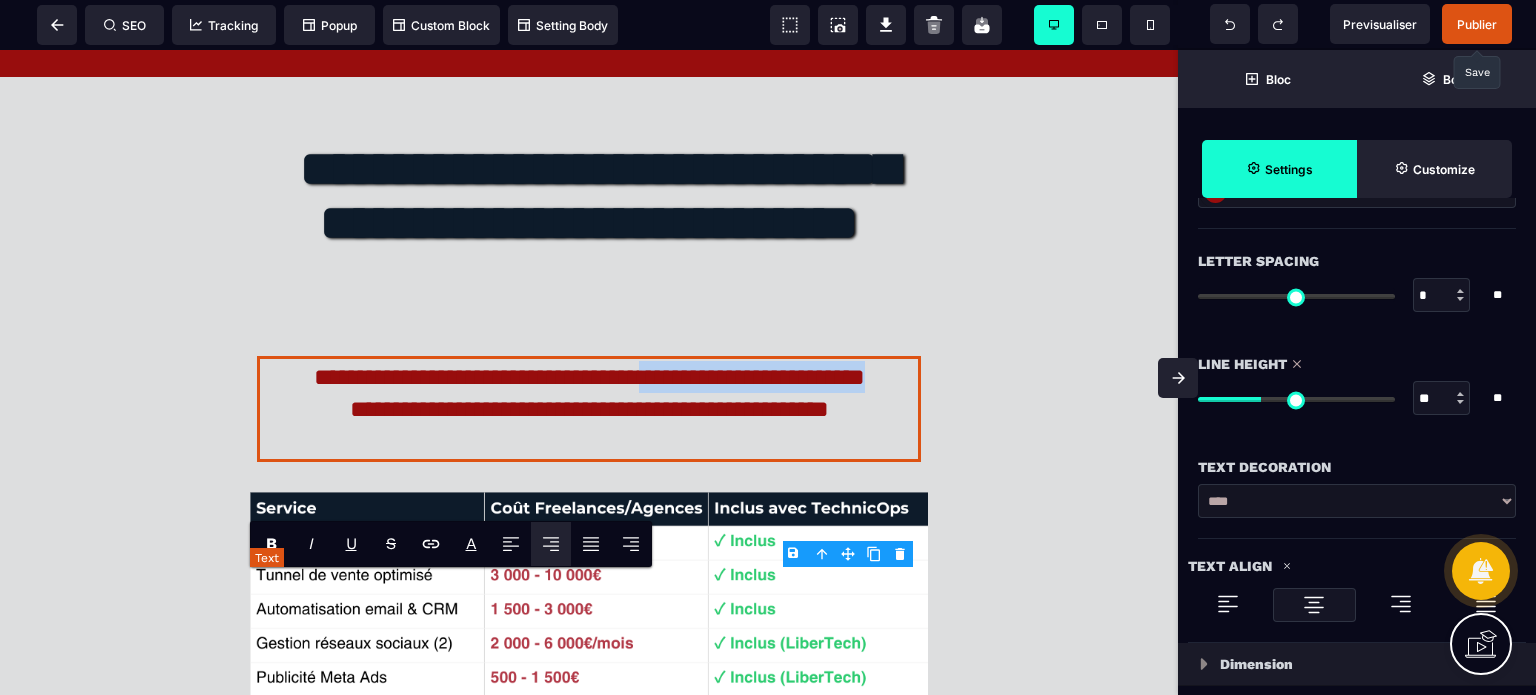 drag, startPoint x: 696, startPoint y: 589, endPoint x: 700, endPoint y: 605, distance: 16.492422 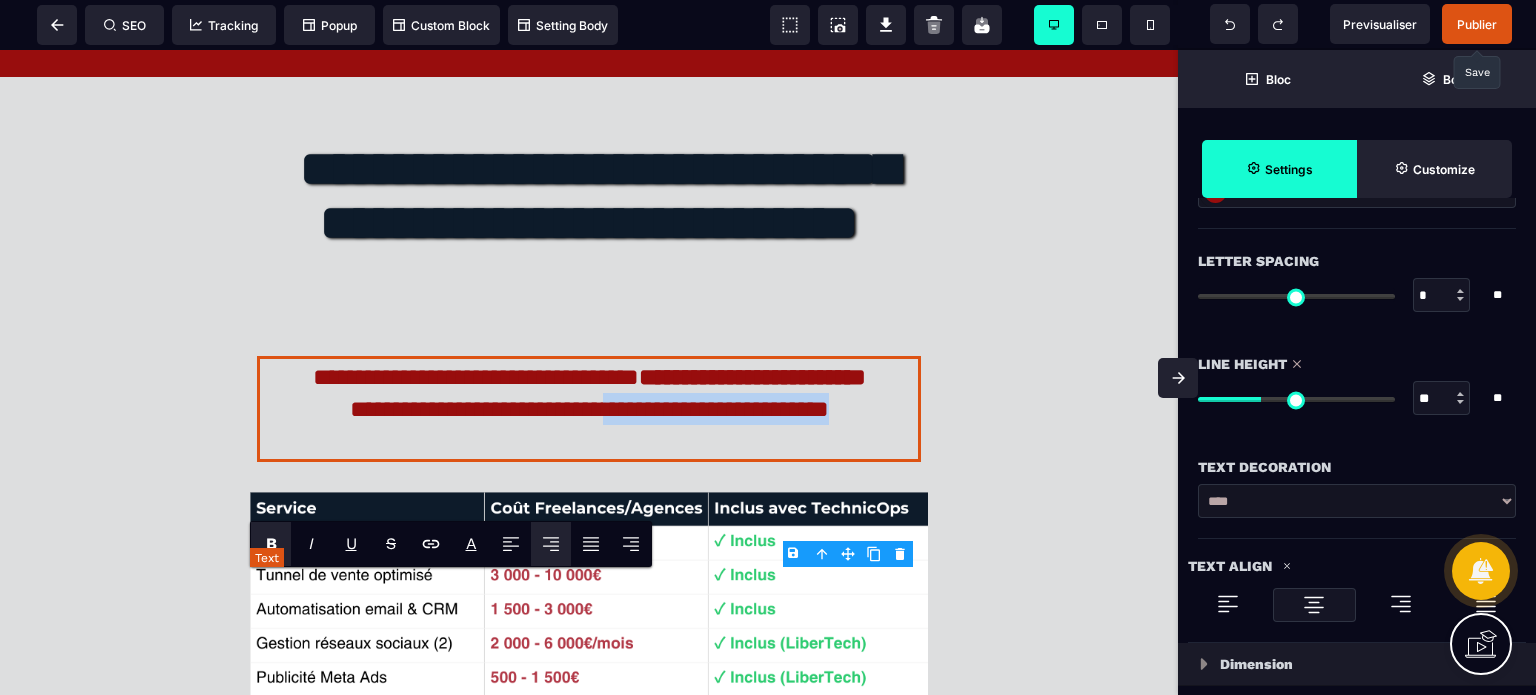 drag, startPoint x: 617, startPoint y: 647, endPoint x: 891, endPoint y: 655, distance: 274.11676 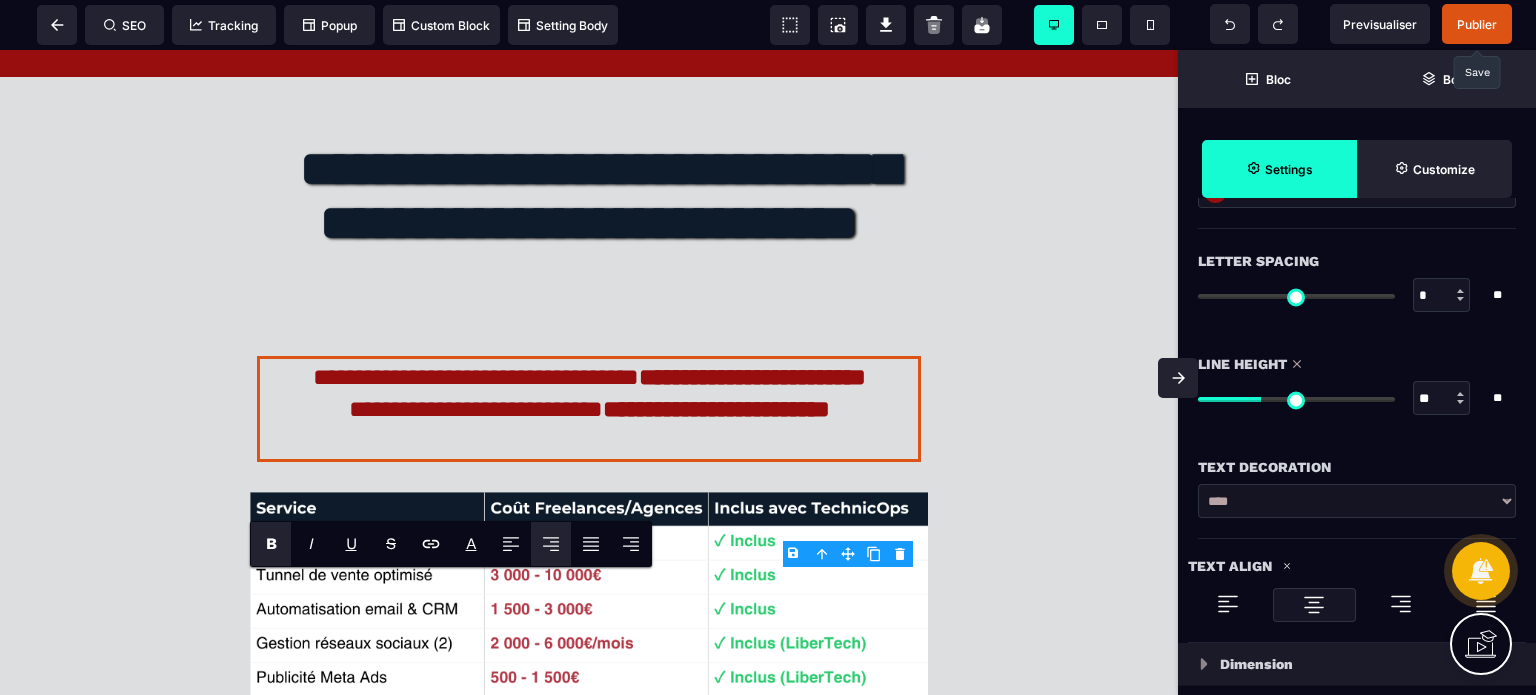 click 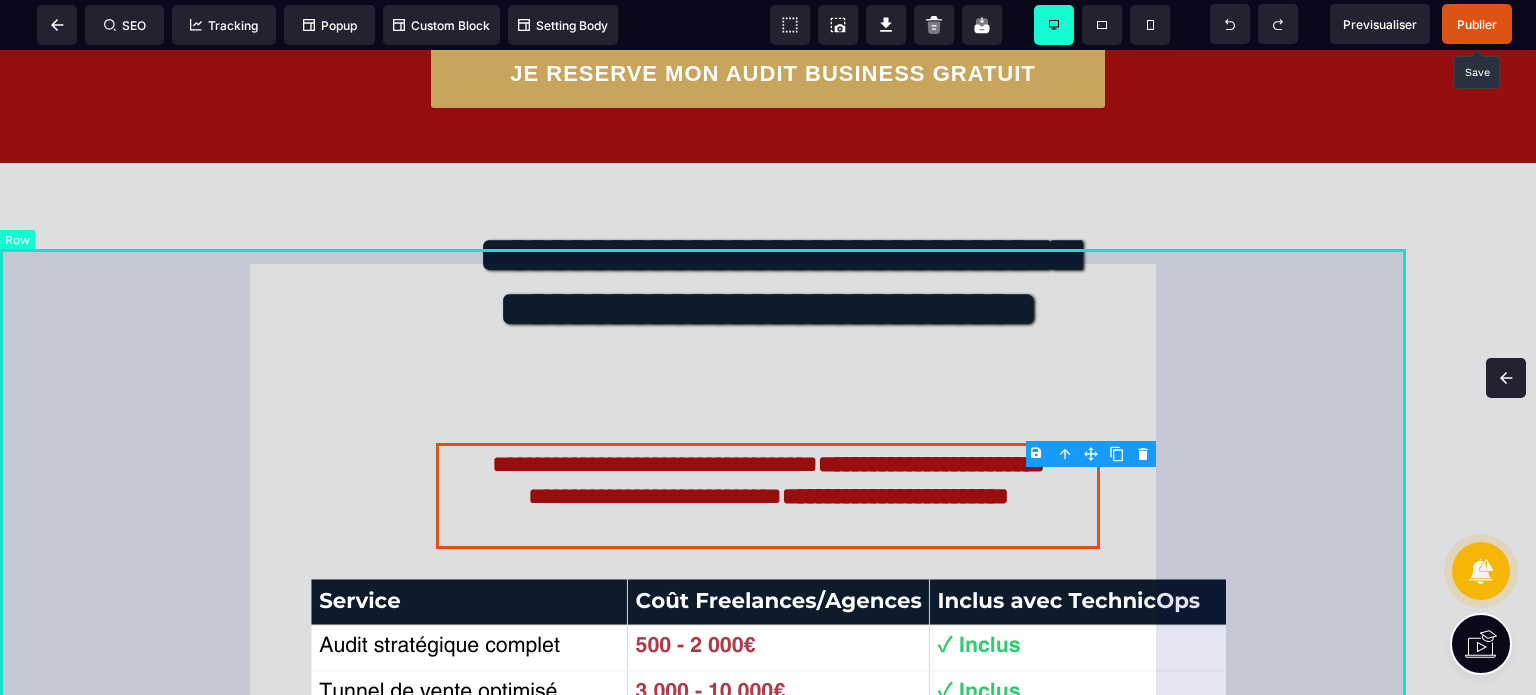 scroll, scrollTop: 0, scrollLeft: 0, axis: both 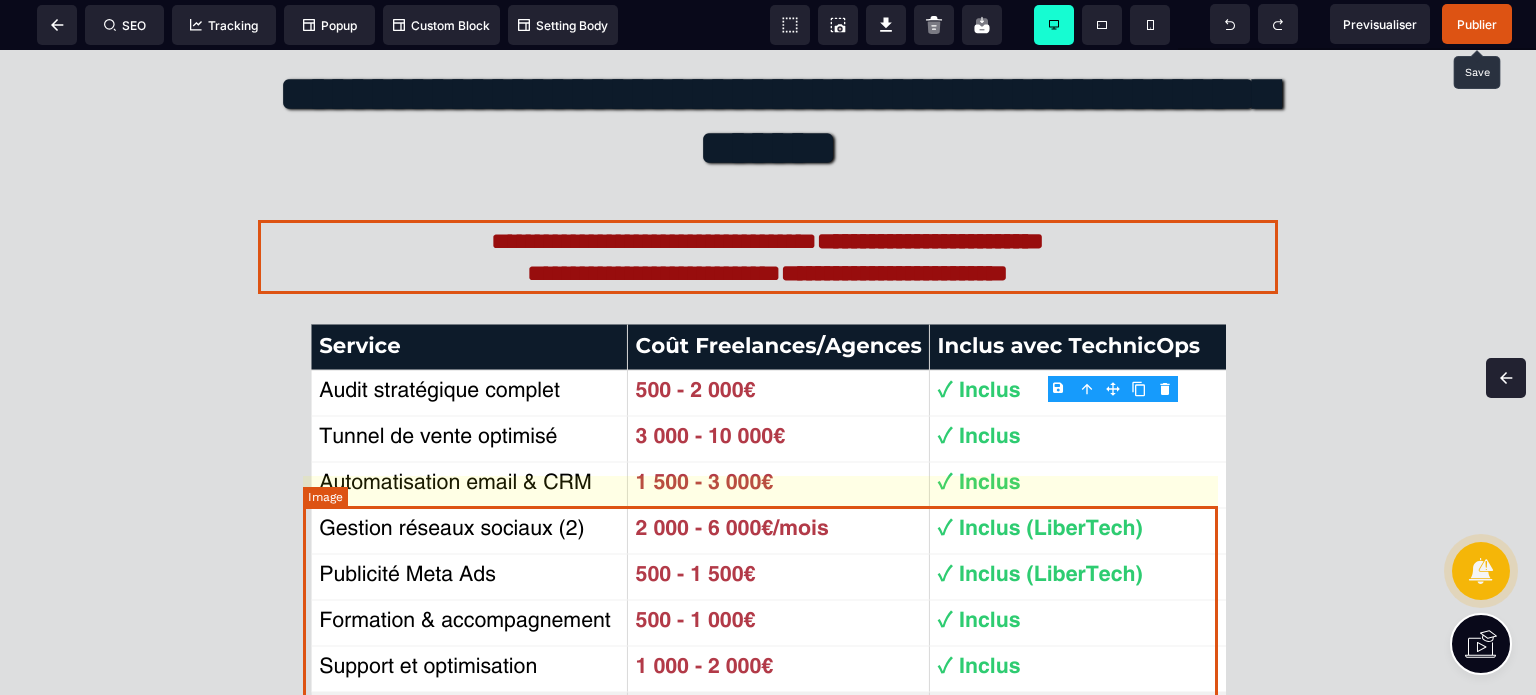 click at bounding box center [768, 531] 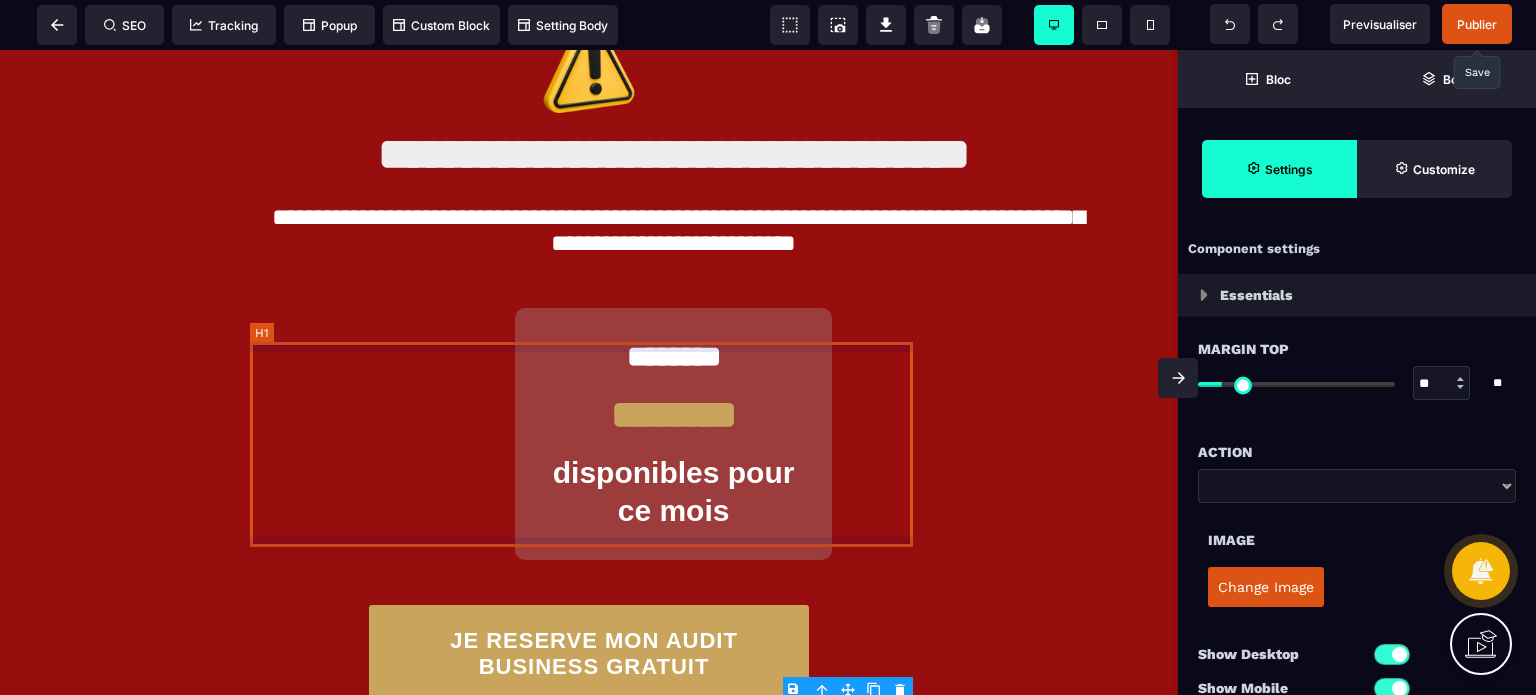 scroll, scrollTop: 10857, scrollLeft: 0, axis: vertical 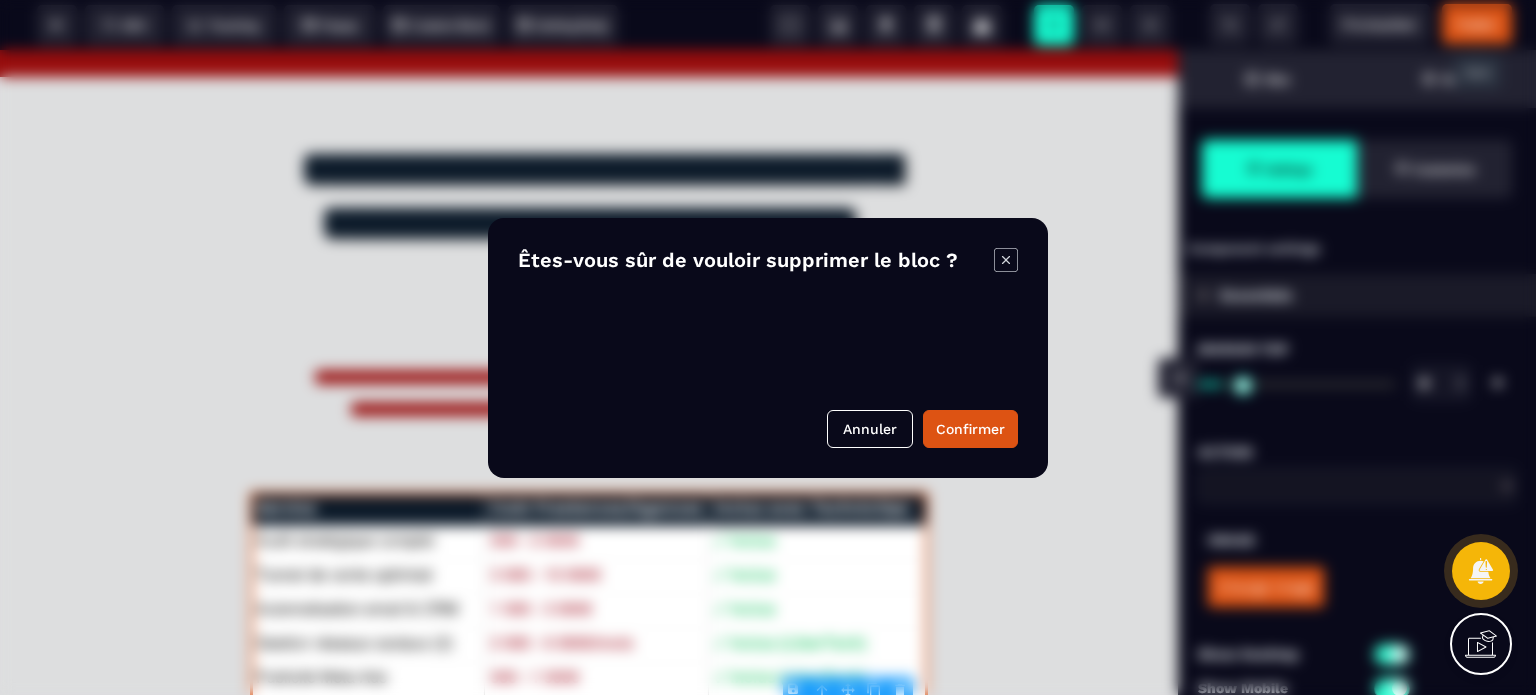 click on "B I U S
A *******
Column
SEO
Tracking" at bounding box center (768, 347) 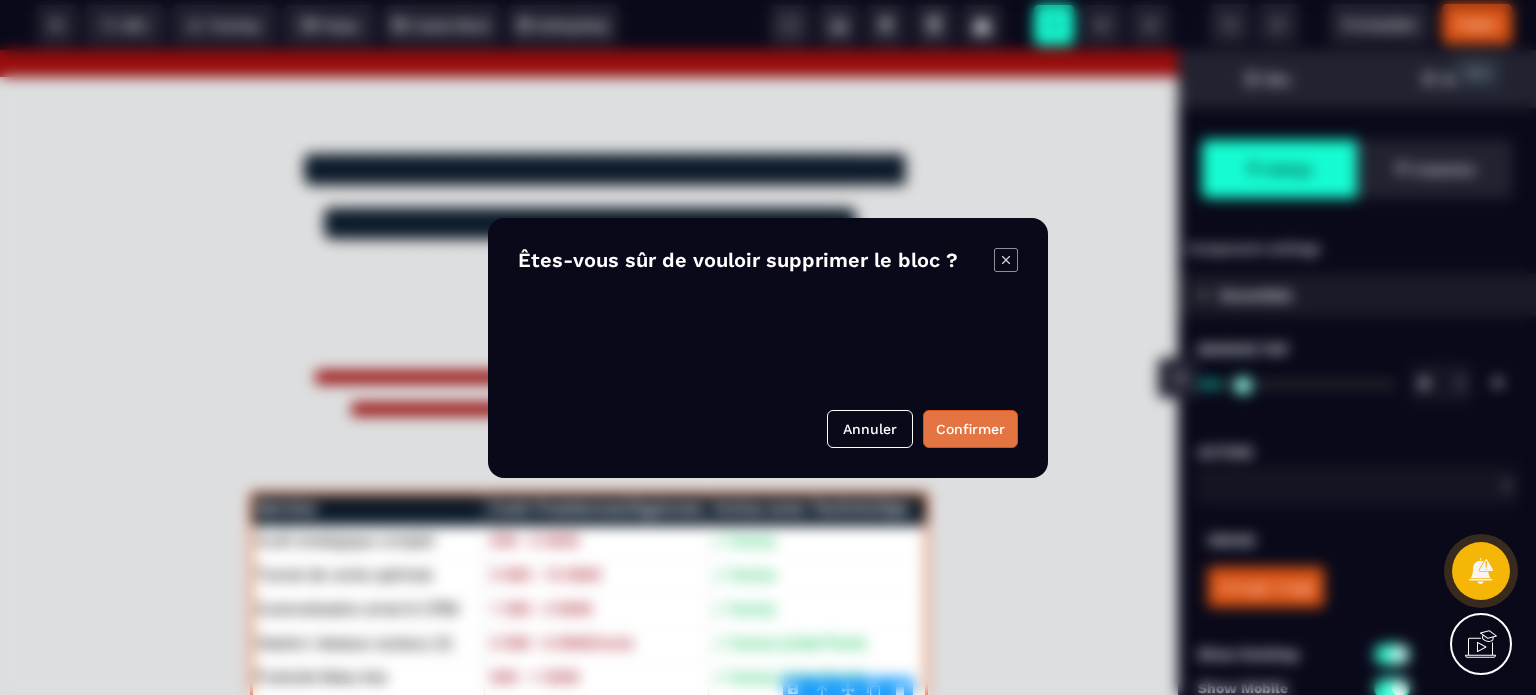 click on "Confirmer" at bounding box center (970, 429) 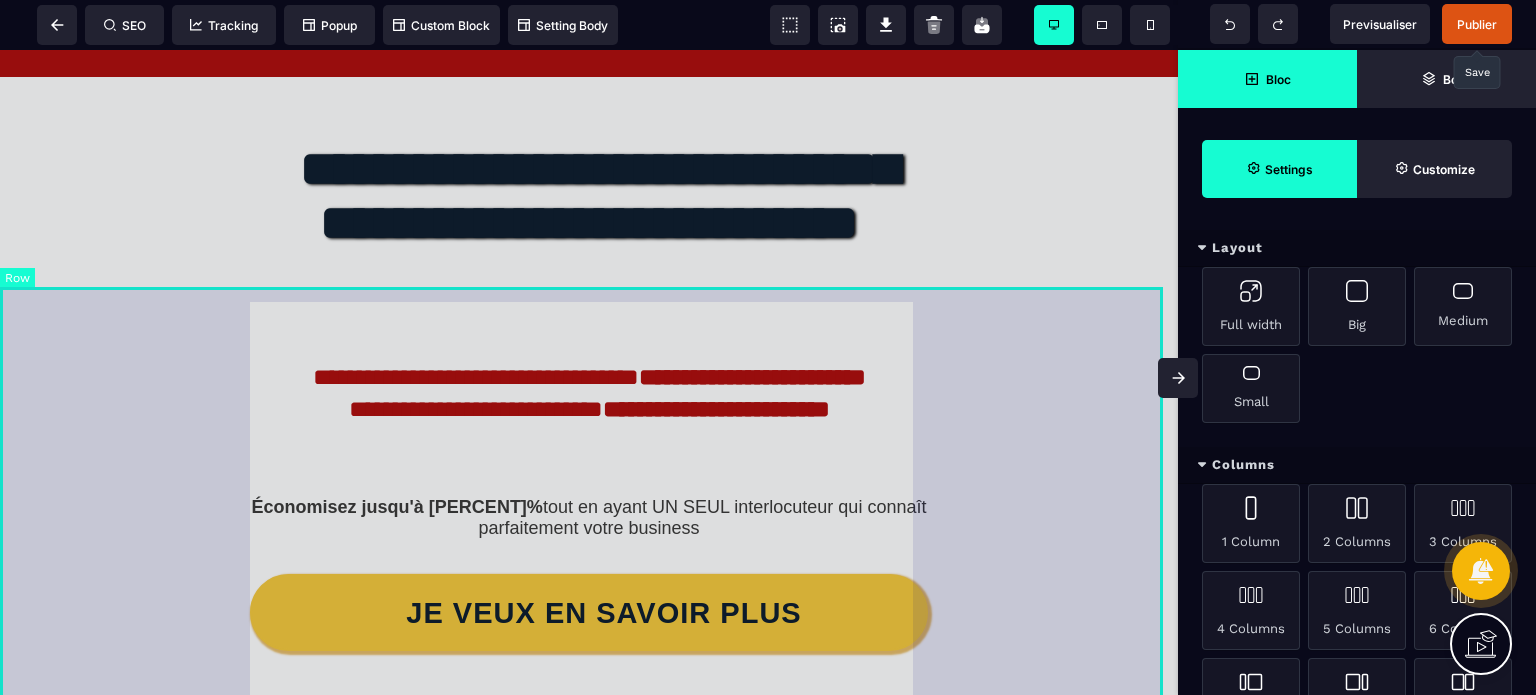 click on "**********" at bounding box center (589, 411) 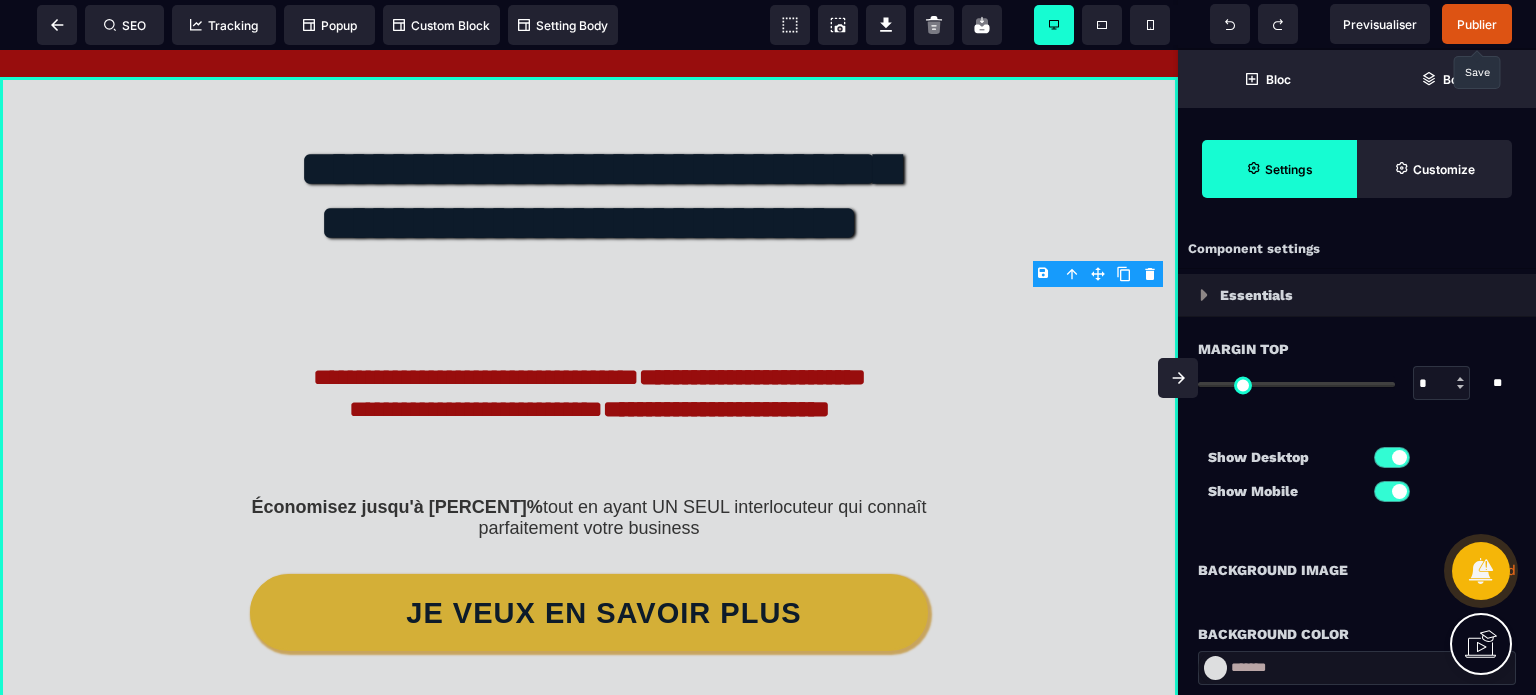 click on "**********" at bounding box center [1357, 570] 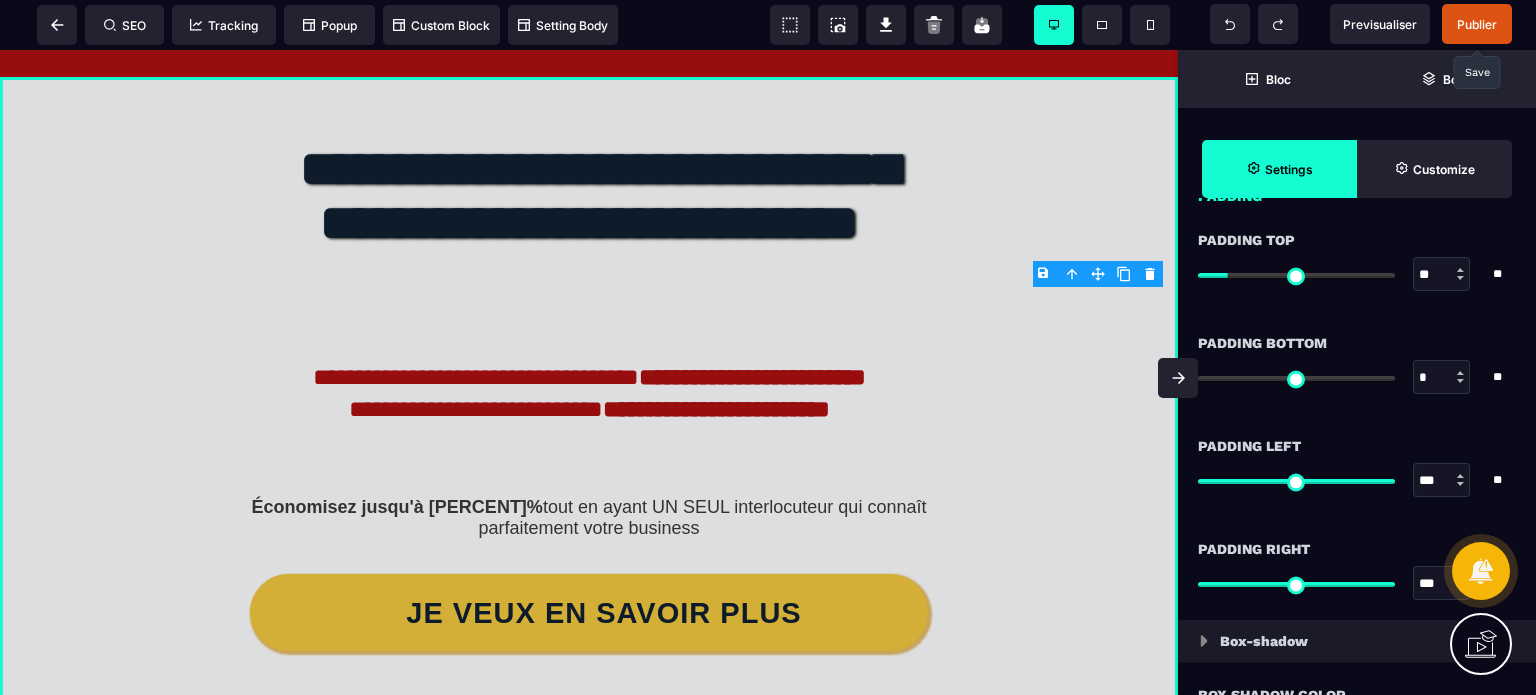 scroll, scrollTop: 1800, scrollLeft: 0, axis: vertical 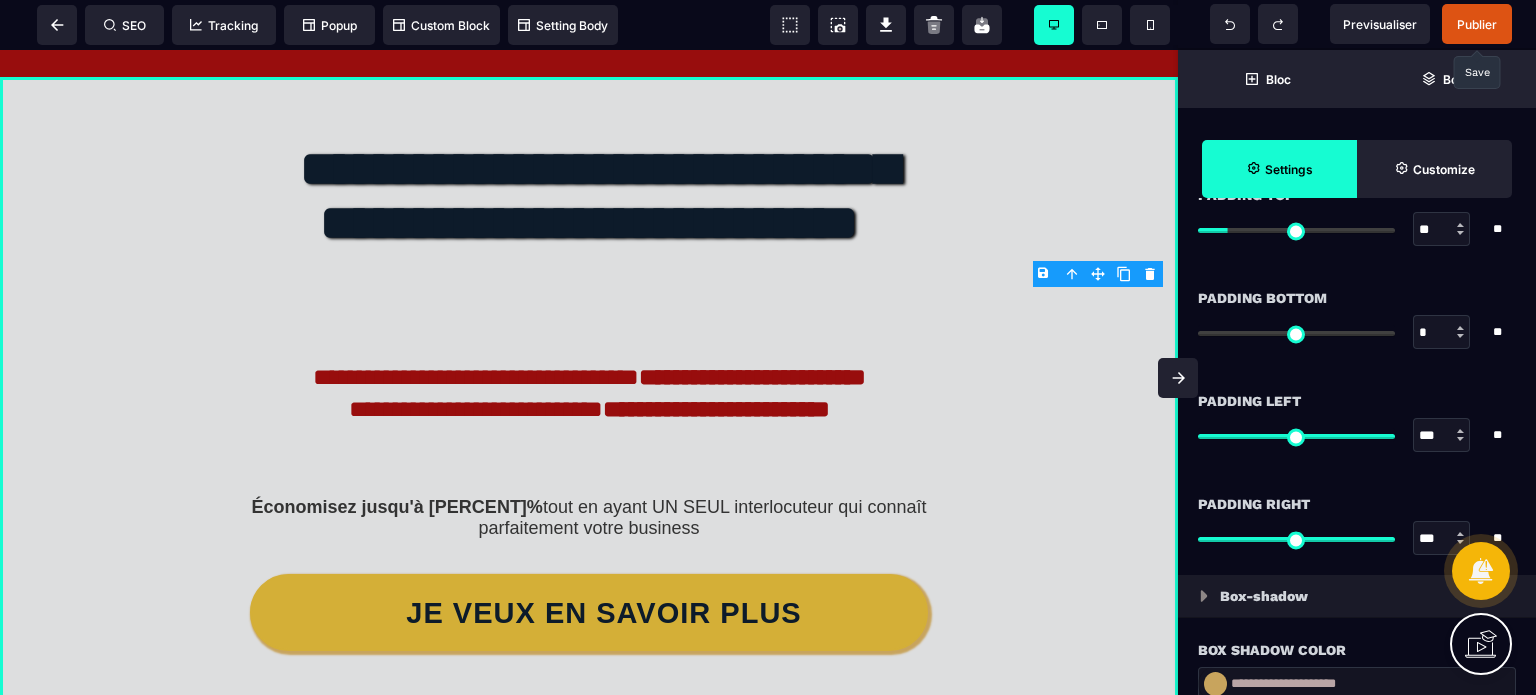 click on "***" at bounding box center [1442, 539] 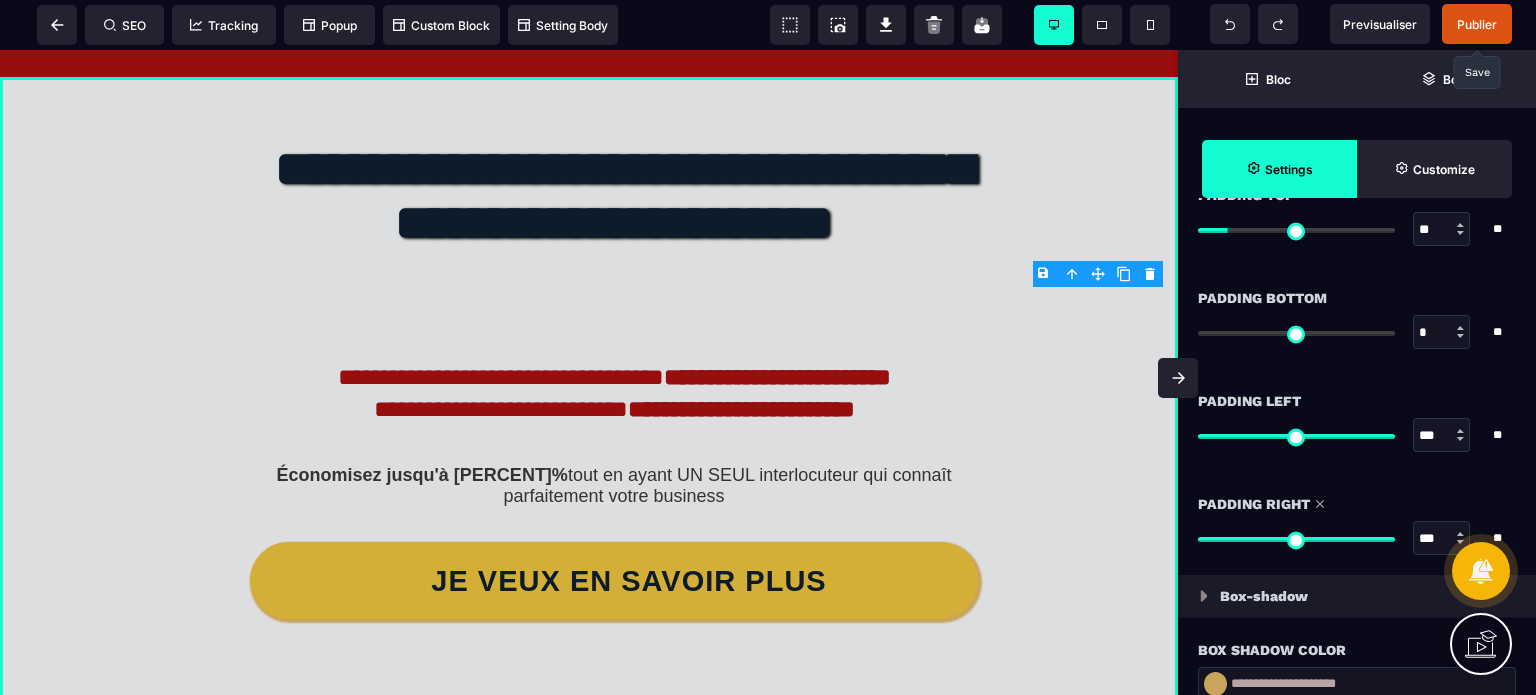 click on "***" at bounding box center (1442, 436) 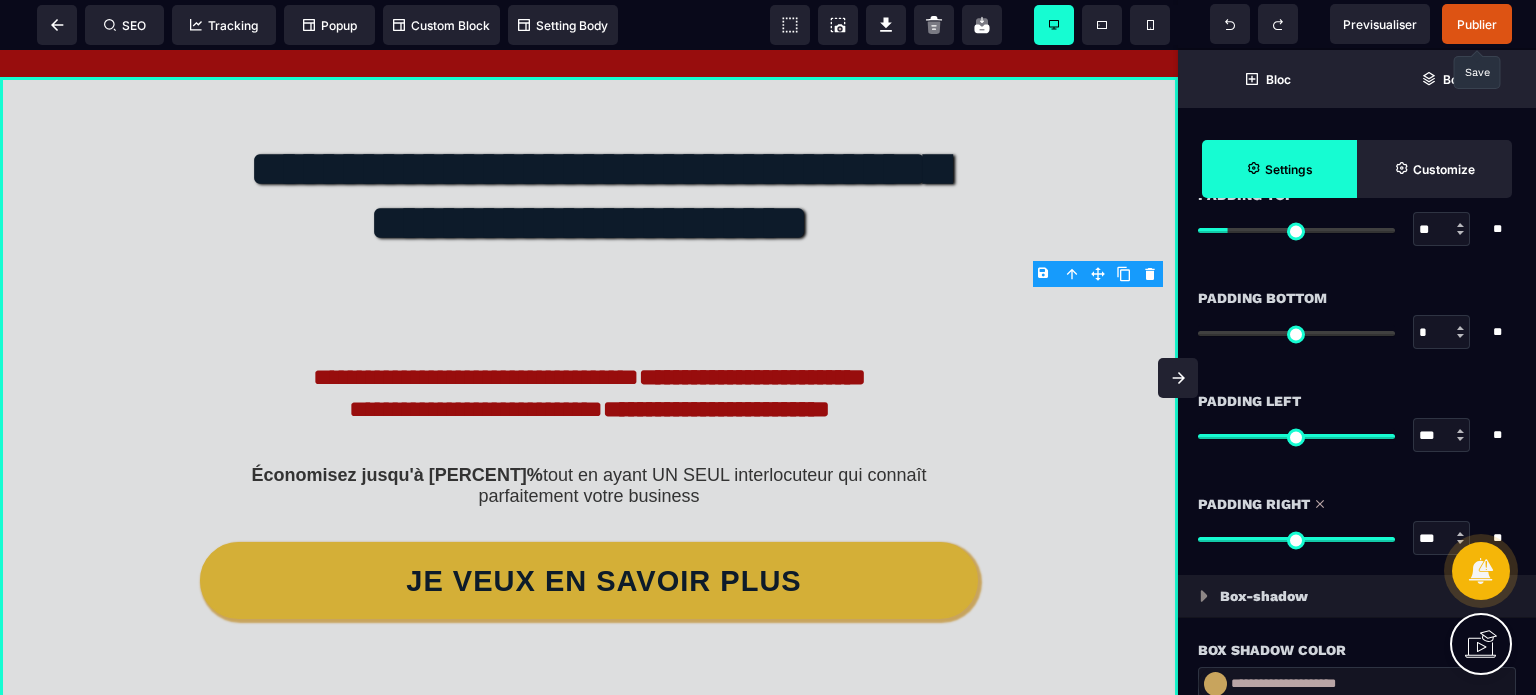 click at bounding box center [1178, 378] 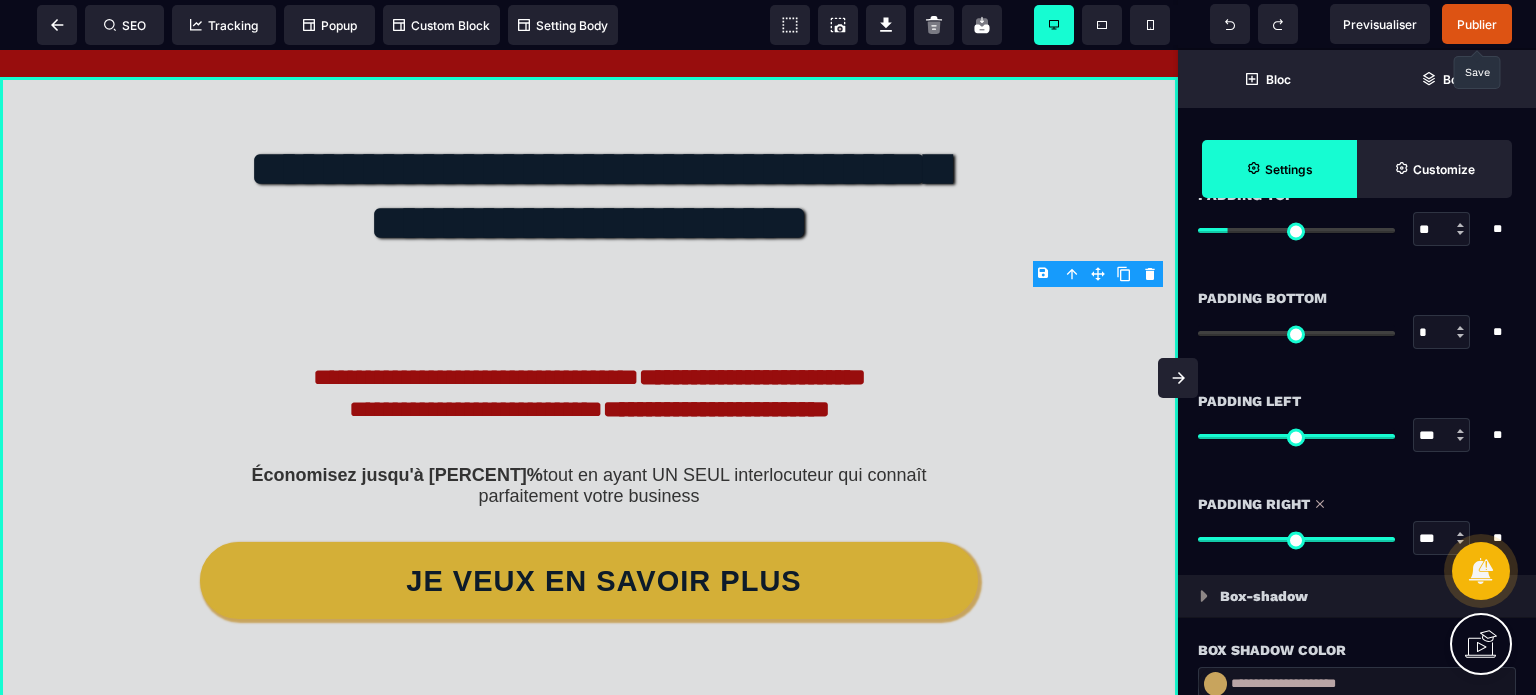 scroll, scrollTop: 0, scrollLeft: 0, axis: both 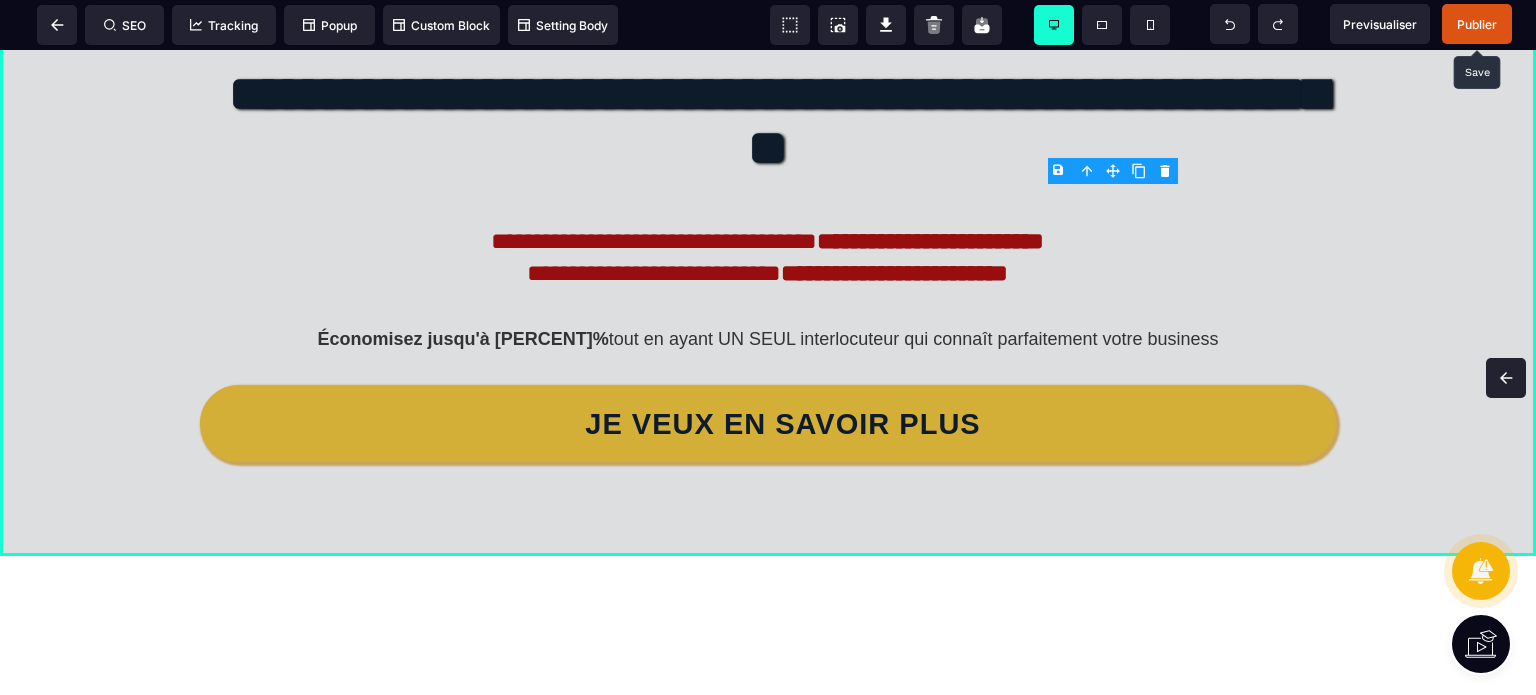 click on "Publier" at bounding box center [1477, 24] 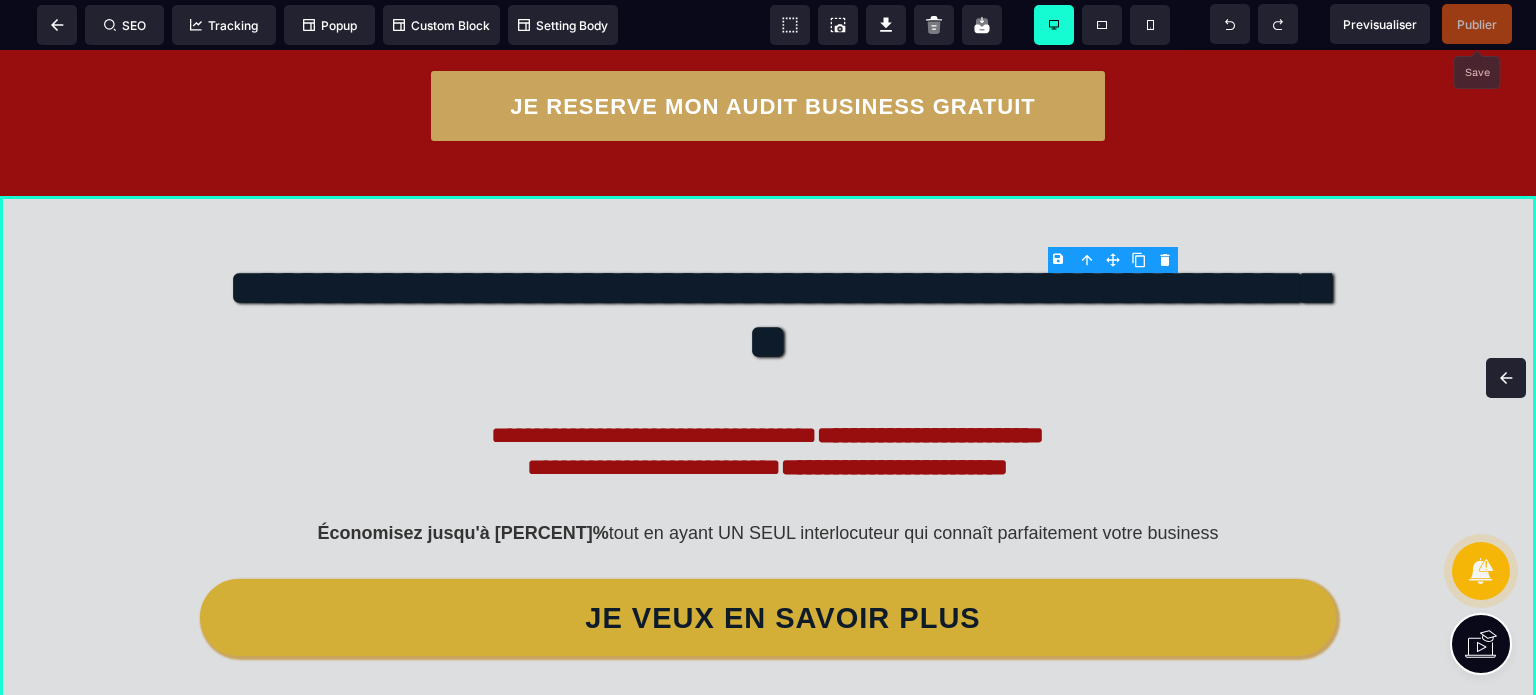 scroll, scrollTop: 10033, scrollLeft: 0, axis: vertical 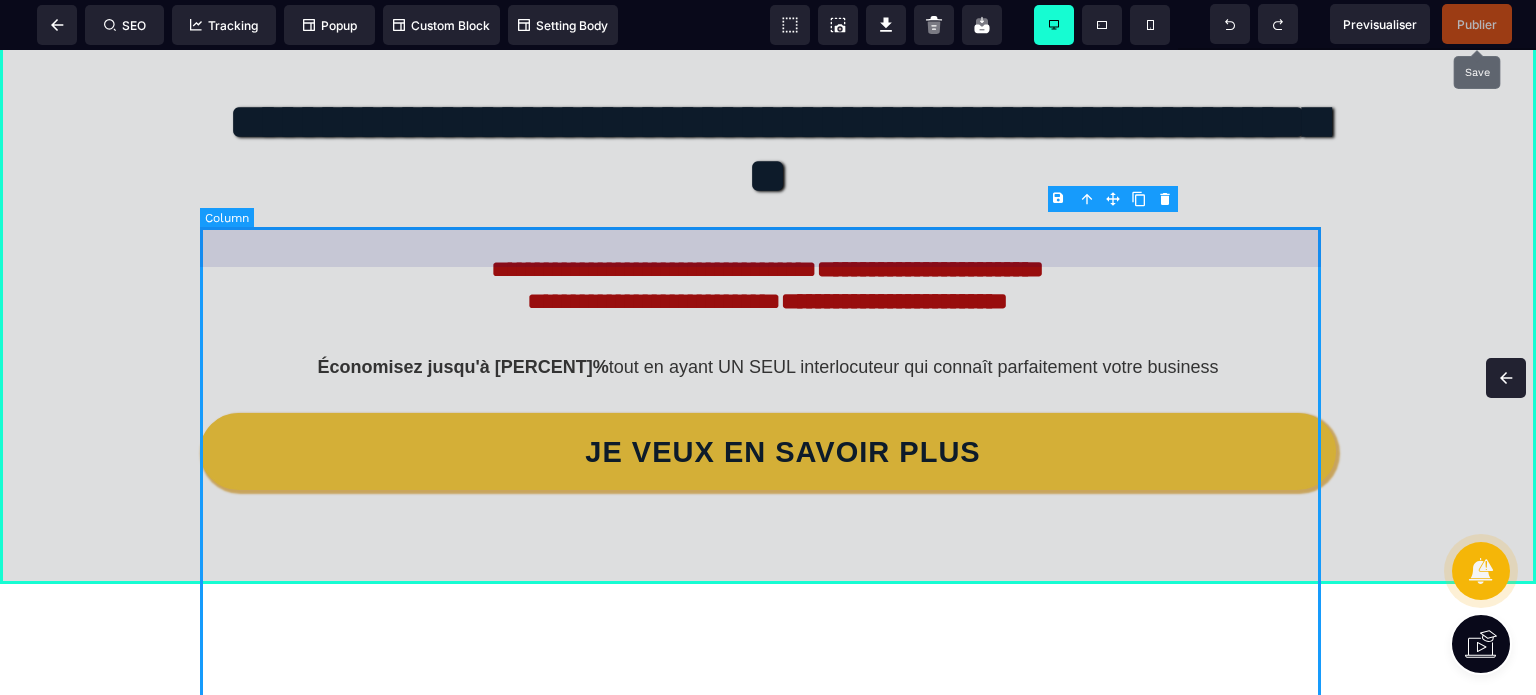 click on "**********" at bounding box center [768, 307] 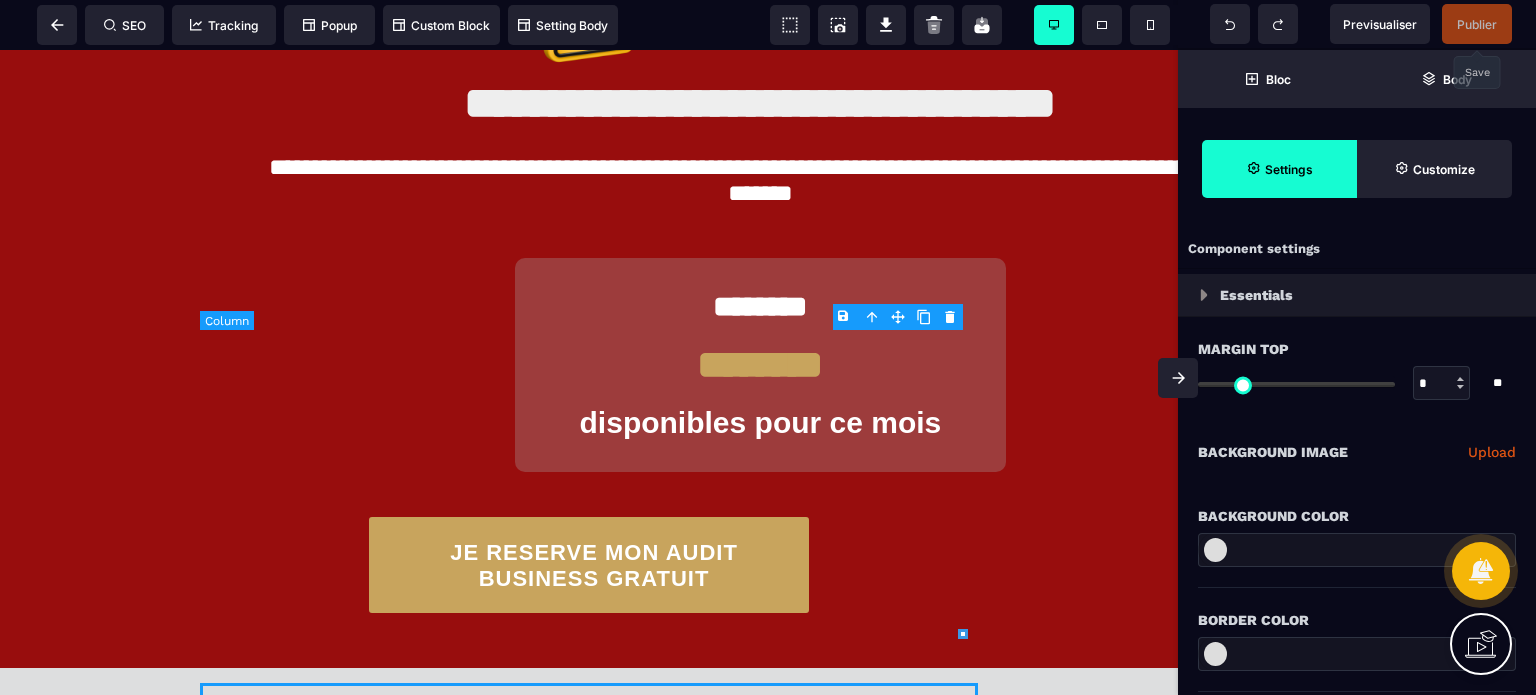 scroll, scrollTop: 10829, scrollLeft: 0, axis: vertical 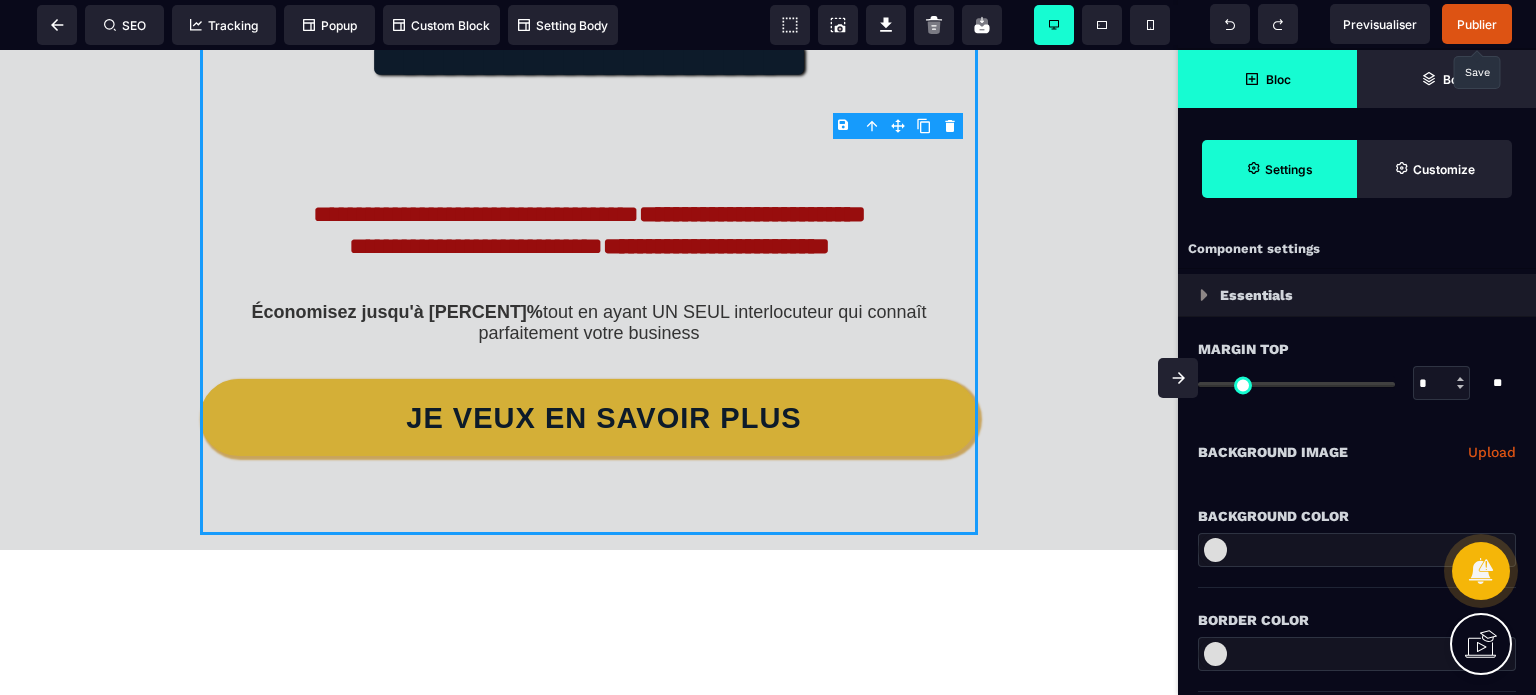 click on "Bloc" at bounding box center (1267, 79) 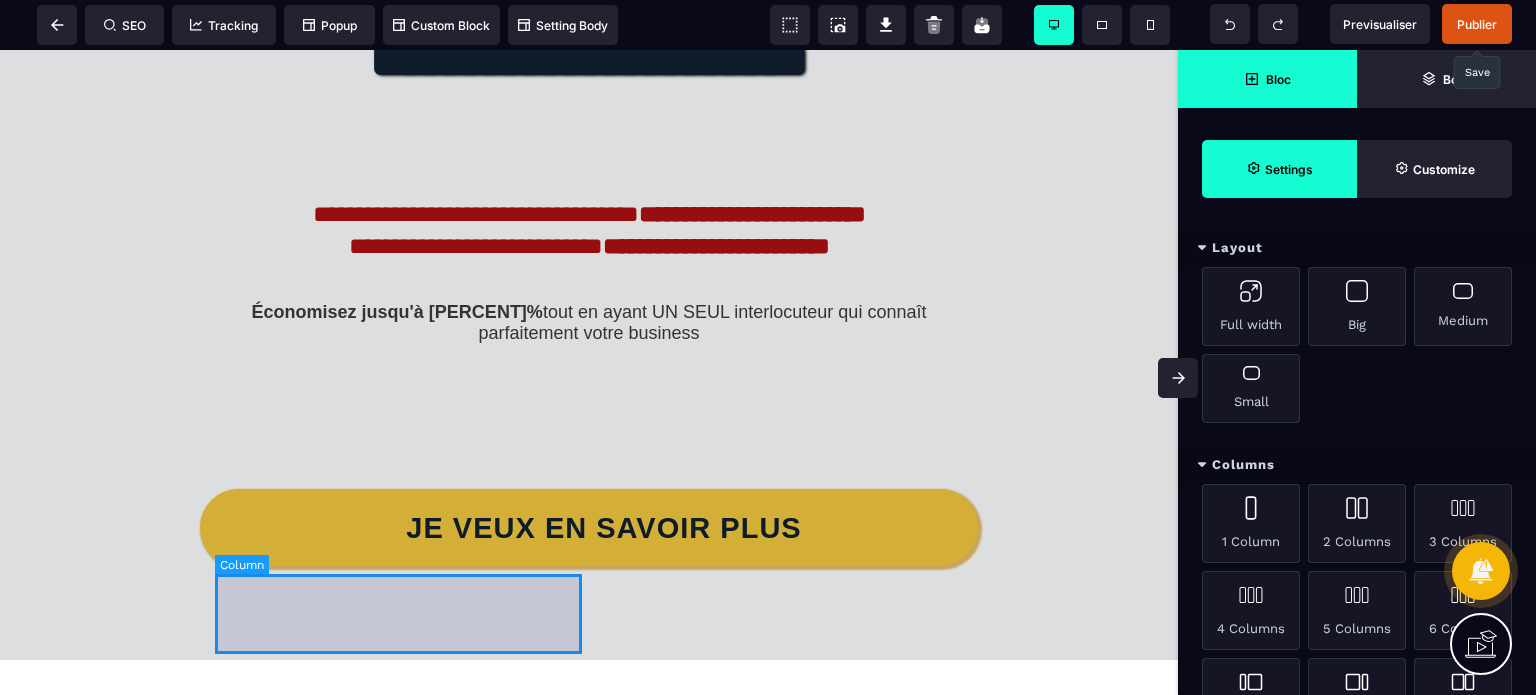 click at bounding box center (402, 404) 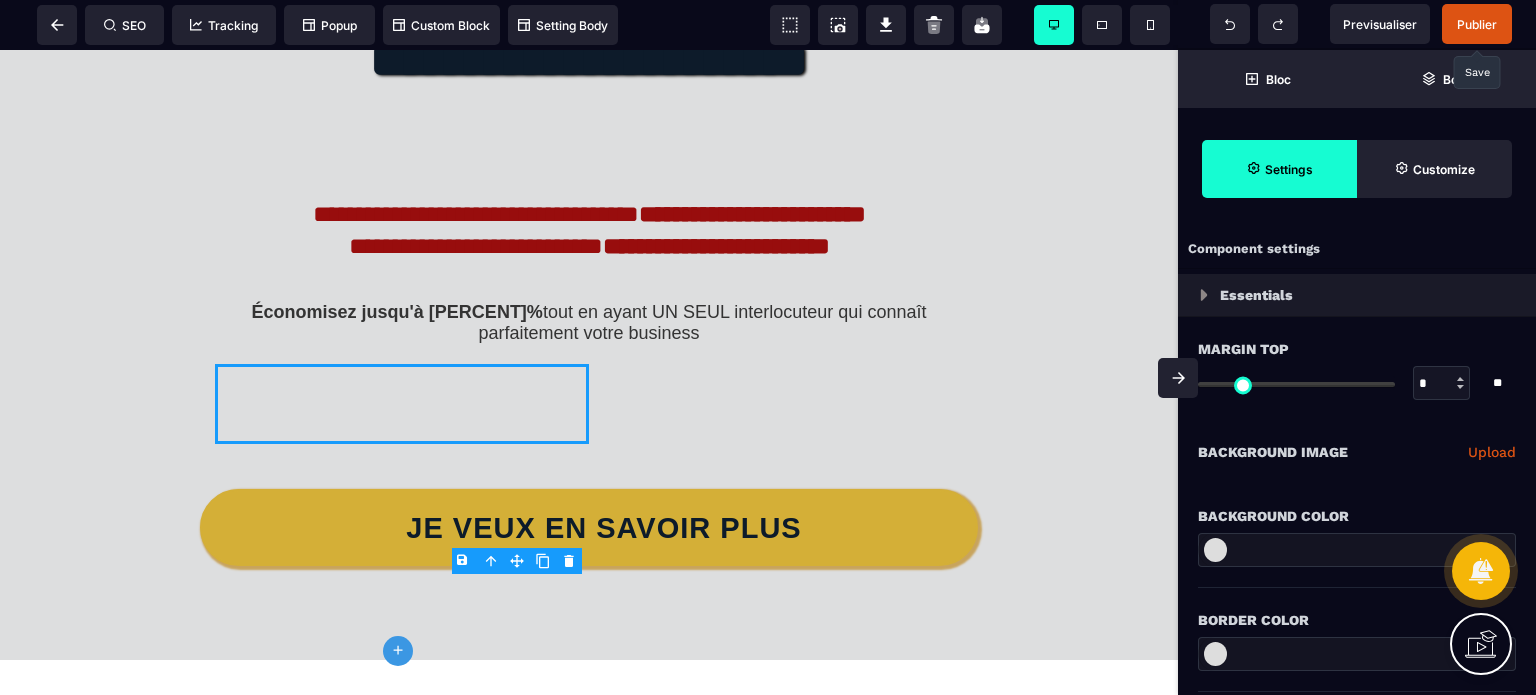 click on "**********" at bounding box center [1357, 452] 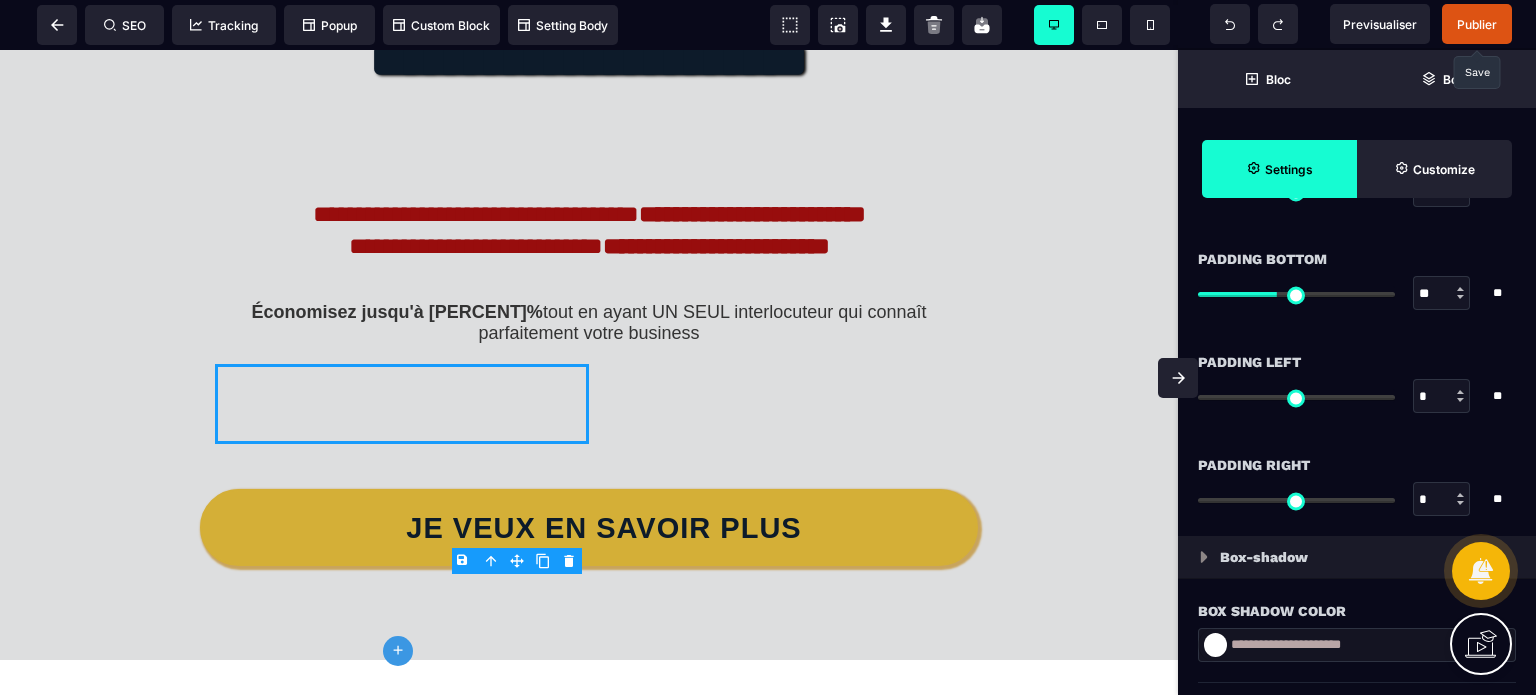 scroll, scrollTop: 1720, scrollLeft: 0, axis: vertical 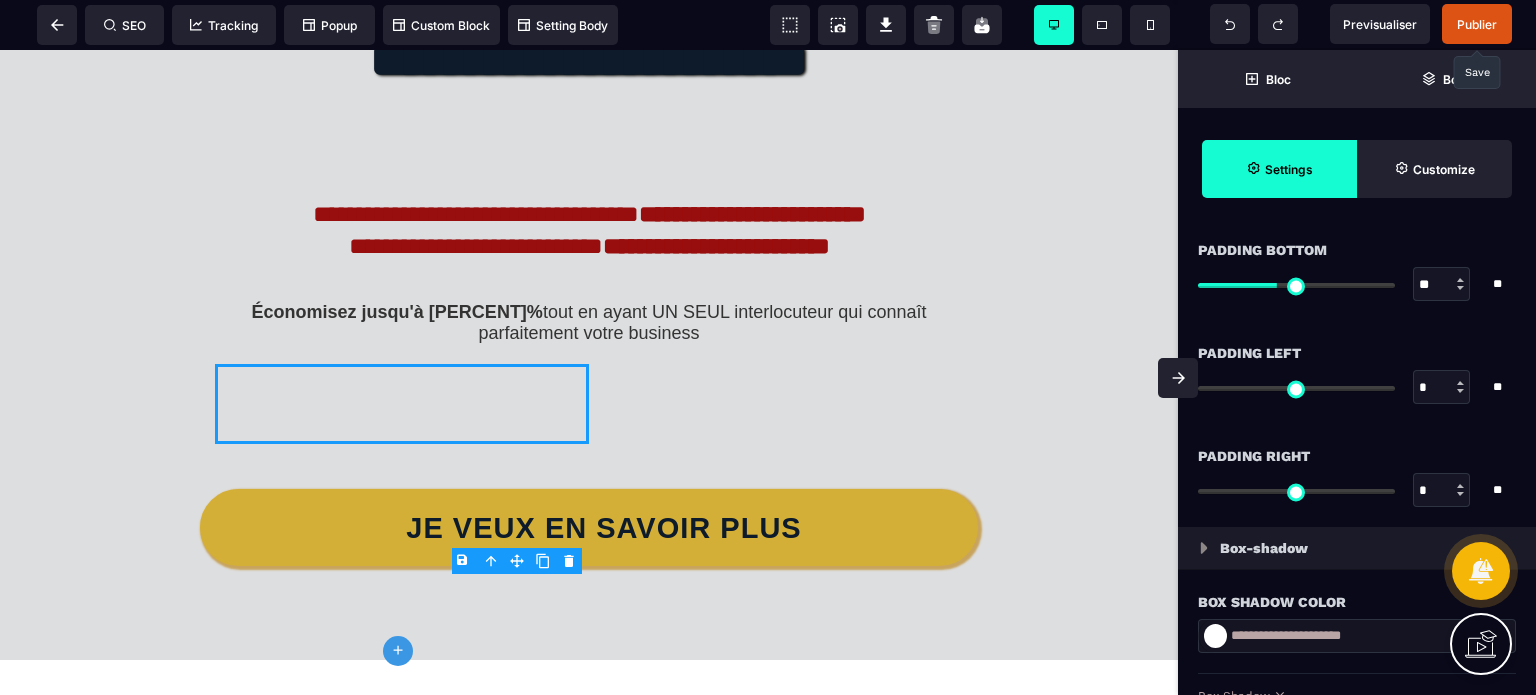 drag, startPoint x: 1425, startPoint y: 484, endPoint x: 1413, endPoint y: 491, distance: 13.892444 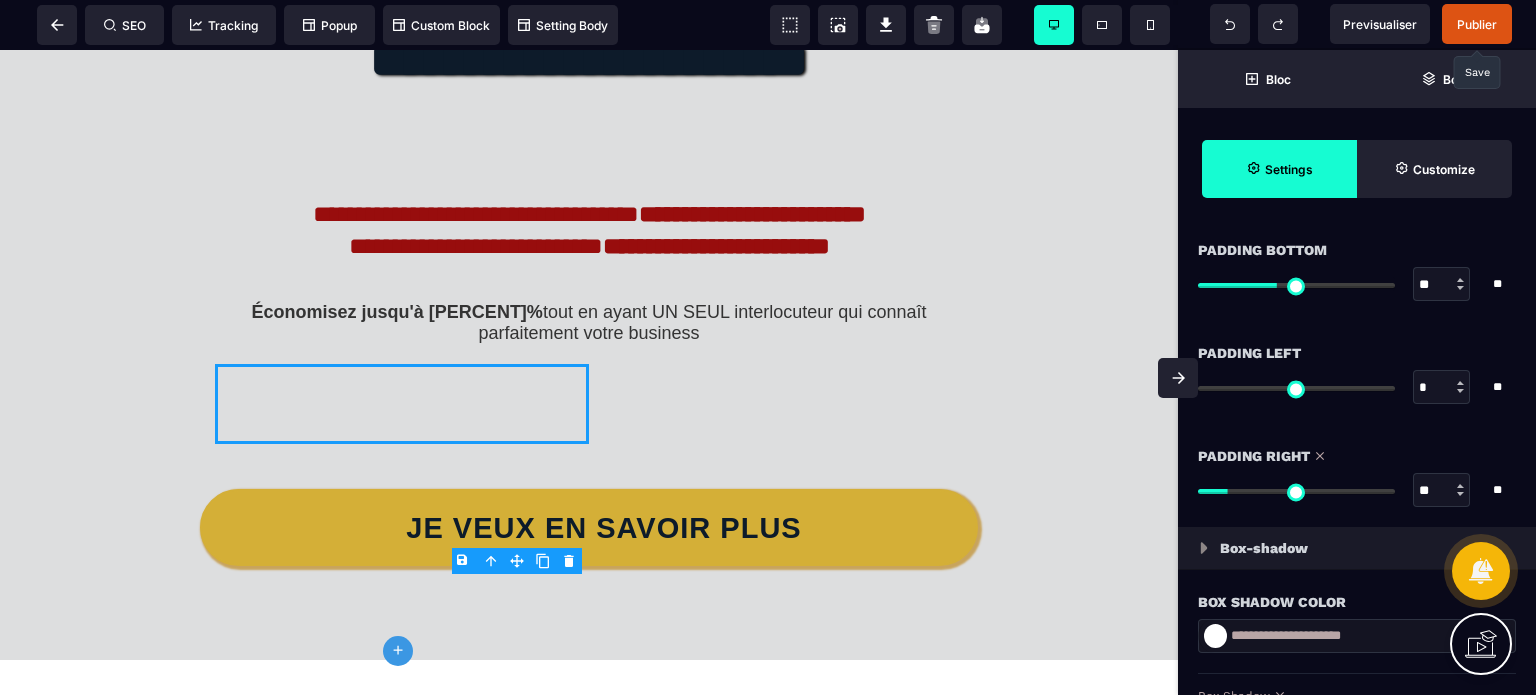 drag, startPoint x: 1439, startPoint y: 382, endPoint x: 1400, endPoint y: 387, distance: 39.319206 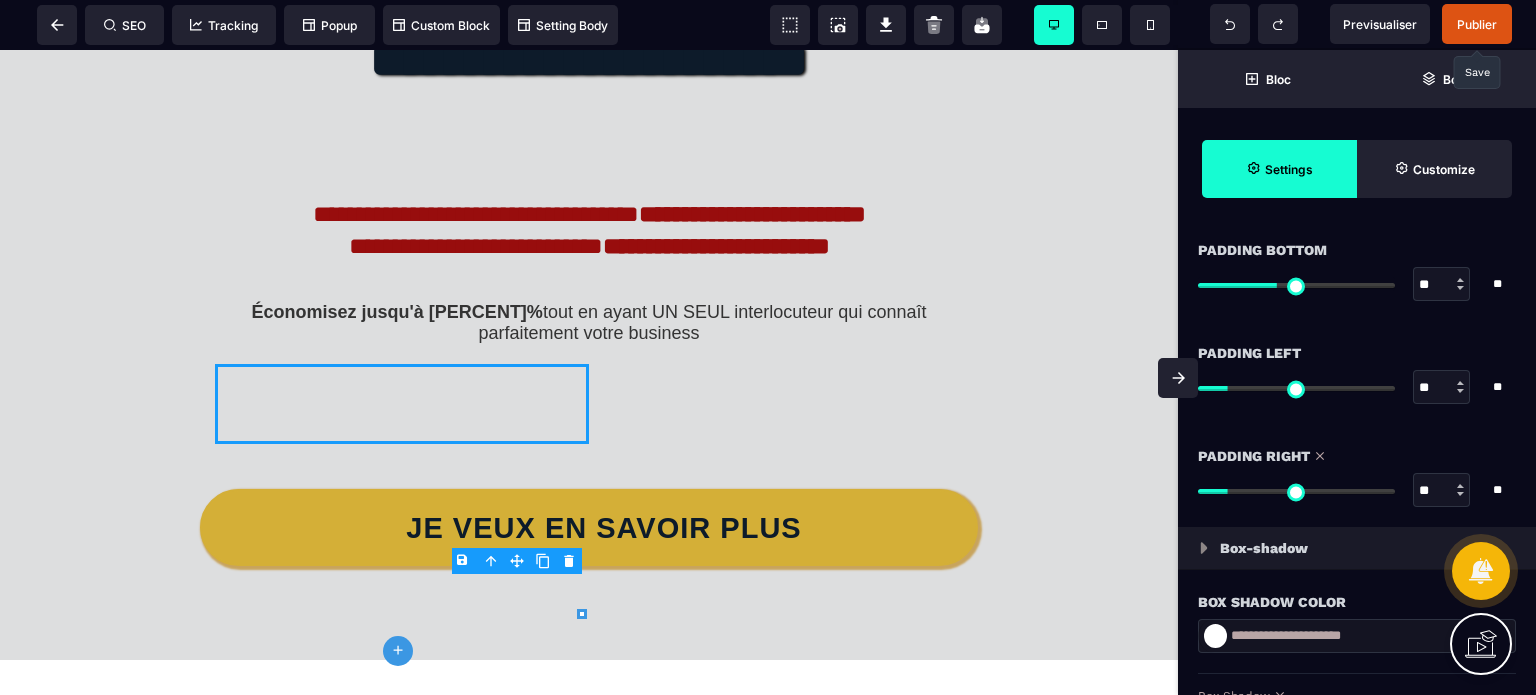 click on "Padding Left
**
*
**
All" at bounding box center (1357, 372) 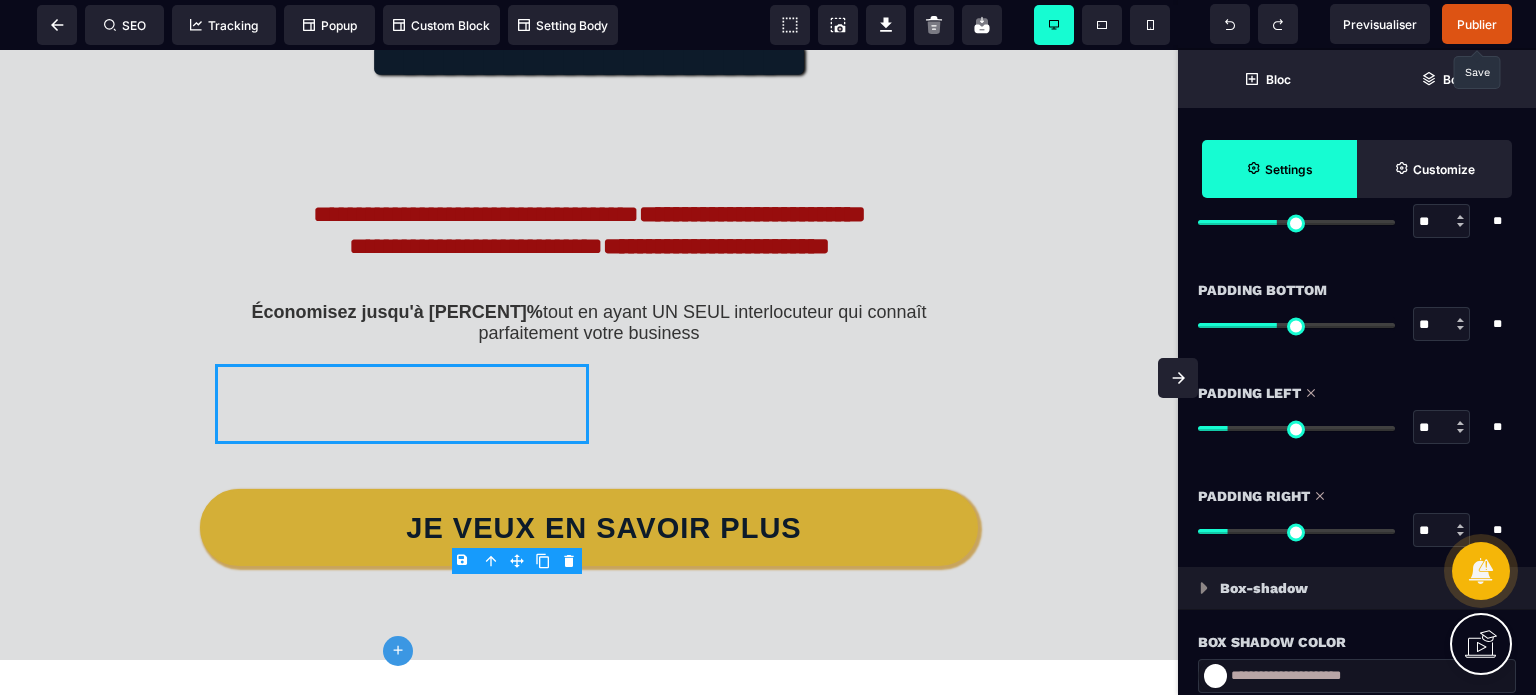 scroll, scrollTop: 1520, scrollLeft: 0, axis: vertical 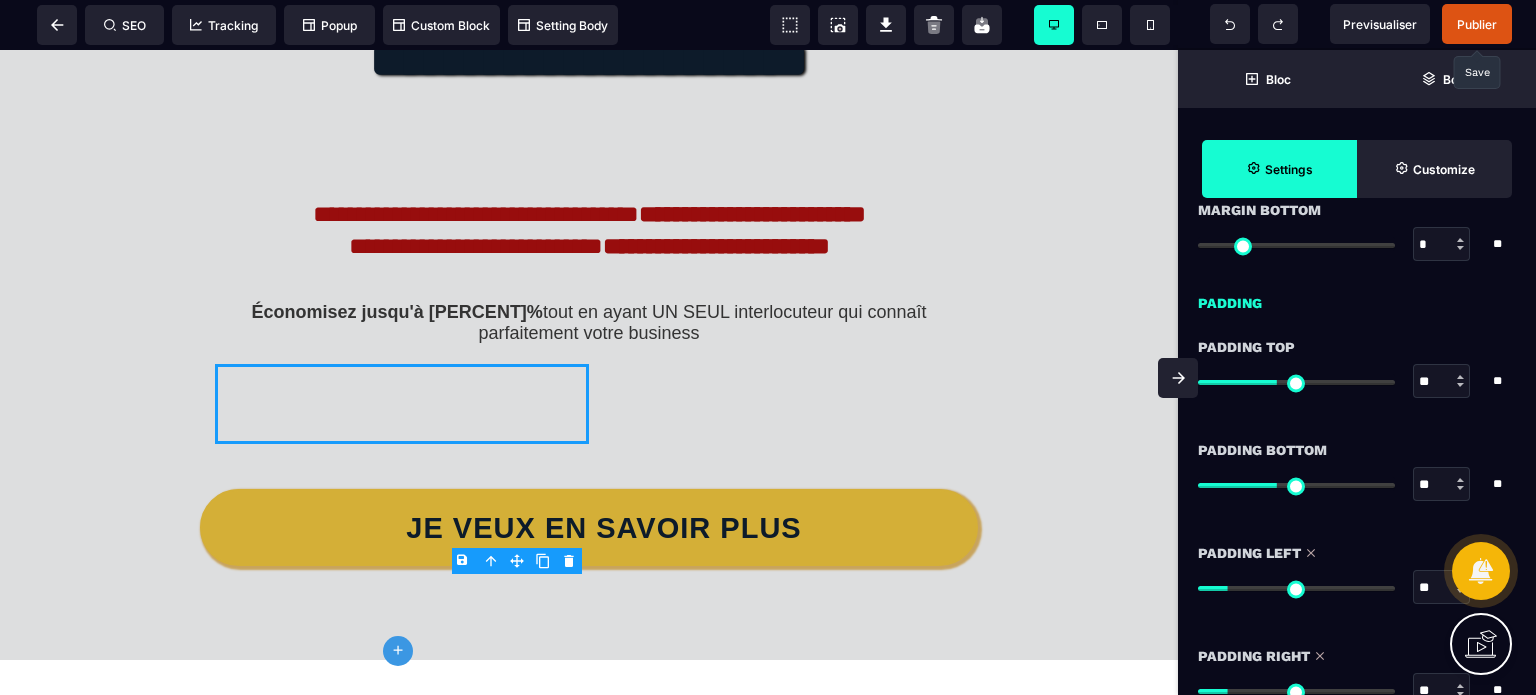 click on "**" at bounding box center (1442, 381) 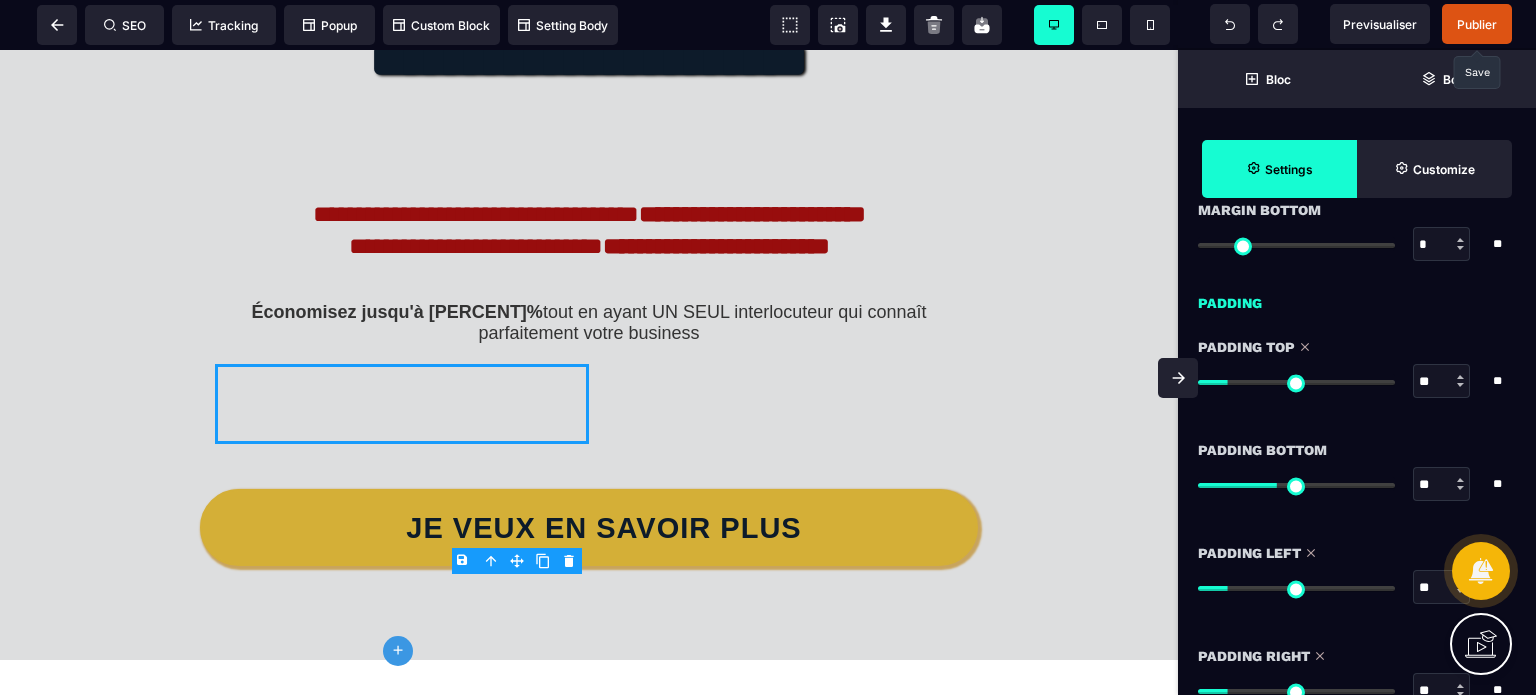 drag, startPoint x: 1448, startPoint y: 489, endPoint x: 1406, endPoint y: 487, distance: 42.047592 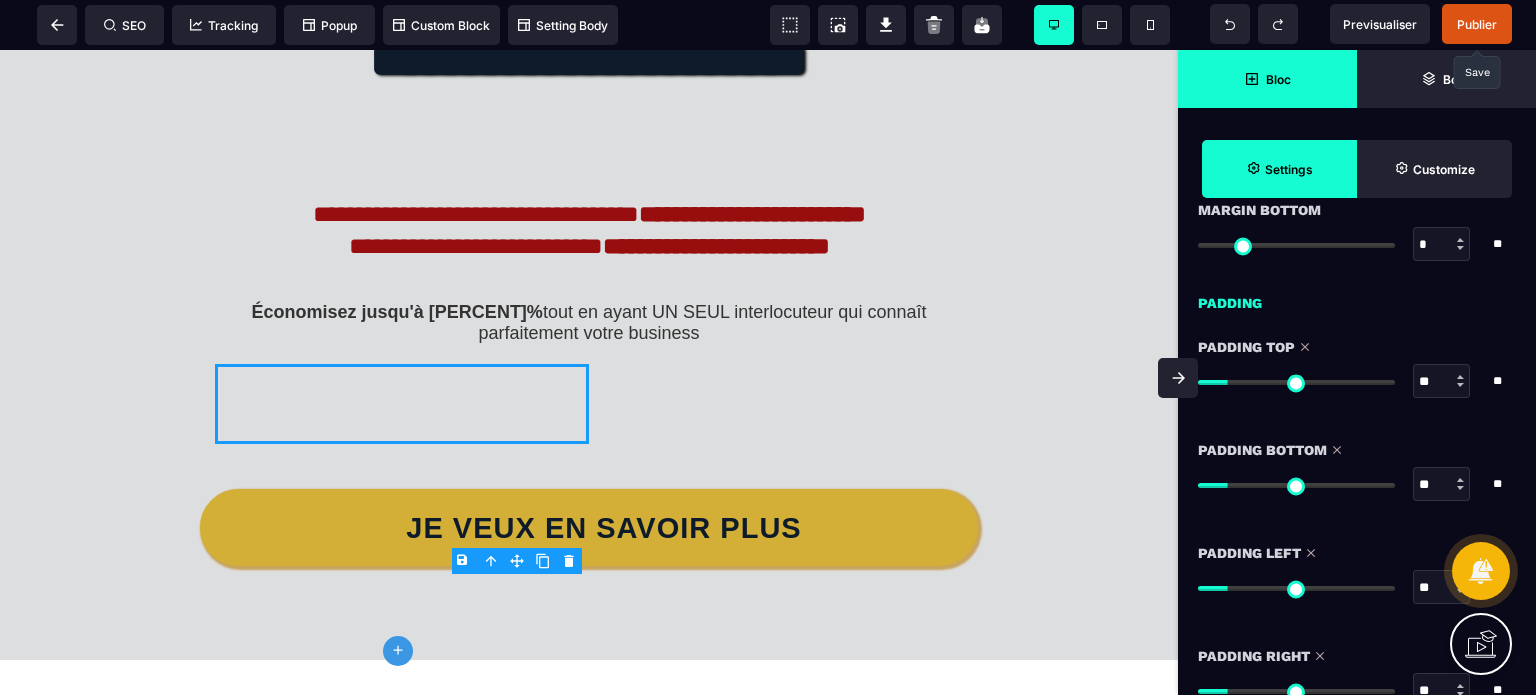 click on "Bloc" at bounding box center [1267, 79] 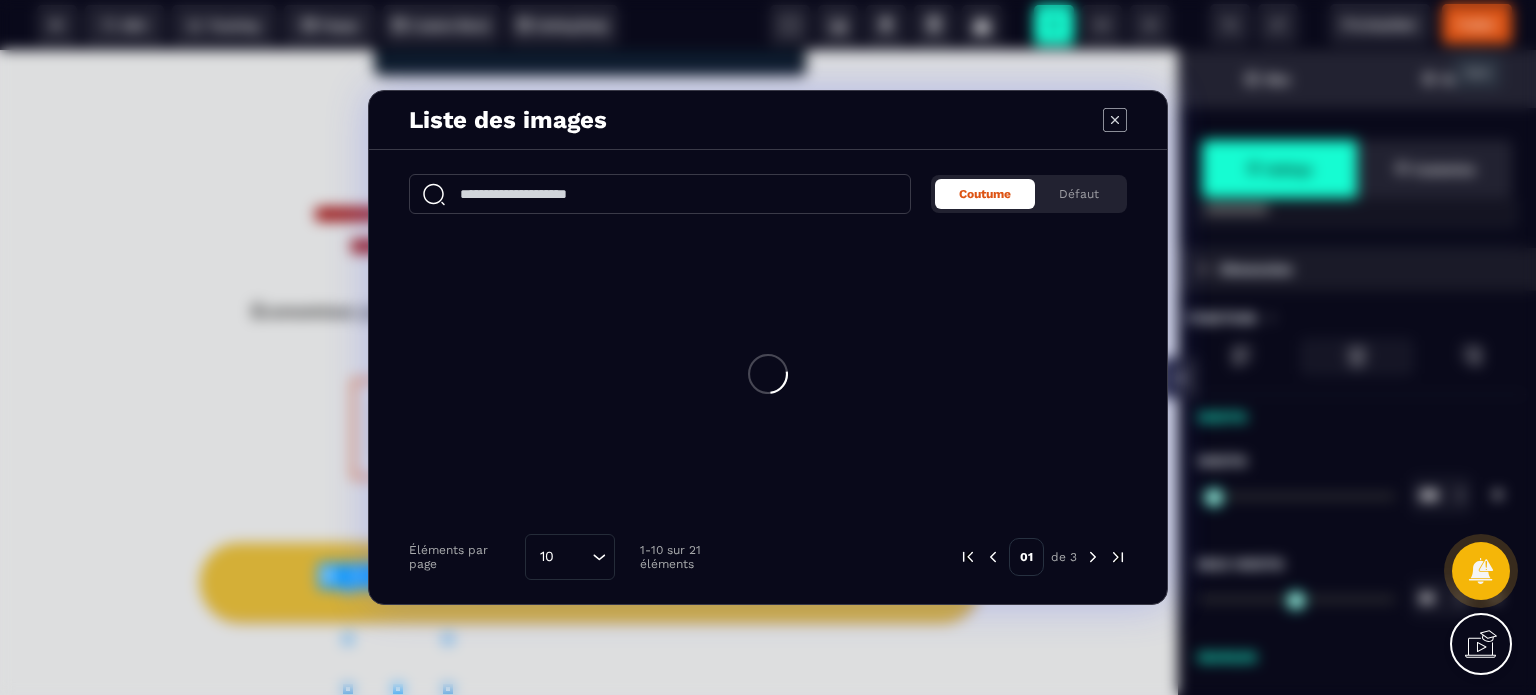 scroll, scrollTop: 0, scrollLeft: 0, axis: both 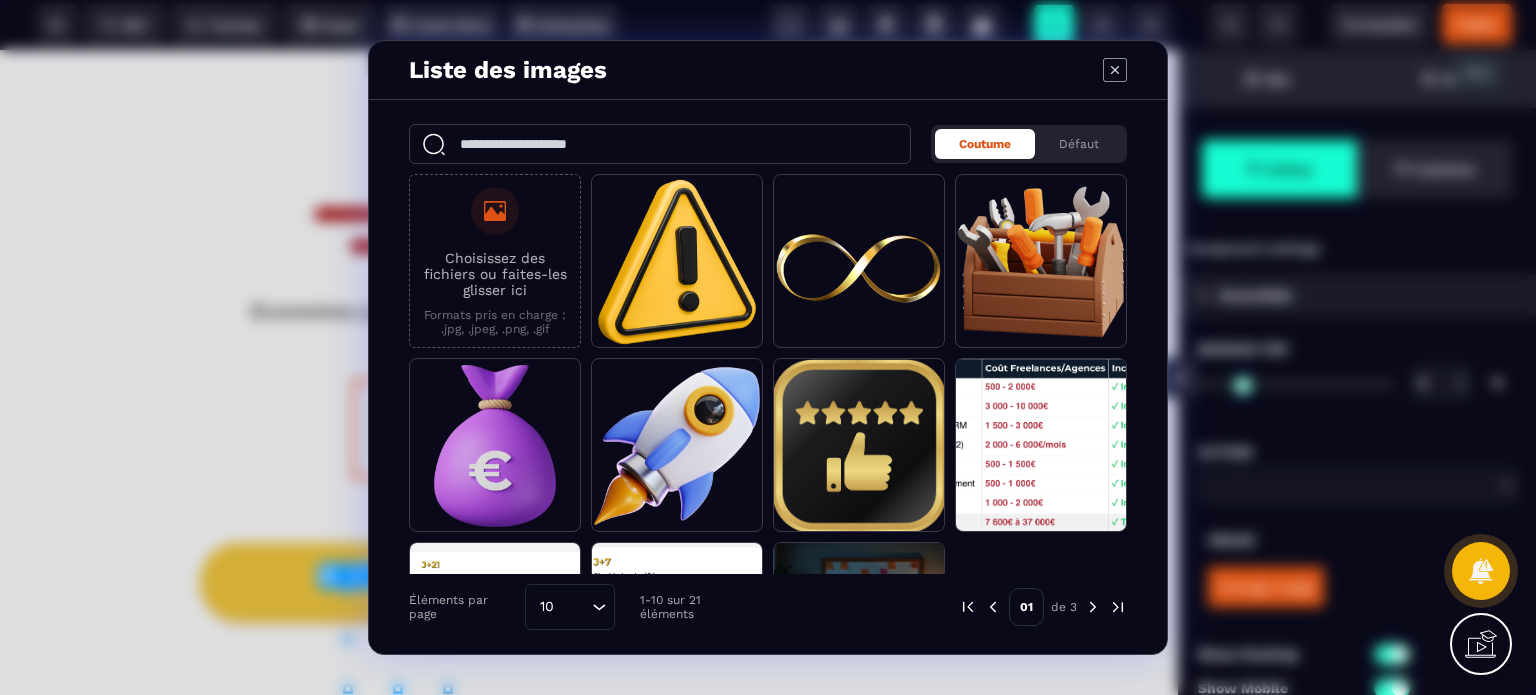 click on "Choisissez des fichiers ou faites-les glisser ici Formats pris en charge : .jpg, .jpeg, .png, .gif" at bounding box center (495, 261) 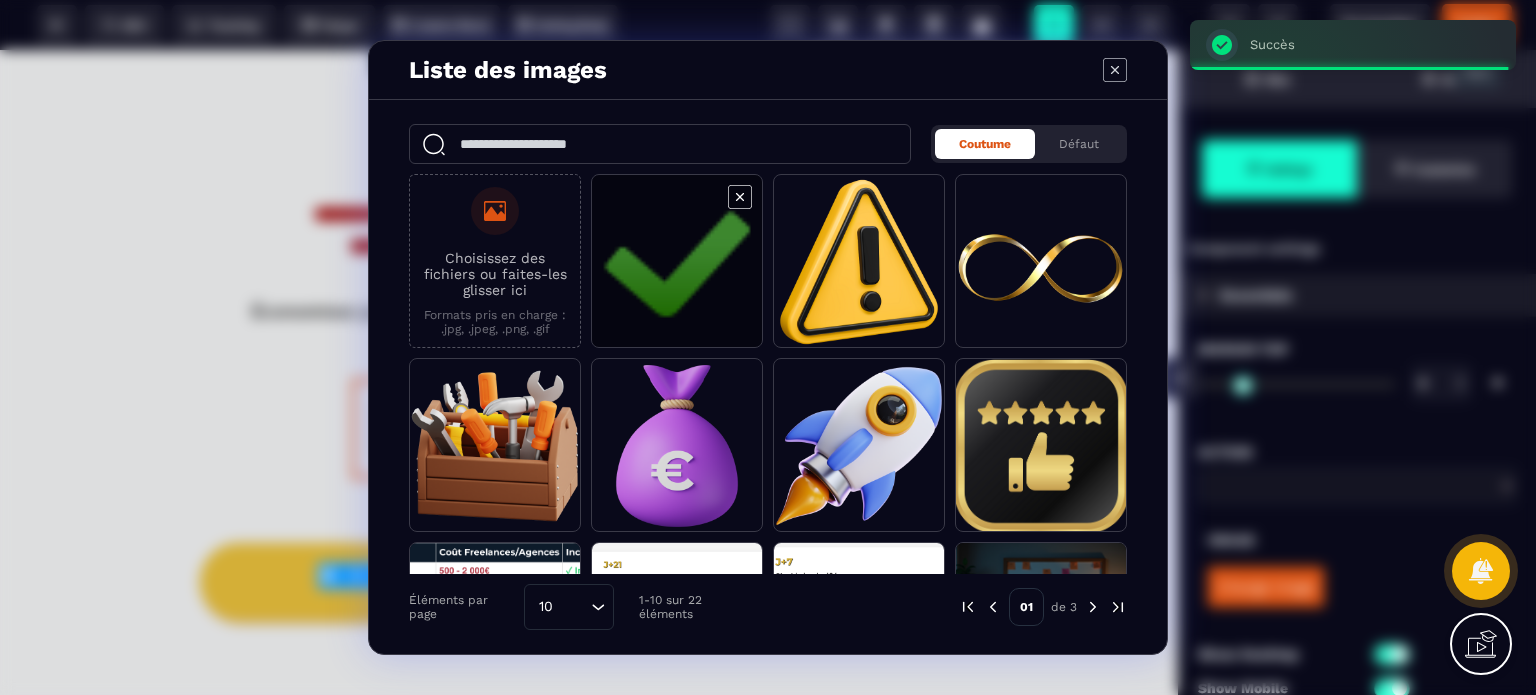 click at bounding box center (677, 262) 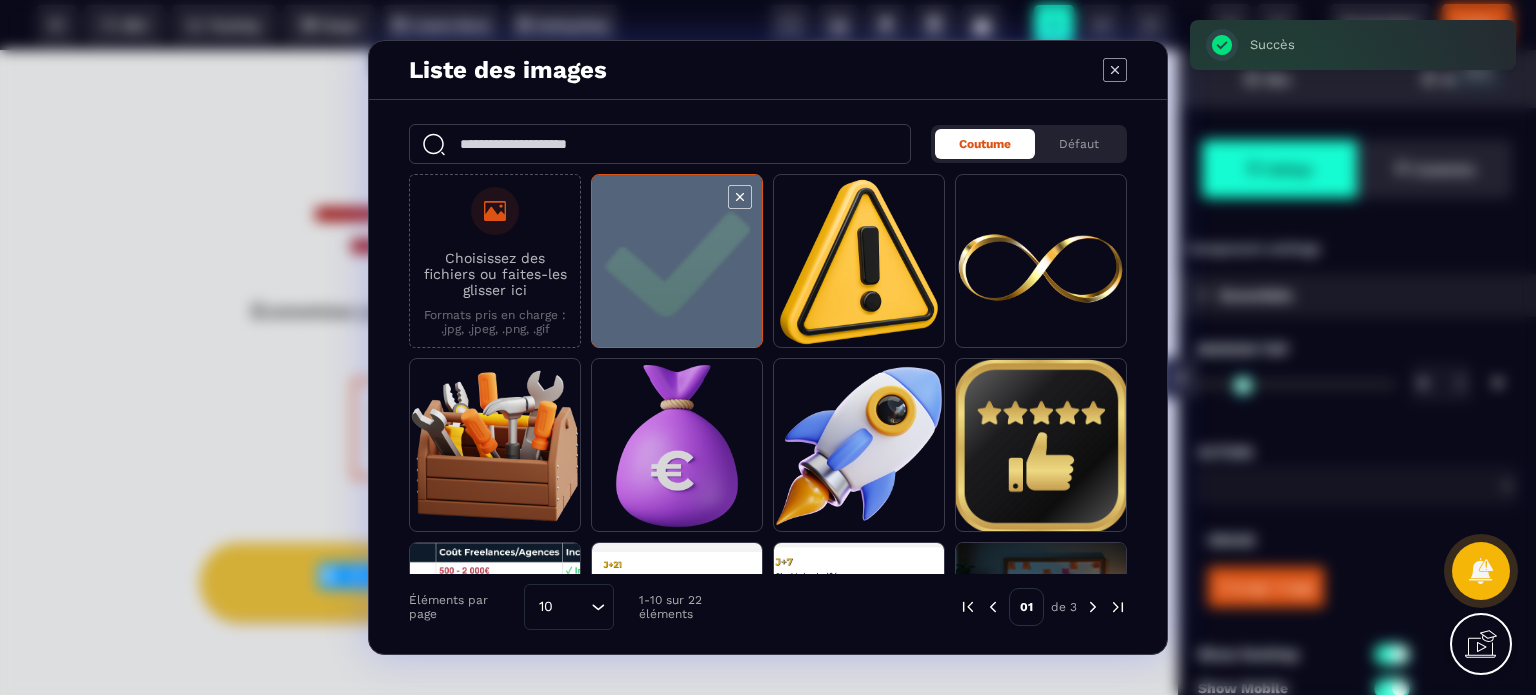 click at bounding box center [677, 262] 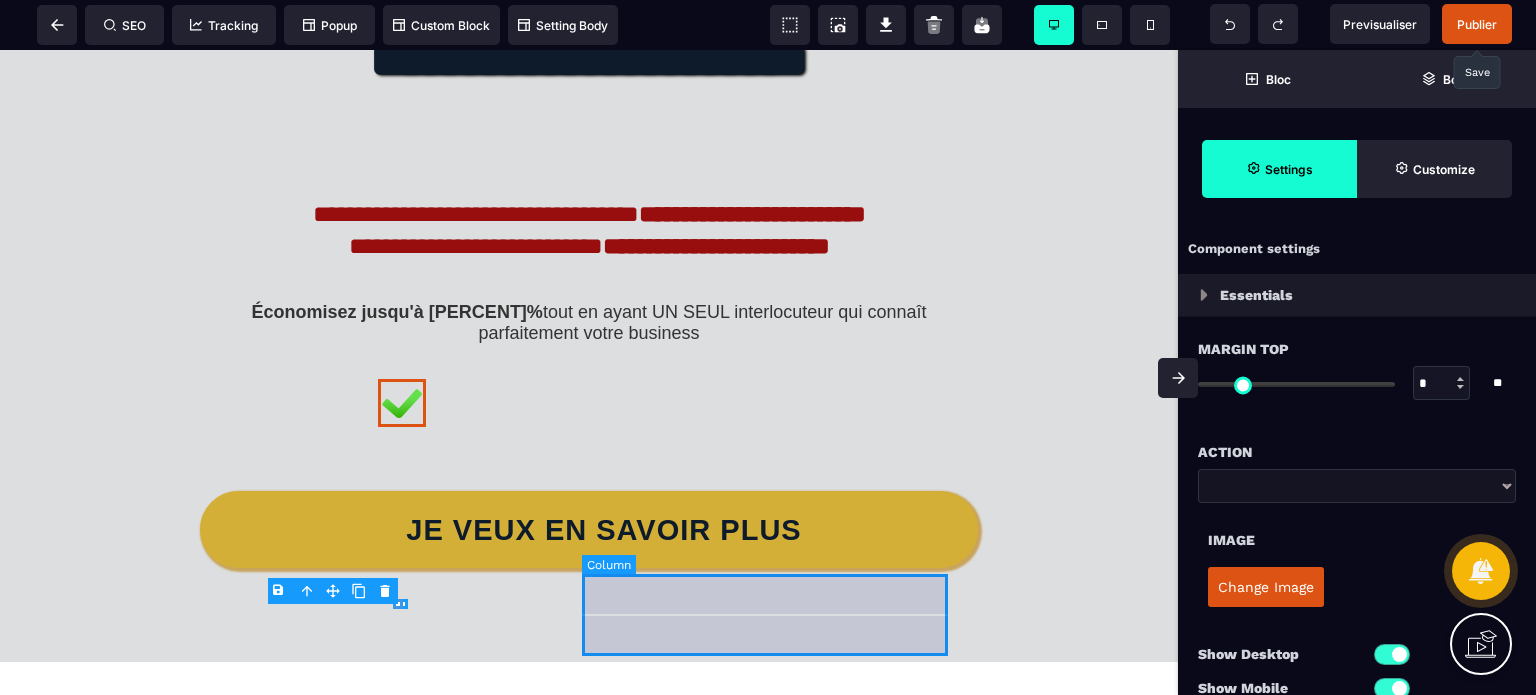click at bounding box center (776, 405) 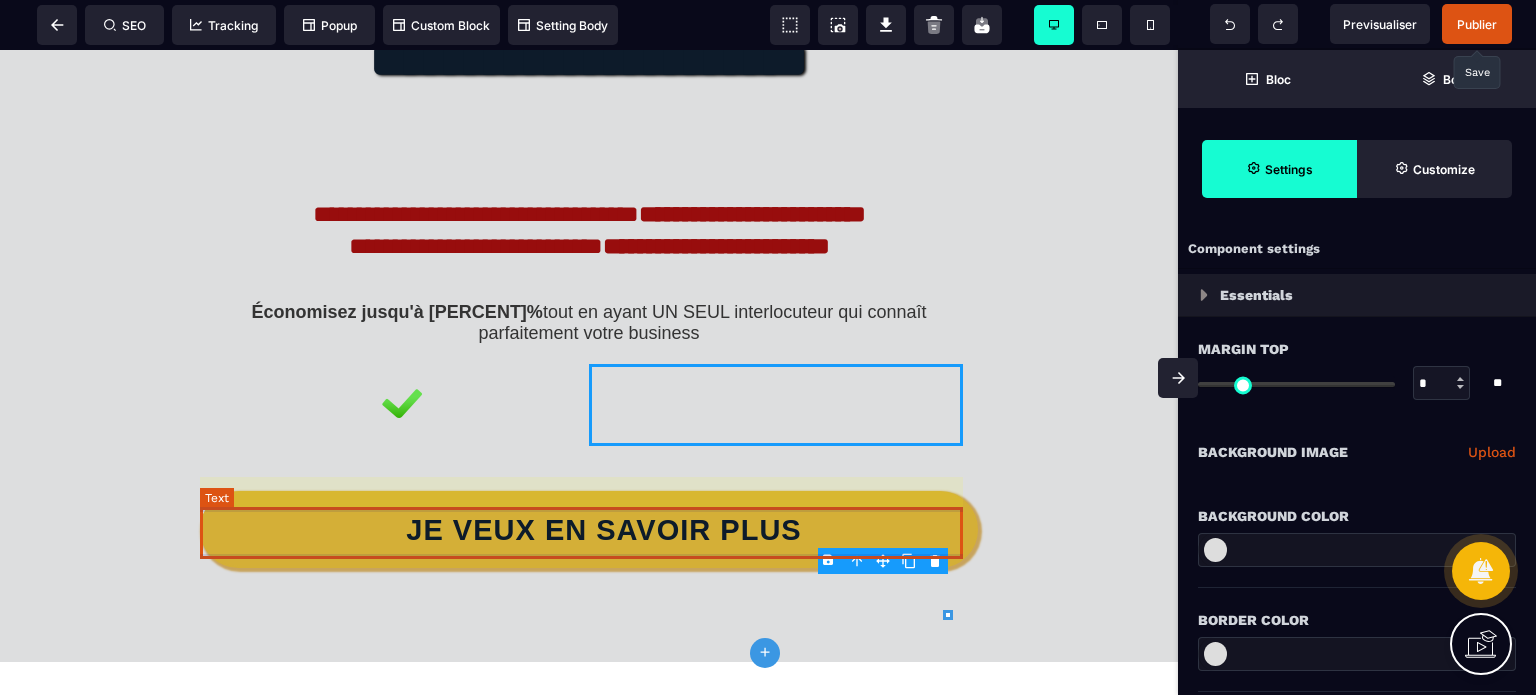 click on "Économisez jusqu'à [PERCENT]%  tout en ayant UN SEUL interlocuteur qui connaît parfaitement votre business" at bounding box center (589, 323) 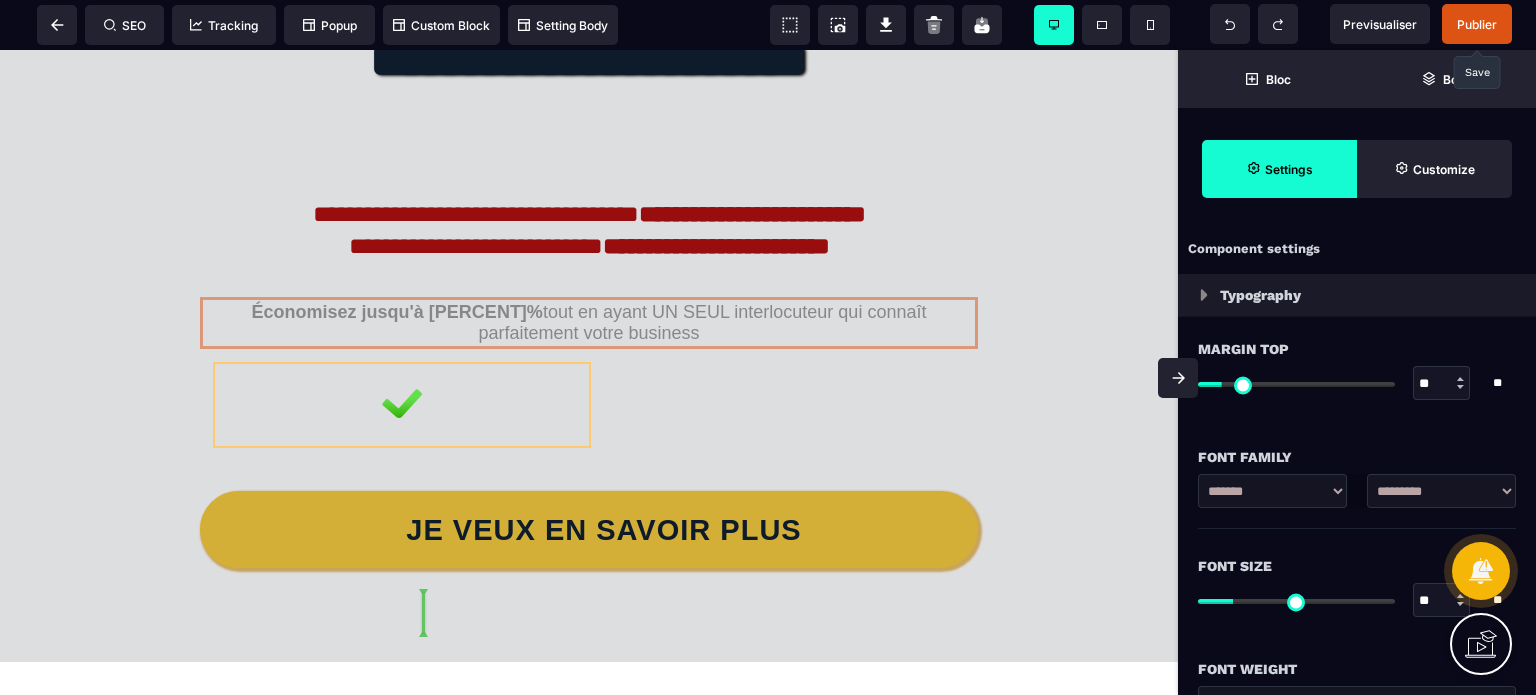 drag, startPoint x: 901, startPoint y: 544, endPoint x: 459, endPoint y: 630, distance: 450.2888 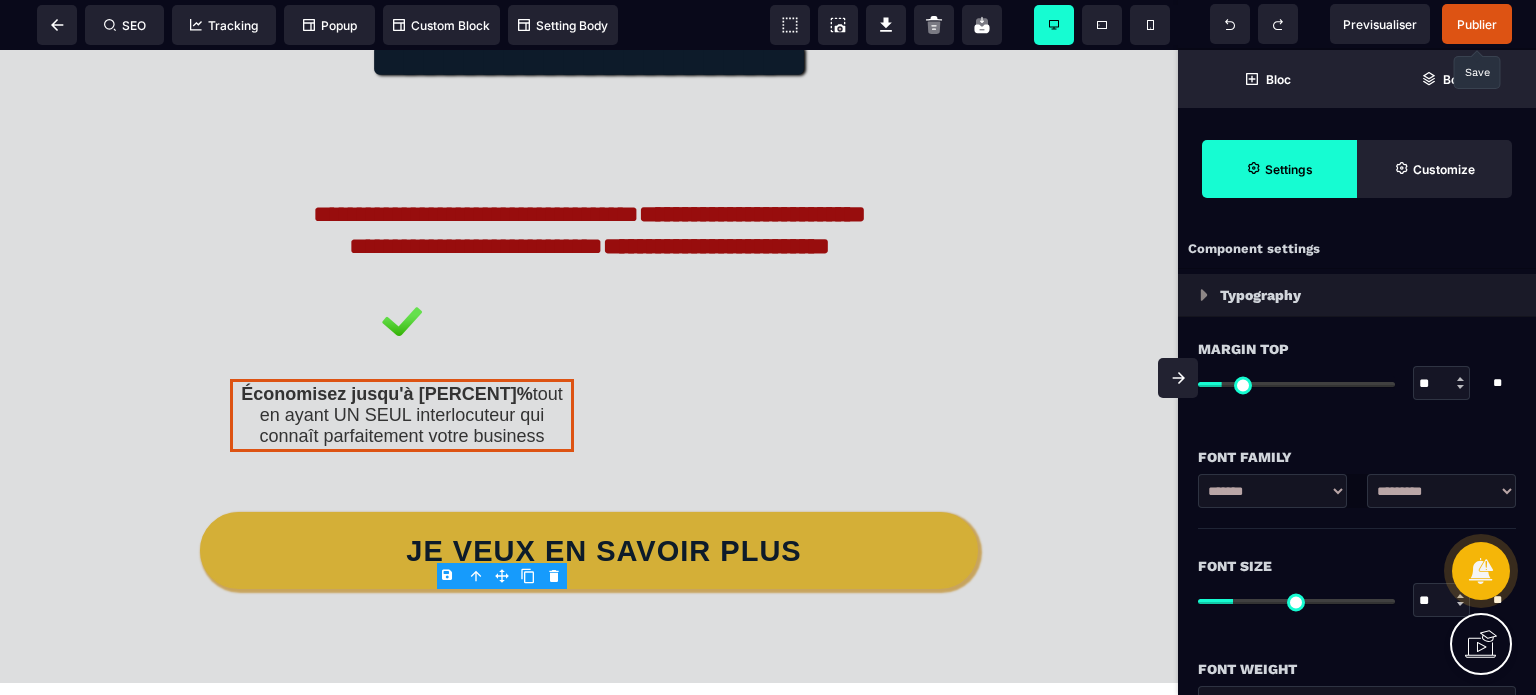 click on "Économisez jusqu'à [PERCENT]%  tout en ayant UN SEUL interlocuteur qui connaît parfaitement votre business" at bounding box center (402, 415) 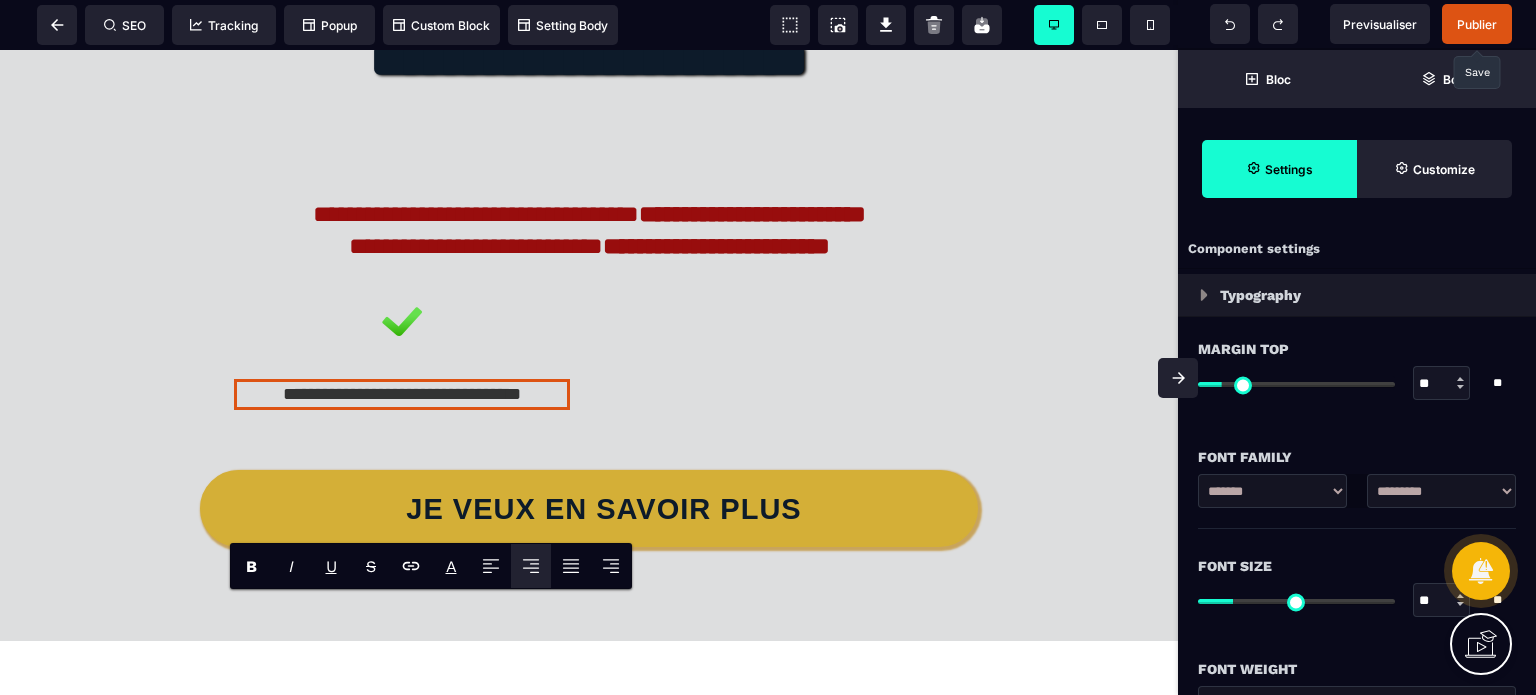 click on "Font Size
**
*
**
All" at bounding box center [1357, 585] 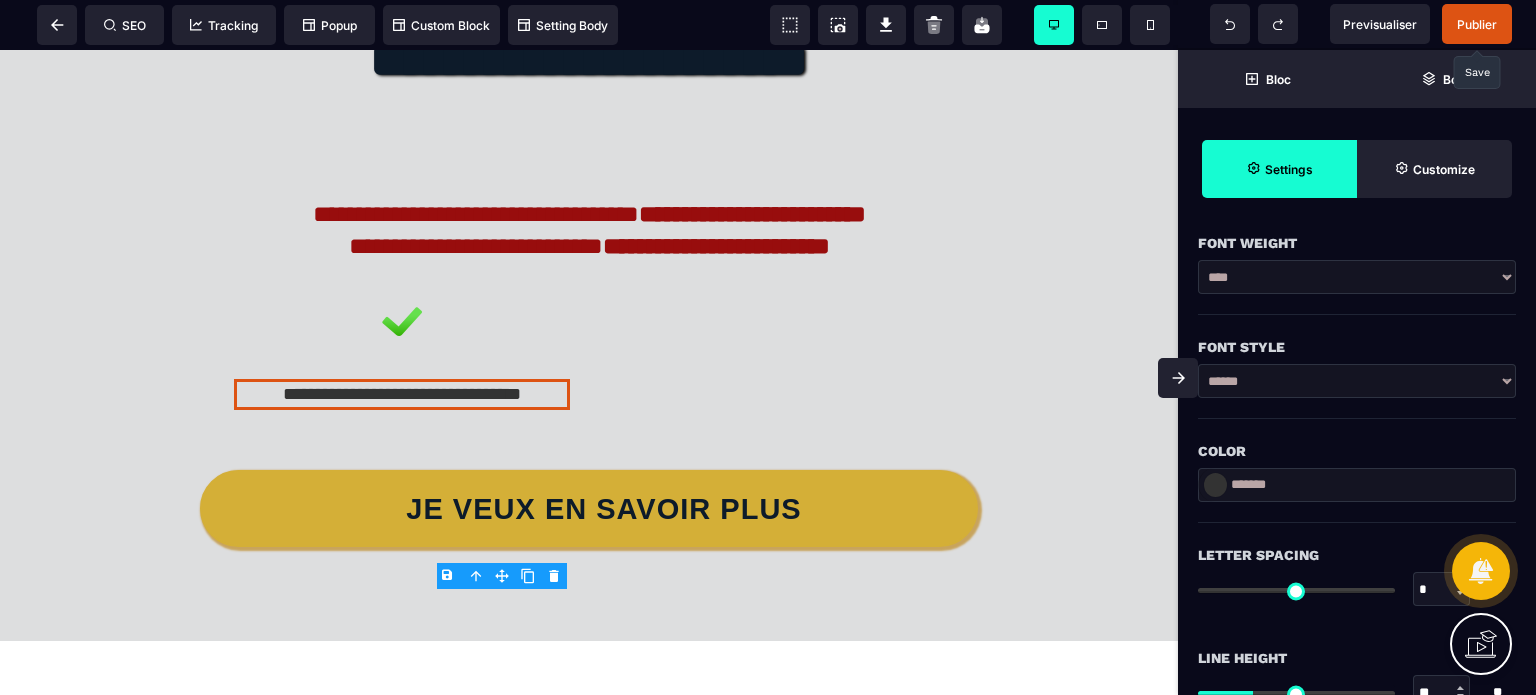 scroll, scrollTop: 440, scrollLeft: 0, axis: vertical 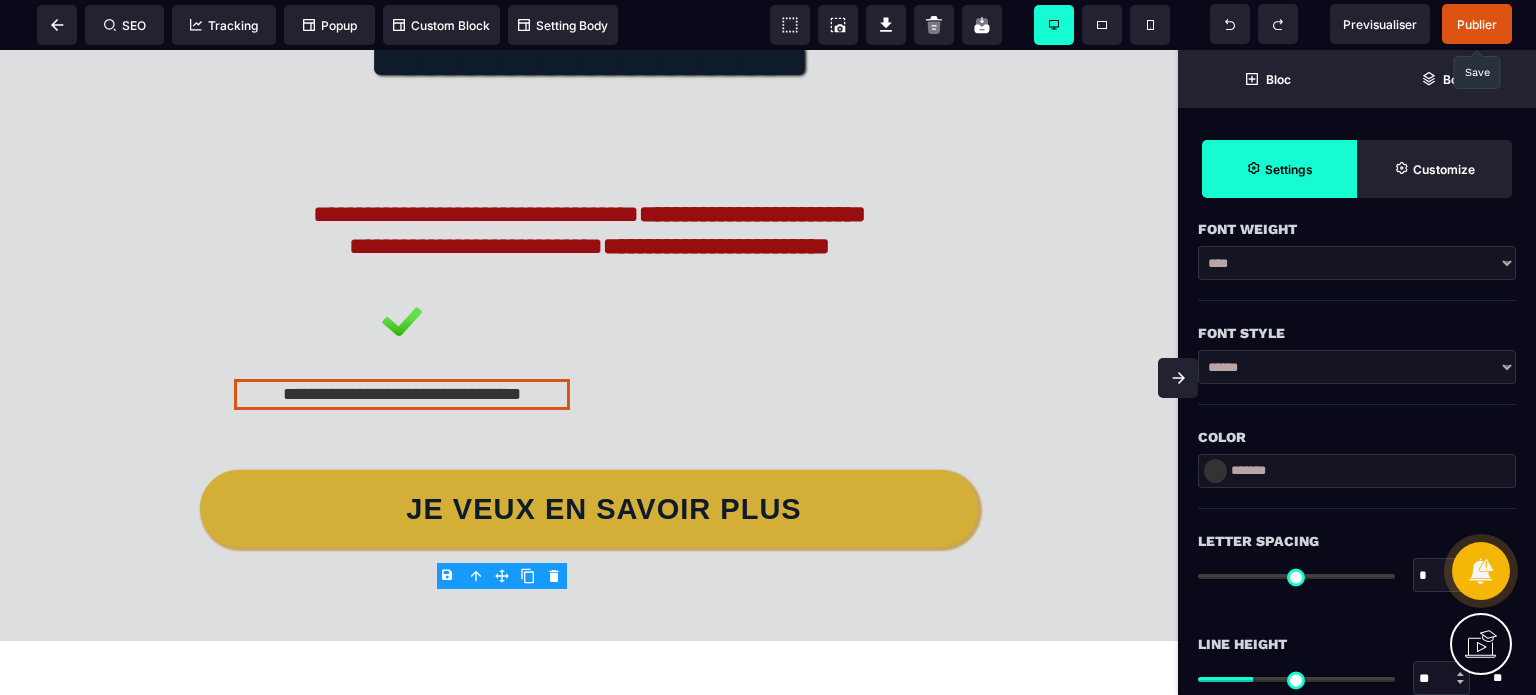 click at bounding box center (1215, 471) 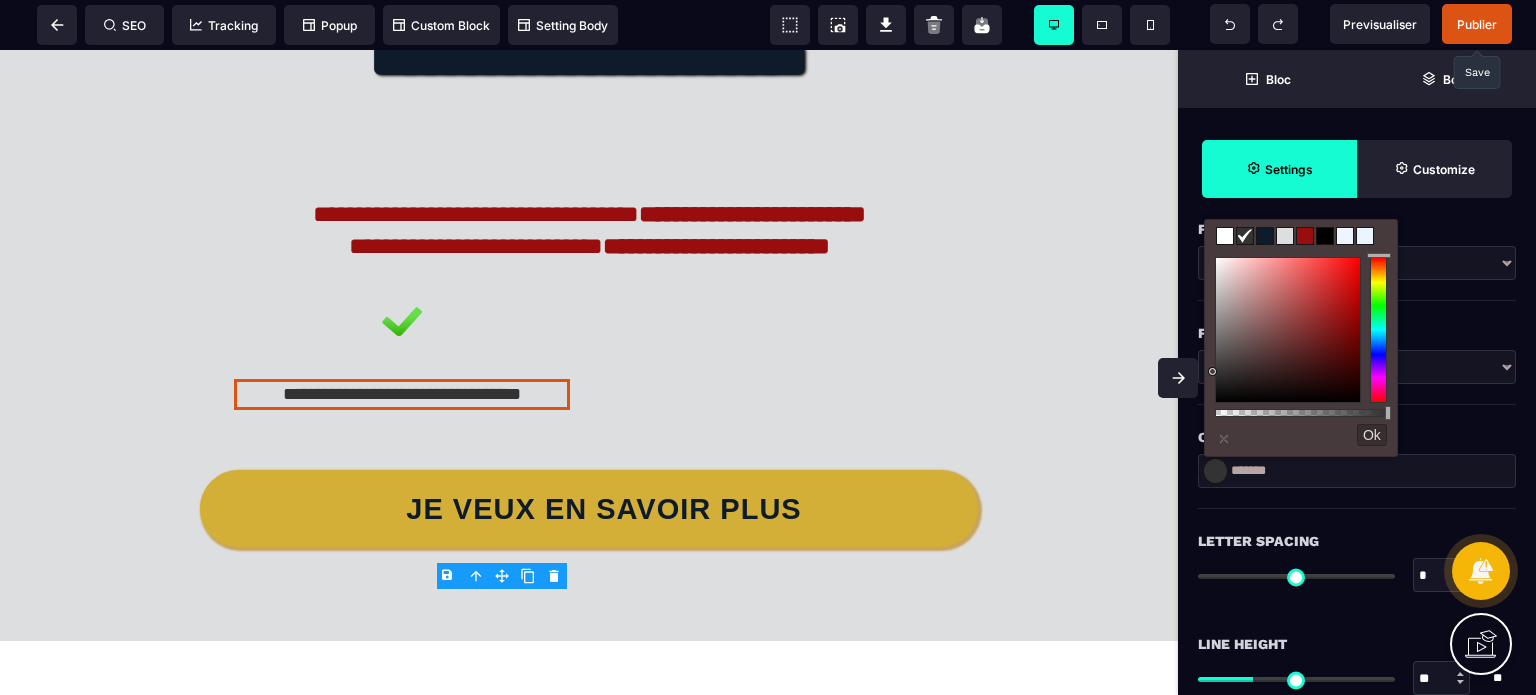 click at bounding box center [1305, 236] 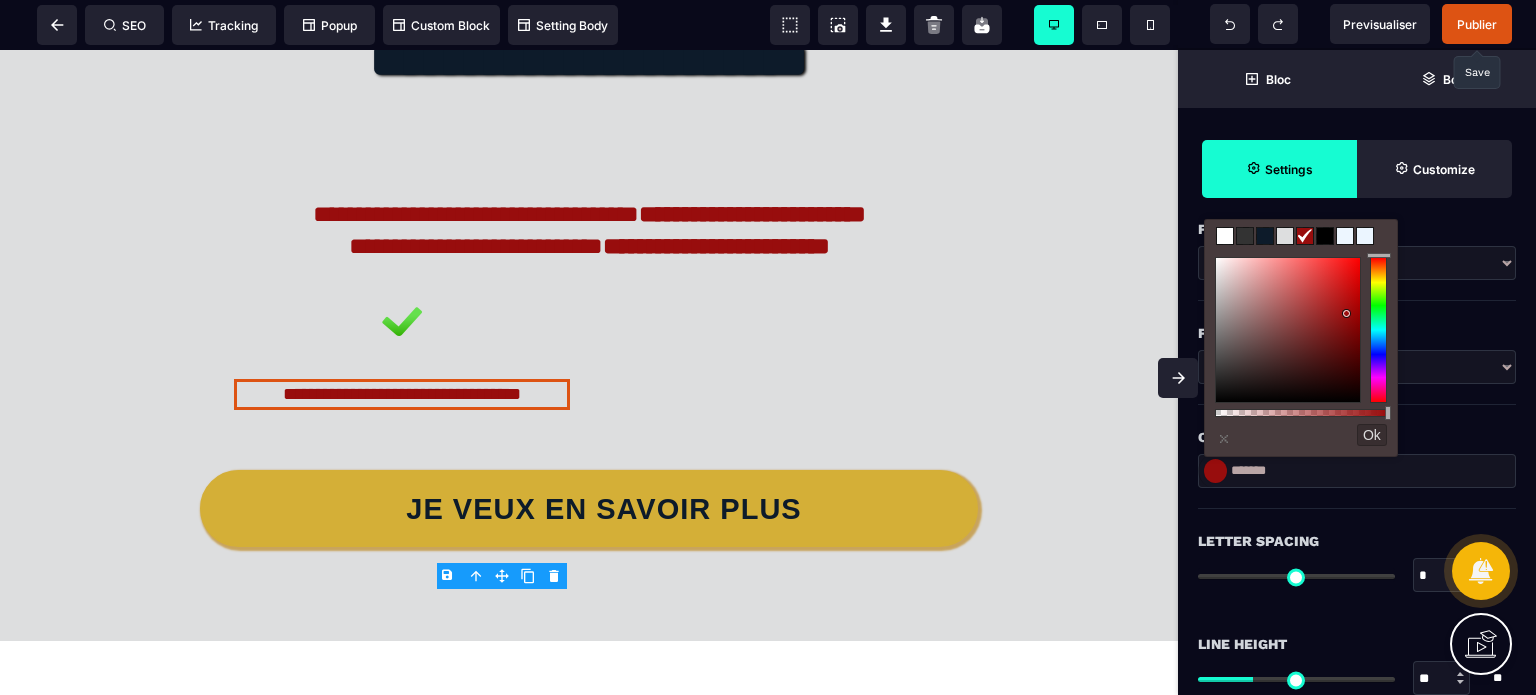 click at bounding box center (1178, 378) 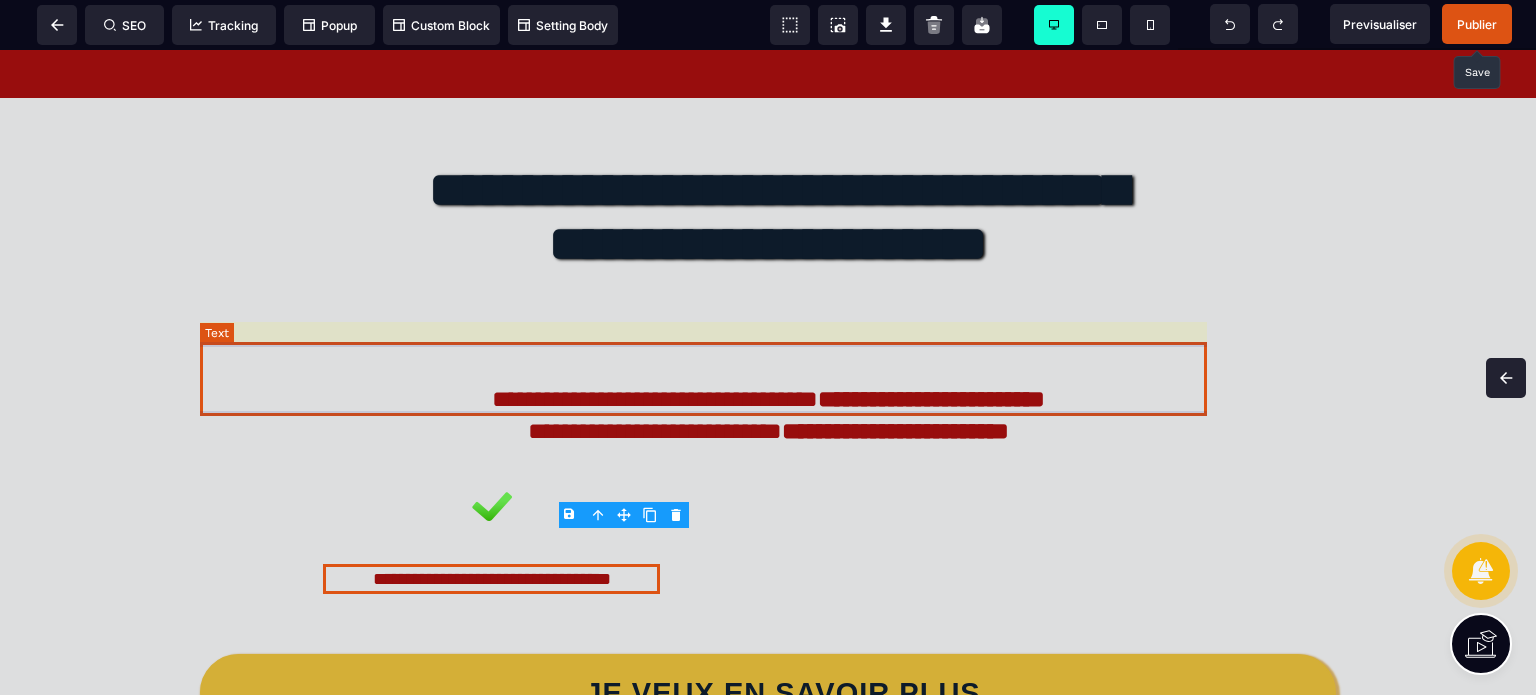 scroll, scrollTop: 0, scrollLeft: 0, axis: both 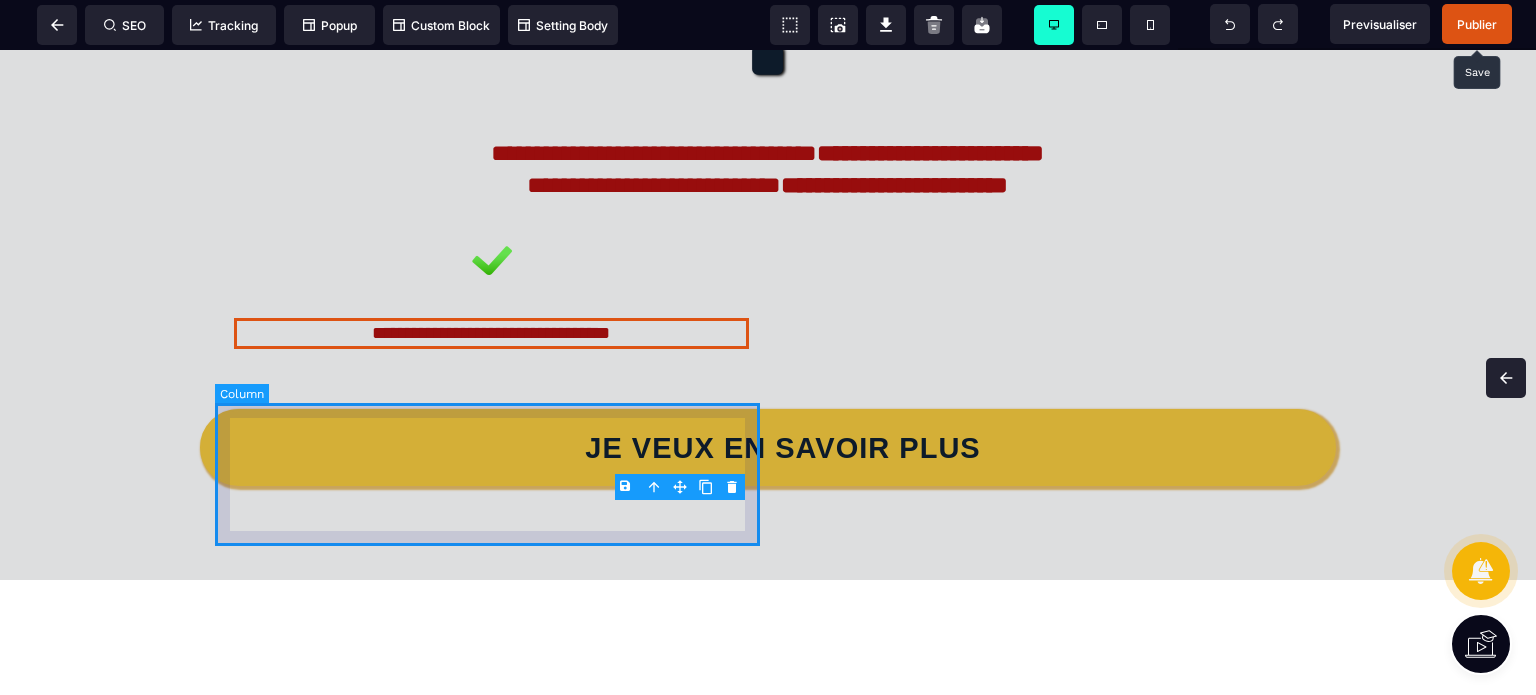 click on "**********" at bounding box center [491, 292] 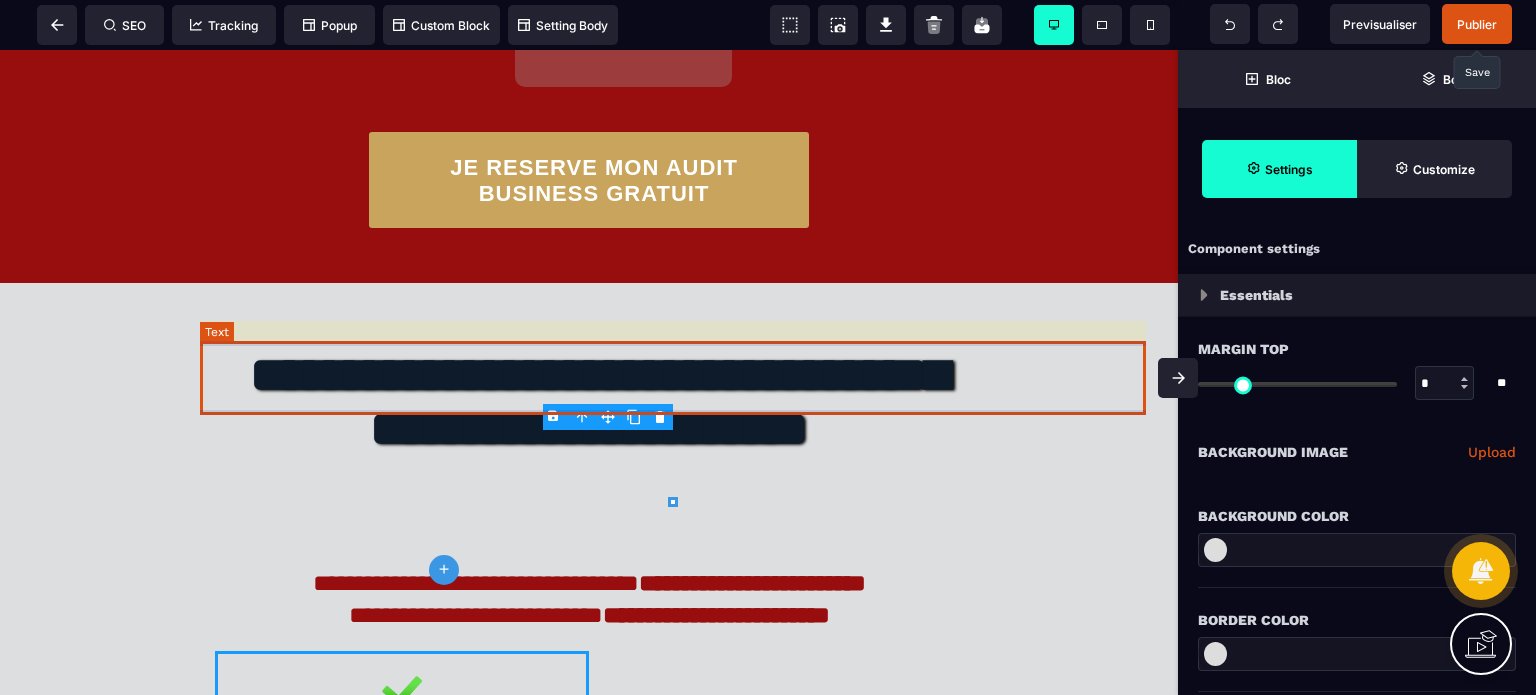 scroll, scrollTop: 11020, scrollLeft: 0, axis: vertical 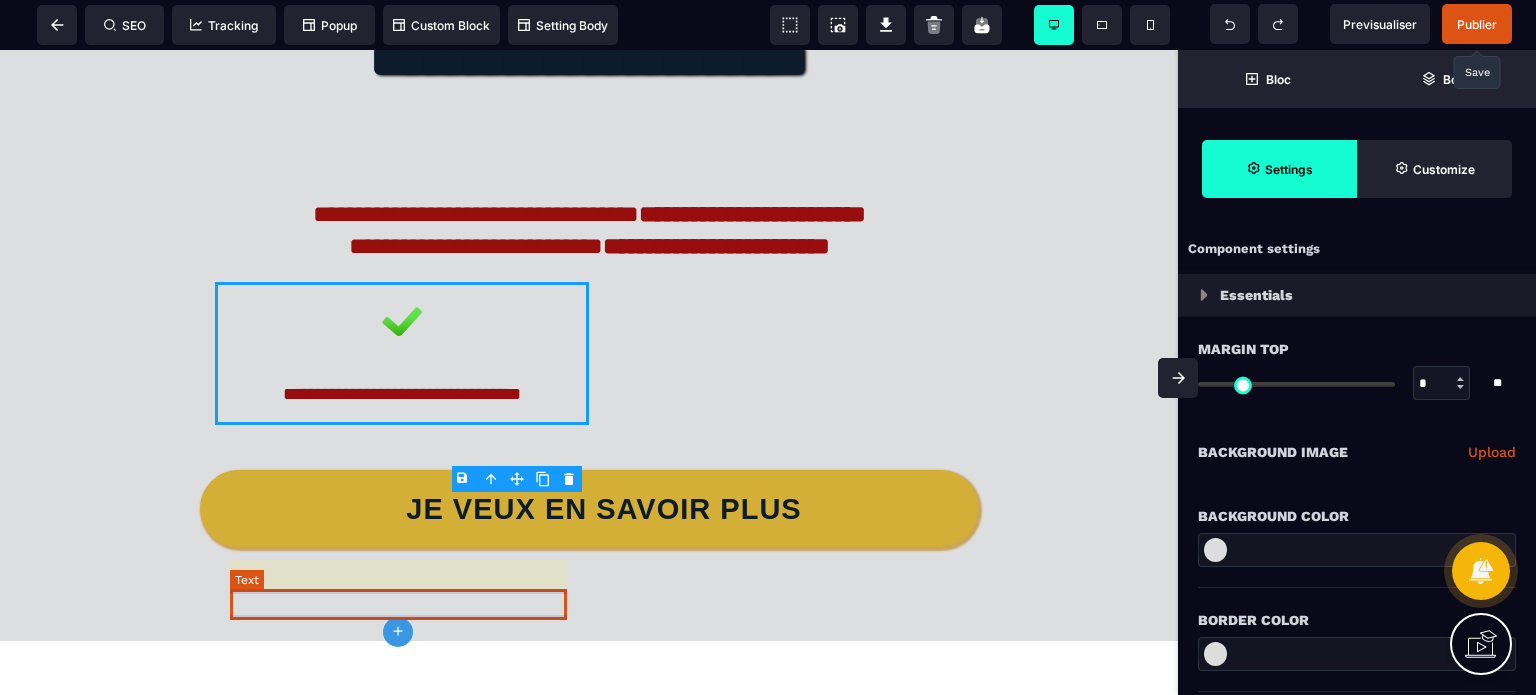 click on "**********" at bounding box center (402, 394) 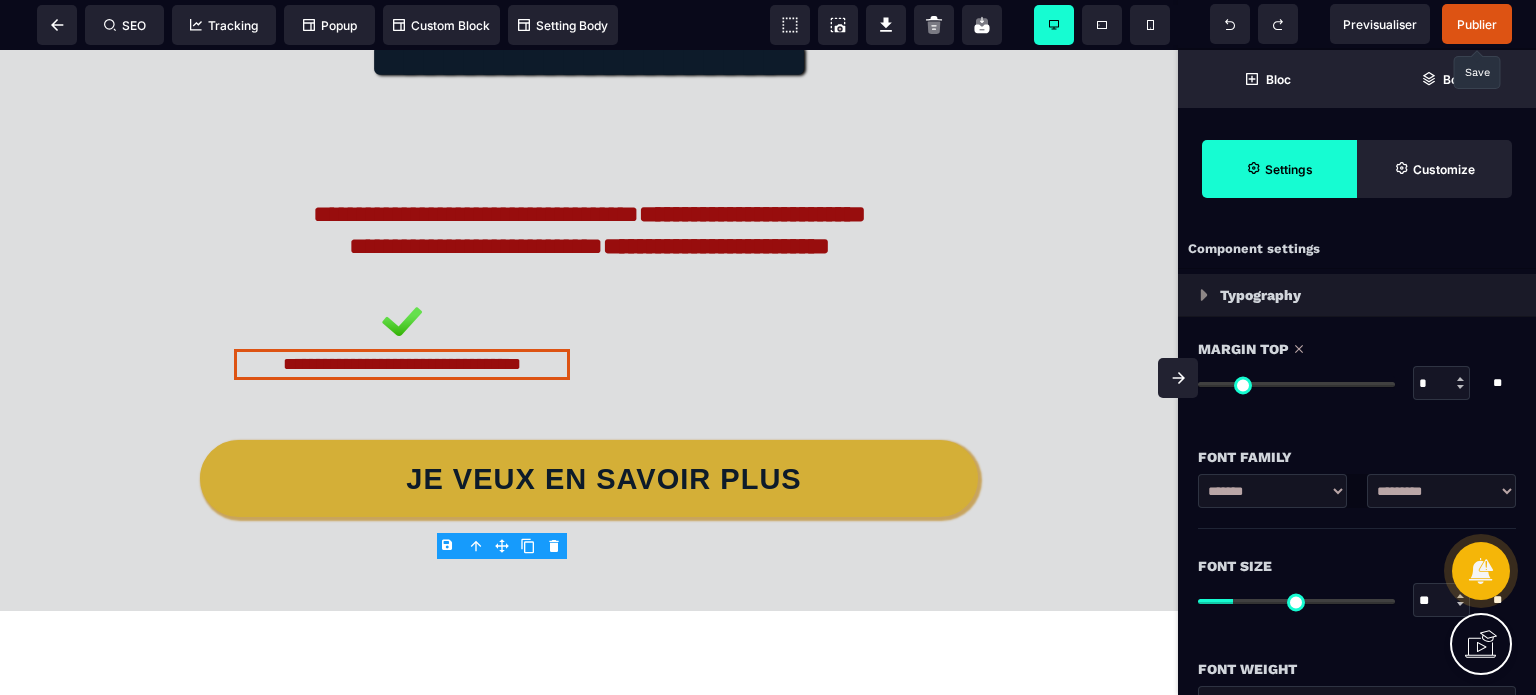 drag, startPoint x: 1228, startPoint y: 390, endPoint x: 1191, endPoint y: 387, distance: 37.12142 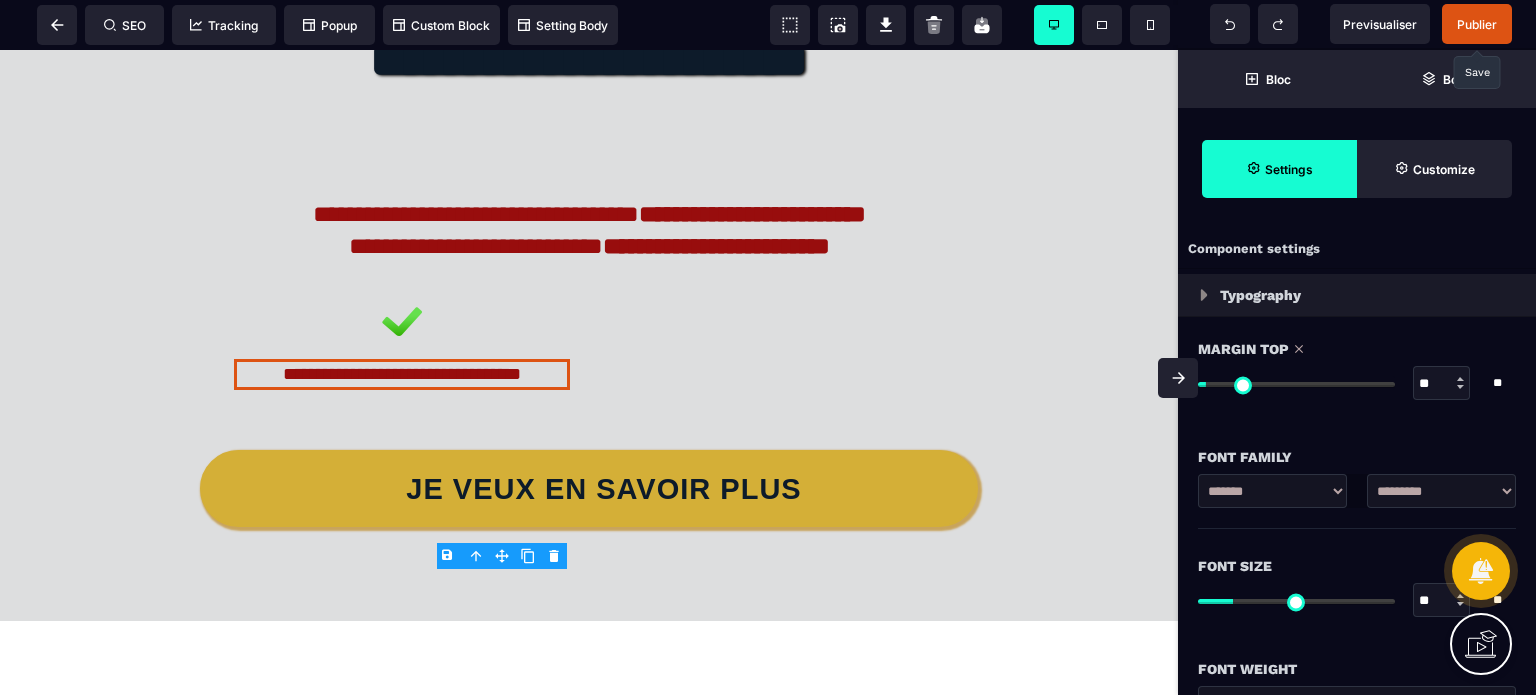 click 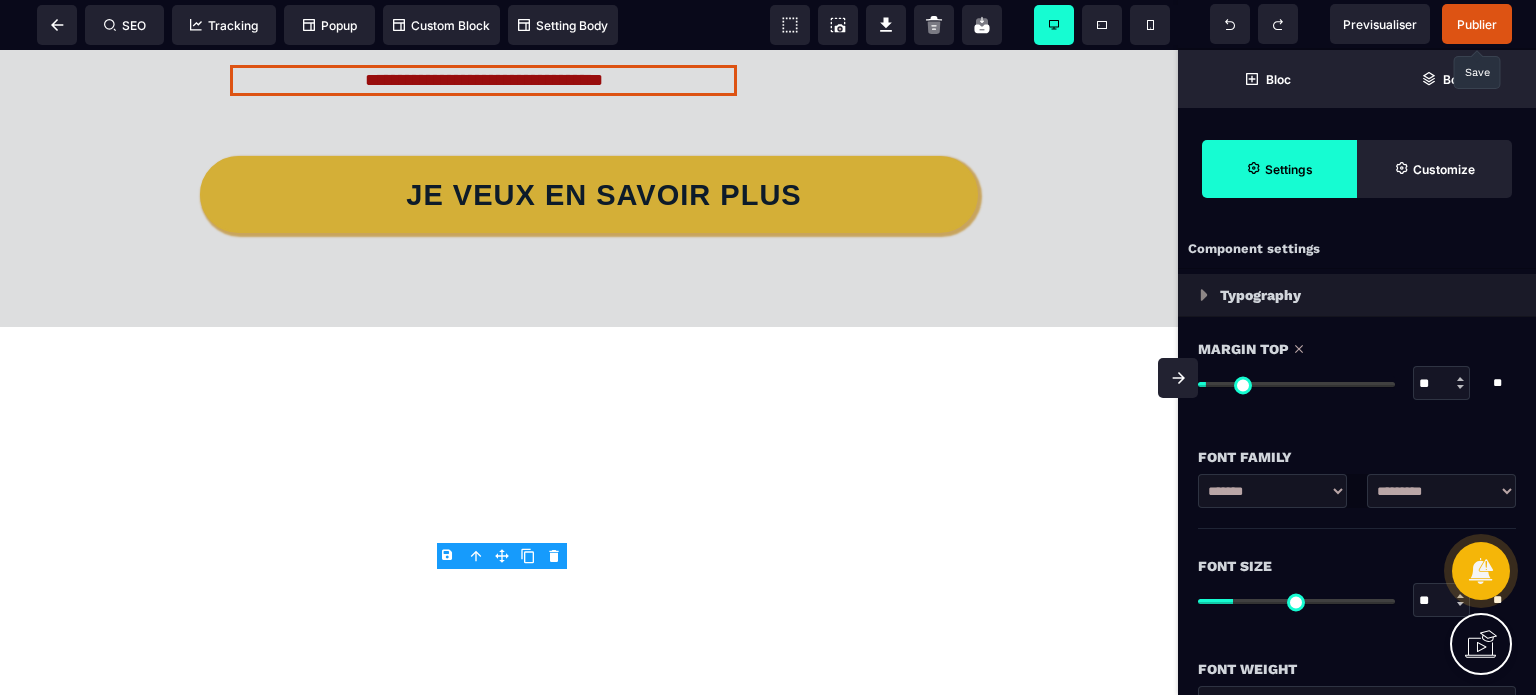 scroll, scrollTop: 10149, scrollLeft: 0, axis: vertical 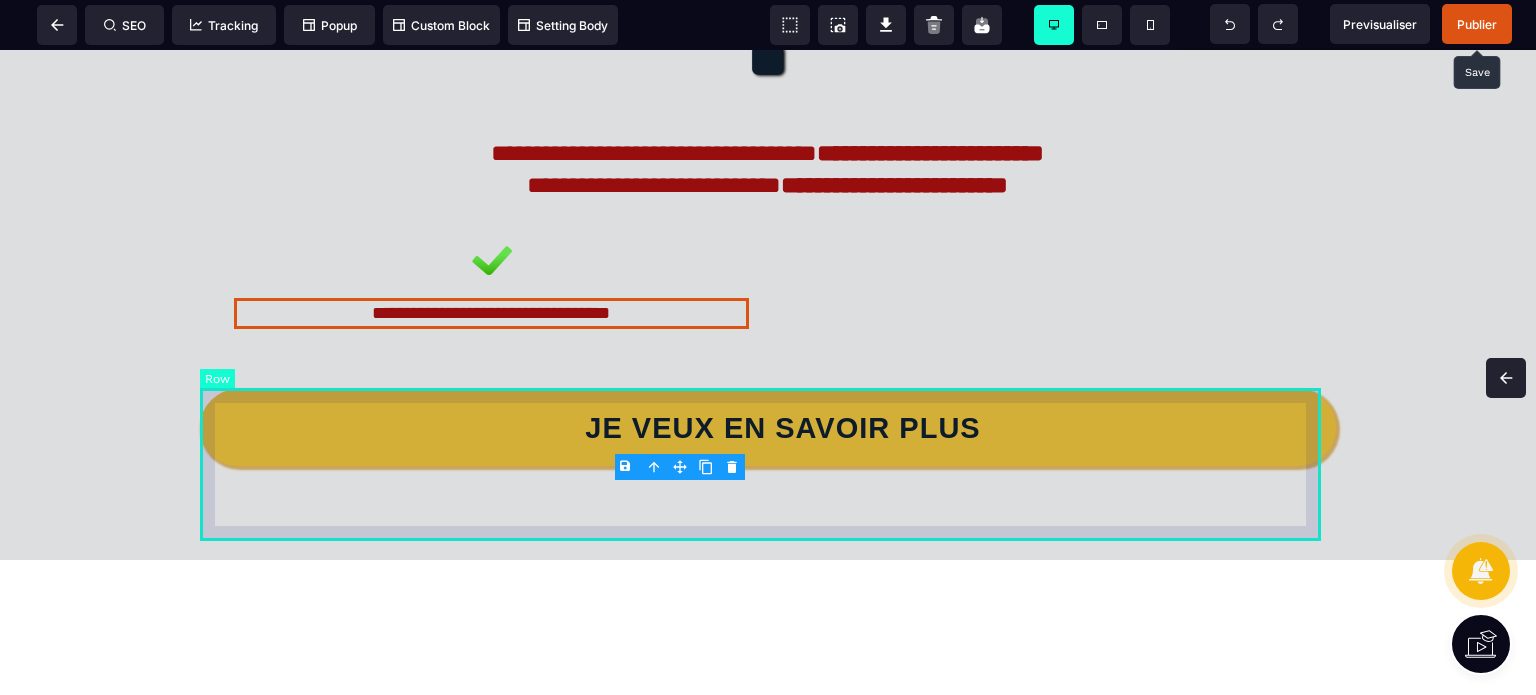 click on "**********" at bounding box center (768, 282) 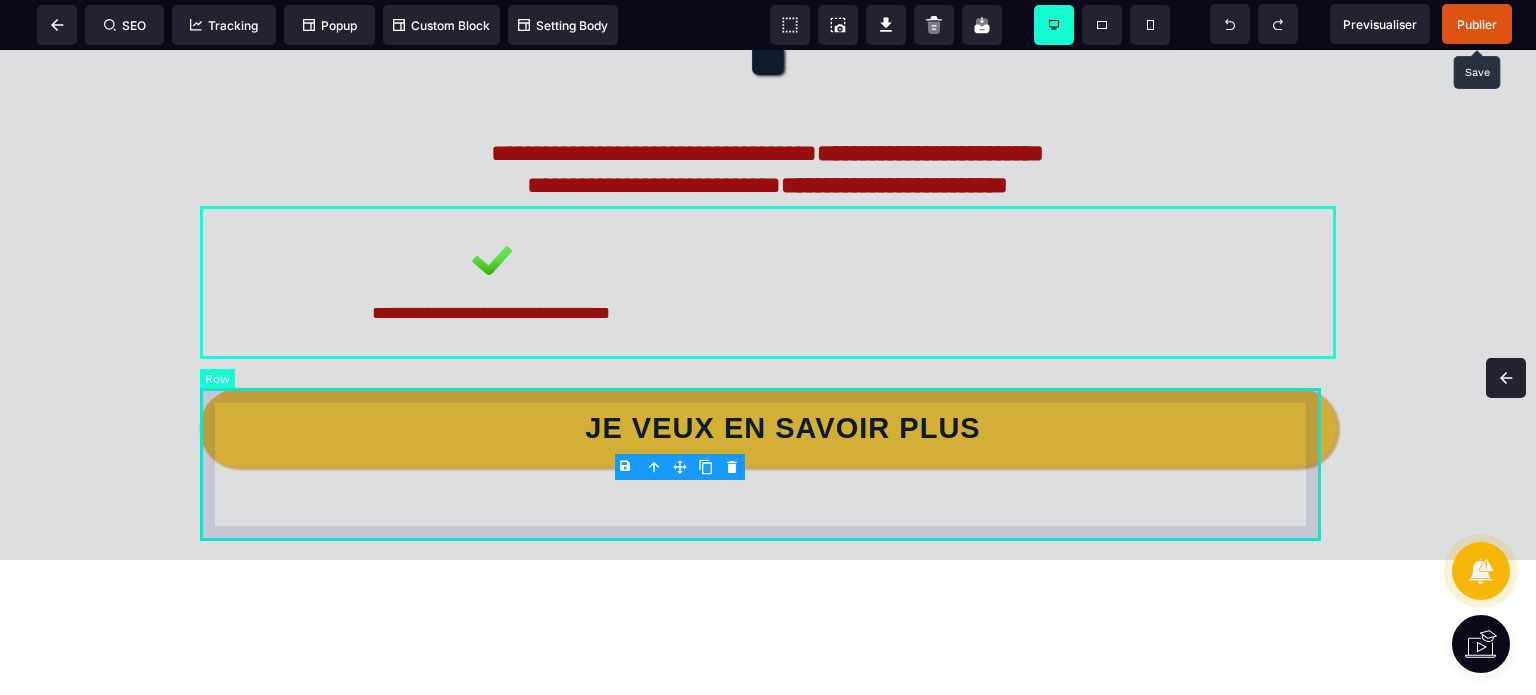 scroll, scrollTop: 11020, scrollLeft: 0, axis: vertical 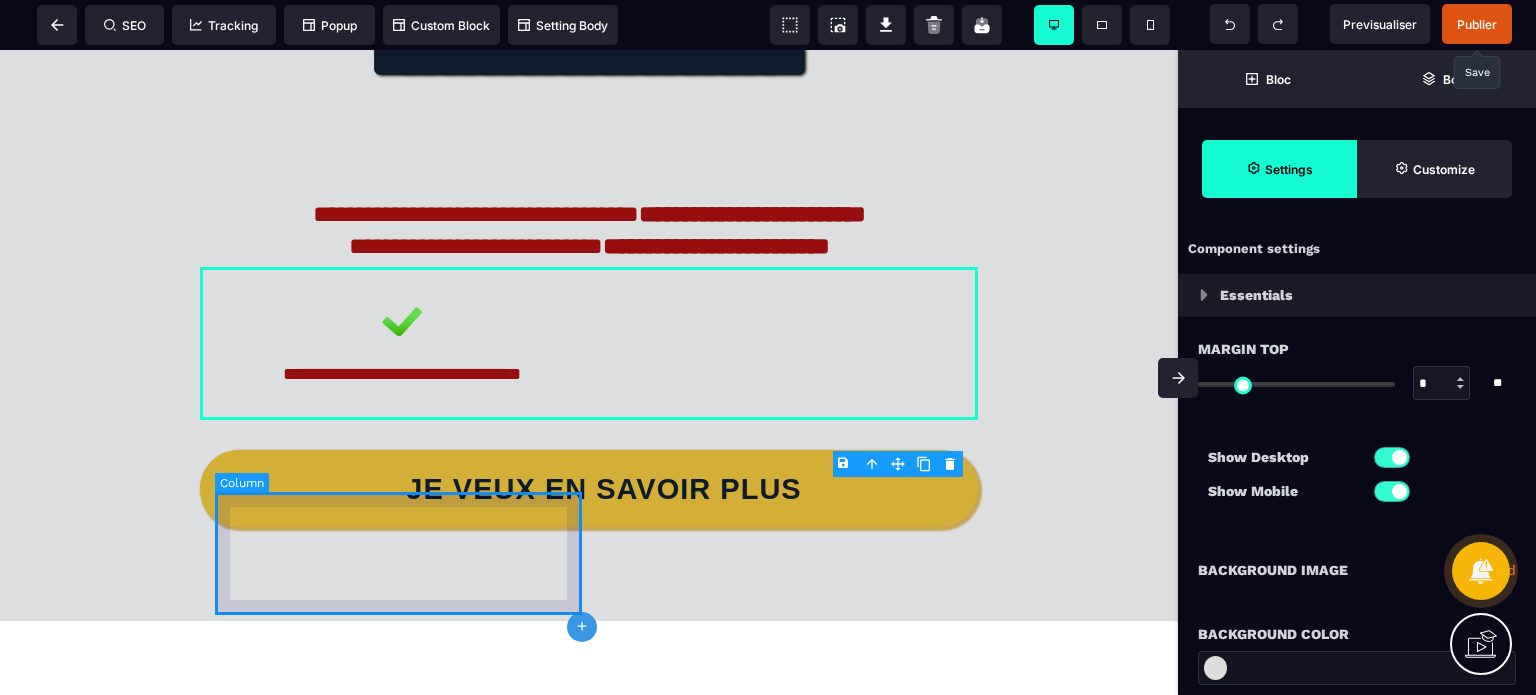 click on "**********" at bounding box center (402, 343) 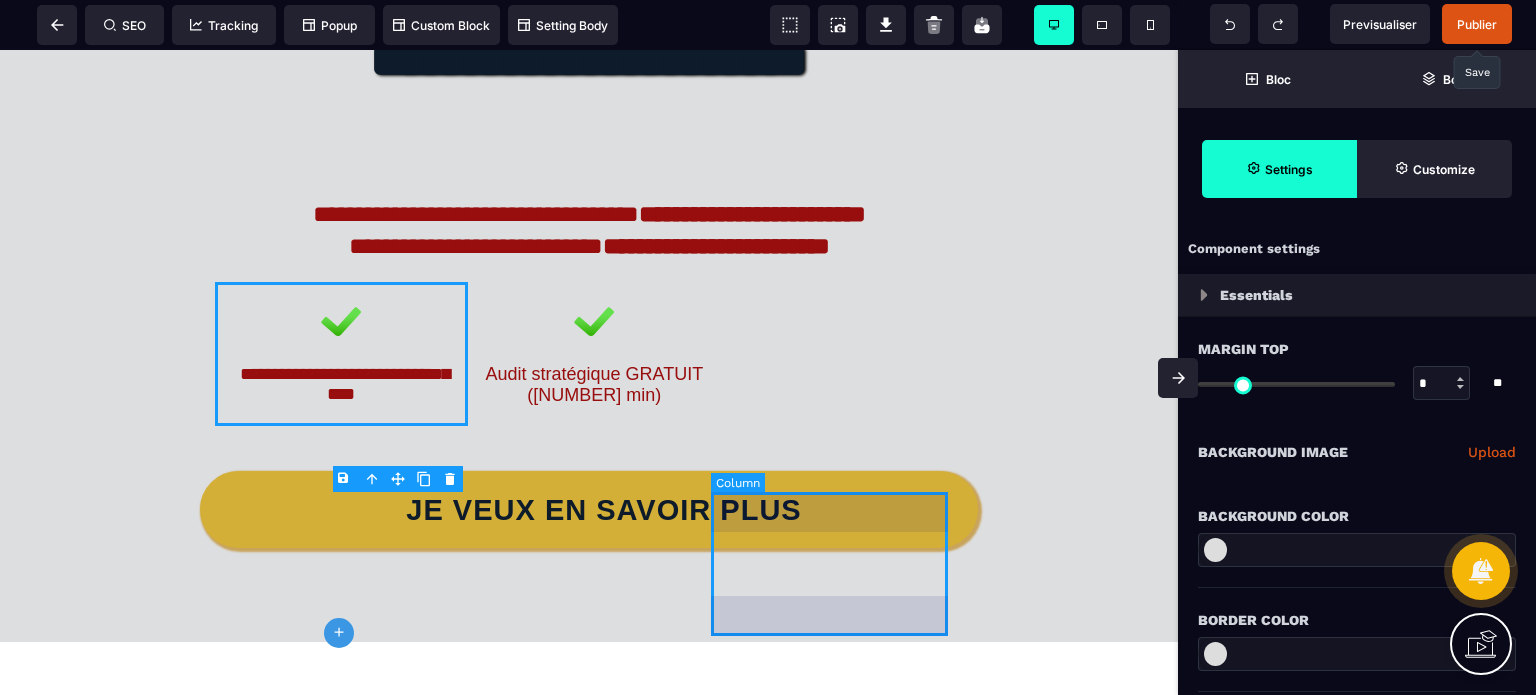 click at bounding box center [842, 354] 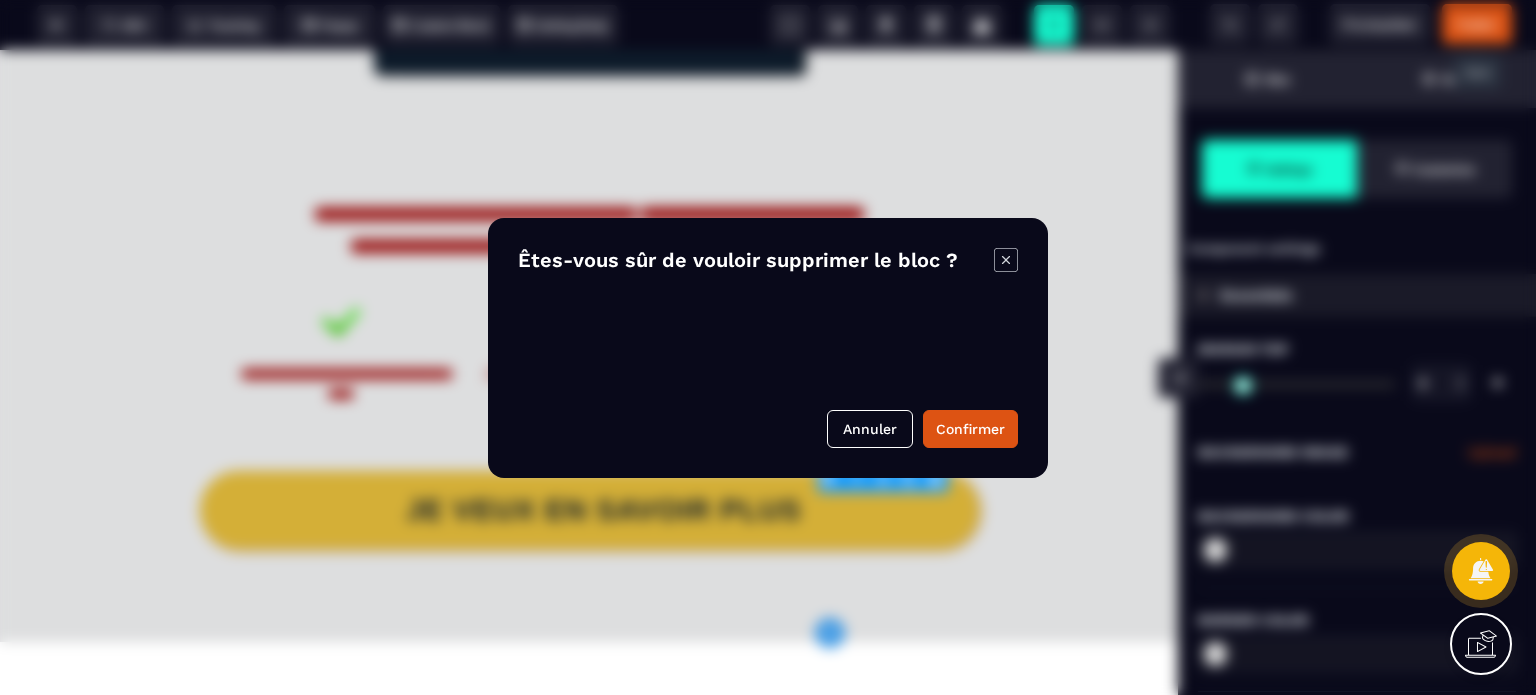 click on "B I U S
A *******
plus
Column
SEO" at bounding box center [768, 347] 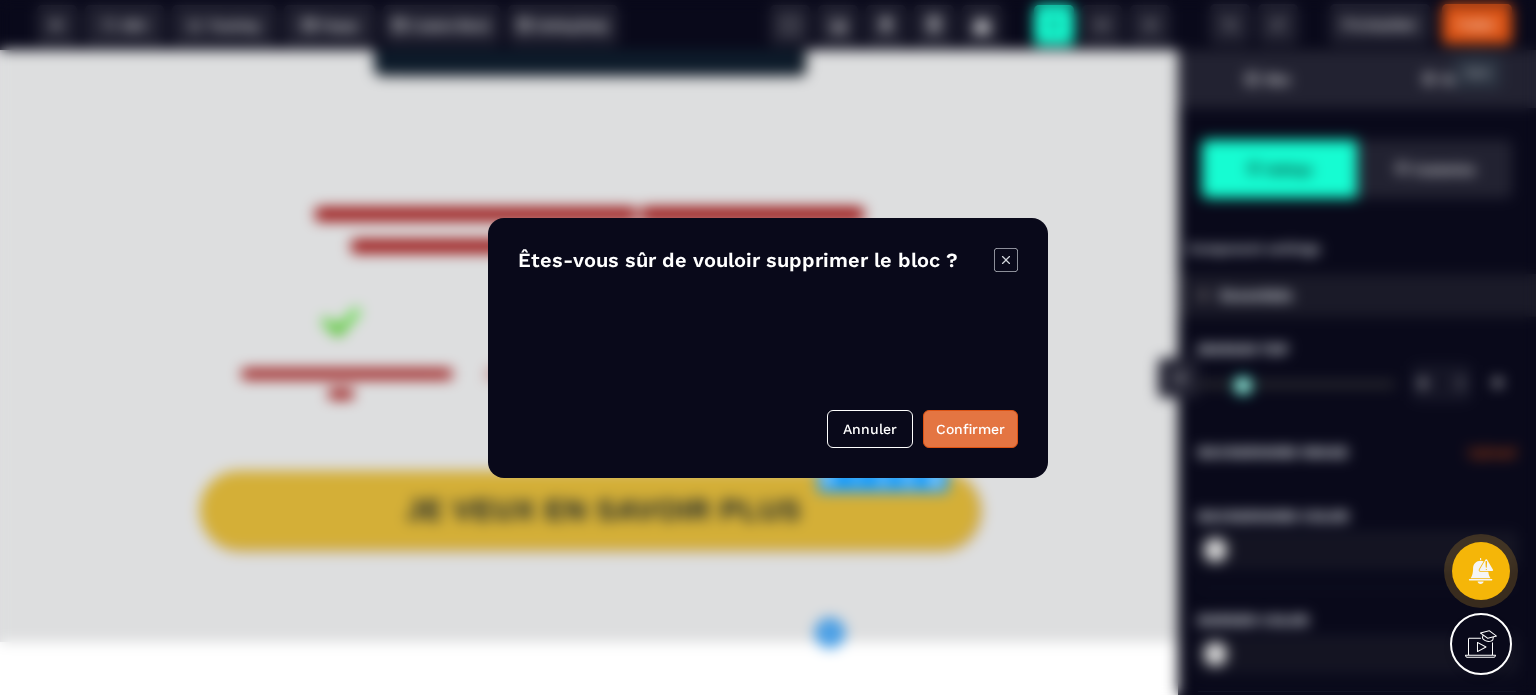click on "Confirmer" at bounding box center (970, 429) 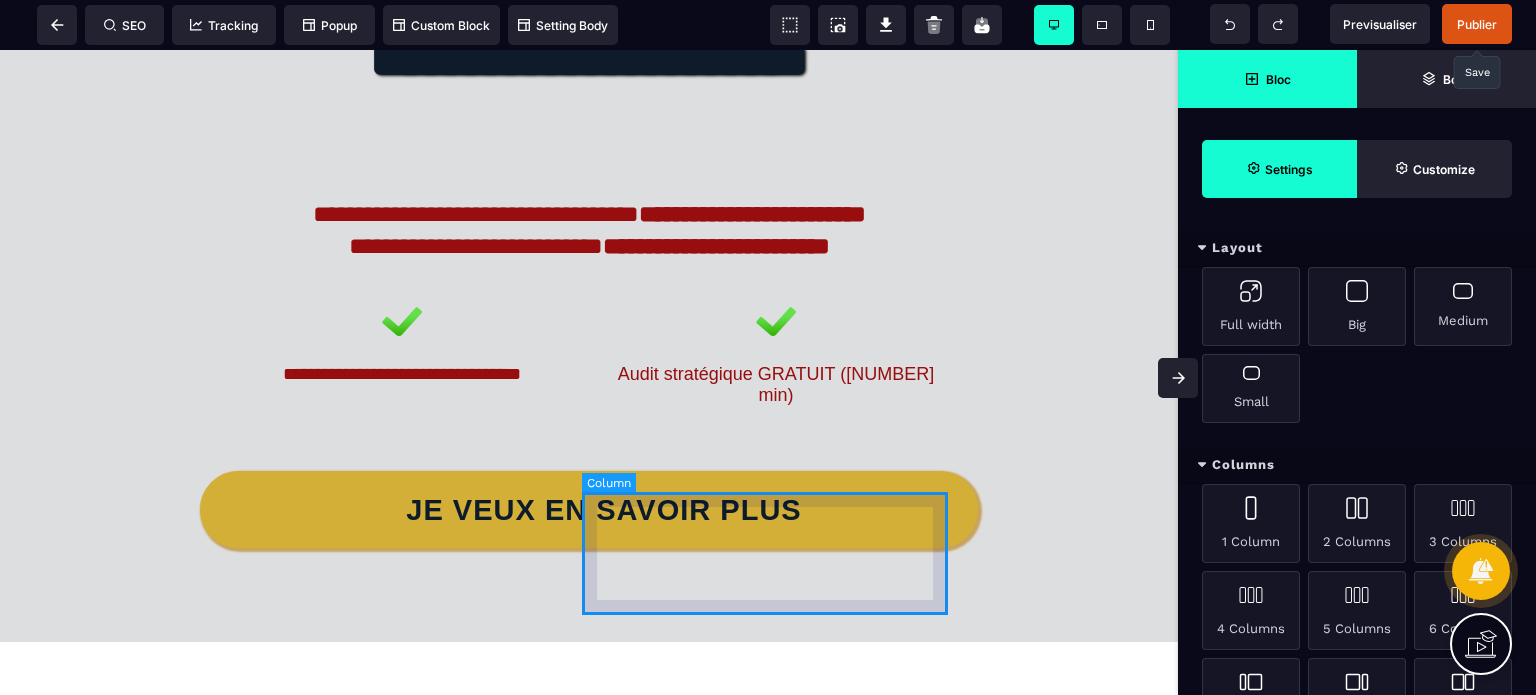 click on "Audit stratégique GRATUIT ([NUMBER] min)" at bounding box center [776, 354] 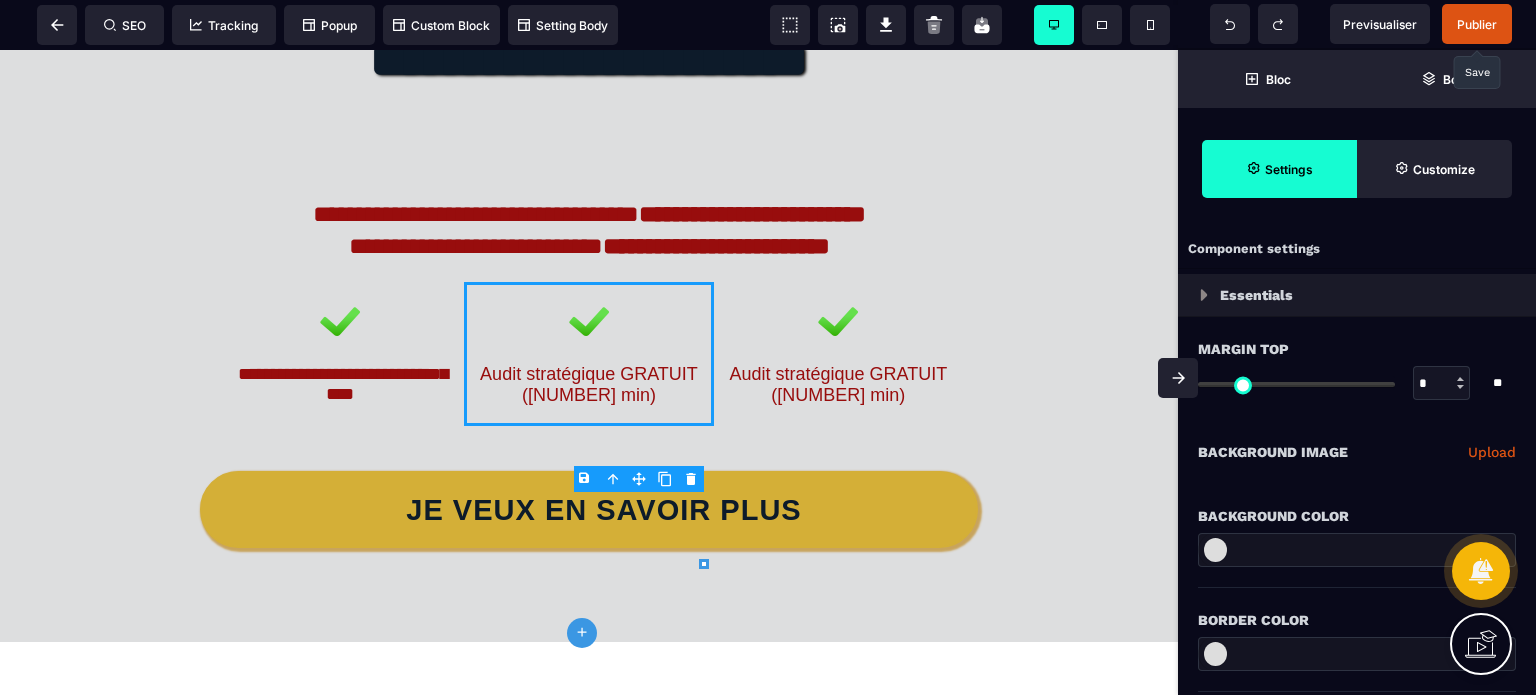 click at bounding box center [1178, 378] 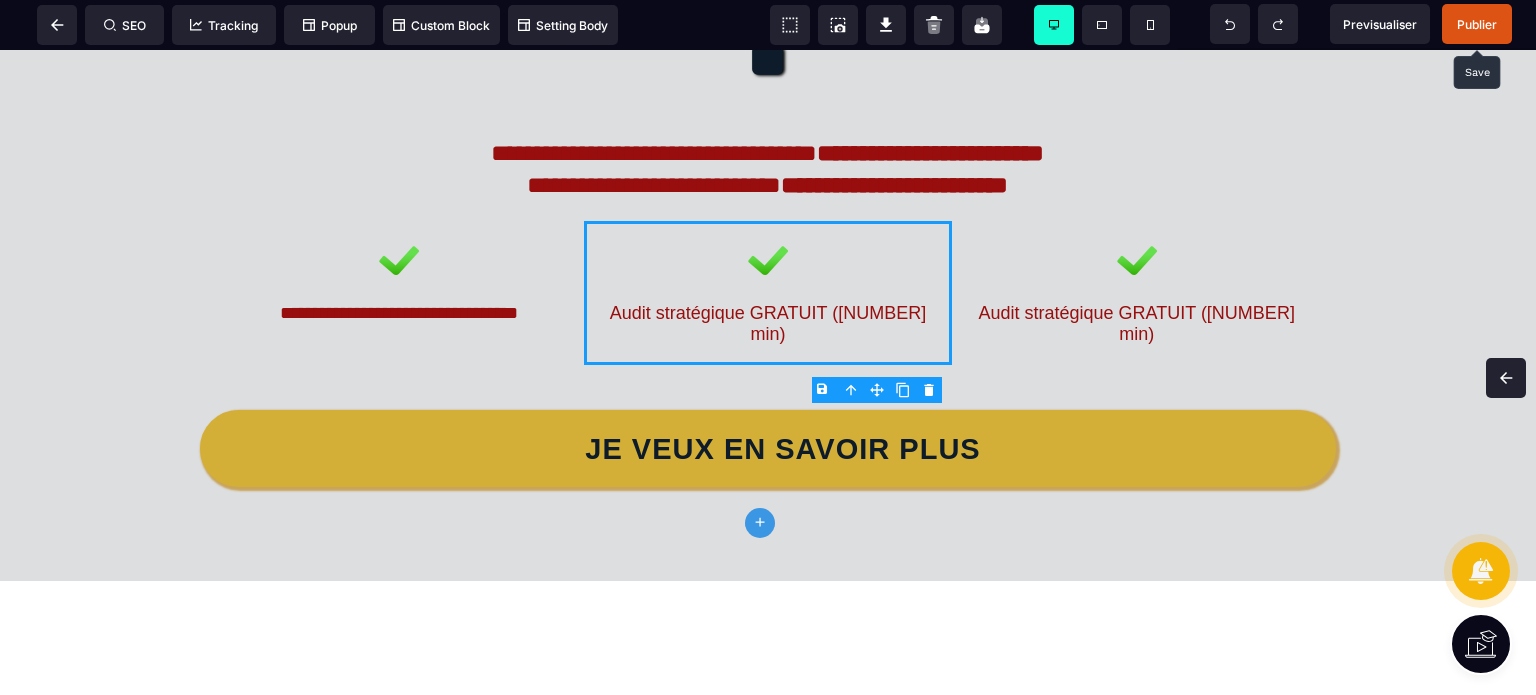 click on "Publier" at bounding box center [1477, 24] 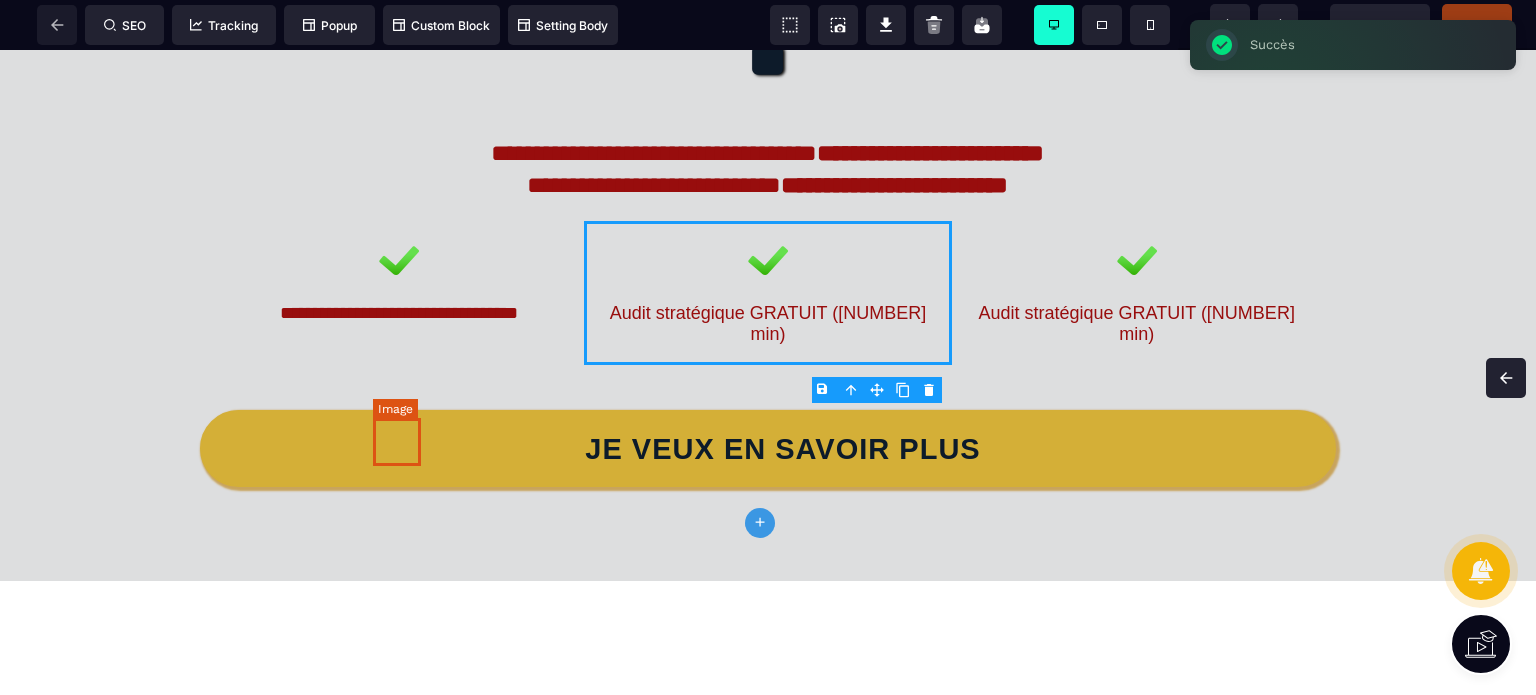 click at bounding box center [399, 260] 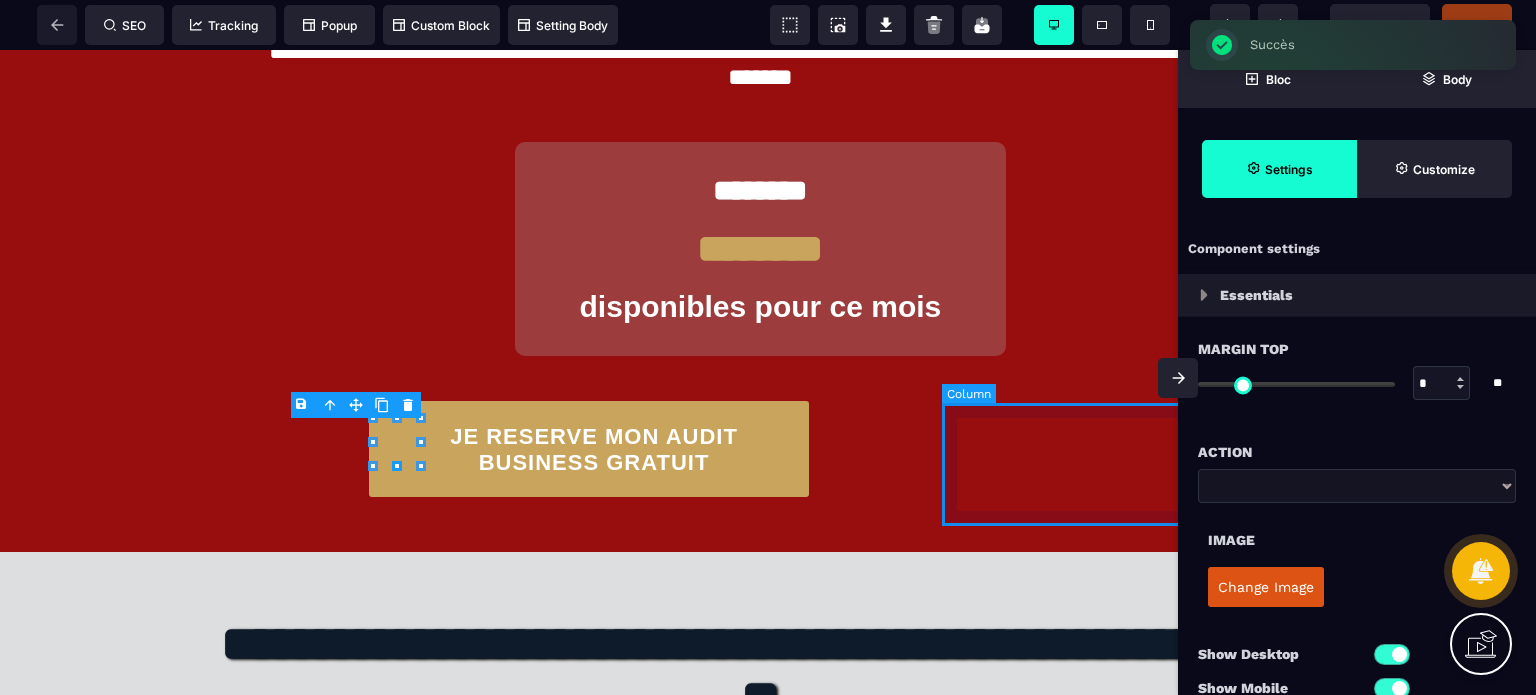scroll, scrollTop: 11020, scrollLeft: 0, axis: vertical 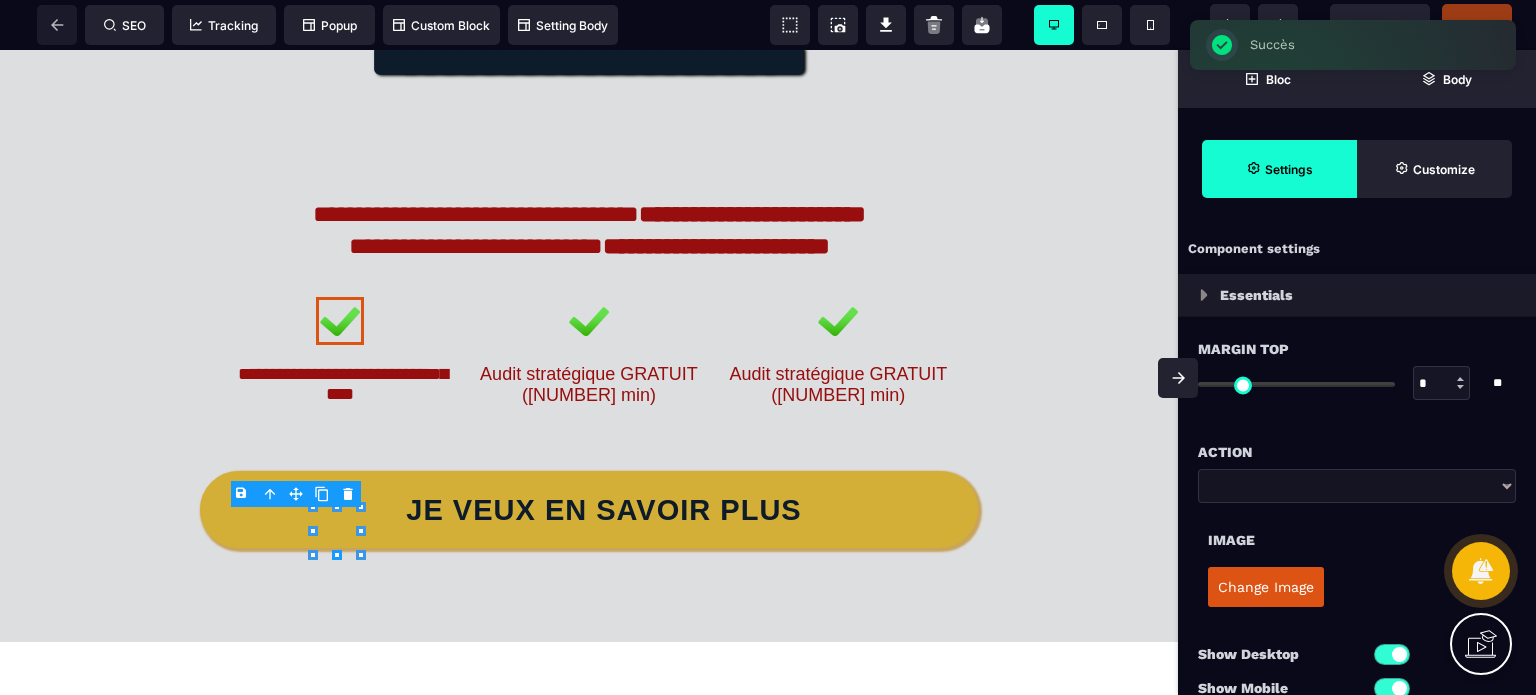 click on "Change Image" at bounding box center (1357, 587) 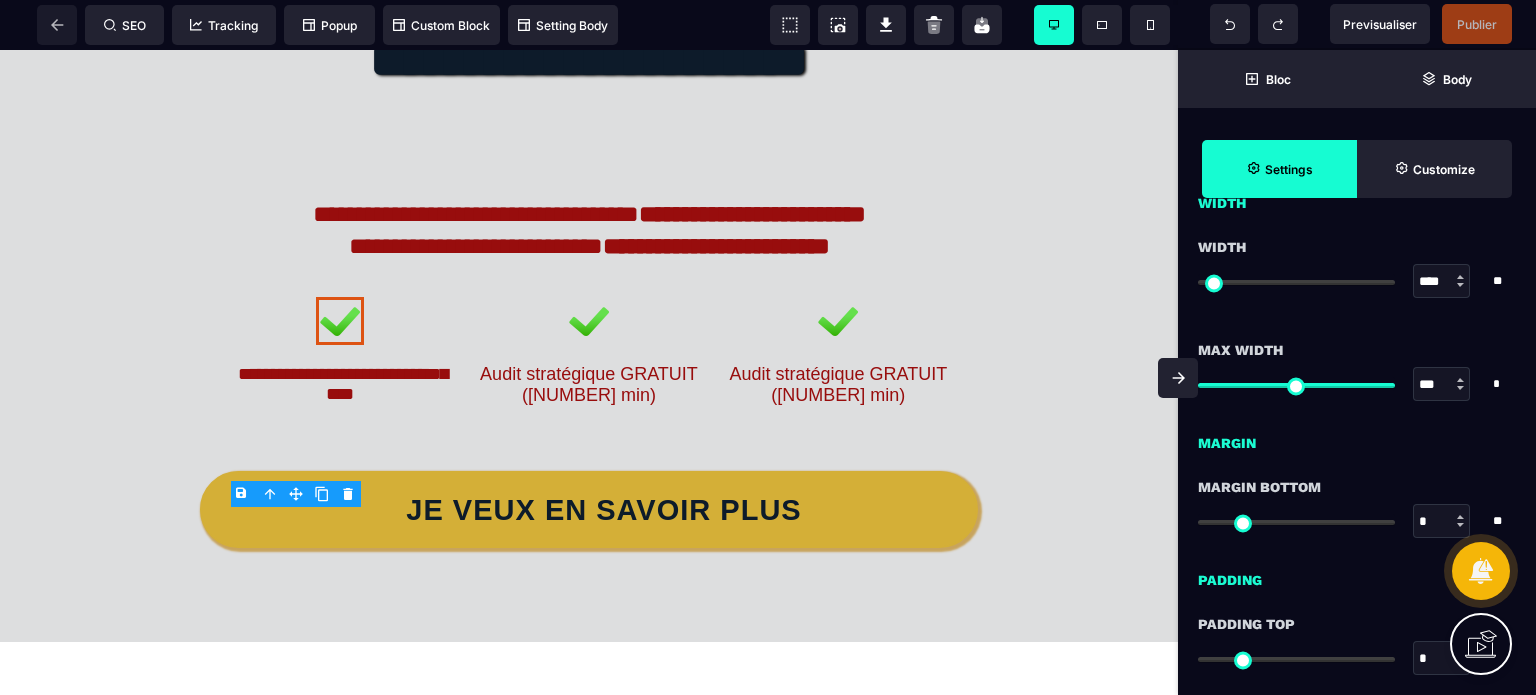 scroll, scrollTop: 700, scrollLeft: 0, axis: vertical 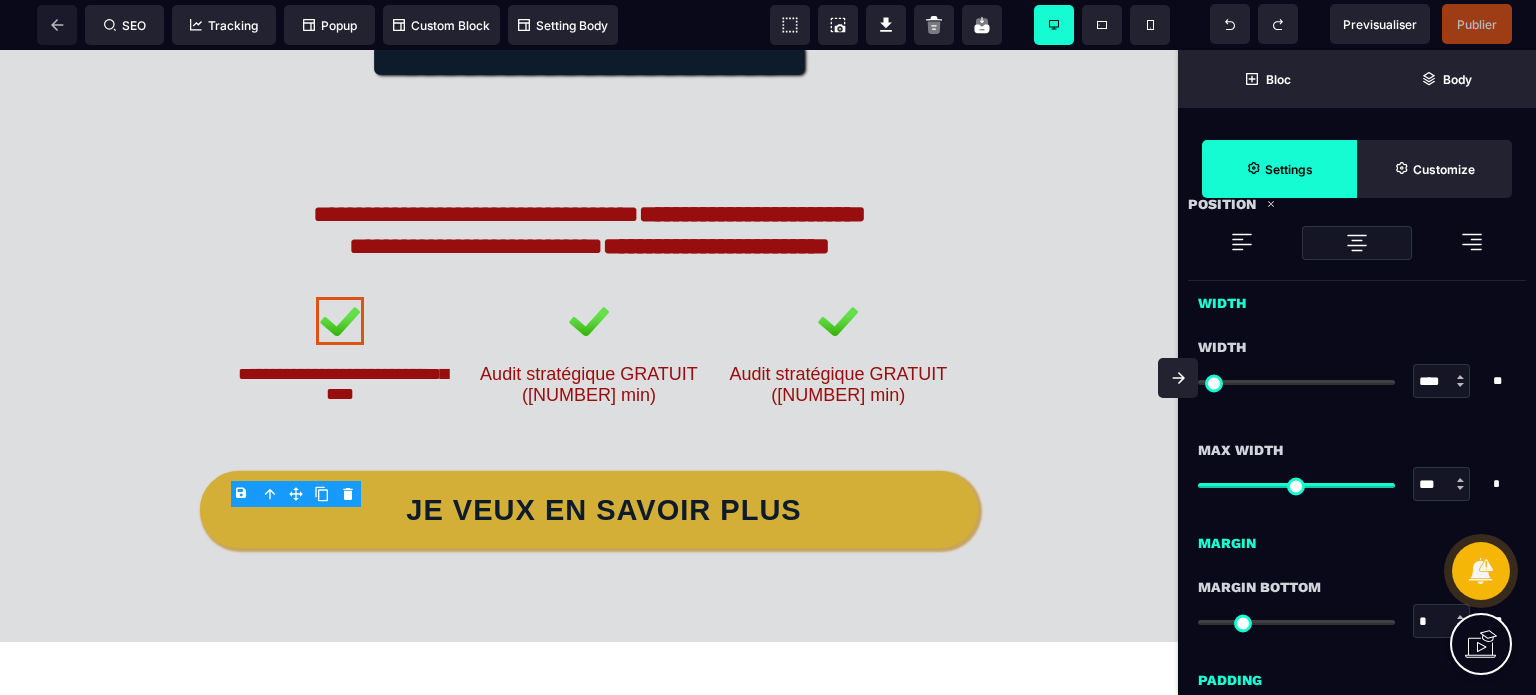 drag, startPoint x: 1456, startPoint y: 382, endPoint x: 1412, endPoint y: 392, distance: 45.122055 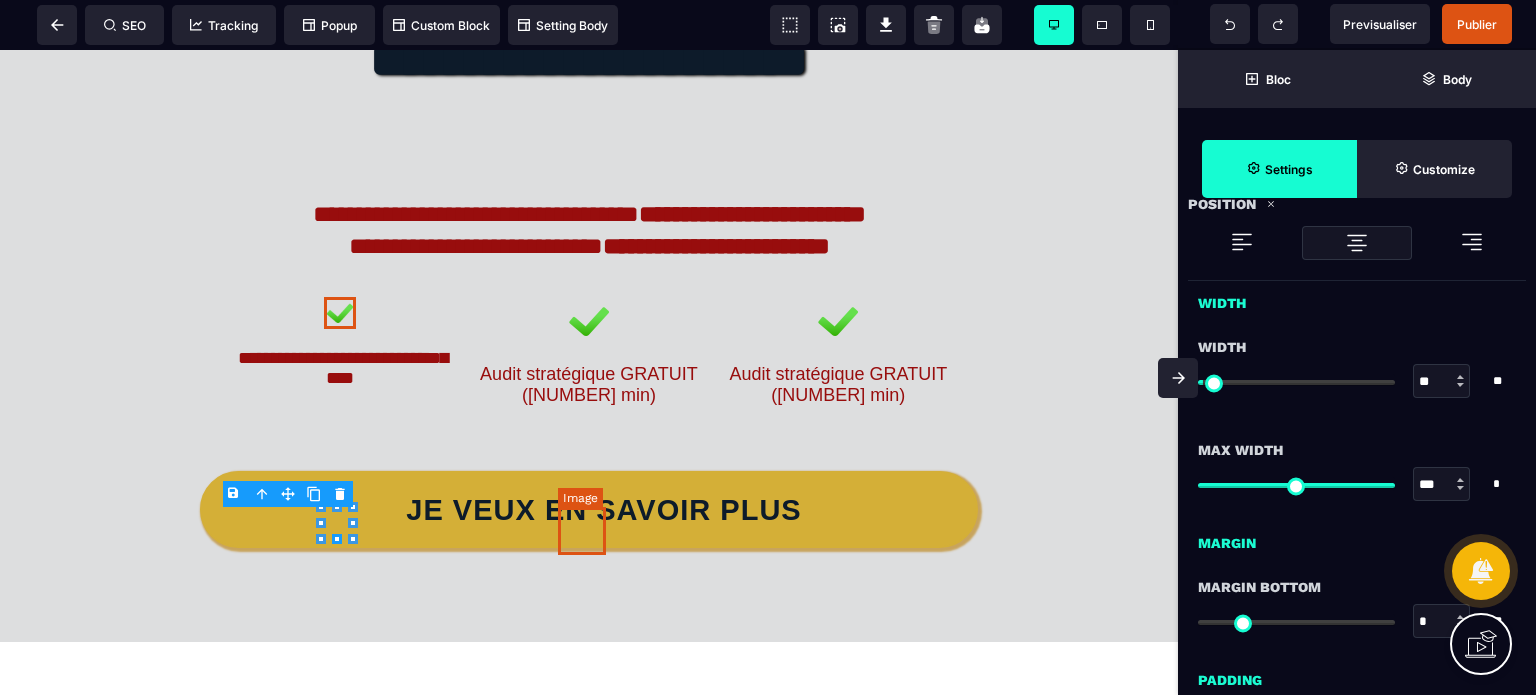 click at bounding box center (589, 321) 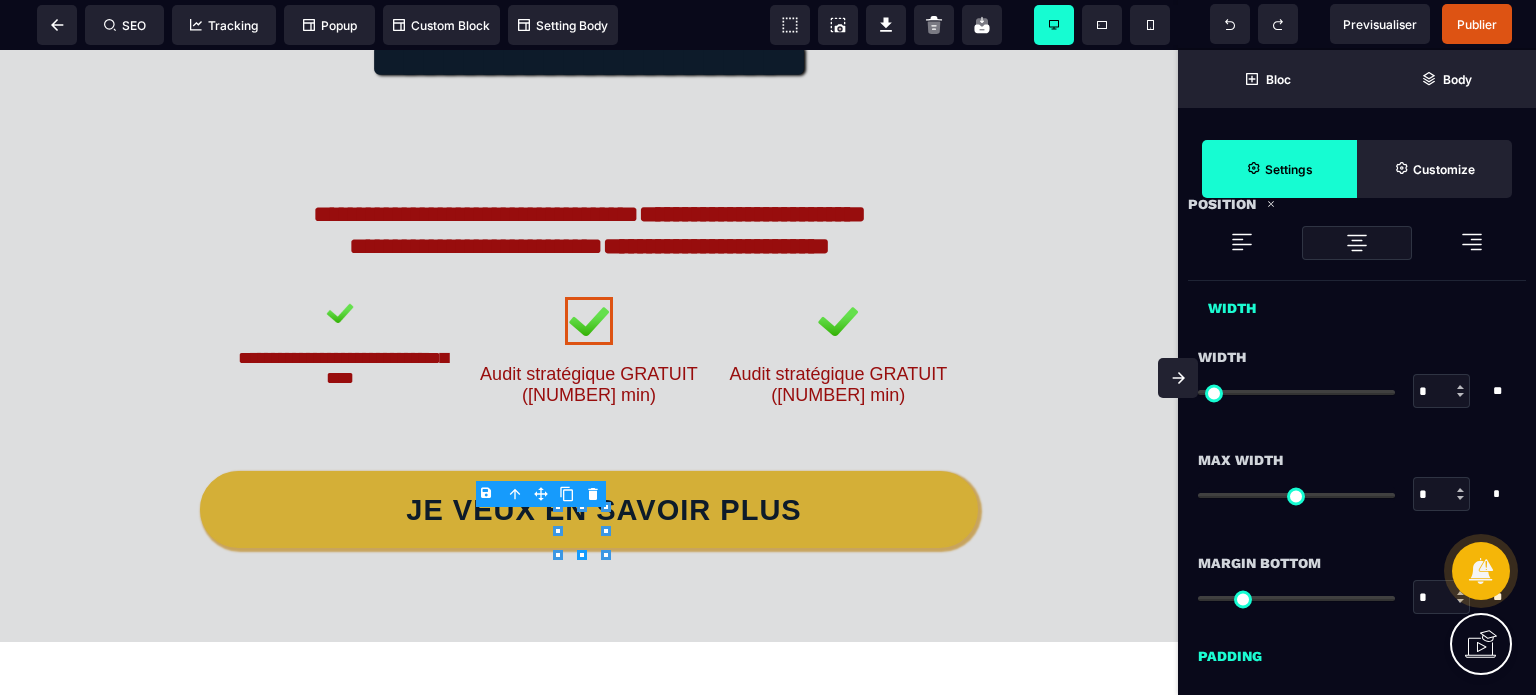 scroll, scrollTop: 0, scrollLeft: 0, axis: both 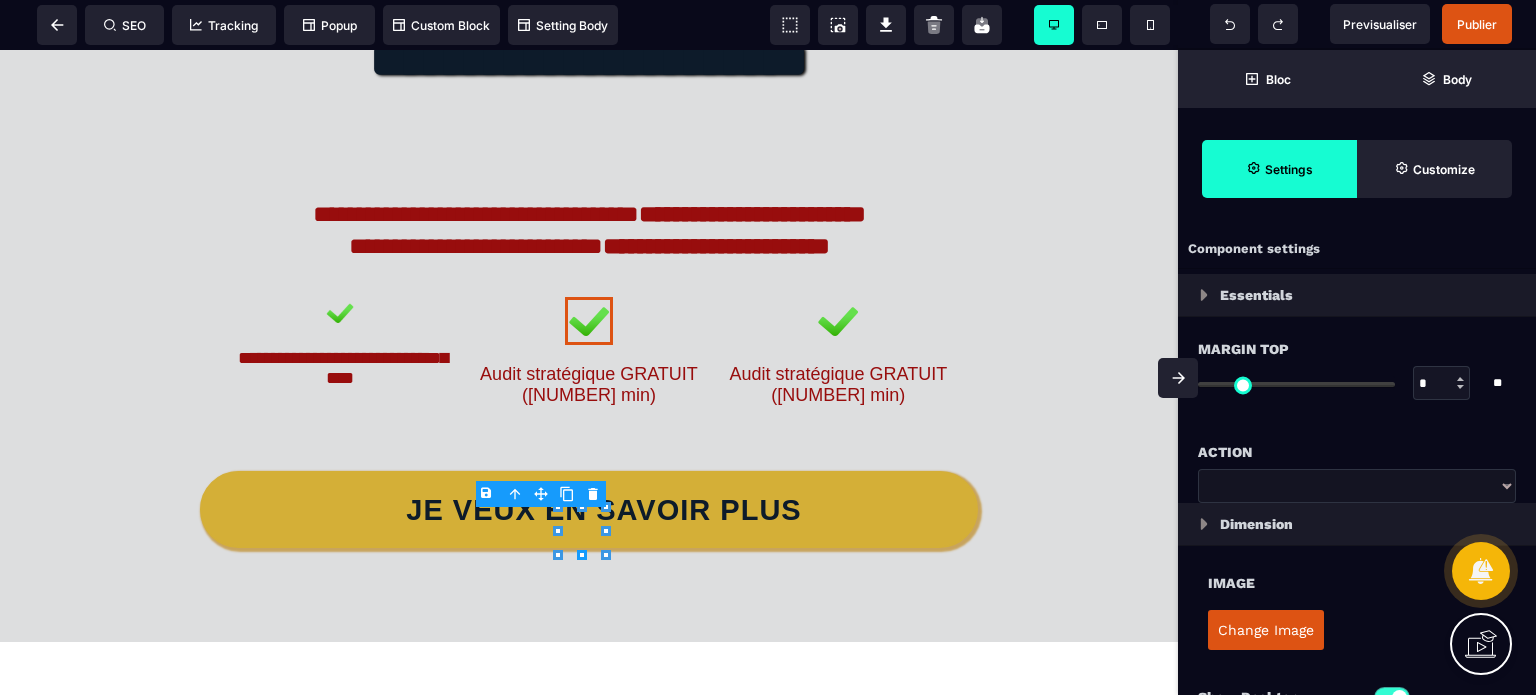 click on "Image" at bounding box center (1357, 573) 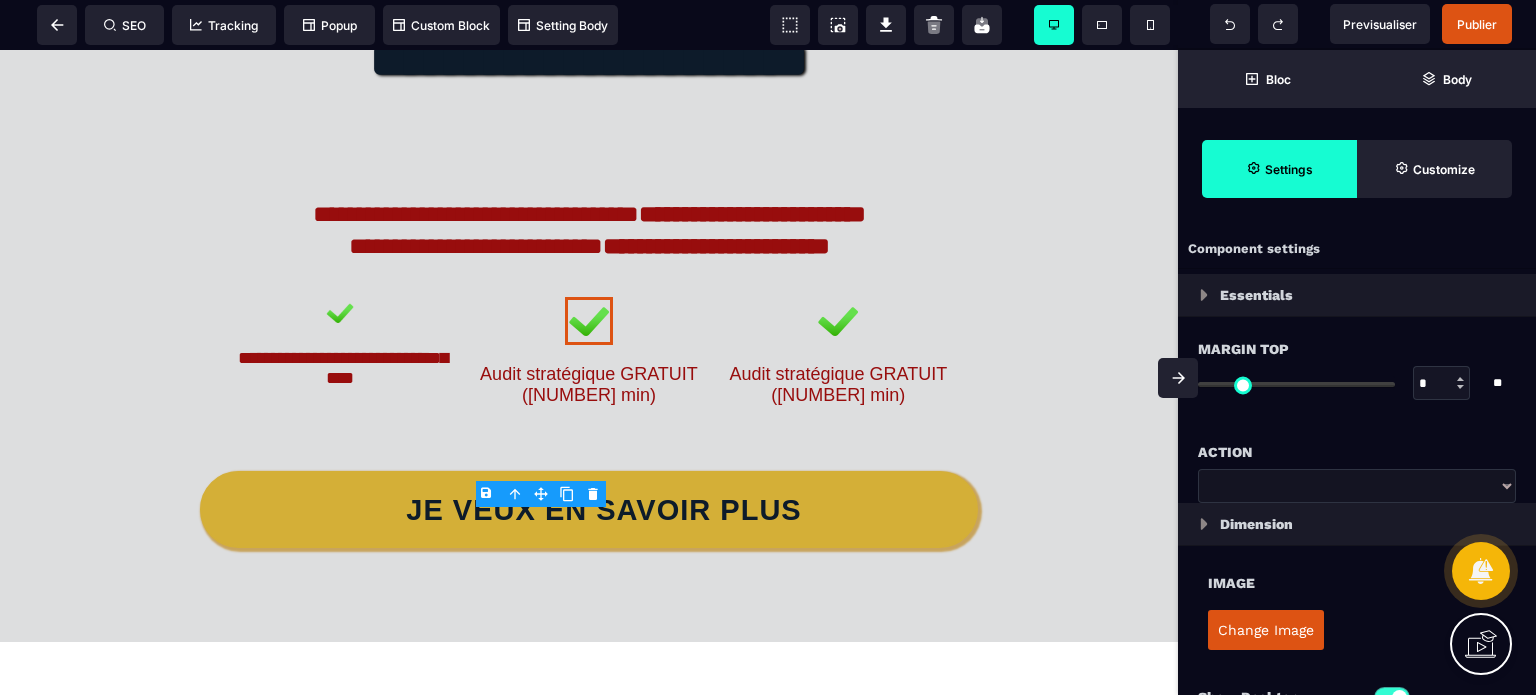 click on "Image" at bounding box center (1357, 573) 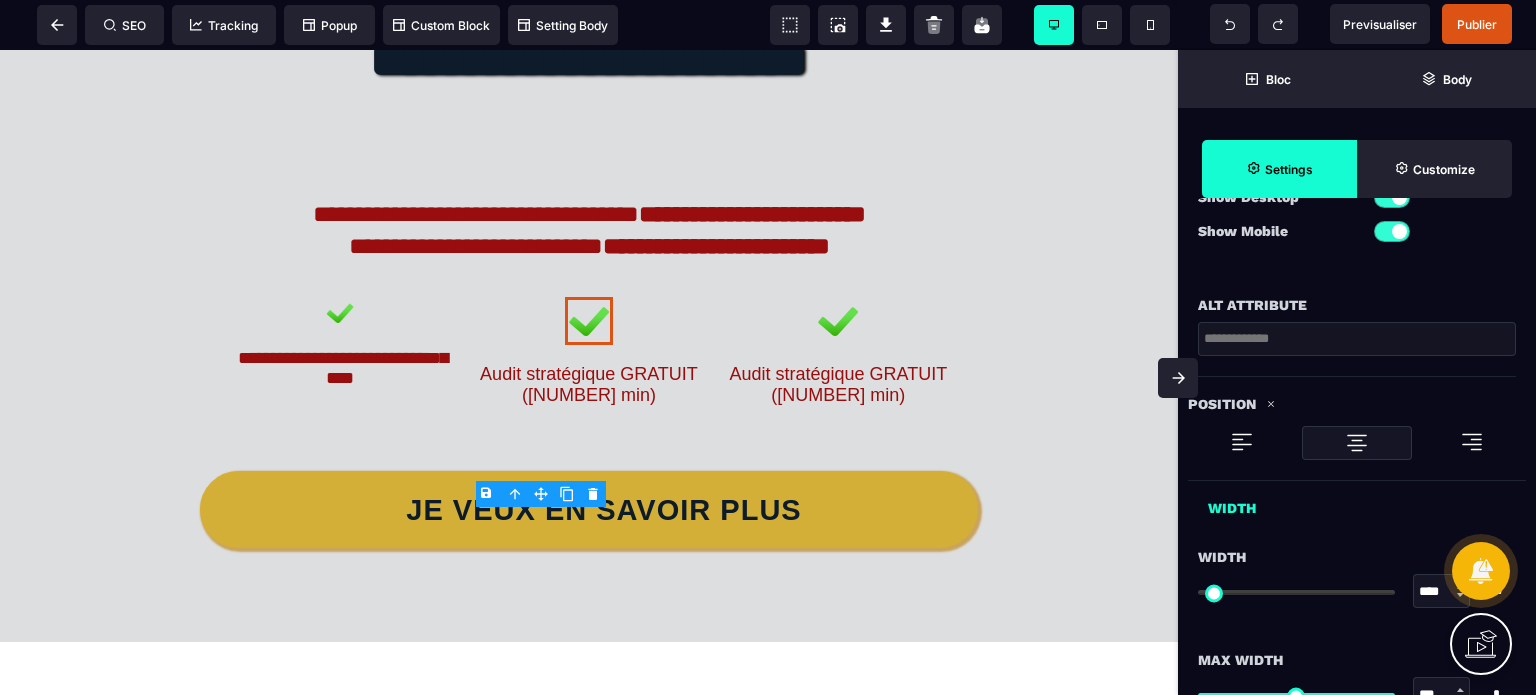 scroll, scrollTop: 600, scrollLeft: 0, axis: vertical 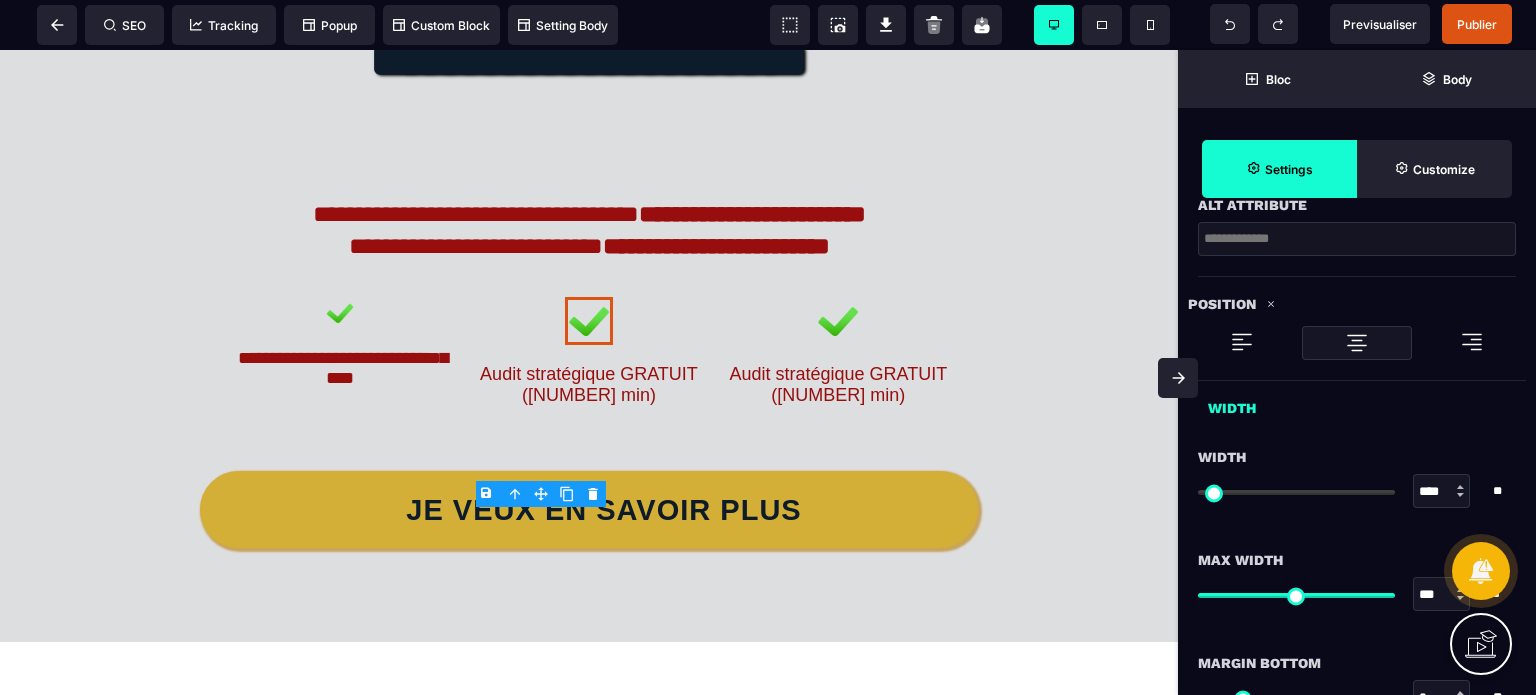 drag, startPoint x: 1444, startPoint y: 495, endPoint x: 1396, endPoint y: 499, distance: 48.166378 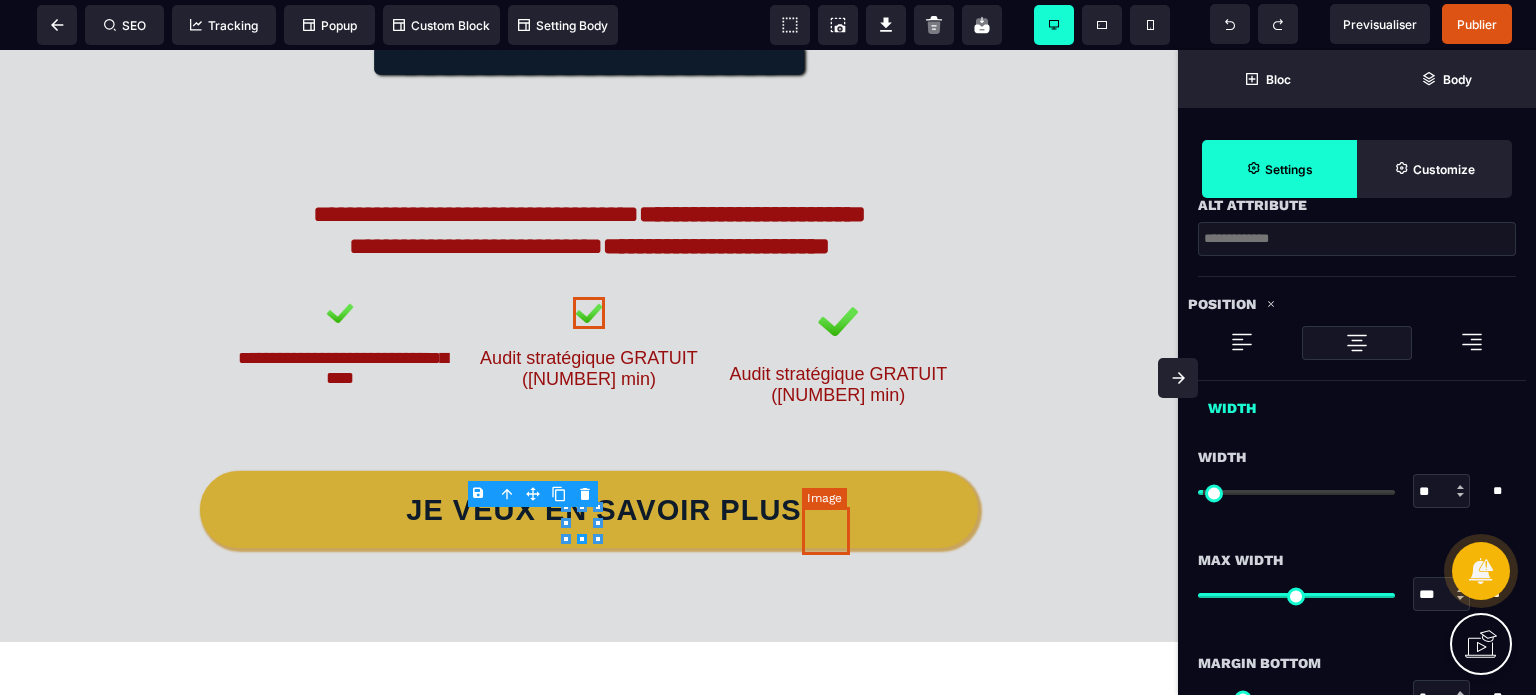 click at bounding box center [838, 321] 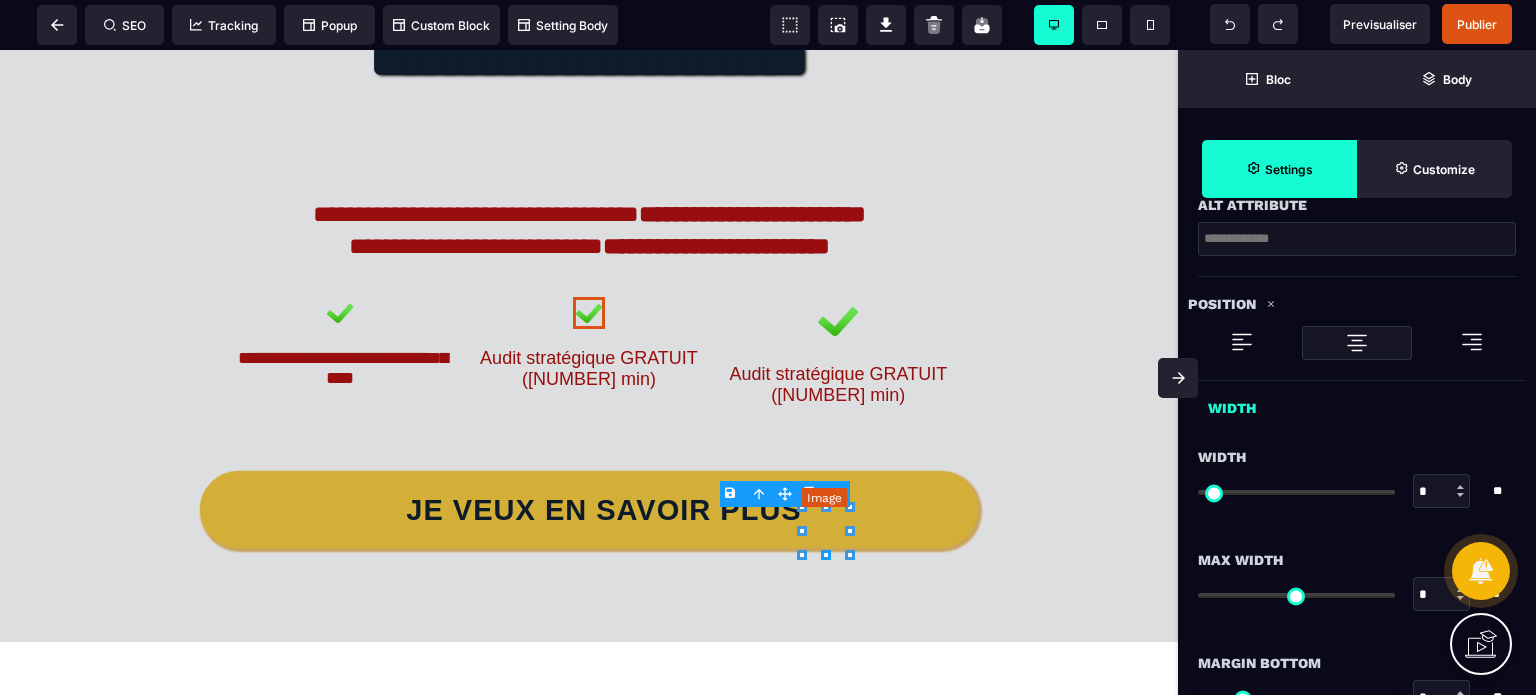 scroll, scrollTop: 0, scrollLeft: 0, axis: both 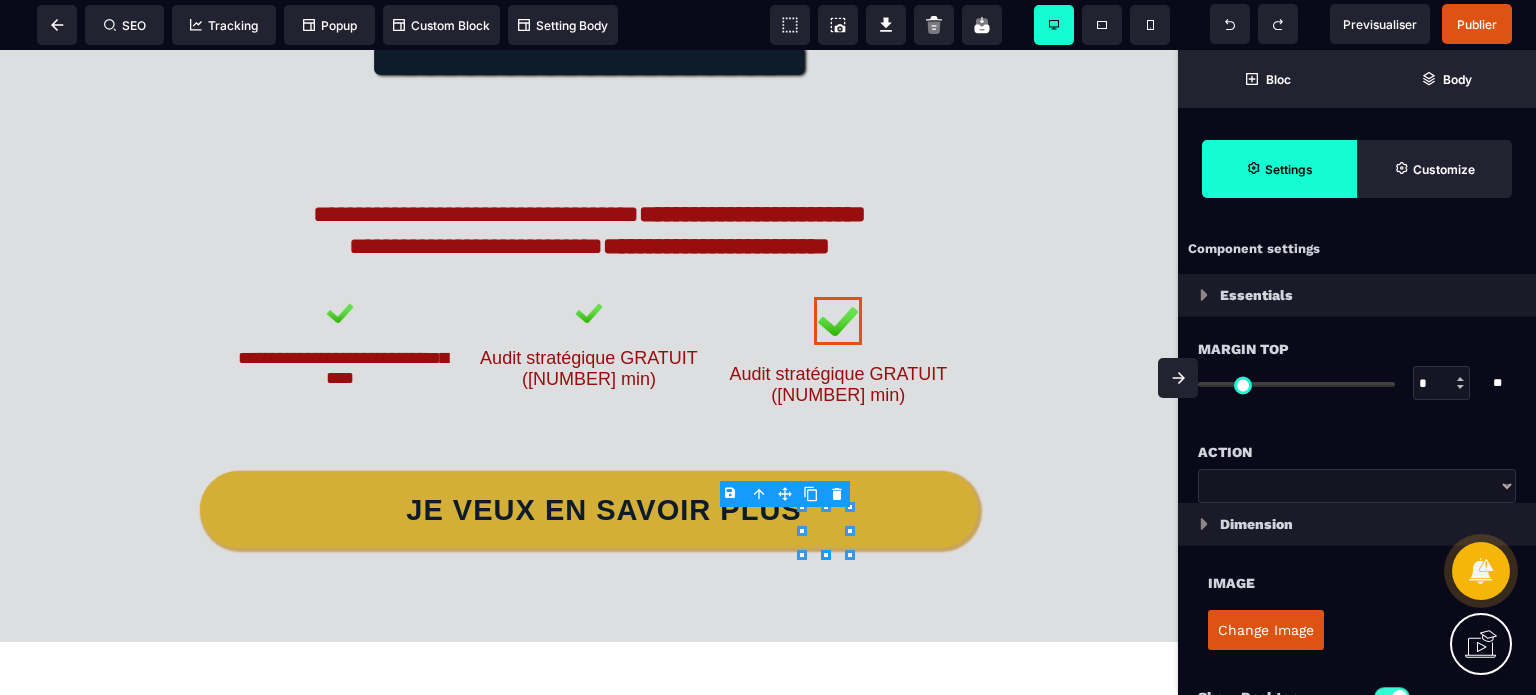 click on "Change Image" at bounding box center [1357, 630] 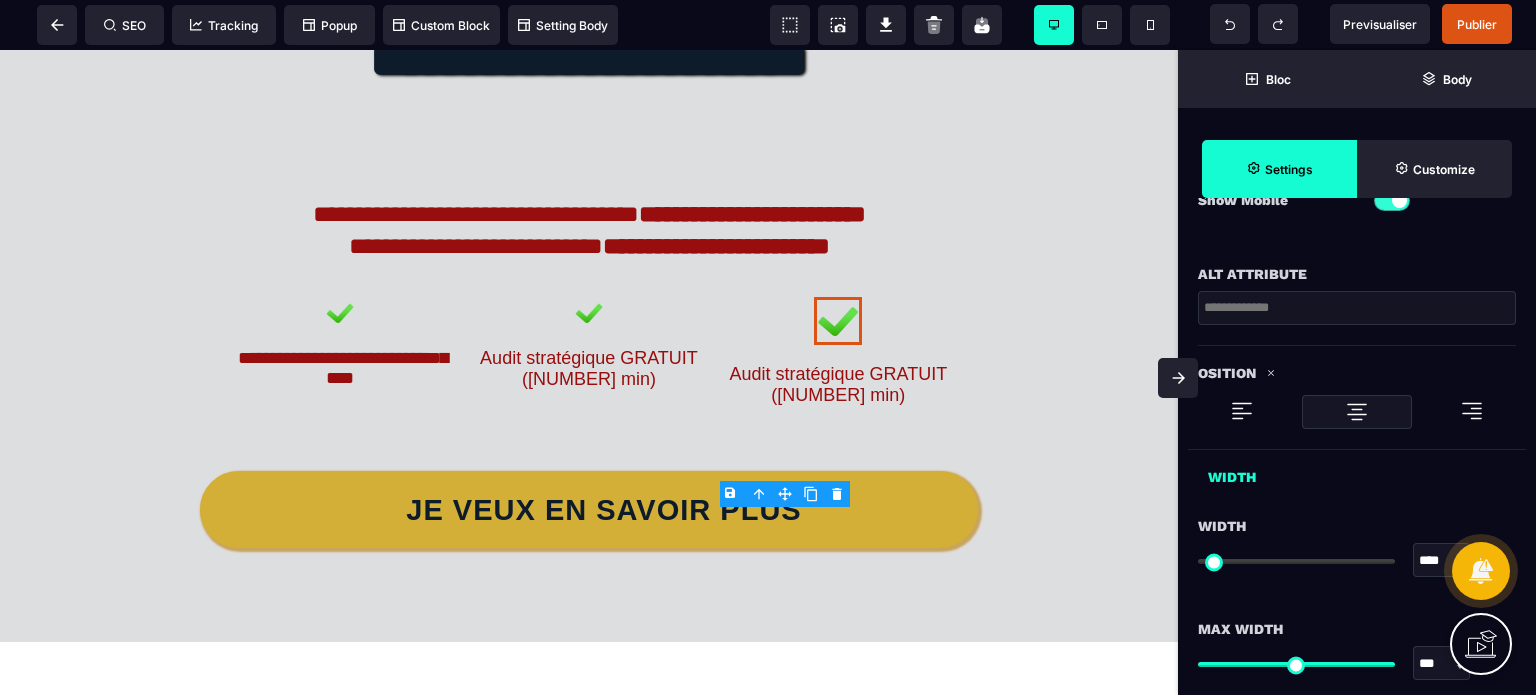 scroll, scrollTop: 560, scrollLeft: 0, axis: vertical 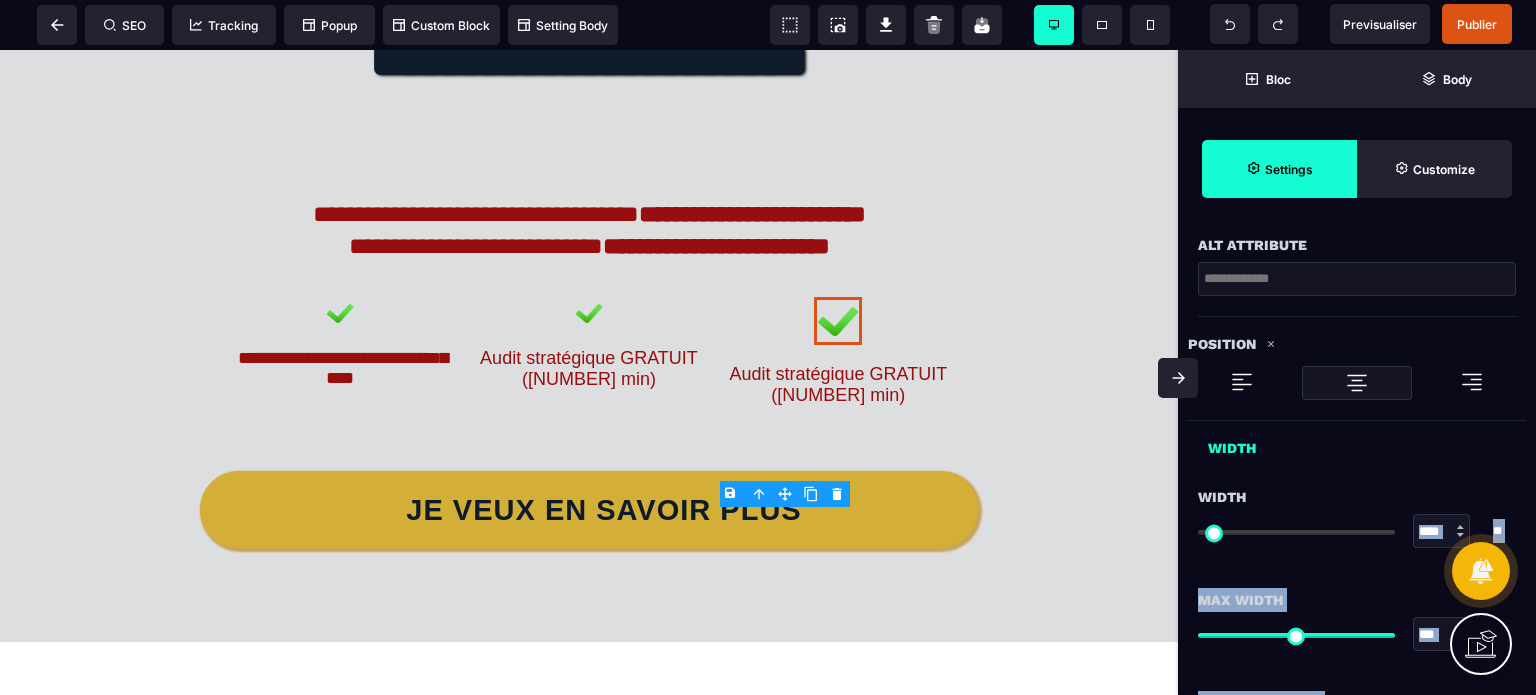 click on "B I U S
A *******
Row
SEO
Tracking
Popup
Bloc" at bounding box center (768, 347) 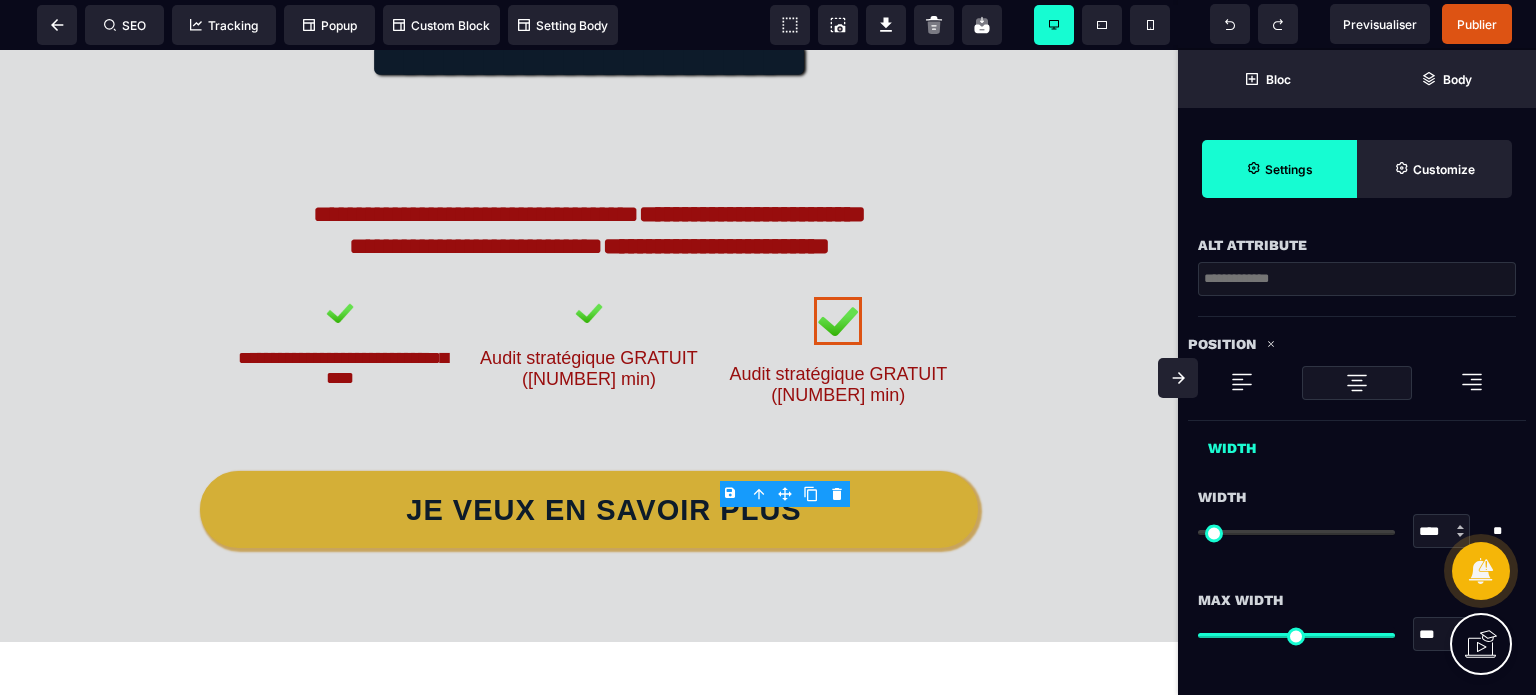 click on "****" at bounding box center [1442, 532] 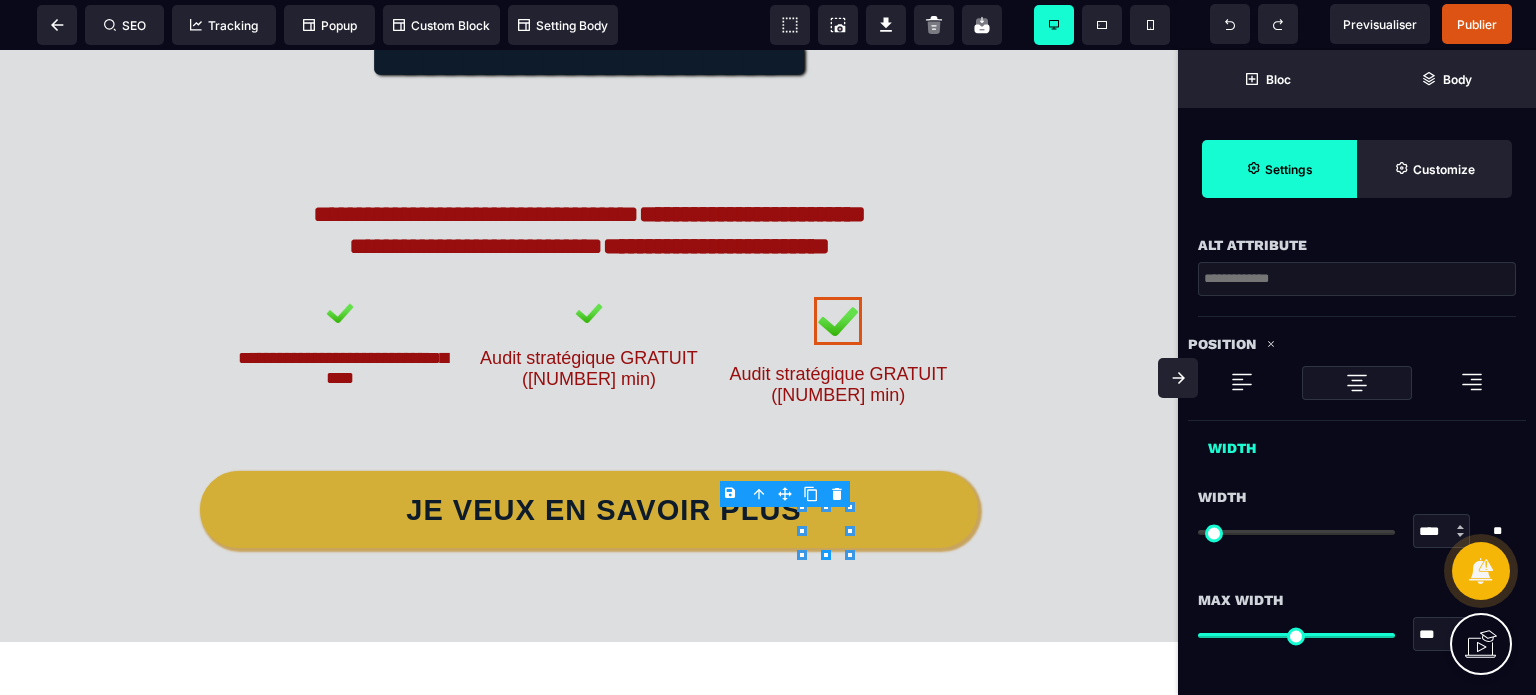 click on "****" at bounding box center [1442, 532] 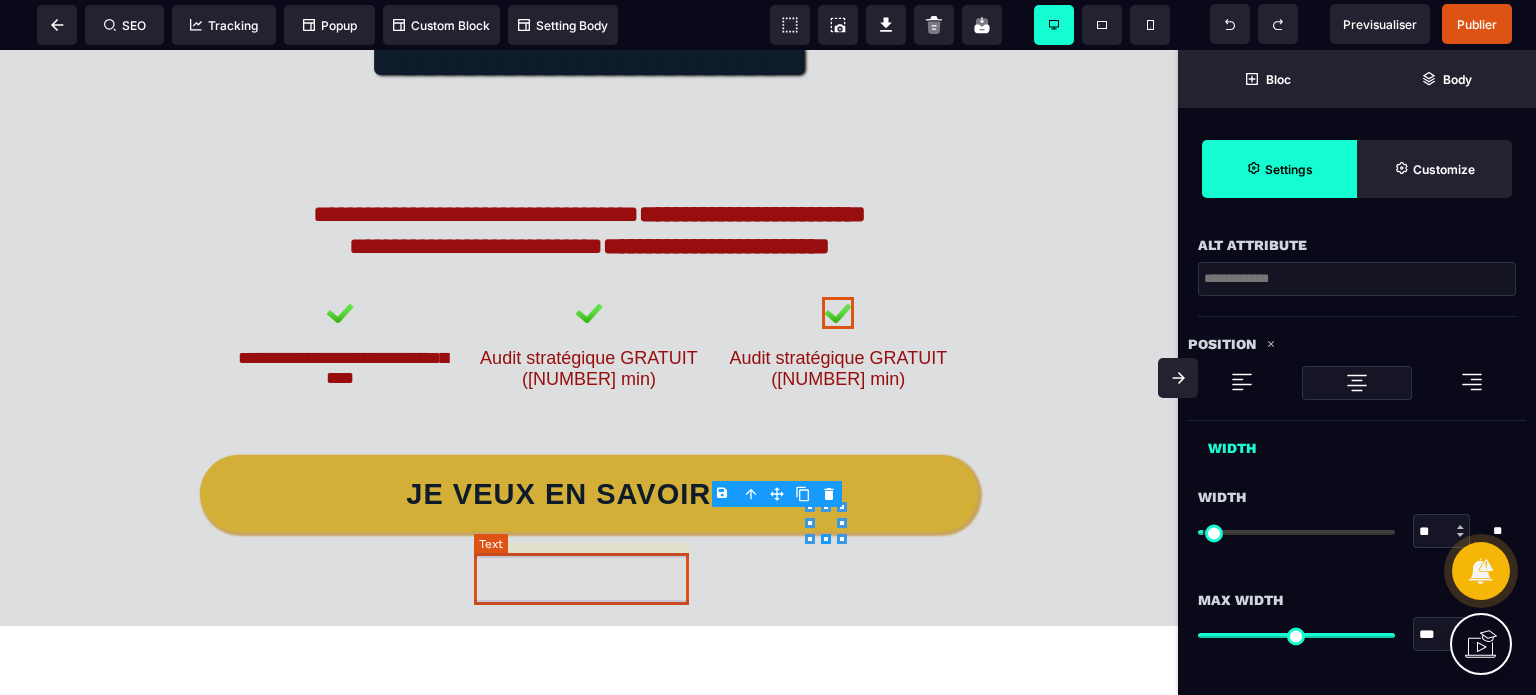 click on "Audit stratégique GRATUIT ([NUMBER] min)" at bounding box center [588, 369] 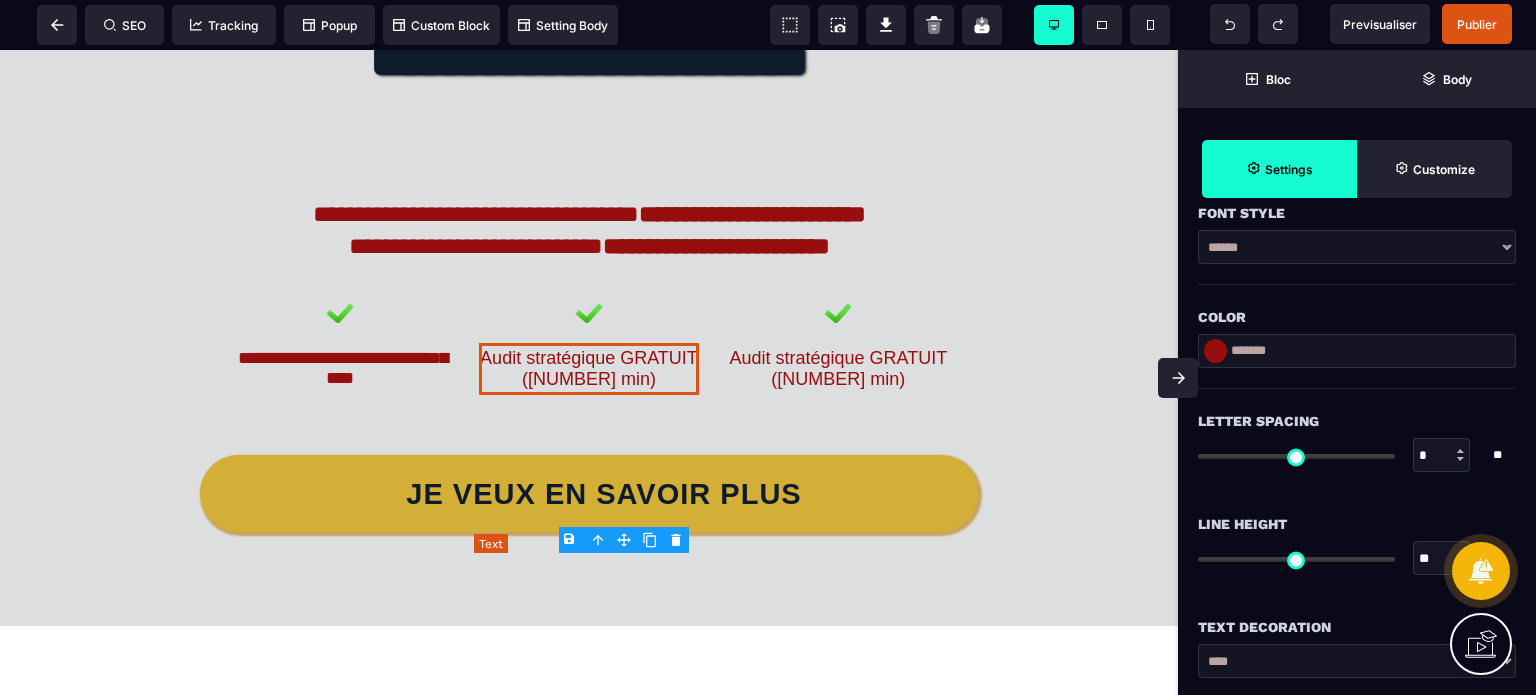 scroll, scrollTop: 0, scrollLeft: 0, axis: both 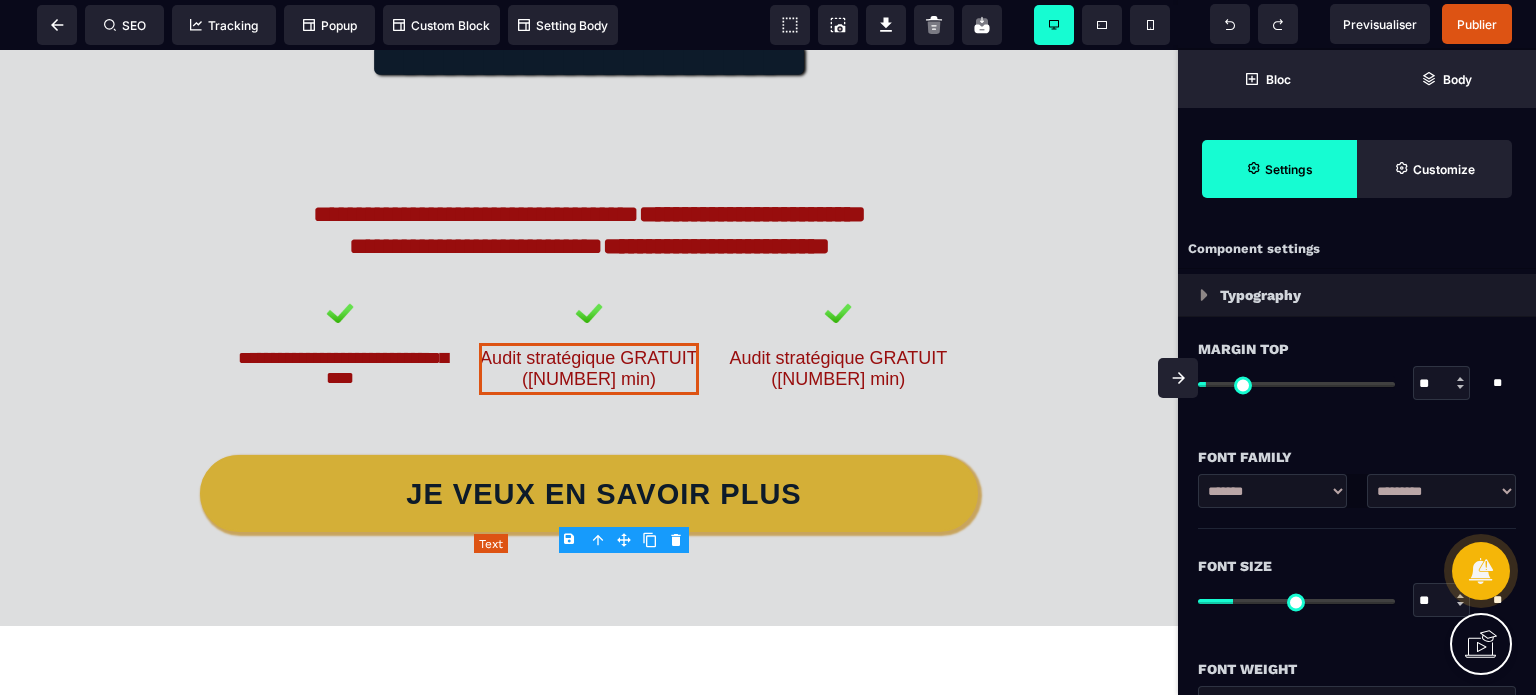 click on "Audit stratégique GRATUIT ([NUMBER] min)" at bounding box center (588, 369) 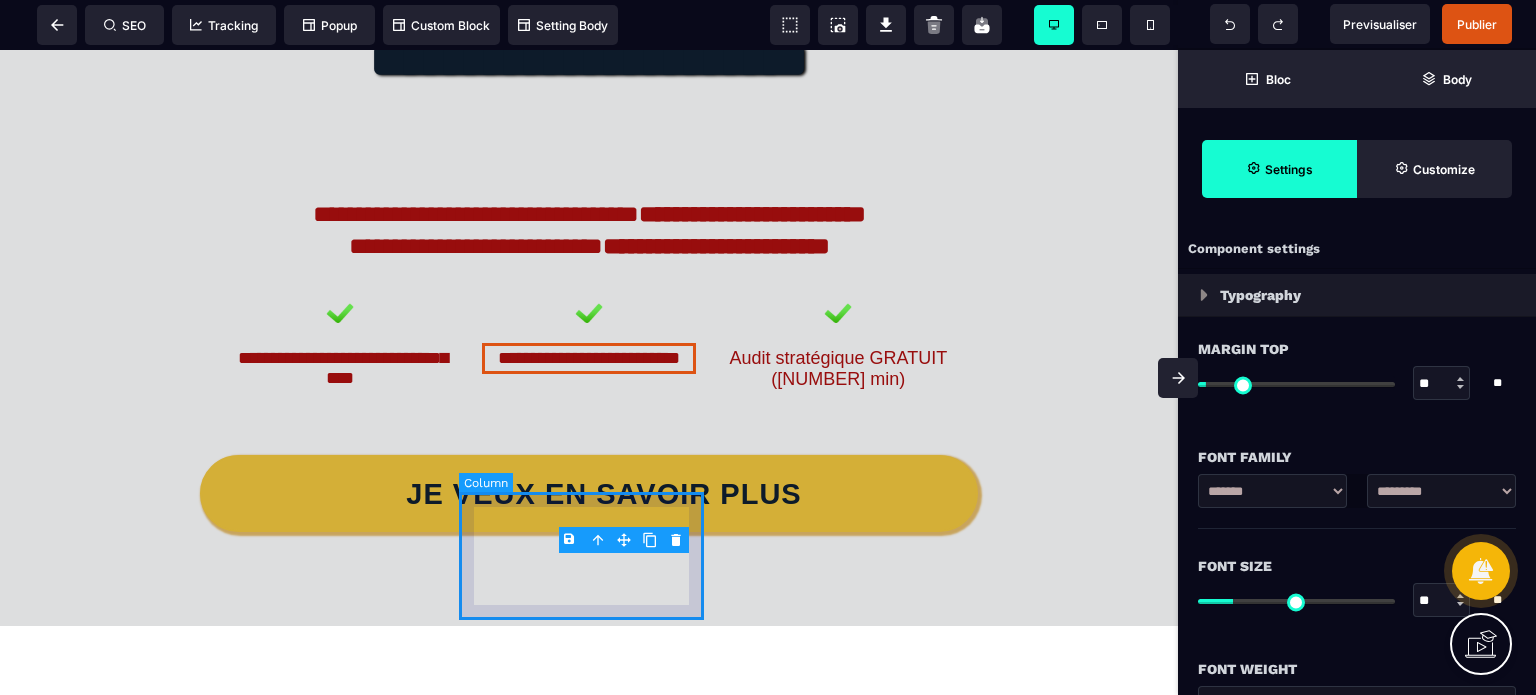 click on "**********" at bounding box center [588, 346] 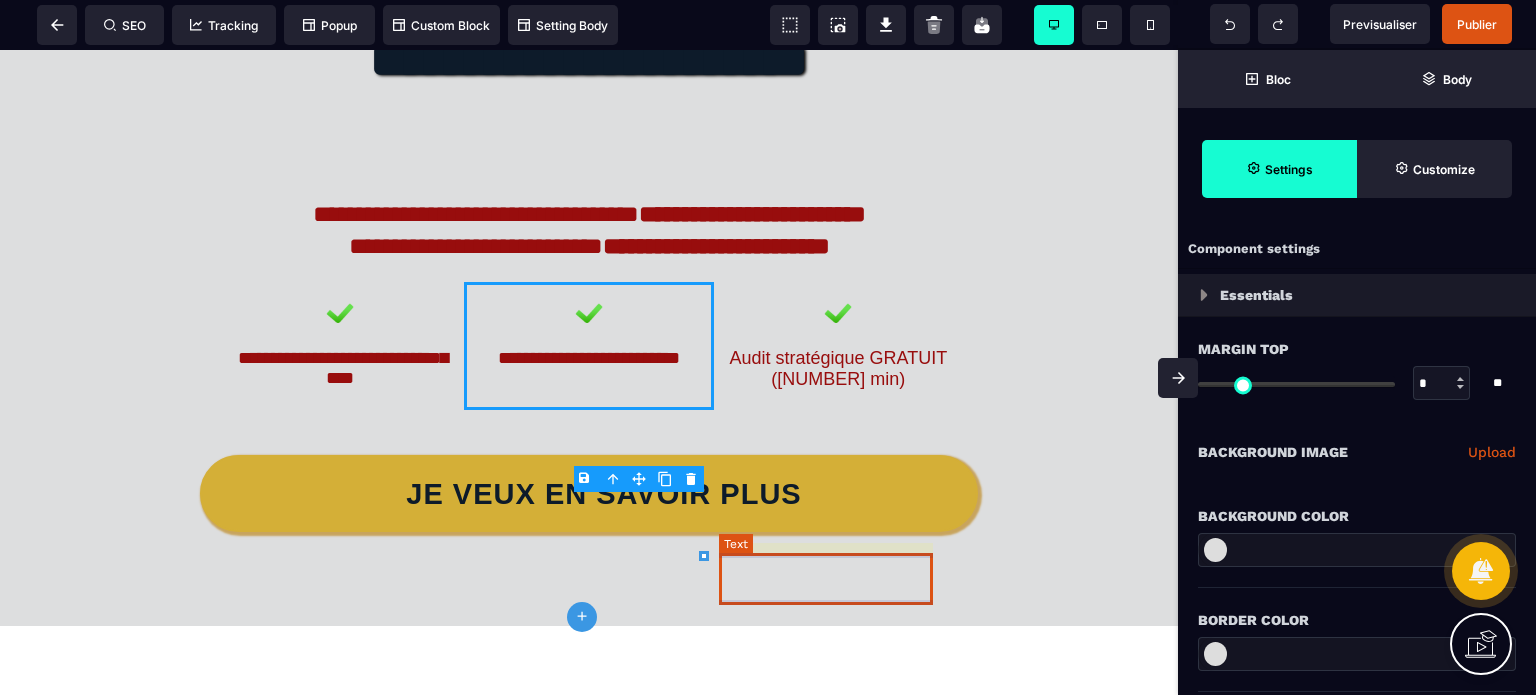 click on "Audit stratégique GRATUIT ([NUMBER] min)" at bounding box center [838, 369] 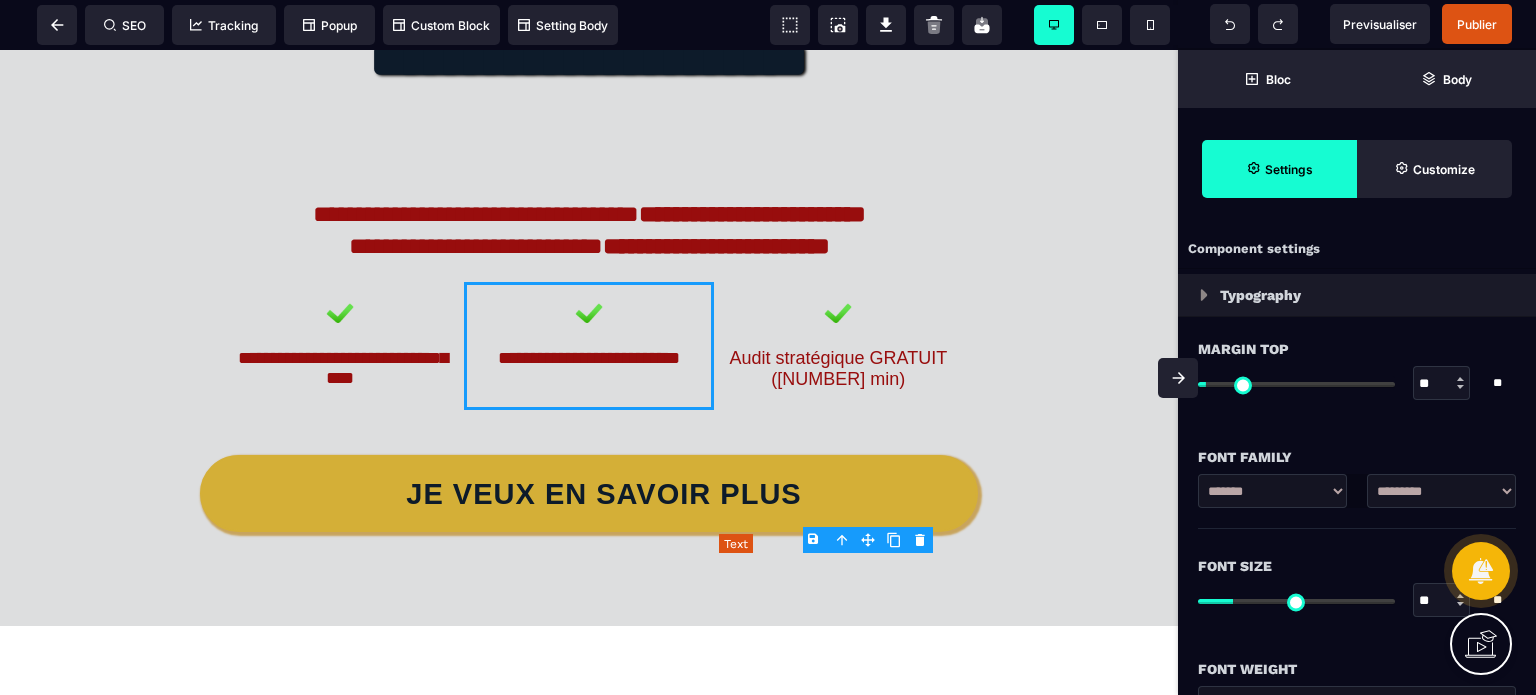 click on "Audit stratégique GRATUIT ([NUMBER] min)" at bounding box center [838, 369] 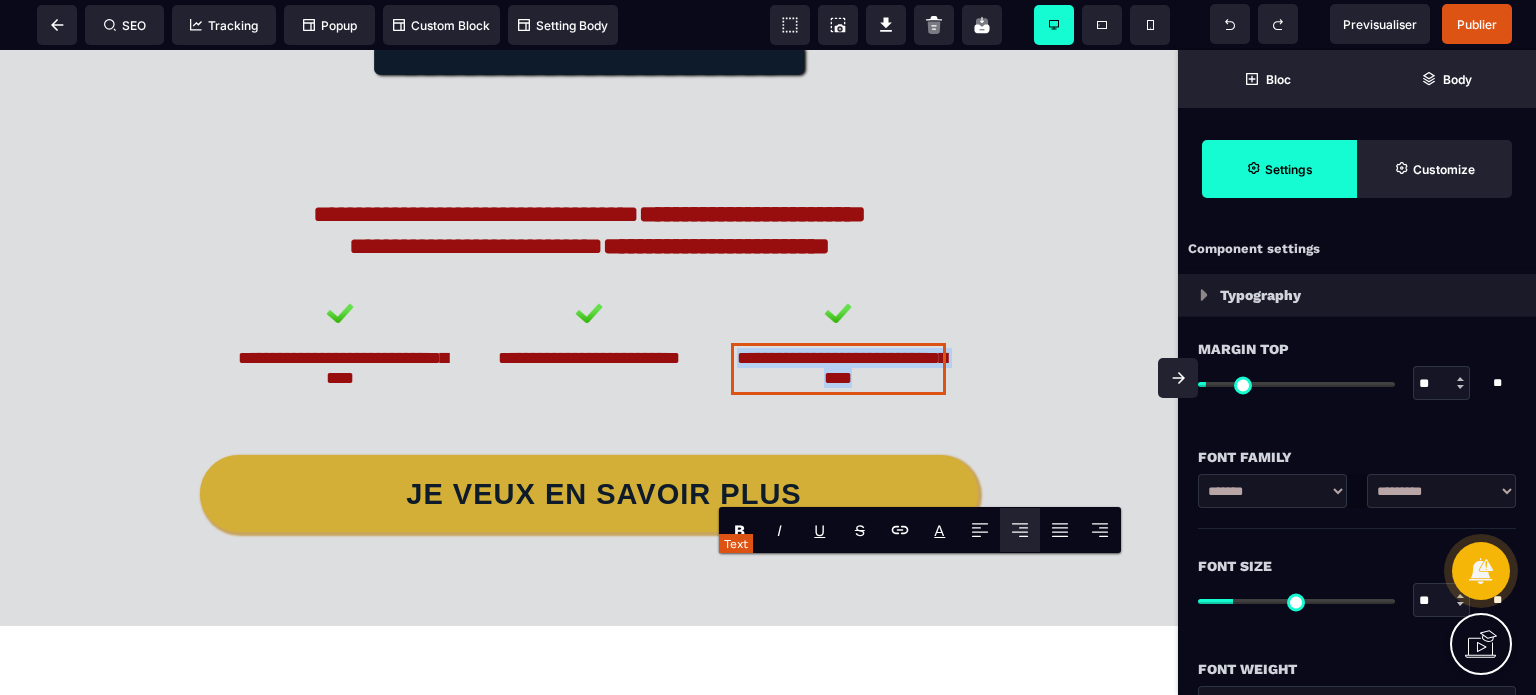 paste 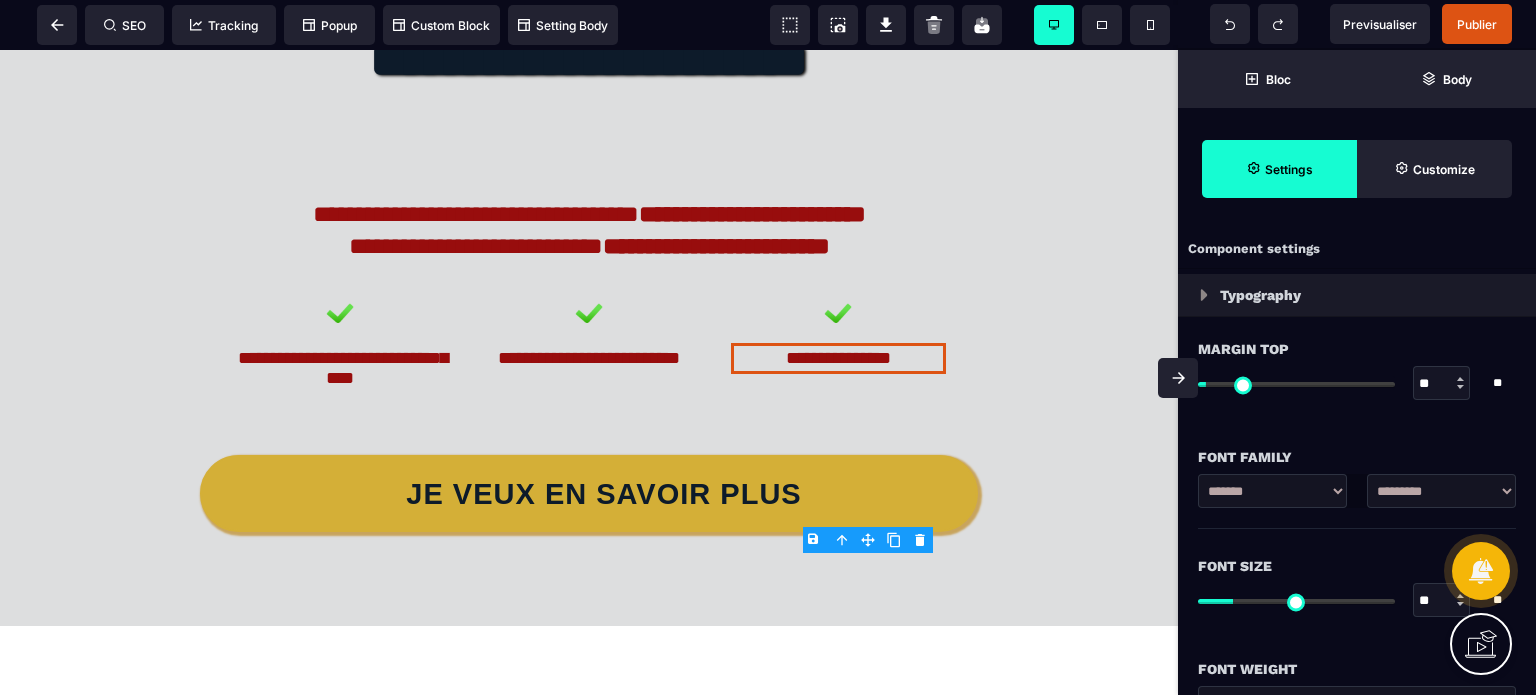 click 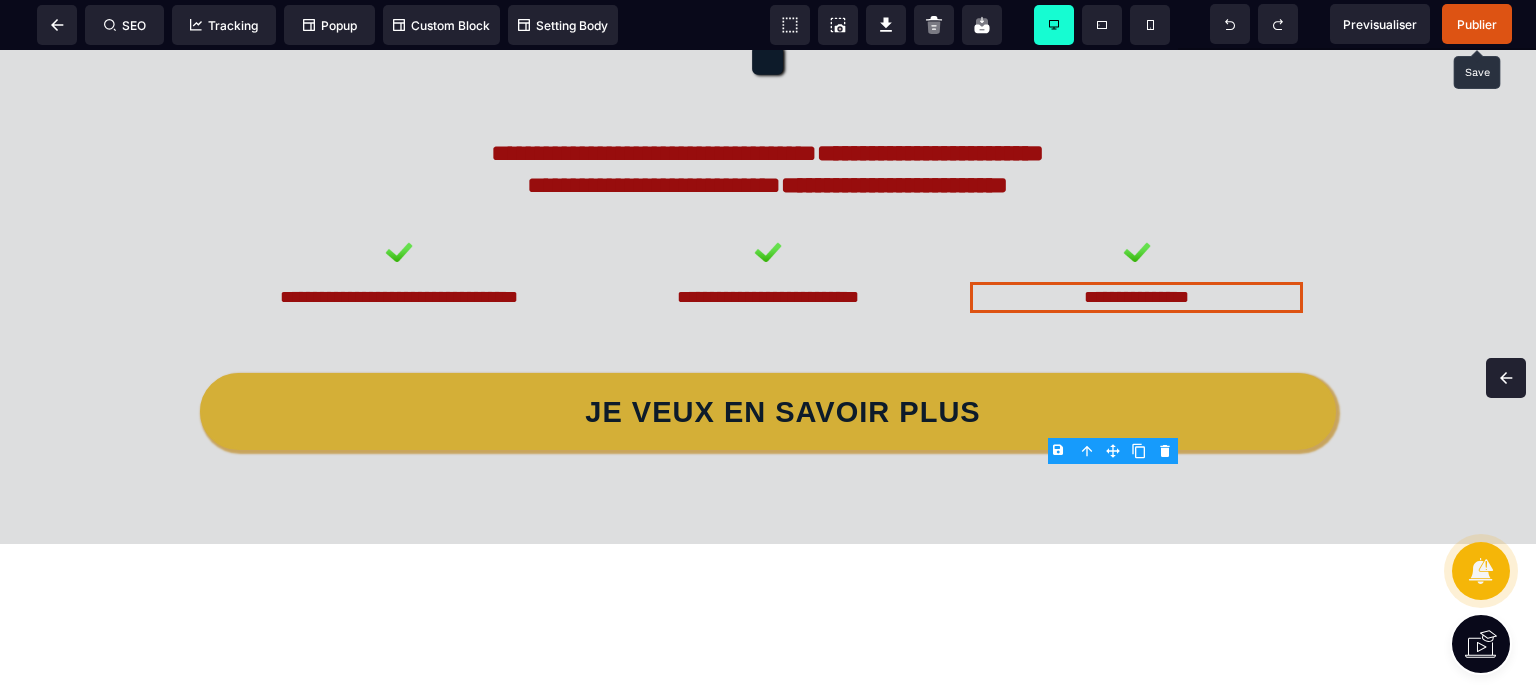 click on "Publier" at bounding box center [1477, 24] 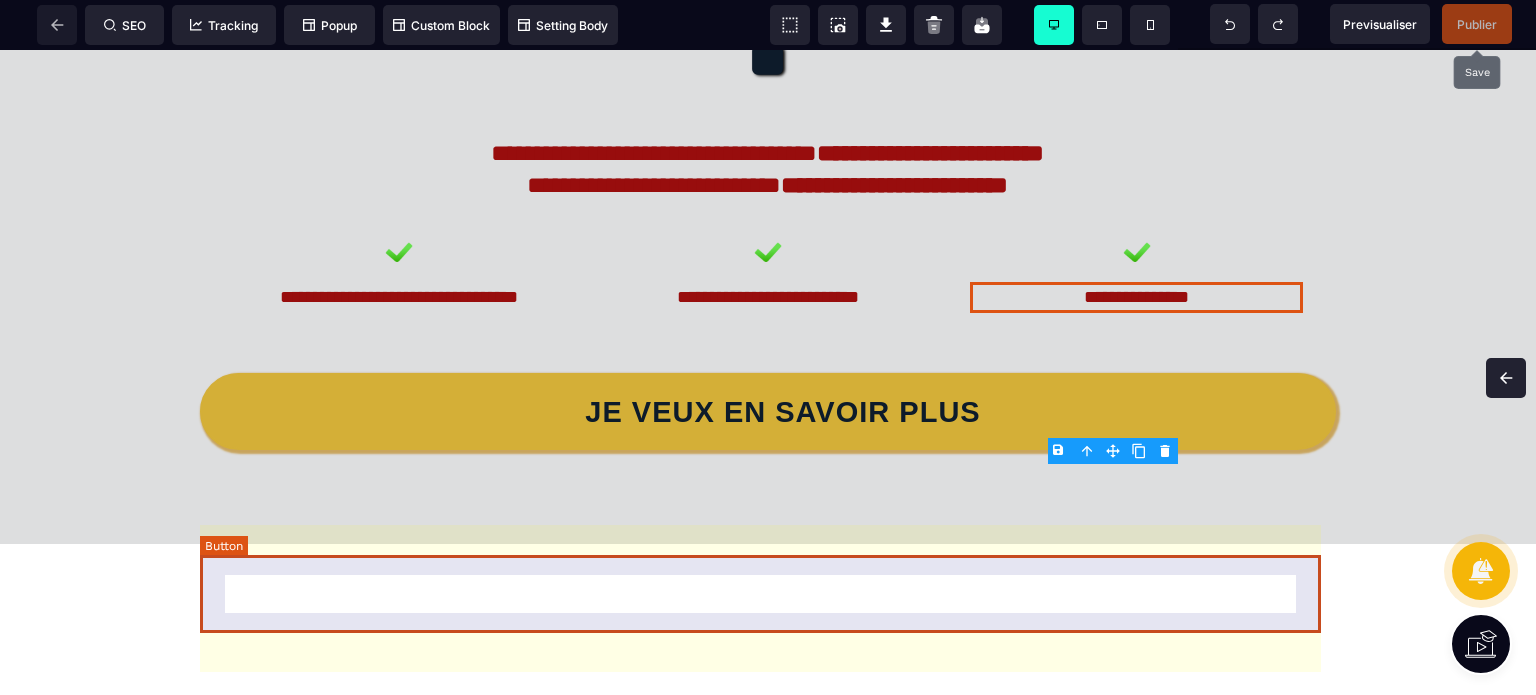 click on "JE VEUX EN SAVOIR PLUS" at bounding box center (768, 411) 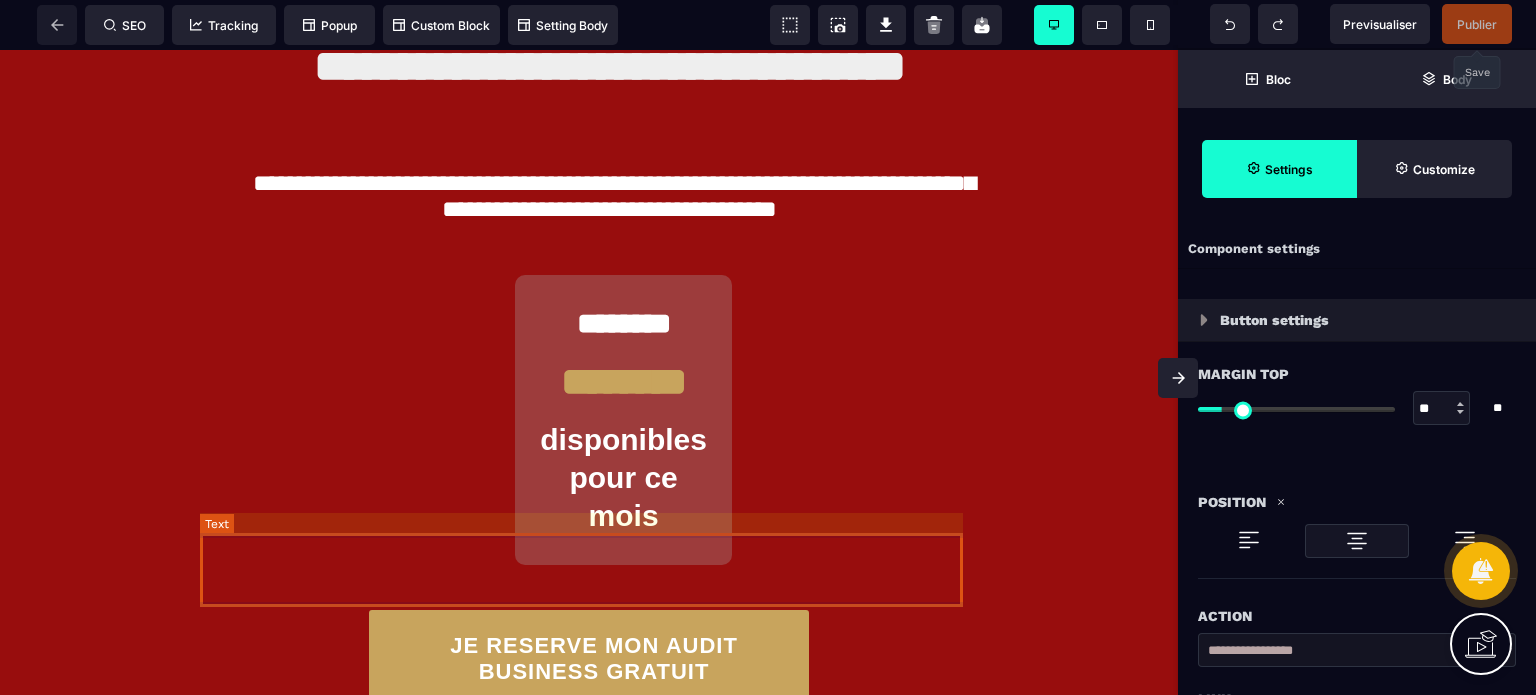 scroll, scrollTop: 10891, scrollLeft: 0, axis: vertical 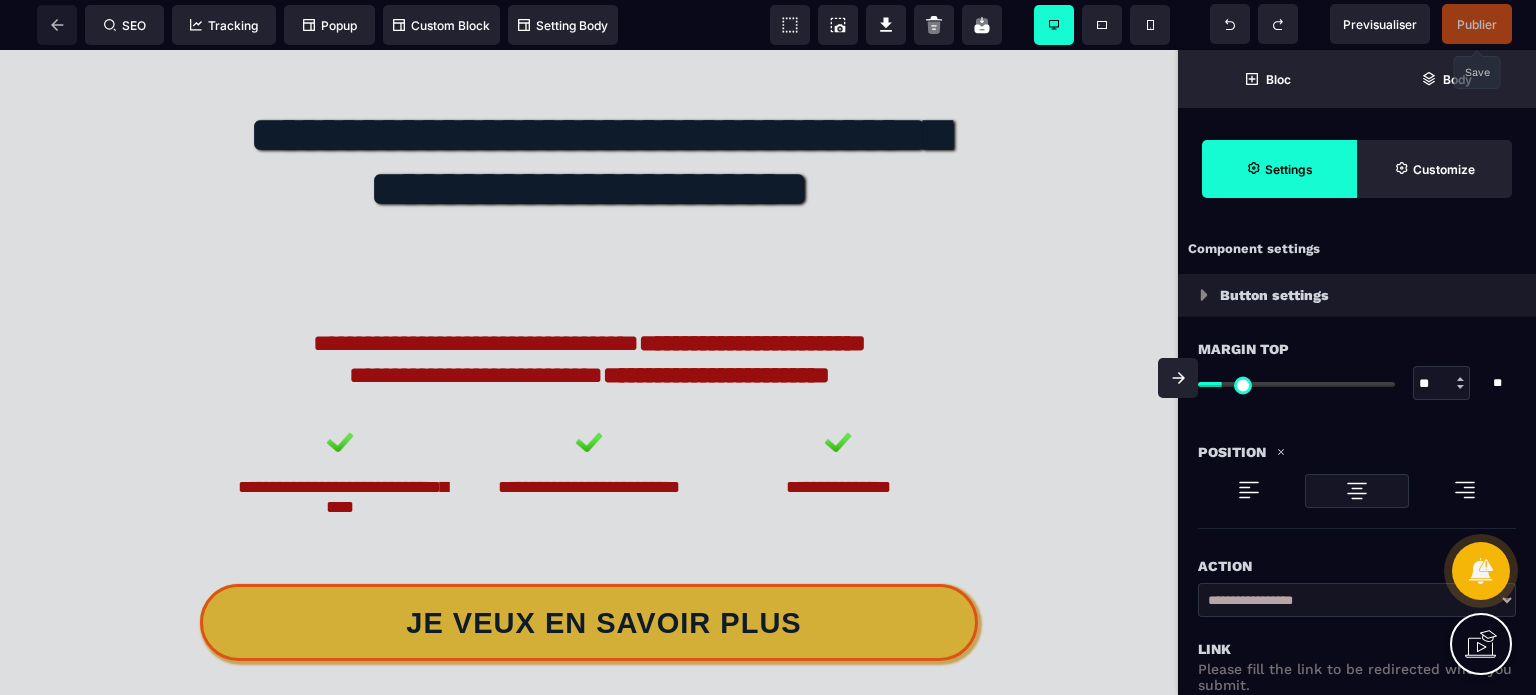 click on "Action" at bounding box center [1357, 566] 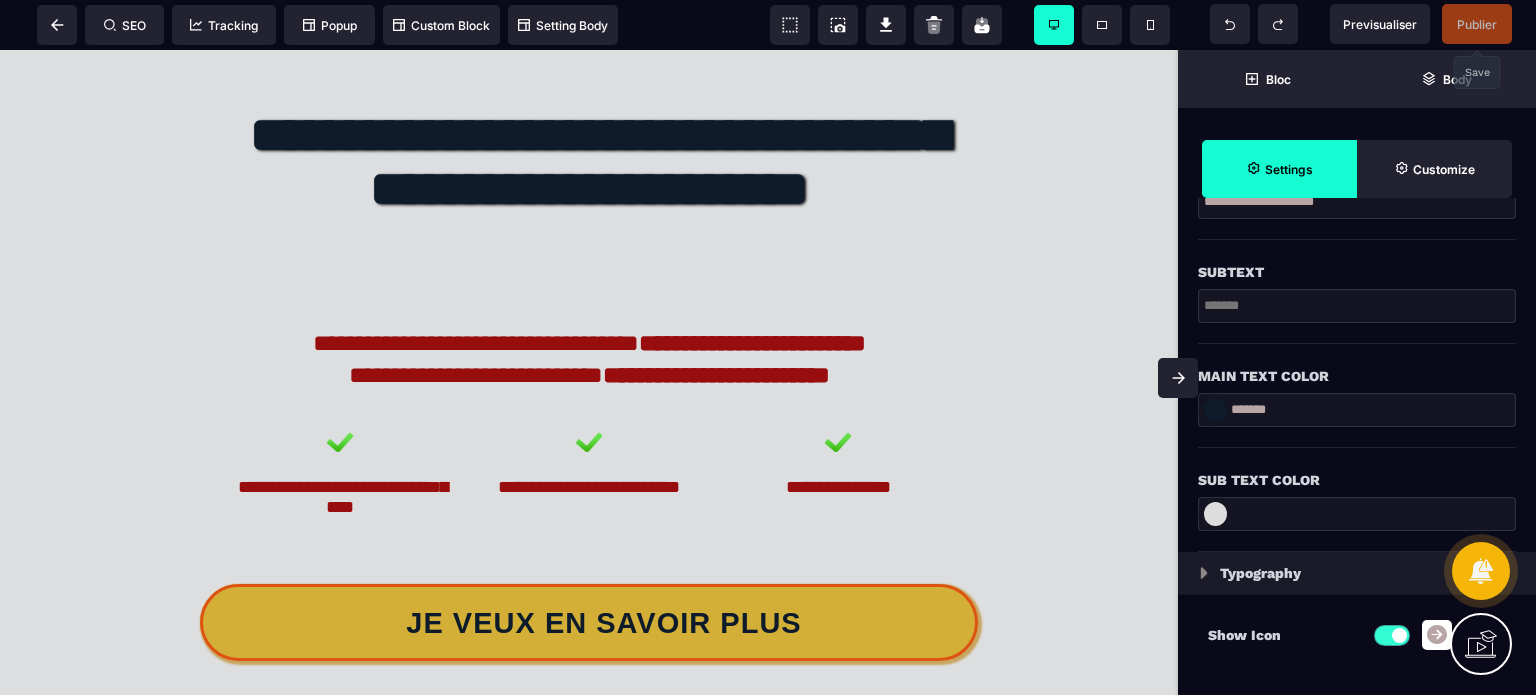 scroll, scrollTop: 720, scrollLeft: 0, axis: vertical 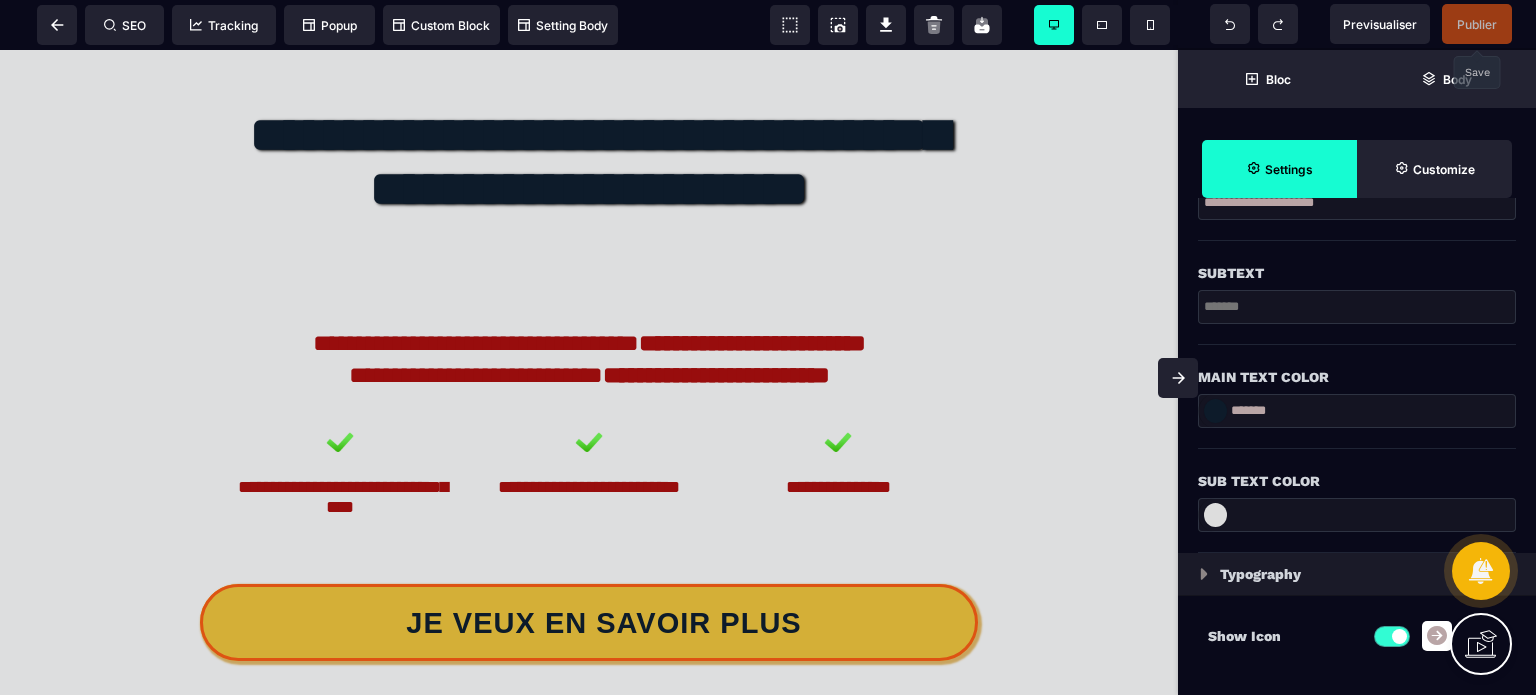 click on "**********" at bounding box center [1357, 203] 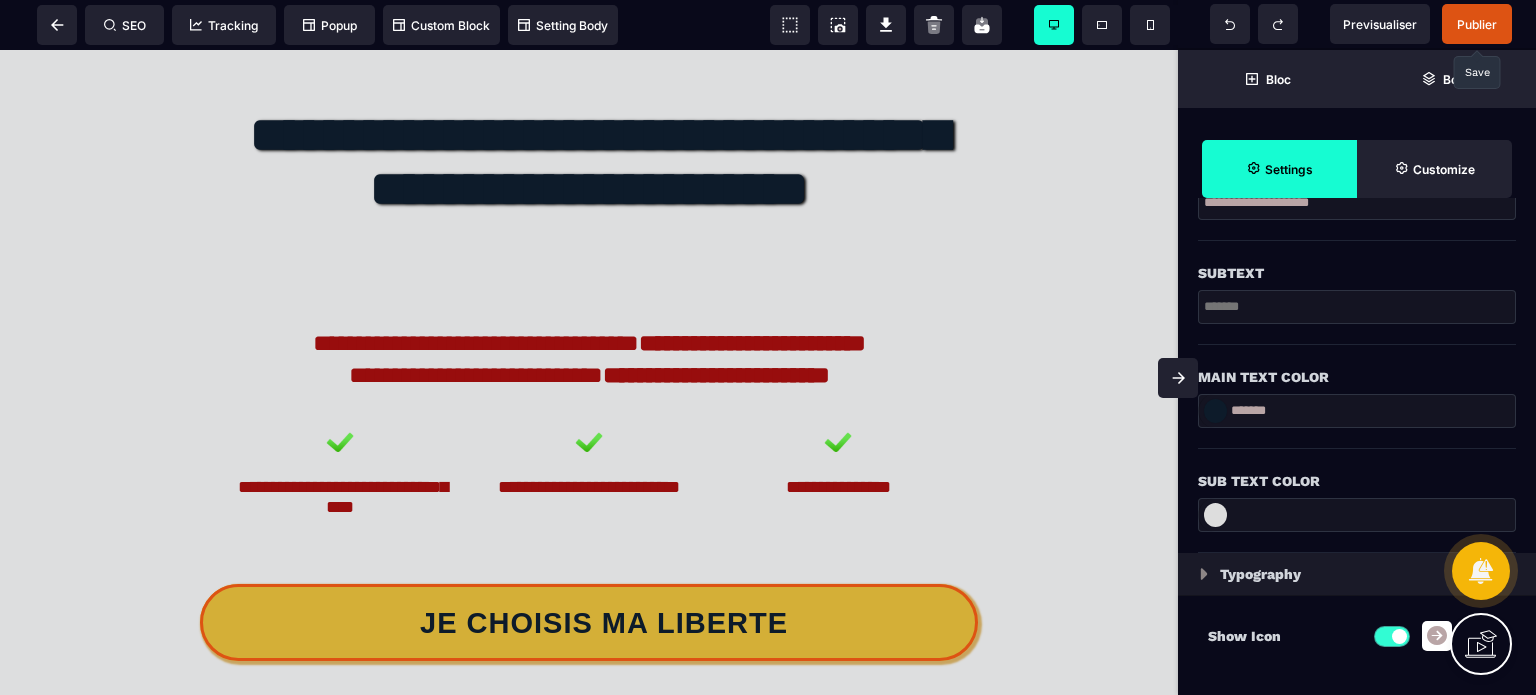click on "Subtext" at bounding box center (1357, 273) 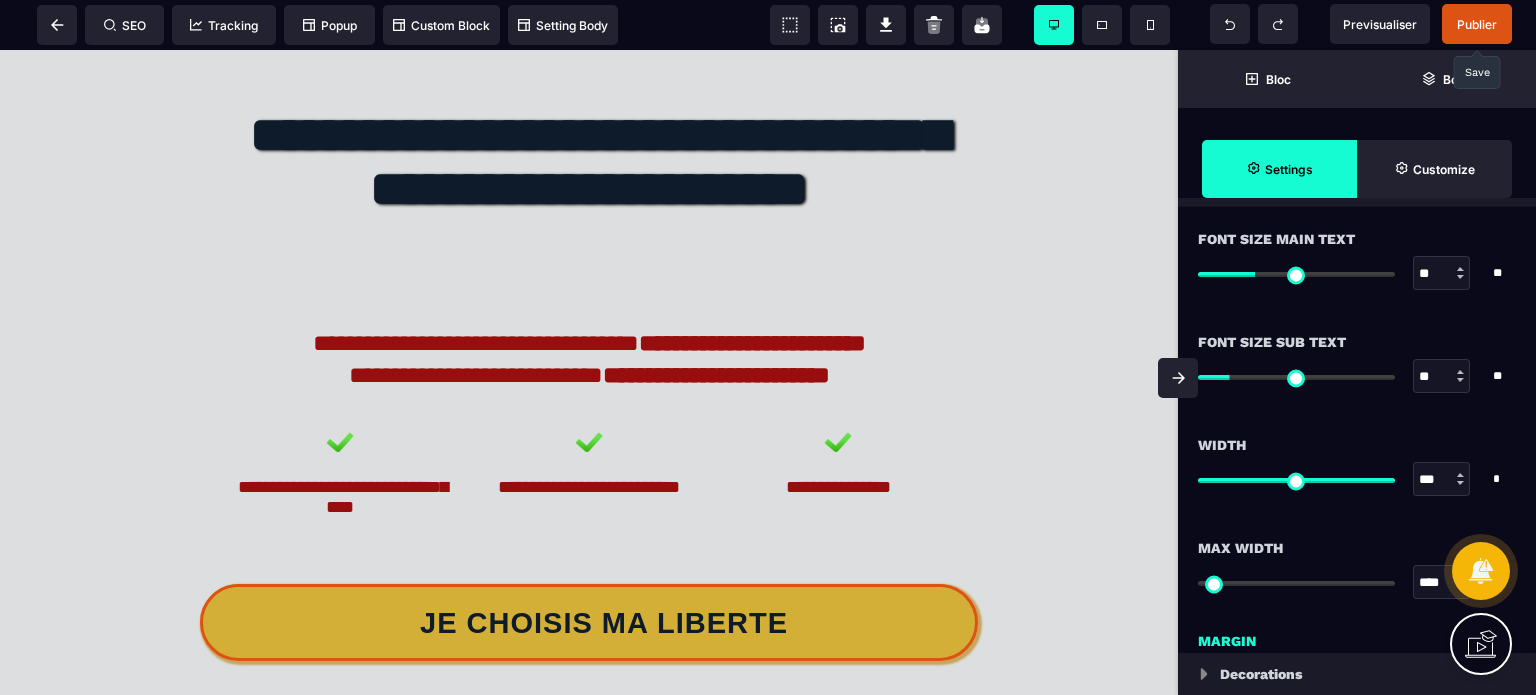 scroll, scrollTop: 1480, scrollLeft: 0, axis: vertical 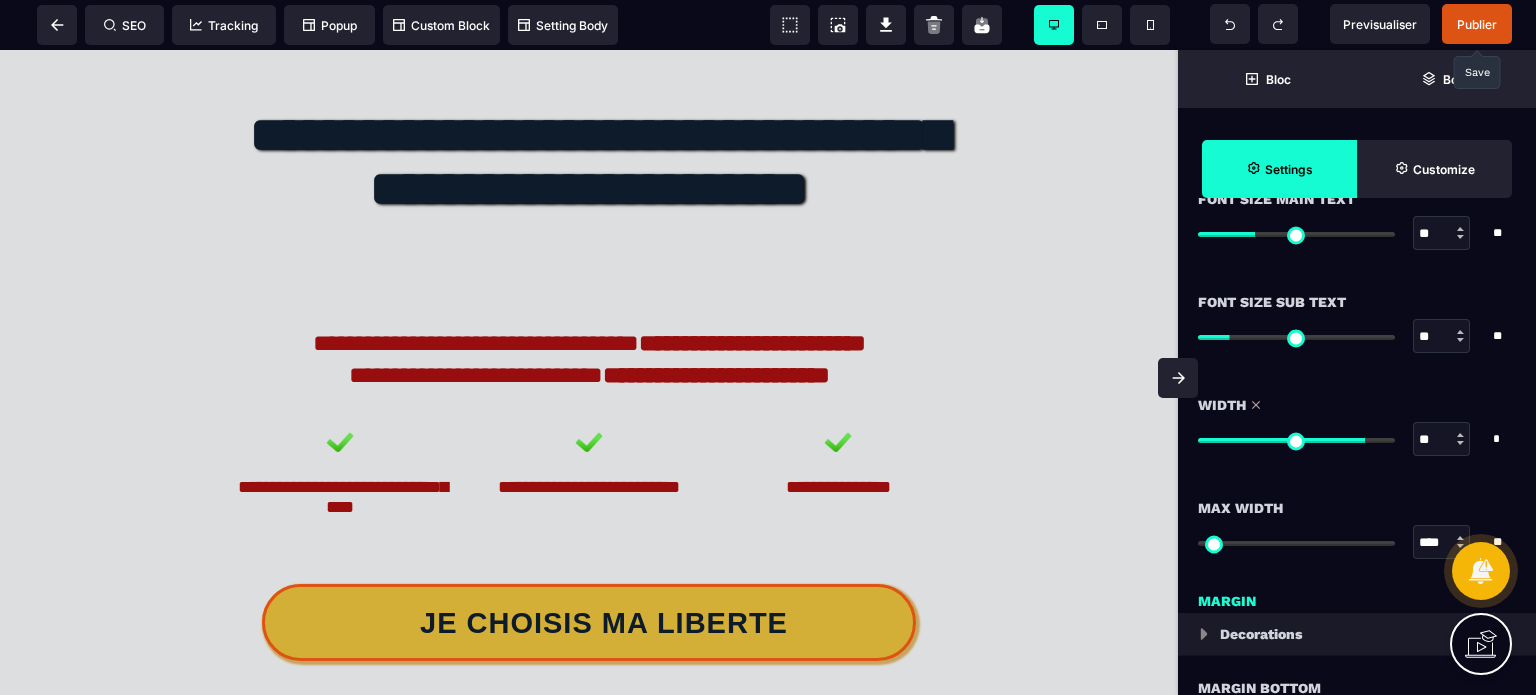 drag, startPoint x: 1378, startPoint y: 436, endPoint x: 1357, endPoint y: 446, distance: 23.259407 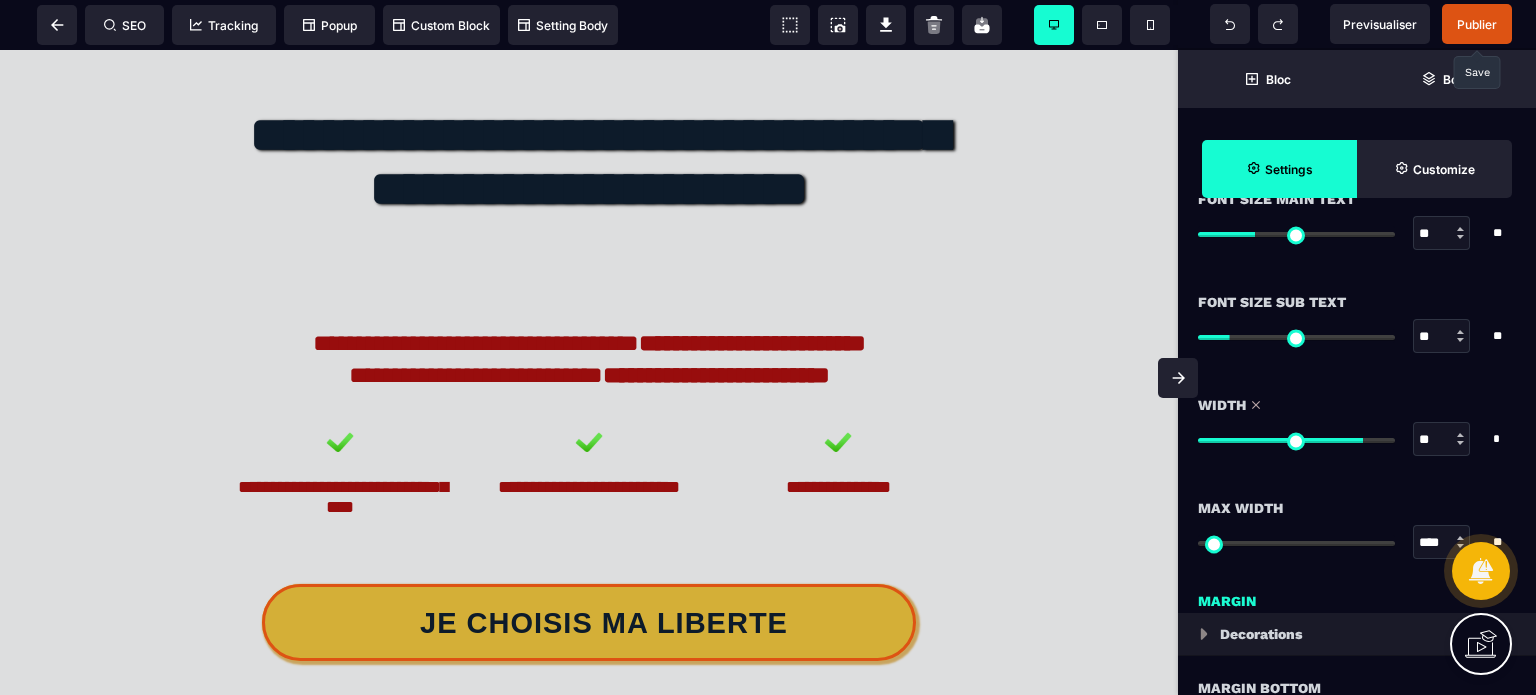 click at bounding box center [1178, 378] 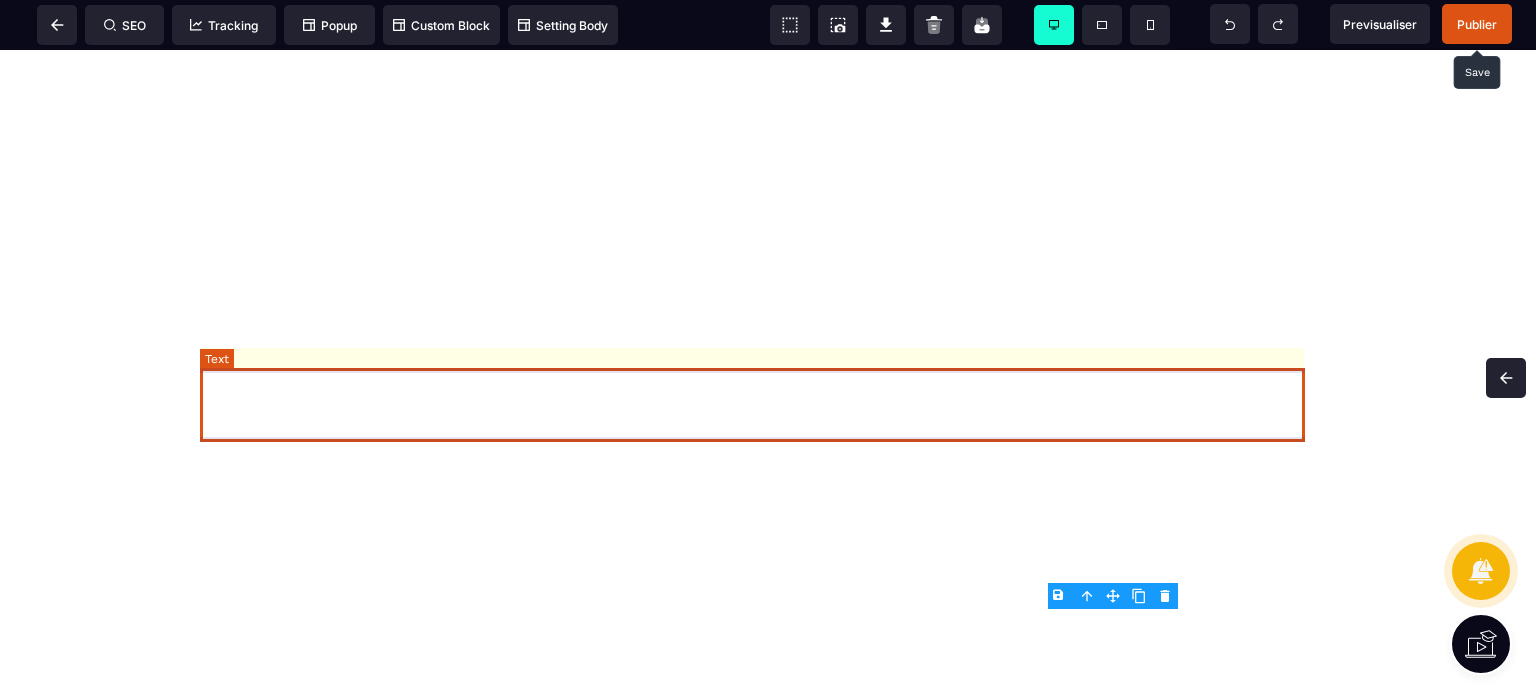 scroll, scrollTop: 10096, scrollLeft: 0, axis: vertical 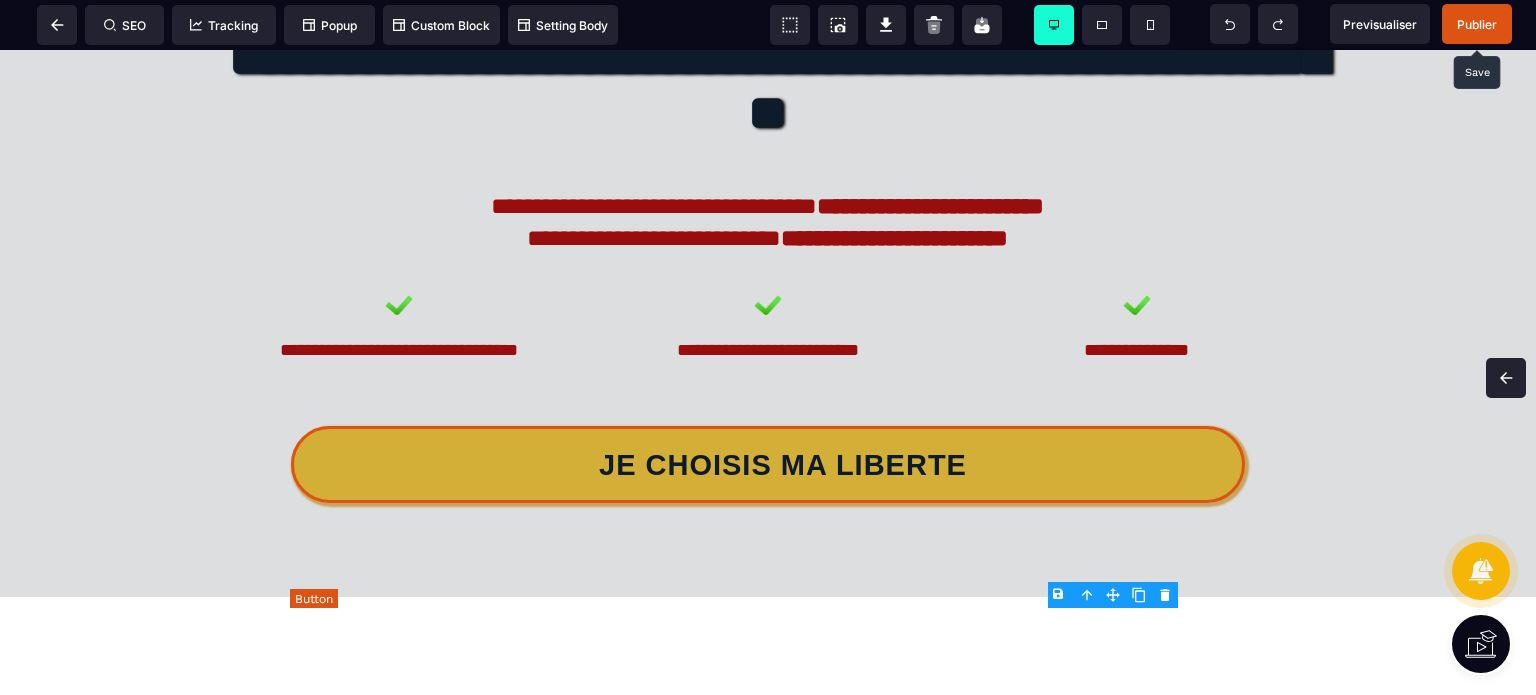 click on "JE CHOISIS MA LIBERTE" at bounding box center [768, 464] 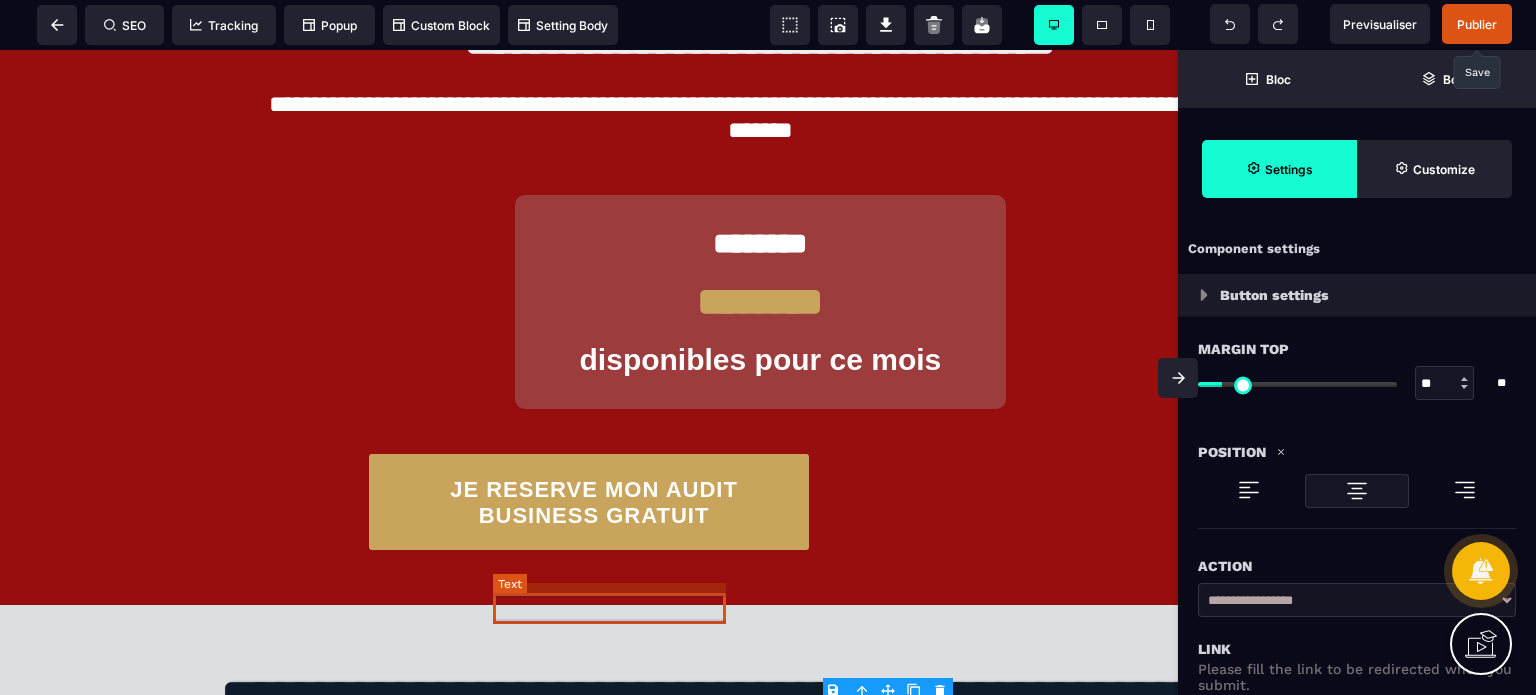 scroll, scrollTop: 10981, scrollLeft: 0, axis: vertical 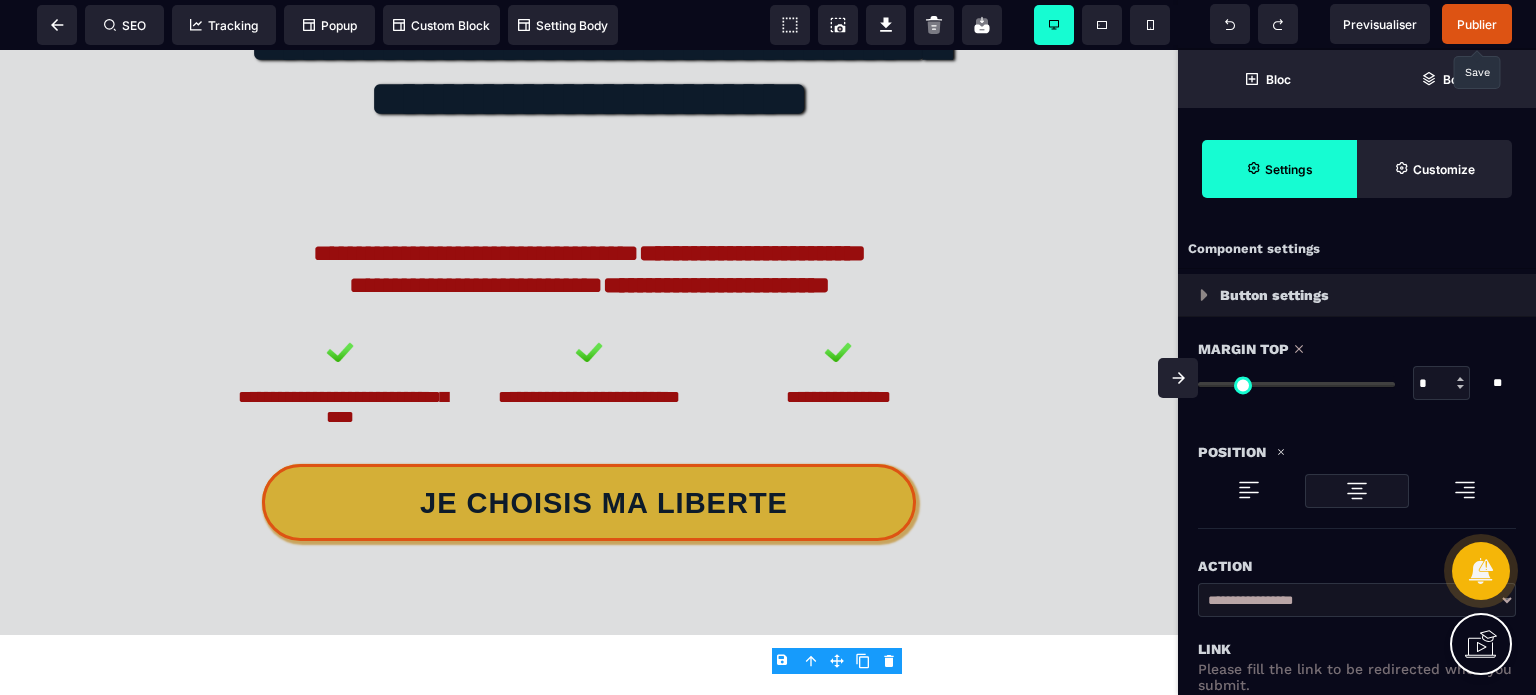 drag, startPoint x: 1227, startPoint y: 383, endPoint x: 1205, endPoint y: 390, distance: 23.086792 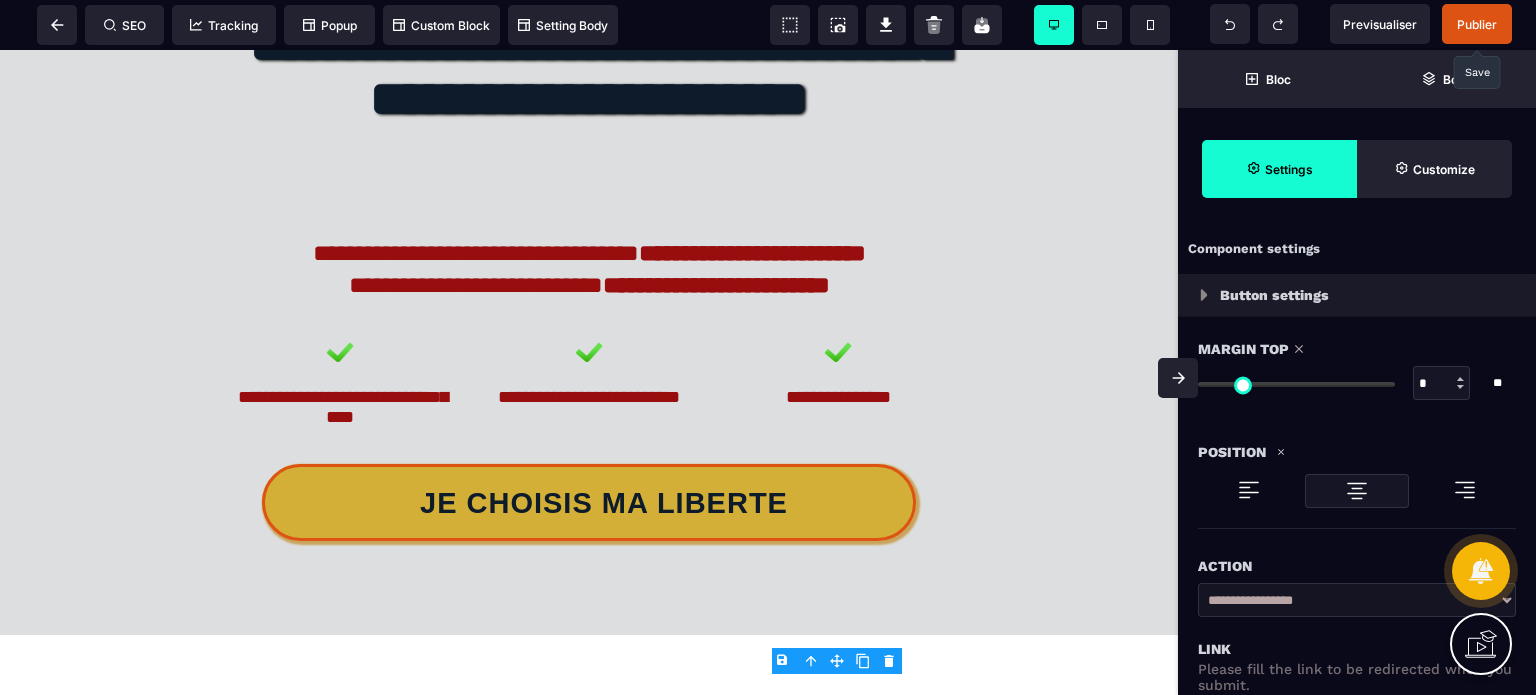 click at bounding box center (1296, 384) 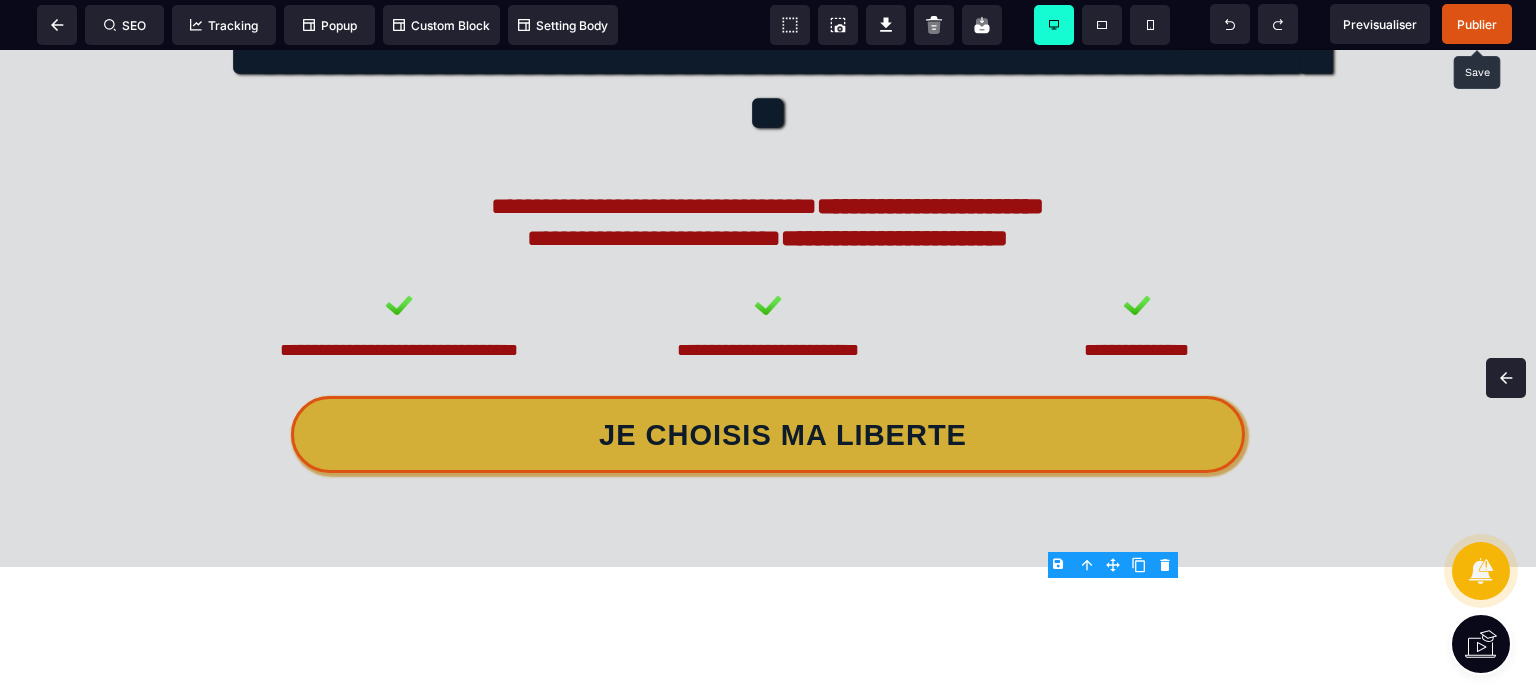 click on "Publier" at bounding box center [1477, 24] 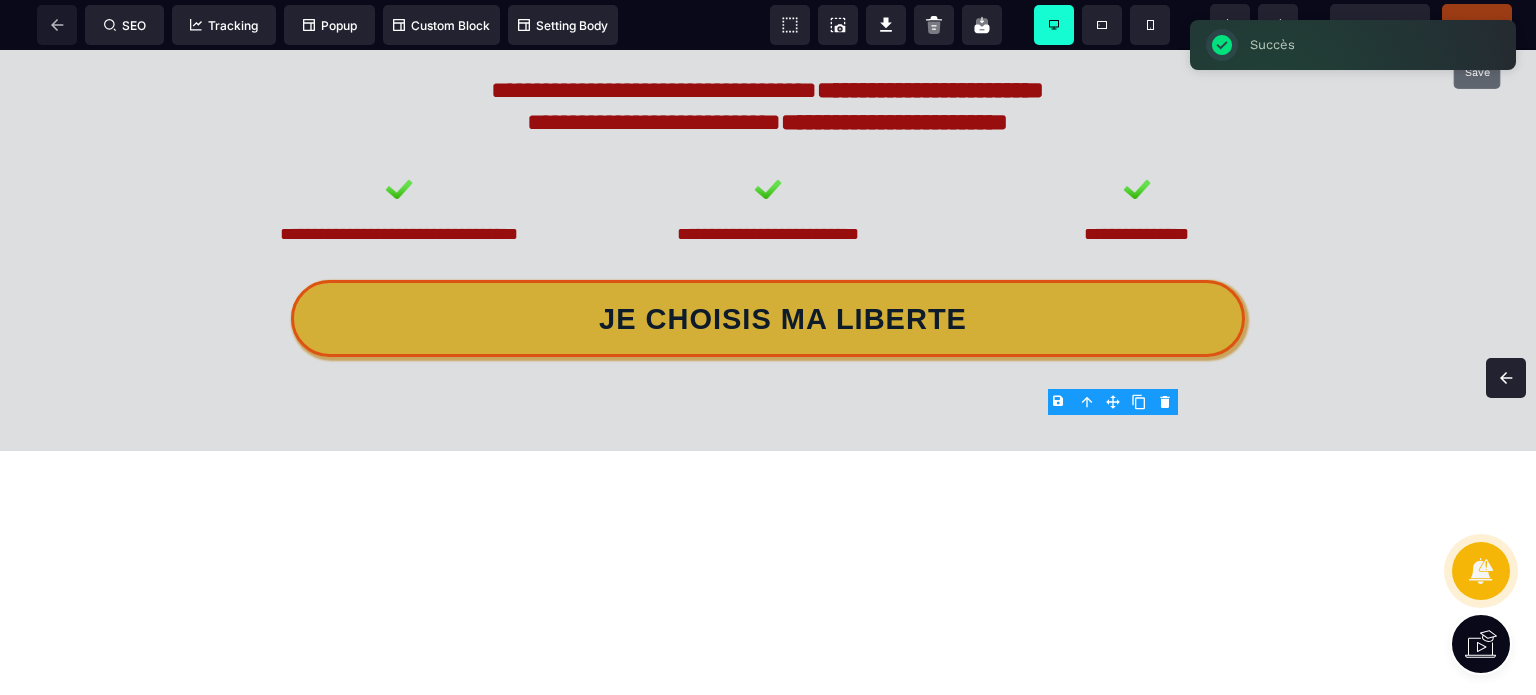 scroll, scrollTop: 10259, scrollLeft: 0, axis: vertical 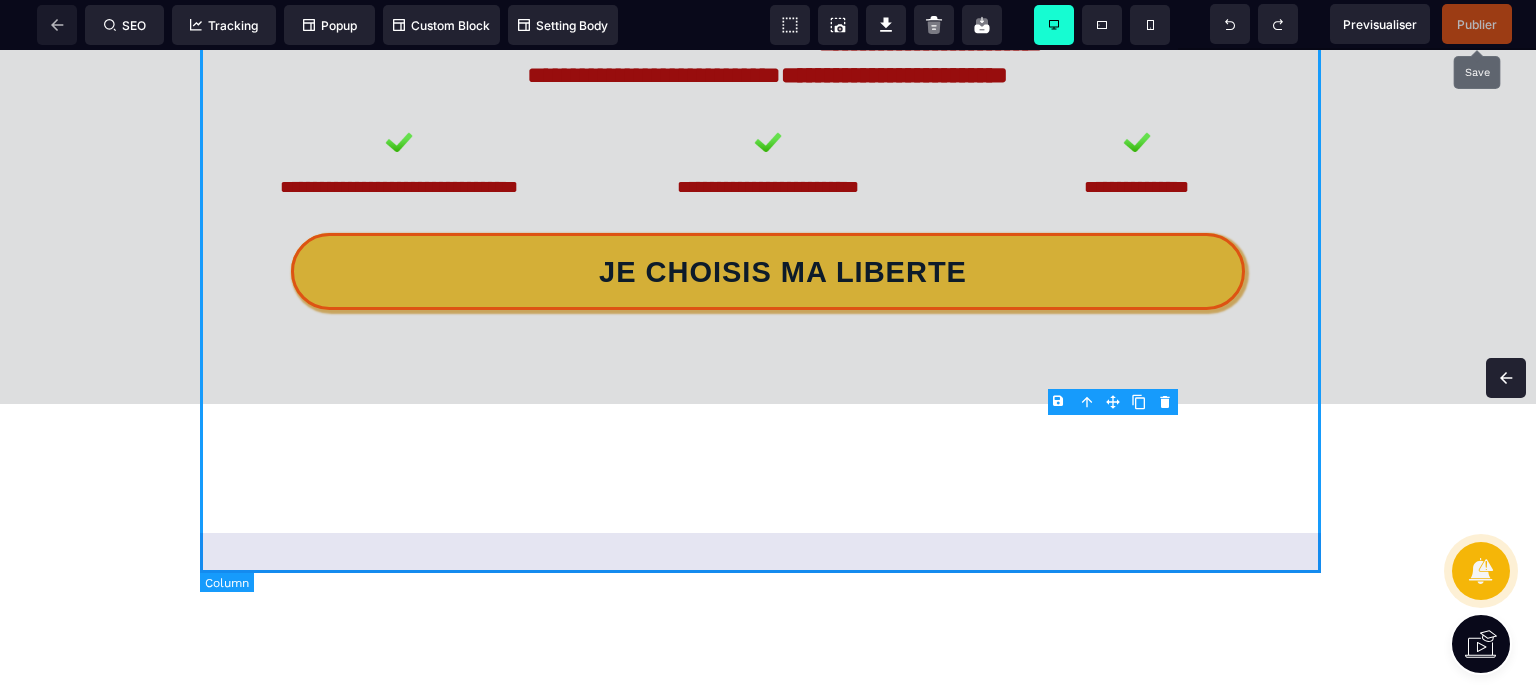 click on "**********" at bounding box center [768, 104] 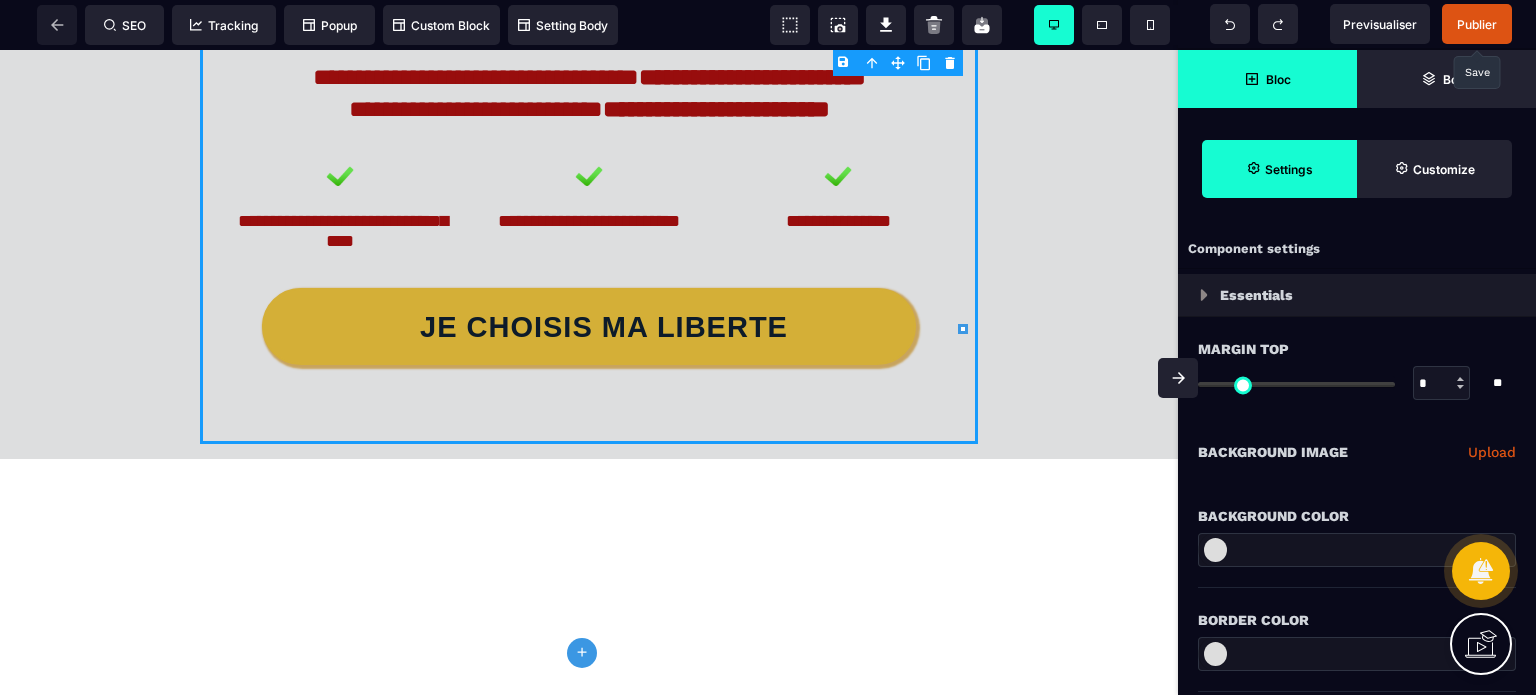 click on "Bloc" at bounding box center (1267, 79) 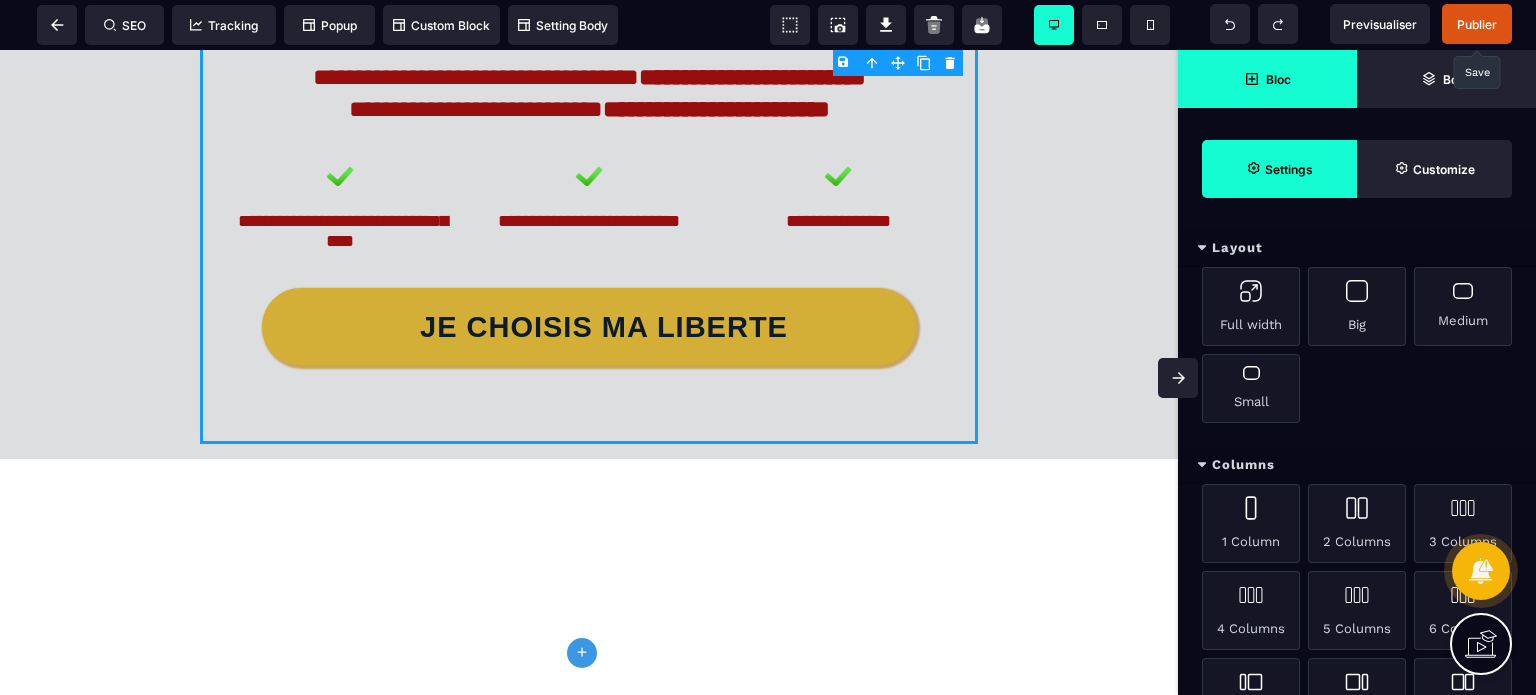 click on "Columns" at bounding box center [1357, 465] 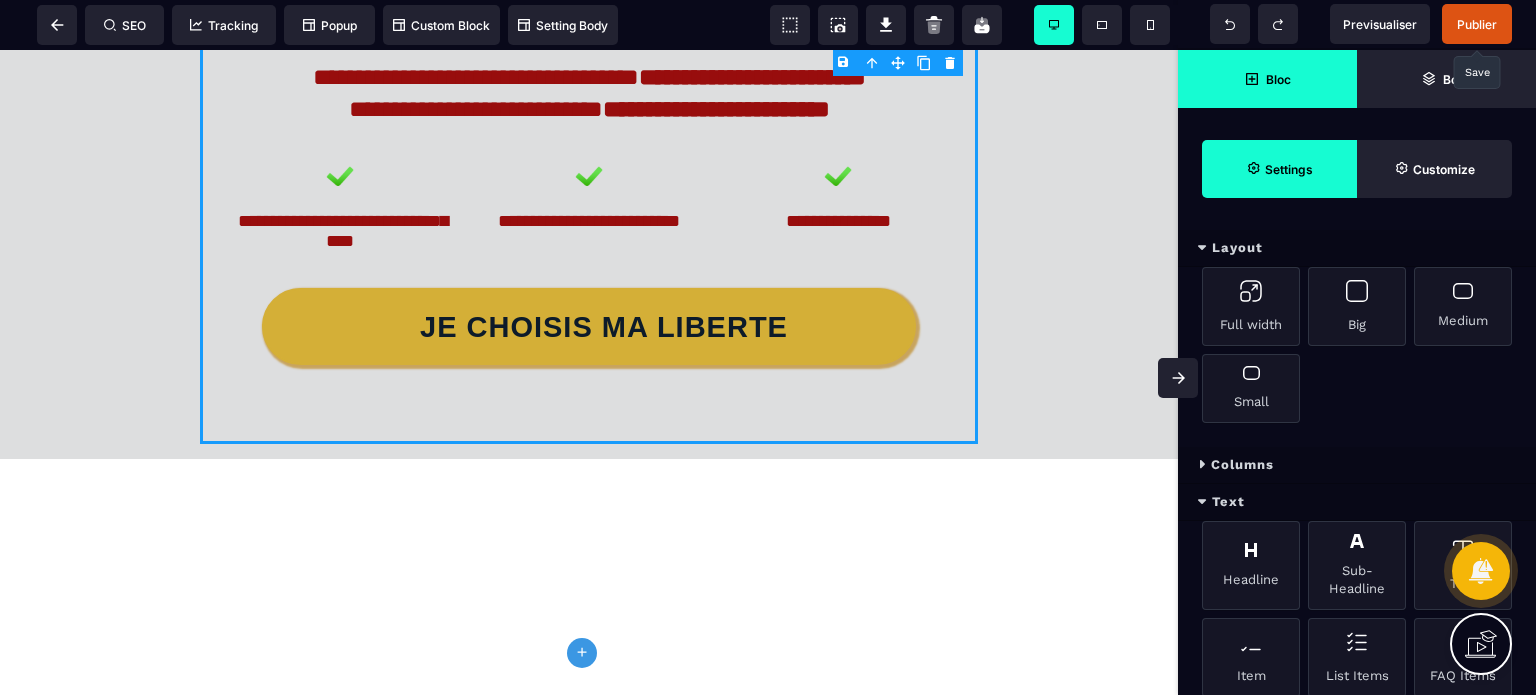 click on "Layout" at bounding box center [1357, 248] 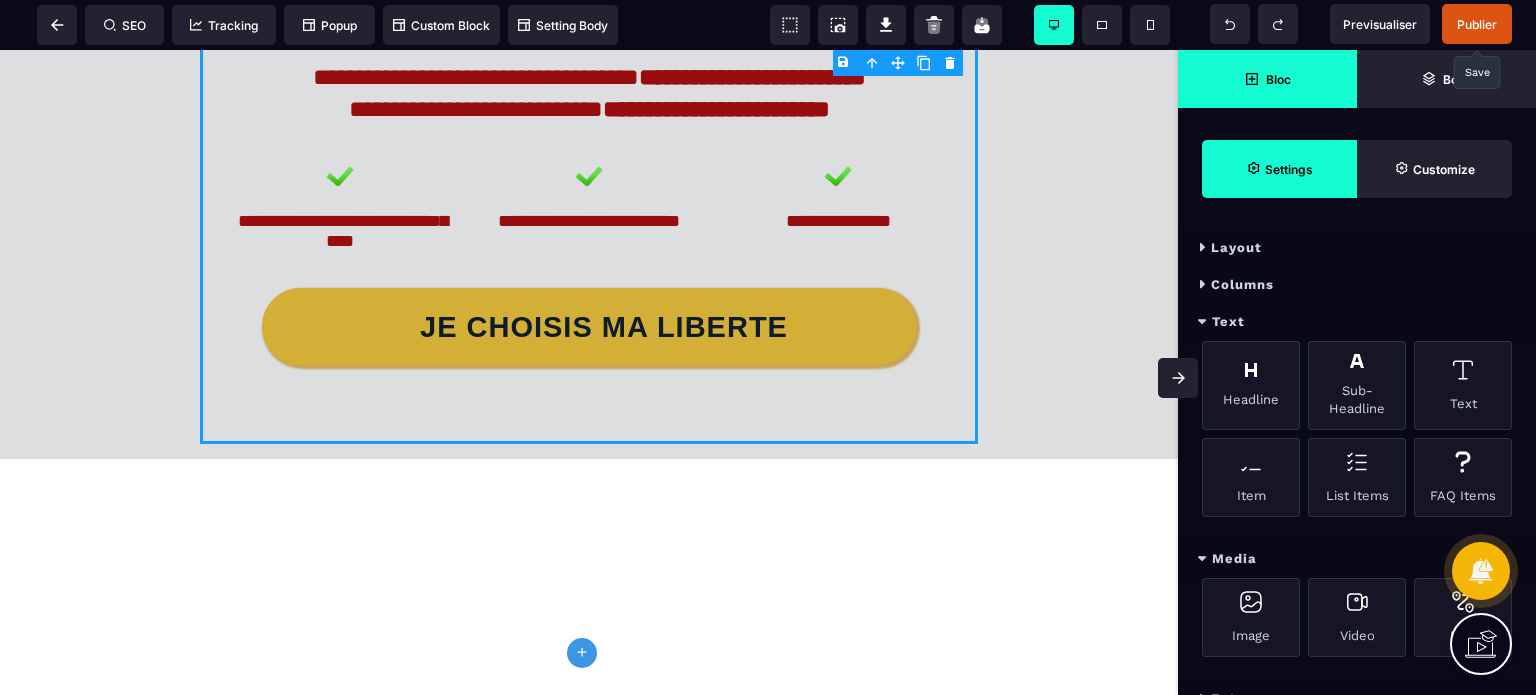 click on "Columns" at bounding box center [1357, 285] 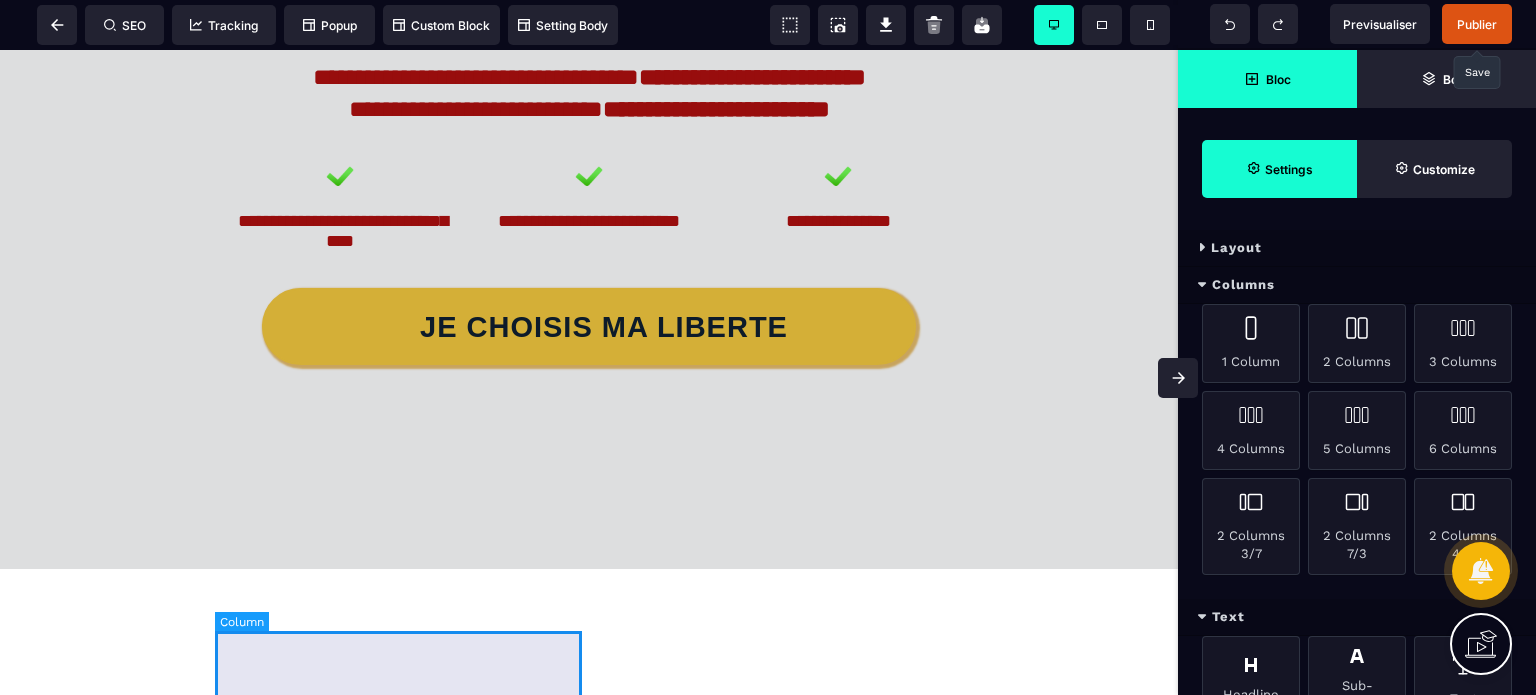 click at bounding box center [402, 459] 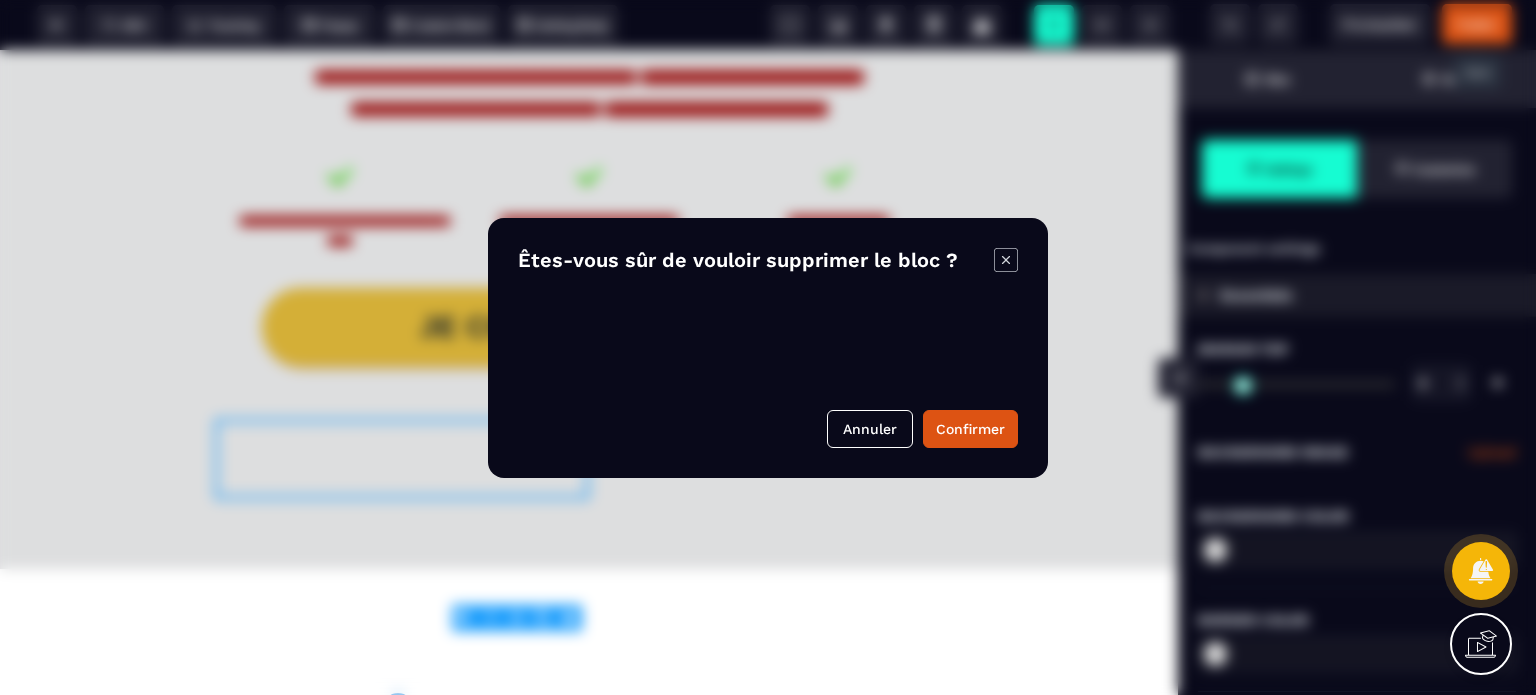 click on "B I U S
A *******
plus
Row
SEO
Big" at bounding box center (768, 347) 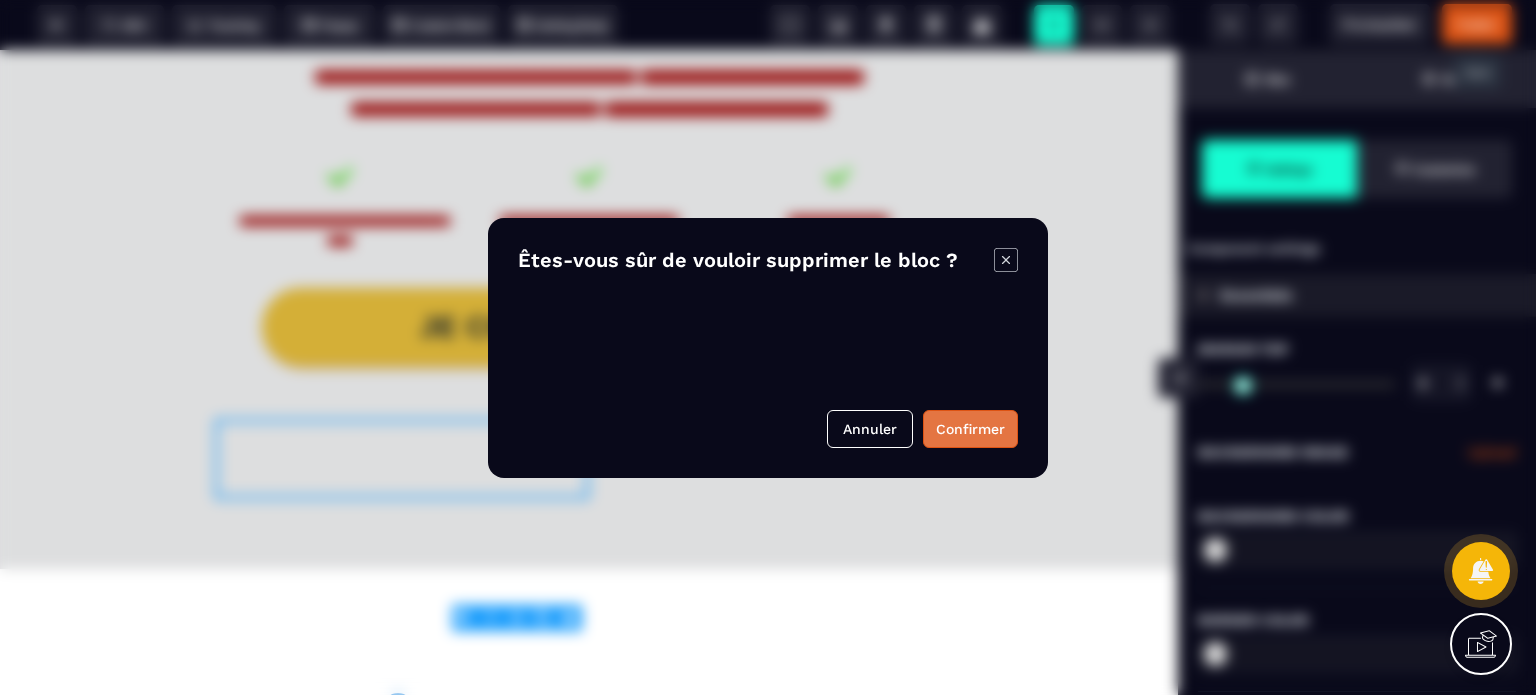 click on "Confirmer" at bounding box center (970, 429) 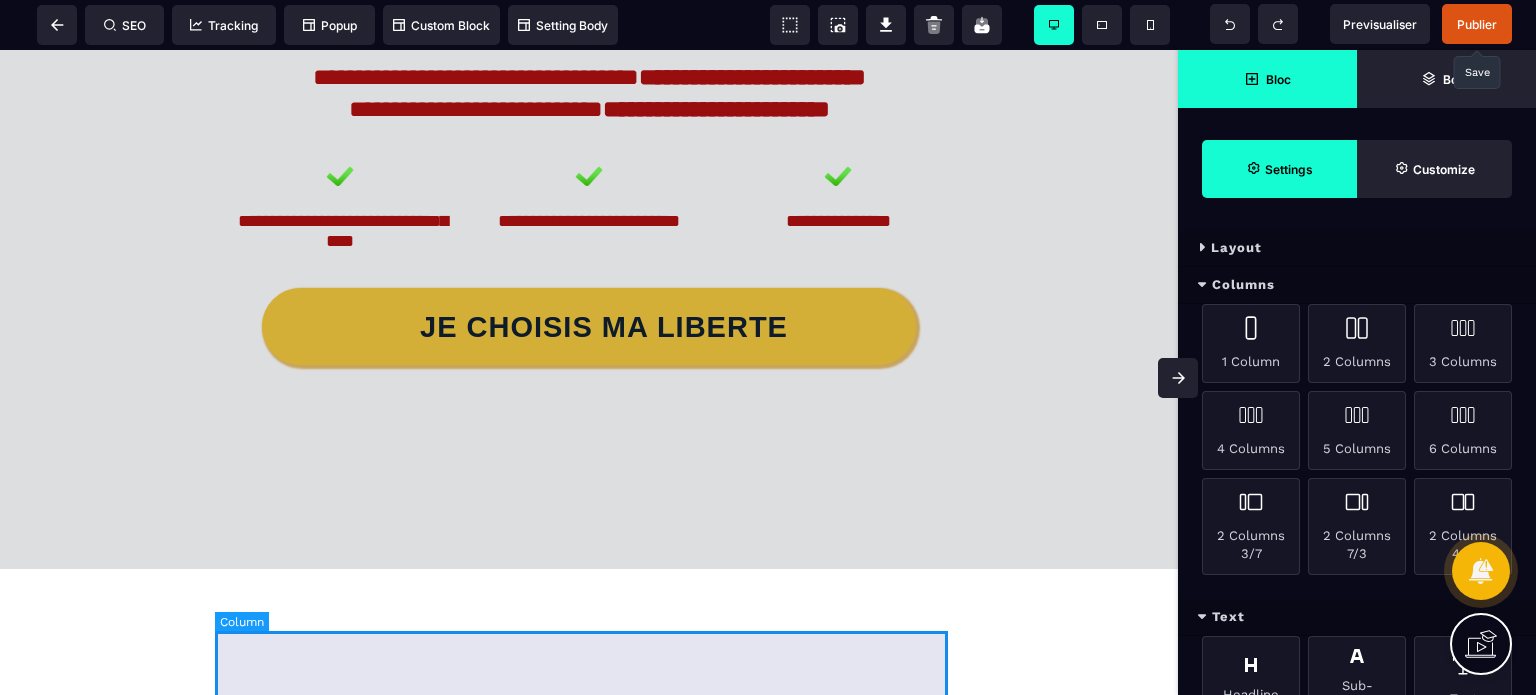 click at bounding box center (589, 459) 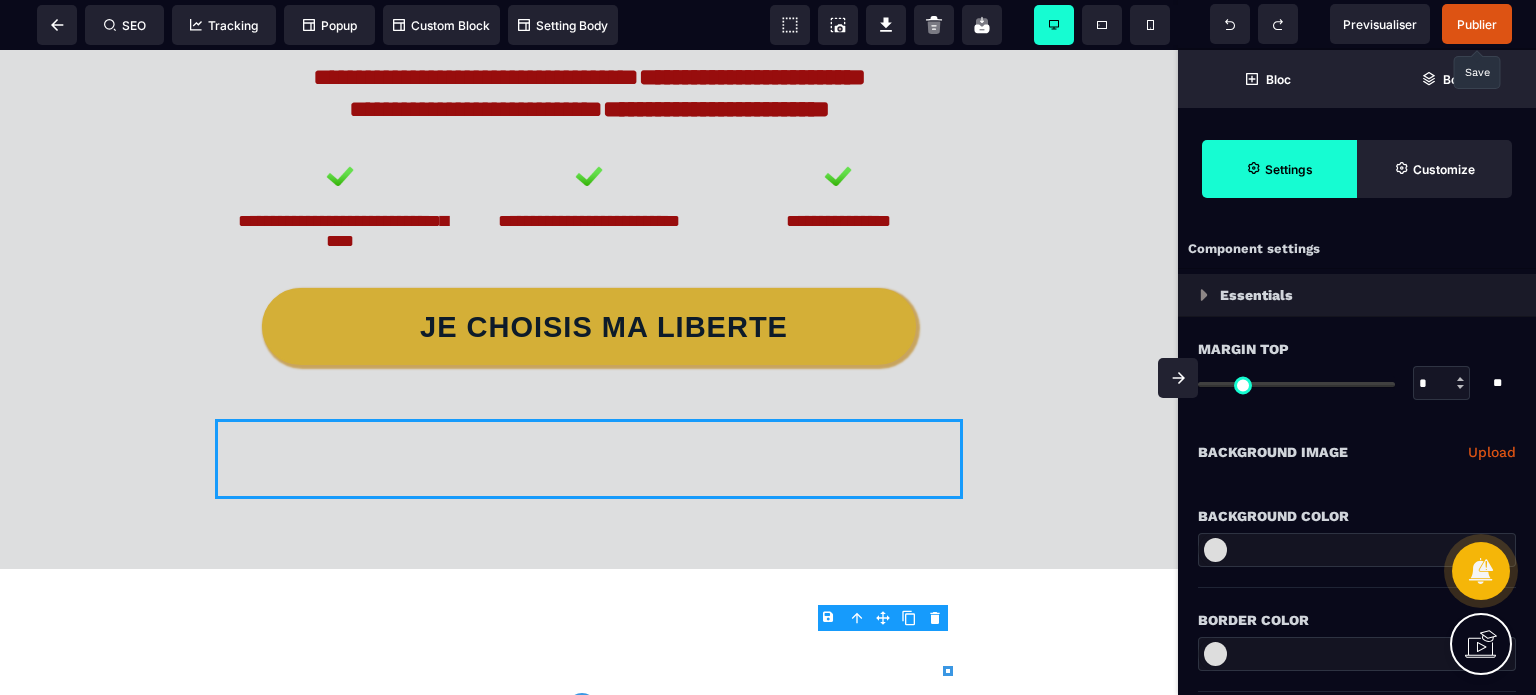 click at bounding box center (1215, 550) 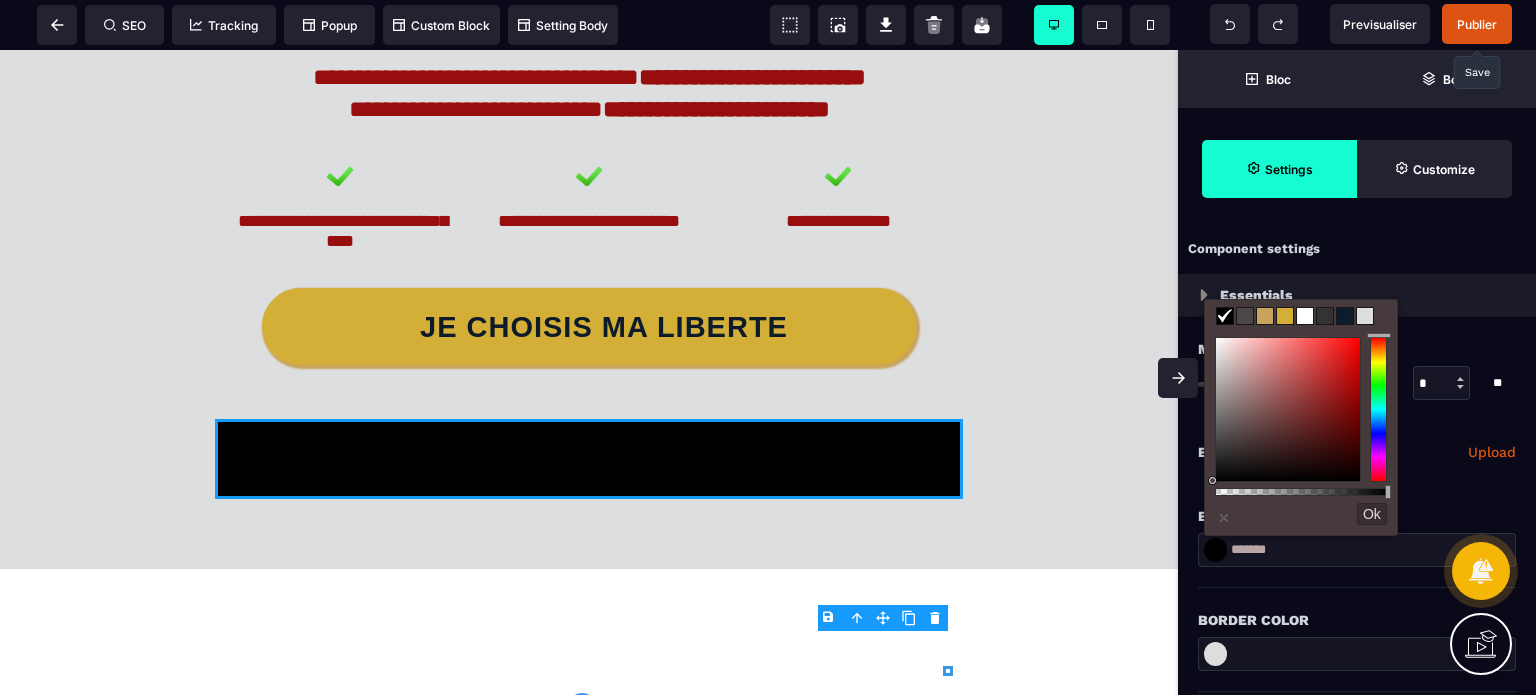 drag, startPoint x: 1227, startPoint y: 488, endPoint x: 1175, endPoint y: 310, distance: 185.44002 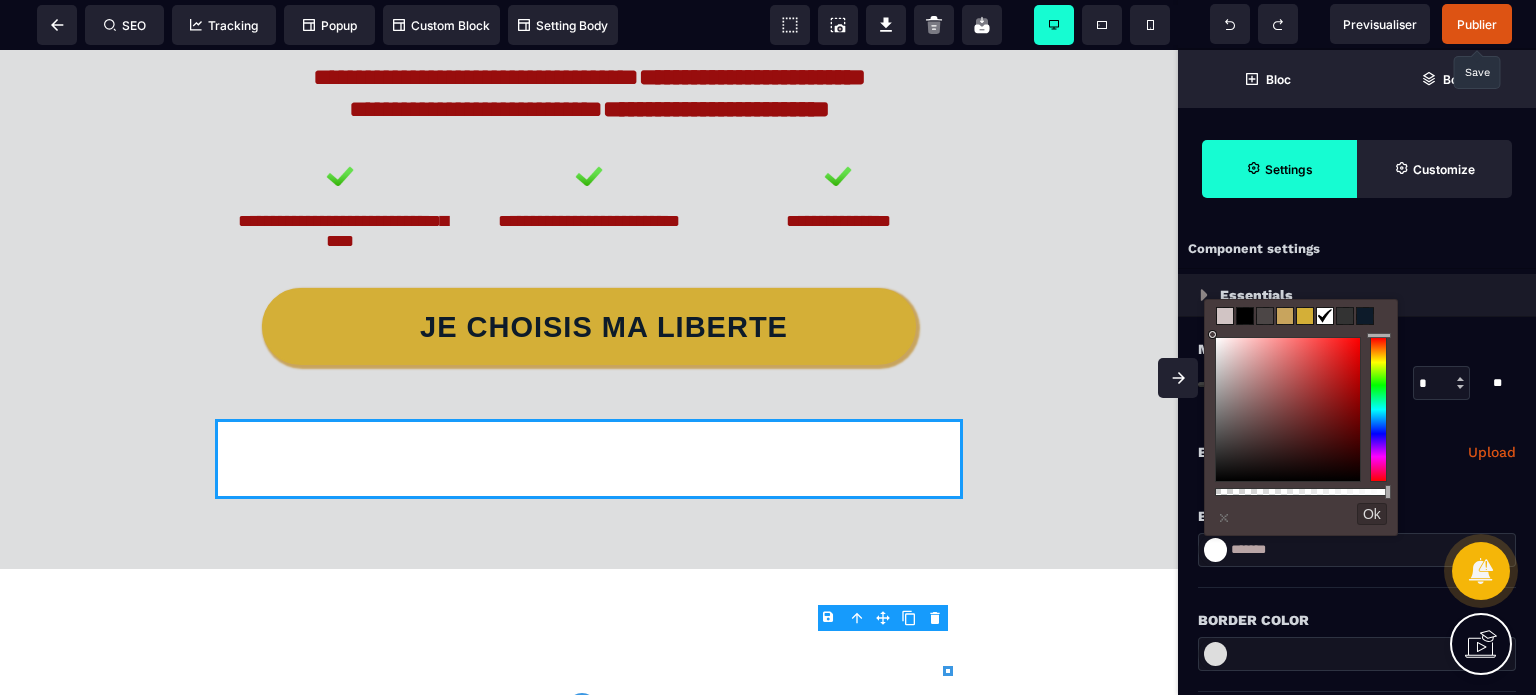 drag, startPoint x: 1224, startPoint y: 362, endPoint x: 1204, endPoint y: 329, distance: 38.587563 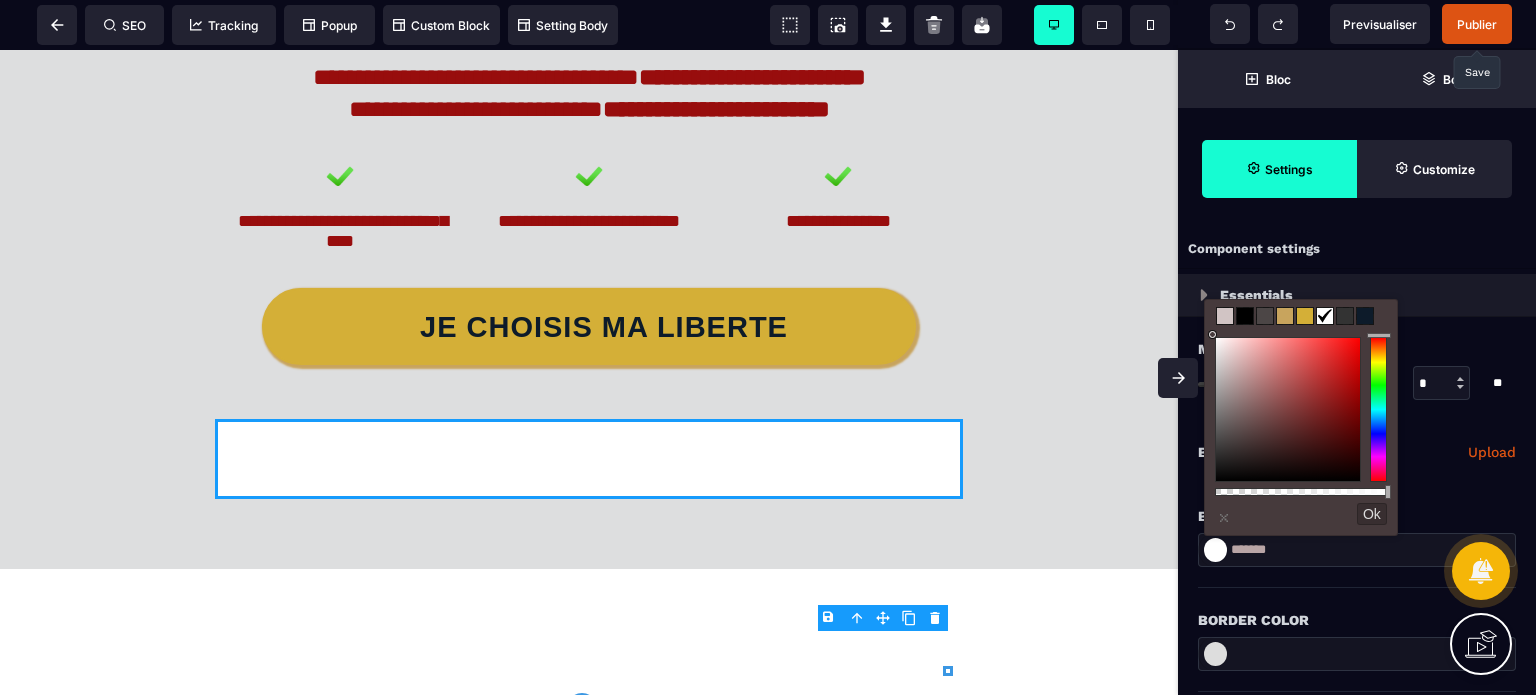 click on "Border Color" at bounding box center [1357, 620] 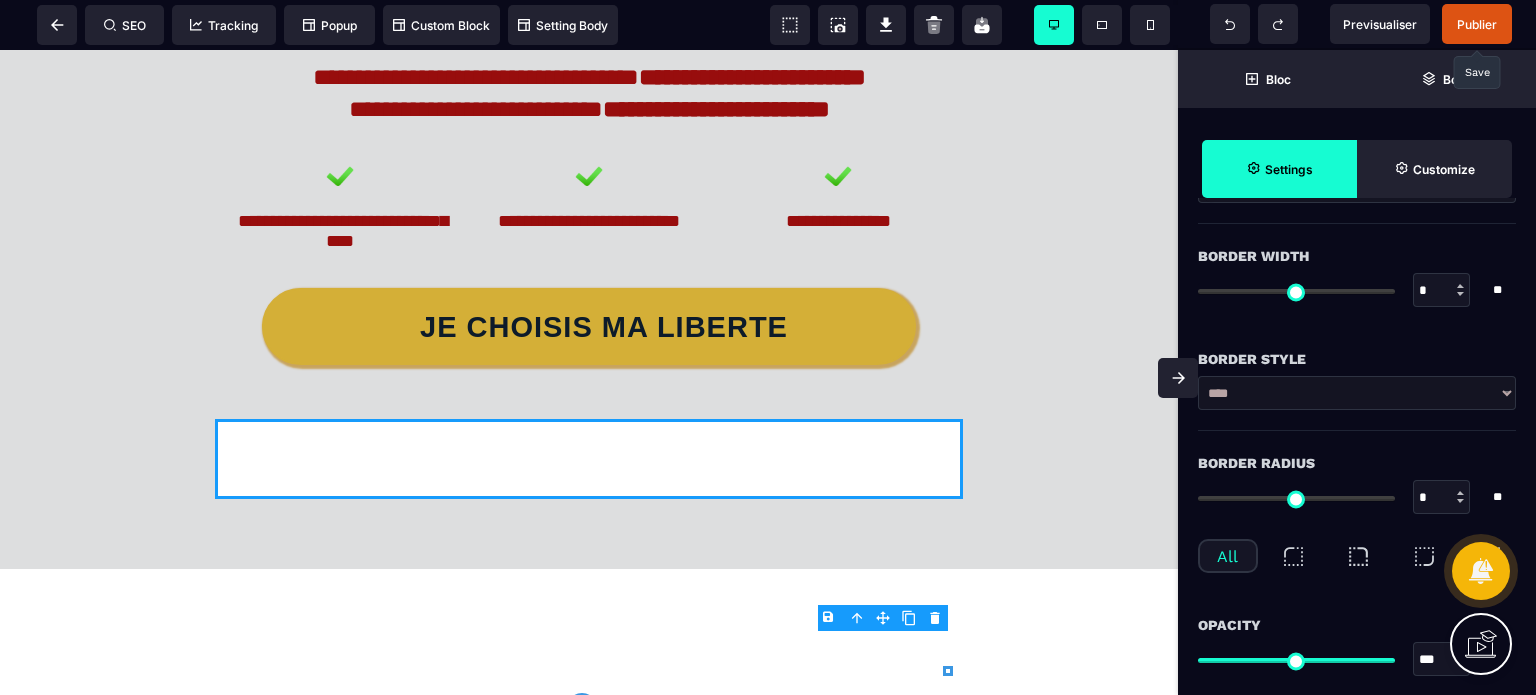 scroll, scrollTop: 500, scrollLeft: 0, axis: vertical 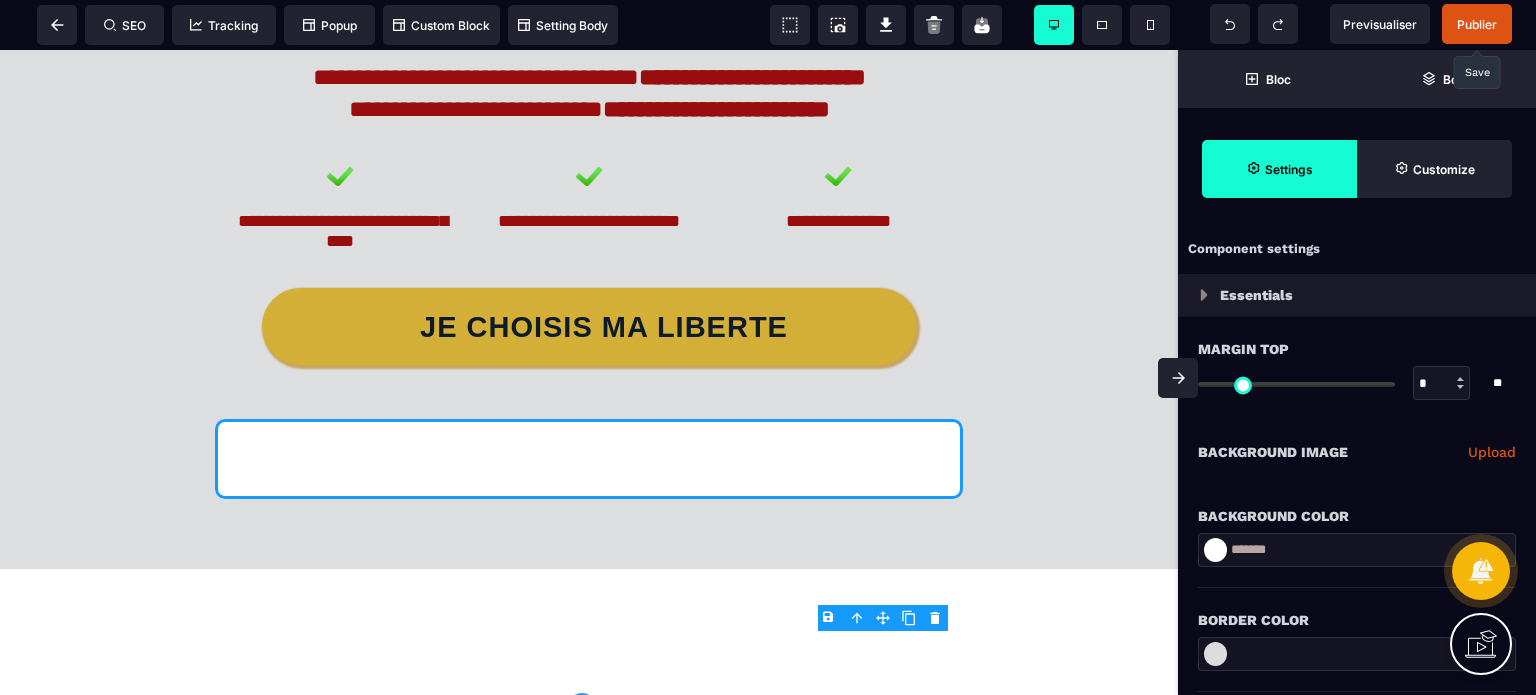 click on "B I U S
A *******
plus
Row
SEO" at bounding box center (768, 347) 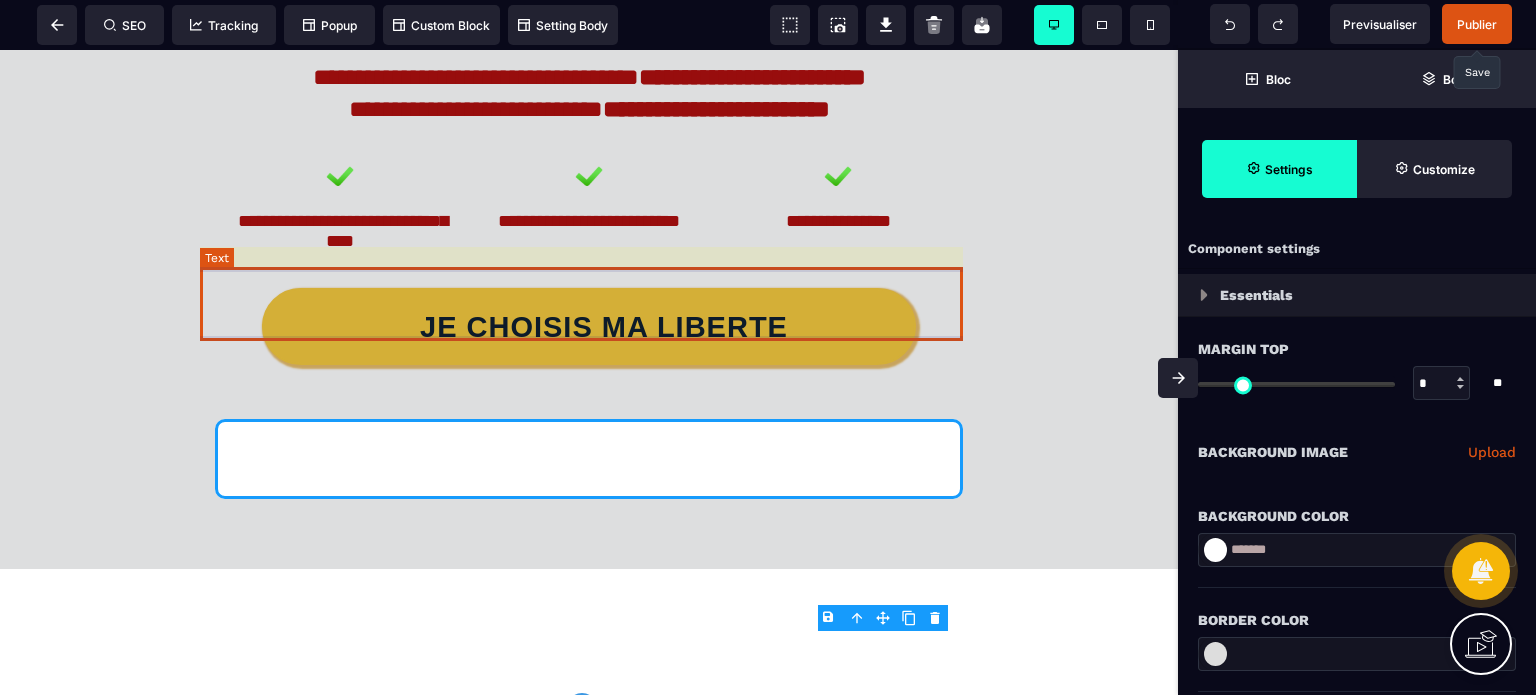 click on "**********" at bounding box center (588, 93) 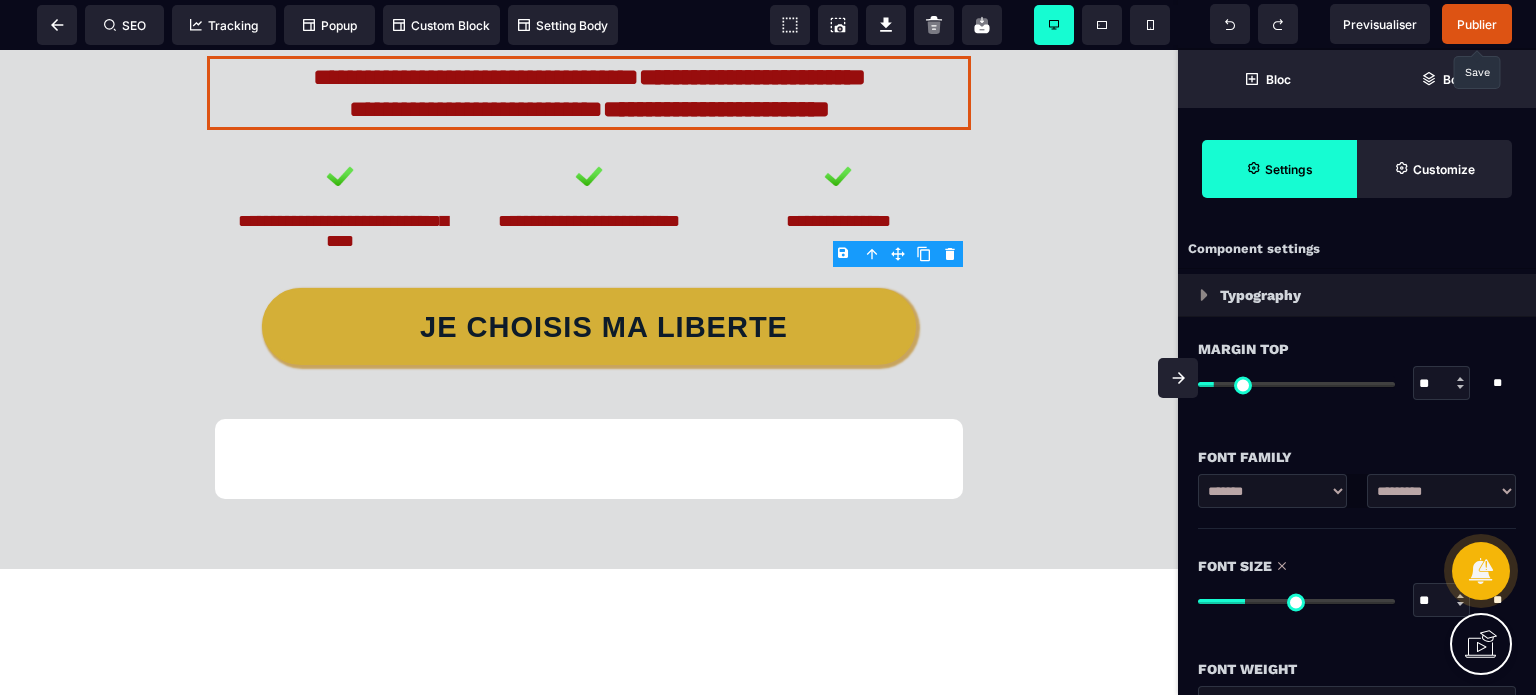 click at bounding box center (924, 254) 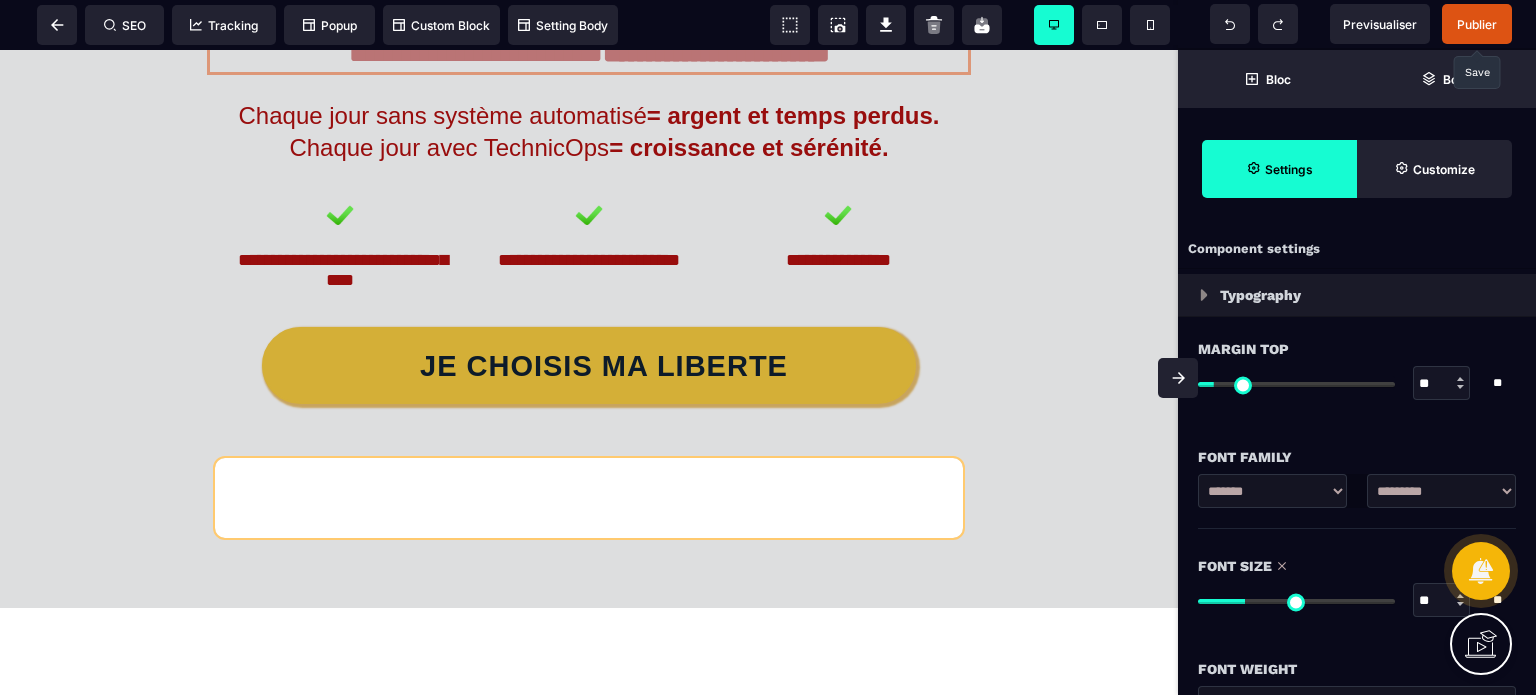 scroll, scrollTop: 11431, scrollLeft: 0, axis: vertical 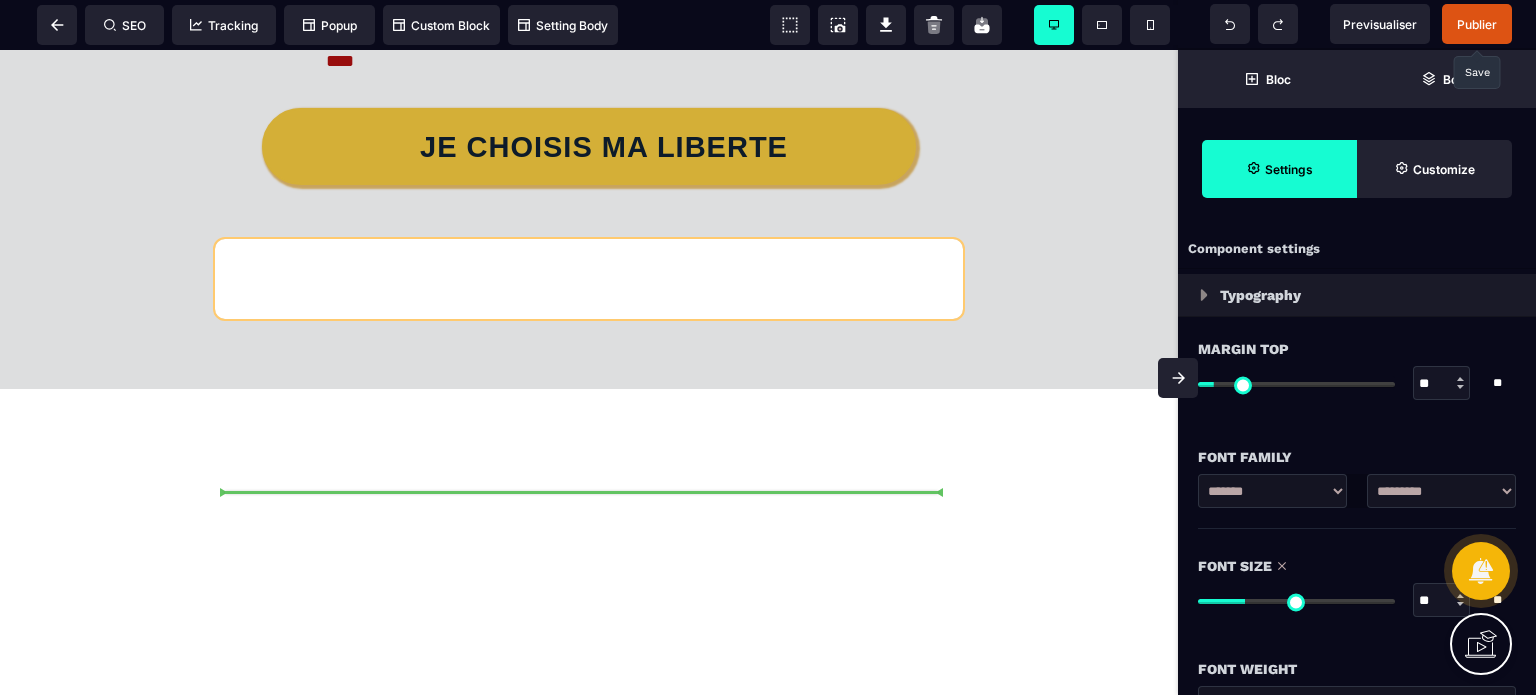 drag, startPoint x: 893, startPoint y: 301, endPoint x: 634, endPoint y: 463, distance: 305.4914 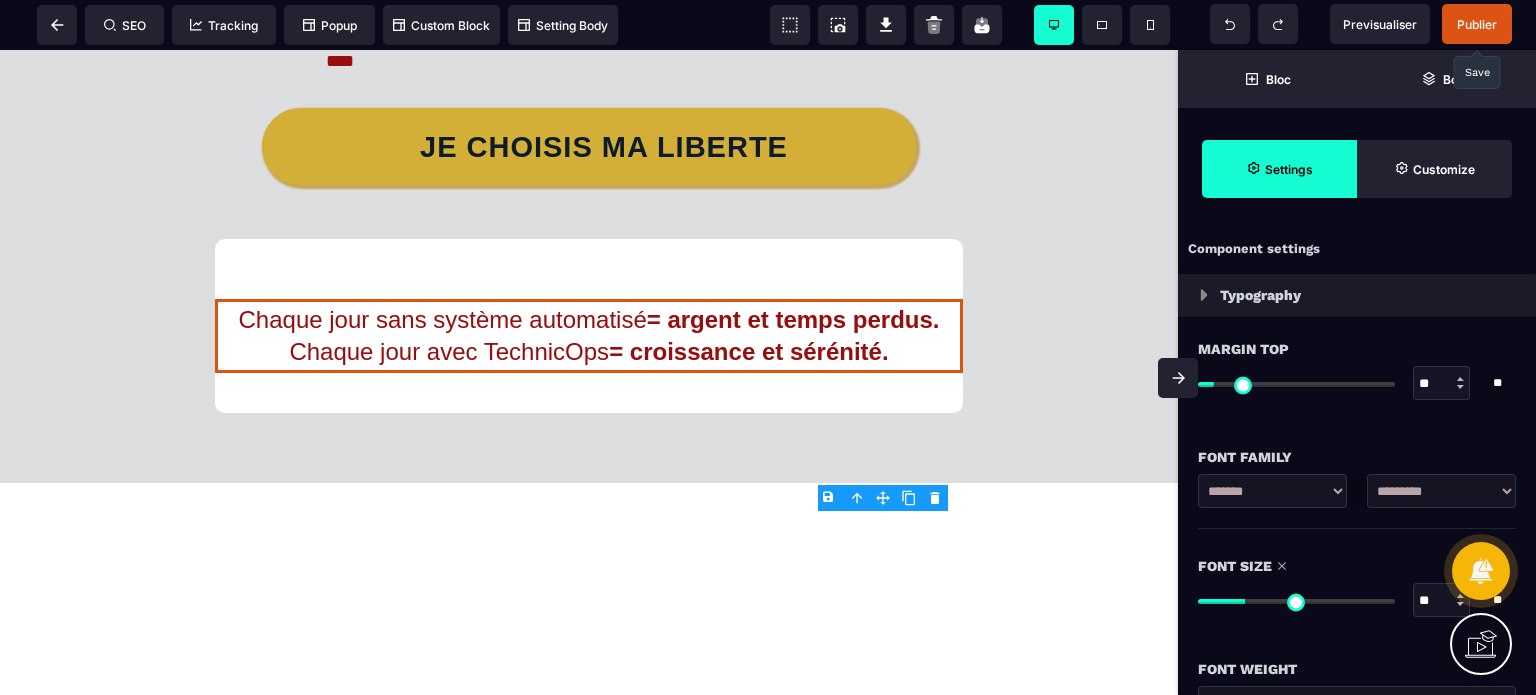 click on "Chaque jour sans système automatisé  = argent et temps perdus. Chaque jour avec TechnicOps  = croissance et sérénité." at bounding box center (589, 326) 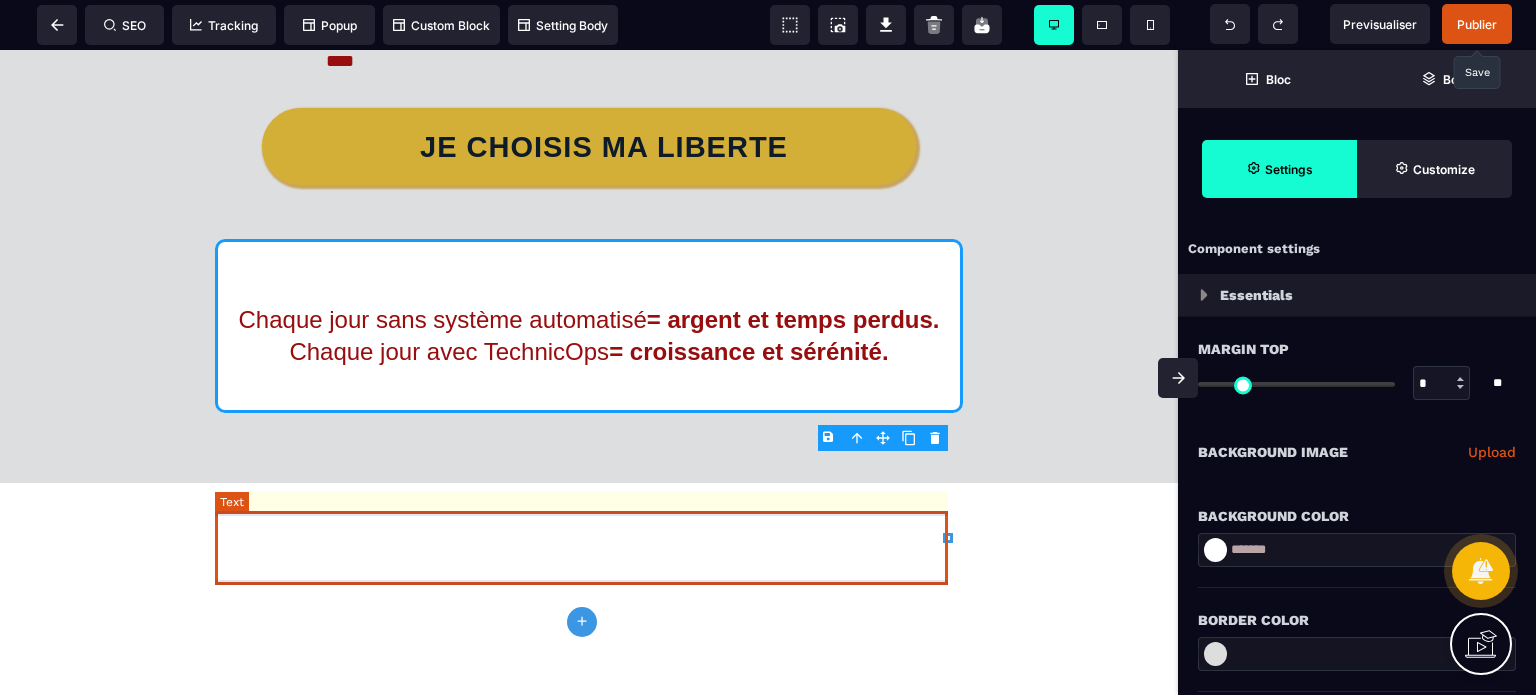 click on "Chaque jour sans système automatisé  = argent et temps perdus. Chaque jour avec TechnicOps  = croissance et sérénité." at bounding box center (589, 336) 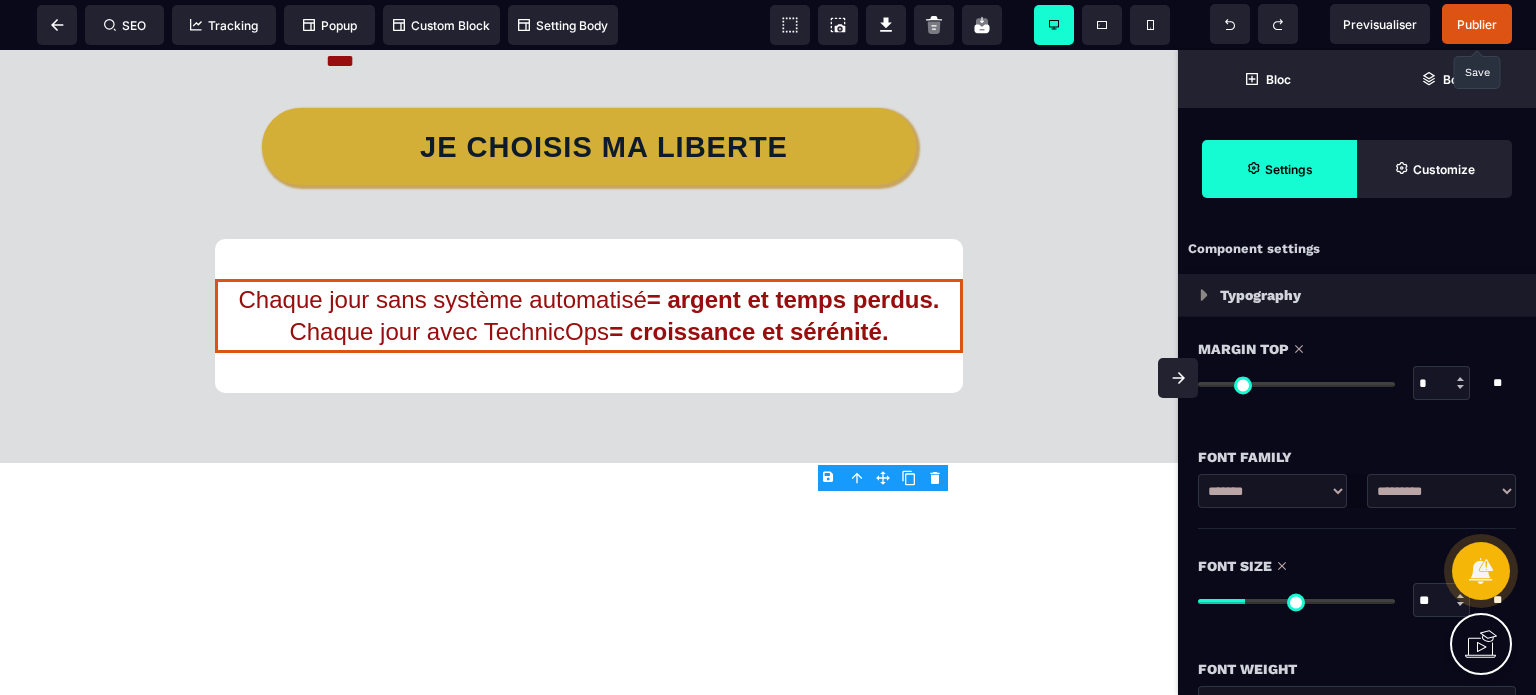drag, startPoint x: 1223, startPoint y: 387, endPoint x: 1034, endPoint y: 415, distance: 191.06282 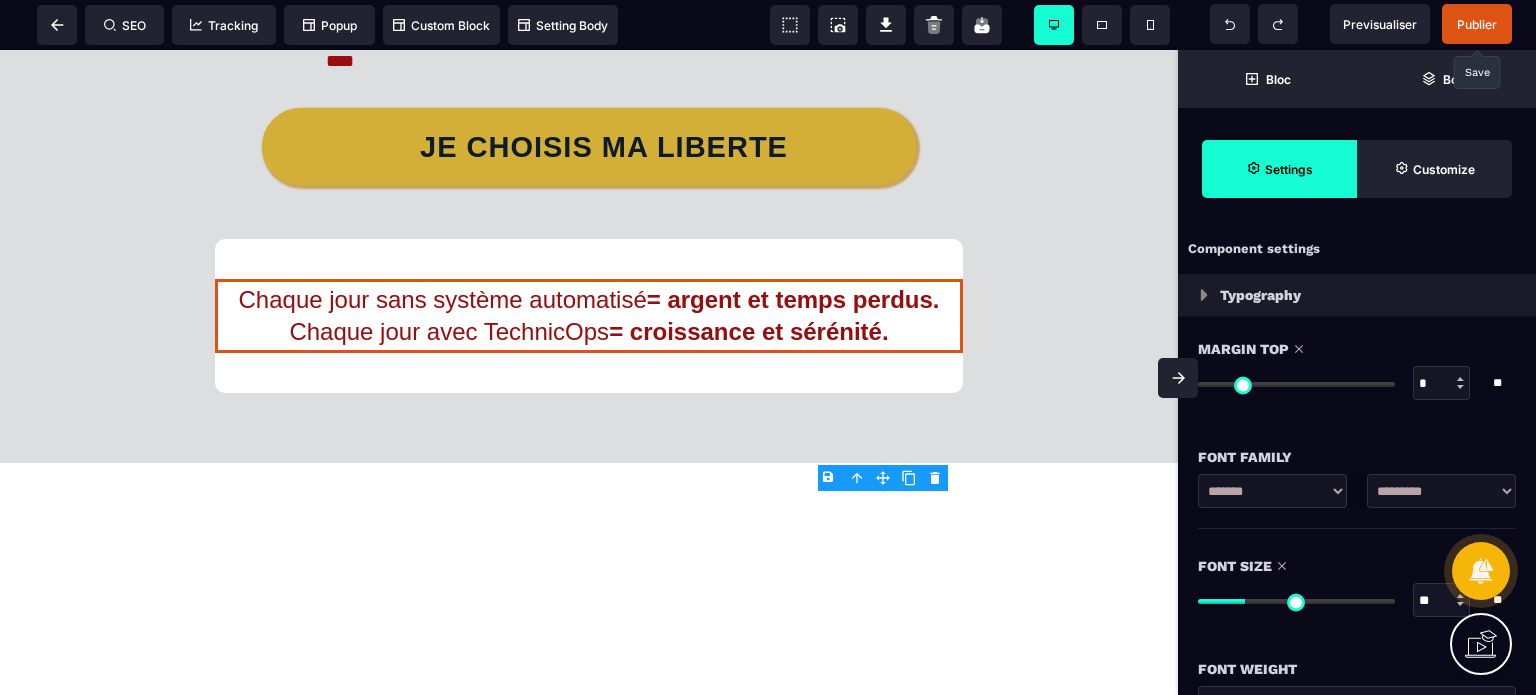 click at bounding box center (1296, 384) 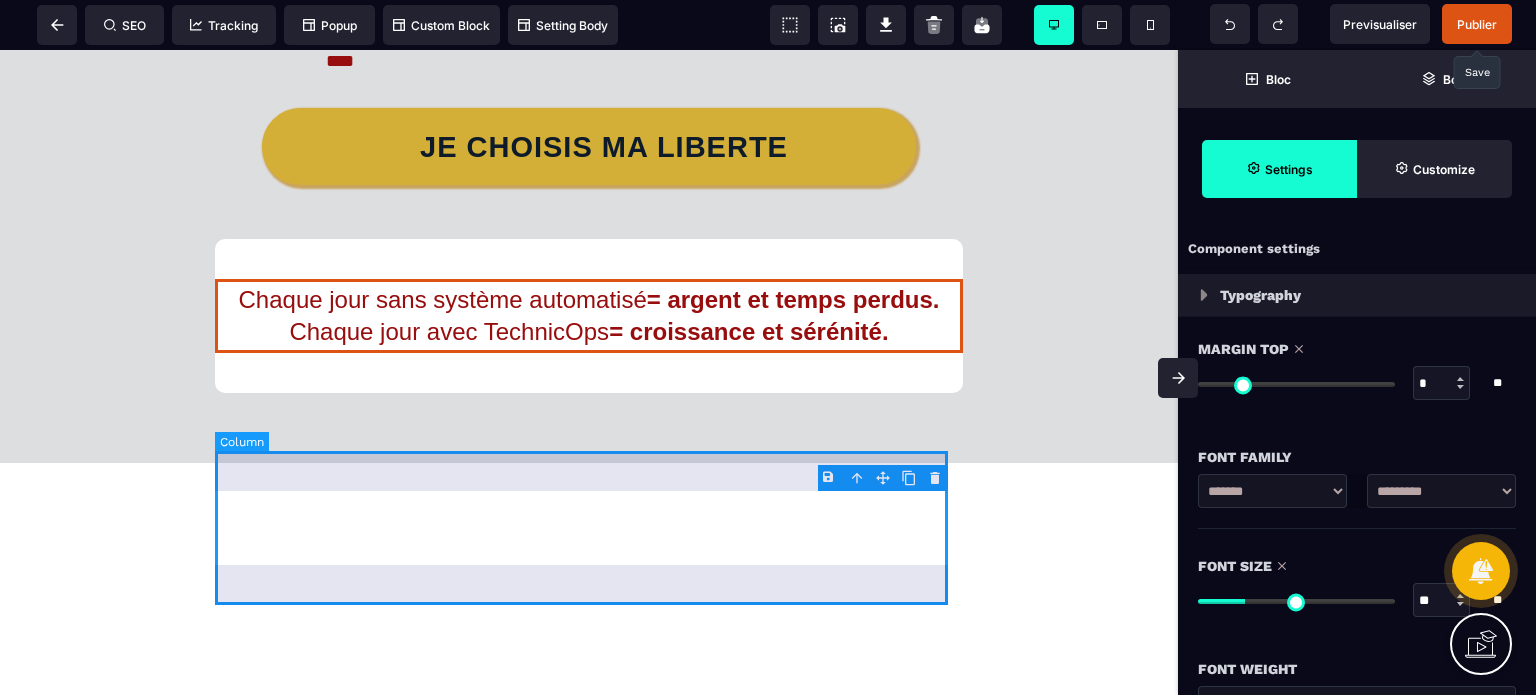 click on "Chaque jour sans système automatisé  = argent et temps perdus. Chaque jour avec TechnicOps  = croissance et sérénité." at bounding box center (589, 316) 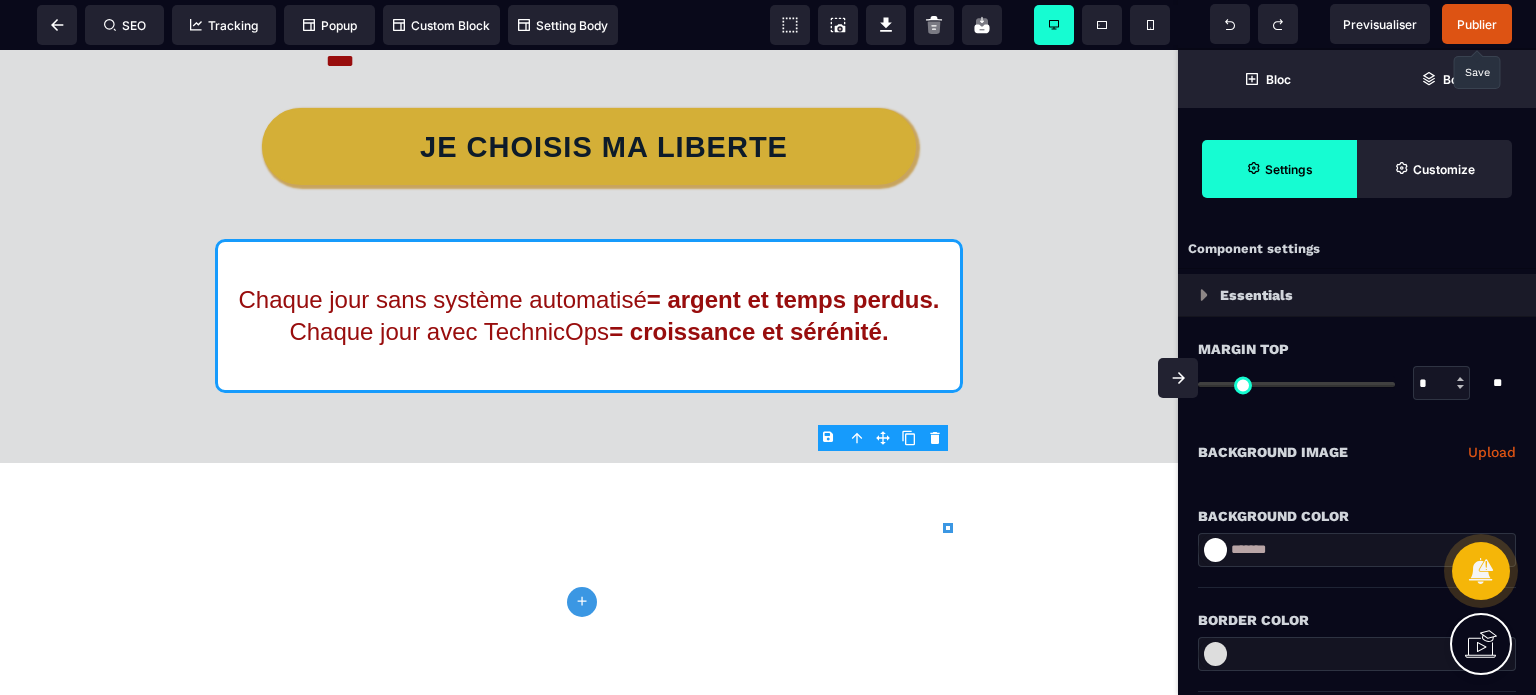 click on "Background Color" at bounding box center (1357, 516) 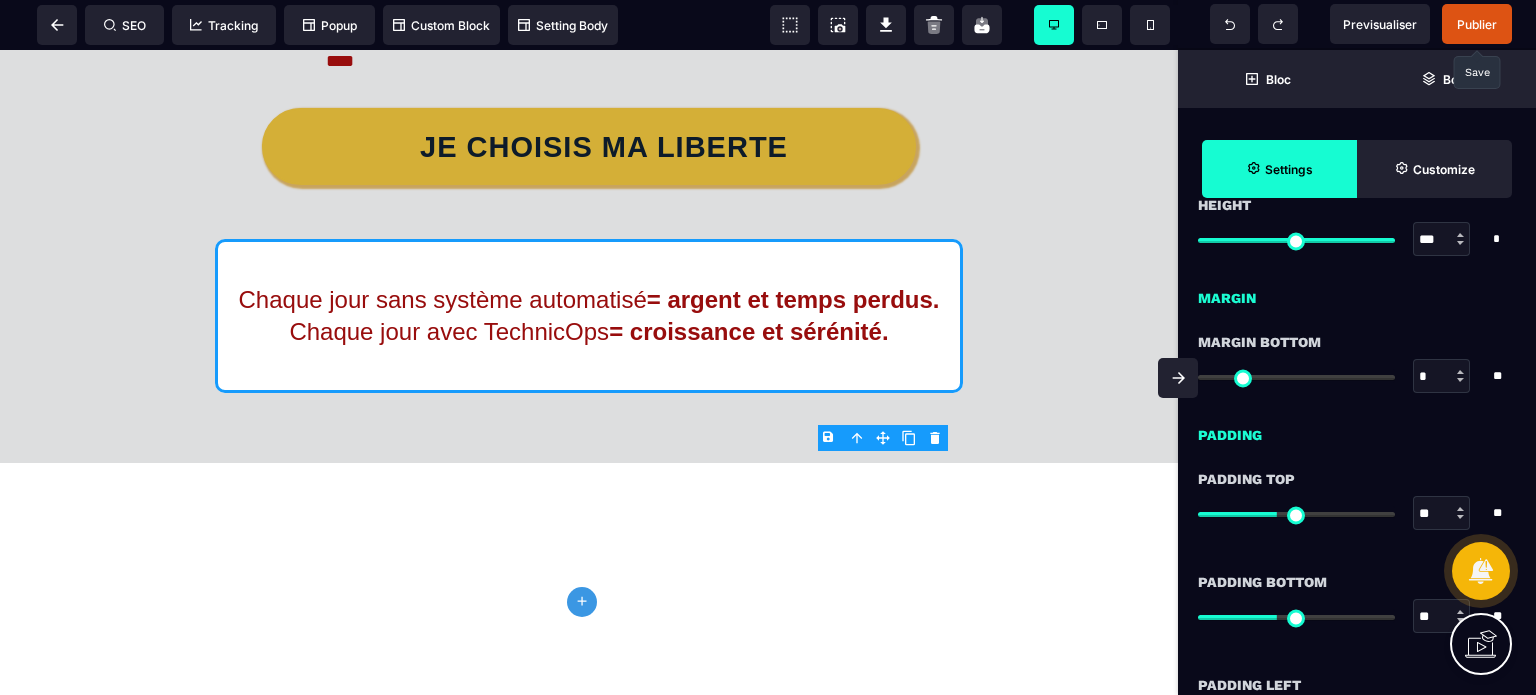 scroll, scrollTop: 1500, scrollLeft: 0, axis: vertical 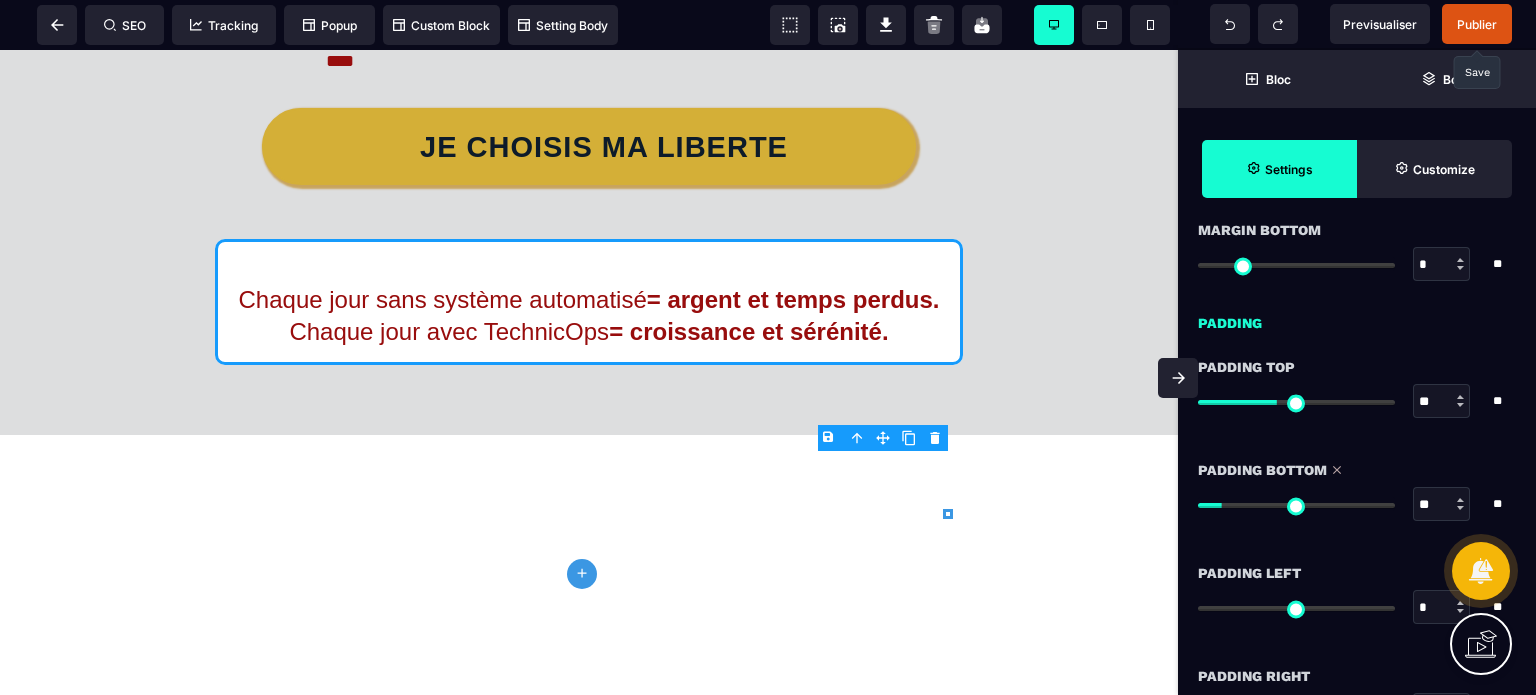 drag, startPoint x: 1269, startPoint y: 505, endPoint x: 1228, endPoint y: 506, distance: 41.01219 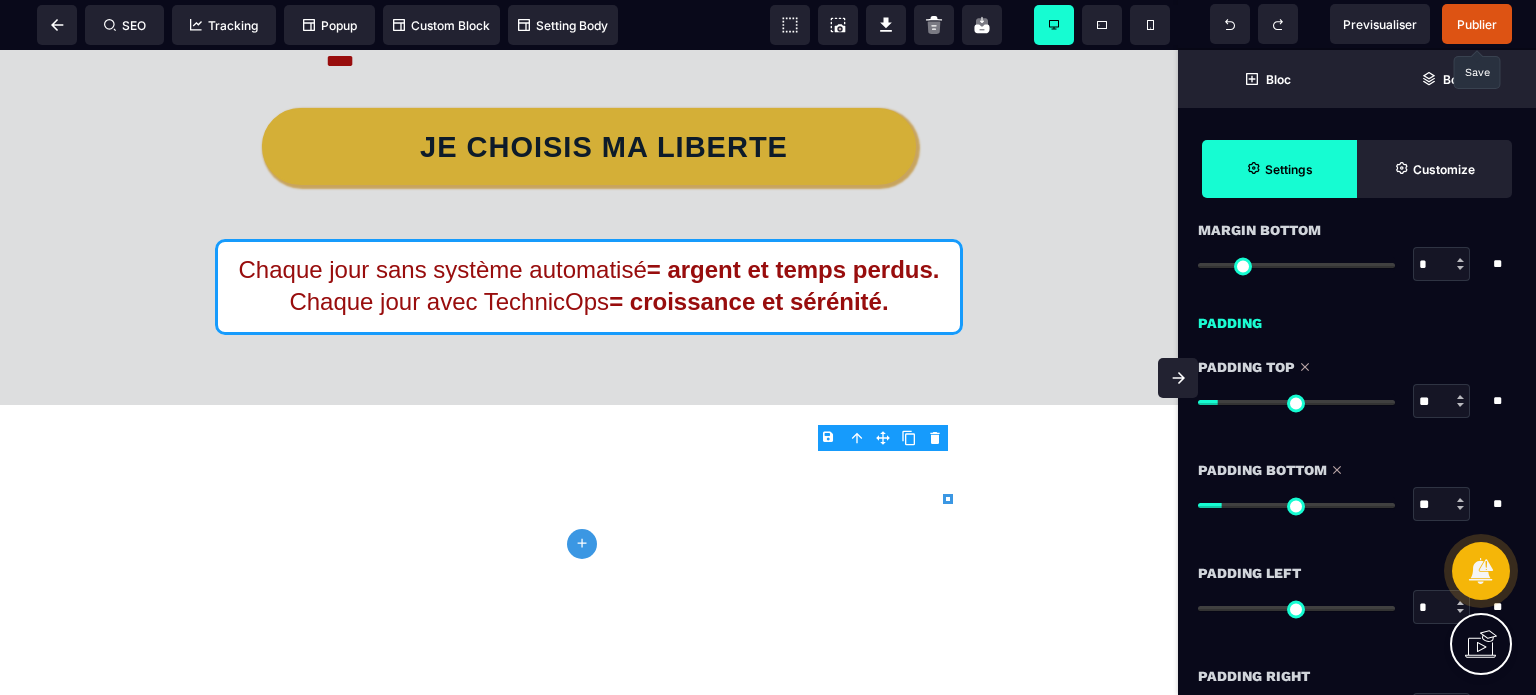 drag, startPoint x: 1276, startPoint y: 404, endPoint x: 1224, endPoint y: 411, distance: 52.46904 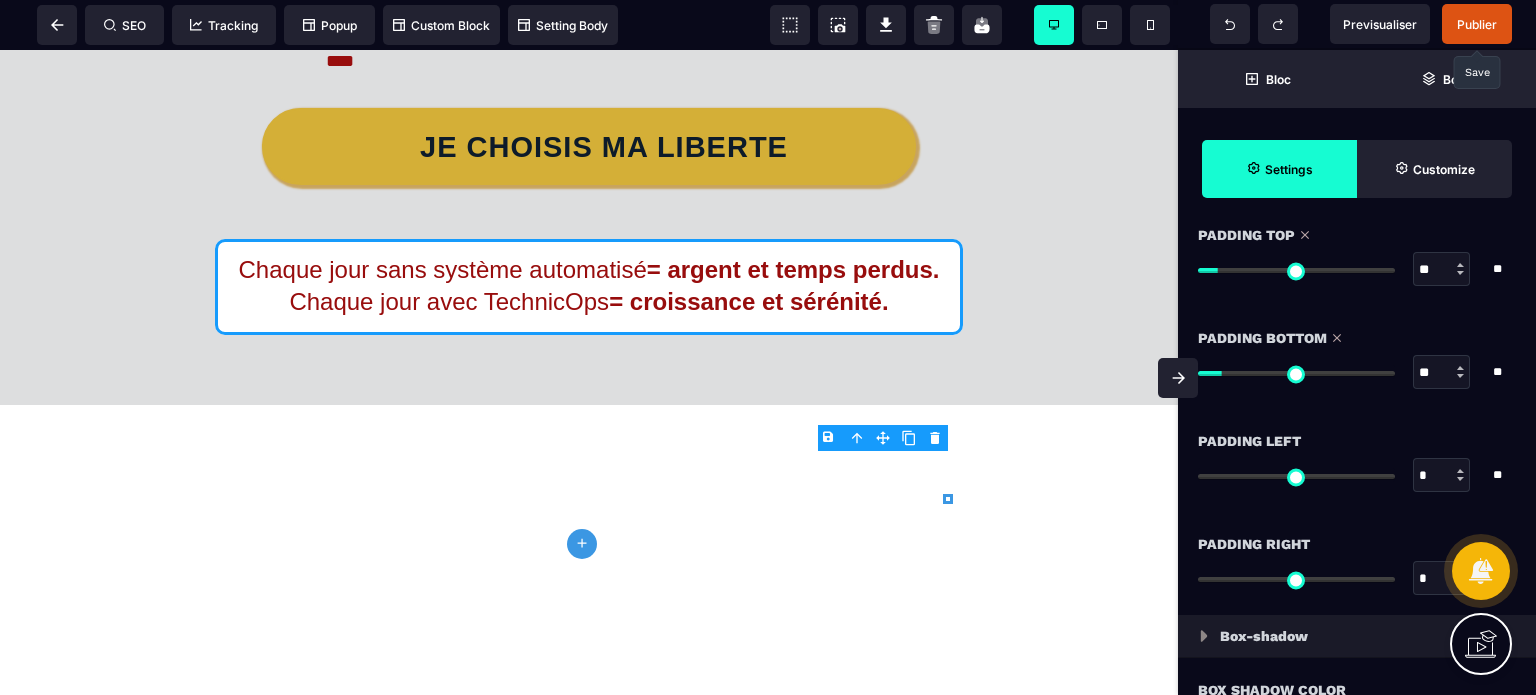 scroll, scrollTop: 1800, scrollLeft: 0, axis: vertical 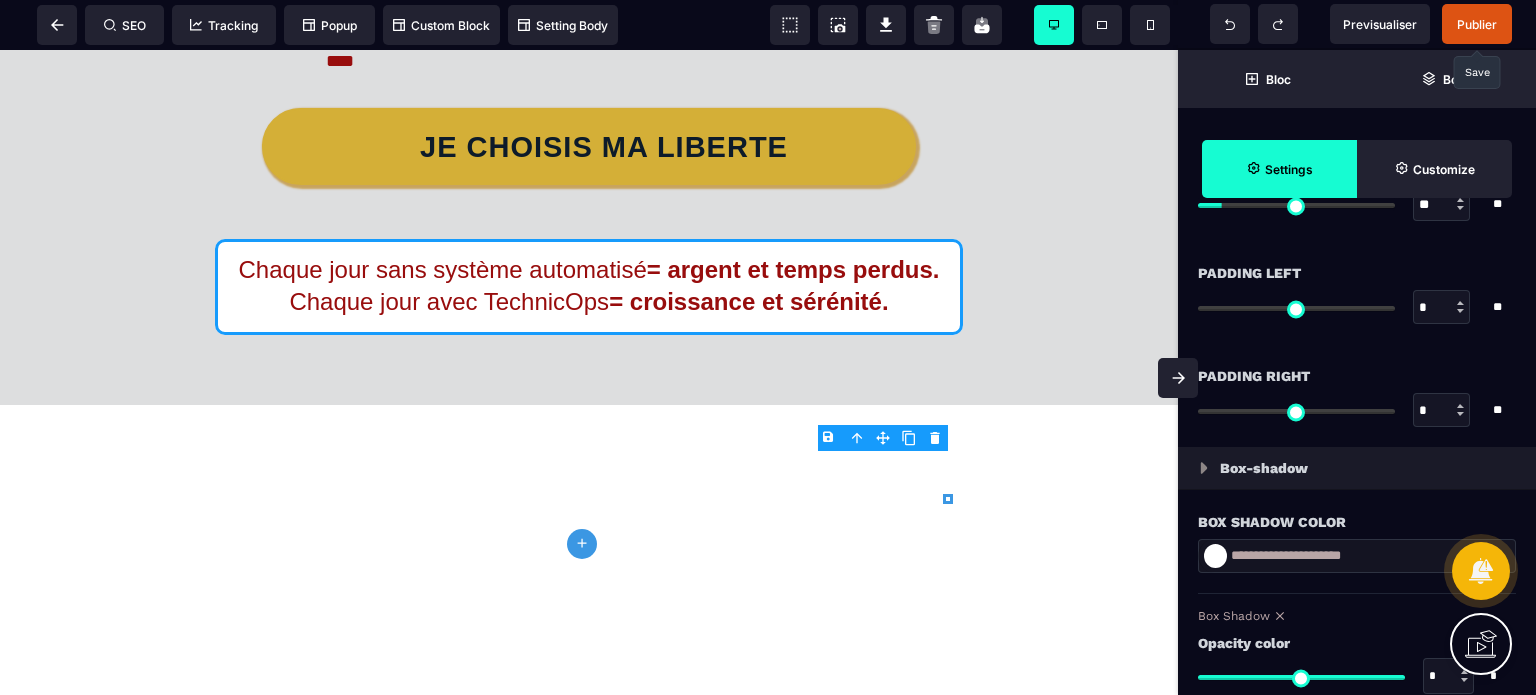 click on "*" at bounding box center [1442, 411] 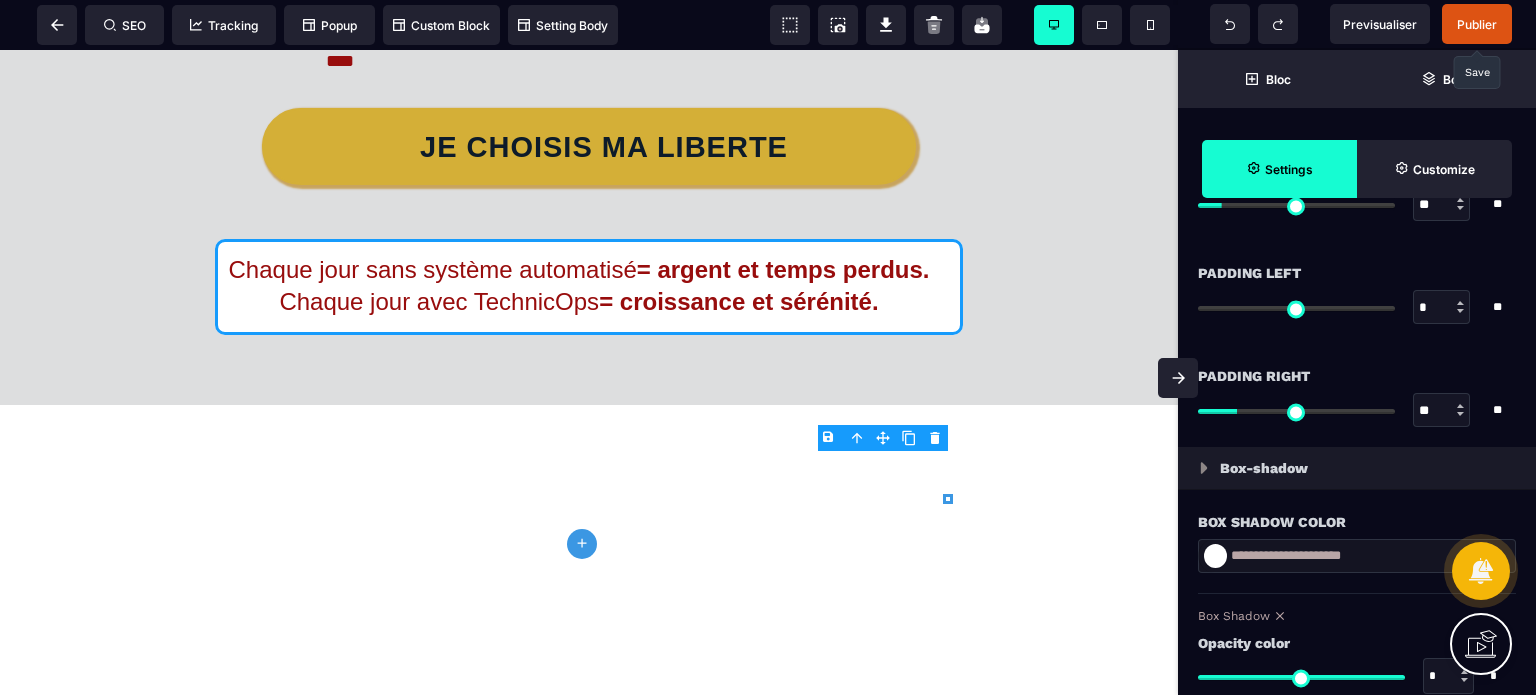 click on "*" at bounding box center [1442, 308] 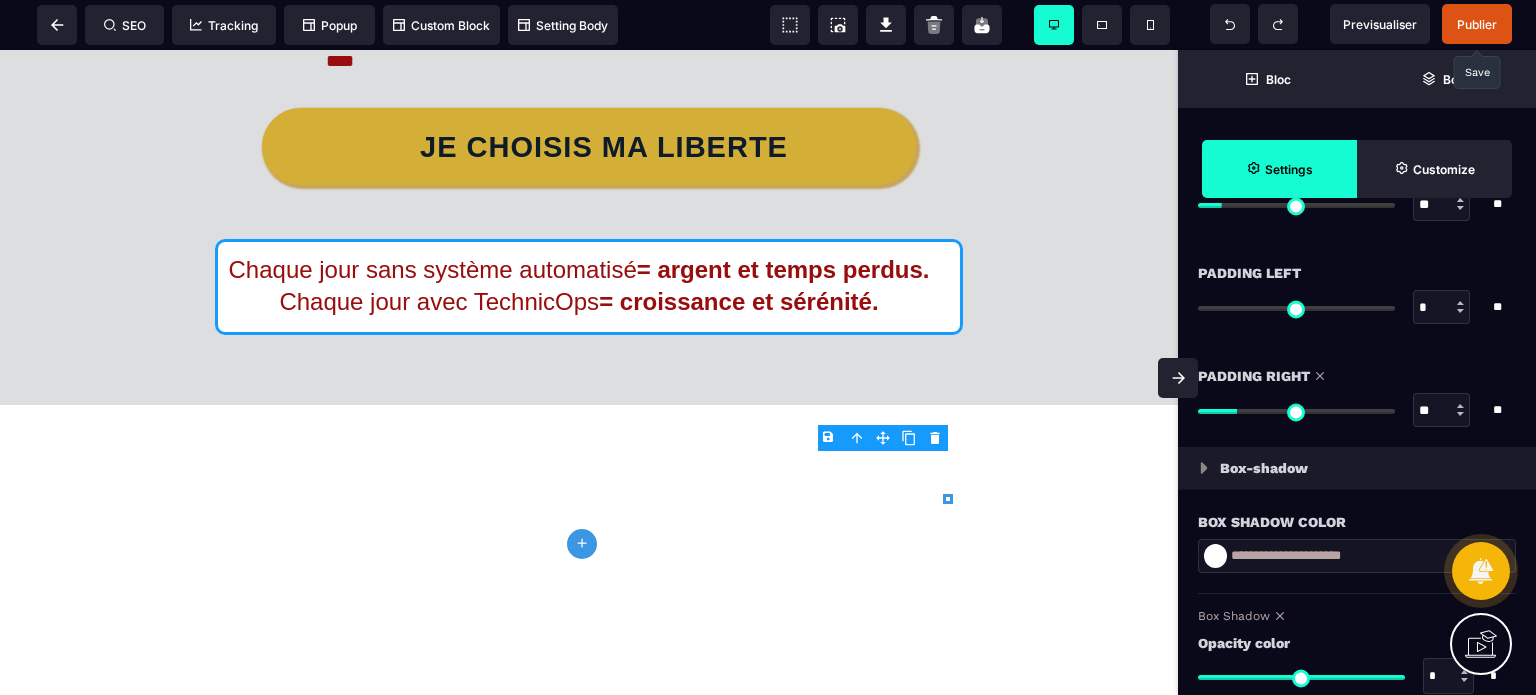 click on "*" at bounding box center (1442, 308) 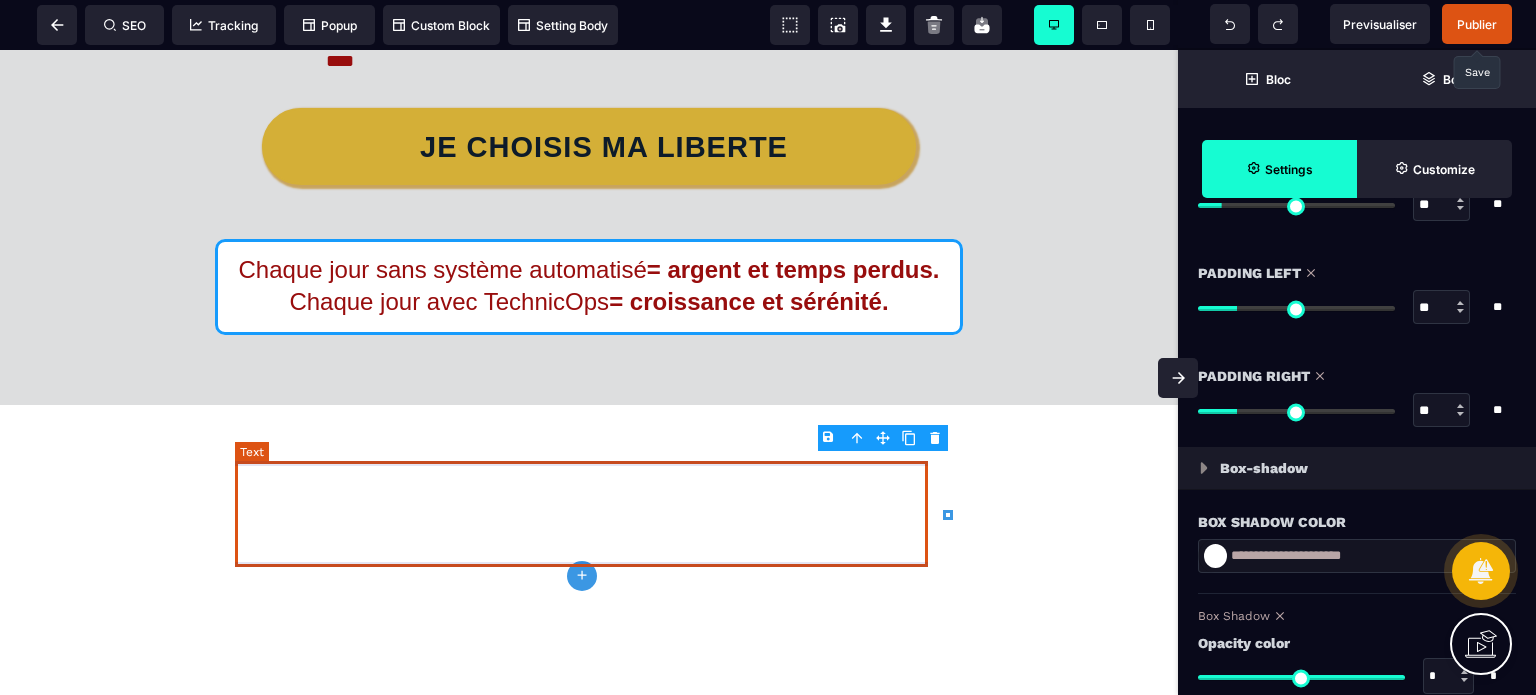 click on "Chaque jour sans système automatisé  = argent et temps perdus. Chaque jour avec TechnicOps  = croissance et sérénité." at bounding box center (589, 286) 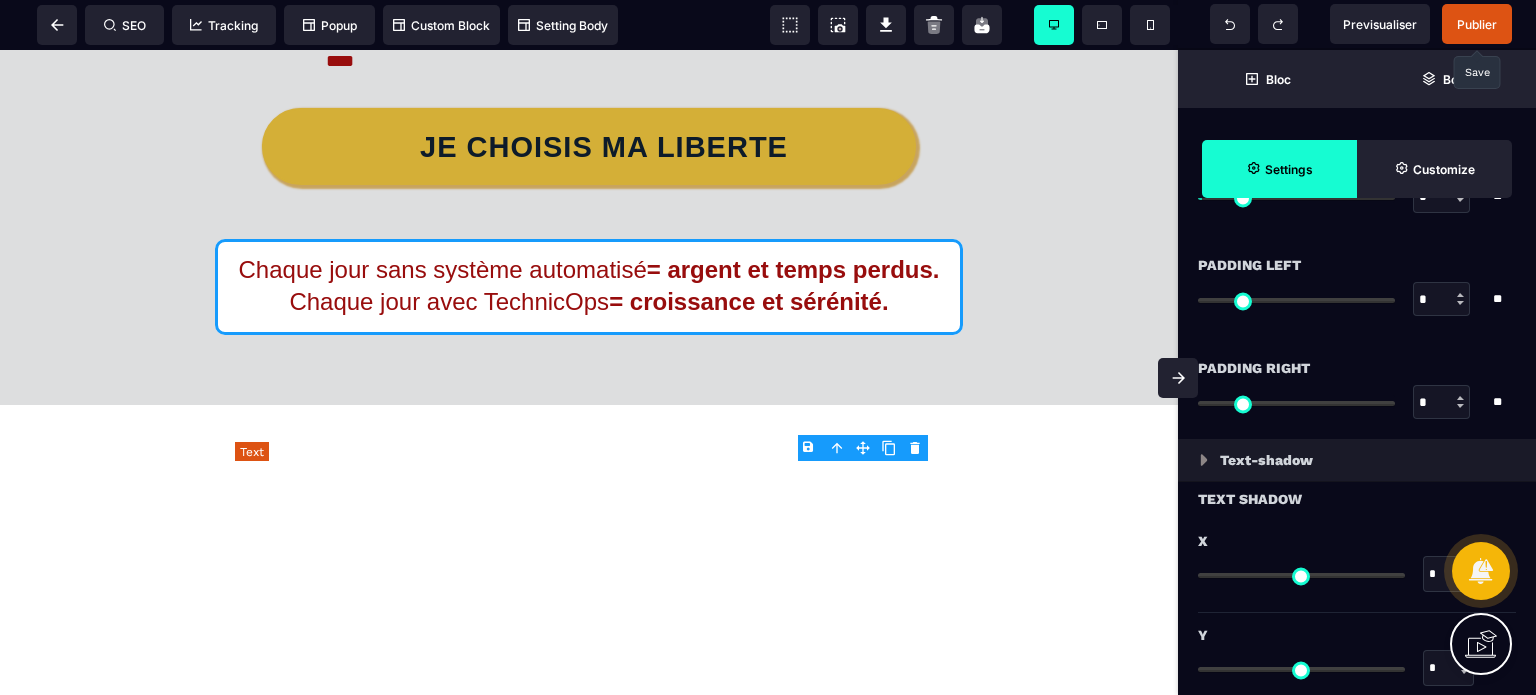 scroll, scrollTop: 0, scrollLeft: 0, axis: both 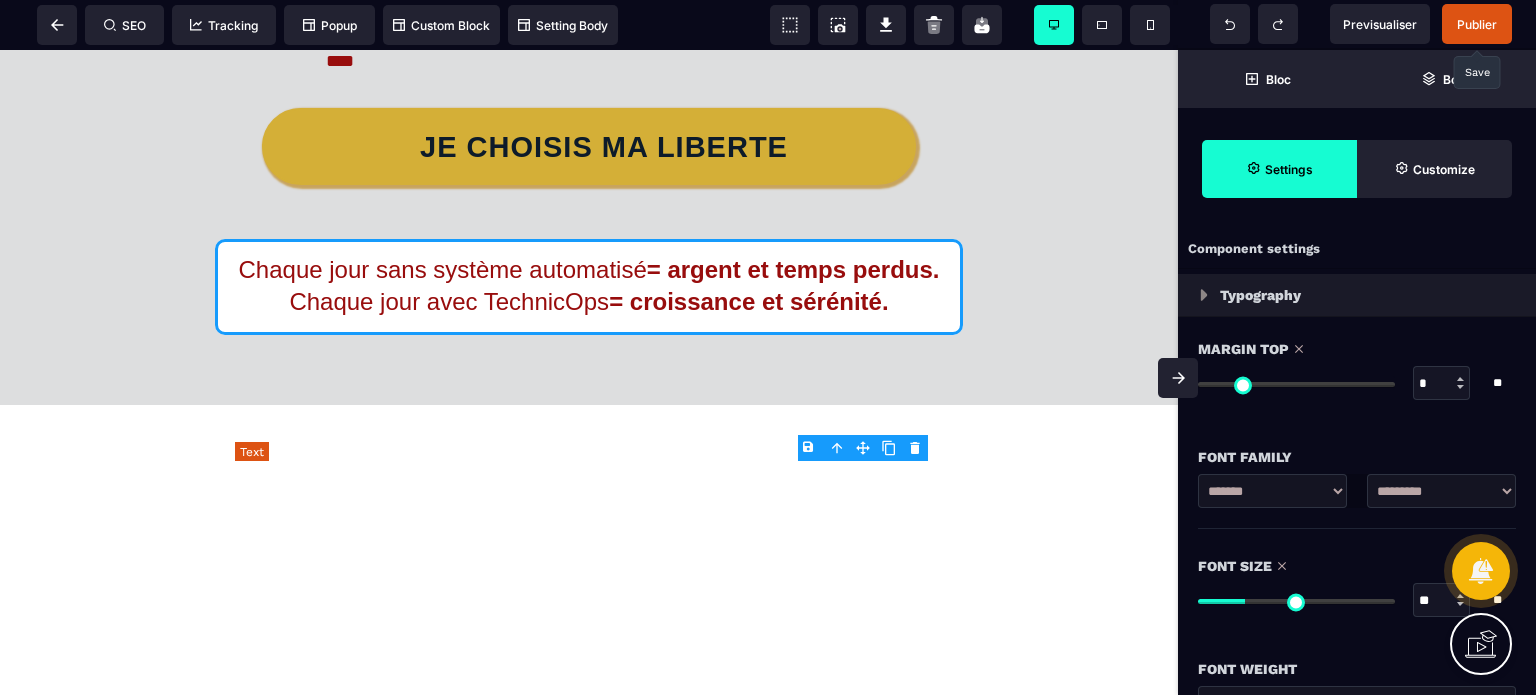 click on "Chaque jour sans système automatisé  = argent et temps perdus. Chaque jour avec TechnicOps  = croissance et sérénité." at bounding box center [589, 286] 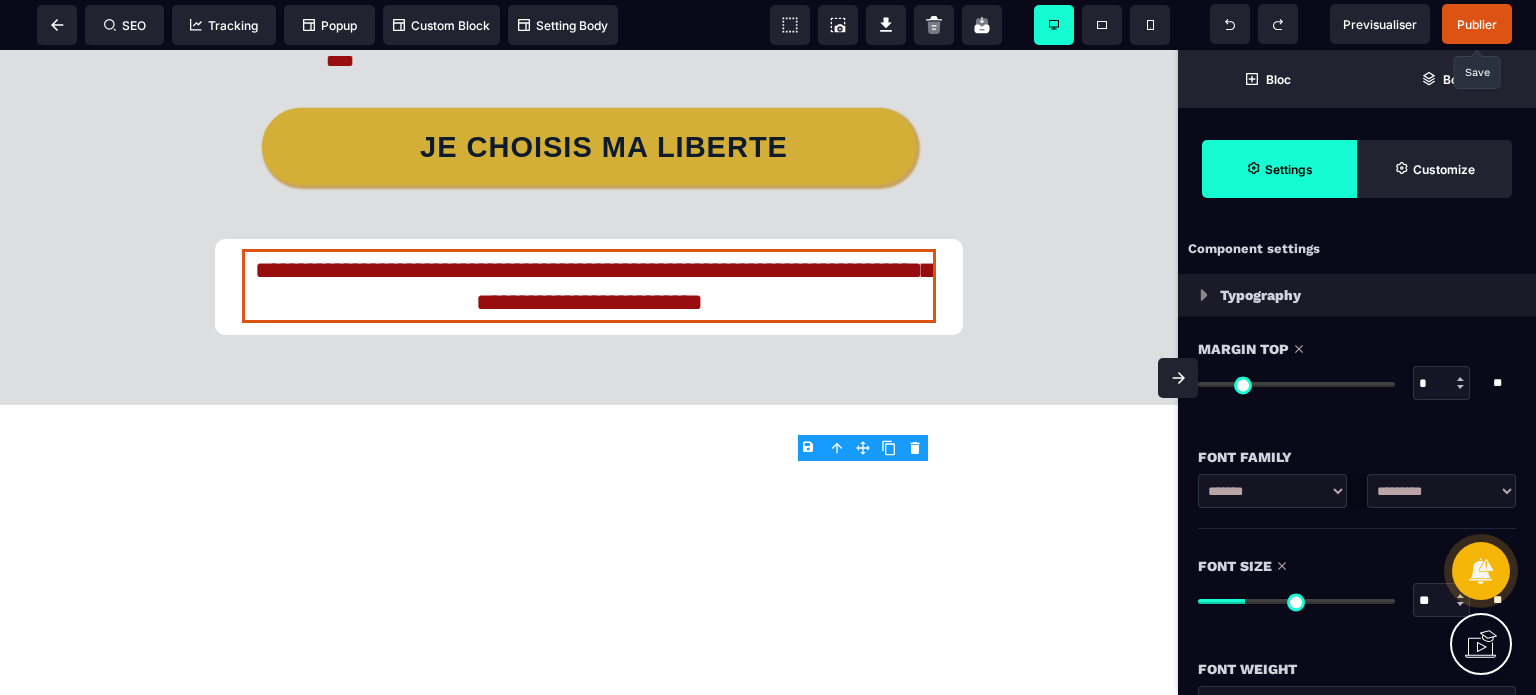 click on "**" at bounding box center (1442, 601) 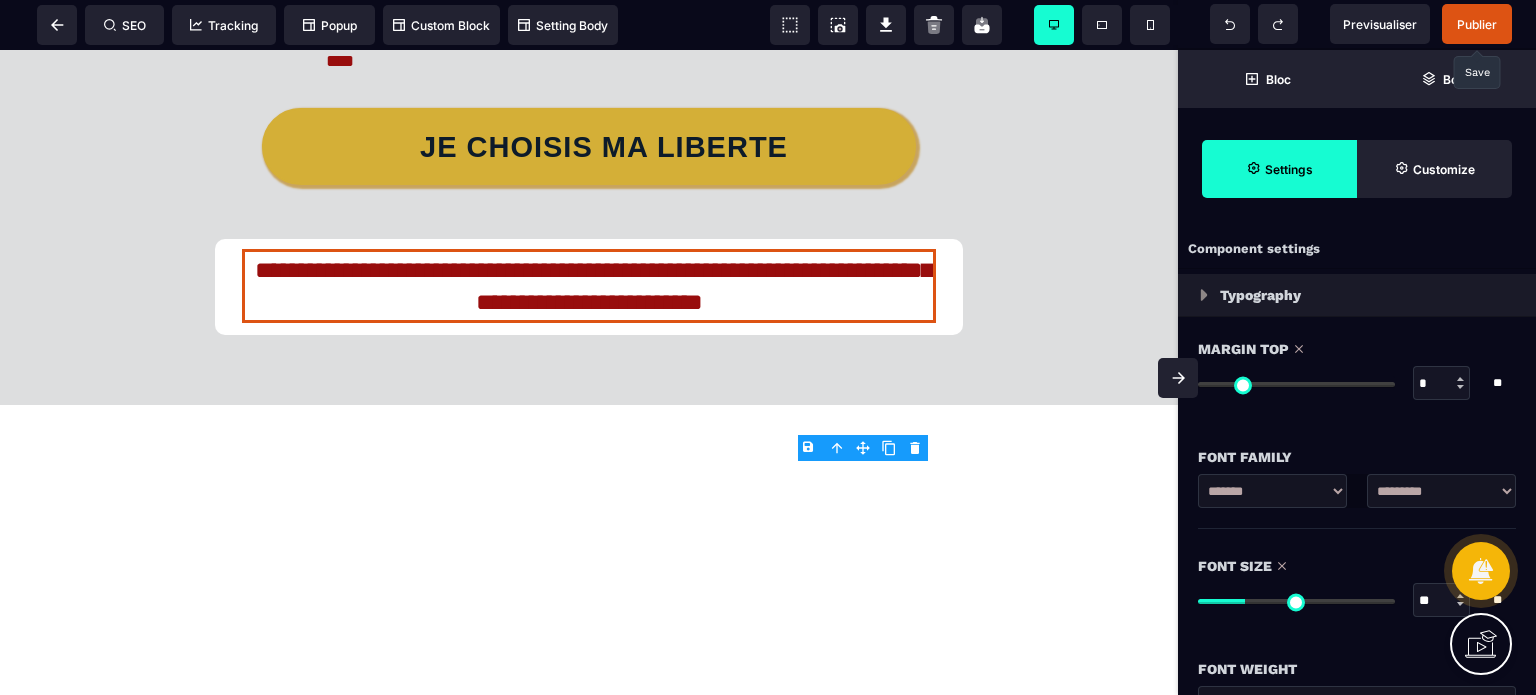 click on "**" at bounding box center [1442, 601] 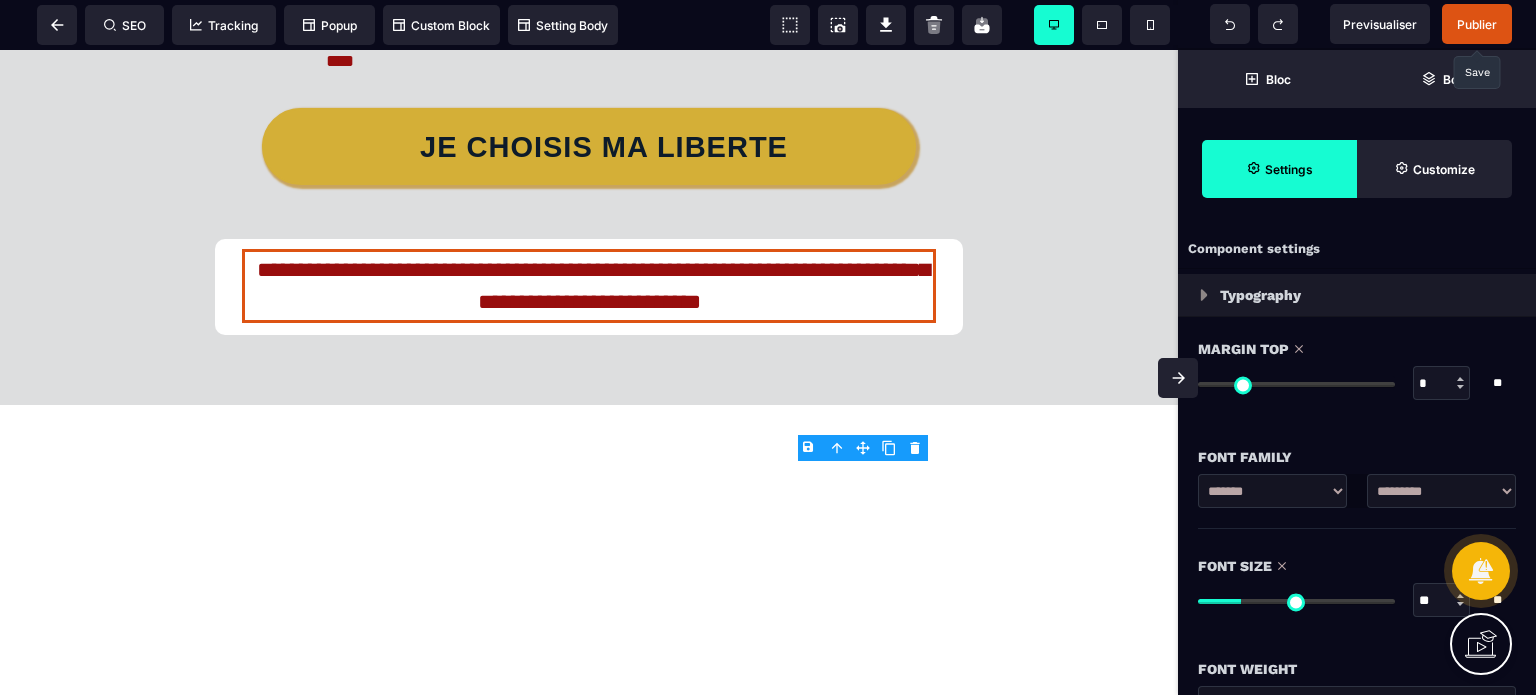 click at bounding box center (1178, 378) 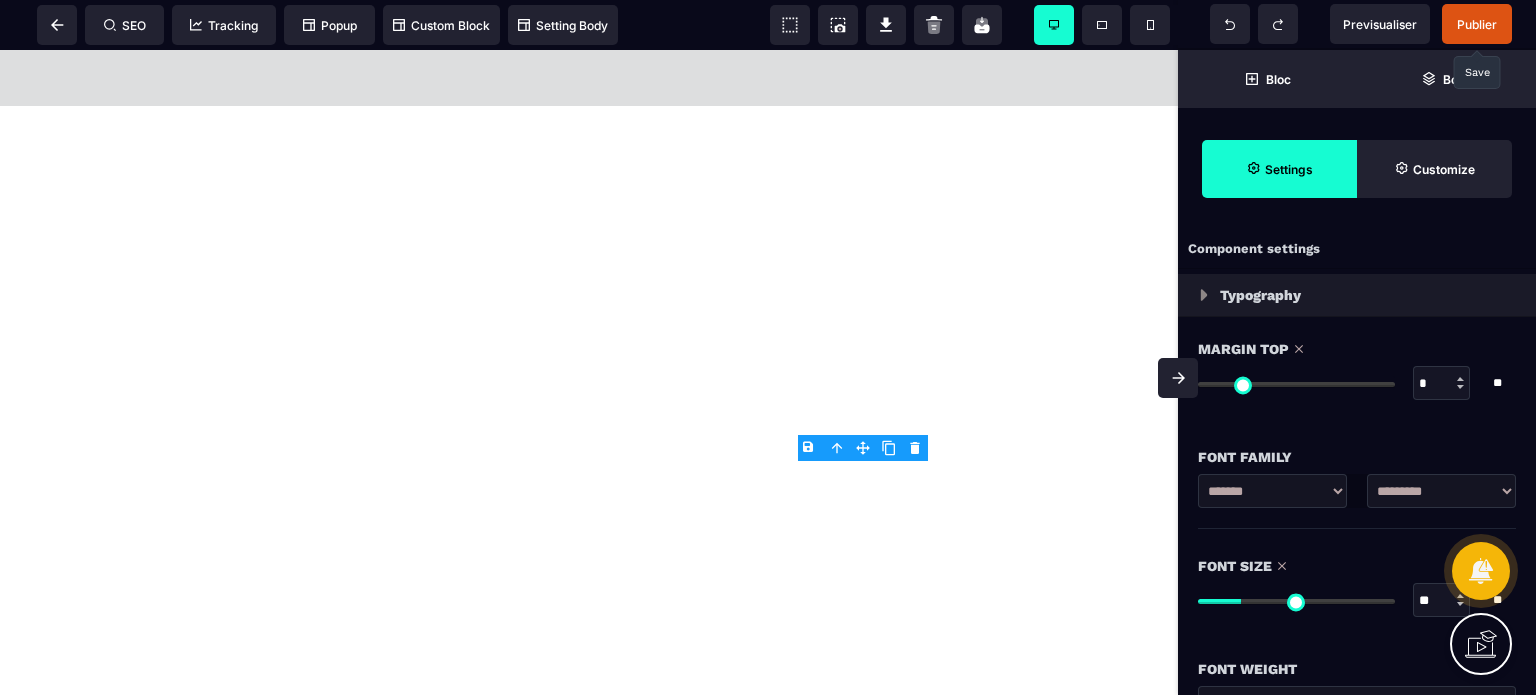 scroll, scrollTop: 10439, scrollLeft: 0, axis: vertical 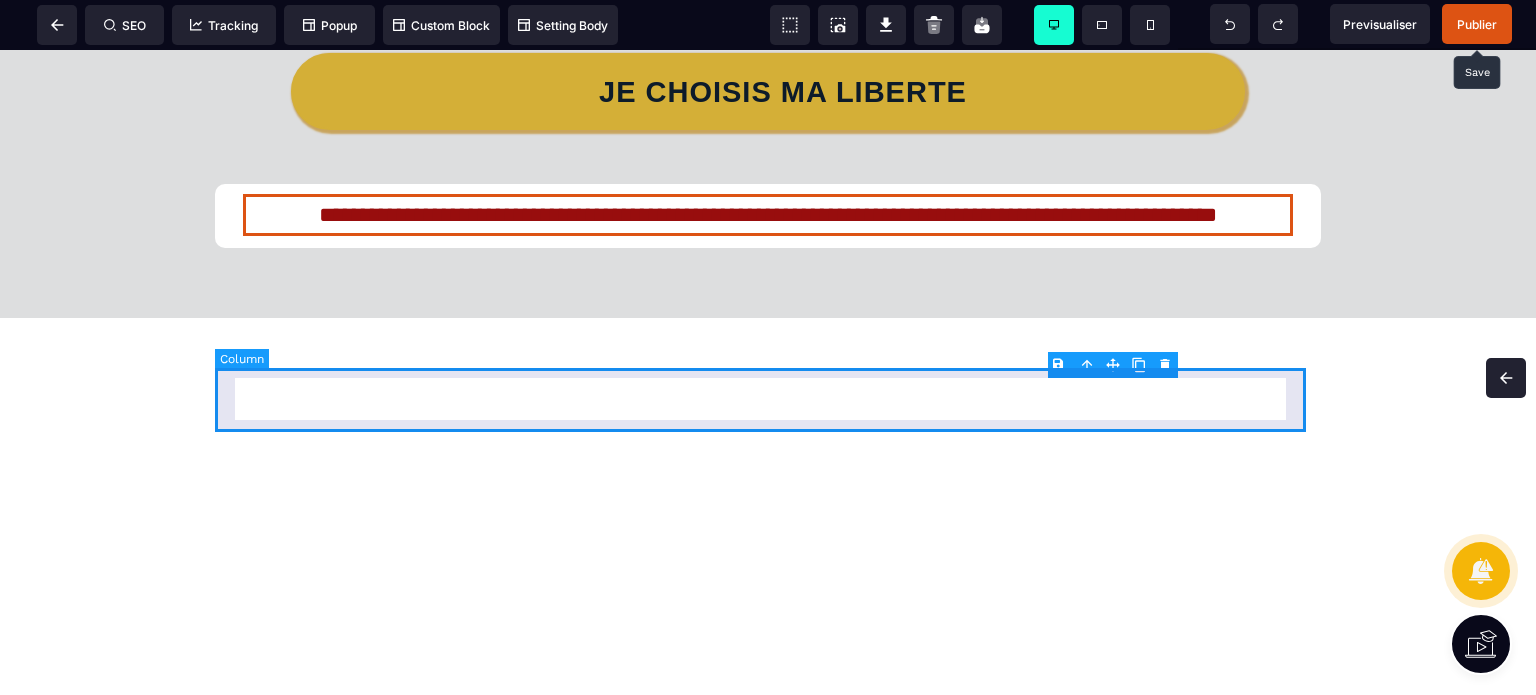 click on "**********" at bounding box center (768, 216) 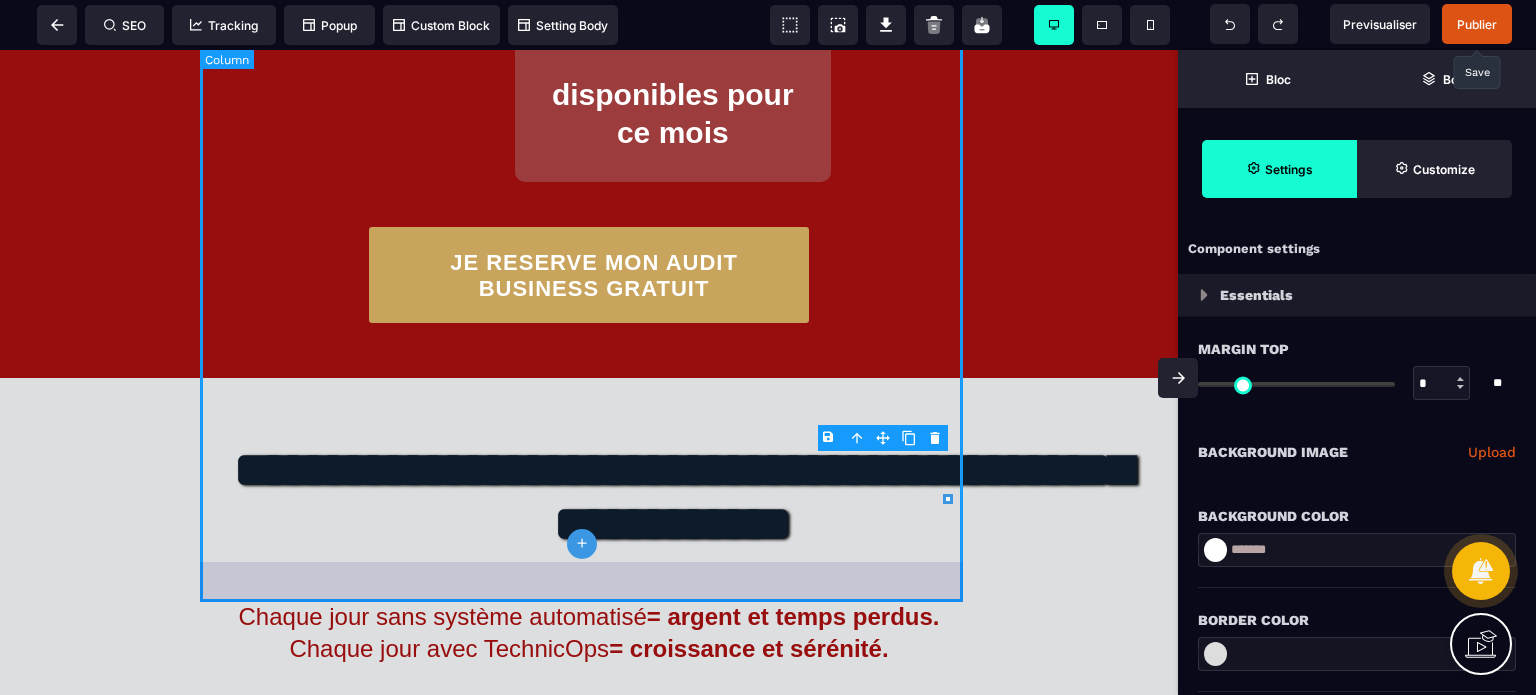 scroll, scrollTop: 11337, scrollLeft: 0, axis: vertical 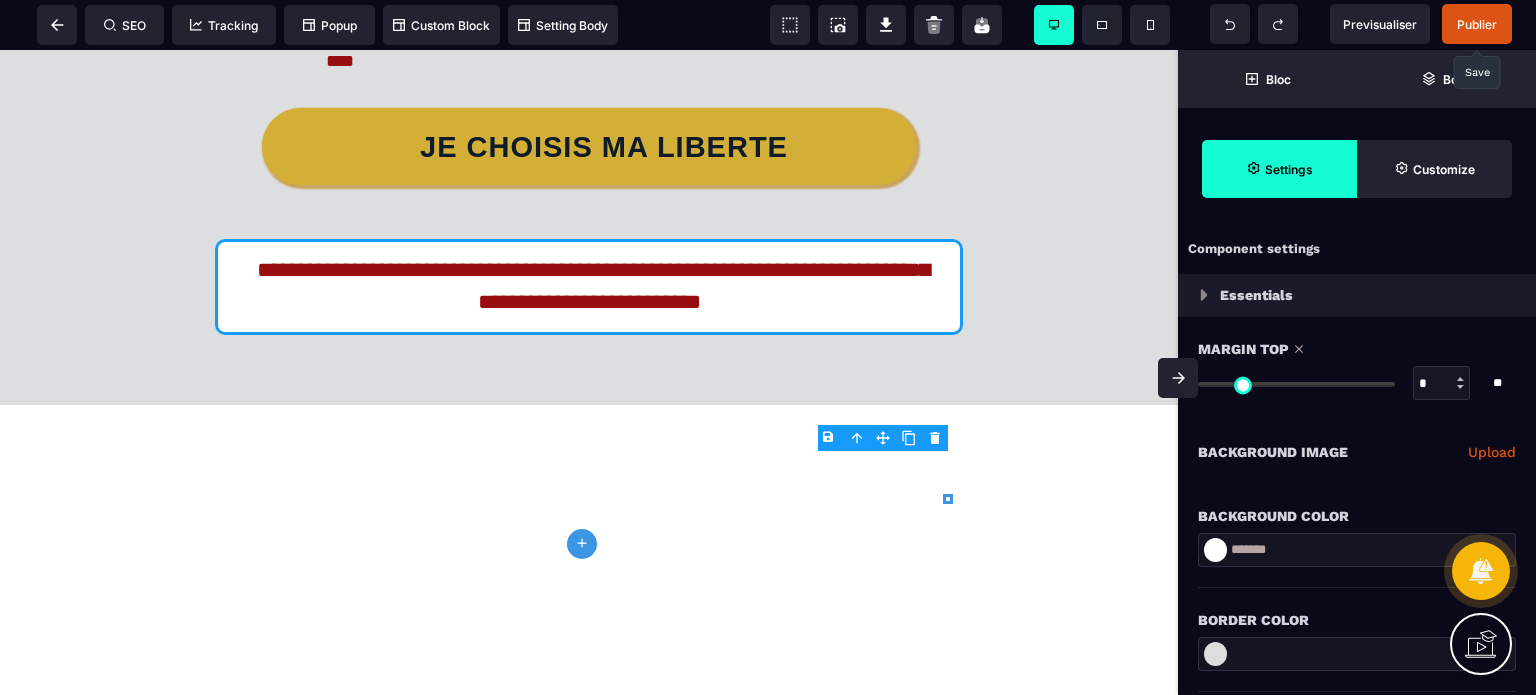 drag, startPoint x: 1210, startPoint y: 382, endPoint x: 1104, endPoint y: 346, distance: 111.94642 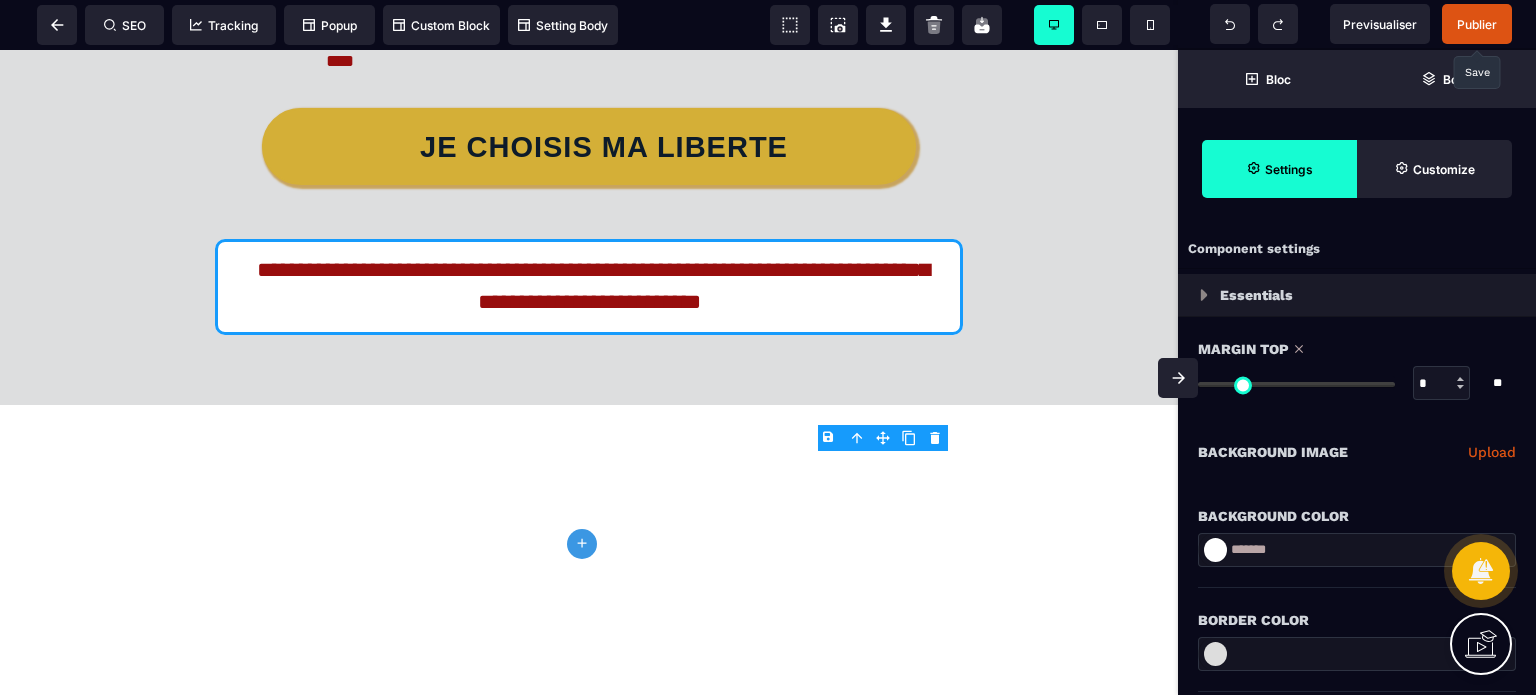 click at bounding box center [1178, 378] 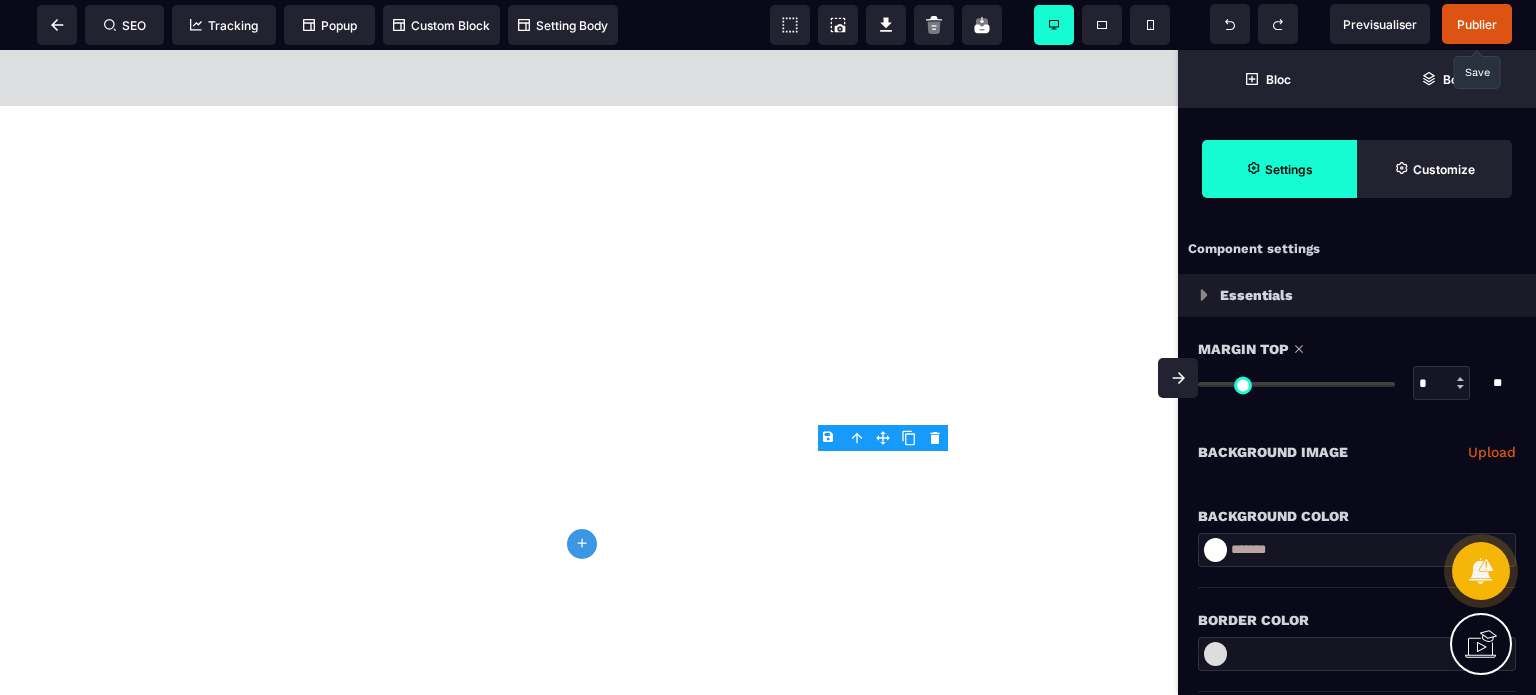 scroll, scrollTop: 10439, scrollLeft: 0, axis: vertical 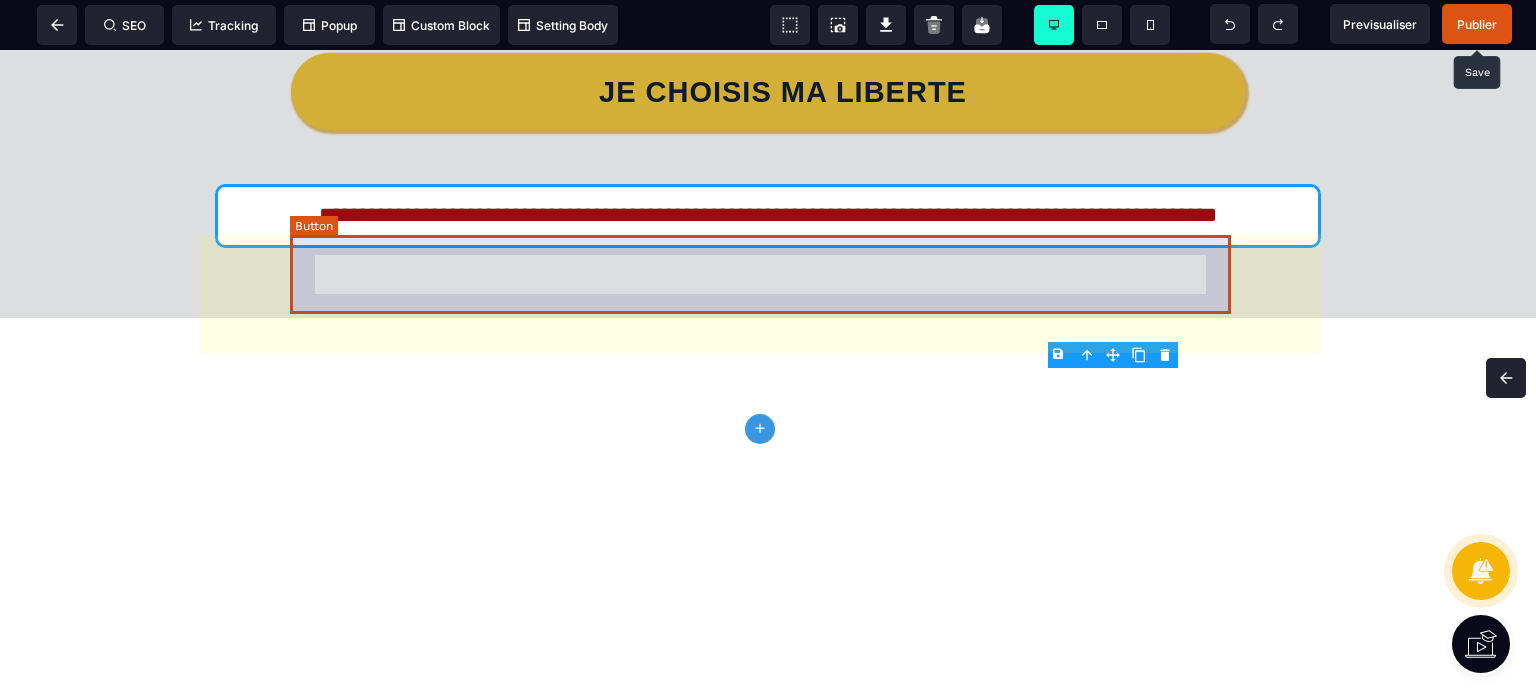 click on "JE CHOISIS MA LIBERTE" at bounding box center [768, 91] 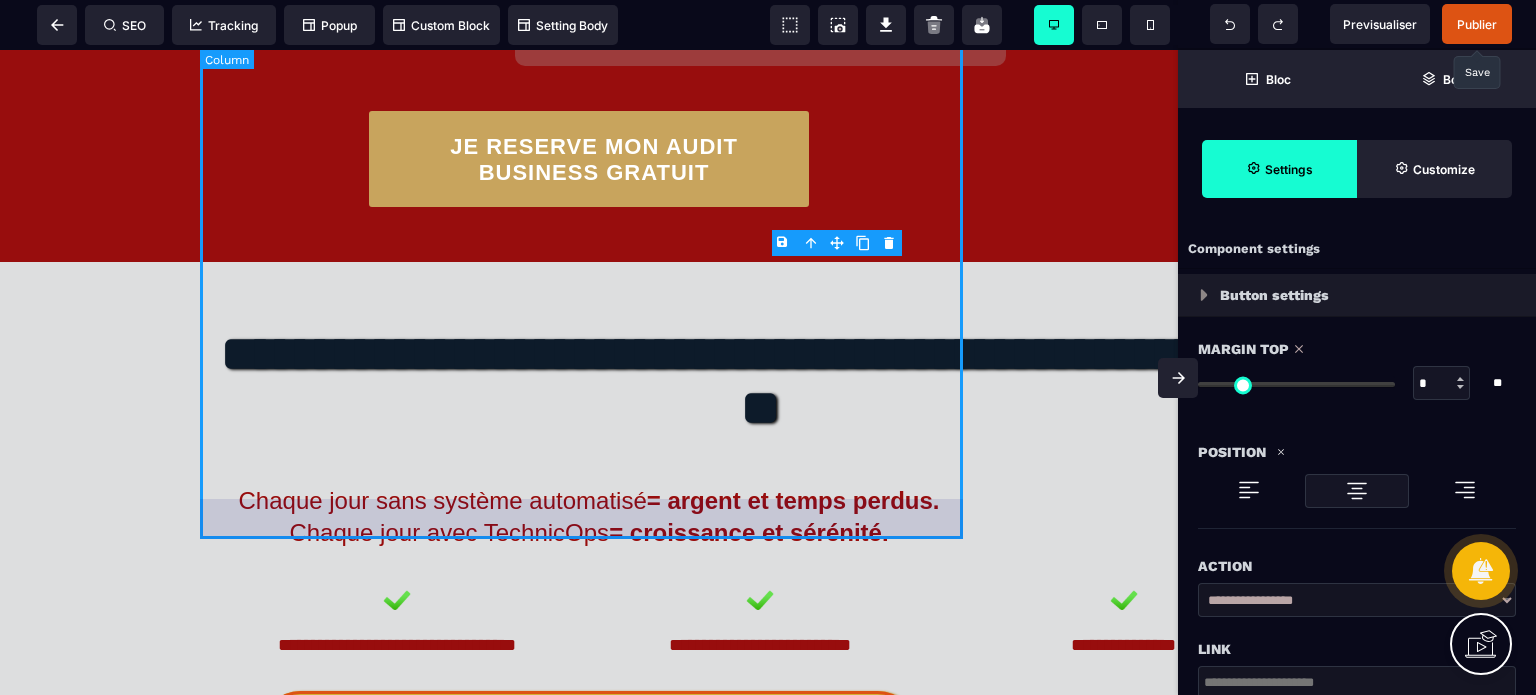 scroll, scrollTop: 11400, scrollLeft: 0, axis: vertical 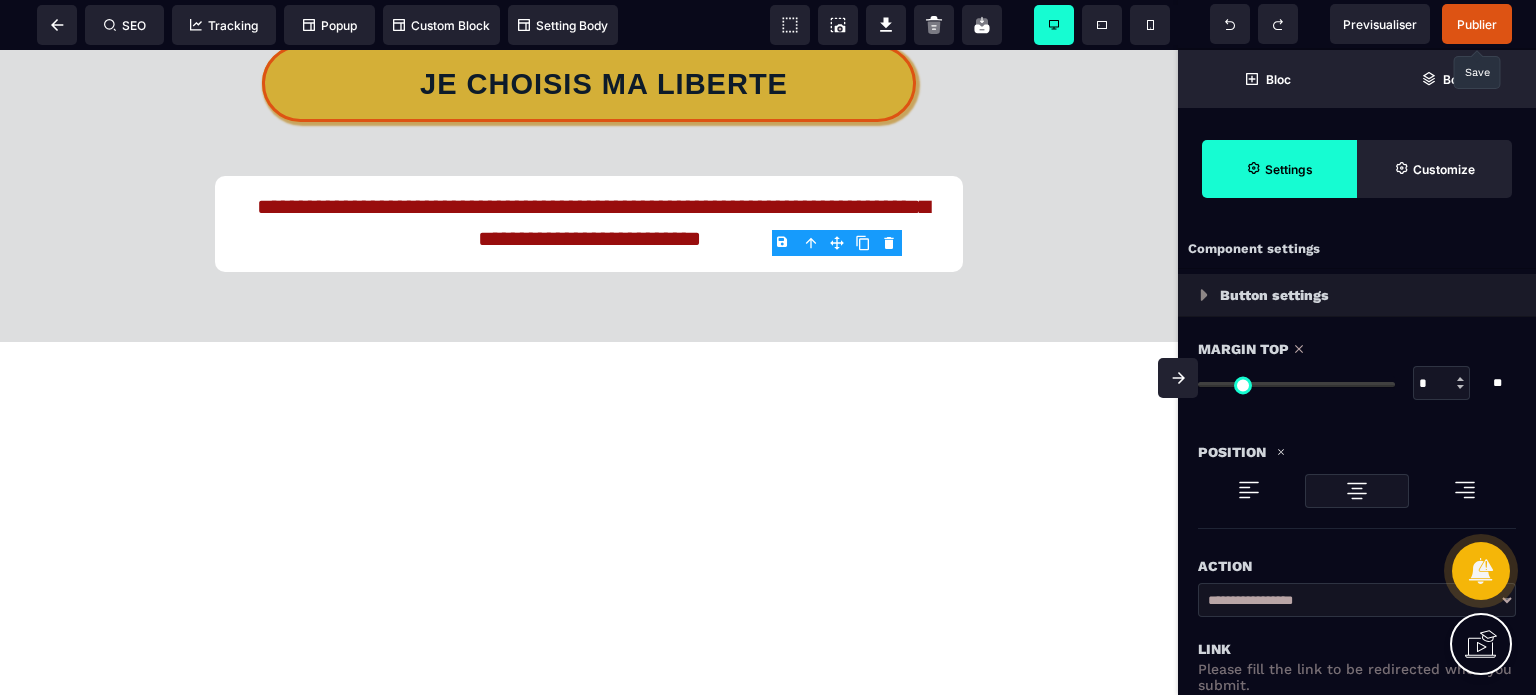 click at bounding box center (1357, 501) 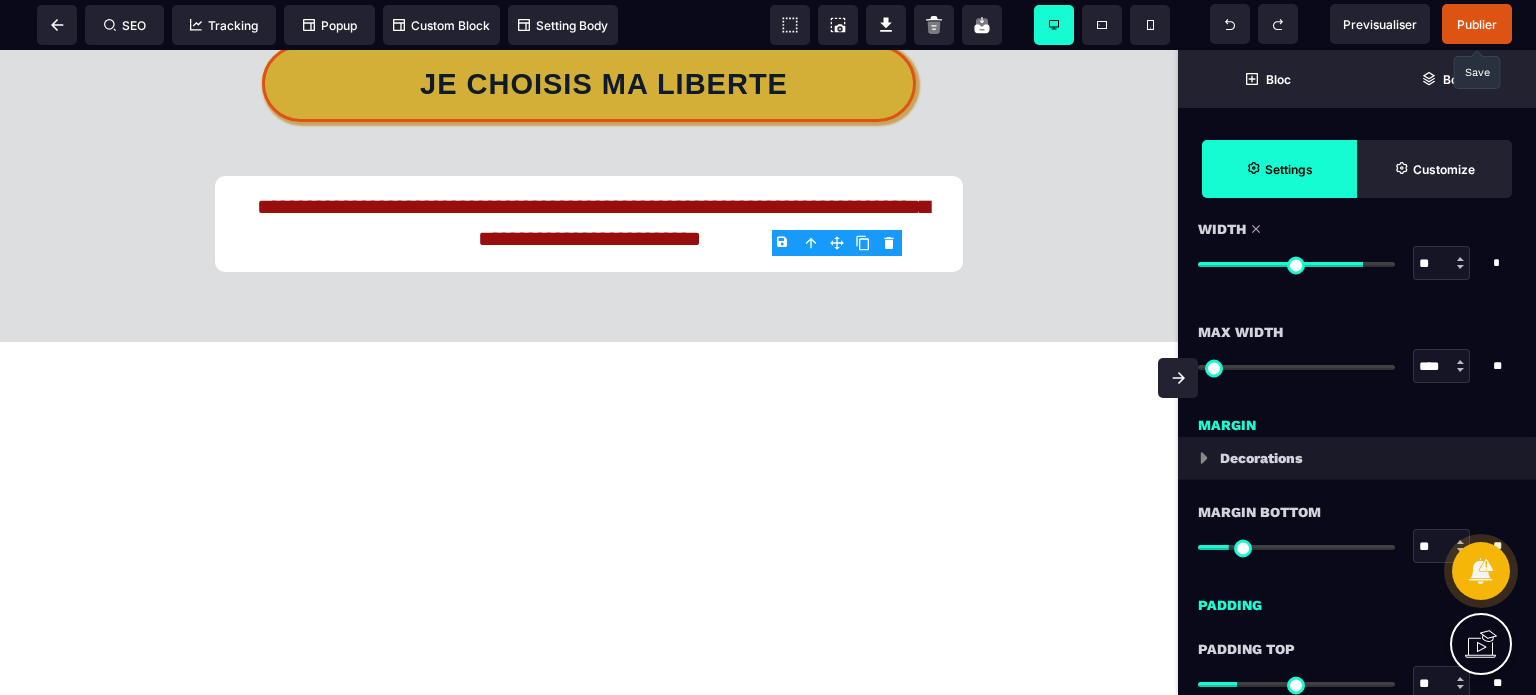 scroll, scrollTop: 1700, scrollLeft: 0, axis: vertical 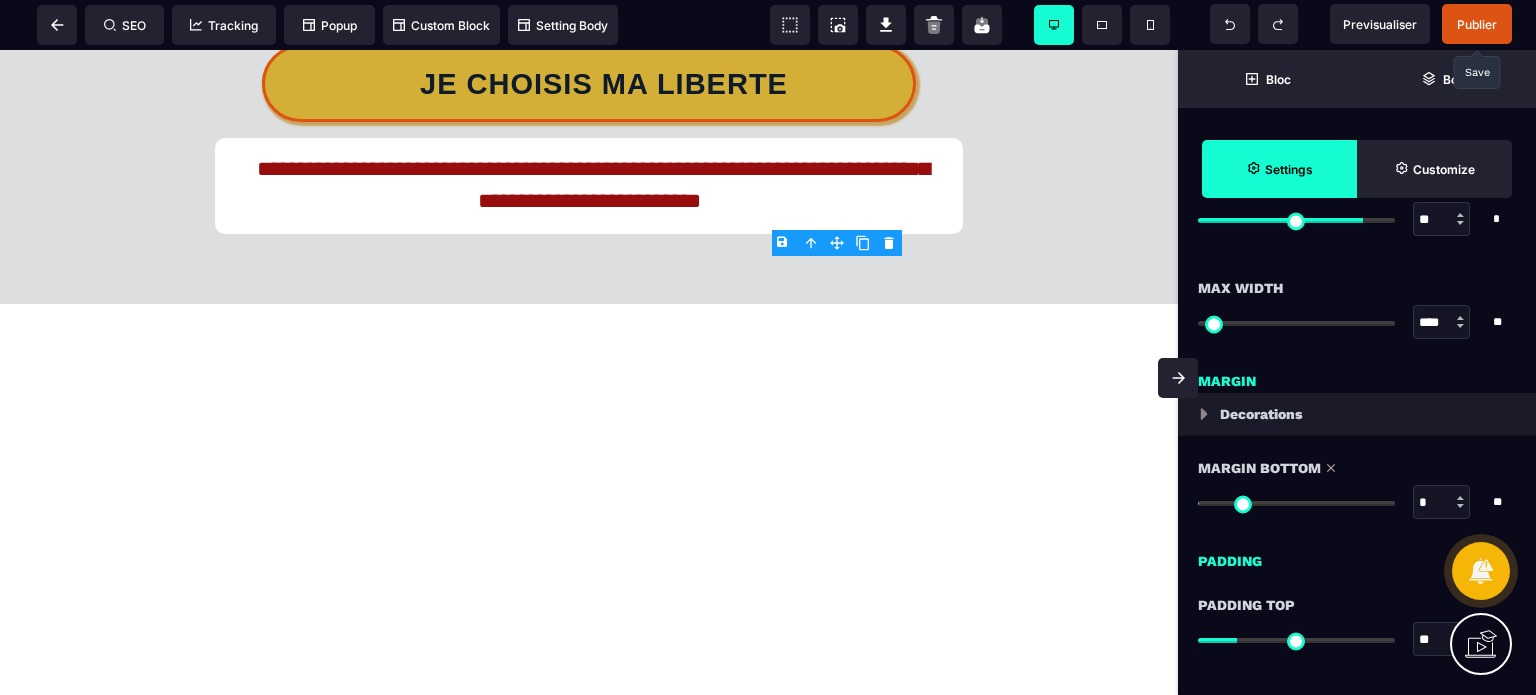 drag, startPoint x: 1232, startPoint y: 505, endPoint x: 1208, endPoint y: 507, distance: 24.083189 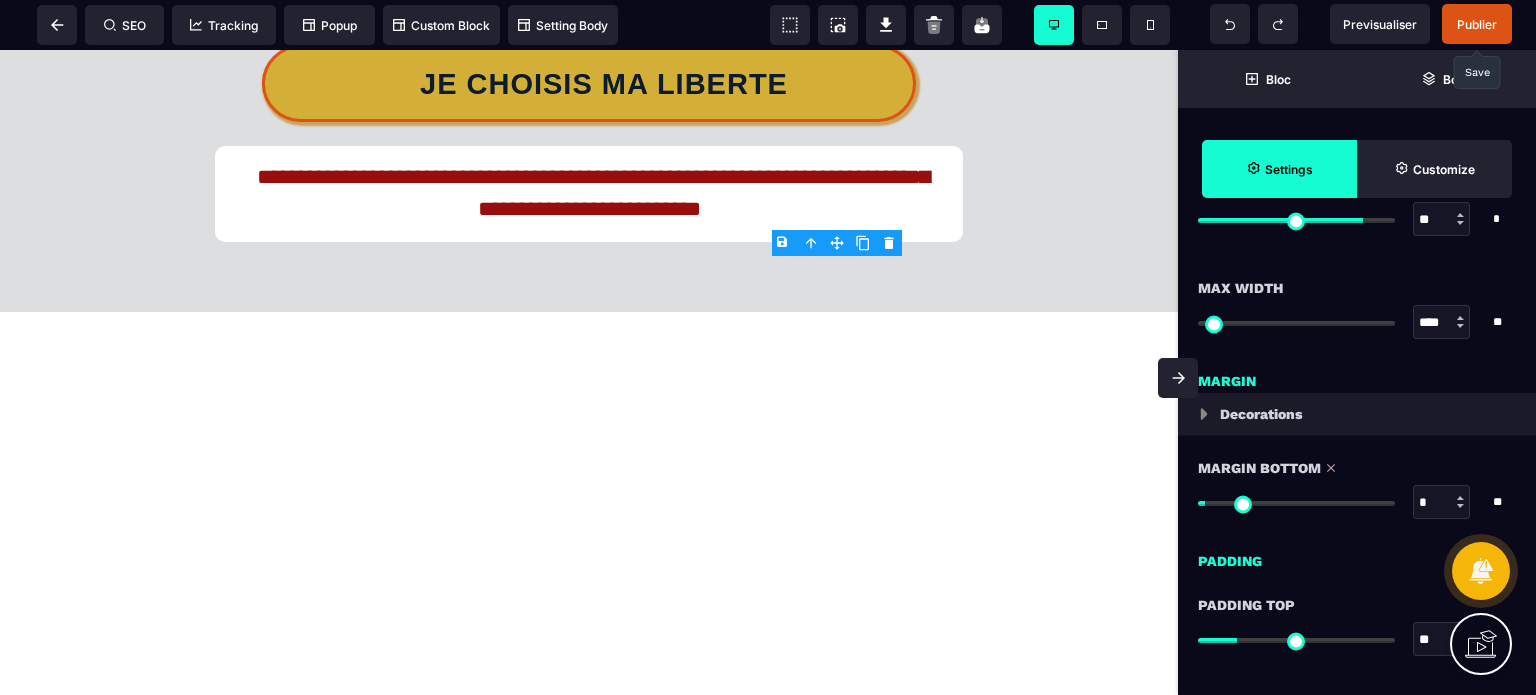 click at bounding box center [1296, 503] 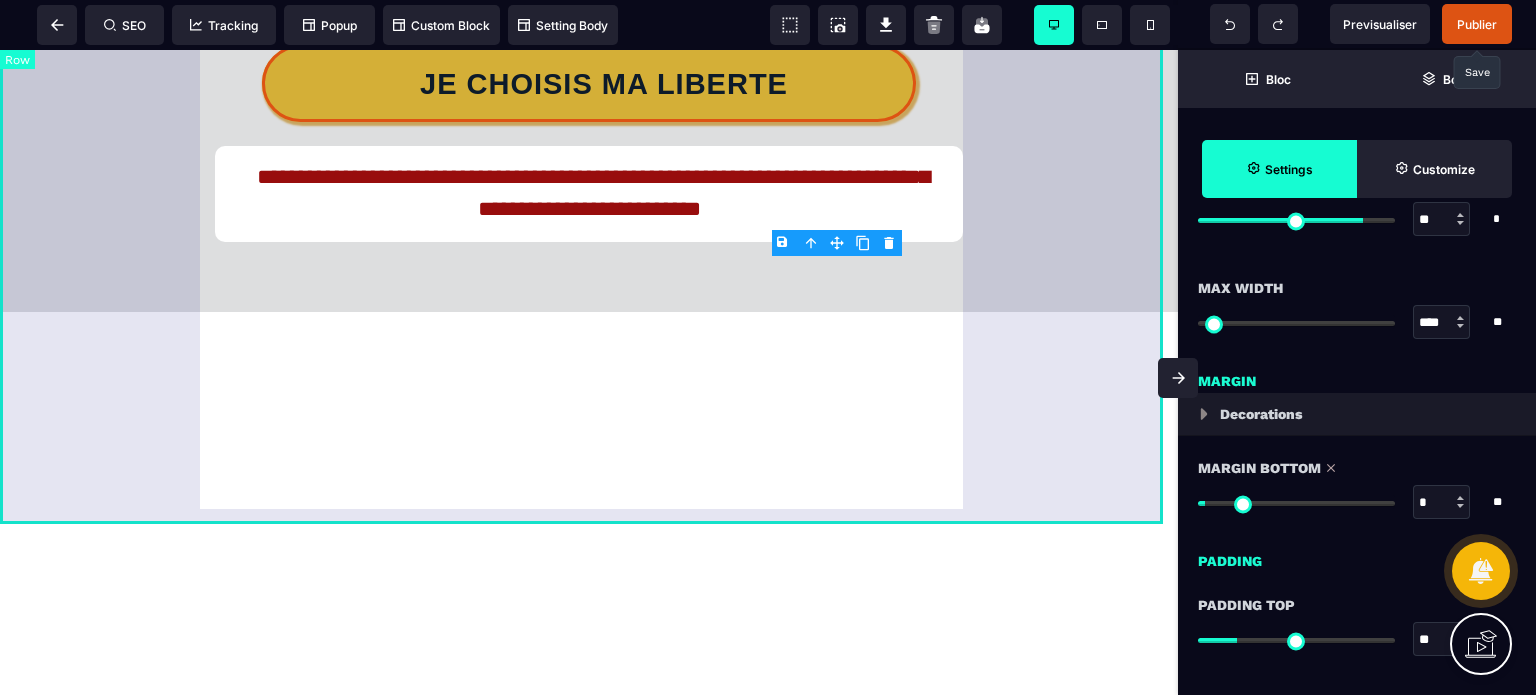 click on "**********" at bounding box center [589, -77] 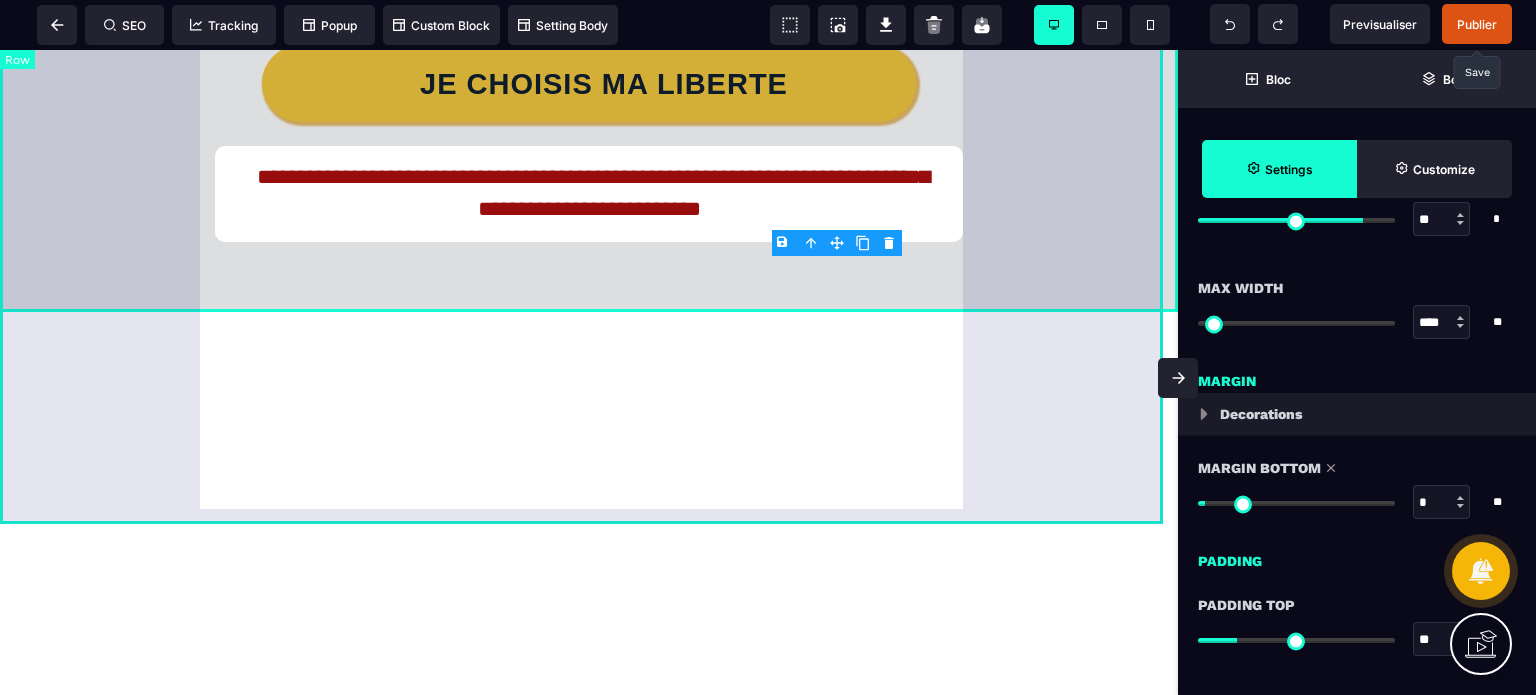 scroll, scrollTop: 0, scrollLeft: 0, axis: both 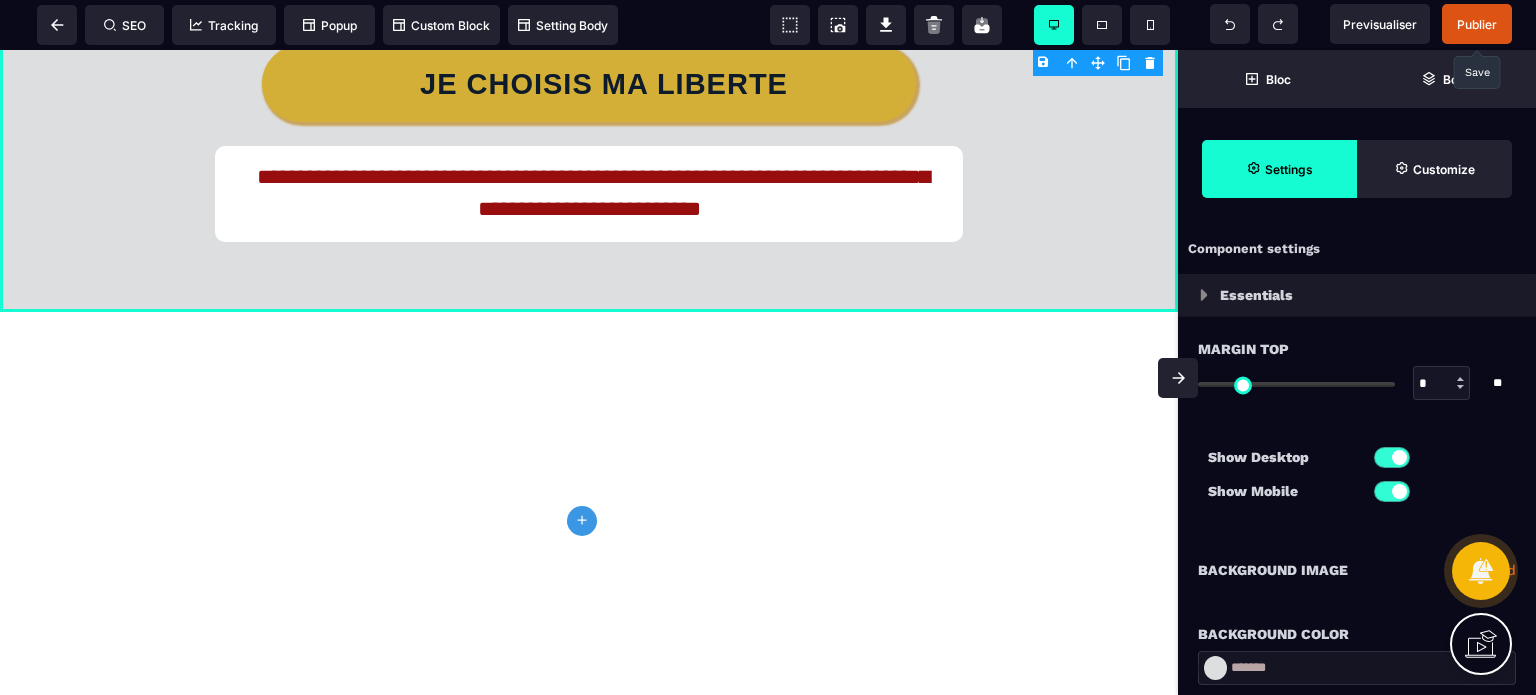 click at bounding box center (1178, 378) 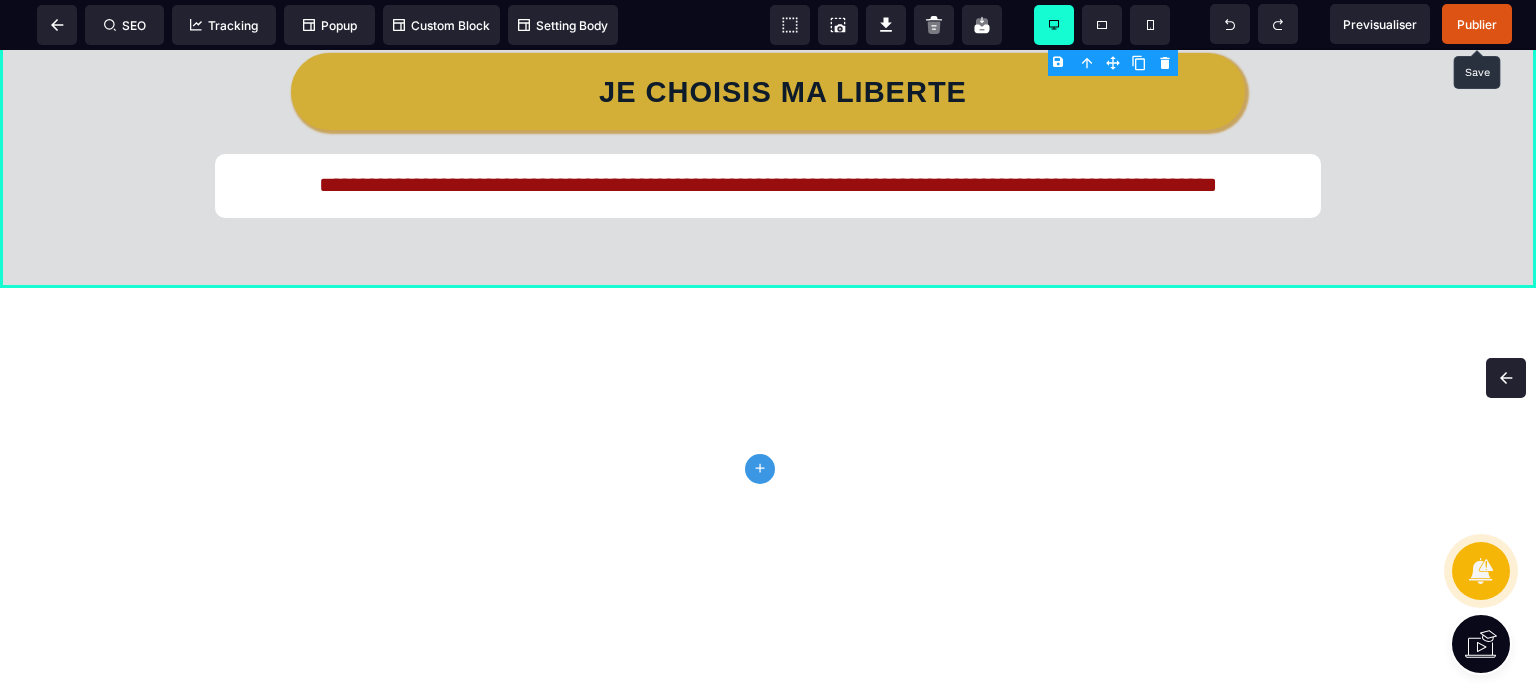 click on "Publier" at bounding box center (1477, 24) 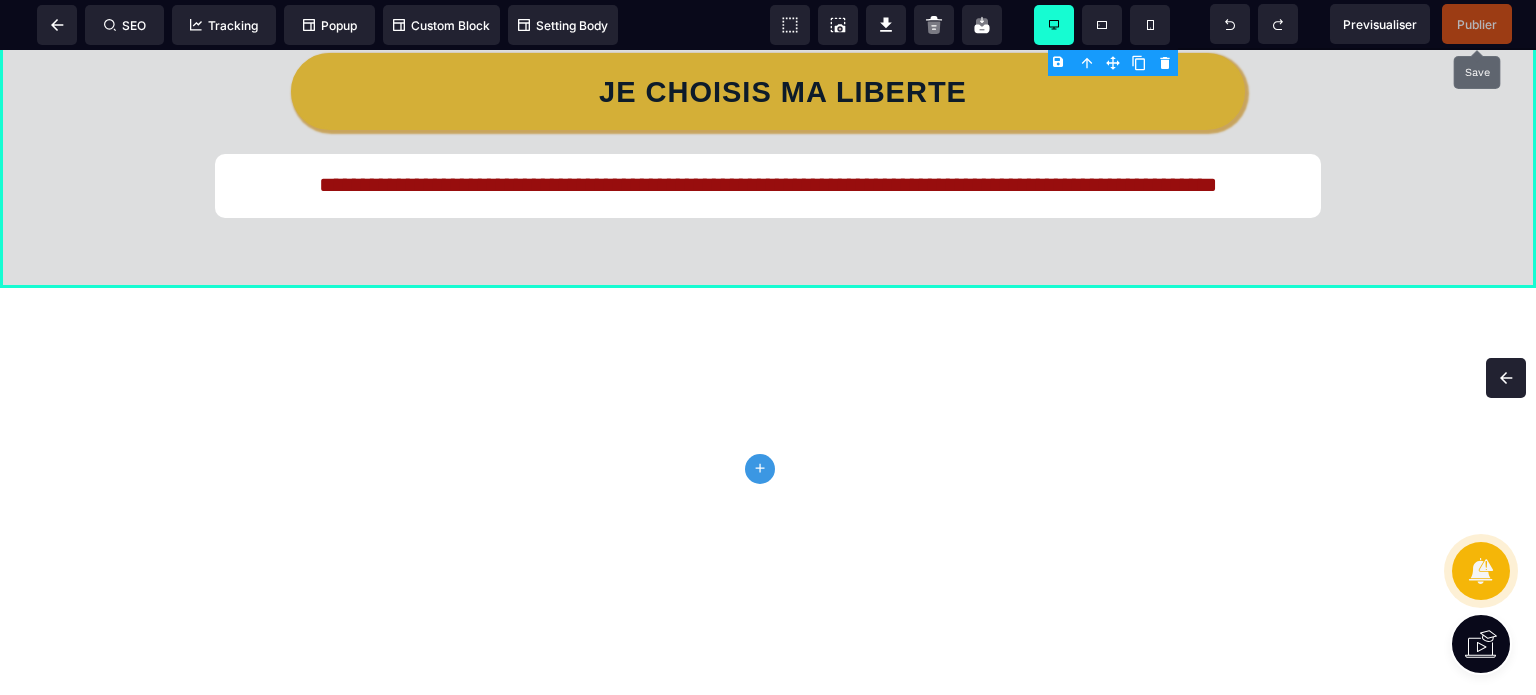 click on "plus" 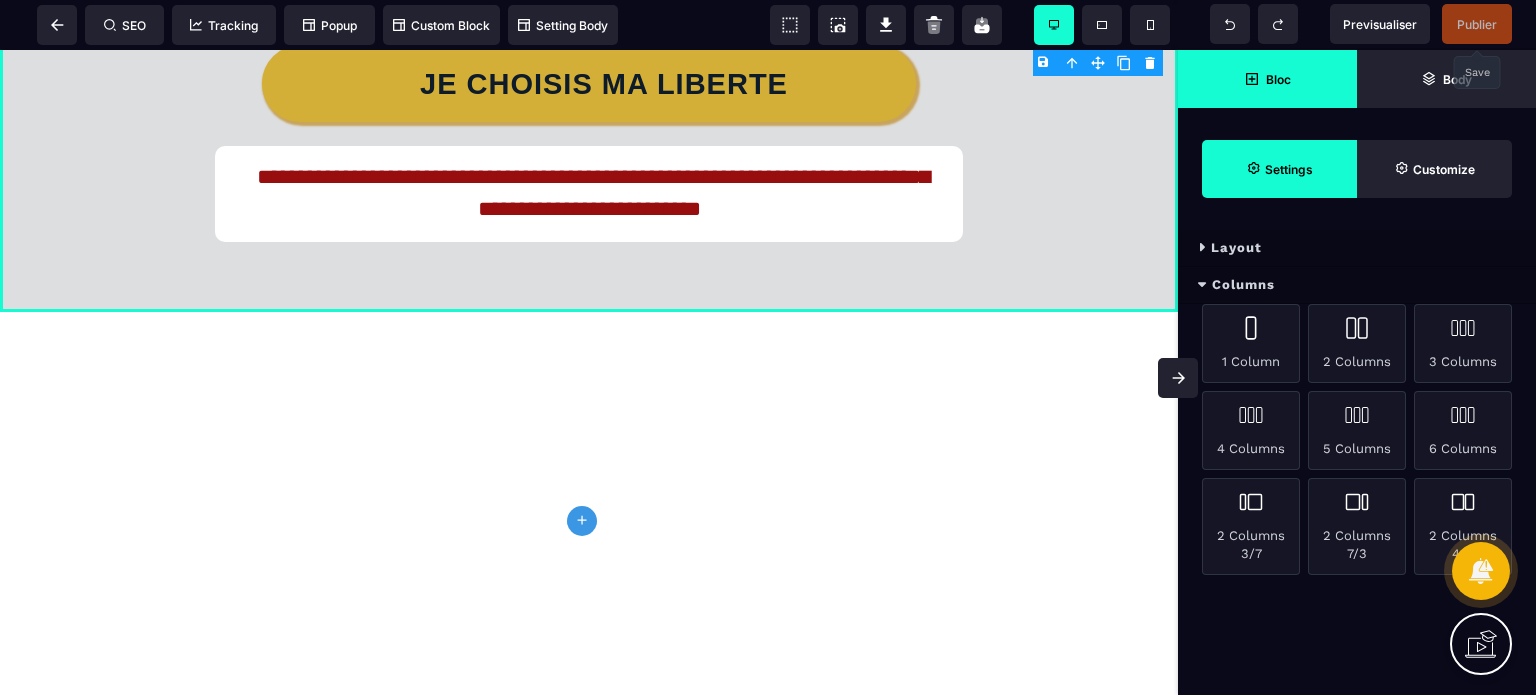 click on "Layout" at bounding box center (1357, 248) 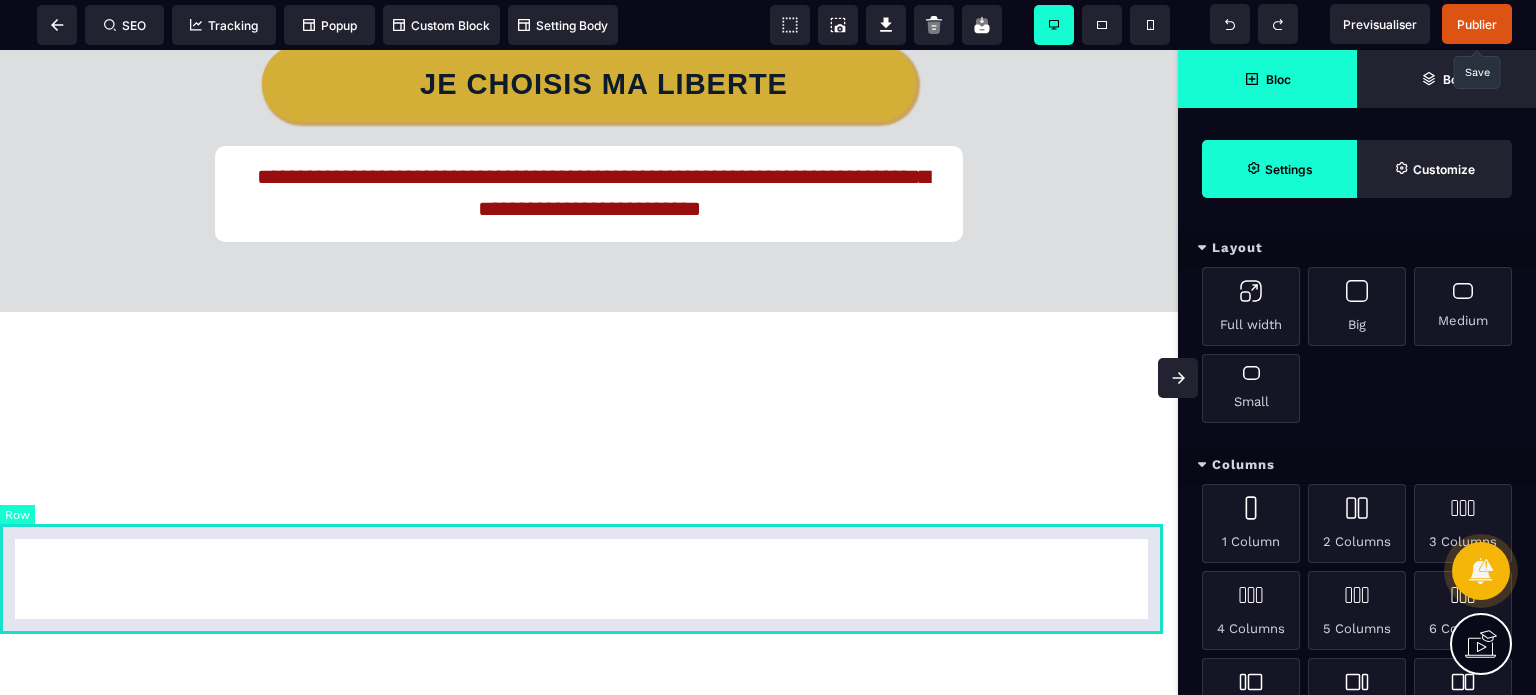 click at bounding box center (589, 367) 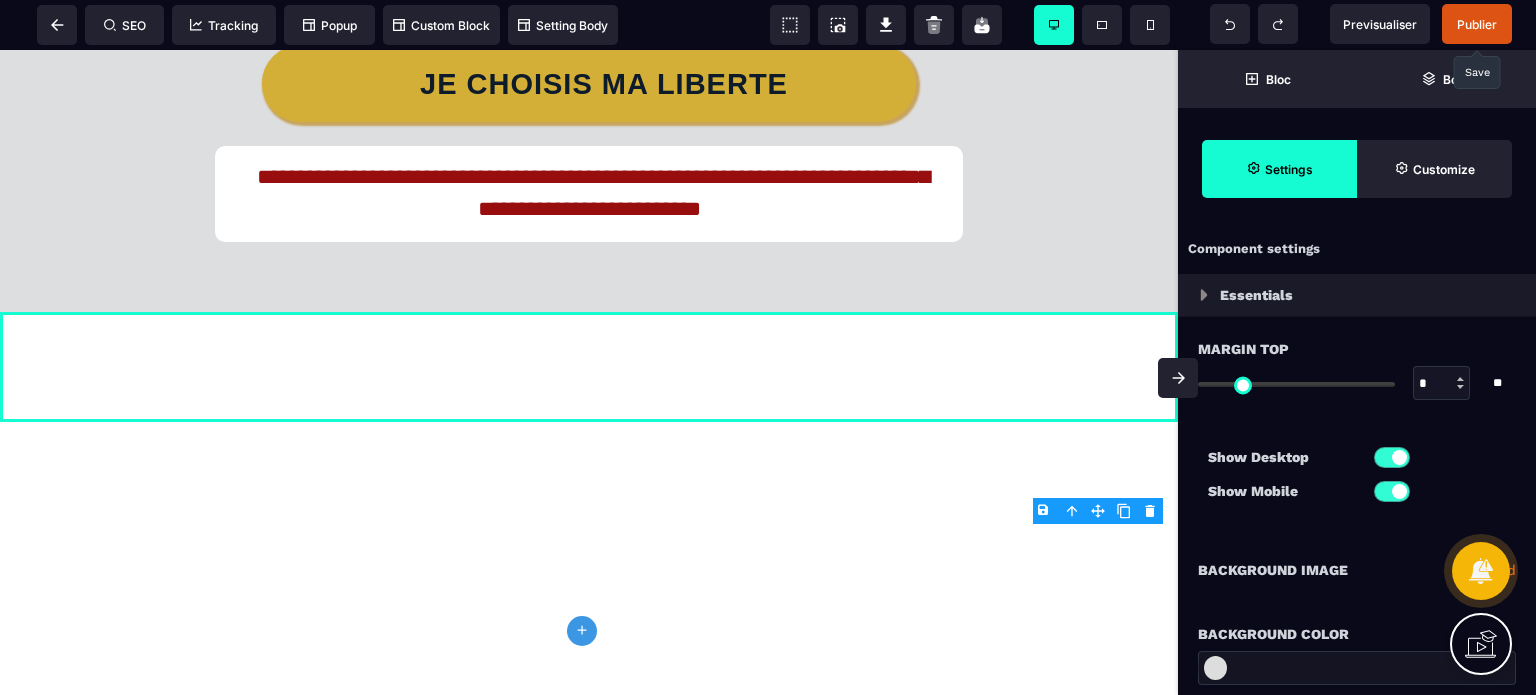 click at bounding box center (1357, 668) 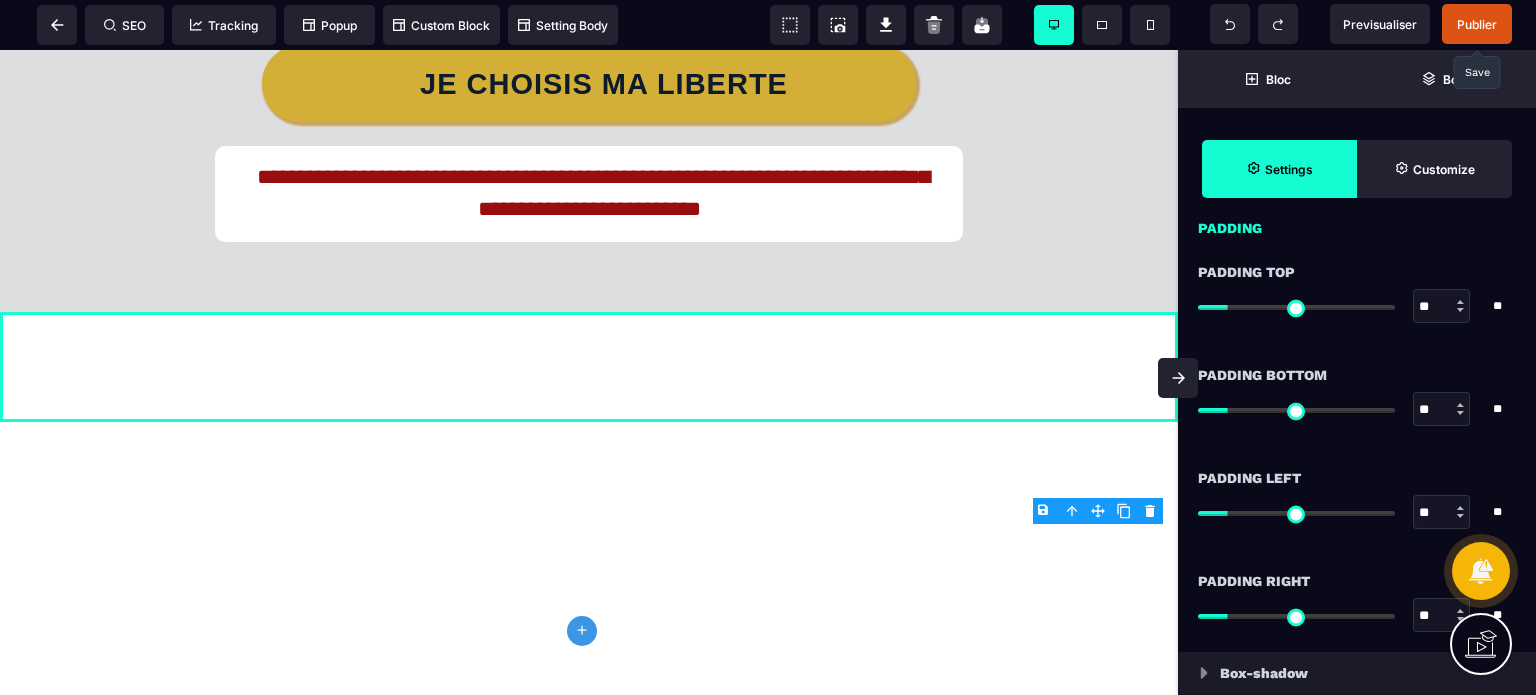 scroll, scrollTop: 1760, scrollLeft: 0, axis: vertical 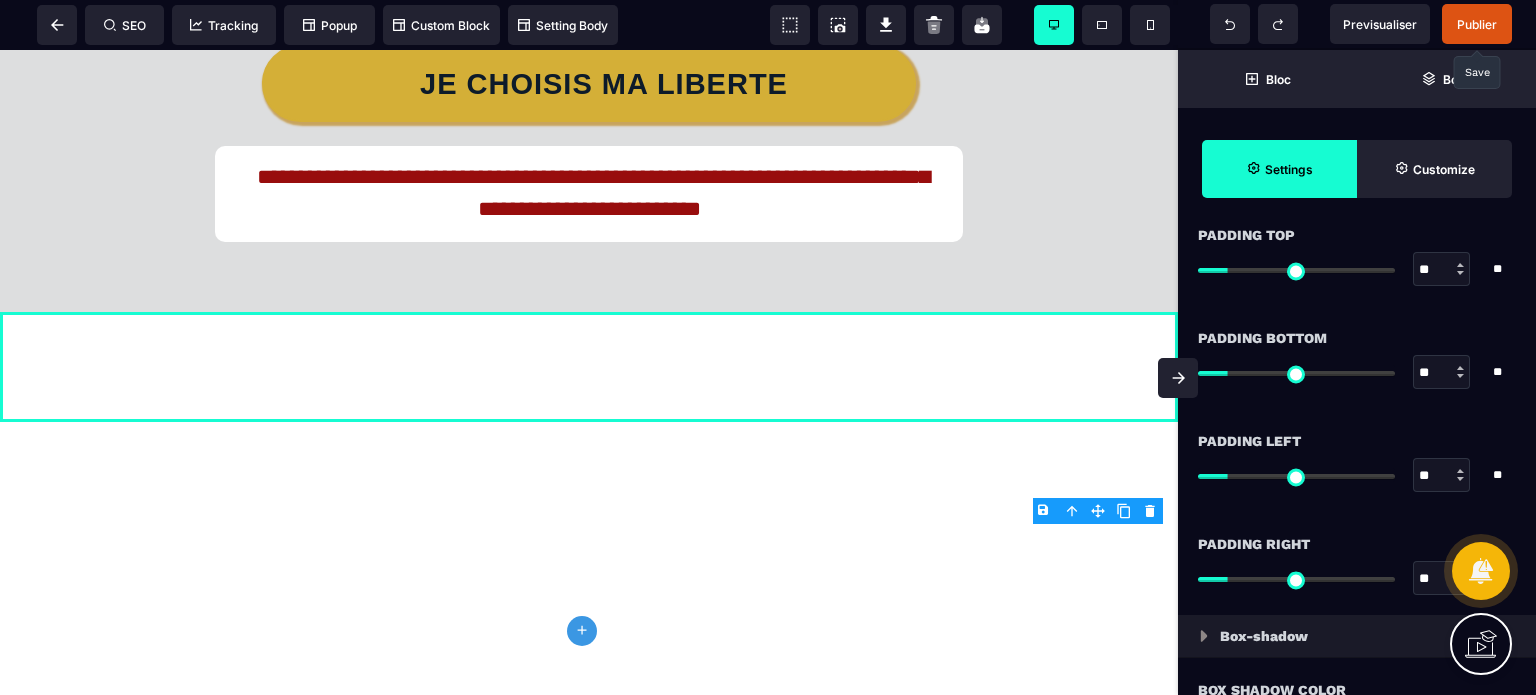 drag, startPoint x: 1438, startPoint y: 578, endPoint x: 1392, endPoint y: 575, distance: 46.09772 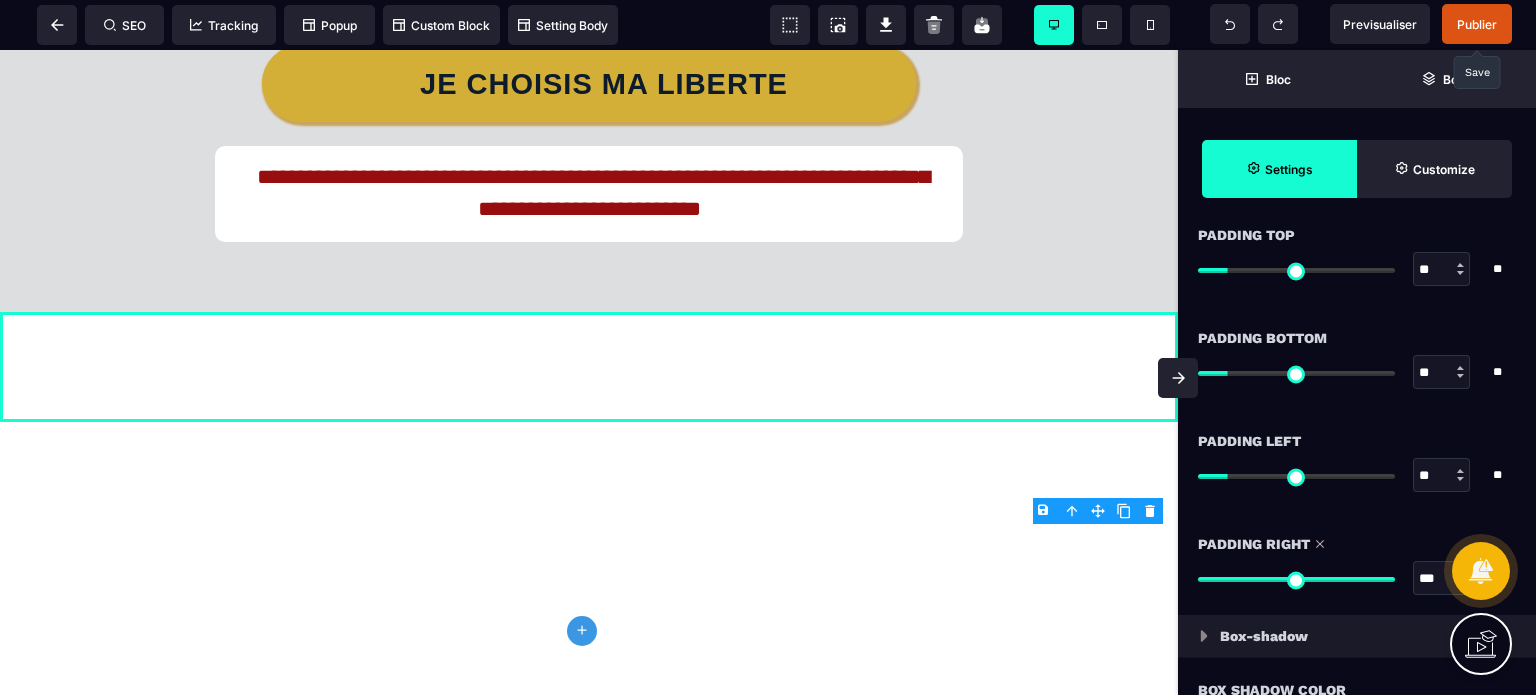 drag, startPoint x: 1430, startPoint y: 479, endPoint x: 1403, endPoint y: 478, distance: 27.018513 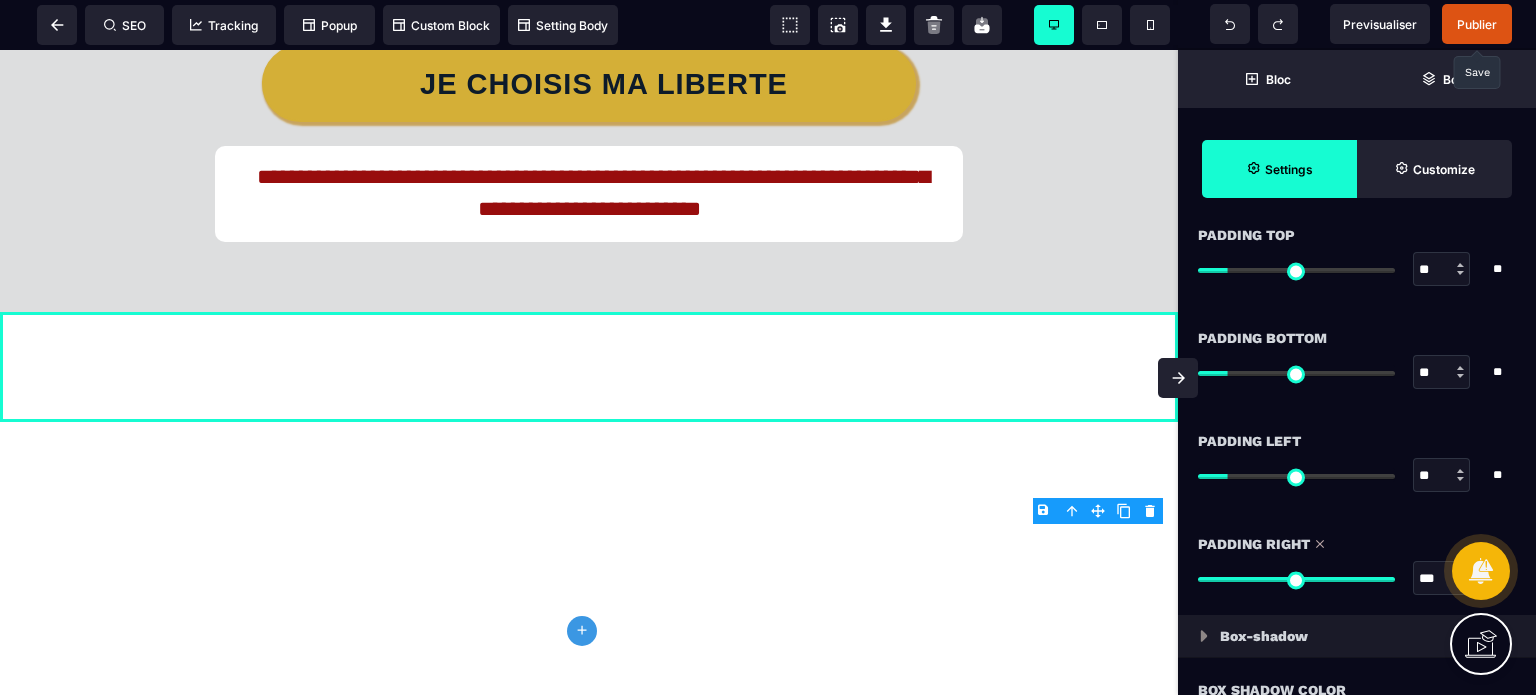 click on "**
*
**" at bounding box center (1357, 475) 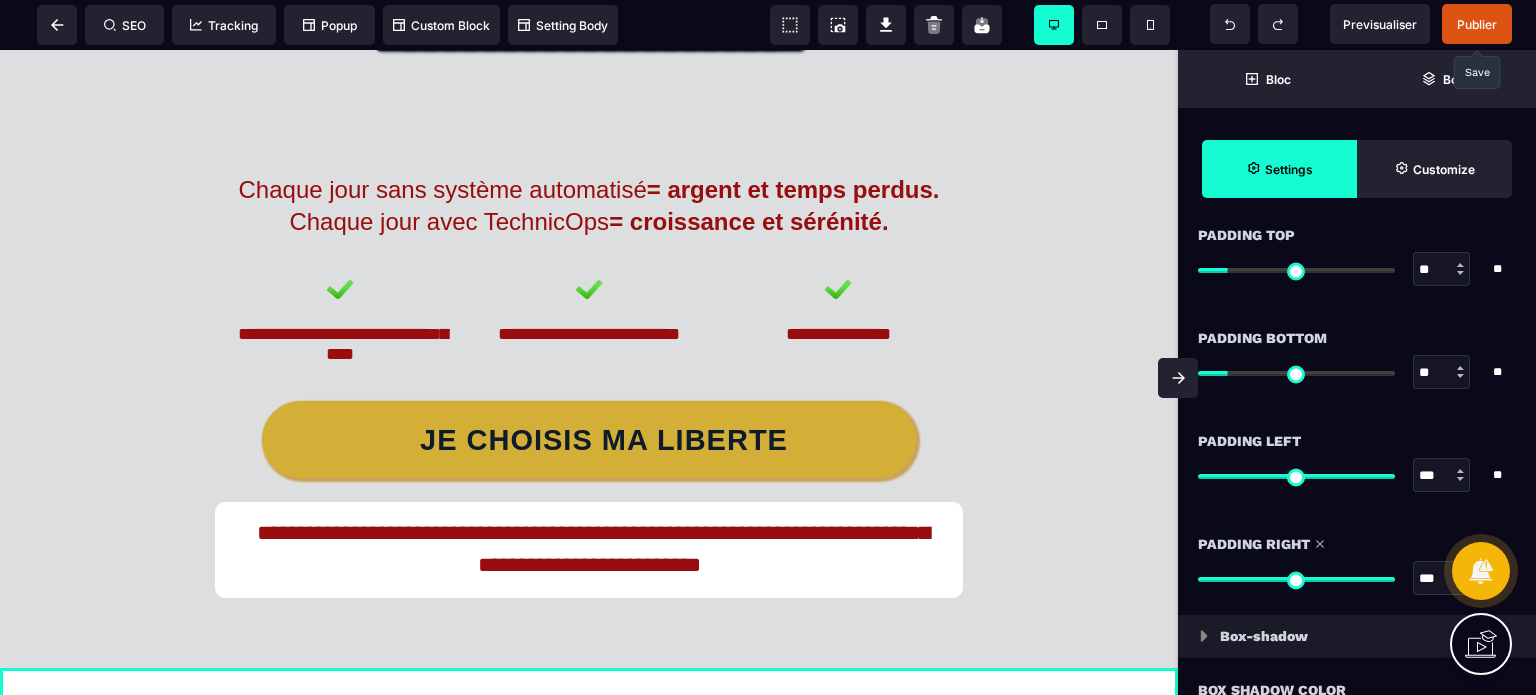 scroll, scrollTop: 10996, scrollLeft: 0, axis: vertical 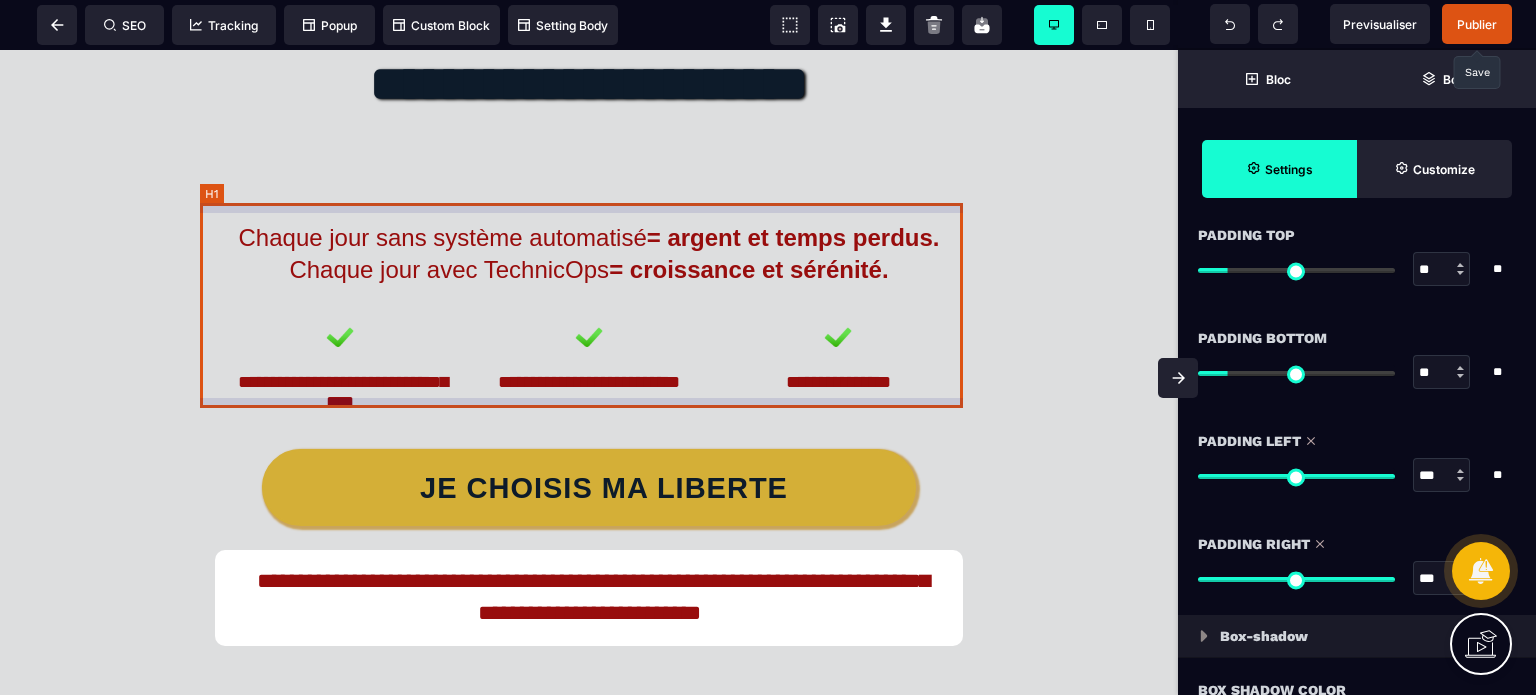 click on "**********" at bounding box center [588, 95] 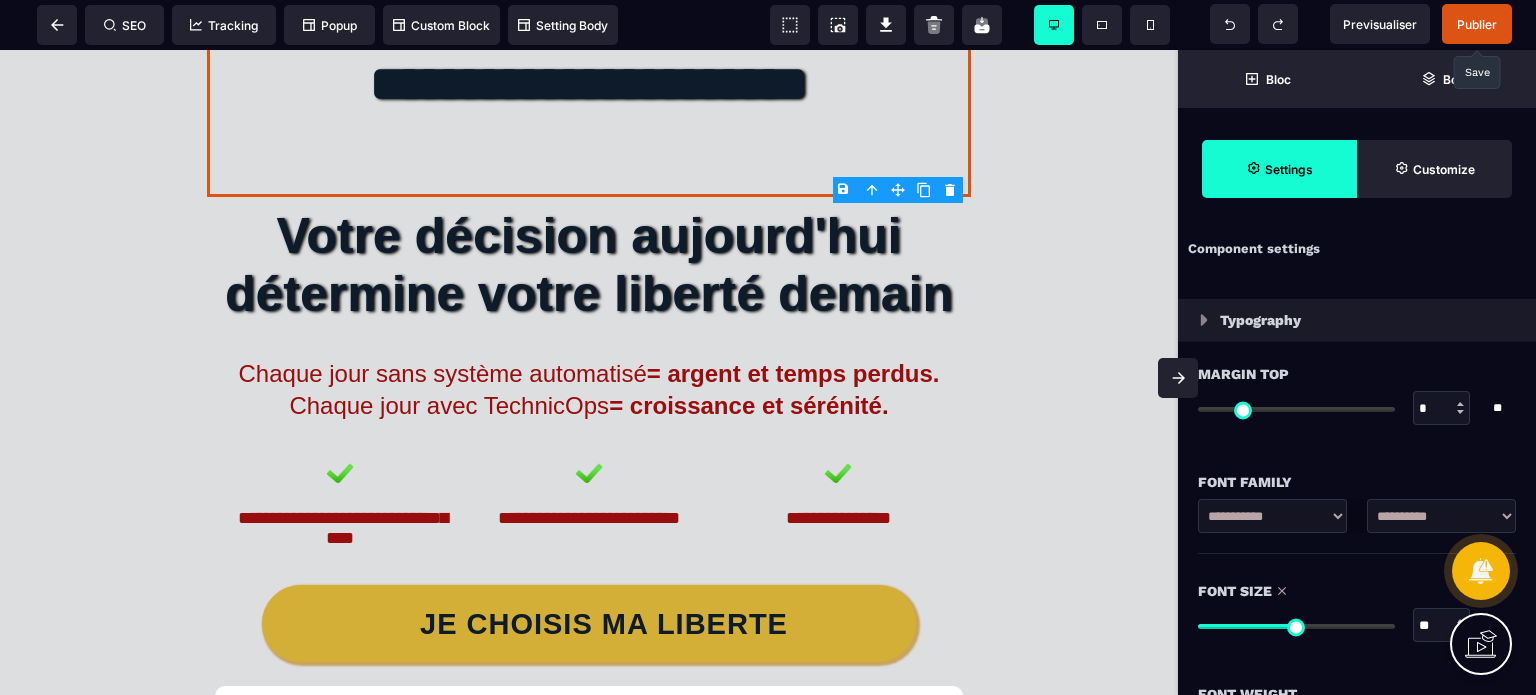 click 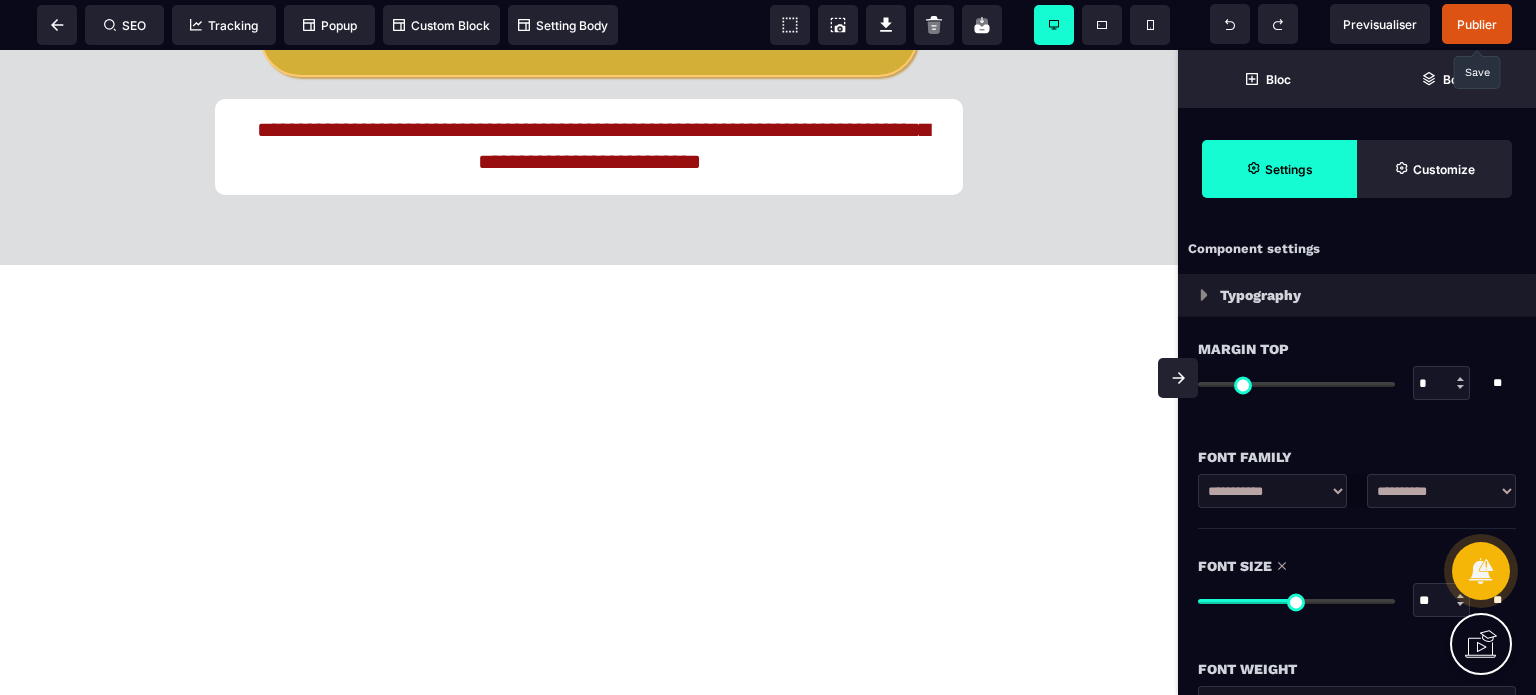 scroll, scrollTop: 11791, scrollLeft: 0, axis: vertical 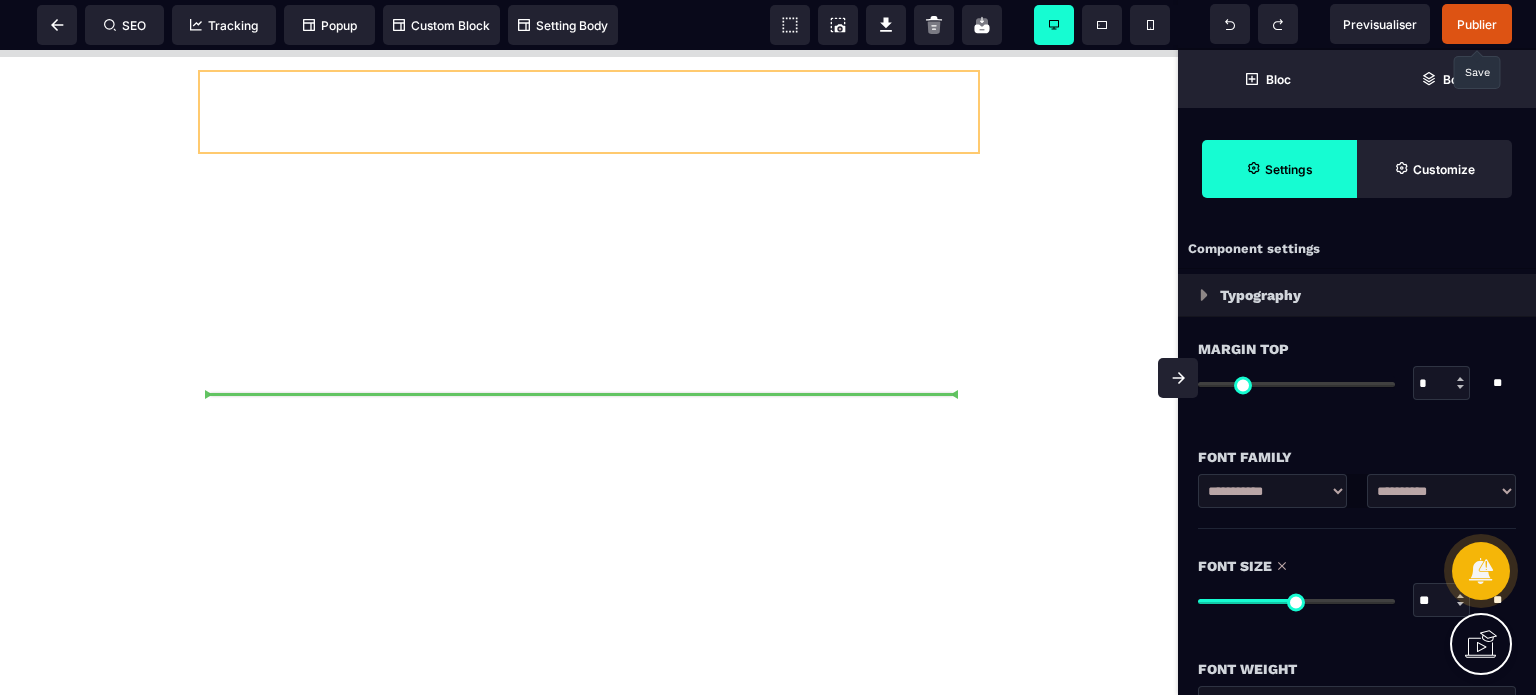 drag, startPoint x: 898, startPoint y: 237, endPoint x: 668, endPoint y: 392, distance: 277.35358 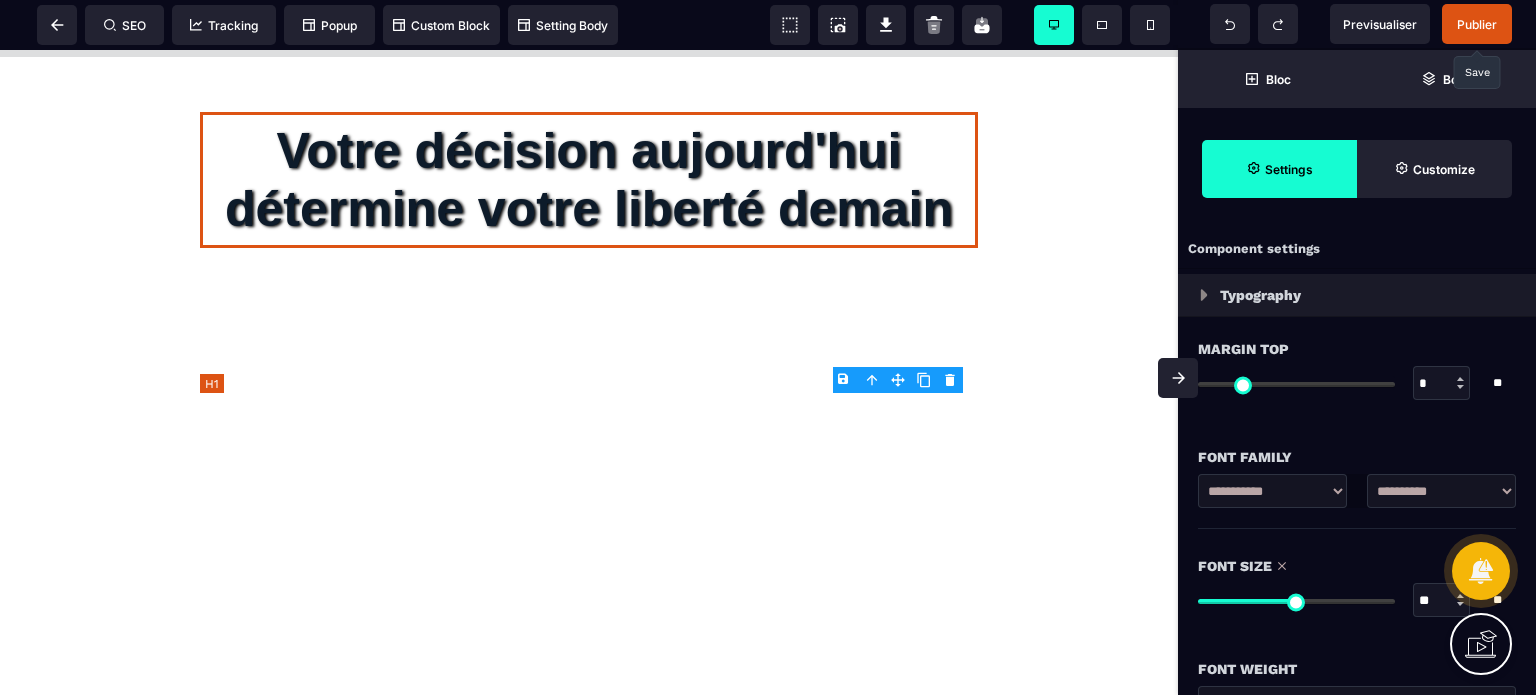 click on "Votre décision aujourd'hui détermine votre liberté demain" at bounding box center [589, 180] 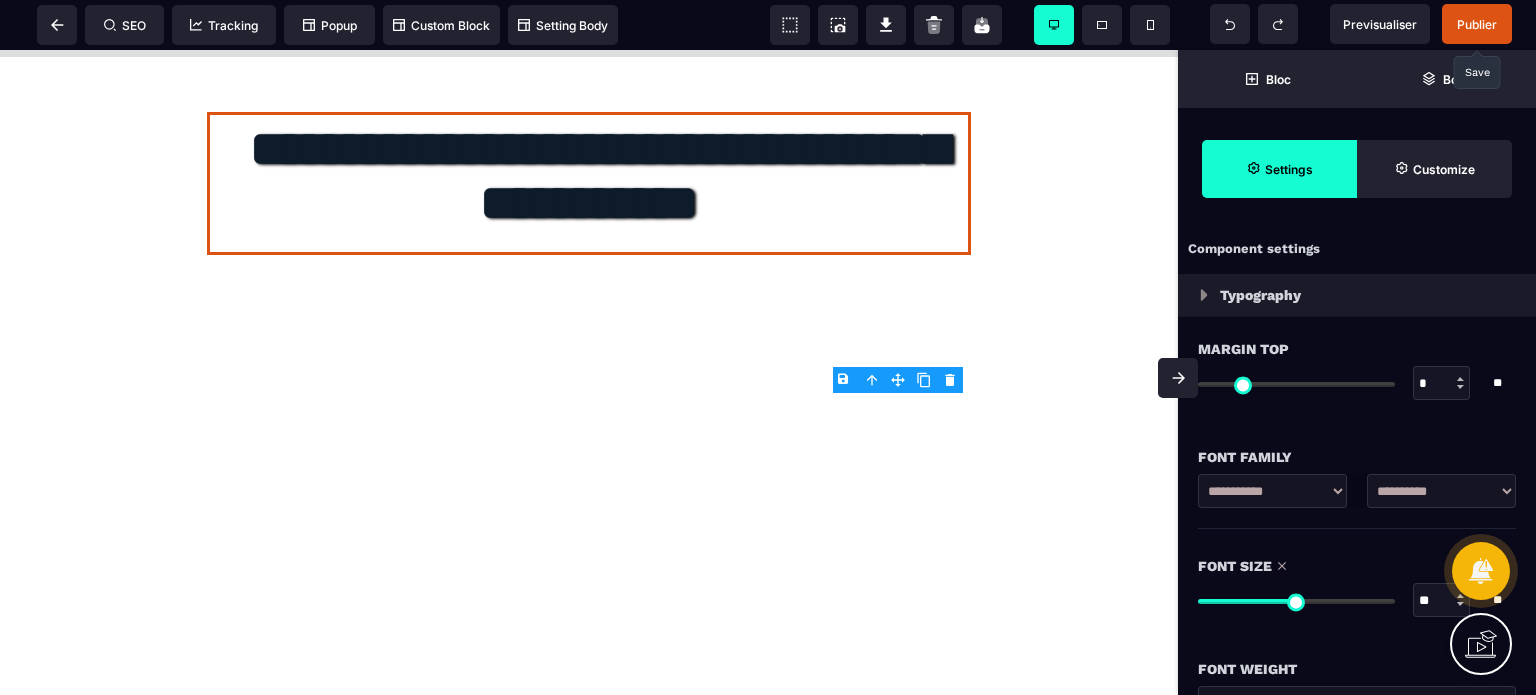 click at bounding box center [1178, 378] 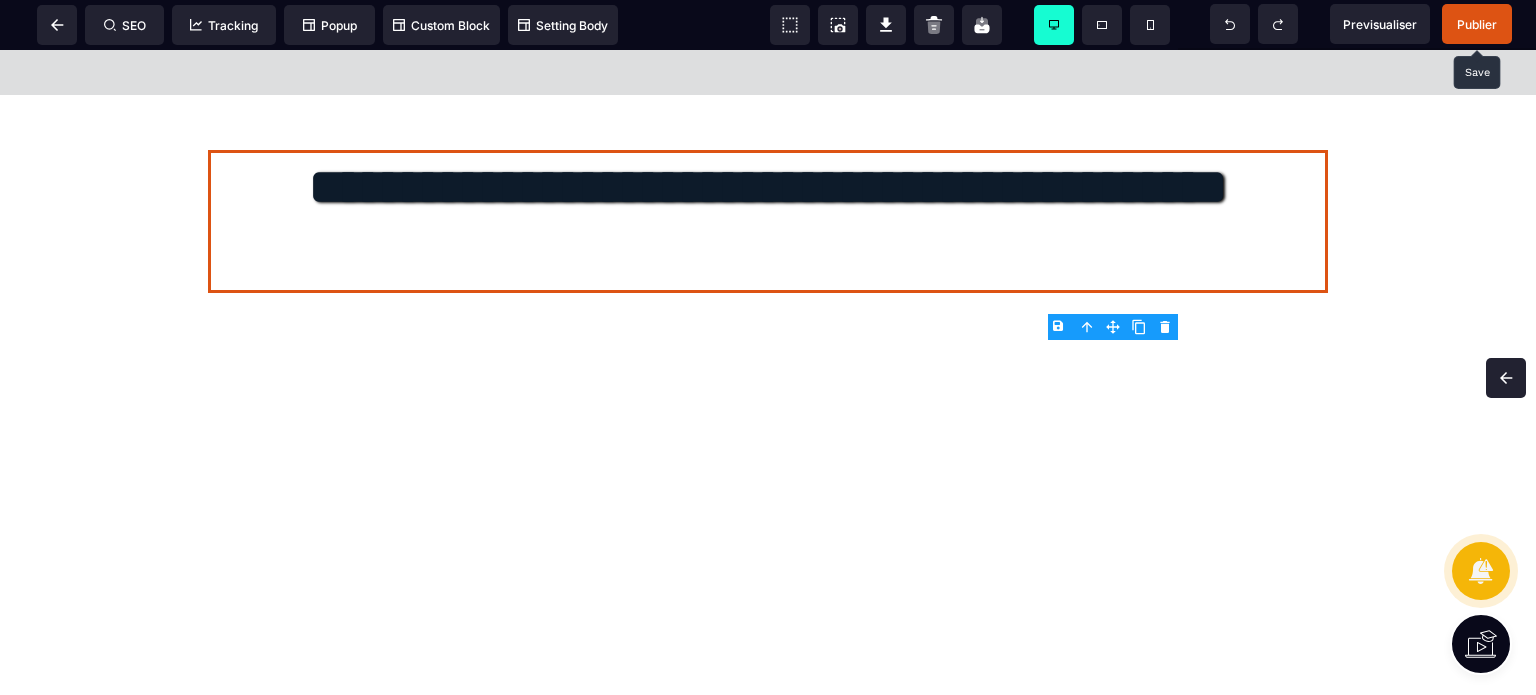 click on "Publier" at bounding box center [1477, 24] 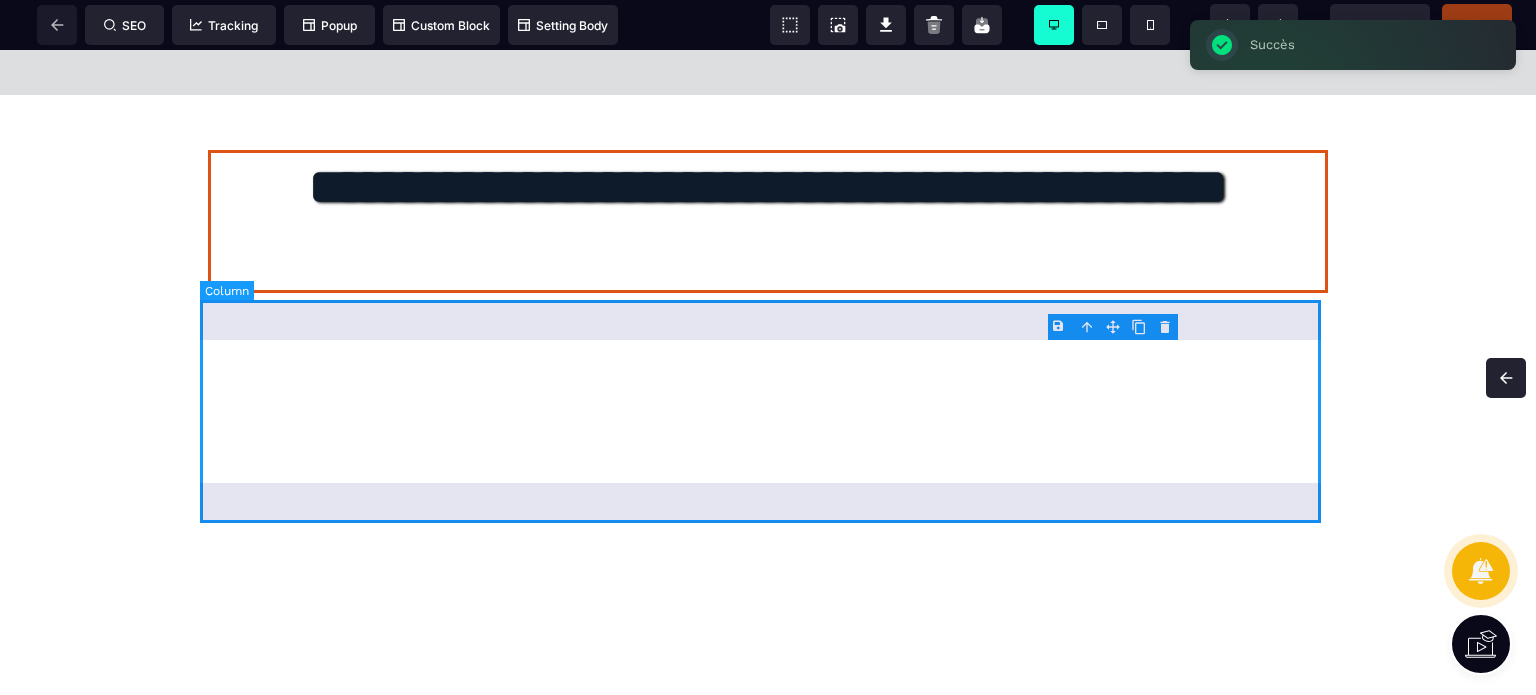 click on "**********" at bounding box center [768, 221] 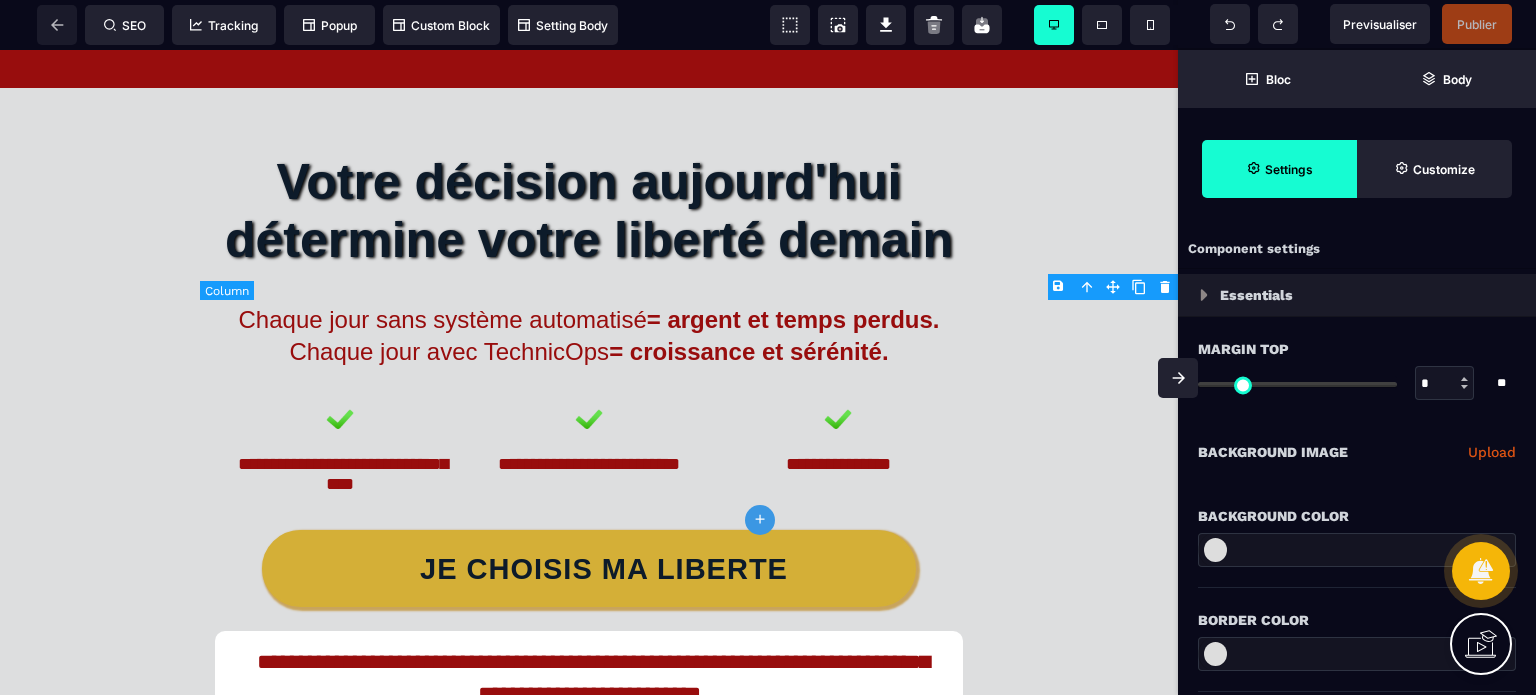 scroll, scrollTop: 11586, scrollLeft: 0, axis: vertical 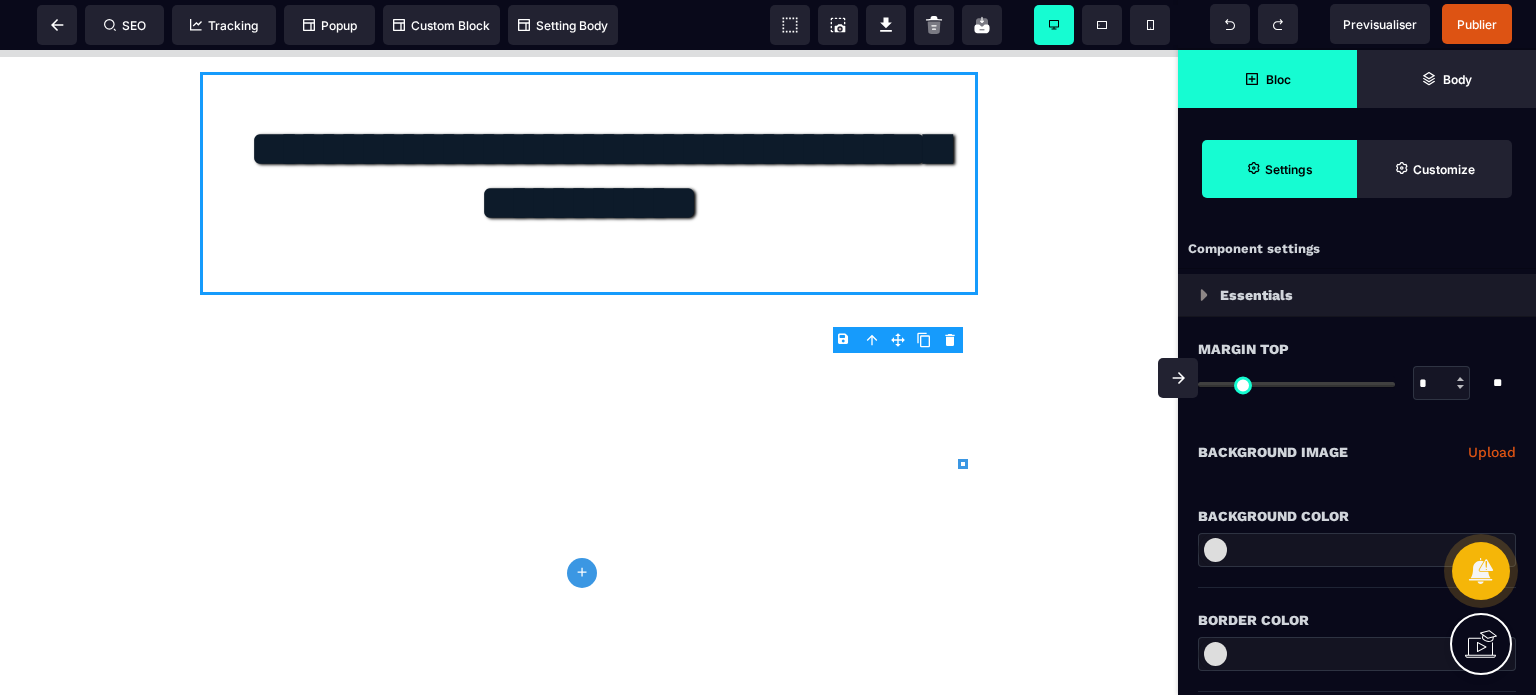 click on "Bloc" at bounding box center [1267, 79] 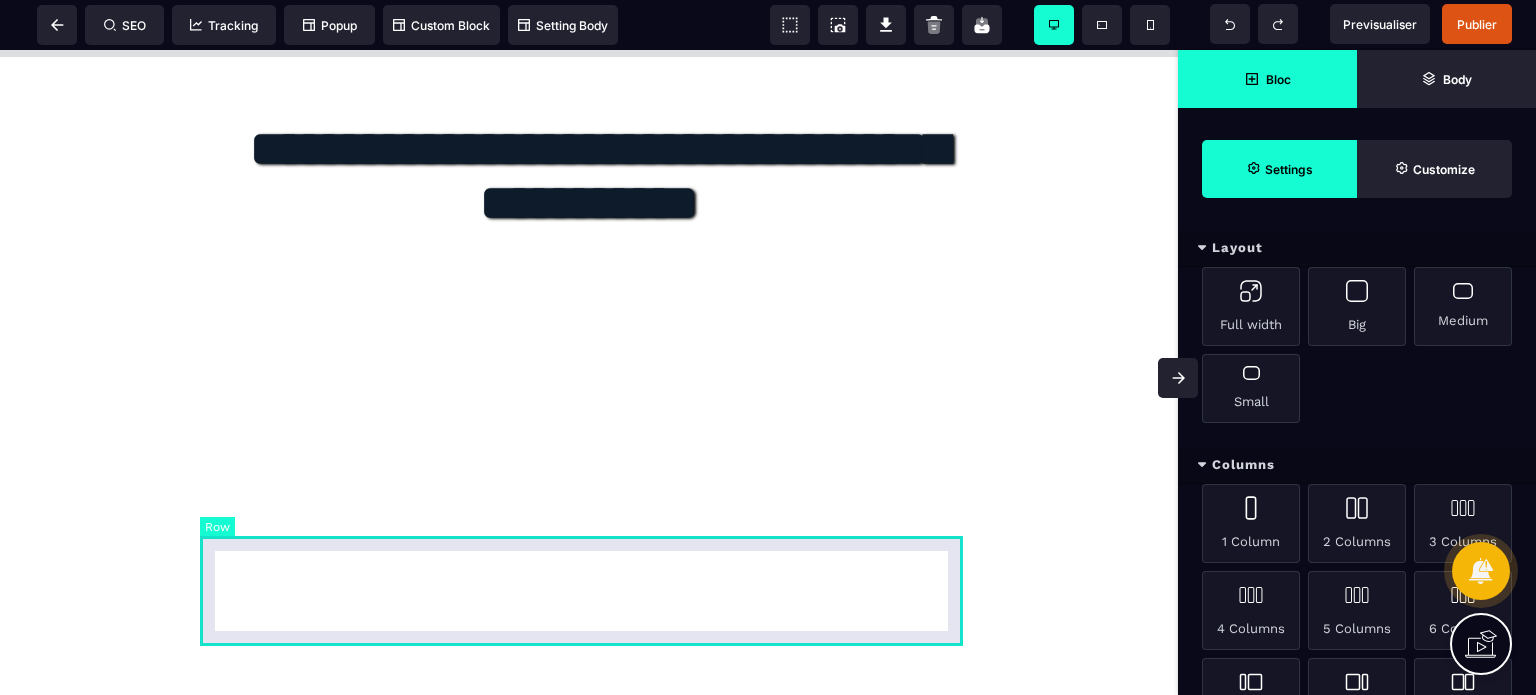 click at bounding box center [589, 310] 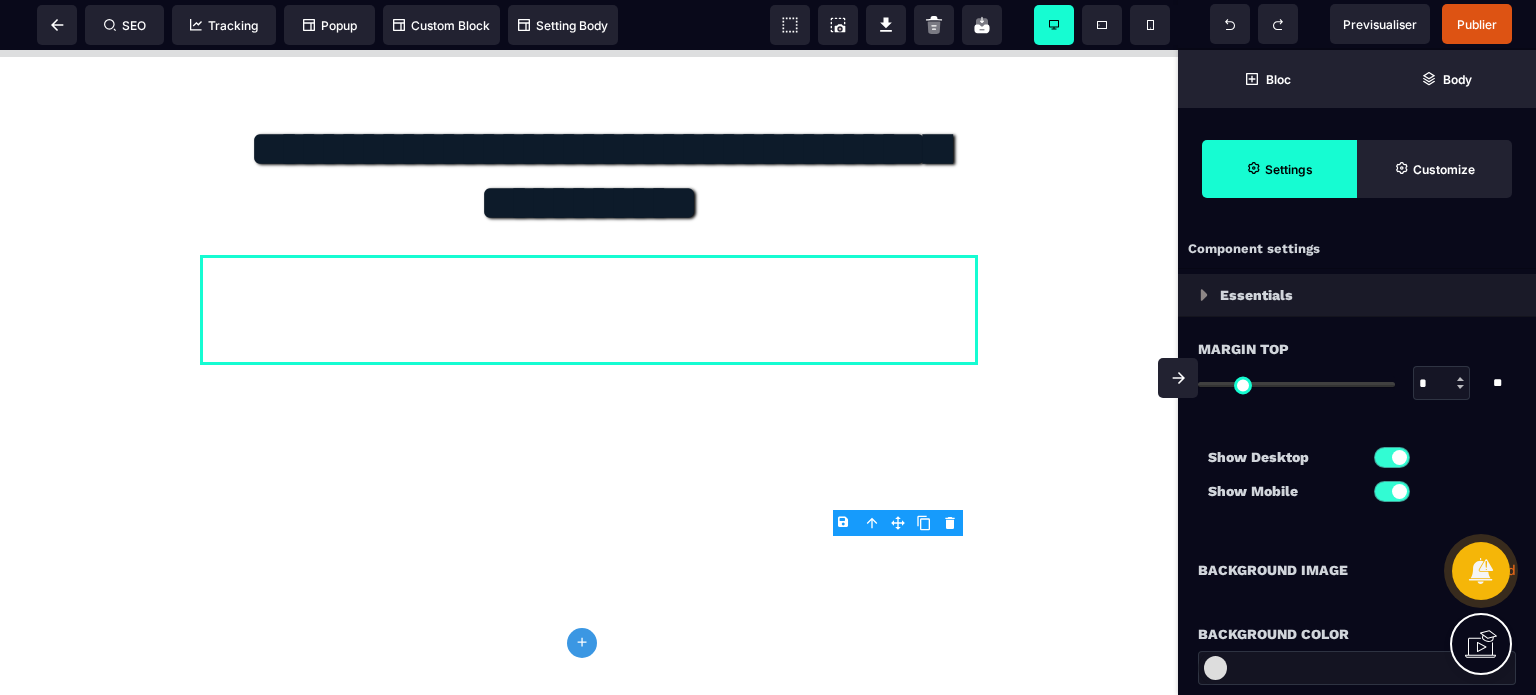 click on "*" at bounding box center (1442, 384) 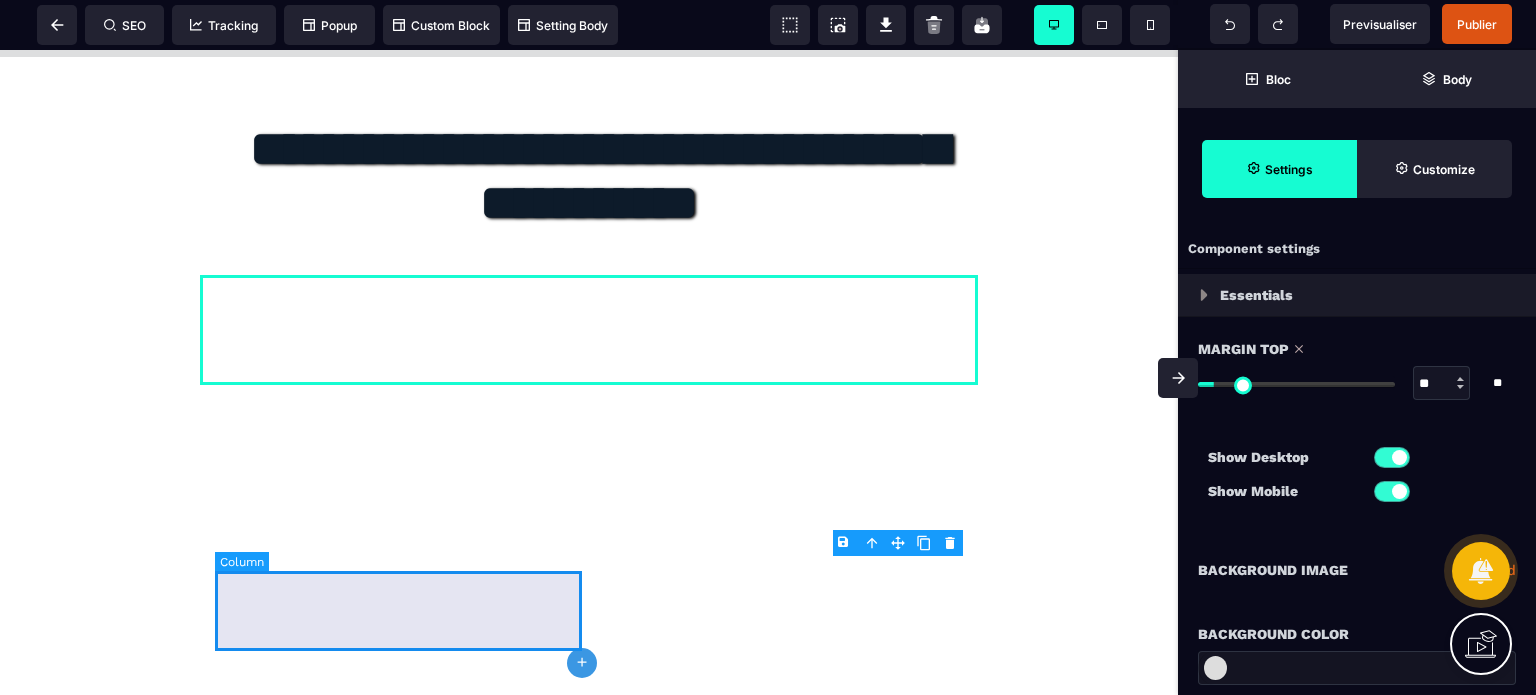 click at bounding box center [402, 330] 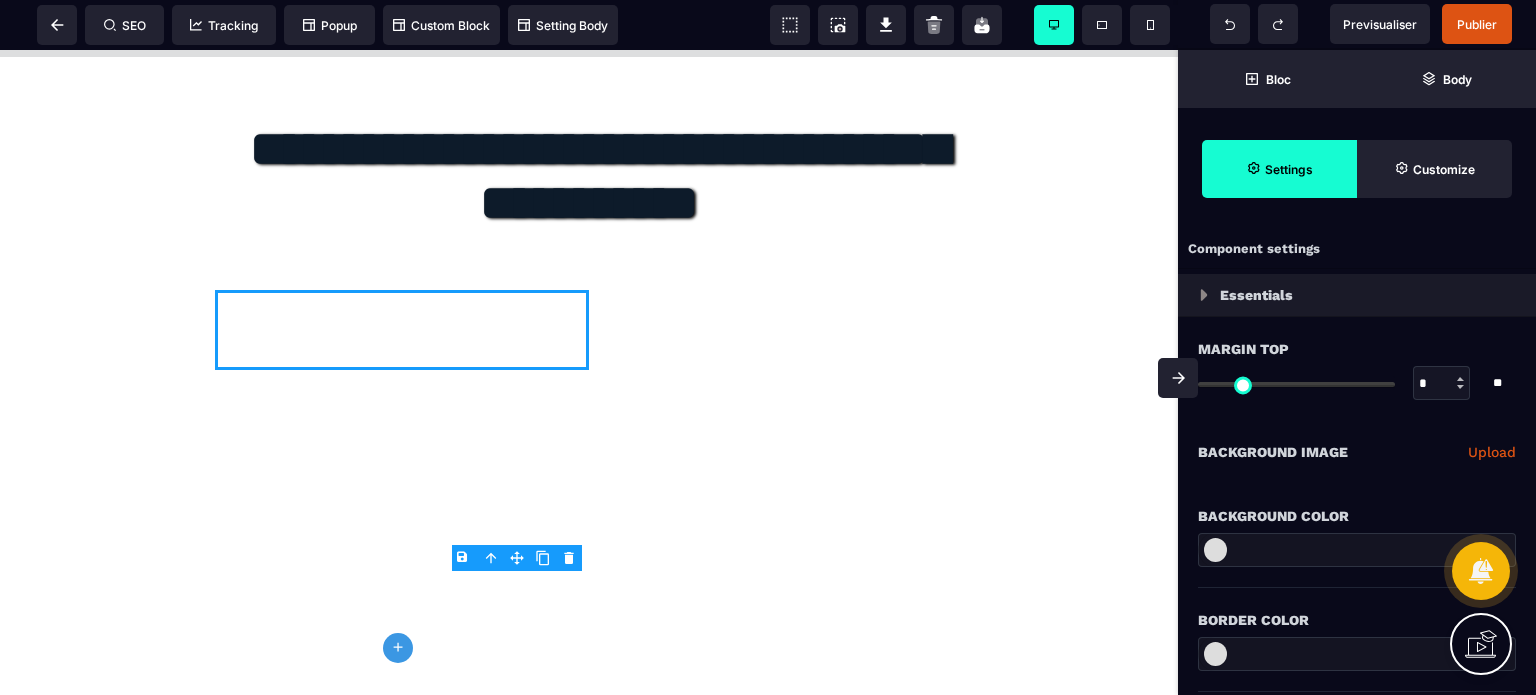 click on "Background Image
Upload" at bounding box center (1357, 452) 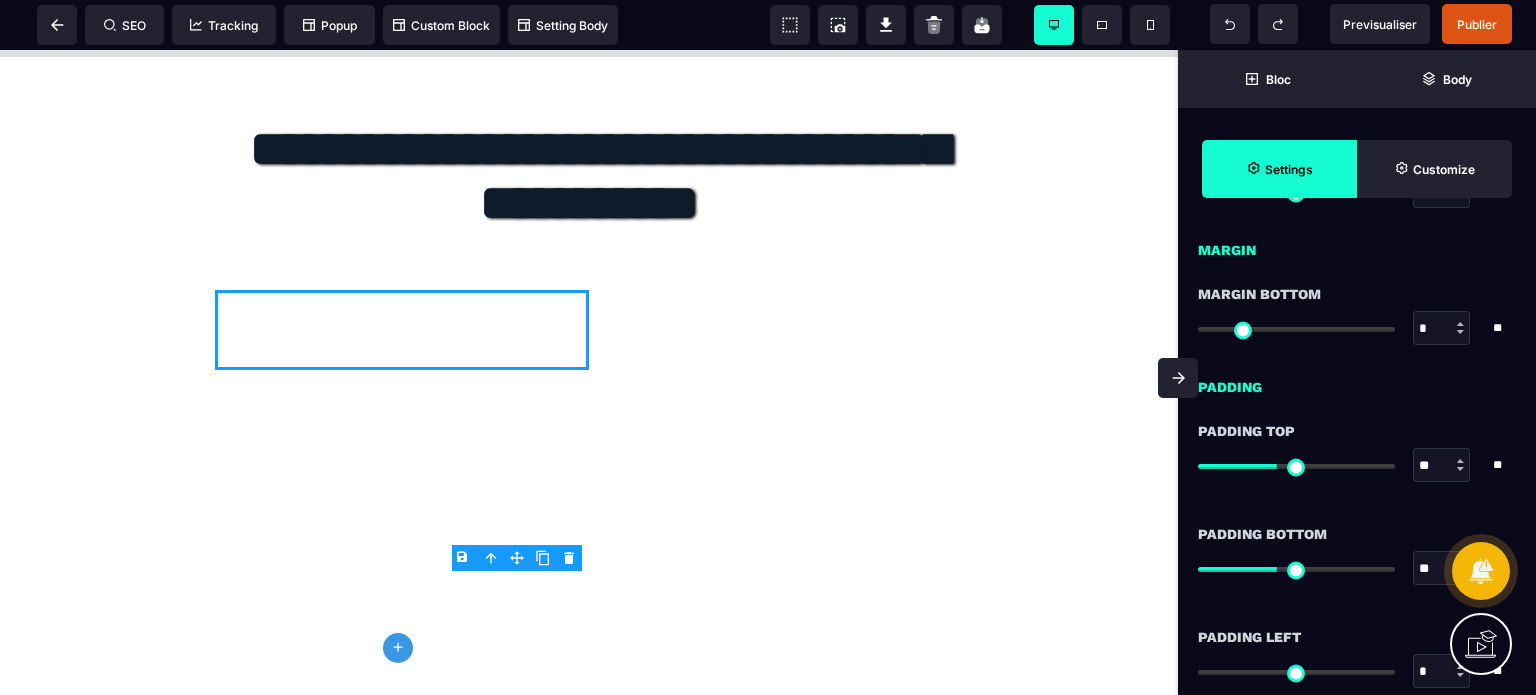 scroll, scrollTop: 1640, scrollLeft: 0, axis: vertical 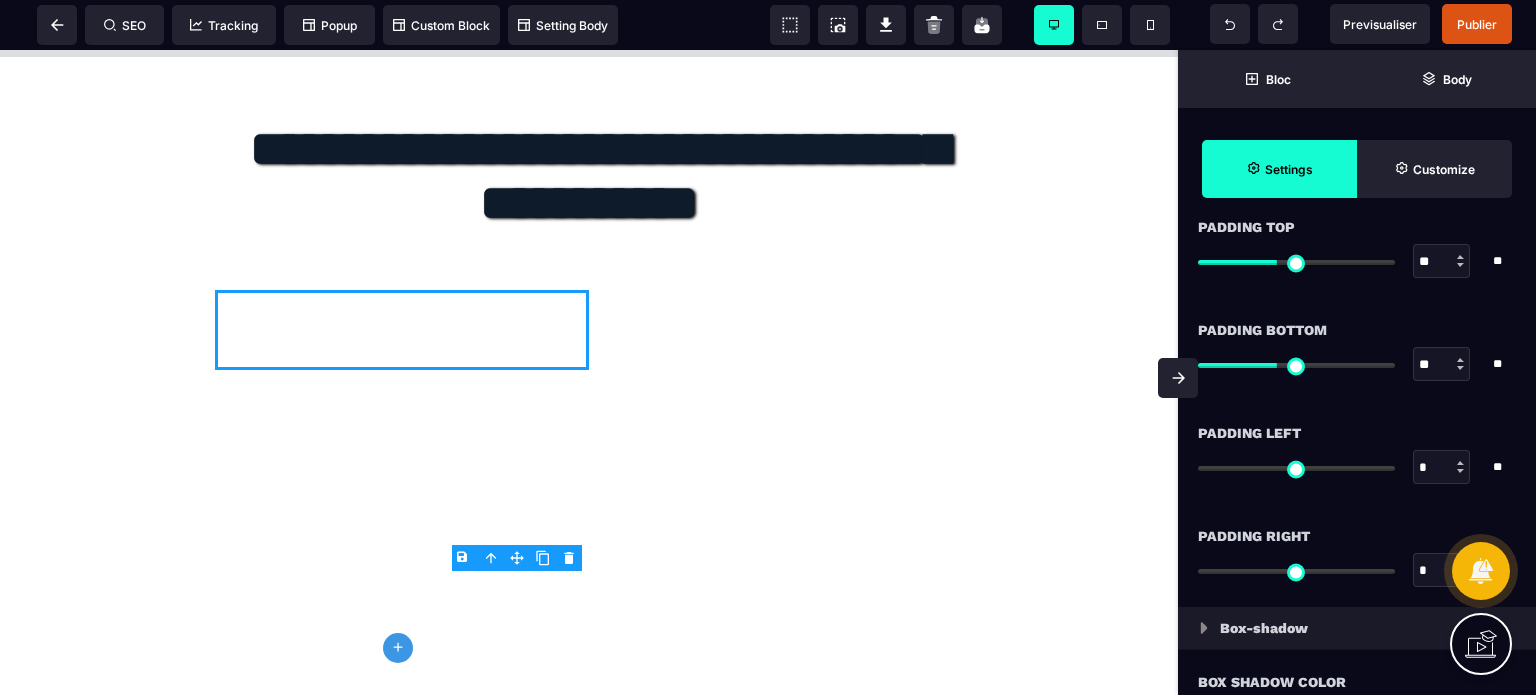 drag, startPoint x: 1438, startPoint y: 367, endPoint x: 1399, endPoint y: 378, distance: 40.5216 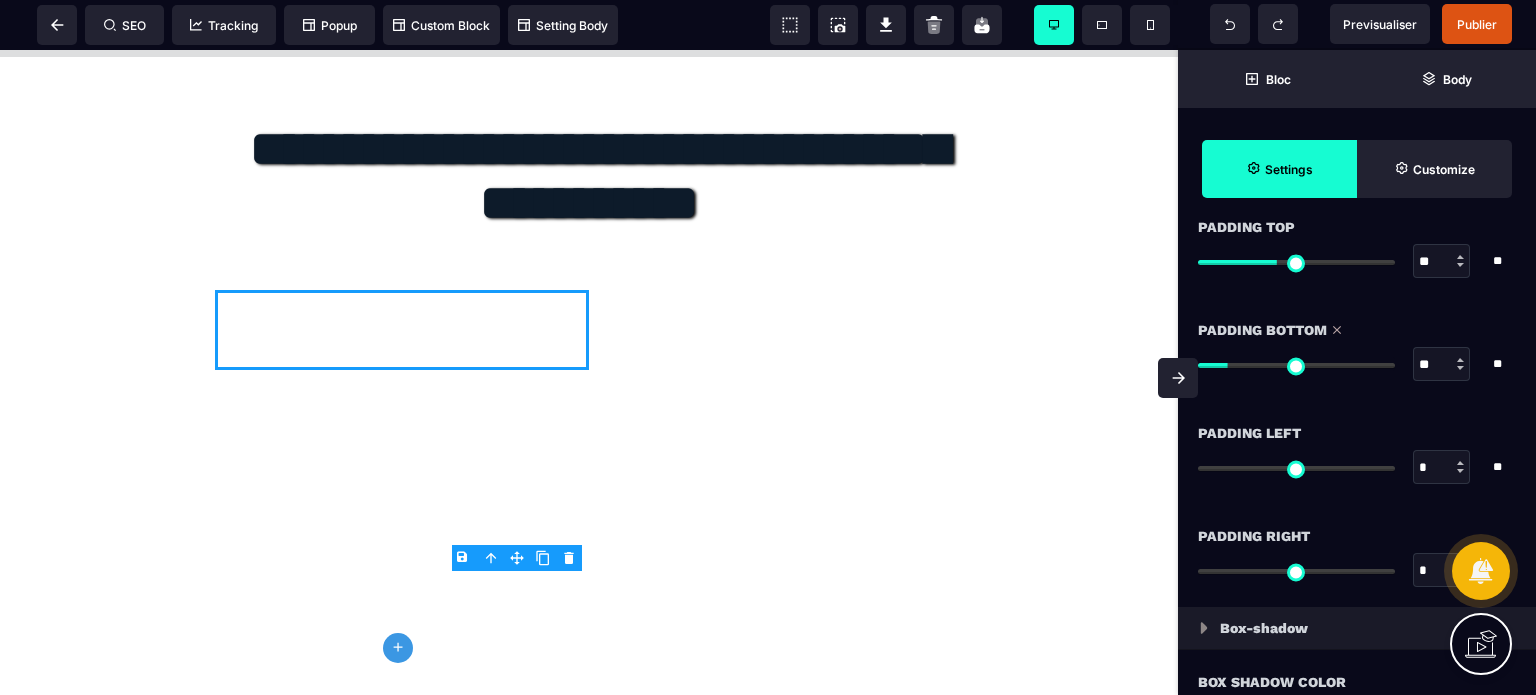drag, startPoint x: 1454, startPoint y: 254, endPoint x: 1384, endPoint y: 278, distance: 74 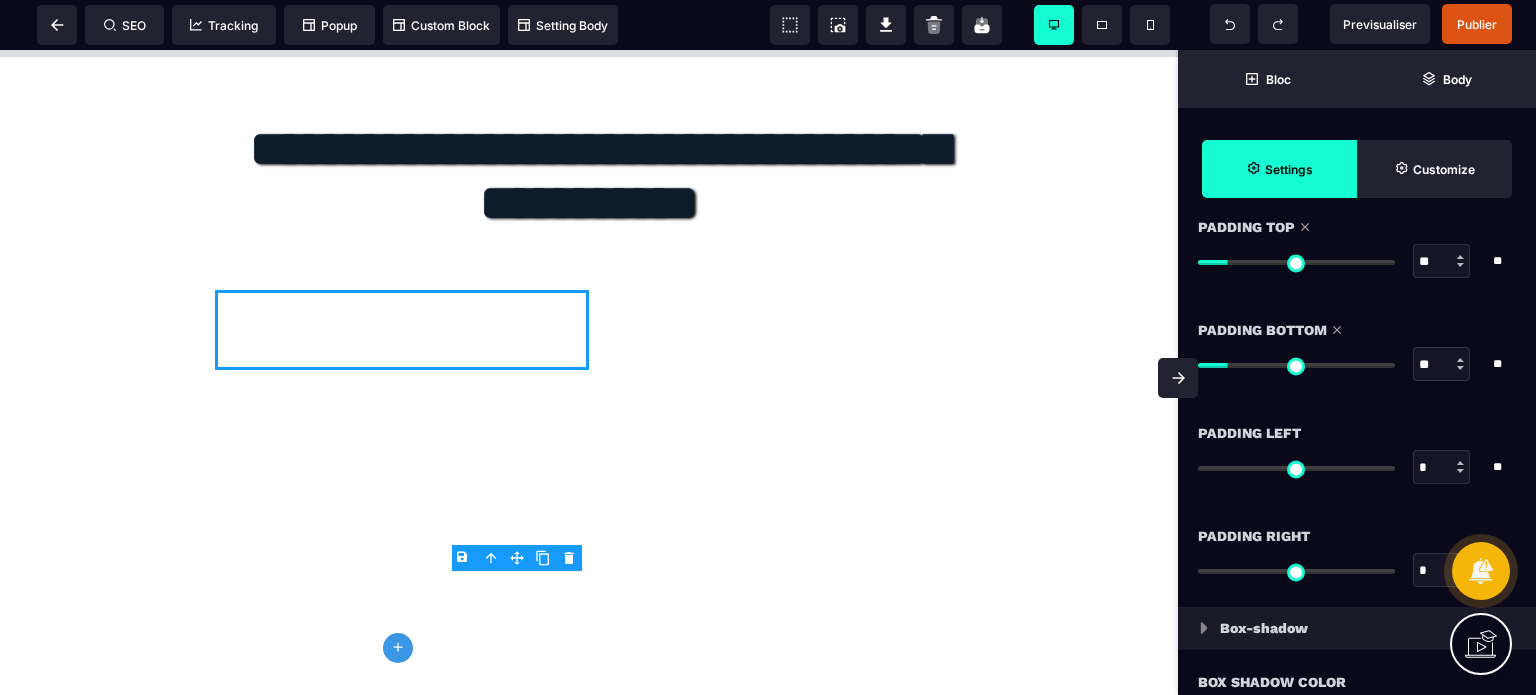 drag, startPoint x: 1426, startPoint y: 469, endPoint x: 1397, endPoint y: 475, distance: 29.614185 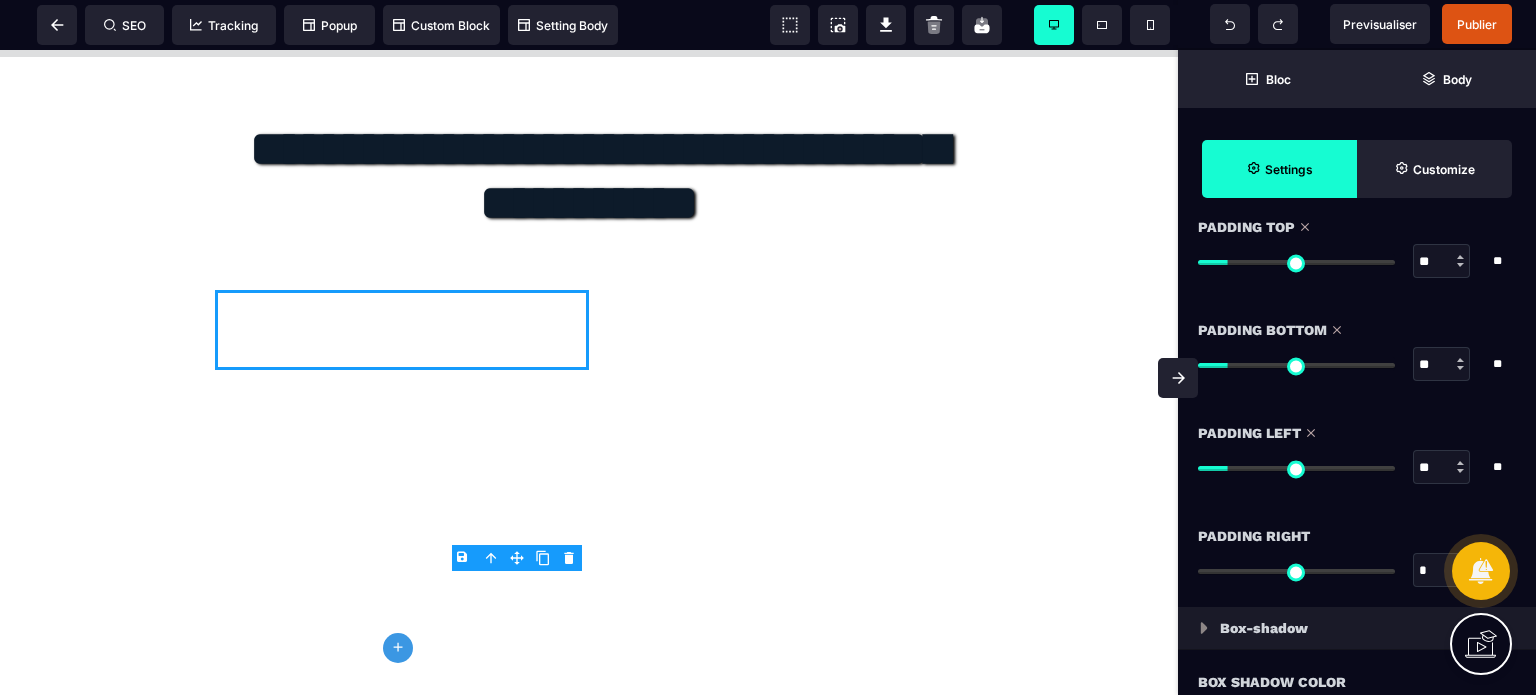 drag, startPoint x: 1428, startPoint y: 563, endPoint x: 1408, endPoint y: 570, distance: 21.189621 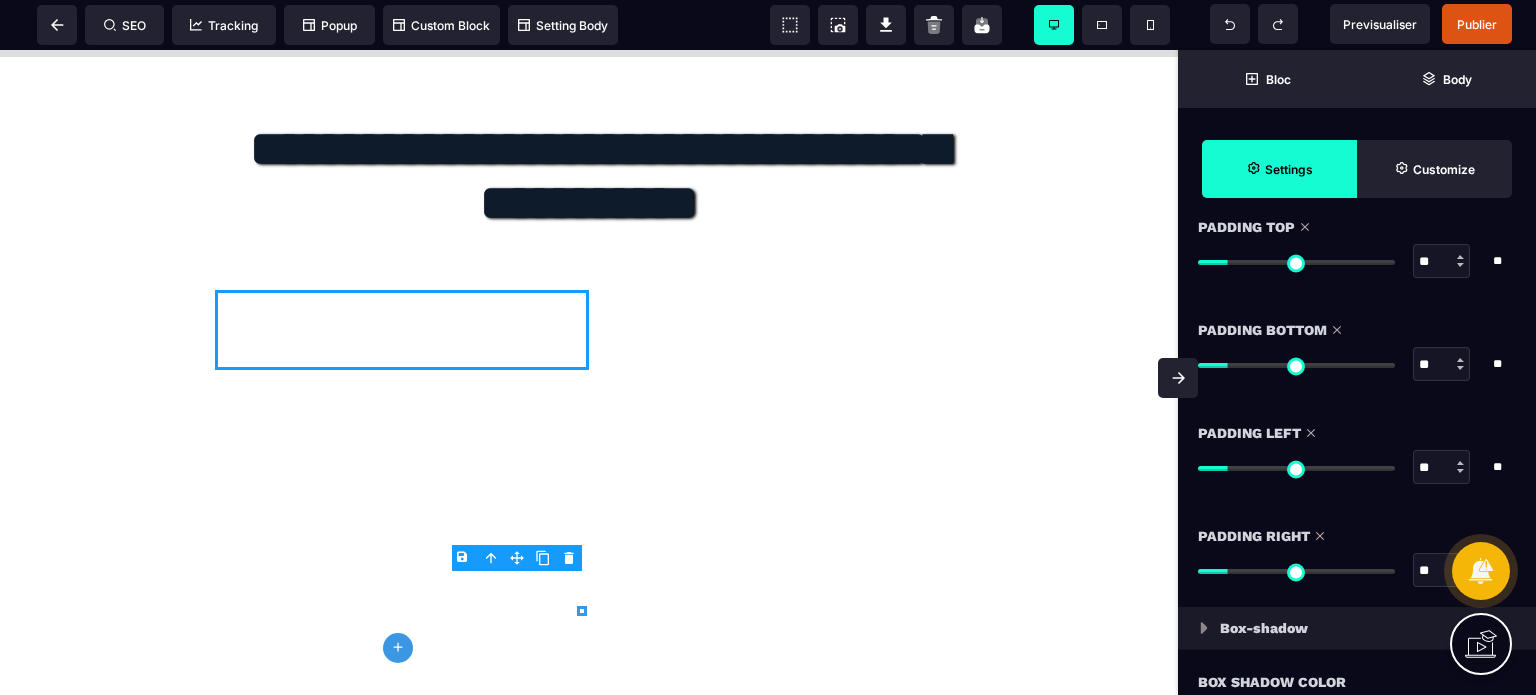 click on "Padding Right" at bounding box center [1357, 536] 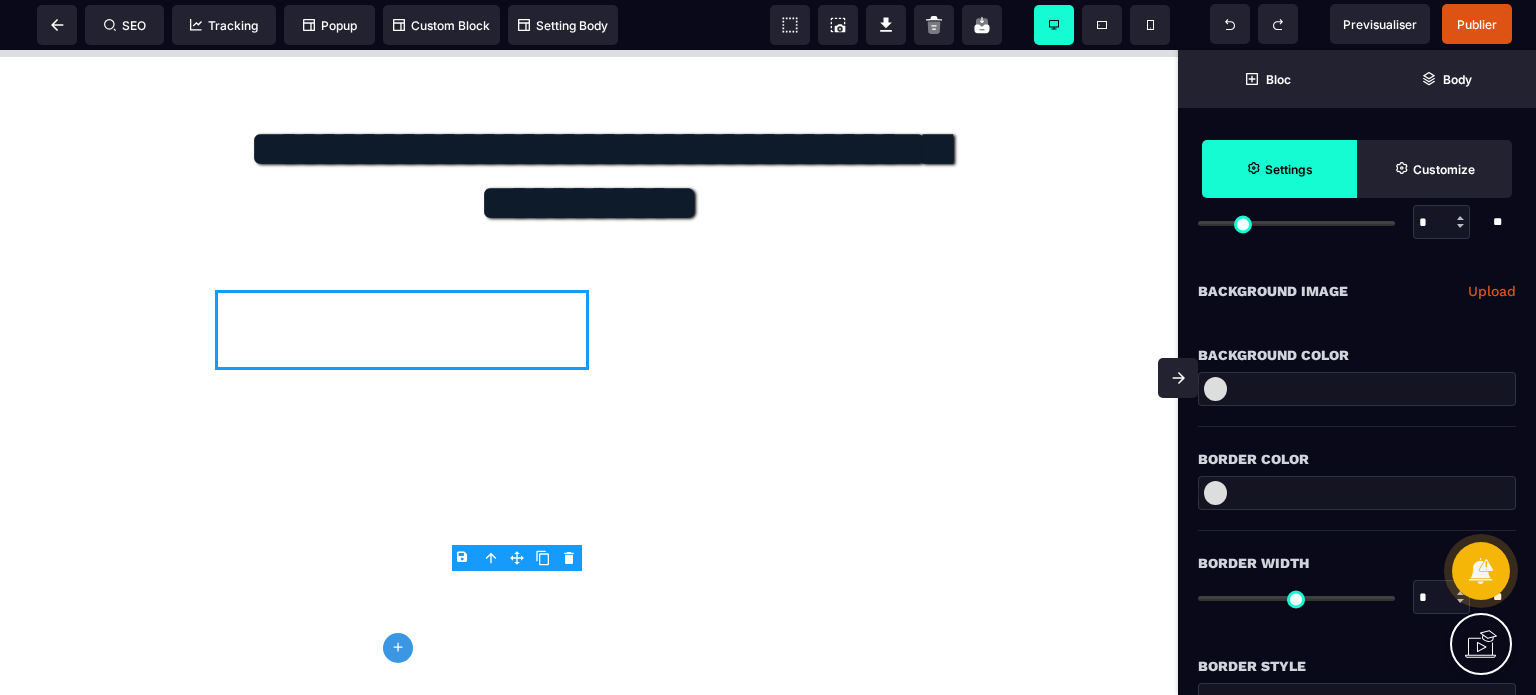 scroll, scrollTop: 160, scrollLeft: 0, axis: vertical 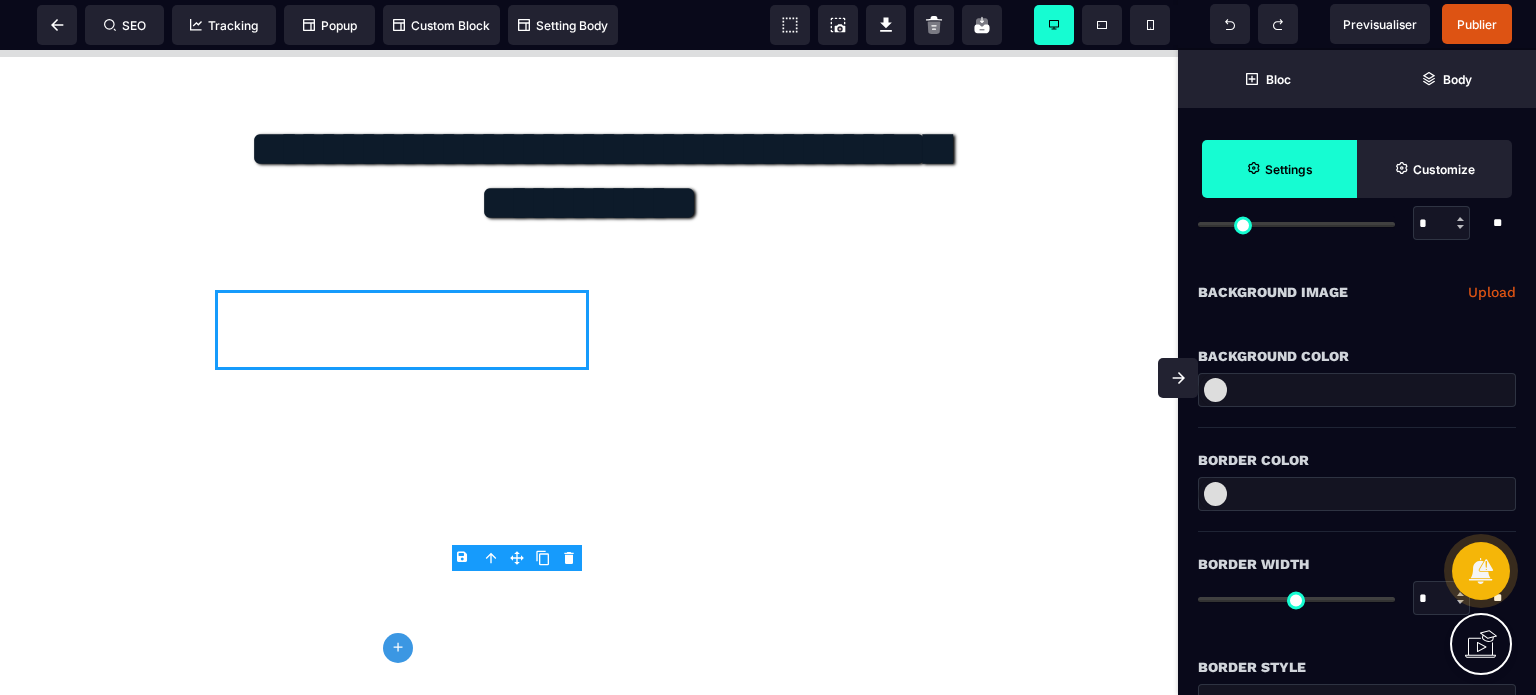 click at bounding box center (1357, 390) 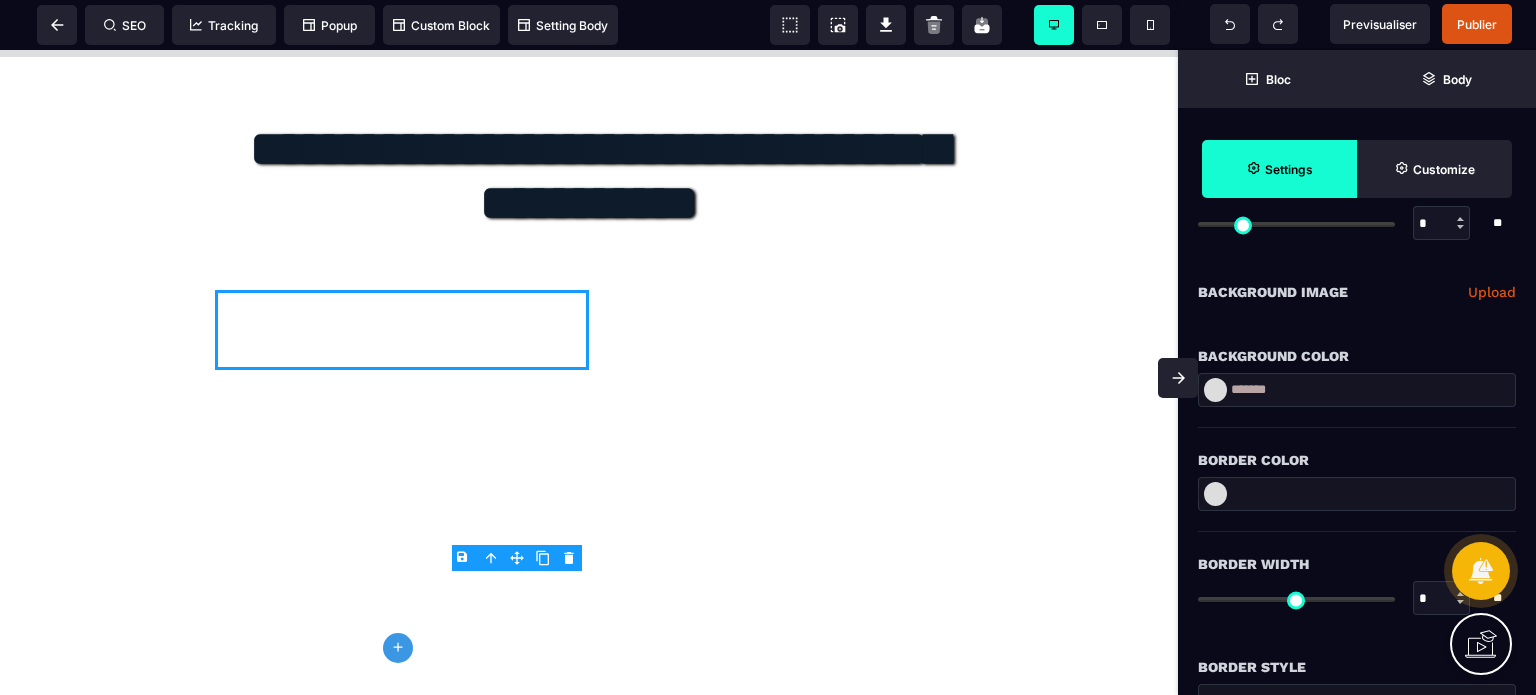 click at bounding box center (1357, 494) 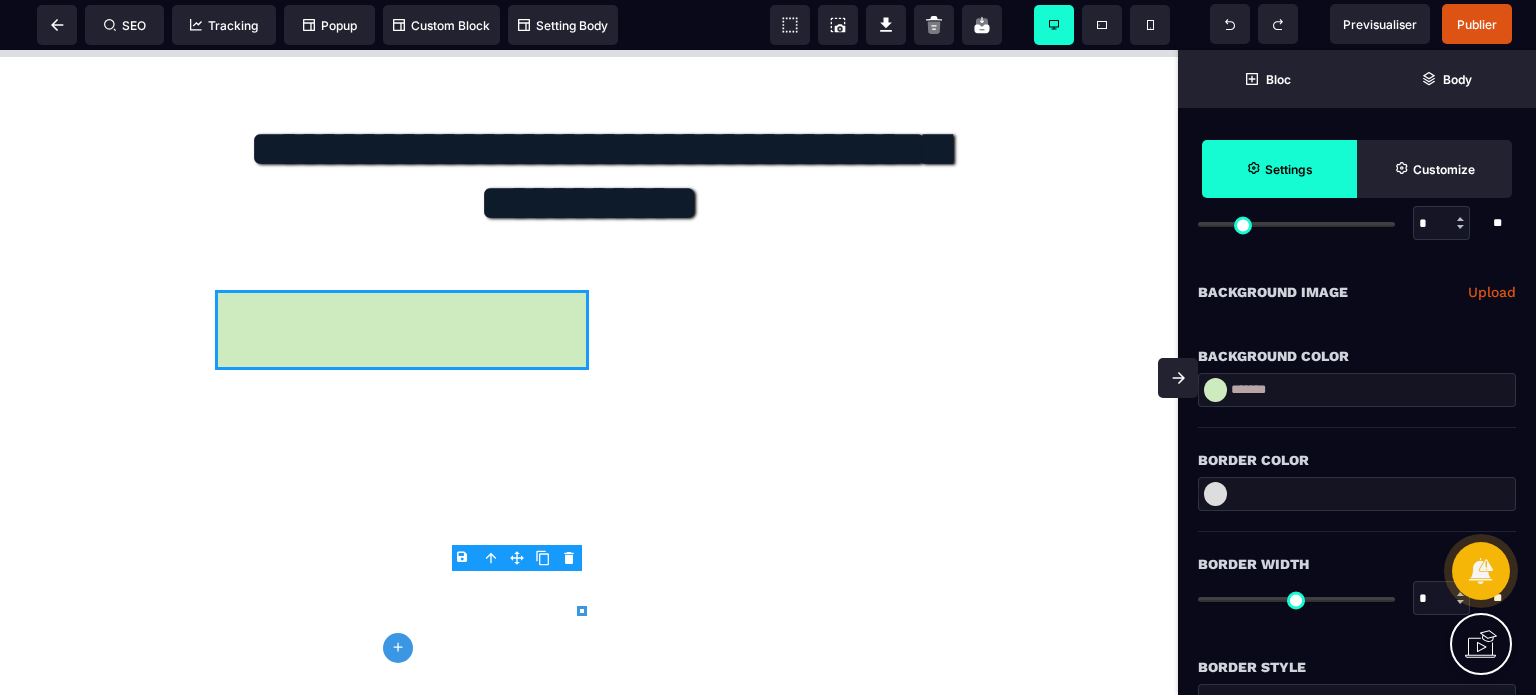 paste on "*******" 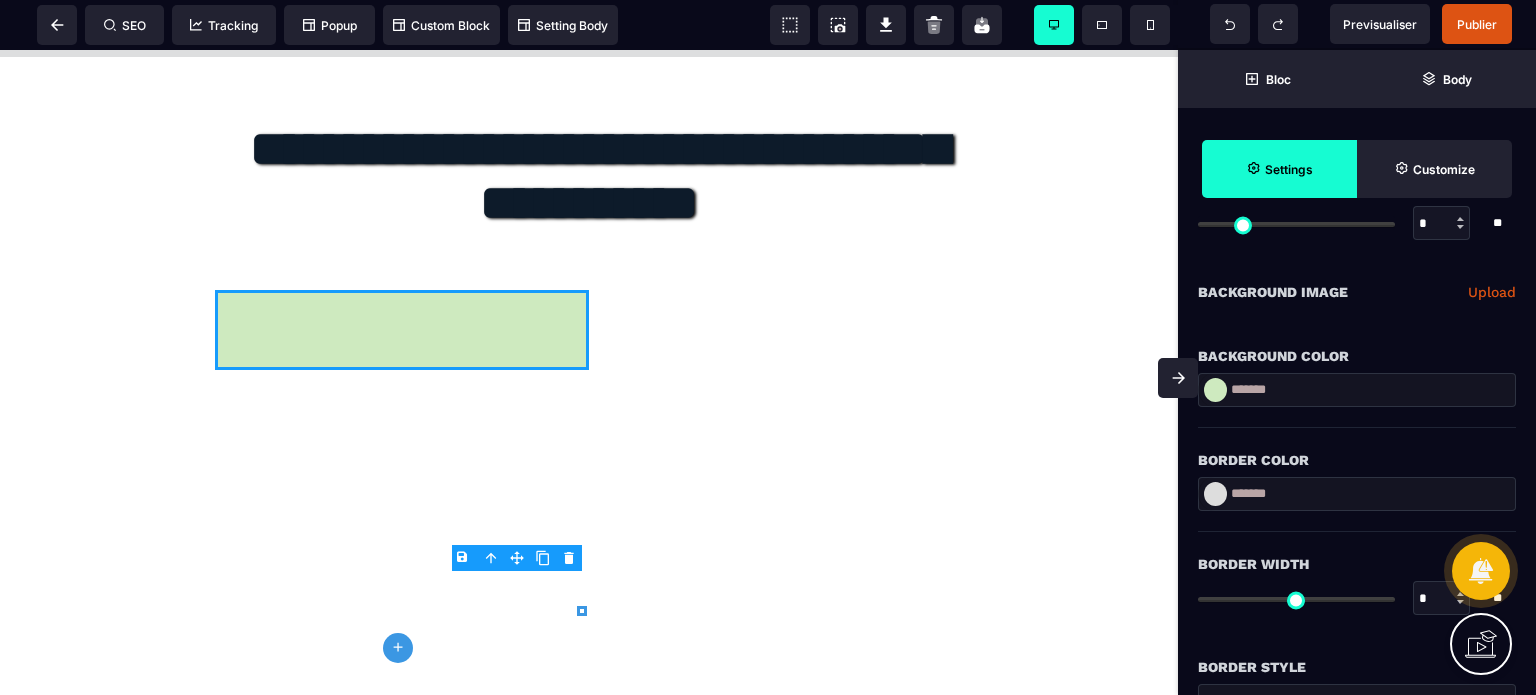 click on "Border Color" at bounding box center (1357, 460) 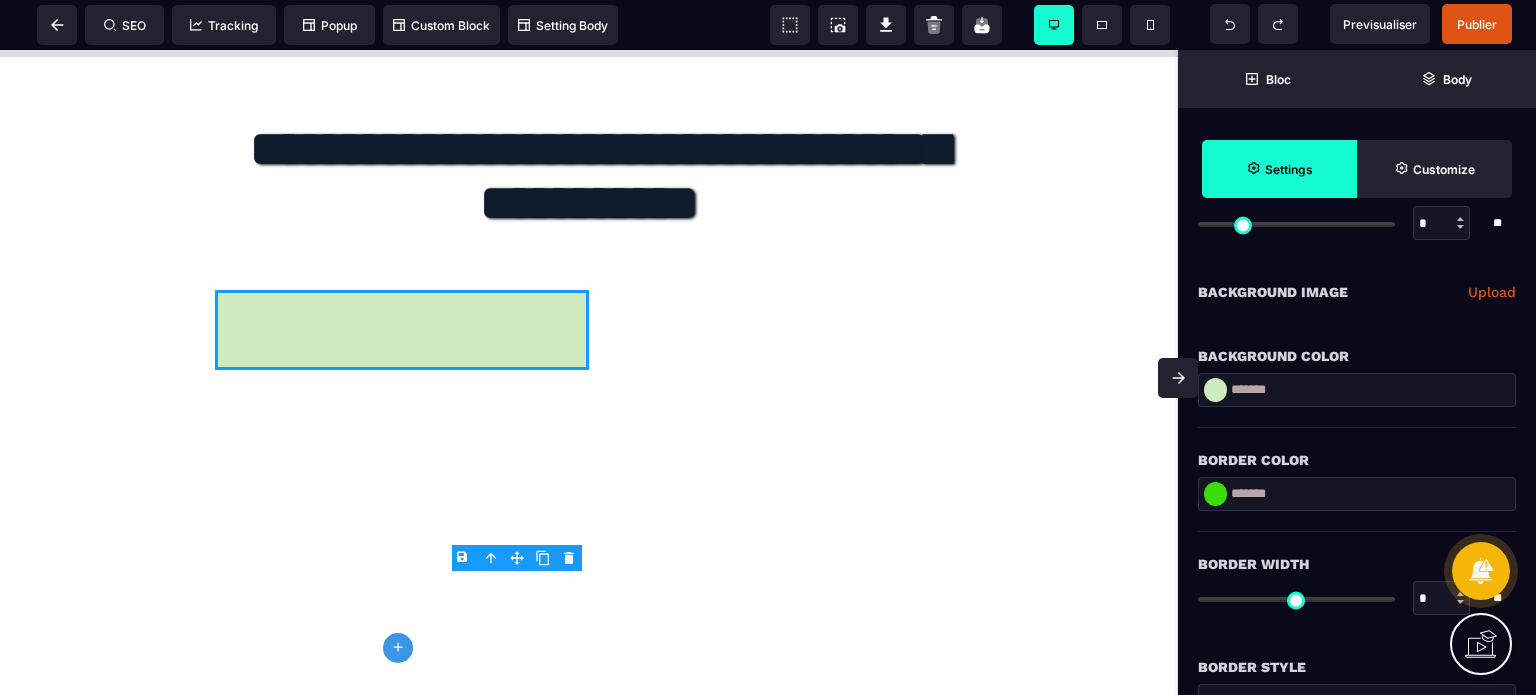 drag, startPoint x: 1421, startPoint y: 591, endPoint x: 1433, endPoint y: 602, distance: 16.27882 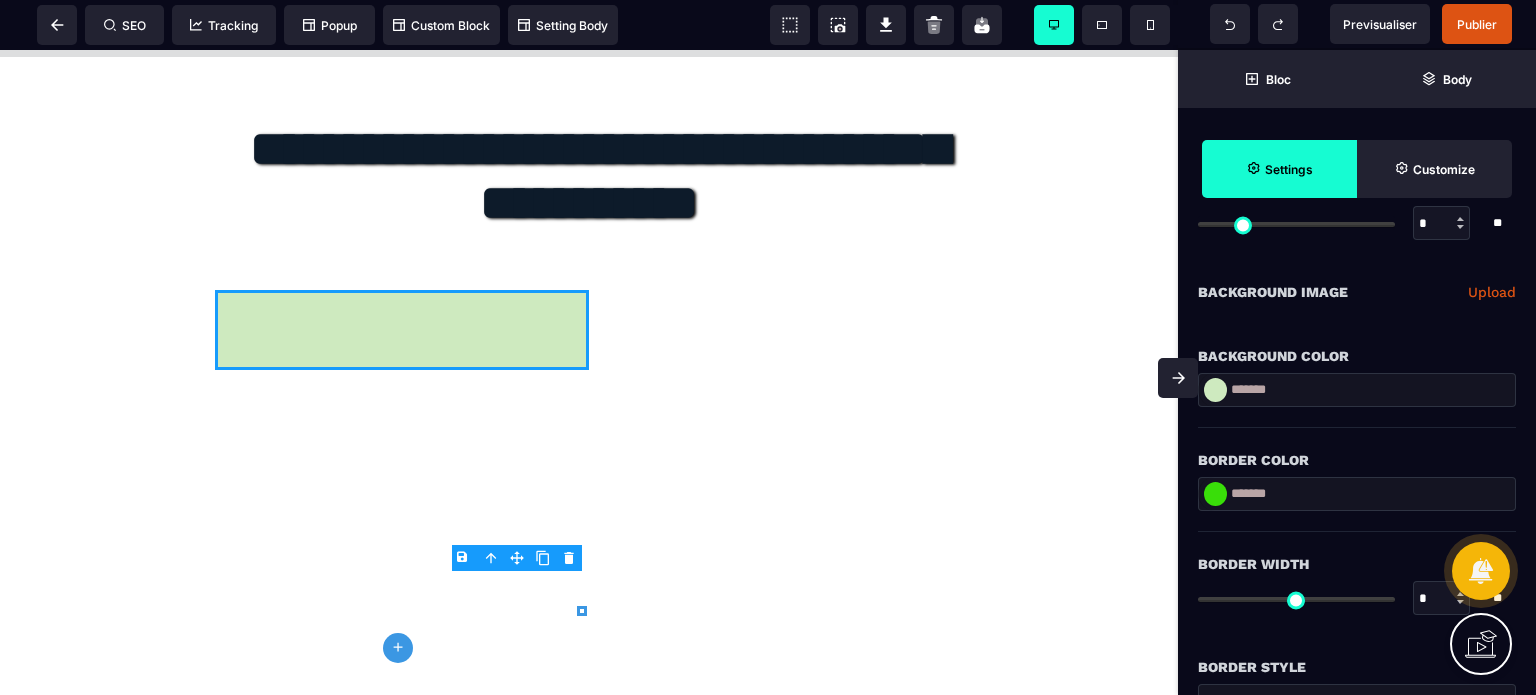 click on "Border Width" at bounding box center [1357, 564] 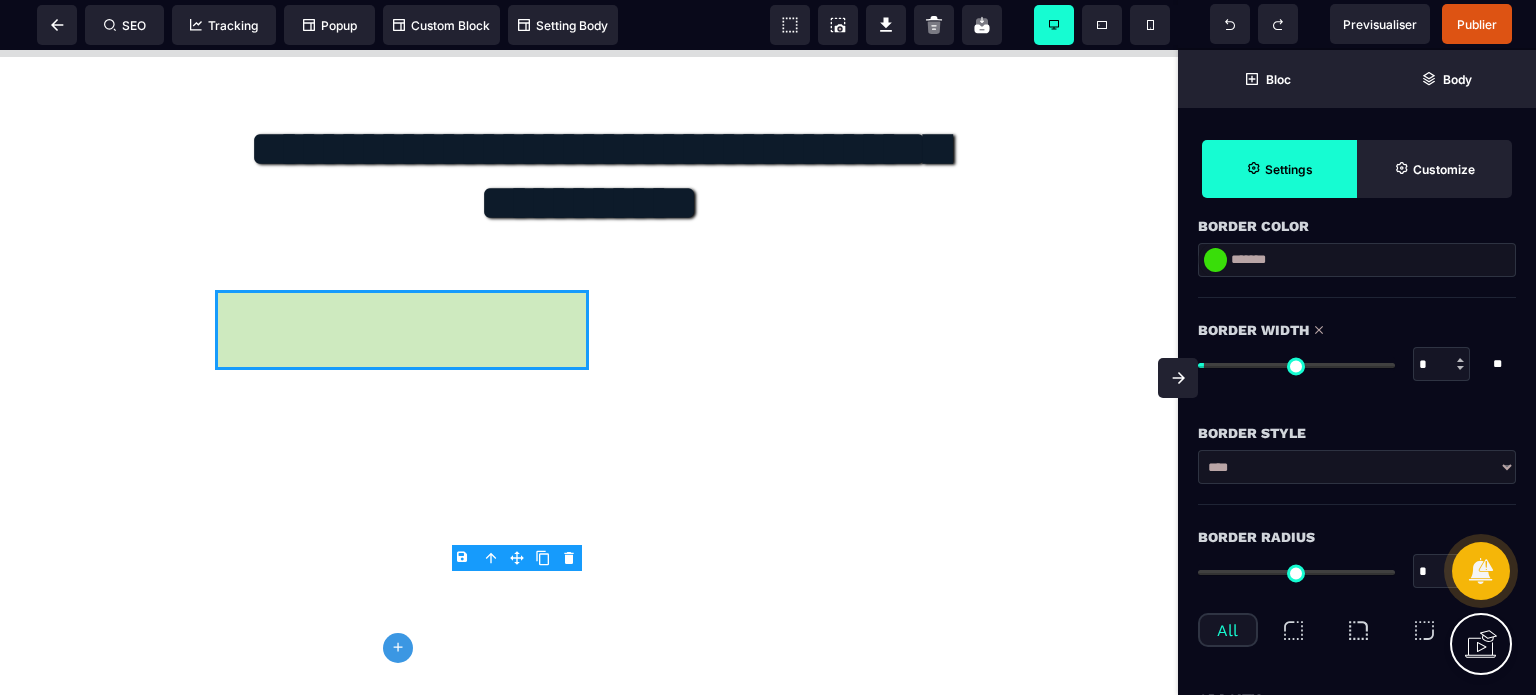 scroll, scrollTop: 440, scrollLeft: 0, axis: vertical 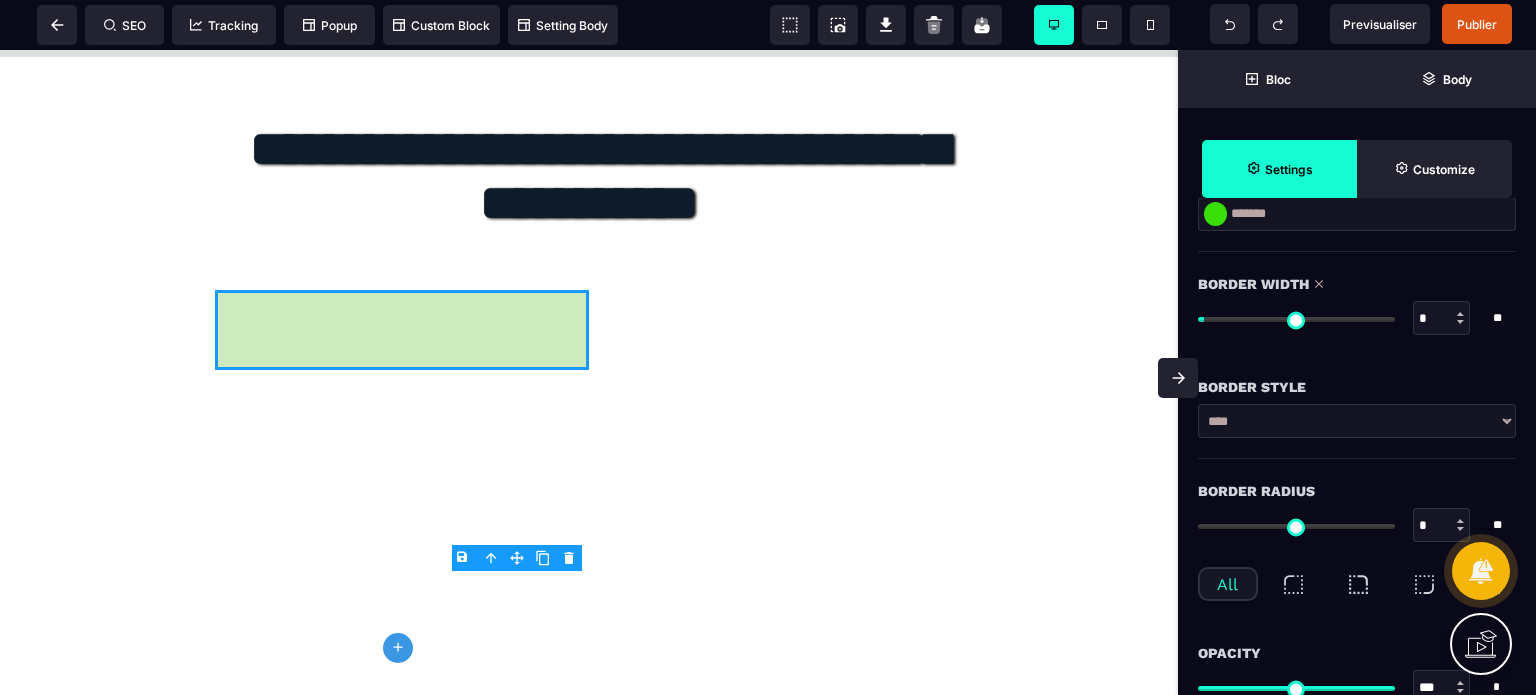 click on "**** ****** ****** ****** ***** ****** ****** ***** ***** ****** ******* *******" at bounding box center (1357, 421) 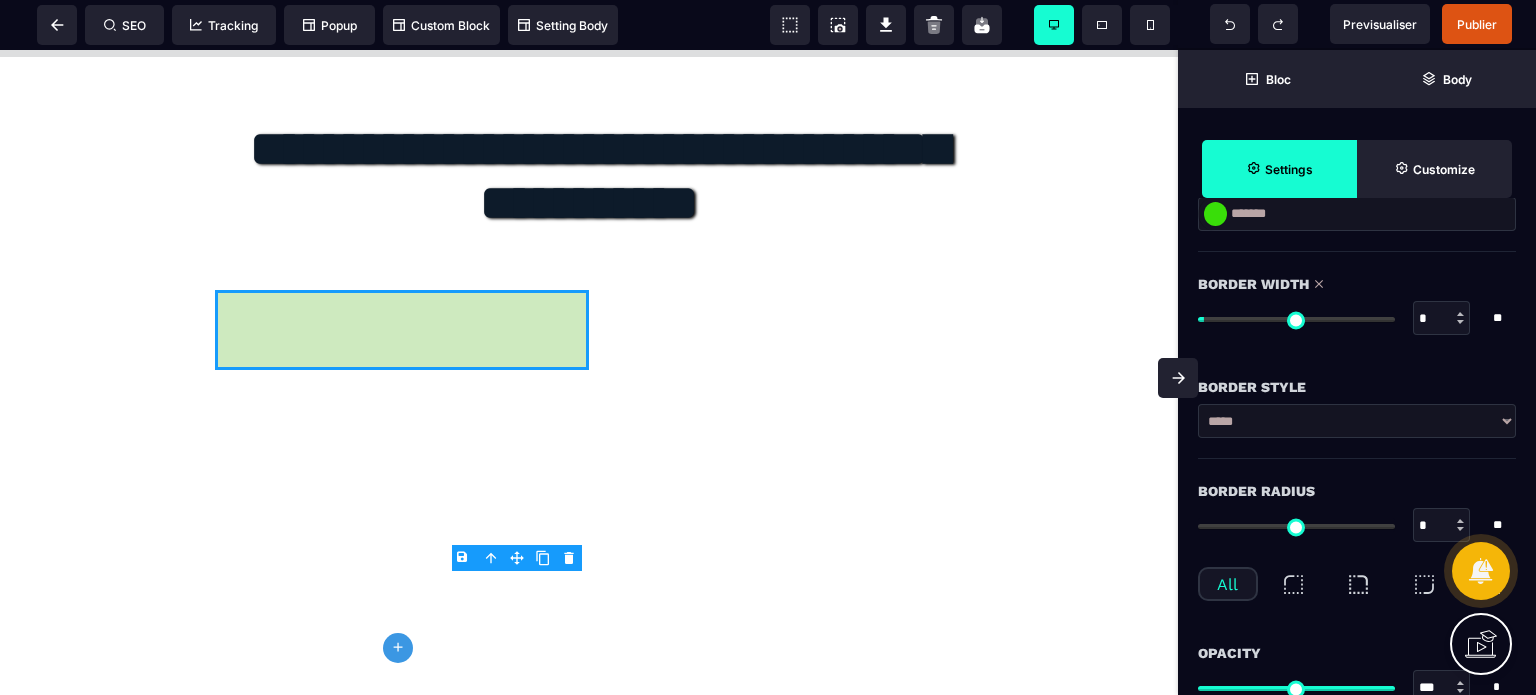 click on "**** ****** ****** ****** ***** ****** ****** ***** ***** ****** ******* *******" at bounding box center [1357, 421] 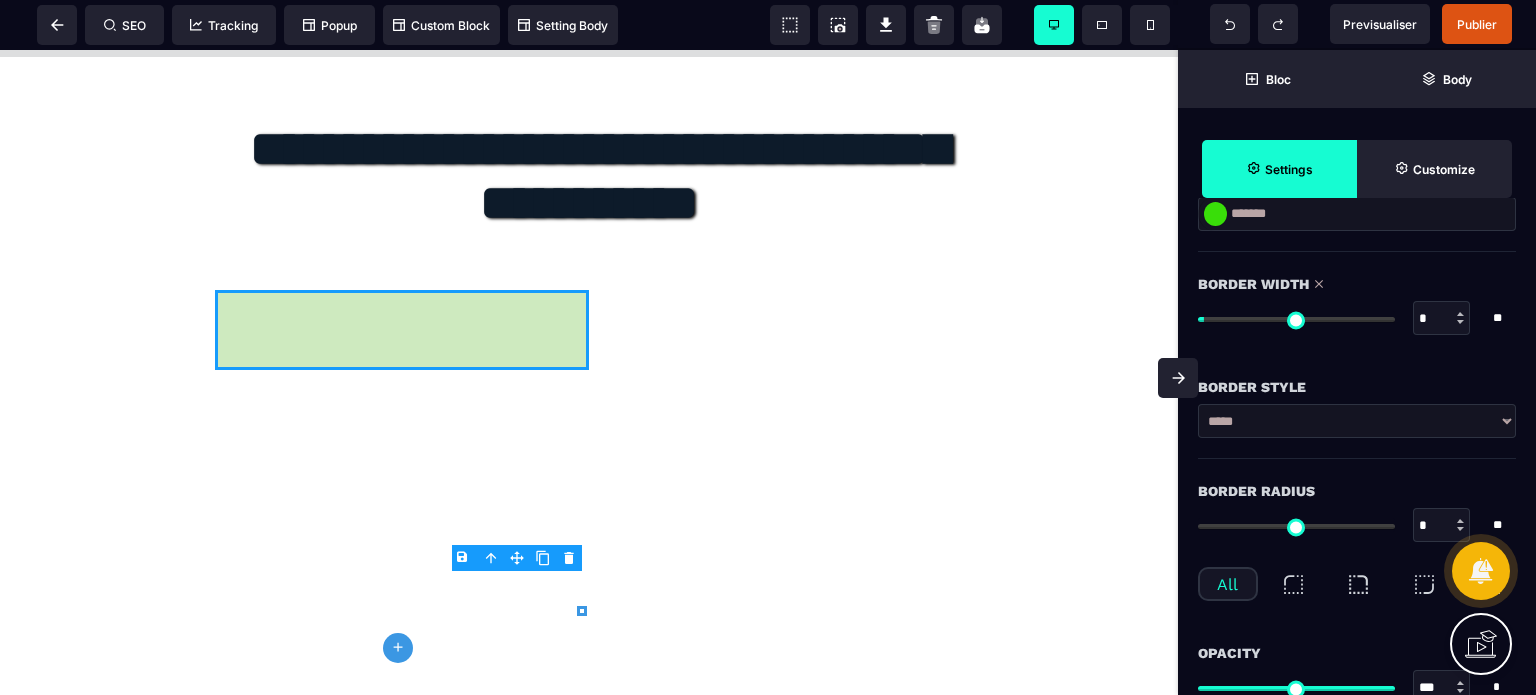 click on "*" at bounding box center [1442, 526] 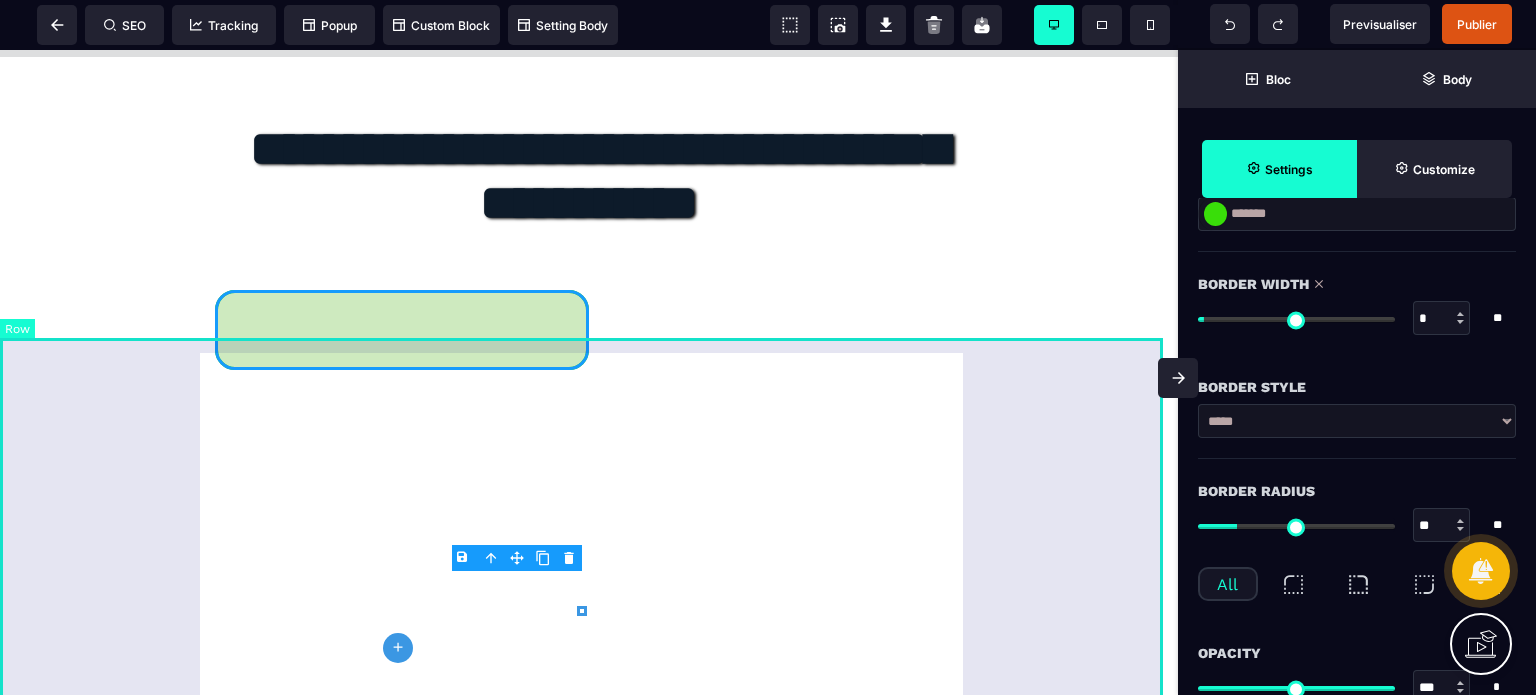 click on "**********" at bounding box center (589, 248) 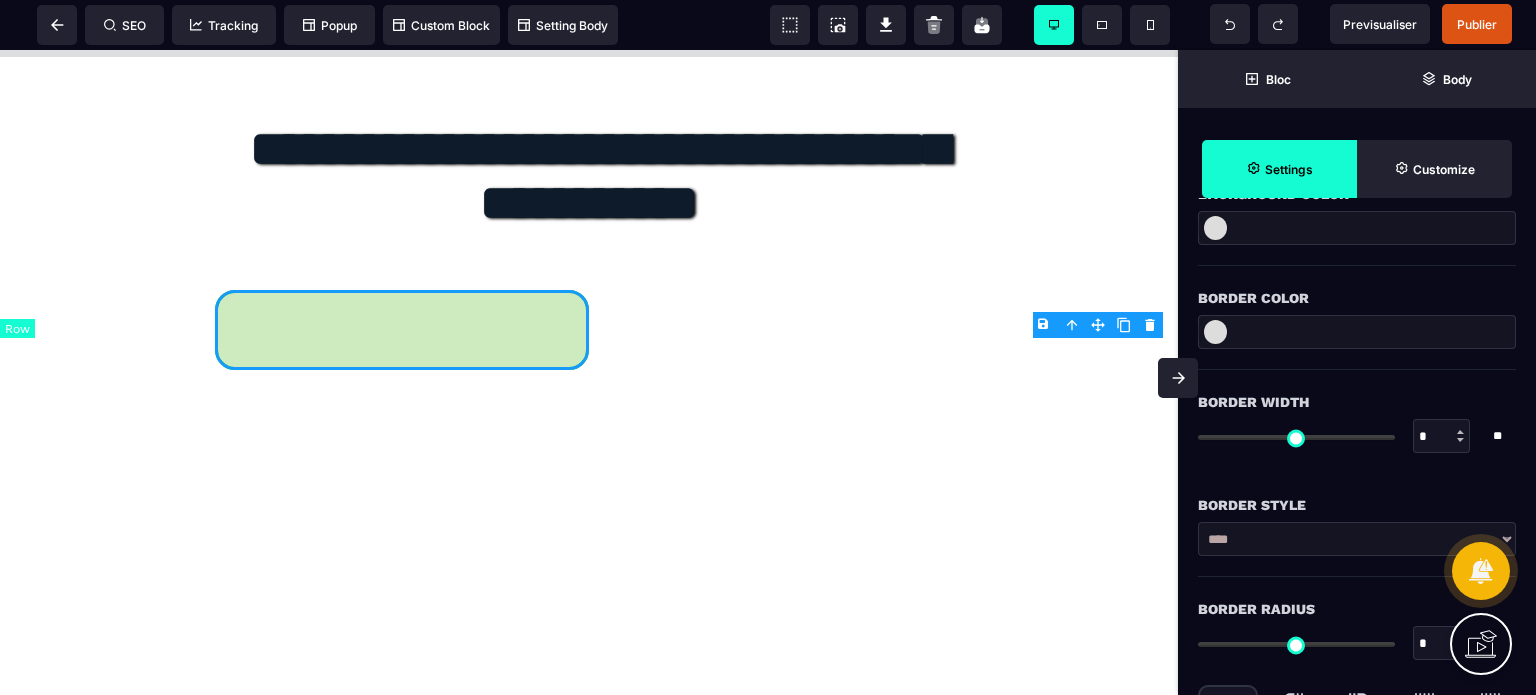 scroll, scrollTop: 0, scrollLeft: 0, axis: both 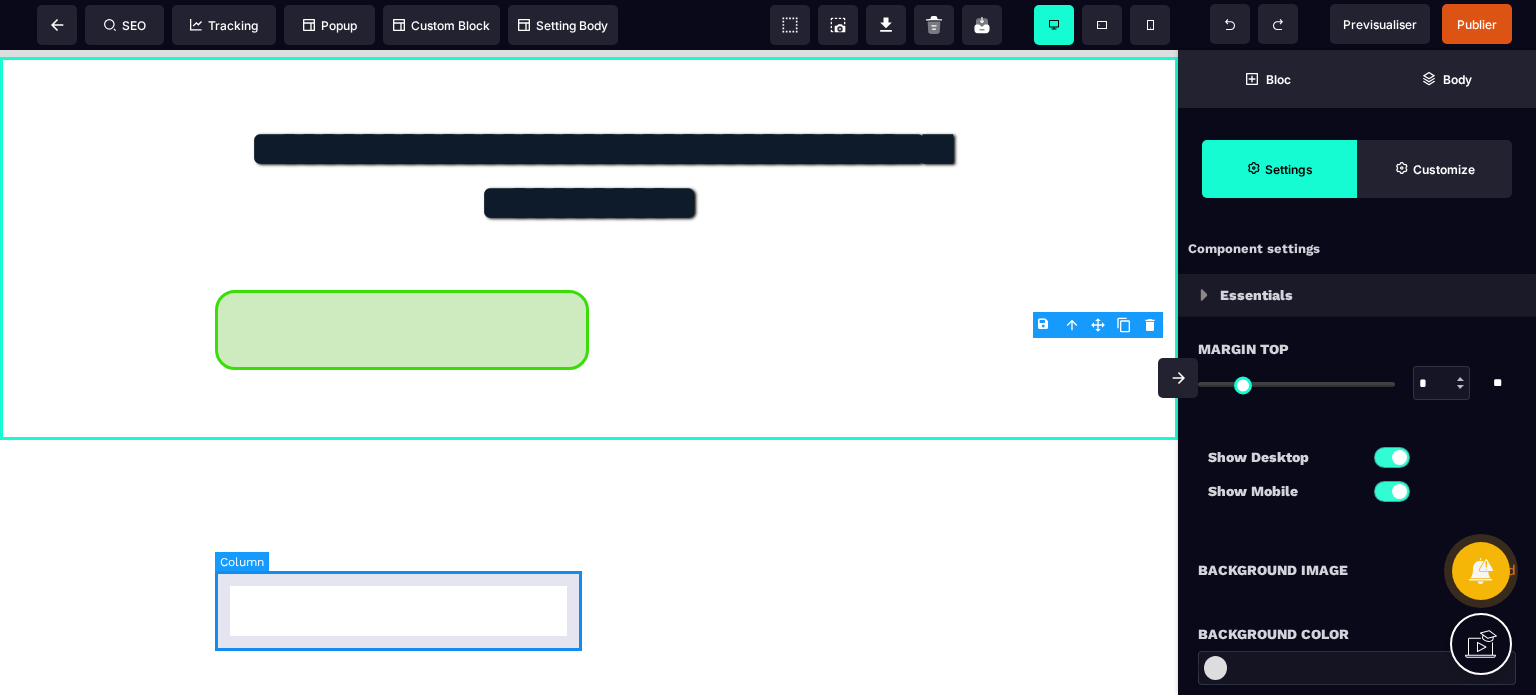 click at bounding box center [402, 330] 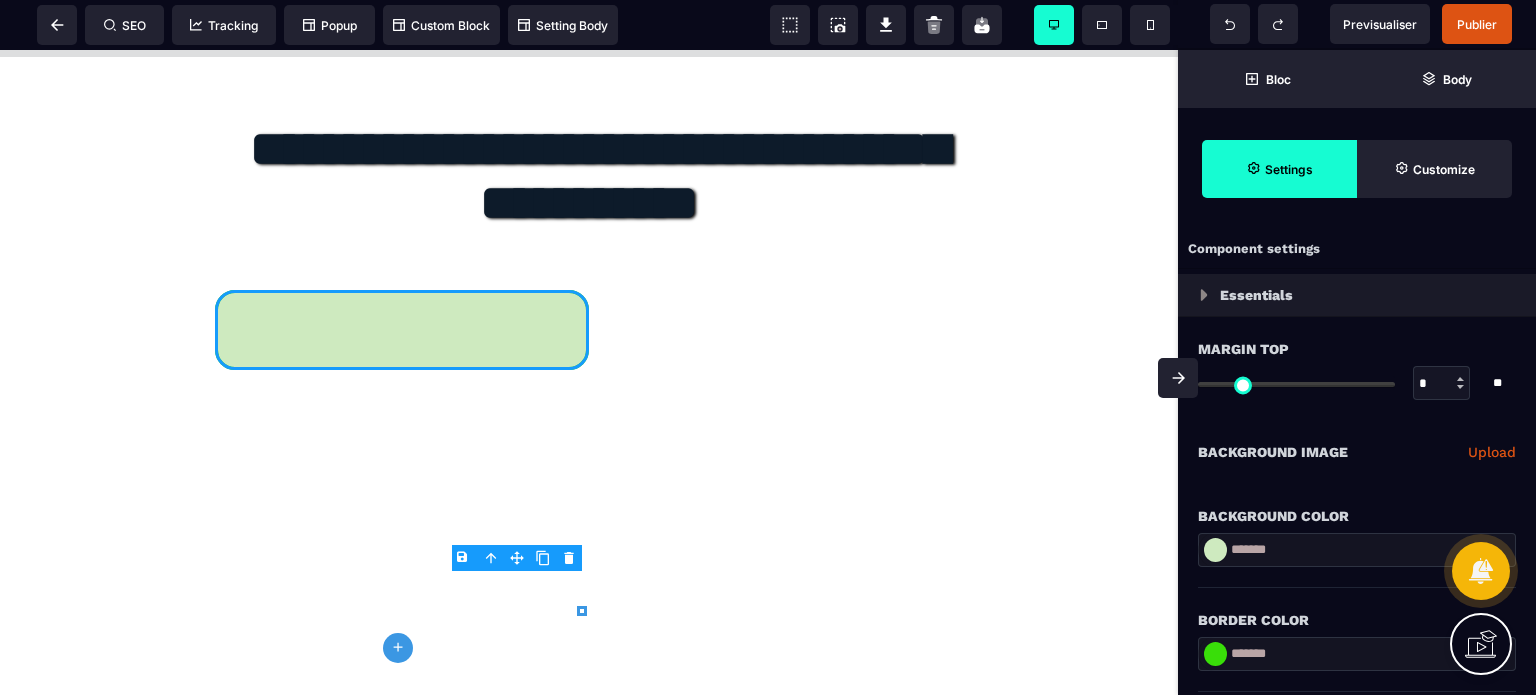 click on "Background Image
Upload" at bounding box center [1357, 452] 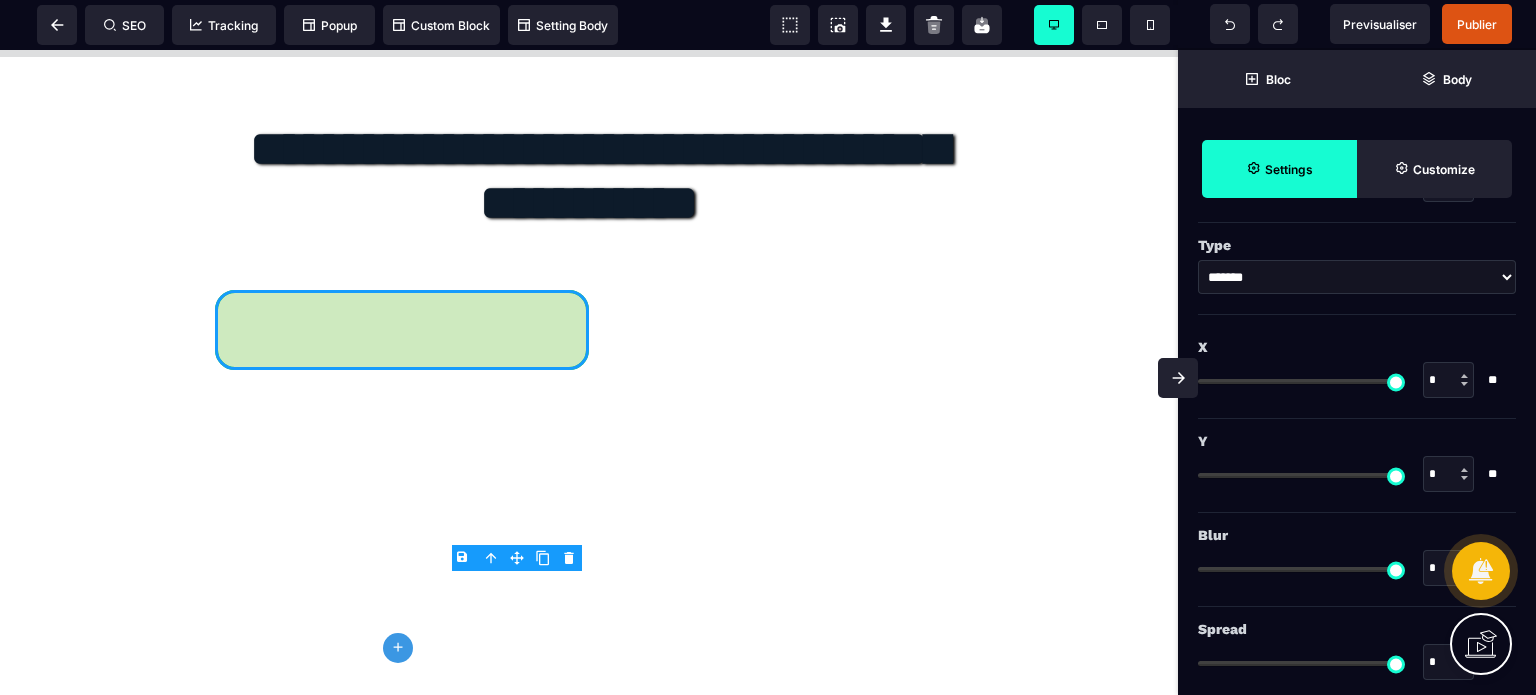 scroll, scrollTop: 2287, scrollLeft: 0, axis: vertical 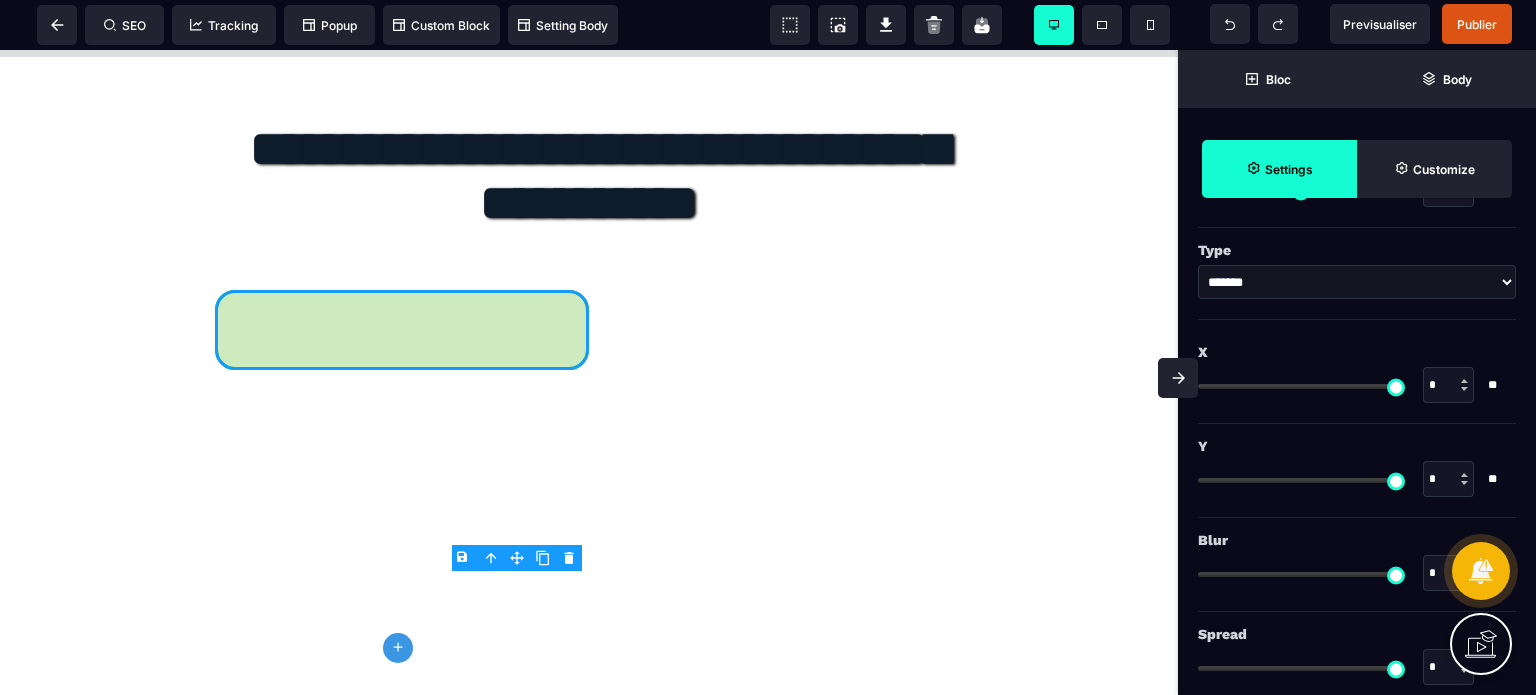 drag, startPoint x: 1440, startPoint y: 475, endPoint x: 1425, endPoint y: 480, distance: 15.811388 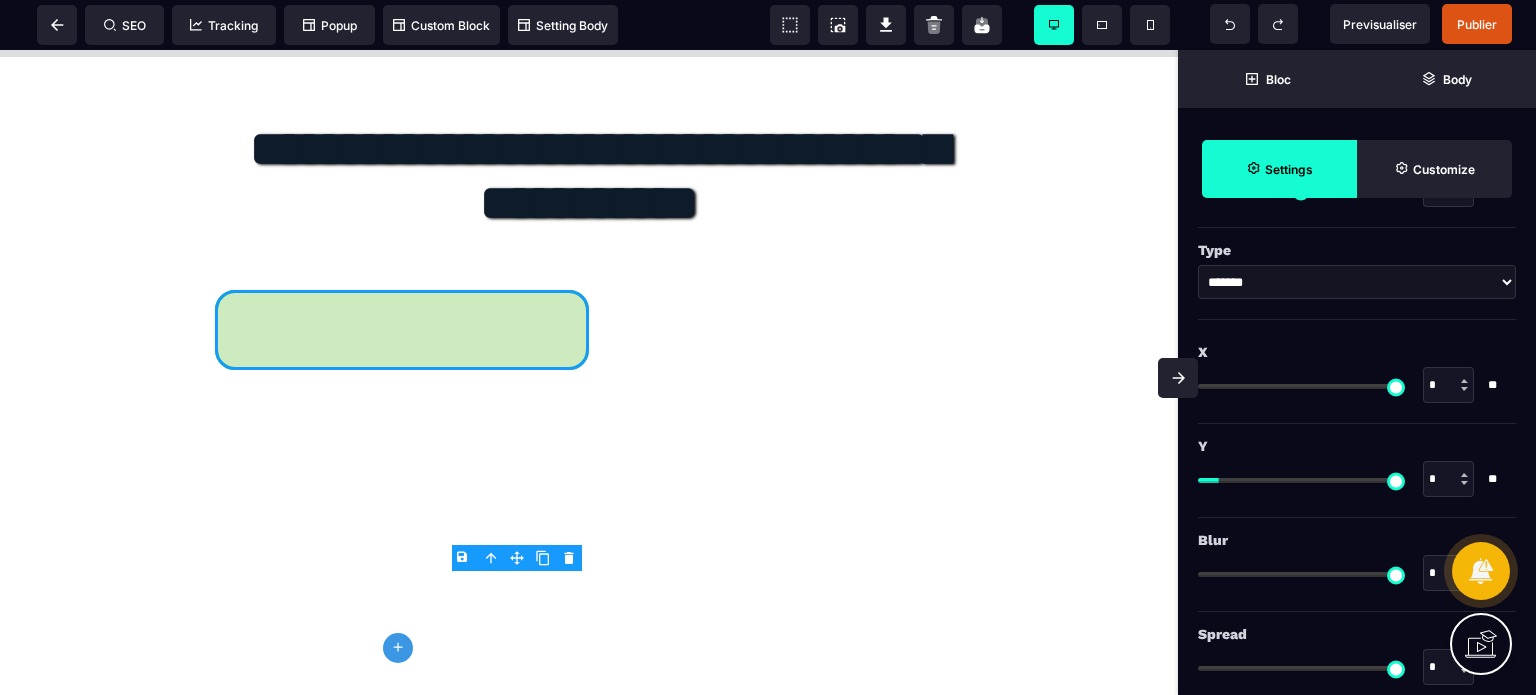 drag, startPoint x: 1437, startPoint y: 383, endPoint x: 1423, endPoint y: 386, distance: 14.3178215 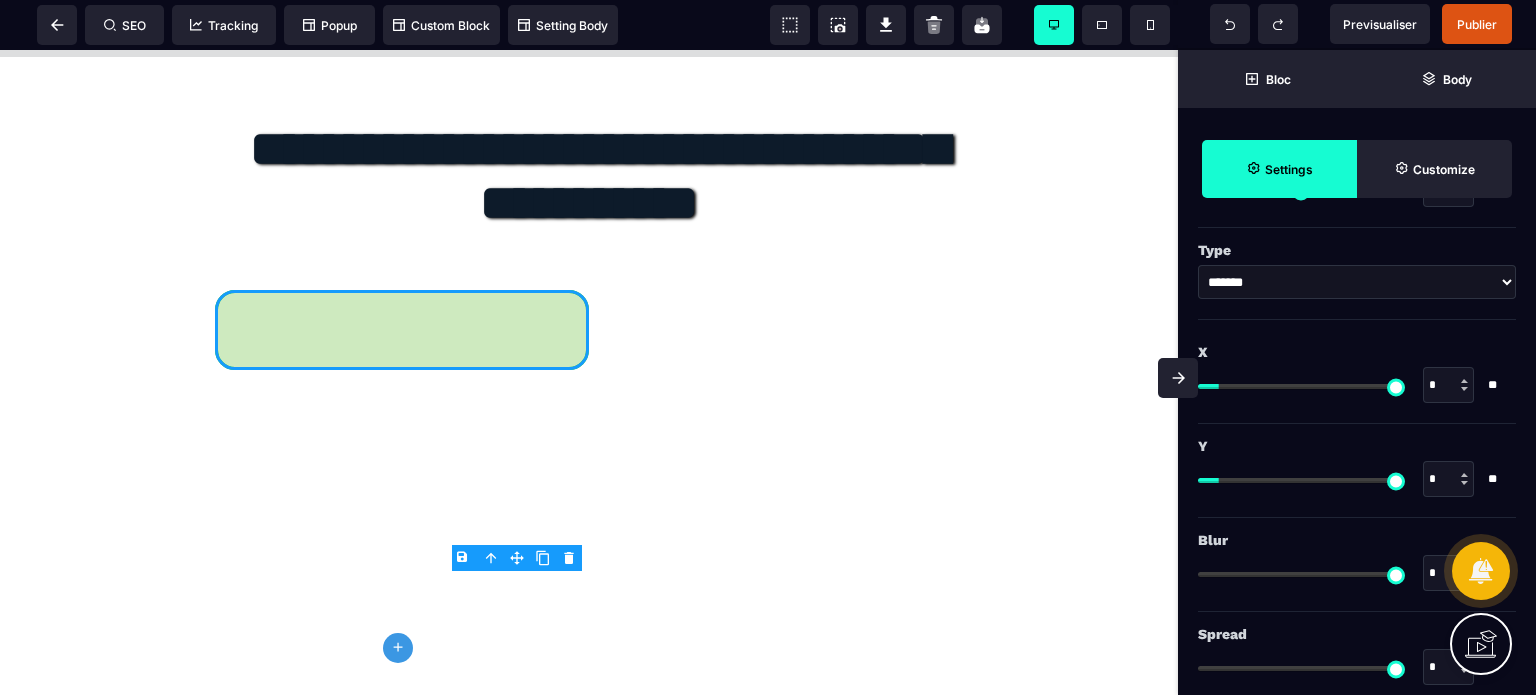 drag, startPoint x: 1423, startPoint y: 567, endPoint x: 1440, endPoint y: 570, distance: 17.262676 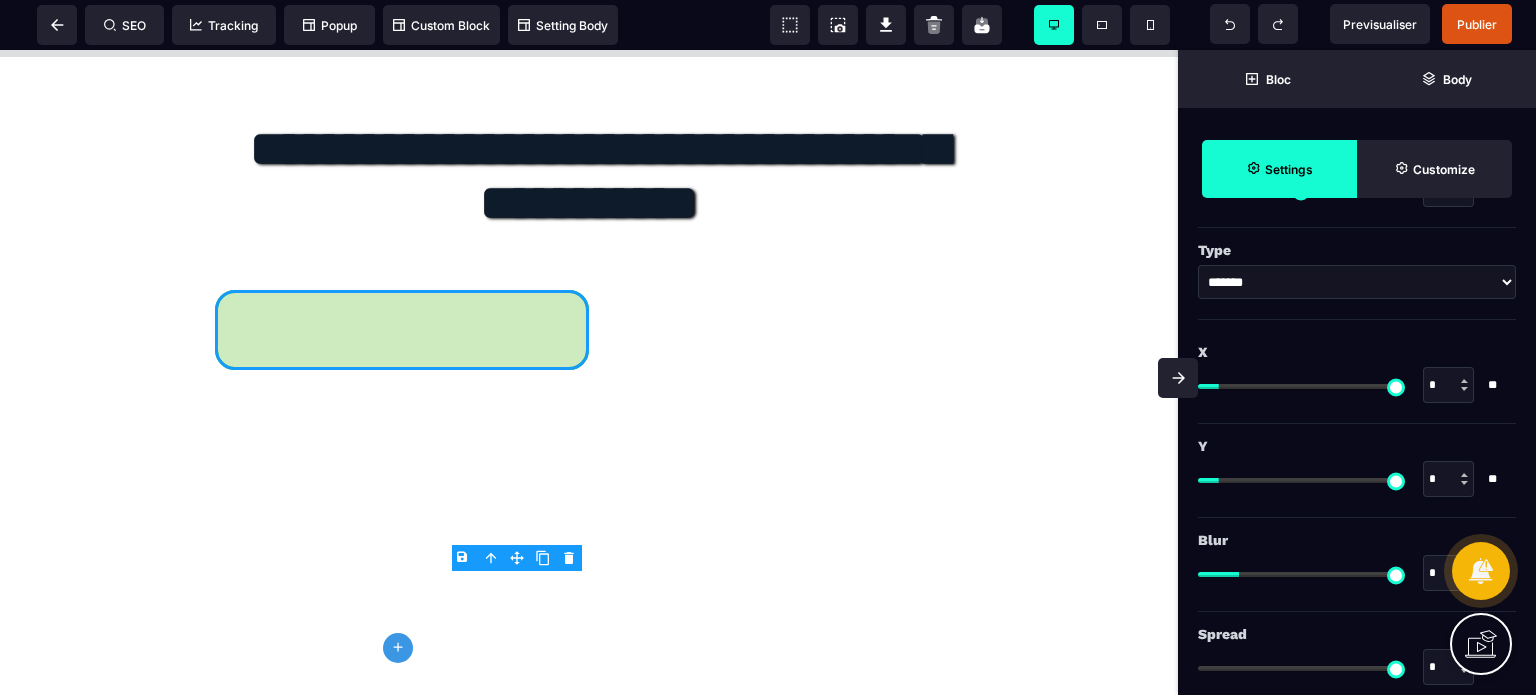 drag, startPoint x: 1438, startPoint y: 663, endPoint x: 1424, endPoint y: 671, distance: 16.124516 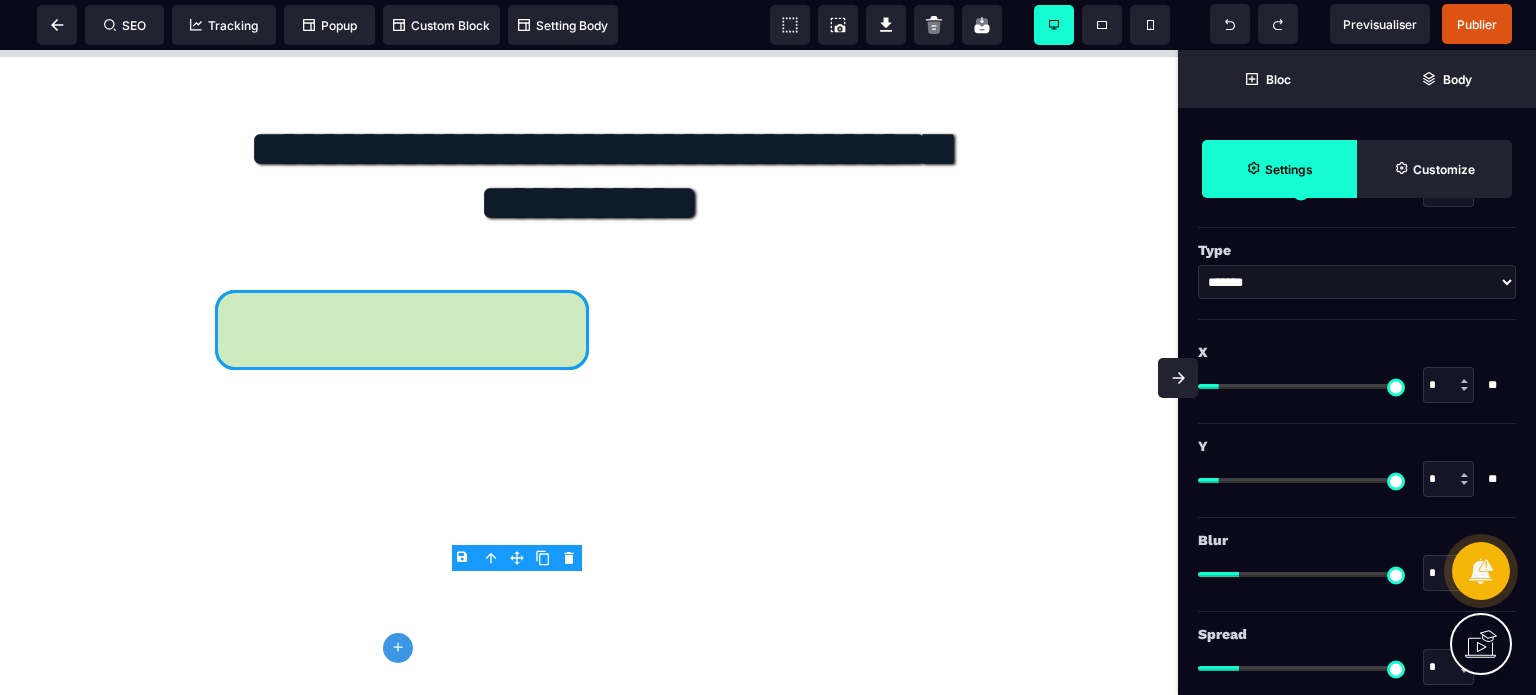 click on "Blur" at bounding box center (1354, 540) 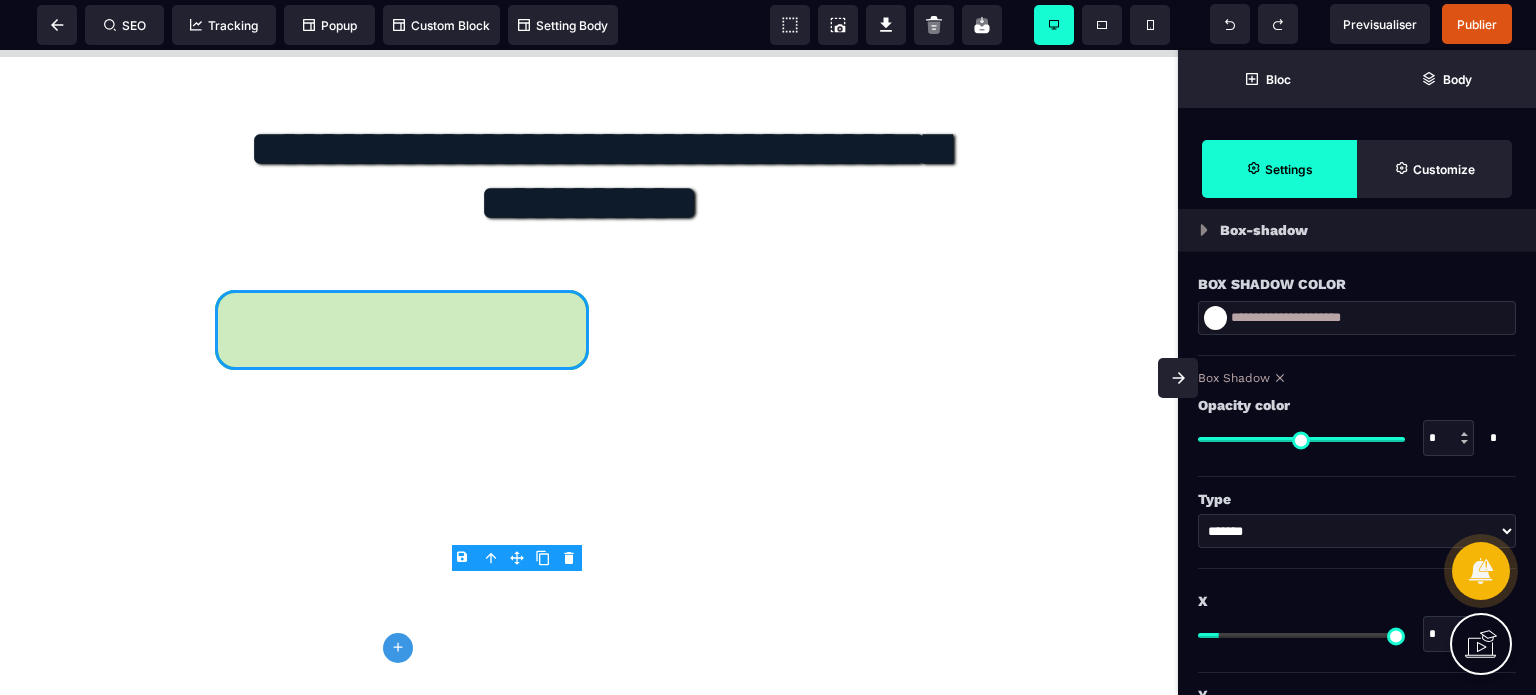 scroll, scrollTop: 1787, scrollLeft: 0, axis: vertical 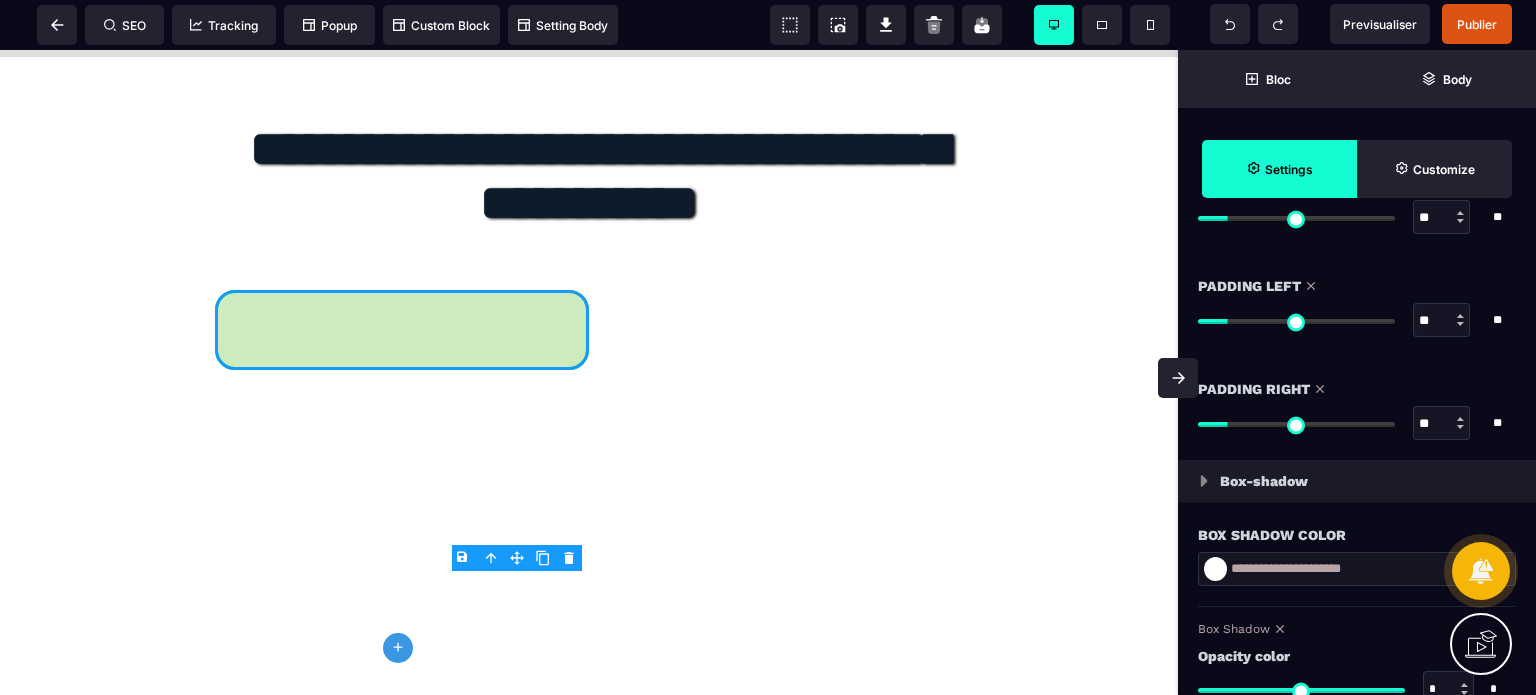 click at bounding box center (1215, 569) 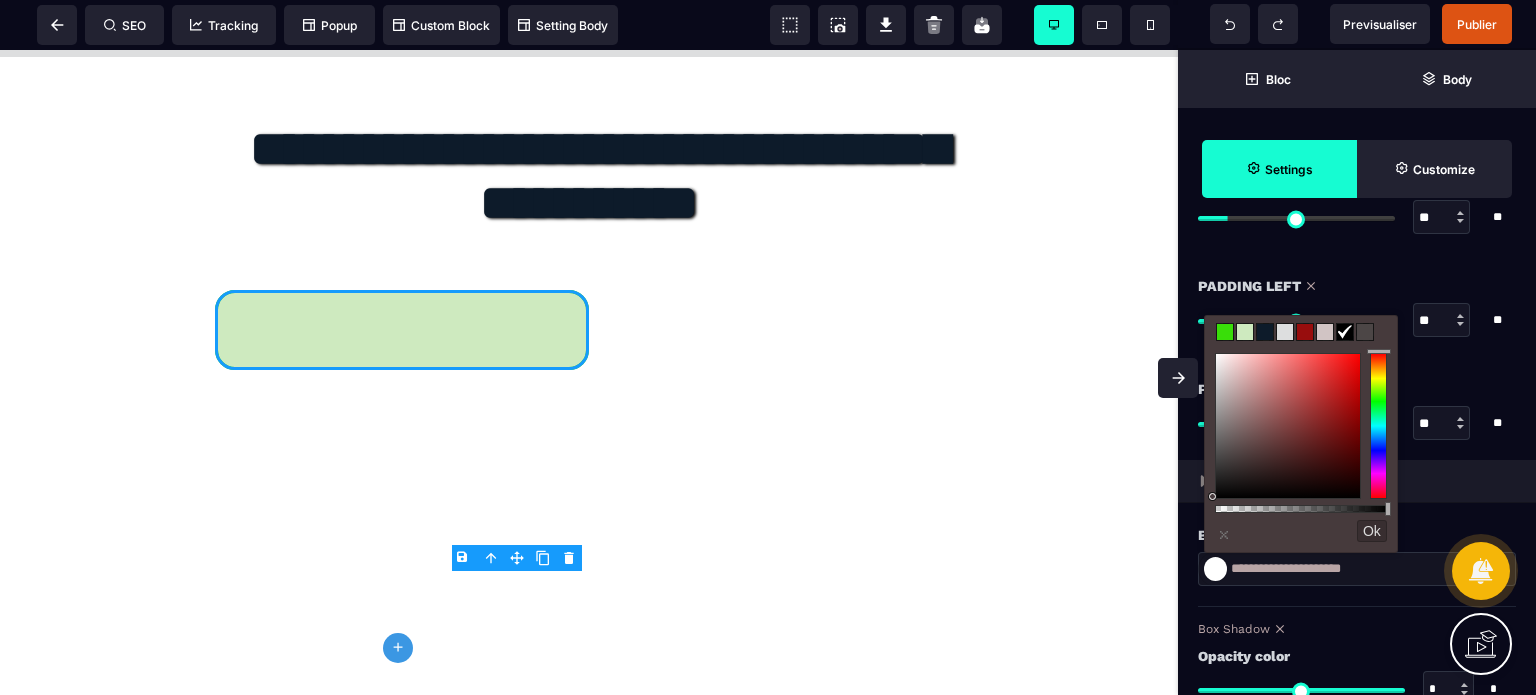 click at bounding box center [1245, 332] 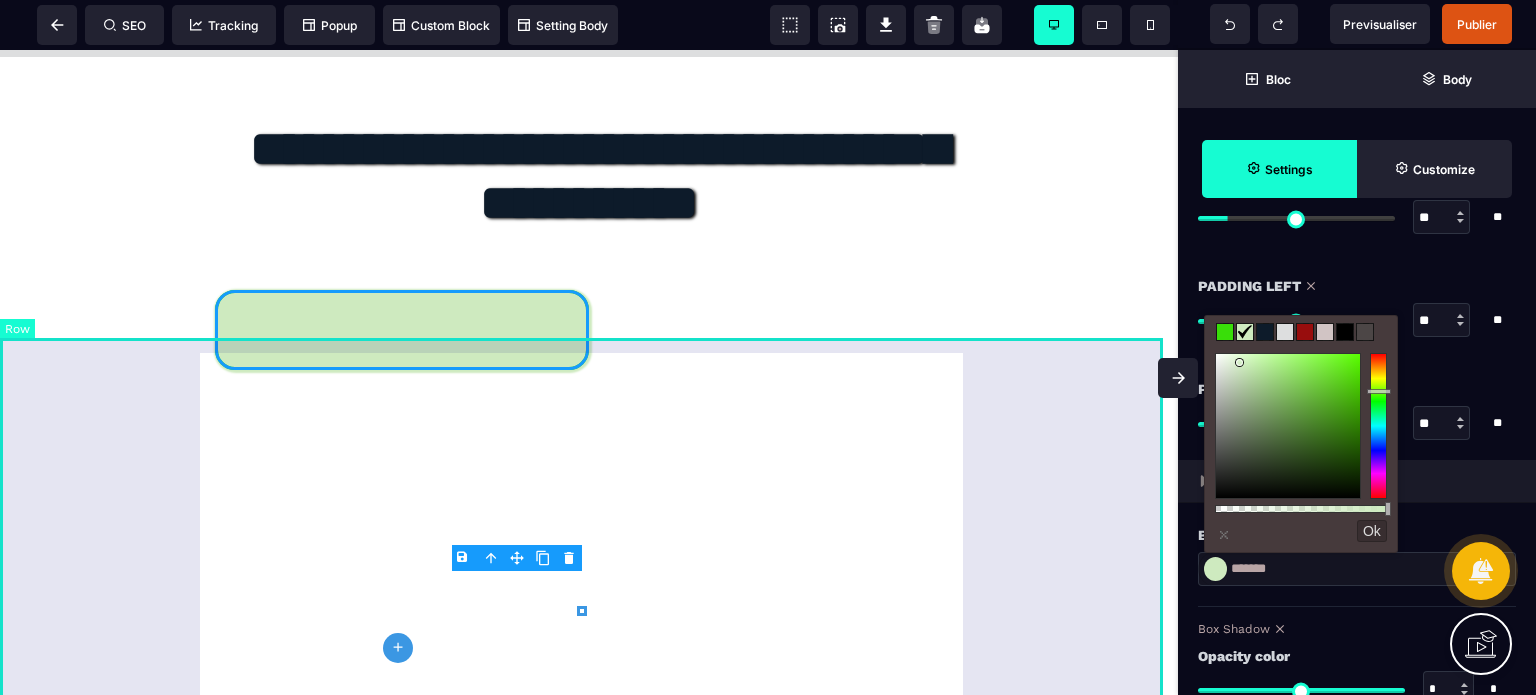 click on "**********" at bounding box center (589, 248) 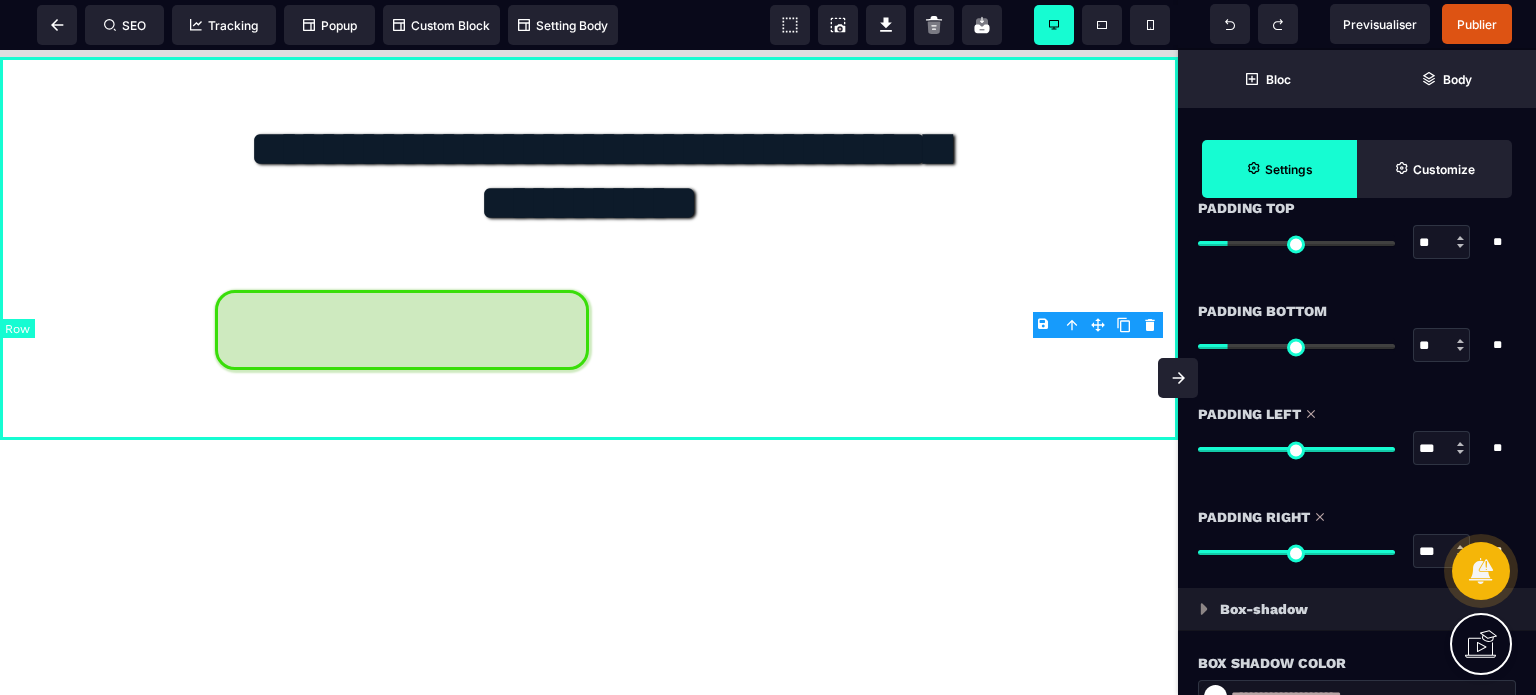 scroll, scrollTop: 0, scrollLeft: 0, axis: both 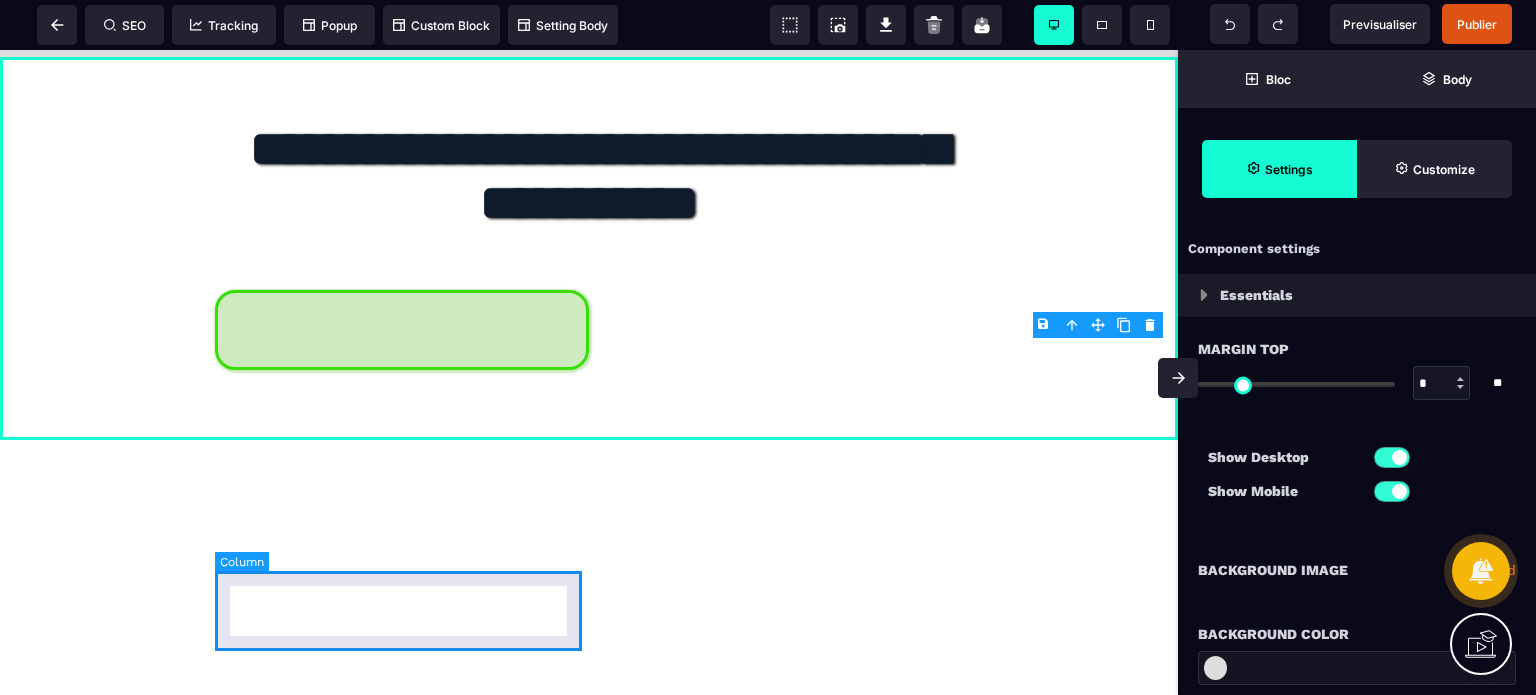 click at bounding box center [402, 330] 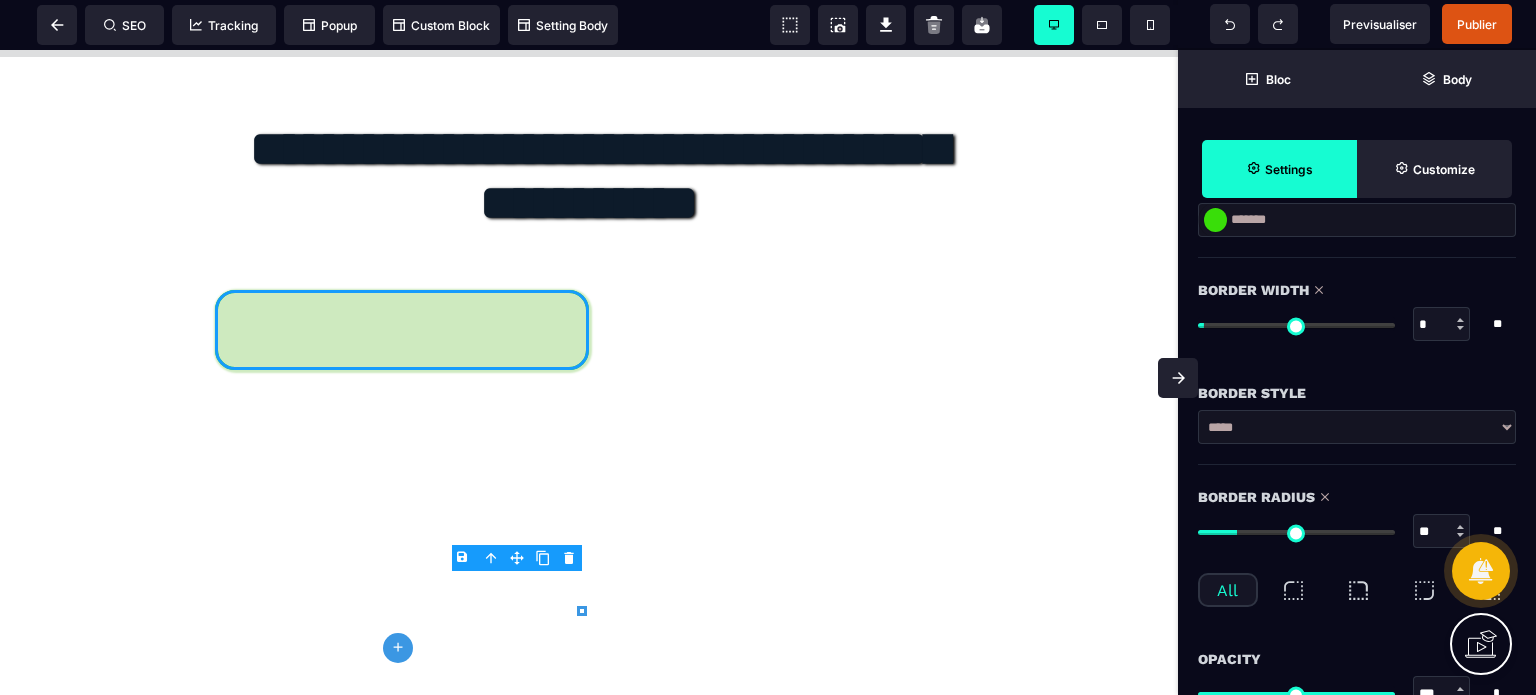 scroll, scrollTop: 400, scrollLeft: 0, axis: vertical 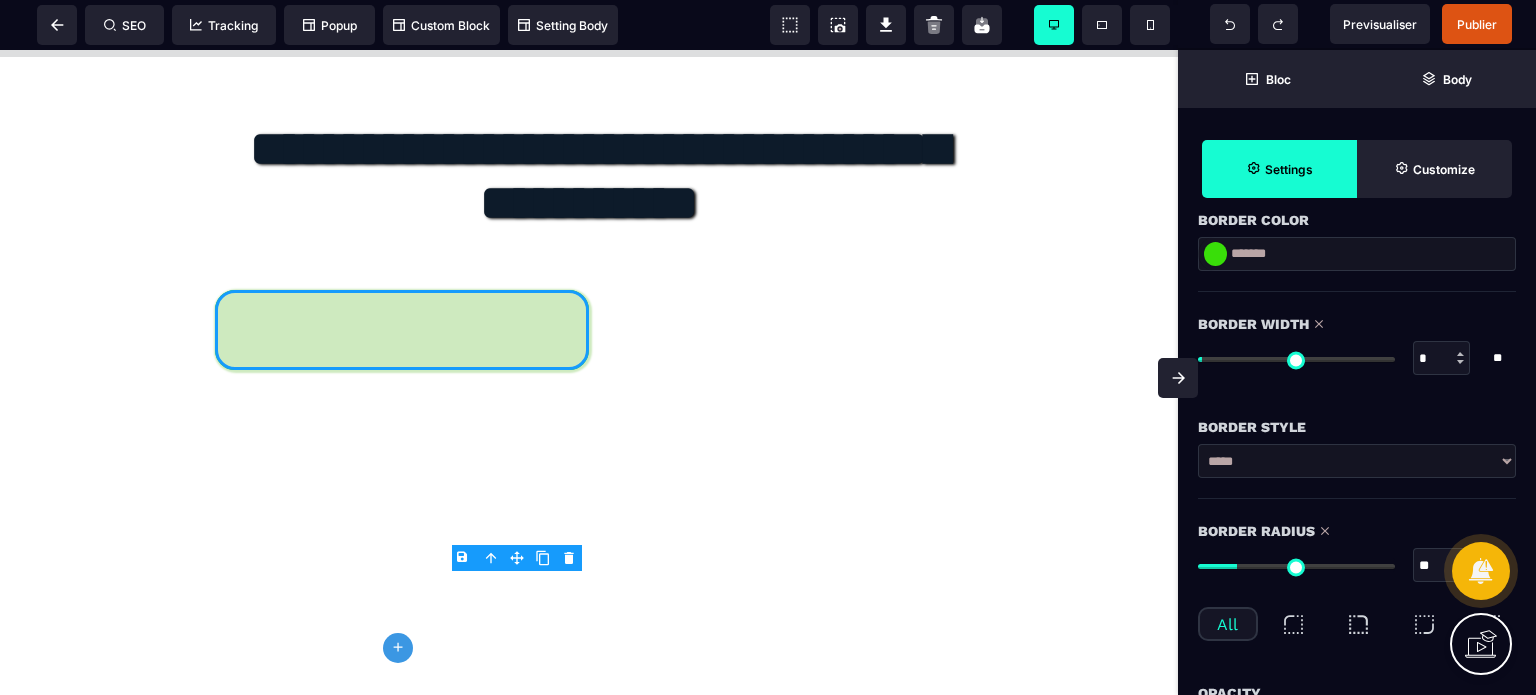click on "Border Width
*
*
**
All" at bounding box center (1357, 353) 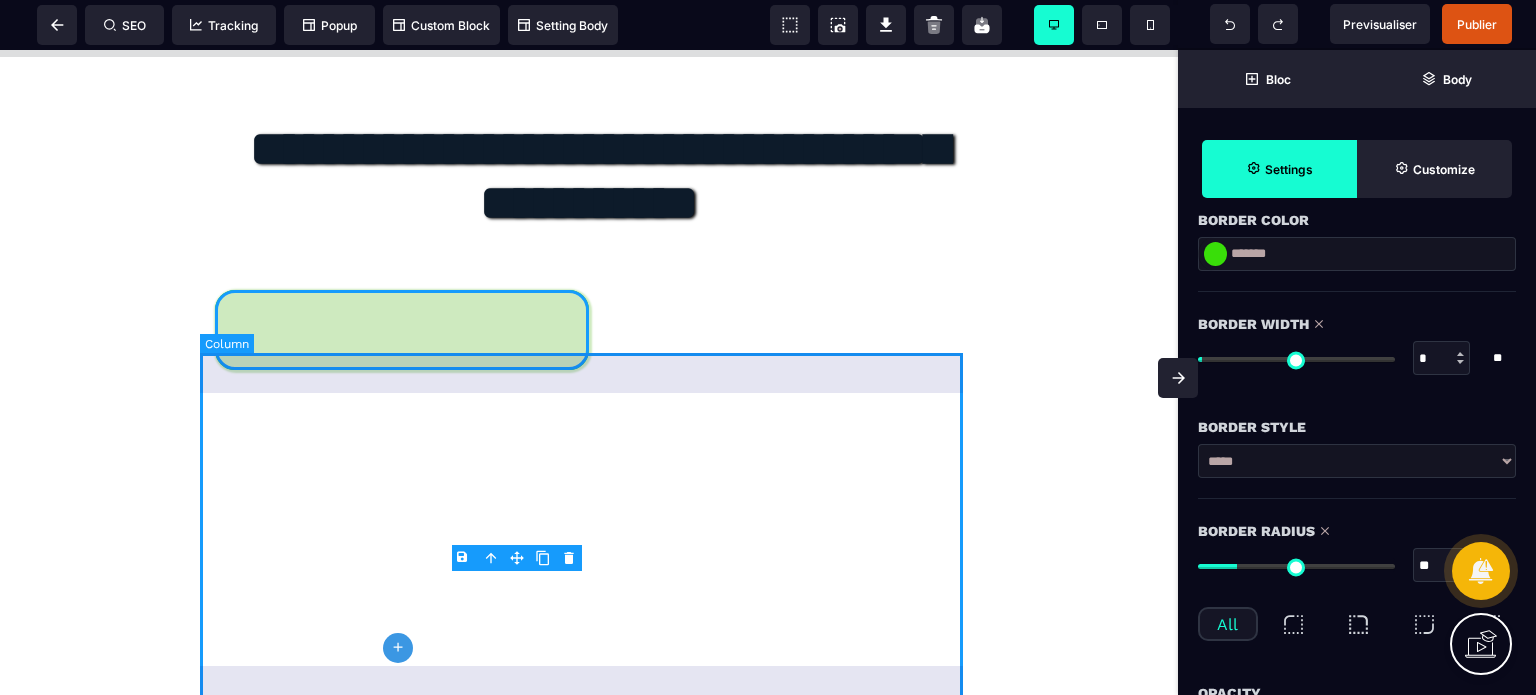 click on "**********" at bounding box center (589, 248) 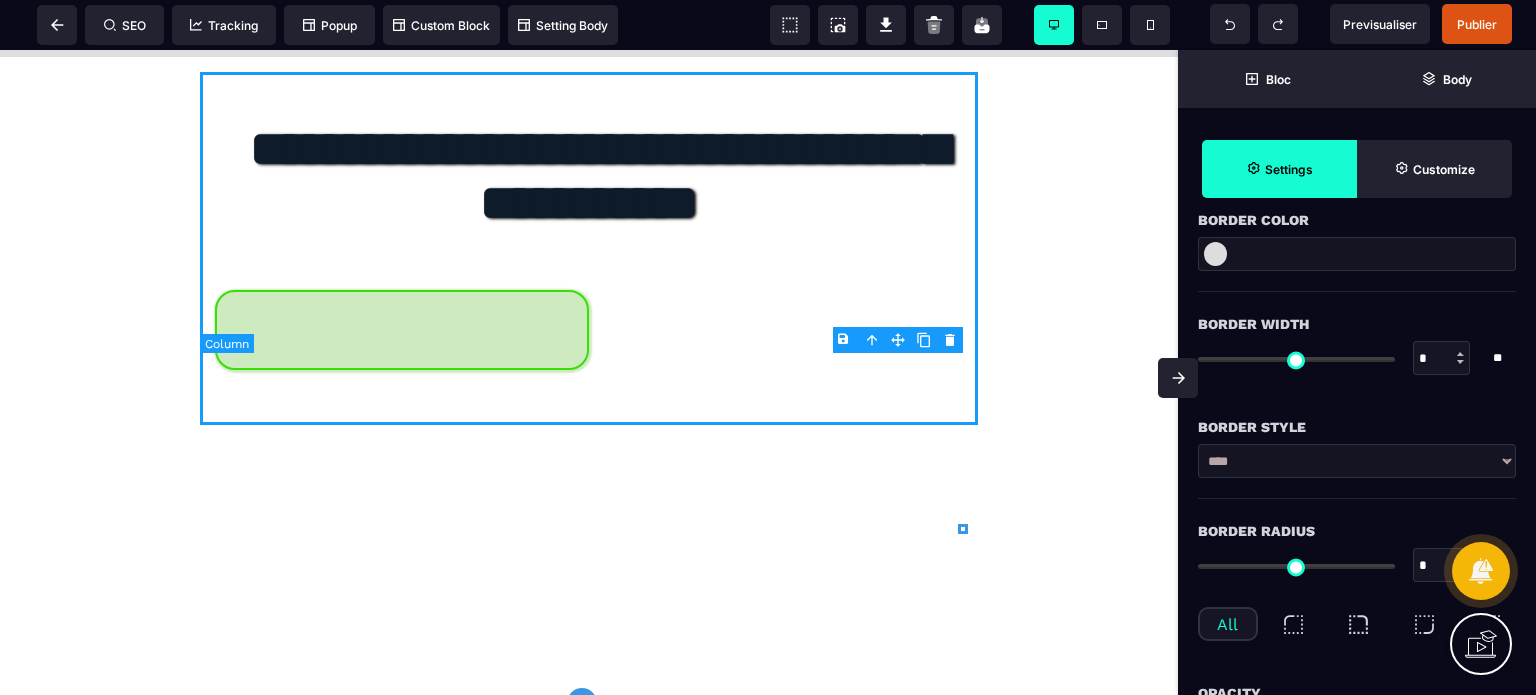 scroll, scrollTop: 0, scrollLeft: 0, axis: both 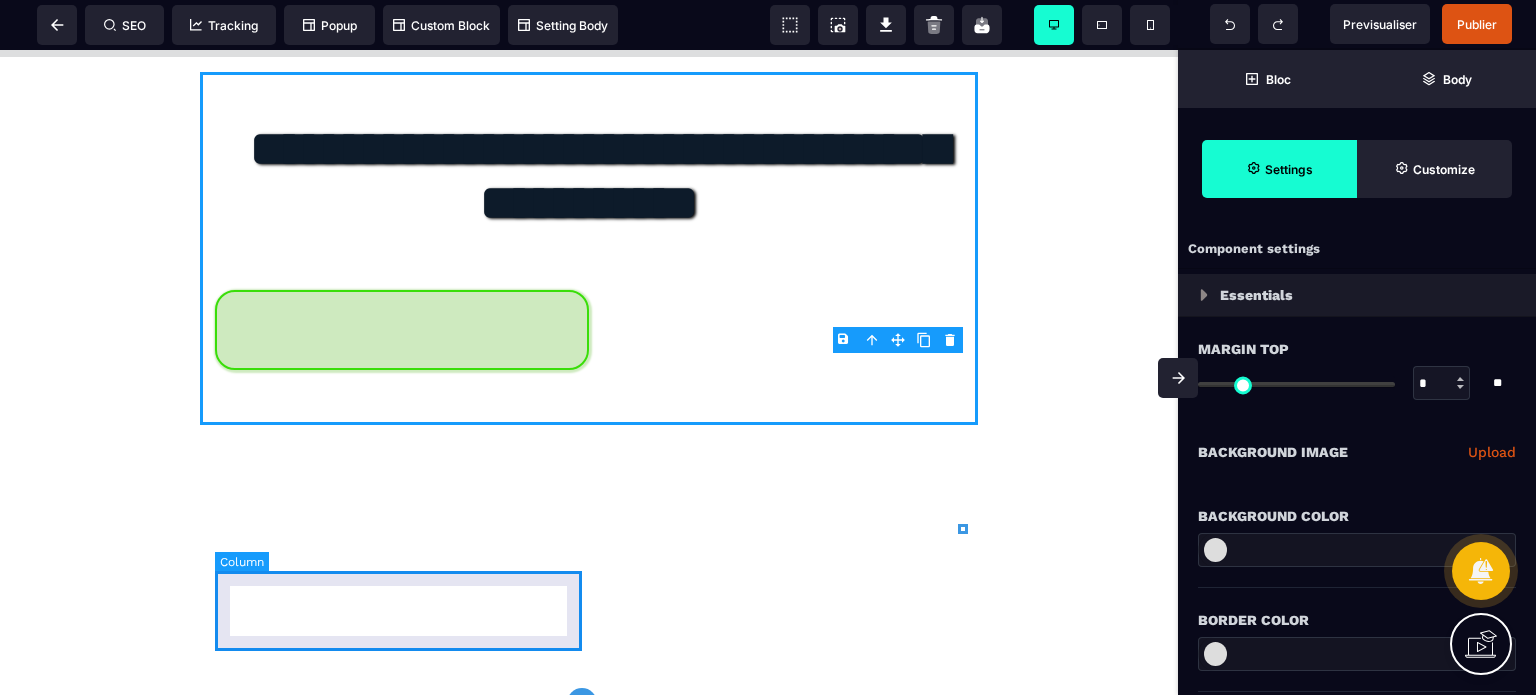 click at bounding box center [402, 330] 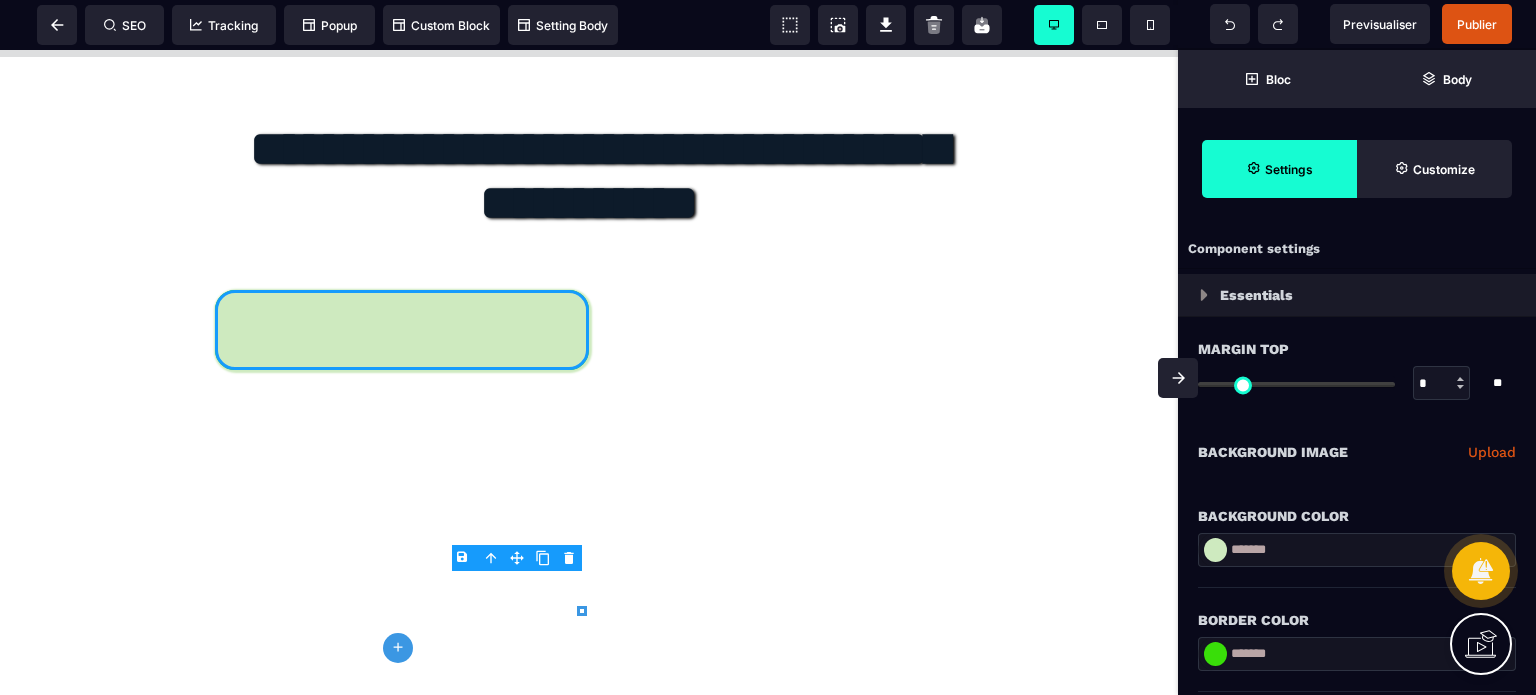 click on "Background Color" at bounding box center [1357, 506] 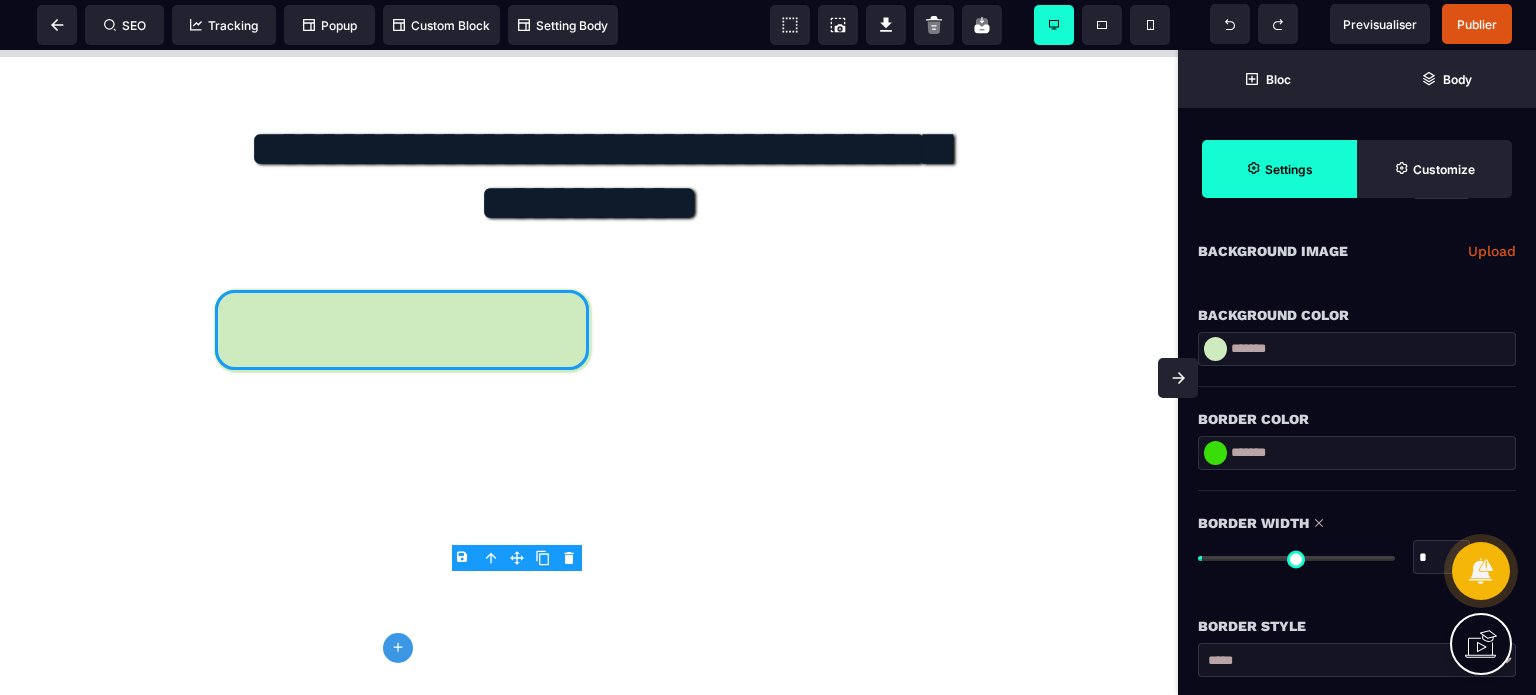 scroll, scrollTop: 200, scrollLeft: 0, axis: vertical 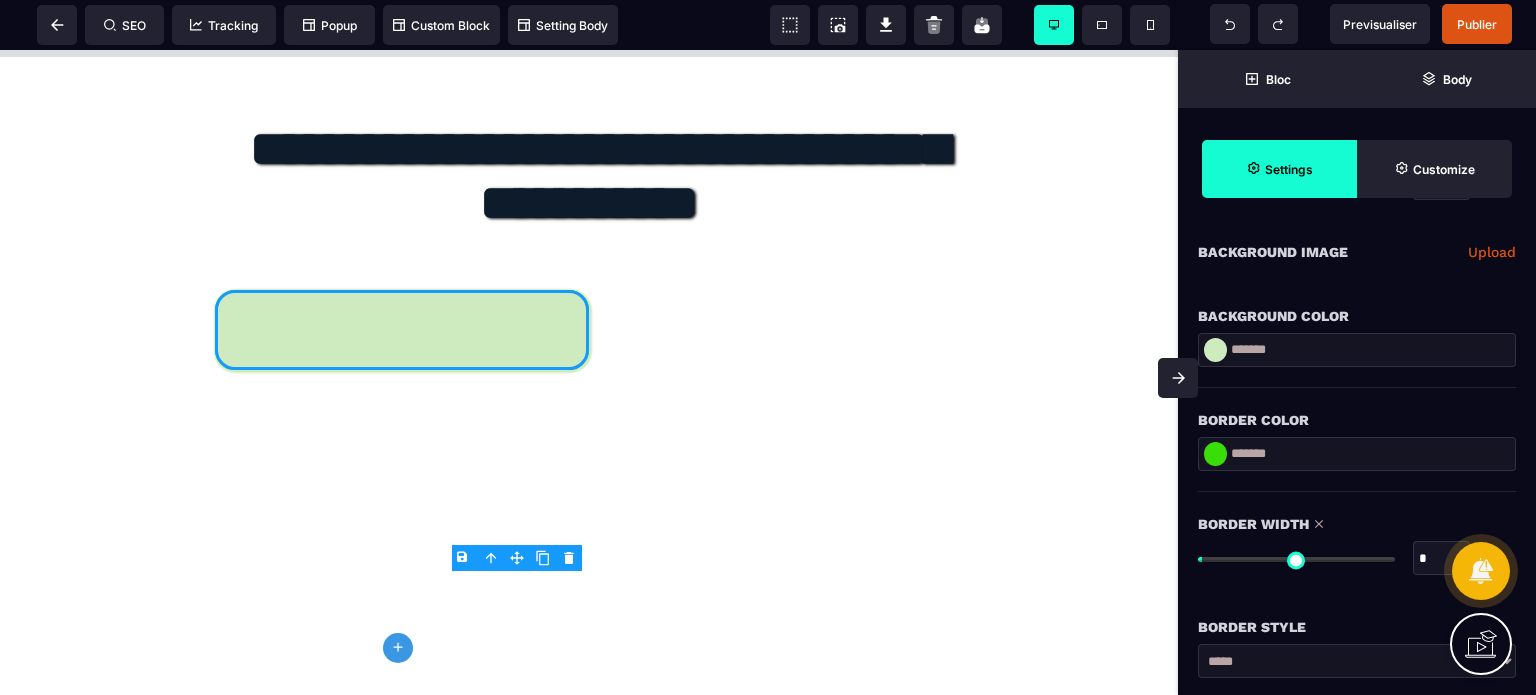drag, startPoint x: 1428, startPoint y: 558, endPoint x: 1408, endPoint y: 558, distance: 20 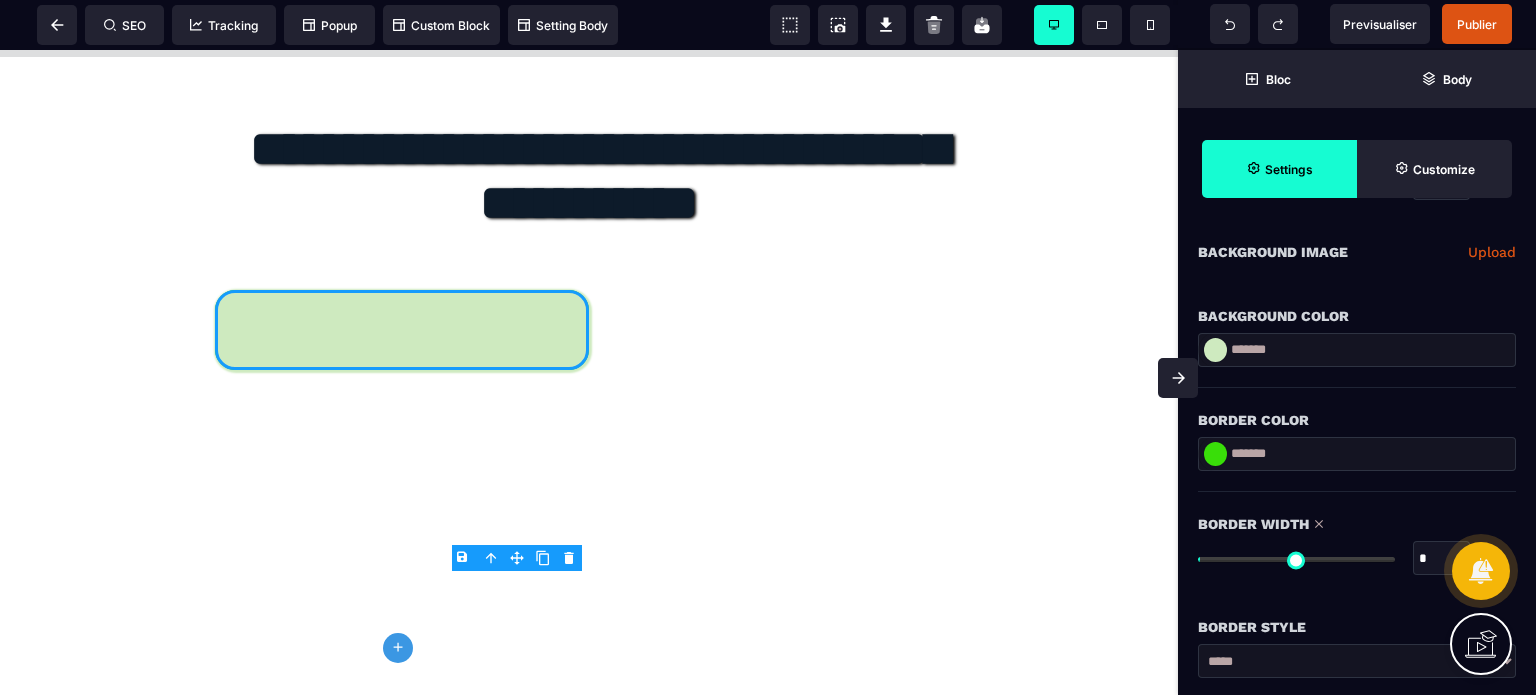 click on "Border Width
*
*
**
All" at bounding box center [1357, 553] 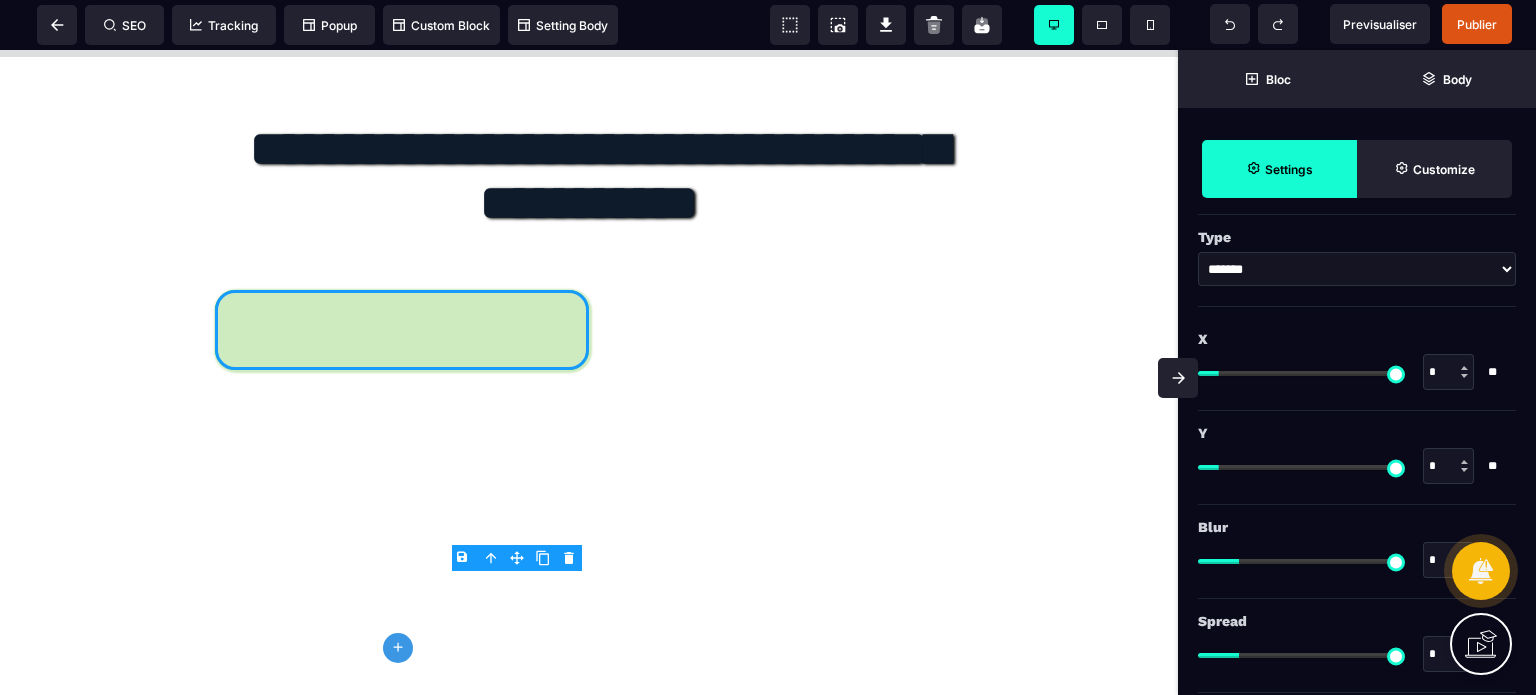 scroll, scrollTop: 2327, scrollLeft: 0, axis: vertical 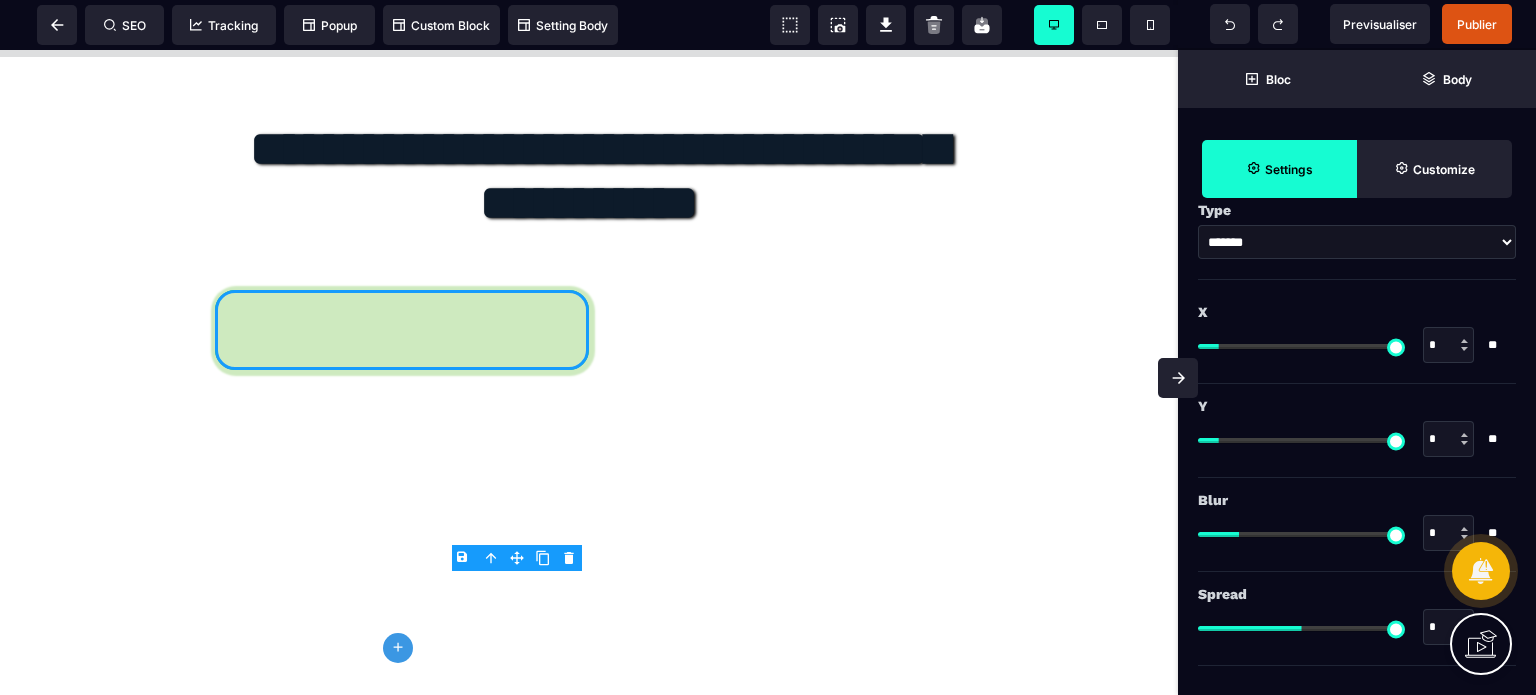 drag, startPoint x: 1444, startPoint y: 629, endPoint x: 1430, endPoint y: 629, distance: 14 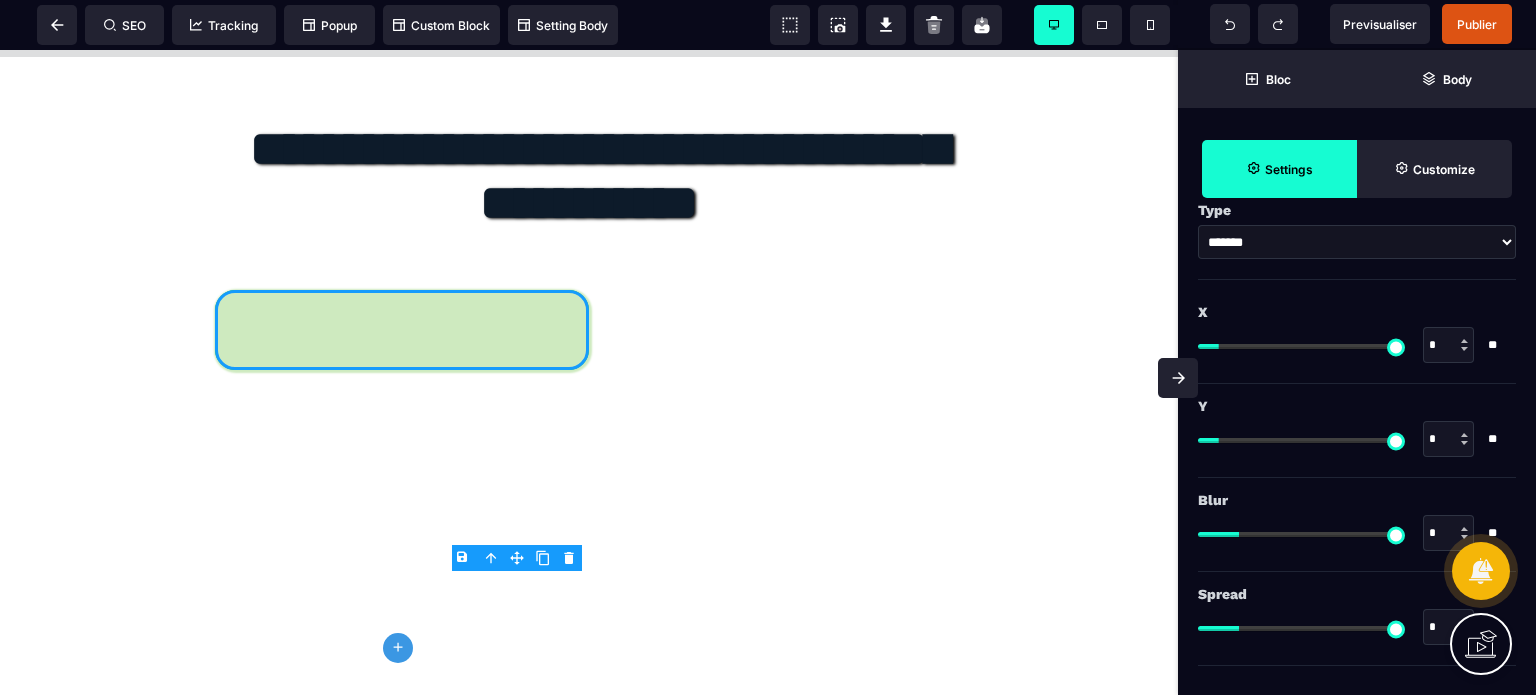 drag, startPoint x: 1441, startPoint y: 522, endPoint x: 1426, endPoint y: 522, distance: 15 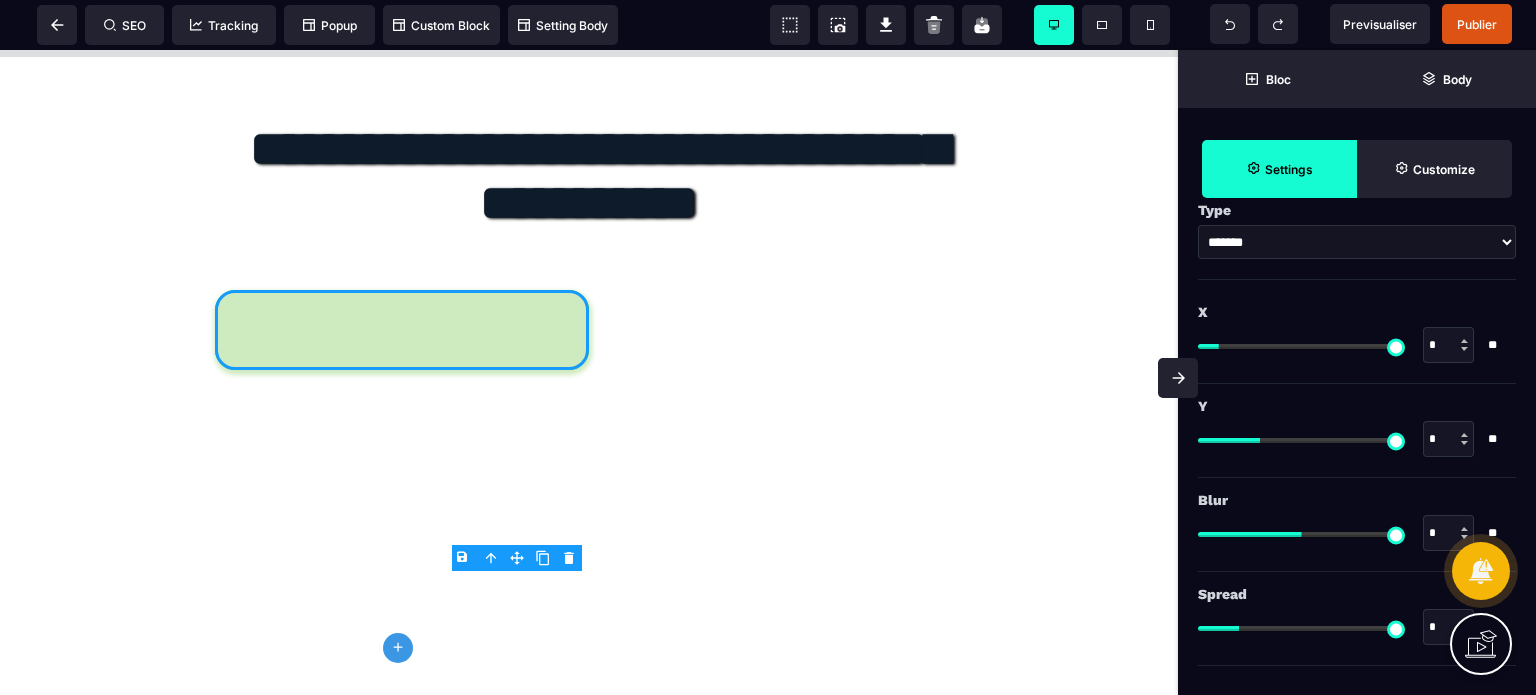 drag, startPoint x: 1444, startPoint y: 427, endPoint x: 1419, endPoint y: 428, distance: 25.019993 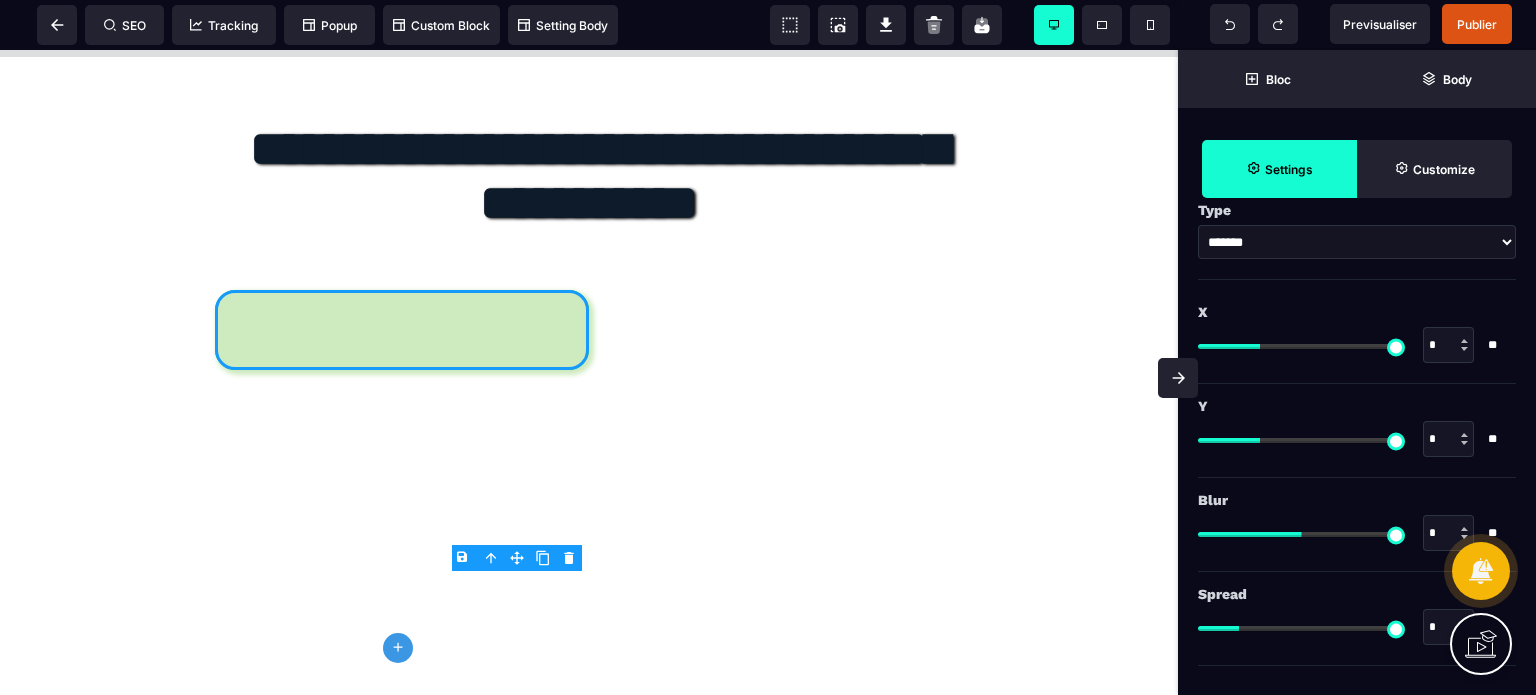 drag, startPoint x: 1445, startPoint y: 349, endPoint x: 1415, endPoint y: 351, distance: 30.066593 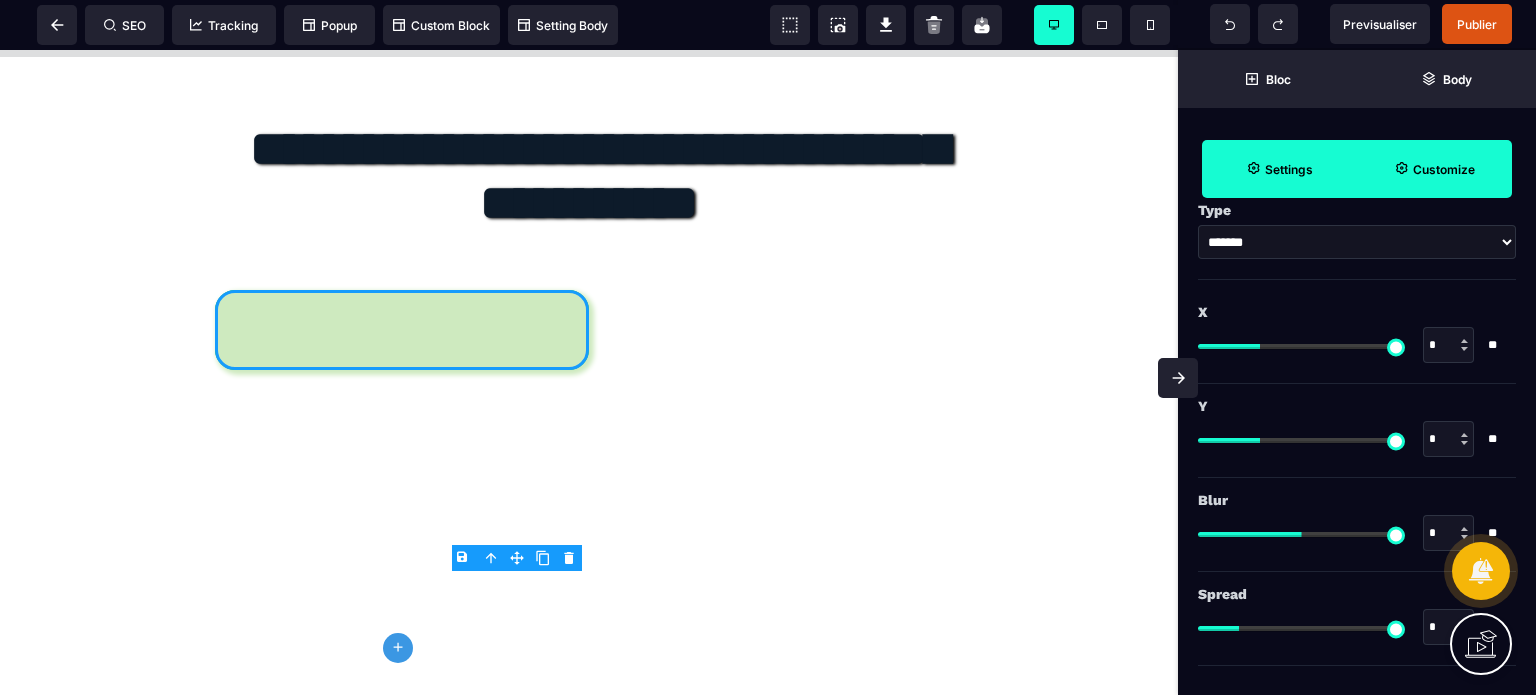 click on "Customize" at bounding box center (1444, 169) 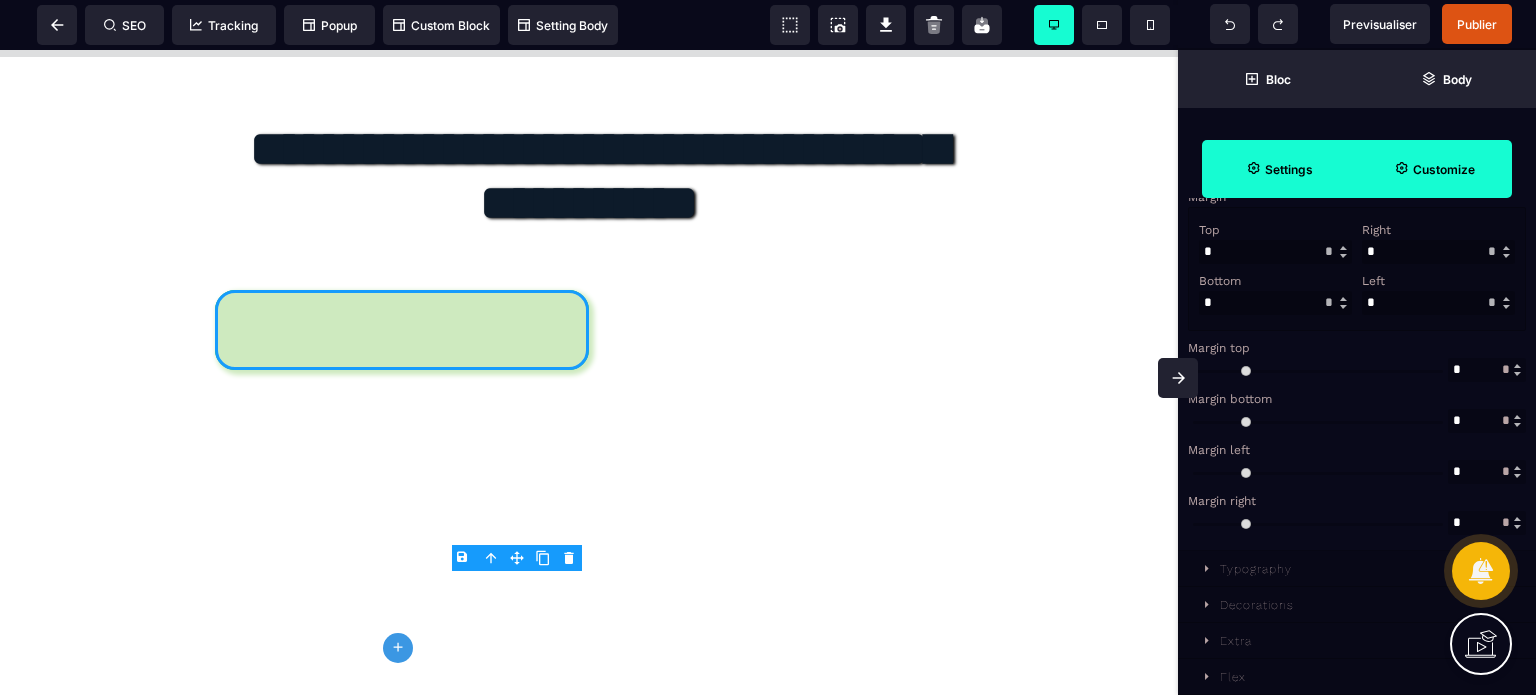 scroll, scrollTop: 581, scrollLeft: 0, axis: vertical 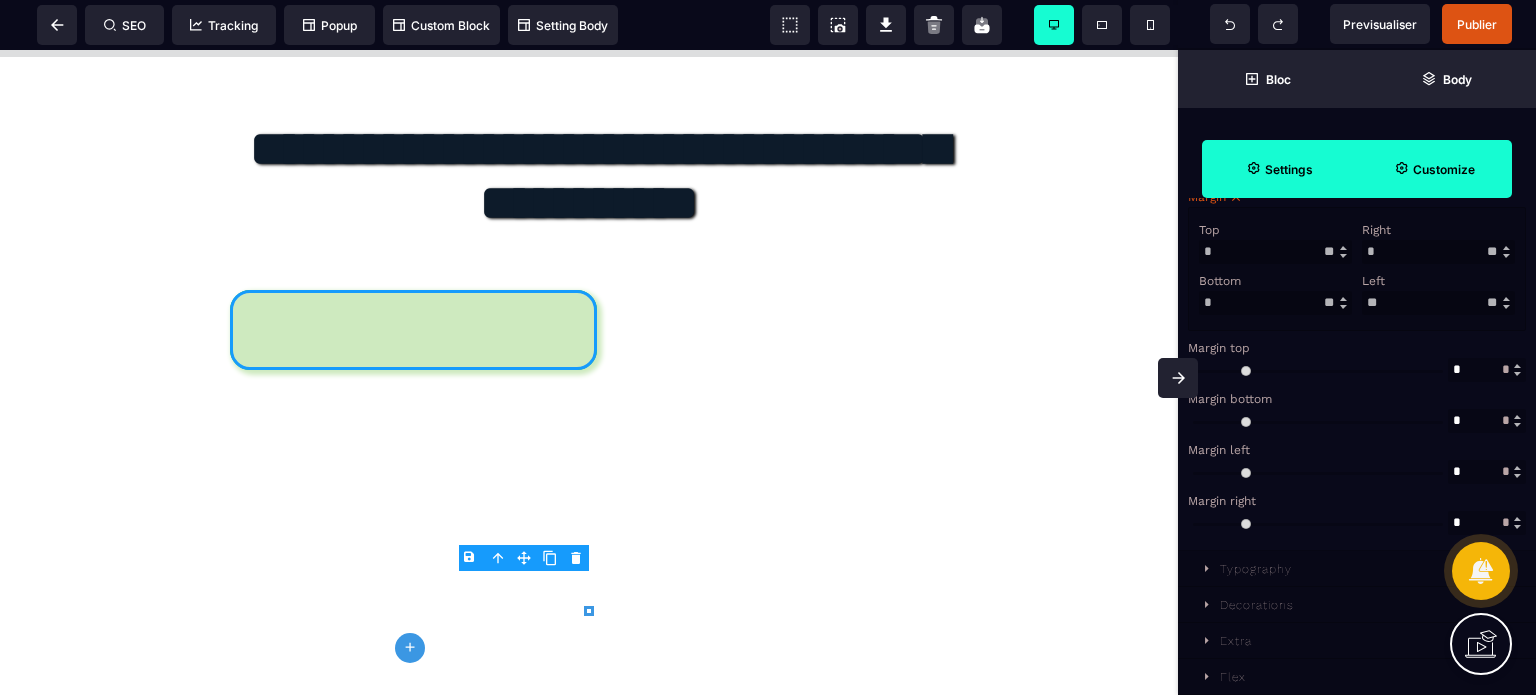 drag, startPoint x: 1391, startPoint y: 243, endPoint x: 1336, endPoint y: 246, distance: 55.081757 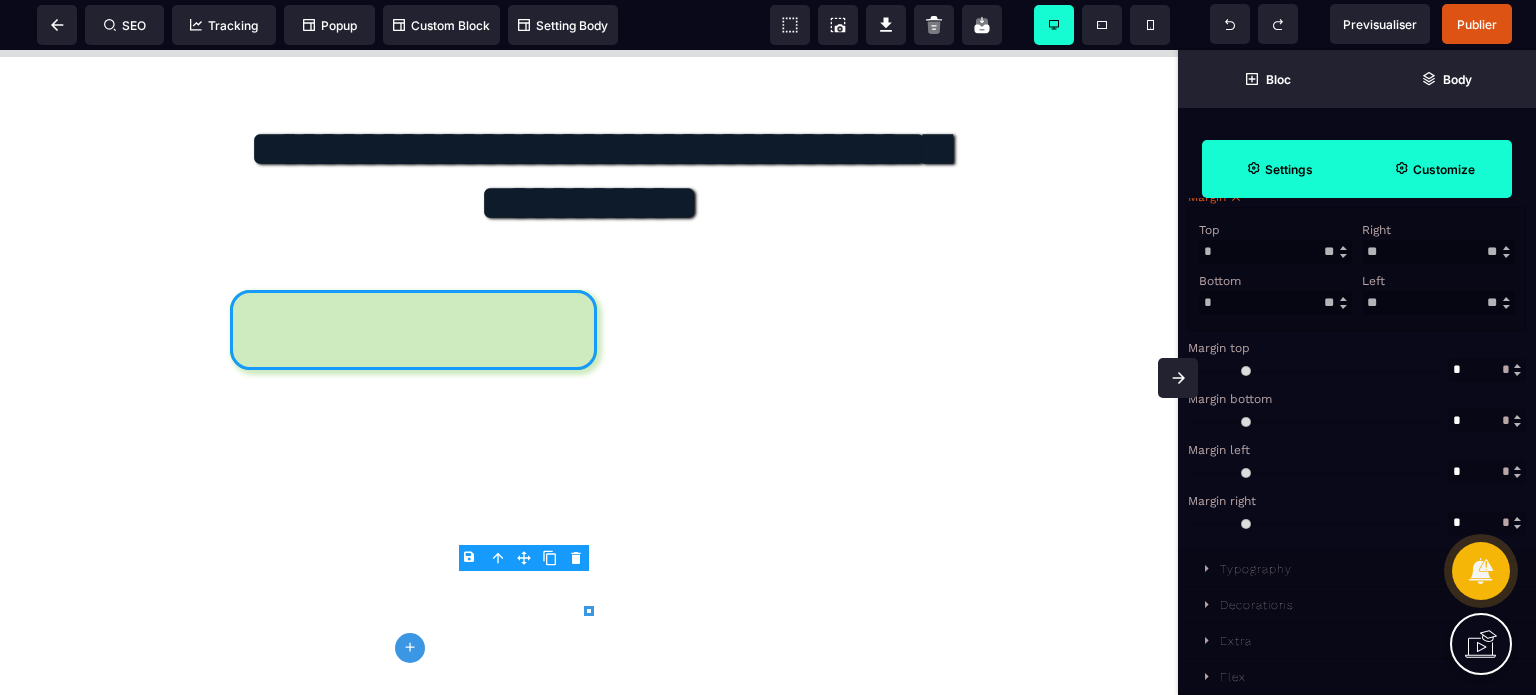 click on "Bottom
*
* ** * ** *** ** **" at bounding box center (1275, 292) 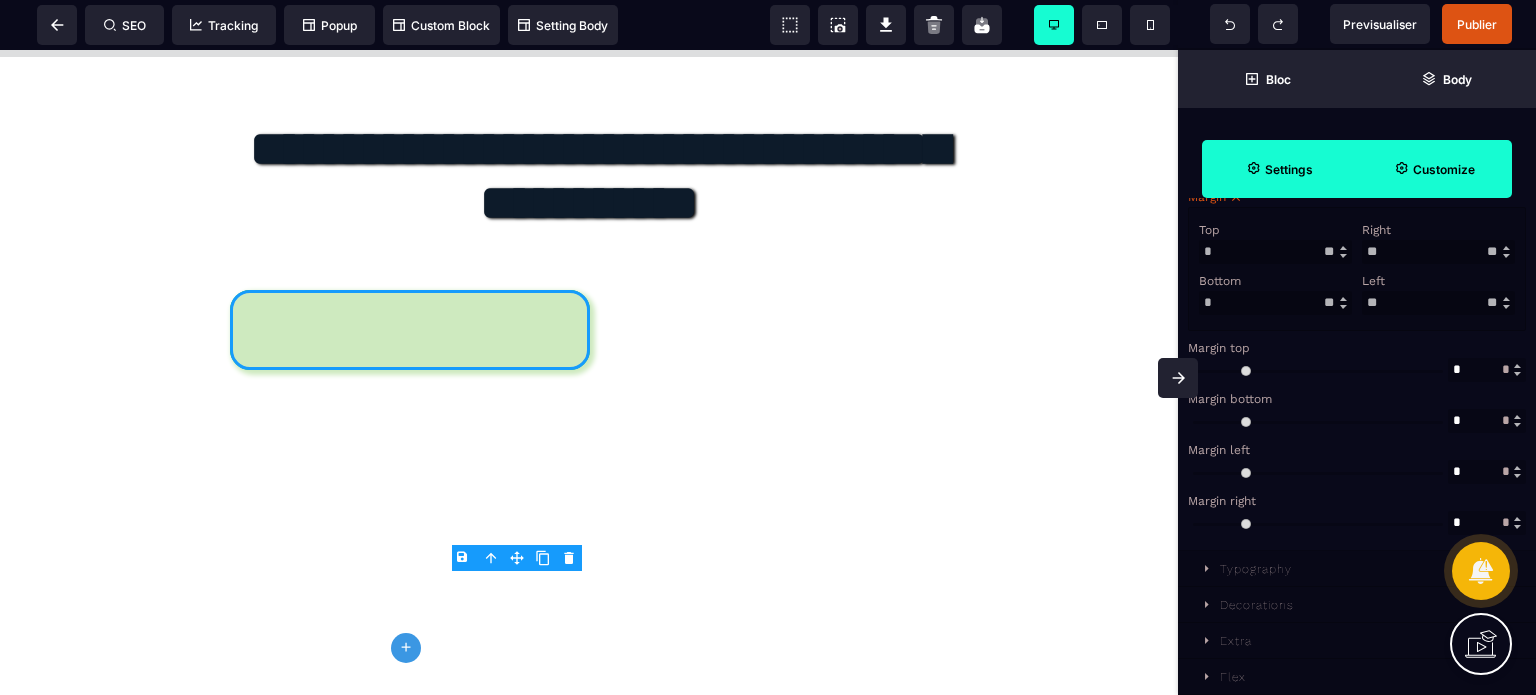 click at bounding box center (1178, 378) 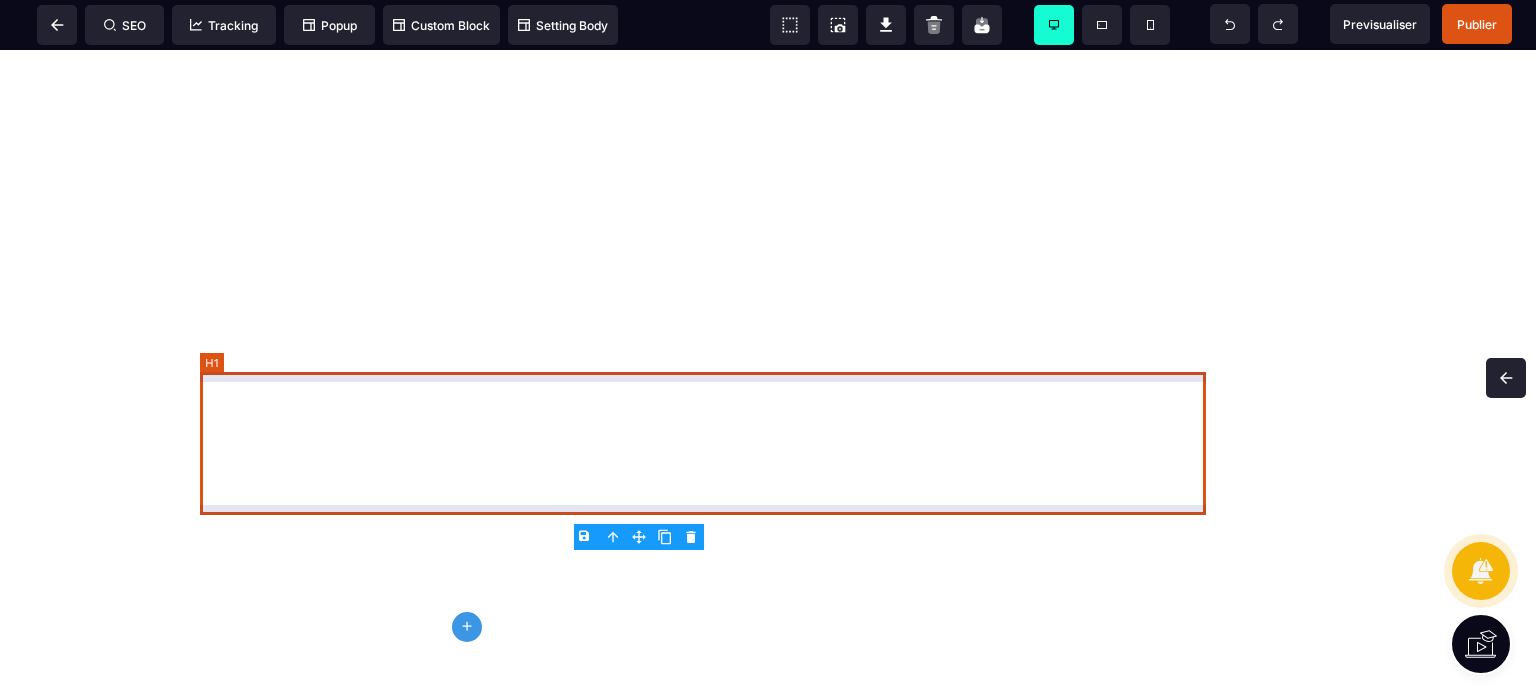 scroll, scrollTop: 10625, scrollLeft: 0, axis: vertical 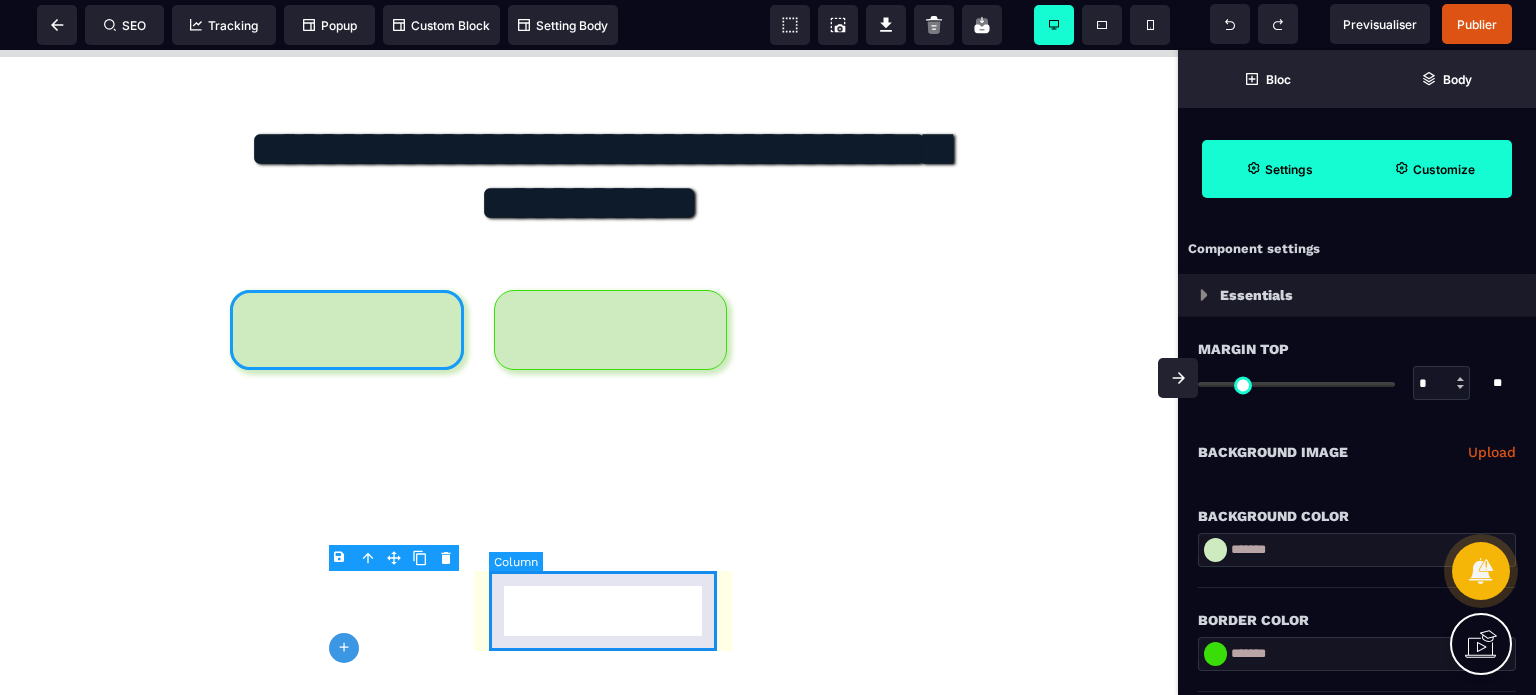 click at bounding box center [611, 330] 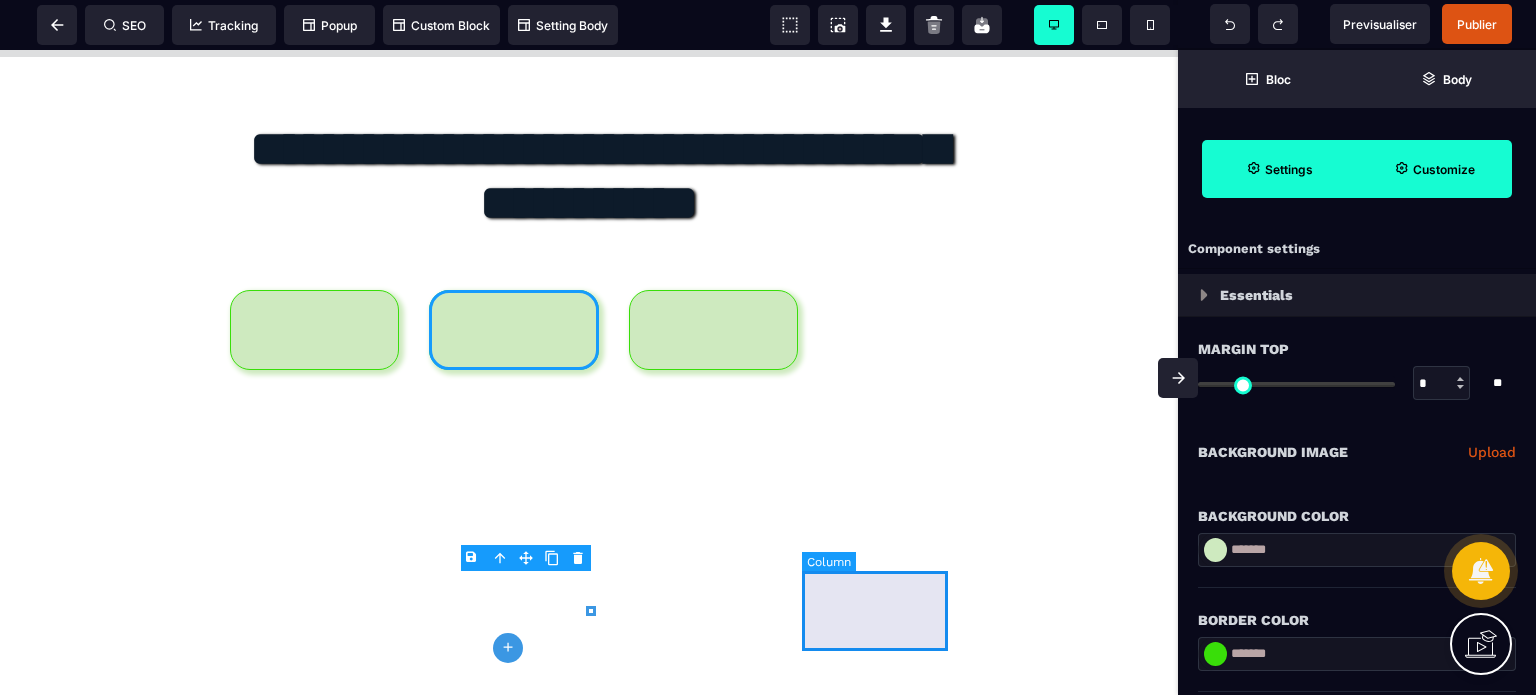 click at bounding box center [888, 330] 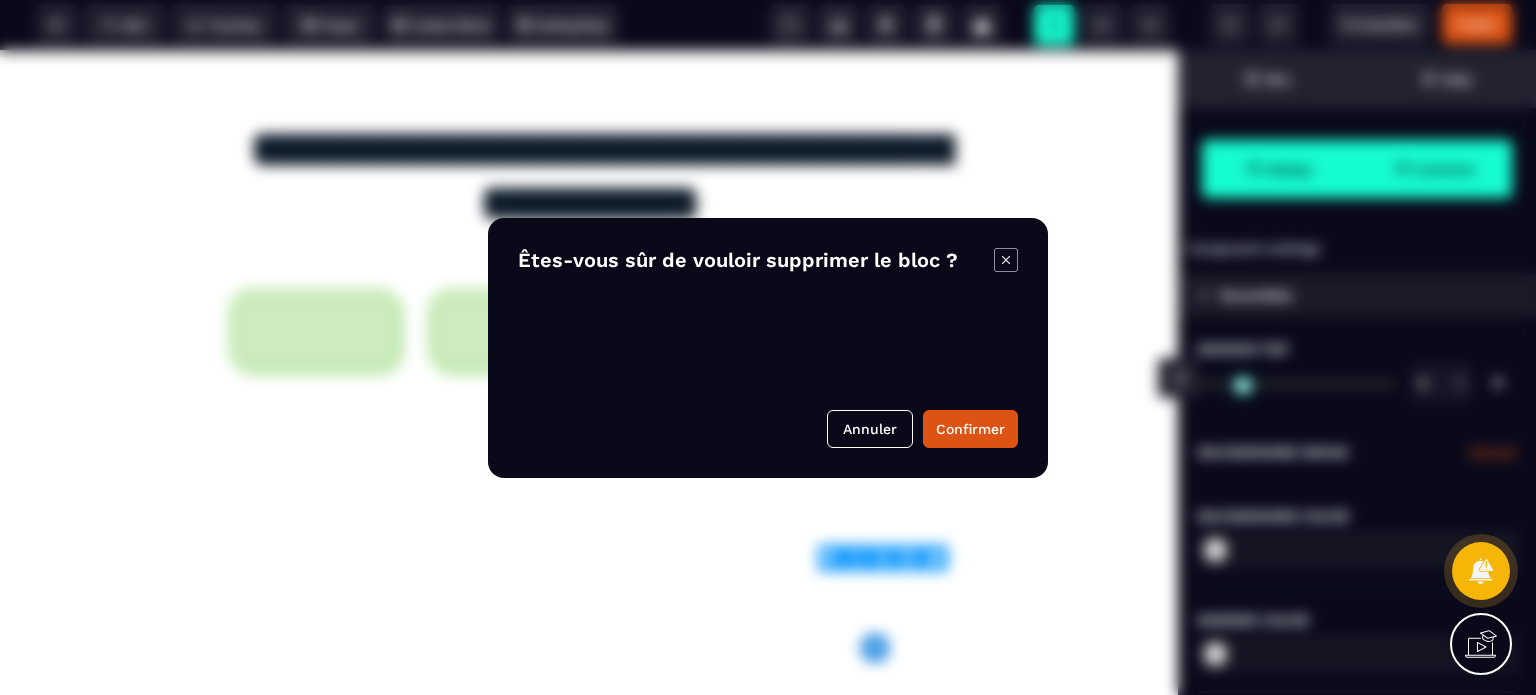 click on "B I U S
A *******
plus
Column
SEO" at bounding box center (768, 347) 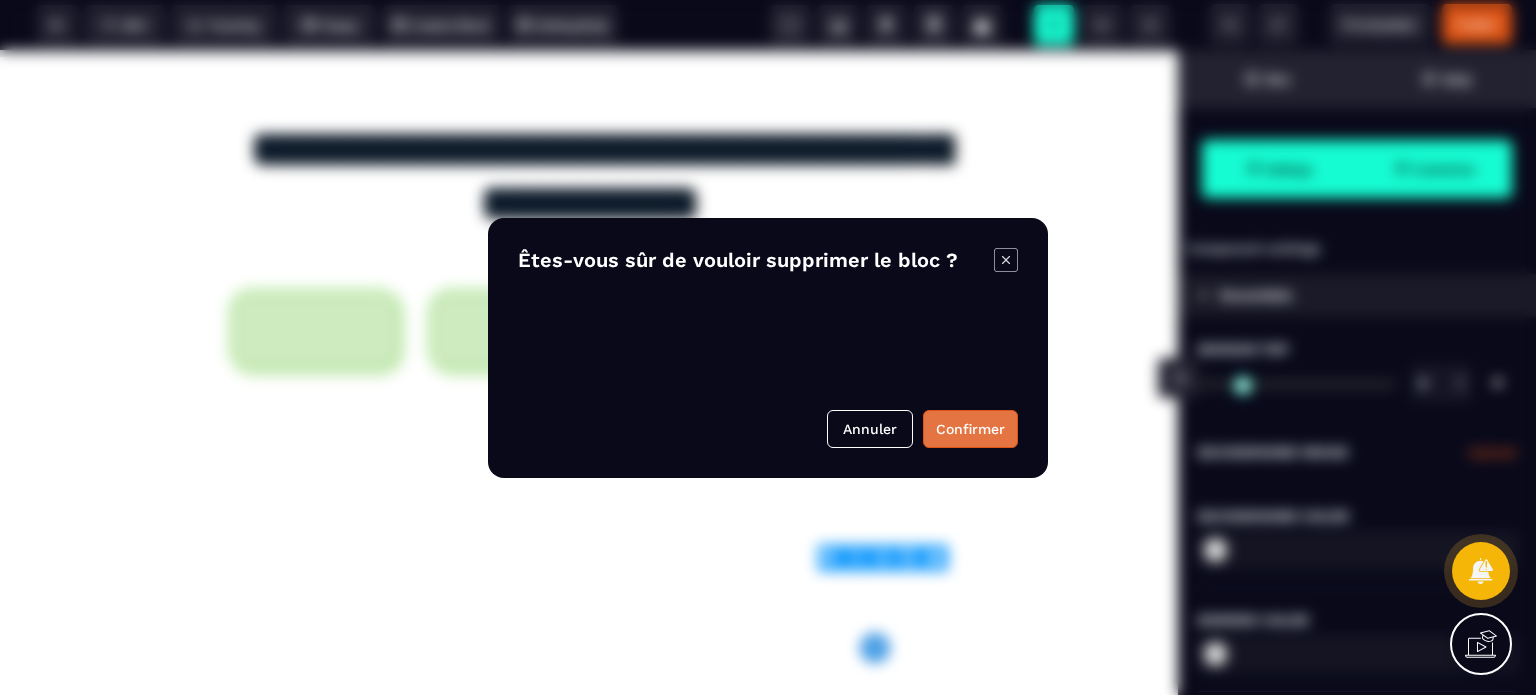click on "Confirmer" at bounding box center (970, 429) 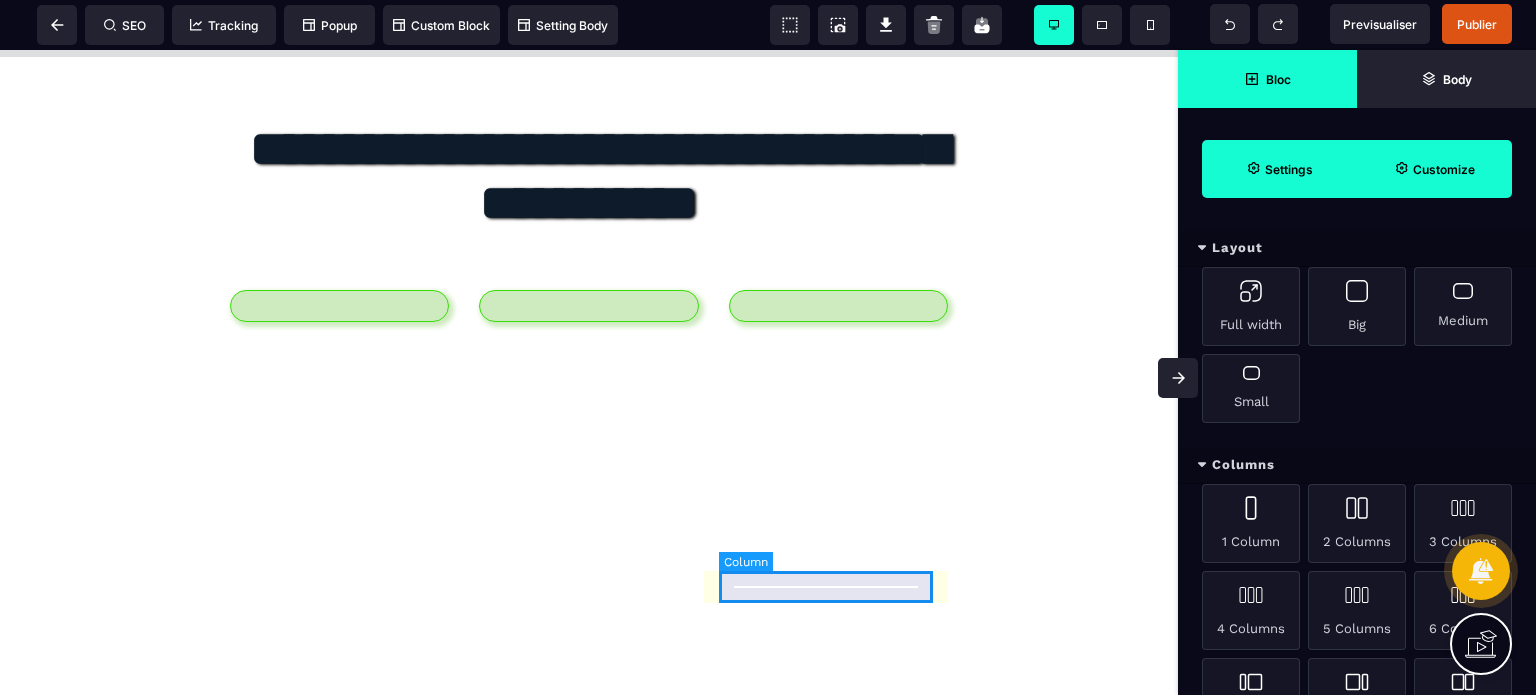 click at bounding box center (838, 306) 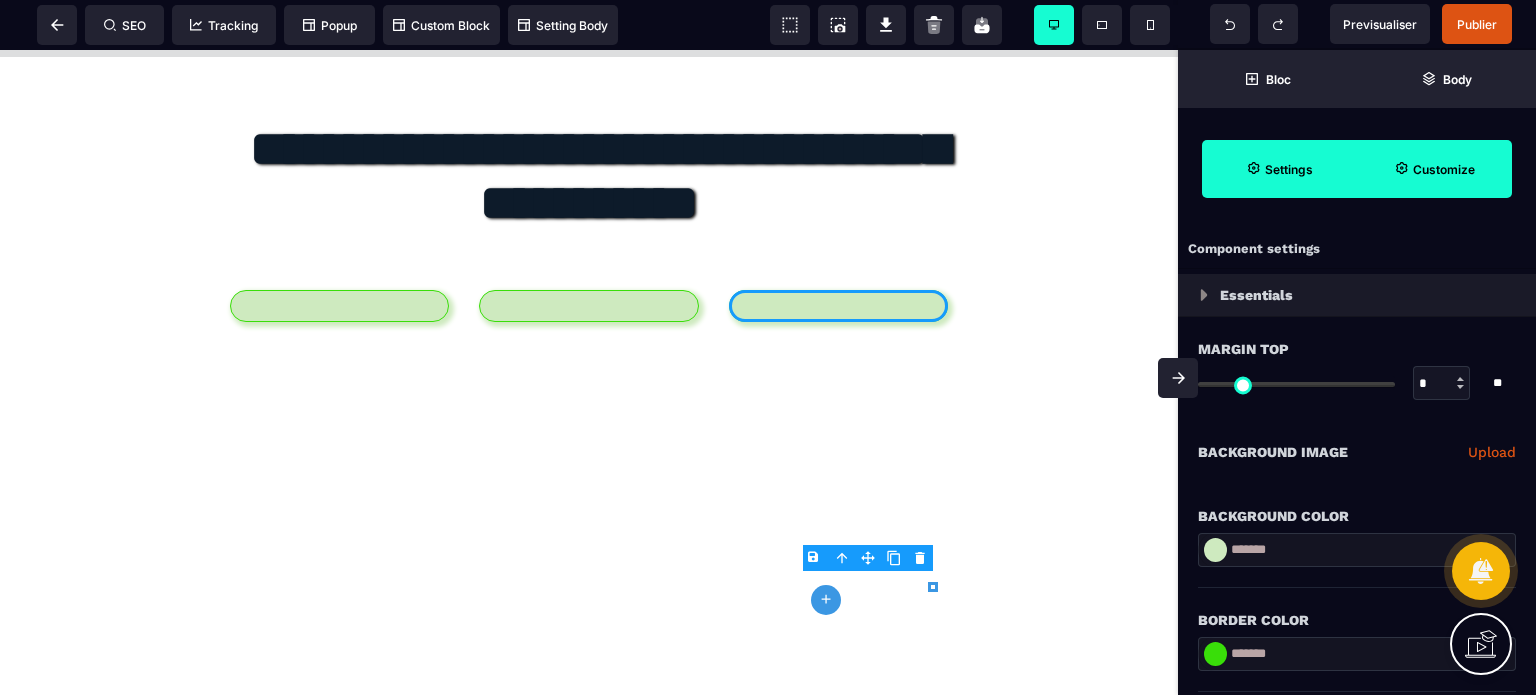 click on "B I U S
A *******
plus
Column
SEO" at bounding box center (768, 347) 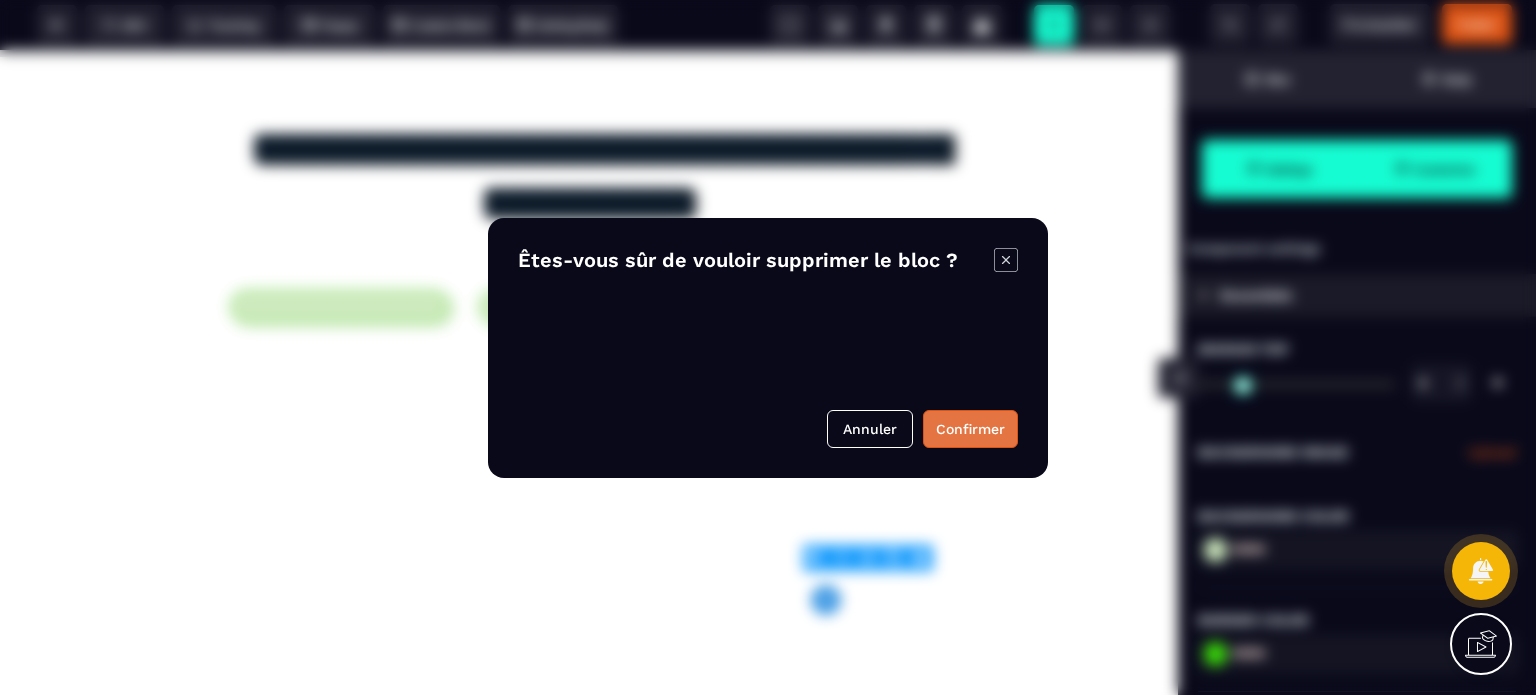 click on "Confirmer" at bounding box center (970, 429) 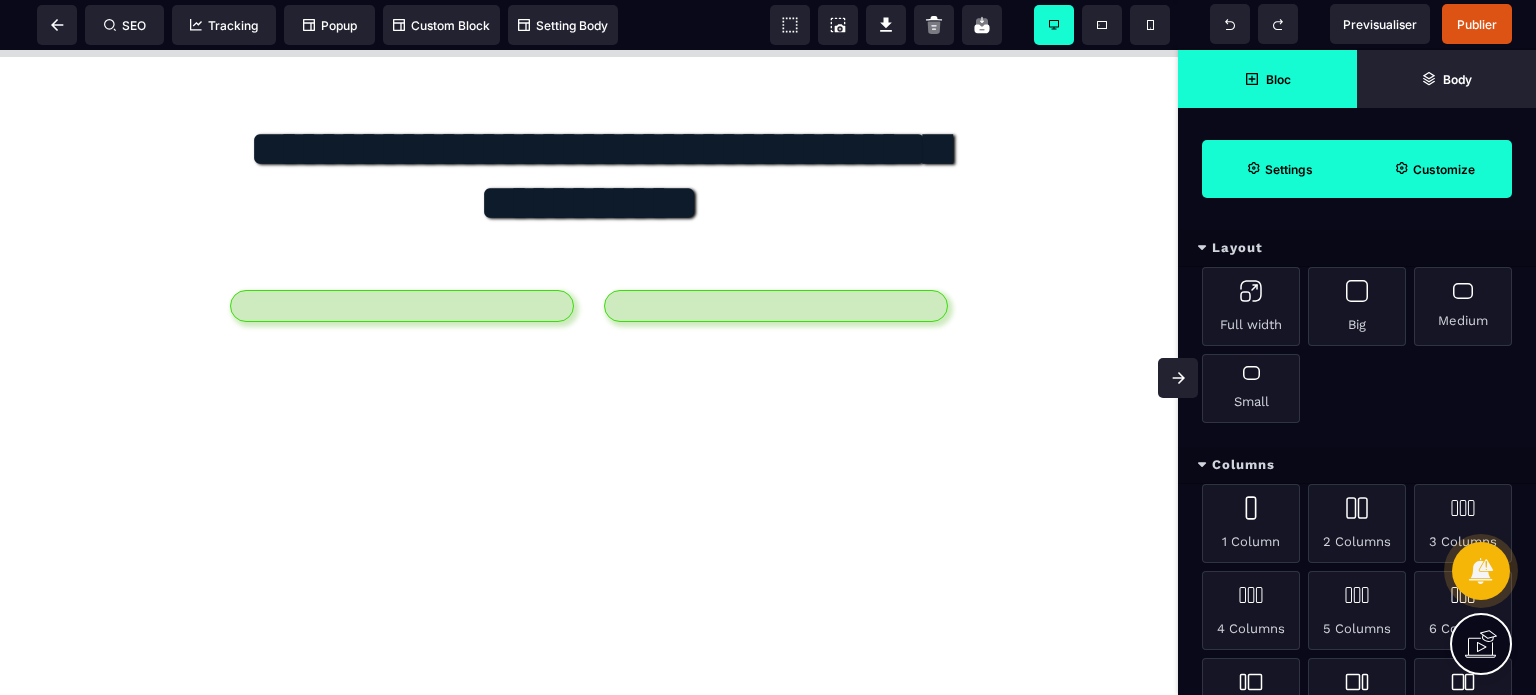 click on "Layout" at bounding box center [1357, 248] 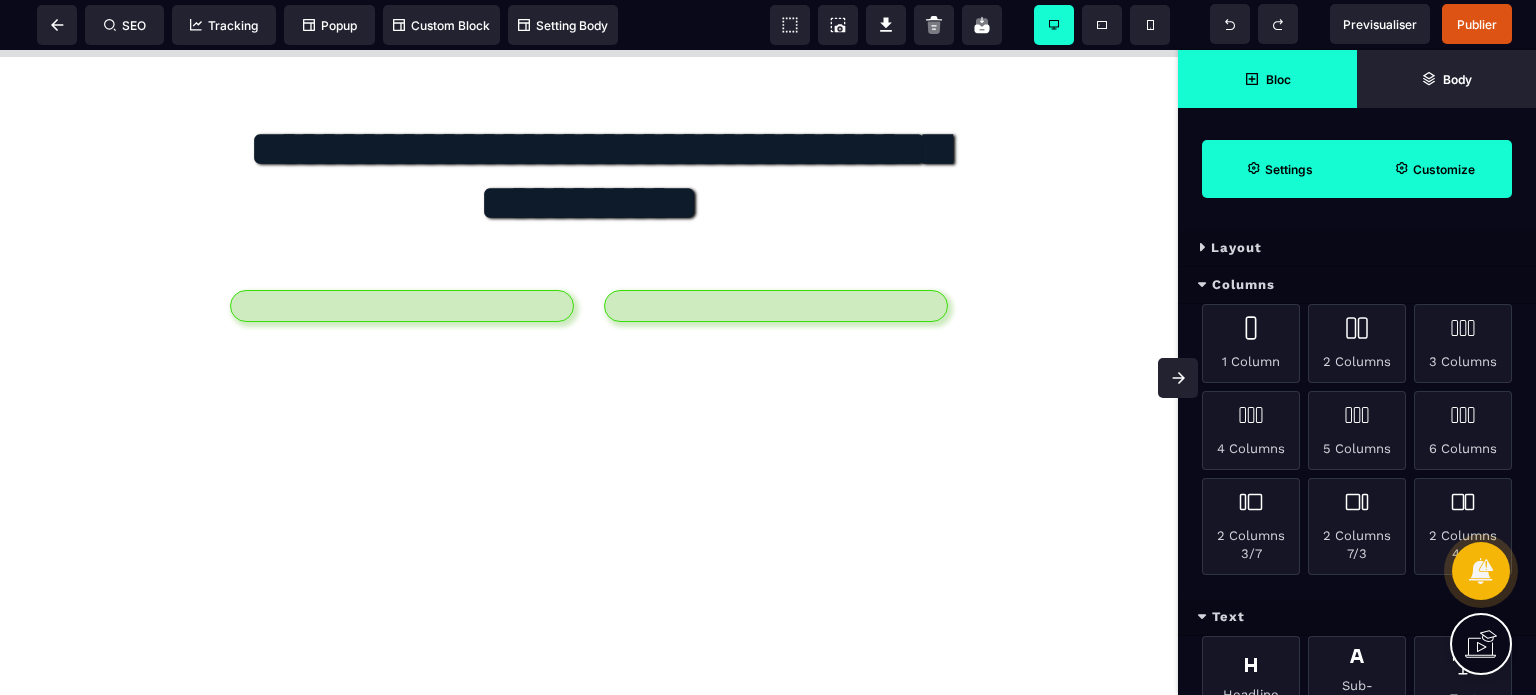 click on "Columns" at bounding box center [1357, 285] 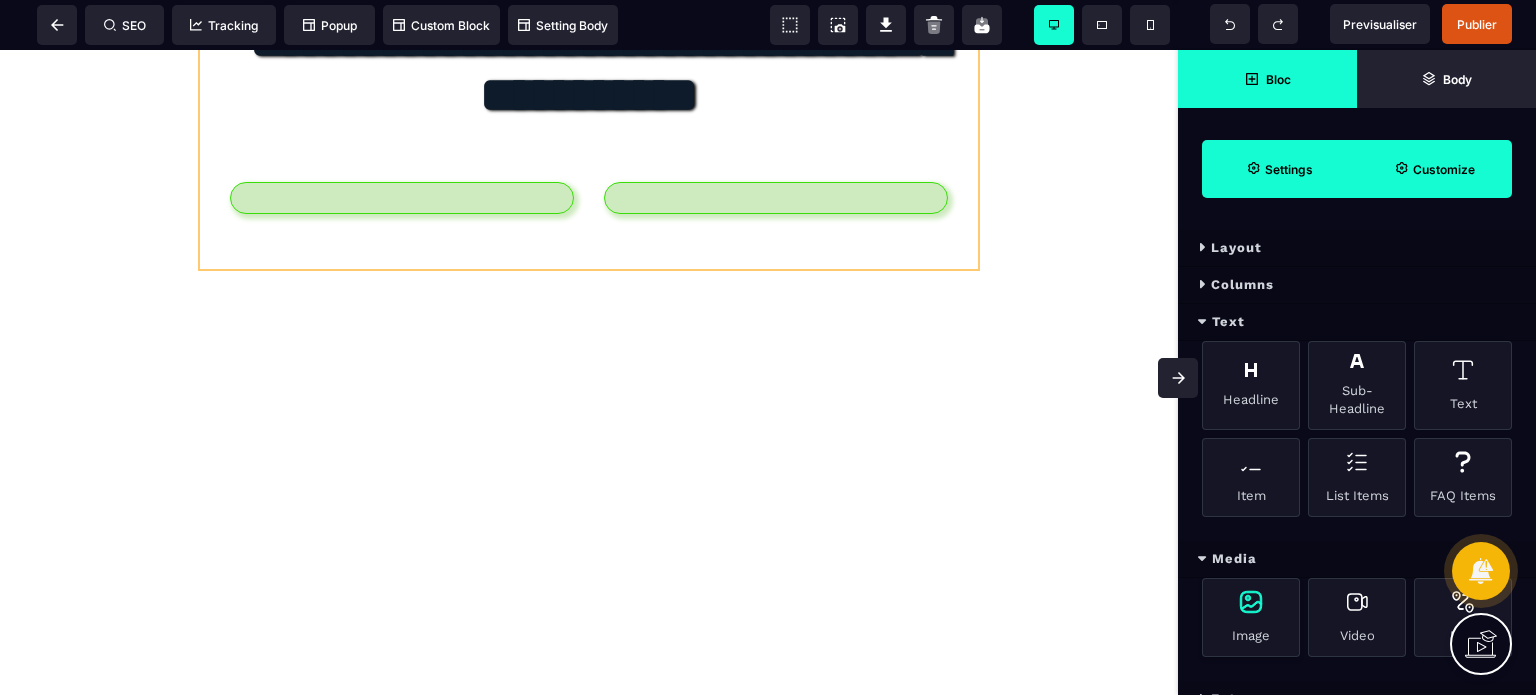 scroll, scrollTop: 11700, scrollLeft: 0, axis: vertical 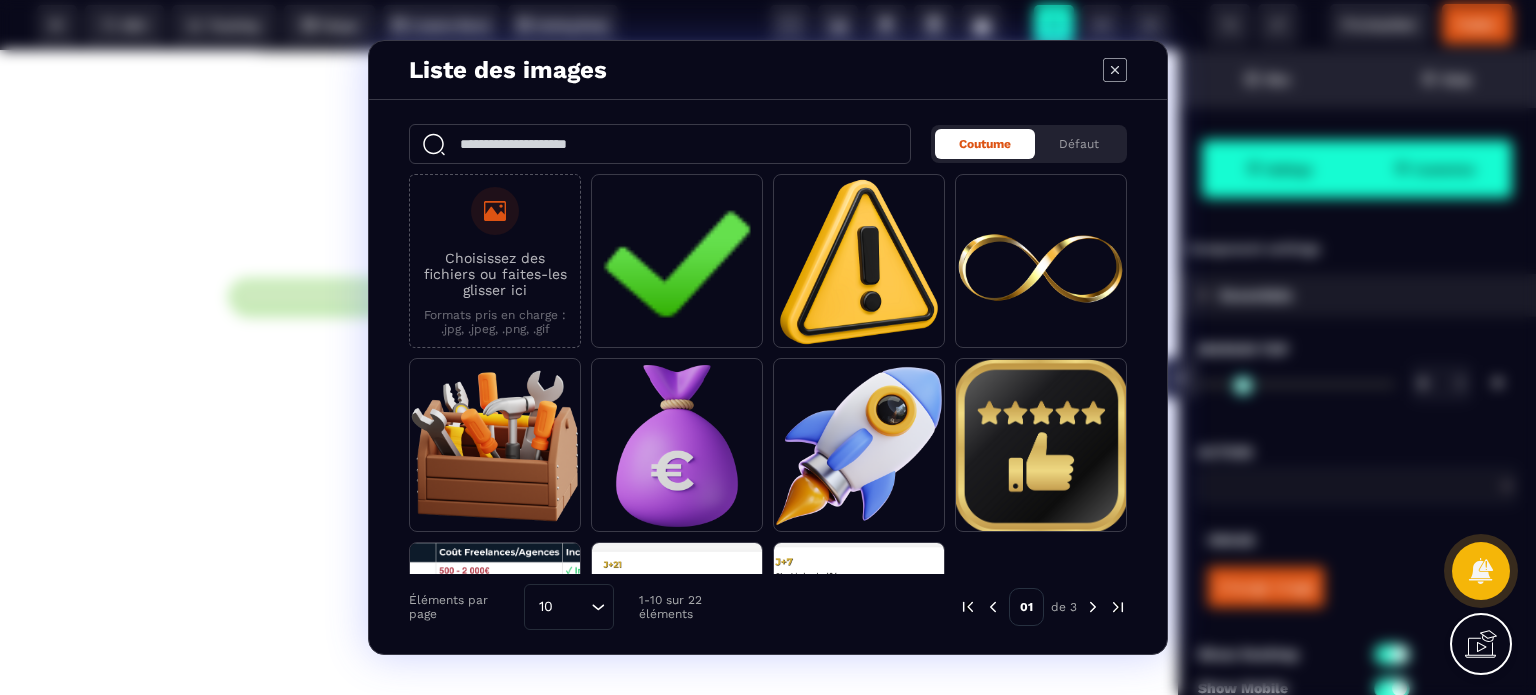 click 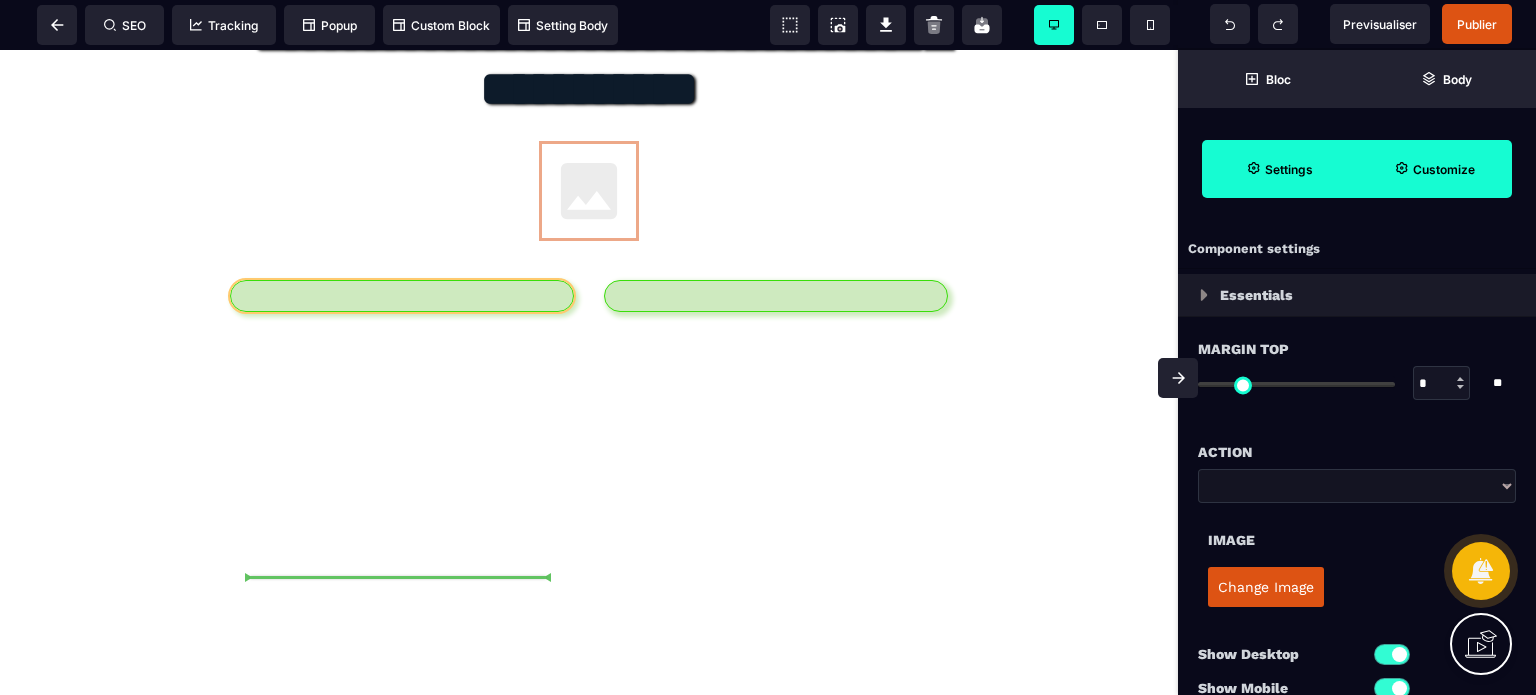 drag, startPoint x: 558, startPoint y: 453, endPoint x: 435, endPoint y: 587, distance: 181.89282 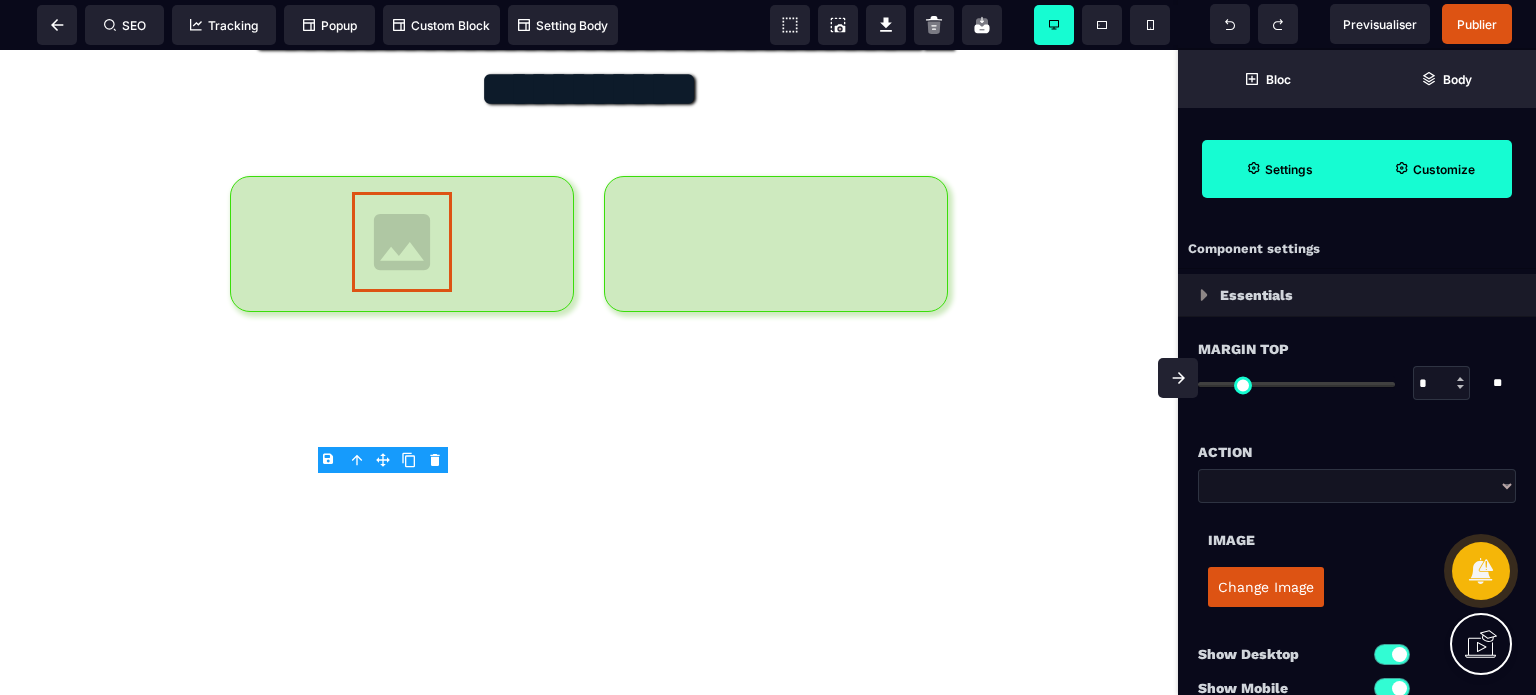 click on "Change Image" at bounding box center [1266, 587] 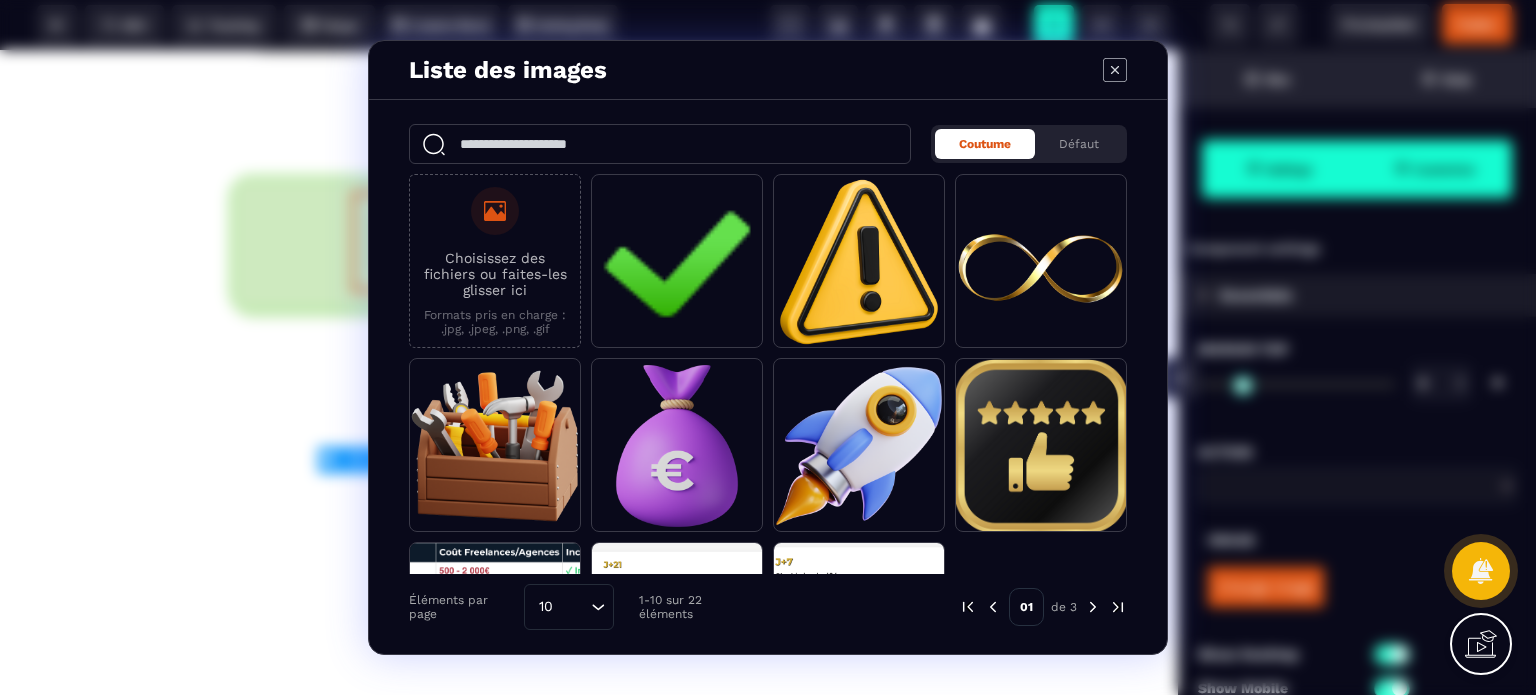 click on "Choisissez des fichiers ou faites-les glisser ici" at bounding box center [495, 274] 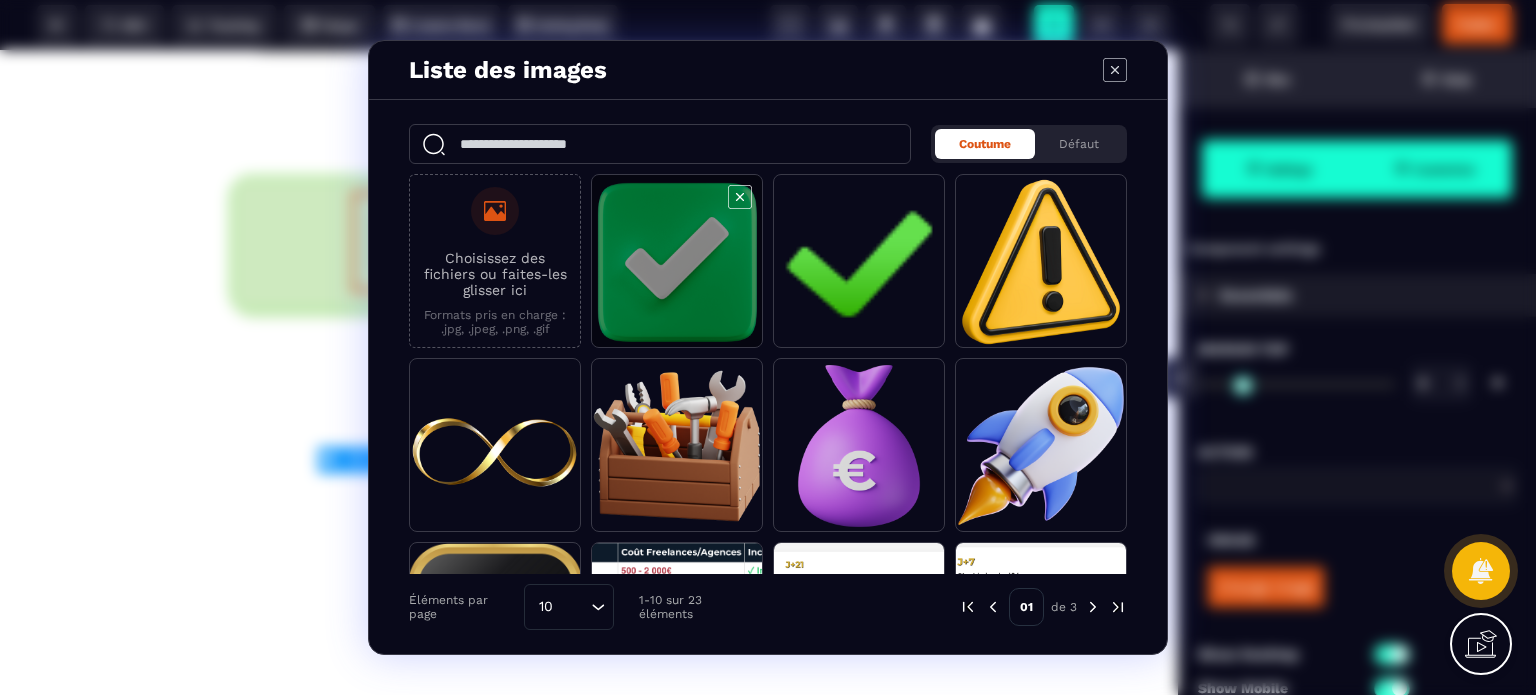 click at bounding box center (677, 262) 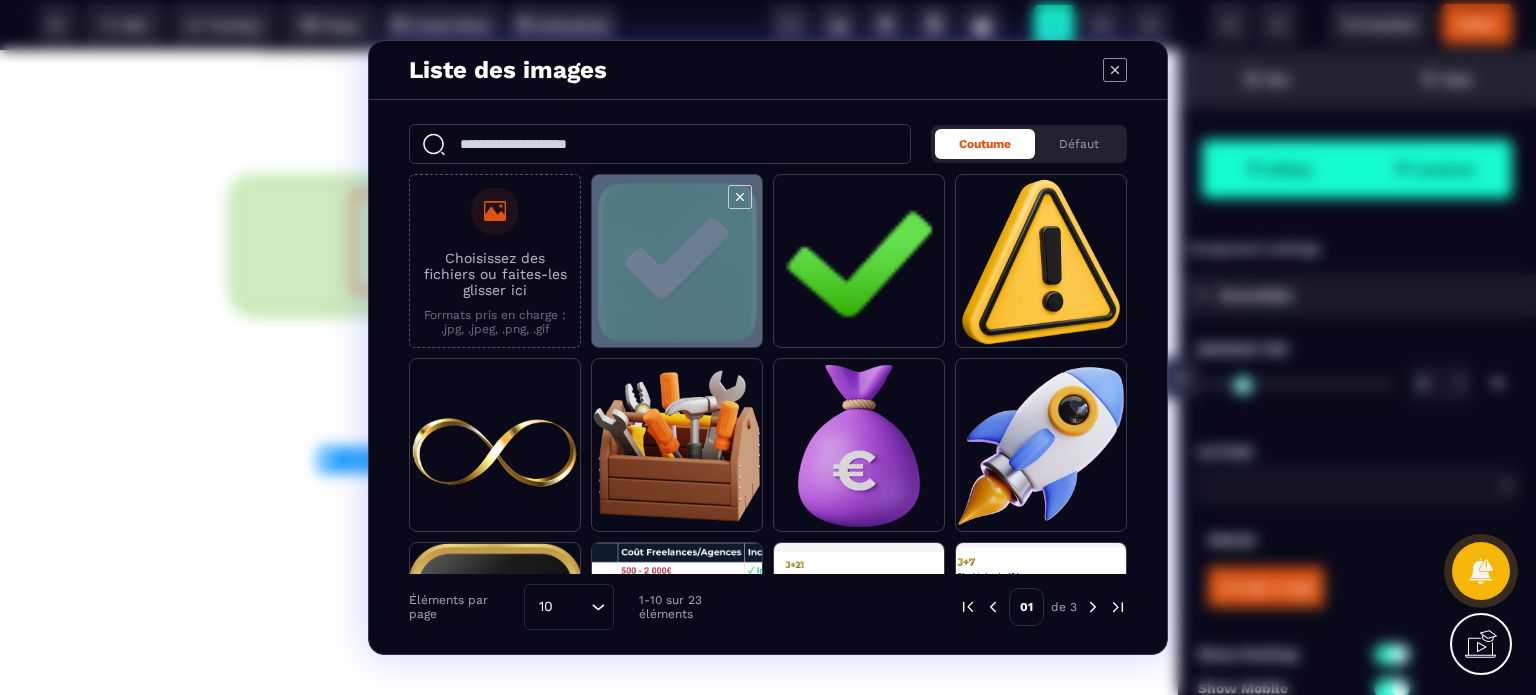 click at bounding box center (677, 262) 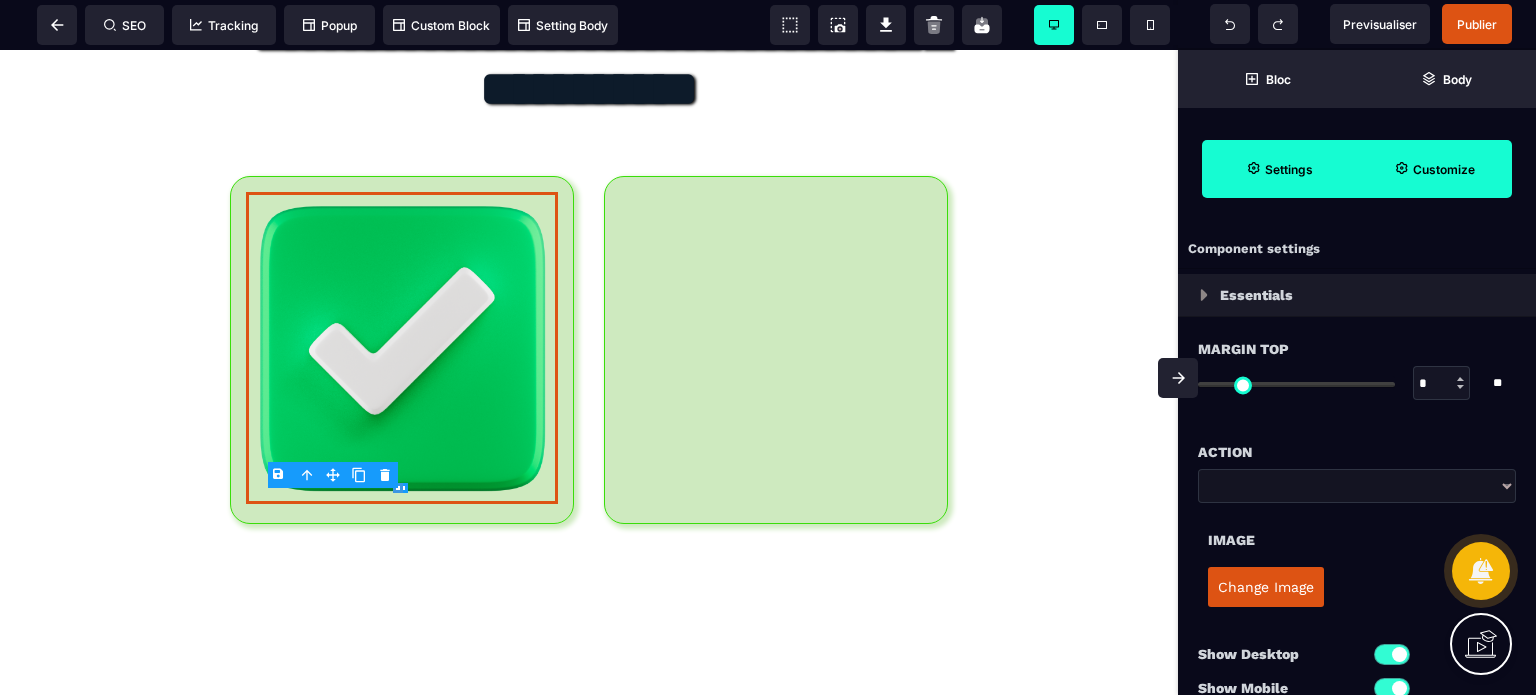 click on "Image" at bounding box center [1357, 530] 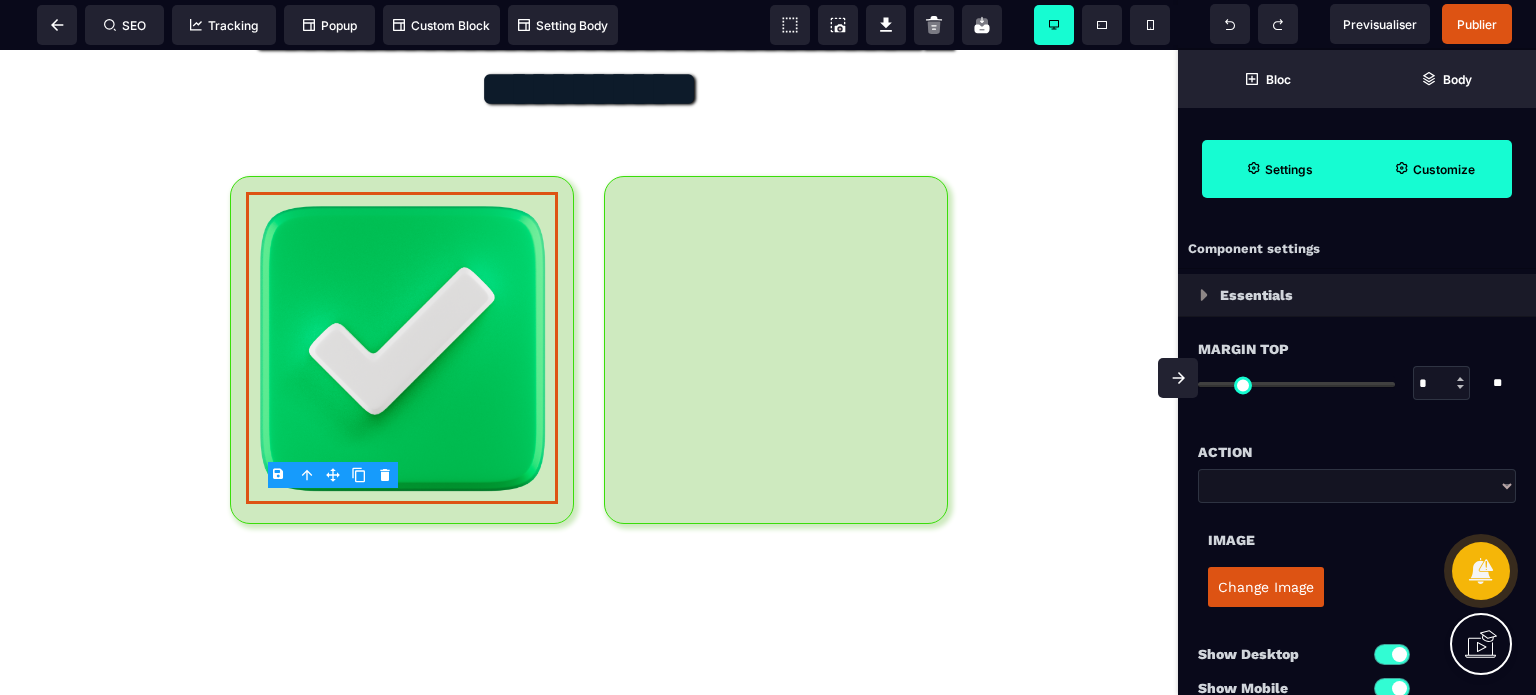 click on "Image" at bounding box center [1357, 540] 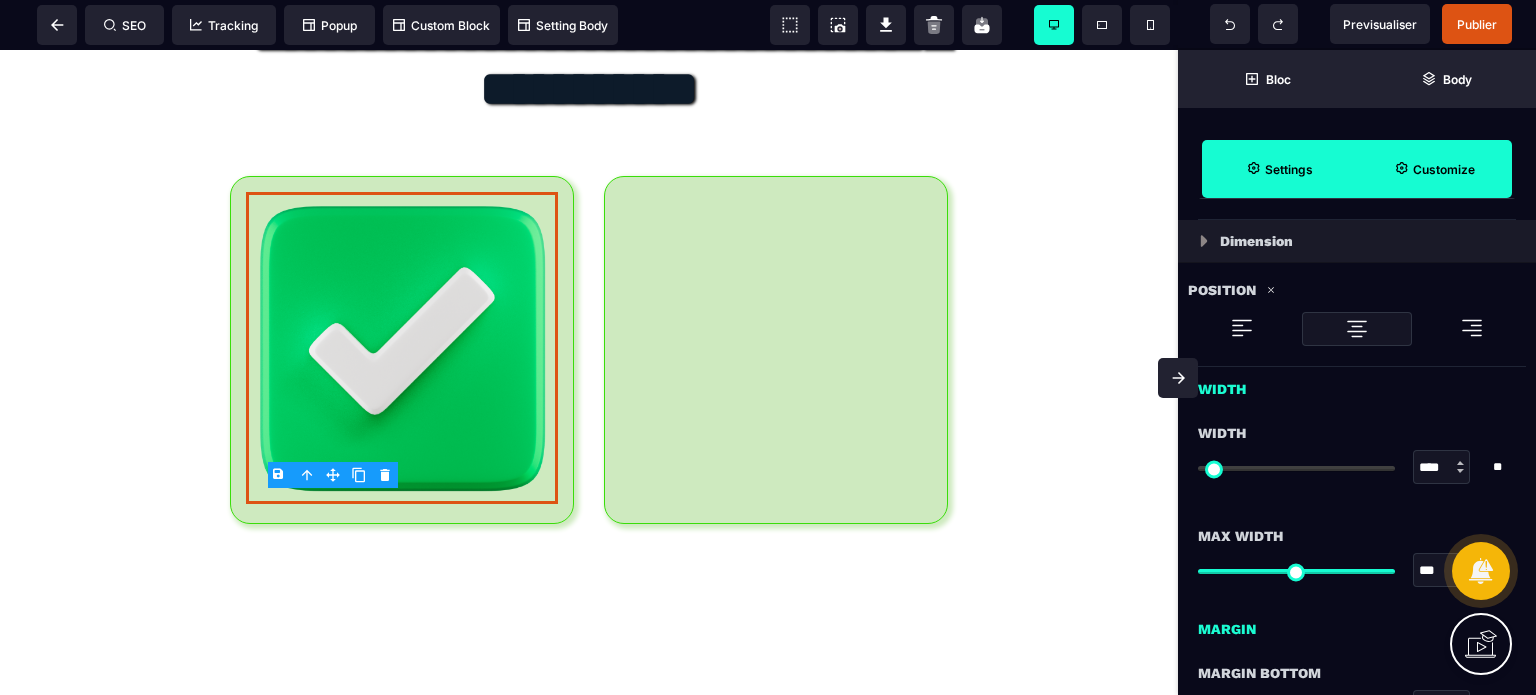 scroll, scrollTop: 600, scrollLeft: 0, axis: vertical 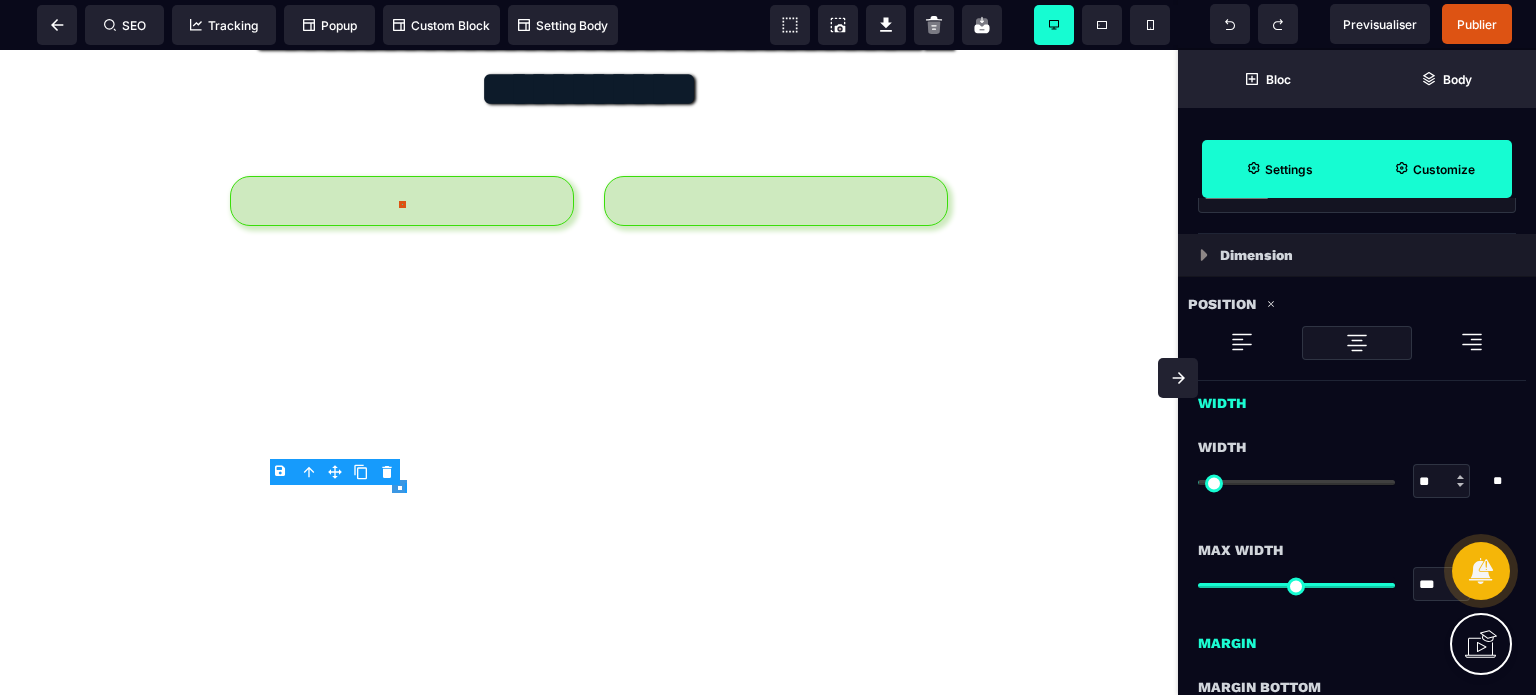 drag, startPoint x: 1453, startPoint y: 483, endPoint x: 1406, endPoint y: 483, distance: 47 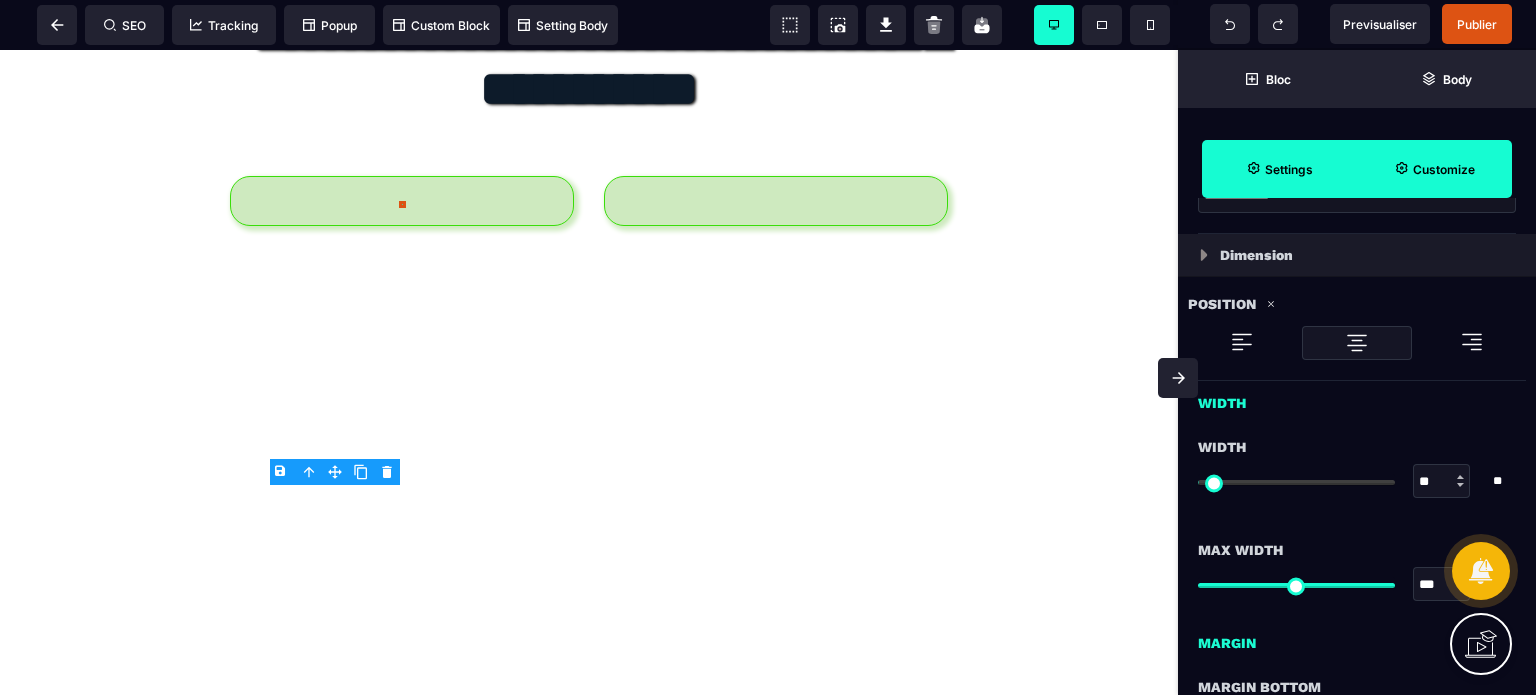 drag, startPoint x: 1419, startPoint y: 477, endPoint x: 1433, endPoint y: 477, distance: 14 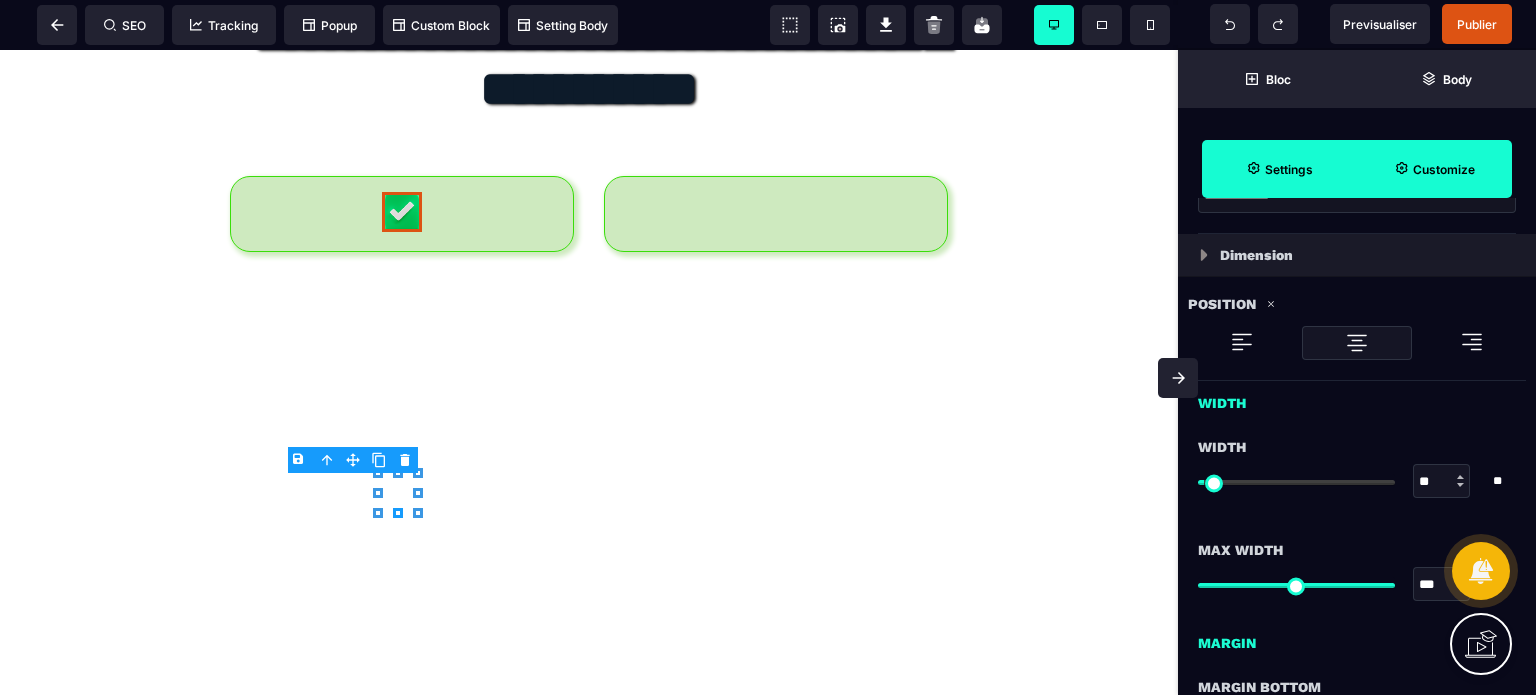 click on "Width" at bounding box center [1357, 447] 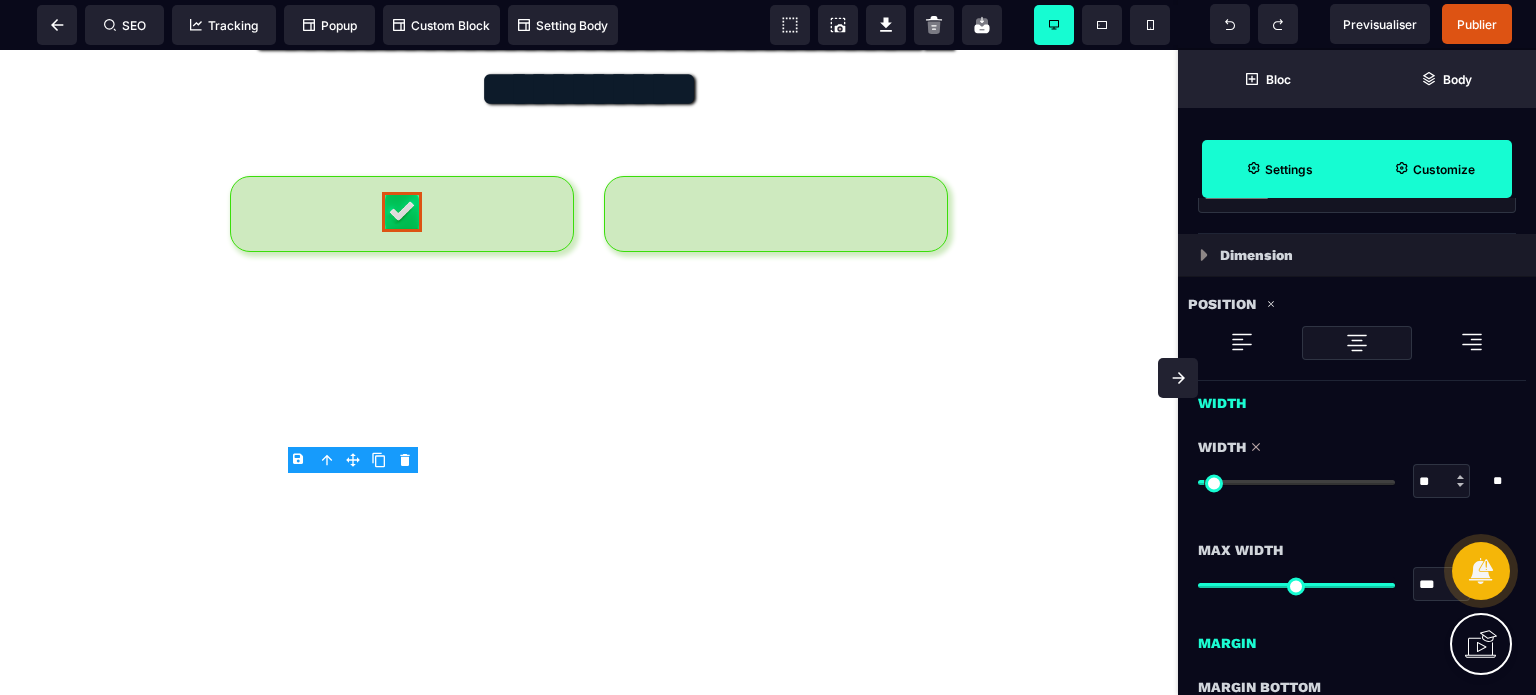 drag, startPoint x: 1438, startPoint y: 483, endPoint x: 1415, endPoint y: 487, distance: 23.345236 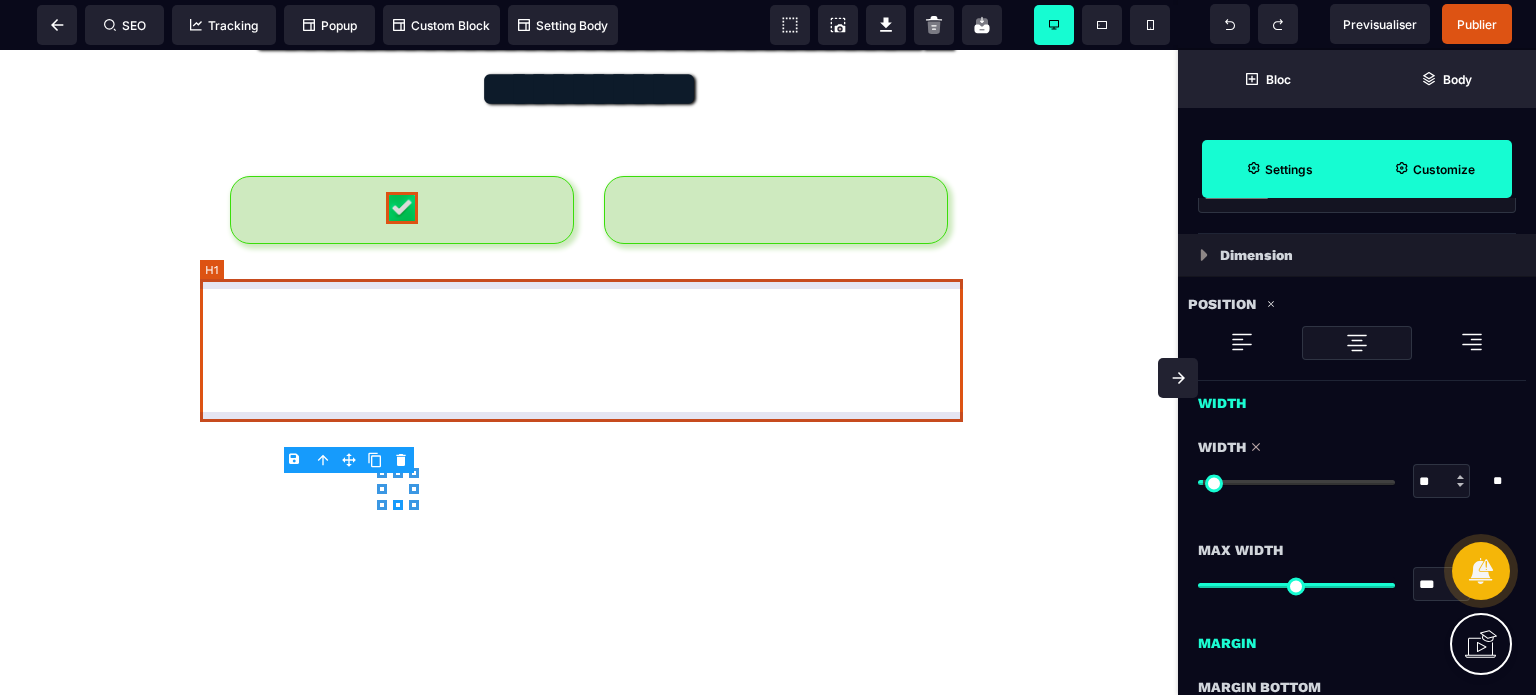 click on "**********" at bounding box center [588, 69] 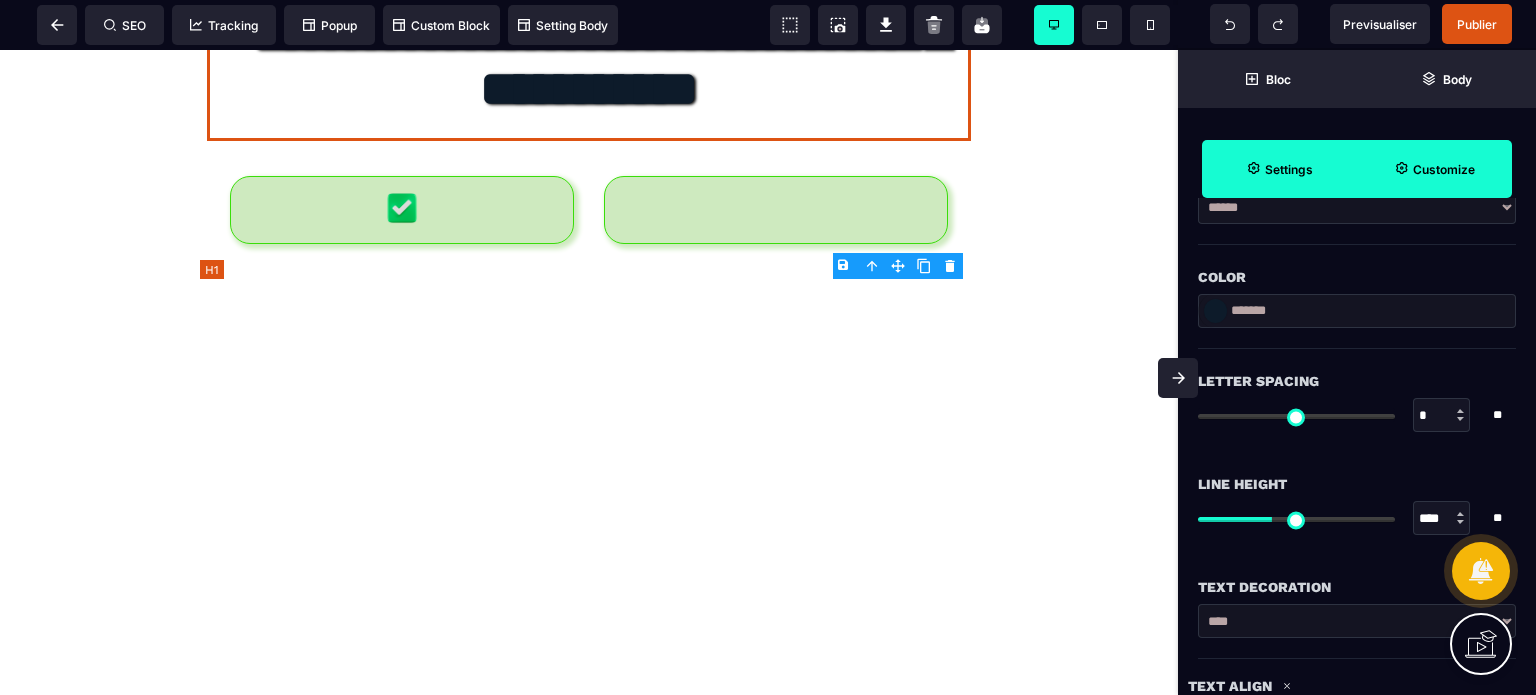 scroll, scrollTop: 0, scrollLeft: 0, axis: both 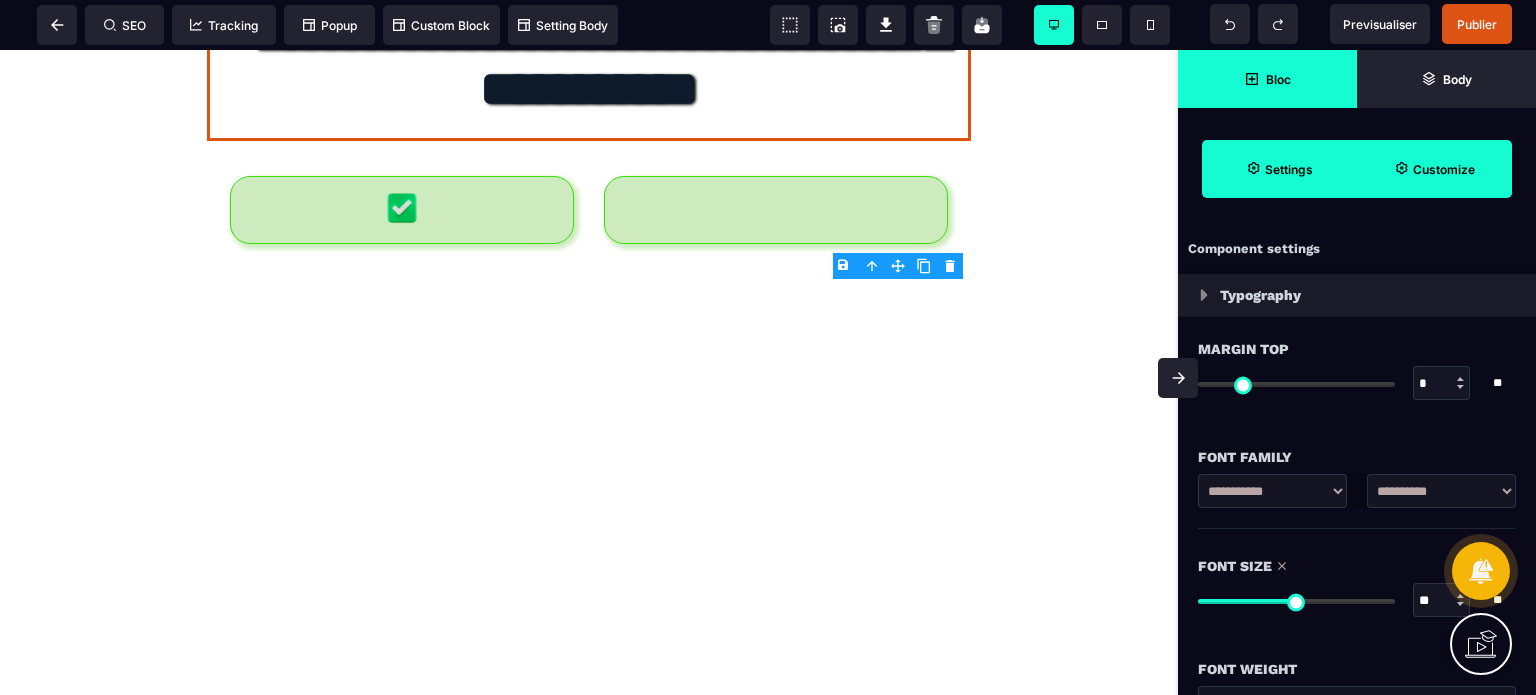 click on "Bloc" at bounding box center [1267, 79] 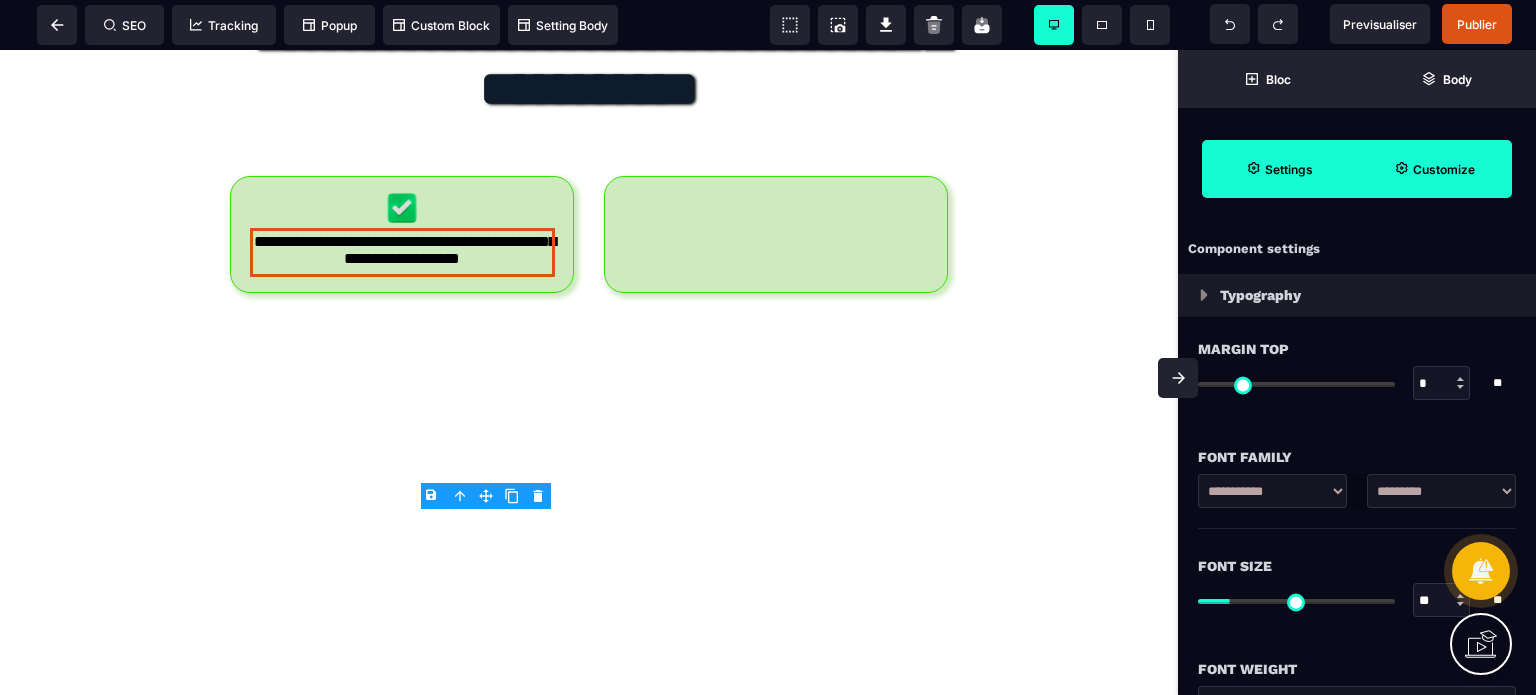 drag, startPoint x: 1424, startPoint y: 601, endPoint x: 1436, endPoint y: 598, distance: 12.369317 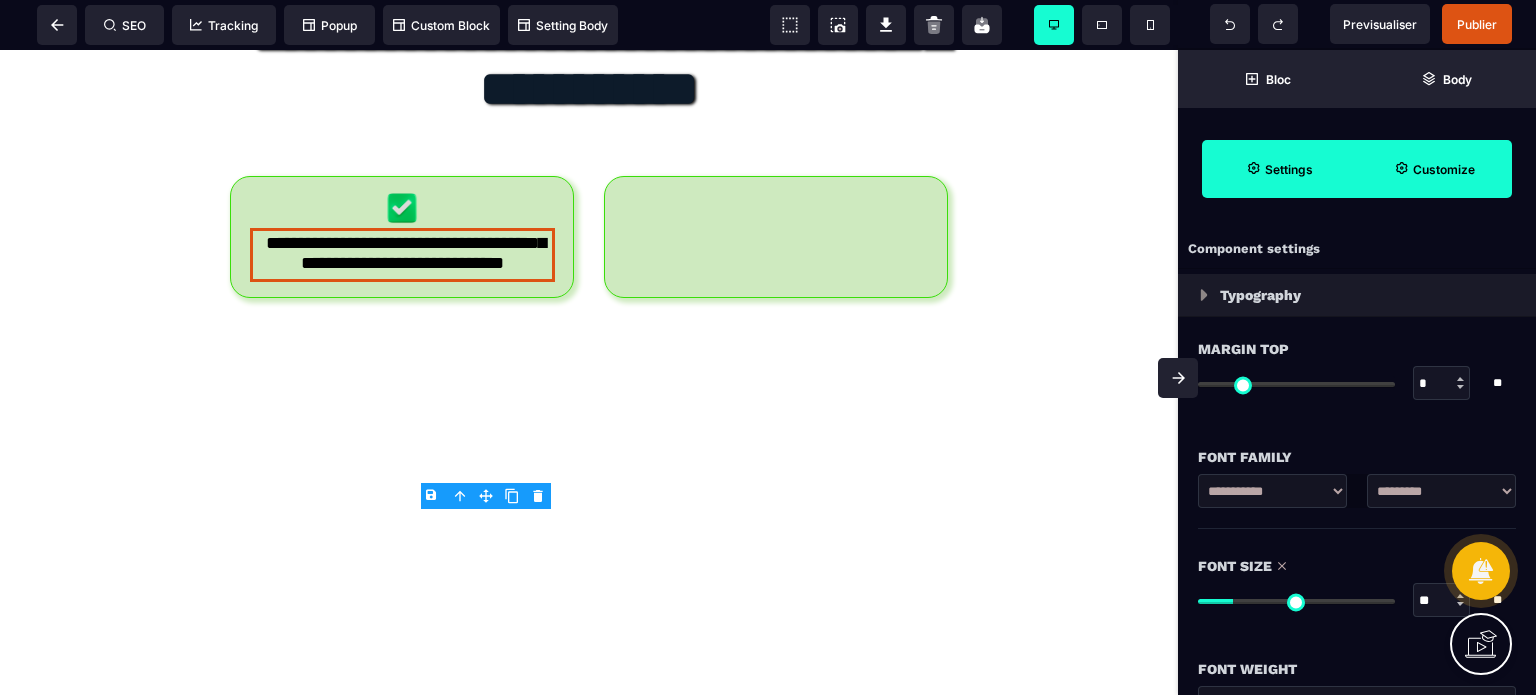 click on "*" at bounding box center [1442, 384] 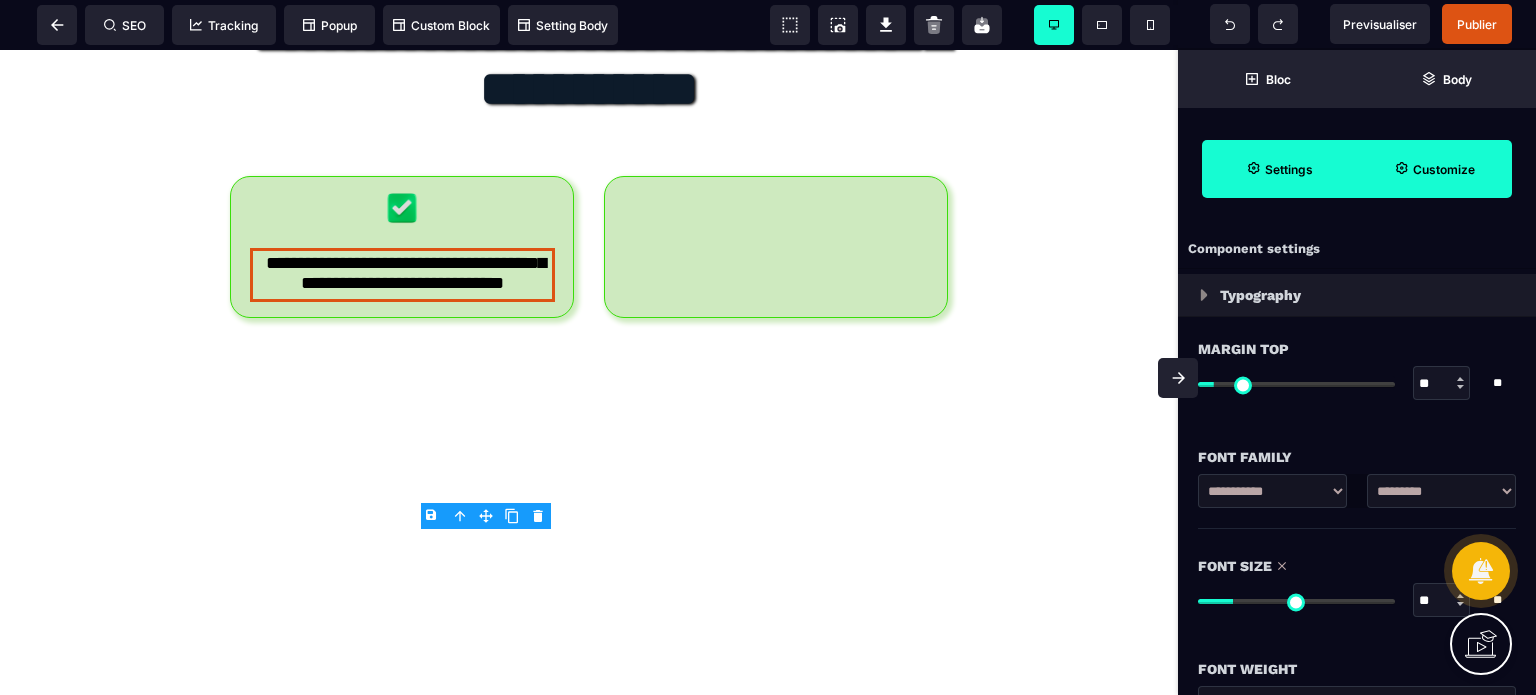 click on "Margin Top
**
*
**
All" at bounding box center [1357, 378] 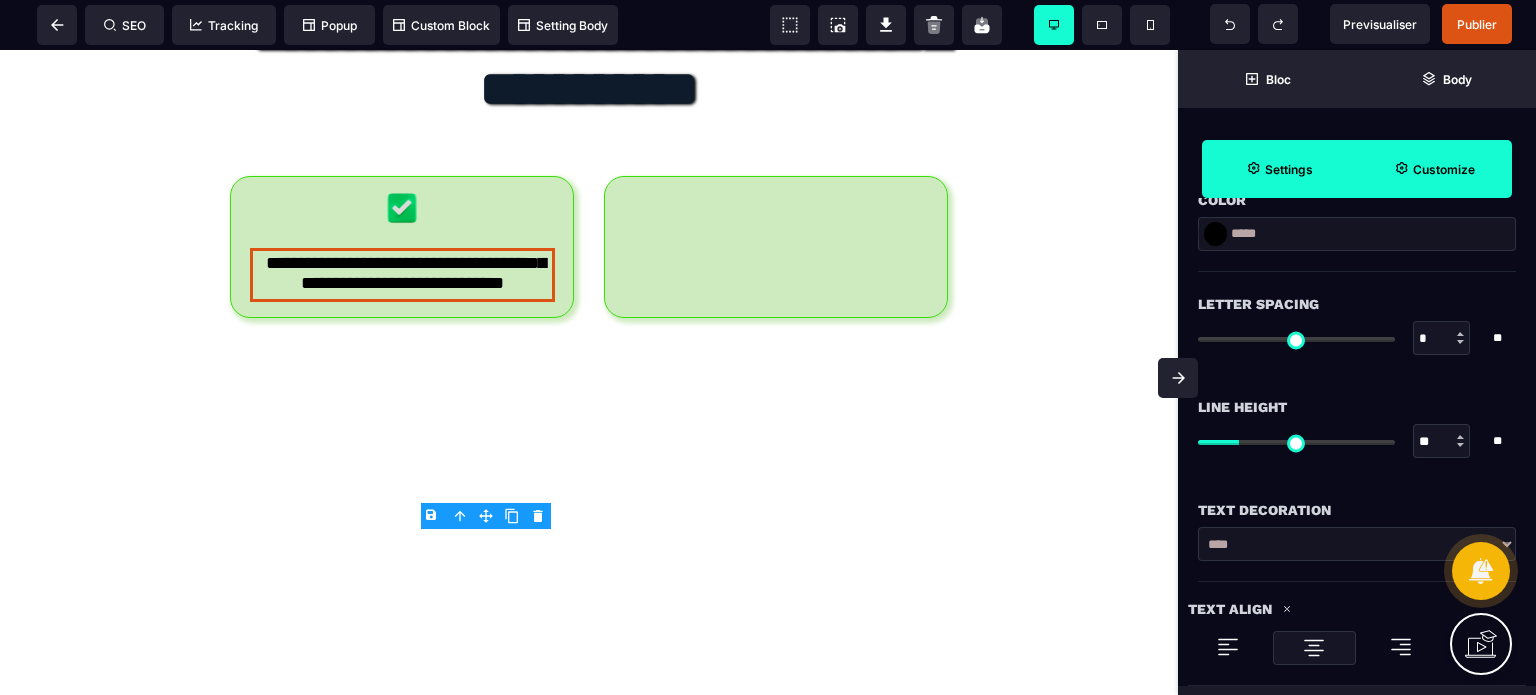 scroll, scrollTop: 680, scrollLeft: 0, axis: vertical 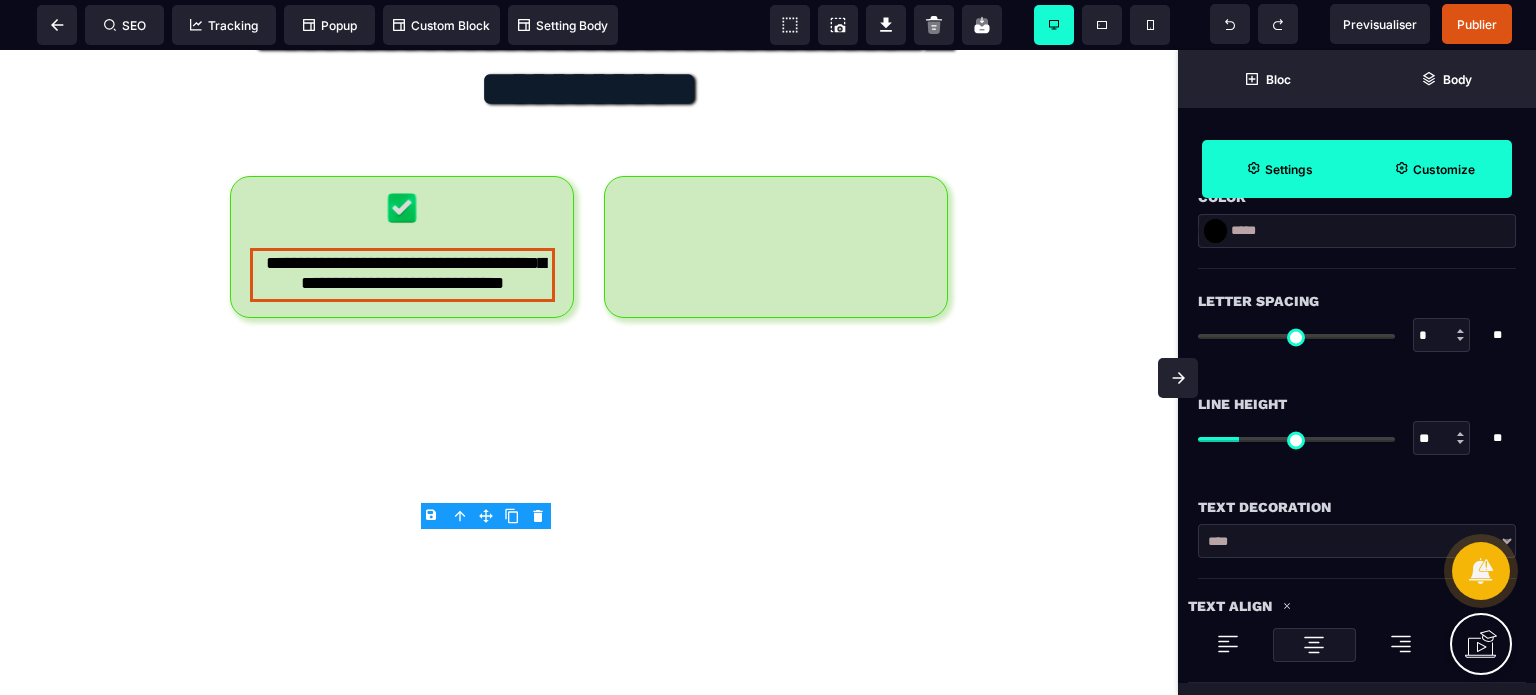 drag, startPoint x: 1426, startPoint y: 436, endPoint x: 1439, endPoint y: 444, distance: 15.264338 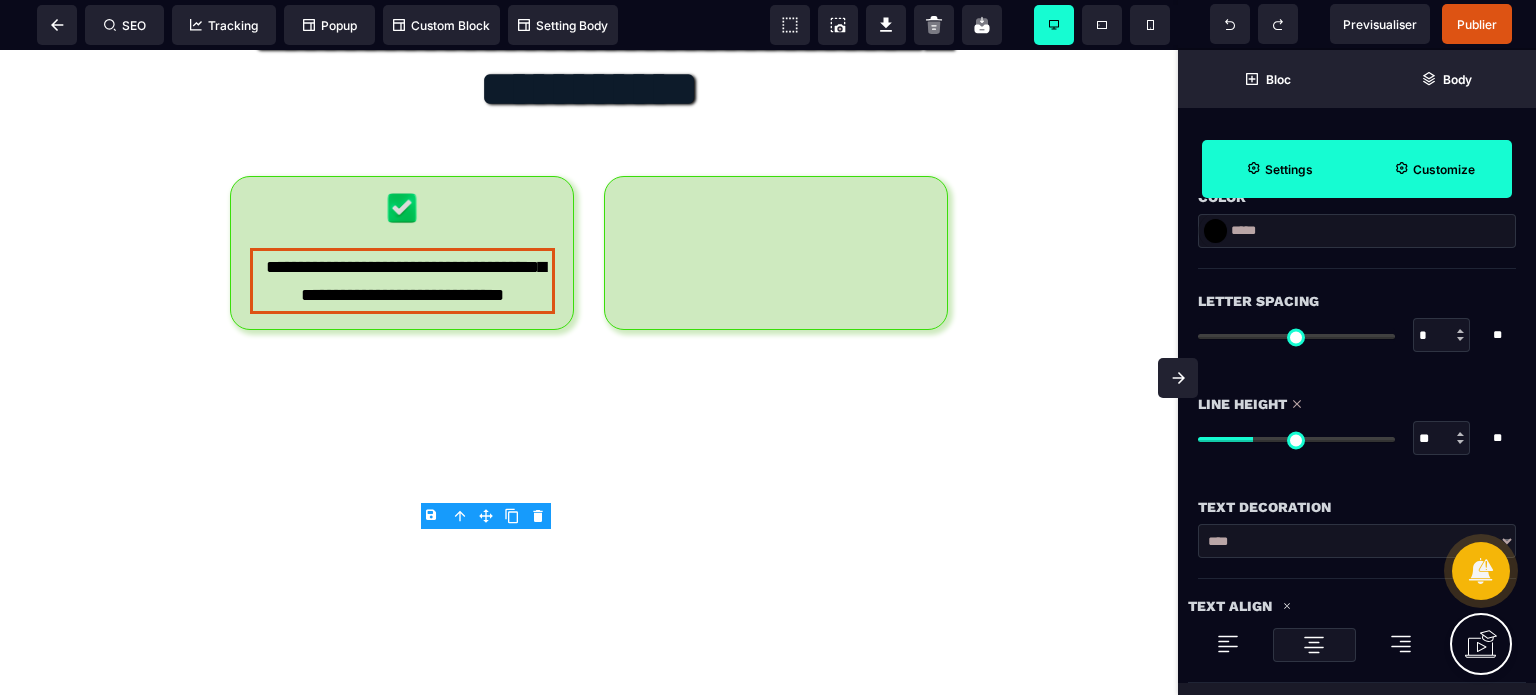 click at bounding box center [1215, 231] 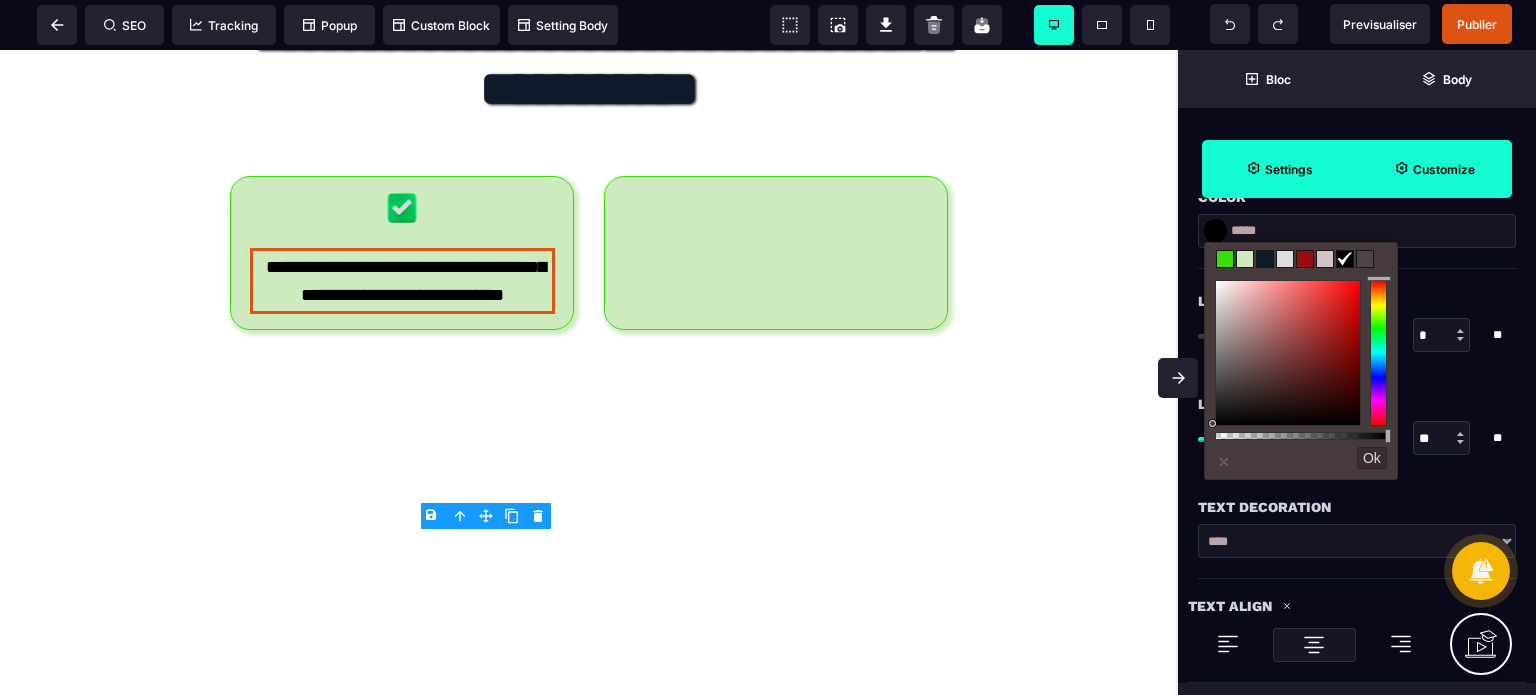 click at bounding box center [1305, 259] 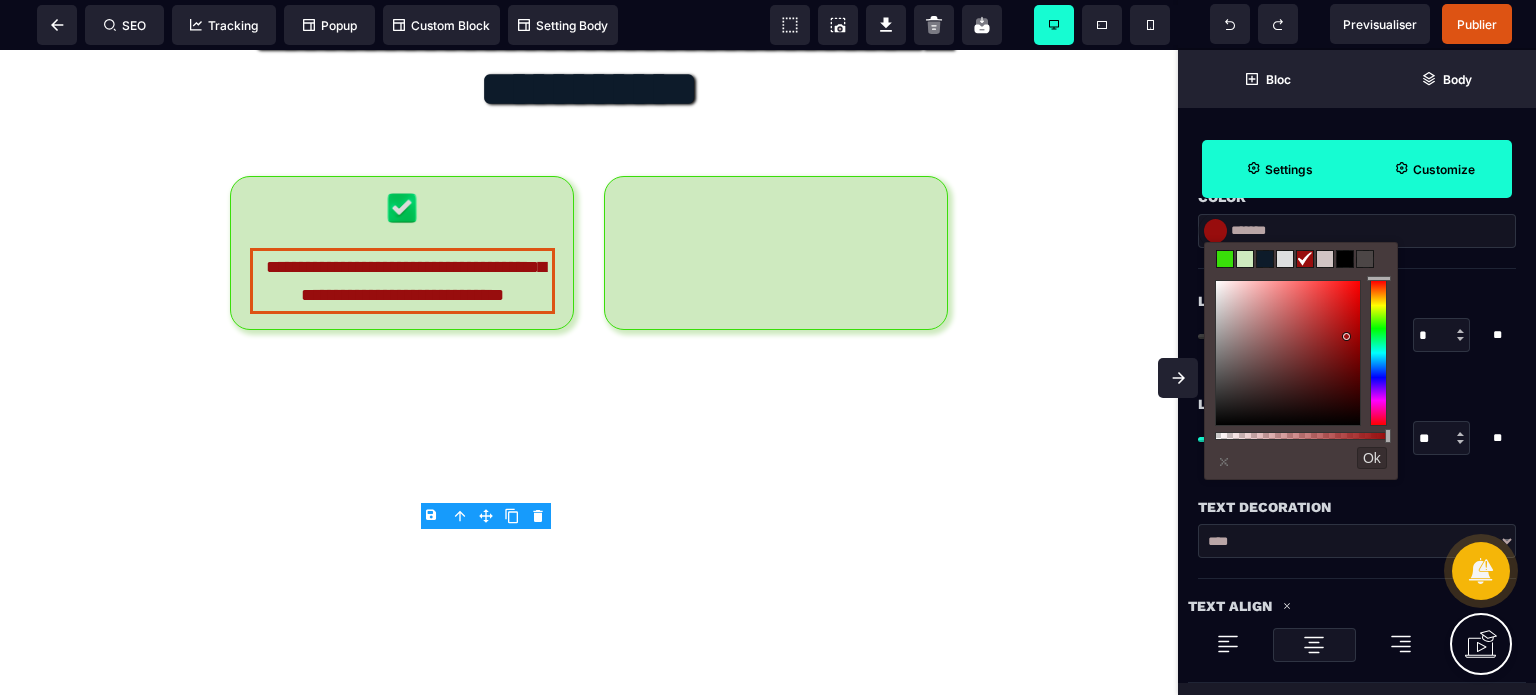 click on "**********" at bounding box center (1357, 541) 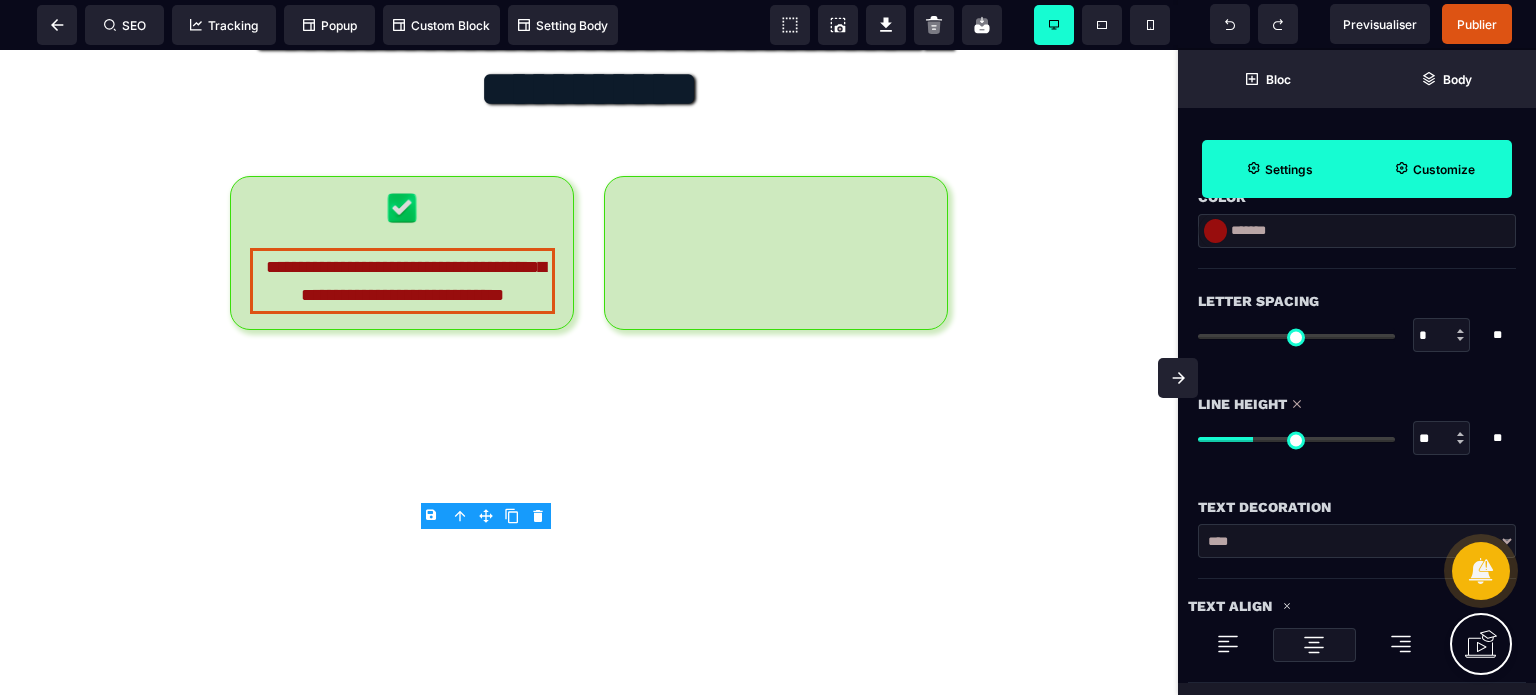 click on "*******" at bounding box center (1357, 231) 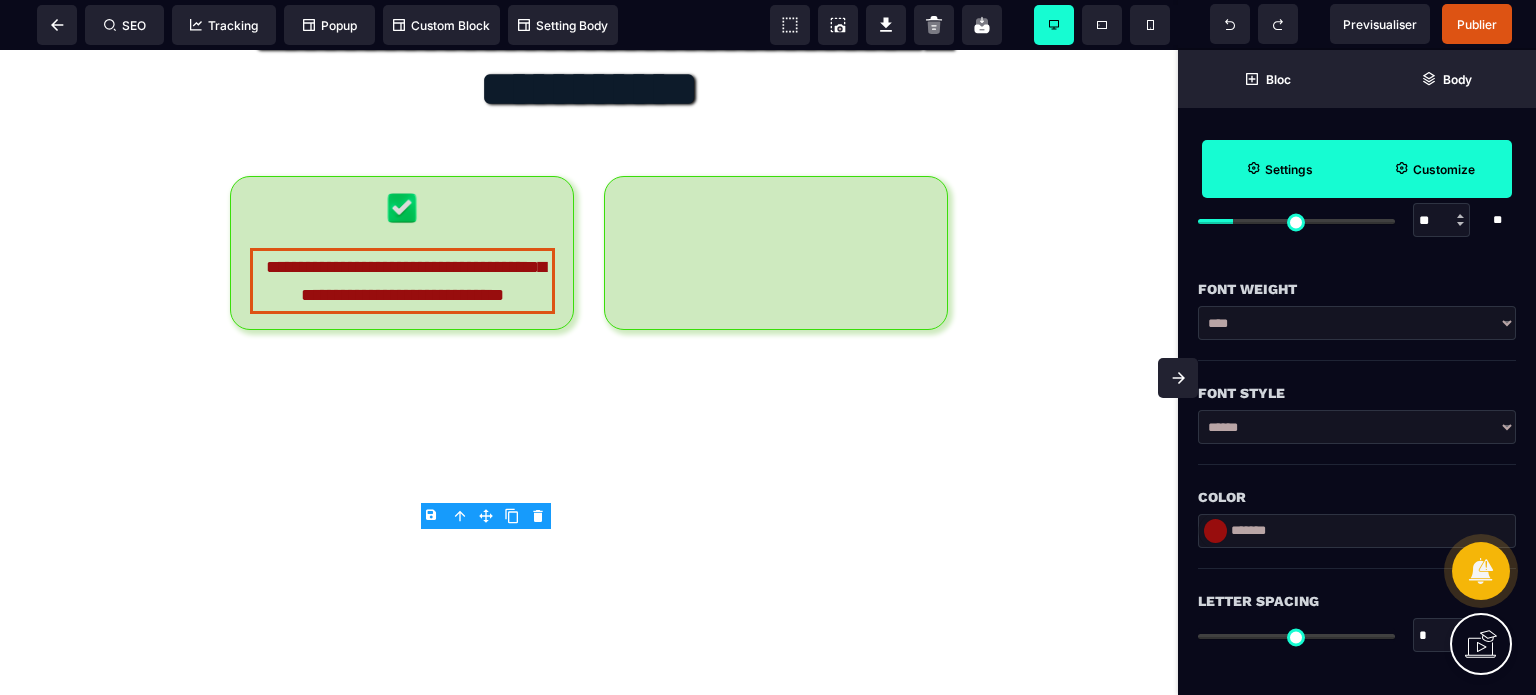scroll, scrollTop: 380, scrollLeft: 0, axis: vertical 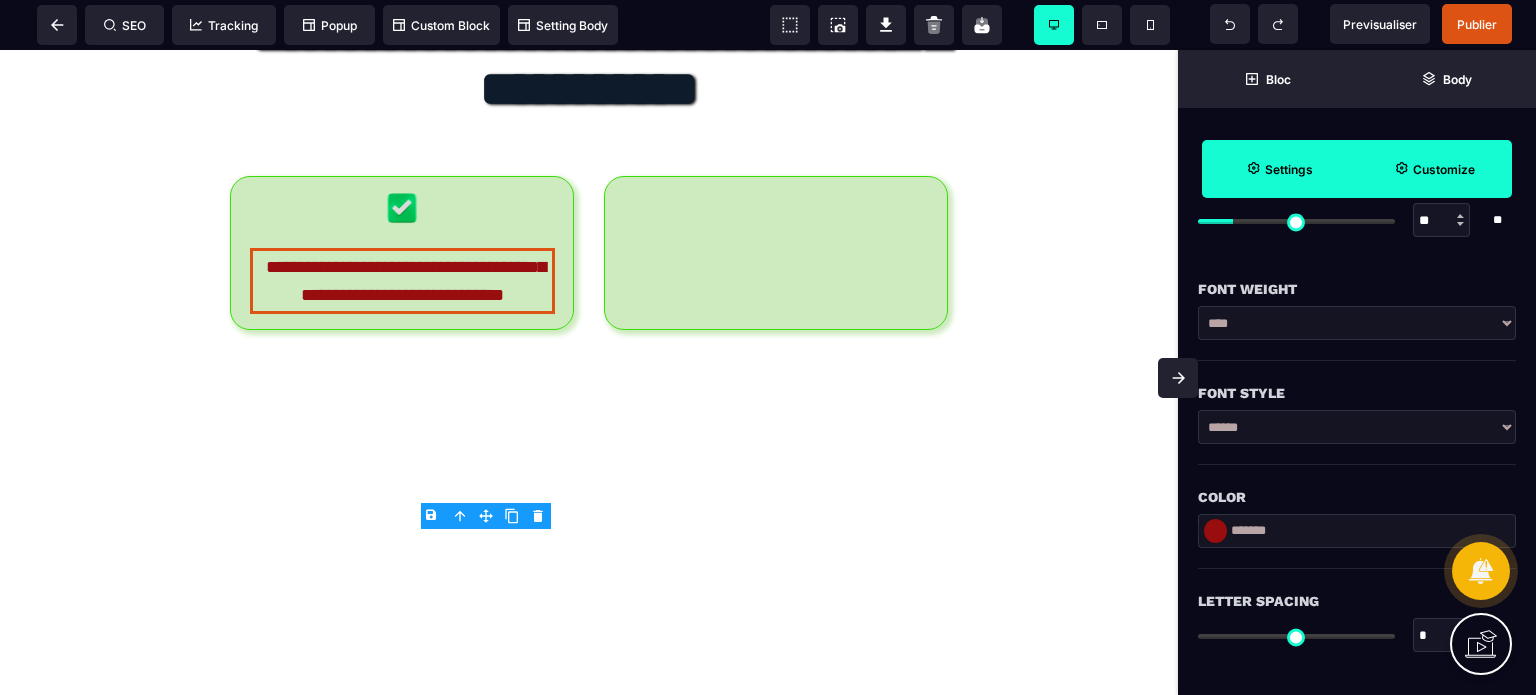 click on "**********" at bounding box center (1357, 323) 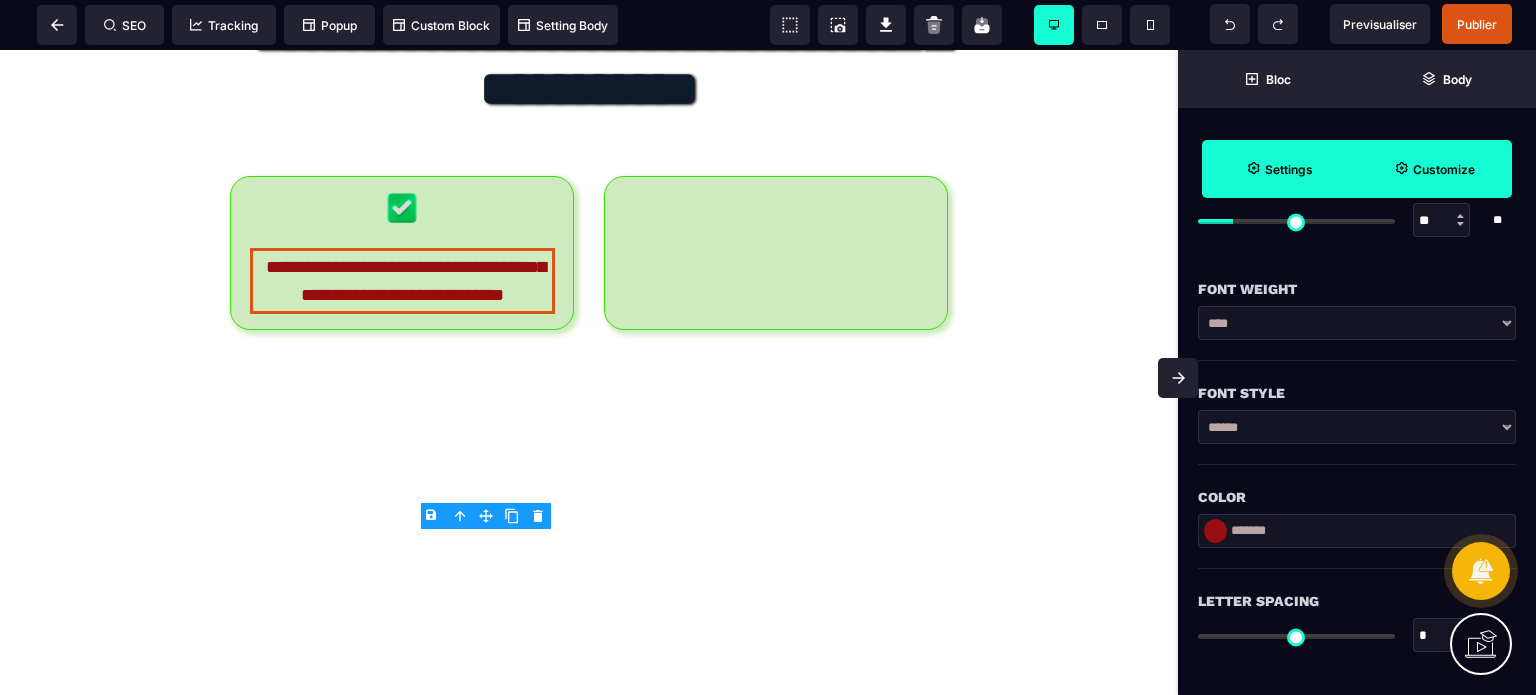 click on "**********" at bounding box center (1357, 323) 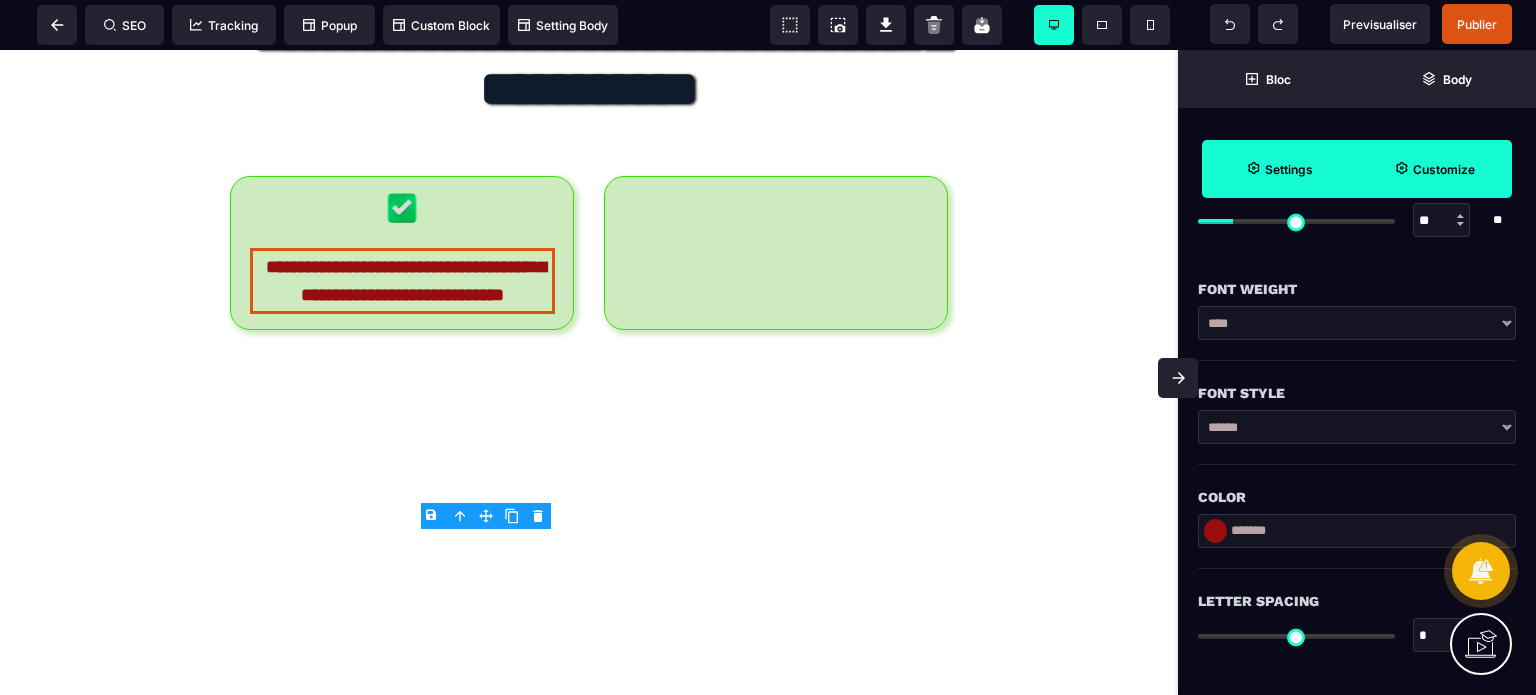 click on "**********" at bounding box center (1357, 323) 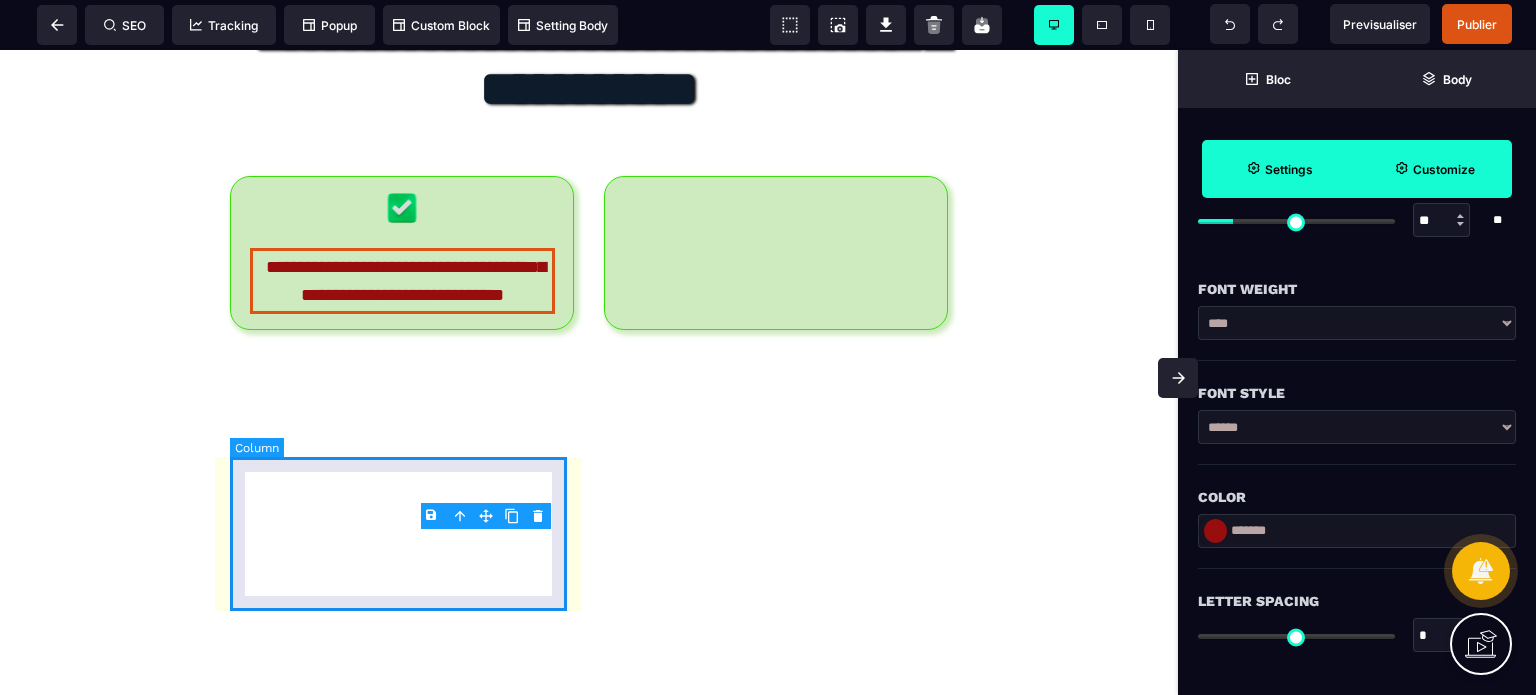 click on "**********" at bounding box center [402, 253] 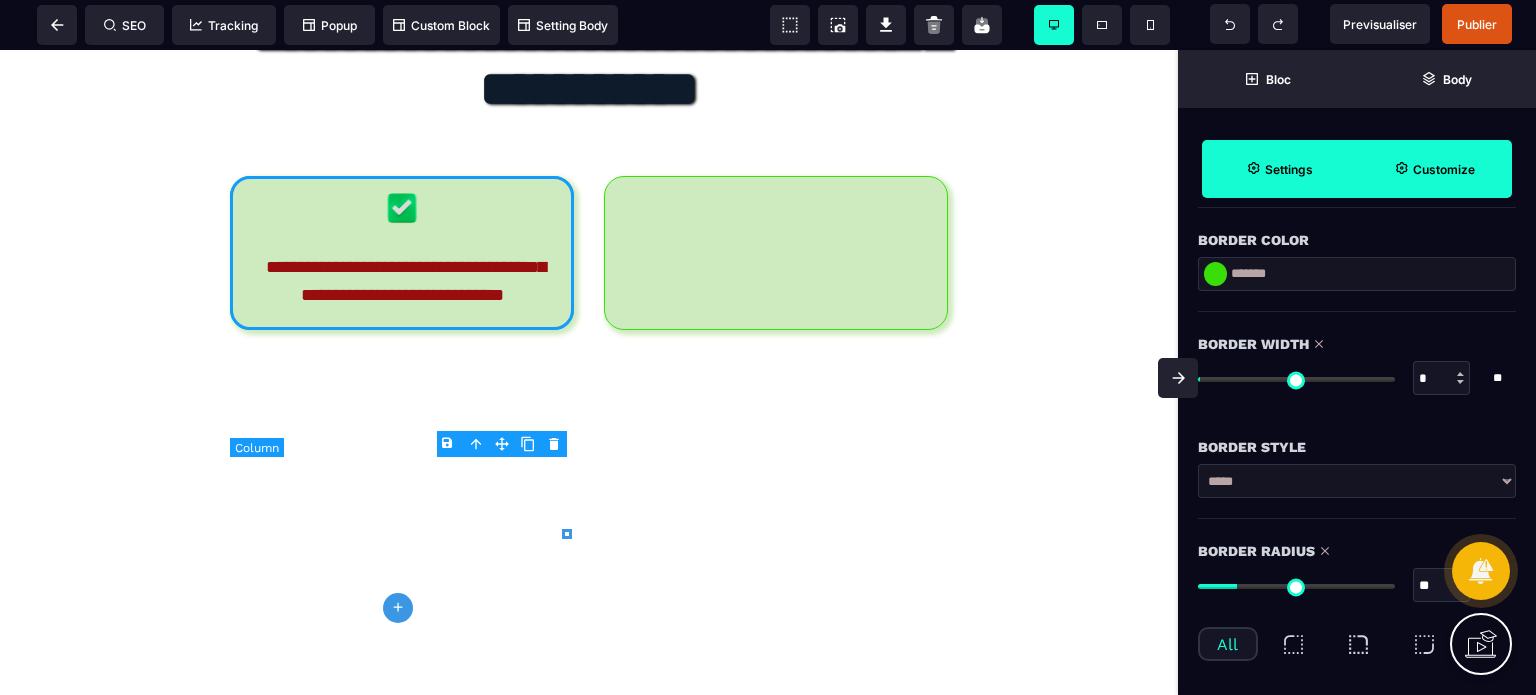 scroll, scrollTop: 0, scrollLeft: 0, axis: both 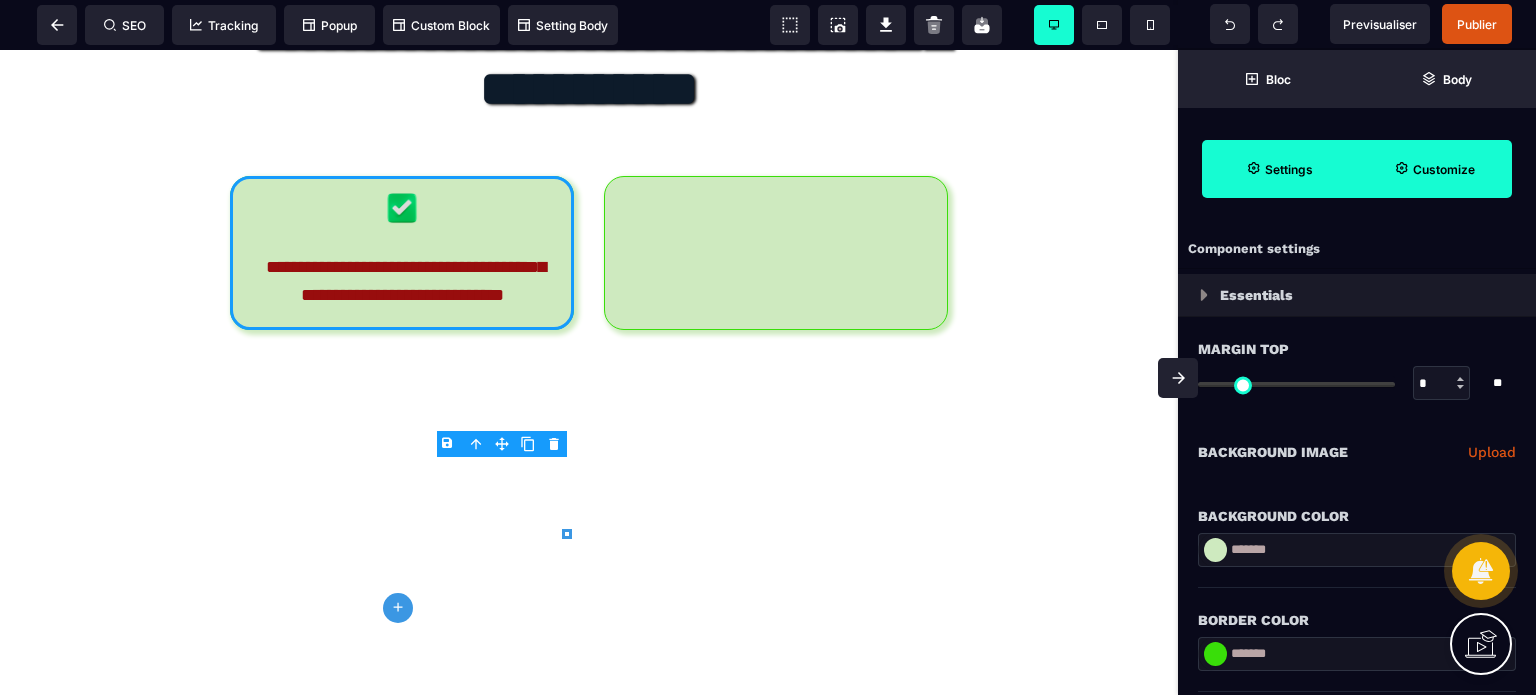 click on "Background Color" at bounding box center (1357, 516) 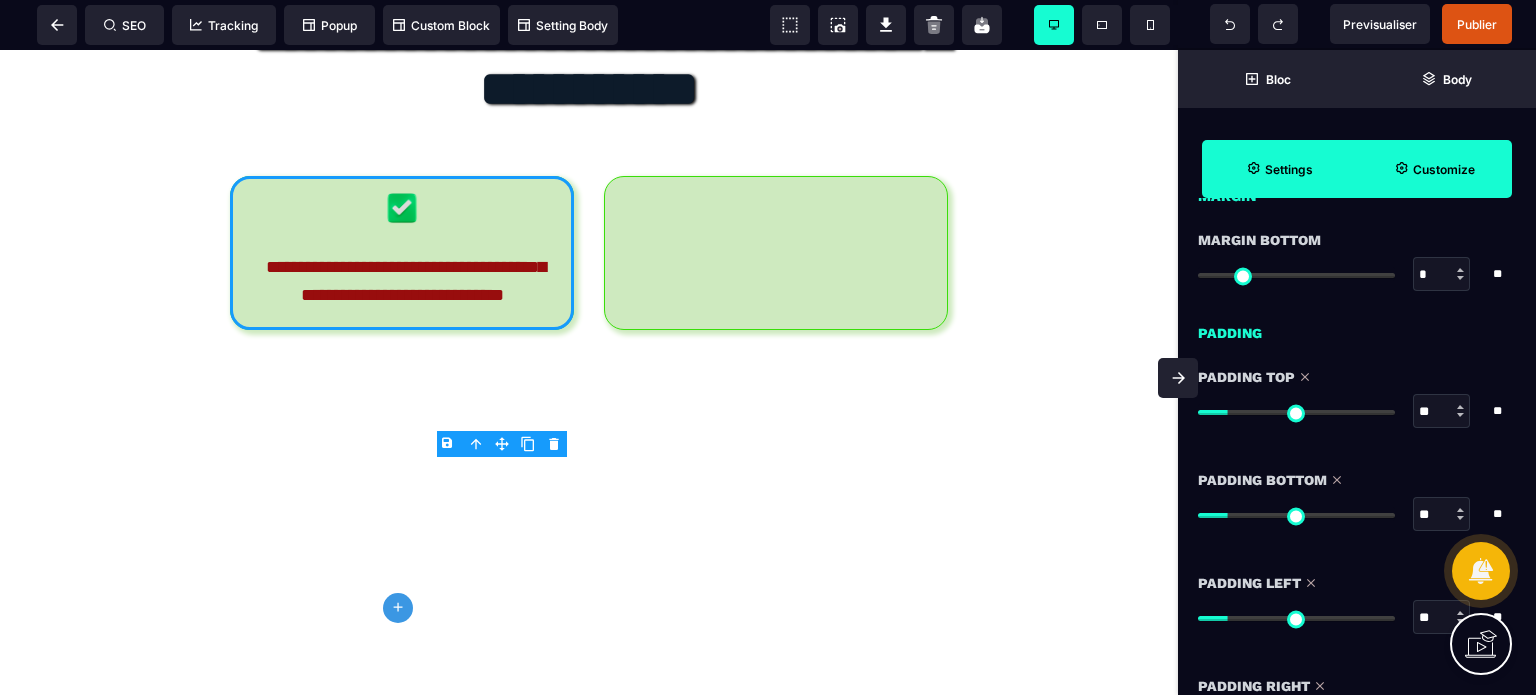scroll, scrollTop: 1500, scrollLeft: 0, axis: vertical 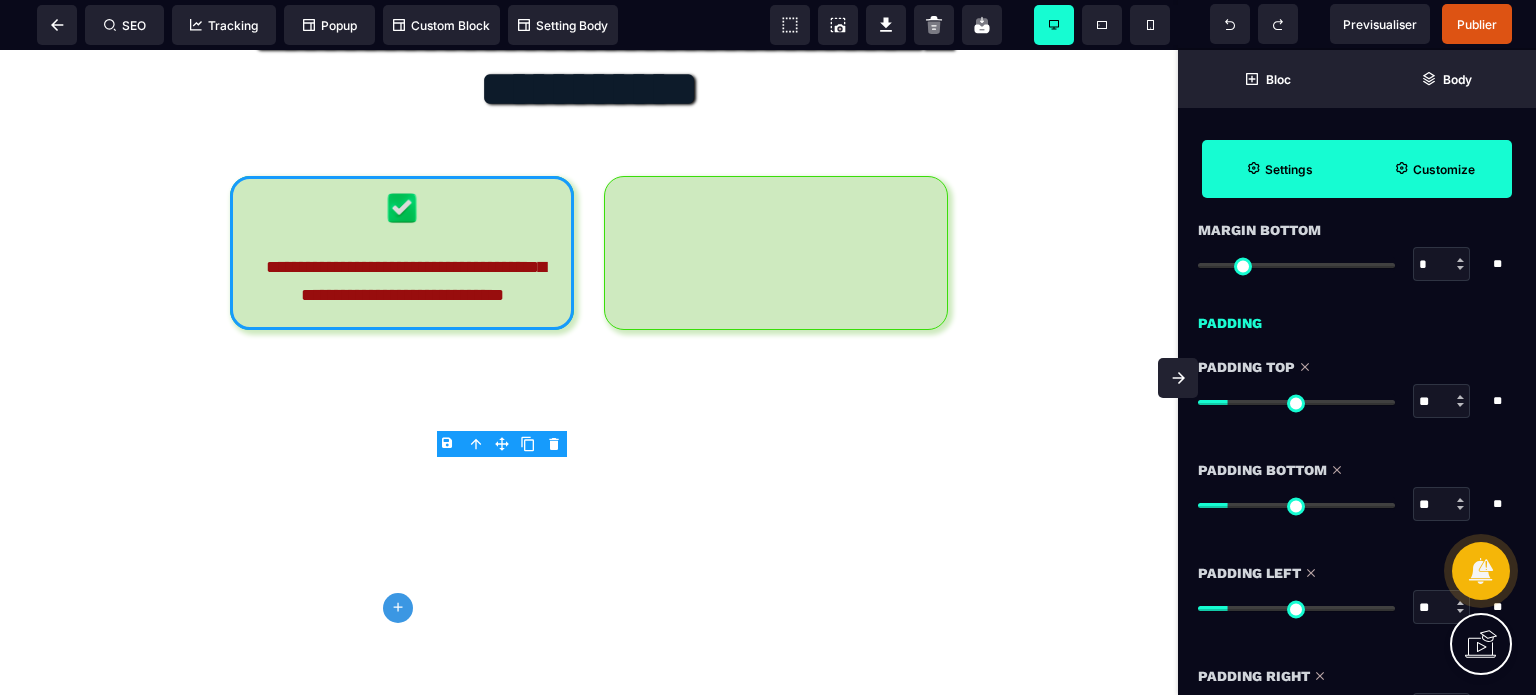 drag, startPoint x: 1432, startPoint y: 400, endPoint x: 1407, endPoint y: 400, distance: 25 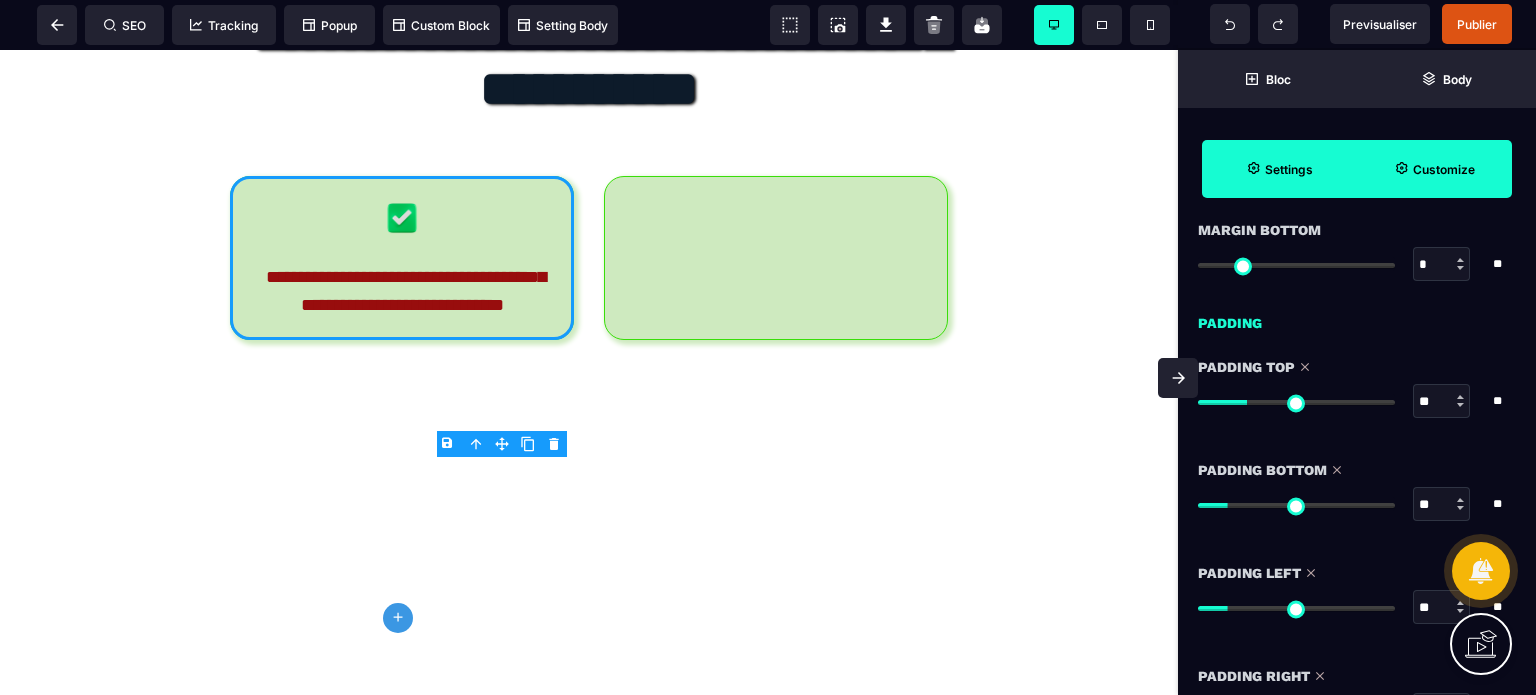 drag, startPoint x: 1438, startPoint y: 497, endPoint x: 1405, endPoint y: 497, distance: 33 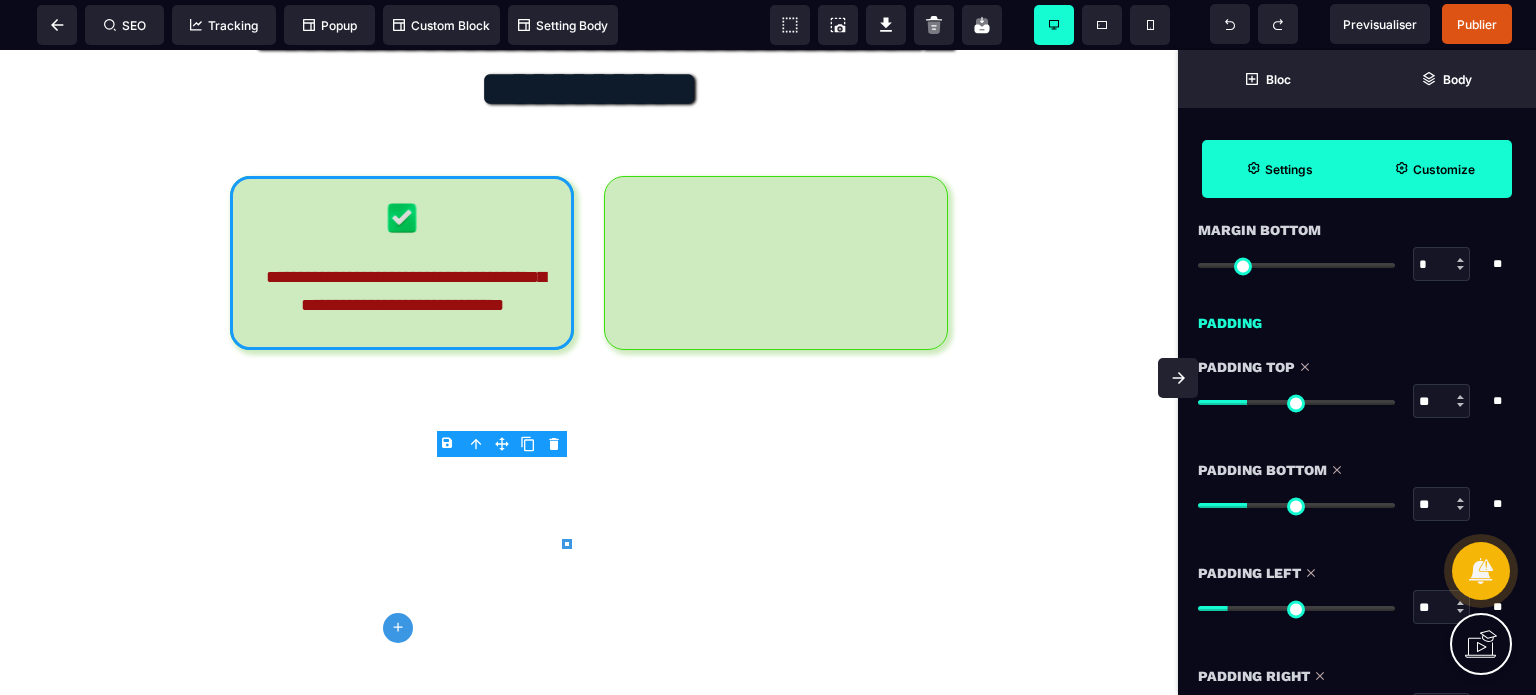 click at bounding box center (1178, 378) 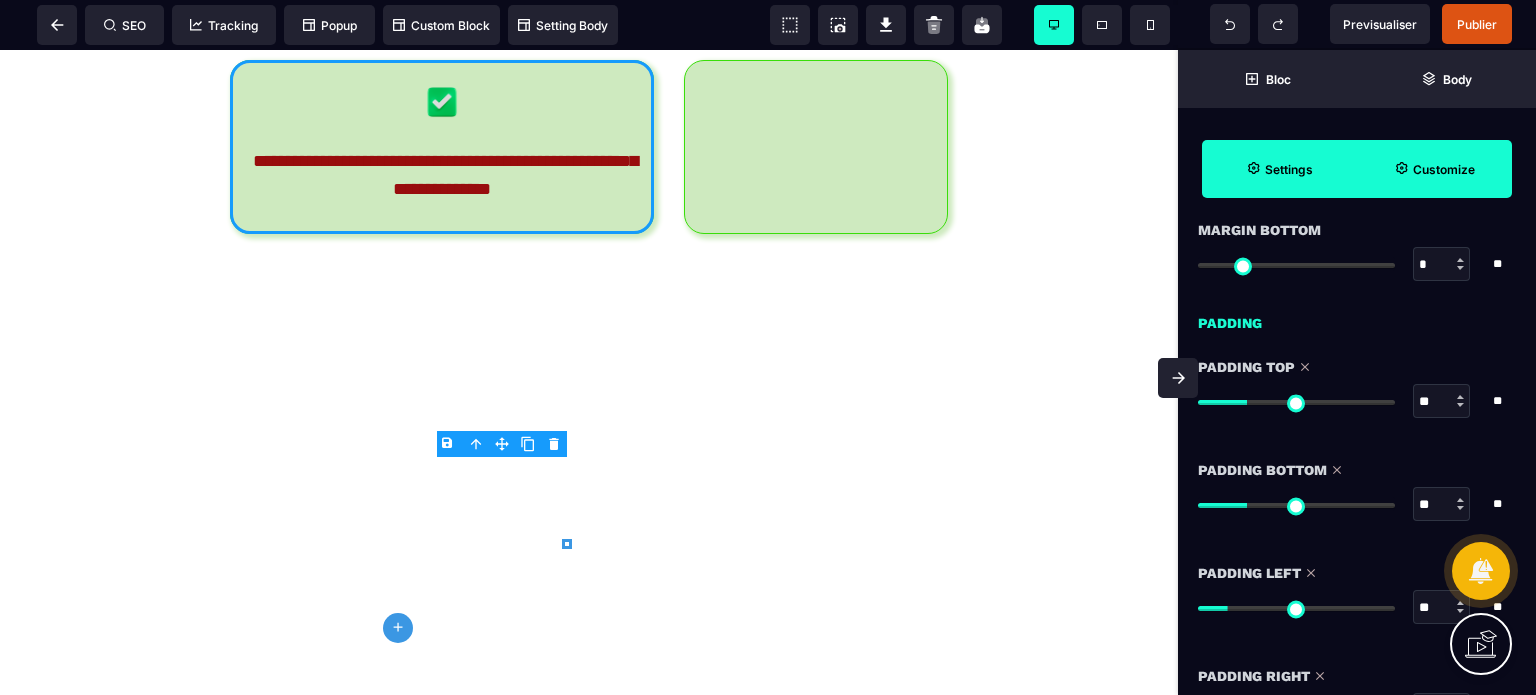 scroll, scrollTop: 0, scrollLeft: 0, axis: both 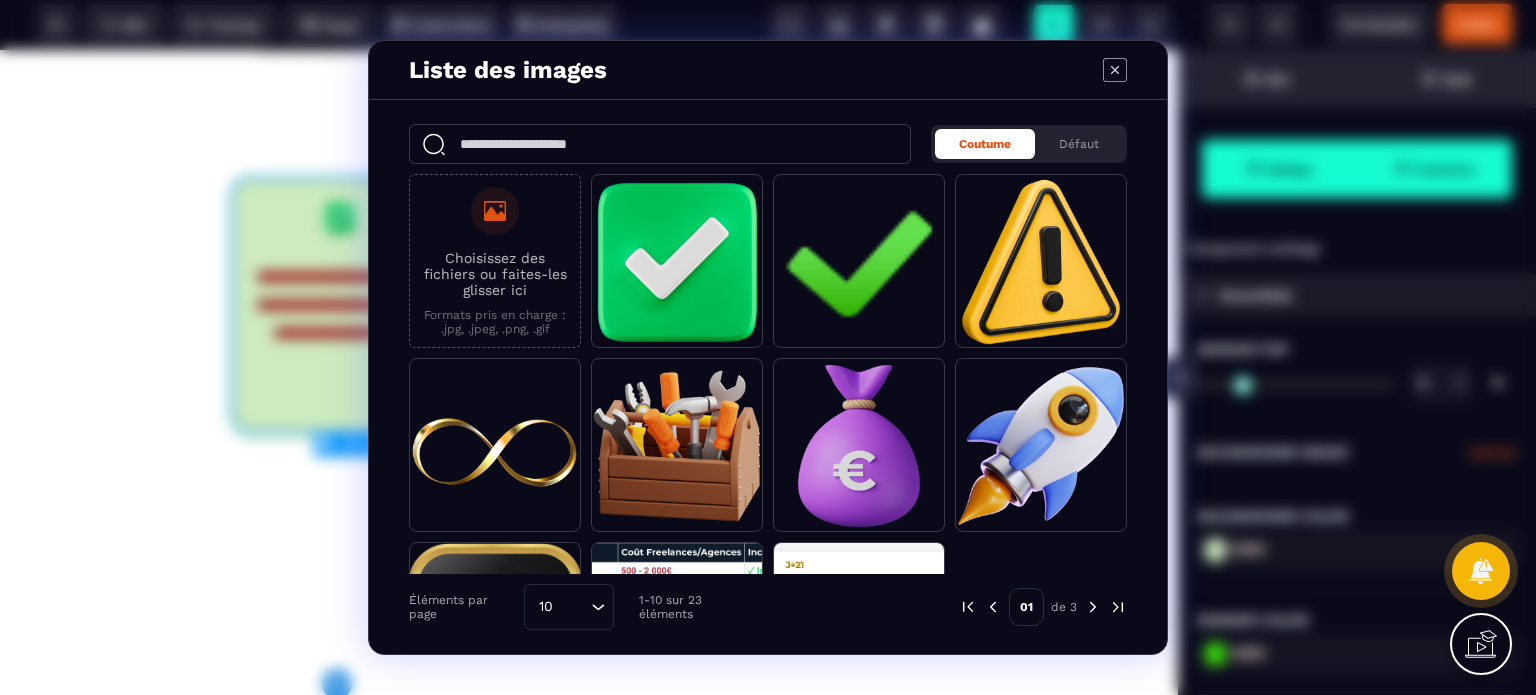 click on "Liste des images" at bounding box center (768, 70) 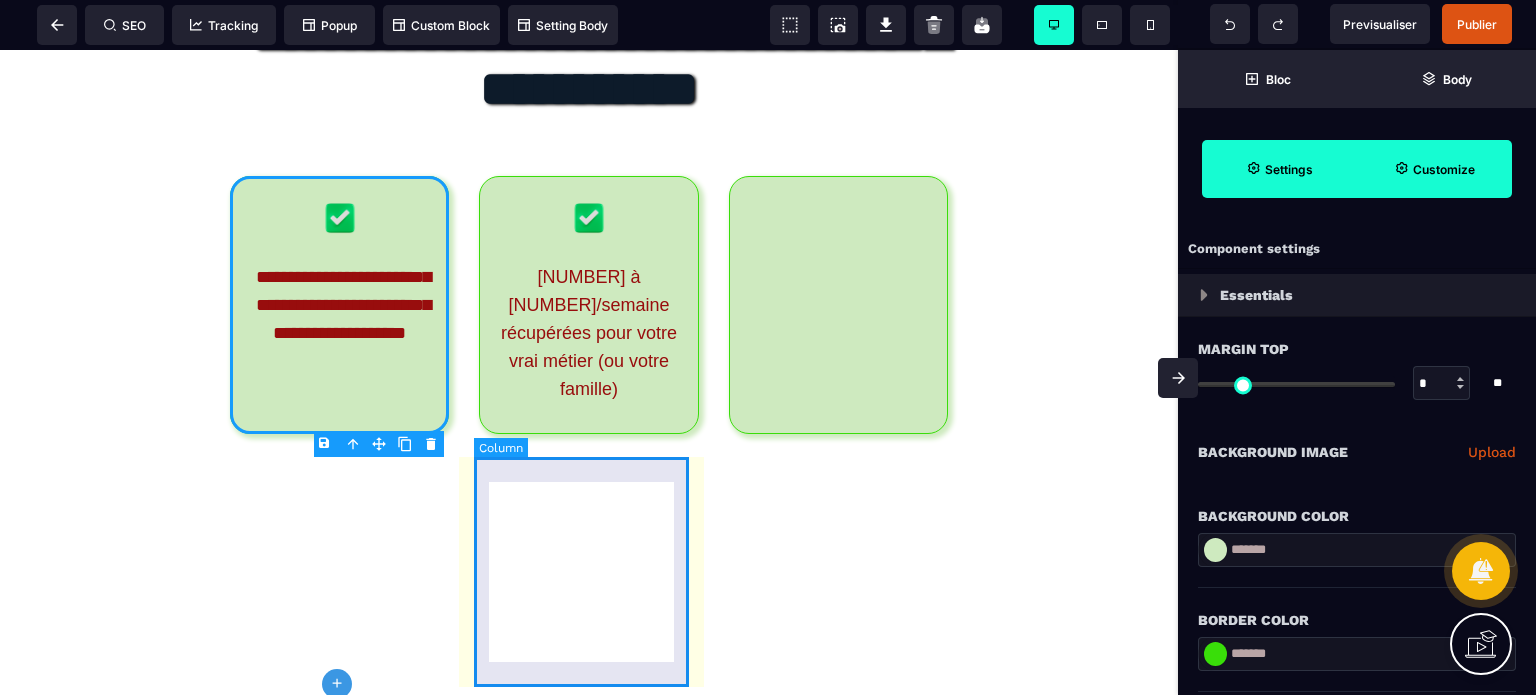 click on "[NUMBER] à [NUMBER]/semaine récupérées pour votre vrai métier (ou votre famille)" at bounding box center [588, 305] 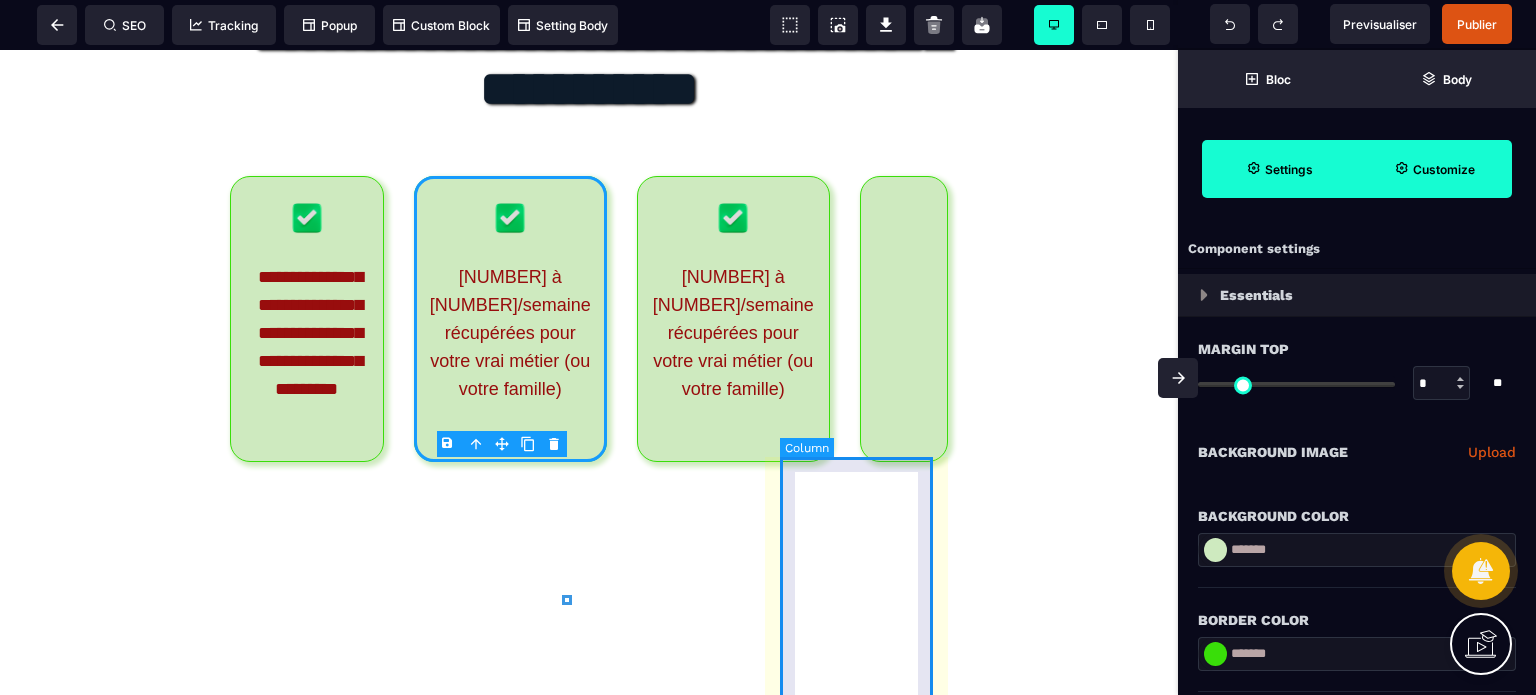 click at bounding box center [904, 319] 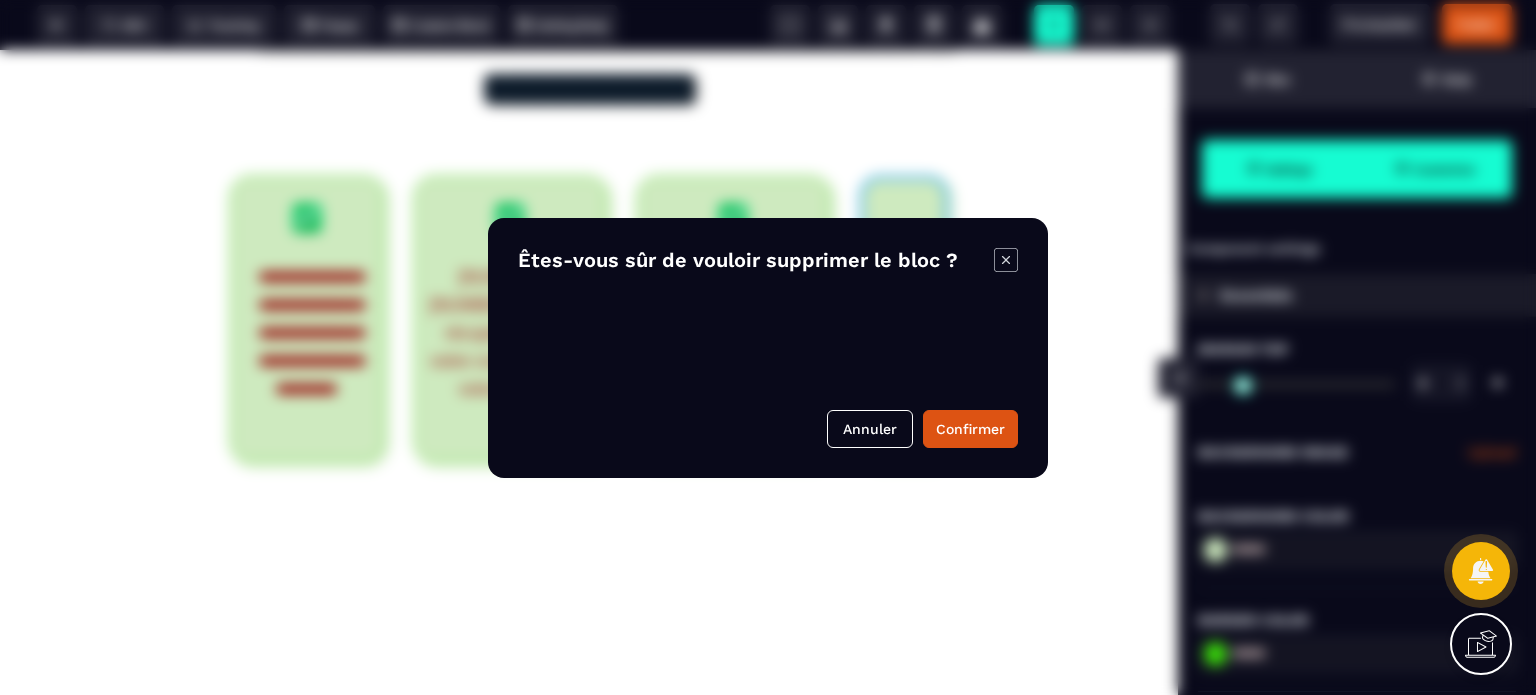 click on "B I U S
A *******
plus
Column
SEO" at bounding box center [768, 347] 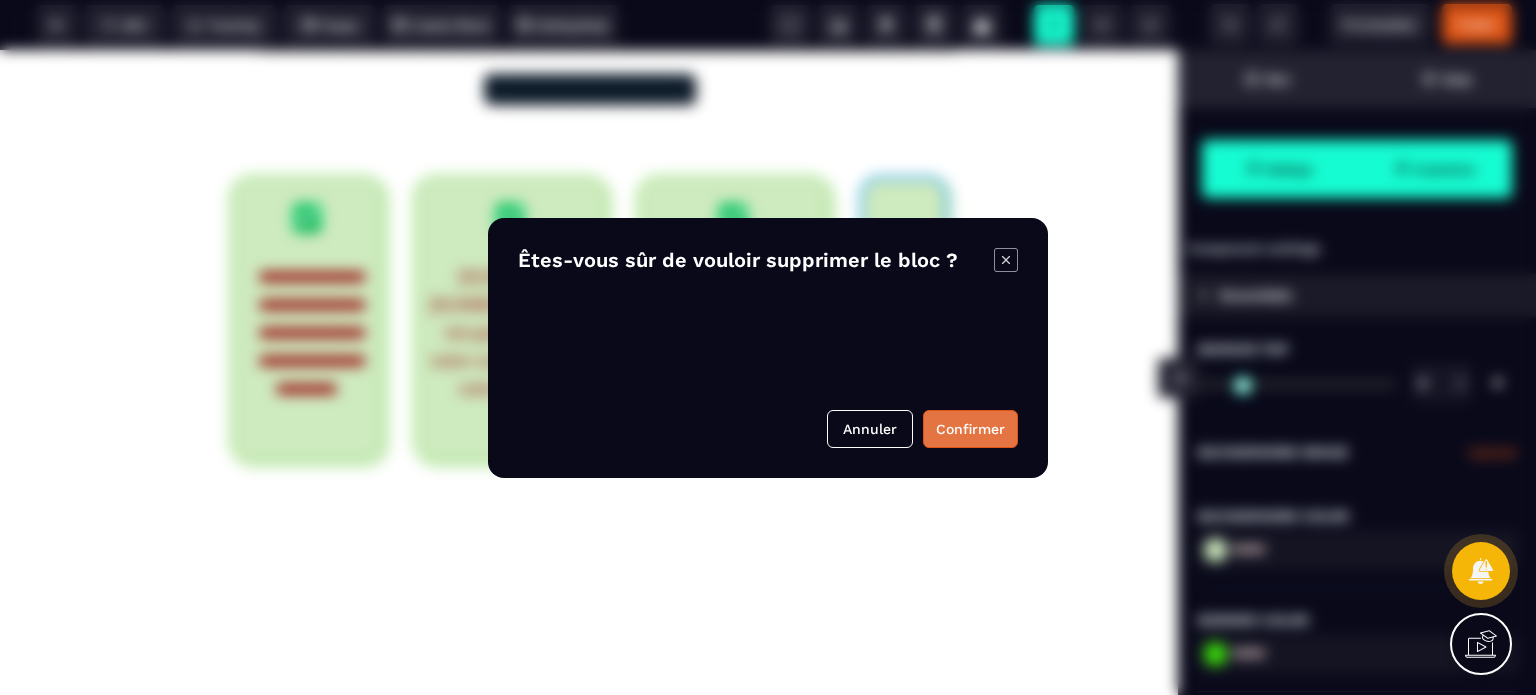 click on "Confirmer" at bounding box center (970, 429) 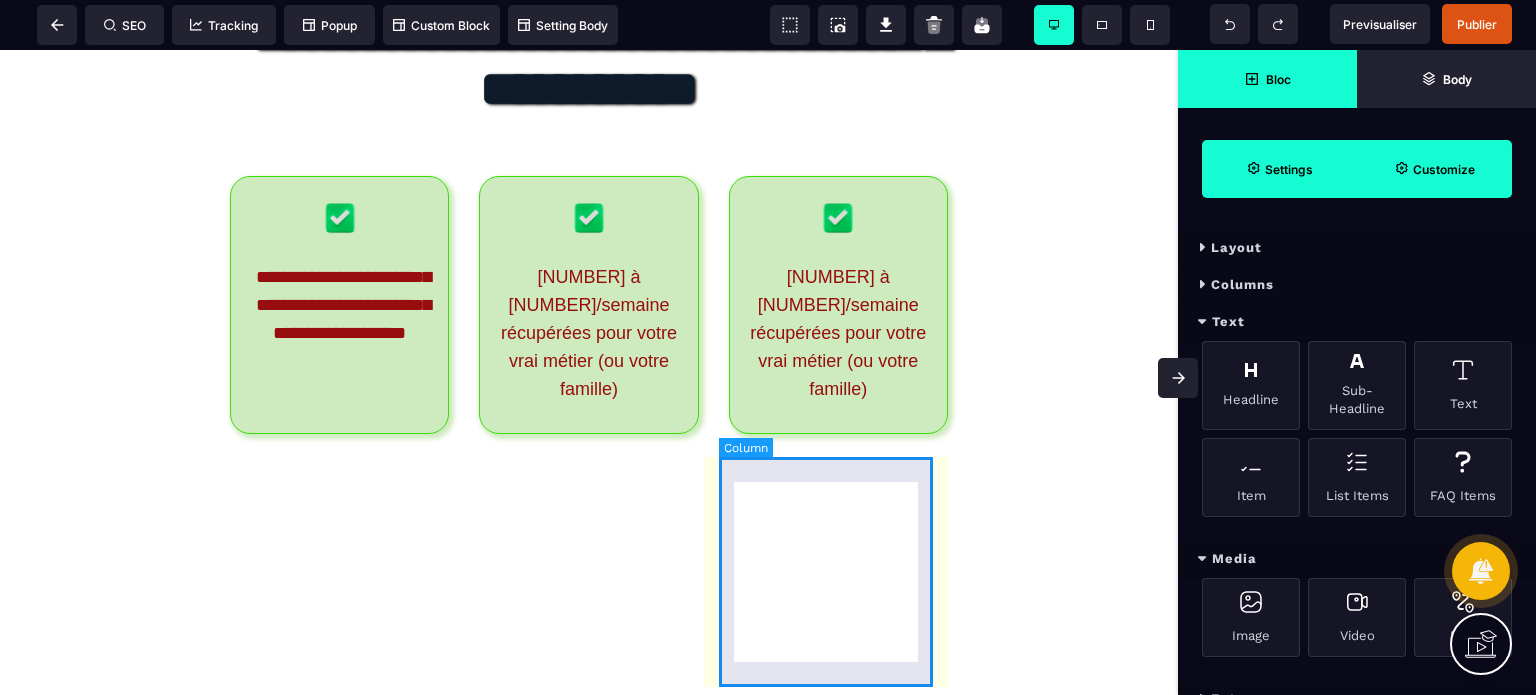 click on "[NUMBER] à [NUMBER]/semaine récupérées pour votre vrai métier (ou votre famille)" at bounding box center (838, 305) 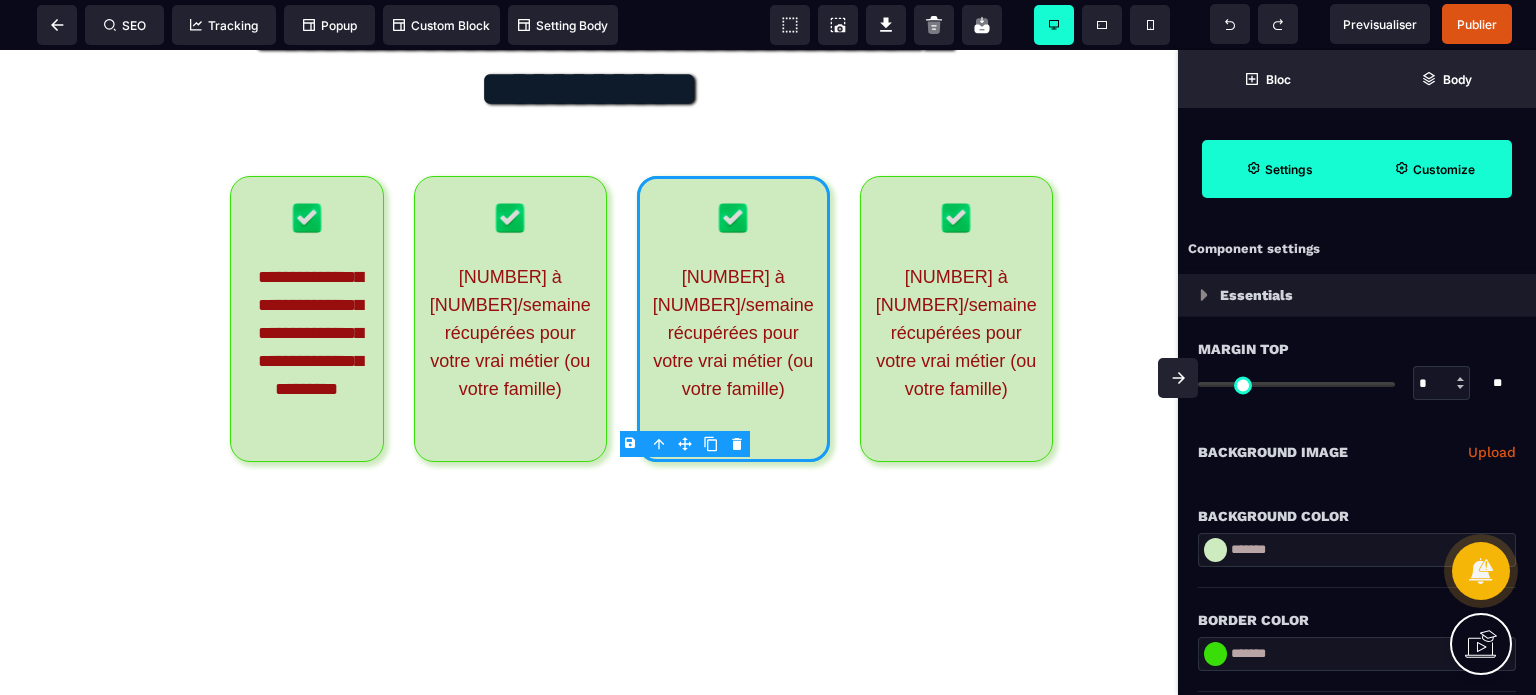 click 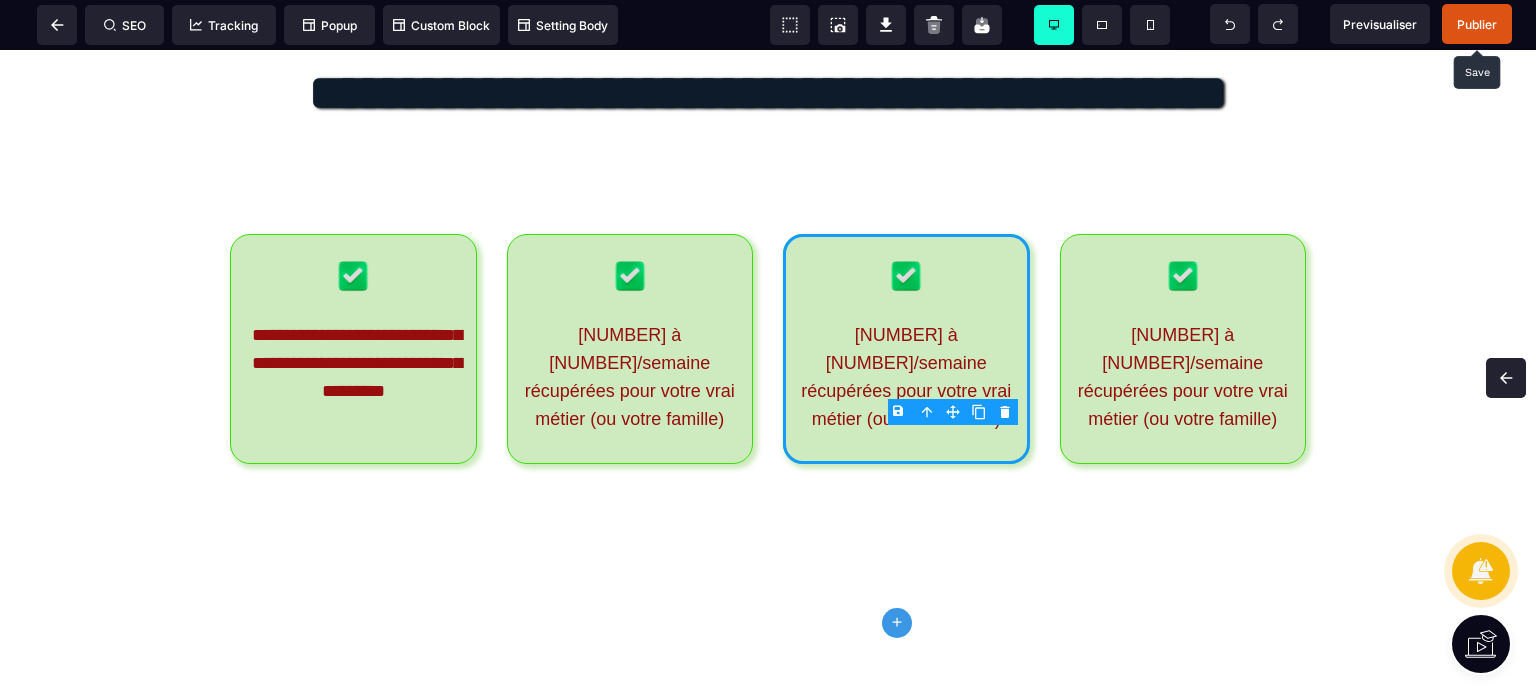 click on "Publier" at bounding box center [1477, 24] 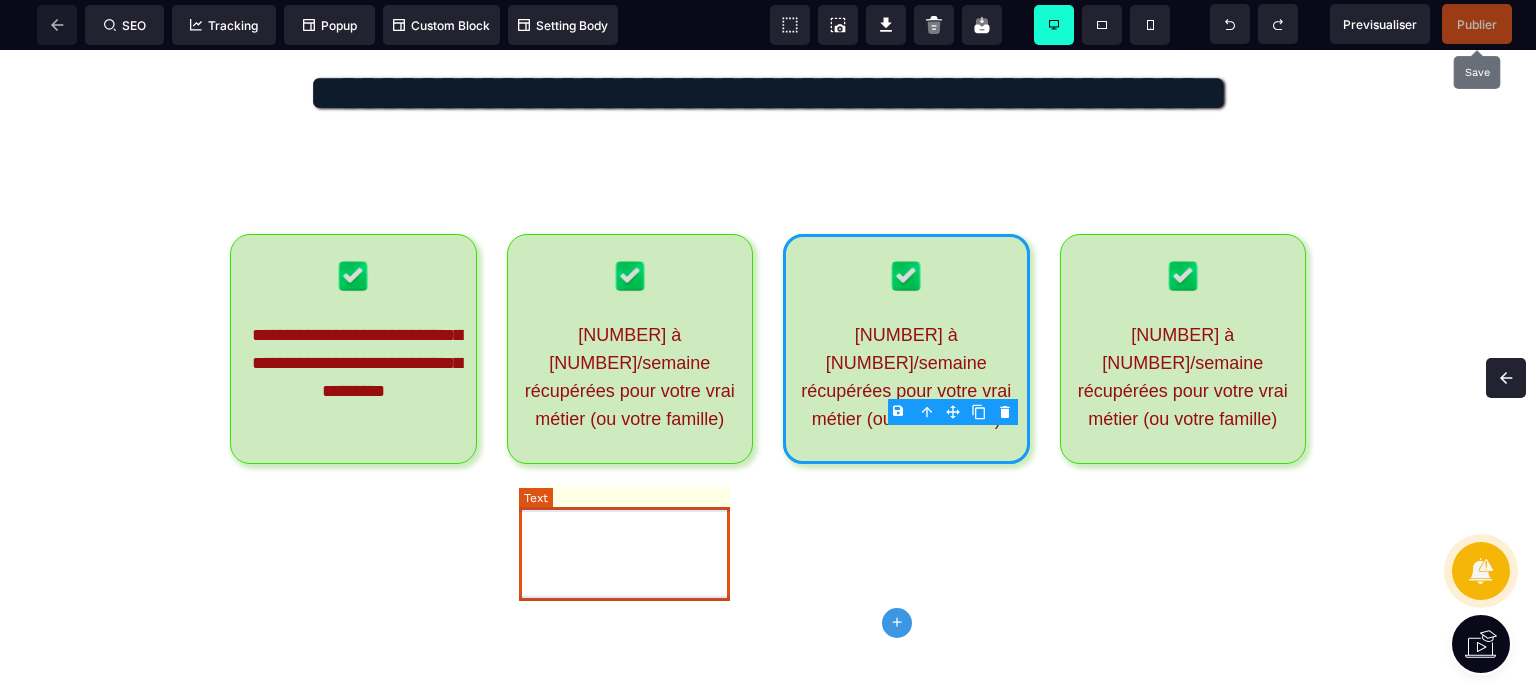 click on "[NUMBER] à [NUMBER]/semaine récupérées pour votre vrai métier (ou votre famille)" at bounding box center [630, 377] 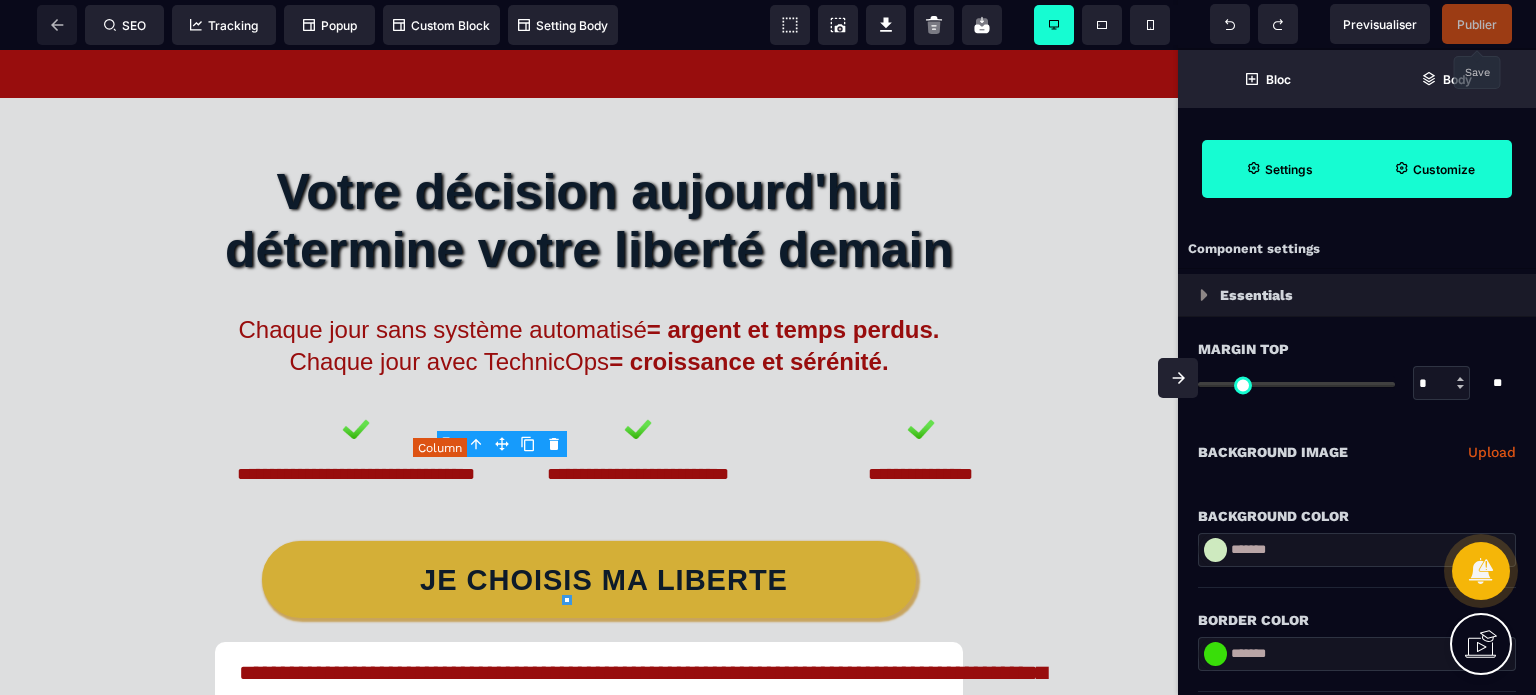 scroll, scrollTop: 11700, scrollLeft: 0, axis: vertical 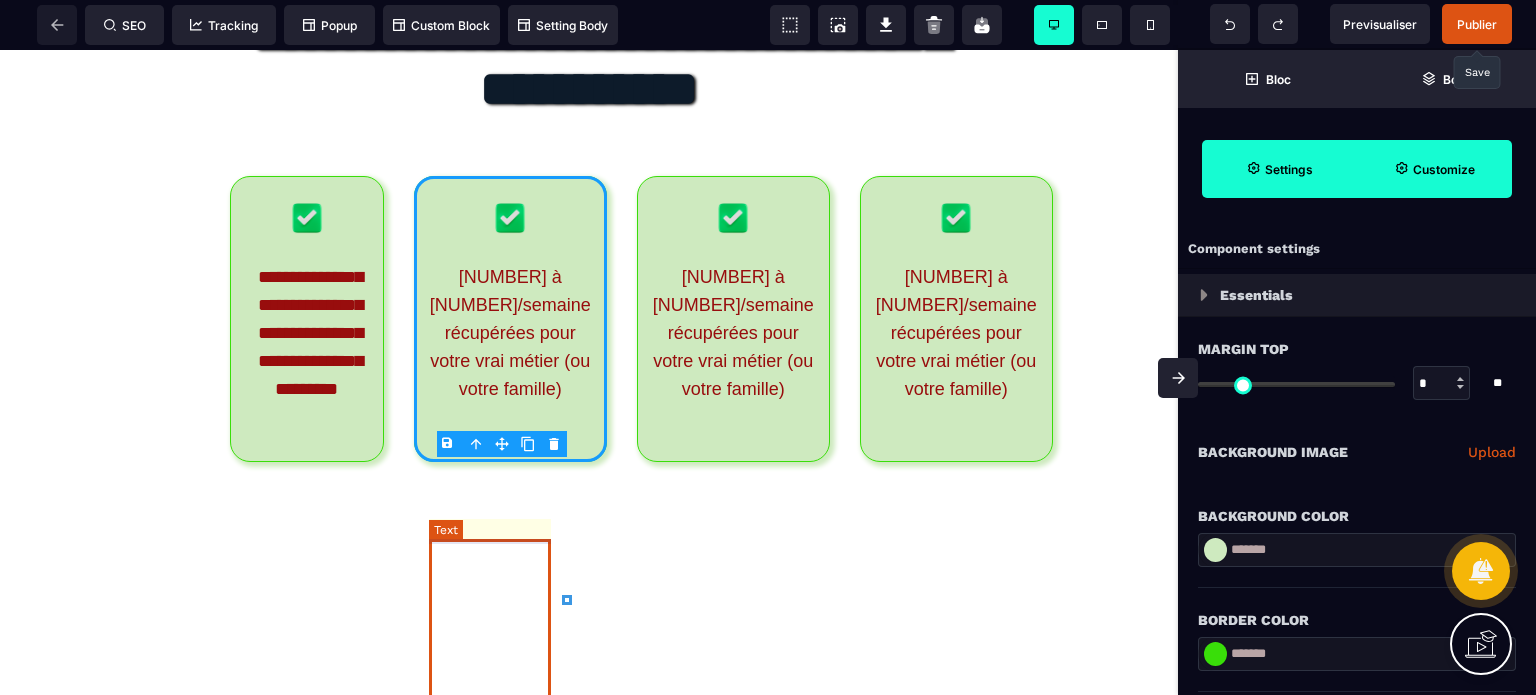 click on "[NUMBER] à [NUMBER]/semaine récupérées pour votre vrai métier (ou votre famille)" at bounding box center [510, 333] 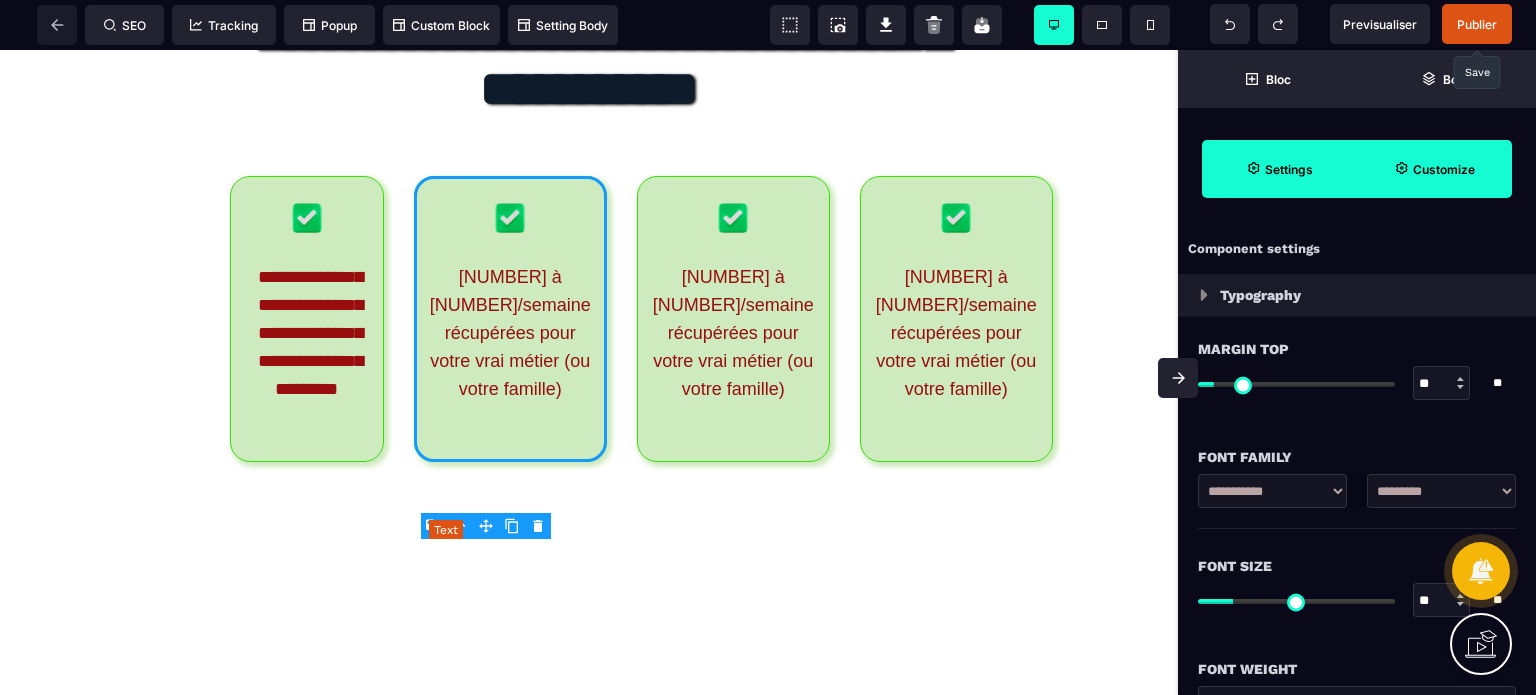 click on "[NUMBER] à [NUMBER]/semaine récupérées pour votre vrai métier (ou votre famille)" at bounding box center (510, 333) 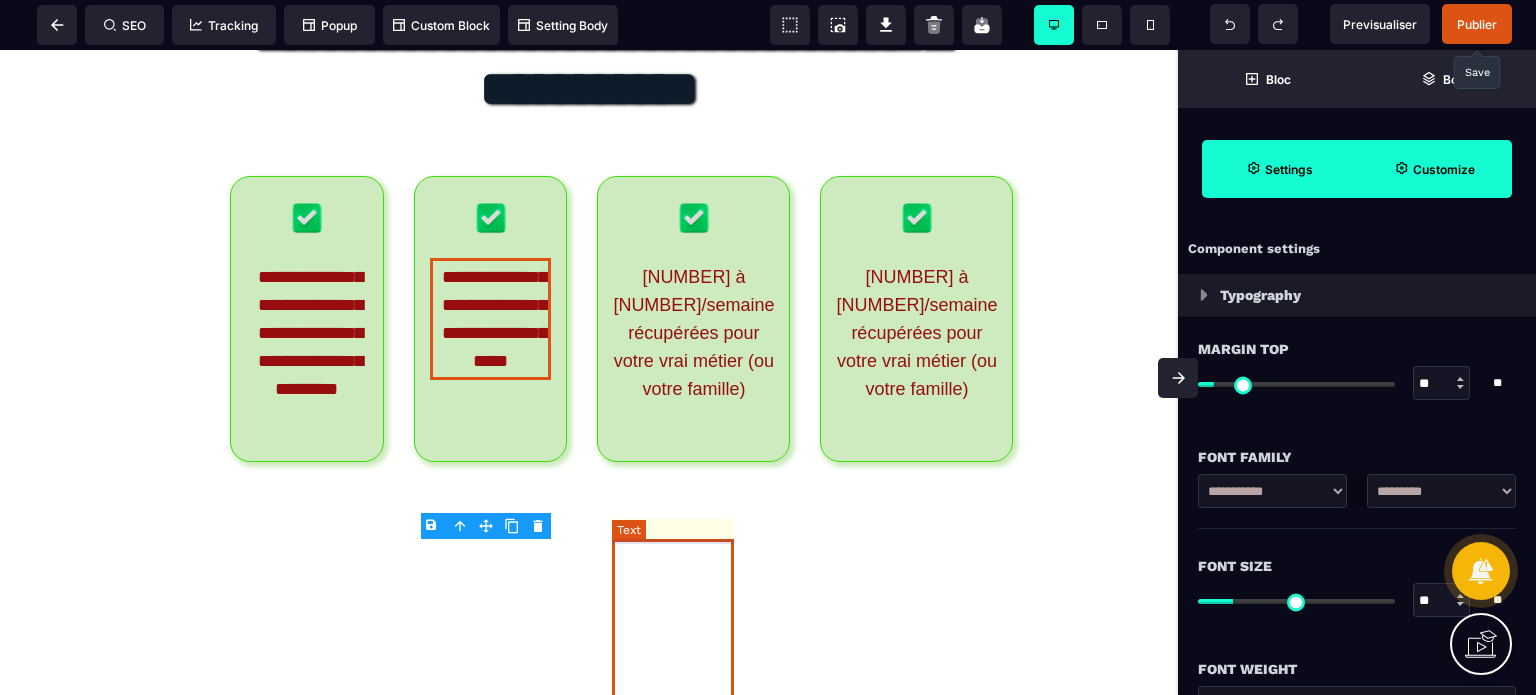 click on "[NUMBER] à [NUMBER]/semaine récupérées pour votre vrai métier (ou votre famille)" at bounding box center [693, 333] 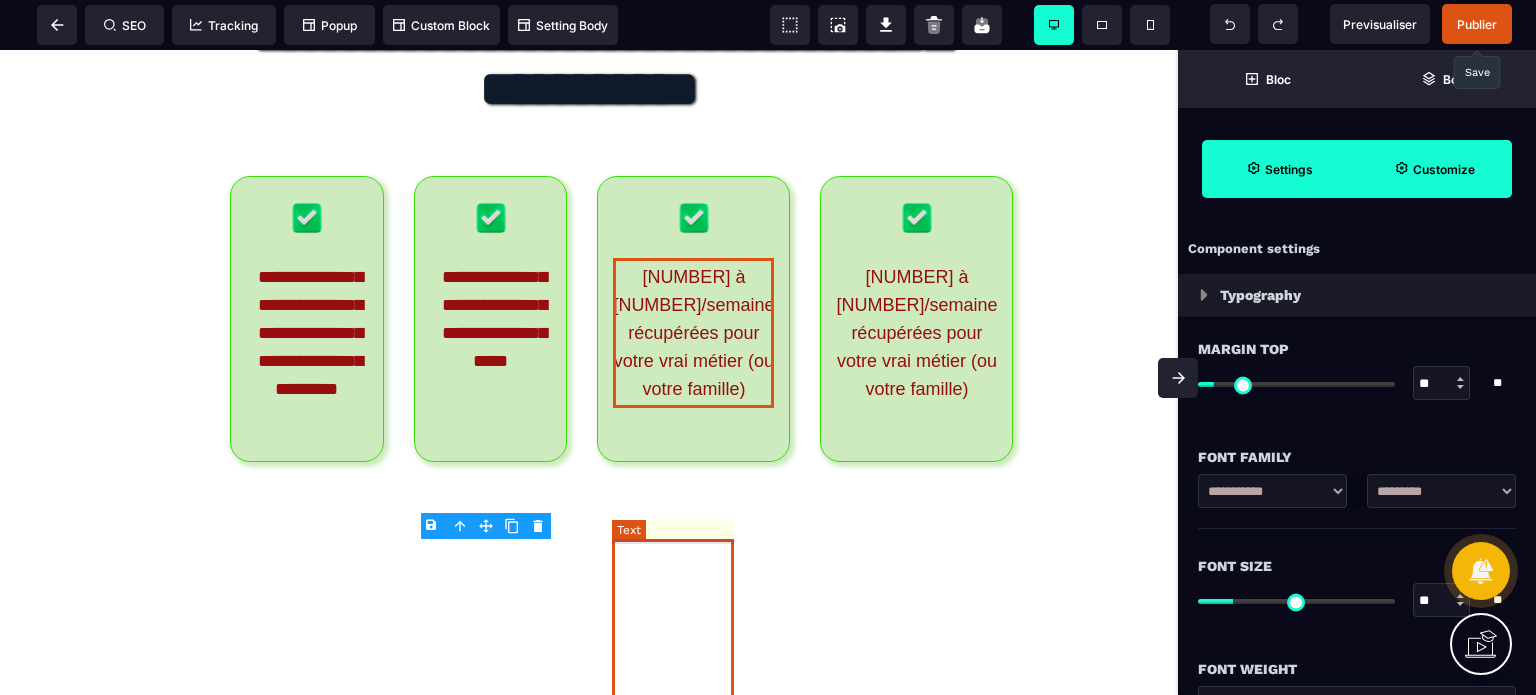 click on "[NUMBER] à [NUMBER]/semaine récupérées pour votre vrai métier (ou votre famille)" at bounding box center [693, 333] 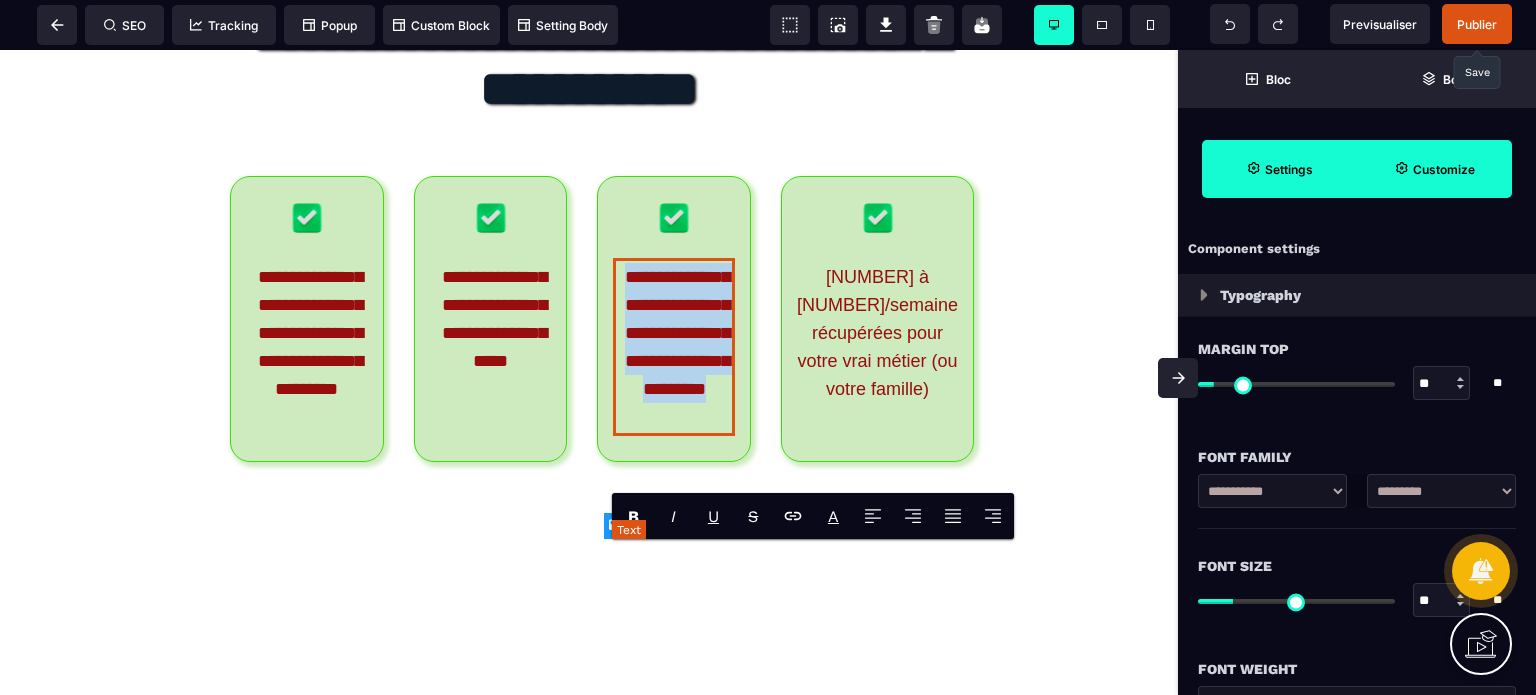 paste 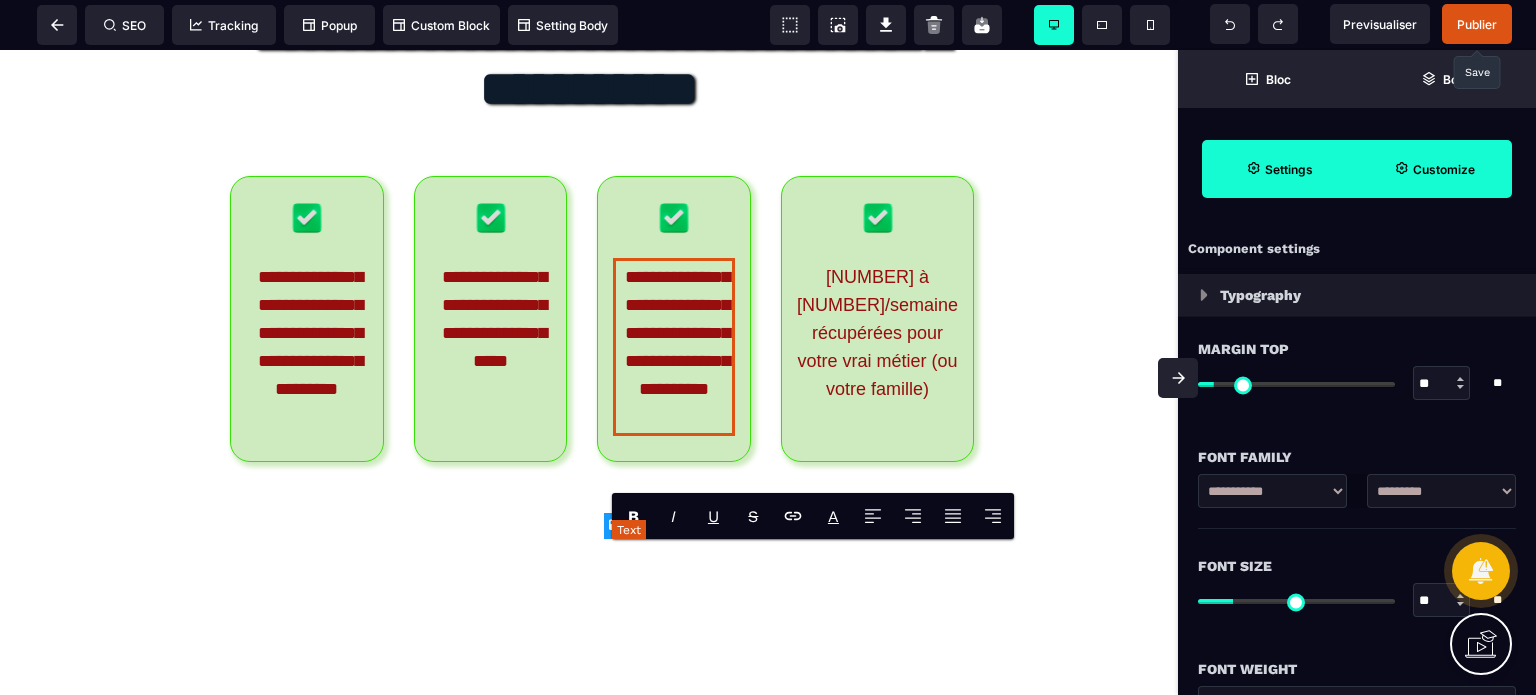 scroll, scrollTop: 0, scrollLeft: 0, axis: both 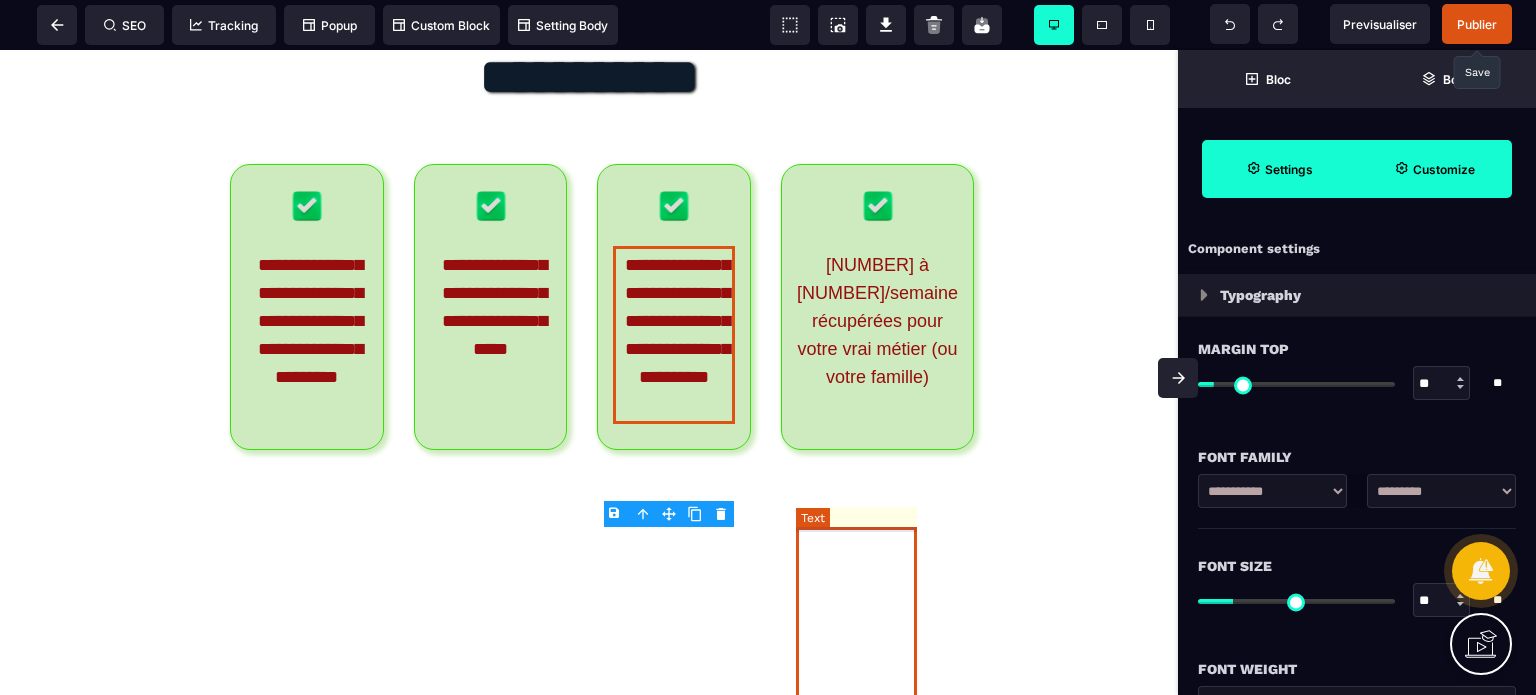 click on "[NUMBER] à [NUMBER]/semaine récupérées pour votre vrai métier (ou votre famille)" at bounding box center [877, 321] 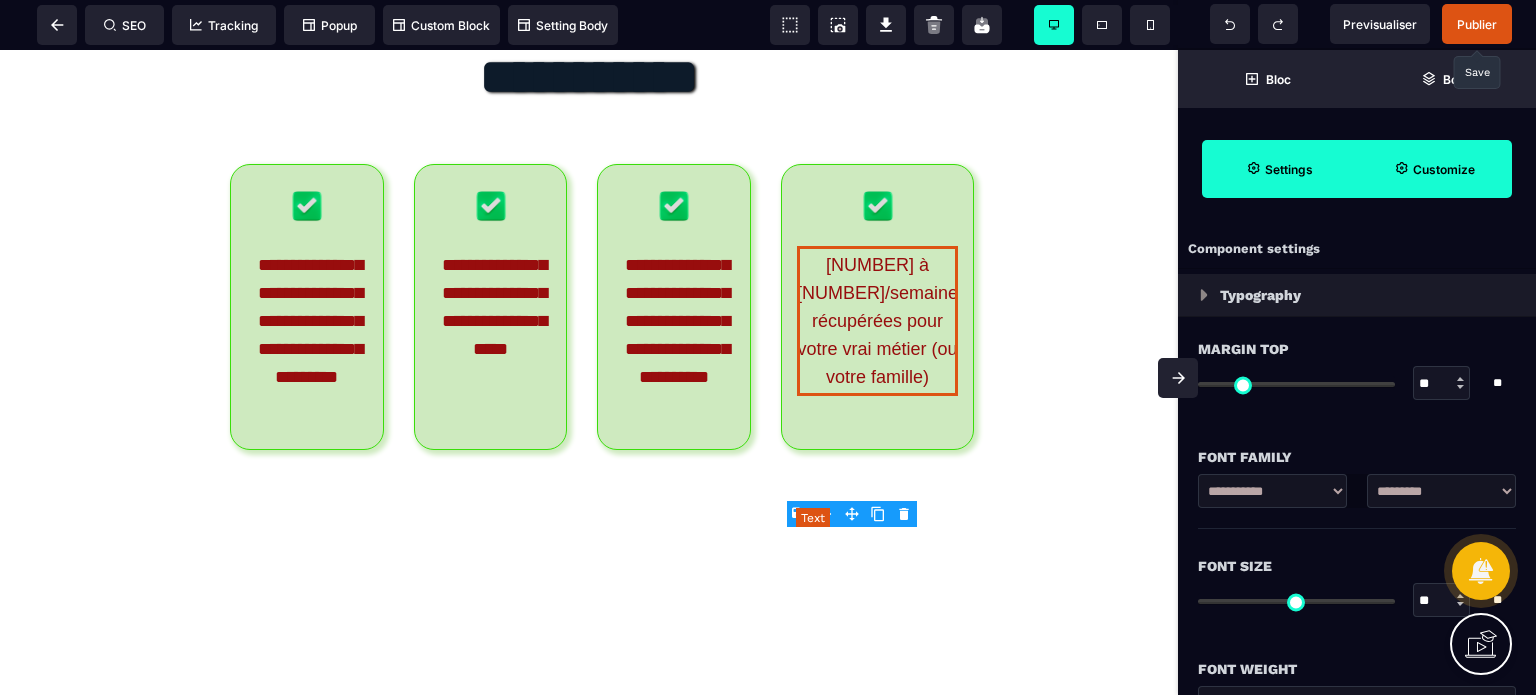 click on "[NUMBER] à [NUMBER]/semaine récupérées pour votre vrai métier (ou votre famille)" at bounding box center [877, 321] 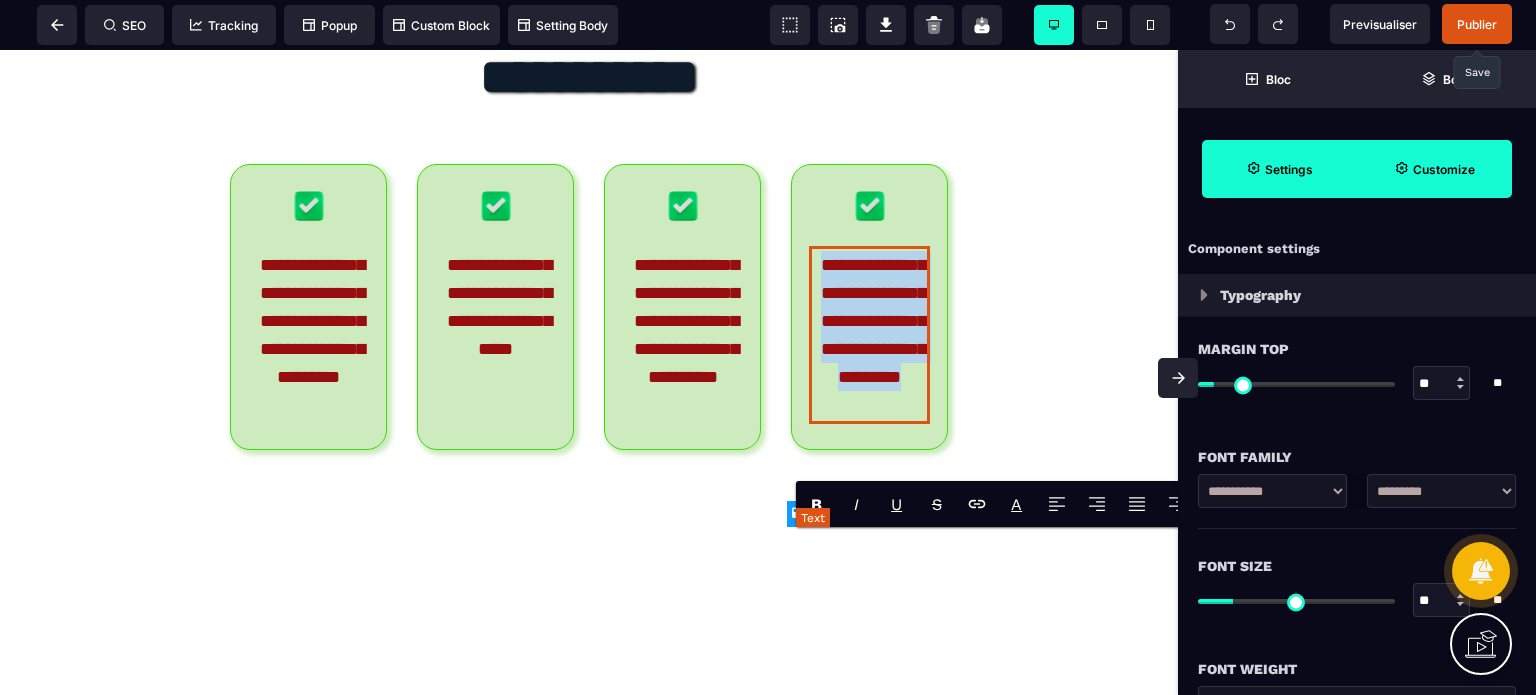 paste 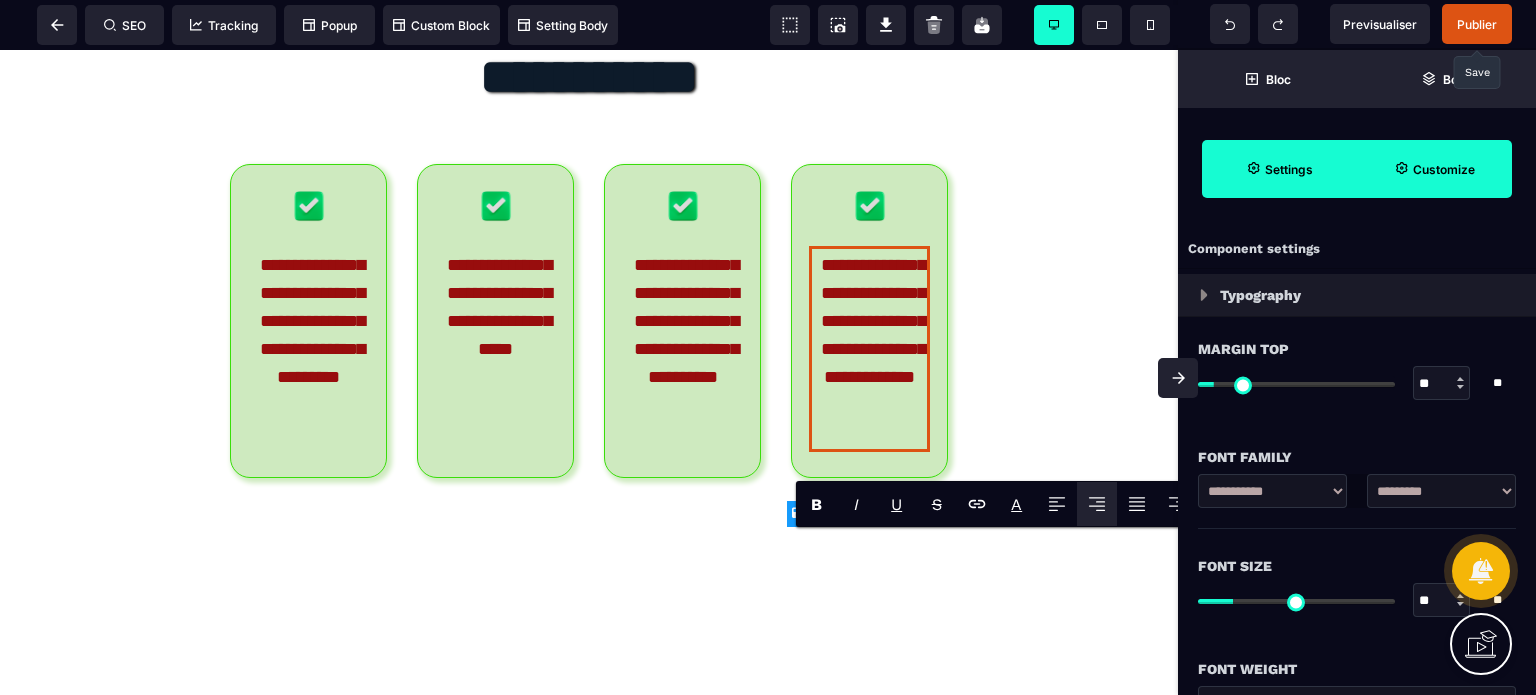 click at bounding box center [1178, 378] 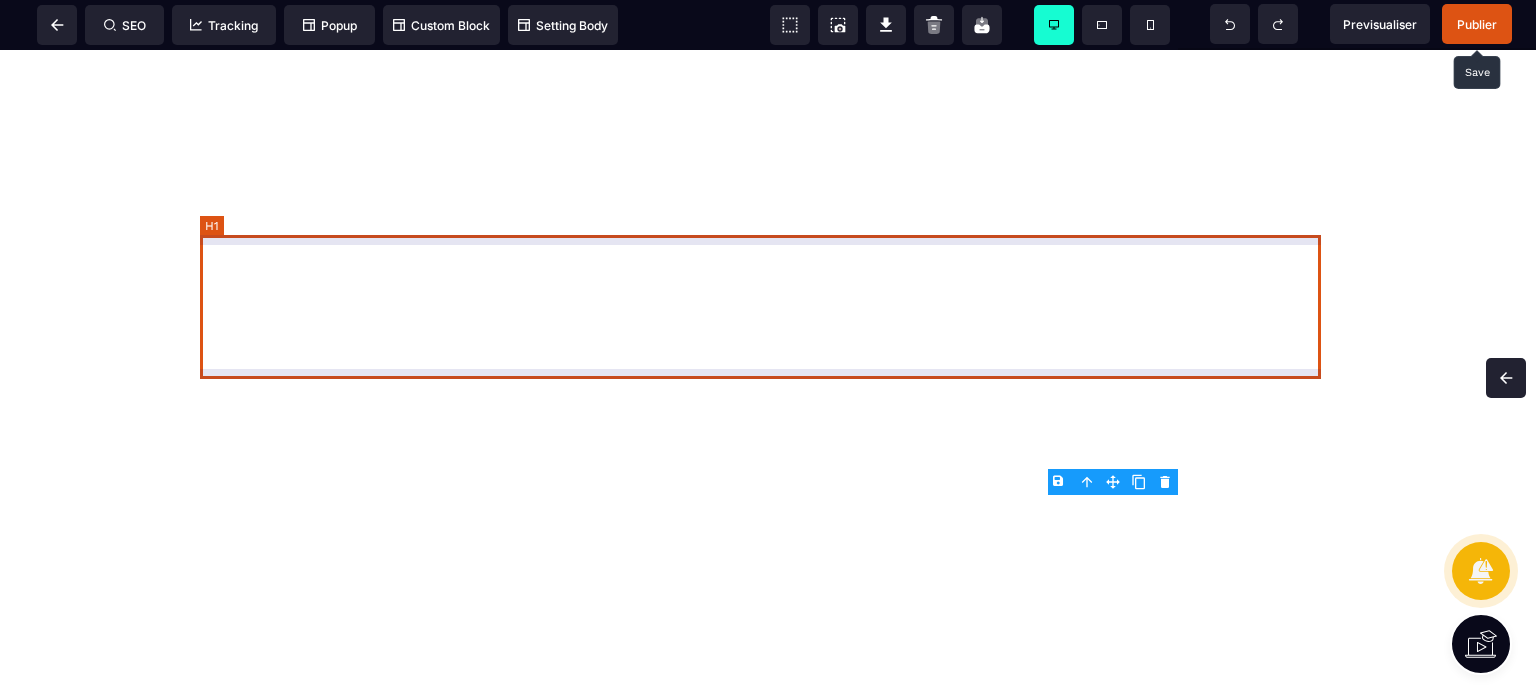 scroll, scrollTop: 10730, scrollLeft: 0, axis: vertical 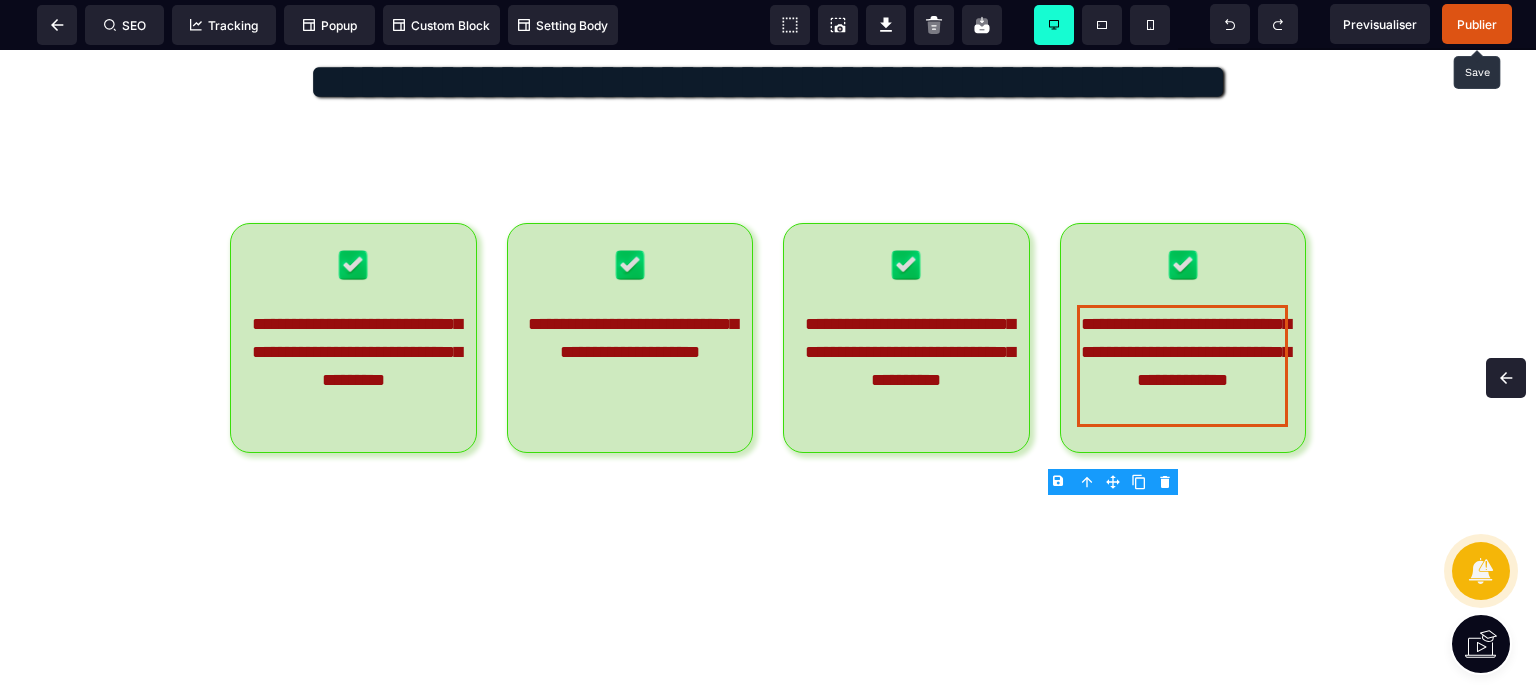 click on "Publier" at bounding box center [1477, 24] 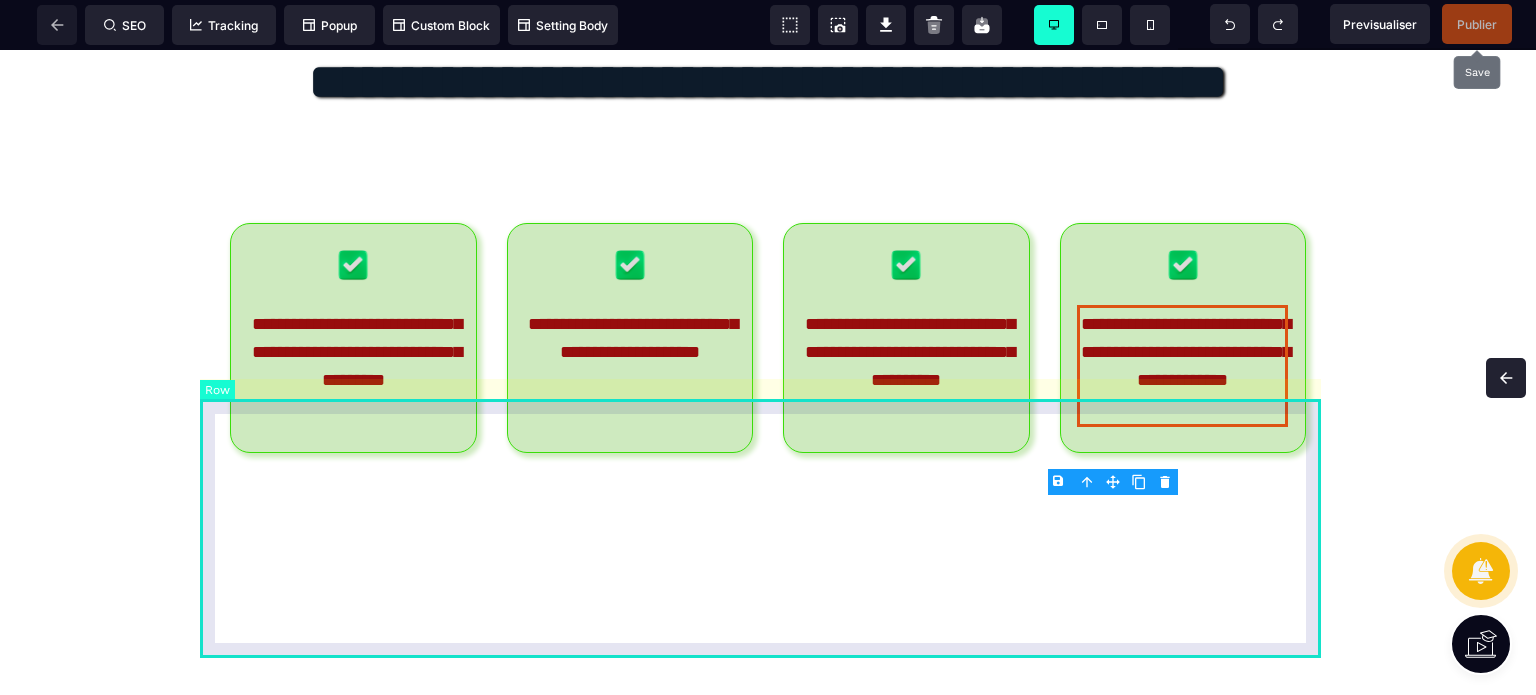 click on "**********" at bounding box center [768, 338] 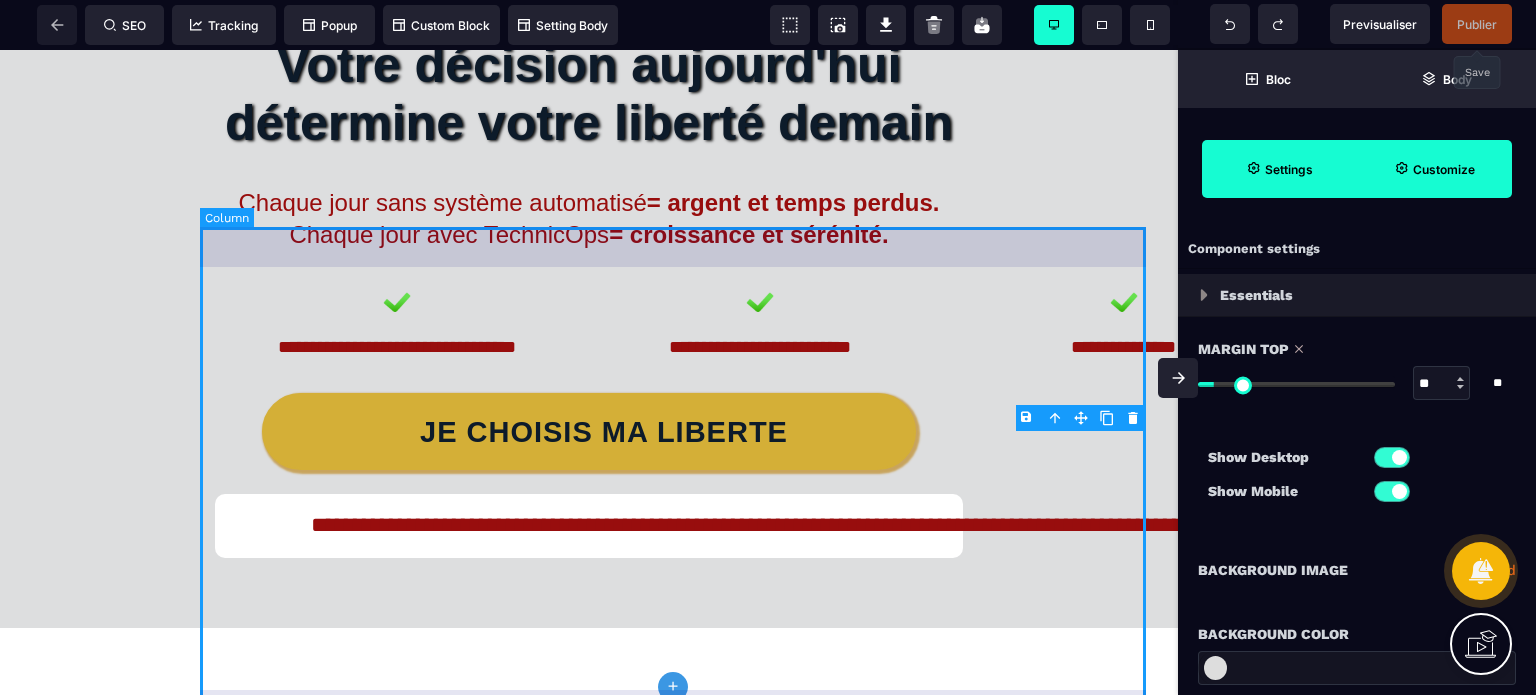 scroll, scrollTop: 11712, scrollLeft: 0, axis: vertical 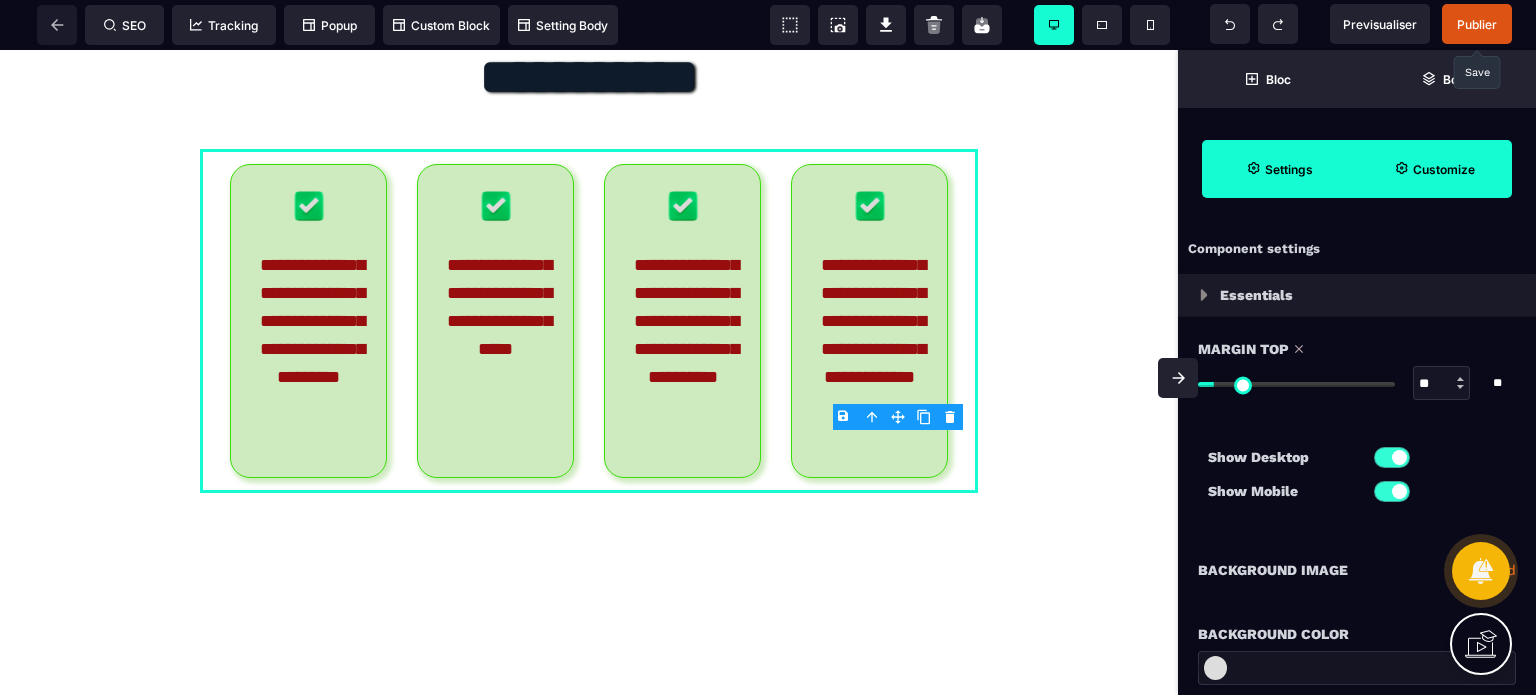click at bounding box center [924, 417] 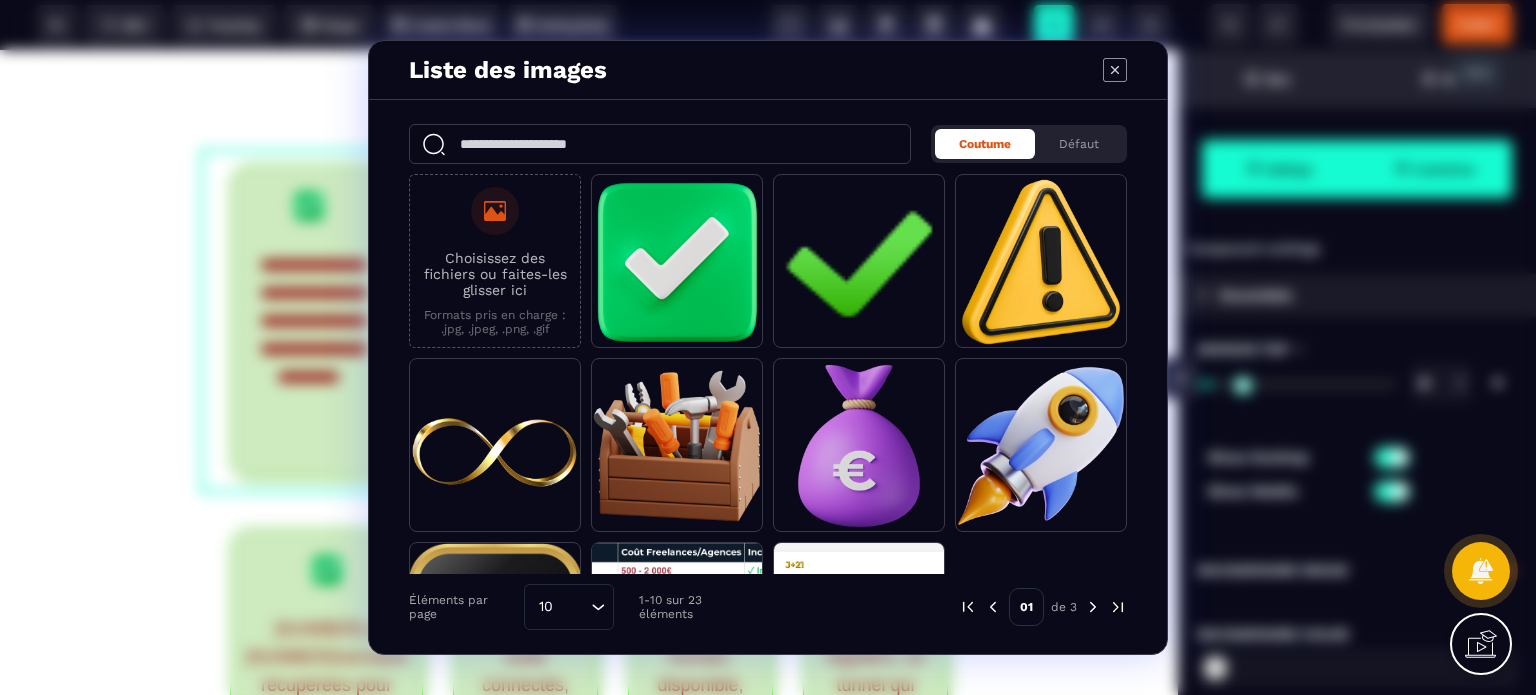 click 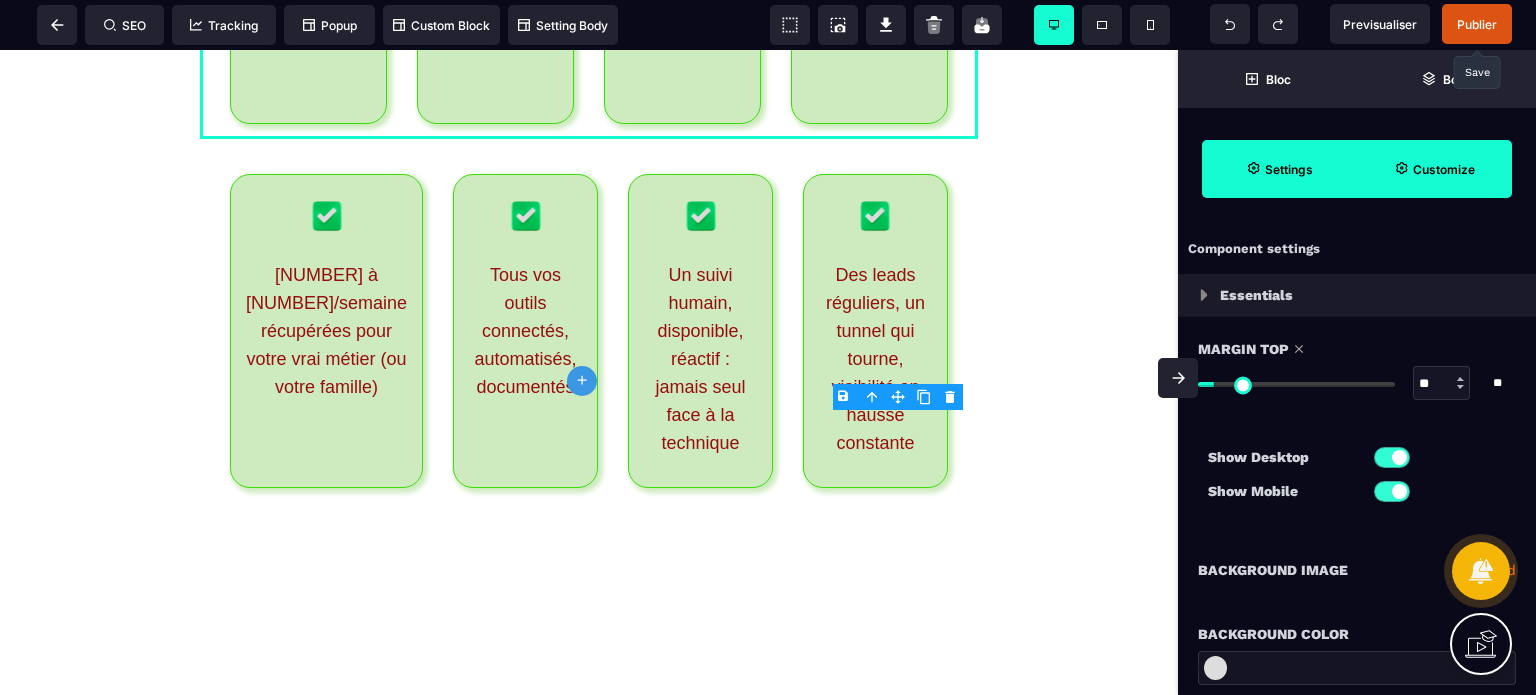 scroll, scrollTop: 12101, scrollLeft: 0, axis: vertical 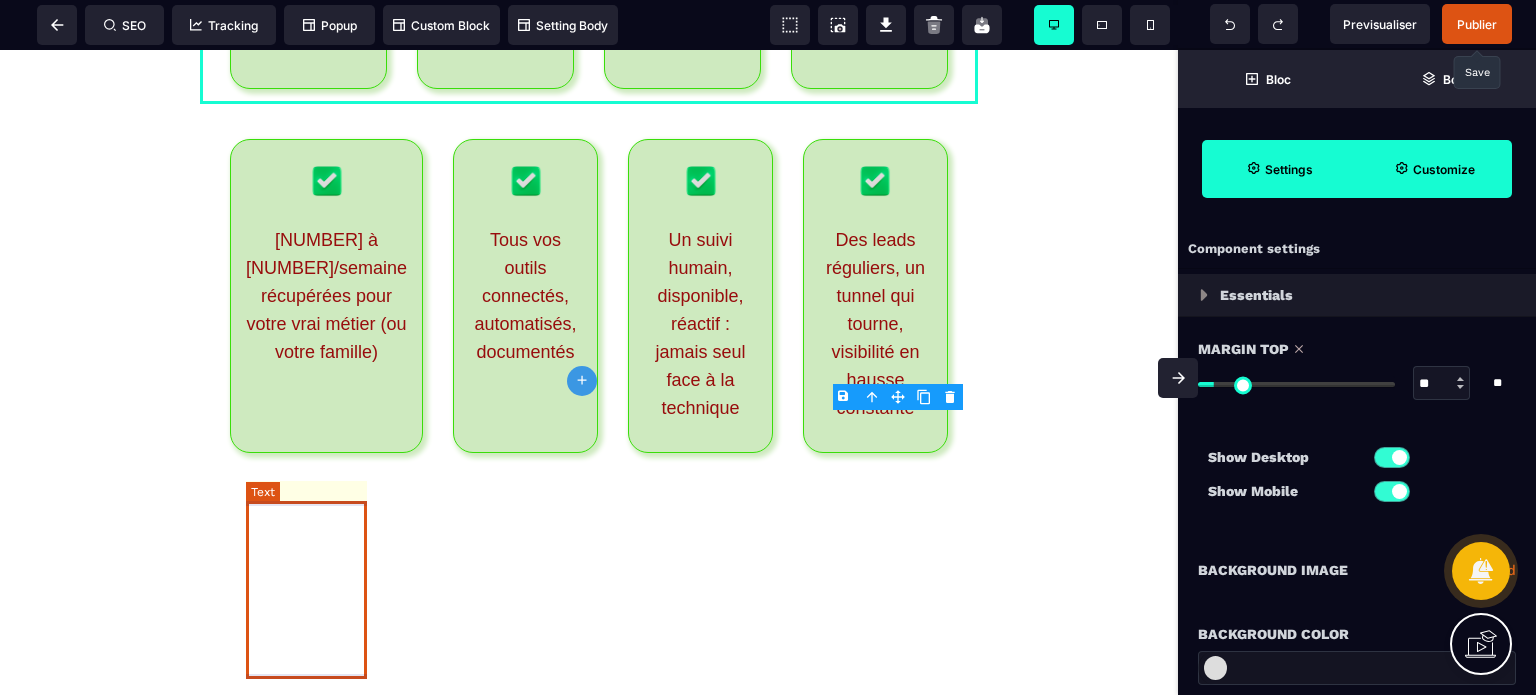 click on "[NUMBER] à [NUMBER]/semaine récupérées pour votre vrai métier (ou votre famille)" at bounding box center [326, 296] 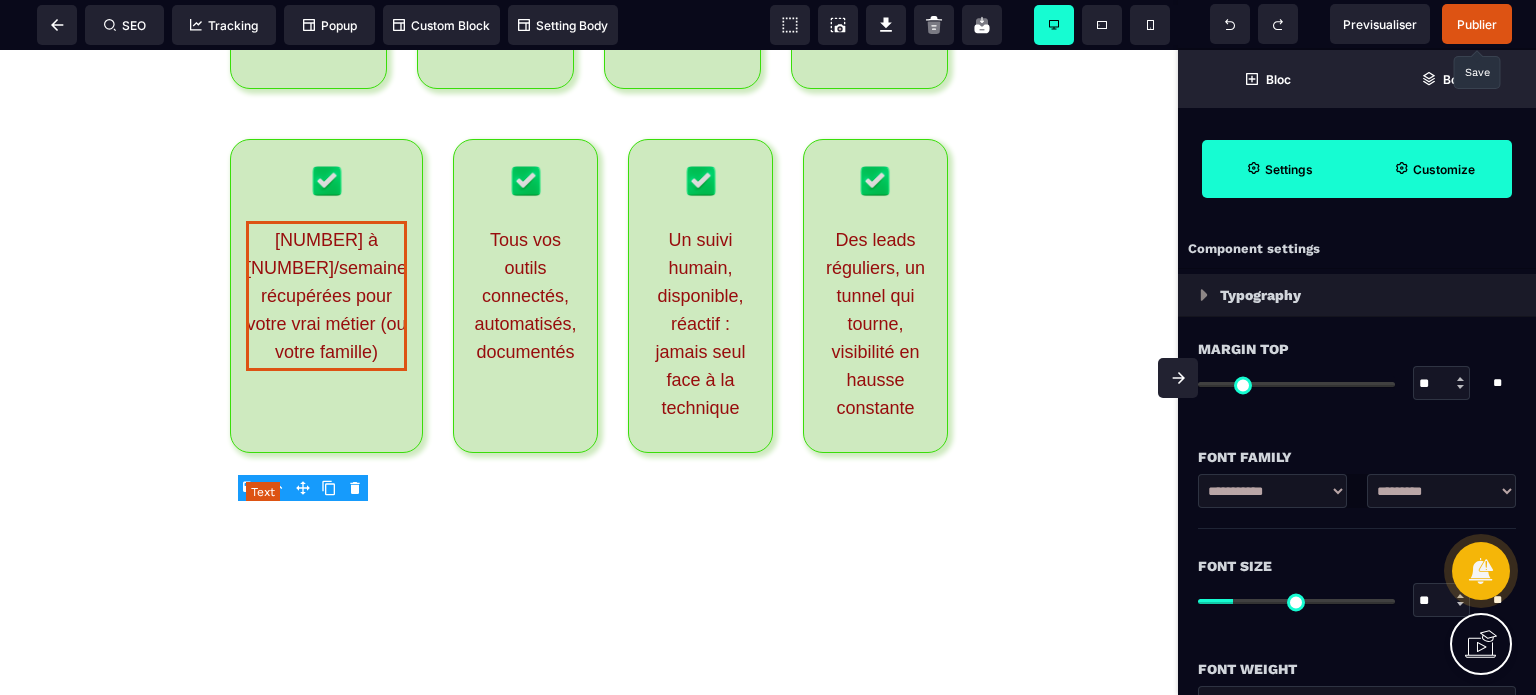 click on "[NUMBER] à [NUMBER]/semaine récupérées pour votre vrai métier (ou votre famille)" at bounding box center (326, 296) 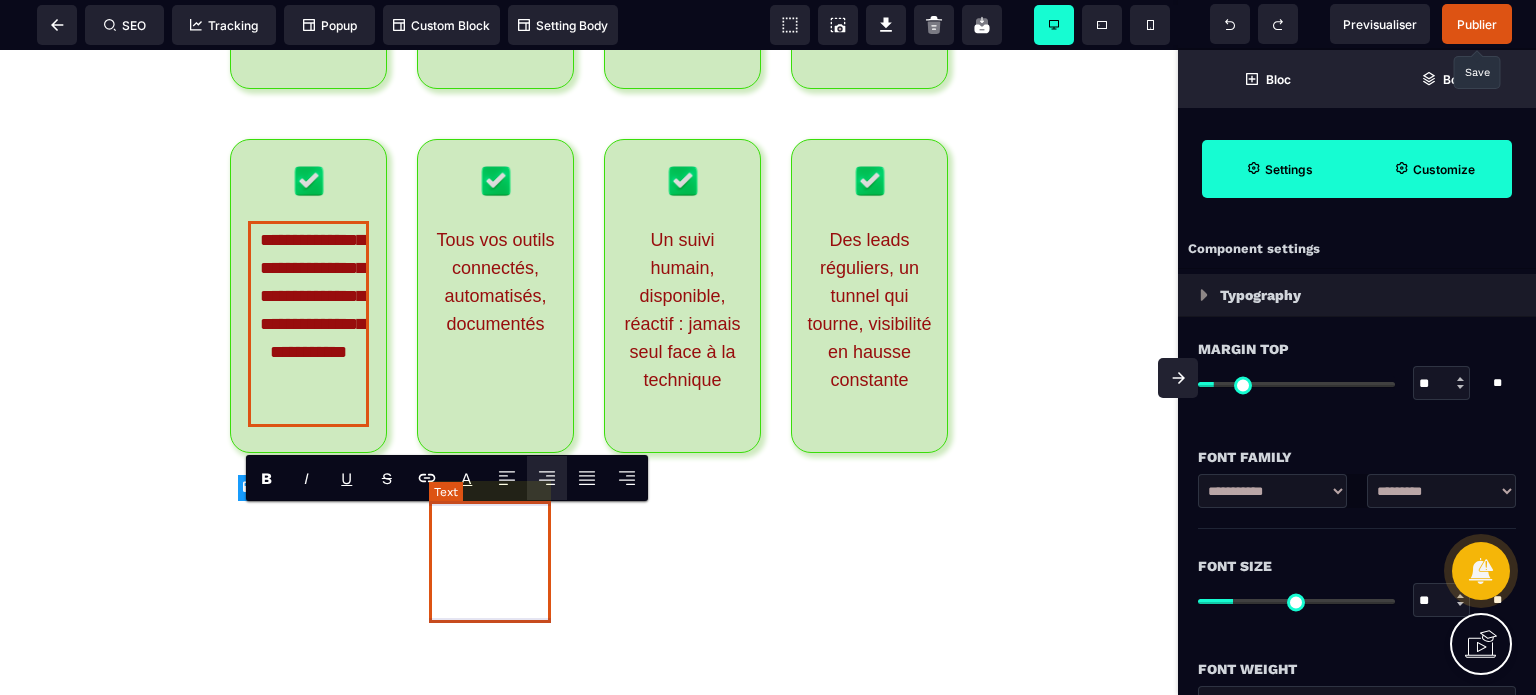 click on "Tous vos outils connectés, automatisés, documentés" at bounding box center (495, 282) 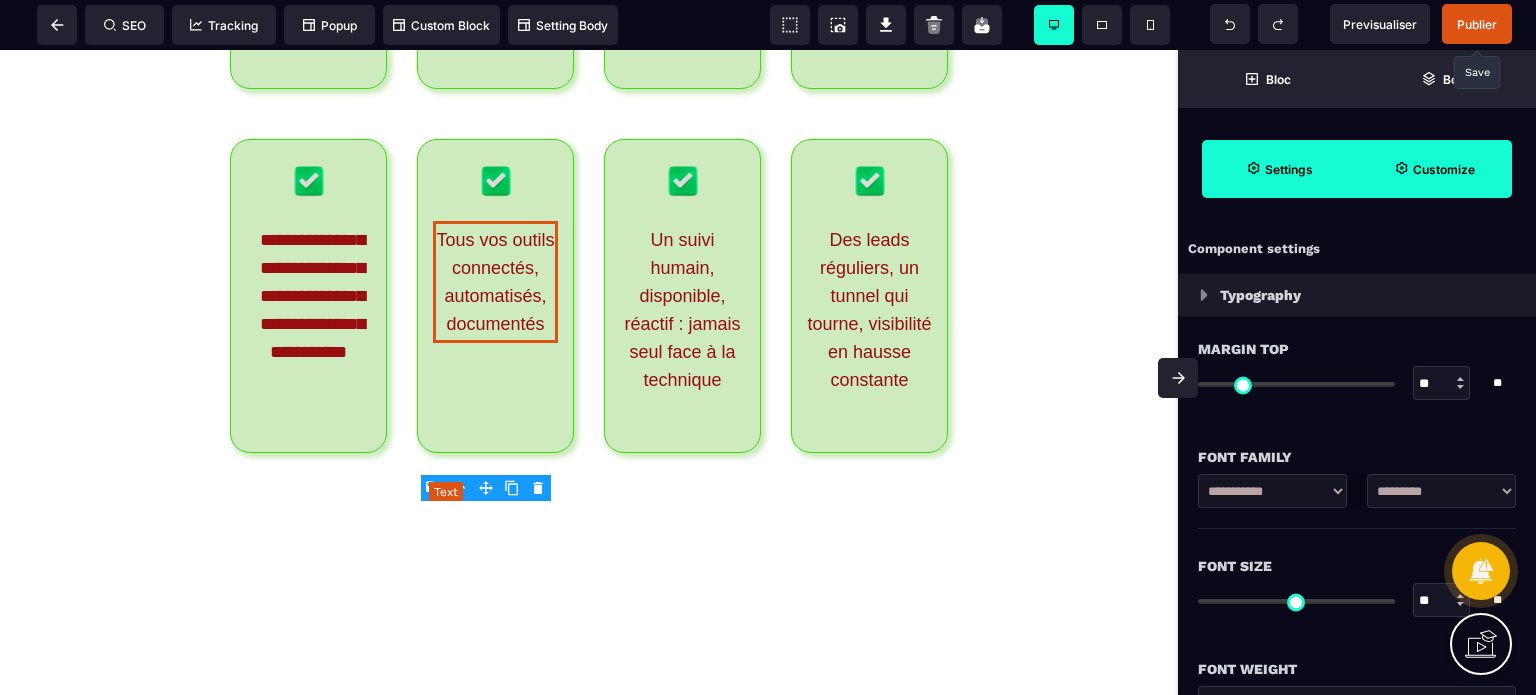 click on "Tous vos outils connectés, automatisés, documentés" at bounding box center [495, 282] 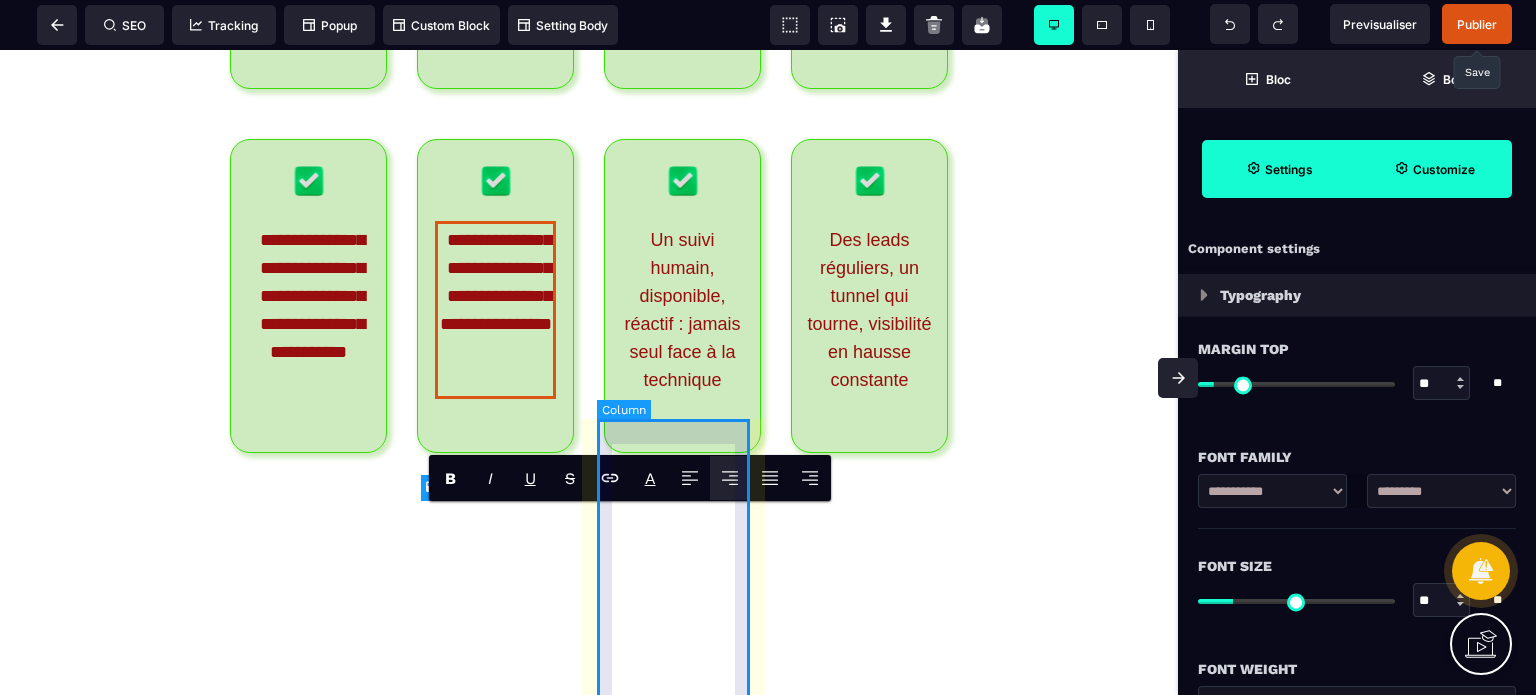 click on "Un suivi humain, disponible, réactif : jamais seul face à la technique" at bounding box center (682, 296) 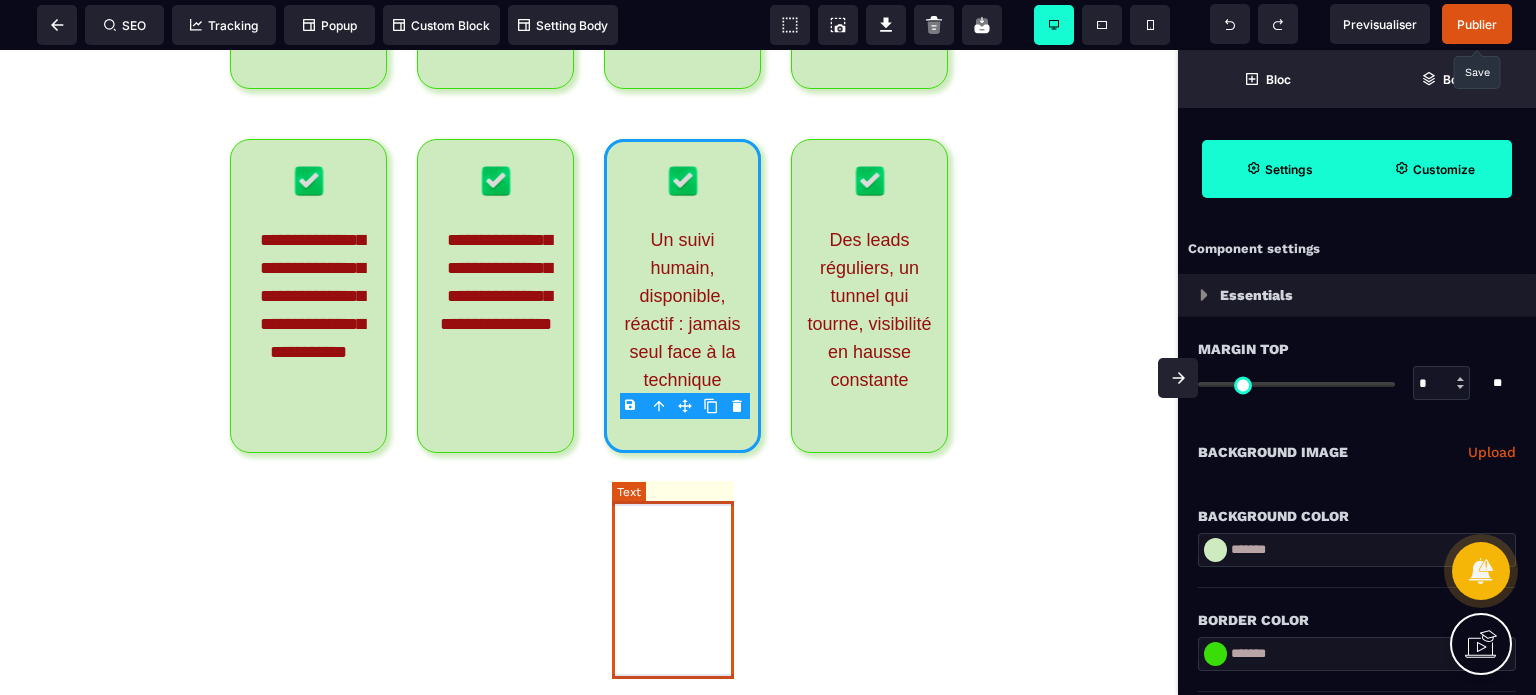 click on "Un suivi humain, disponible, réactif : jamais seul face à la technique" at bounding box center (682, 310) 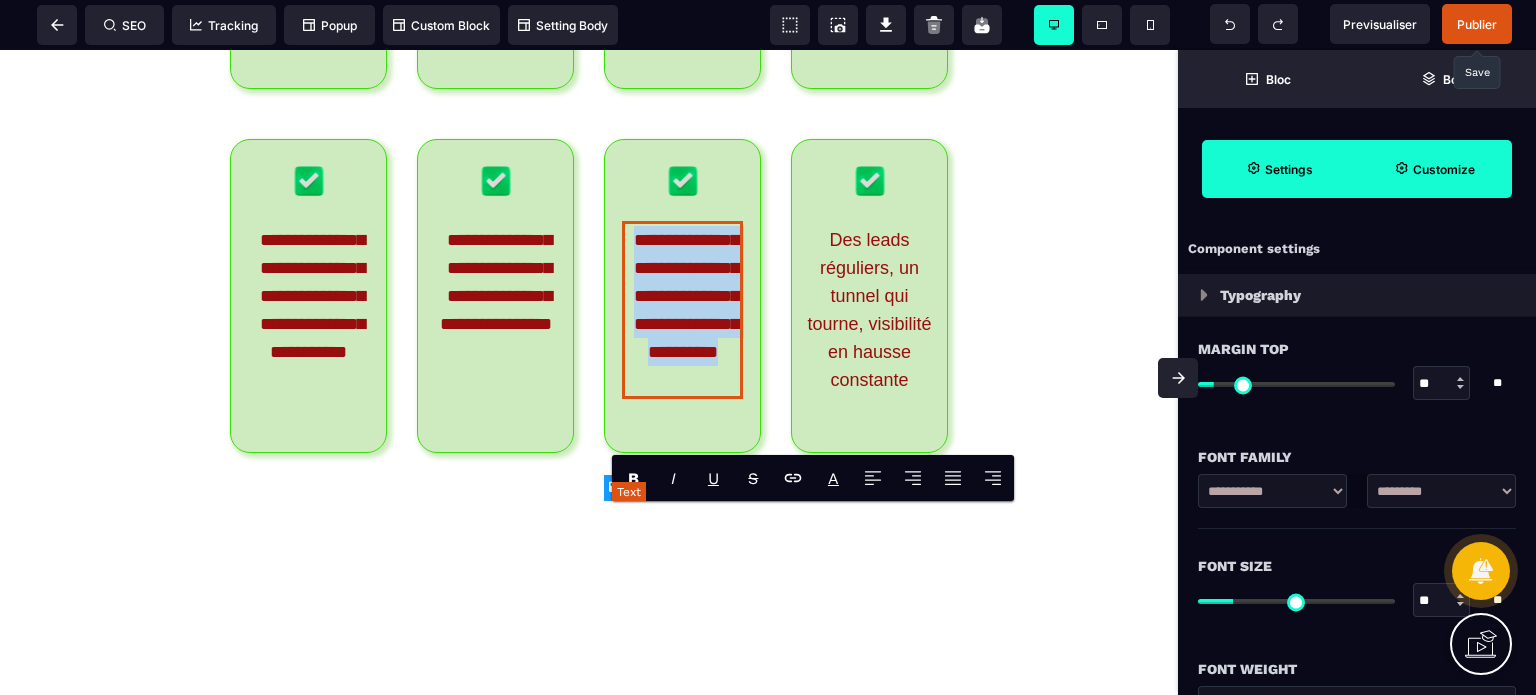 paste 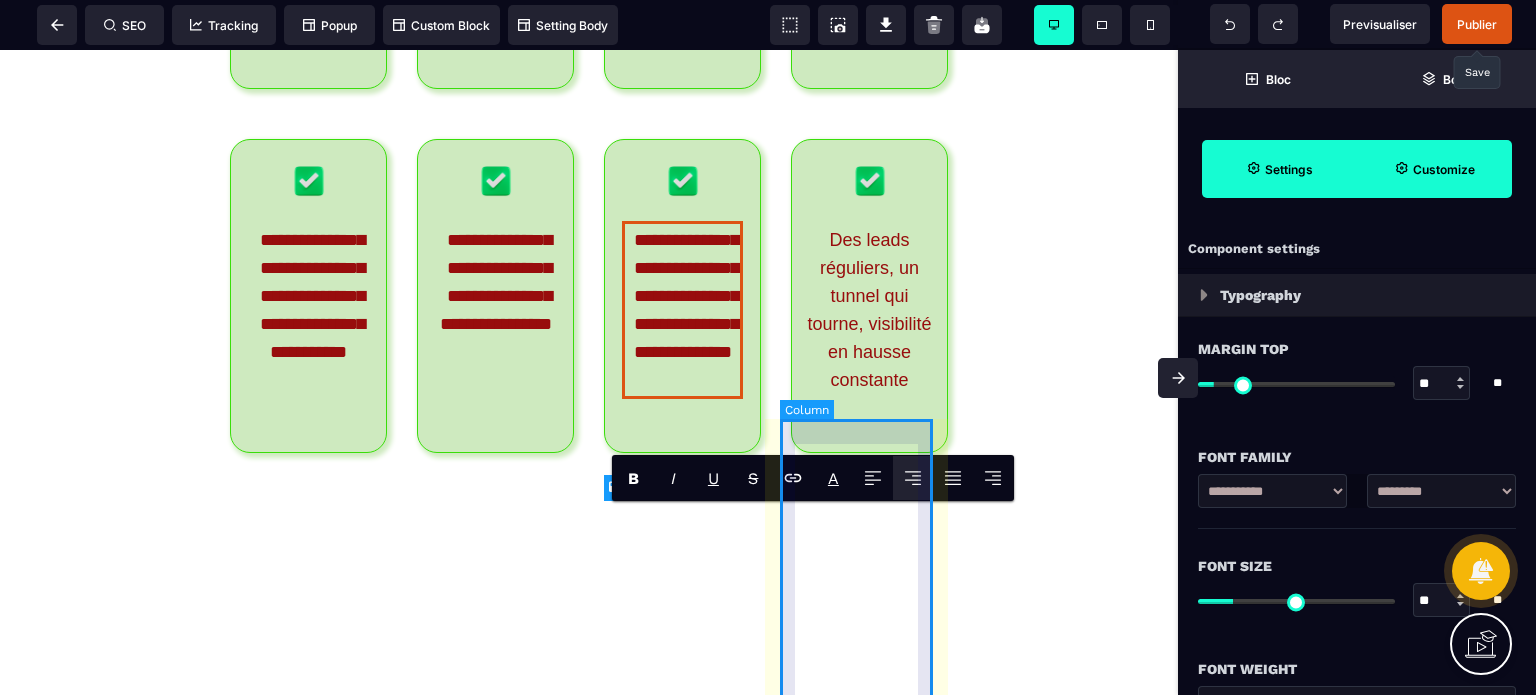 click on "Des leads réguliers, un tunnel qui tourne, visibilité en hausse constante" at bounding box center (869, 296) 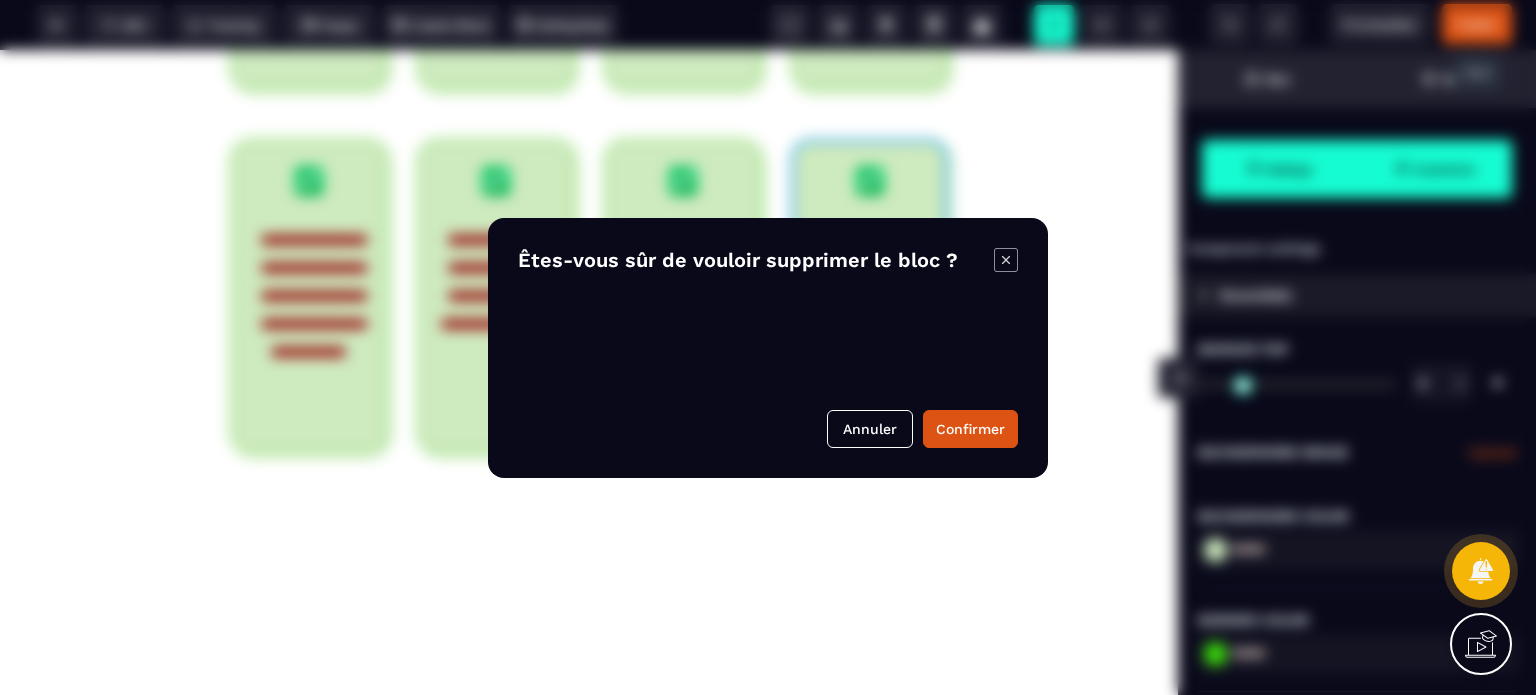 click on "B I U S
A *******
plus
Row
SEO
Big" at bounding box center (768, 347) 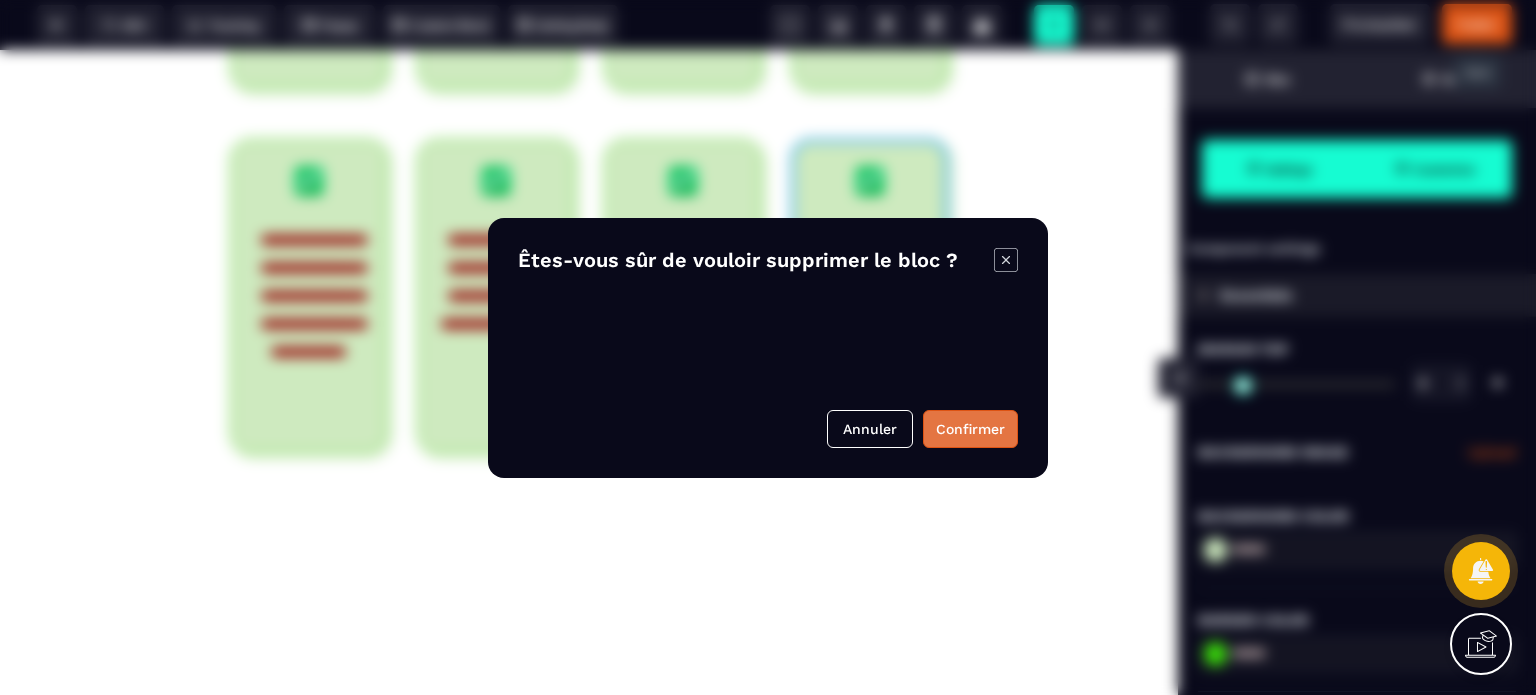 click on "Confirmer" at bounding box center (970, 429) 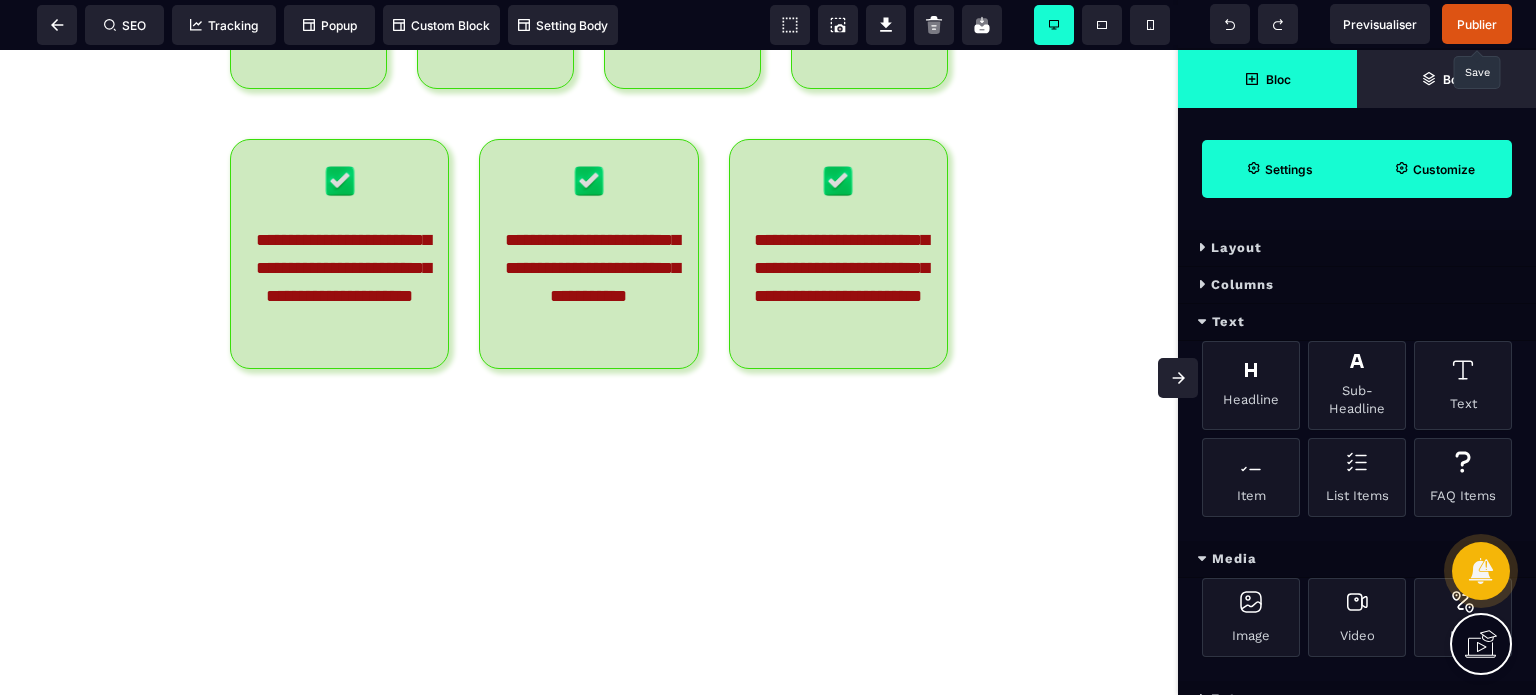 click 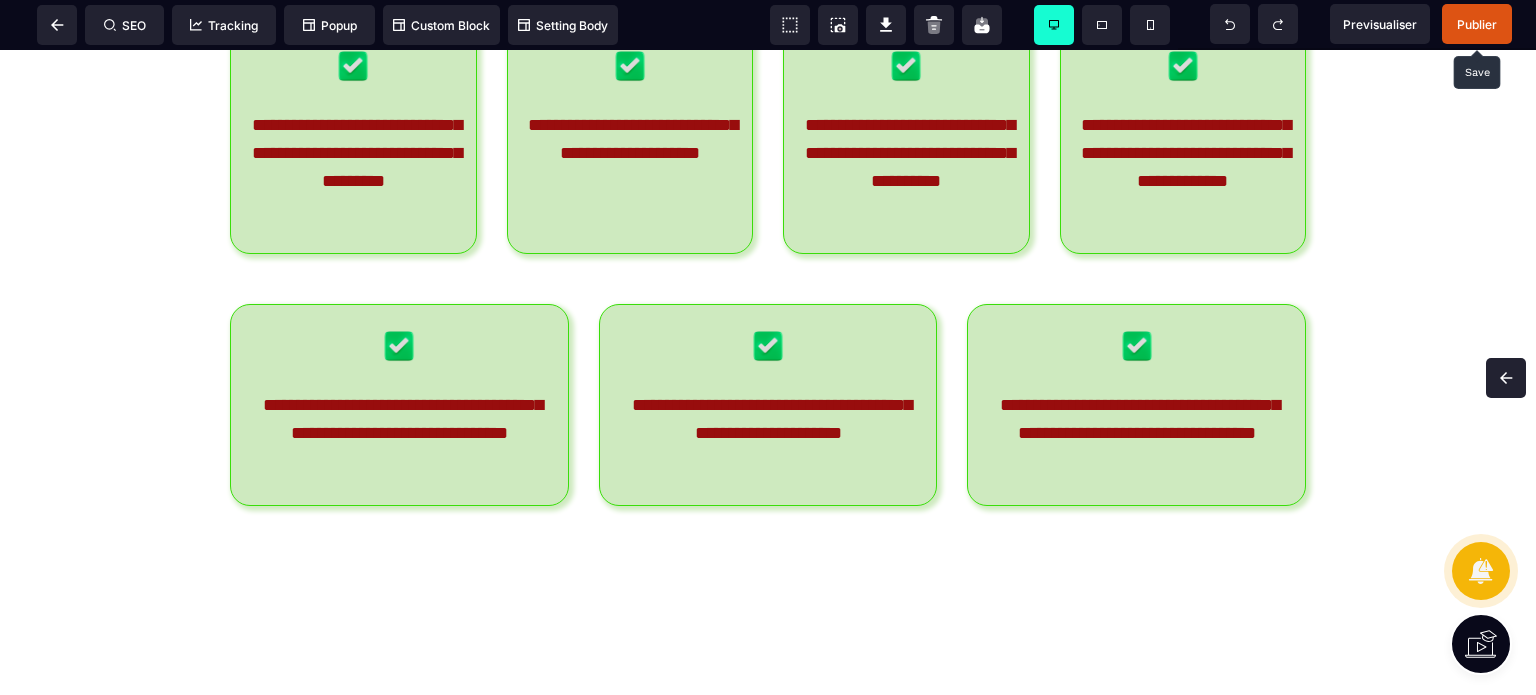 scroll, scrollTop: 10913, scrollLeft: 0, axis: vertical 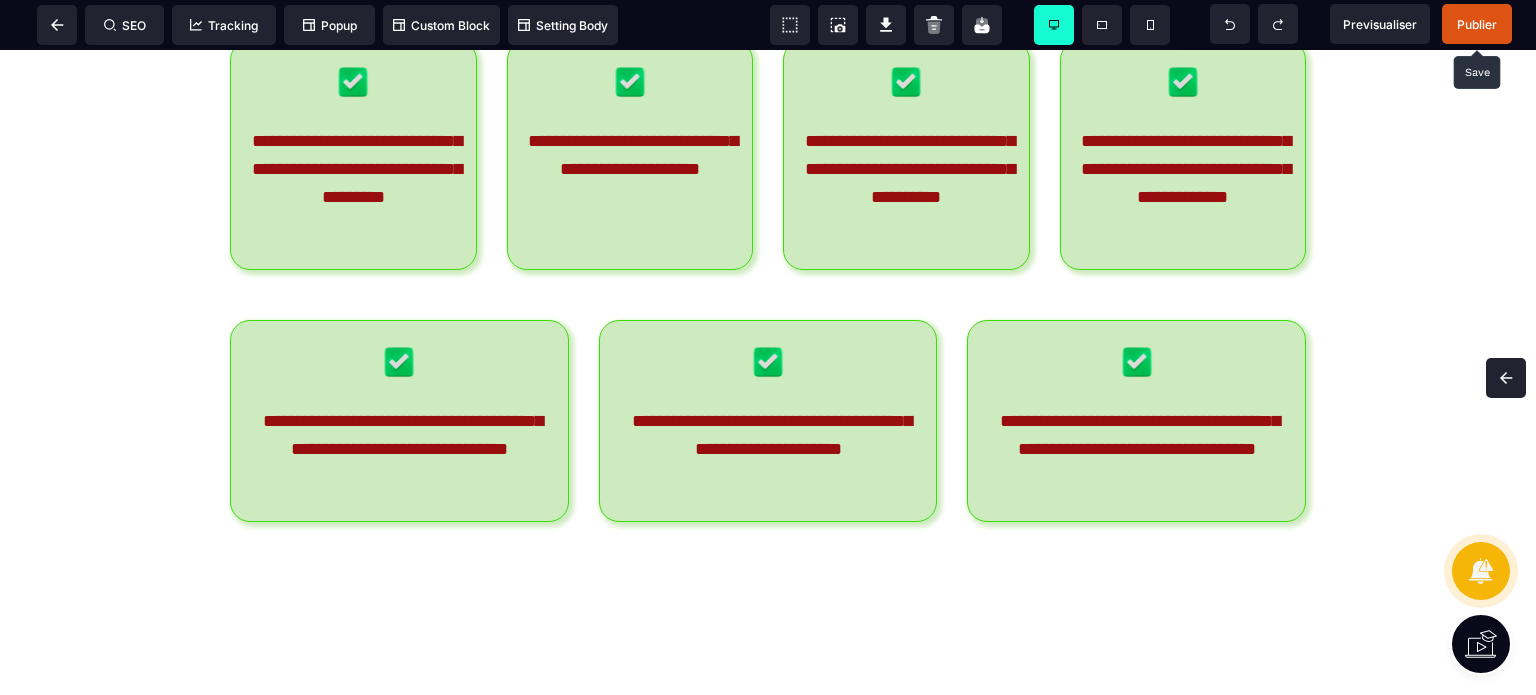 click on "Publier" at bounding box center [1477, 24] 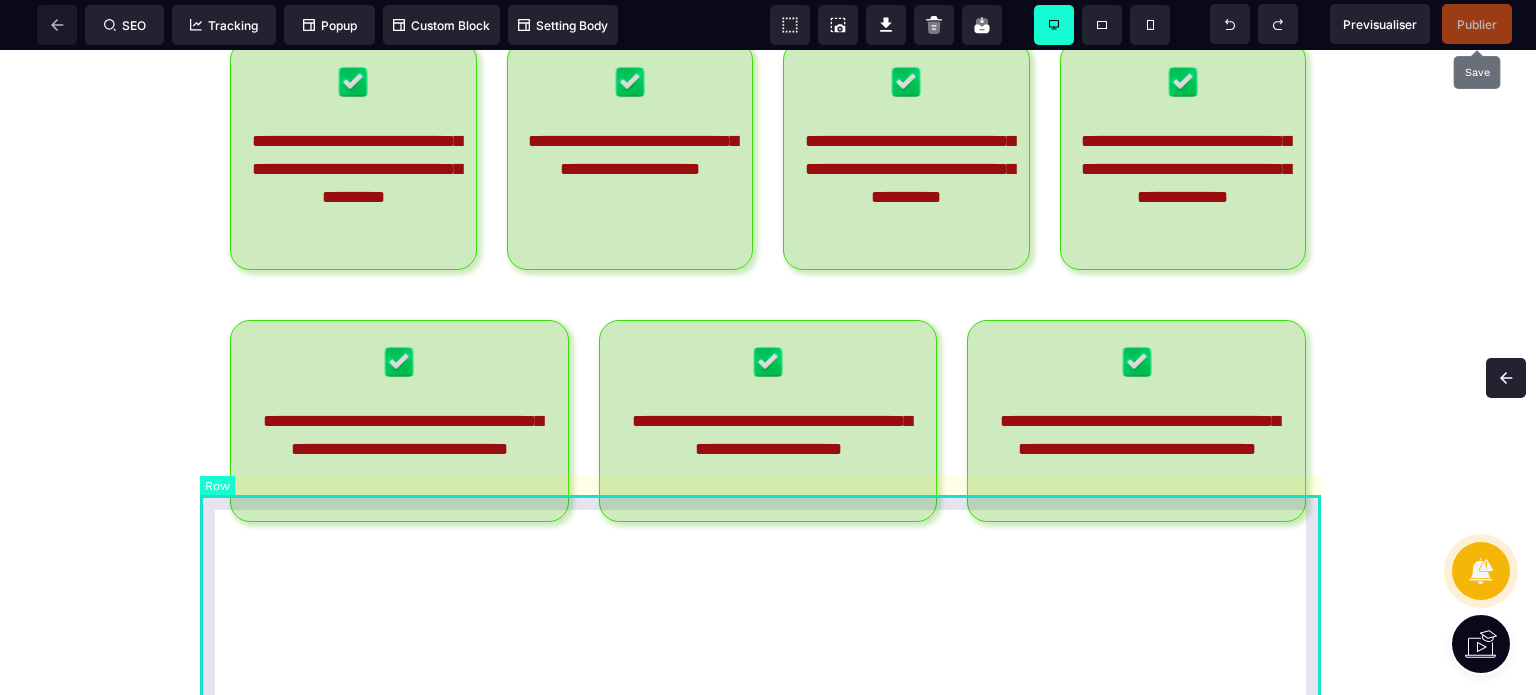 click on "**********" at bounding box center [768, 421] 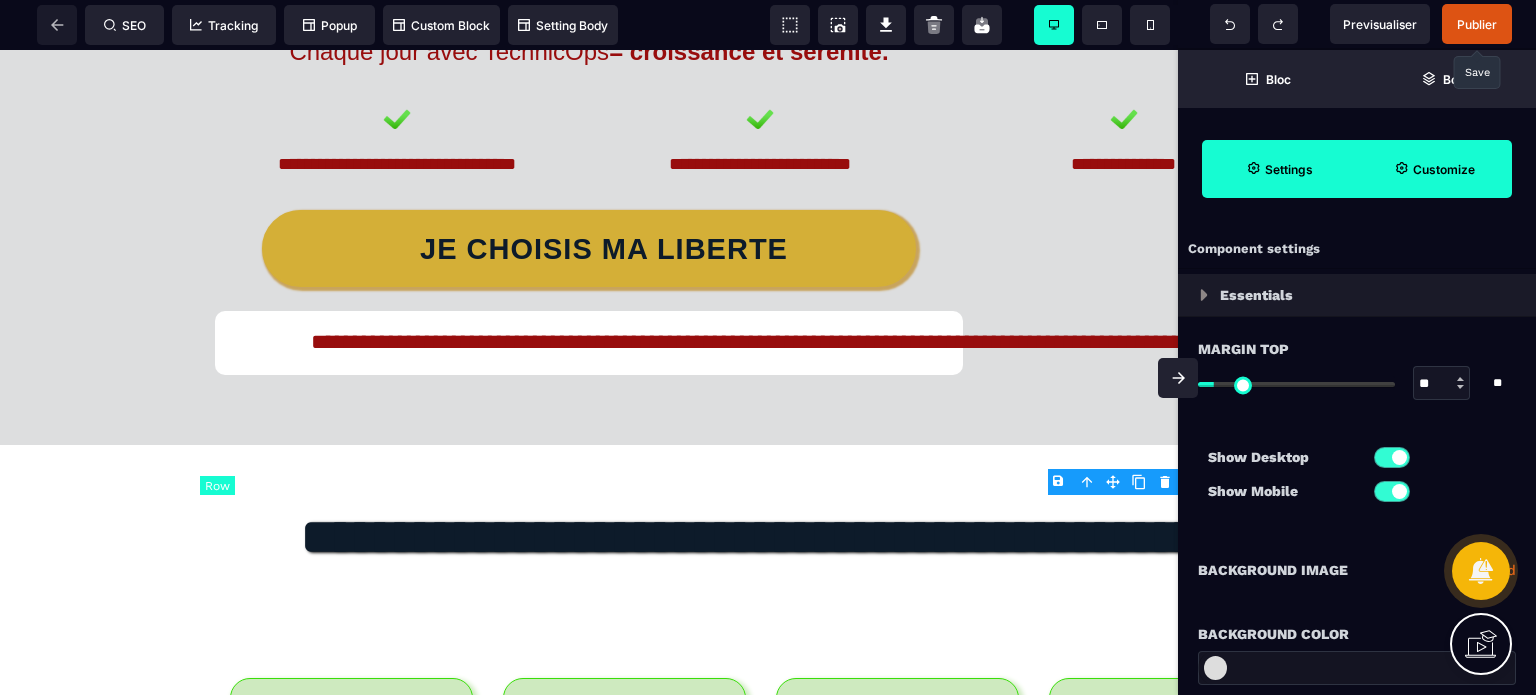 scroll, scrollTop: 11927, scrollLeft: 0, axis: vertical 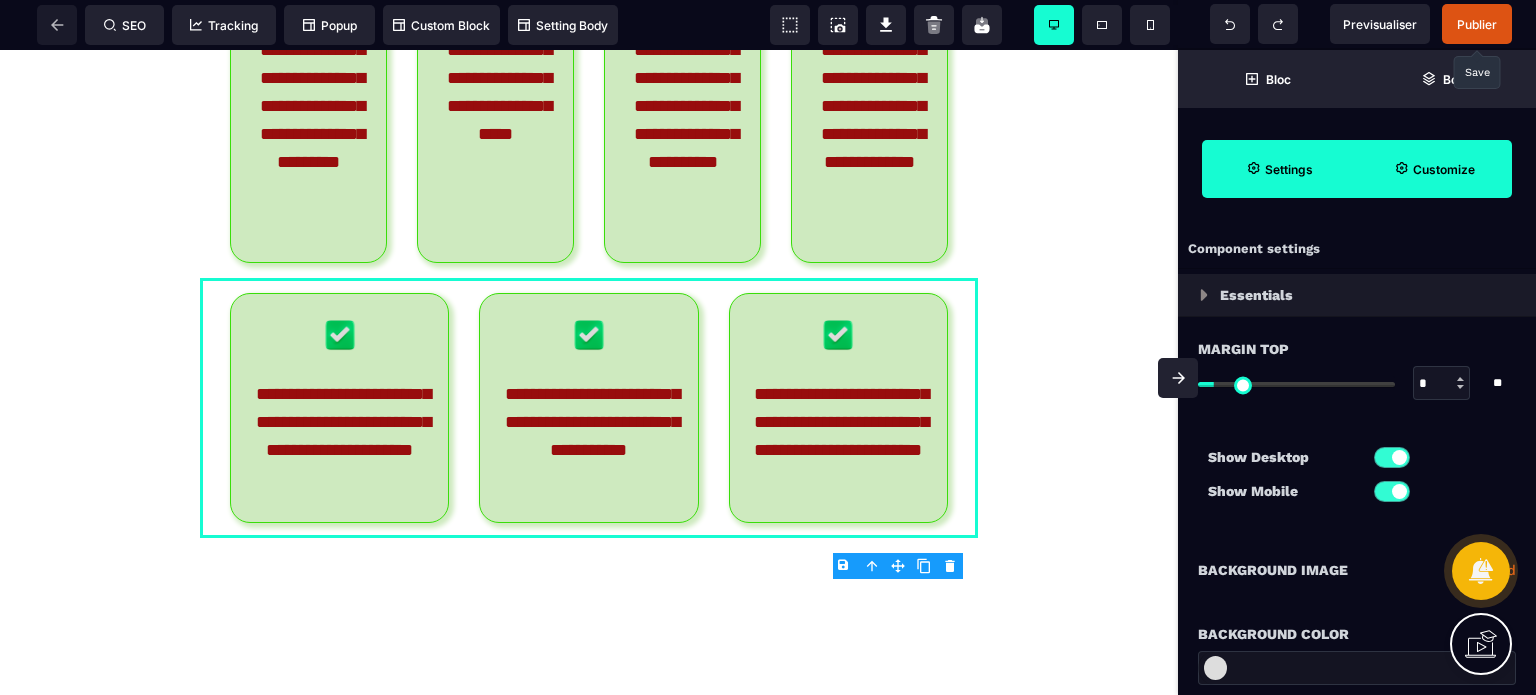 drag, startPoint x: 1216, startPoint y: 387, endPoint x: 1156, endPoint y: 398, distance: 61 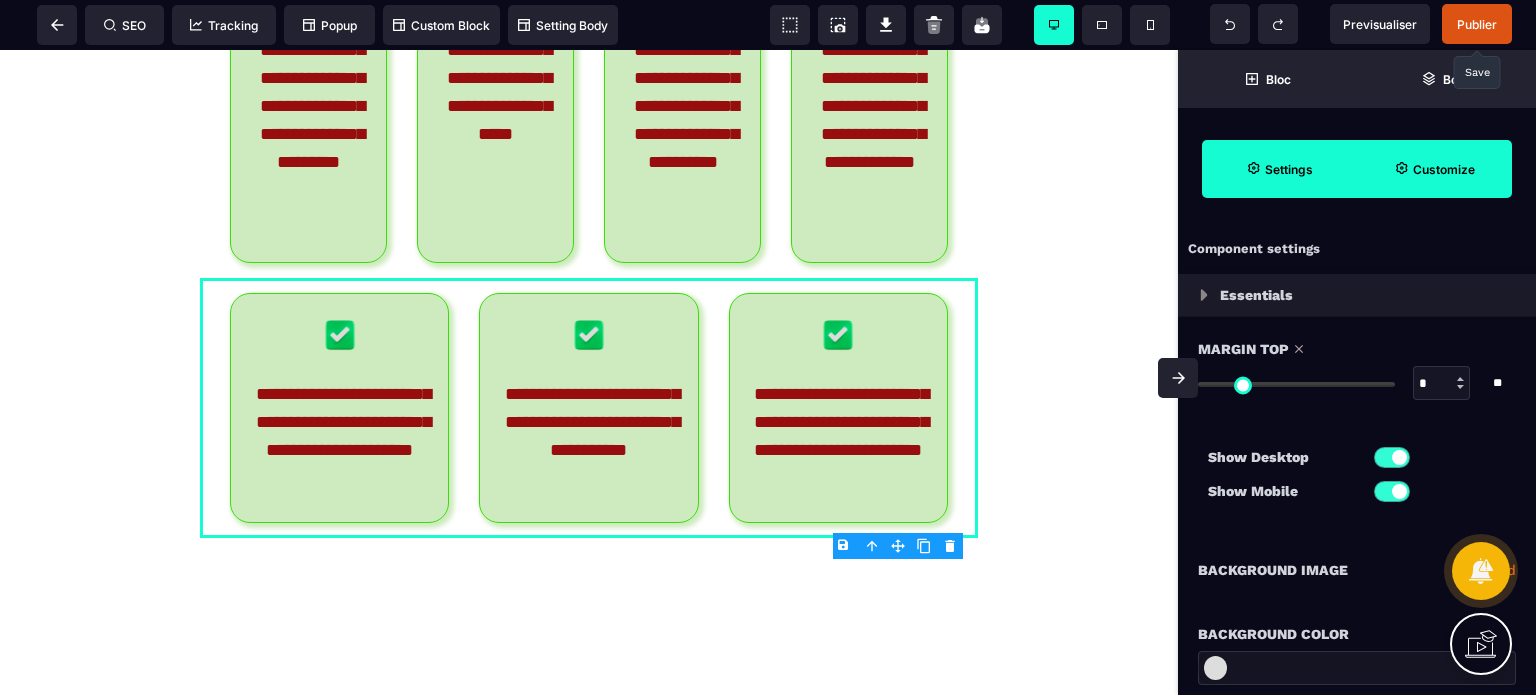 click 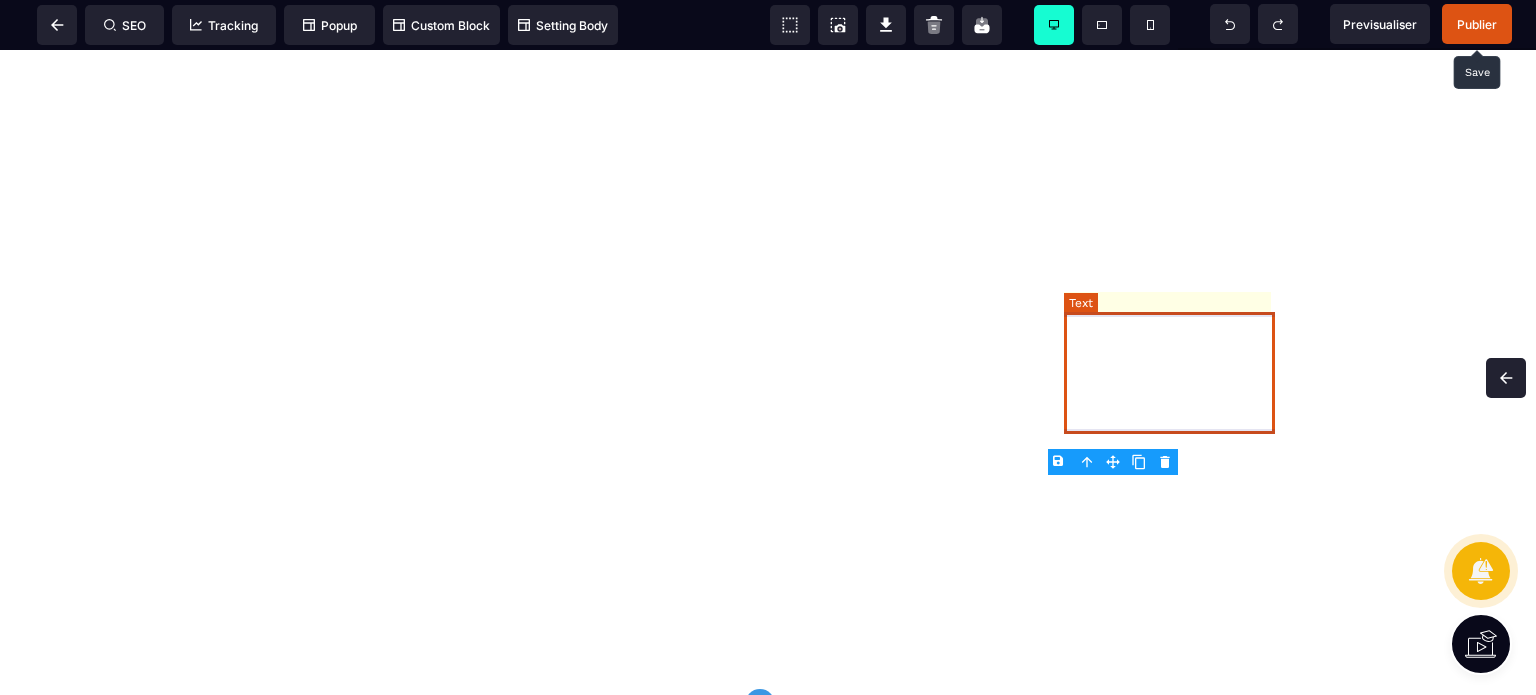 scroll, scrollTop: 10913, scrollLeft: 0, axis: vertical 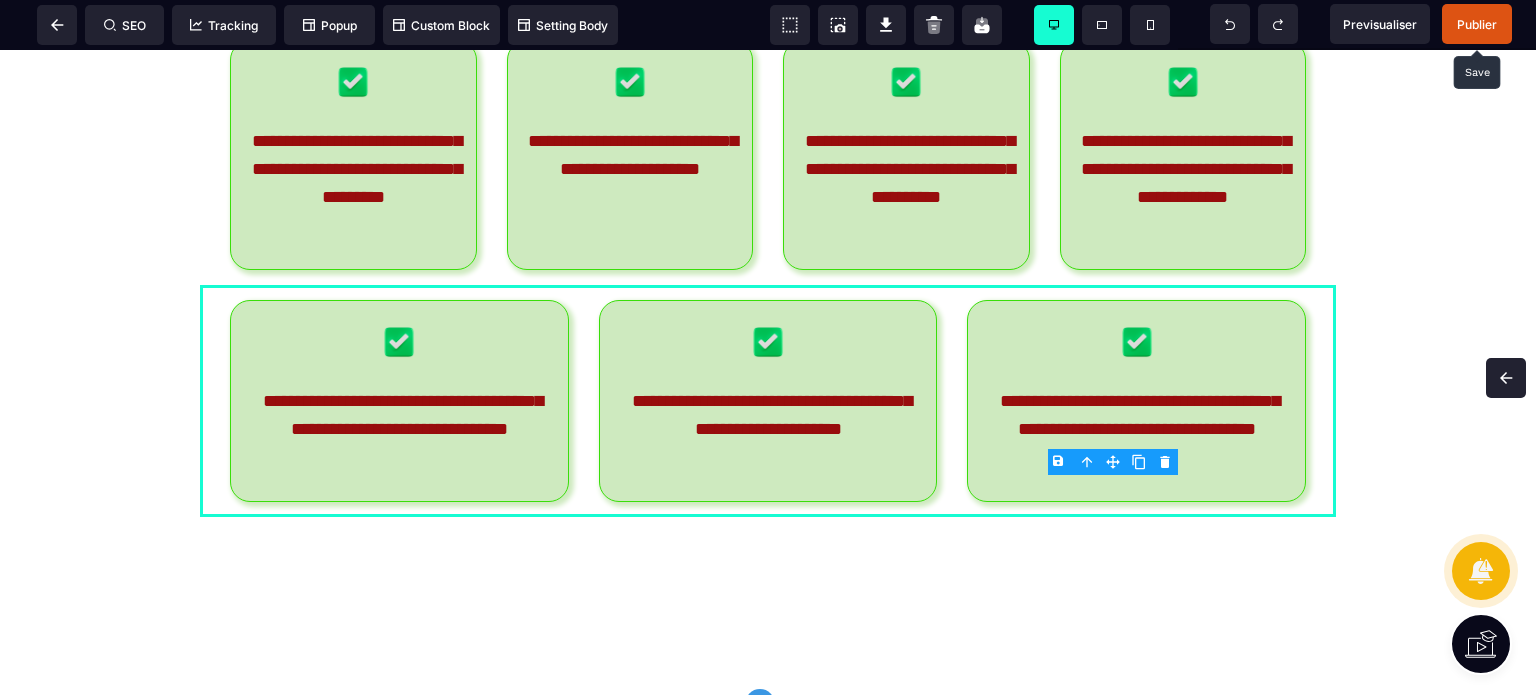 click on "Publier" at bounding box center [1477, 24] 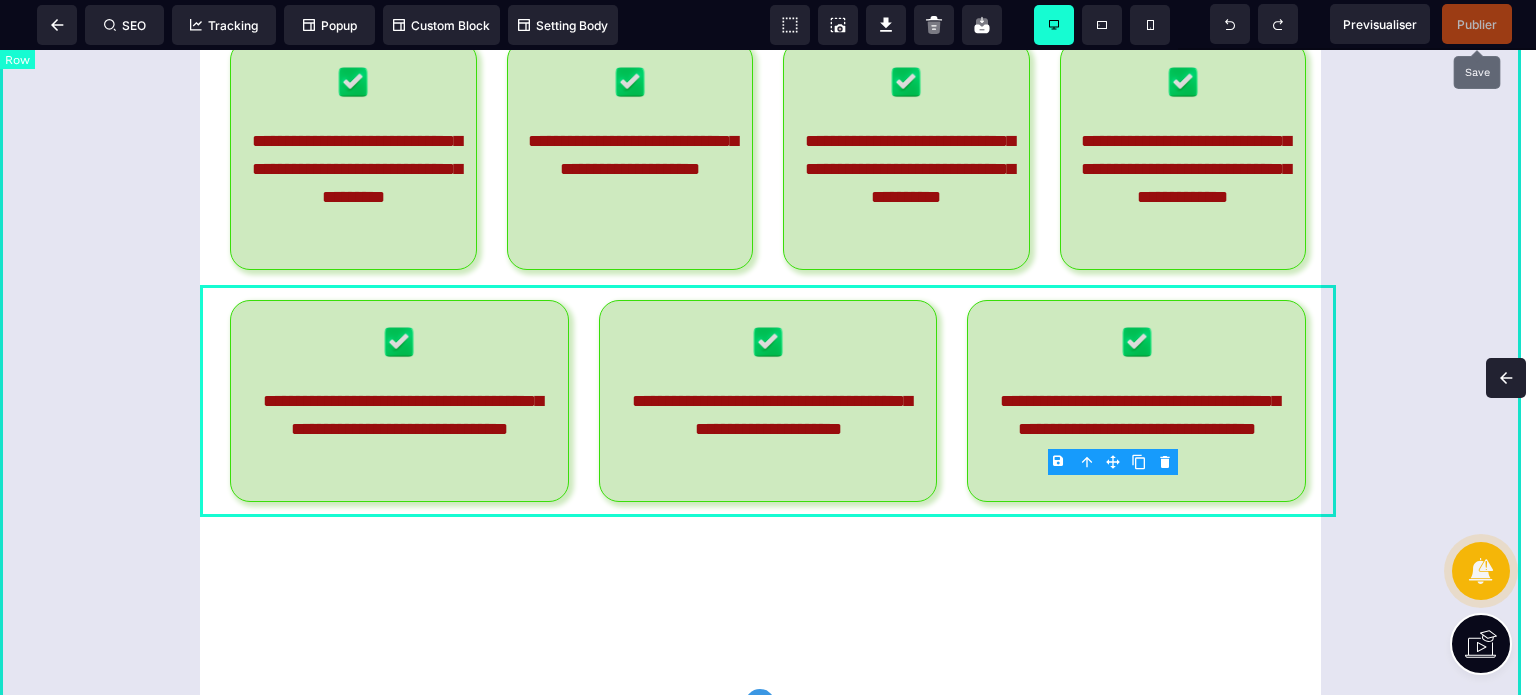 click on "**********" at bounding box center (768, 189) 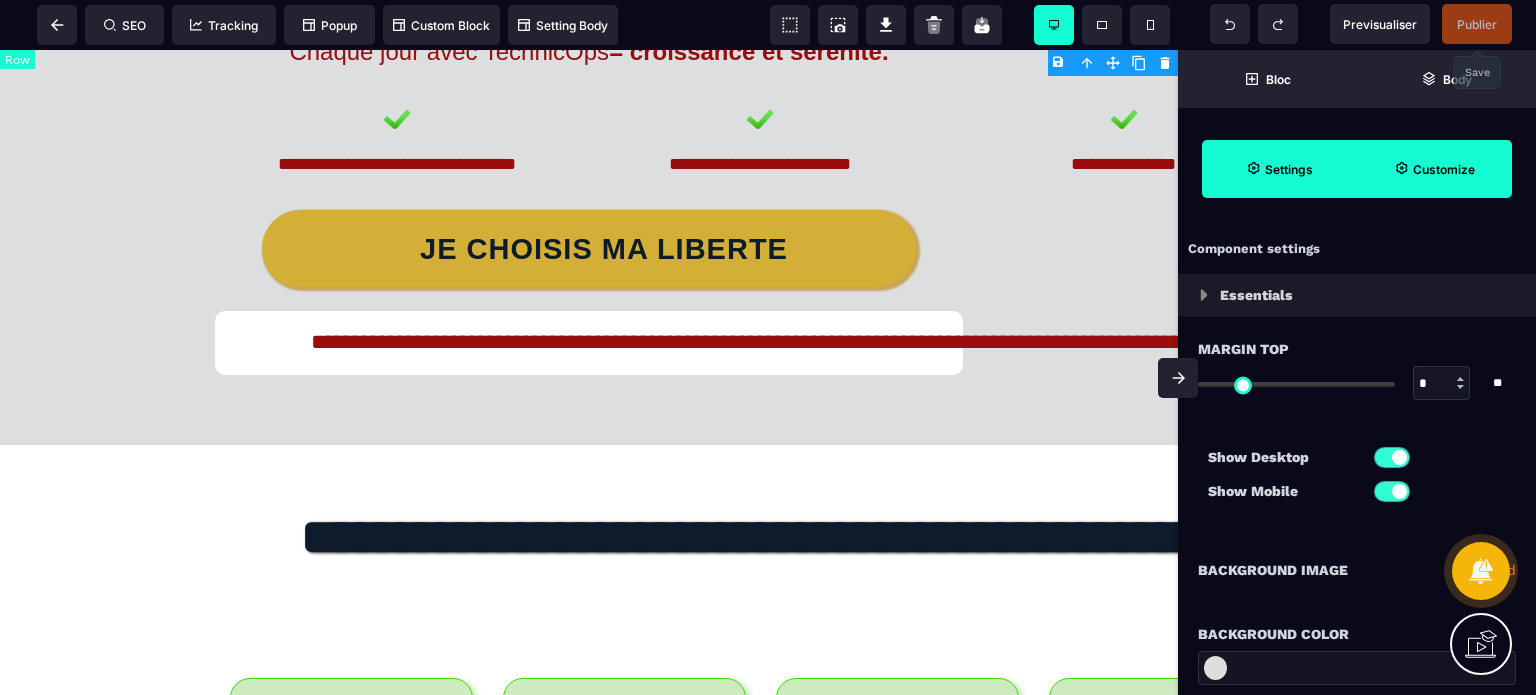 scroll, scrollTop: 11927, scrollLeft: 0, axis: vertical 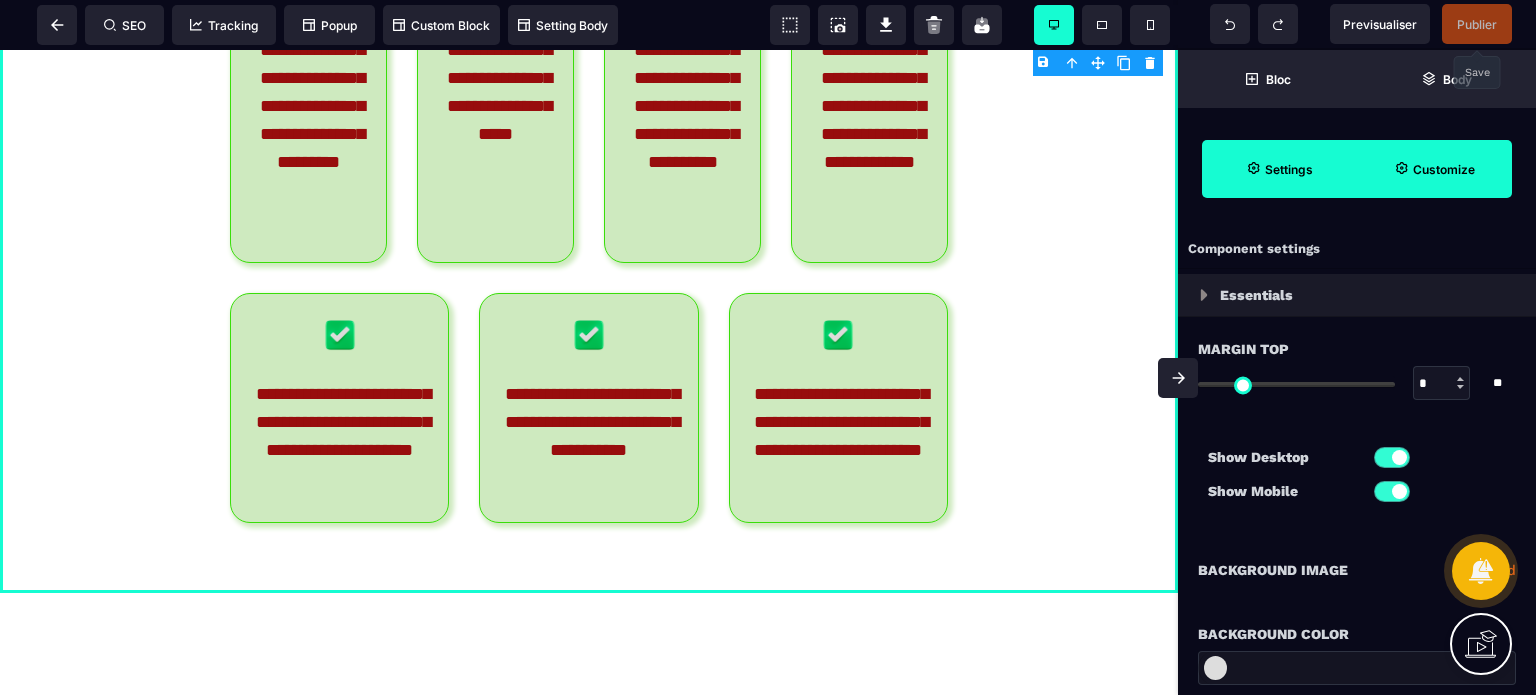 click on "Margin Top
*
*
**
All" at bounding box center [1357, 378] 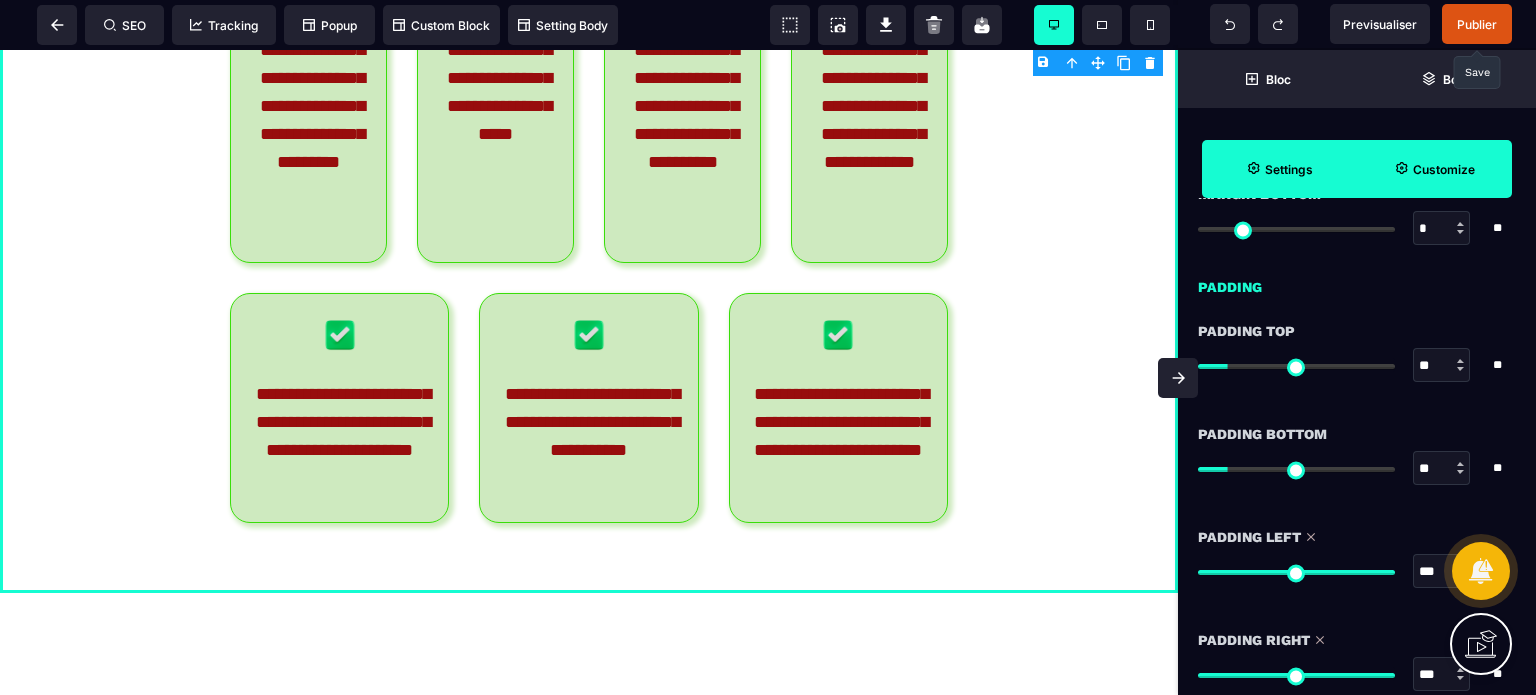 scroll, scrollTop: 1880, scrollLeft: 0, axis: vertical 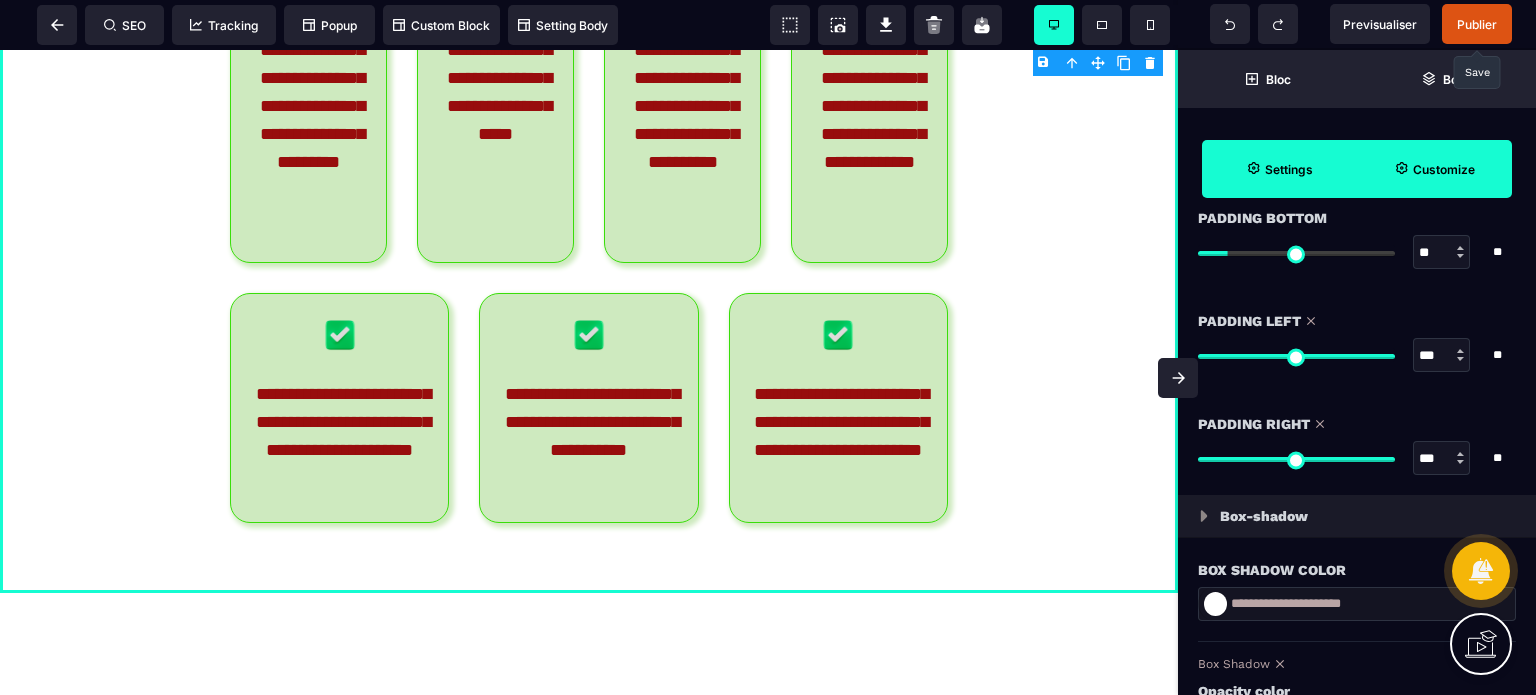 click on "Padding Left" at bounding box center (1357, 321) 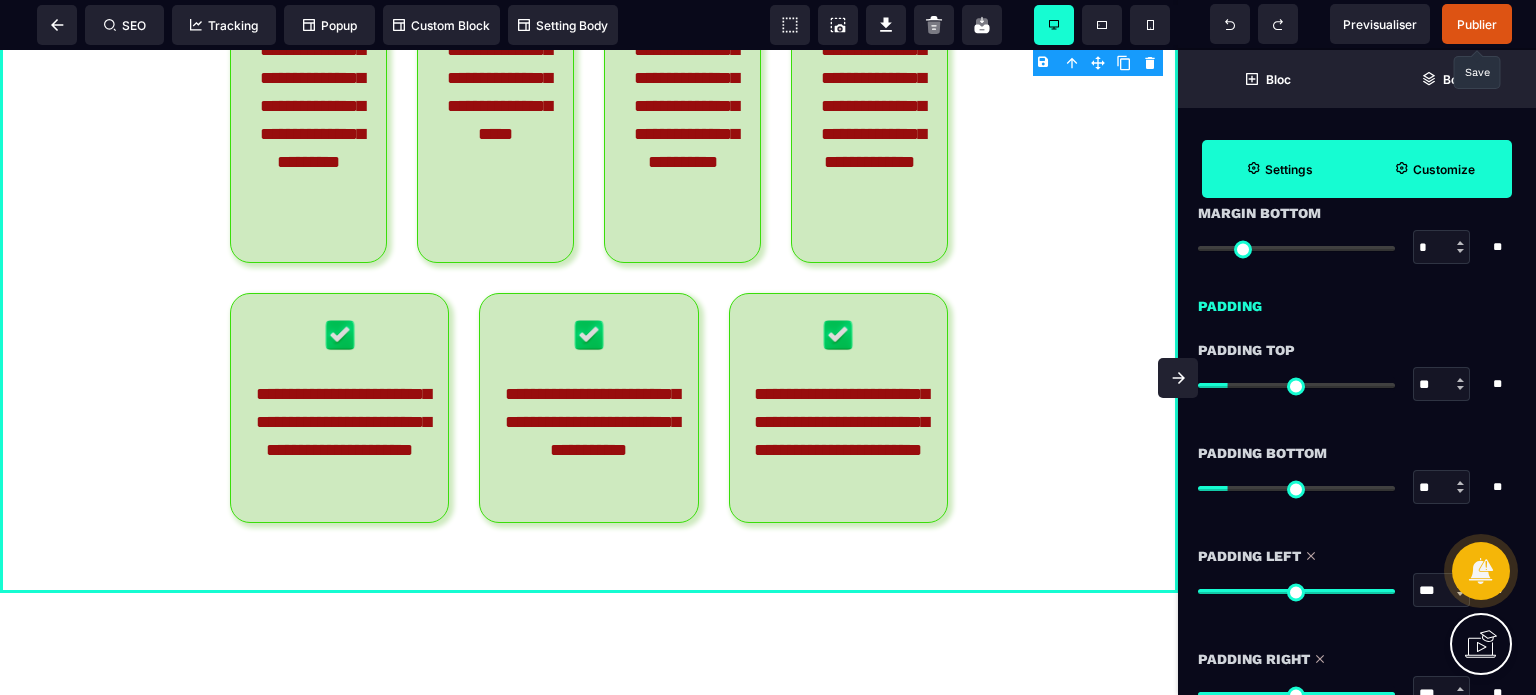 scroll, scrollTop: 1440, scrollLeft: 0, axis: vertical 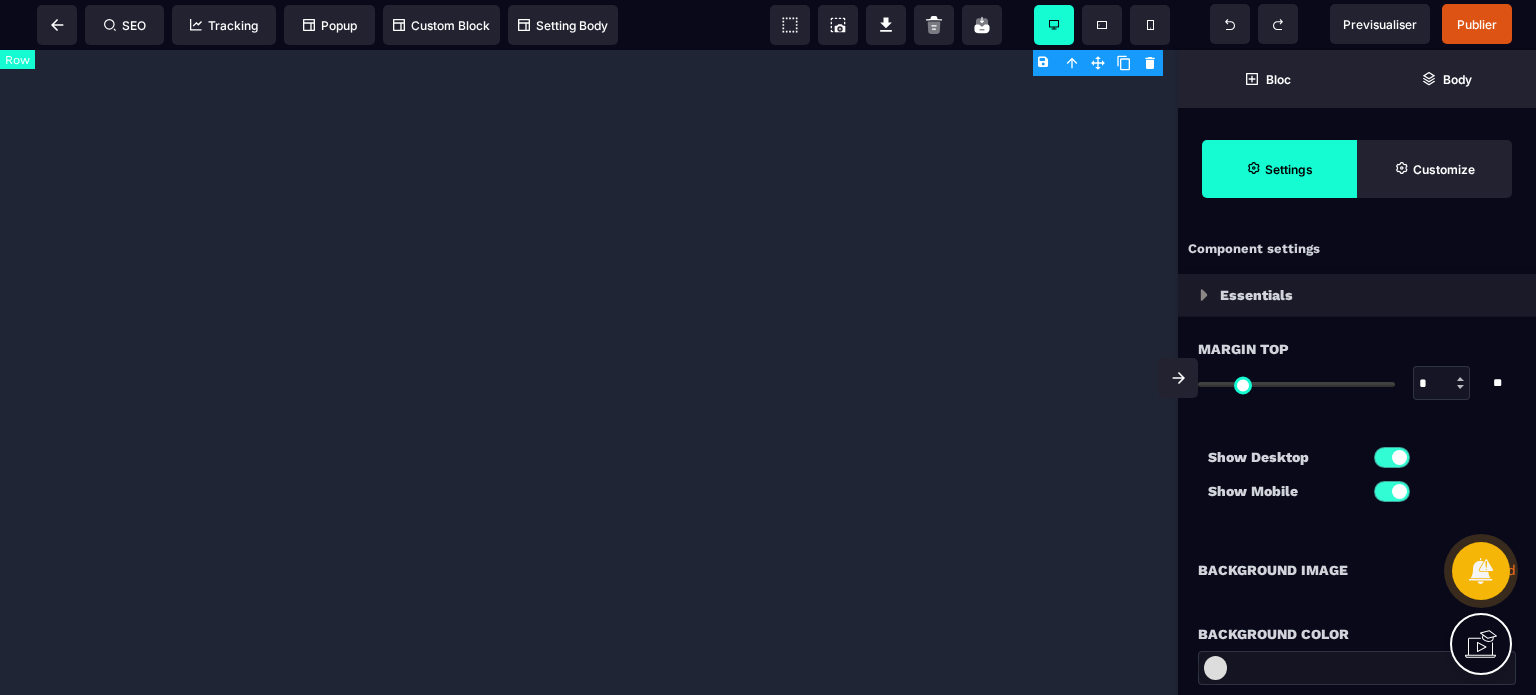select on "*" 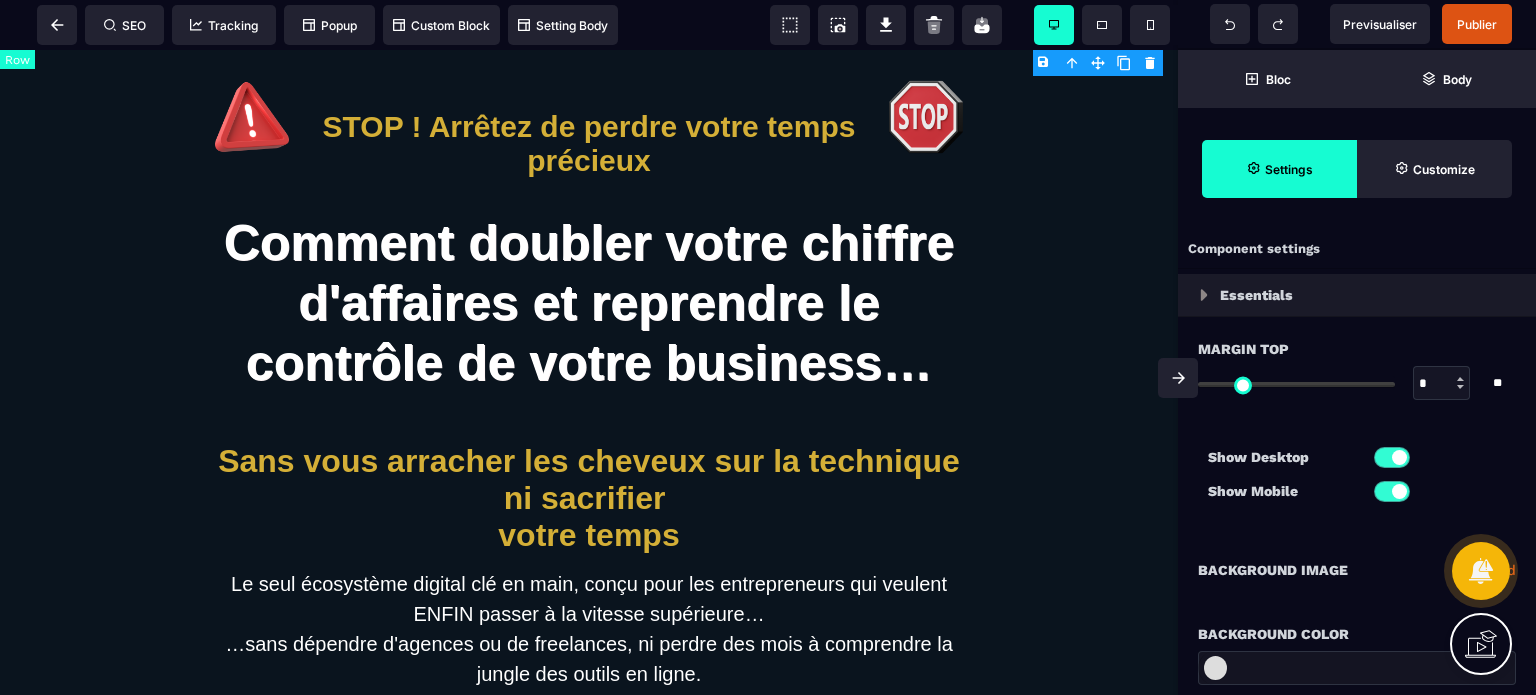 scroll, scrollTop: 11927, scrollLeft: 0, axis: vertical 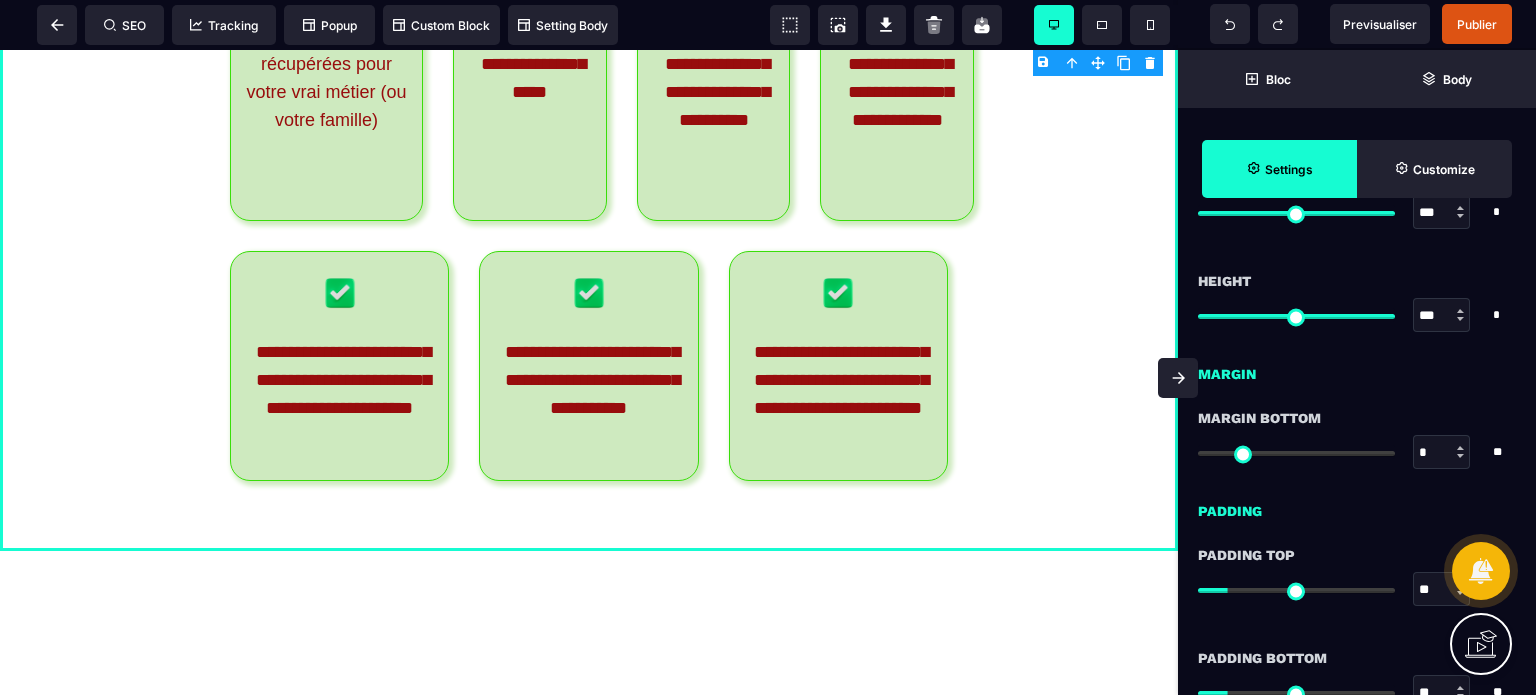 click at bounding box center (1178, 378) 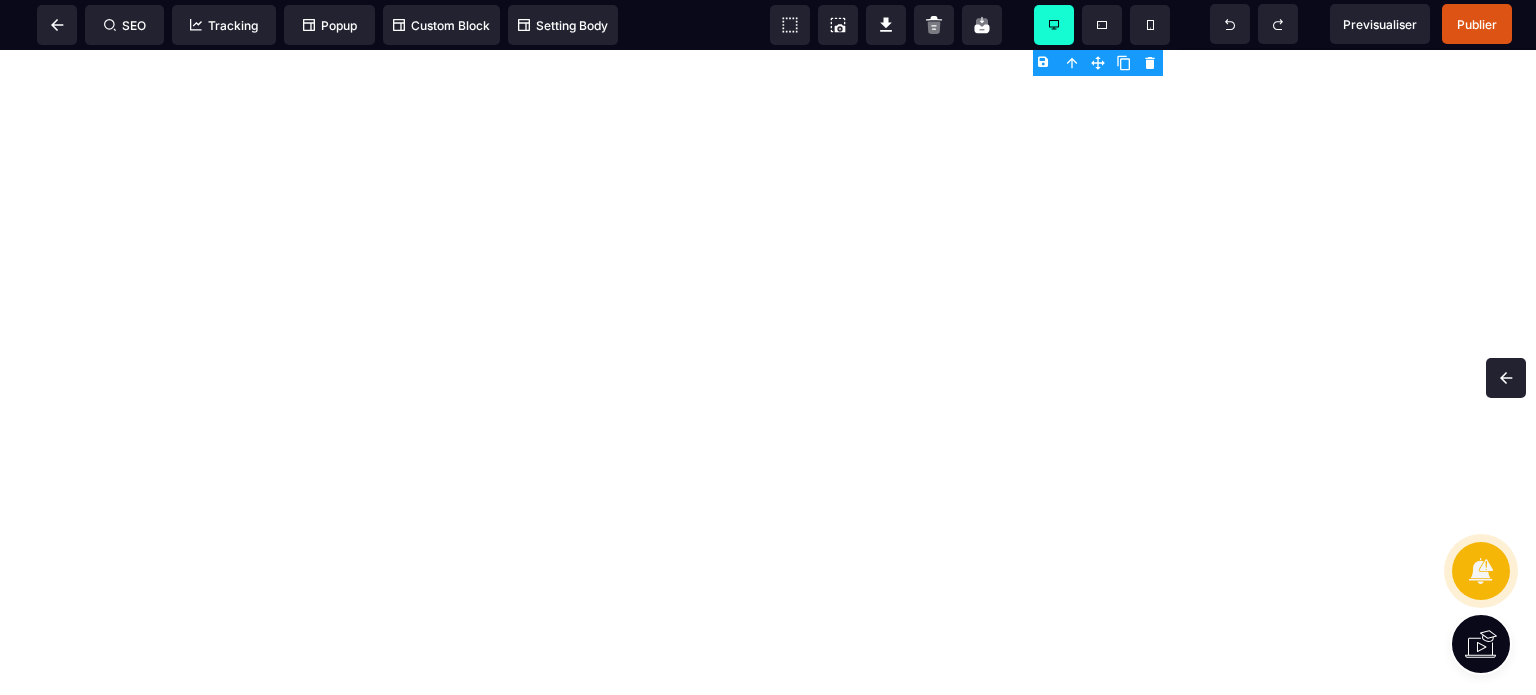 scroll, scrollTop: 0, scrollLeft: 0, axis: both 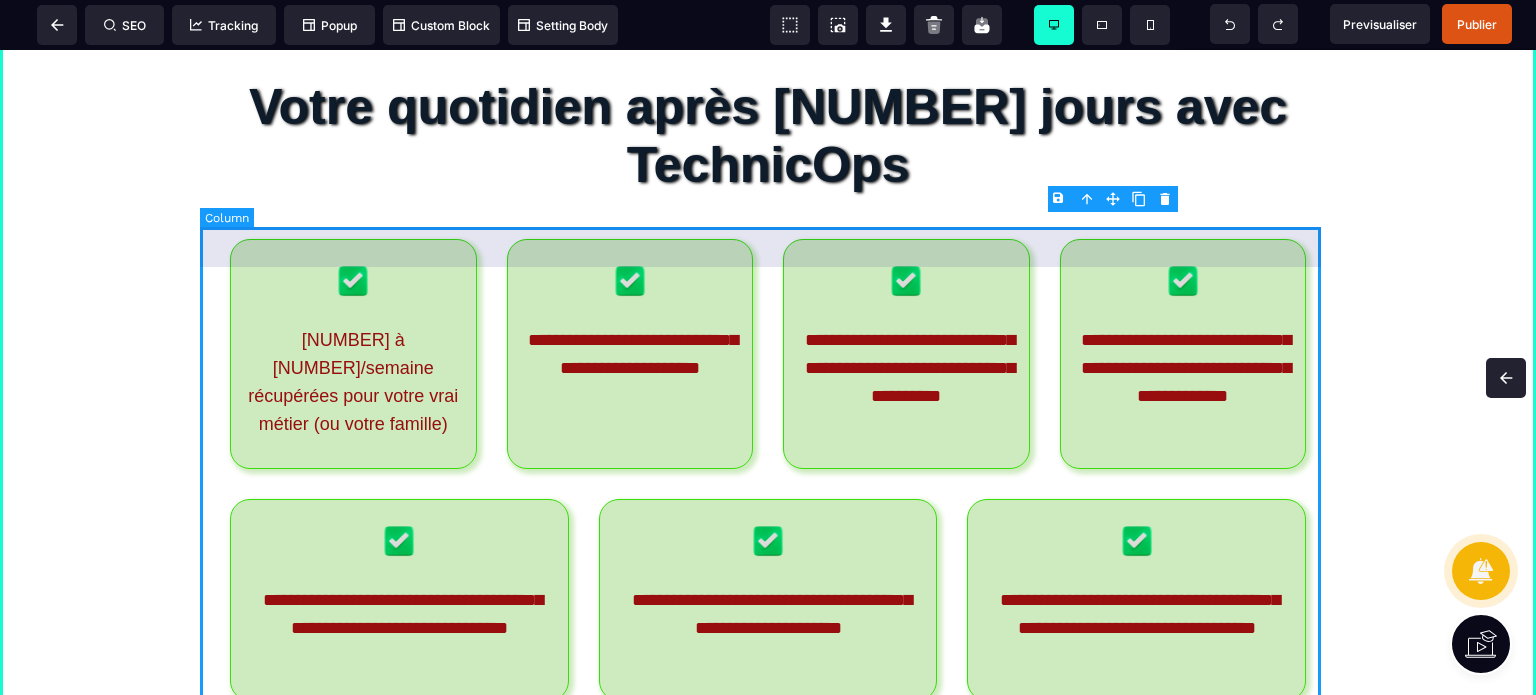 click on "**********" at bounding box center [768, 392] 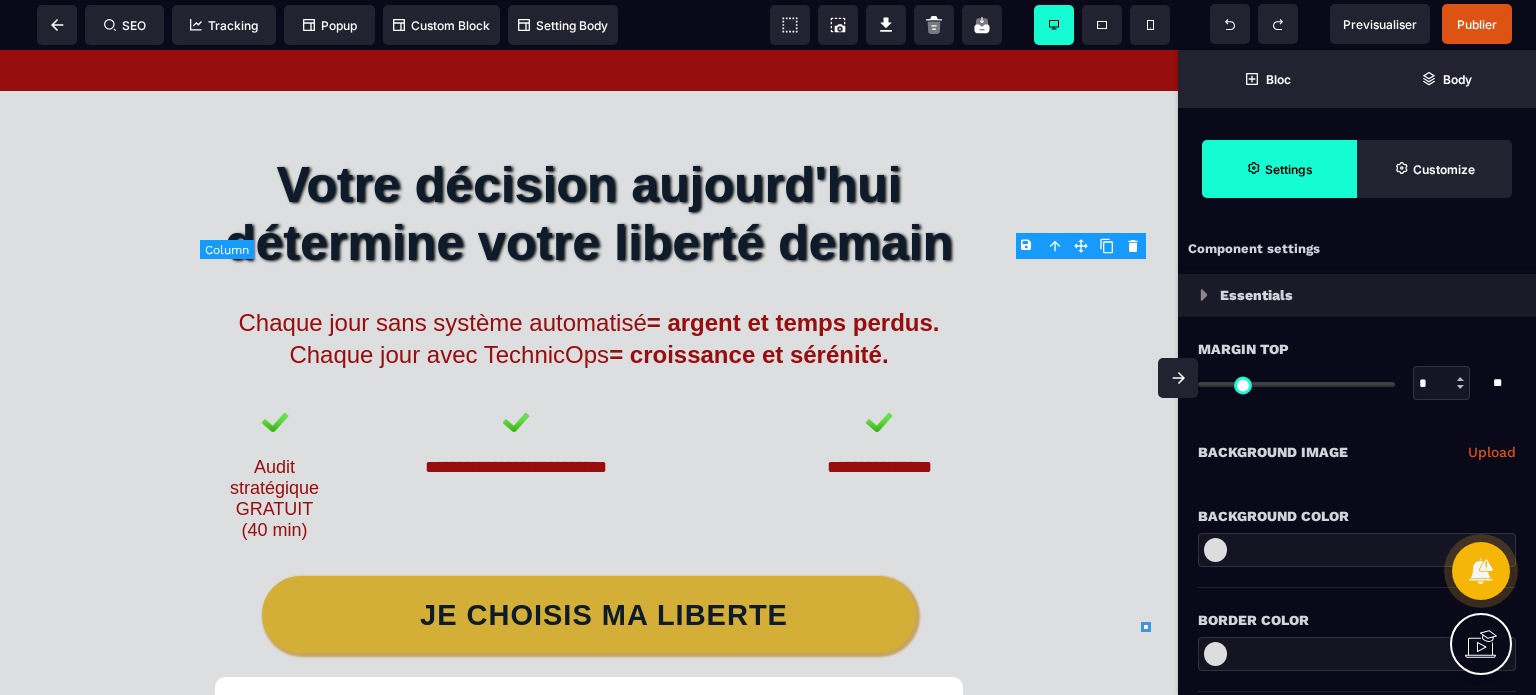 scroll, scrollTop: 11679, scrollLeft: 0, axis: vertical 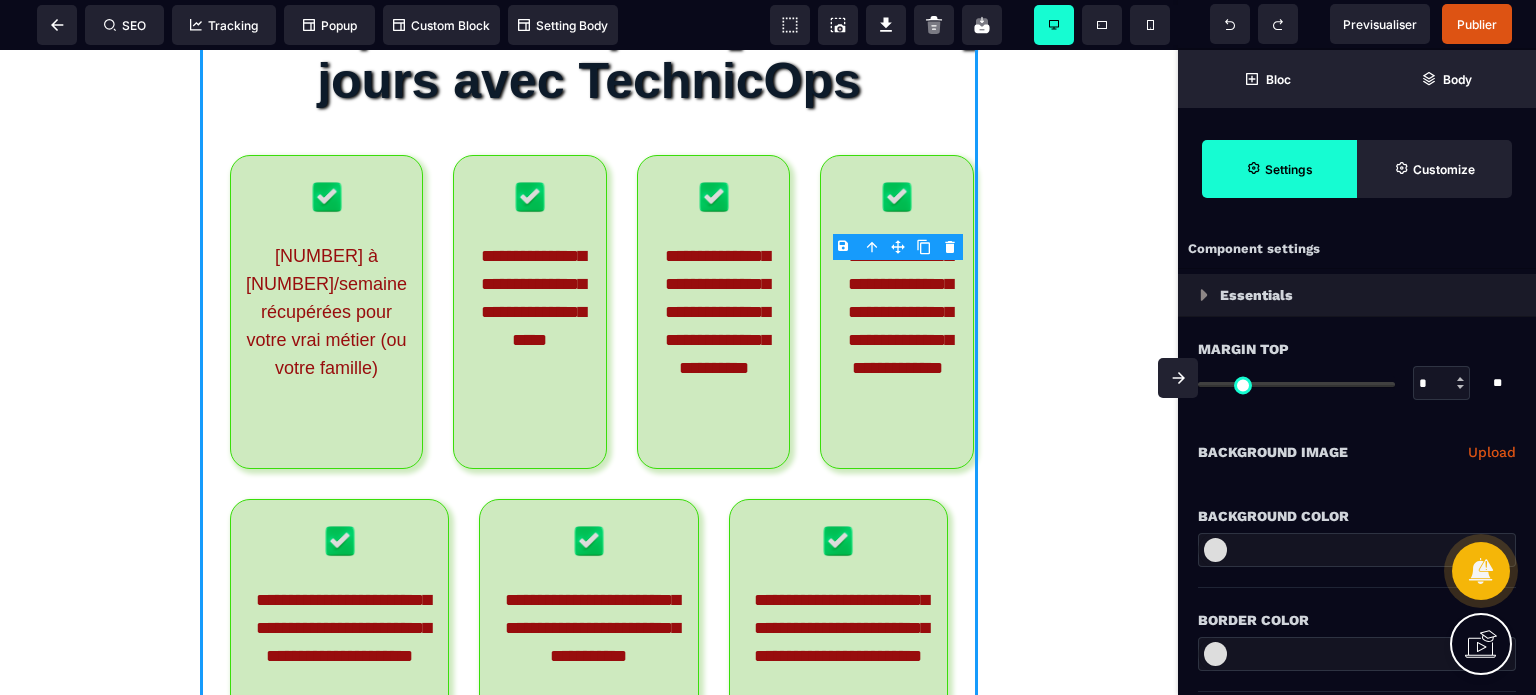 click on "**********" at bounding box center (1357, 452) 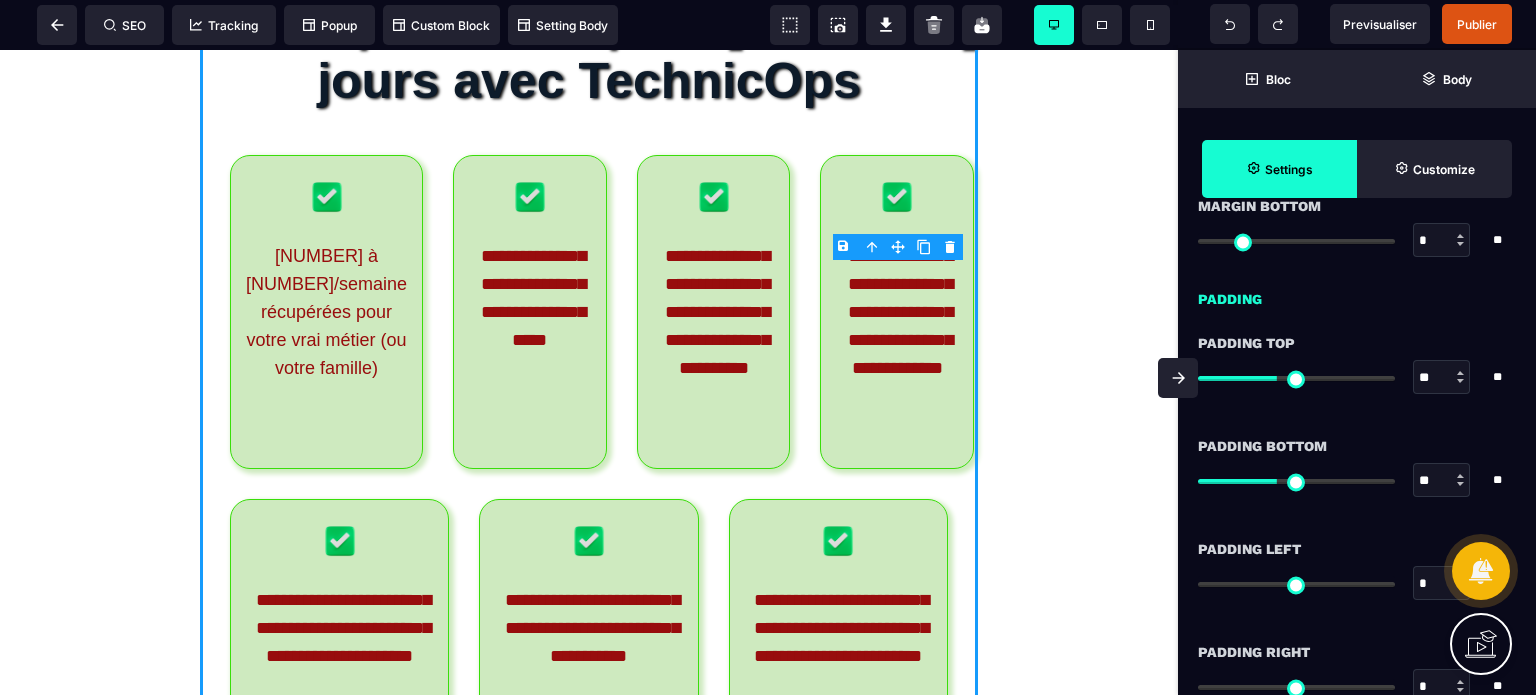 scroll, scrollTop: 1480, scrollLeft: 0, axis: vertical 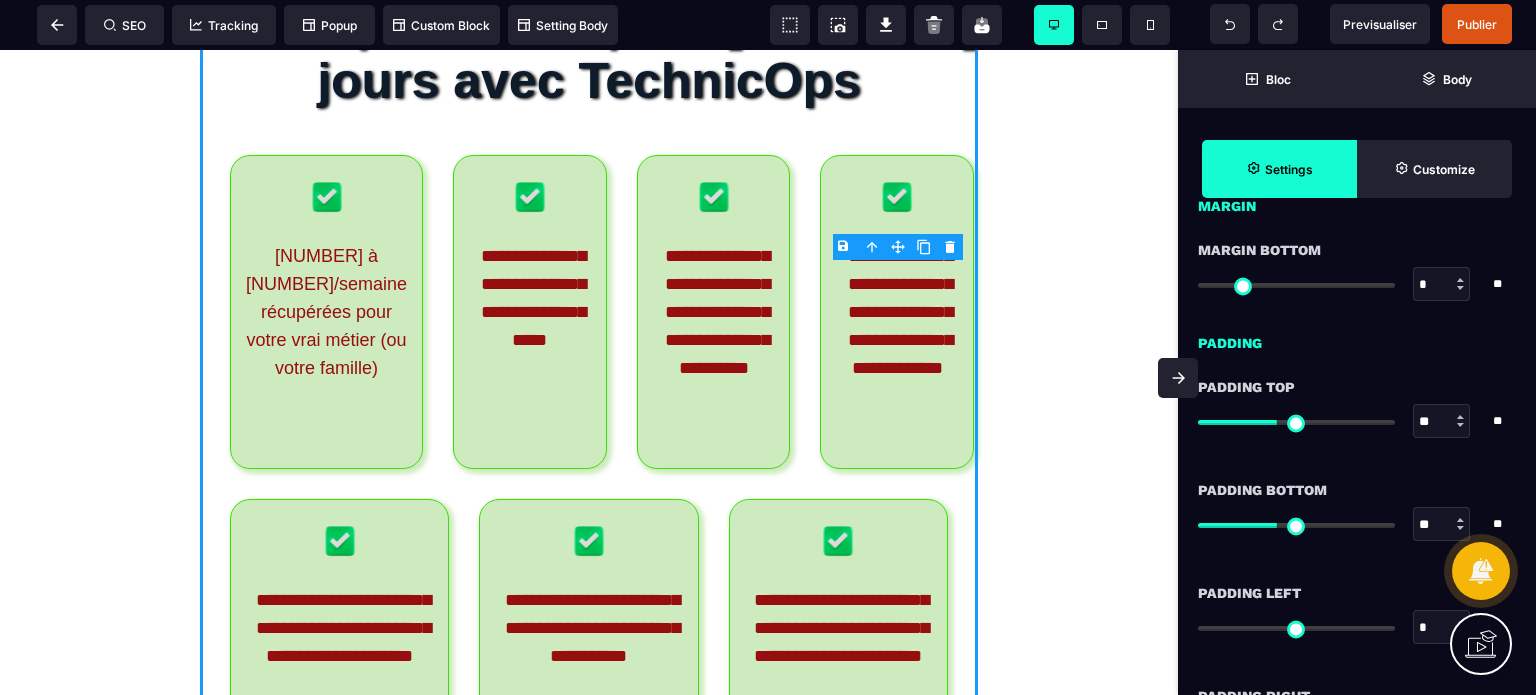type on "**" 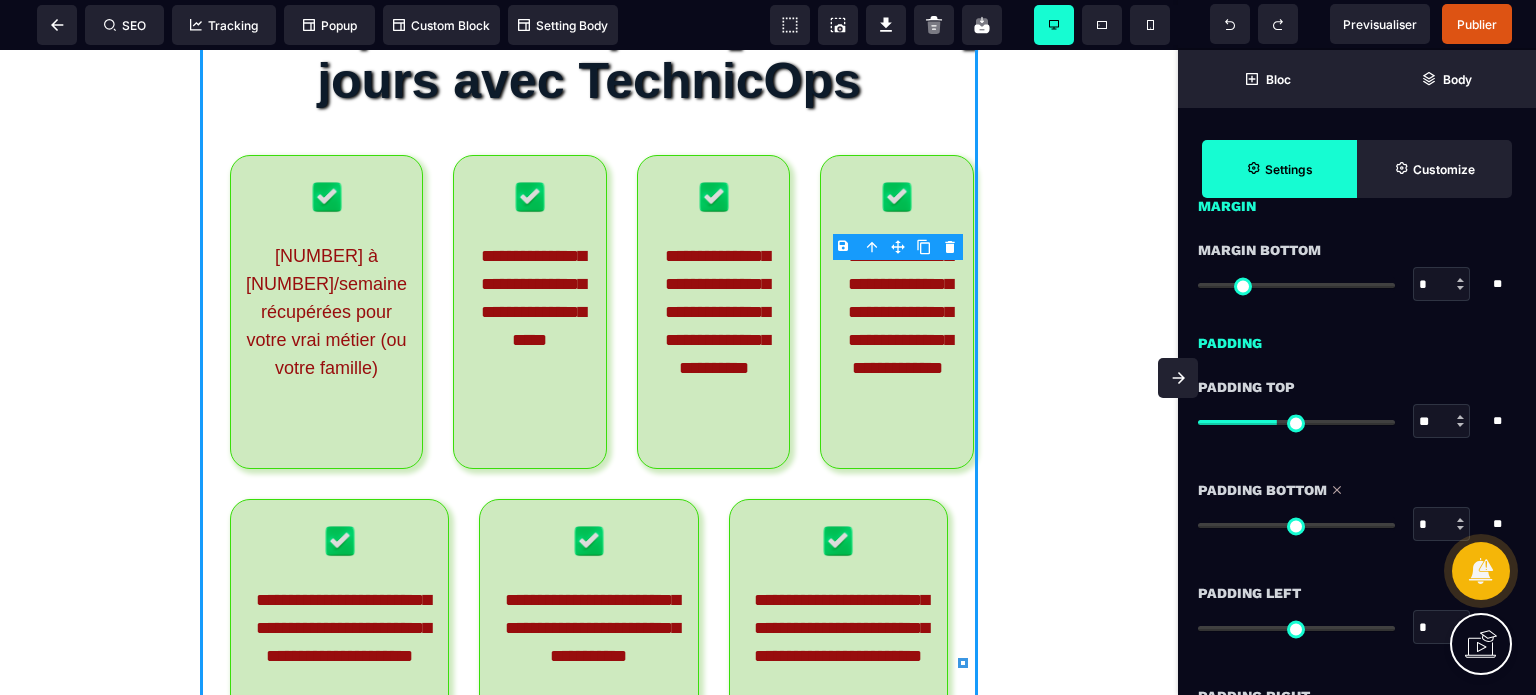 drag, startPoint x: 1280, startPoint y: 520, endPoint x: 1044, endPoint y: 558, distance: 239.03975 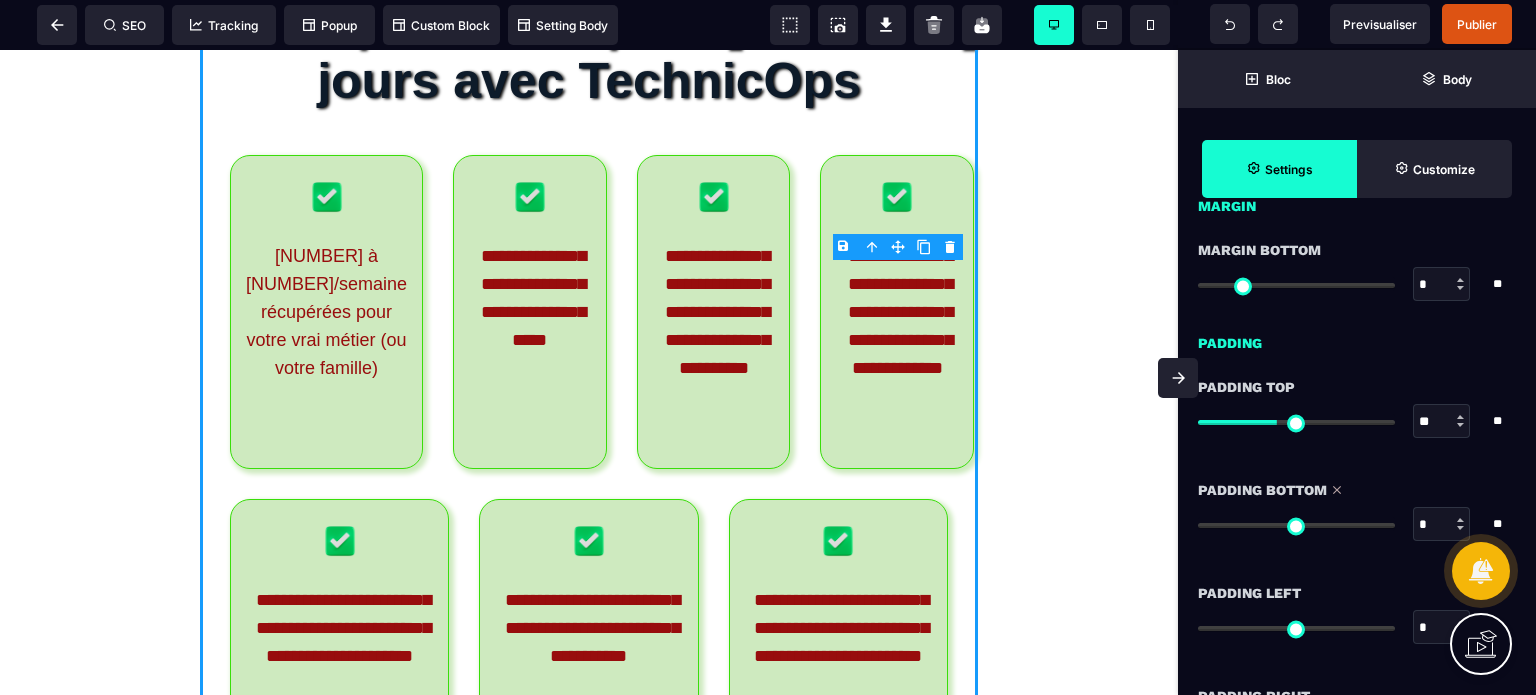 type on "*" 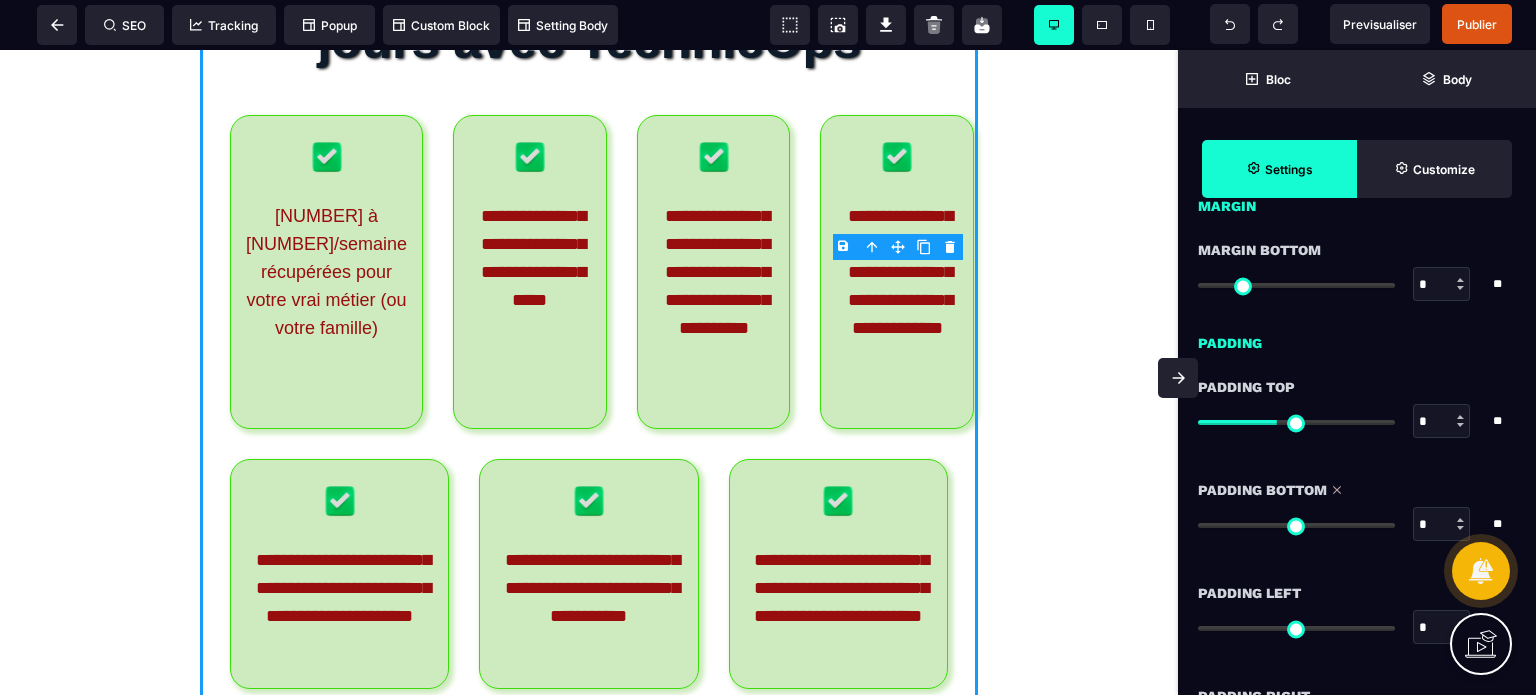 drag, startPoint x: 1269, startPoint y: 419, endPoint x: 1069, endPoint y: 450, distance: 202.38824 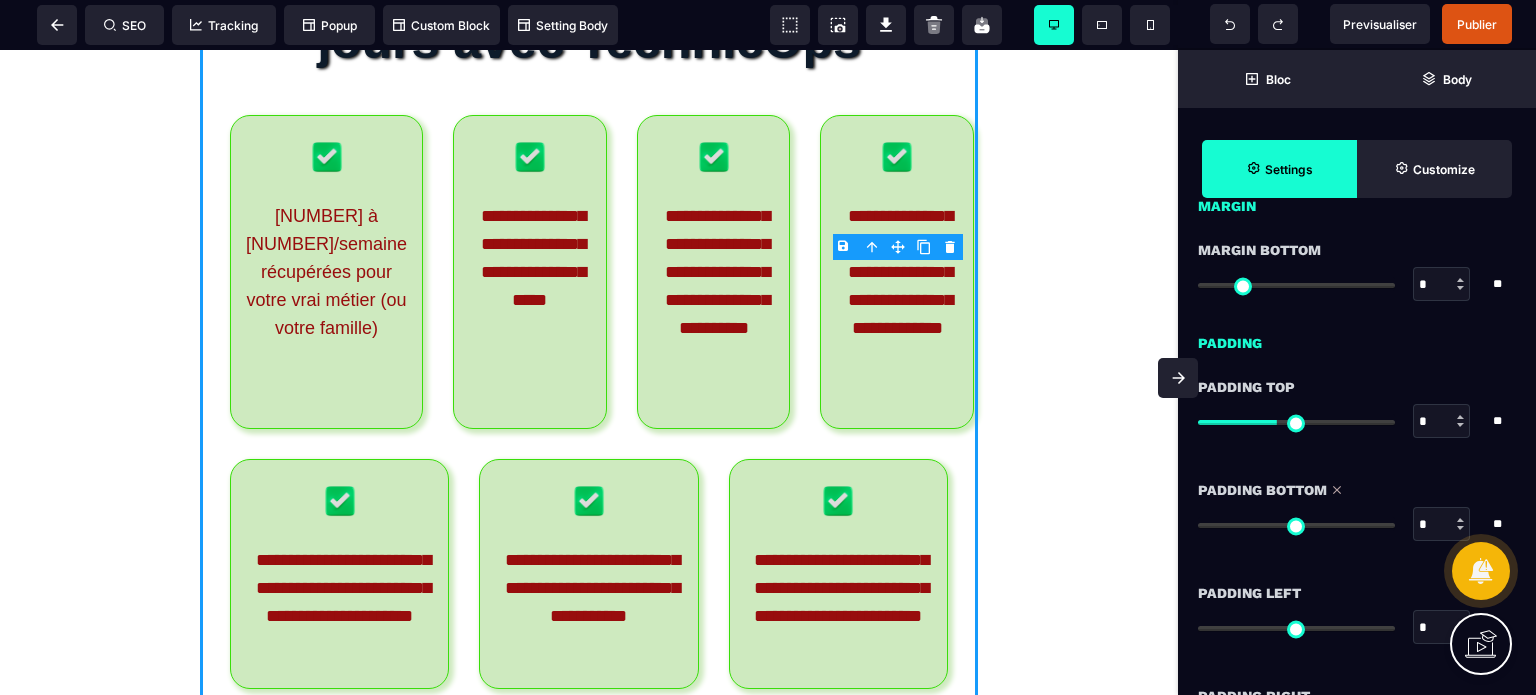 type on "*" 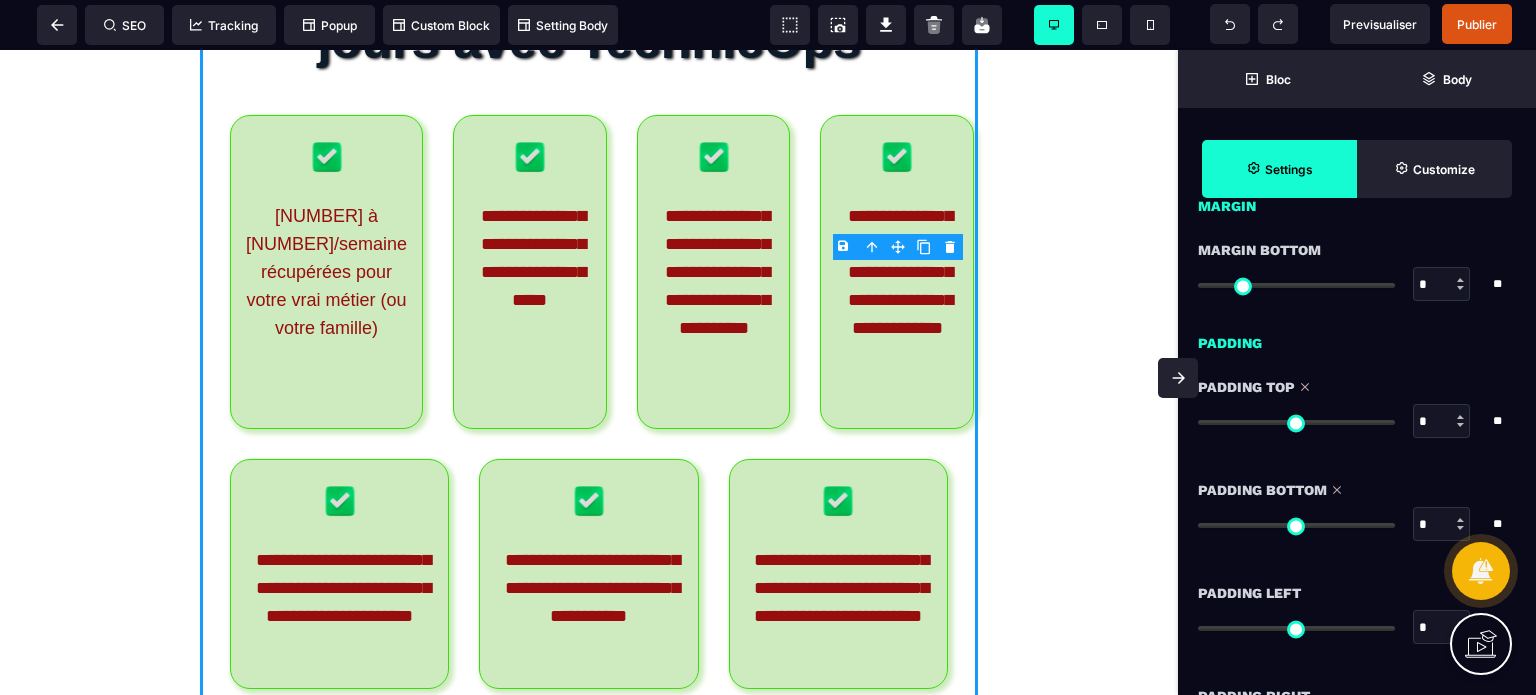 click at bounding box center [1178, 378] 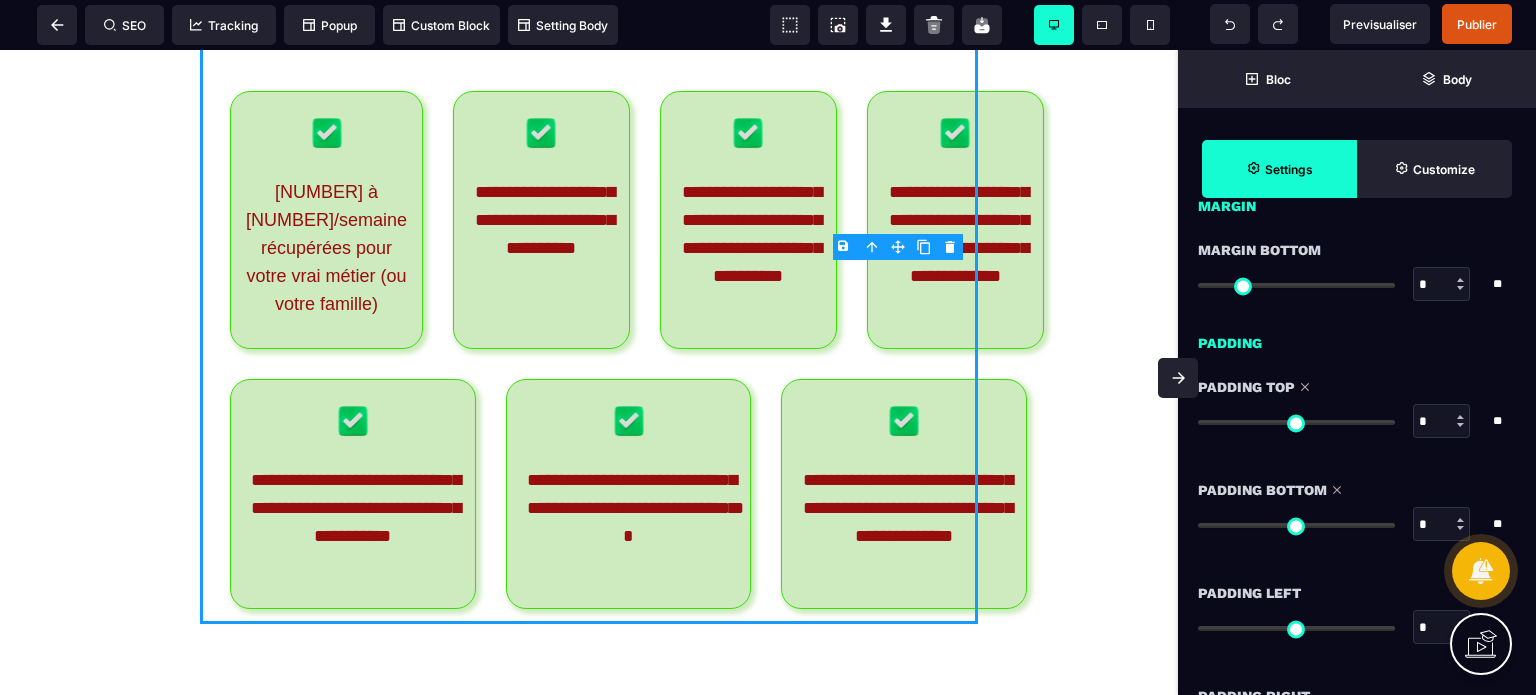 scroll, scrollTop: 10698, scrollLeft: 0, axis: vertical 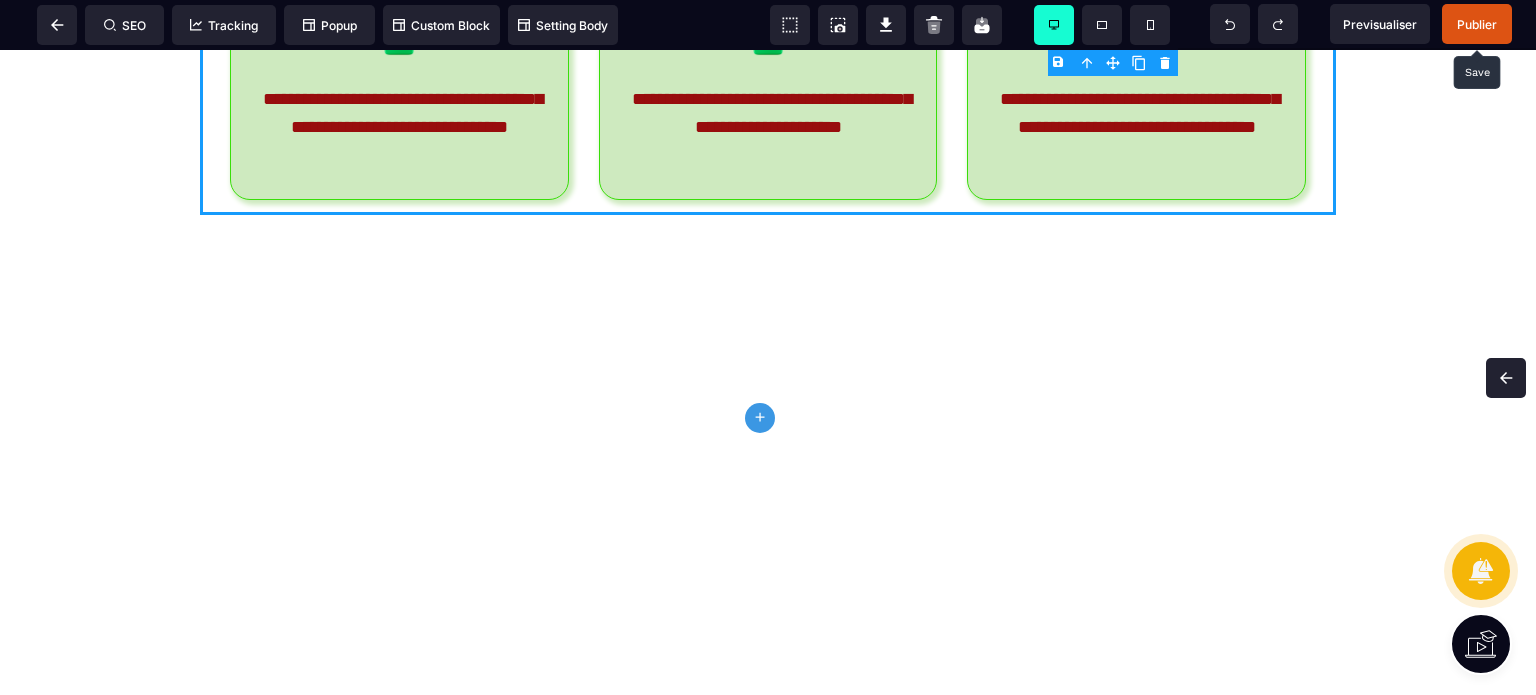 click on "Publier" at bounding box center [1477, 24] 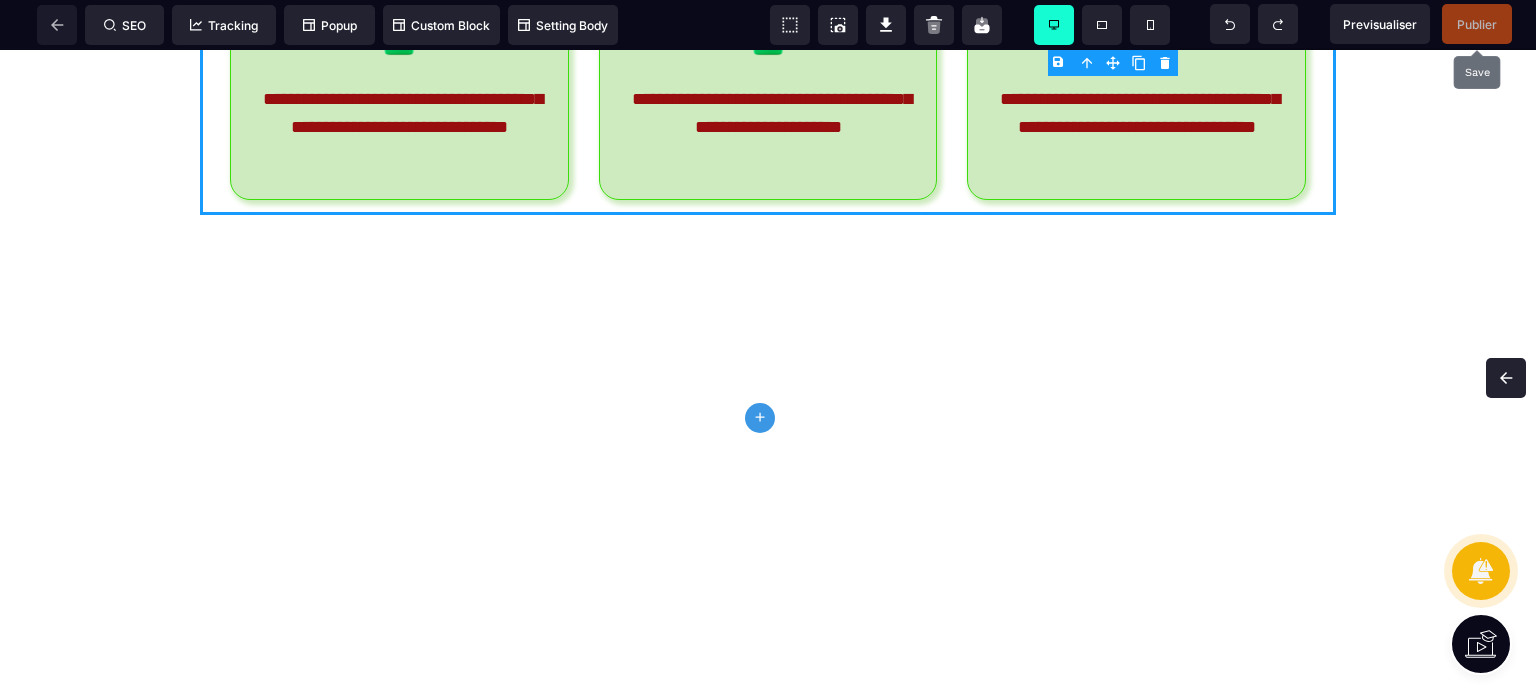 click on "STOP ! Arrêtez de perdre votre temps précieux Comment doubler votre chiffre d'affaires et reprendre le contrôle de votre business… Sans vous arracher les cheveux sur la technique ni sacrifier
votre temps Le seul écosystème digital clé en main, conçu pour les entrepreneurs qui veulent ENFIN passer à la vitesse supérieure…
…sans dépendre d'agences ou de freelances, ni perdre des mois à comprendre la jungle des outils en ligne. JE VEUX RECUPERER MON TEMPS ET MON ENERGIE Places limitées à 3 clients/mois pour un accompagnement ultra-personnalisé Vous en êtes sûrement là... Zéro temps pour votre zone de génie Manque de temps, journées à rallonge, sentiment de courir partout ? Vous êtes expert dans votre domaine, mais vous passez votre temps à faire le technicien. Vos talents sont gâchés sur des tâches qui ne rapportent rien . "Je suis complètement largué(e)" Outils/formations achetés, mais rien n'est vraiment automatisé ? Landing page, CRM, automatisation, pixel... . Maintenant" at bounding box center [768, -5056] 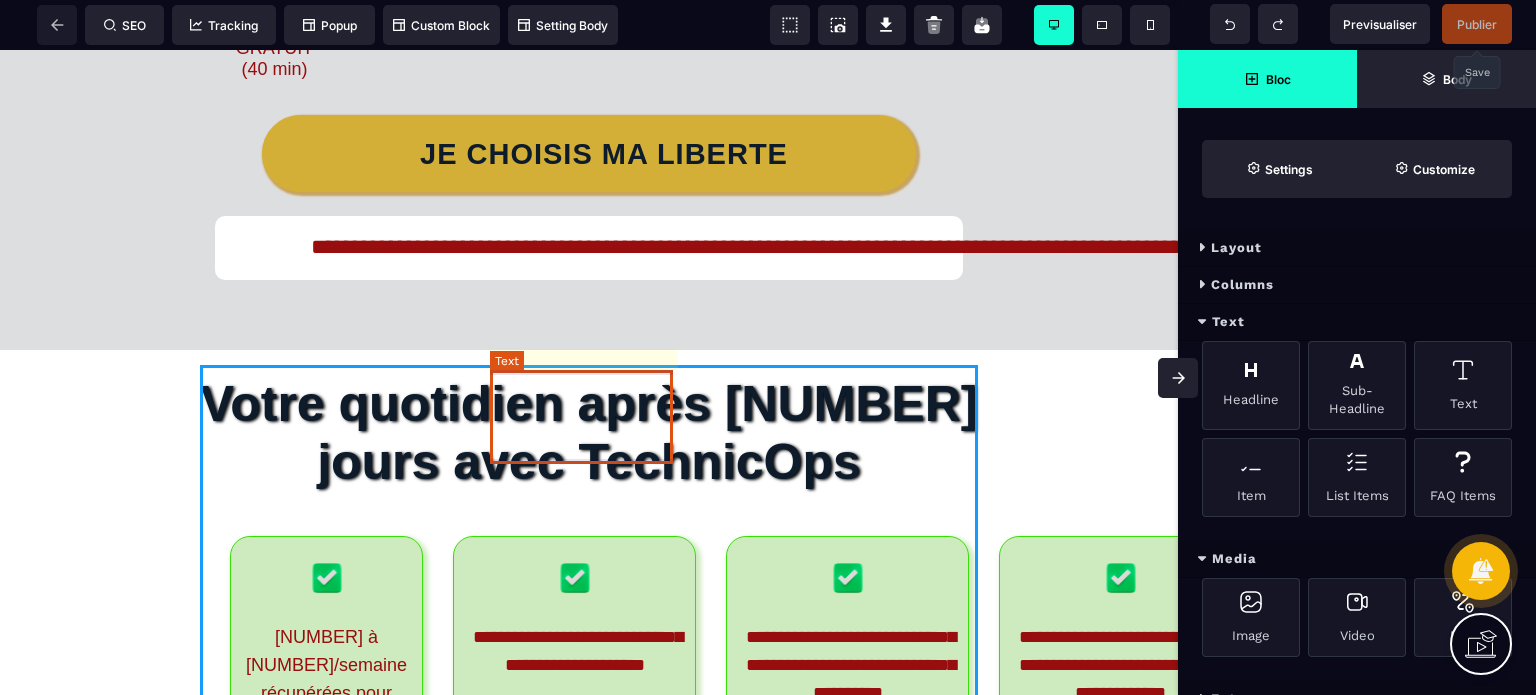 scroll, scrollTop: 12172, scrollLeft: 0, axis: vertical 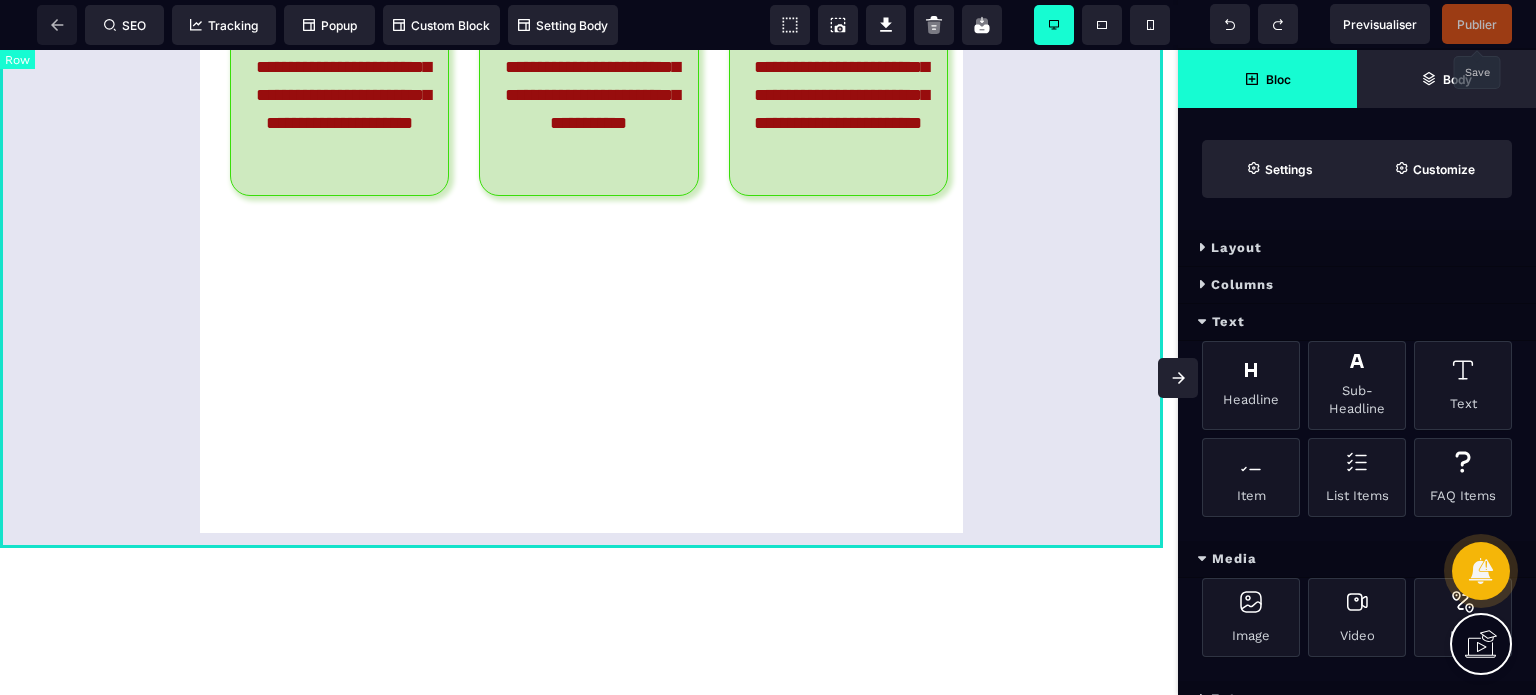 click on "**********" at bounding box center [589, -169] 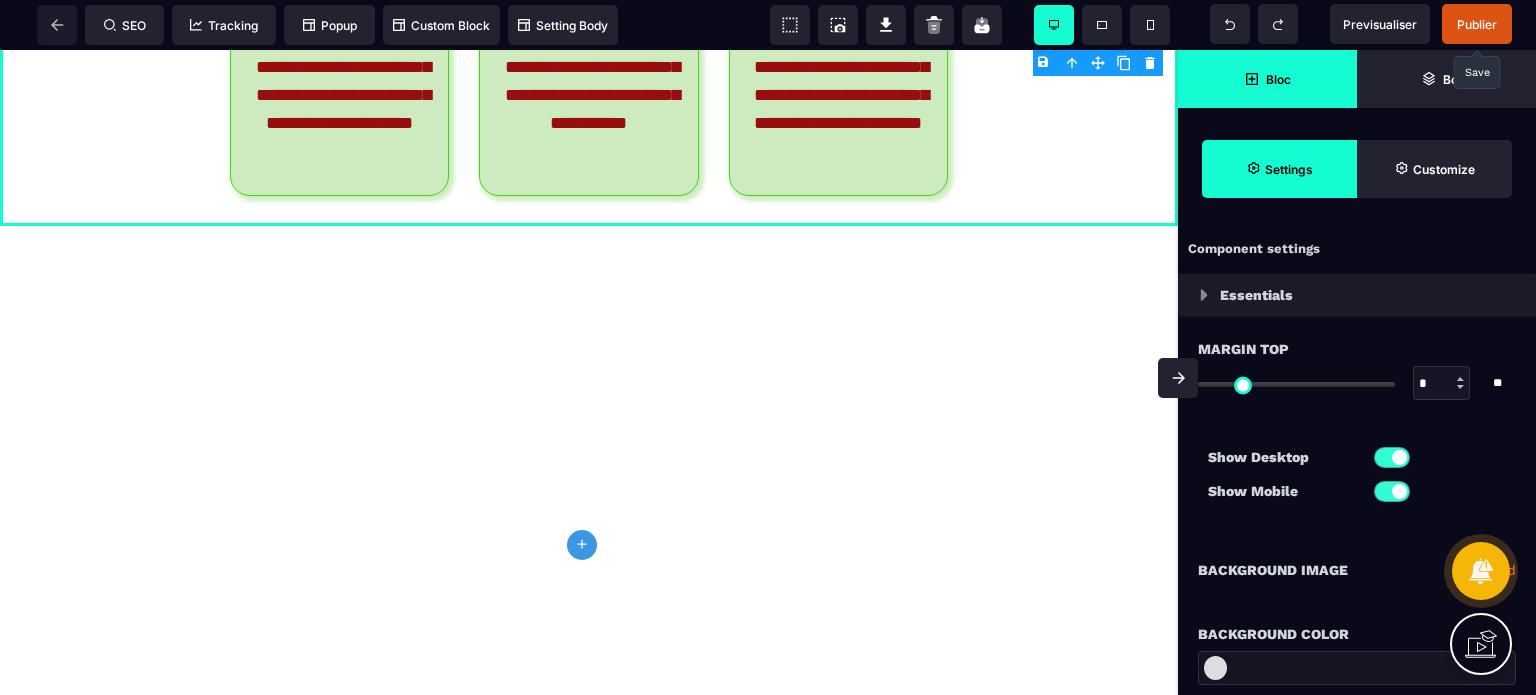click on "Bloc" at bounding box center [1267, 79] 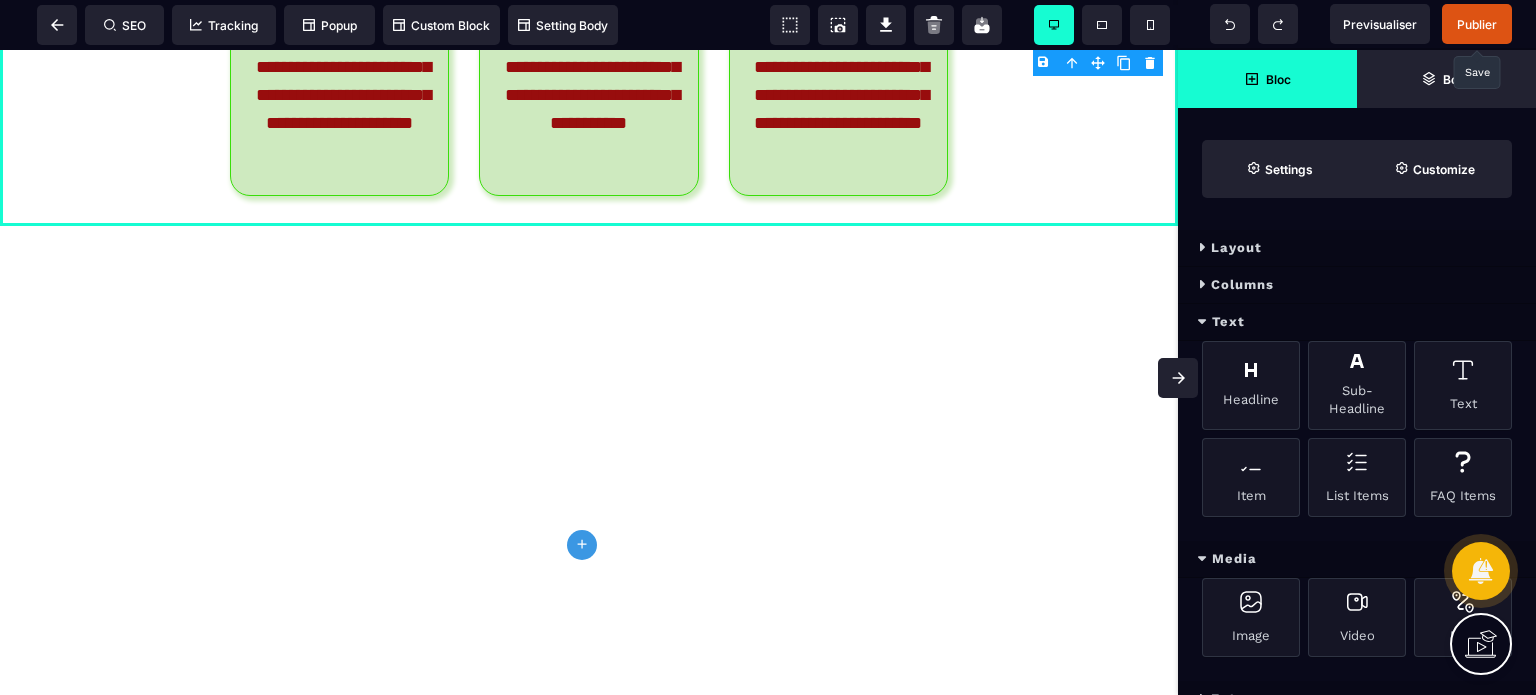 click on "Layout" at bounding box center (1357, 248) 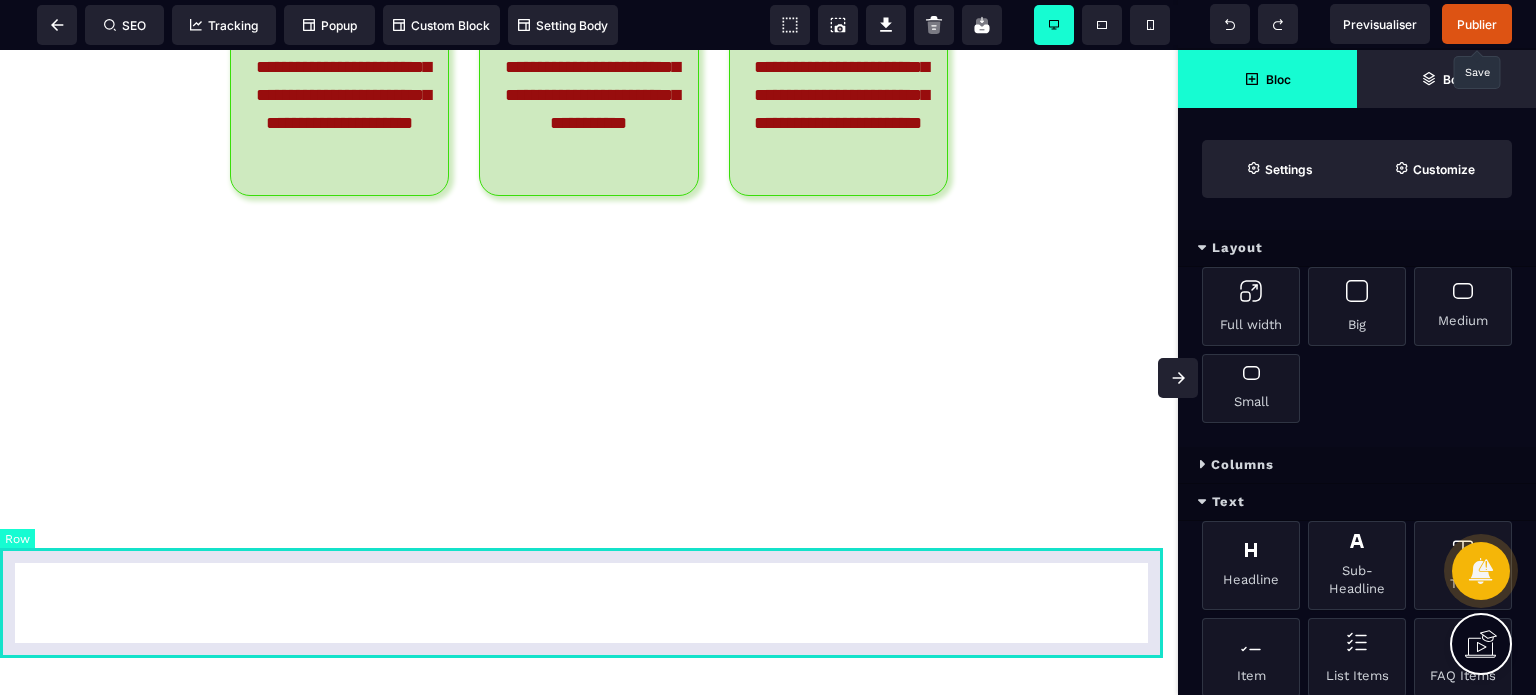 click at bounding box center (589, 281) 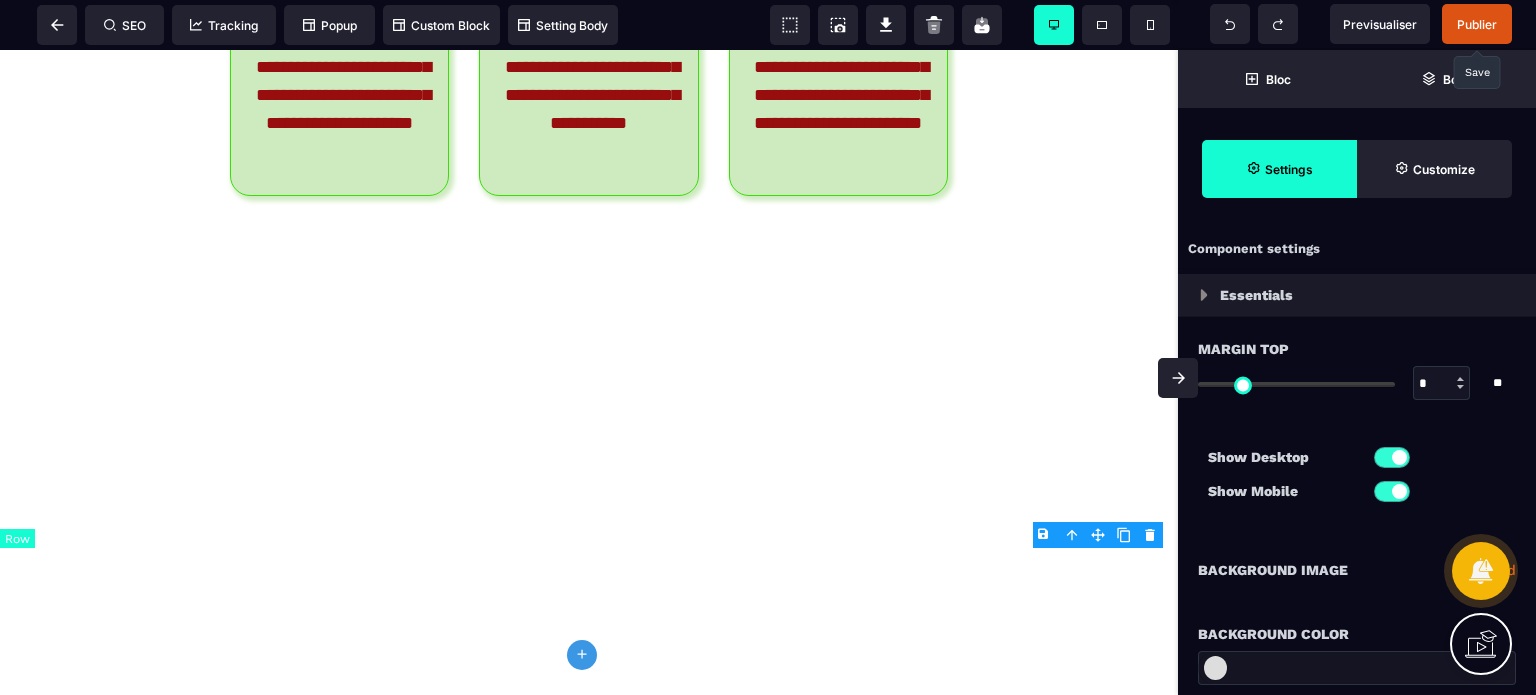 type on "*" 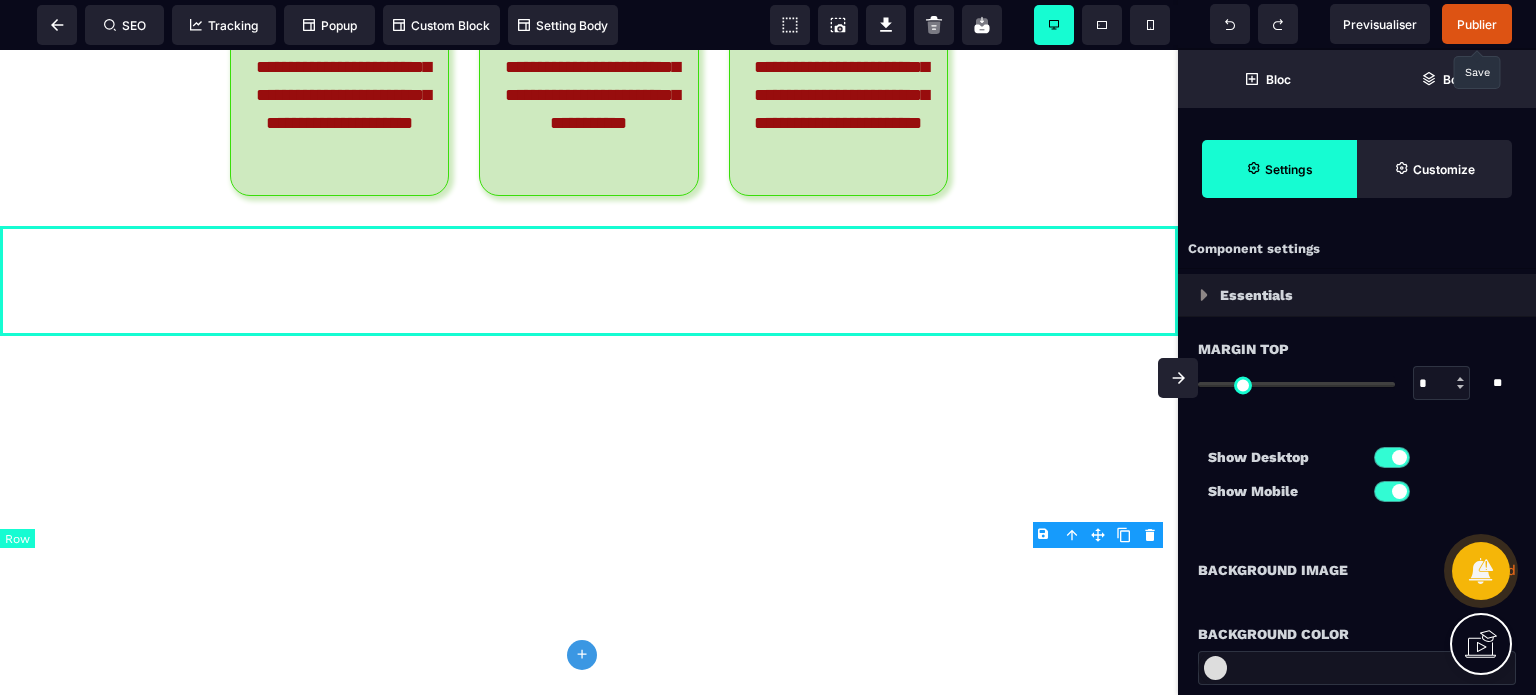 select on "*" 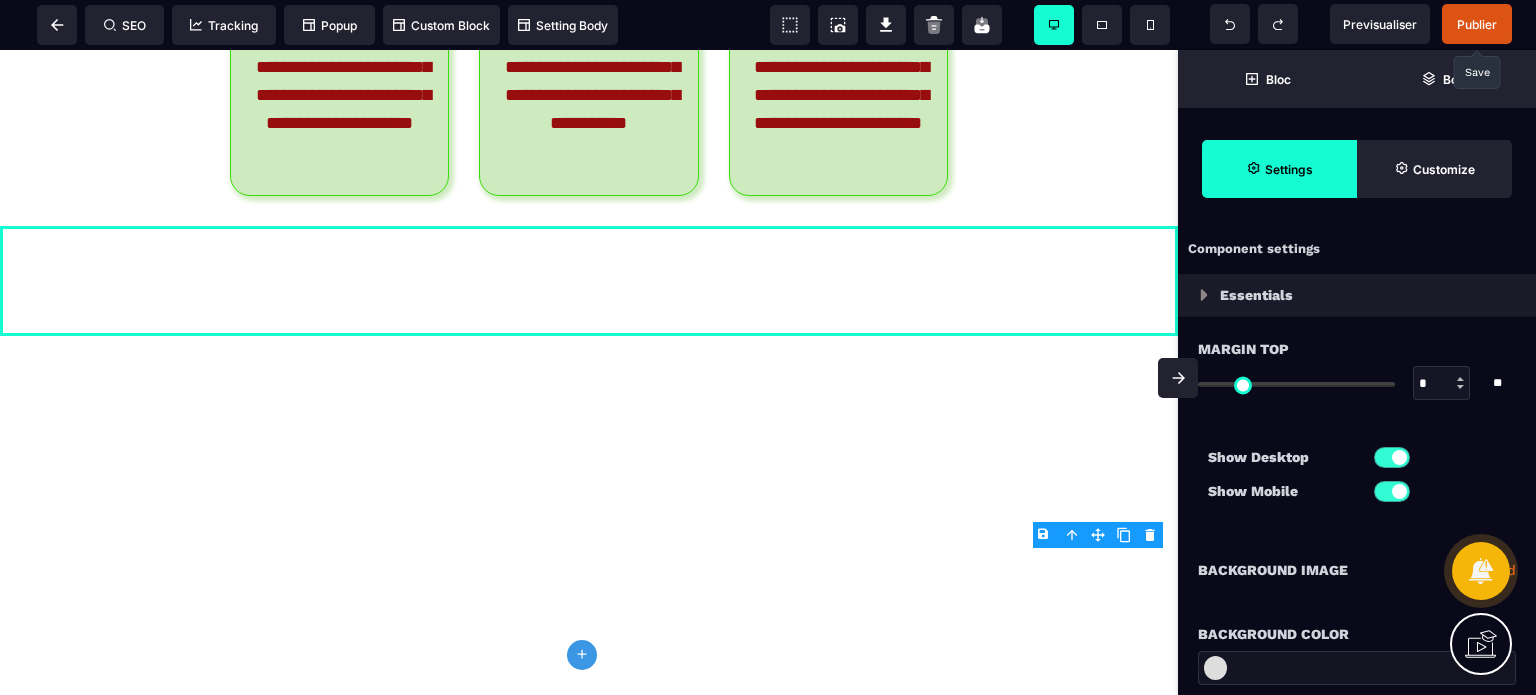 click at bounding box center [1357, 668] 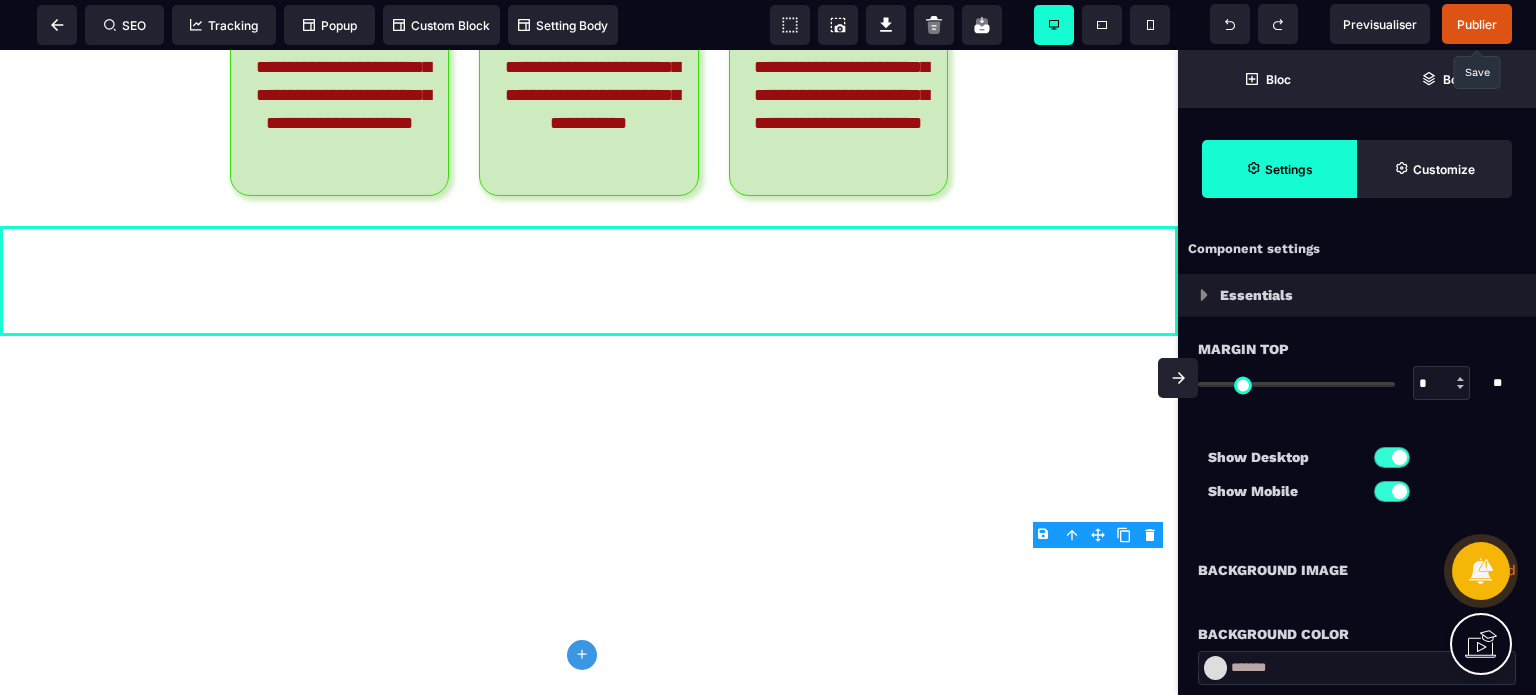 type on "*******" 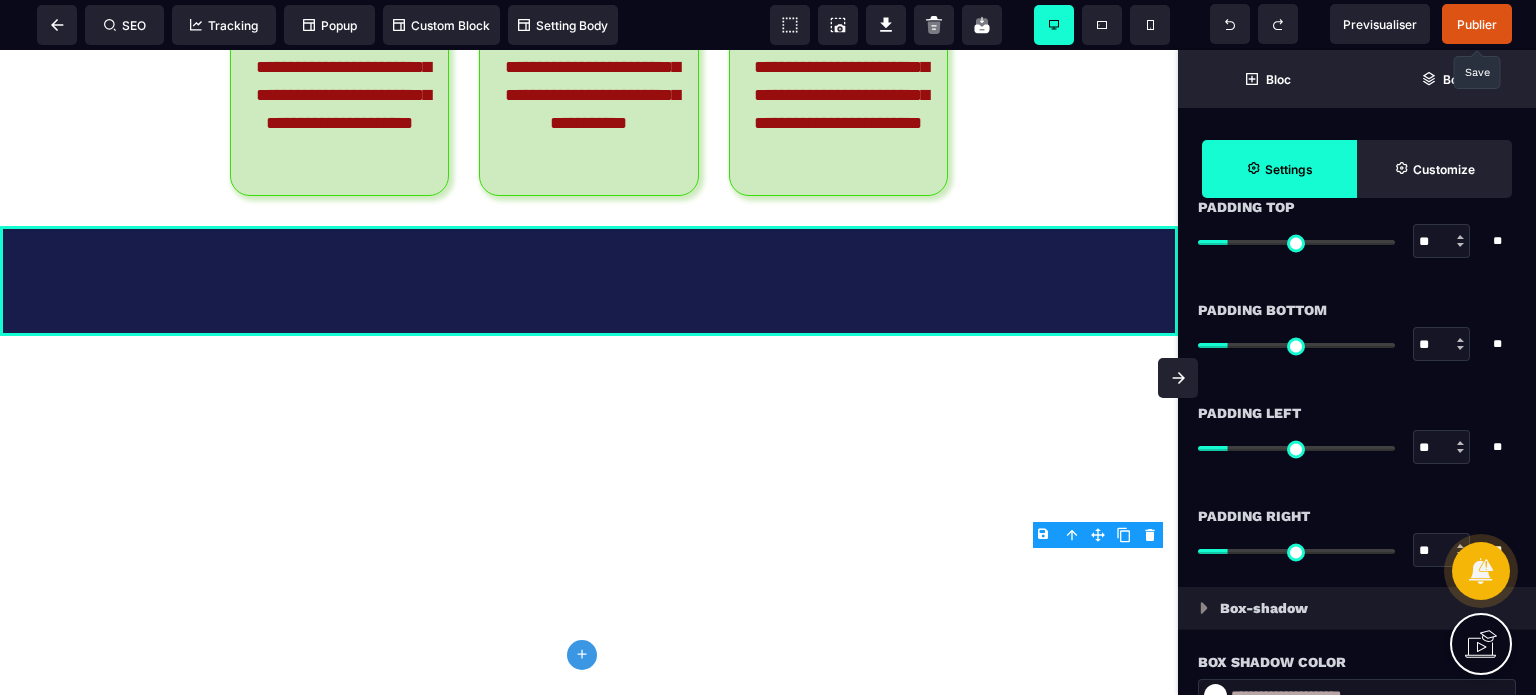 scroll, scrollTop: 1880, scrollLeft: 0, axis: vertical 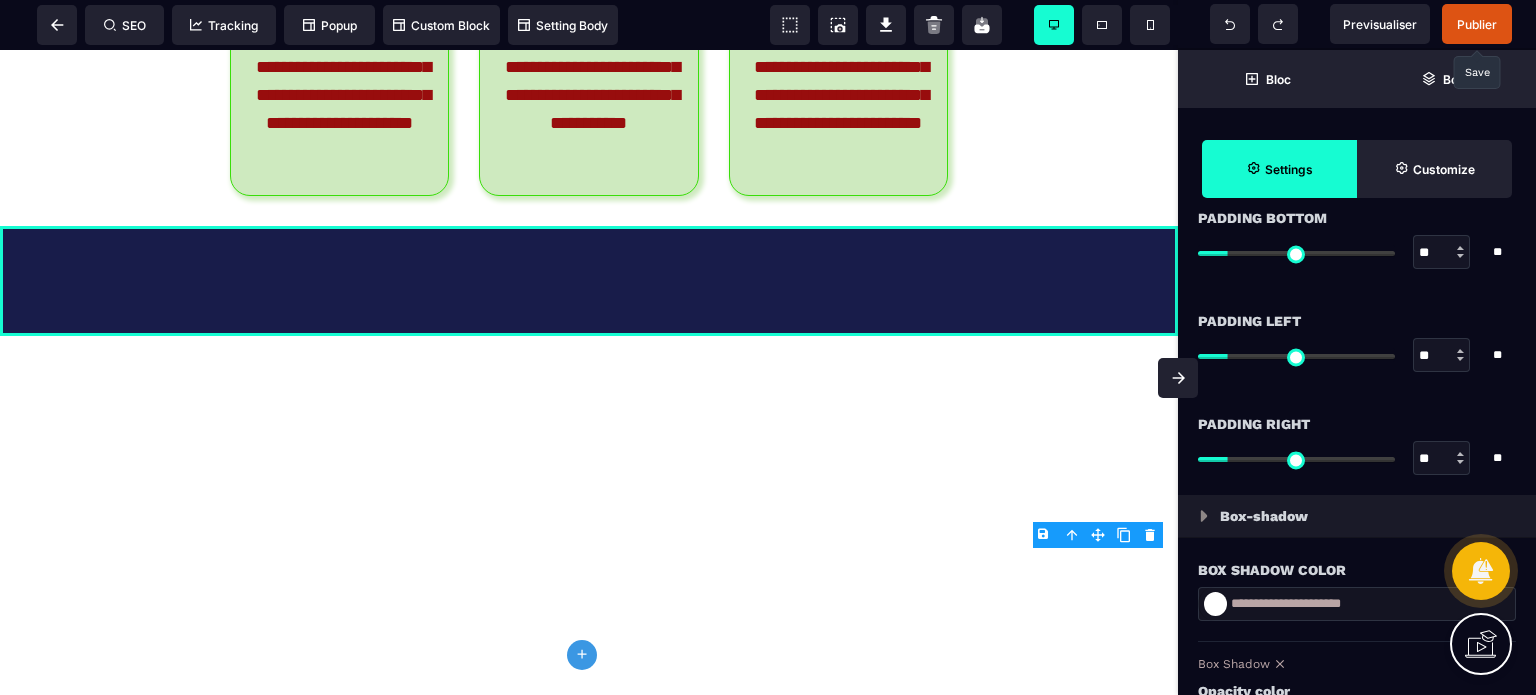drag, startPoint x: 1435, startPoint y: 462, endPoint x: 1407, endPoint y: 467, distance: 28.442924 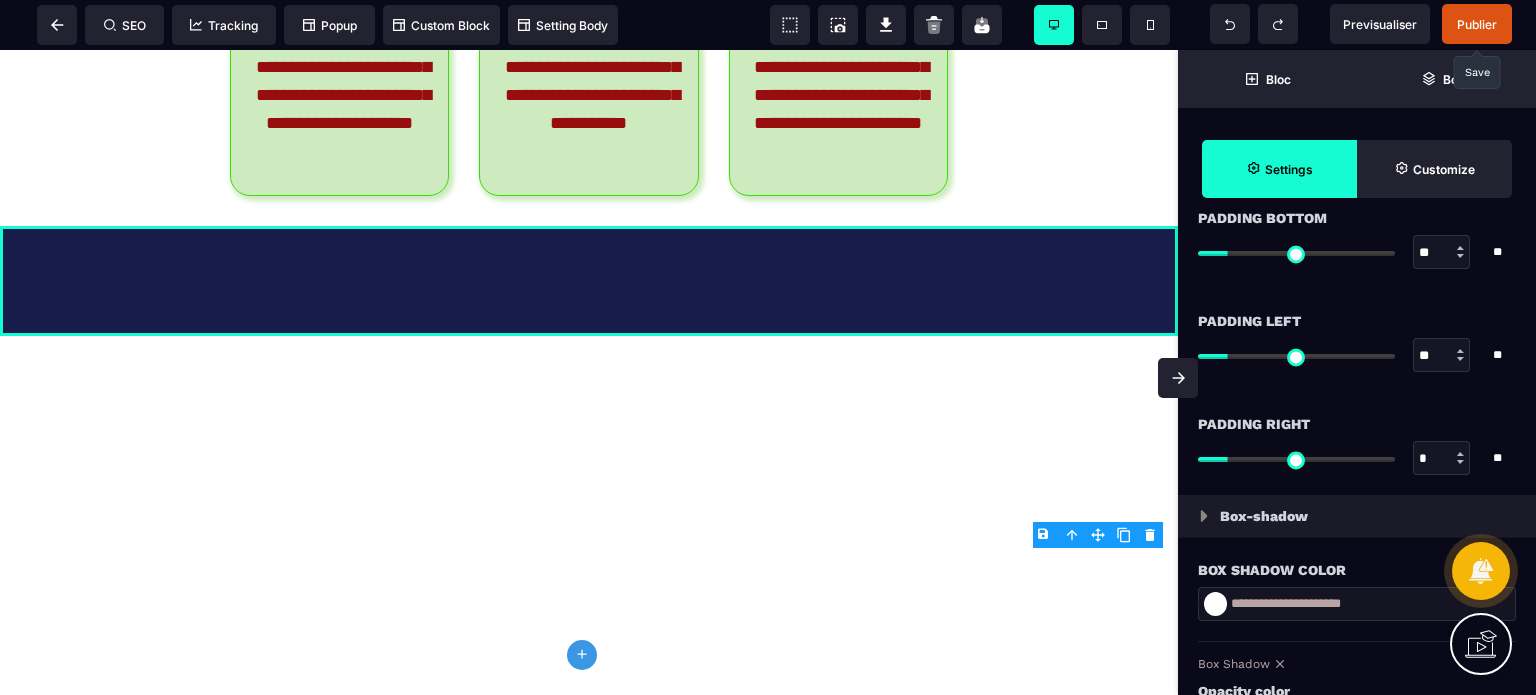 type on "*" 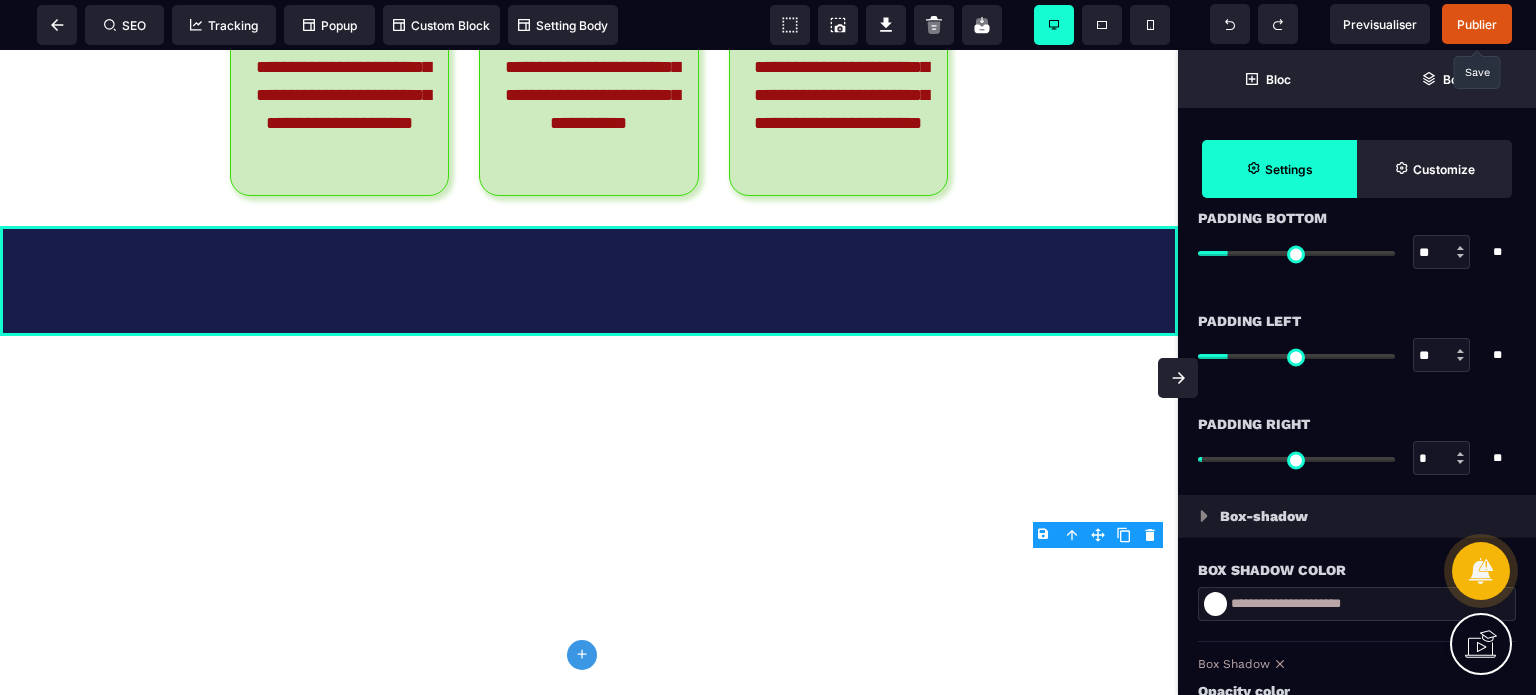 type on "**" 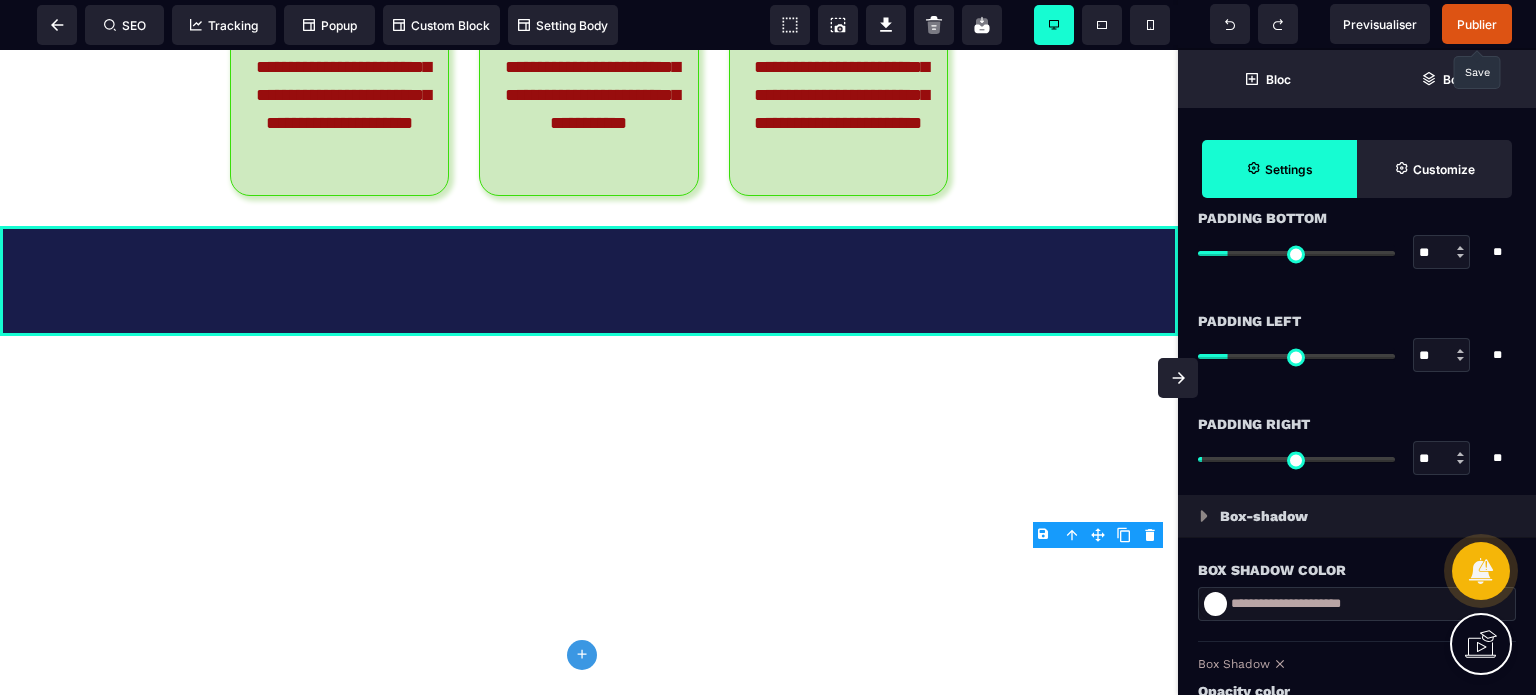 type on "**" 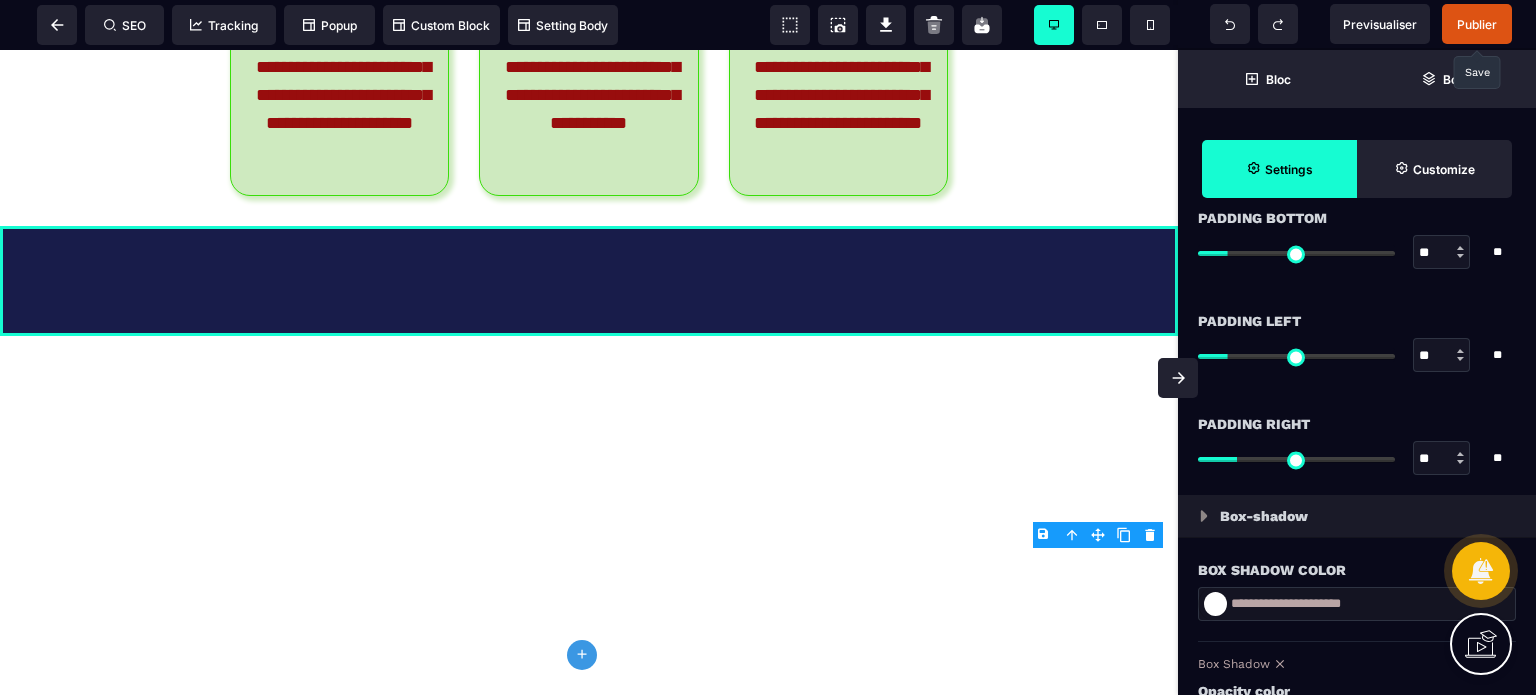 type on "***" 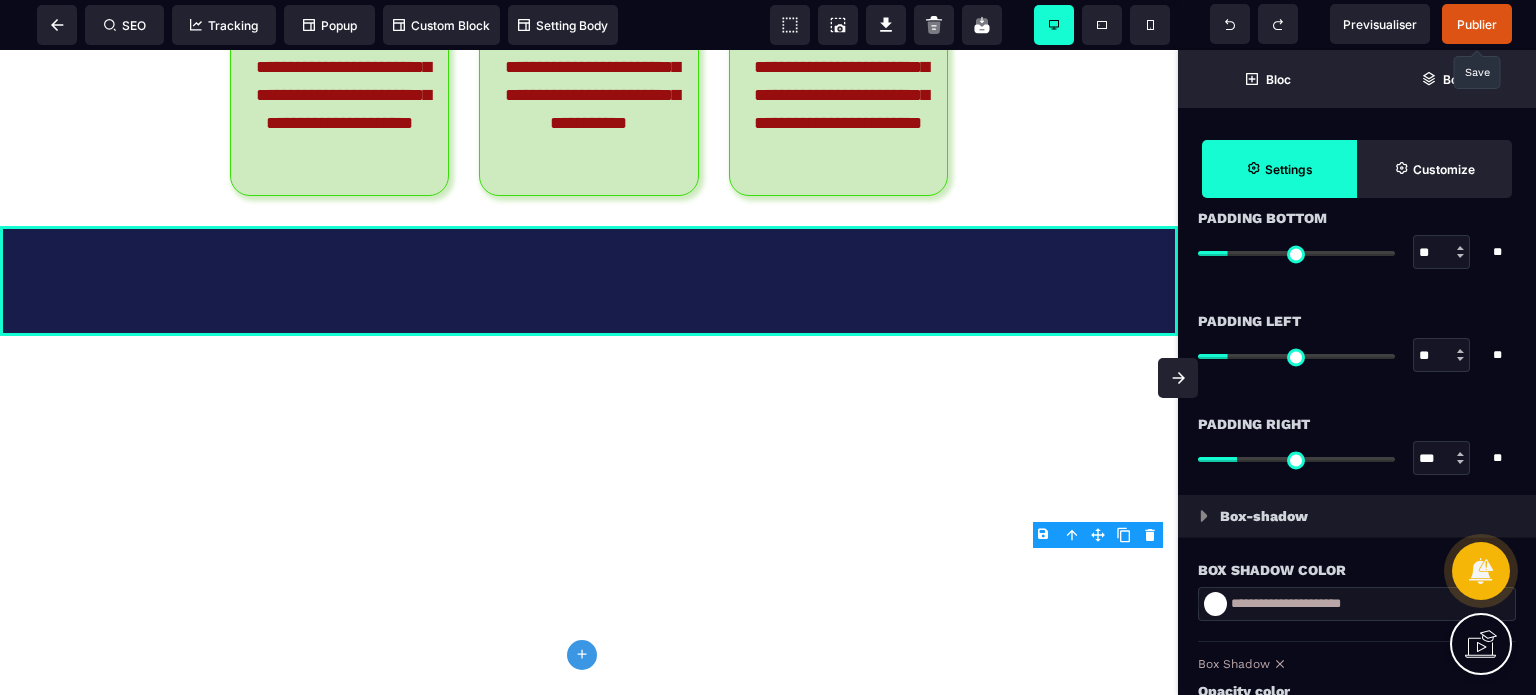 type on "***" 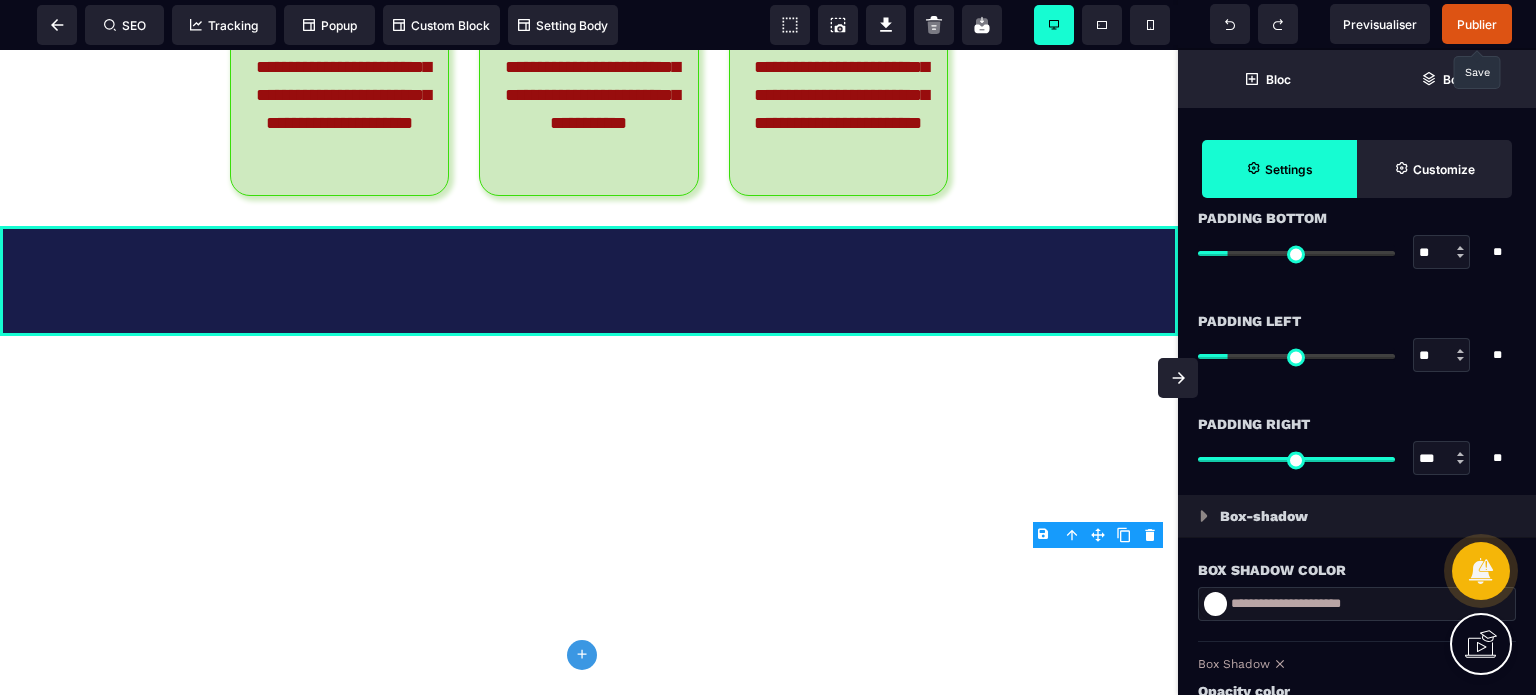 type on "***" 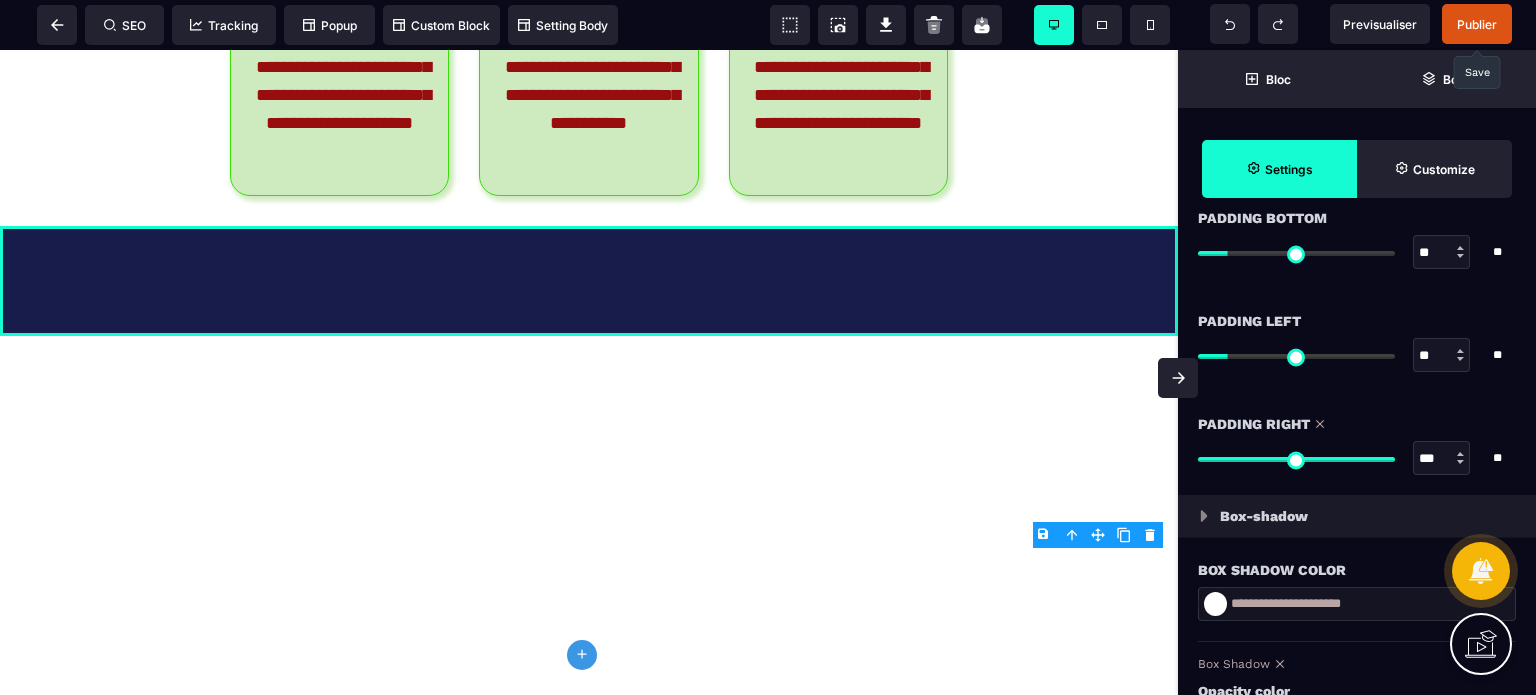 drag, startPoint x: 1433, startPoint y: 350, endPoint x: 1396, endPoint y: 359, distance: 38.078865 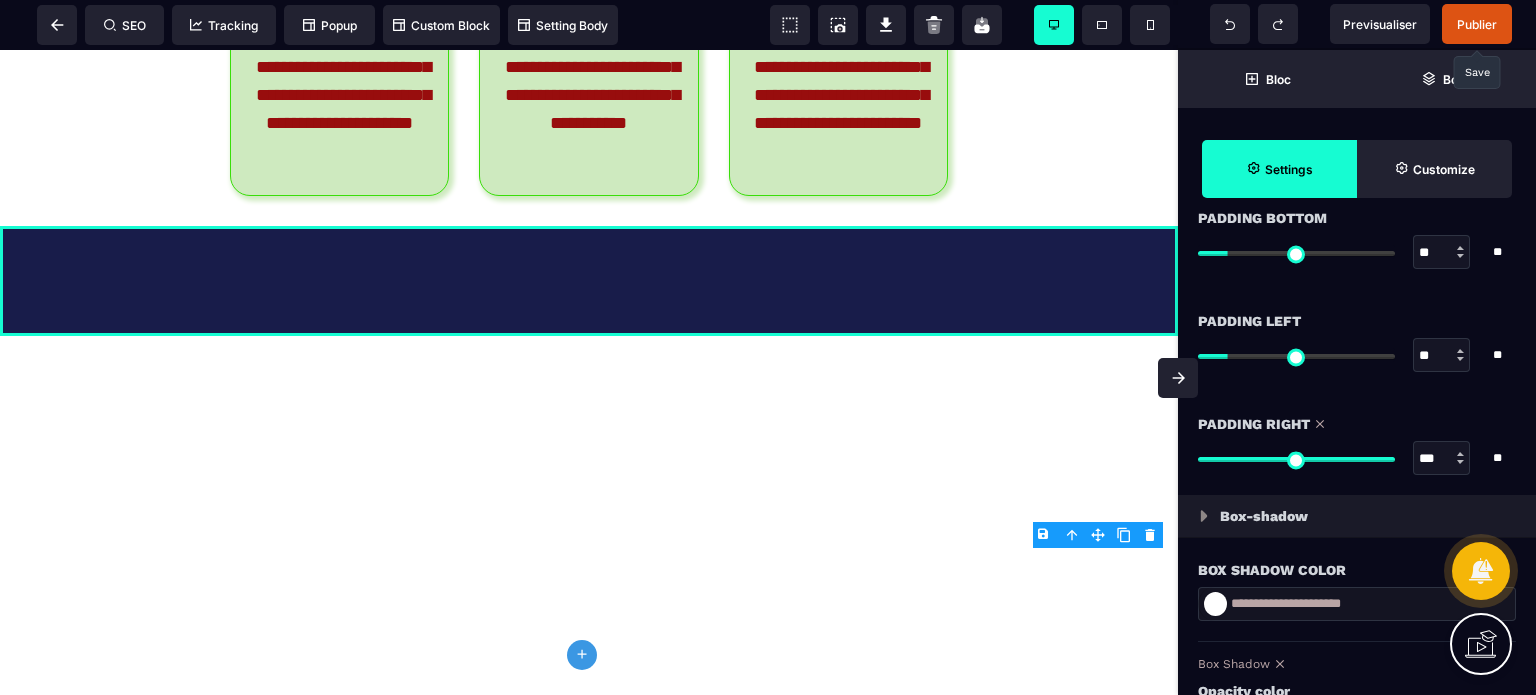 click on "**
*
**" at bounding box center (1357, 355) 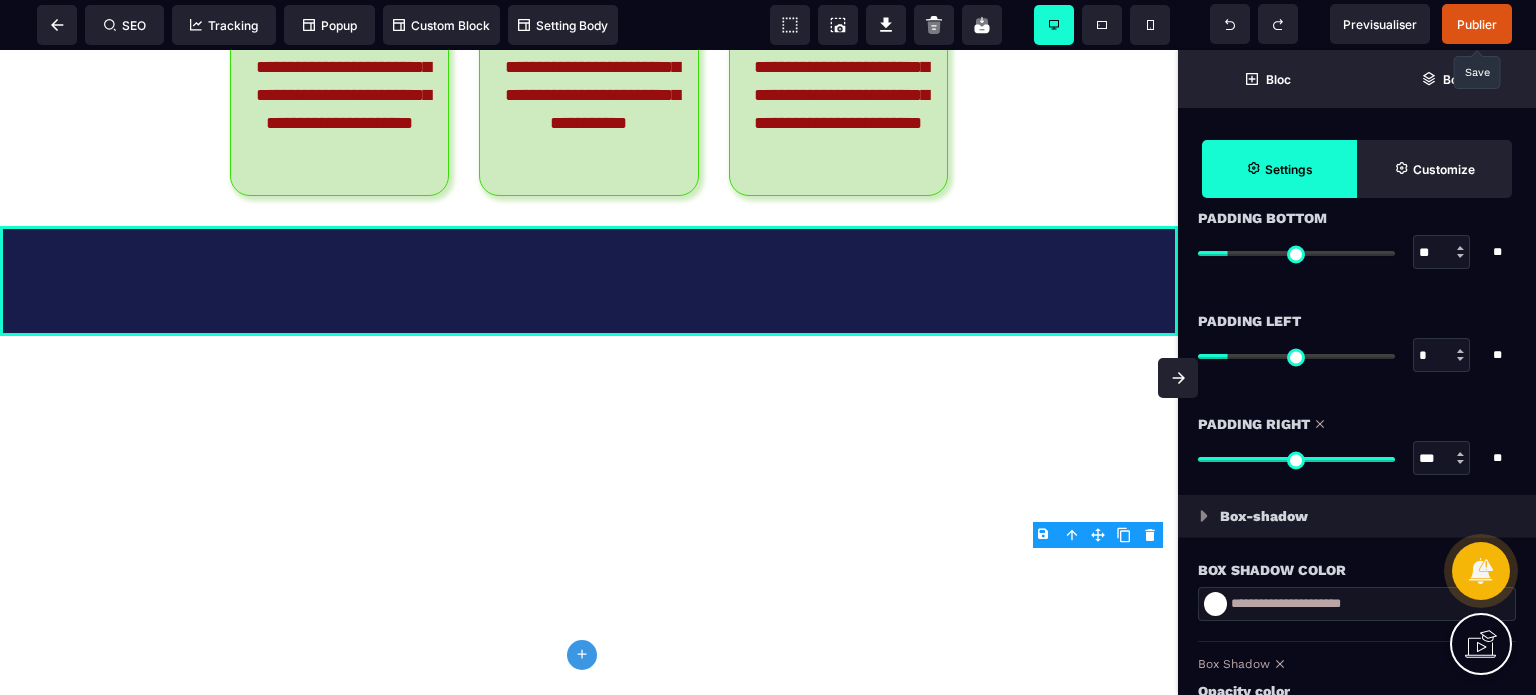 type on "*" 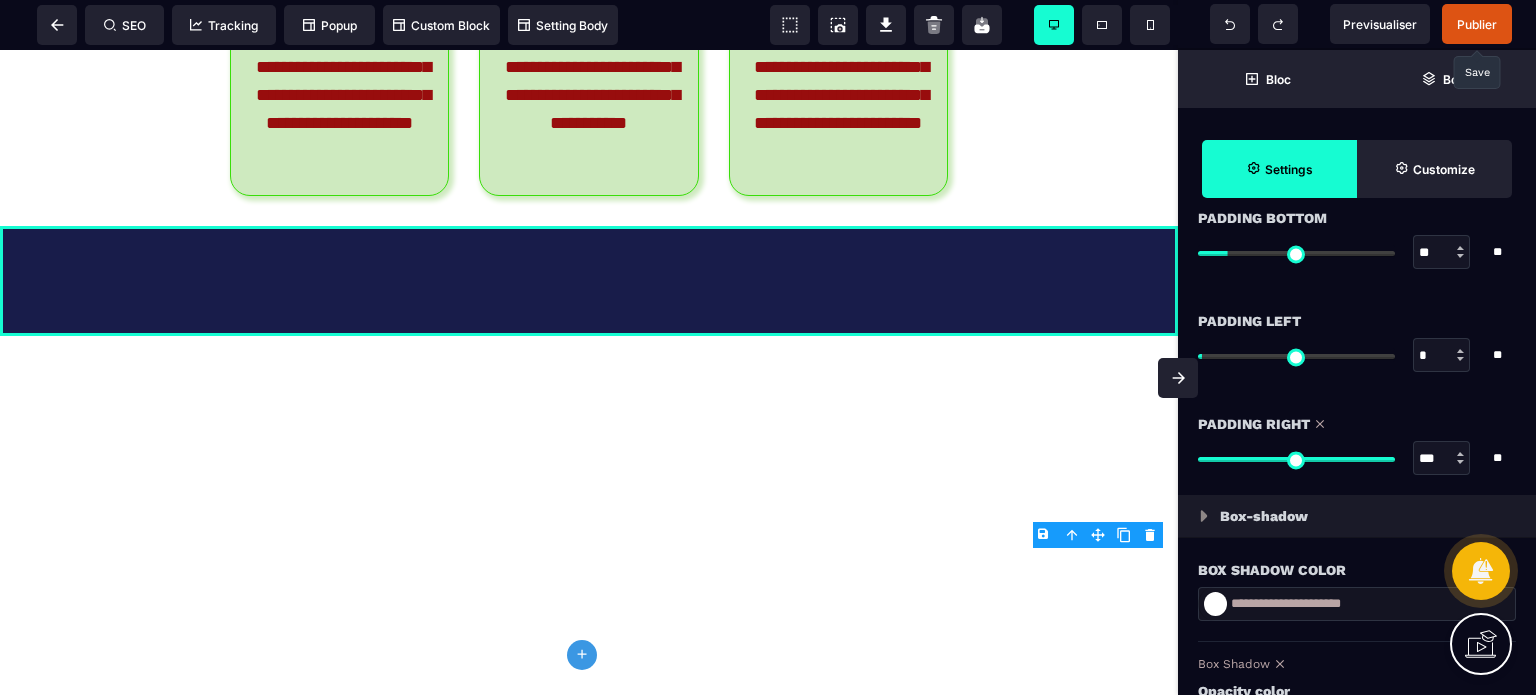 type on "**" 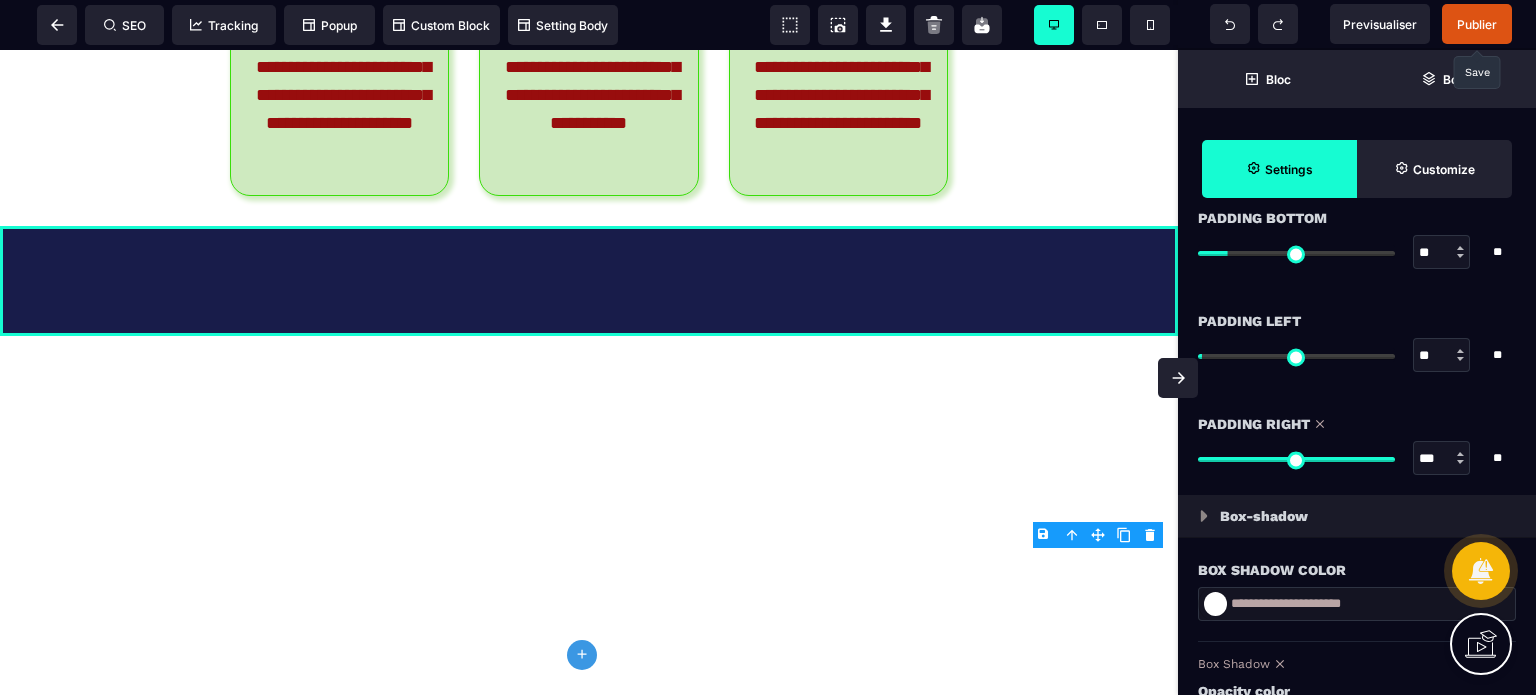 type on "**" 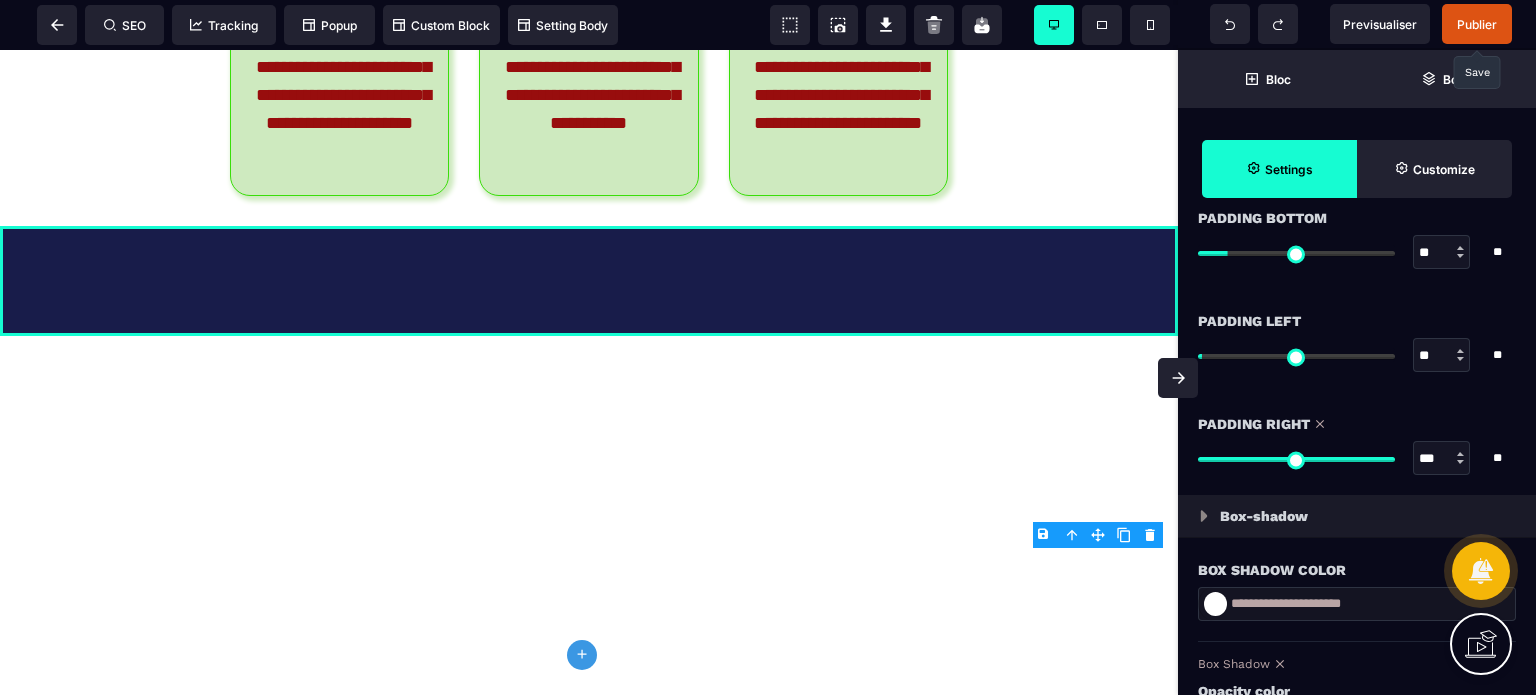 type on "***" 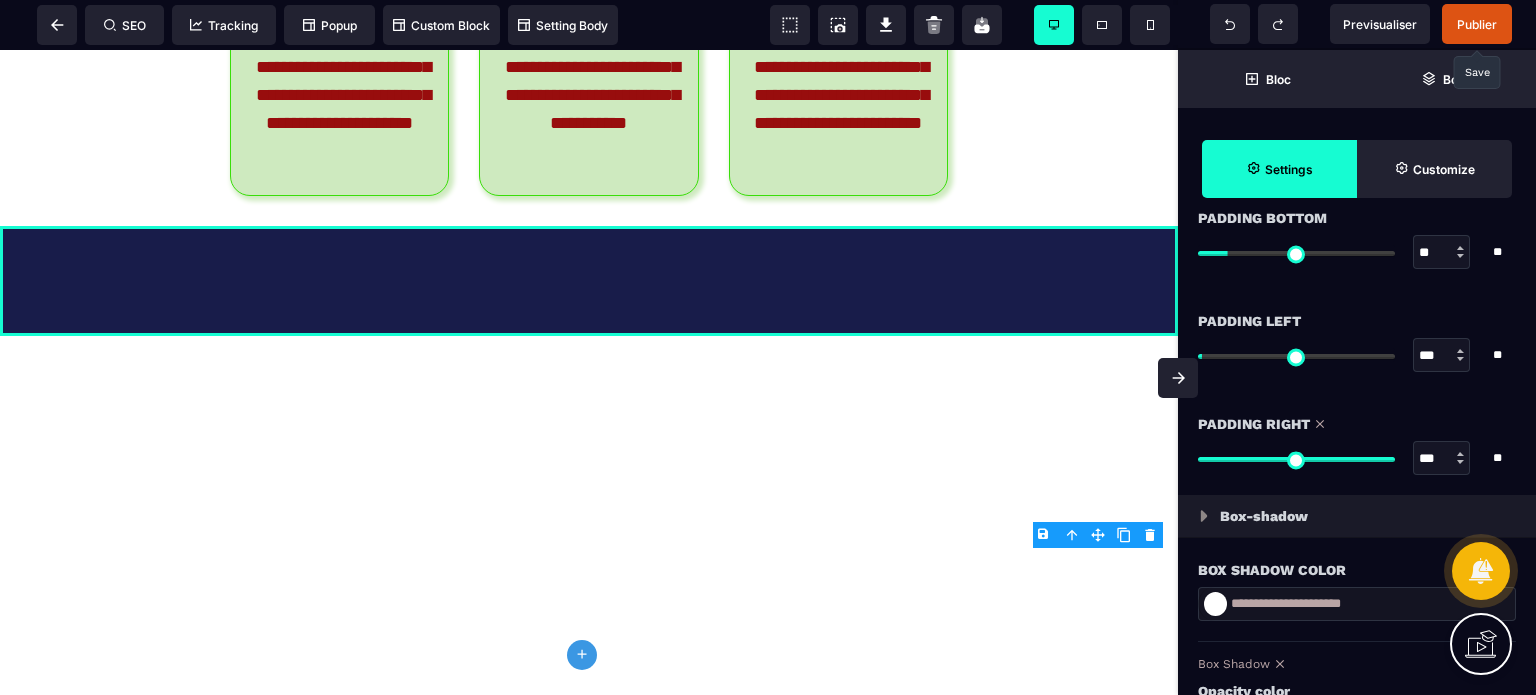 type on "***" 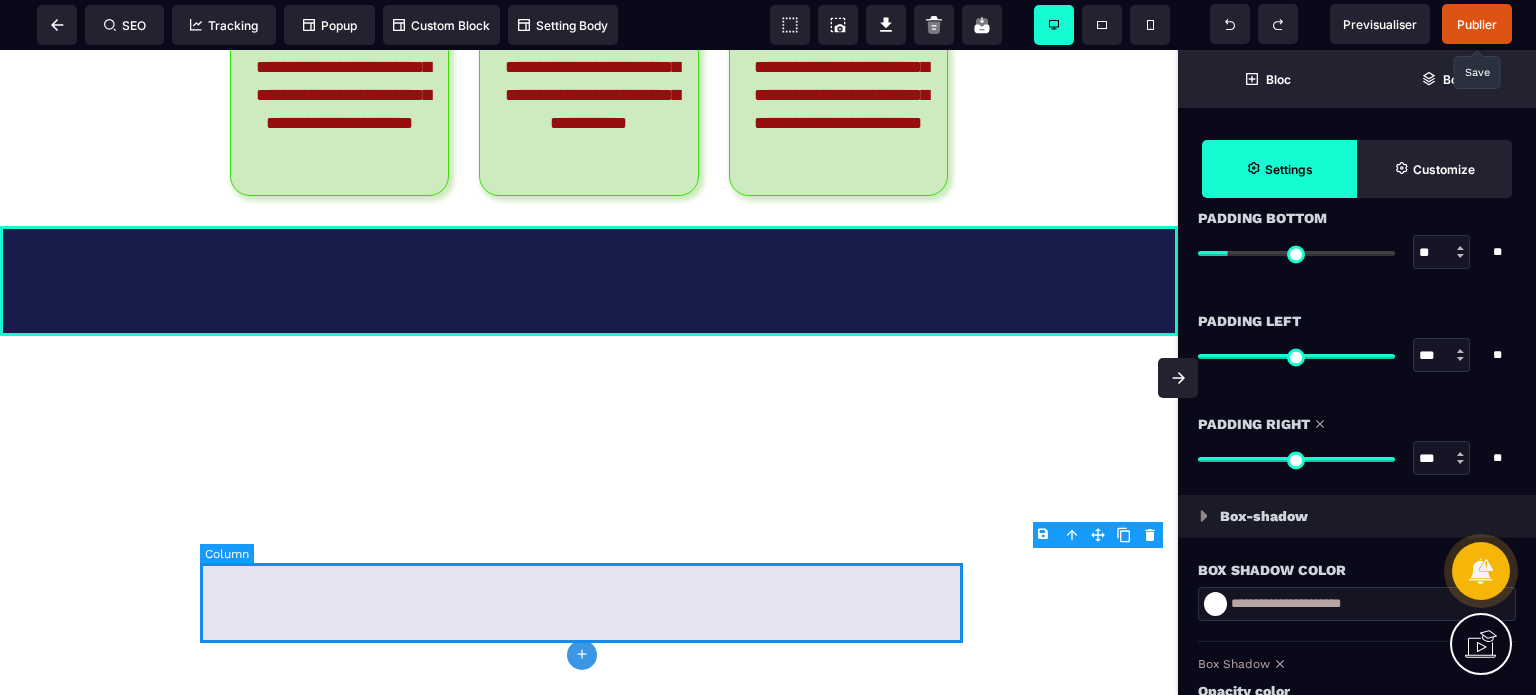 type on "***" 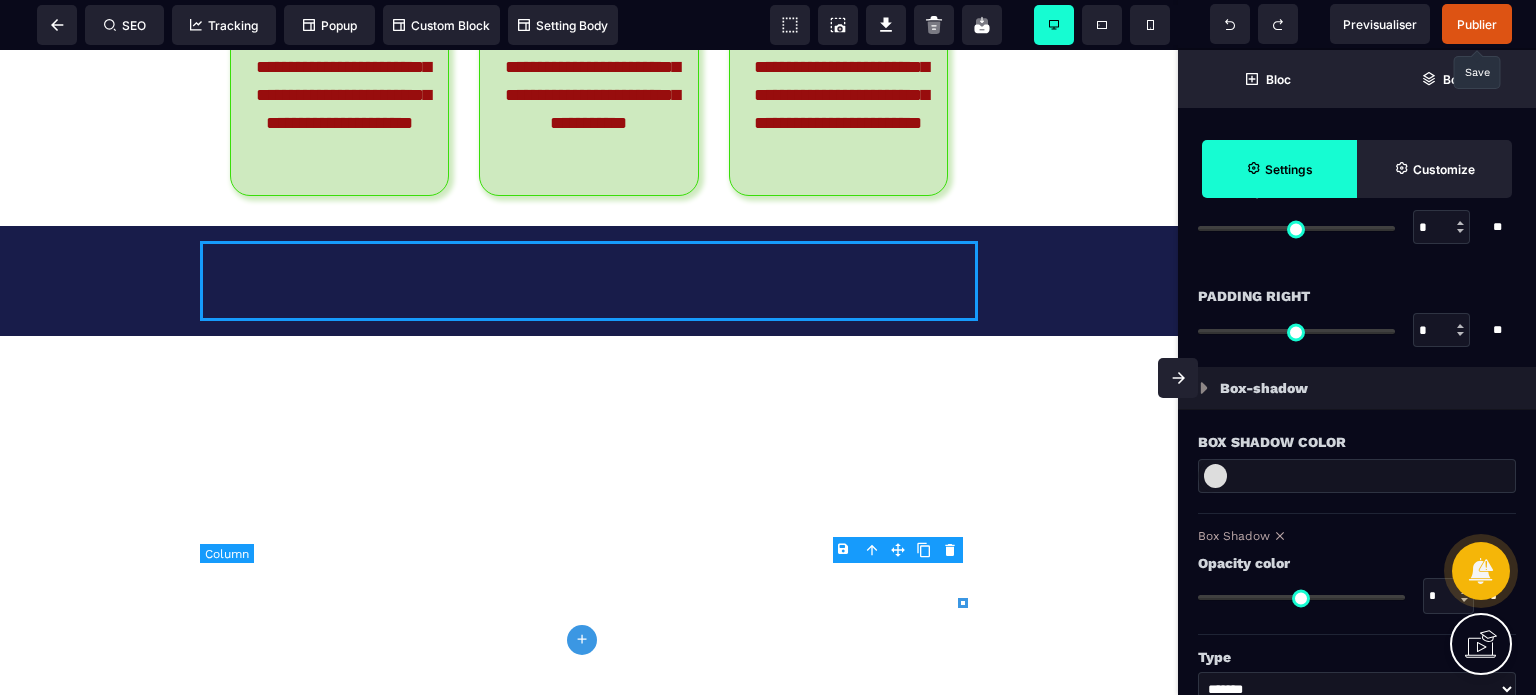 scroll, scrollTop: 0, scrollLeft: 0, axis: both 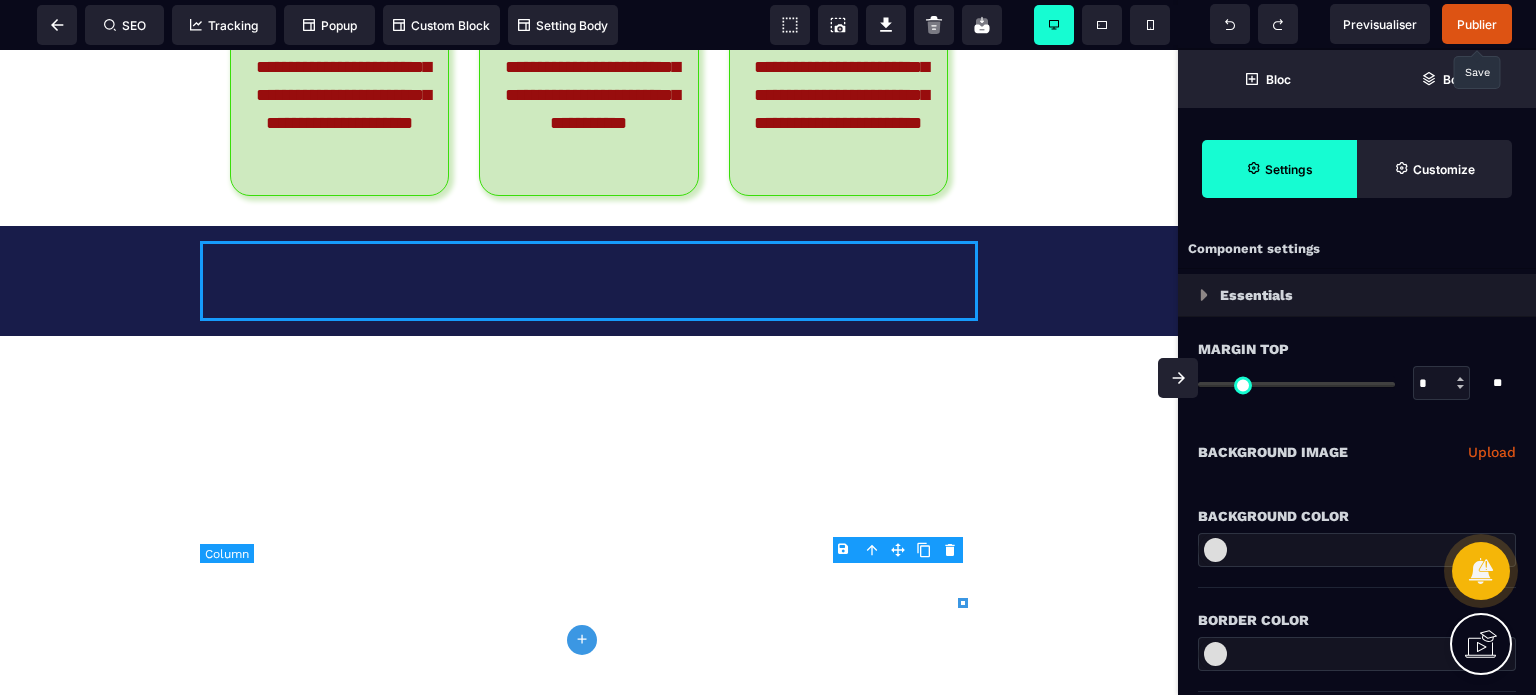 type on "*" 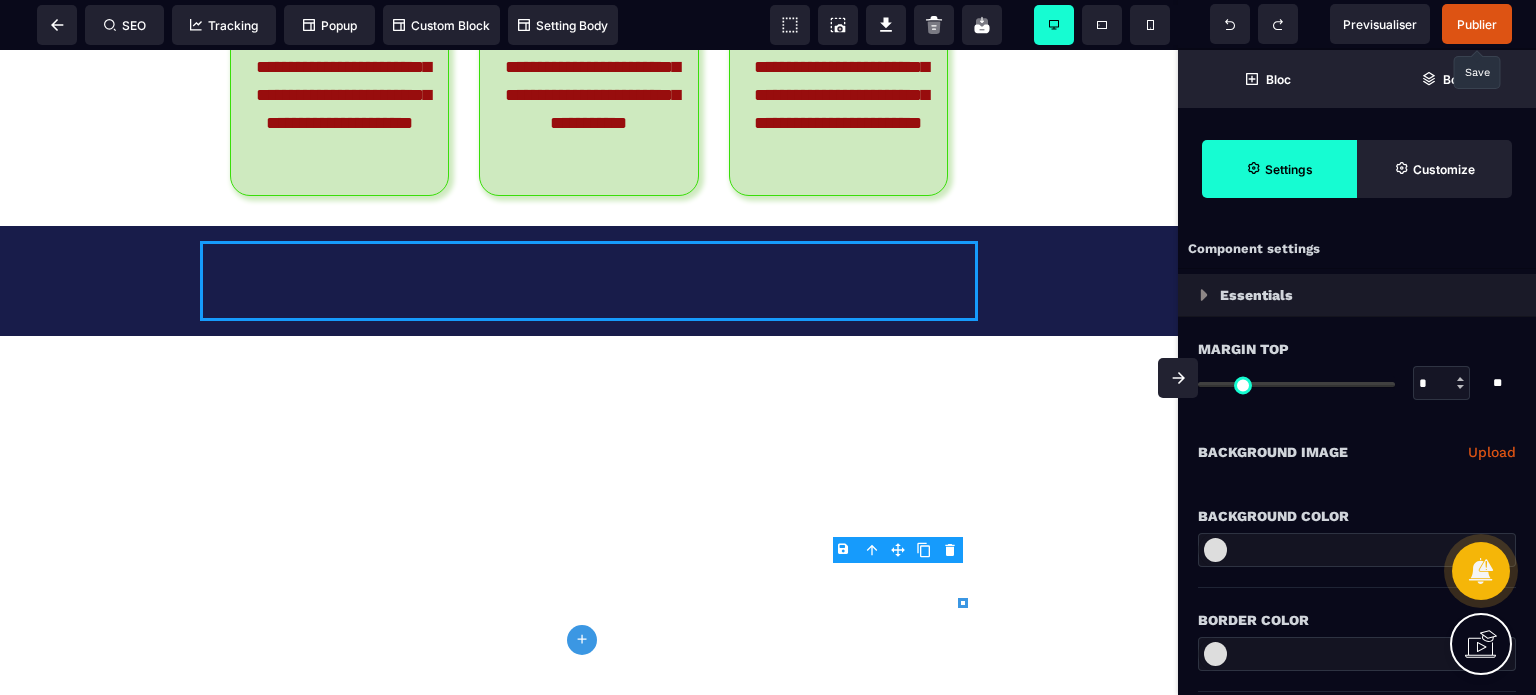 click on "Publier" at bounding box center (1477, 24) 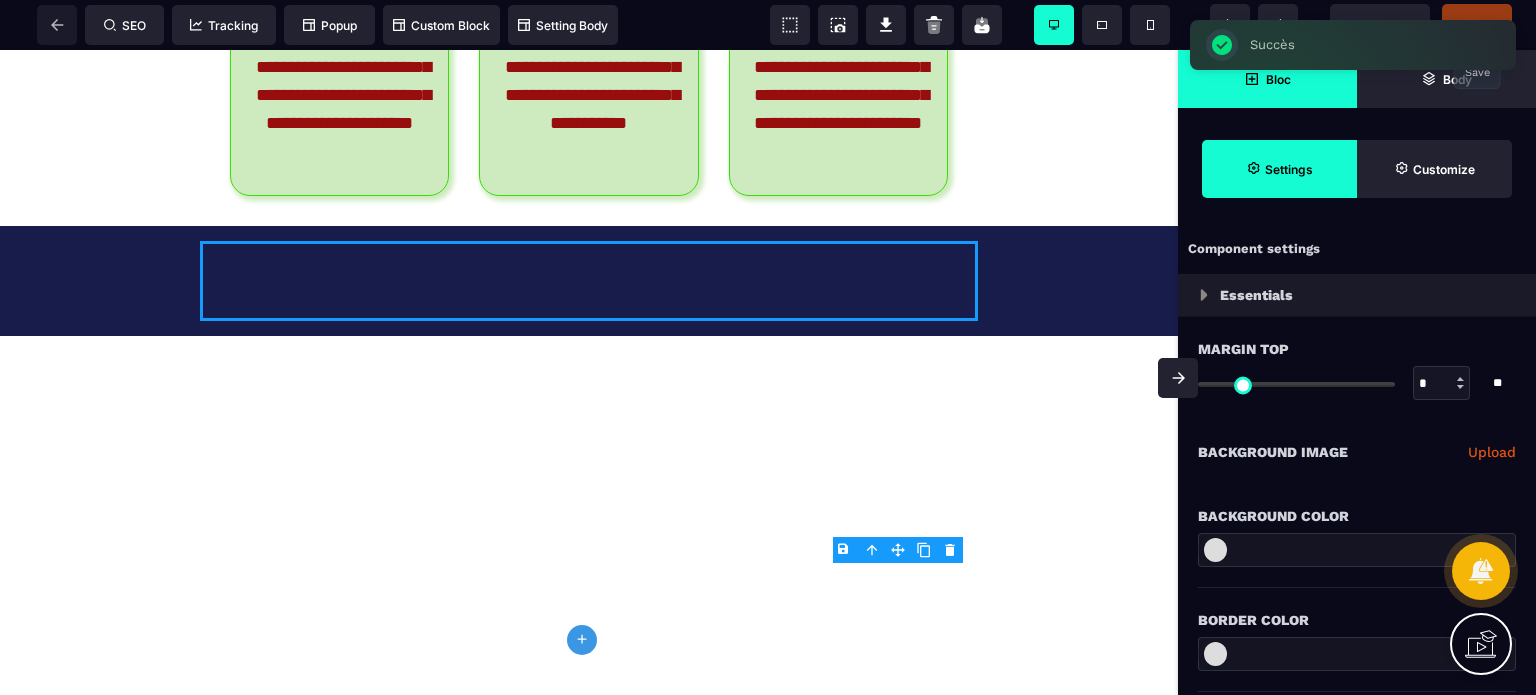 click on "Bloc" at bounding box center [1267, 79] 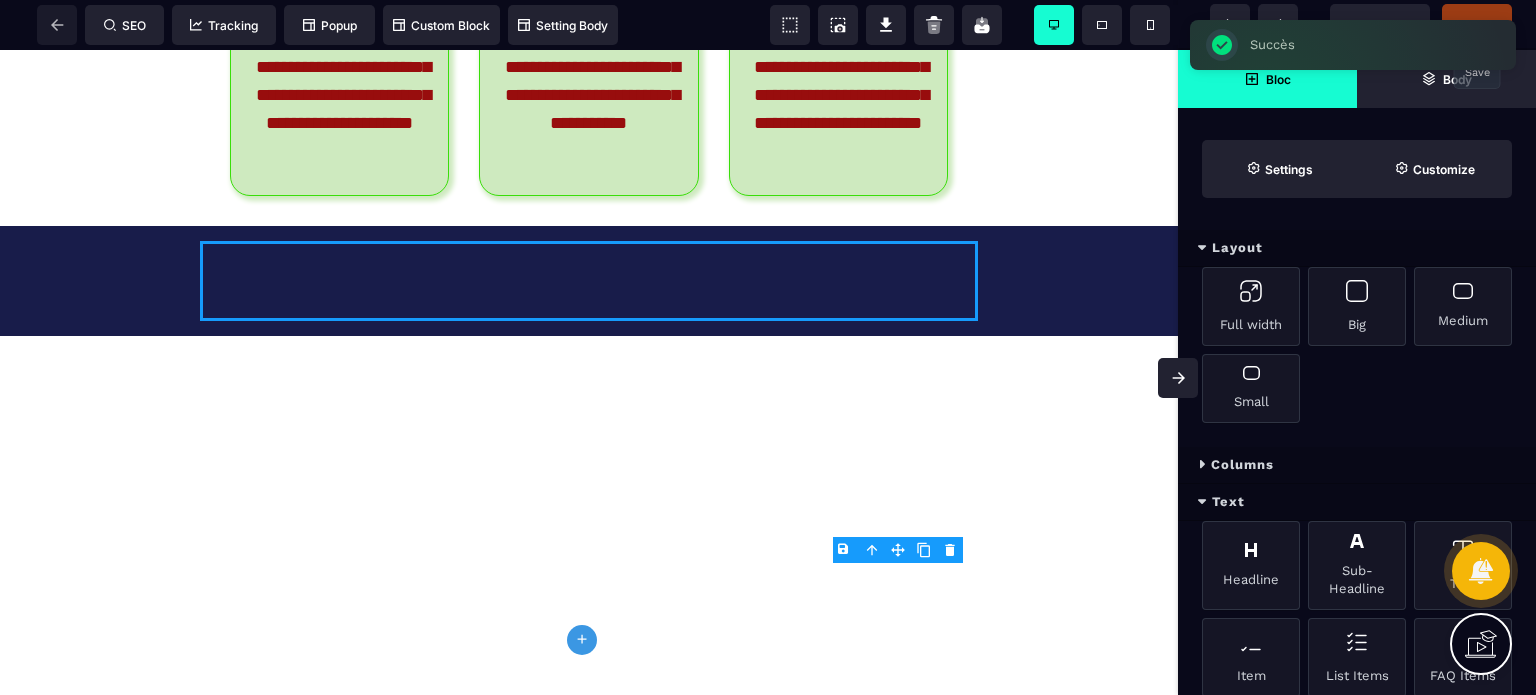 click on "Columns" at bounding box center [1357, 465] 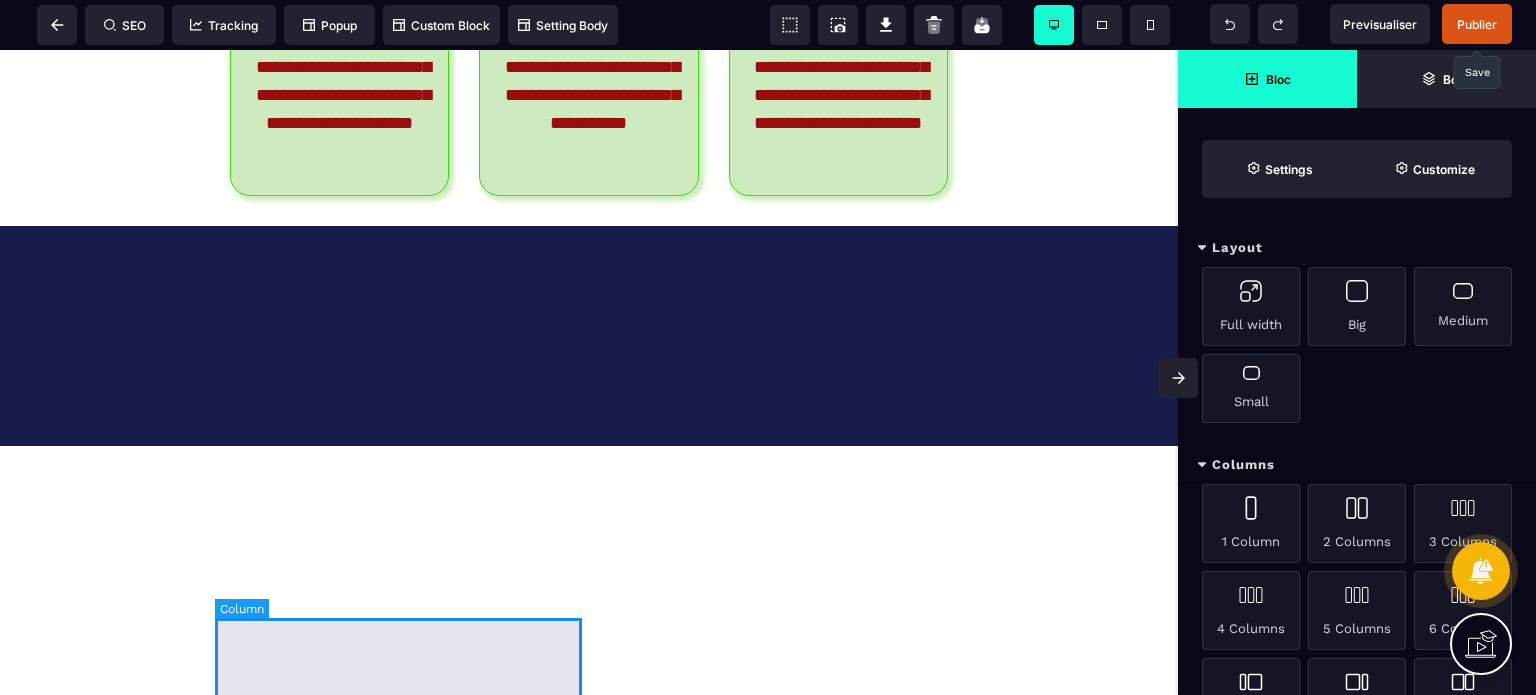 click at bounding box center [402, 336] 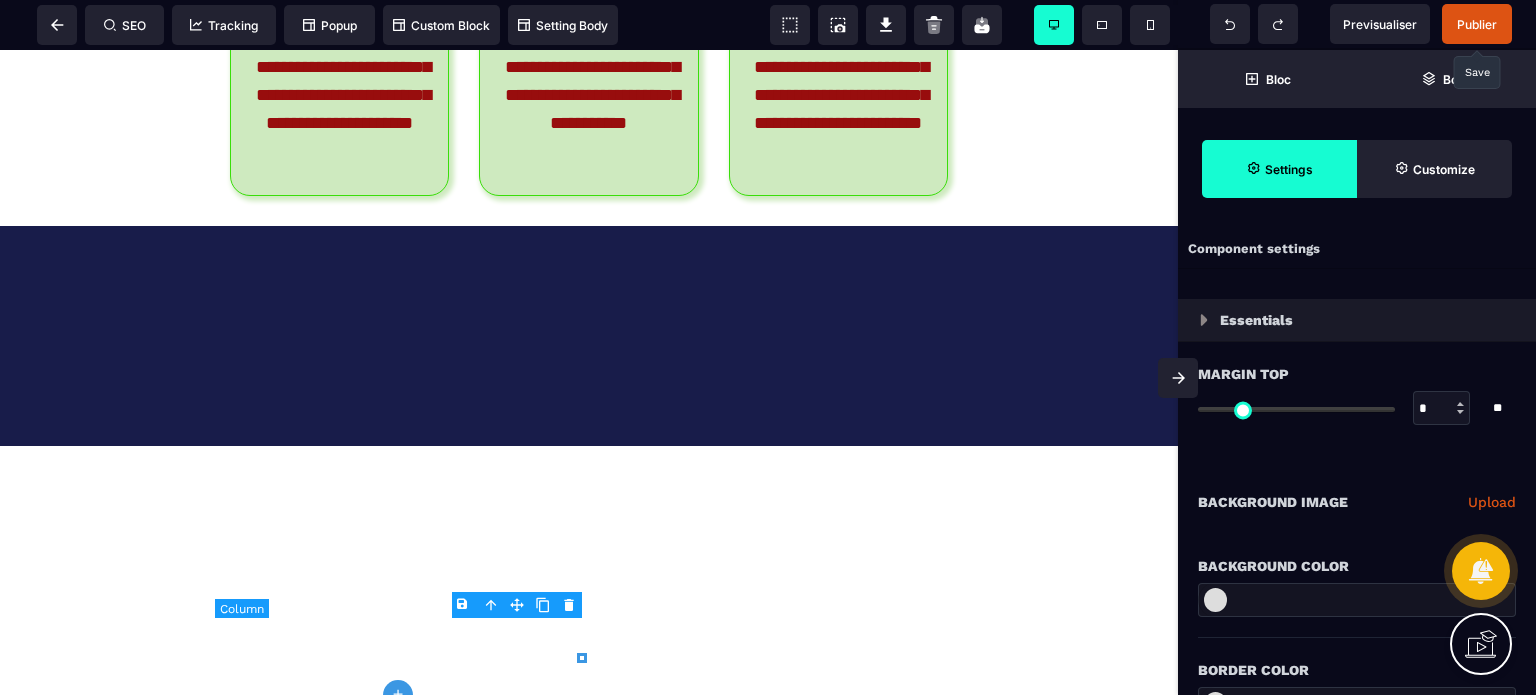 type on "***" 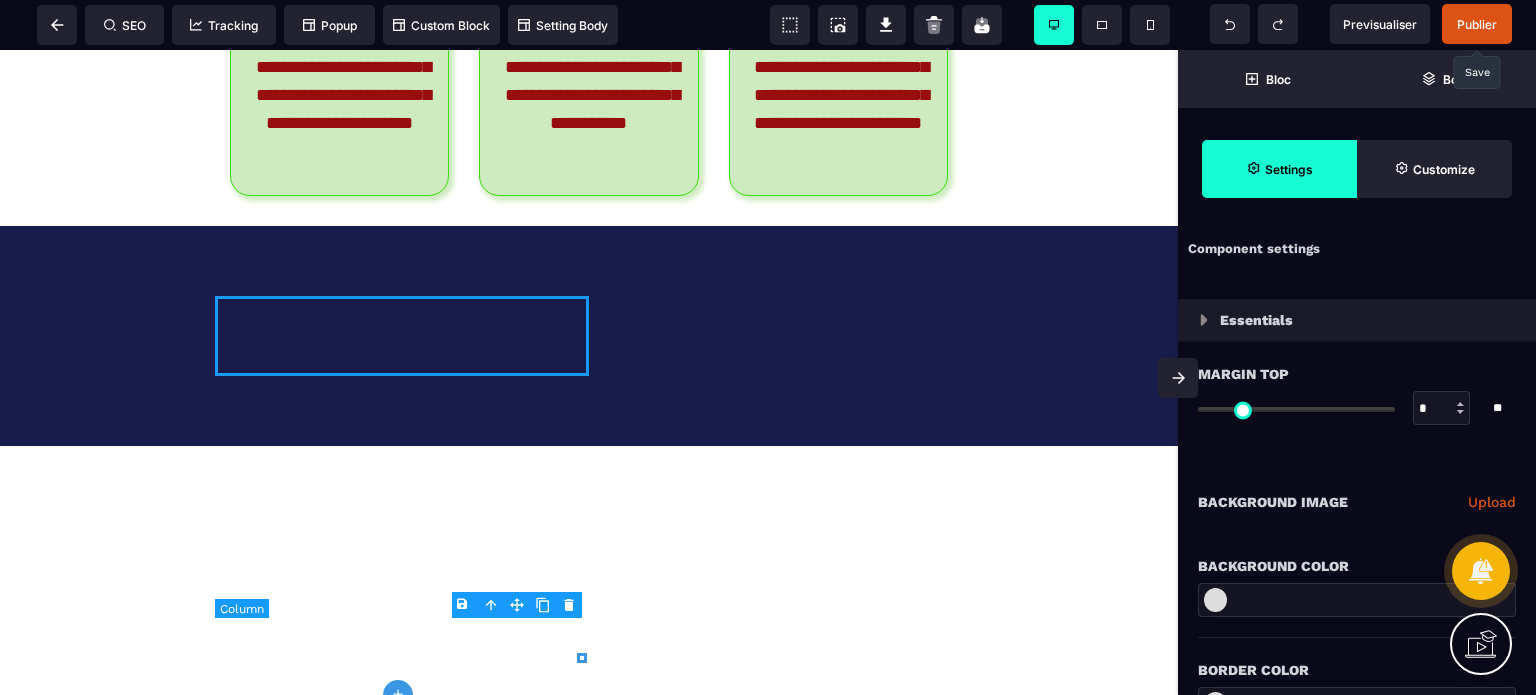 type on "*" 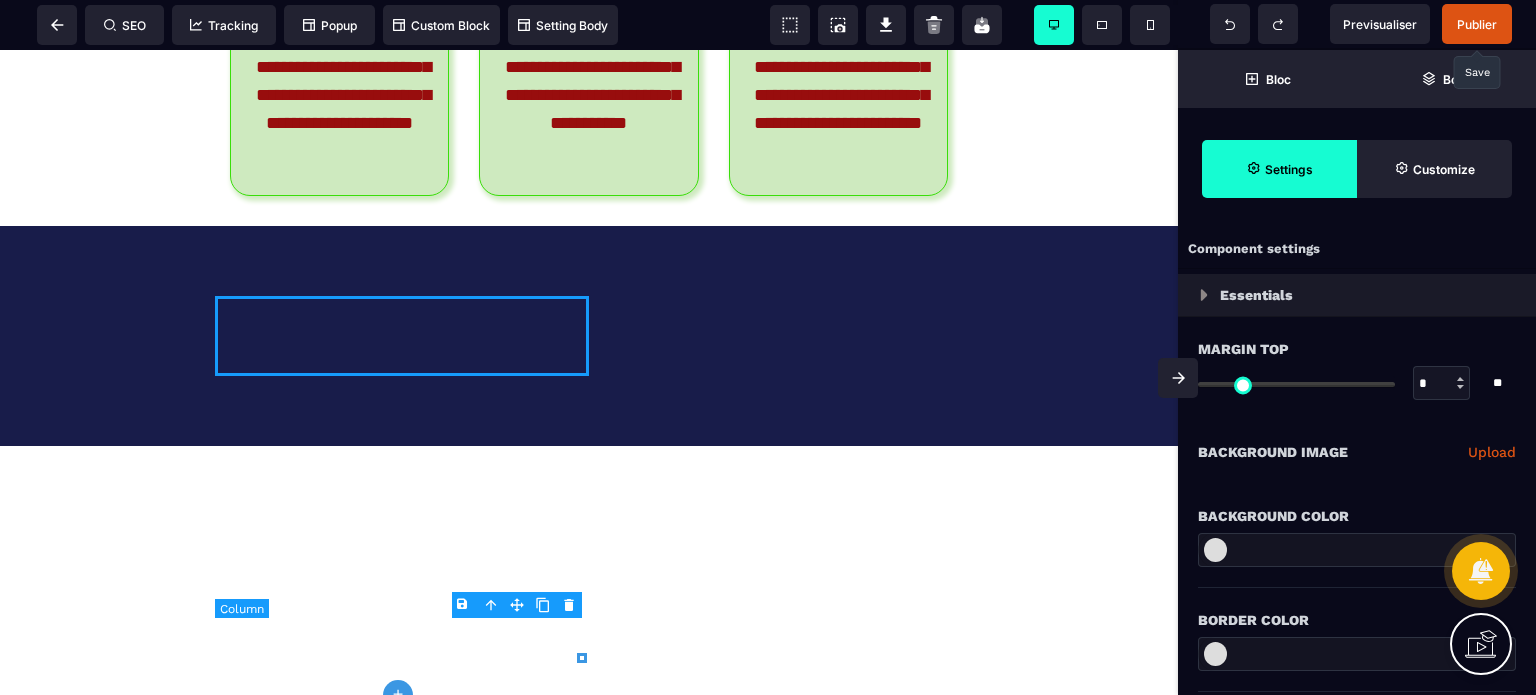 type on "*" 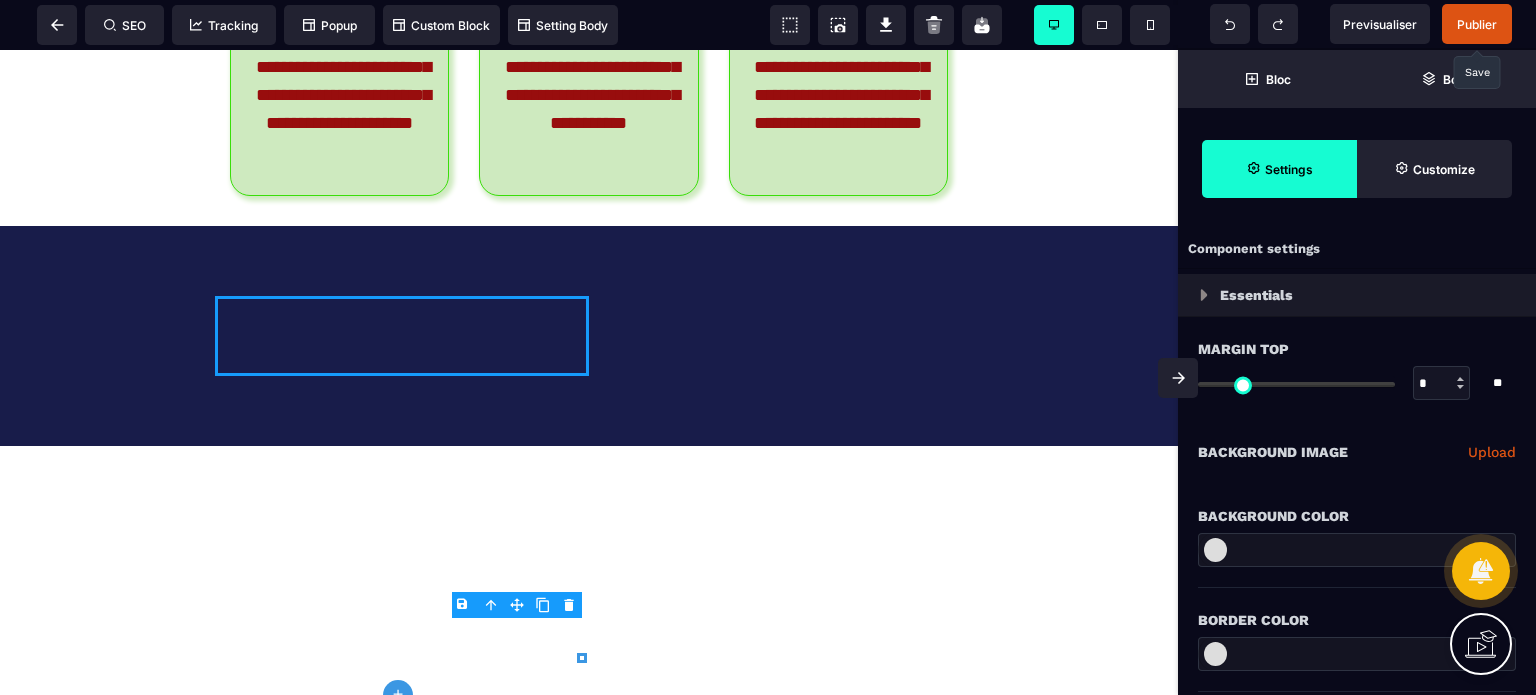 click on "Background Color" at bounding box center (1357, 506) 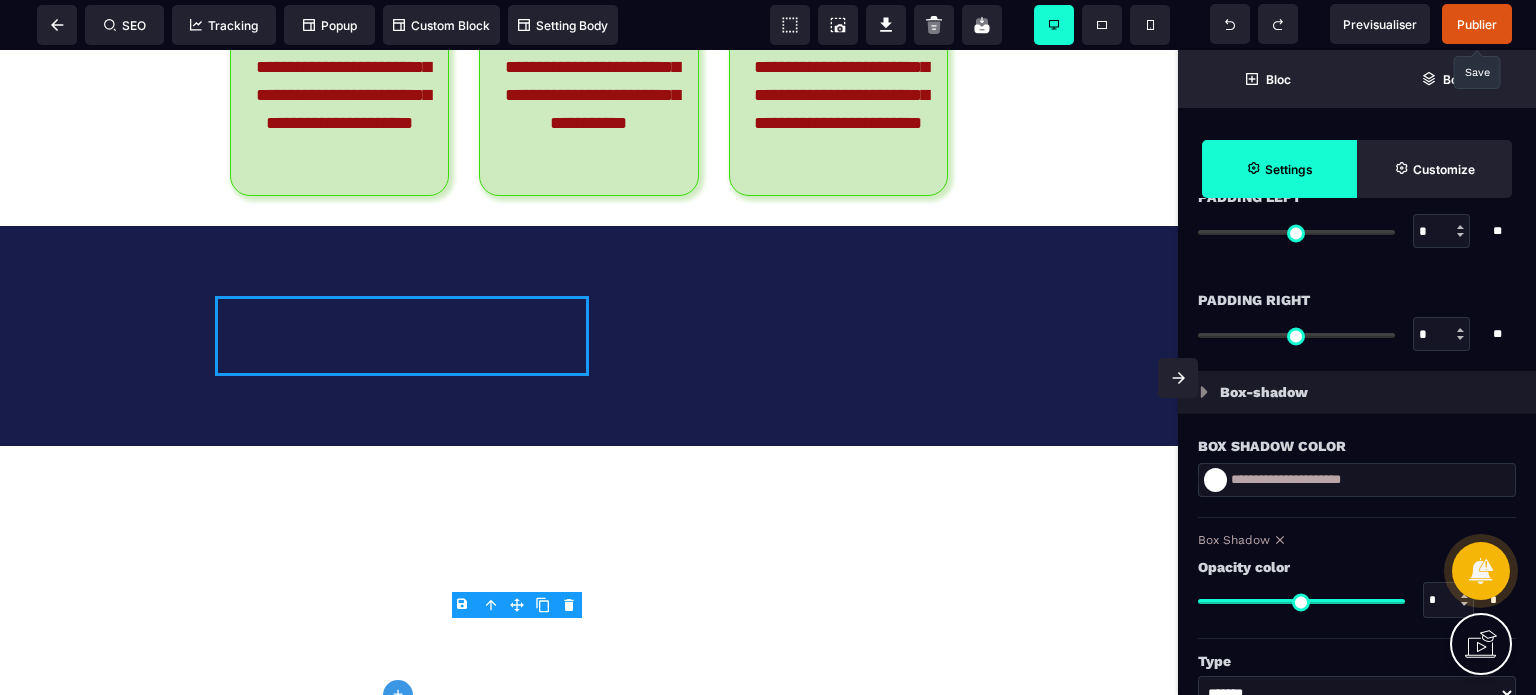 scroll, scrollTop: 1600, scrollLeft: 0, axis: vertical 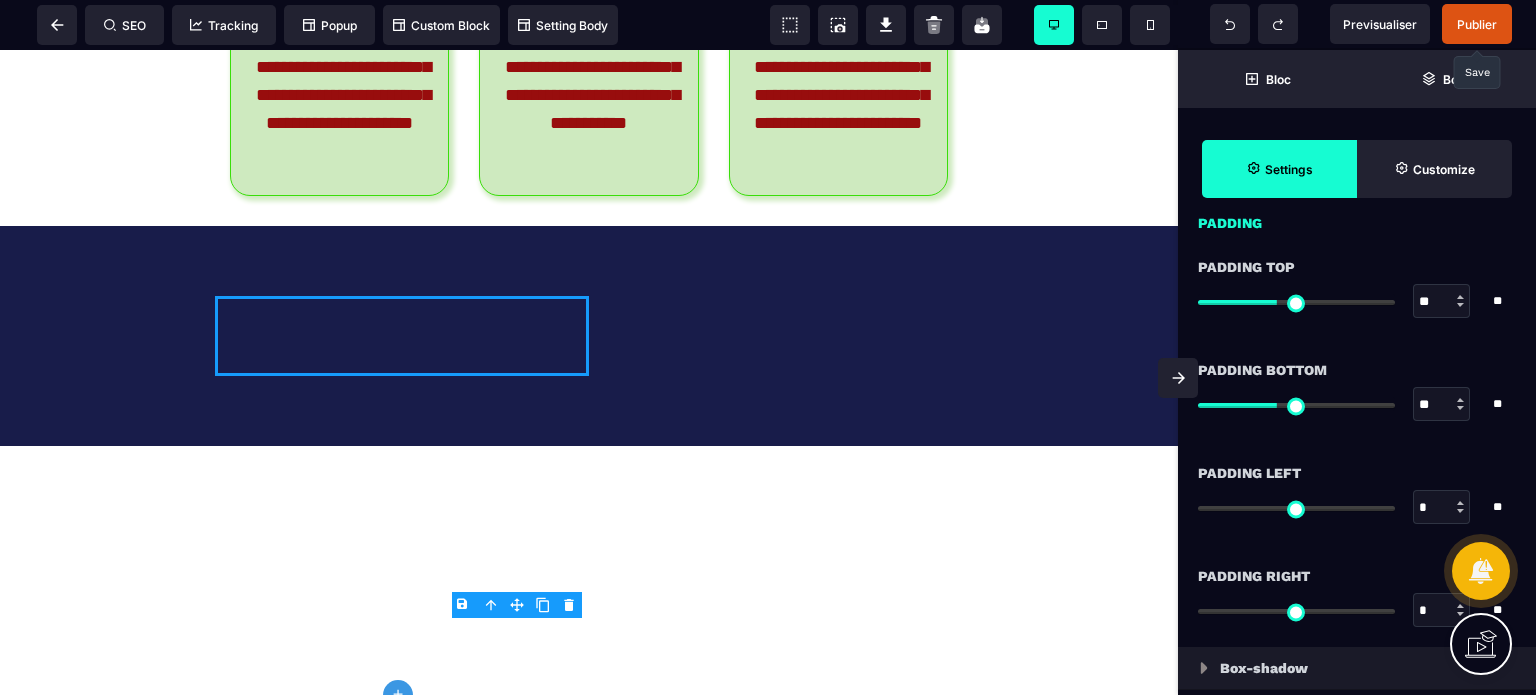 click on "*" at bounding box center (1442, 508) 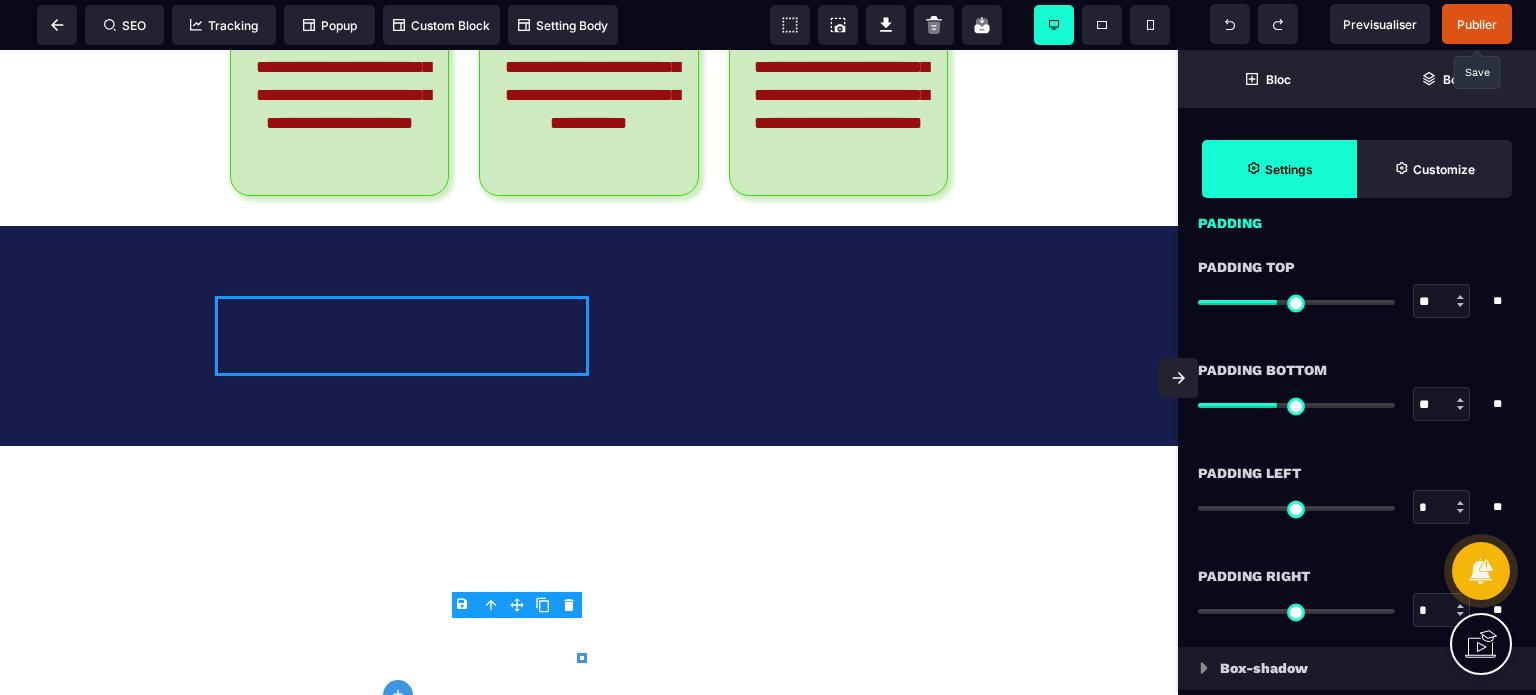 type on "**" 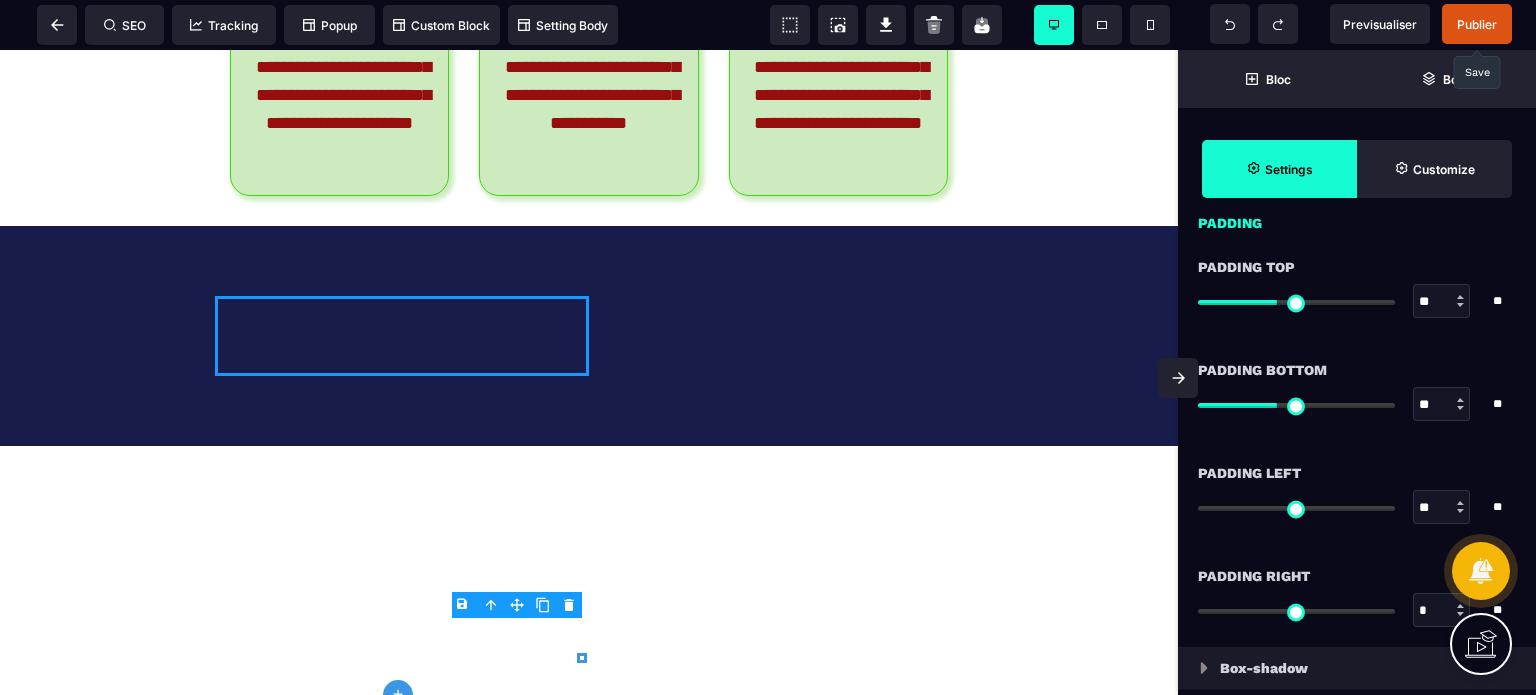 type on "**" 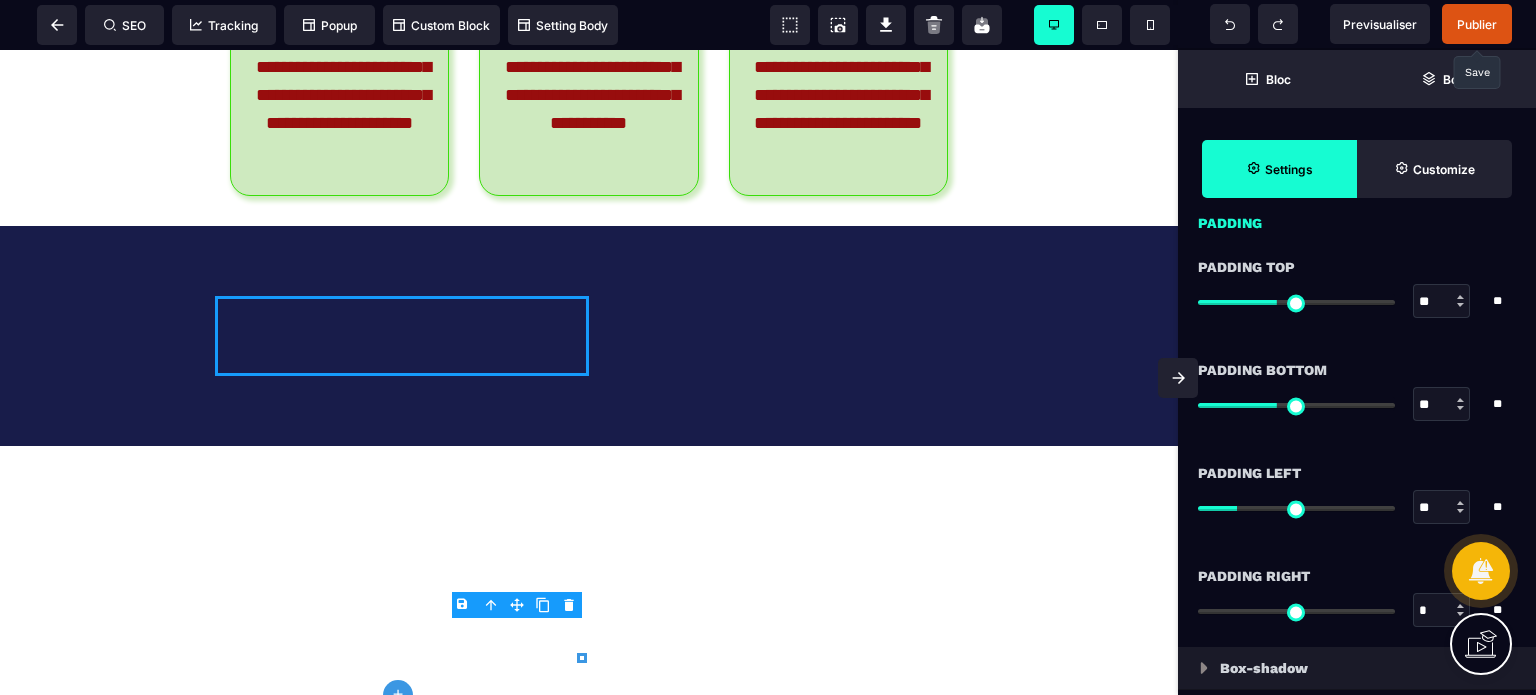 type on "**" 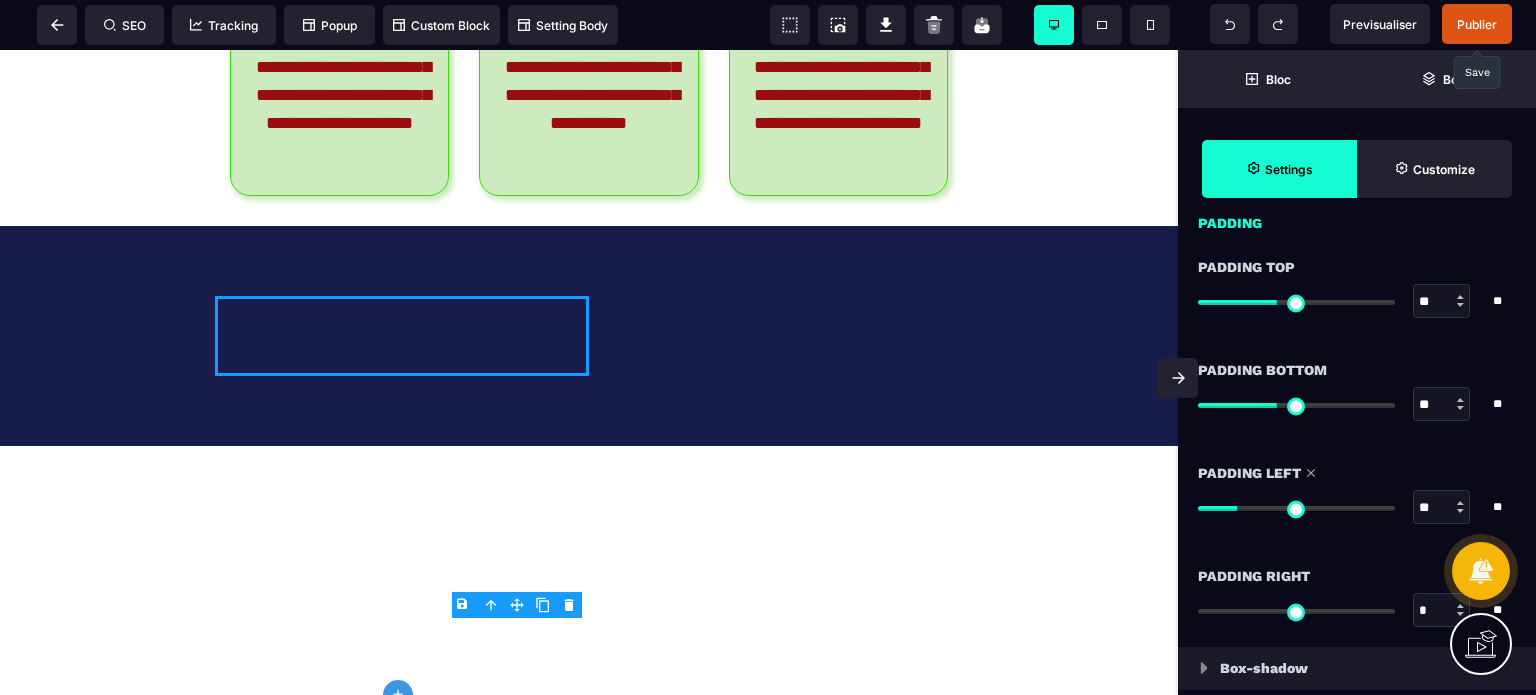 type on "**" 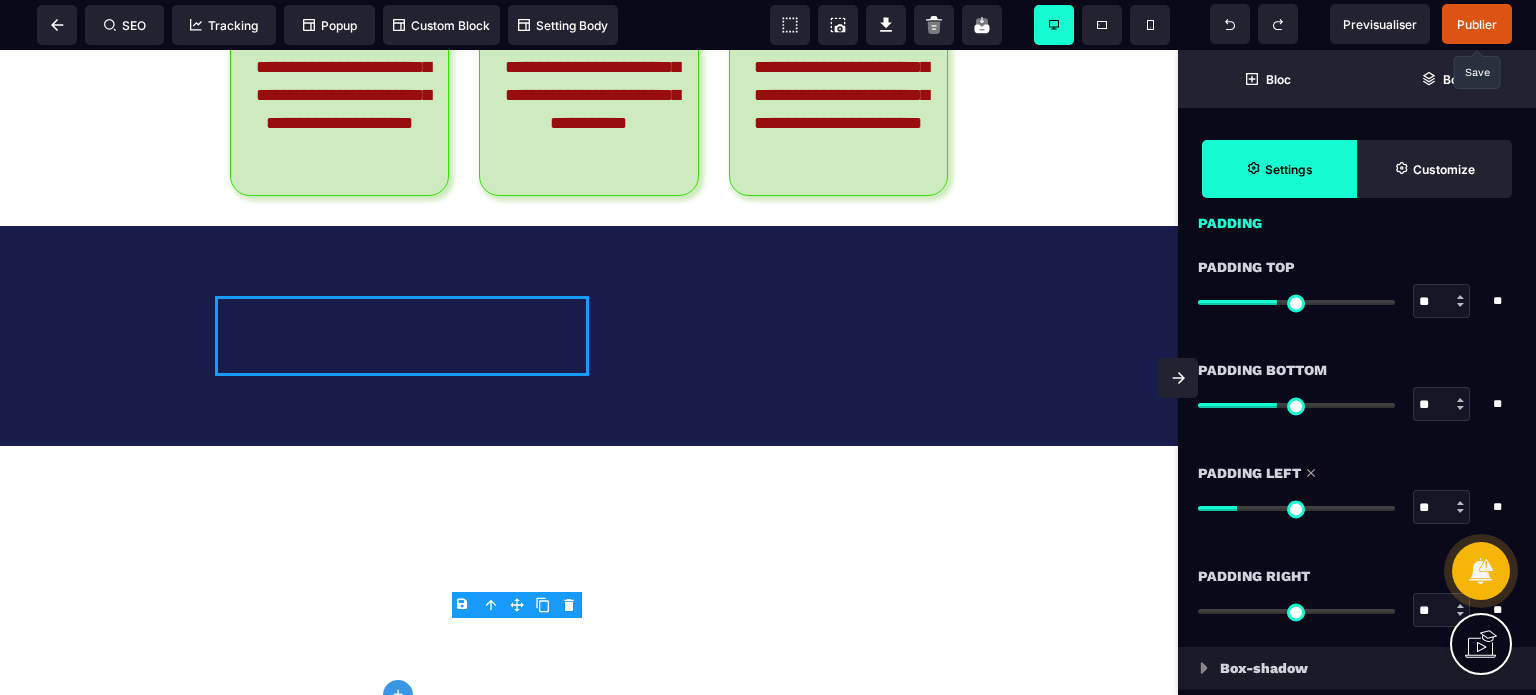 type on "**" 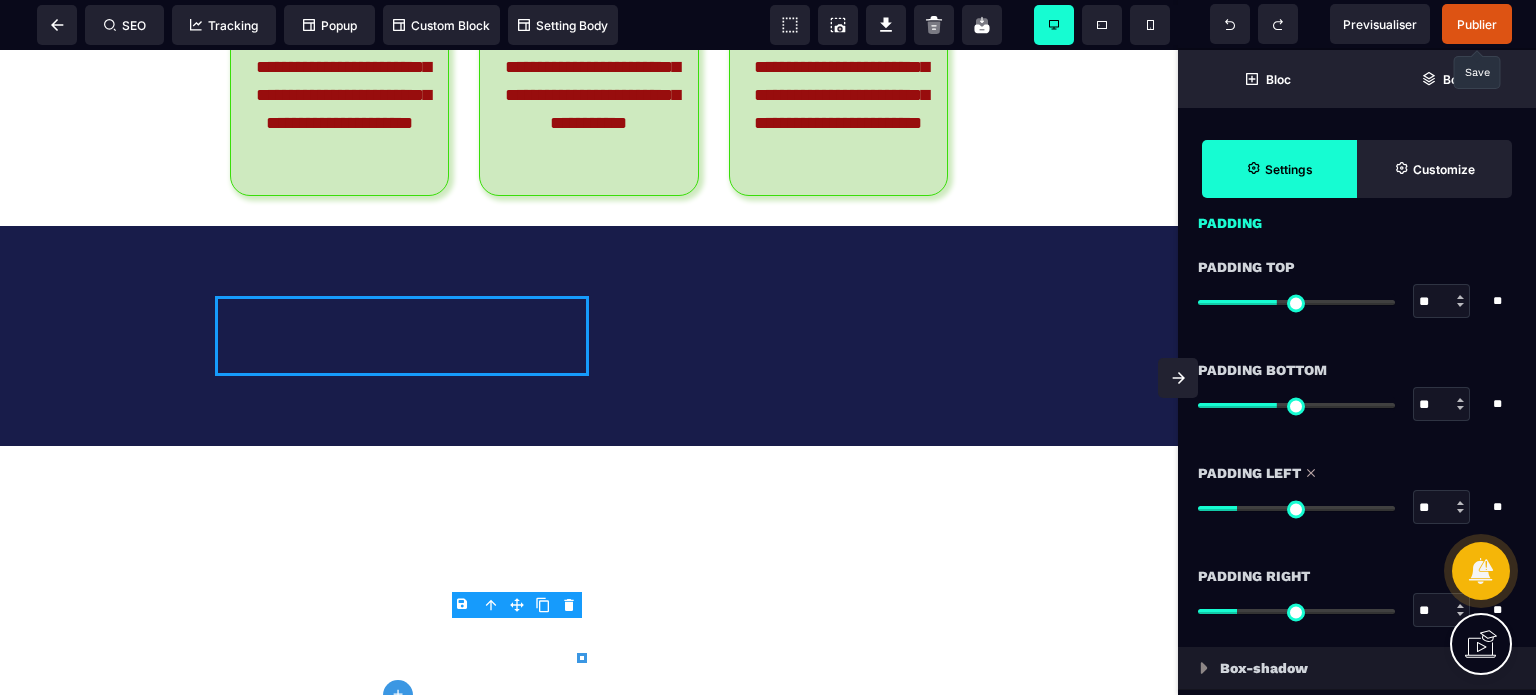 click on "**" at bounding box center [1442, 611] 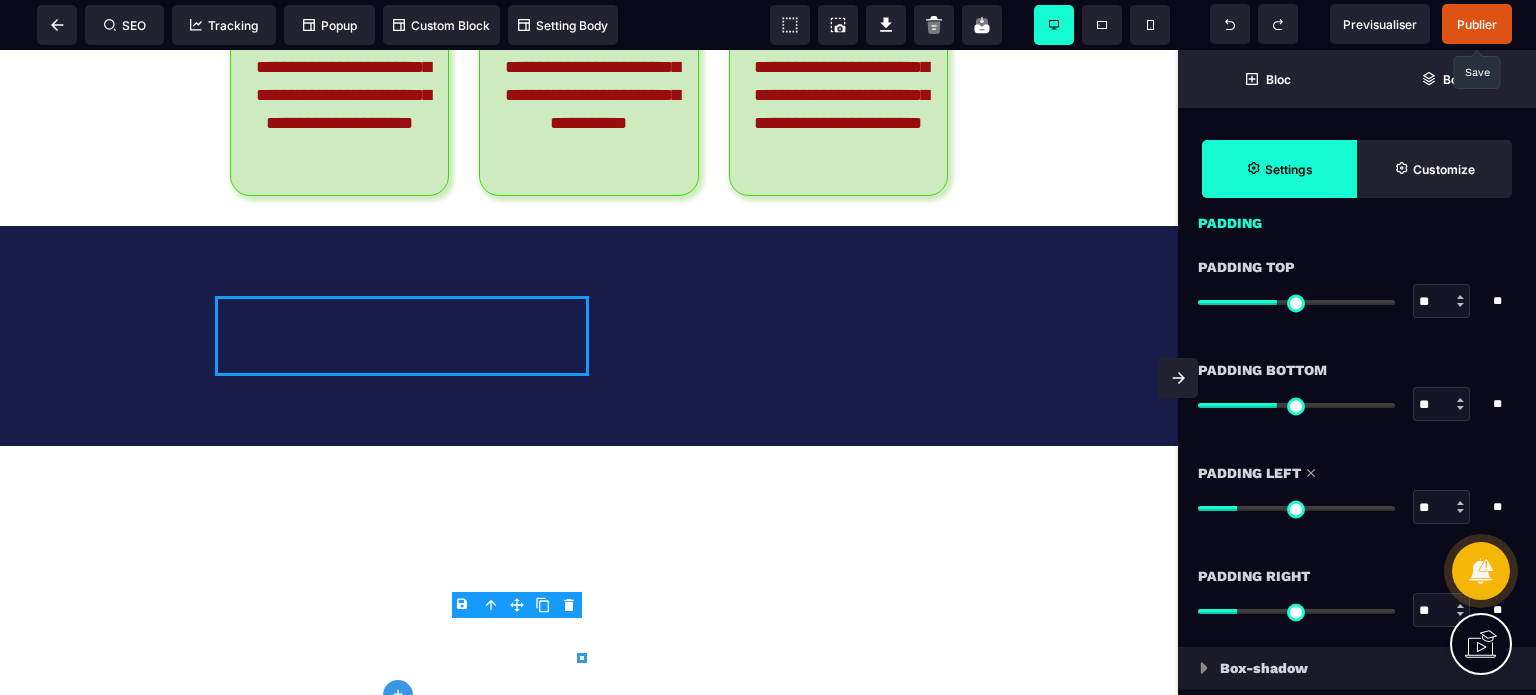 type on "**" 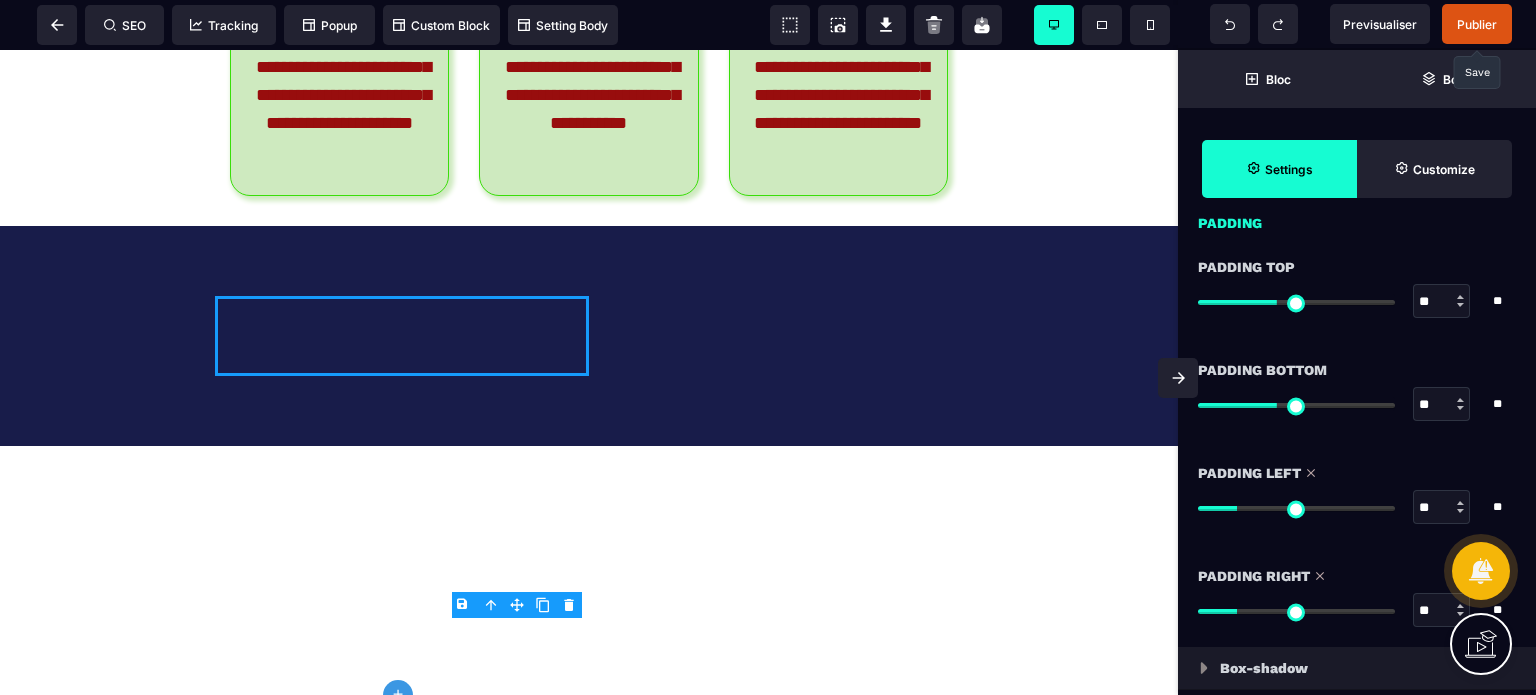 drag, startPoint x: 1432, startPoint y: 401, endPoint x: 1408, endPoint y: 400, distance: 24.020824 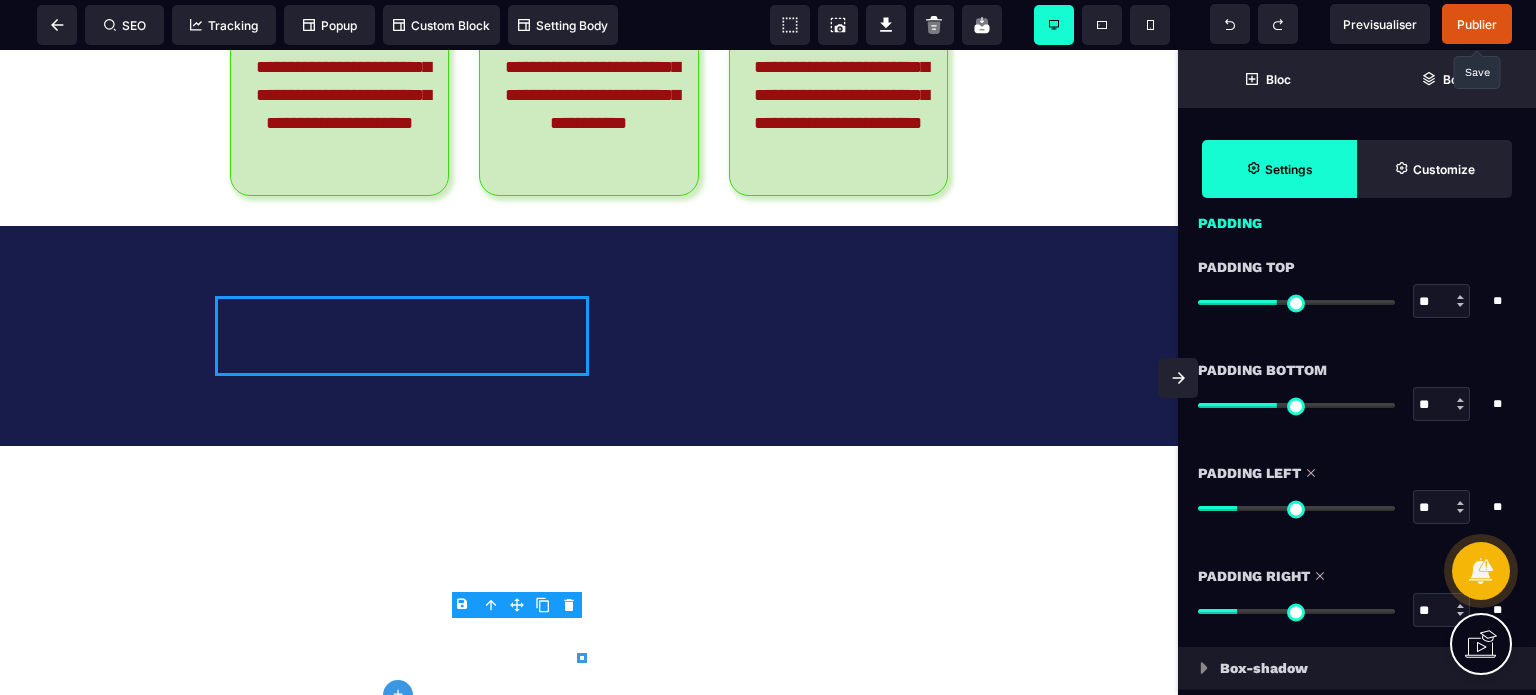type on "*" 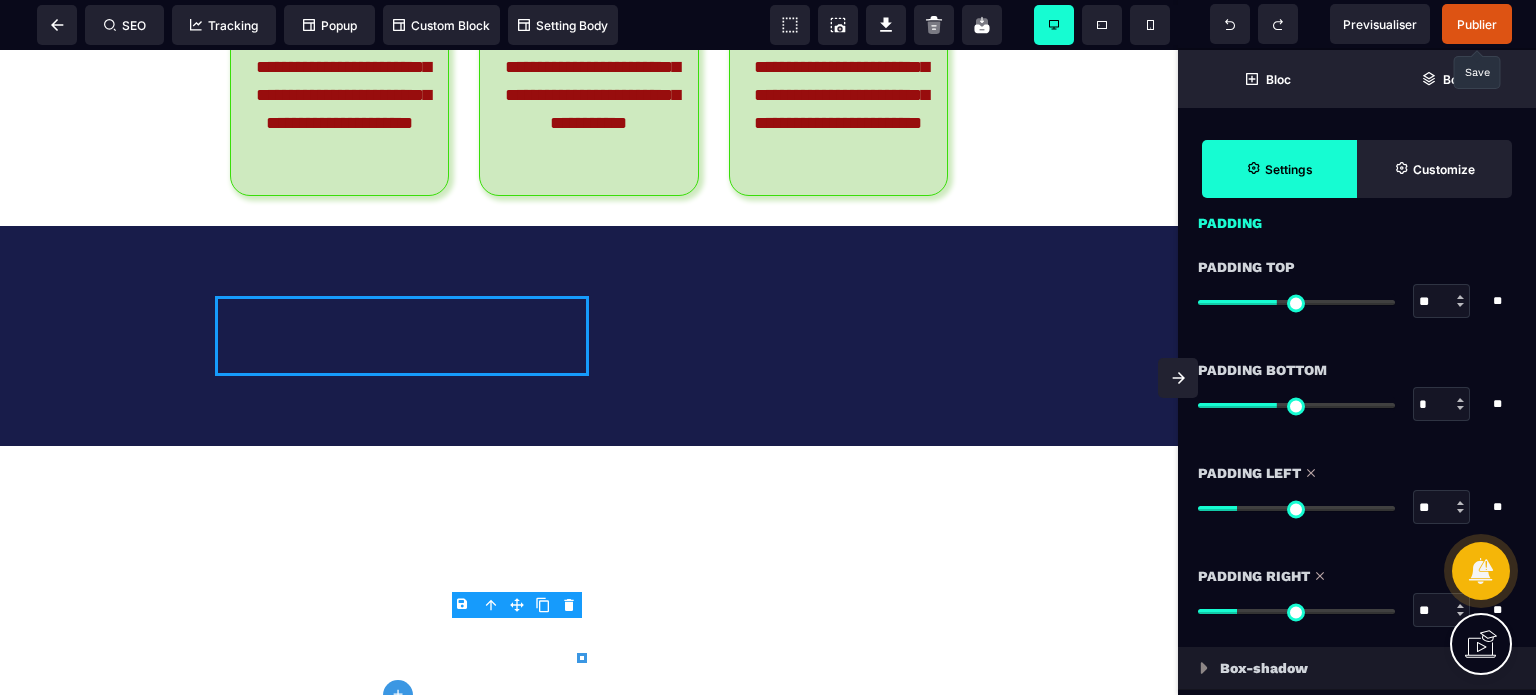 type on "*" 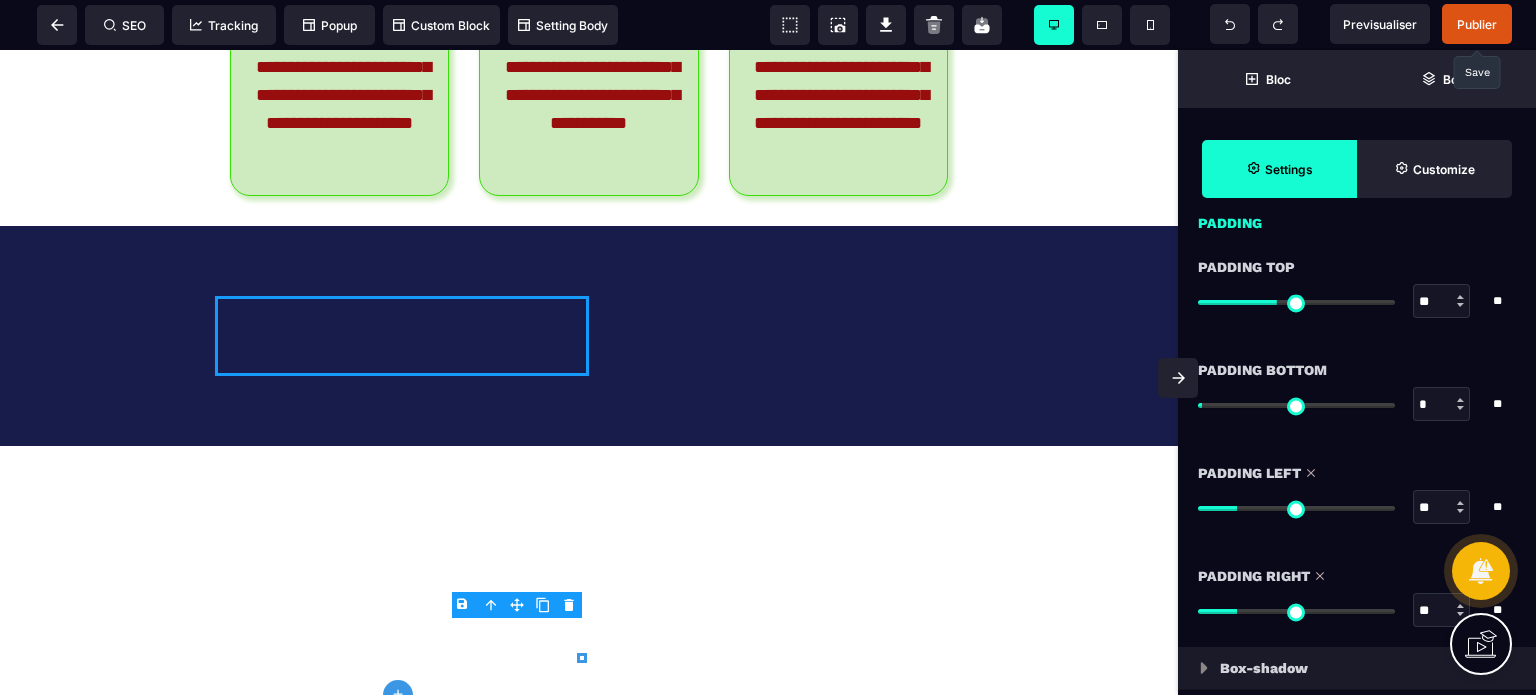 type on "**" 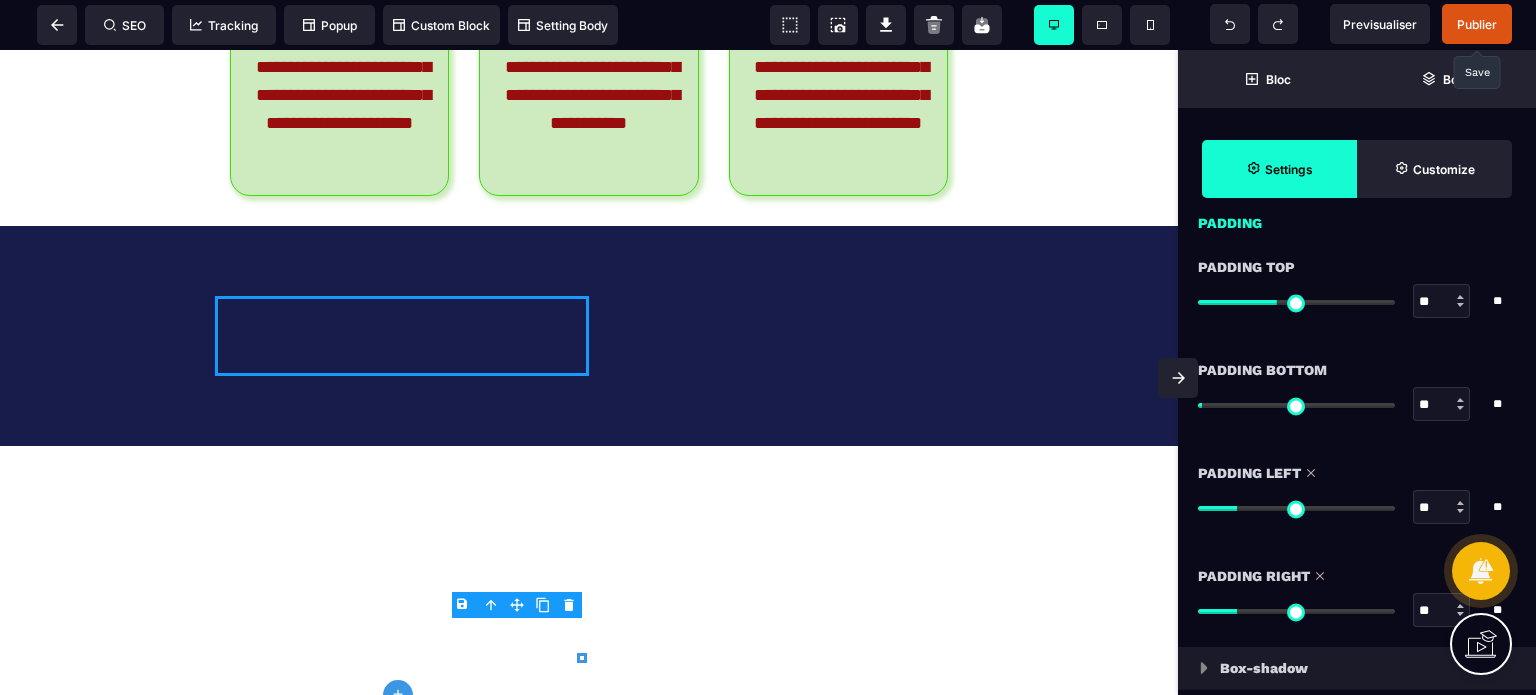 type on "**" 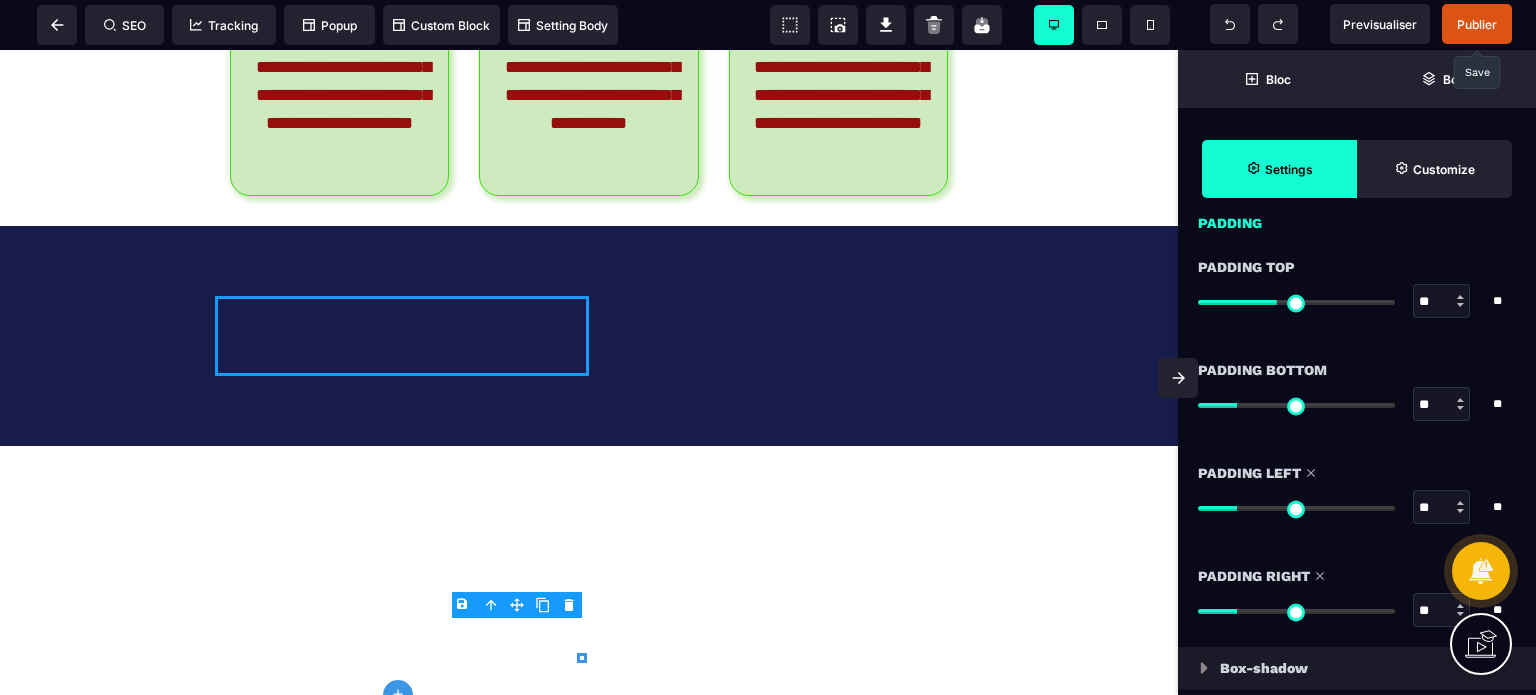type on "**" 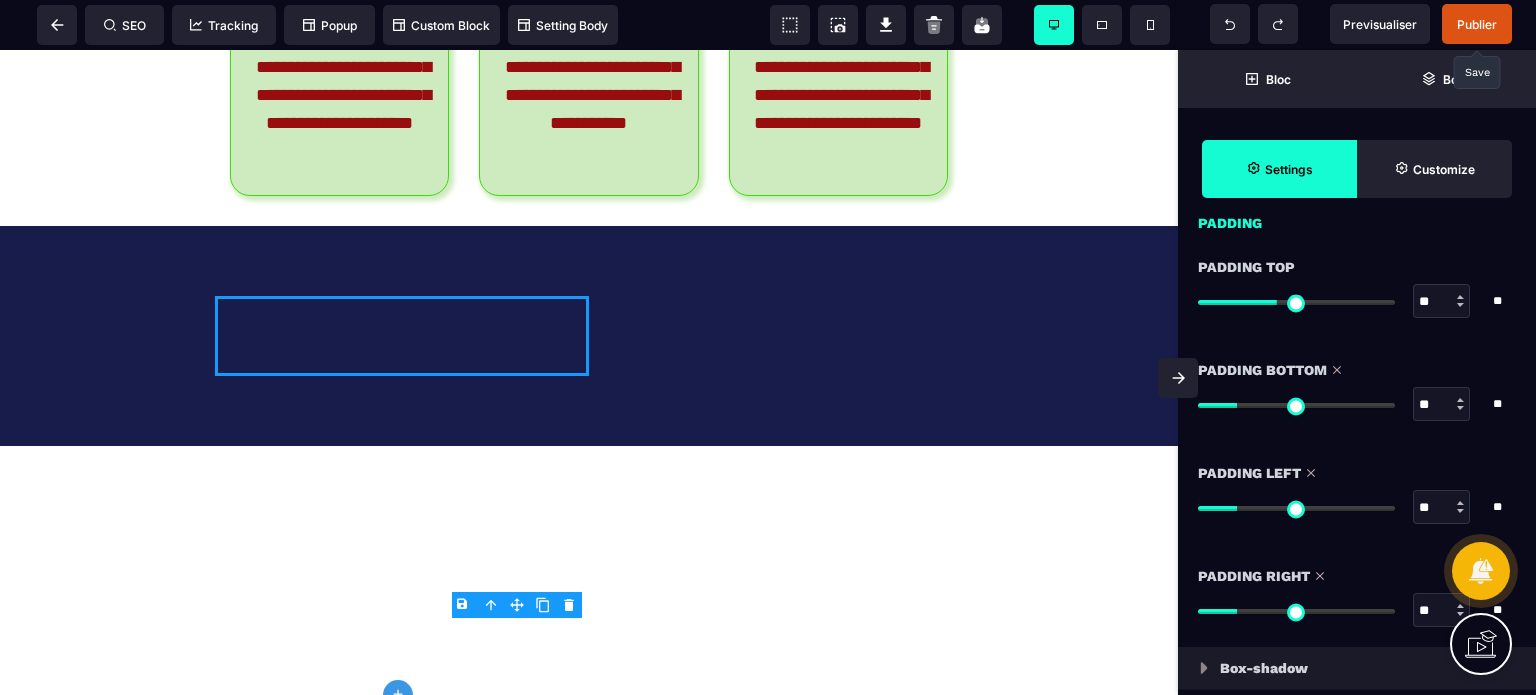 drag, startPoint x: 1429, startPoint y: 296, endPoint x: 1412, endPoint y: 296, distance: 17 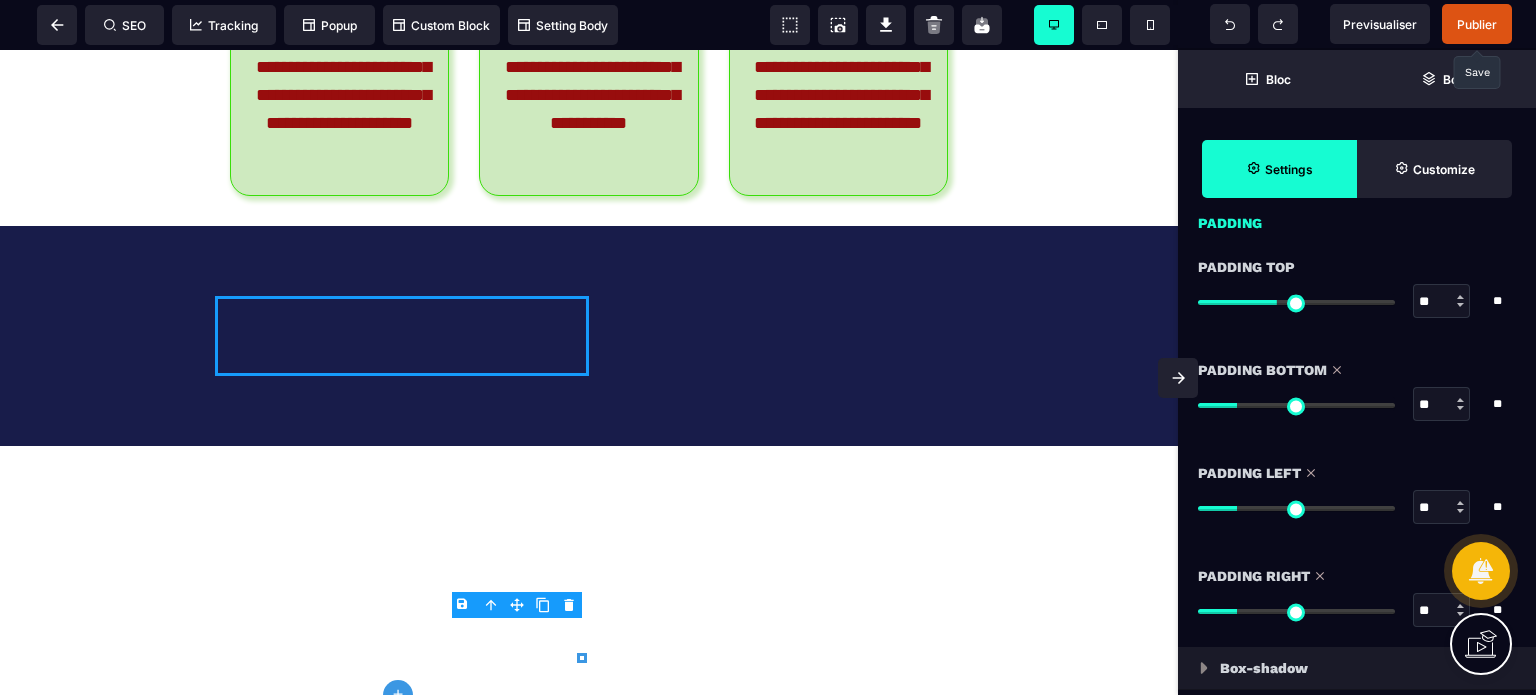type on "**" 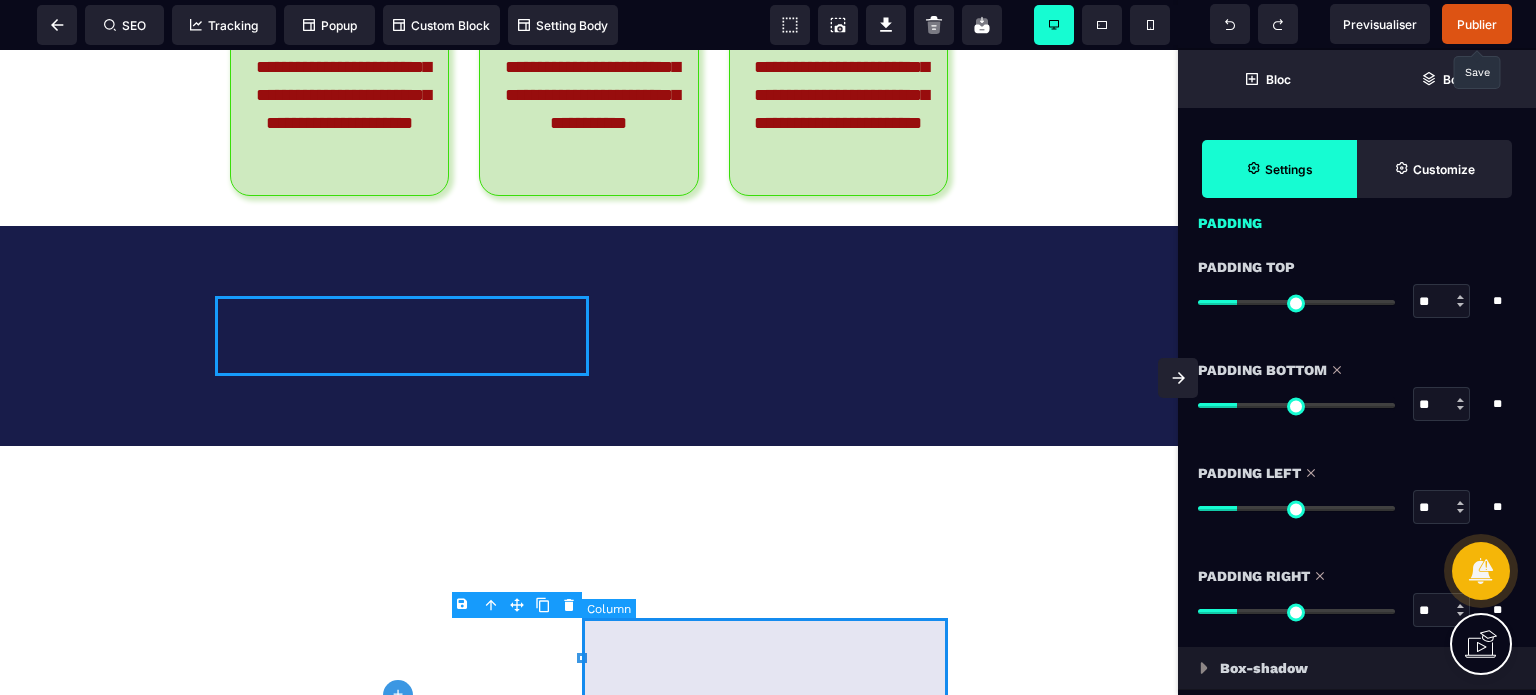 click at bounding box center [776, 336] 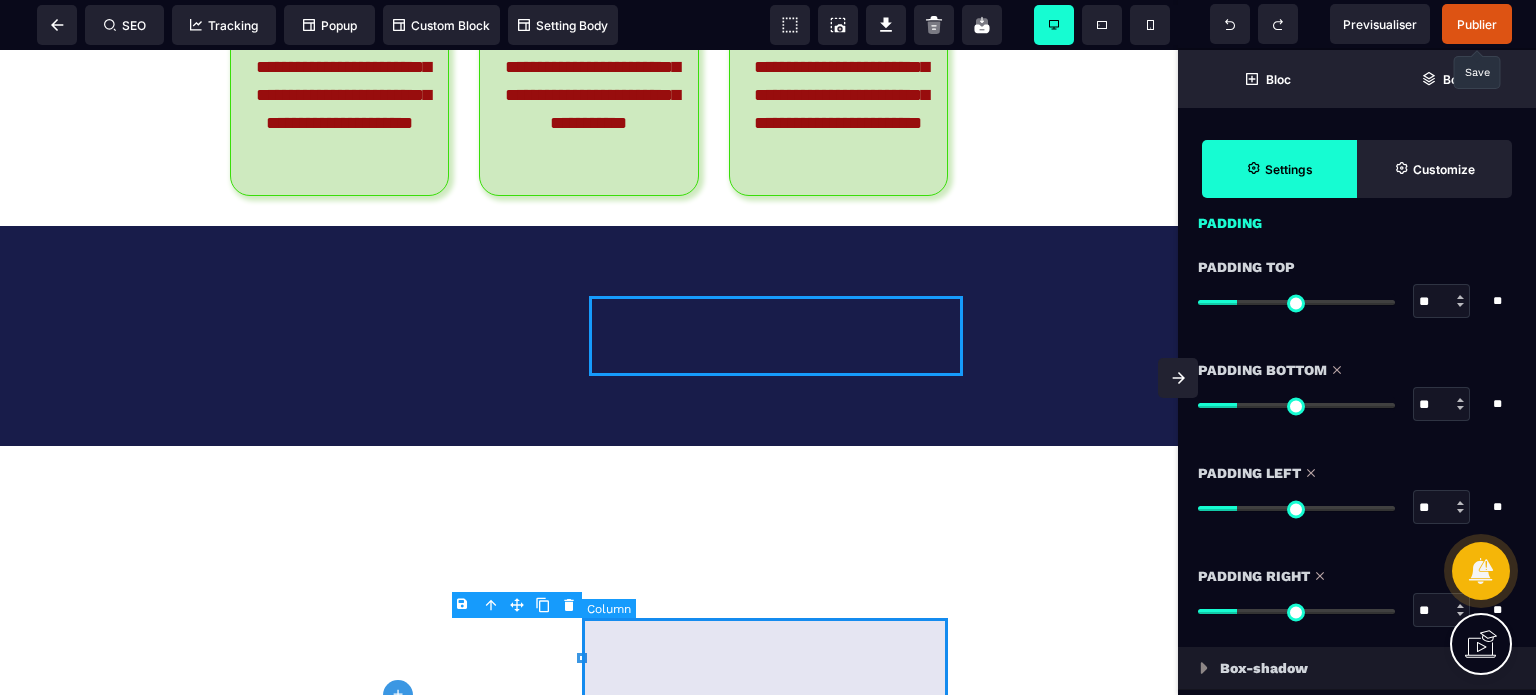 select on "*" 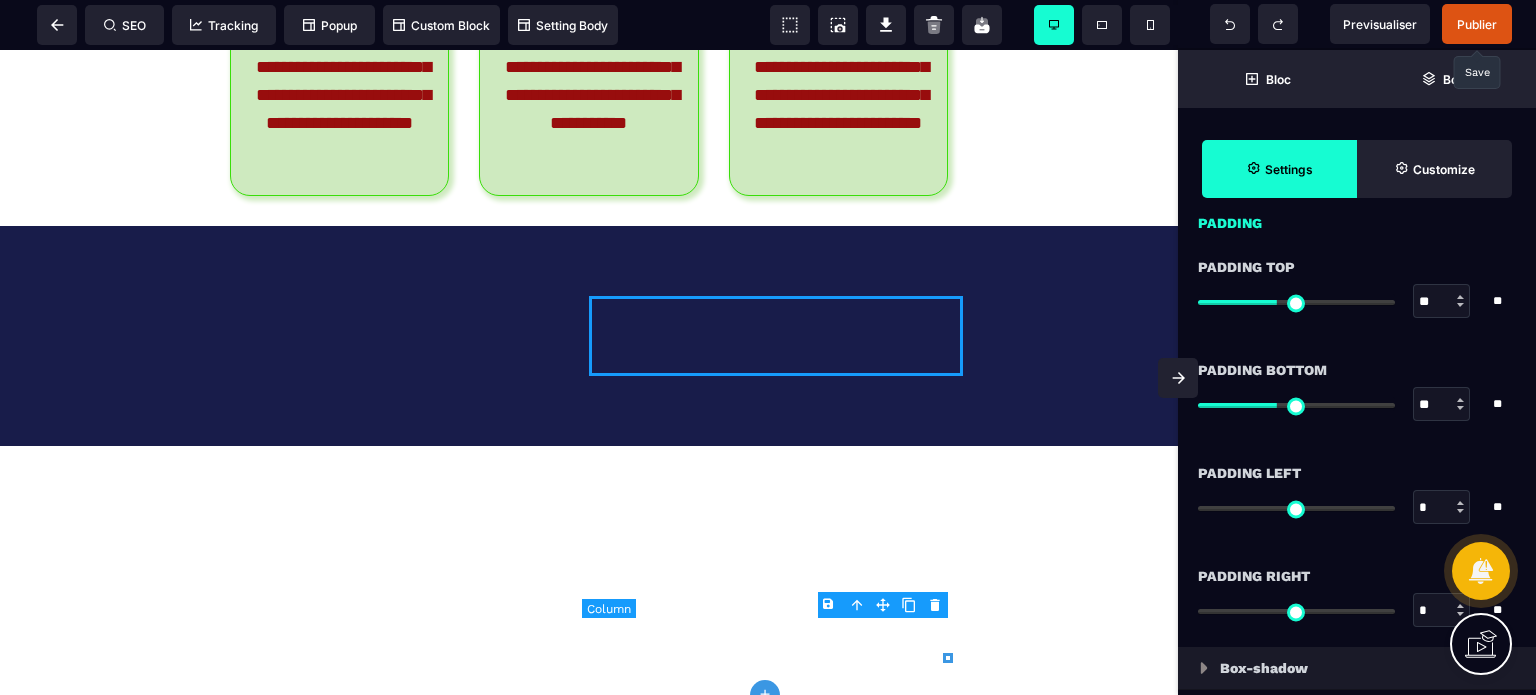 scroll, scrollTop: 0, scrollLeft: 0, axis: both 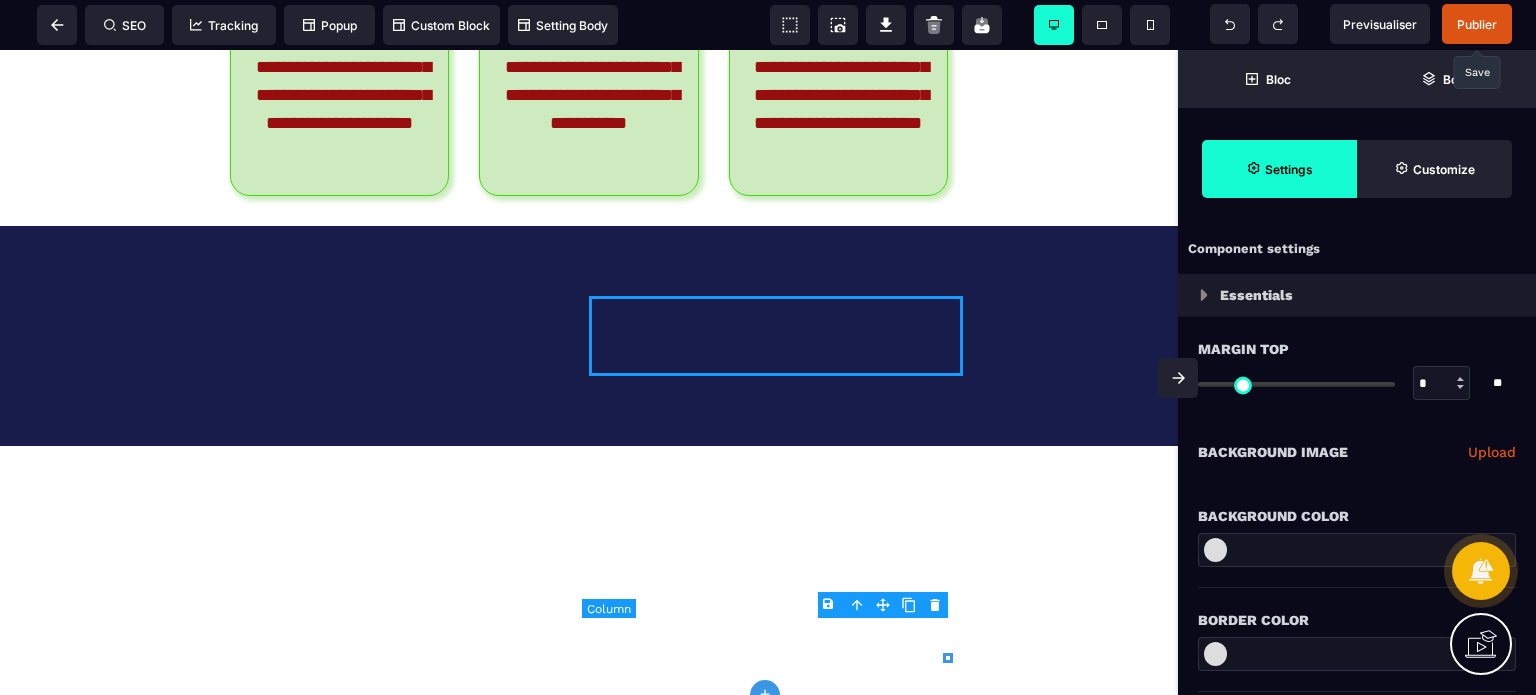 type on "*" 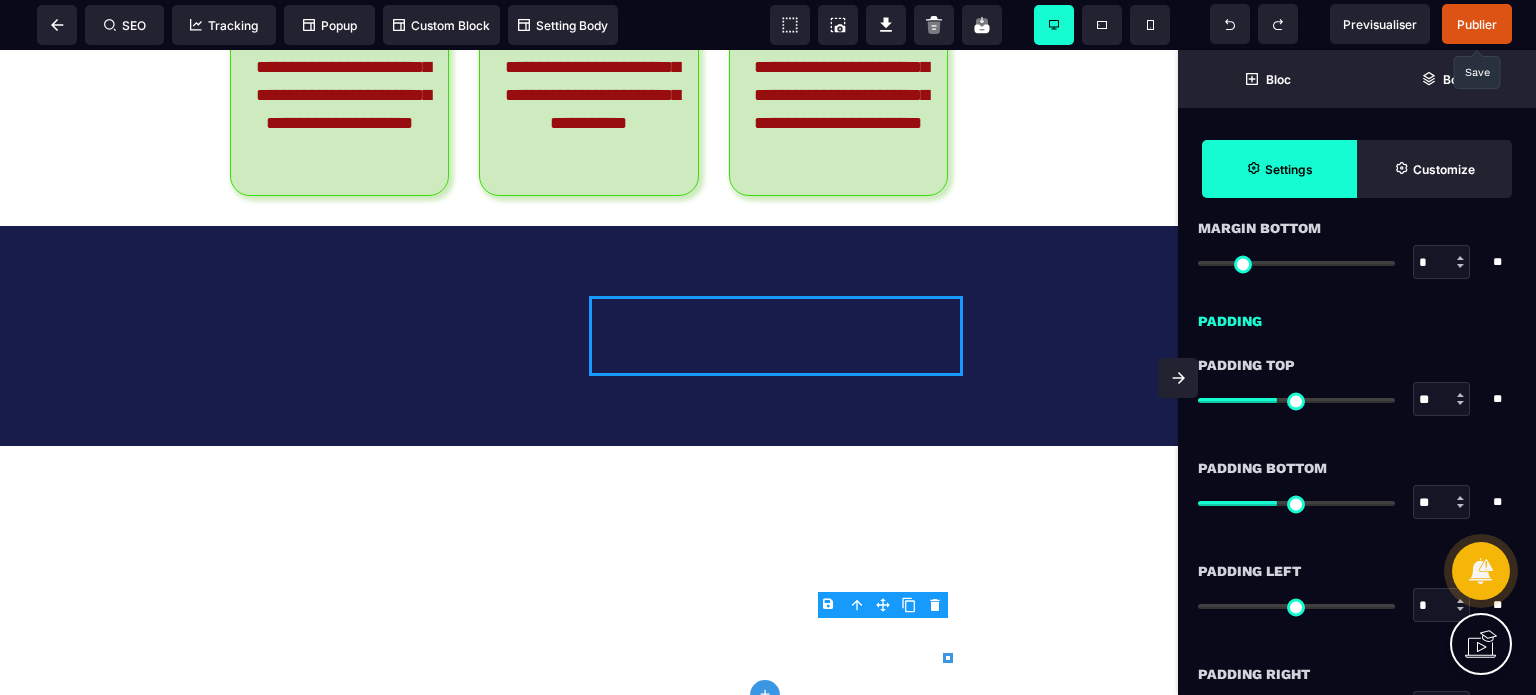 scroll, scrollTop: 1500, scrollLeft: 0, axis: vertical 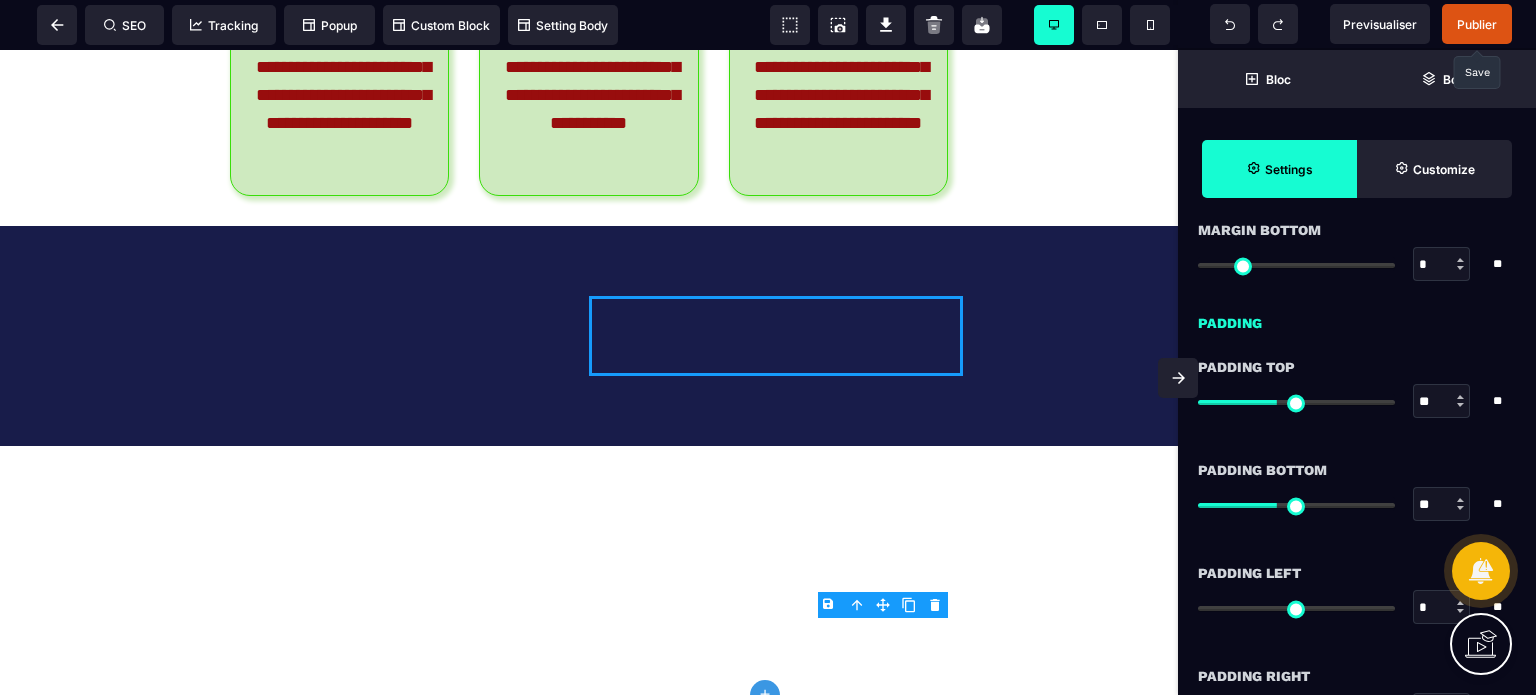 click on "**" at bounding box center [1442, 505] 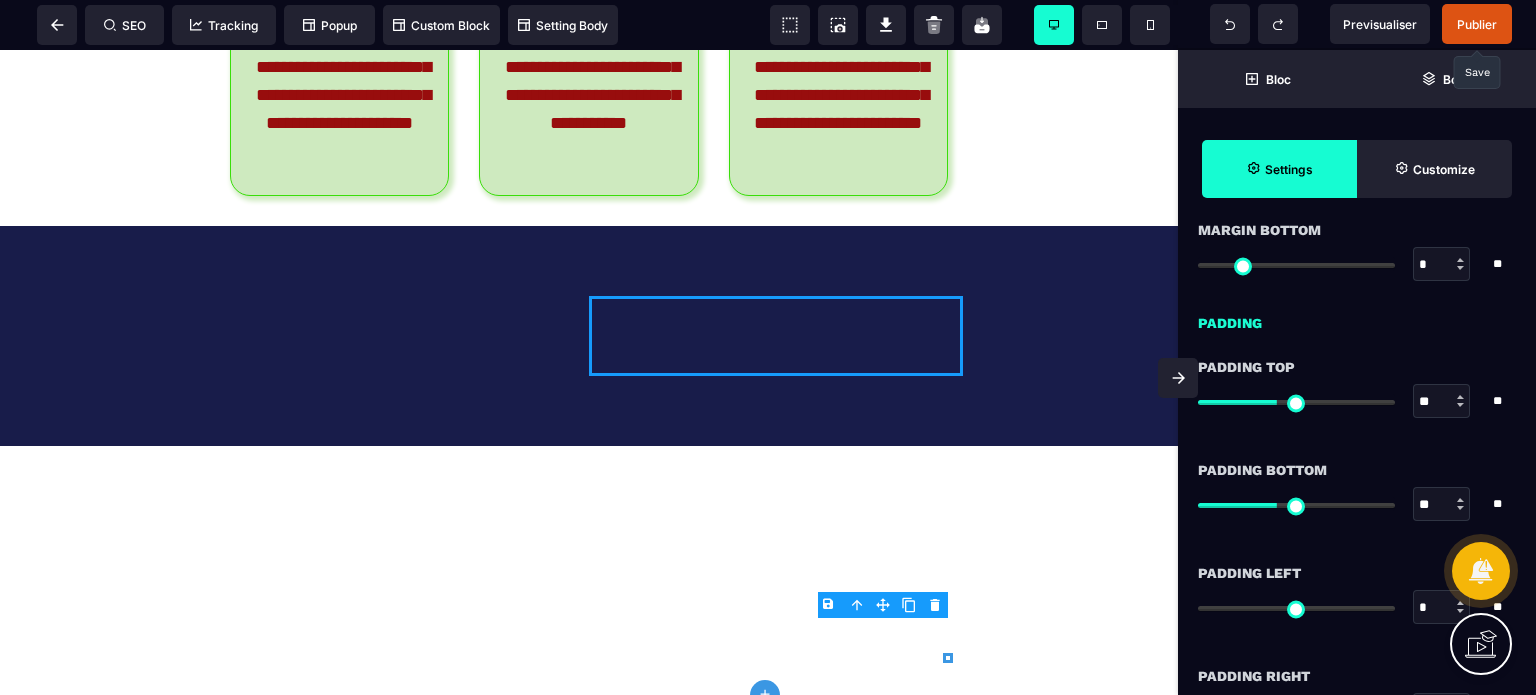 type on "**" 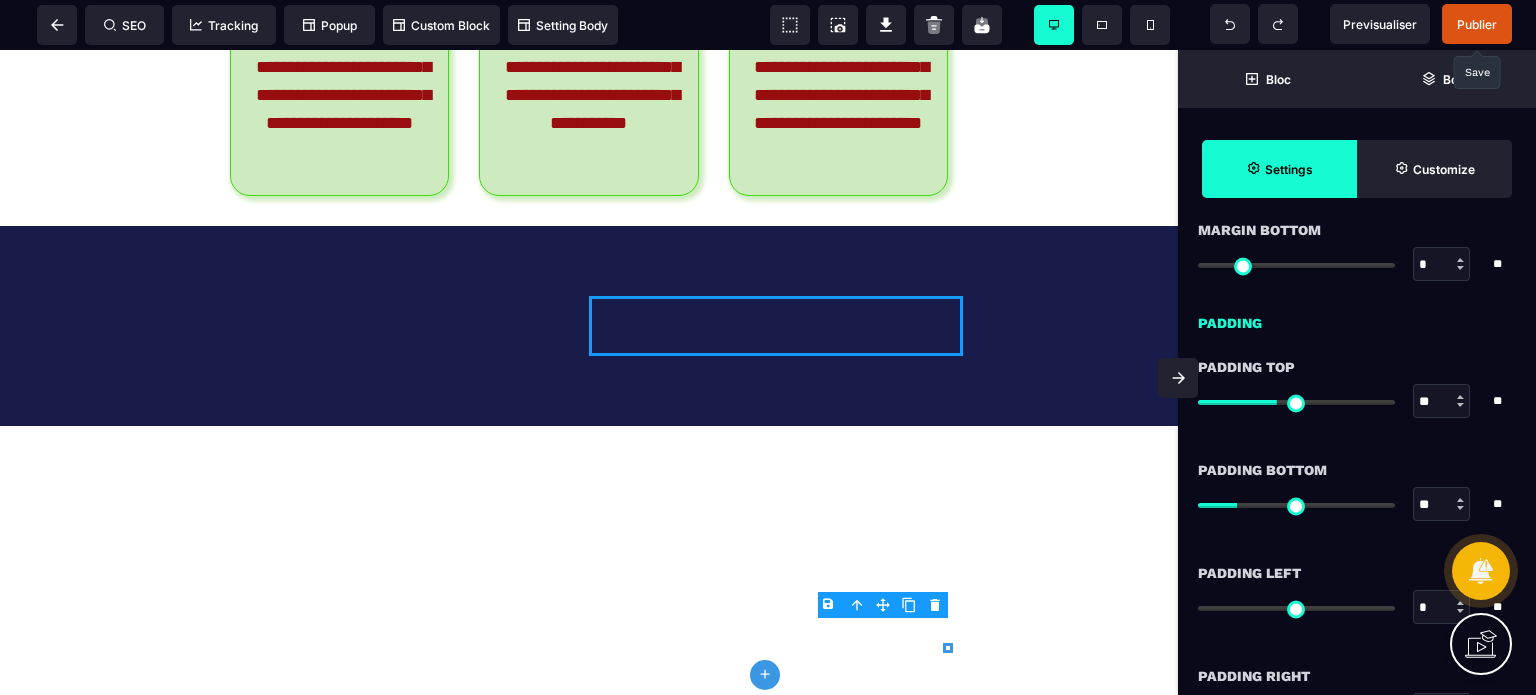 type on "**" 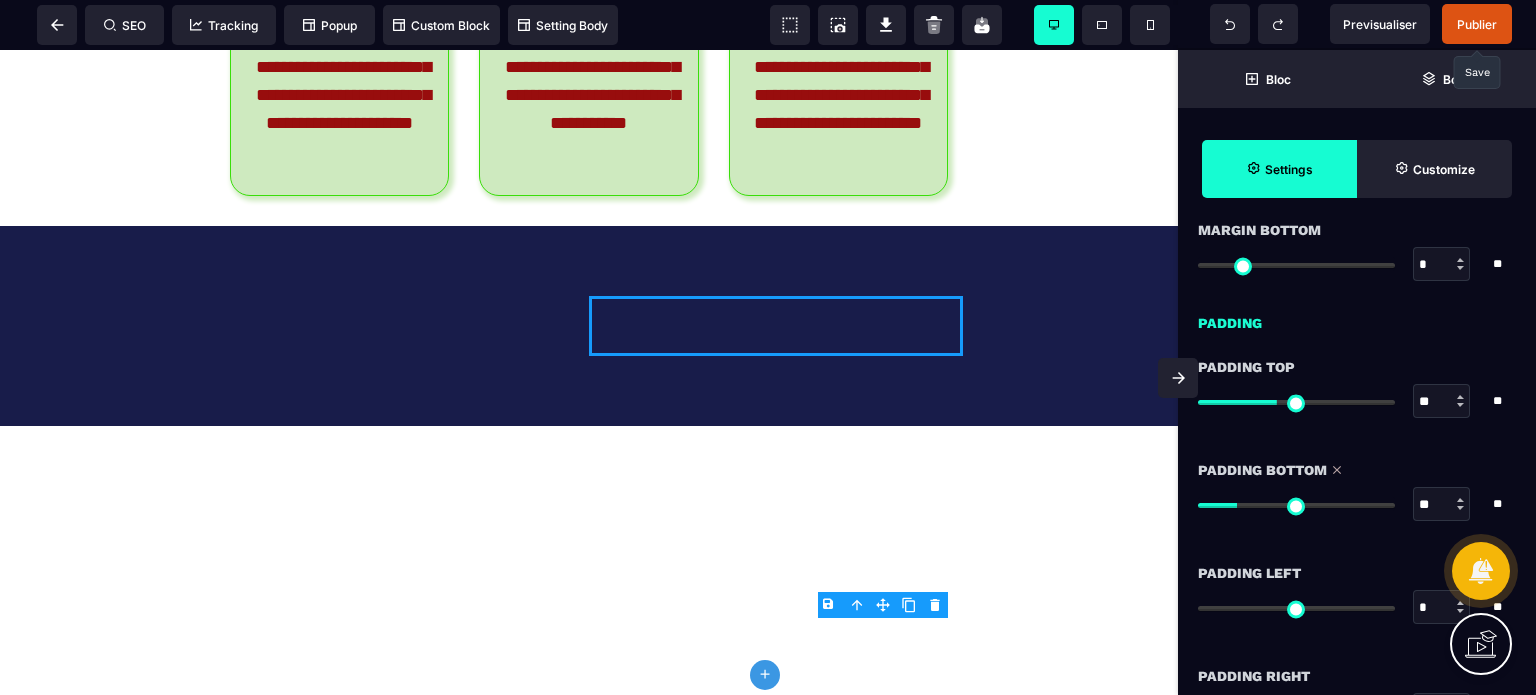 type on "**" 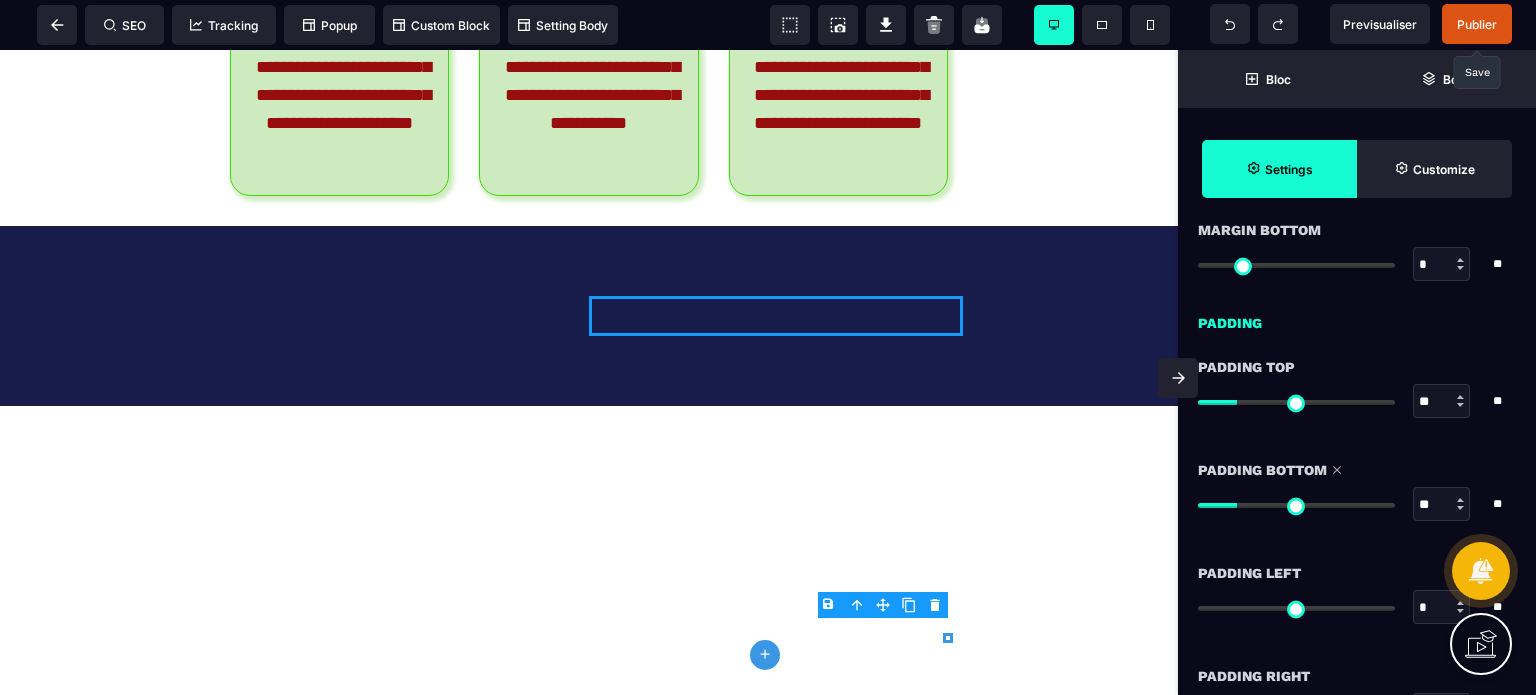 drag, startPoint x: 1428, startPoint y: 395, endPoint x: 1405, endPoint y: 506, distance: 113.35784 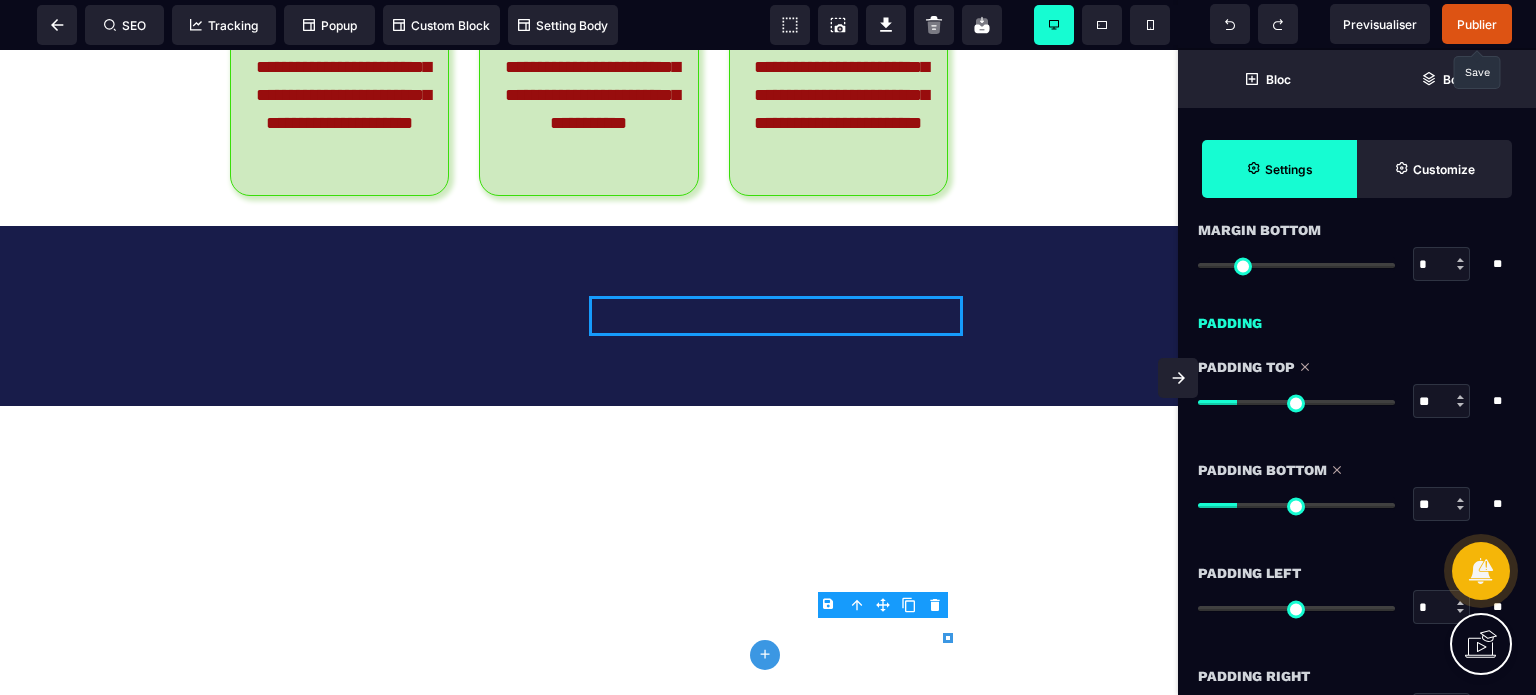click on "*" at bounding box center (1442, 608) 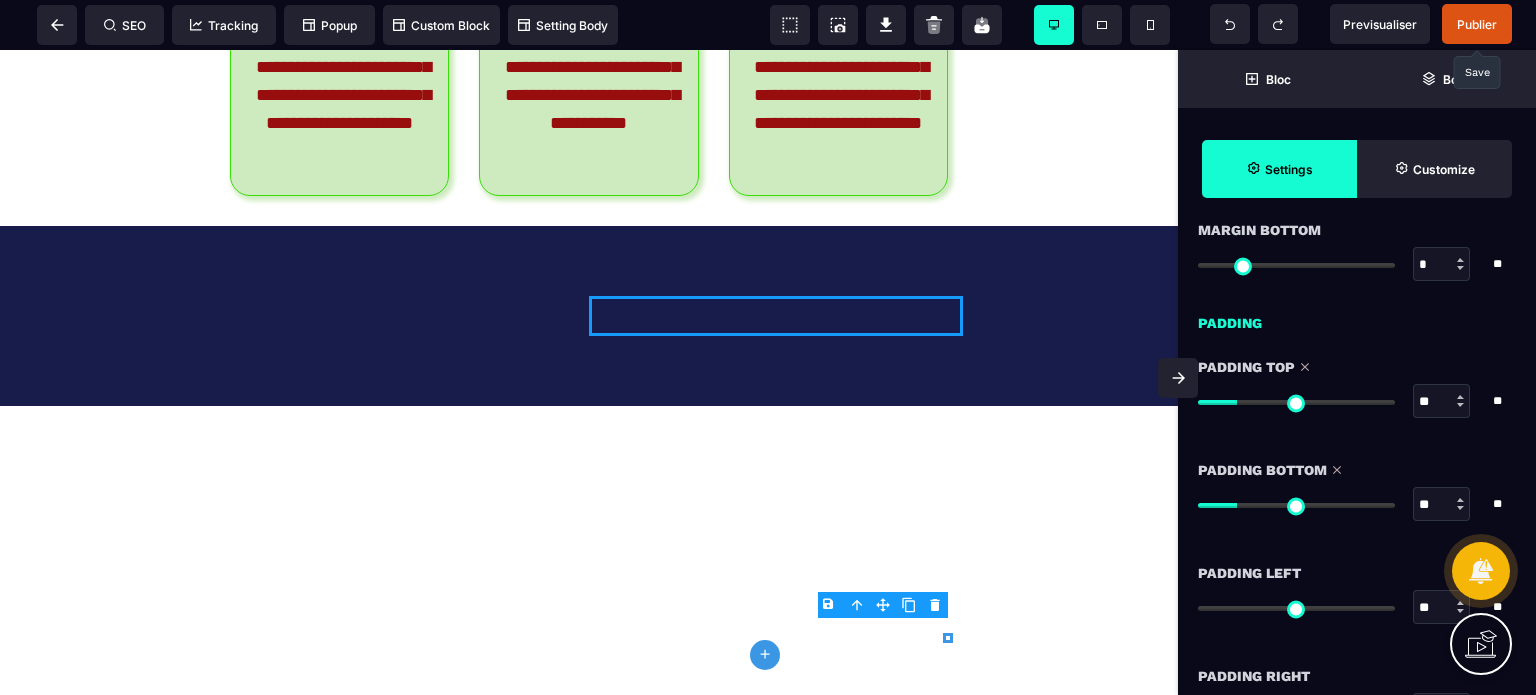 type on "**" 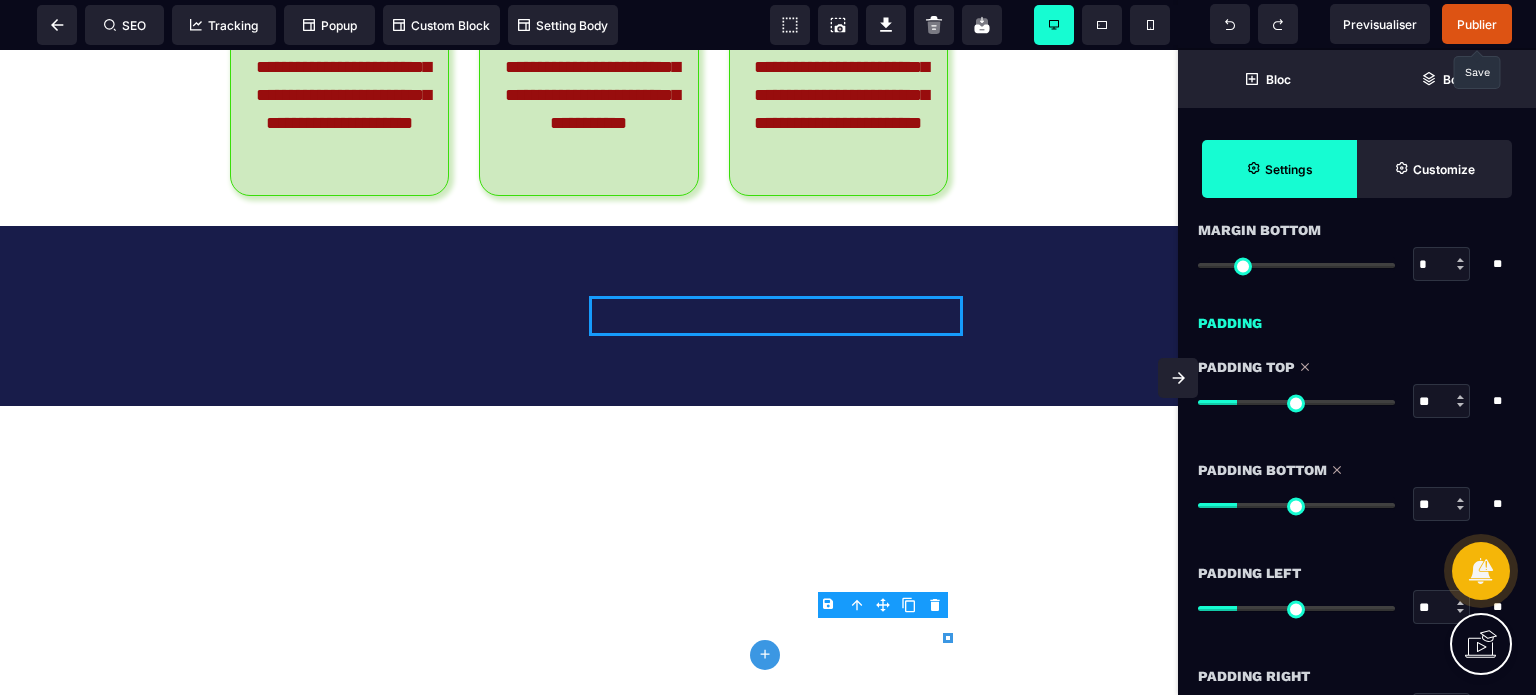 scroll, scrollTop: 1600, scrollLeft: 0, axis: vertical 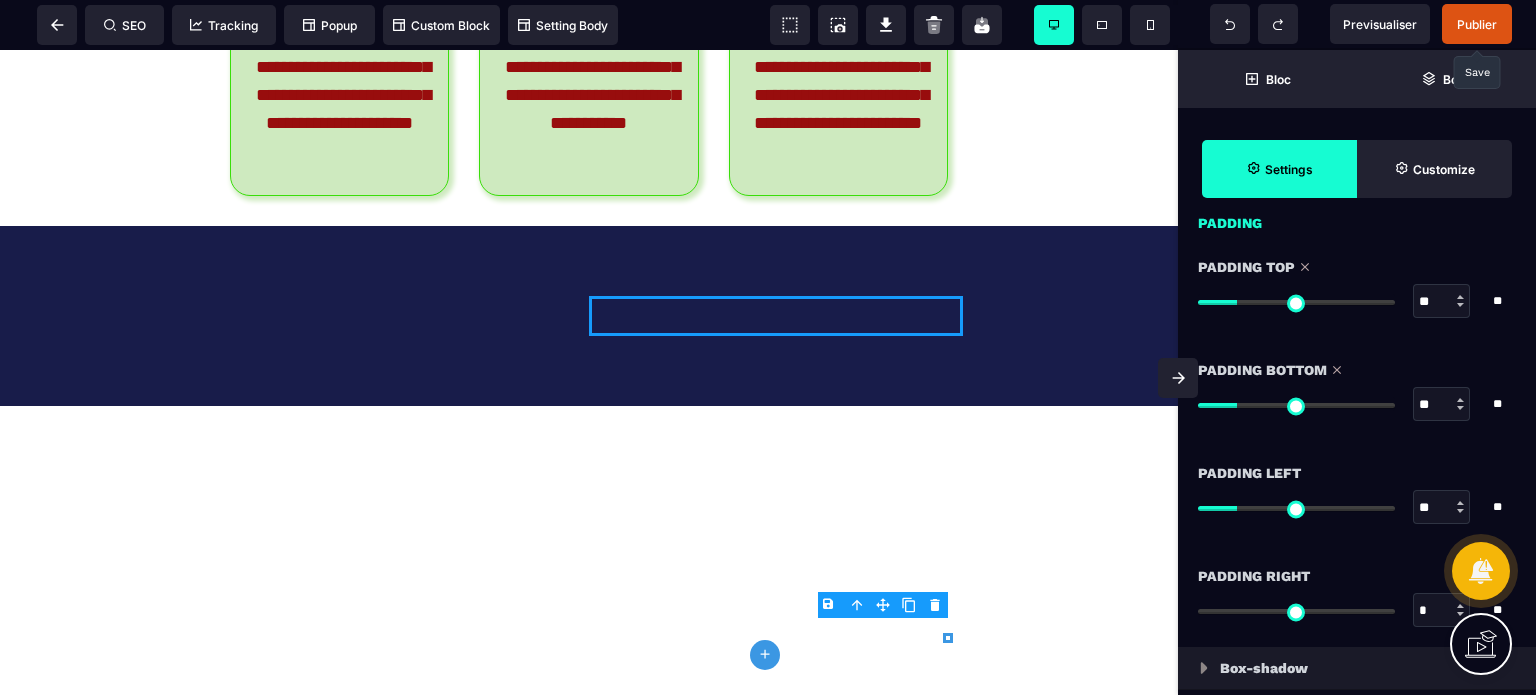 type on "**" 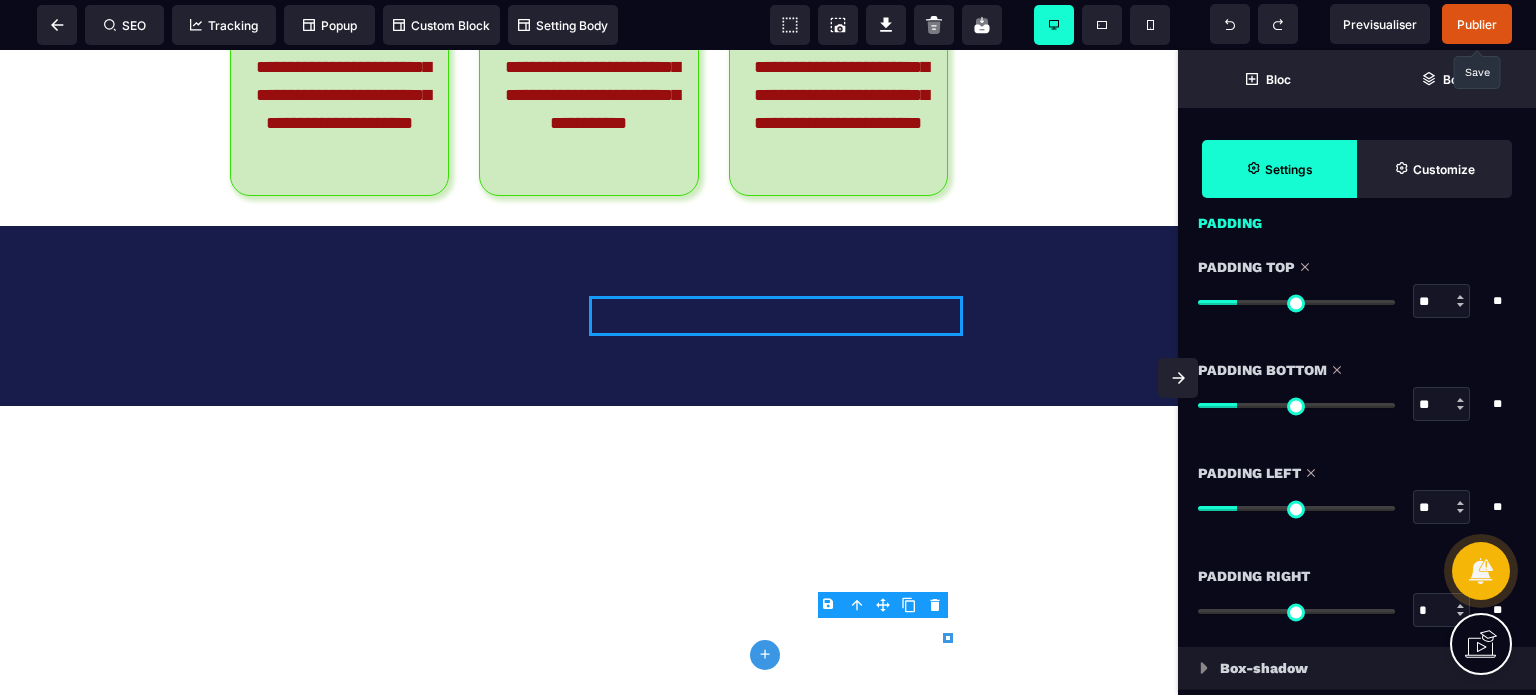 type on "**" 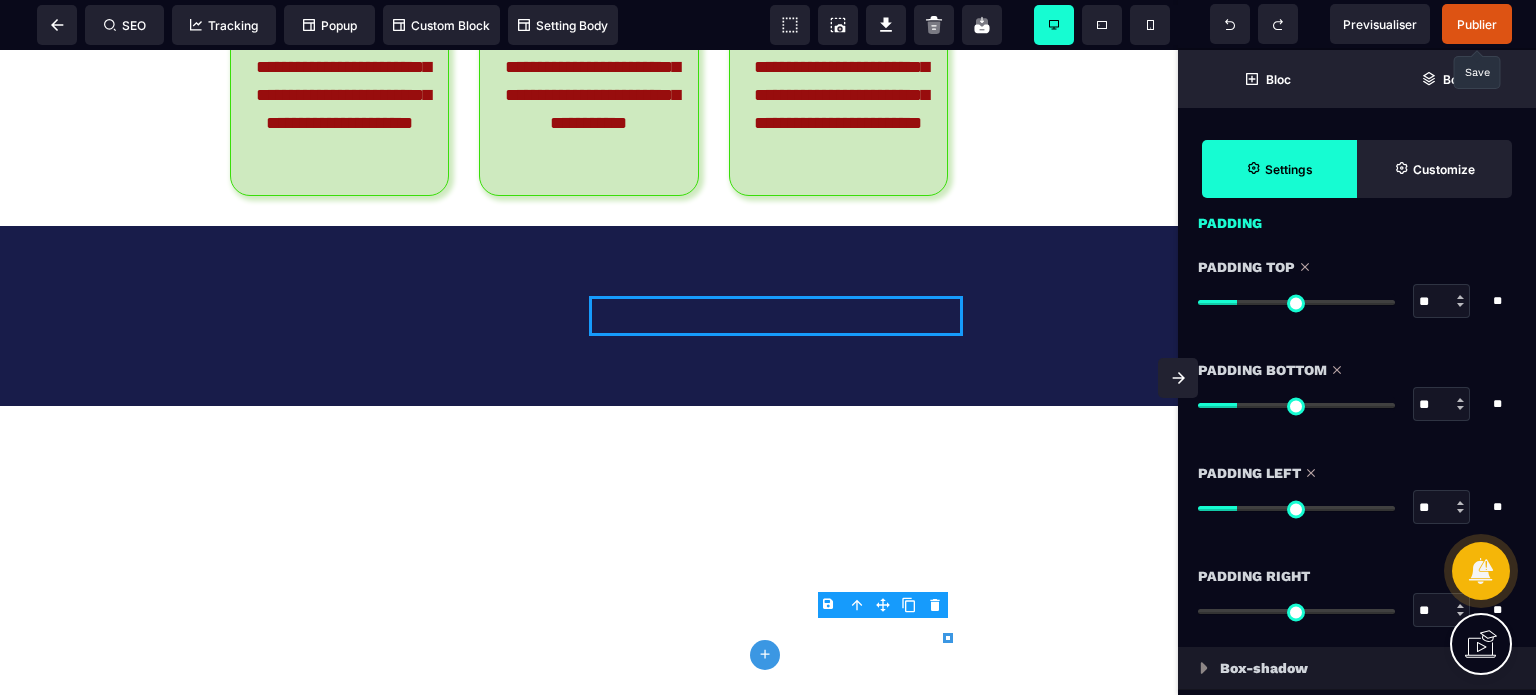 type on "**" 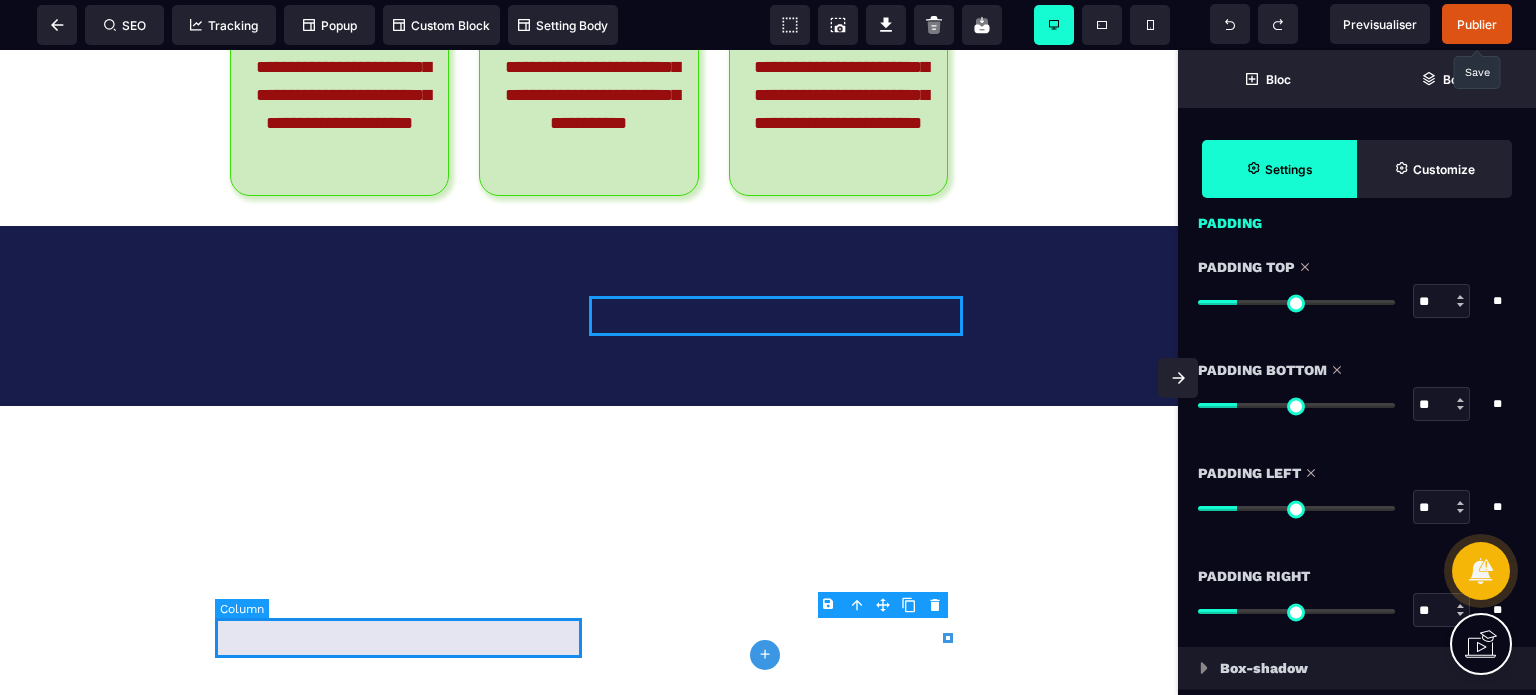 type on "**" 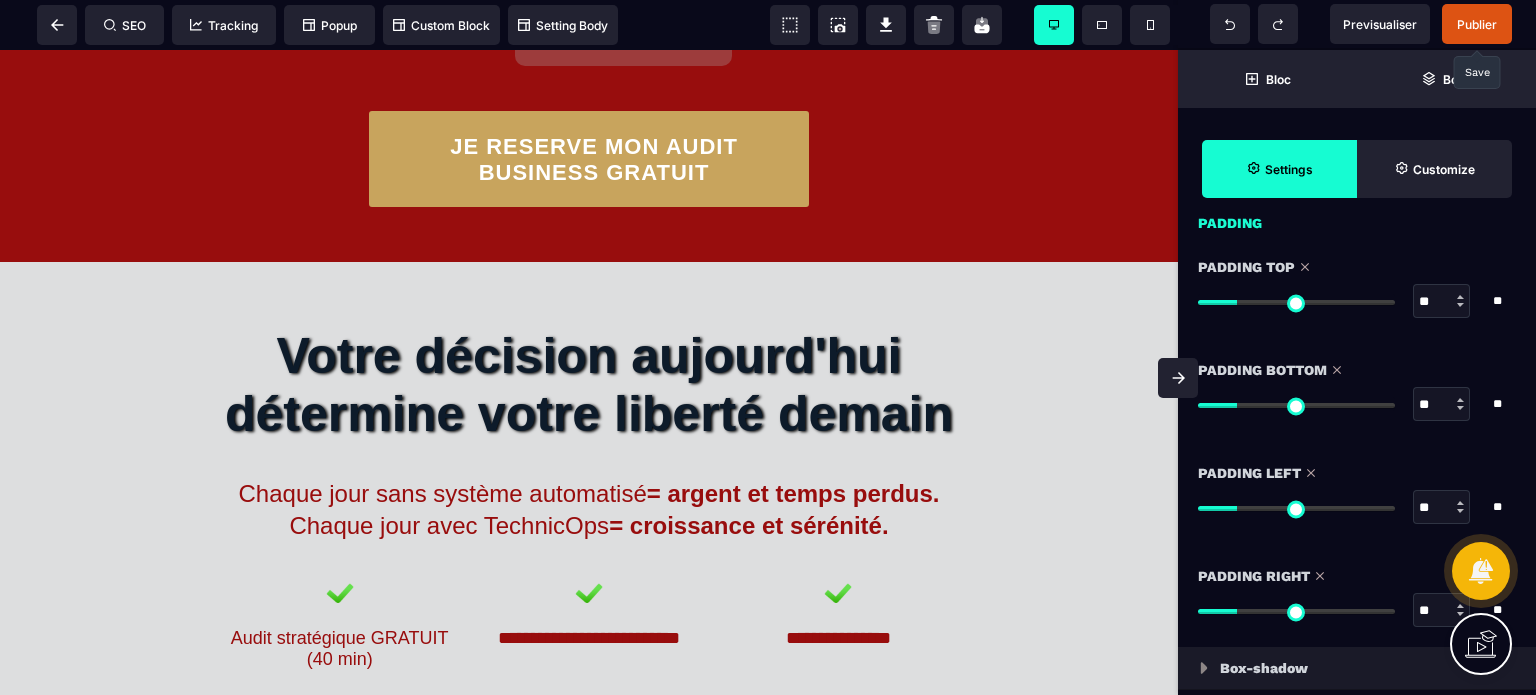 scroll, scrollTop: 10588, scrollLeft: 0, axis: vertical 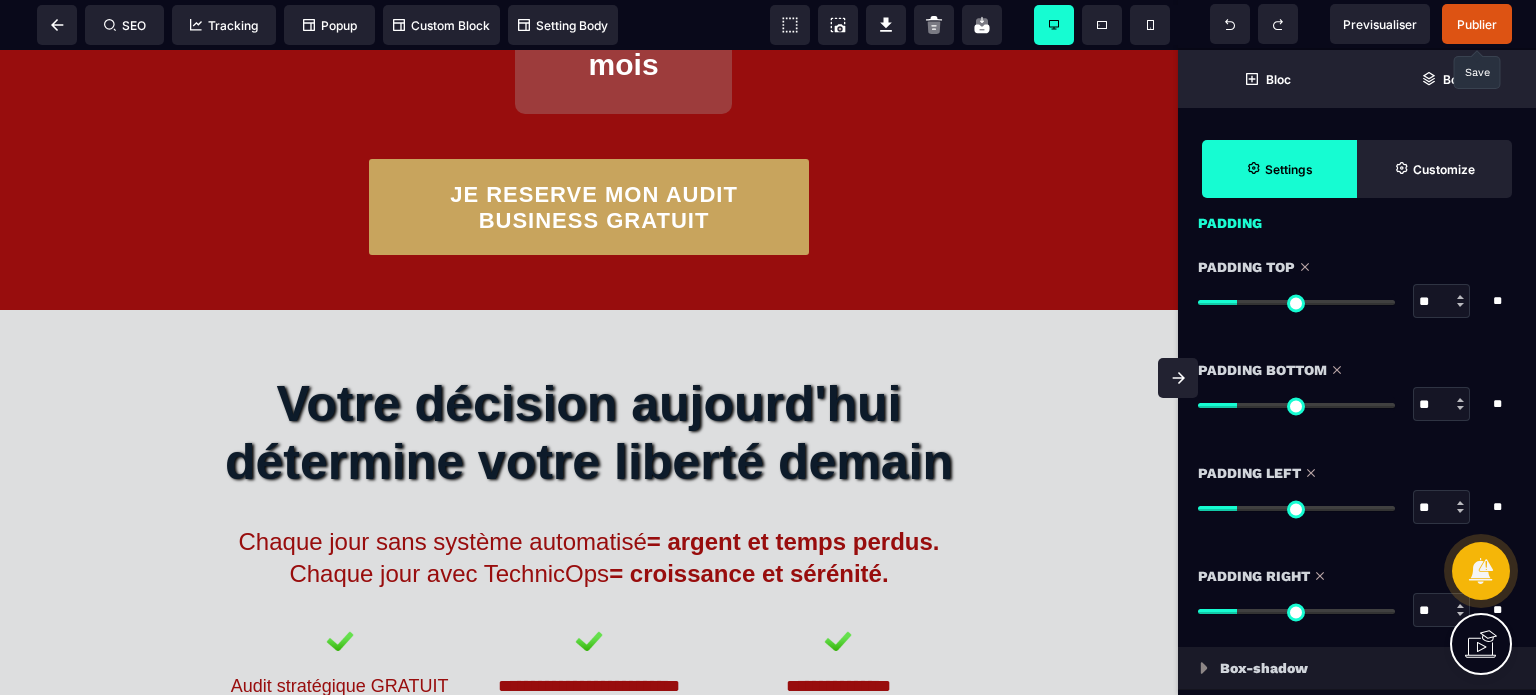 click on "**********" at bounding box center (589, 665) 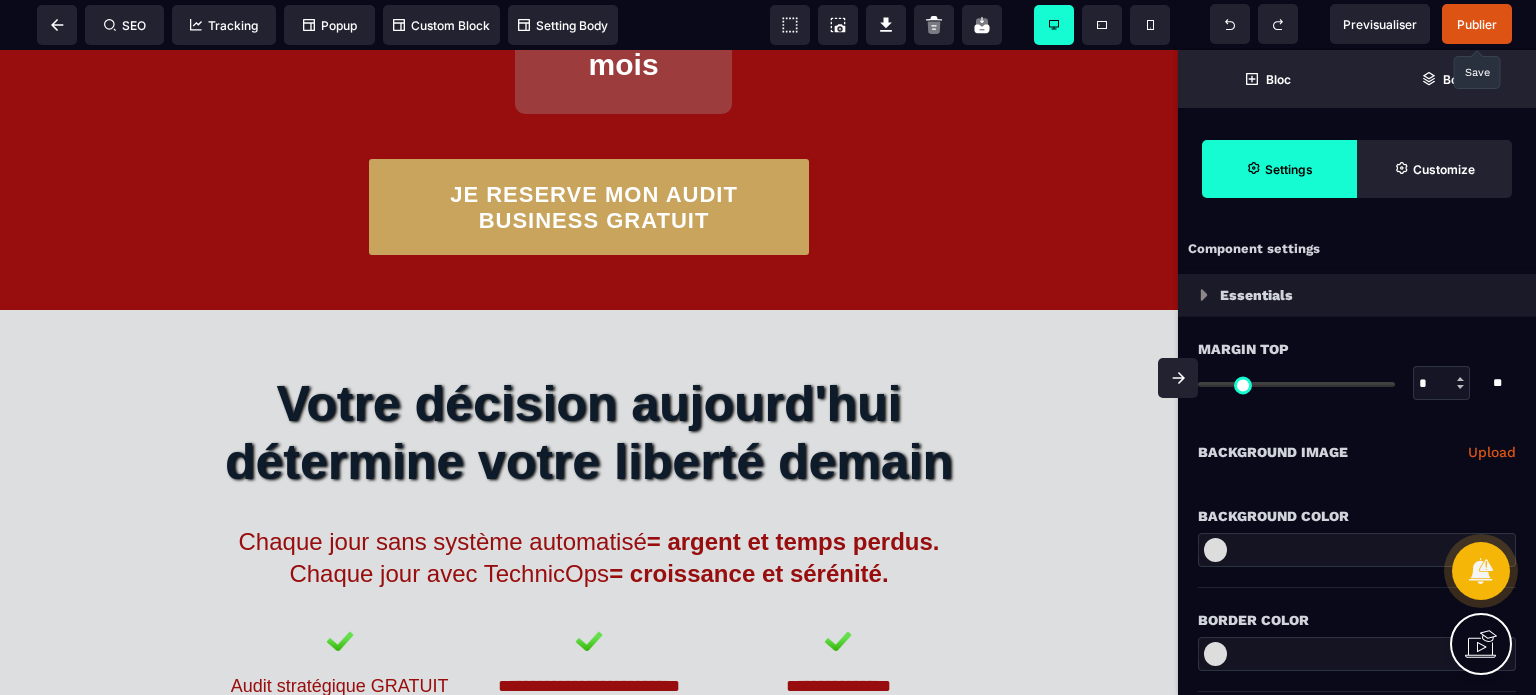 select on "*" 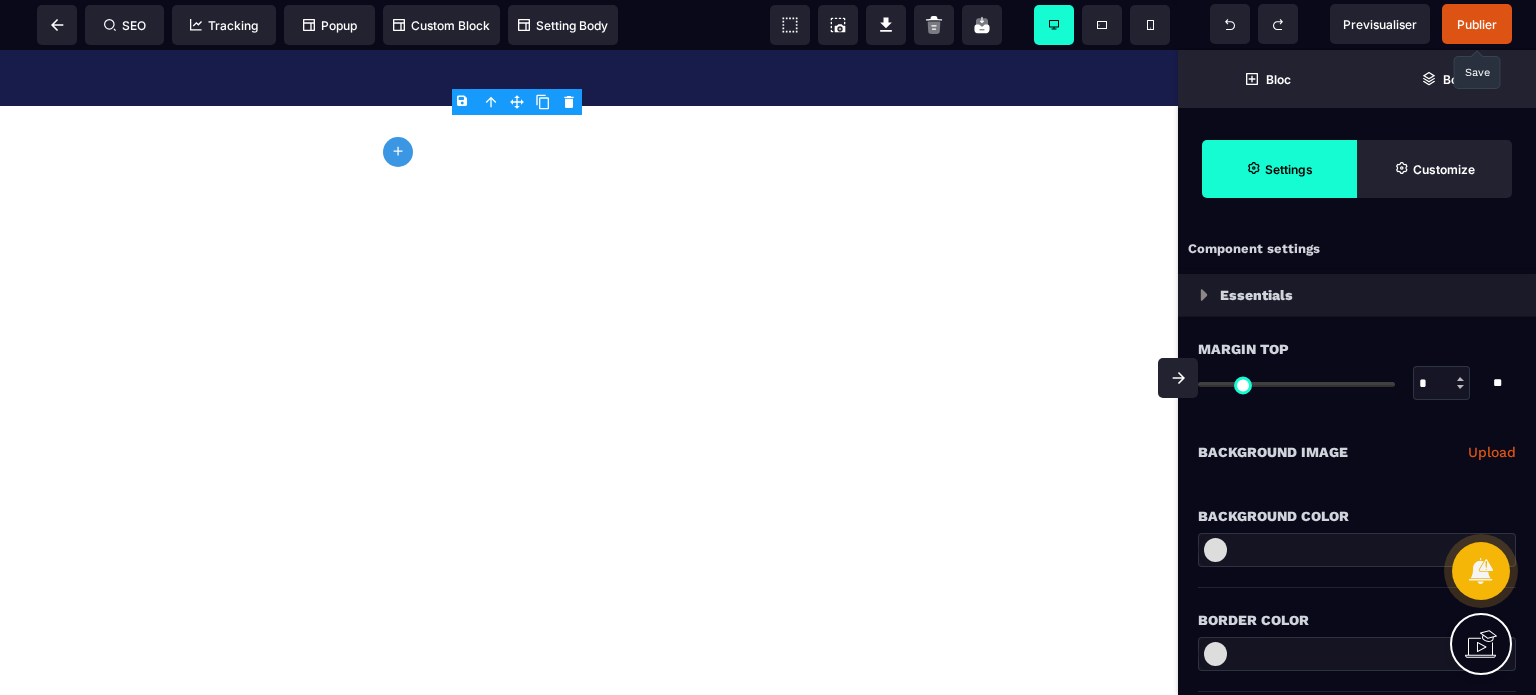 scroll, scrollTop: 12499, scrollLeft: 0, axis: vertical 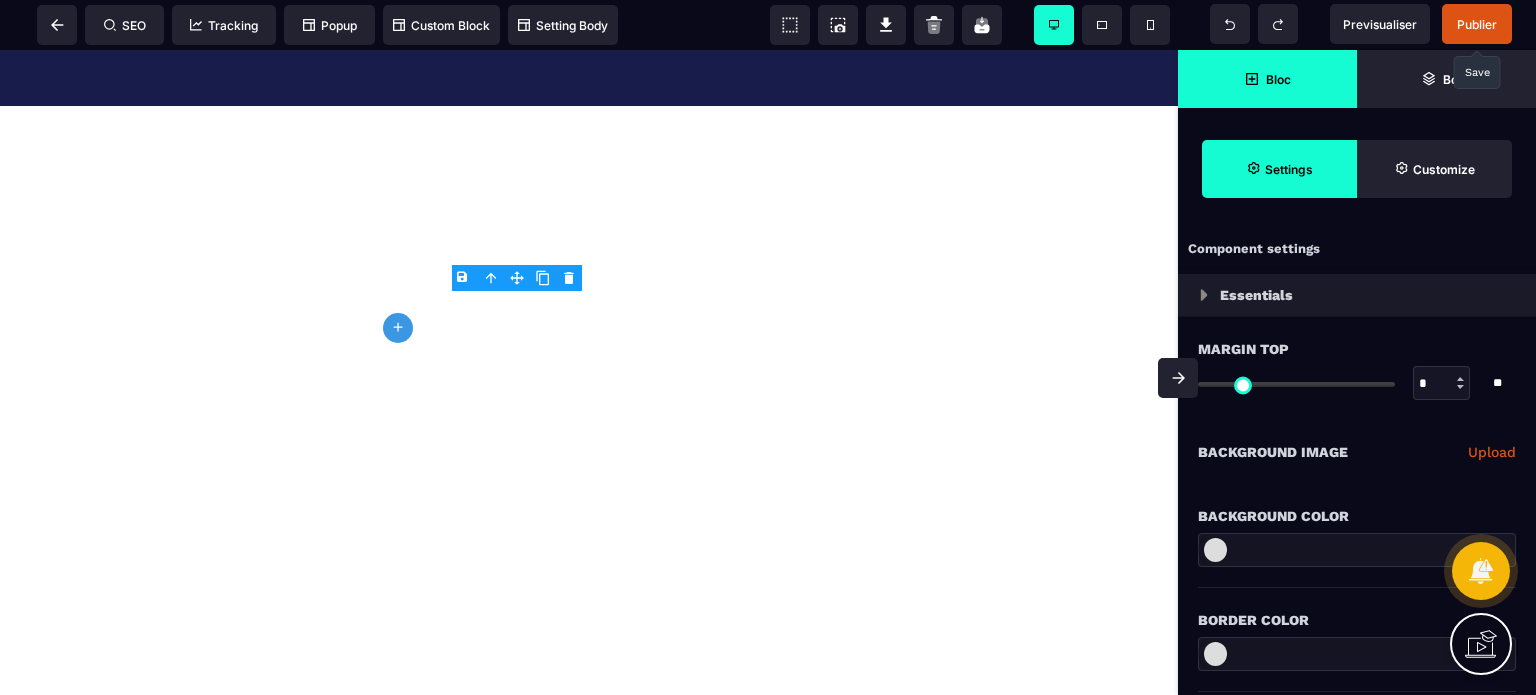 click on "Bloc" at bounding box center (1267, 79) 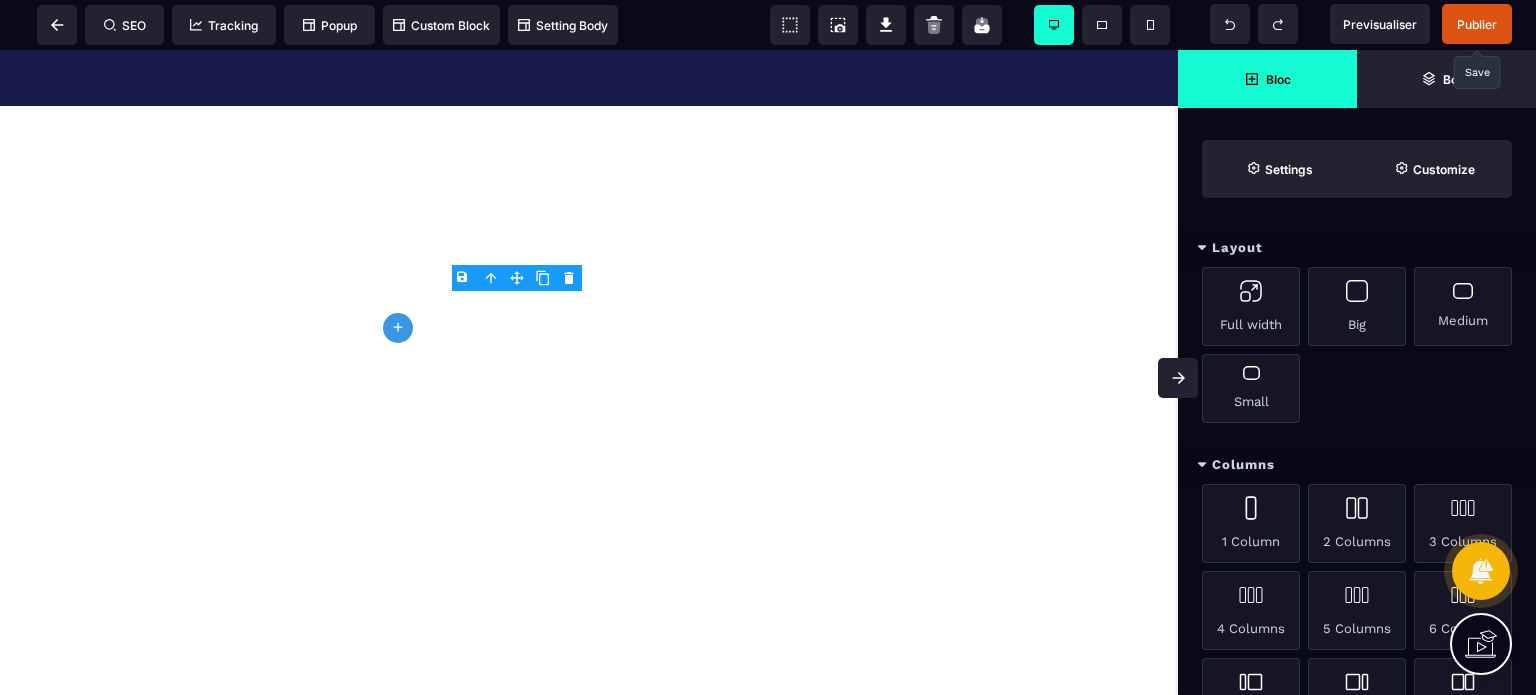 click on "Layout" at bounding box center (1357, 248) 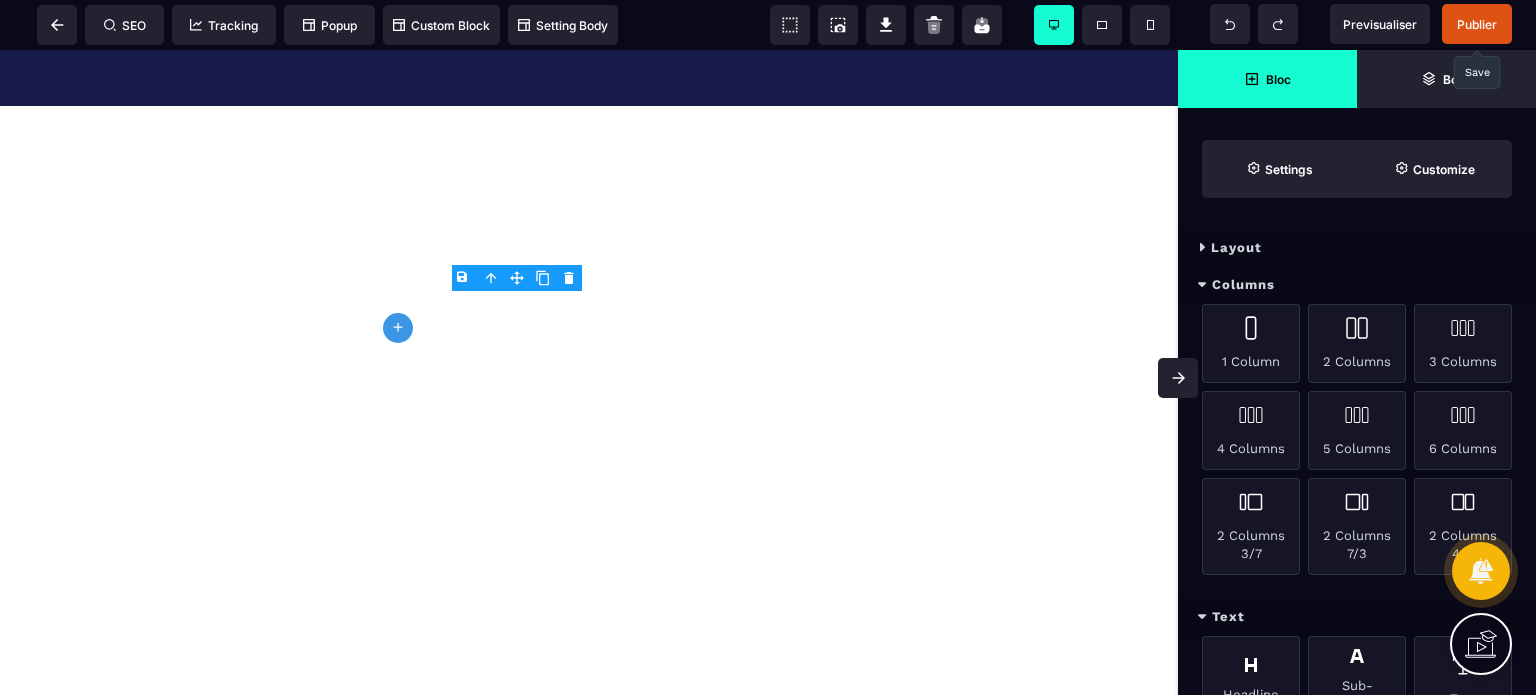 click on "Columns" at bounding box center (1357, 285) 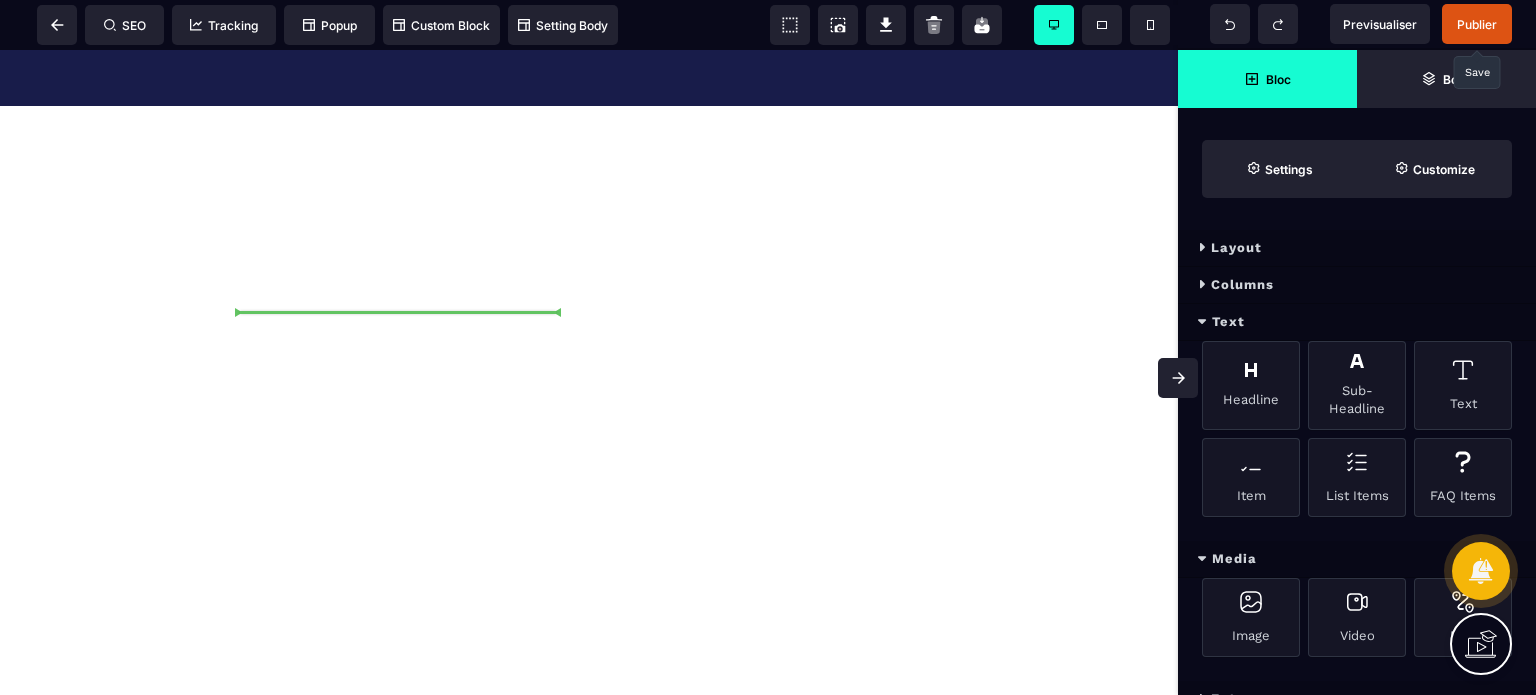 select 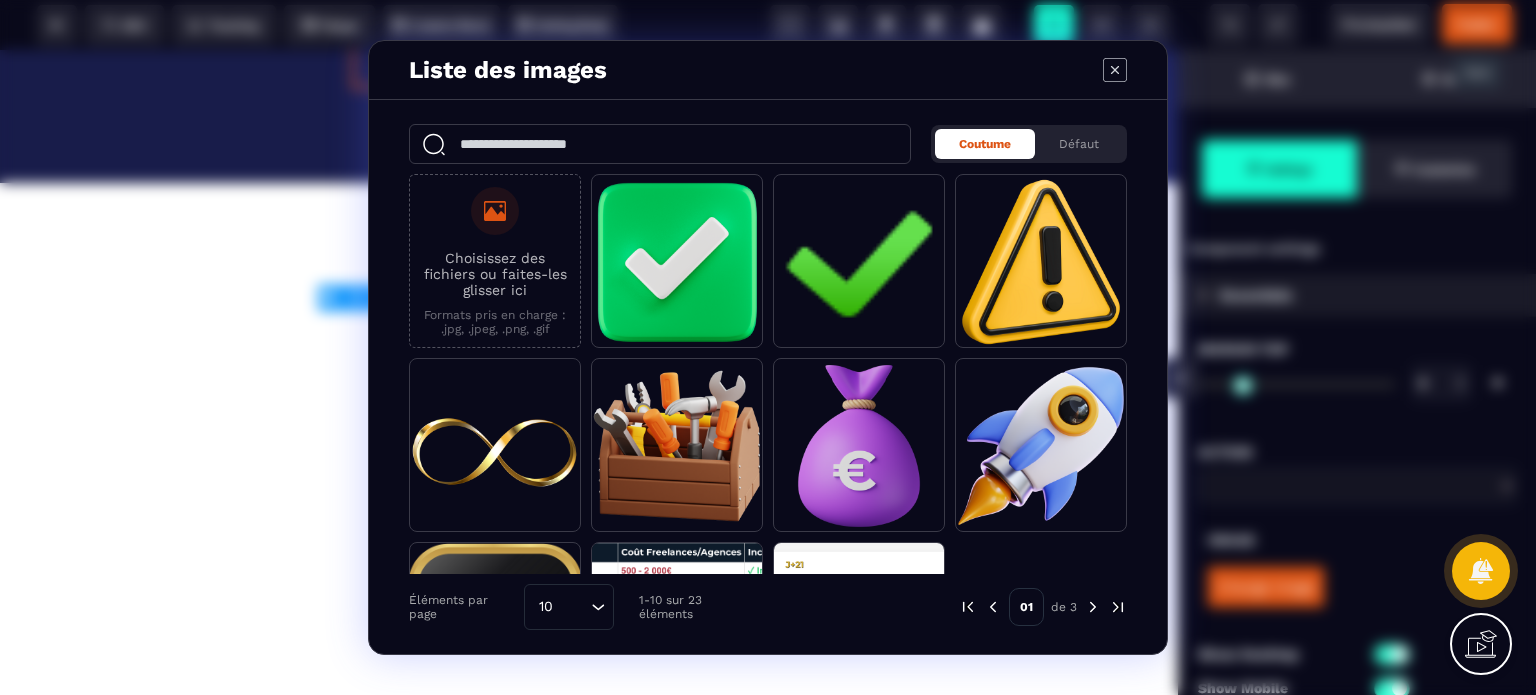 click on "Choisissez des fichiers ou faites-les glisser ici" at bounding box center (495, 274) 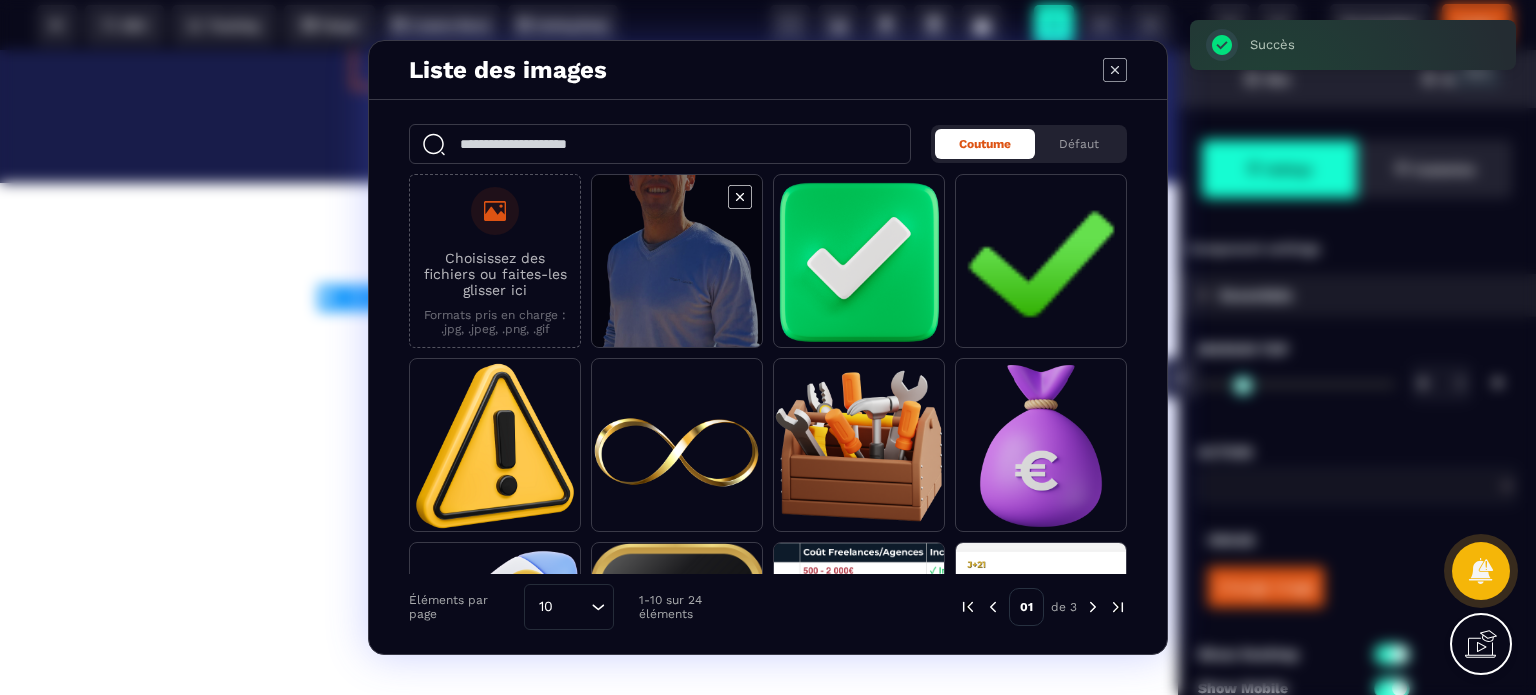click at bounding box center (677, 262) 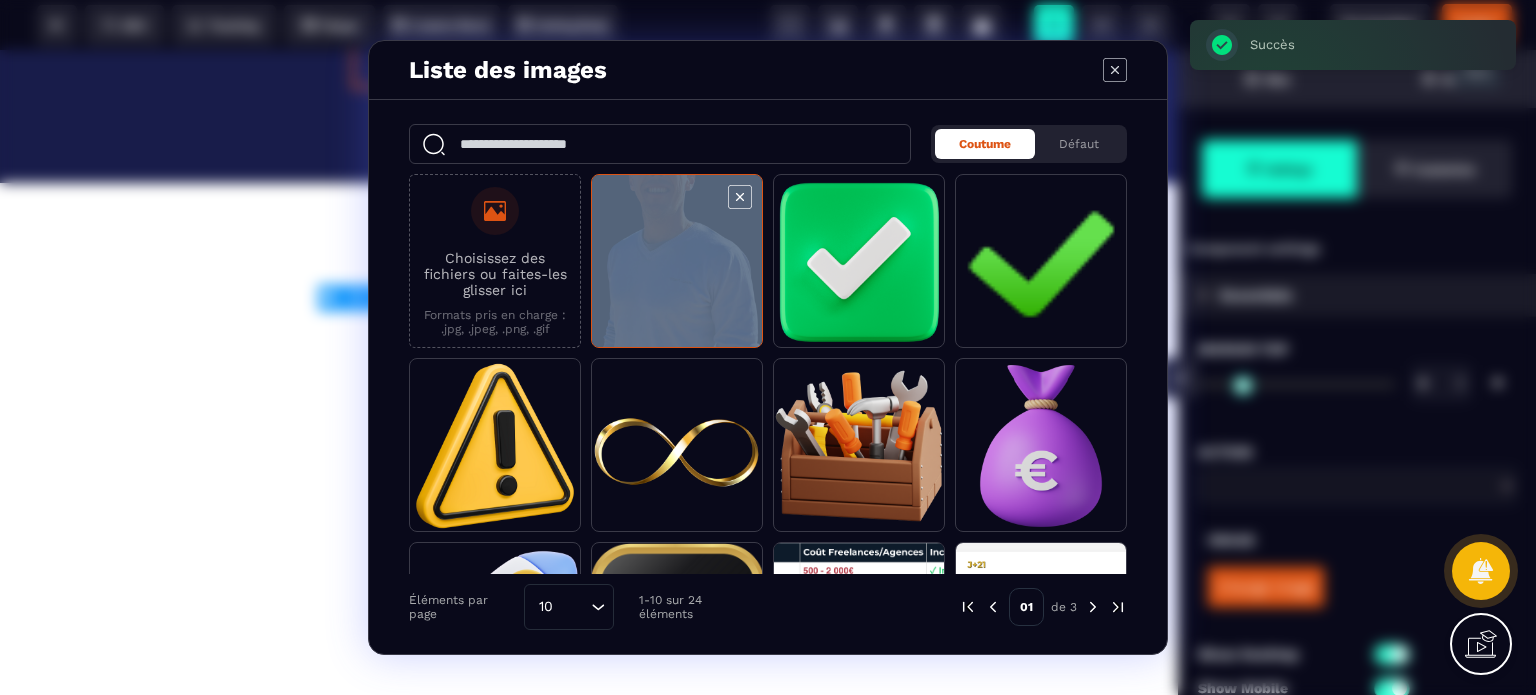 click at bounding box center [677, 262] 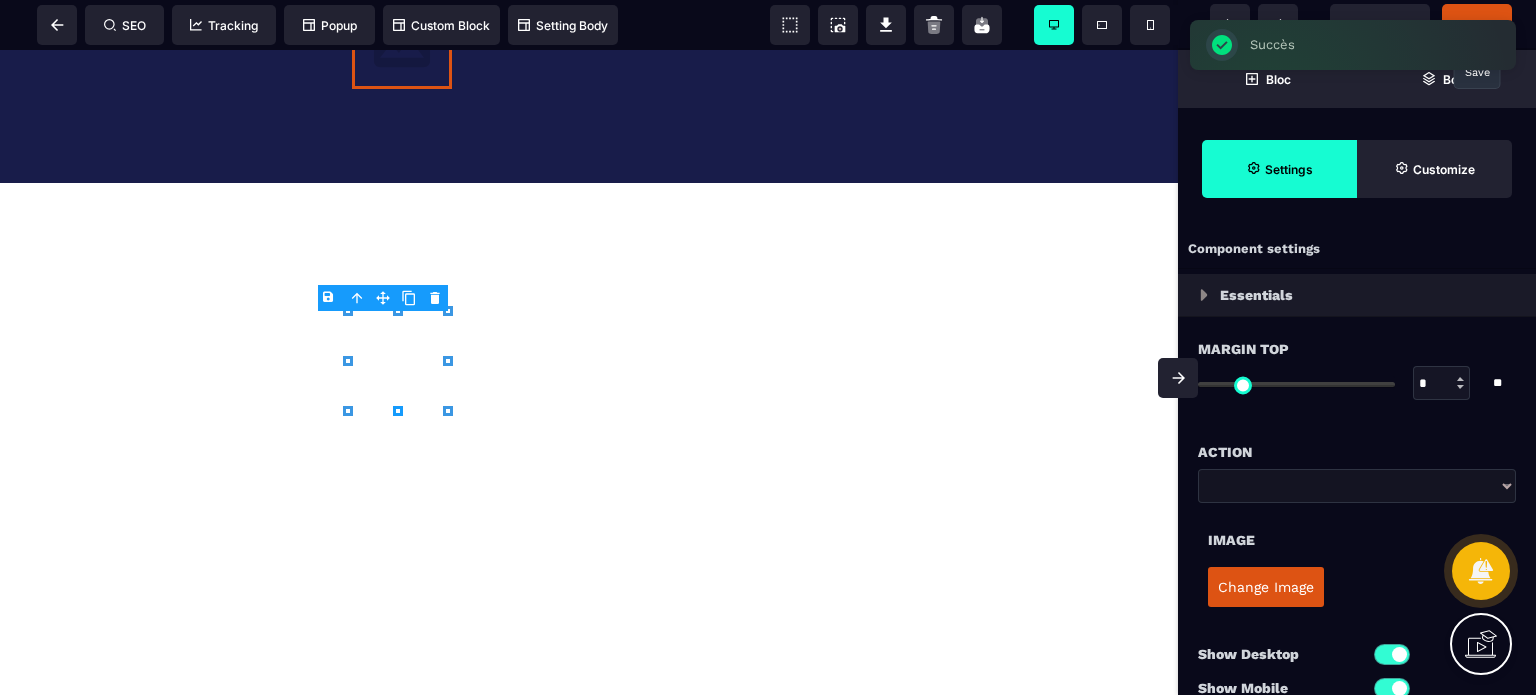 click on "Change Image" at bounding box center (1266, 587) 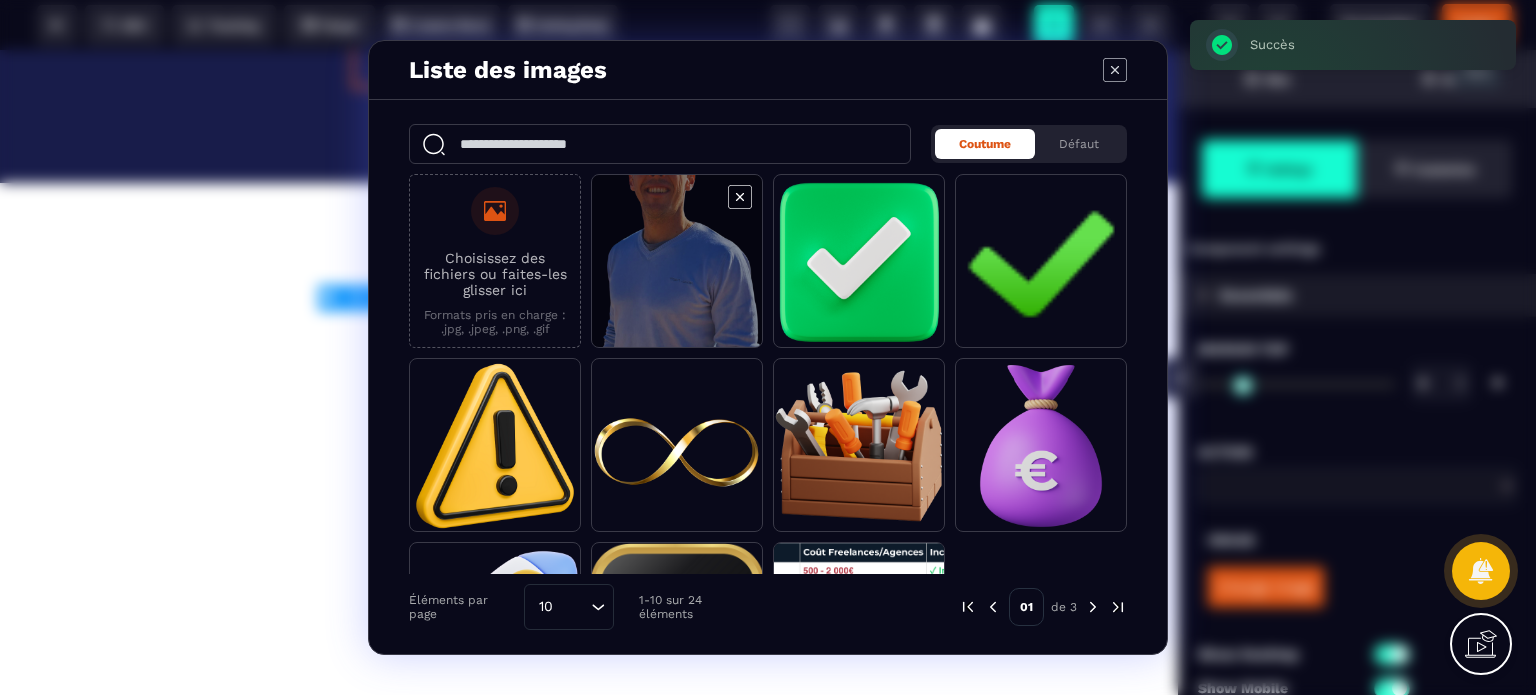 click at bounding box center (677, 262) 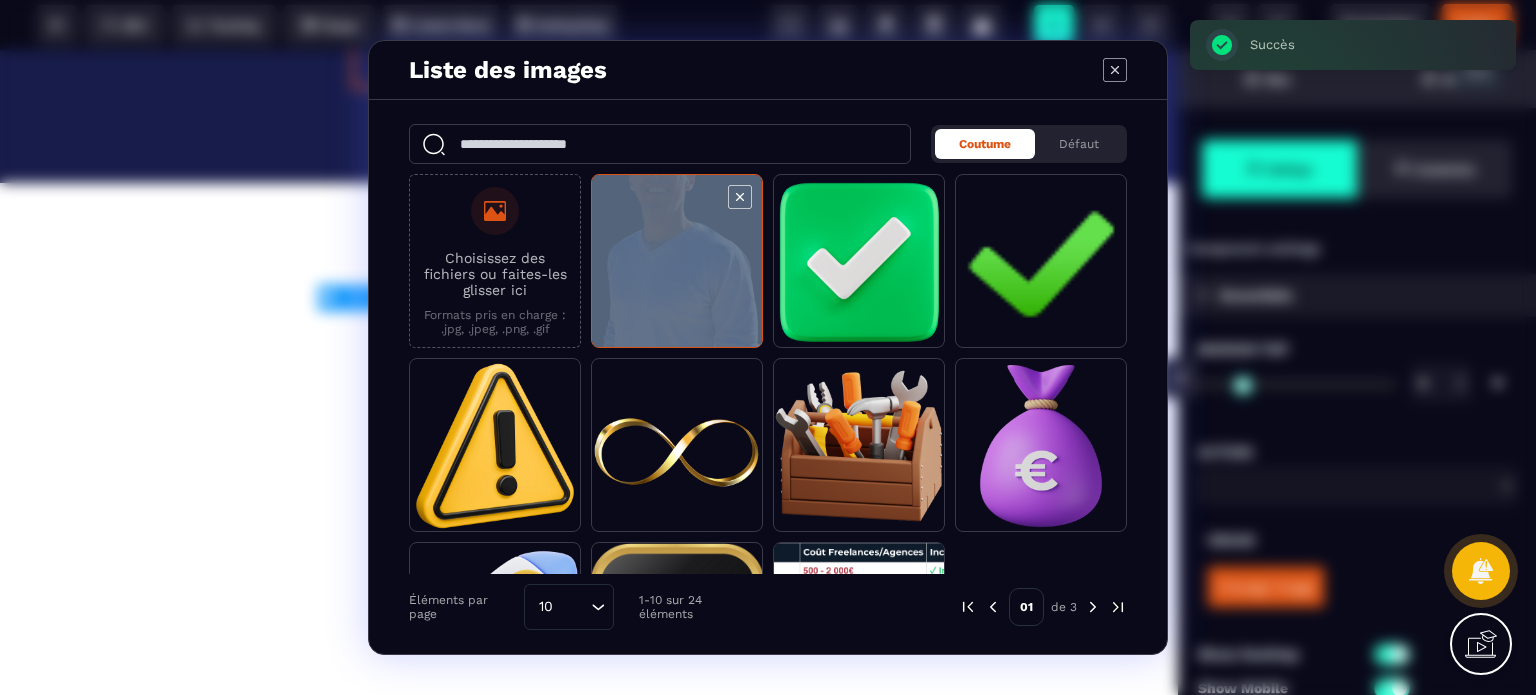 click at bounding box center (677, 262) 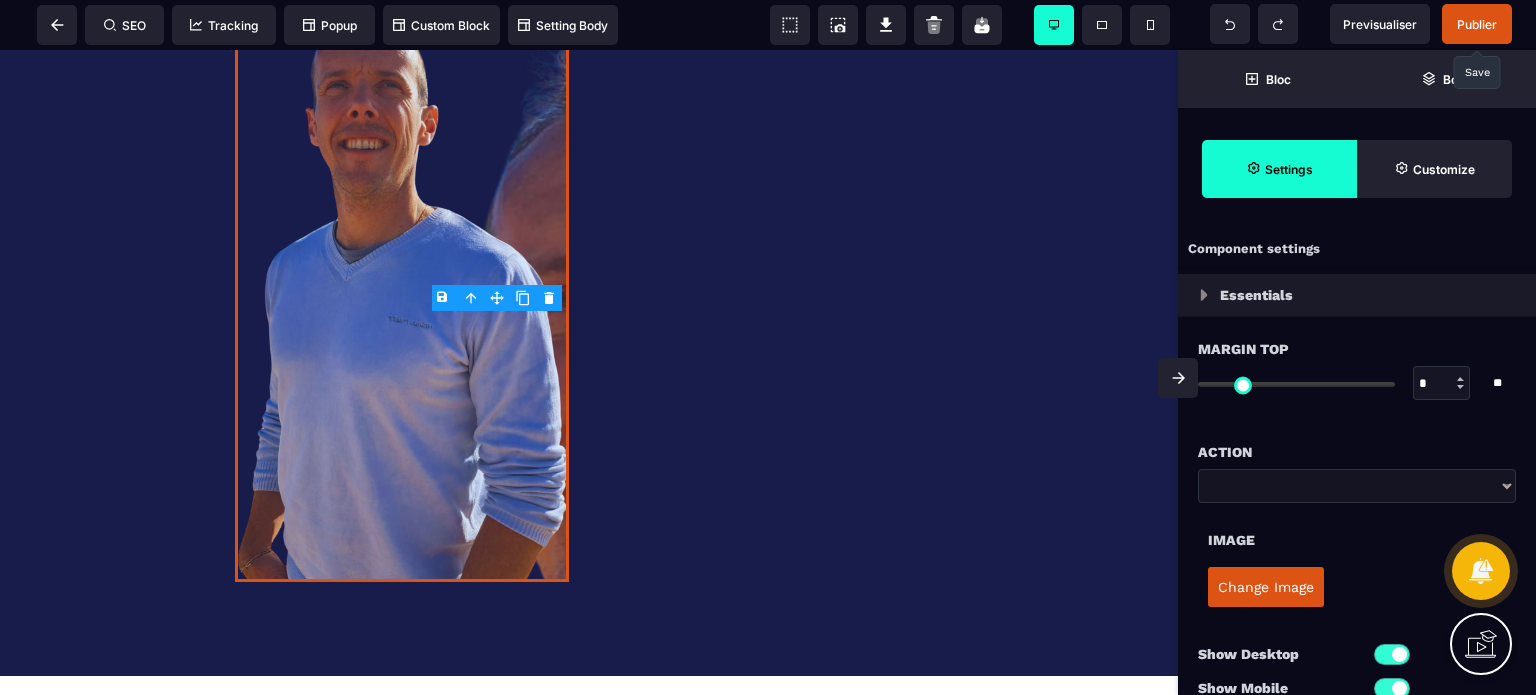 click on "Image" at bounding box center [1357, 540] 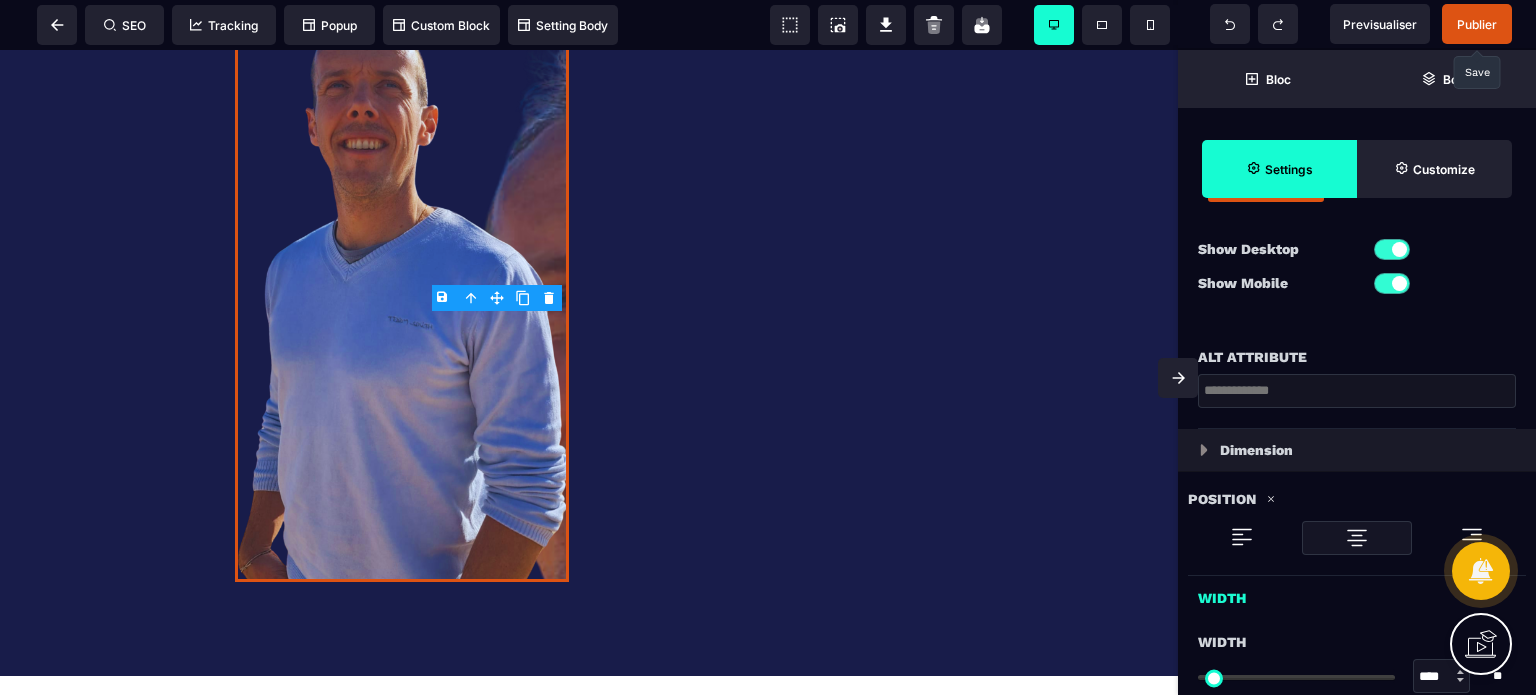 scroll, scrollTop: 500, scrollLeft: 0, axis: vertical 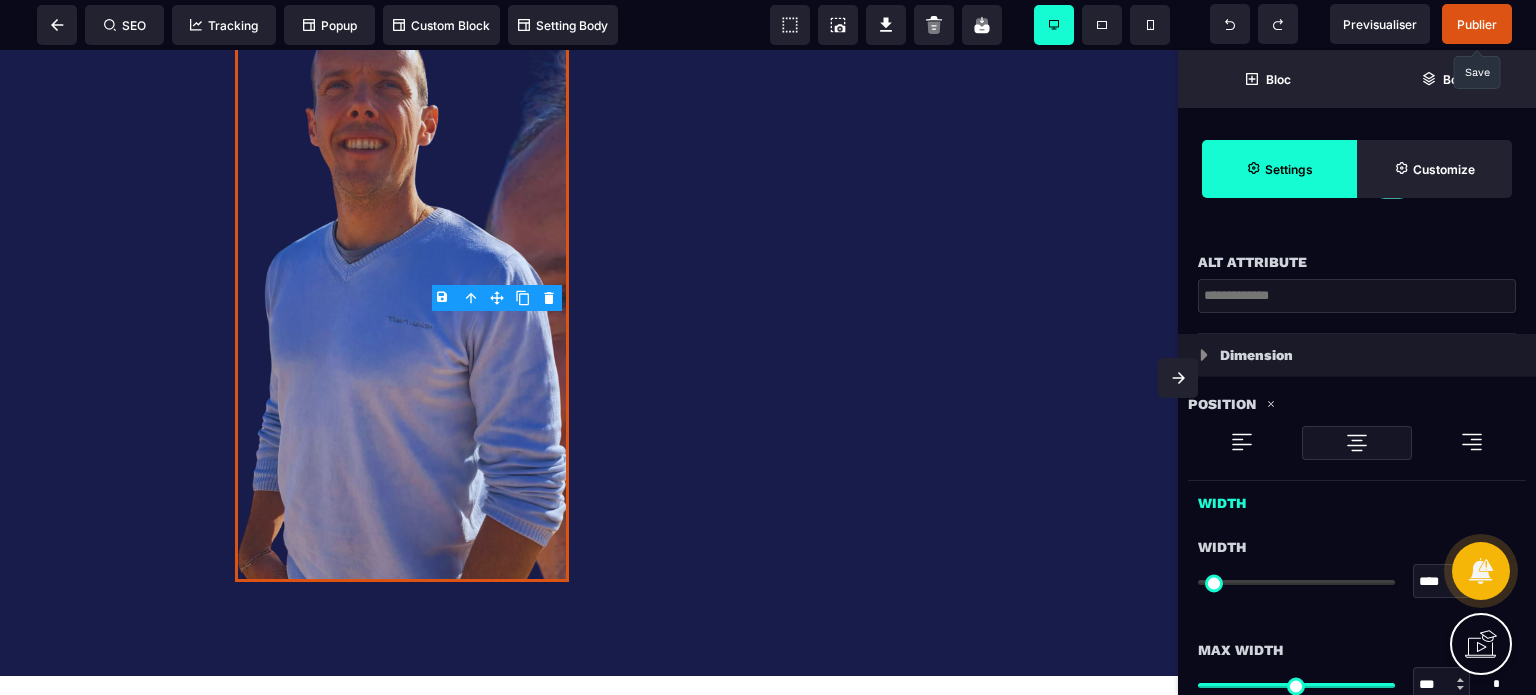 click on "****" at bounding box center (1442, 582) 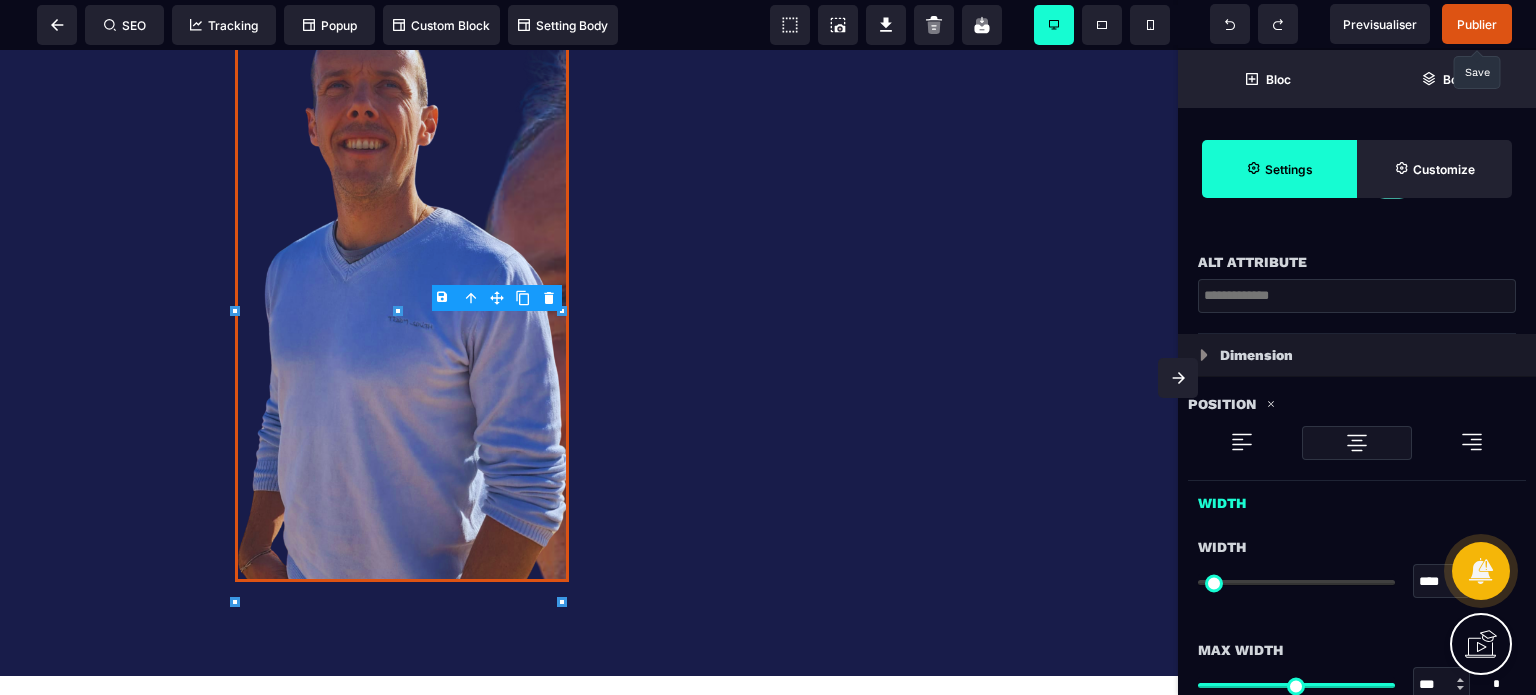 type on "*" 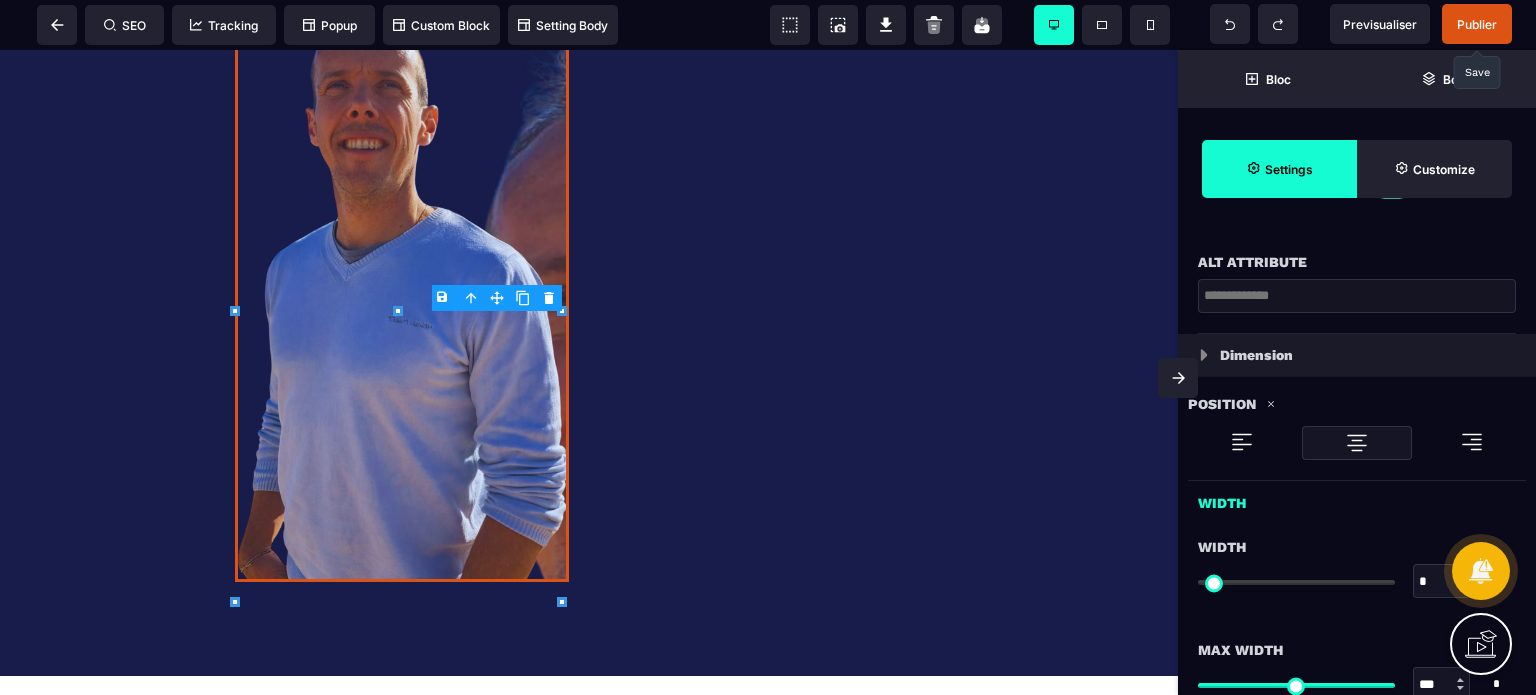 type on "*" 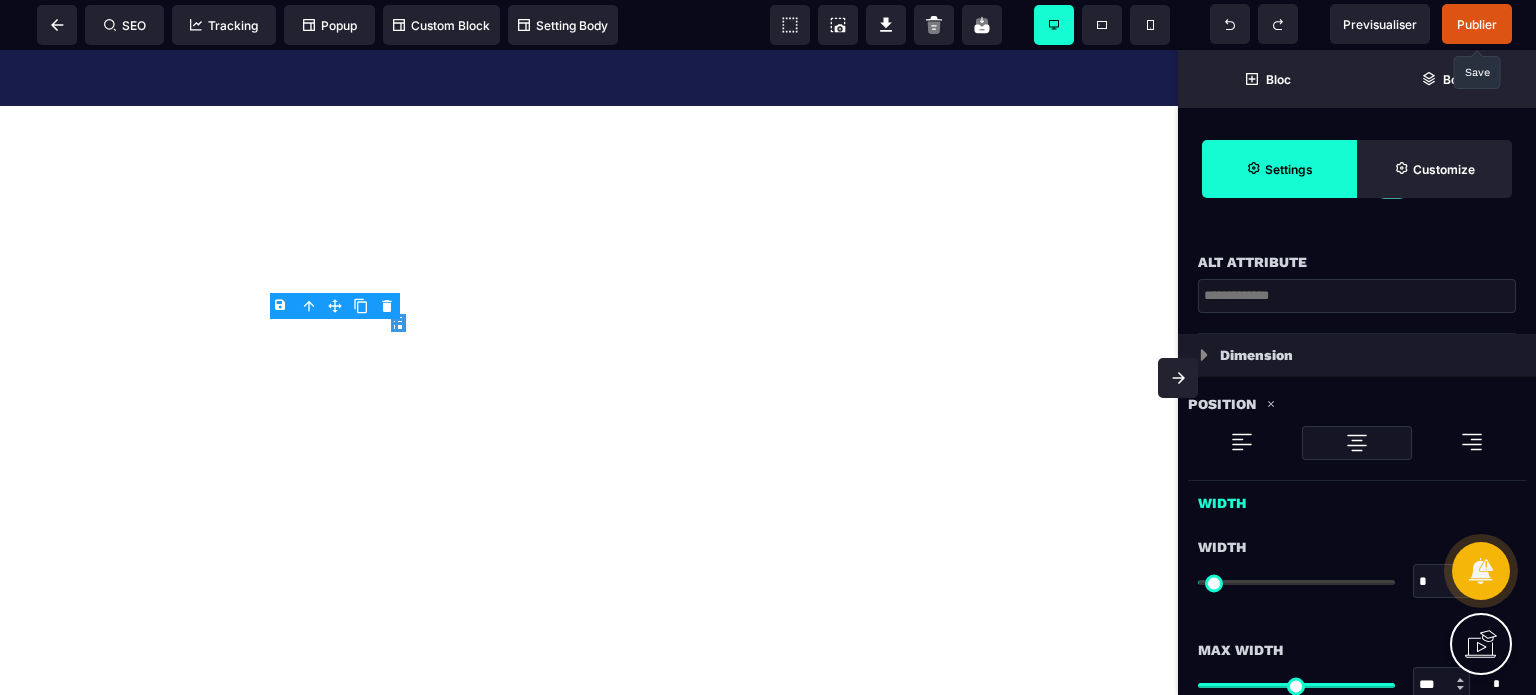 type on "**" 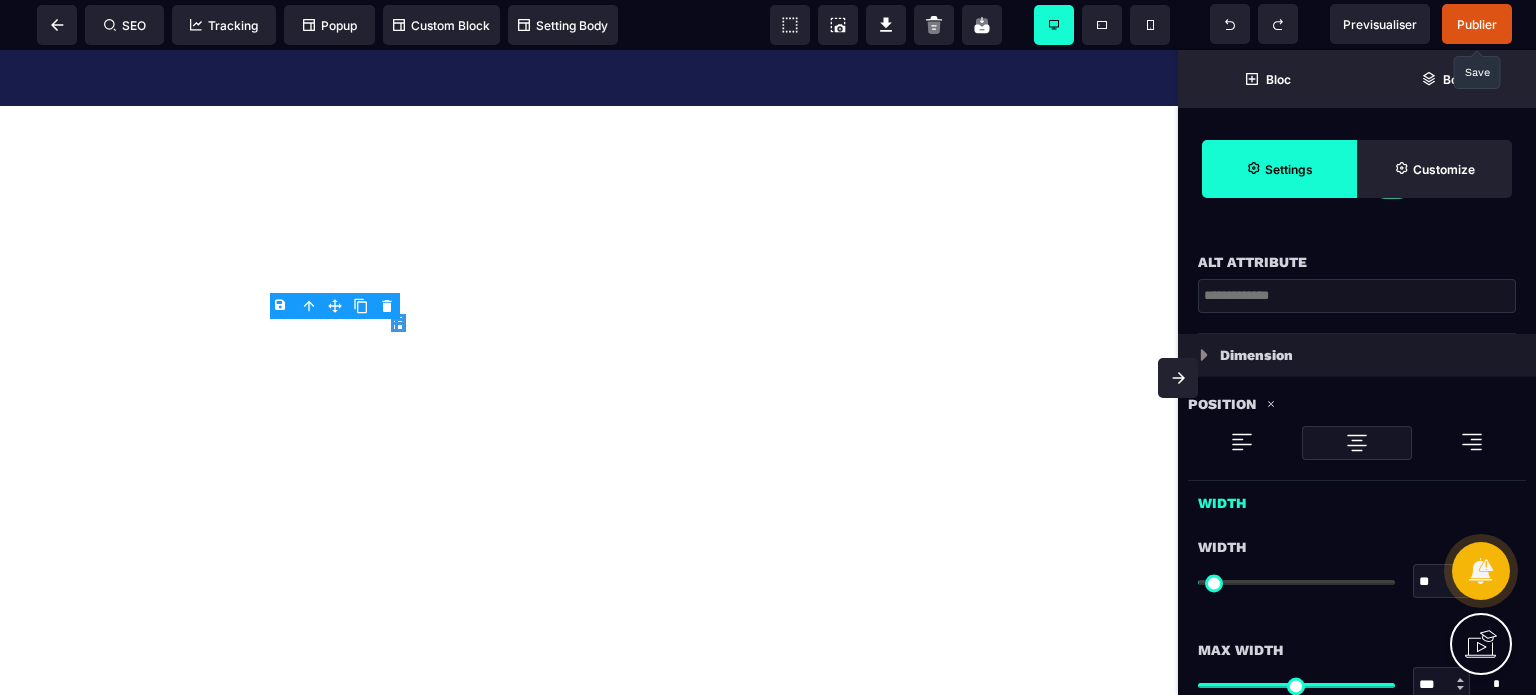 type on "**" 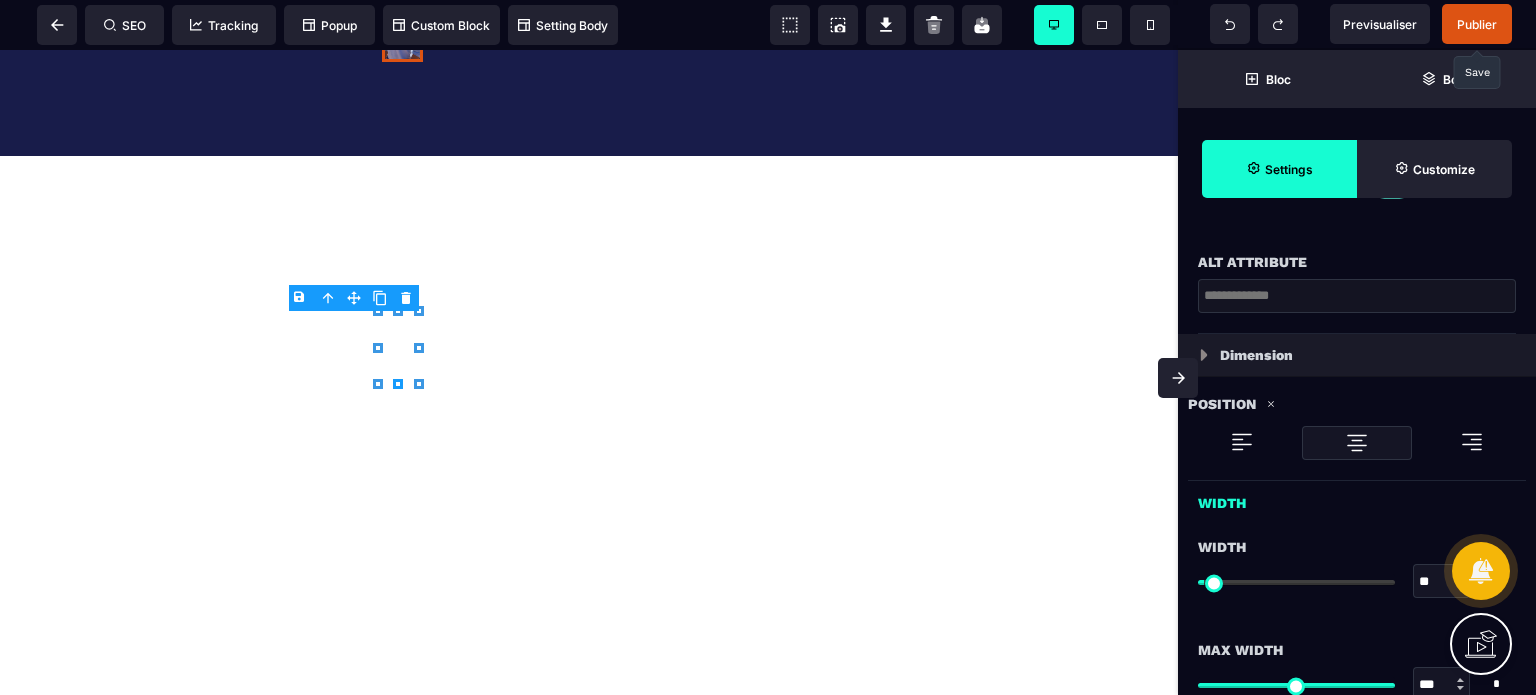 type on "***" 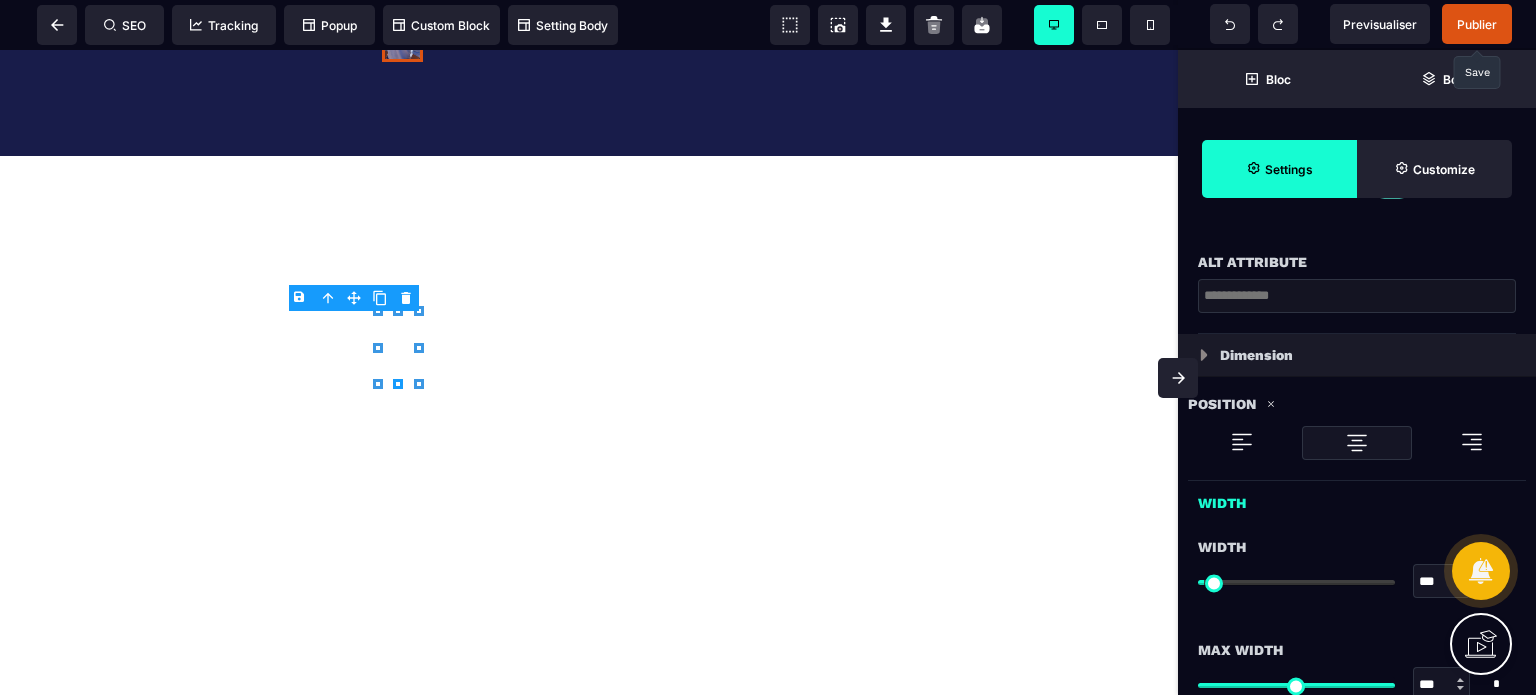 type on "***" 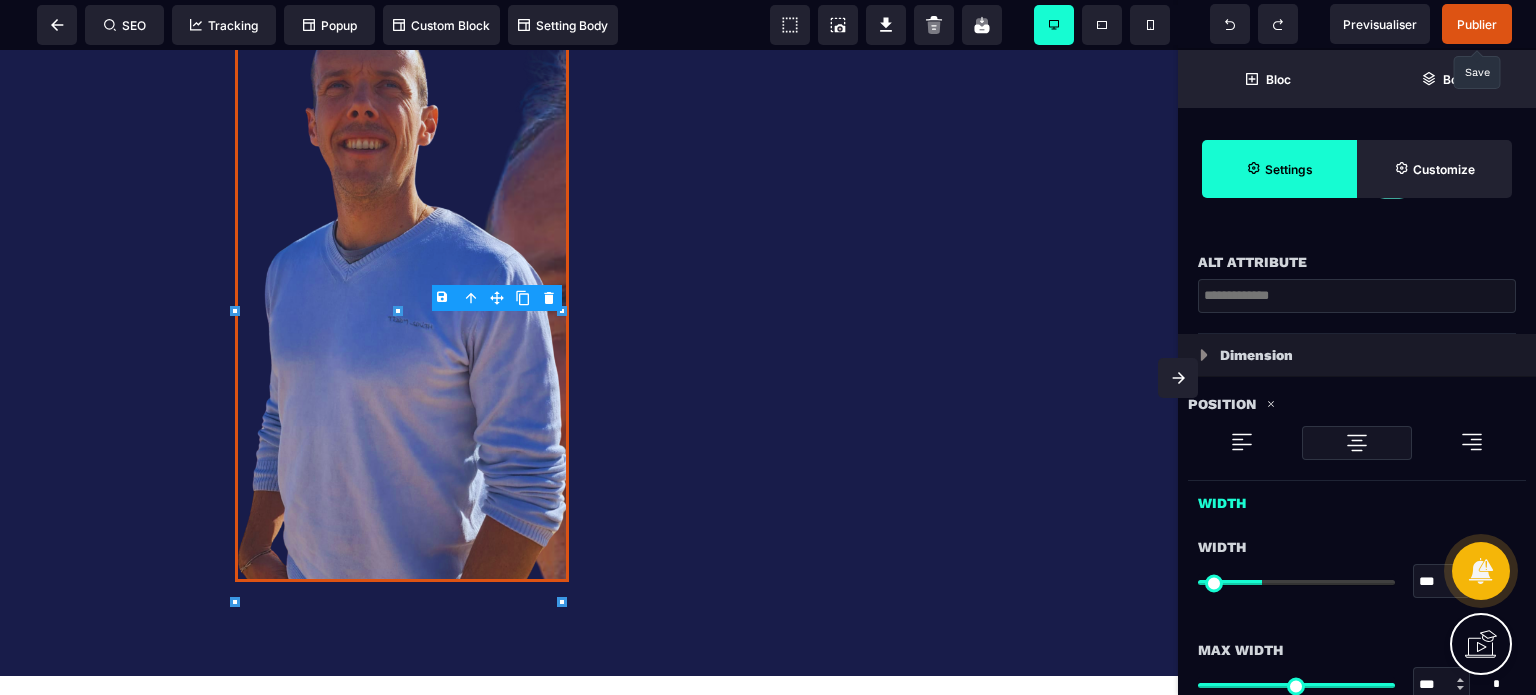 type on "***" 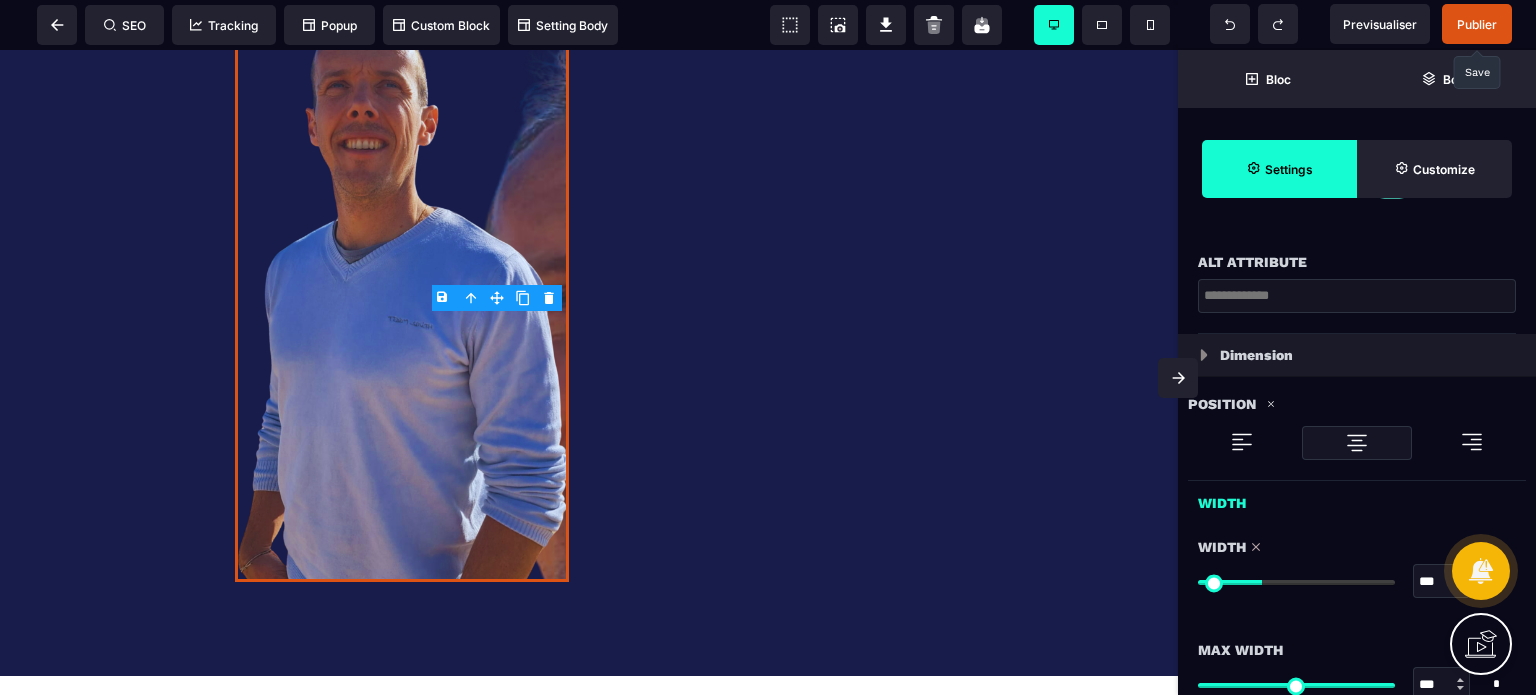 click at bounding box center [1178, 378] 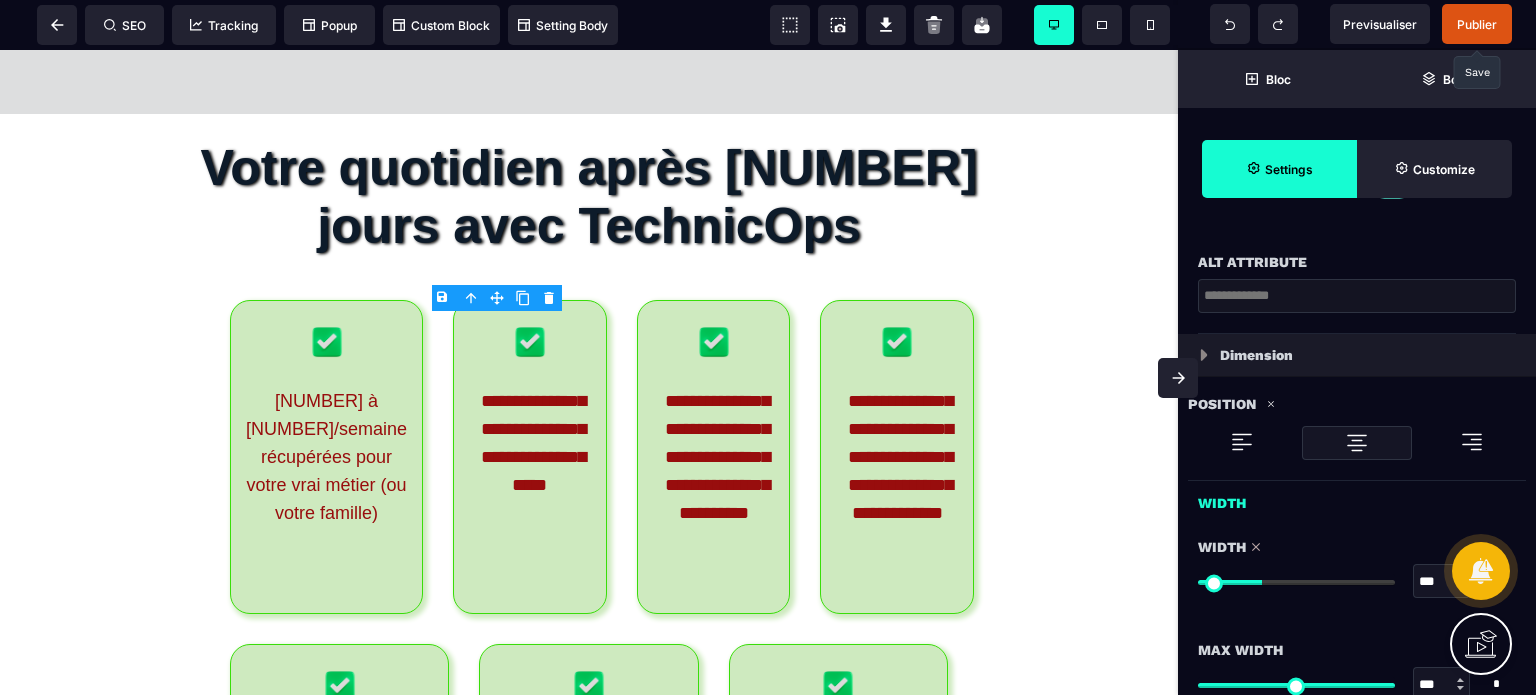 scroll, scrollTop: 0, scrollLeft: 0, axis: both 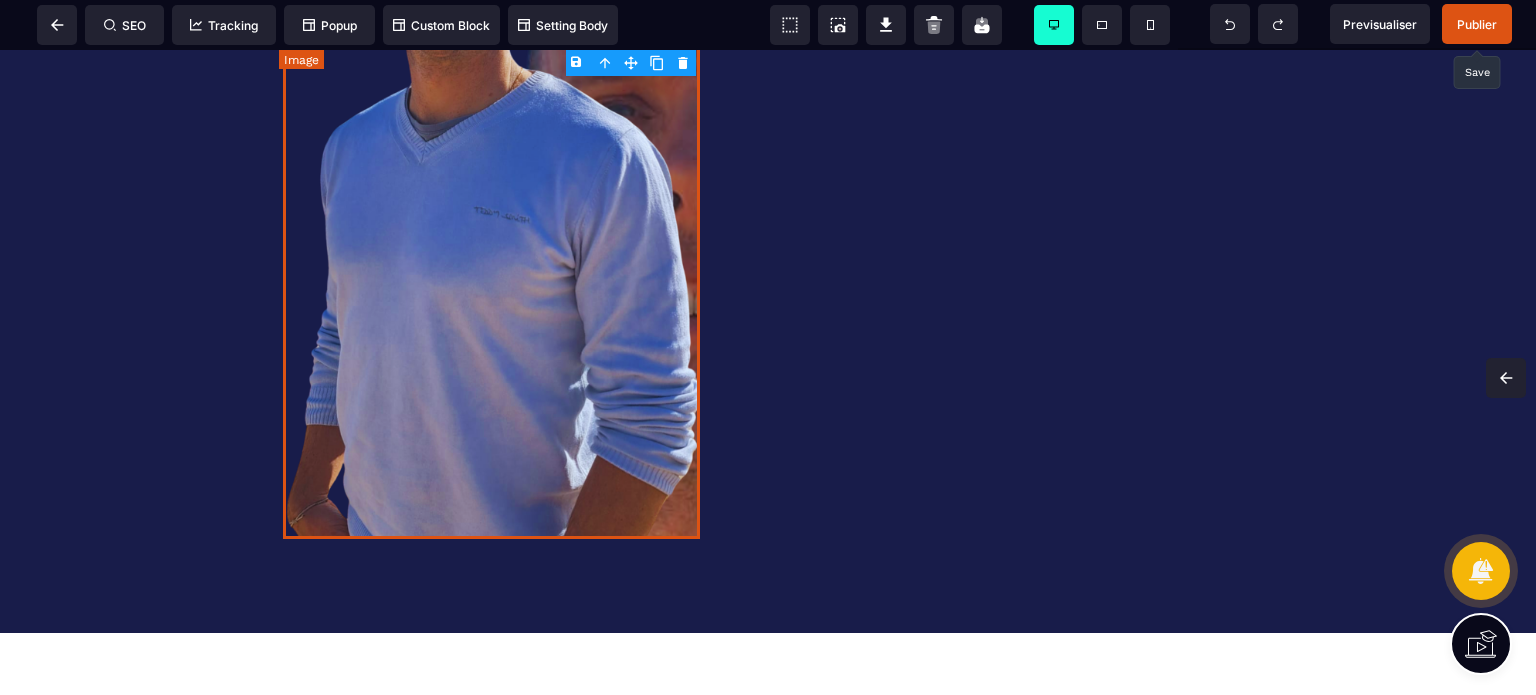 click at bounding box center (491, 168) 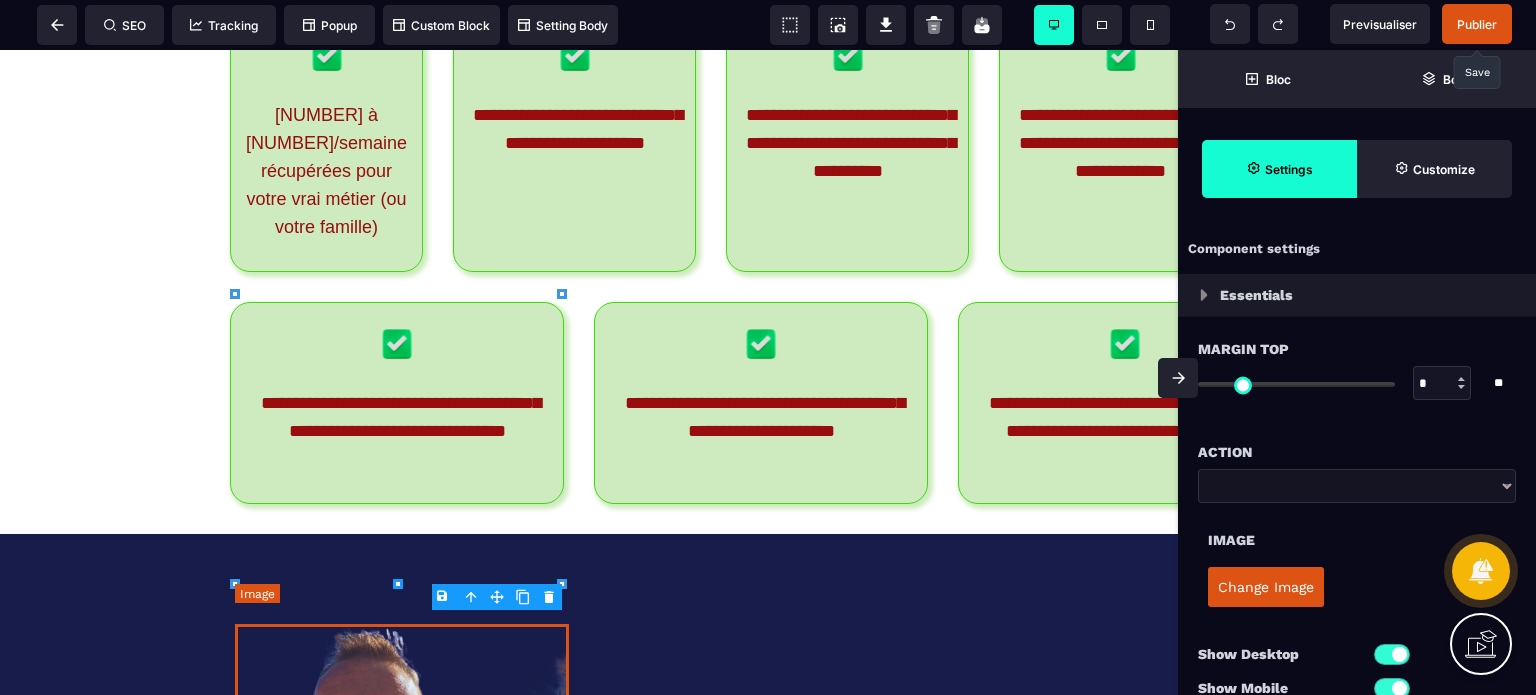 scroll, scrollTop: 12807, scrollLeft: 0, axis: vertical 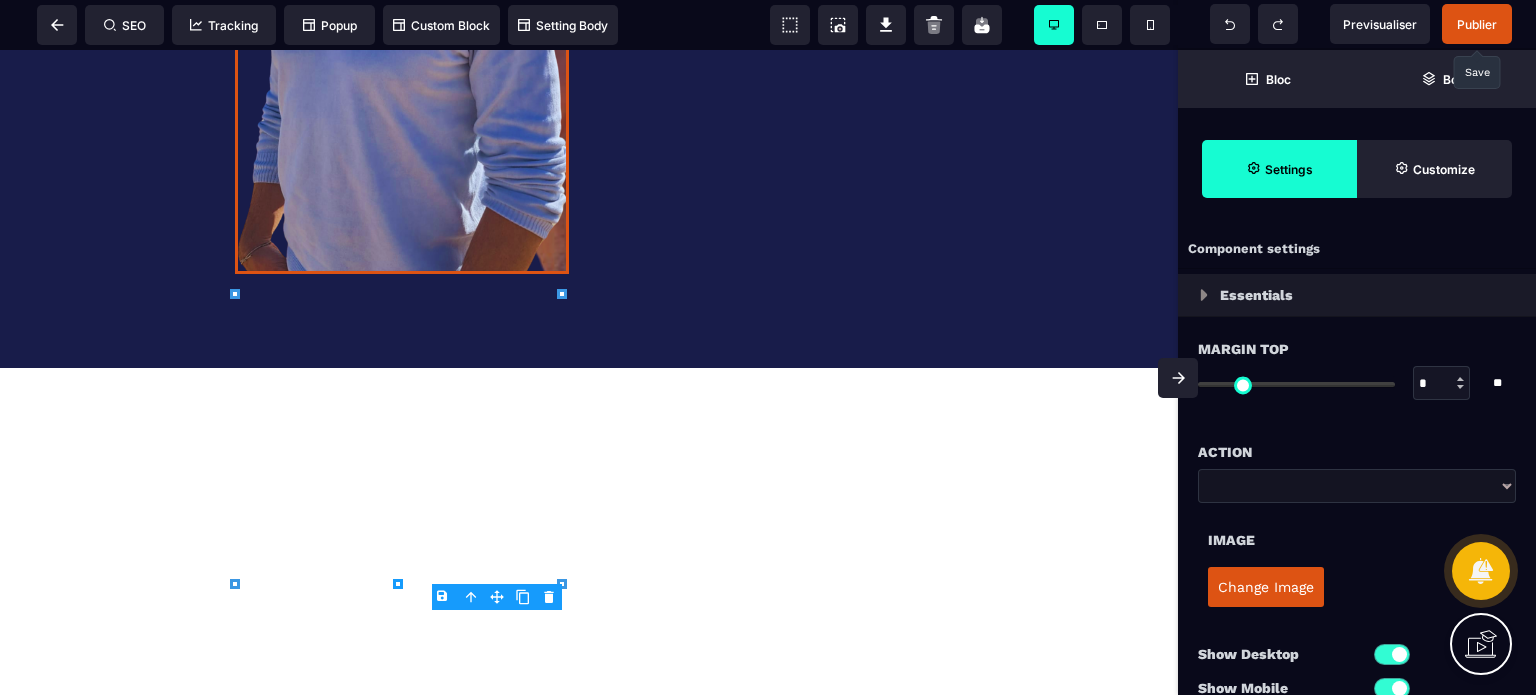 click on "Change Image" at bounding box center (1266, 587) 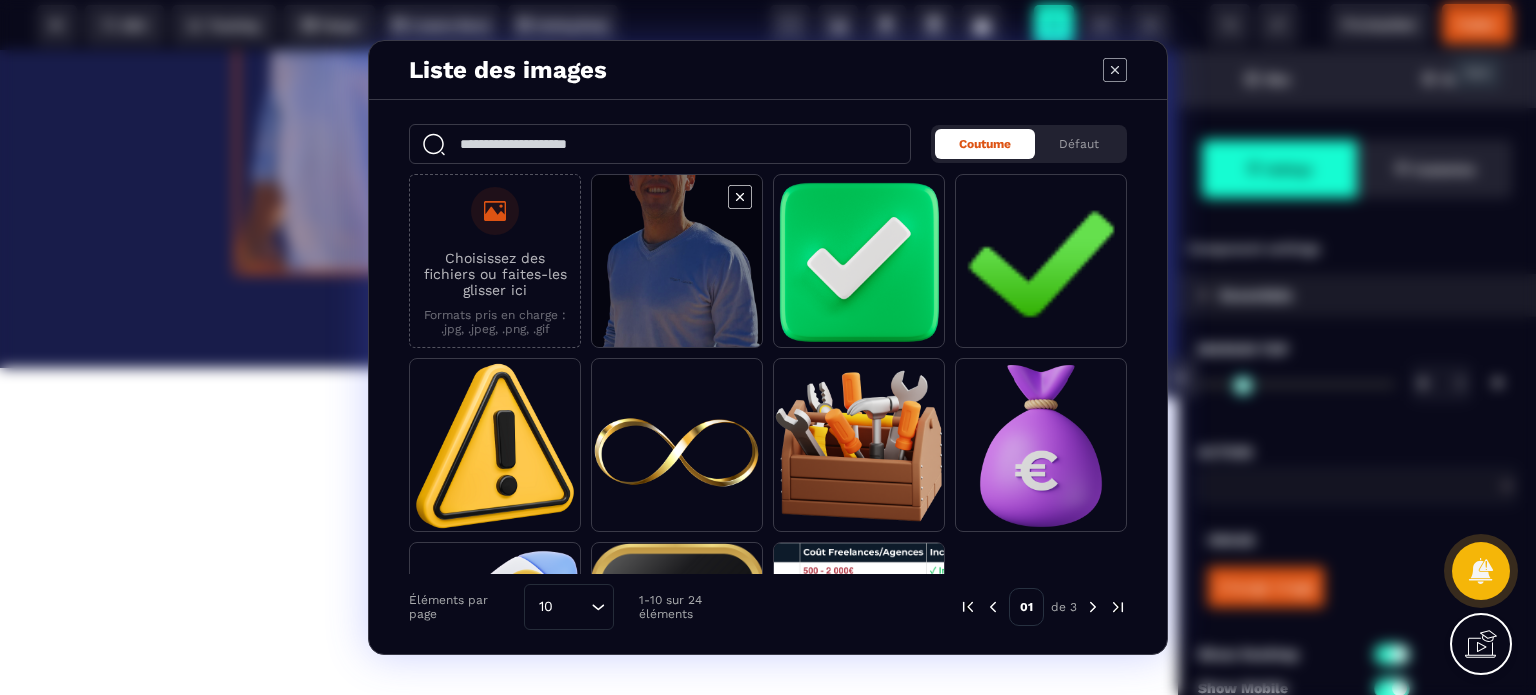 click at bounding box center (677, 262) 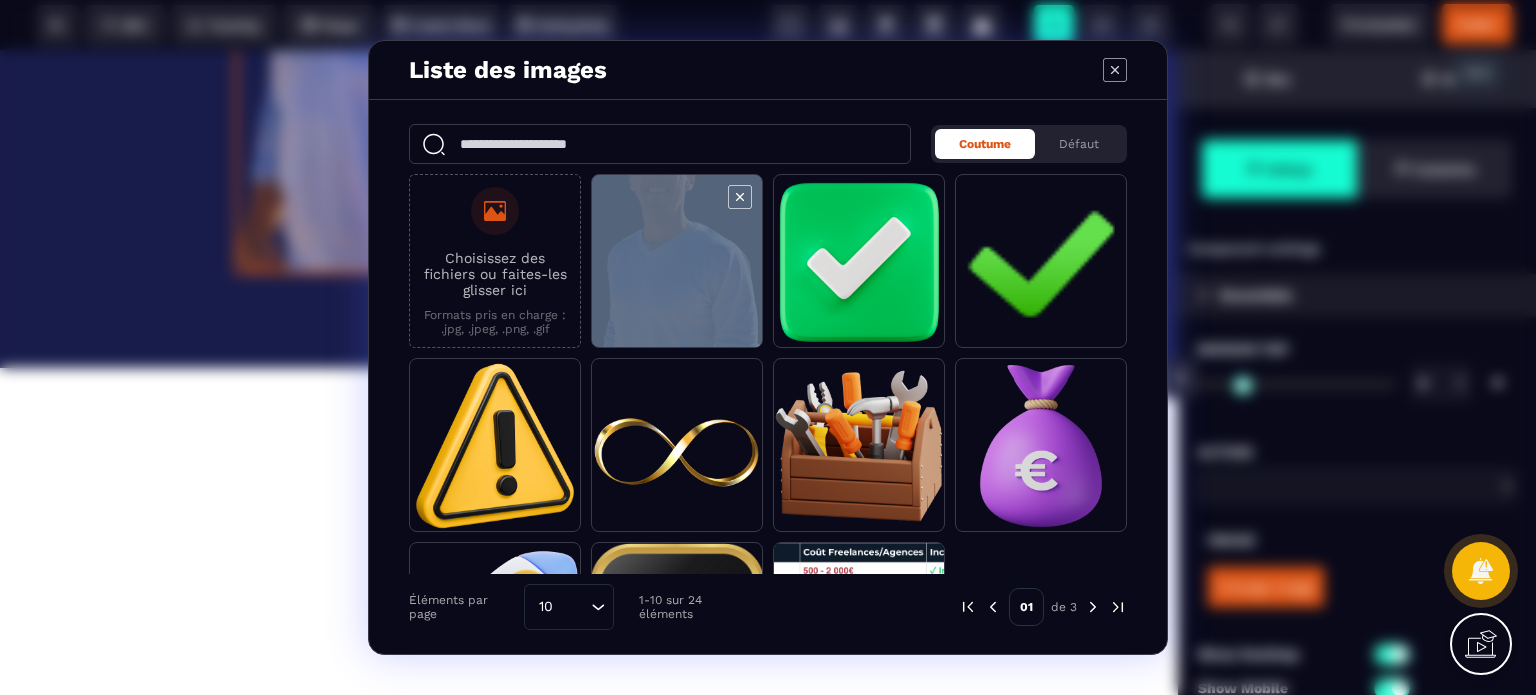click at bounding box center (677, 262) 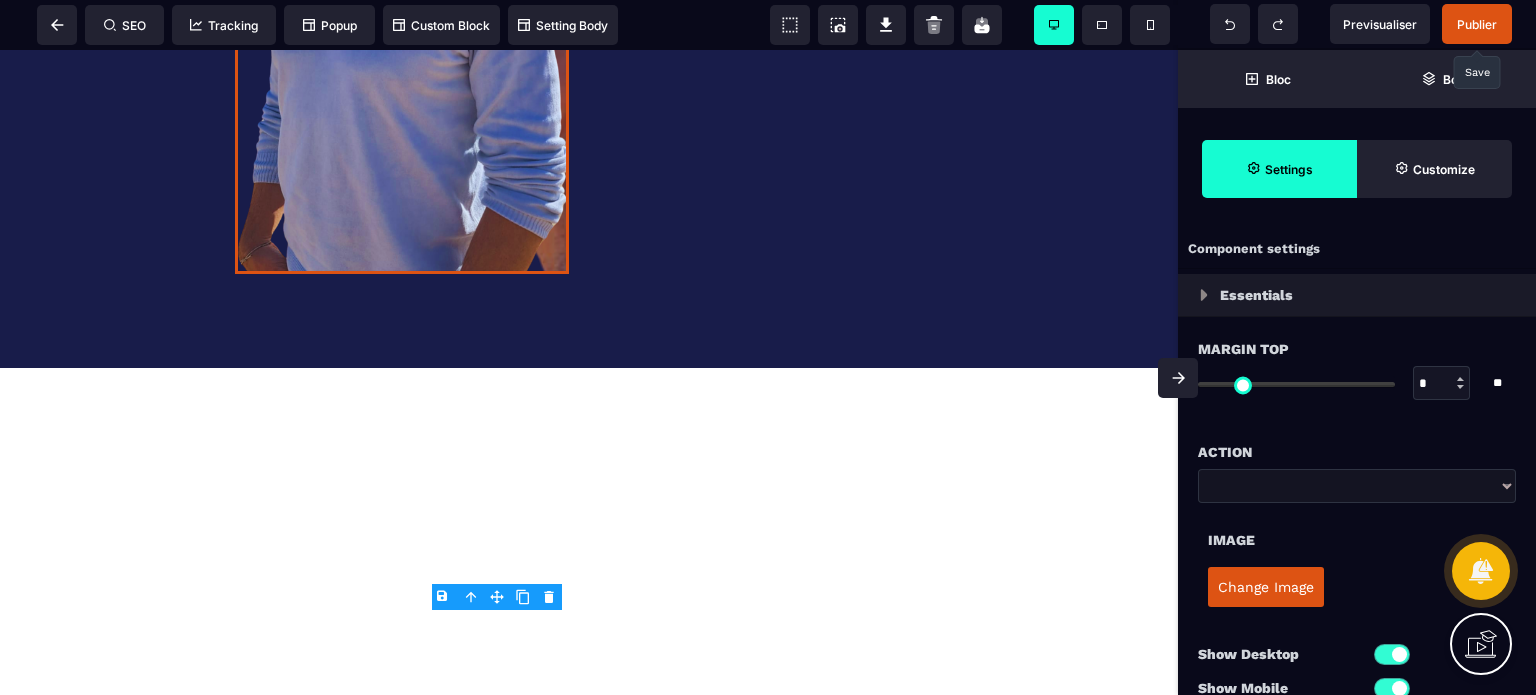 click on "Image" at bounding box center [1357, 540] 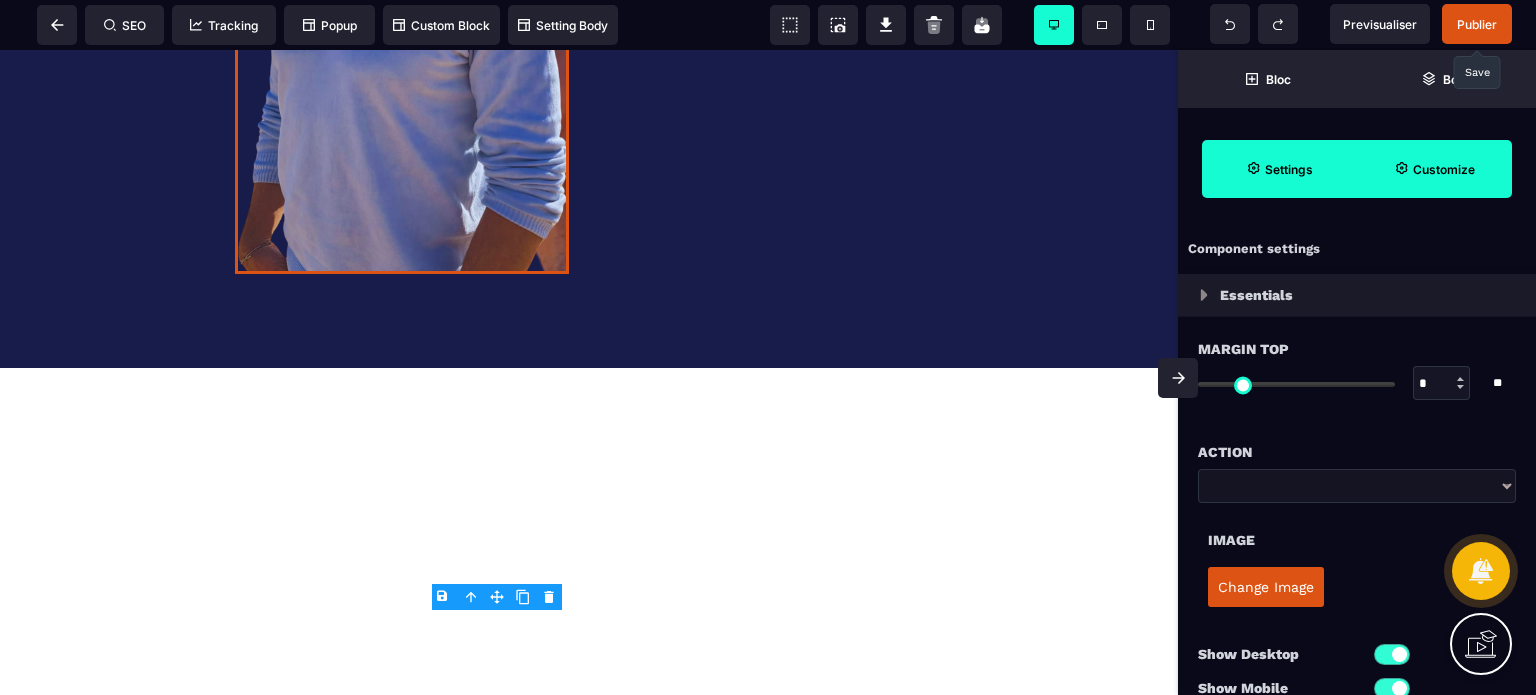 click on "Customize" at bounding box center [1434, 169] 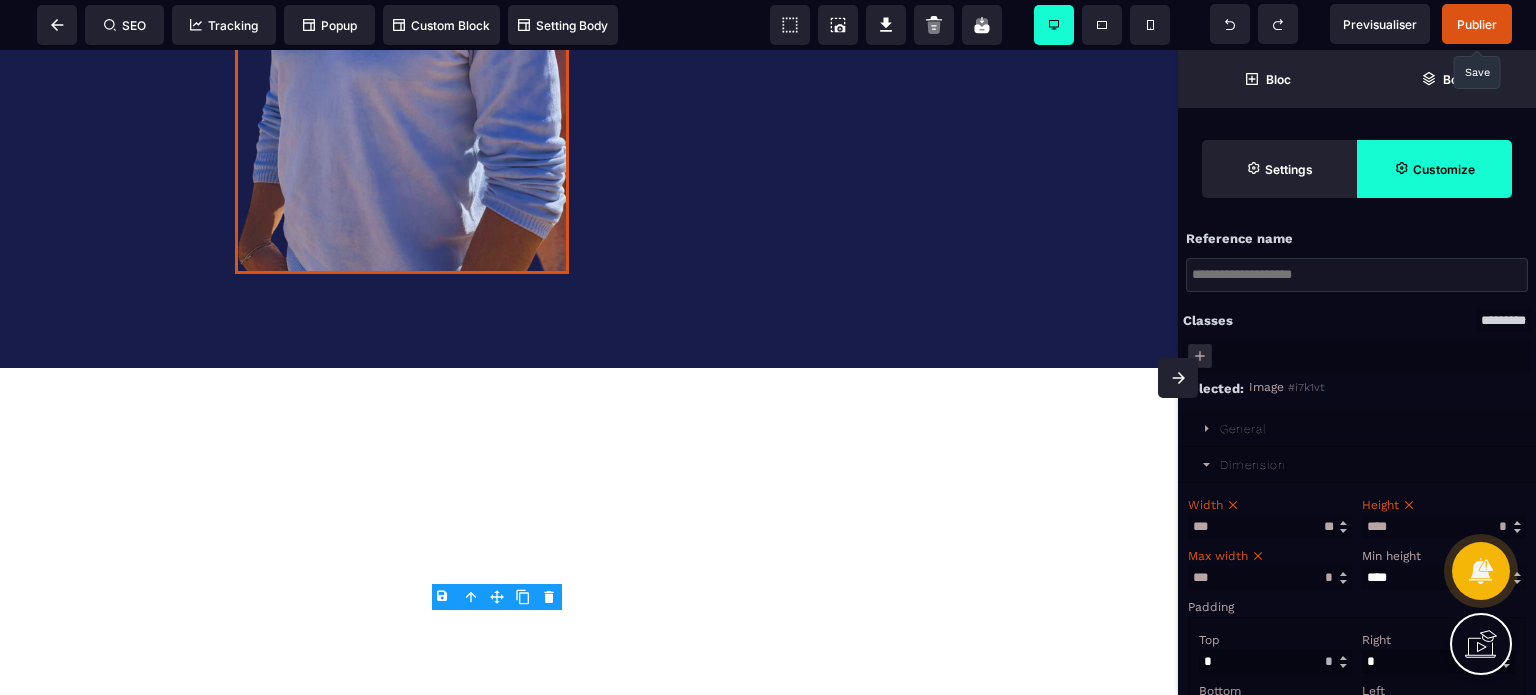 click 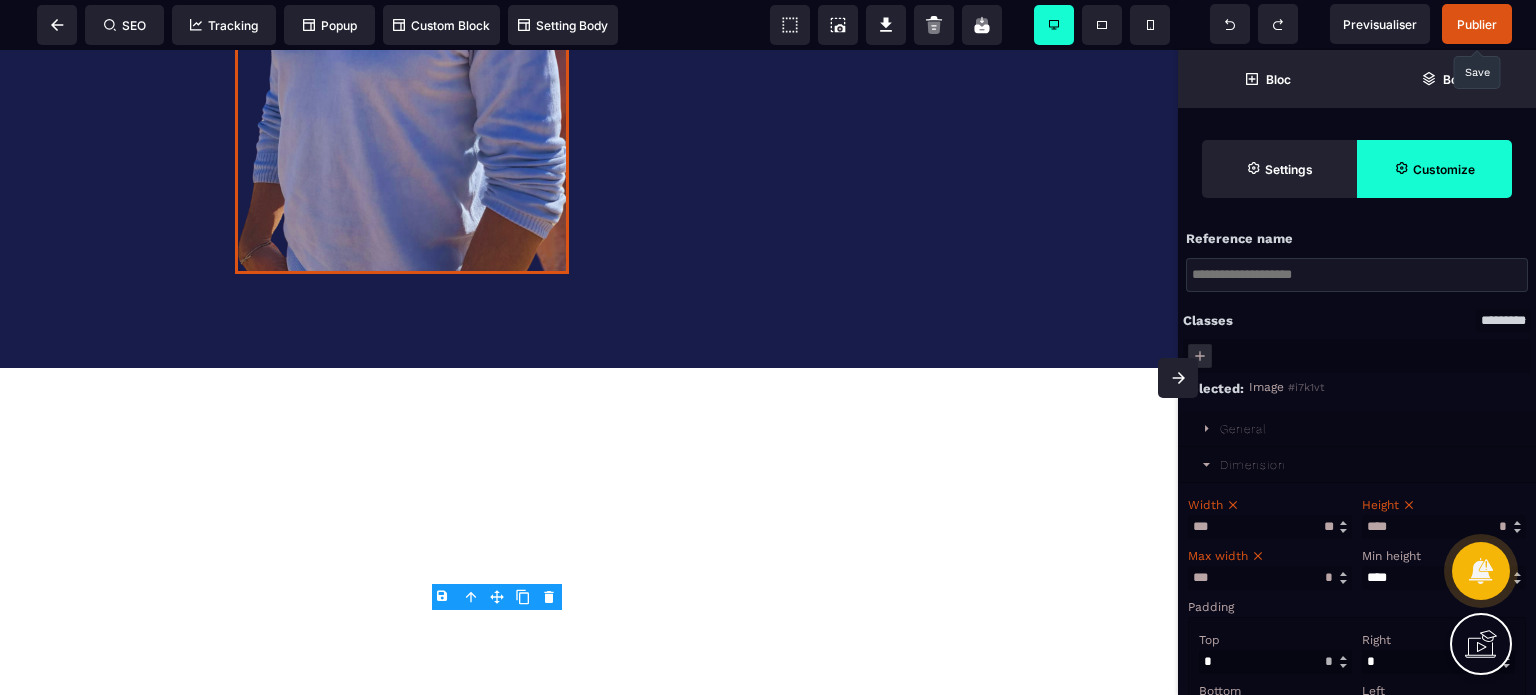 type 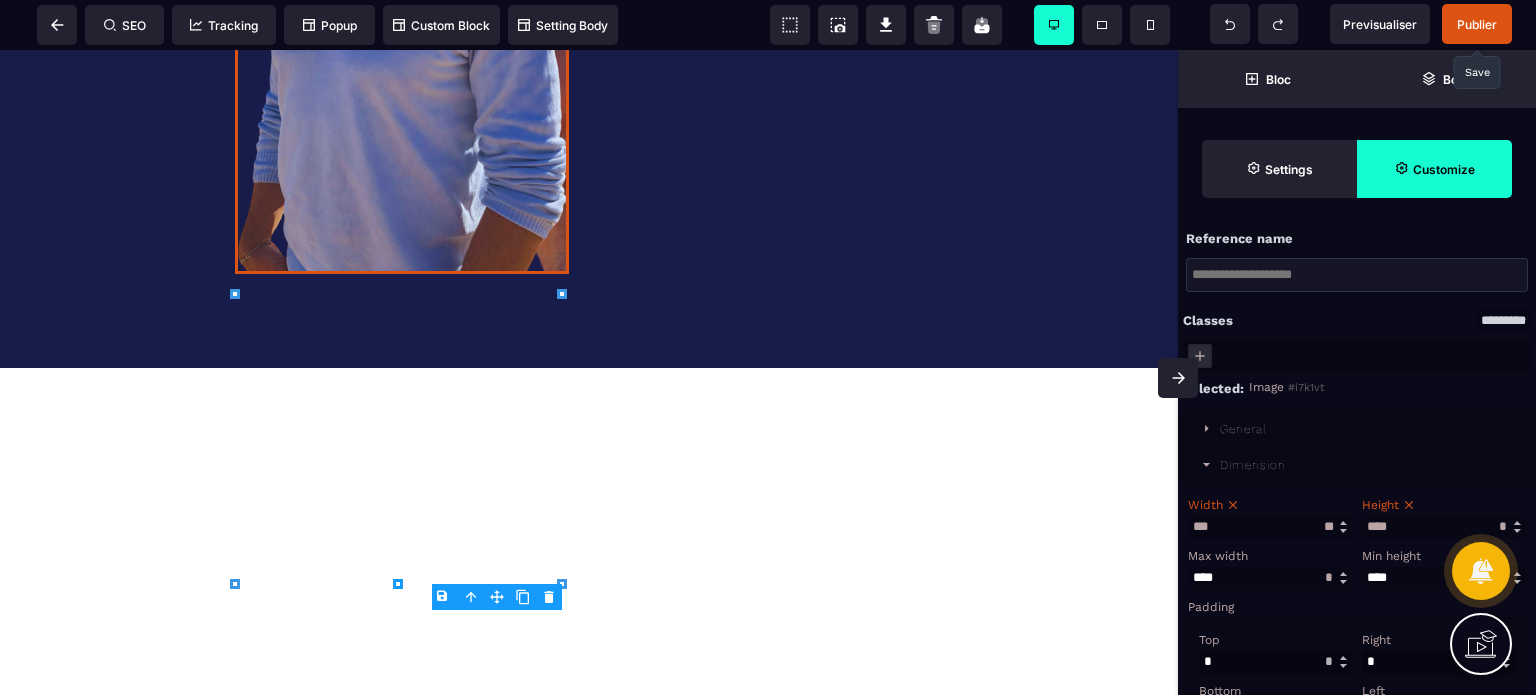 click 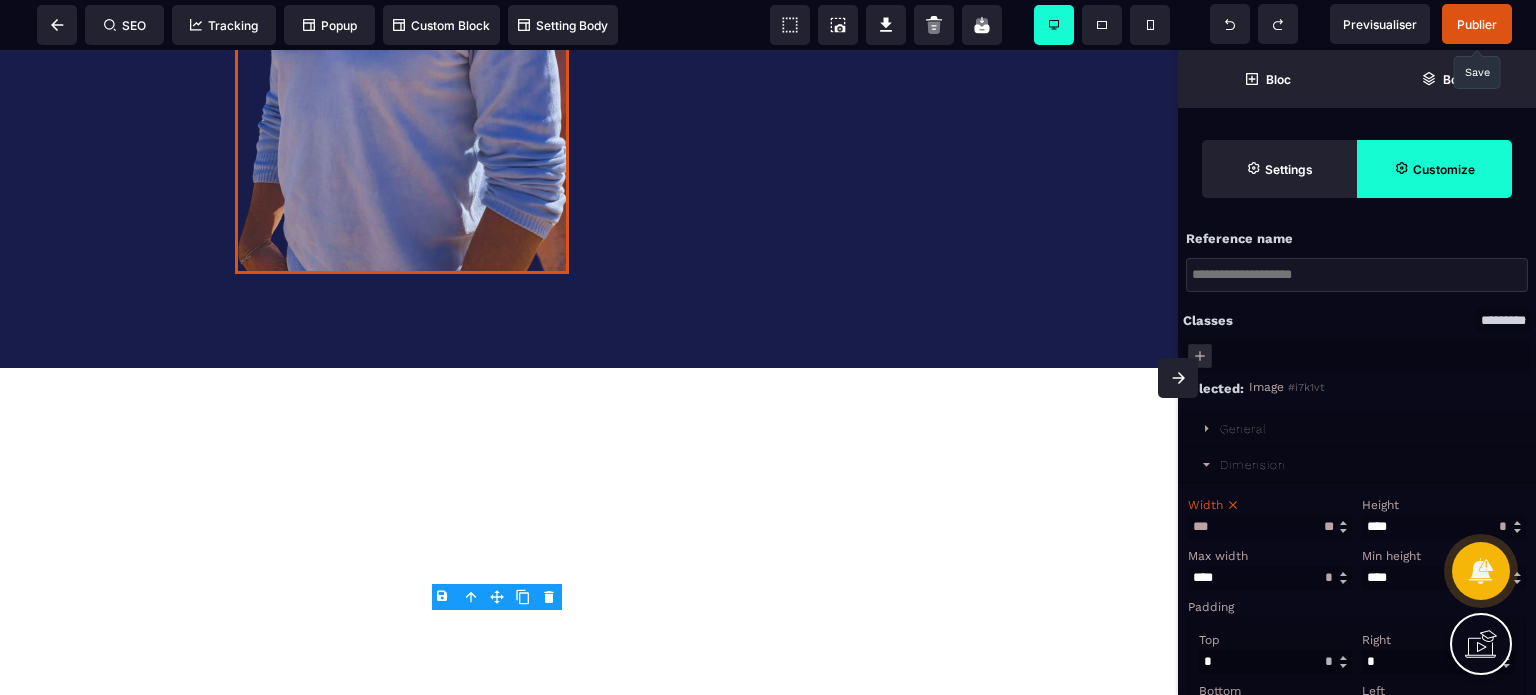 click at bounding box center [1444, 527] 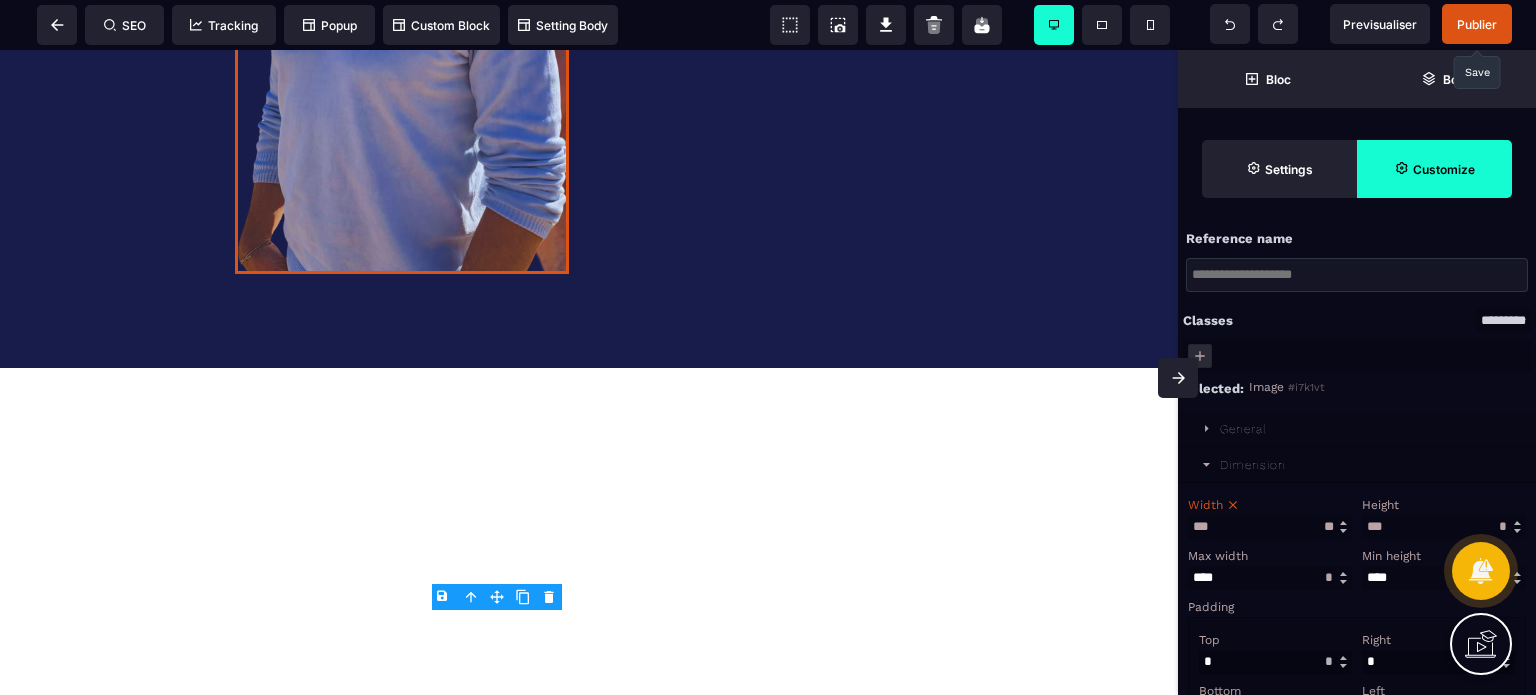 type on "***" 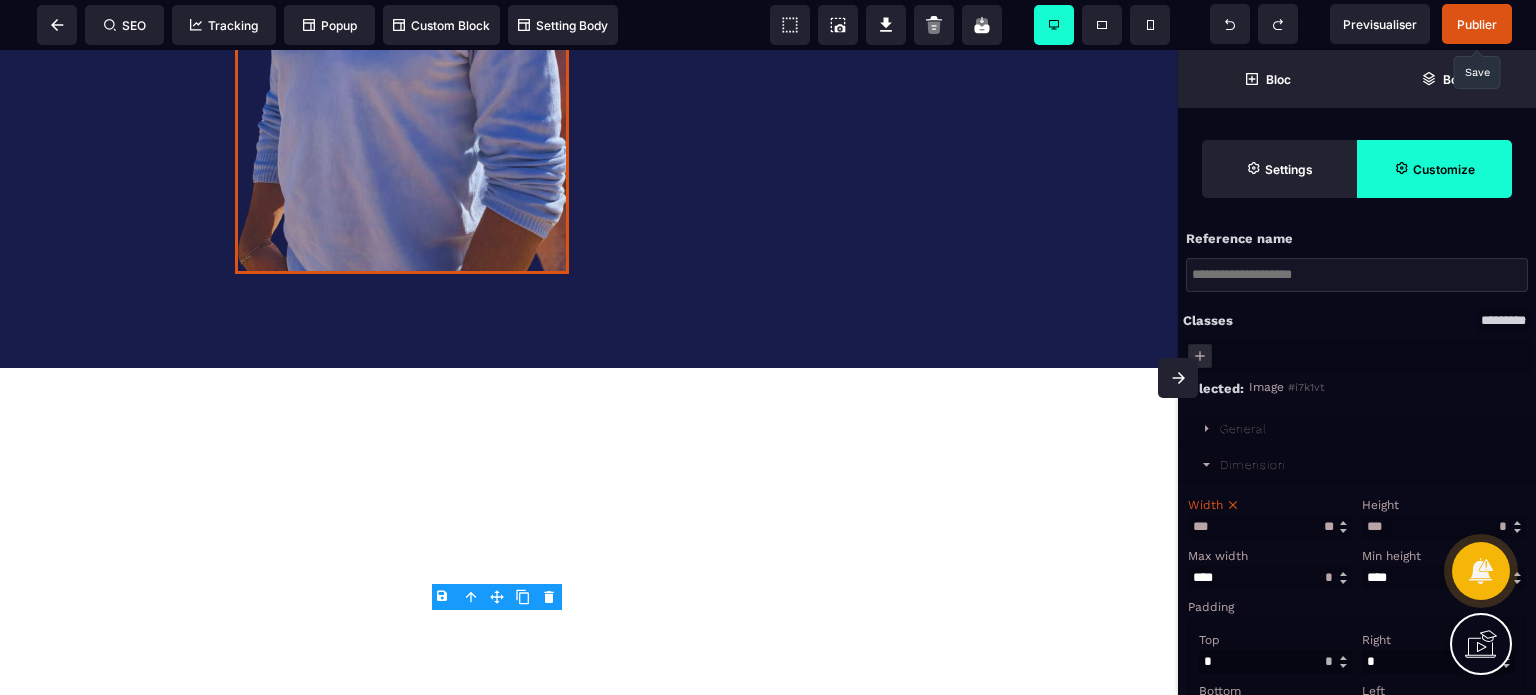 select on "**" 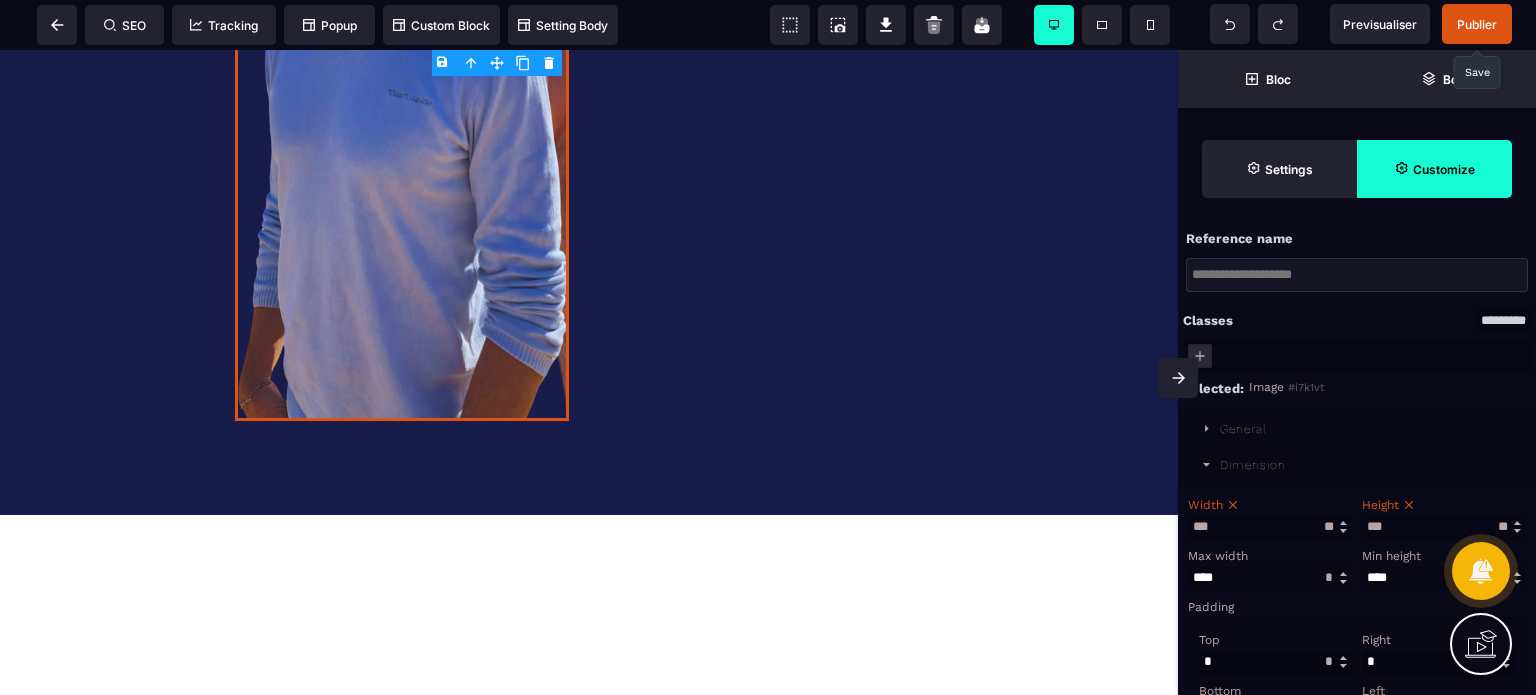 drag, startPoint x: 1202, startPoint y: 527, endPoint x: 1232, endPoint y: 532, distance: 30.413813 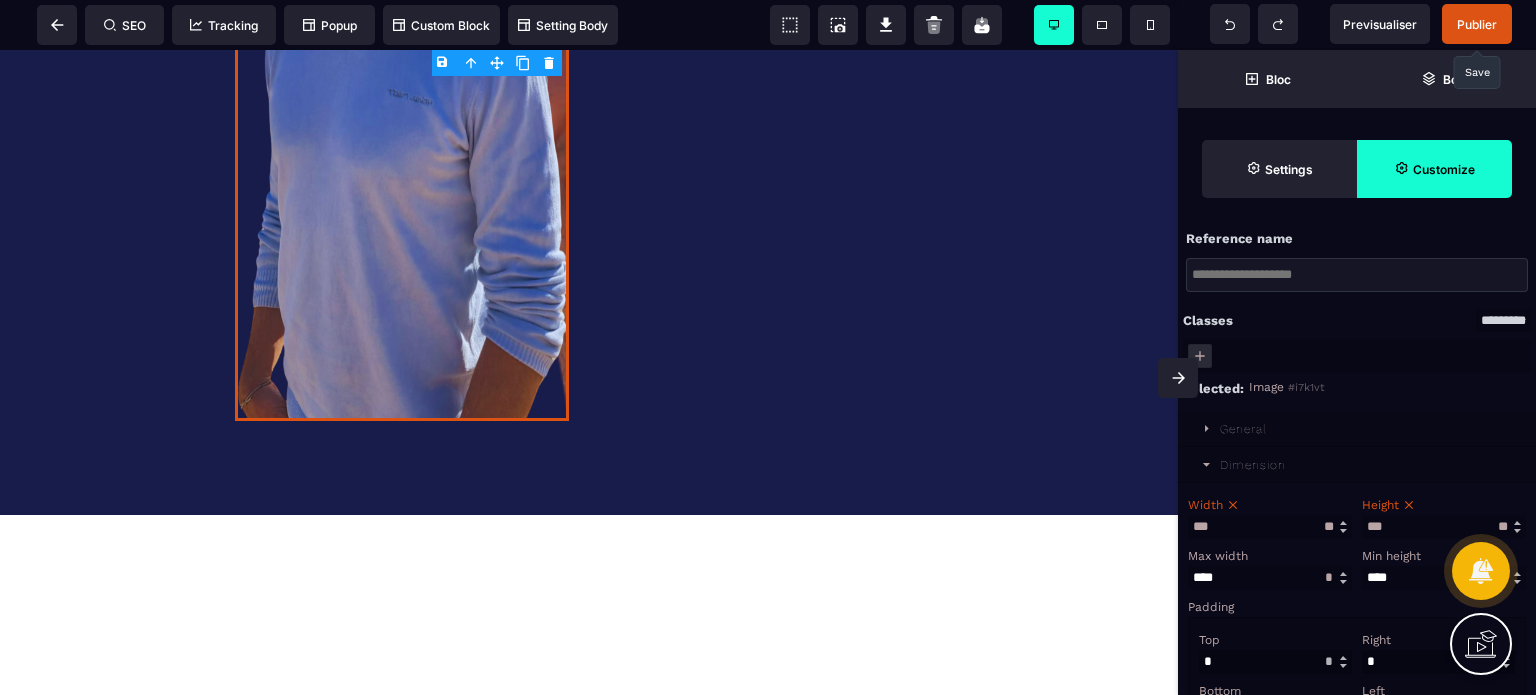 click on "***" at bounding box center (1270, 527) 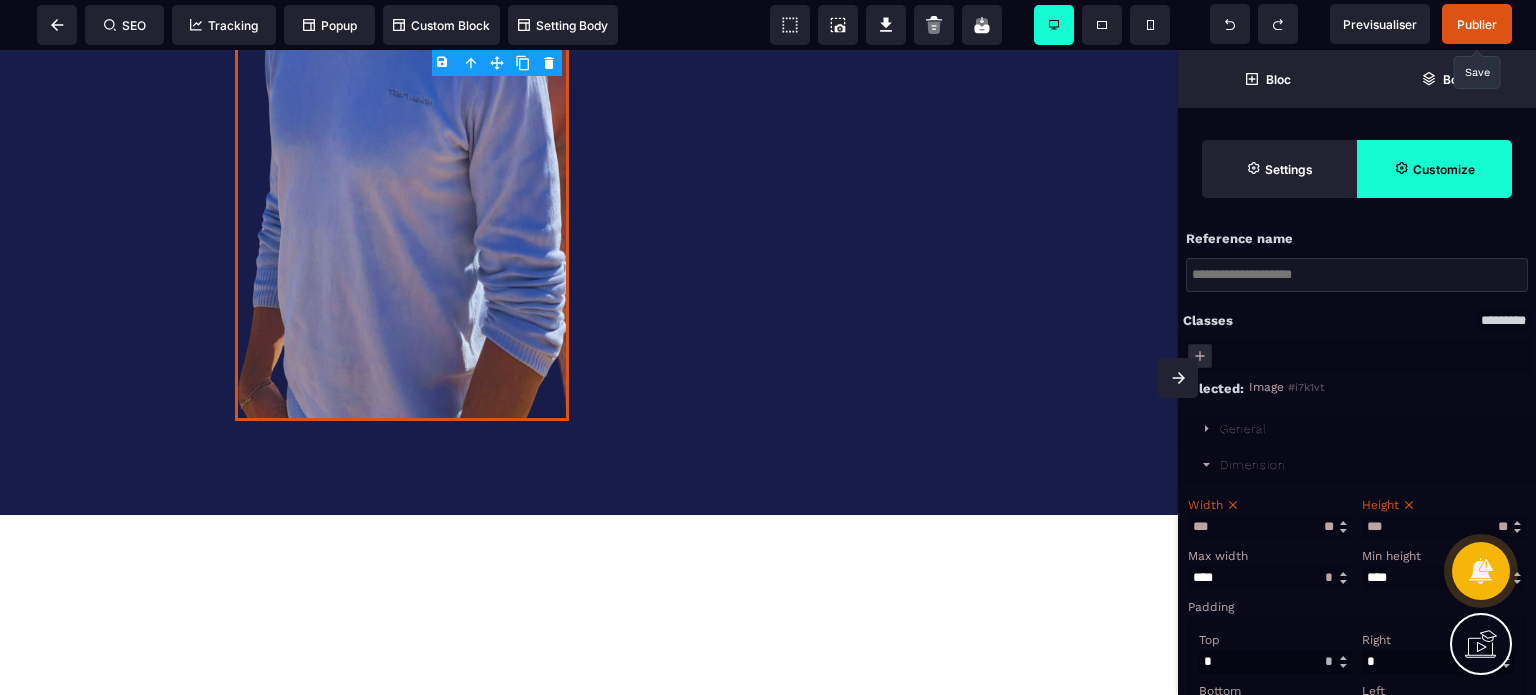 type on "***" 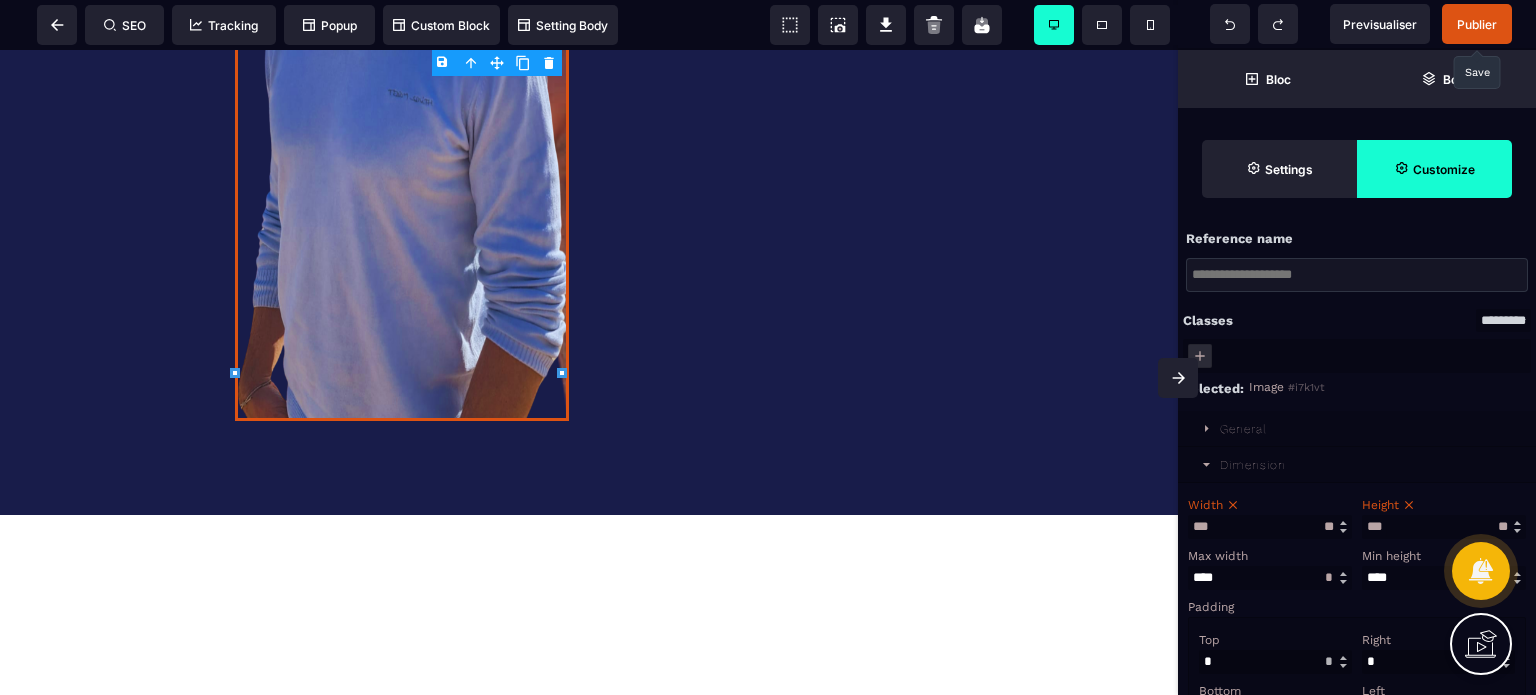 click on "Width" at bounding box center (1267, 505) 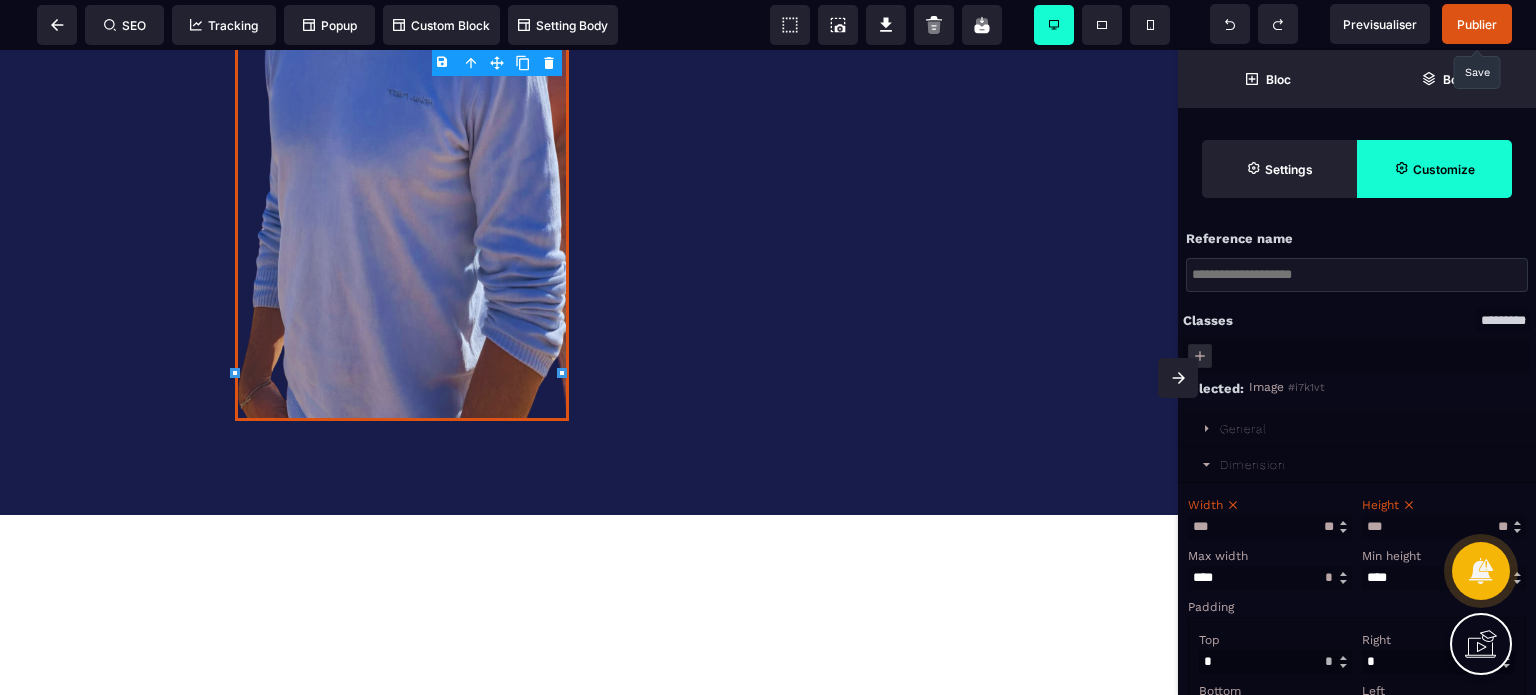 click 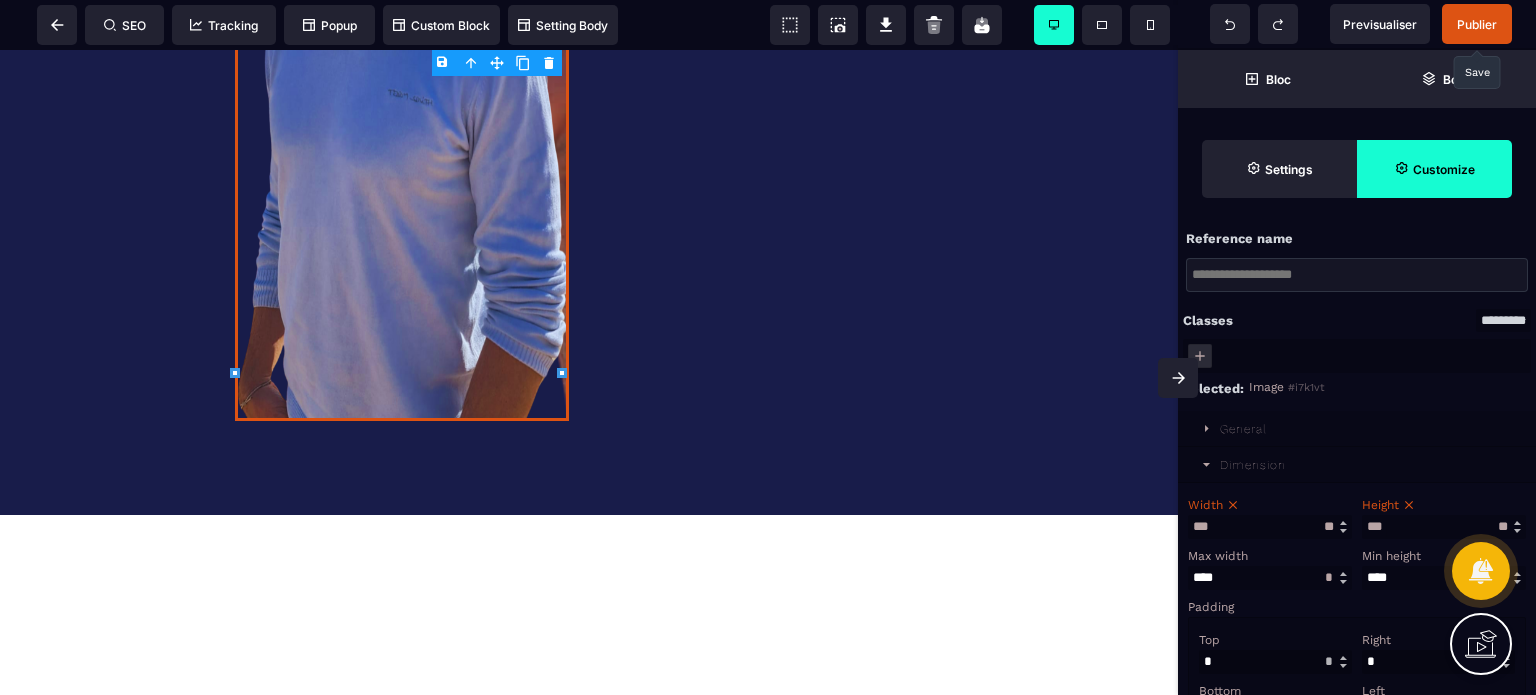 type 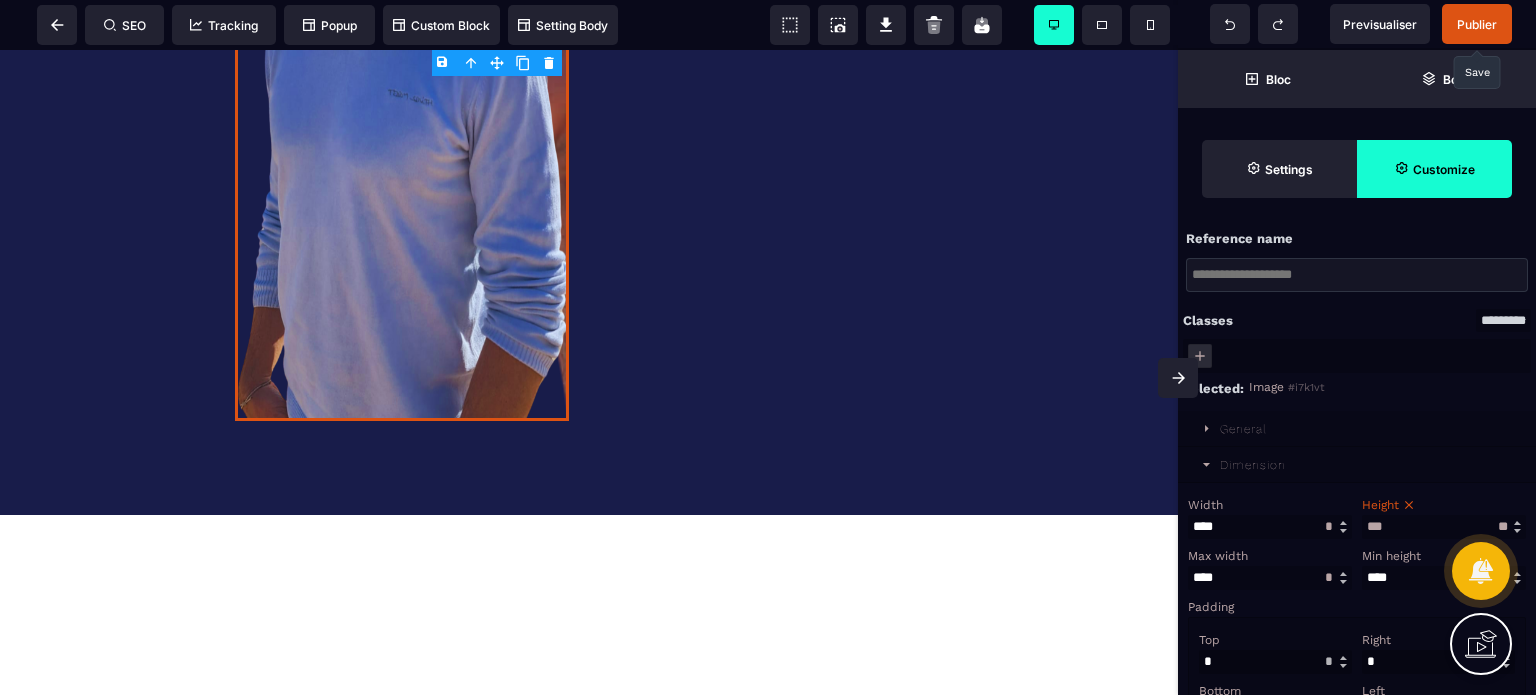 click 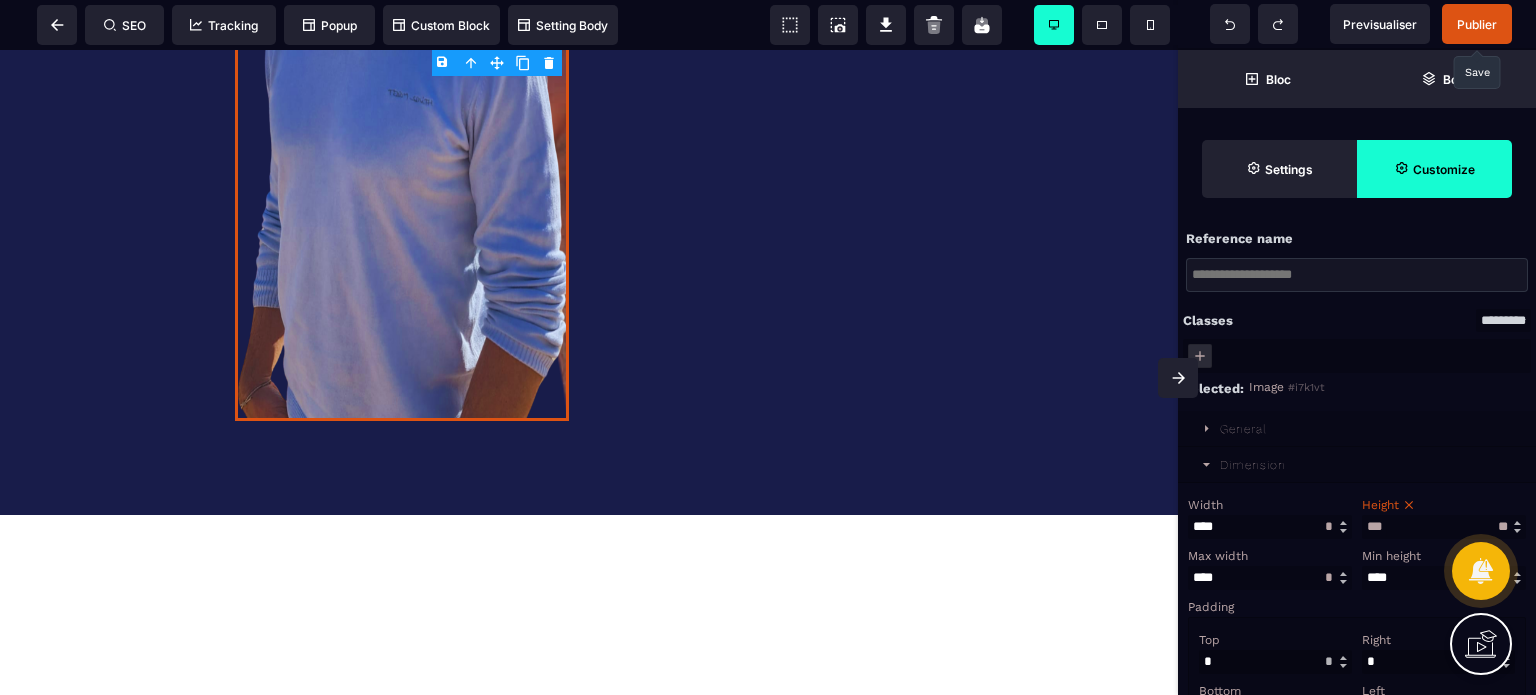 type 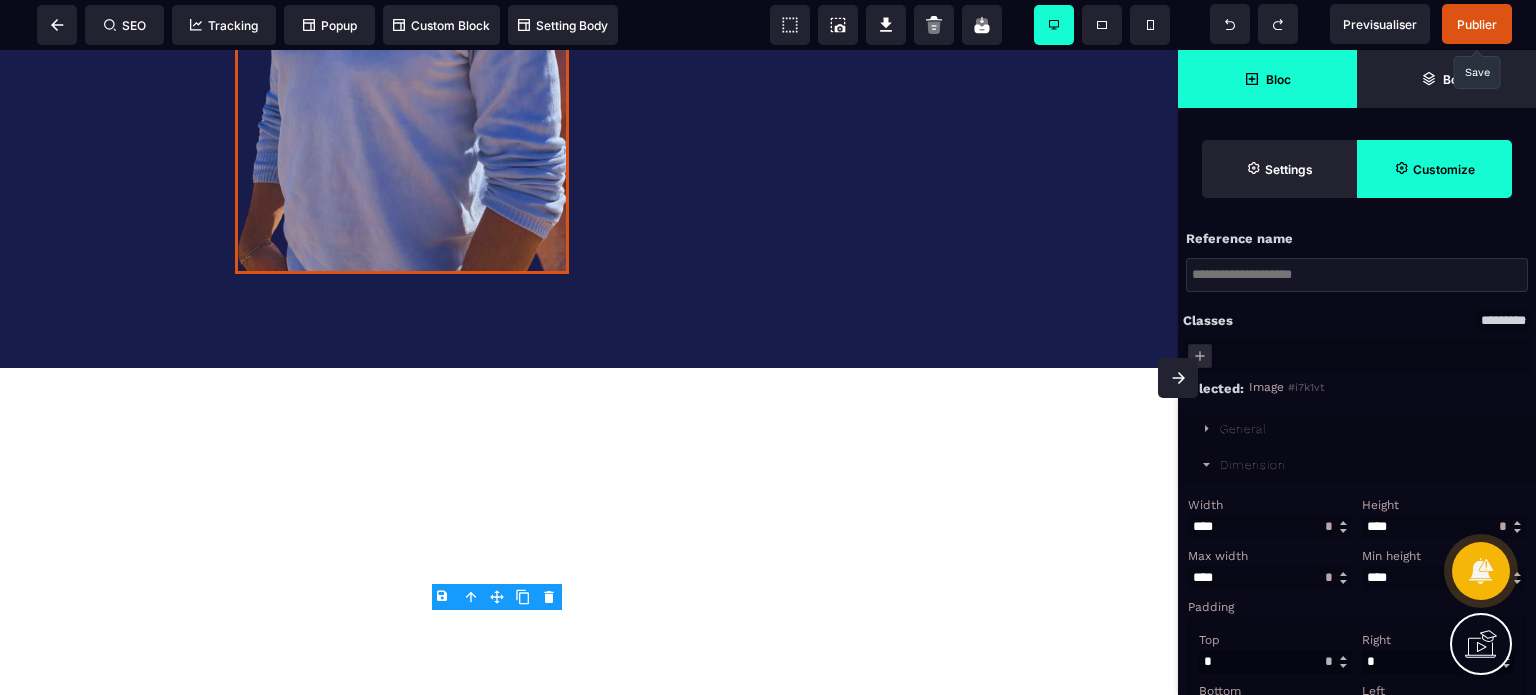 click on "Bloc" at bounding box center [1267, 79] 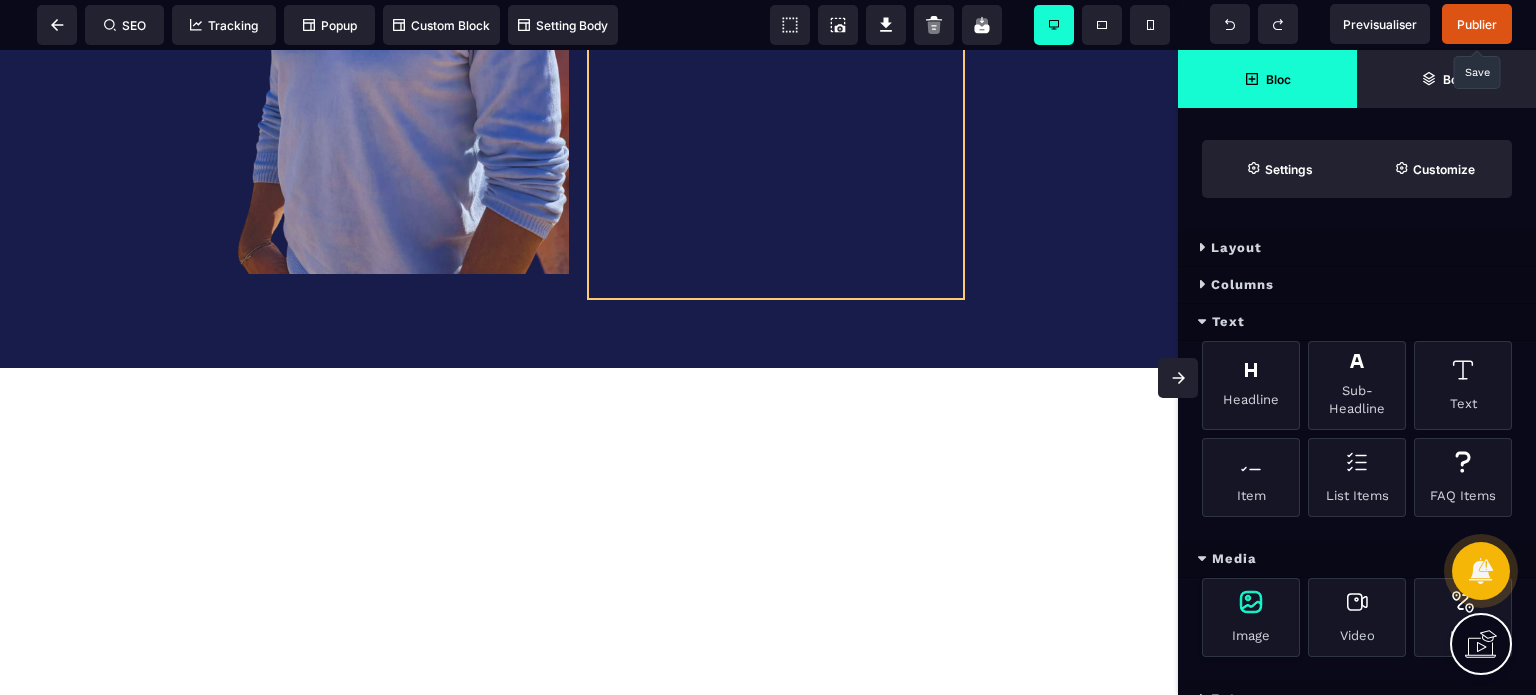 select 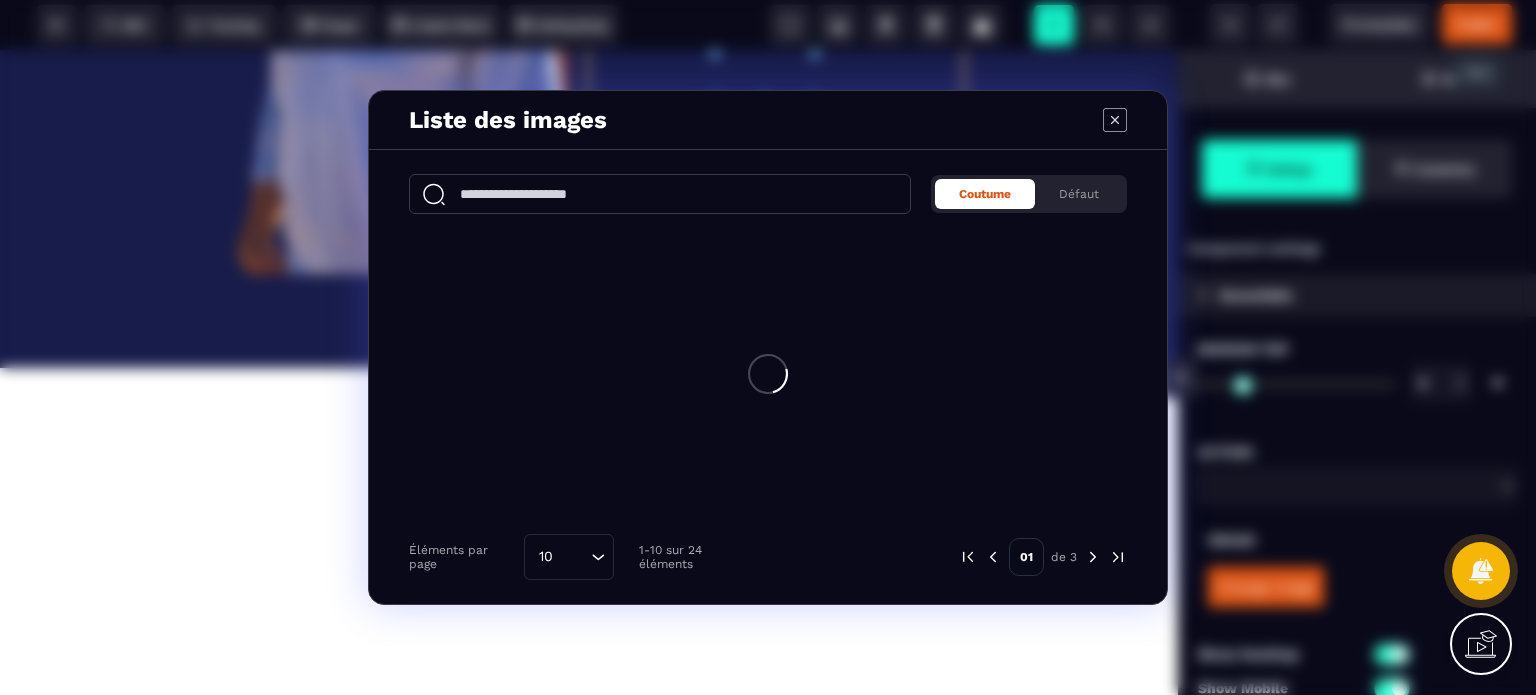 type on "*" 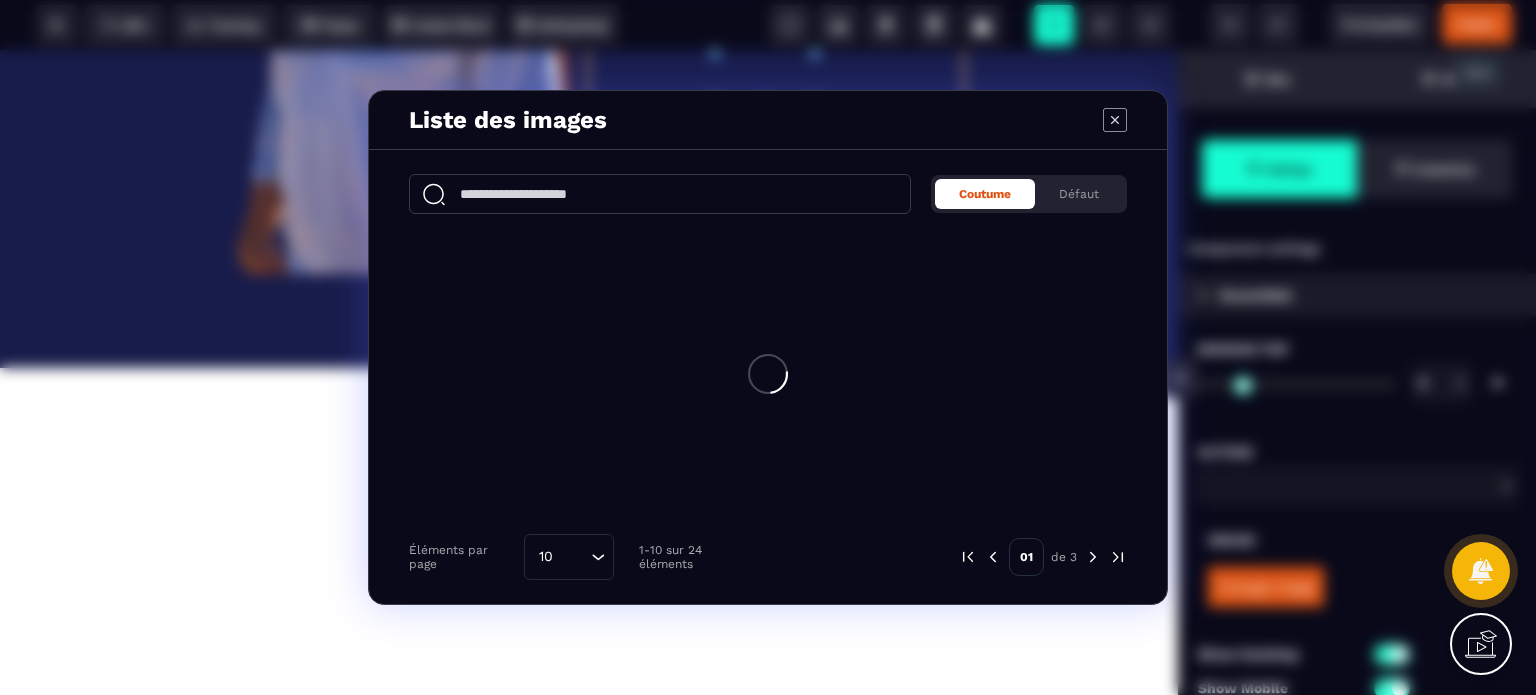 type on "****" 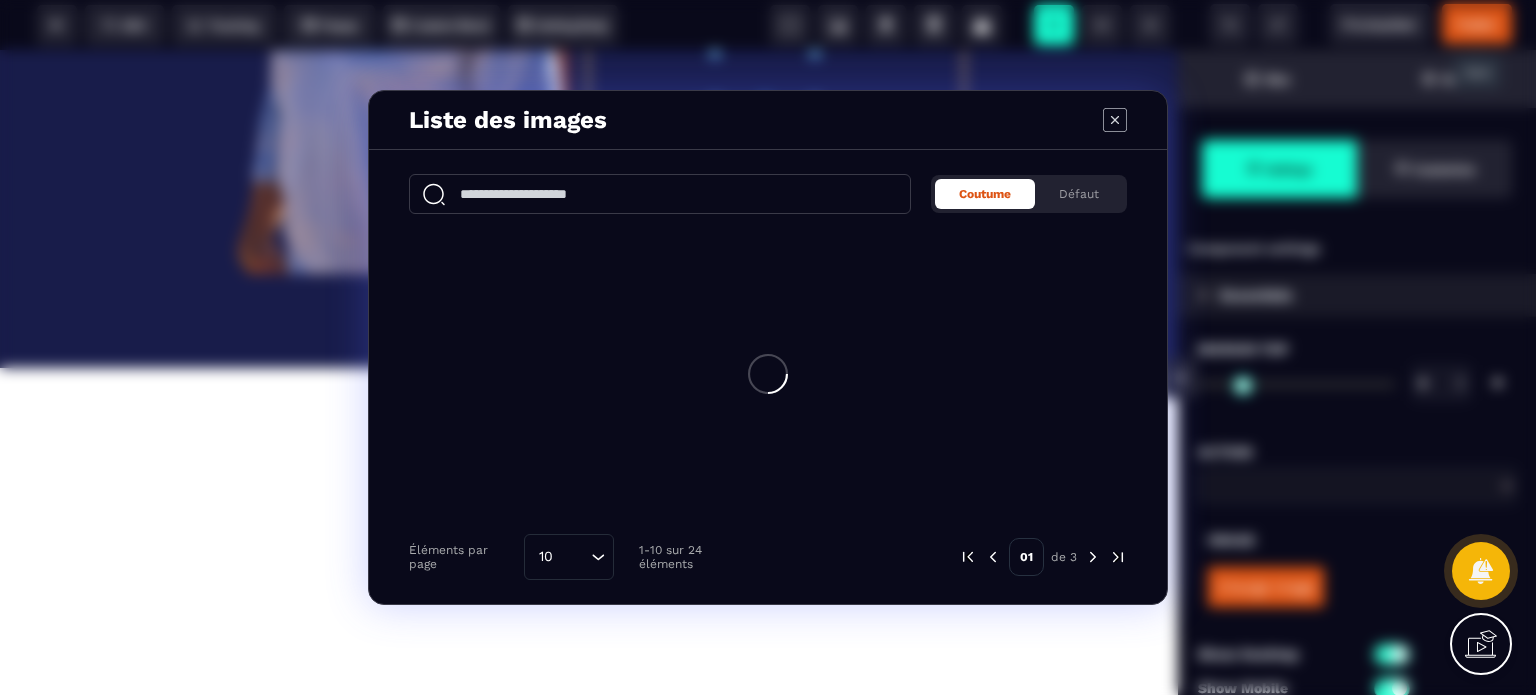 select on "**" 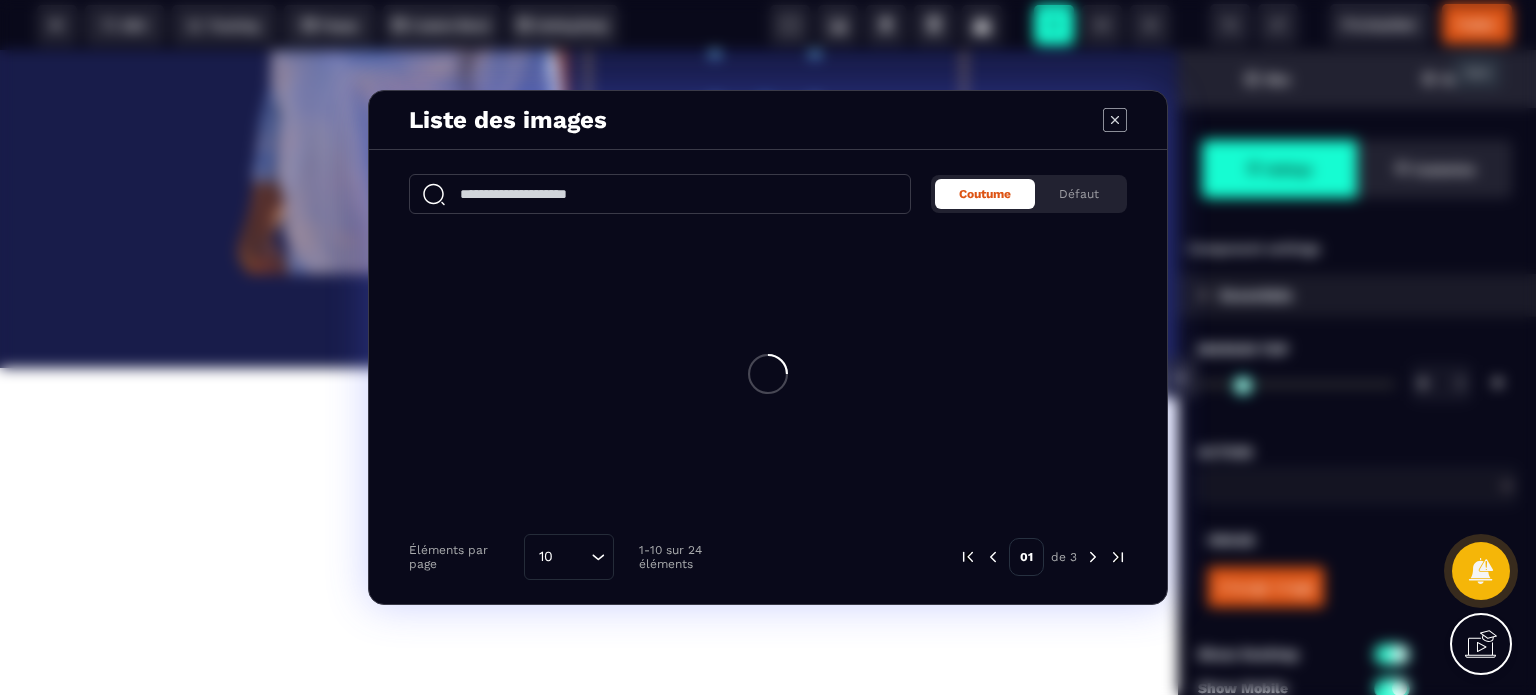 type on "***" 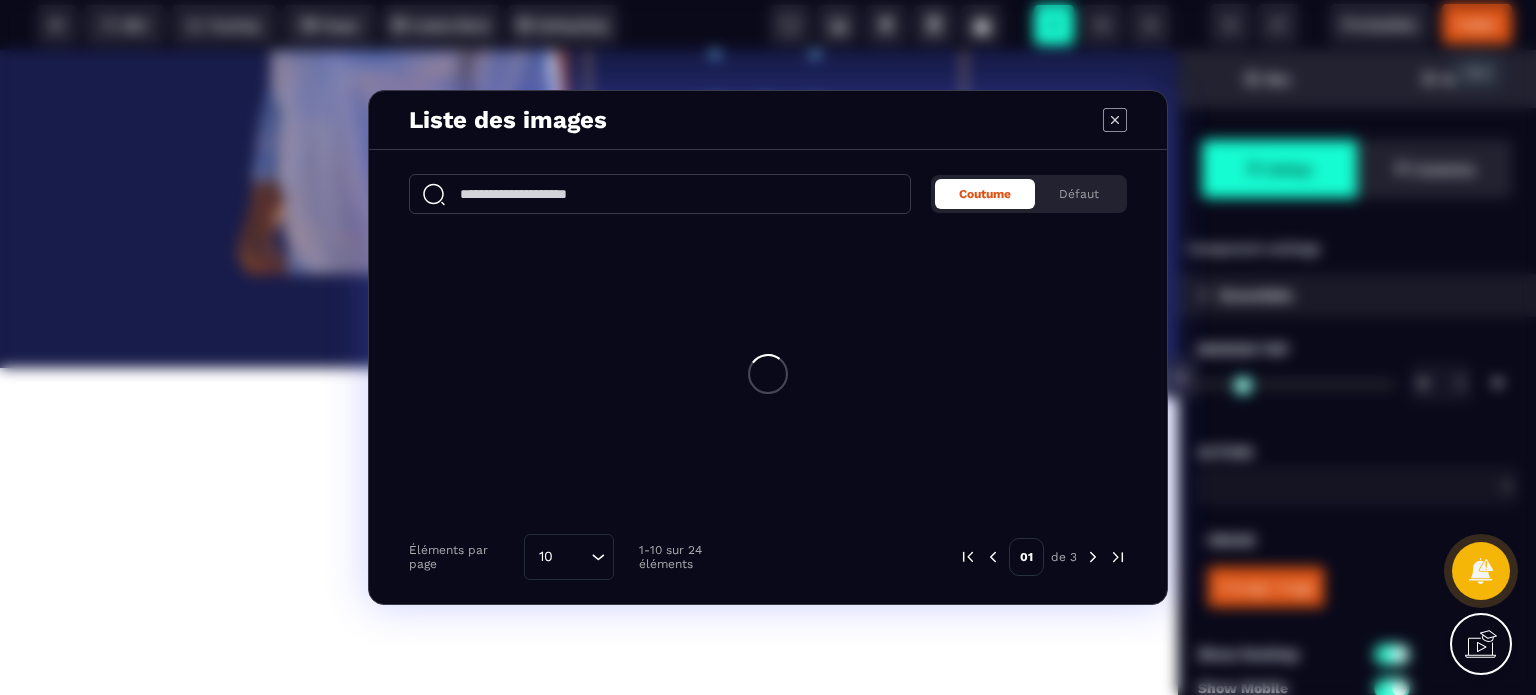 type 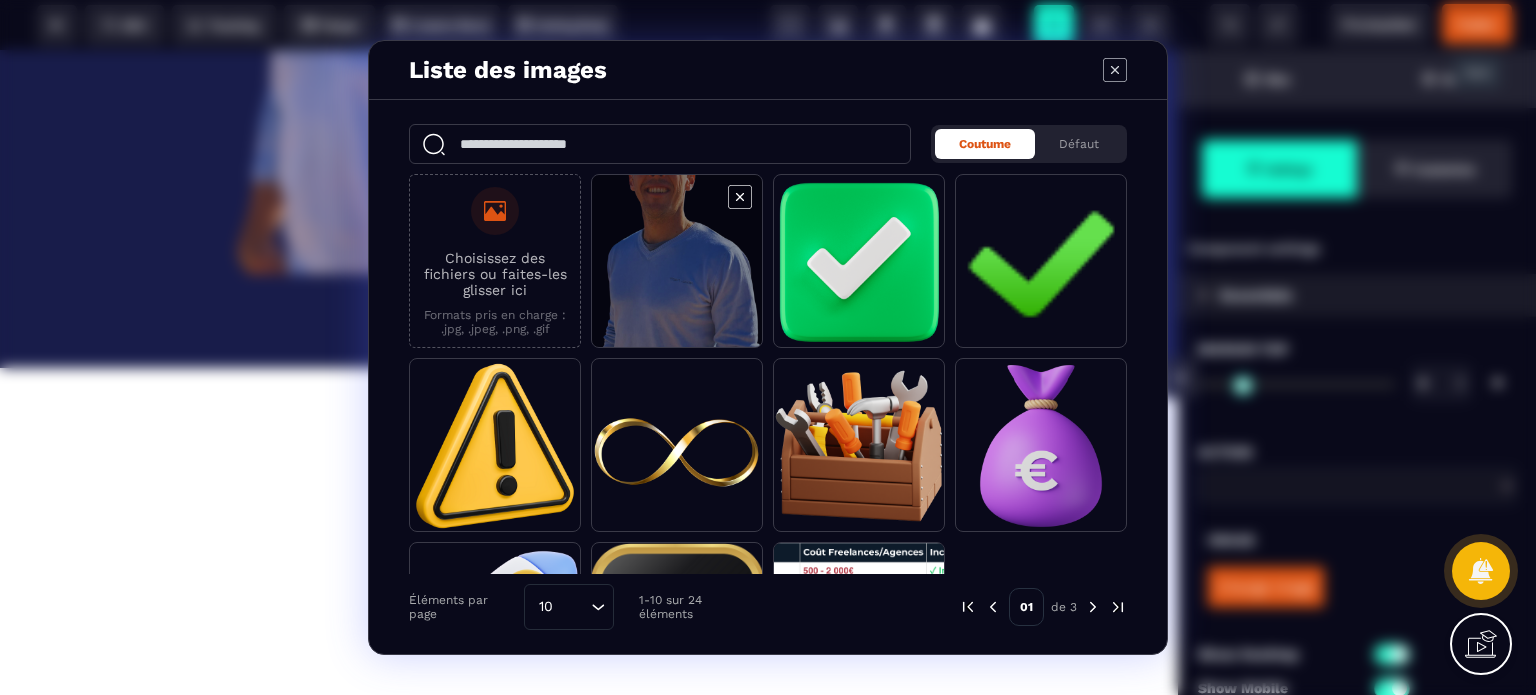 click at bounding box center [677, 262] 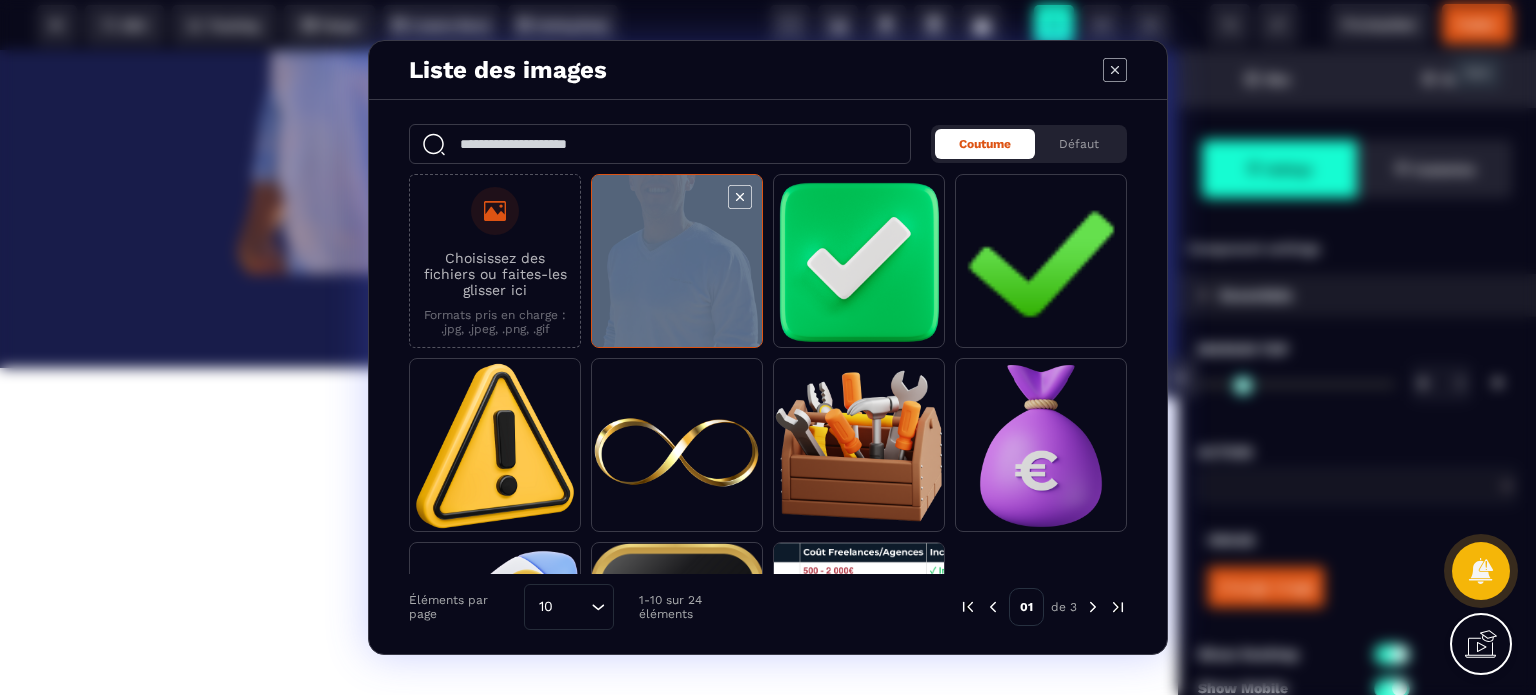 click at bounding box center [677, 262] 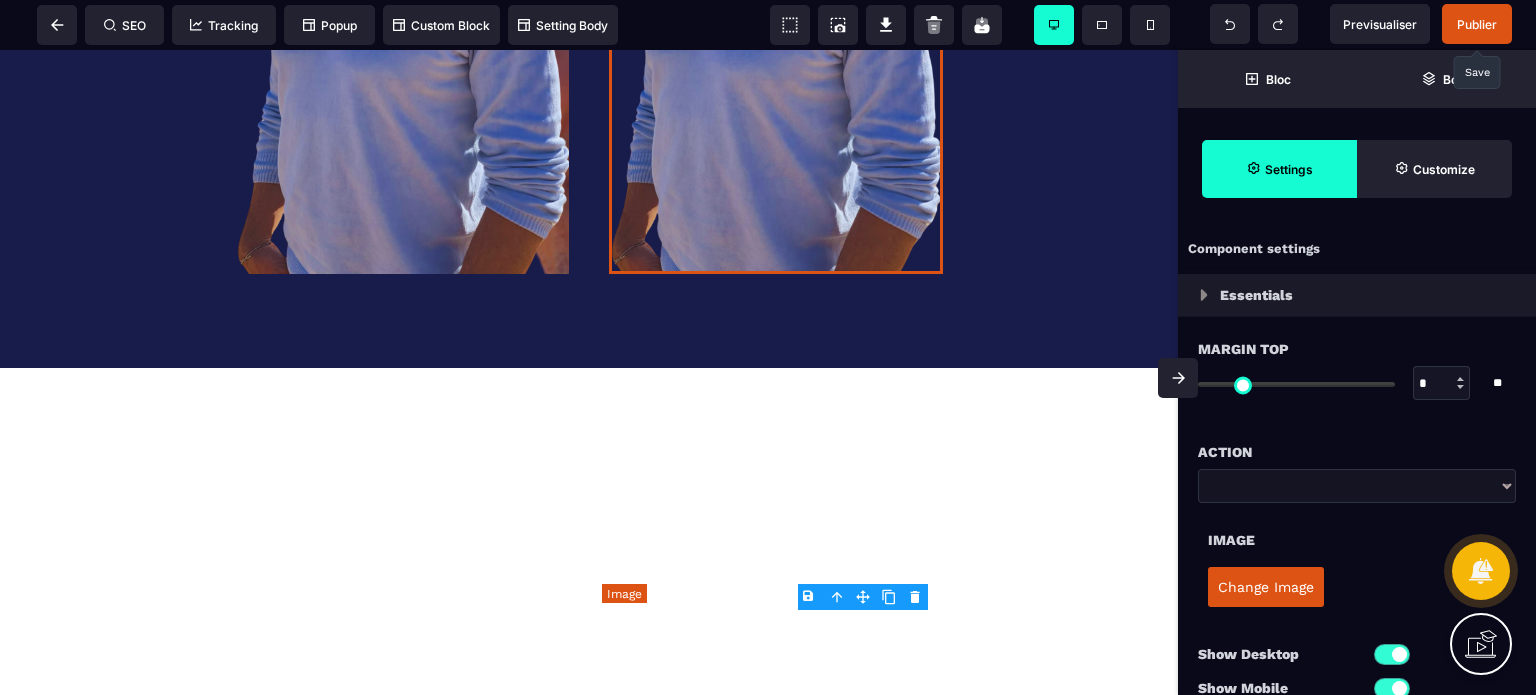 click at bounding box center (776, -22) 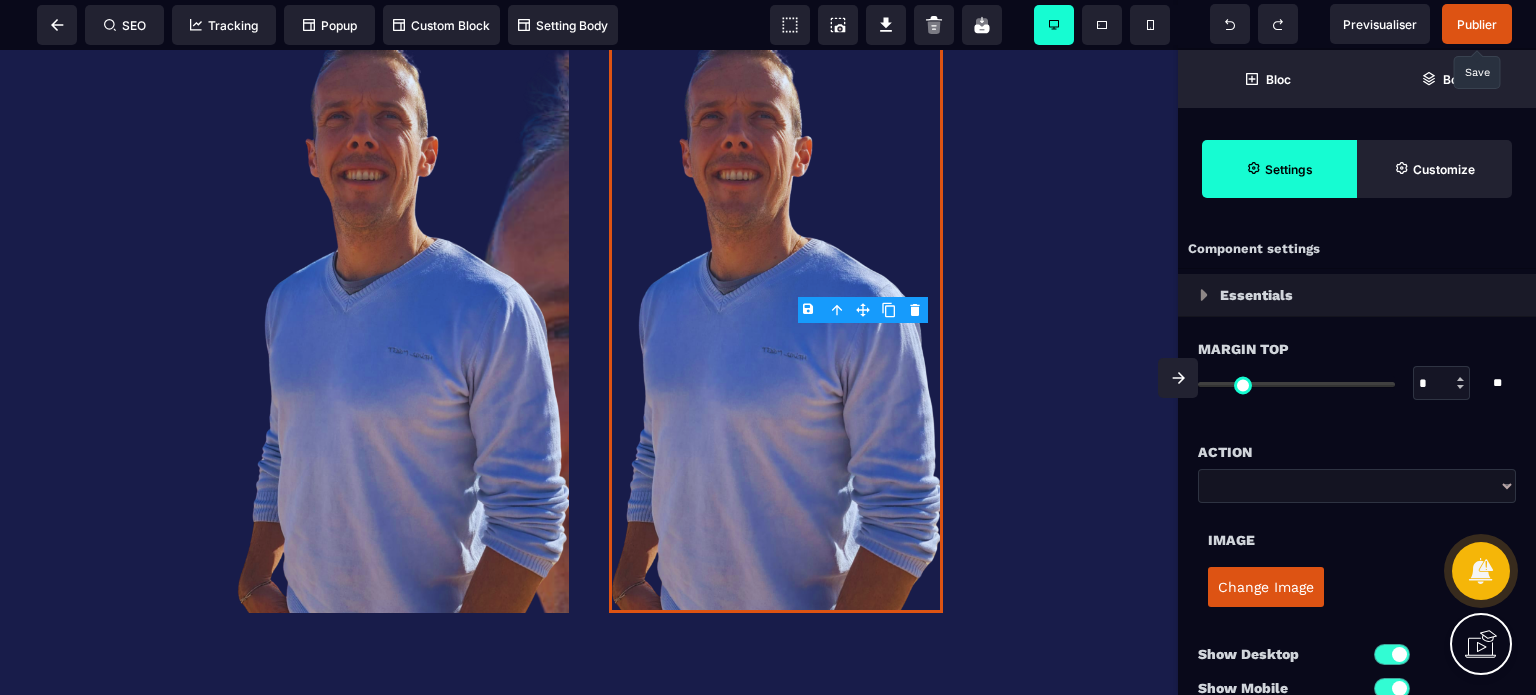 scroll, scrollTop: 12542, scrollLeft: 0, axis: vertical 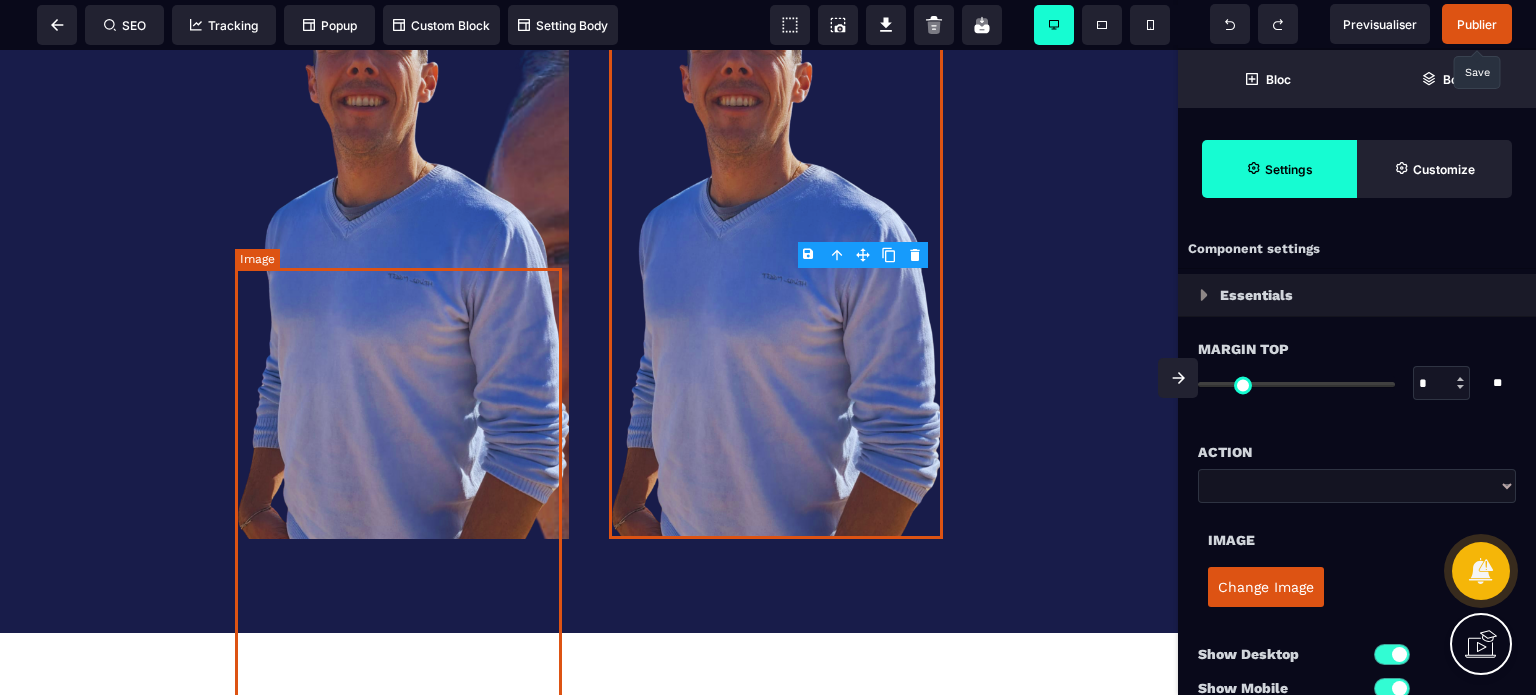 click at bounding box center [402, 243] 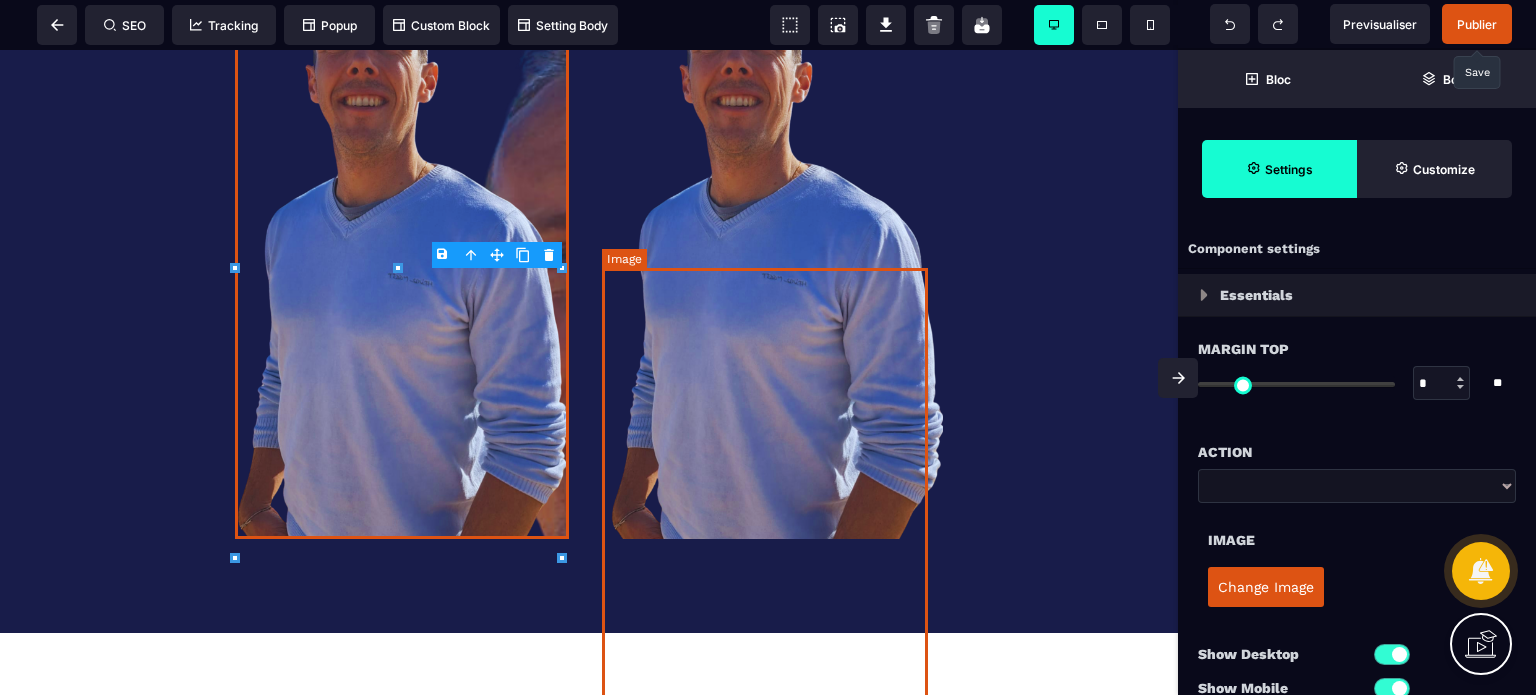 click at bounding box center (776, 243) 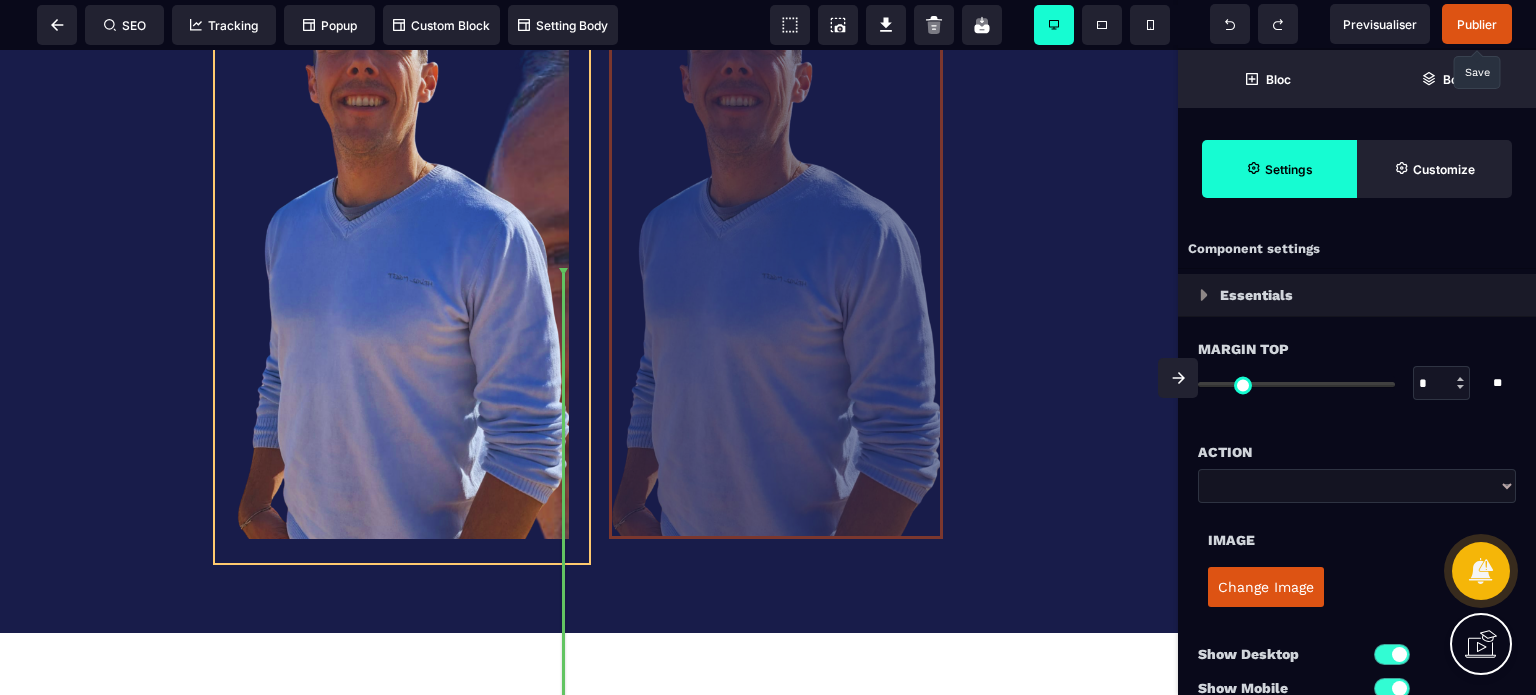 drag, startPoint x: 870, startPoint y: 300, endPoint x: 514, endPoint y: 264, distance: 357.81558 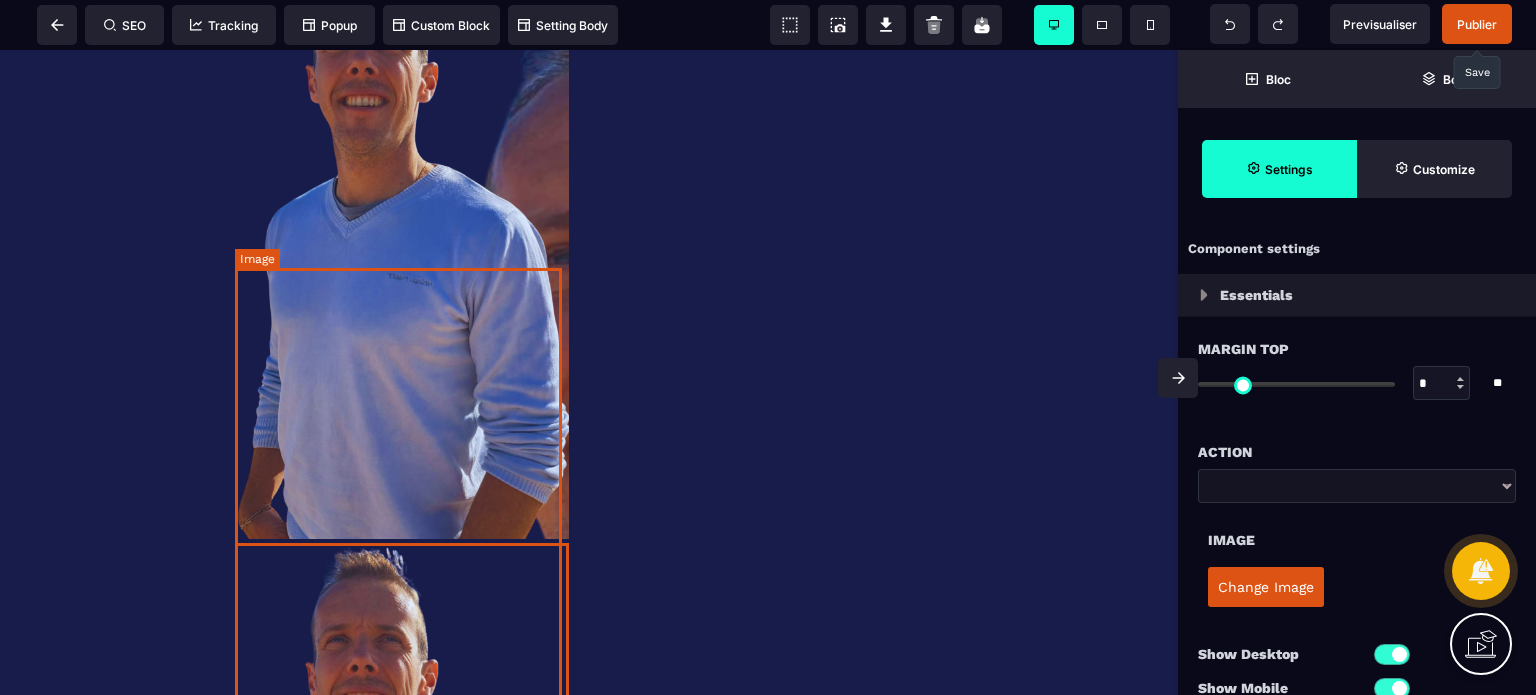 click at bounding box center (402, 243) 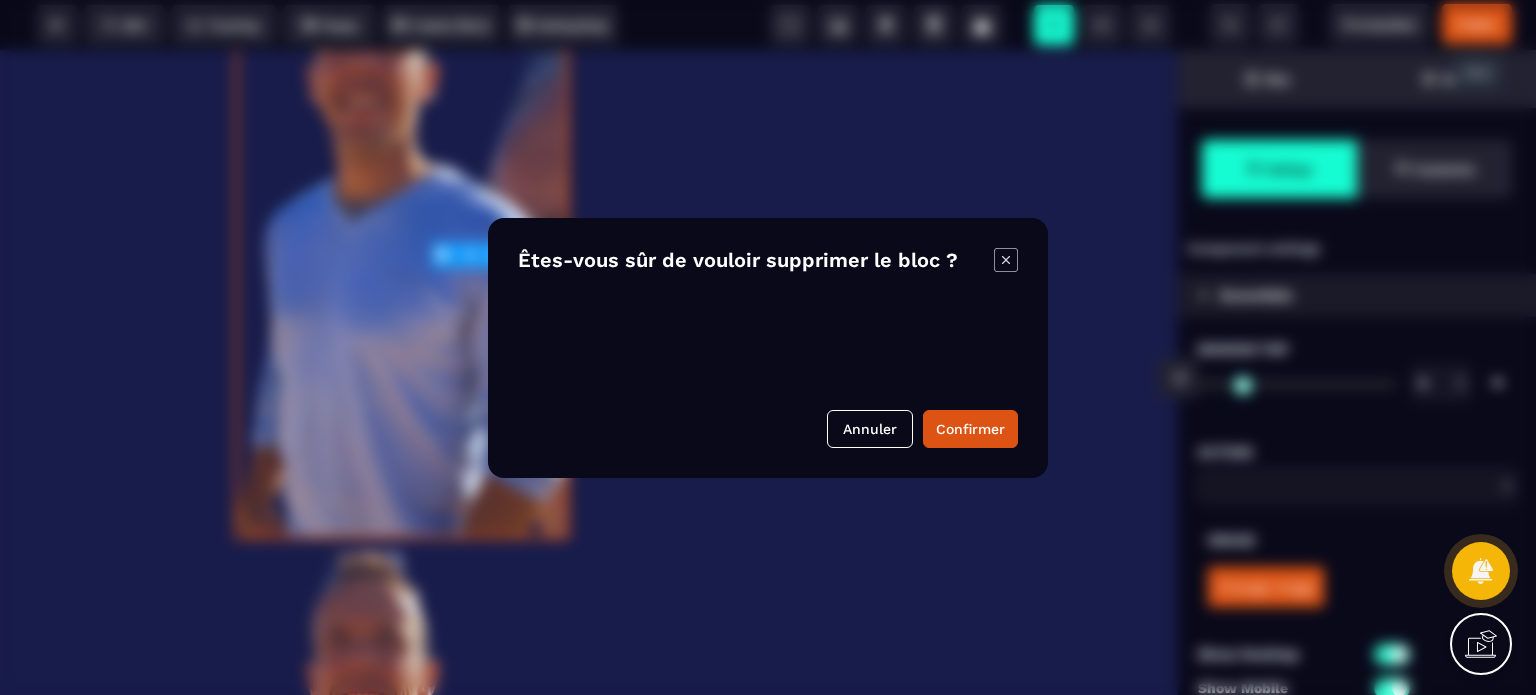 click on "B I U S
A *******
Image
SEO
Tracking
Popup" at bounding box center [768, 347] 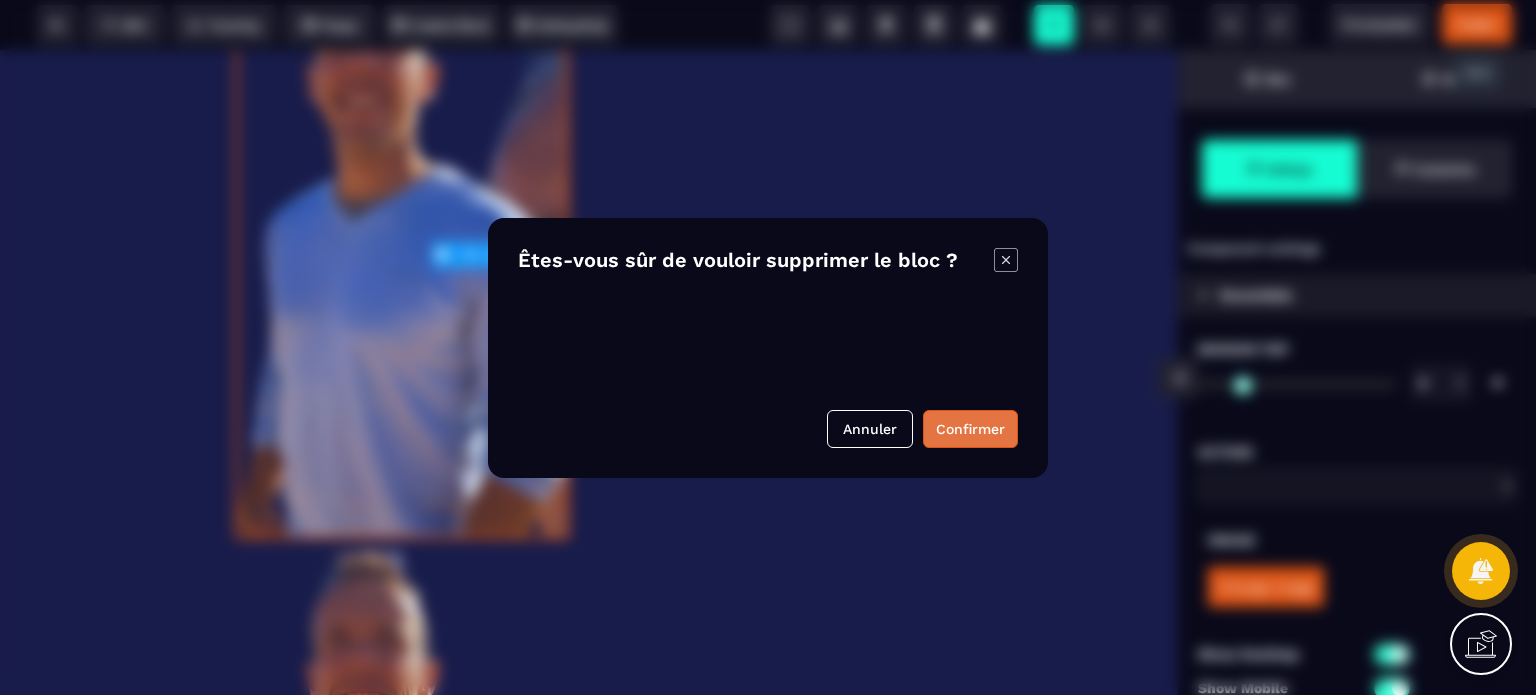 click on "Confirmer" at bounding box center [970, 429] 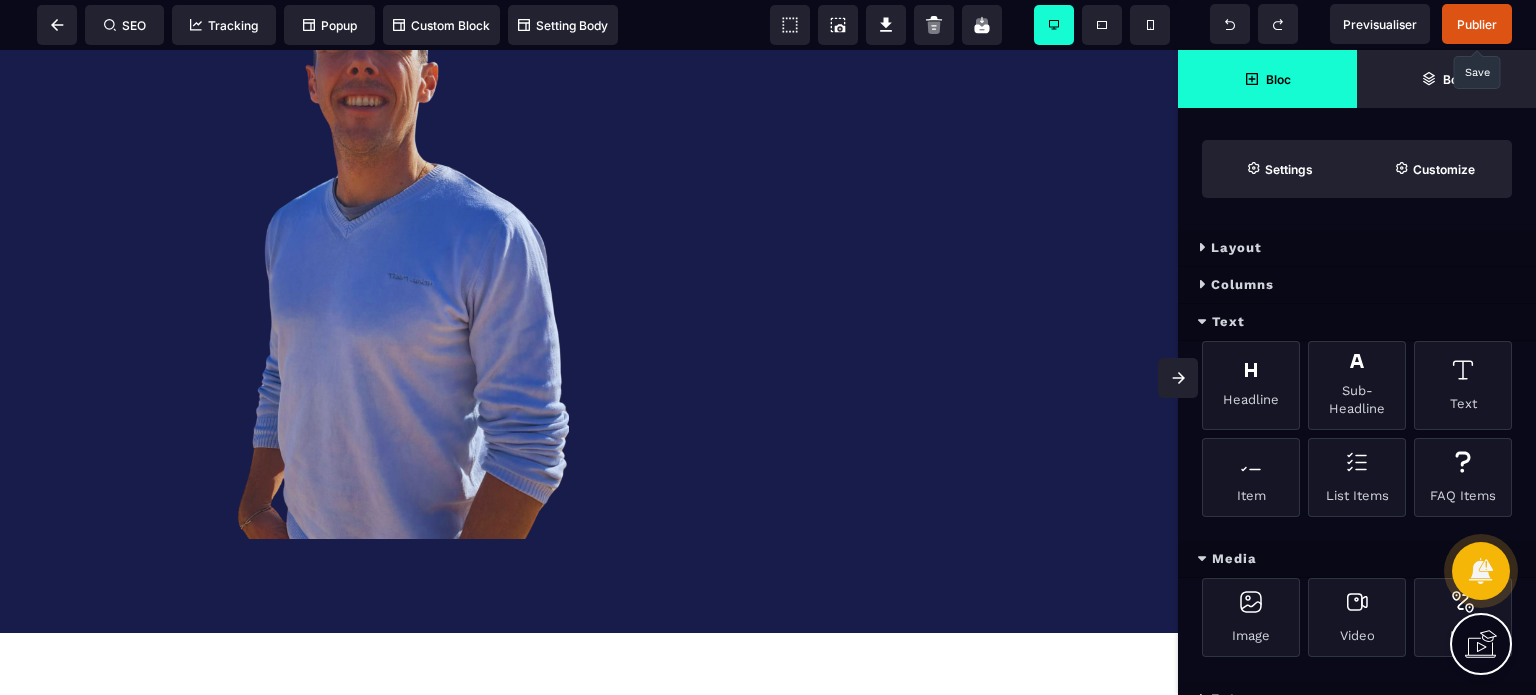 click at bounding box center (1178, 378) 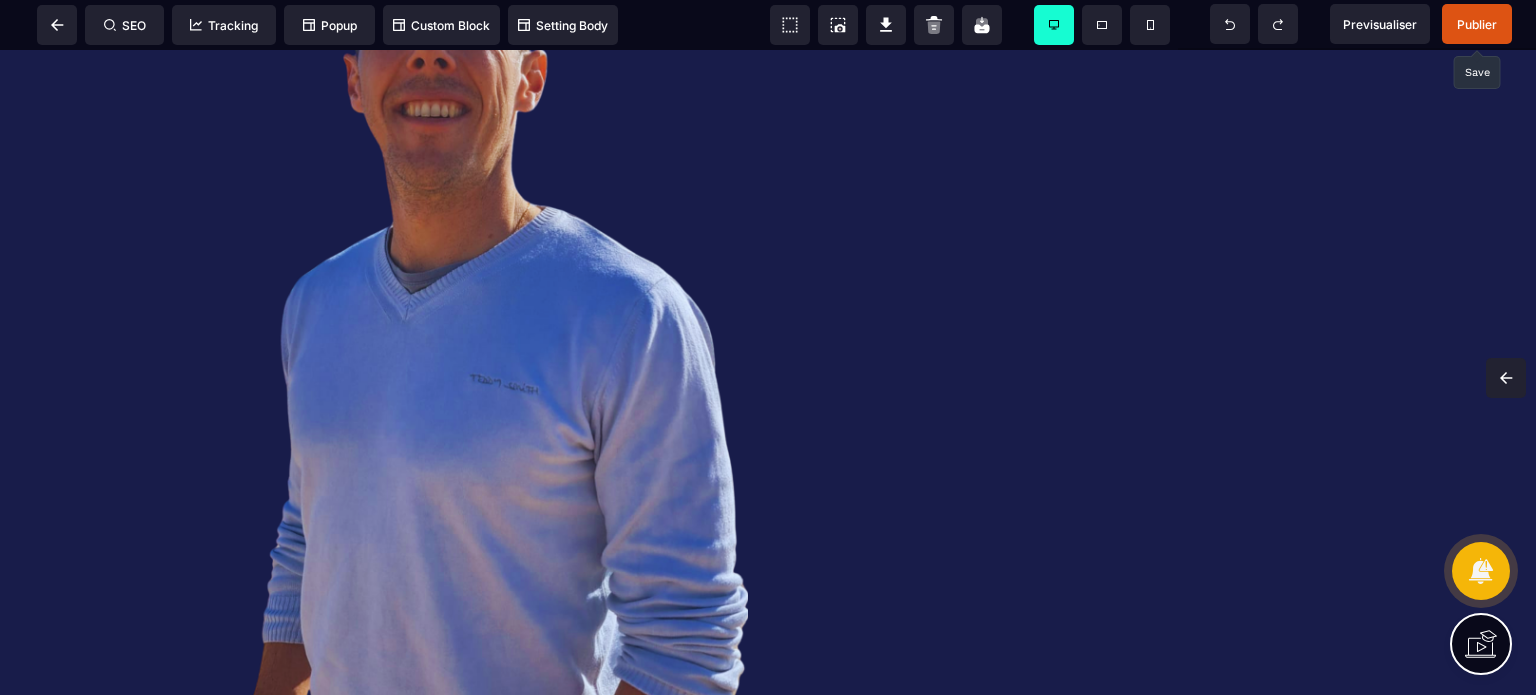 scroll, scrollTop: 11696, scrollLeft: 0, axis: vertical 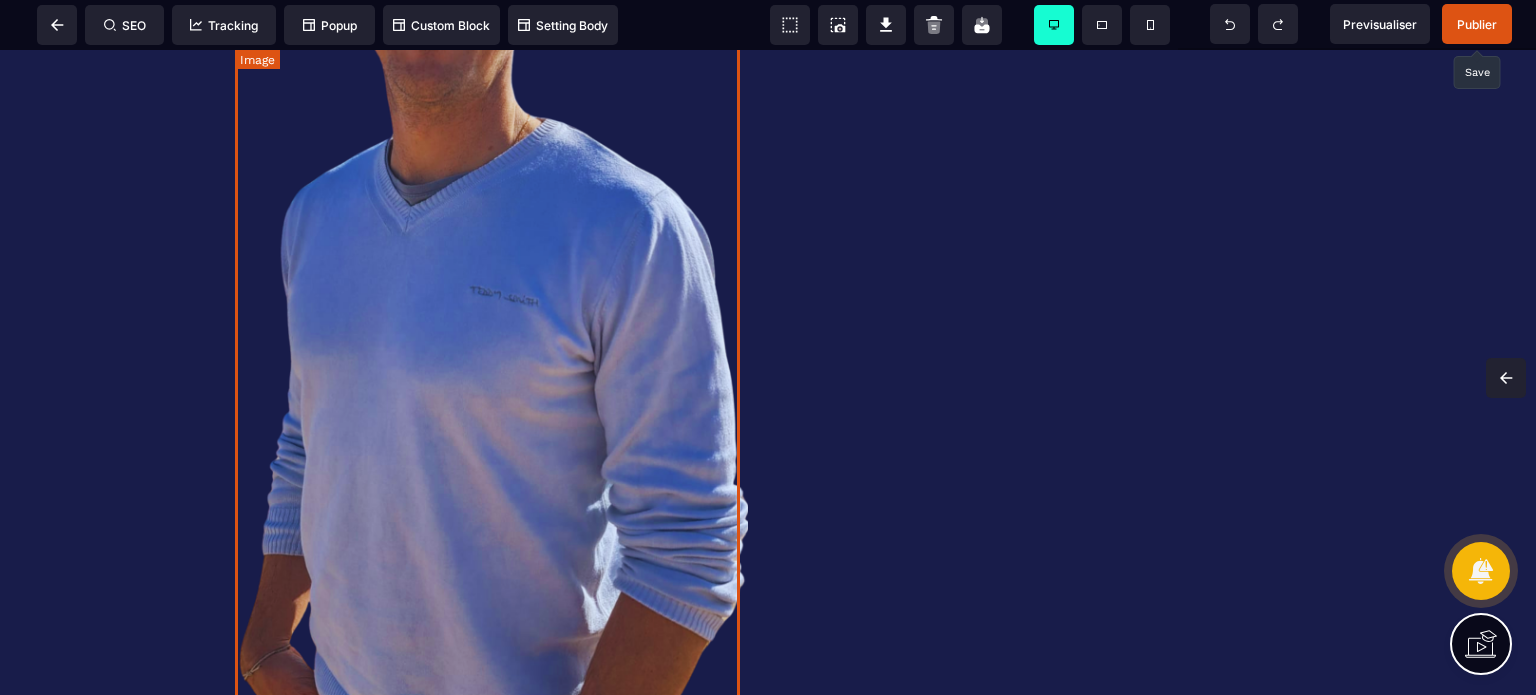 click at bounding box center [491, 239] 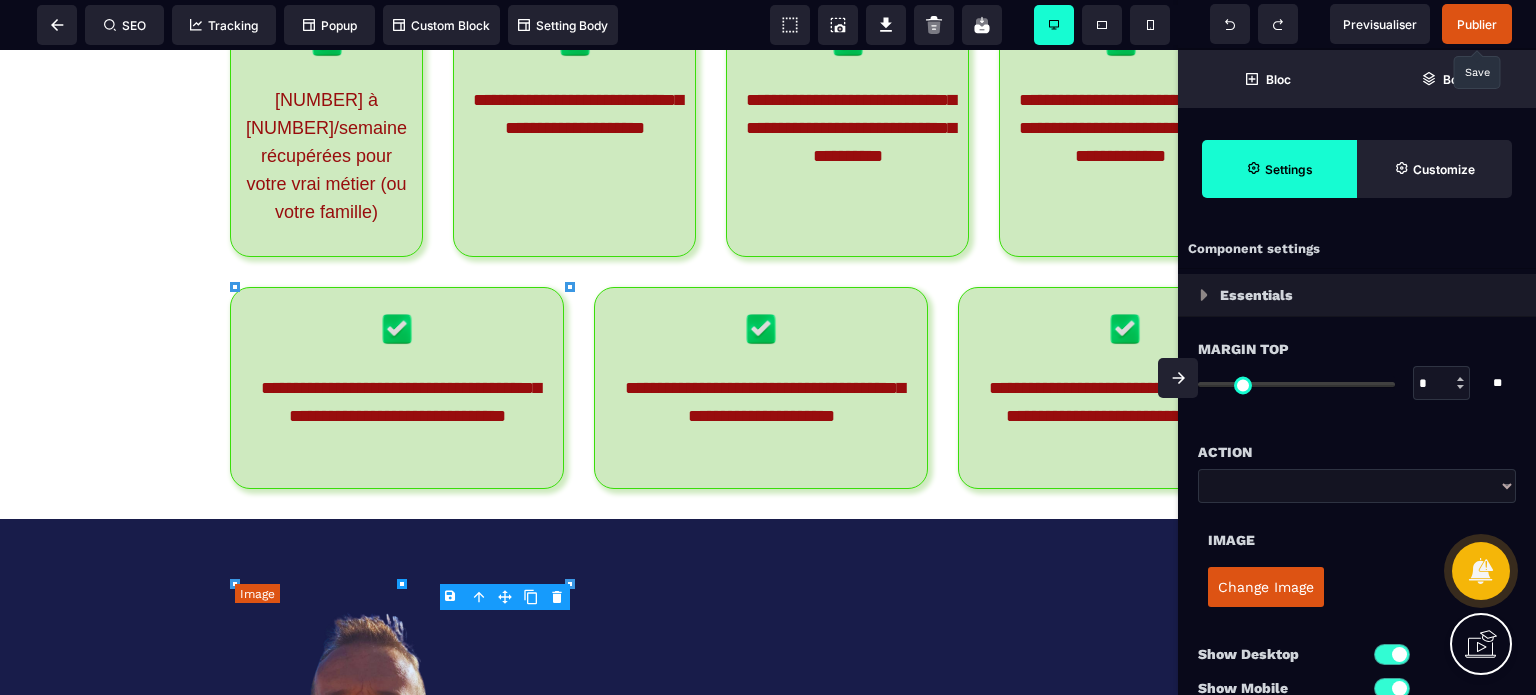 scroll, scrollTop: 12821, scrollLeft: 0, axis: vertical 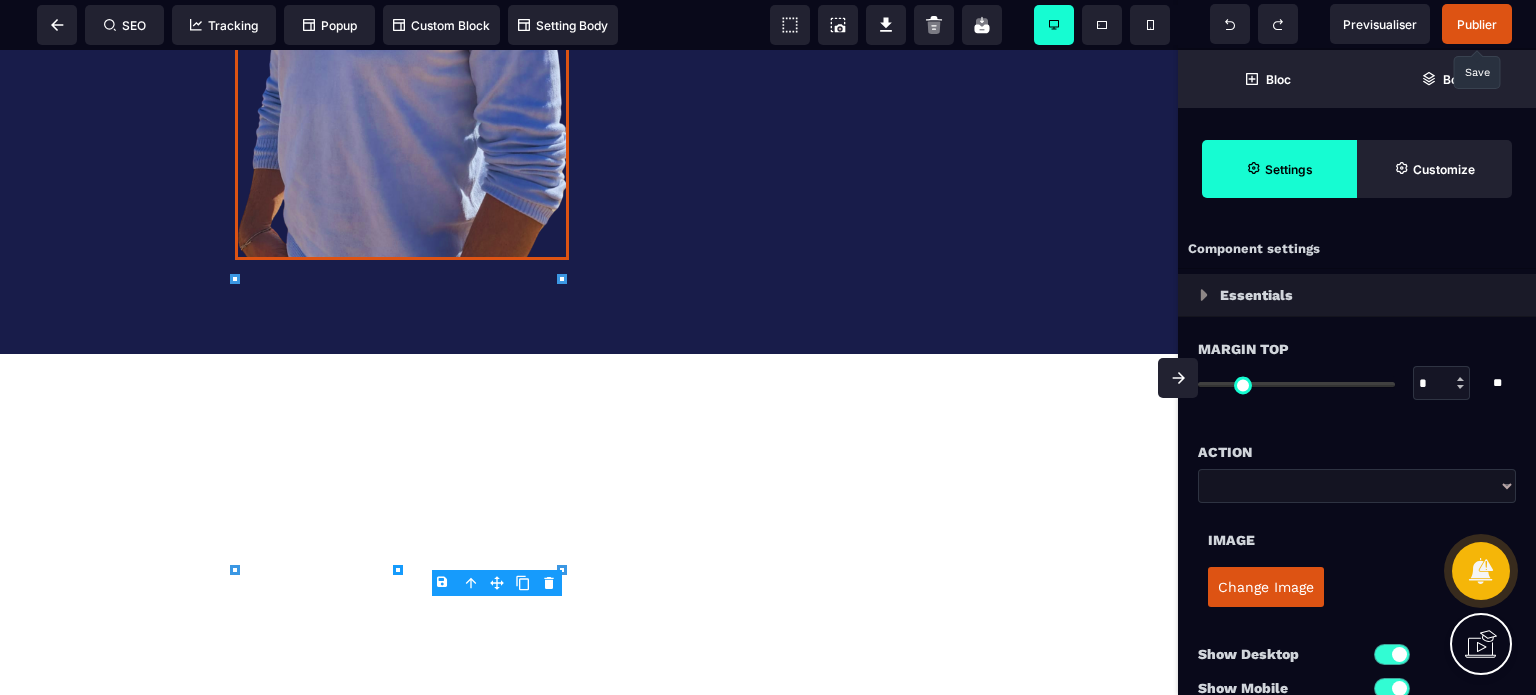 click on "Image" at bounding box center [1357, 540] 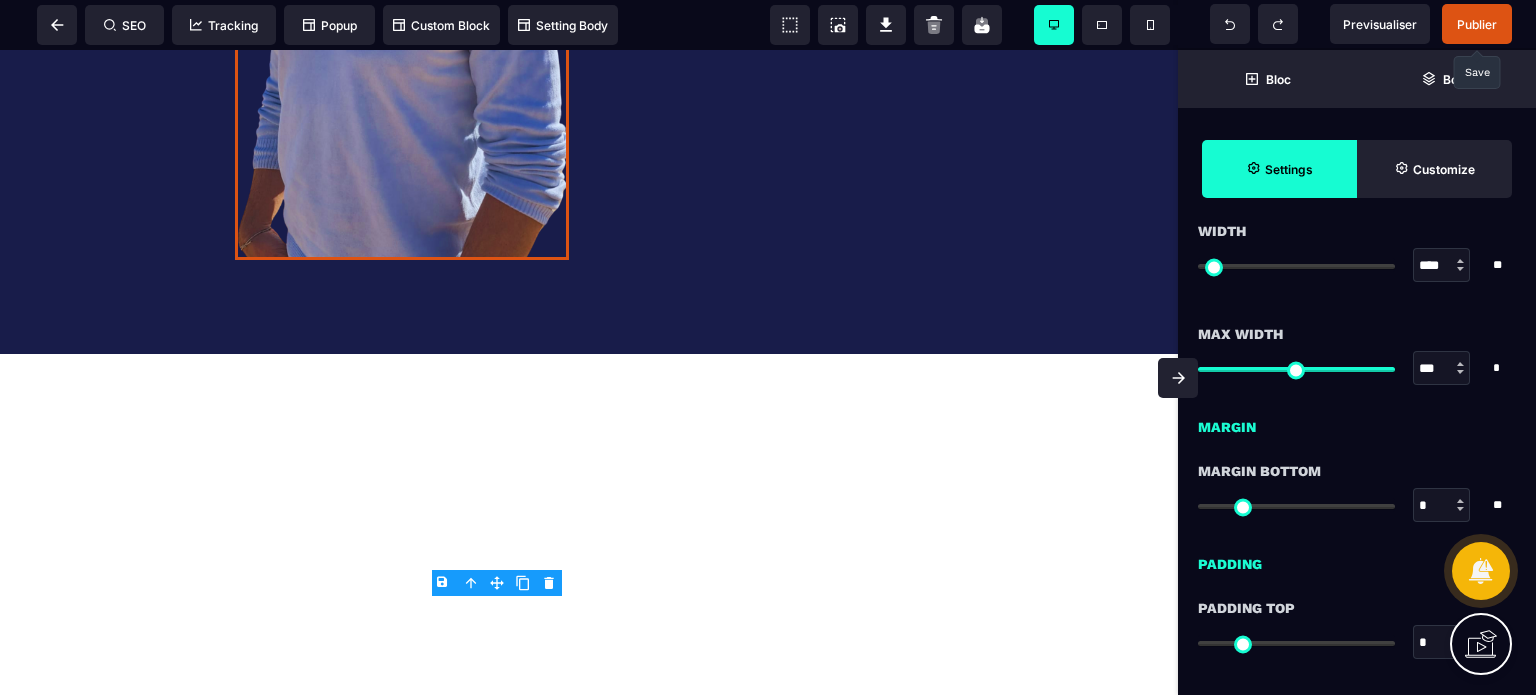 scroll, scrollTop: 840, scrollLeft: 0, axis: vertical 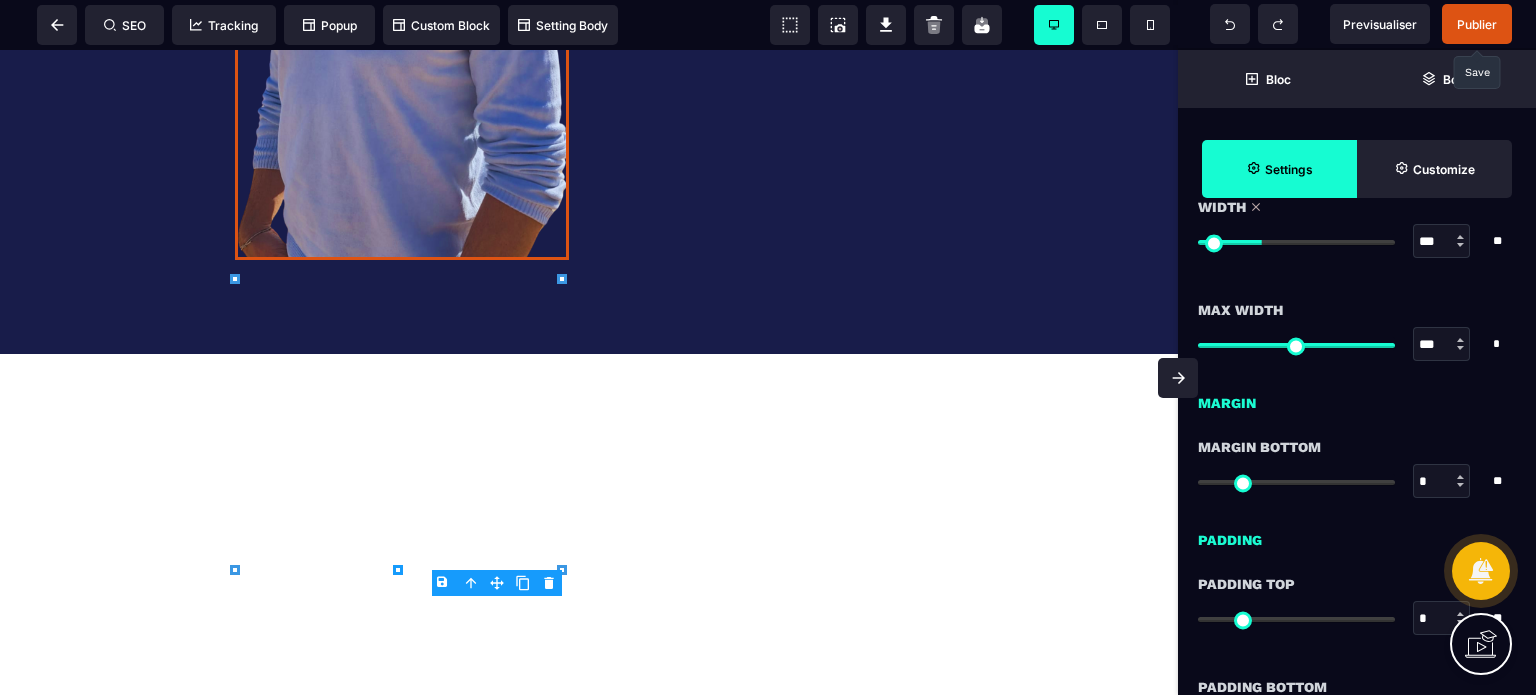 drag, startPoint x: 1209, startPoint y: 239, endPoint x: 1264, endPoint y: 247, distance: 55.578773 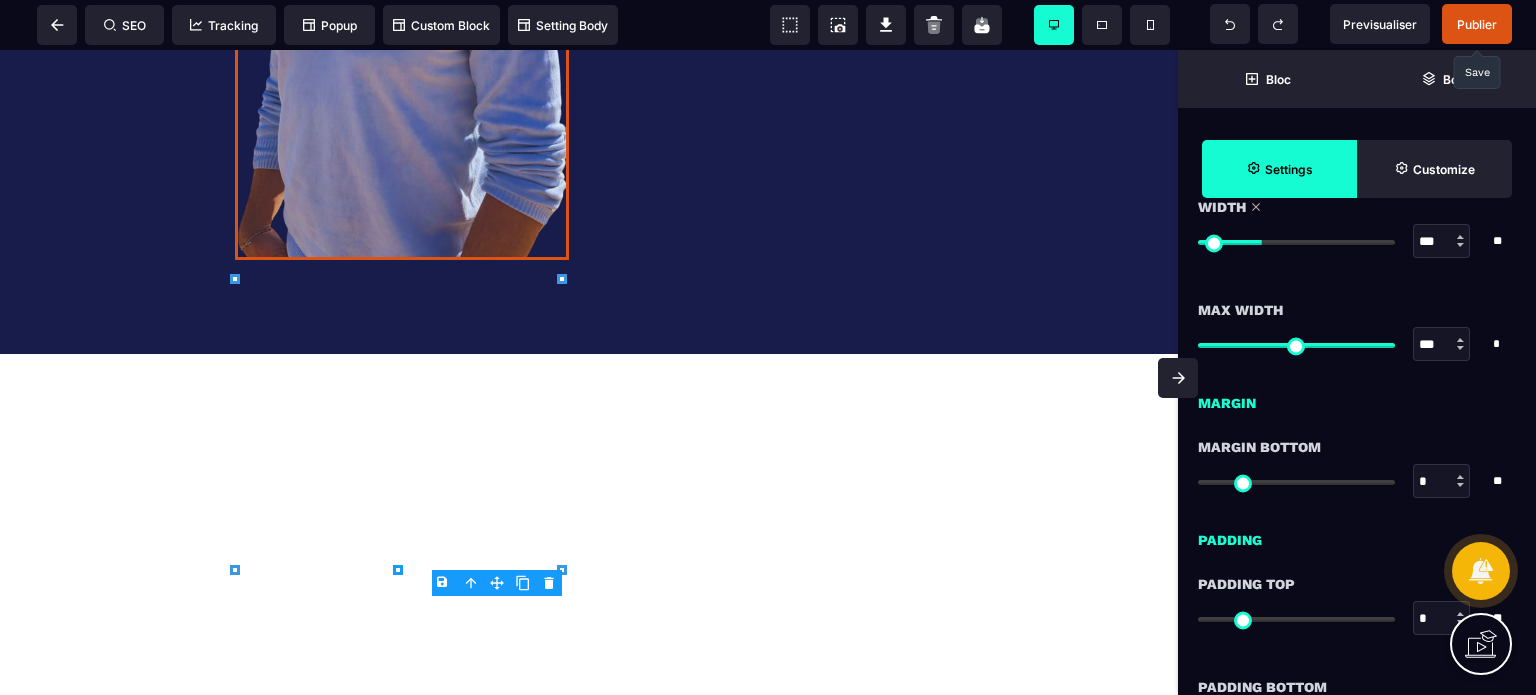 click at bounding box center (1296, 242) 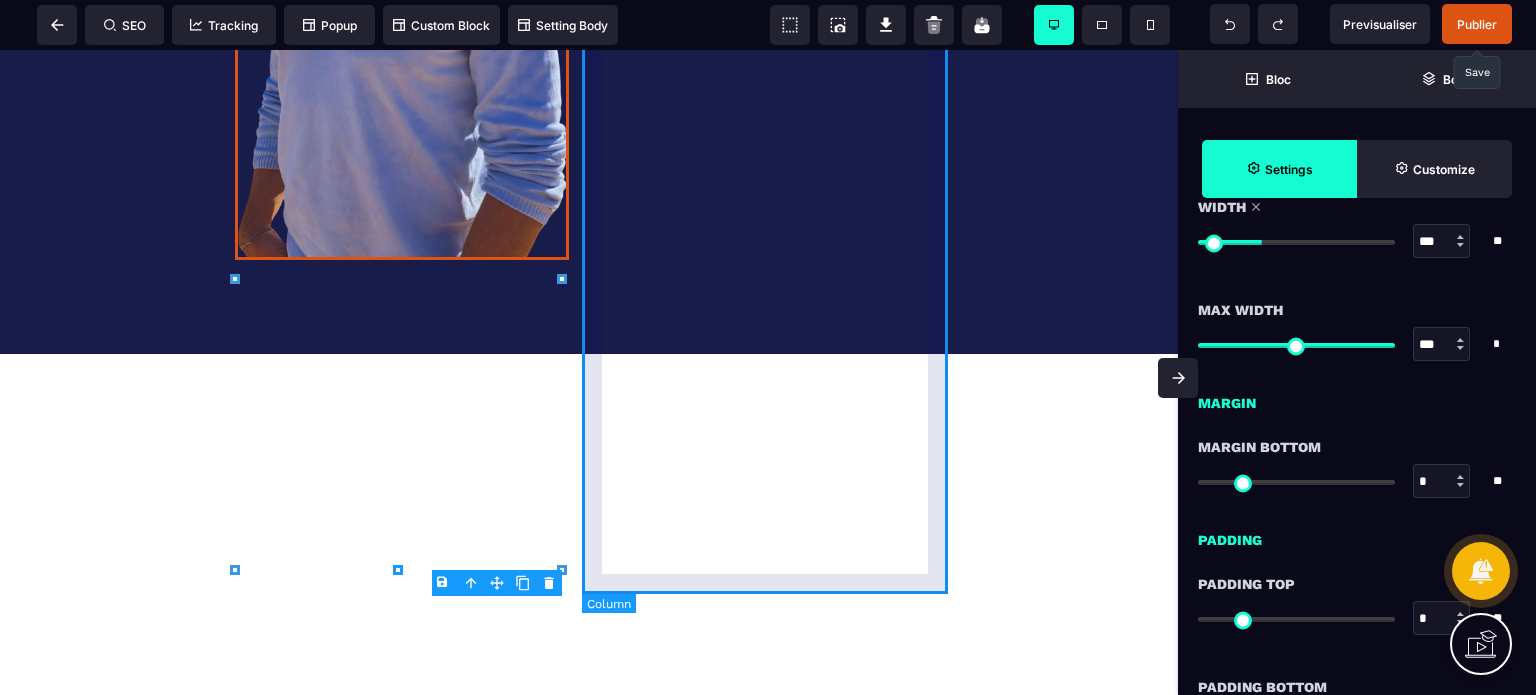 click at bounding box center [776, -34] 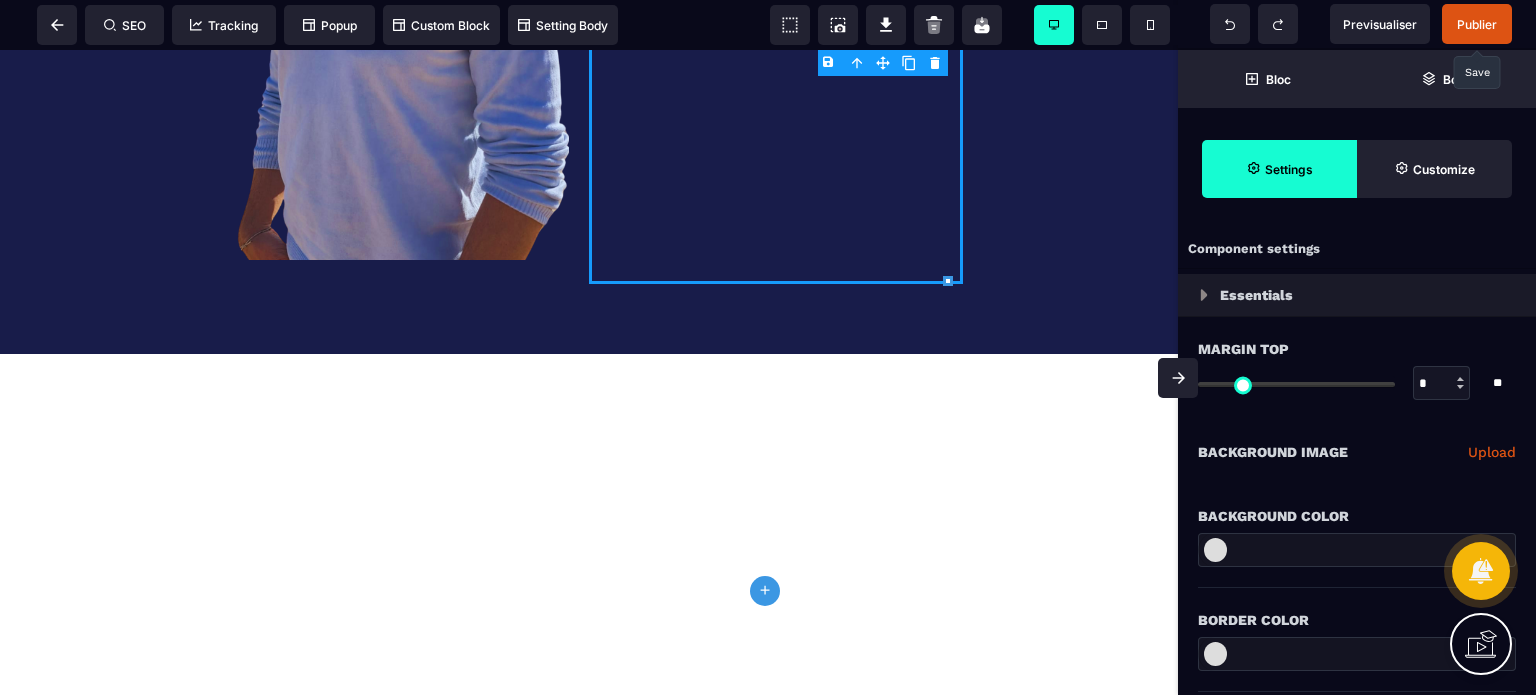 click at bounding box center (1178, 378) 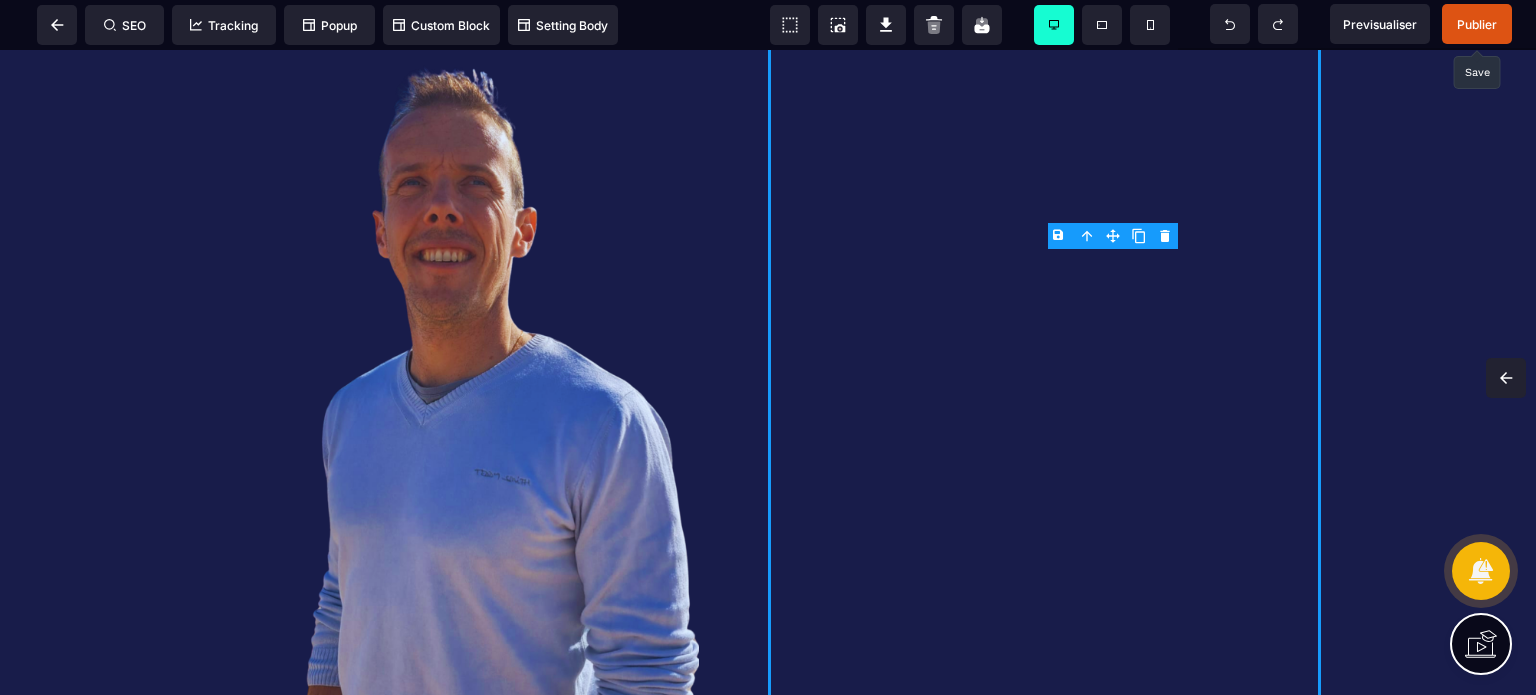 scroll, scrollTop: 11537, scrollLeft: 0, axis: vertical 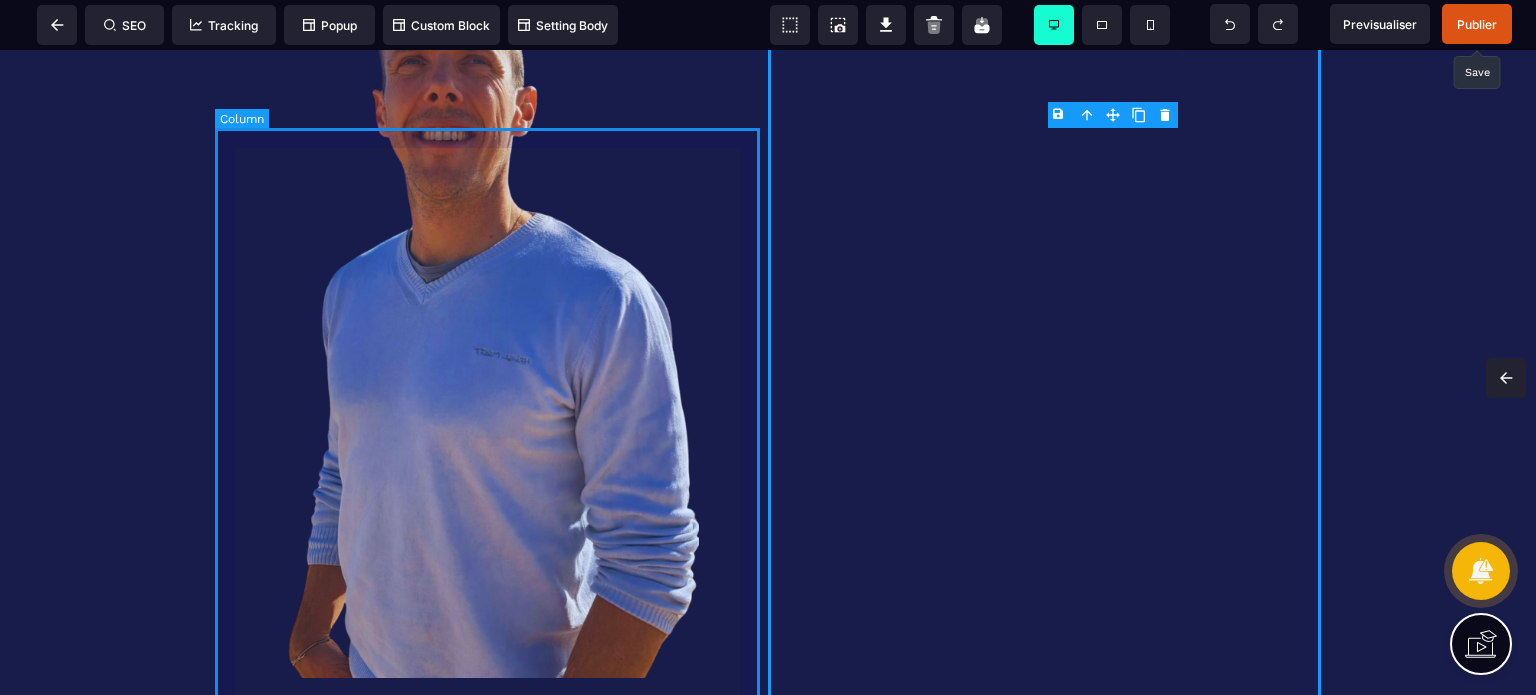click at bounding box center (491, 312) 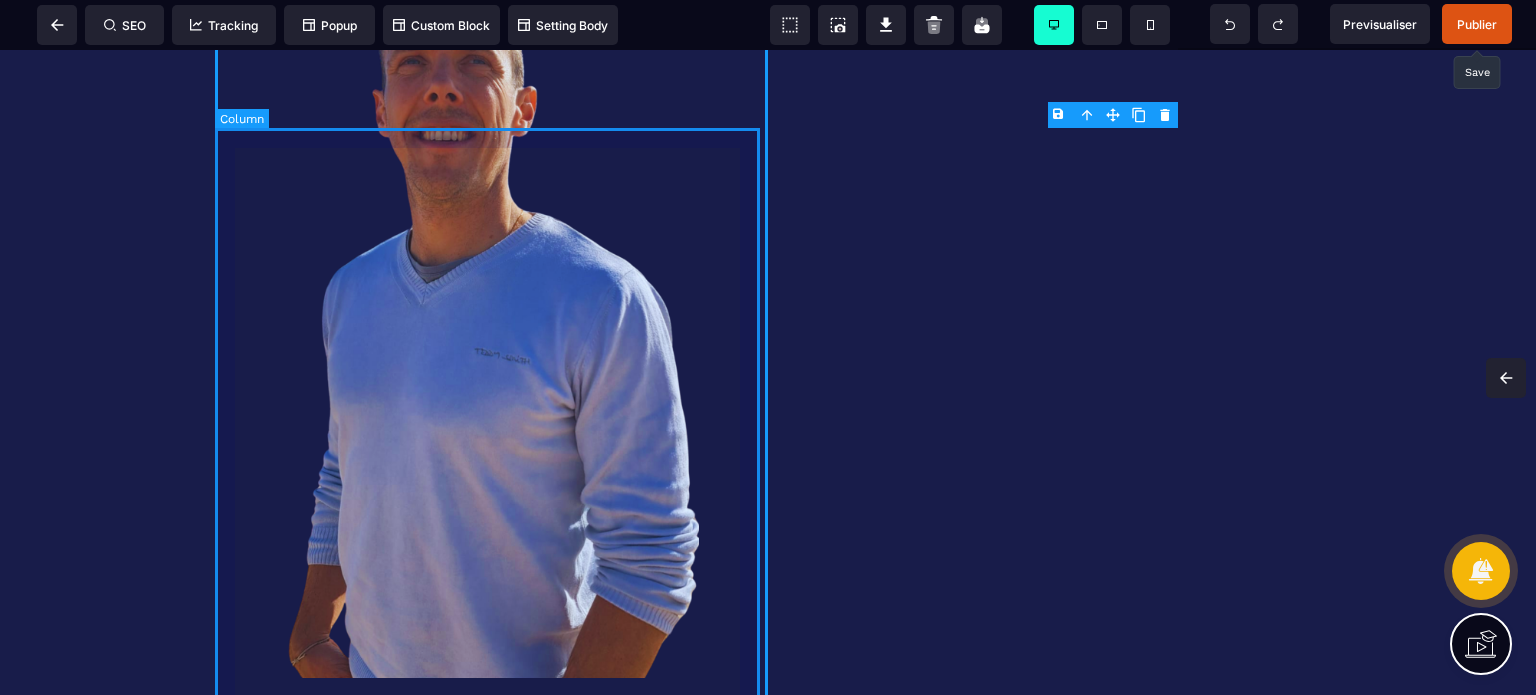 scroll, scrollTop: 12551, scrollLeft: 0, axis: vertical 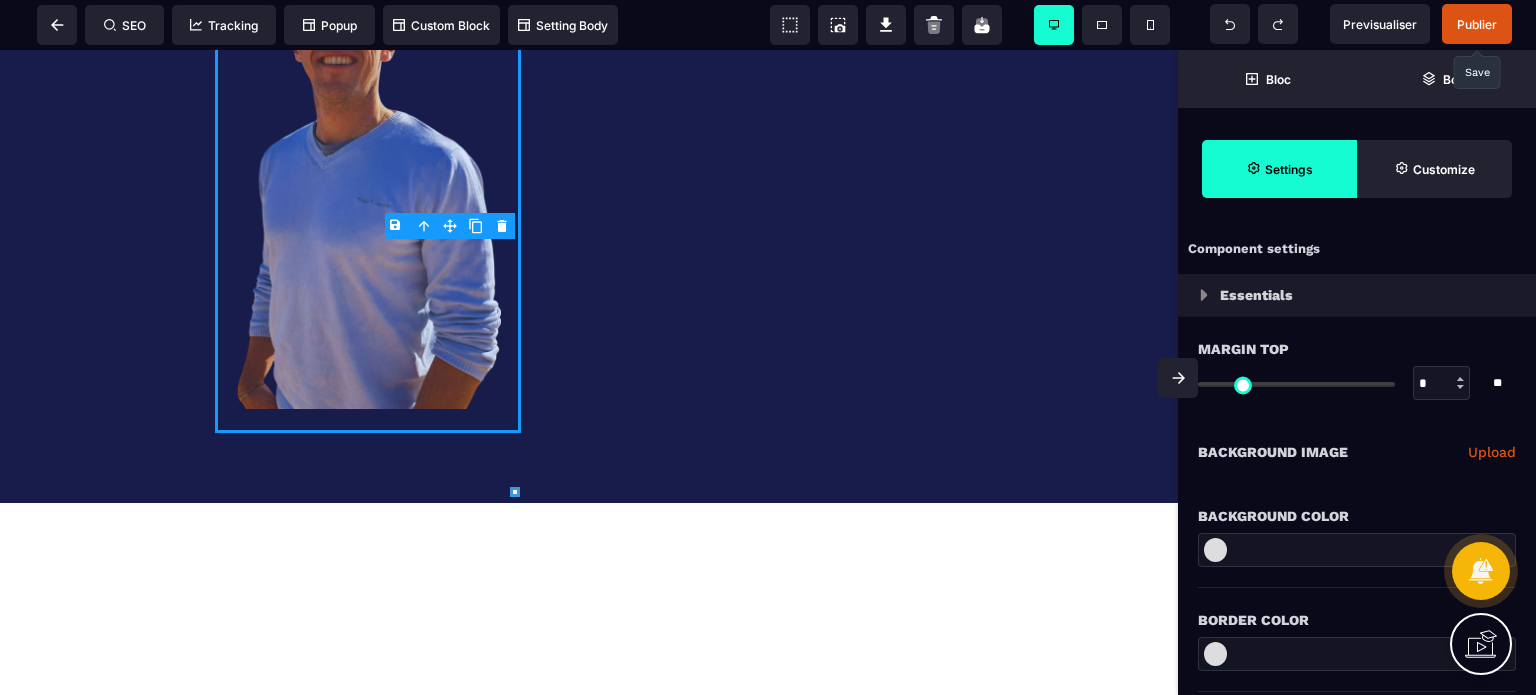 click on "B I U S
A *******
plus
Column" at bounding box center [589, 372] 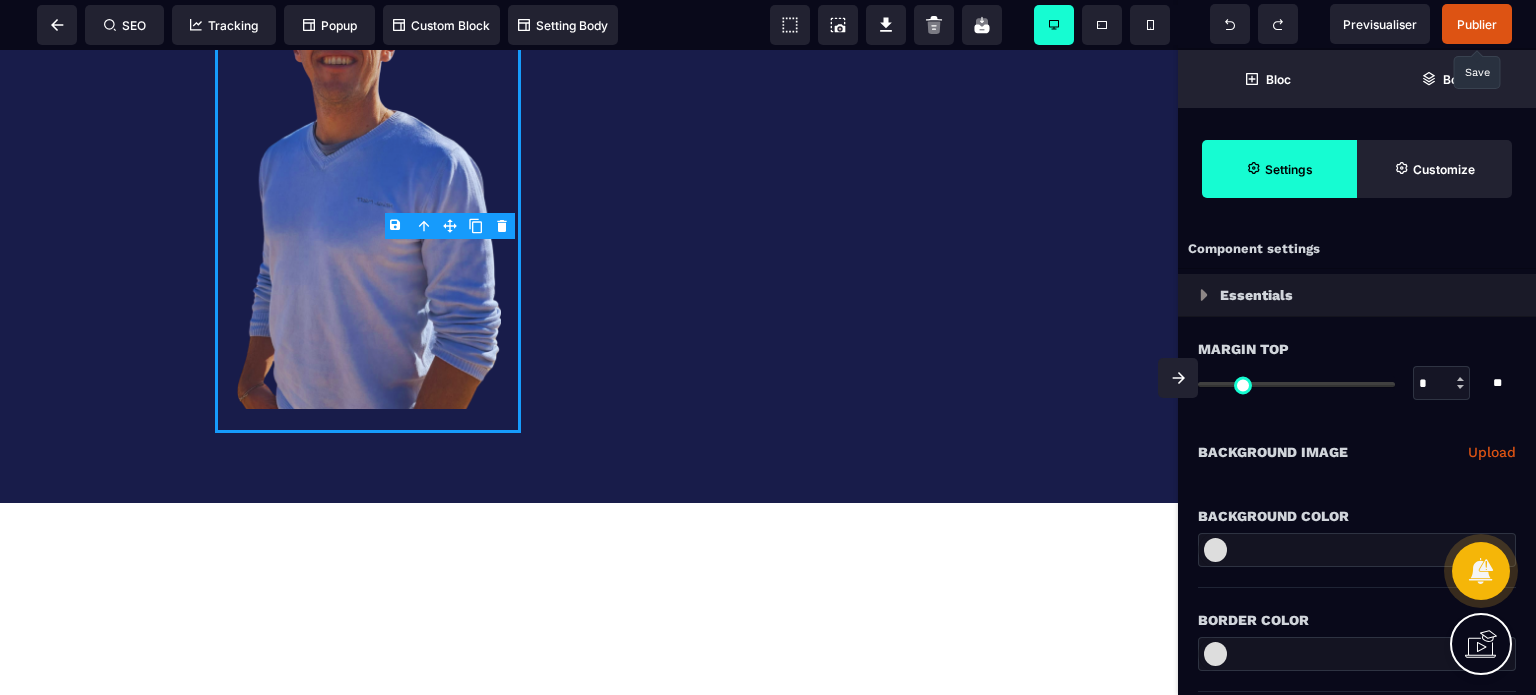 click at bounding box center (1178, 378) 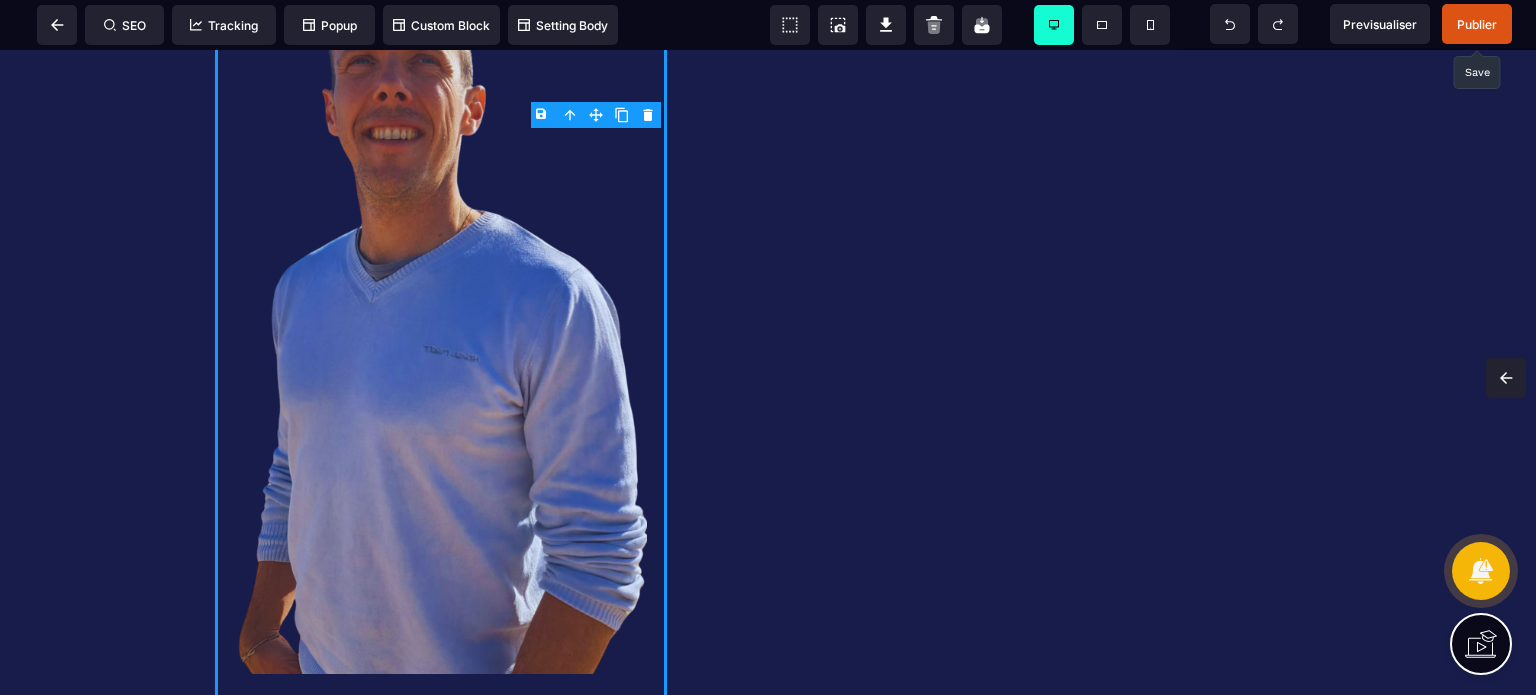 click on "Publier" at bounding box center (1477, 24) 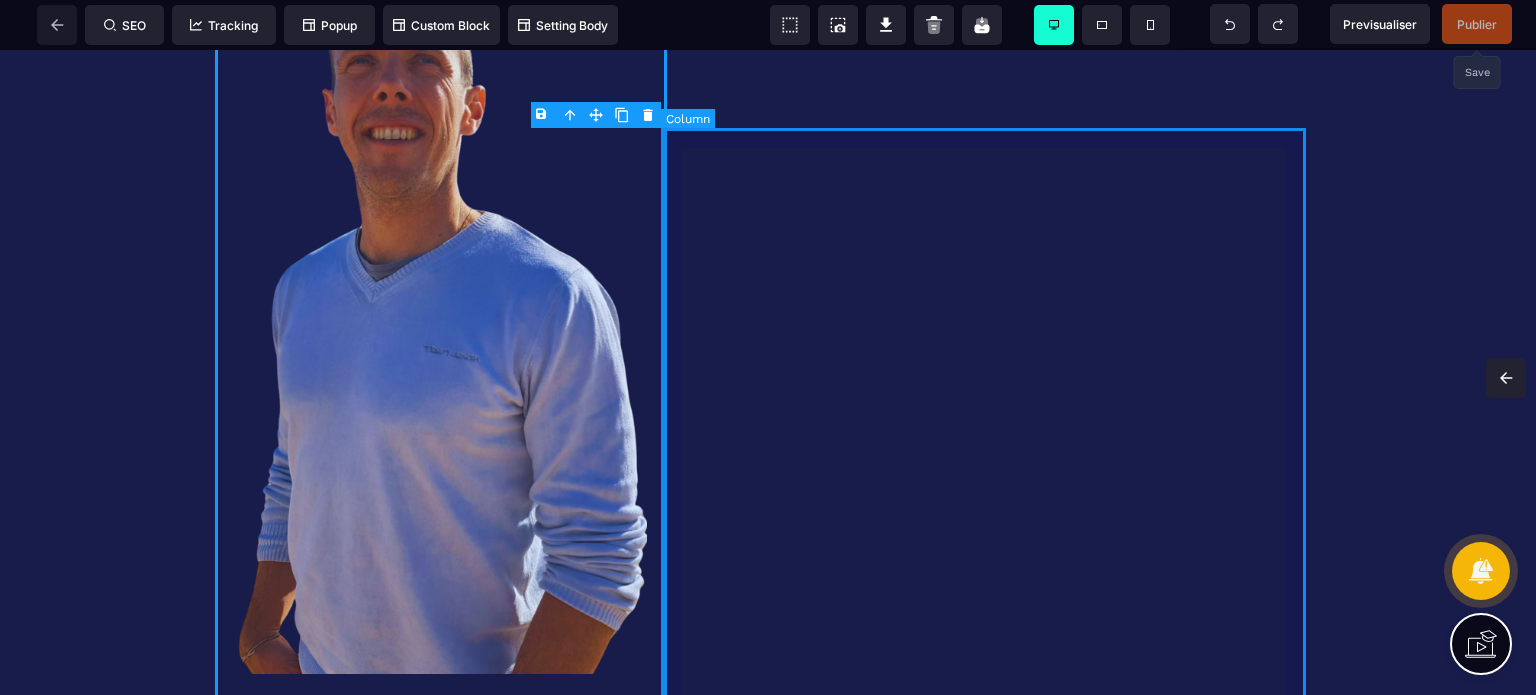 click at bounding box center [994, 310] 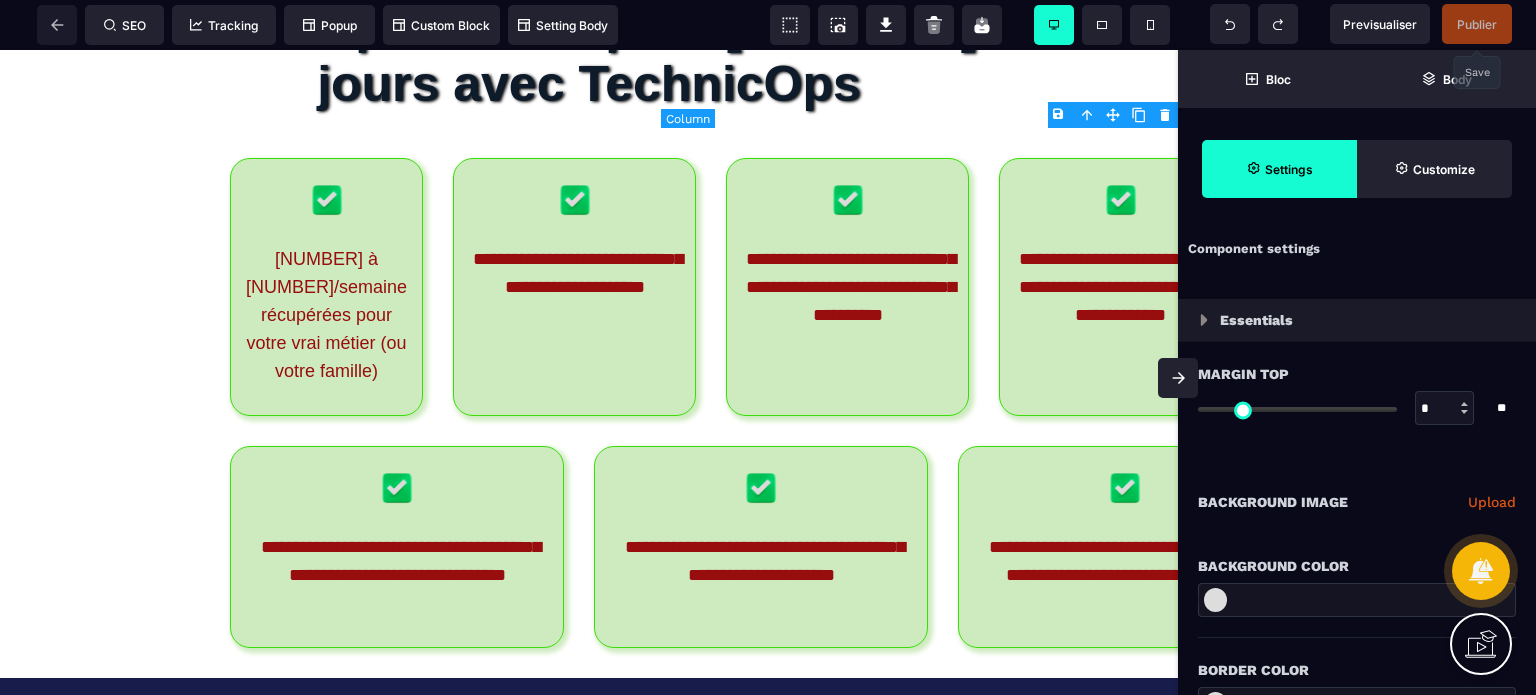scroll, scrollTop: 12551, scrollLeft: 0, axis: vertical 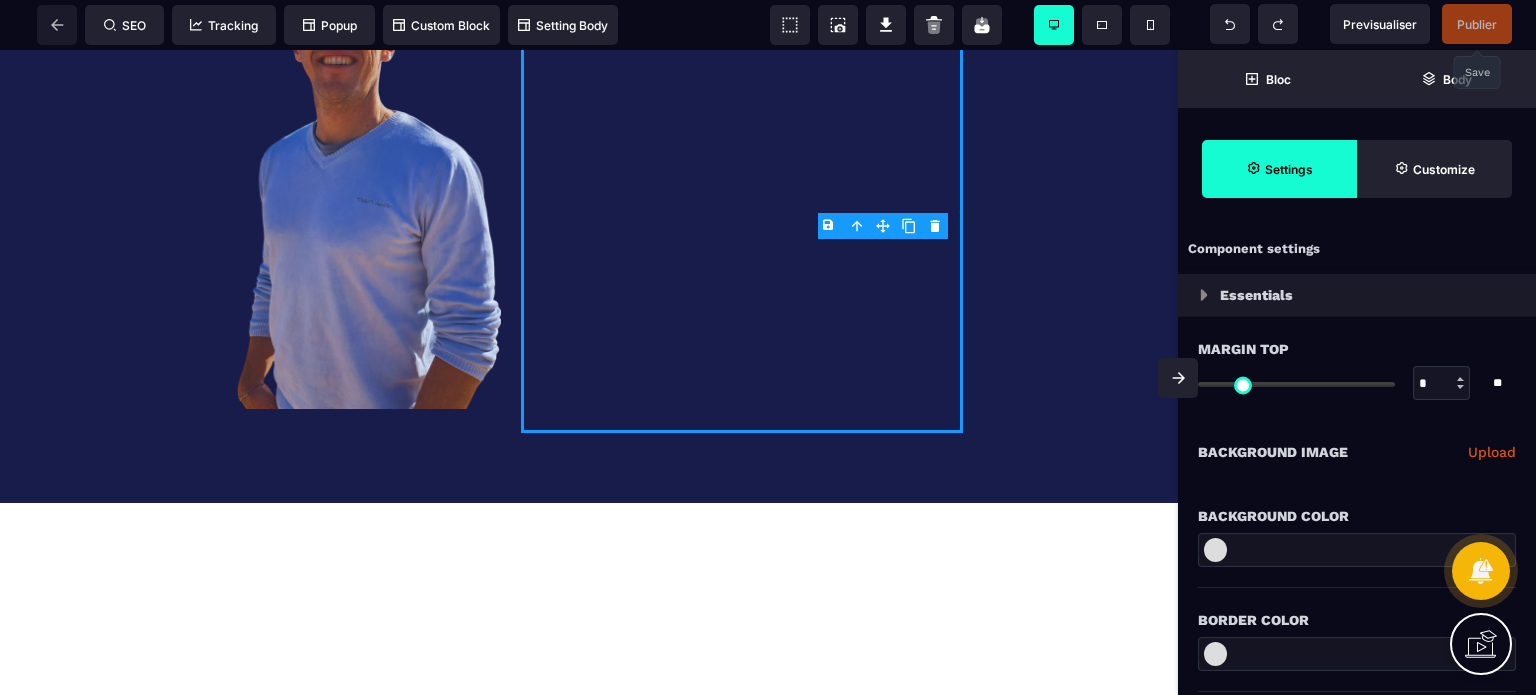 click on "Background Color" at bounding box center (1357, 506) 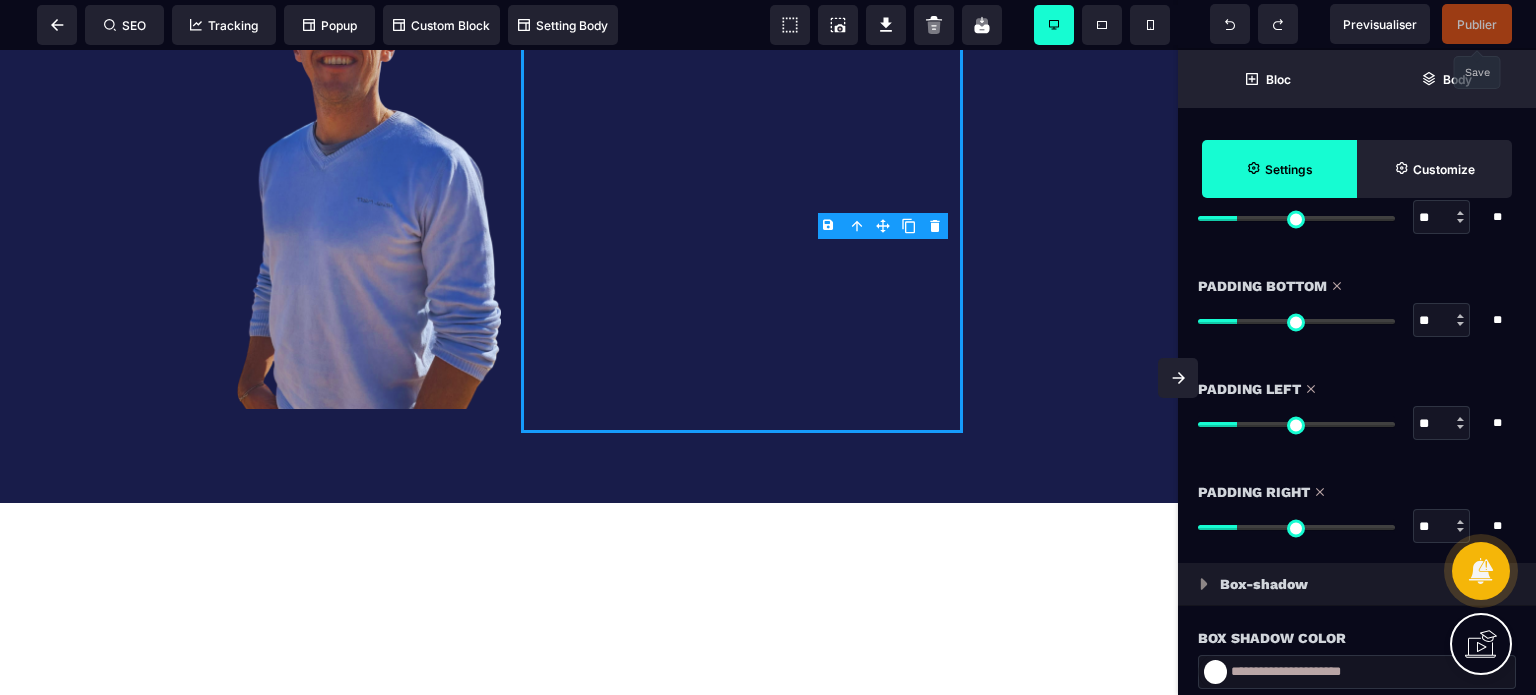 scroll, scrollTop: 1640, scrollLeft: 0, axis: vertical 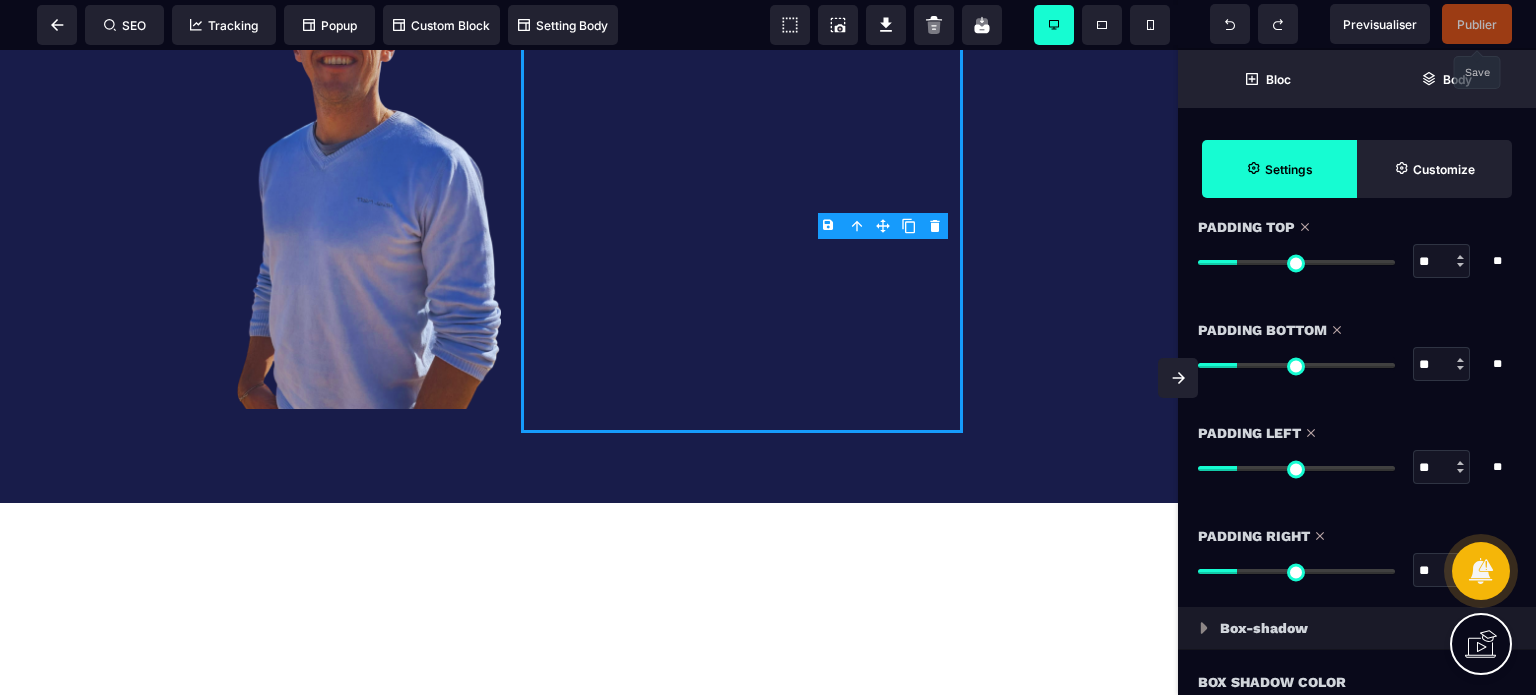 click on "**" at bounding box center (1442, 365) 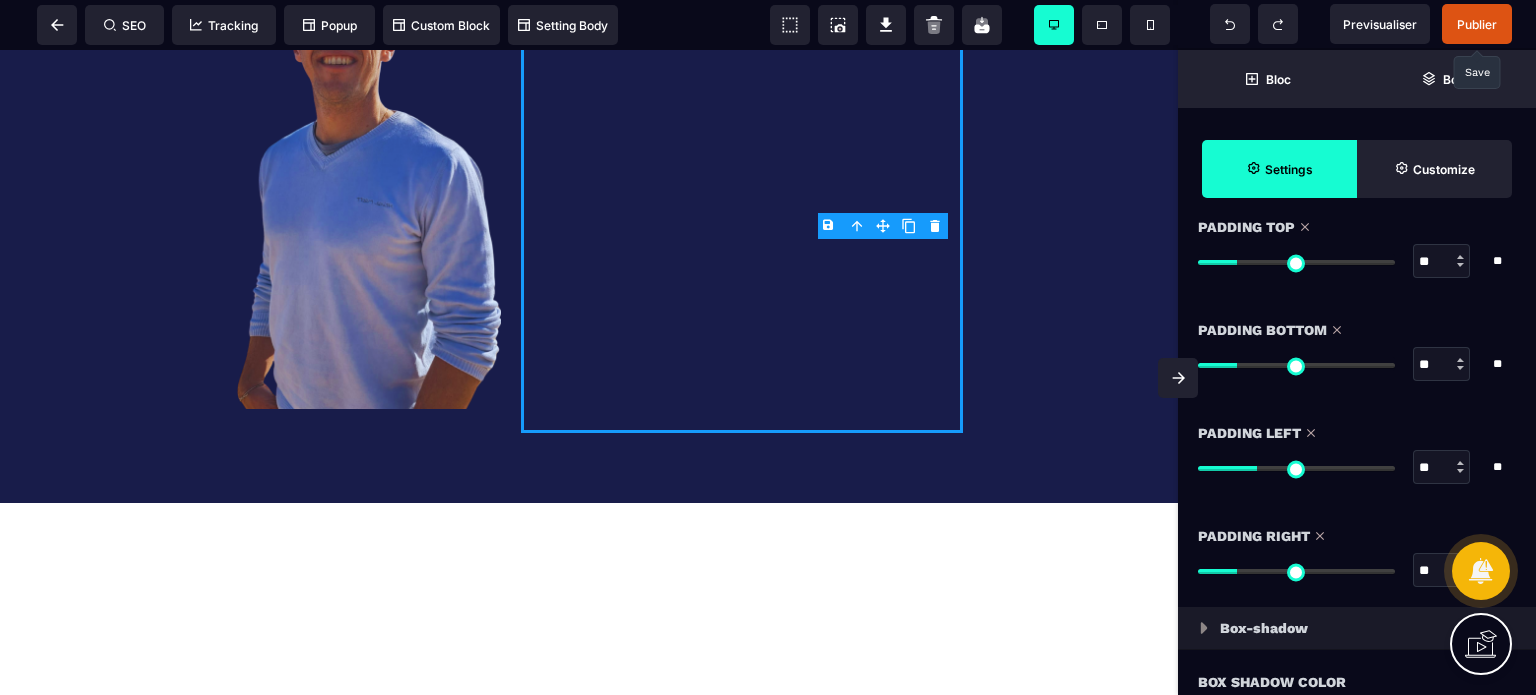 click on "**" at bounding box center (1442, 571) 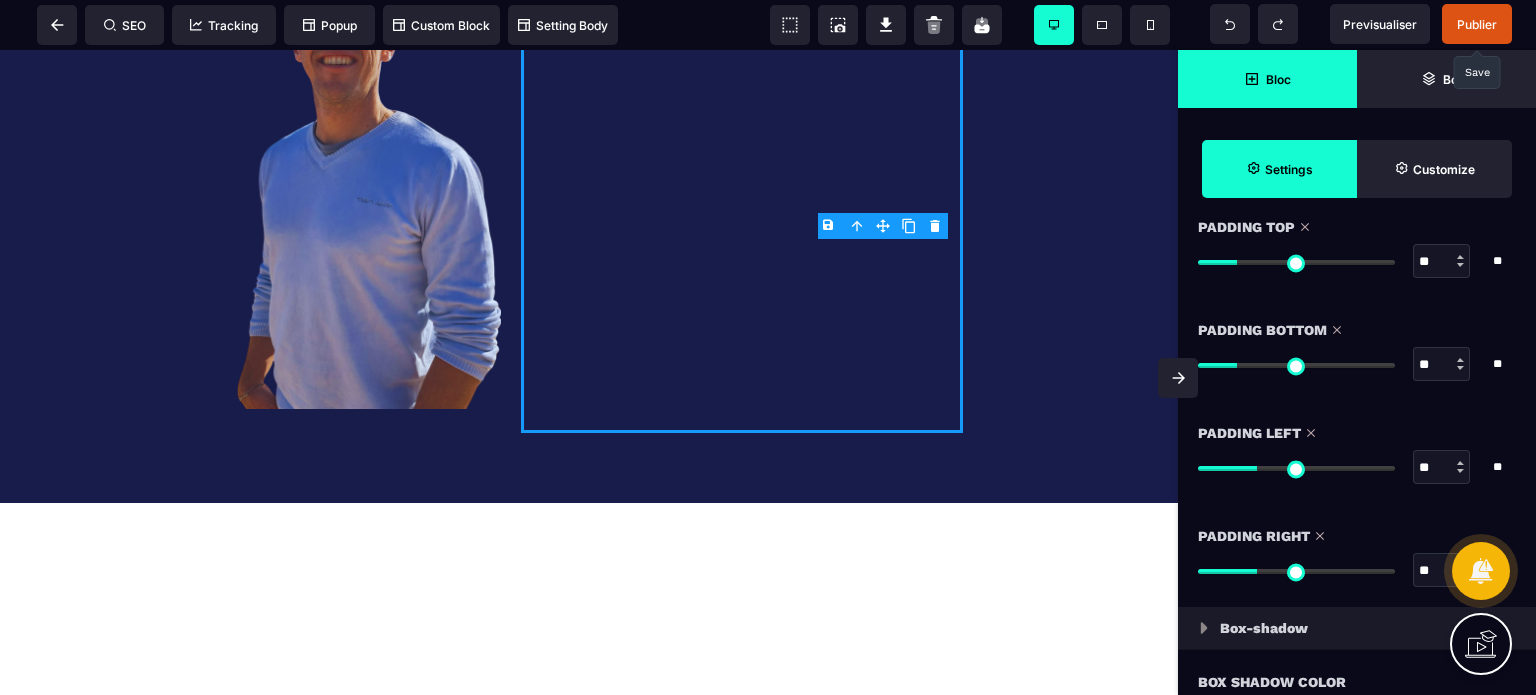 click on "Bloc" at bounding box center [1267, 79] 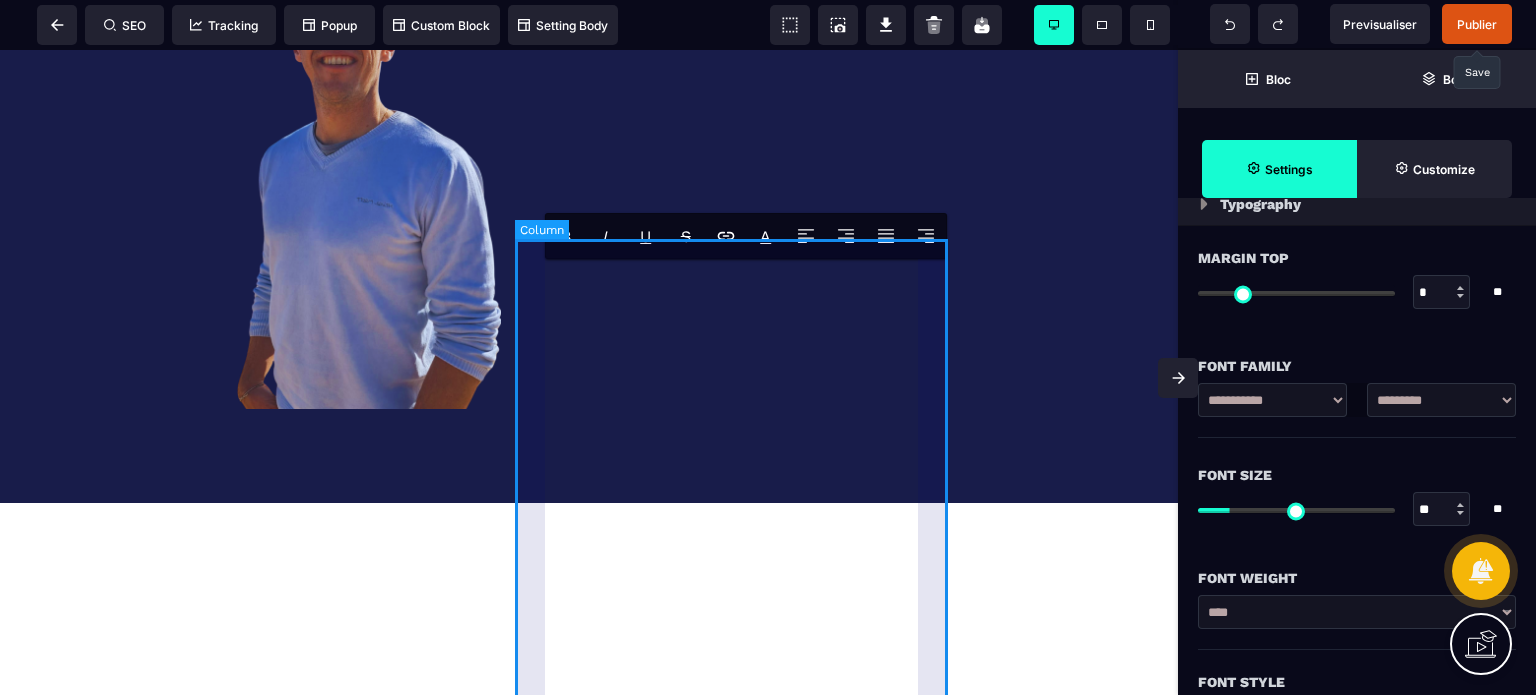 scroll, scrollTop: 0, scrollLeft: 0, axis: both 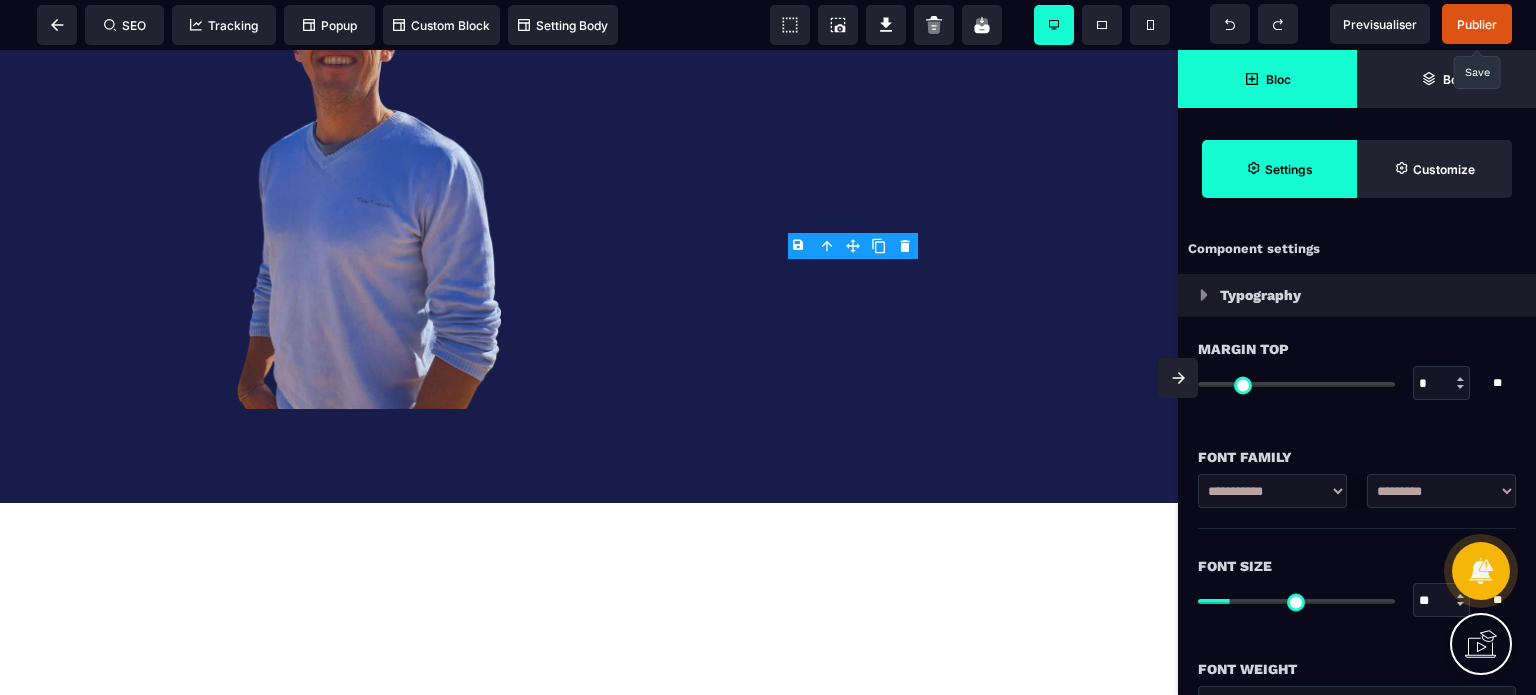 click on "Bloc" at bounding box center [1267, 79] 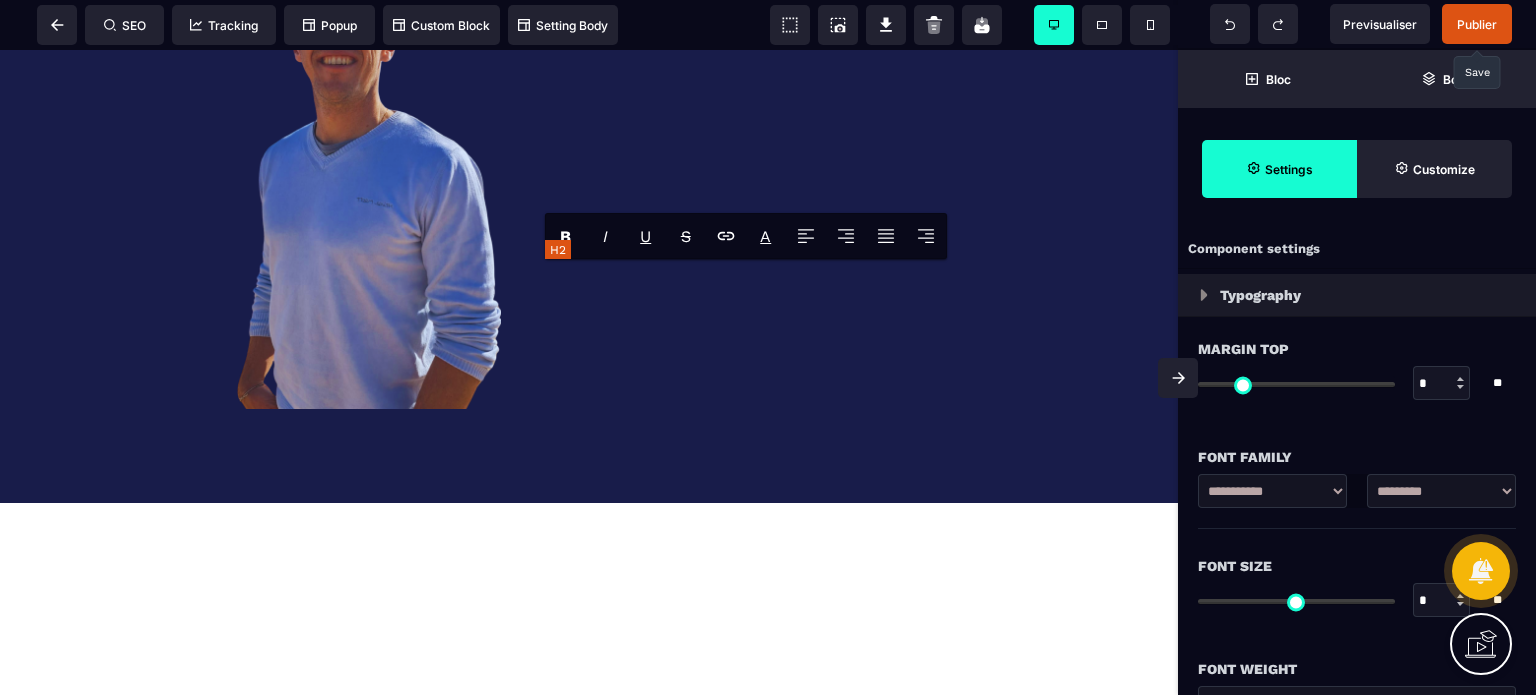 click on "**********" at bounding box center (741, -38) 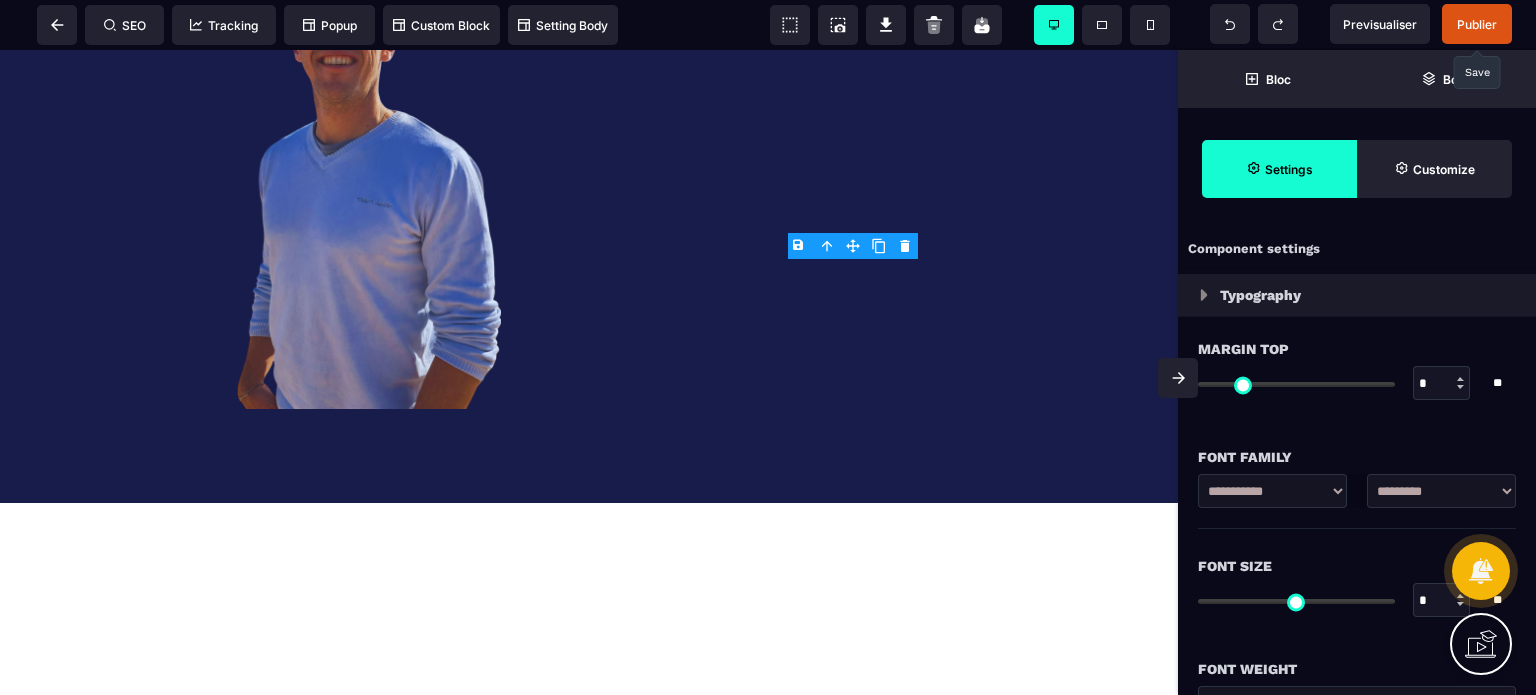 click on "**********" at bounding box center [1441, 491] 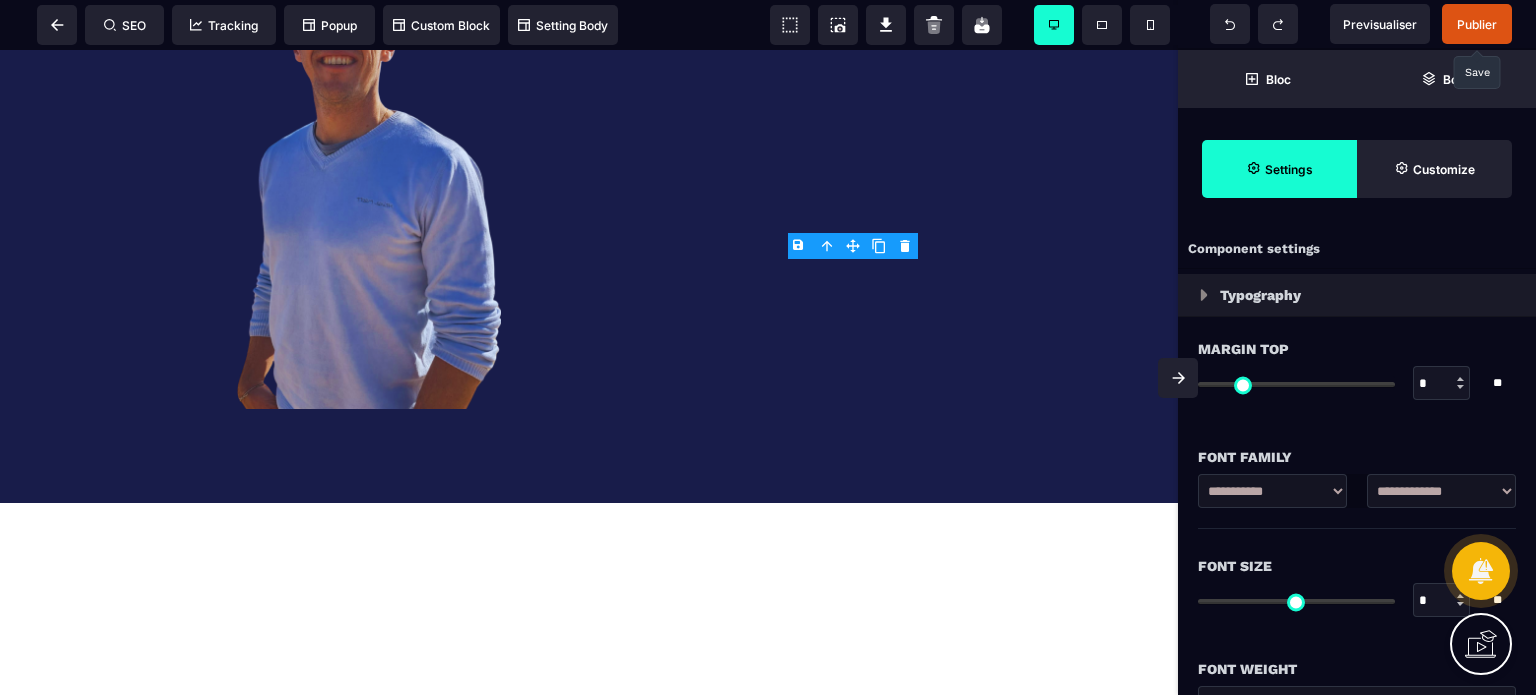 click on "**********" at bounding box center [1441, 491] 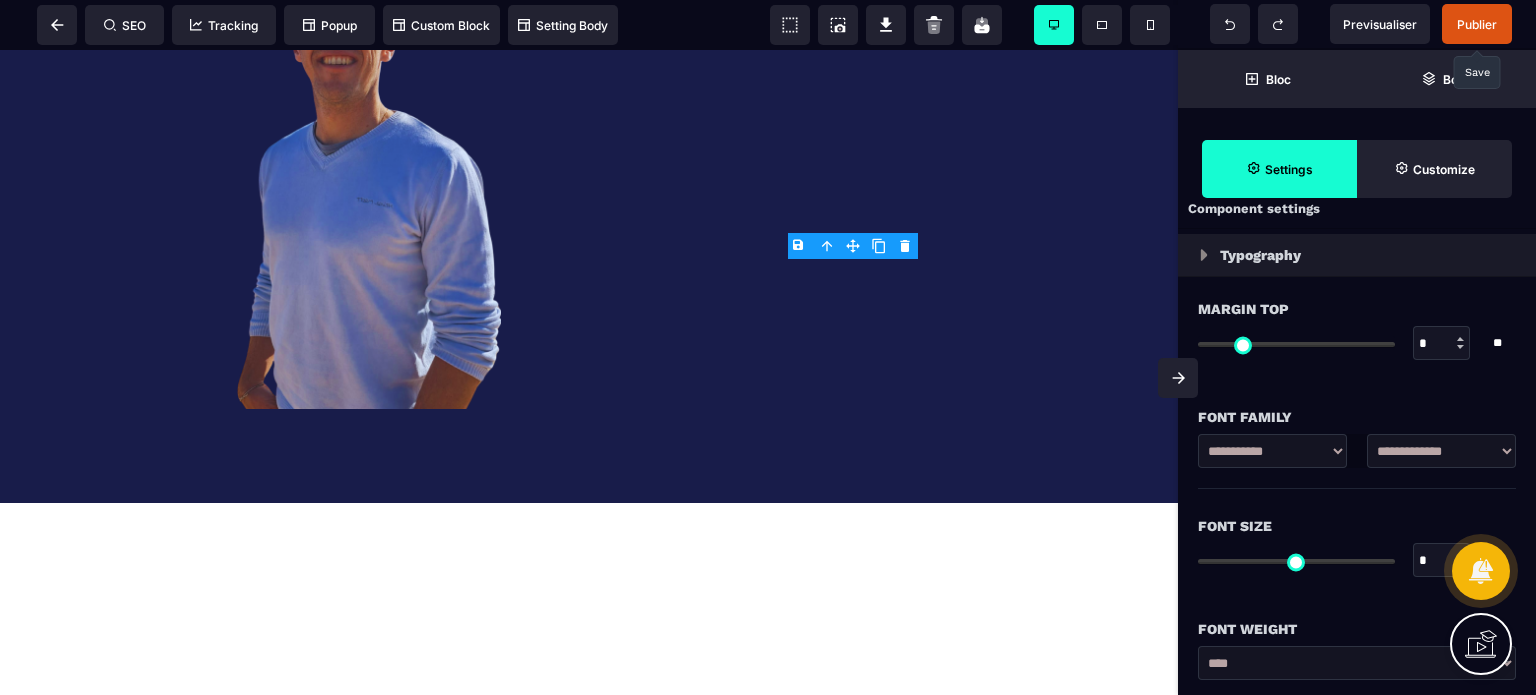 scroll, scrollTop: 160, scrollLeft: 0, axis: vertical 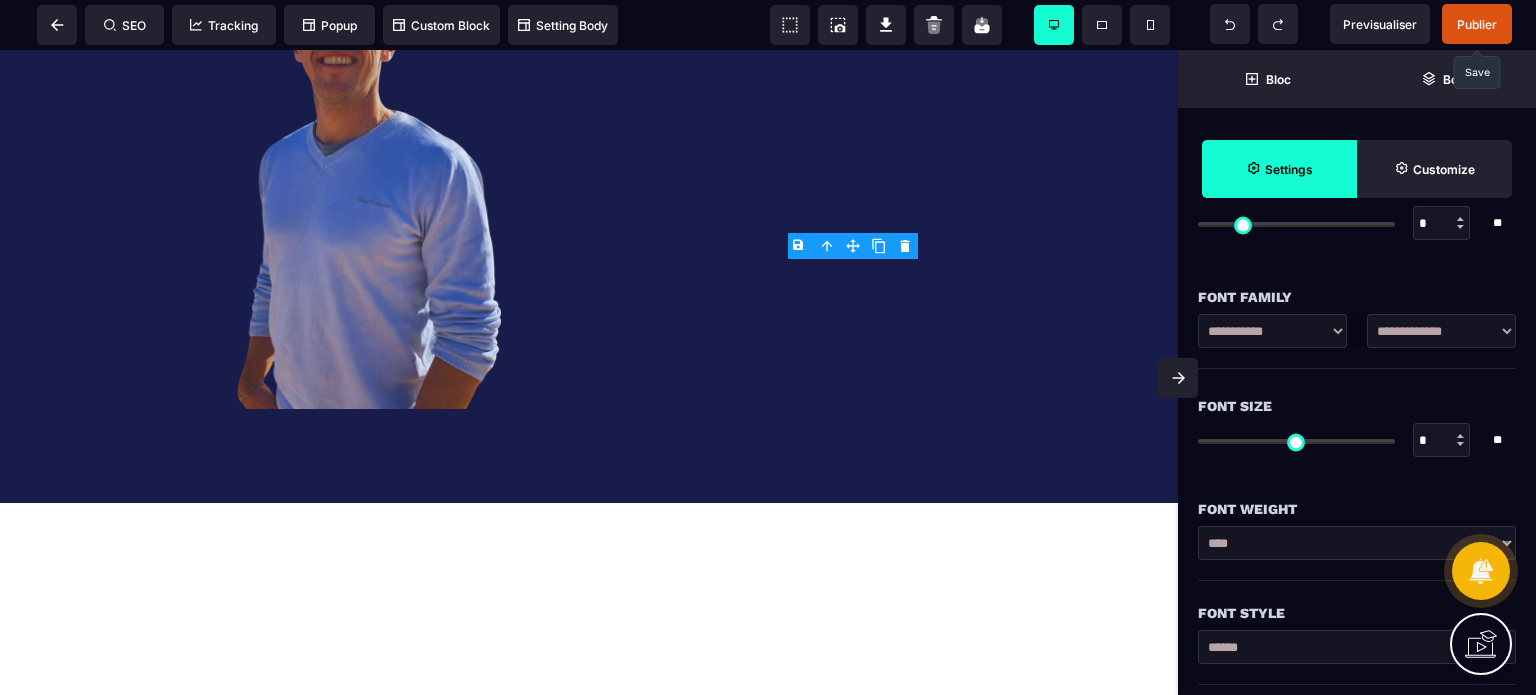 drag, startPoint x: 1440, startPoint y: 451, endPoint x: 1411, endPoint y: 452, distance: 29.017237 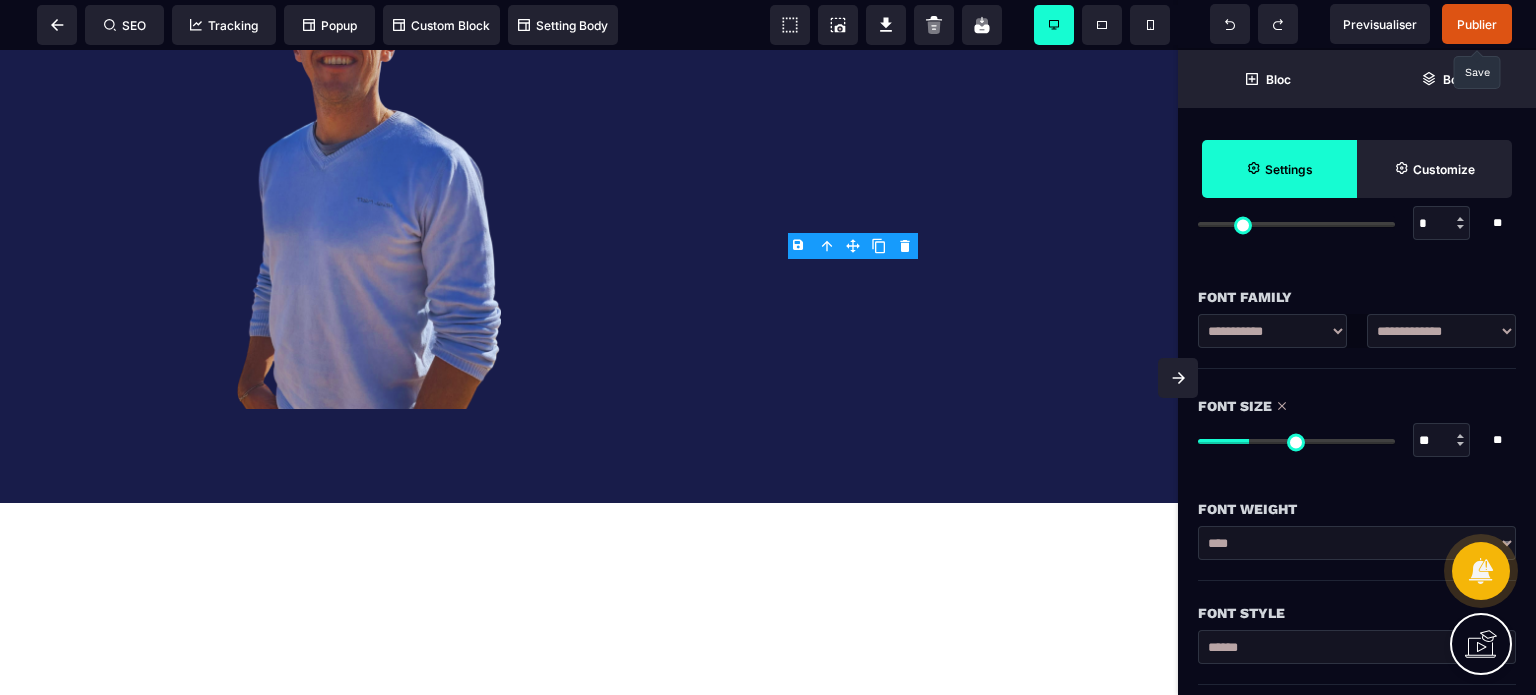 click on "**********" at bounding box center (1357, 543) 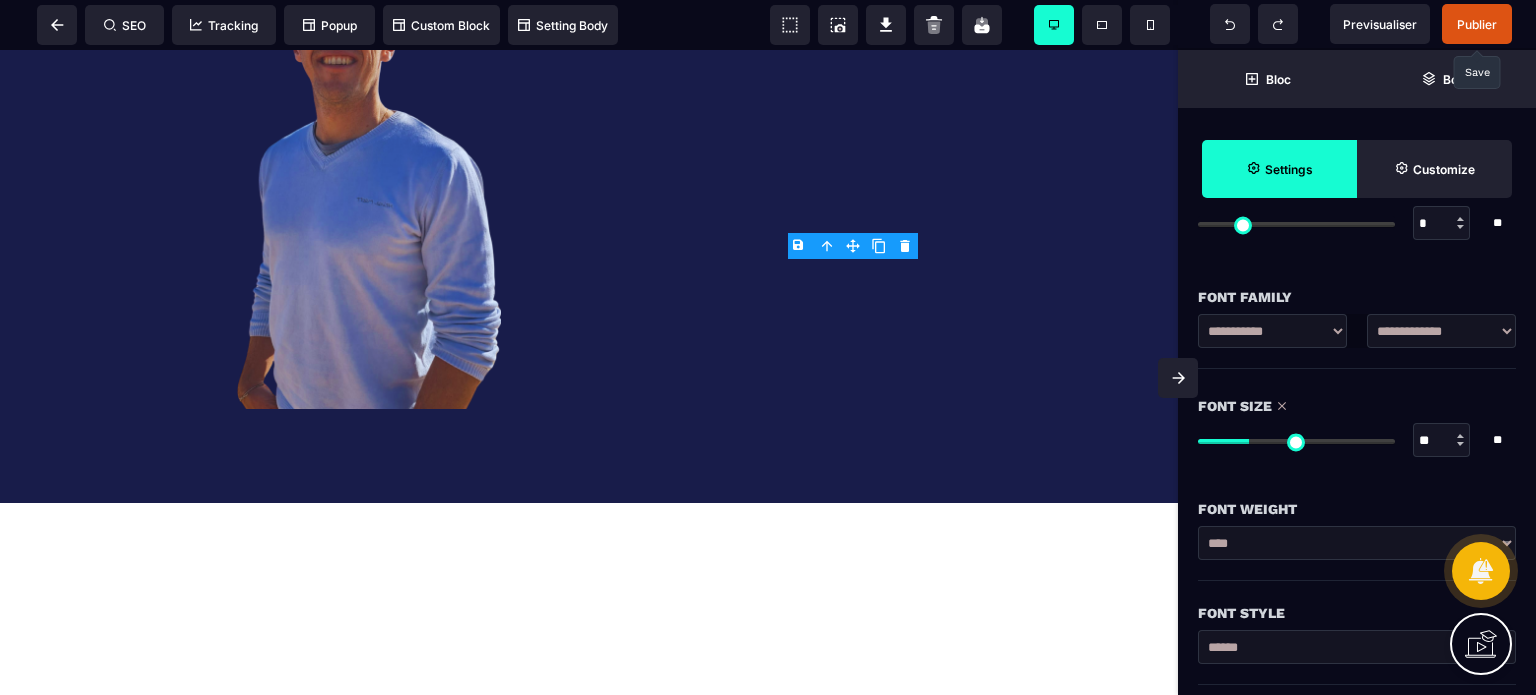 click on "Font Weight" at bounding box center [1357, 499] 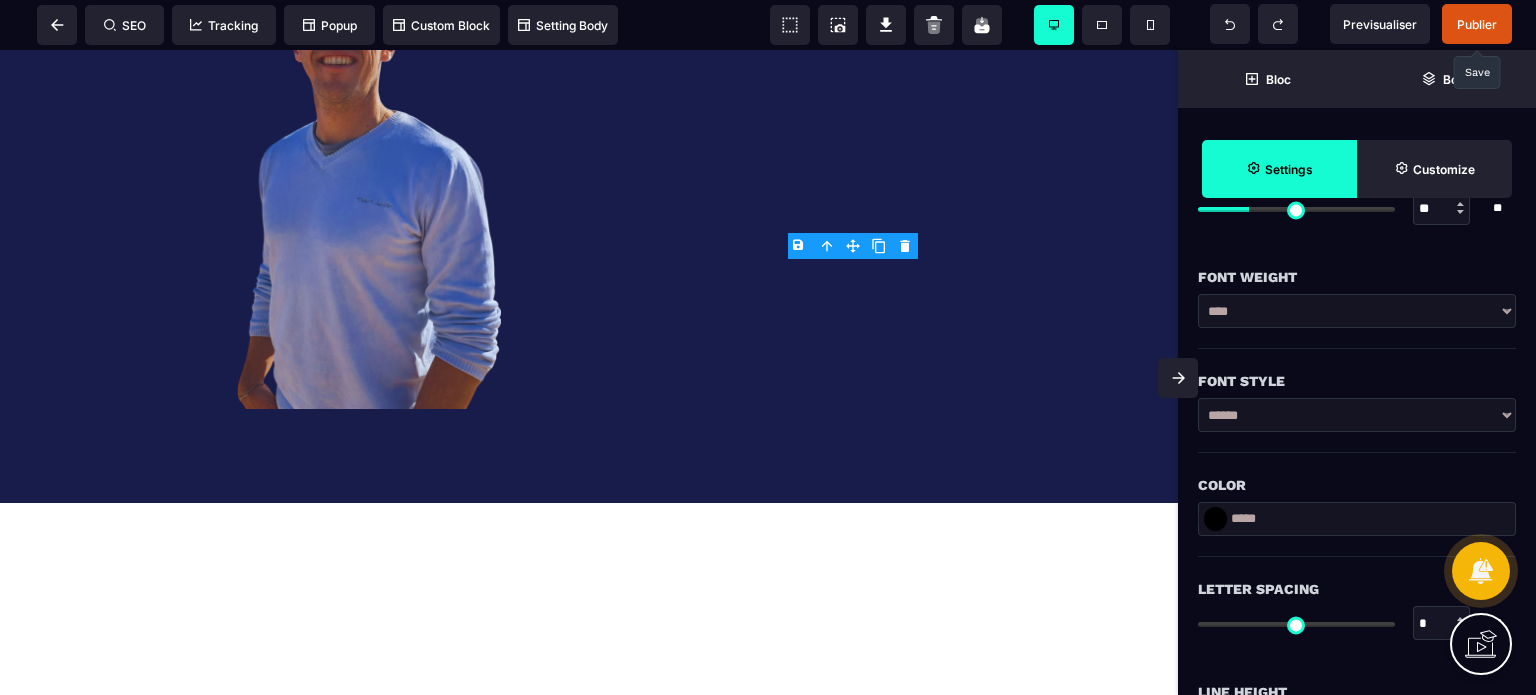 scroll, scrollTop: 440, scrollLeft: 0, axis: vertical 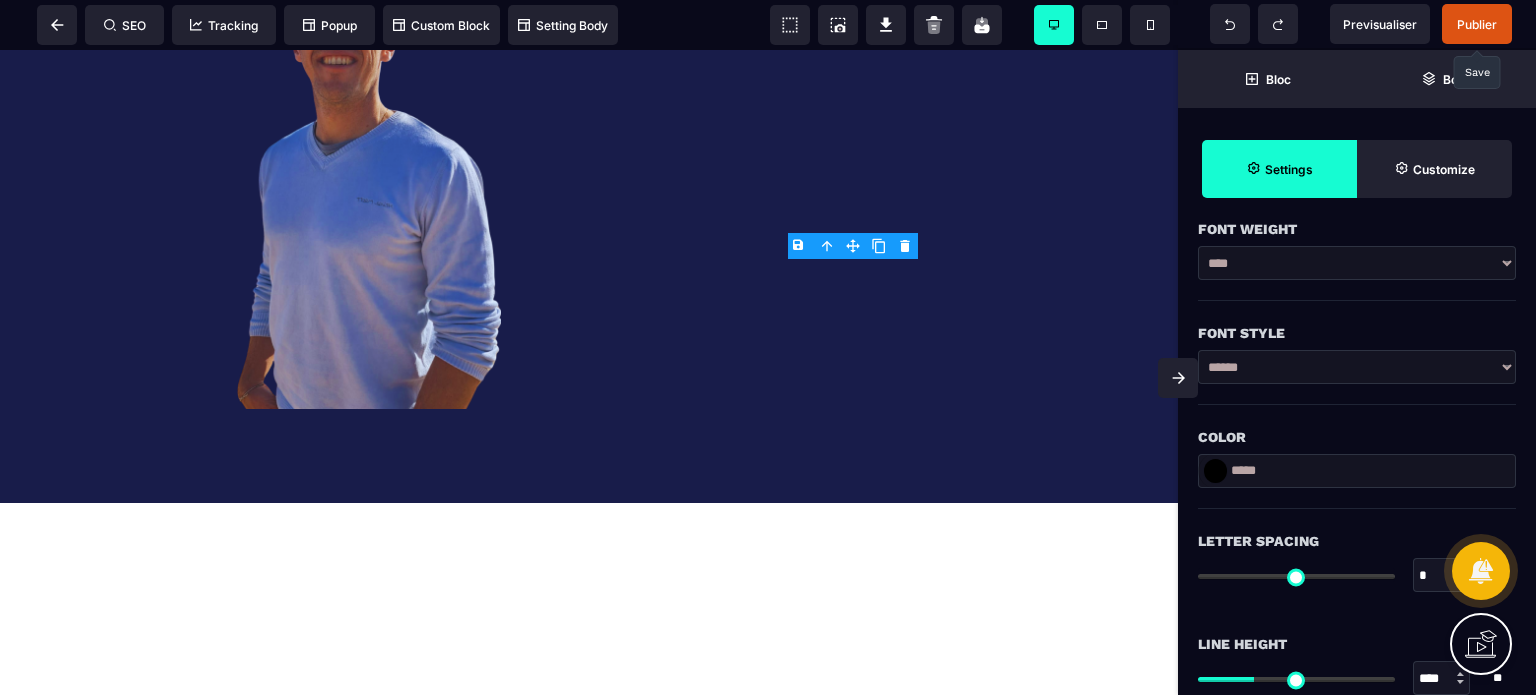 click at bounding box center [1215, 471] 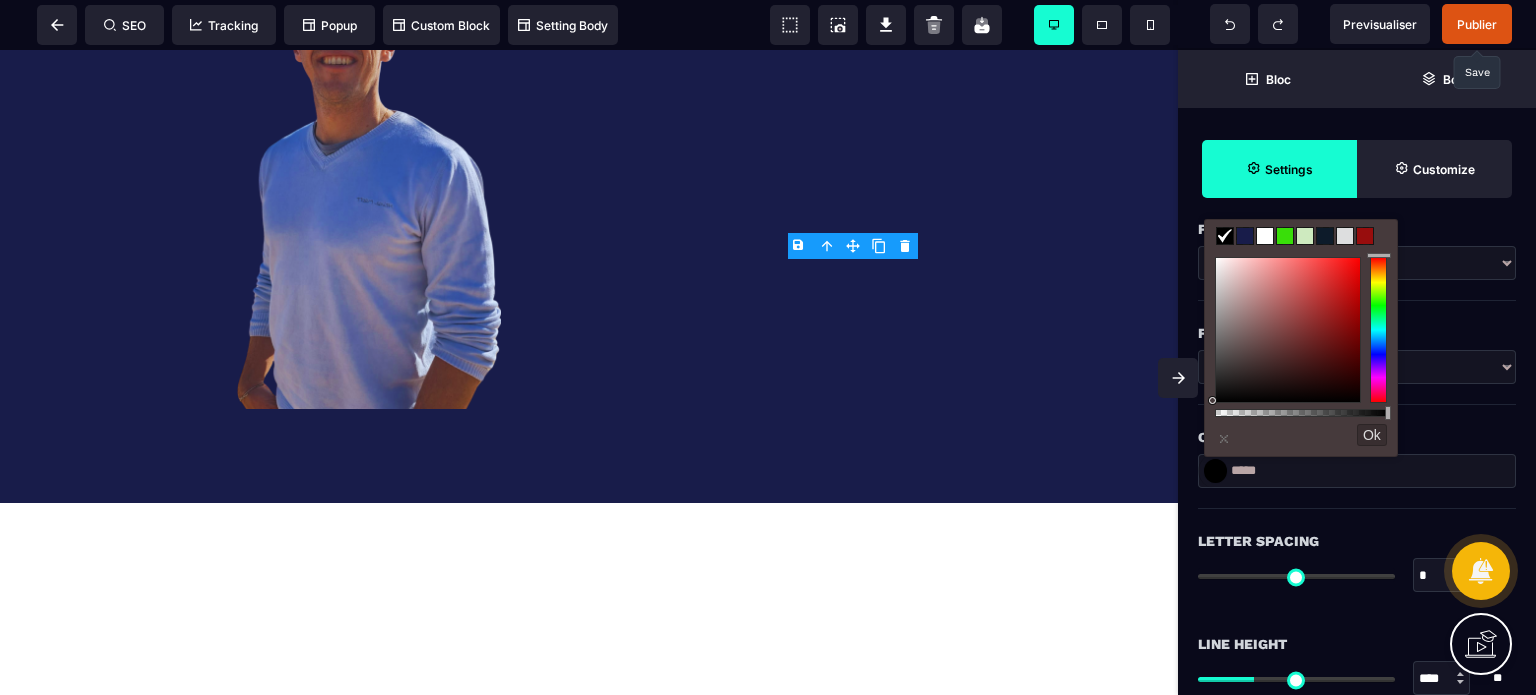 click at bounding box center [1365, 236] 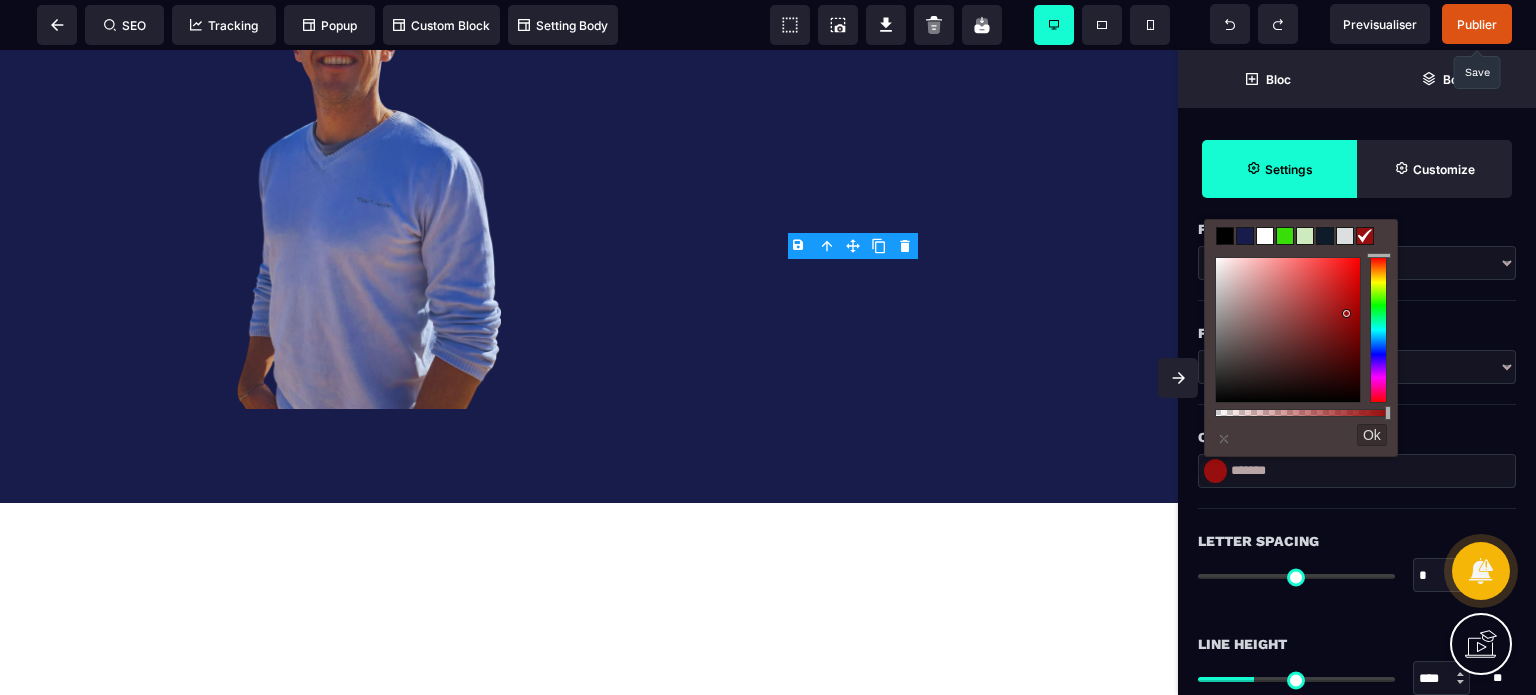 click on "Letter Spacing" at bounding box center [1357, 541] 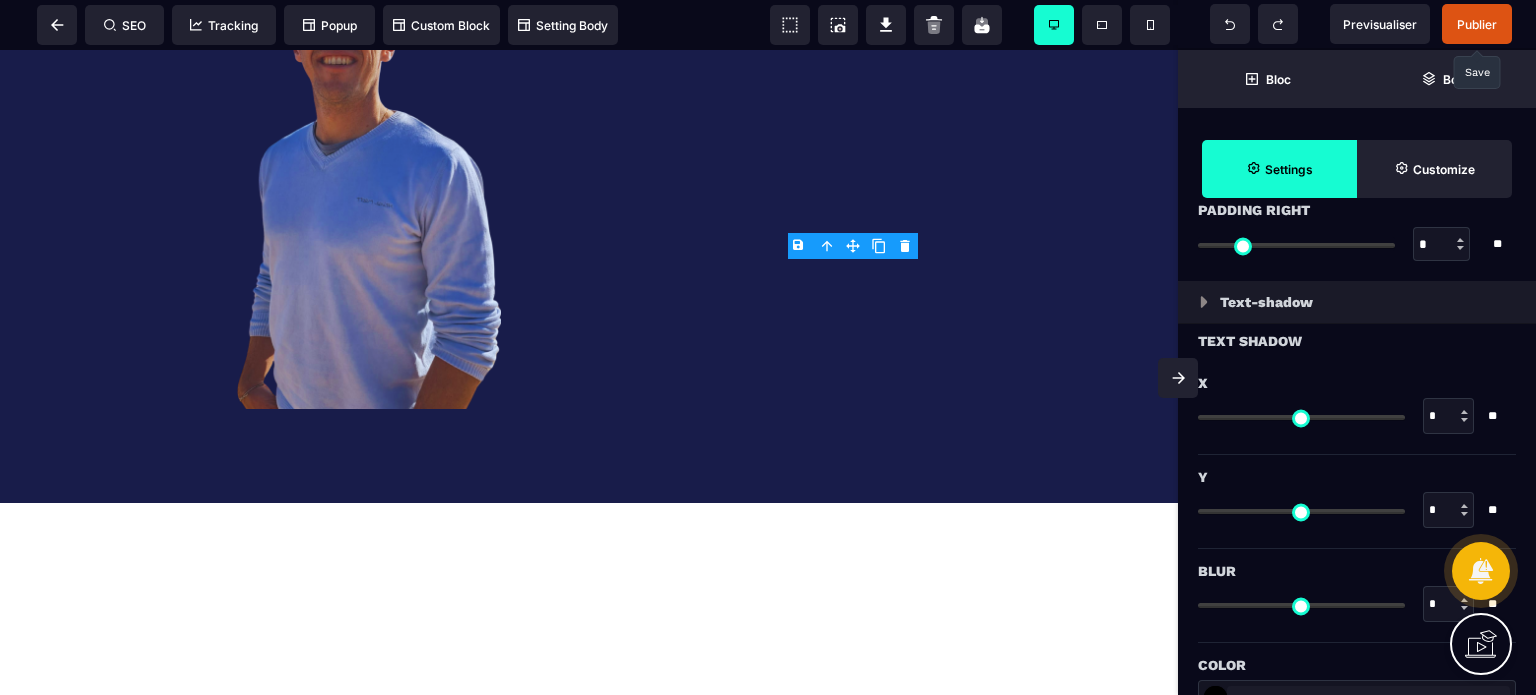scroll, scrollTop: 1960, scrollLeft: 0, axis: vertical 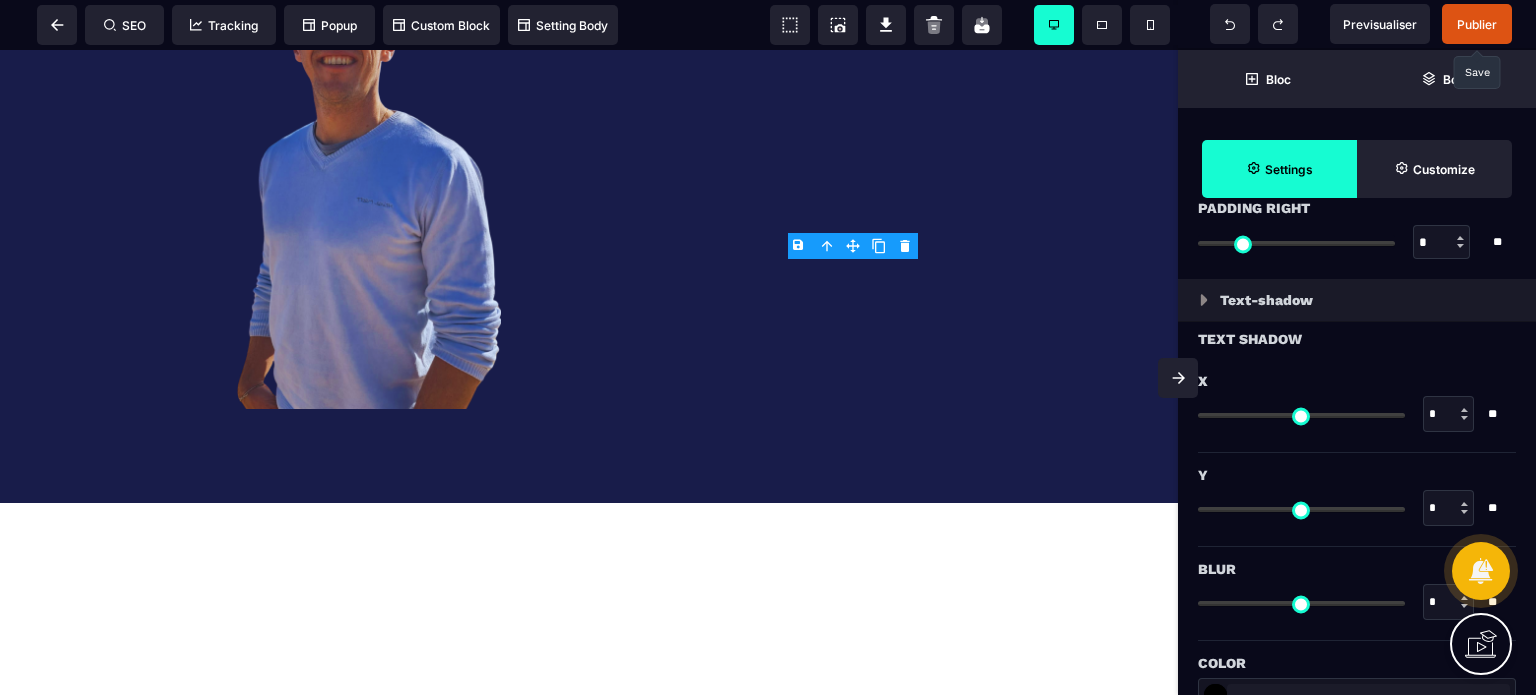 drag, startPoint x: 1442, startPoint y: 416, endPoint x: 1404, endPoint y: 420, distance: 38.209946 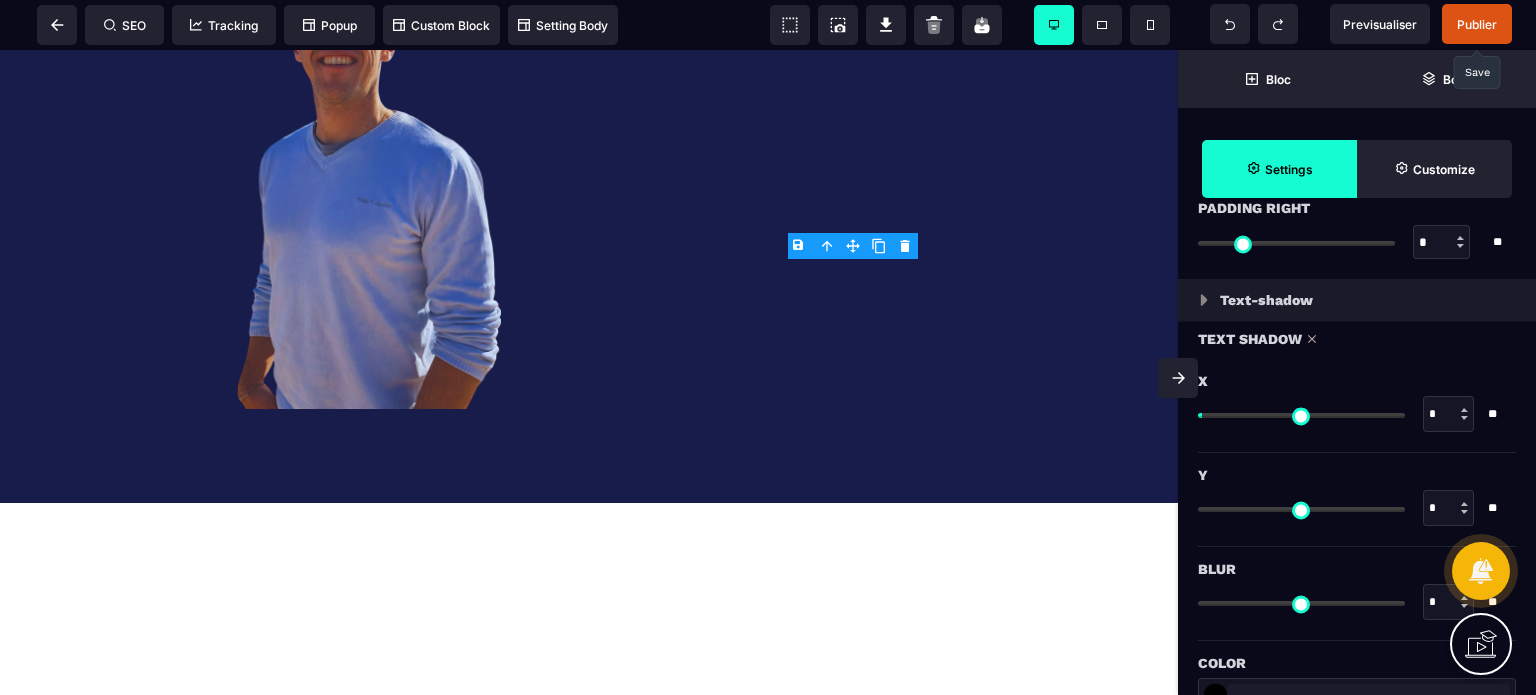 drag, startPoint x: 1443, startPoint y: 505, endPoint x: 1414, endPoint y: 515, distance: 30.675724 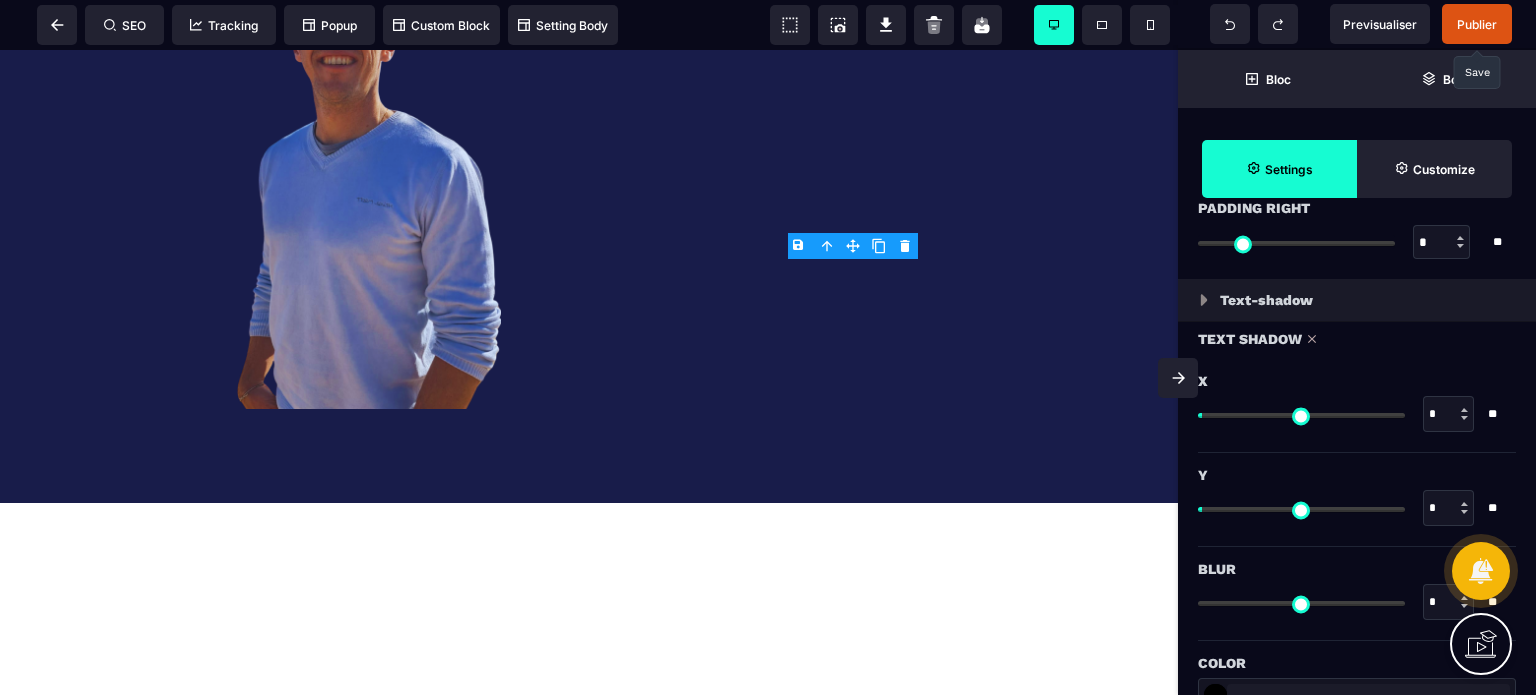 click at bounding box center [1448, 602] 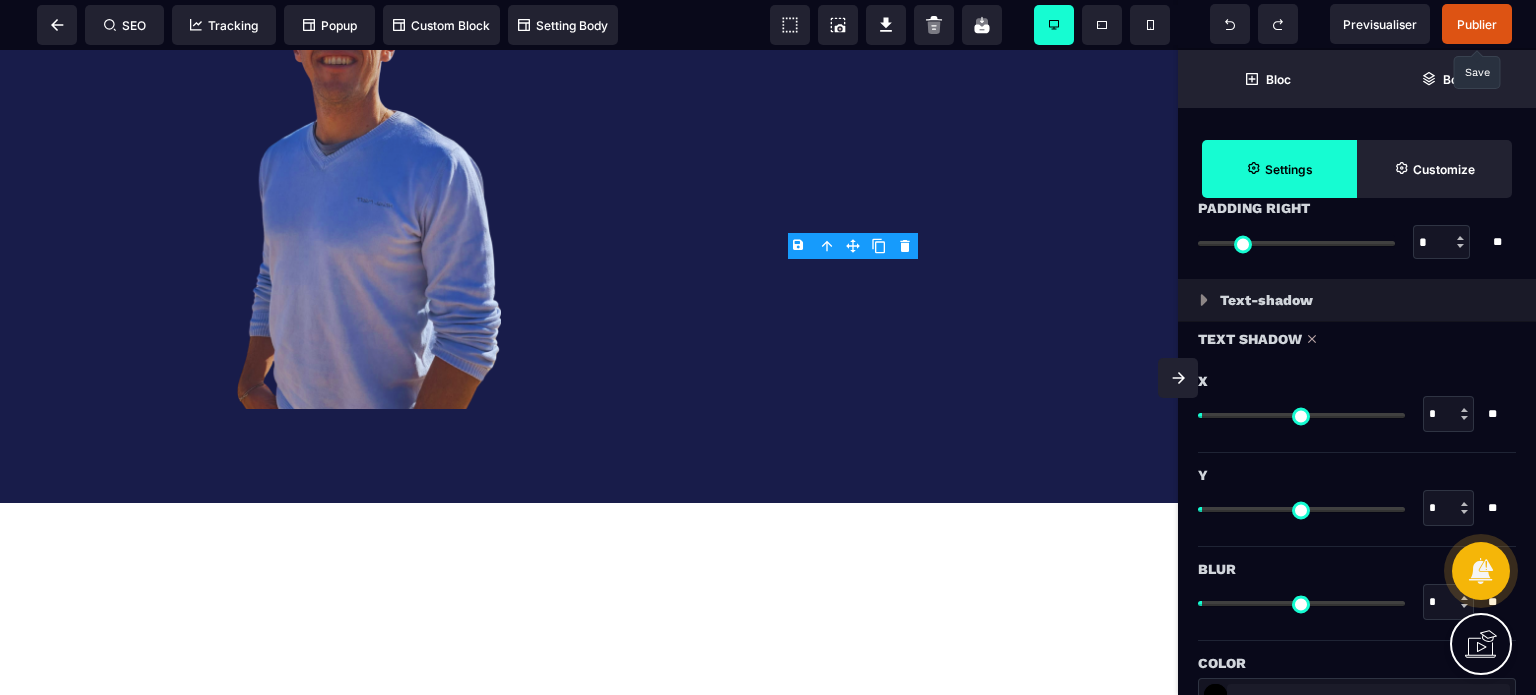 click on "*******" at bounding box center (1215, 695) 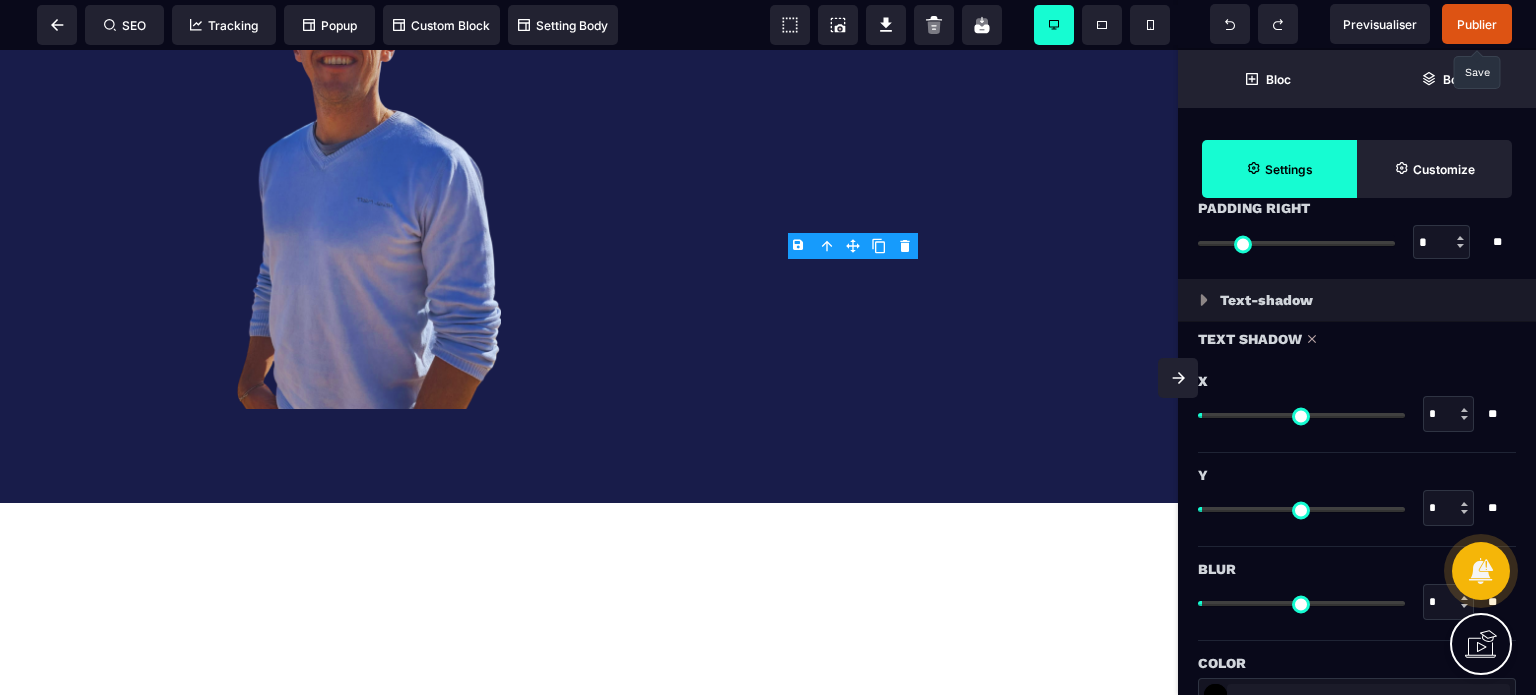 click on "X" at bounding box center (1354, 381) 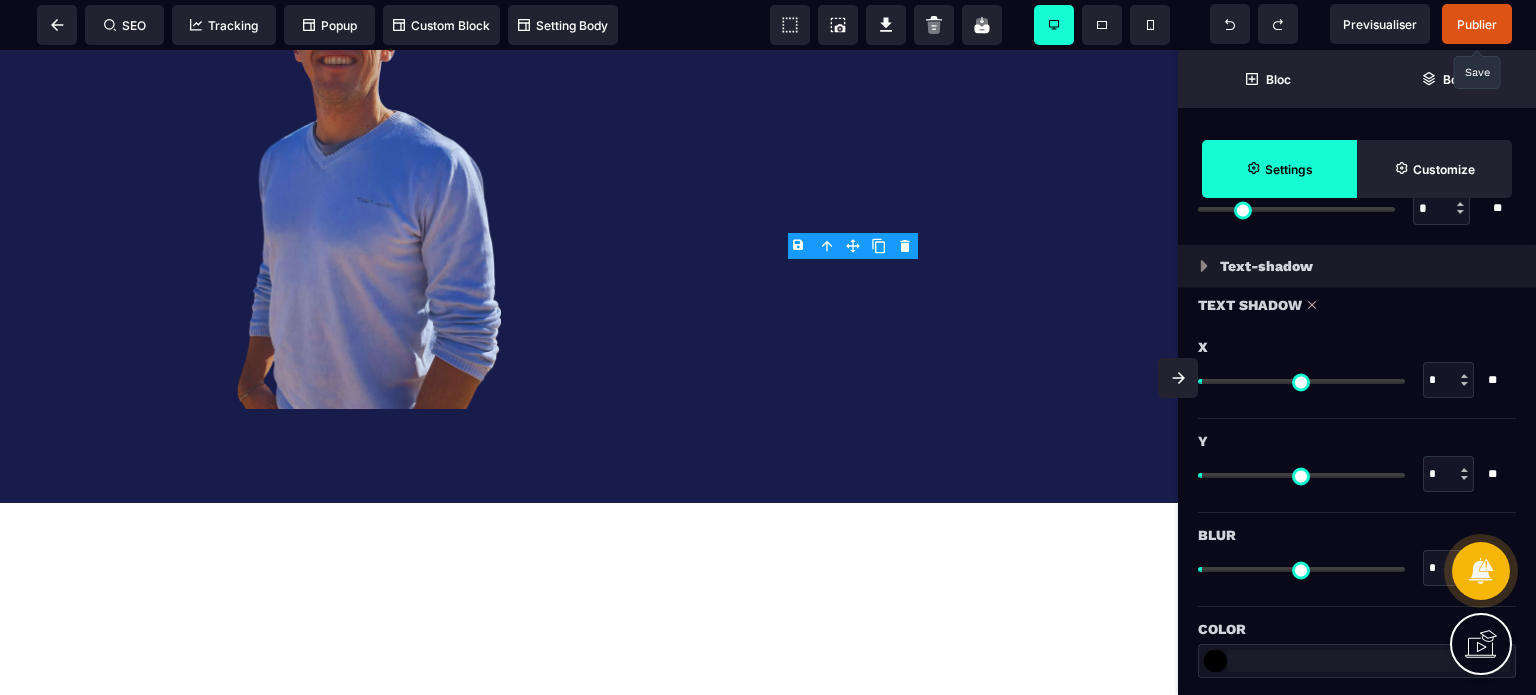 scroll, scrollTop: 2000, scrollLeft: 0, axis: vertical 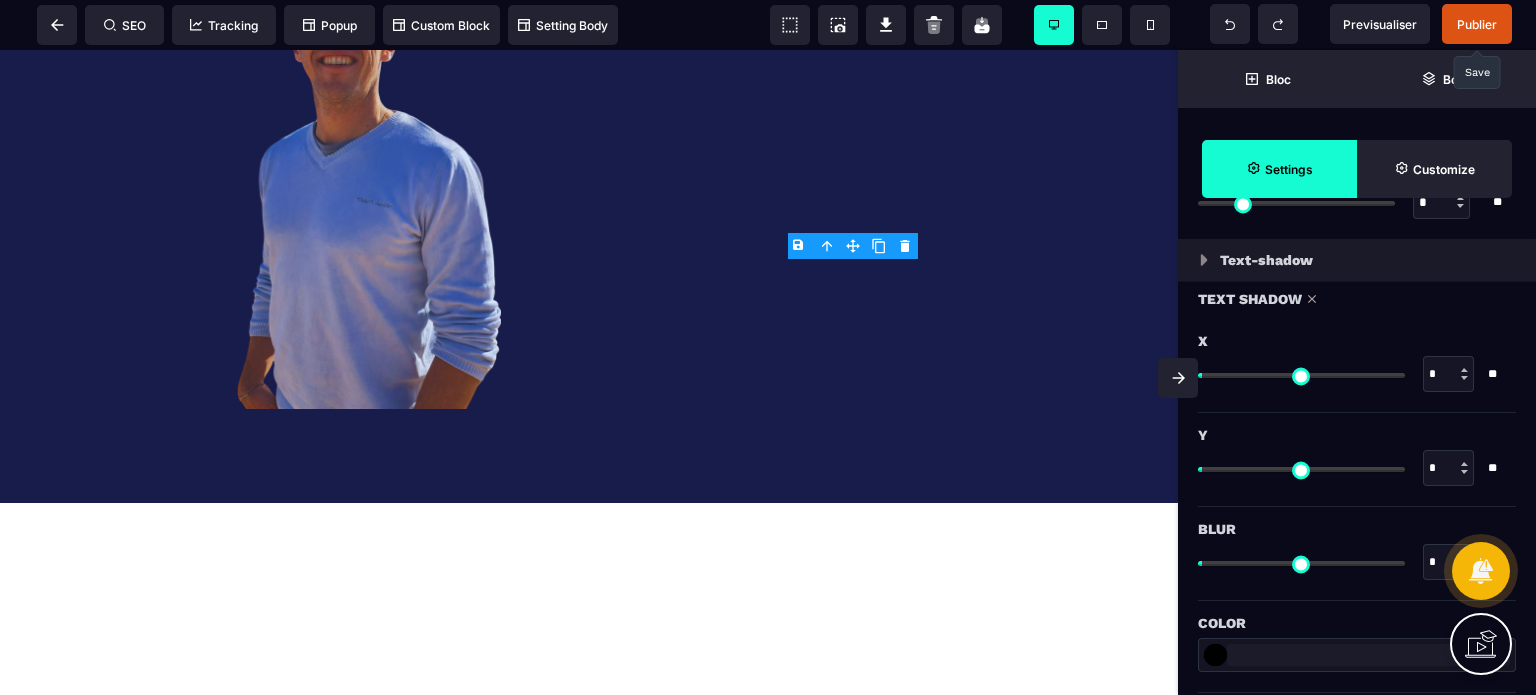 click on "X" at bounding box center [1354, 341] 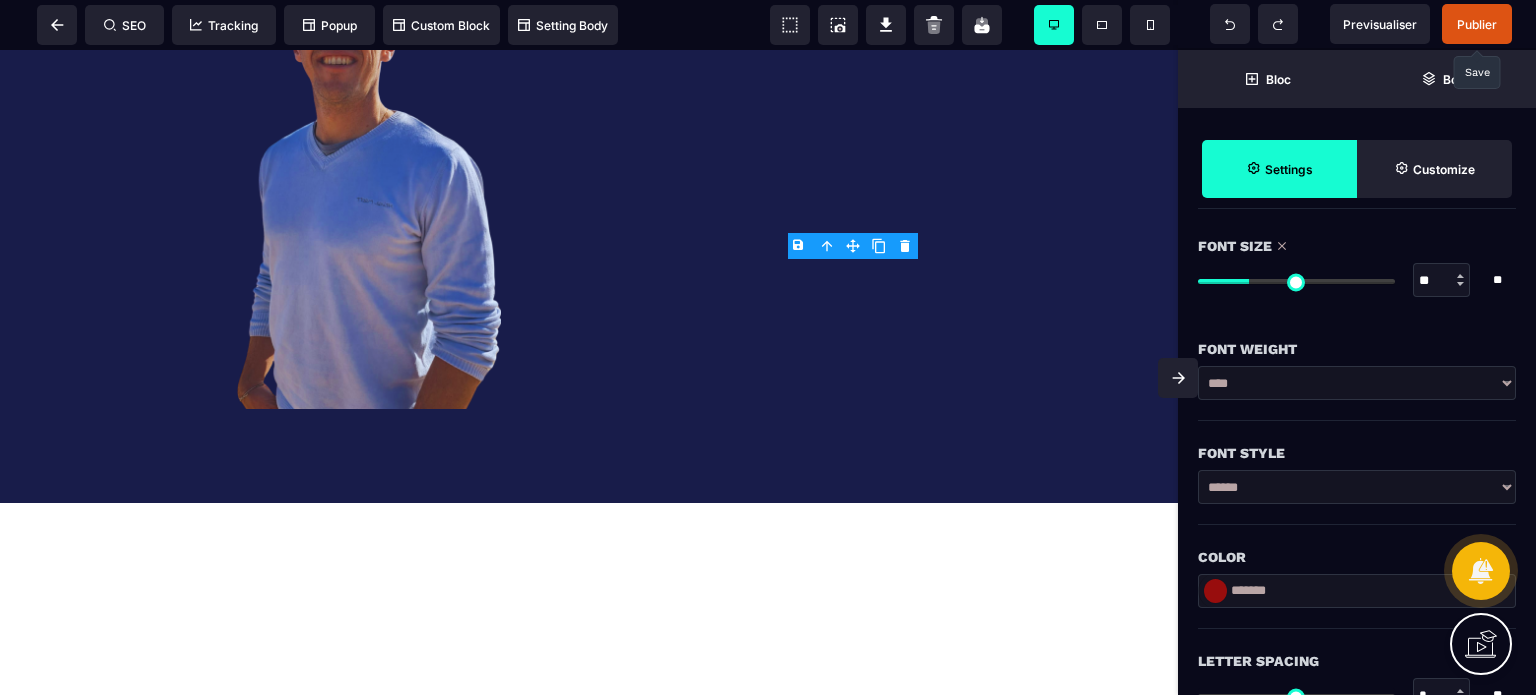 scroll, scrollTop: 280, scrollLeft: 0, axis: vertical 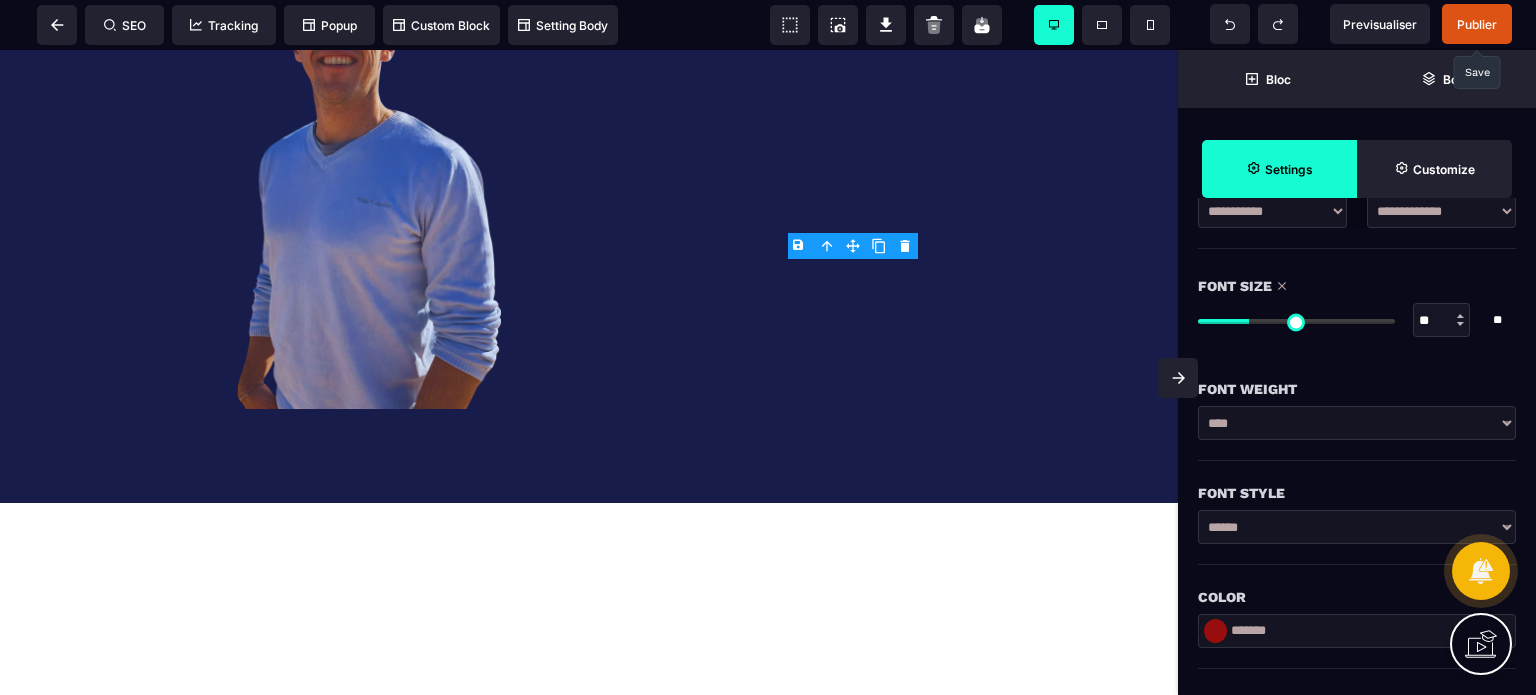 drag, startPoint x: 1444, startPoint y: 319, endPoint x: 1424, endPoint y: 322, distance: 20.22375 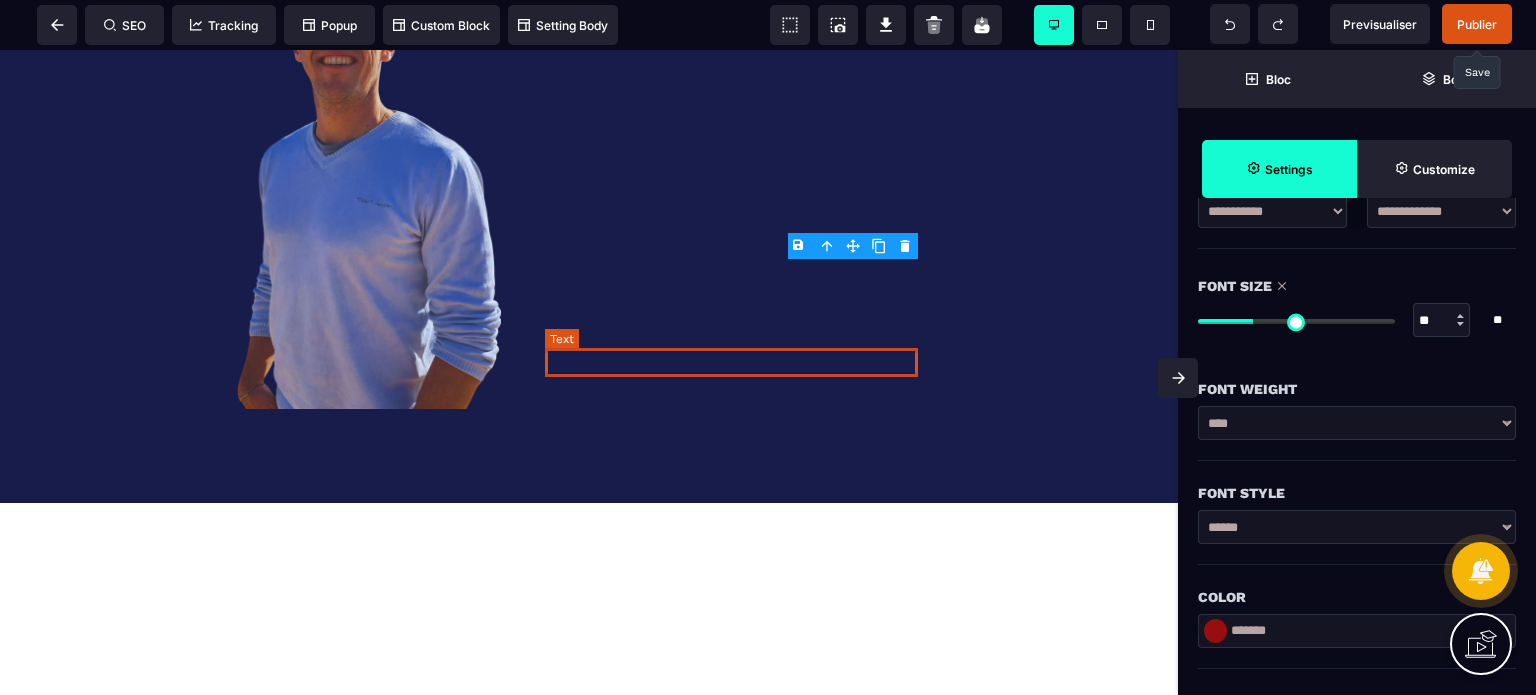 click on "**********" at bounding box center (741, 39) 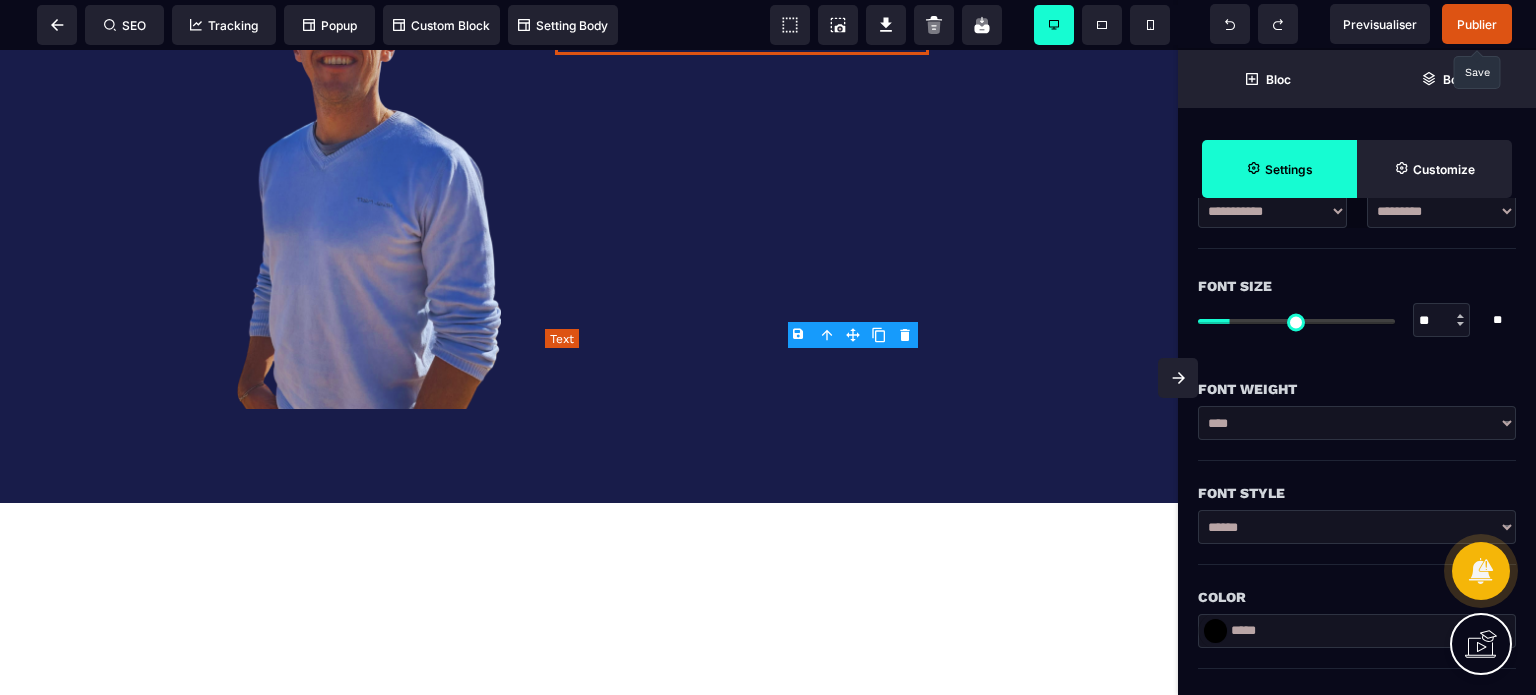 scroll, scrollTop: 0, scrollLeft: 0, axis: both 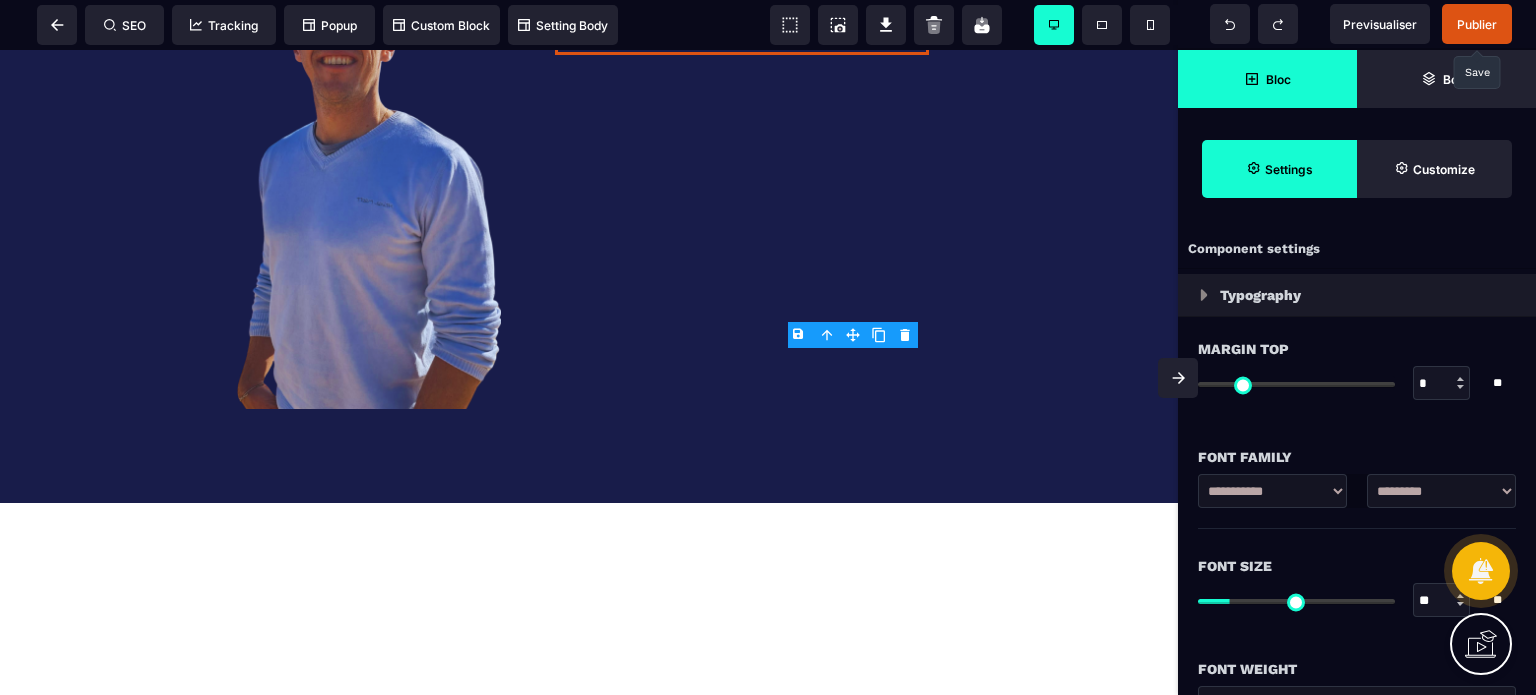 click on "Bloc" at bounding box center (1267, 79) 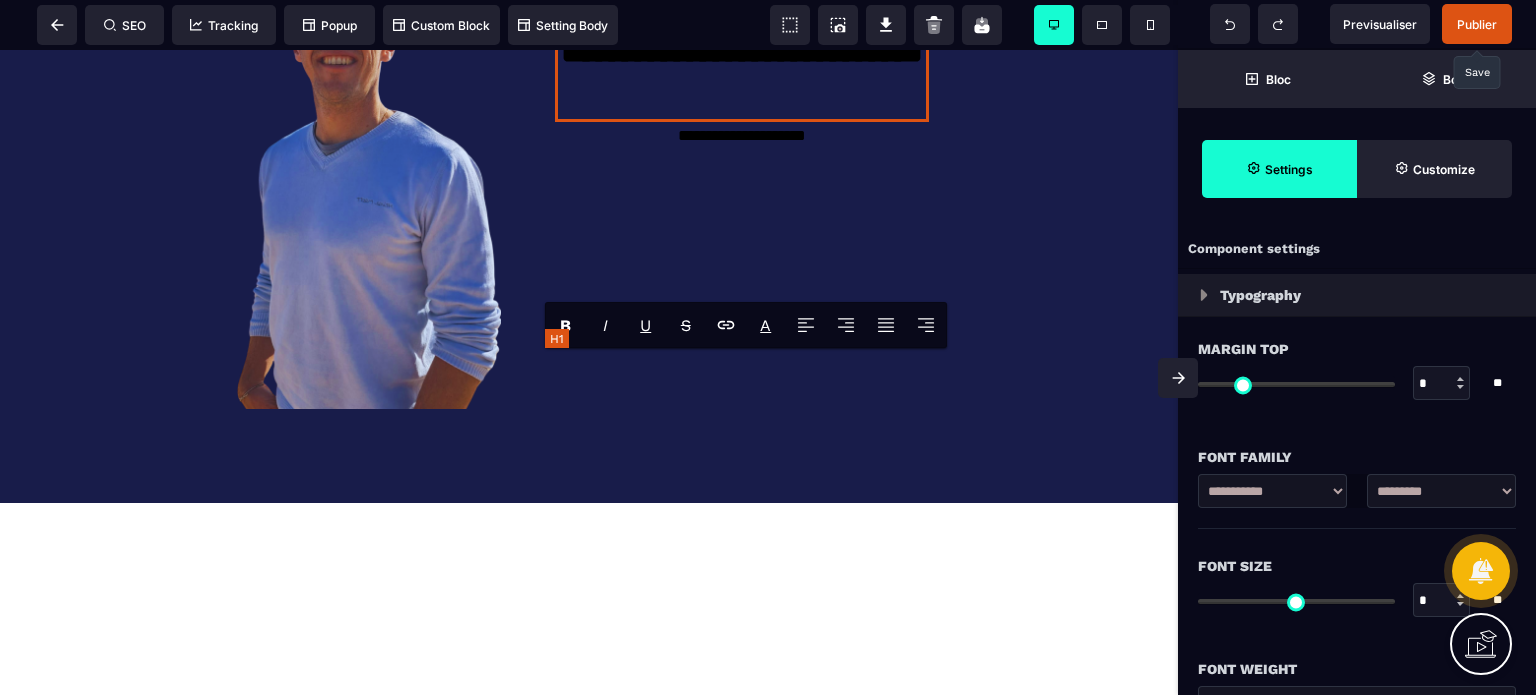 click on "**********" at bounding box center (741, 73) 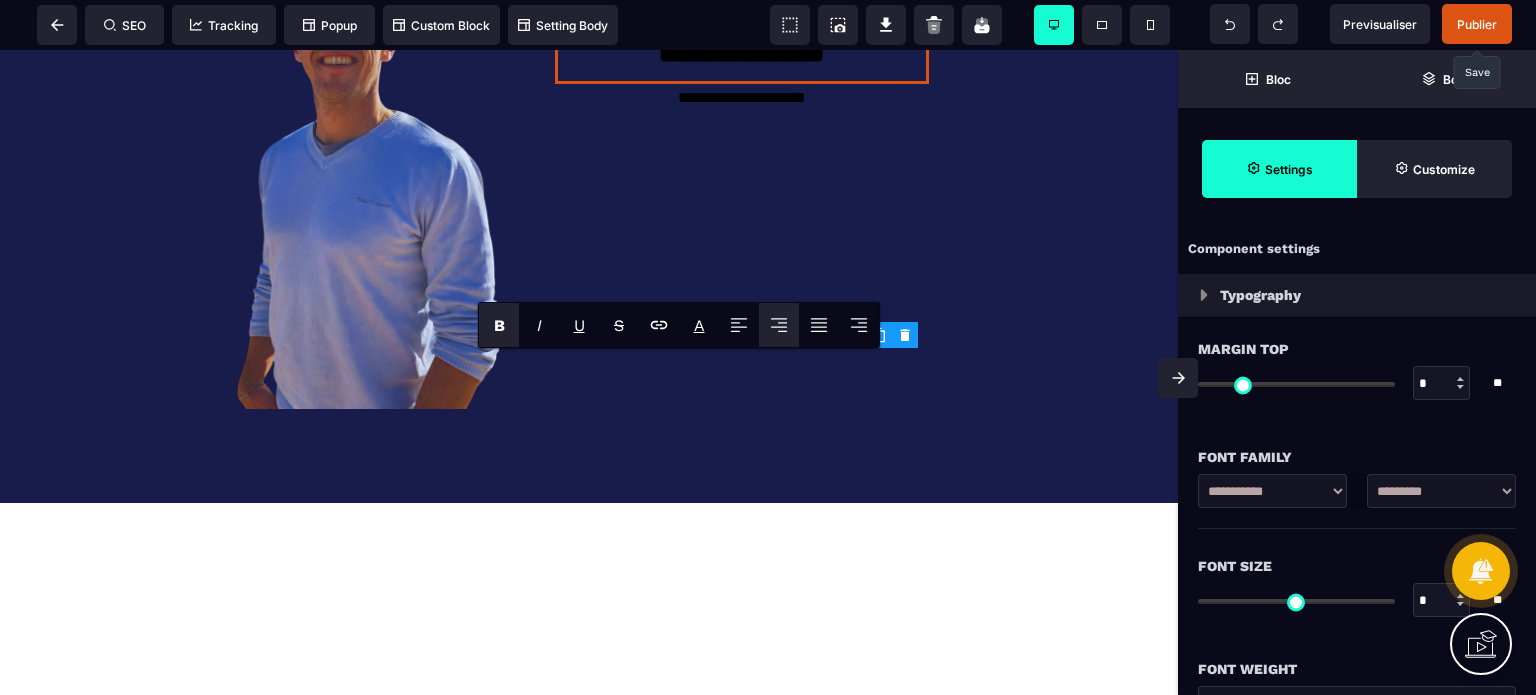 click on "**********" at bounding box center [1441, 491] 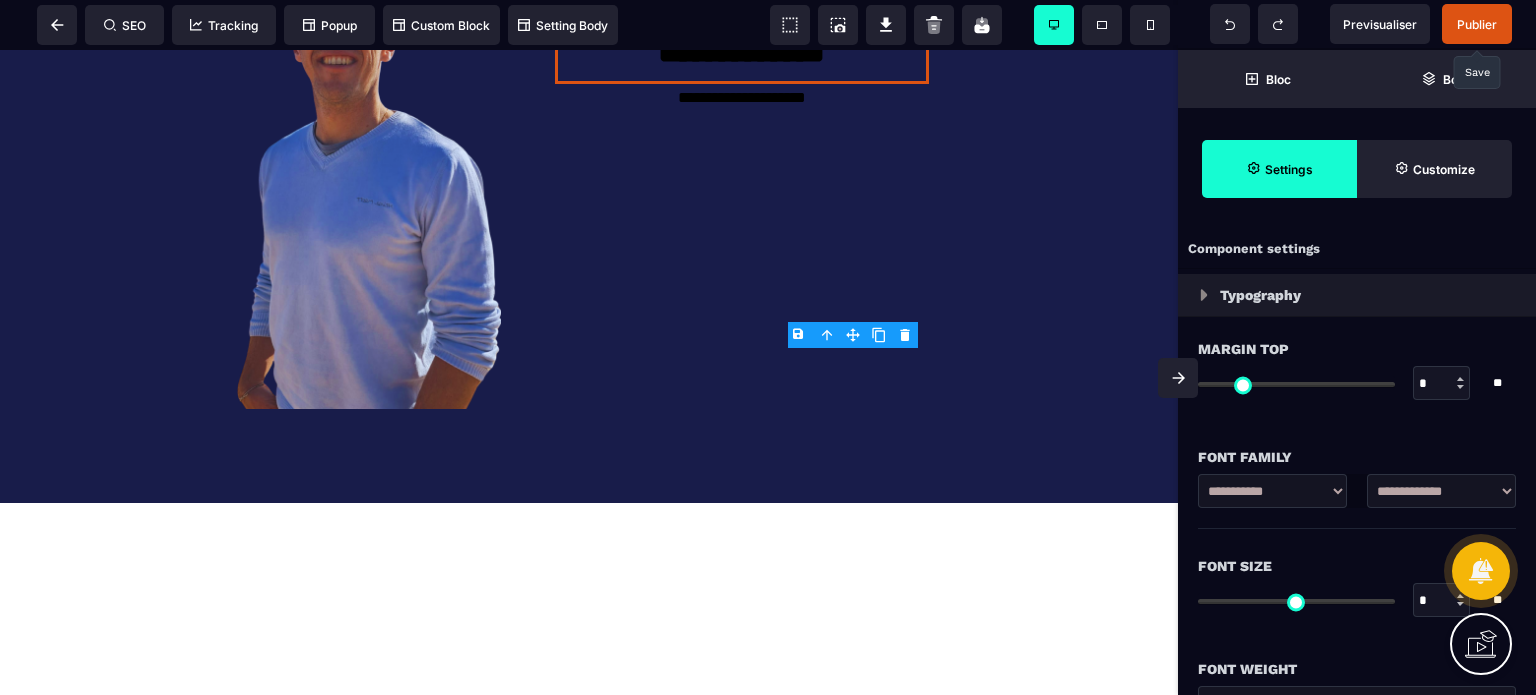 click on "**********" at bounding box center [1441, 491] 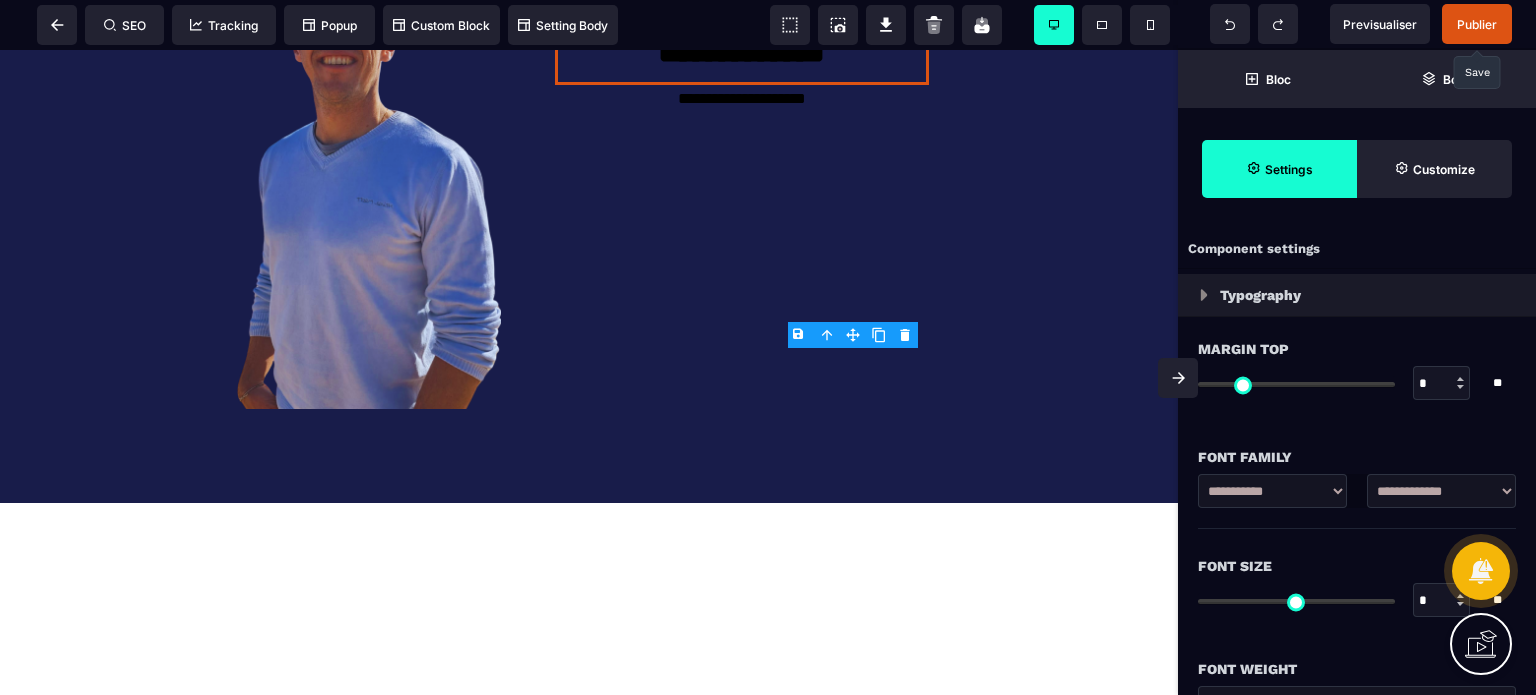drag, startPoint x: 1429, startPoint y: 598, endPoint x: 1400, endPoint y: 604, distance: 29.614185 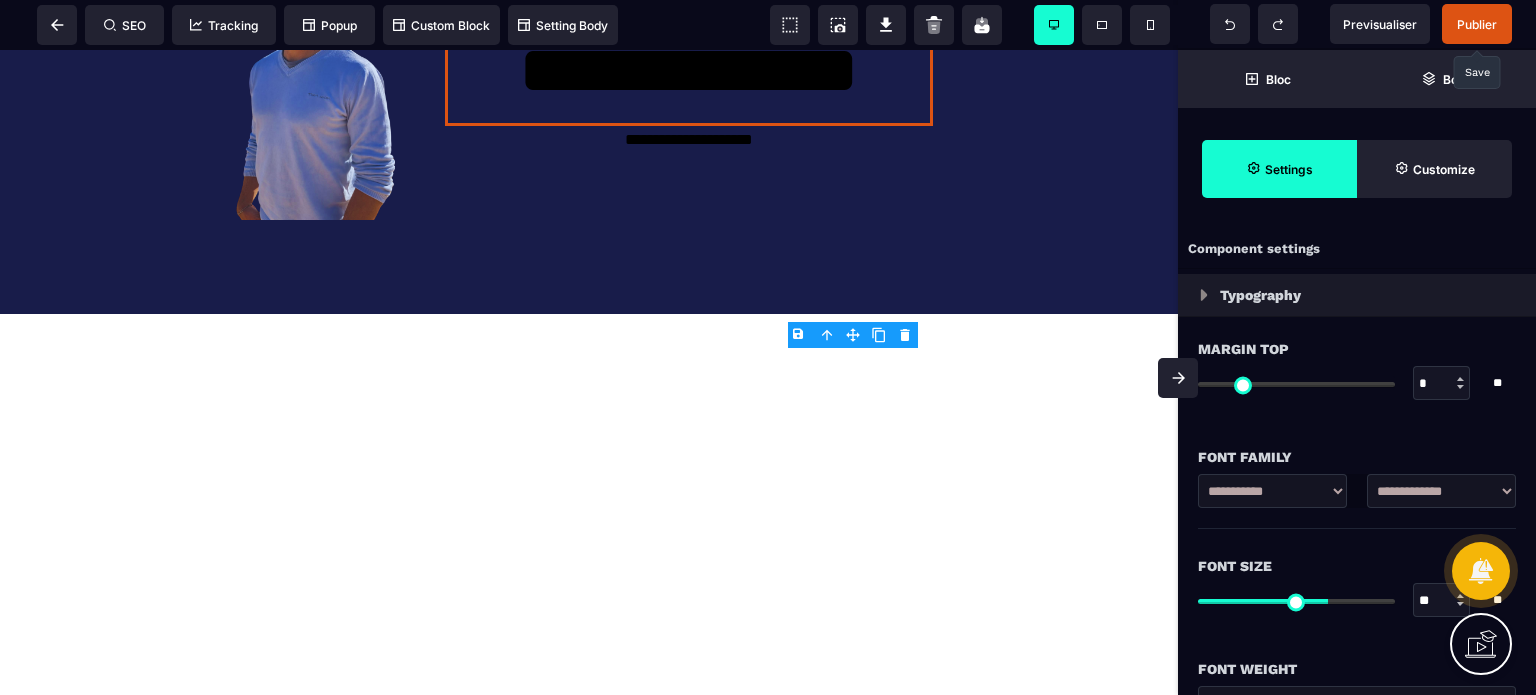 click at bounding box center (1178, 378) 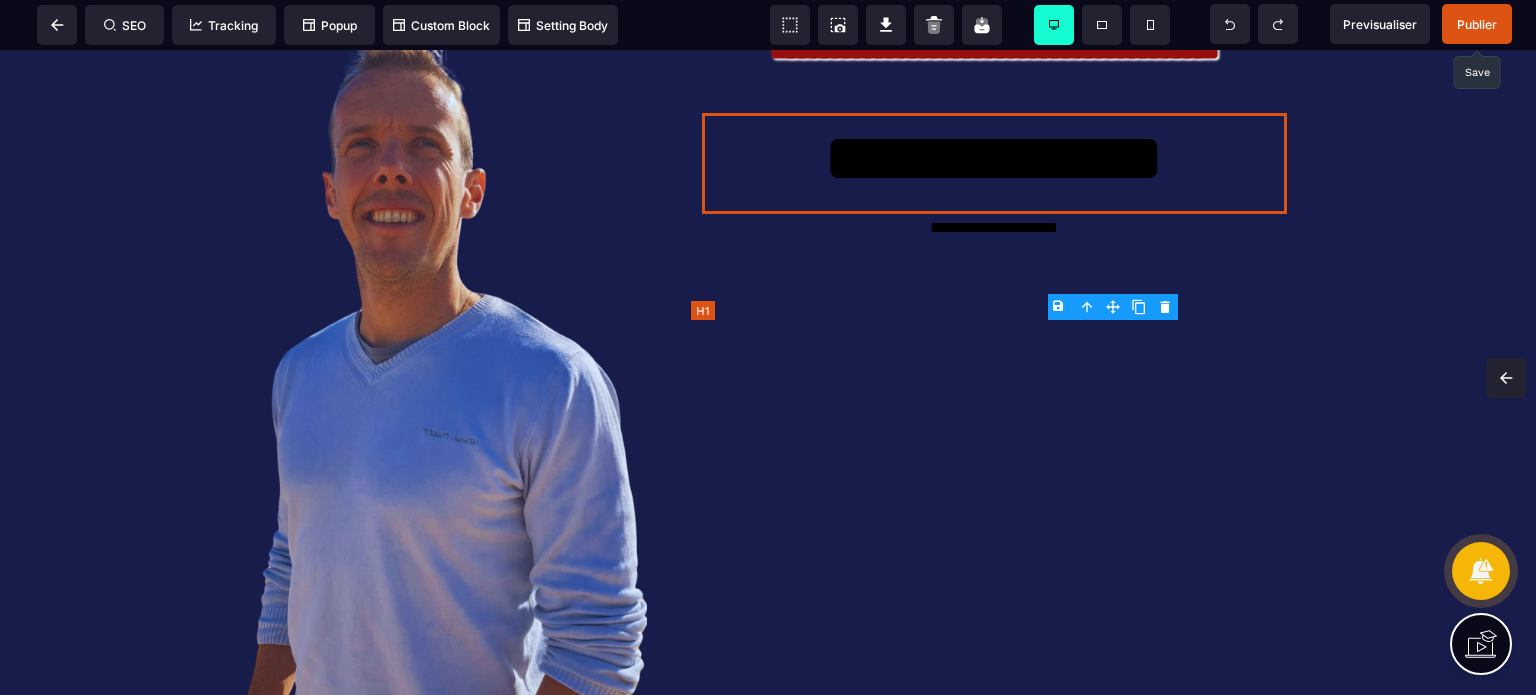 click on "**********" at bounding box center (994, 163) 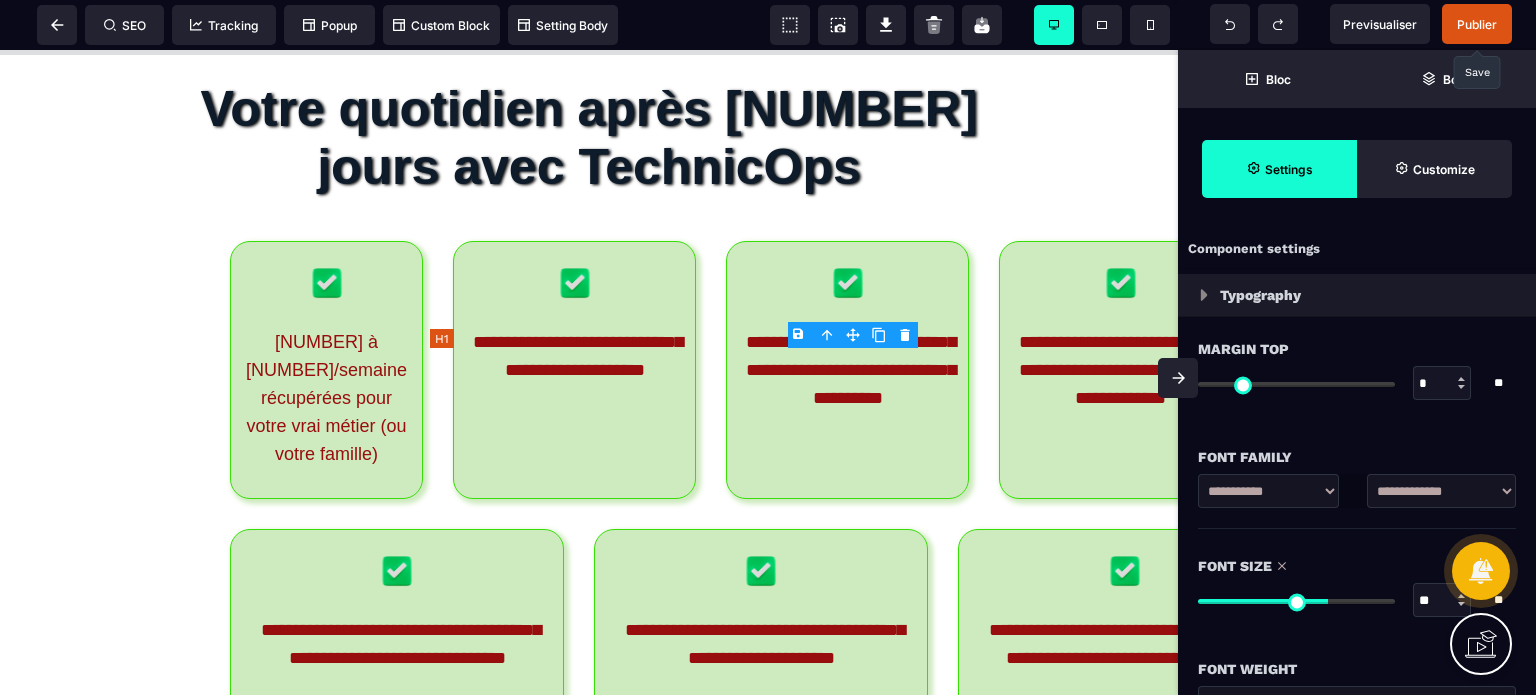 scroll, scrollTop: 12551, scrollLeft: 0, axis: vertical 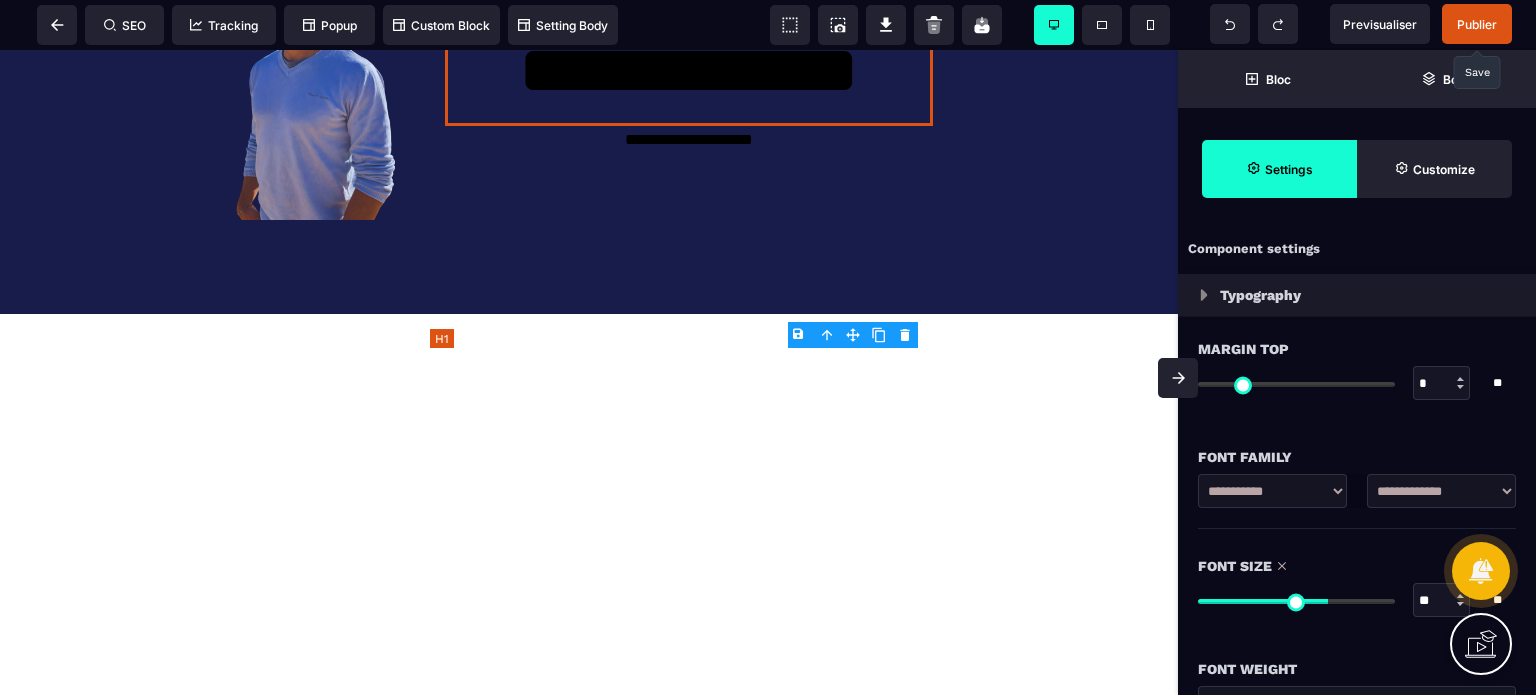 click on "**********" at bounding box center [689, 75] 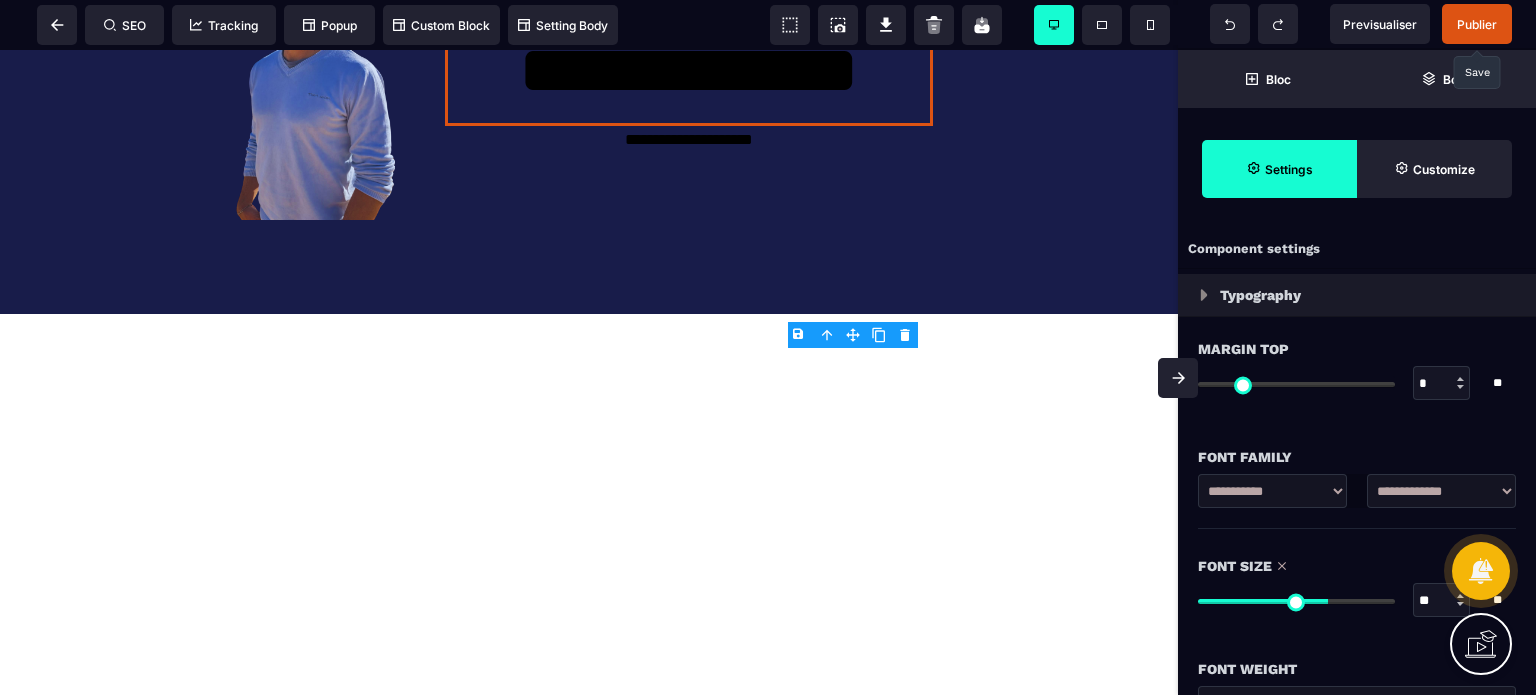 click on "Font Size
**
*
**
All" at bounding box center [1357, 585] 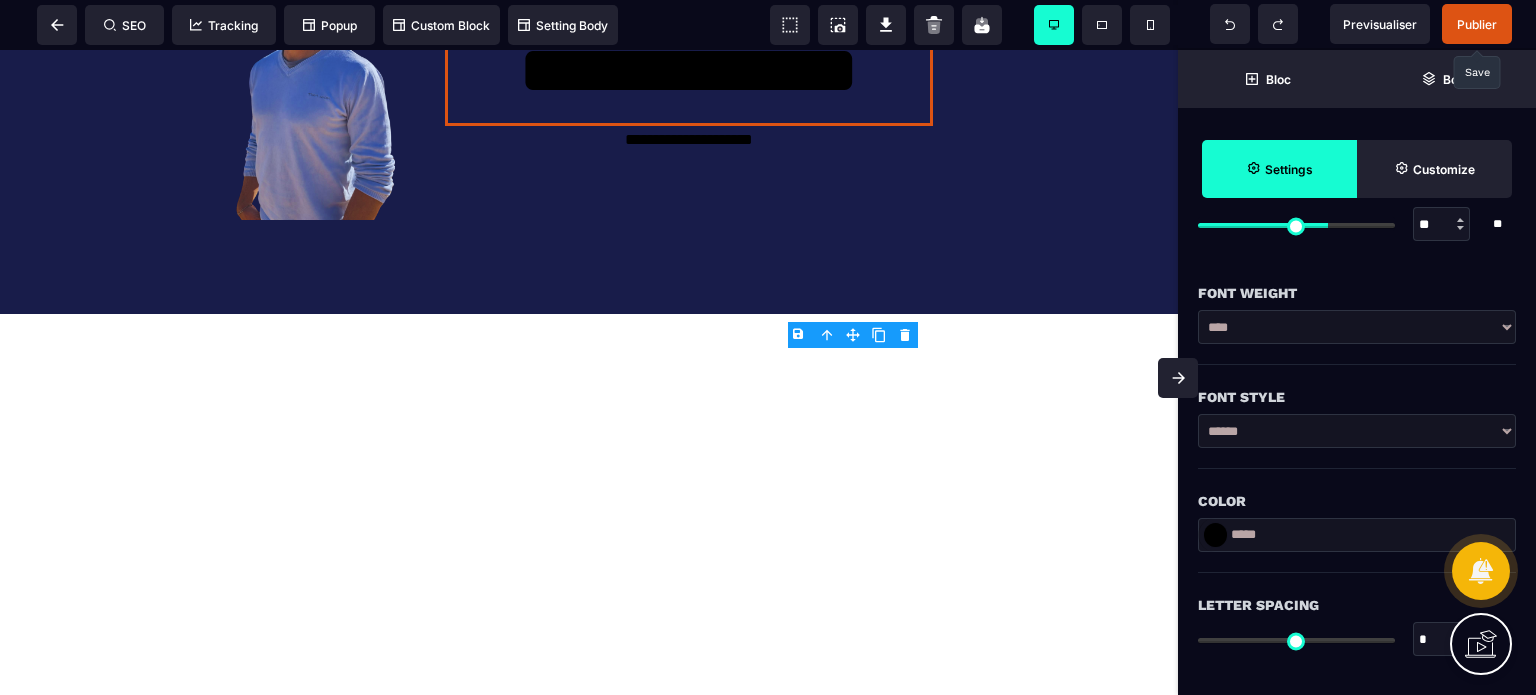 scroll, scrollTop: 400, scrollLeft: 0, axis: vertical 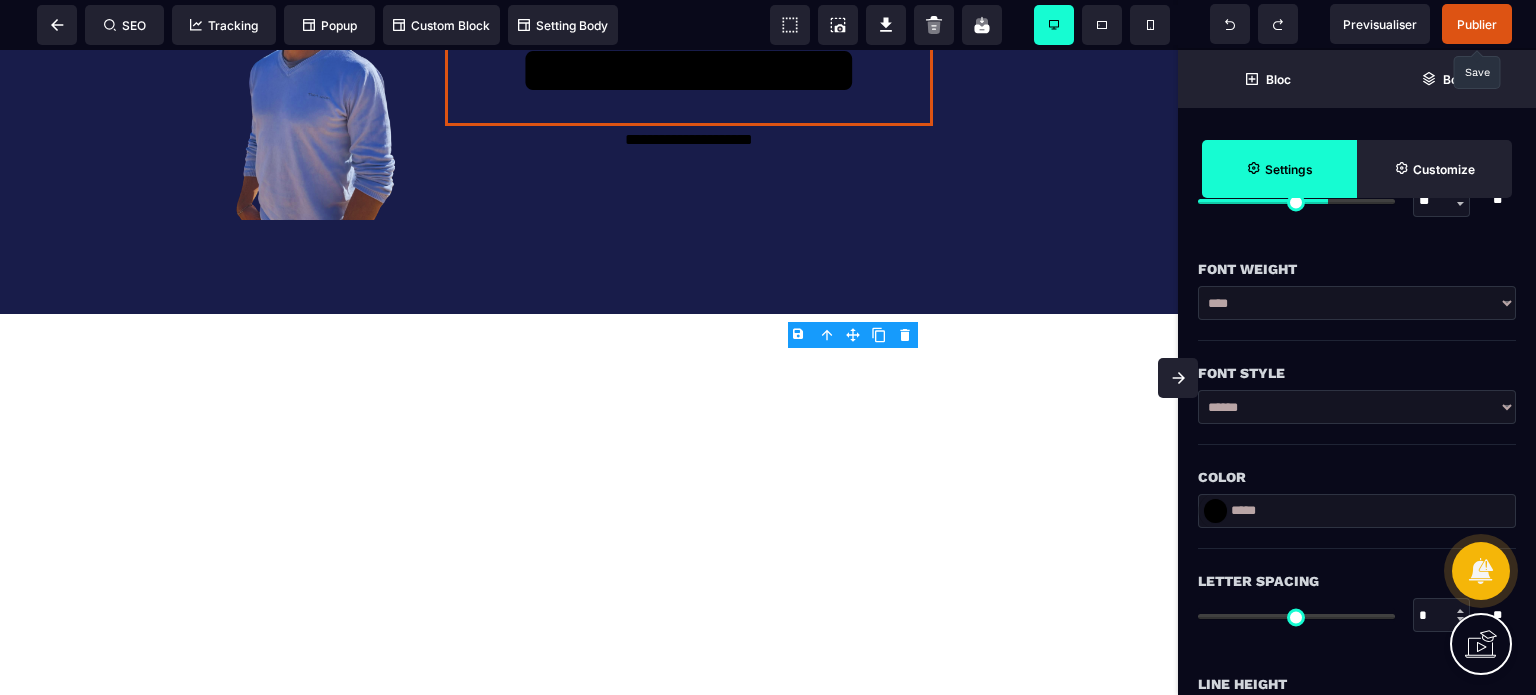 click on "**********" at bounding box center (1357, 303) 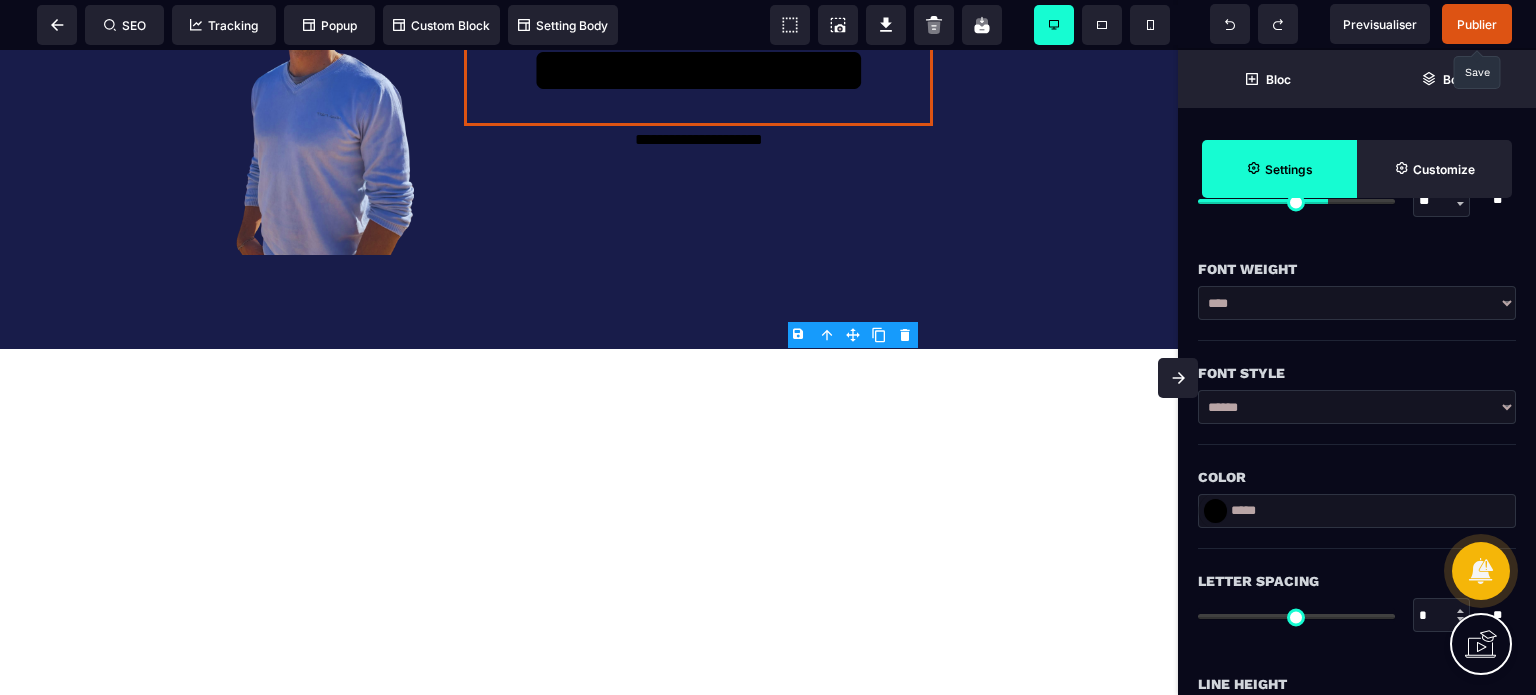 click on "Color" at bounding box center [1357, 477] 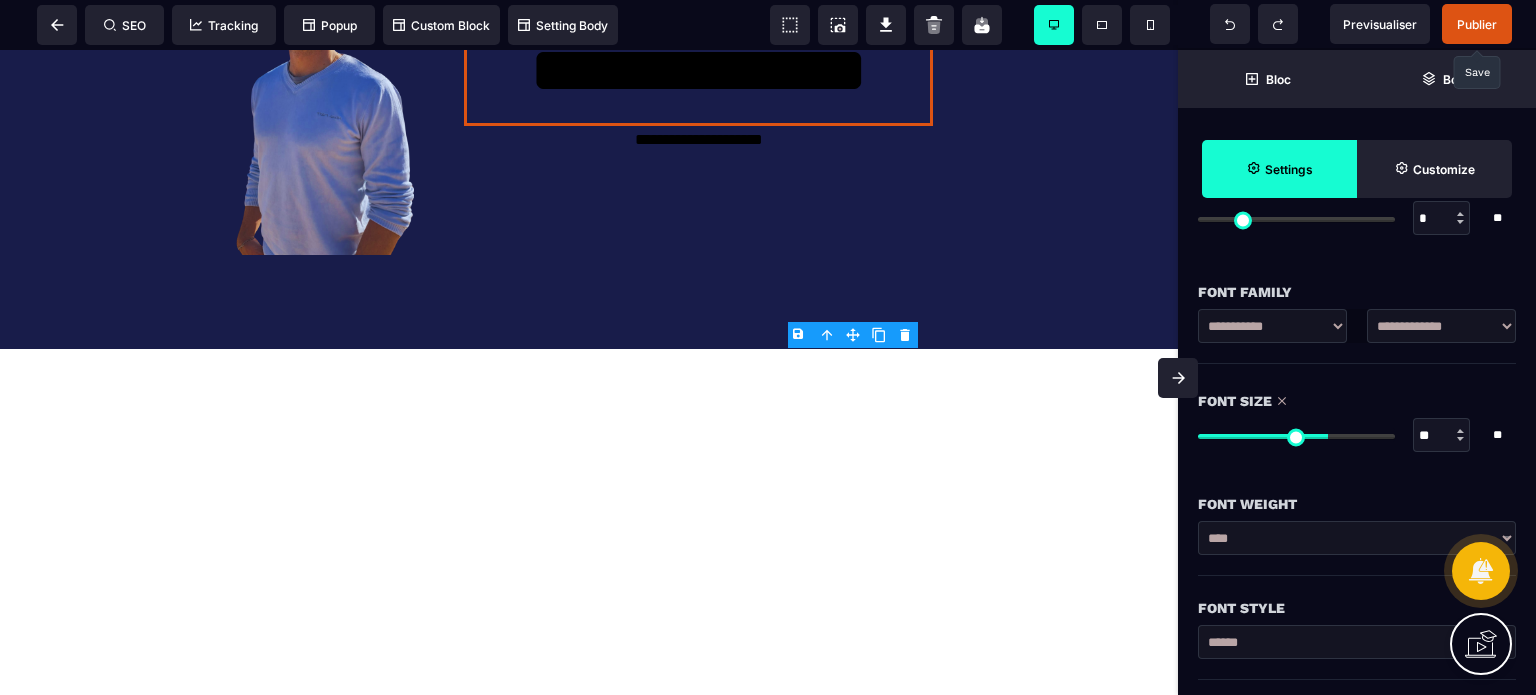 scroll, scrollTop: 120, scrollLeft: 0, axis: vertical 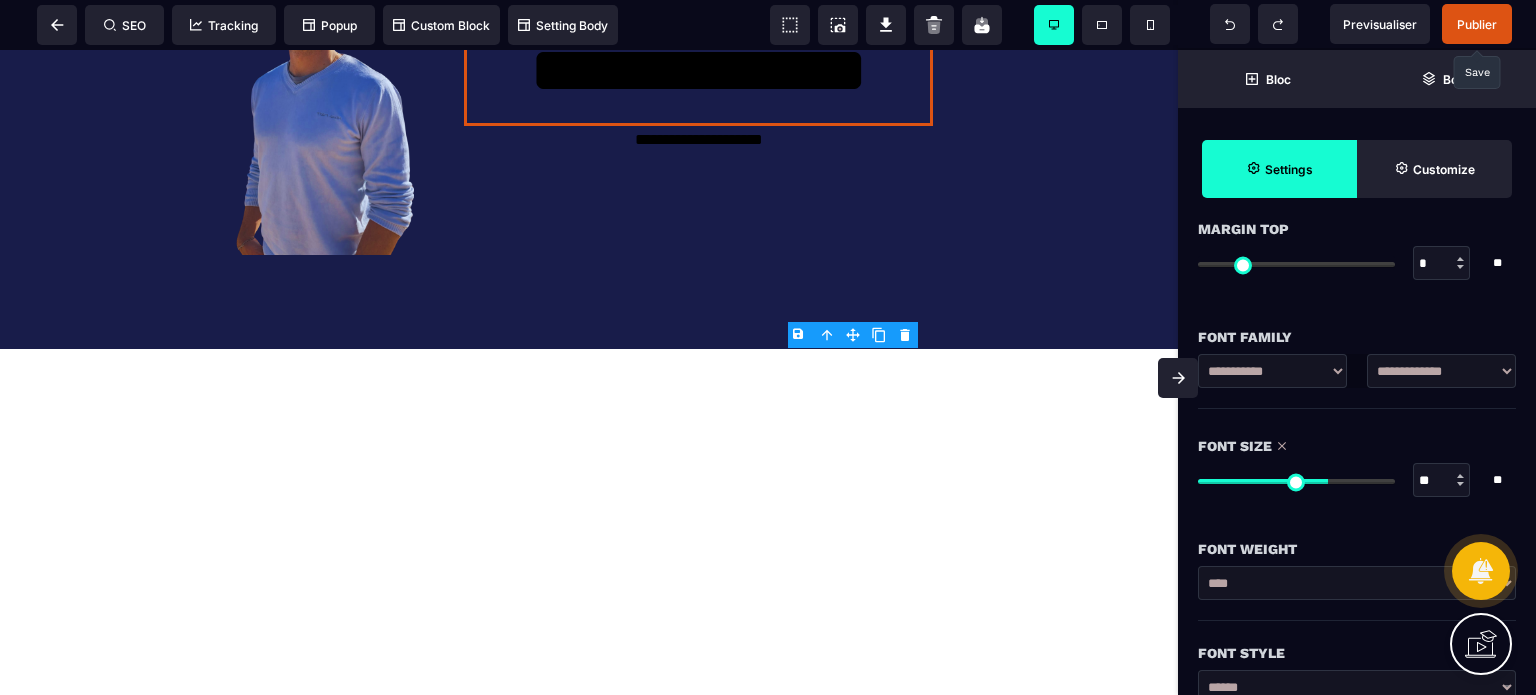 click on "**" at bounding box center (1442, 481) 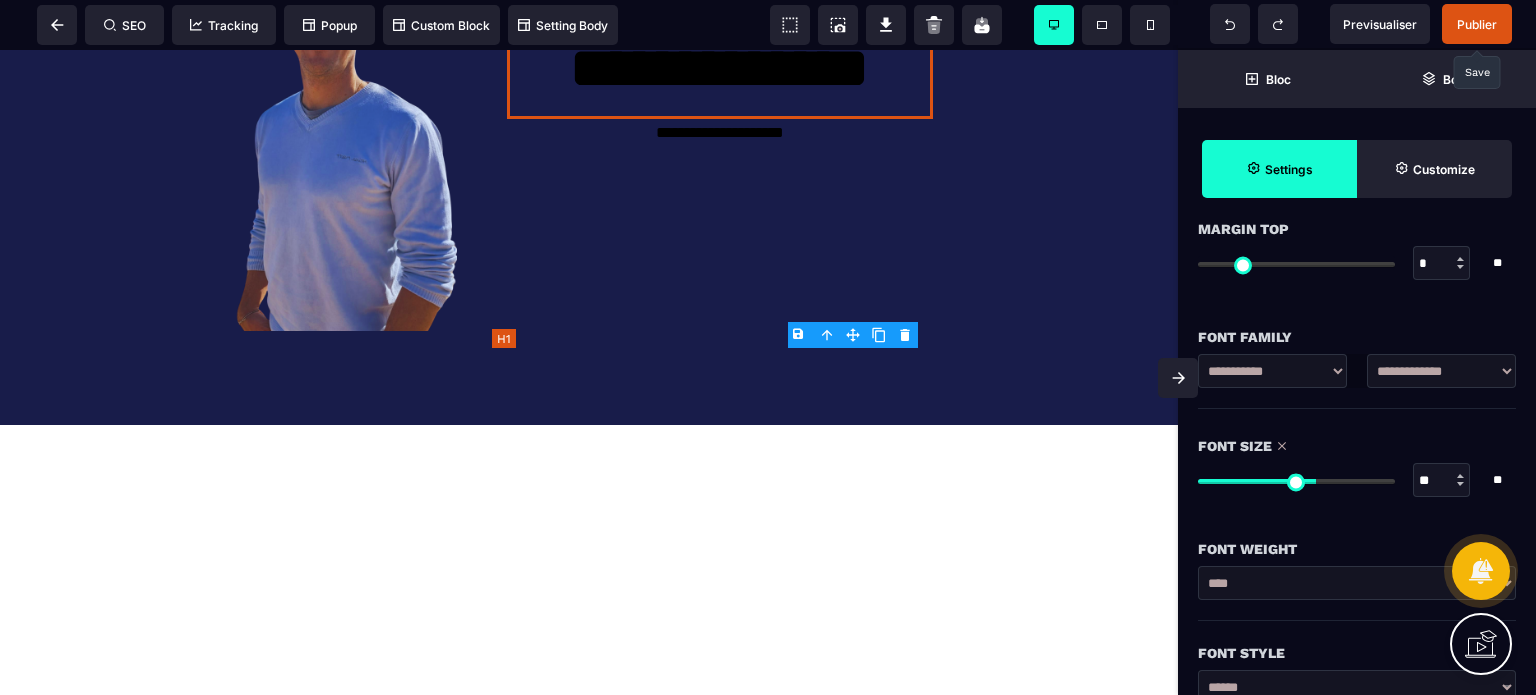 click on "**********" at bounding box center [720, 72] 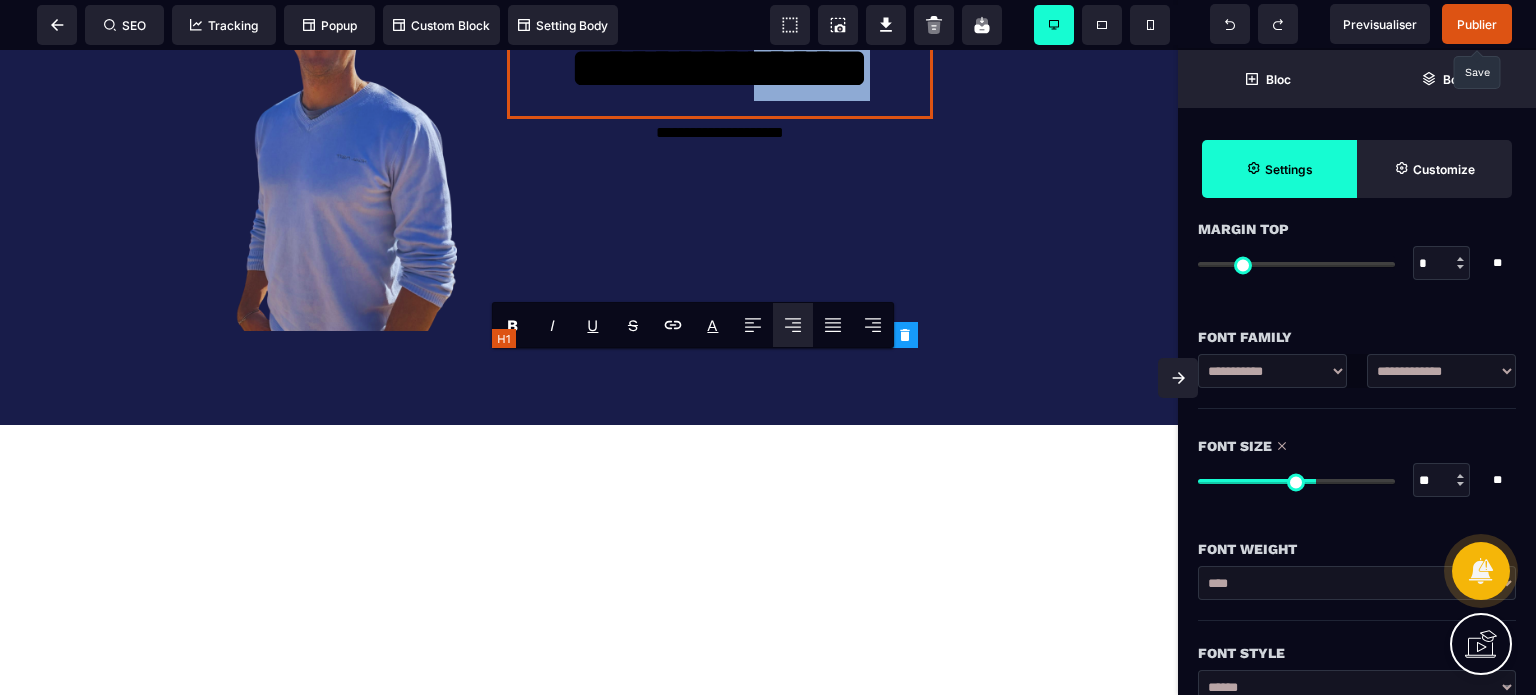 drag, startPoint x: 727, startPoint y: 398, endPoint x: 911, endPoint y: 398, distance: 184 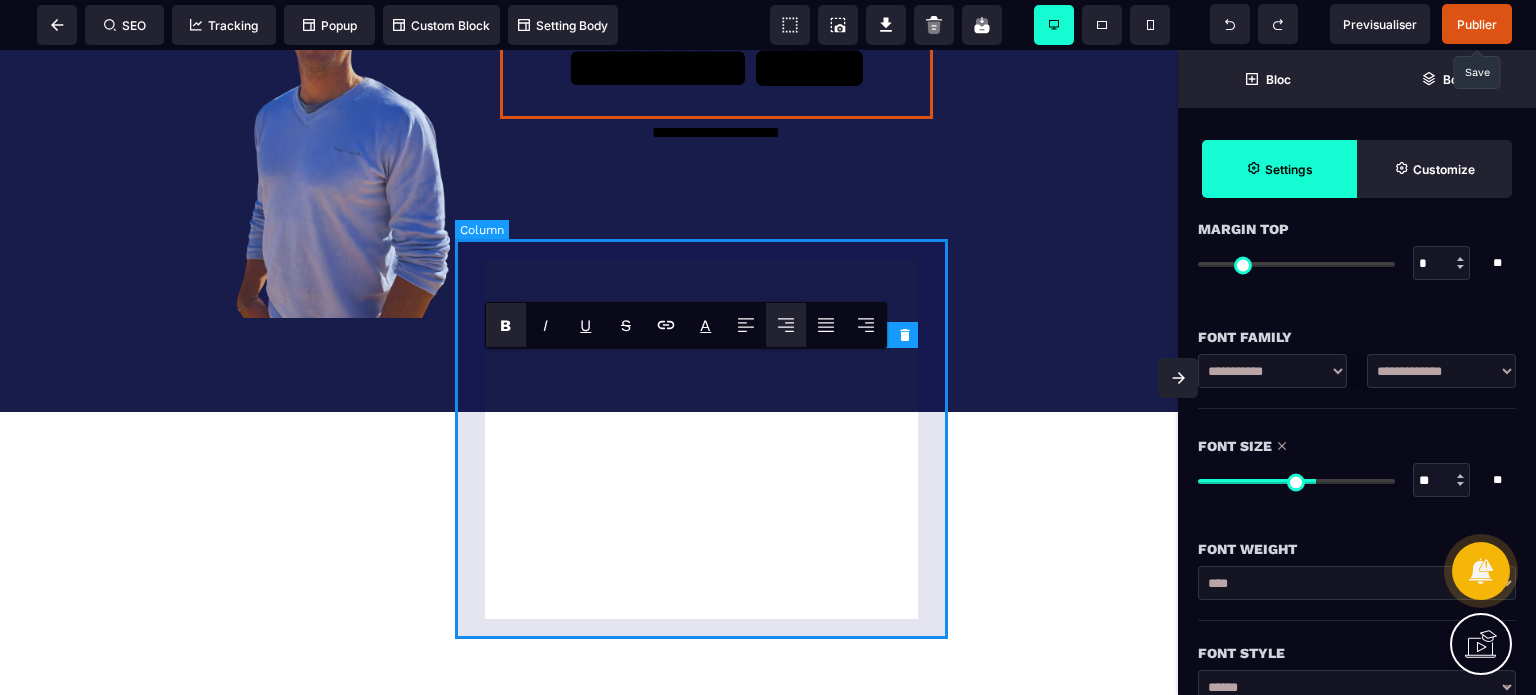 click on "**********" at bounding box center [716, 130] 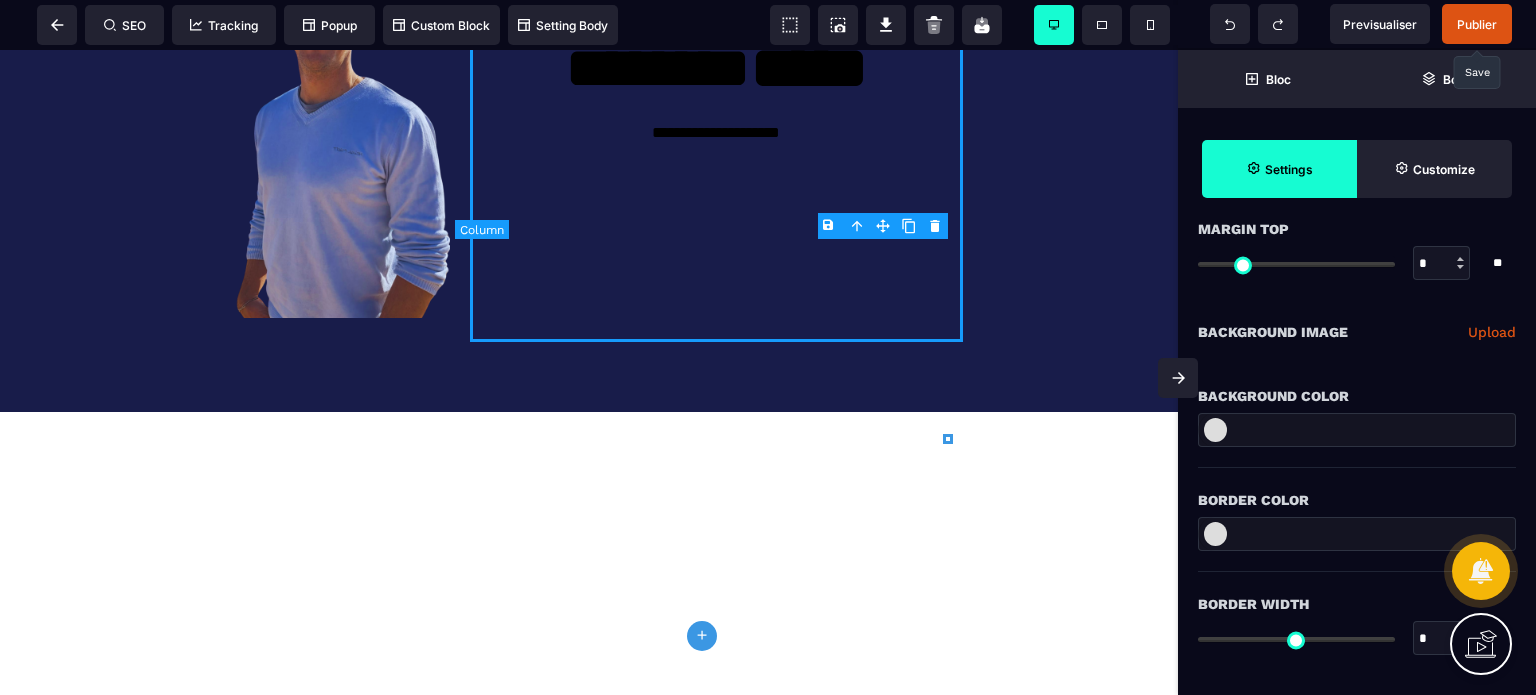 scroll, scrollTop: 0, scrollLeft: 0, axis: both 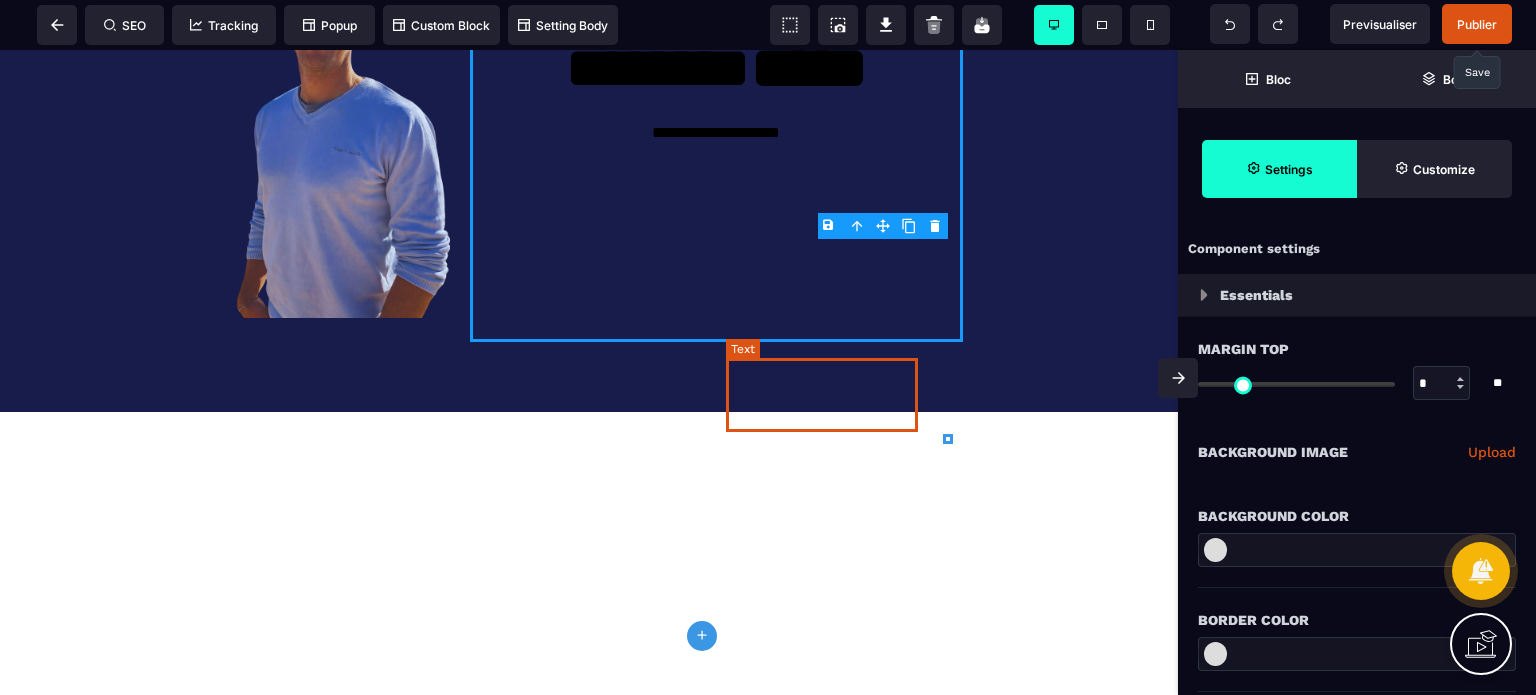 click on "*****" at bounding box center [809, 68] 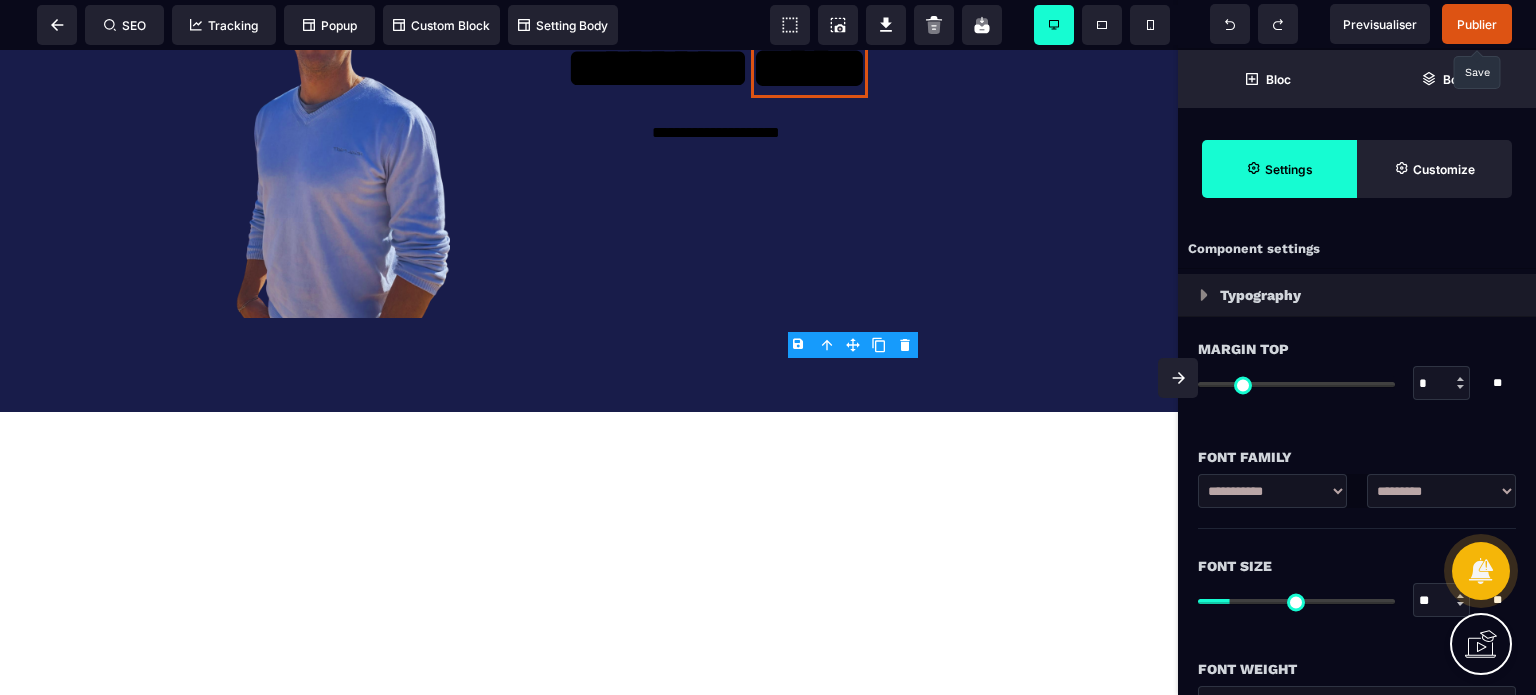click on "**********" at bounding box center (1441, 491) 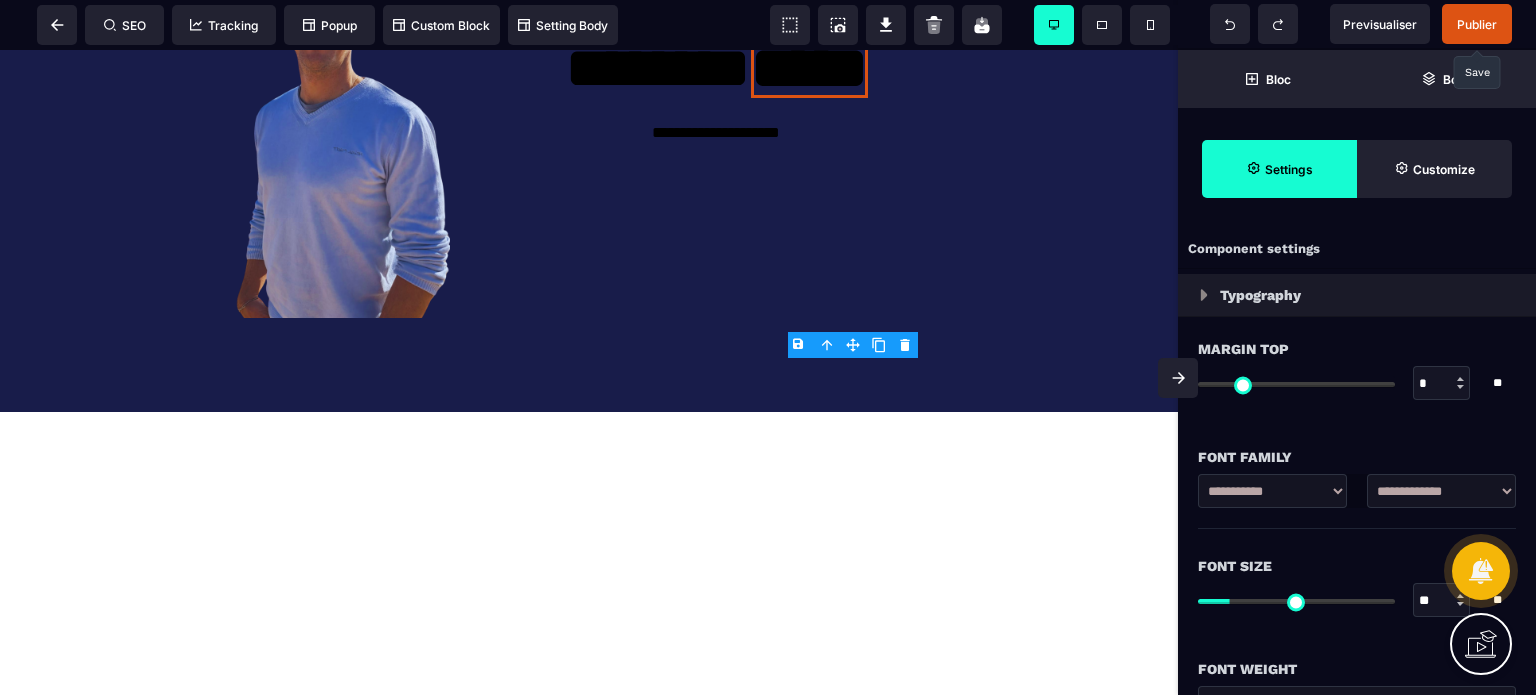 click on "**********" at bounding box center [1441, 491] 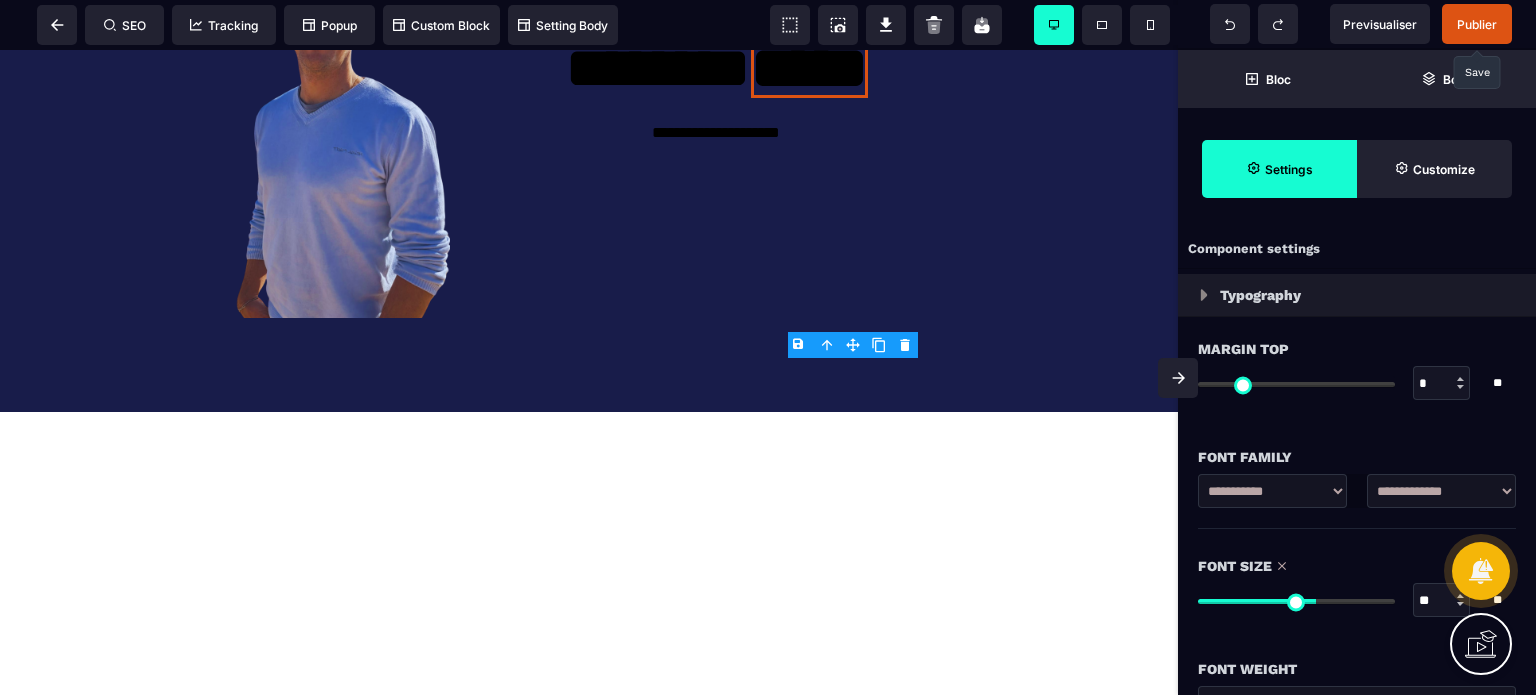 click on "Font Size" at bounding box center [1357, 566] 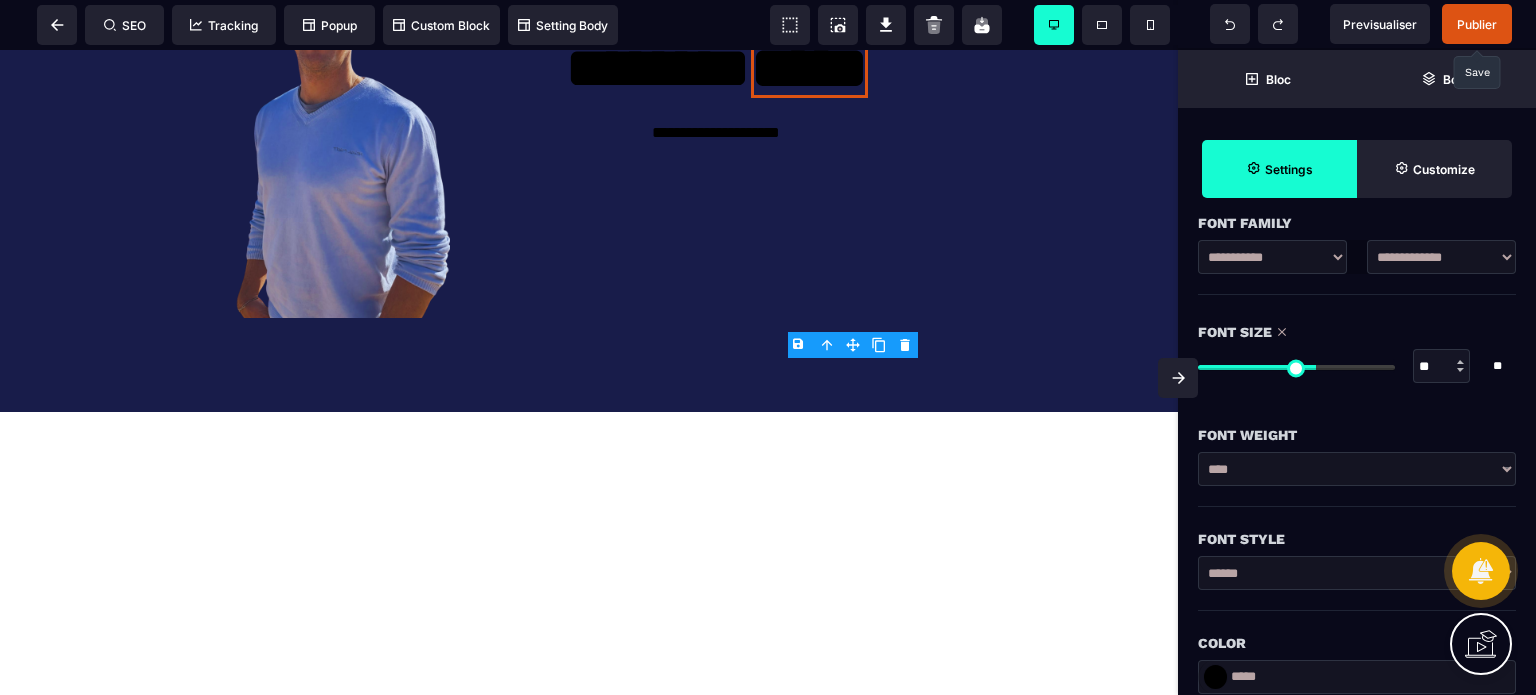 scroll, scrollTop: 280, scrollLeft: 0, axis: vertical 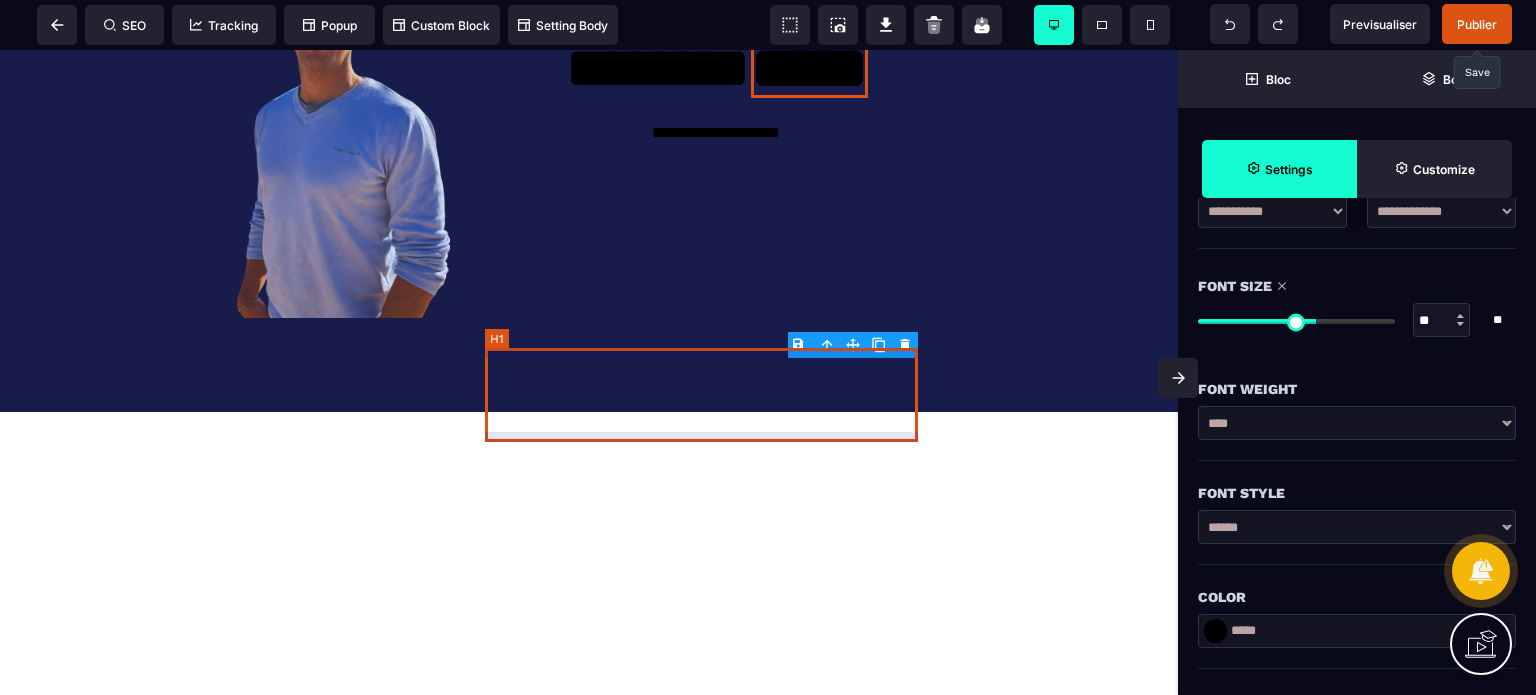 click on "******* *****" at bounding box center (716, 72) 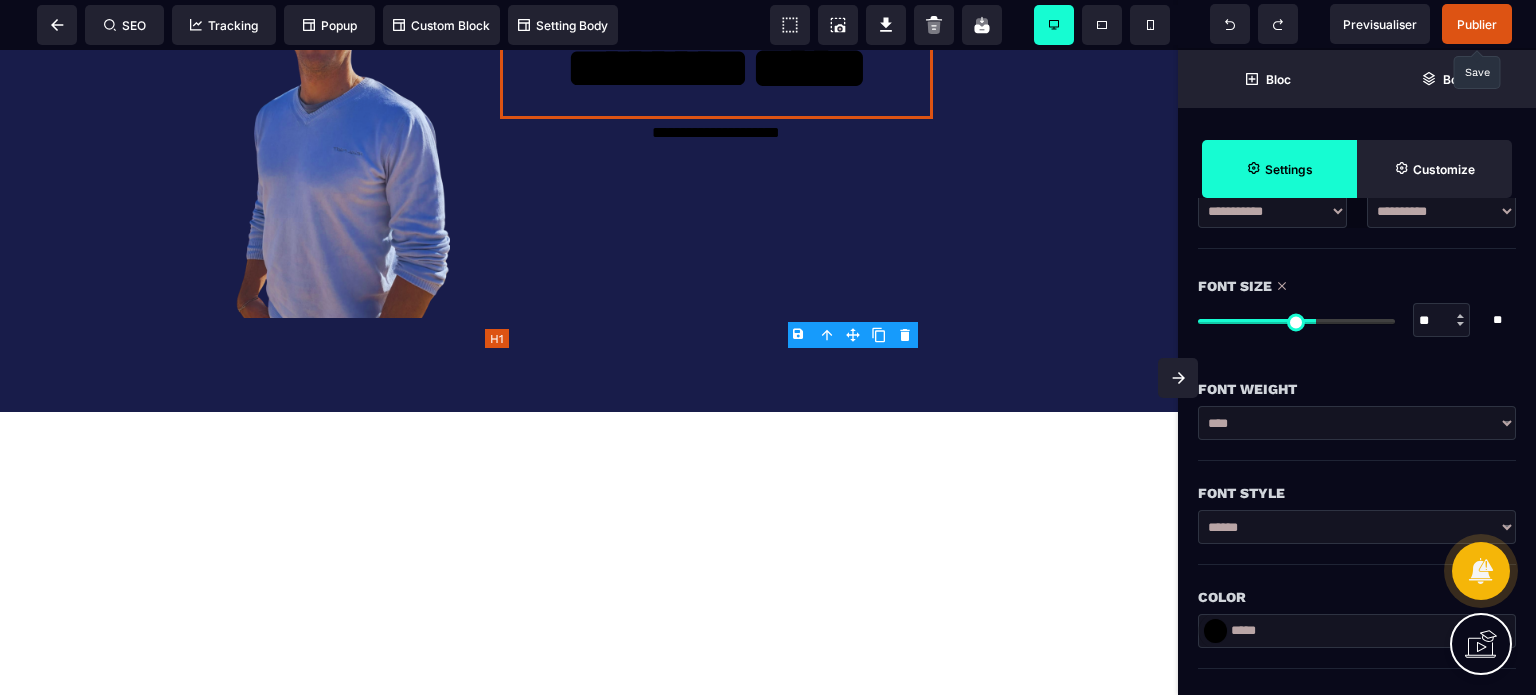 scroll, scrollTop: 0, scrollLeft: 0, axis: both 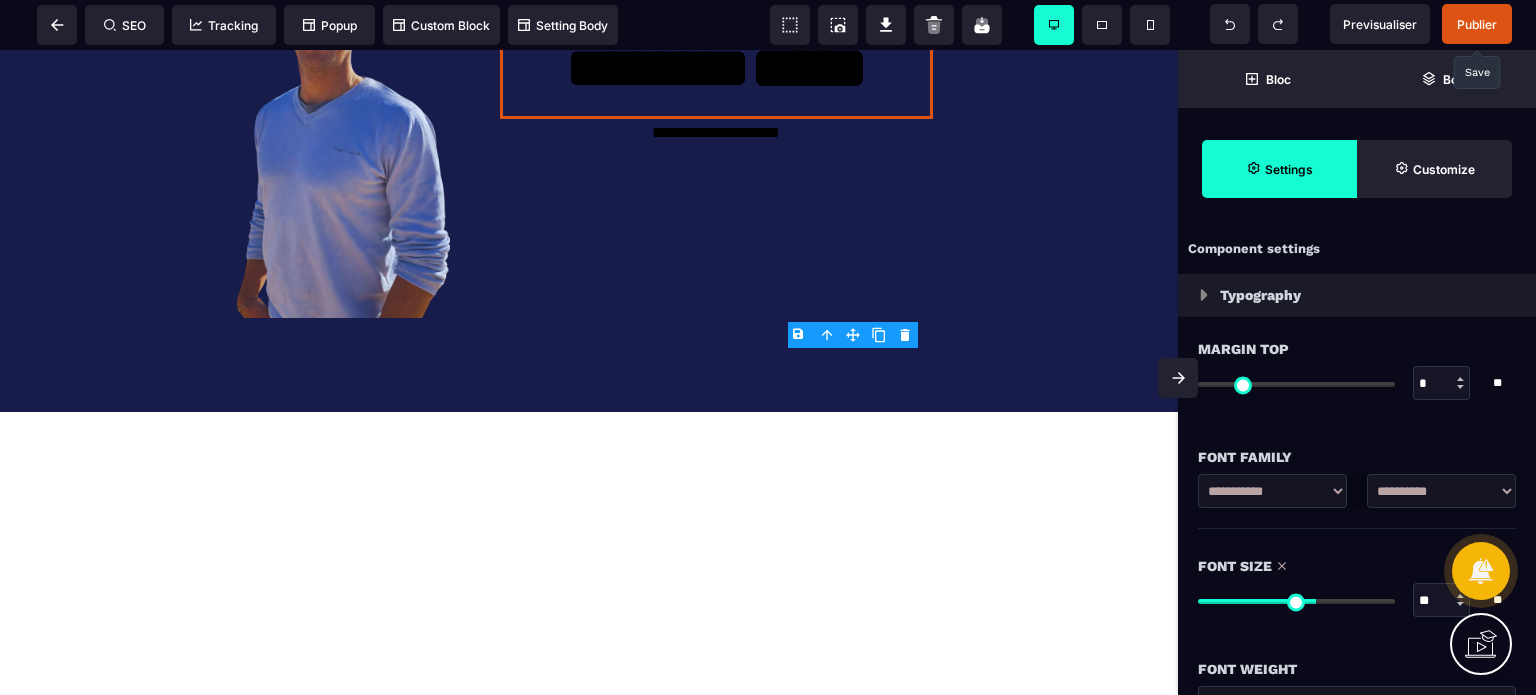 click on "*" at bounding box center (1442, 384) 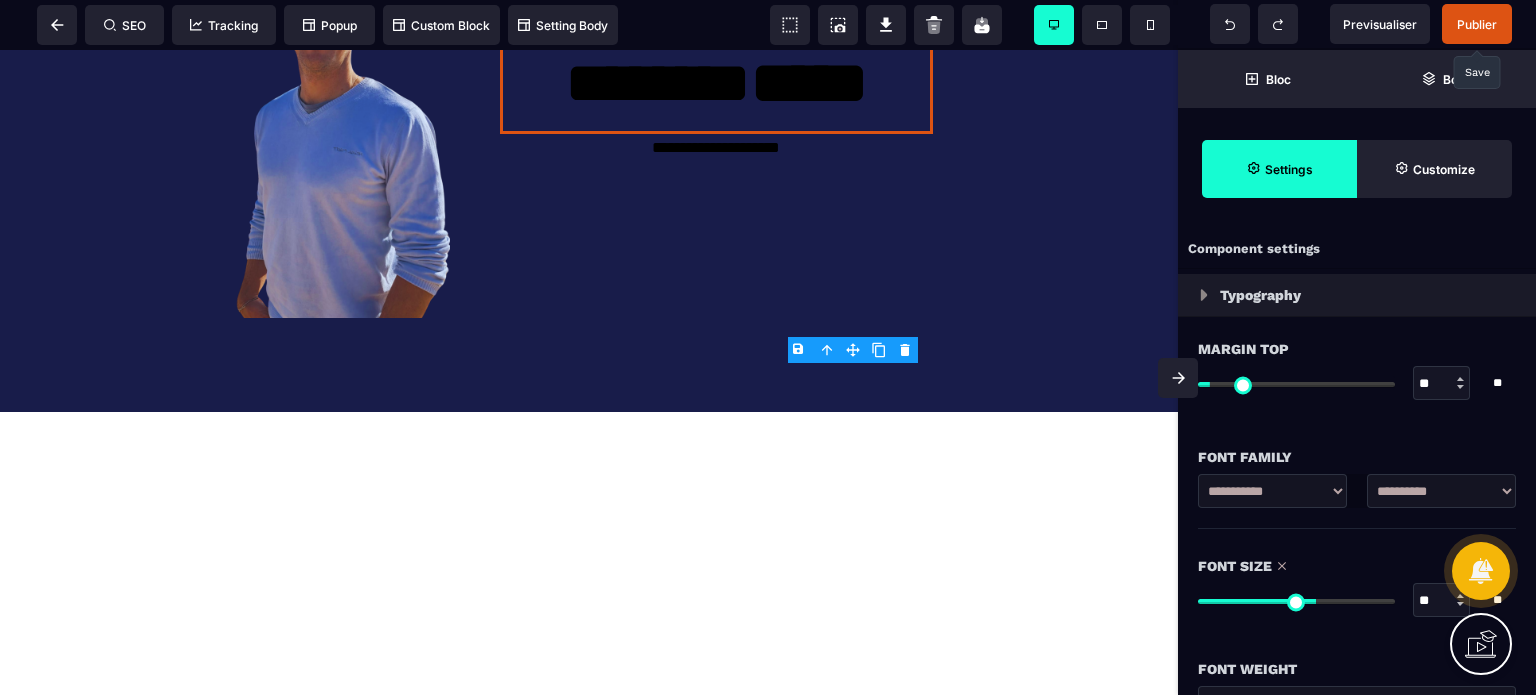 click on "Margin Top" at bounding box center [1357, 349] 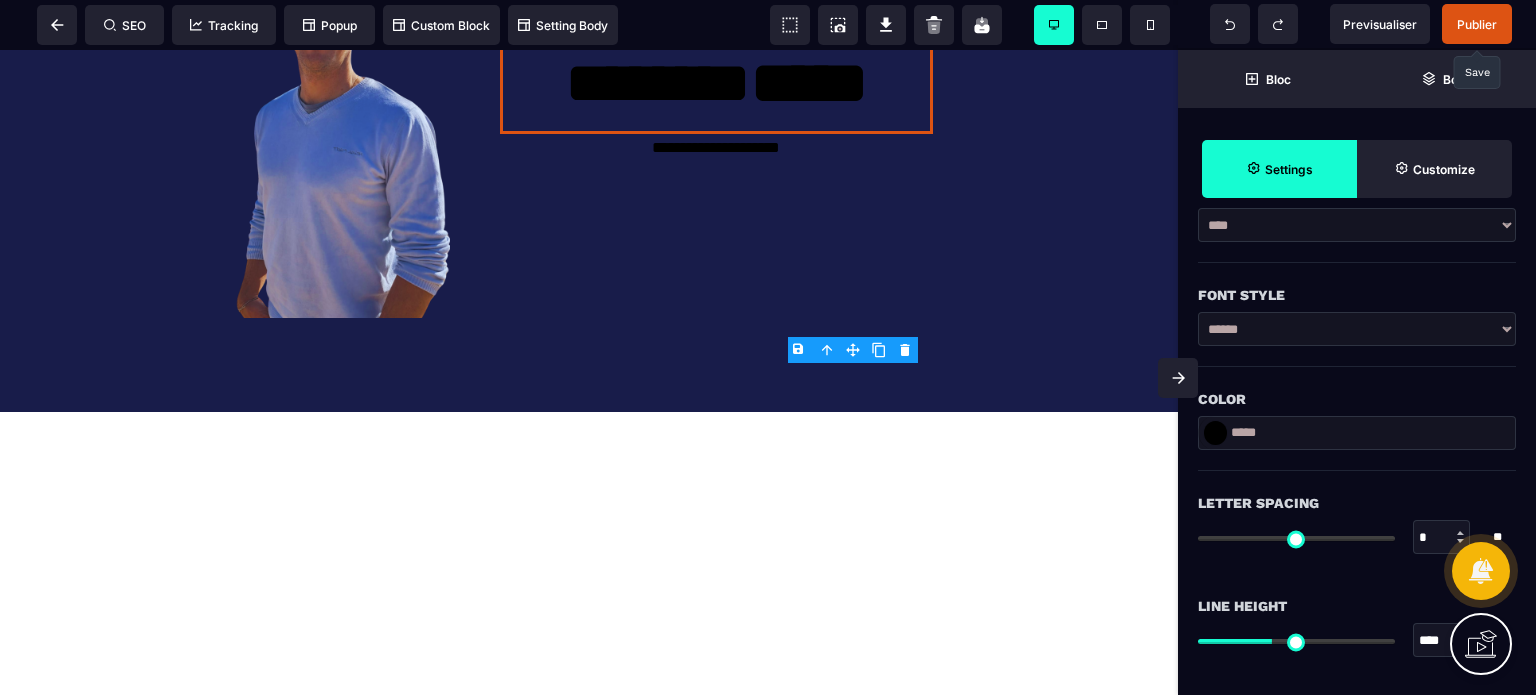 scroll, scrollTop: 480, scrollLeft: 0, axis: vertical 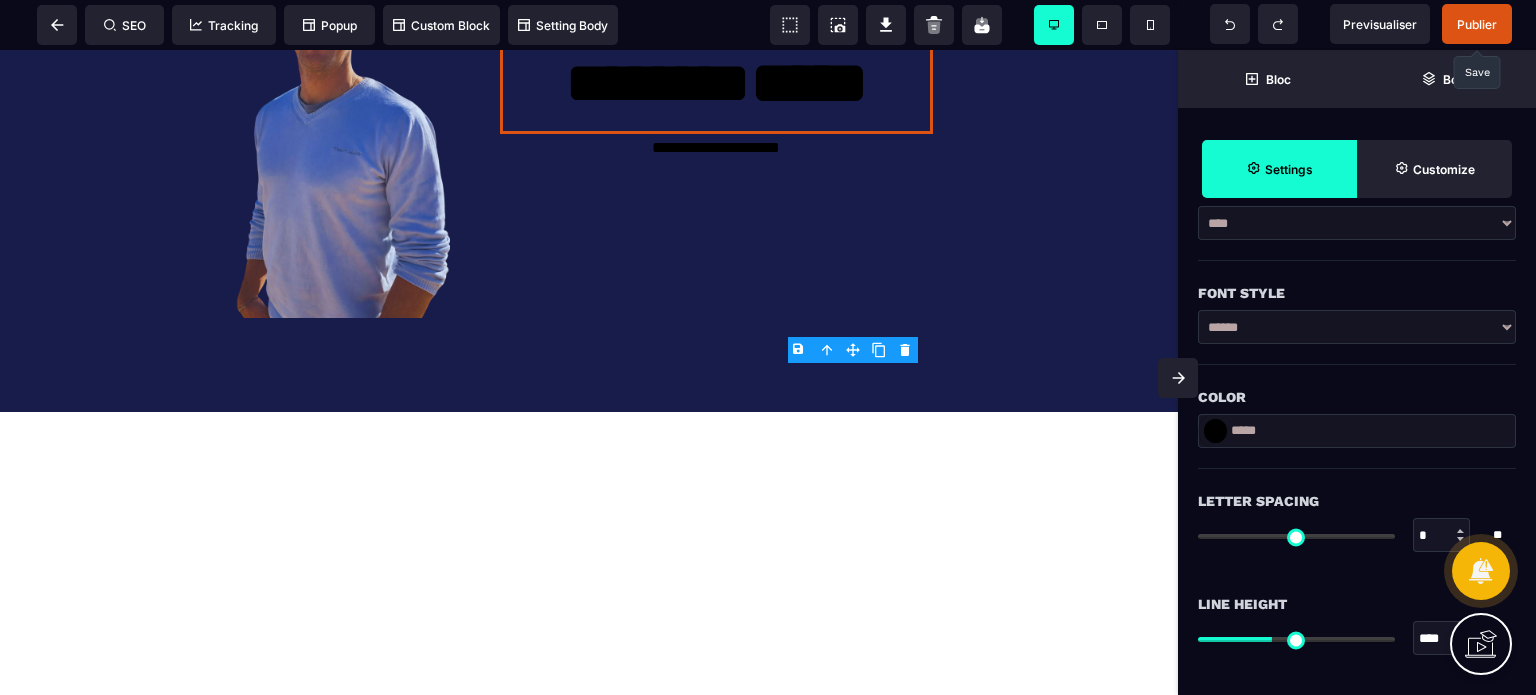 click at bounding box center [1215, 431] 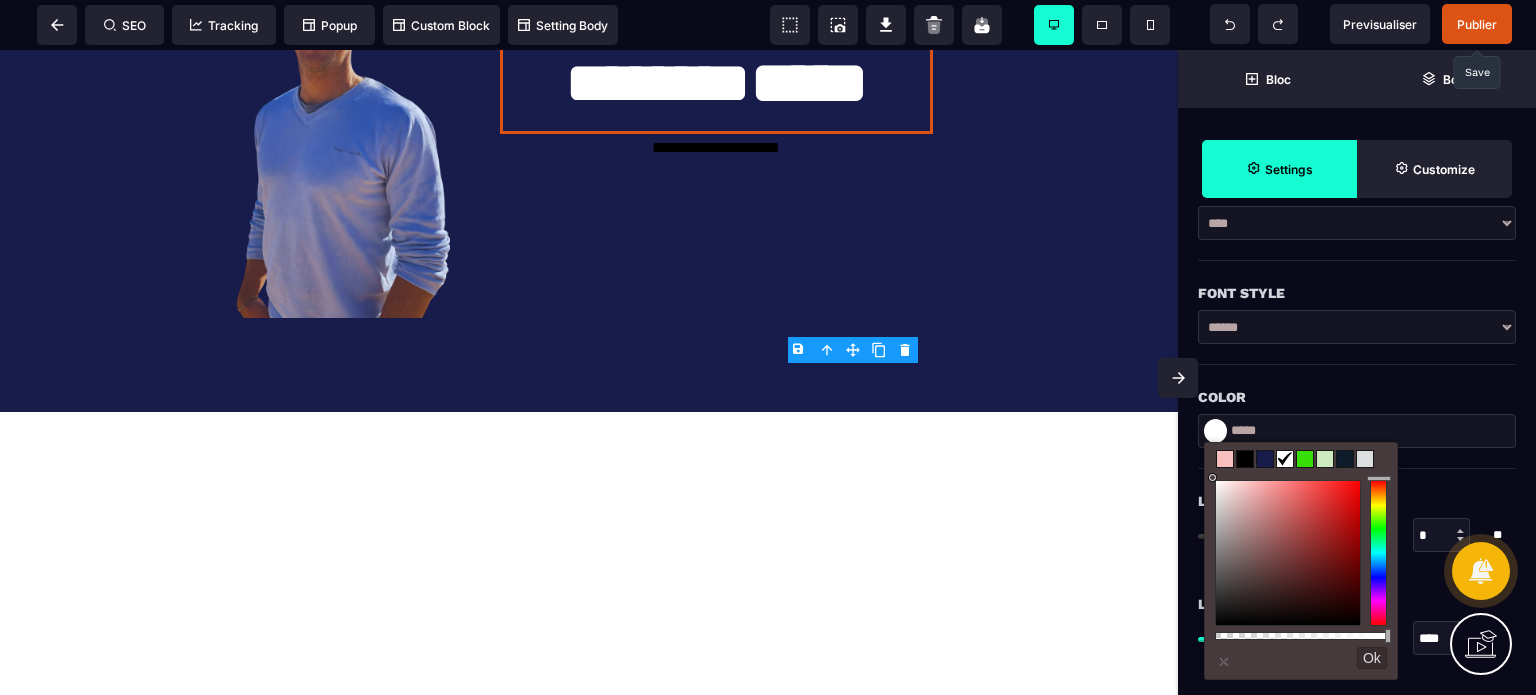 drag, startPoint x: 1249, startPoint y: 483, endPoint x: 1178, endPoint y: 439, distance: 83.528435 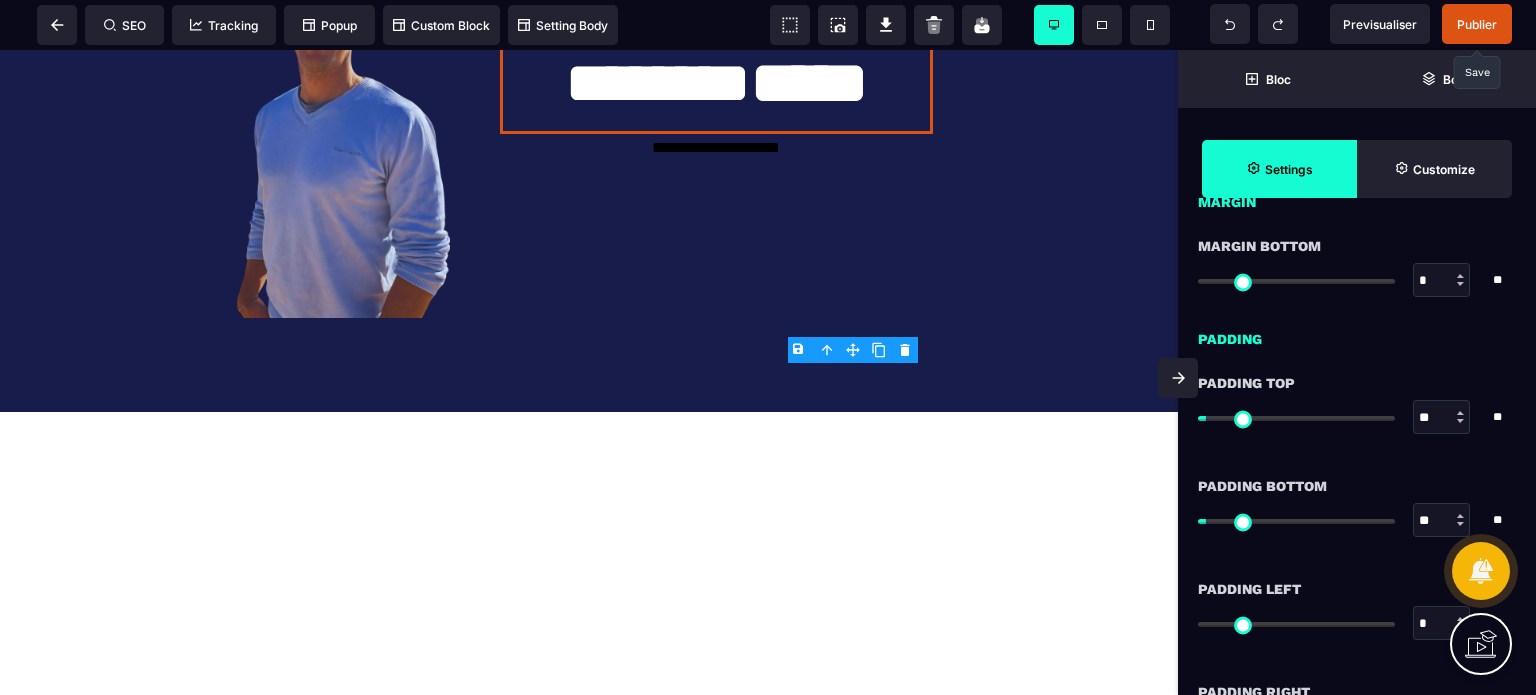 scroll, scrollTop: 1560, scrollLeft: 0, axis: vertical 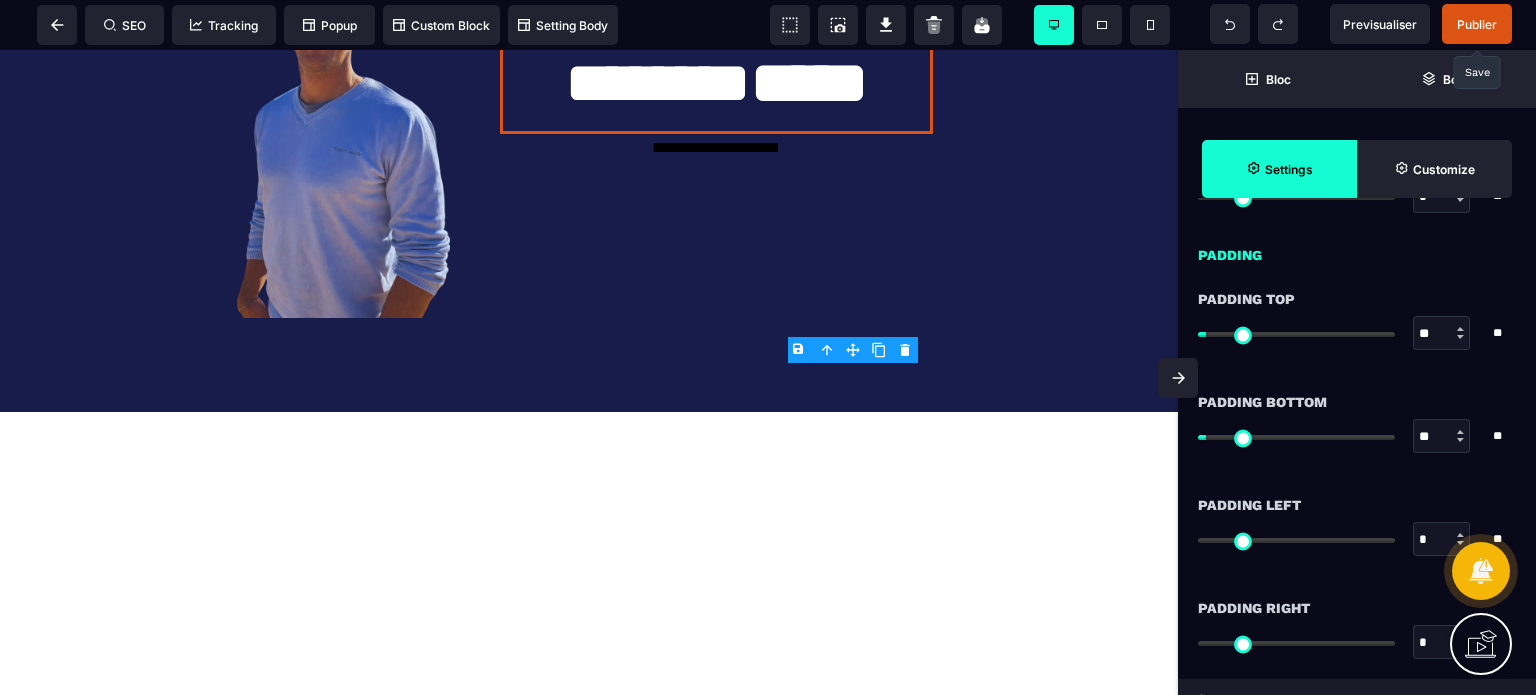 click on "**" at bounding box center [1442, 437] 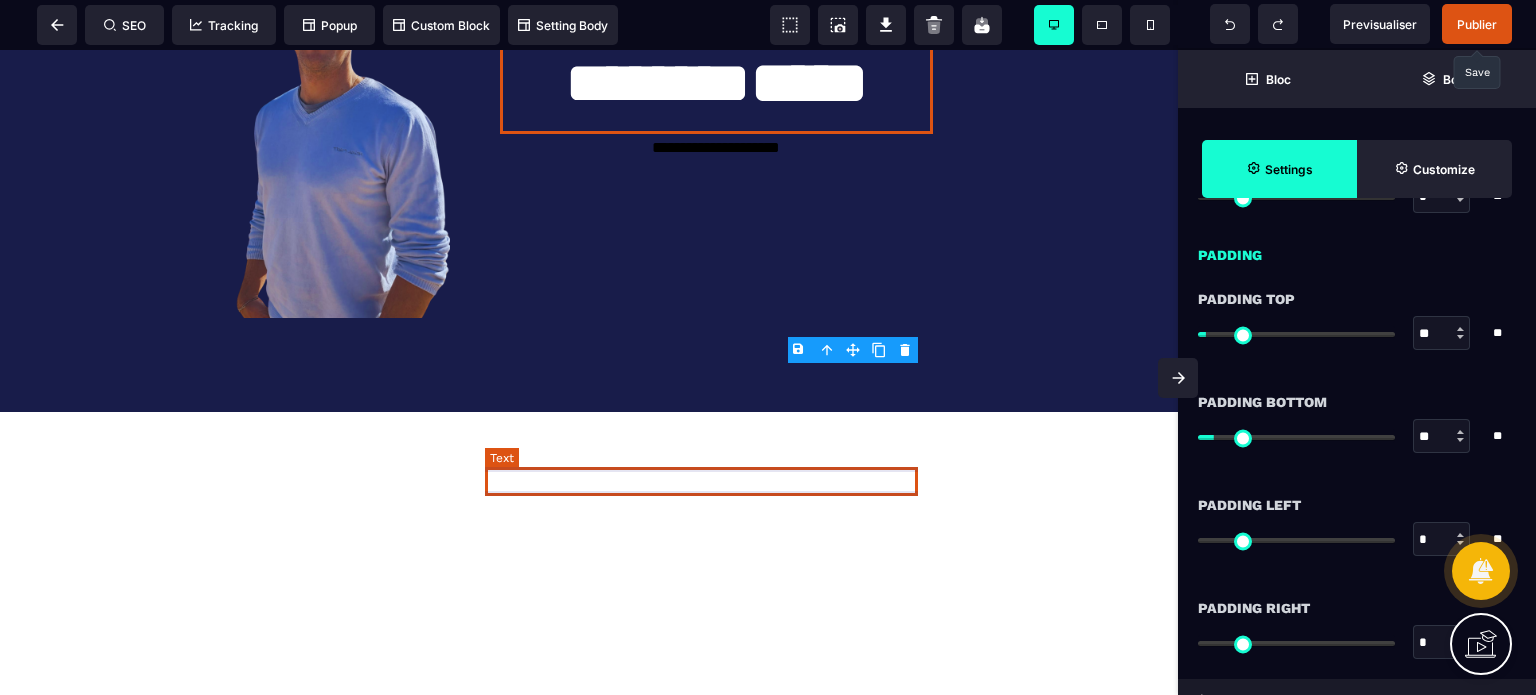 click on "**********" at bounding box center [716, 148] 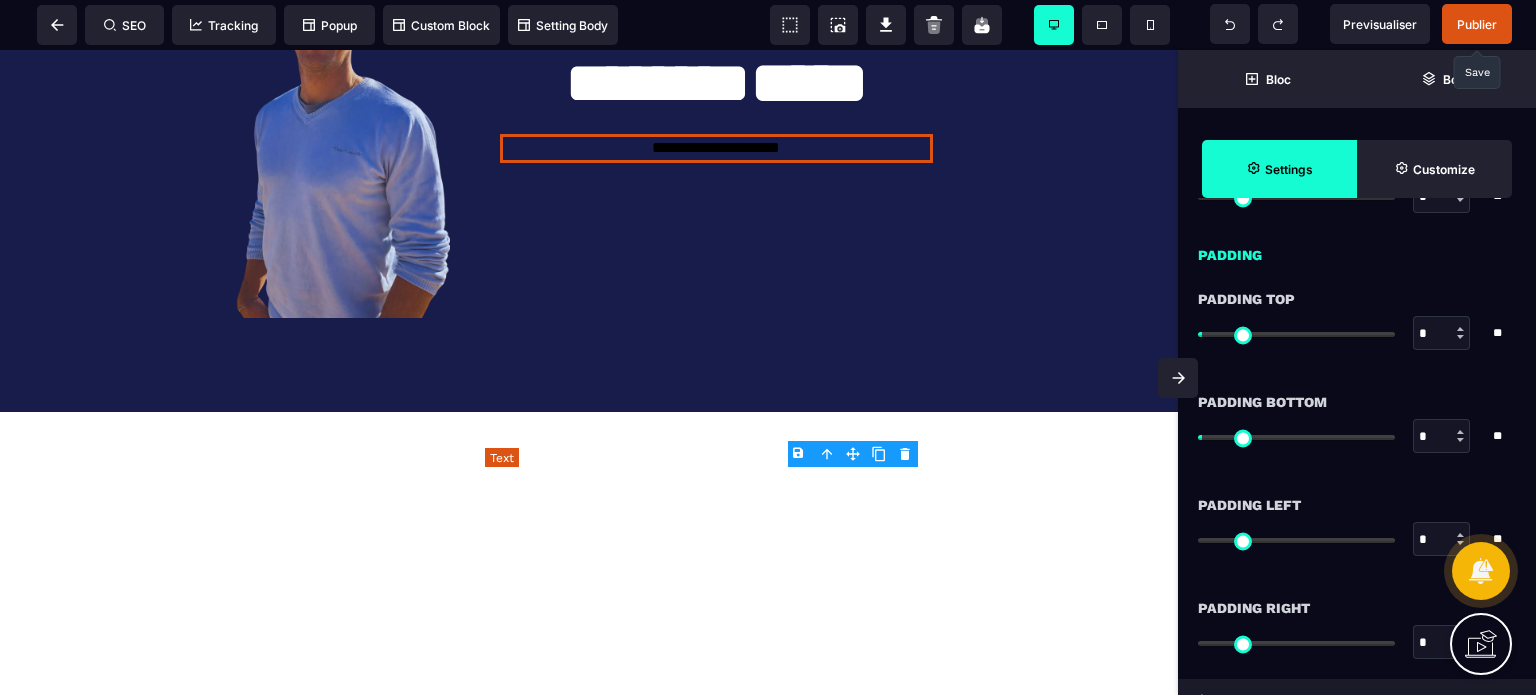 scroll, scrollTop: 0, scrollLeft: 0, axis: both 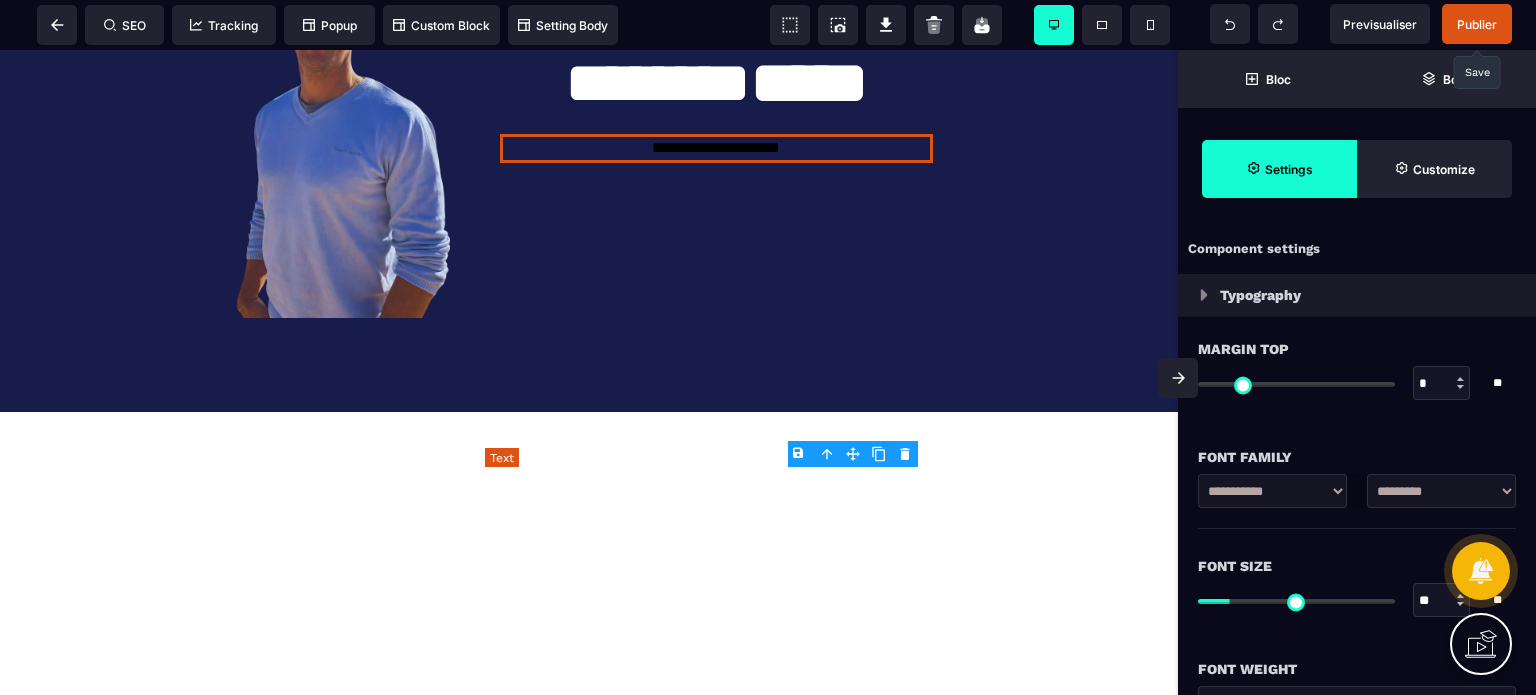 click on "**********" at bounding box center [716, 148] 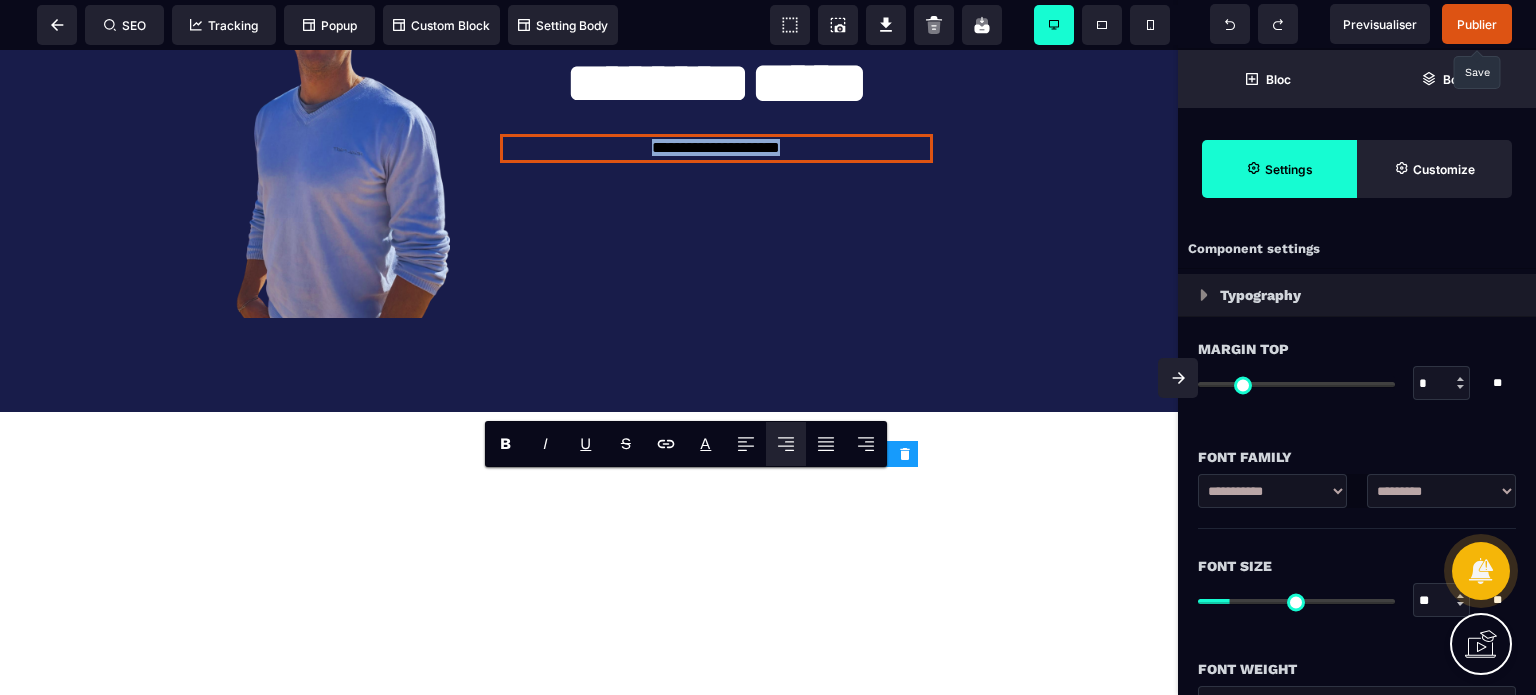 paste 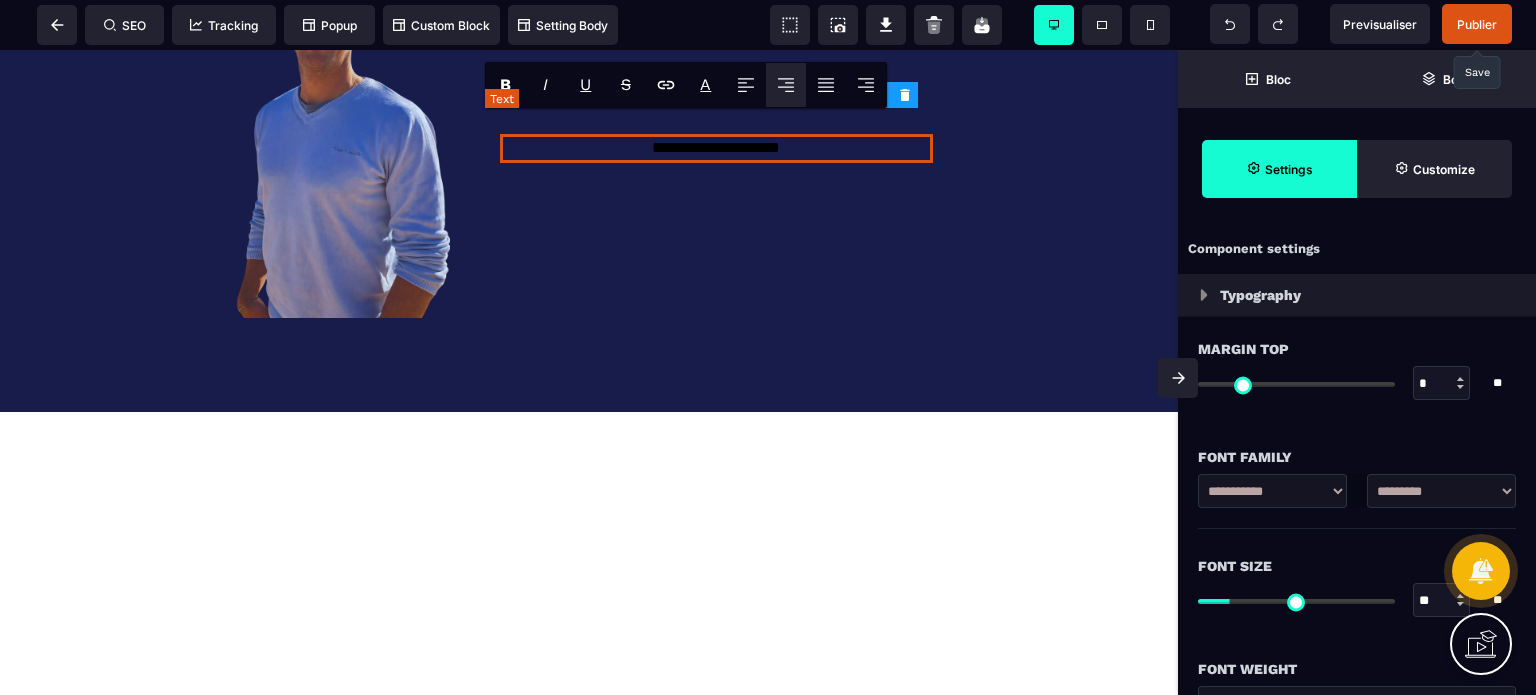 scroll, scrollTop: 12910, scrollLeft: 0, axis: vertical 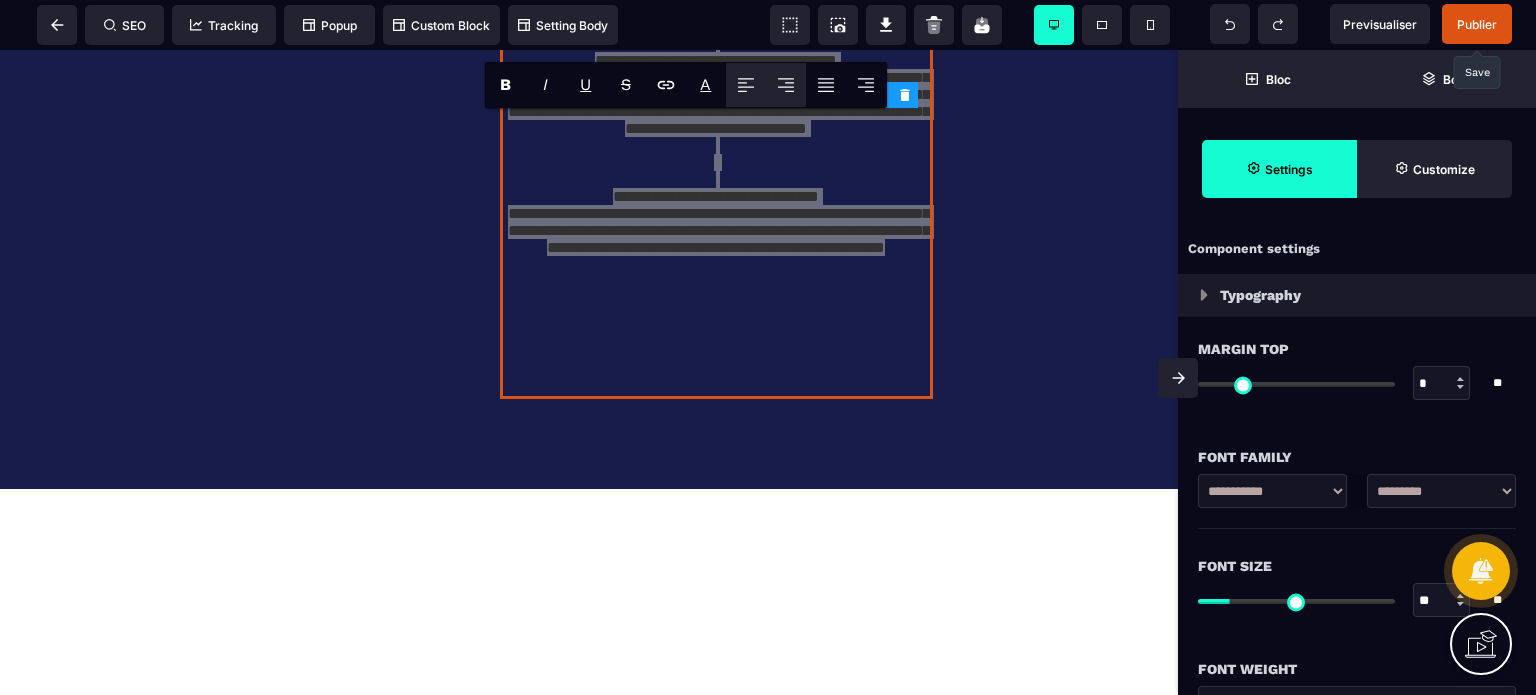 click 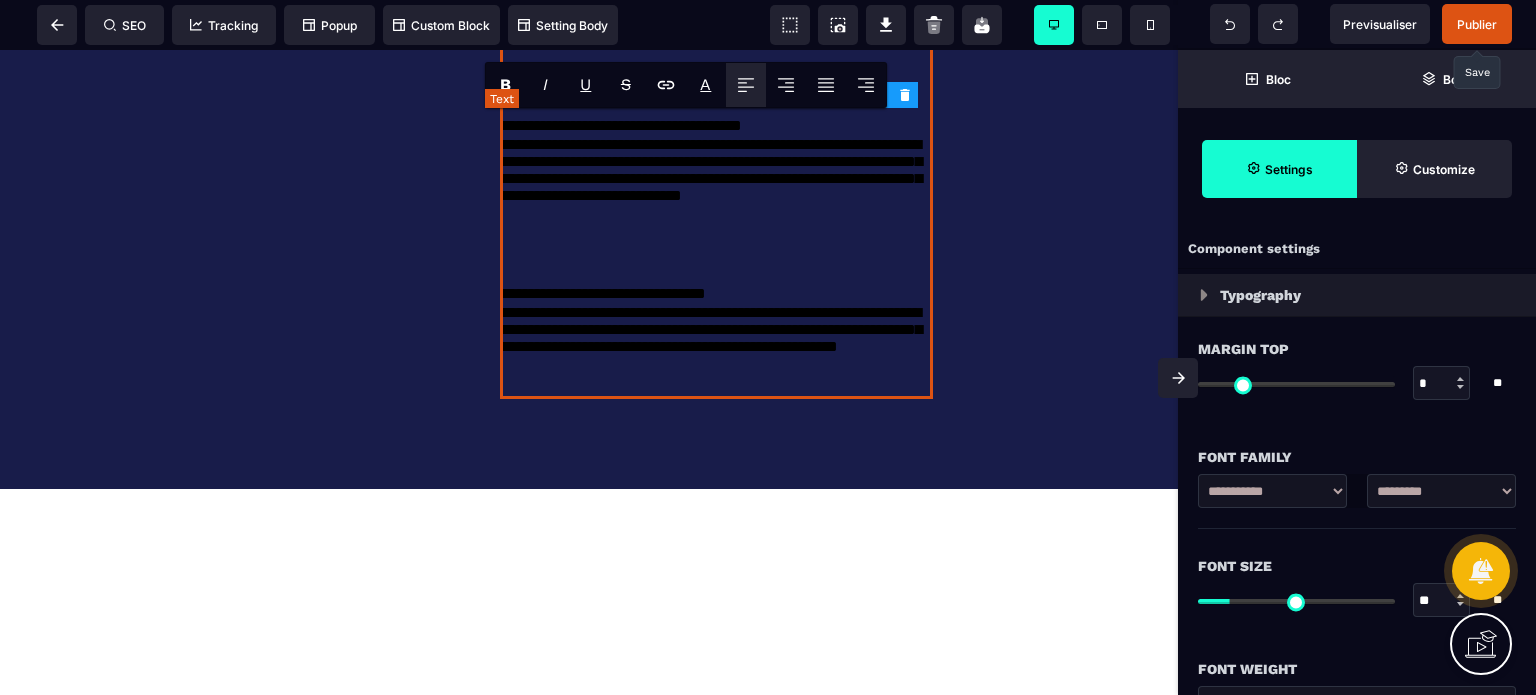 click on "**********" at bounding box center [716, -153] 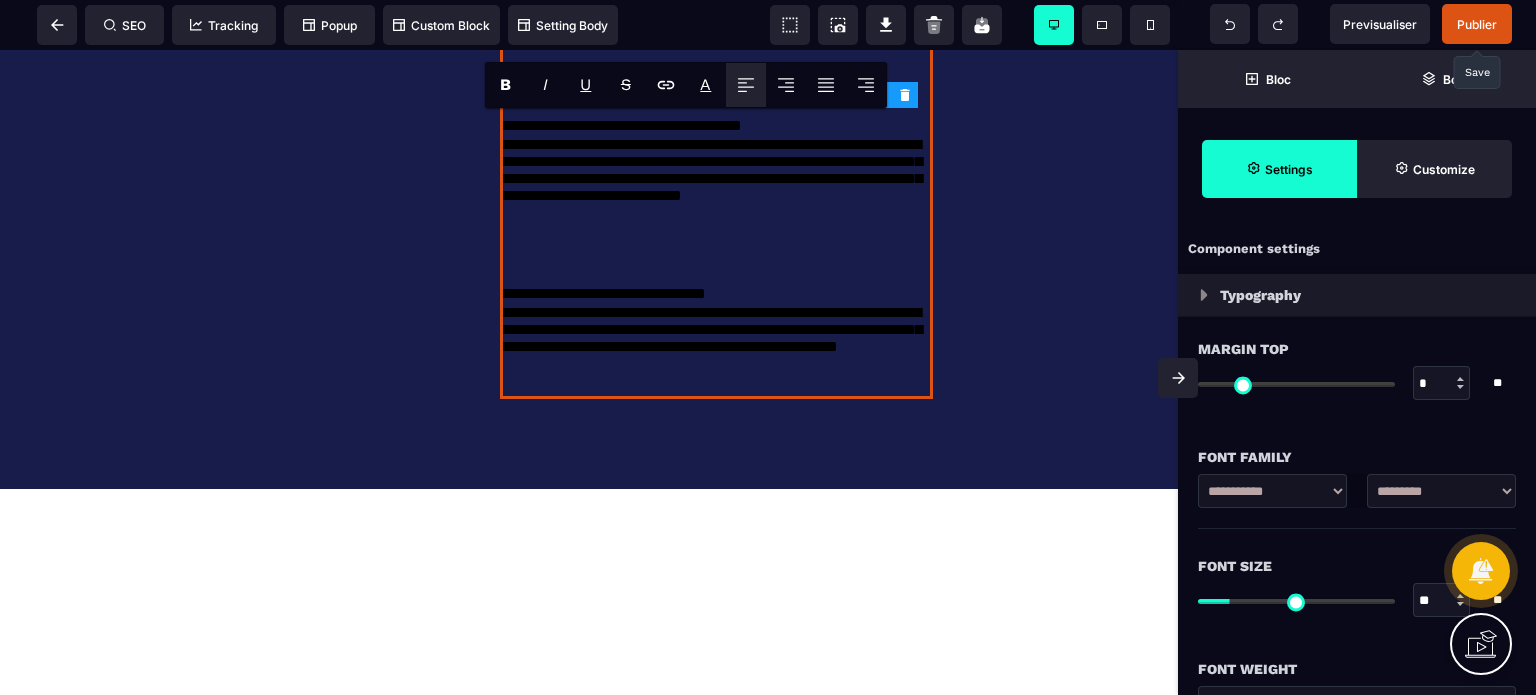 click on "**" at bounding box center (1442, 601) 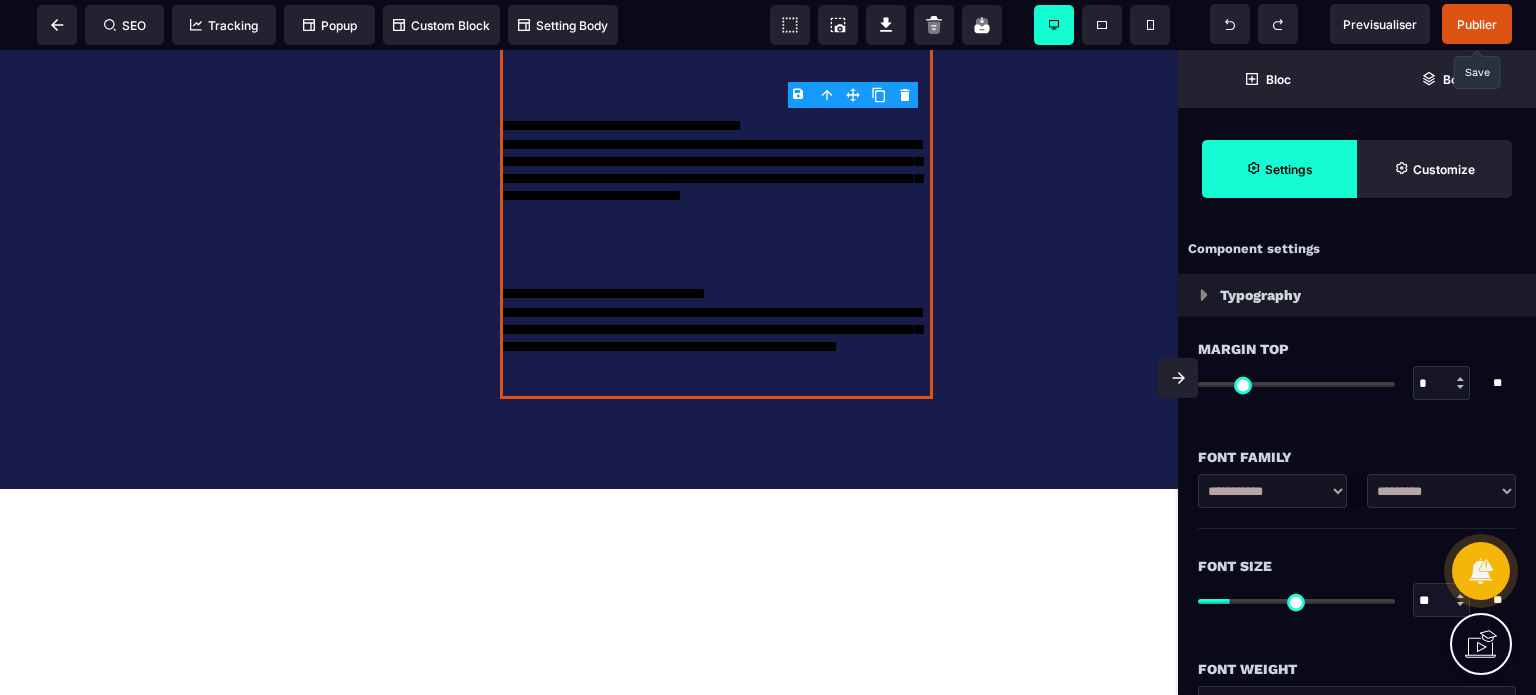 scroll, scrollTop: 0, scrollLeft: 0, axis: both 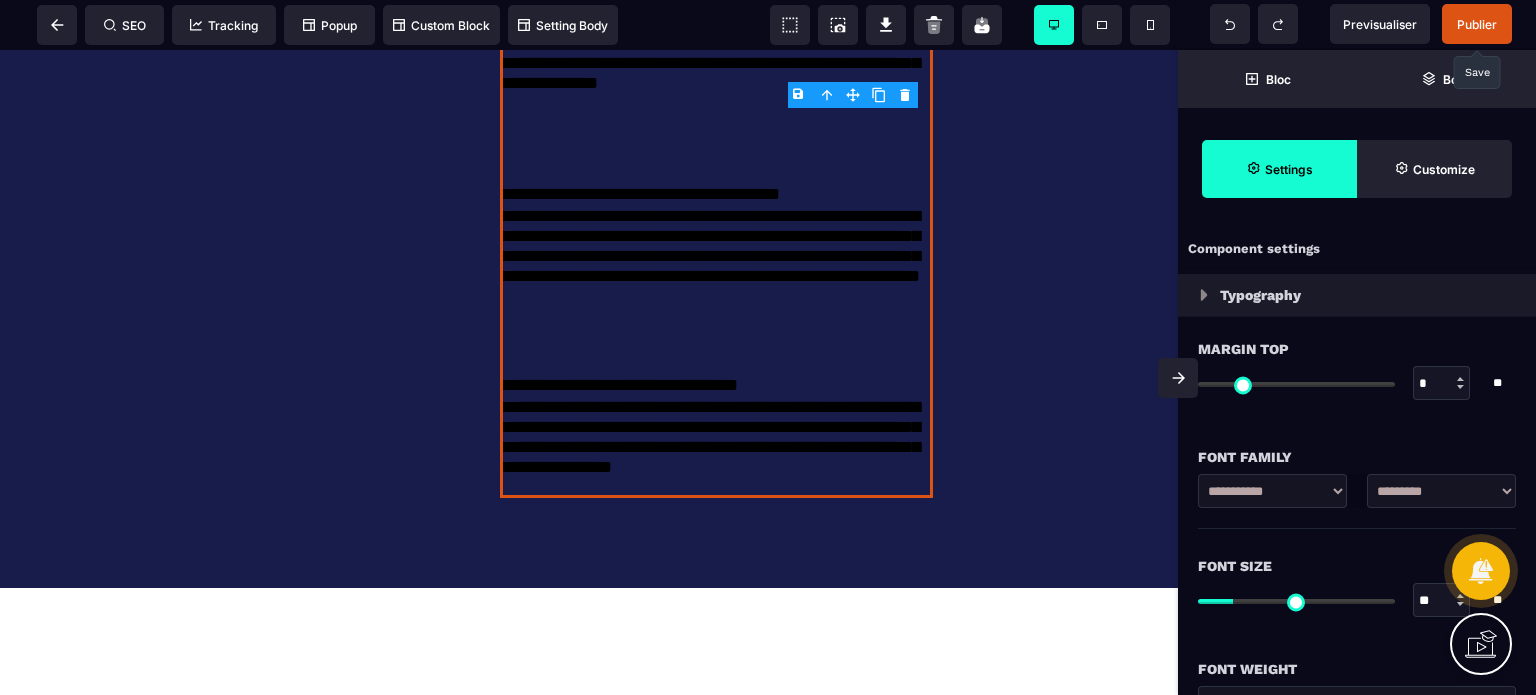 click on "**********" at bounding box center [1357, 501] 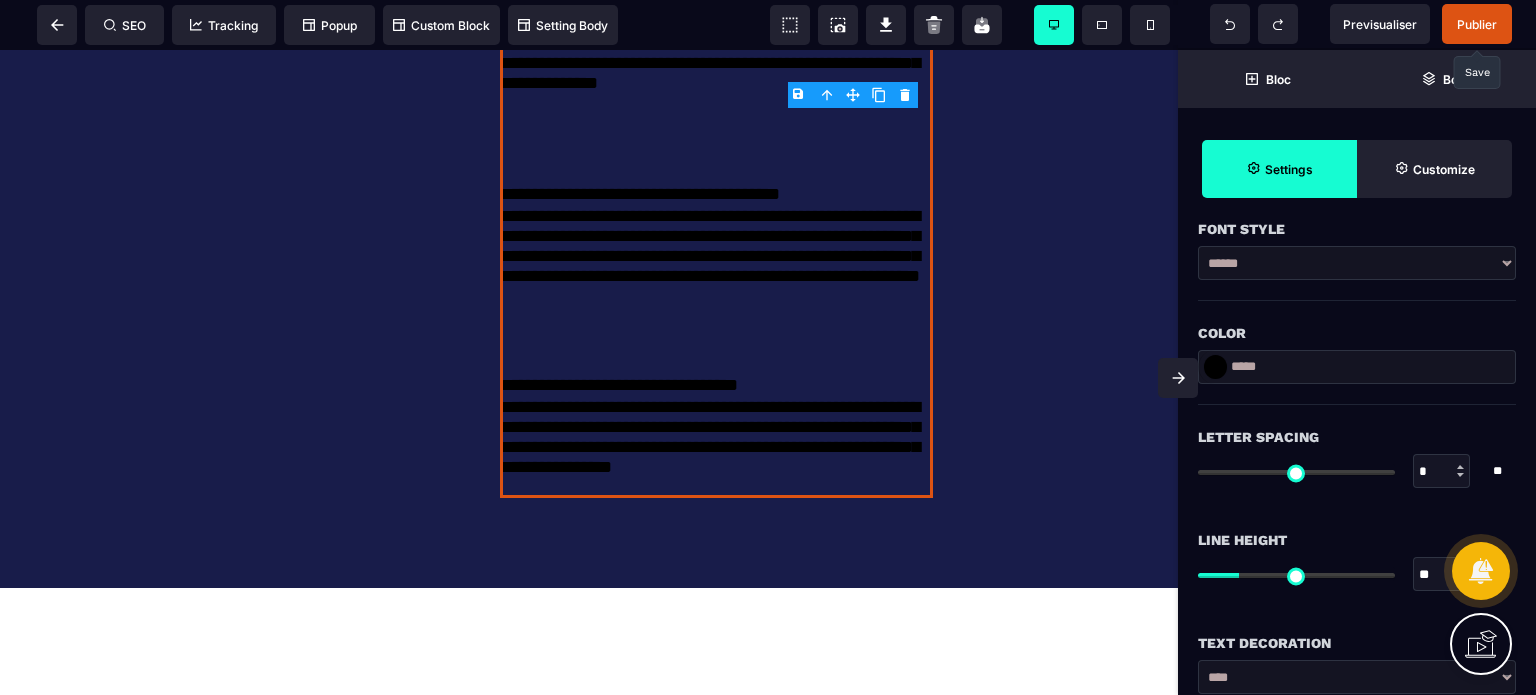 scroll, scrollTop: 600, scrollLeft: 0, axis: vertical 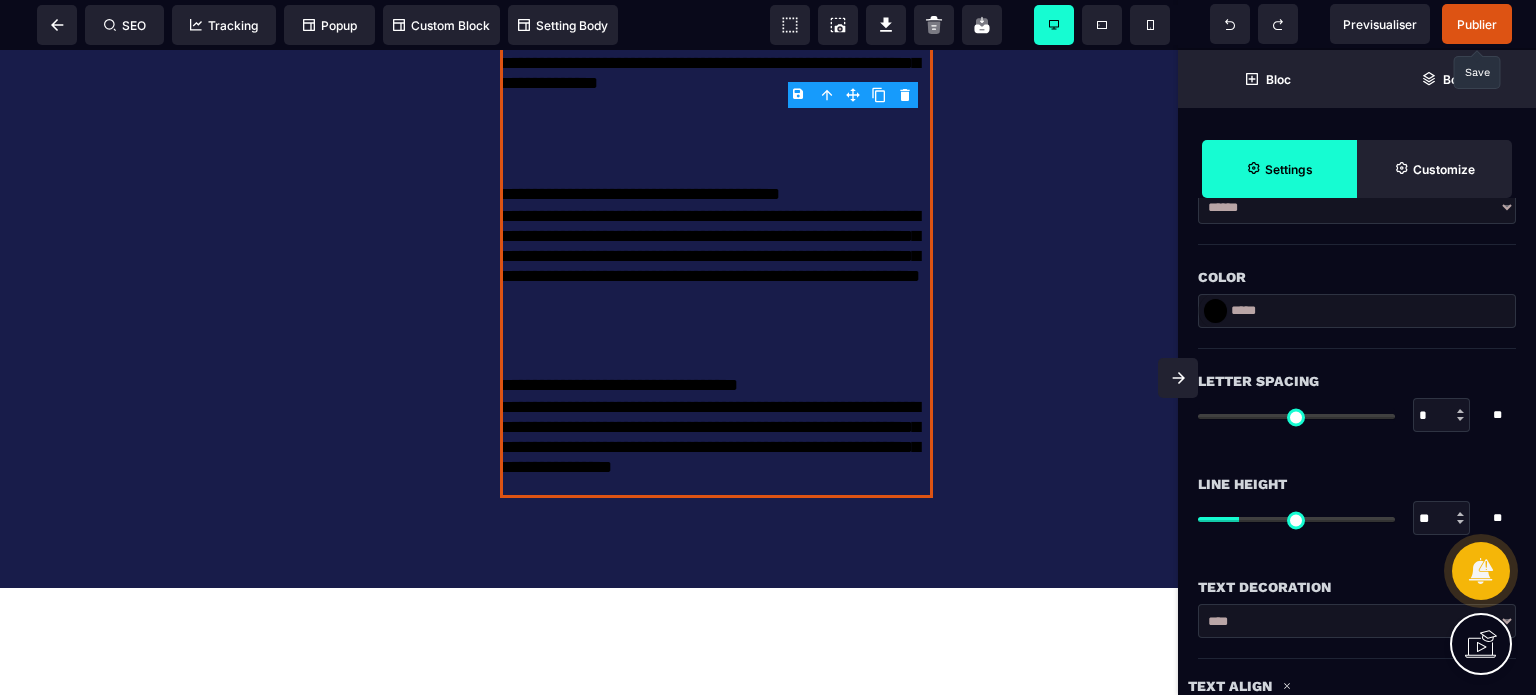 click at bounding box center [1215, 311] 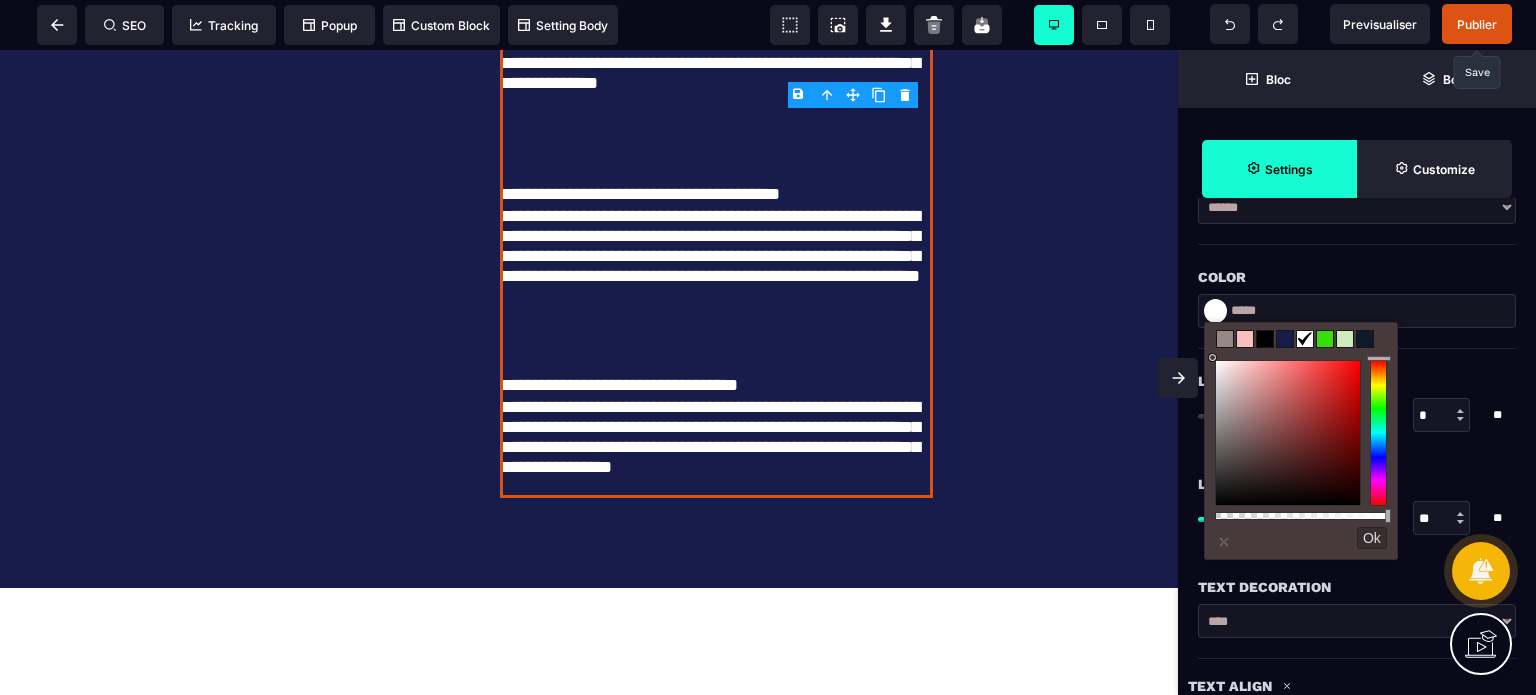 drag, startPoint x: 1229, startPoint y: 419, endPoint x: 1178, endPoint y: 292, distance: 136.85759 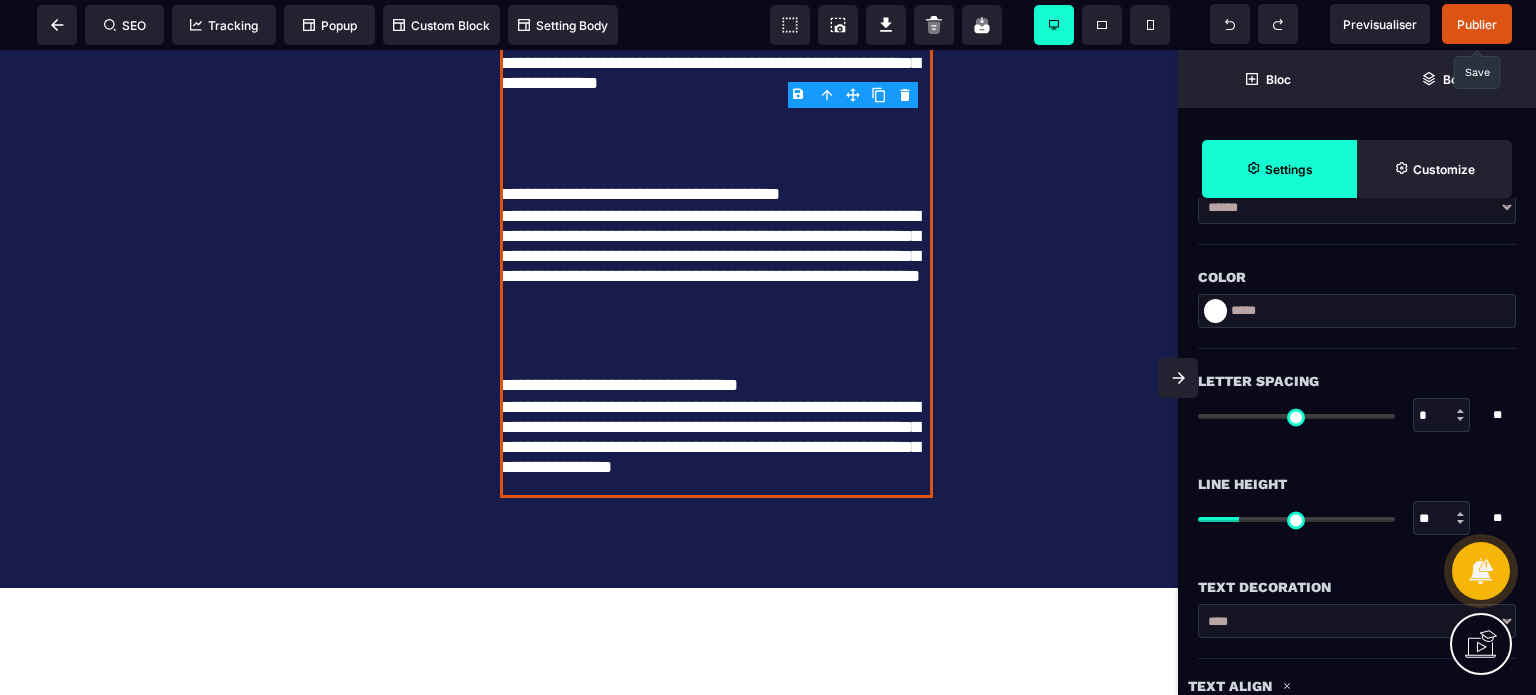 click on "**" at bounding box center (1442, 519) 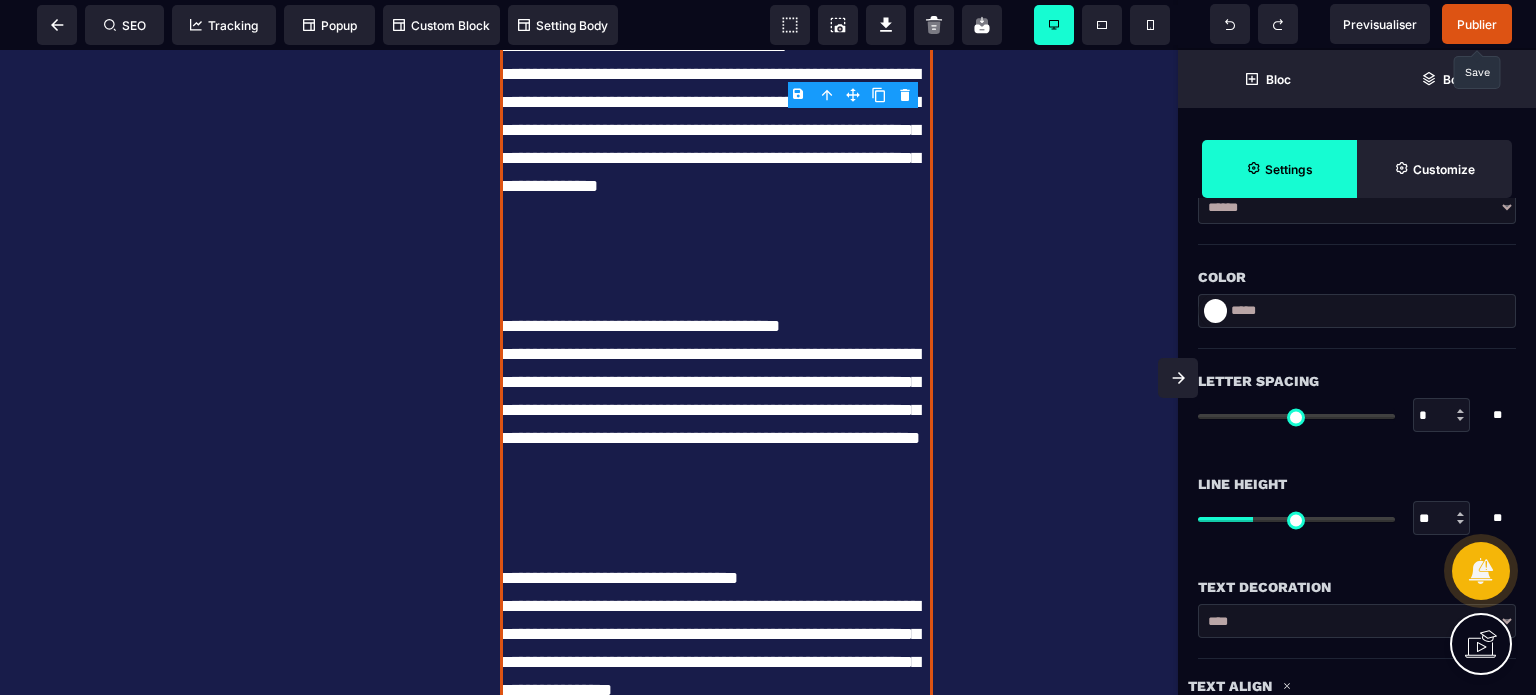 click on "Line Height" at bounding box center (1357, 484) 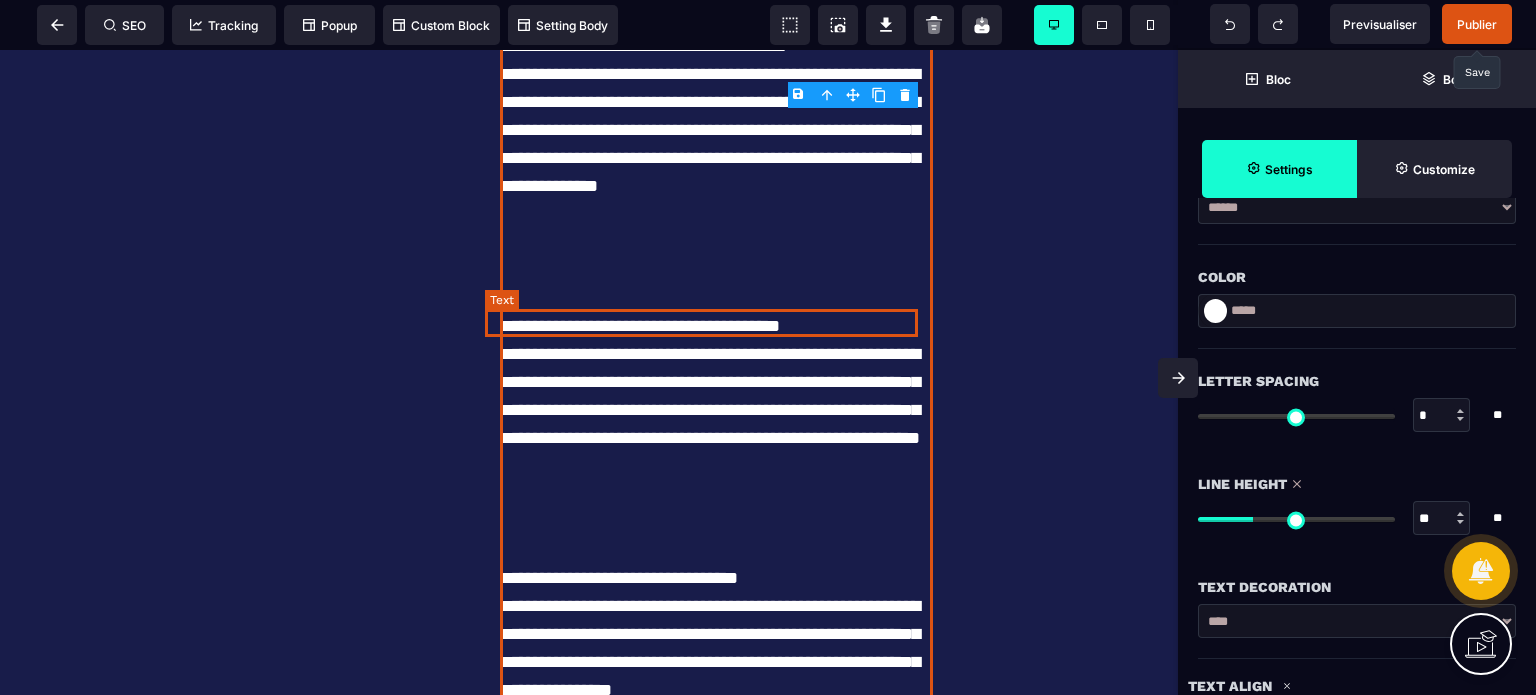 click at bounding box center [716, -10] 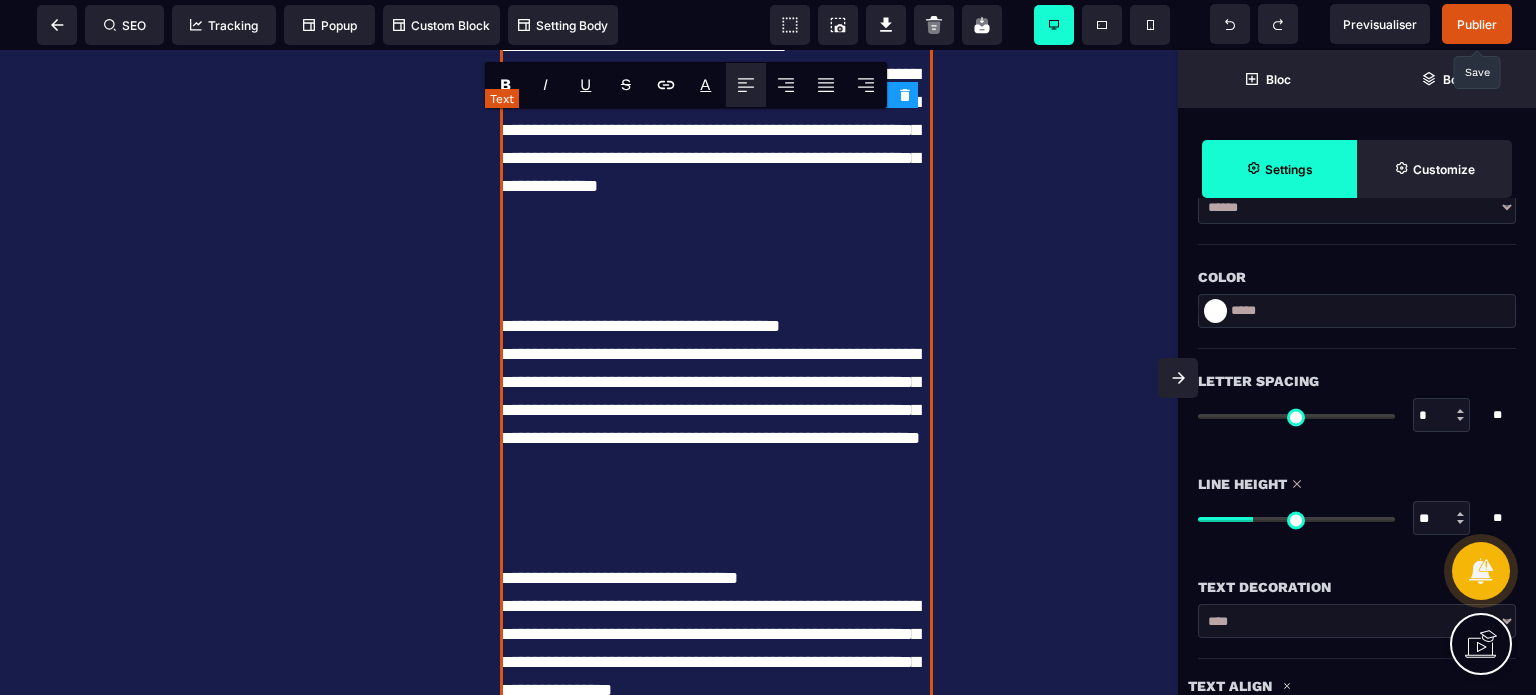 scroll, scrollTop: 0, scrollLeft: 0, axis: both 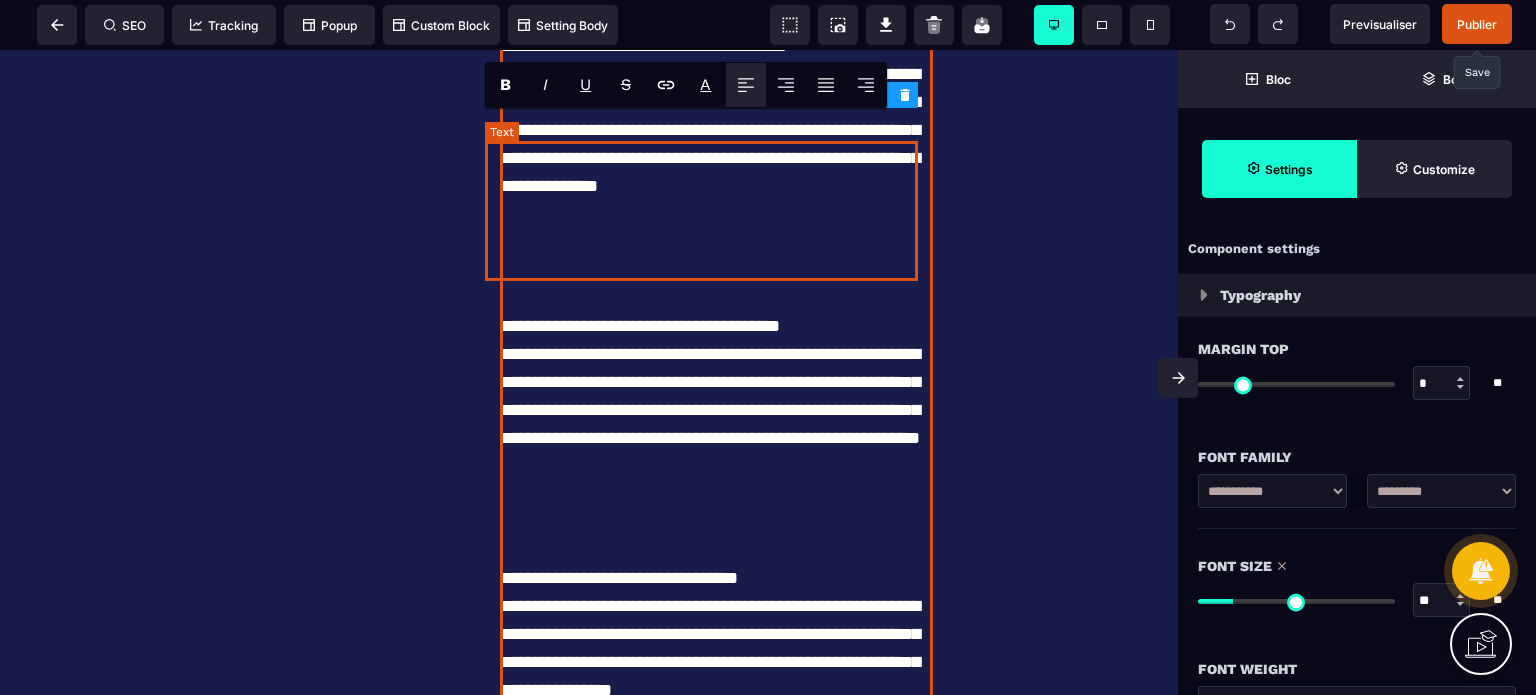 click on "**********" at bounding box center [716, -122] 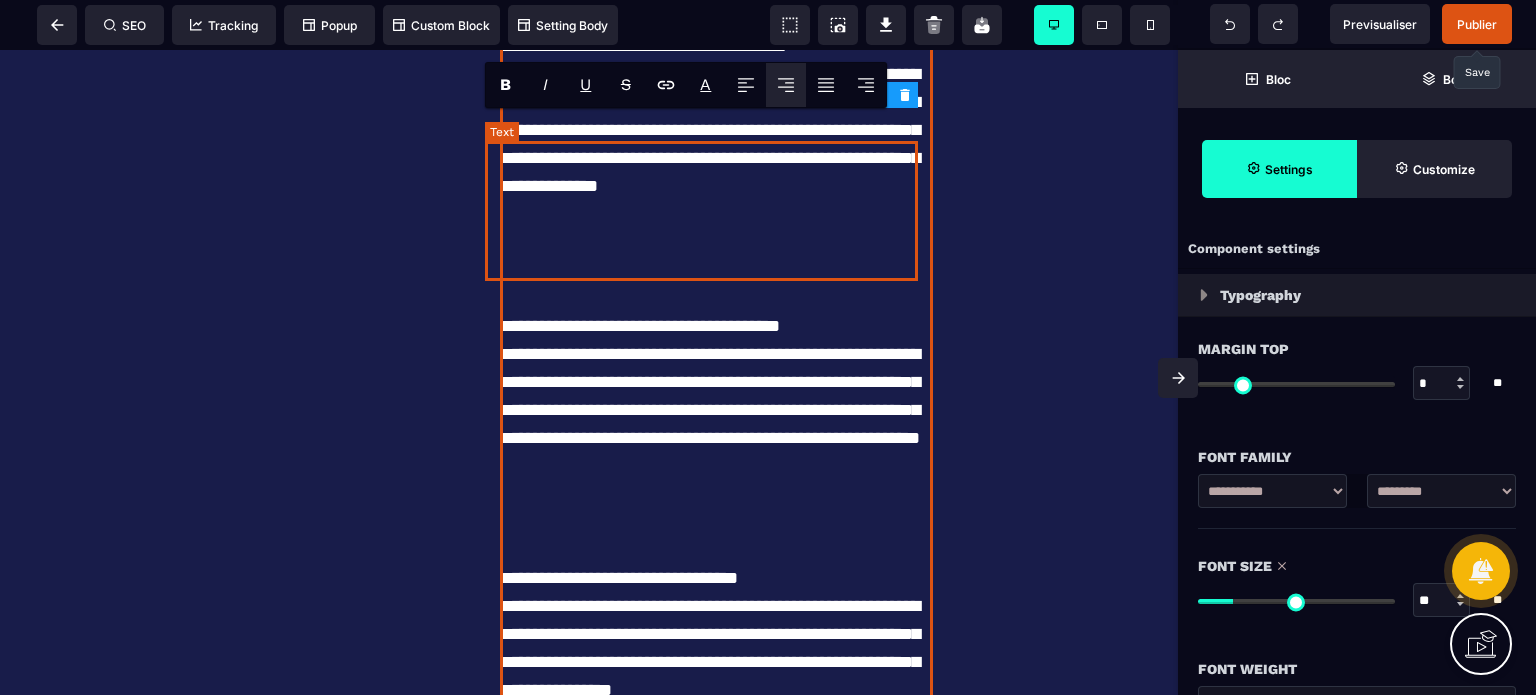 click on "**********" at bounding box center [716, -122] 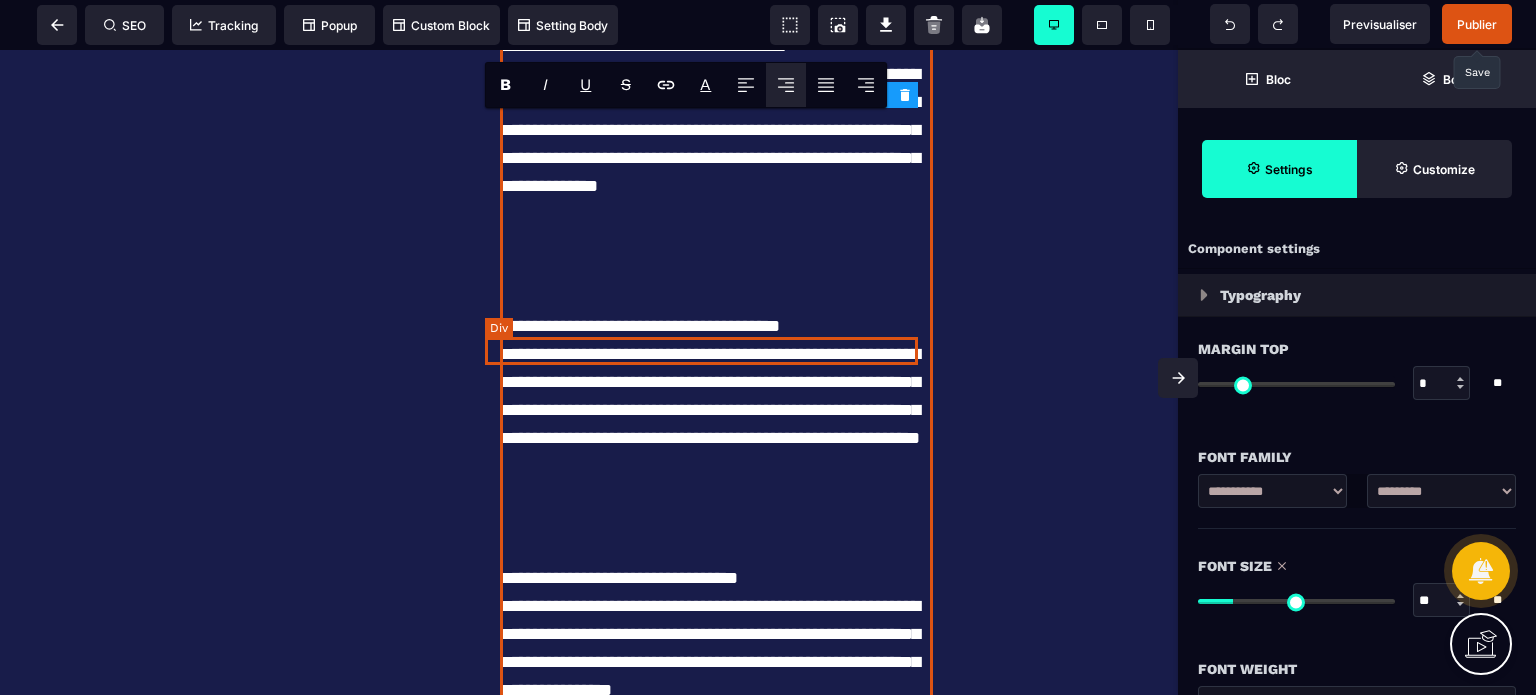click at bounding box center [716, 18] 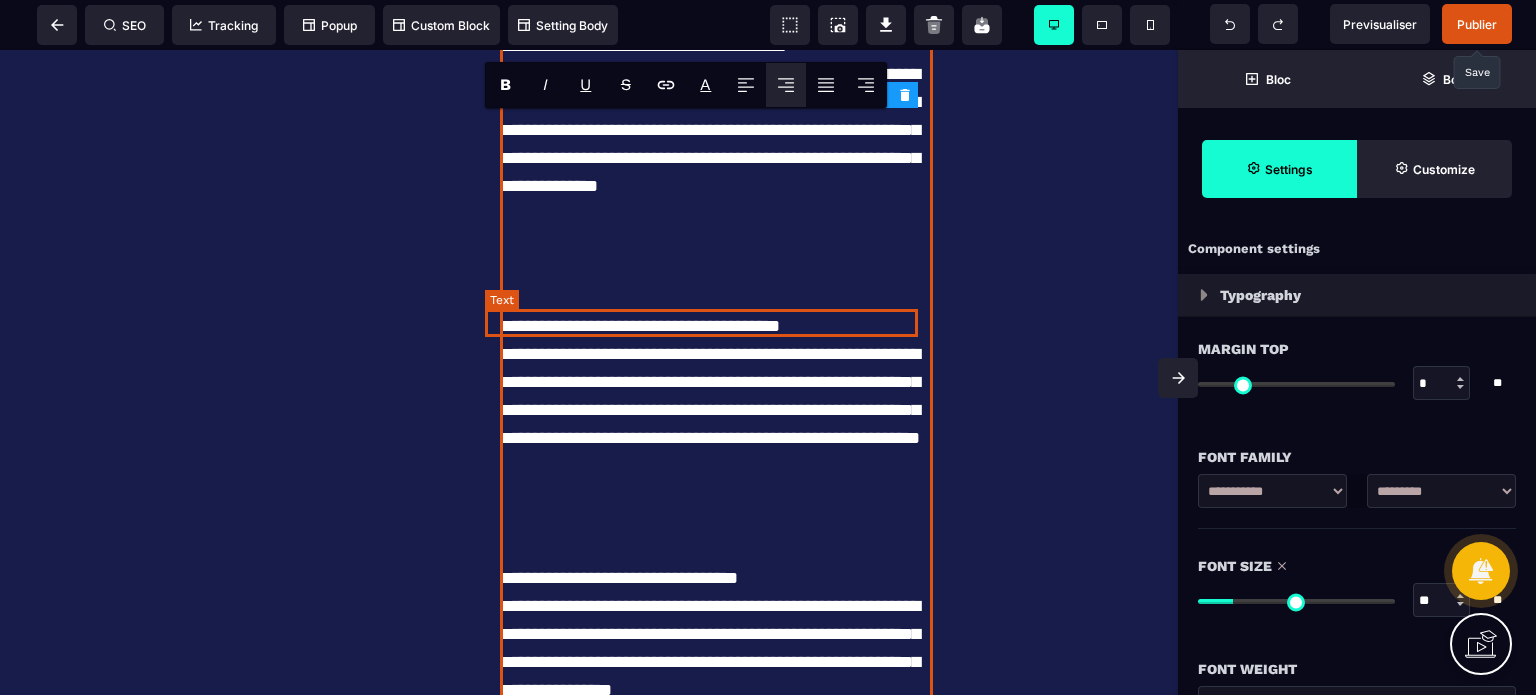 click at bounding box center [716, -10] 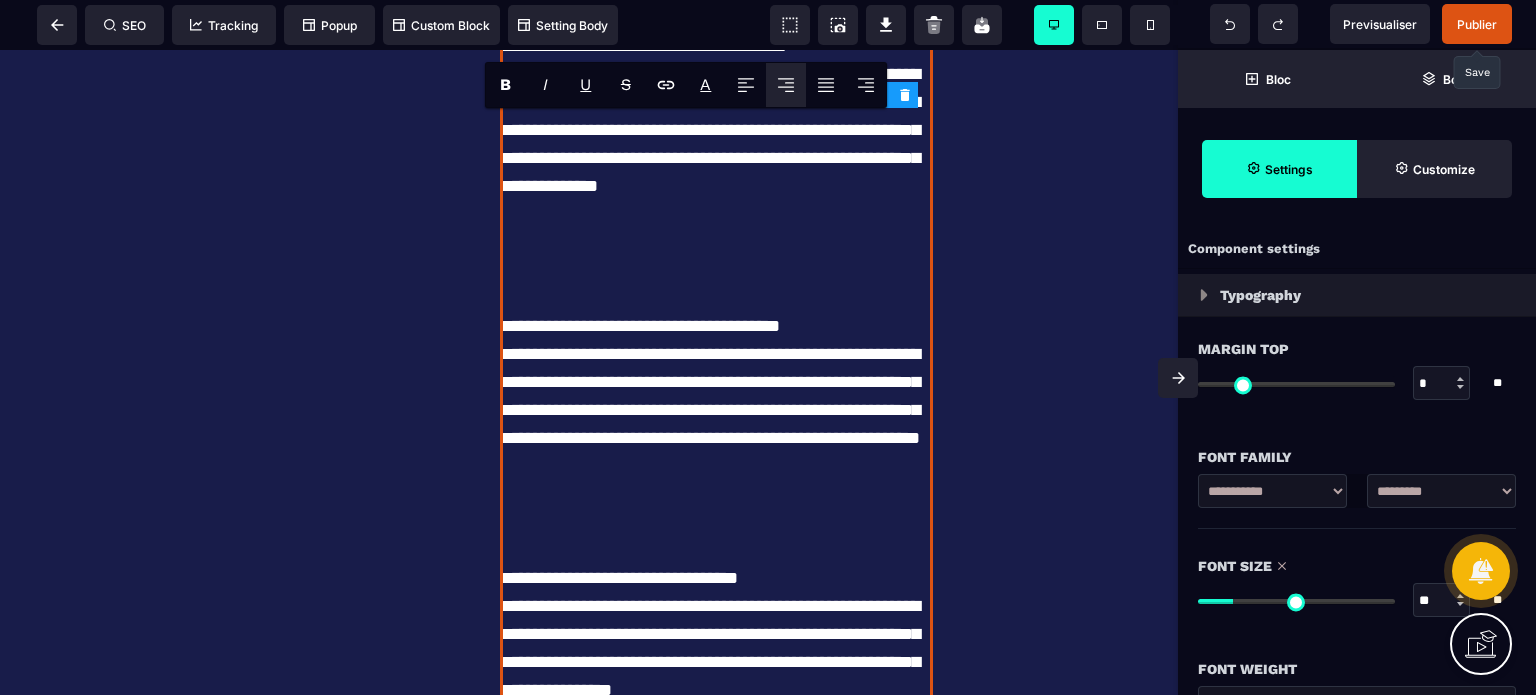 click 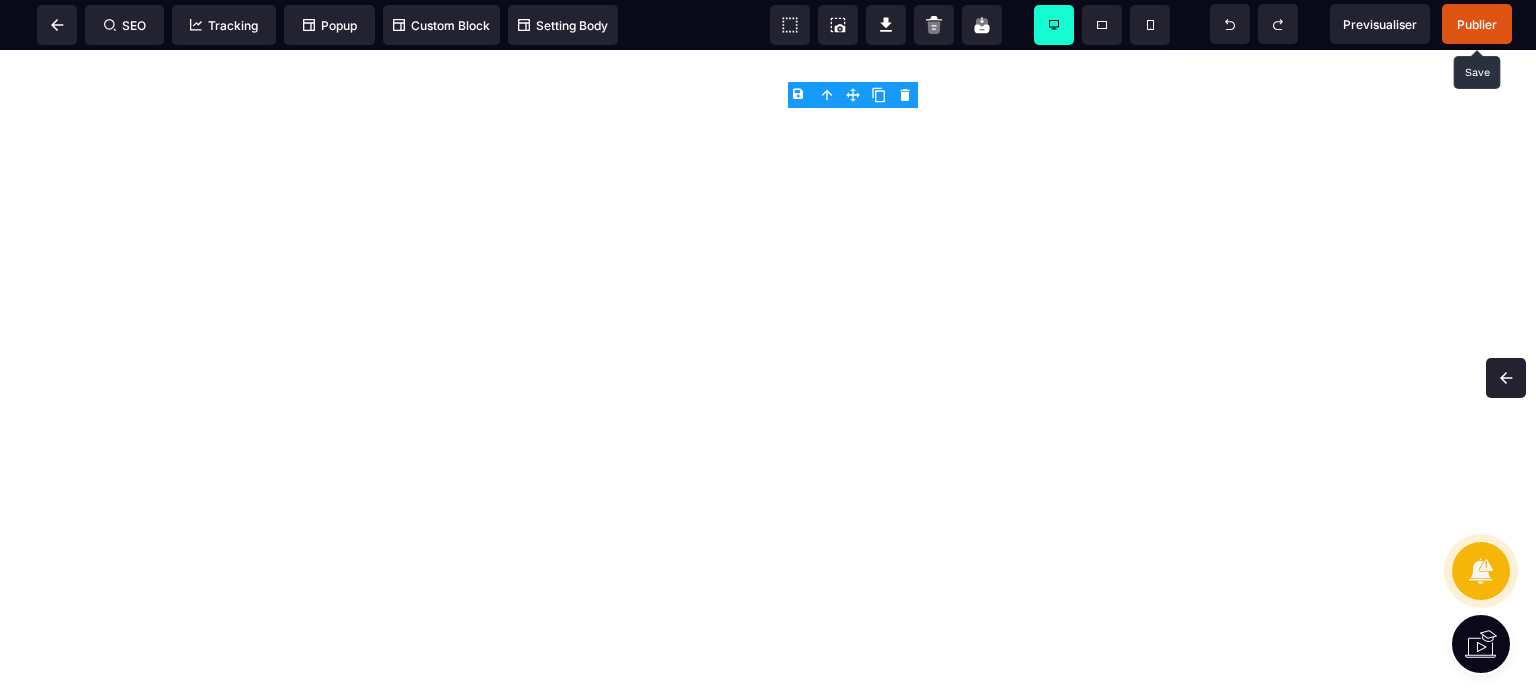 scroll, scrollTop: 11784, scrollLeft: 0, axis: vertical 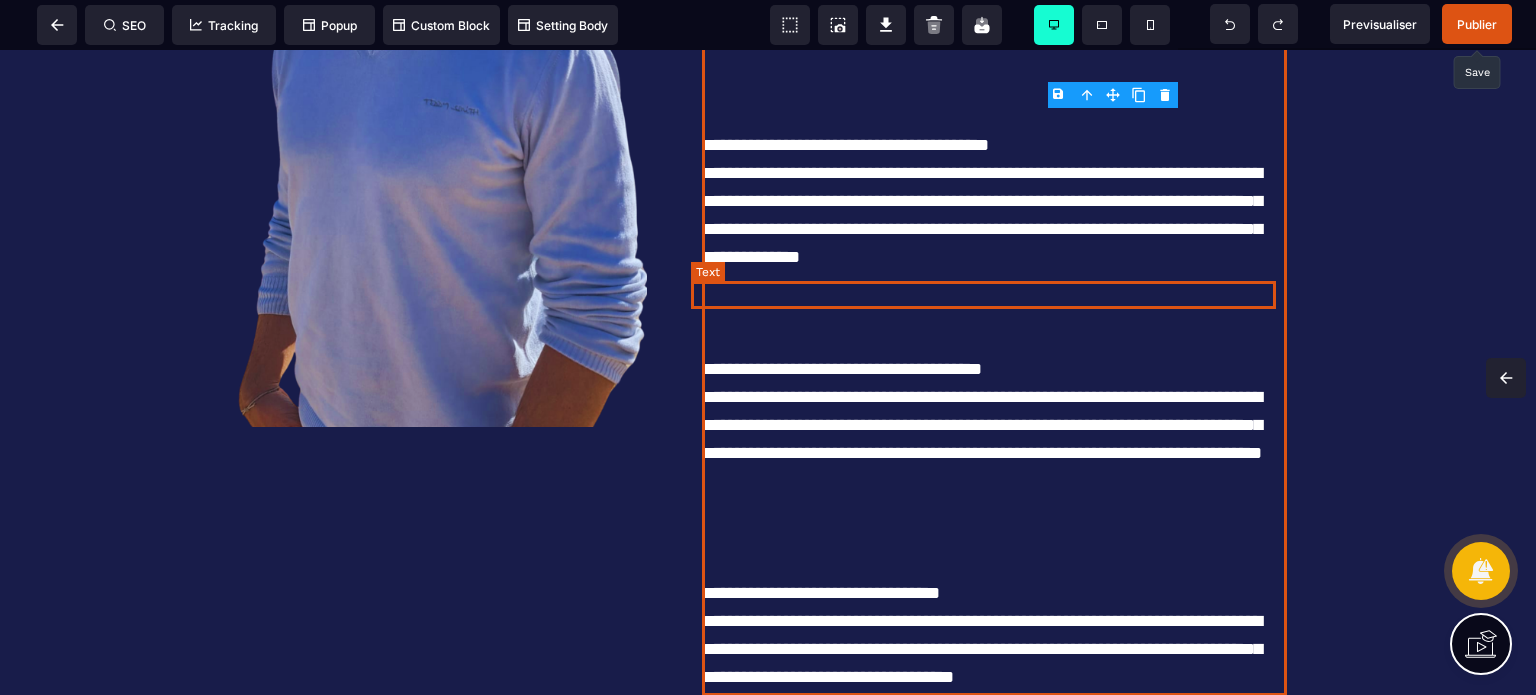 click at bounding box center (994, 89) 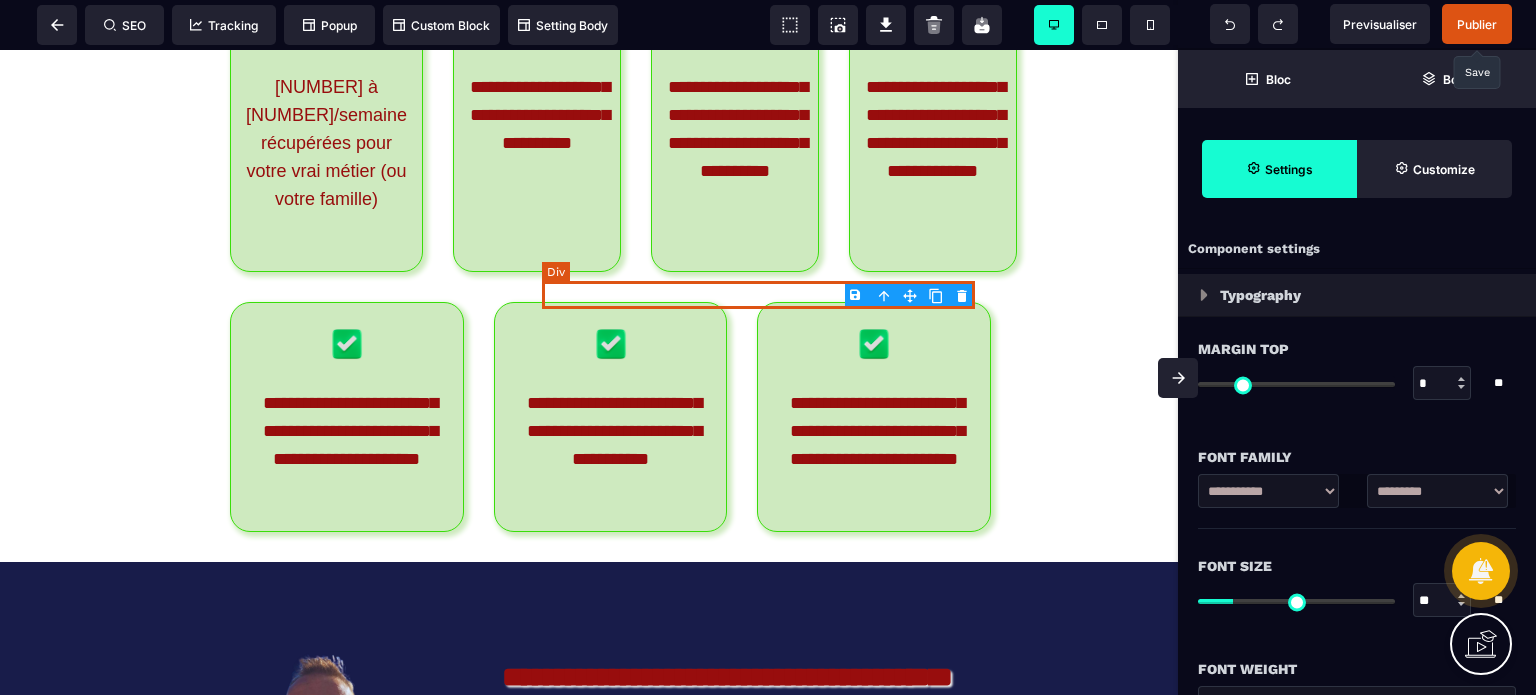 scroll, scrollTop: 12910, scrollLeft: 0, axis: vertical 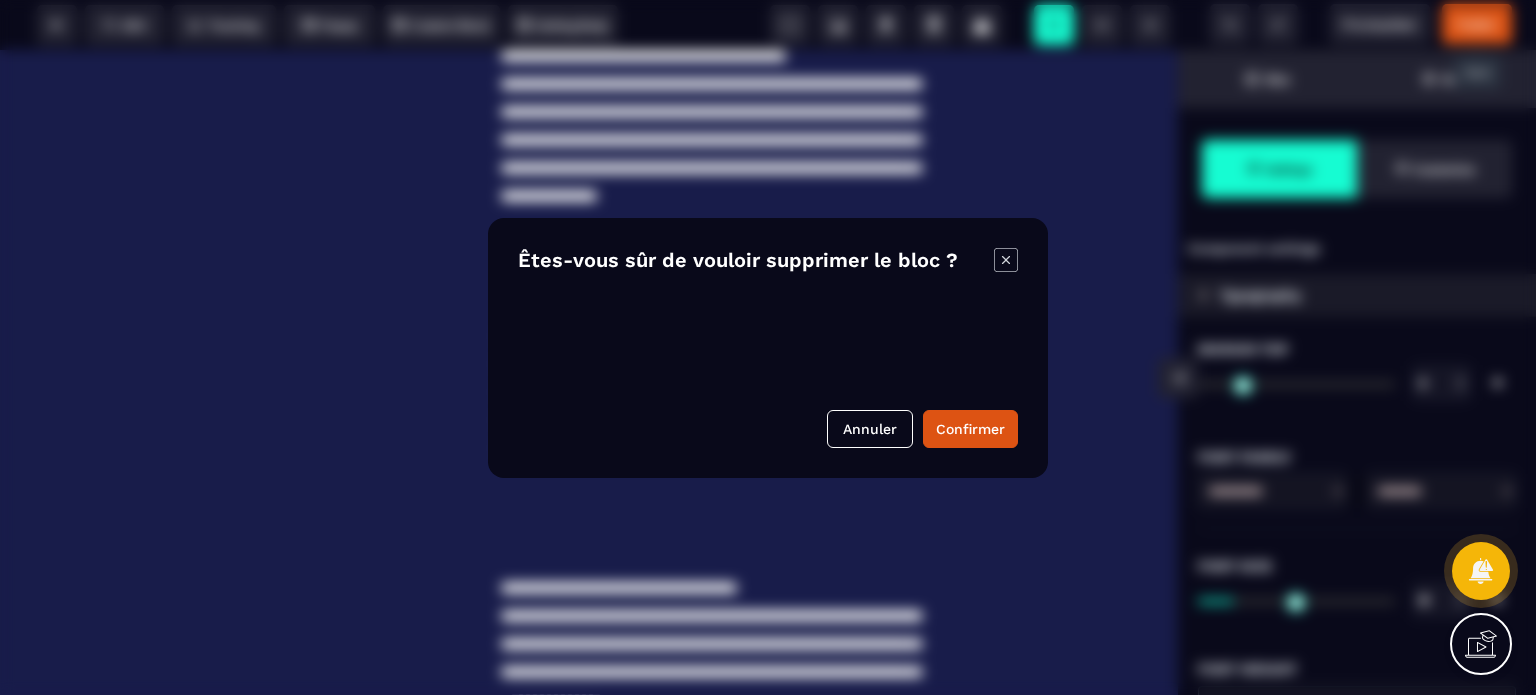 click on "B I U S
A *******
Column
SEO
Tracking" at bounding box center (768, 347) 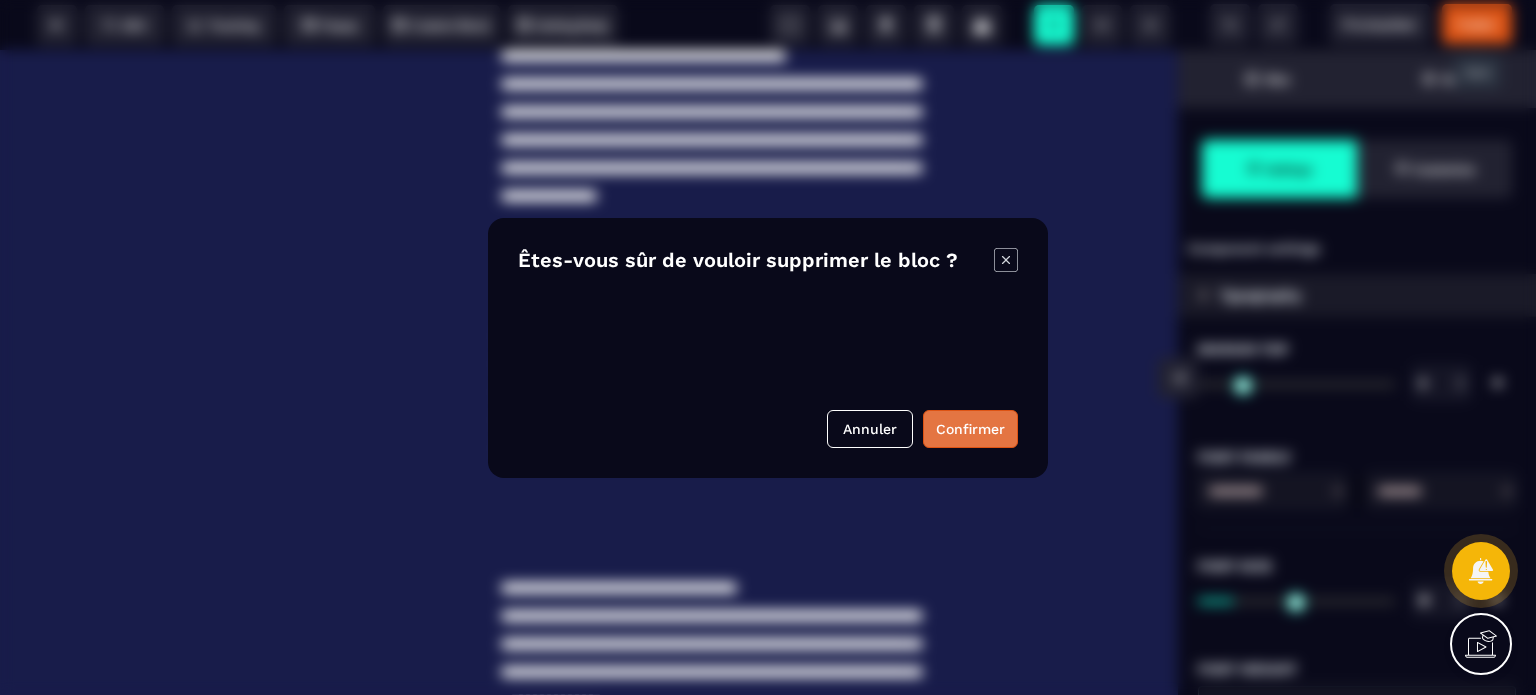 click on "Confirmer" at bounding box center [970, 429] 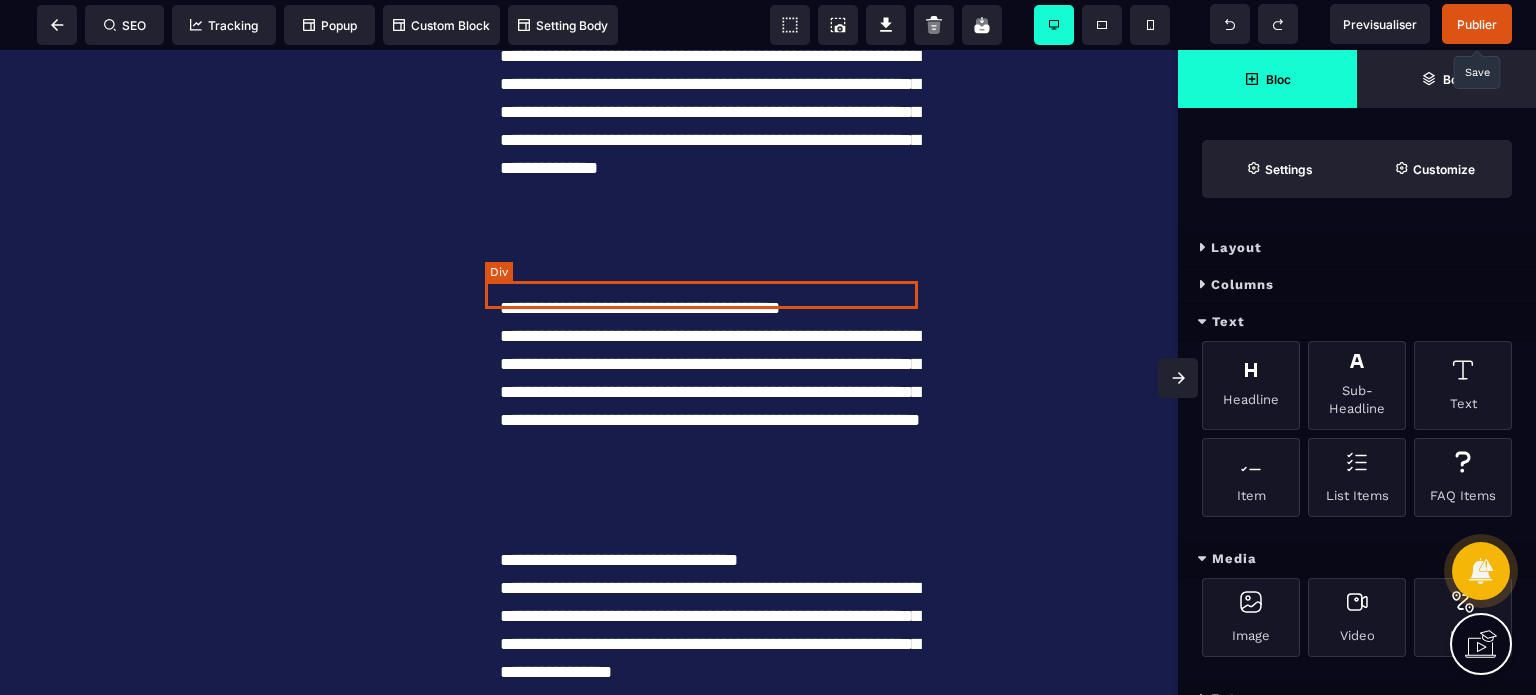 click at bounding box center [716, -28] 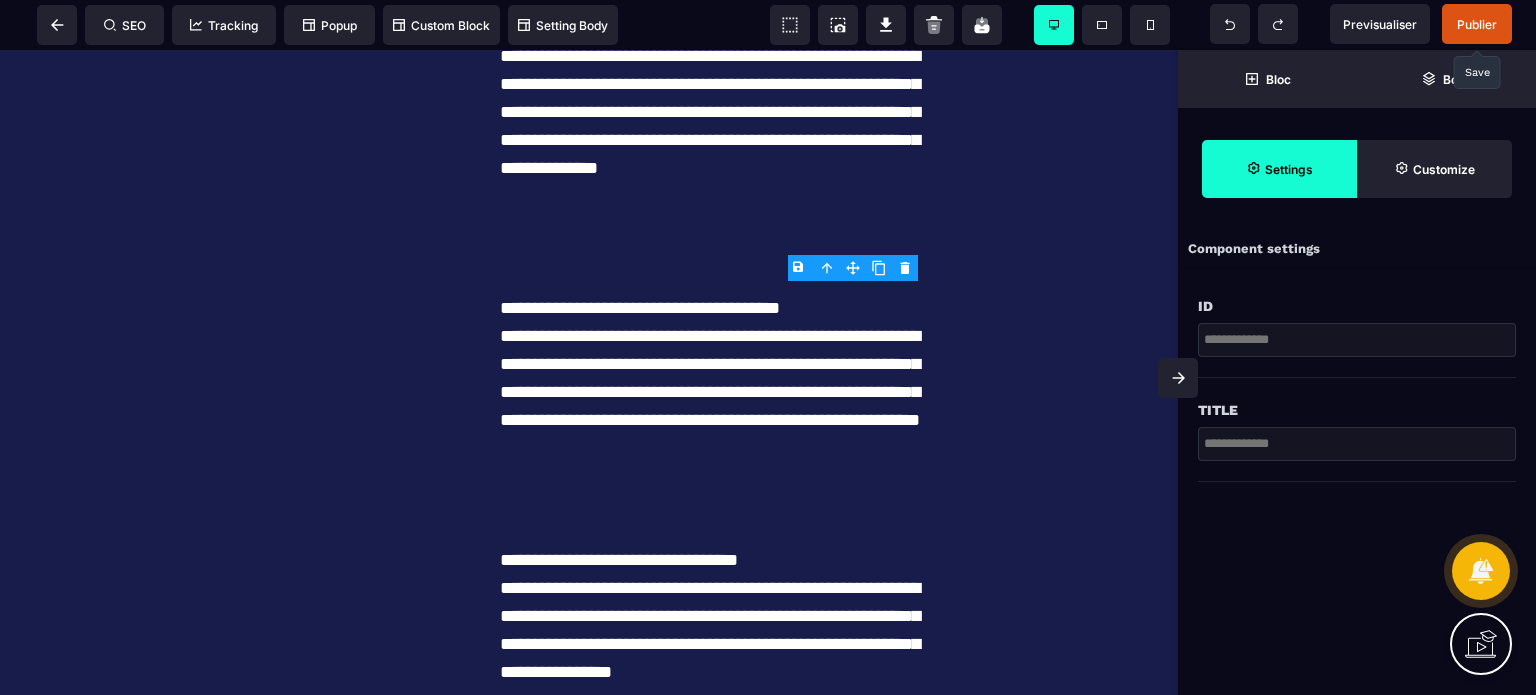 click on "B I U S
A *******
Div
SEO
Tracking
Popup" at bounding box center (768, 347) 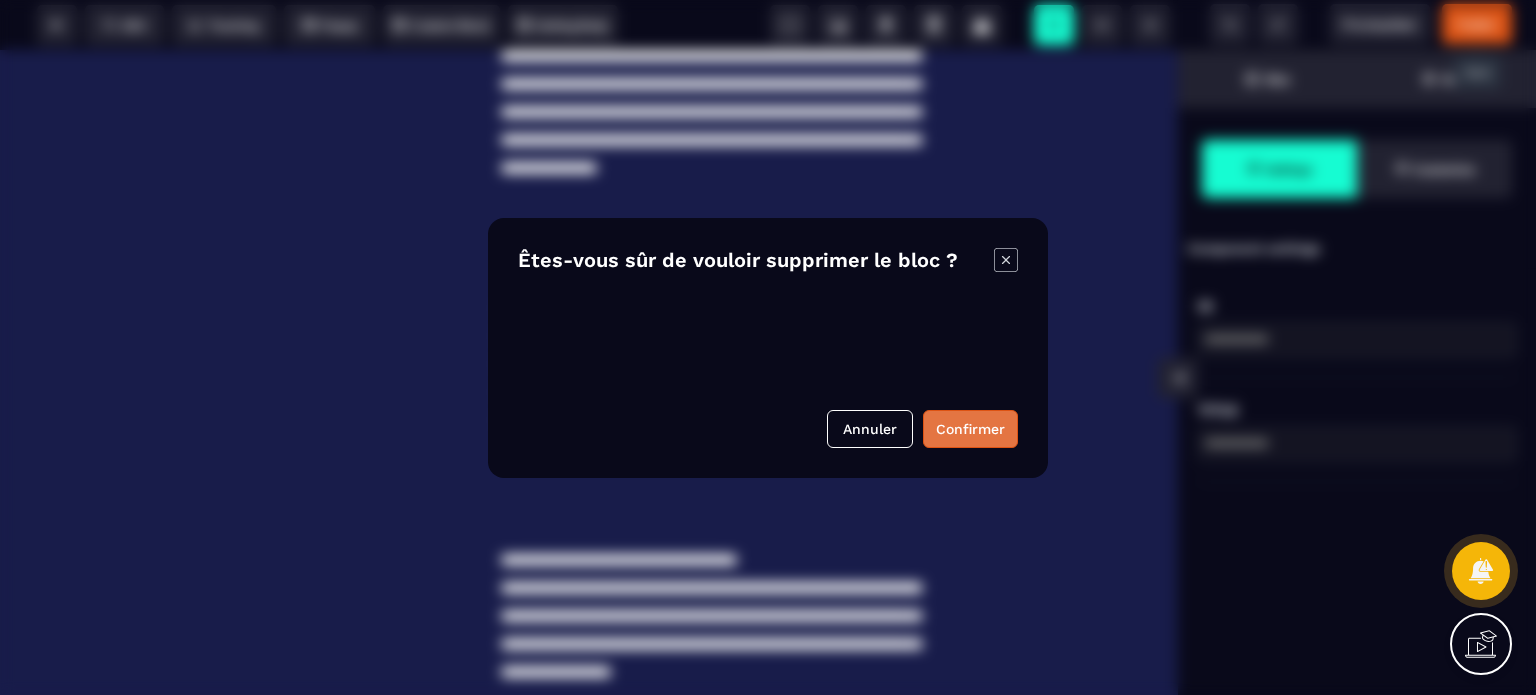 click on "Confirmer" at bounding box center (970, 429) 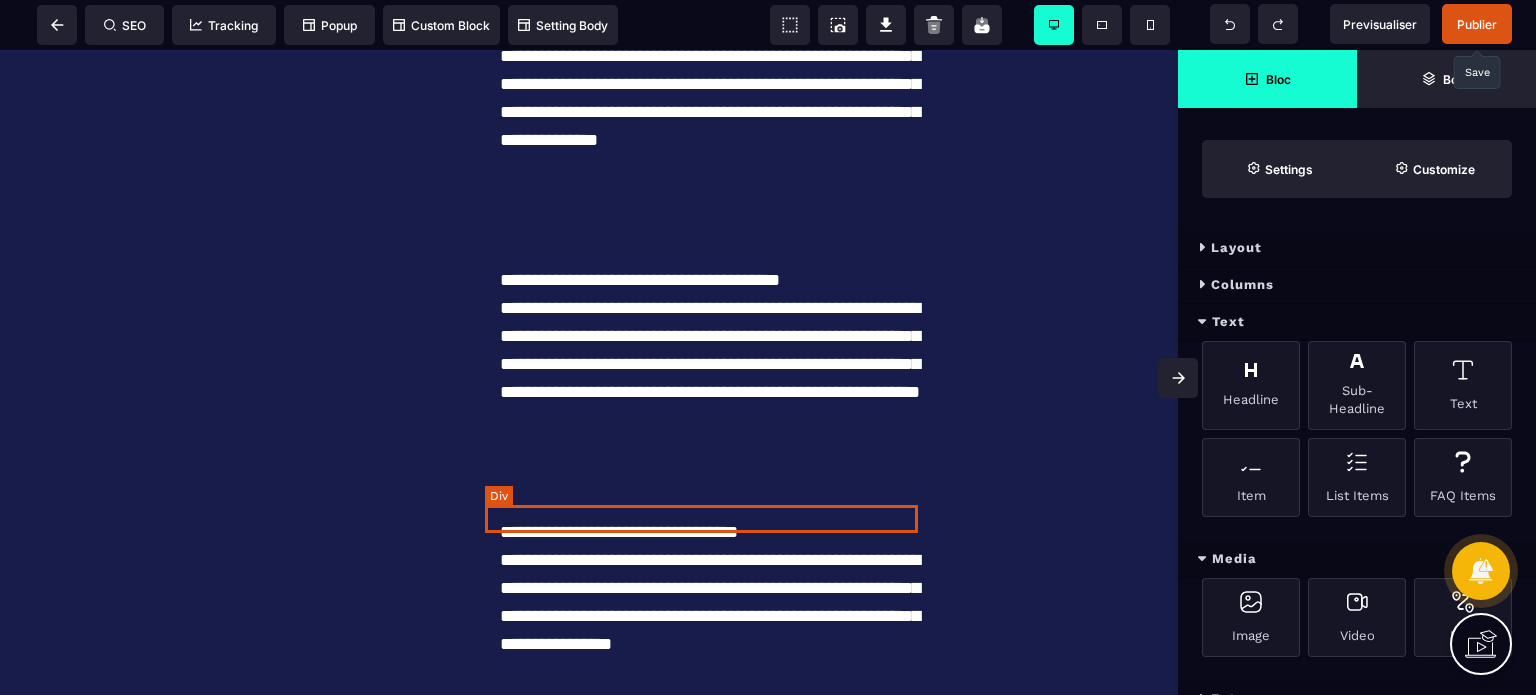 click at bounding box center (716, 196) 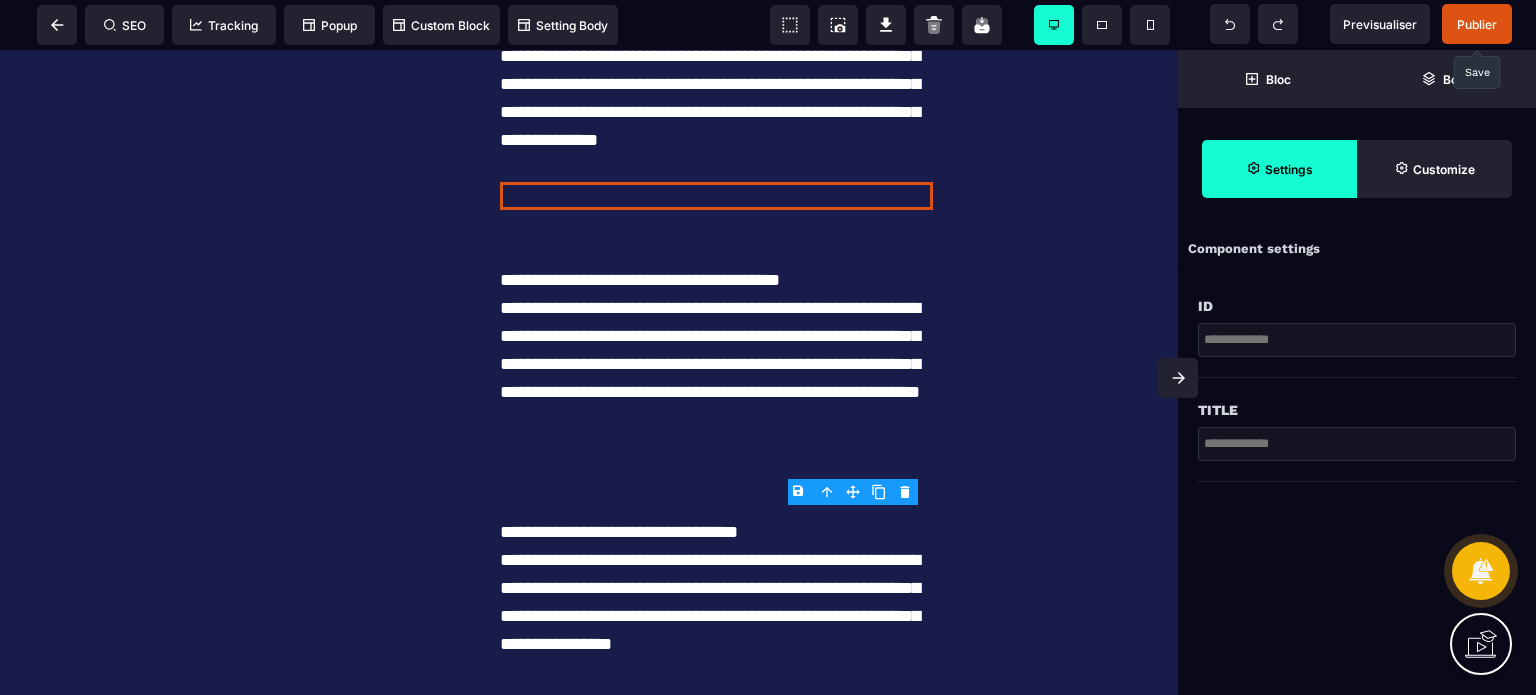 click on "B I U S
A *******
Column
SEO
Tracking" at bounding box center (768, 347) 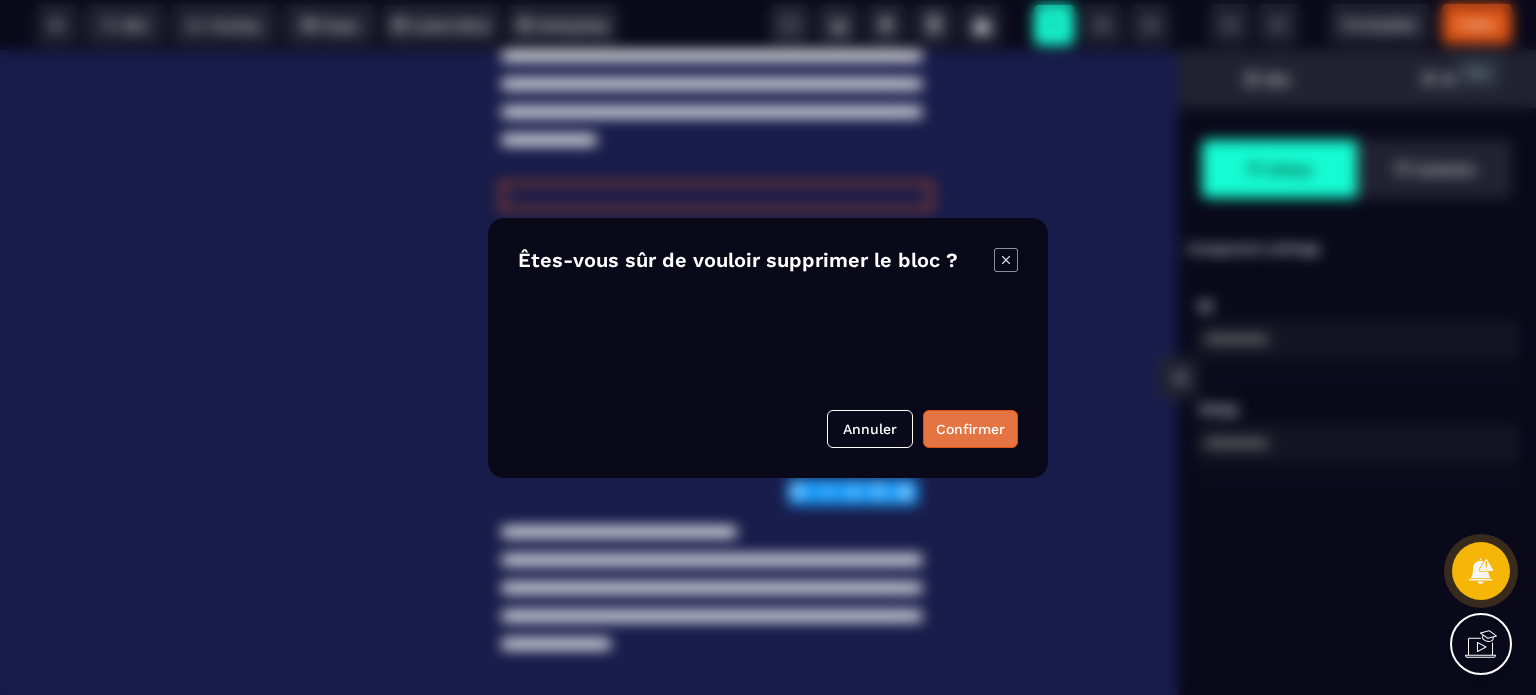 click on "Confirmer" at bounding box center [970, 429] 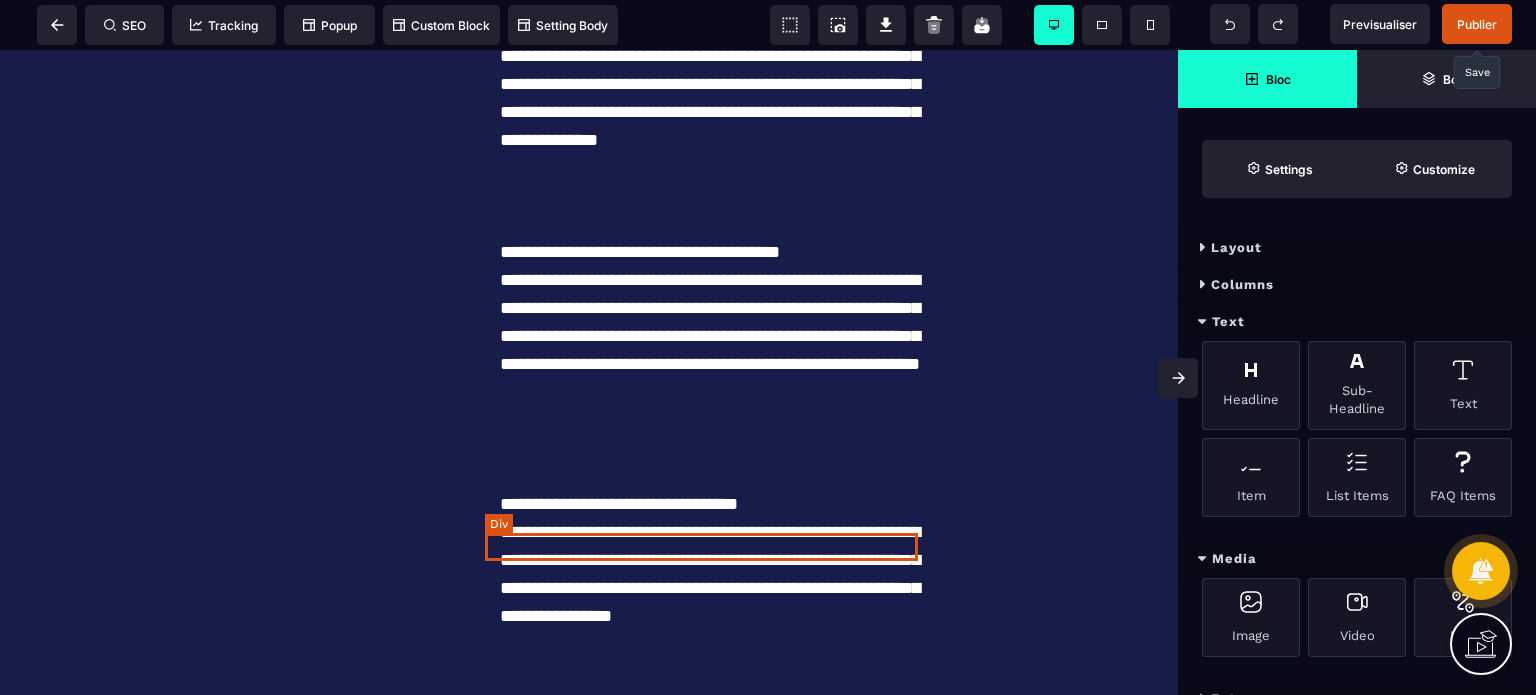 click at bounding box center [716, 224] 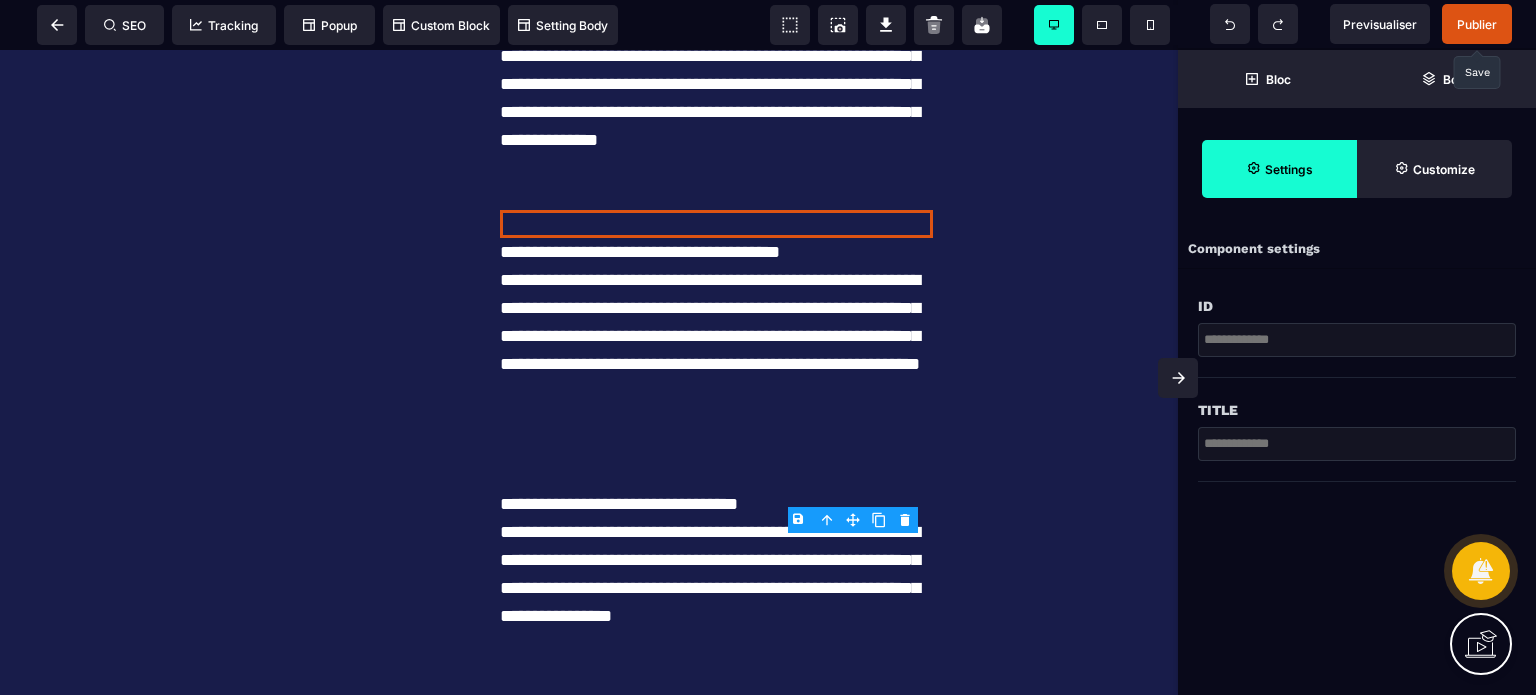 click on "B I U S
A *******
Column
SEO
Tracking" at bounding box center (768, 347) 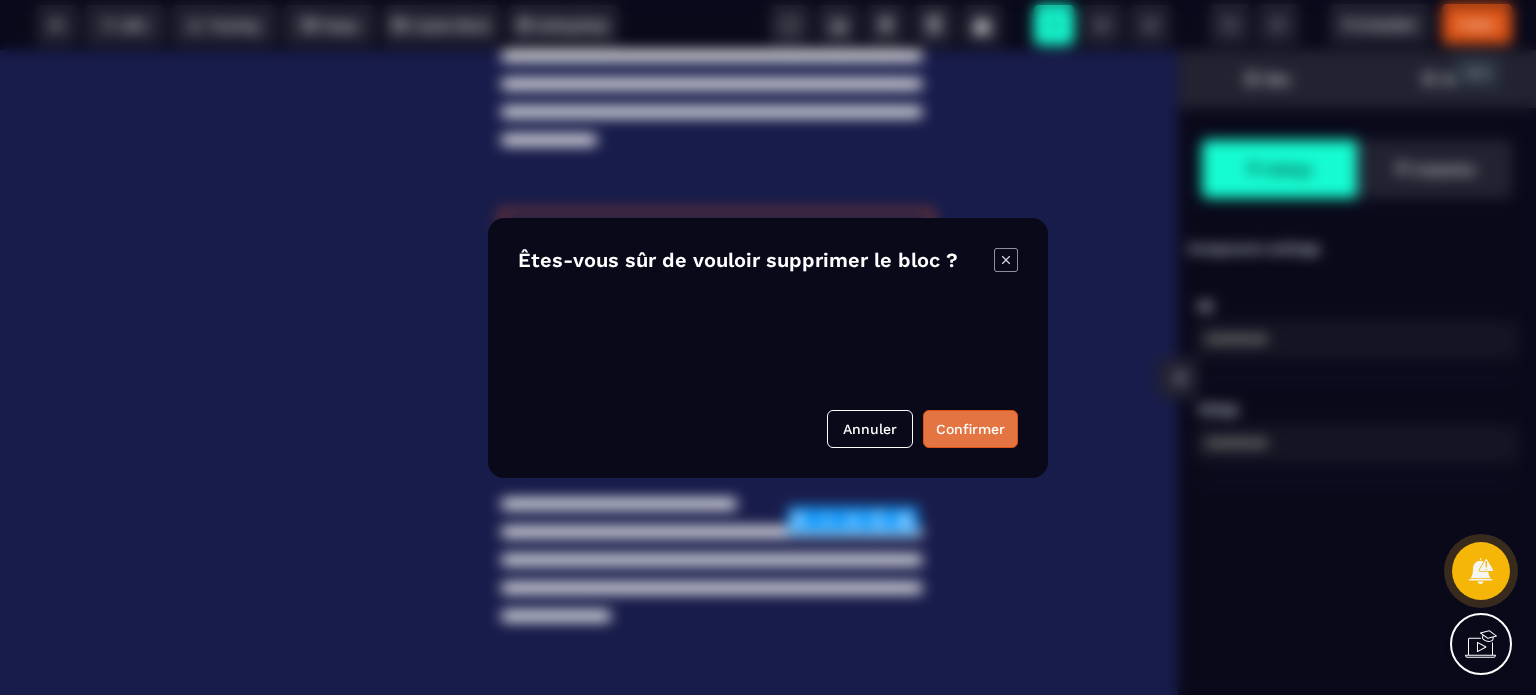 click on "Confirmer" at bounding box center (970, 429) 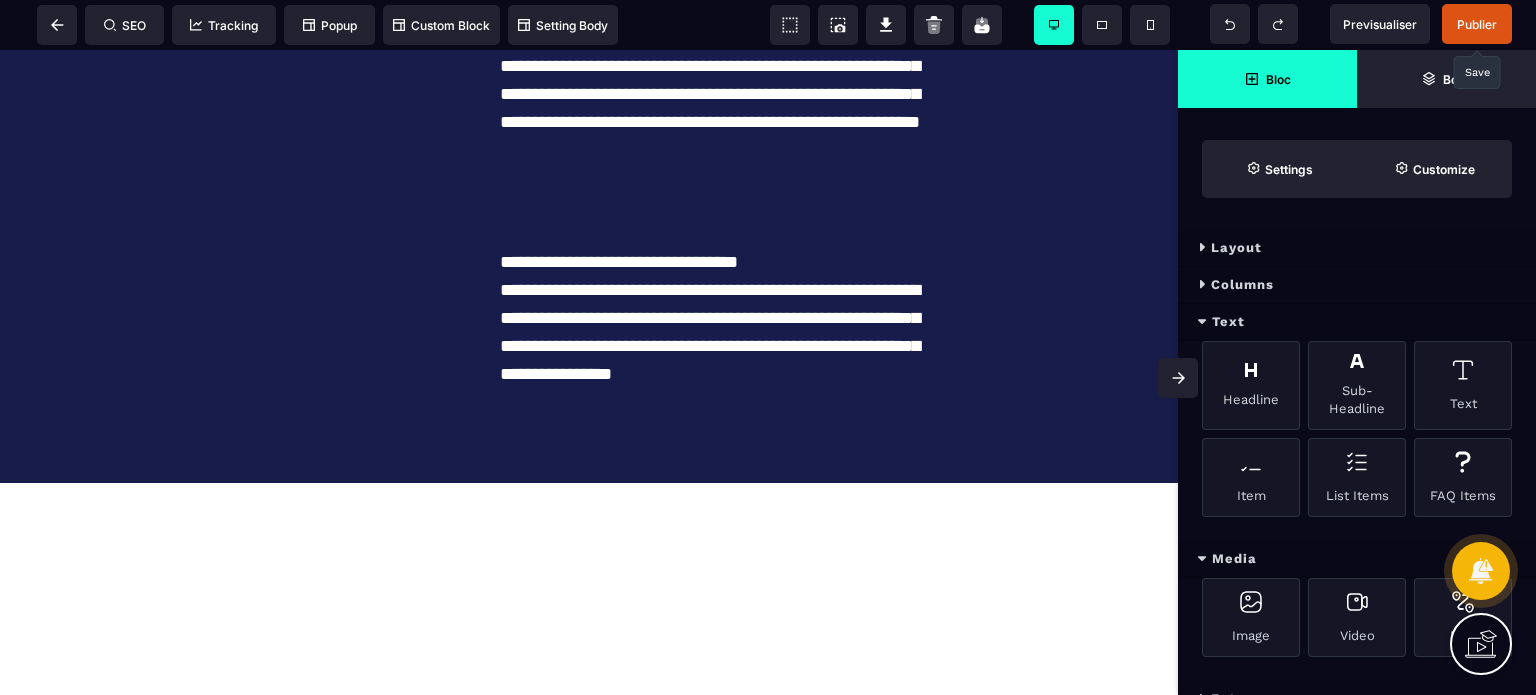 scroll, scrollTop: 13162, scrollLeft: 0, axis: vertical 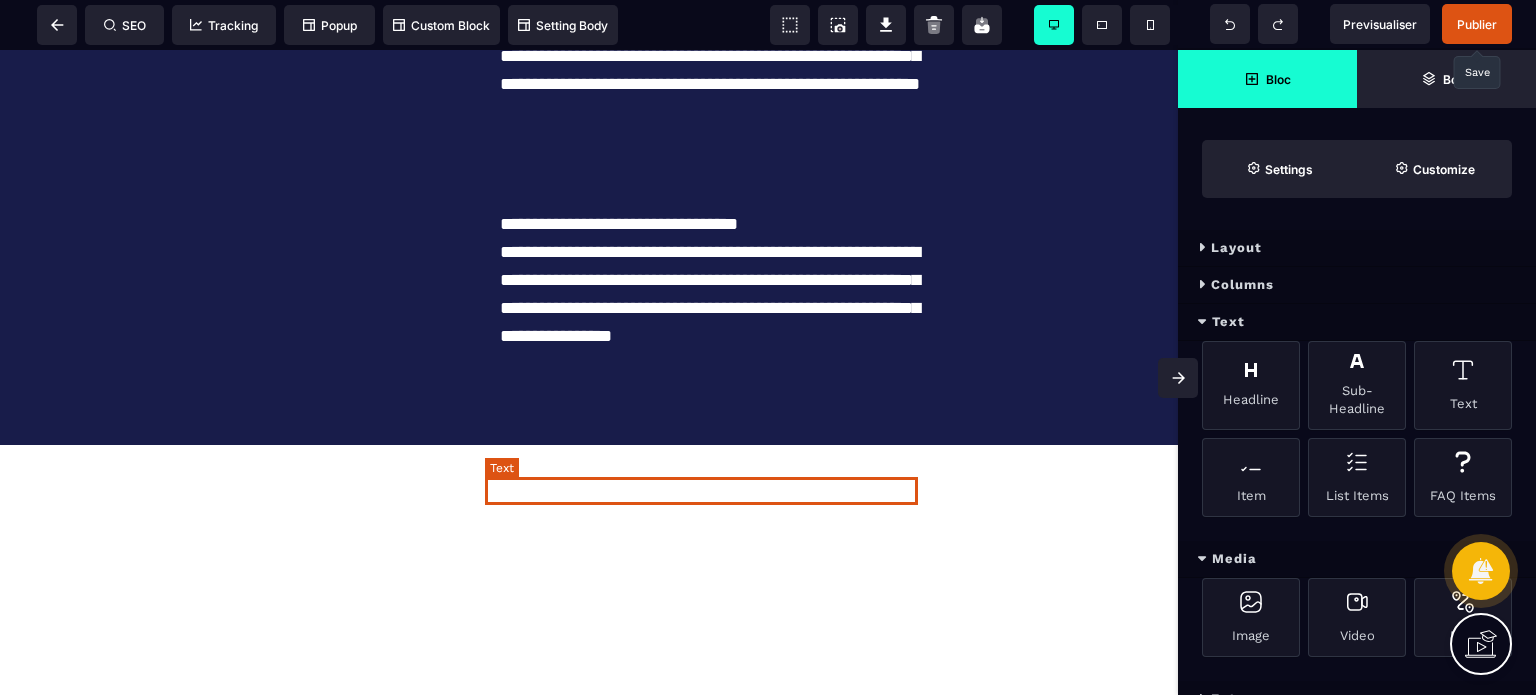 click at bounding box center [716, 168] 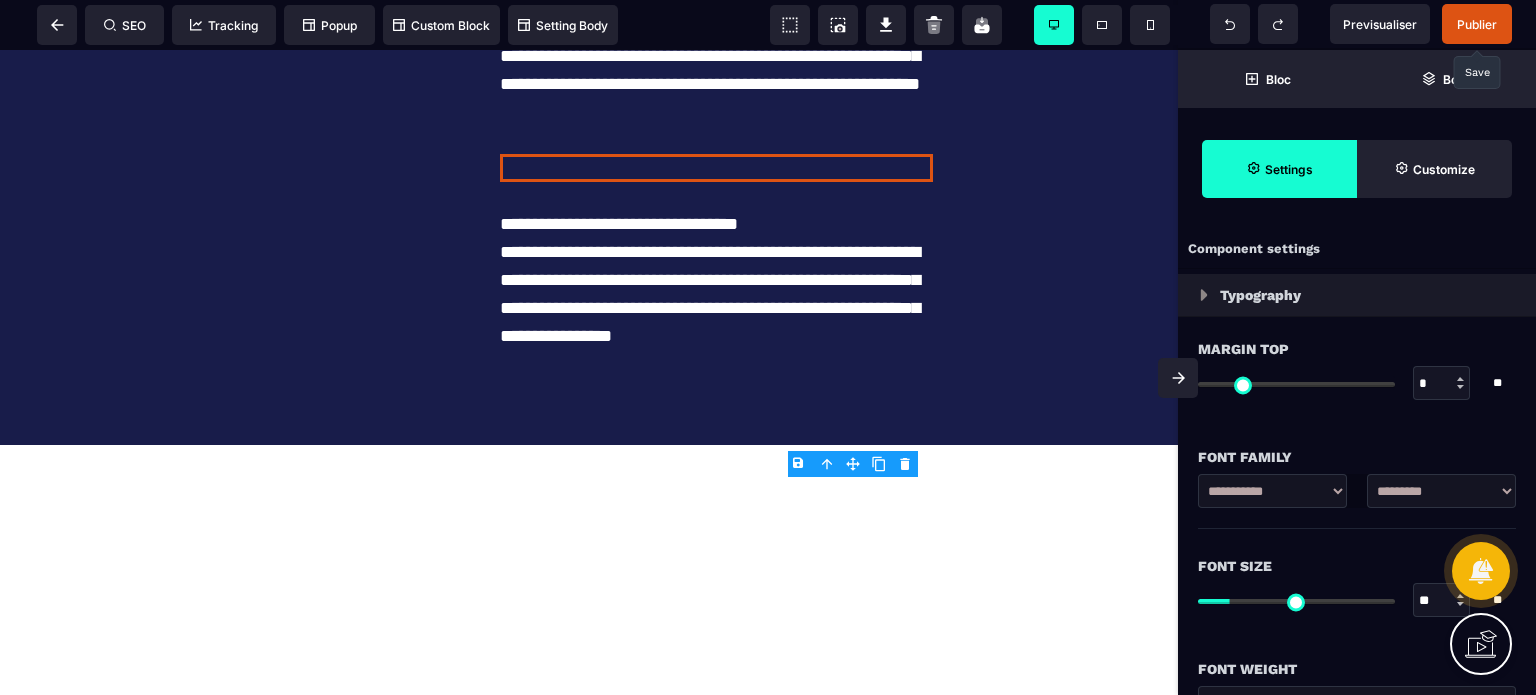 click on "B I U S
A *******
Text
SEO
Tracking
Popup" at bounding box center (768, 347) 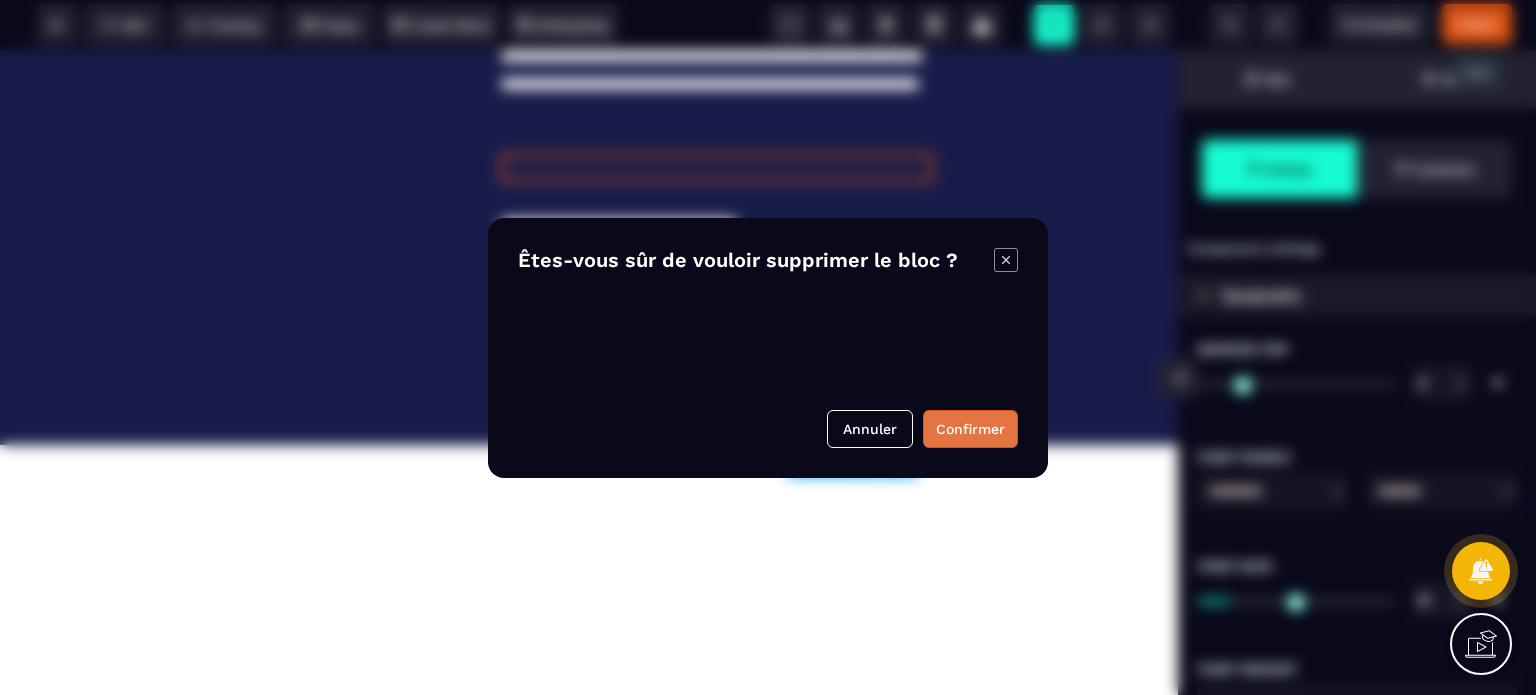 click on "Confirmer" at bounding box center (970, 429) 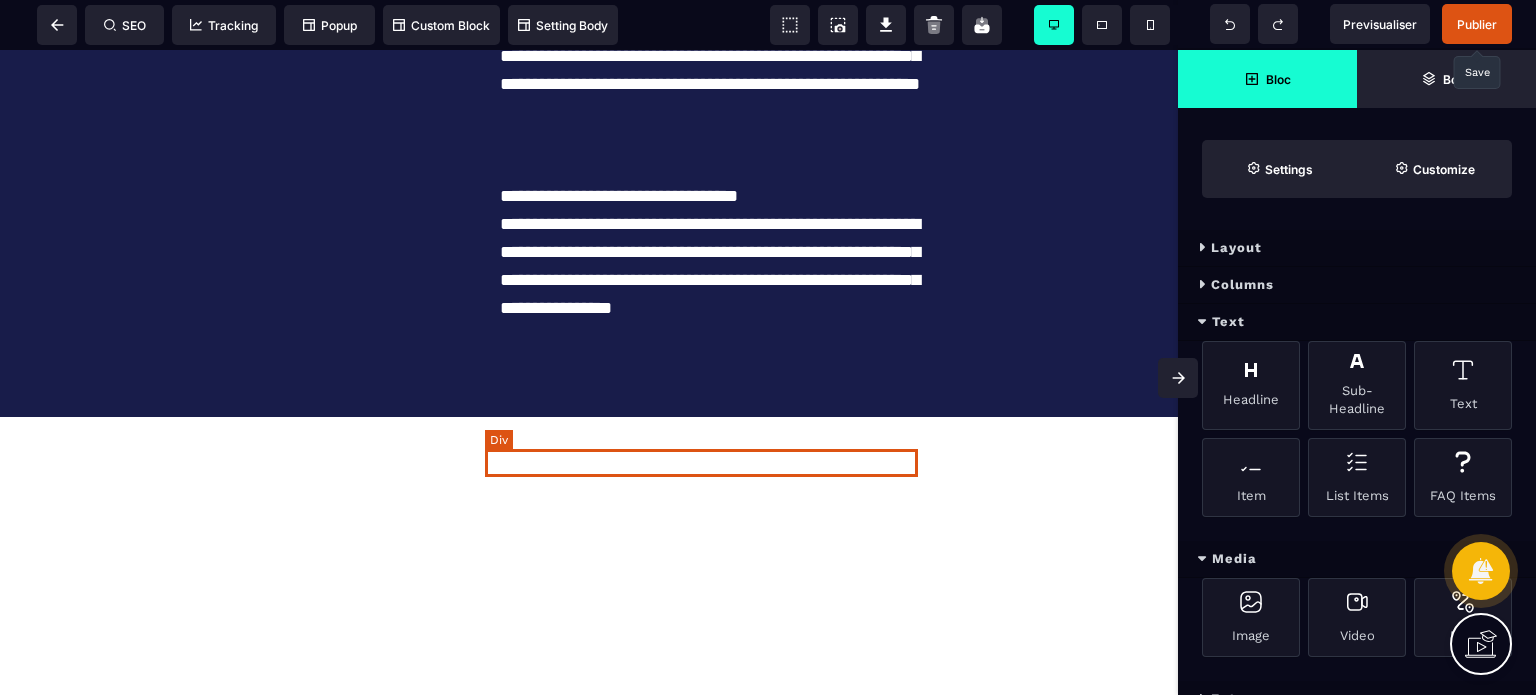 click at bounding box center (716, 140) 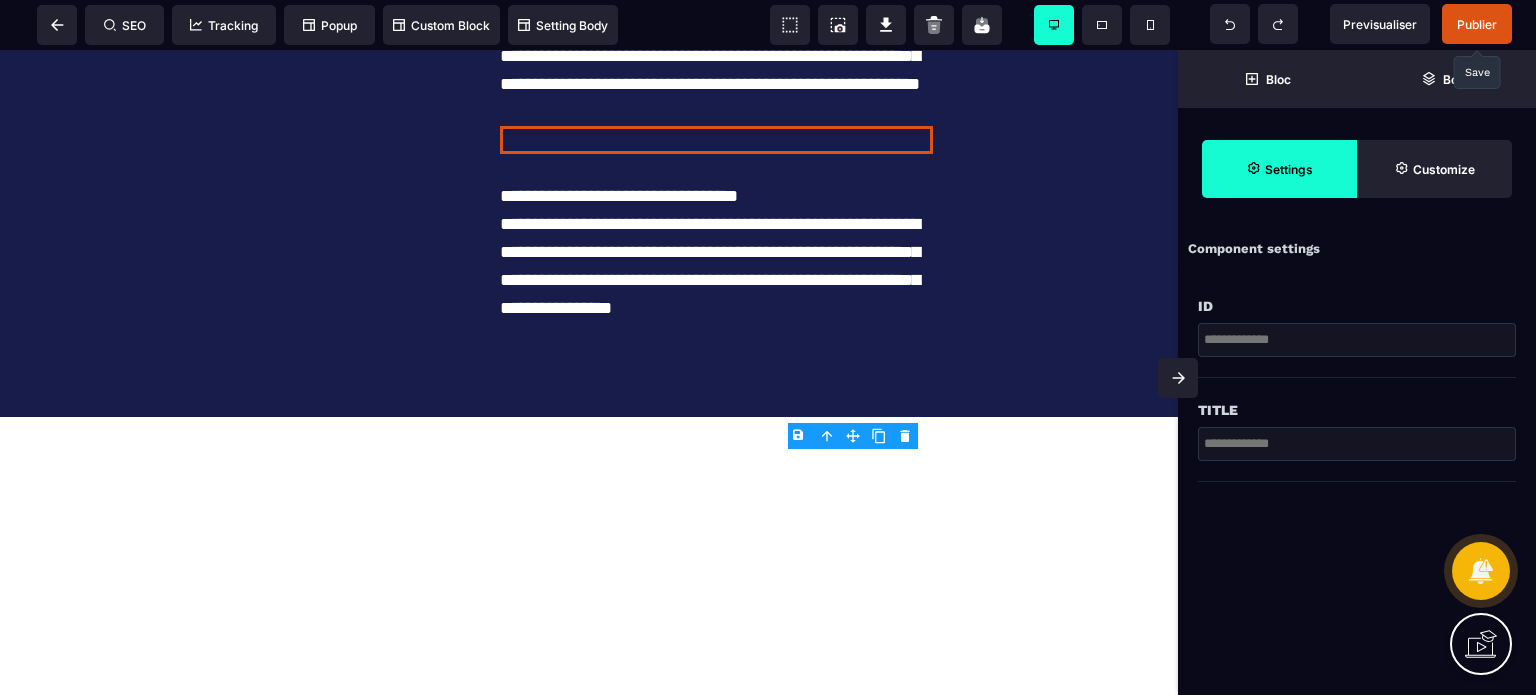 click on "B I U S
A *******
Text
SEO
Tracking
Popup" at bounding box center [768, 347] 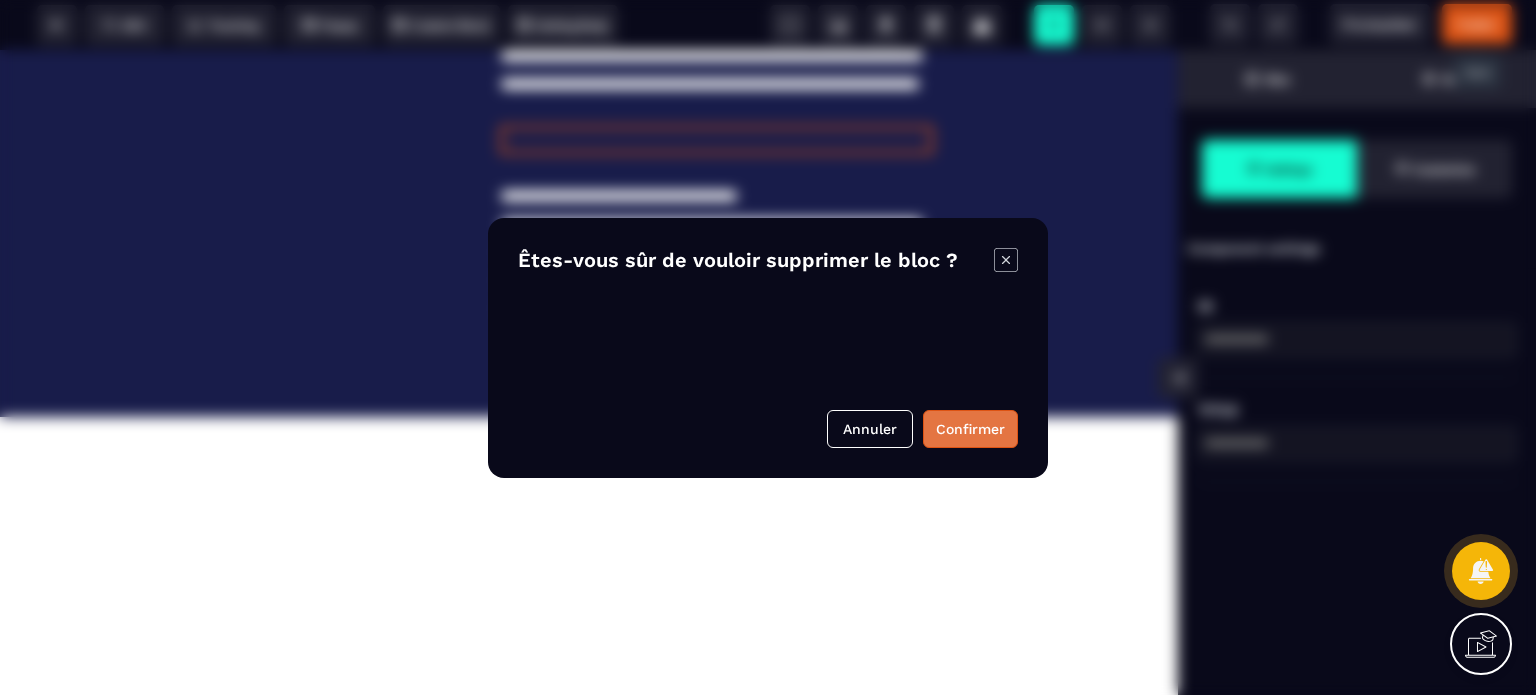click on "Confirmer" at bounding box center [970, 429] 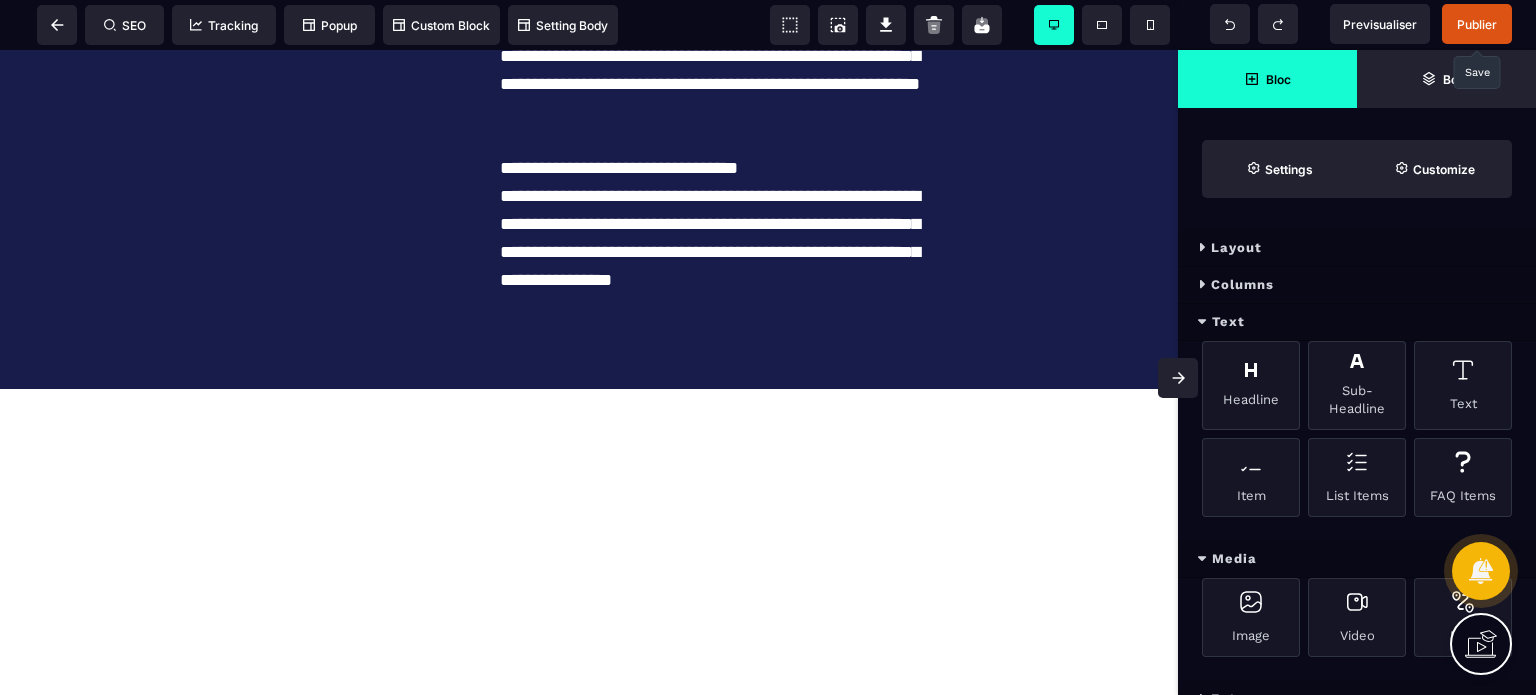 click 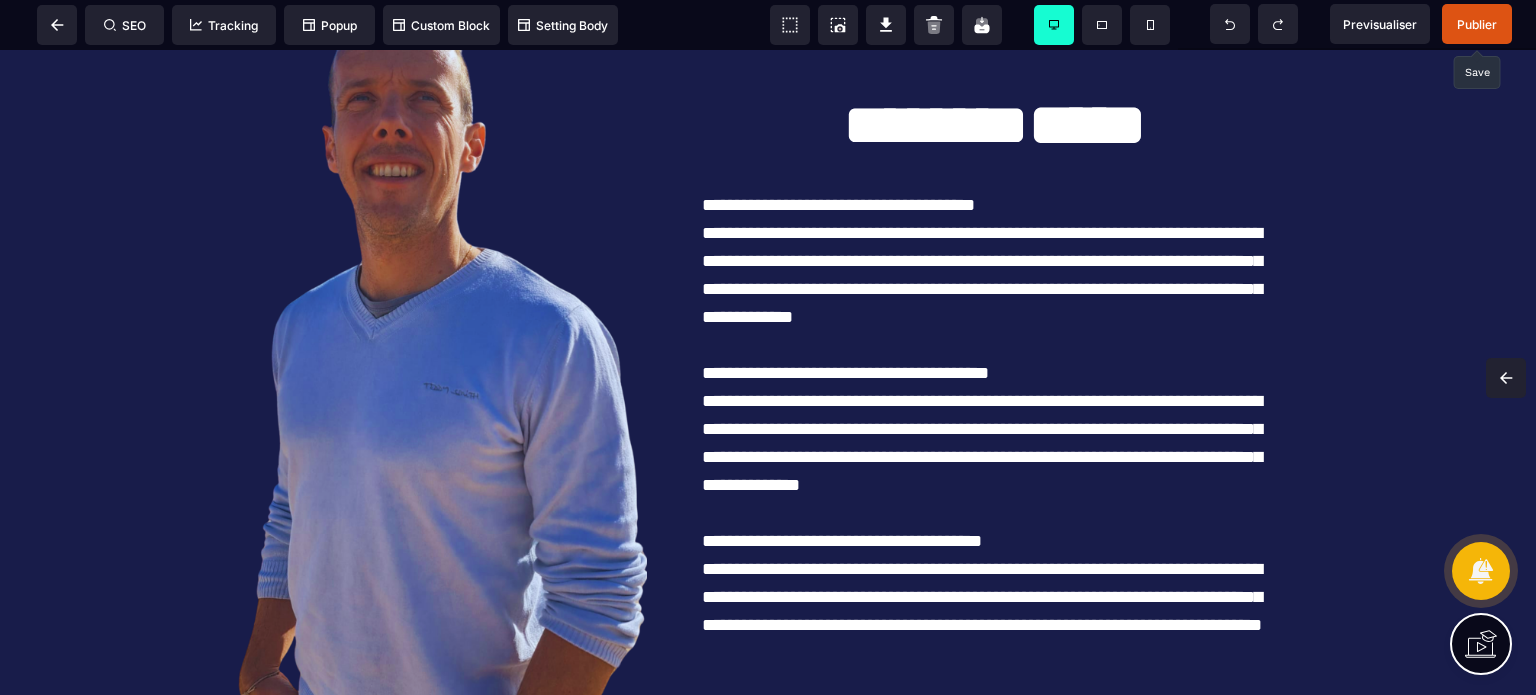 scroll, scrollTop: 11536, scrollLeft: 0, axis: vertical 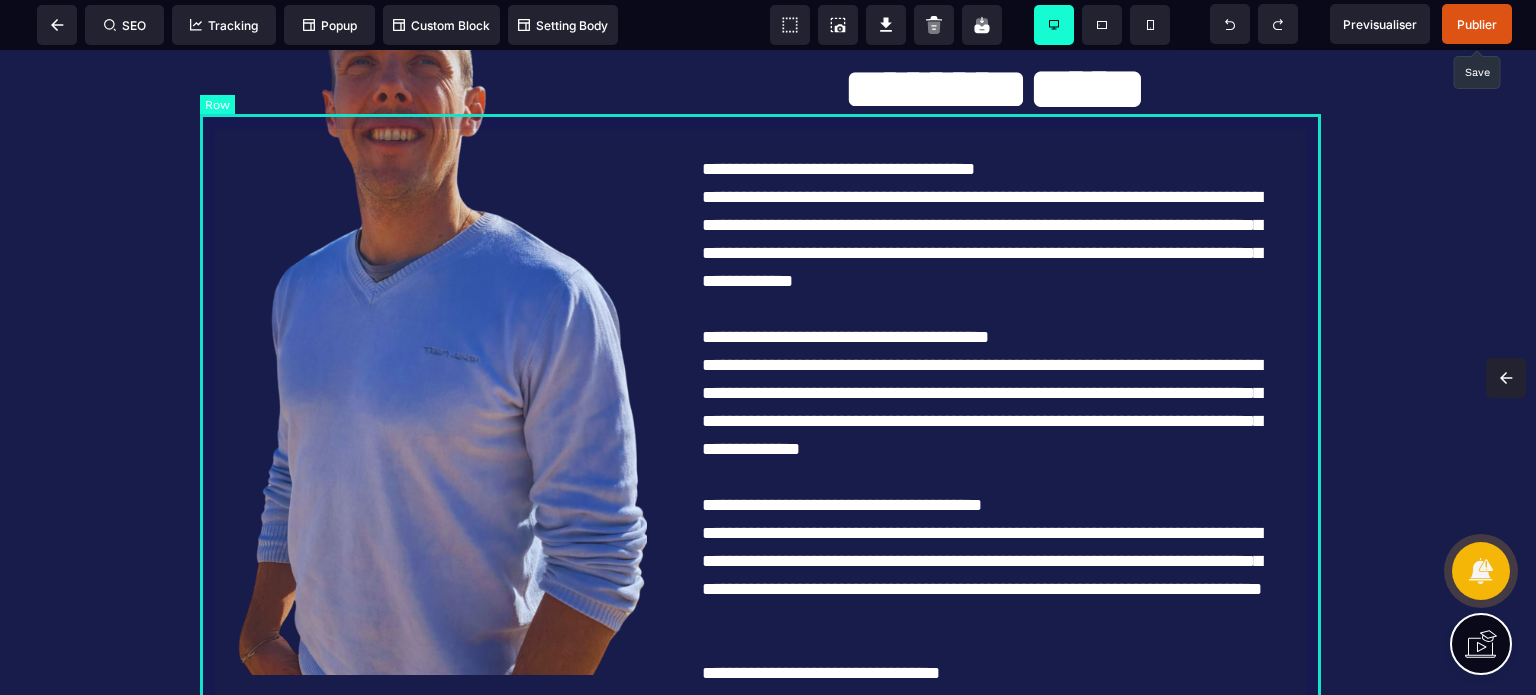 click on "**********" at bounding box center (768, 359) 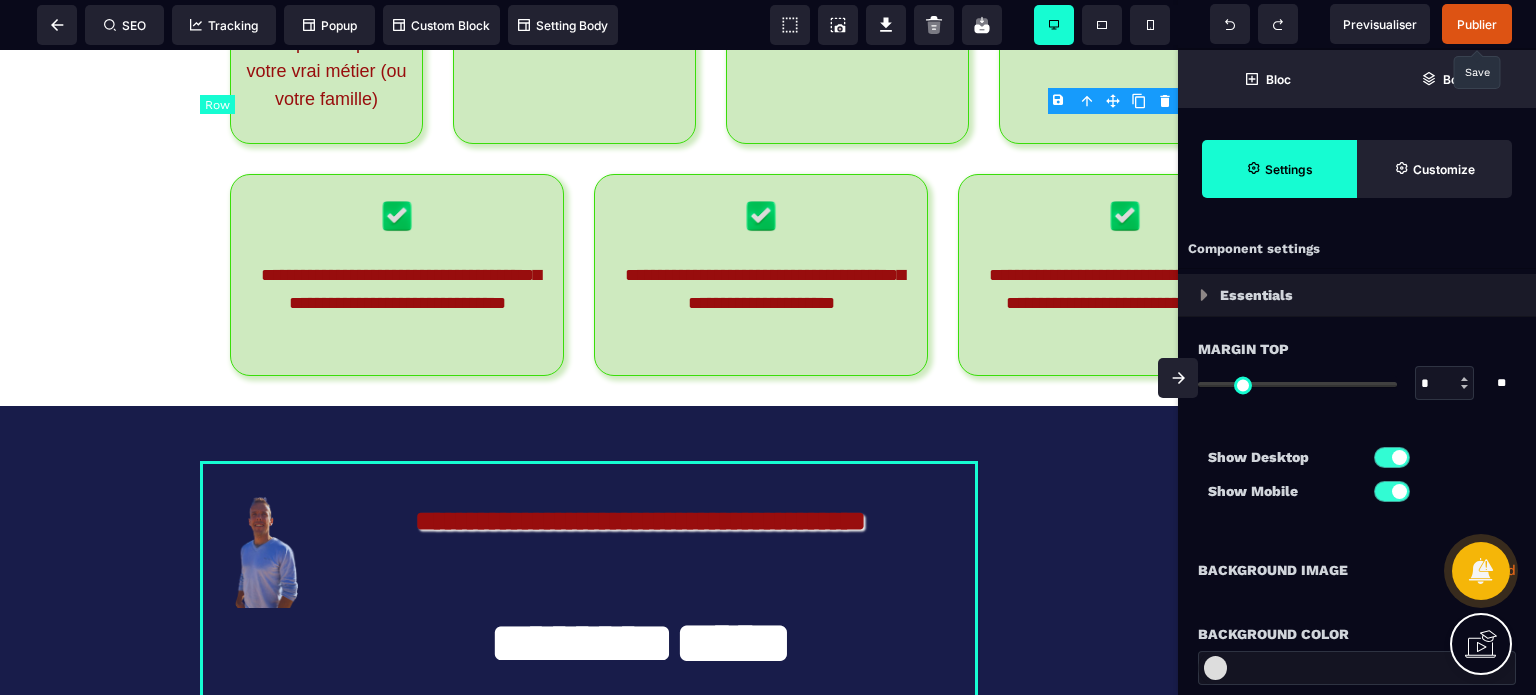 scroll, scrollTop: 12549, scrollLeft: 0, axis: vertical 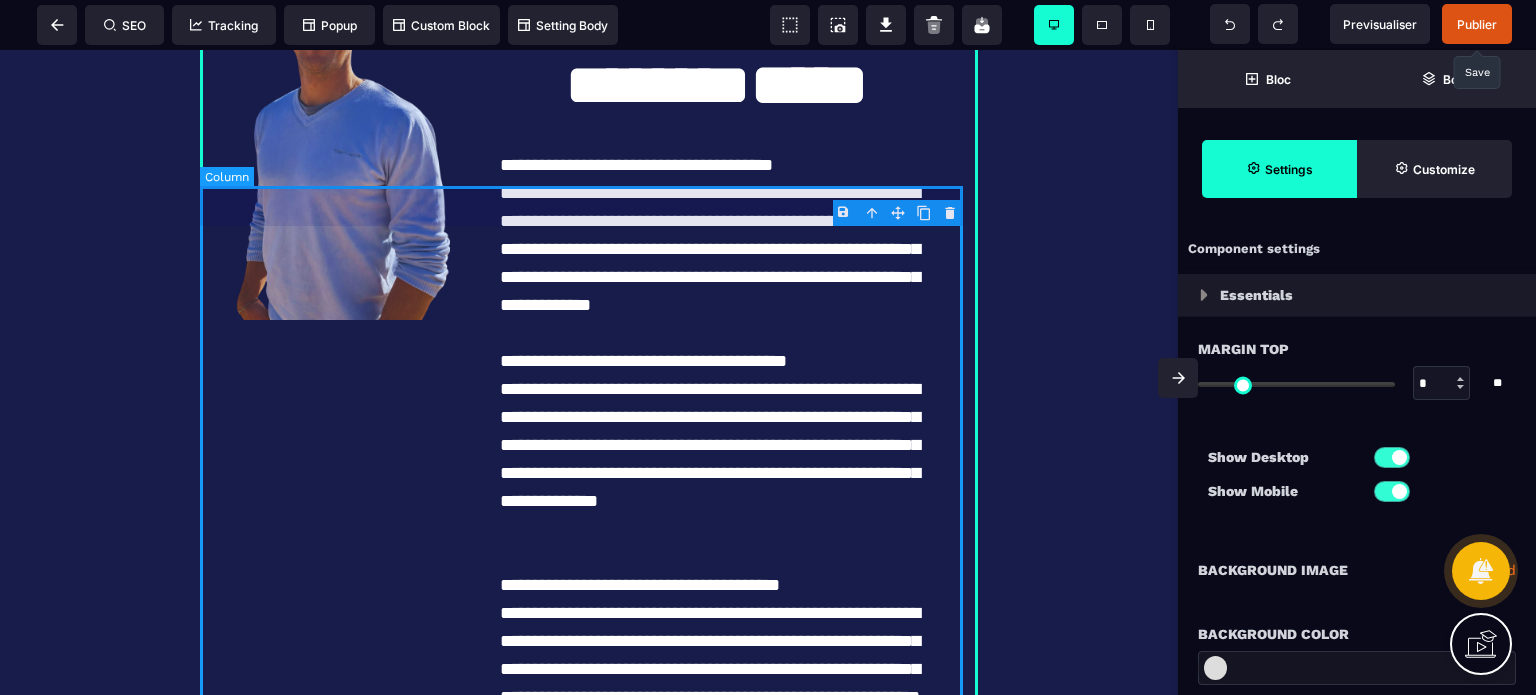 click on "**********" at bounding box center (589, 425) 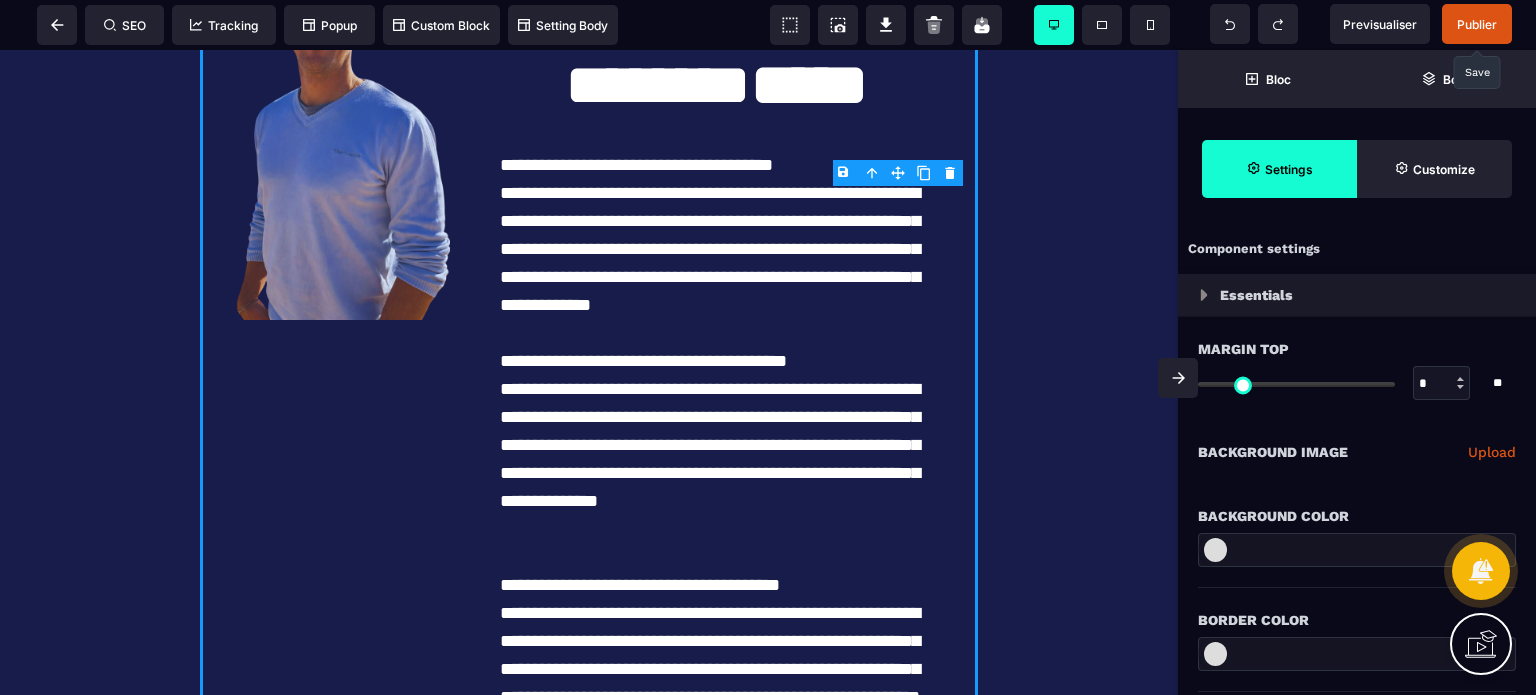 click on "Margin Top
*
*
**
All" at bounding box center (1357, 378) 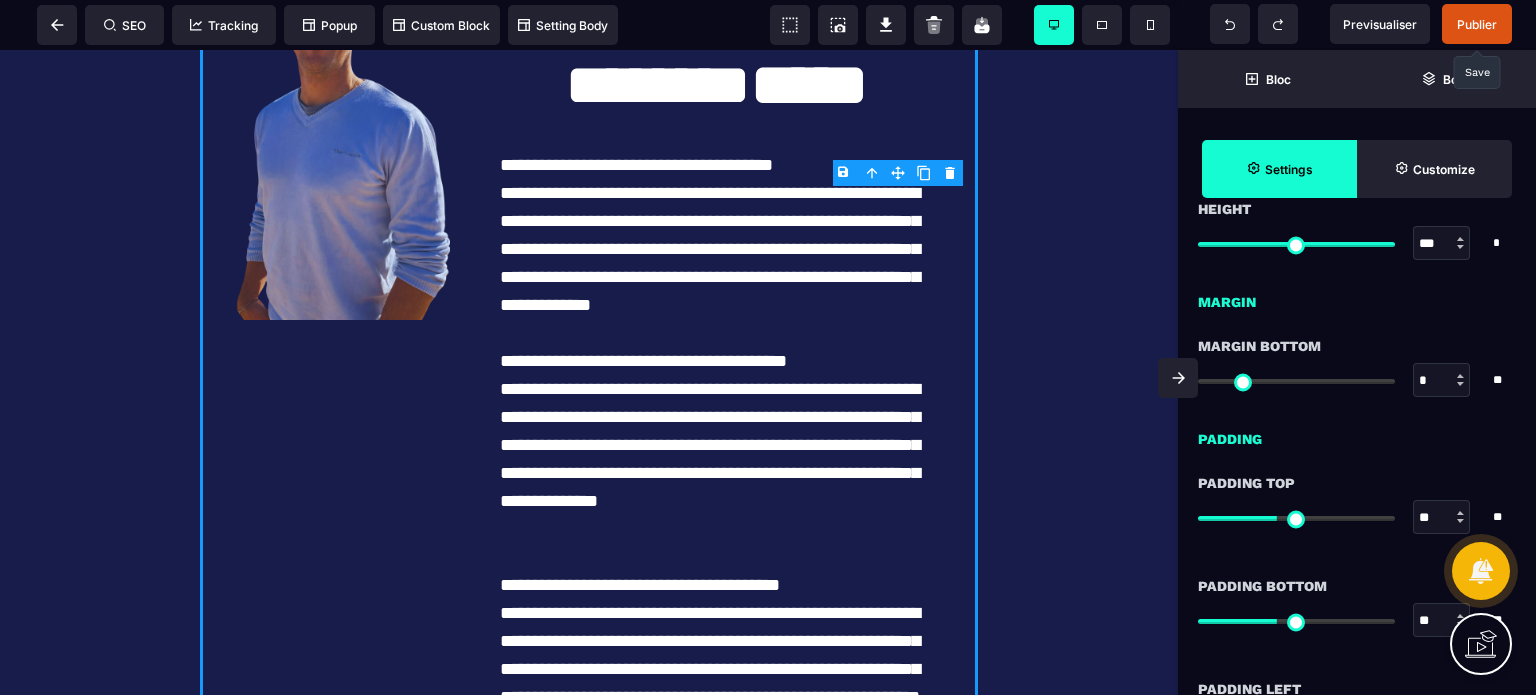 scroll, scrollTop: 1600, scrollLeft: 0, axis: vertical 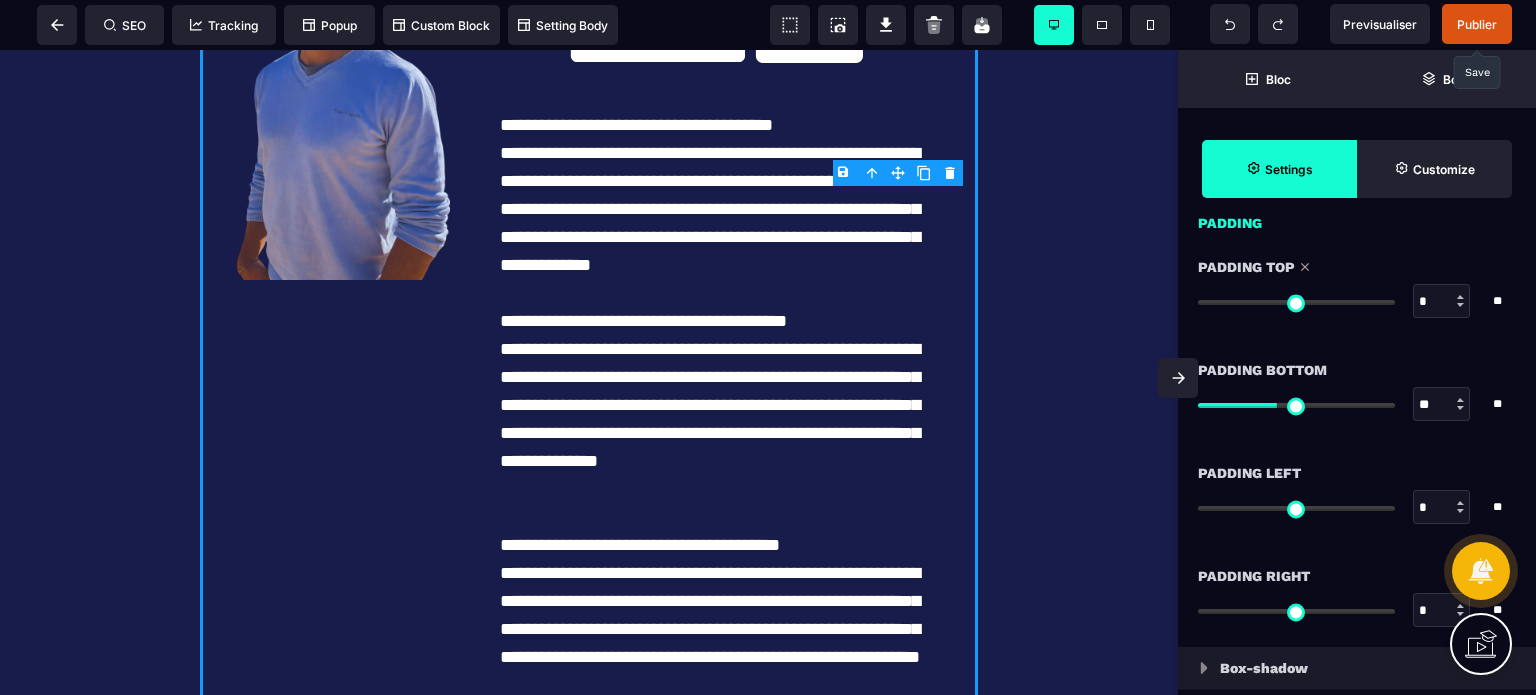 drag, startPoint x: 1276, startPoint y: 301, endPoint x: 1109, endPoint y: 331, distance: 169.67322 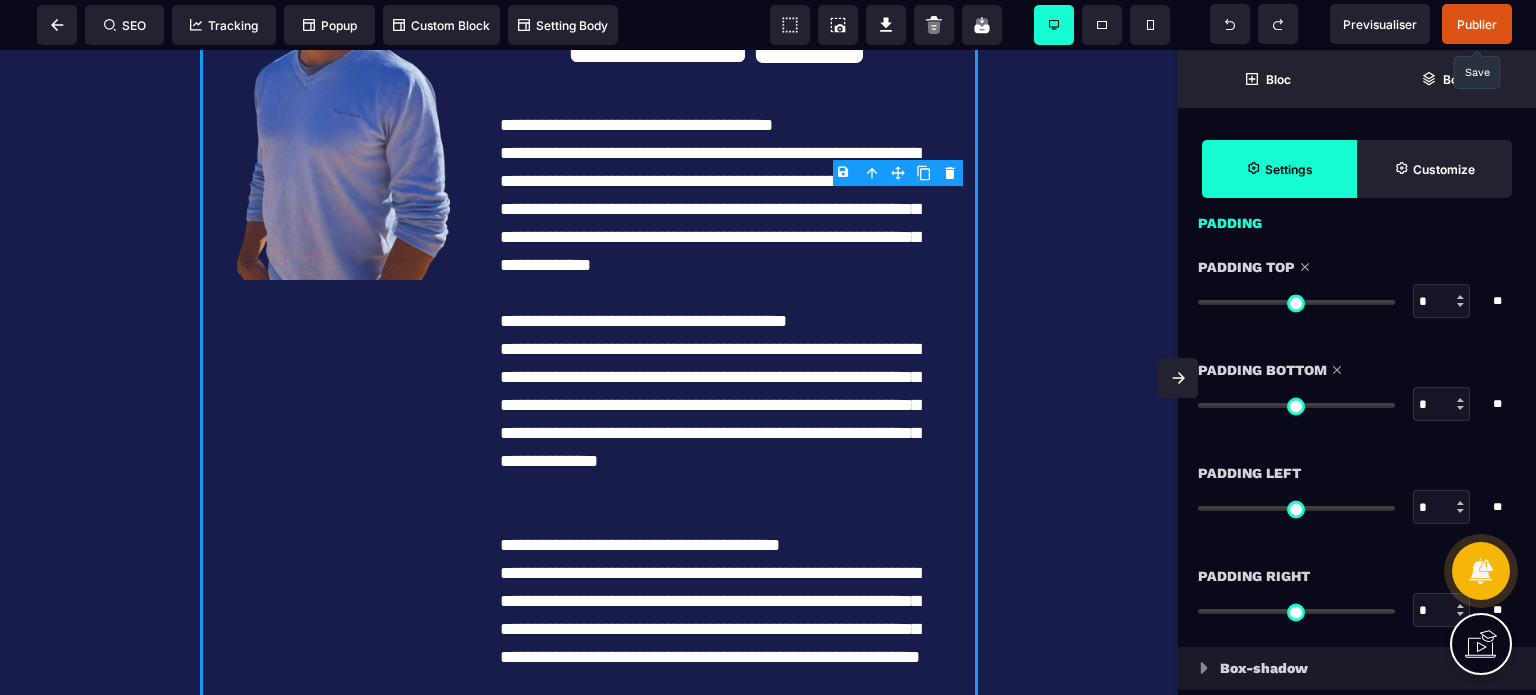 drag, startPoint x: 1278, startPoint y: 405, endPoint x: 1076, endPoint y: 431, distance: 203.6664 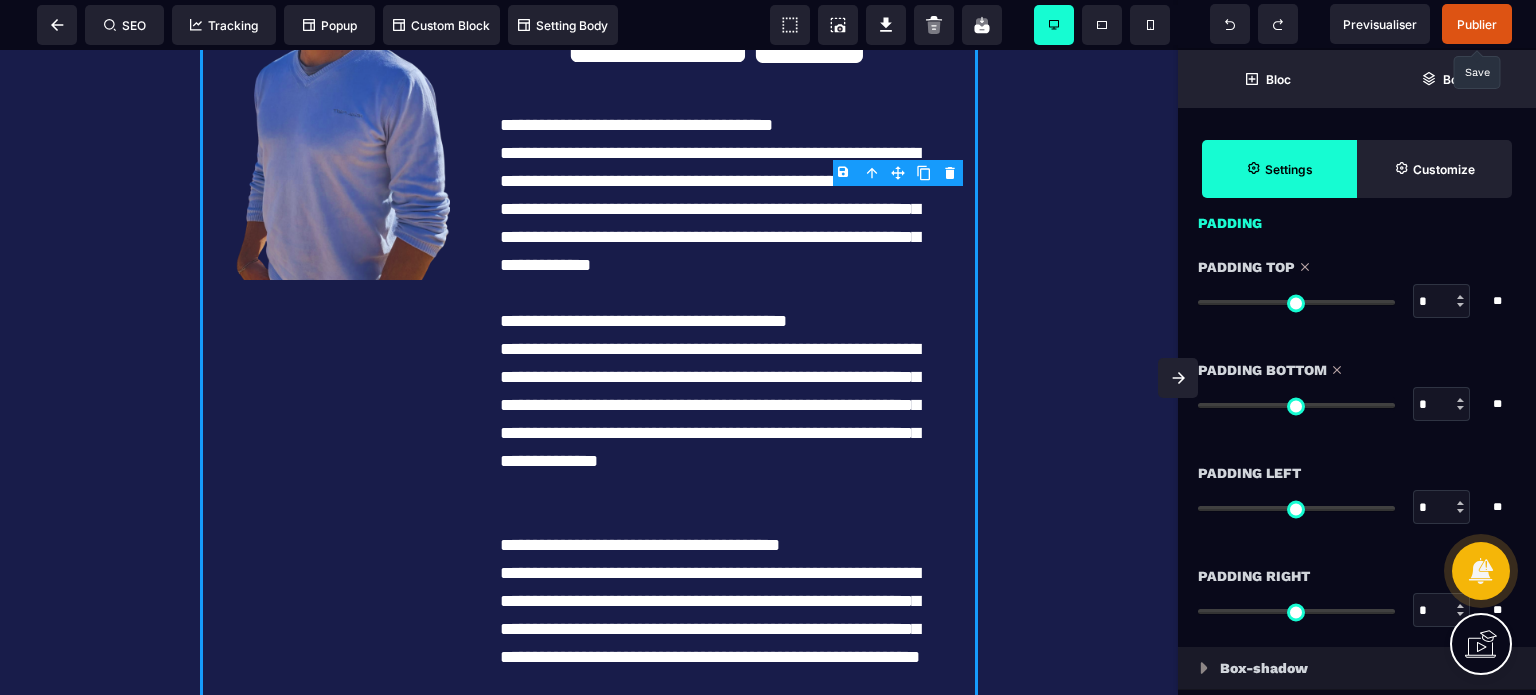 click 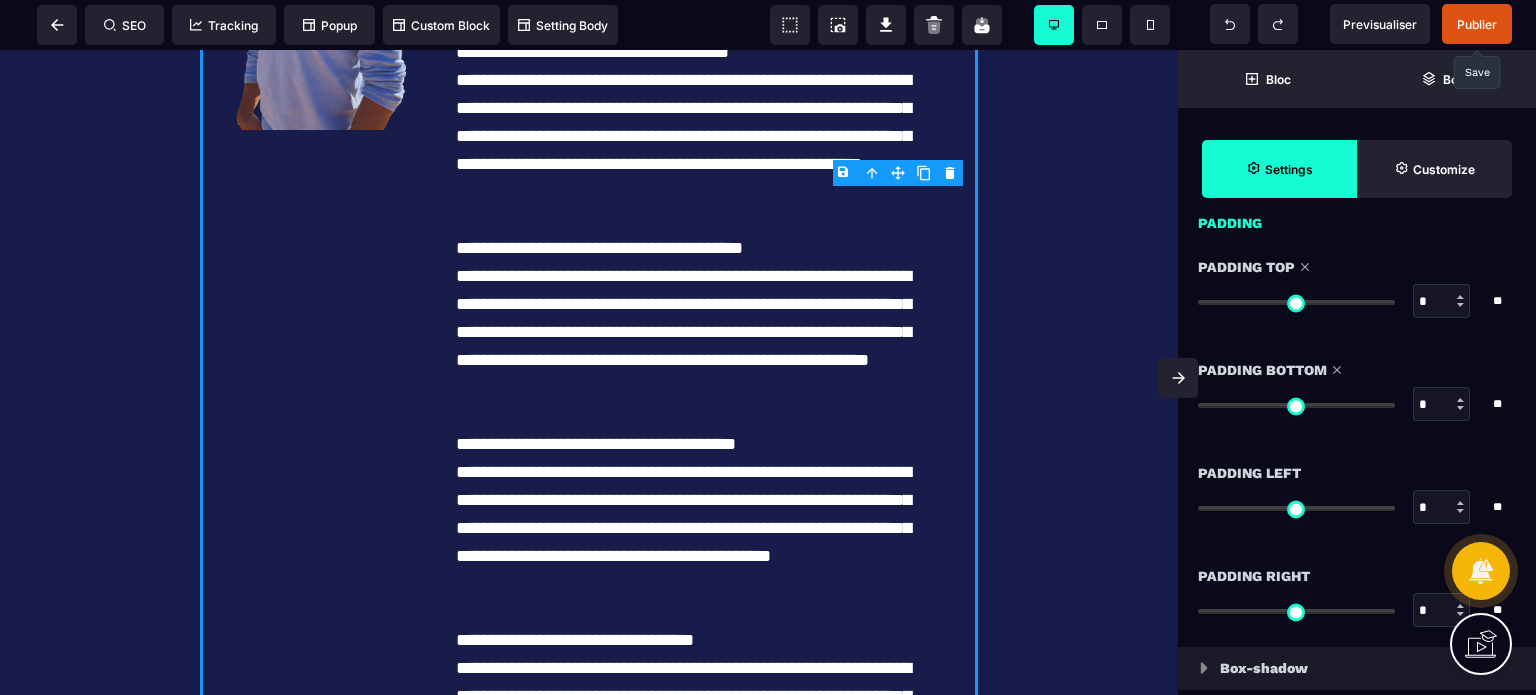 scroll, scrollTop: 11536, scrollLeft: 0, axis: vertical 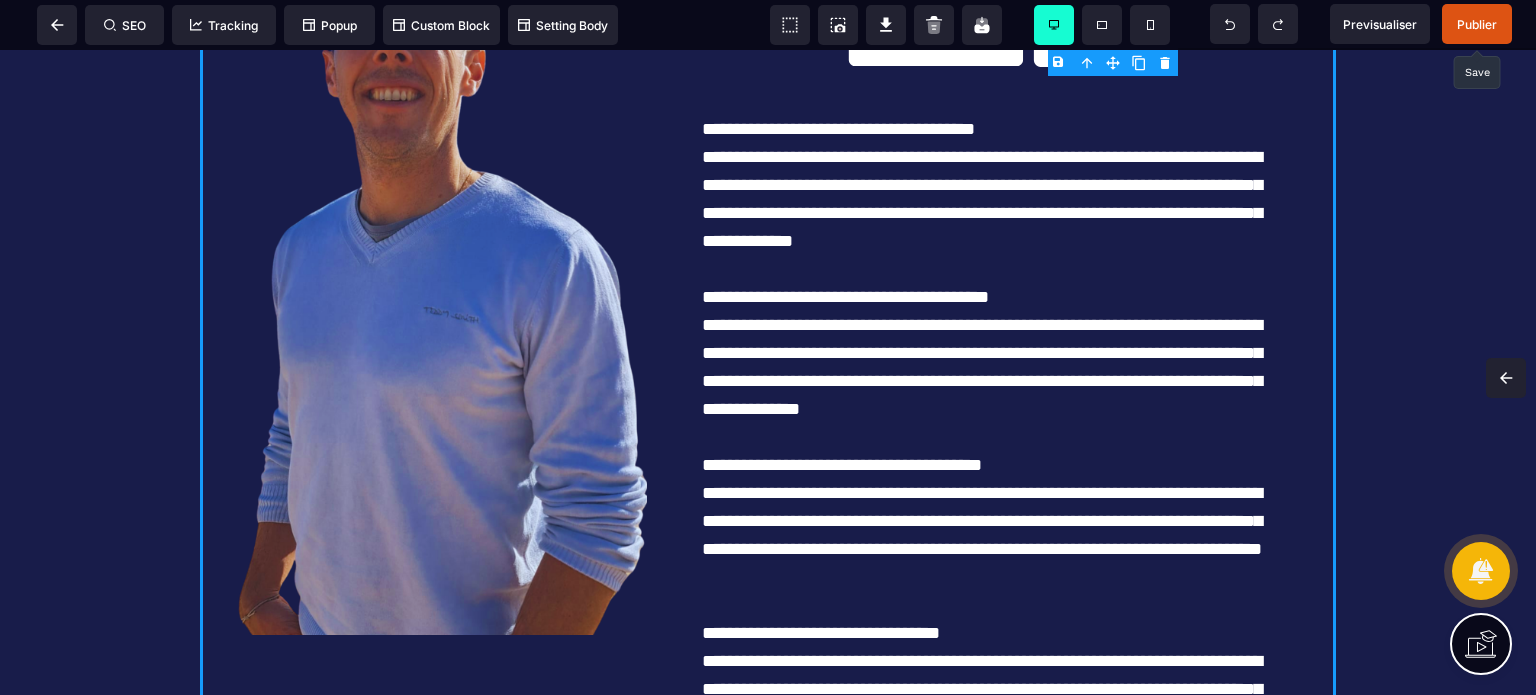 click on "Publier" at bounding box center [1477, 24] 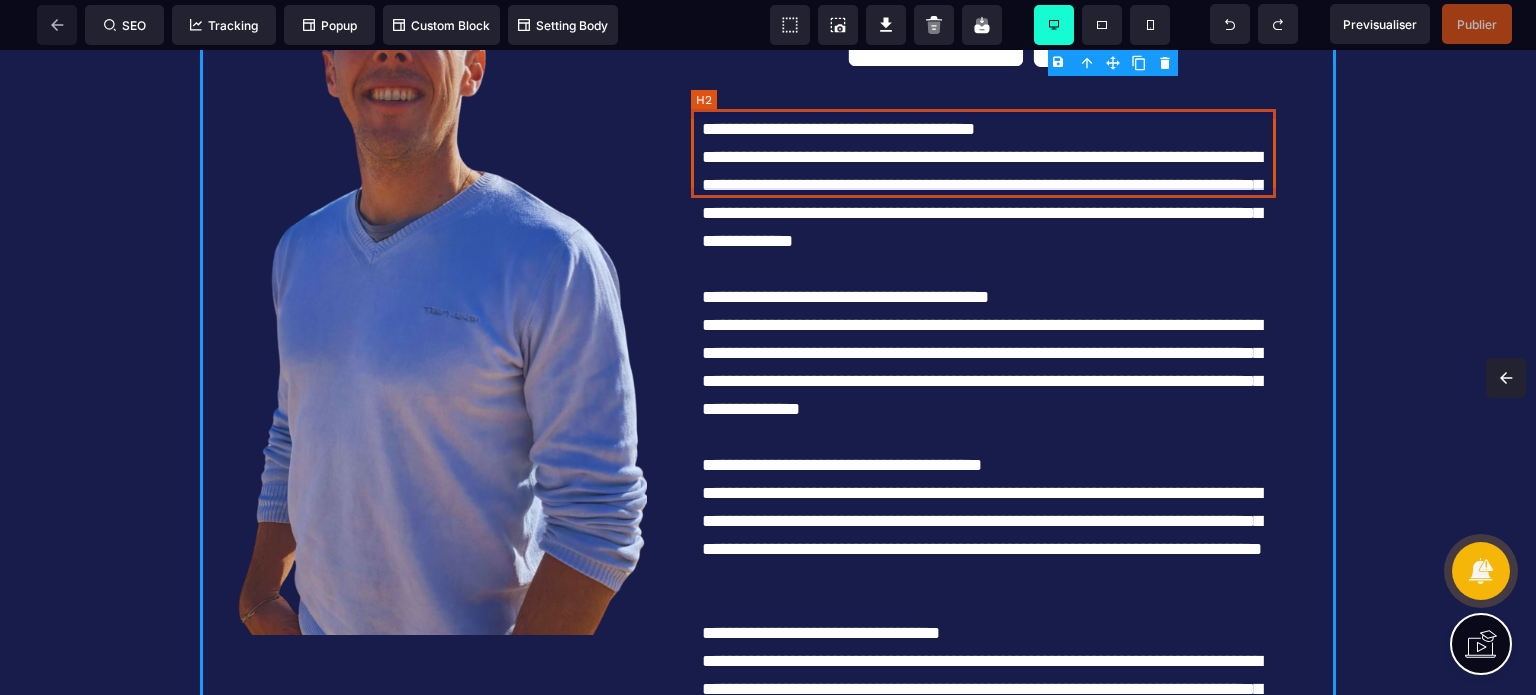 click on "**********" at bounding box center (994, -53) 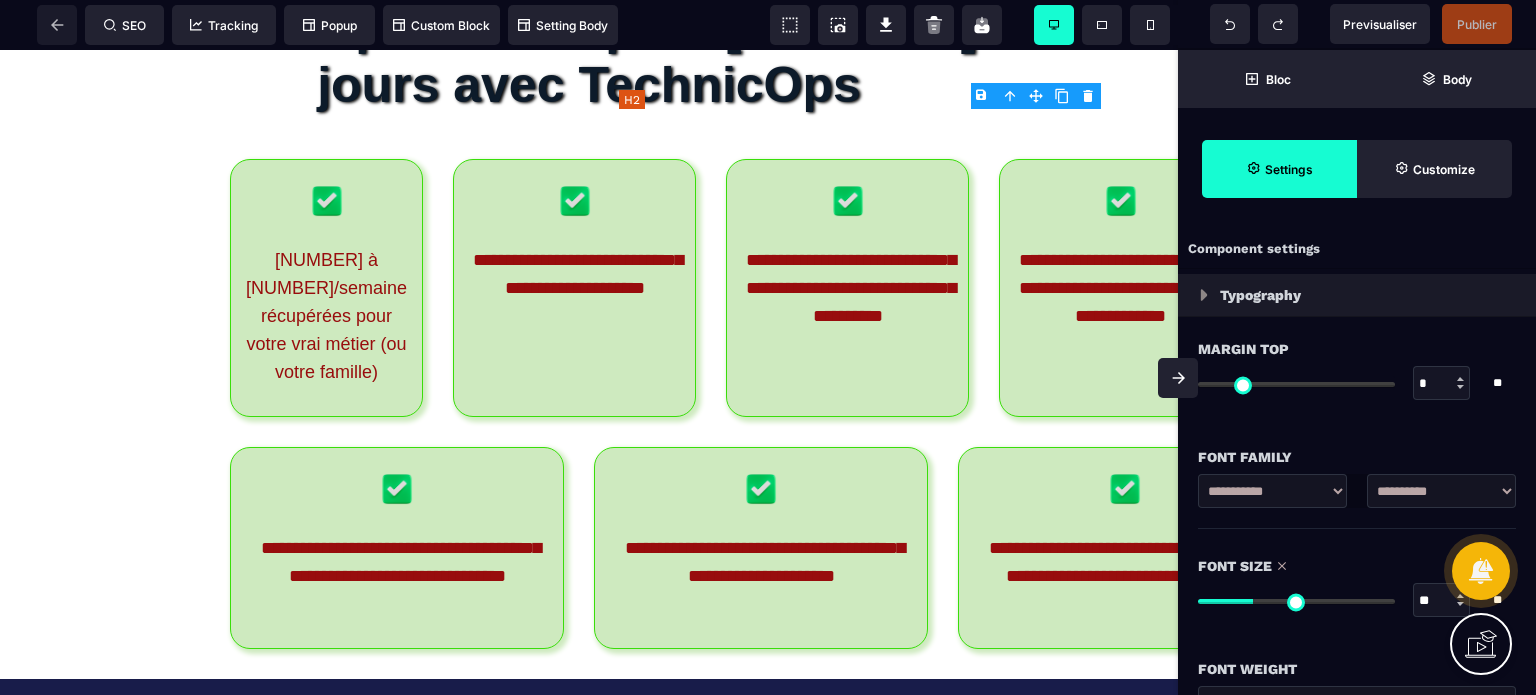 scroll, scrollTop: 12549, scrollLeft: 0, axis: vertical 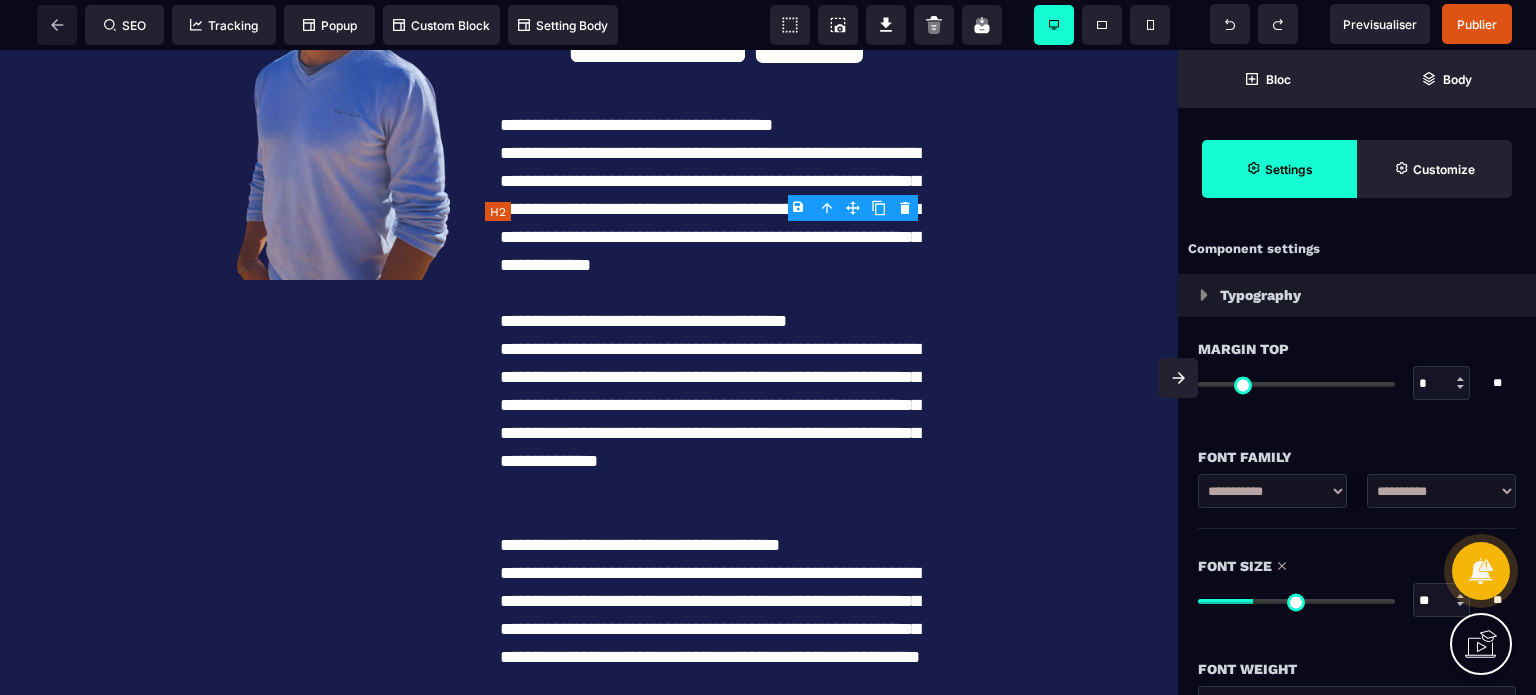 click on "**********" at bounding box center (716, -57) 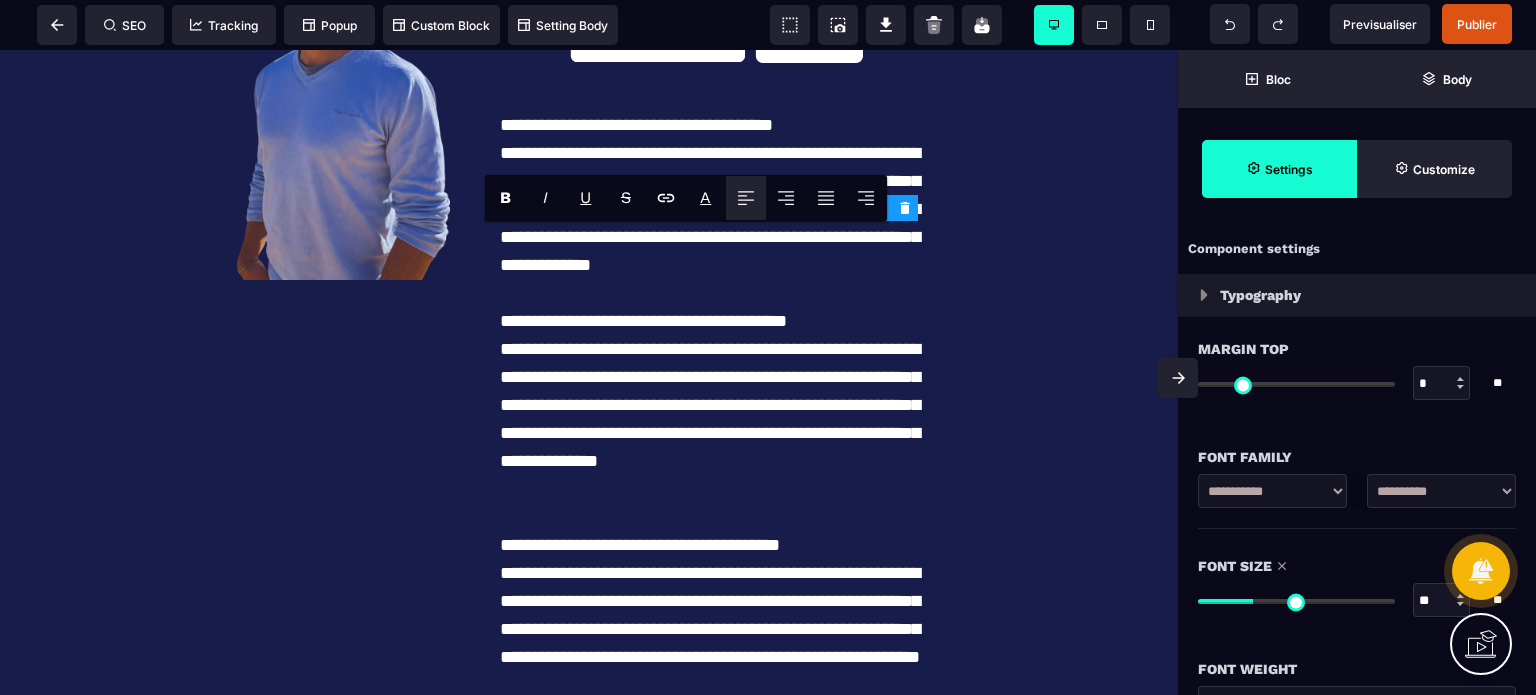 click 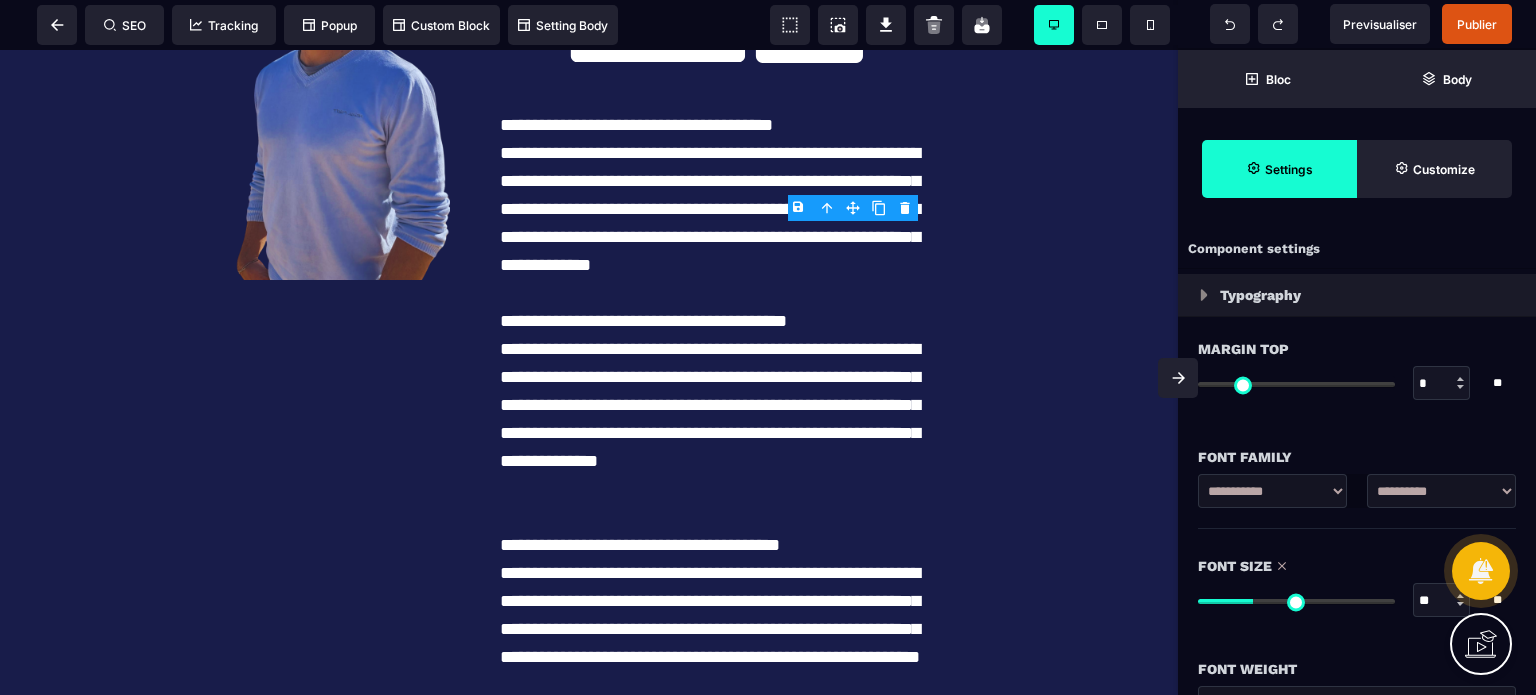 click on "**" at bounding box center [1442, 601] 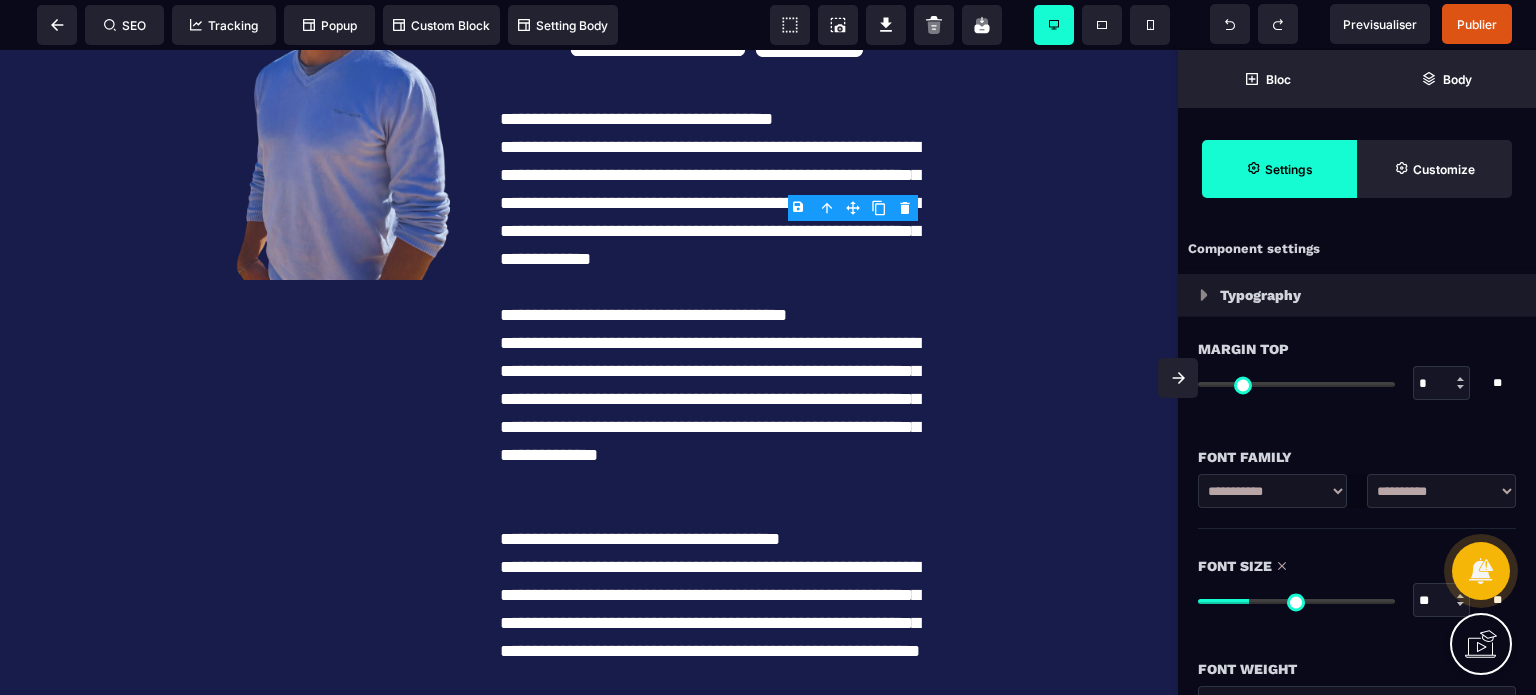 click 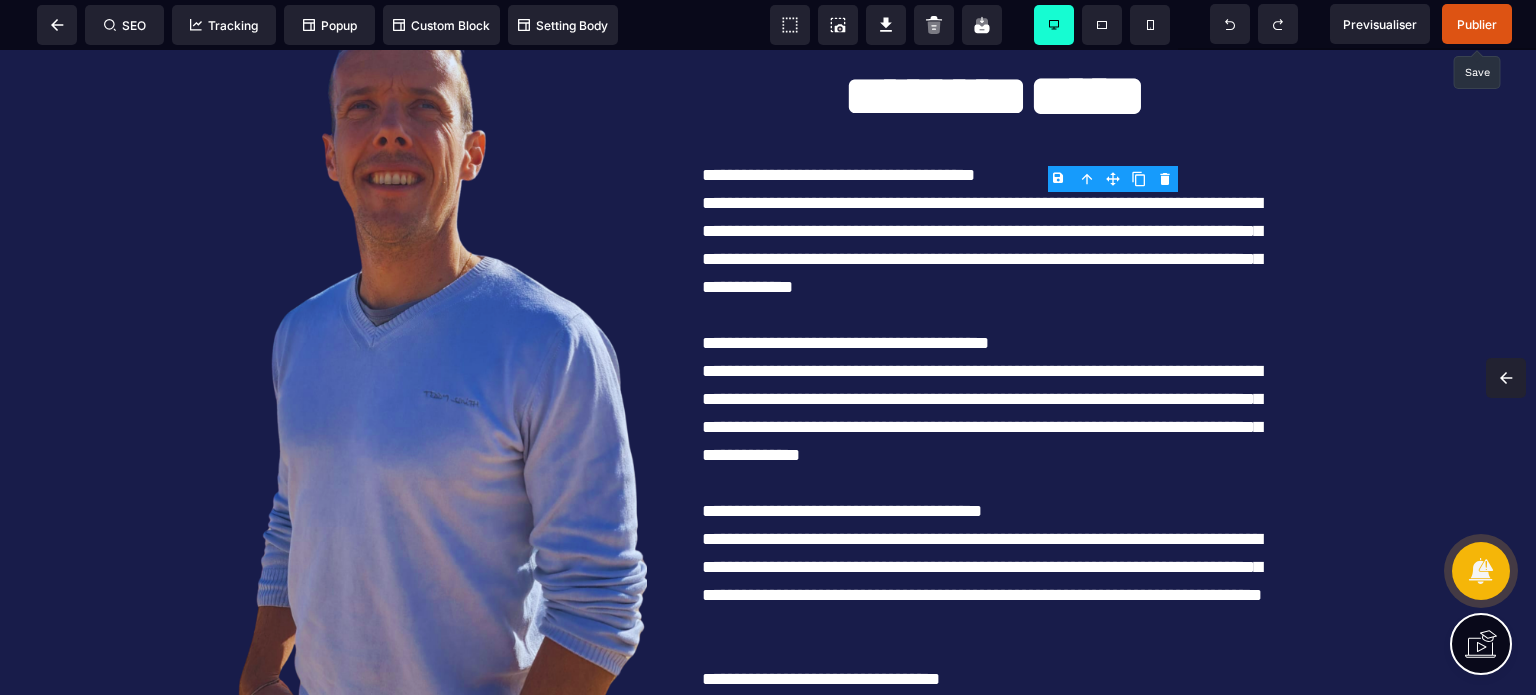 click on "Publier" at bounding box center (1477, 24) 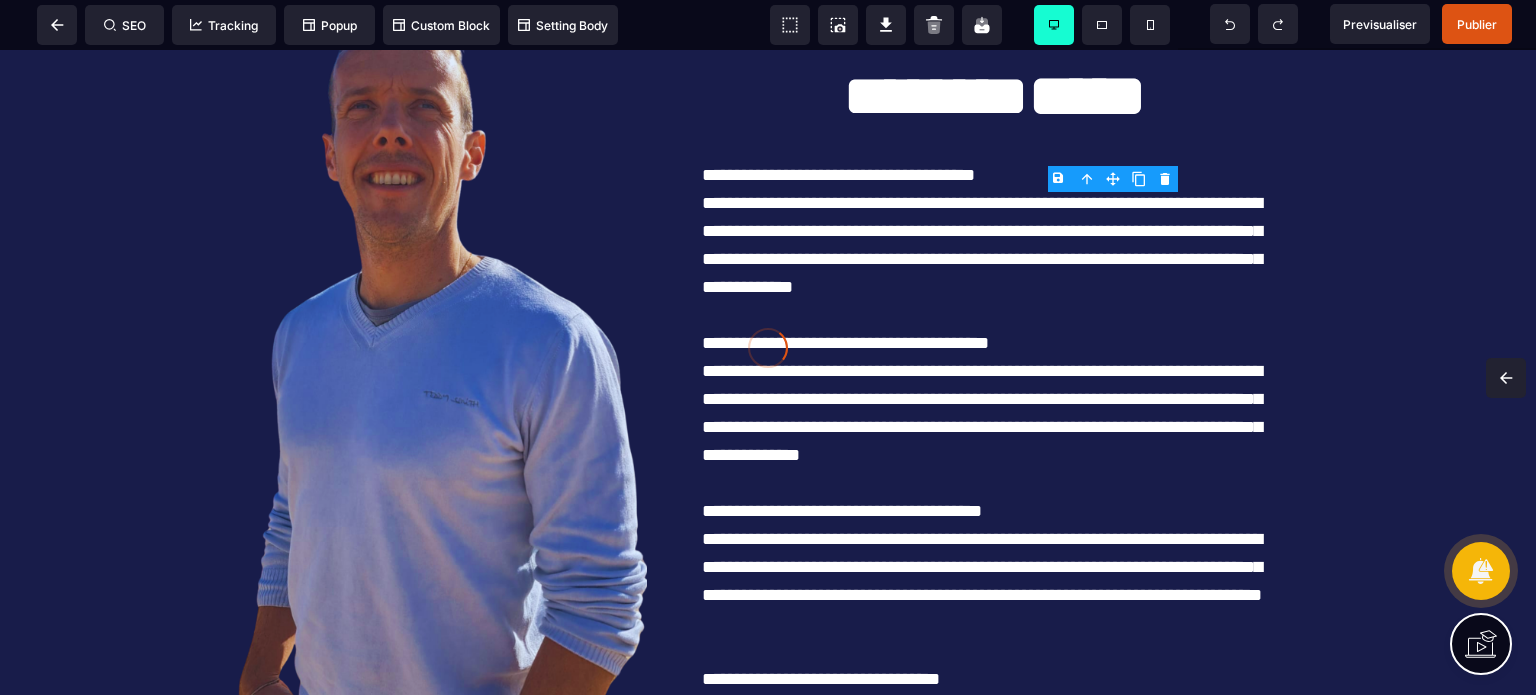click on "******* *****" at bounding box center [994, 105] 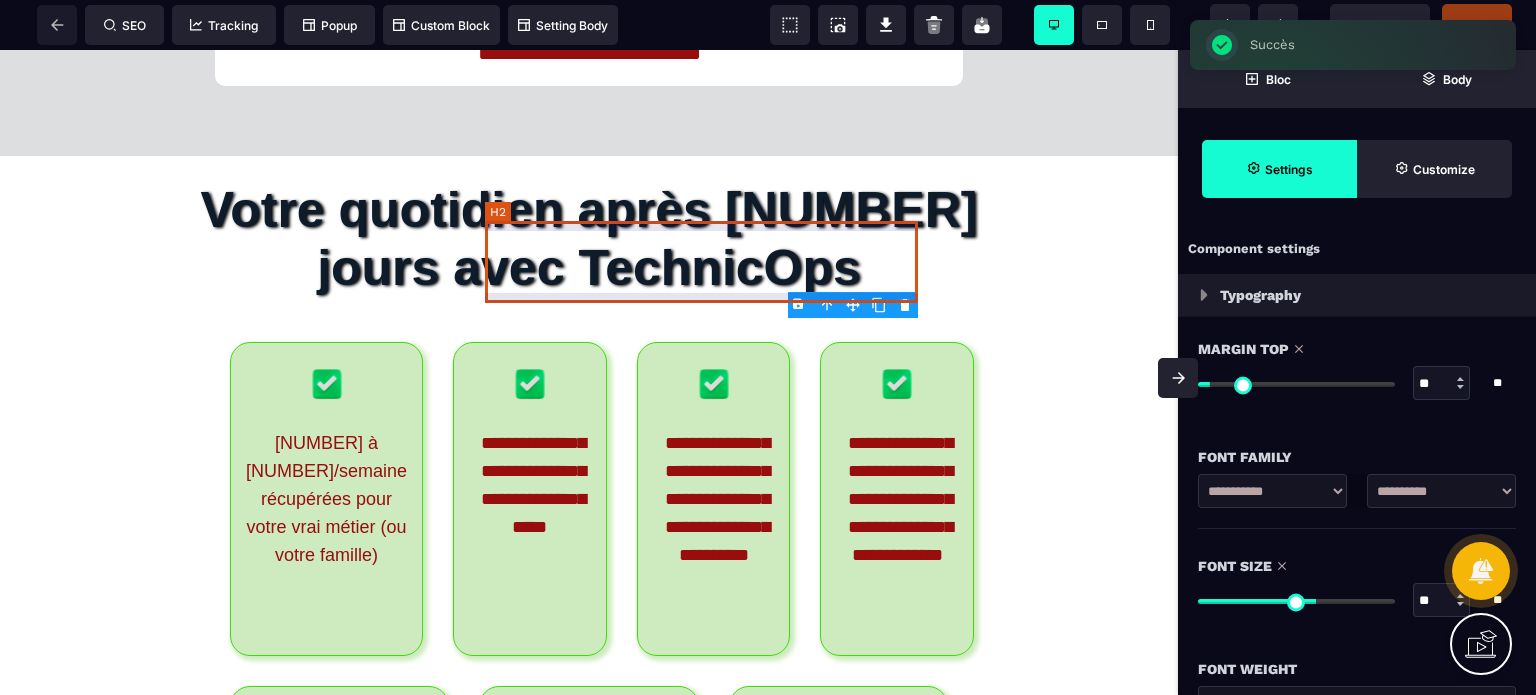 scroll, scrollTop: 12549, scrollLeft: 0, axis: vertical 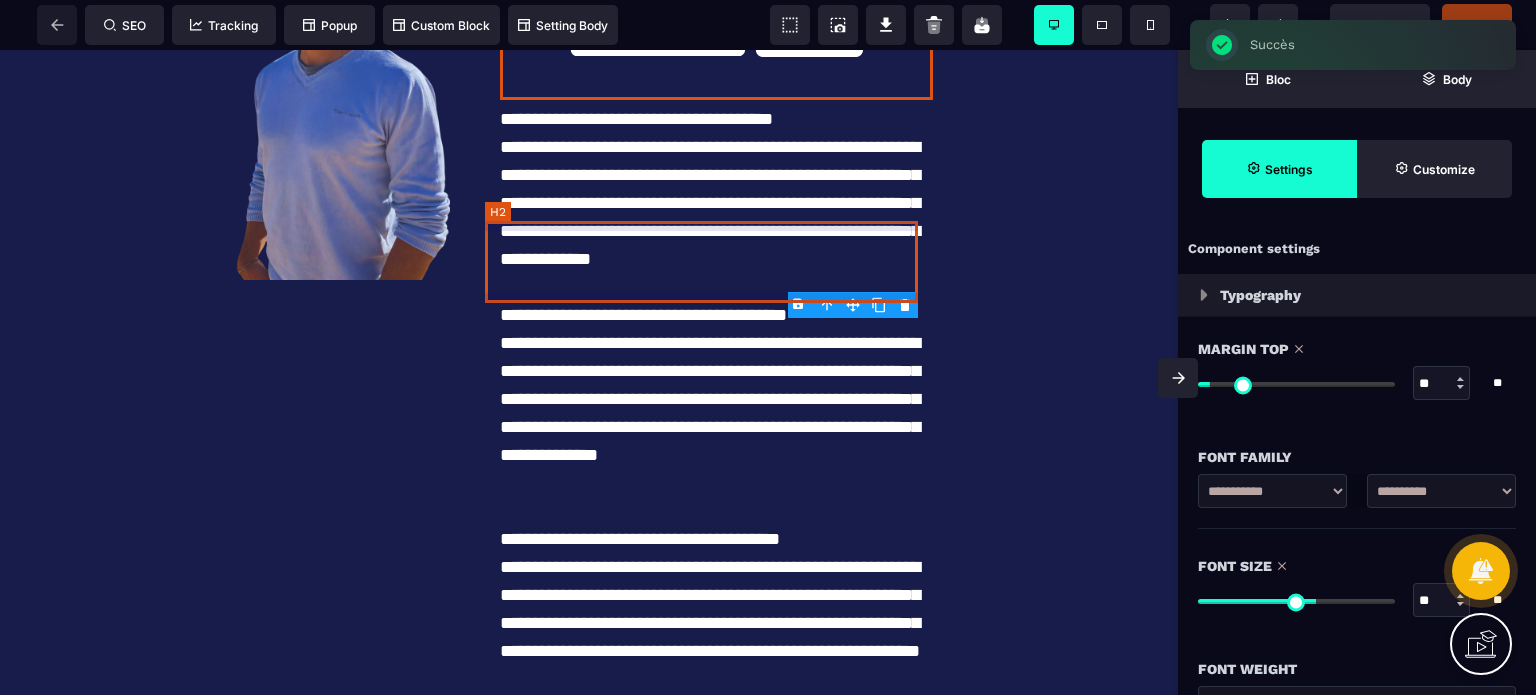 click on "******* *****" at bounding box center (716, 48) 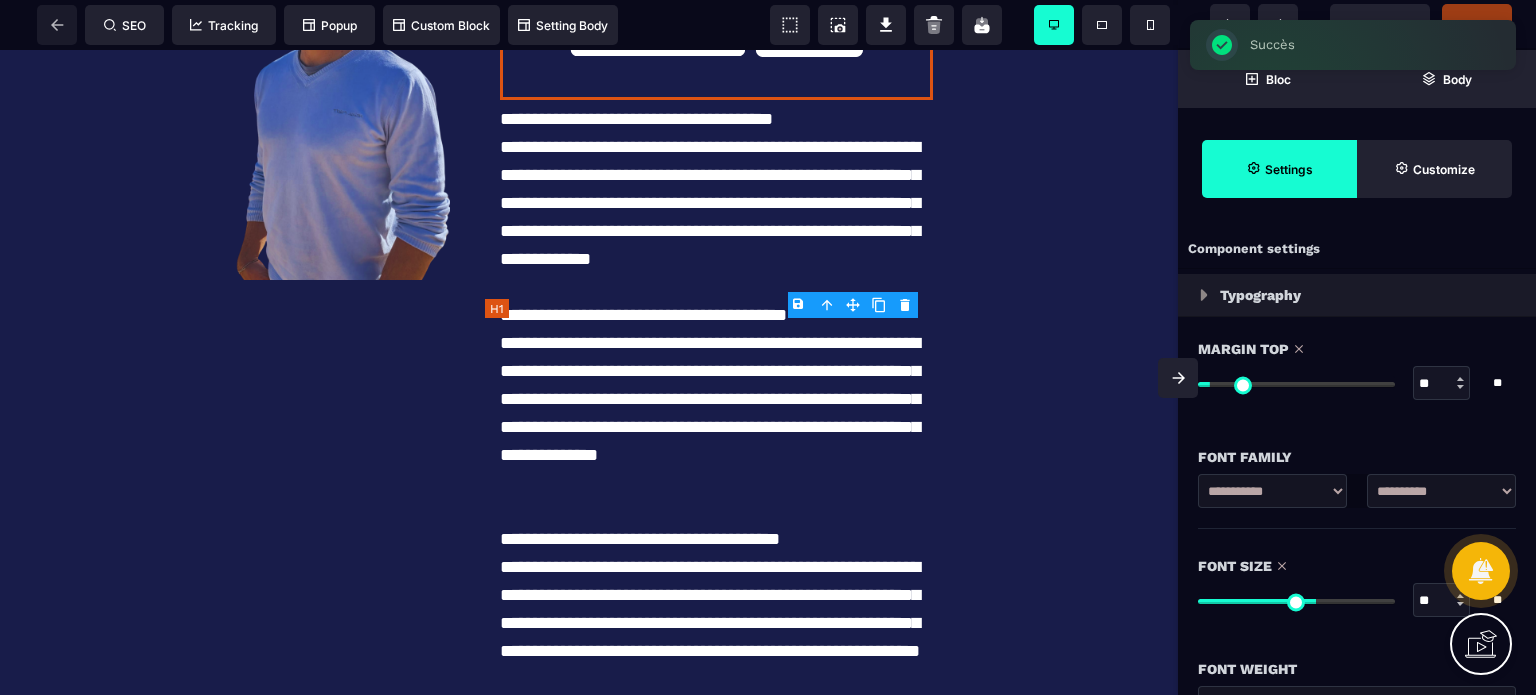 click on "******* *****" at bounding box center (716, 48) 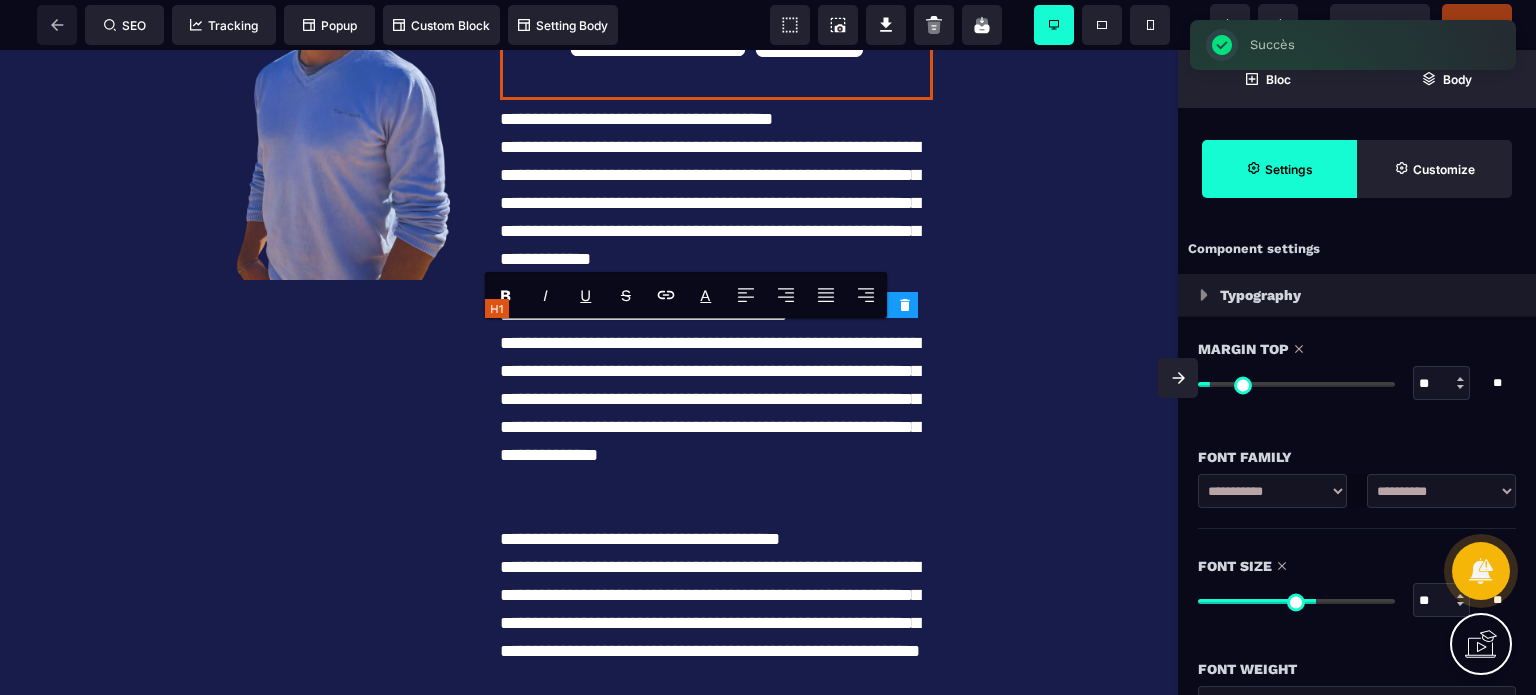click on "******* *****" at bounding box center [716, 48] 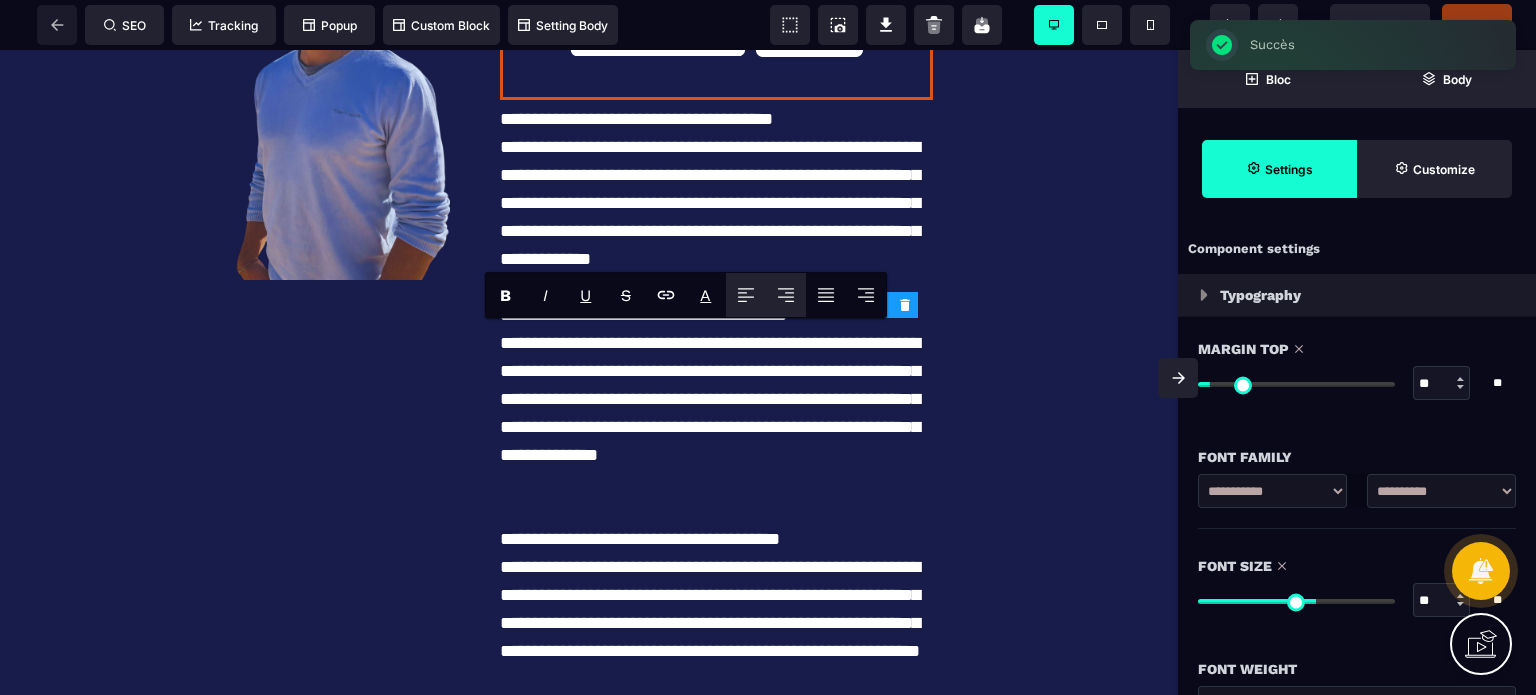 click 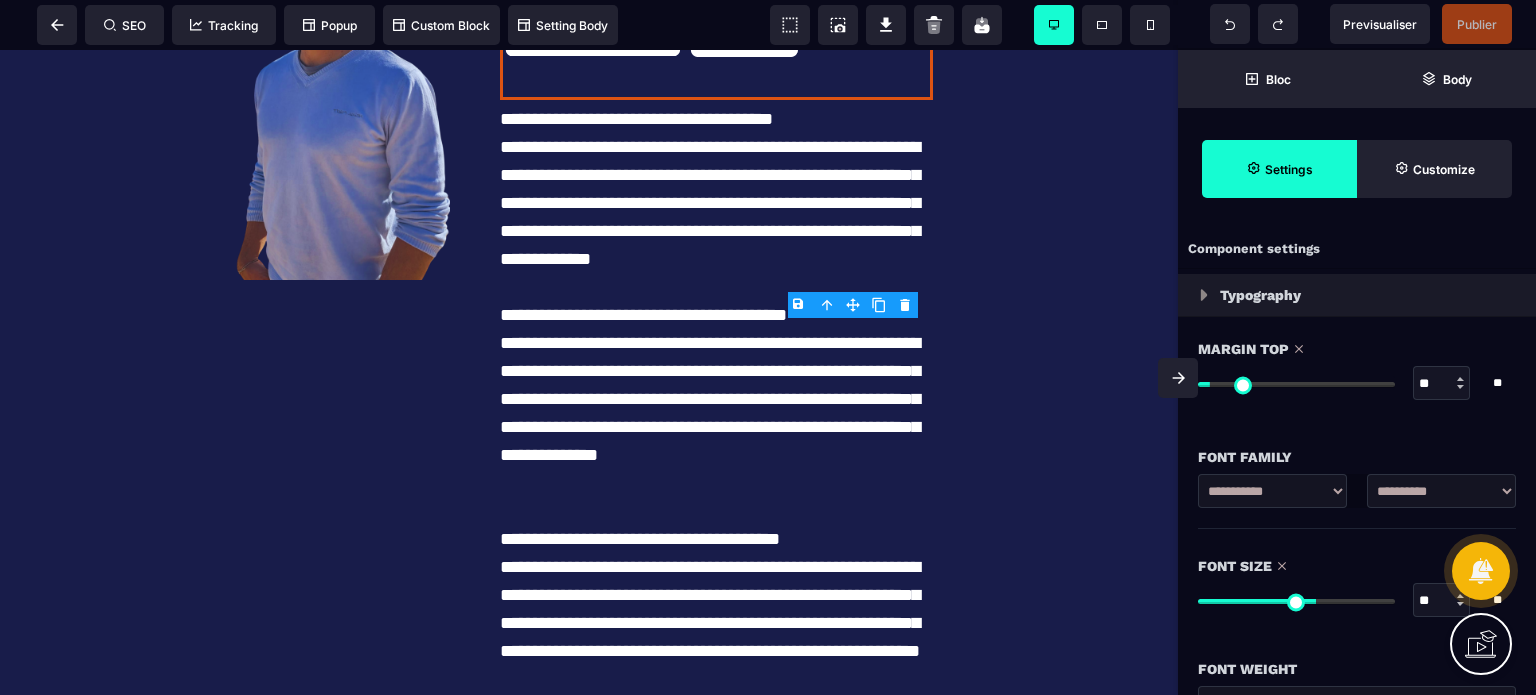 click 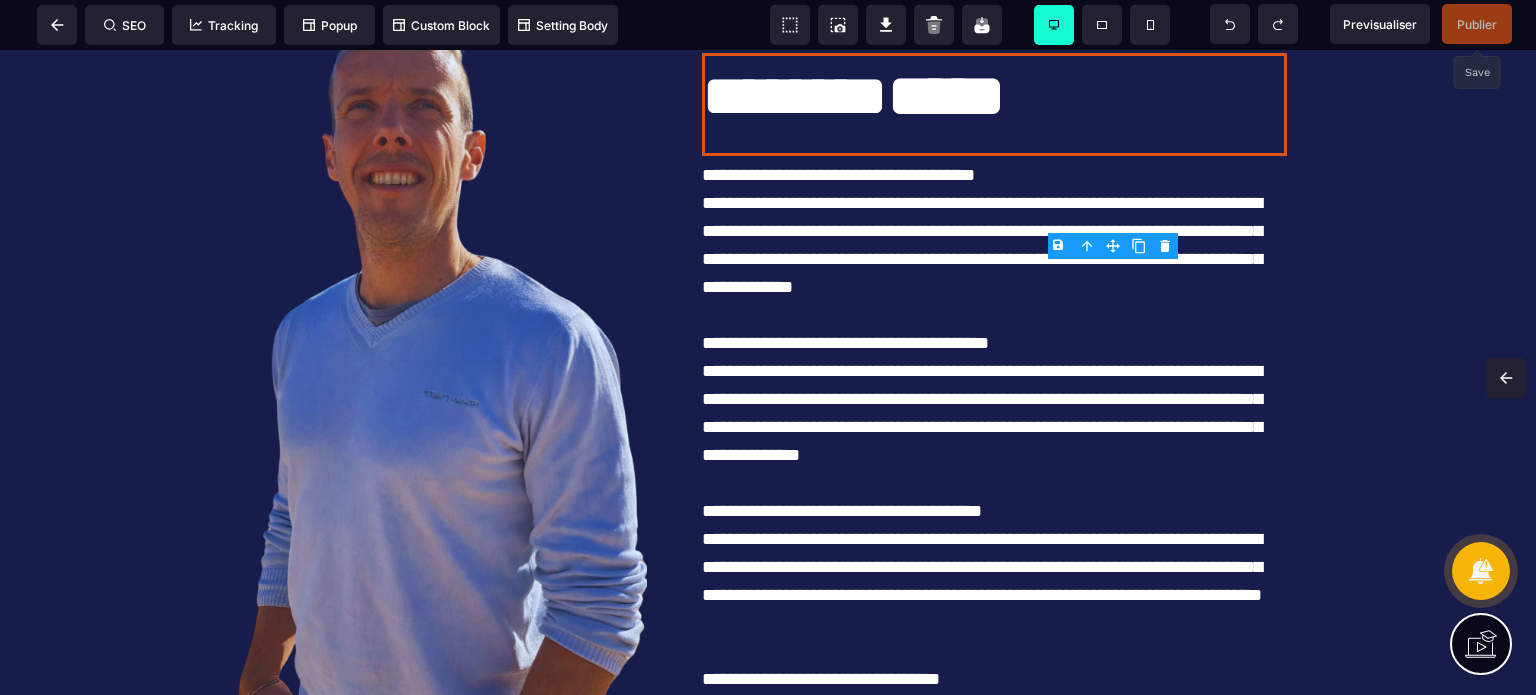 click on "Publier" at bounding box center [1477, 24] 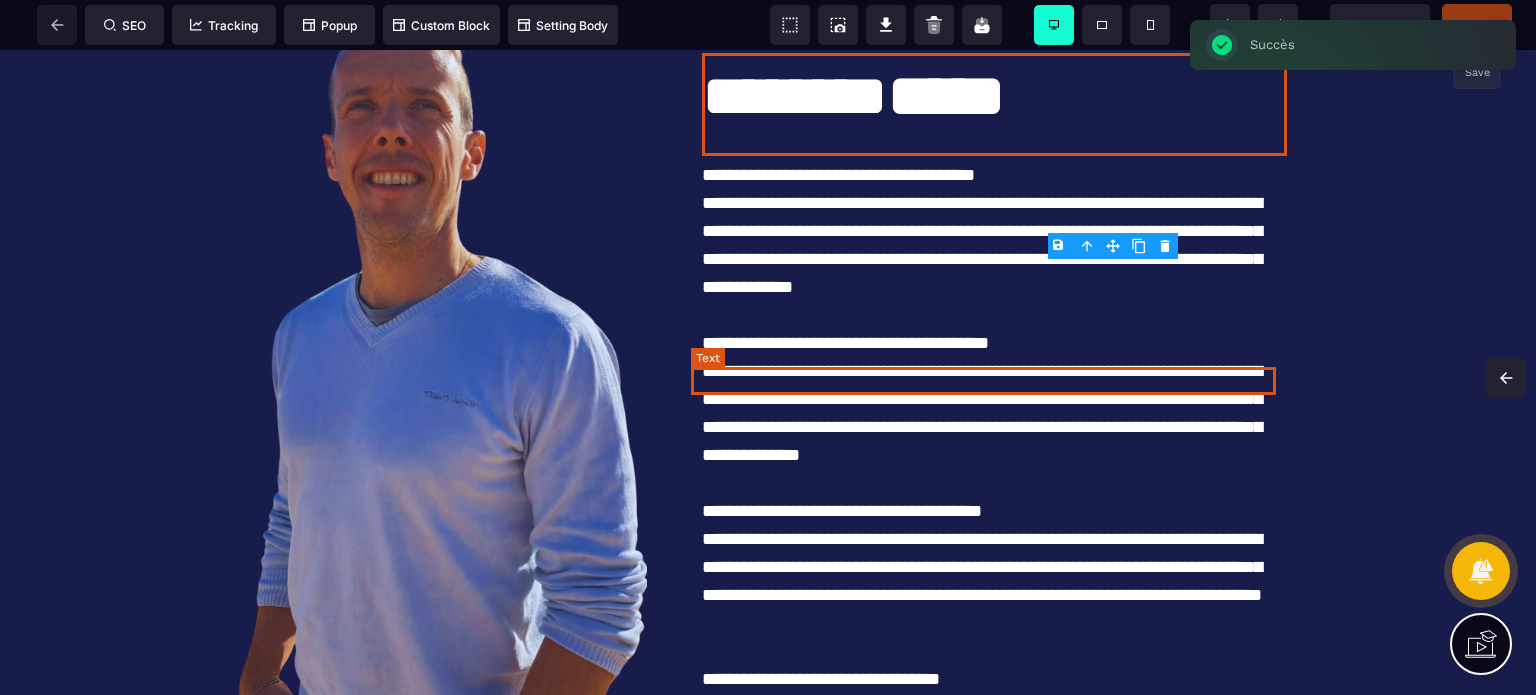 click on "**********" at bounding box center (994, 175) 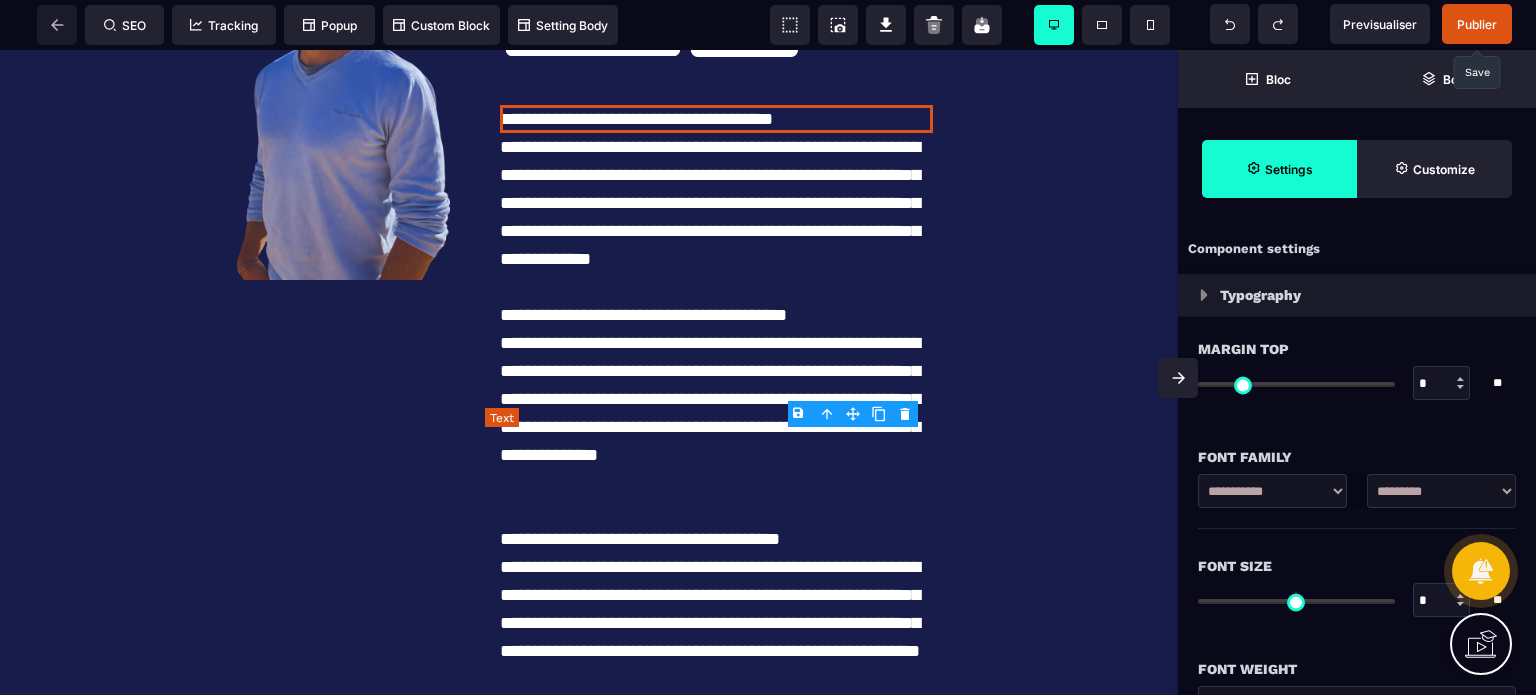 click on "**********" at bounding box center [716, 119] 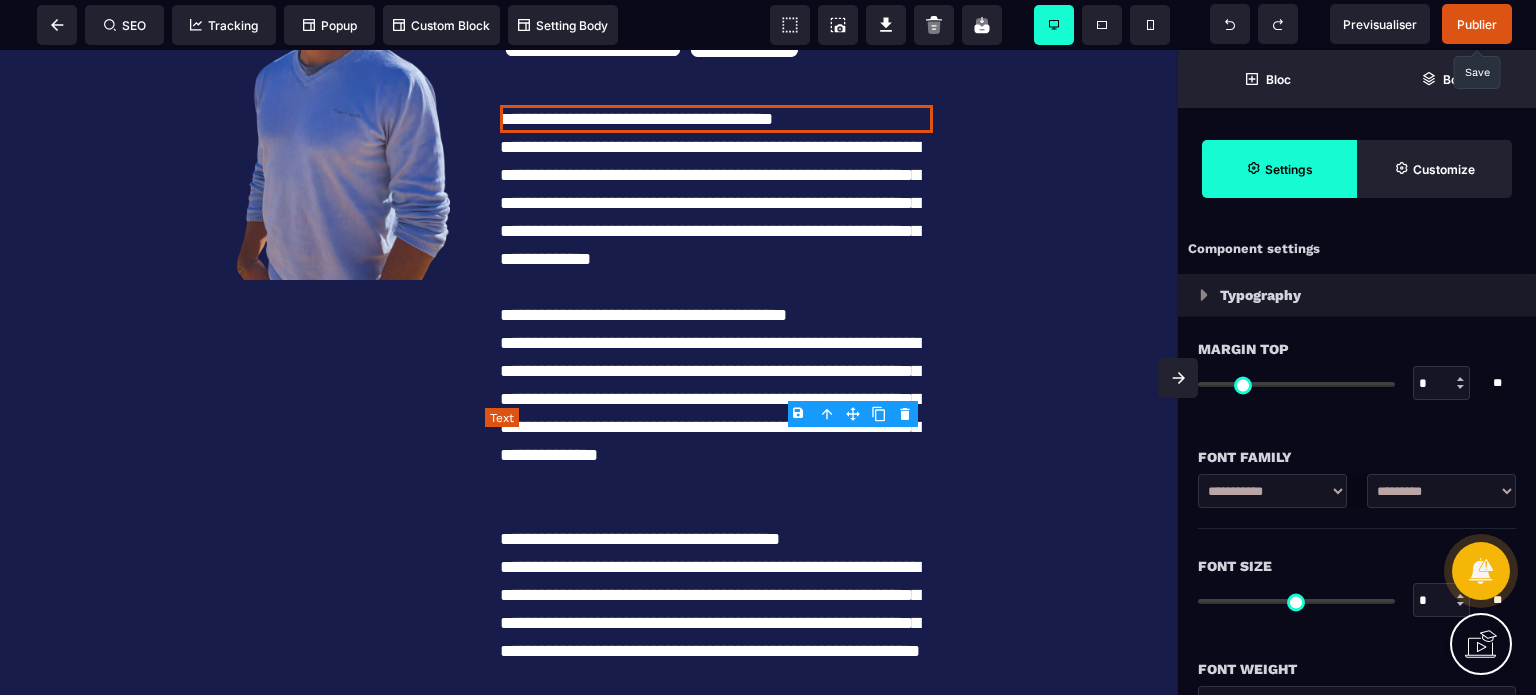 click on "**********" at bounding box center (716, 119) 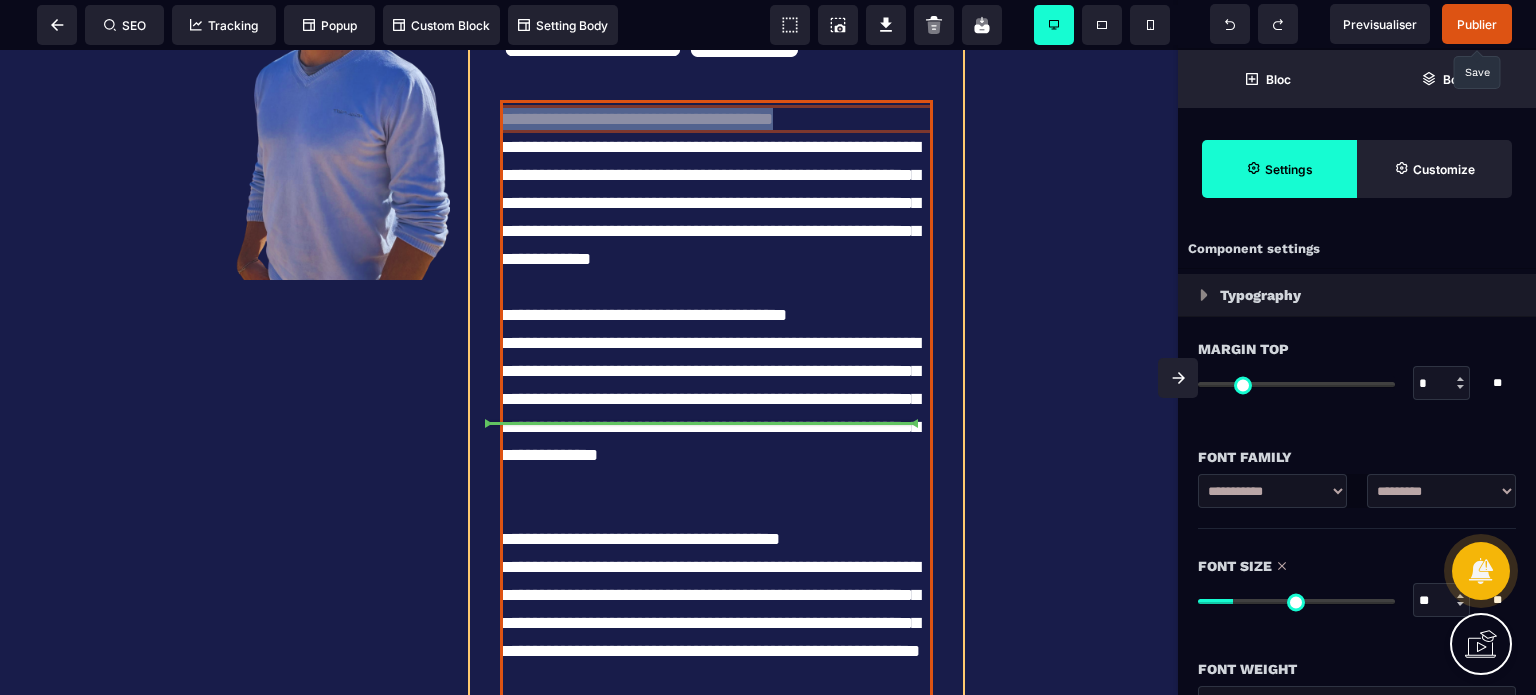 drag, startPoint x: 806, startPoint y: 443, endPoint x: 488, endPoint y: 441, distance: 318.0063 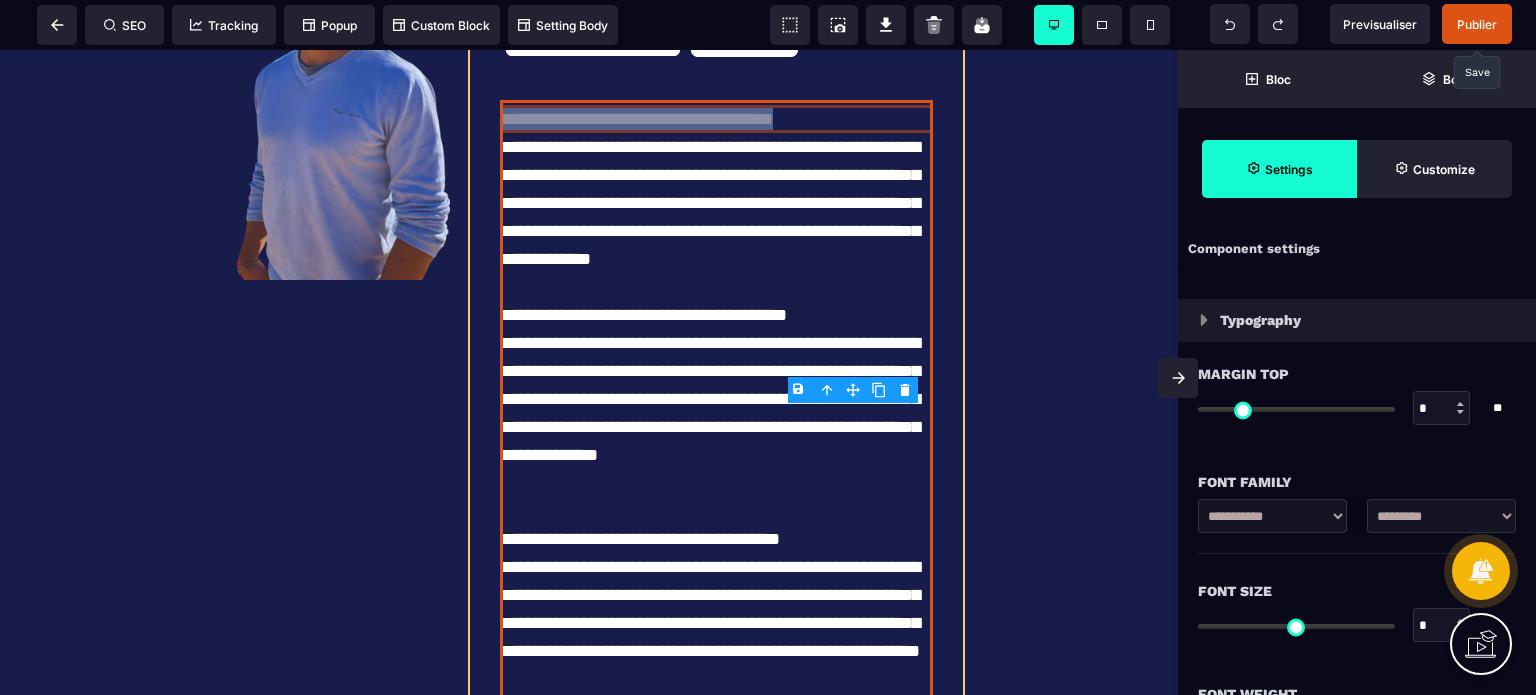 scroll, scrollTop: 12568, scrollLeft: 0, axis: vertical 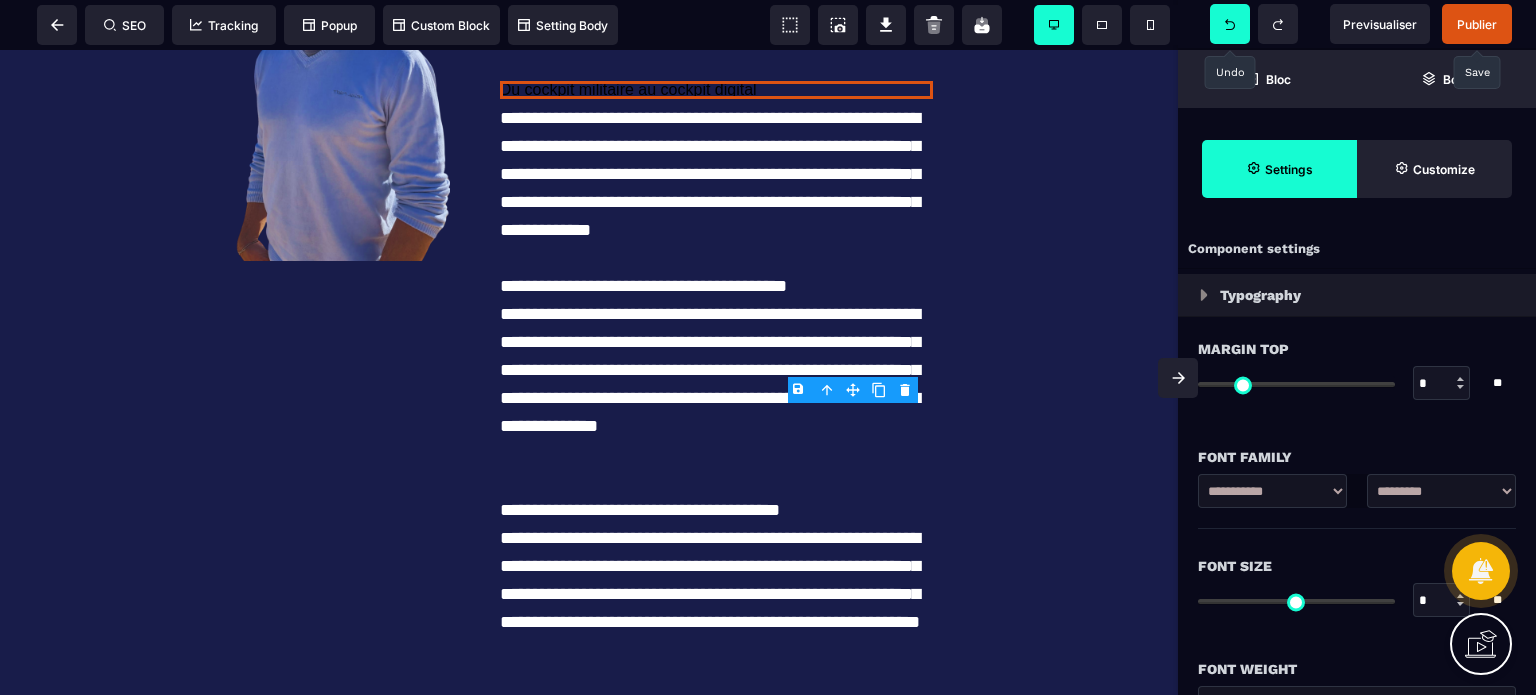 click 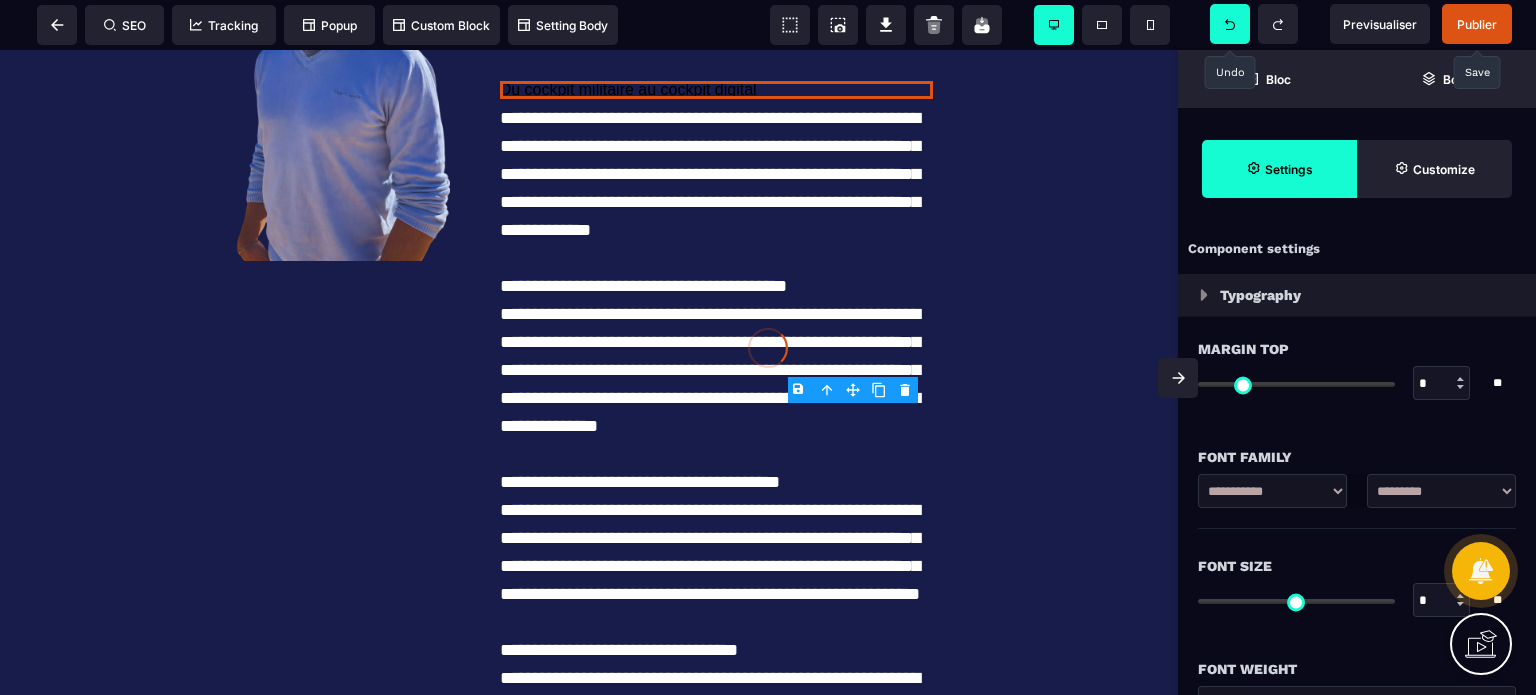 click 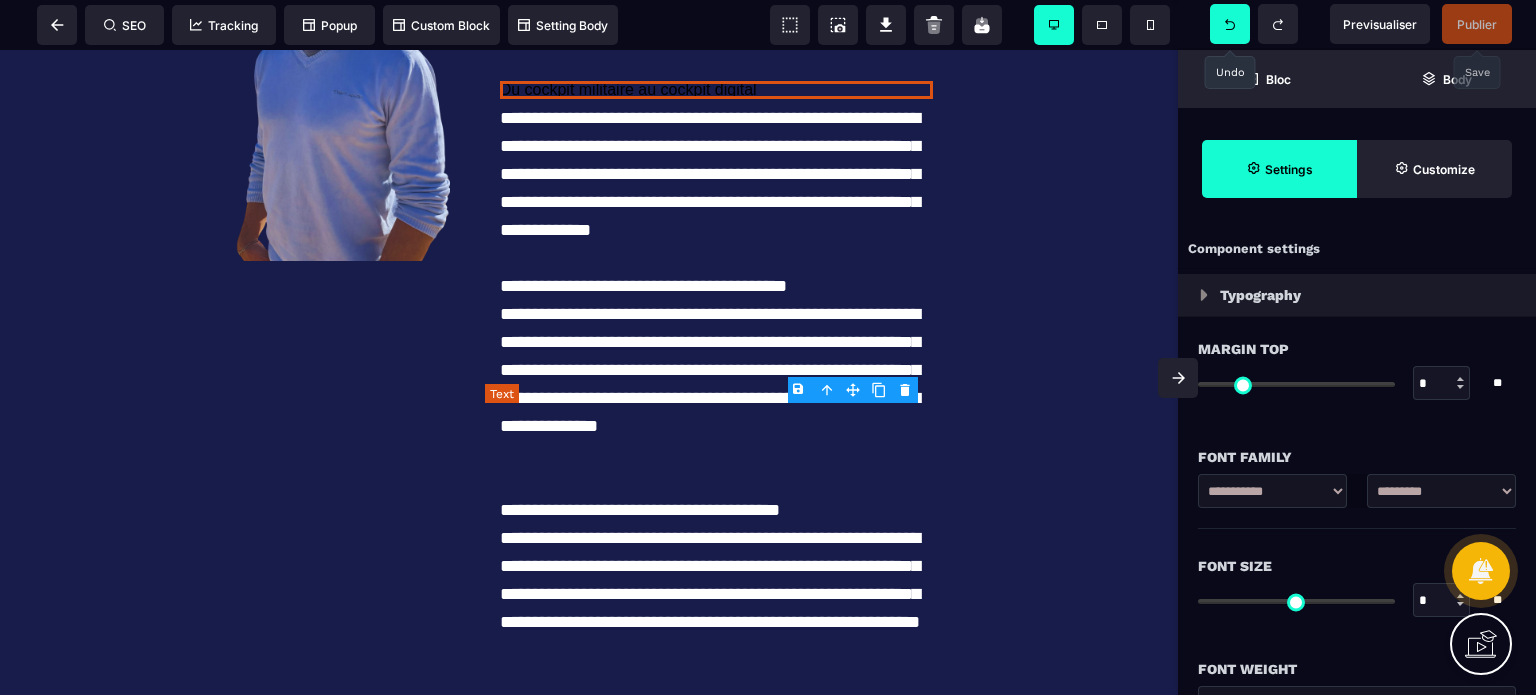 click on "Du cockpit militaire au cockpit digital" at bounding box center [716, 90] 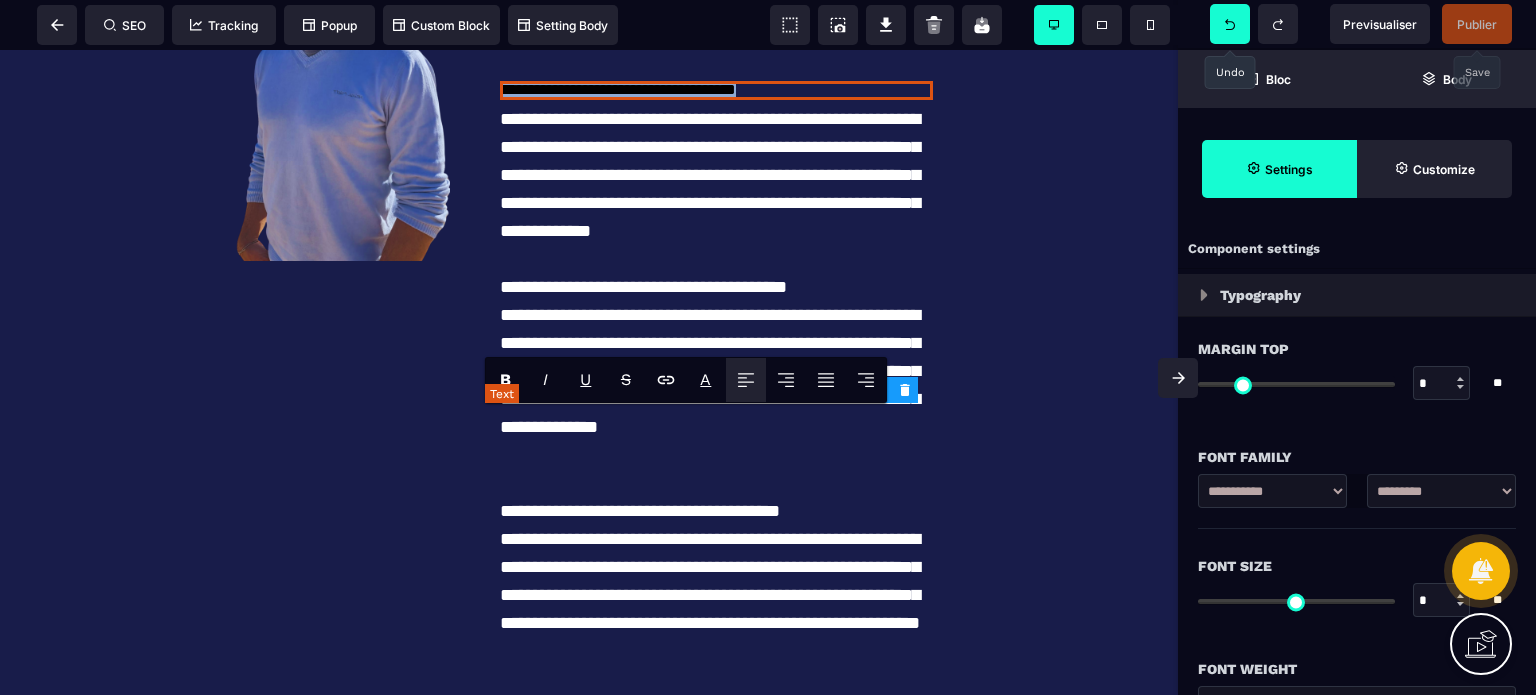 copy on "**********" 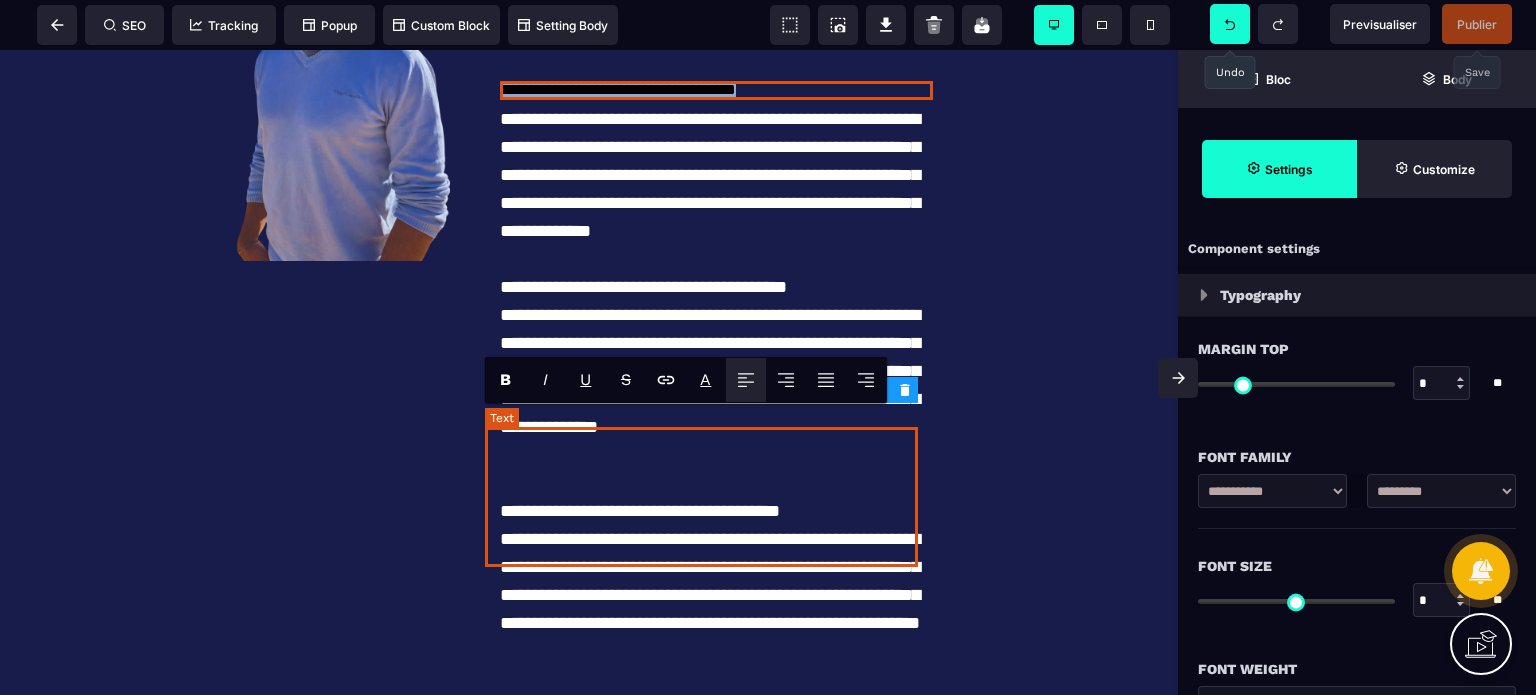 click on "**********" at bounding box center (716, 175) 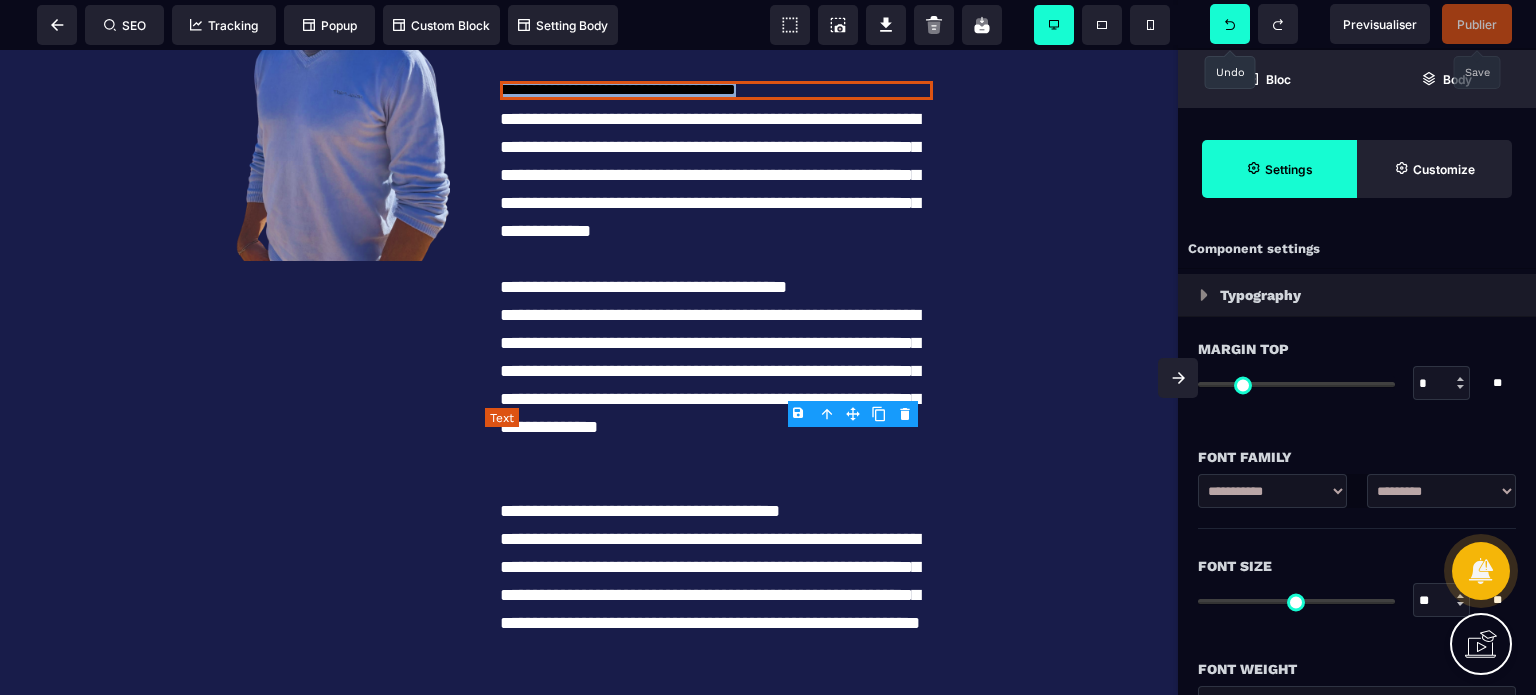click on "**********" at bounding box center [716, 175] 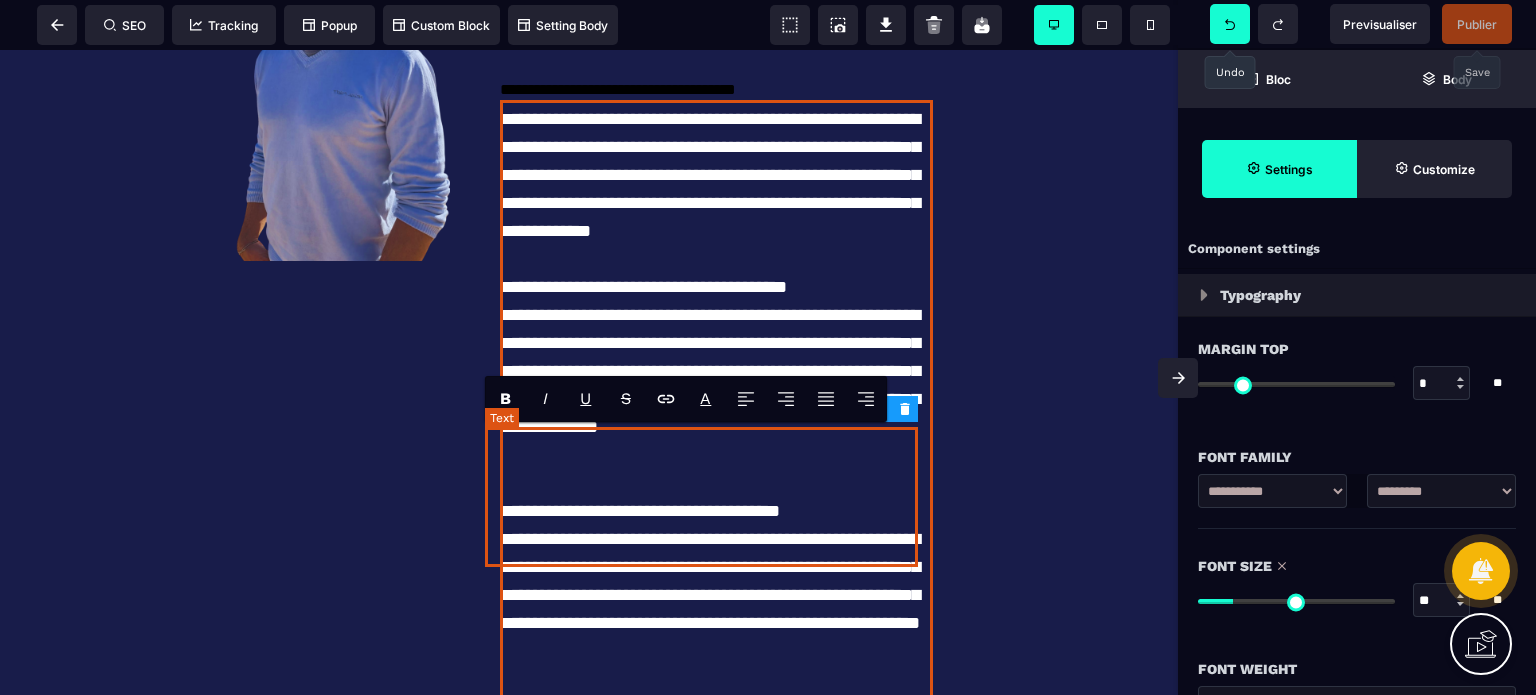 click on "**********" at bounding box center [716, 175] 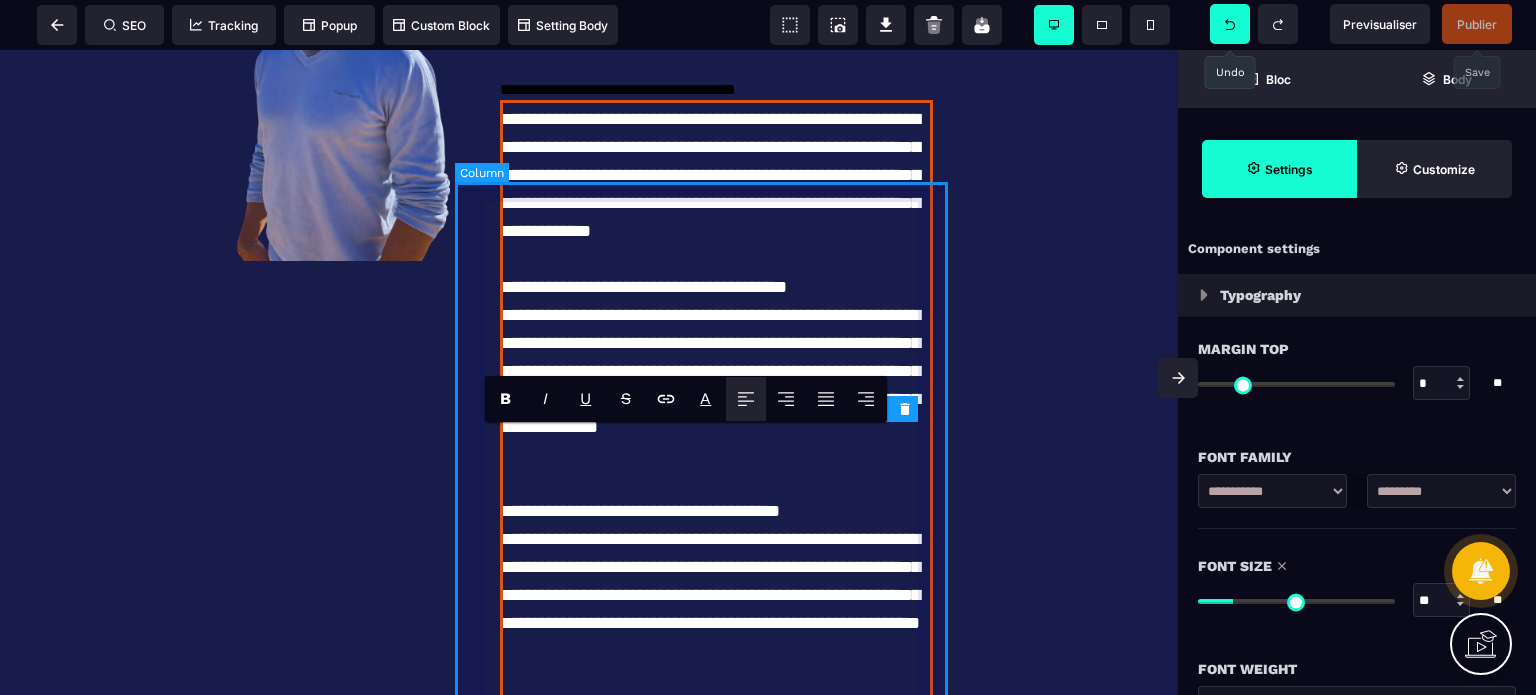 click on "**********" at bounding box center (716, 359) 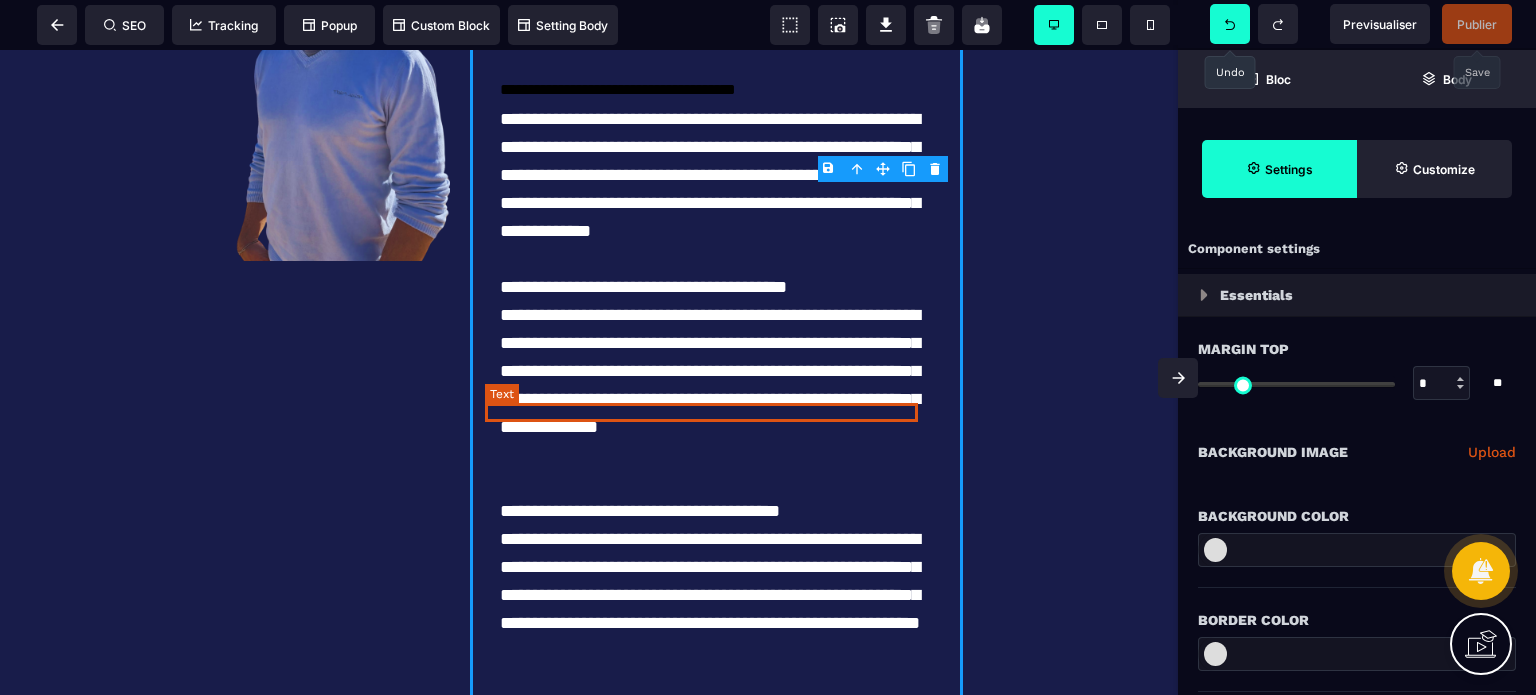 click on "**********" at bounding box center [716, 90] 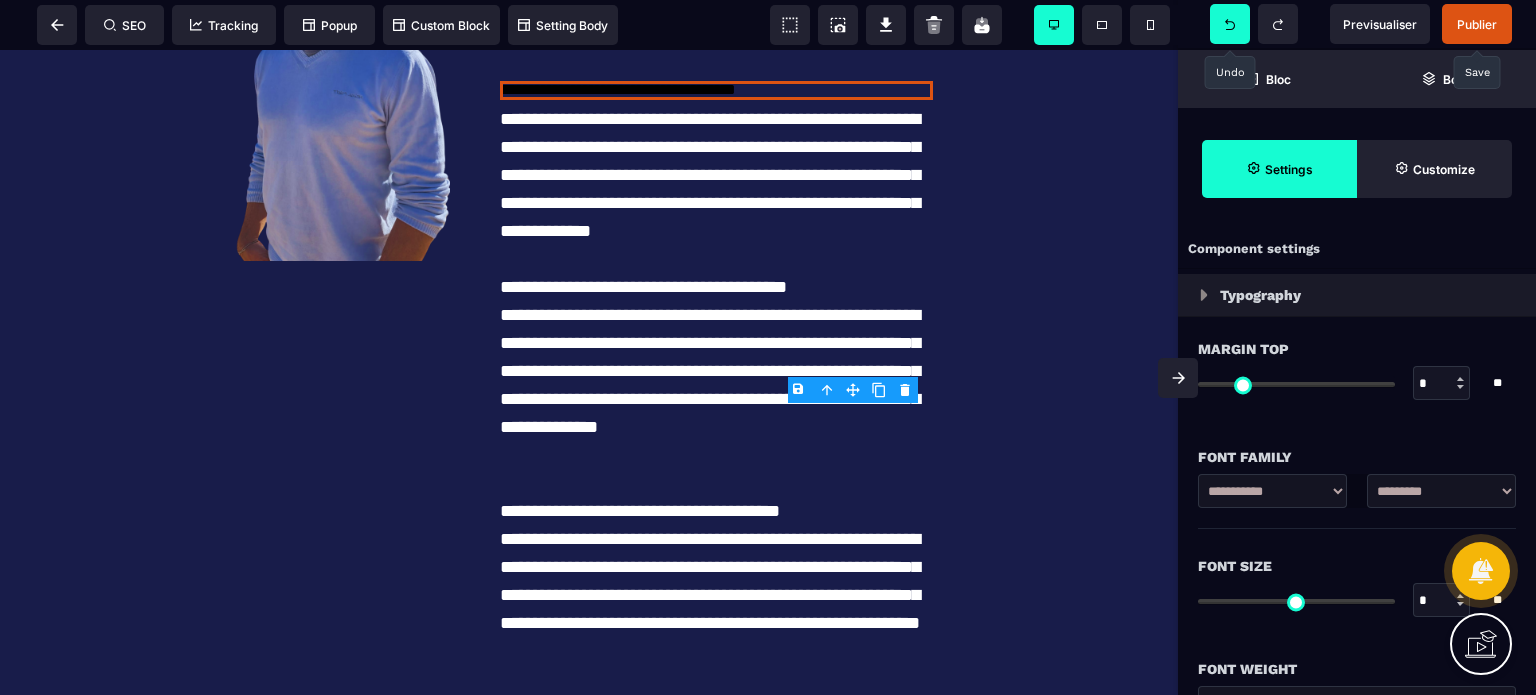 click on "B I U S
A *******
Text
SEO
Tracking
Popup" at bounding box center [768, 347] 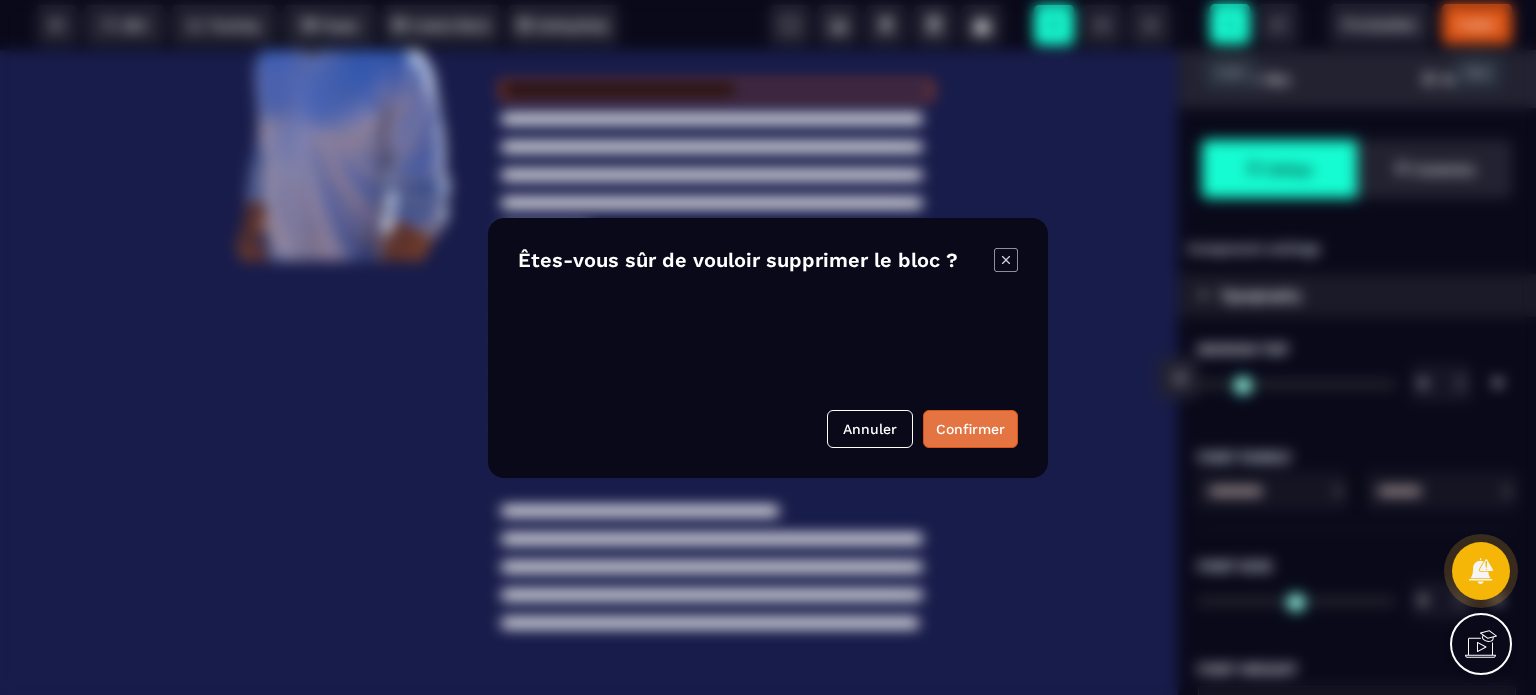 click on "Confirmer" at bounding box center (970, 429) 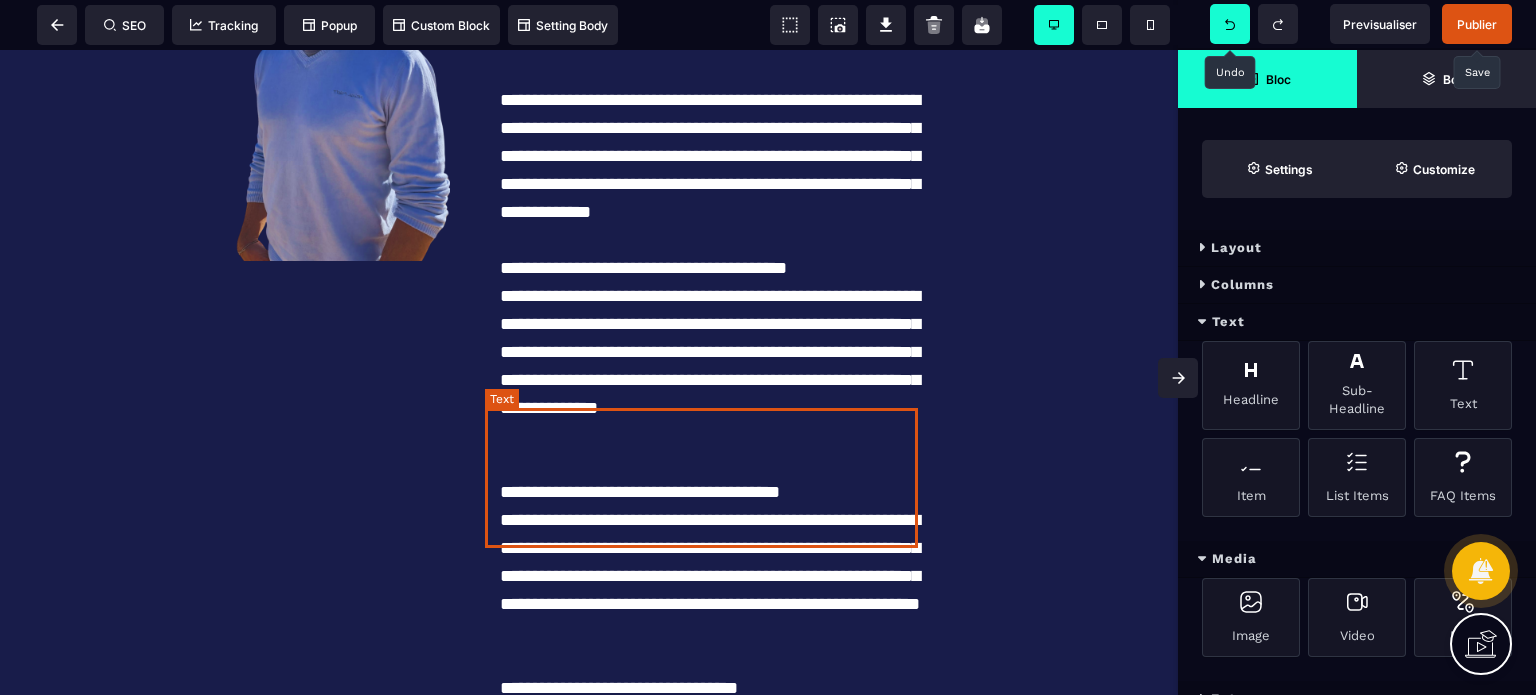 click on "**********" at bounding box center (716, 156) 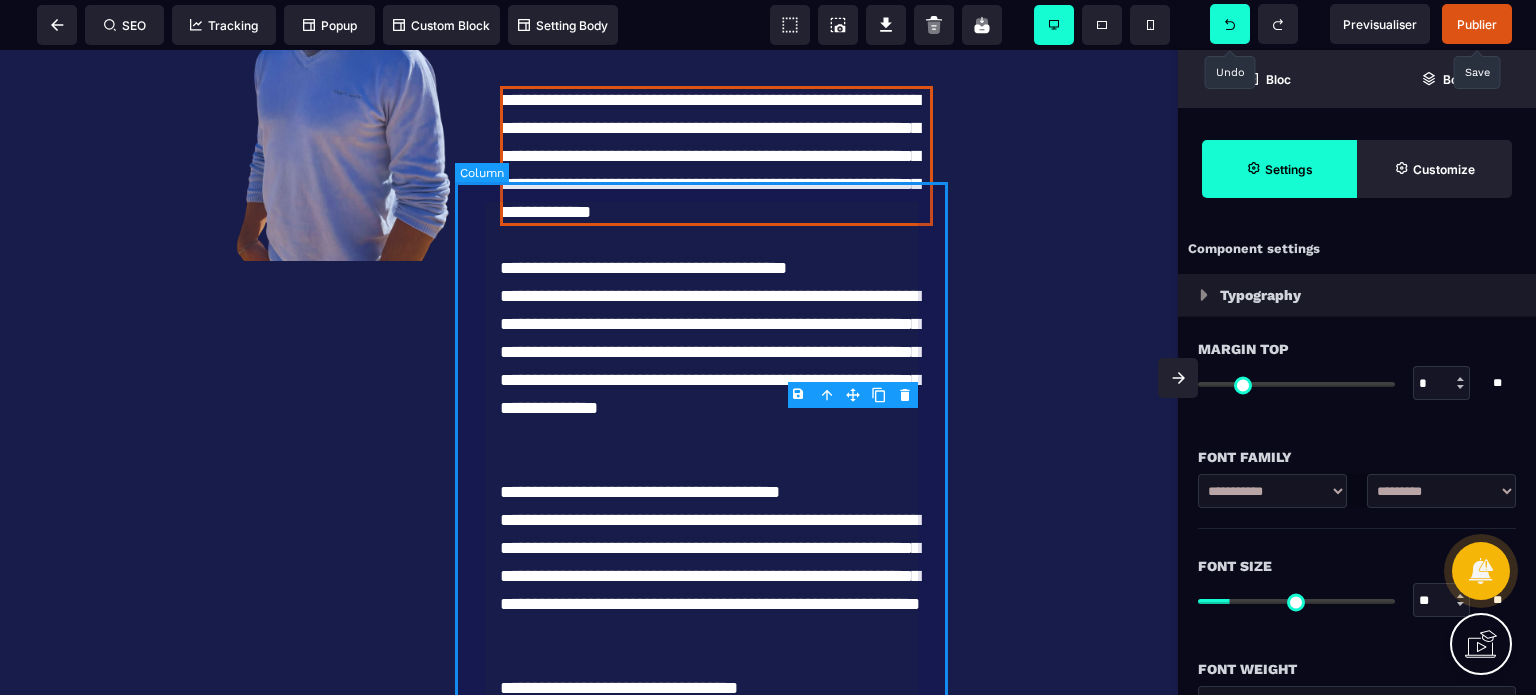 click on "**********" at bounding box center [716, 349] 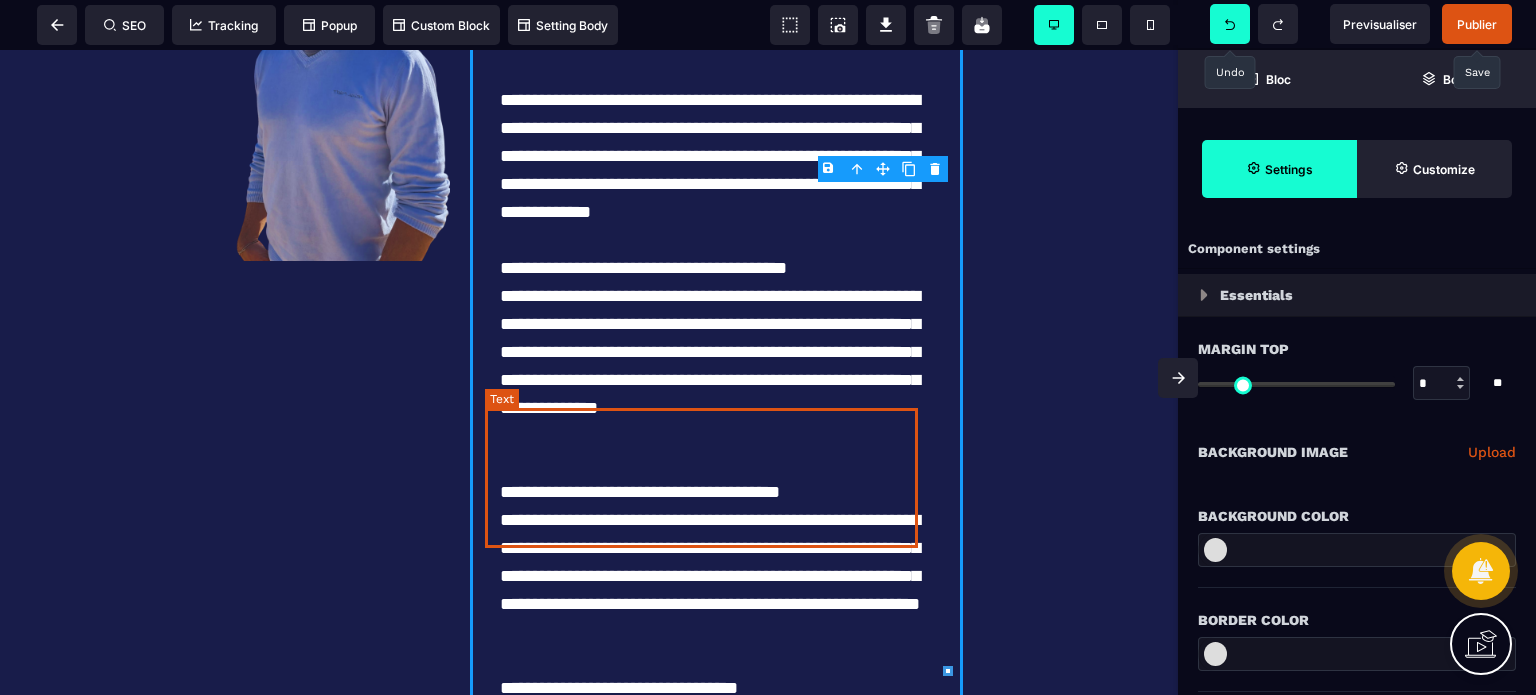 click on "**********" at bounding box center (716, 156) 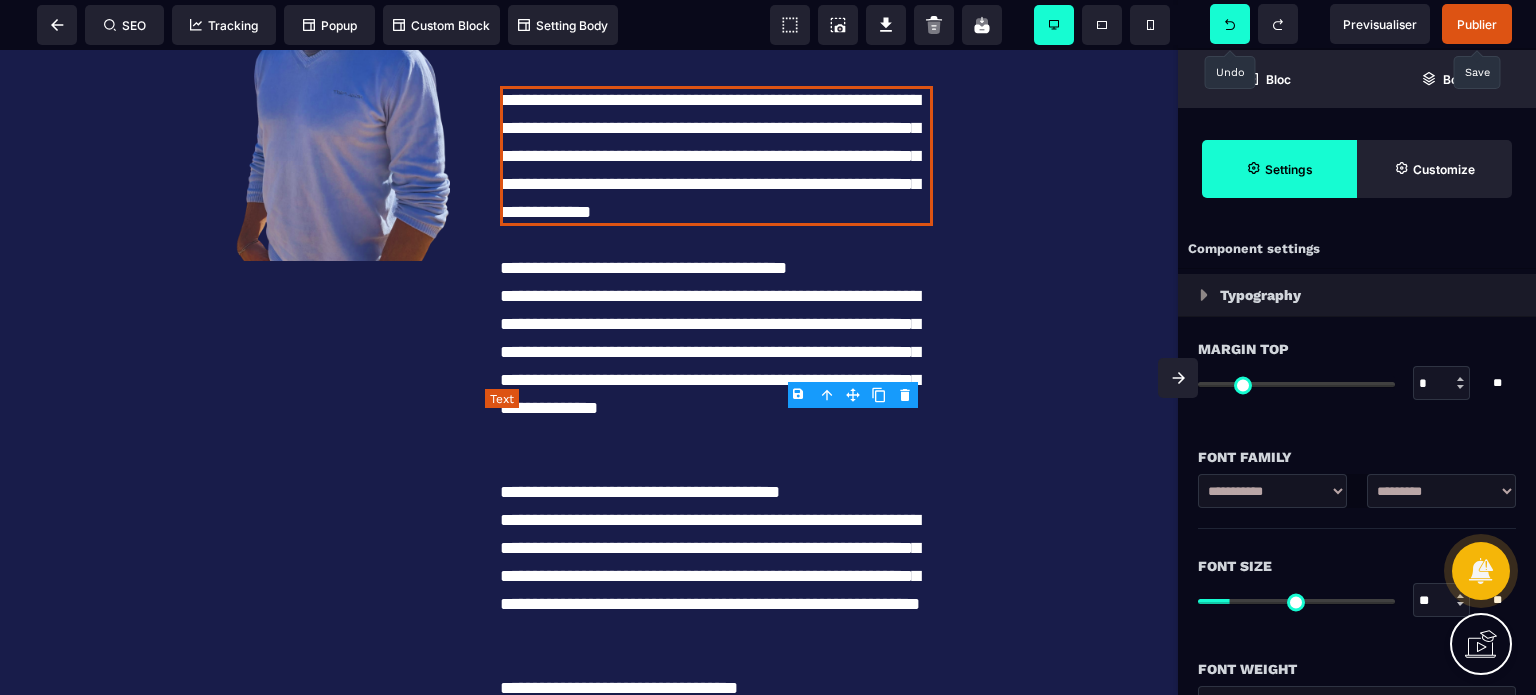 click on "**********" at bounding box center [716, 156] 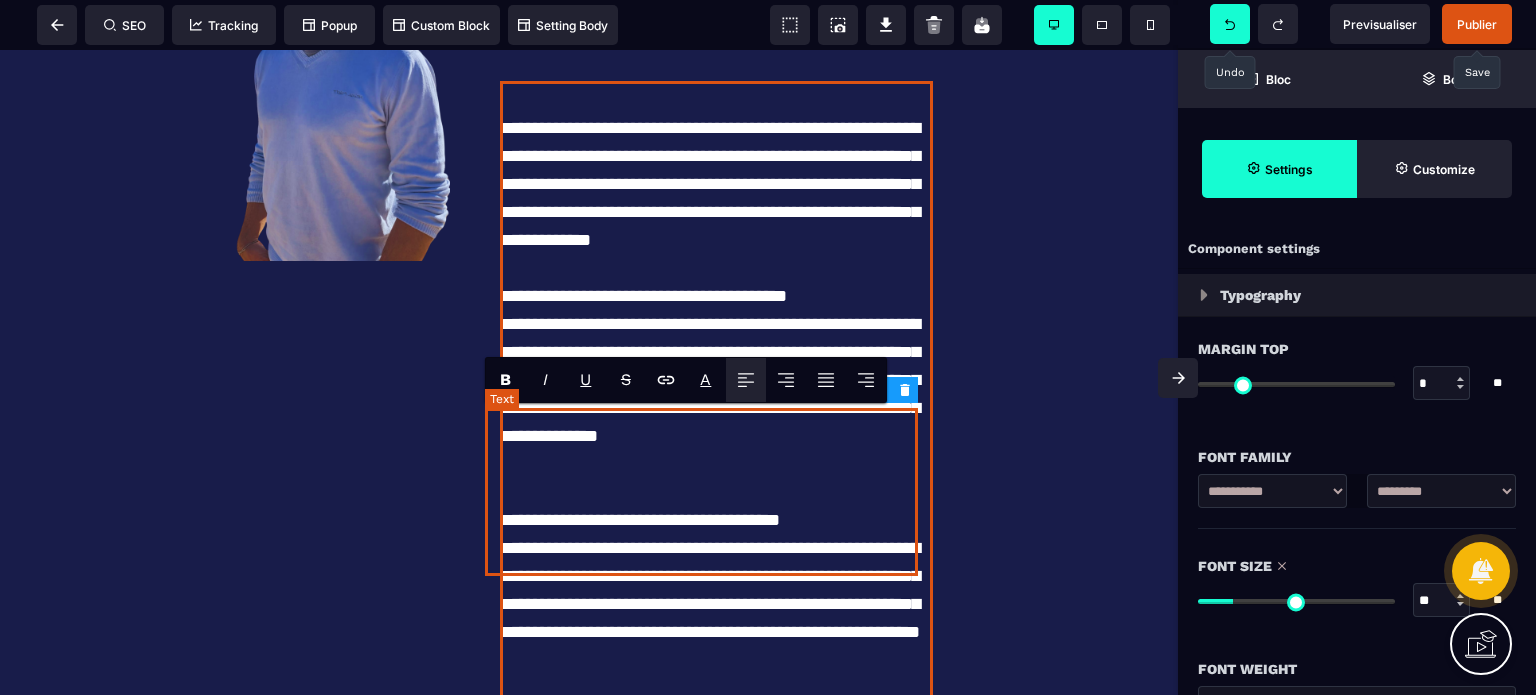 click on "**********" at bounding box center [716, 170] 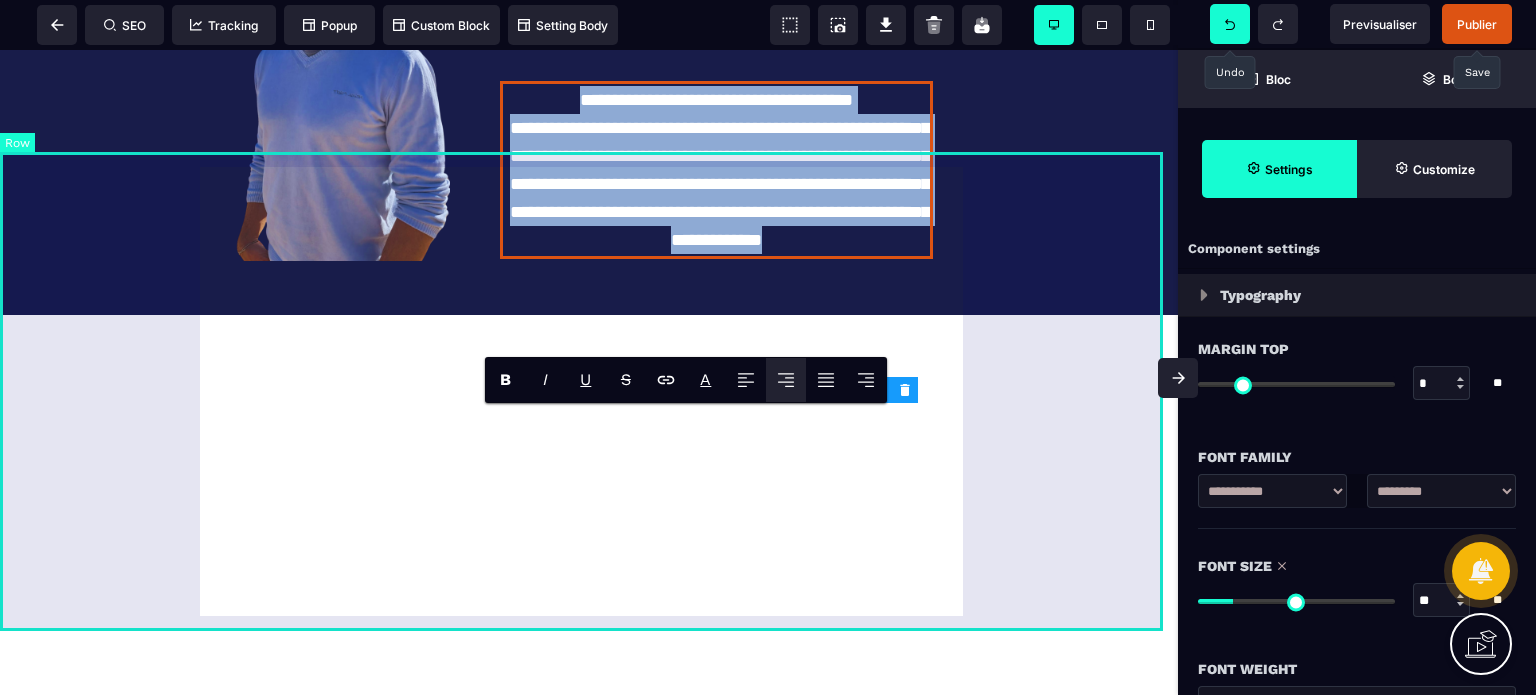 click on "**********" at bounding box center (589, 73) 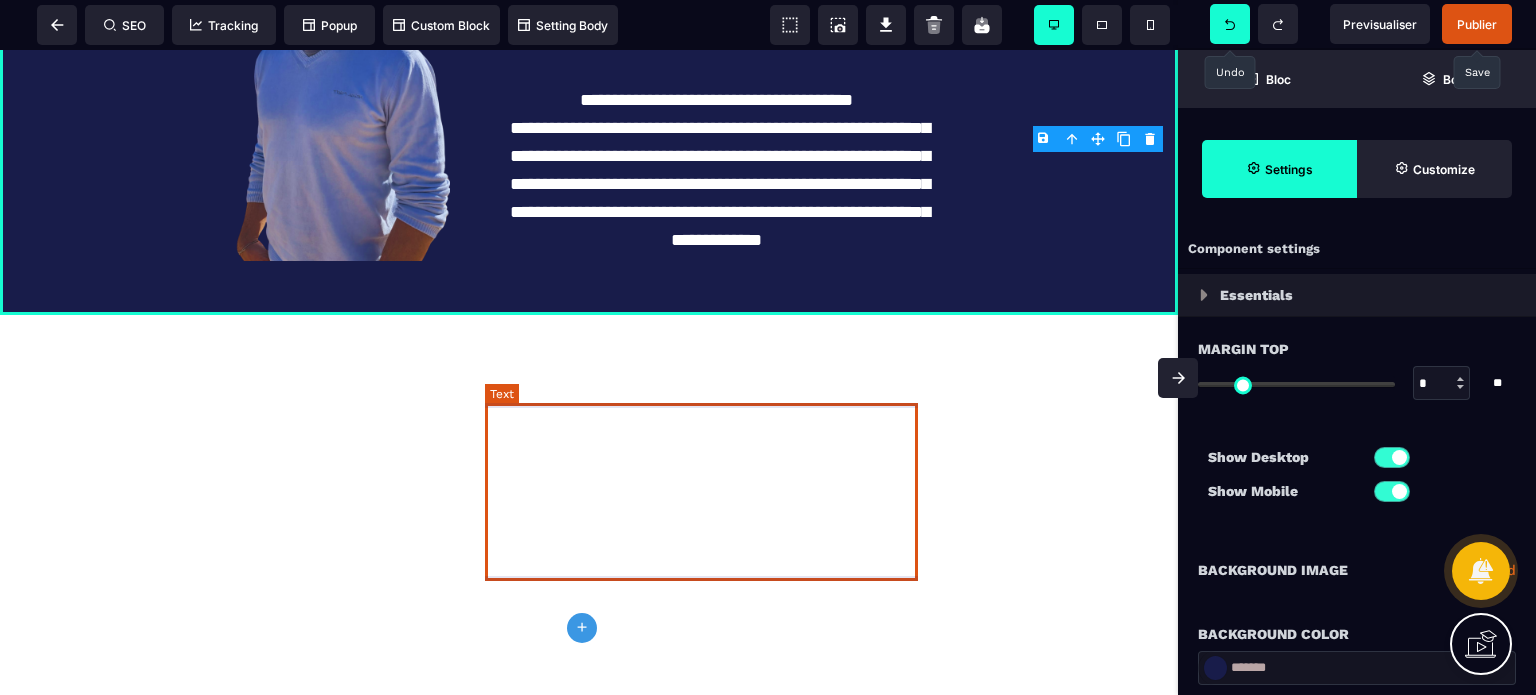 click on "**********" at bounding box center (716, 170) 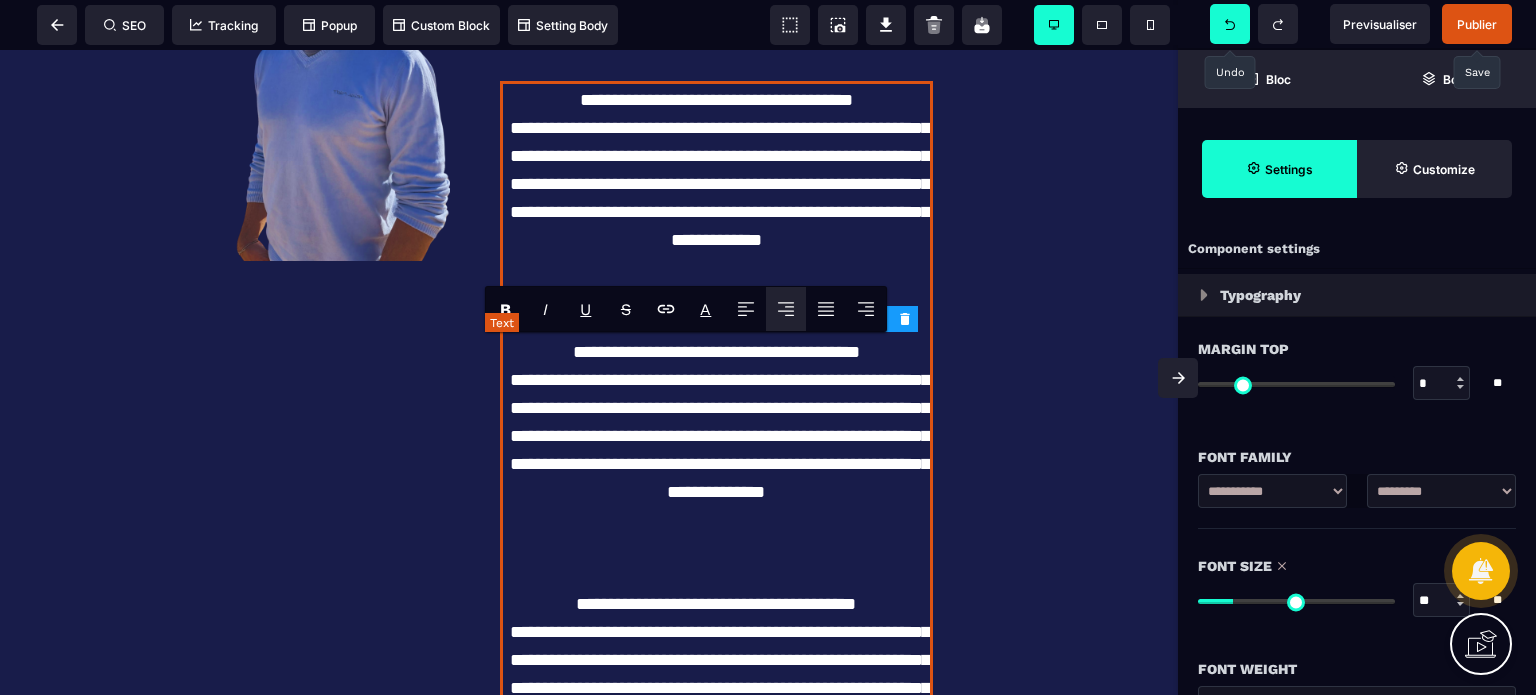 scroll, scrollTop: 0, scrollLeft: 0, axis: both 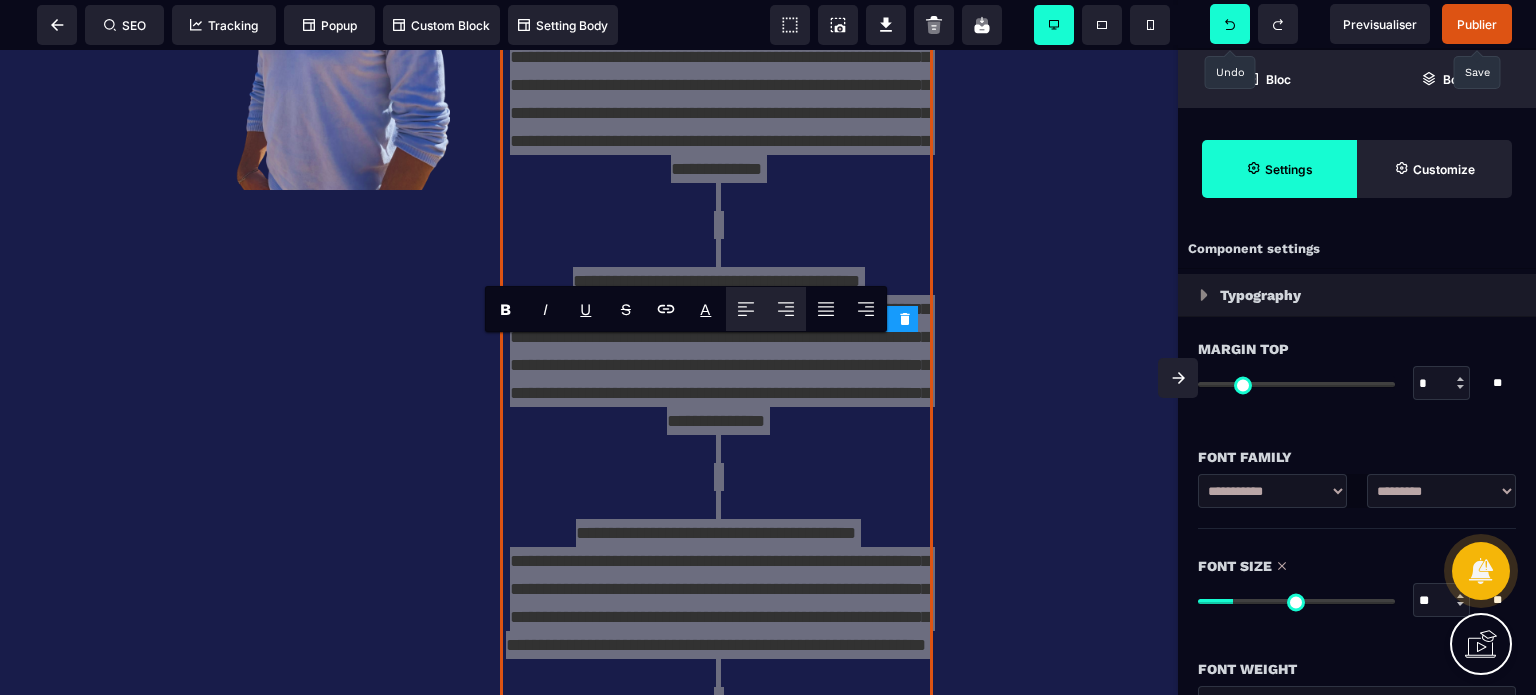 click 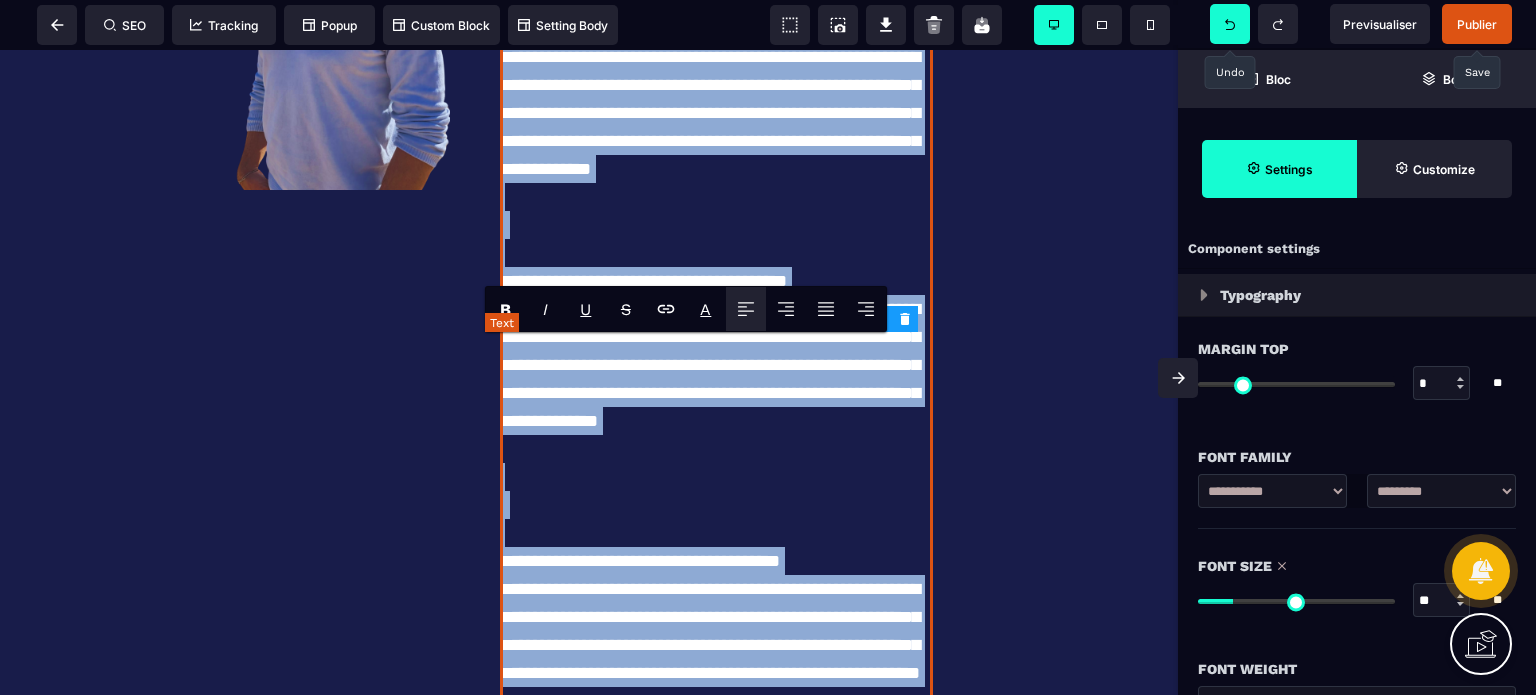 click on "**********" at bounding box center (716, 113) 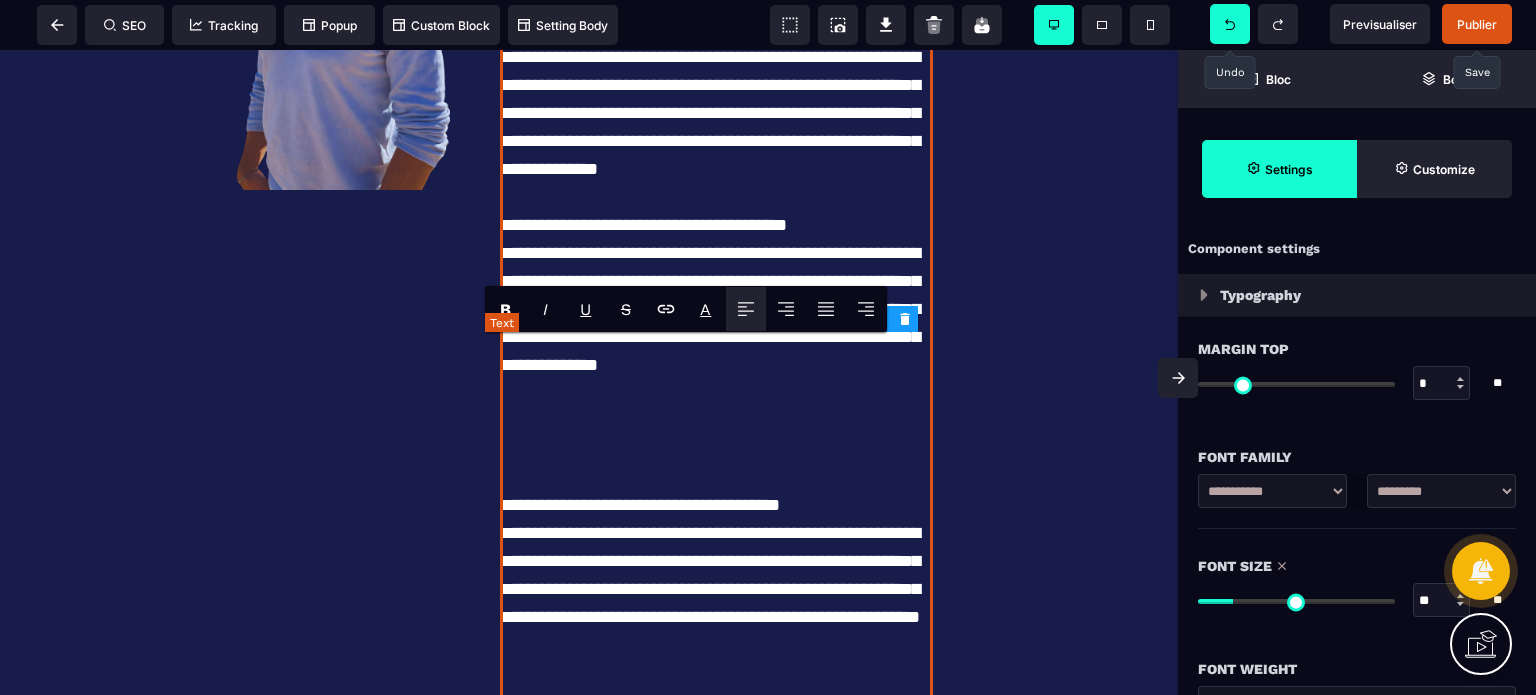 drag, startPoint x: 804, startPoint y: 351, endPoint x: 485, endPoint y: 349, distance: 319.00626 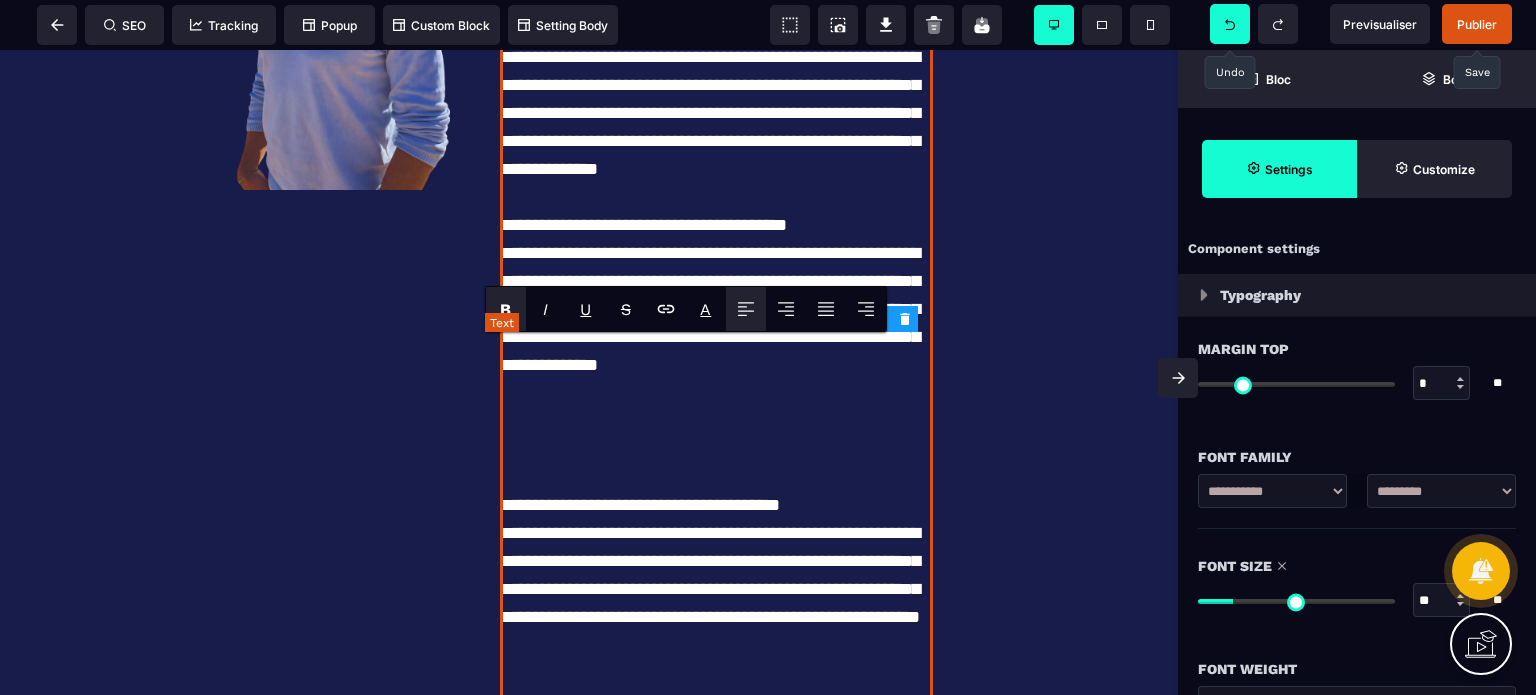 click on "**********" at bounding box center [716, 225] 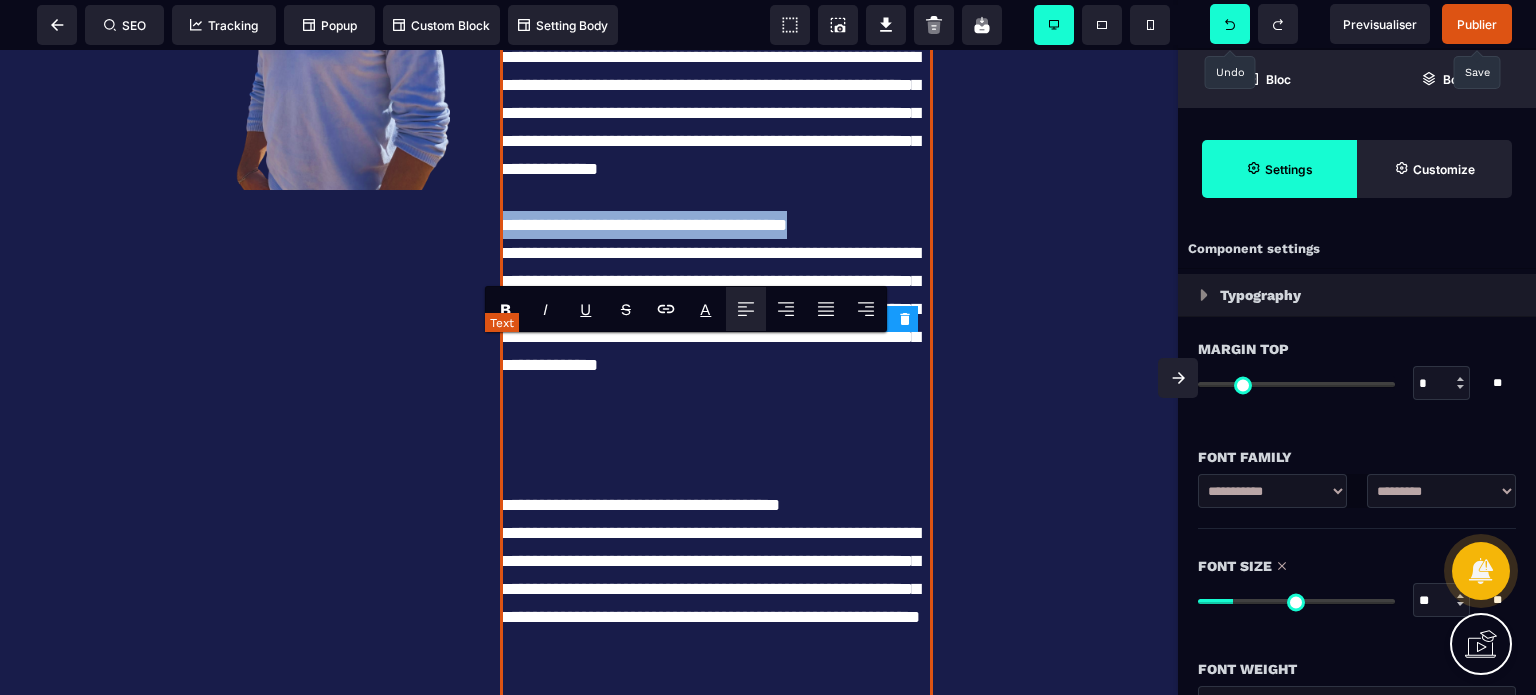 drag, startPoint x: 808, startPoint y: 545, endPoint x: 489, endPoint y: 544, distance: 319.00156 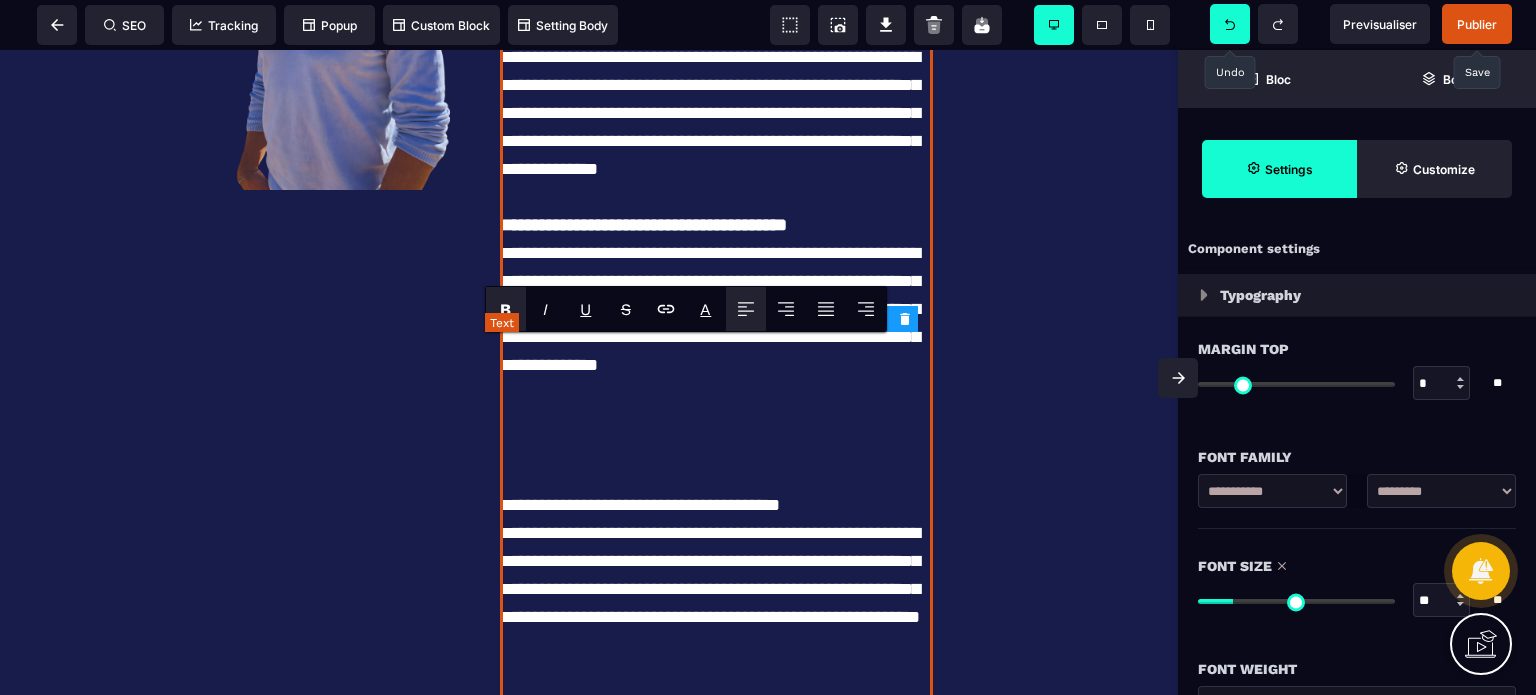 click on "**********" at bounding box center (716, 323) 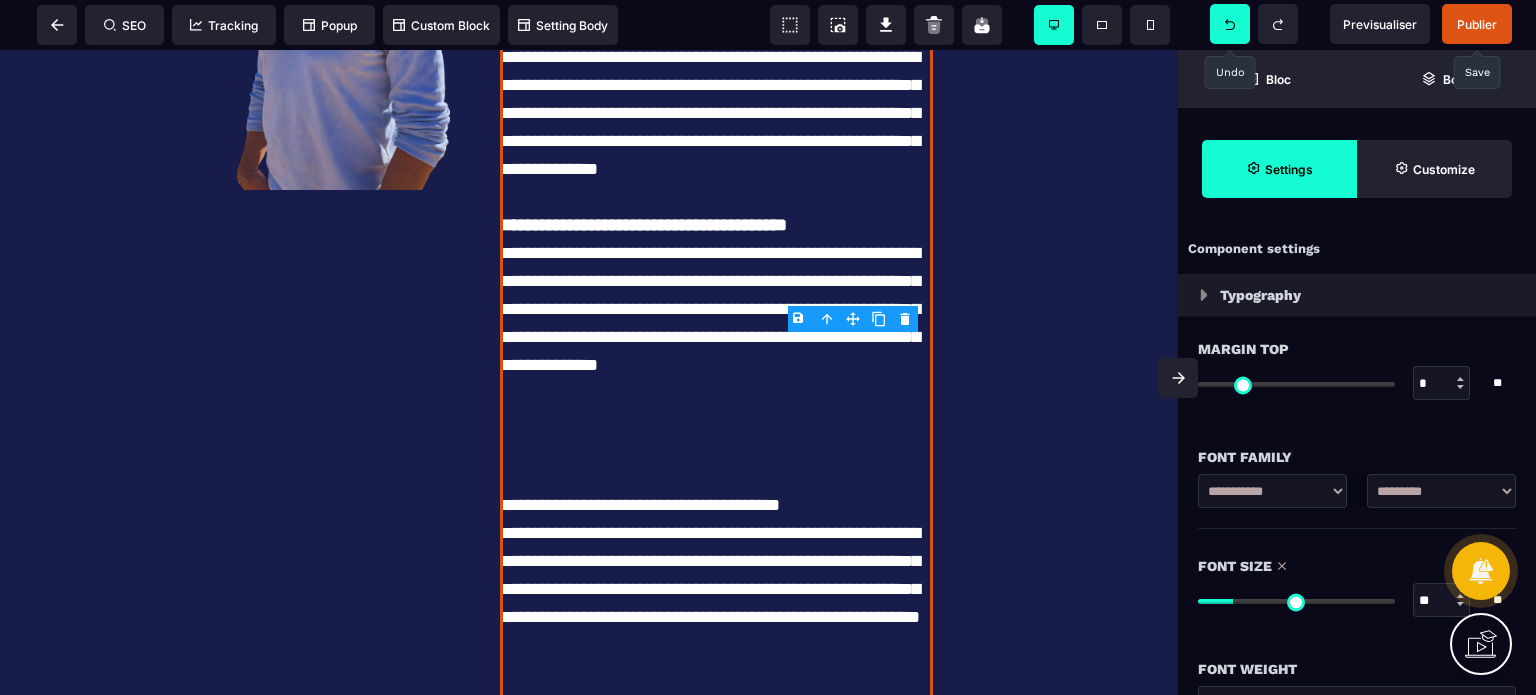 scroll, scrollTop: 0, scrollLeft: 0, axis: both 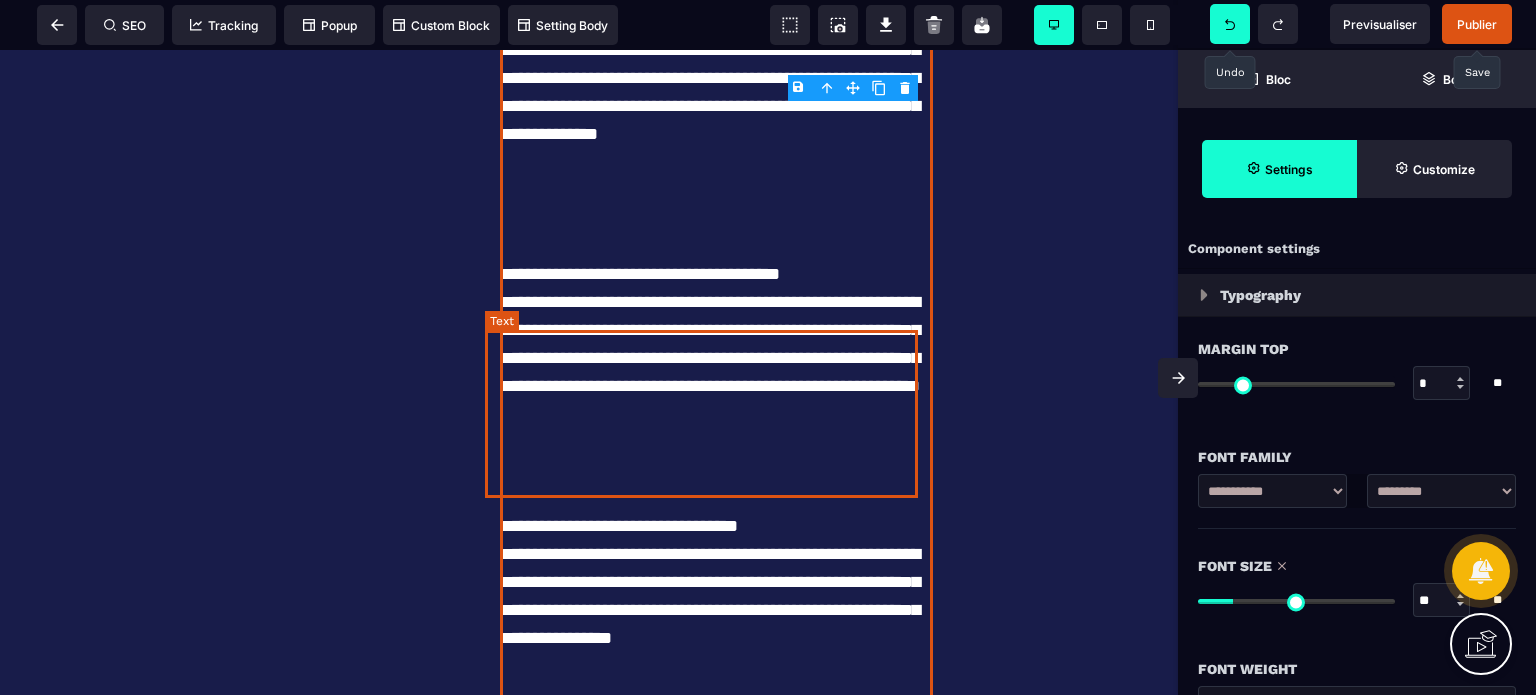 click on "**********" at bounding box center (716, 92) 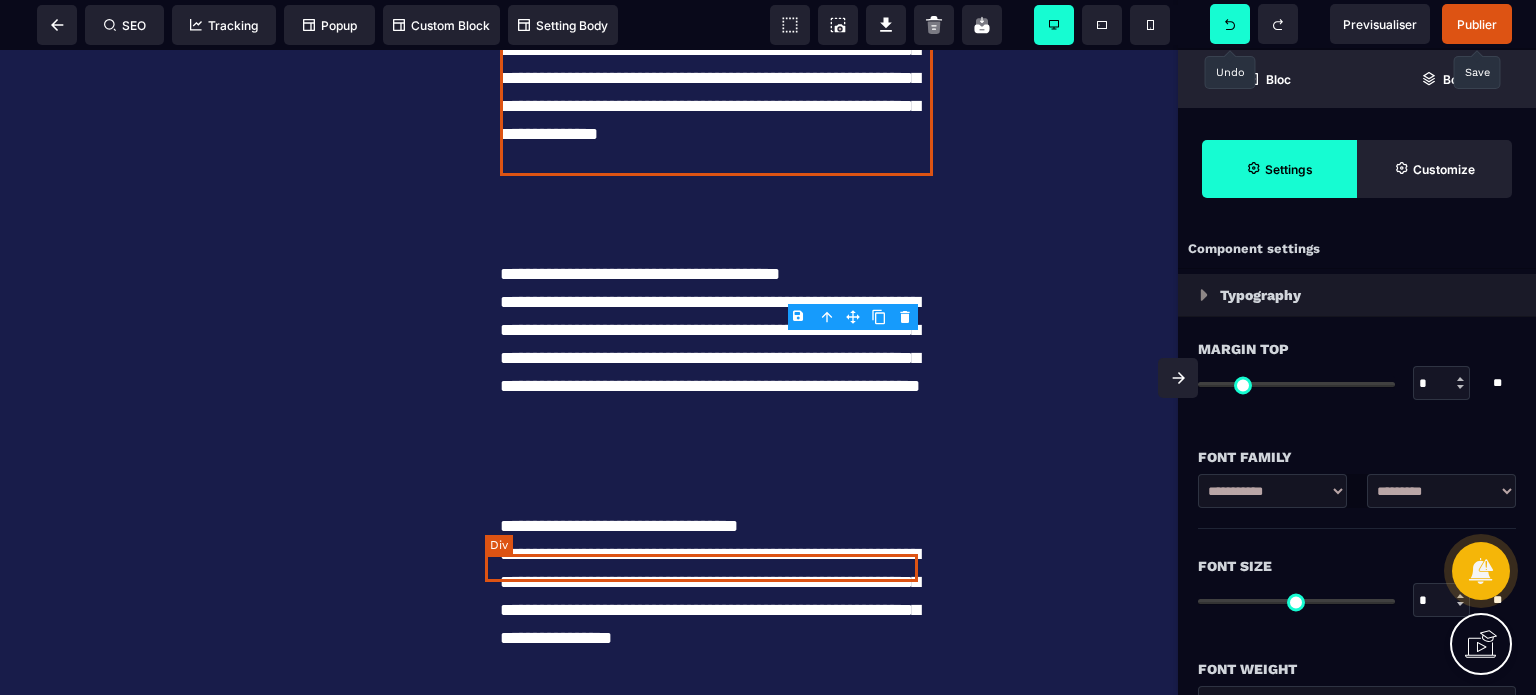 click at bounding box center (716, 246) 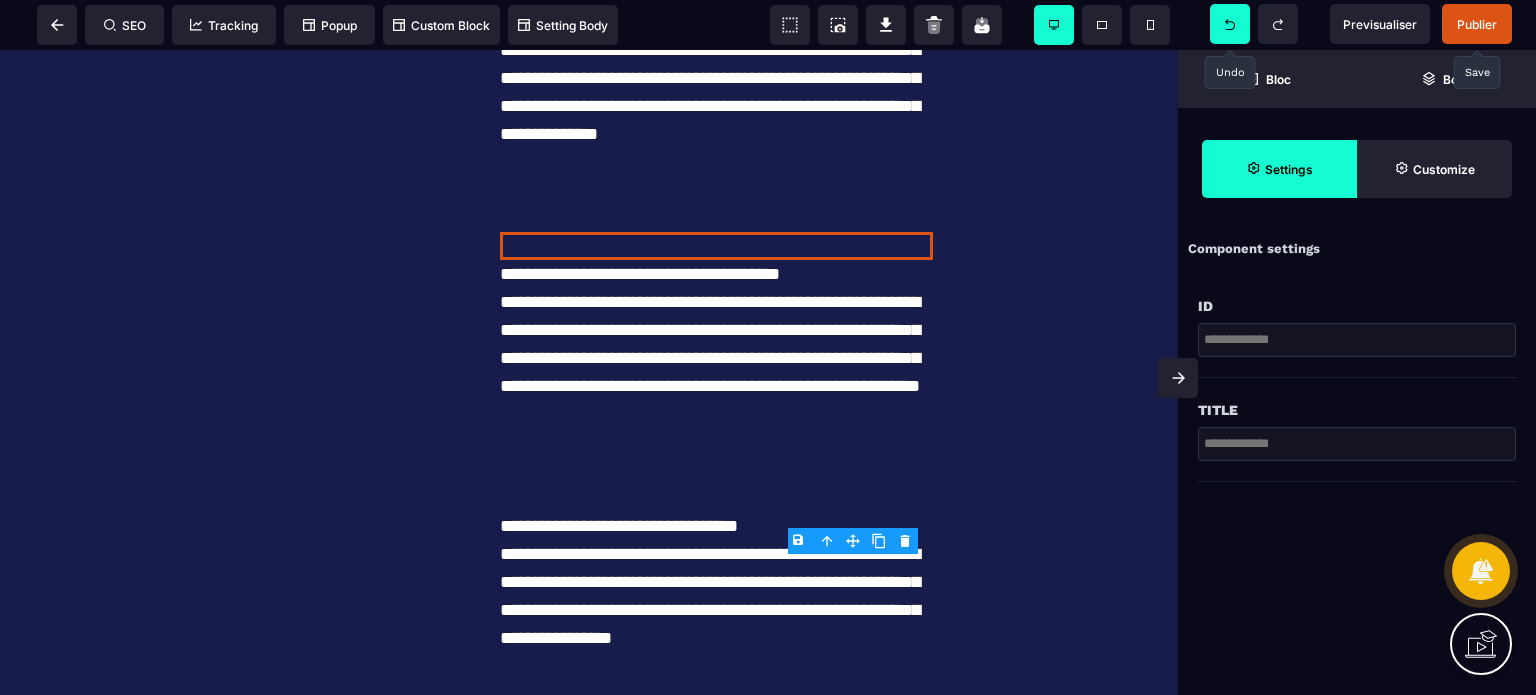 click on "B I U S
A *******
Text
SEO
Tracking
Popup" at bounding box center [768, 347] 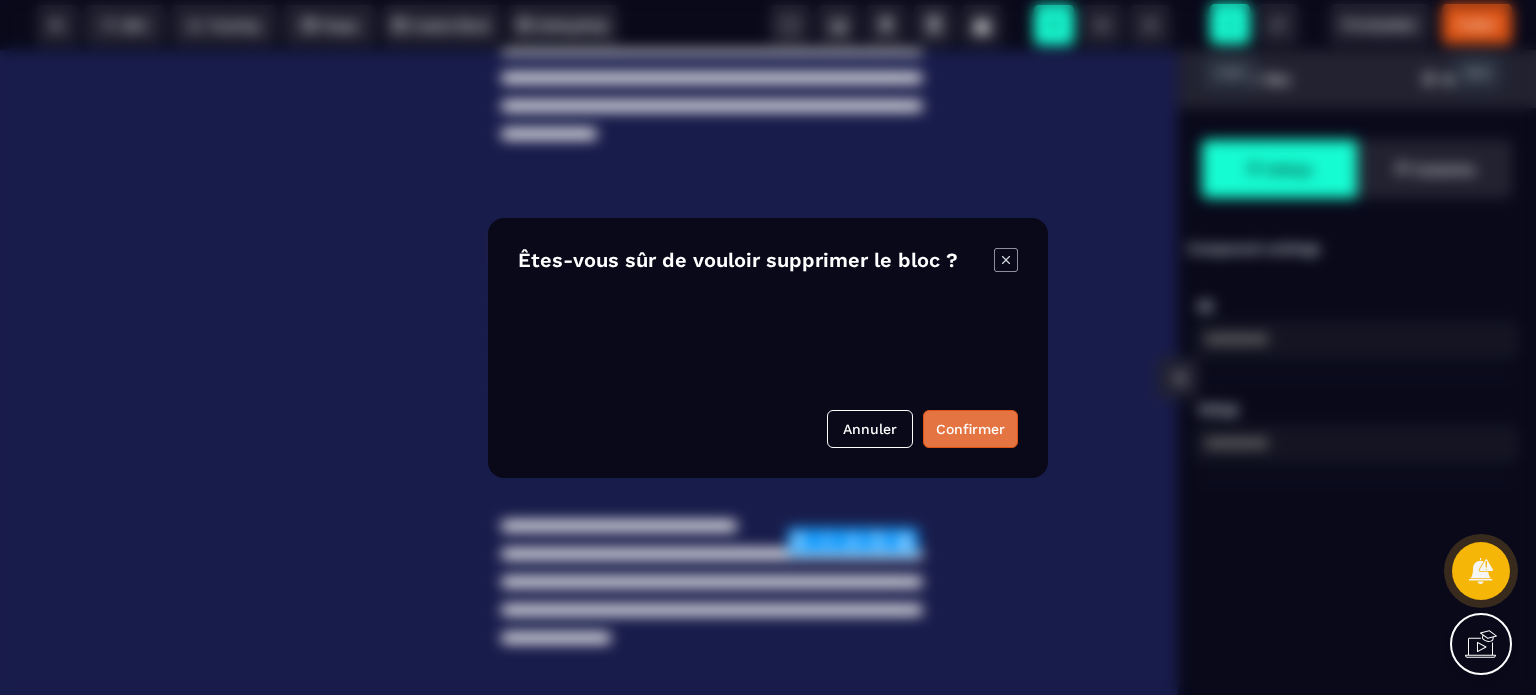 click on "Confirmer" at bounding box center (970, 429) 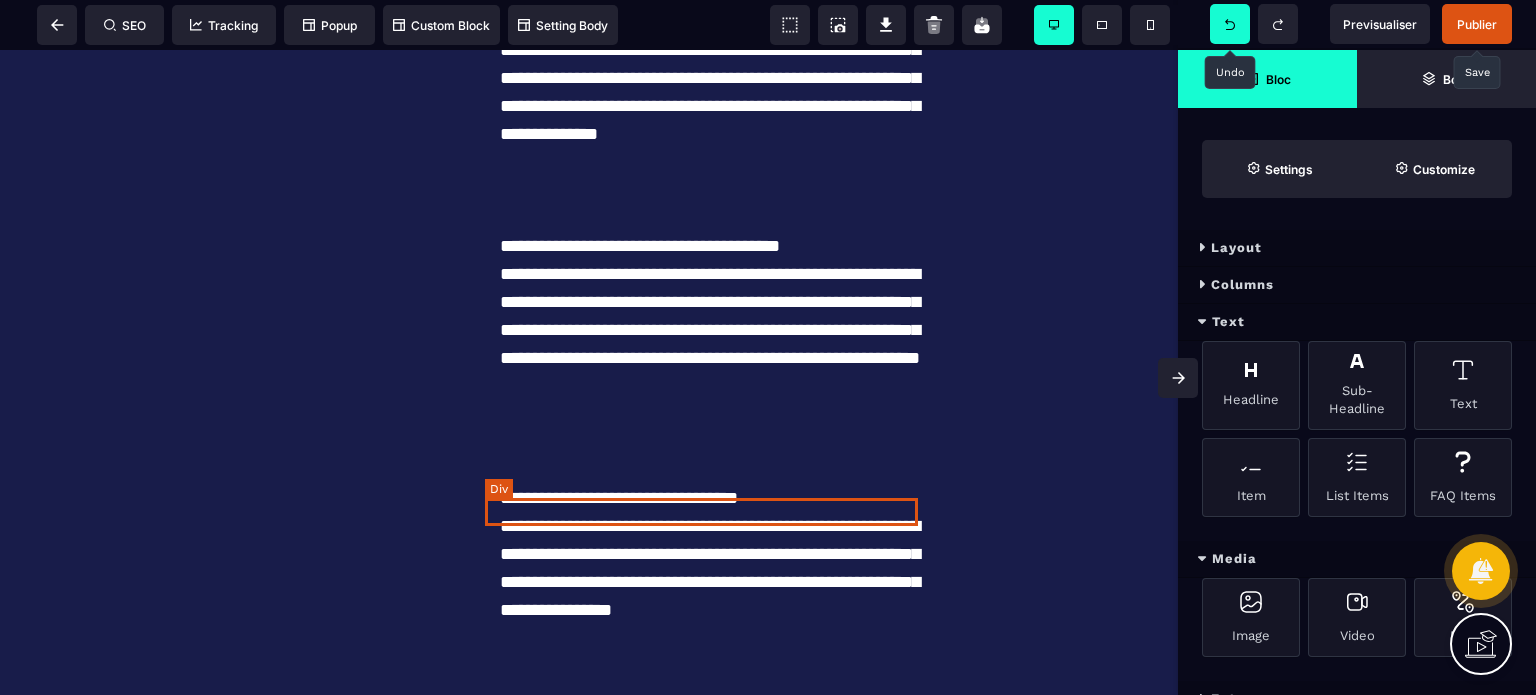 click at bounding box center [716, 190] 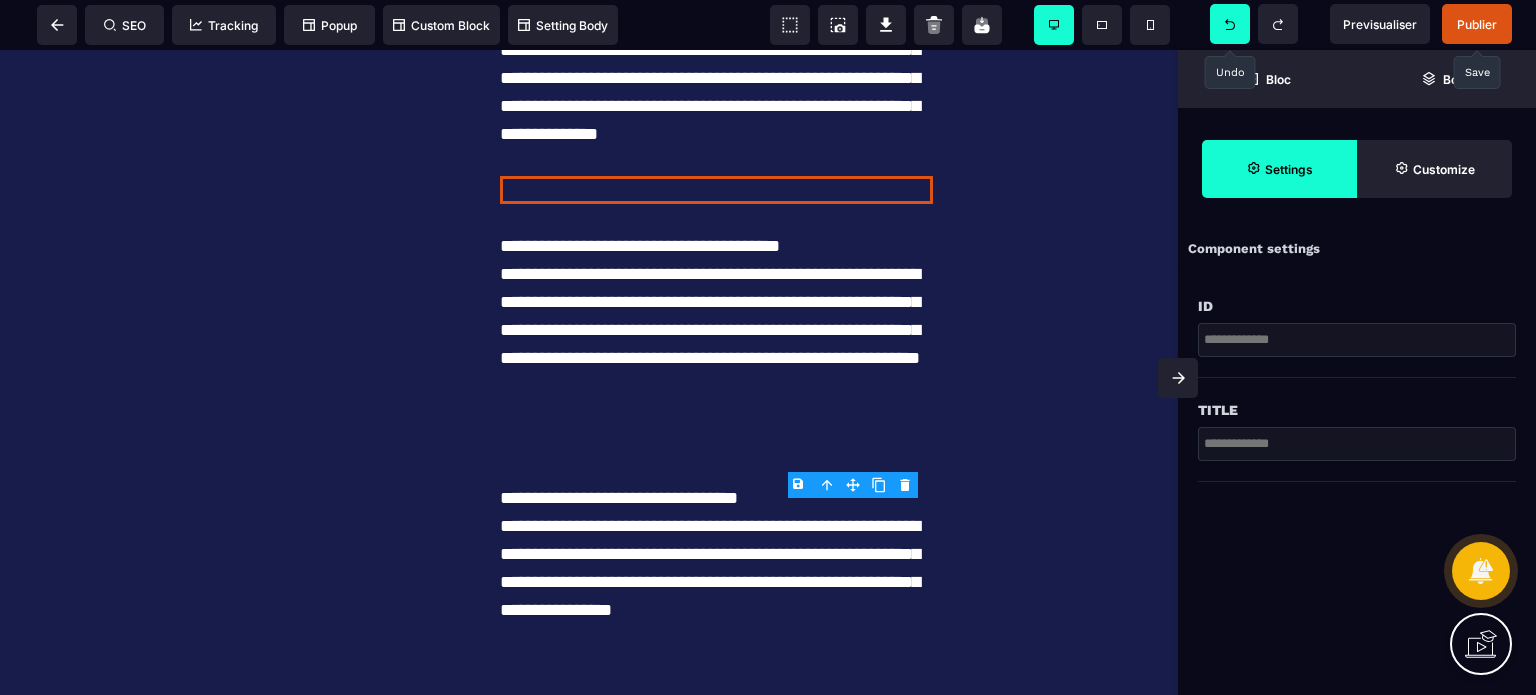 click on "B I U S
A *******
Column
SEO
Tracking" at bounding box center (768, 347) 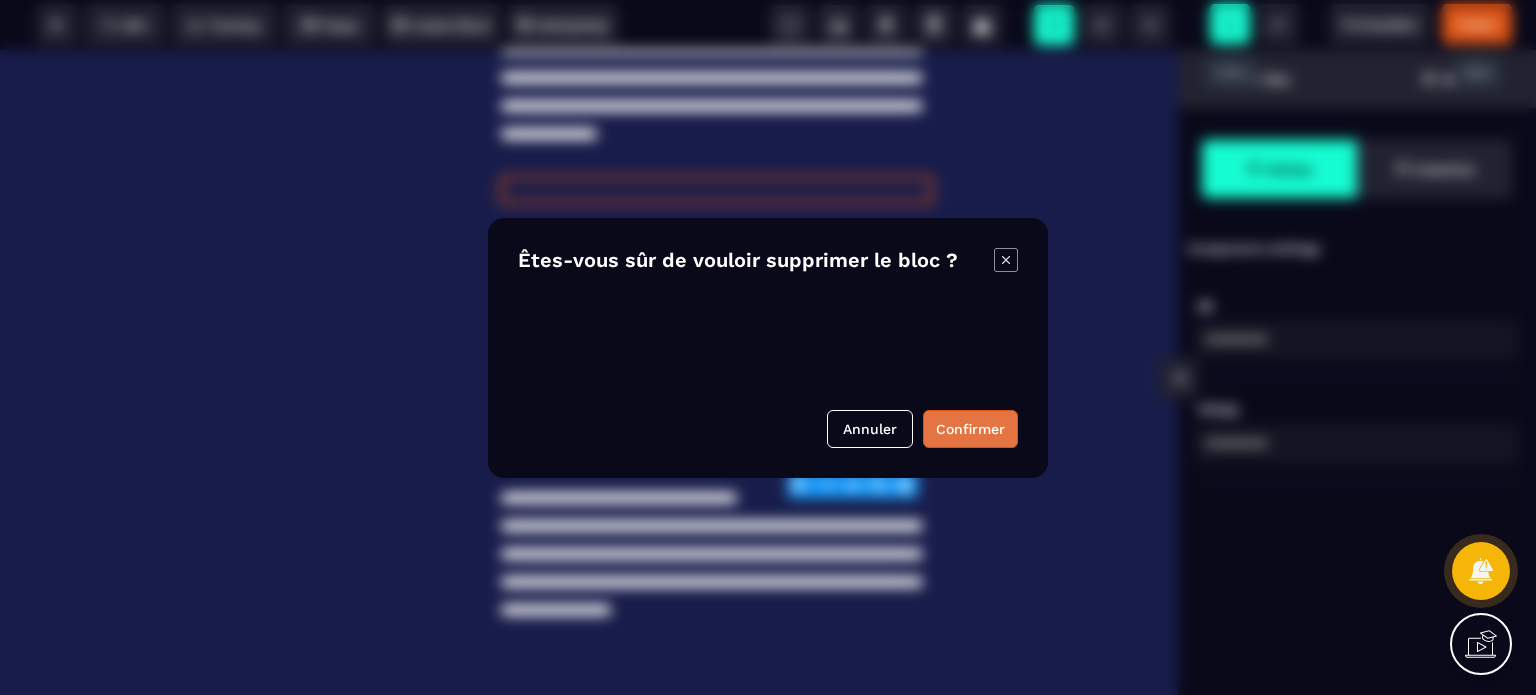 click on "Confirmer" at bounding box center [970, 429] 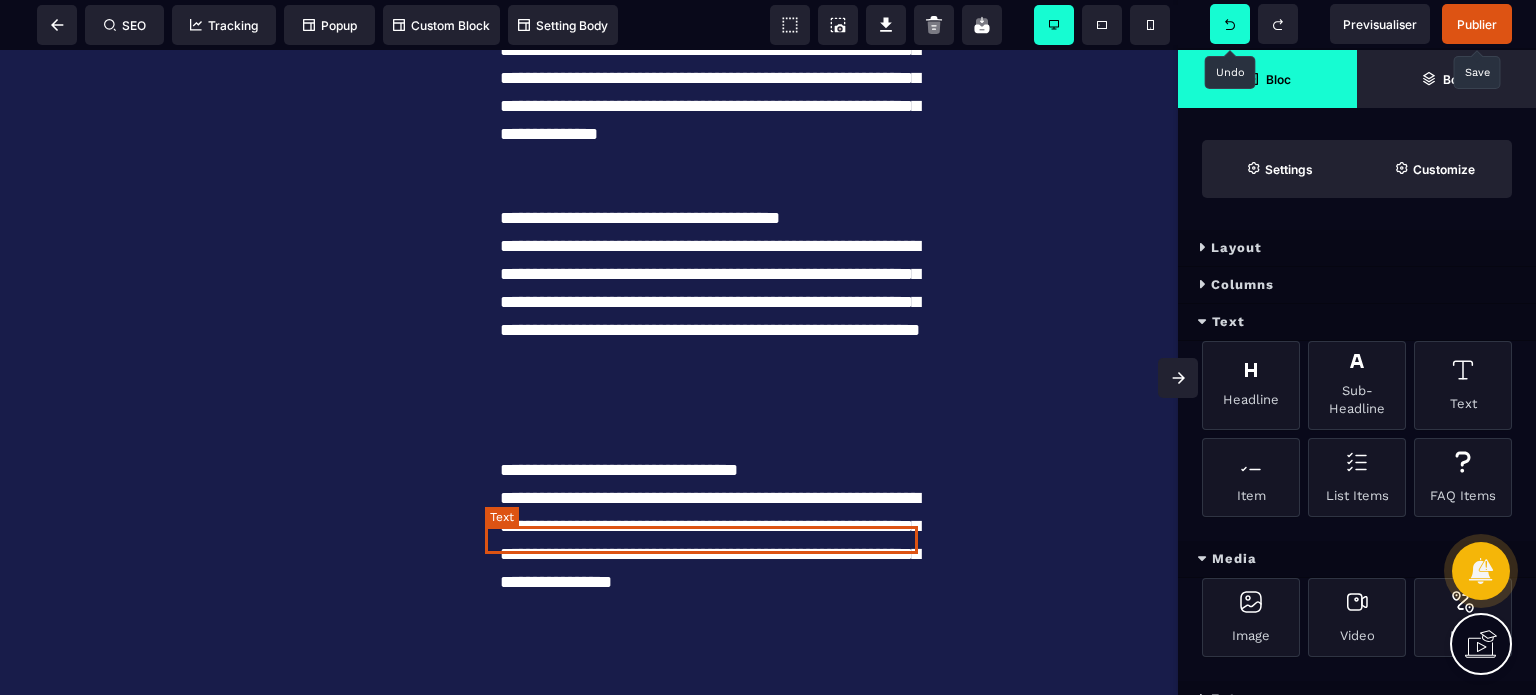click on "**********" at bounding box center [716, 218] 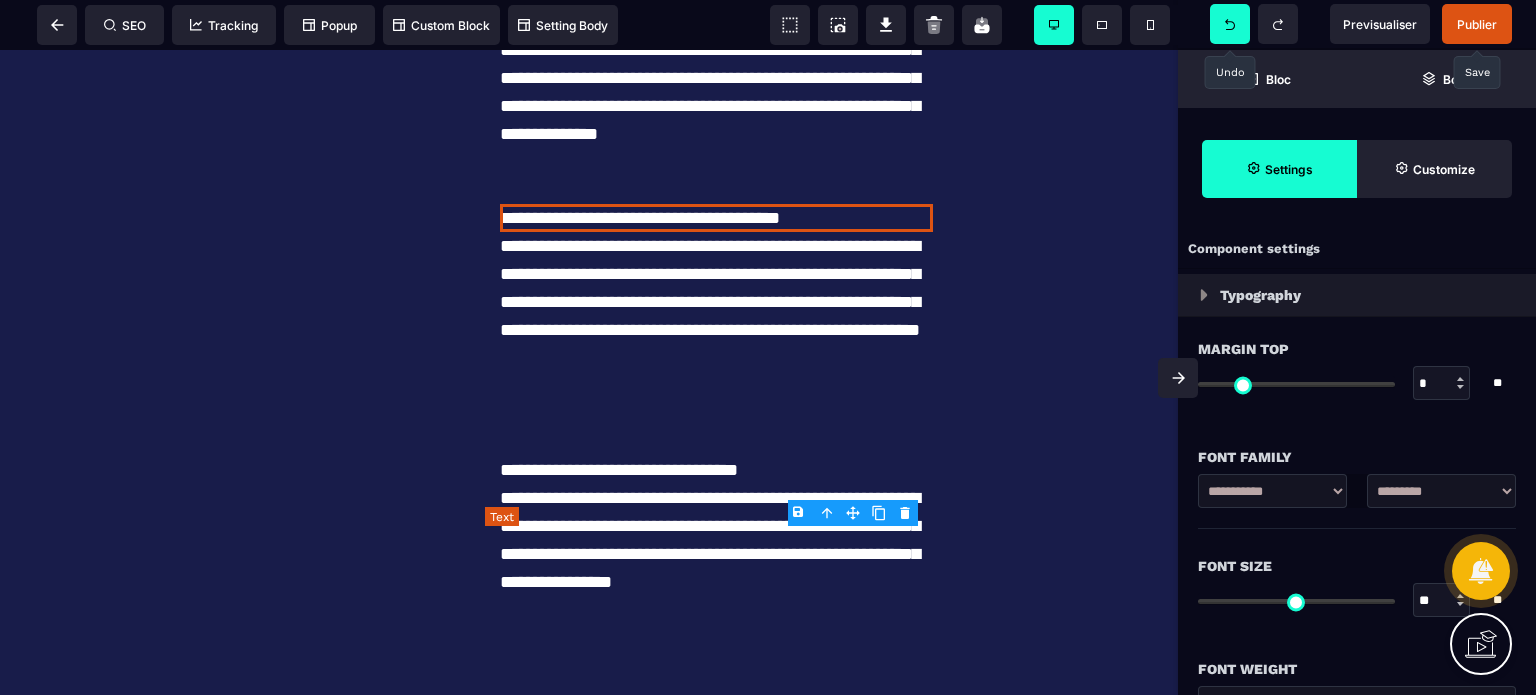 click on "**********" at bounding box center [716, 218] 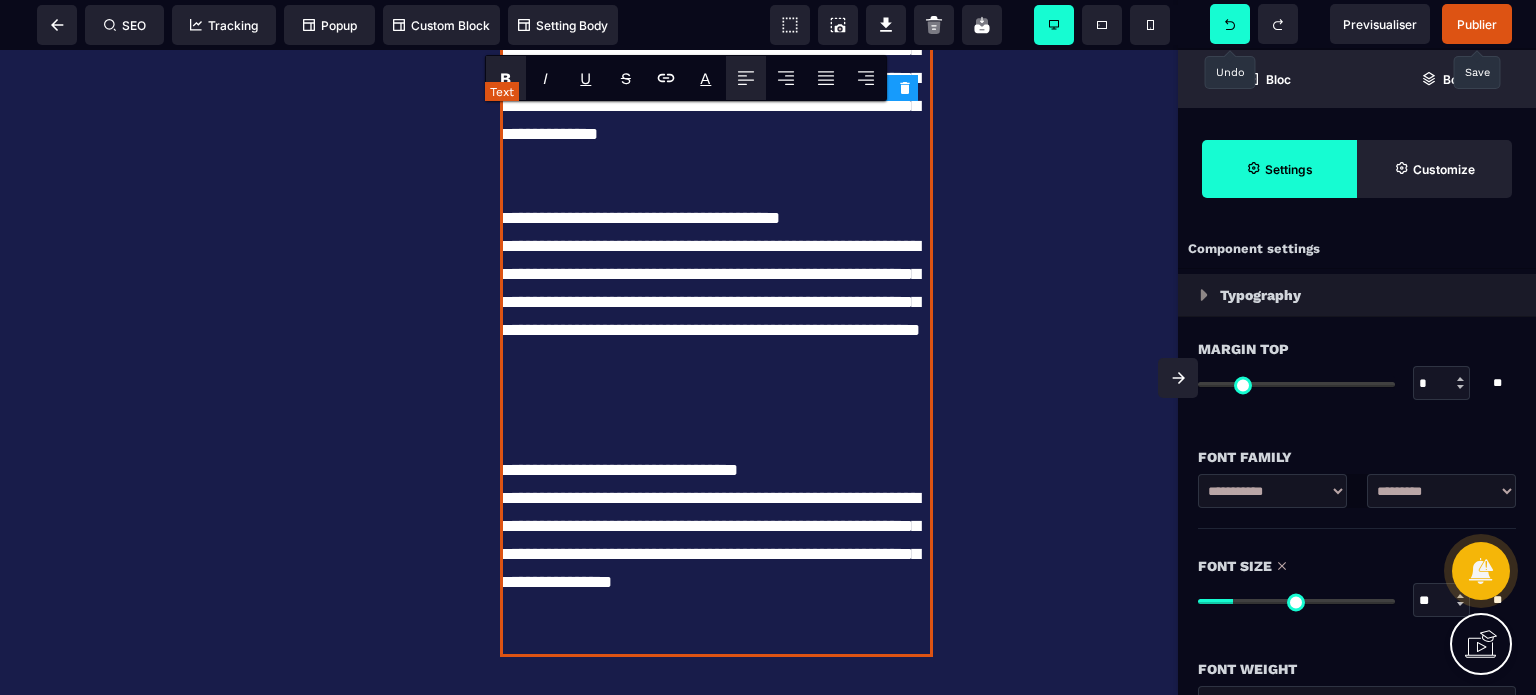 click on "**********" at bounding box center (716, 218) 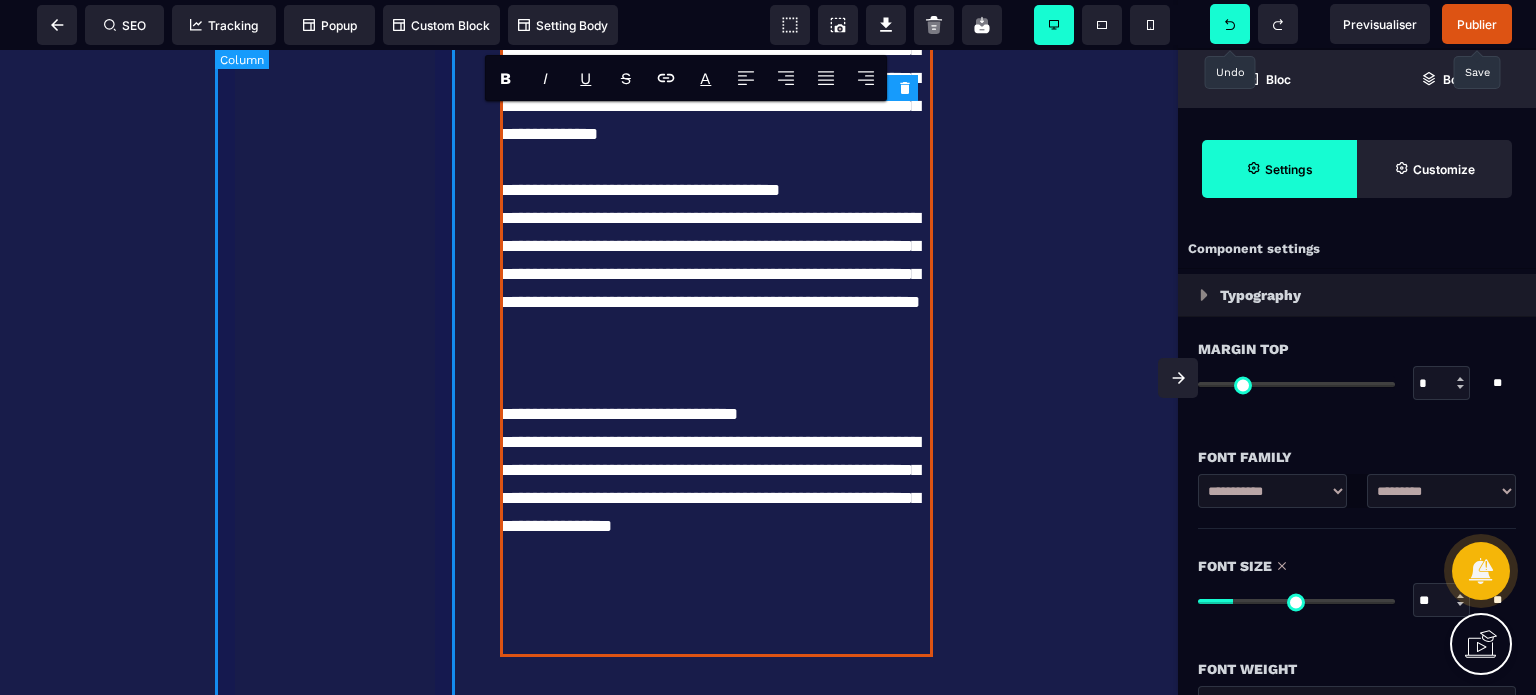 click at bounding box center (342, 117) 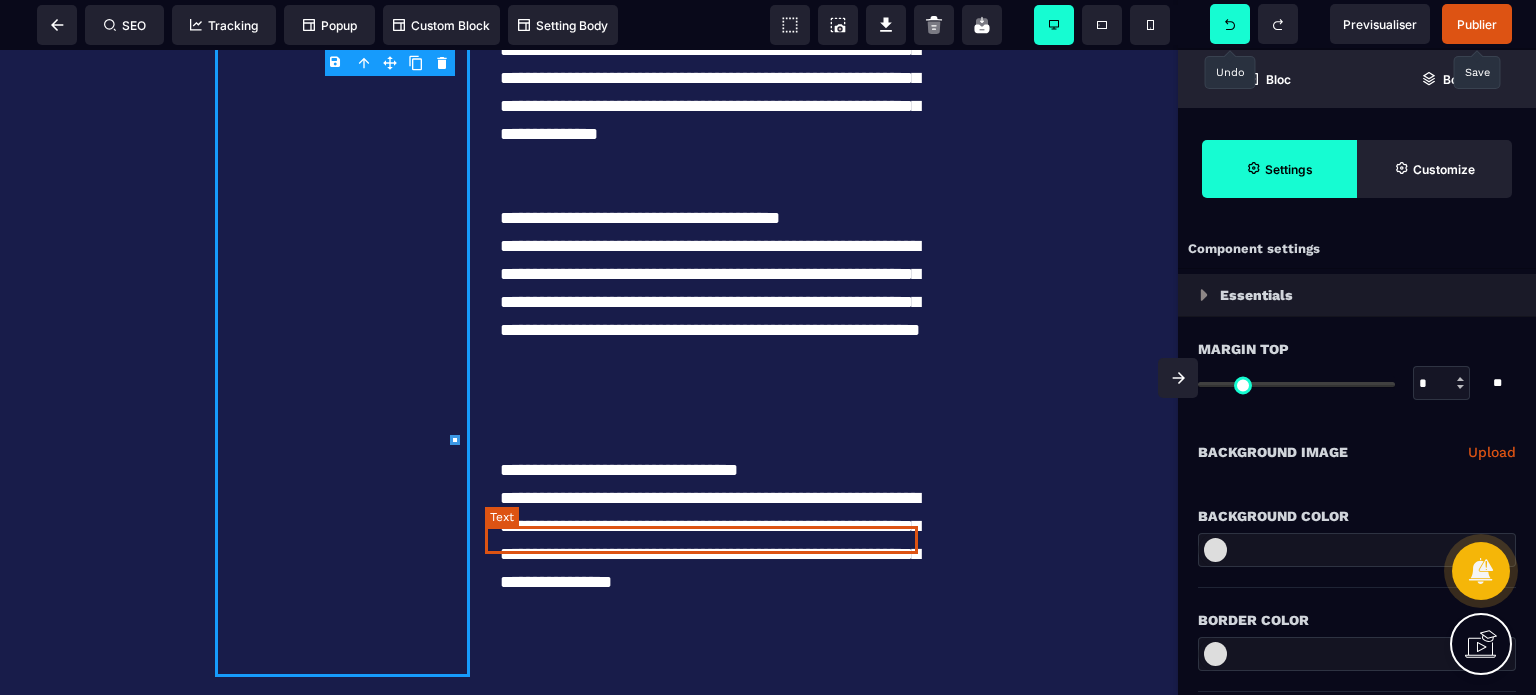 click on "**********" at bounding box center (716, 218) 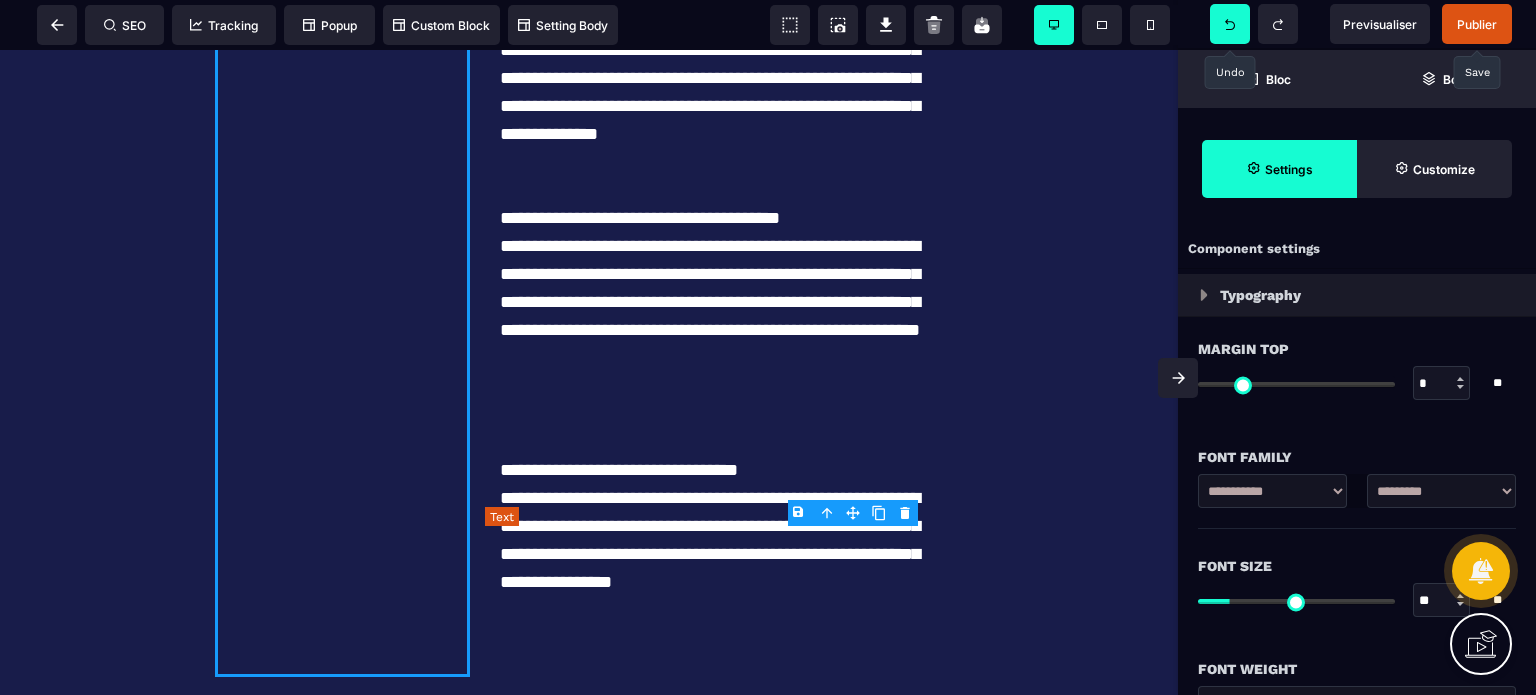 click on "**********" at bounding box center (716, 218) 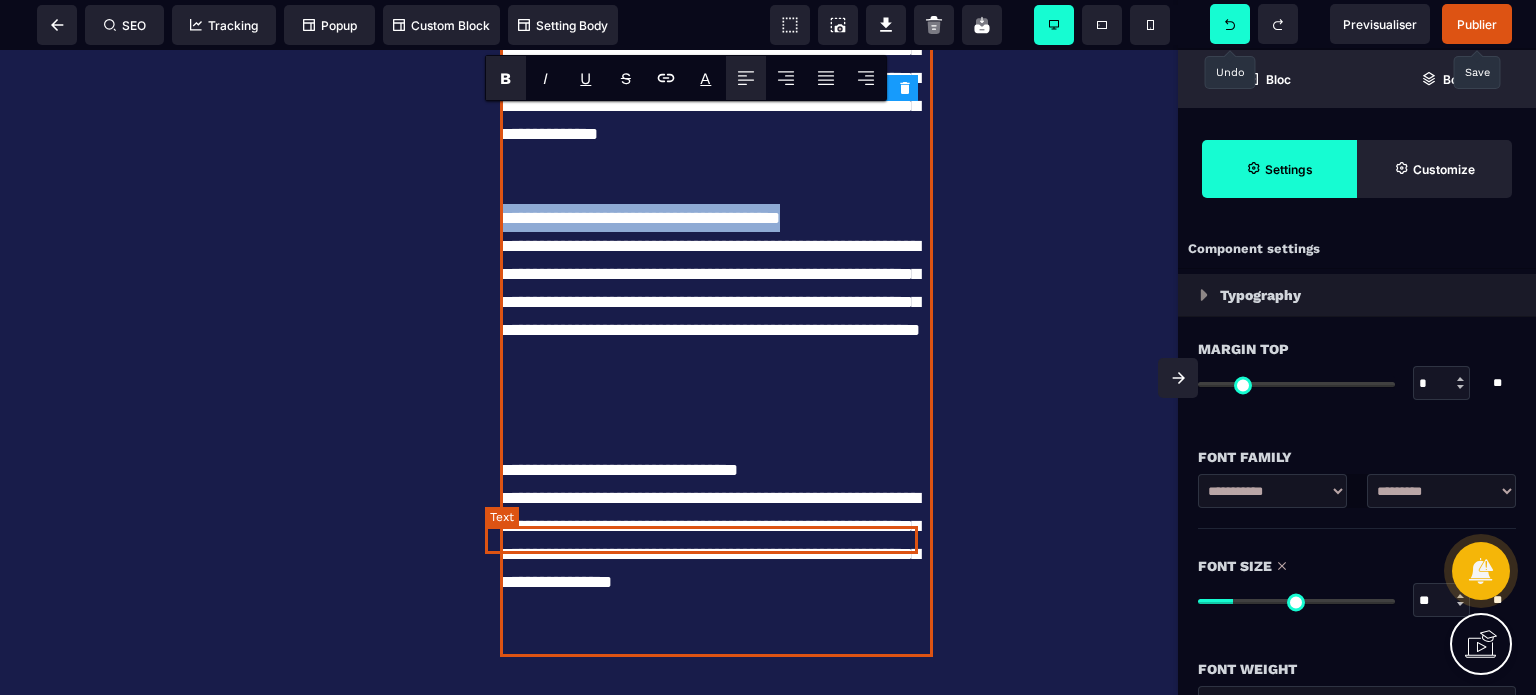 drag, startPoint x: 489, startPoint y: 534, endPoint x: 813, endPoint y: 545, distance: 324.18668 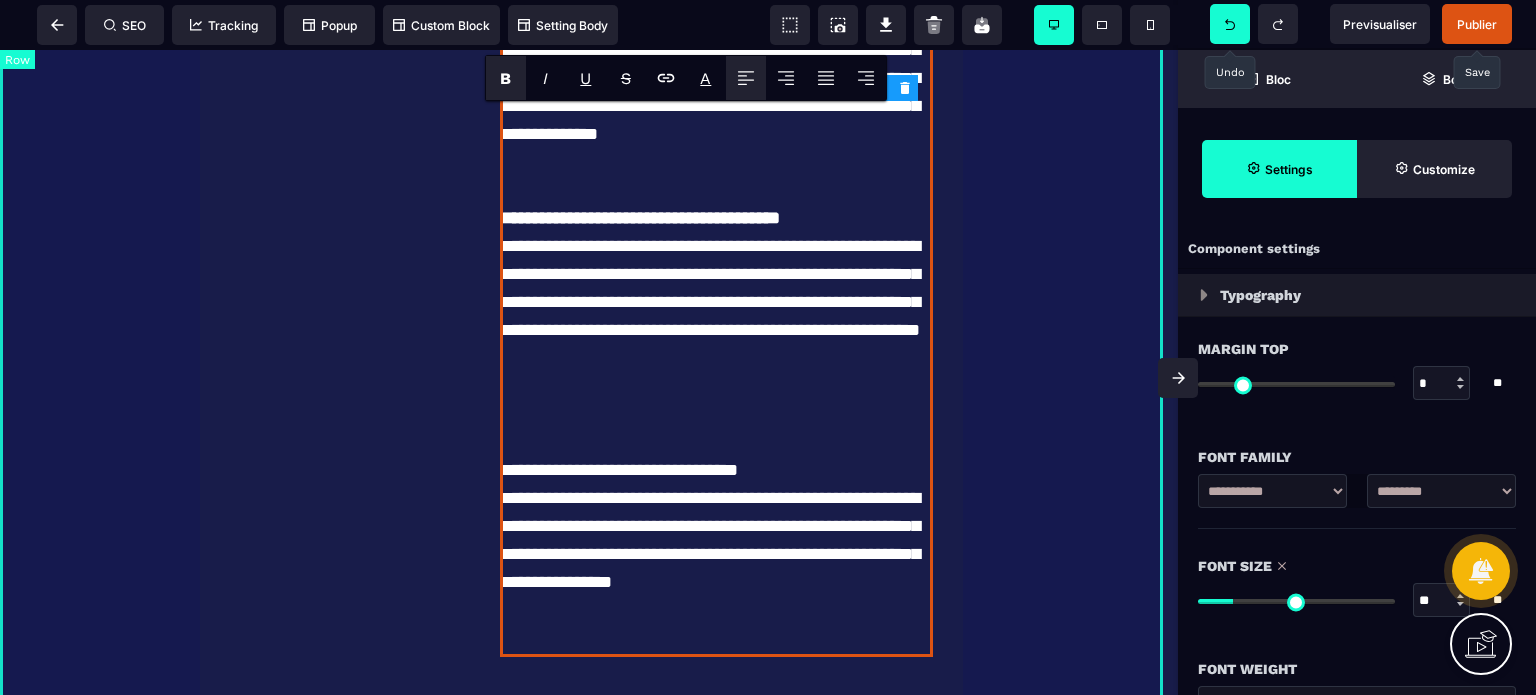 click on "**********" at bounding box center (589, 117) 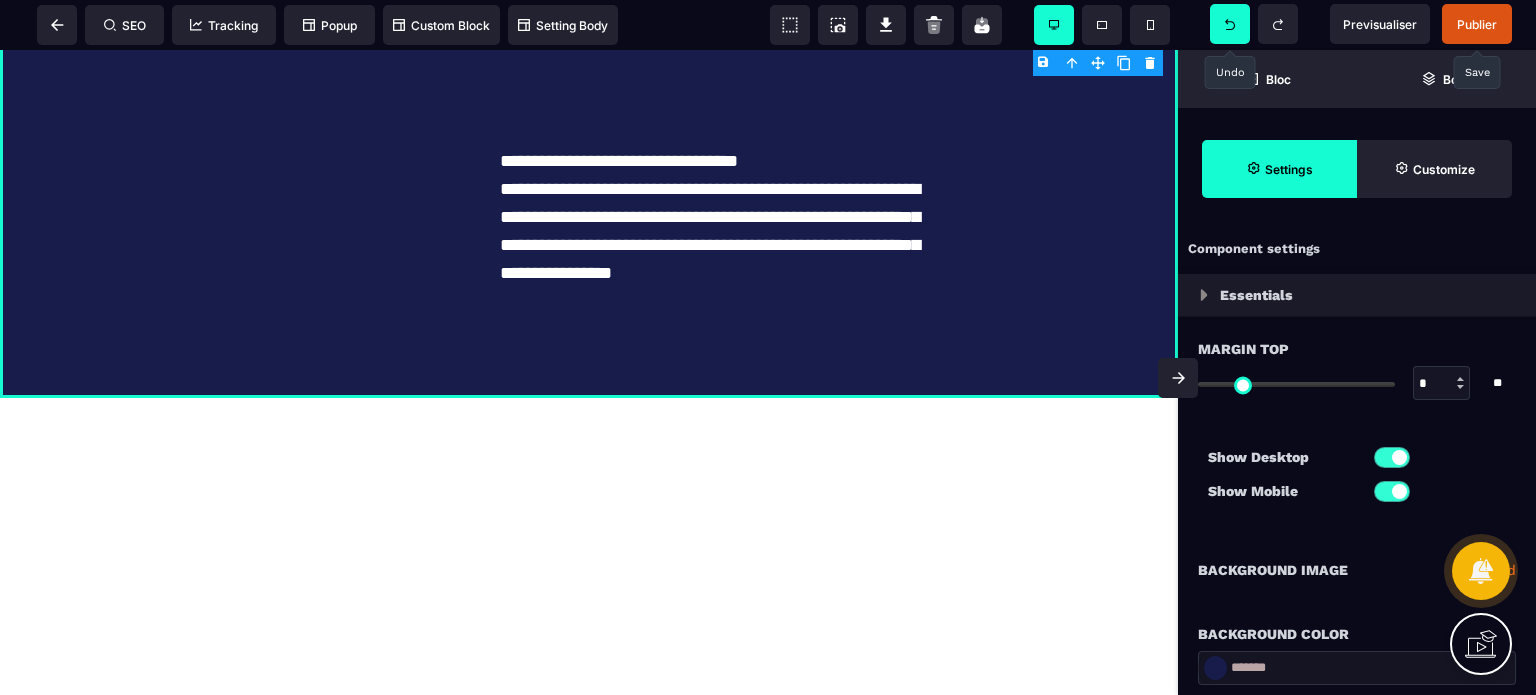 scroll, scrollTop: 13197, scrollLeft: 0, axis: vertical 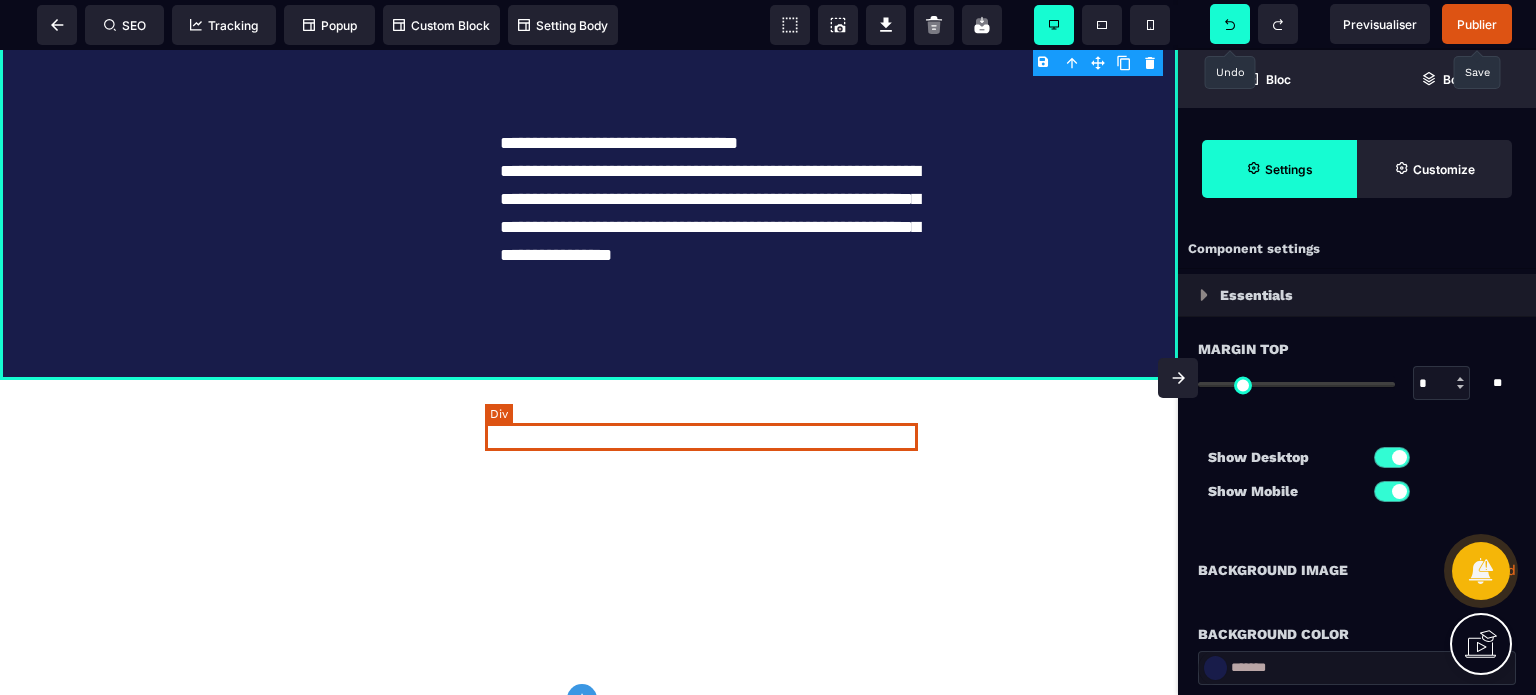 click at bounding box center (716, 115) 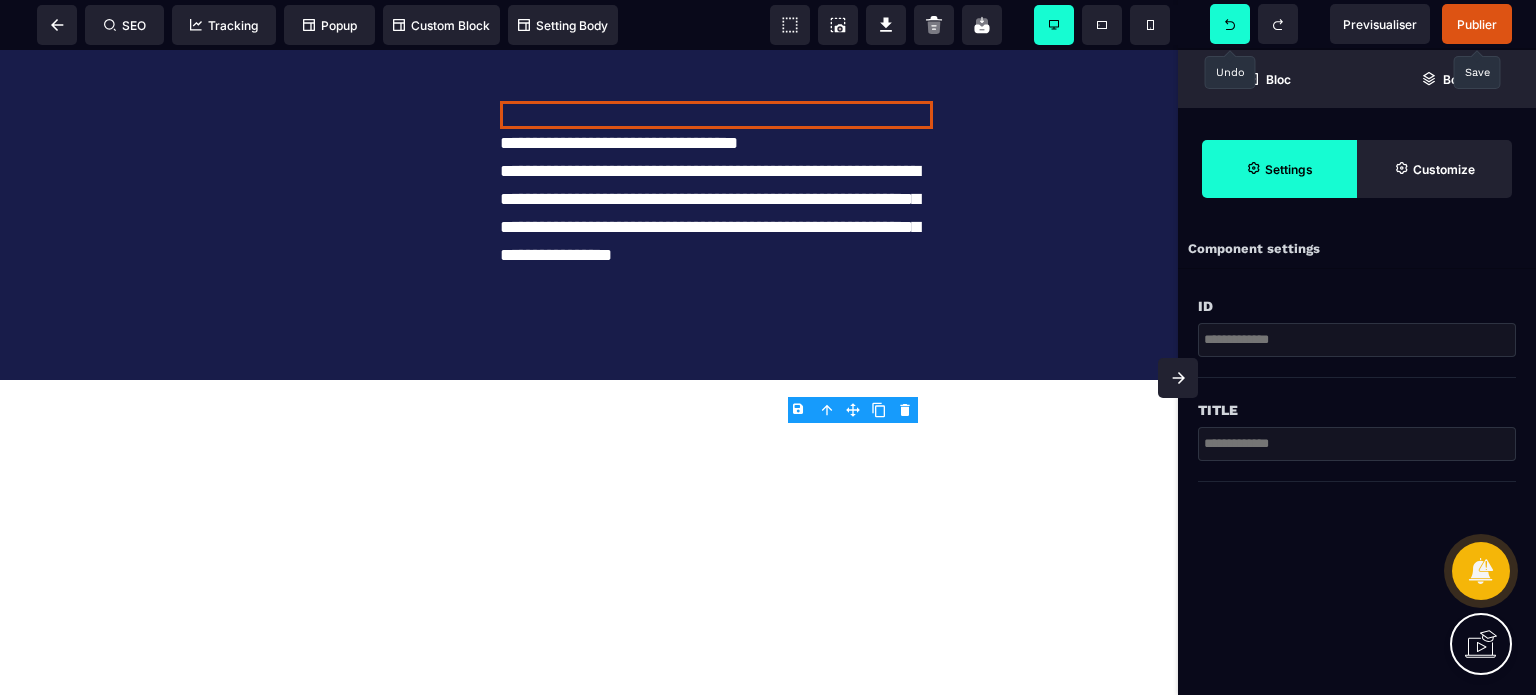 click on "B I U S
A *******
Div
SEO
Tracking
Popup" at bounding box center [768, 347] 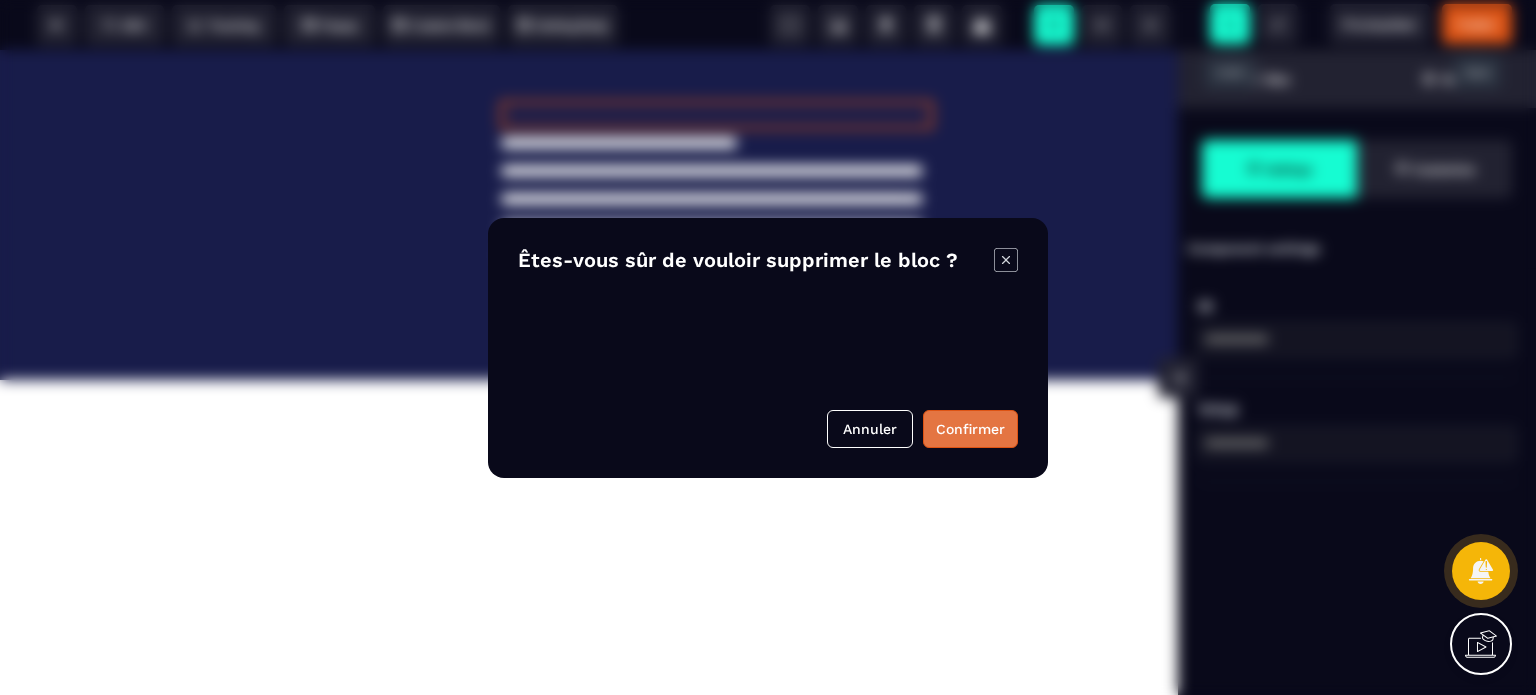 click on "Confirmer" at bounding box center (970, 429) 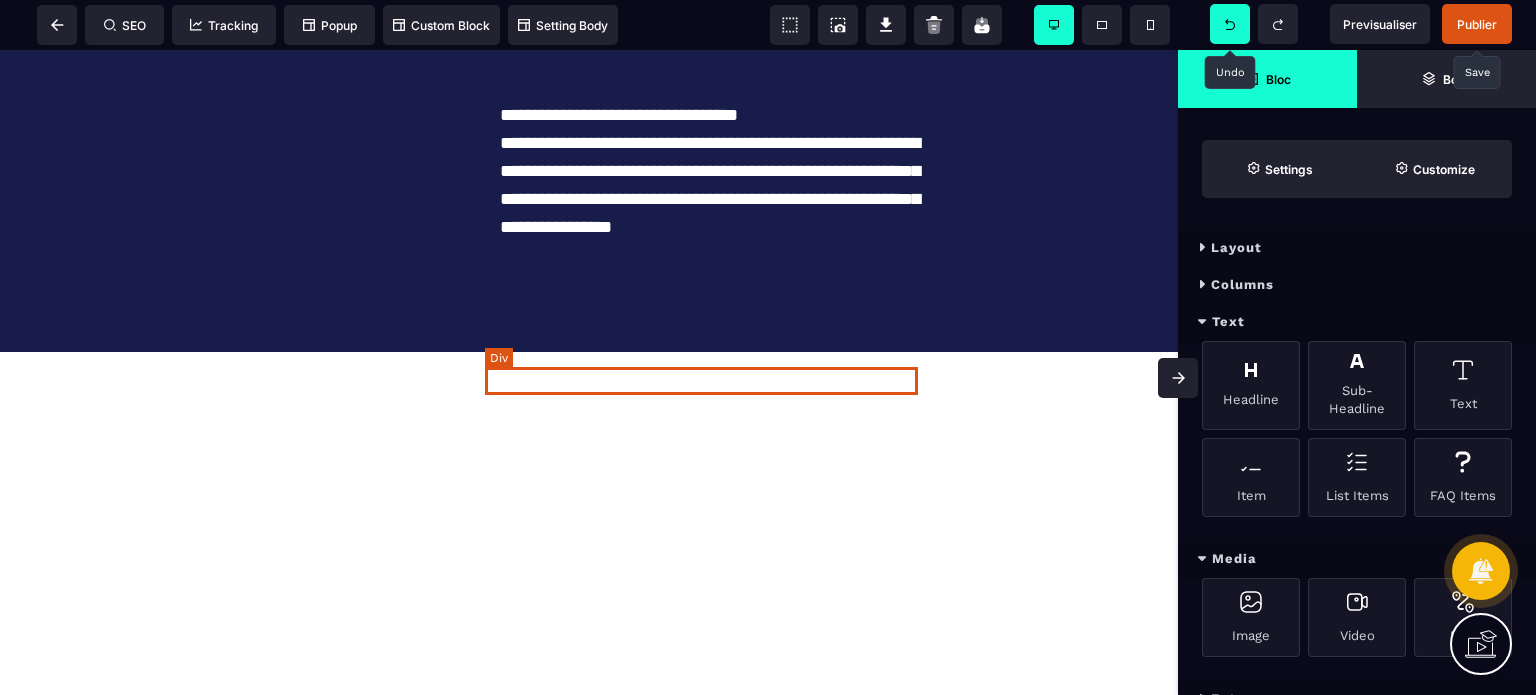 click at bounding box center [716, 59] 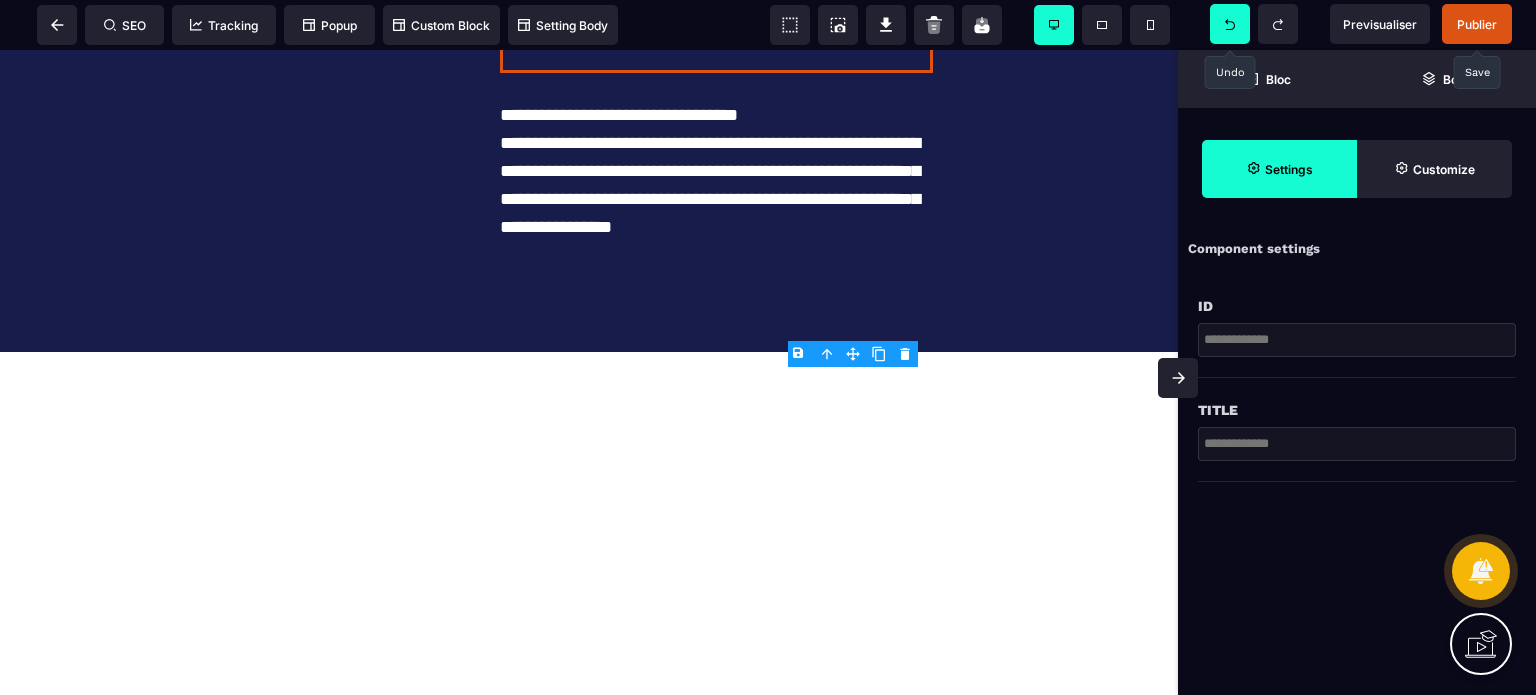 click on "B I U S
A *******
Text
SEO
Tracking
Popup" at bounding box center [768, 347] 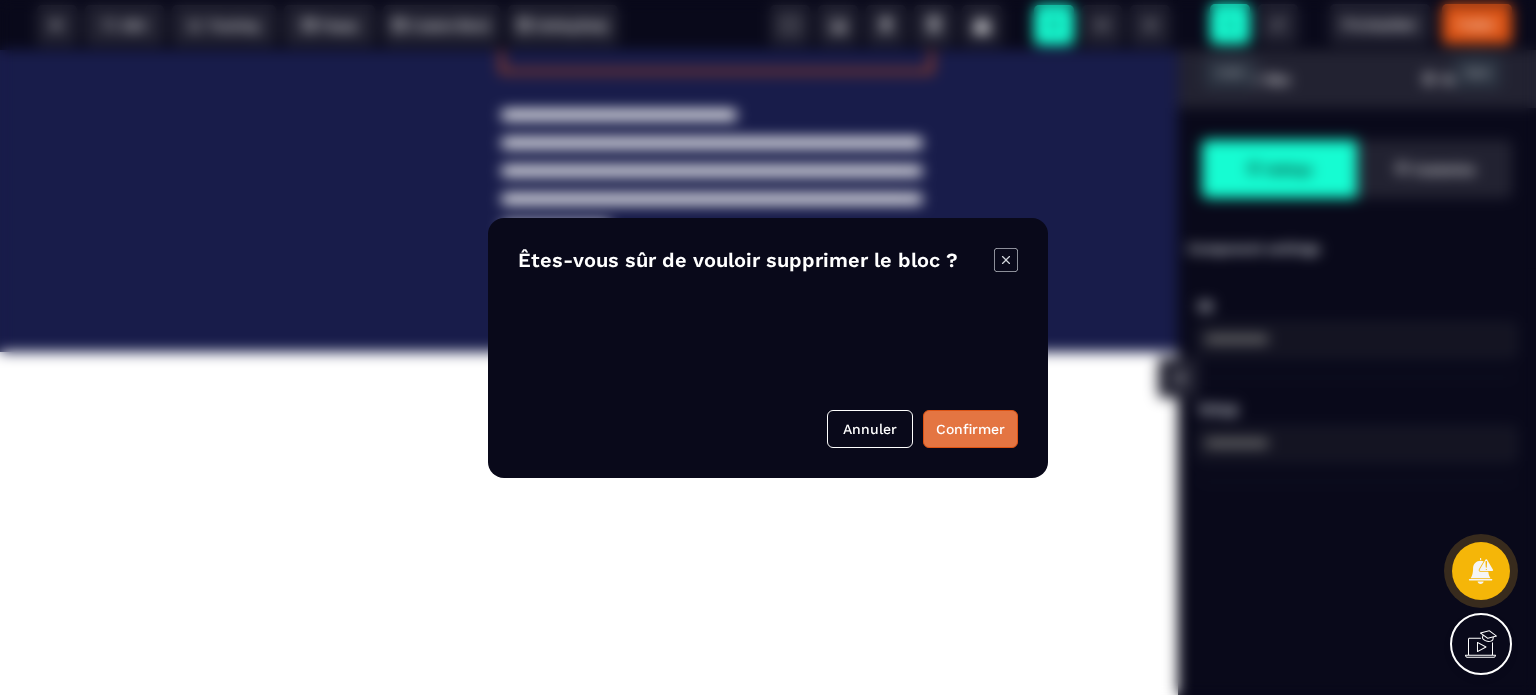 click on "Confirmer" at bounding box center (970, 429) 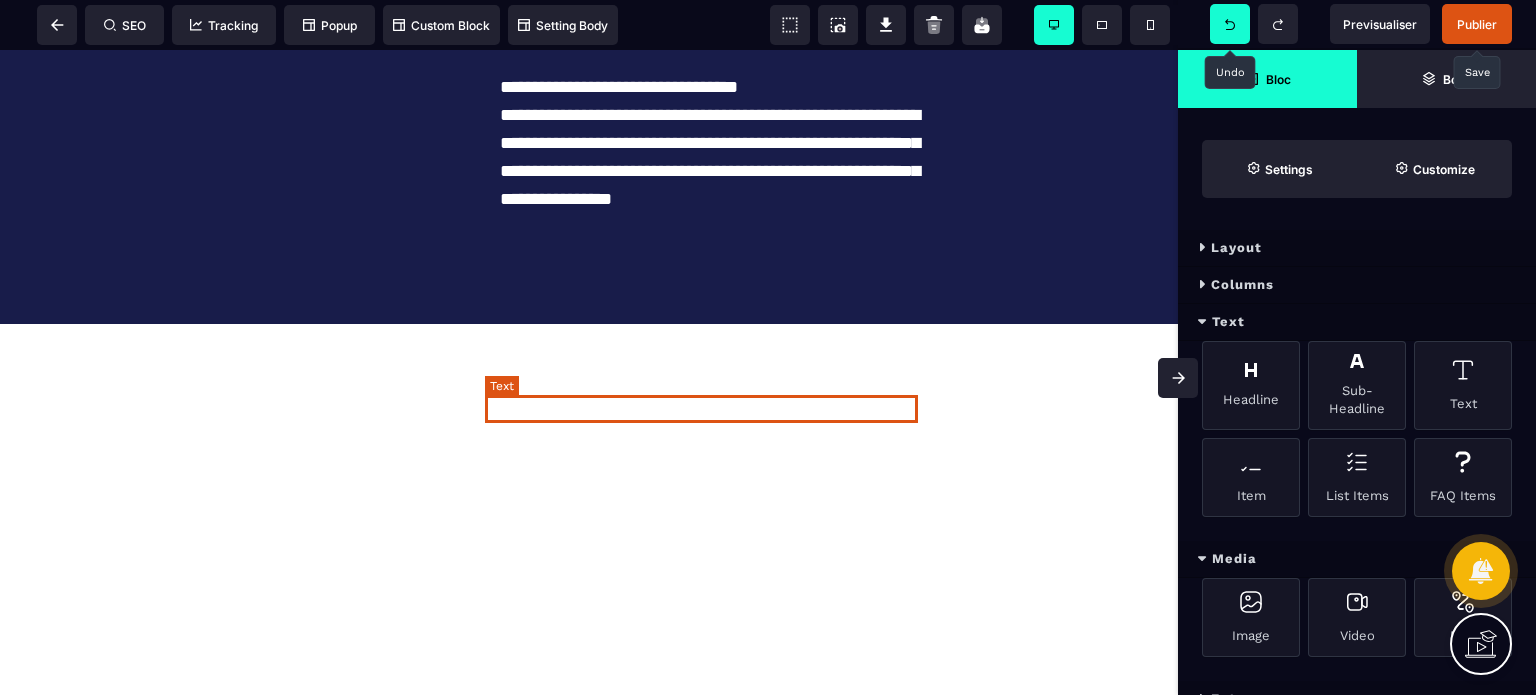 click on "**********" at bounding box center [716, 87] 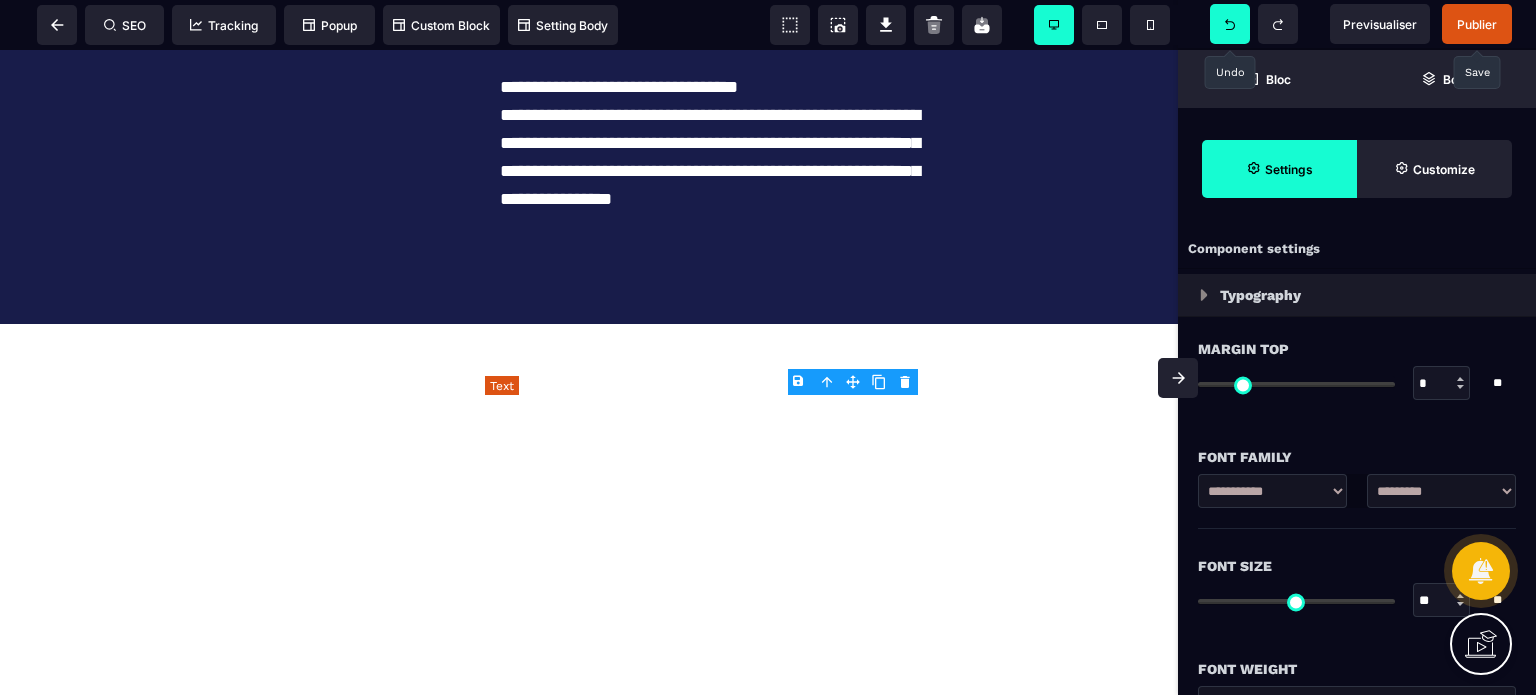 click on "**********" at bounding box center (716, 87) 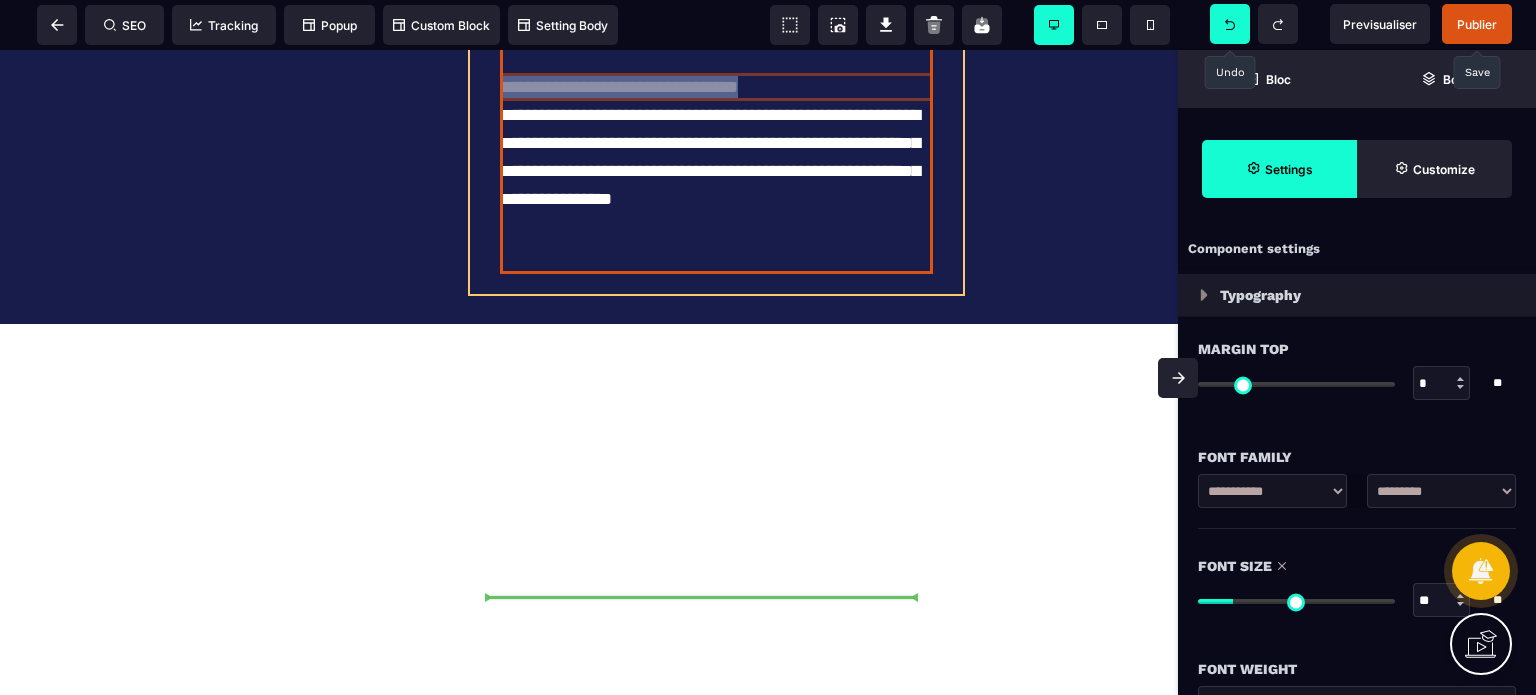 drag, startPoint x: 765, startPoint y: 413, endPoint x: 489, endPoint y: 407, distance: 276.06522 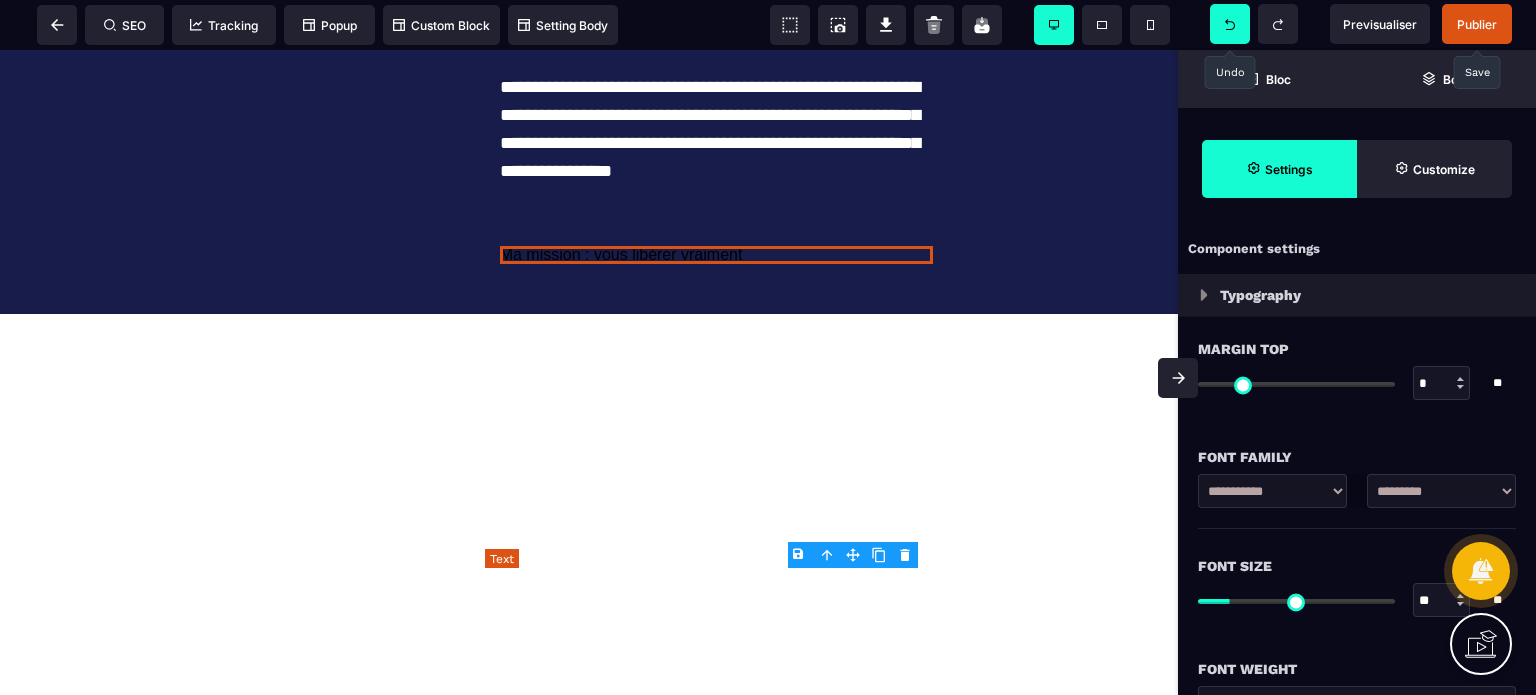 click on "Ma mission : vous libérer vraiment" at bounding box center [716, 255] 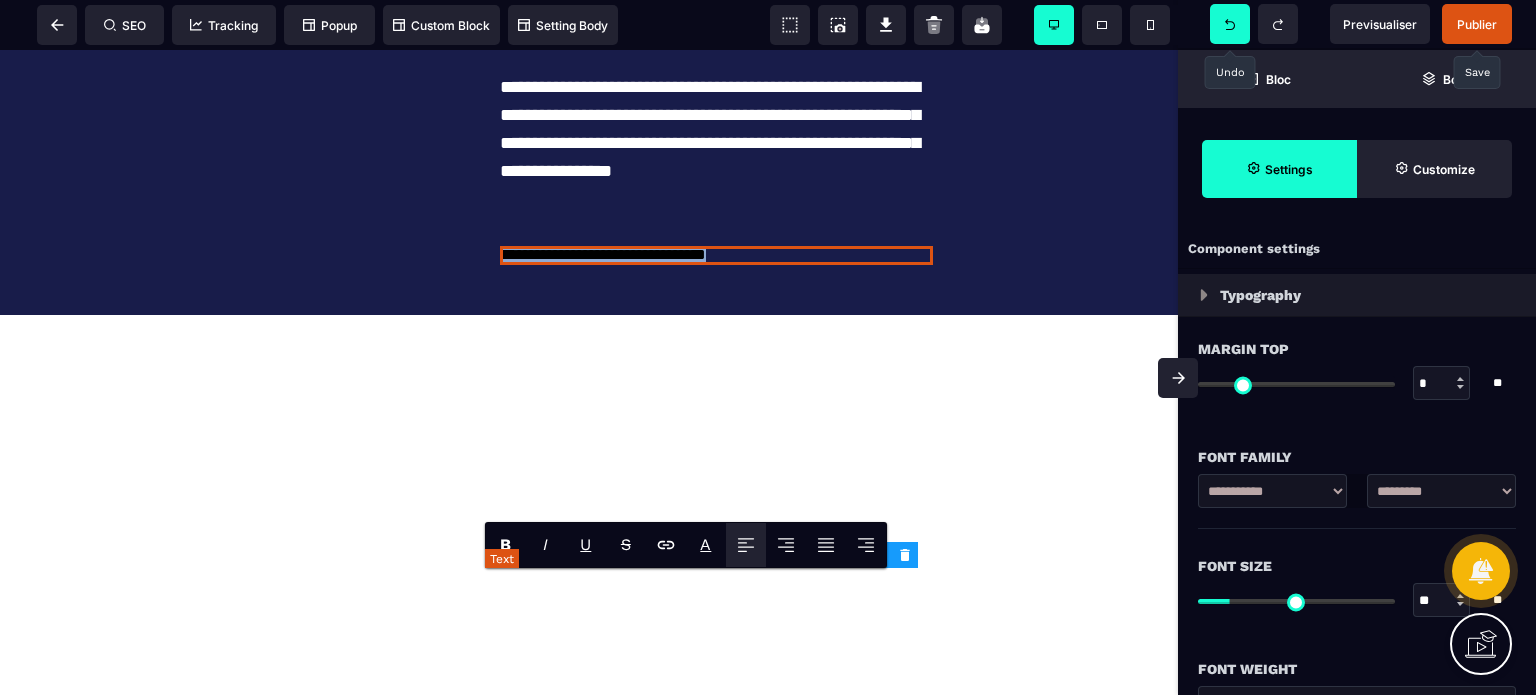 copy on "**********" 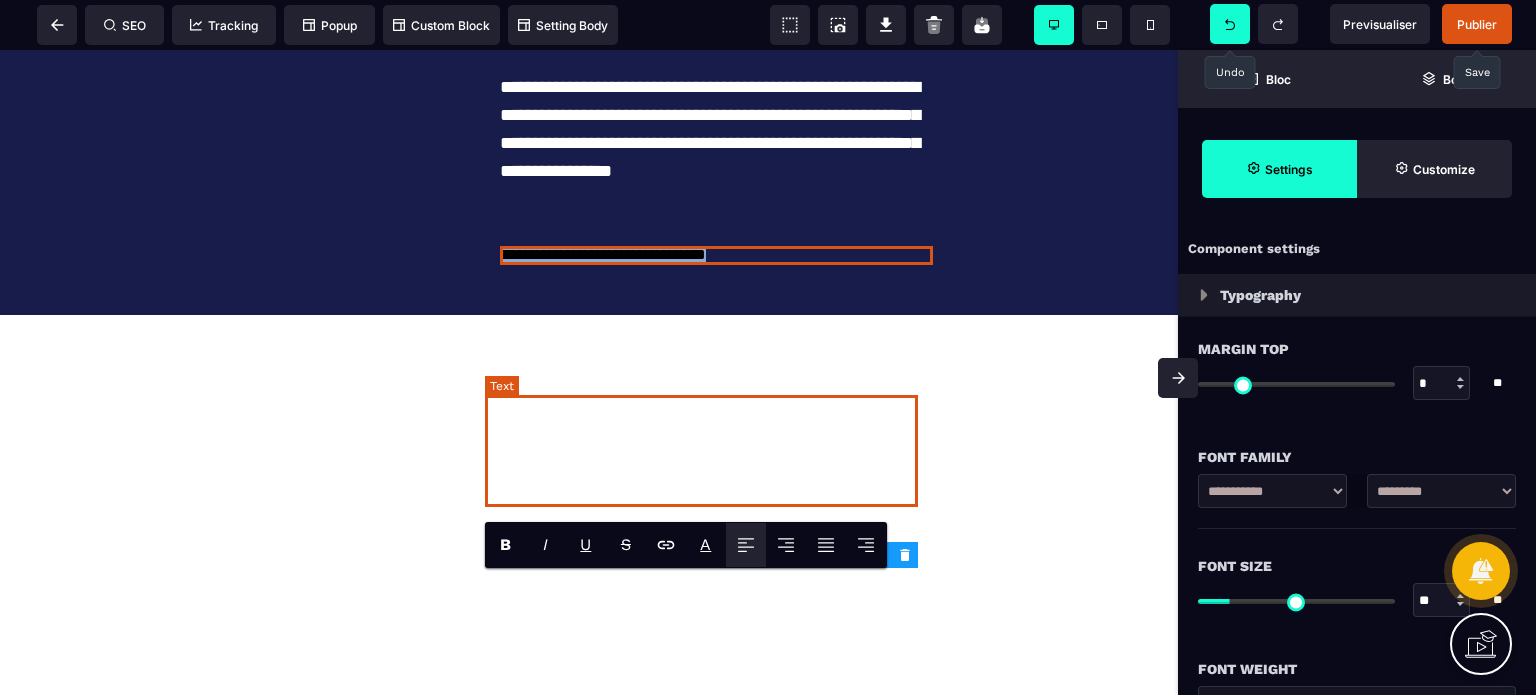 click on "**********" at bounding box center [716, 129] 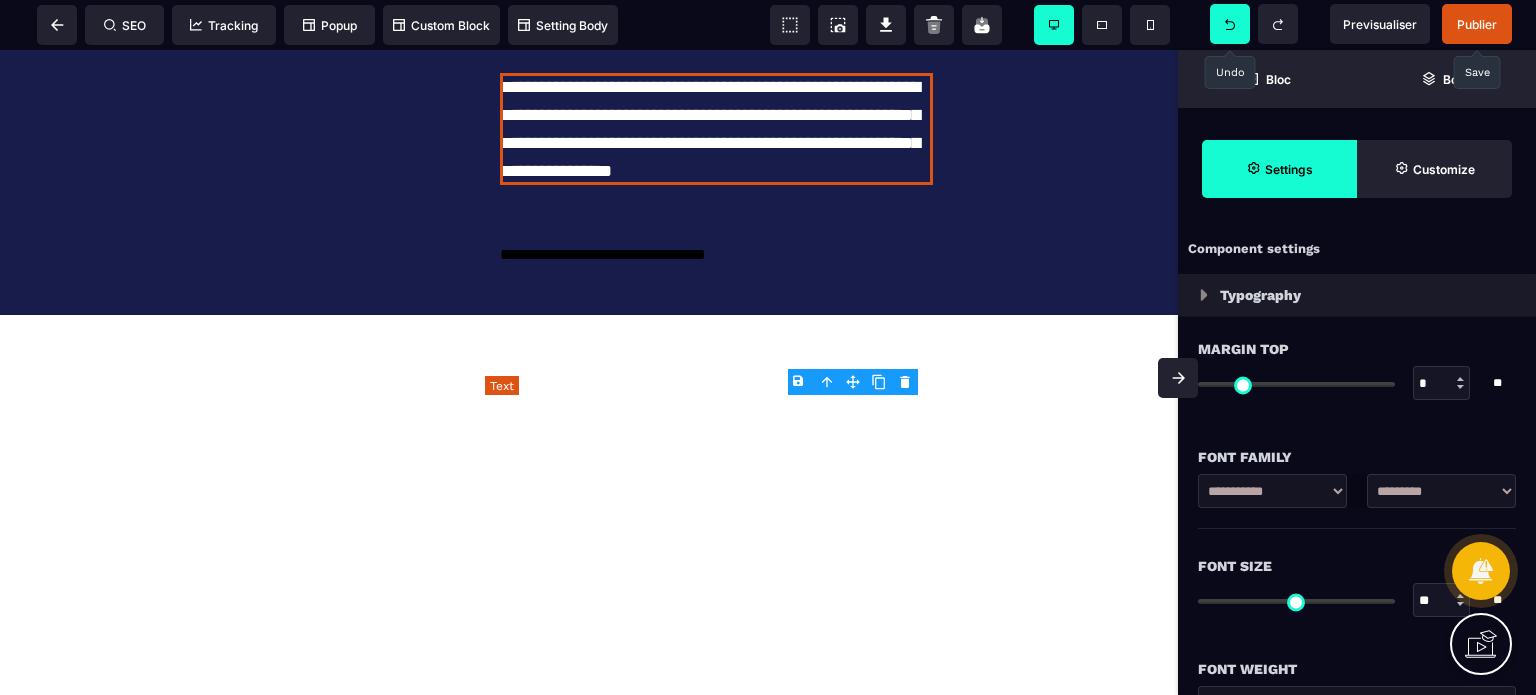 click on "**********" at bounding box center [716, 129] 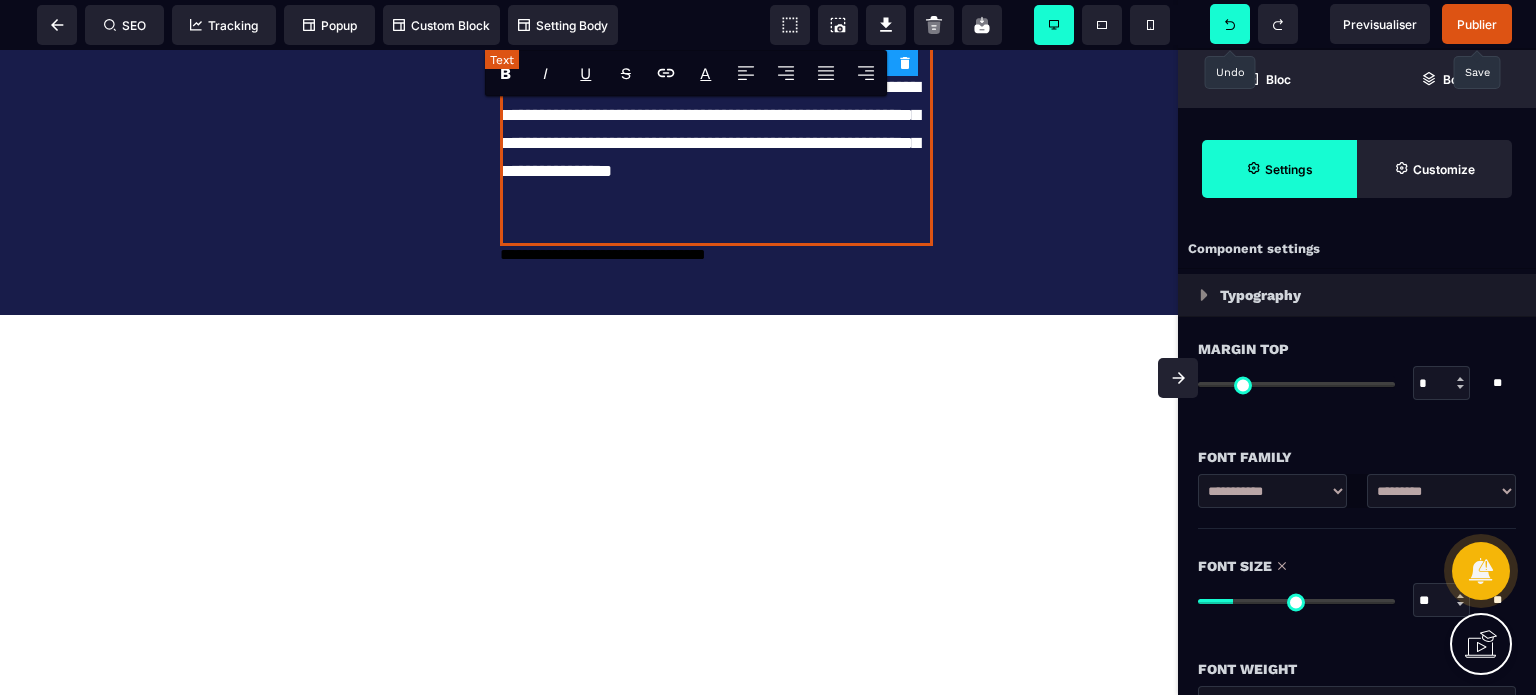 click on "**********" at bounding box center [716, 129] 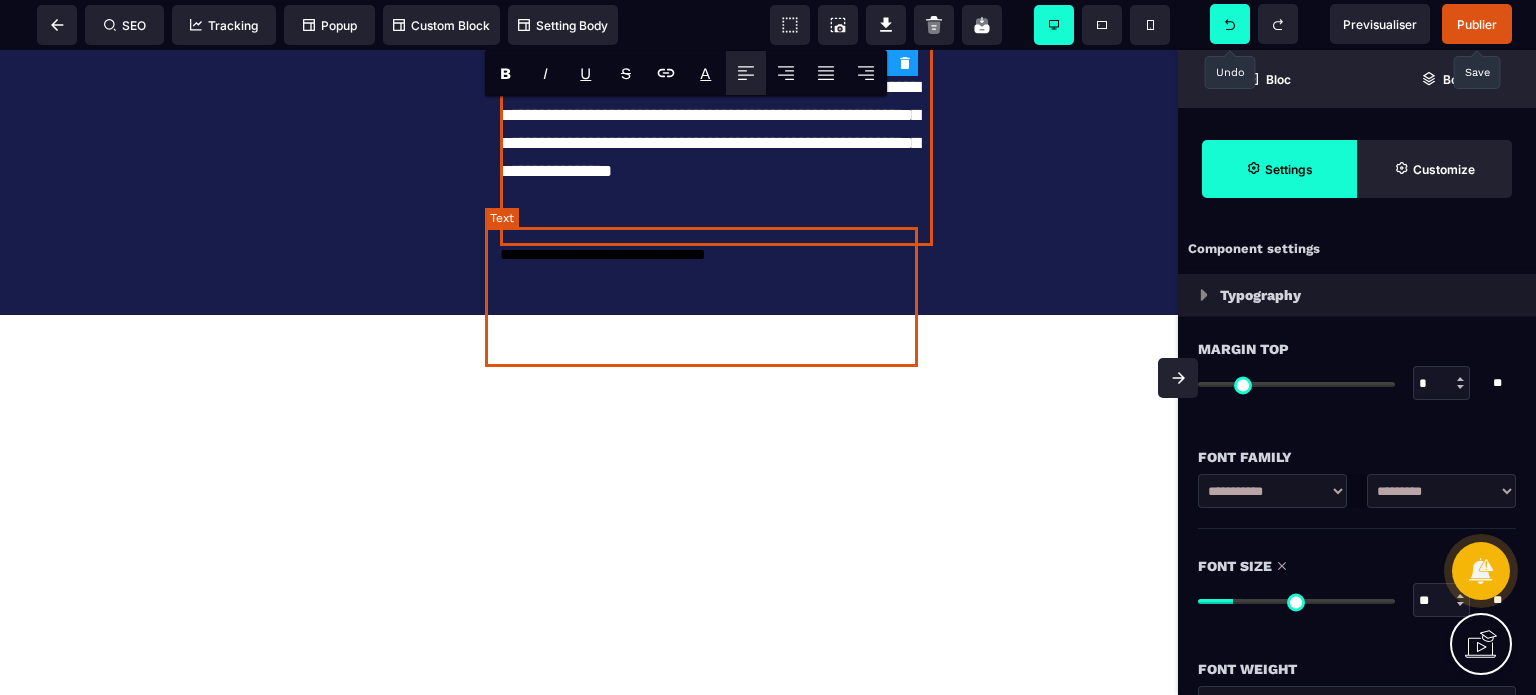 click on "**********" at bounding box center [716, -25] 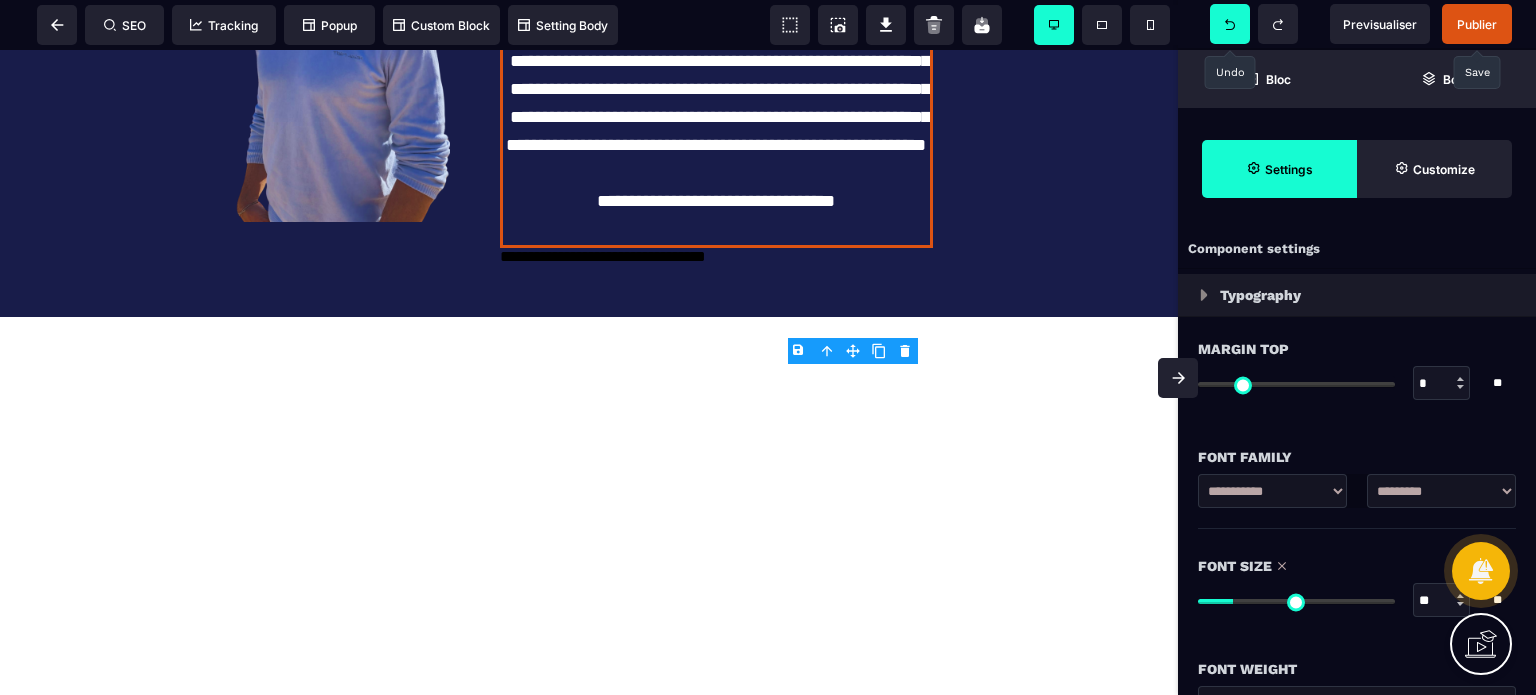 scroll, scrollTop: 12625, scrollLeft: 0, axis: vertical 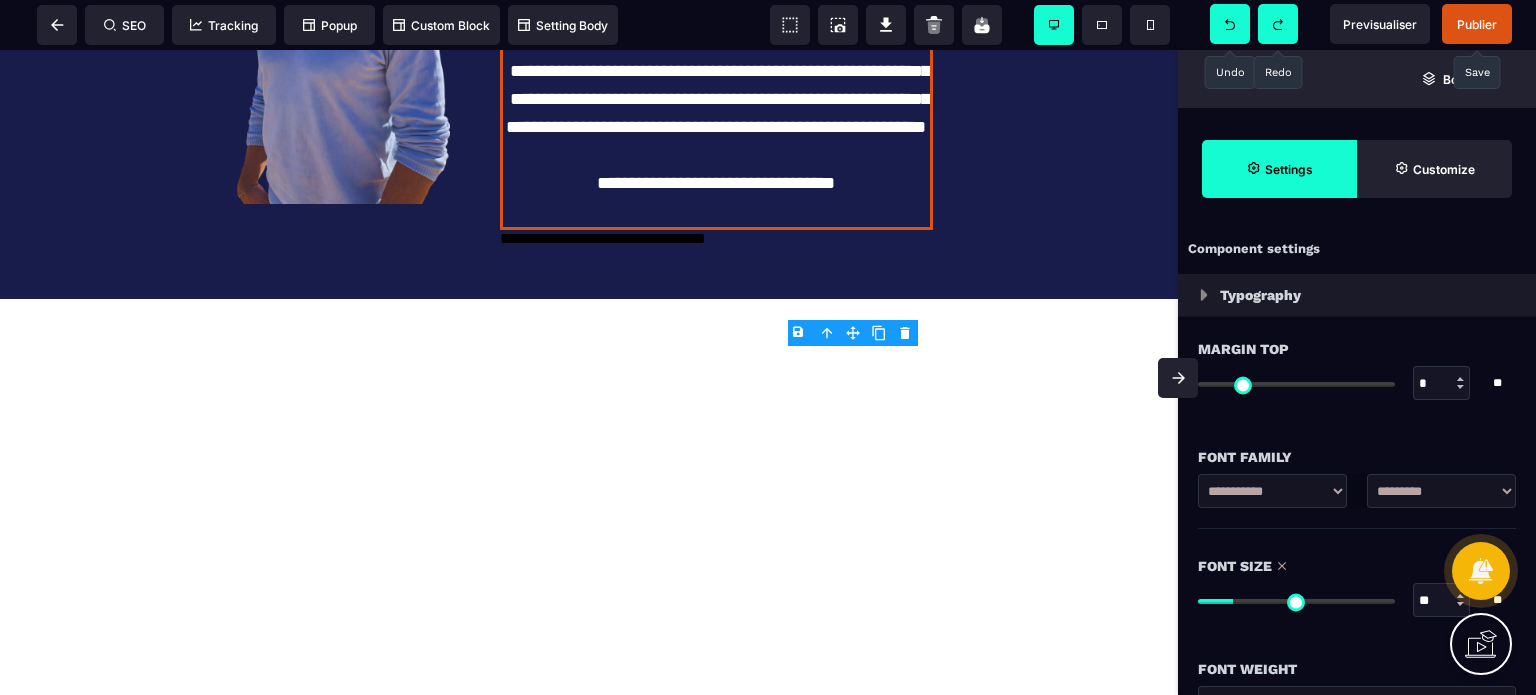 click 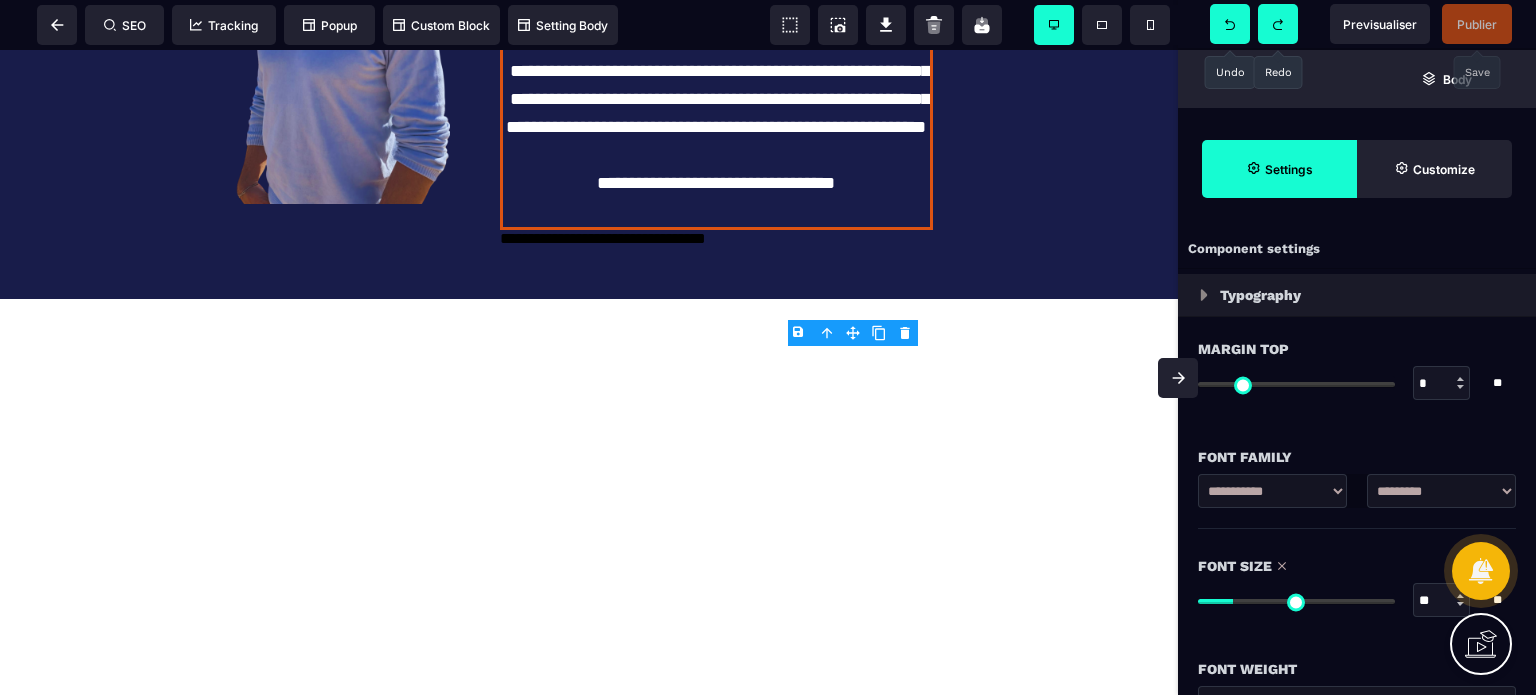 click on "B I U S
A *******
Column
SEO
Tracking" at bounding box center (768, 347) 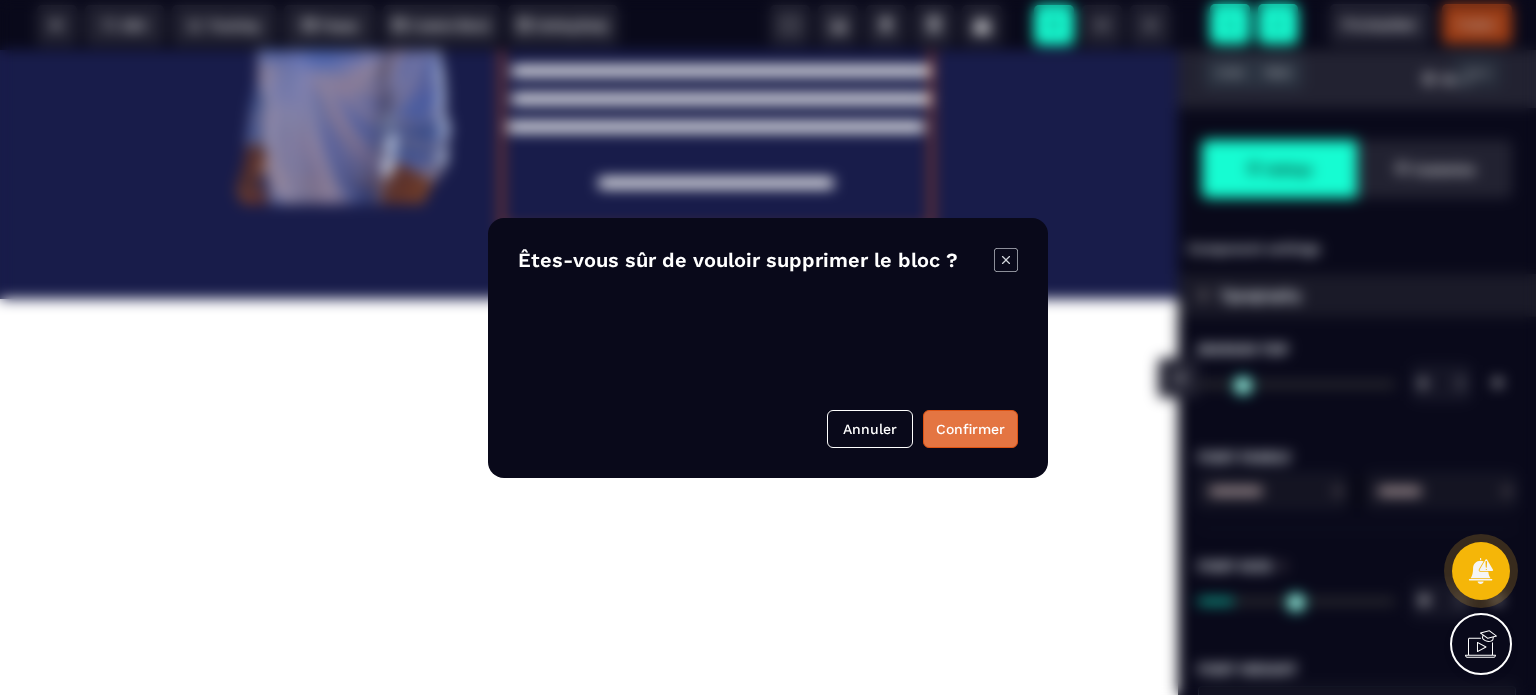 click on "Confirmer" at bounding box center [970, 429] 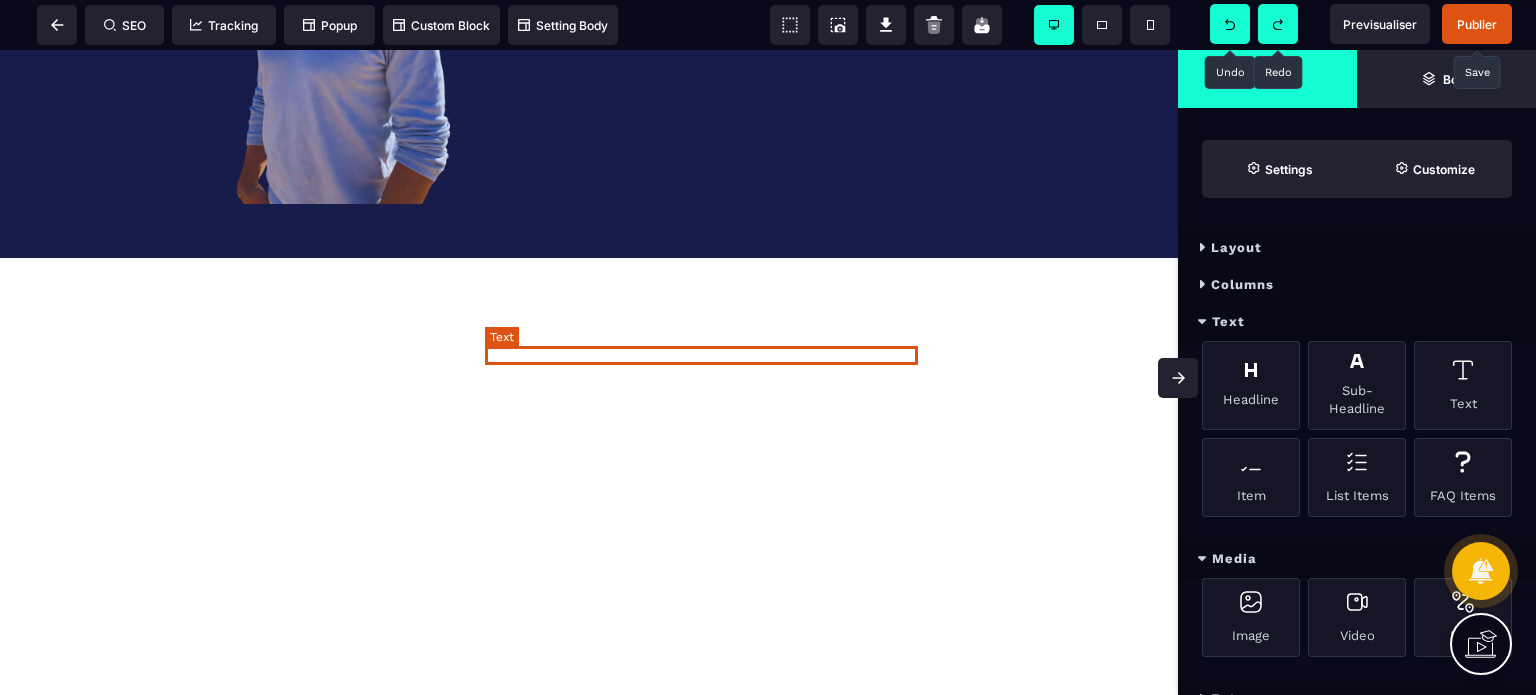click on "**********" at bounding box center [716, 33] 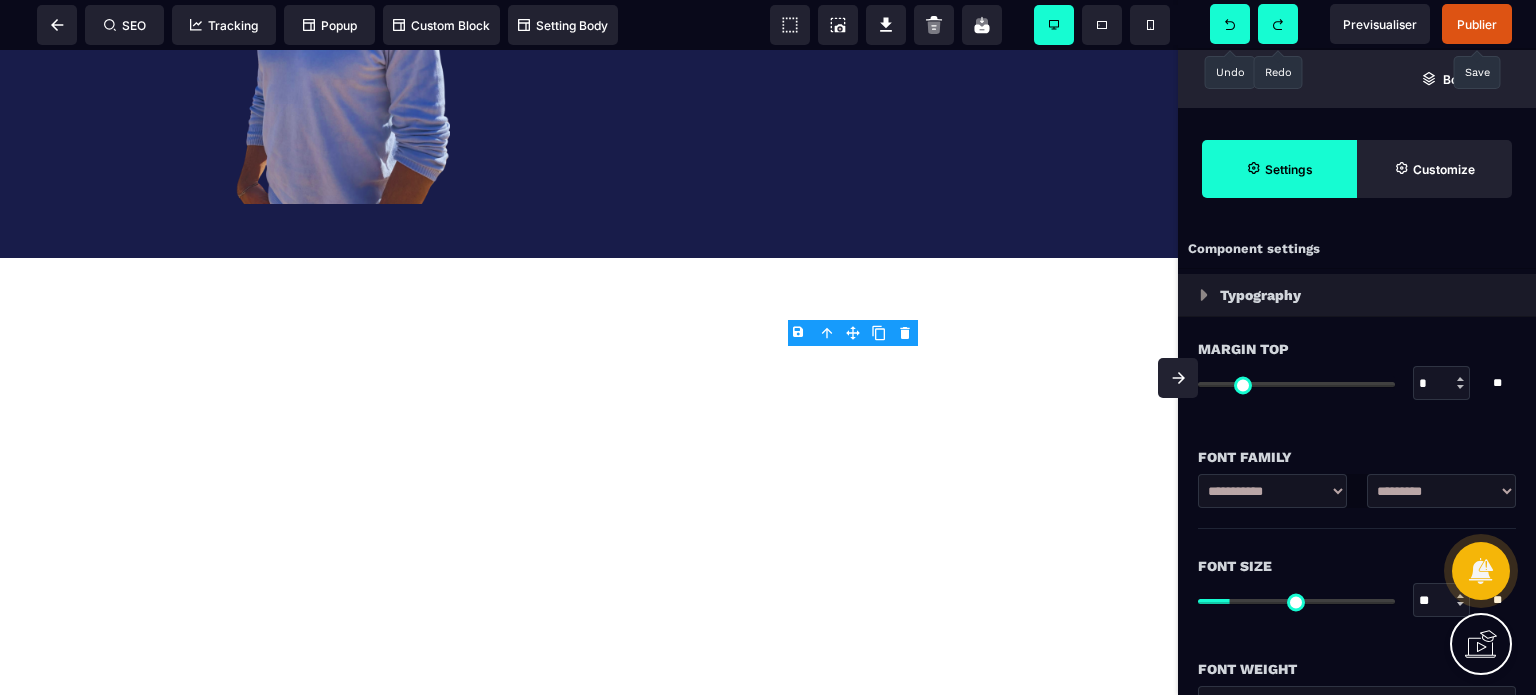 click on "B I U S
A *******
H1
SEO
Tracking
Popup" at bounding box center [768, 347] 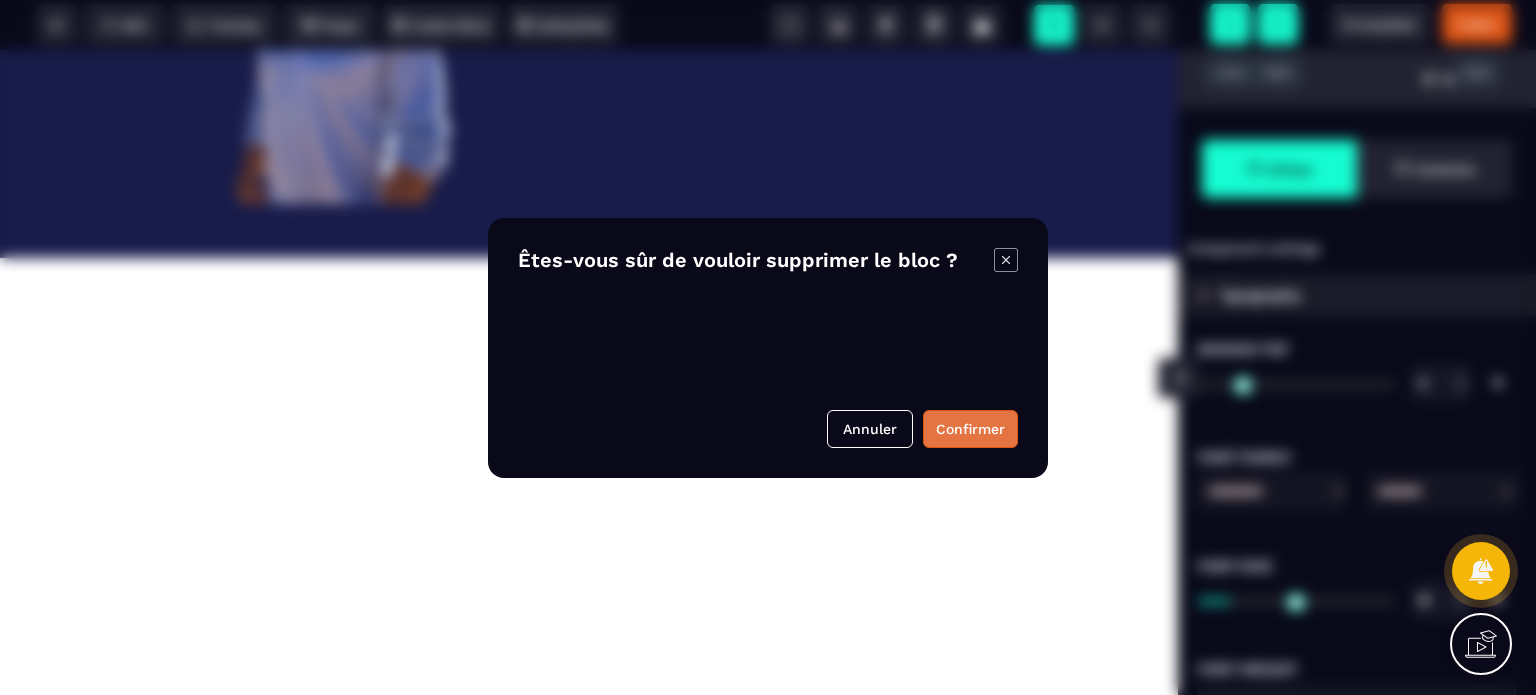 click on "Confirmer" at bounding box center [970, 429] 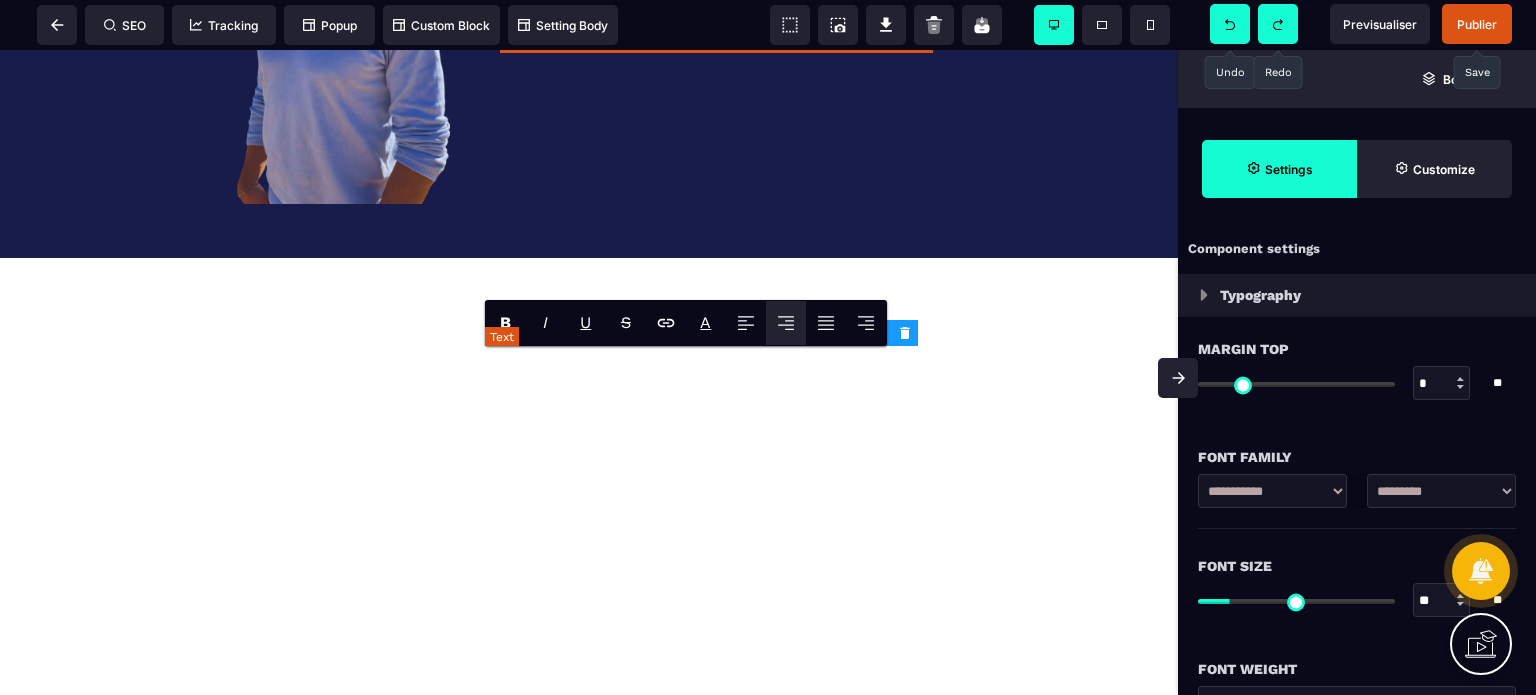 paste 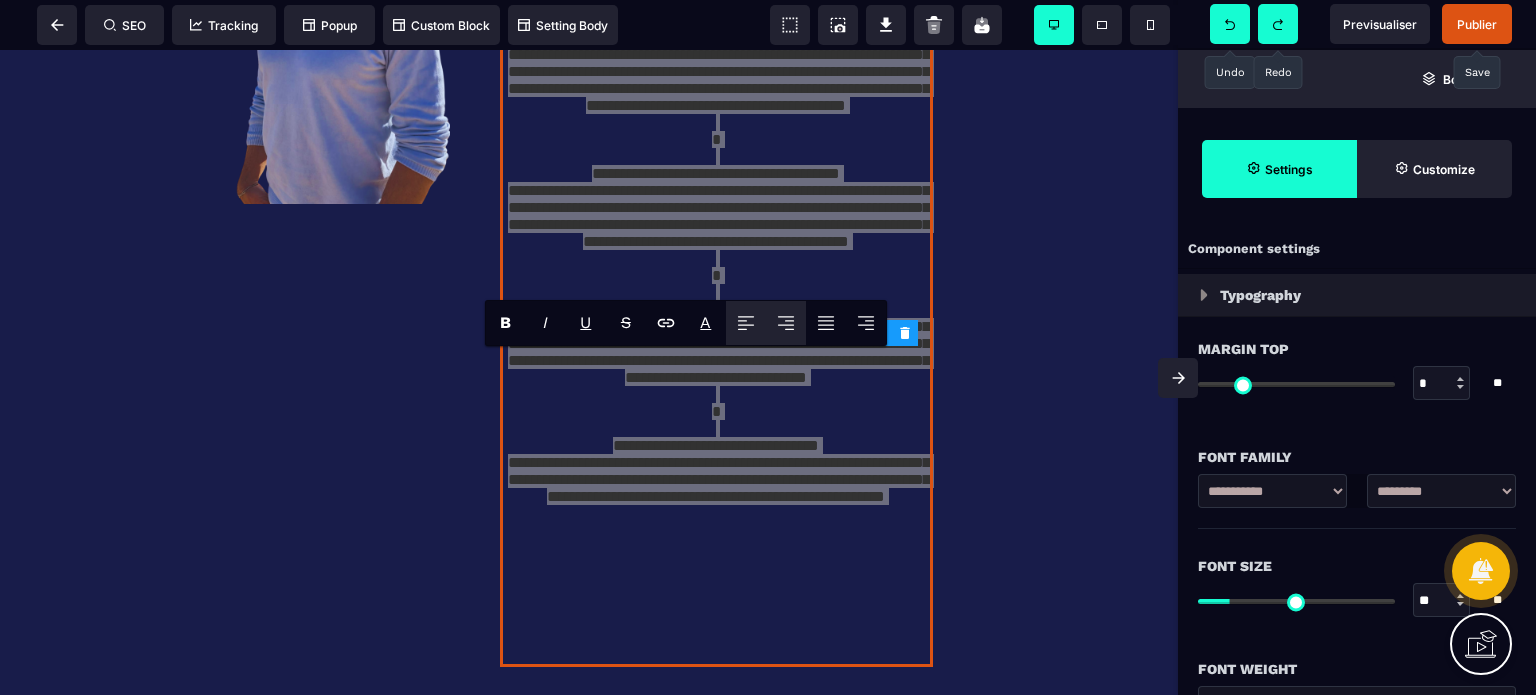 click at bounding box center [746, 323] 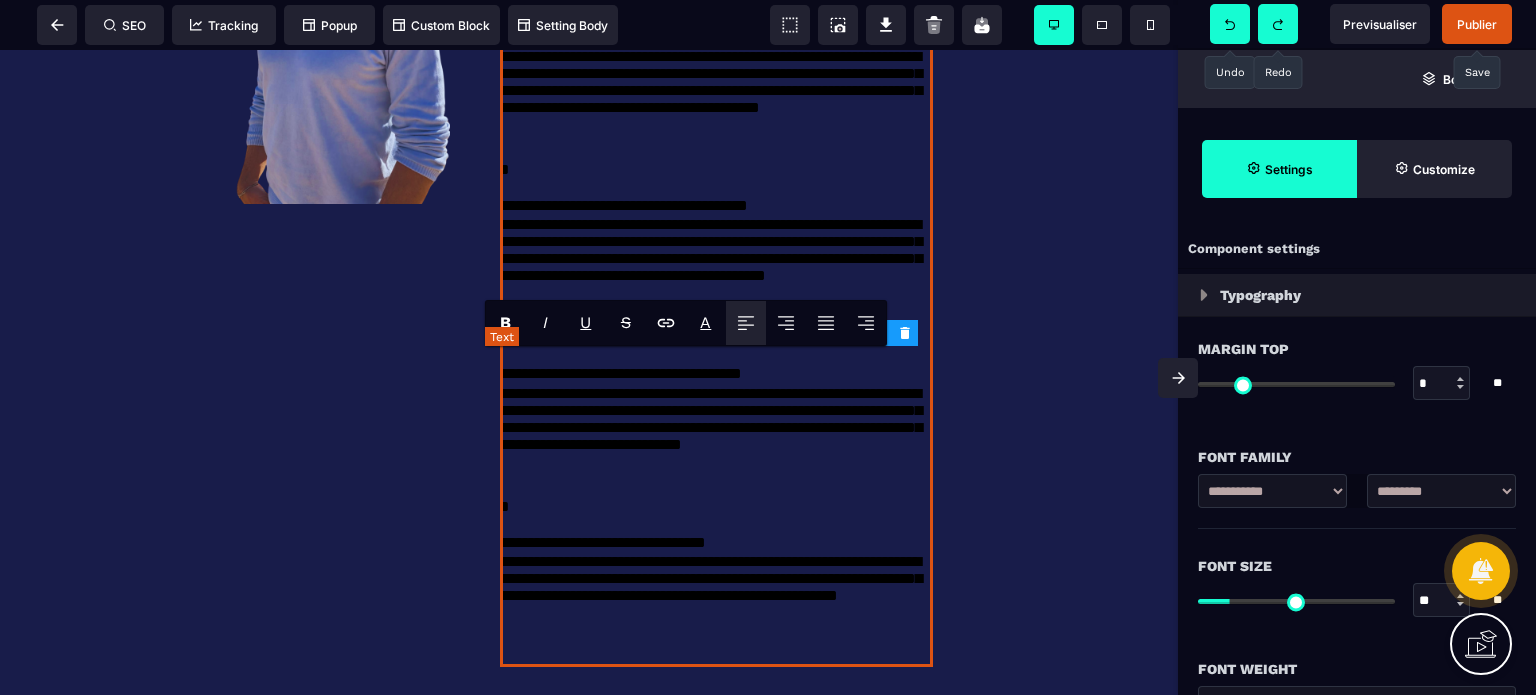 click on "**********" at bounding box center (716, 96) 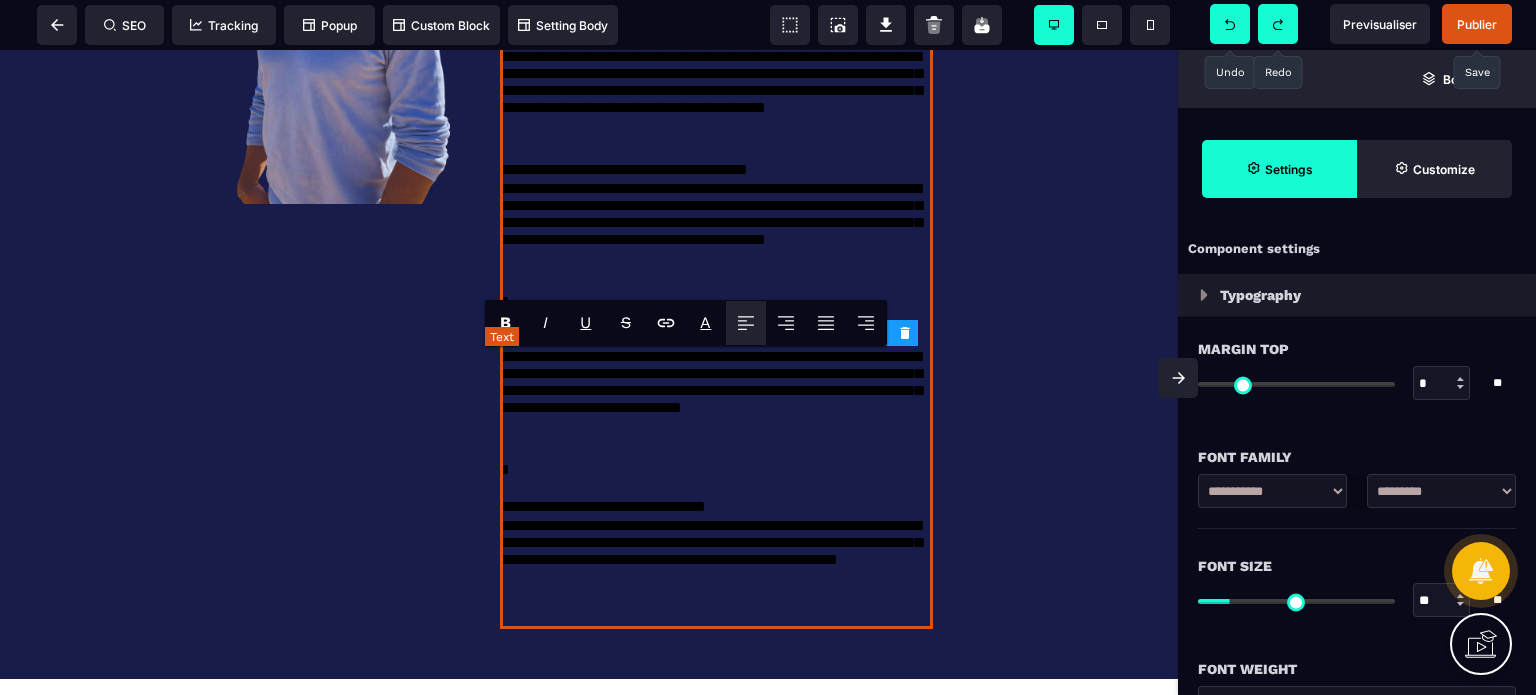 click on "**********" at bounding box center [716, 228] 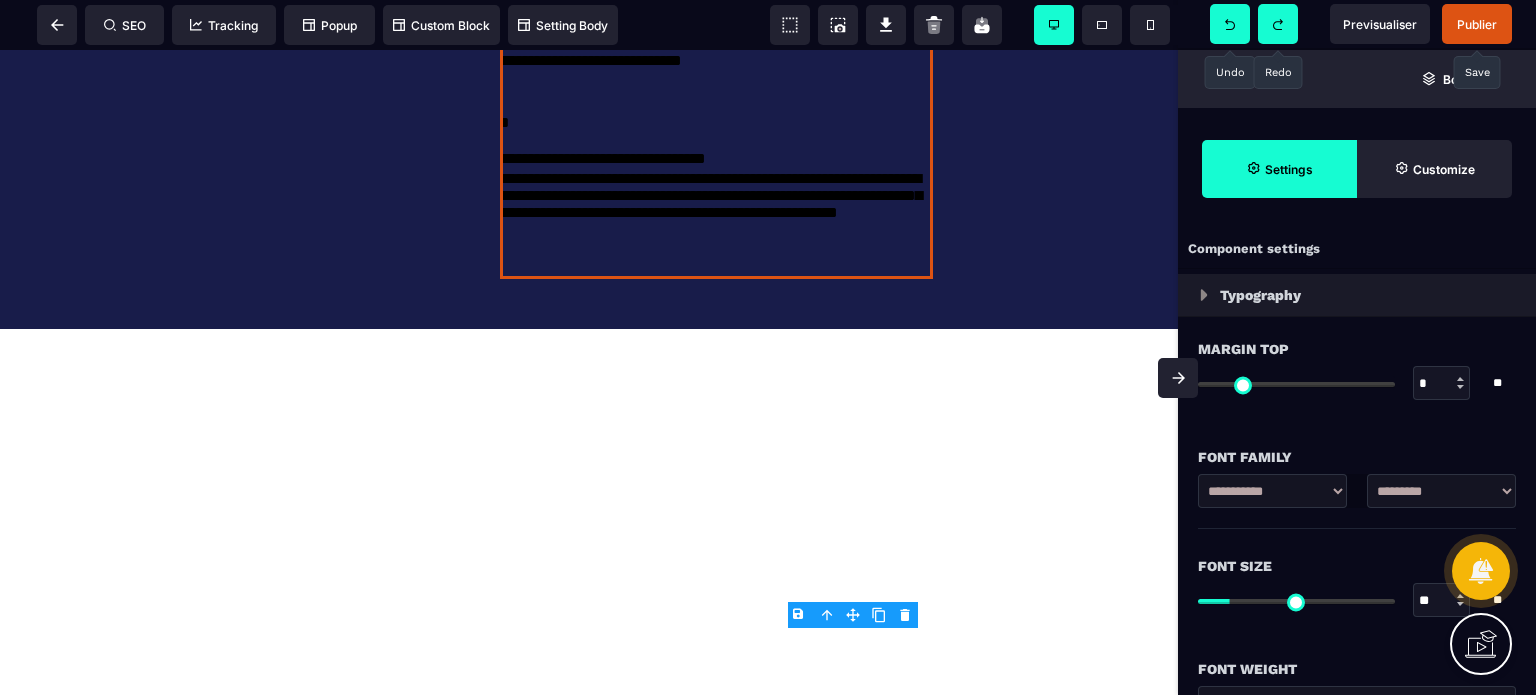scroll, scrollTop: 12936, scrollLeft: 0, axis: vertical 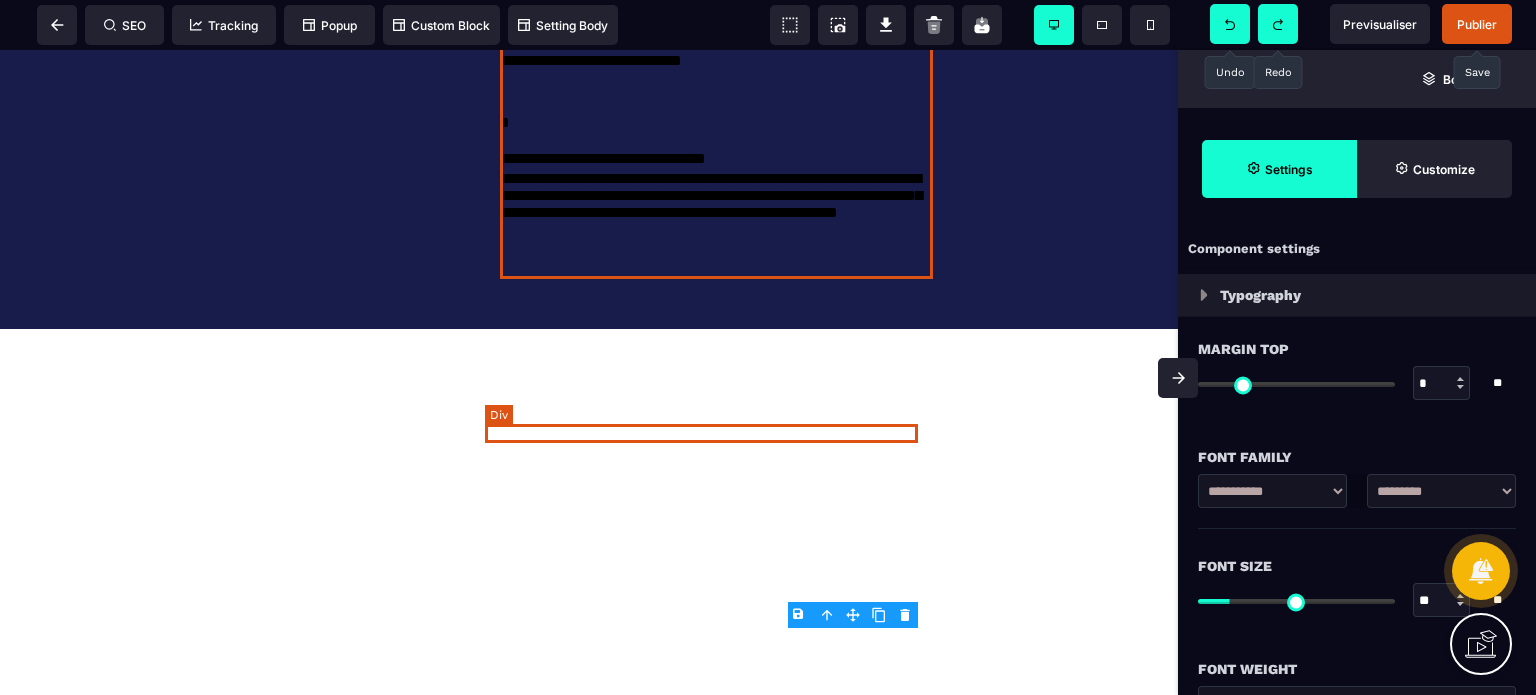 click at bounding box center [716, 105] 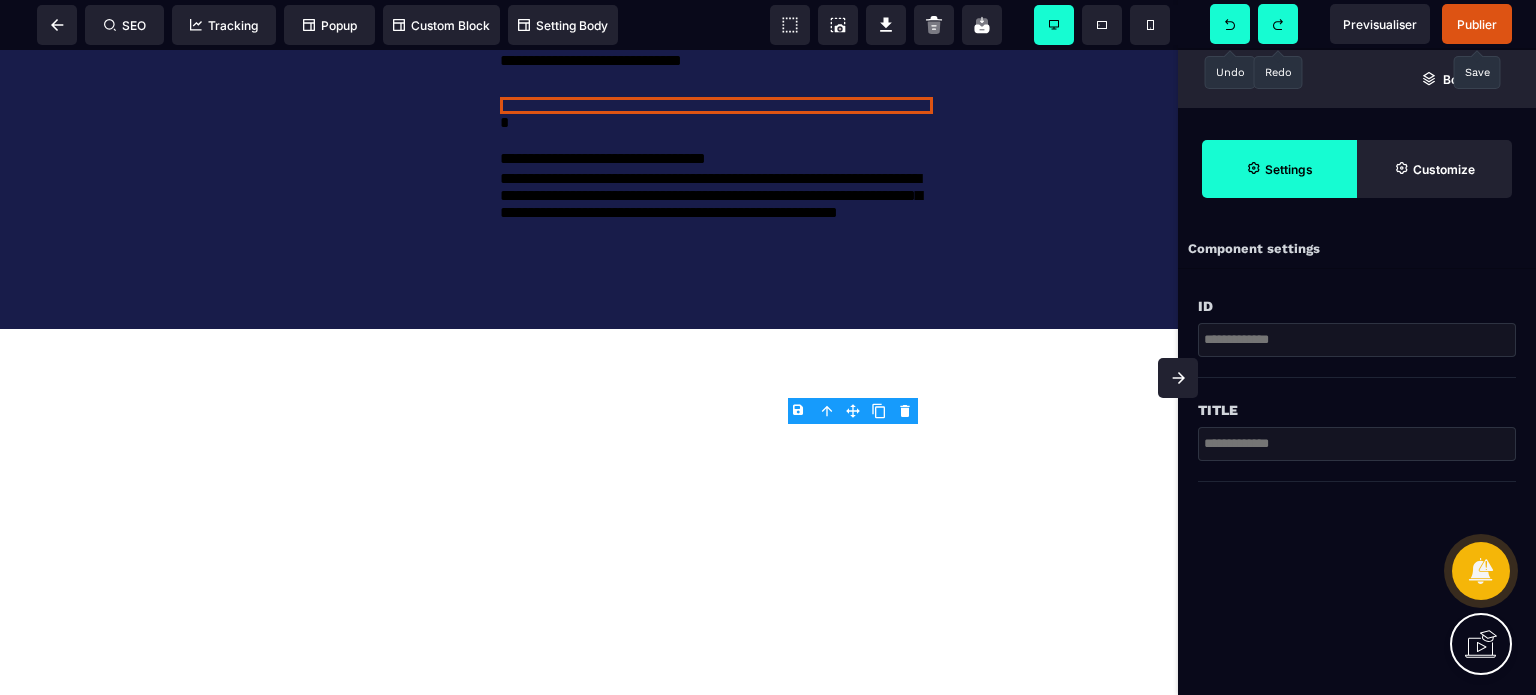 click on "B I U S
A *******
Div
SEO
Tracking
Popup" at bounding box center [768, 347] 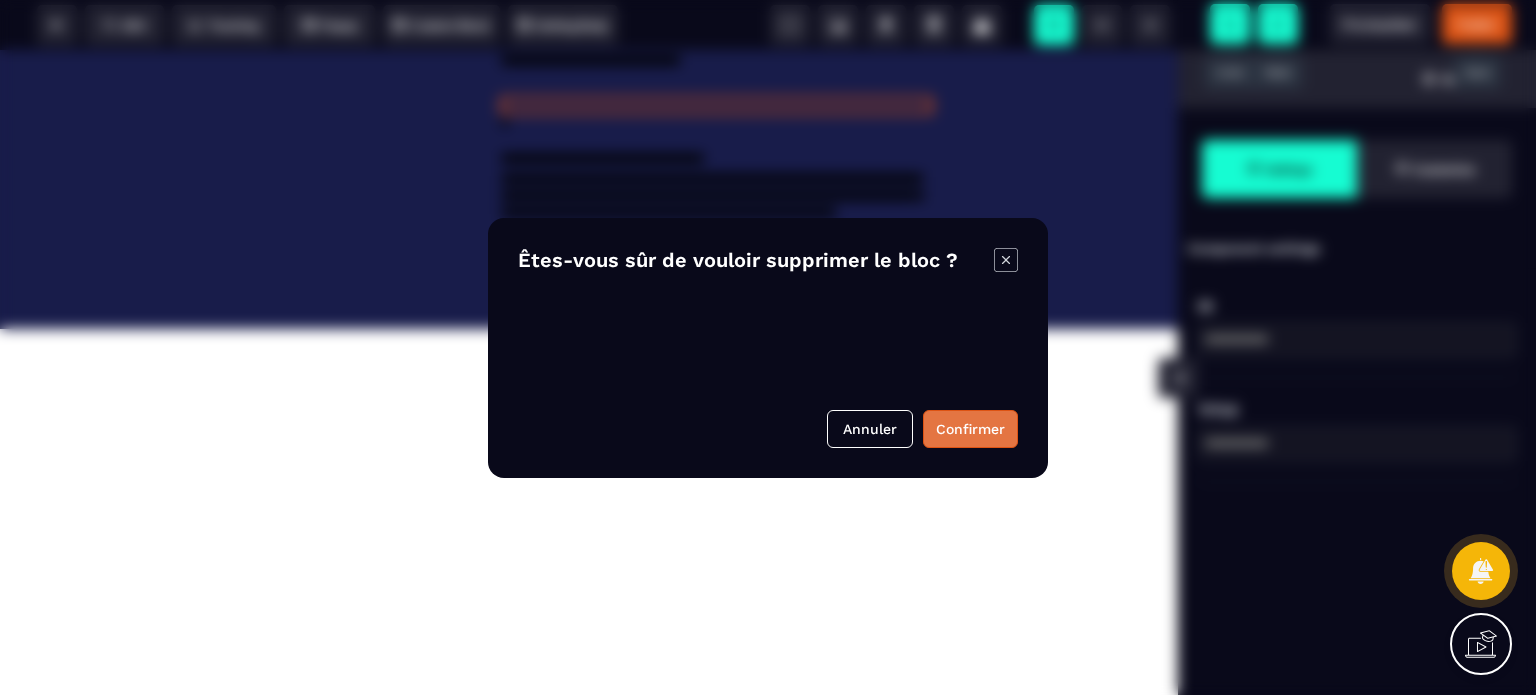 click on "Confirmer" at bounding box center (970, 429) 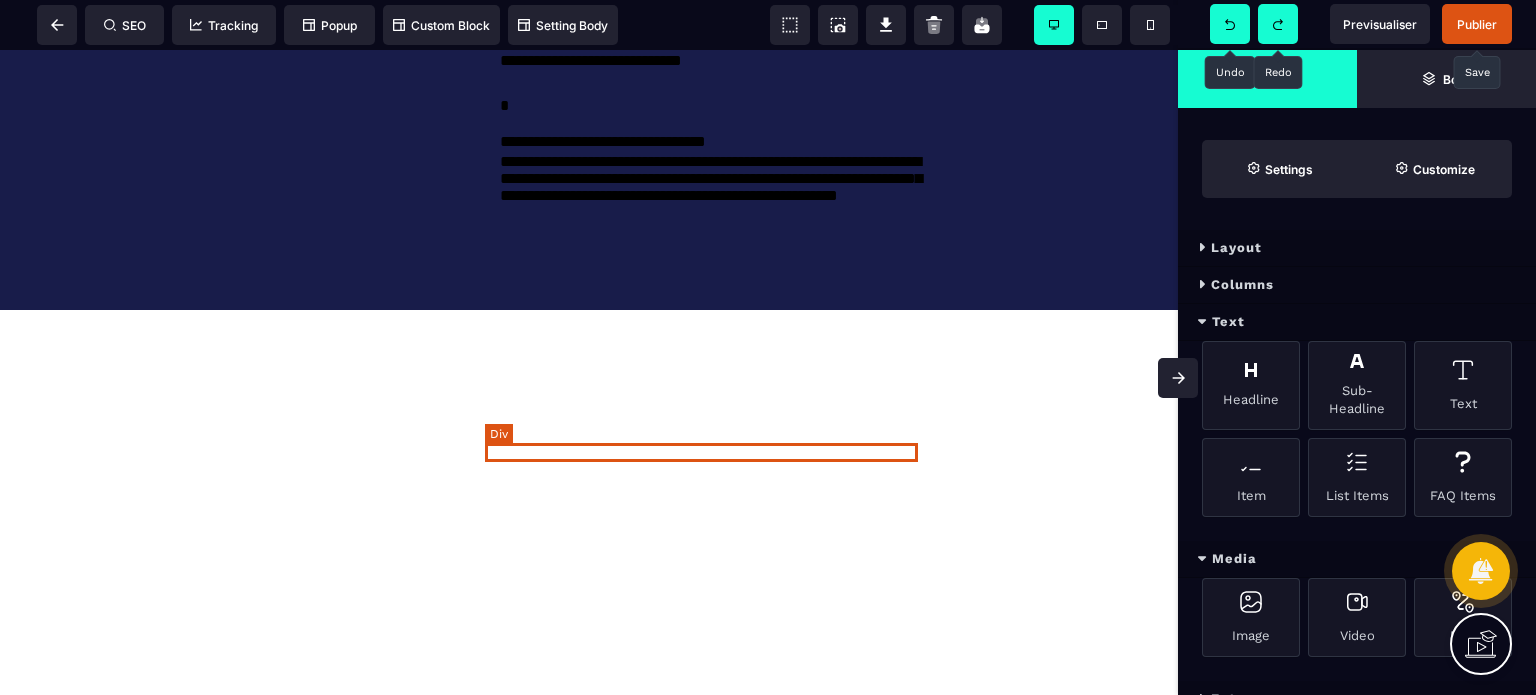 click at bounding box center [716, 124] 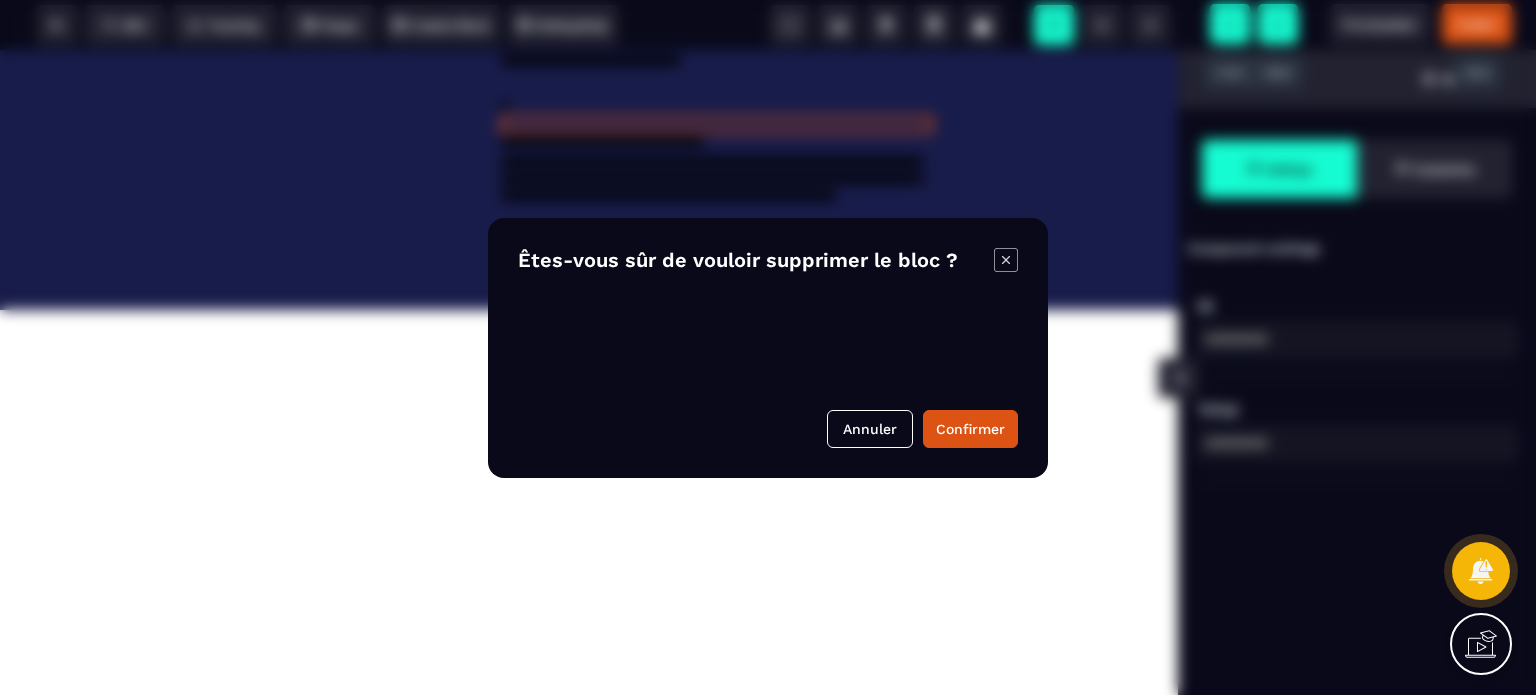 click on "B I U S
A *******
Column
SEO
Tracking" at bounding box center (768, 347) 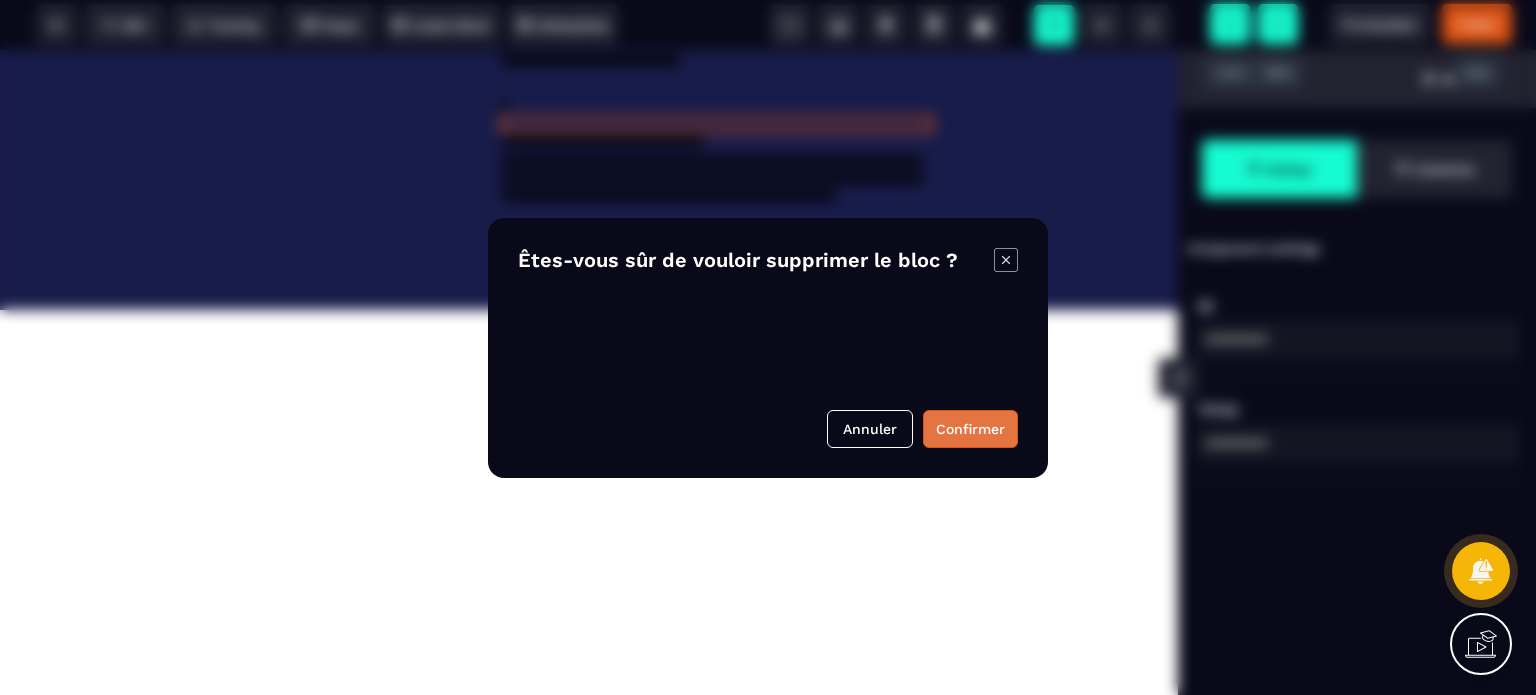 click on "Confirmer" at bounding box center [970, 429] 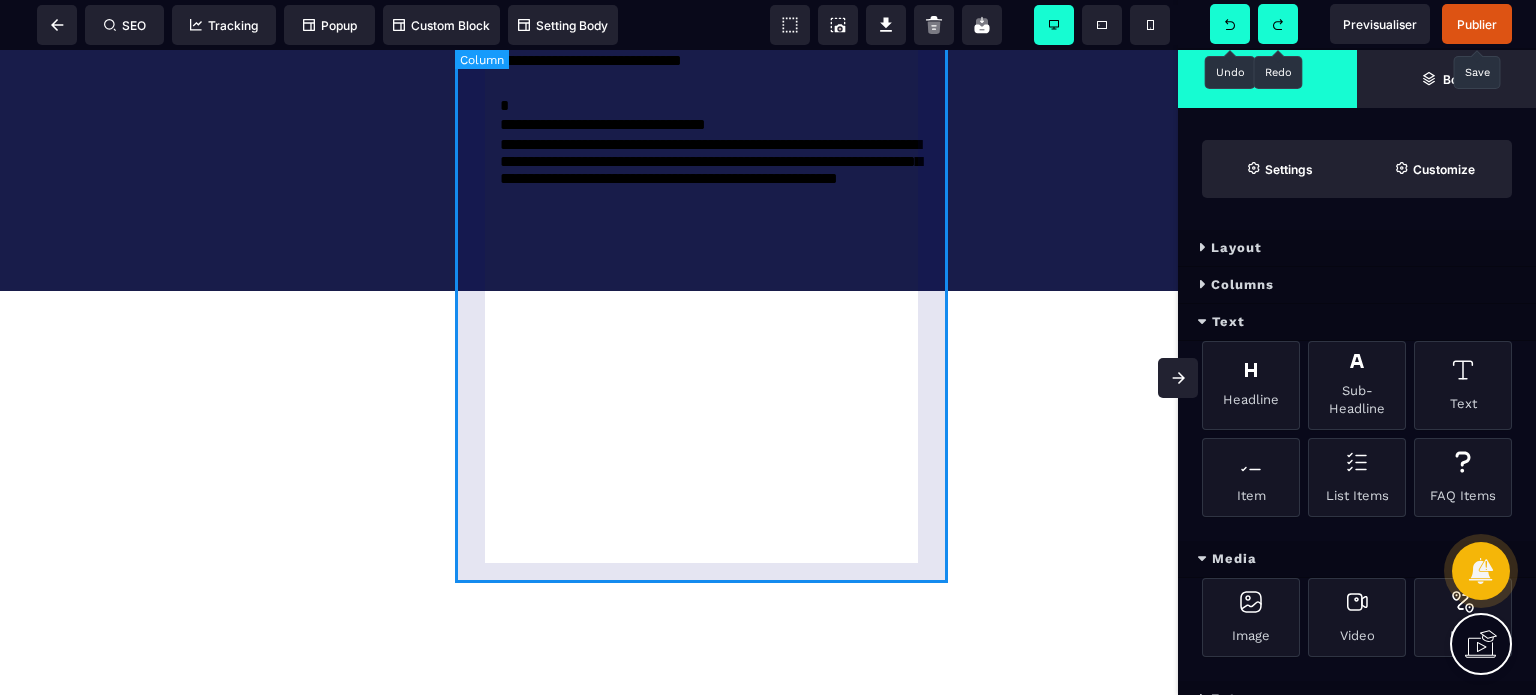 click on "**********" at bounding box center [716, -124] 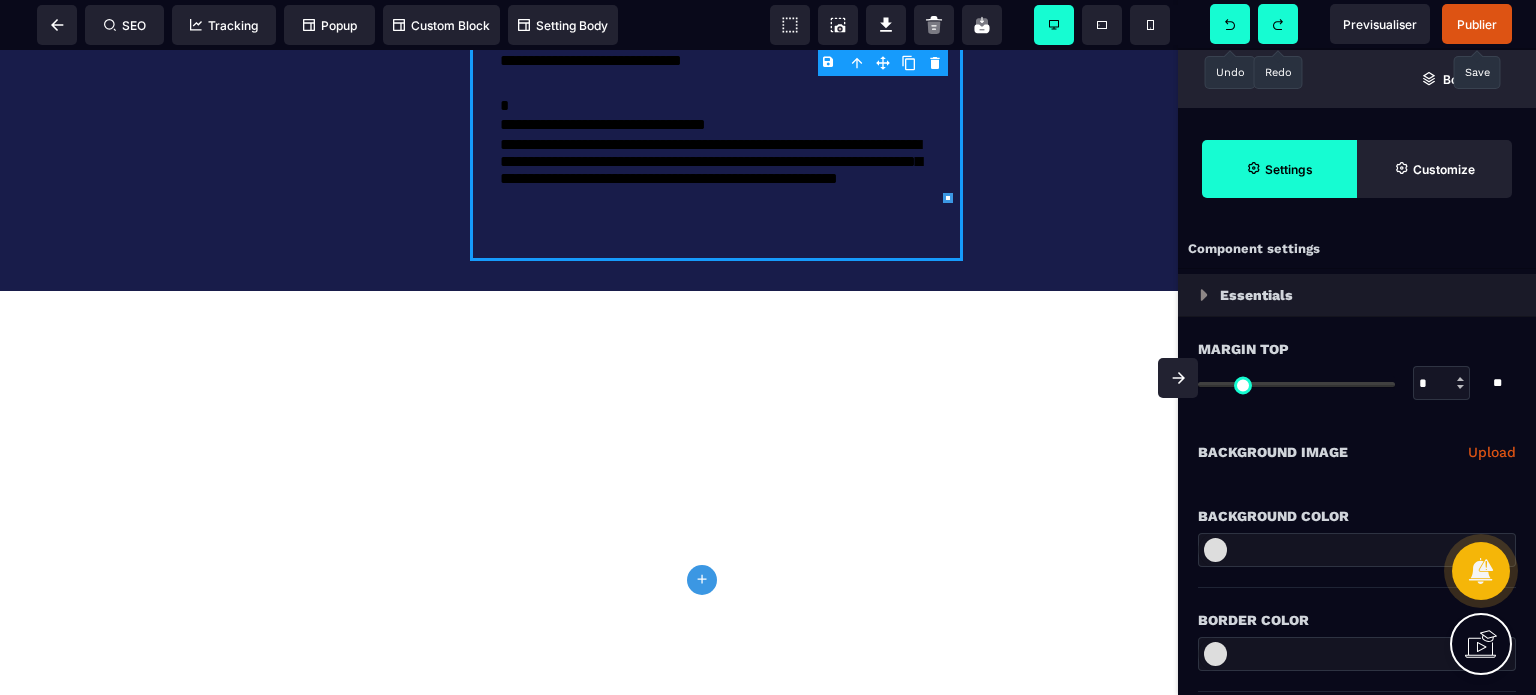 click at bounding box center (1357, 550) 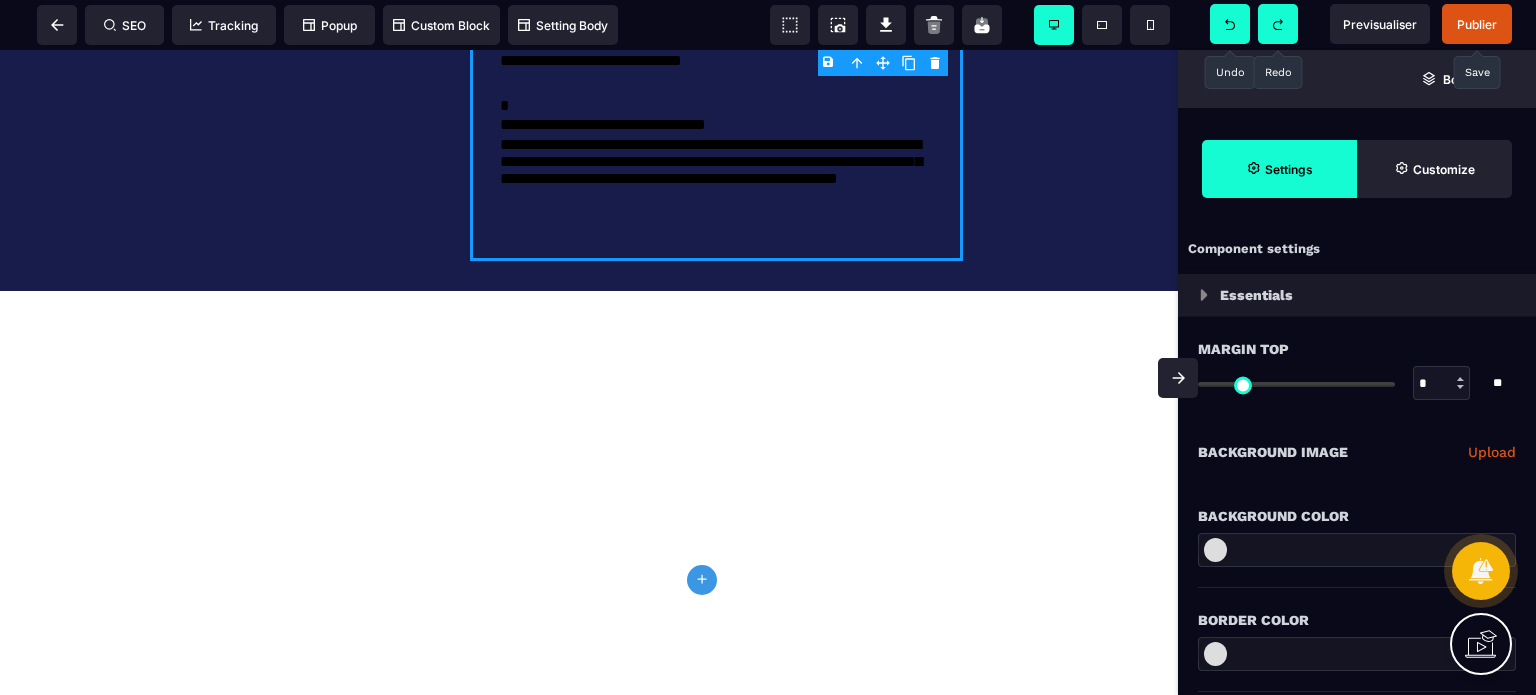 click at bounding box center (1215, 550) 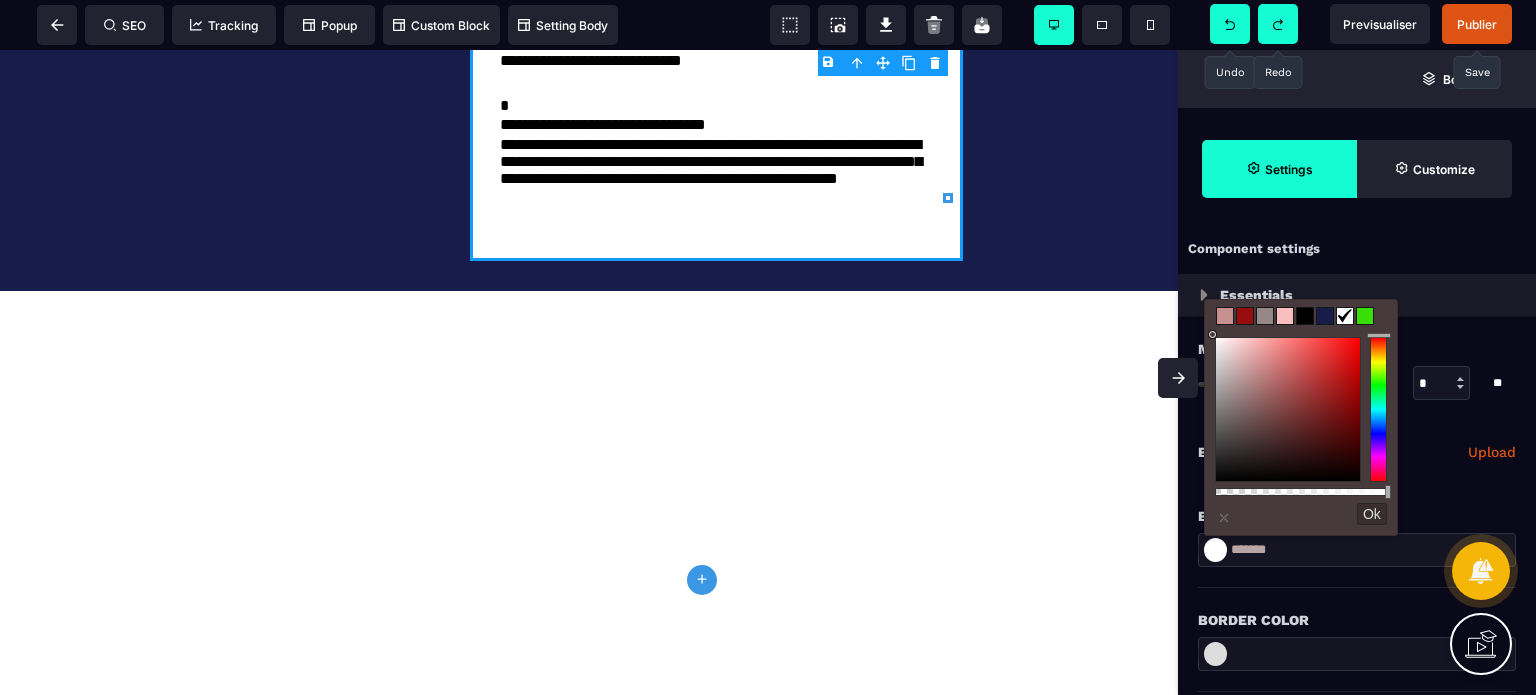 drag, startPoint x: 1256, startPoint y: 367, endPoint x: 1199, endPoint y: 320, distance: 73.87828 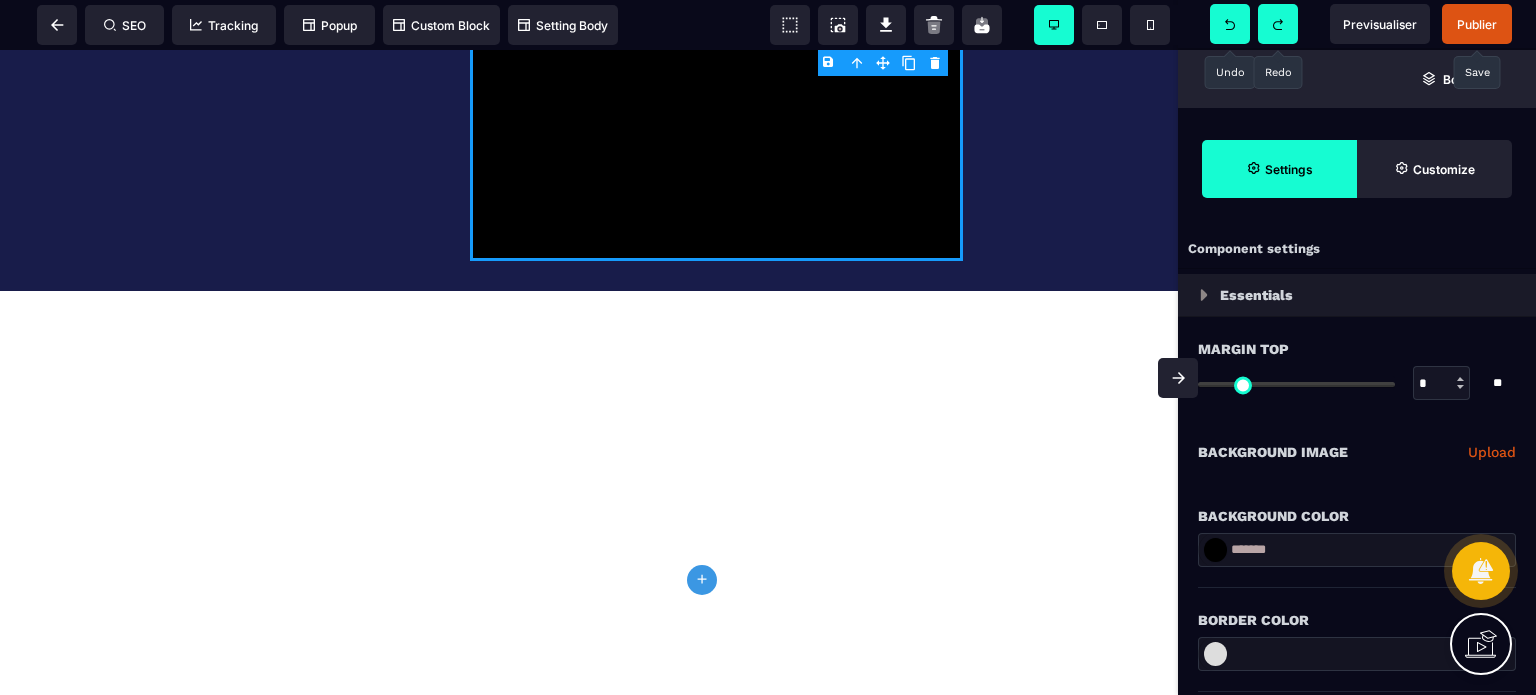drag, startPoint x: 1279, startPoint y: 548, endPoint x: 1230, endPoint y: 555, distance: 49.497475 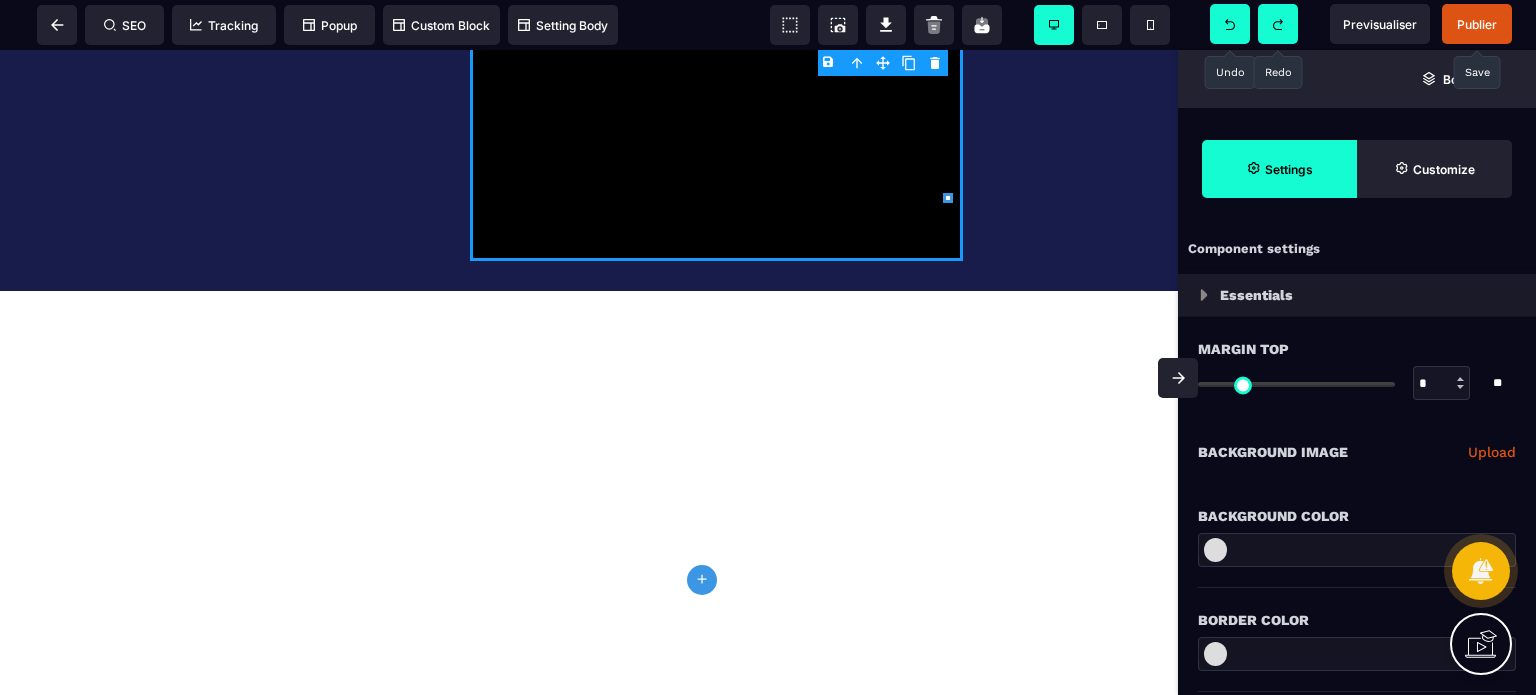 click on "Background Color" at bounding box center [1357, 506] 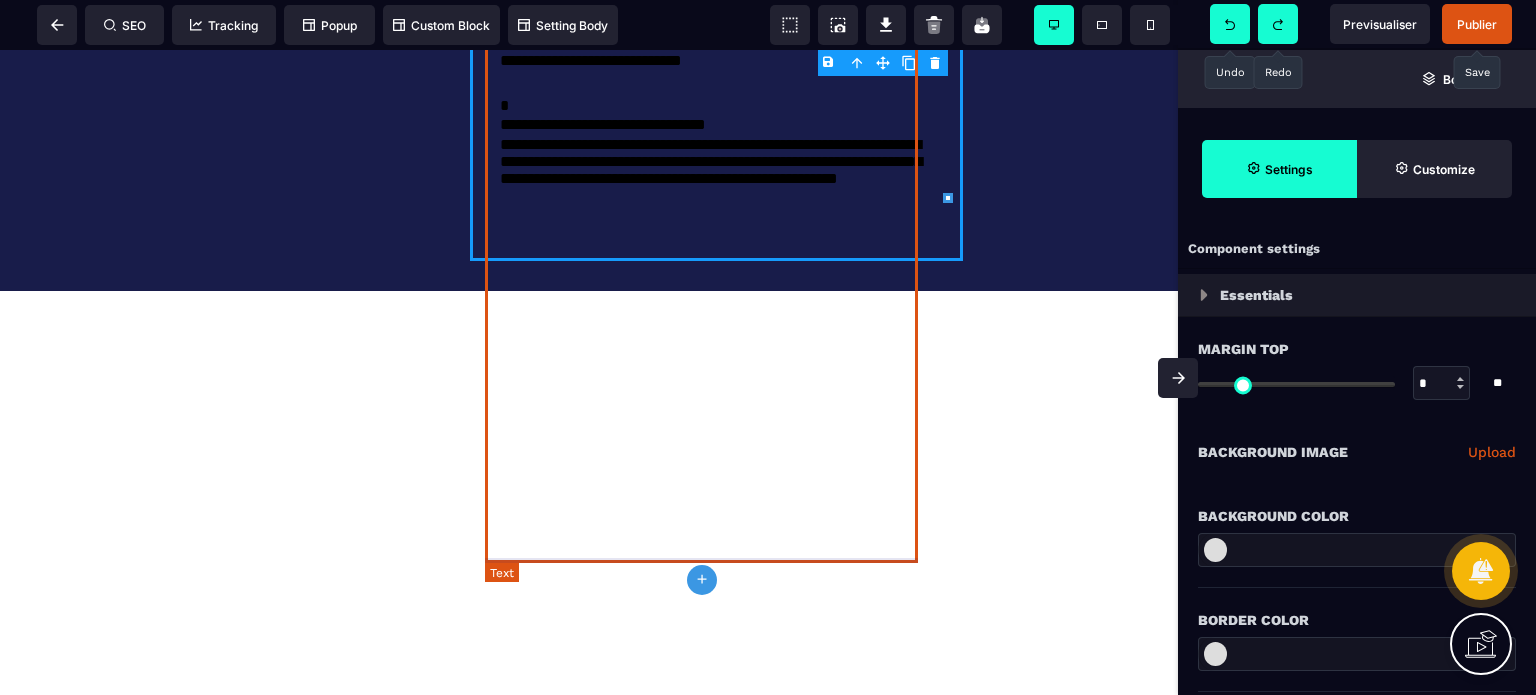 click on "**********" at bounding box center [716, -23] 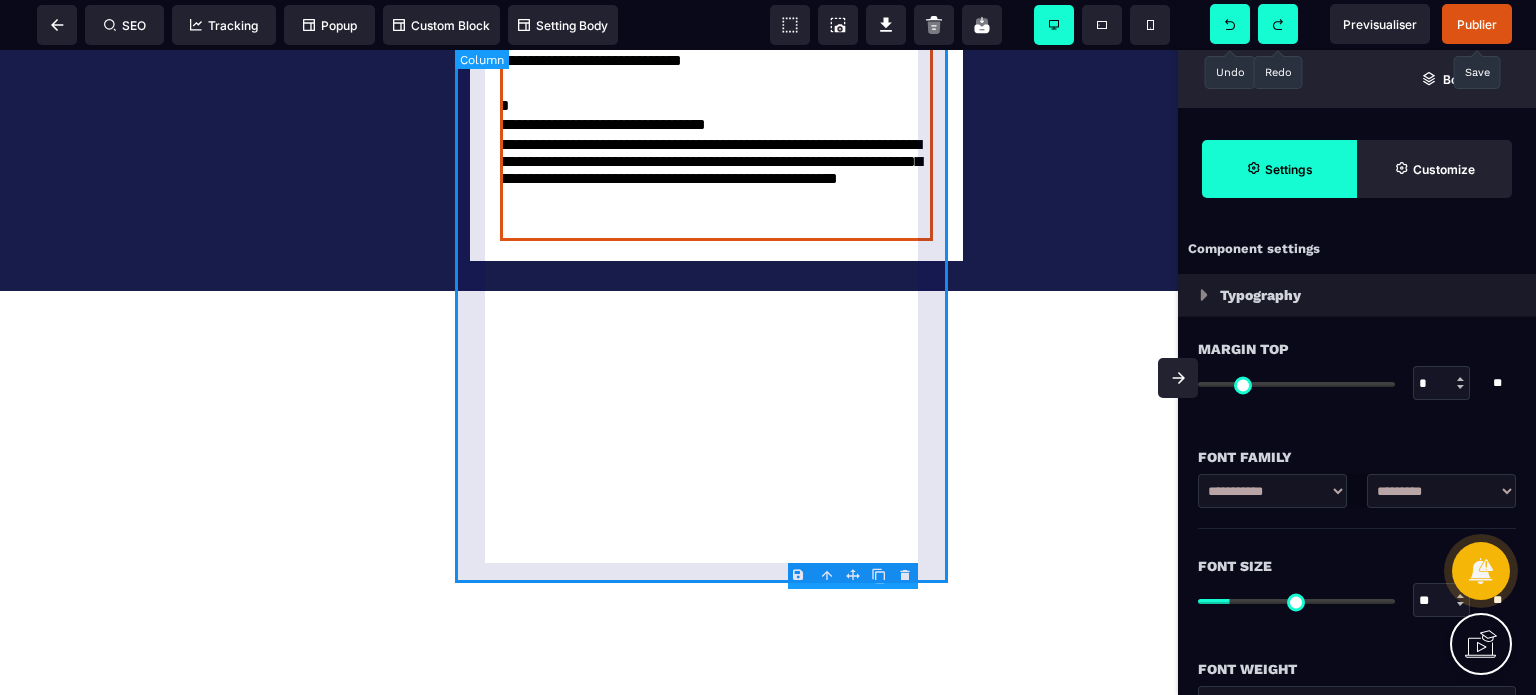 click on "**********" at bounding box center [716, -124] 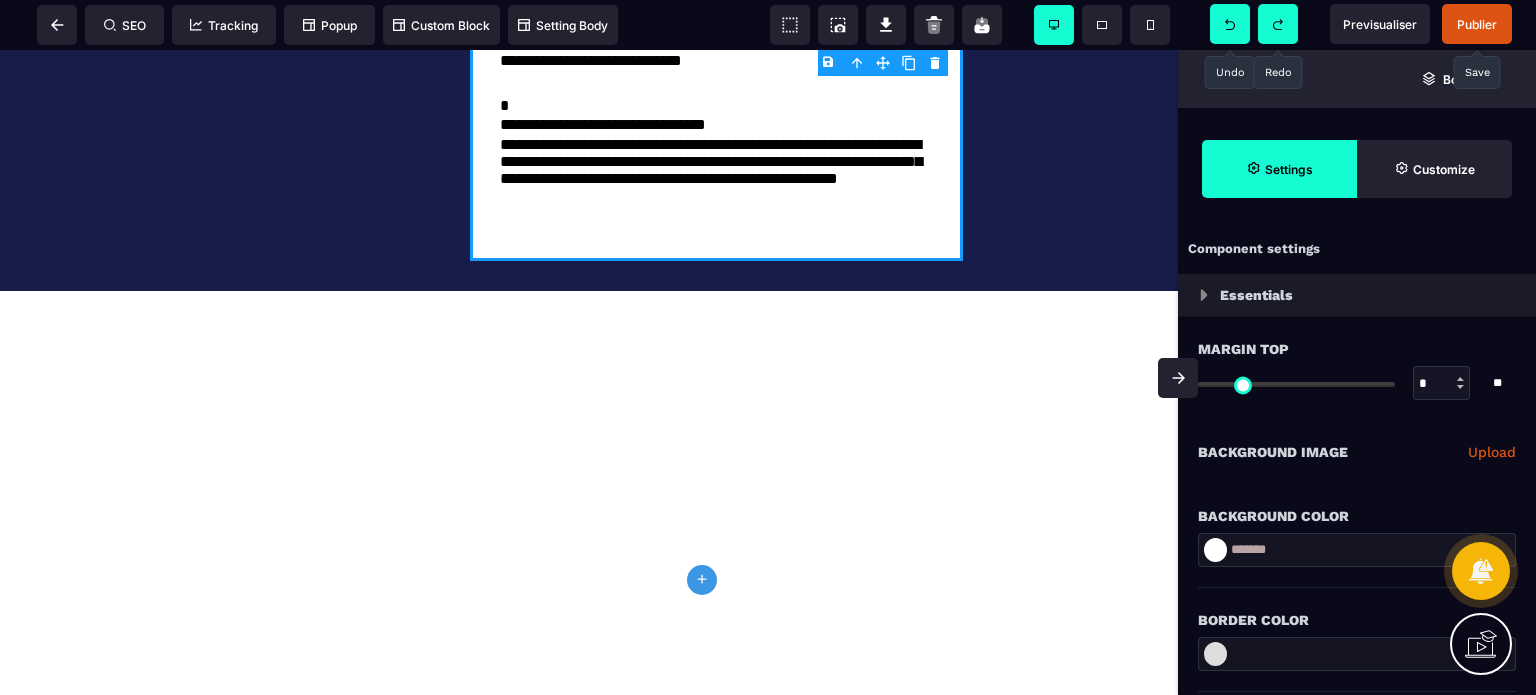 click at bounding box center [1278, 24] 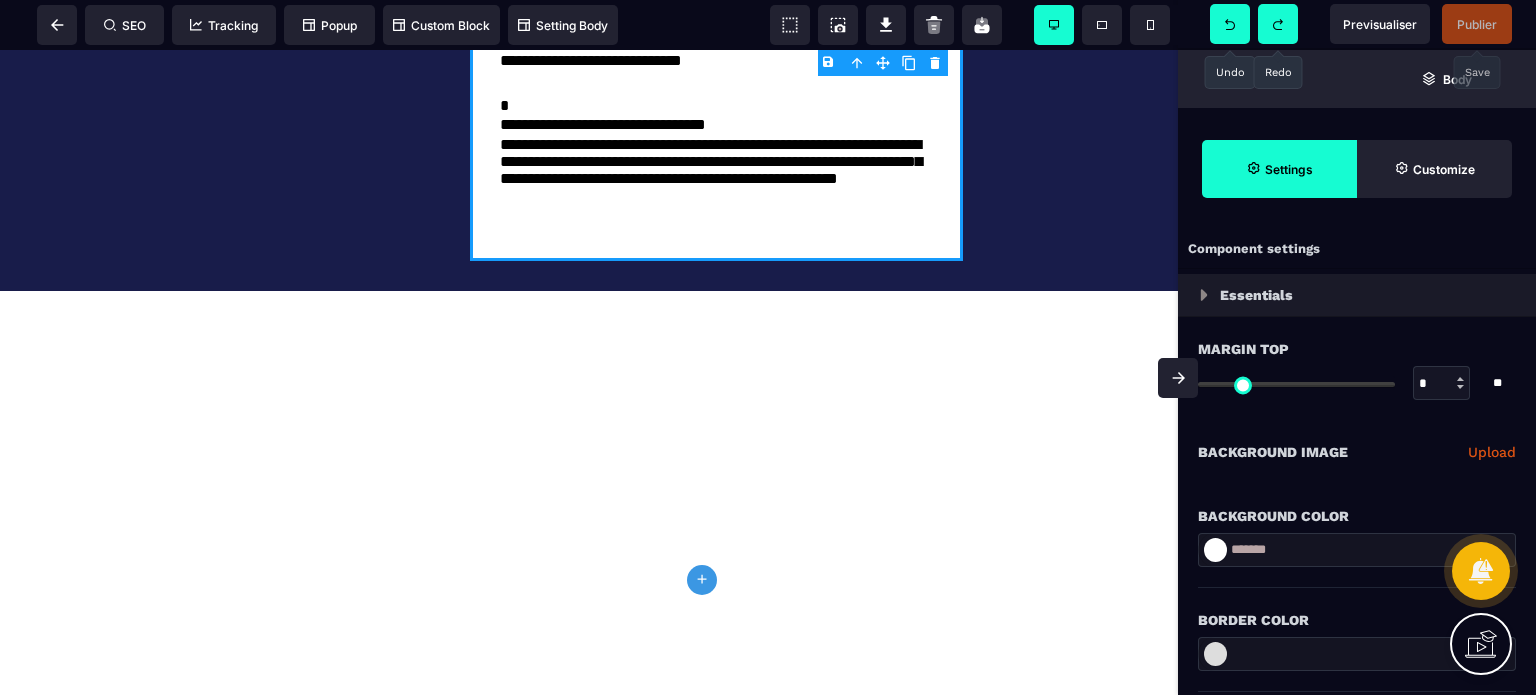 click at bounding box center (1278, 24) 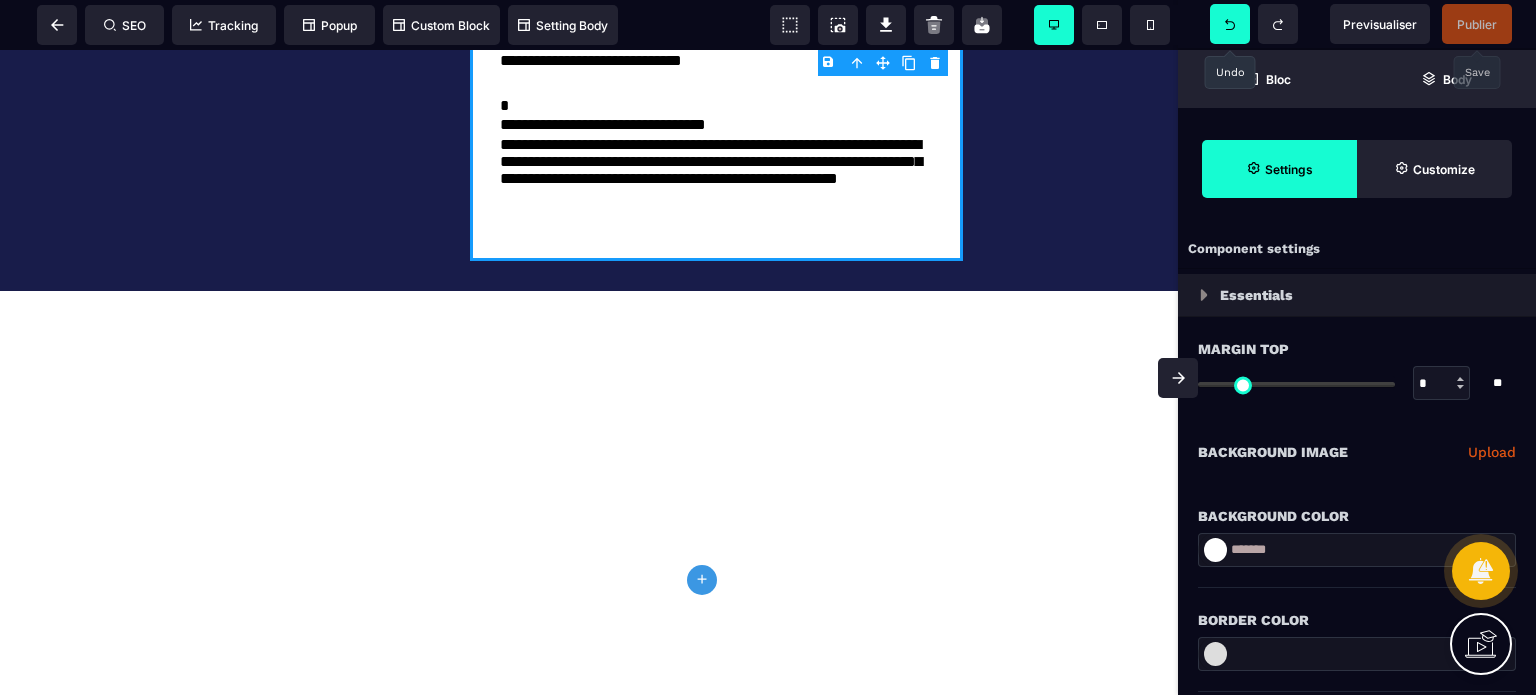 click at bounding box center (1230, 24) 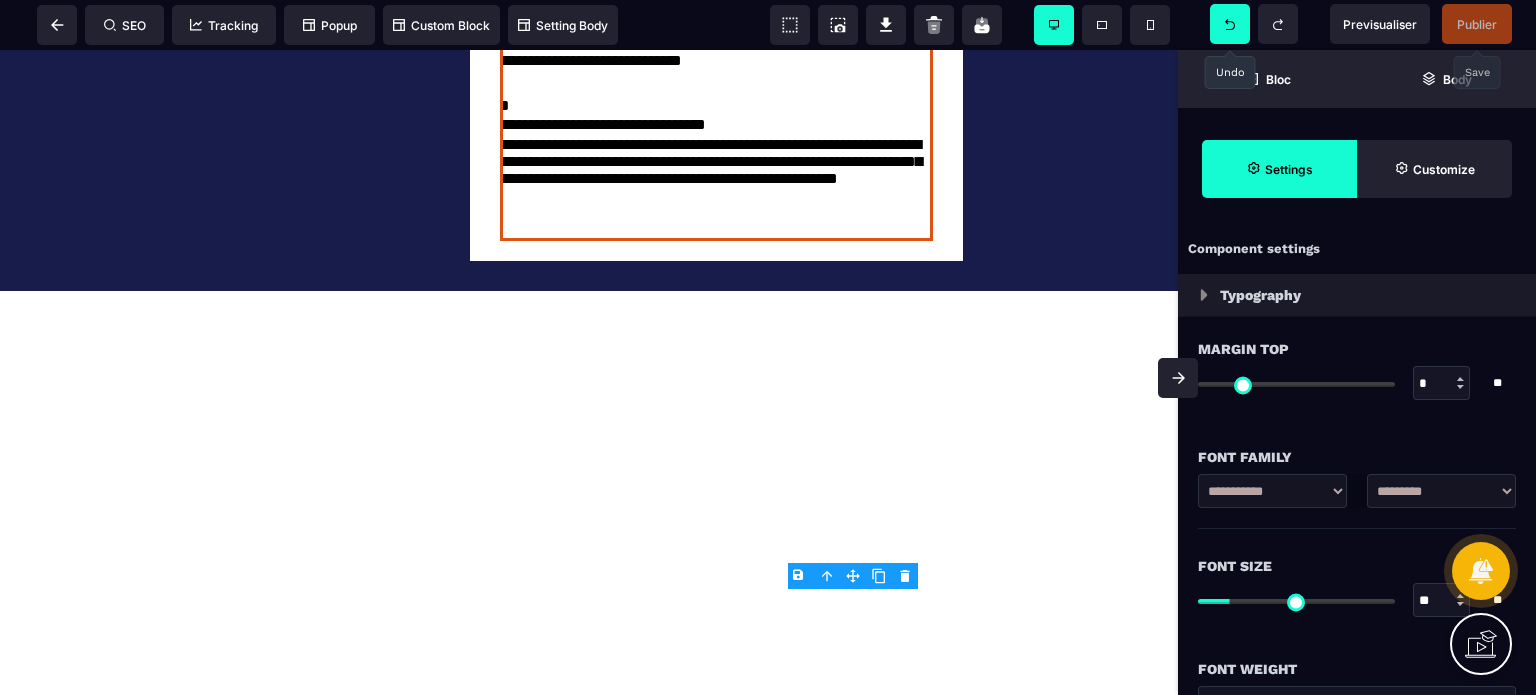 click at bounding box center (1230, 24) 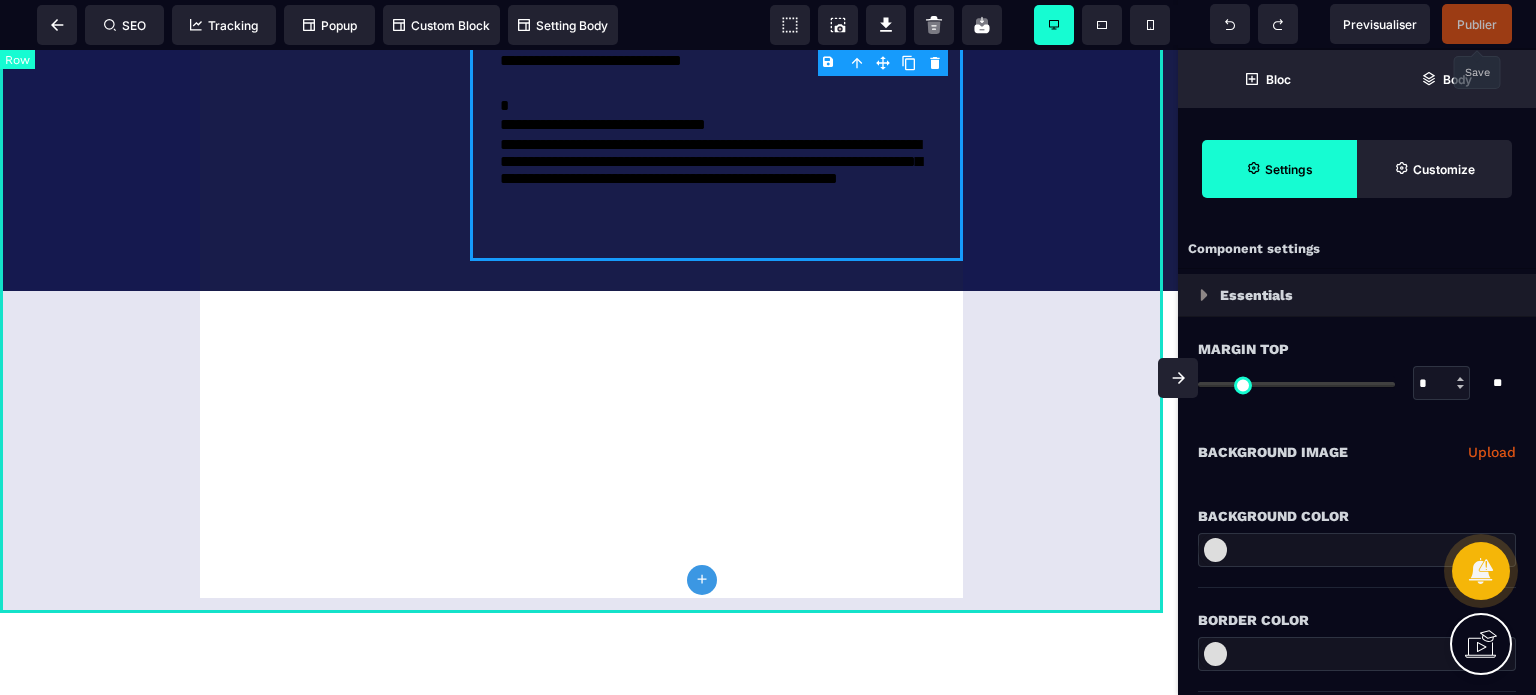 click on "**********" at bounding box center [589, -124] 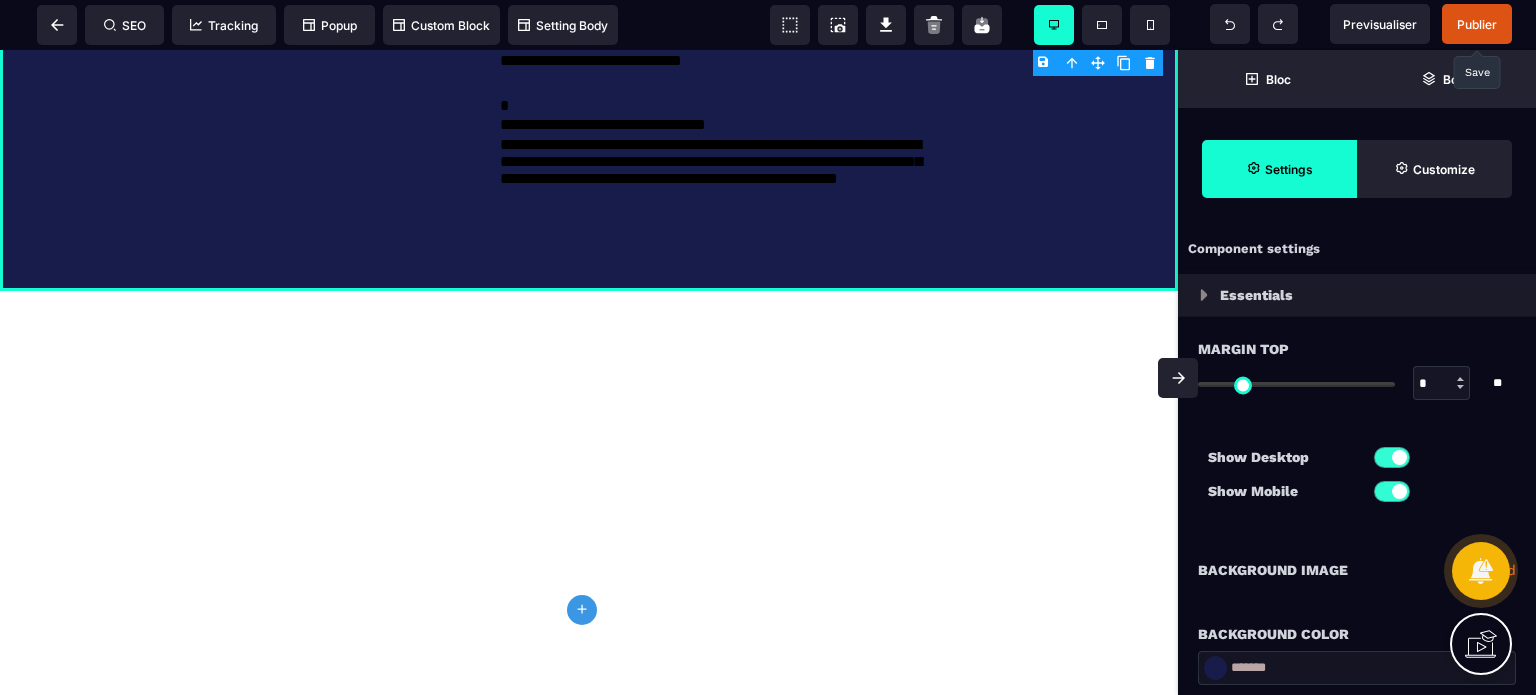 click at bounding box center (1178, 378) 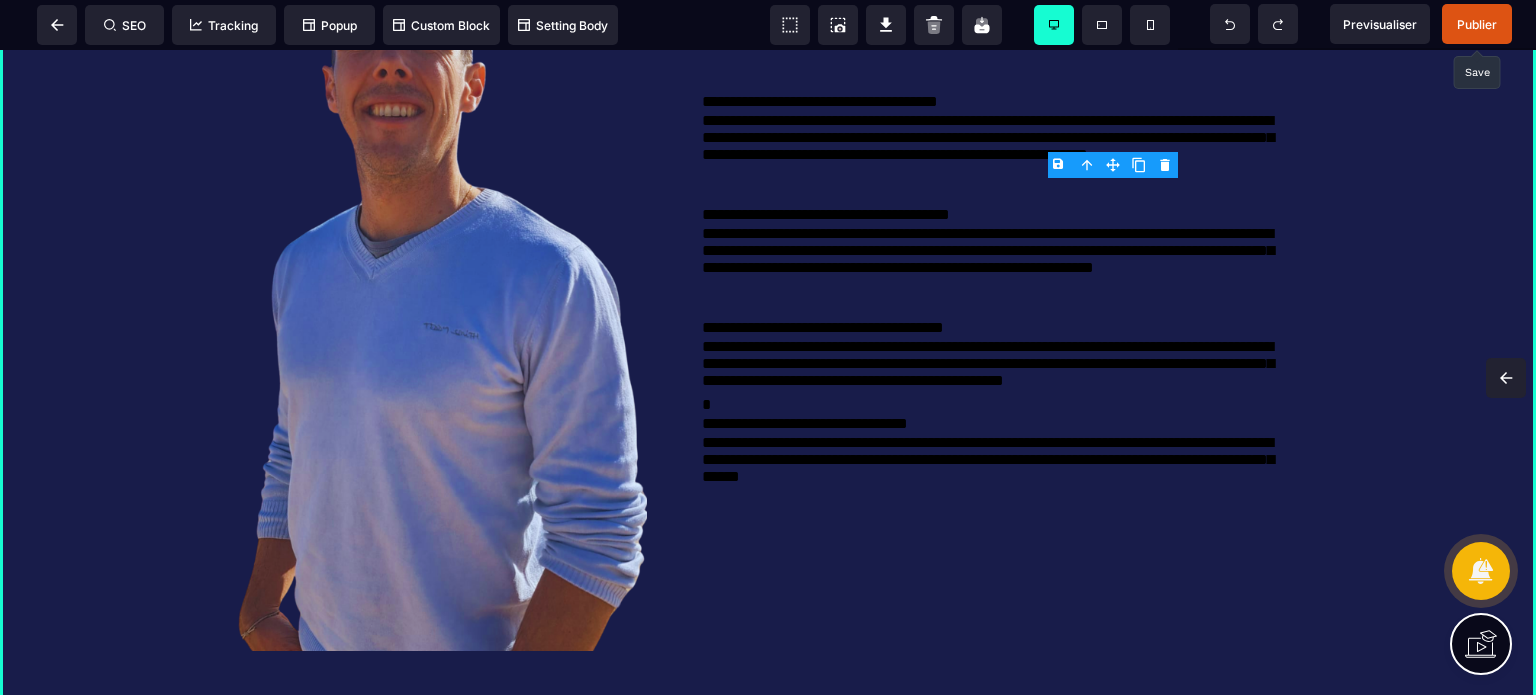 scroll, scrollTop: 11588, scrollLeft: 0, axis: vertical 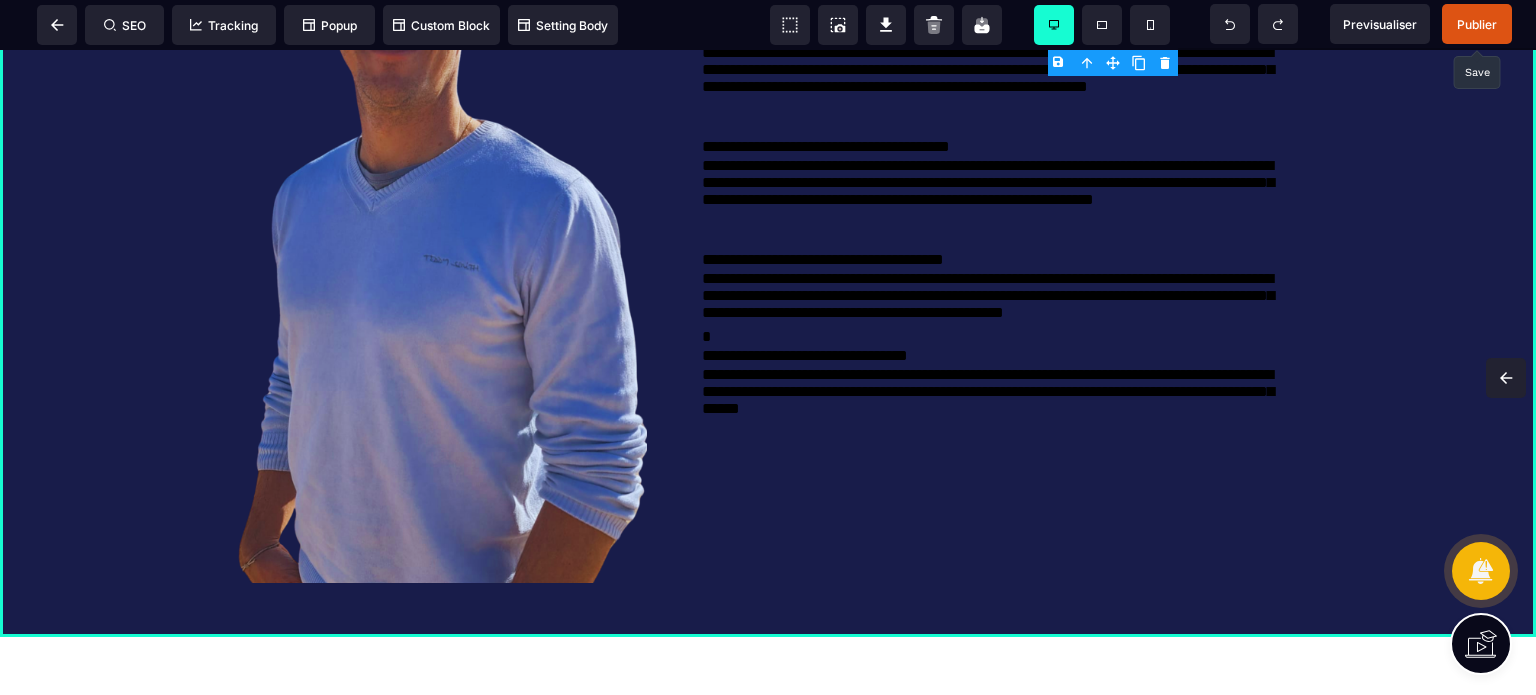 click on "Publier" at bounding box center [1477, 24] 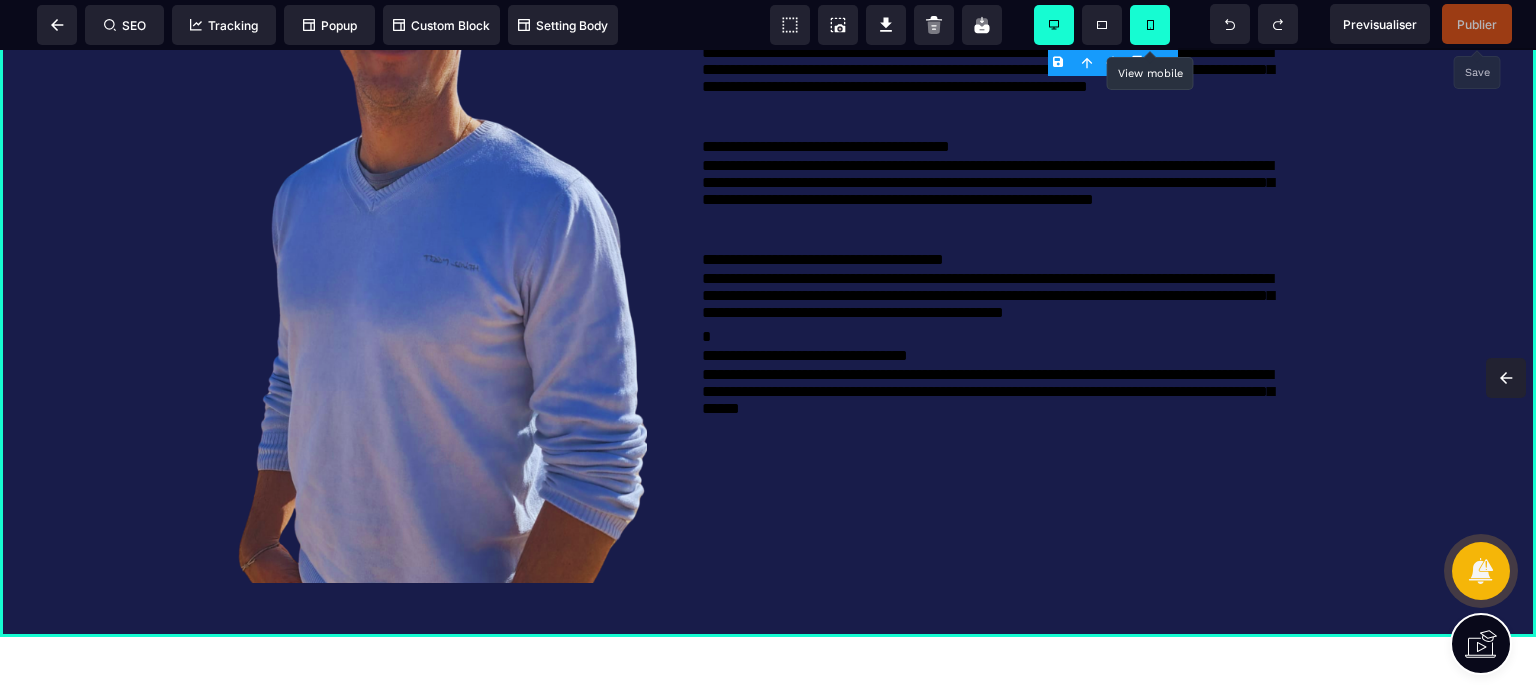 click at bounding box center [1150, 25] 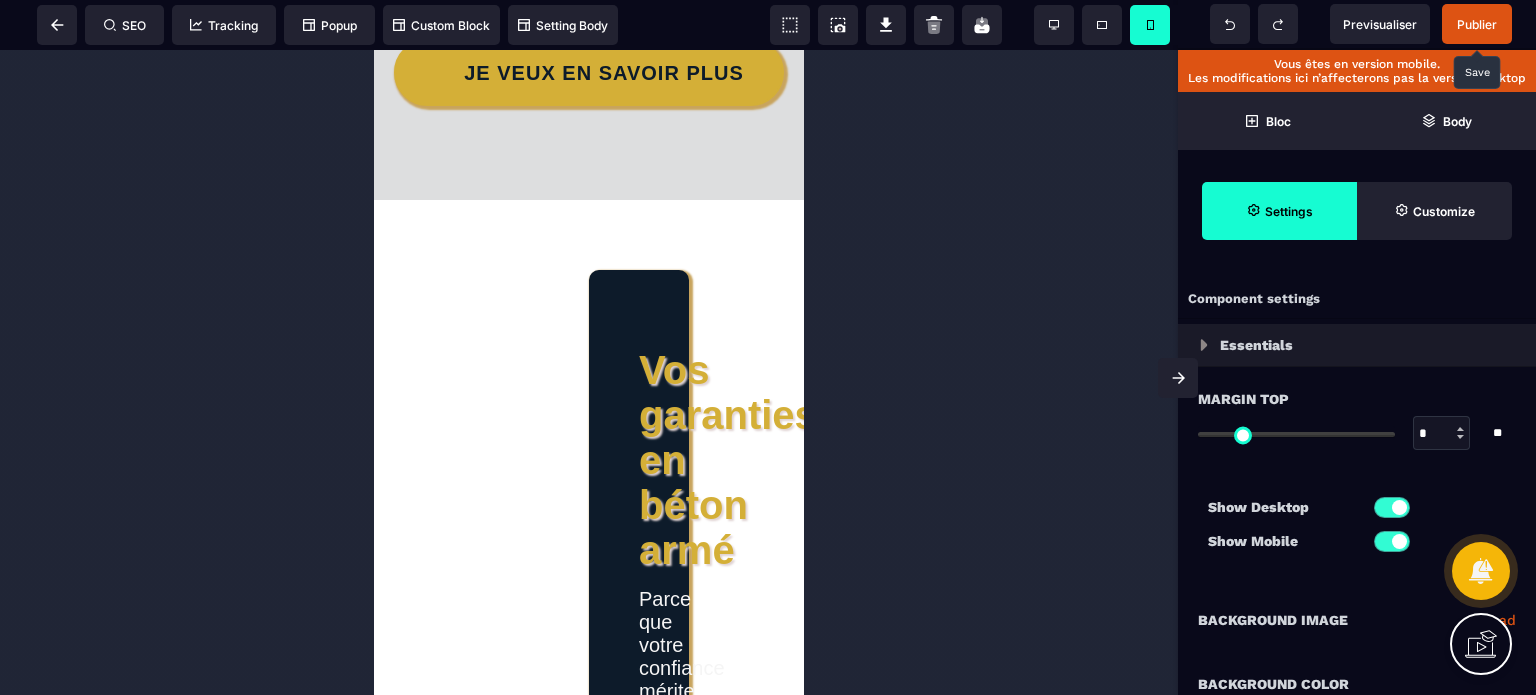 scroll, scrollTop: 11586, scrollLeft: 0, axis: vertical 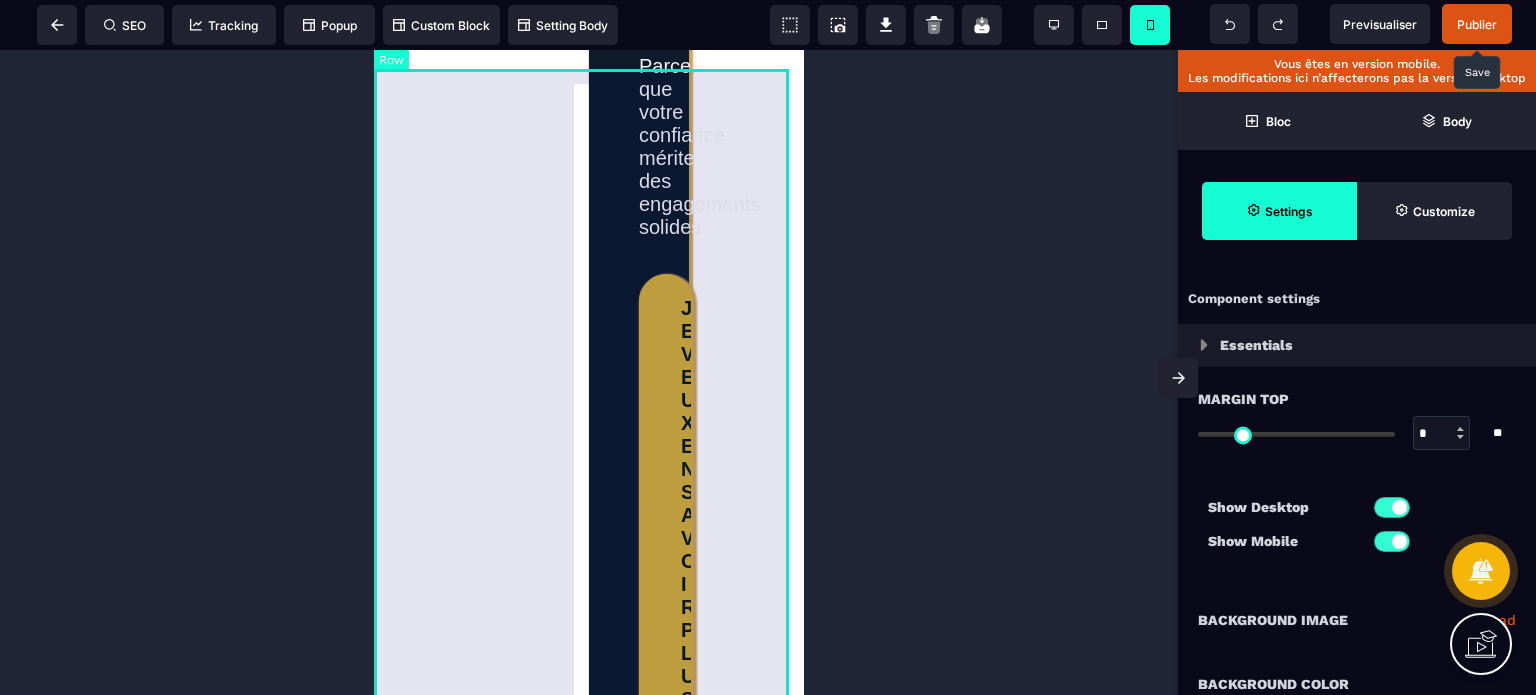 click on "**********" at bounding box center (589, 1130) 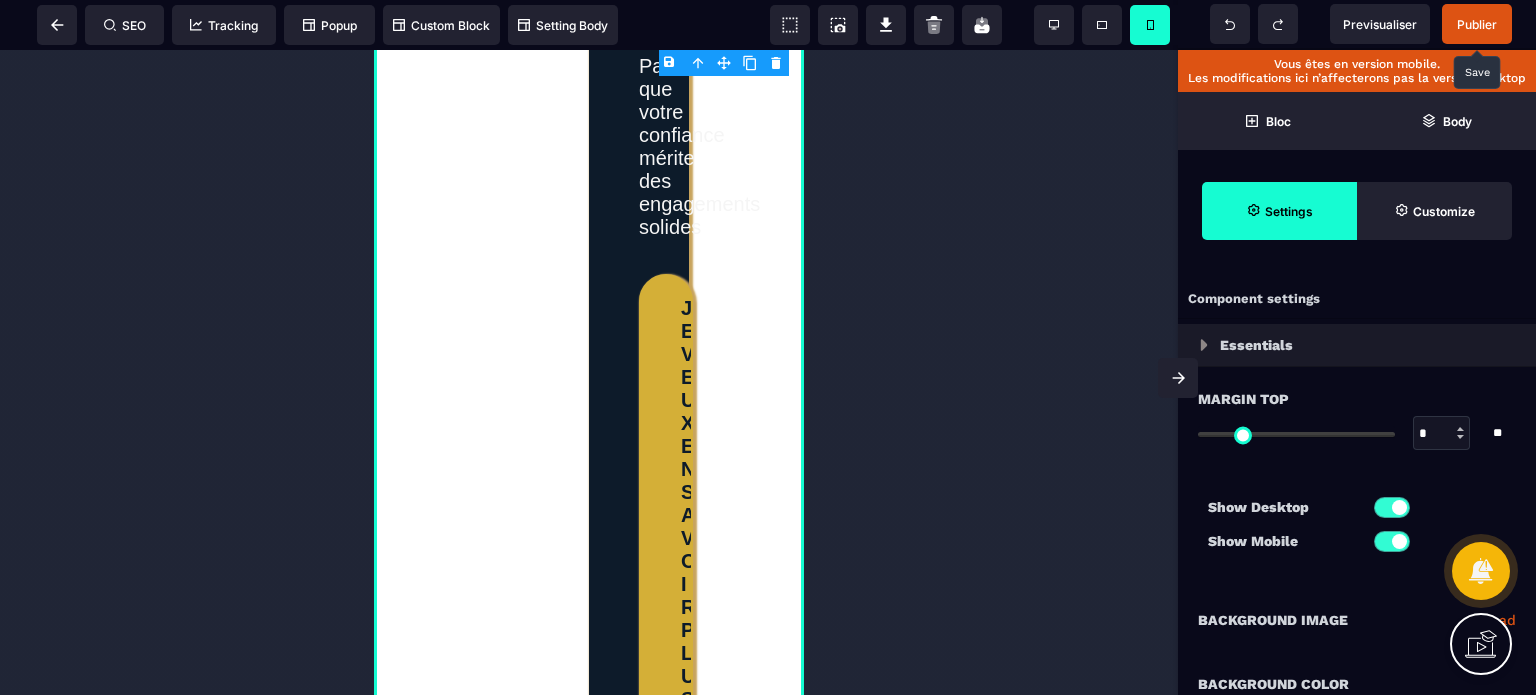 click on "Show Desktop
Show Mobile" at bounding box center [1357, 529] 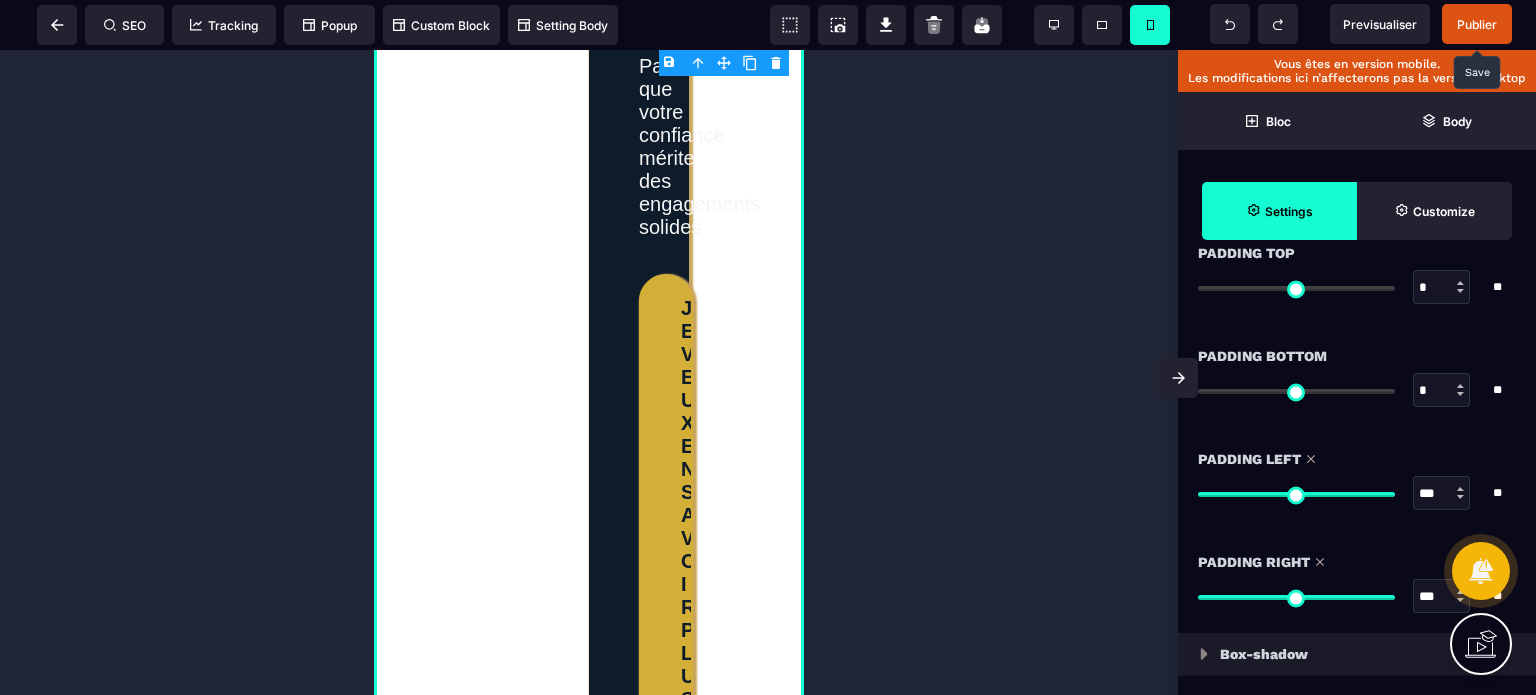 scroll, scrollTop: 1840, scrollLeft: 0, axis: vertical 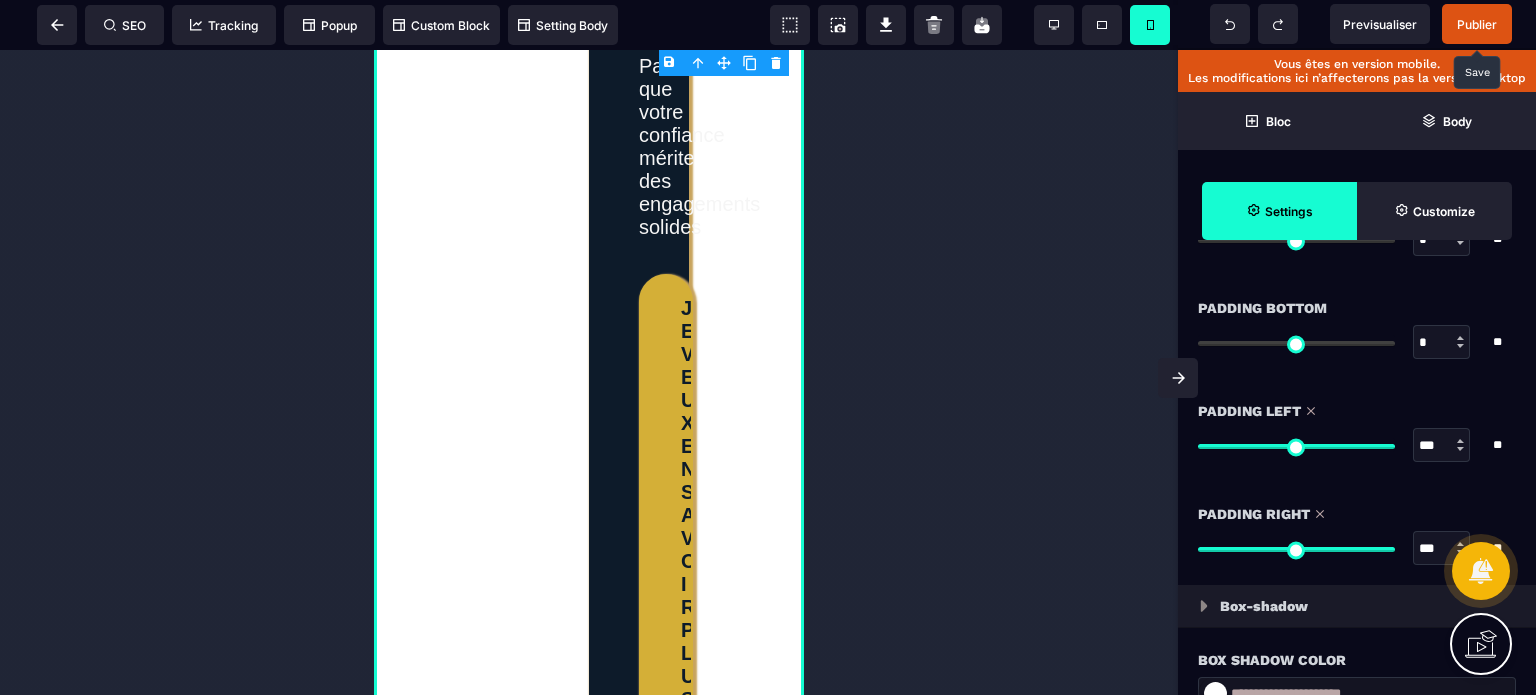 click 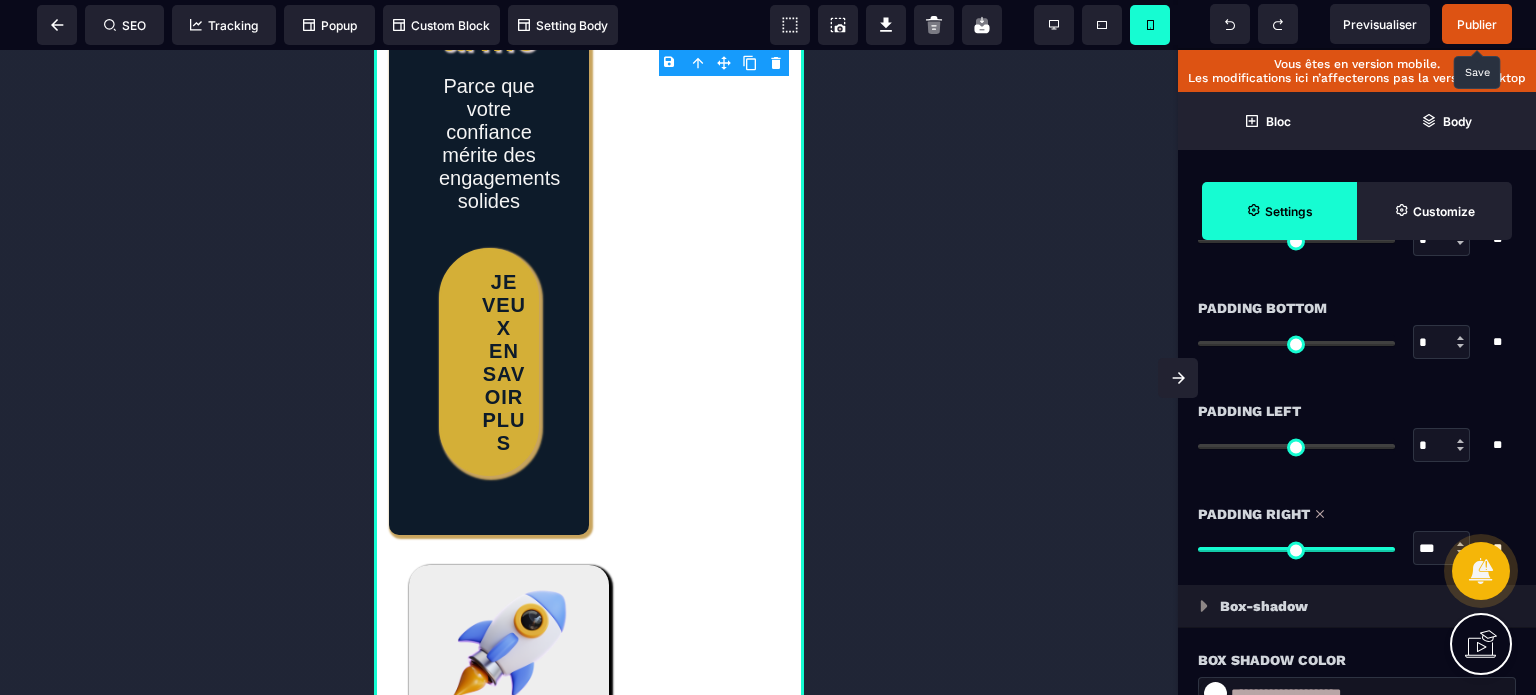 click 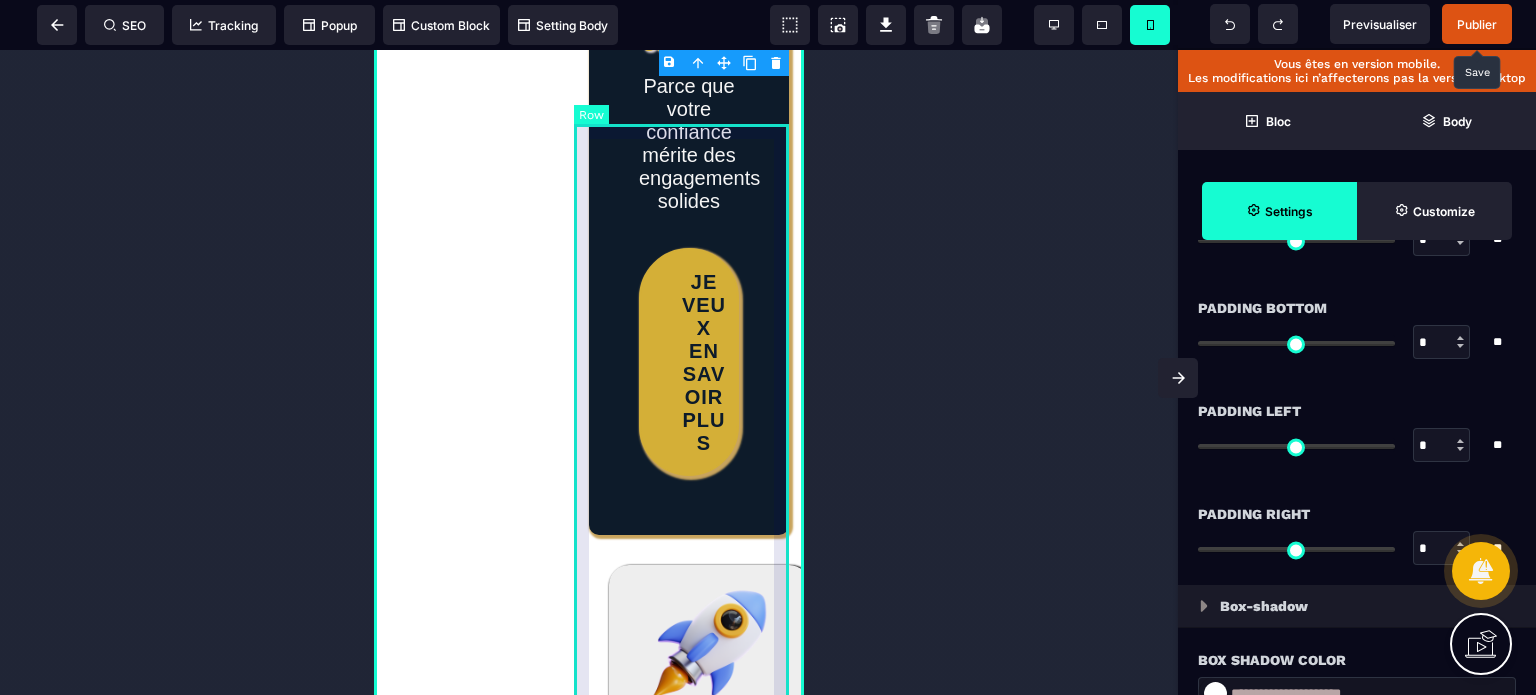 click on "Vos garanties en béton armé Parce que votre confiance mérite des engagements solides JE VEUX EN SAVOIR PLUS" at bounding box center [689, 136] 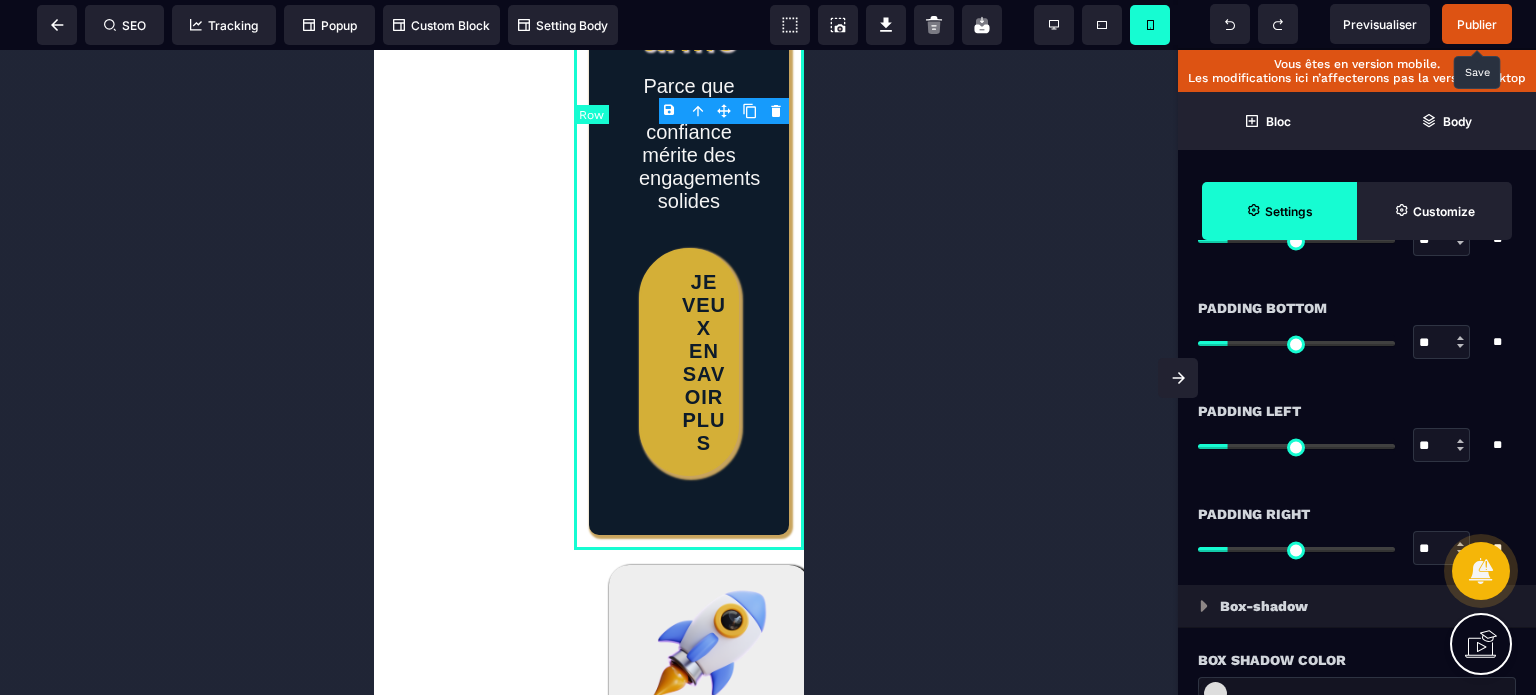 scroll, scrollTop: 0, scrollLeft: 0, axis: both 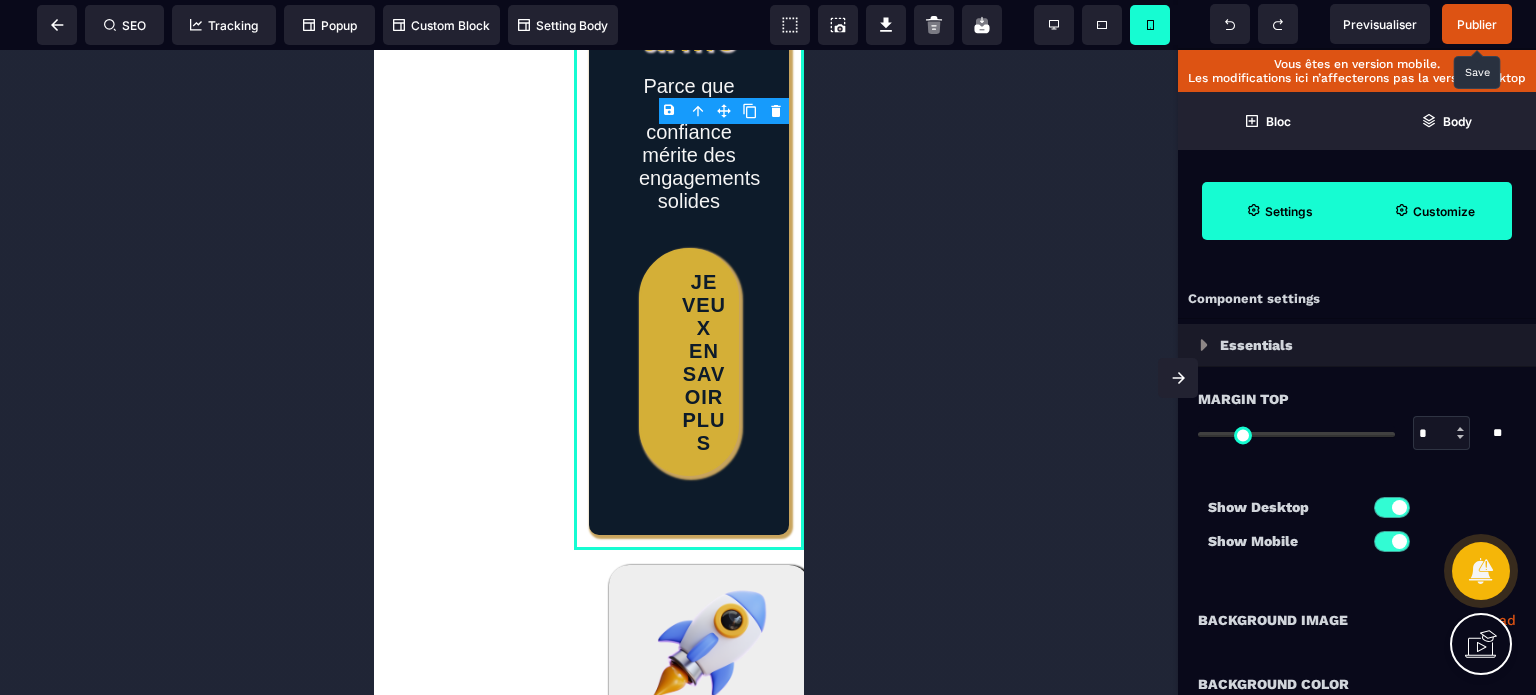 click on "Customize" at bounding box center (1434, 211) 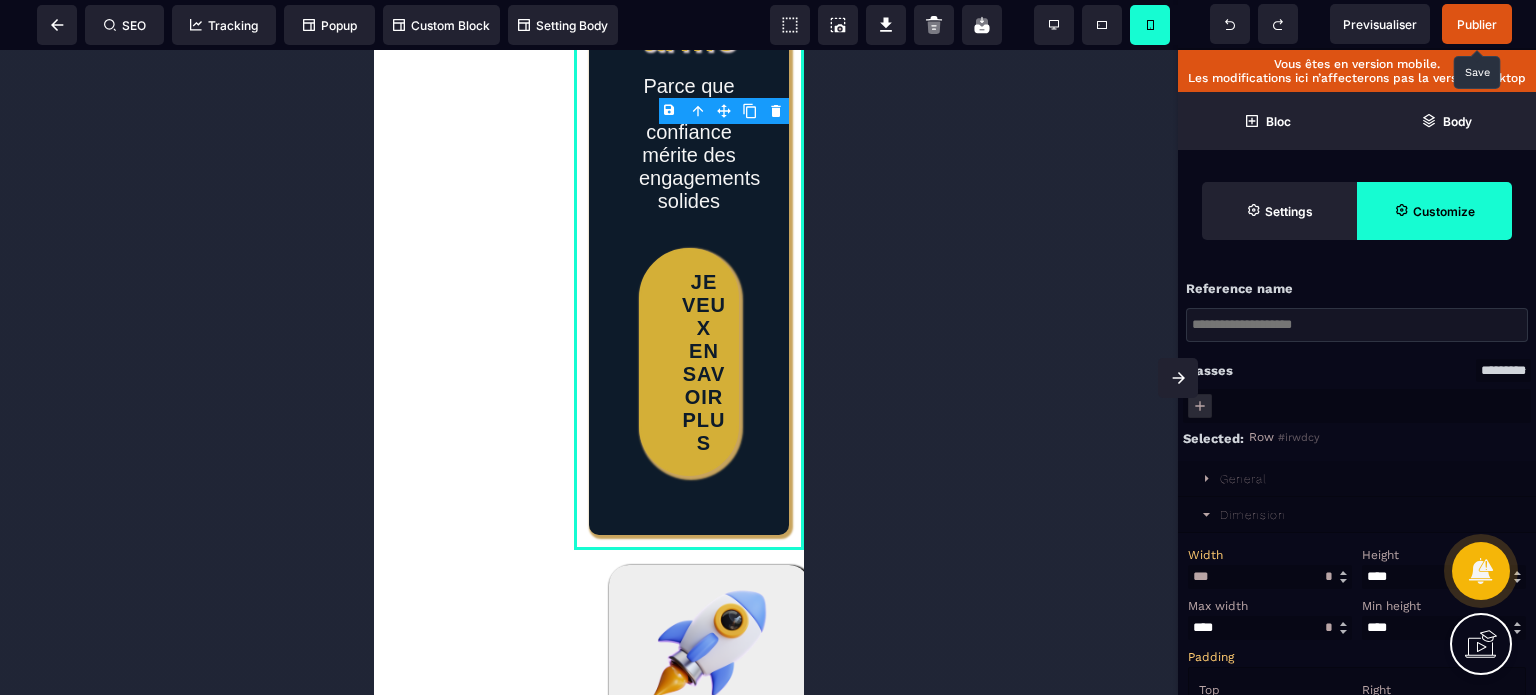 click on "Width" at bounding box center [1267, 555] 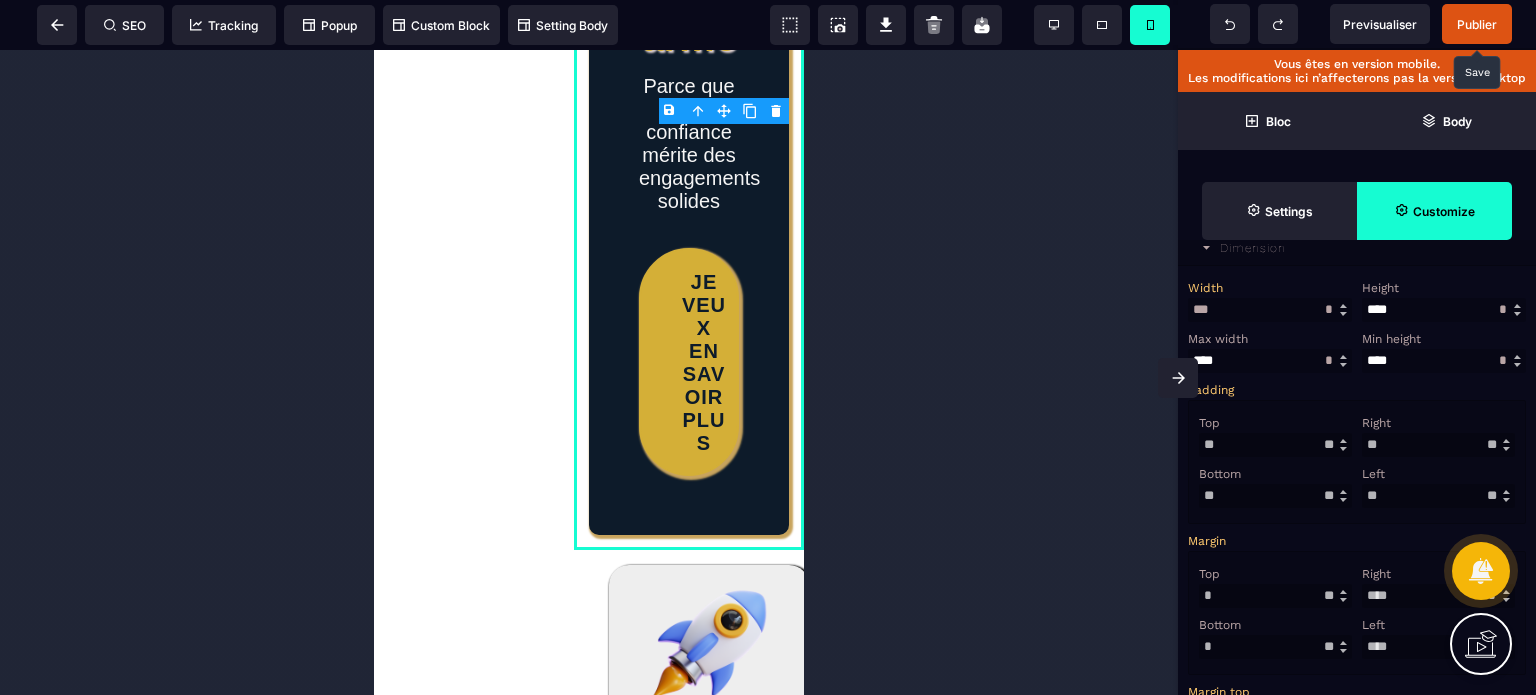 scroll, scrollTop: 480, scrollLeft: 0, axis: vertical 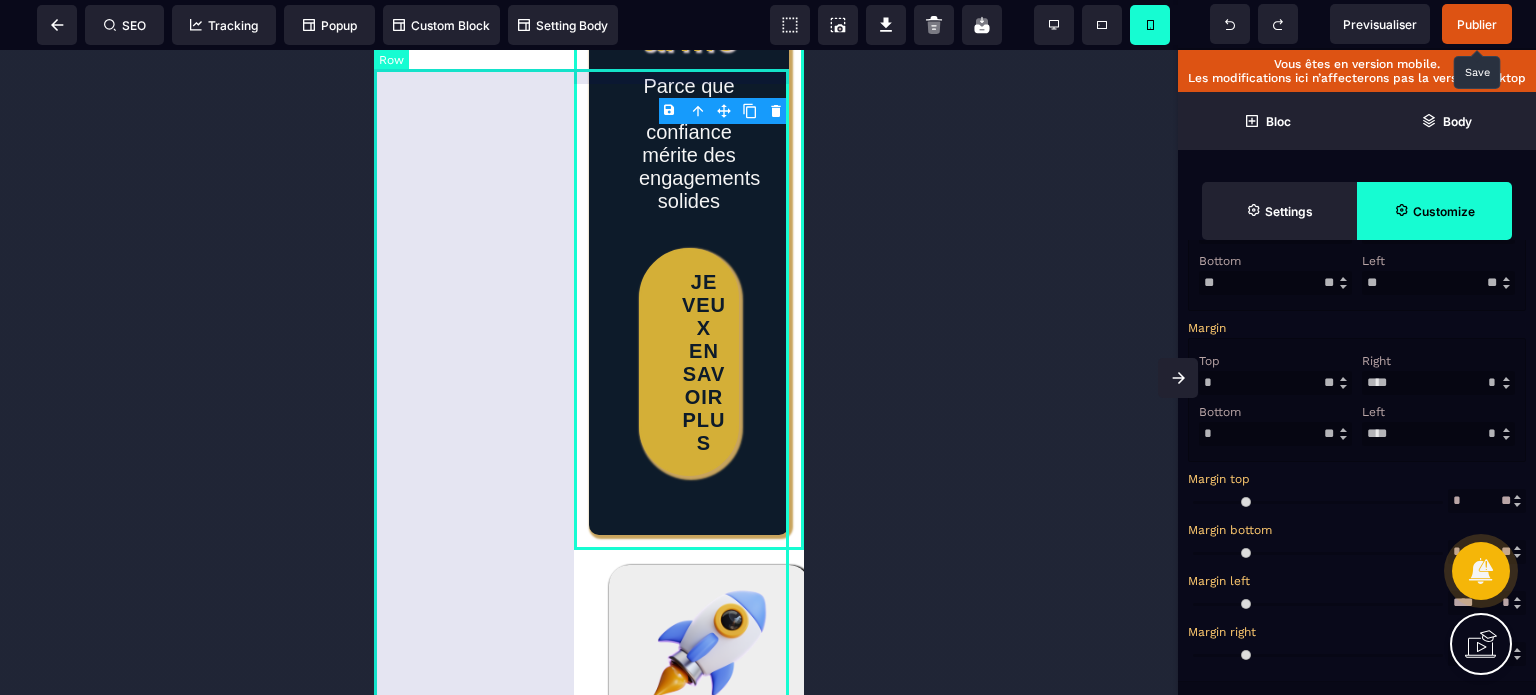 click on "**********" at bounding box center (589, 1019) 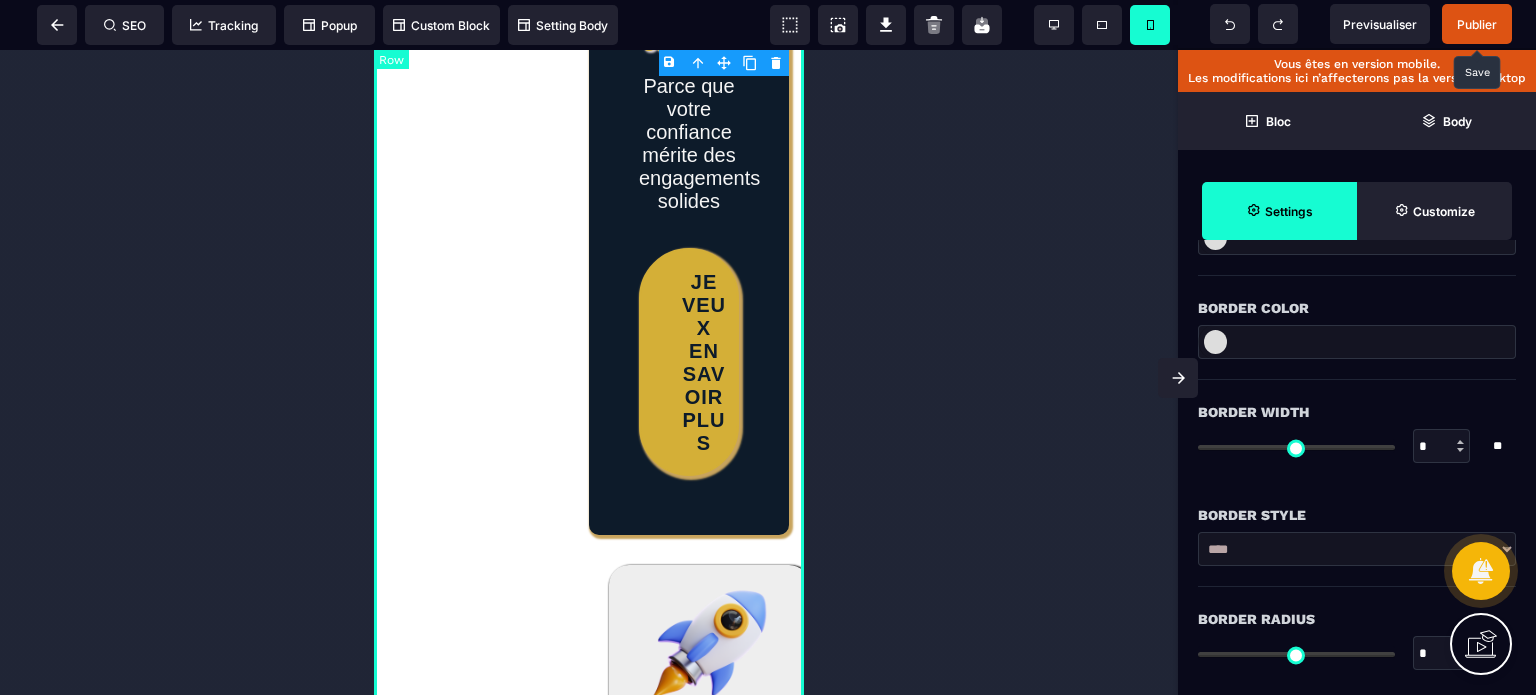 scroll, scrollTop: 0, scrollLeft: 0, axis: both 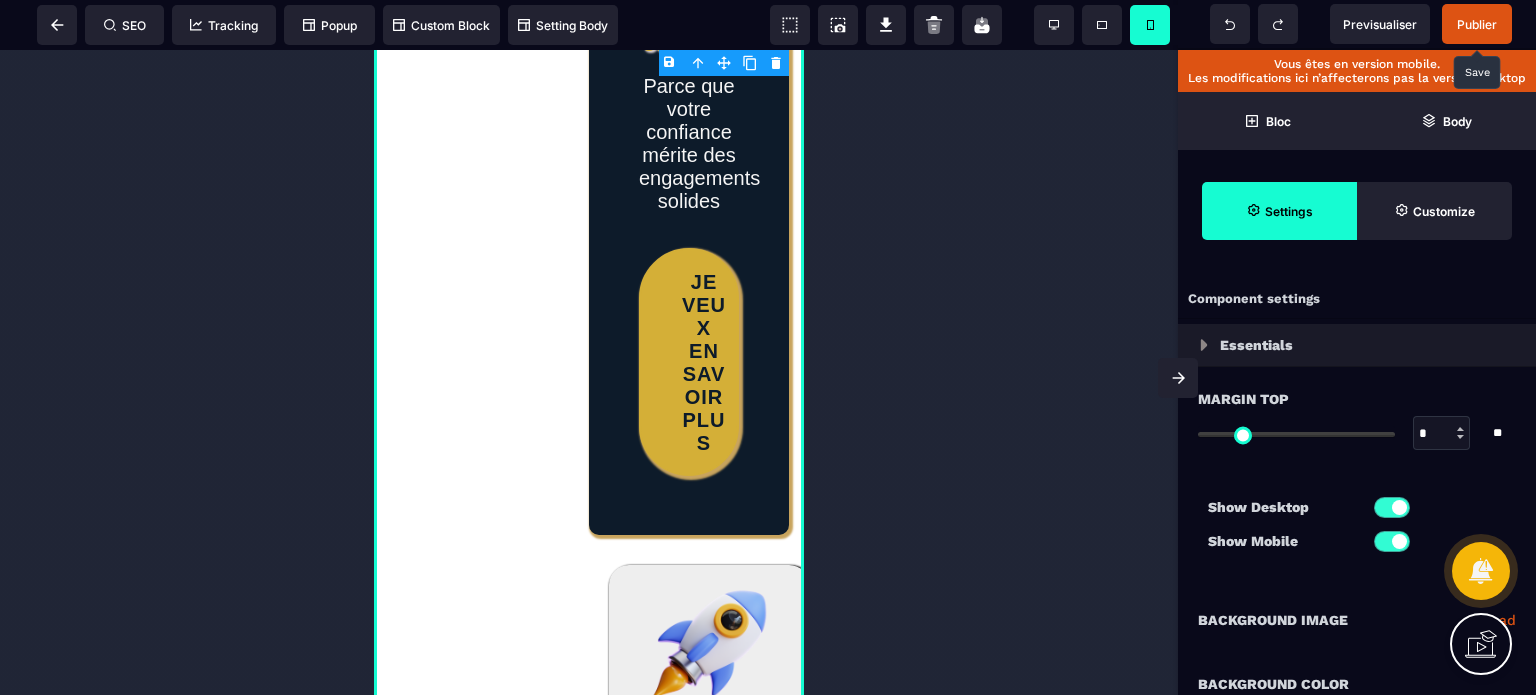 click on "Margin Top
*
*
**
All" at bounding box center [1357, 428] 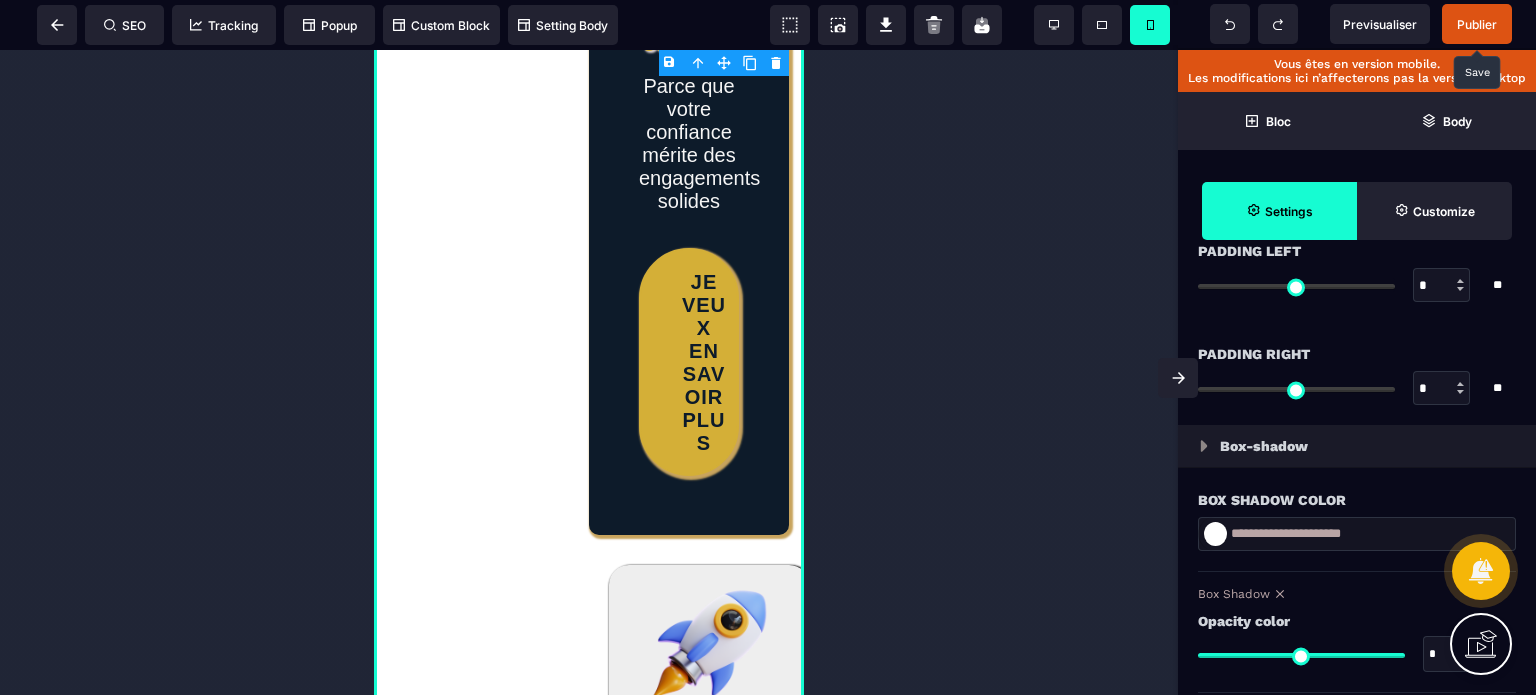 scroll, scrollTop: 2040, scrollLeft: 0, axis: vertical 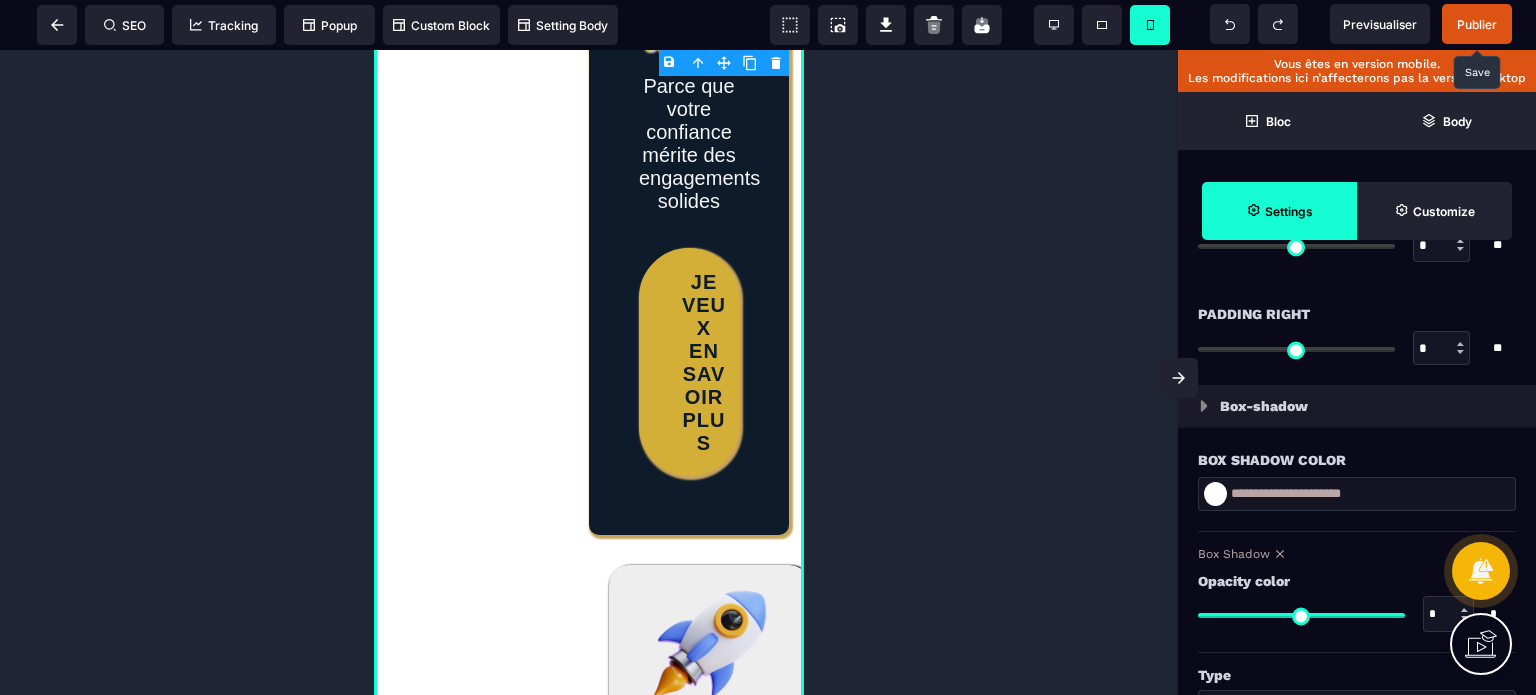 drag, startPoint x: 1428, startPoint y: 347, endPoint x: 1414, endPoint y: 347, distance: 14 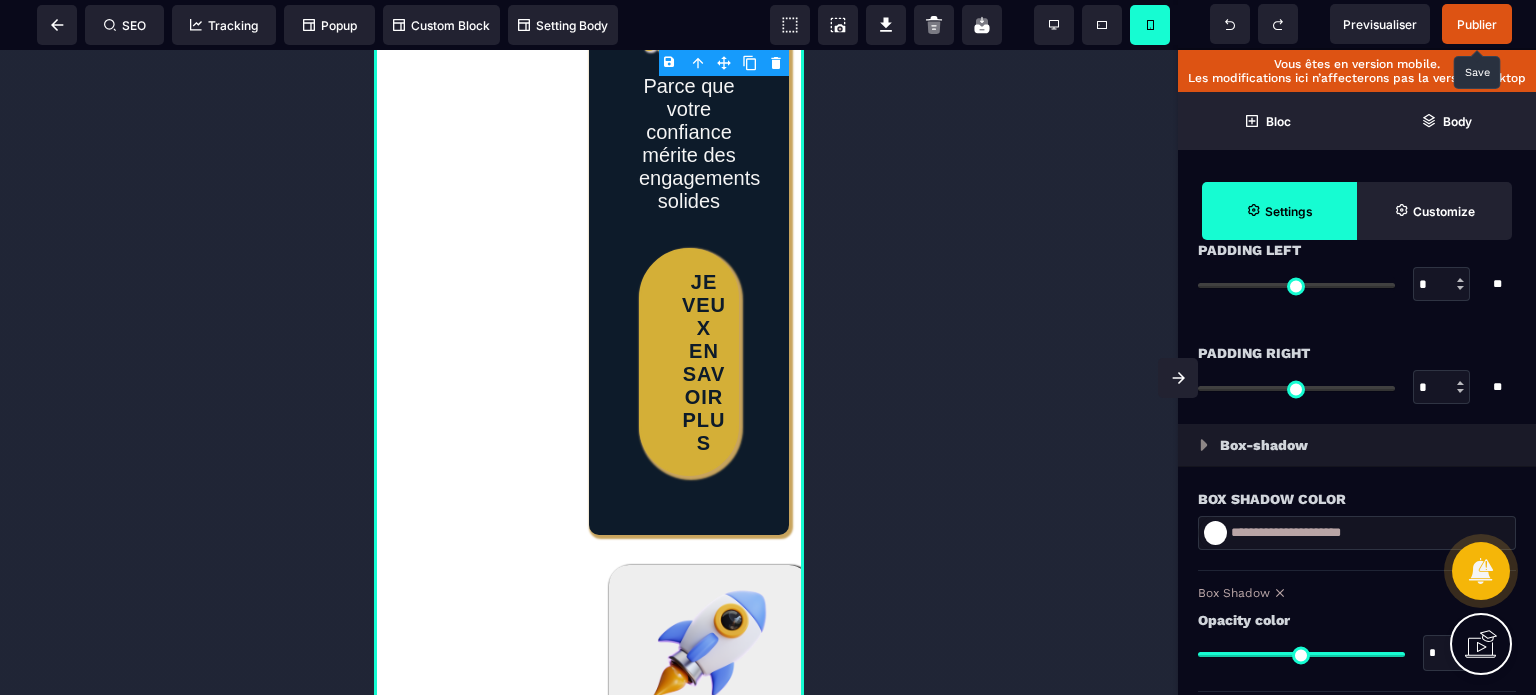 scroll, scrollTop: 2000, scrollLeft: 0, axis: vertical 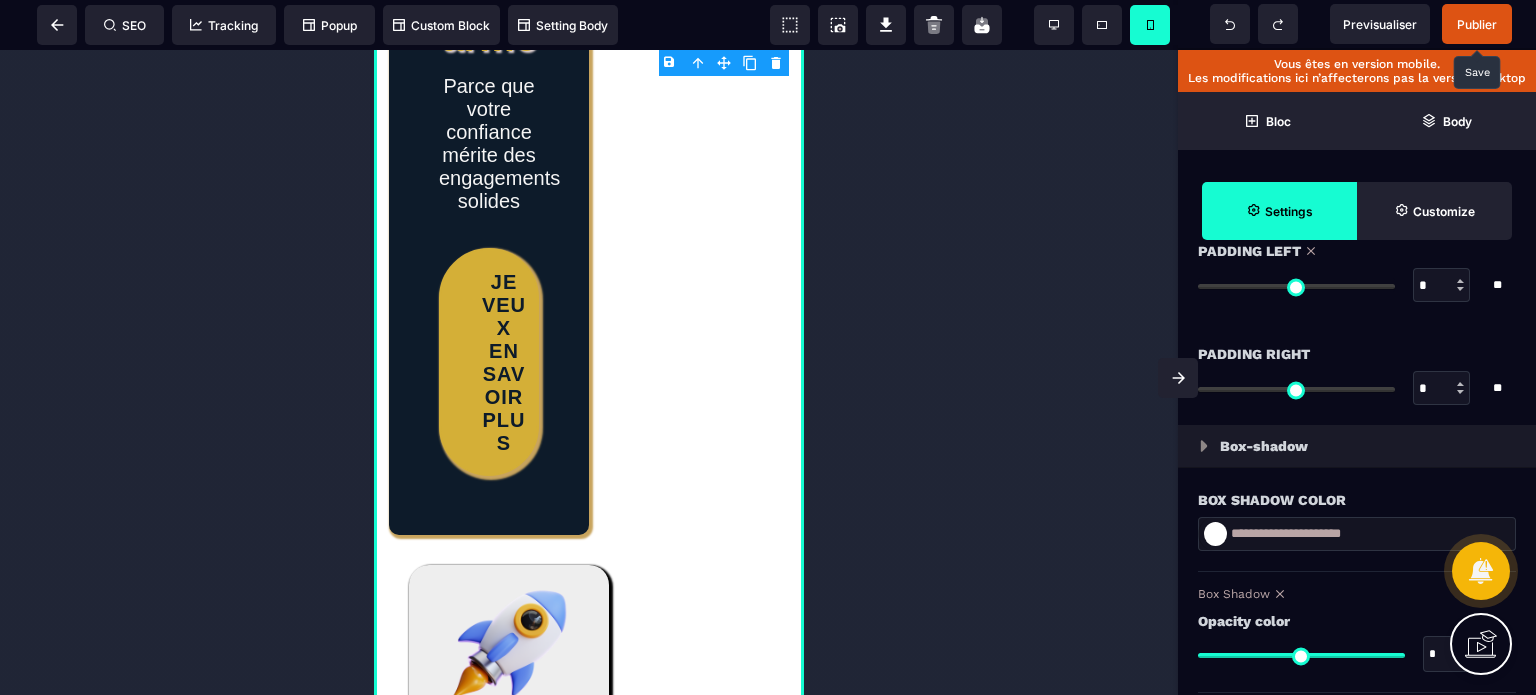 drag, startPoint x: 1204, startPoint y: 284, endPoint x: 1164, endPoint y: 295, distance: 41.484936 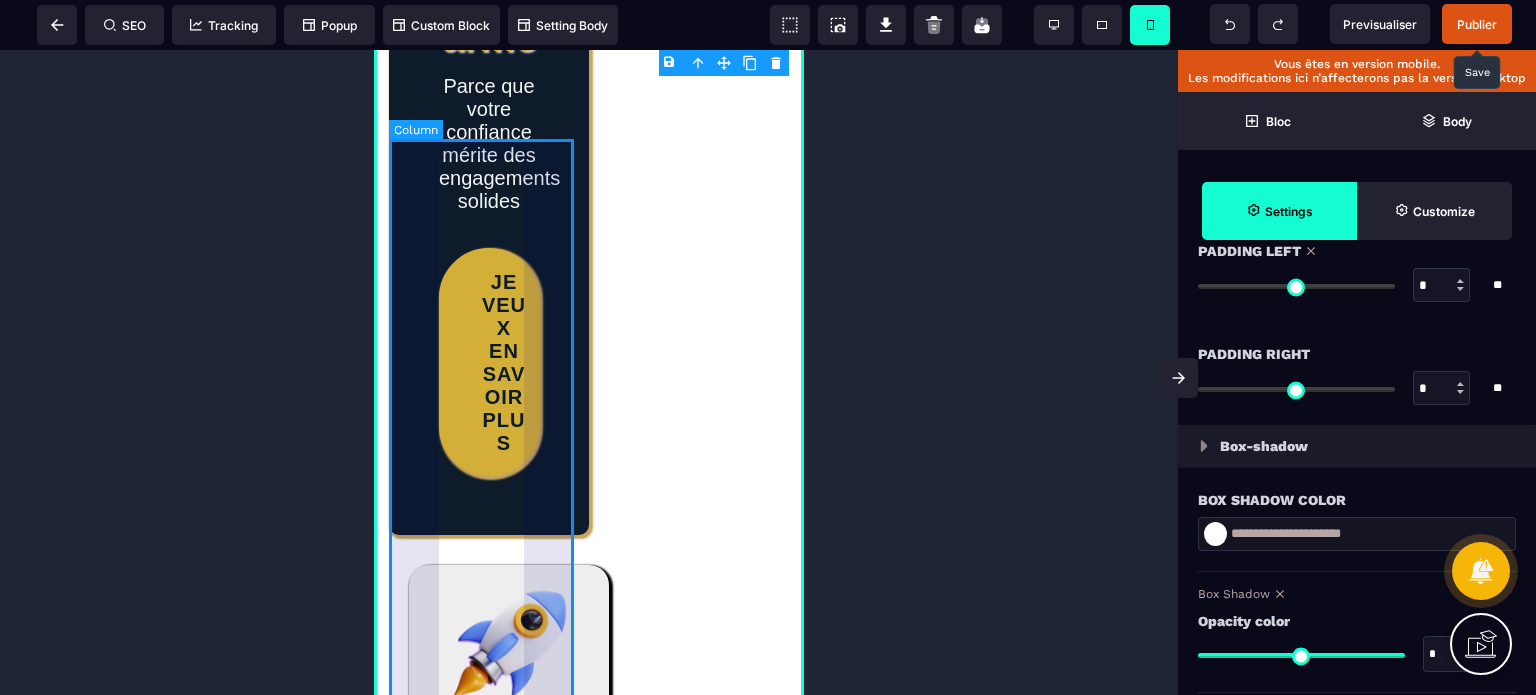 click on "Vos garanties en béton armé Parce que votre confiance mérite des engagements solides JE VEUX EN SAVOIR PLUS" at bounding box center [489, 136] 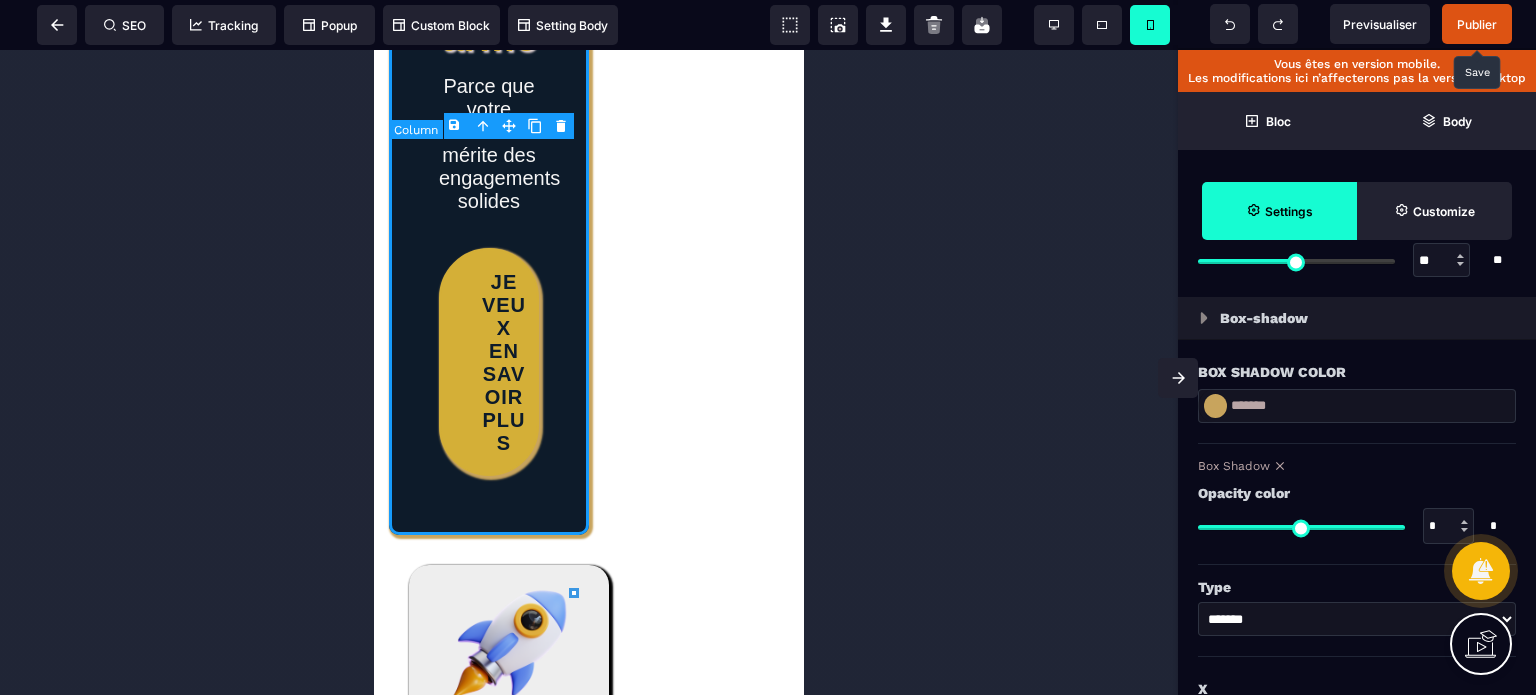 scroll, scrollTop: 0, scrollLeft: 0, axis: both 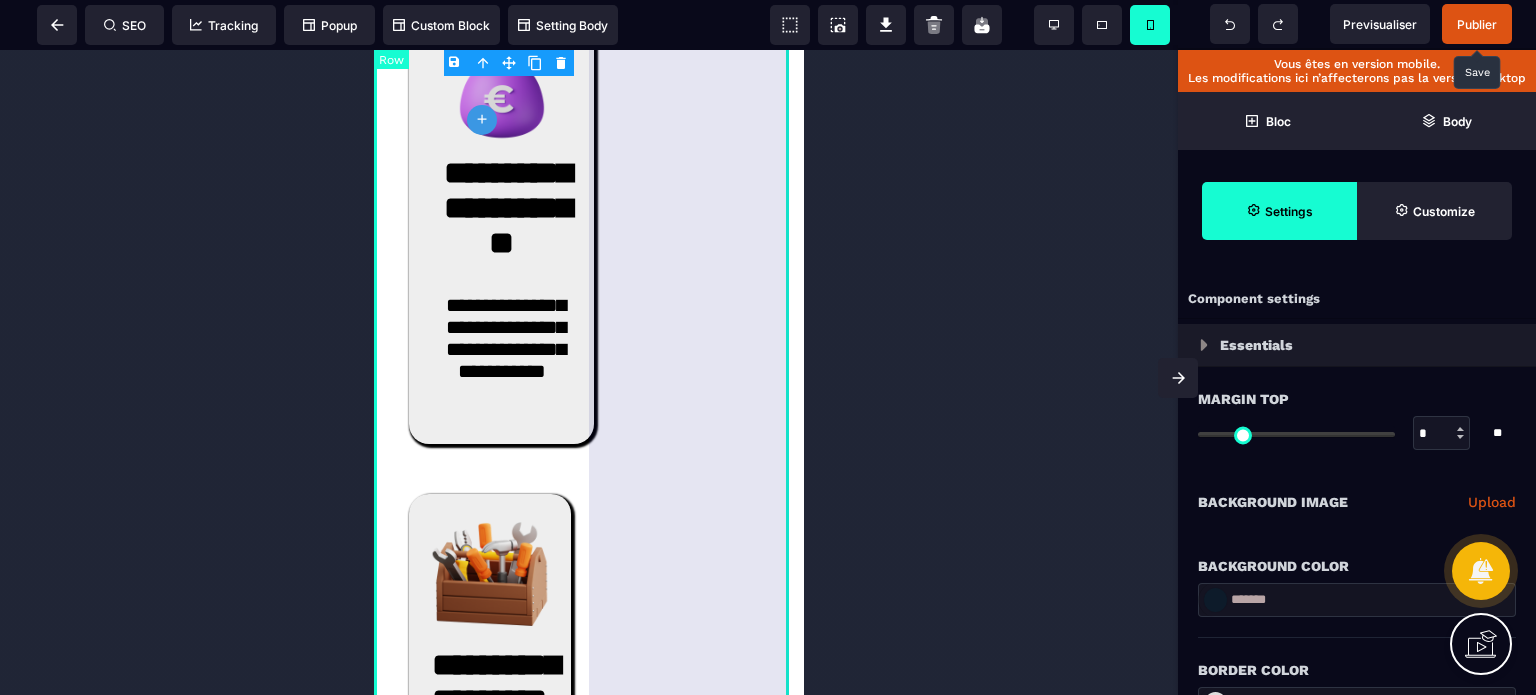 click on "**********" at bounding box center [589, 95] 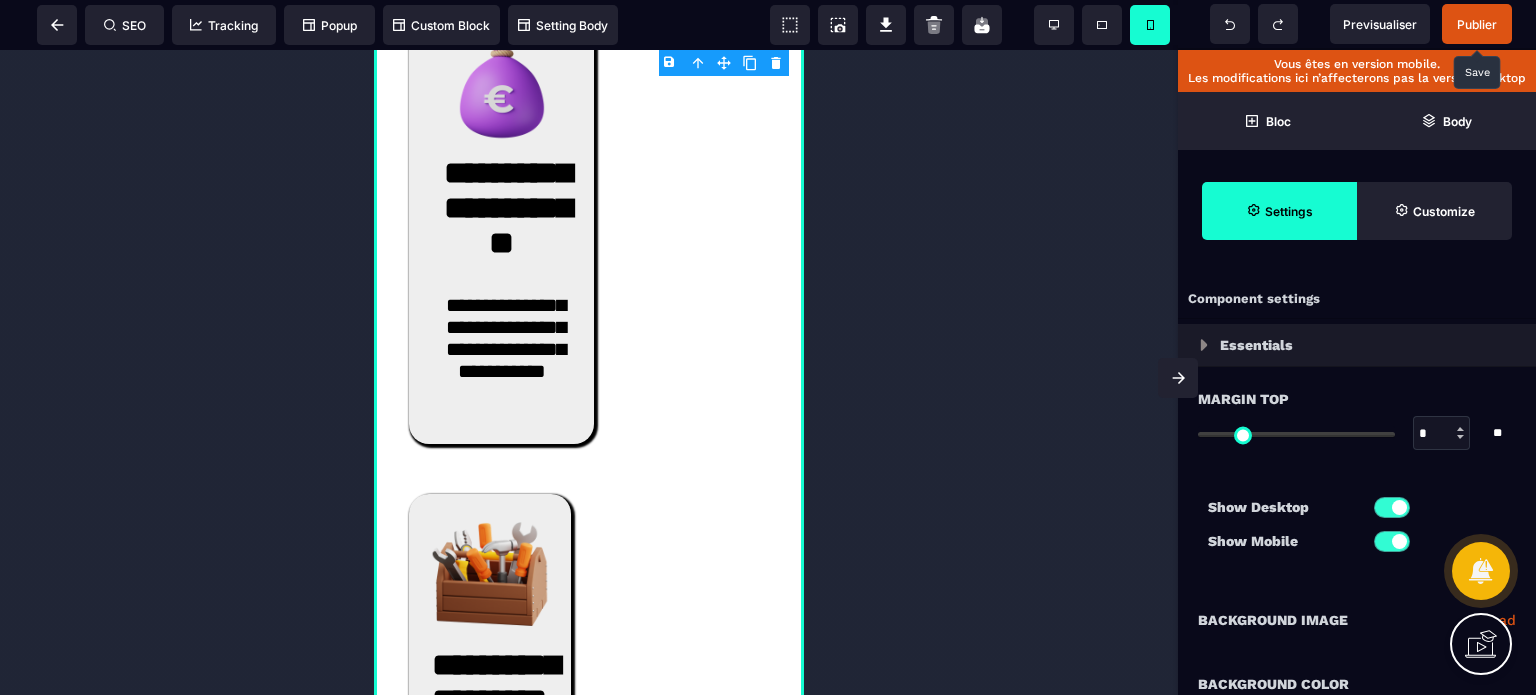 click on "Show Desktop" at bounding box center [1282, 507] 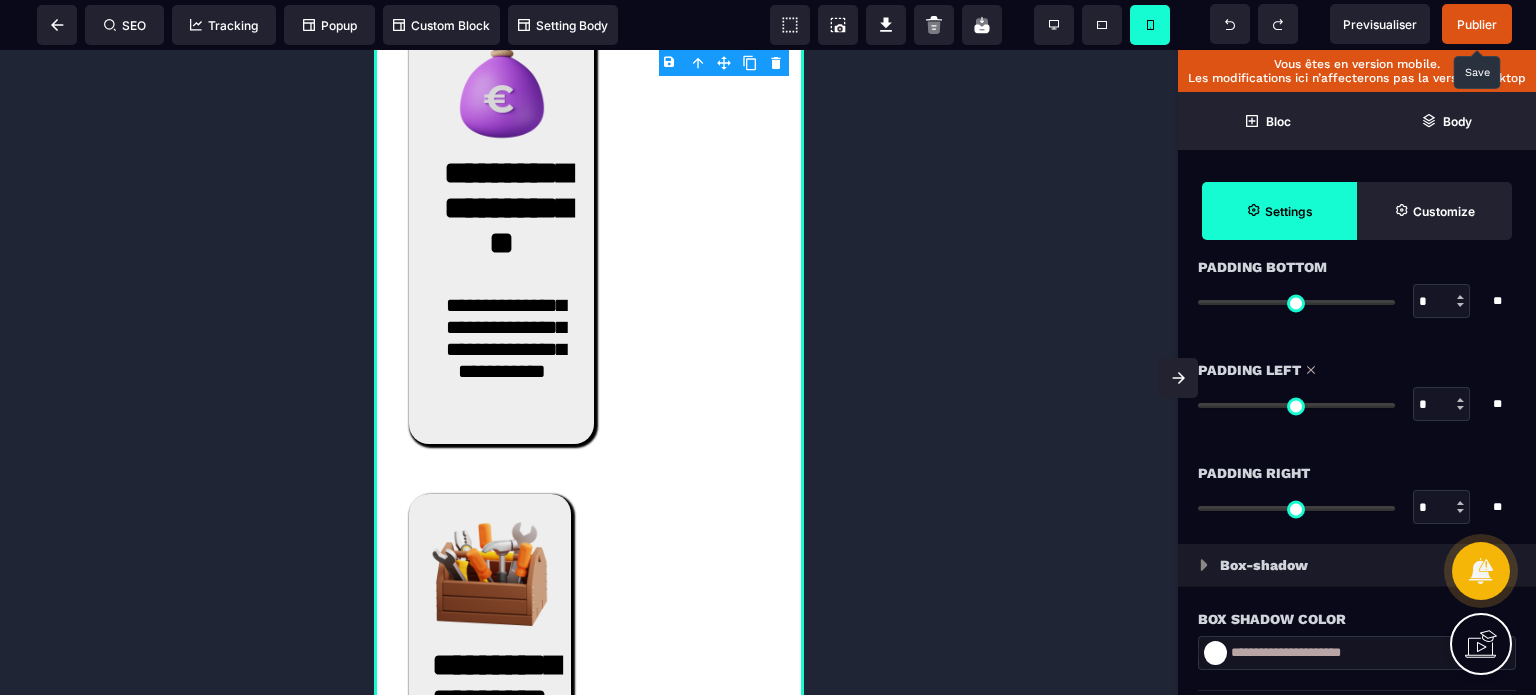 scroll, scrollTop: 1880, scrollLeft: 0, axis: vertical 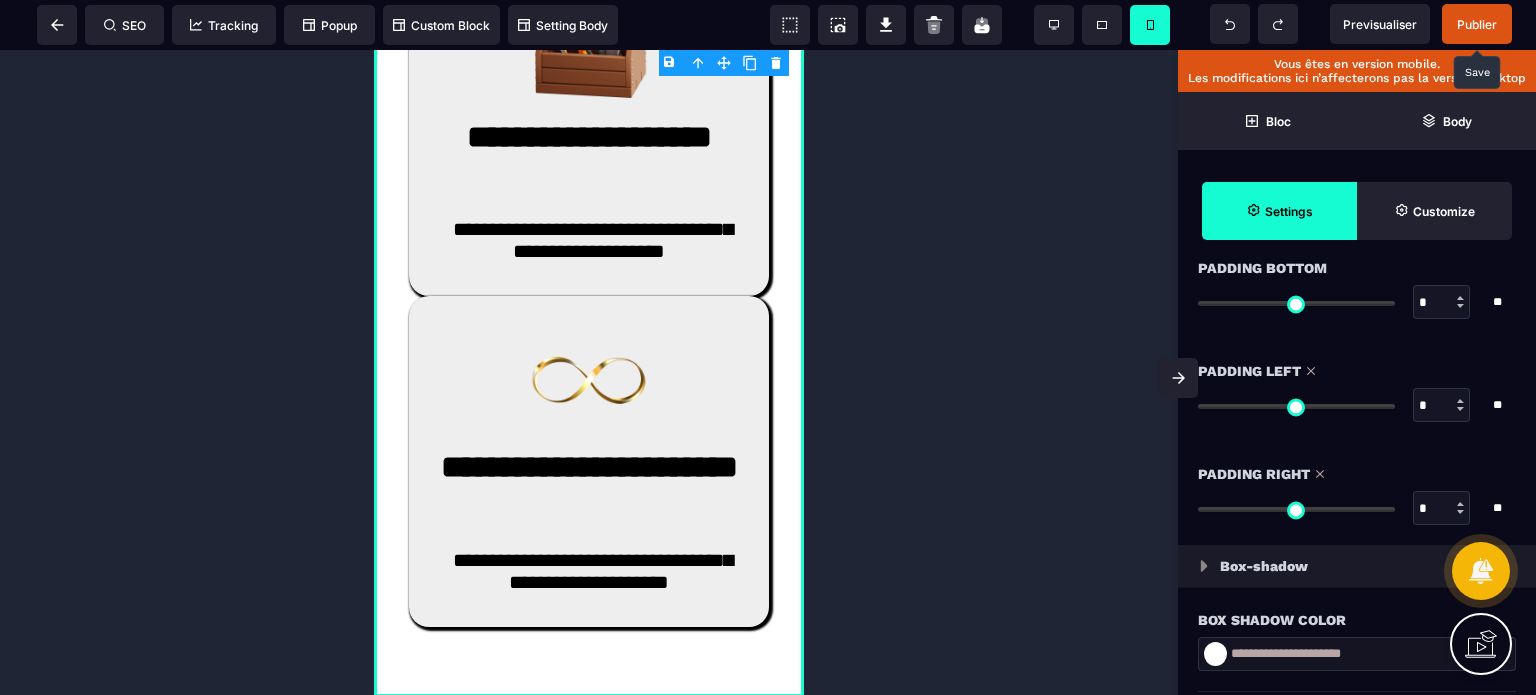 drag, startPoint x: 1211, startPoint y: 506, endPoint x: 1175, endPoint y: 512, distance: 36.496574 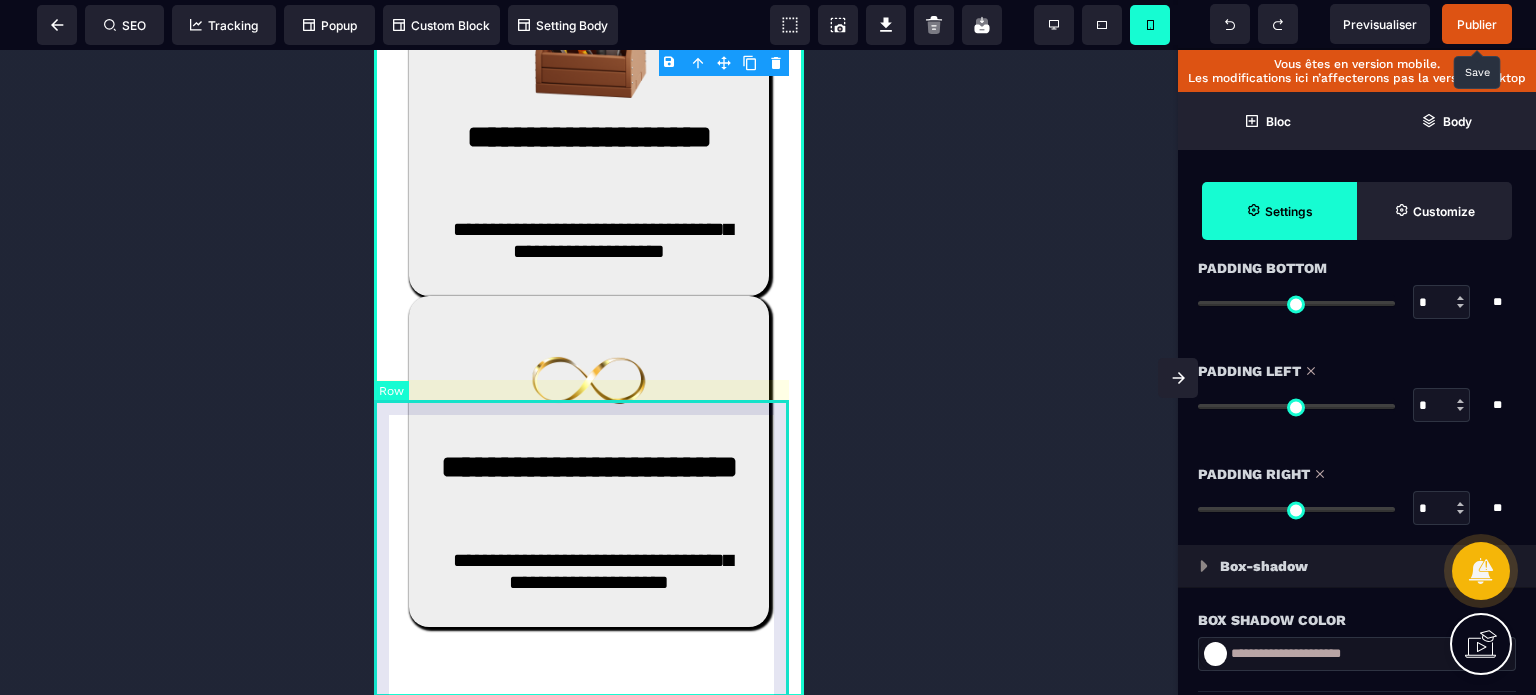 click on "**********" at bounding box center (589, 296) 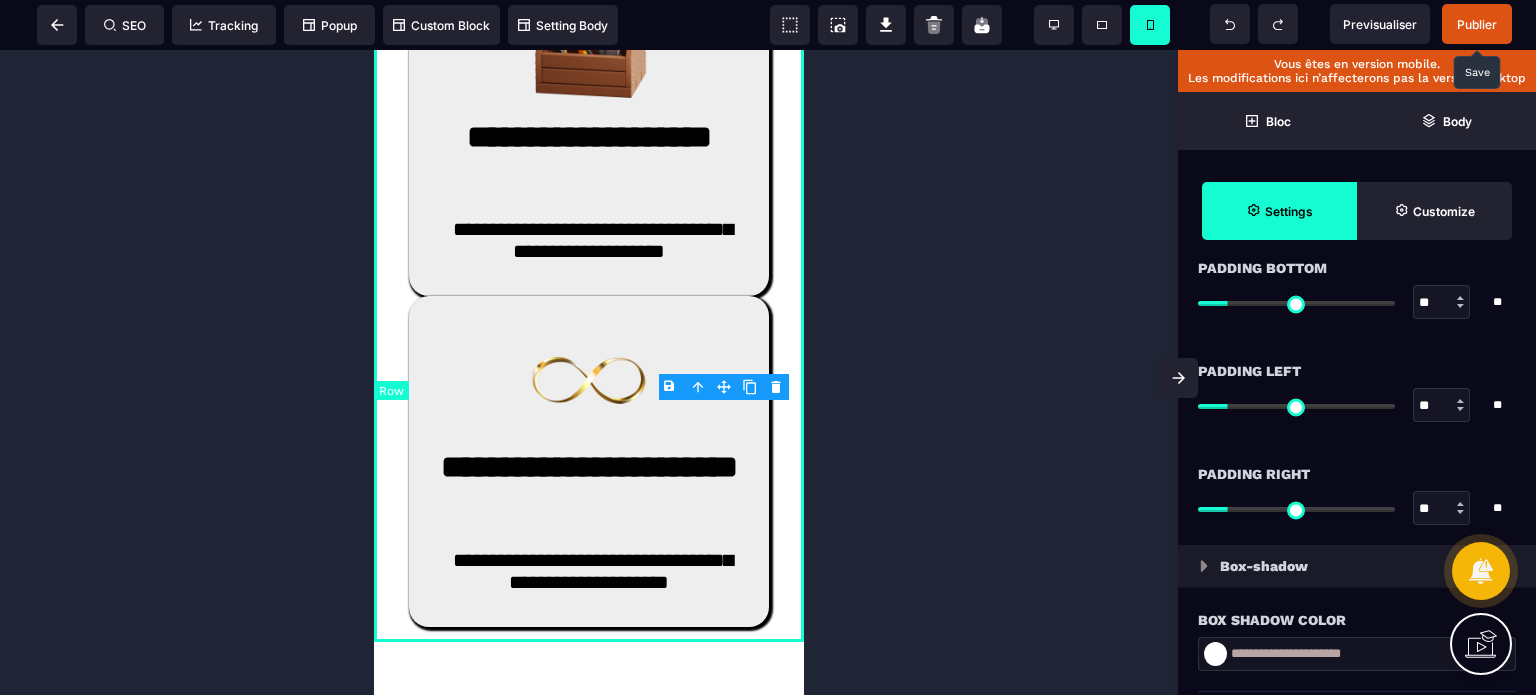 scroll, scrollTop: 0, scrollLeft: 0, axis: both 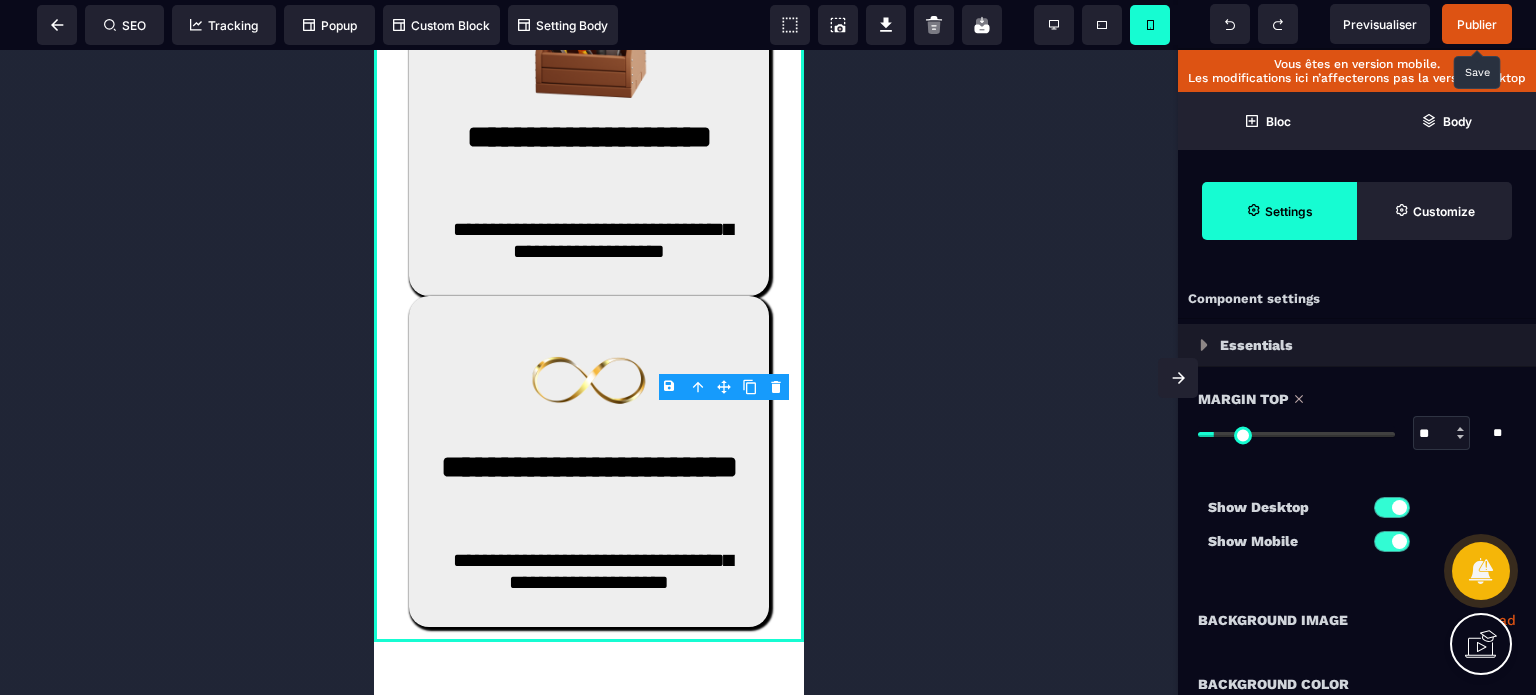 click on "Show Desktop
Show Mobile" at bounding box center (1357, 529) 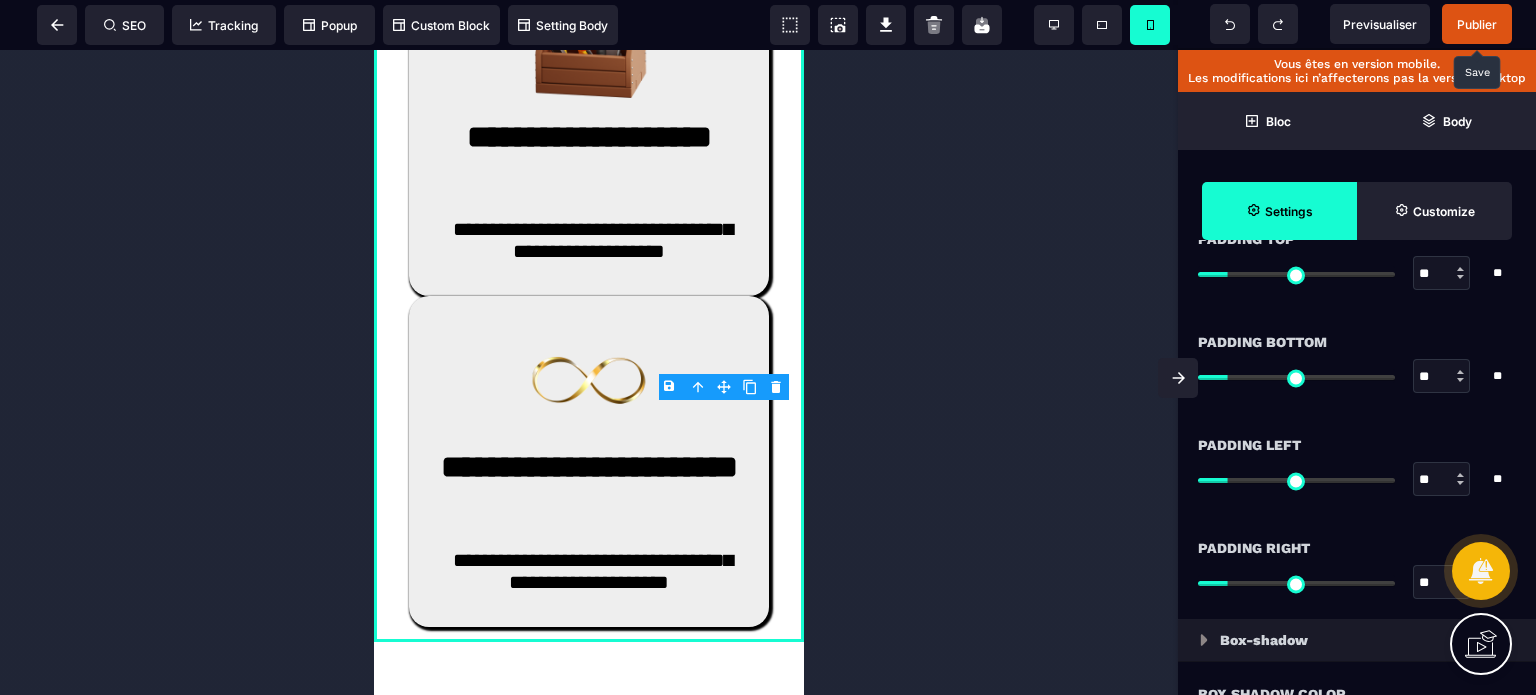 scroll, scrollTop: 1800, scrollLeft: 0, axis: vertical 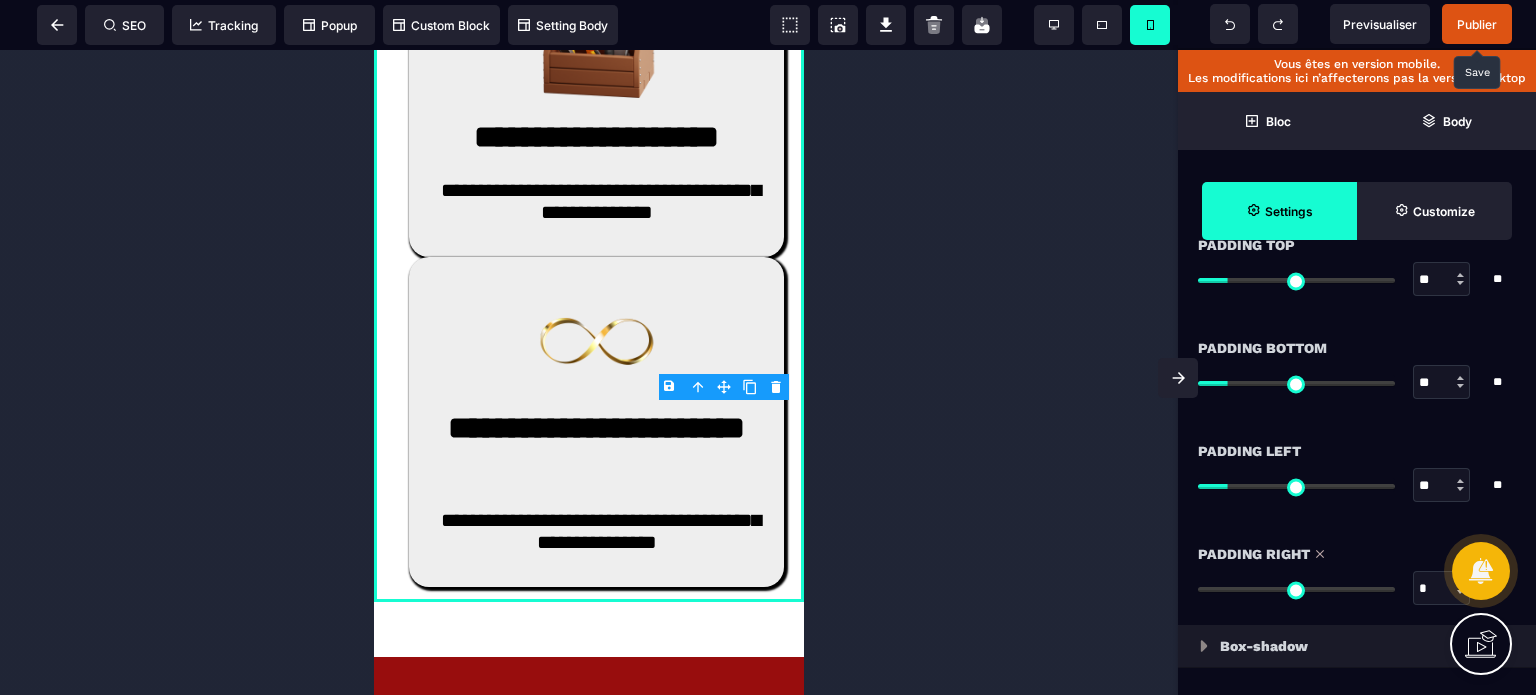 drag, startPoint x: 1233, startPoint y: 587, endPoint x: 1088, endPoint y: 615, distance: 147.67871 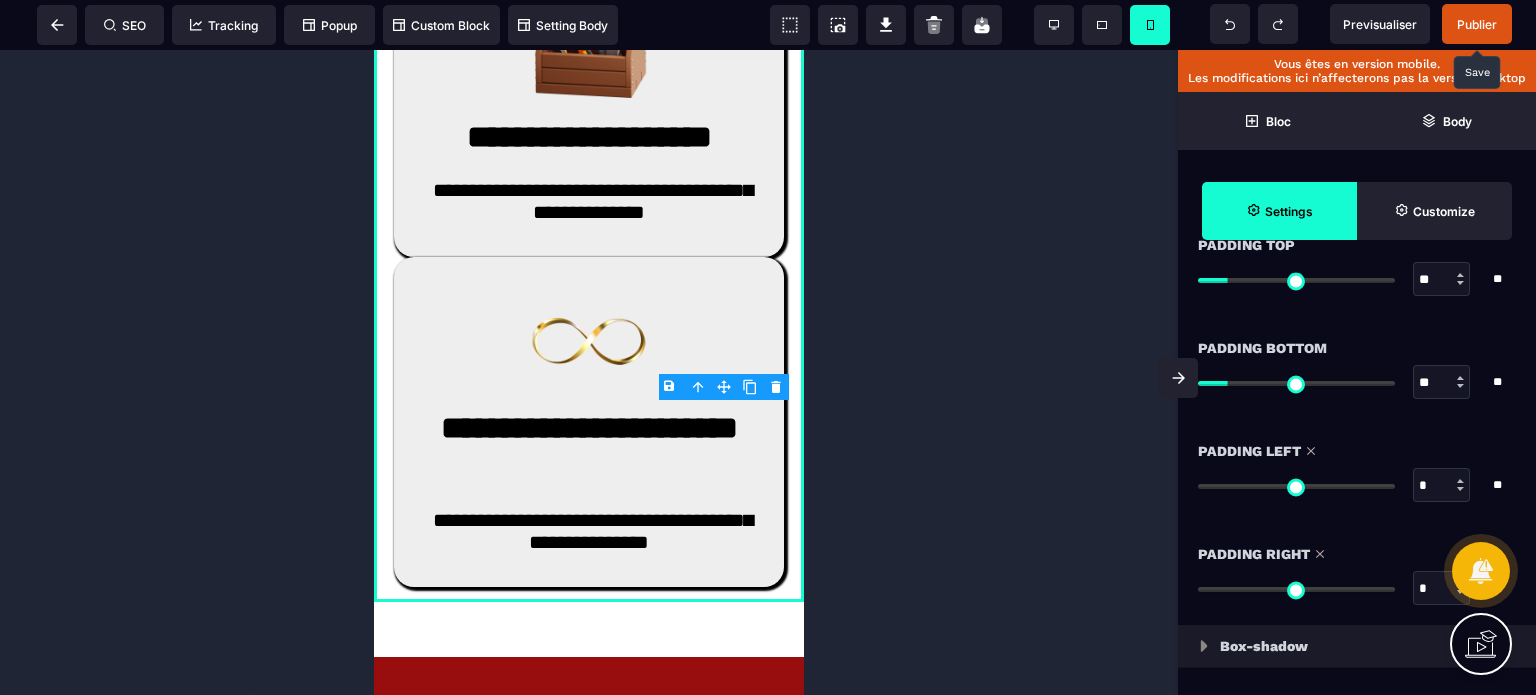drag, startPoint x: 1231, startPoint y: 482, endPoint x: 950, endPoint y: 530, distance: 285.07016 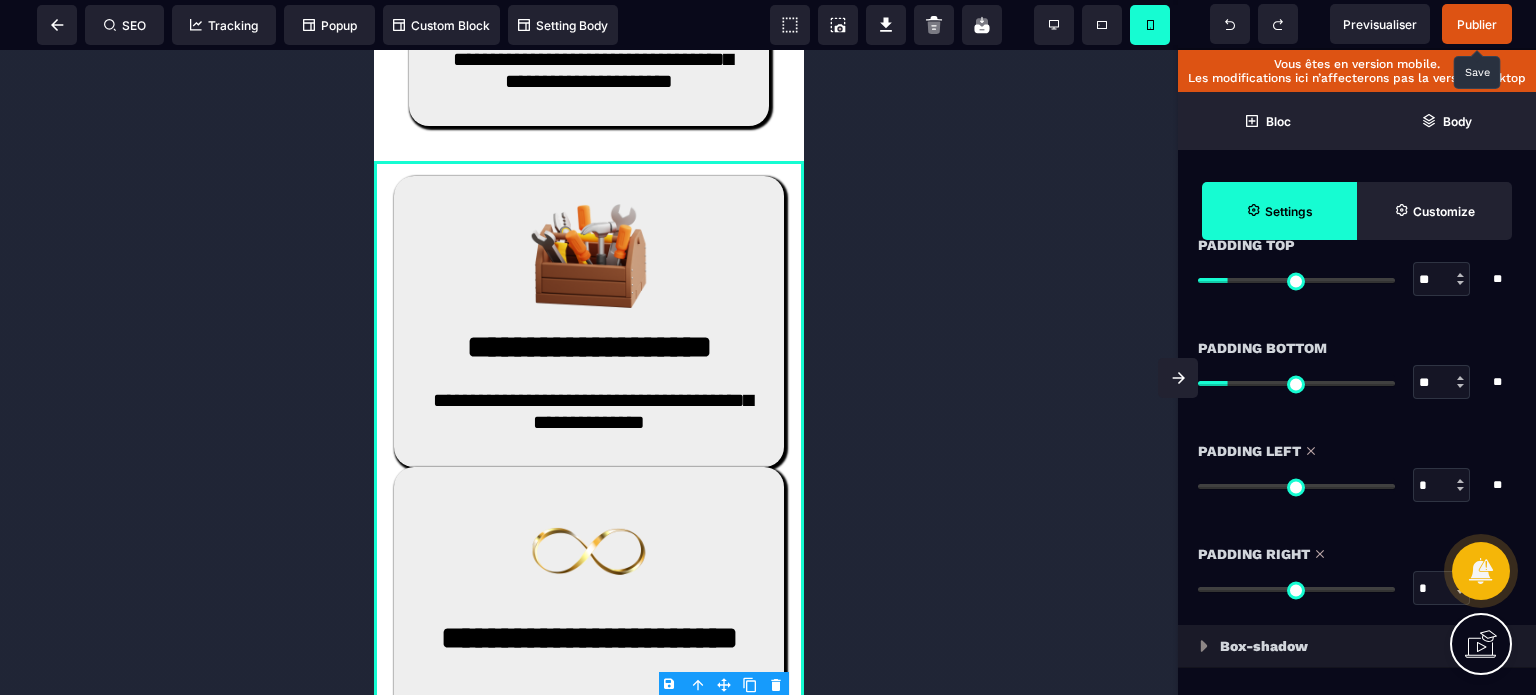scroll, scrollTop: 12724, scrollLeft: 0, axis: vertical 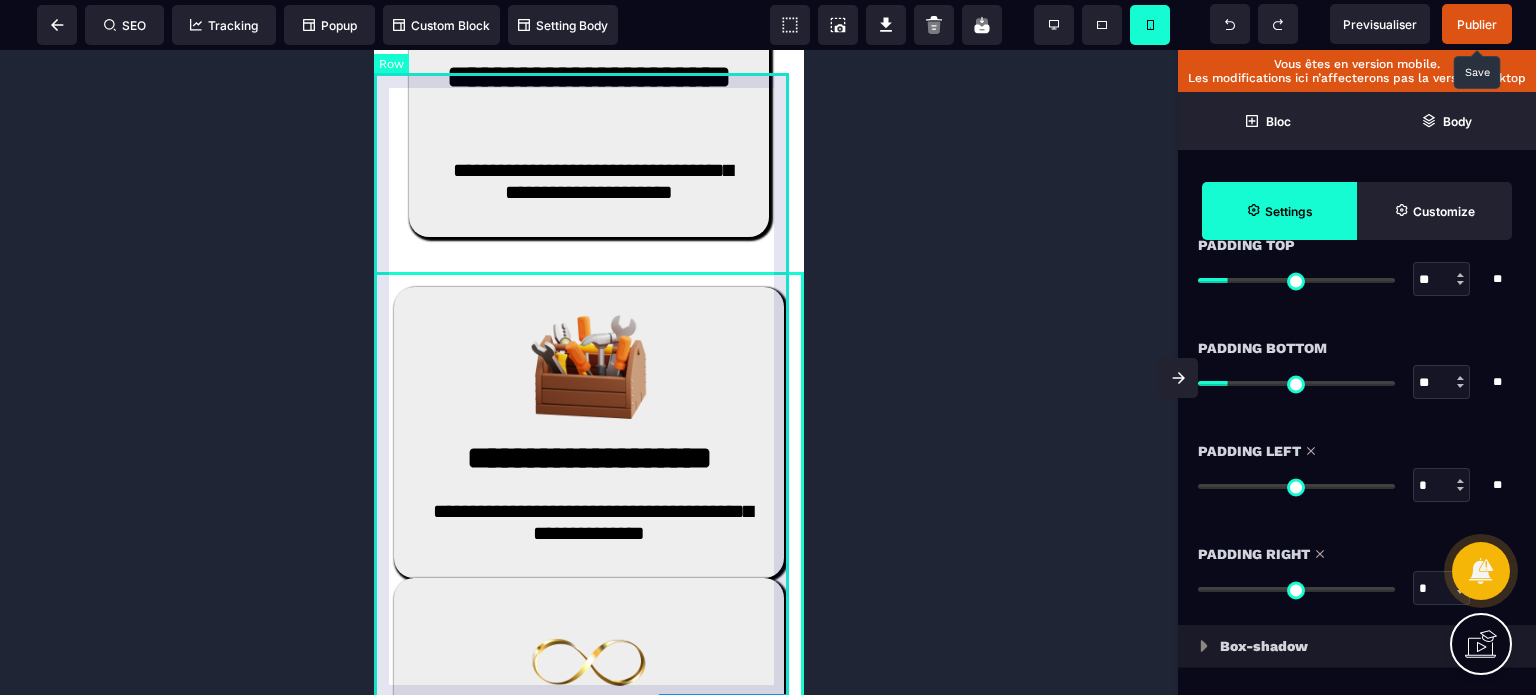 click on "**********" at bounding box center [589, -80] 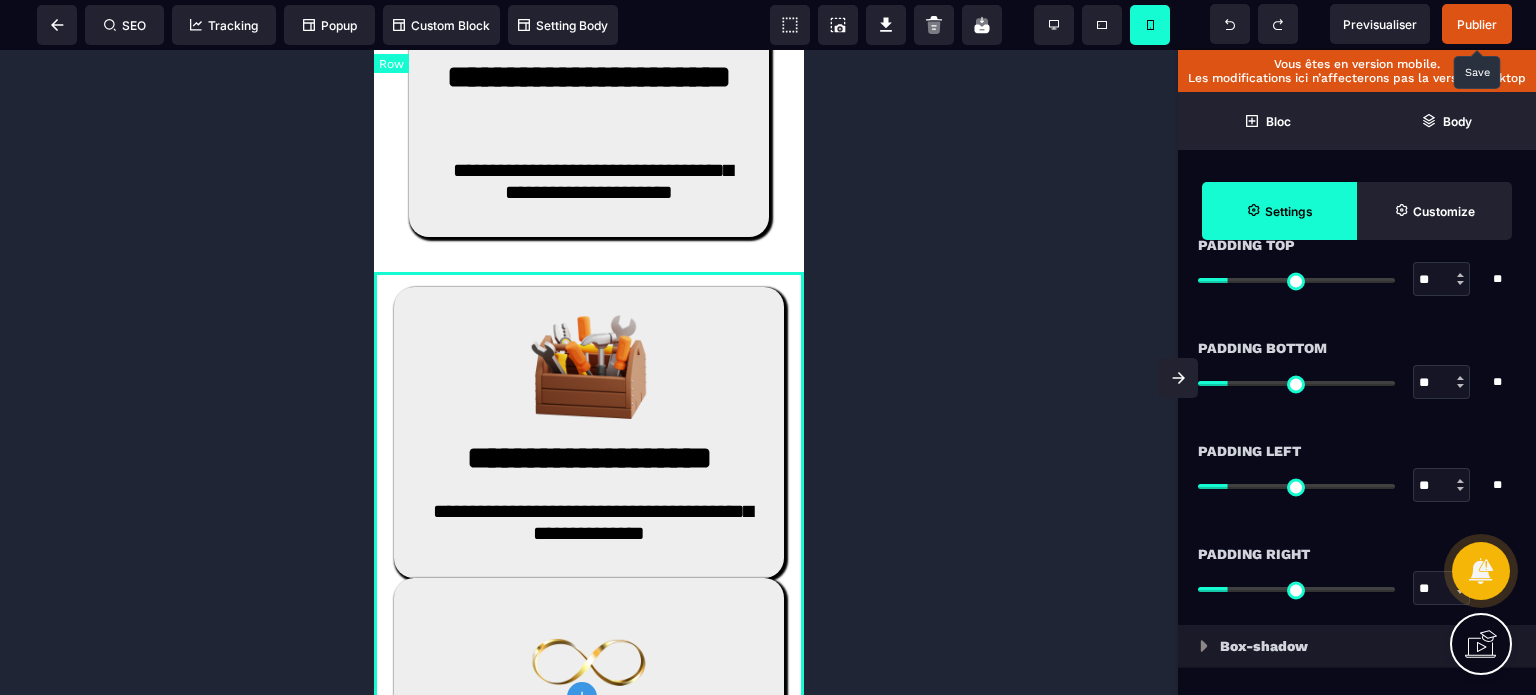 scroll, scrollTop: 0, scrollLeft: 0, axis: both 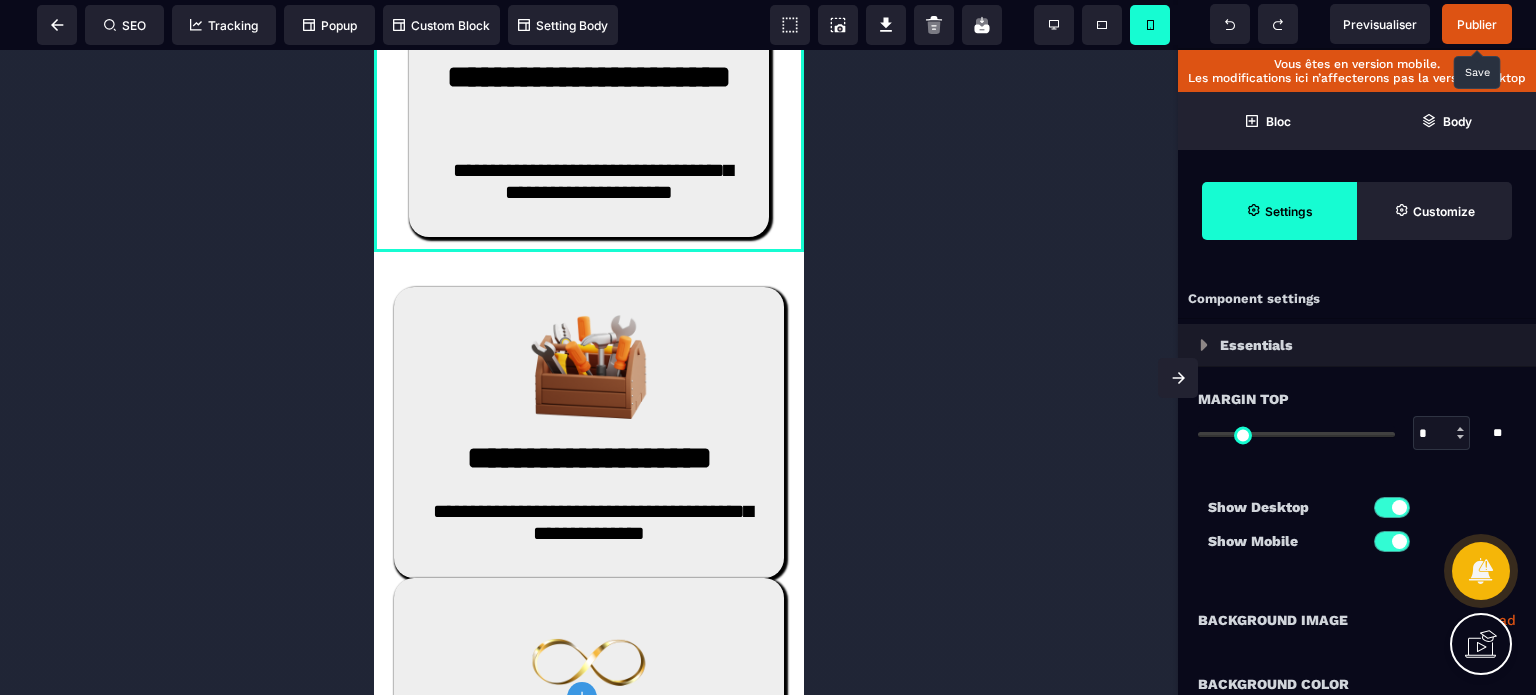 click on "**********" at bounding box center [1357, 620] 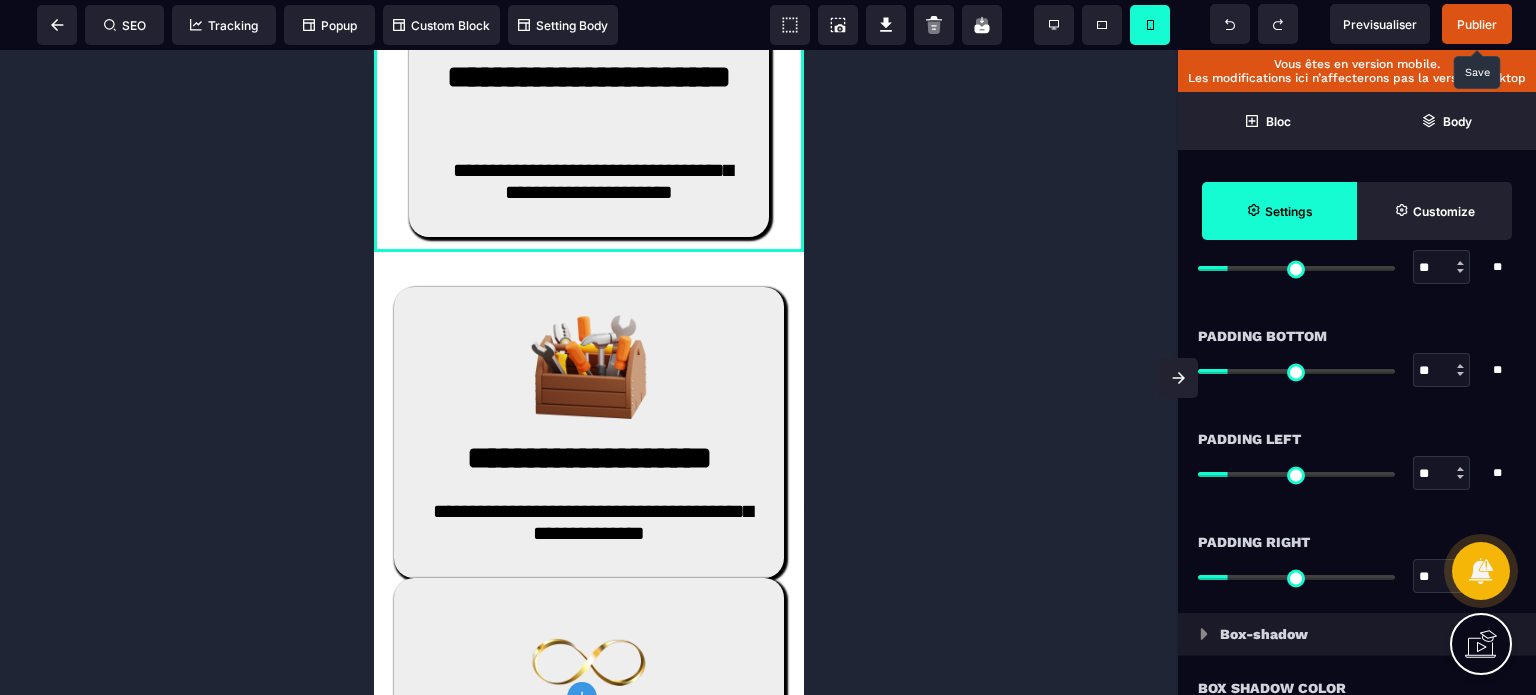 scroll, scrollTop: 1800, scrollLeft: 0, axis: vertical 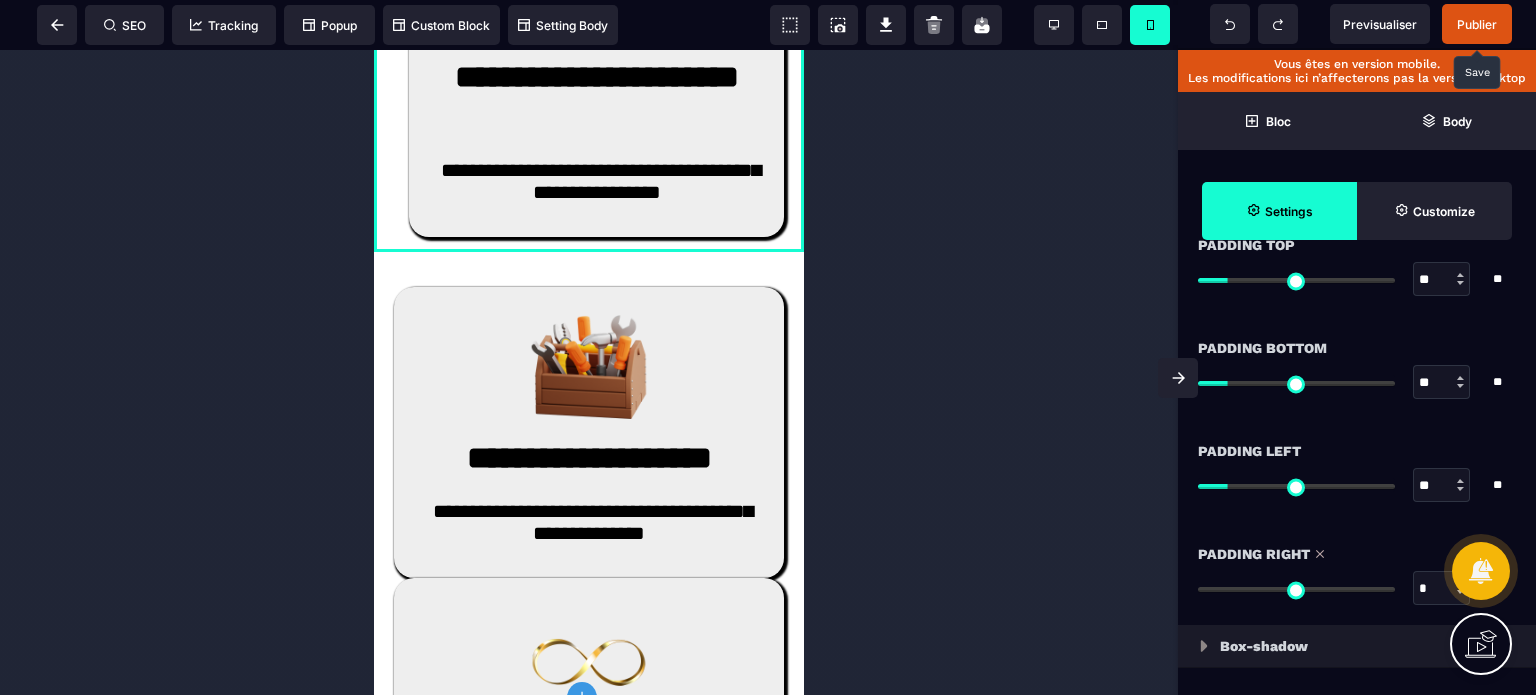 drag, startPoint x: 1231, startPoint y: 585, endPoint x: 1099, endPoint y: 607, distance: 133.82077 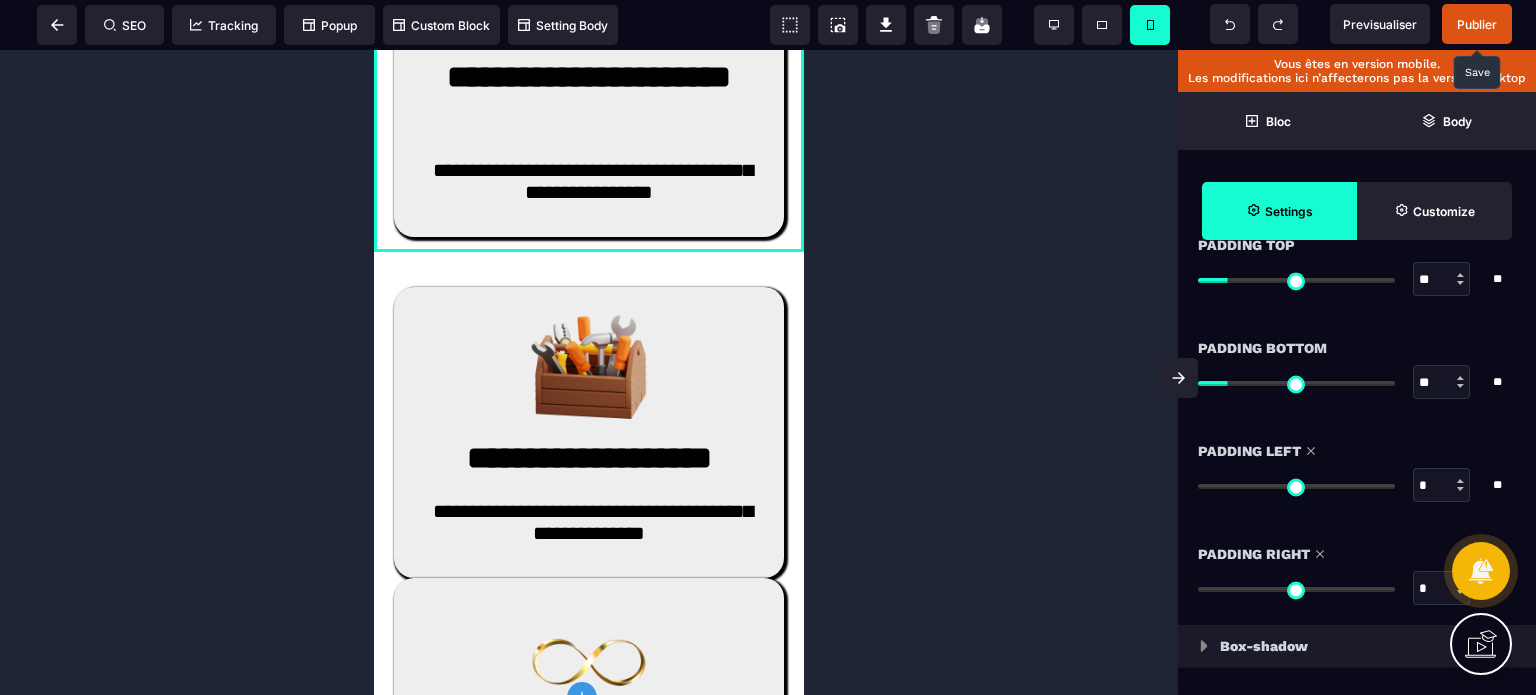 drag, startPoint x: 1240, startPoint y: 480, endPoint x: 950, endPoint y: 532, distance: 294.62518 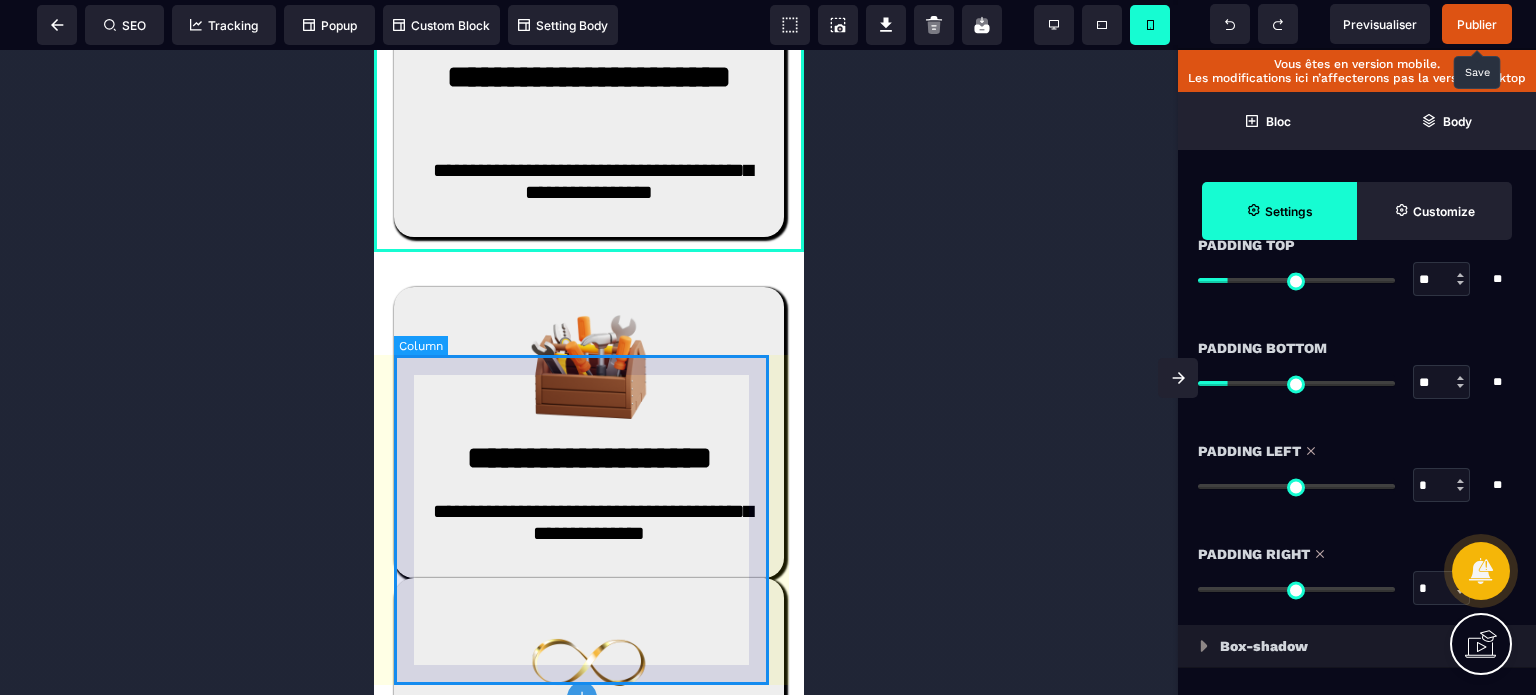 click on "**********" at bounding box center (589, 71) 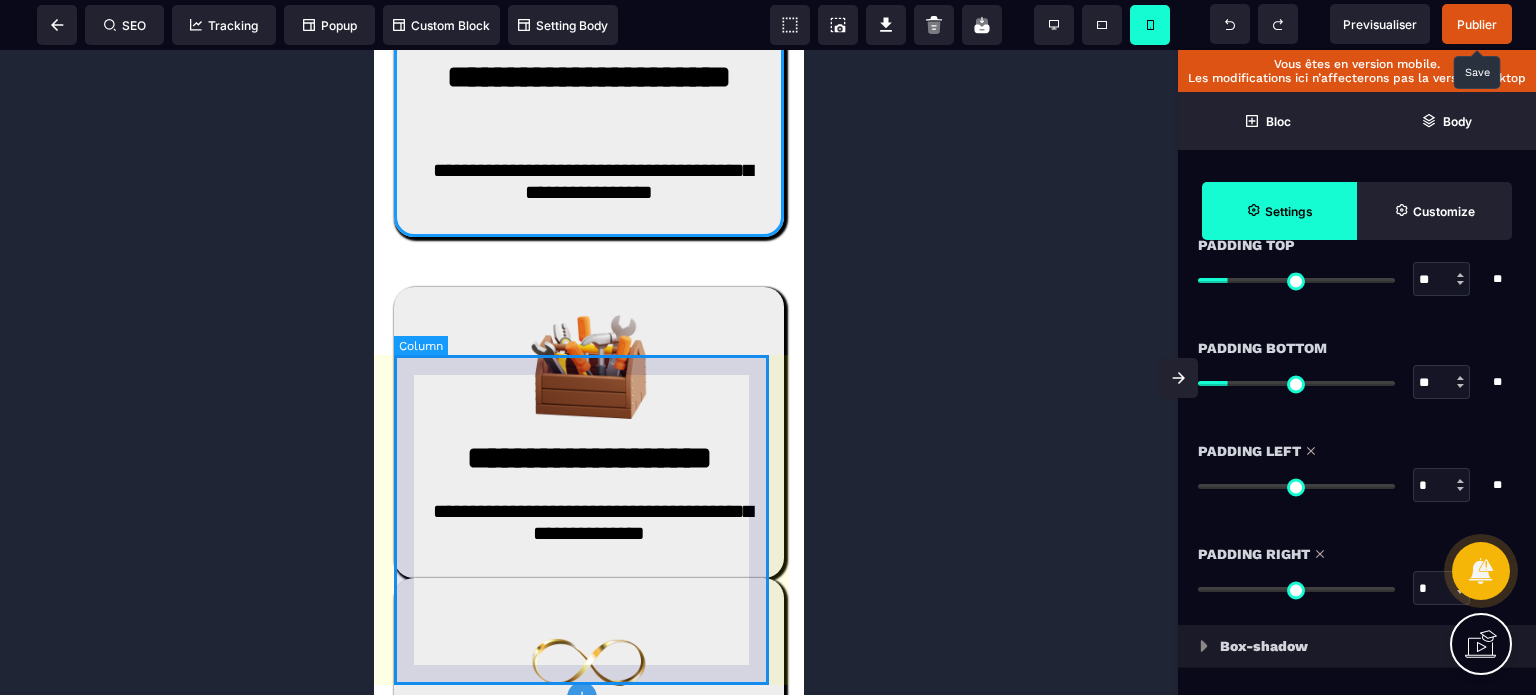 scroll, scrollTop: 0, scrollLeft: 0, axis: both 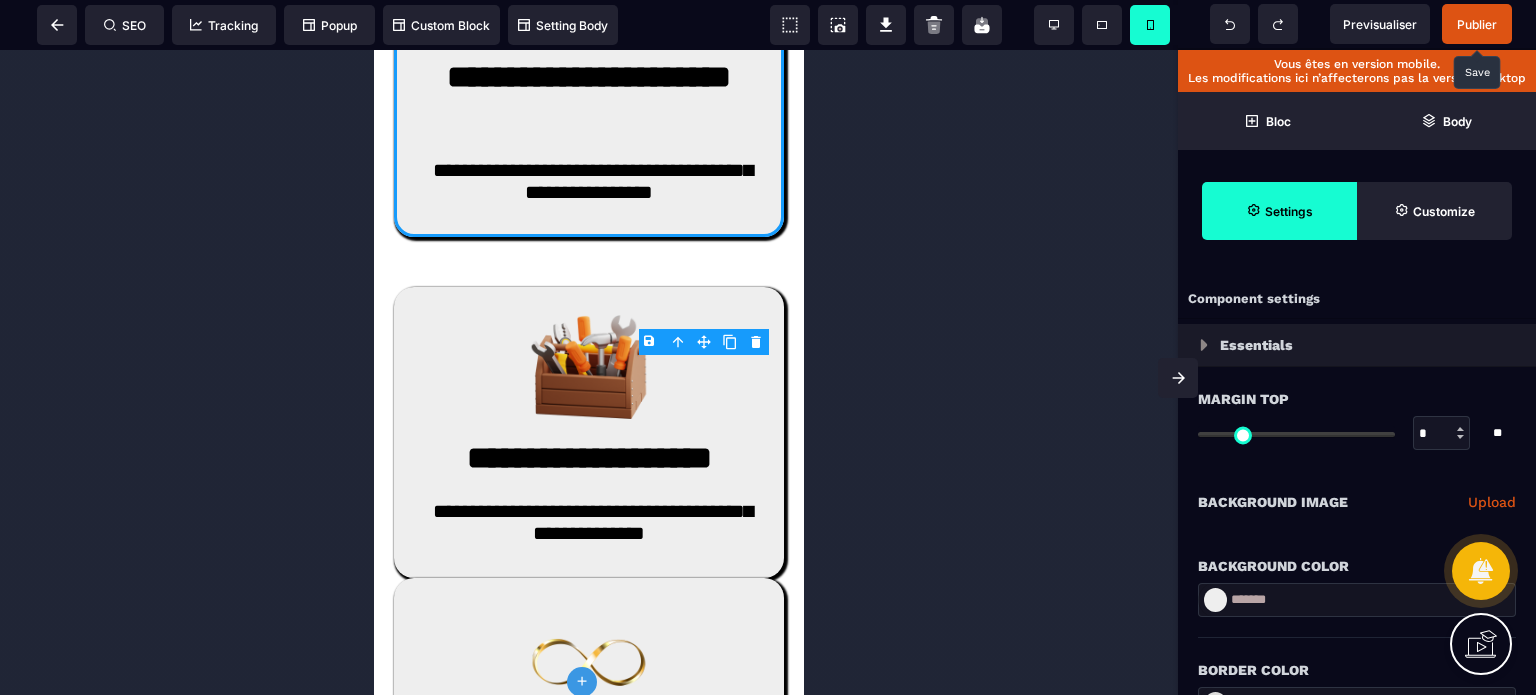 click on "*" at bounding box center [1442, 434] 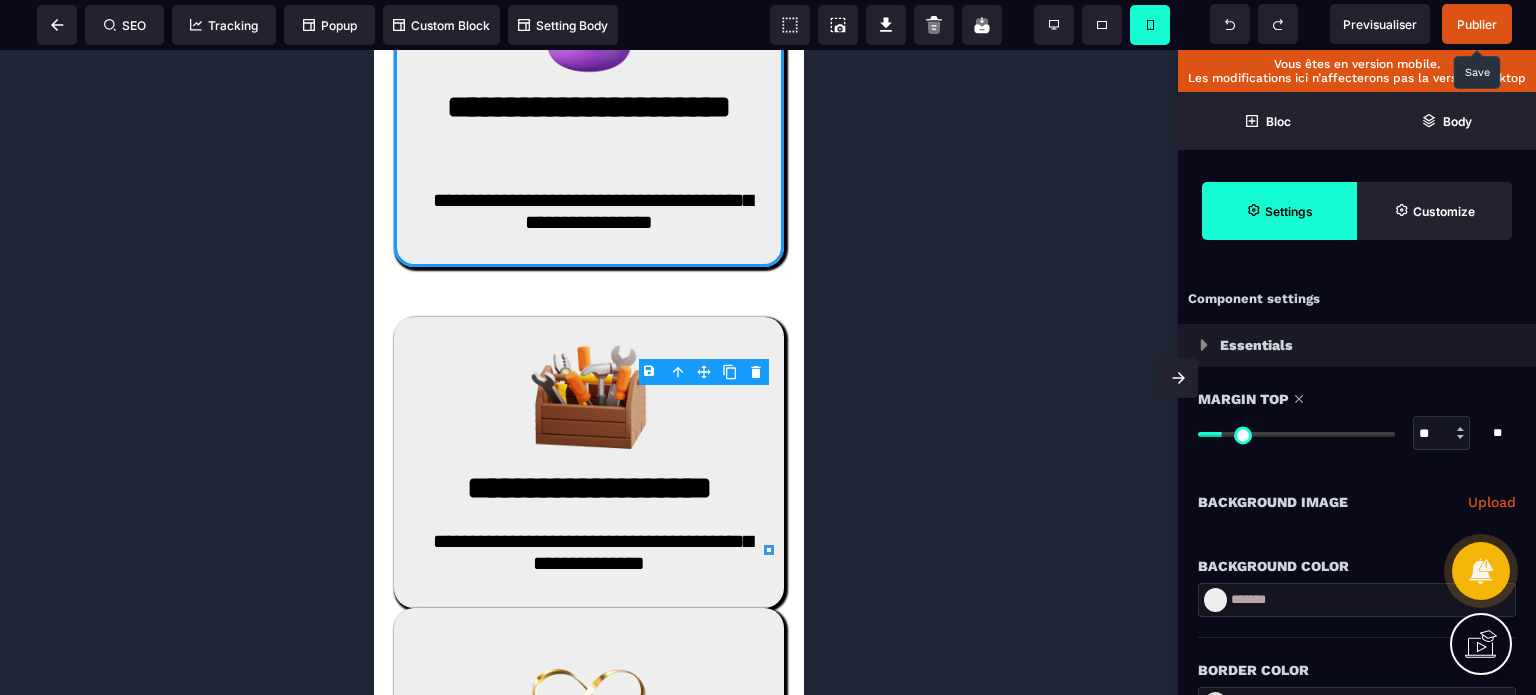 click on "**********" at bounding box center [1357, 502] 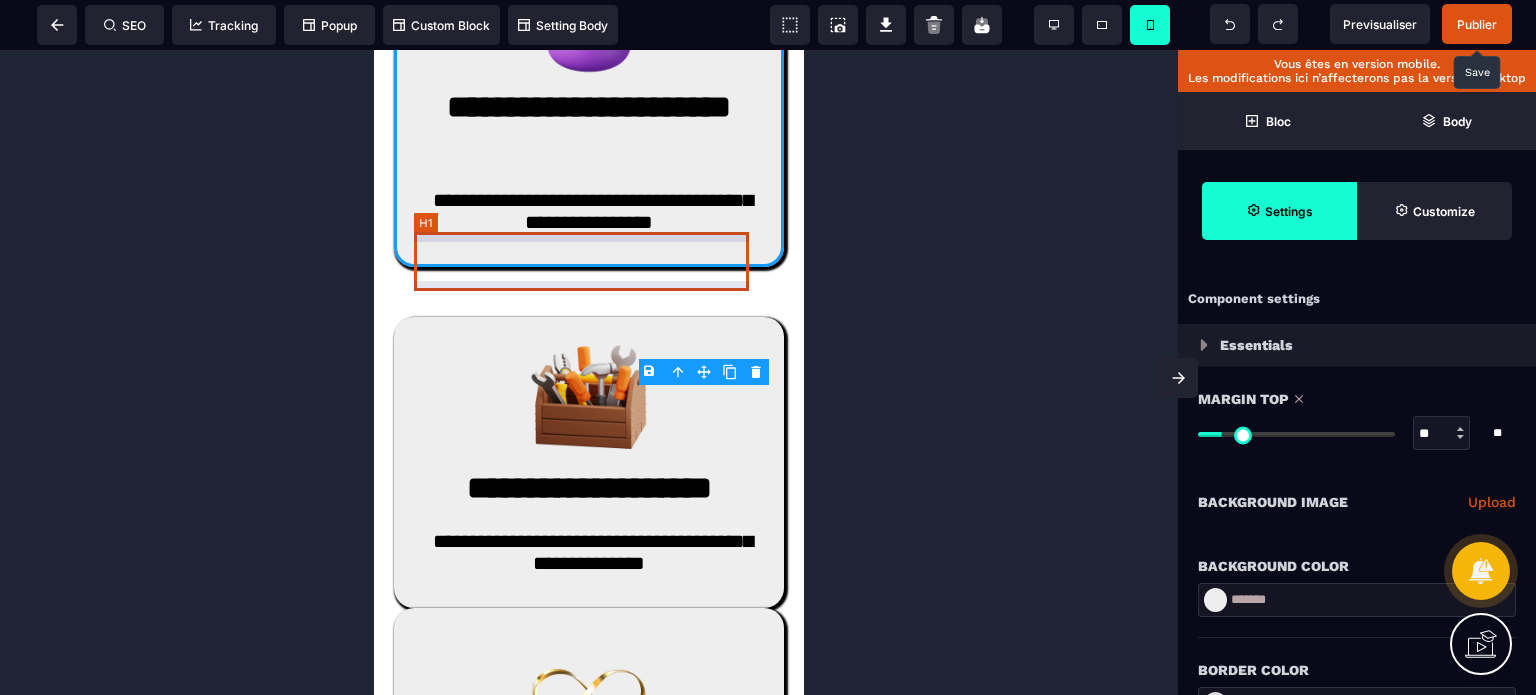 click on "Livraison [NUMBER] jours" at bounding box center (589, -204) 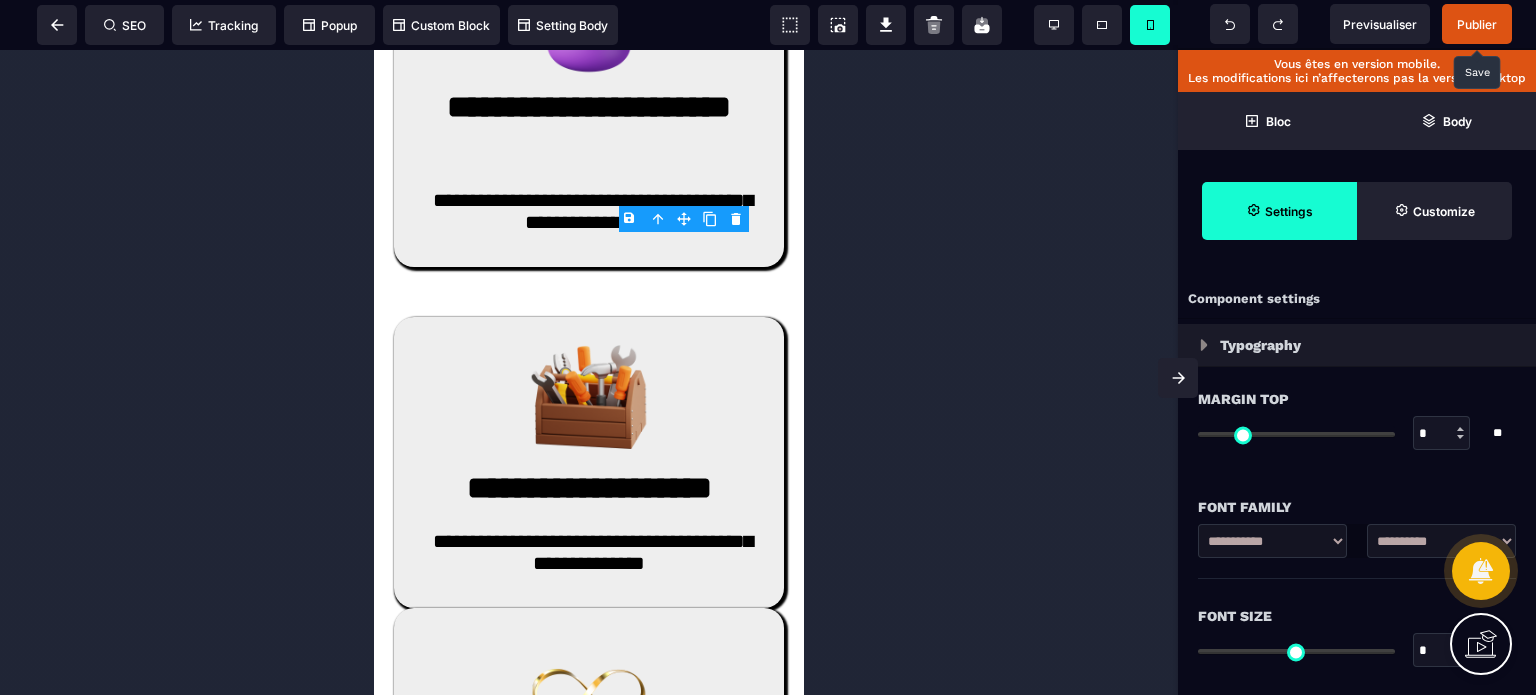 click on "*" at bounding box center [1442, 651] 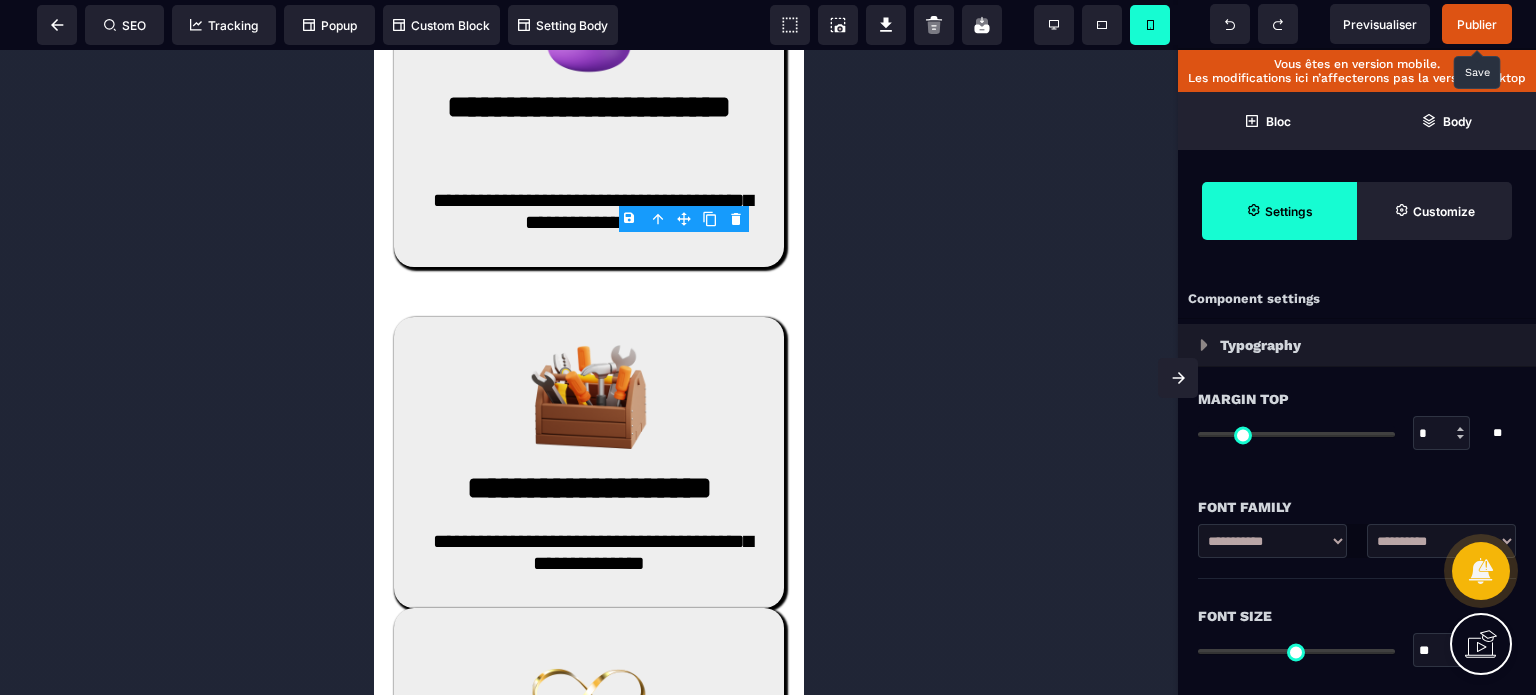 click on "Font Size" at bounding box center (1357, 616) 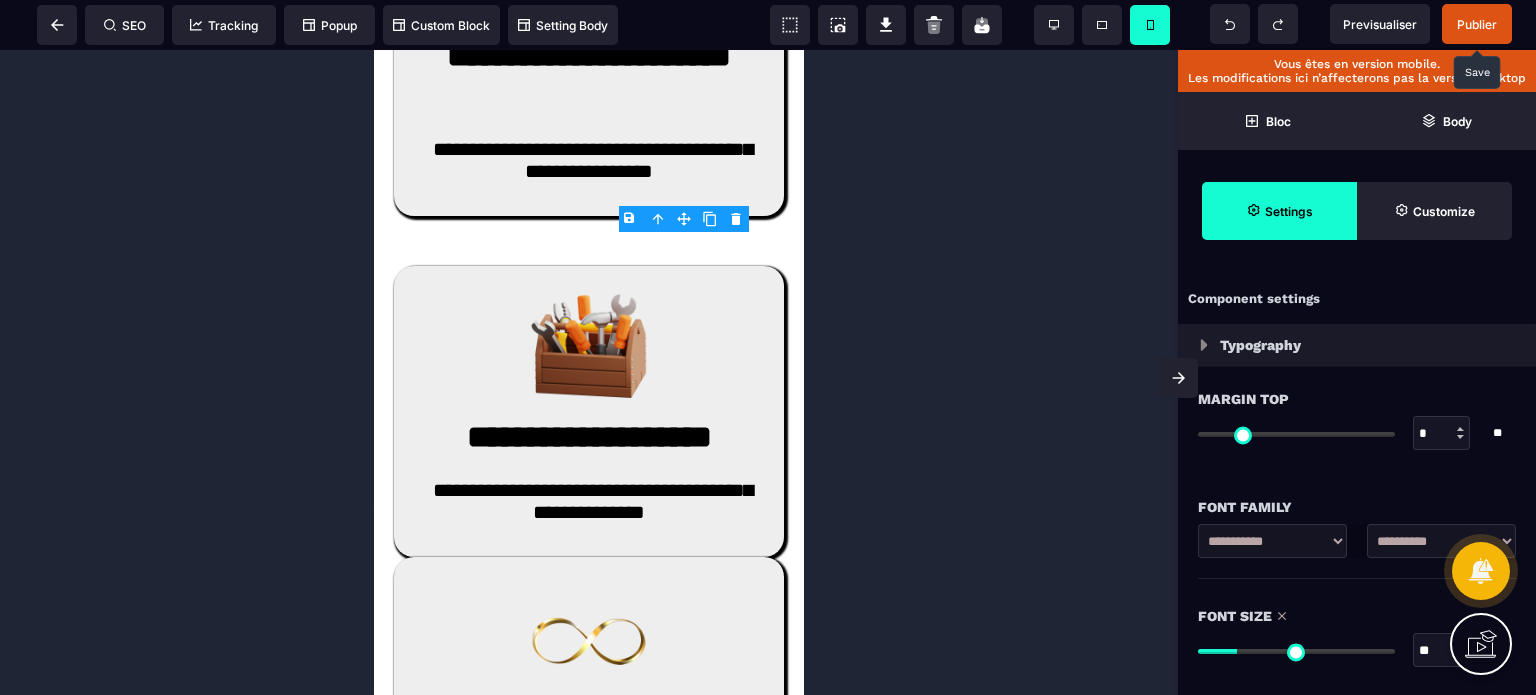 click on "**" at bounding box center (1442, 651) 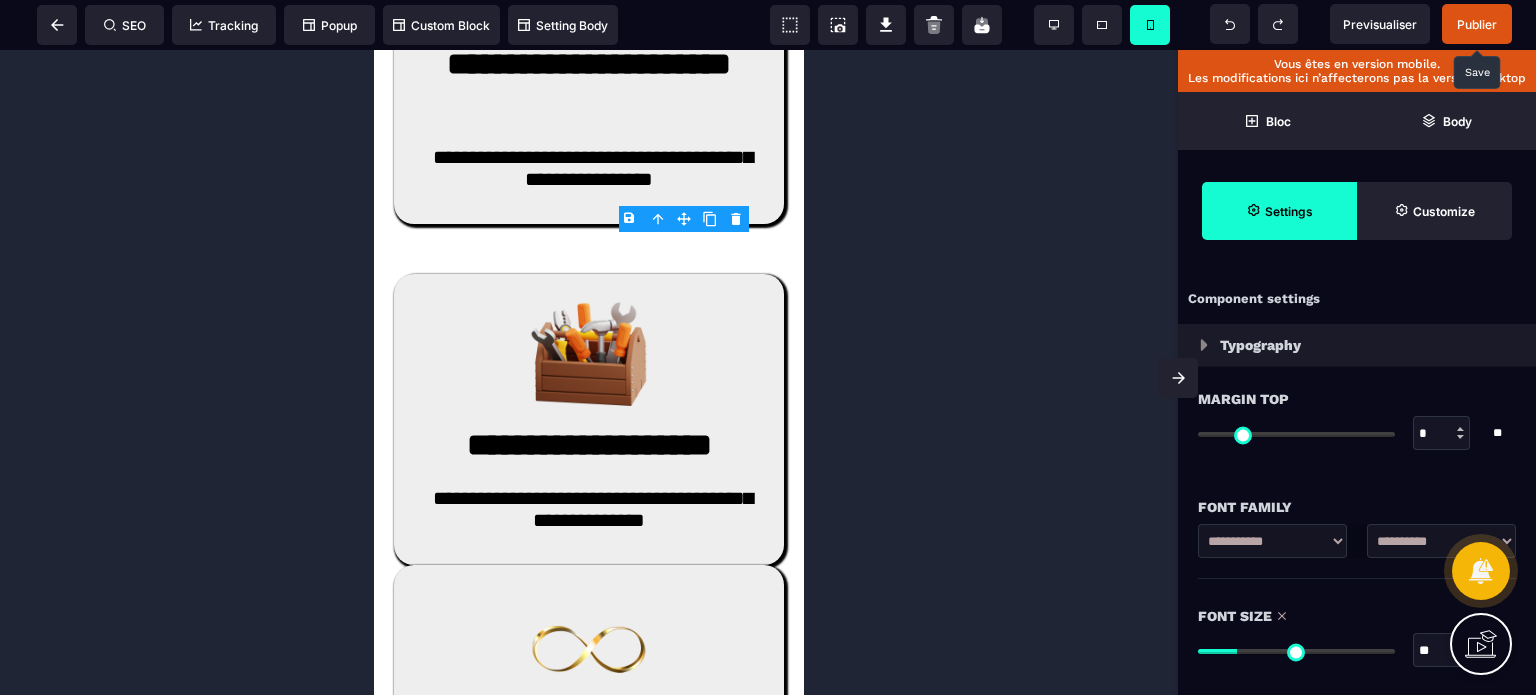 click on "Font Size
**
*
**
All" at bounding box center [1357, 635] 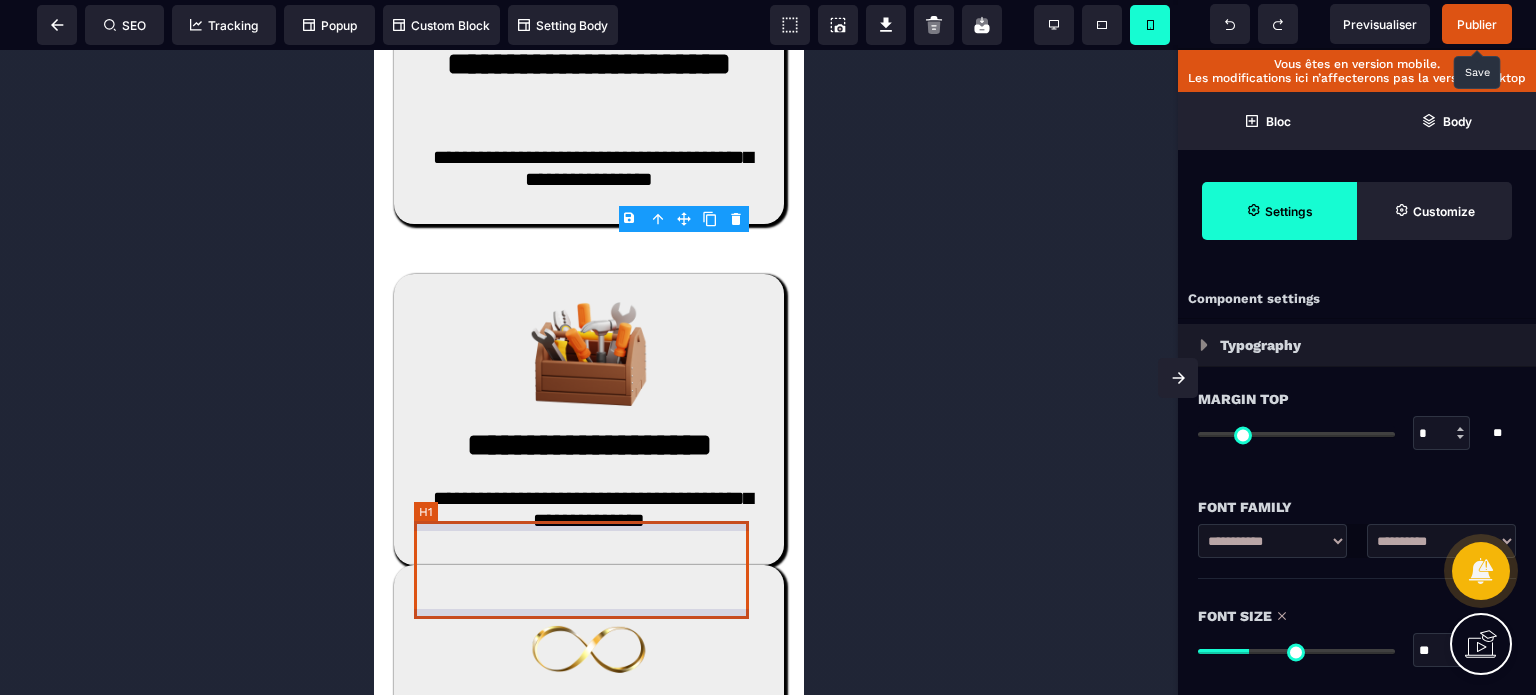 click on "**********" at bounding box center (588, 86) 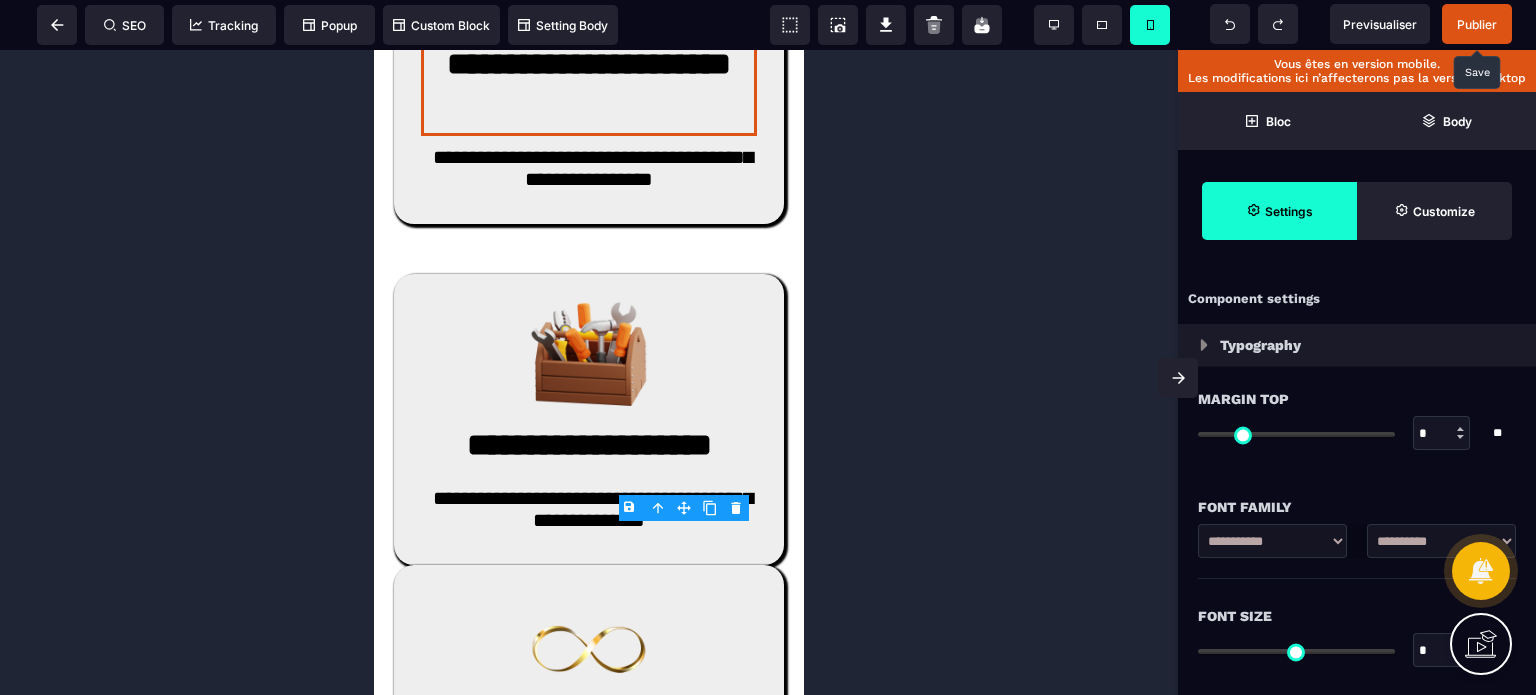 click on "*" at bounding box center (1442, 651) 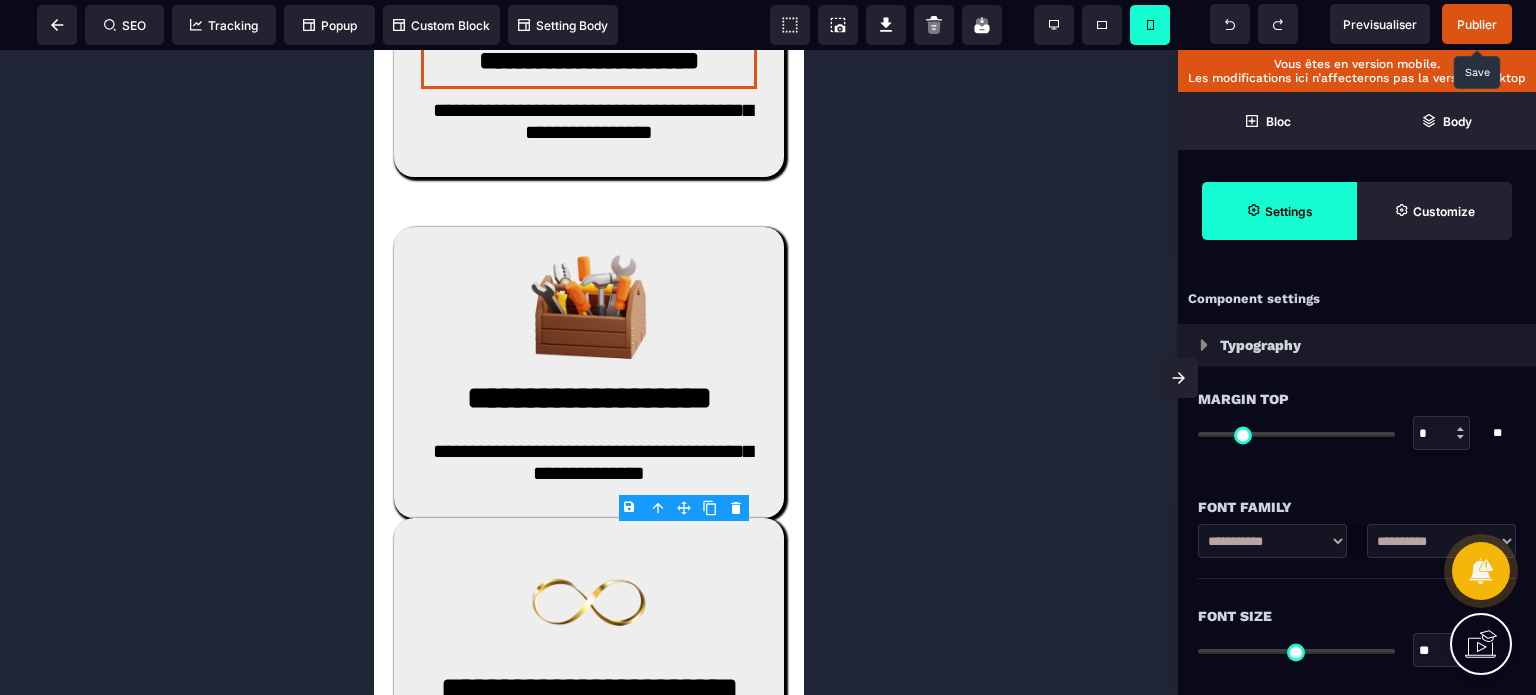 click on "Font Size" at bounding box center (1357, 616) 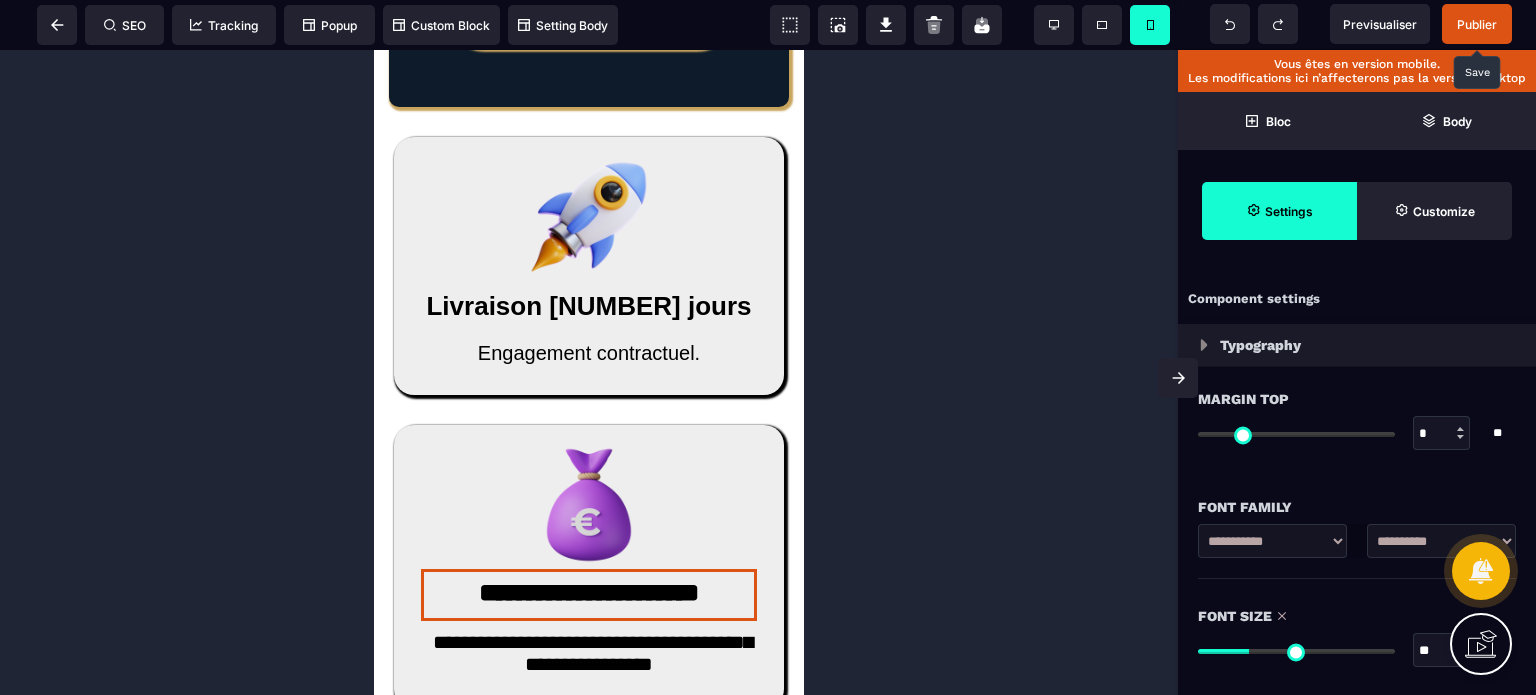 scroll, scrollTop: 12148, scrollLeft: 0, axis: vertical 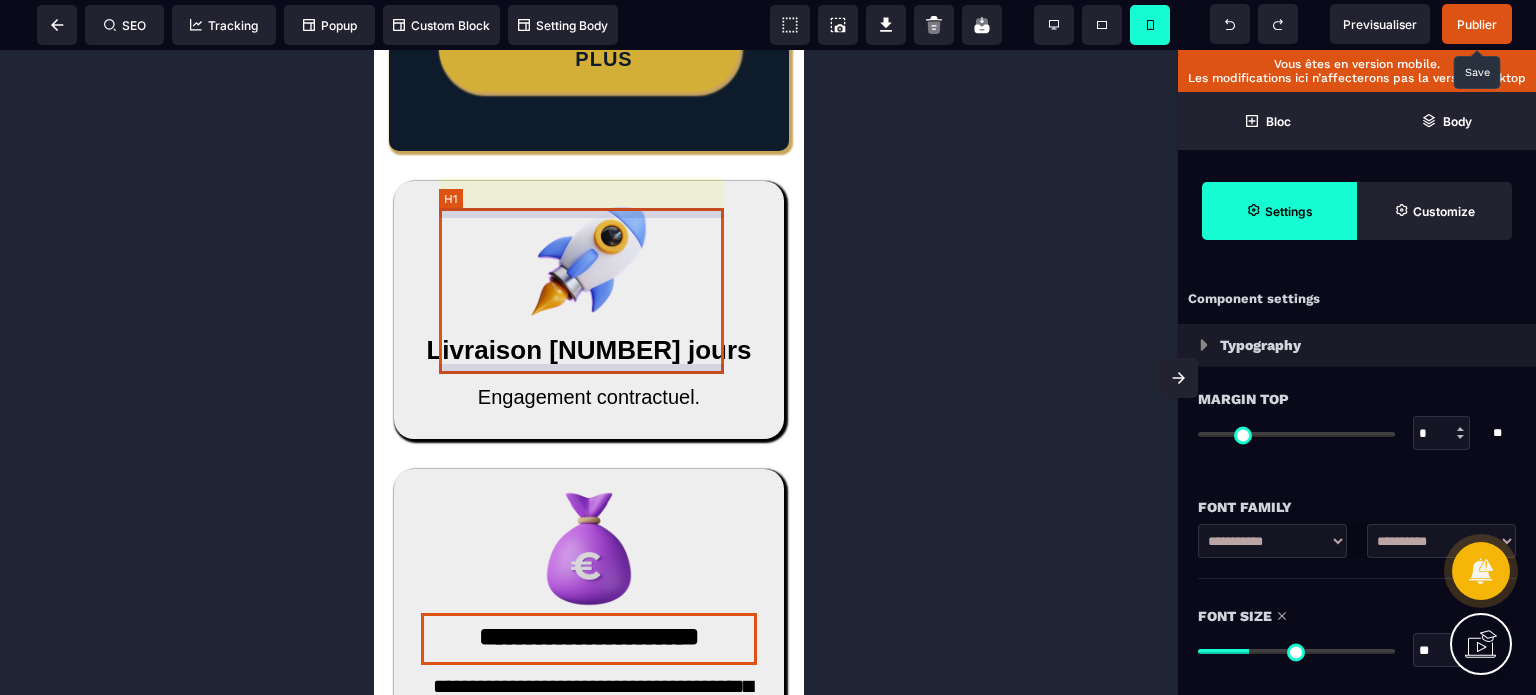 click on "Vos garanties en béton armé" at bounding box center (589, -139) 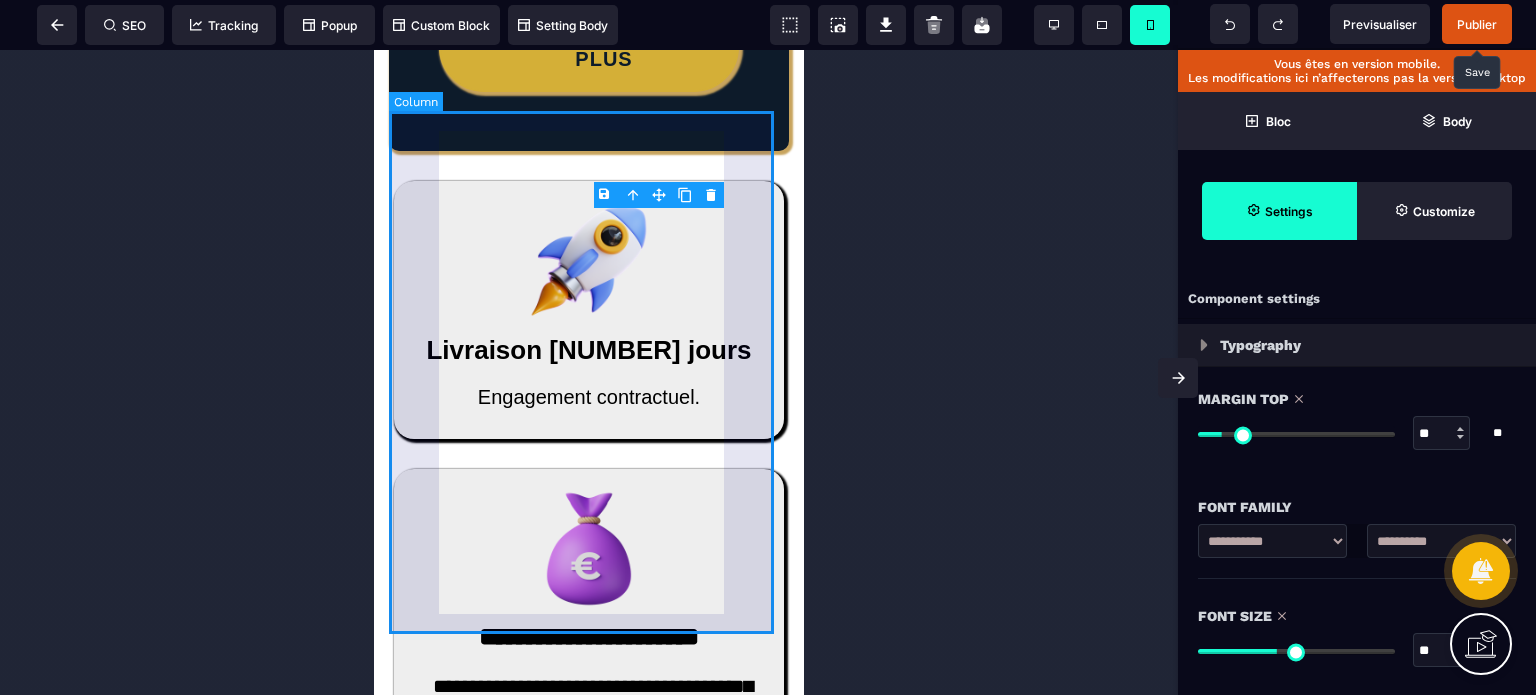 click on "Vos garanties en béton armé Parce que votre confiance mérite des engagements solides JE VEUX EN SAVOIR PLUS" at bounding box center [589, -70] 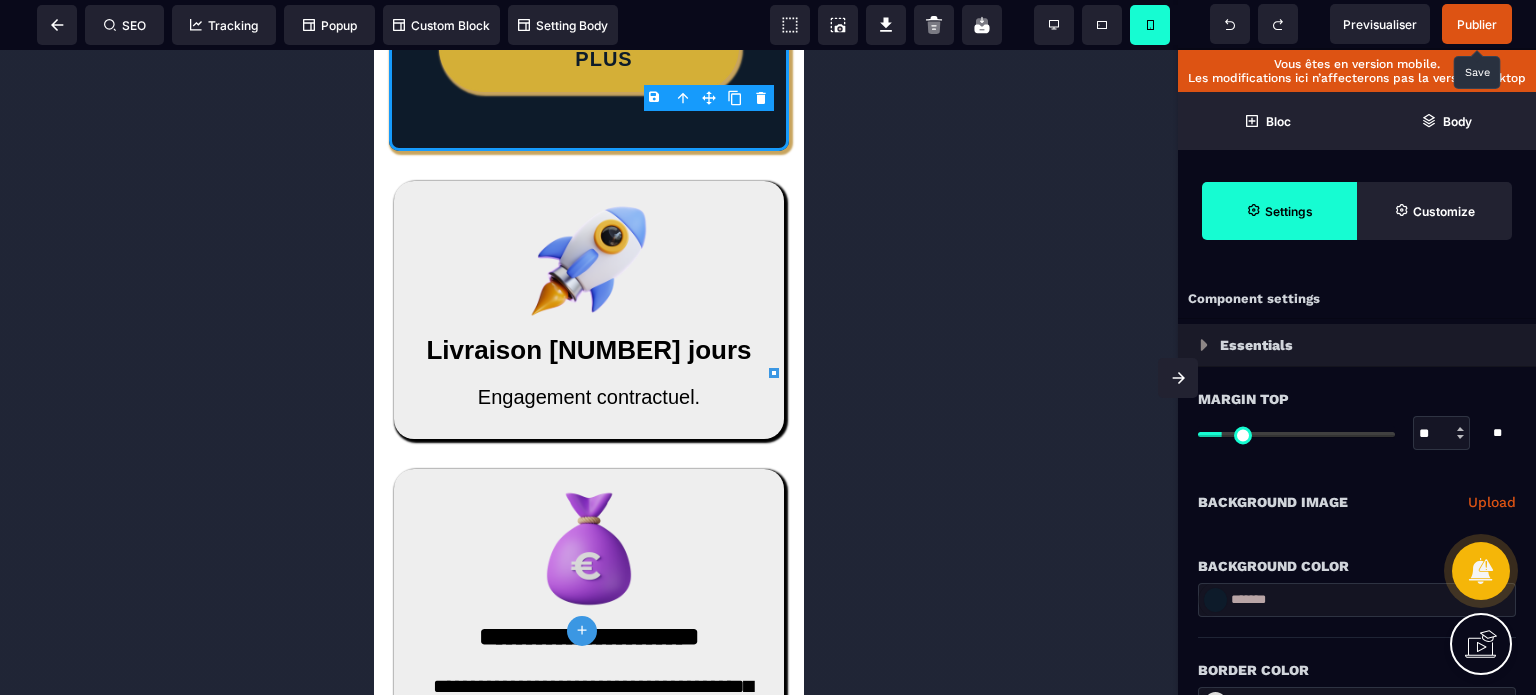 click on "Background Color" at bounding box center (1357, 556) 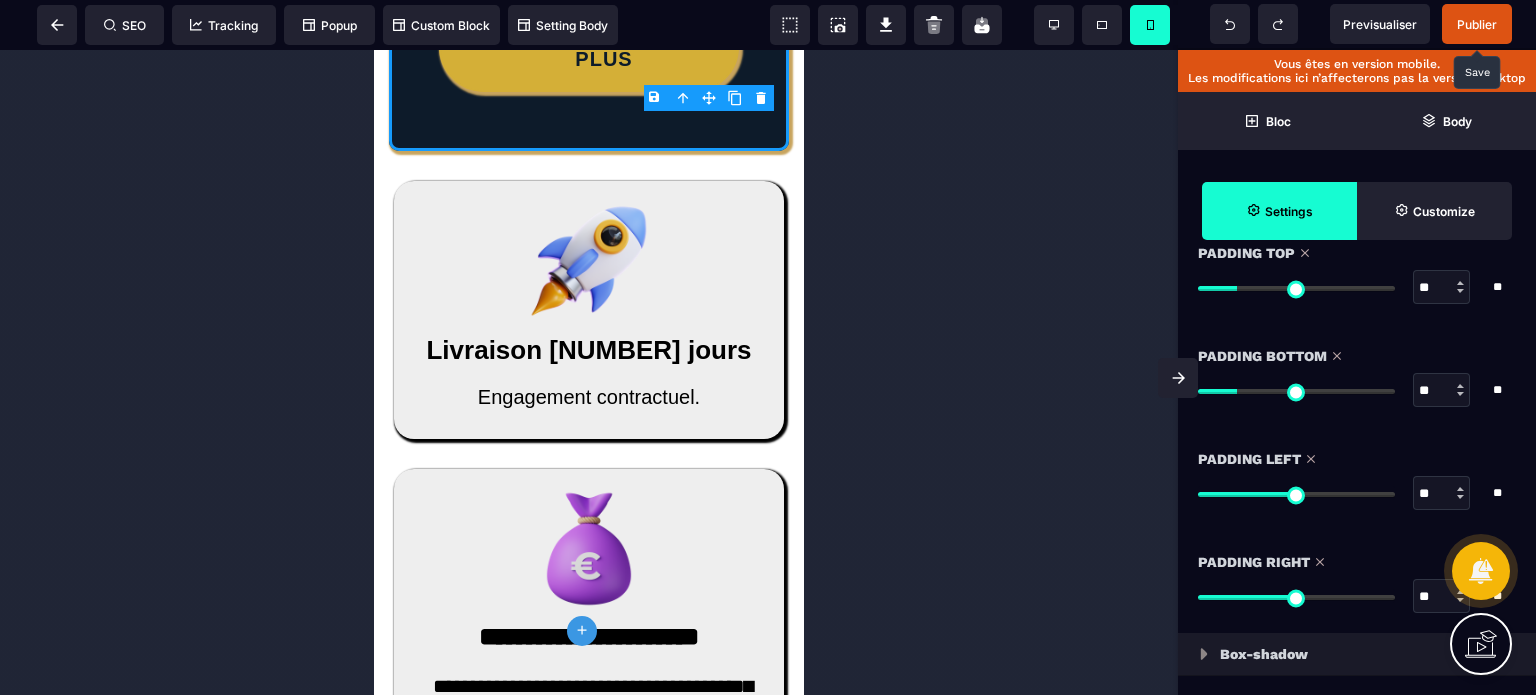 scroll, scrollTop: 1720, scrollLeft: 0, axis: vertical 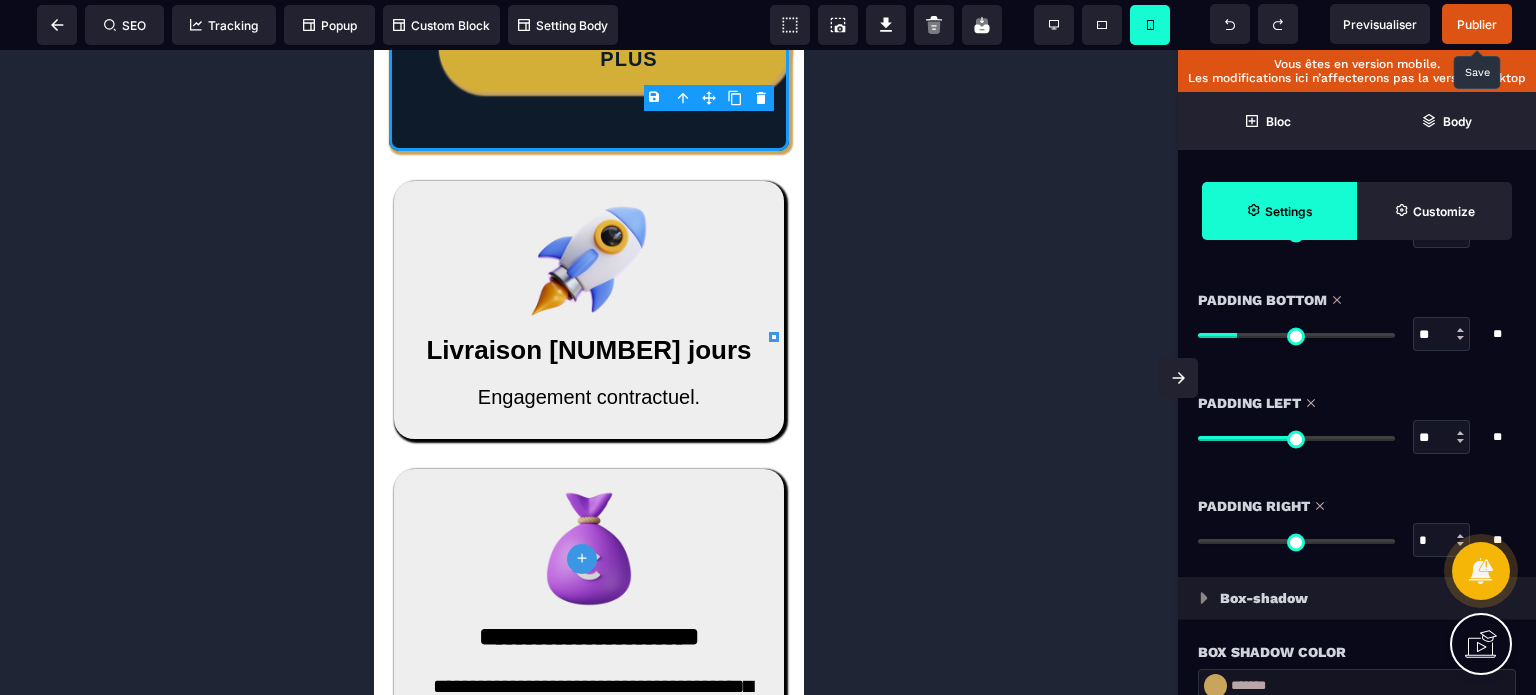 drag, startPoint x: 1284, startPoint y: 537, endPoint x: 1138, endPoint y: 553, distance: 146.8741 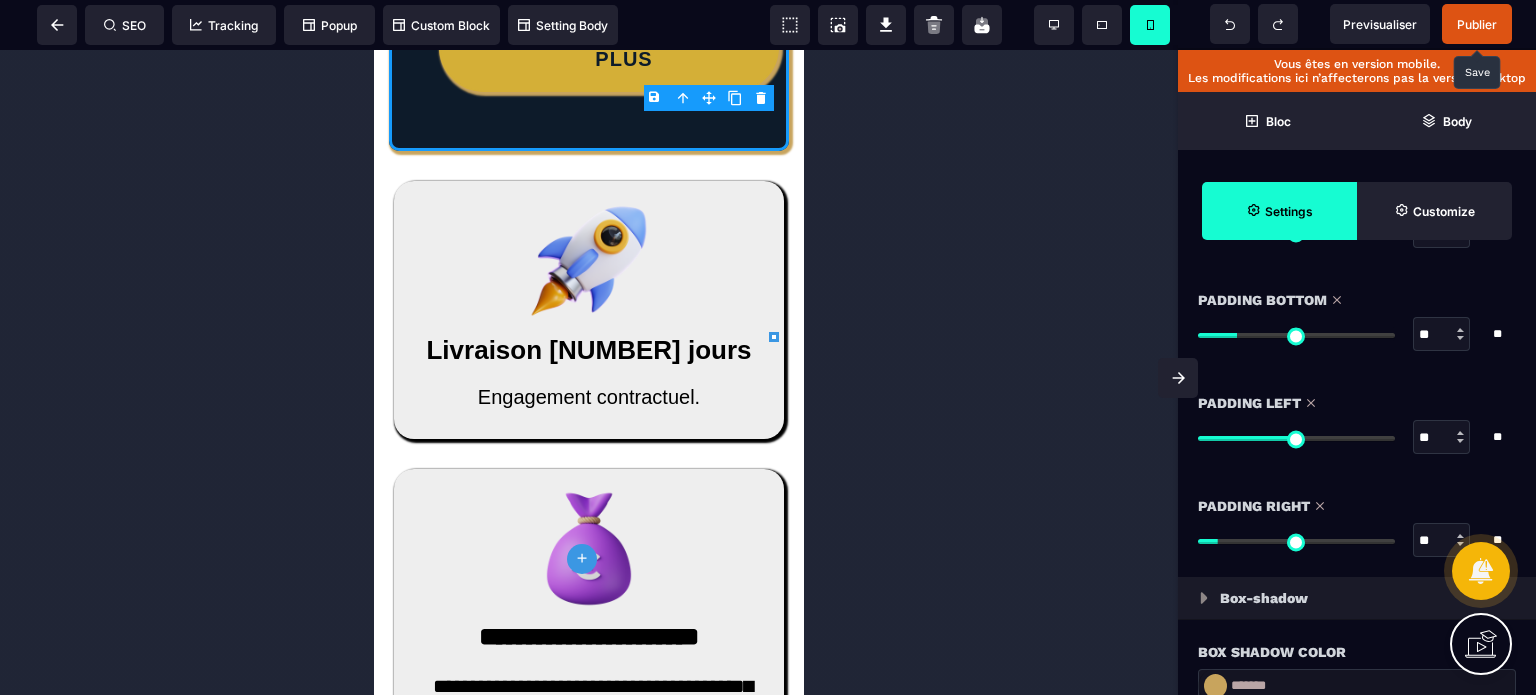 drag, startPoint x: 1424, startPoint y: 434, endPoint x: 1401, endPoint y: 444, distance: 25.079872 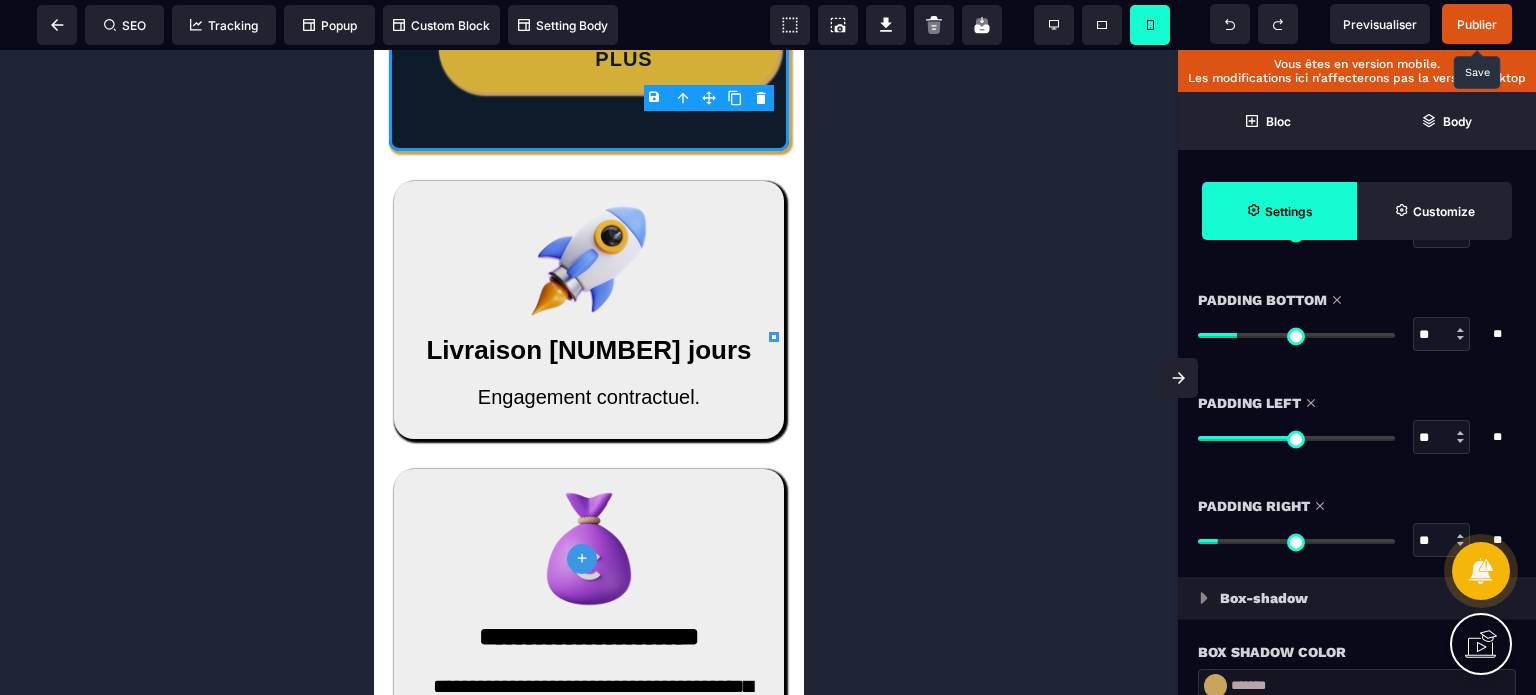 click on "Padding Left
**
*
**
All" at bounding box center [1357, 422] 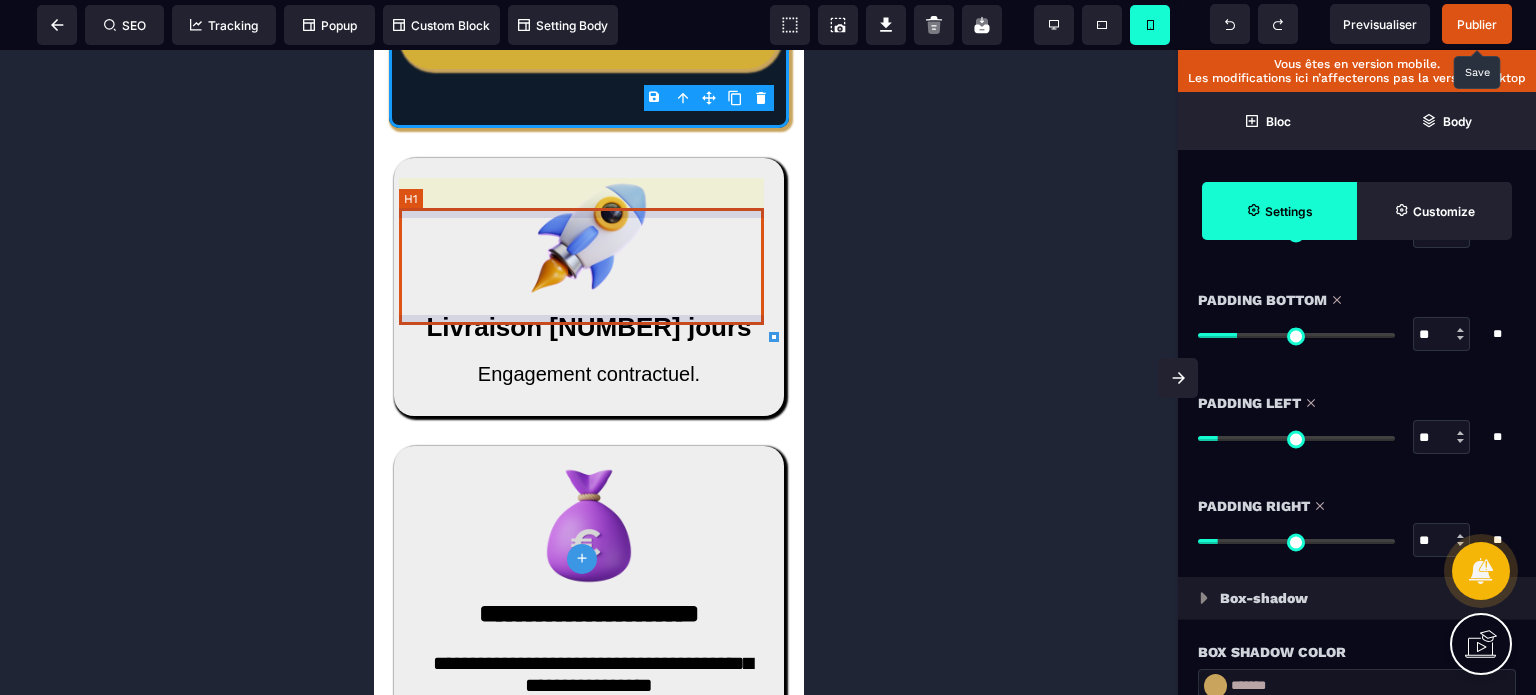 click on "Vos garanties en béton armé" at bounding box center (589, -139) 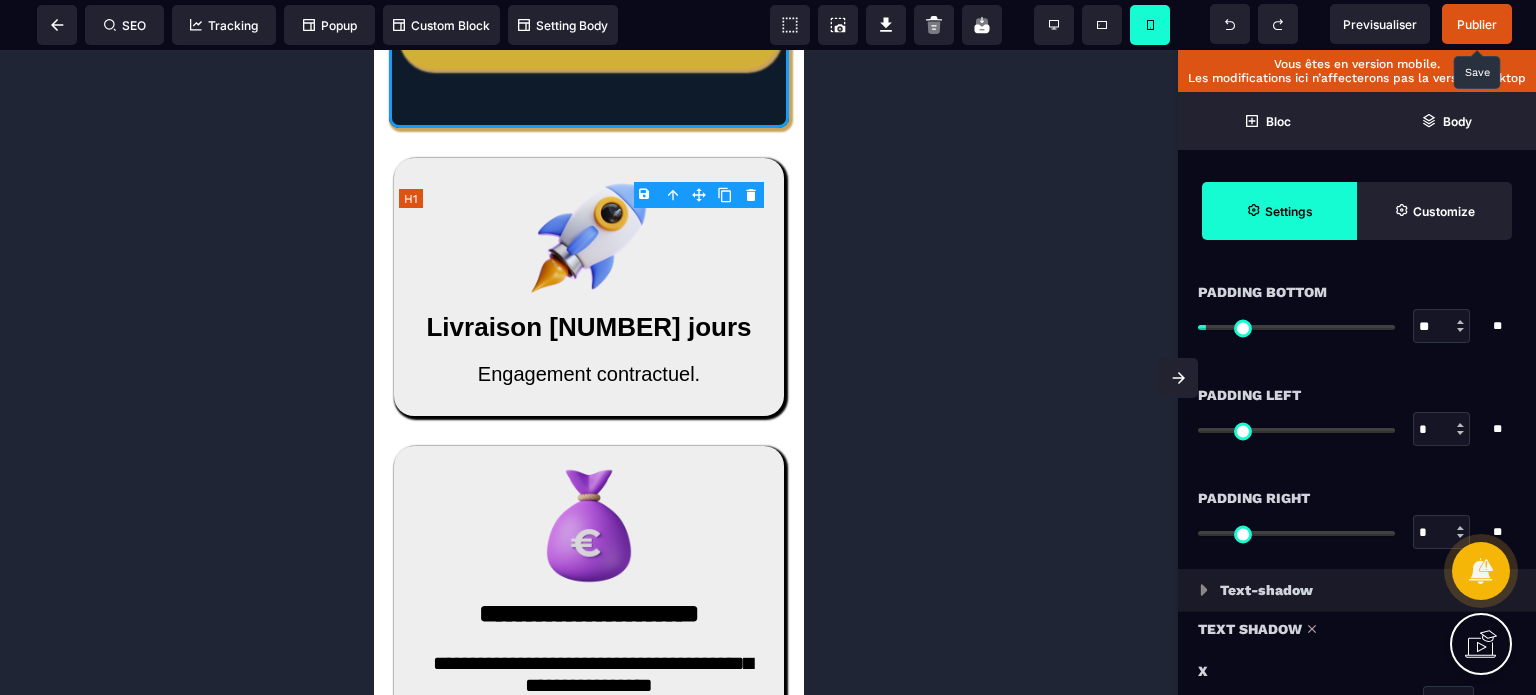 scroll, scrollTop: 0, scrollLeft: 0, axis: both 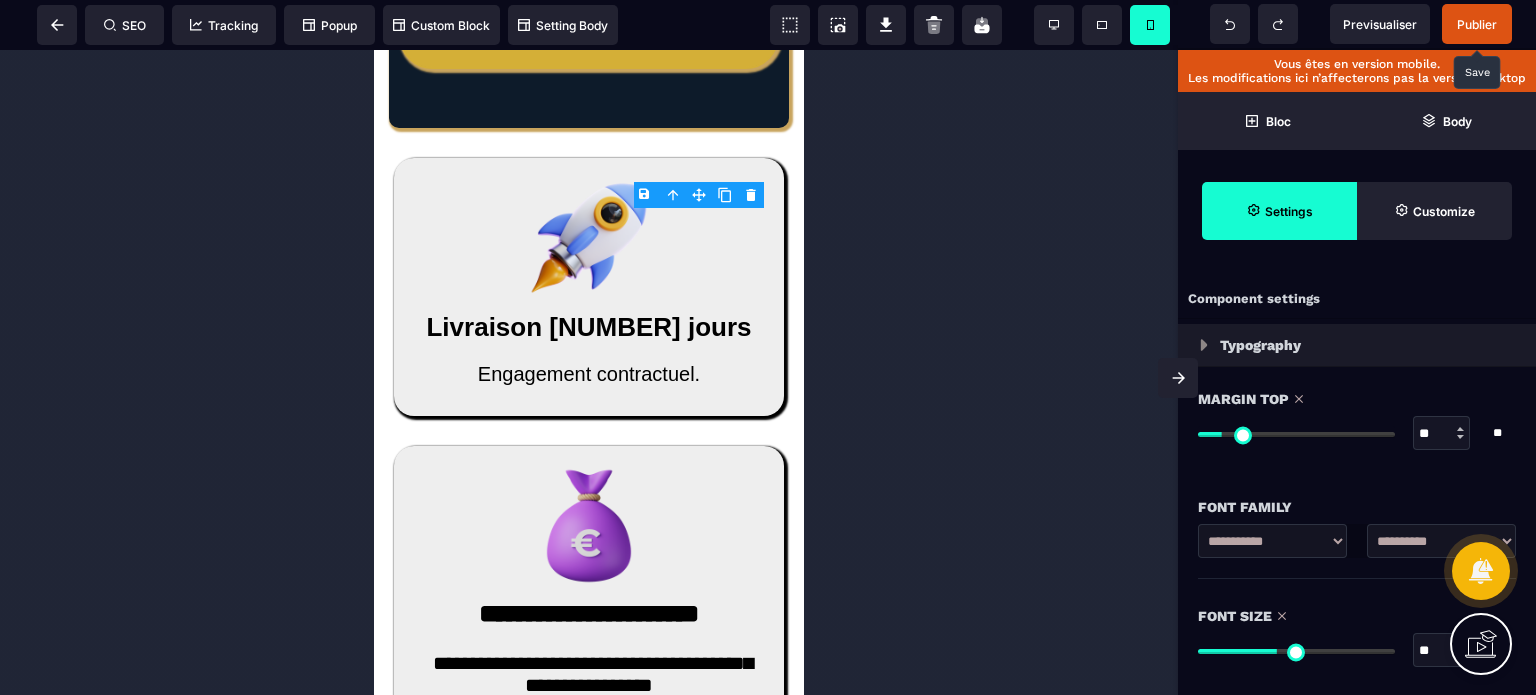 drag, startPoint x: 1427, startPoint y: 651, endPoint x: 1409, endPoint y: 657, distance: 18.973665 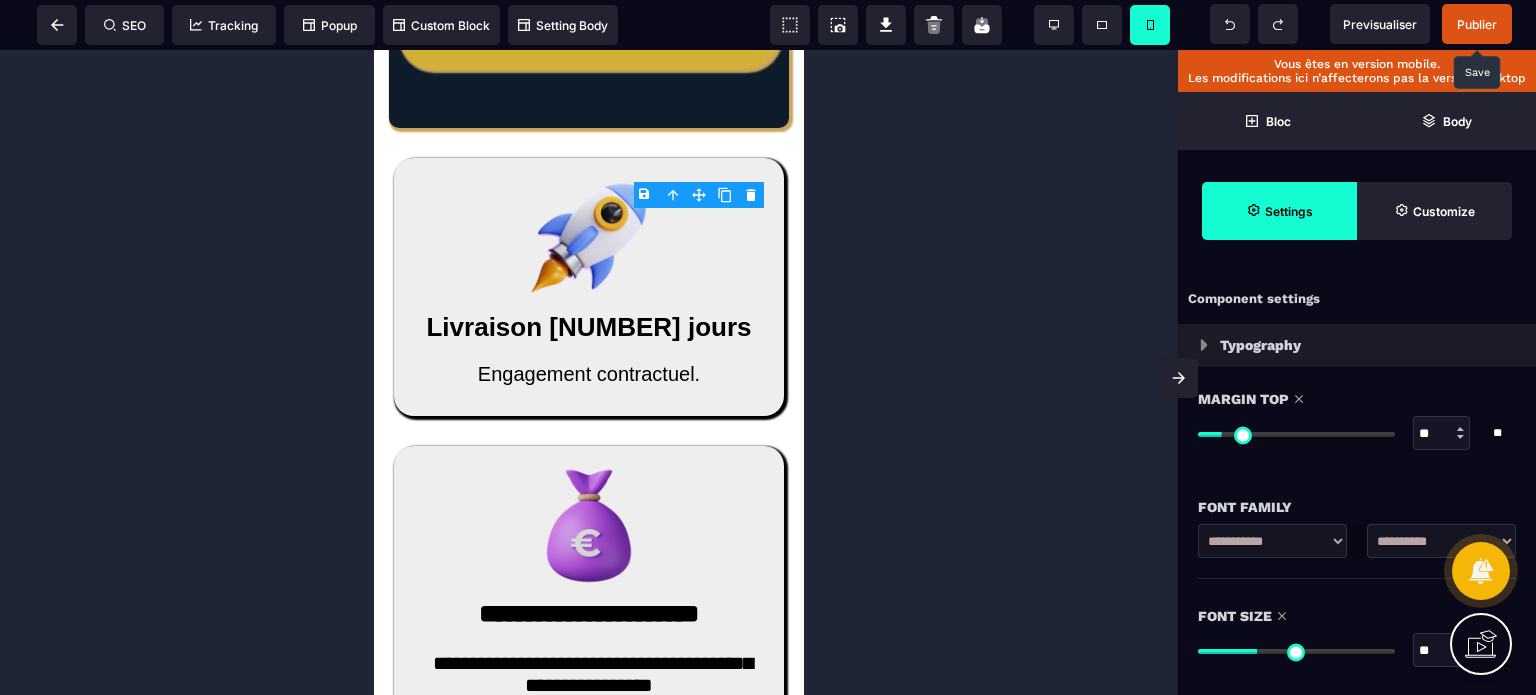 click on "Font Size" at bounding box center [1357, 616] 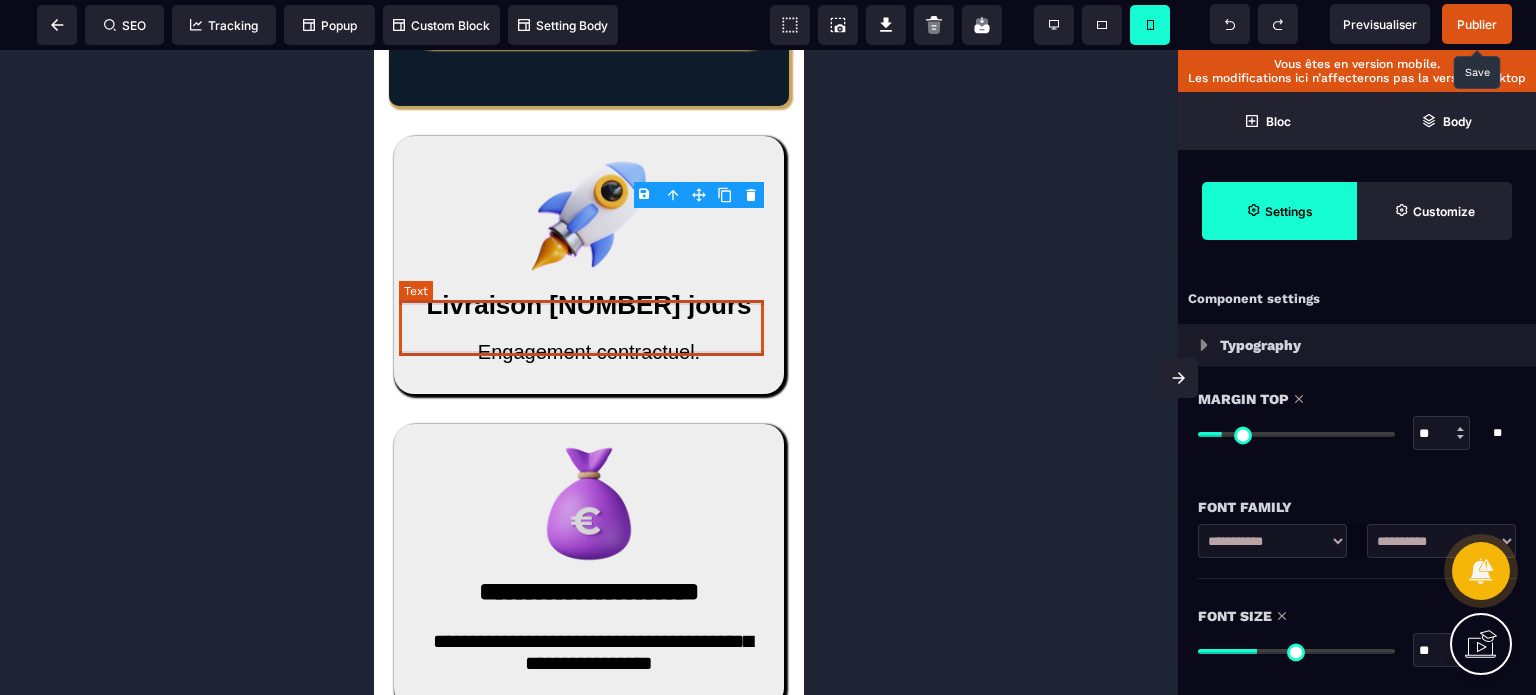 click on "Parce que votre confiance mérite des engagements solides" at bounding box center (589, -78) 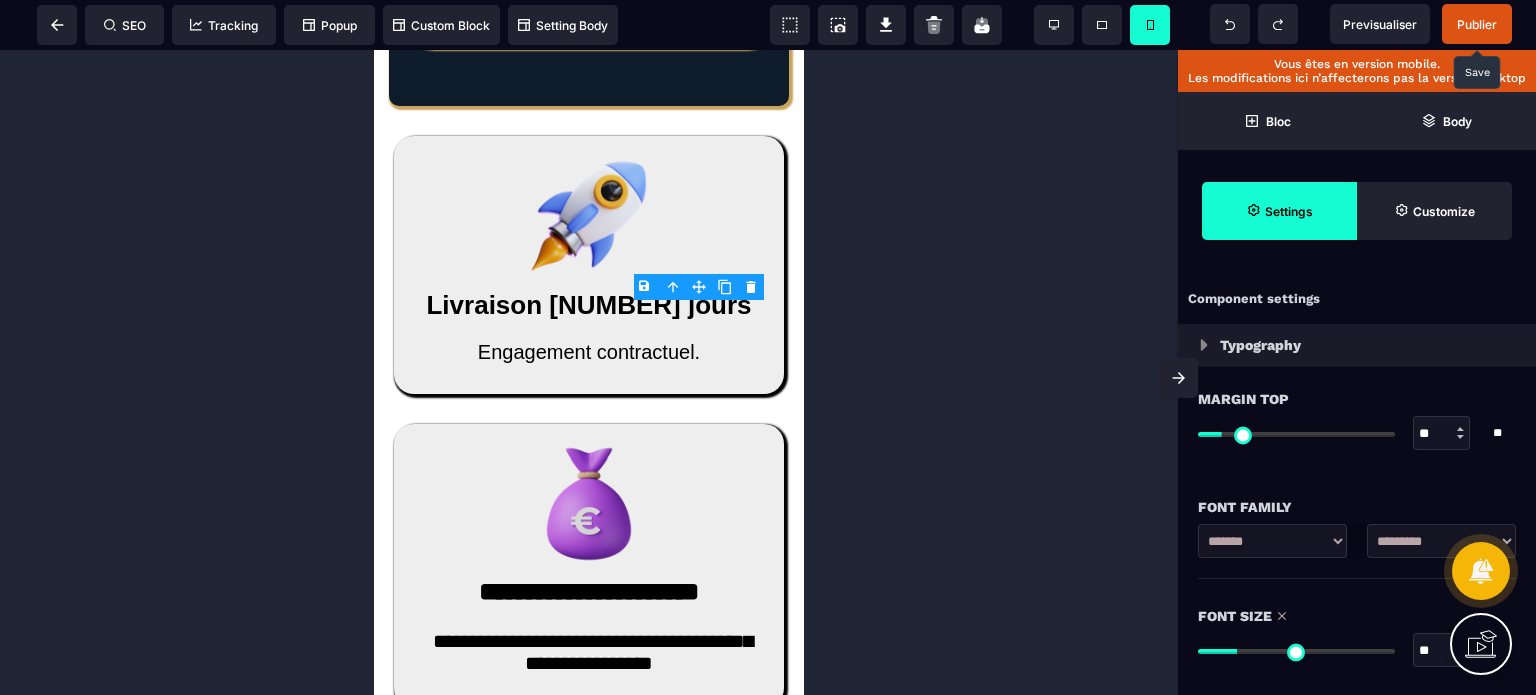 drag, startPoint x: 1430, startPoint y: 649, endPoint x: 1400, endPoint y: 650, distance: 30.016663 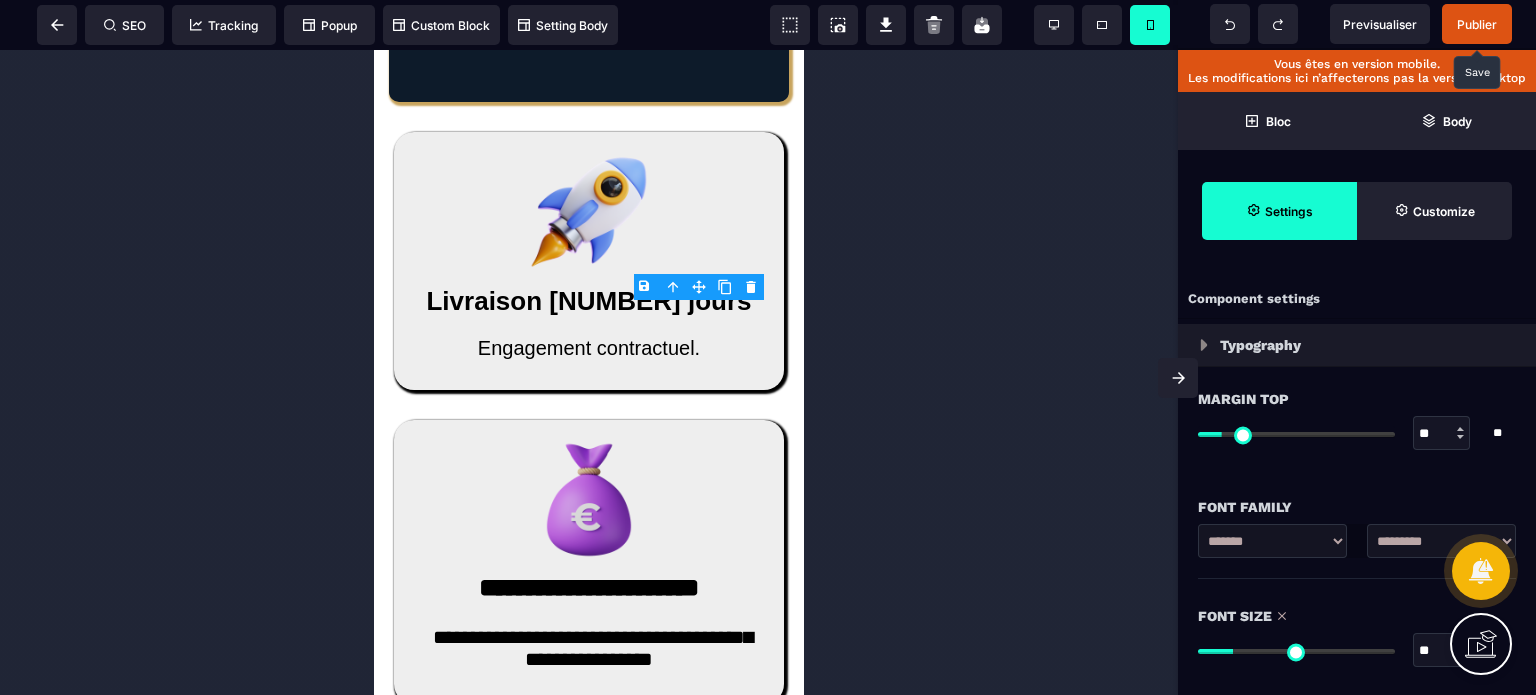 click on "Font Size" at bounding box center (1357, 616) 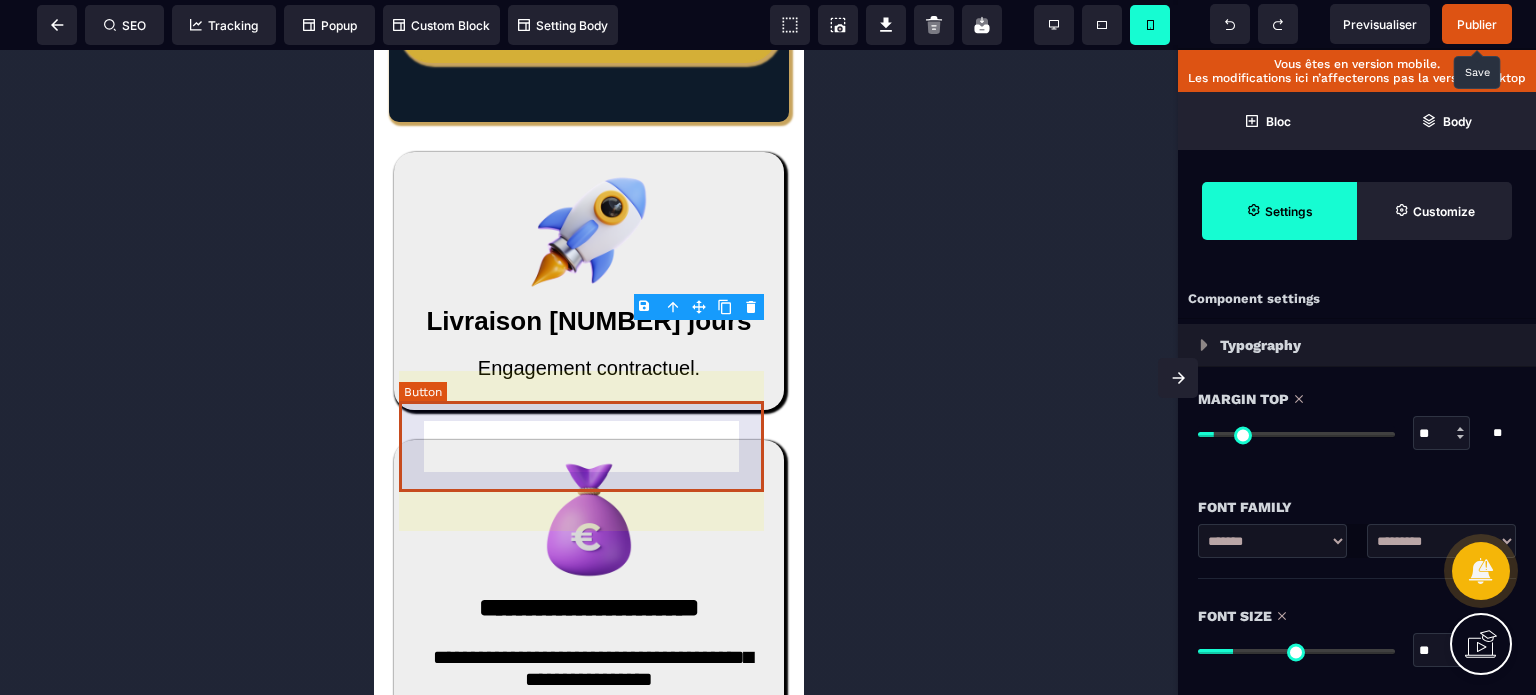 click on "JE VEUX EN SAVOIR PLUS" at bounding box center (603, 31) 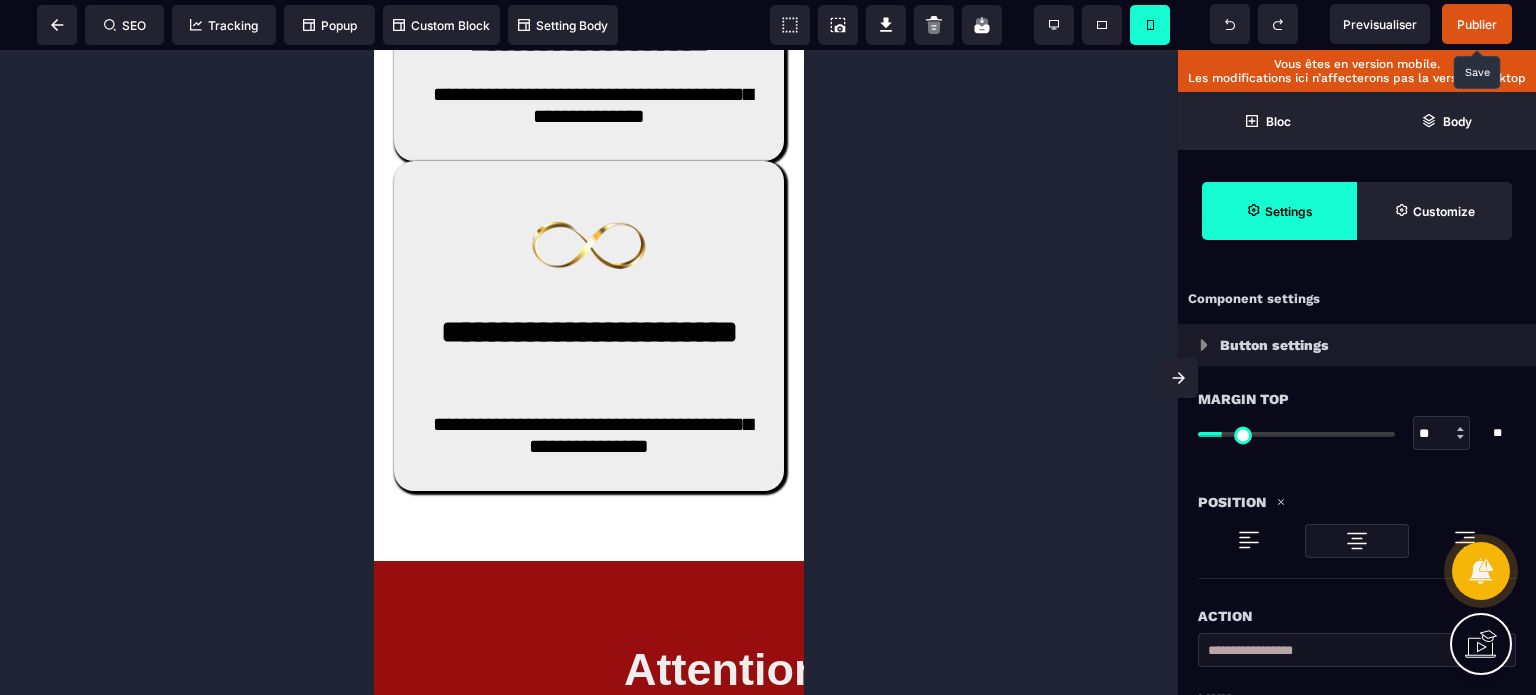 scroll, scrollTop: 13228, scrollLeft: 0, axis: vertical 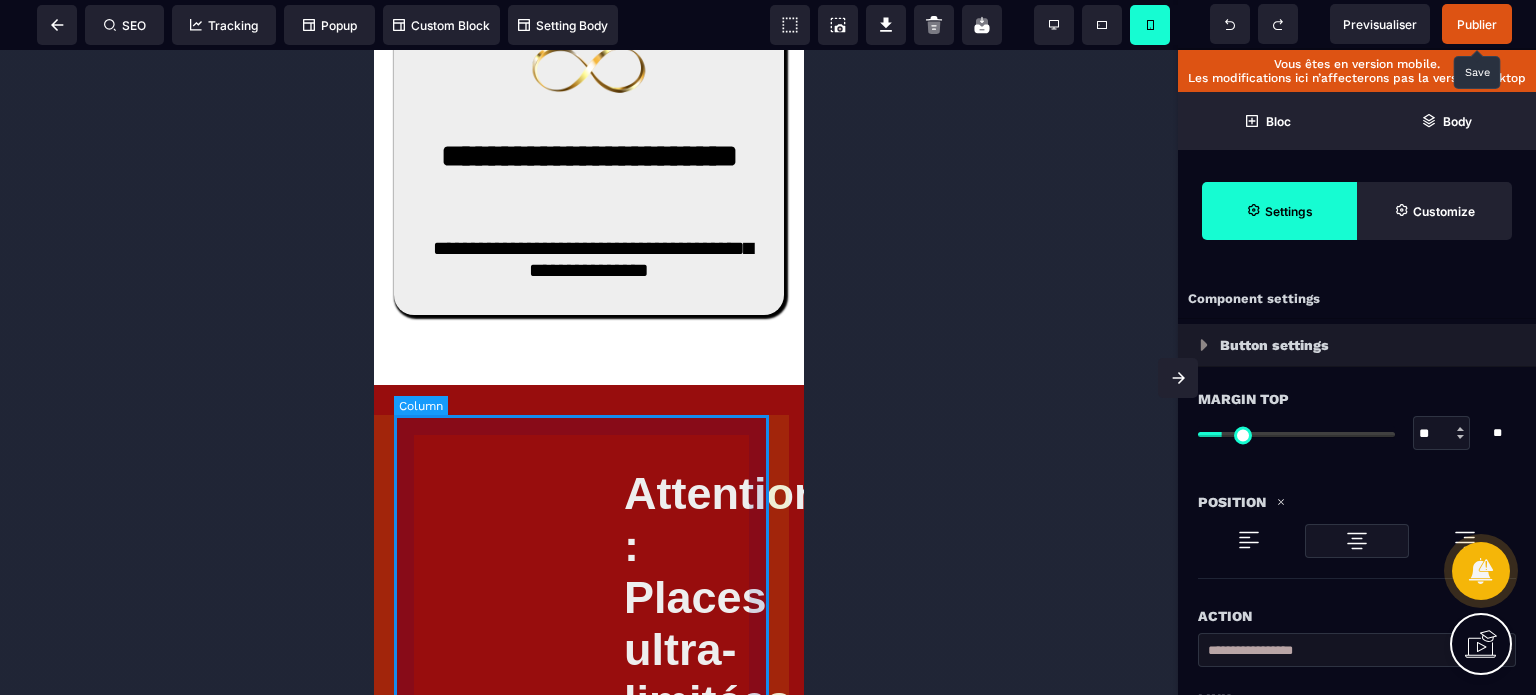click on "**********" at bounding box center [589, 150] 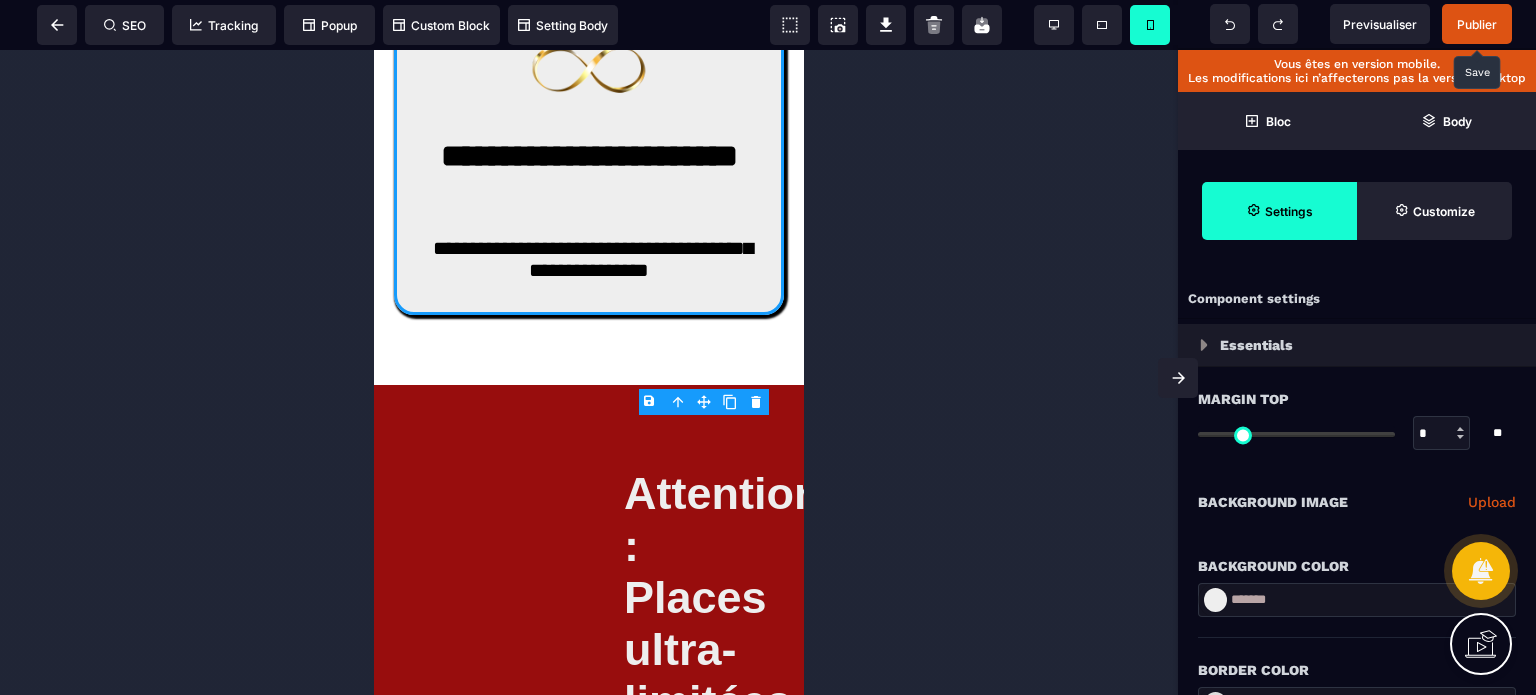 click on "*" at bounding box center (1442, 434) 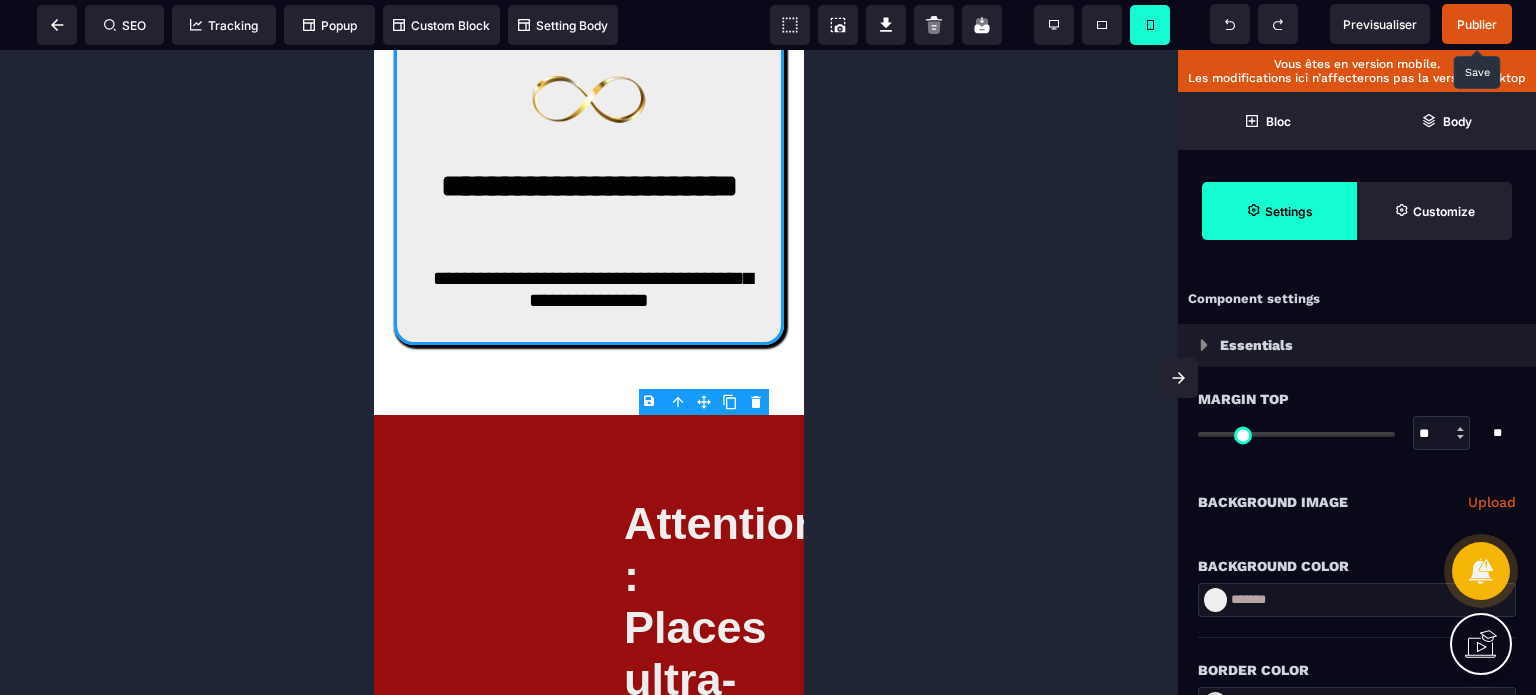 click on "**********" at bounding box center (1357, 502) 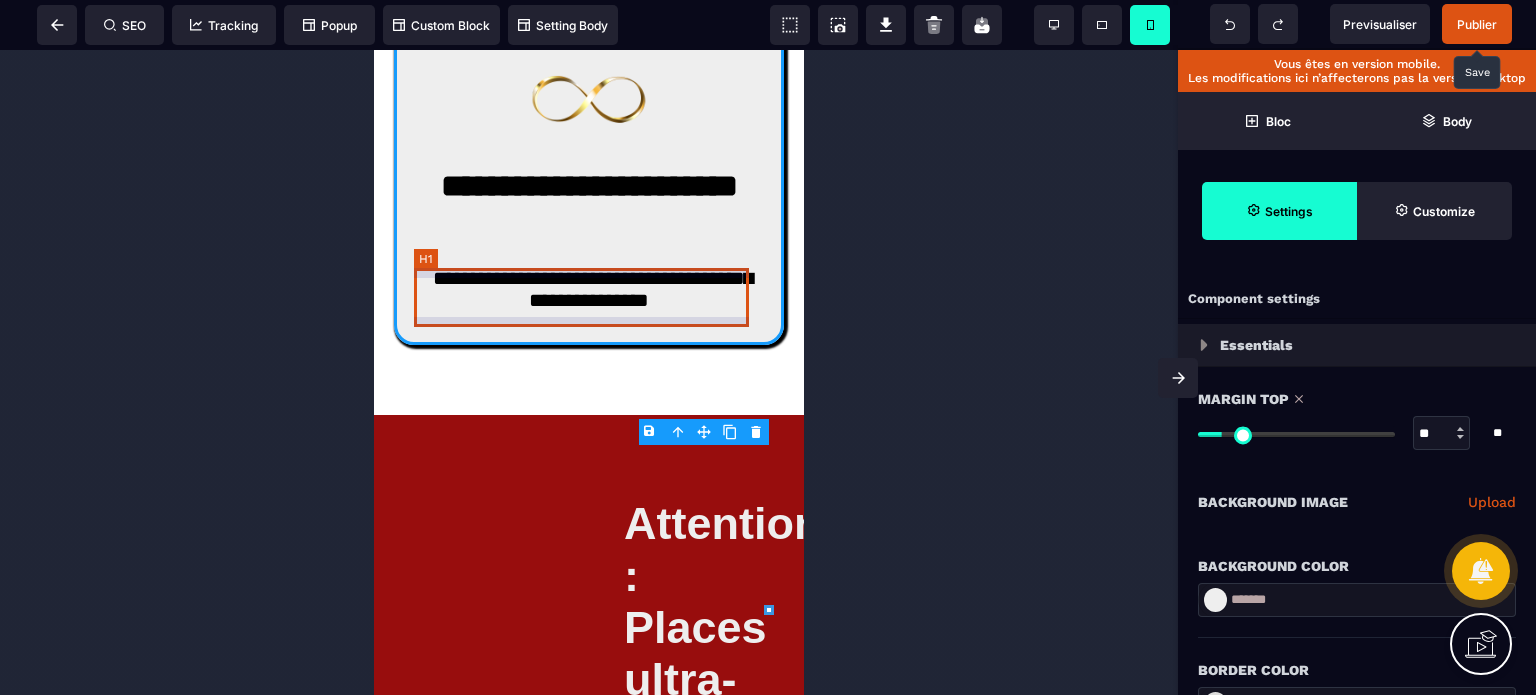 click on "**********" at bounding box center [588, -133] 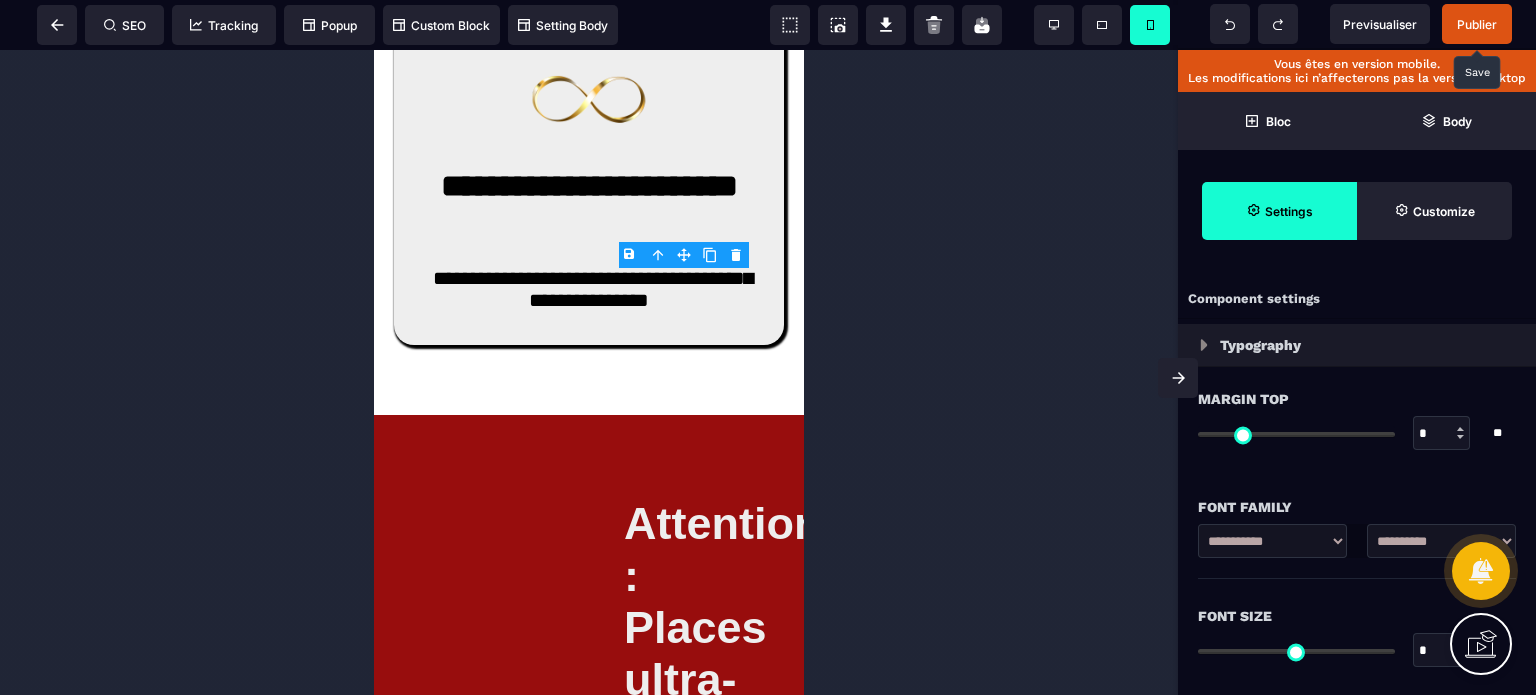 drag, startPoint x: 1426, startPoint y: 647, endPoint x: 1413, endPoint y: 653, distance: 14.3178215 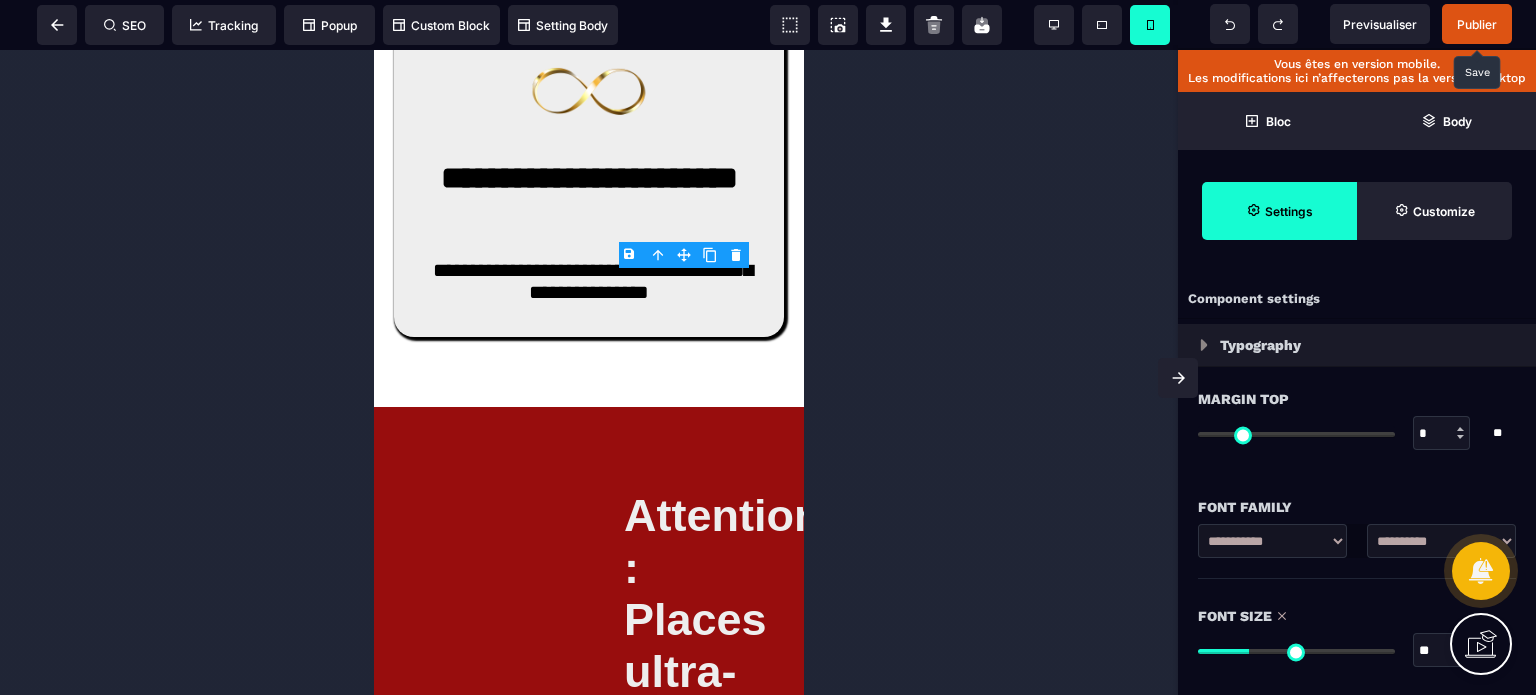 click on "Font Size
**
*
**
All" at bounding box center (1357, 635) 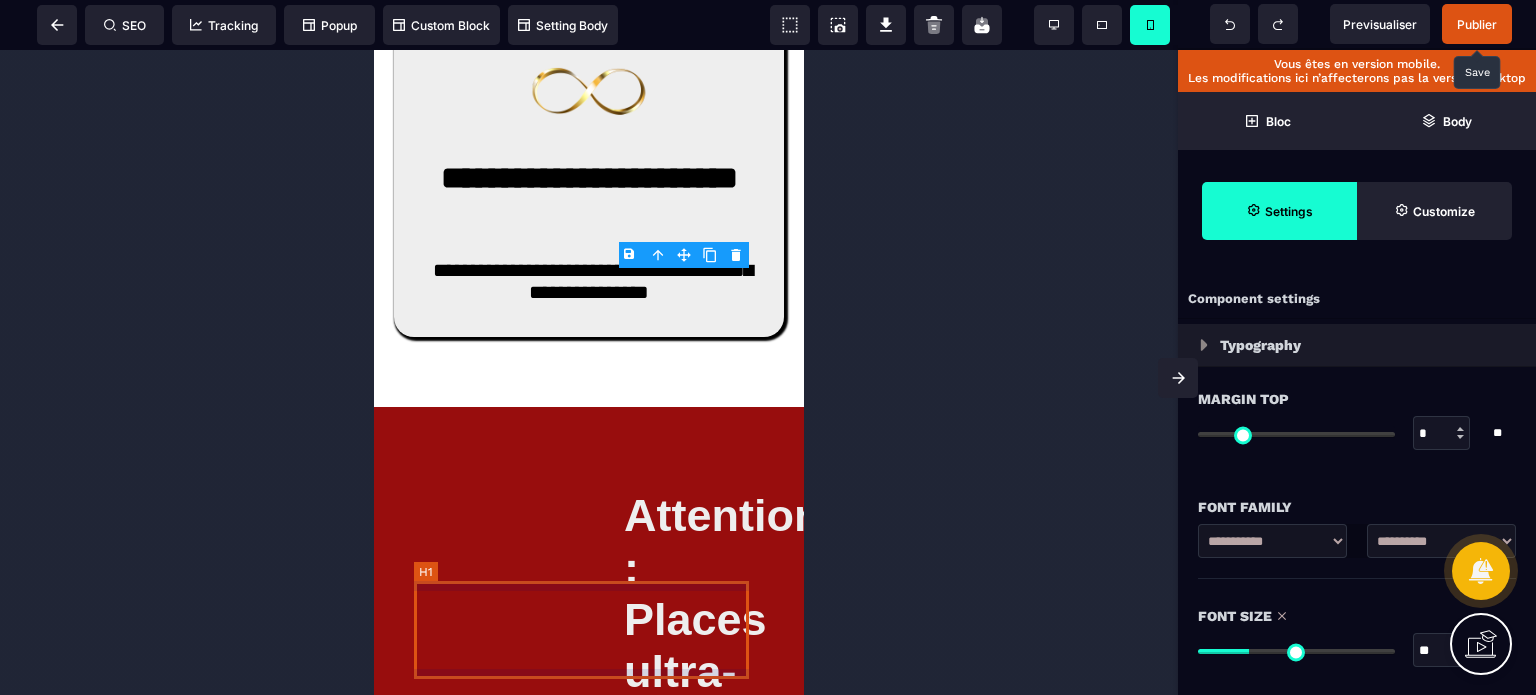 click on "**********" at bounding box center [588, 200] 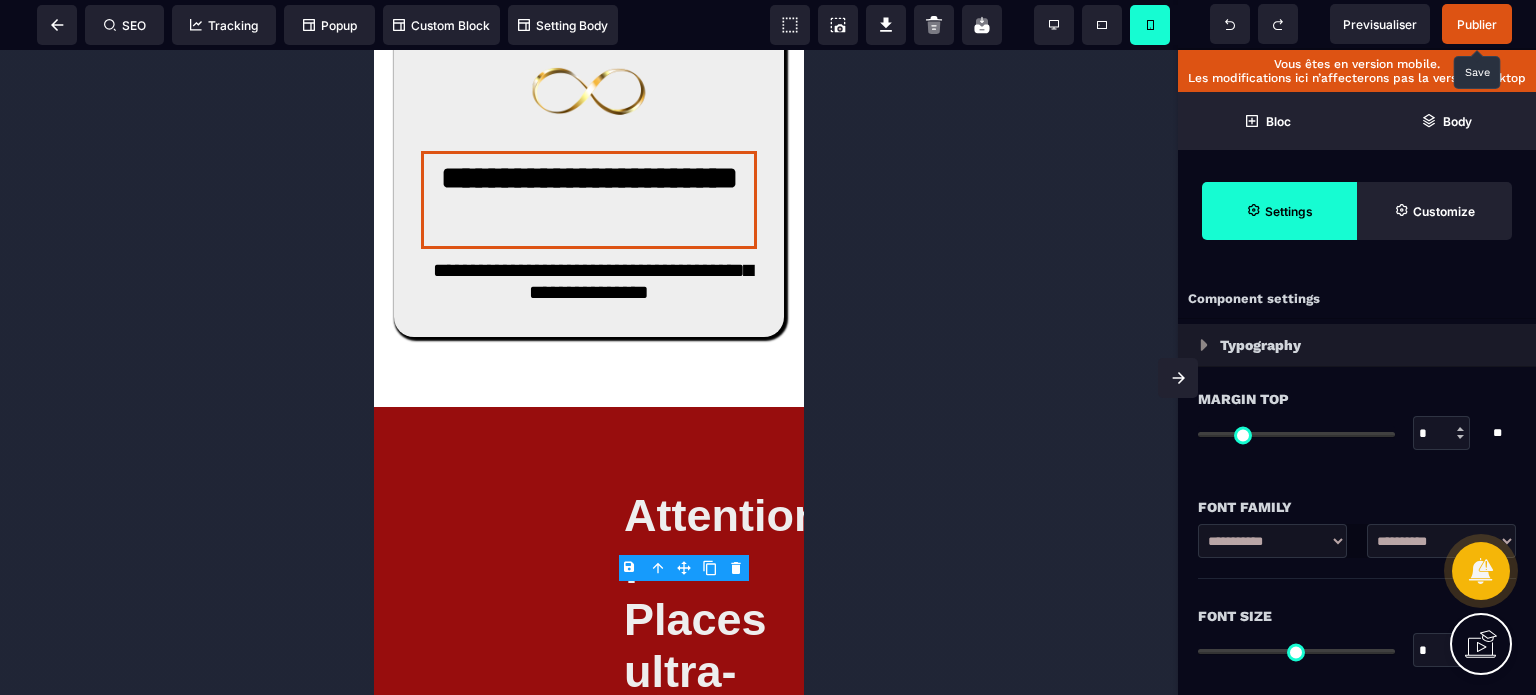 click on "*" at bounding box center [1442, 651] 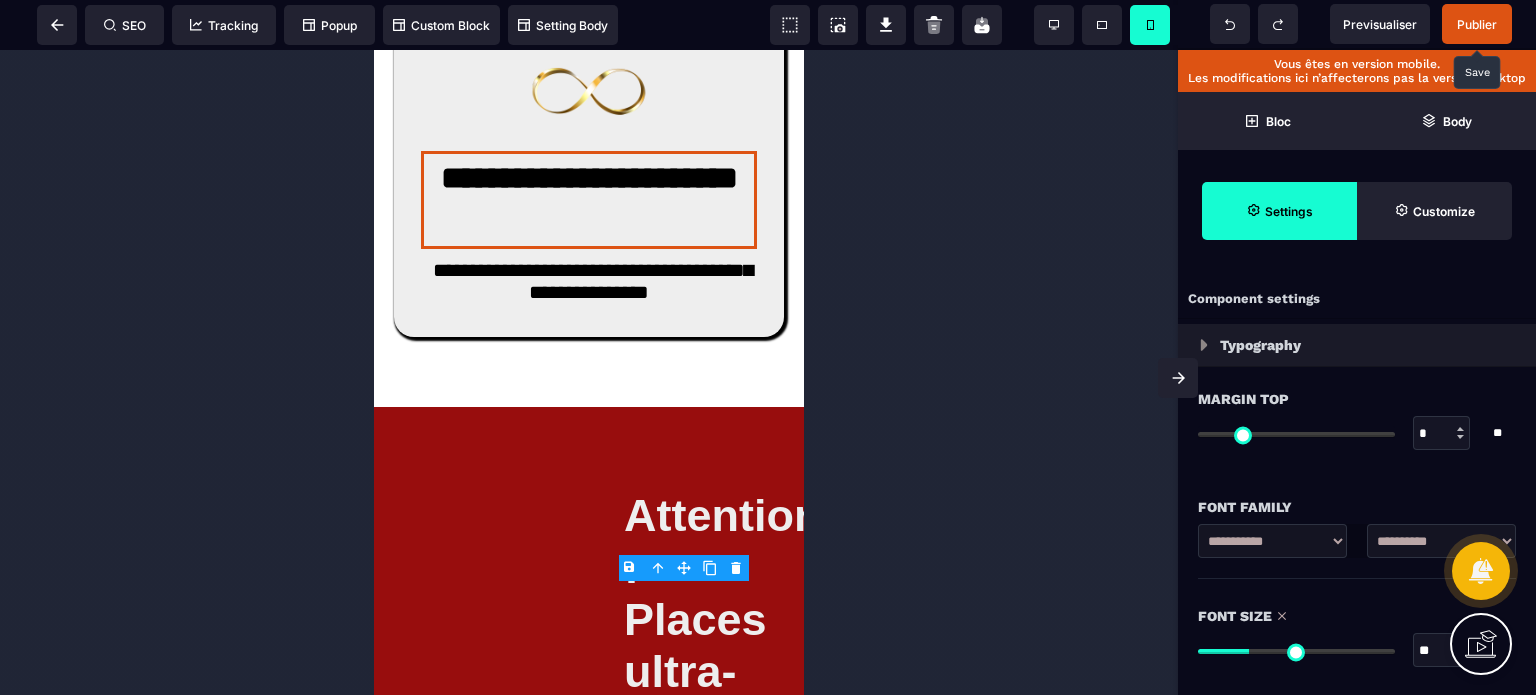 click on "Font Size" at bounding box center (1357, 616) 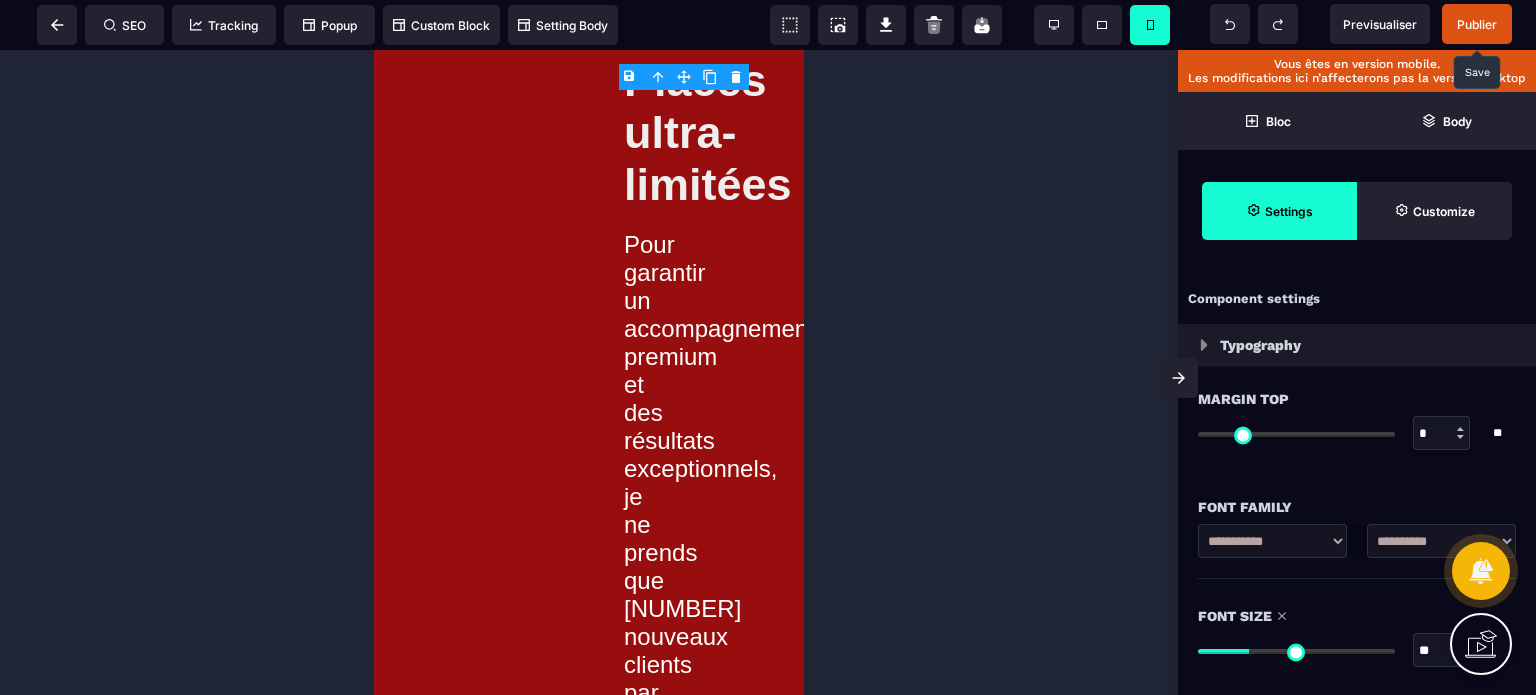 scroll, scrollTop: 13610, scrollLeft: 0, axis: vertical 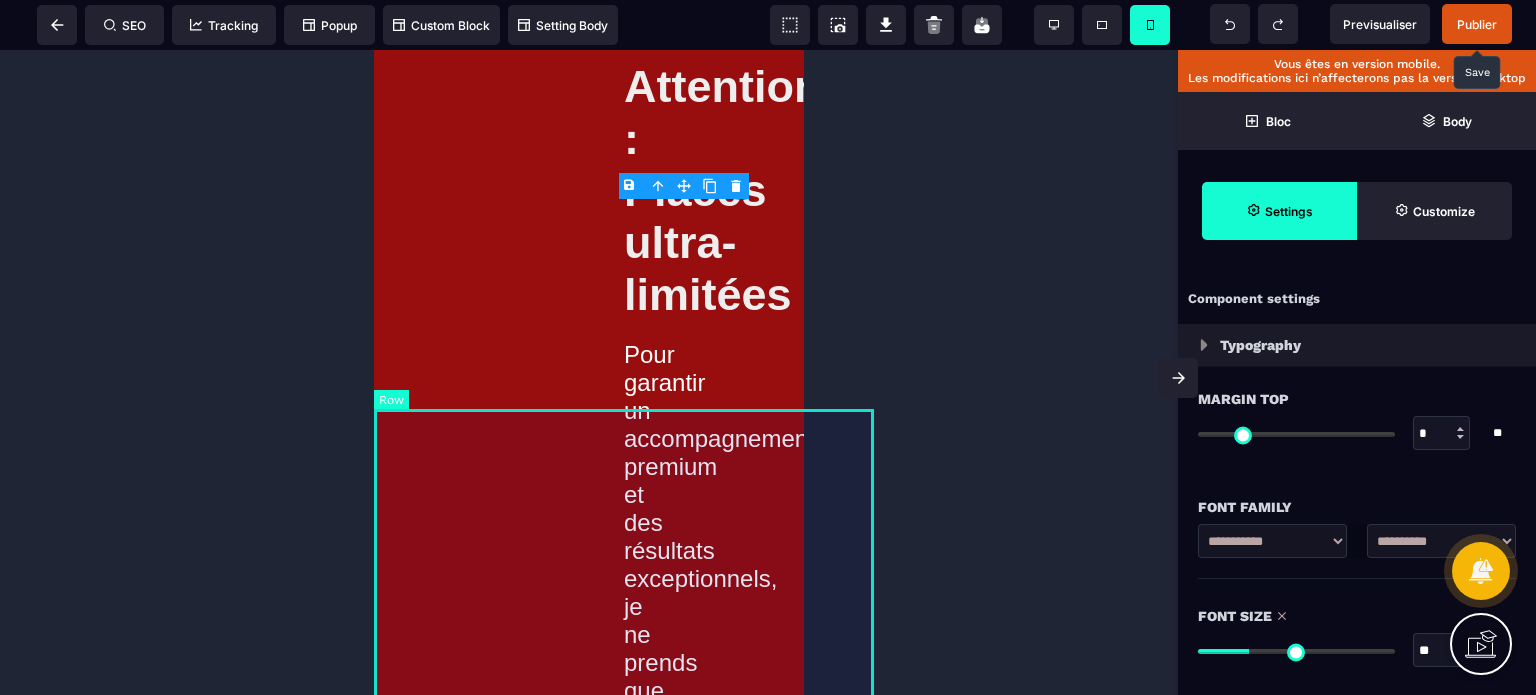 click on "Attention : Places ultra-limitées Pour garantir un accompagnement premium et des résultats exceptionnels, je ne prends que 3 nouveaux clients par mois. ******** 2 places disponibles pour ce mois JE RESERVE MON AUDIT BUSINESS GRATUIT" at bounding box center [624, 1076] 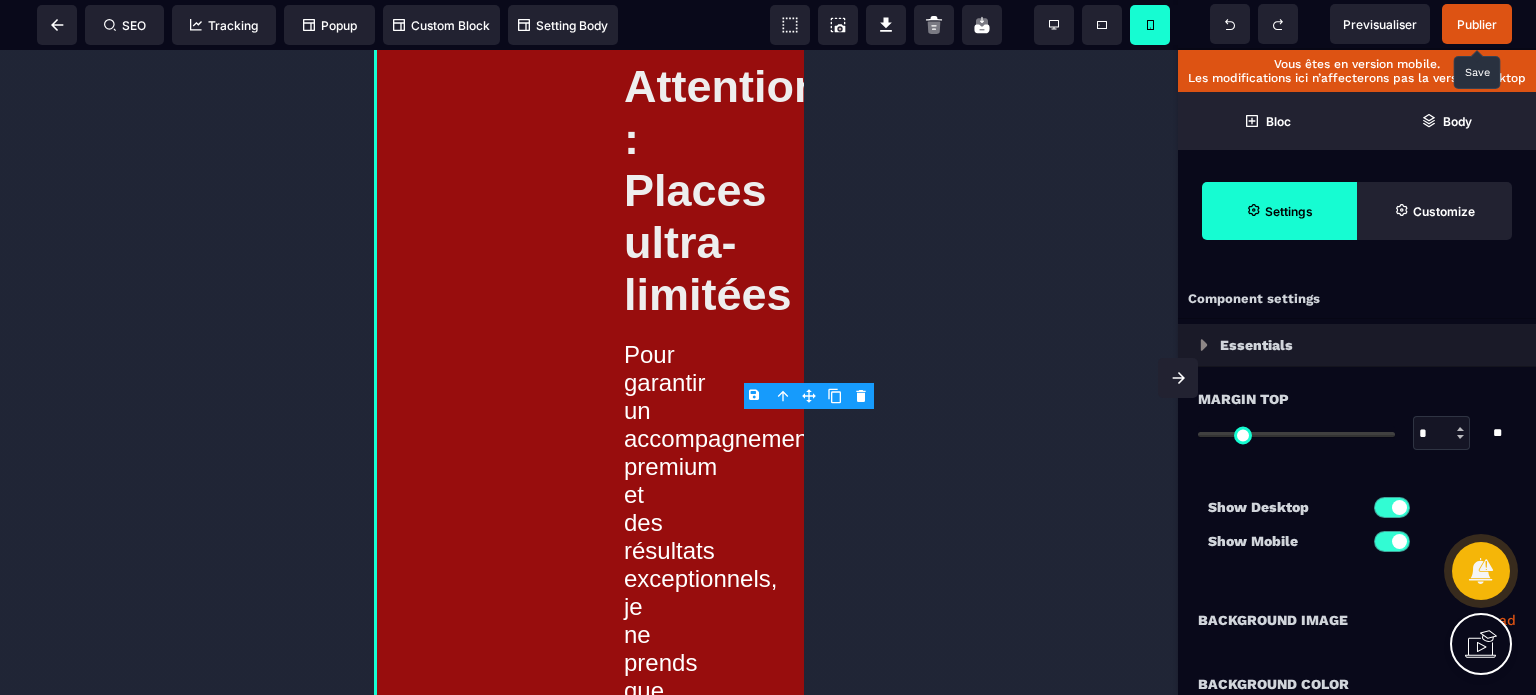 click on "Show Desktop
Show Mobile" at bounding box center (1357, 529) 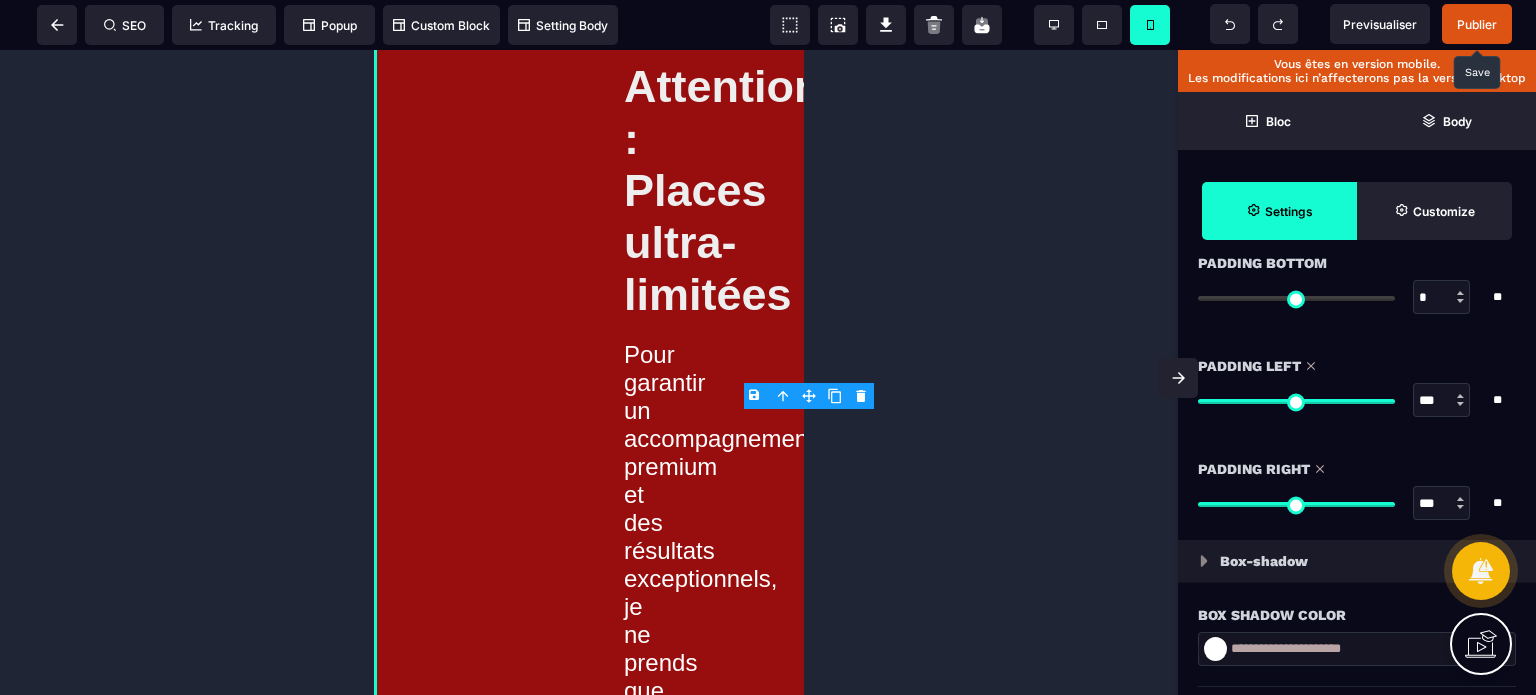 scroll, scrollTop: 1880, scrollLeft: 0, axis: vertical 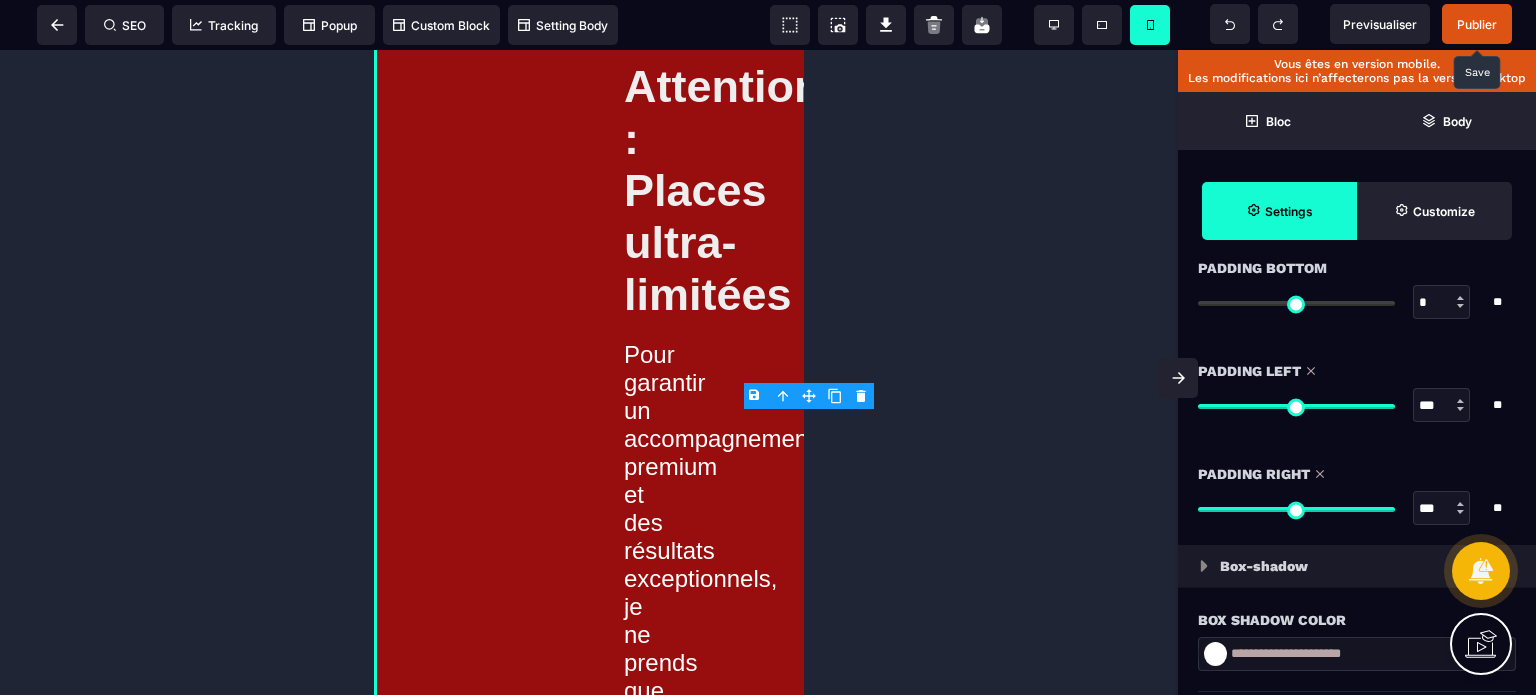 drag, startPoint x: 1436, startPoint y: 510, endPoint x: 1379, endPoint y: 518, distance: 57.558666 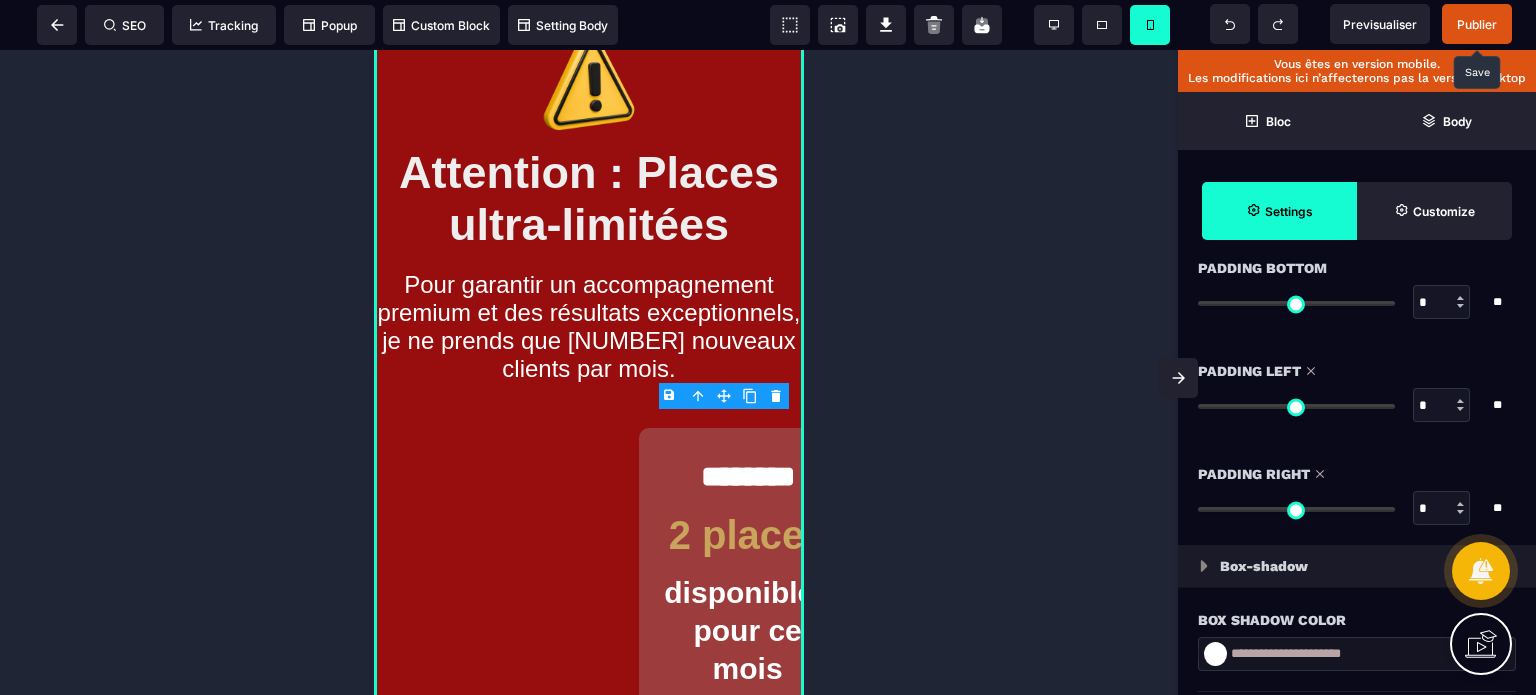 drag, startPoint x: 1381, startPoint y: 408, endPoint x: 1122, endPoint y: 437, distance: 260.6185 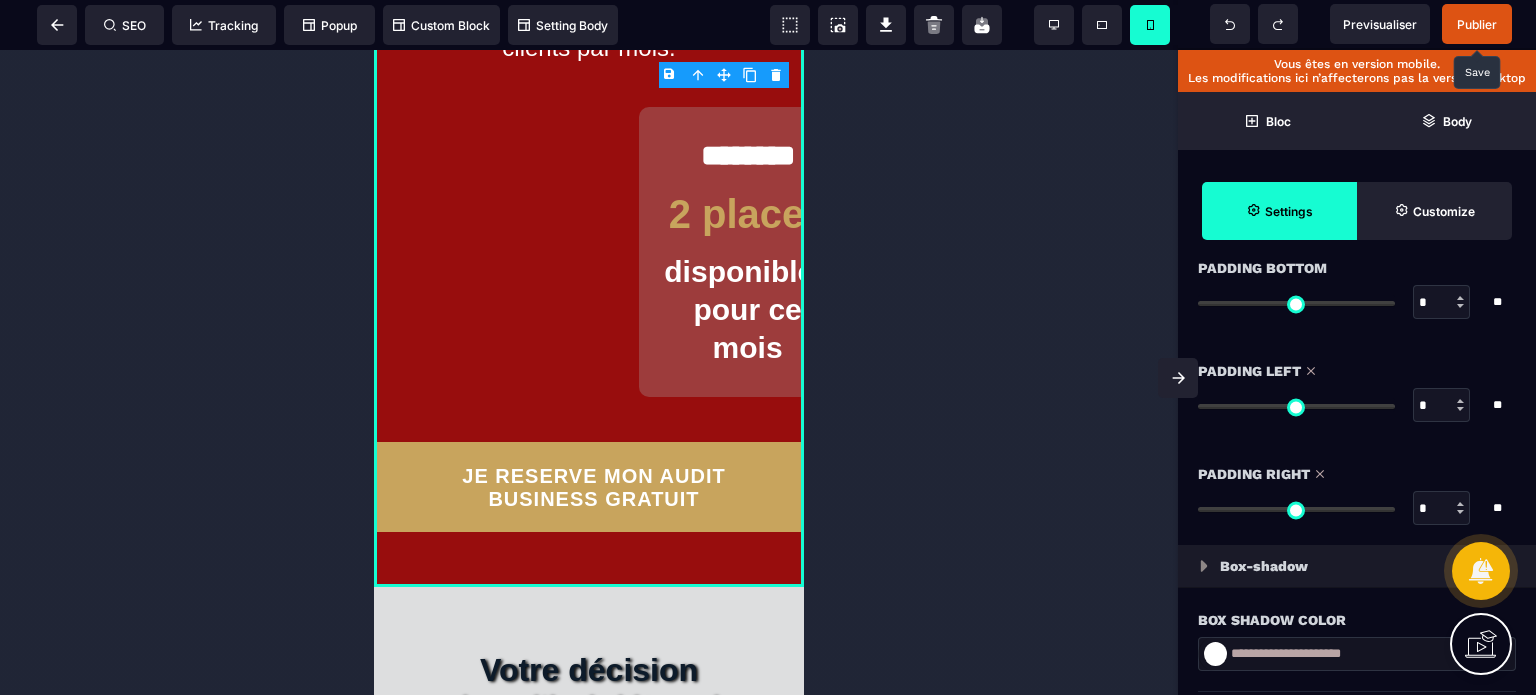 scroll, scrollTop: 13972, scrollLeft: 0, axis: vertical 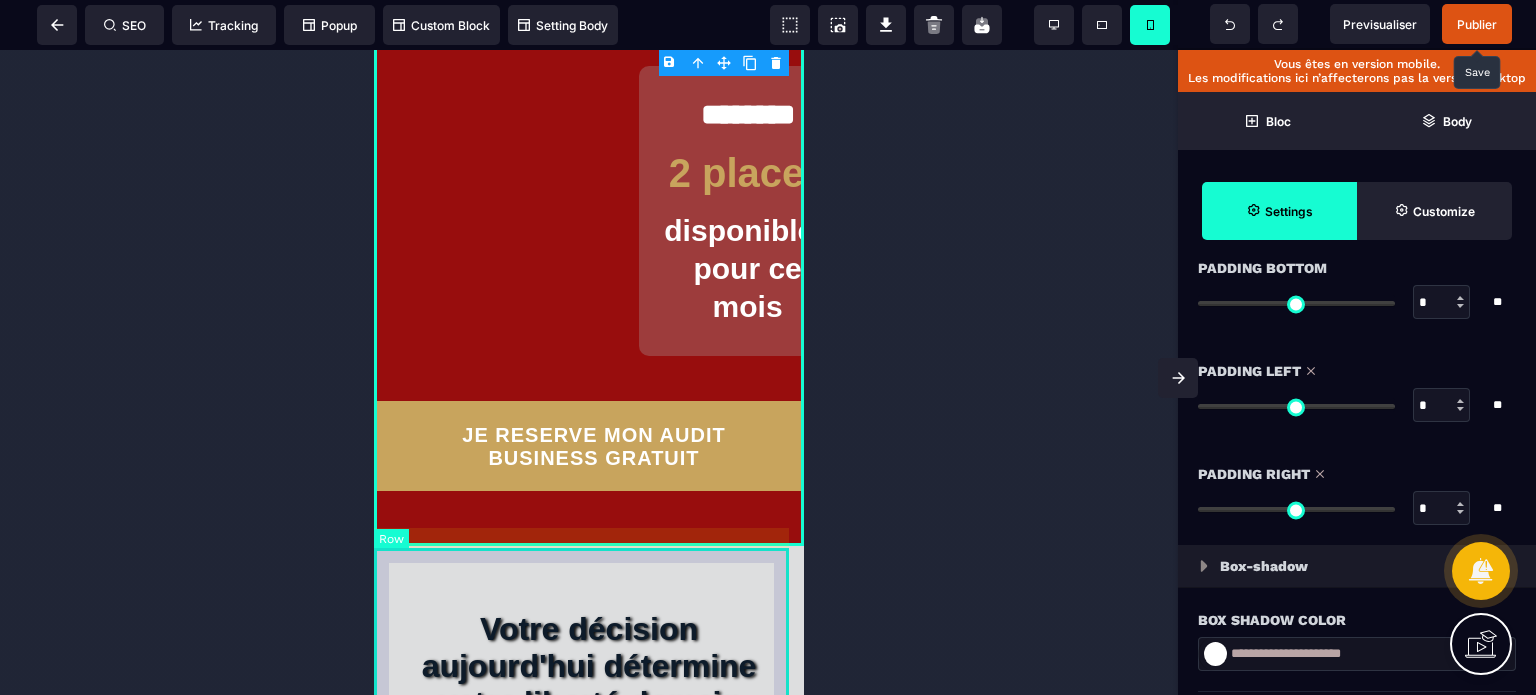 click on "******** 2 places disponibles pour ce mois" at bounding box center (589, 211) 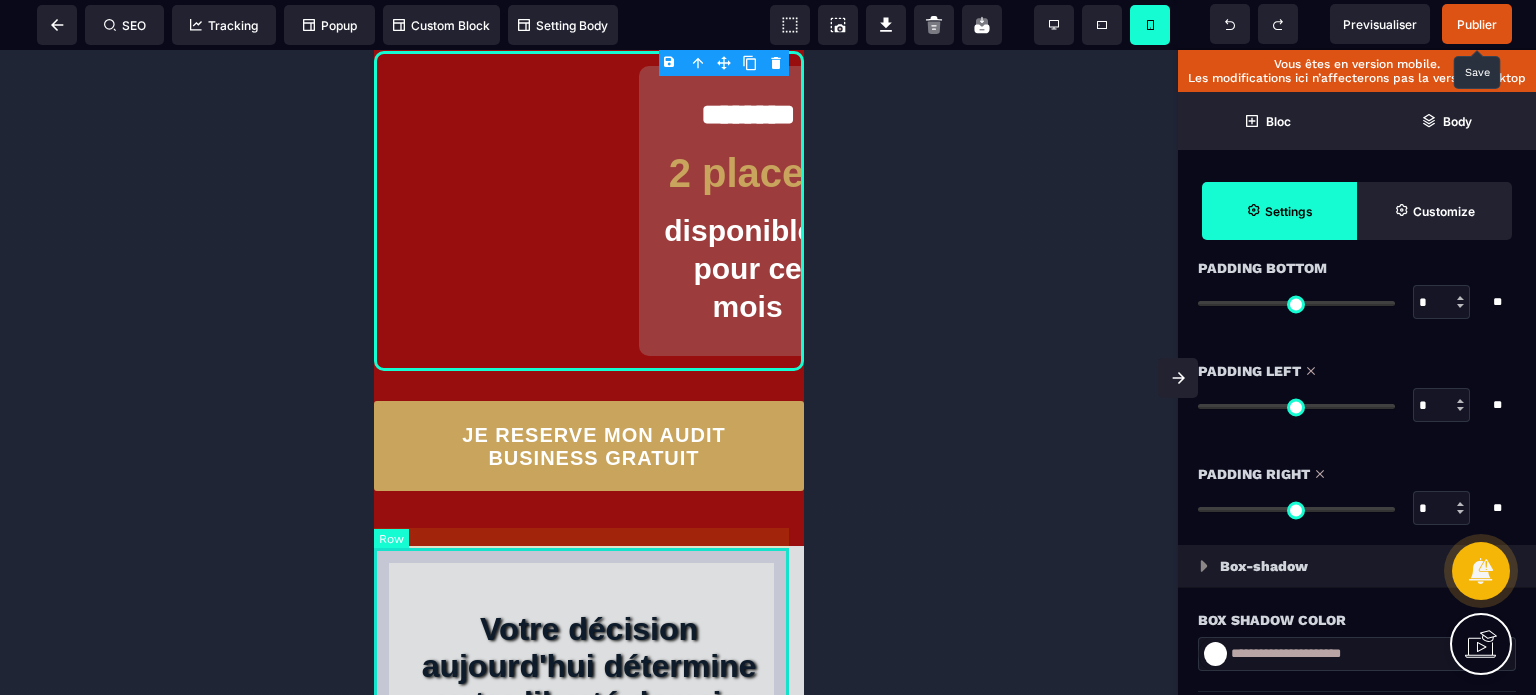 scroll, scrollTop: 0, scrollLeft: 0, axis: both 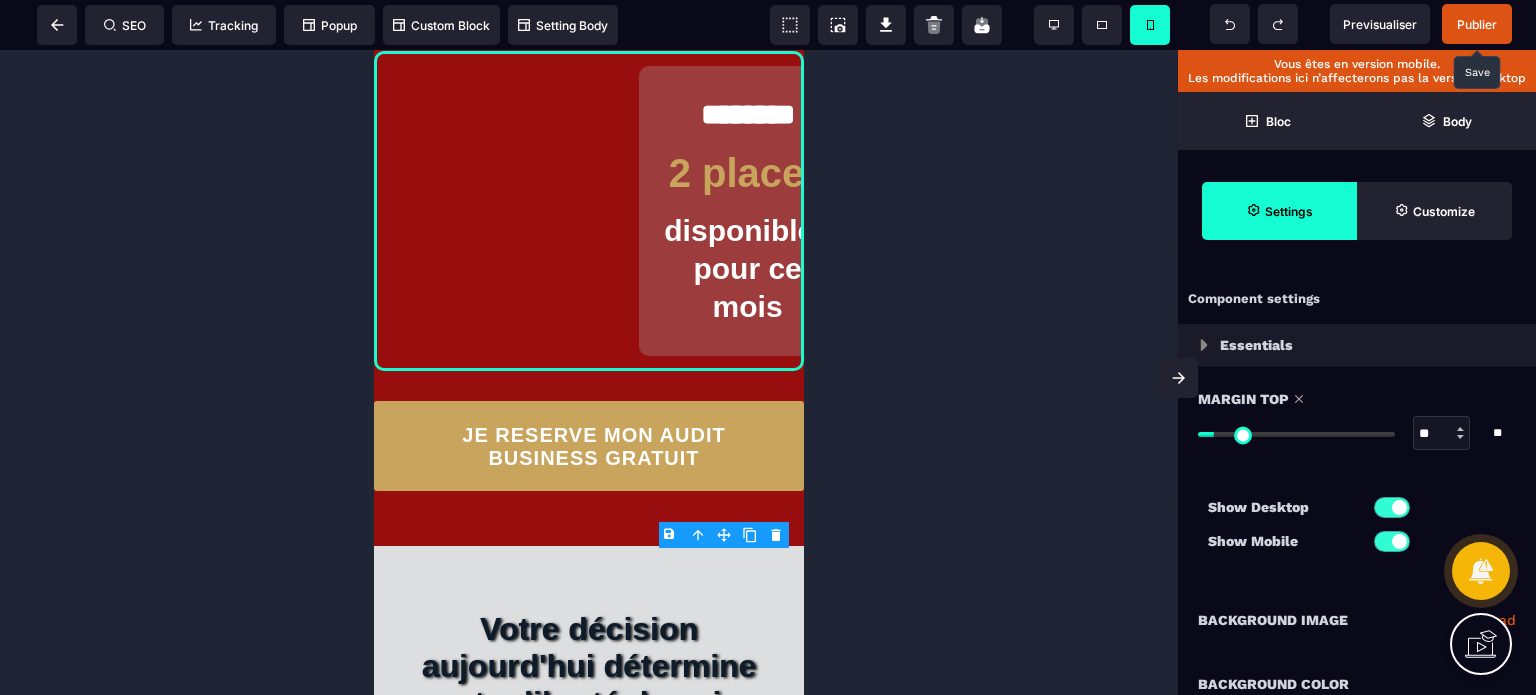 click on "Show Desktop
Show Mobile" at bounding box center (1357, 529) 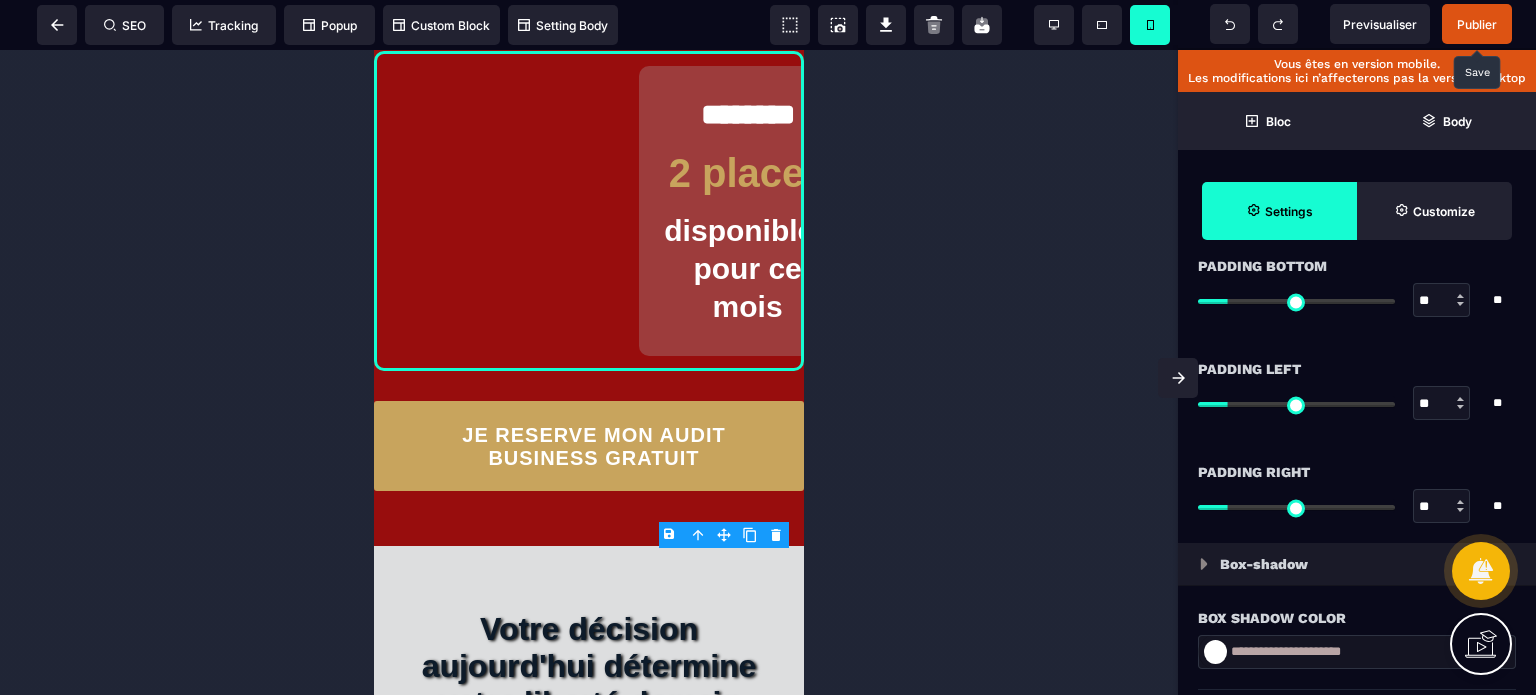 scroll, scrollTop: 1800, scrollLeft: 0, axis: vertical 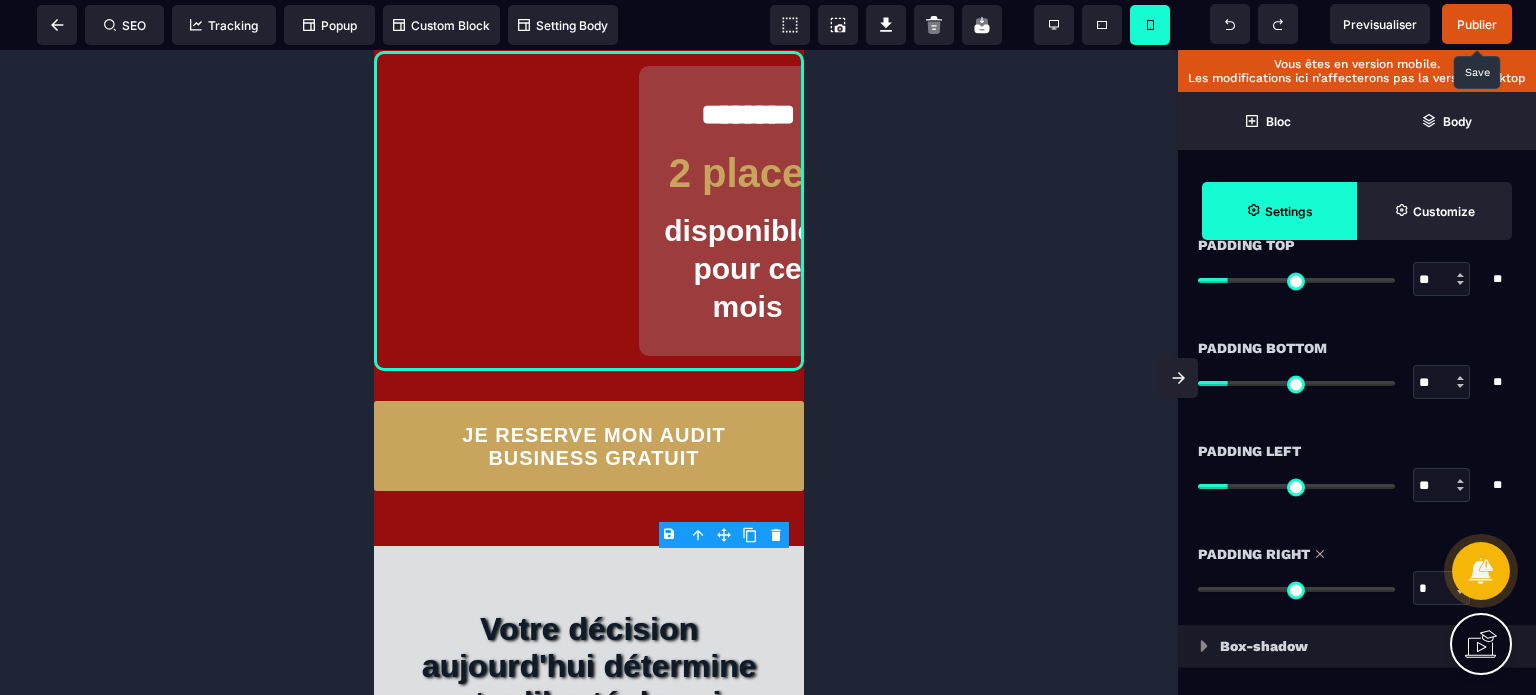 drag, startPoint x: 1232, startPoint y: 583, endPoint x: 1062, endPoint y: 627, distance: 175.60182 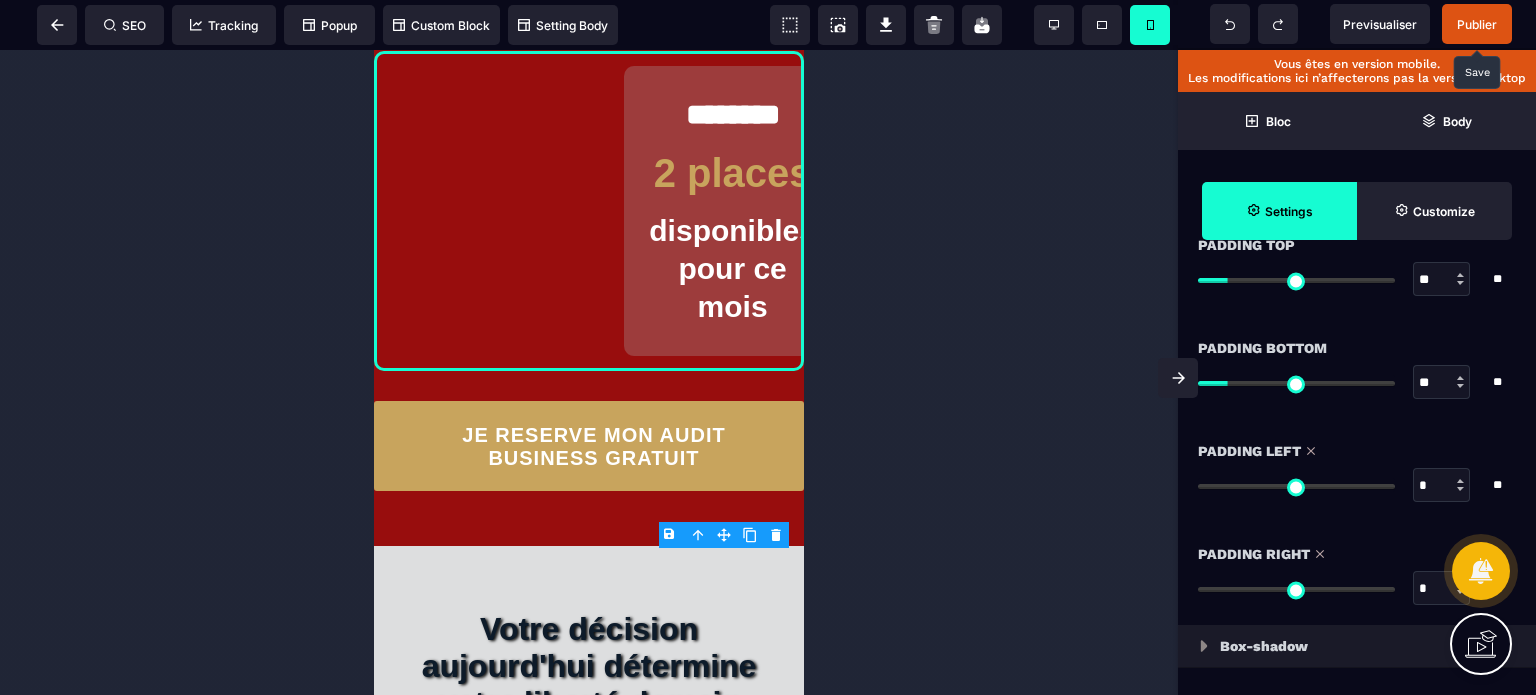 drag, startPoint x: 1236, startPoint y: 488, endPoint x: 980, endPoint y: 523, distance: 258.3815 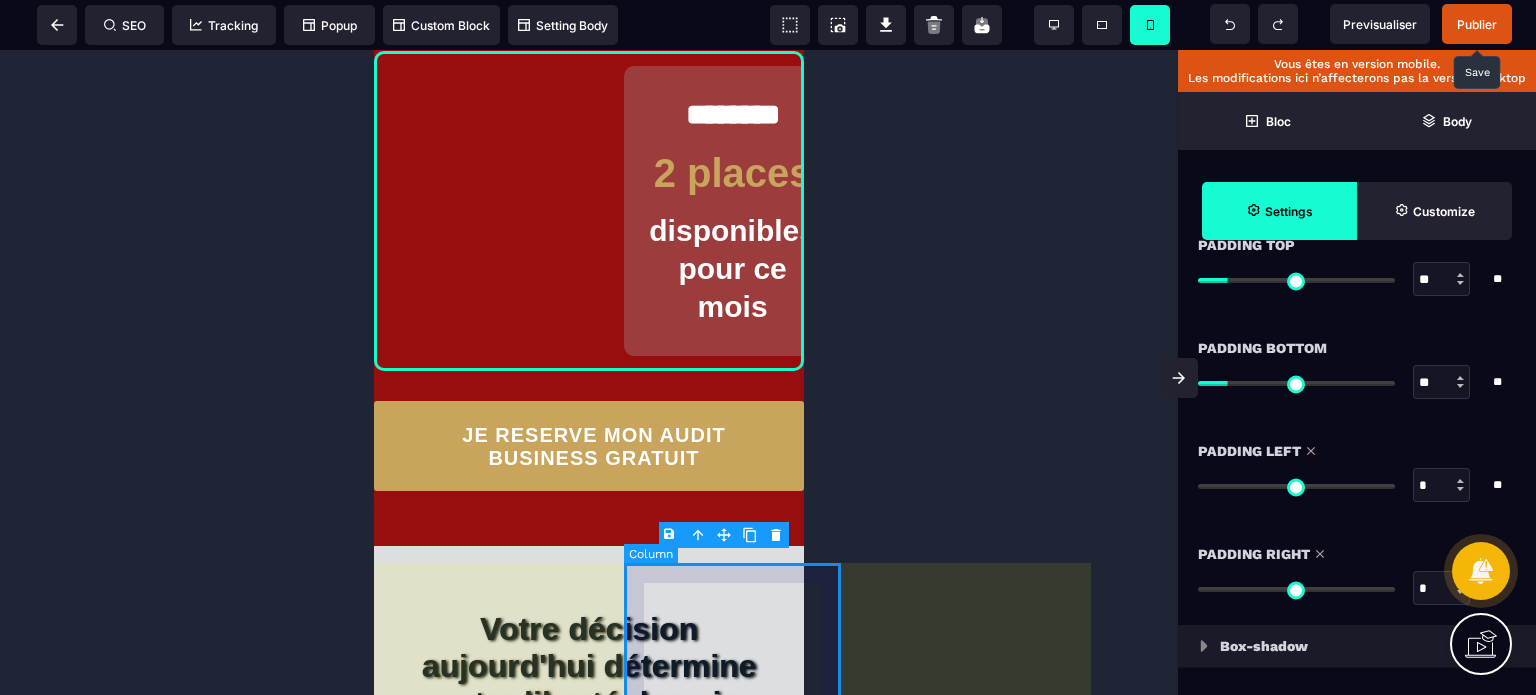 click on "******** 2 places disponibles pour ce mois" at bounding box center (732, 211) 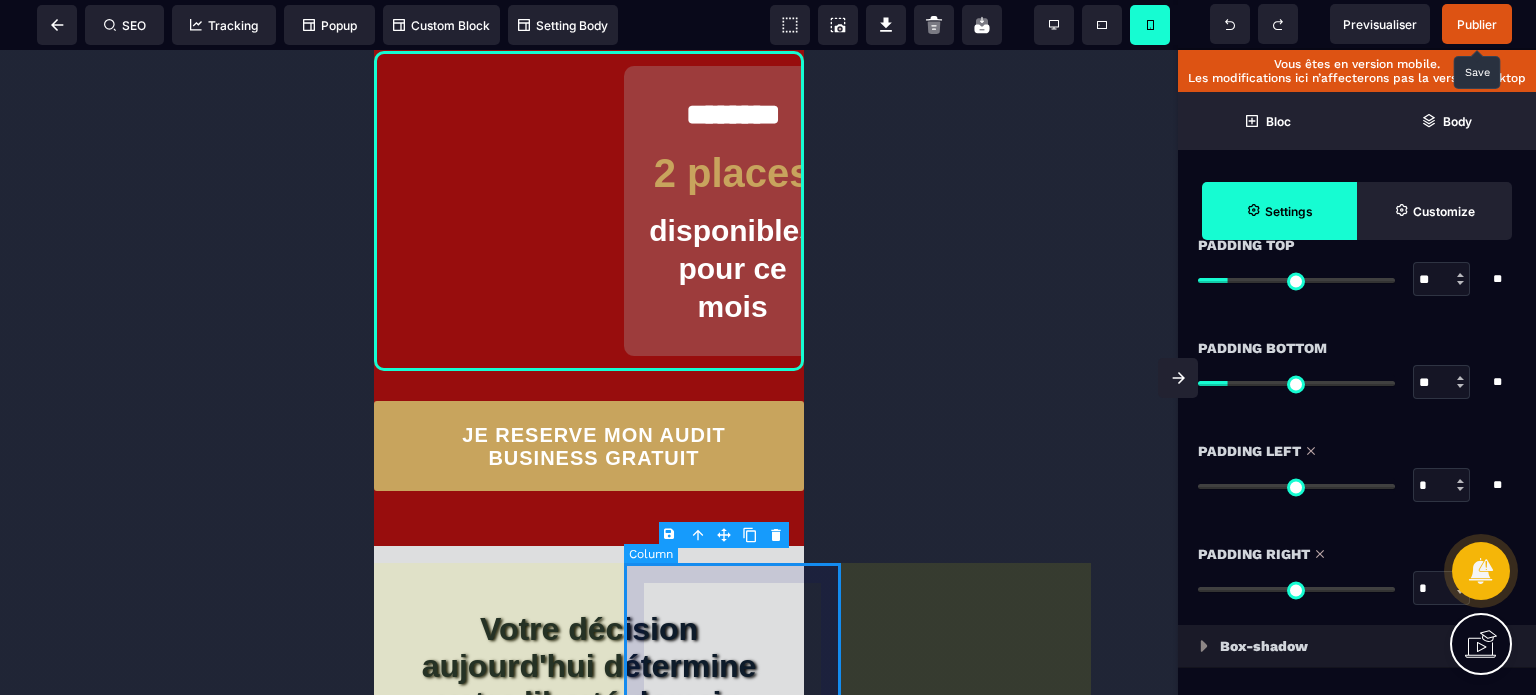 scroll, scrollTop: 0, scrollLeft: 0, axis: both 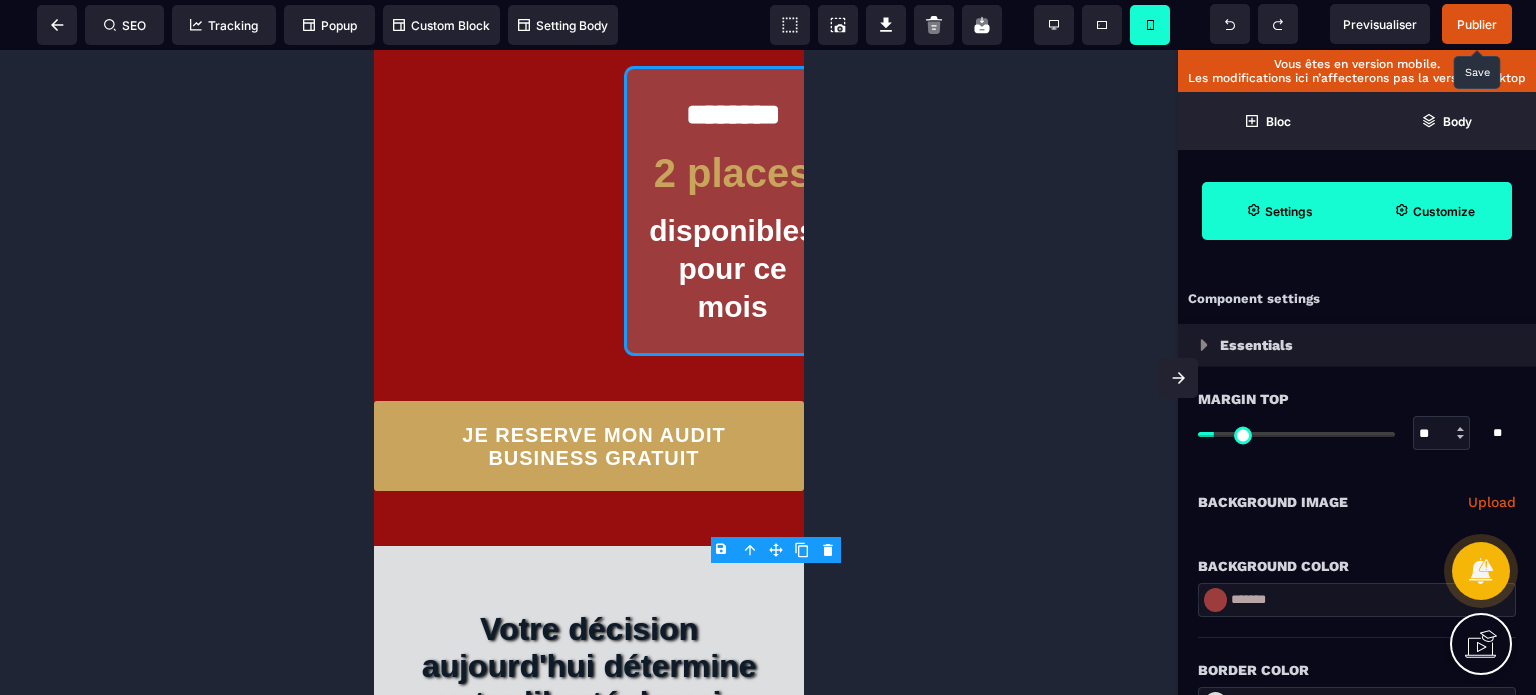 click on "Customize" at bounding box center [1434, 211] 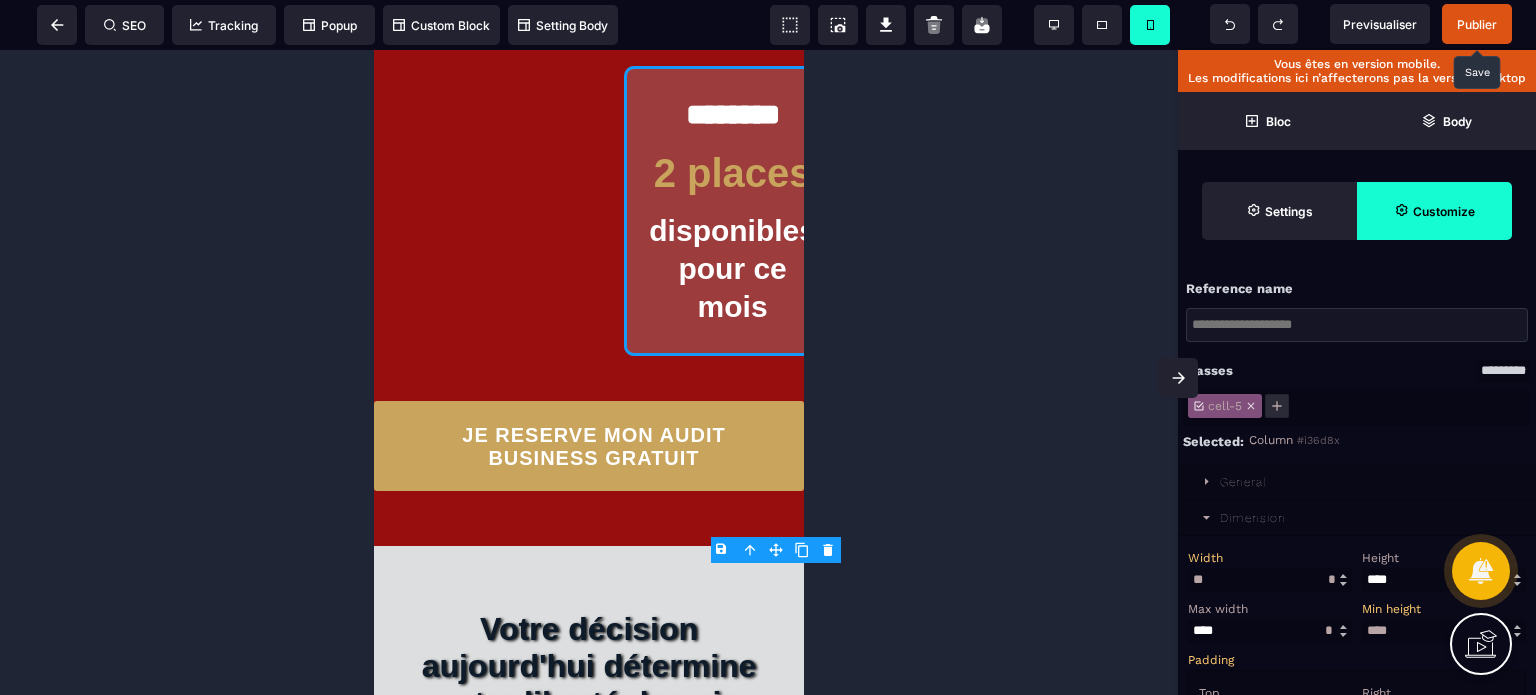 click on "**" at bounding box center (1270, 580) 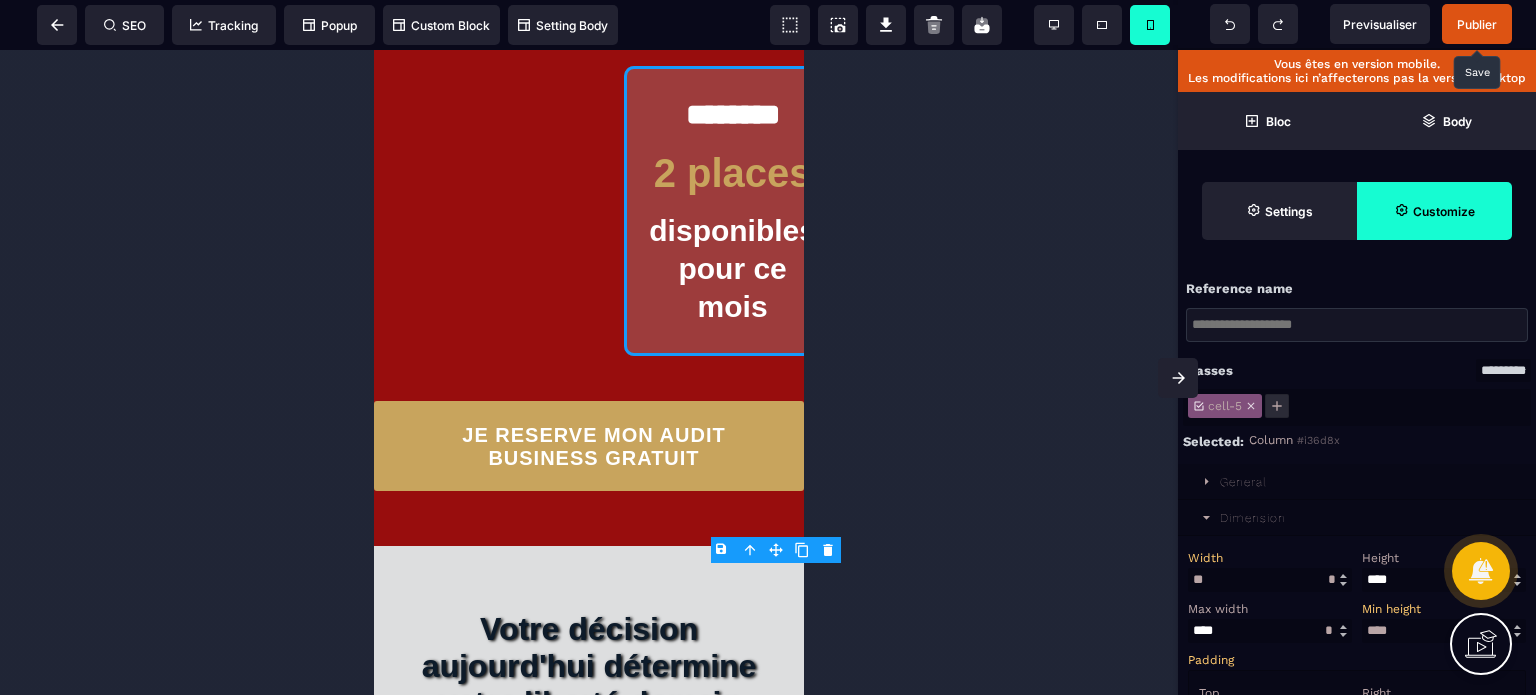 click on "Width
**
* ** *" at bounding box center [1270, 569] 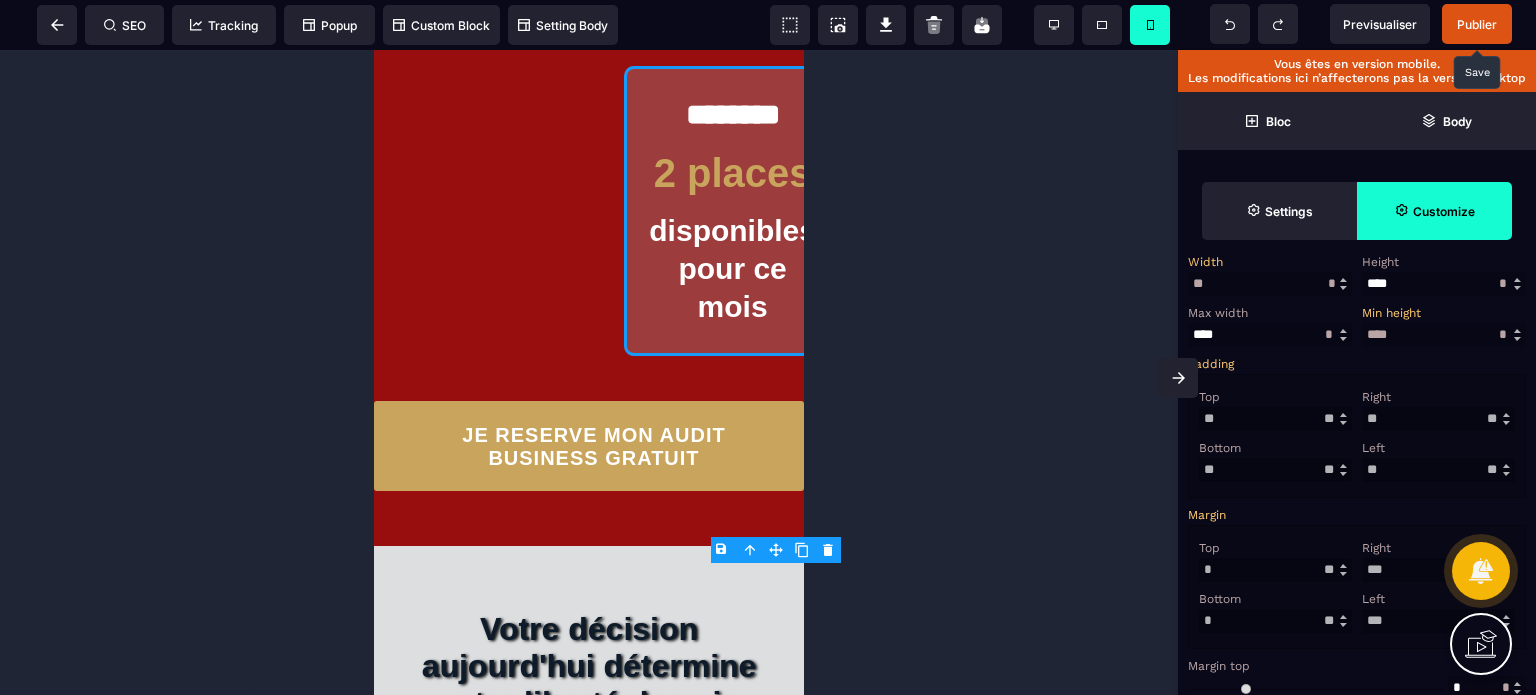 scroll, scrollTop: 440, scrollLeft: 0, axis: vertical 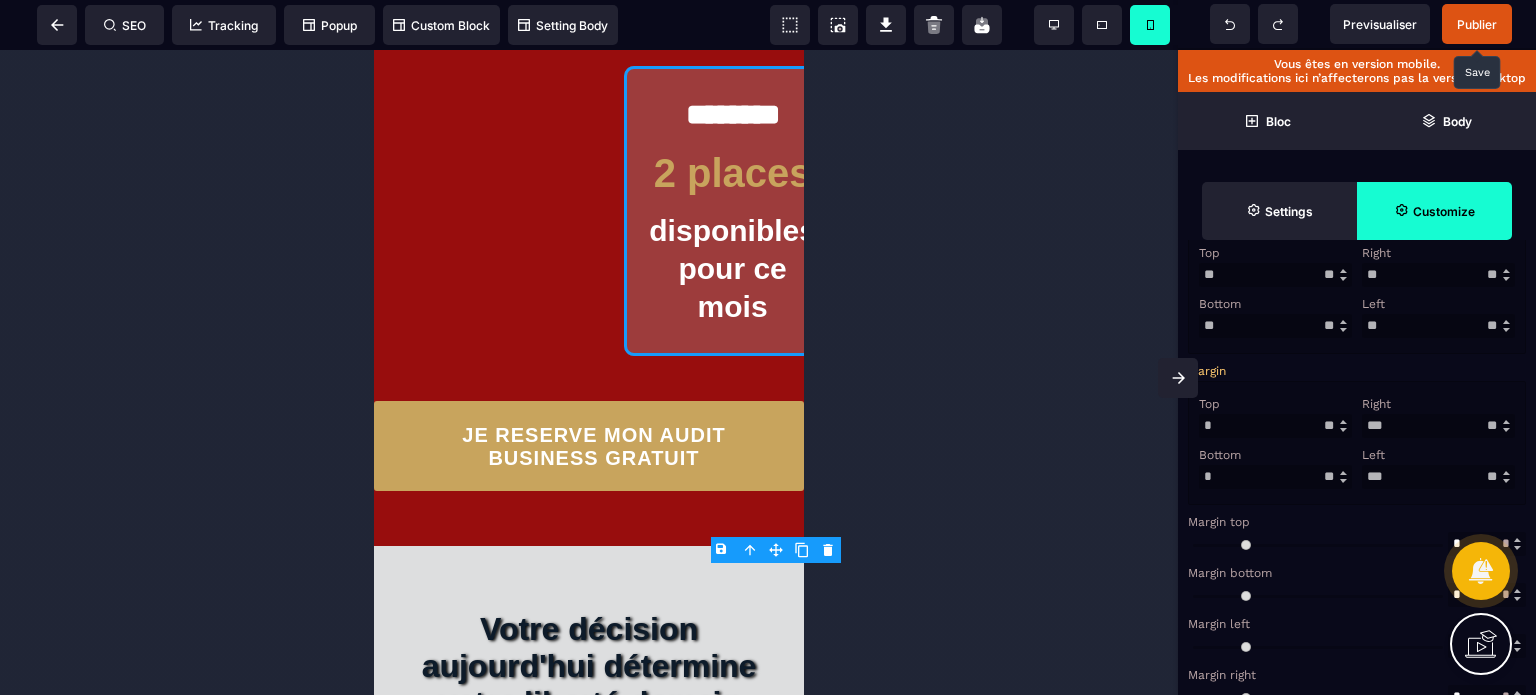 drag, startPoint x: 1411, startPoint y: 482, endPoint x: 1278, endPoint y: 503, distance: 134.64769 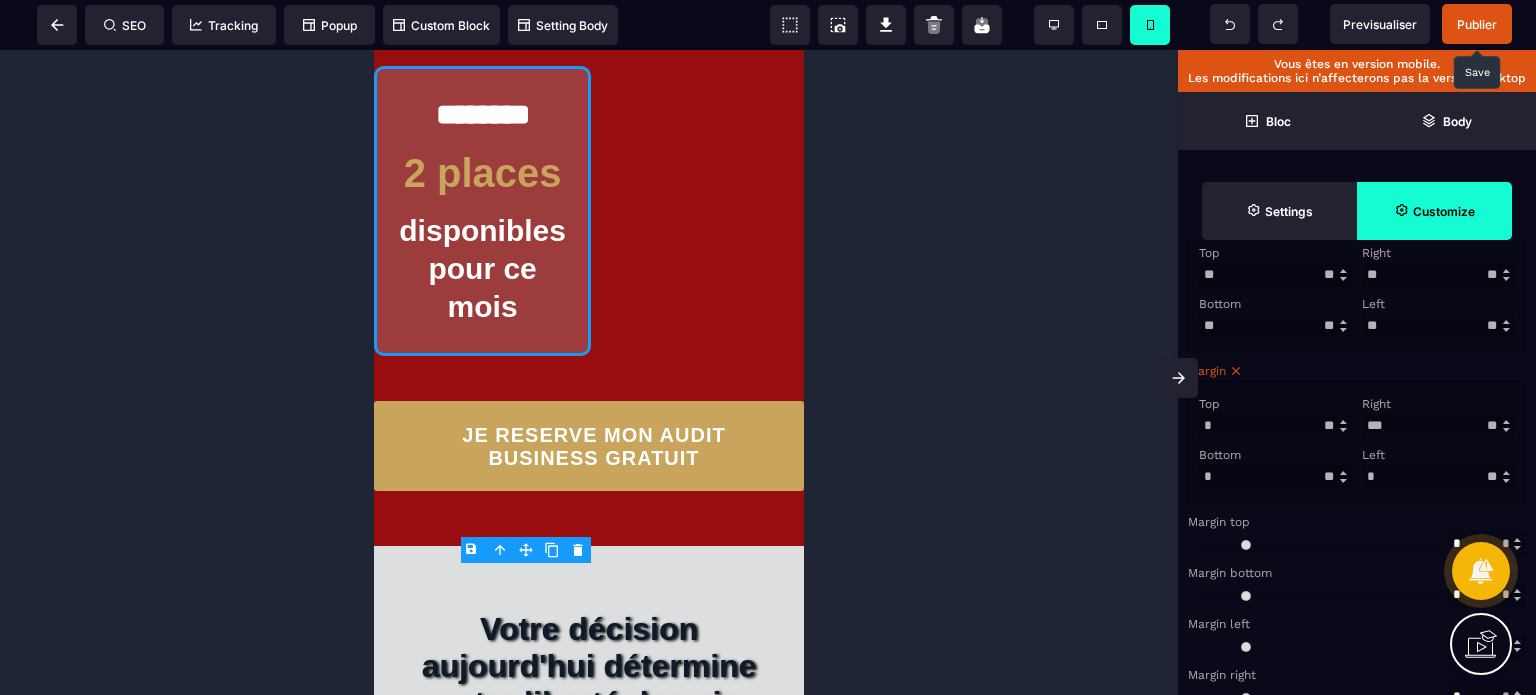 drag, startPoint x: 1406, startPoint y: 439, endPoint x: 1302, endPoint y: 450, distance: 104.58012 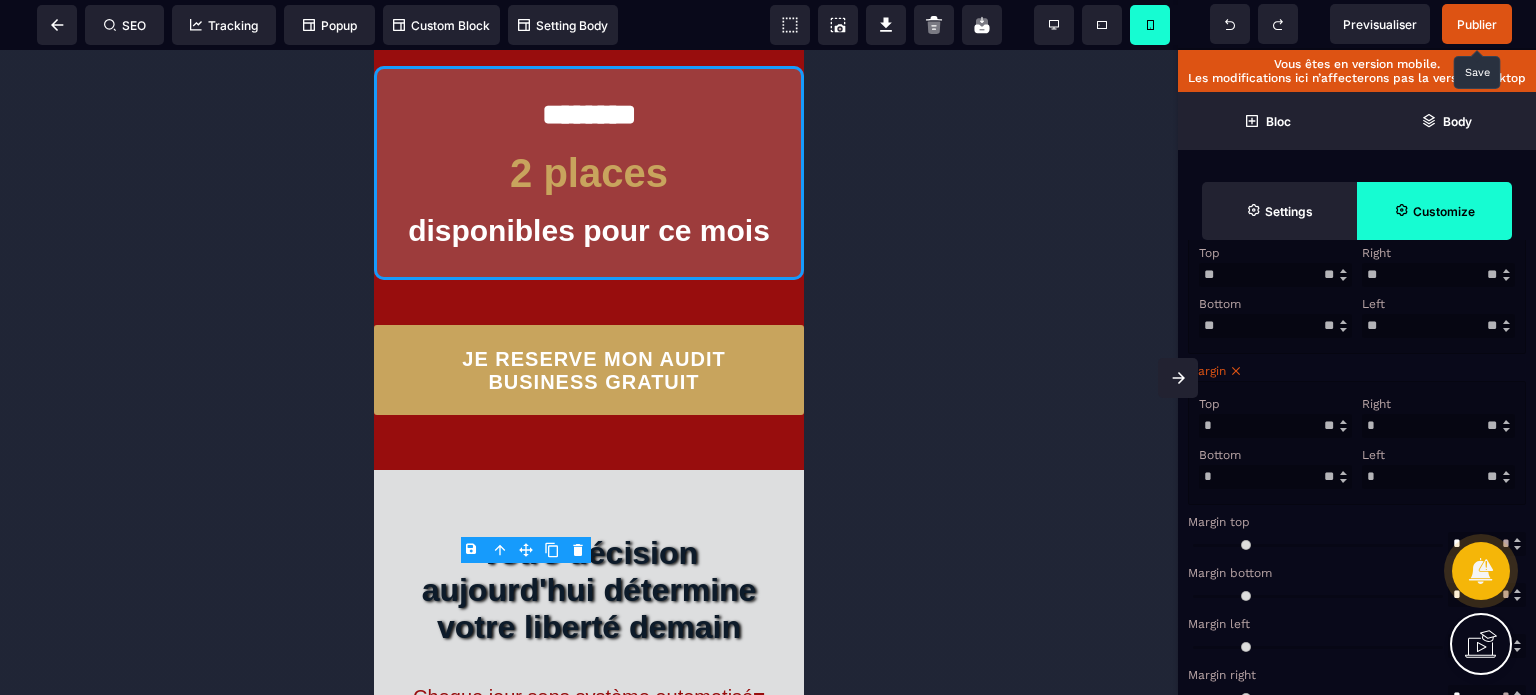 click on "Top" at bounding box center (1273, 404) 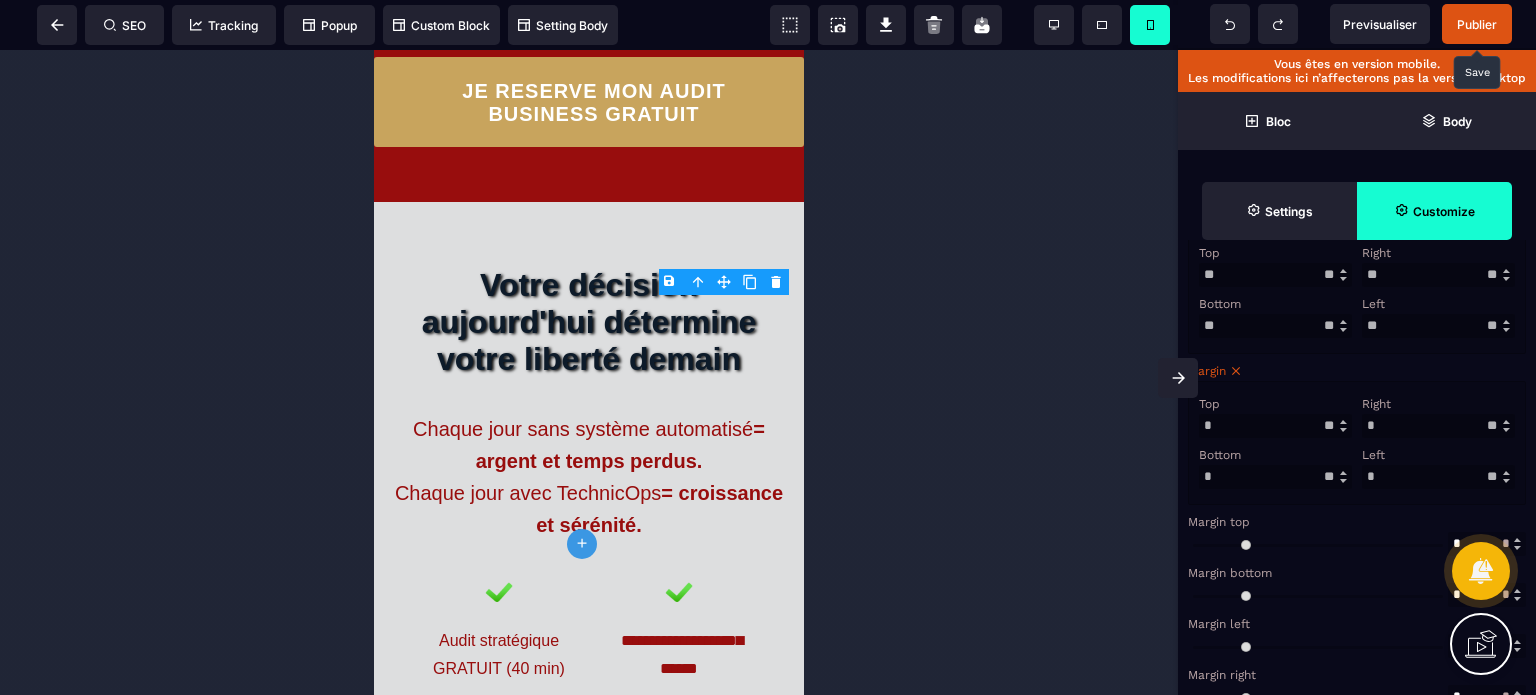 scroll, scrollTop: 14260, scrollLeft: 0, axis: vertical 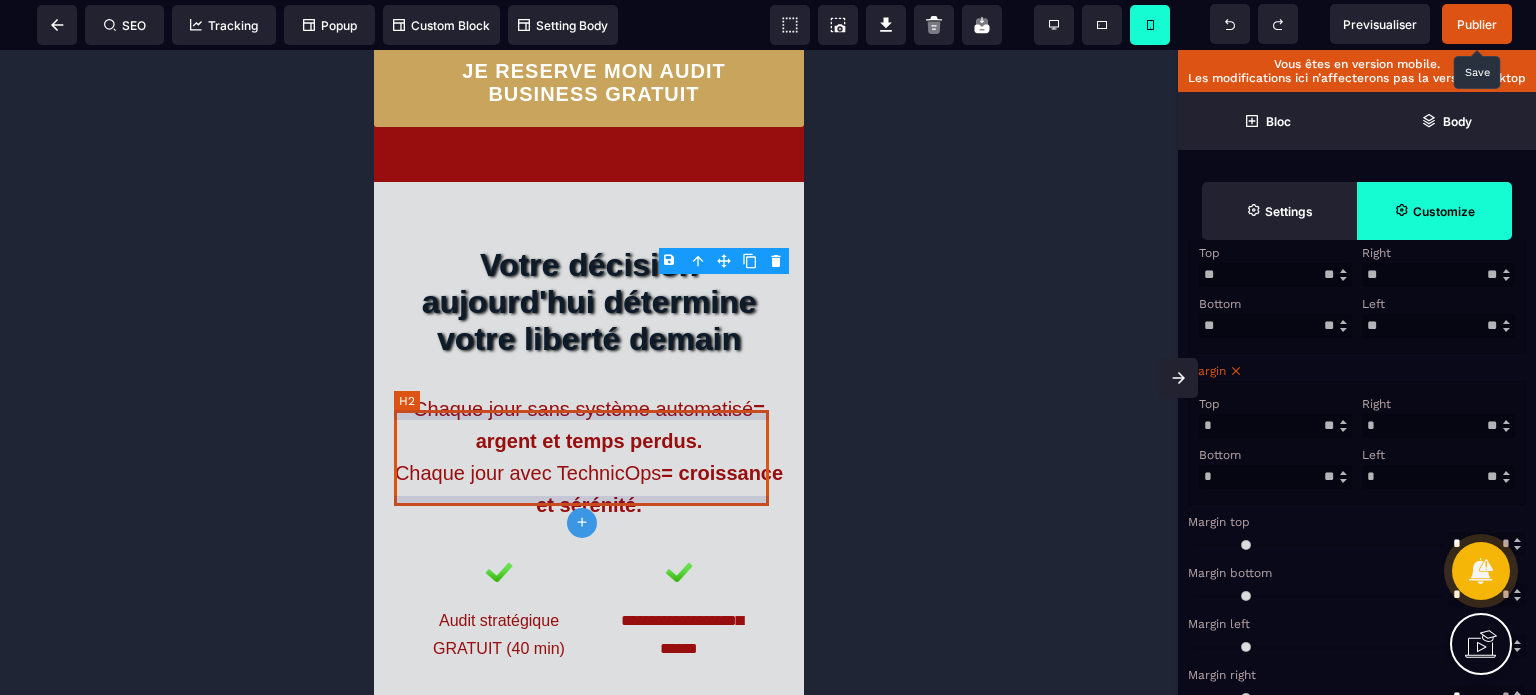 click on "disponibles pour ce mois" at bounding box center (589, -57) 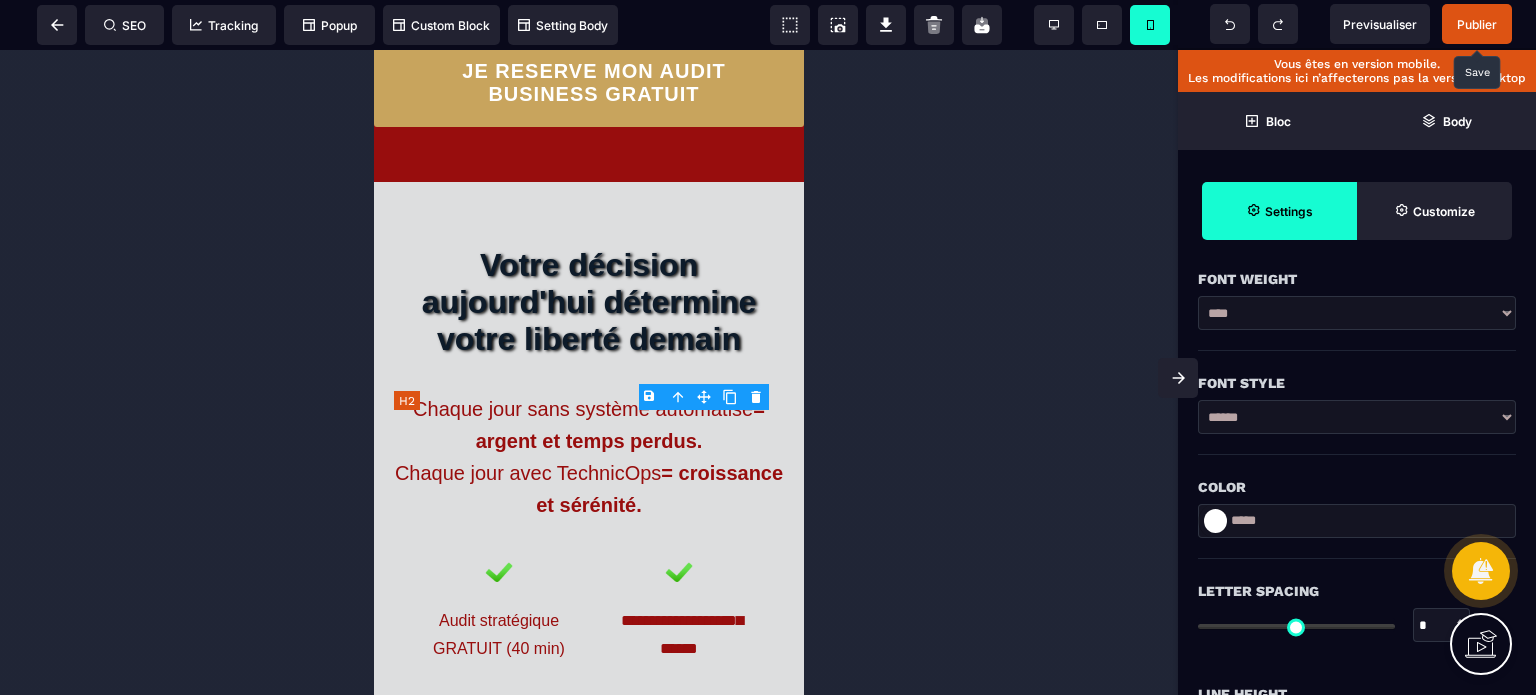 scroll, scrollTop: 0, scrollLeft: 0, axis: both 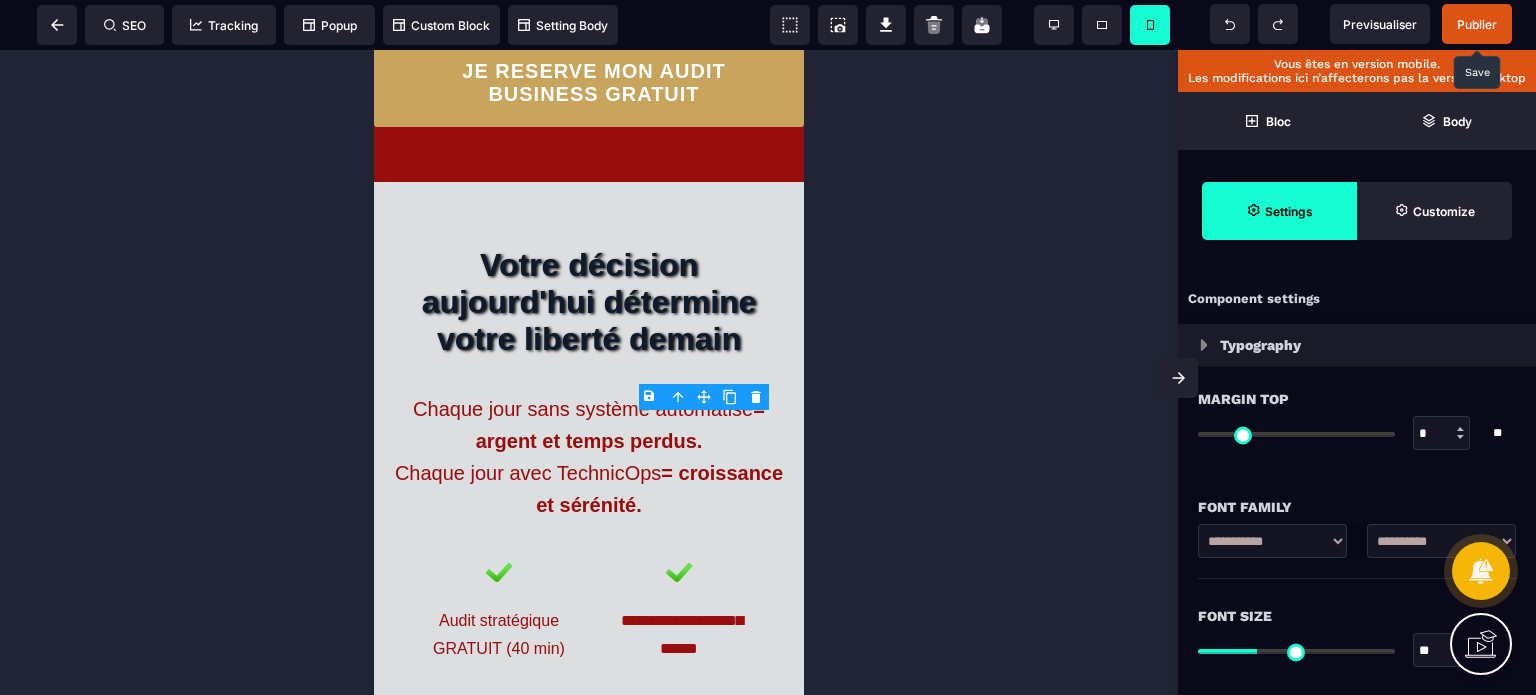 drag, startPoint x: 1424, startPoint y: 649, endPoint x: 1395, endPoint y: 655, distance: 29.614185 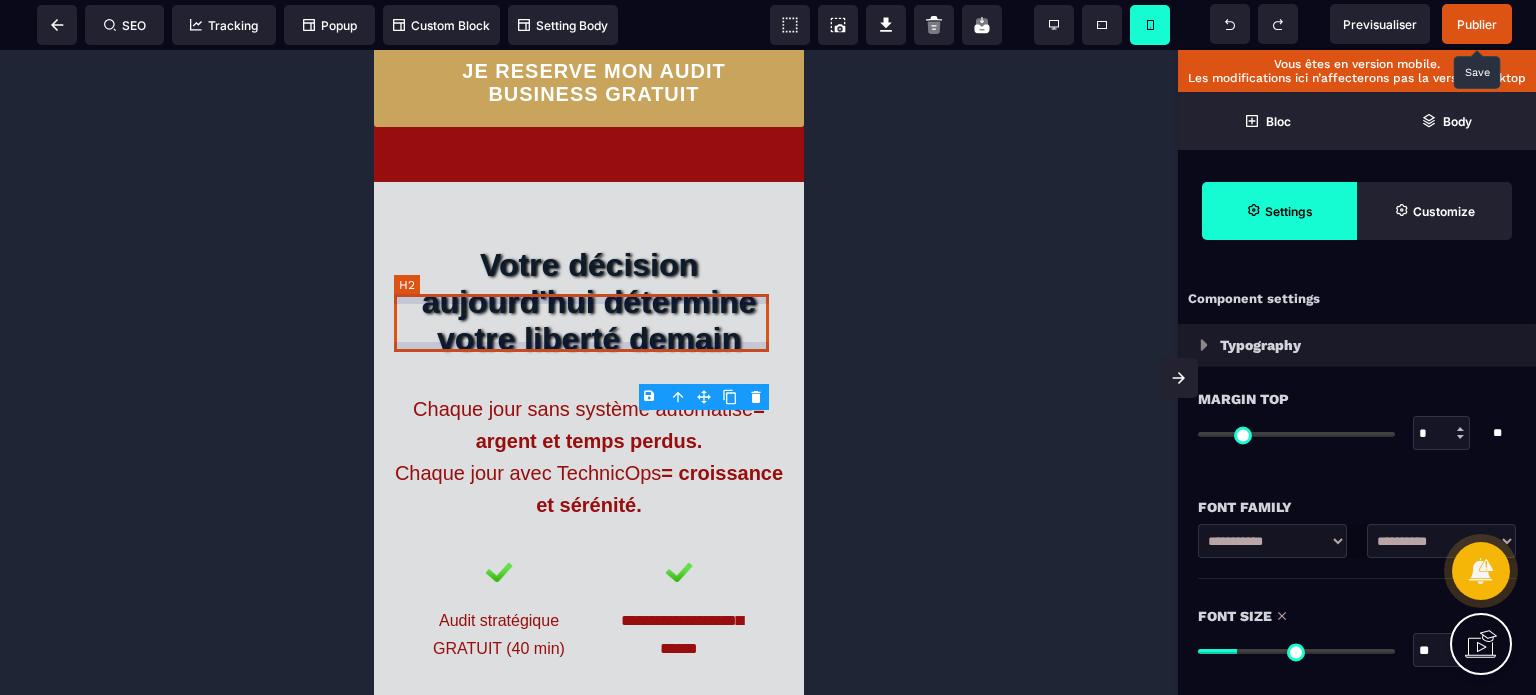 click on "********" at bounding box center (588, -173) 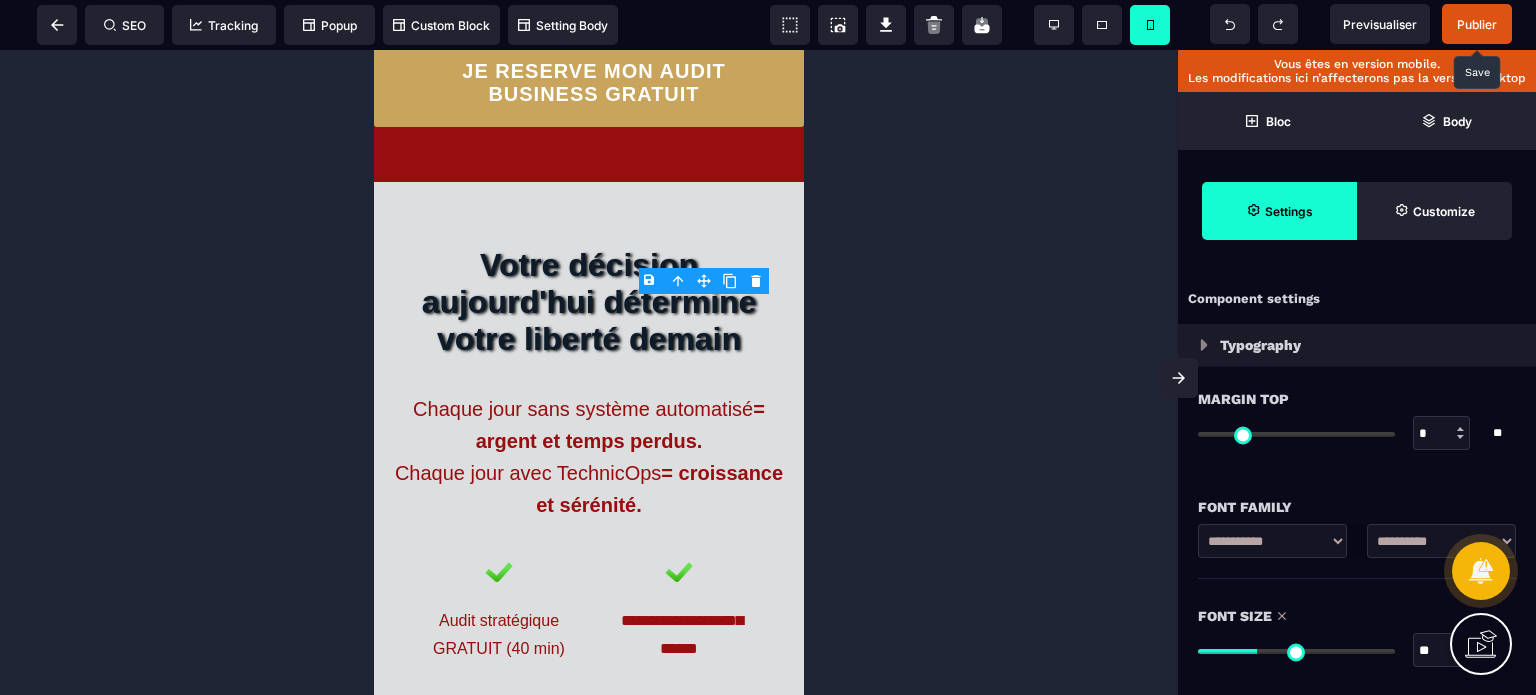 drag, startPoint x: 1431, startPoint y: 643, endPoint x: 1392, endPoint y: 657, distance: 41.4367 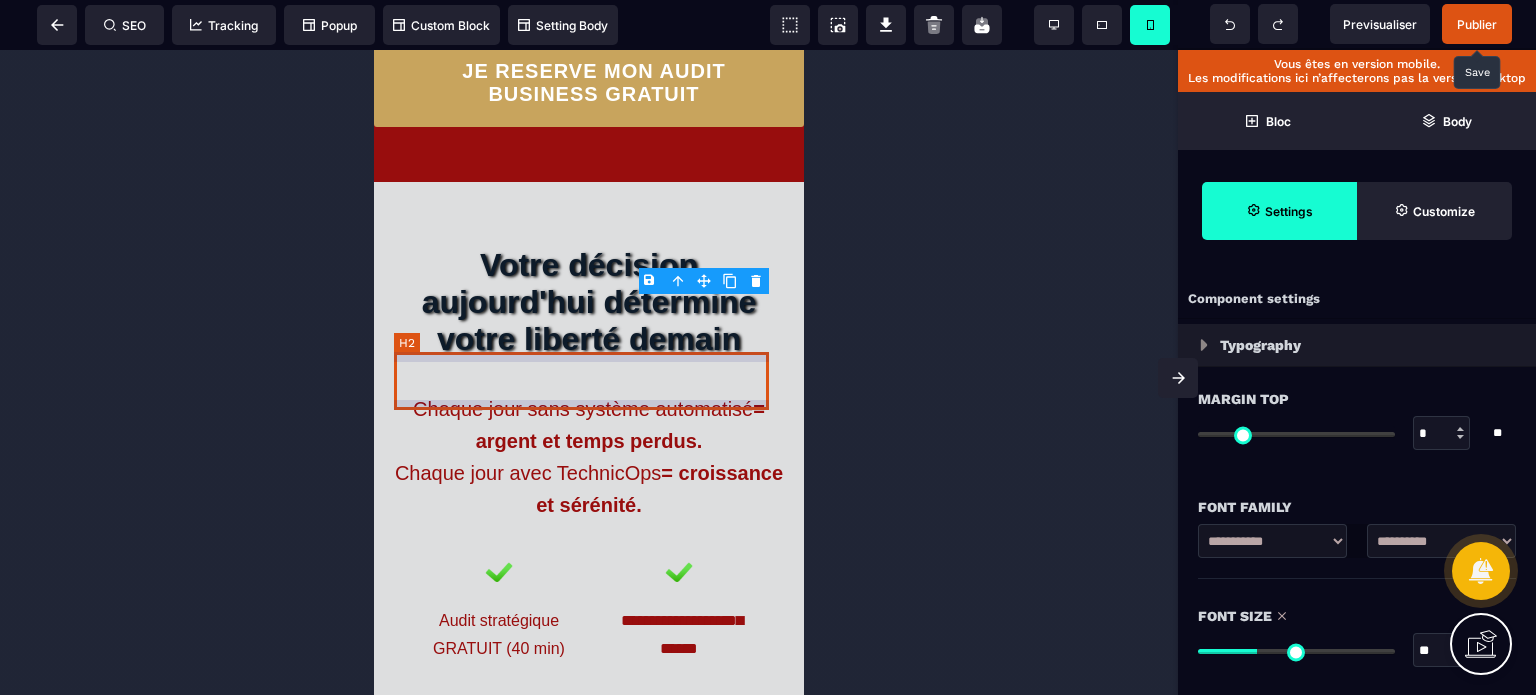 click on "[NUMBER] places" at bounding box center (589, -115) 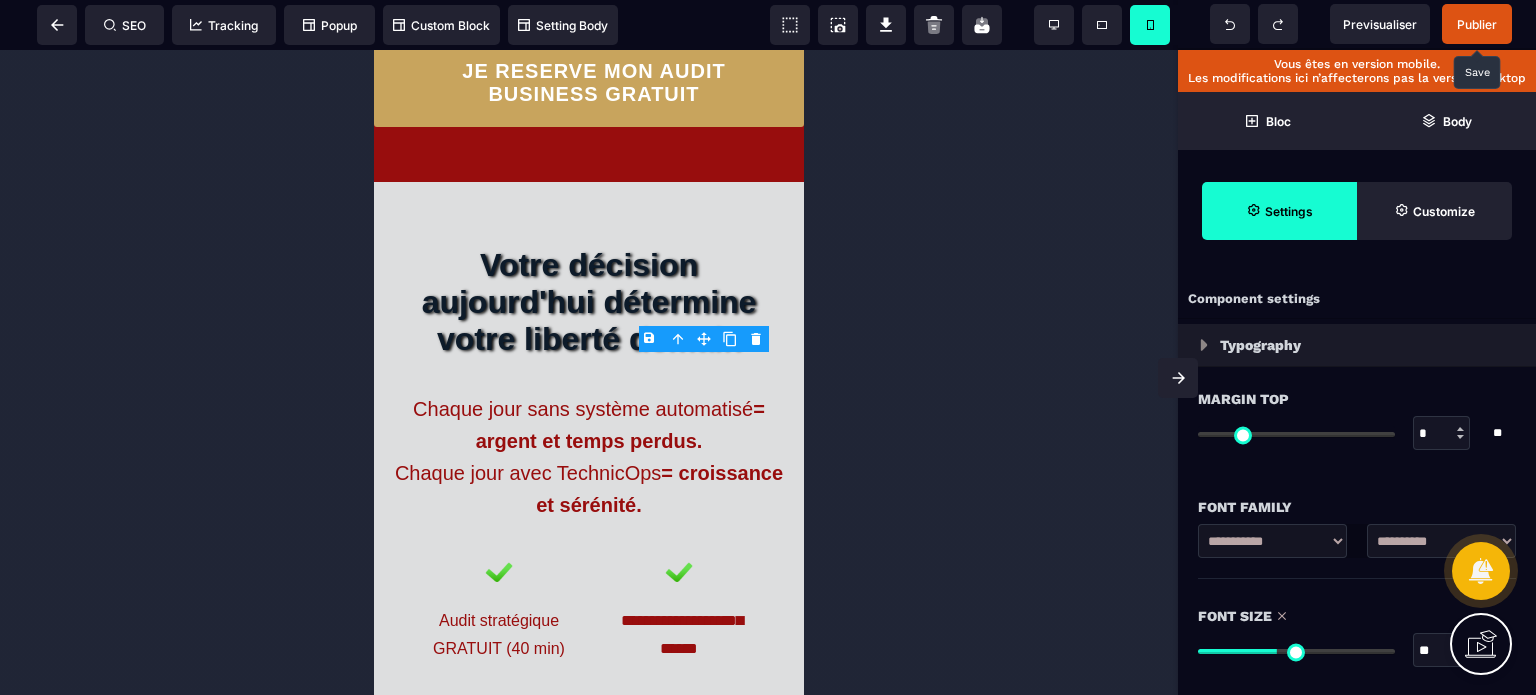 drag, startPoint x: 1424, startPoint y: 650, endPoint x: 1408, endPoint y: 650, distance: 16 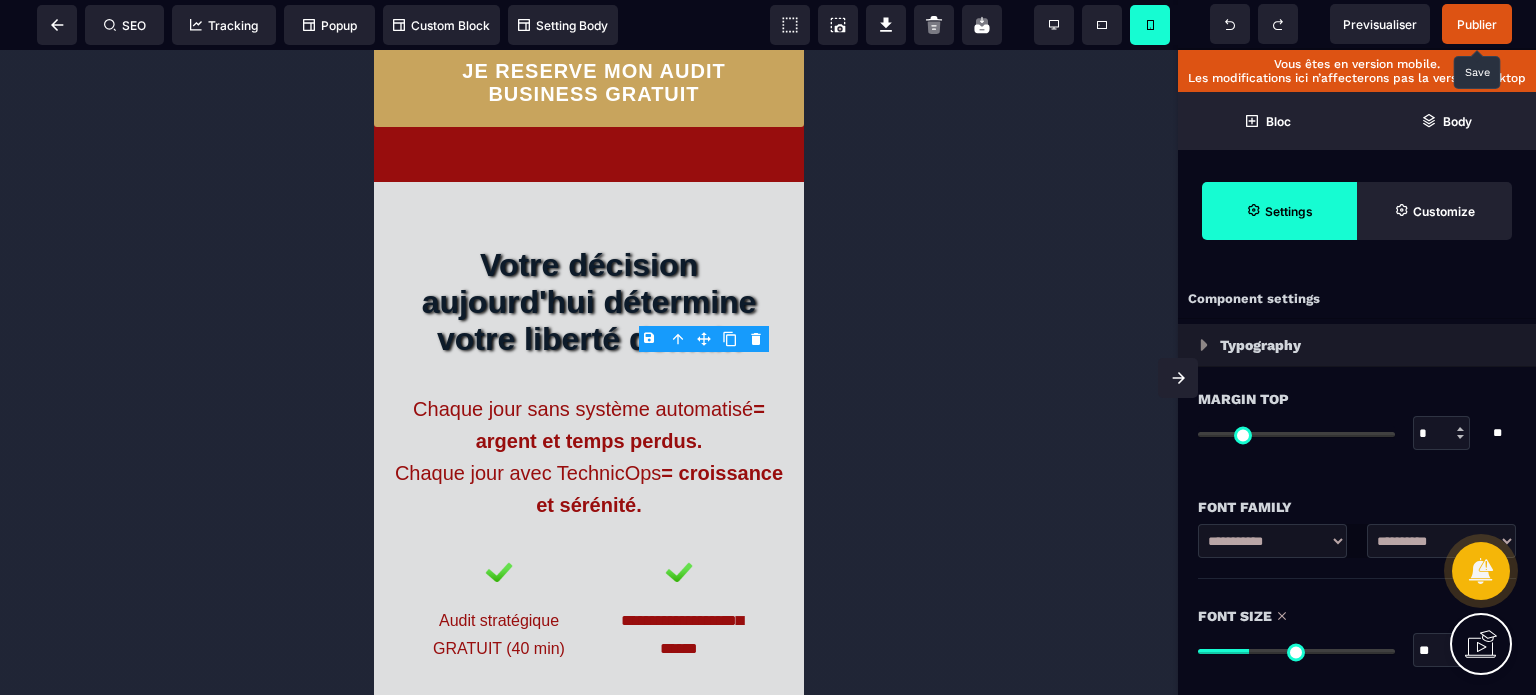 click on "Font Size
**
*
**
All" at bounding box center (1357, 635) 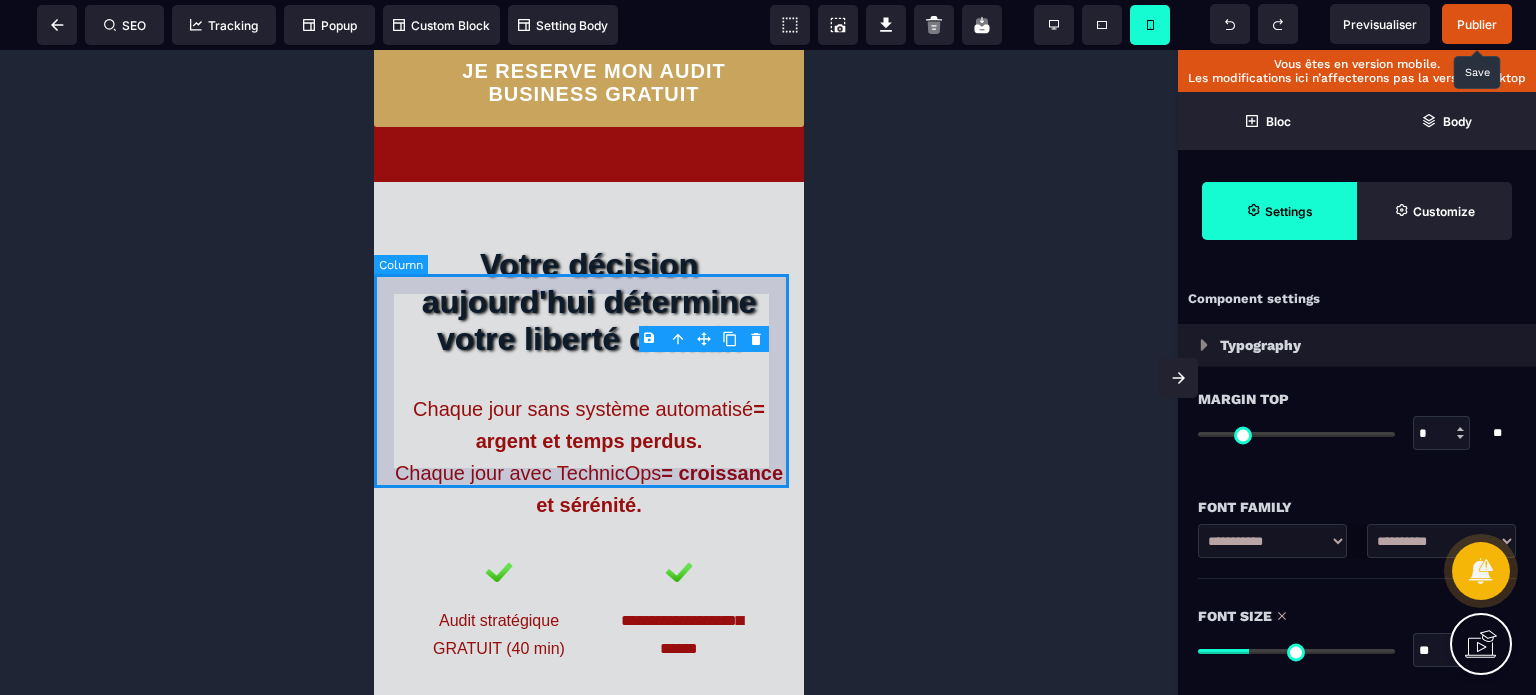 click on "******** 2 places disponibles pour ce mois" at bounding box center (589, -115) 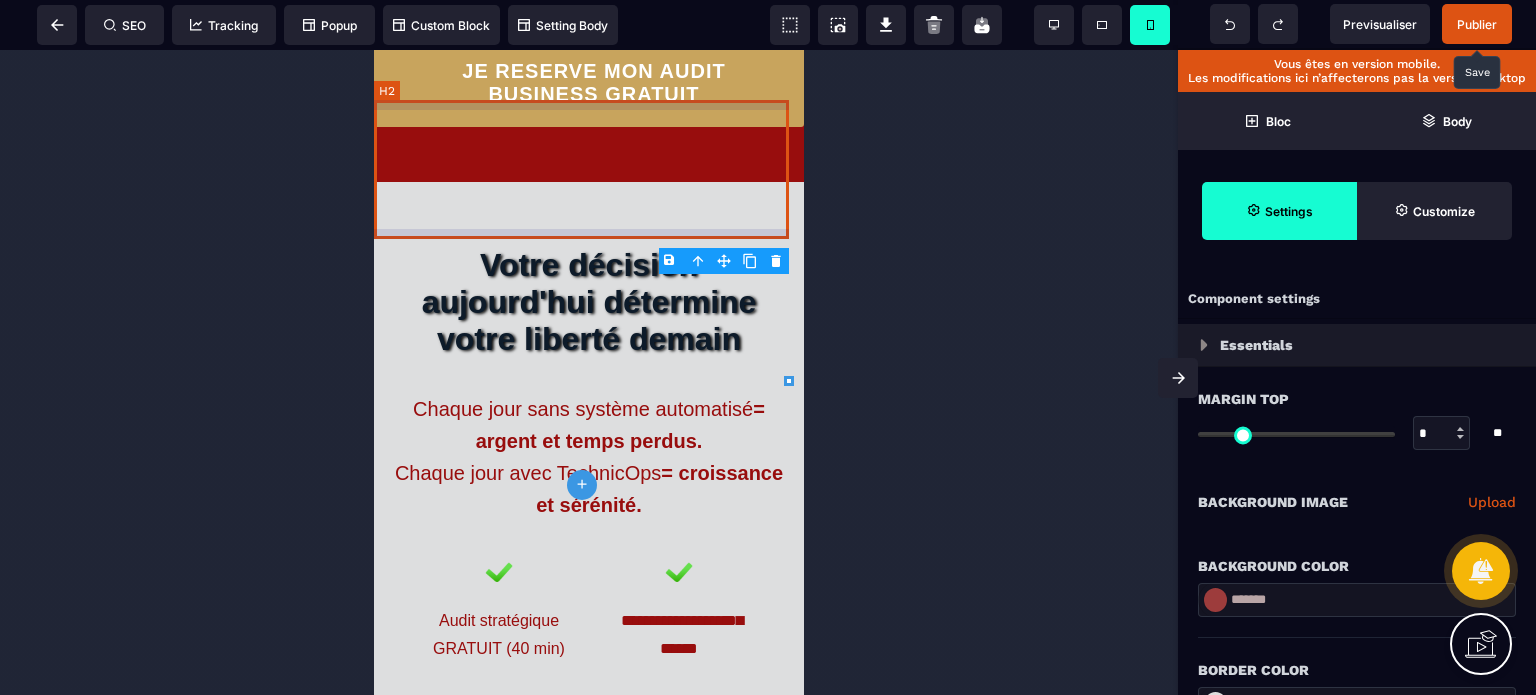 click on "Pour garantir un accompagnement premium et des résultats exceptionnels, je ne prends que 3 nouveaux clients par mois." at bounding box center [589, -323] 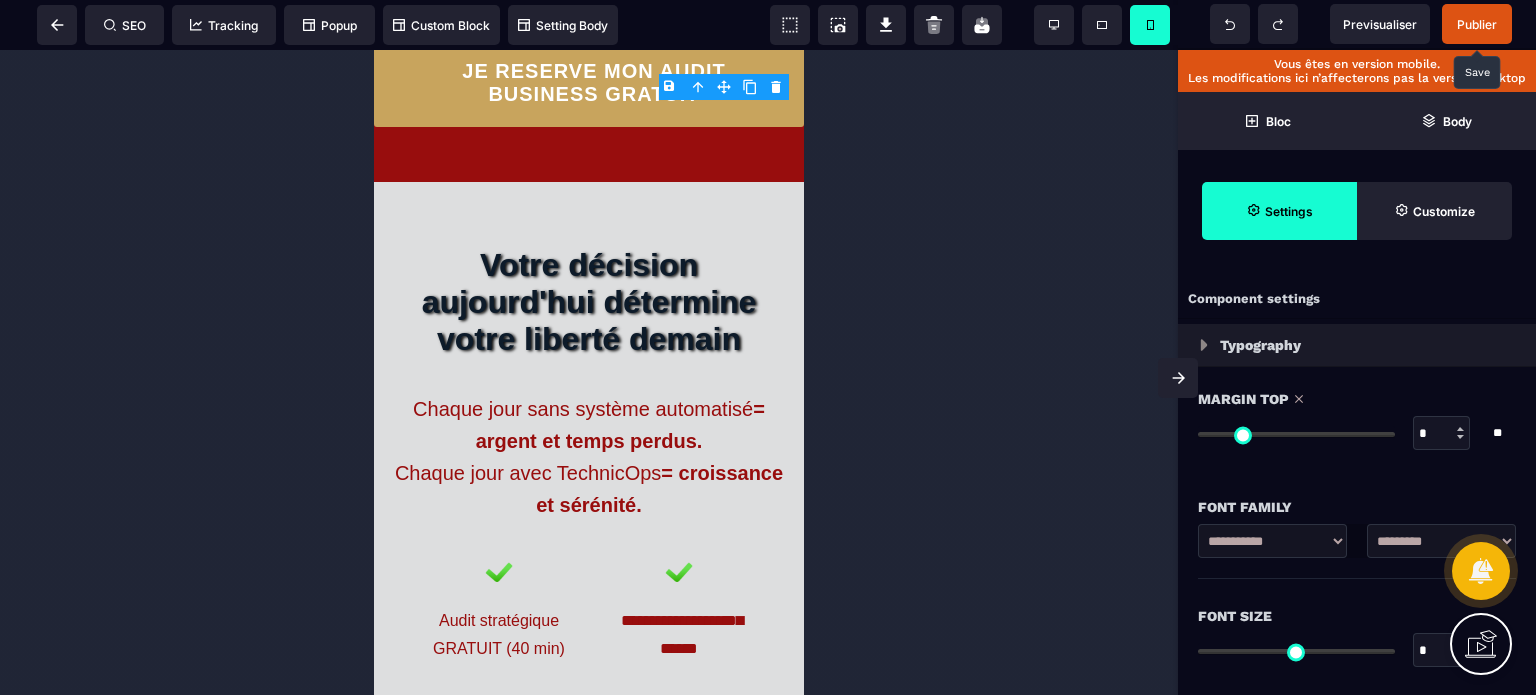 drag, startPoint x: 1430, startPoint y: 652, endPoint x: 1408, endPoint y: 652, distance: 22 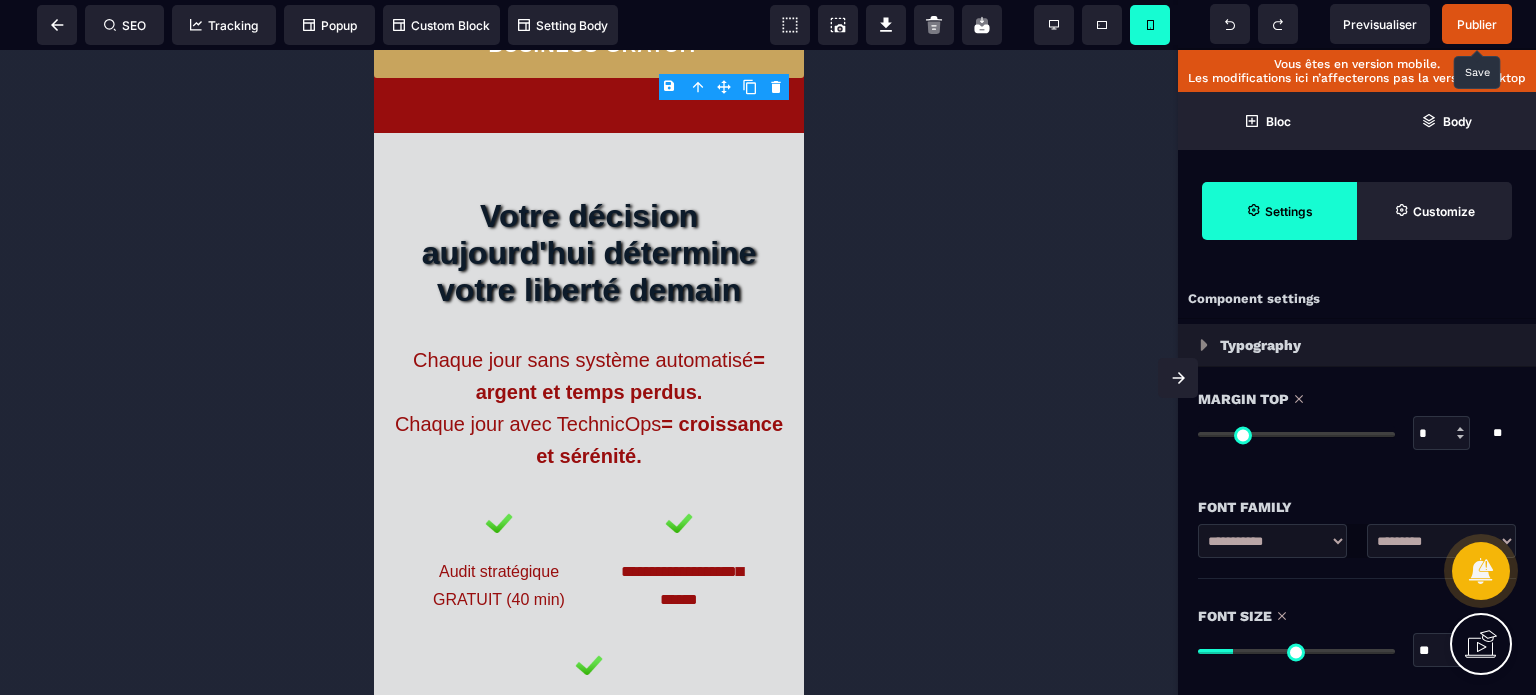 click on "Font Size
**
*
**
All" at bounding box center (1357, 635) 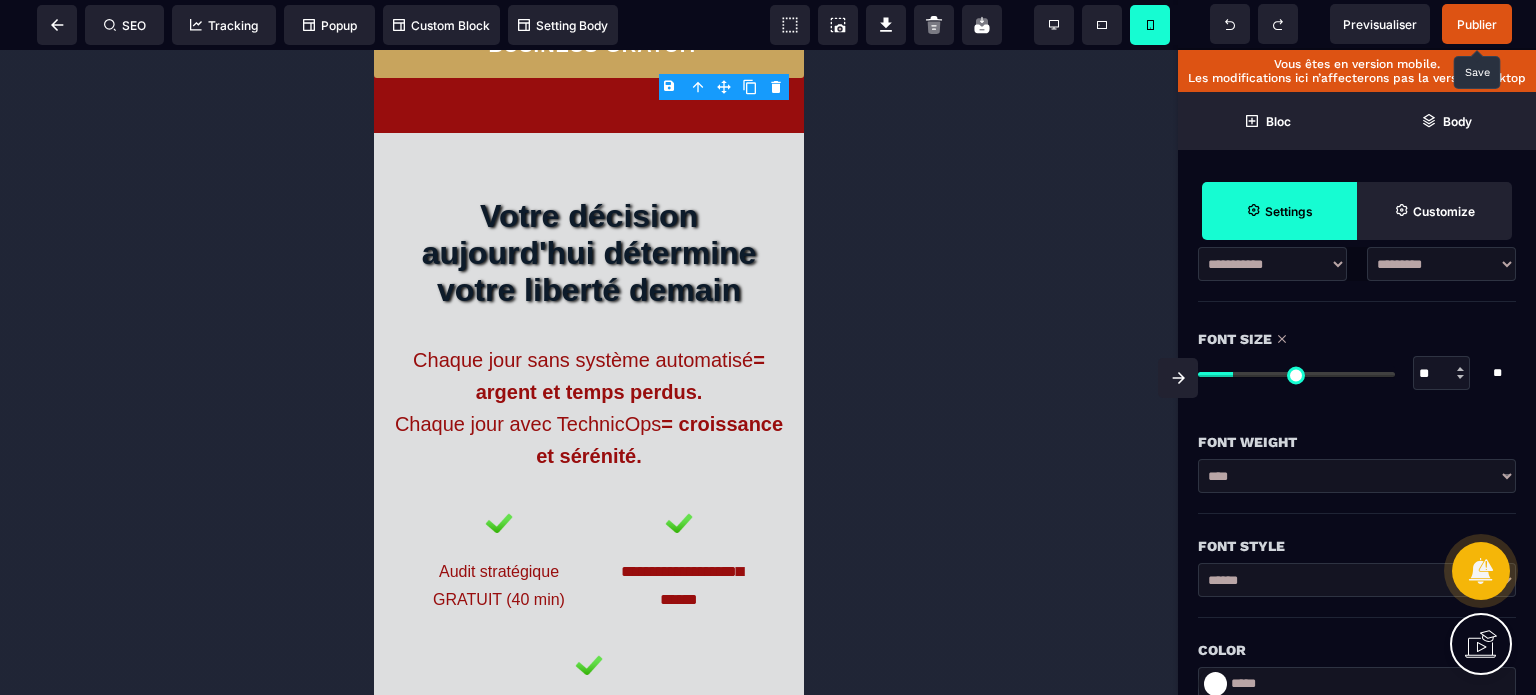 scroll, scrollTop: 360, scrollLeft: 0, axis: vertical 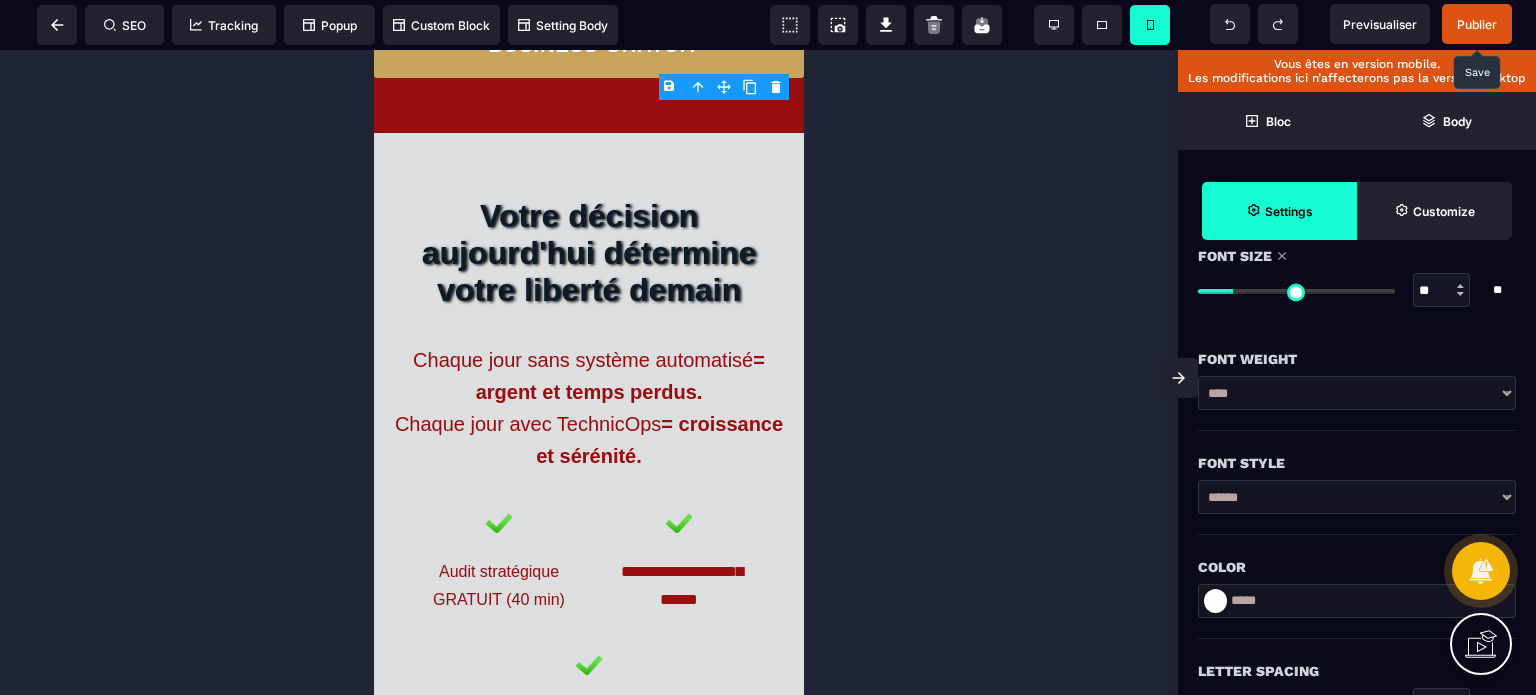 click on "Color" at bounding box center (1357, 567) 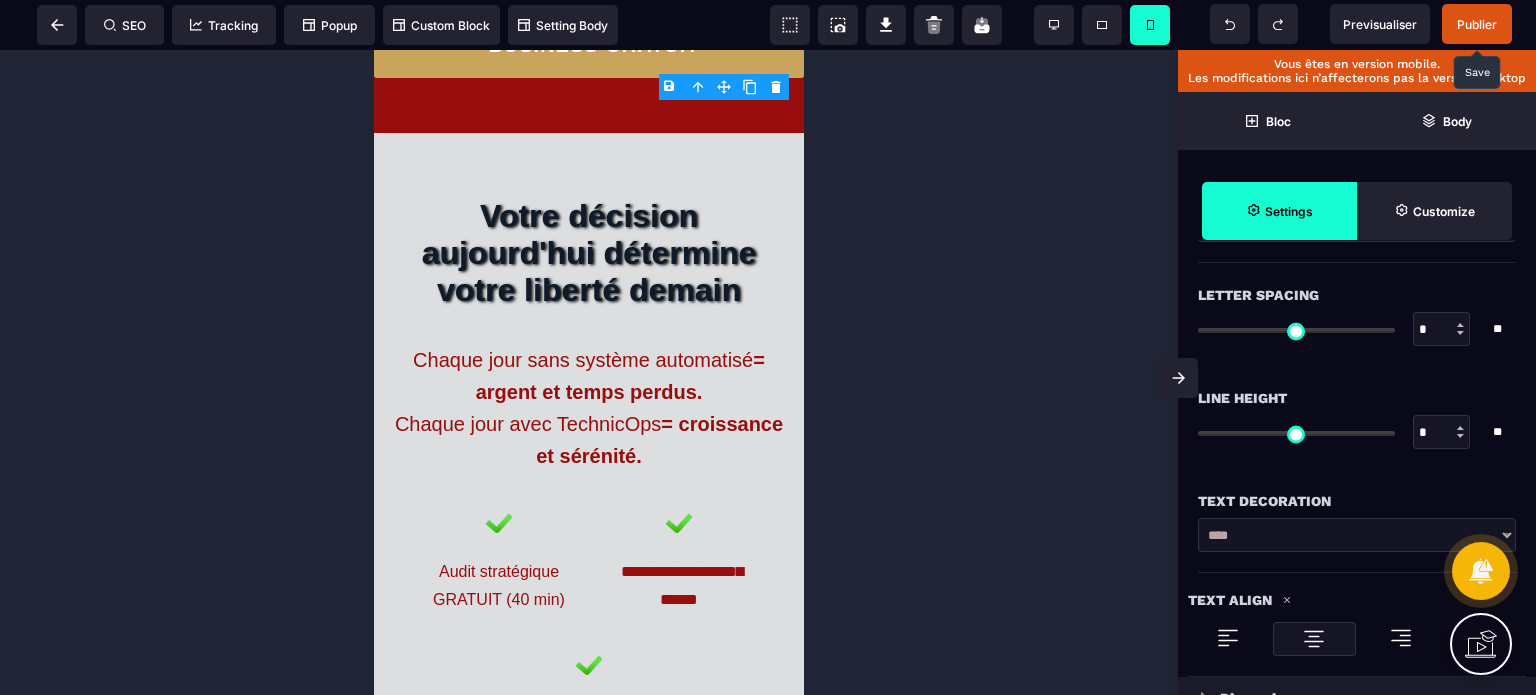 scroll, scrollTop: 760, scrollLeft: 0, axis: vertical 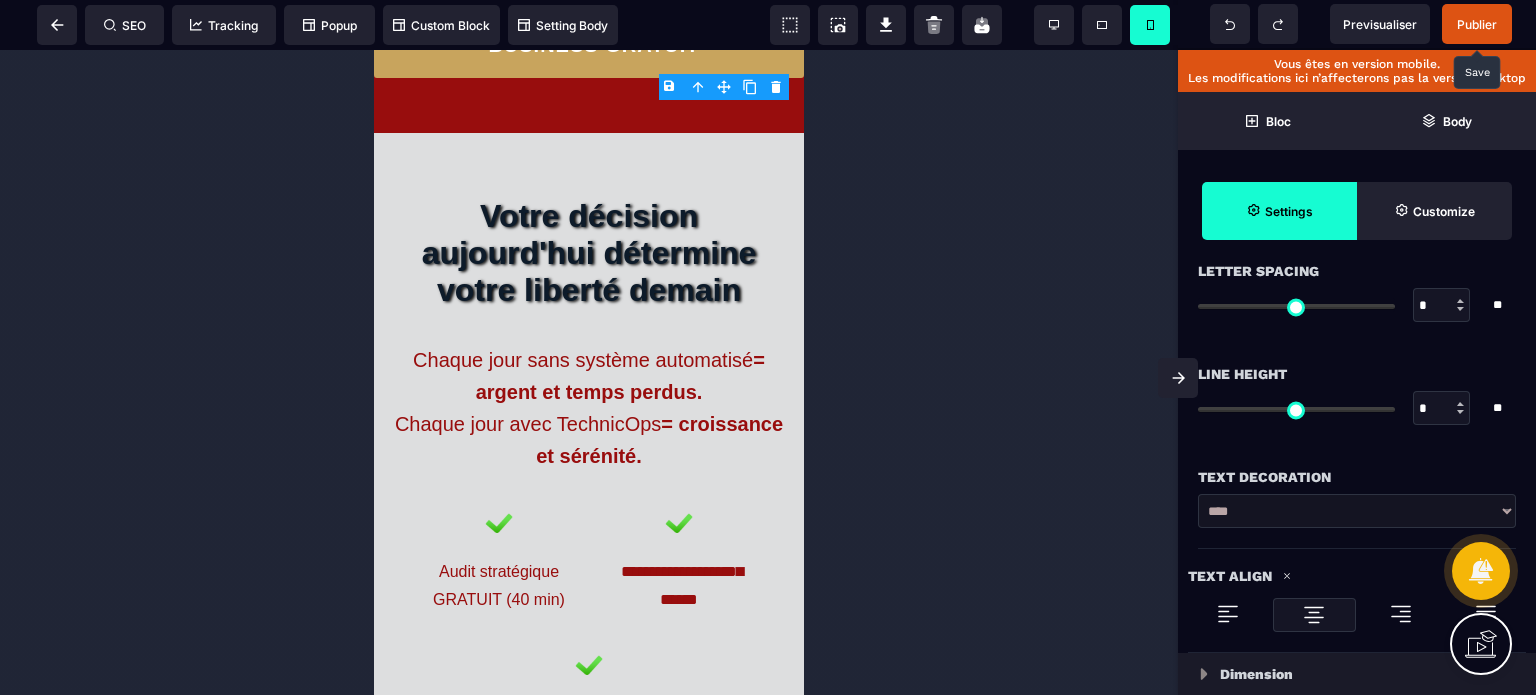 drag, startPoint x: 1435, startPoint y: 403, endPoint x: 1402, endPoint y: 415, distance: 35.1141 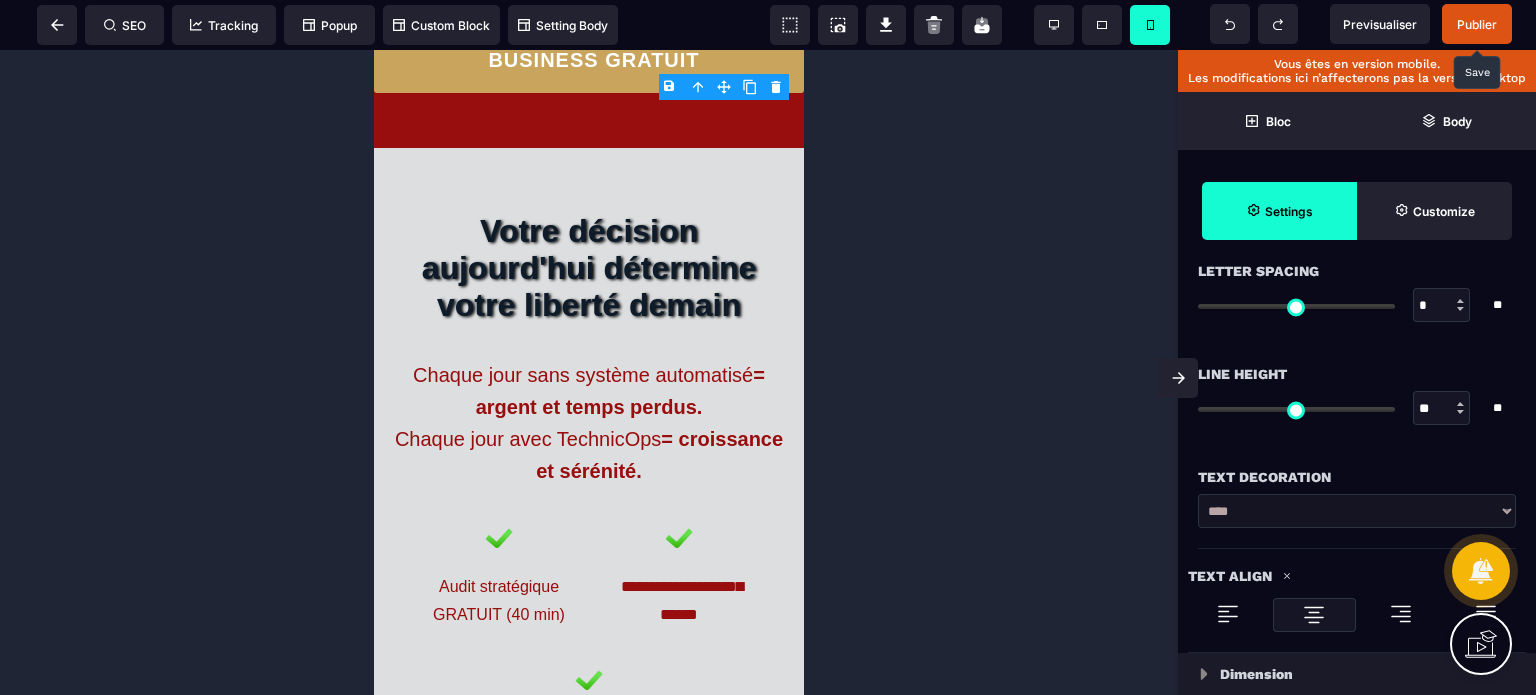 click on "Line Height
**
*
**
All" at bounding box center [1357, 393] 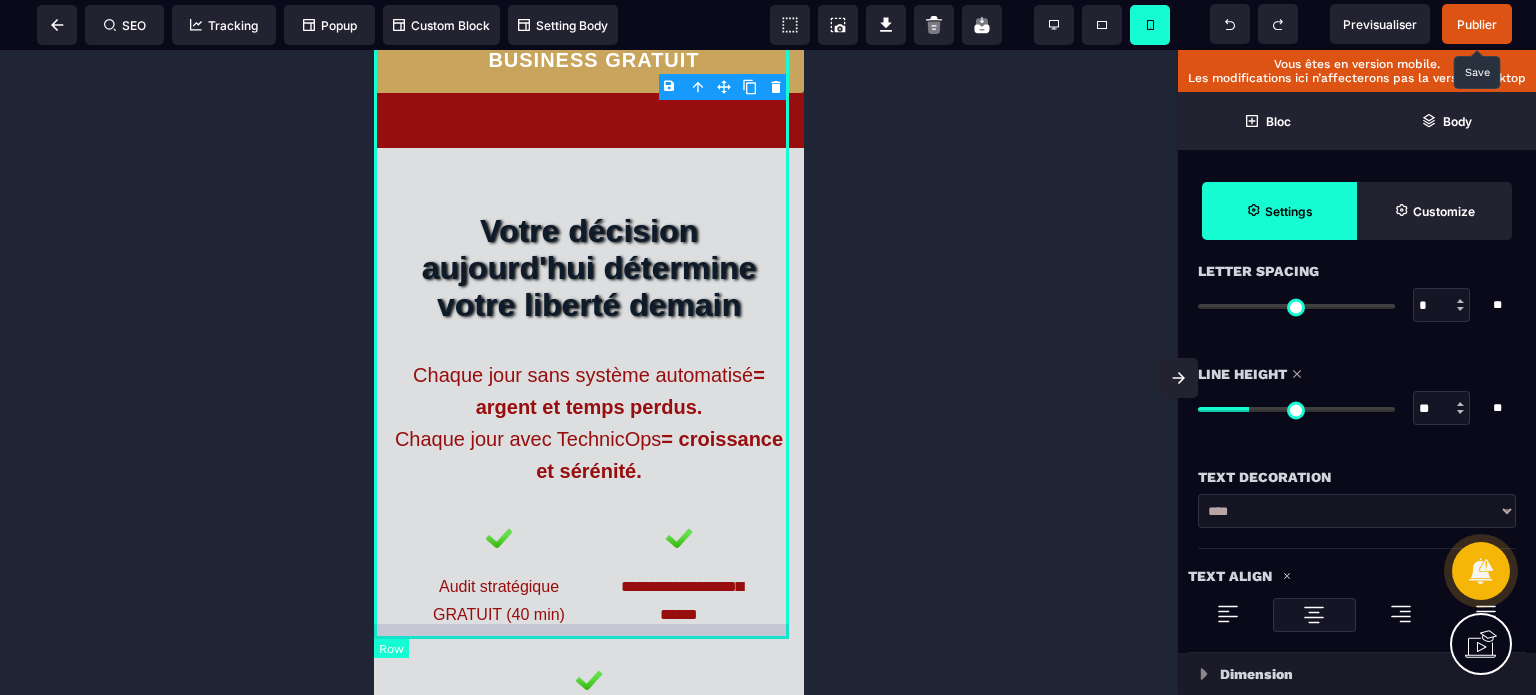 click on "Attention : Places ultra-limitées Pour garantir un accompagnement premium et des résultats exceptionnels, je ne prends que 3 nouveaux clients par mois. ******** 2 places disponibles pour ce mois JE RESERVE MON AUDIT BUSINESS GRATUIT" at bounding box center (589, -262) 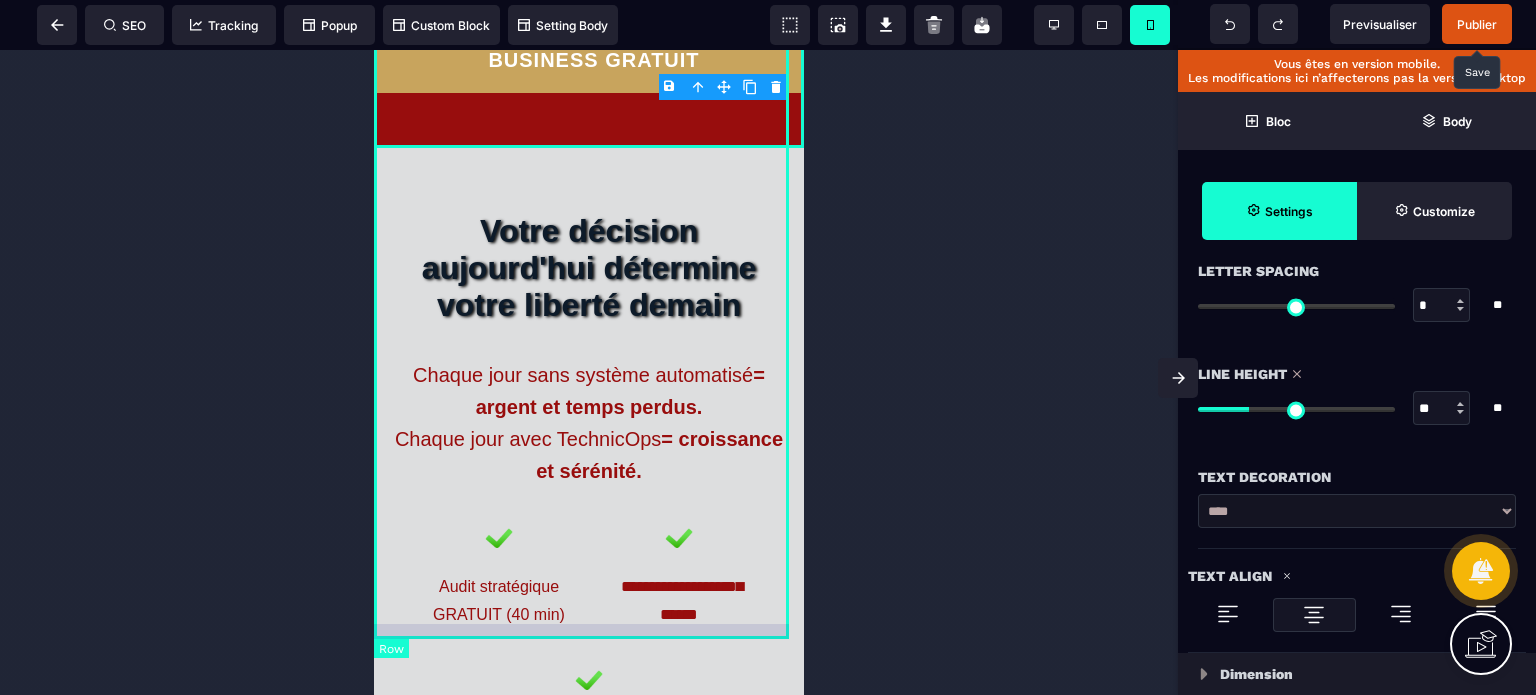scroll, scrollTop: 0, scrollLeft: 0, axis: both 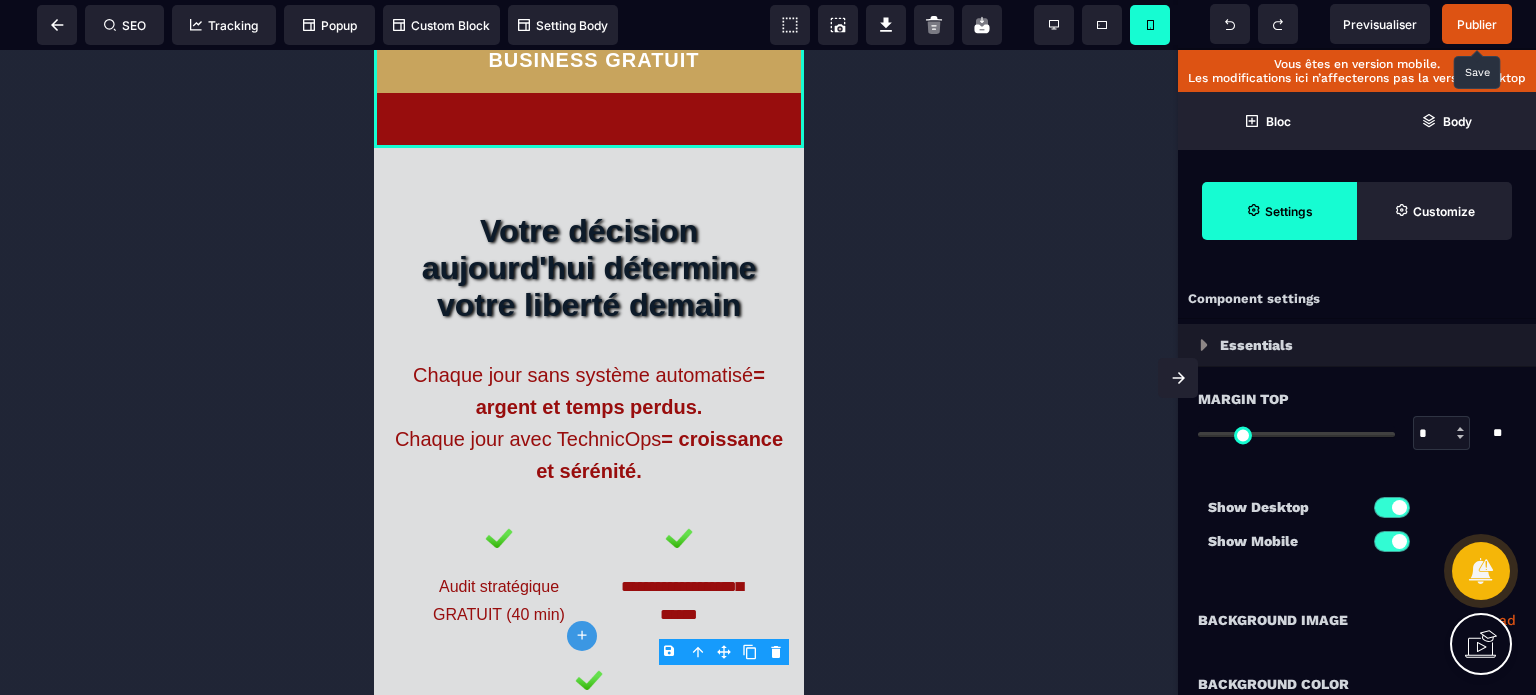 click on "Background Image
Upload" at bounding box center [1357, 620] 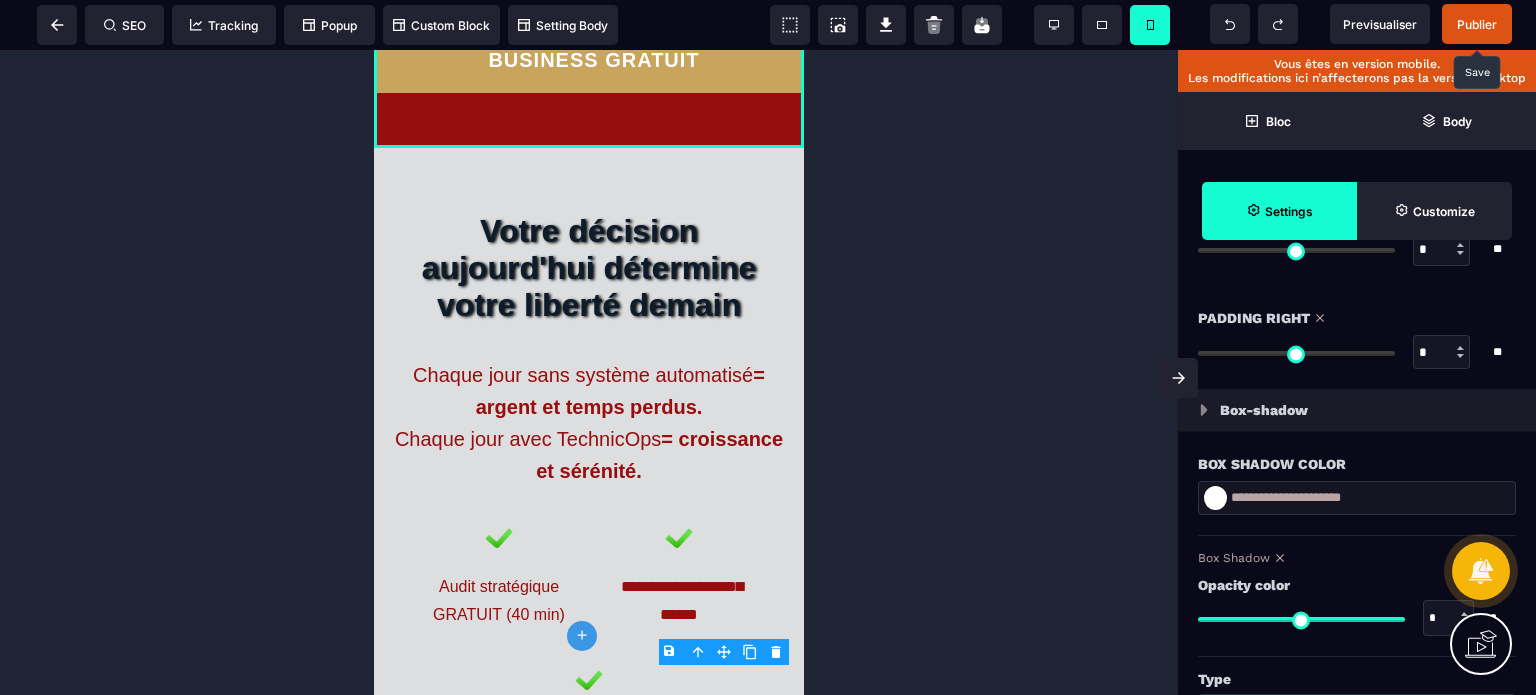 scroll, scrollTop: 1960, scrollLeft: 0, axis: vertical 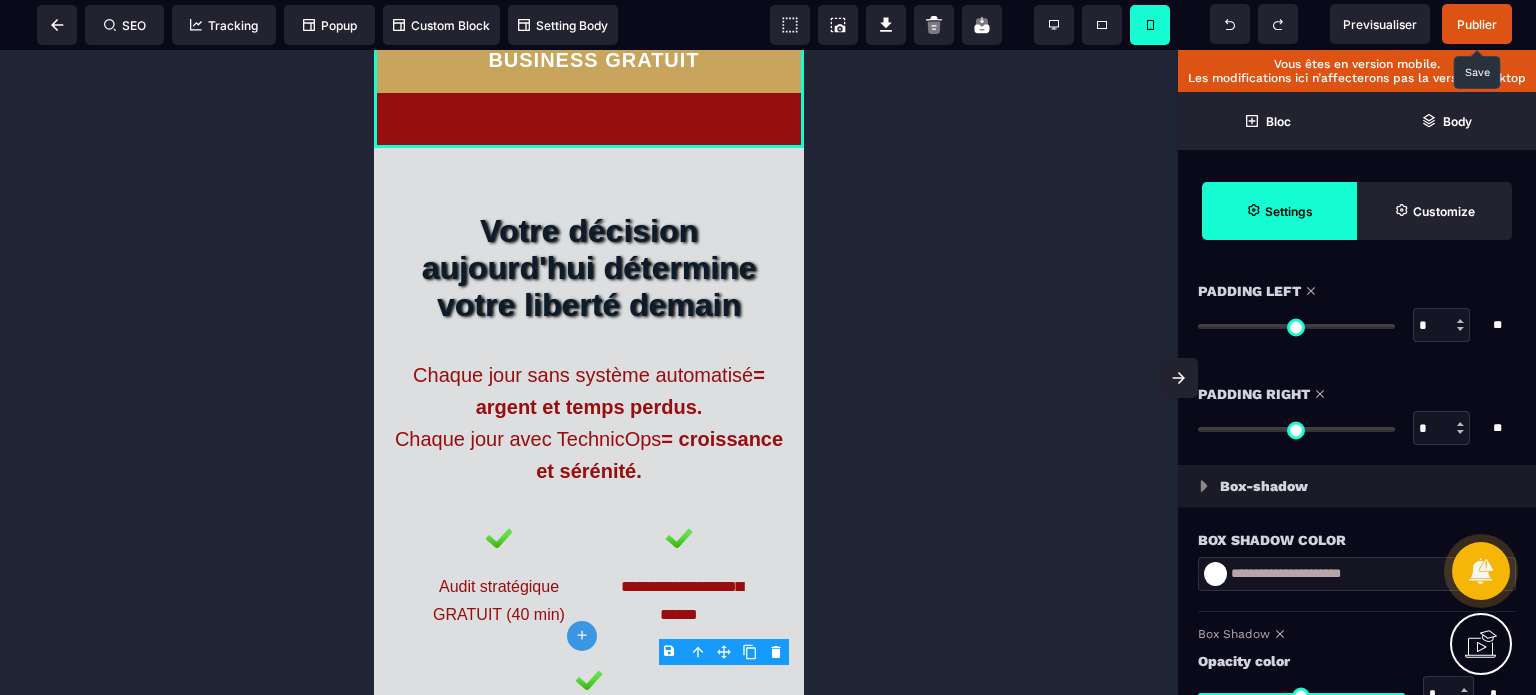 click on "*" at bounding box center [1442, 429] 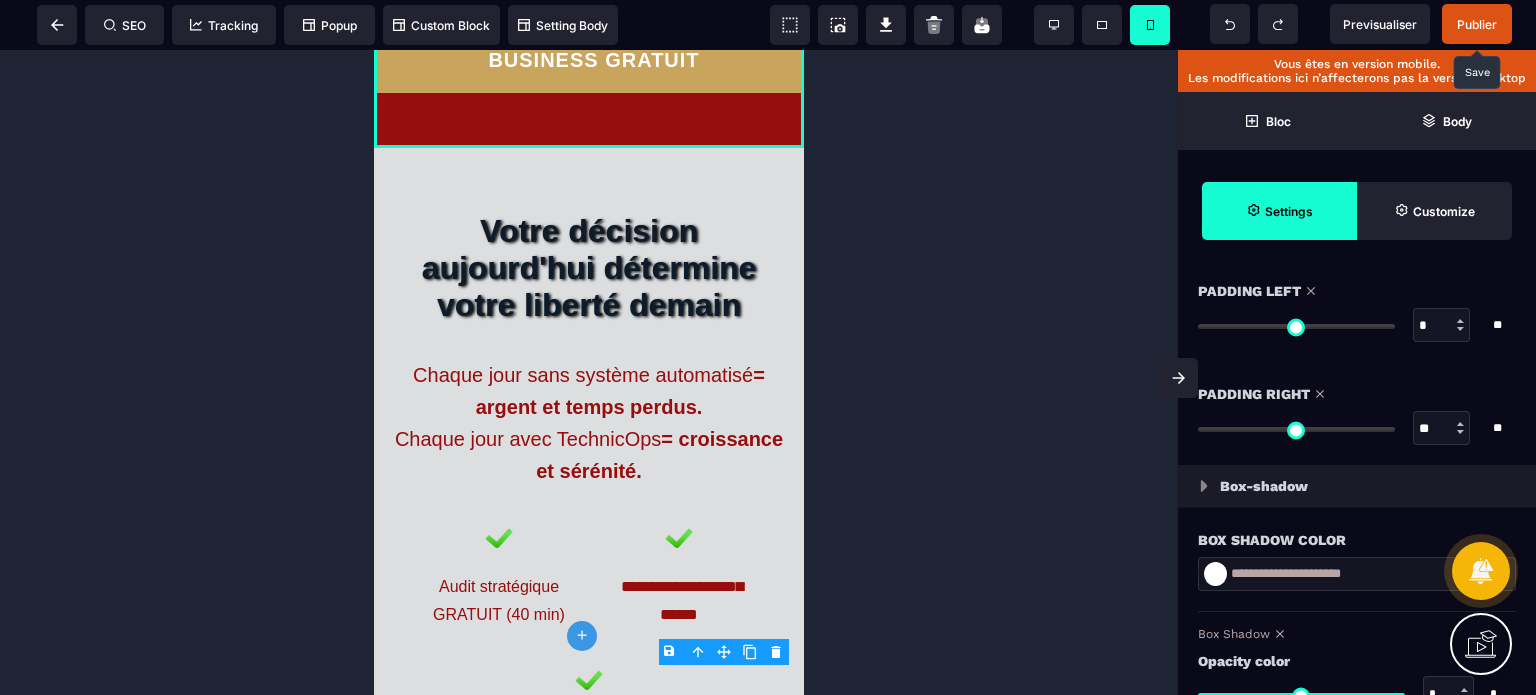 click on "*" at bounding box center [1442, 326] 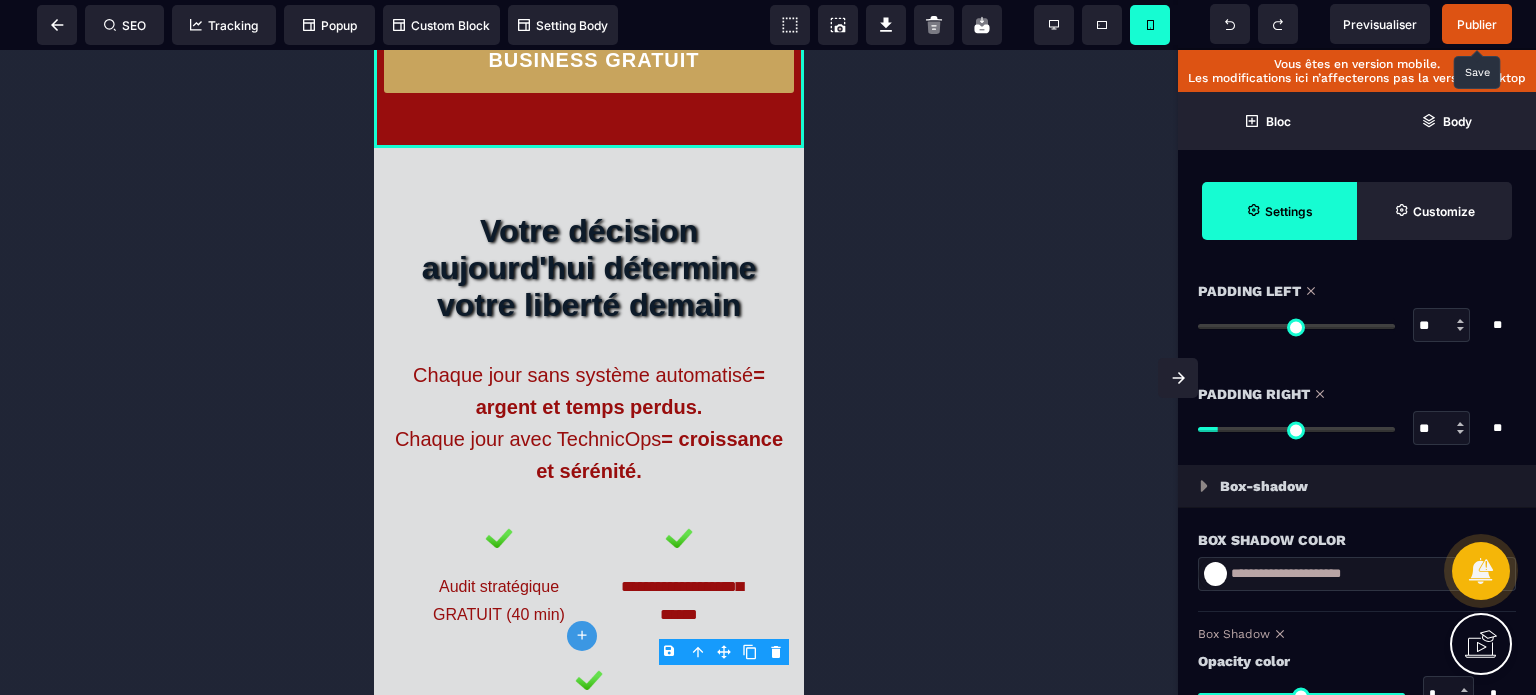 click on "Padding Right
**
*
**
All" at bounding box center (1357, 413) 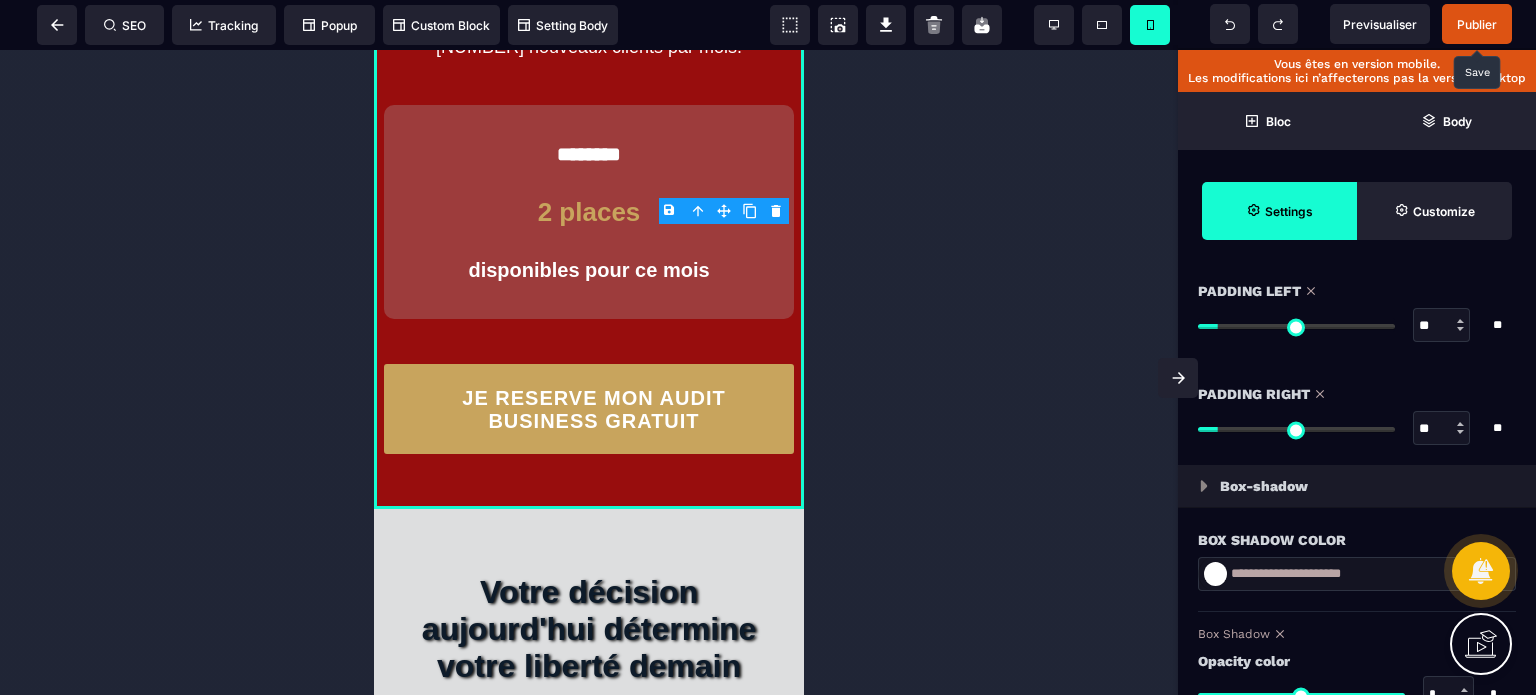 scroll, scrollTop: 13754, scrollLeft: 0, axis: vertical 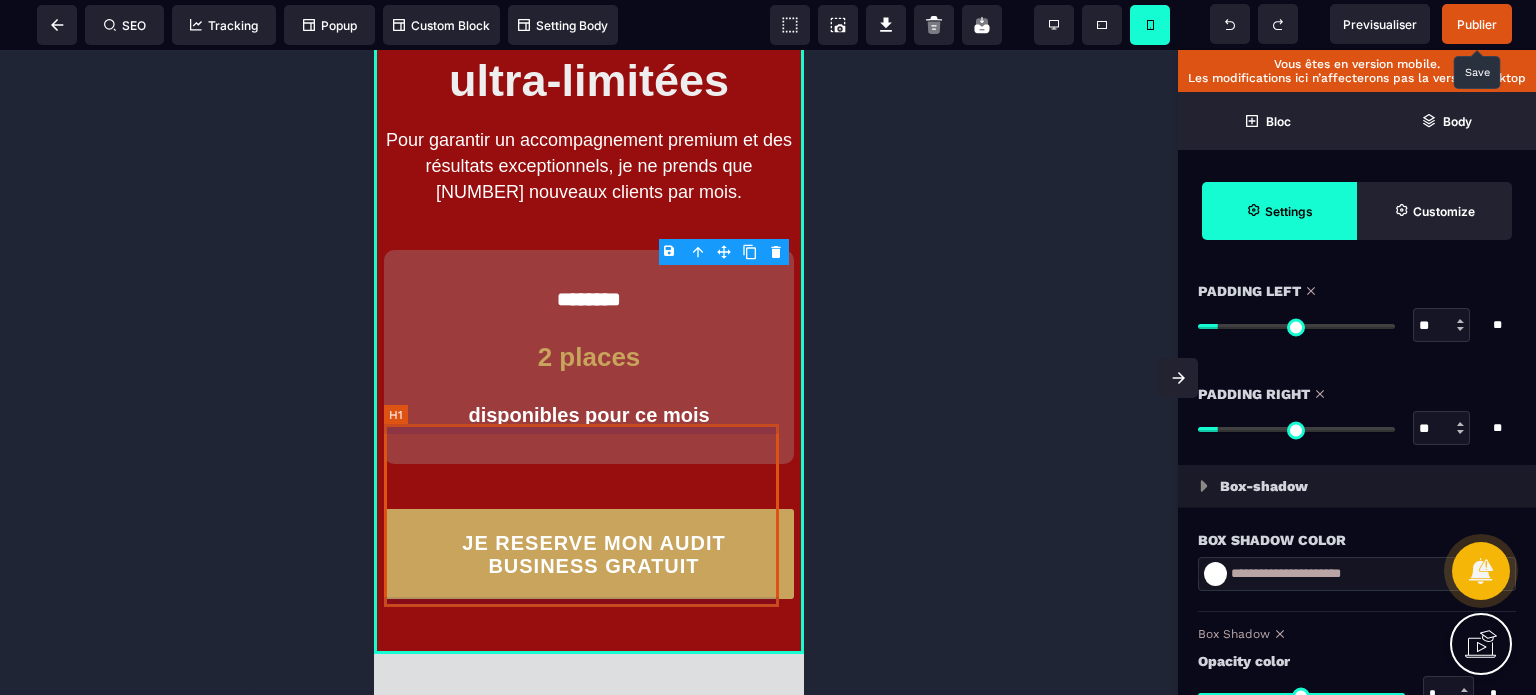 click on "Attention : Places ultra-limitées" at bounding box center [589, 55] 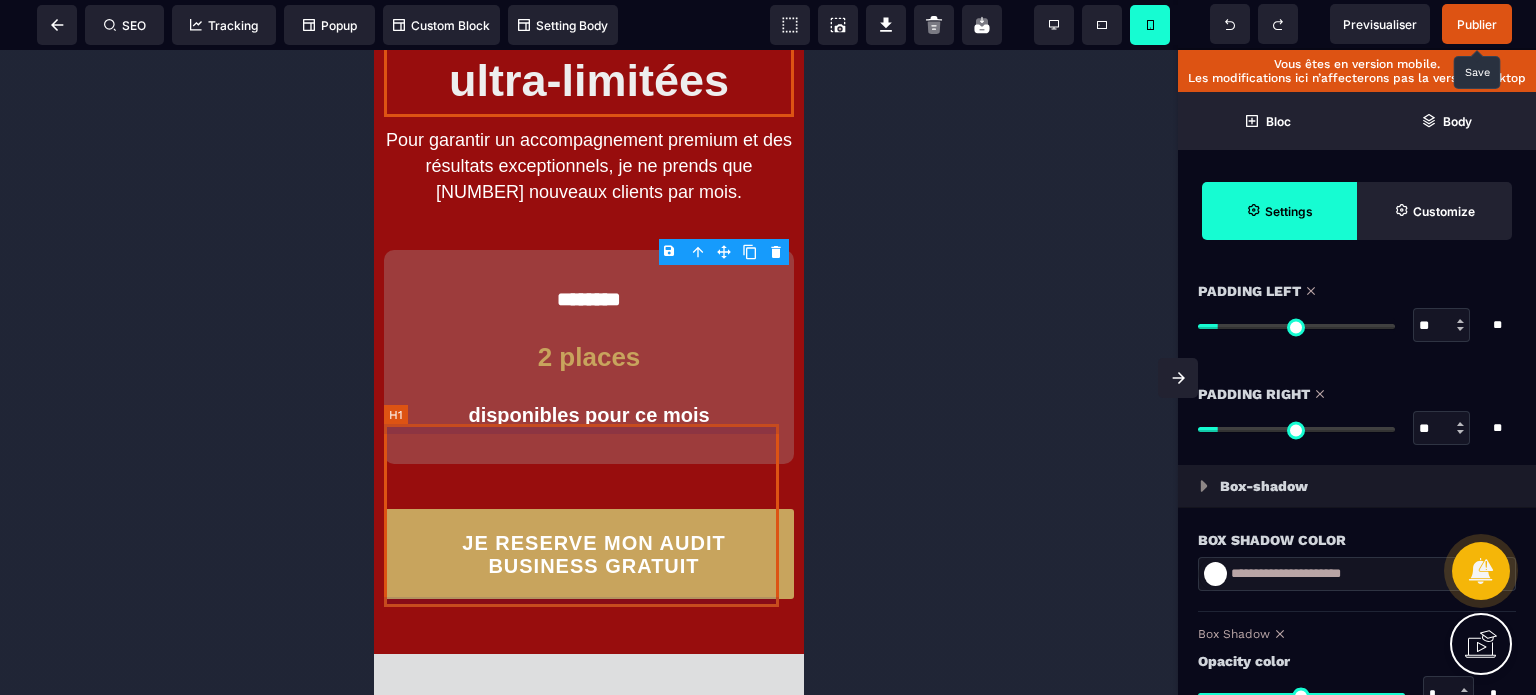 scroll, scrollTop: 0, scrollLeft: 0, axis: both 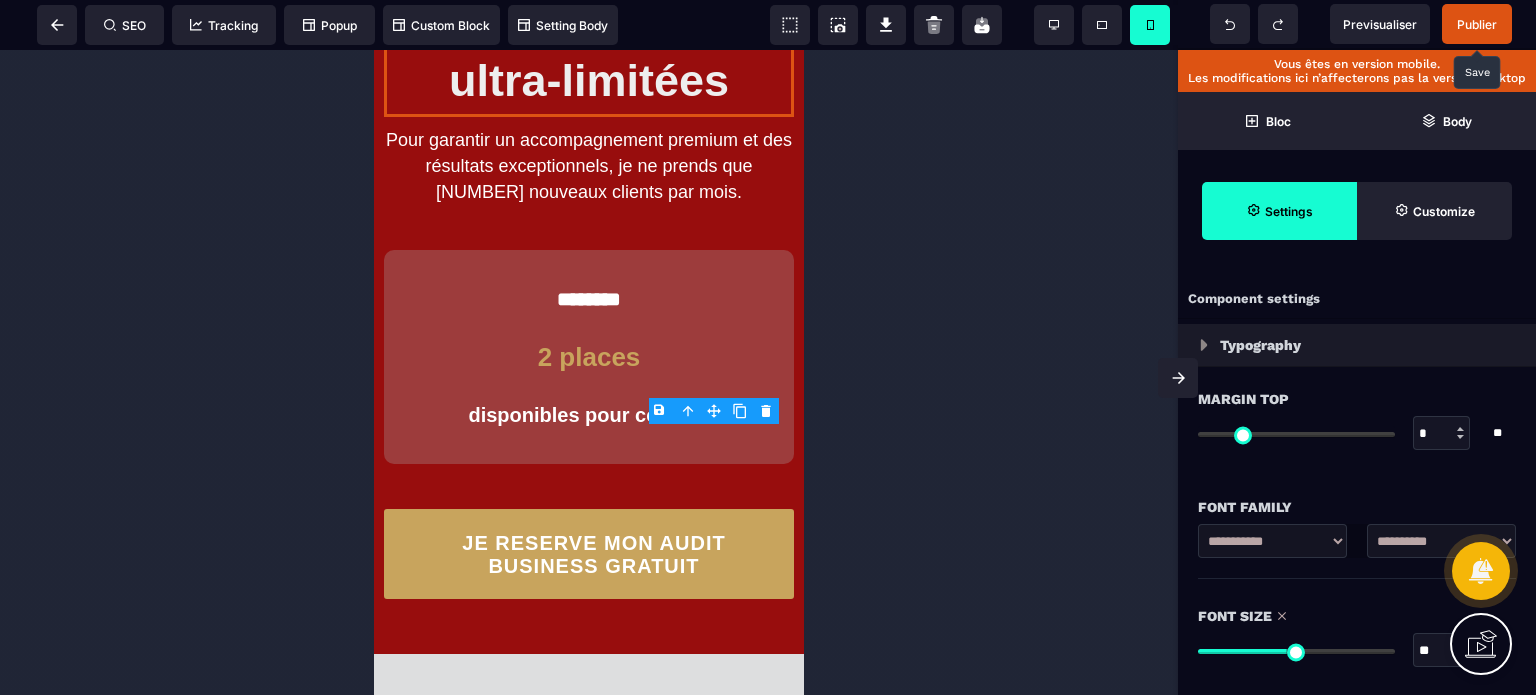 drag, startPoint x: 1422, startPoint y: 650, endPoint x: 1401, endPoint y: 655, distance: 21.587032 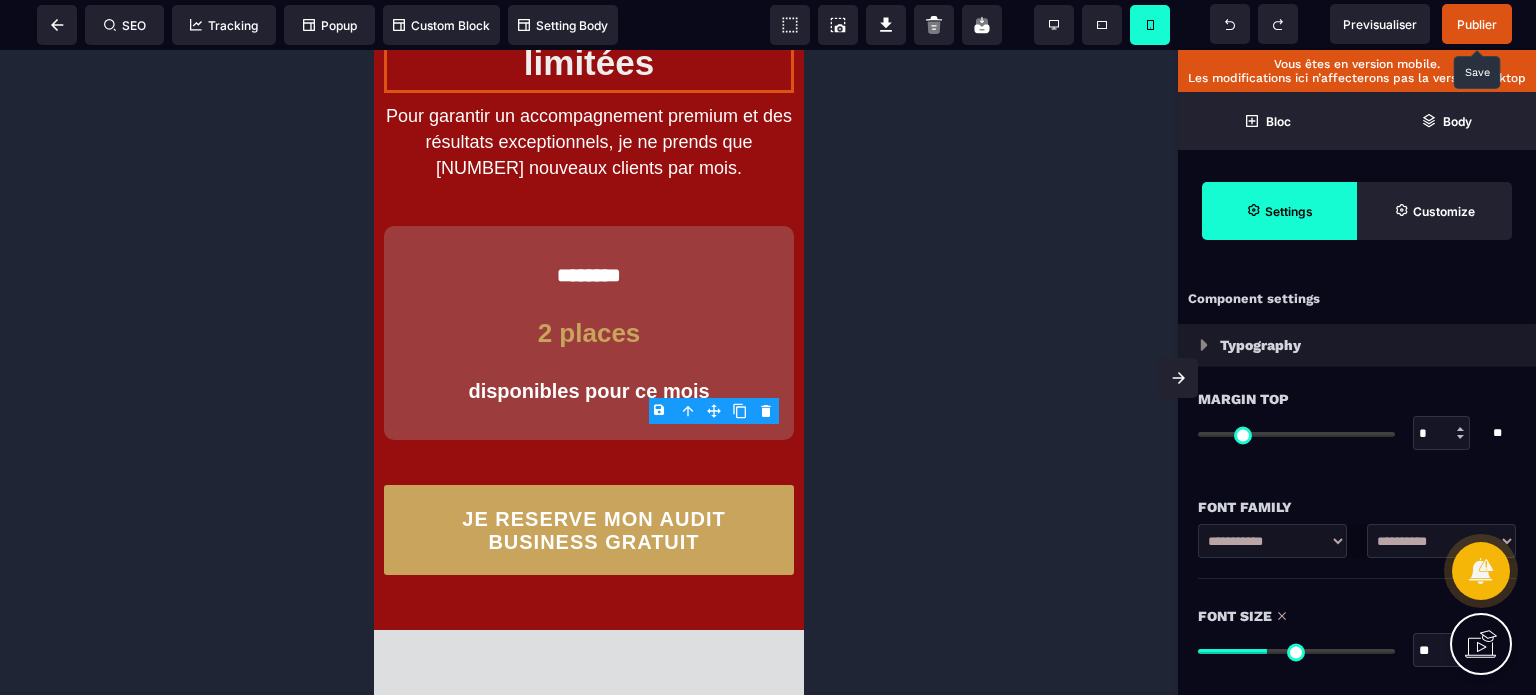 click on "Font Size" at bounding box center (1357, 616) 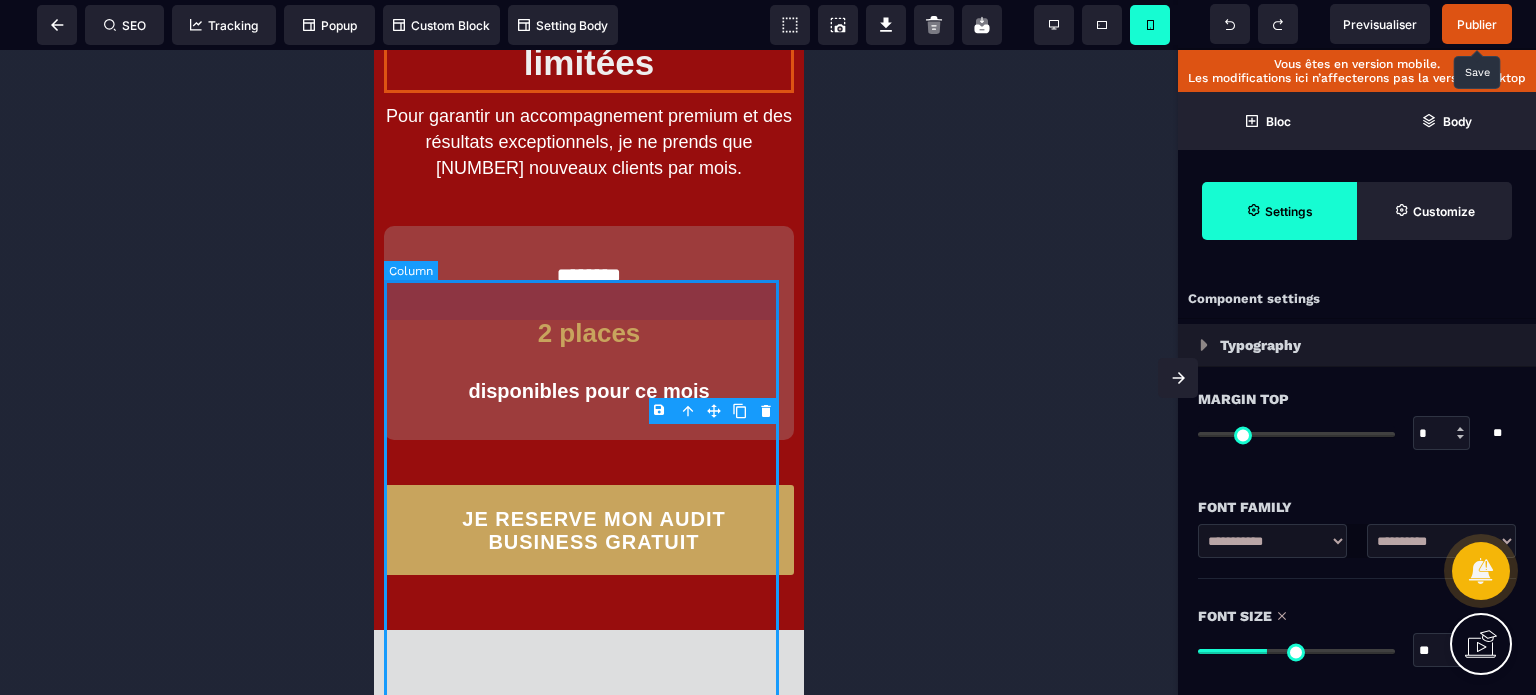 click on "Attention : Places ultra-limitées Pour garantir un accompagnement premium et des résultats exceptionnels, je ne prends que 3 nouveaux clients par mois. ******** 2 places disponibles pour ce mois JE RESERVE MON AUDIT BUSINESS GRATUIT" at bounding box center [589, 232] 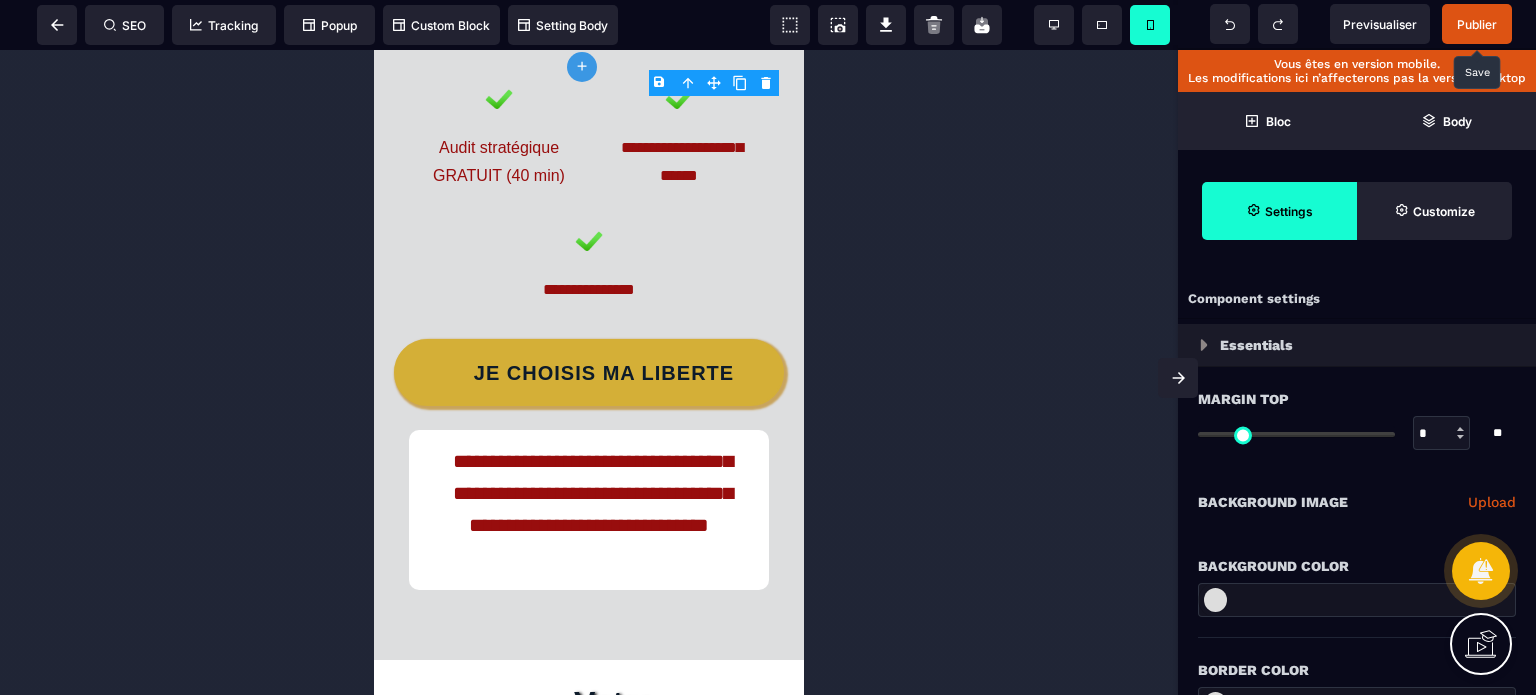 scroll, scrollTop: 14756, scrollLeft: 0, axis: vertical 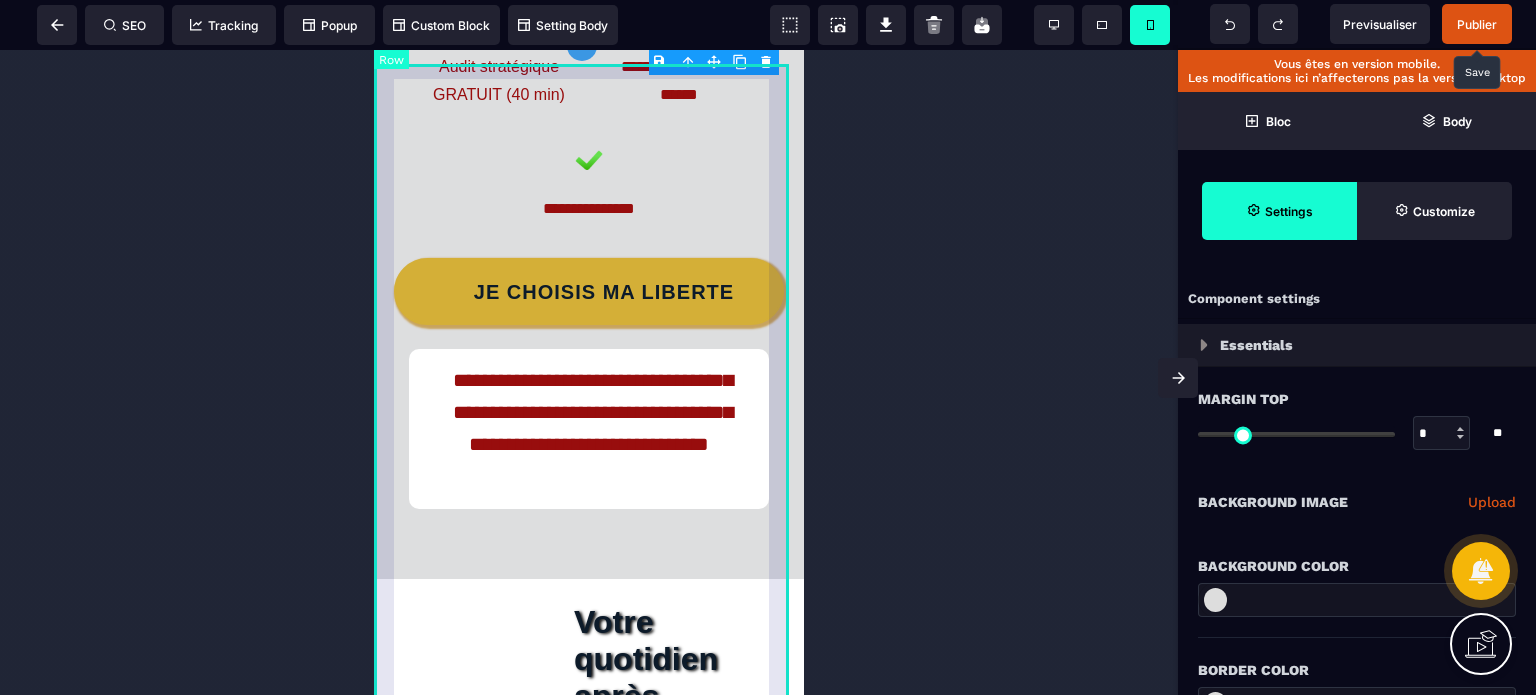 click on "**********" at bounding box center (589, 103) 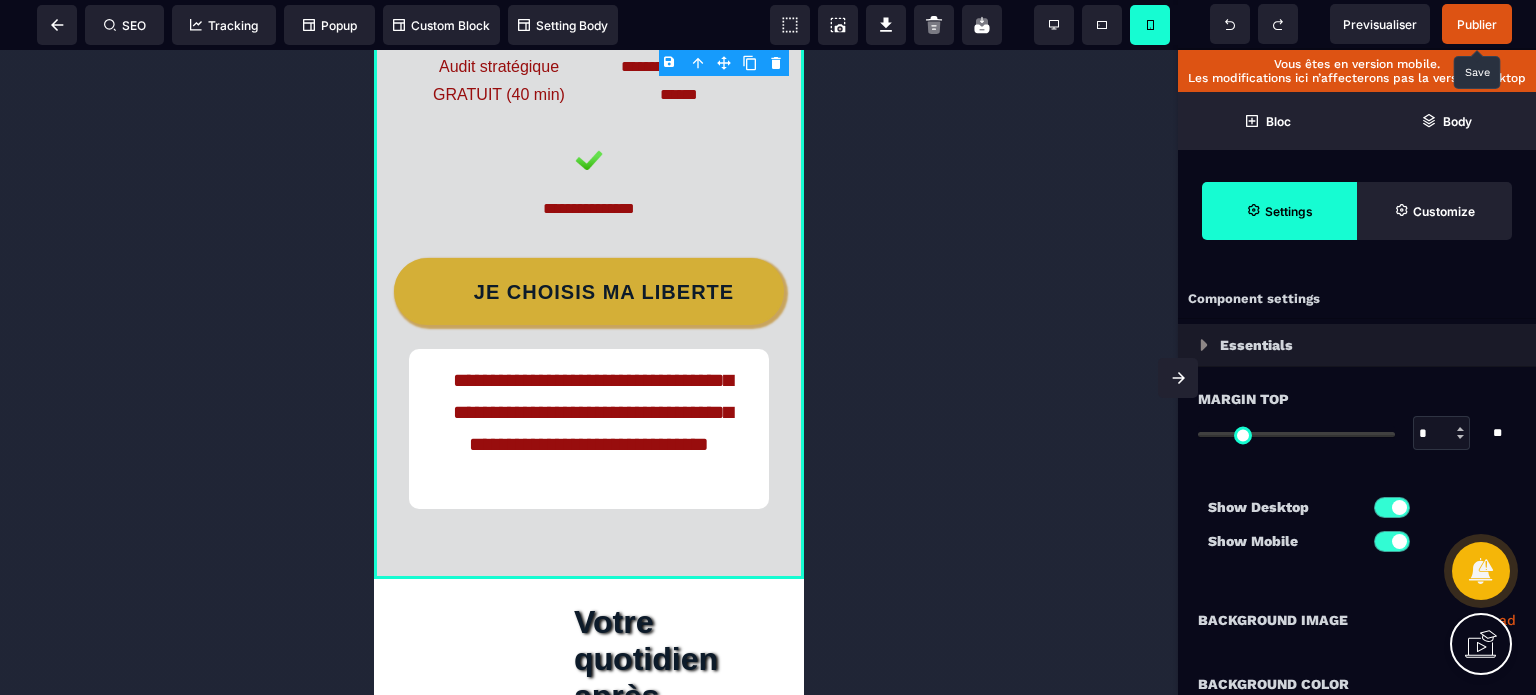 click on "Show Desktop
Show Mobile" at bounding box center (1357, 529) 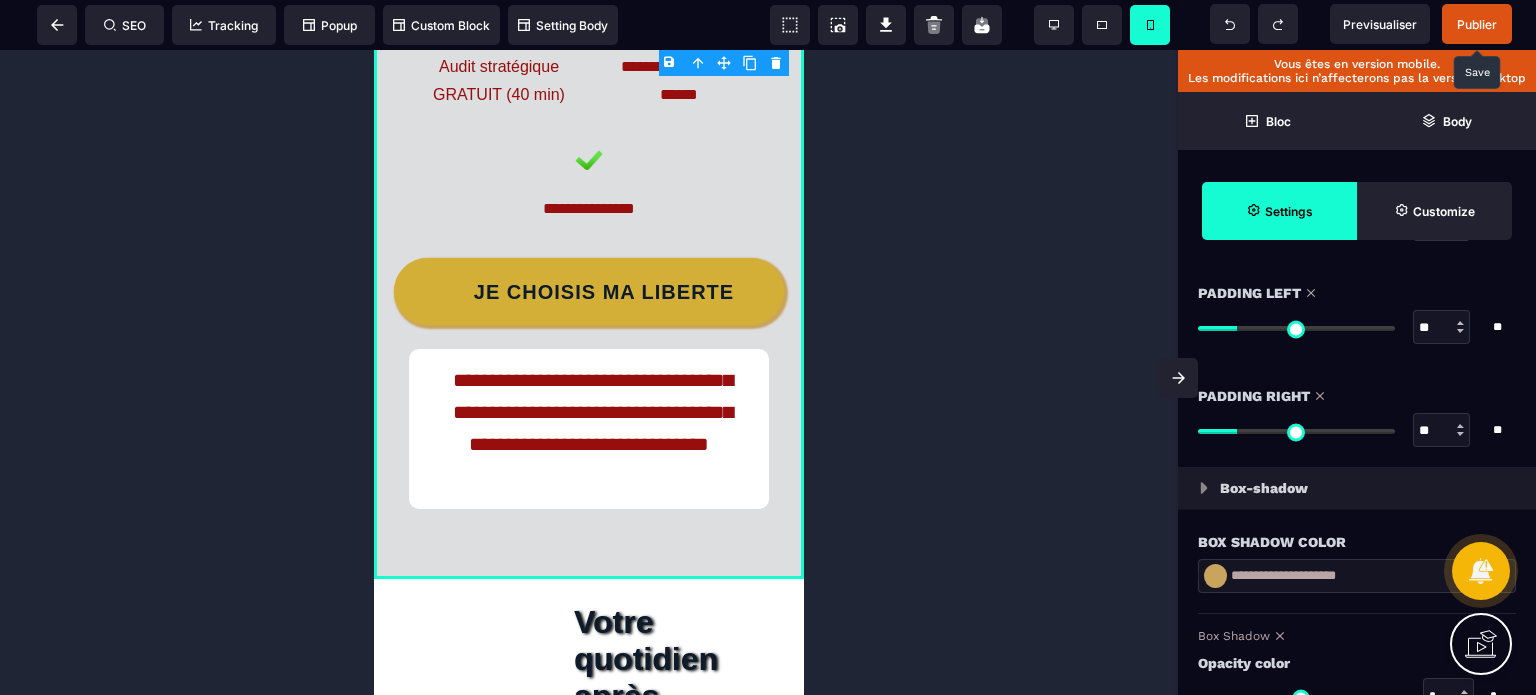 scroll, scrollTop: 1960, scrollLeft: 0, axis: vertical 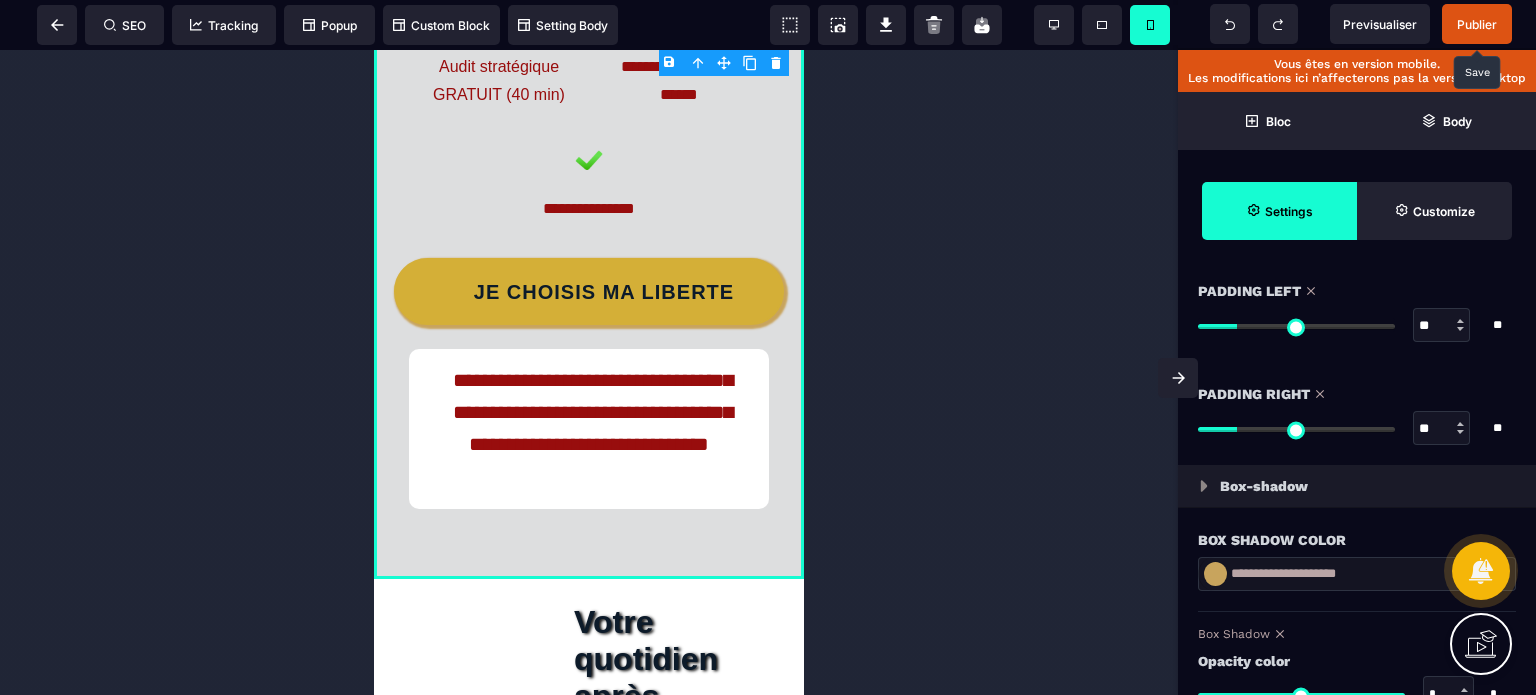 click on "**" at bounding box center [1442, 429] 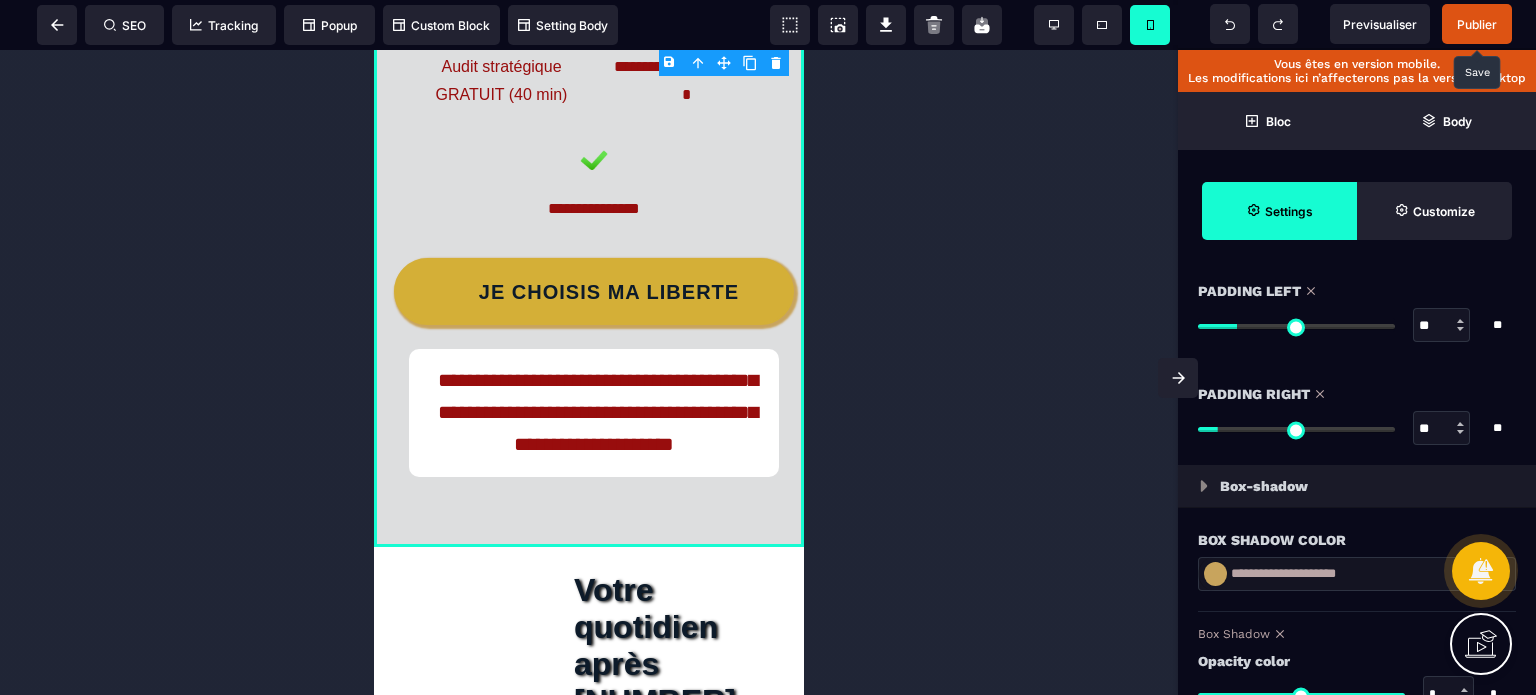 drag, startPoint x: 1430, startPoint y: 323, endPoint x: 1408, endPoint y: 327, distance: 22.36068 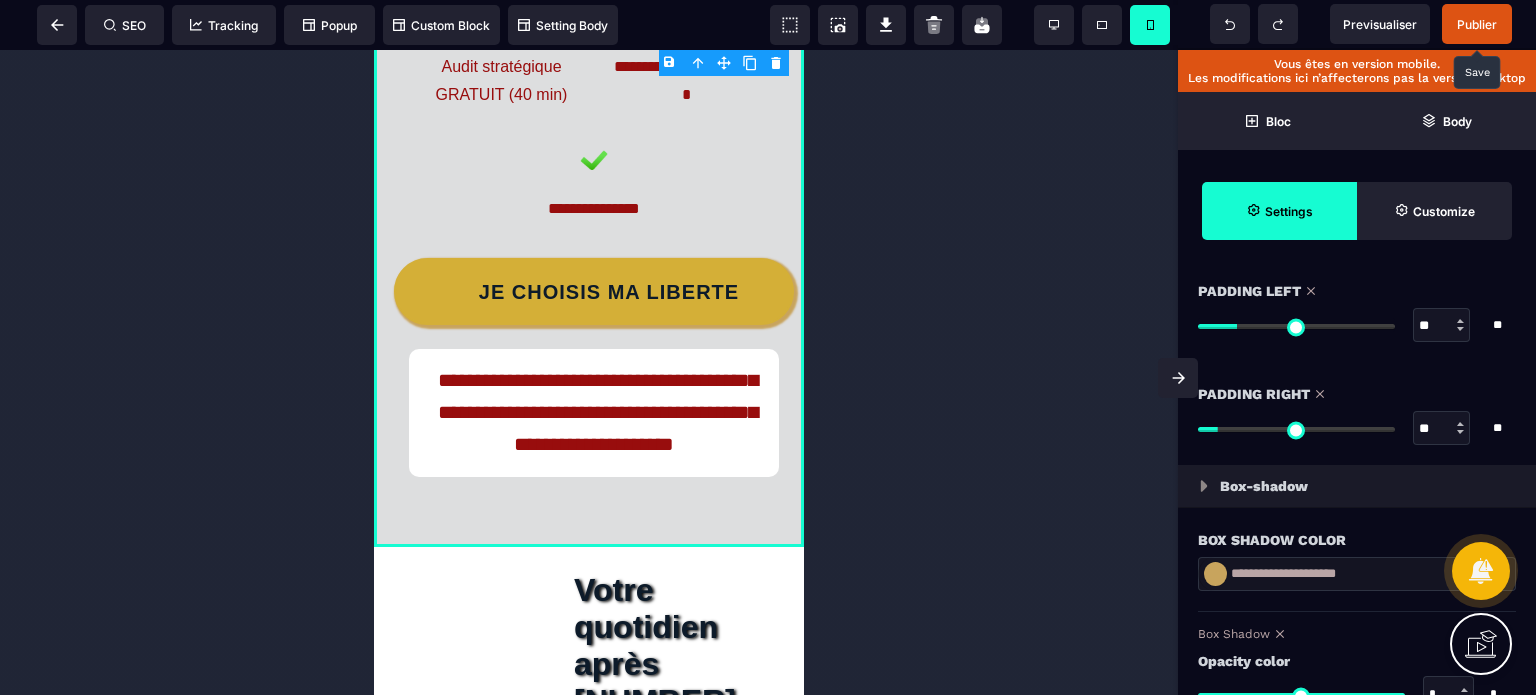 click on "**
*
**" at bounding box center (1357, 325) 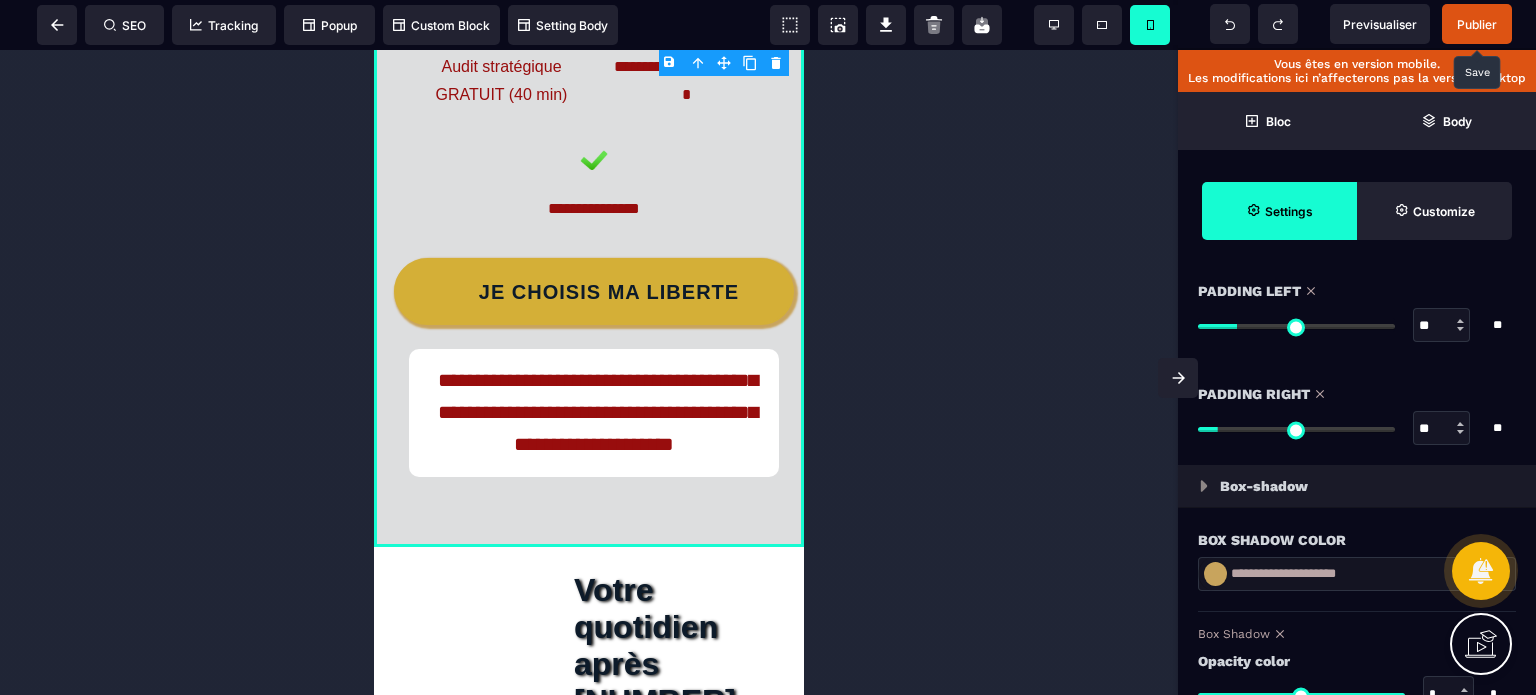 click on "**
*
**" at bounding box center [1357, 428] 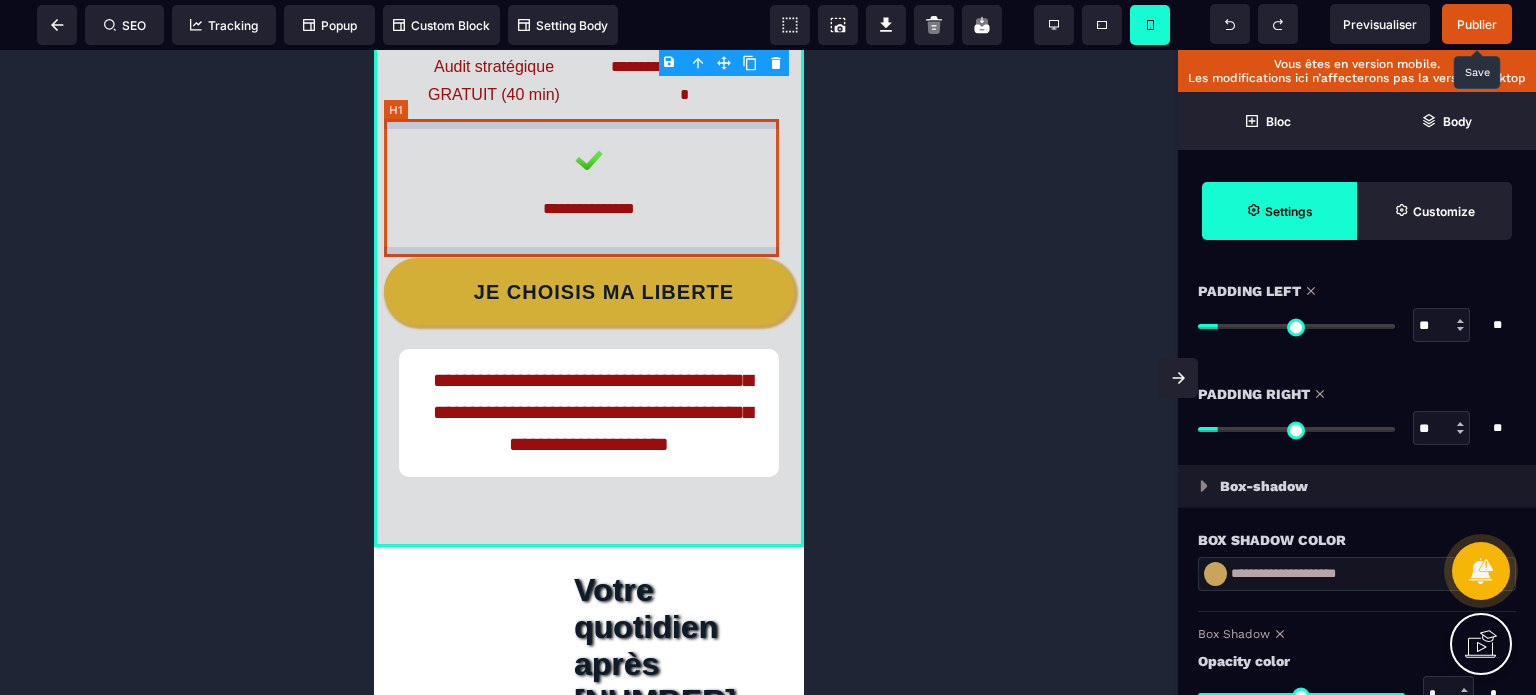 click on "Votre décision aujourd'hui détermine votre liberté demain" at bounding box center [589, -252] 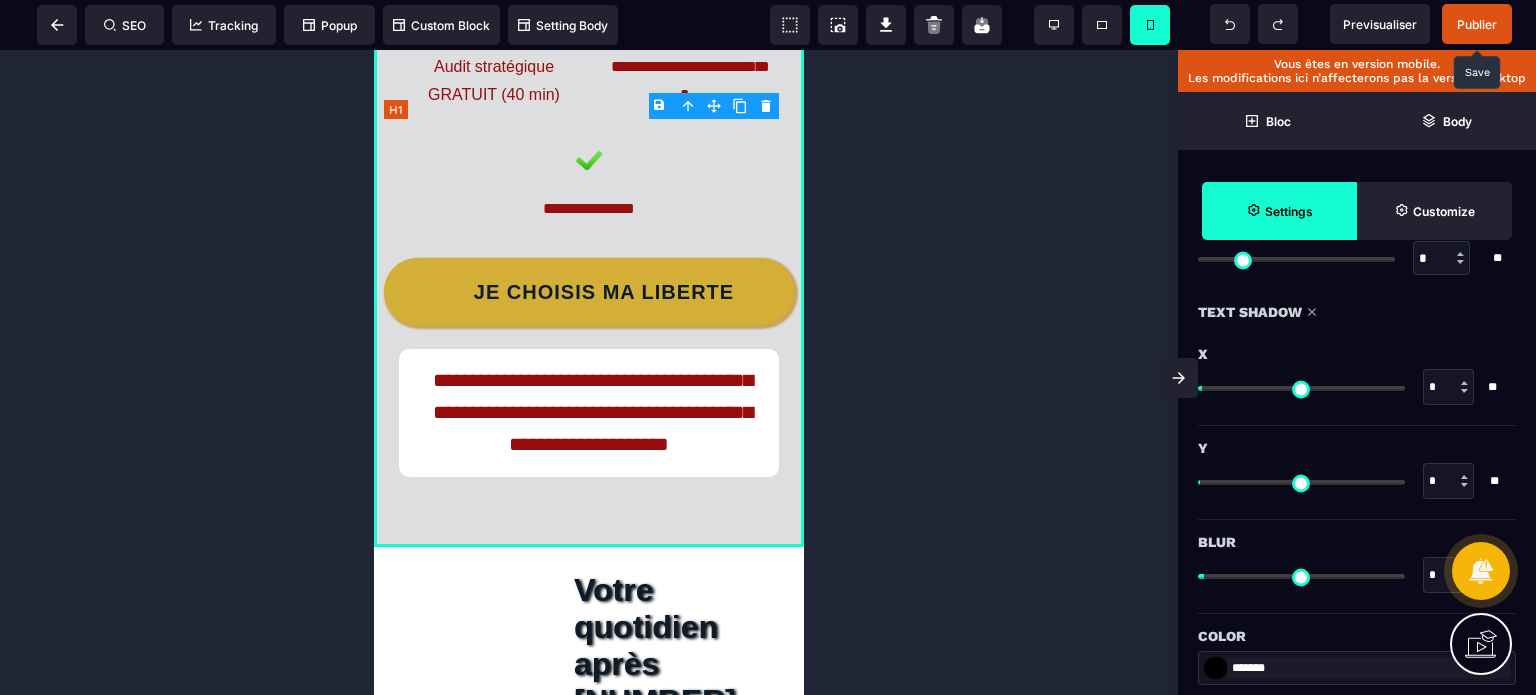 scroll, scrollTop: 0, scrollLeft: 0, axis: both 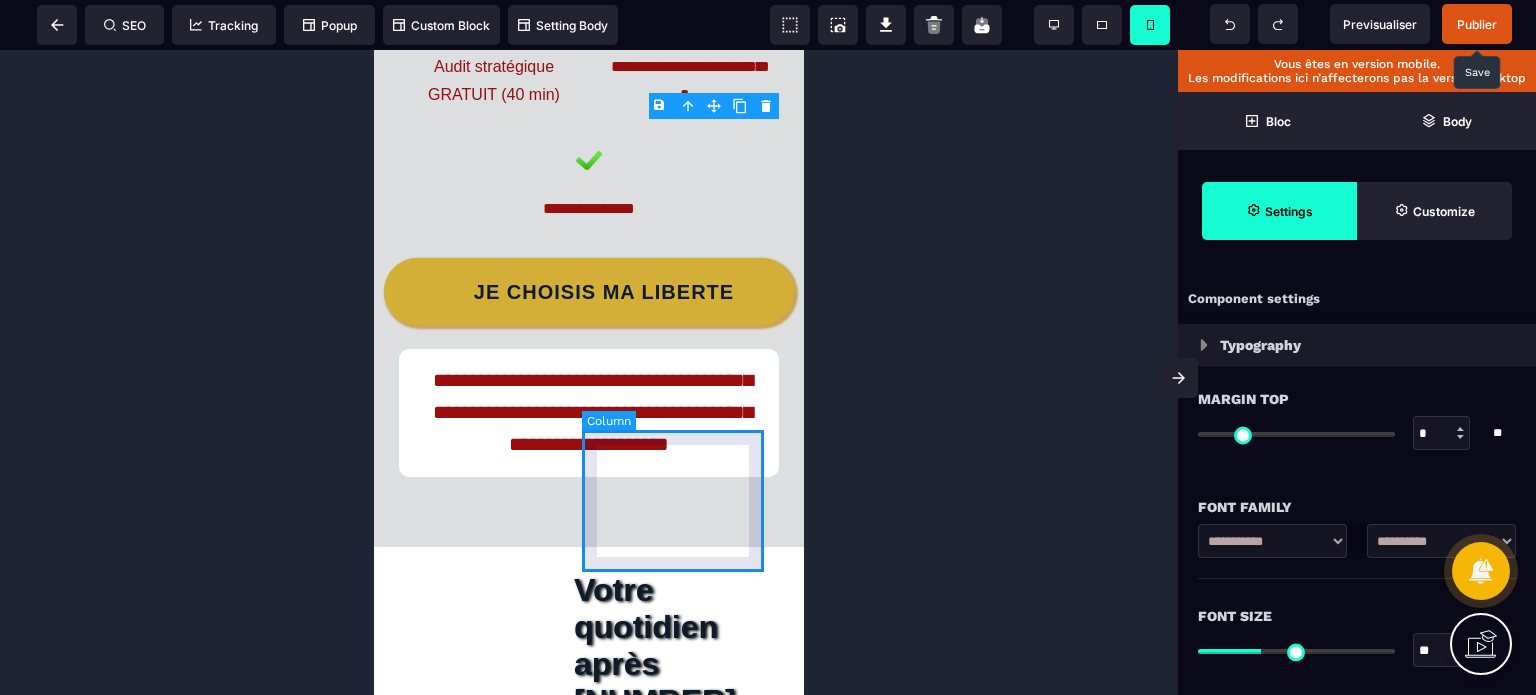 click on "**********" at bounding box center (684, 58) 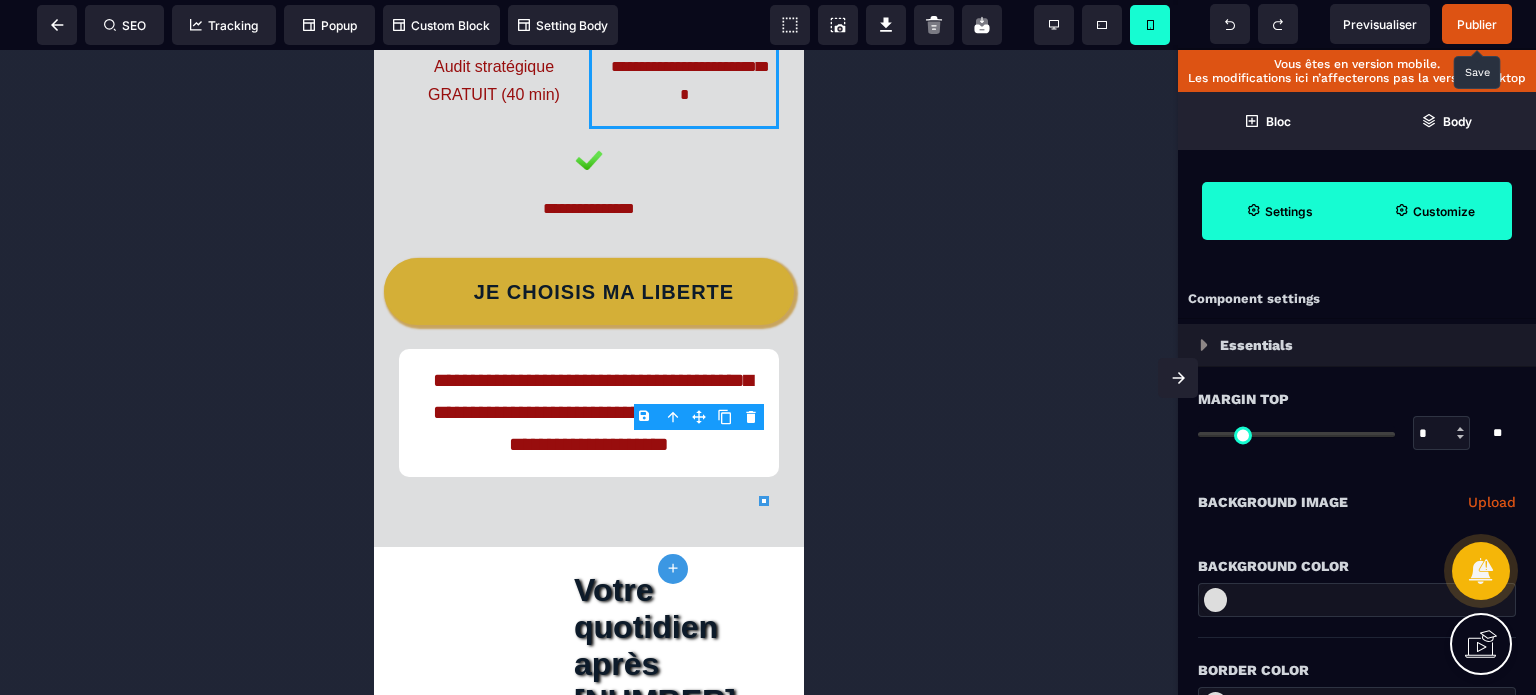 click 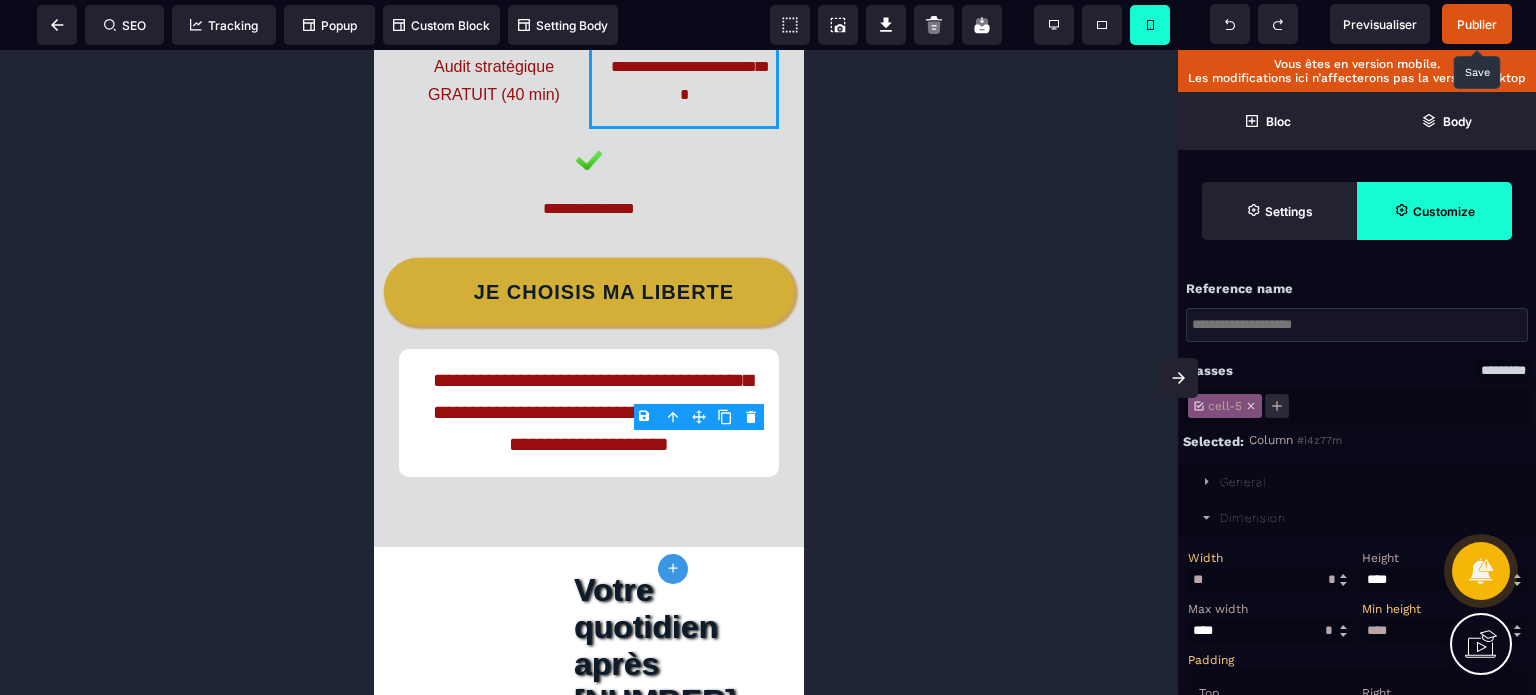 drag, startPoint x: 1210, startPoint y: 583, endPoint x: 1180, endPoint y: 589, distance: 30.594116 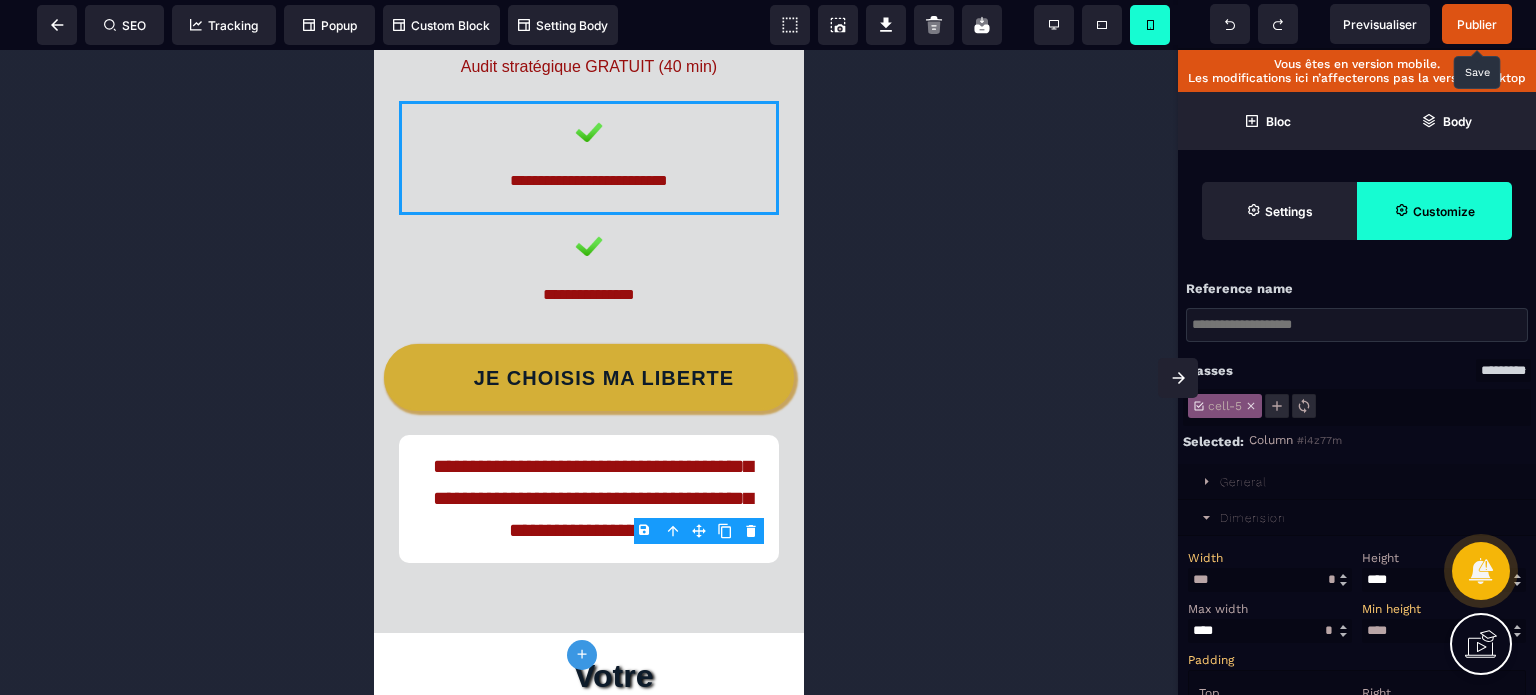 click on "Width" at bounding box center (1267, 558) 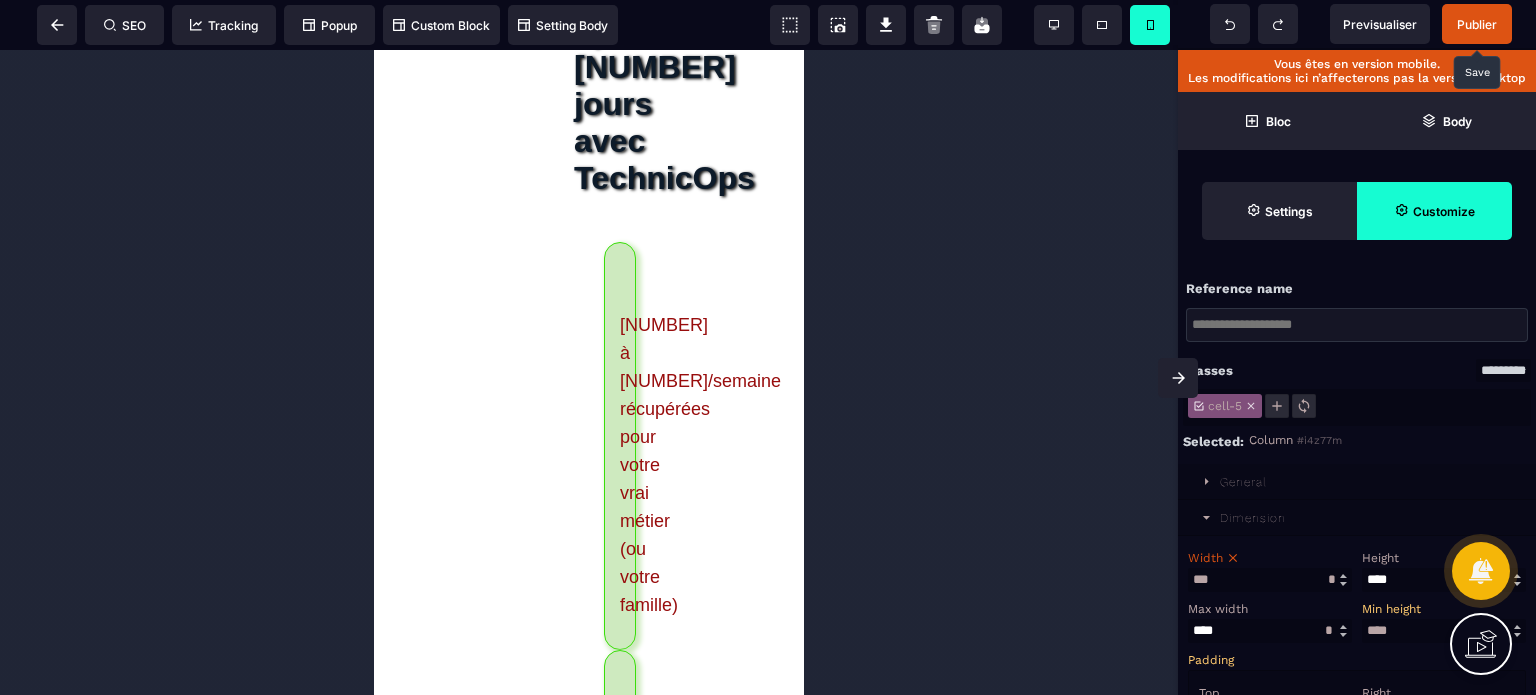 scroll, scrollTop: 15476, scrollLeft: 0, axis: vertical 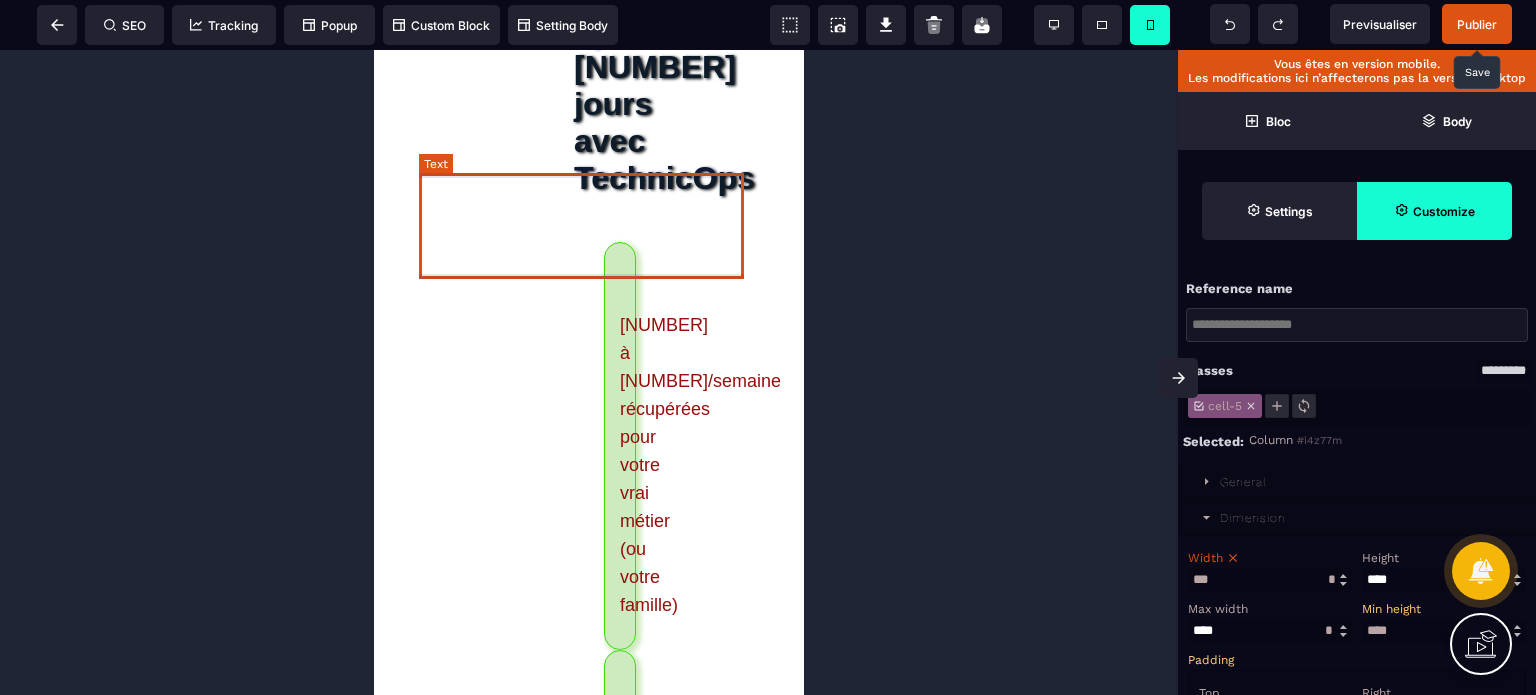 click on "**********" at bounding box center [588, -222] 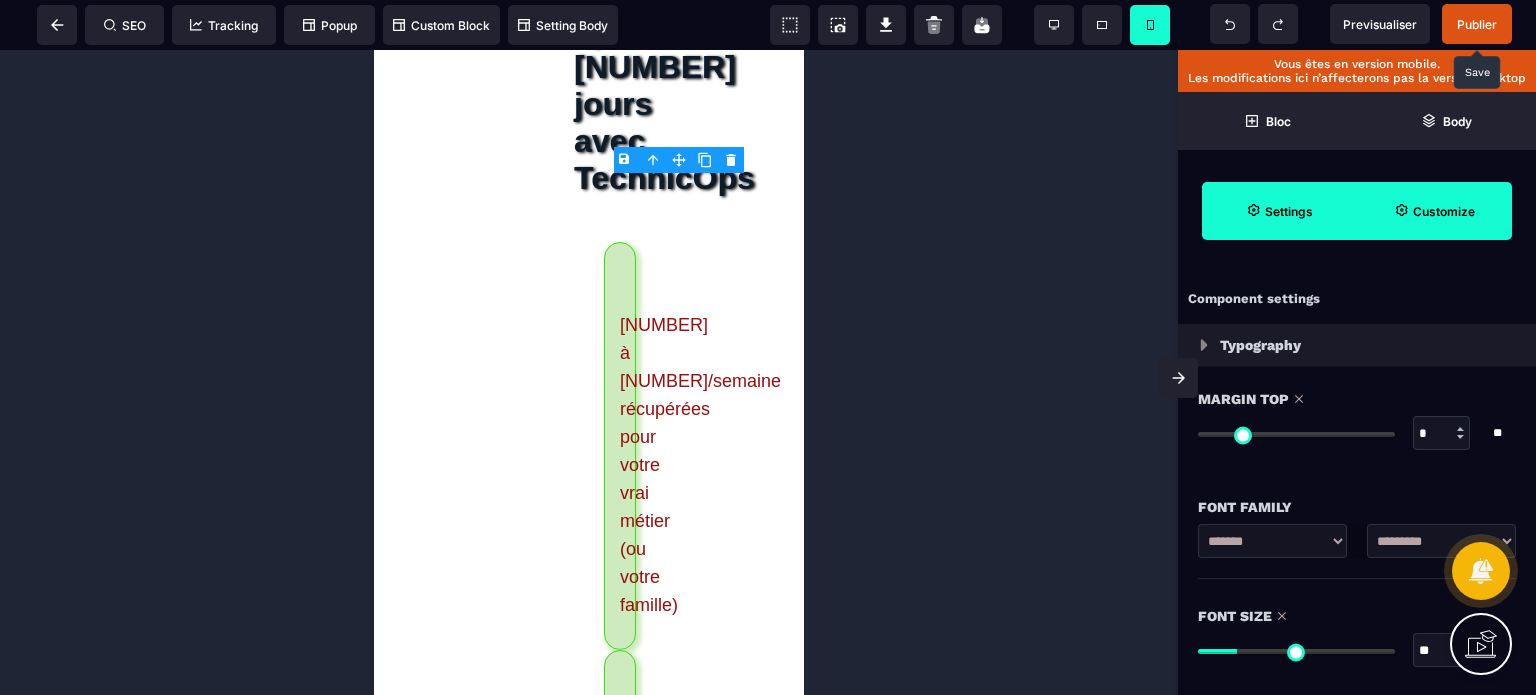 drag, startPoint x: 1438, startPoint y: 651, endPoint x: 1408, endPoint y: 656, distance: 30.413813 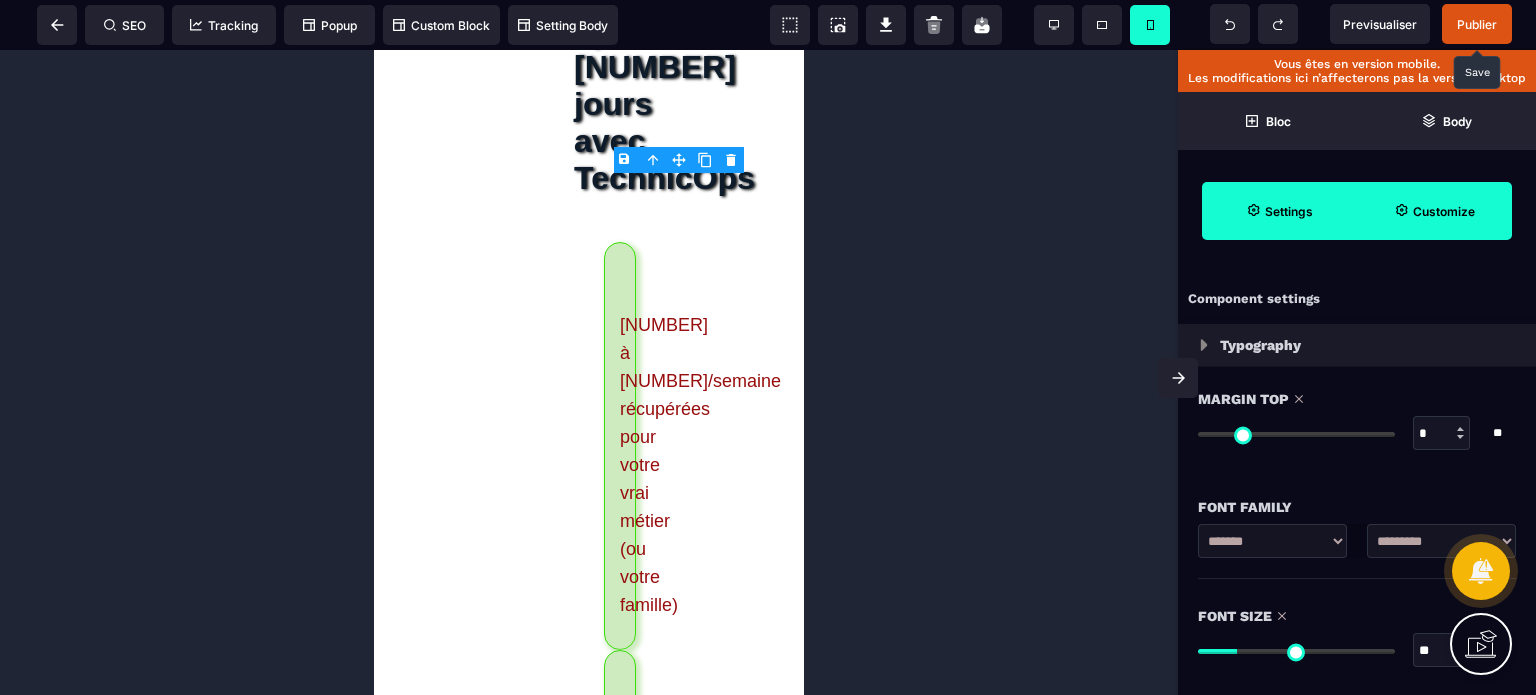 click on "Font Size
**
*
**
All" at bounding box center [1357, 635] 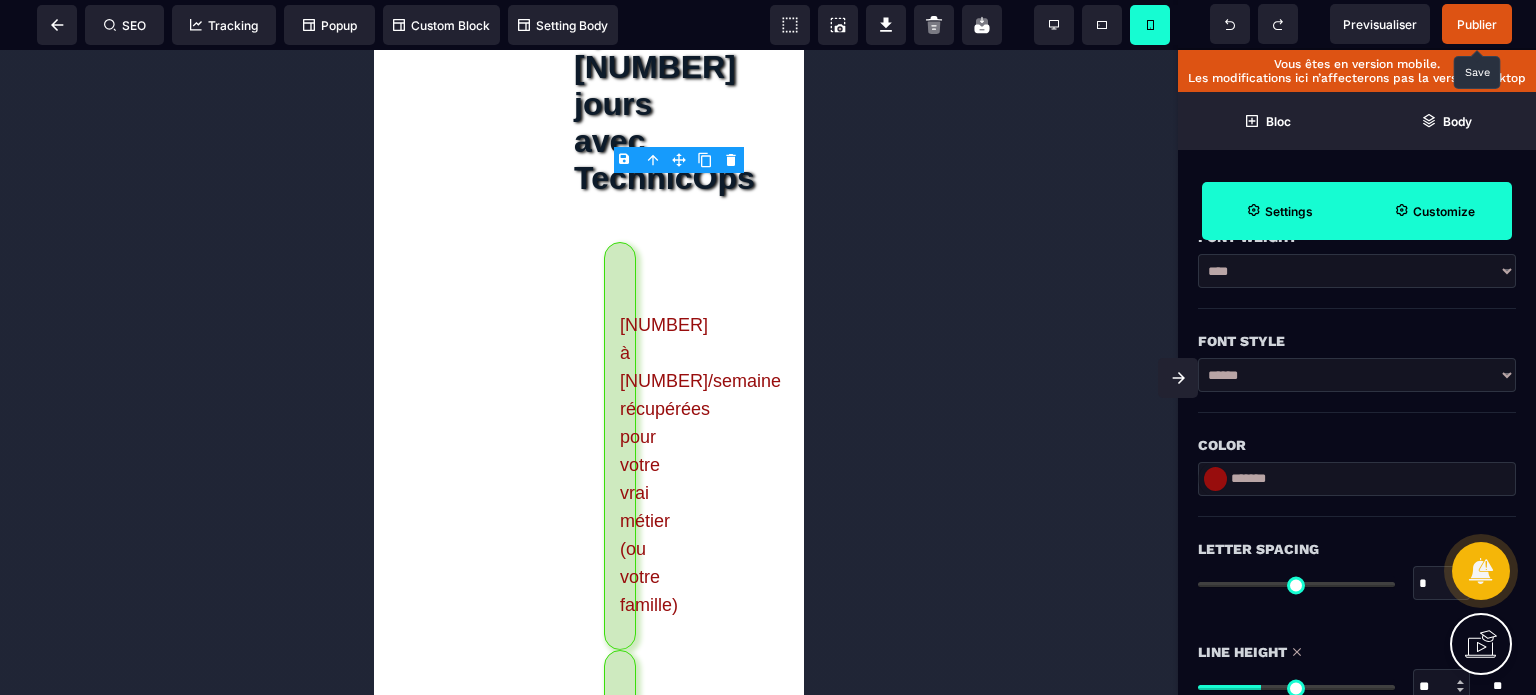 scroll, scrollTop: 520, scrollLeft: 0, axis: vertical 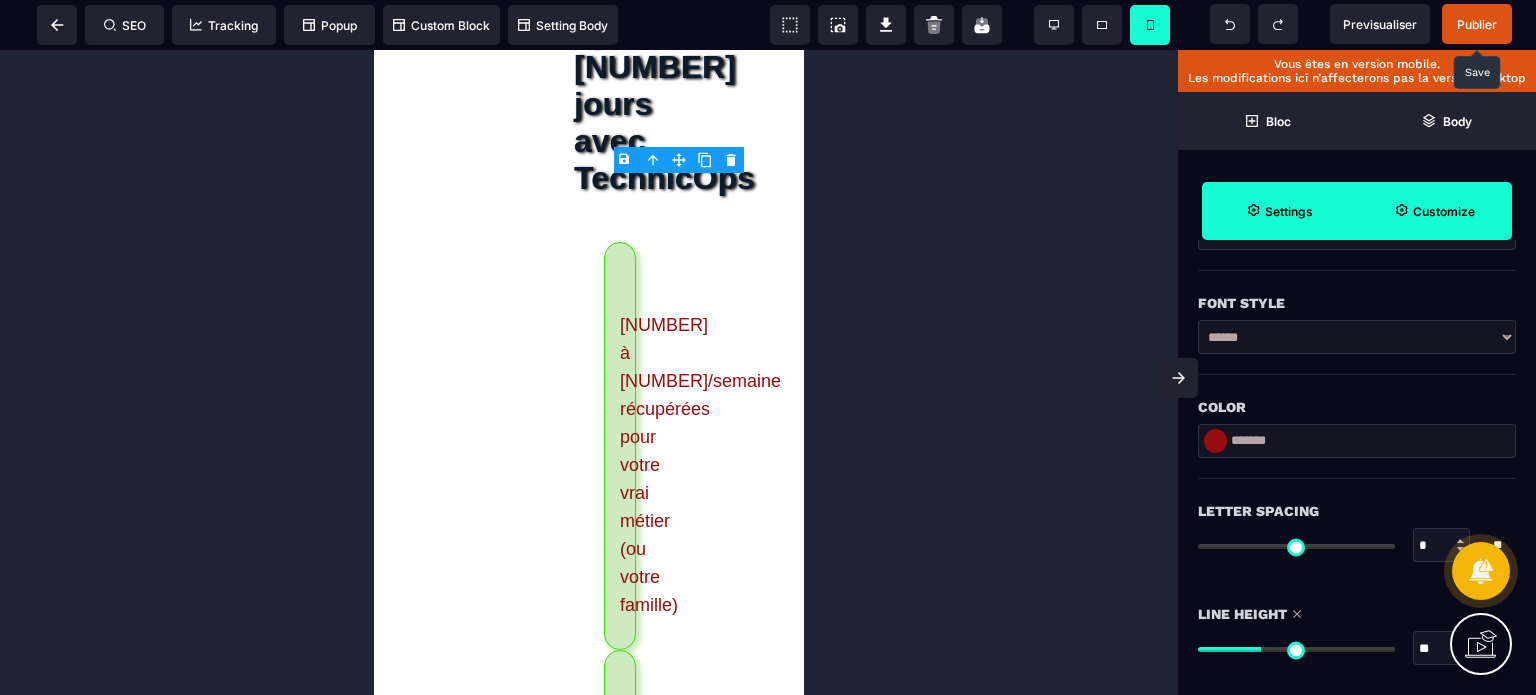 drag, startPoint x: 1432, startPoint y: 654, endPoint x: 1406, endPoint y: 654, distance: 26 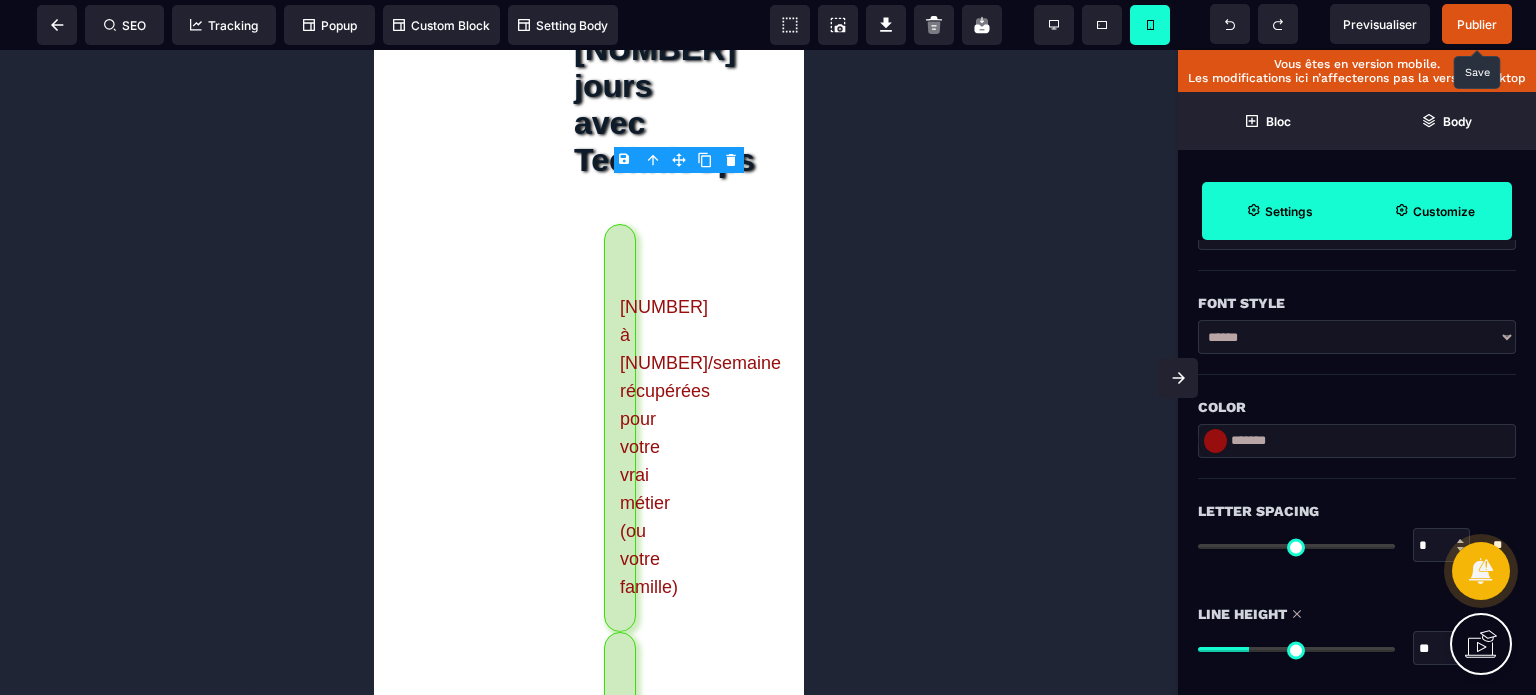 click on "Line Height" at bounding box center (1357, 614) 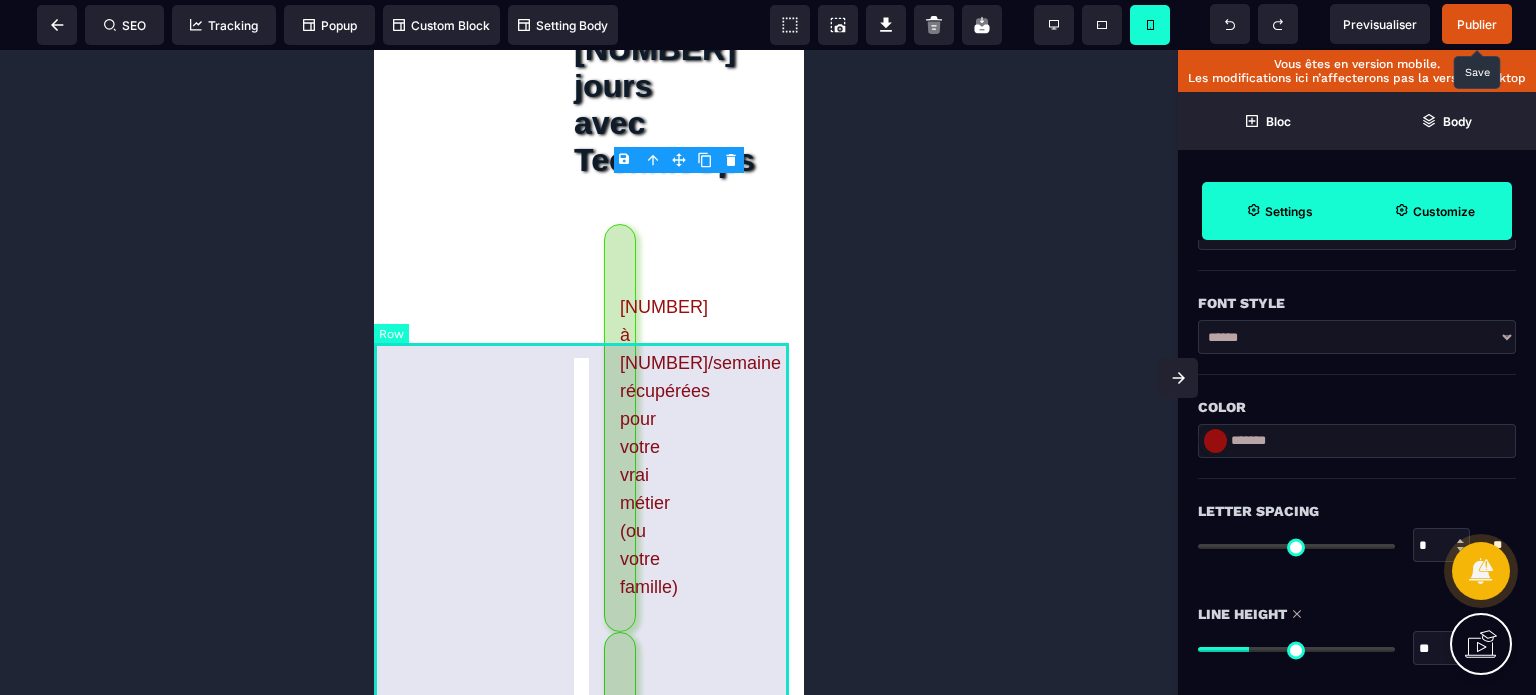click on "**********" at bounding box center [589, 1447] 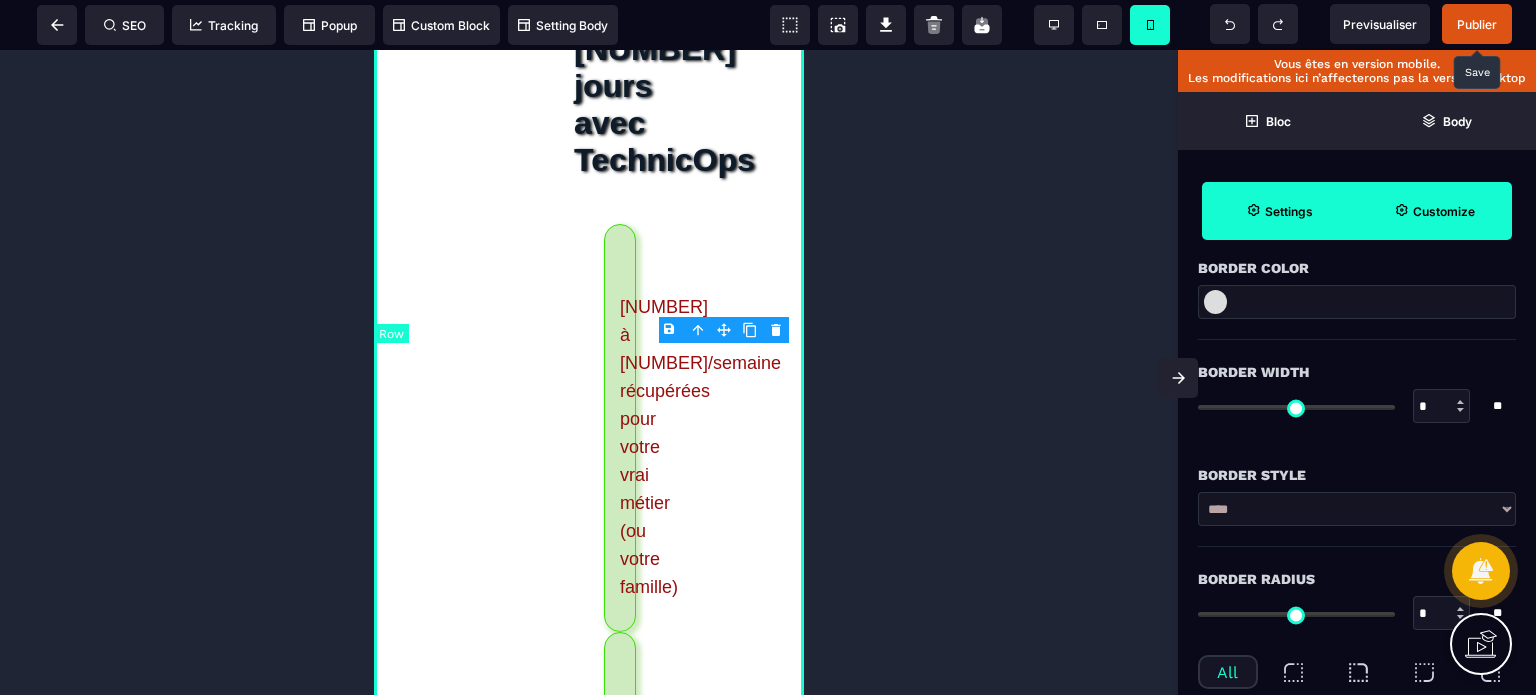 scroll, scrollTop: 0, scrollLeft: 0, axis: both 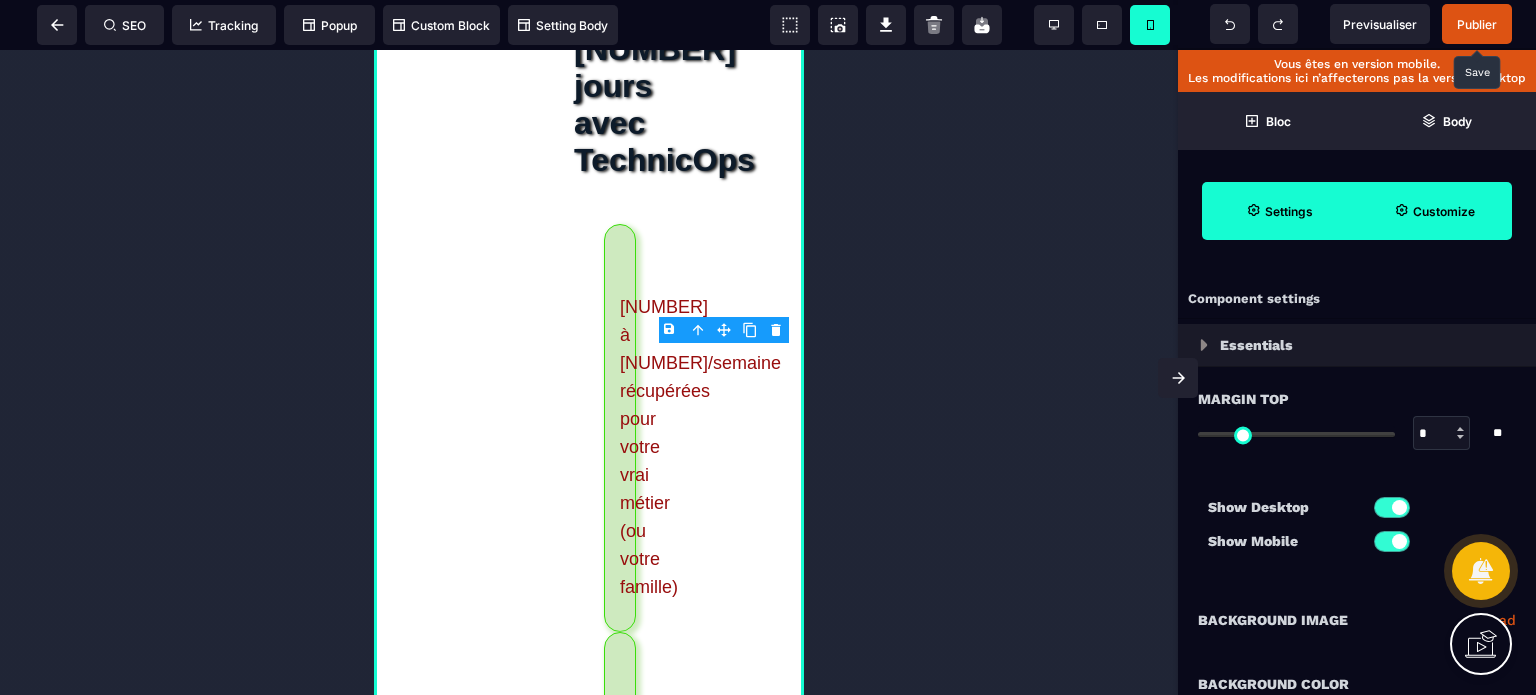 click on "**********" at bounding box center (1357, 620) 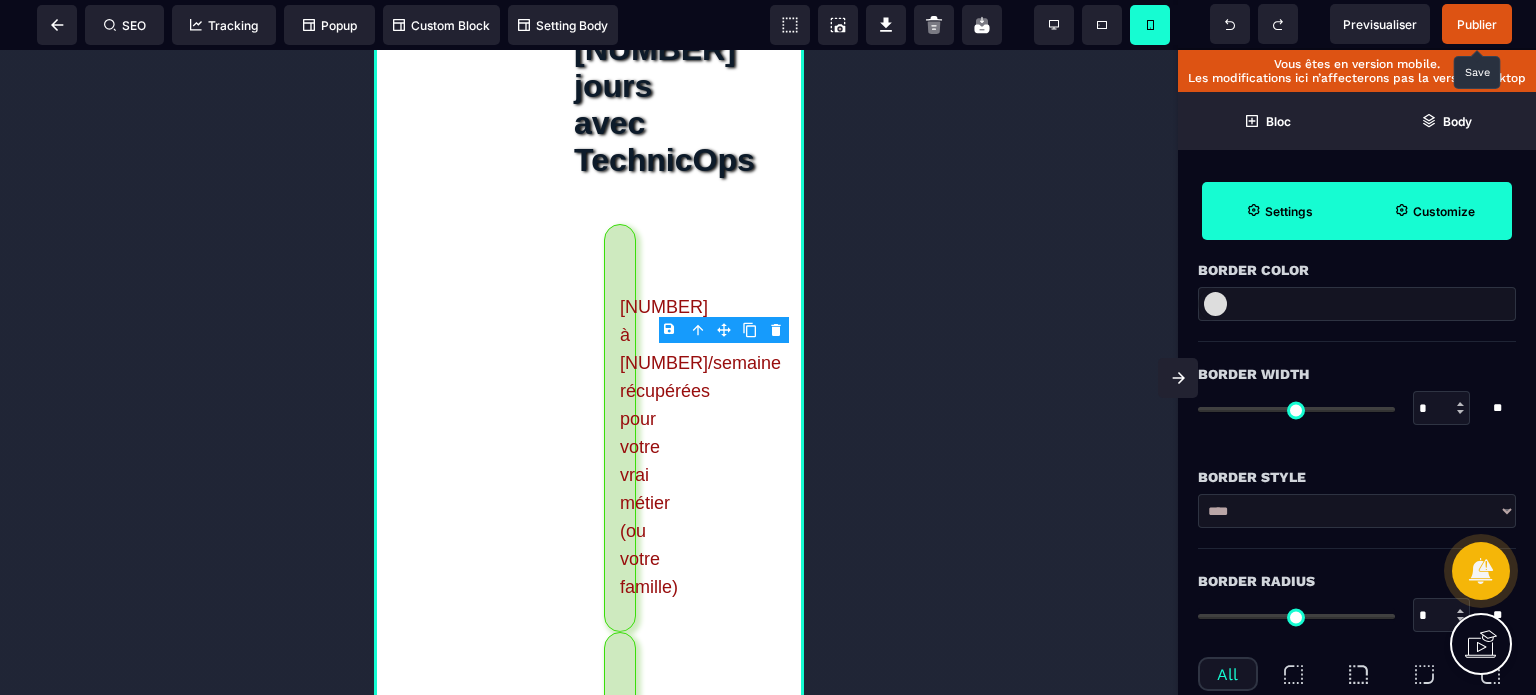 scroll, scrollTop: 520, scrollLeft: 0, axis: vertical 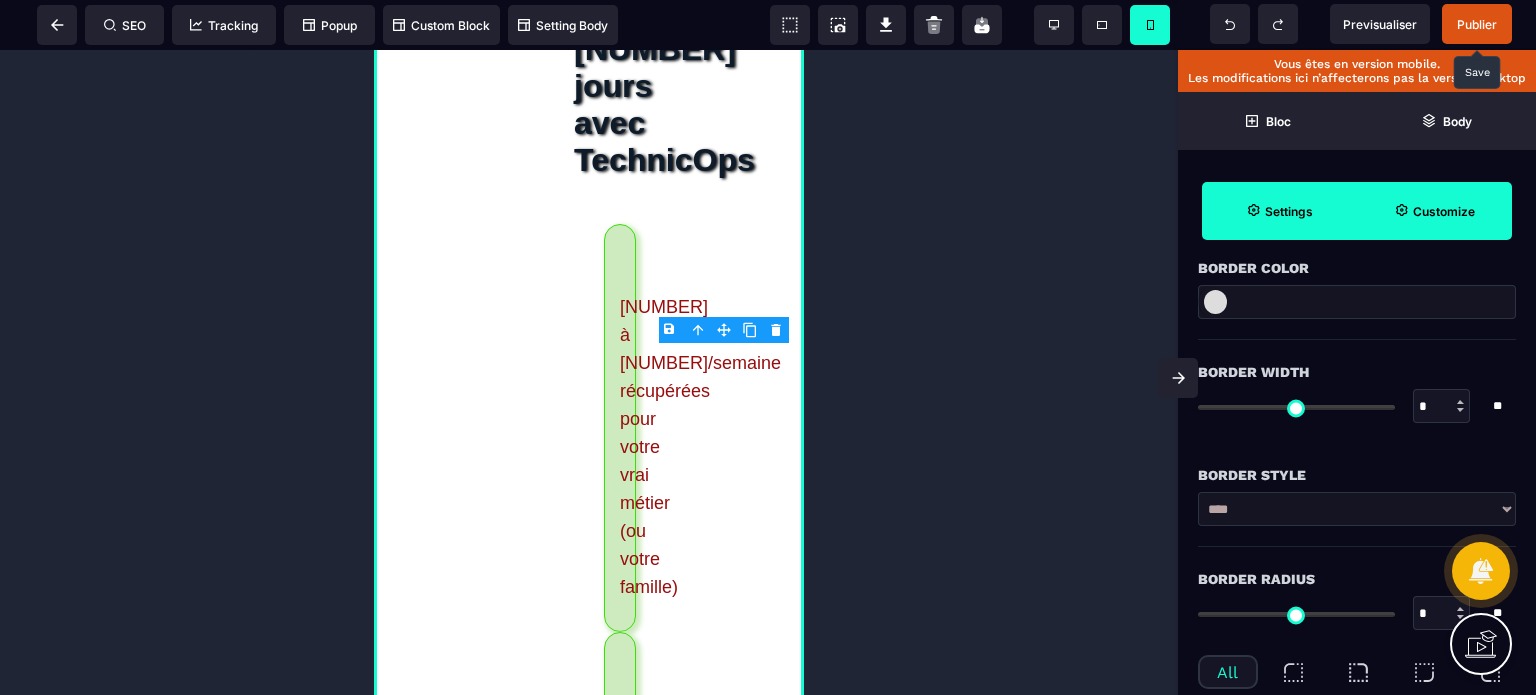 click on "**** ****** ****** ****** ***** ****** ****** ***** ***** ****** ******* *******" at bounding box center [1357, 519] 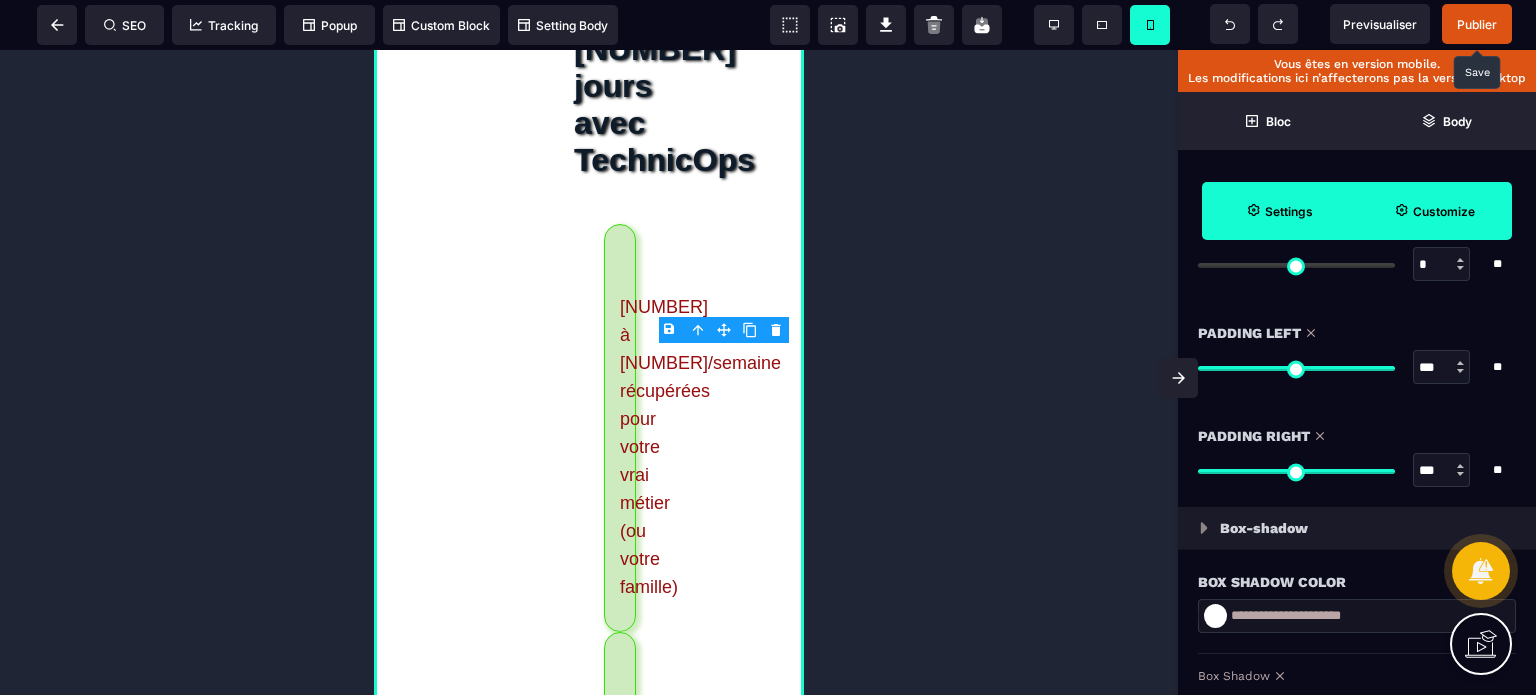 scroll, scrollTop: 1920, scrollLeft: 0, axis: vertical 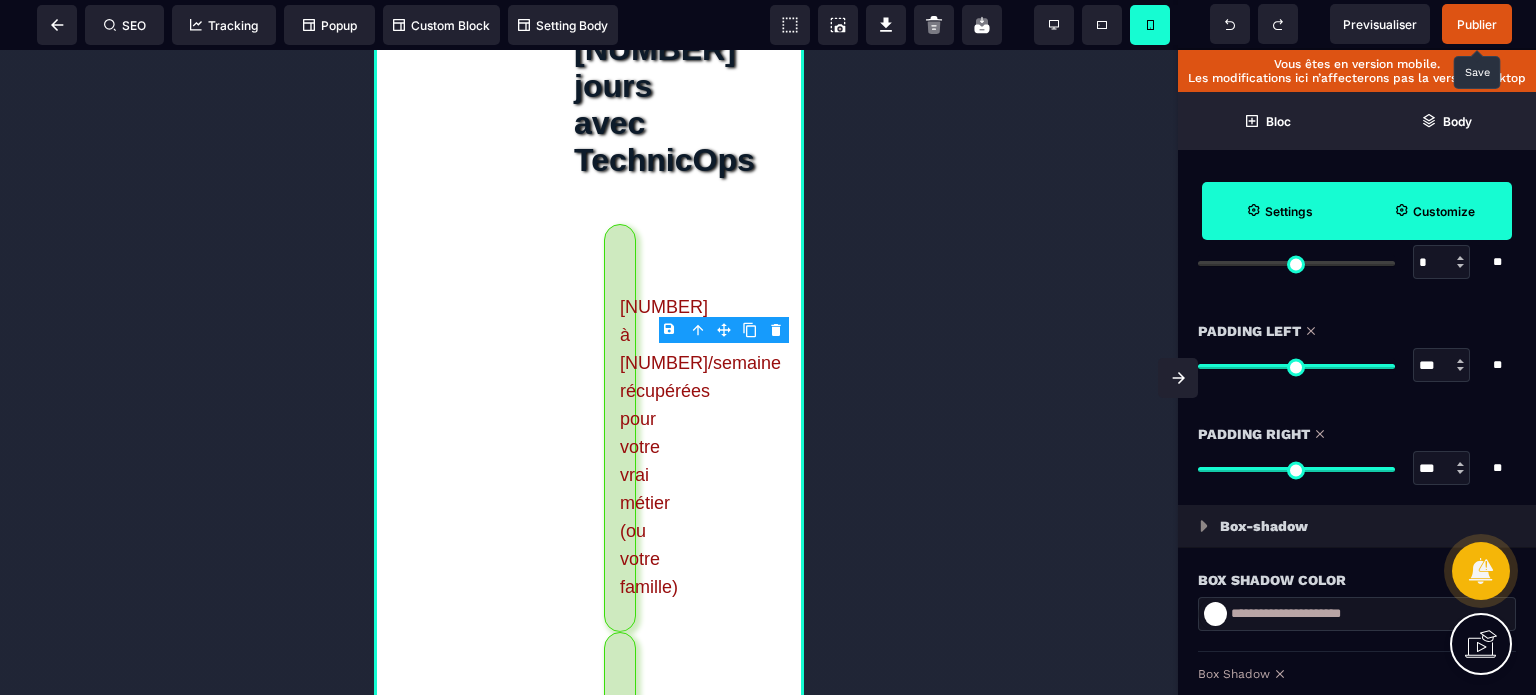 drag, startPoint x: 1432, startPoint y: 465, endPoint x: 1402, endPoint y: 467, distance: 30.066593 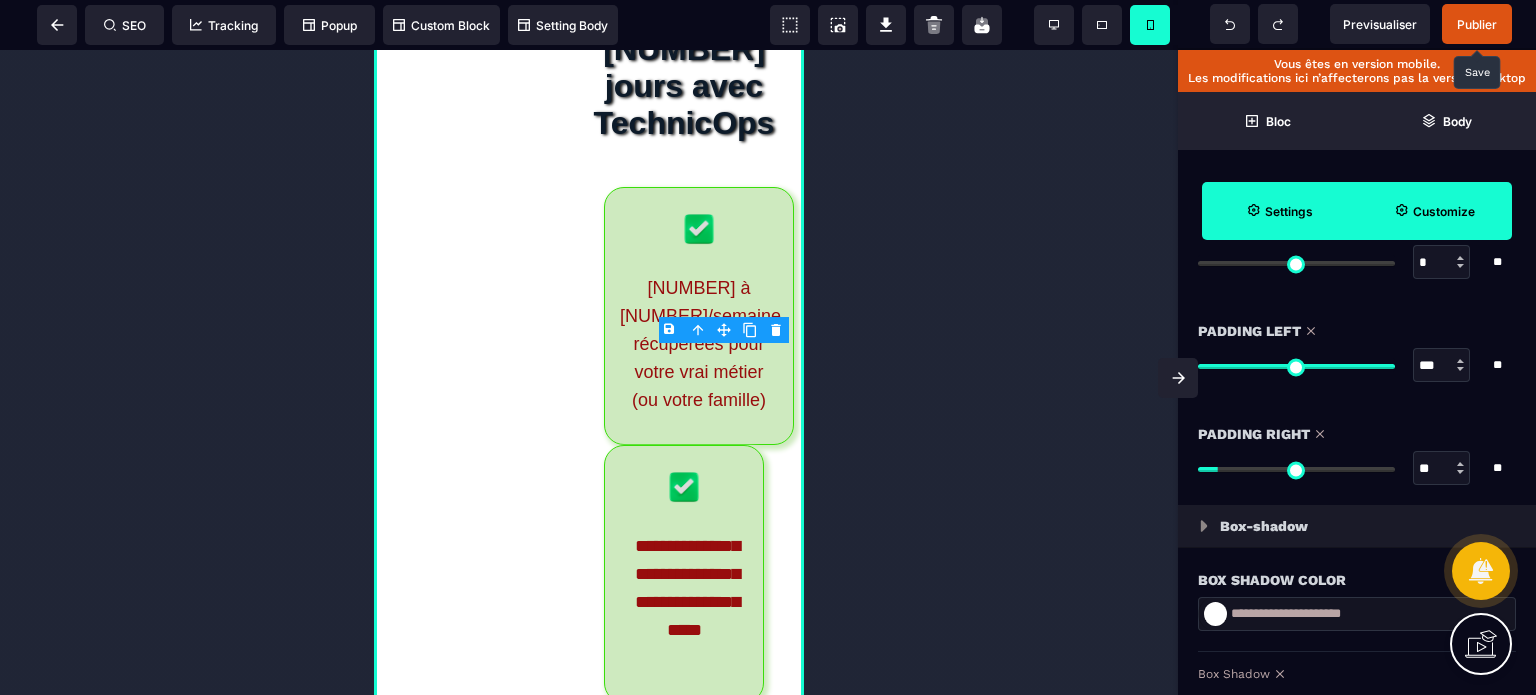 drag, startPoint x: 1432, startPoint y: 361, endPoint x: 1401, endPoint y: 367, distance: 31.575306 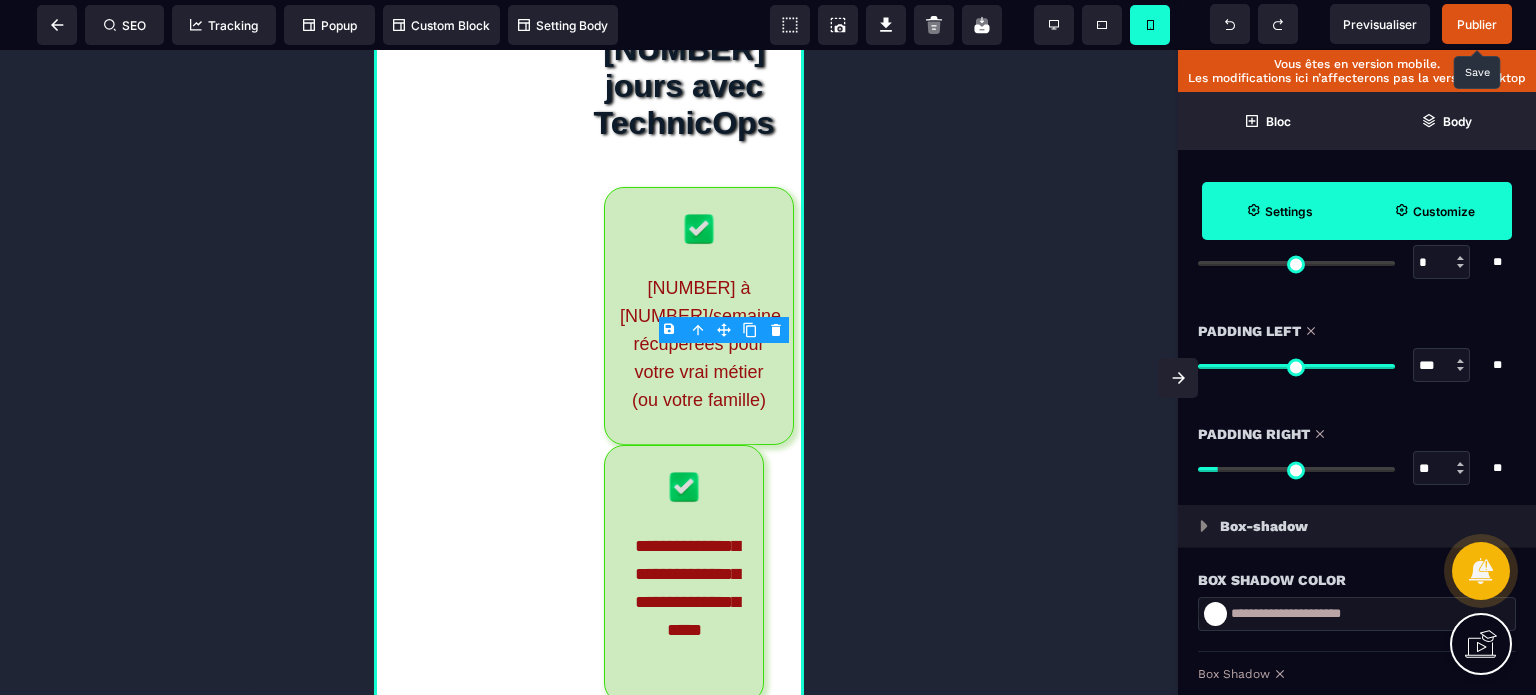 click on "***
*
**" at bounding box center [1357, 365] 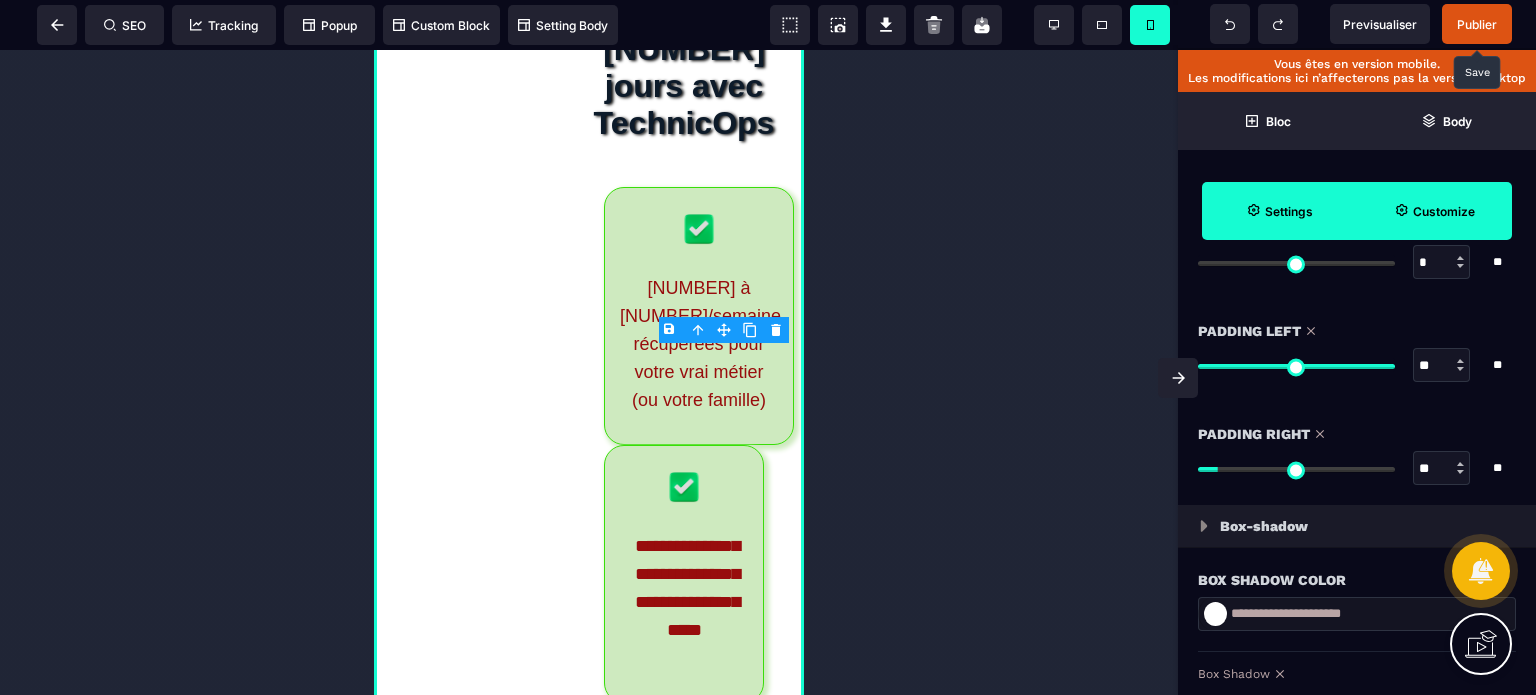 click on "Padding Left" at bounding box center [1357, 331] 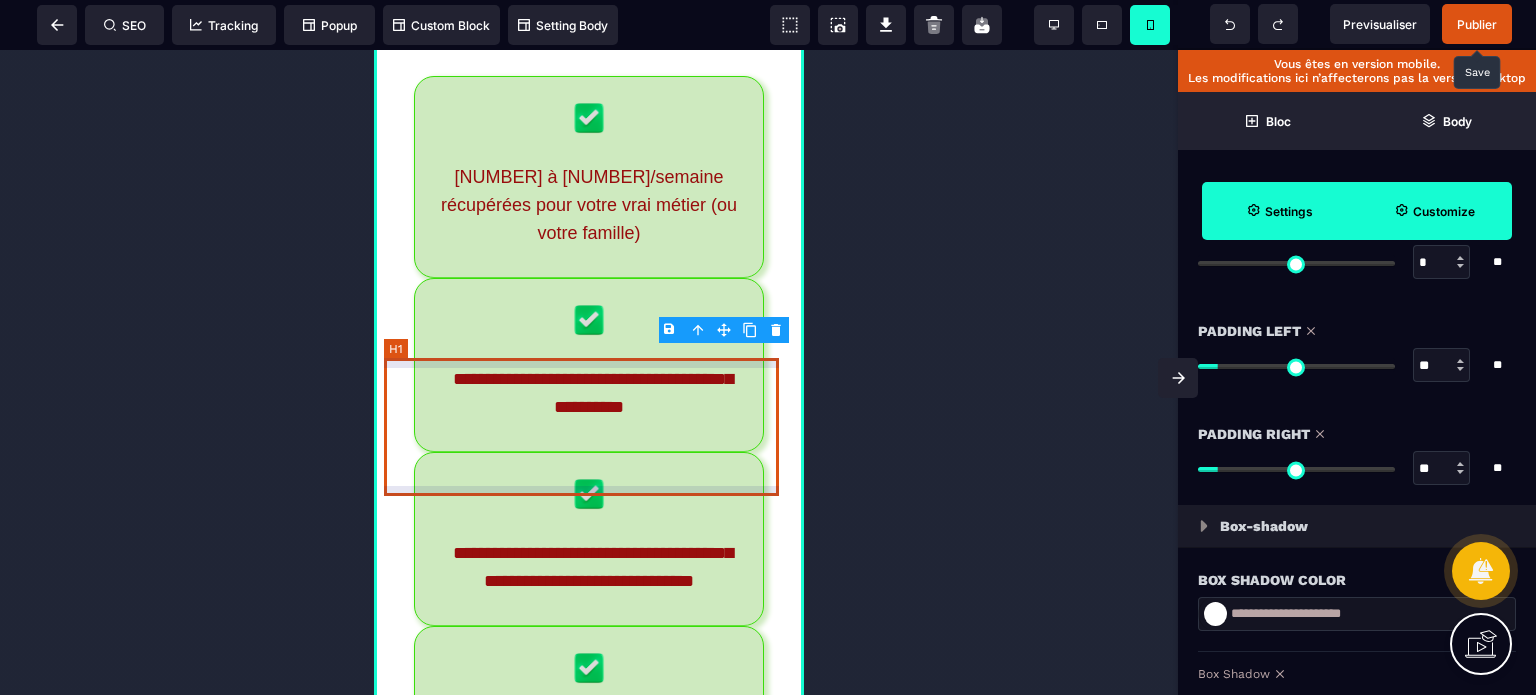 click on "Votre quotidien après 30 jours avec TechnicOps" at bounding box center [589, -25] 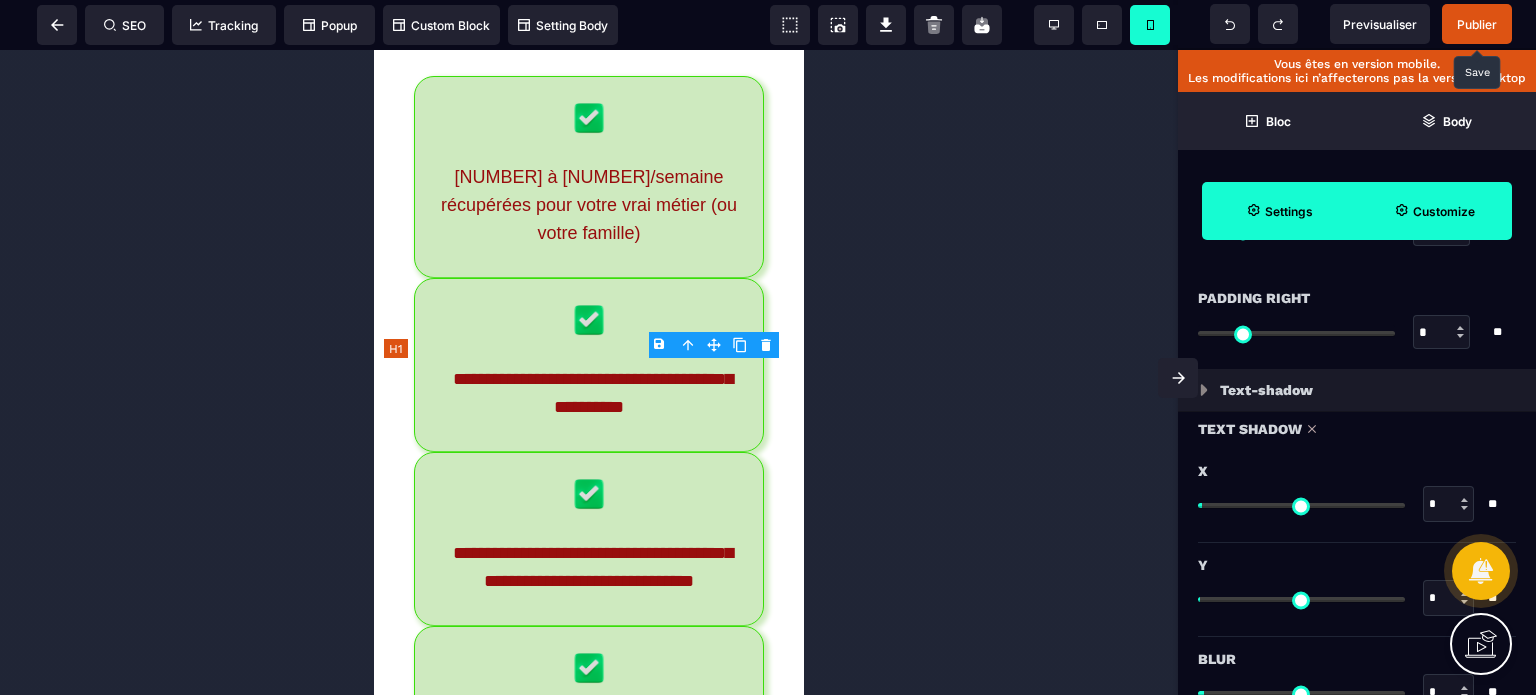 scroll, scrollTop: 0, scrollLeft: 0, axis: both 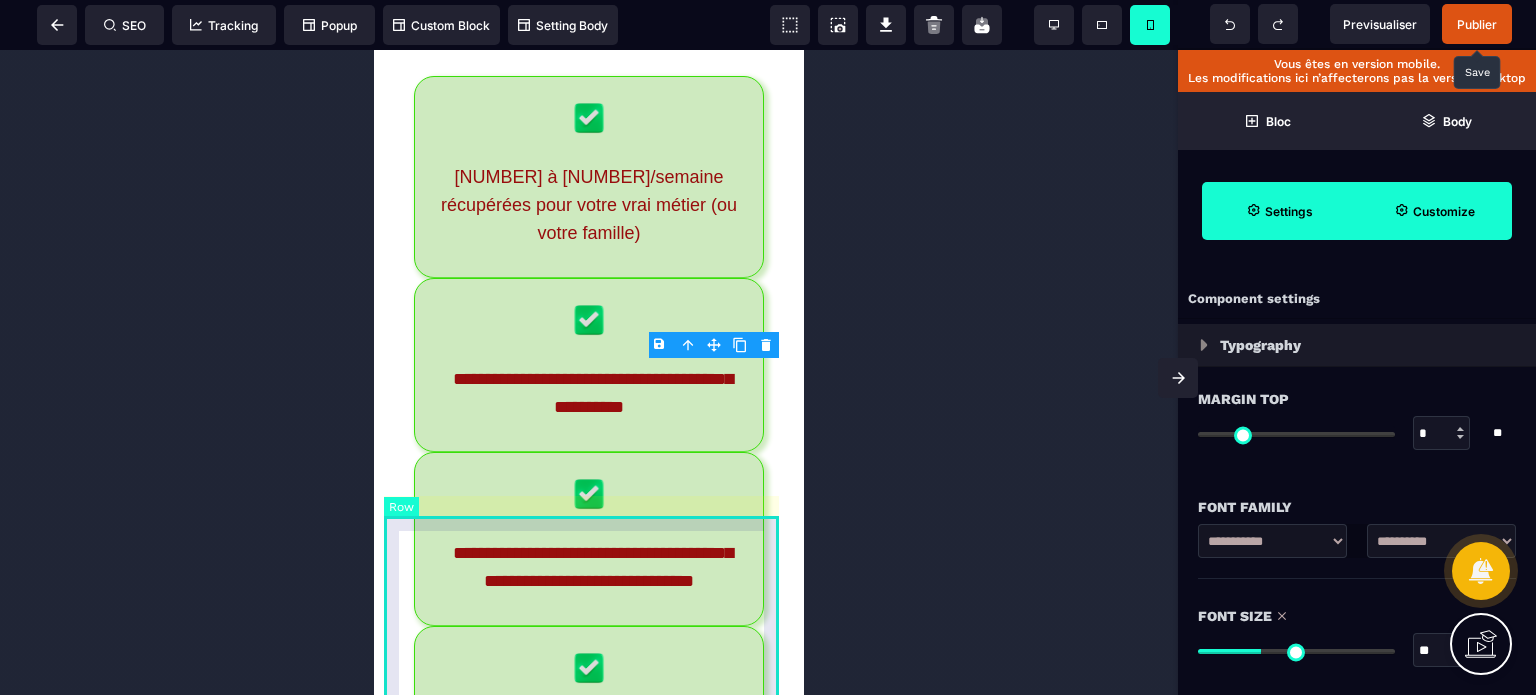 click on "**********" at bounding box center (589, 438) 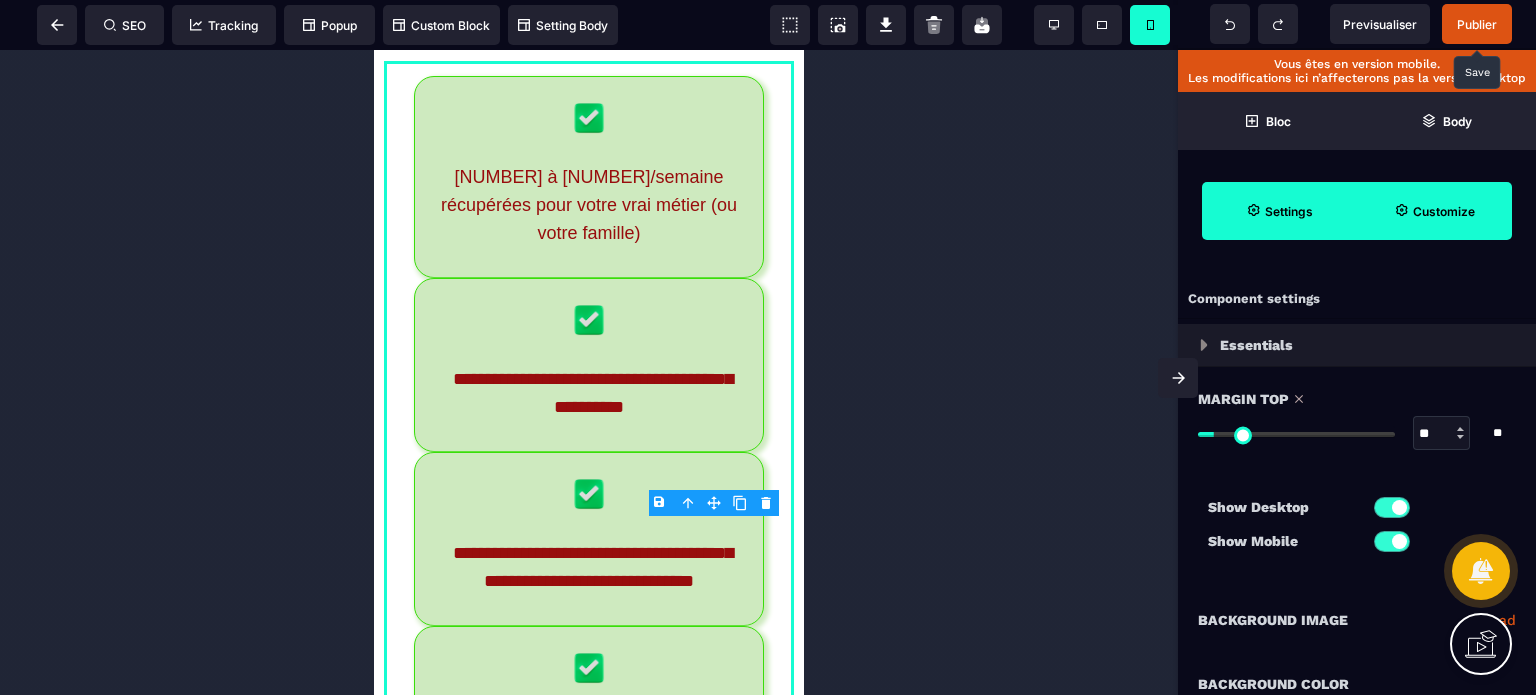 click on "Show Desktop
Show Mobile" at bounding box center [1357, 529] 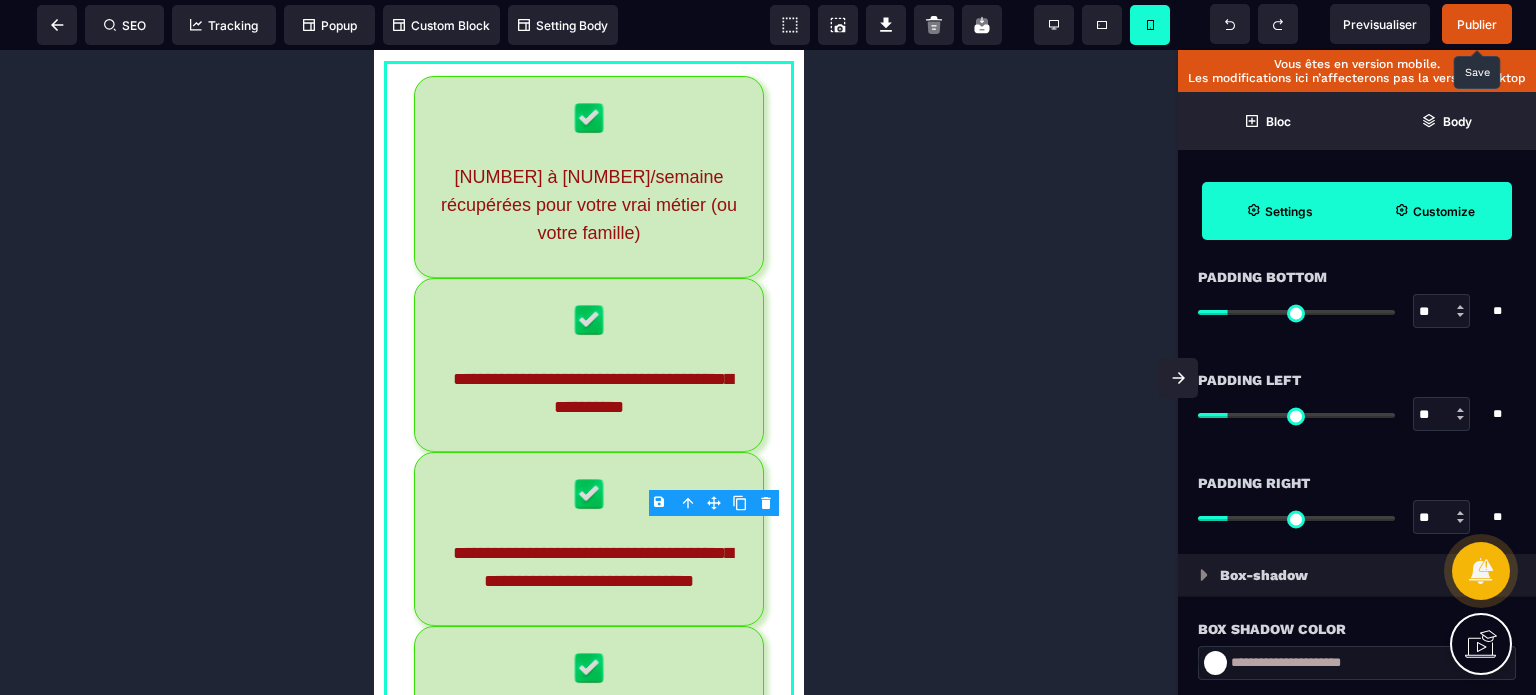 scroll, scrollTop: 1880, scrollLeft: 0, axis: vertical 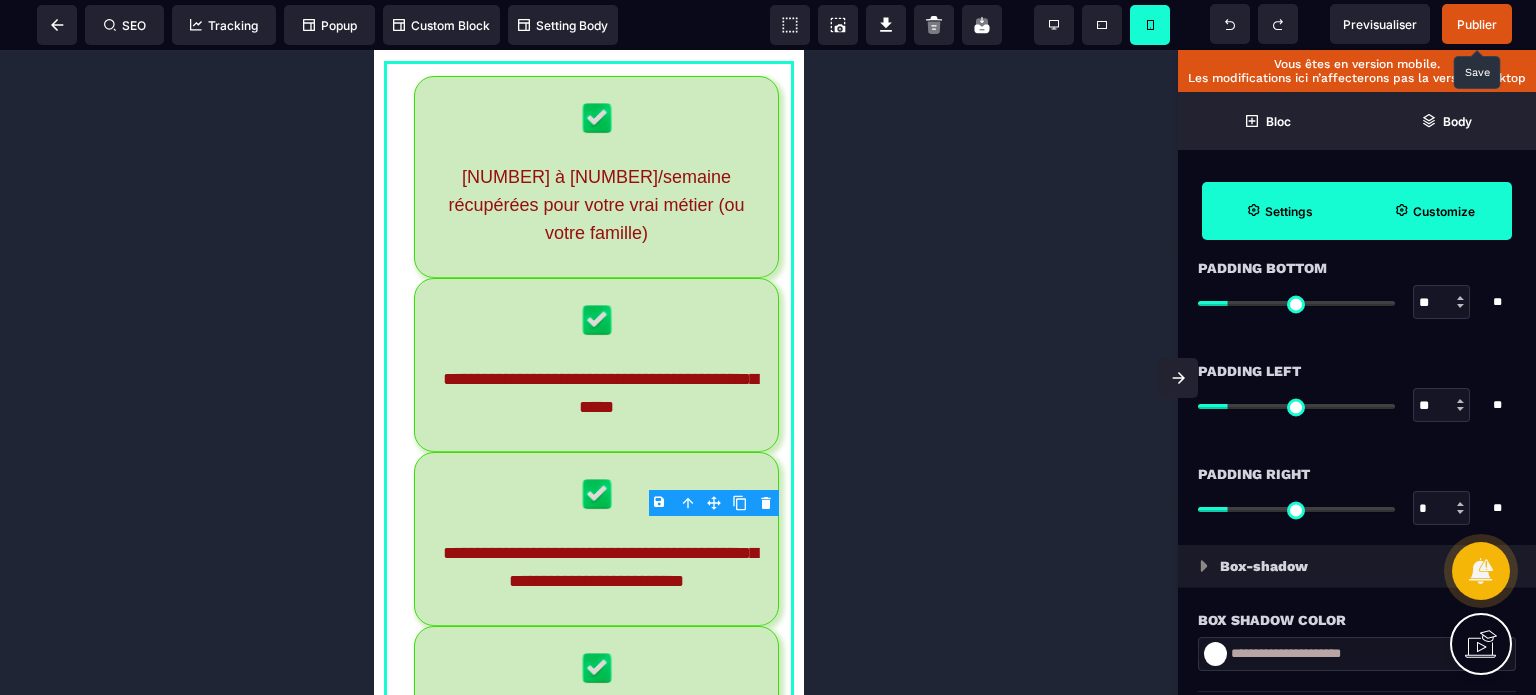 drag, startPoint x: 1230, startPoint y: 509, endPoint x: 1123, endPoint y: 531, distance: 109.23827 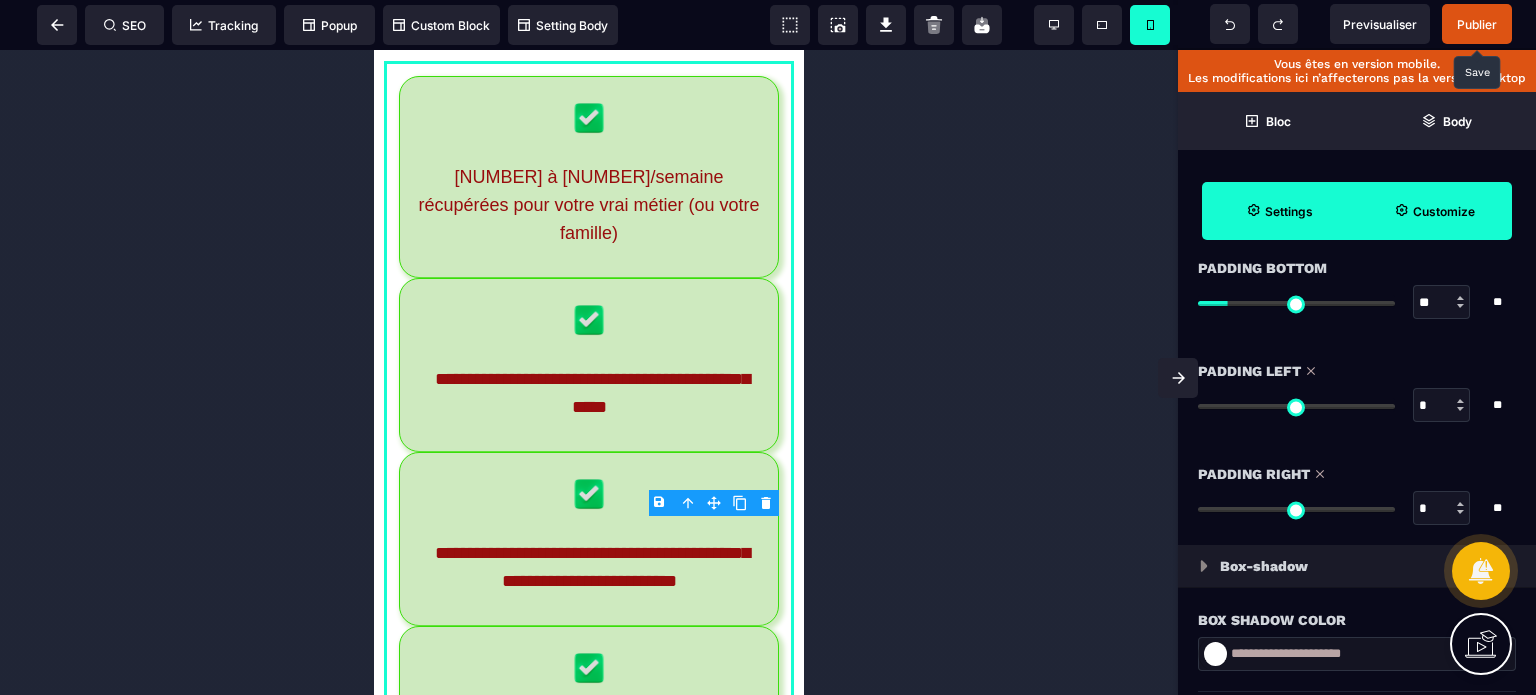 drag, startPoint x: 1240, startPoint y: 402, endPoint x: 980, endPoint y: 479, distance: 271.16232 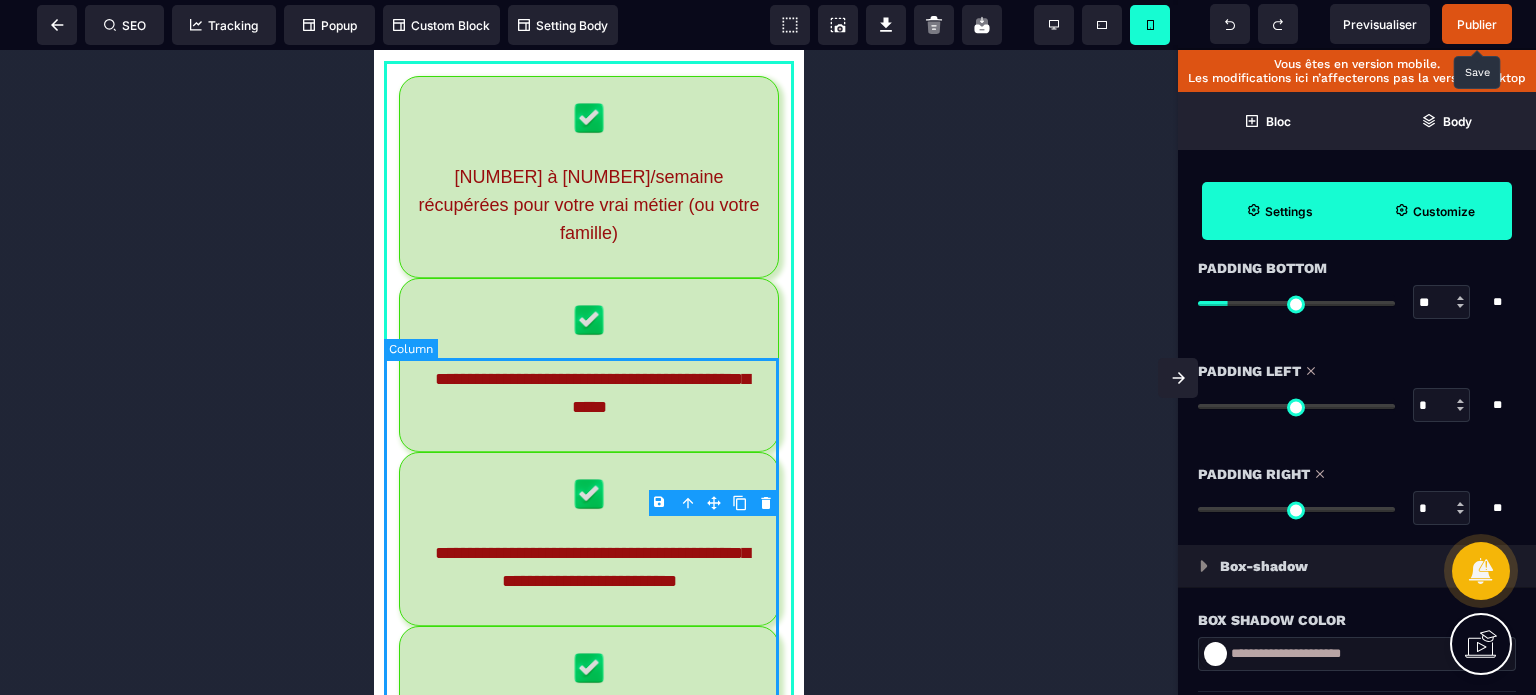 click on "**********" at bounding box center (589, 652) 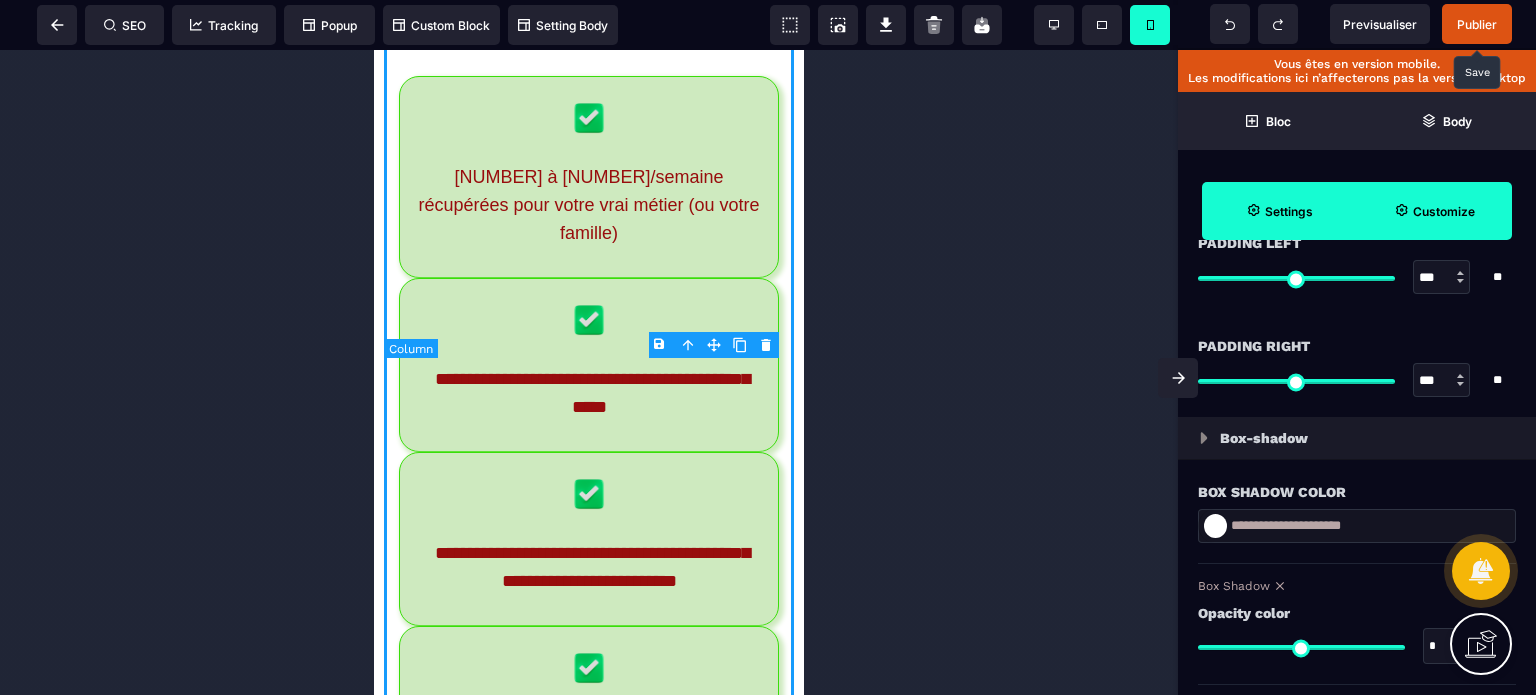 scroll, scrollTop: 0, scrollLeft: 0, axis: both 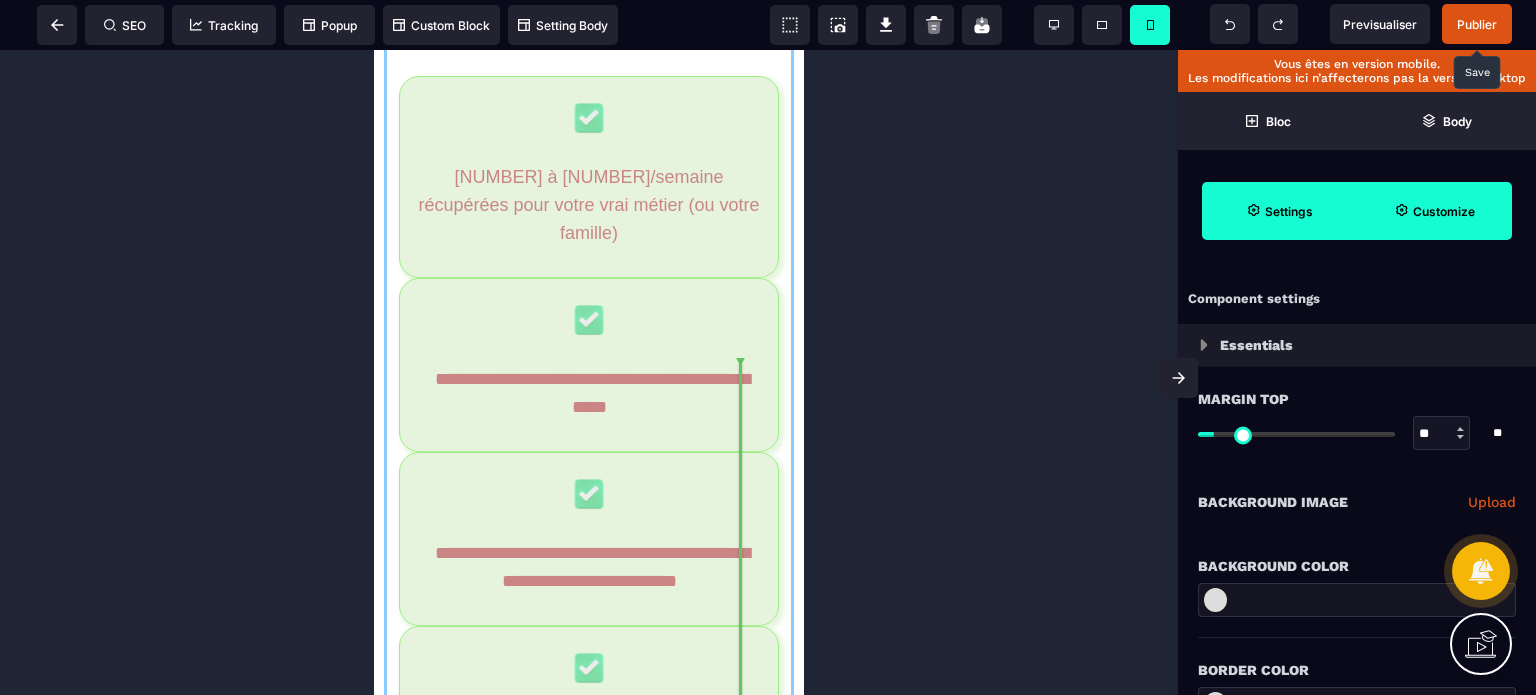 drag, startPoint x: 526, startPoint y: 504, endPoint x: 569, endPoint y: 507, distance: 43.104523 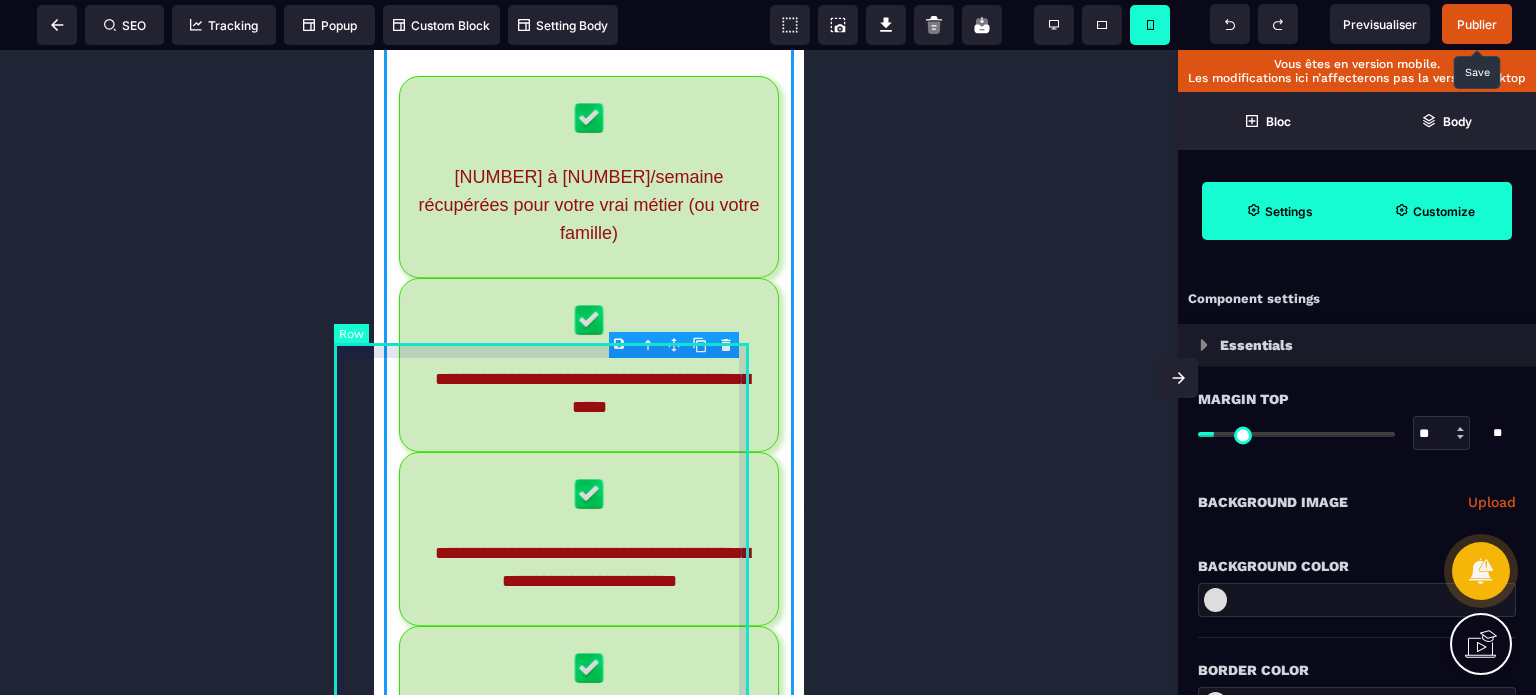 click on "**********" at bounding box center (589, 652) 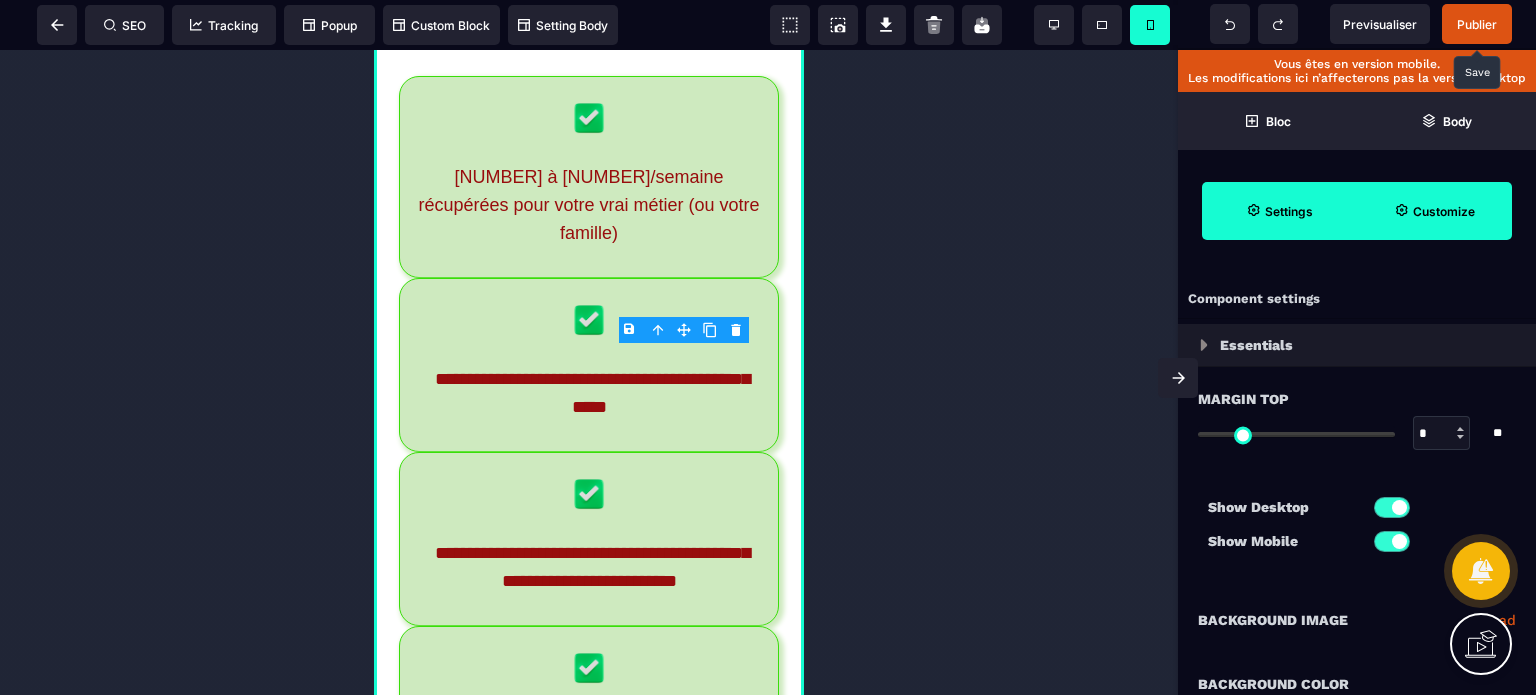 click on "Customize" at bounding box center [1444, 211] 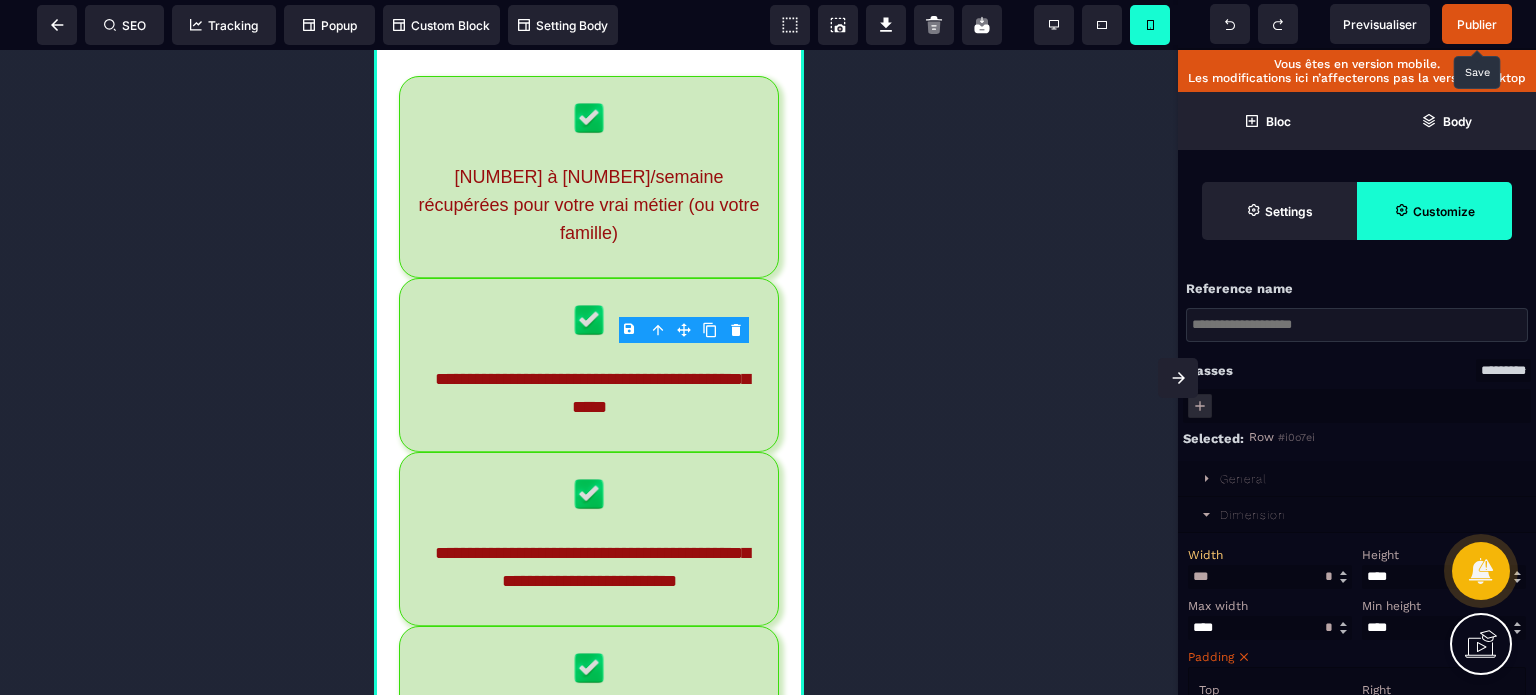 click on "Dimension" at bounding box center [1357, 515] 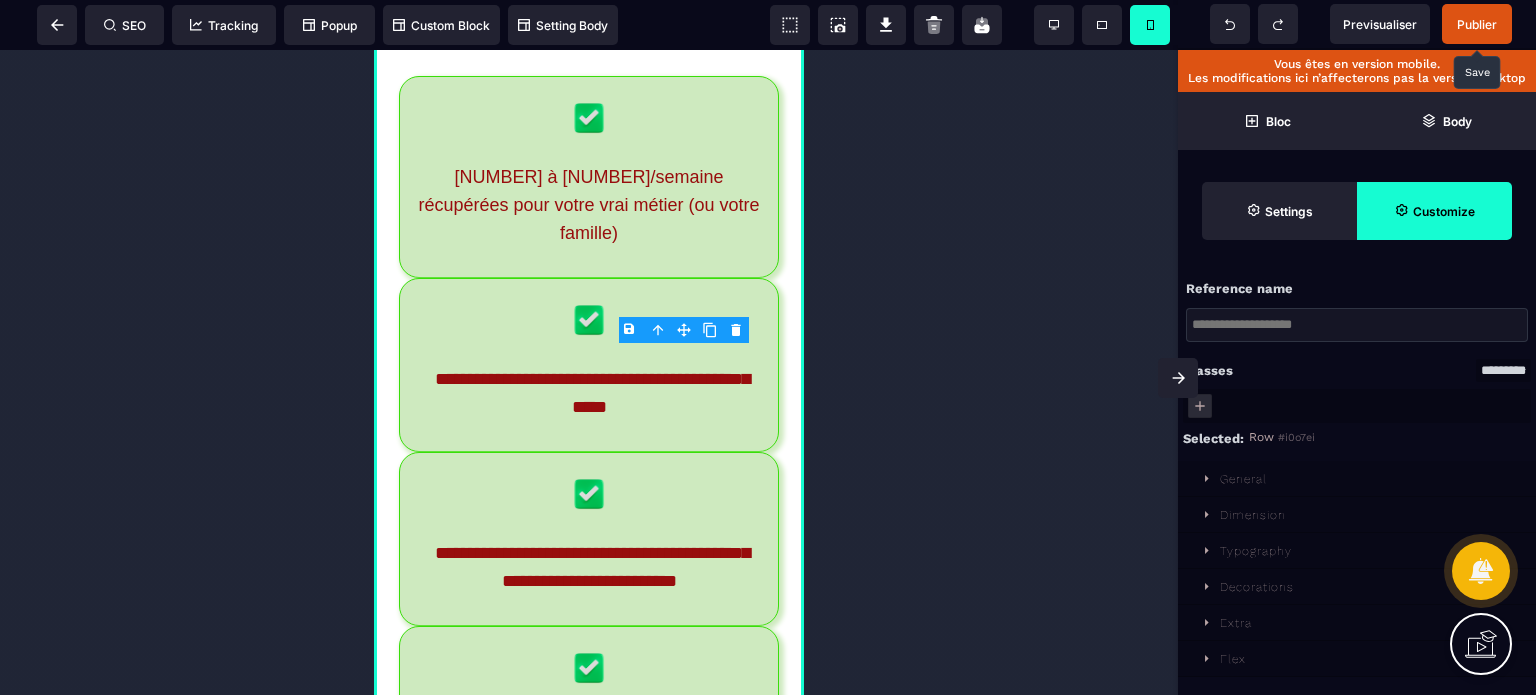 click on "Dimension" at bounding box center (1357, 515) 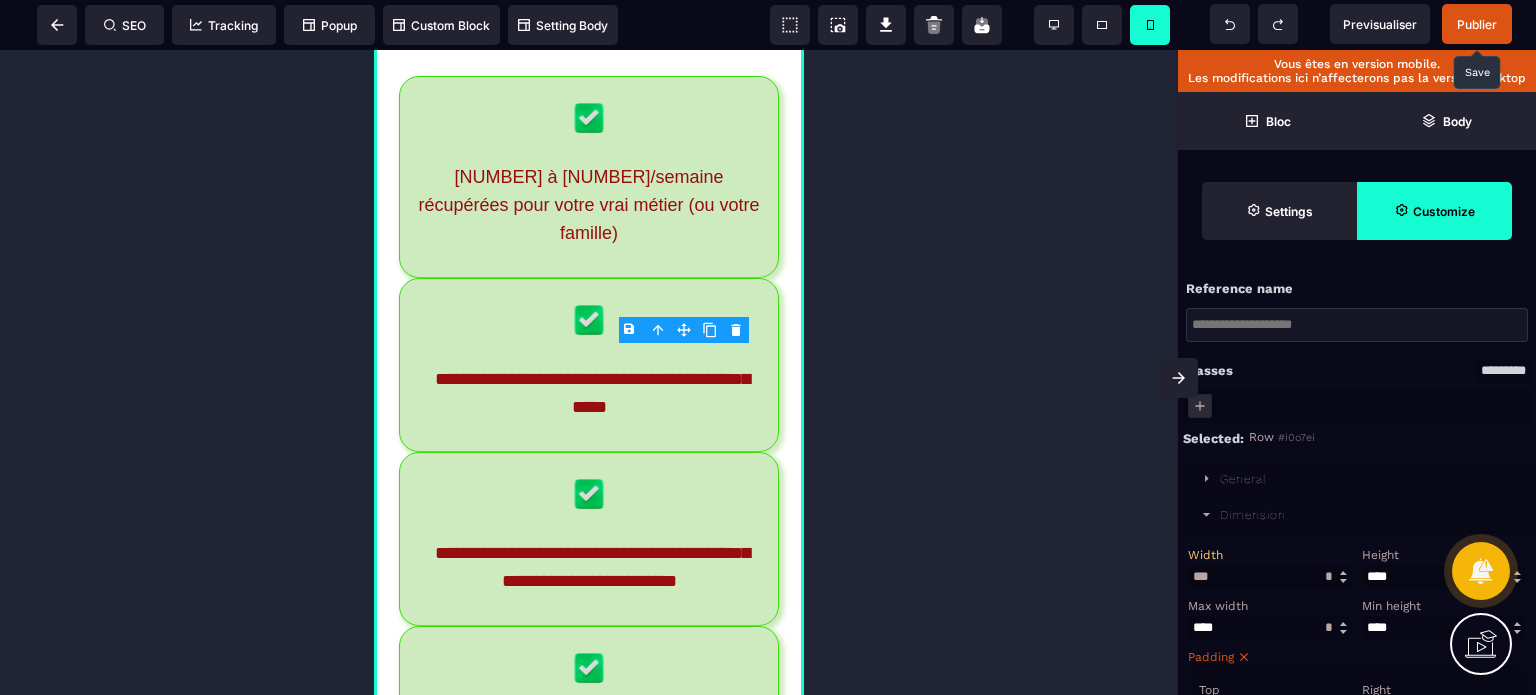 click on "Width" at bounding box center (1267, 555) 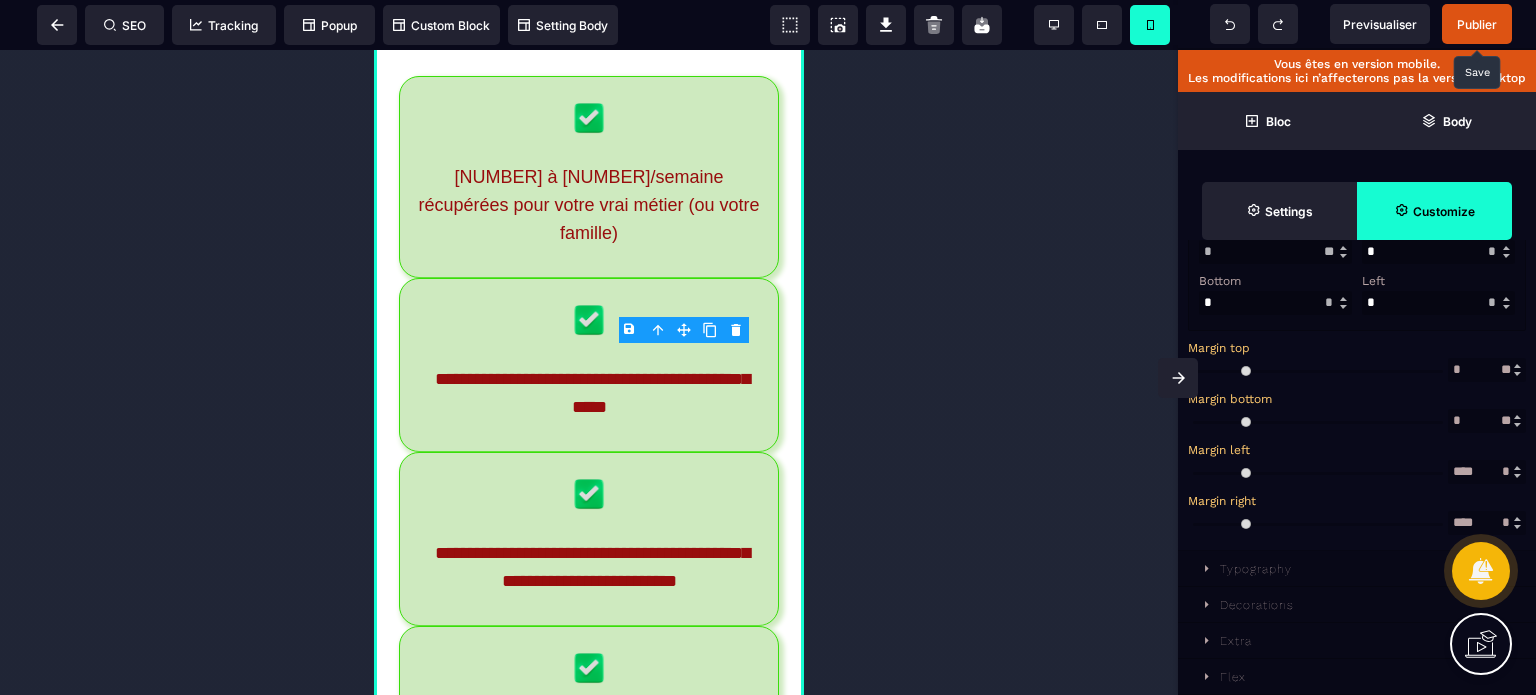 scroll, scrollTop: 628, scrollLeft: 0, axis: vertical 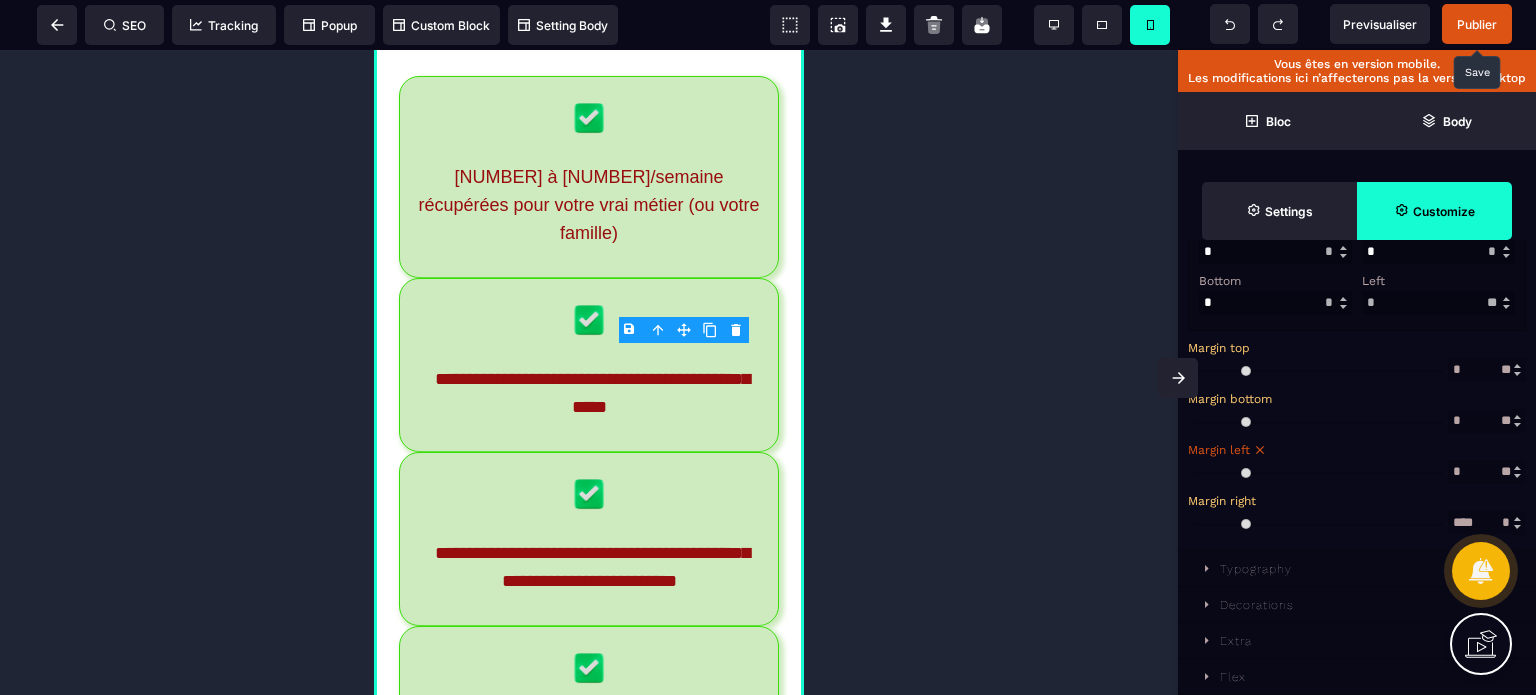 drag, startPoint x: 1316, startPoint y: 470, endPoint x: 1084, endPoint y: 557, distance: 247.77611 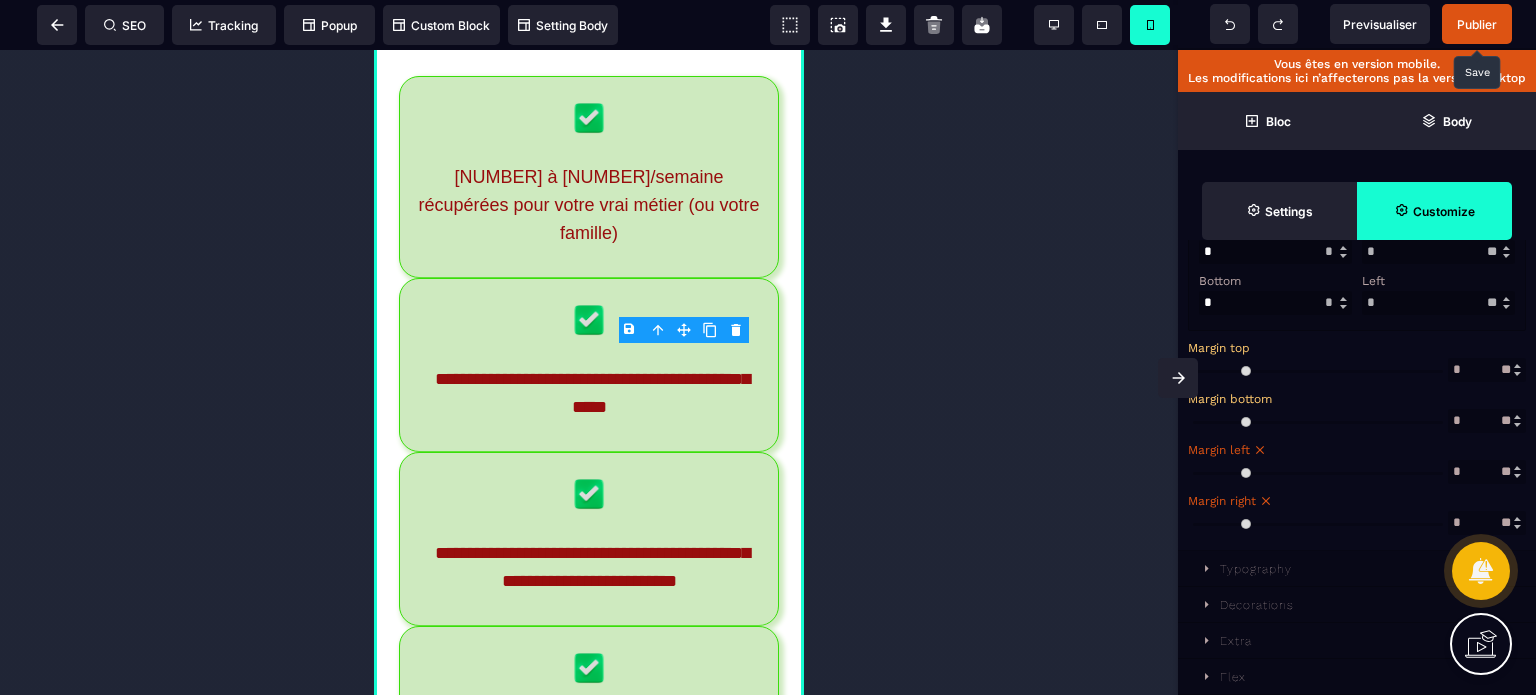 drag, startPoint x: 1320, startPoint y: 521, endPoint x: 1043, endPoint y: 591, distance: 285.7079 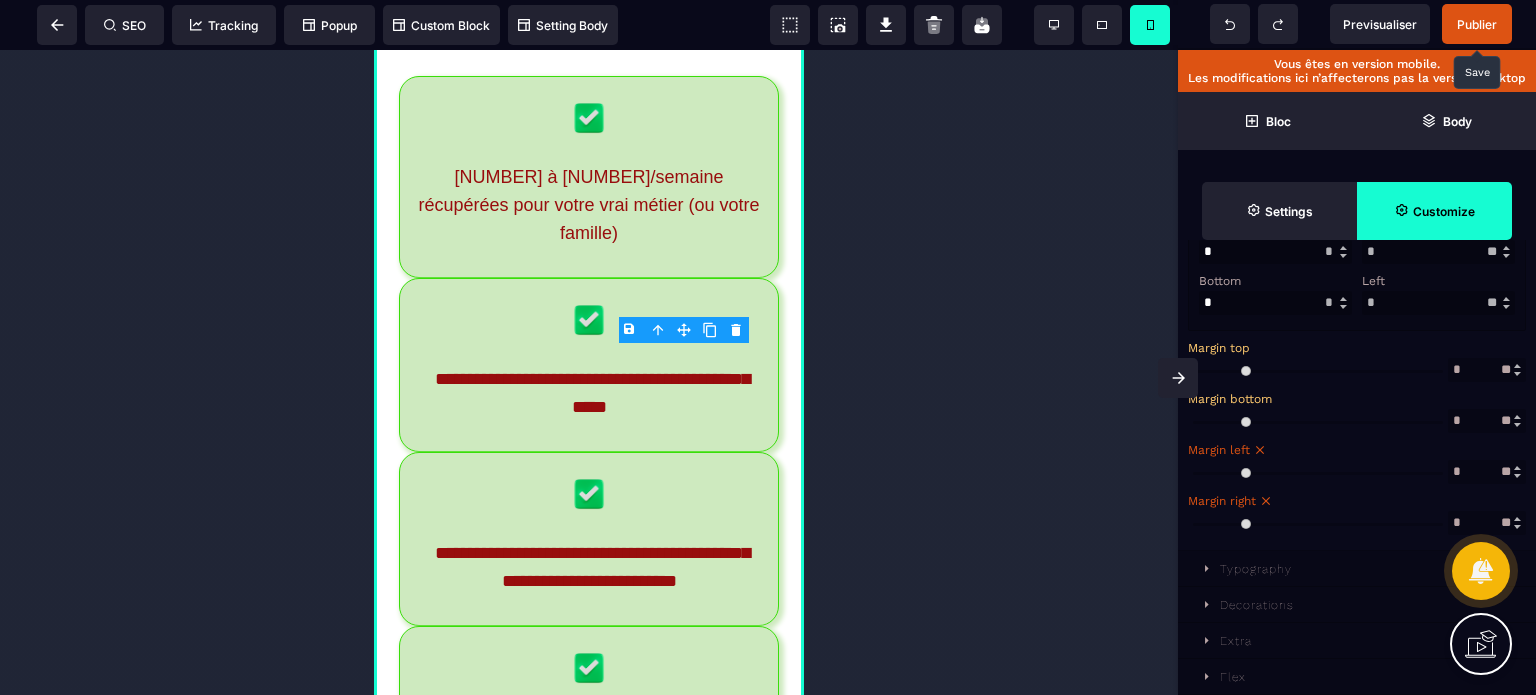 click at bounding box center (1318, 523) 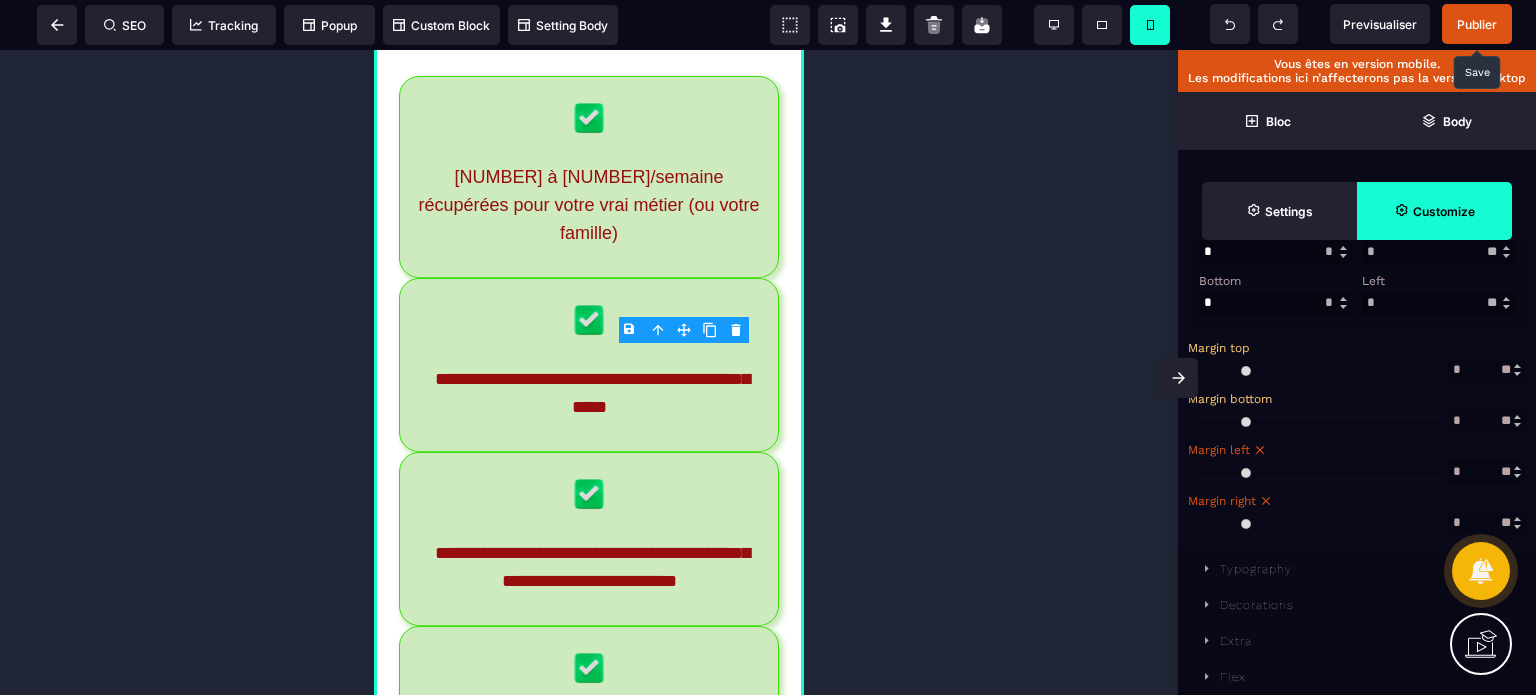 click 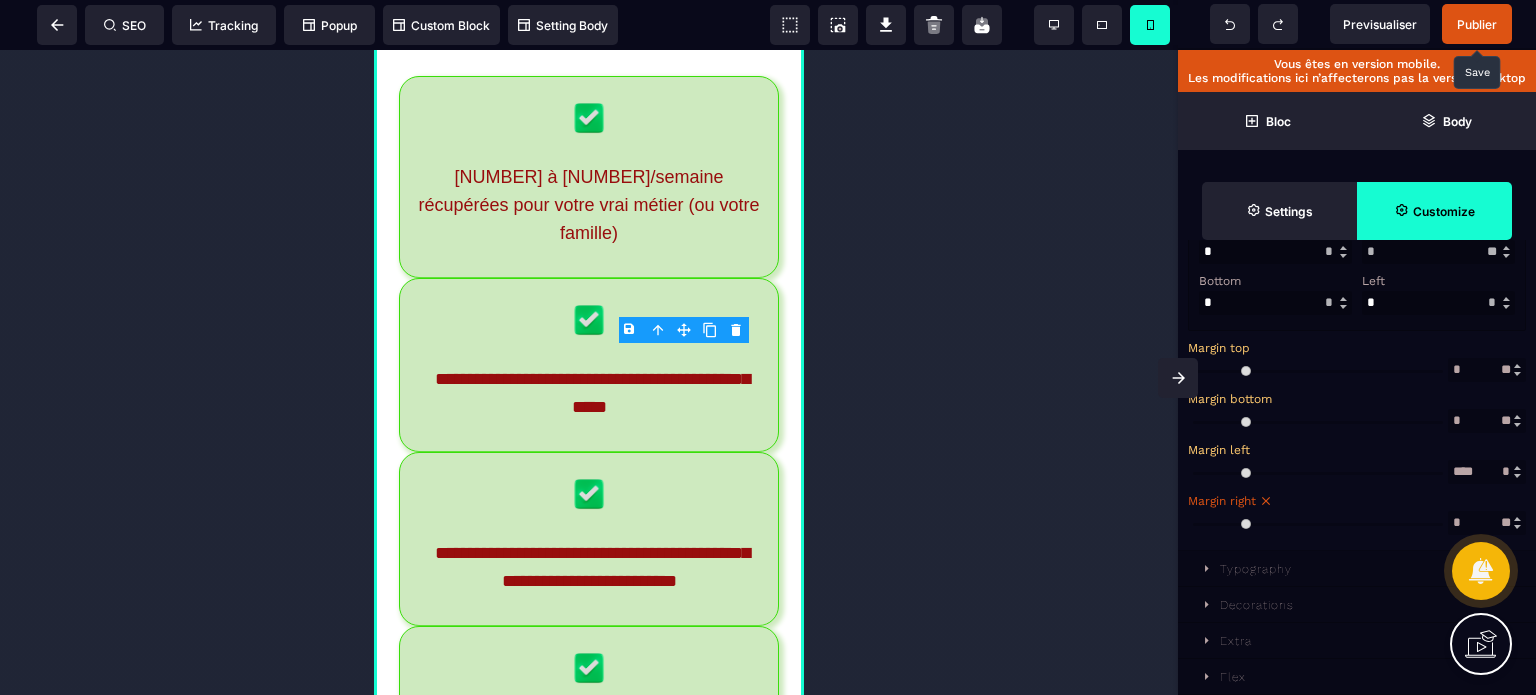 click on "Publier" at bounding box center (1477, 24) 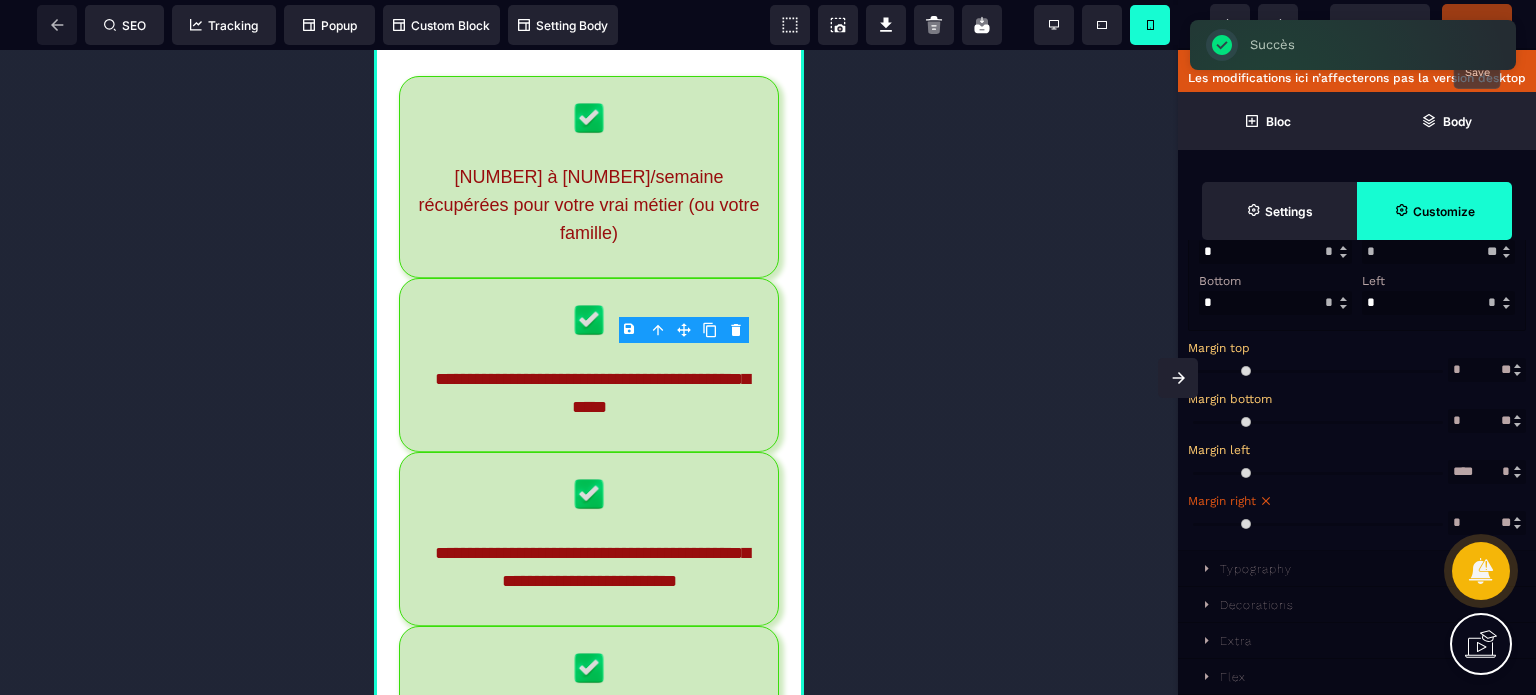 click on "SEO
Tracking
Popup
Custom Block
Setting Body" at bounding box center [315, 25] 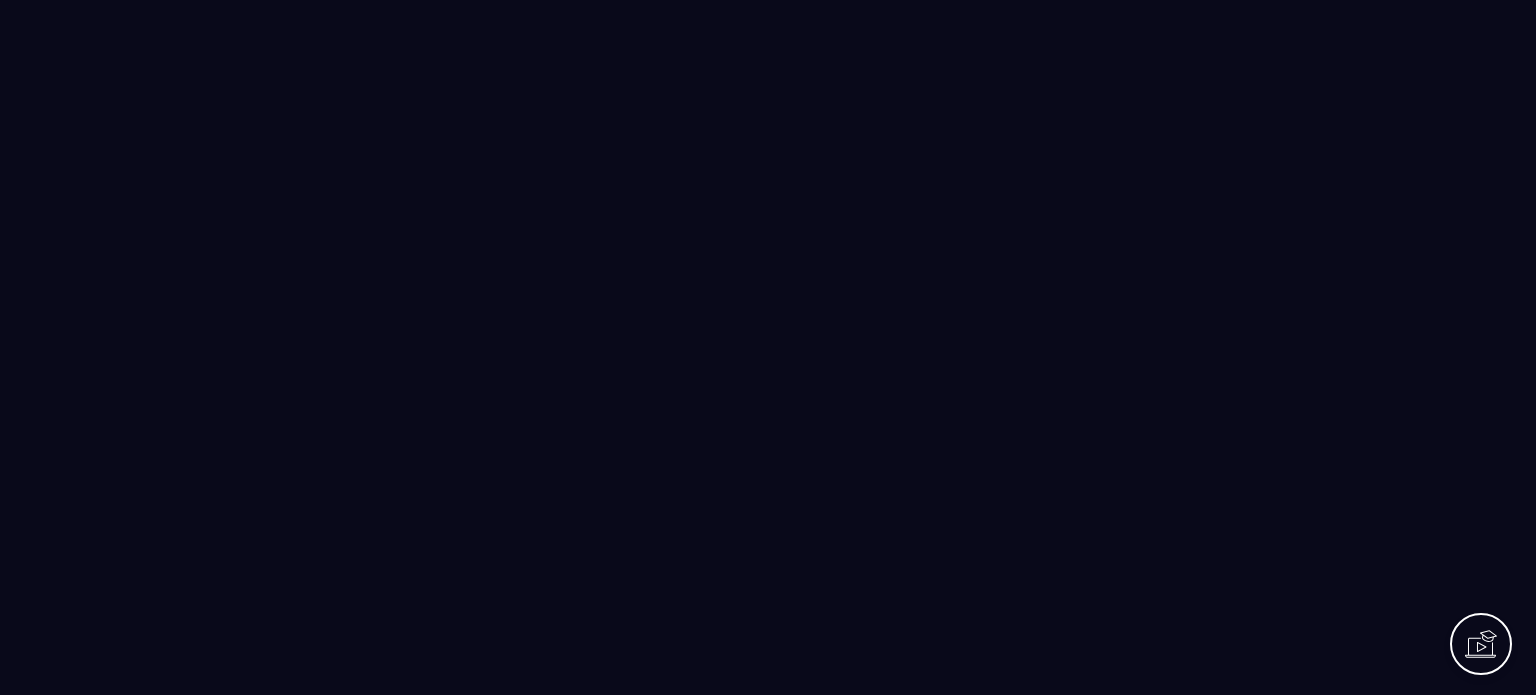 scroll, scrollTop: 0, scrollLeft: 0, axis: both 